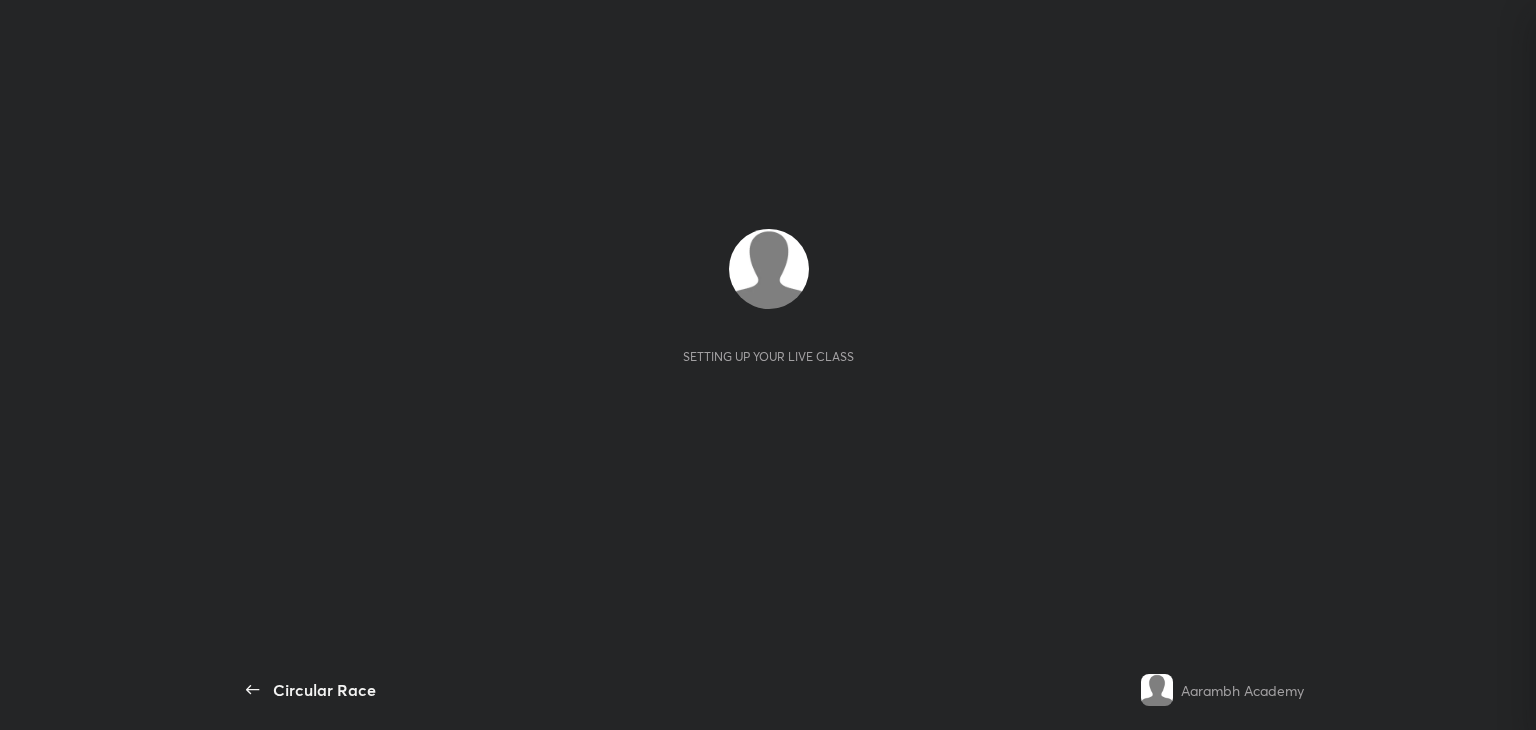 scroll, scrollTop: 0, scrollLeft: 0, axis: both 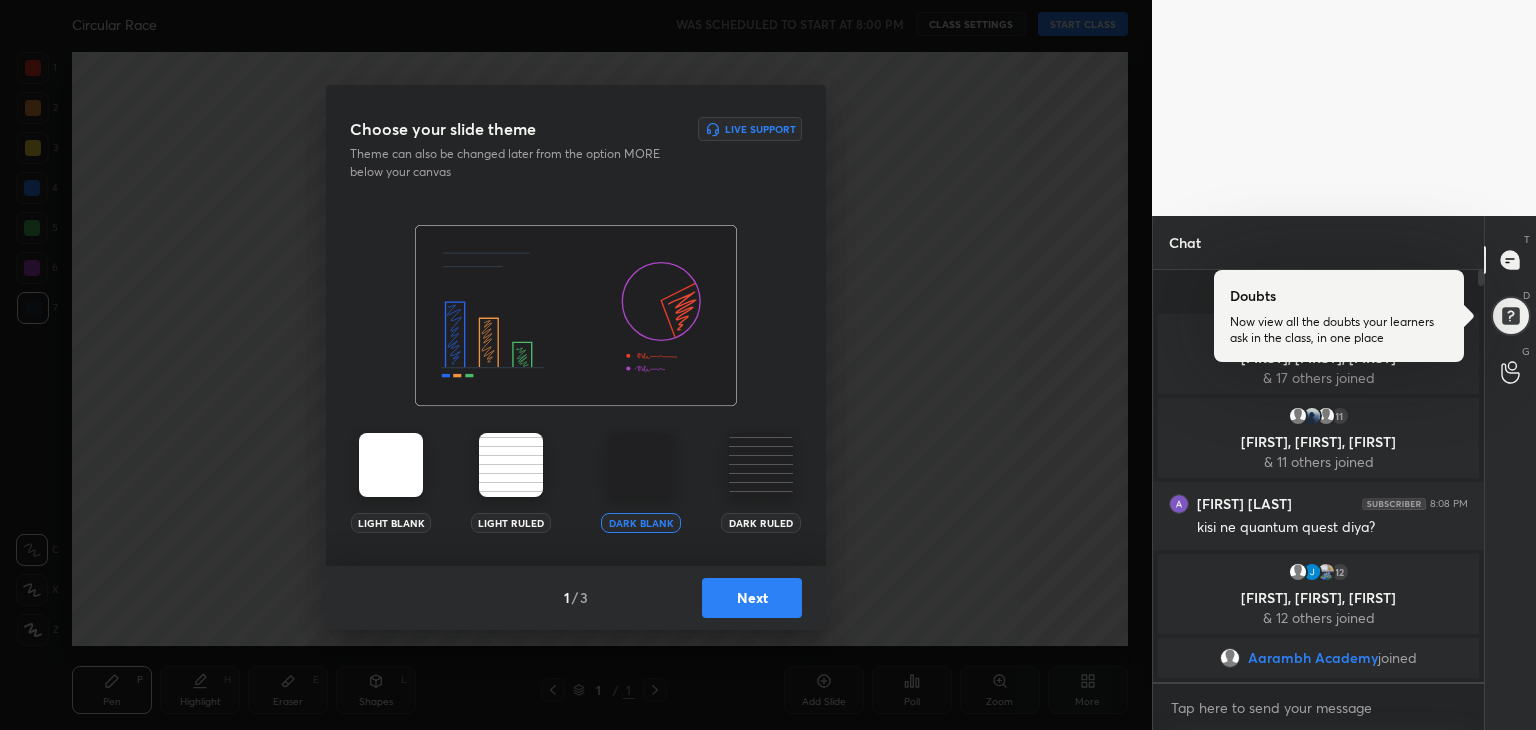 click on "Next" at bounding box center [752, 598] 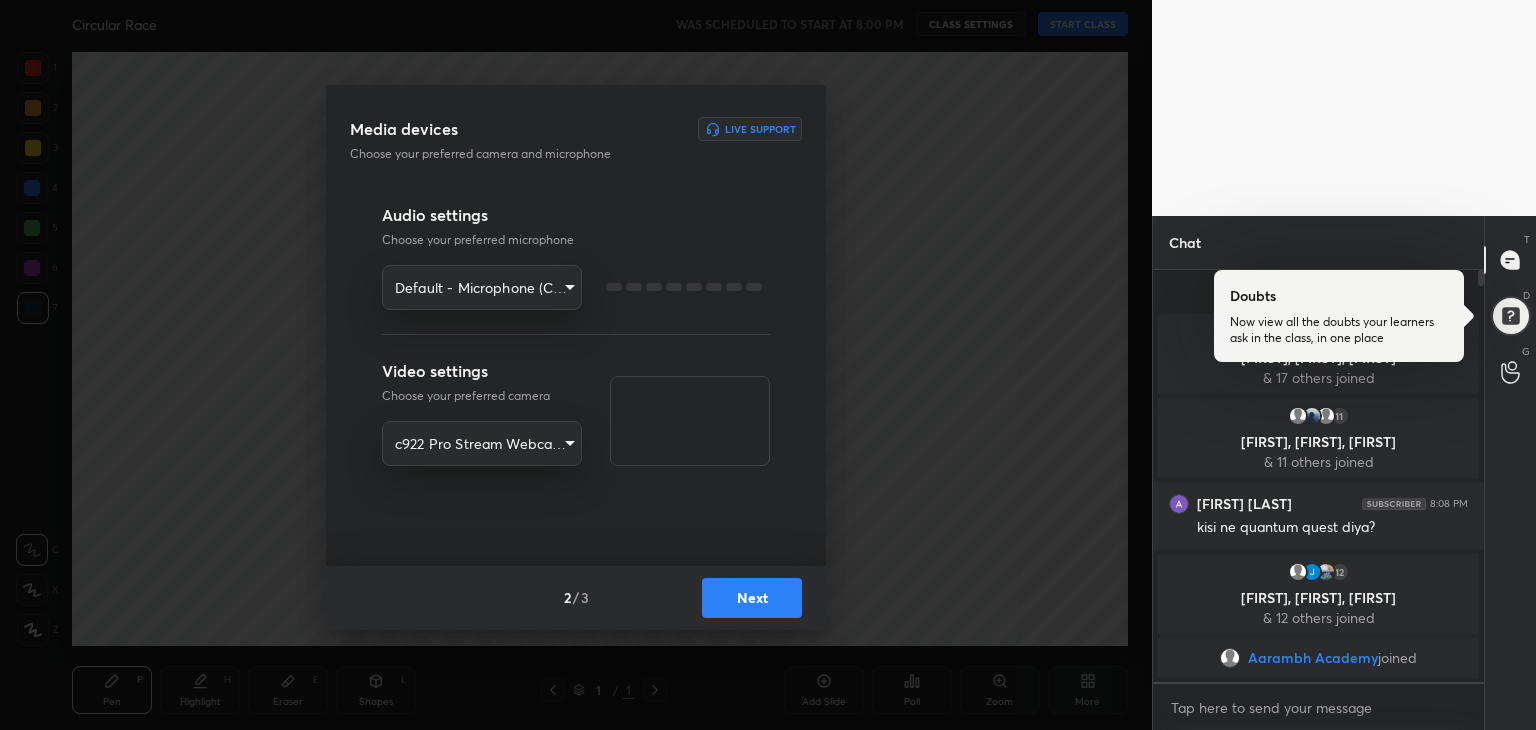 click on "Next" at bounding box center [752, 598] 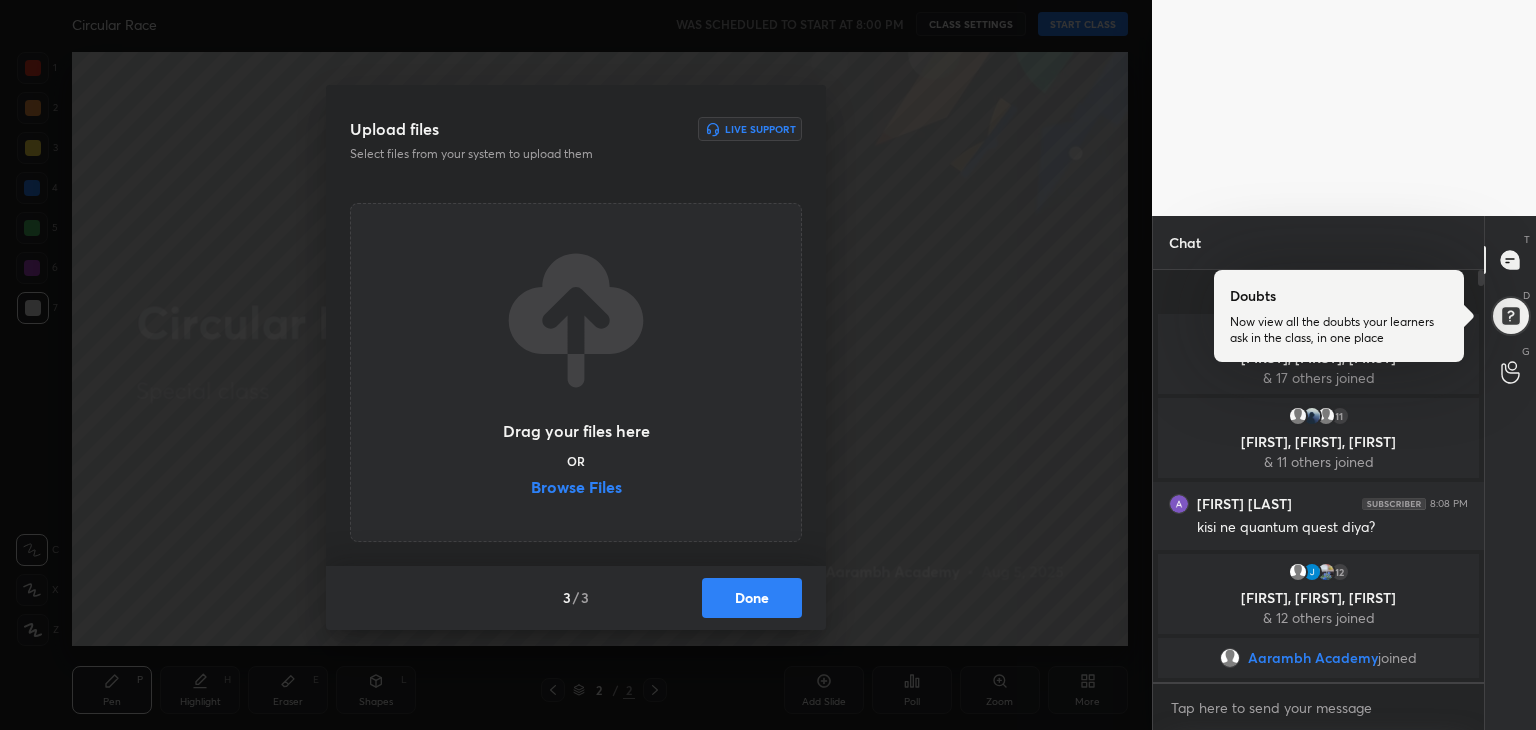 click on "Browse Files" at bounding box center [576, 489] 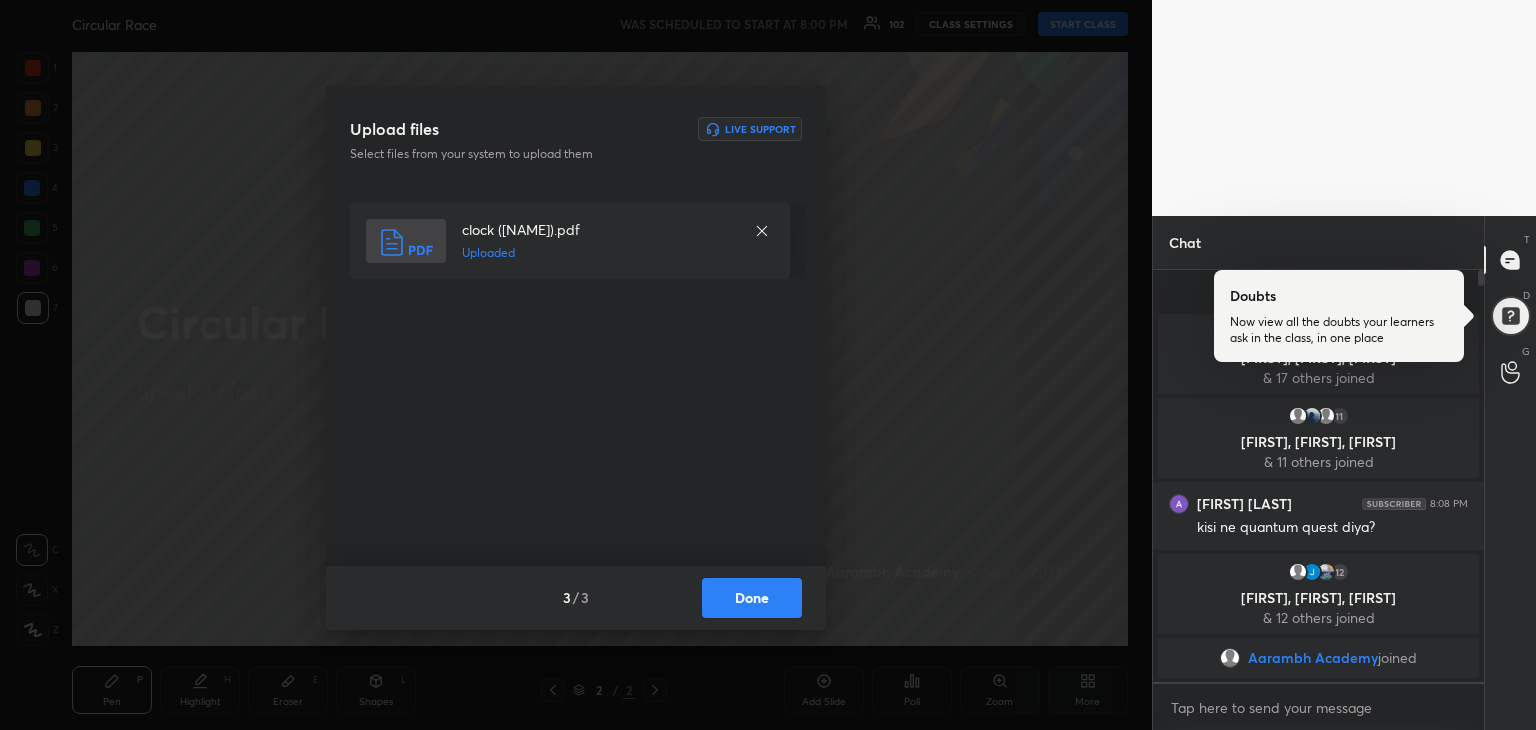 click on "Done" at bounding box center [752, 598] 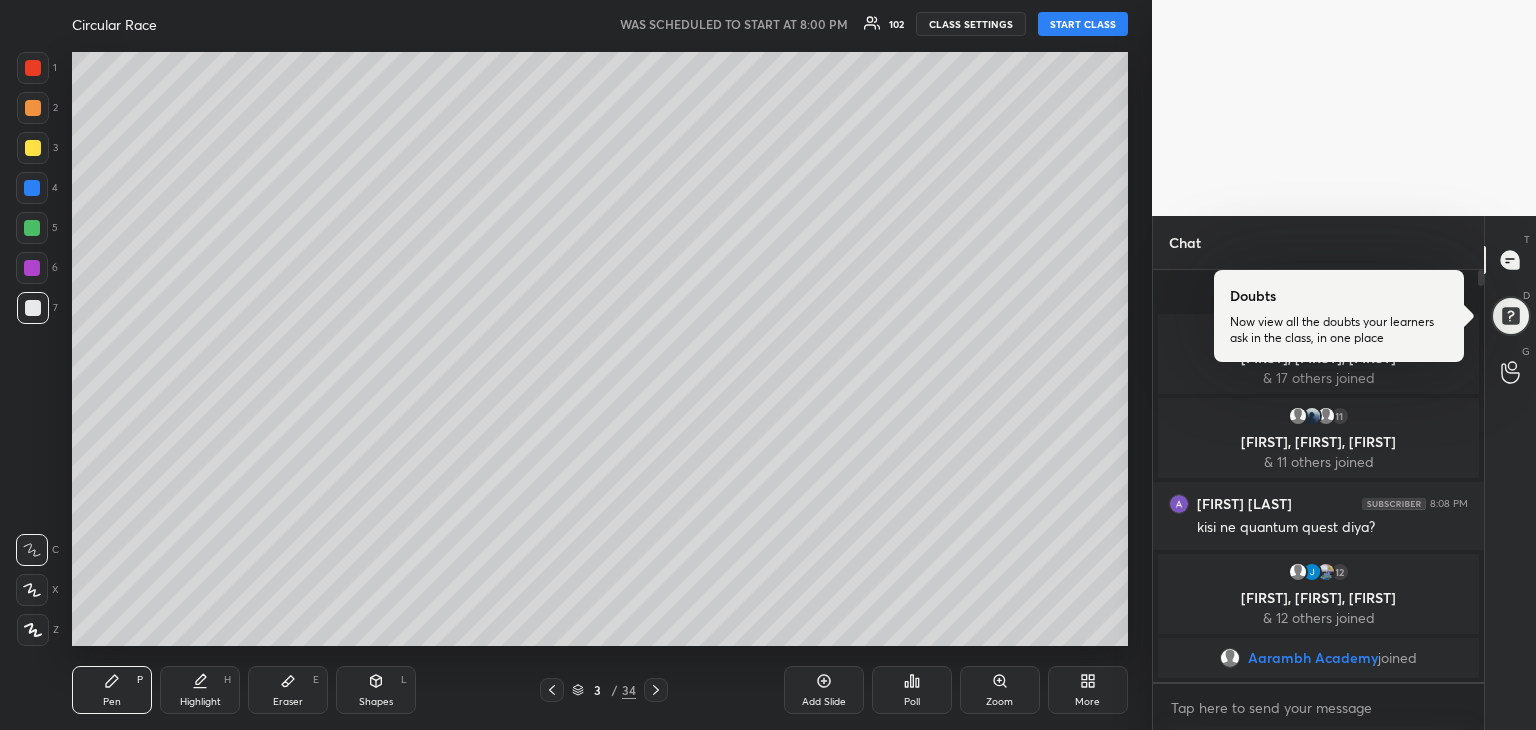 click on "START CLASS" at bounding box center [1083, 24] 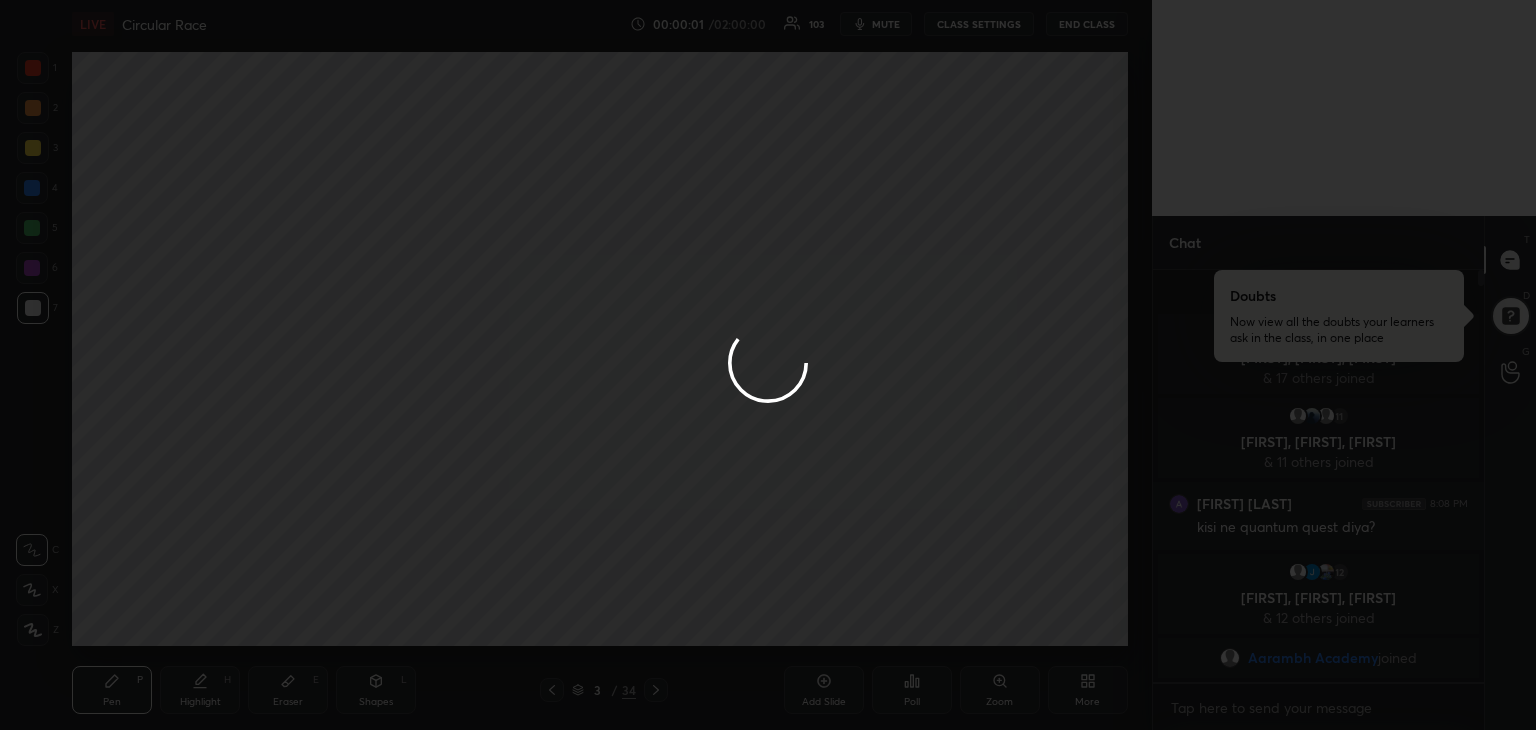 click at bounding box center [768, 365] 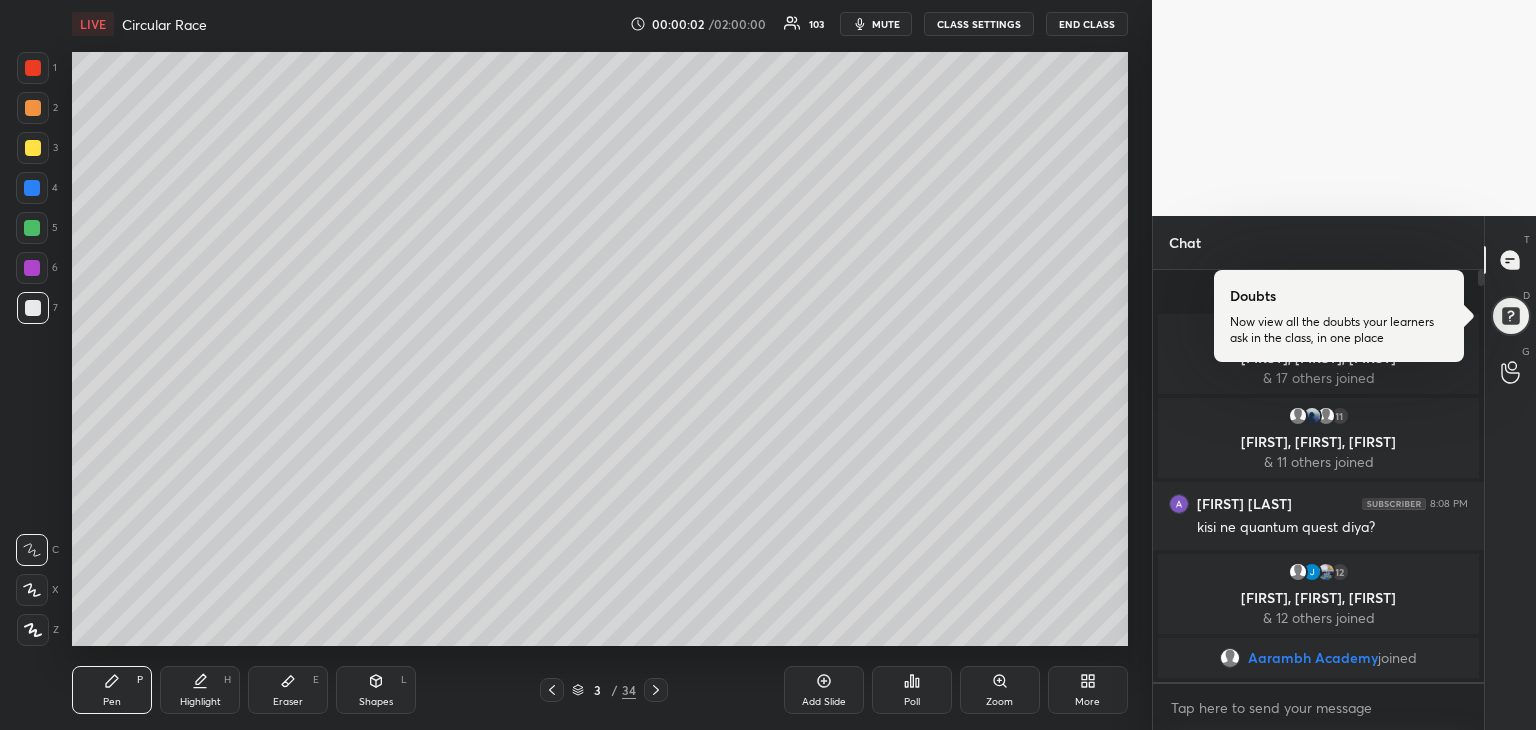 click 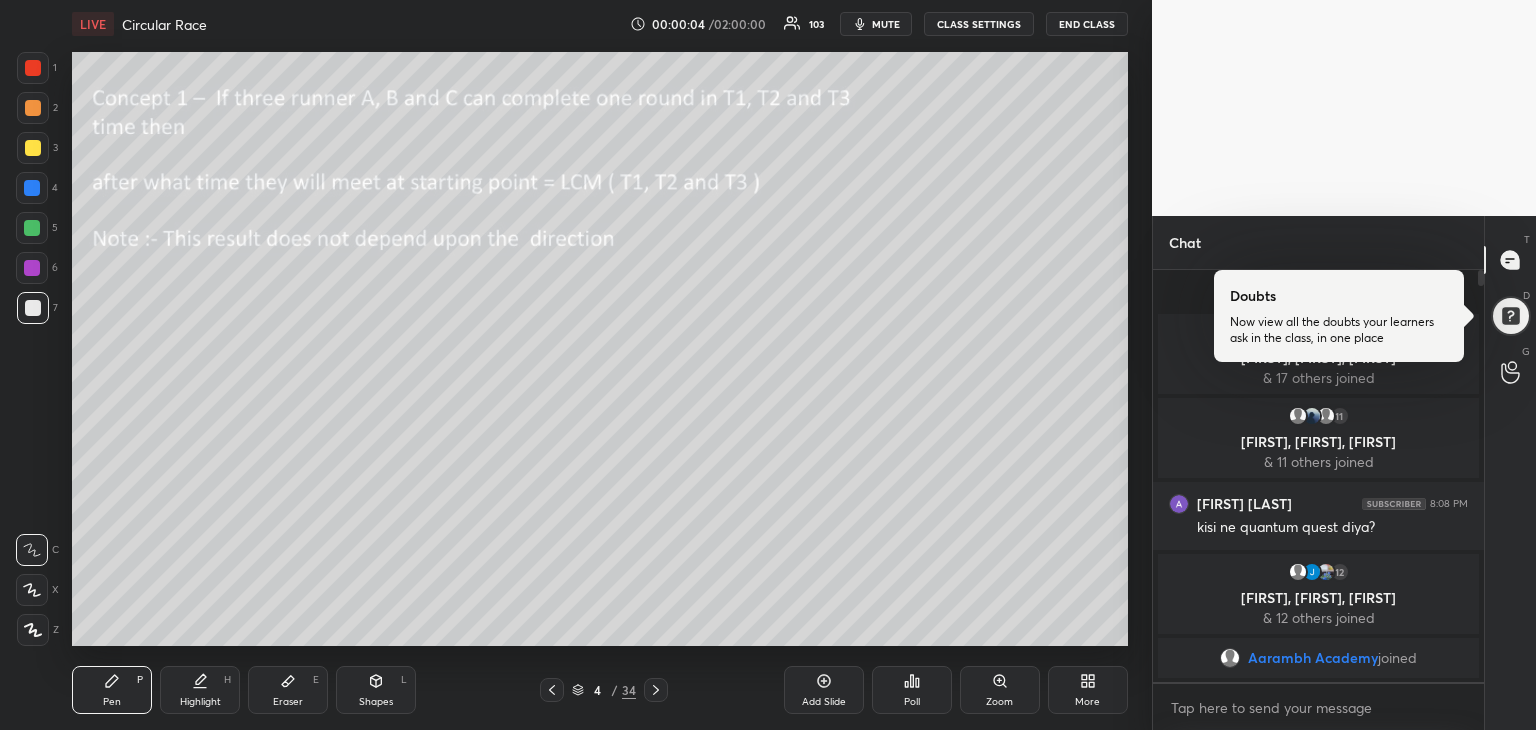 click 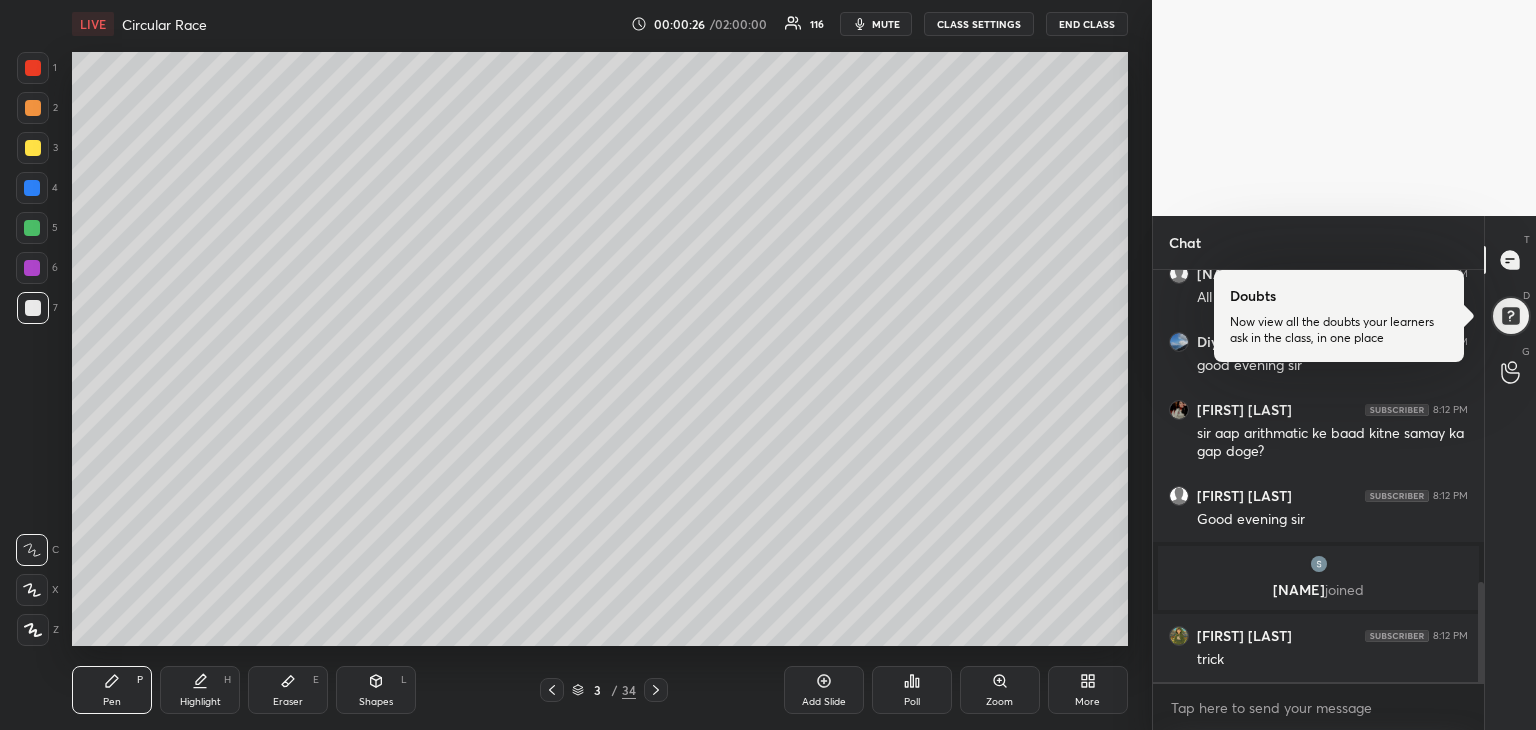 scroll, scrollTop: 1288, scrollLeft: 0, axis: vertical 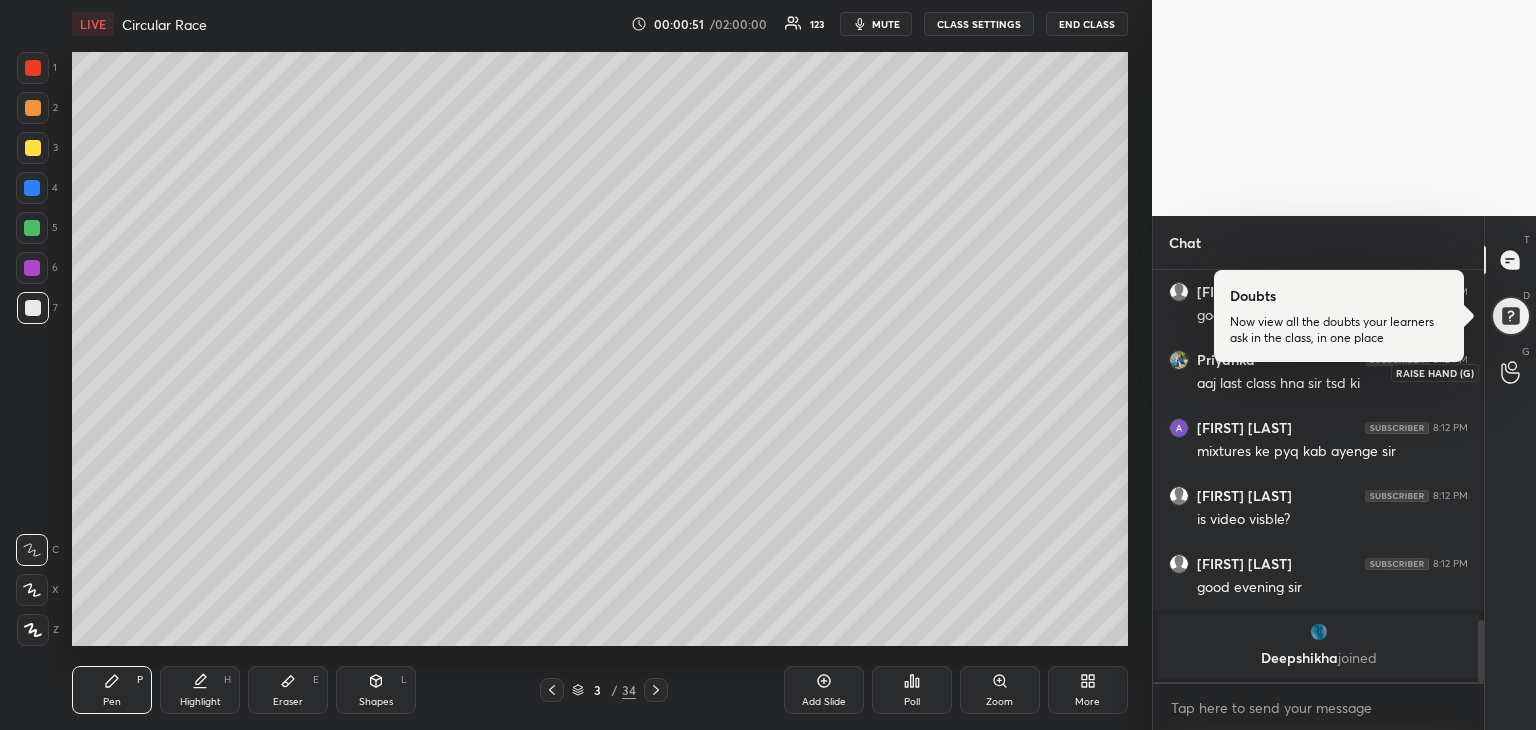 click 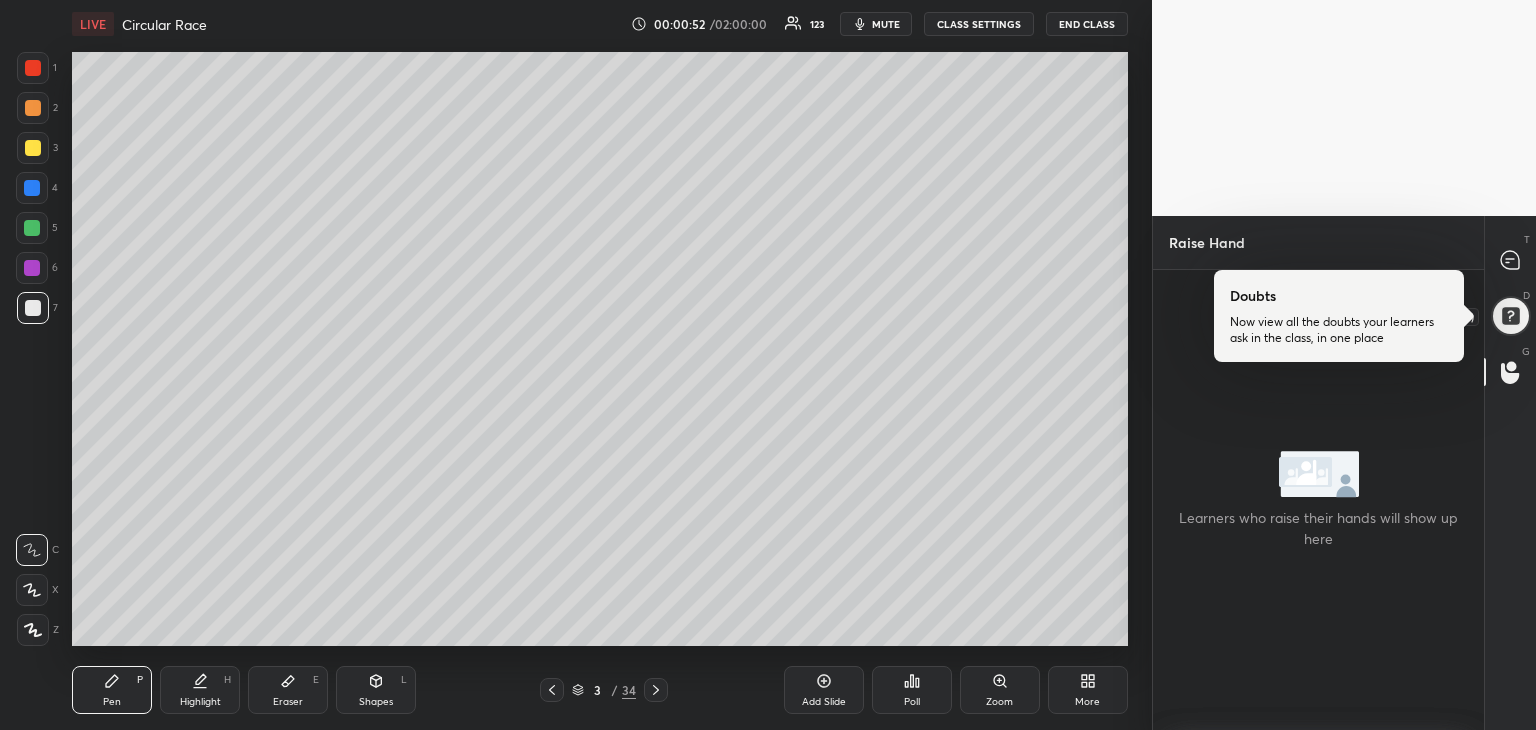 click at bounding box center (1510, 316) 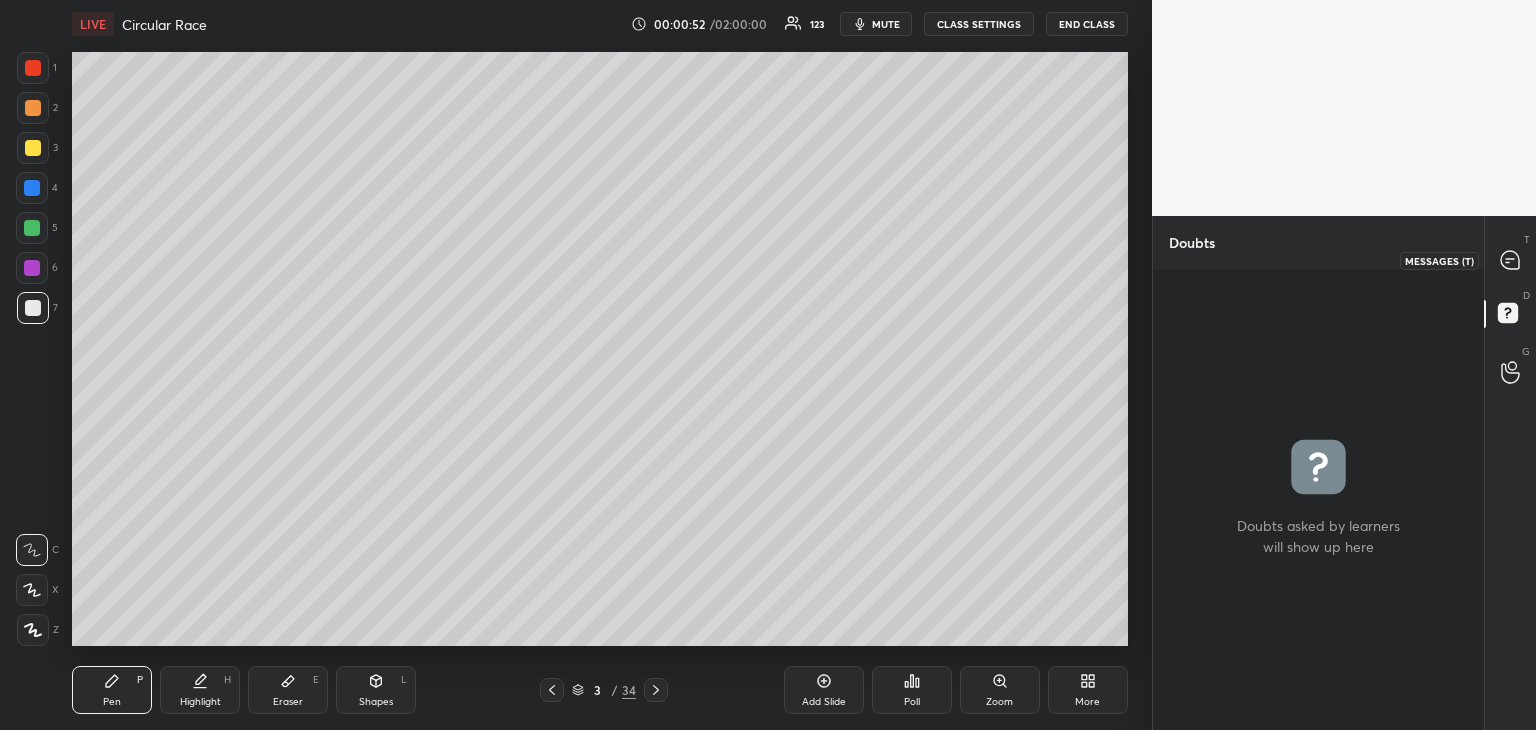 click 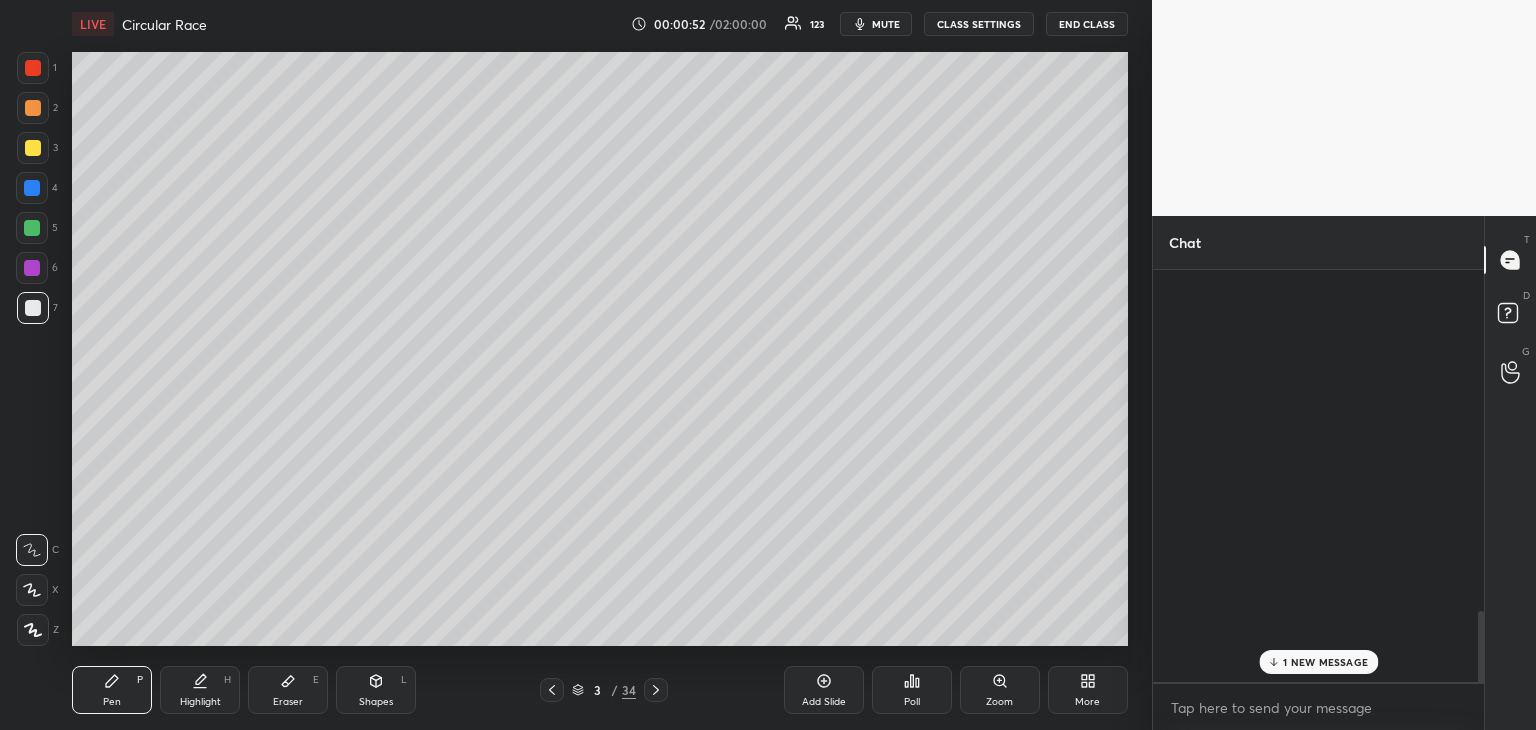 scroll, scrollTop: 2318, scrollLeft: 0, axis: vertical 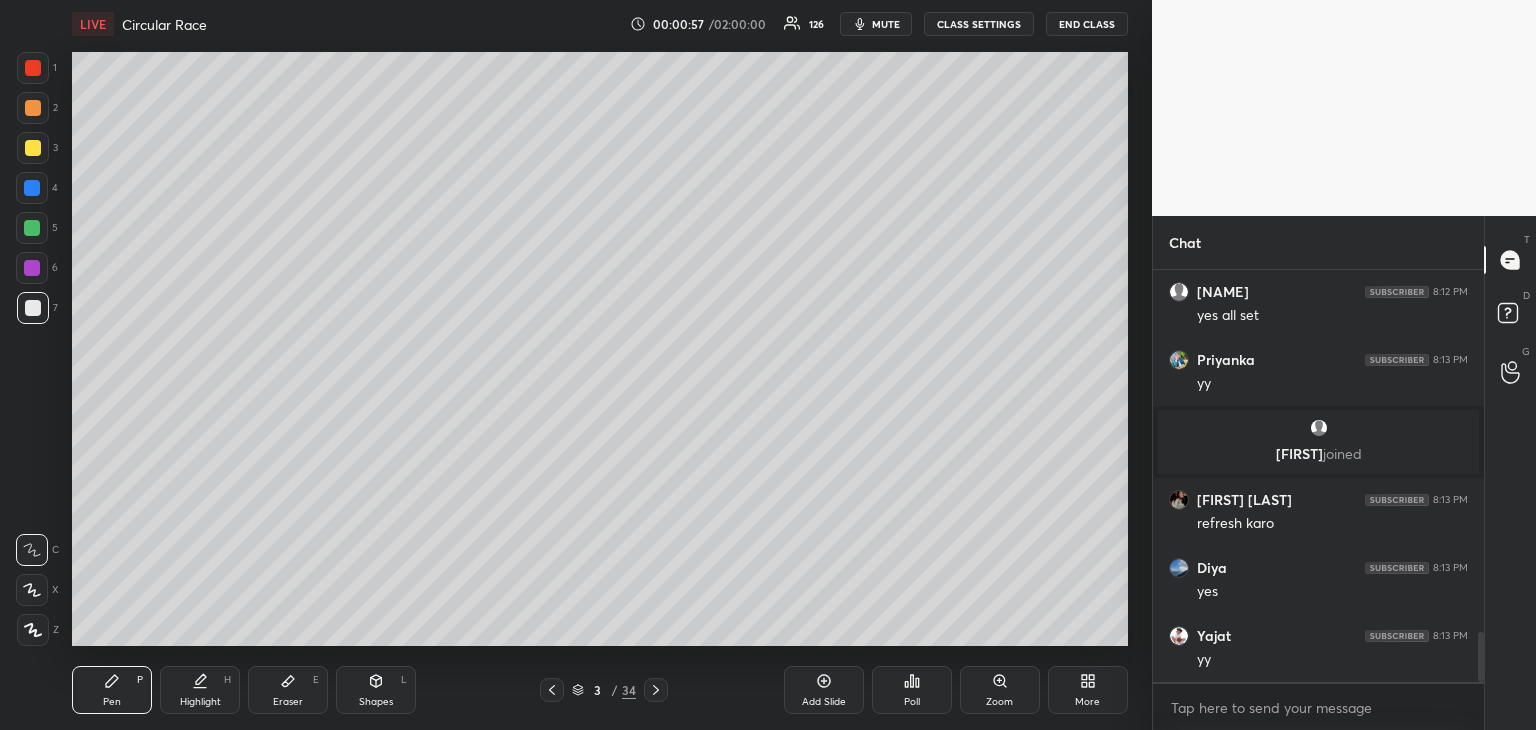 click at bounding box center (33, 148) 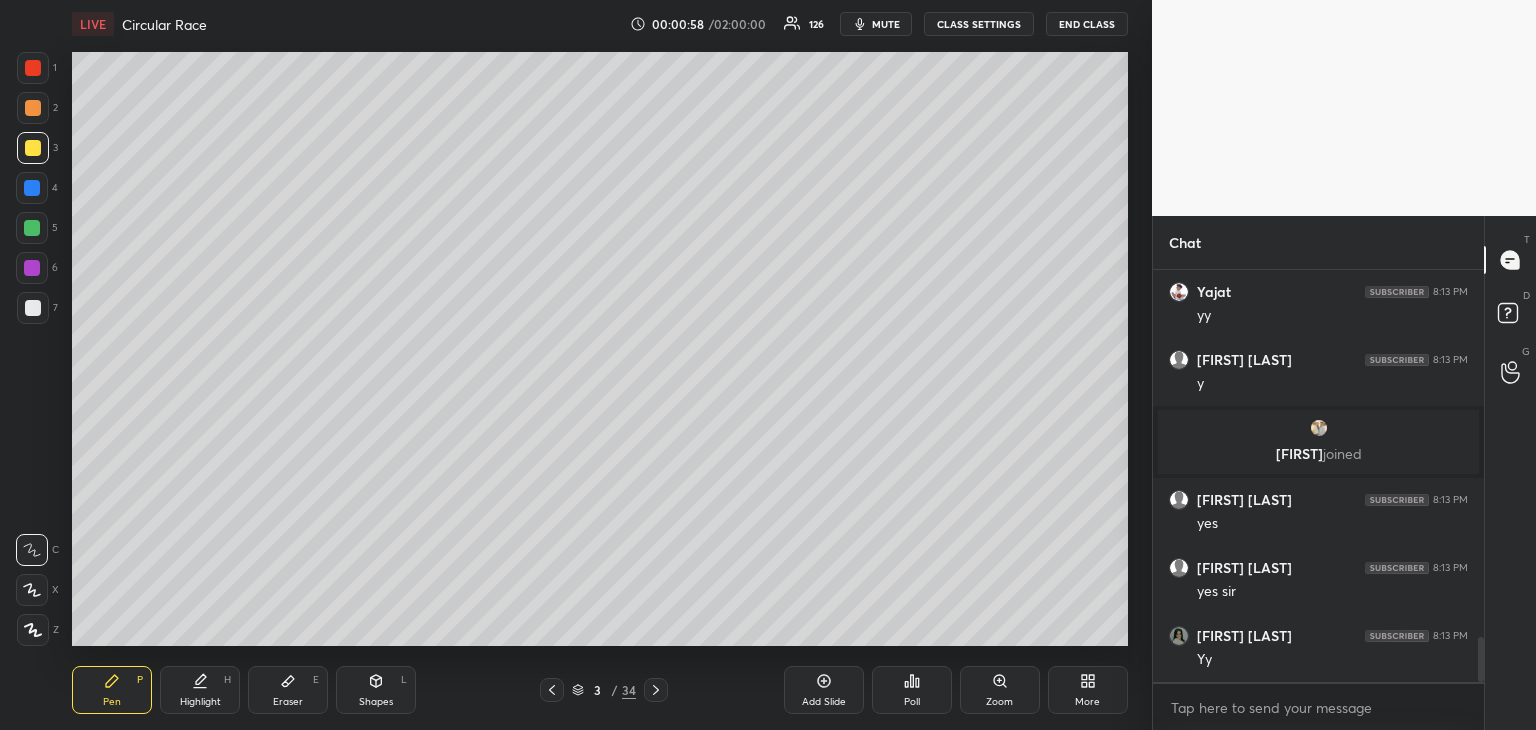 click at bounding box center [32, 590] 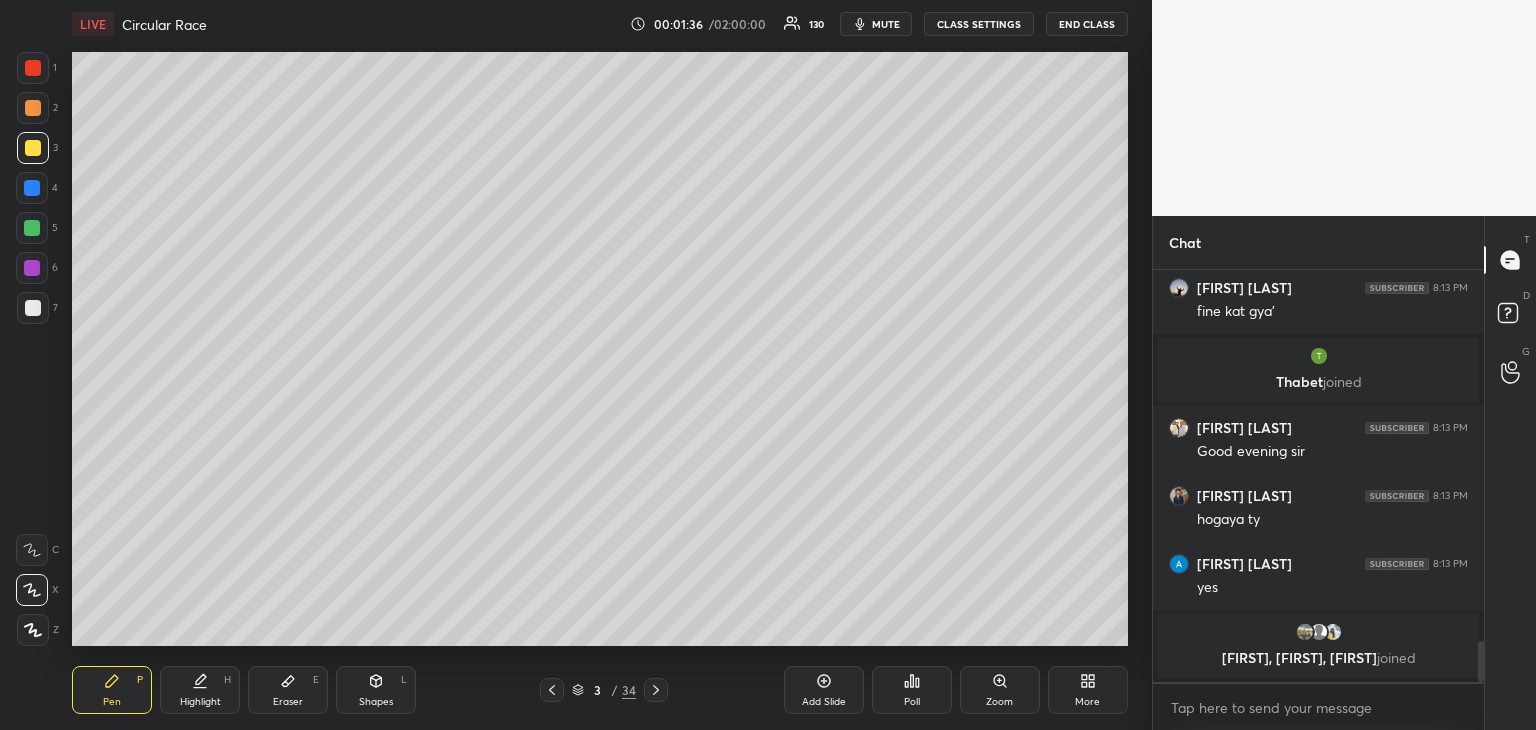 click at bounding box center (32, 228) 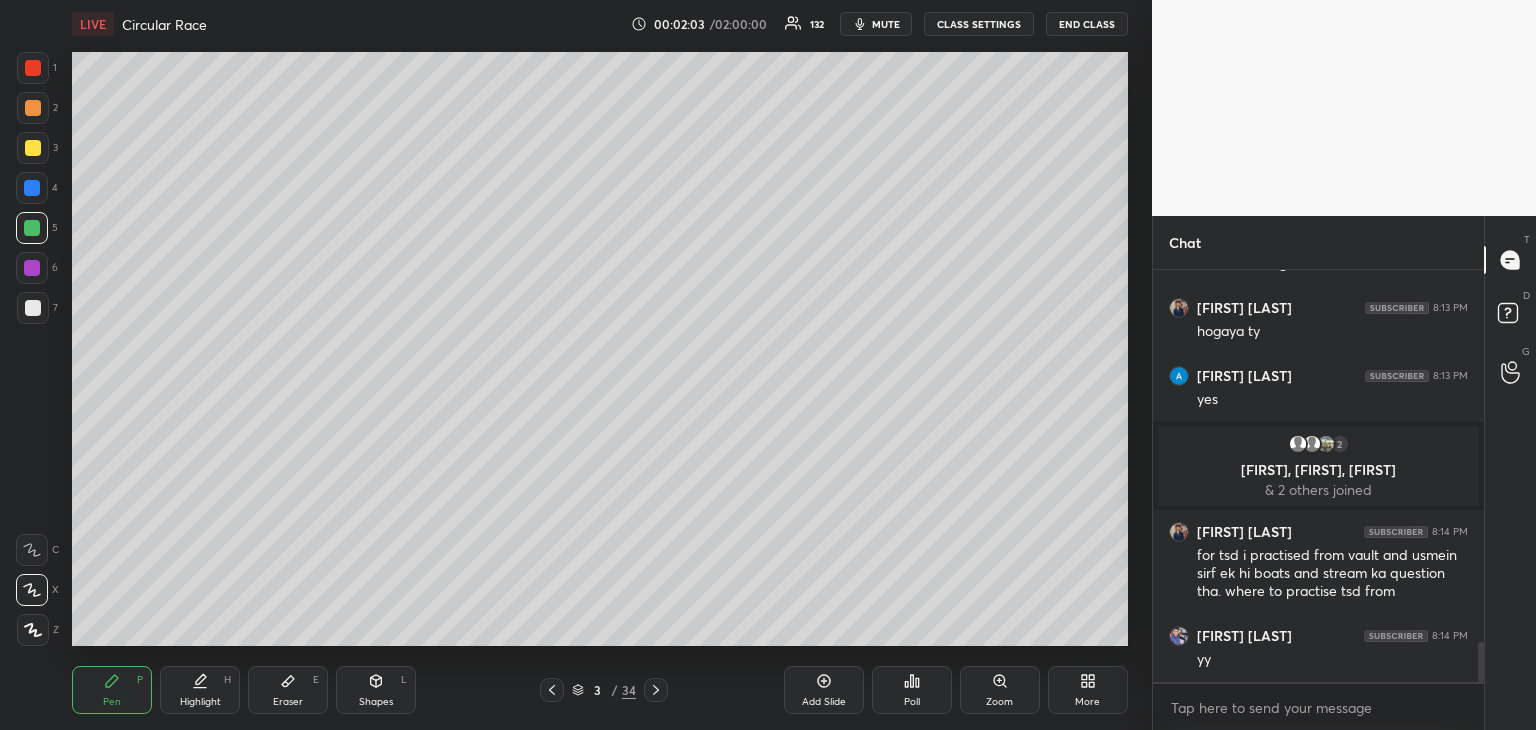 scroll, scrollTop: 3880, scrollLeft: 0, axis: vertical 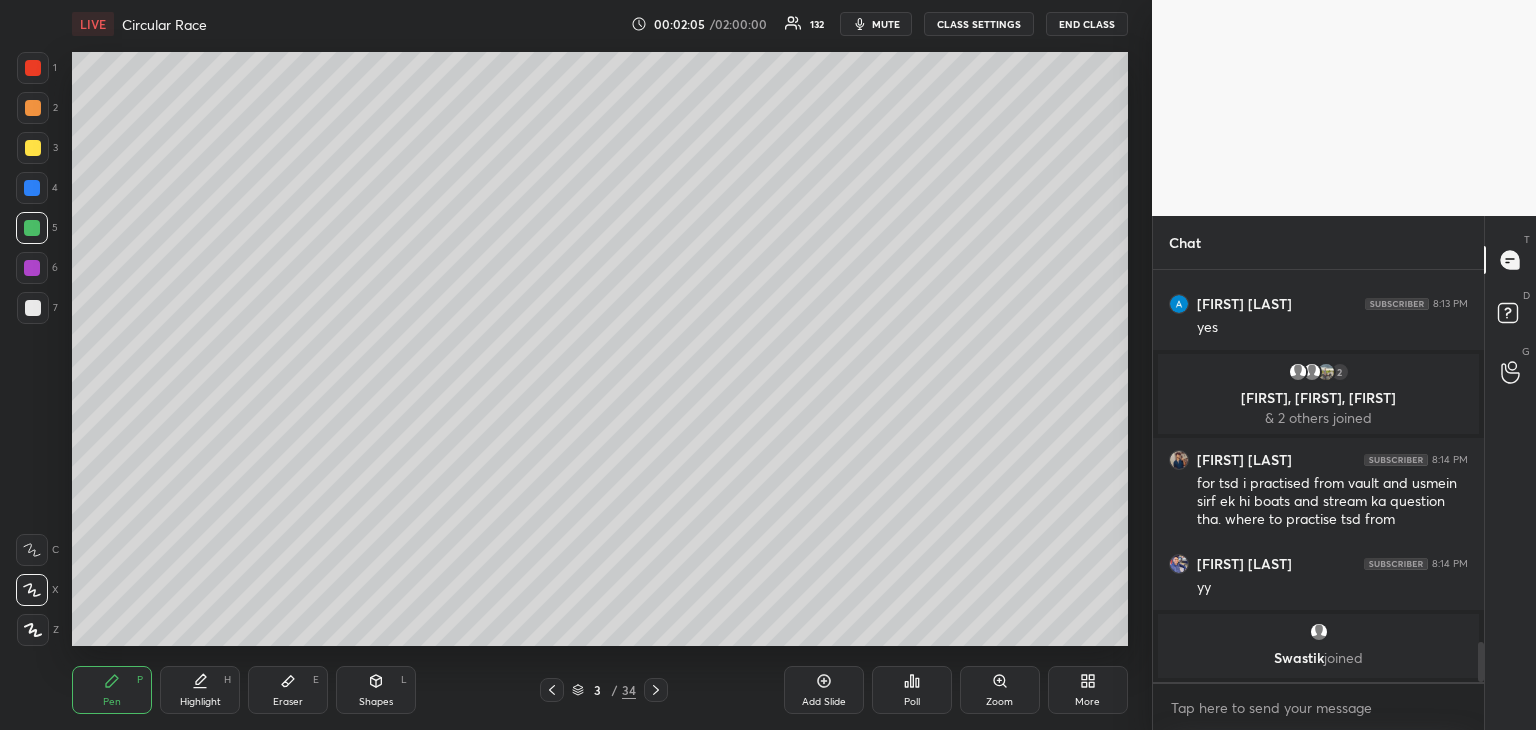 click 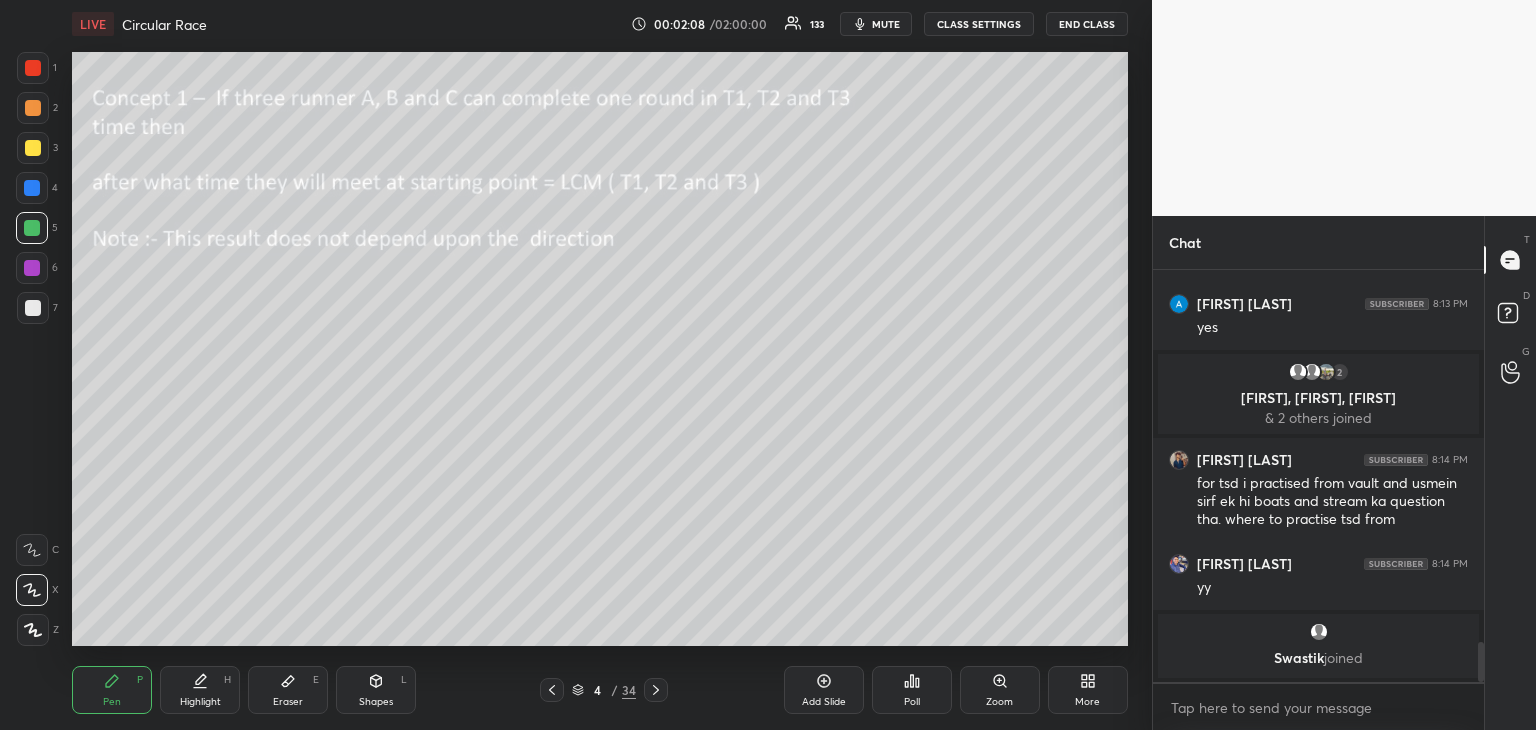 click 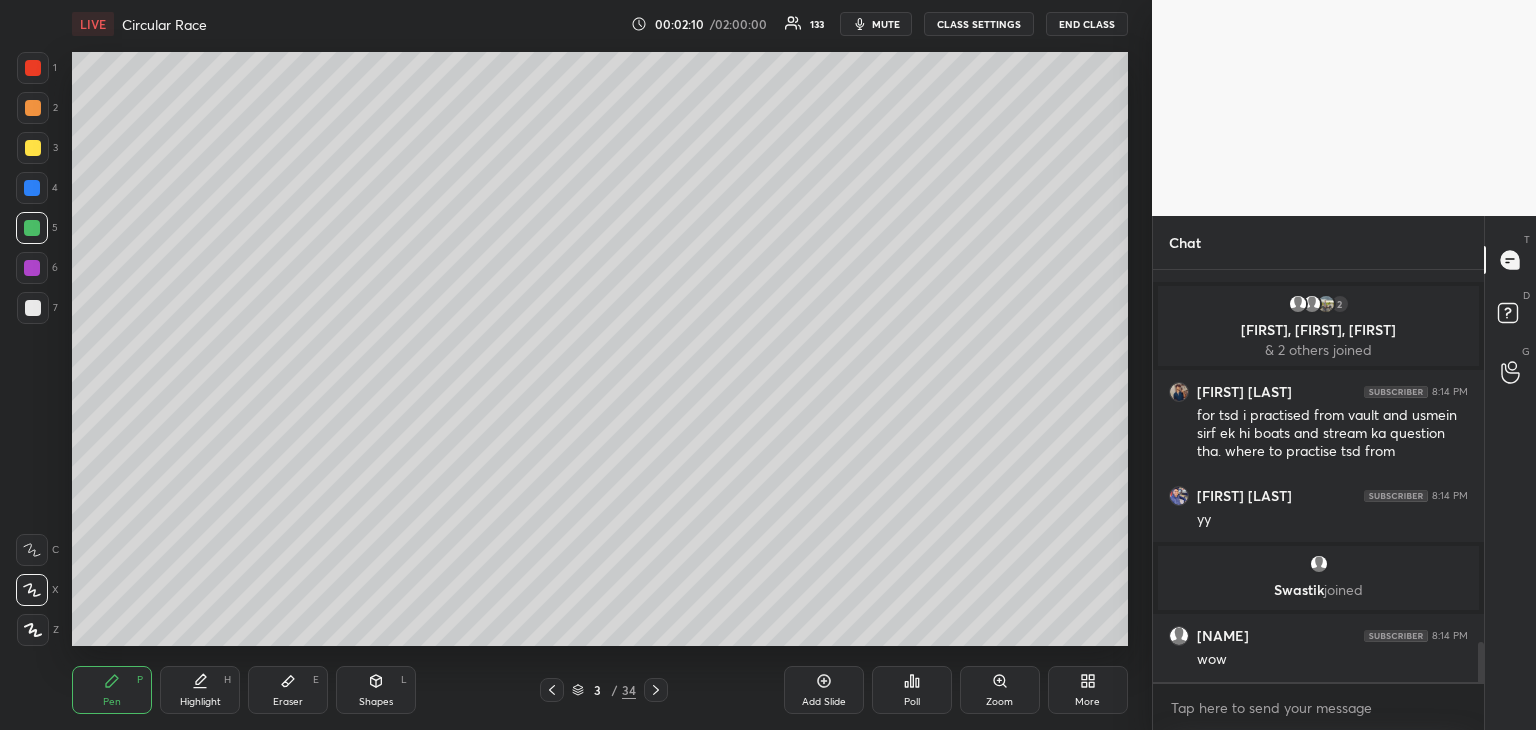 scroll, scrollTop: 3876, scrollLeft: 0, axis: vertical 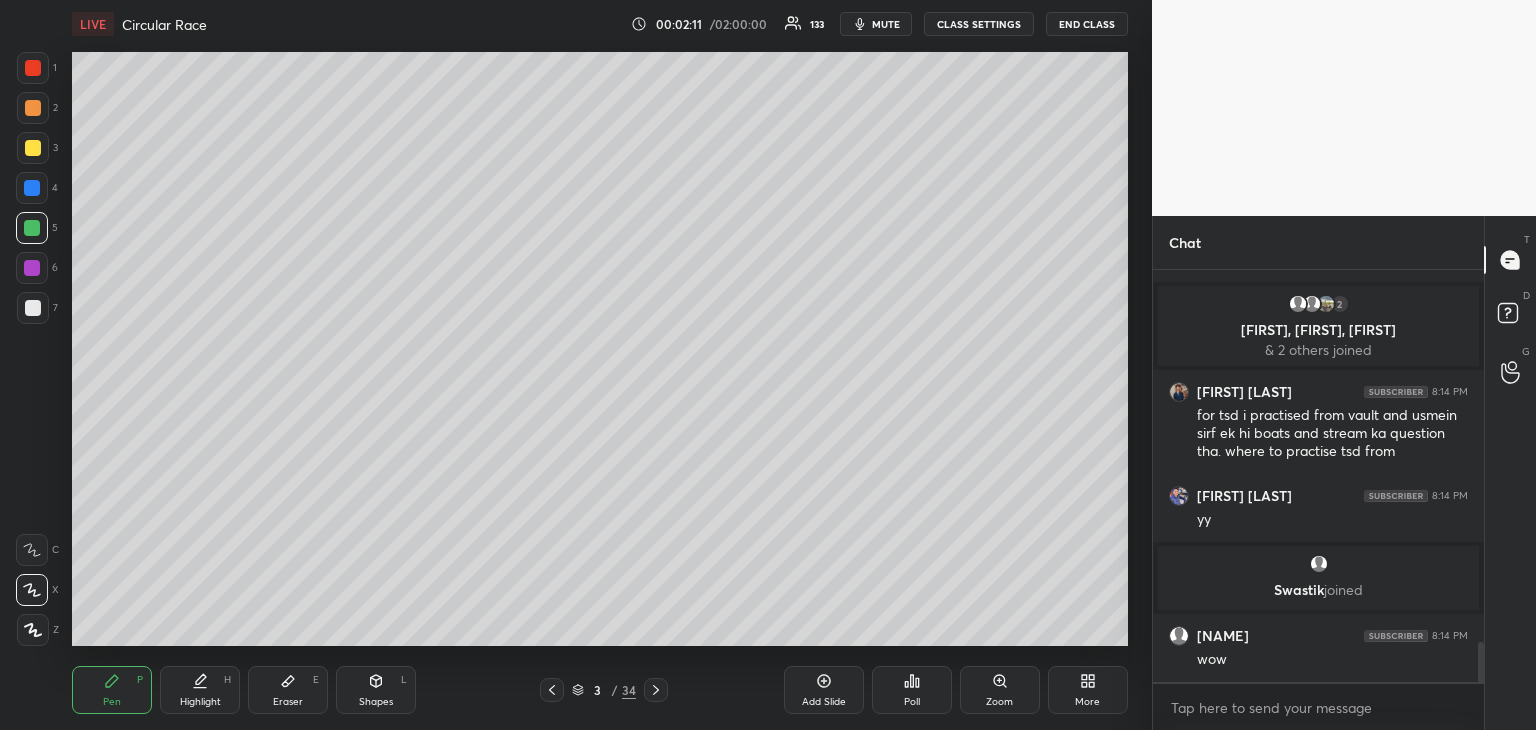 click 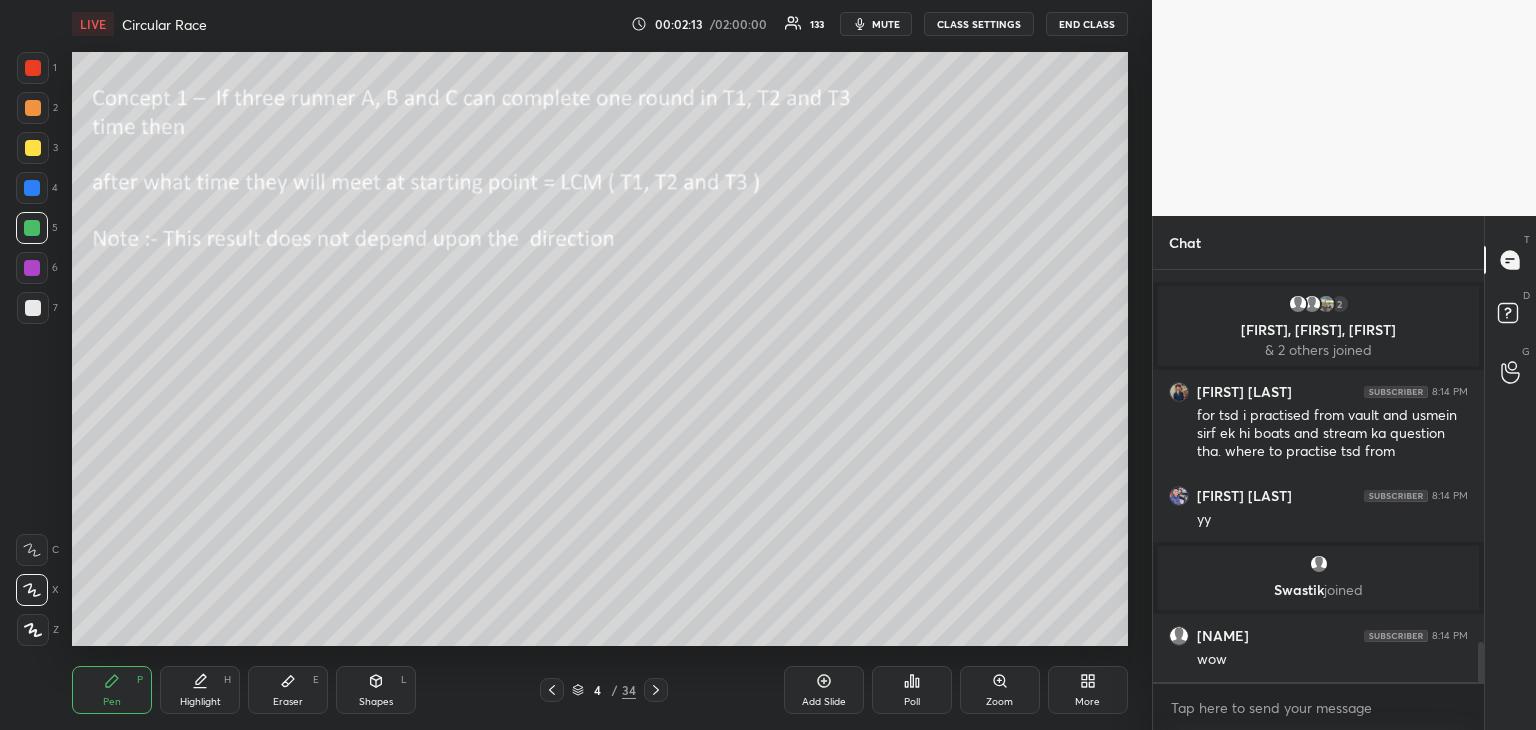 click 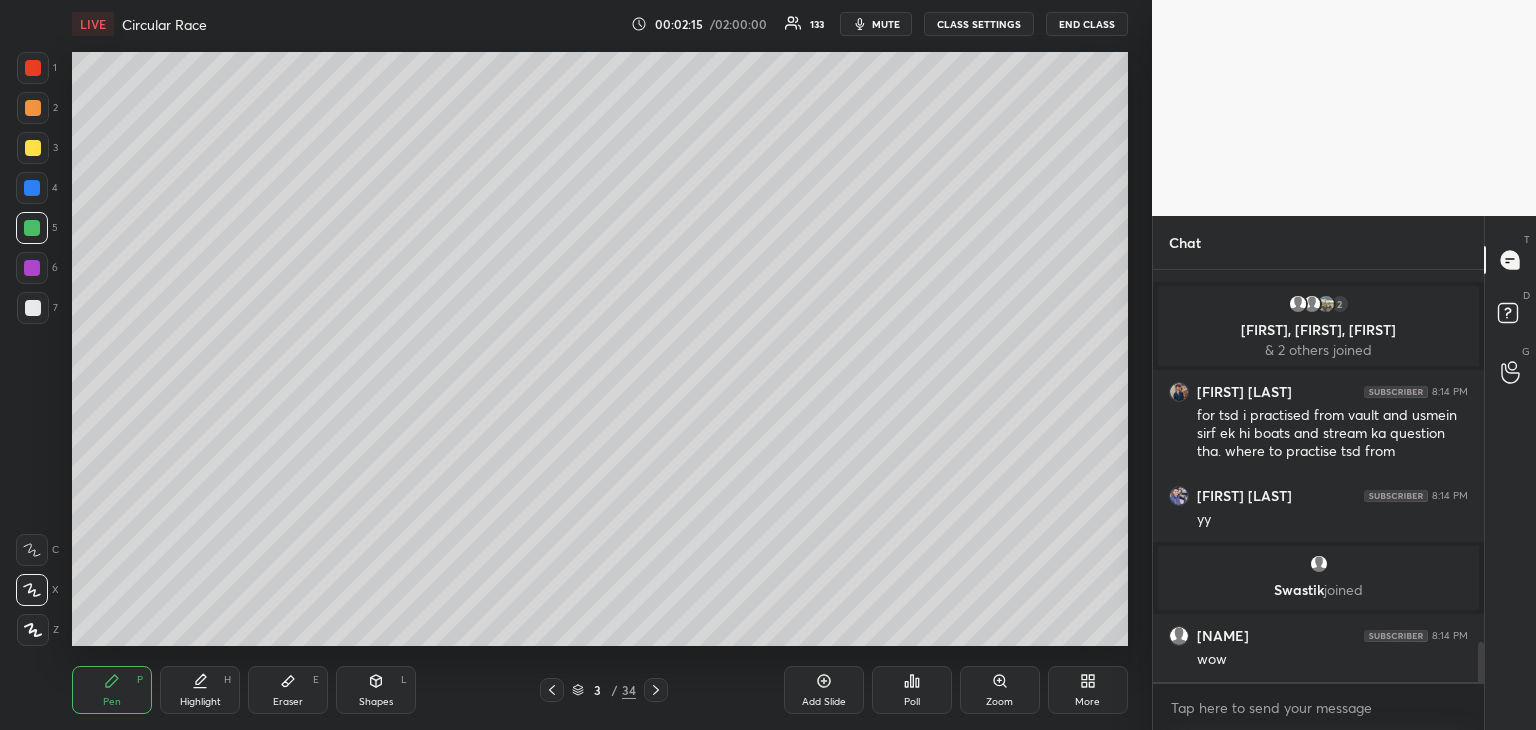 click at bounding box center [33, 148] 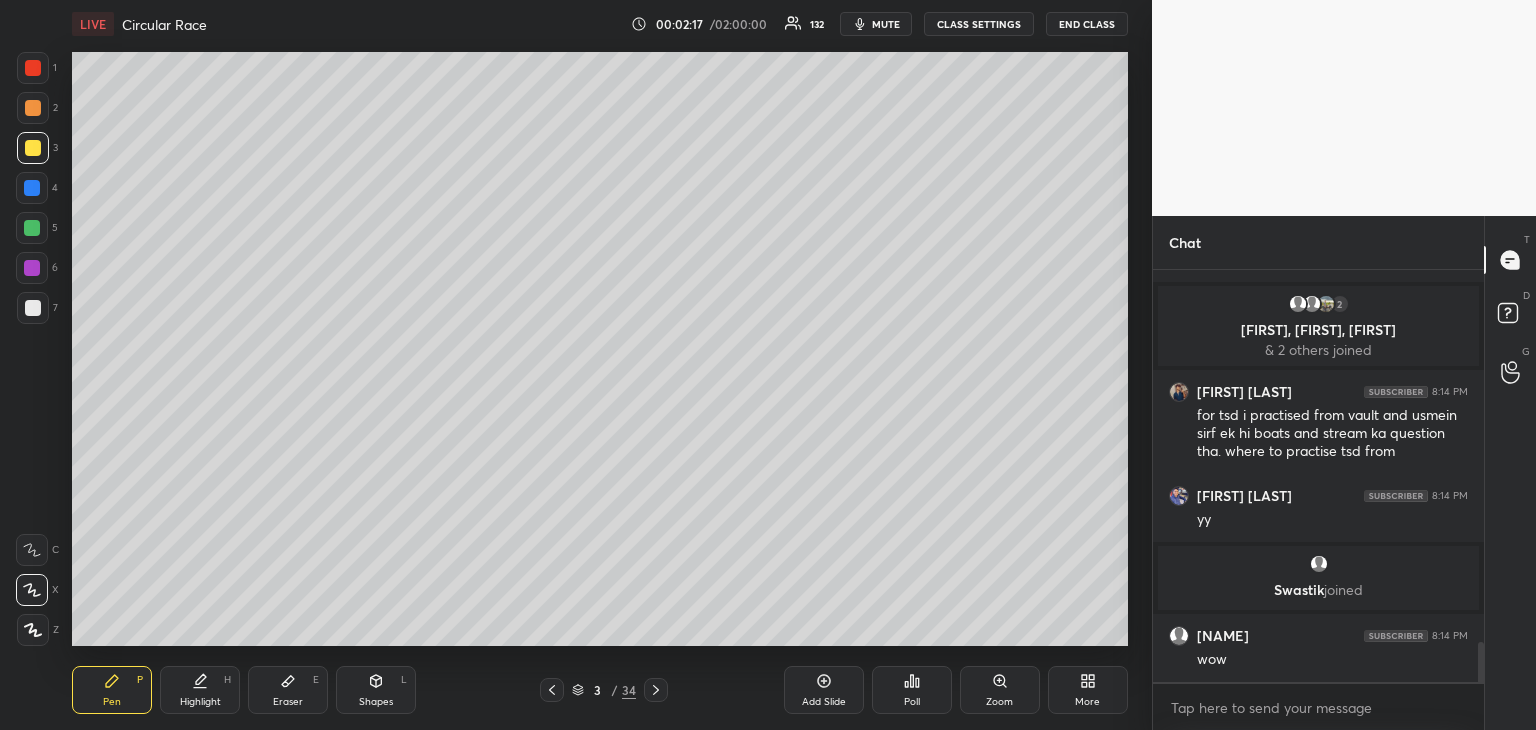 click on "Shapes L" at bounding box center (376, 690) 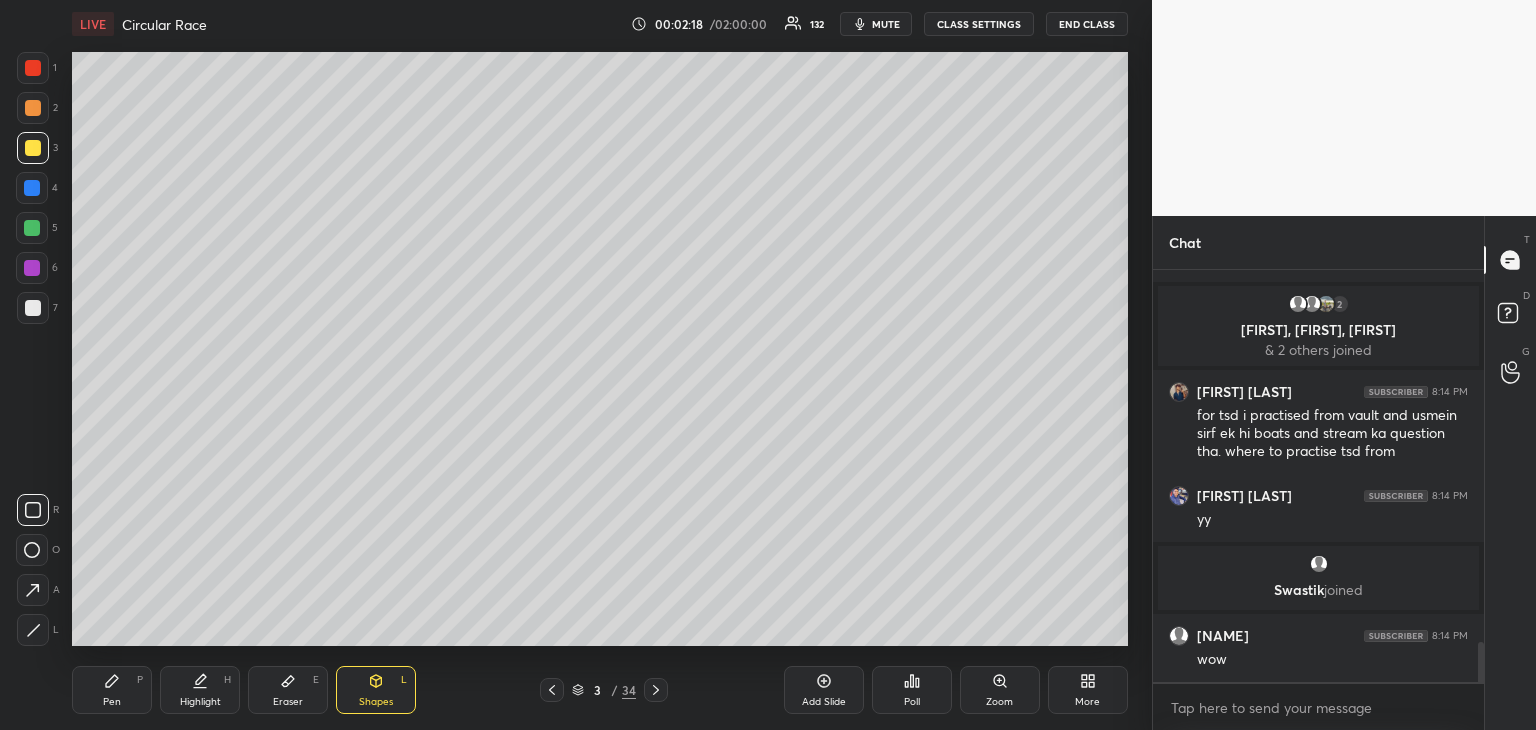 click 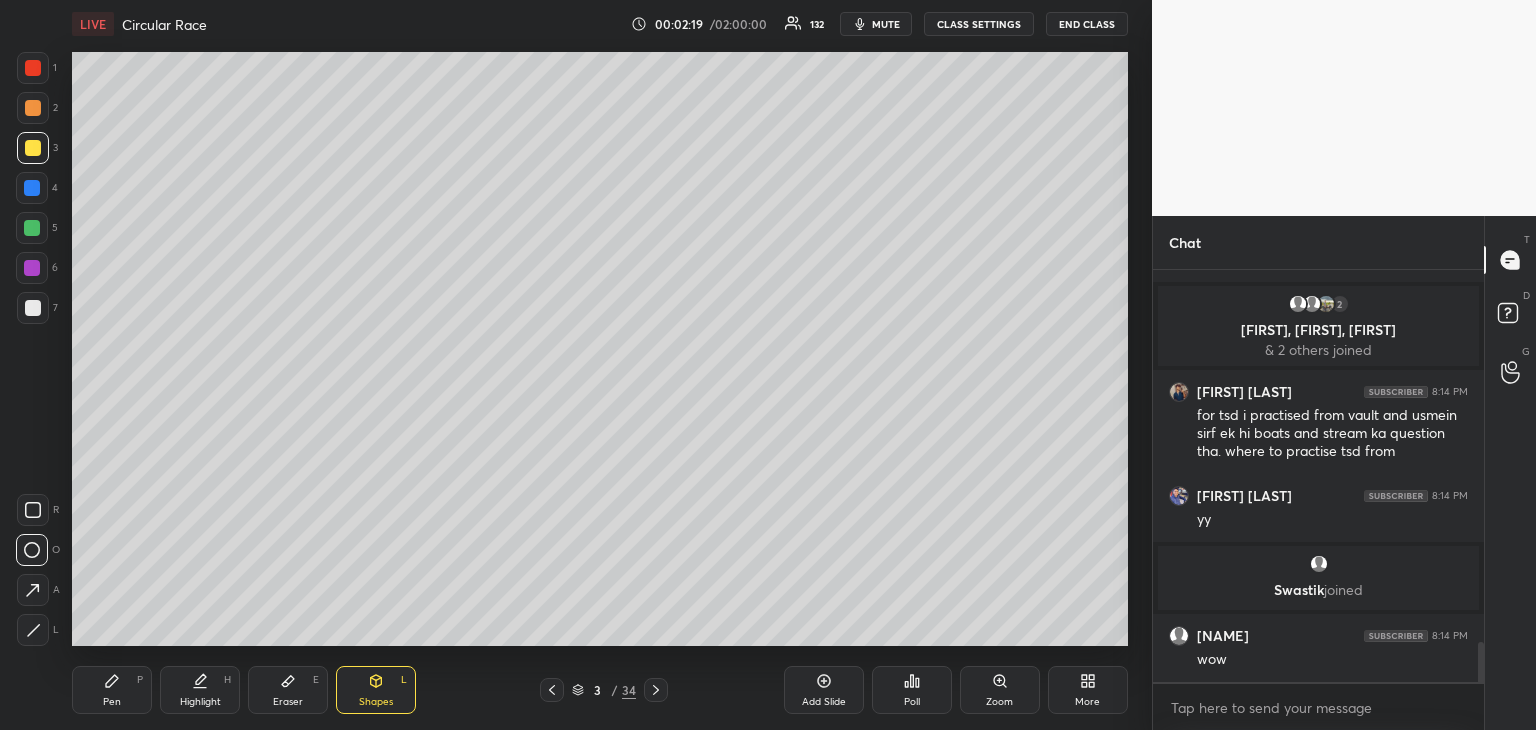 scroll, scrollTop: 3948, scrollLeft: 0, axis: vertical 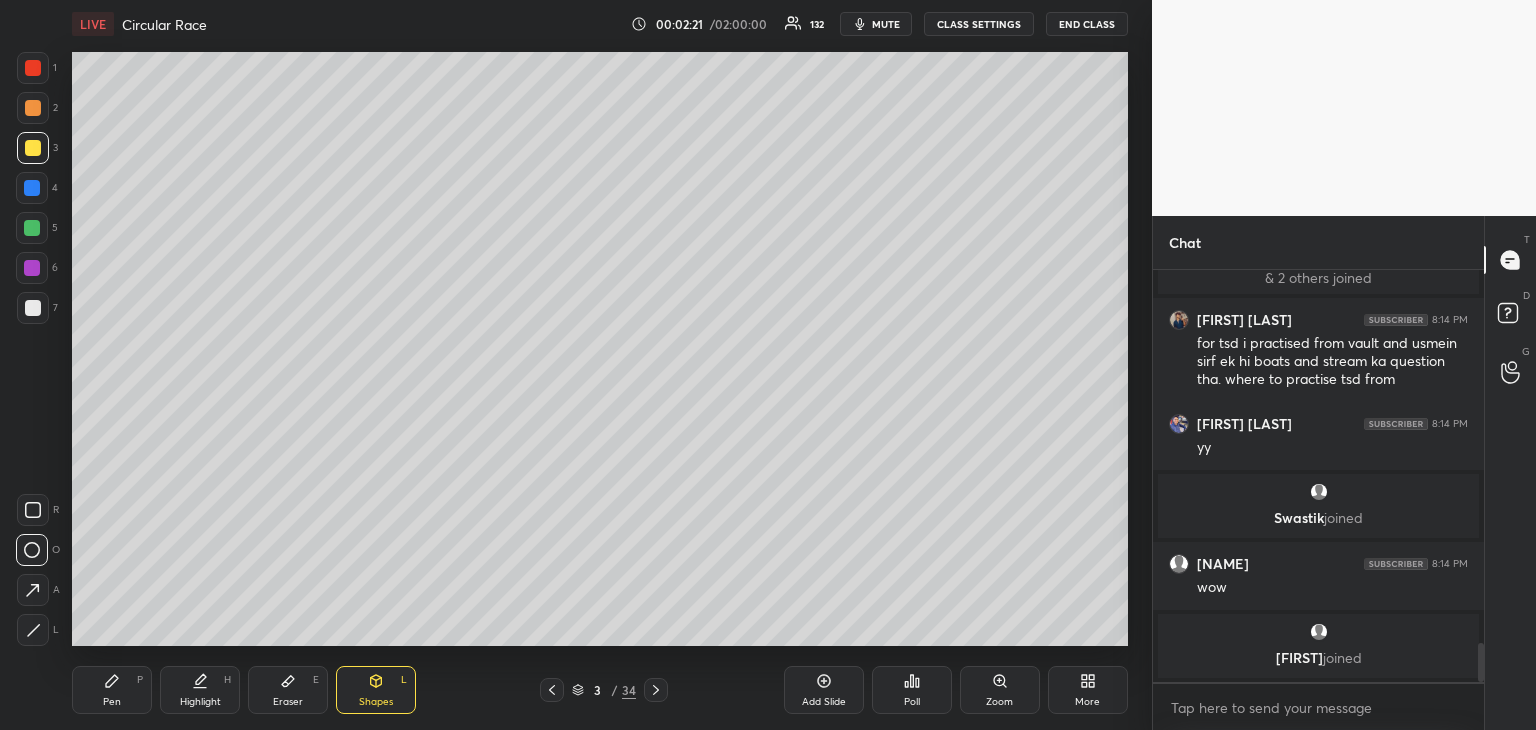 click on "Pen P" at bounding box center [112, 690] 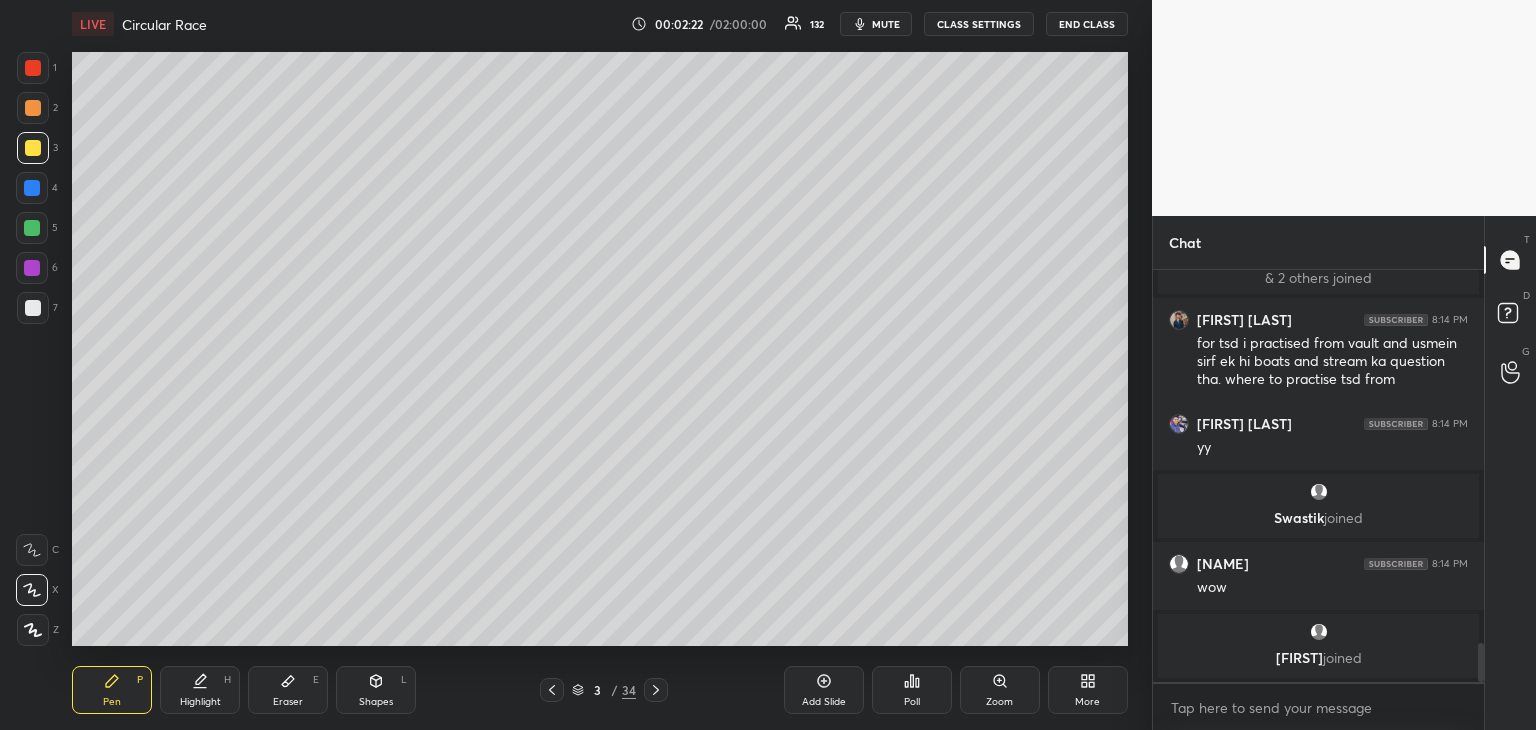 click at bounding box center (32, 268) 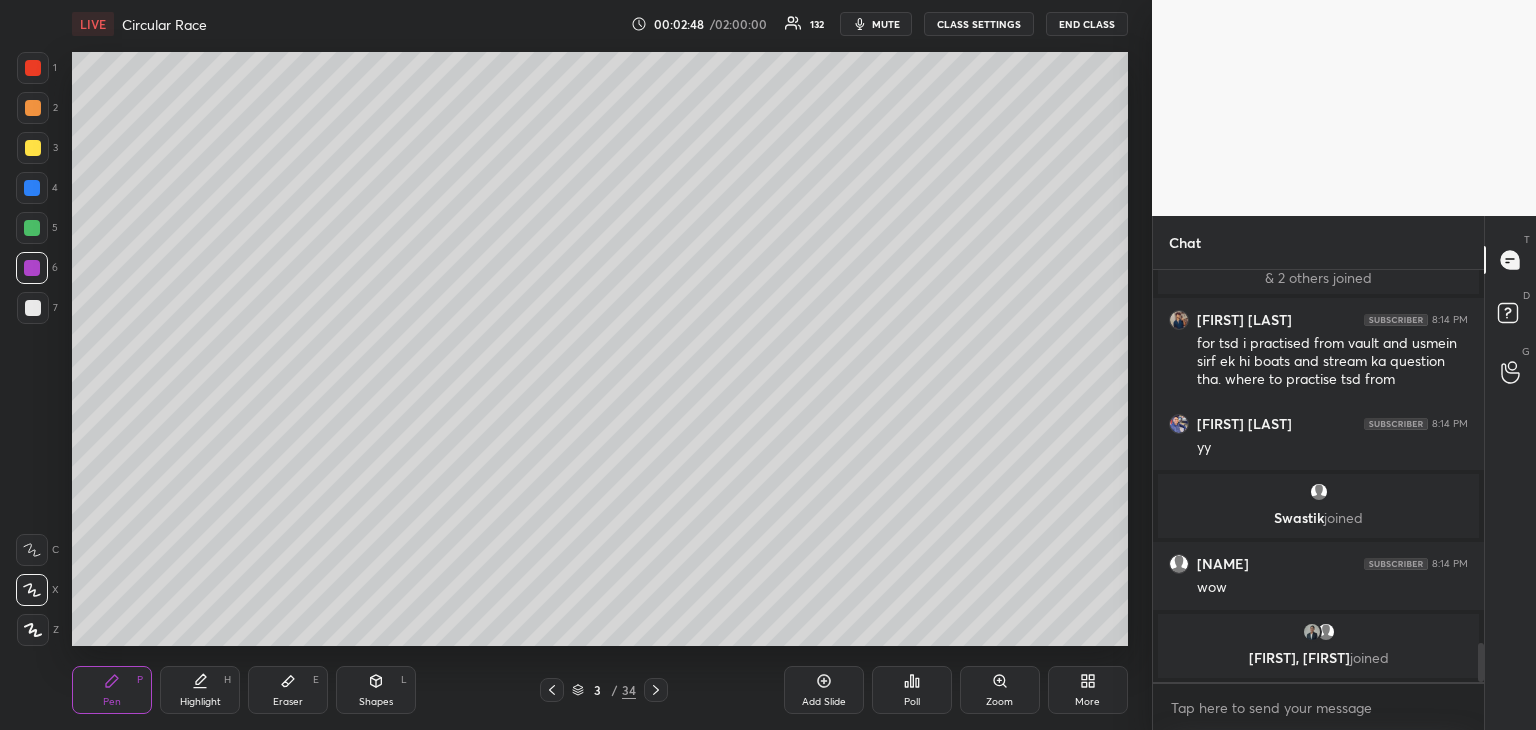 click on "Highlight" at bounding box center (200, 702) 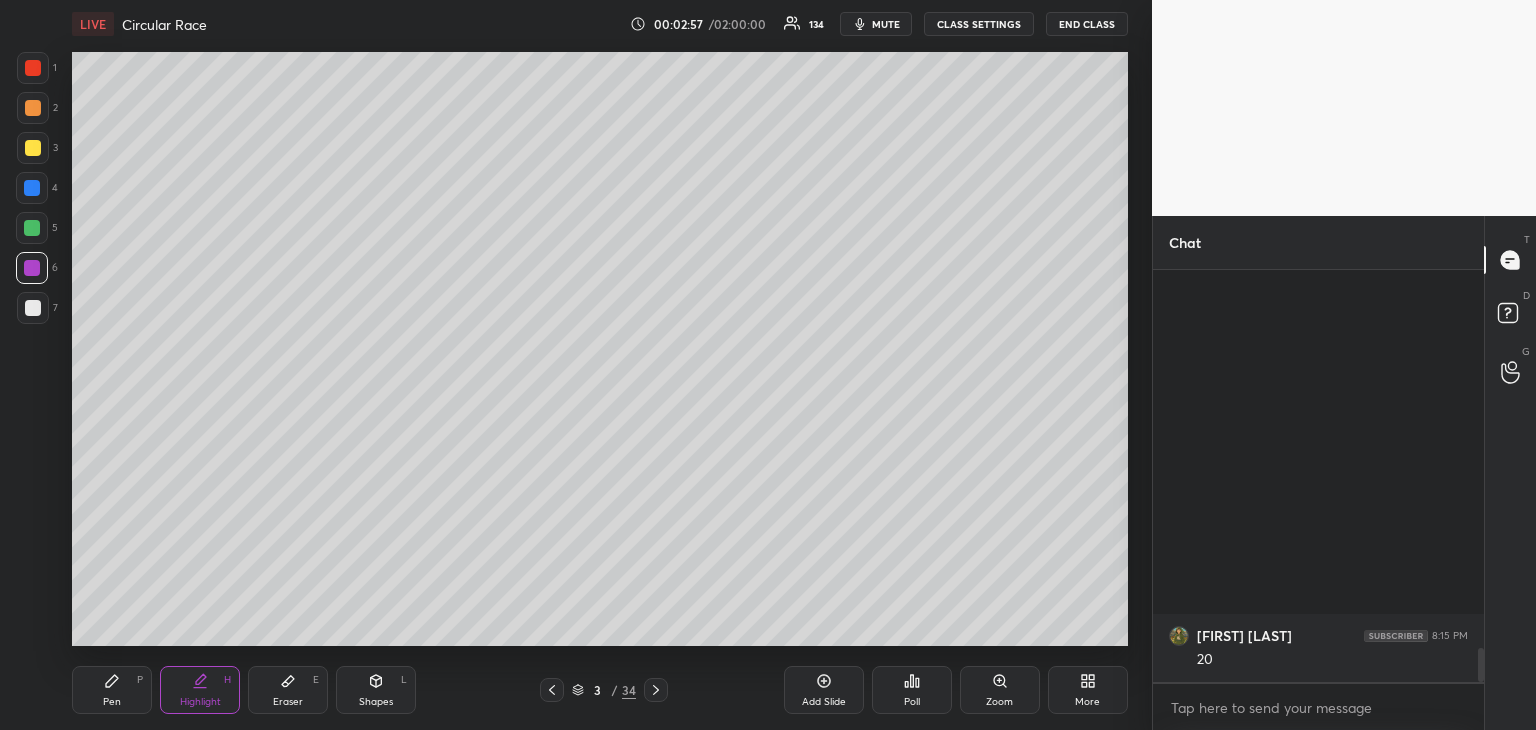 scroll, scrollTop: 4592, scrollLeft: 0, axis: vertical 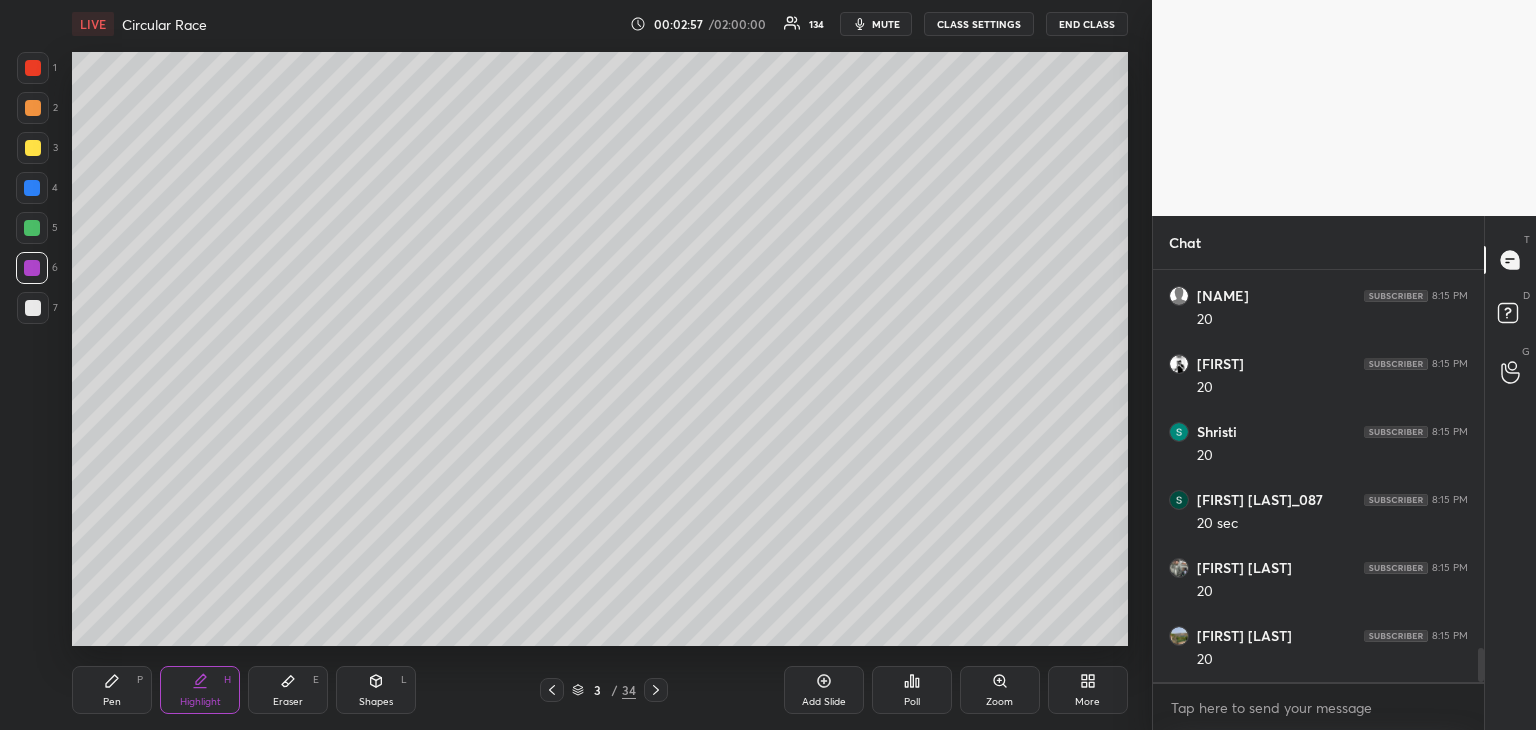 click on "Pen P" at bounding box center (112, 690) 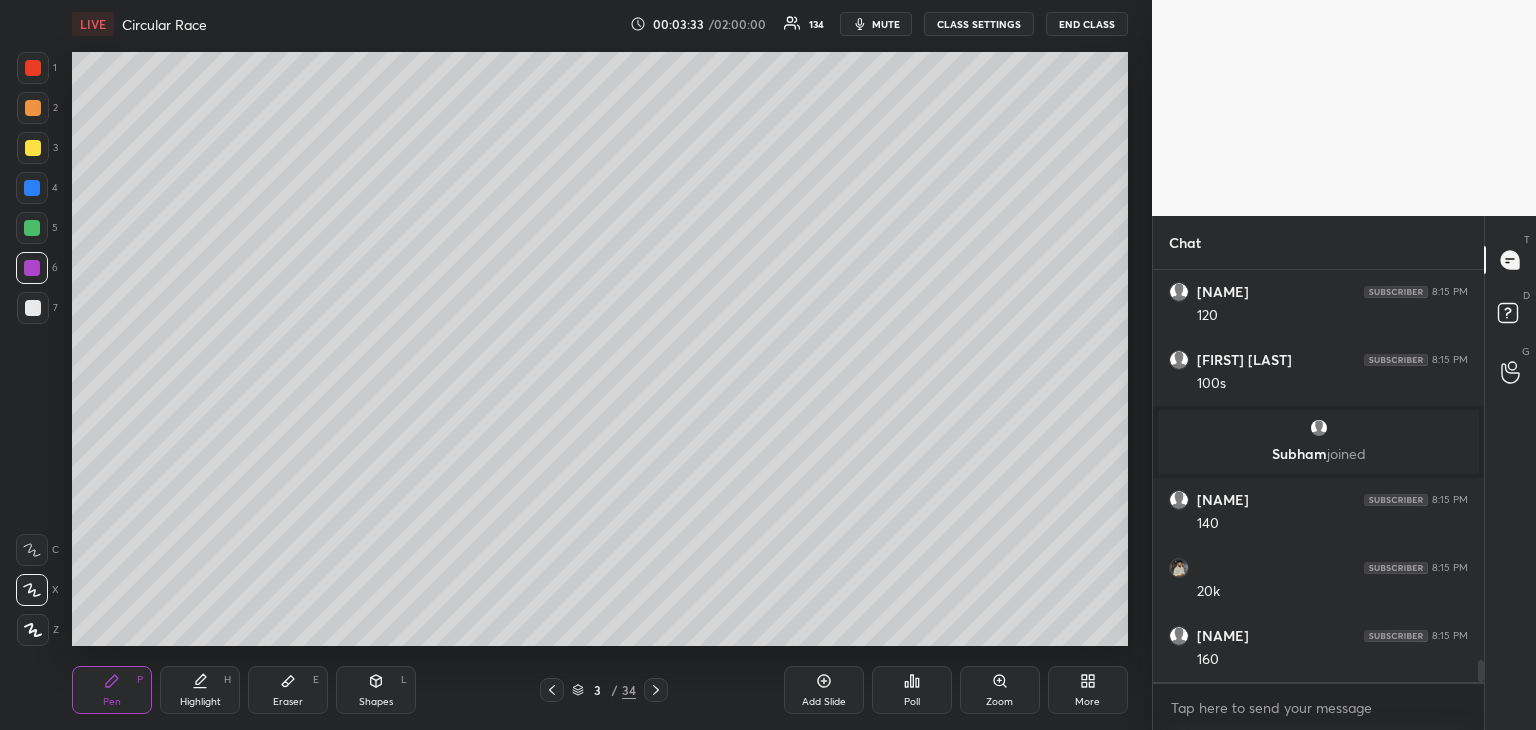 scroll, scrollTop: 7476, scrollLeft: 0, axis: vertical 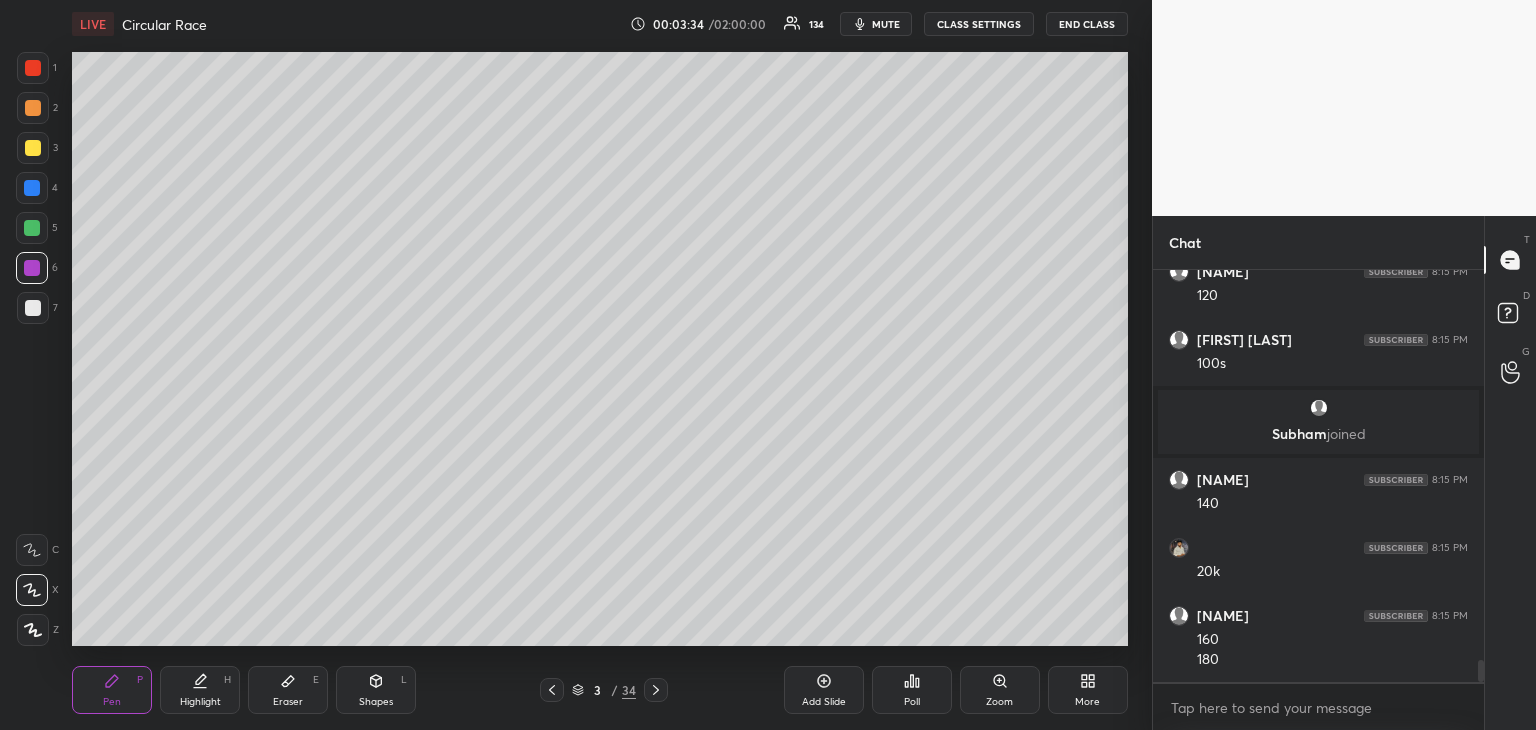 click at bounding box center [32, 228] 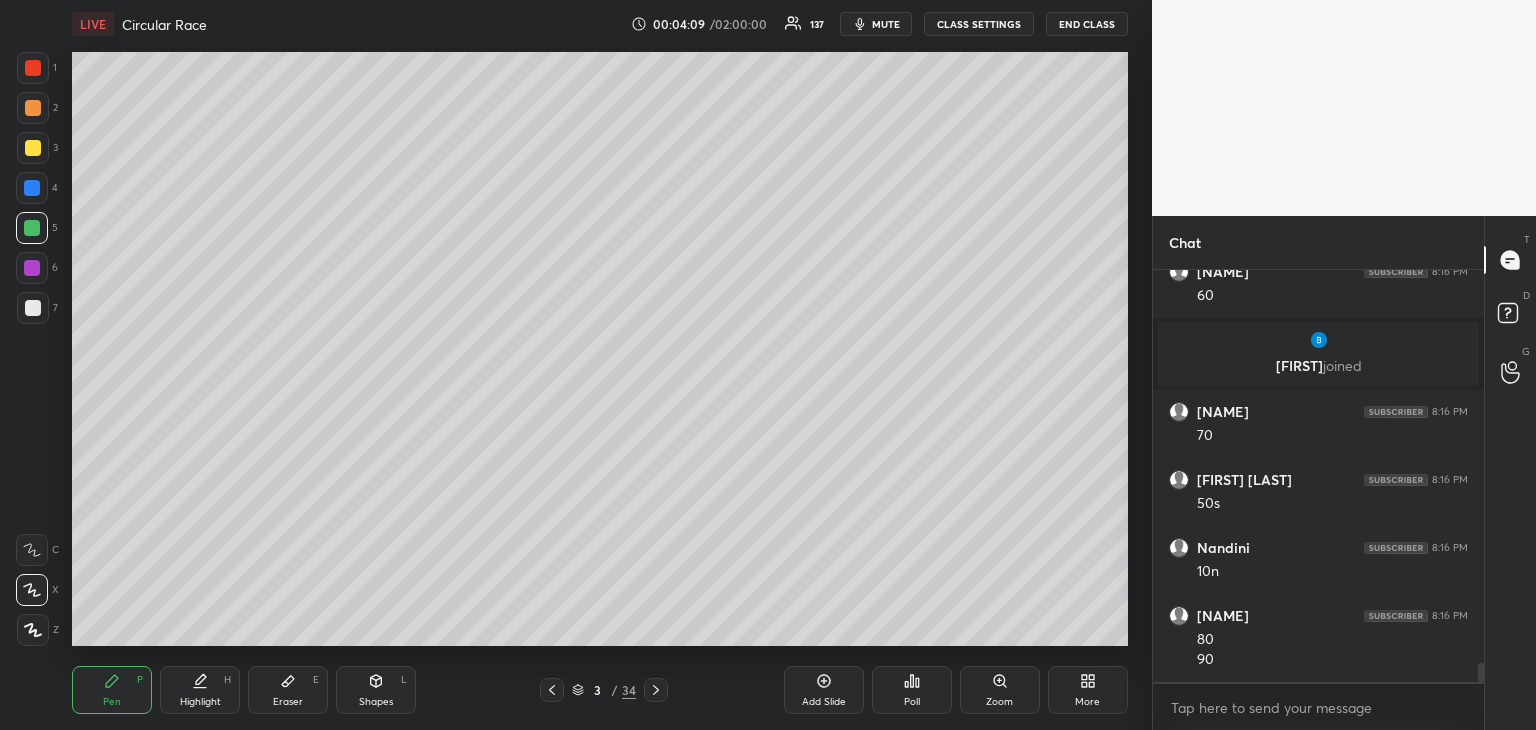 scroll, scrollTop: 8446, scrollLeft: 0, axis: vertical 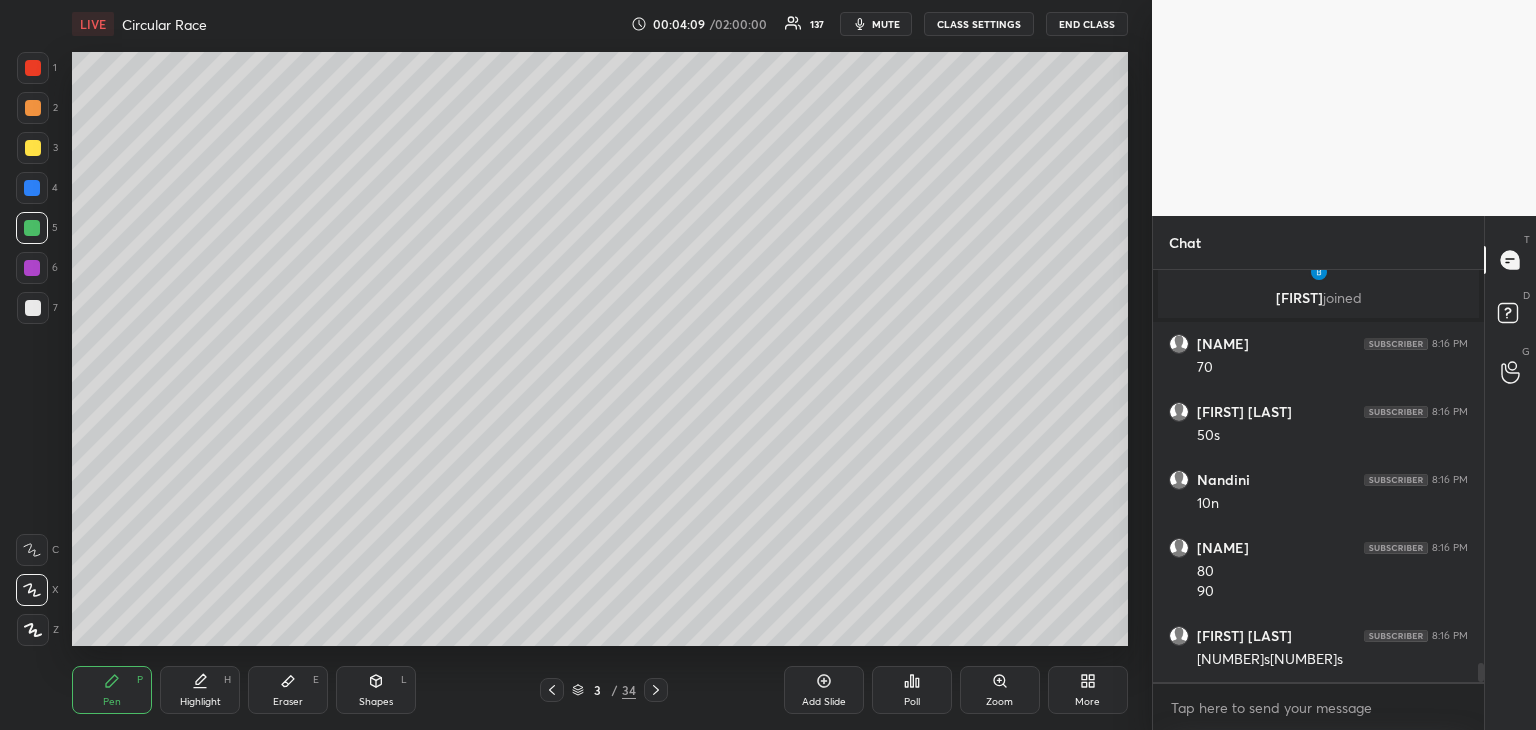 click at bounding box center [33, 148] 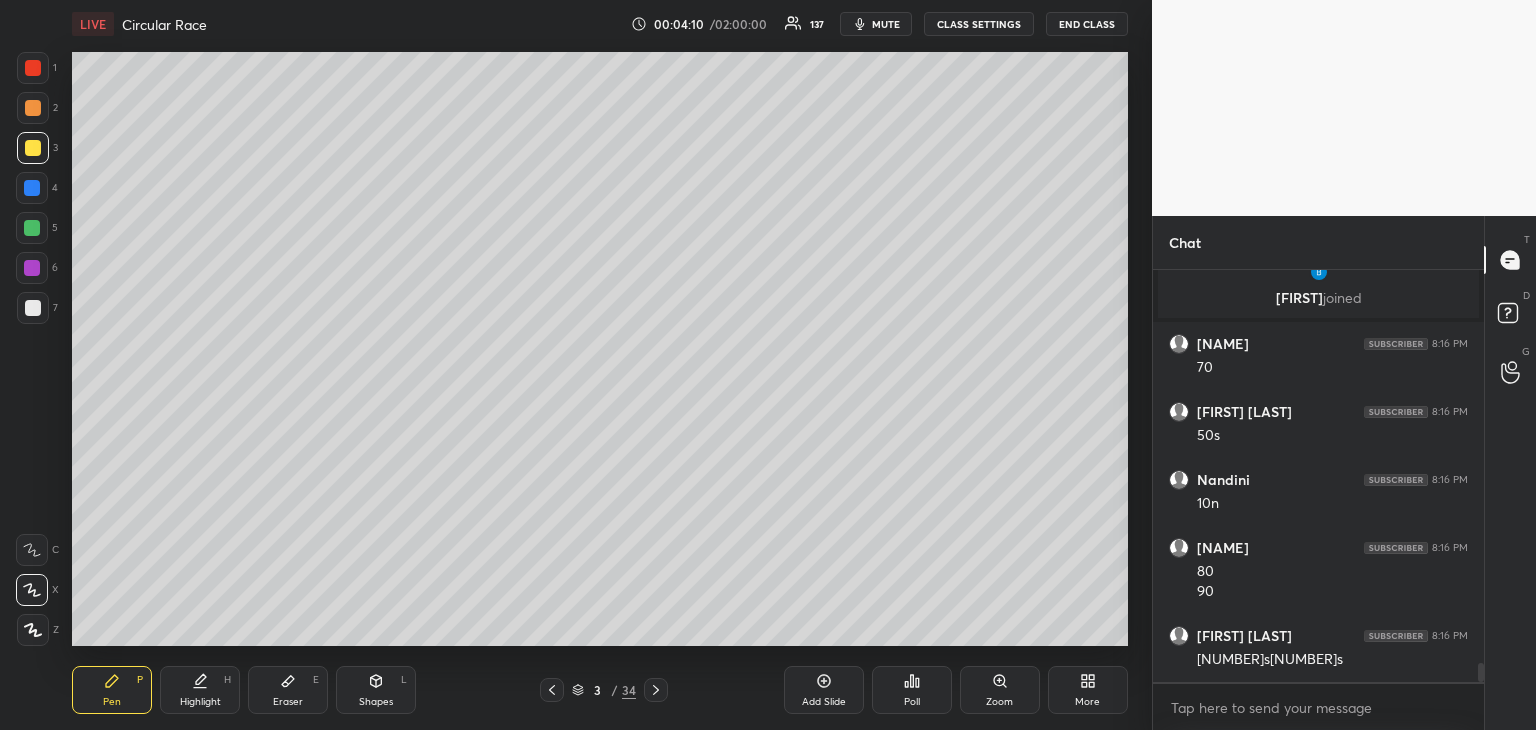 scroll, scrollTop: 8514, scrollLeft: 0, axis: vertical 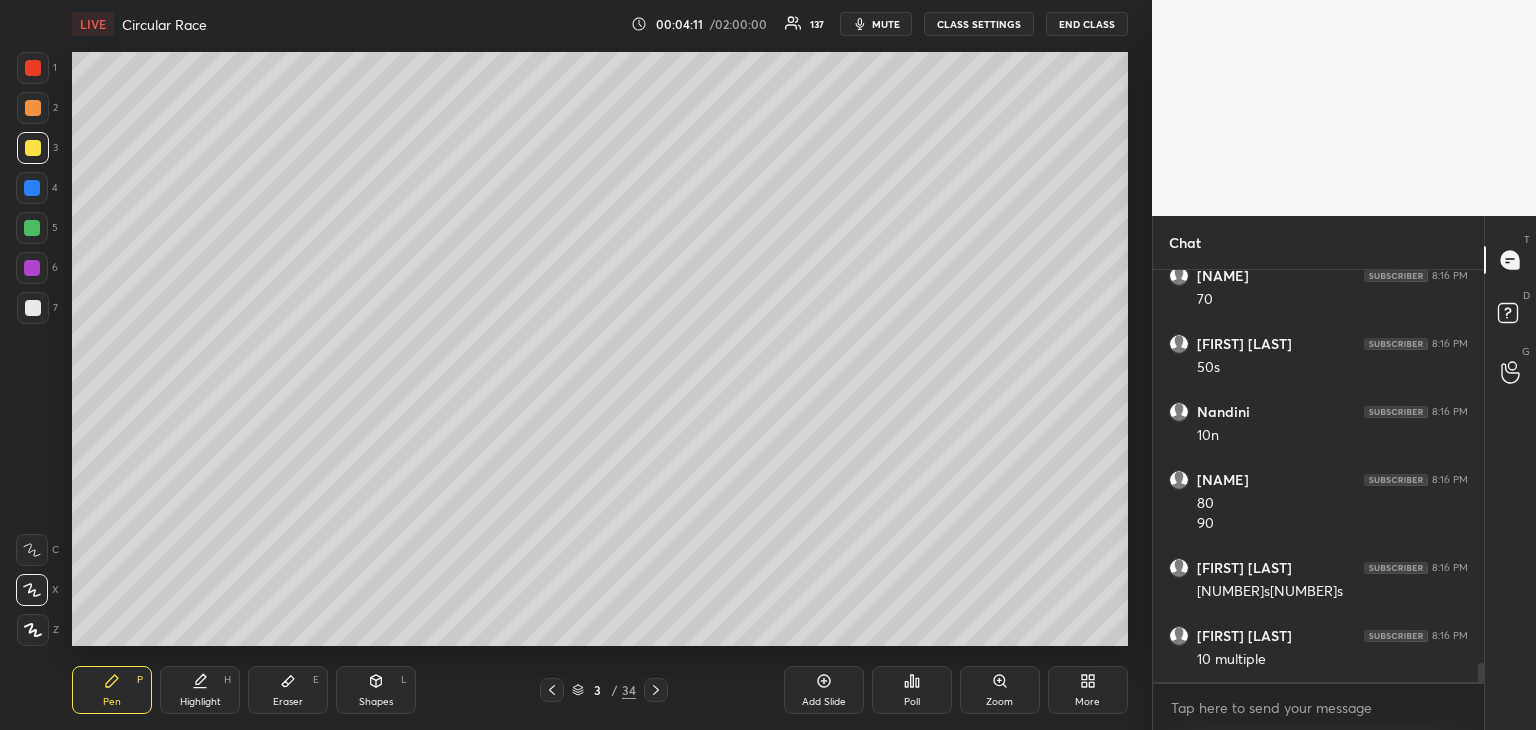 click at bounding box center (33, 308) 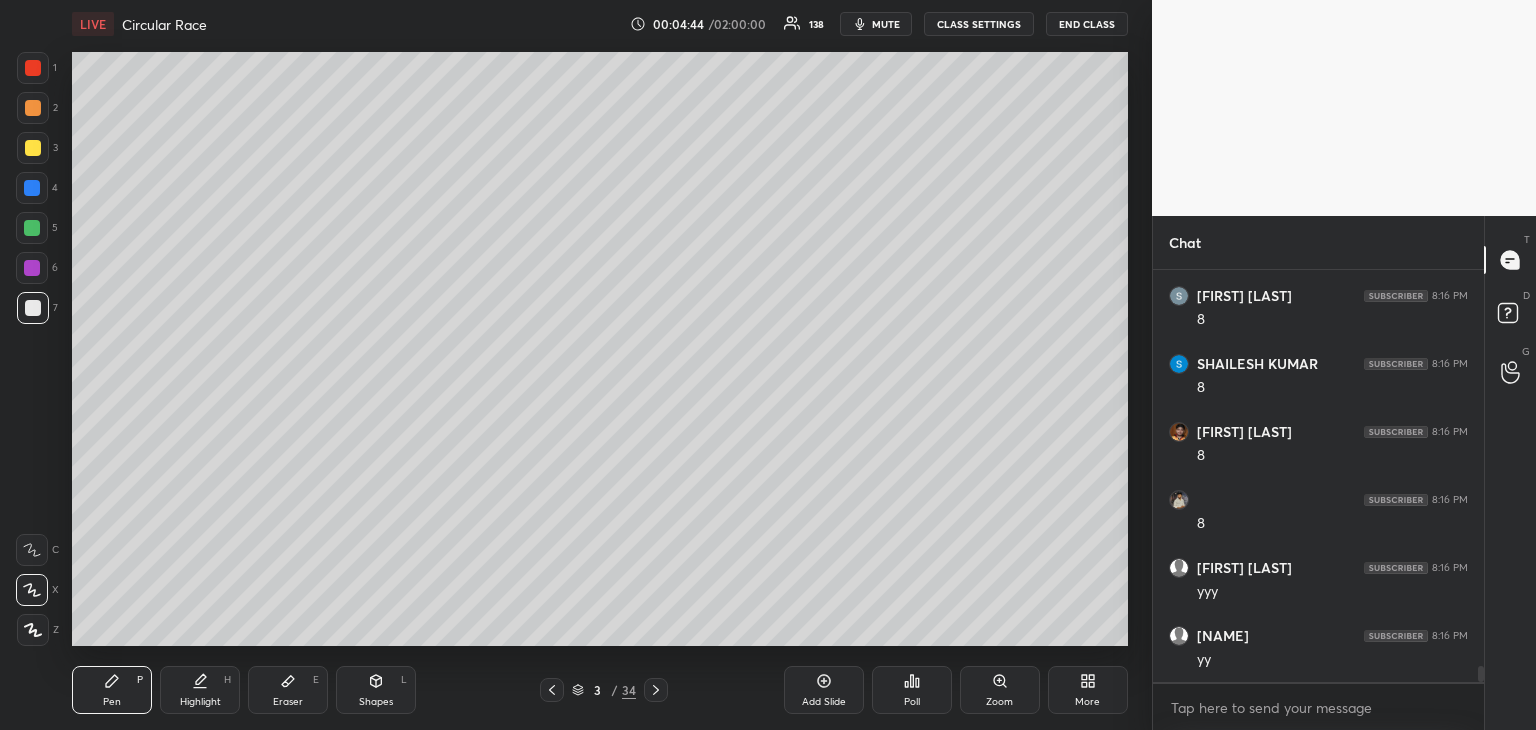 scroll, scrollTop: 9870, scrollLeft: 0, axis: vertical 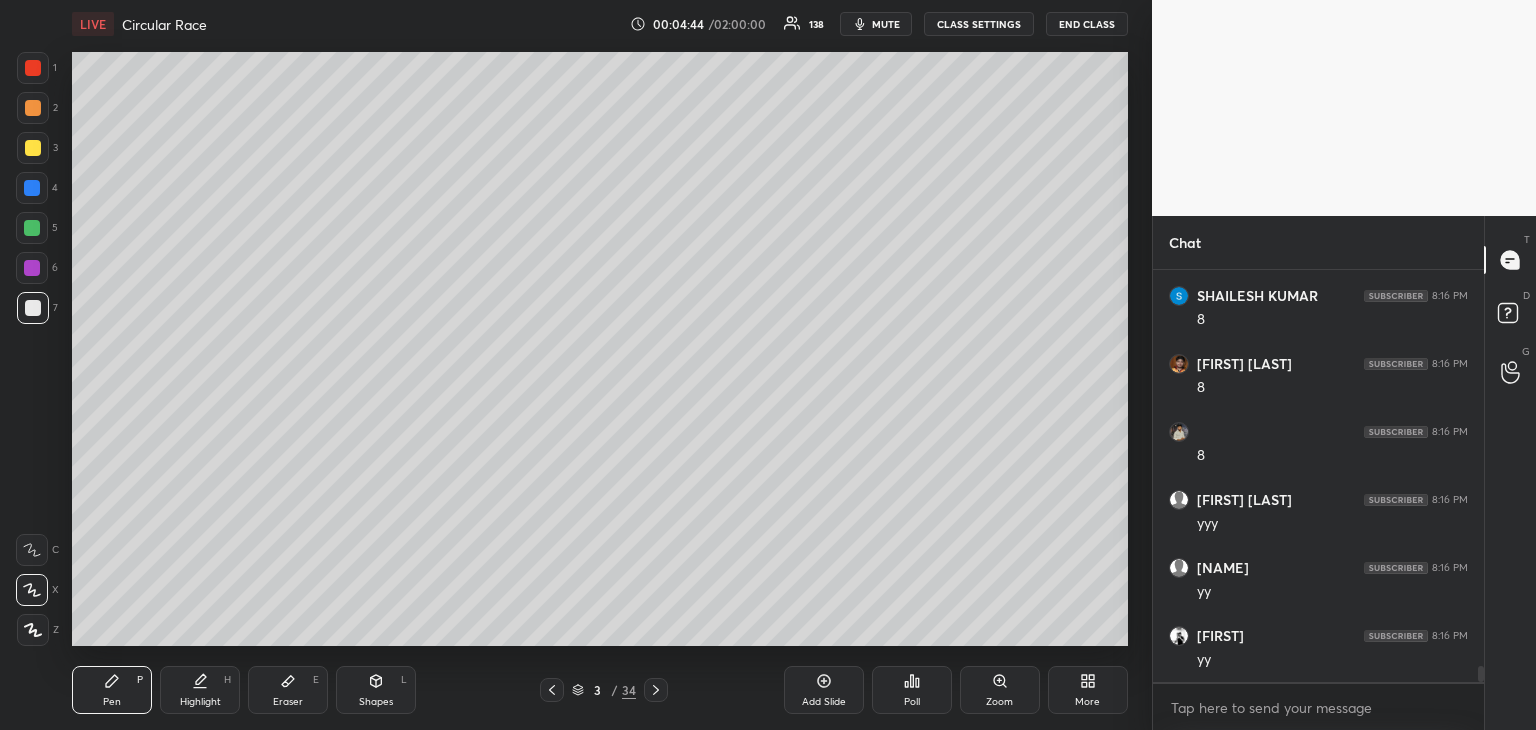 click at bounding box center [32, 188] 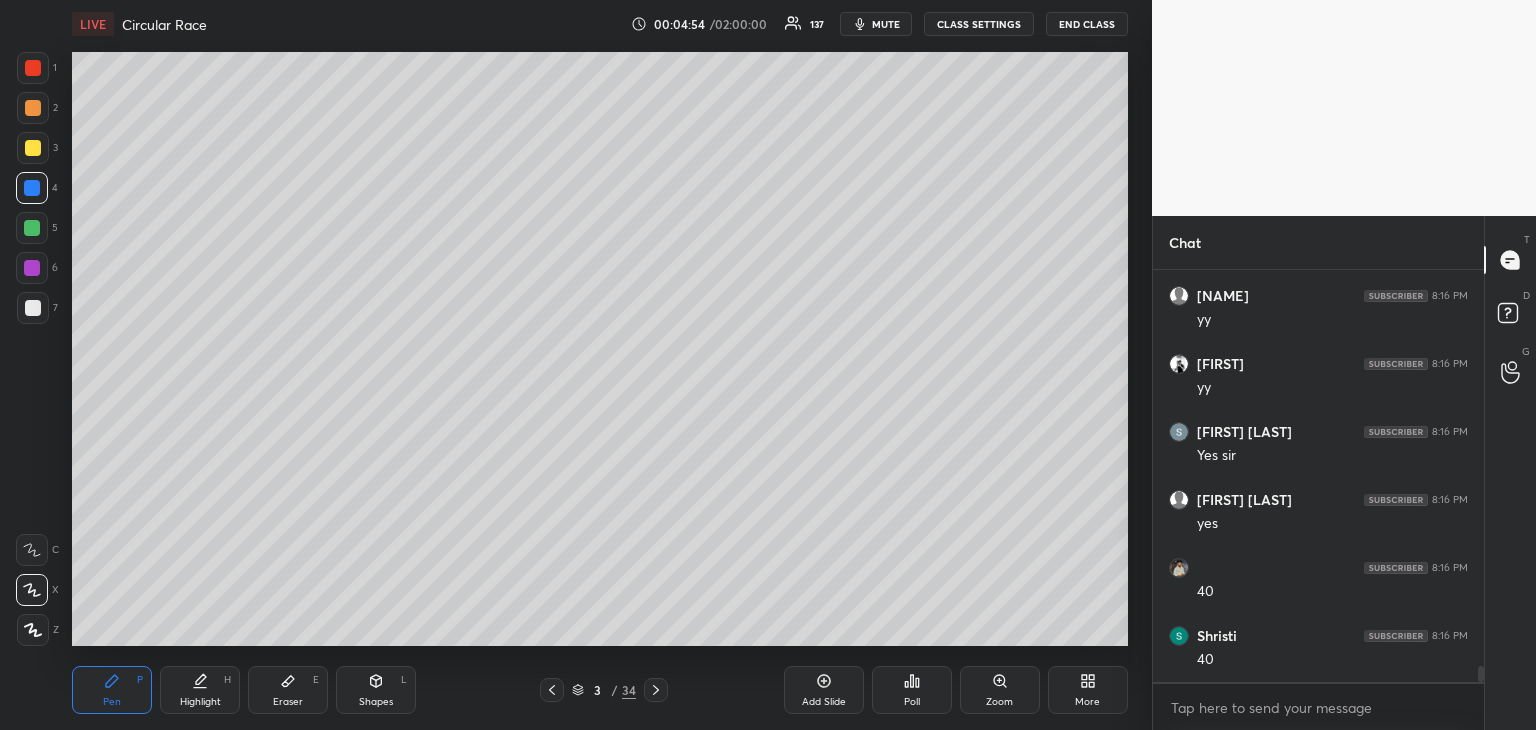 scroll, scrollTop: 10278, scrollLeft: 0, axis: vertical 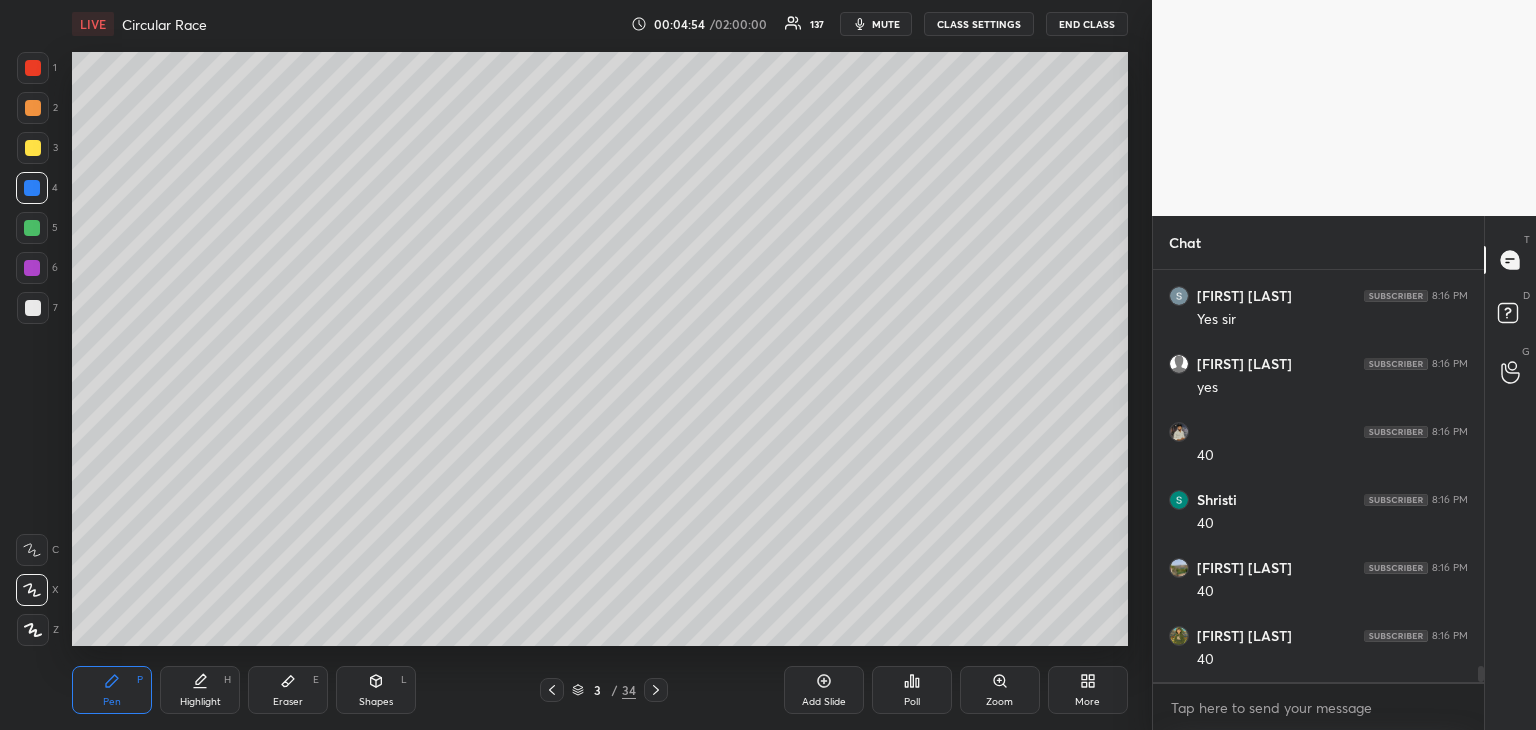 click at bounding box center (33, 148) 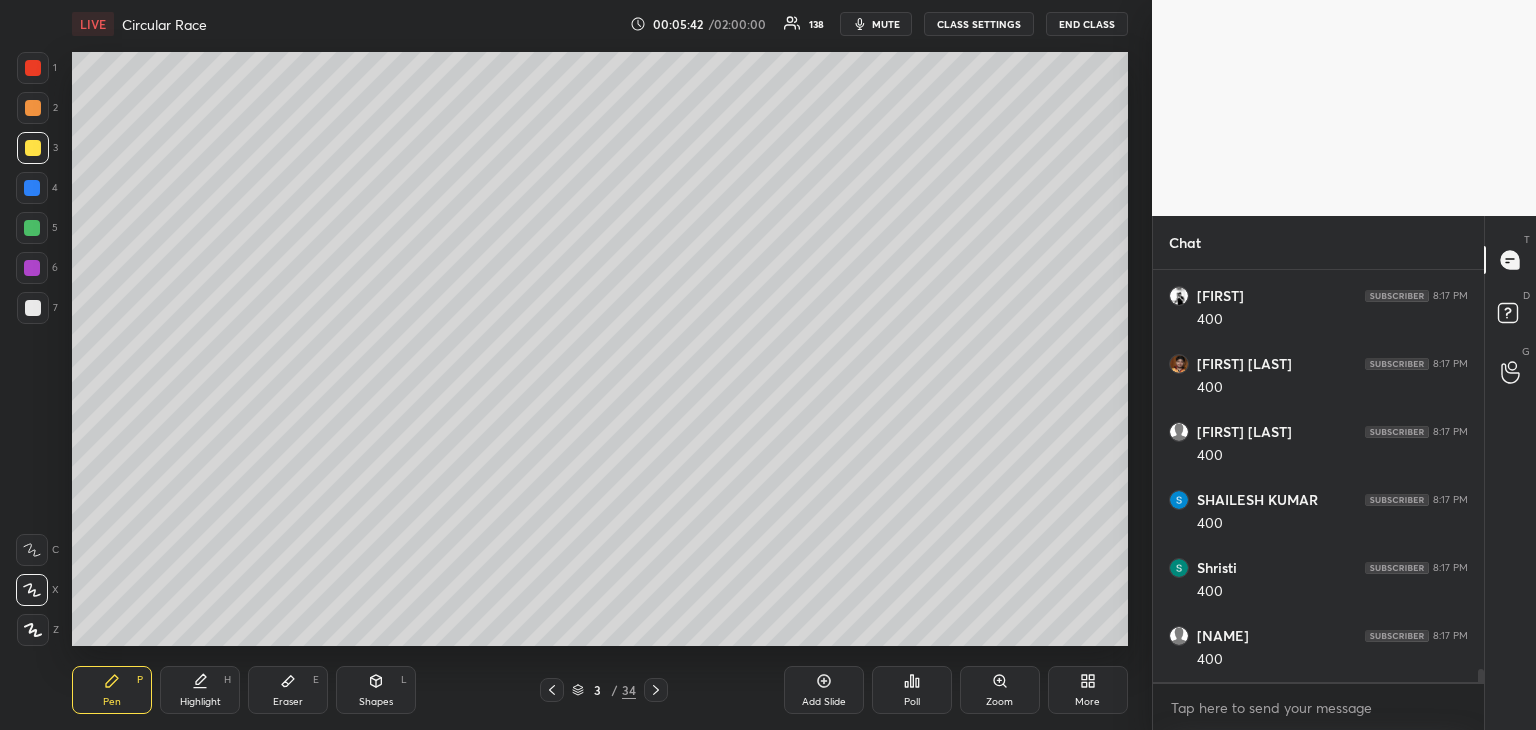 scroll, scrollTop: 12382, scrollLeft: 0, axis: vertical 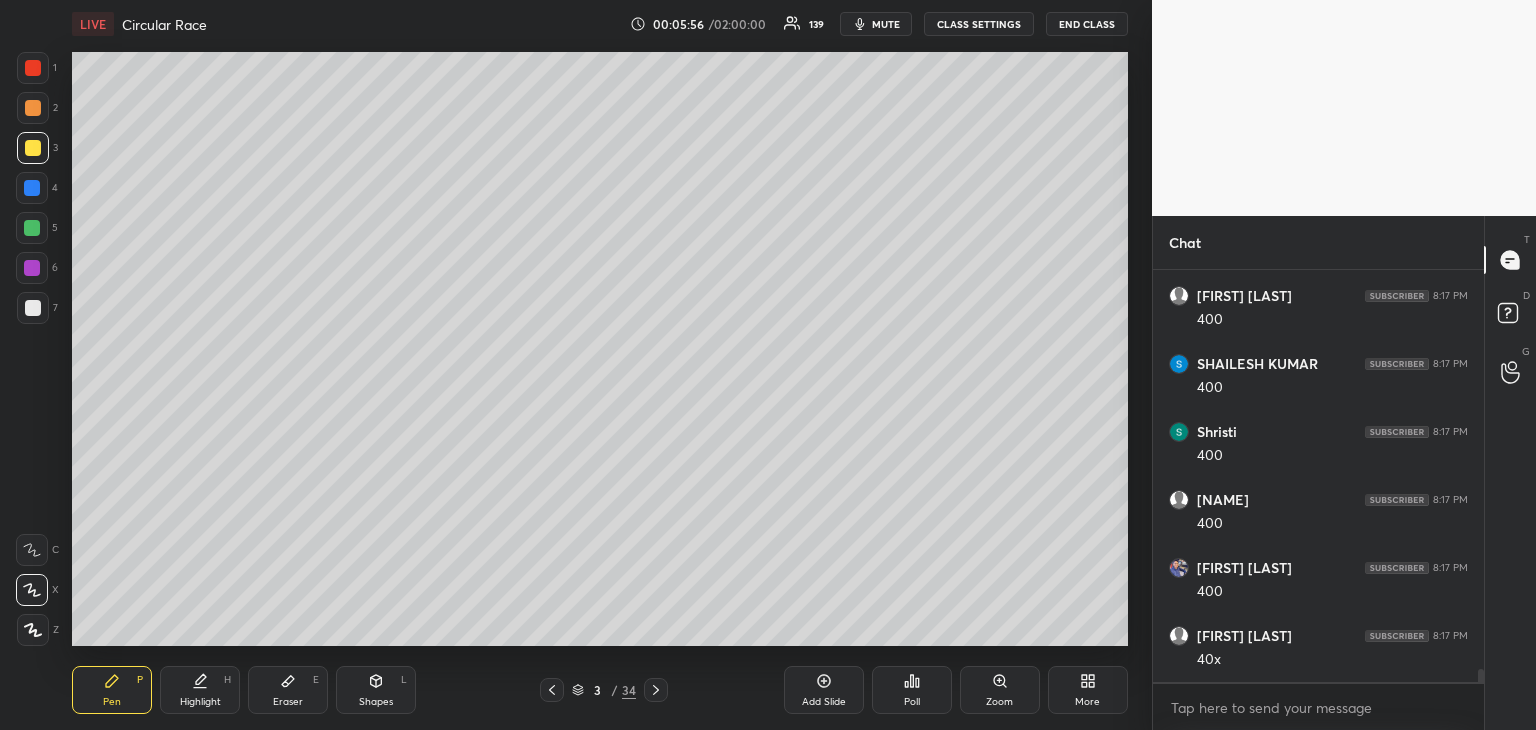 click on "Highlight H" at bounding box center [200, 690] 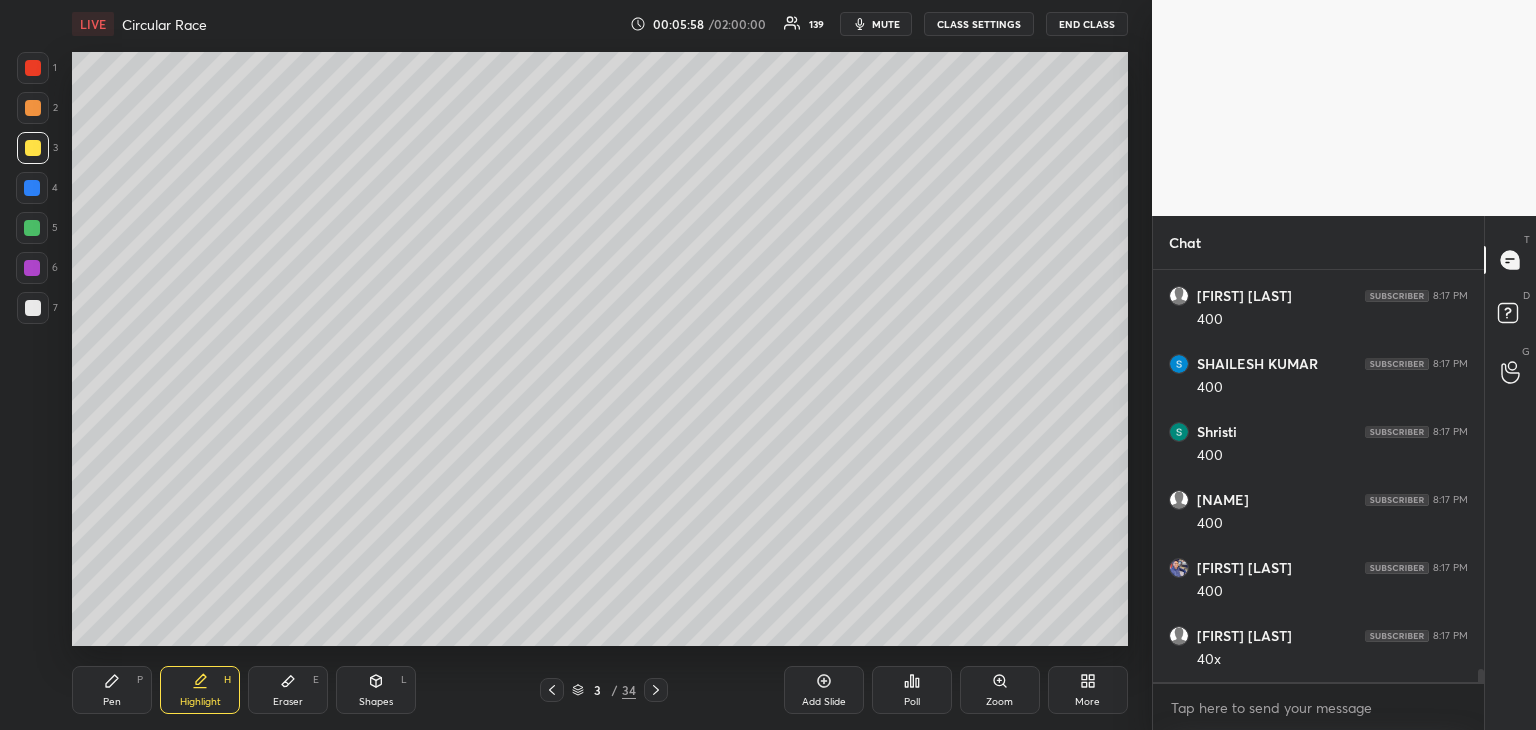 click at bounding box center [33, 68] 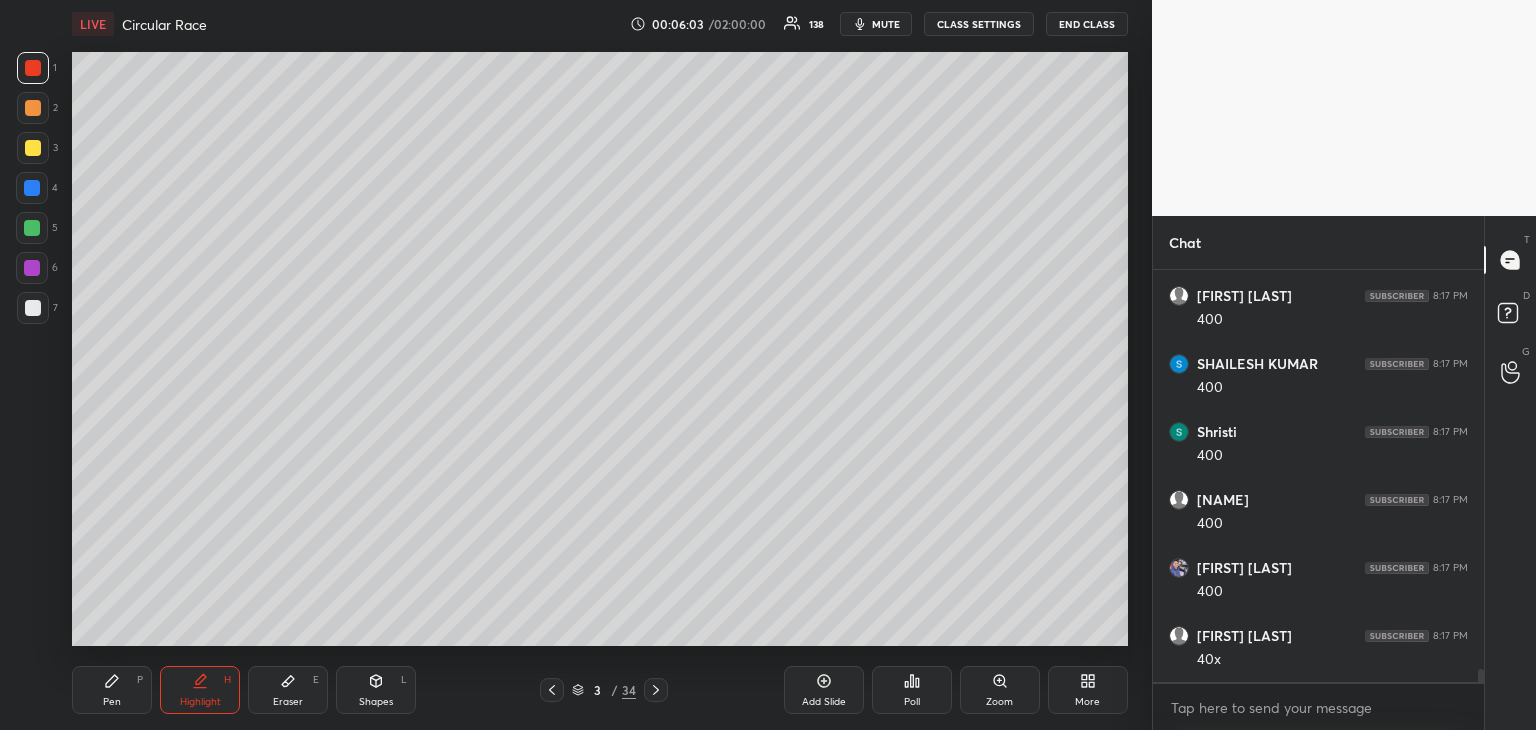 click on "Pen P" at bounding box center (112, 690) 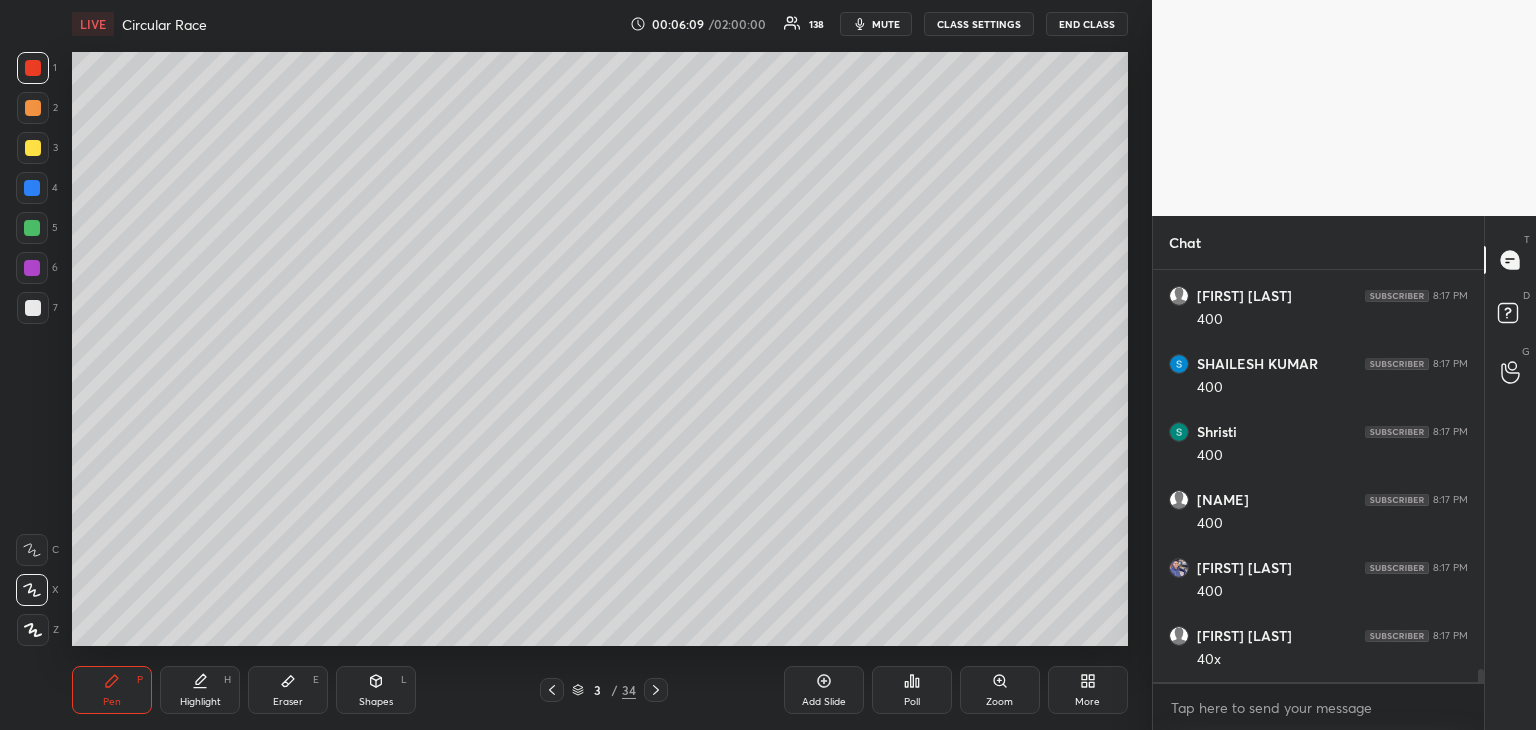 click on "Highlight H" at bounding box center [200, 690] 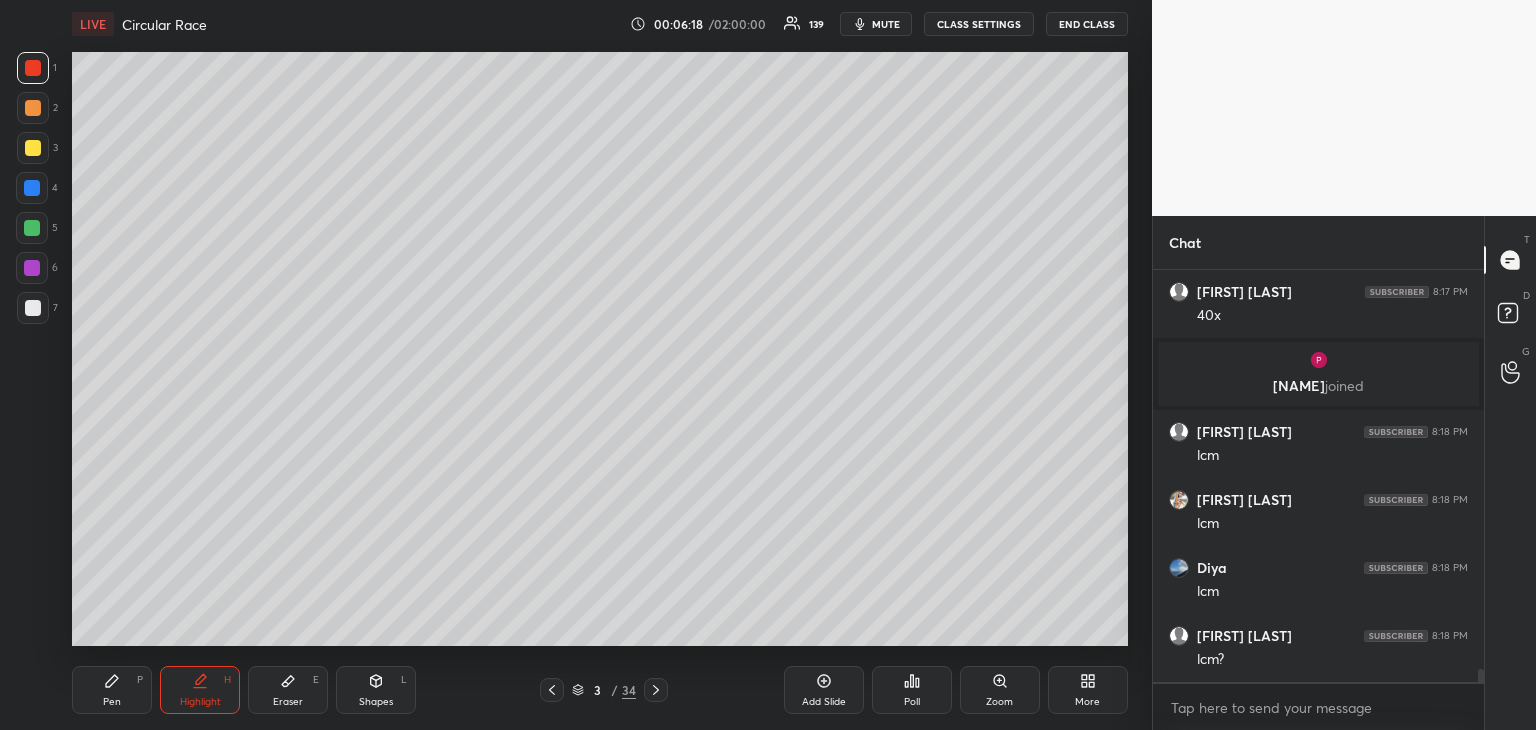 scroll, scrollTop: 12542, scrollLeft: 0, axis: vertical 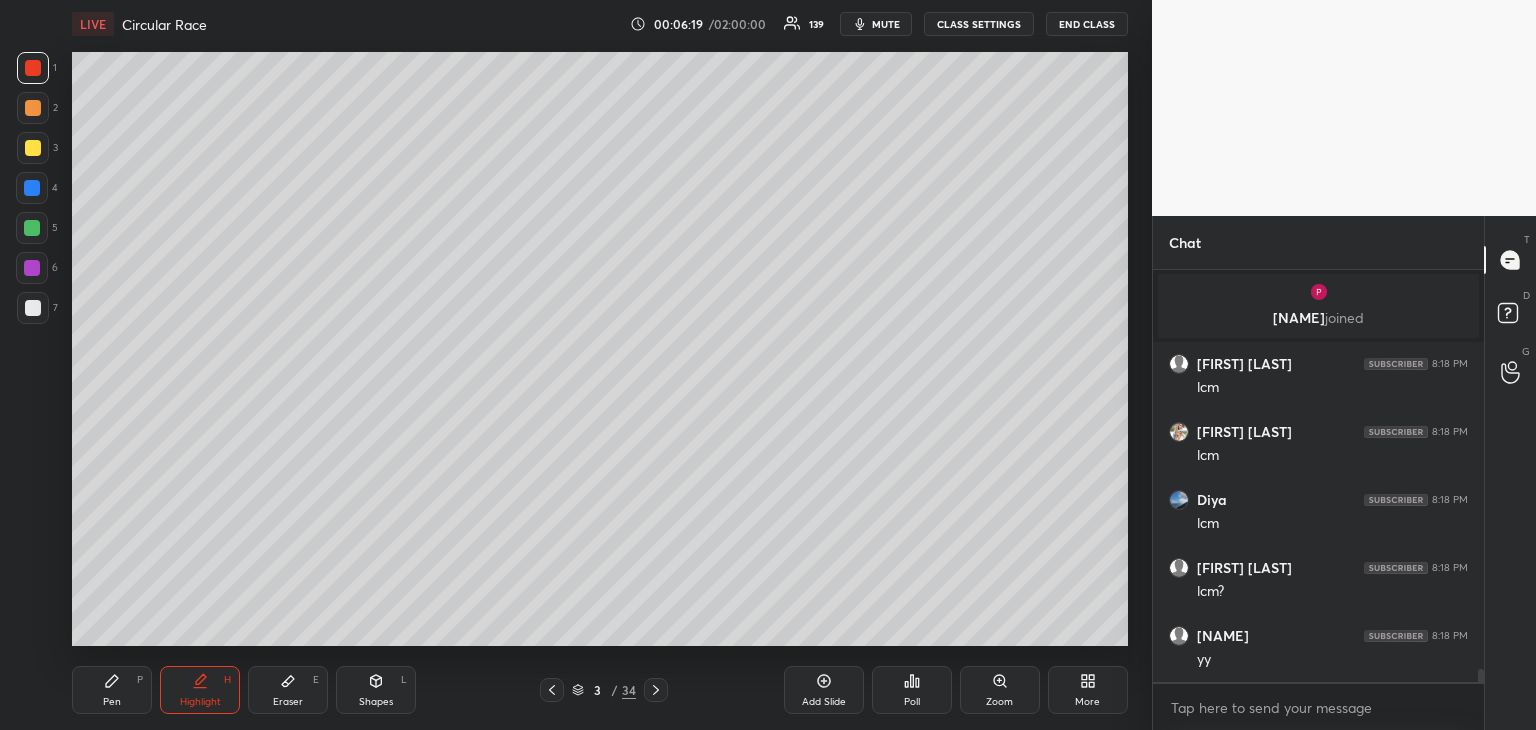 click on "Pen P" at bounding box center [112, 690] 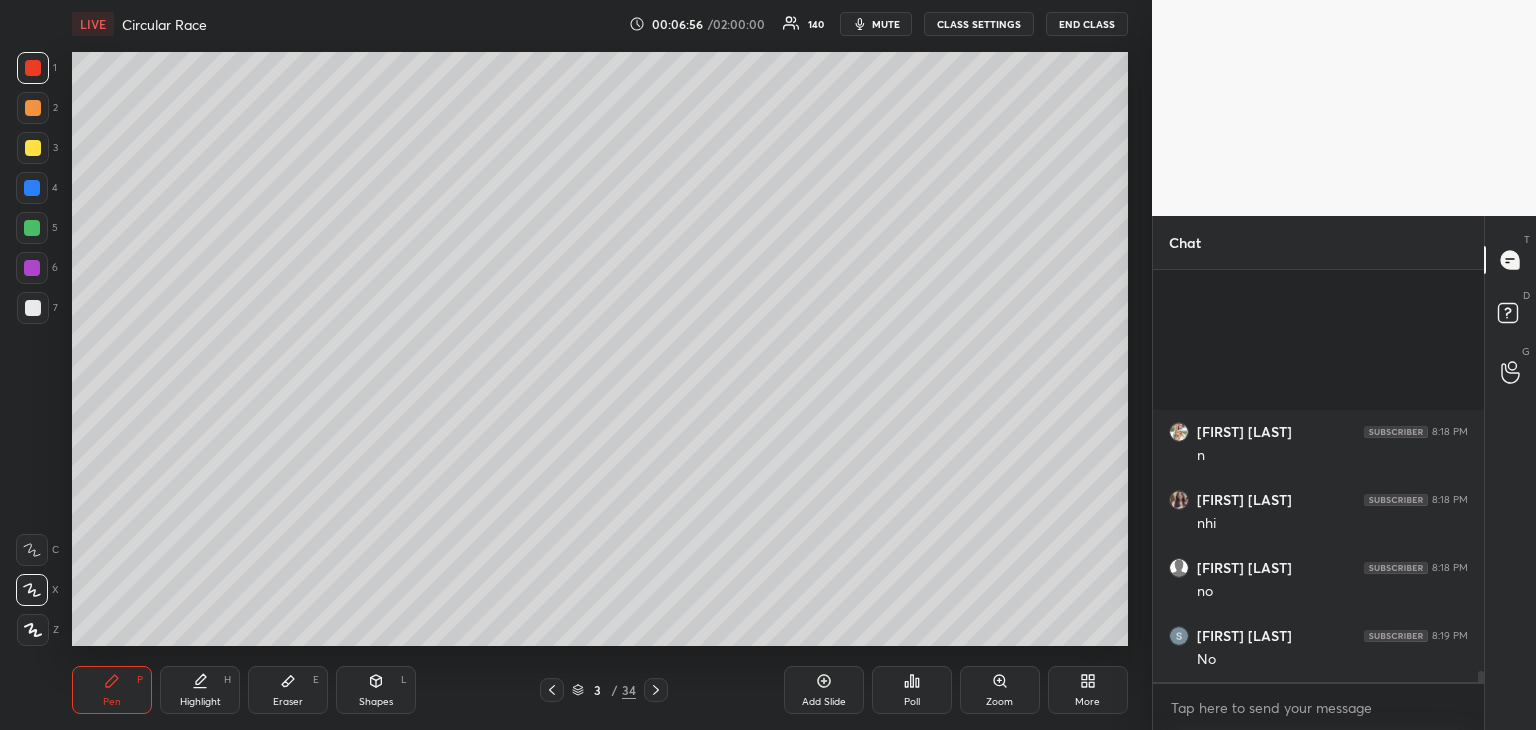 scroll, scrollTop: 14794, scrollLeft: 0, axis: vertical 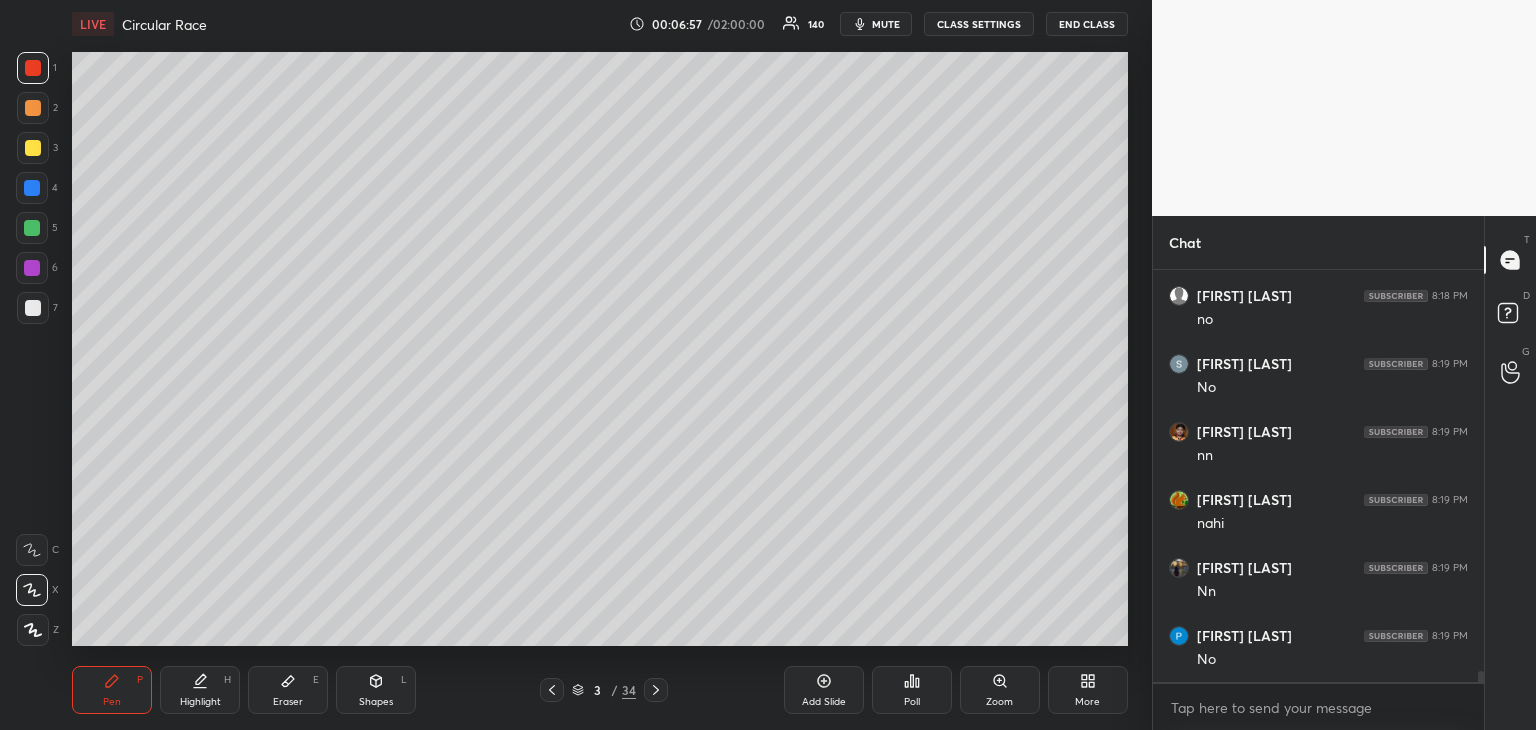 click 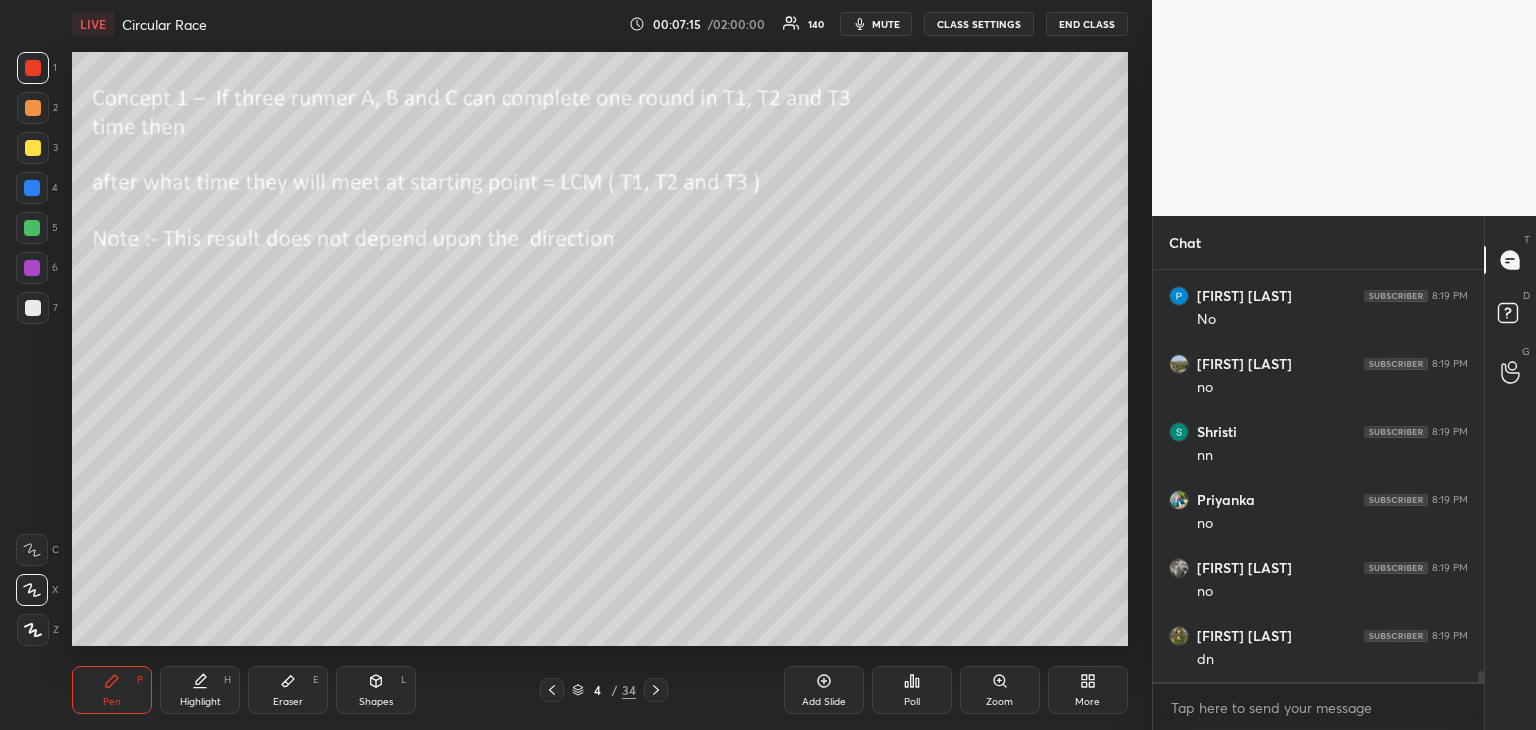 scroll, scrollTop: 15202, scrollLeft: 0, axis: vertical 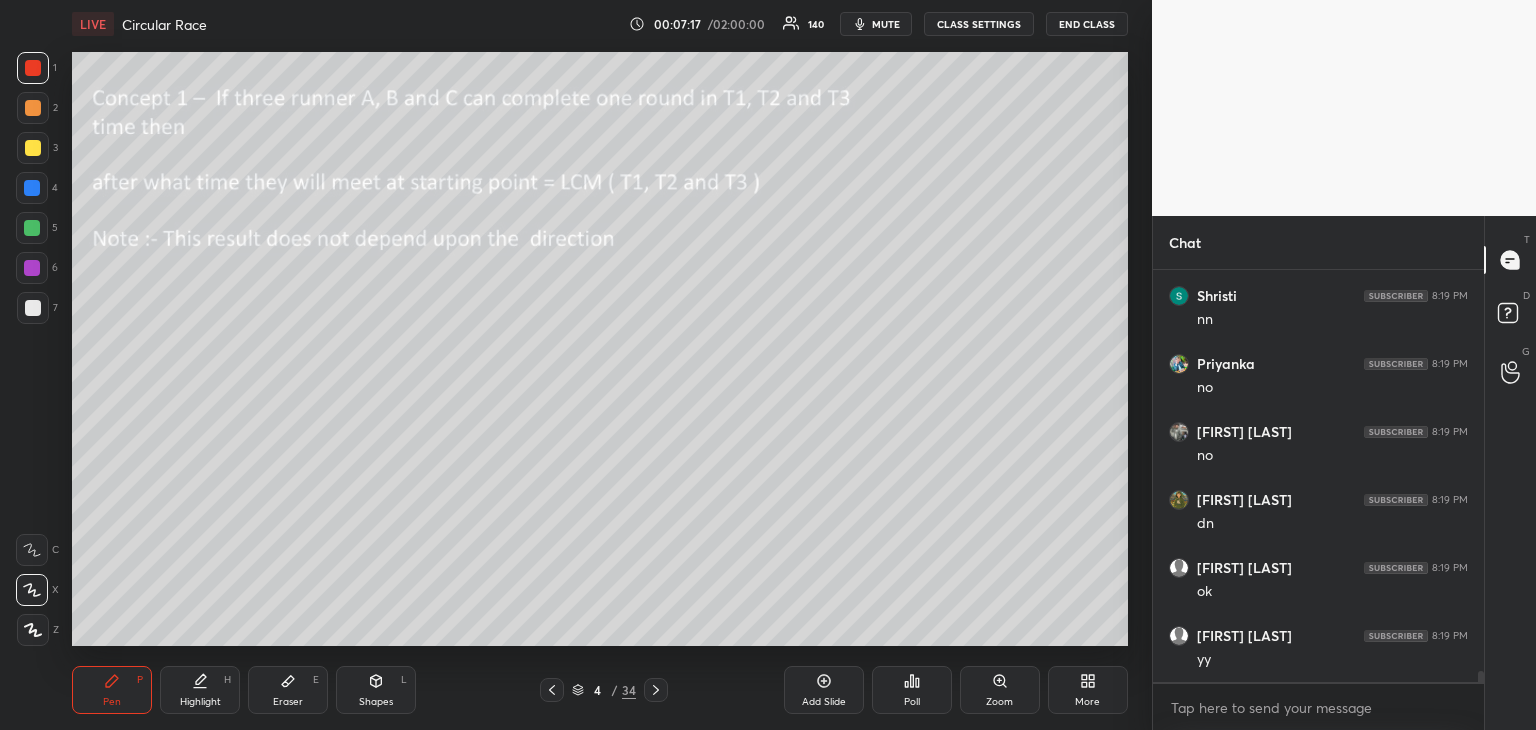 click on "Highlight H" at bounding box center (200, 690) 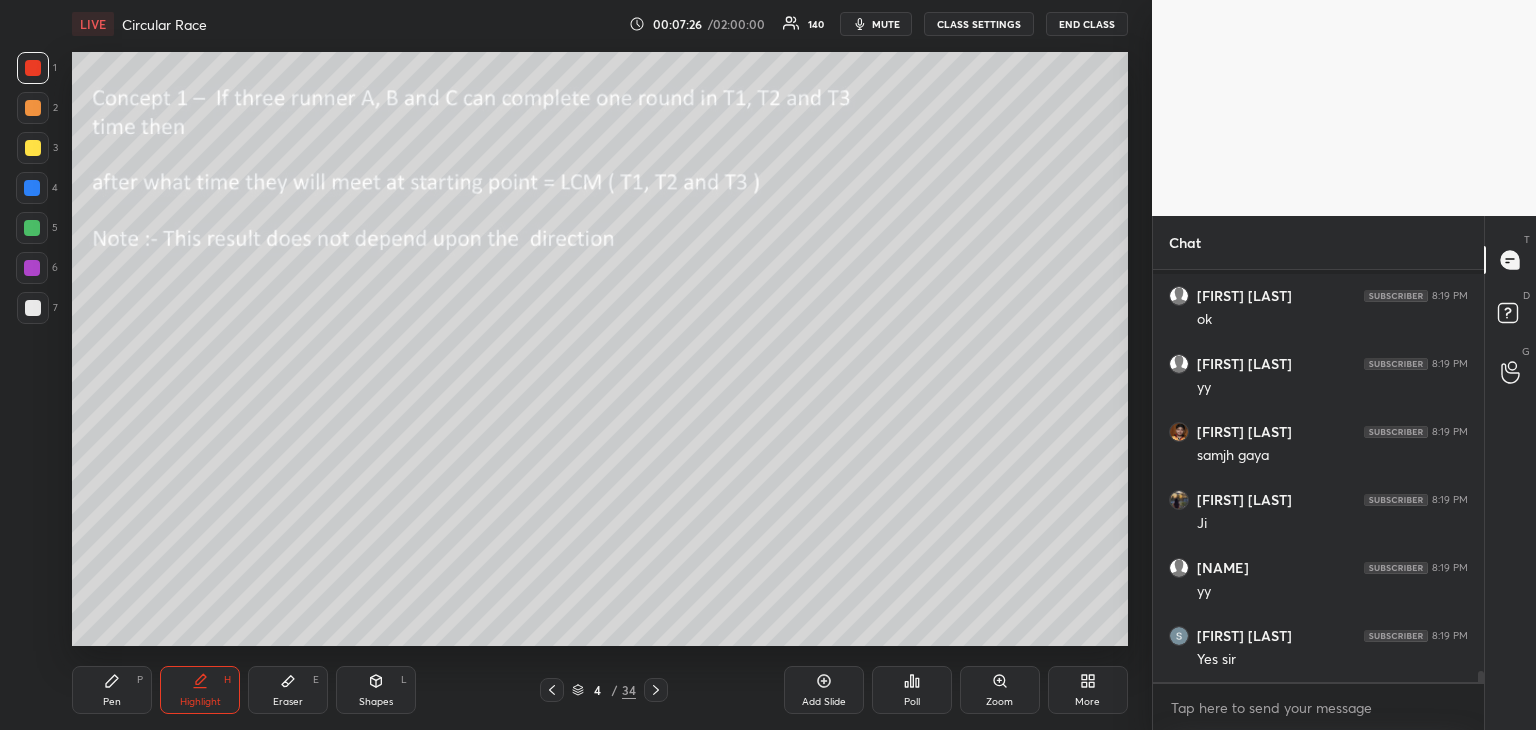 scroll, scrollTop: 15678, scrollLeft: 0, axis: vertical 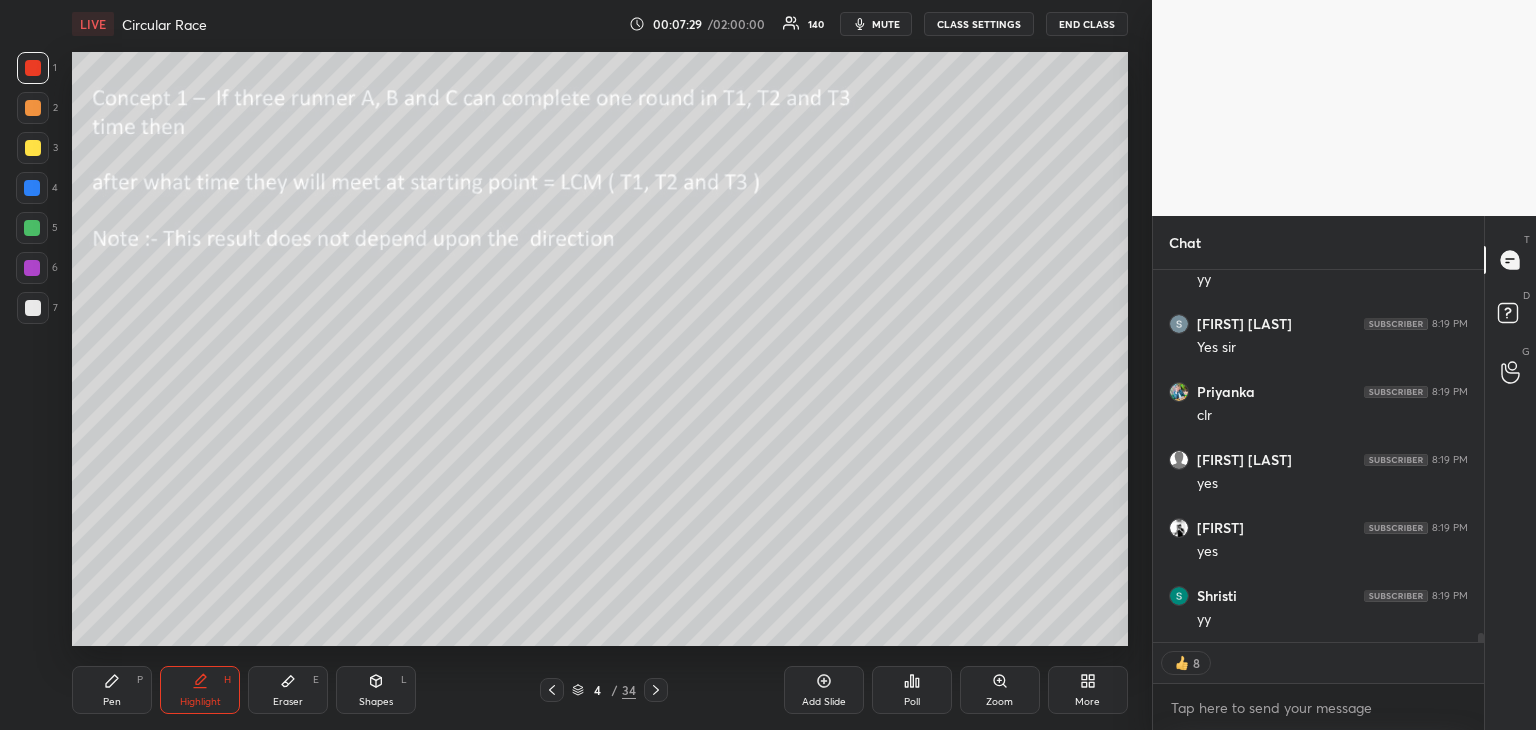 click on "Pen P" at bounding box center [112, 690] 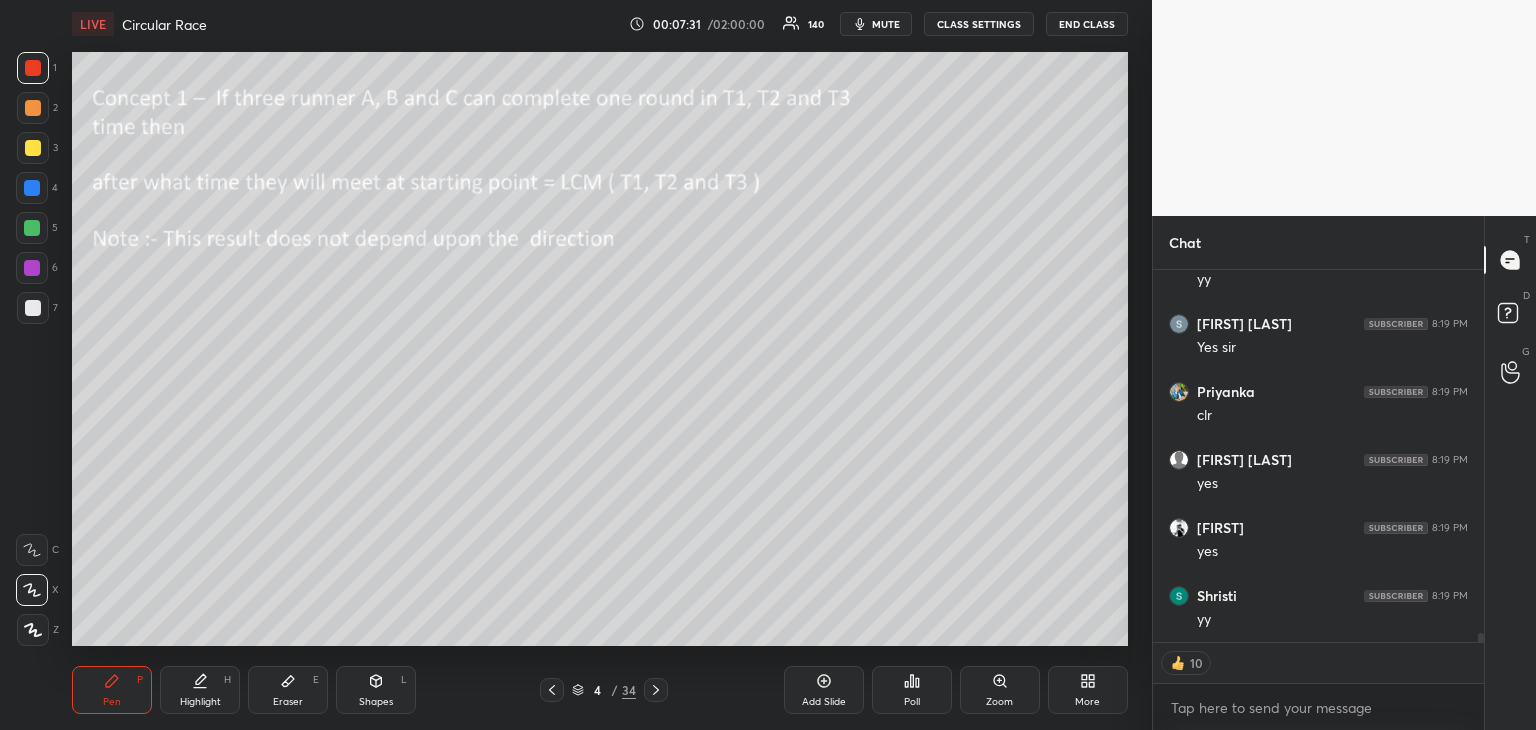 click at bounding box center [33, 148] 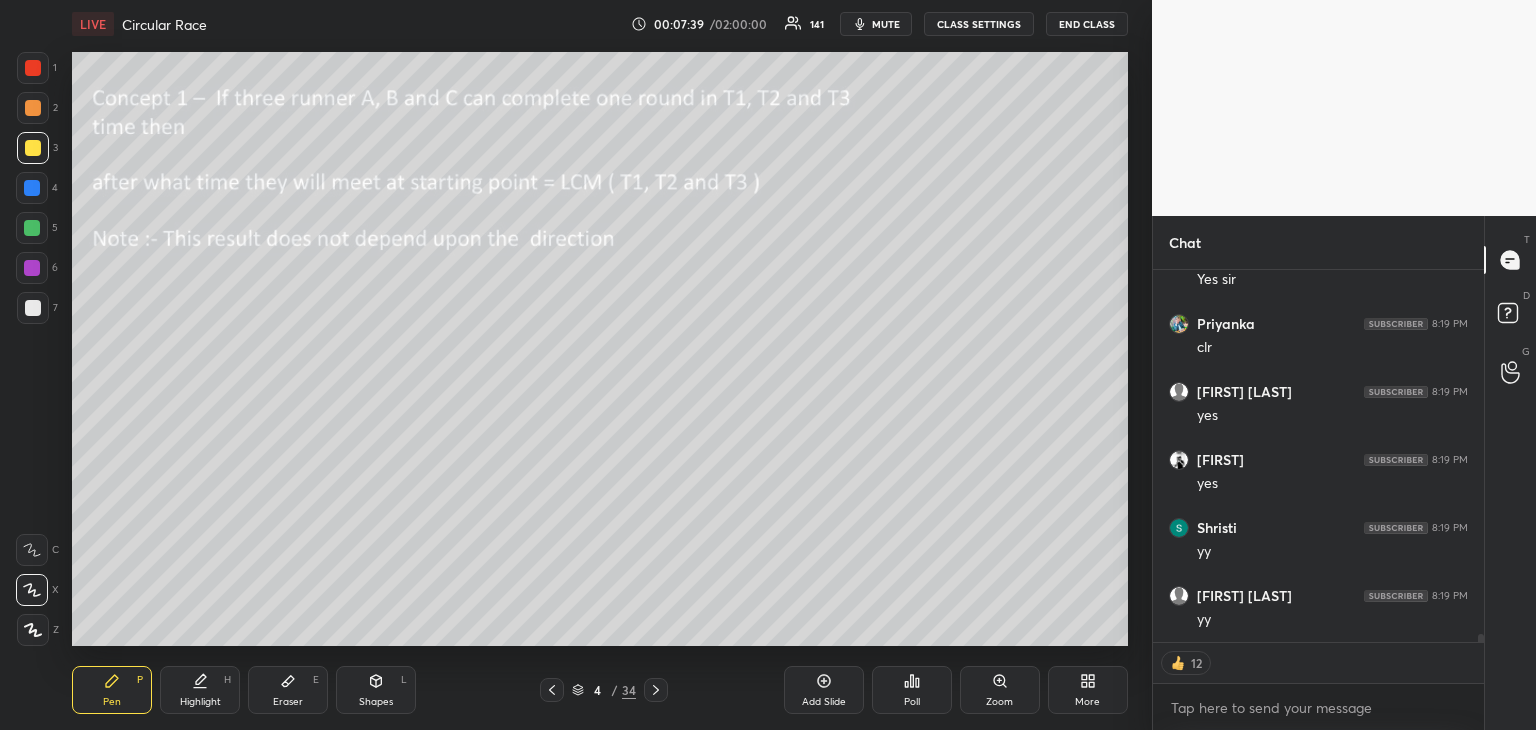 scroll, scrollTop: 15990, scrollLeft: 0, axis: vertical 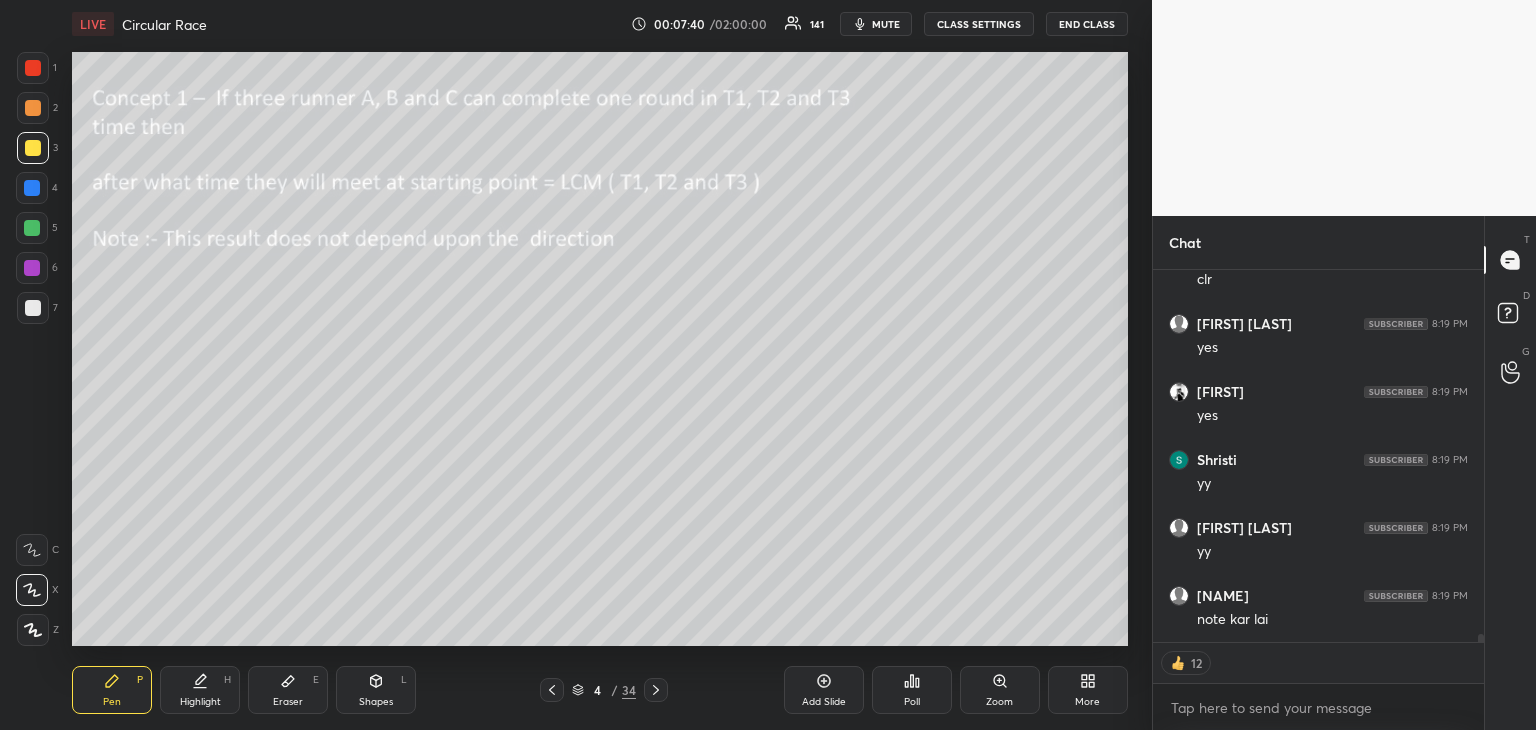 click on "Pen P" at bounding box center [112, 690] 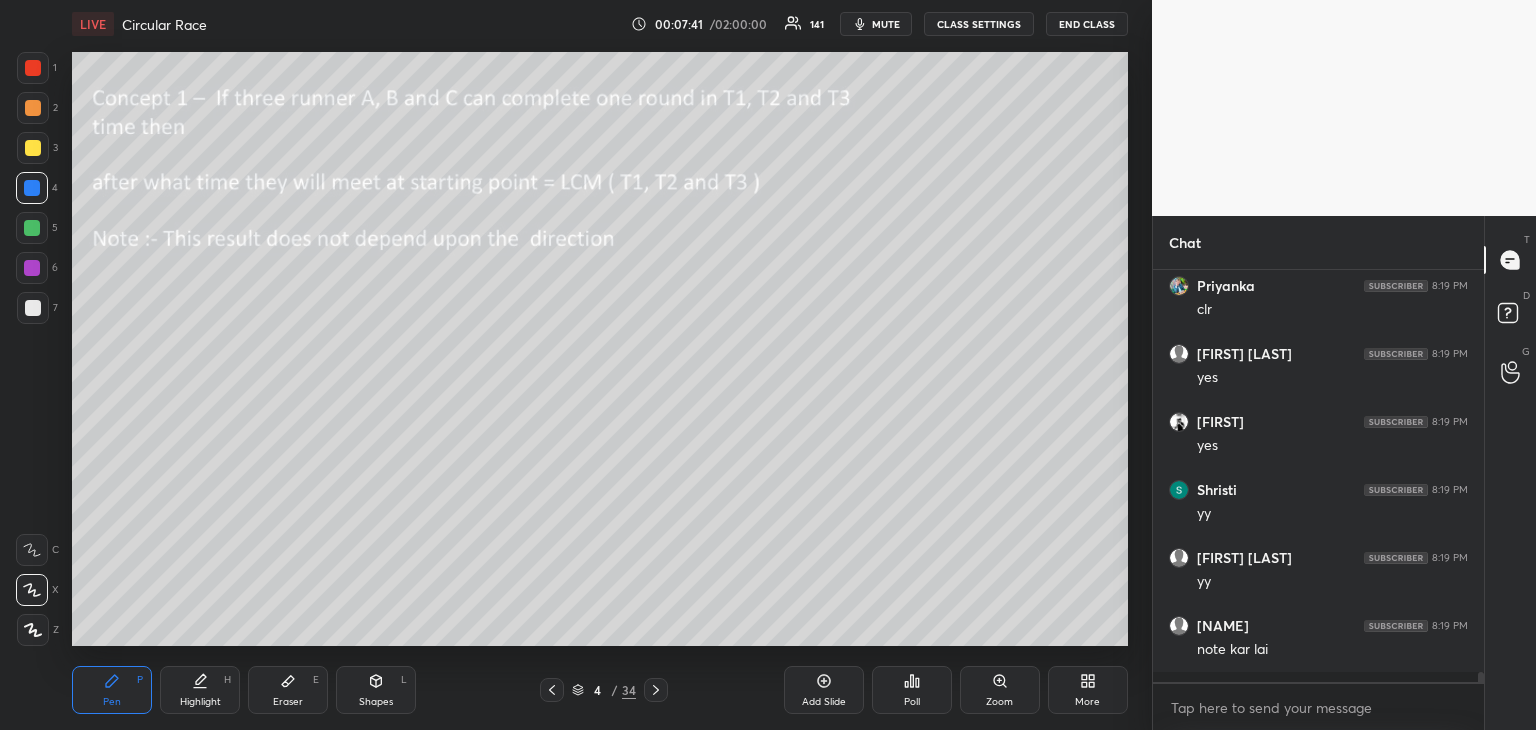 scroll, scrollTop: 5, scrollLeft: 6, axis: both 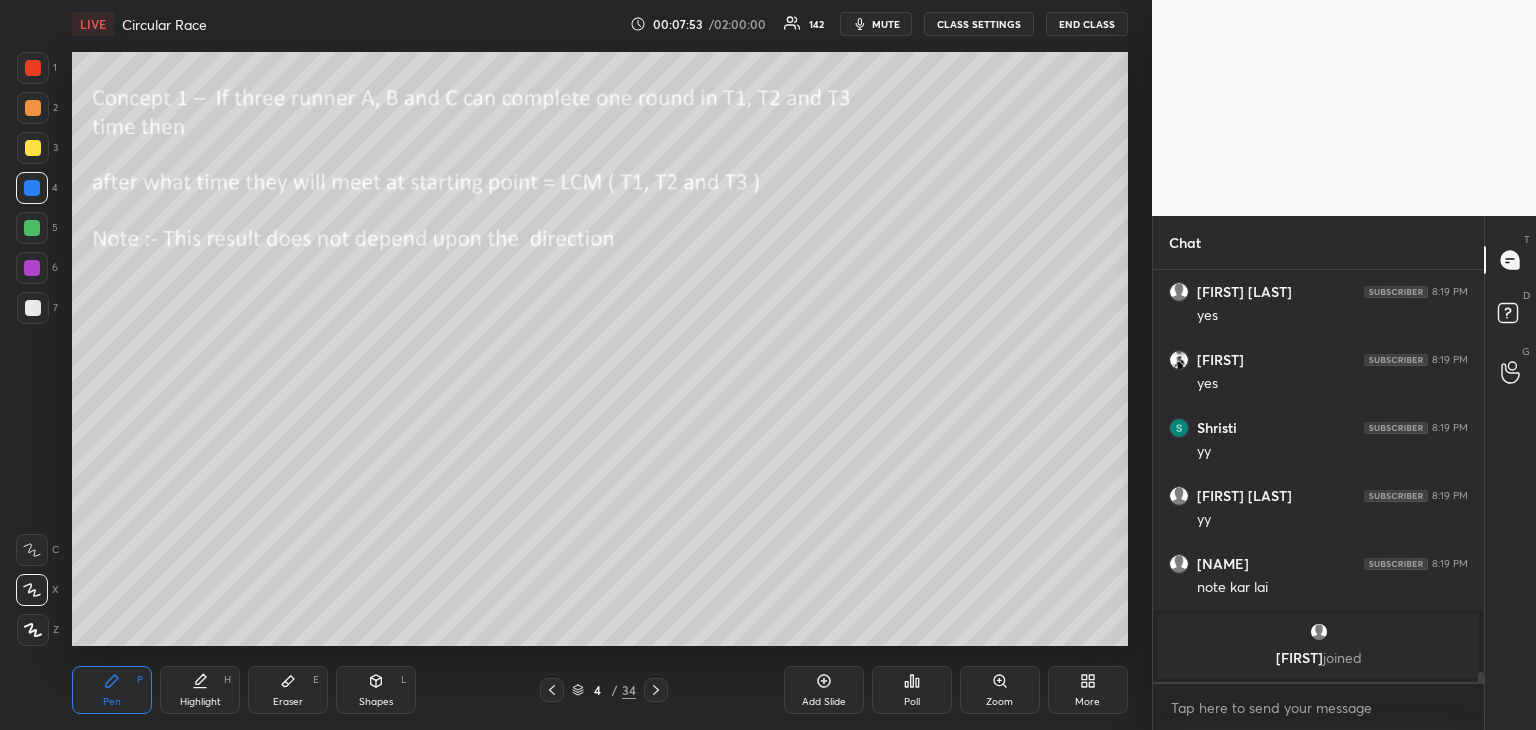 click on "Add Slide" at bounding box center [824, 690] 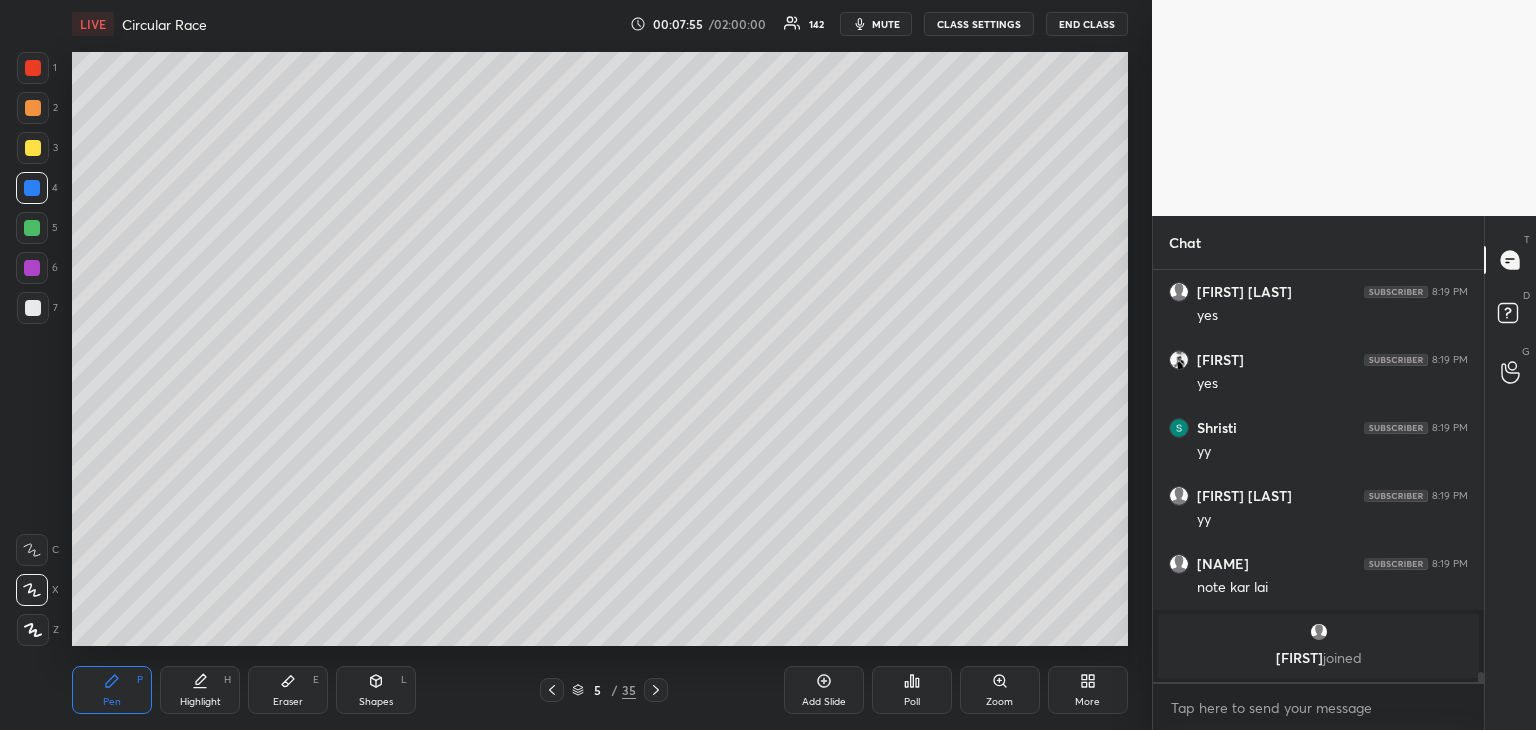 click at bounding box center (33, 148) 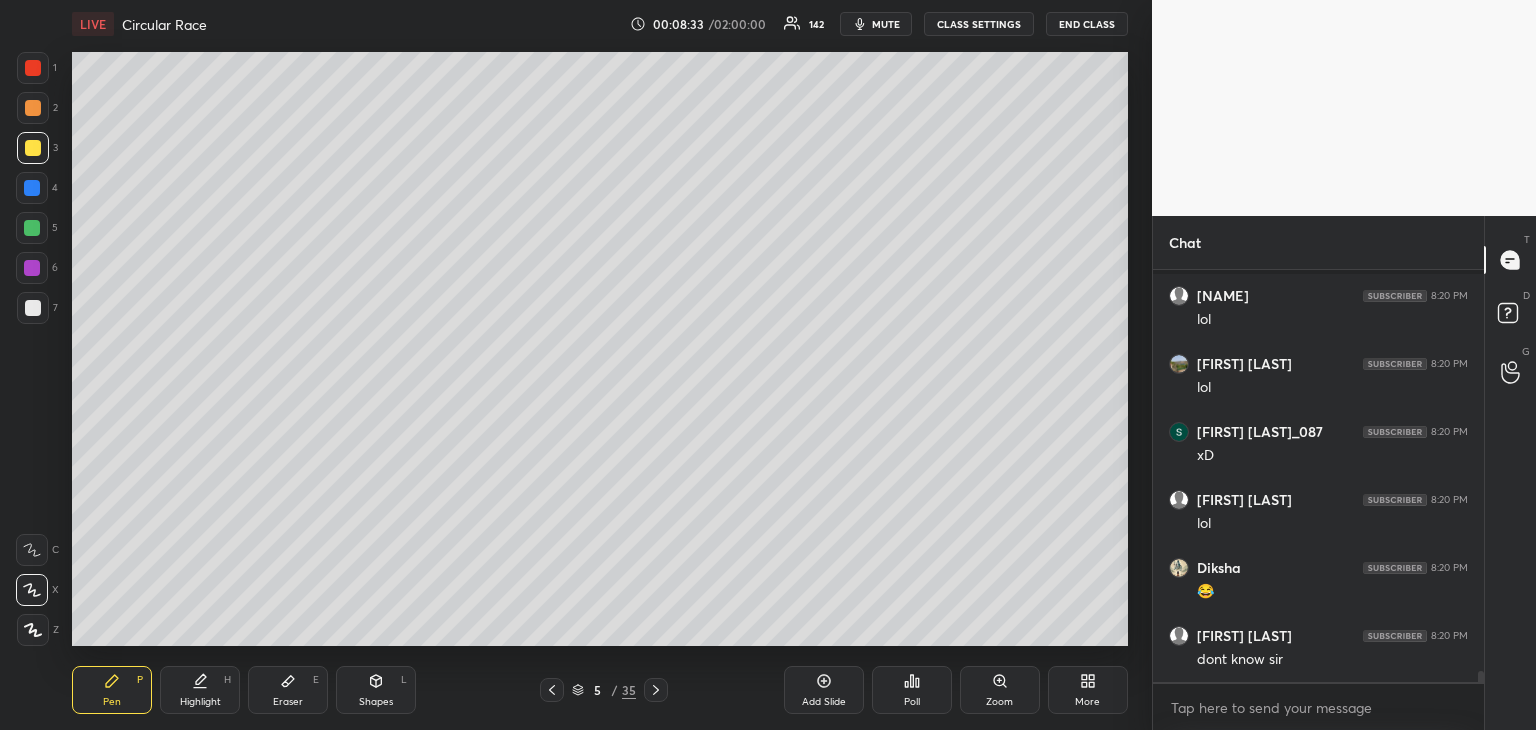 scroll, scrollTop: 15596, scrollLeft: 0, axis: vertical 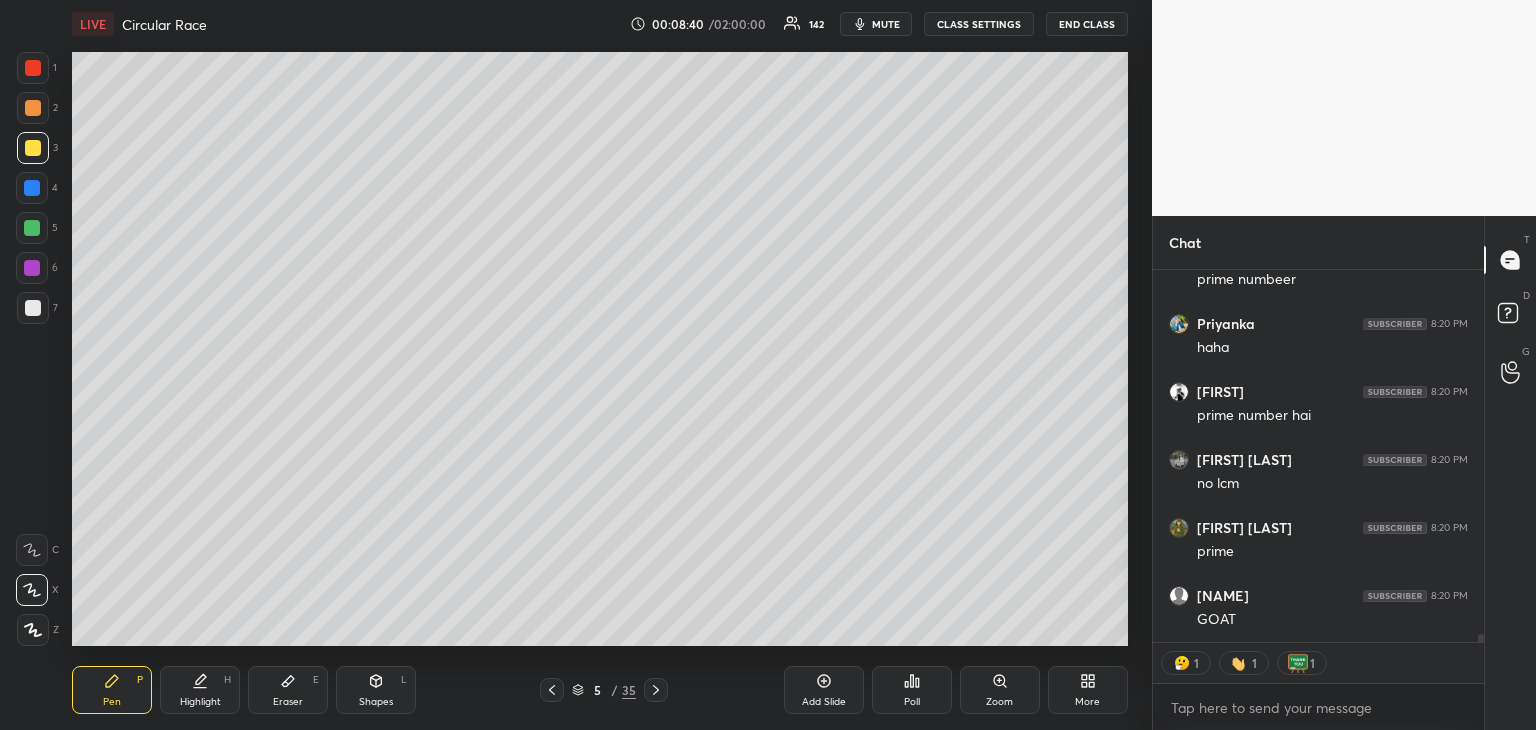 click at bounding box center [32, 188] 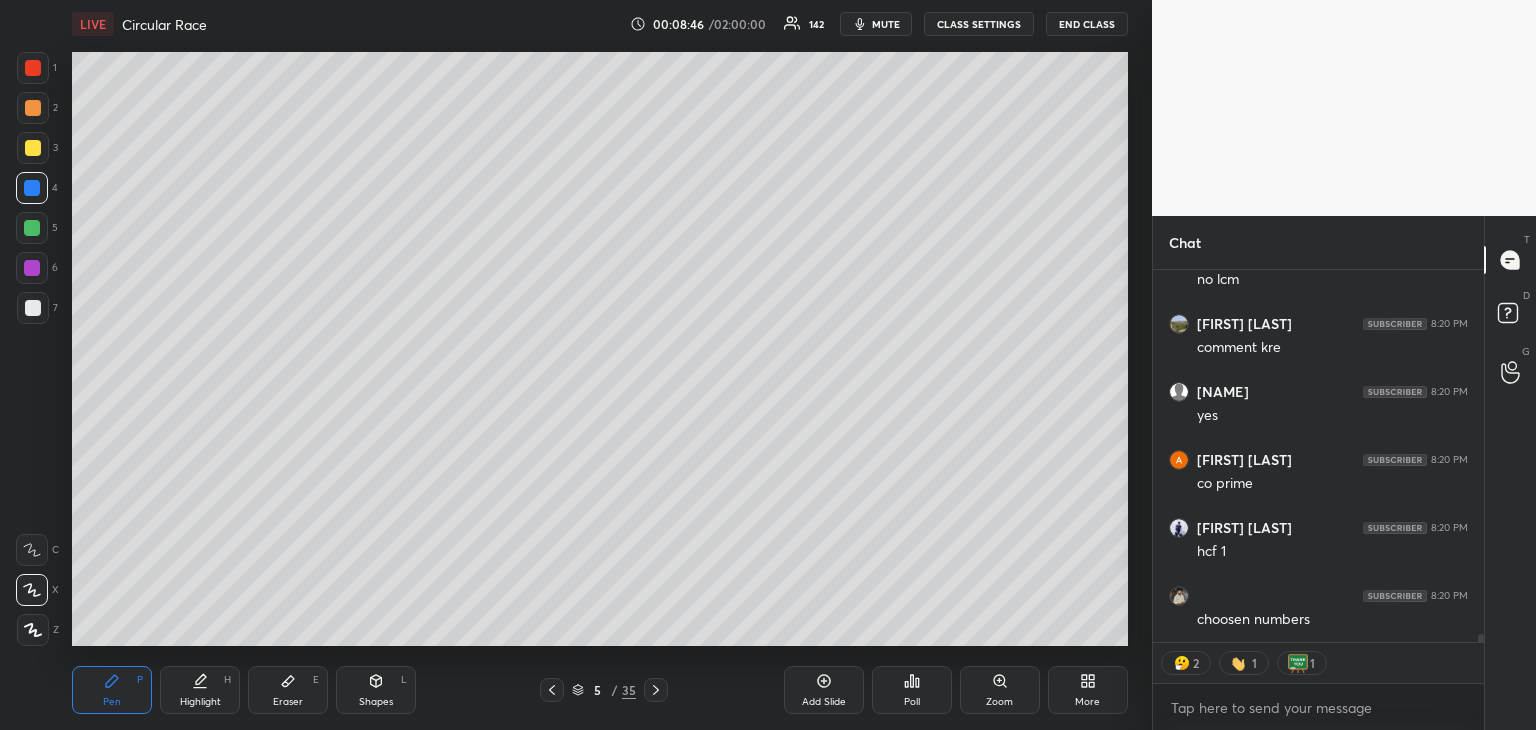 scroll, scrollTop: 16656, scrollLeft: 0, axis: vertical 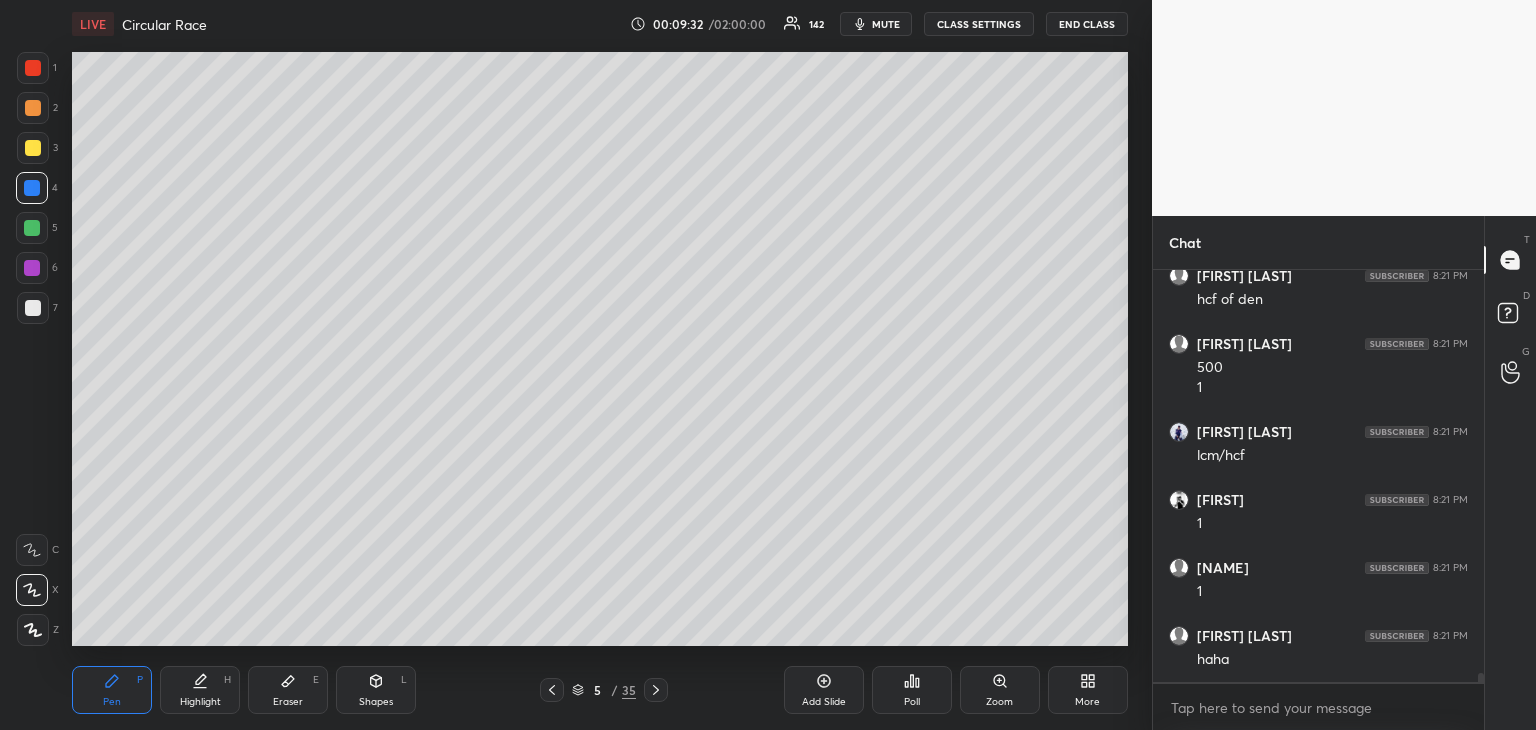 click on "Highlight H" at bounding box center [200, 690] 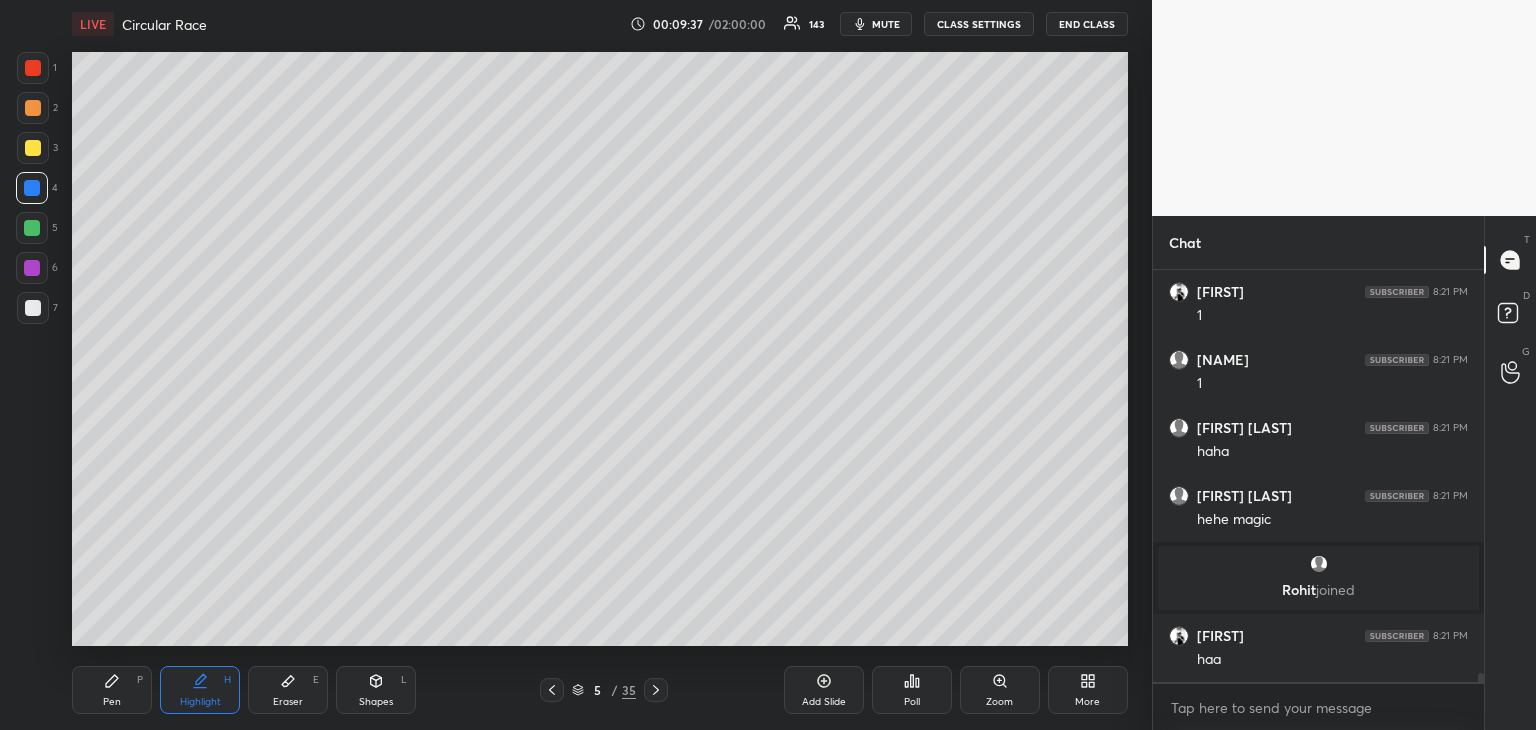 scroll, scrollTop: 17604, scrollLeft: 0, axis: vertical 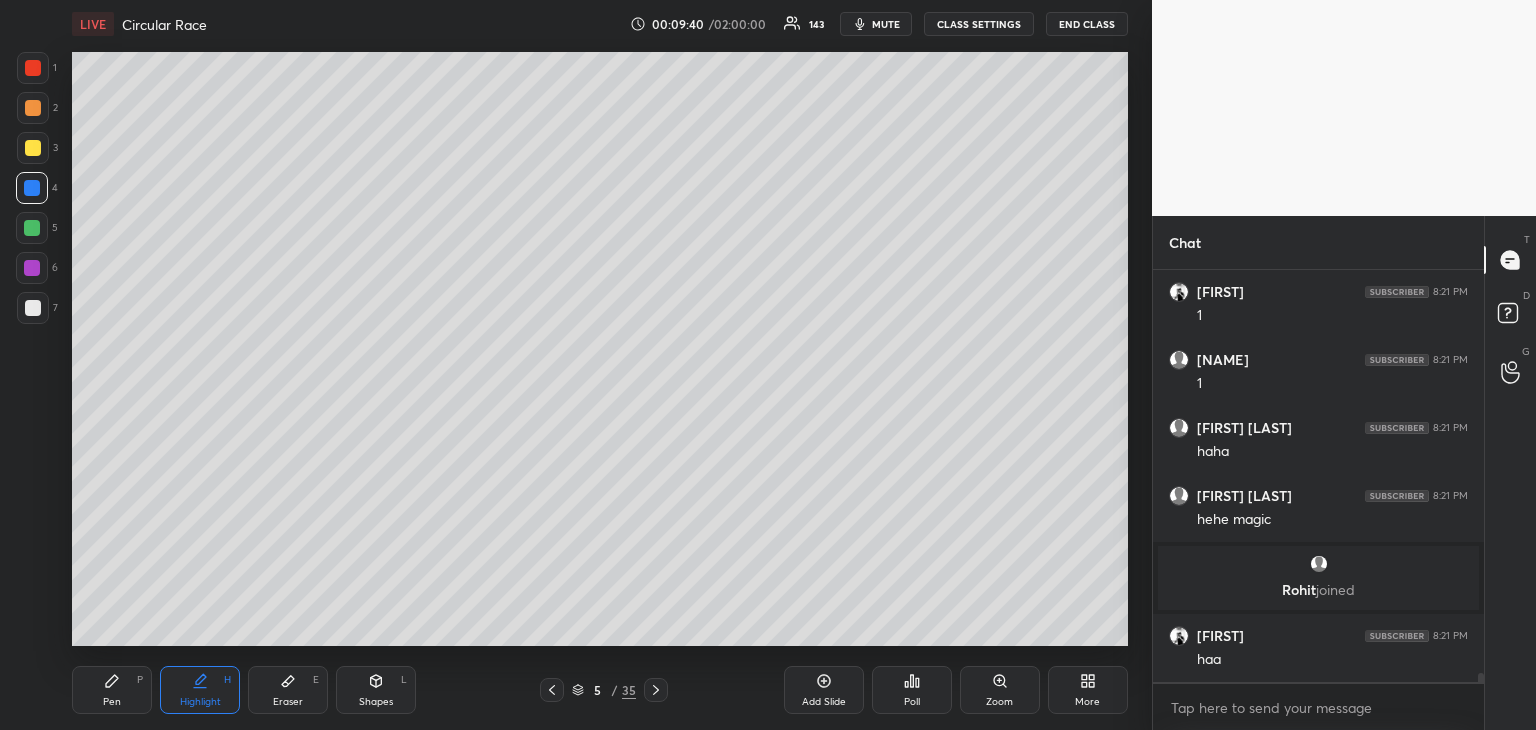 click on "Pen P" at bounding box center (112, 690) 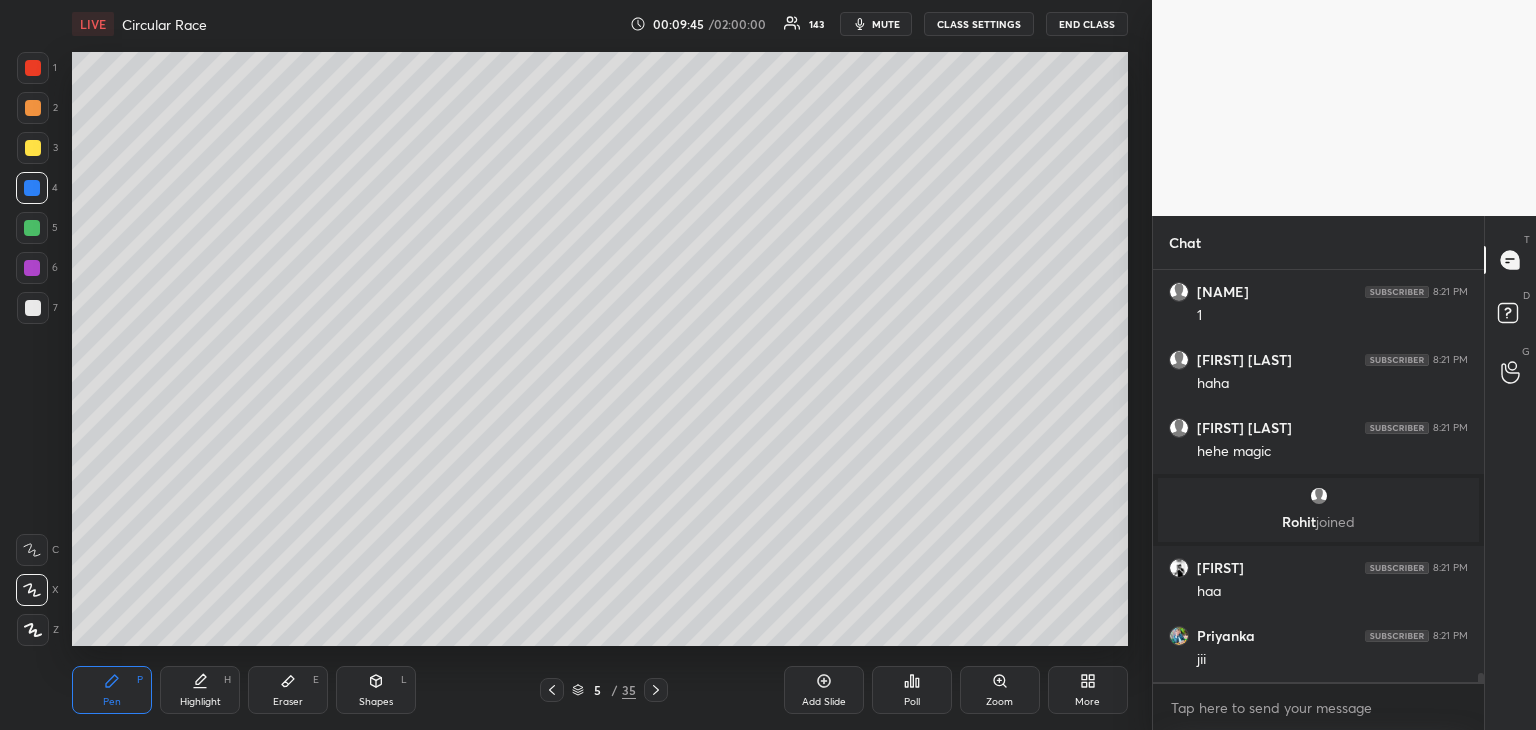 scroll, scrollTop: 17740, scrollLeft: 0, axis: vertical 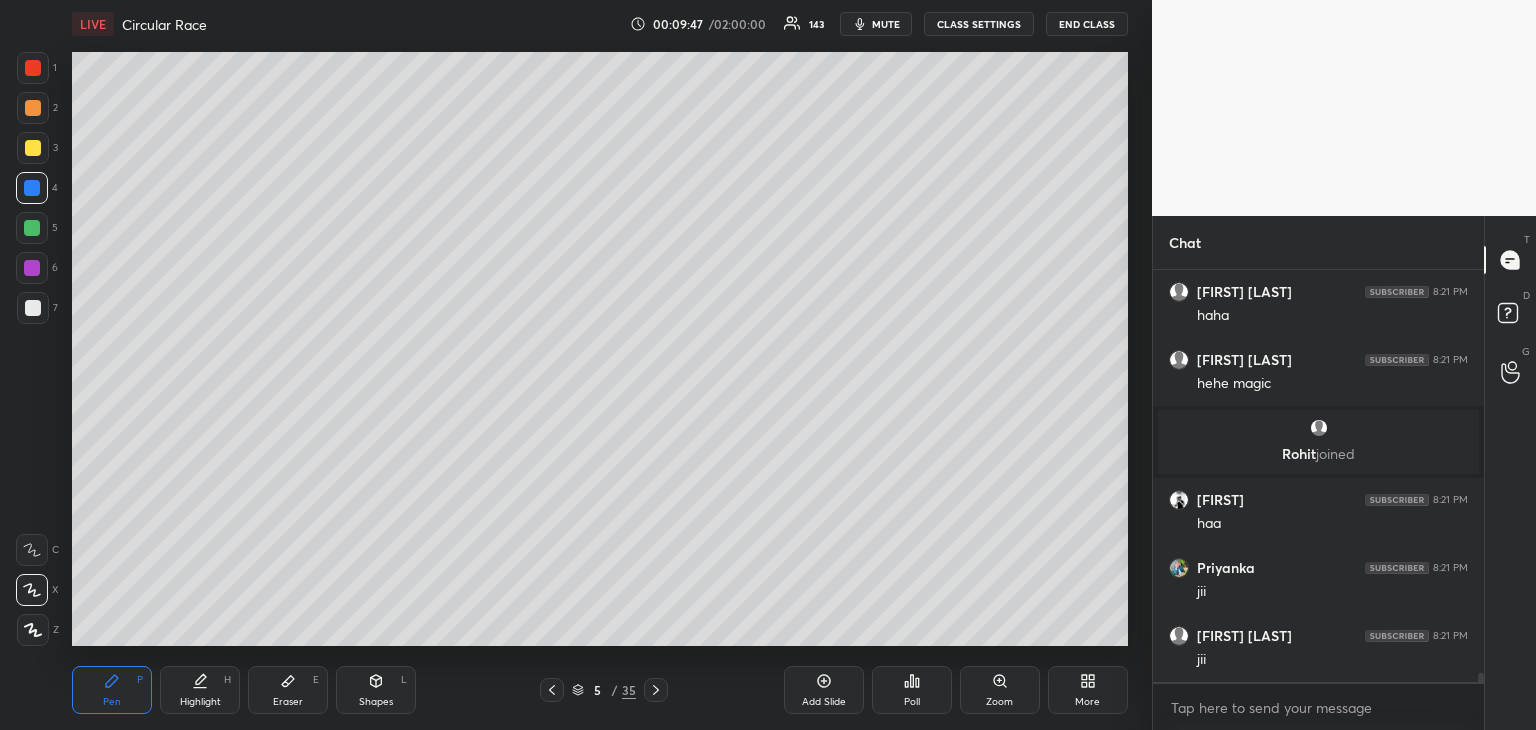 click on "Add Slide" at bounding box center [824, 702] 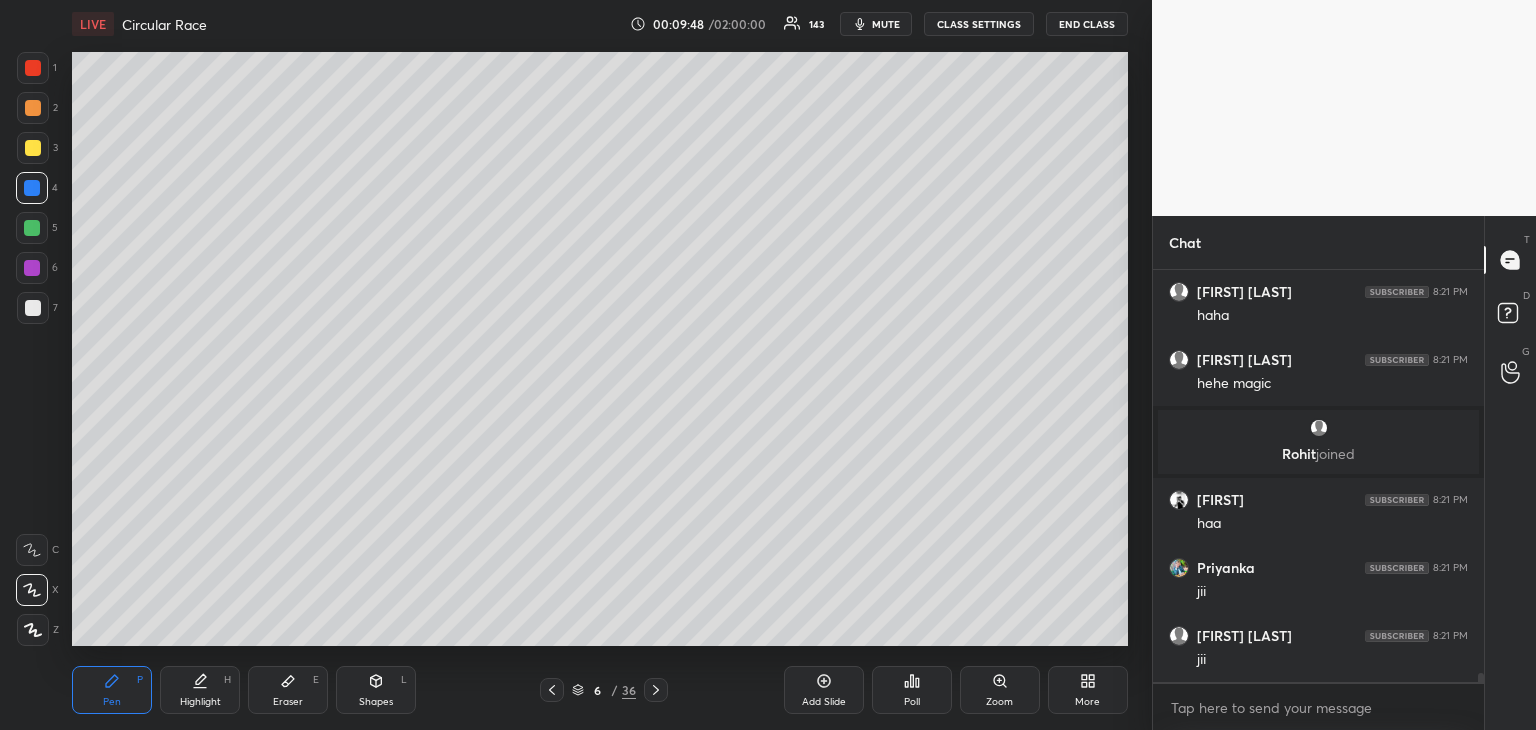 click at bounding box center (33, 148) 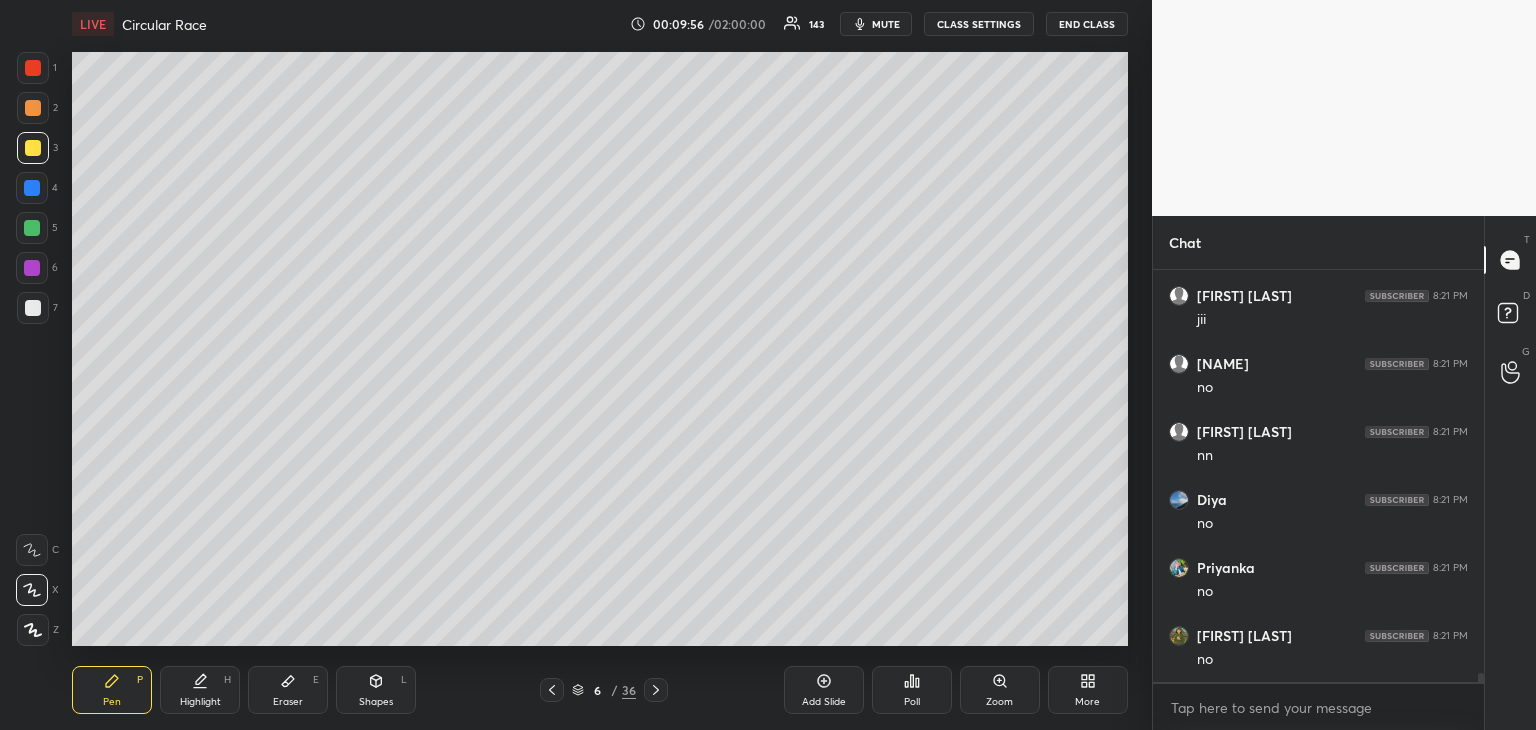 scroll, scrollTop: 18420, scrollLeft: 0, axis: vertical 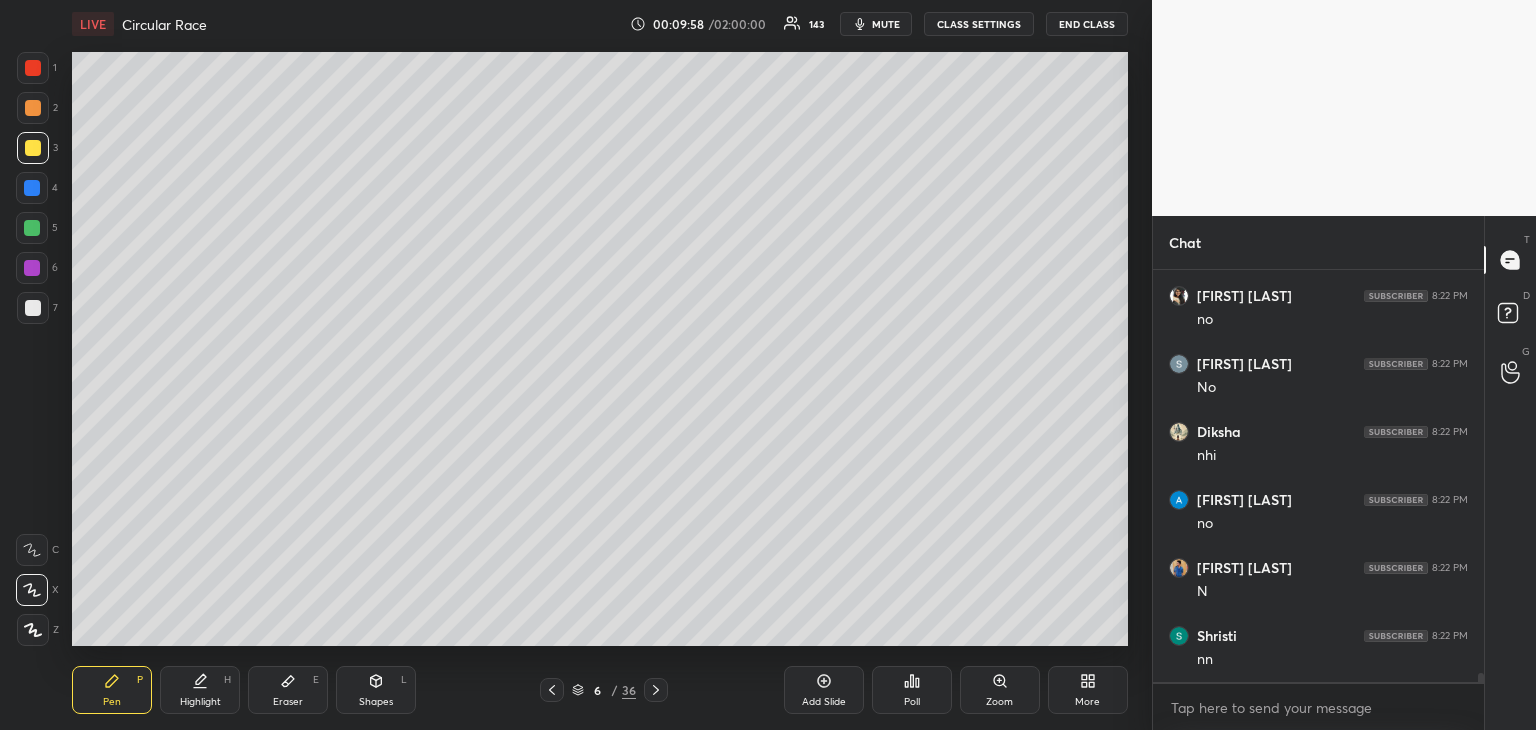 click 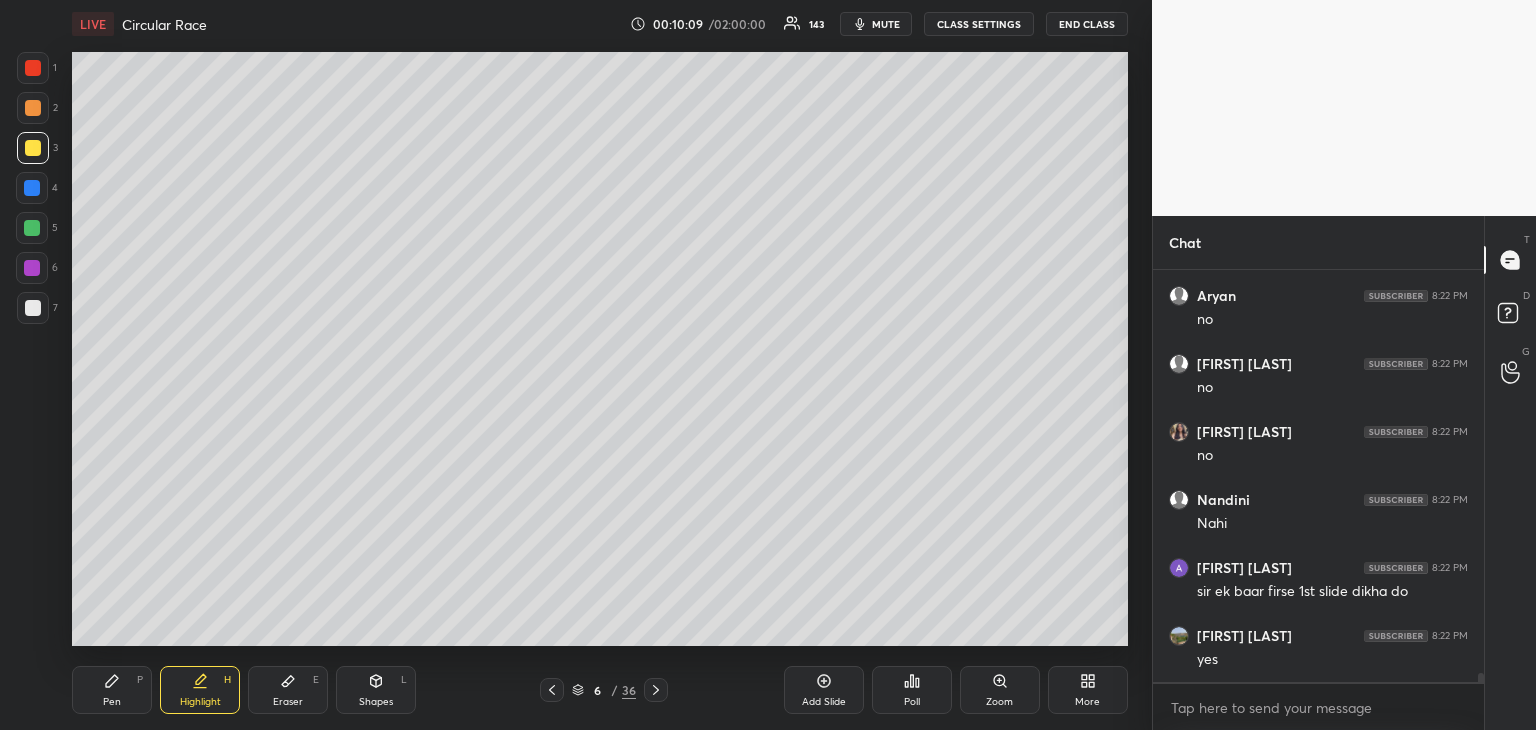 scroll, scrollTop: 19508, scrollLeft: 0, axis: vertical 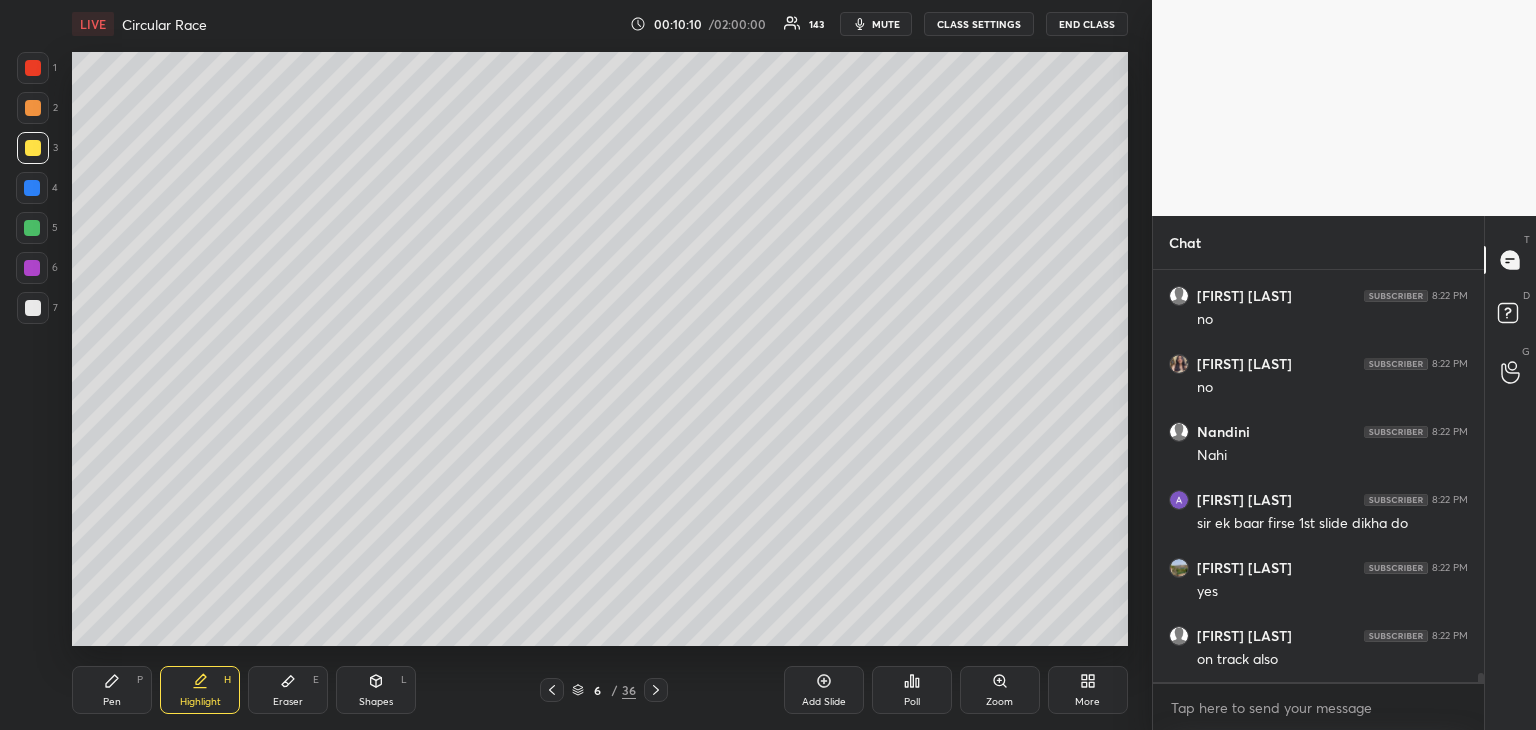 click 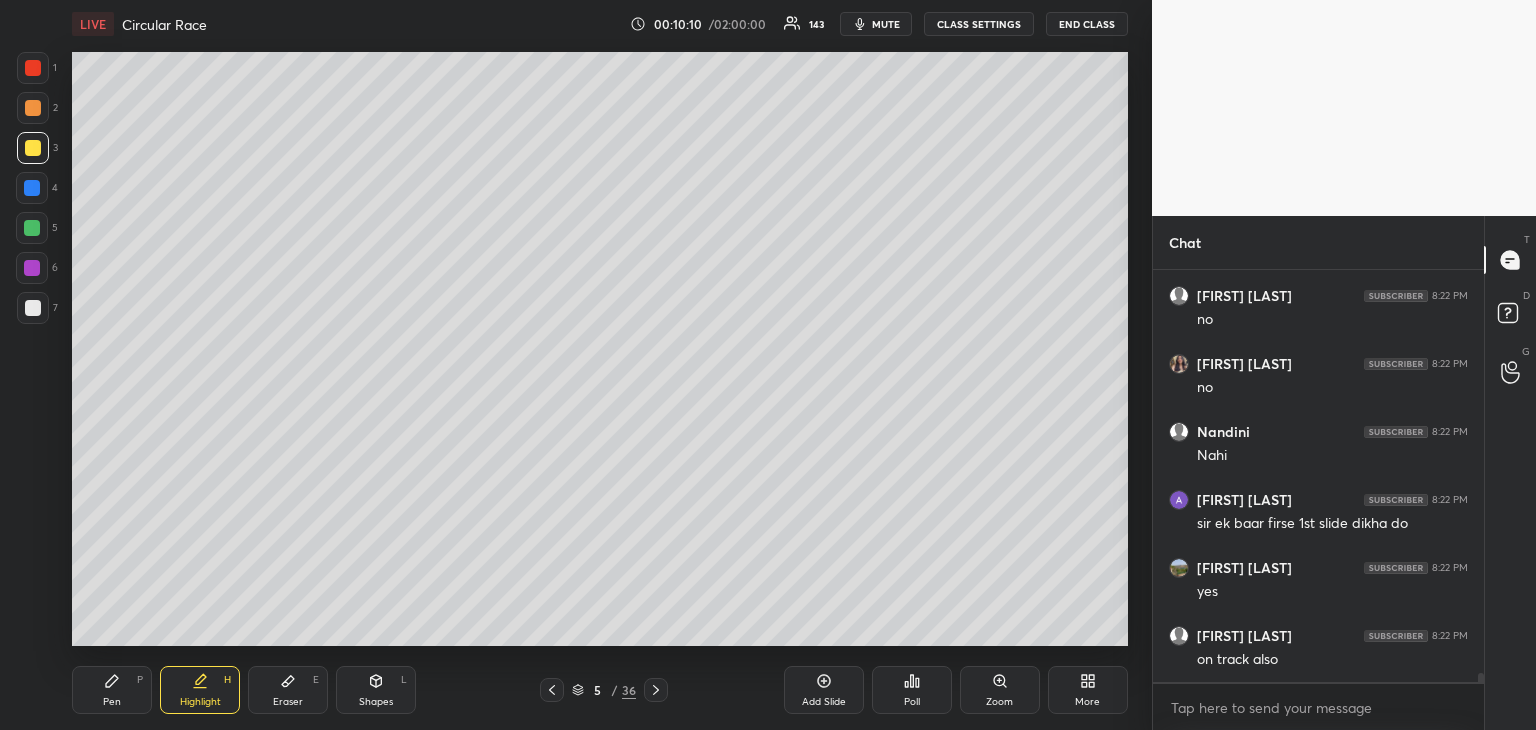 click 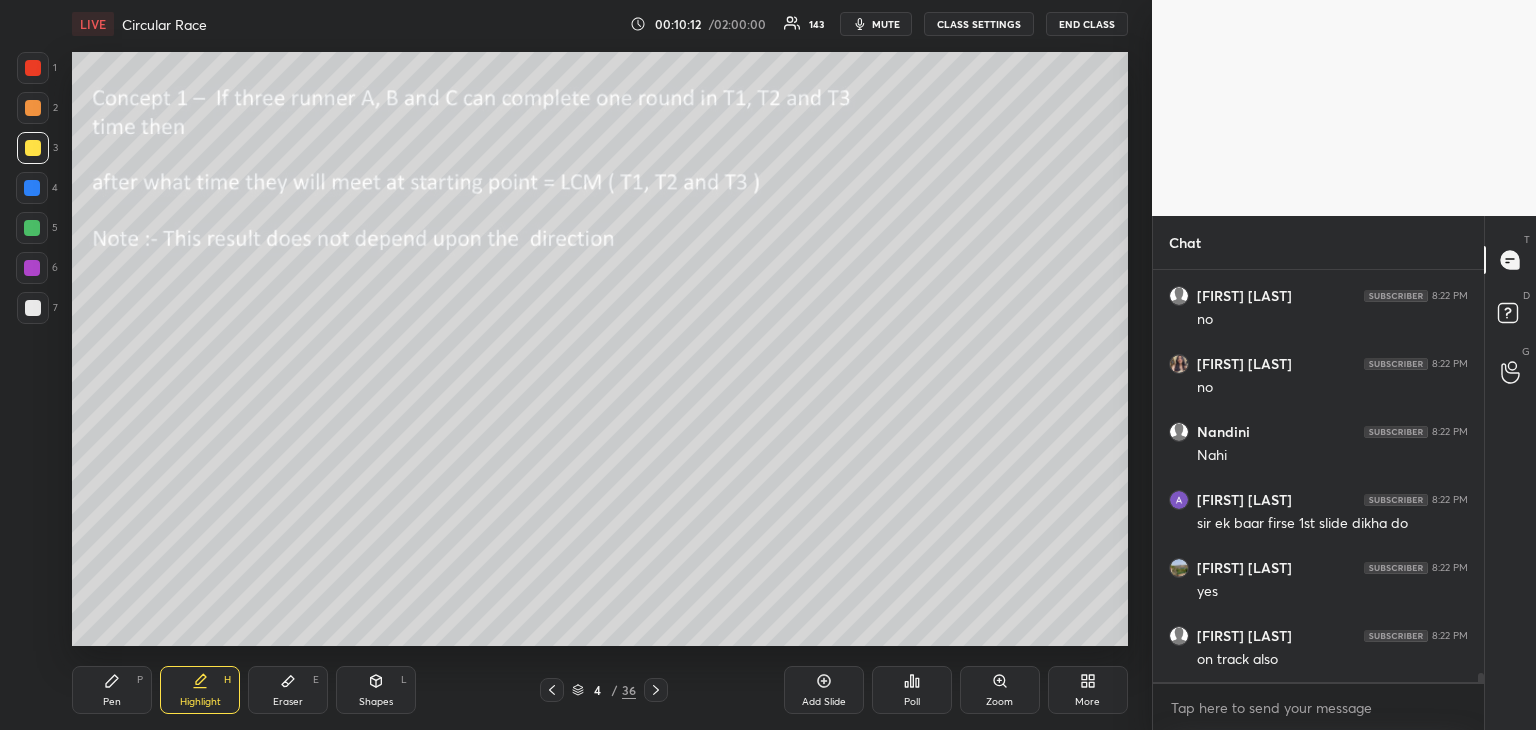 click on "Eraser E" at bounding box center (288, 690) 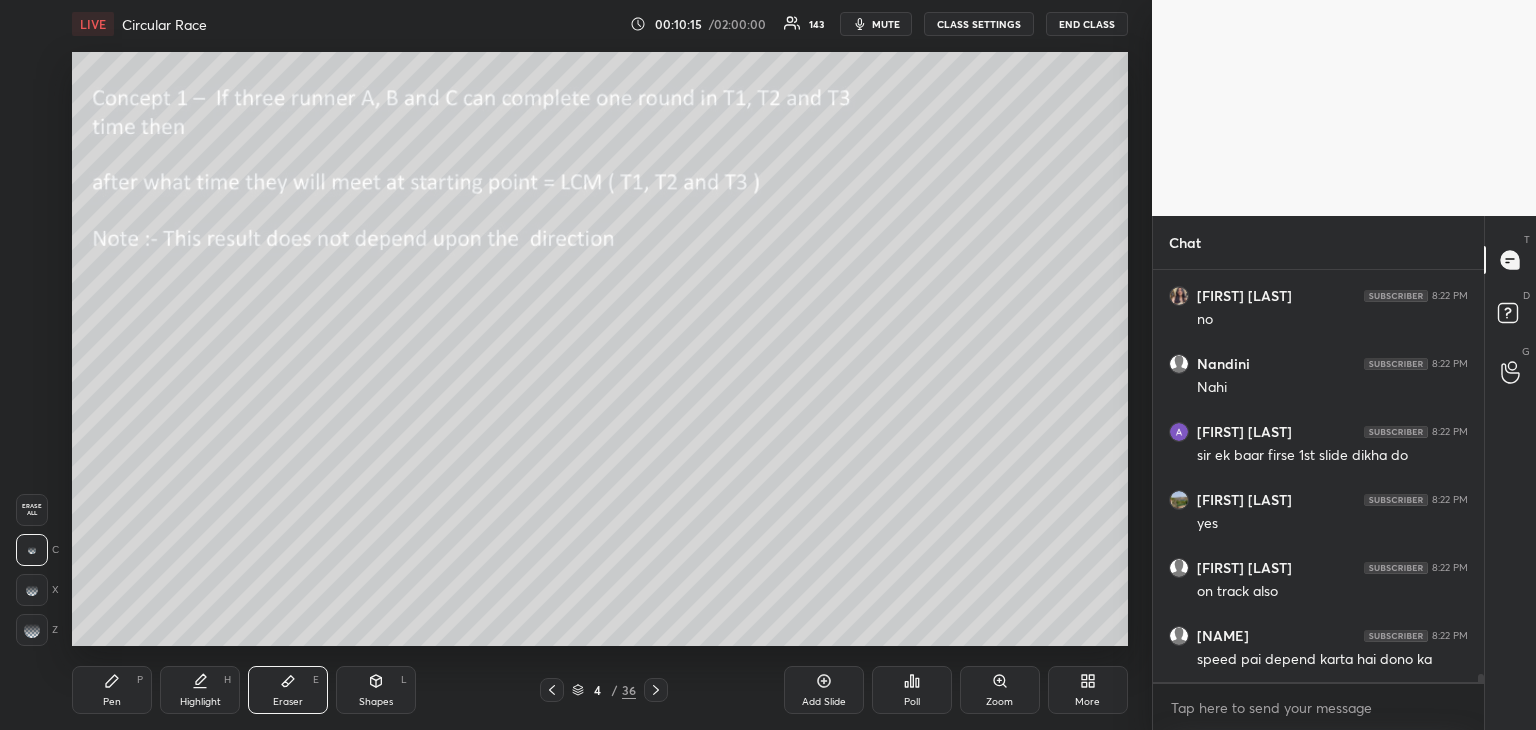 scroll, scrollTop: 19644, scrollLeft: 0, axis: vertical 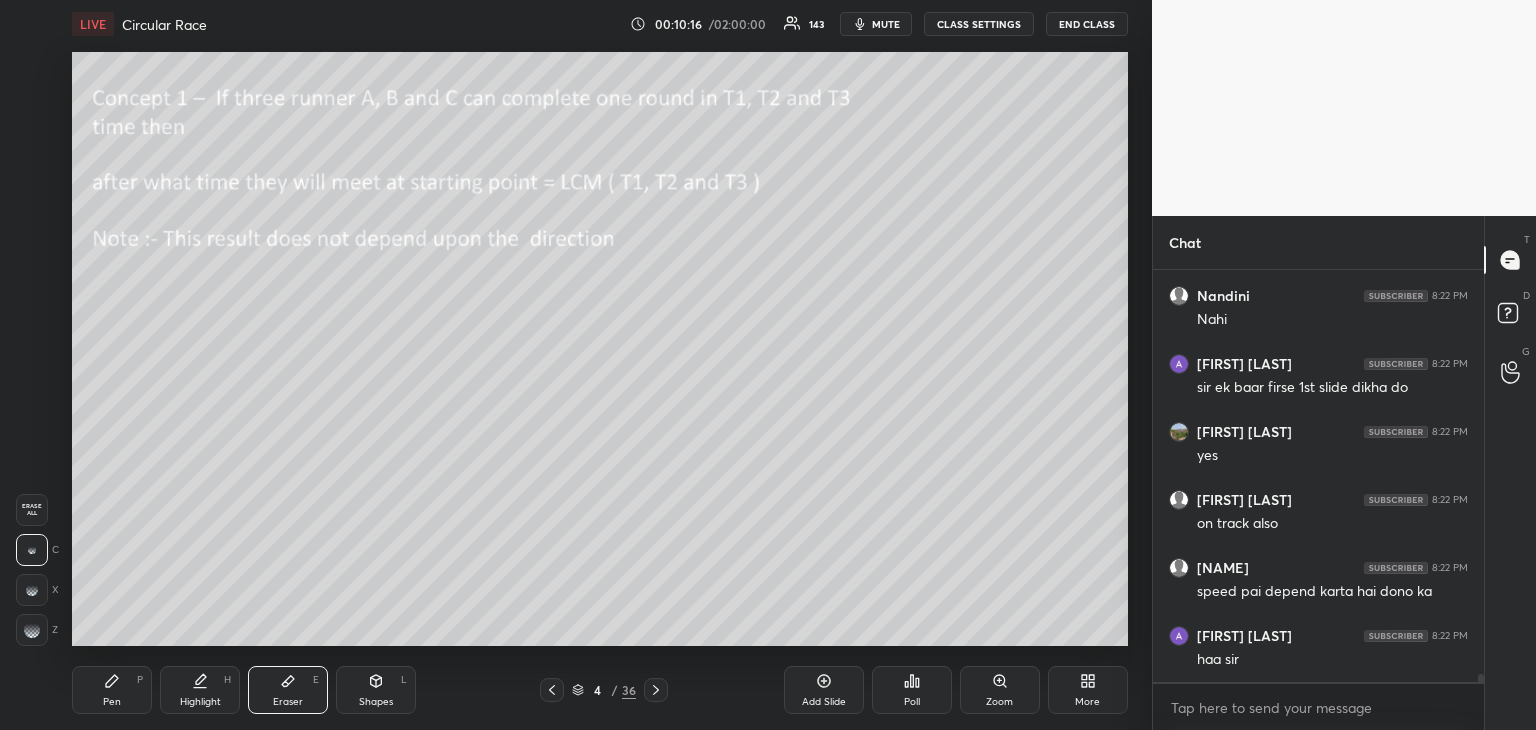 click 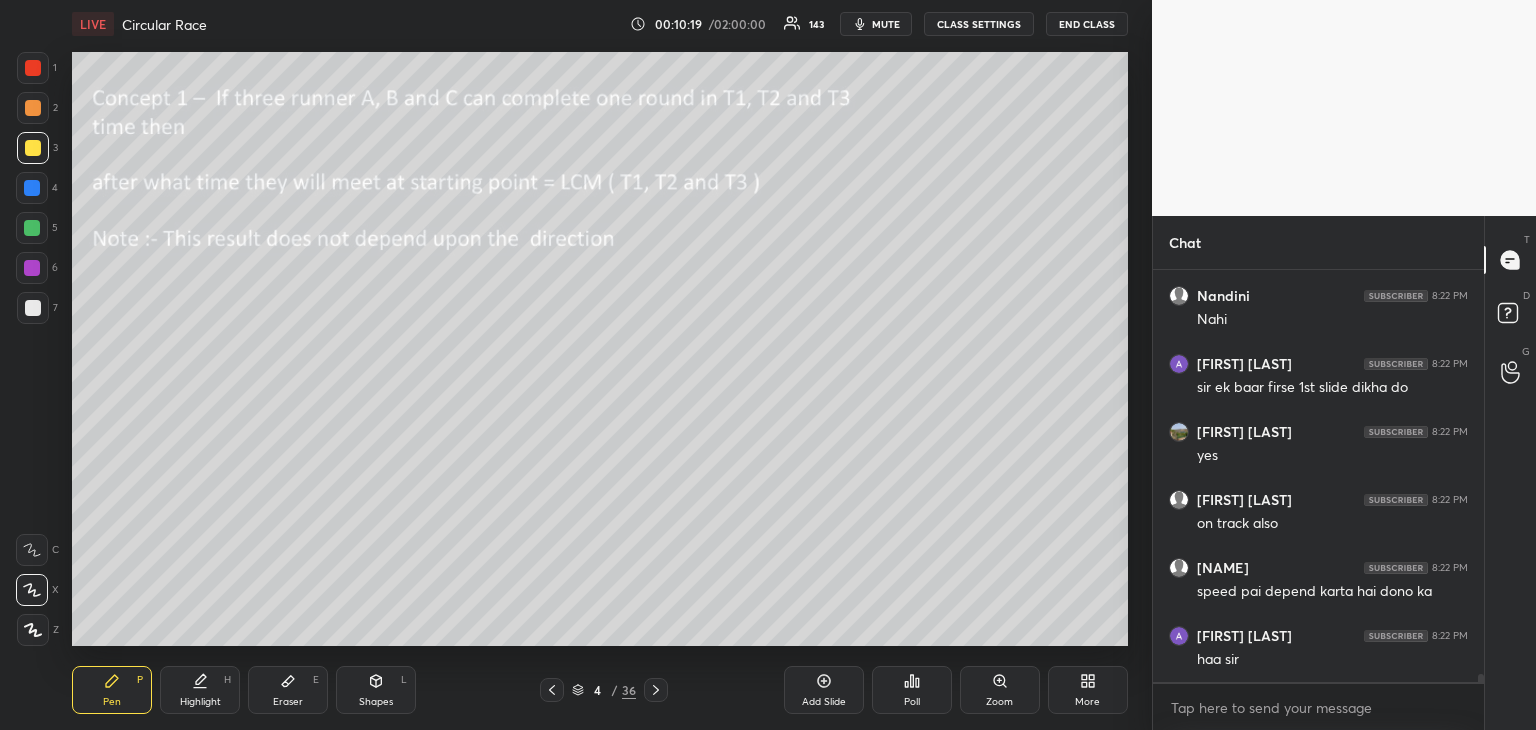scroll, scrollTop: 19712, scrollLeft: 0, axis: vertical 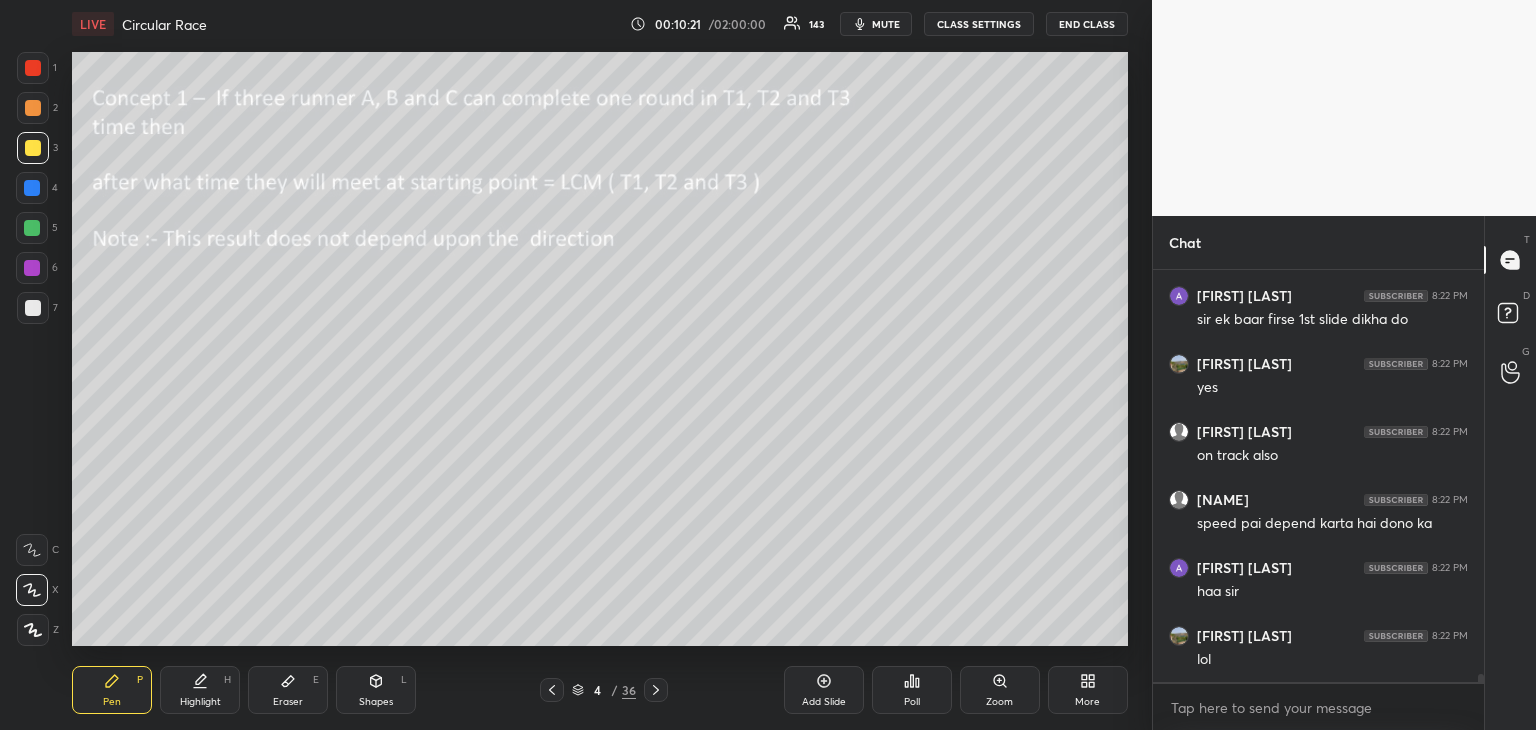 click at bounding box center (656, 690) 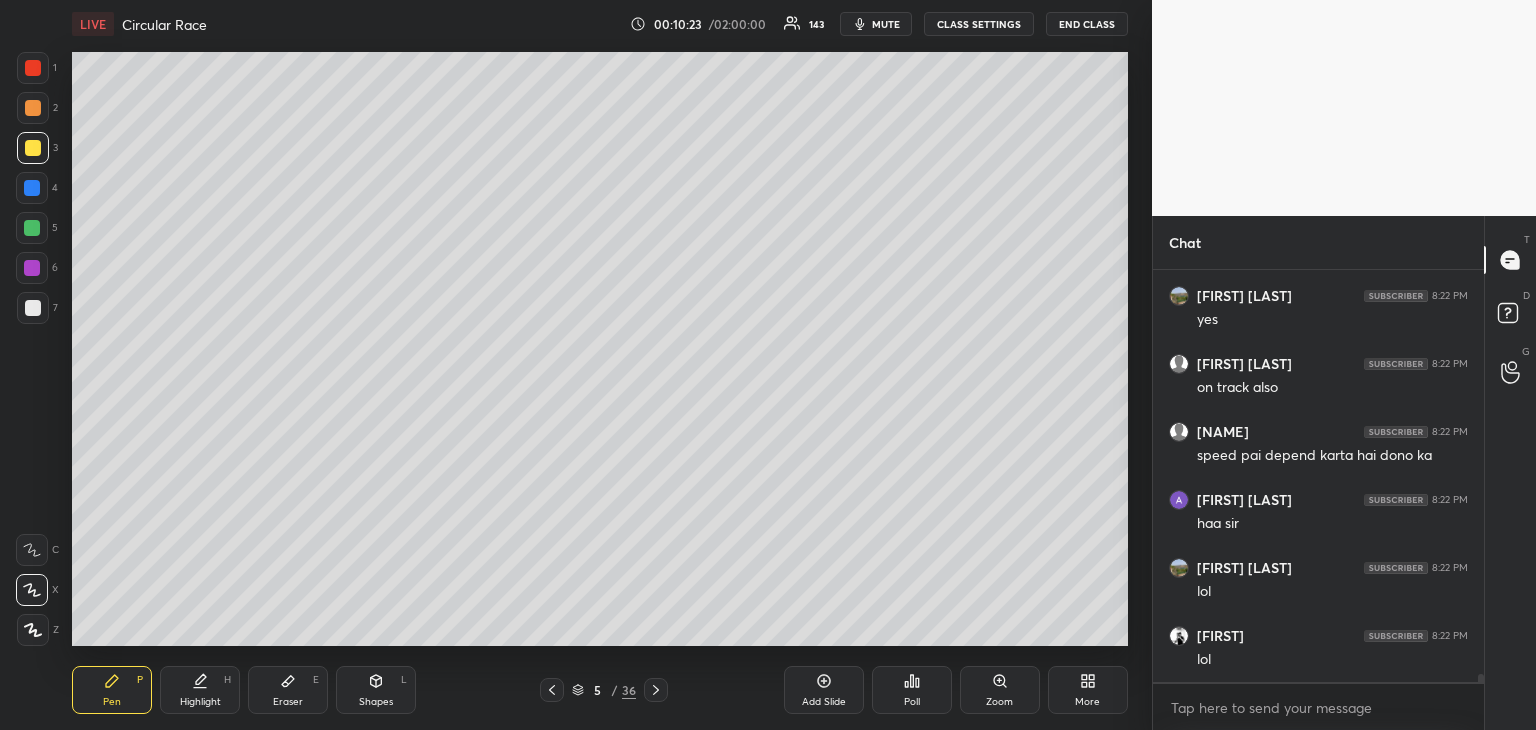 scroll, scrollTop: 19848, scrollLeft: 0, axis: vertical 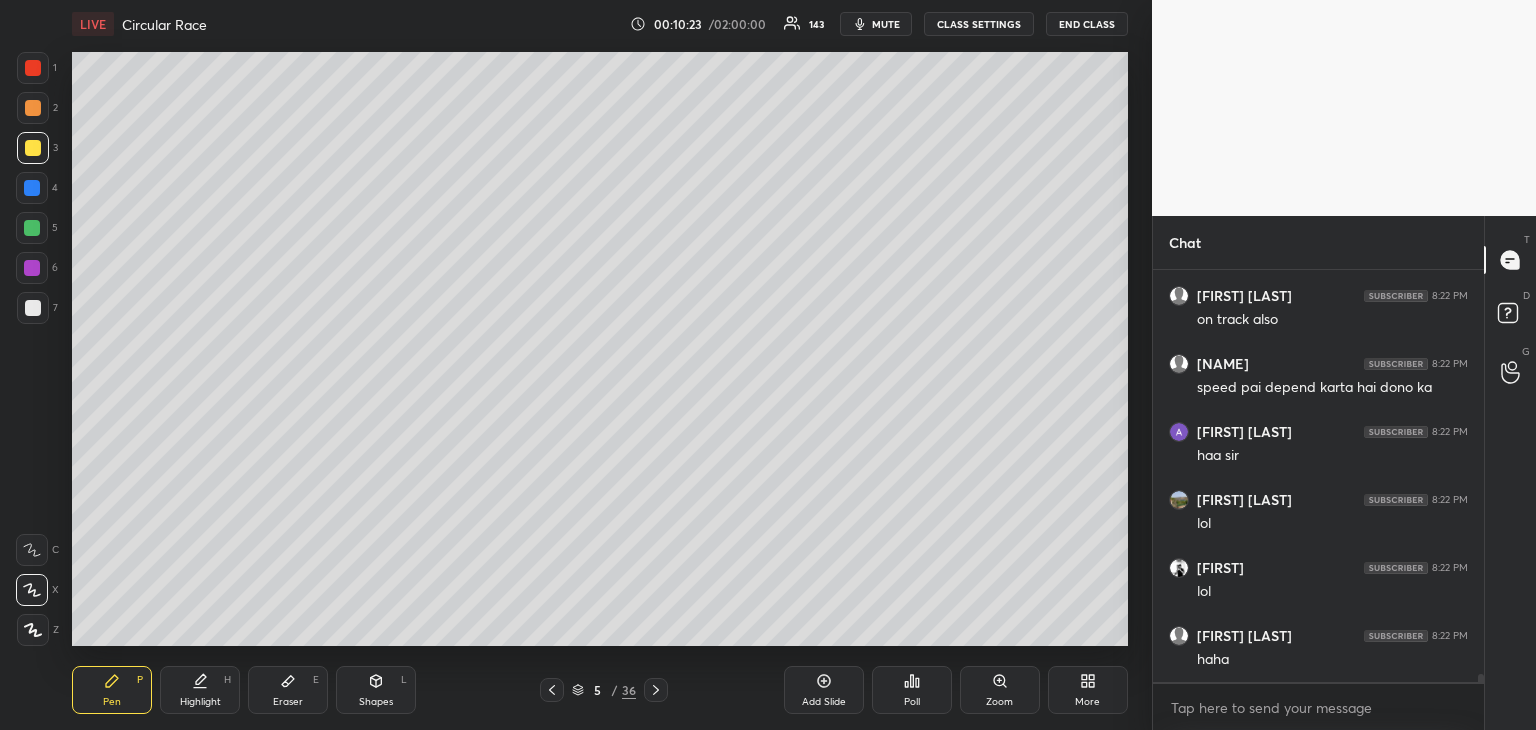 click 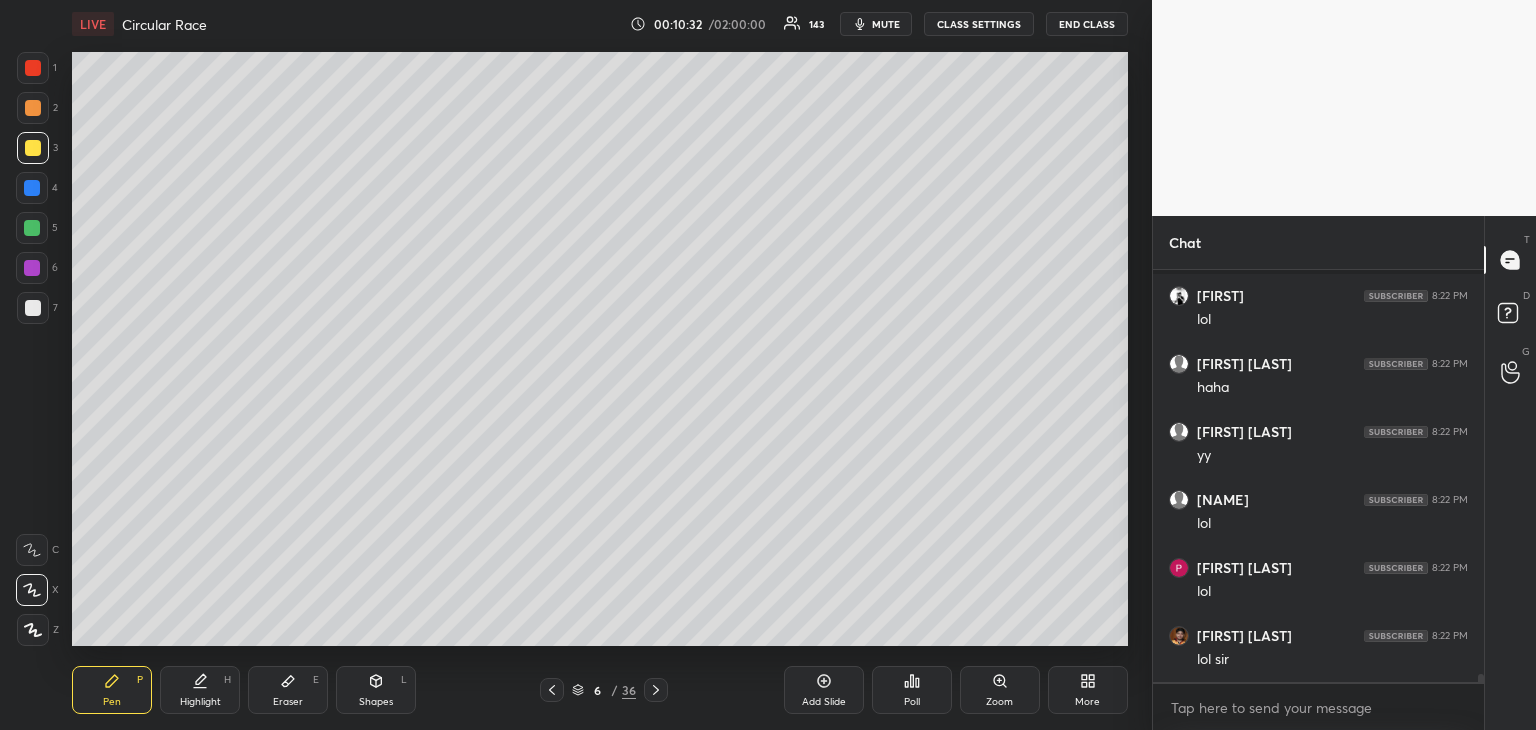 scroll, scrollTop: 20206, scrollLeft: 0, axis: vertical 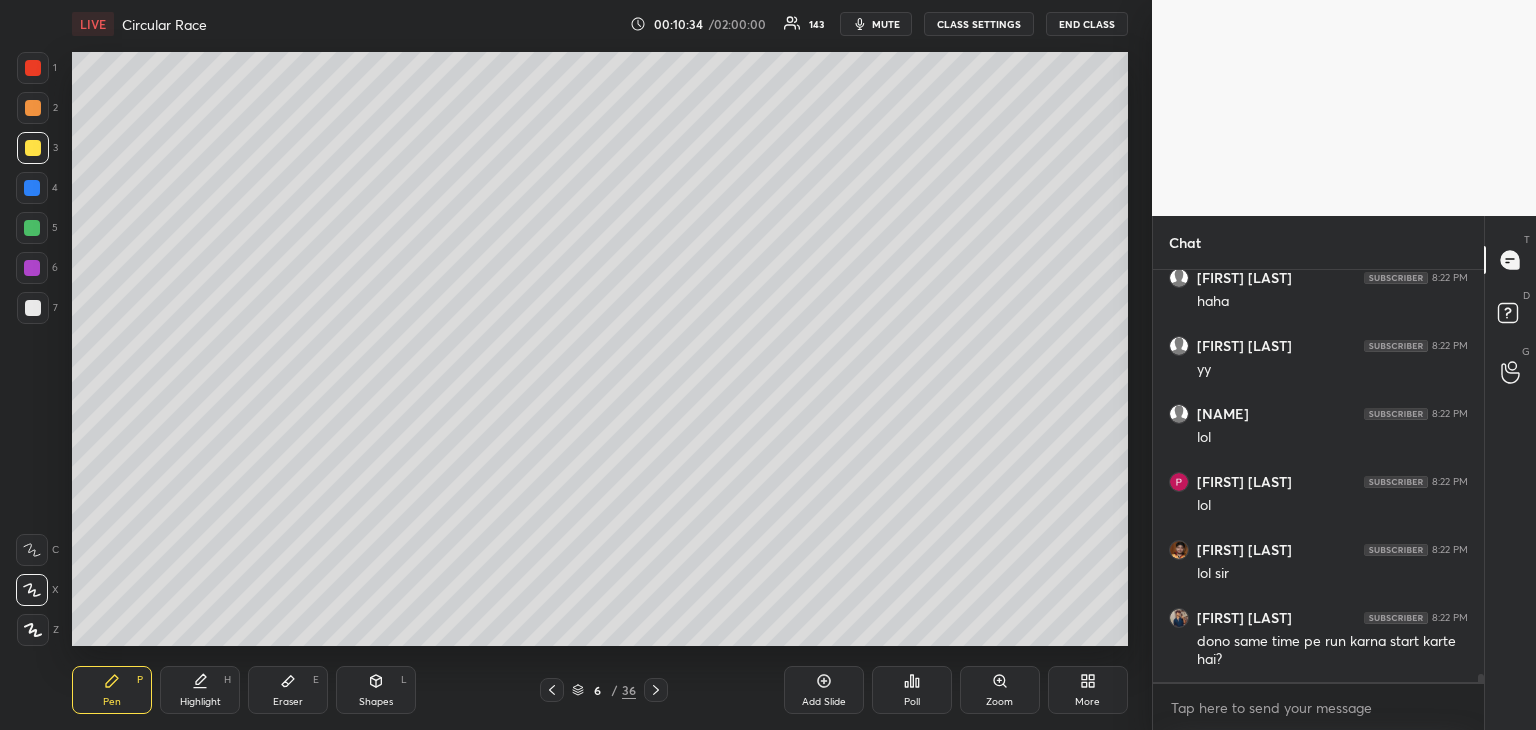 click at bounding box center [32, 188] 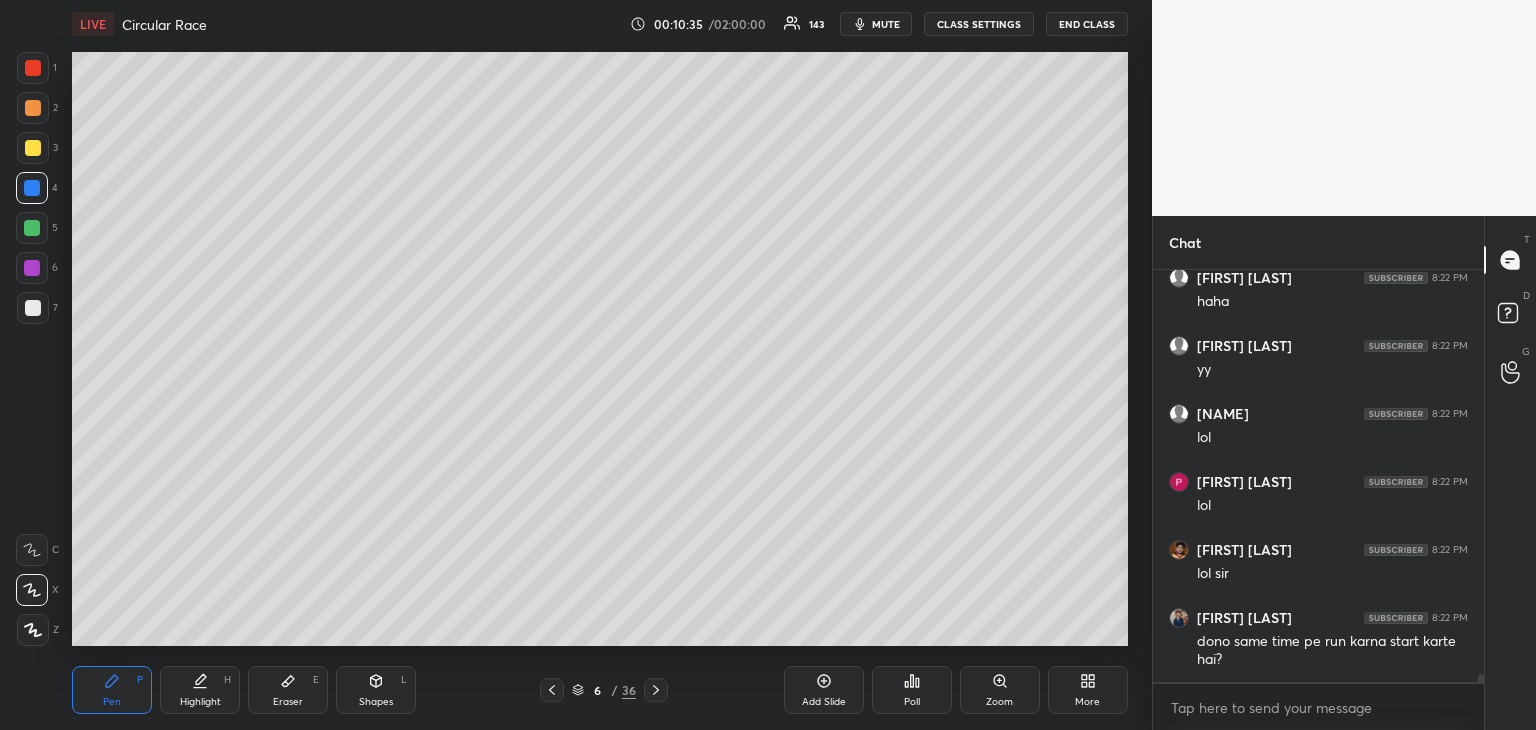 click on "Shapes L" at bounding box center (376, 690) 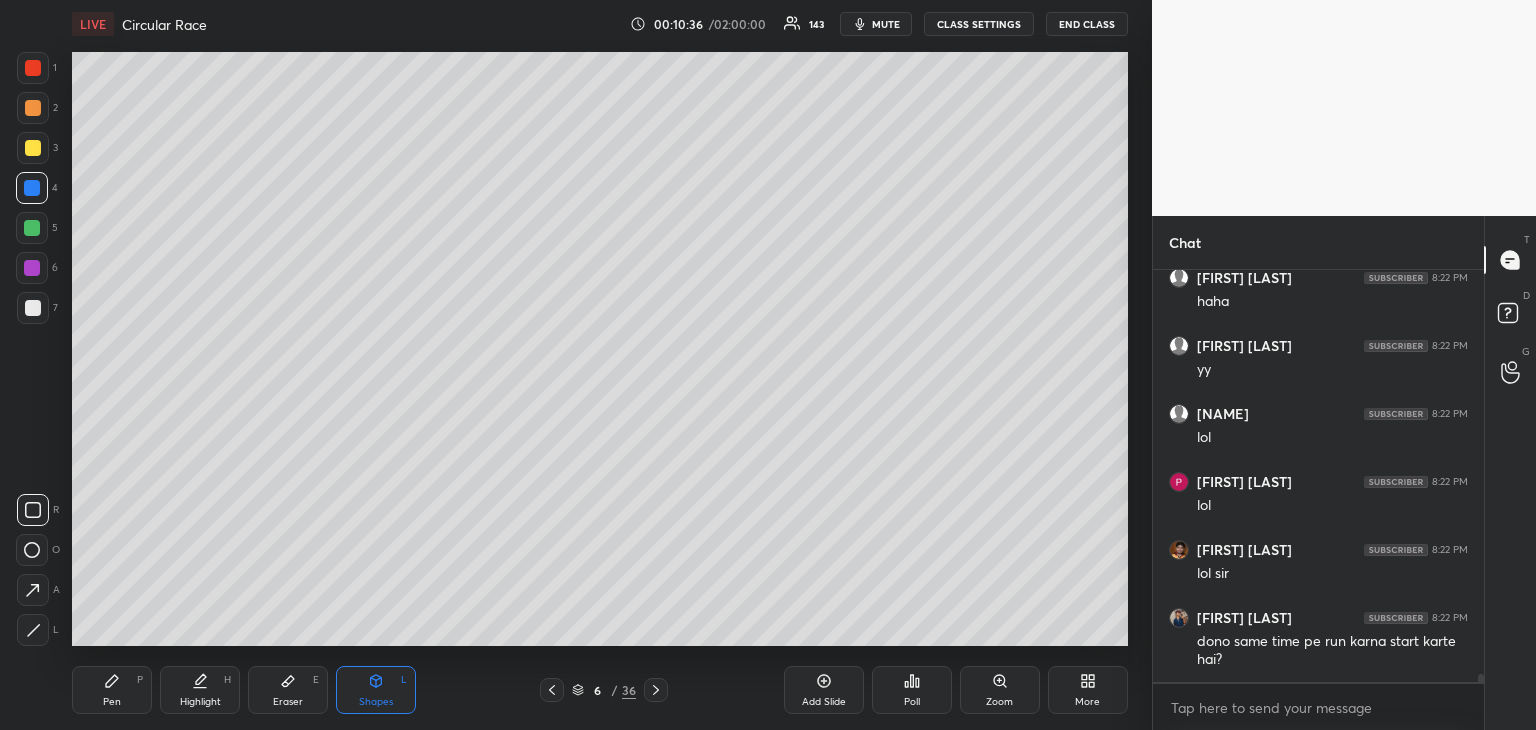 click on "Eraser E" at bounding box center [288, 690] 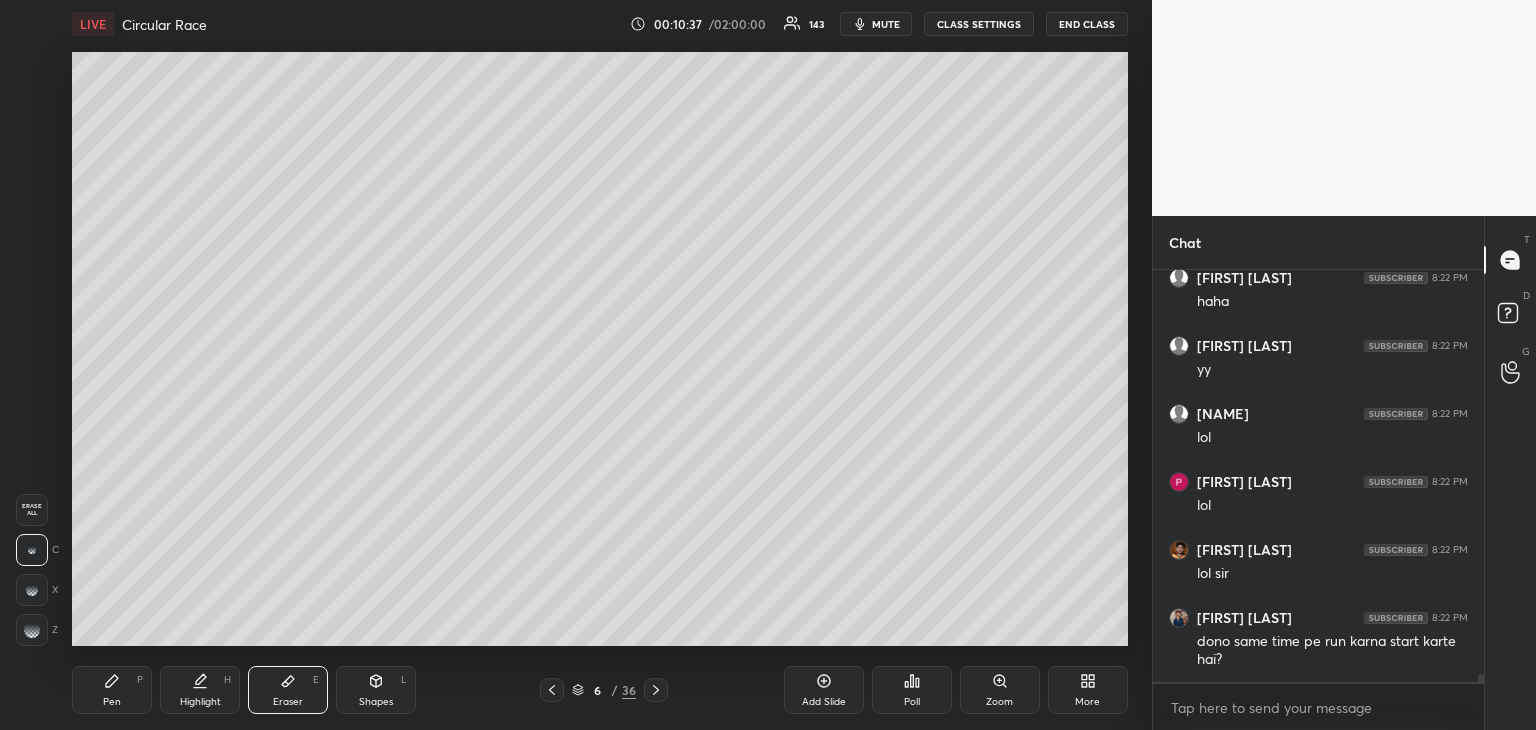 click 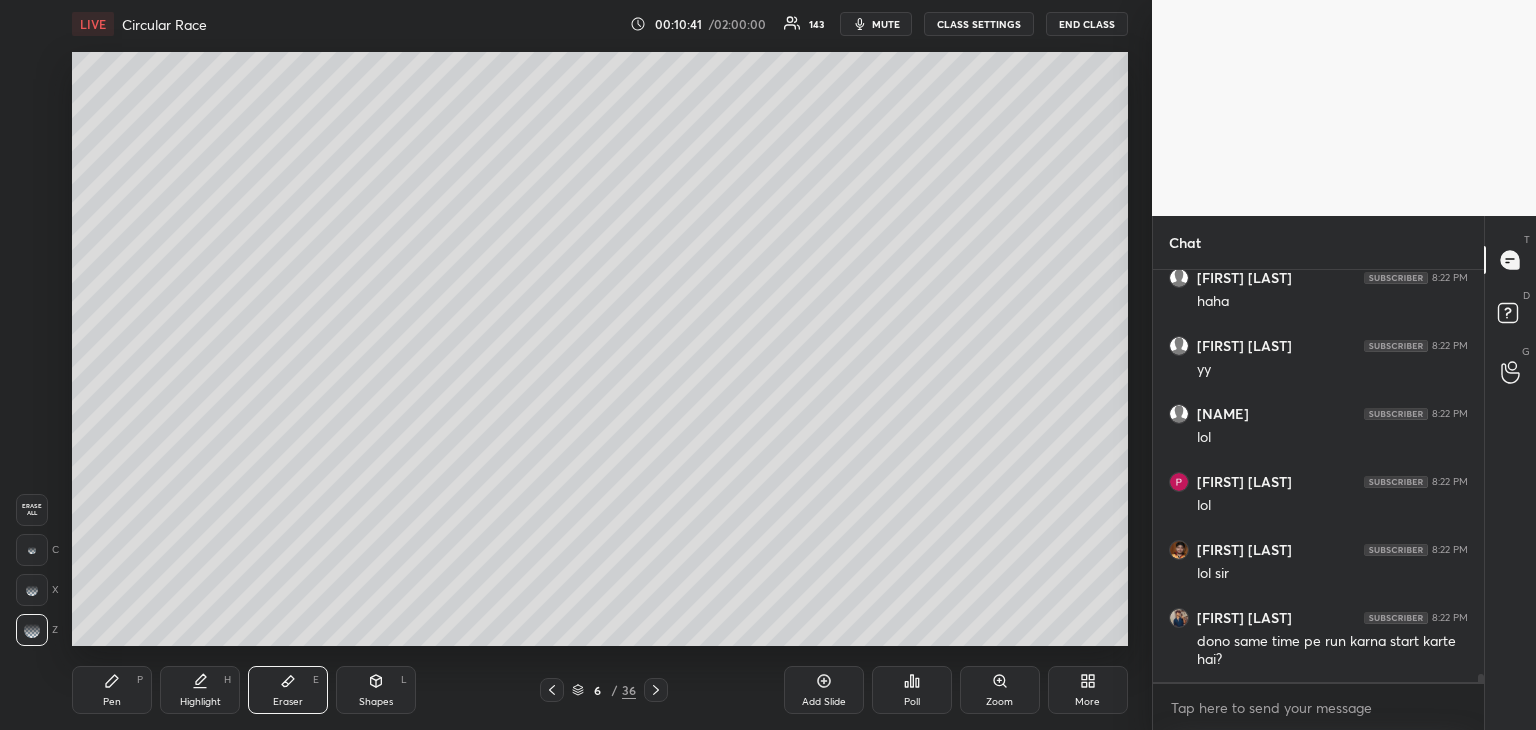 click on "Pen P" at bounding box center (112, 690) 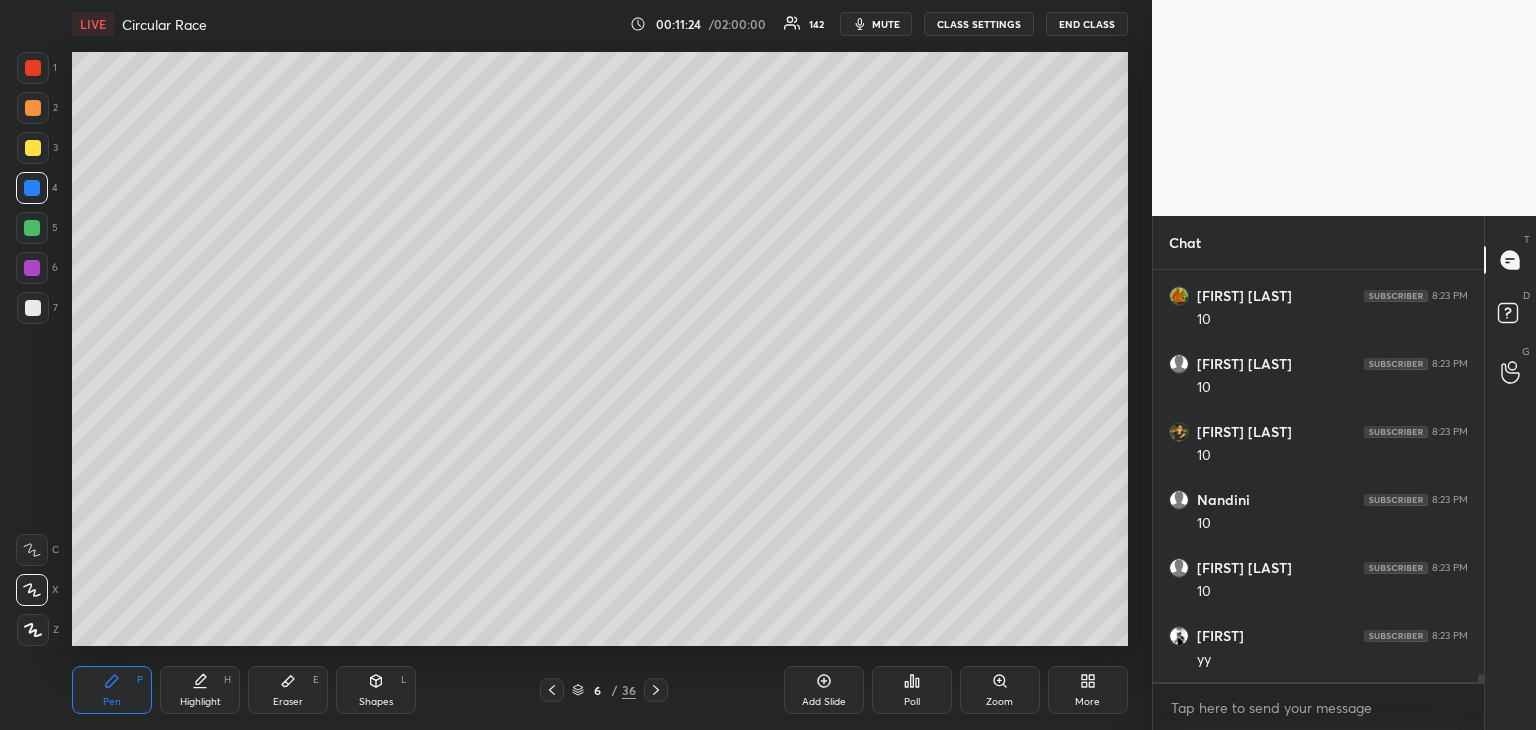 scroll, scrollTop: 21974, scrollLeft: 0, axis: vertical 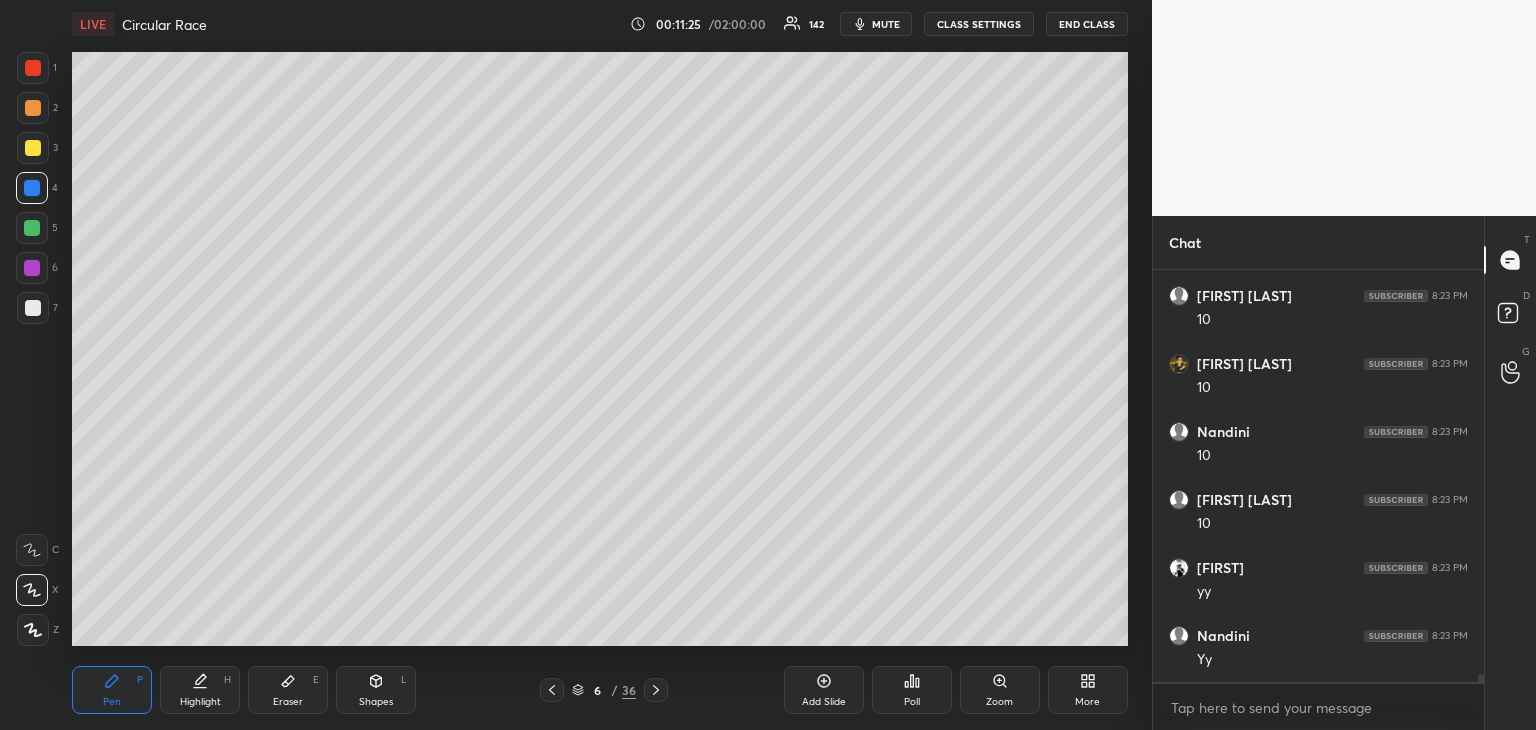click at bounding box center [33, 148] 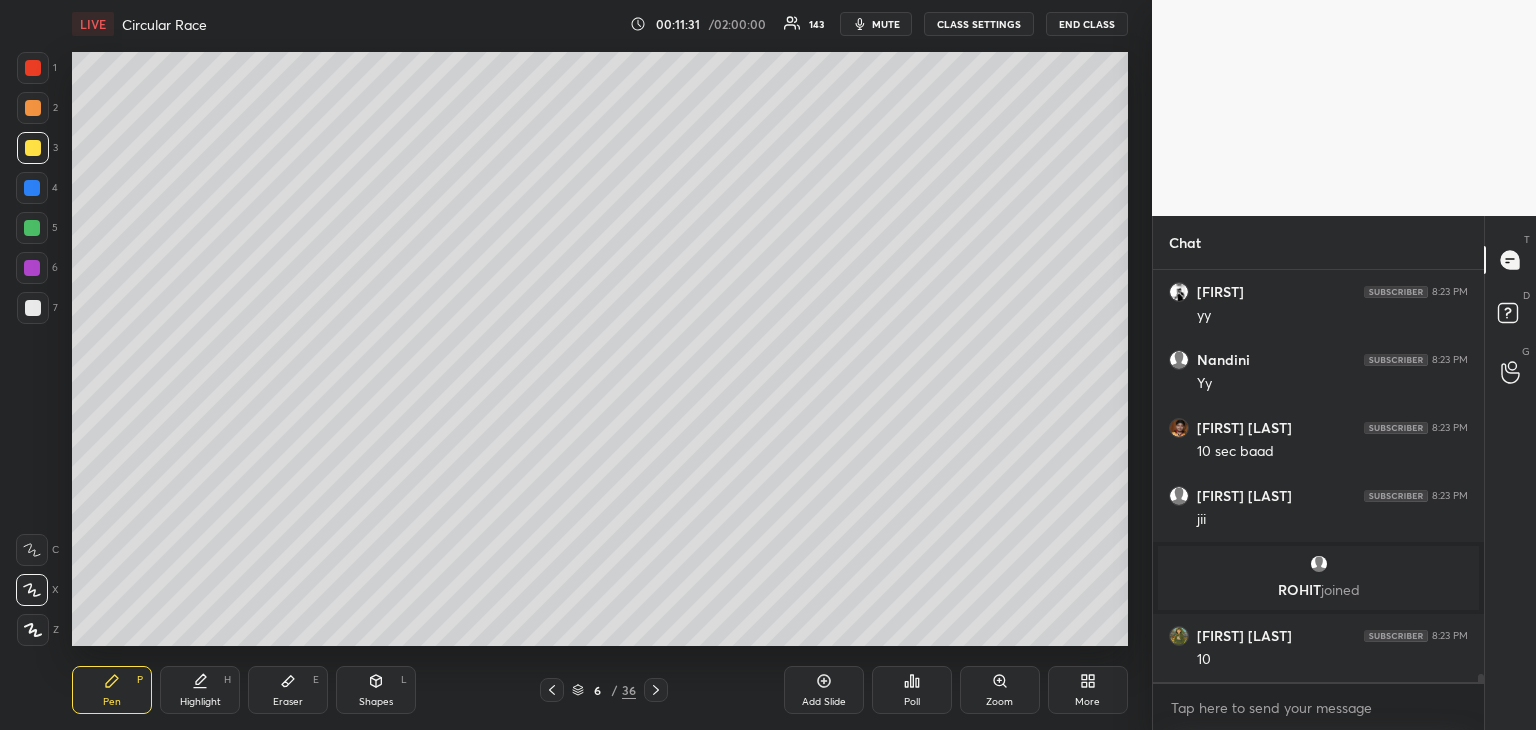 scroll, scrollTop: 21052, scrollLeft: 0, axis: vertical 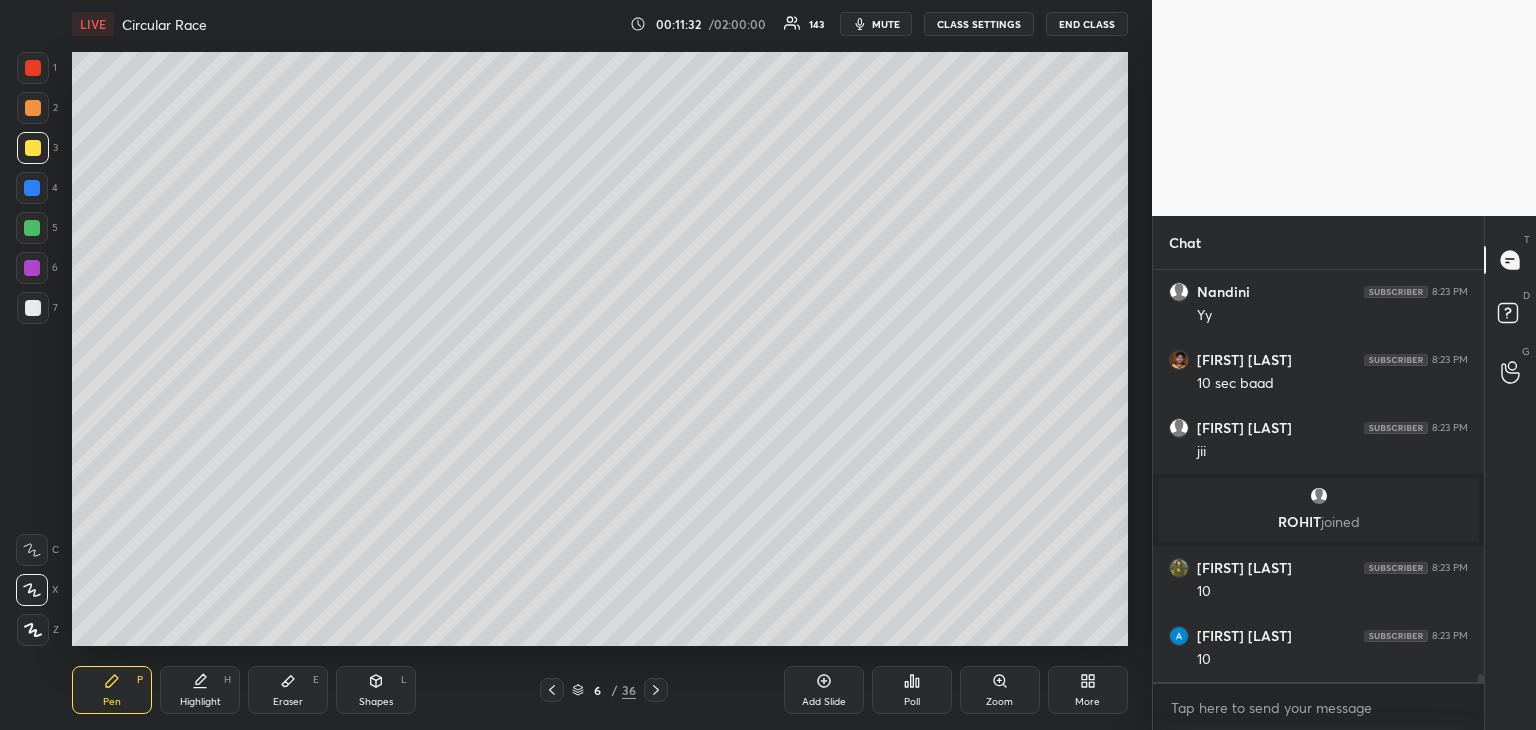 click at bounding box center [32, 228] 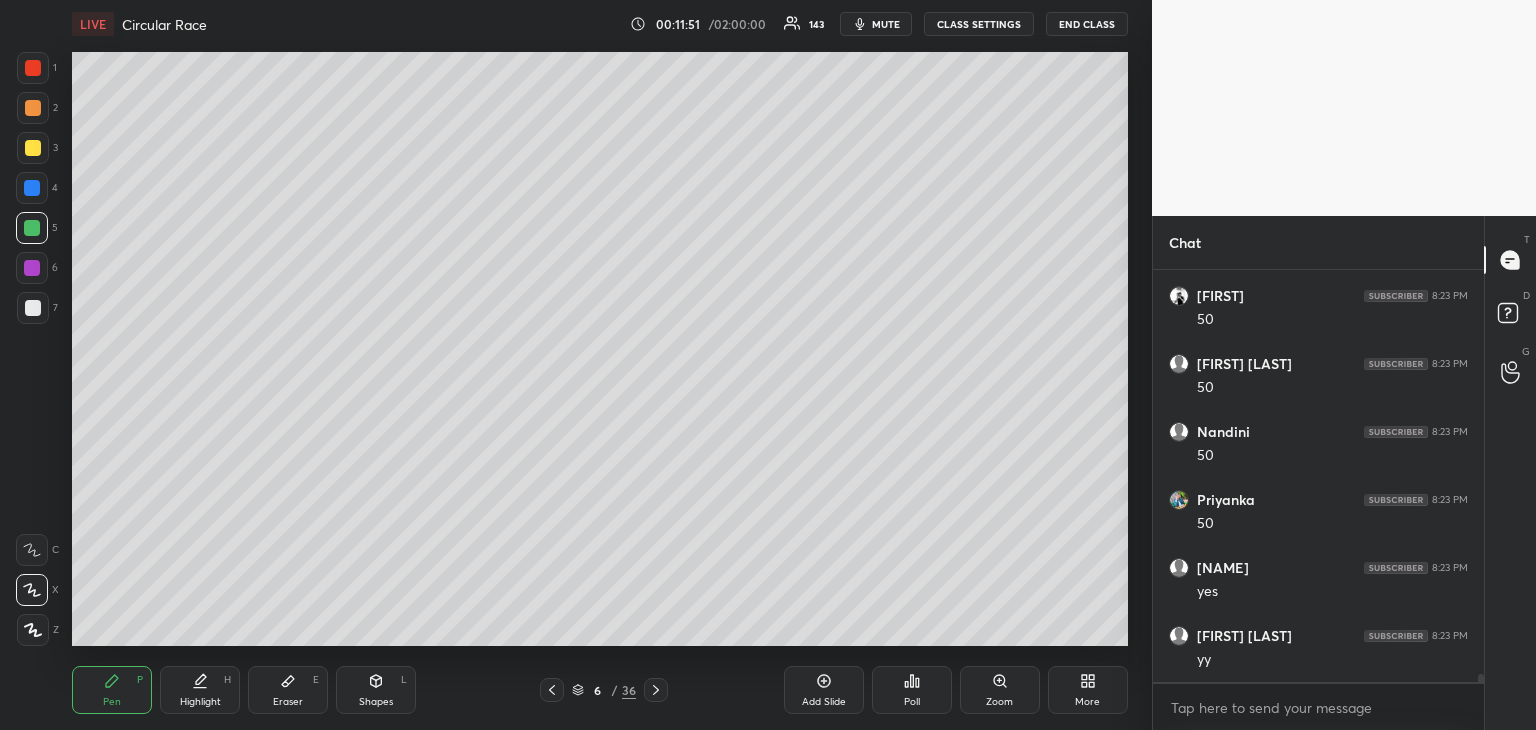scroll, scrollTop: 21528, scrollLeft: 0, axis: vertical 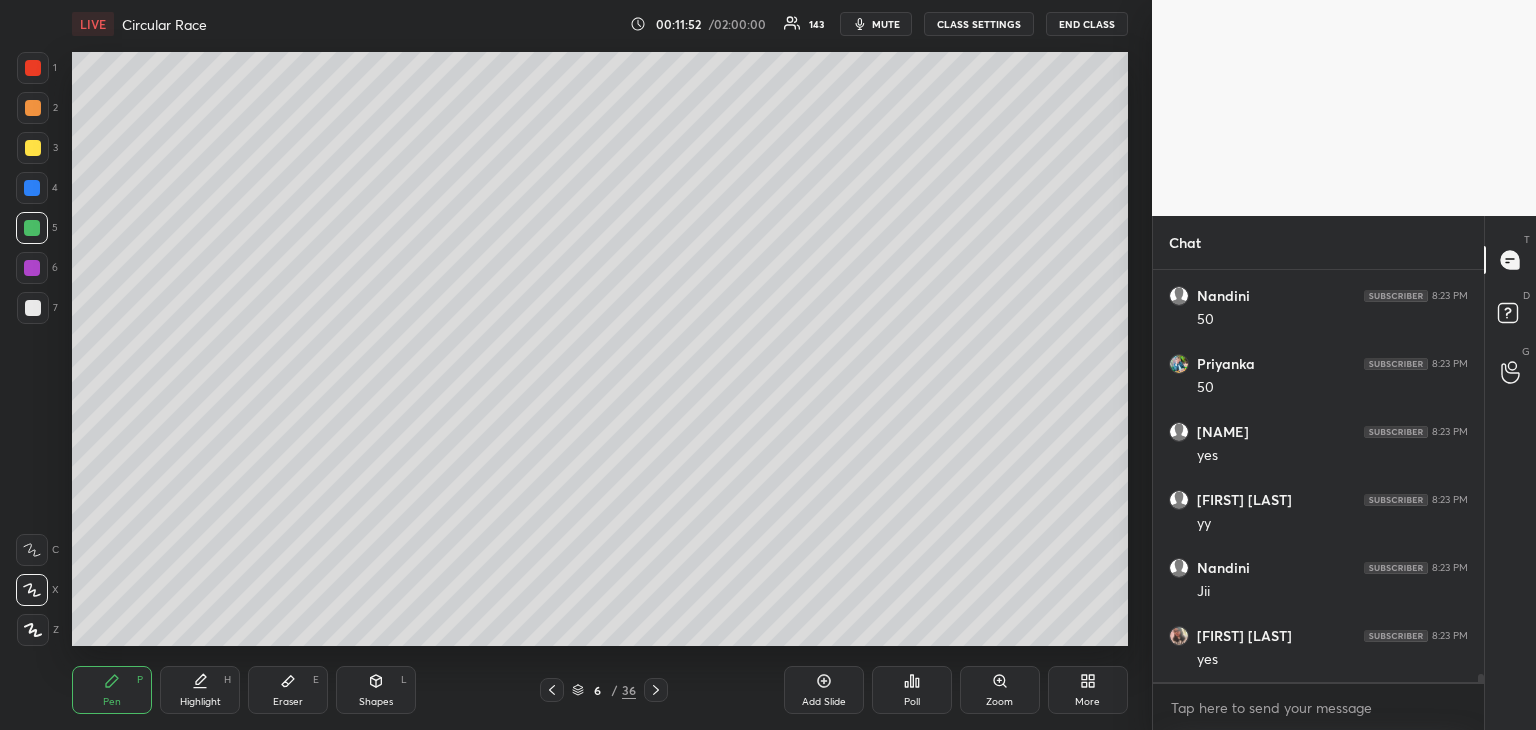 click at bounding box center [32, 188] 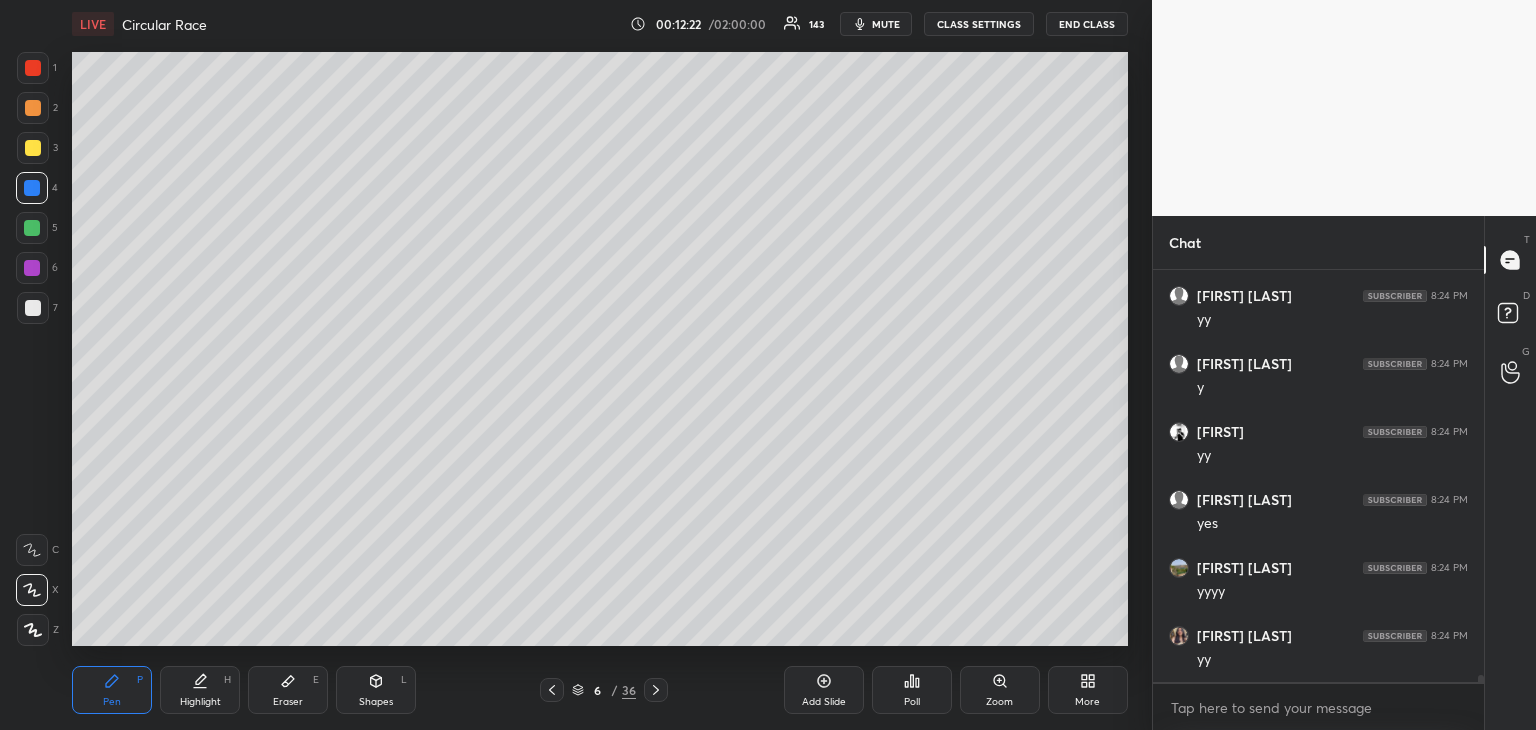 scroll, scrollTop: 22480, scrollLeft: 0, axis: vertical 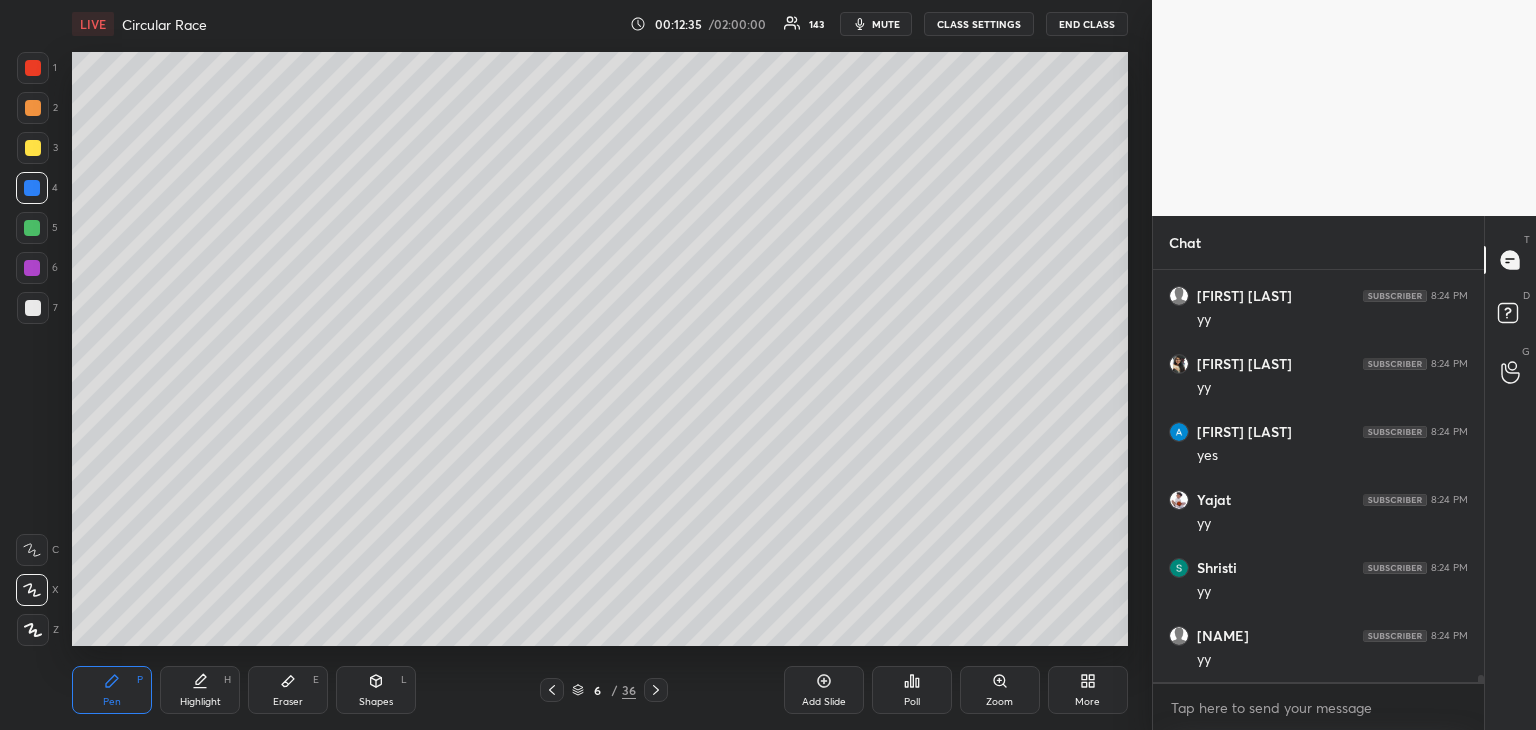 click at bounding box center [33, 148] 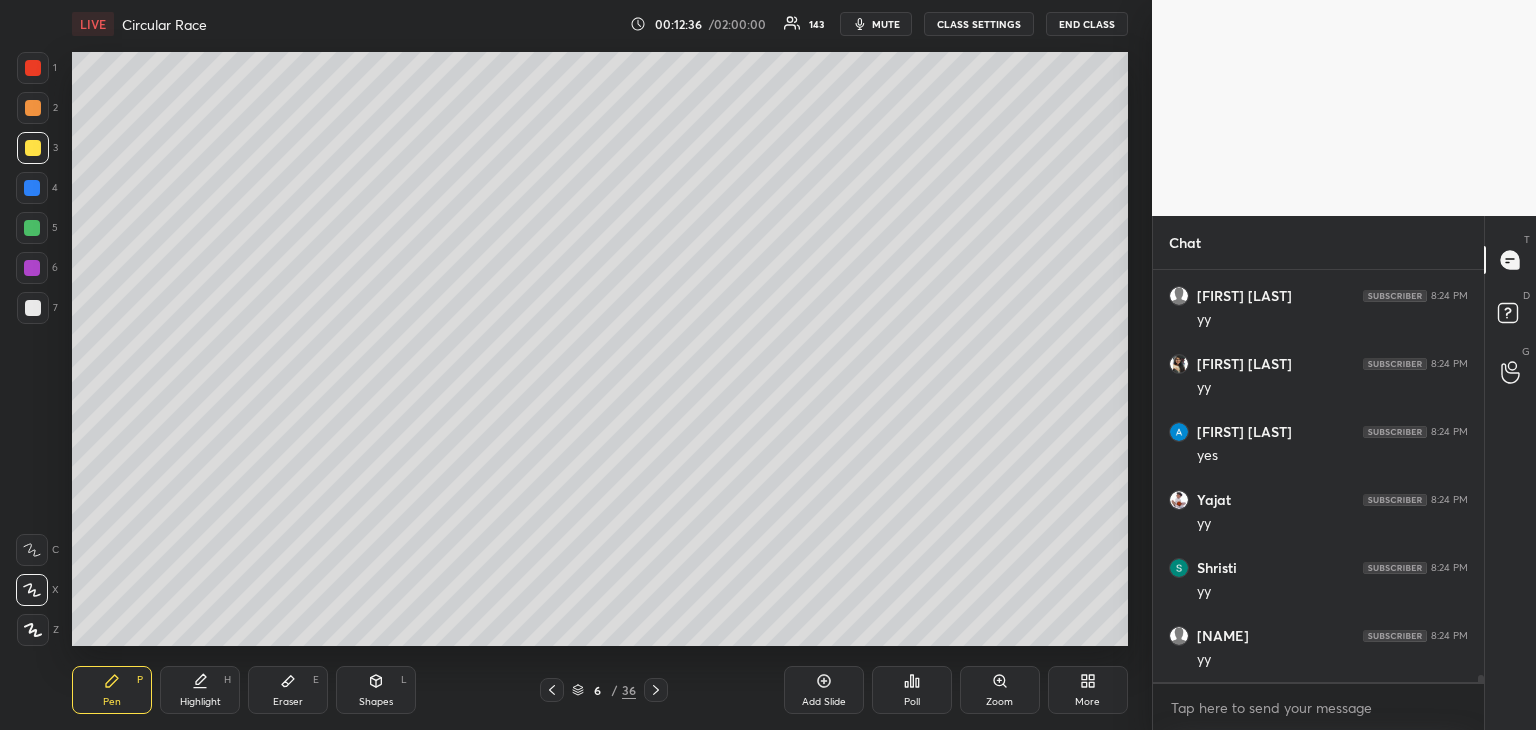 scroll, scrollTop: 23500, scrollLeft: 0, axis: vertical 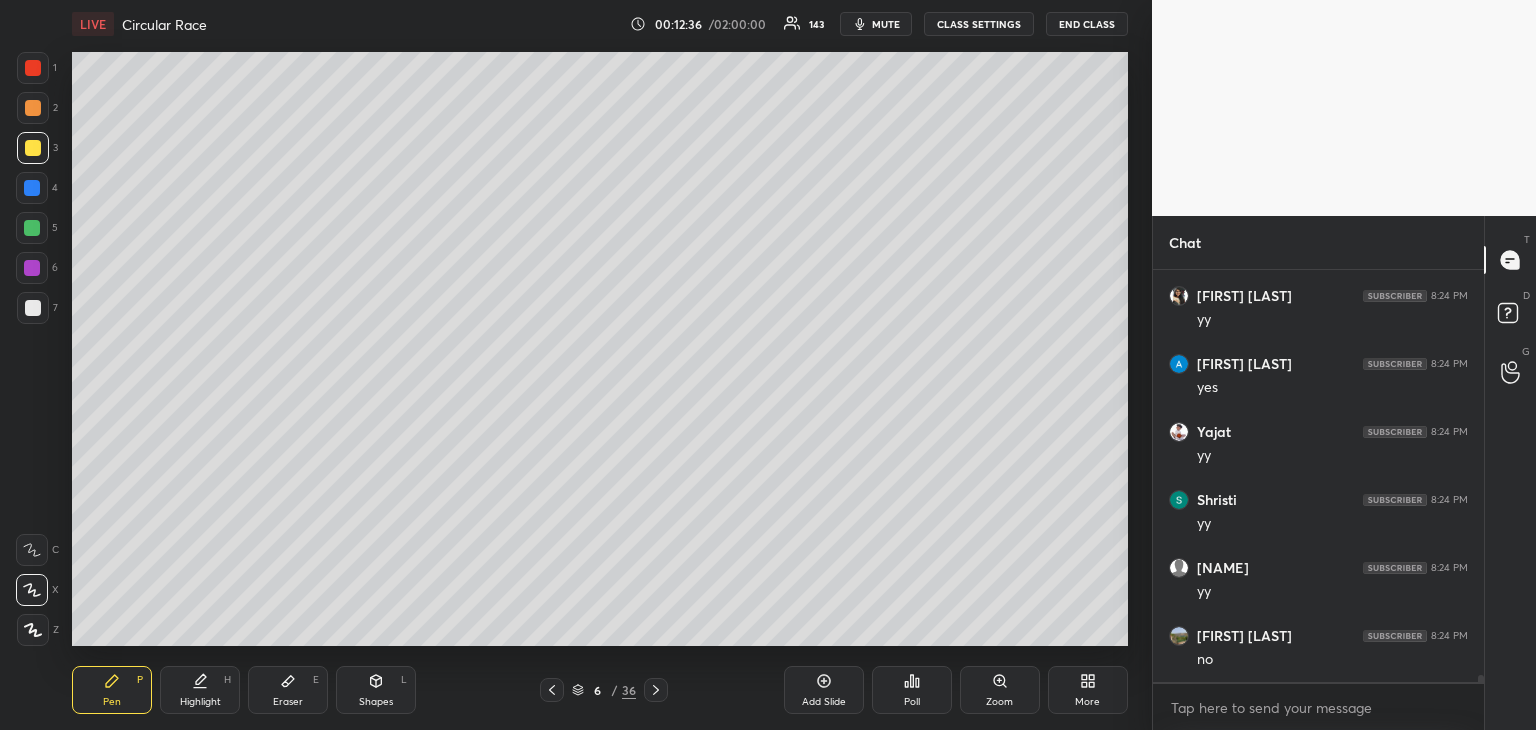 click on "Add Slide" at bounding box center [824, 690] 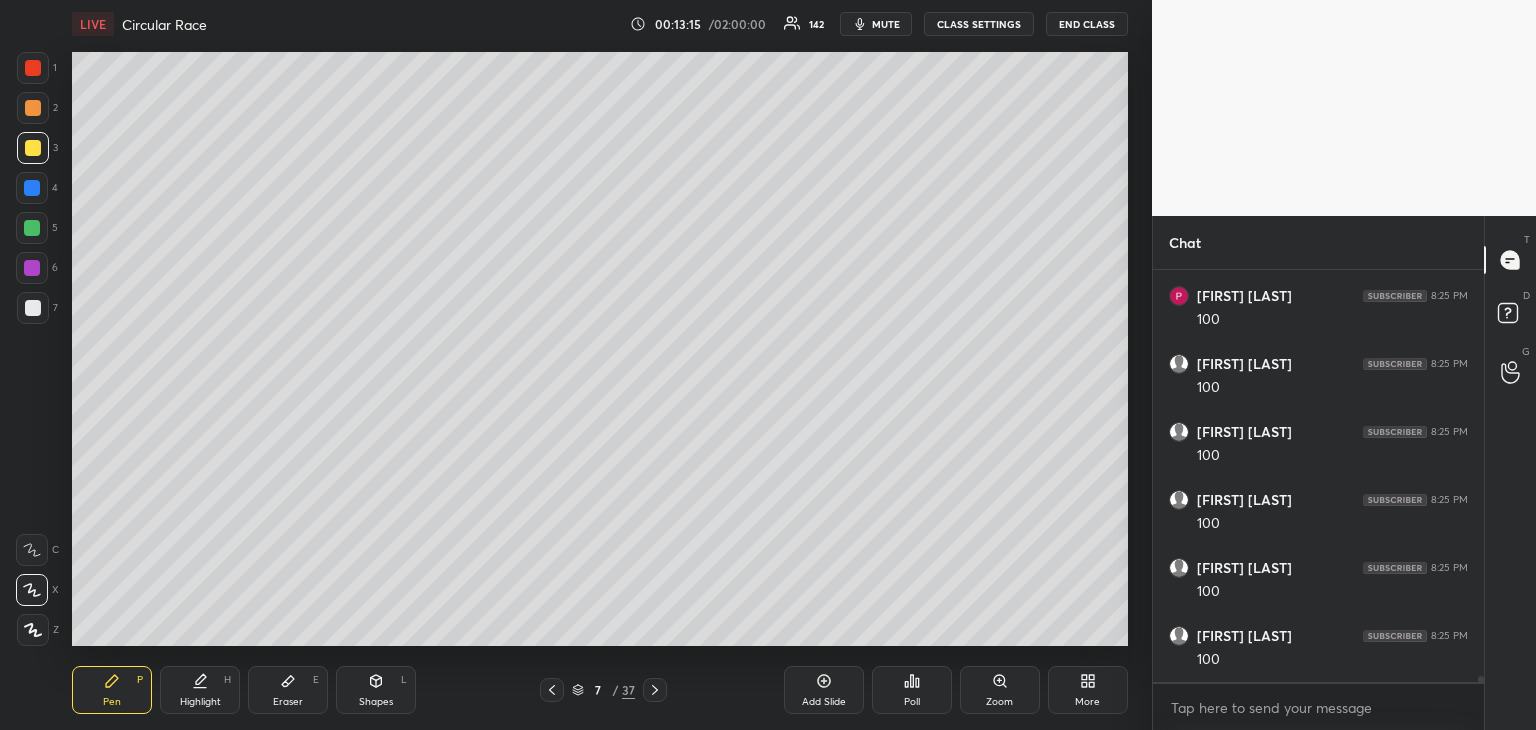 scroll, scrollTop: 25812, scrollLeft: 0, axis: vertical 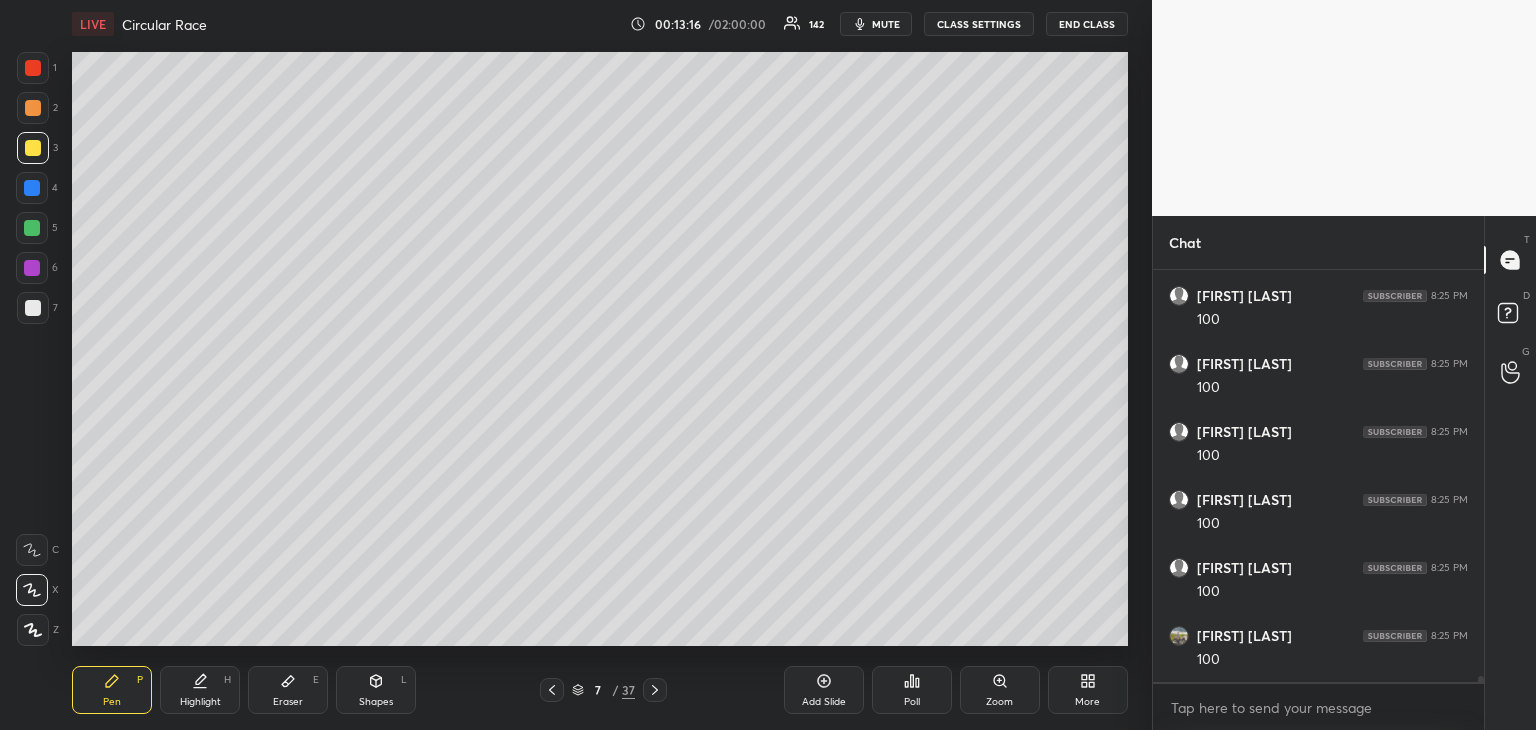 click on "Eraser E" at bounding box center [288, 690] 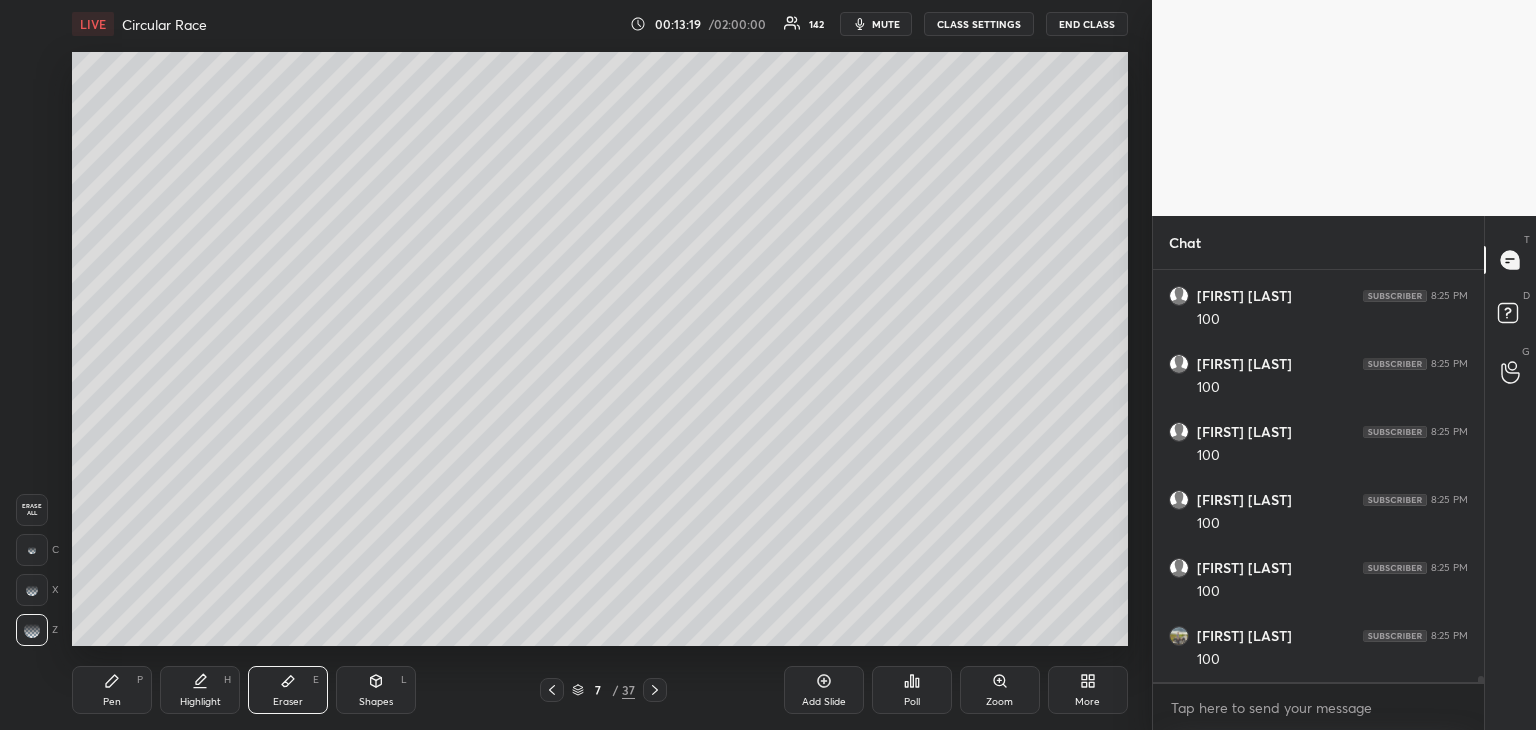 click on "Pen" at bounding box center (112, 702) 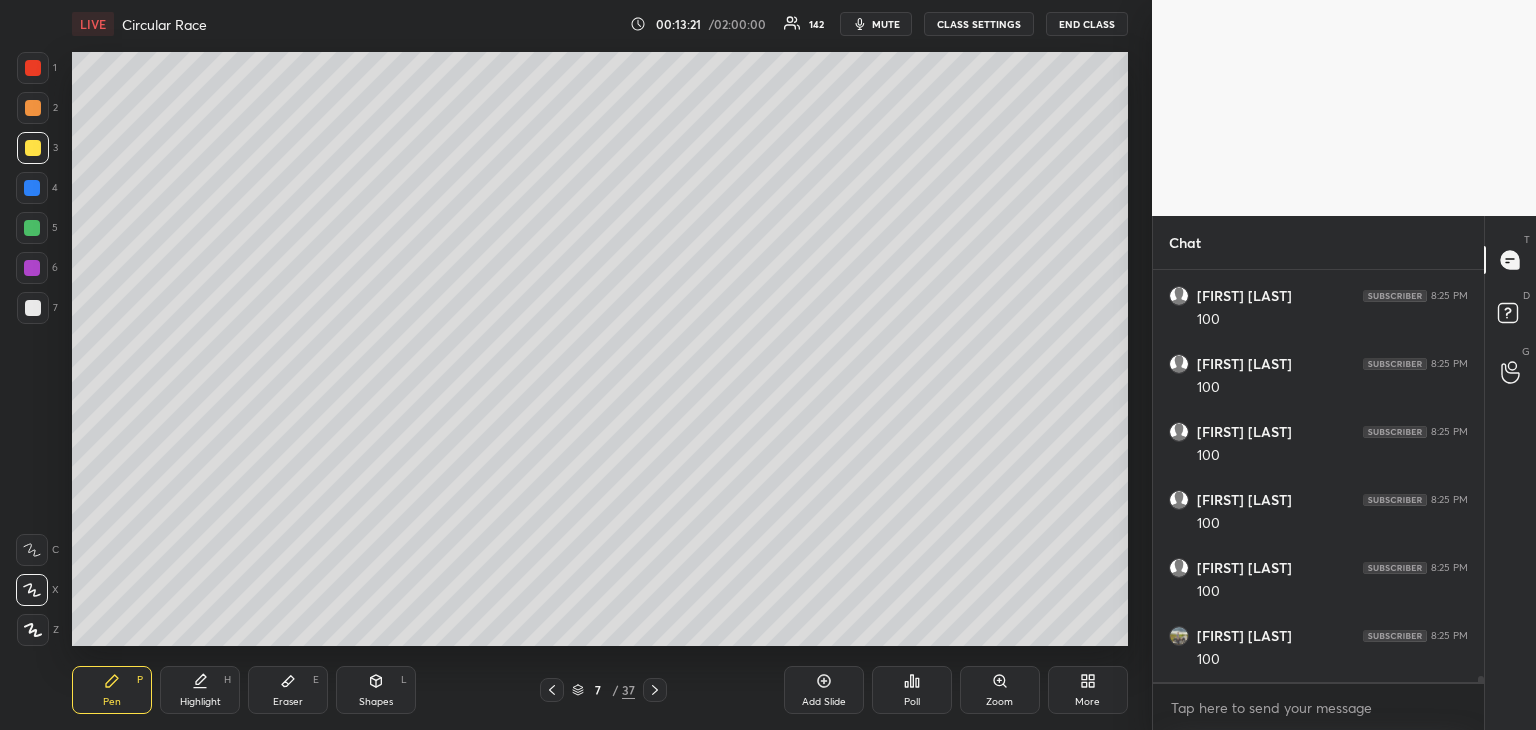 click at bounding box center [32, 188] 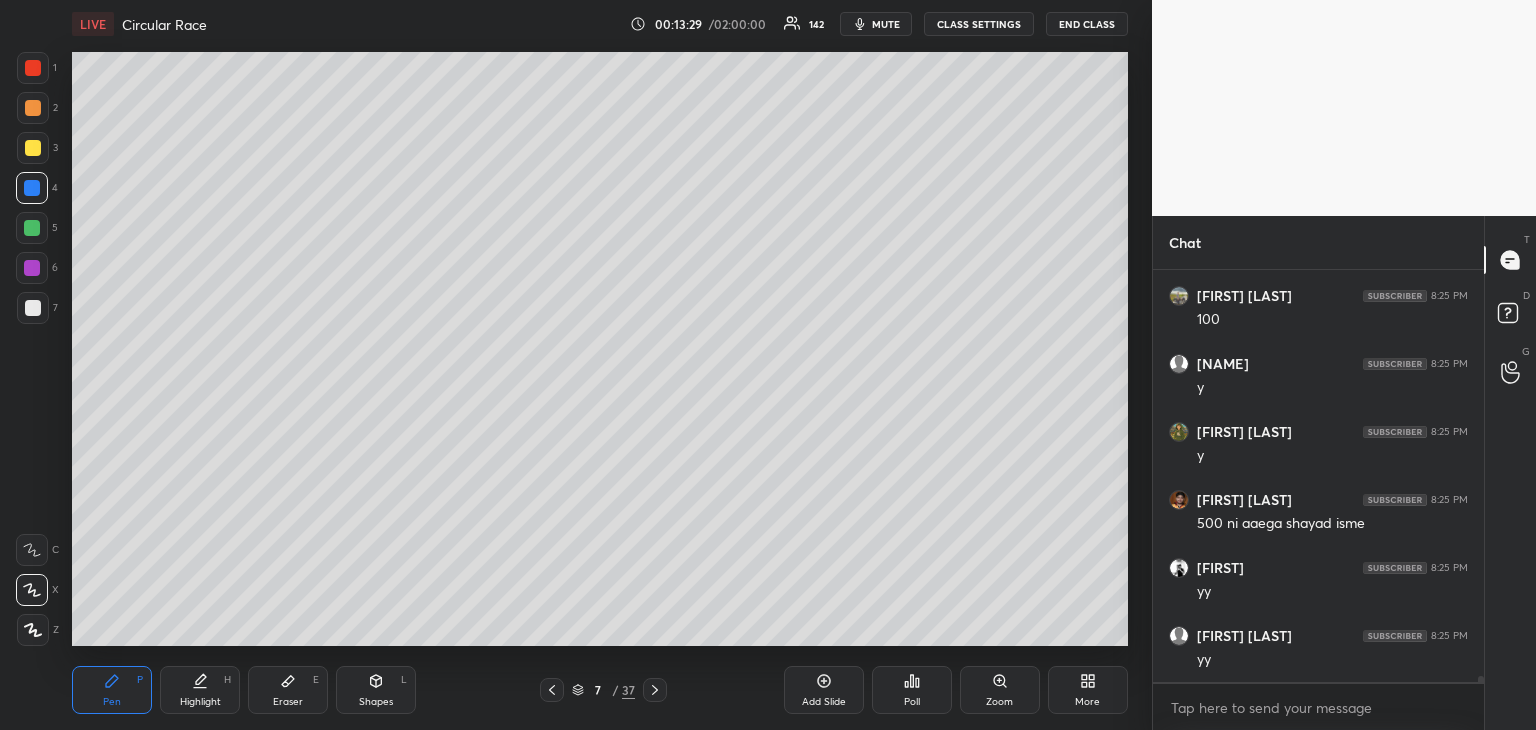 scroll, scrollTop: 26220, scrollLeft: 0, axis: vertical 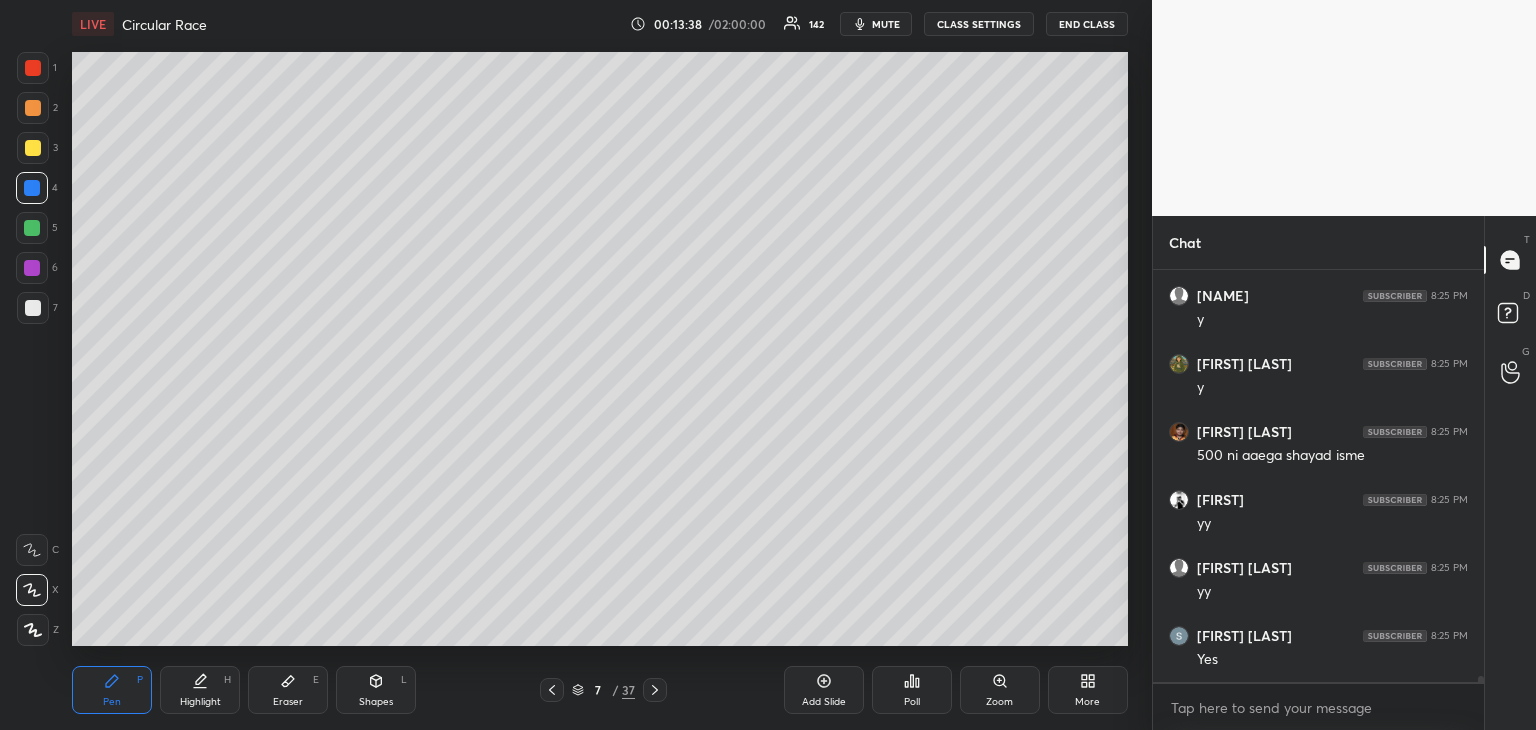 click at bounding box center (32, 228) 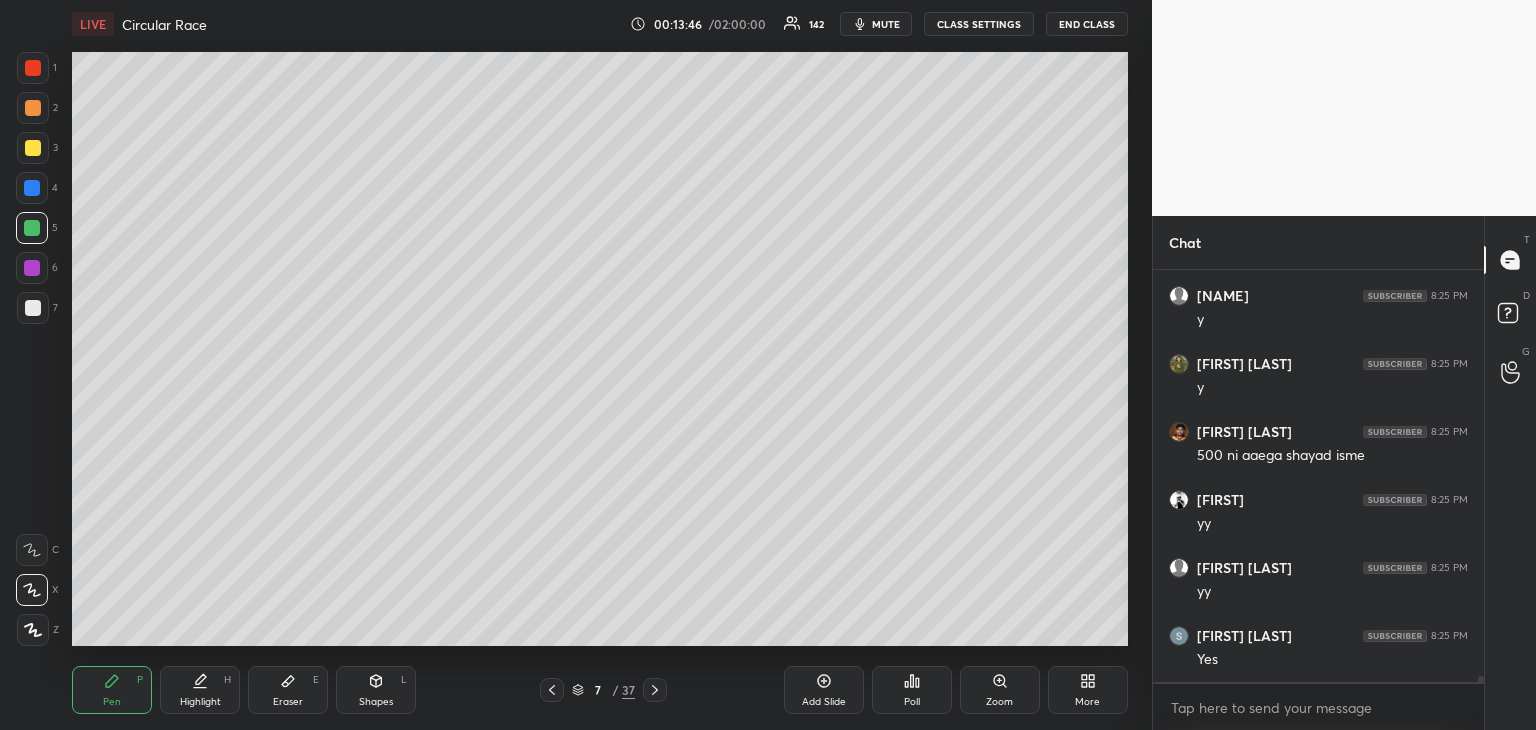 click at bounding box center [32, 188] 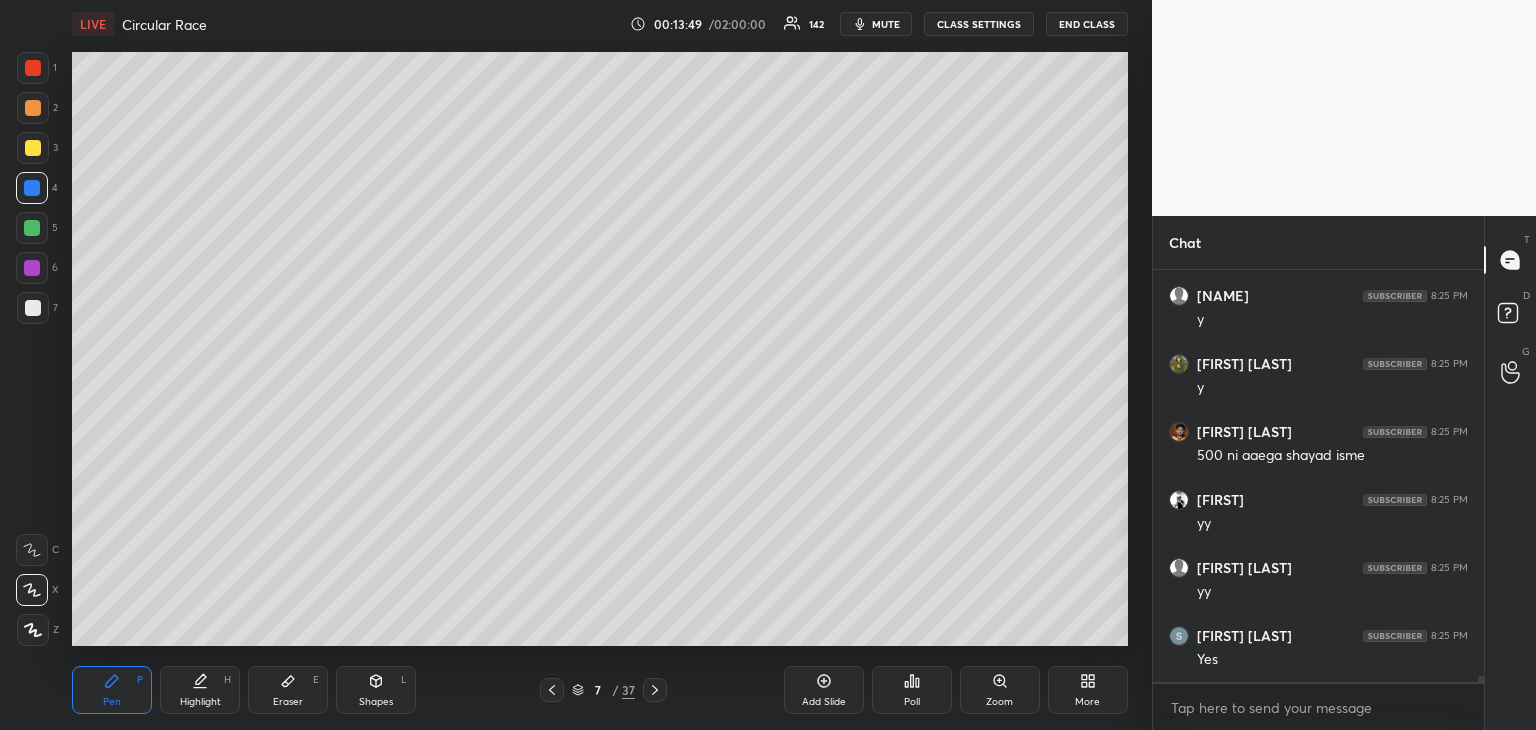 click at bounding box center (32, 228) 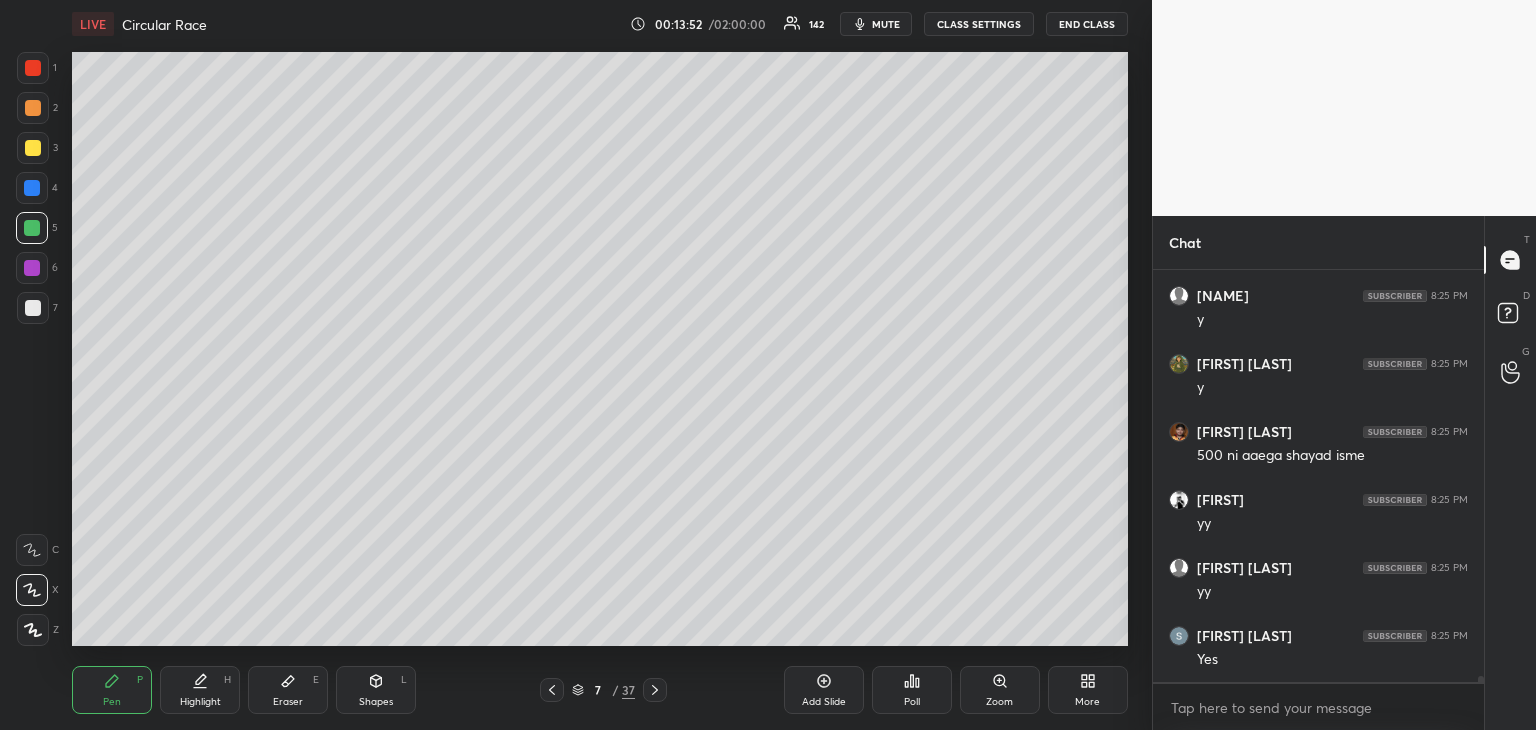 click at bounding box center [32, 188] 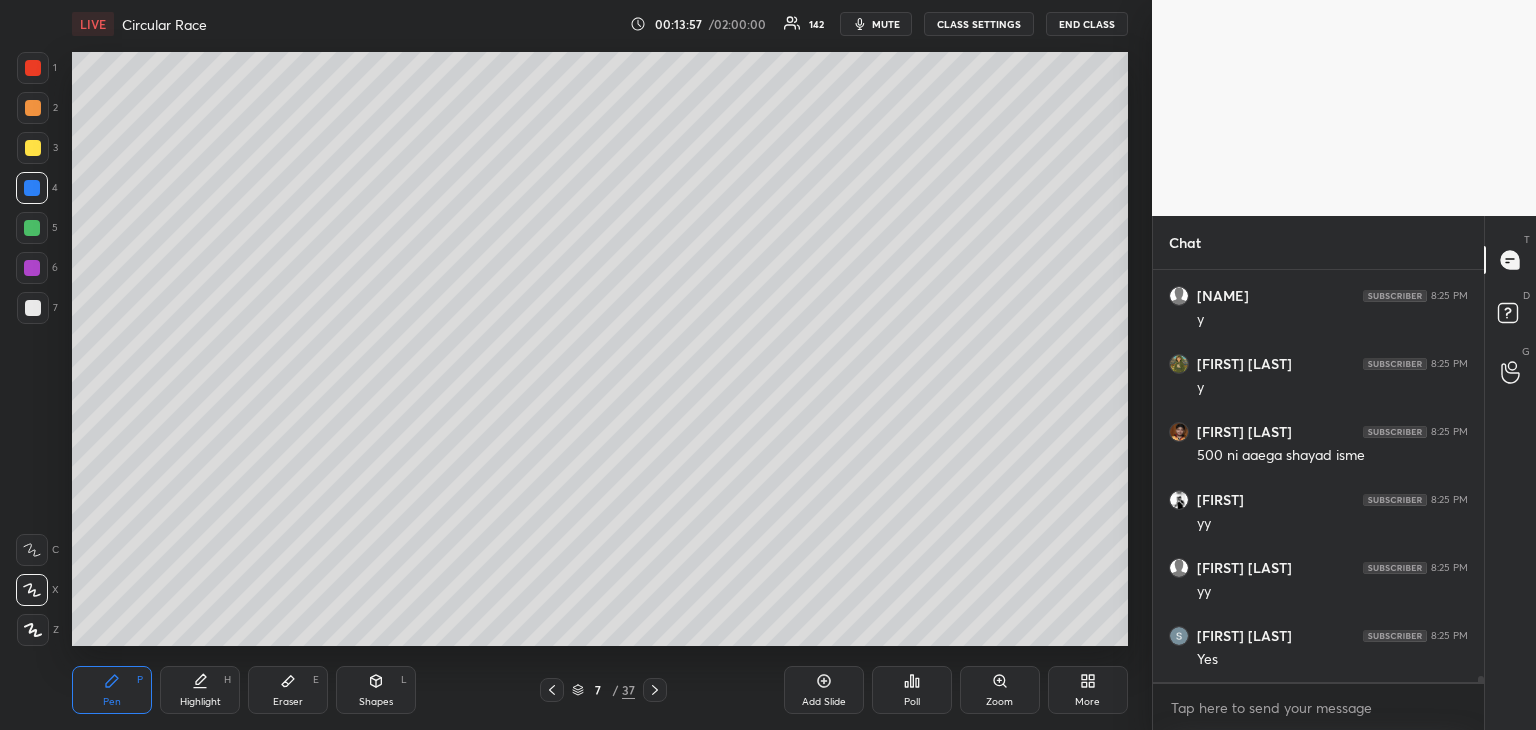 scroll, scrollTop: 26288, scrollLeft: 0, axis: vertical 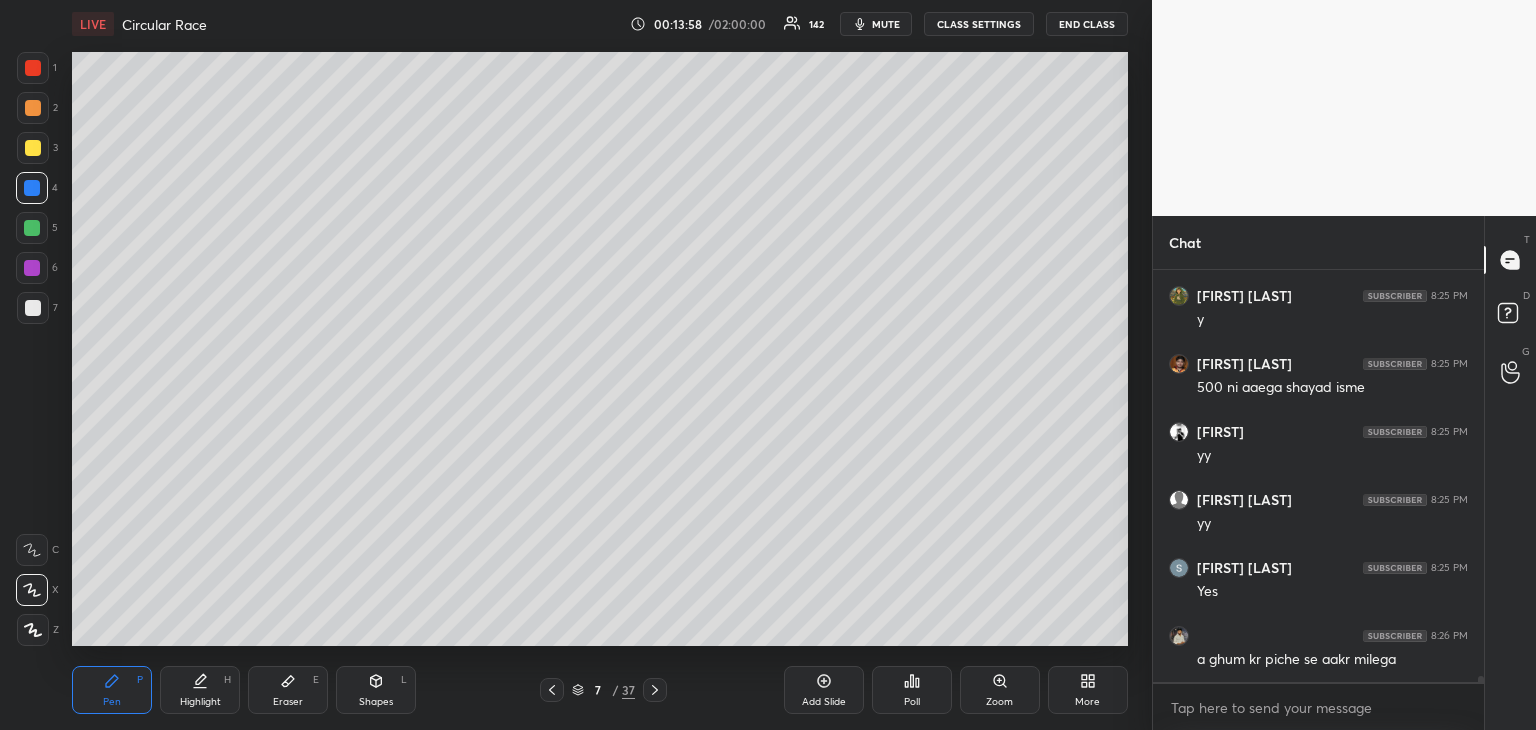 click at bounding box center [32, 228] 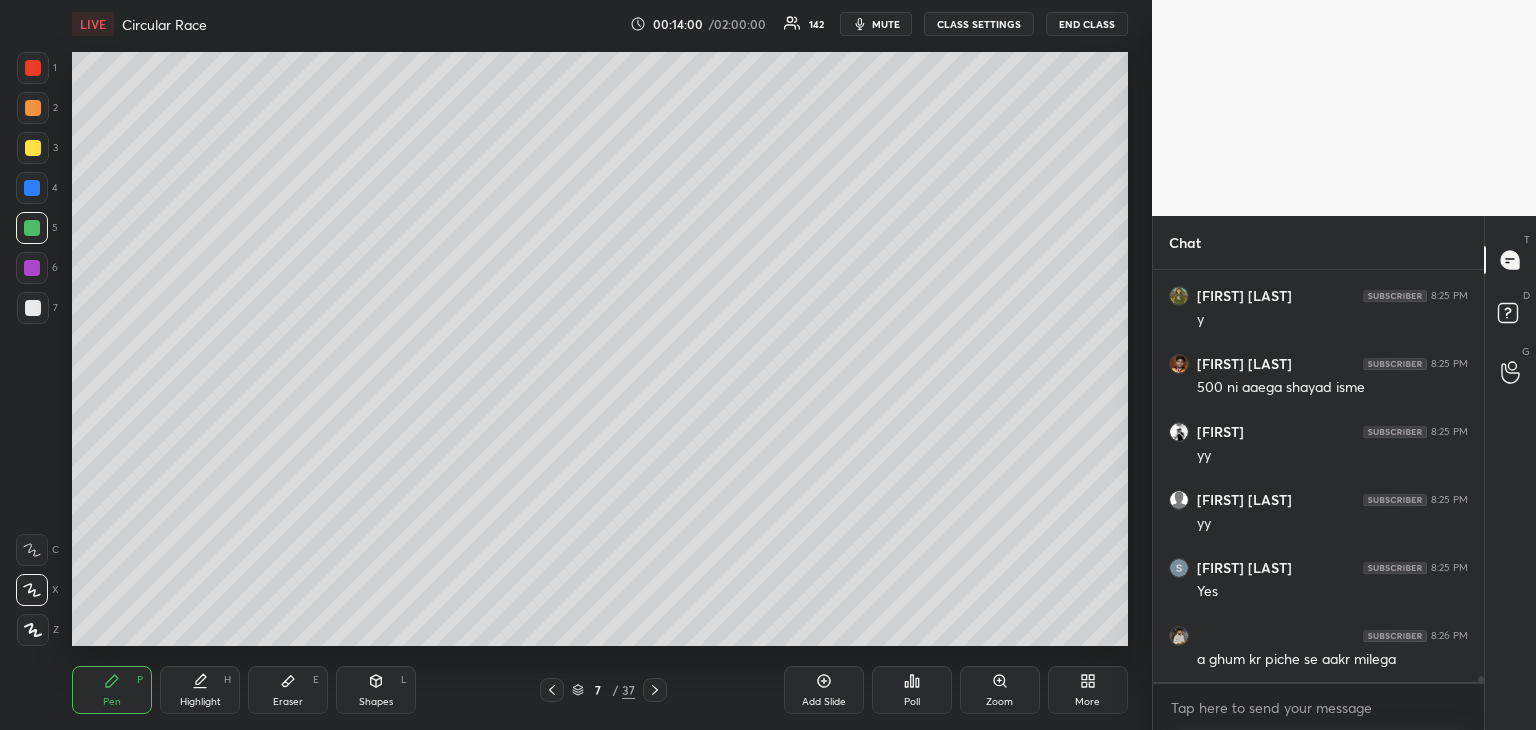 click at bounding box center (32, 188) 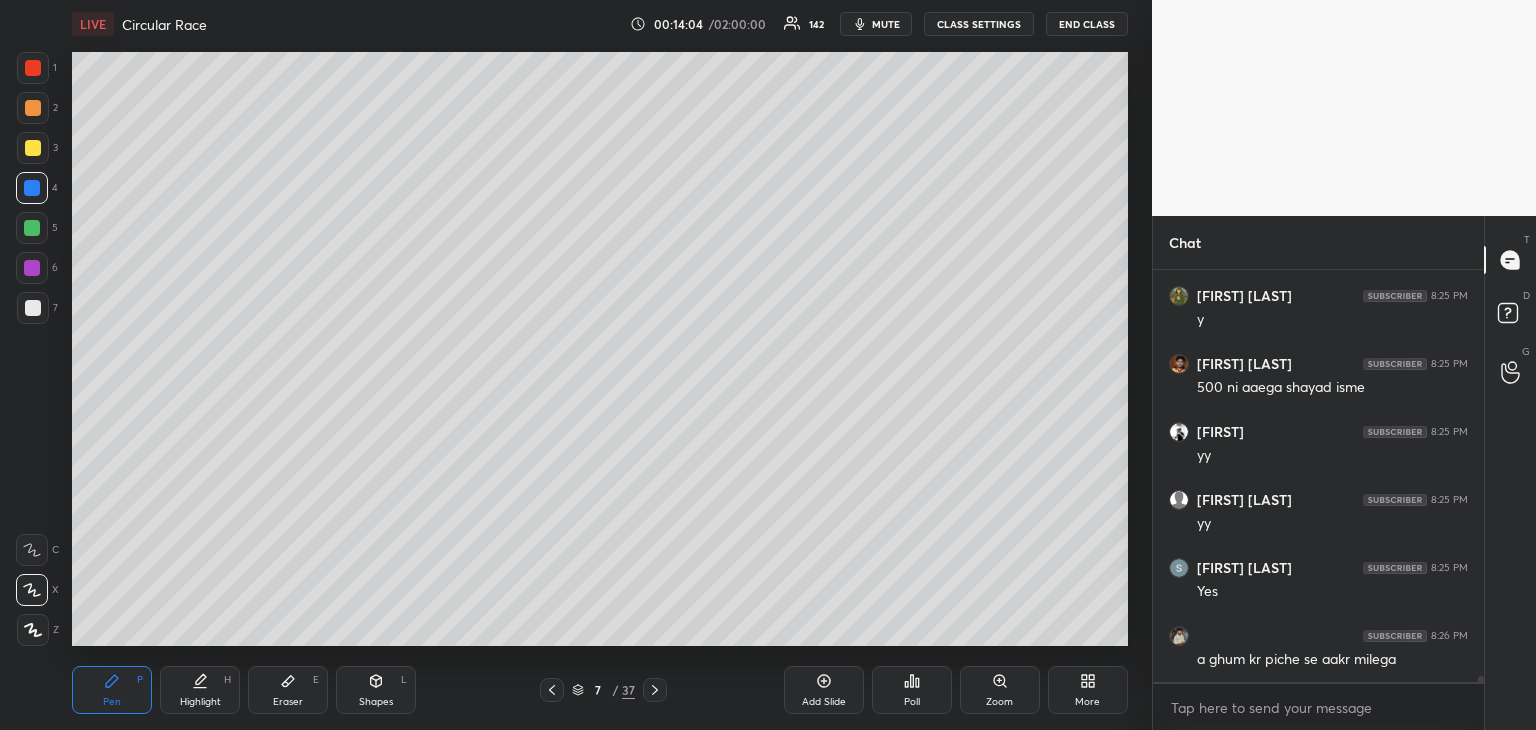 click at bounding box center [32, 228] 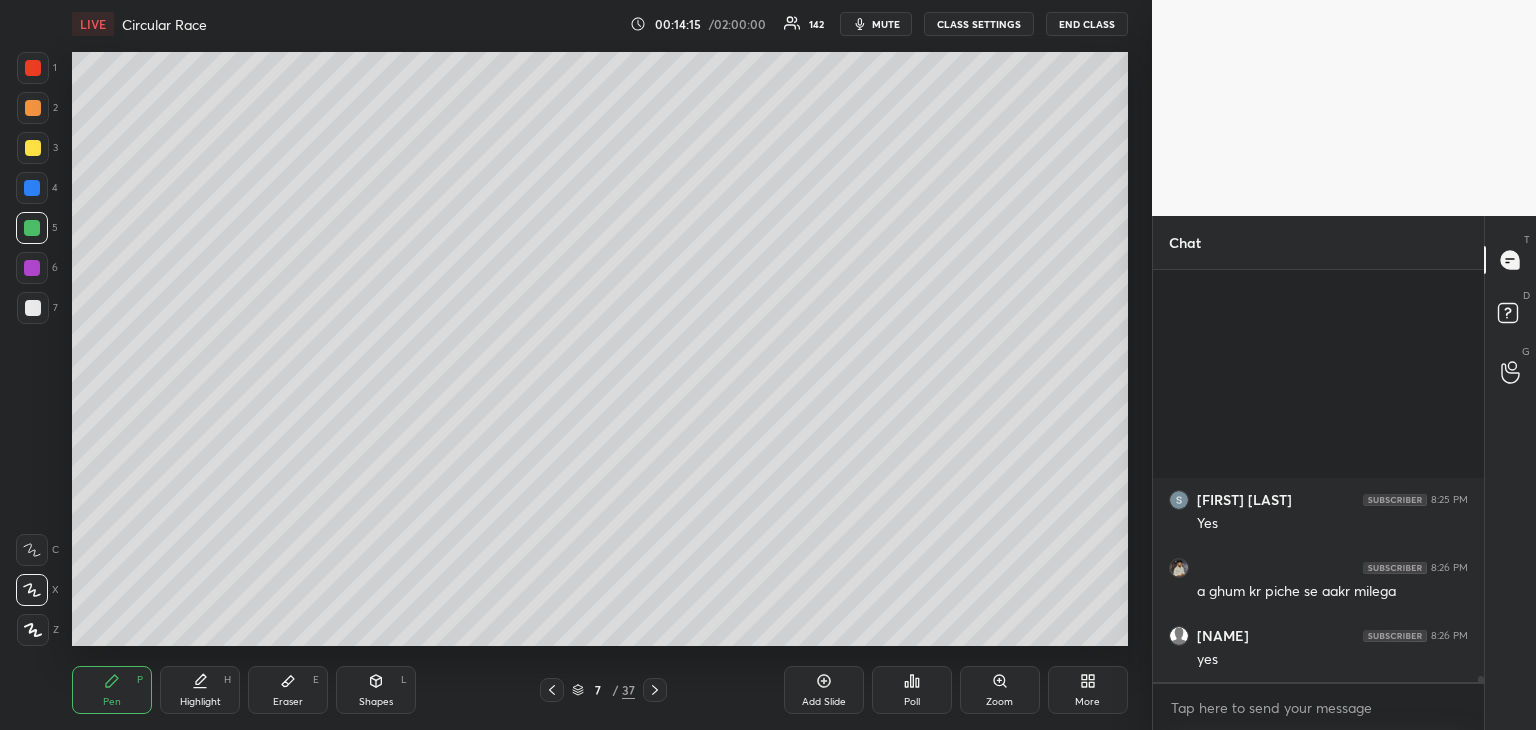 scroll, scrollTop: 26696, scrollLeft: 0, axis: vertical 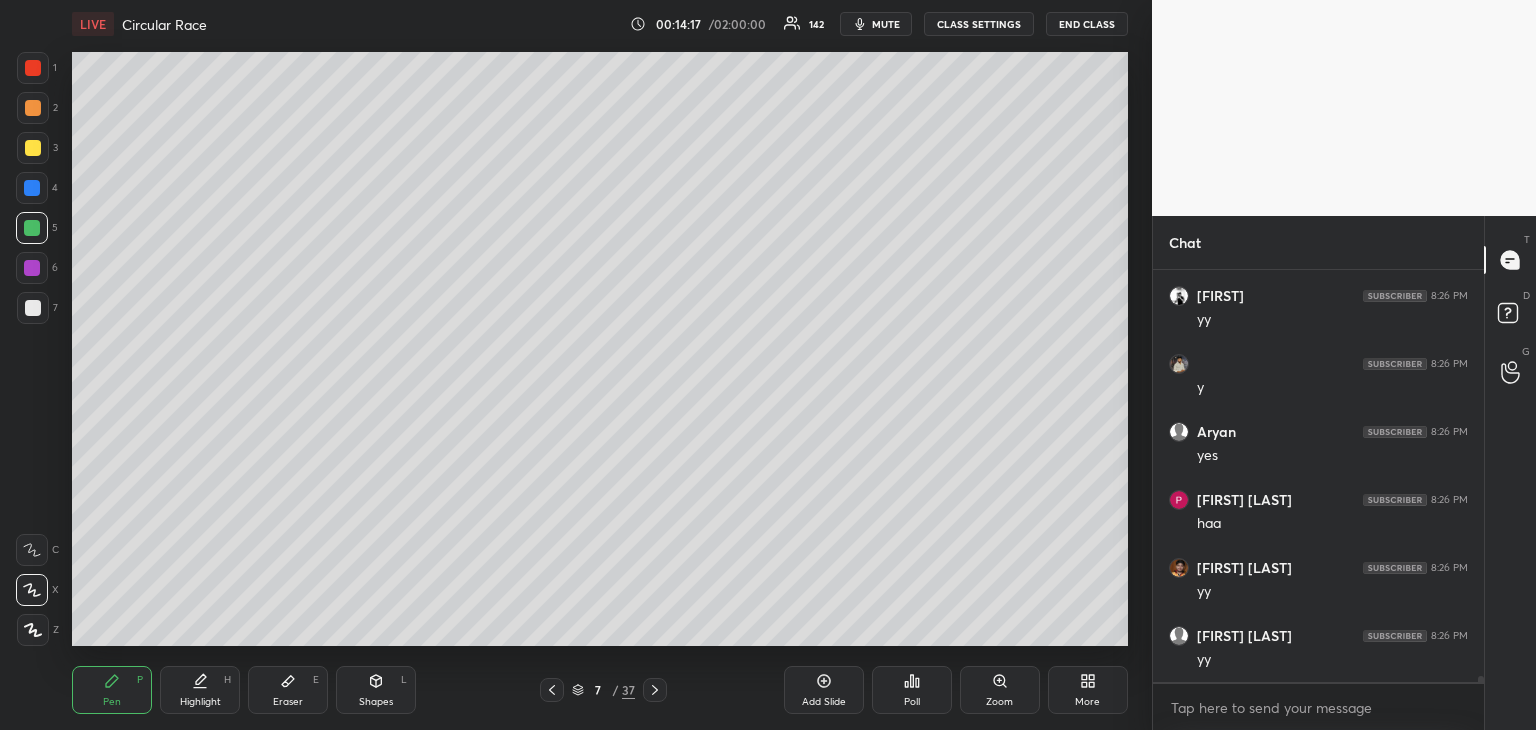 click at bounding box center [32, 268] 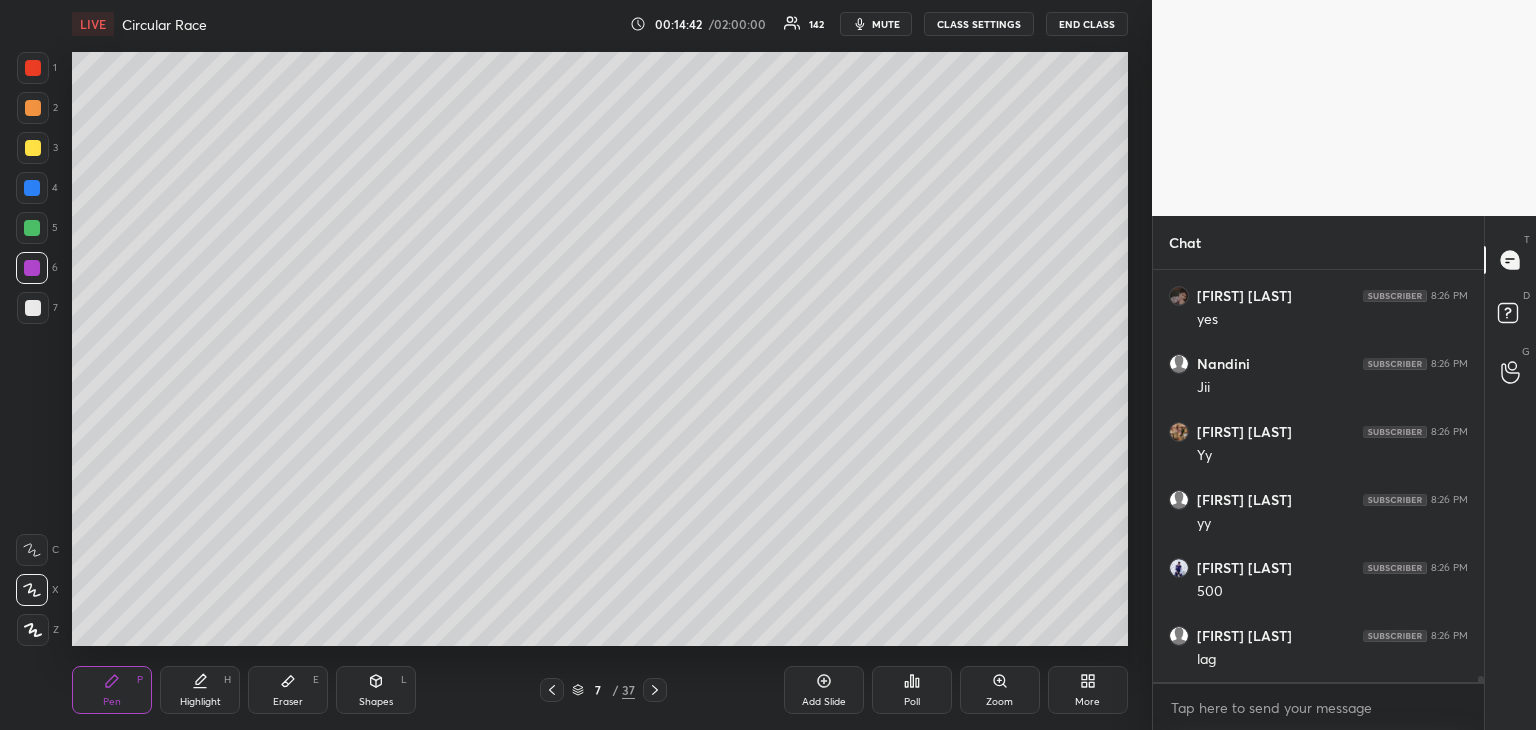 scroll, scrollTop: 27512, scrollLeft: 0, axis: vertical 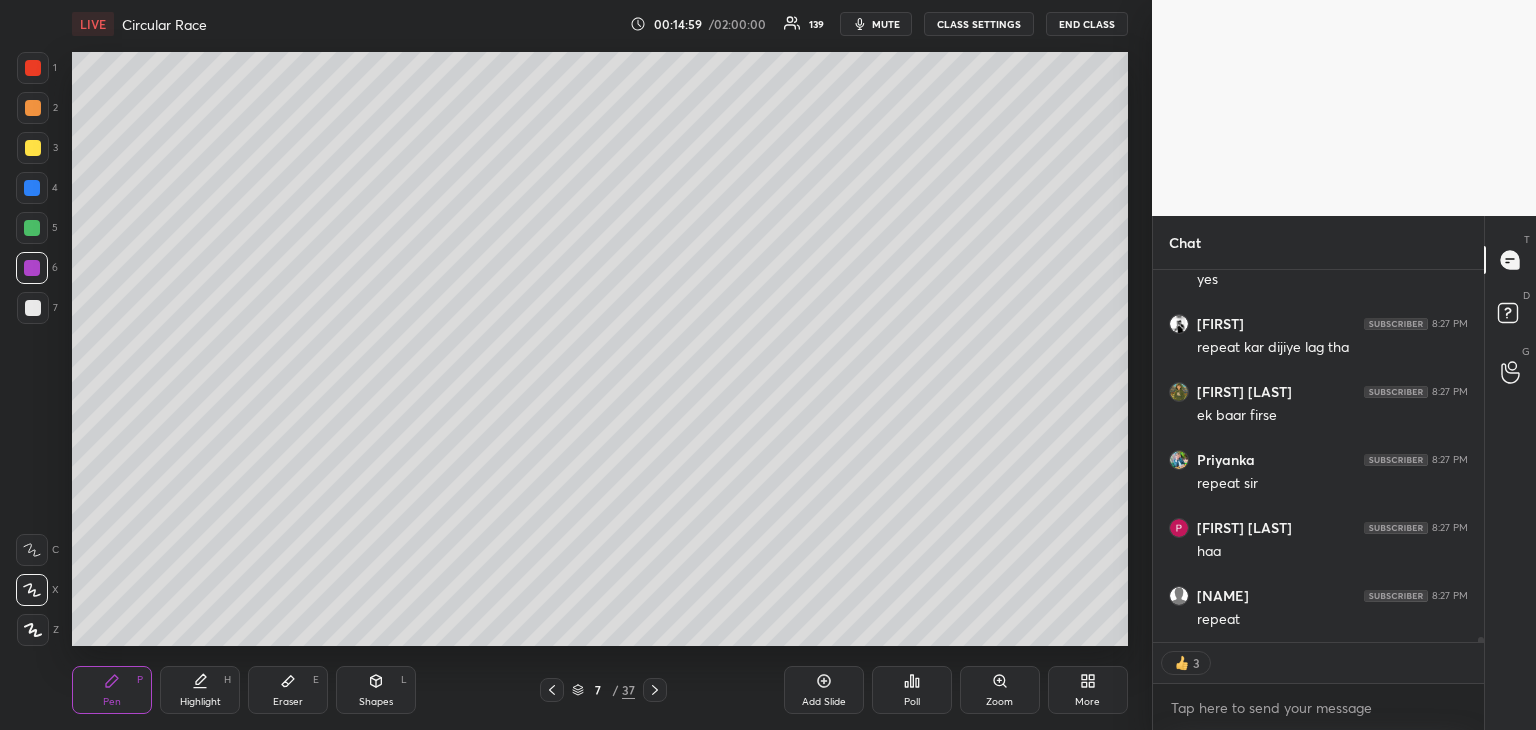 click on "Highlight H" at bounding box center (200, 690) 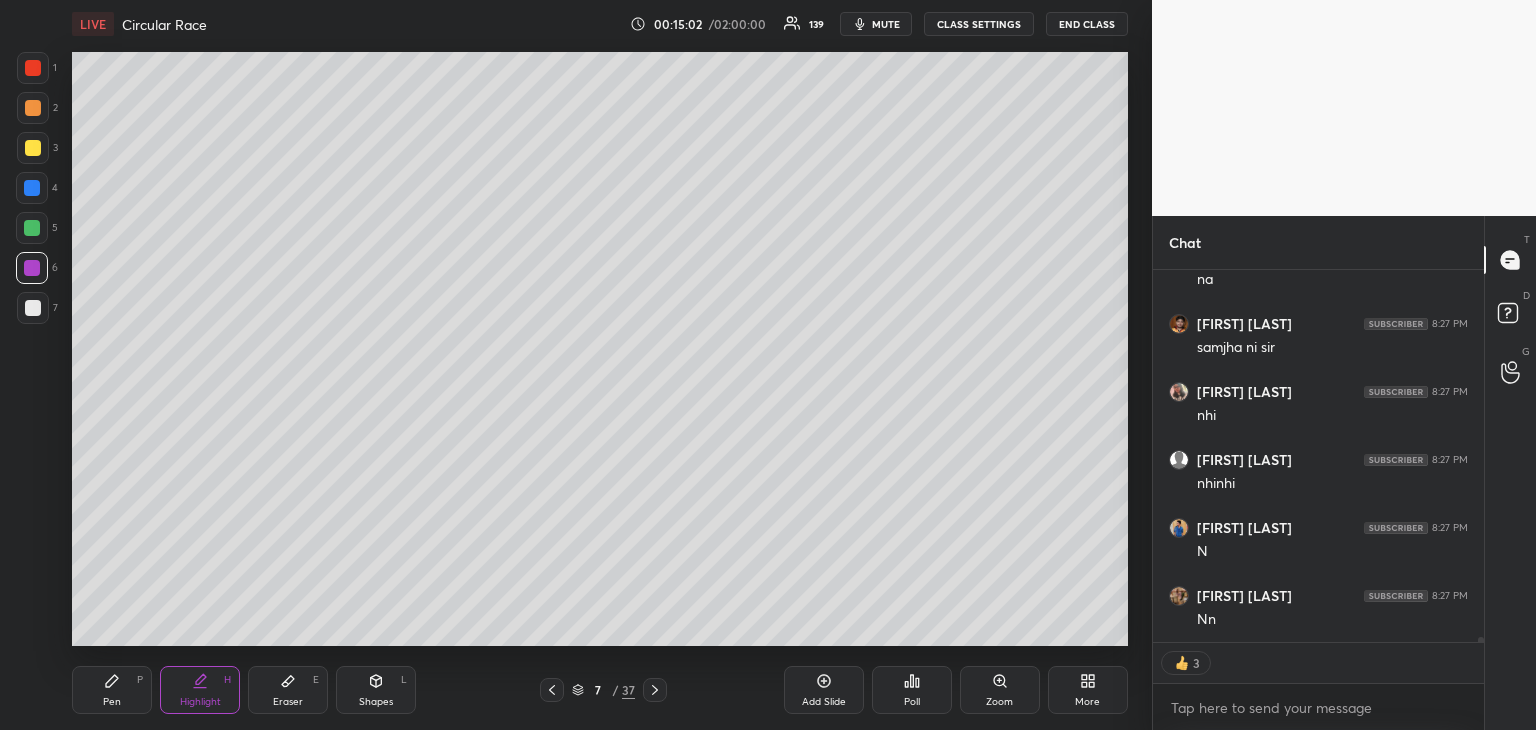 scroll, scrollTop: 29524, scrollLeft: 0, axis: vertical 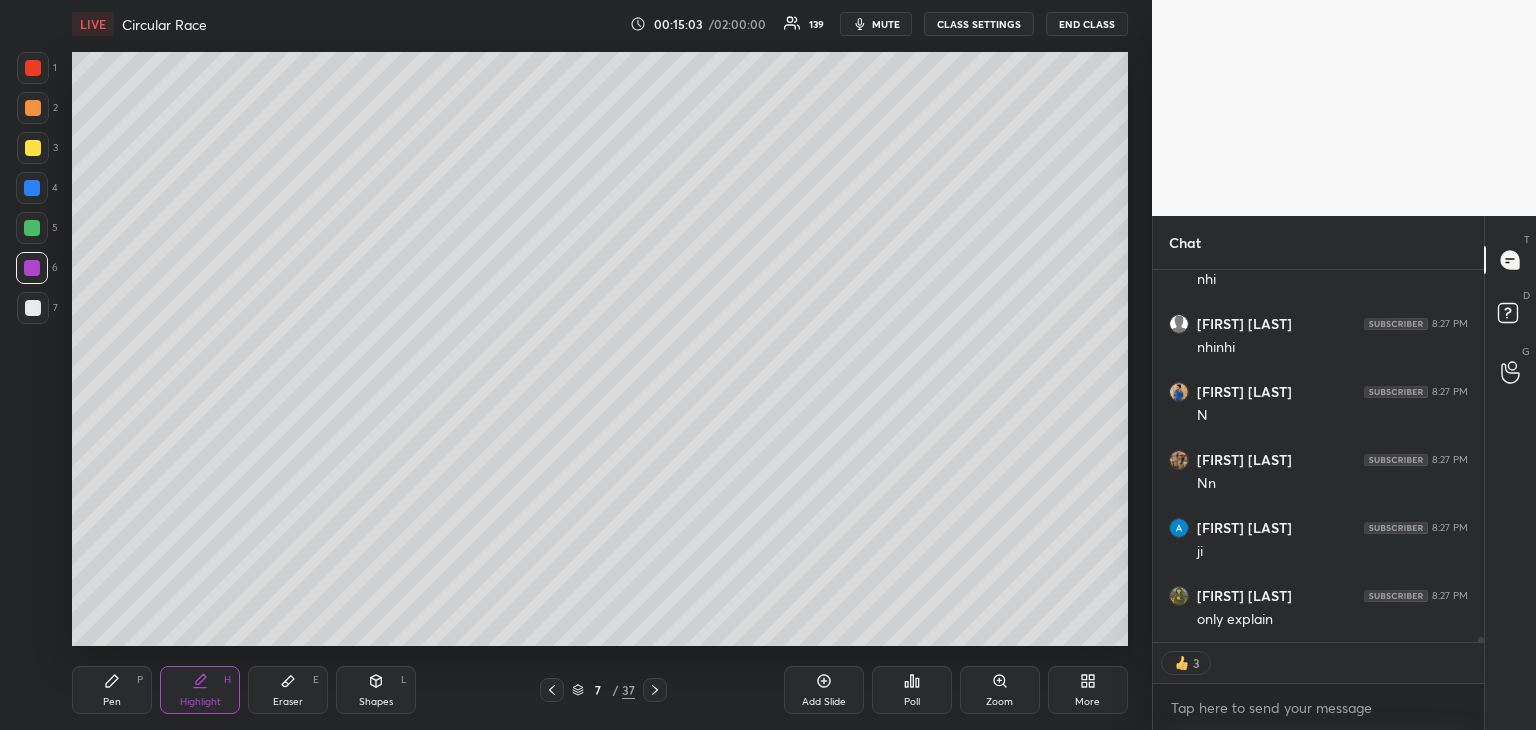 click at bounding box center (32, 188) 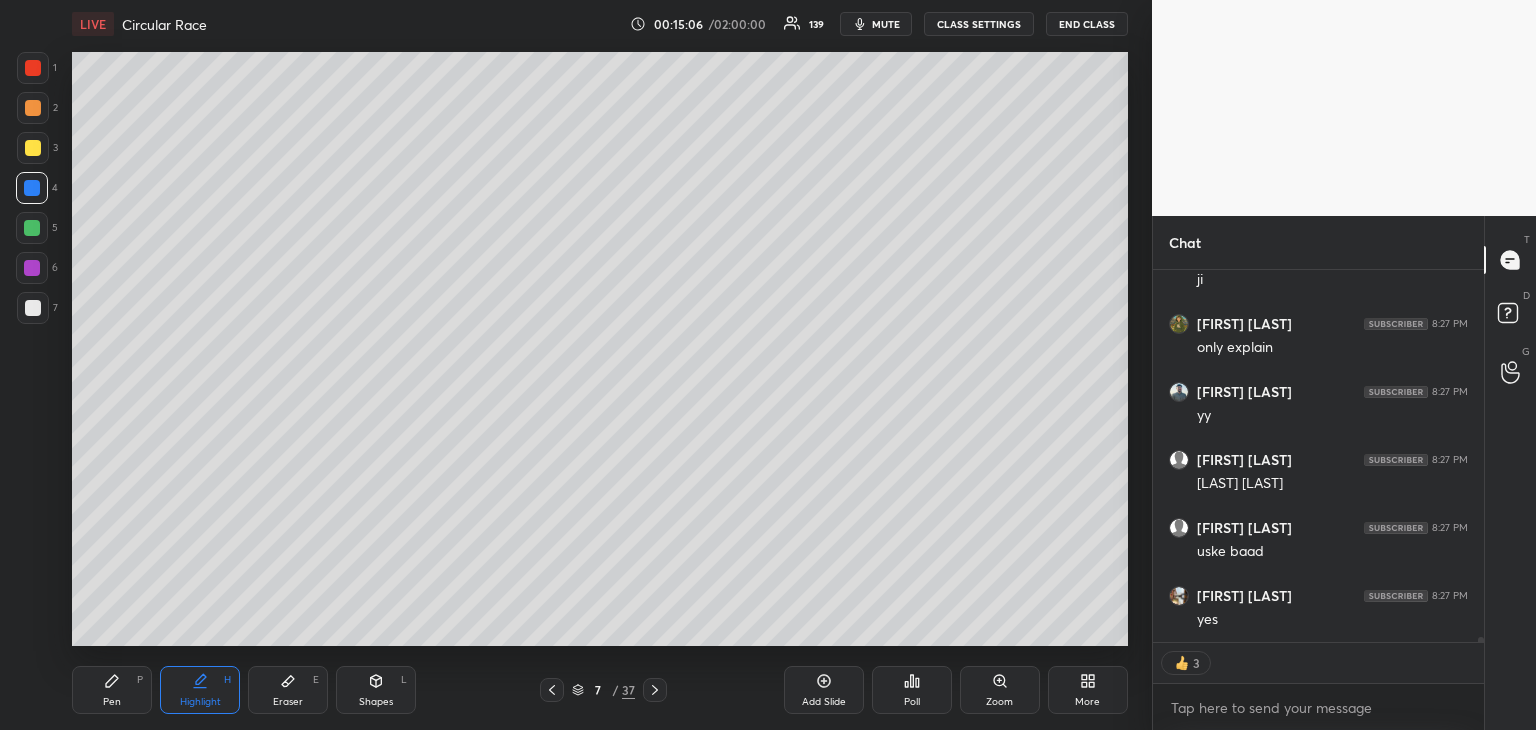 scroll, scrollTop: 29864, scrollLeft: 0, axis: vertical 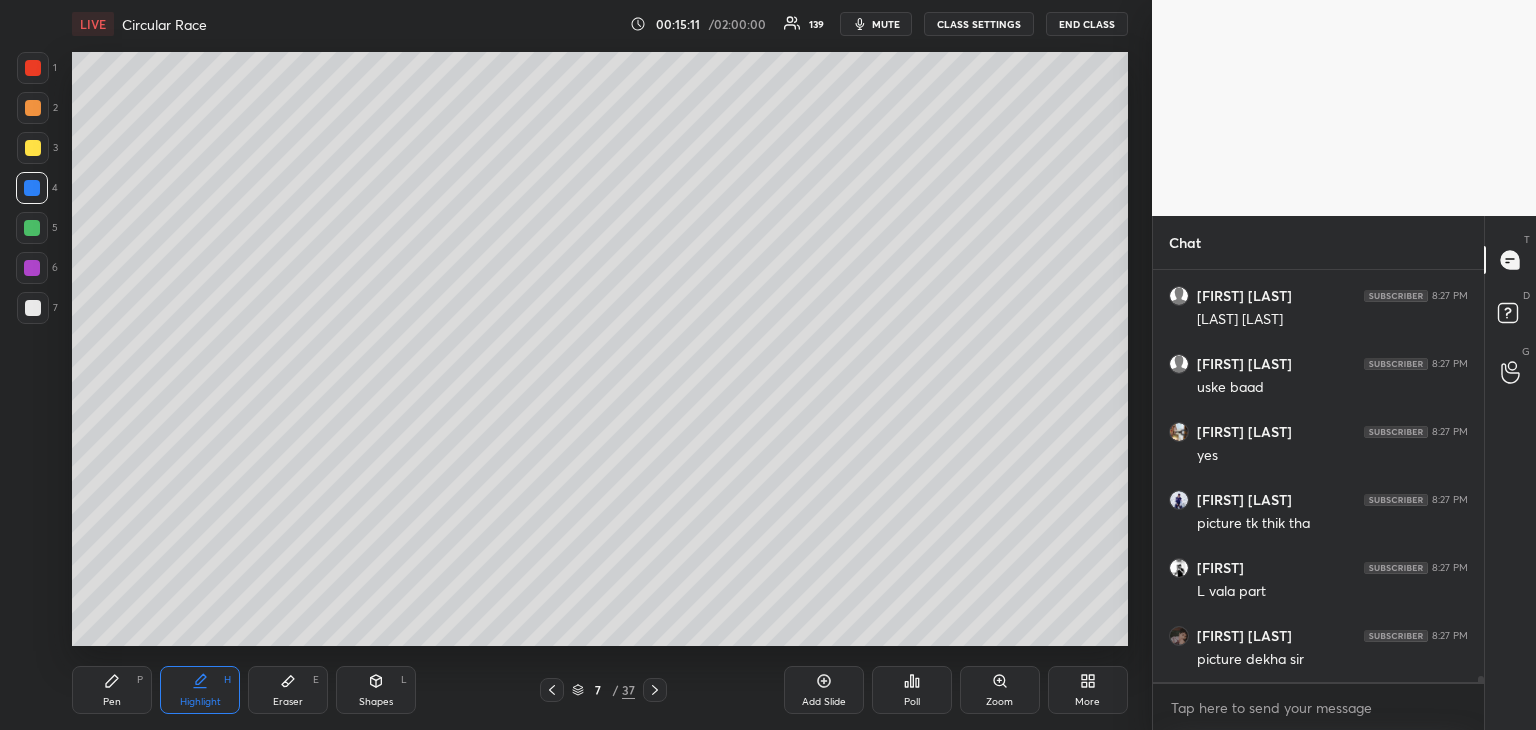 click at bounding box center (32, 228) 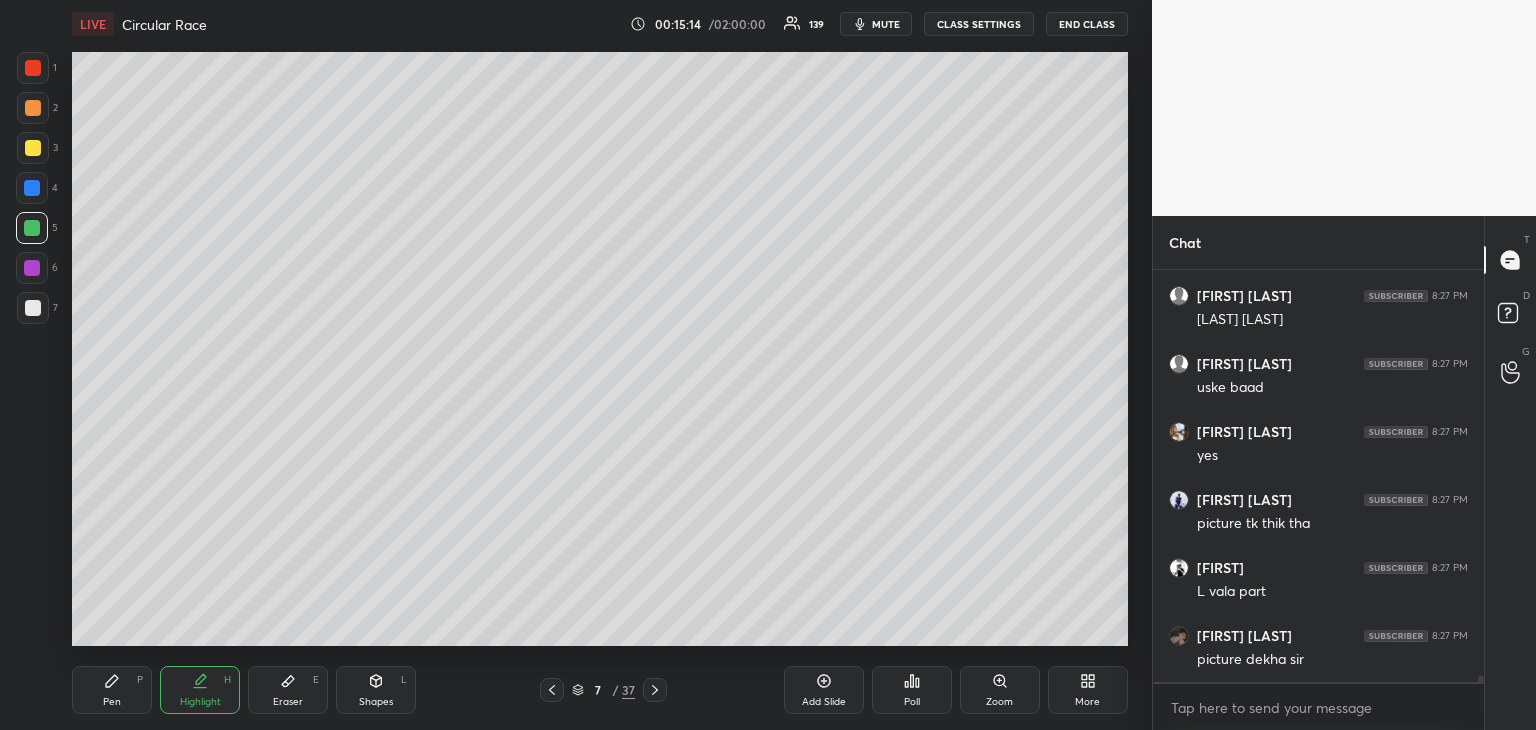 click on "Pen P" at bounding box center [112, 690] 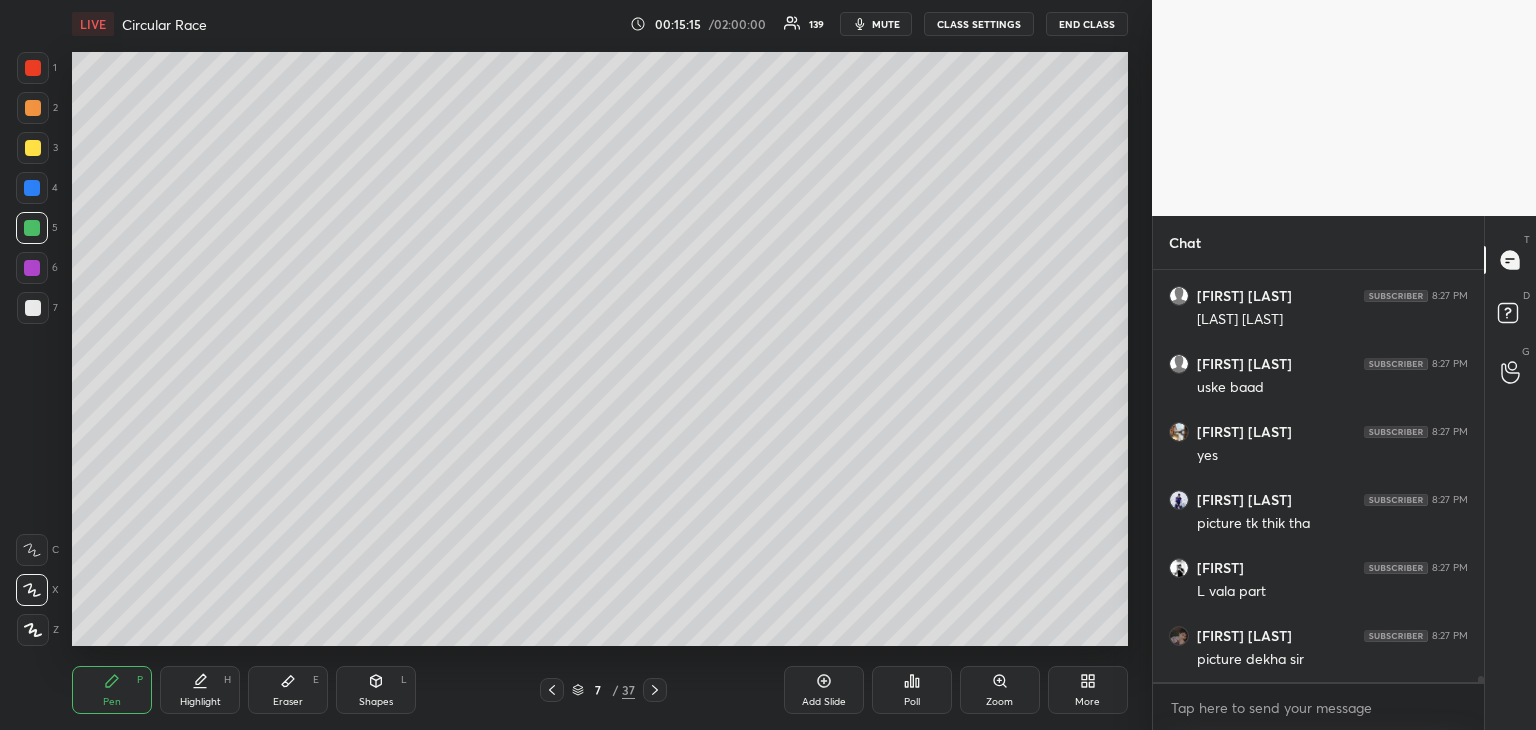 scroll, scrollTop: 30028, scrollLeft: 0, axis: vertical 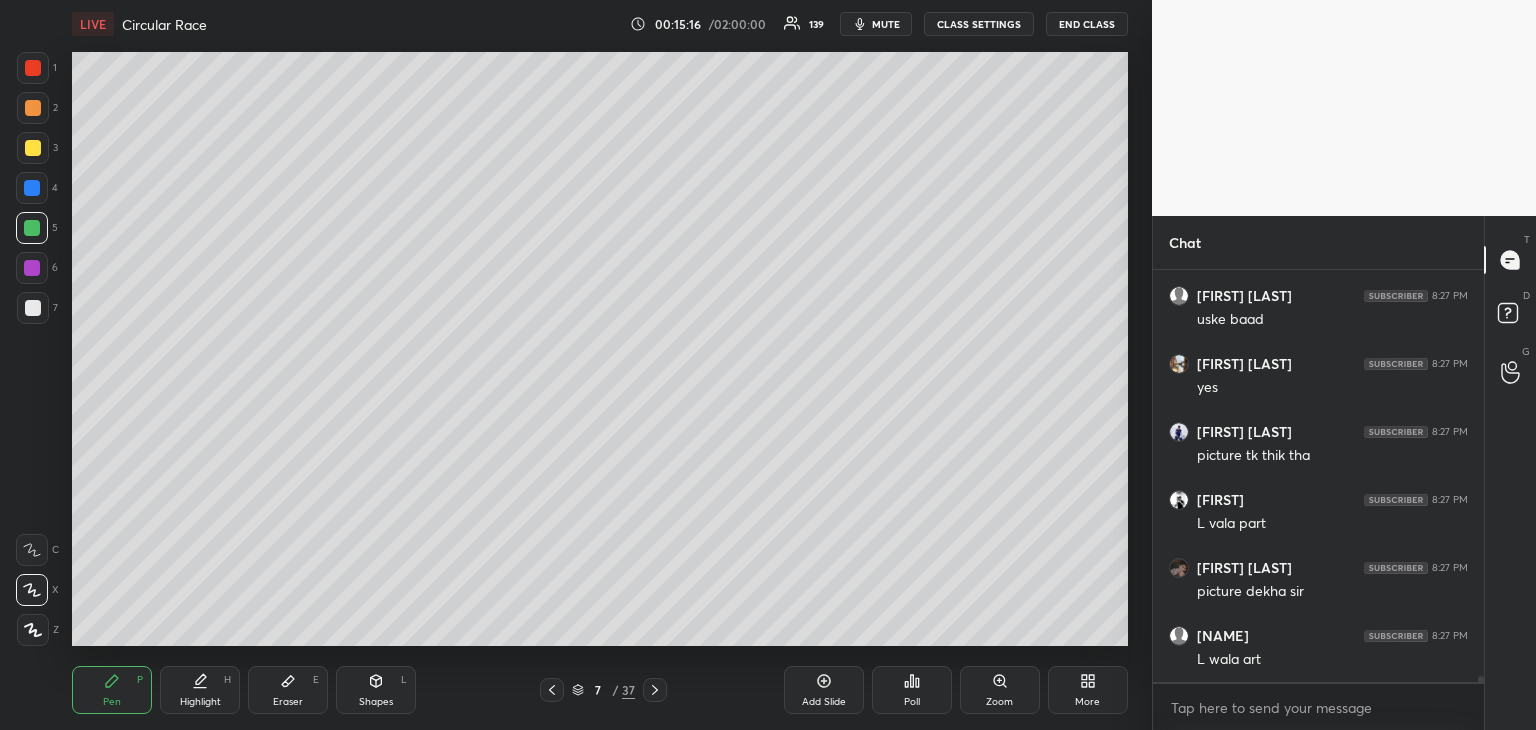 click on "Eraser" at bounding box center [288, 702] 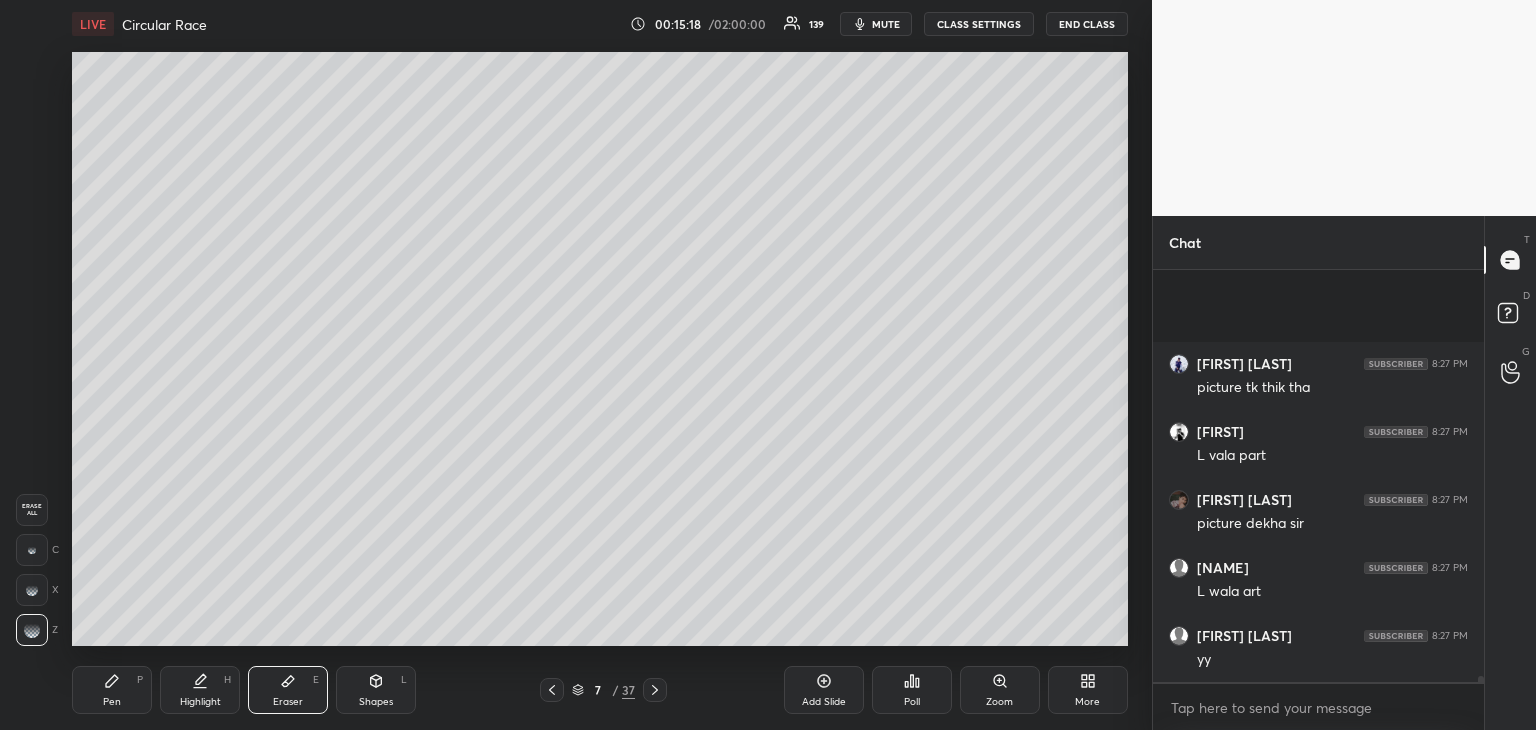scroll, scrollTop: 30300, scrollLeft: 0, axis: vertical 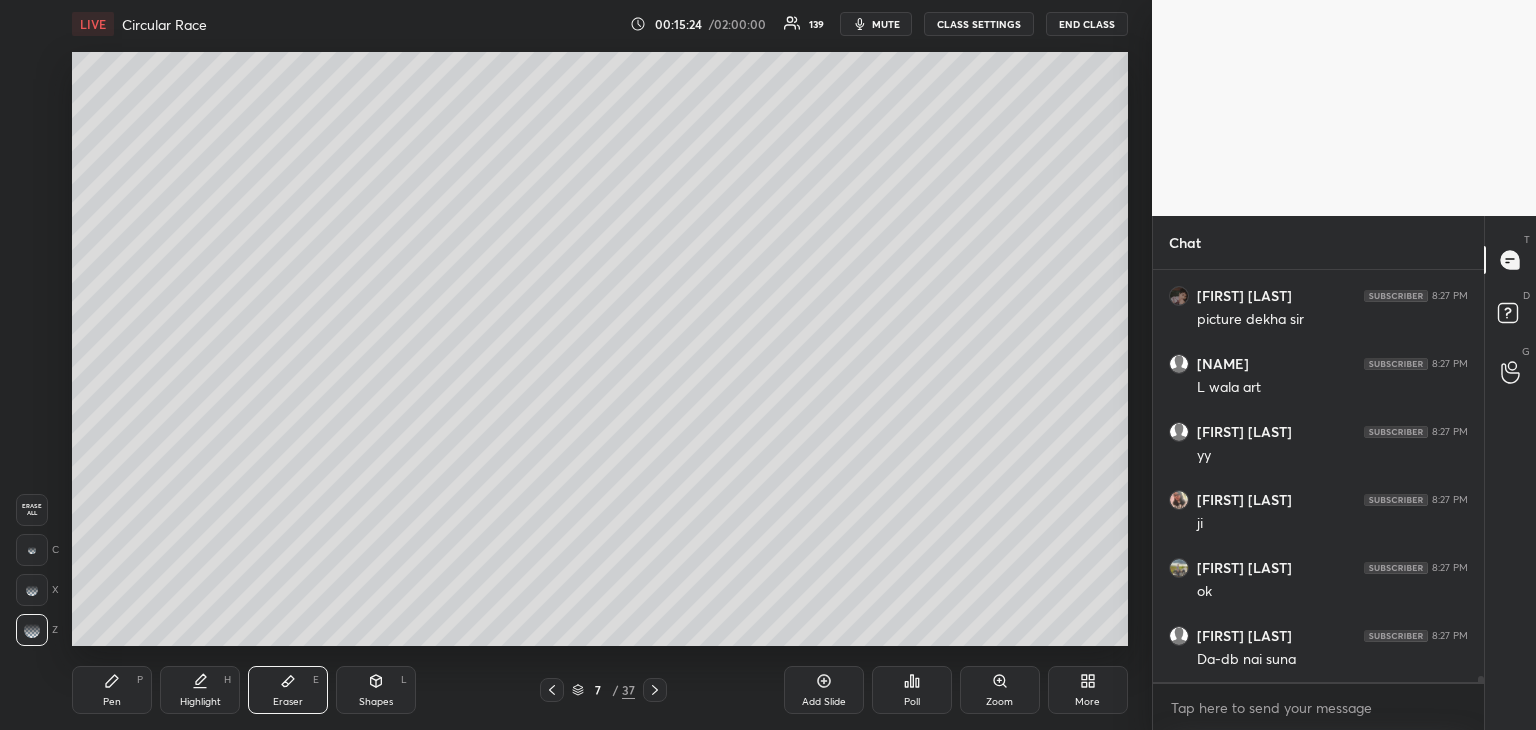 click on "Pen" at bounding box center [112, 702] 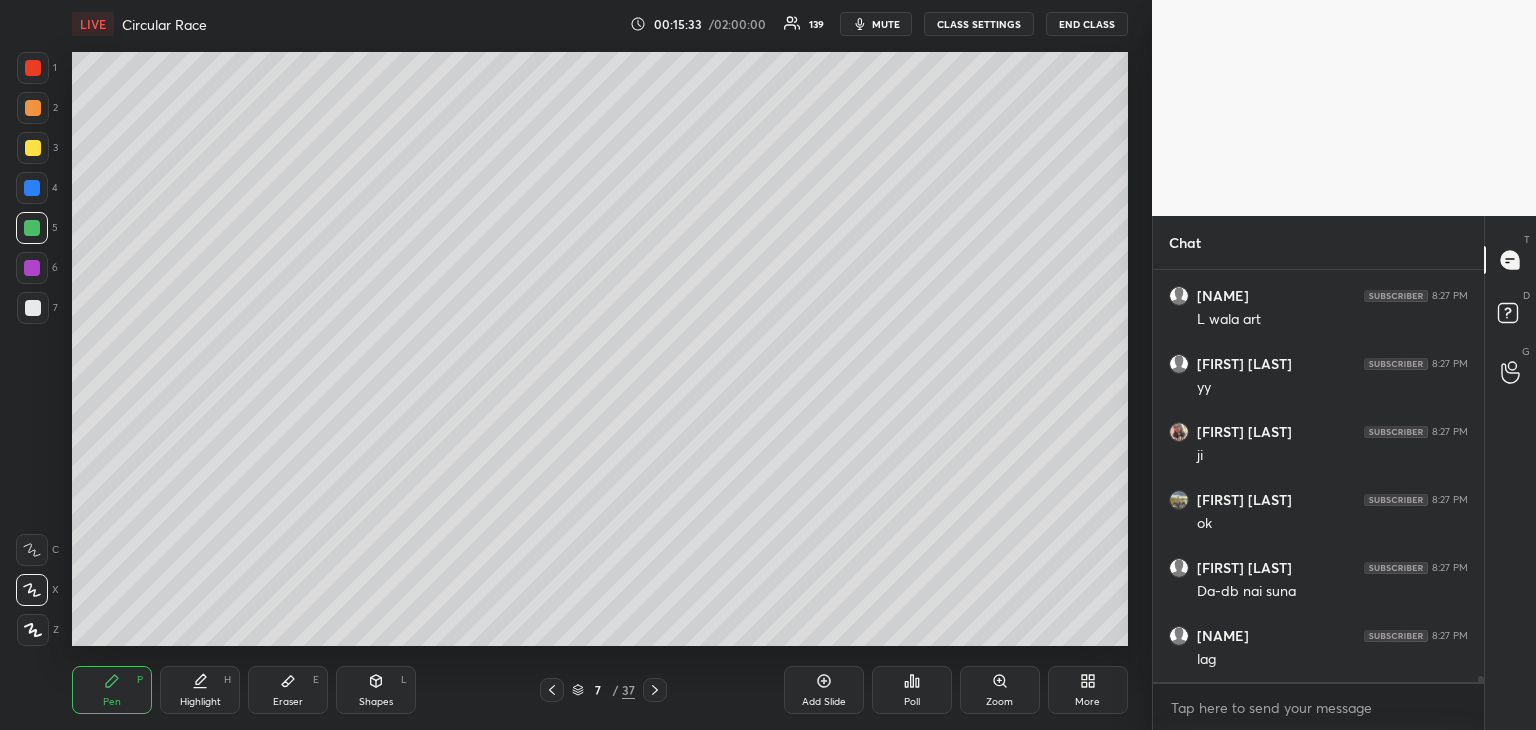 scroll, scrollTop: 30436, scrollLeft: 0, axis: vertical 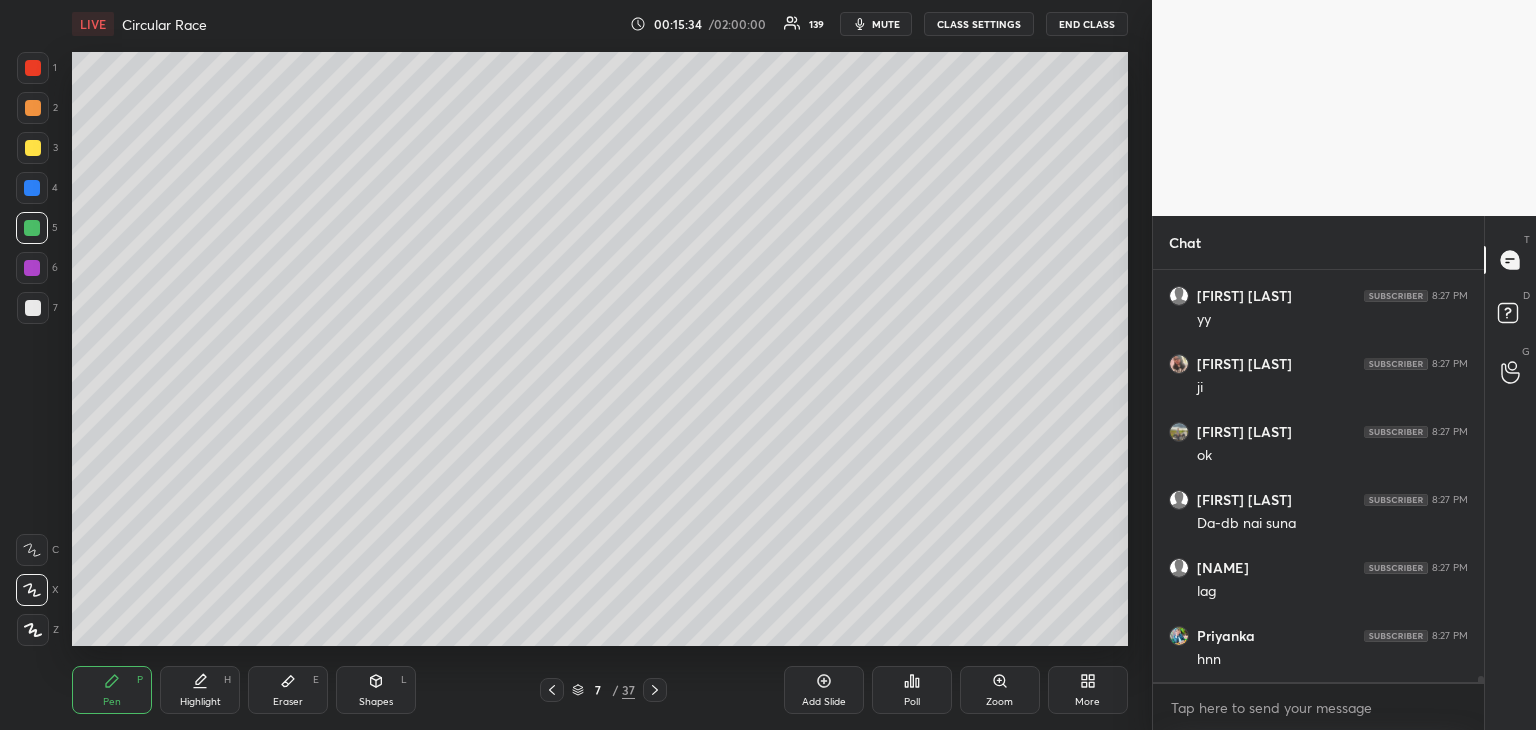 click on "Add Slide" at bounding box center (824, 690) 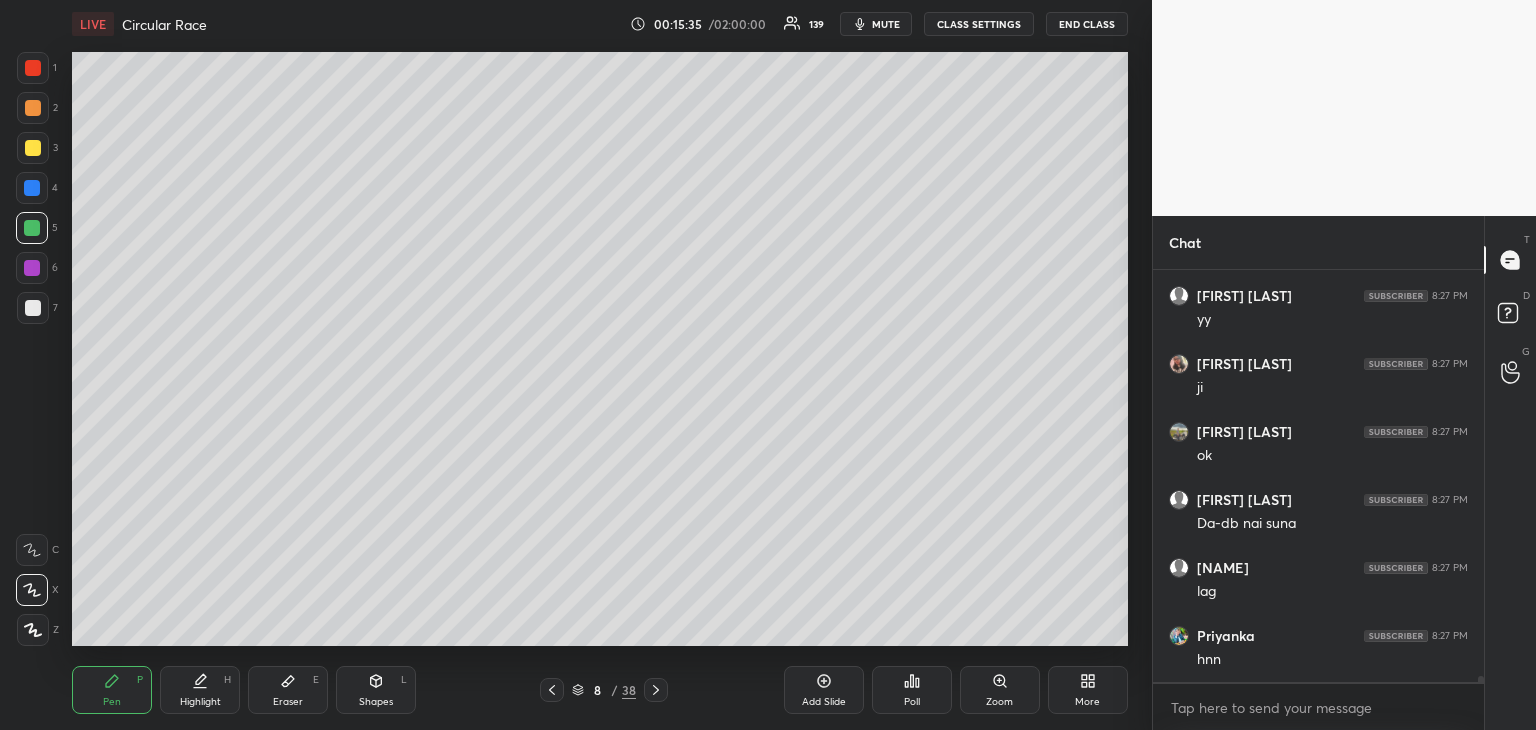 click at bounding box center (32, 188) 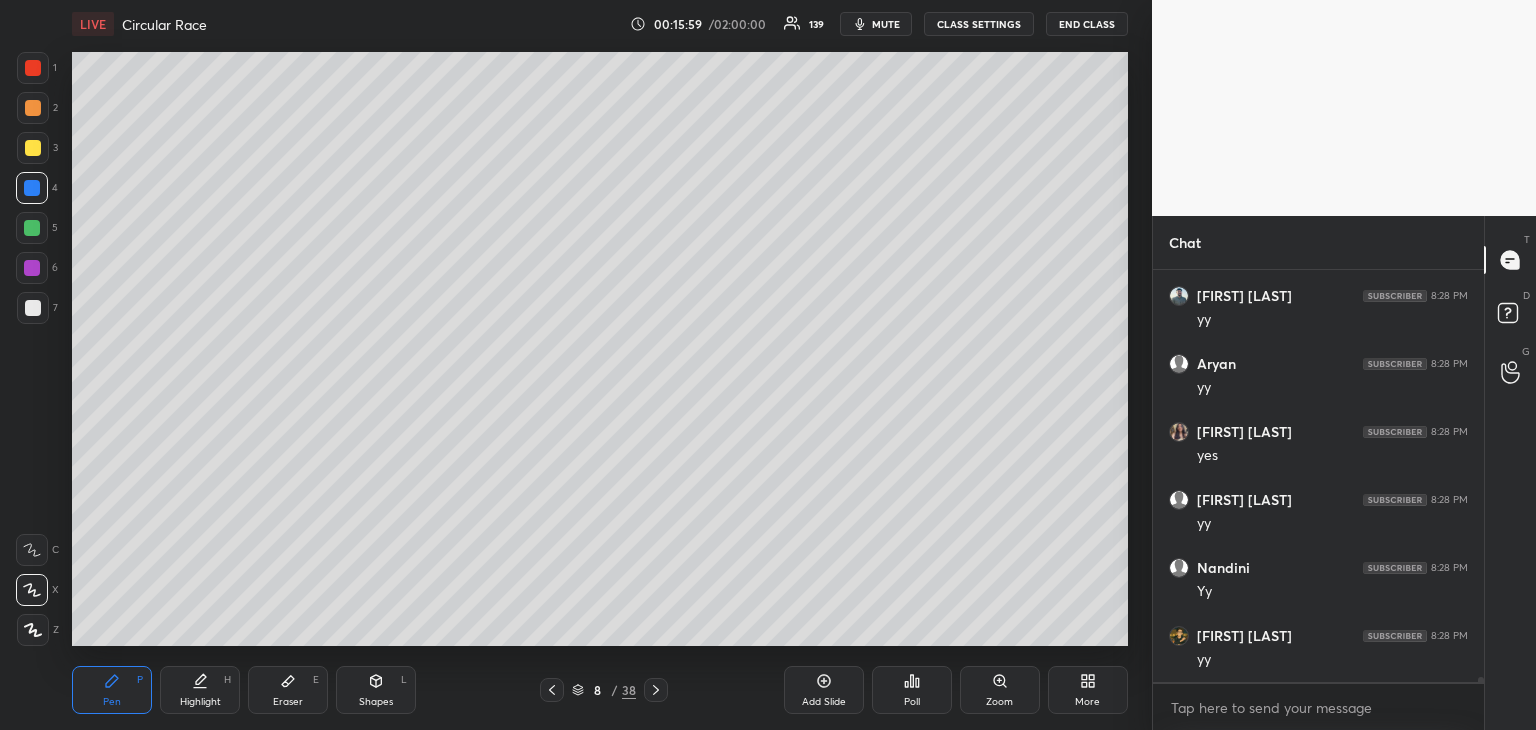 scroll, scrollTop: 31796, scrollLeft: 0, axis: vertical 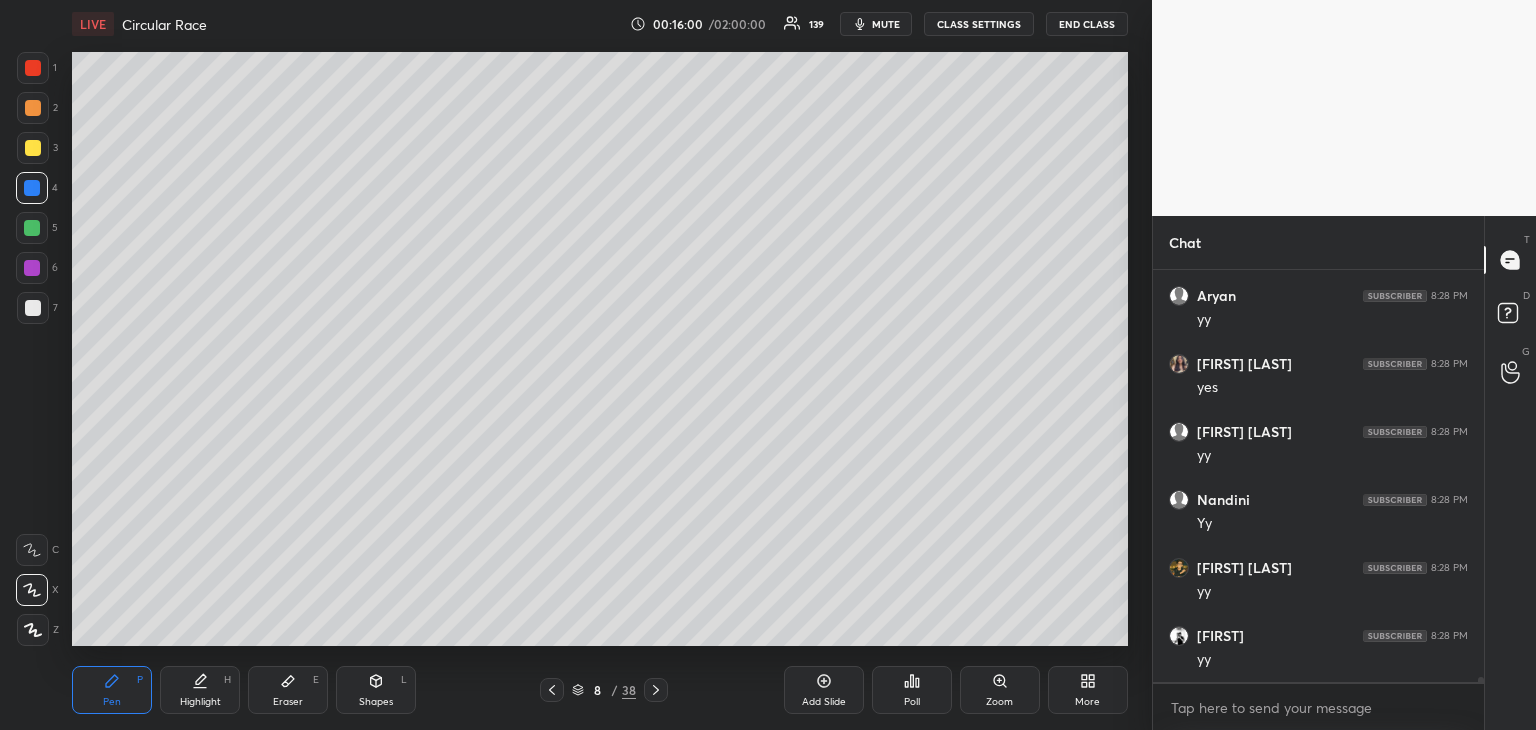 click at bounding box center (33, 308) 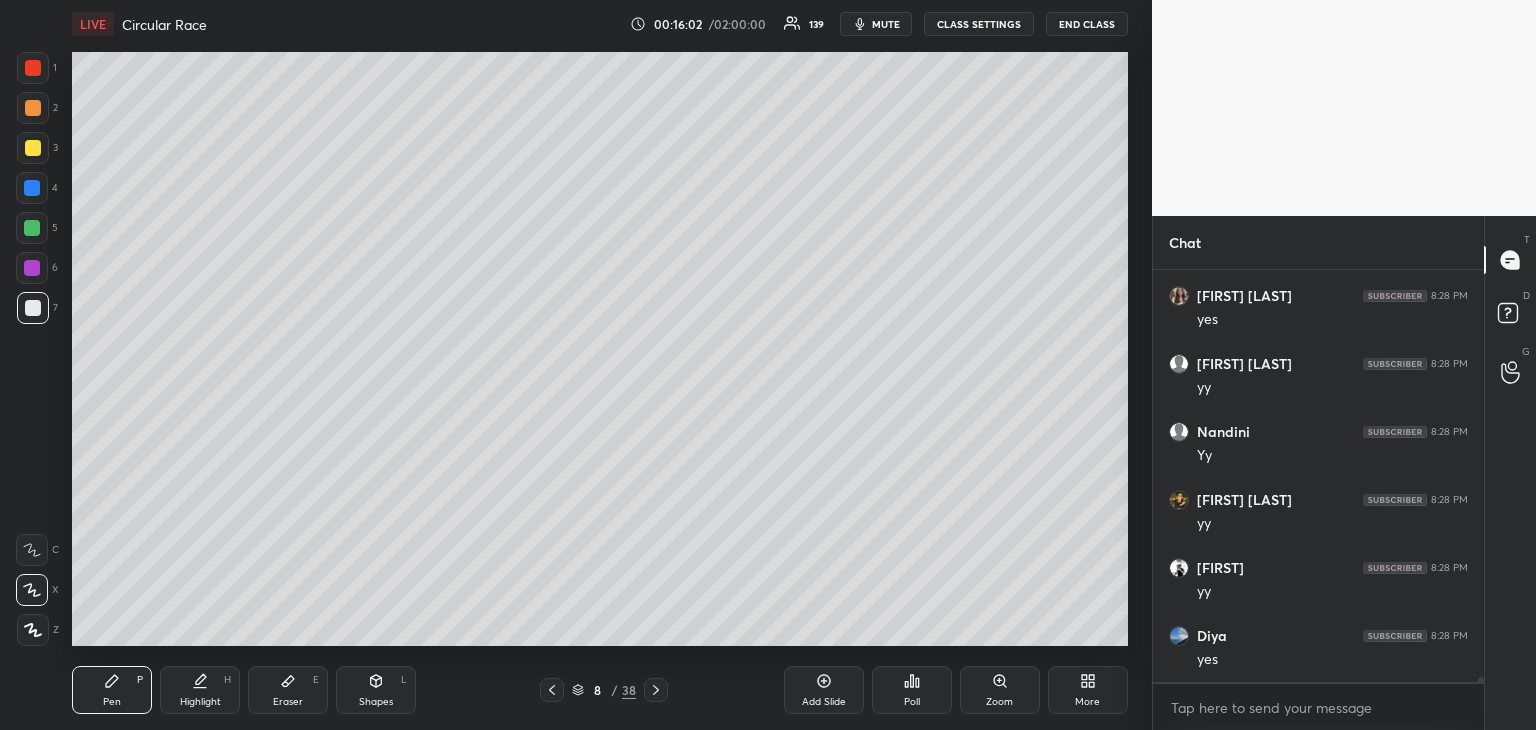 scroll, scrollTop: 31932, scrollLeft: 0, axis: vertical 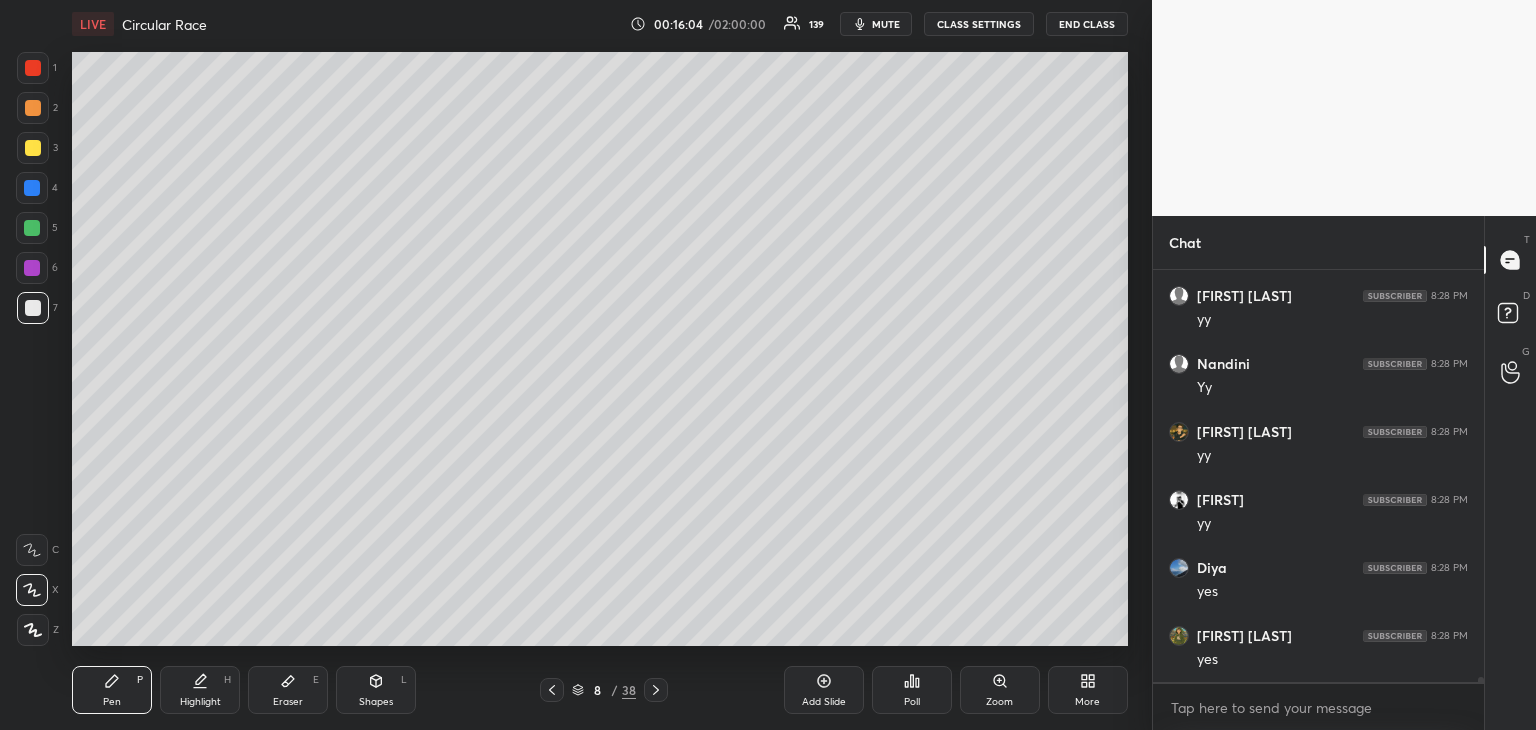 click at bounding box center (33, 148) 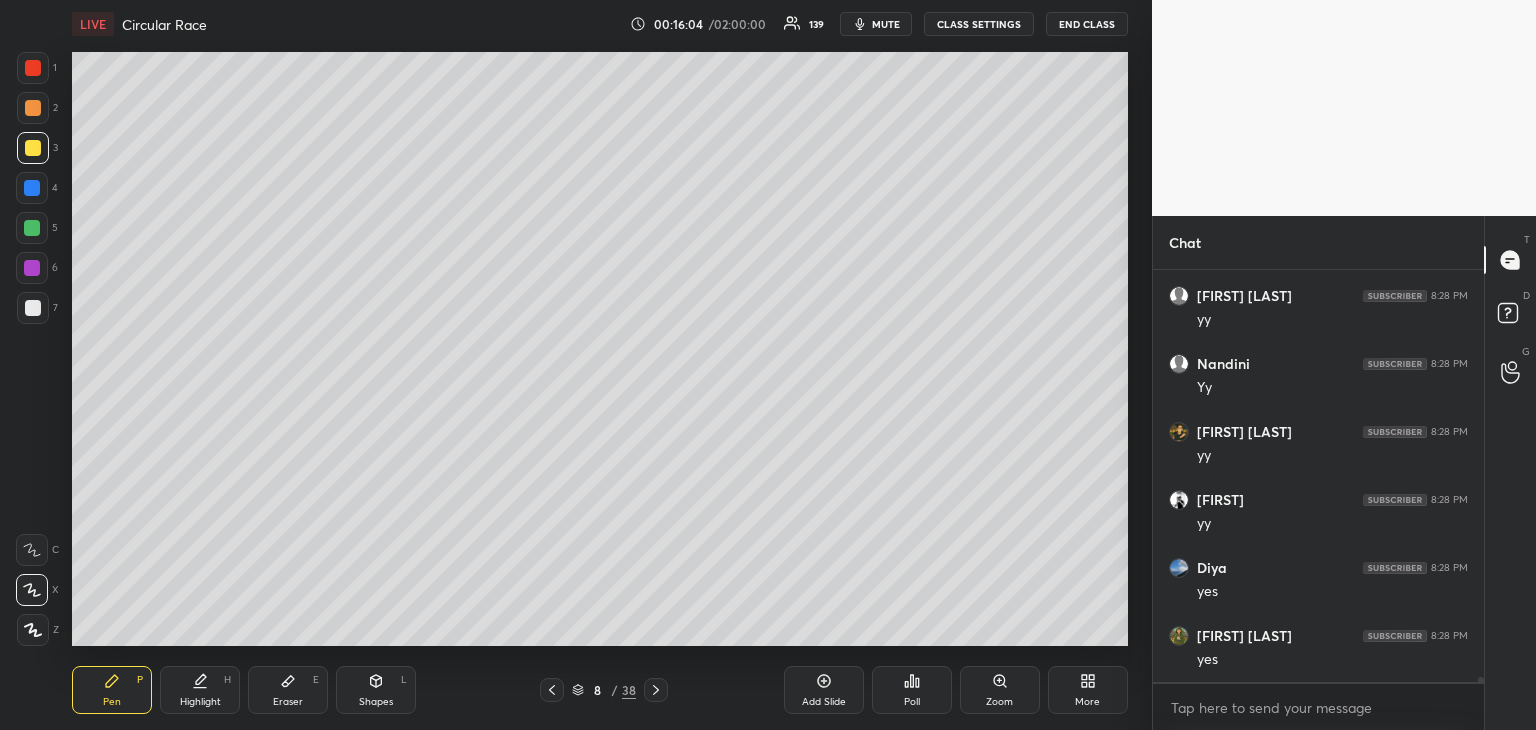 scroll, scrollTop: 32000, scrollLeft: 0, axis: vertical 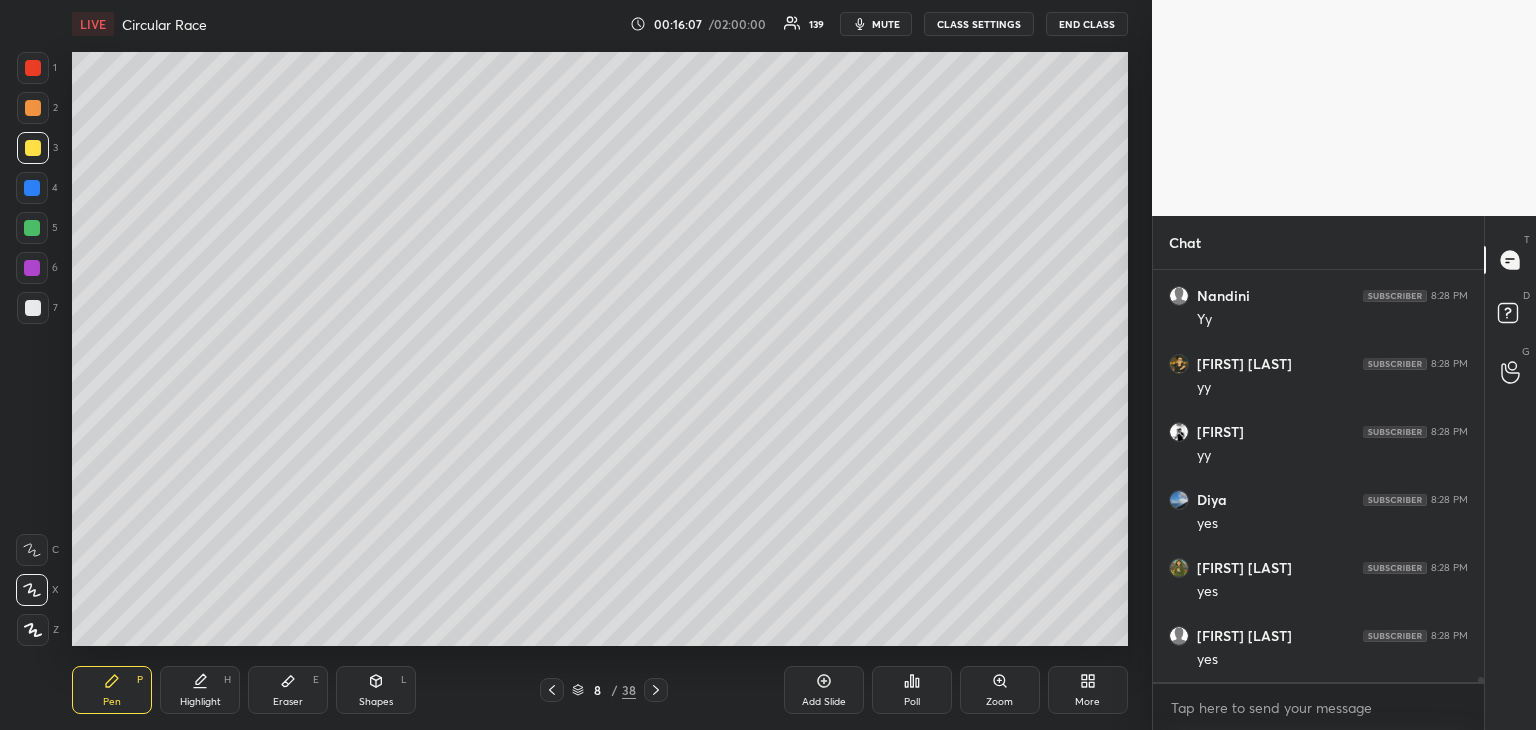 click at bounding box center [33, 308] 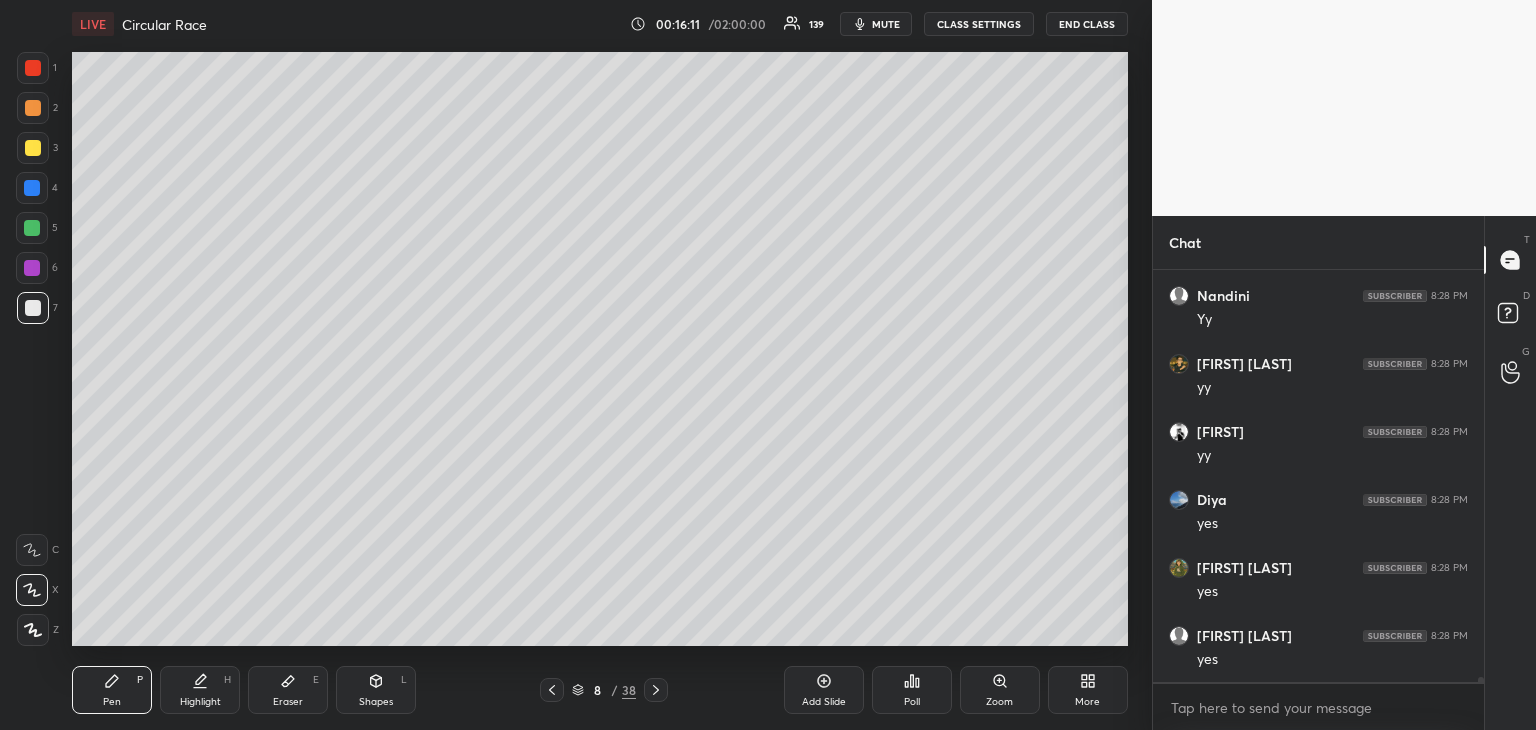click at bounding box center [33, 148] 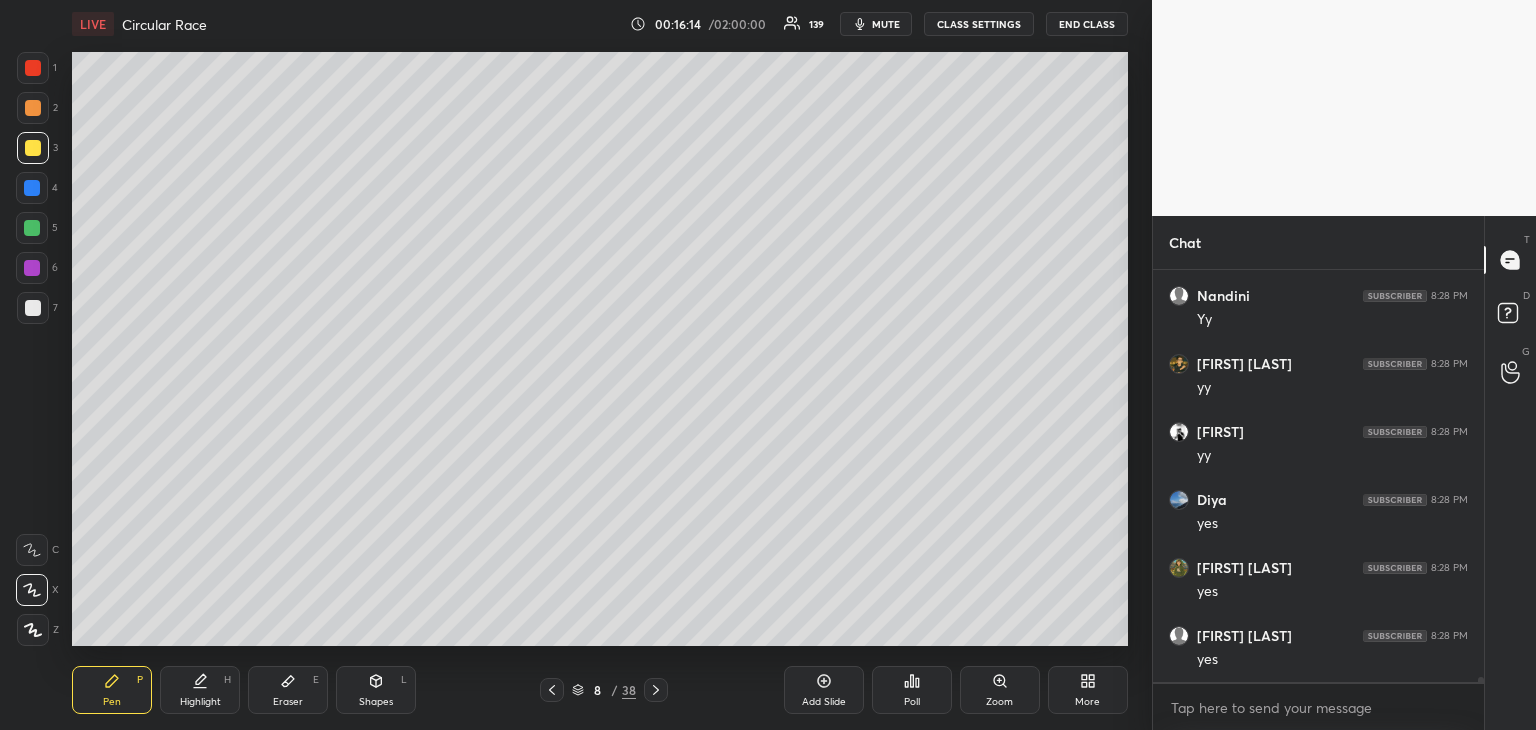 click at bounding box center [33, 308] 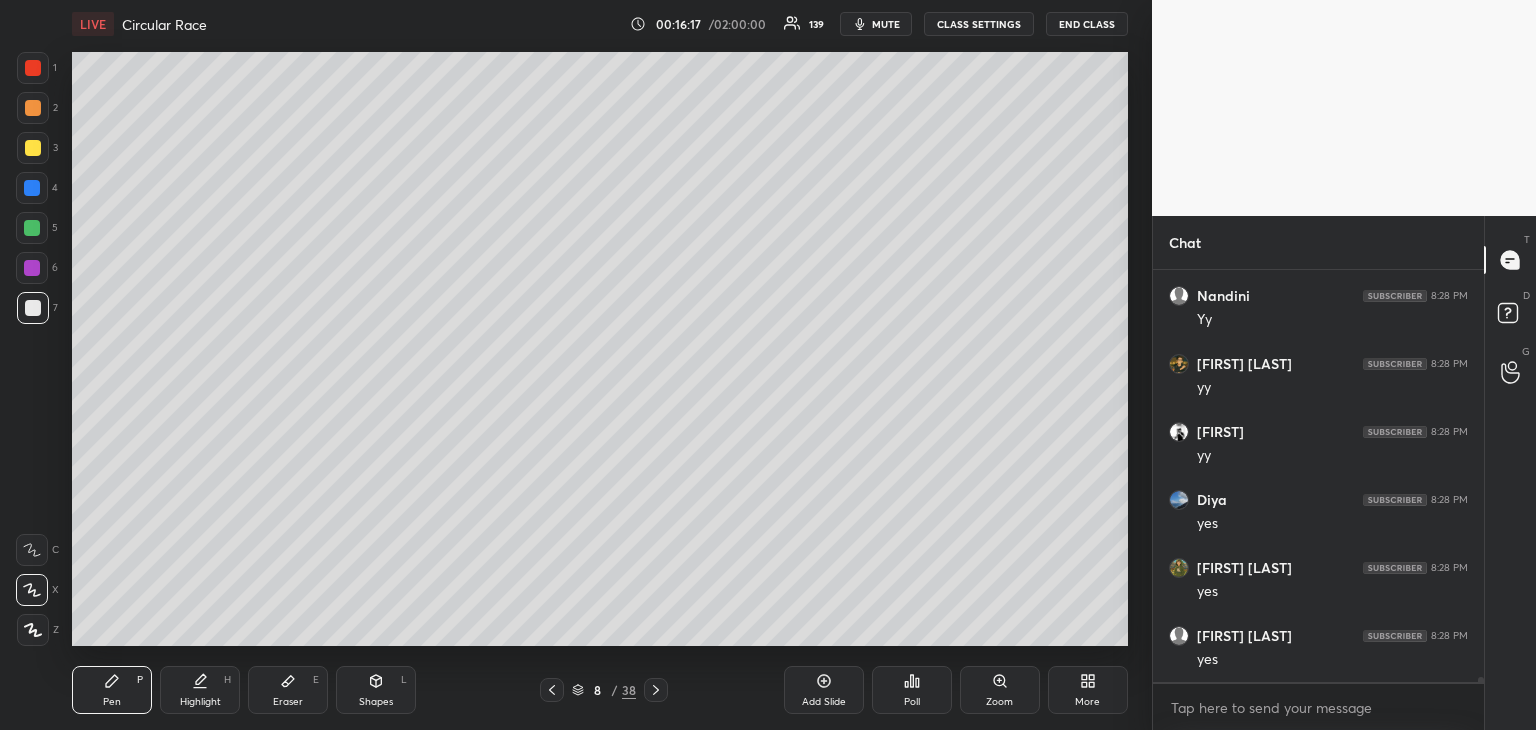 click at bounding box center (33, 148) 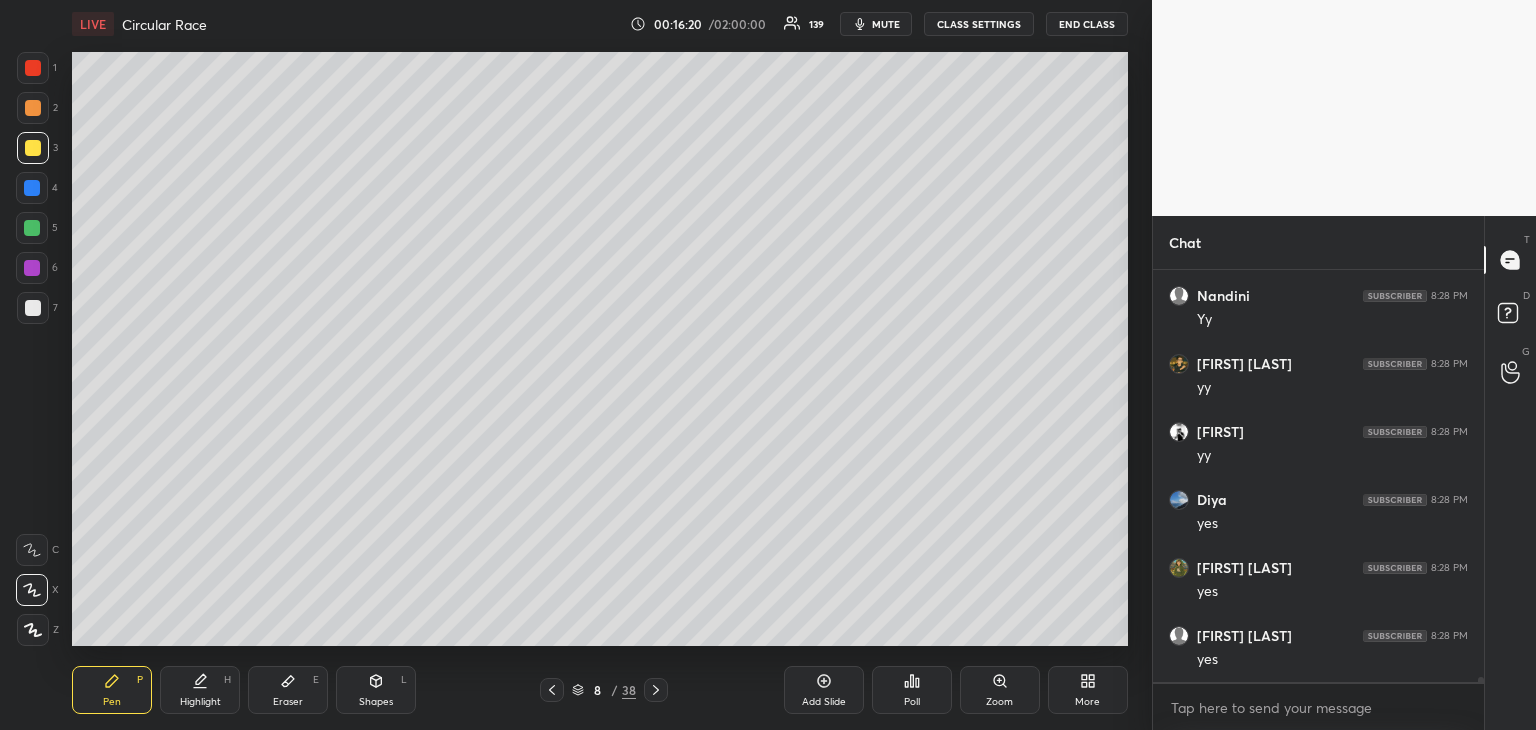 click at bounding box center [33, 308] 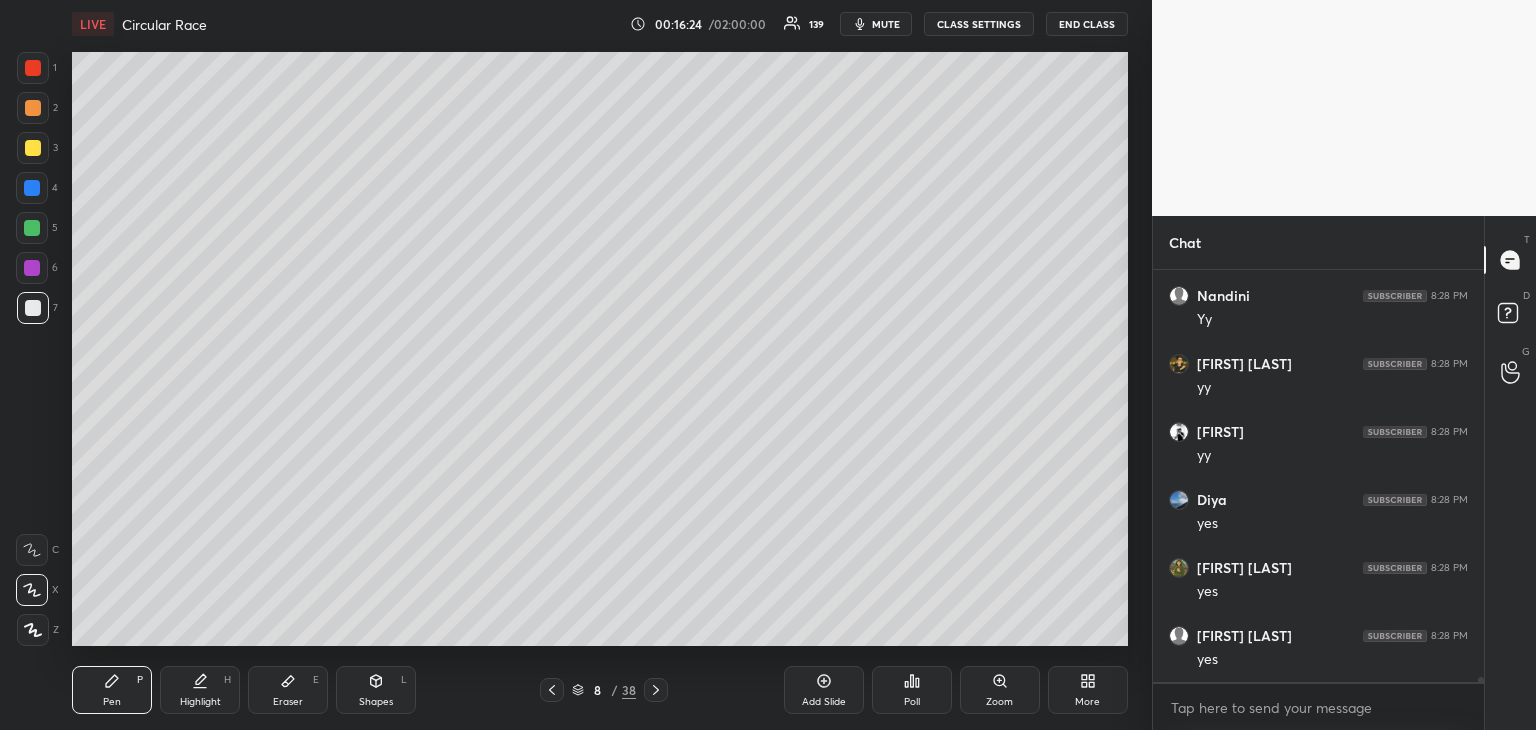 click at bounding box center (33, 148) 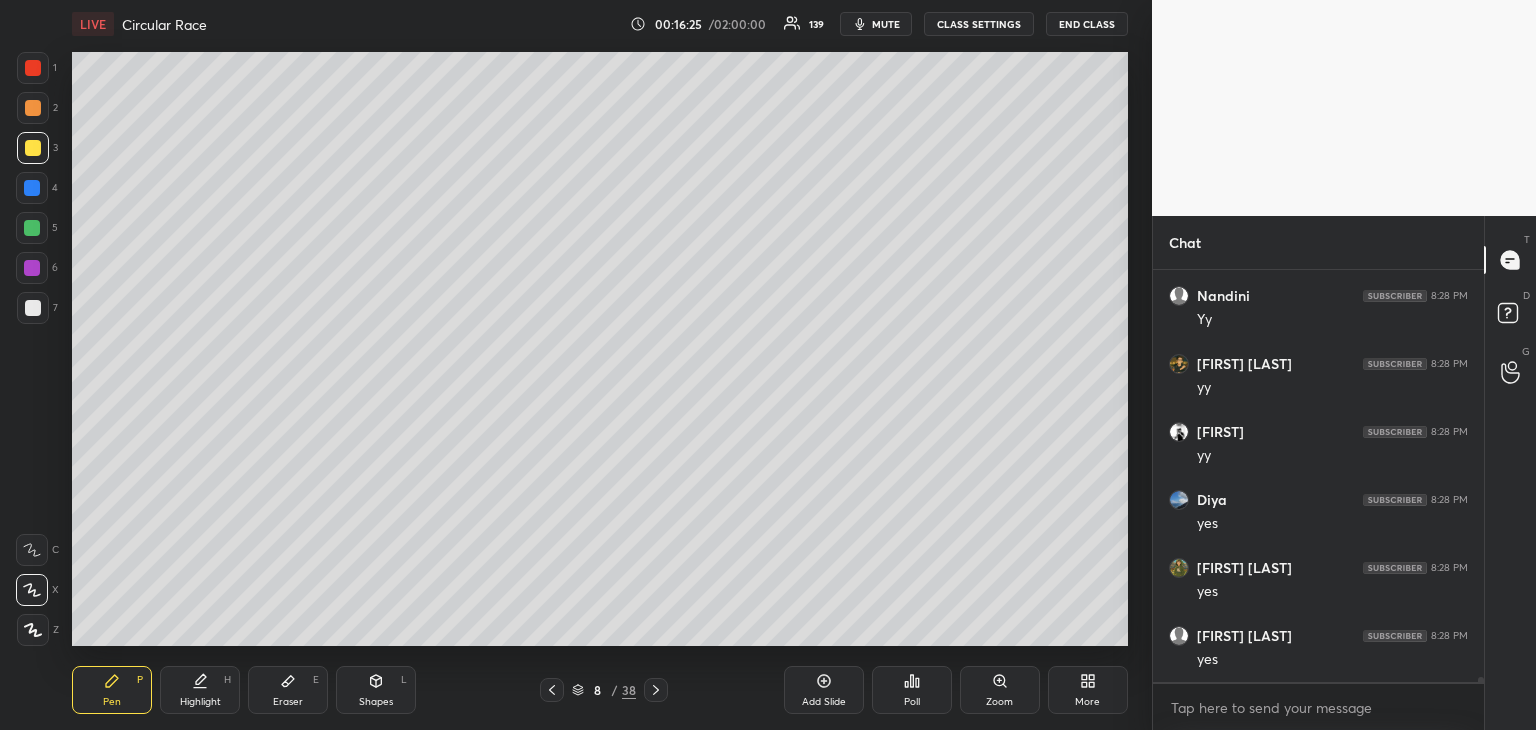scroll, scrollTop: 32072, scrollLeft: 0, axis: vertical 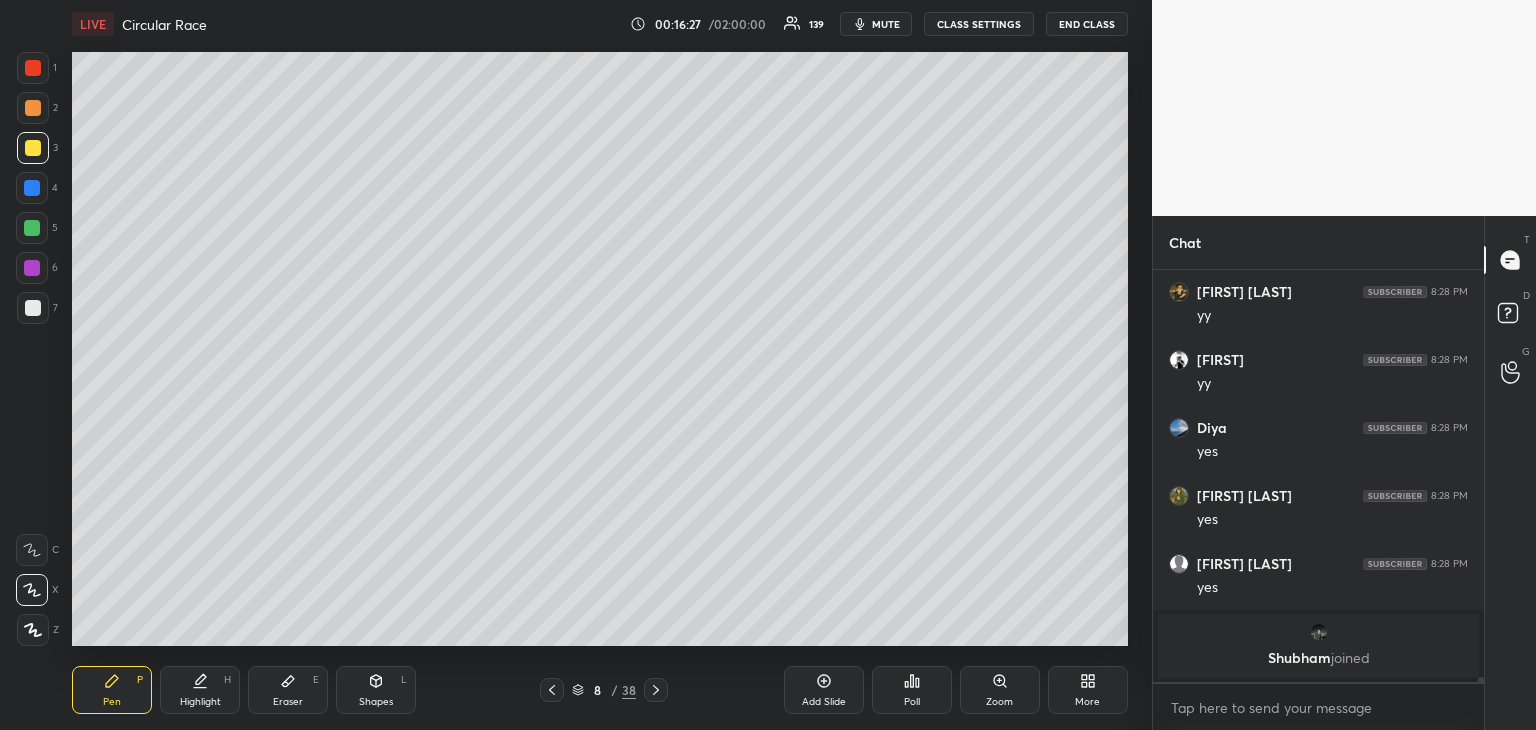 click at bounding box center (33, 308) 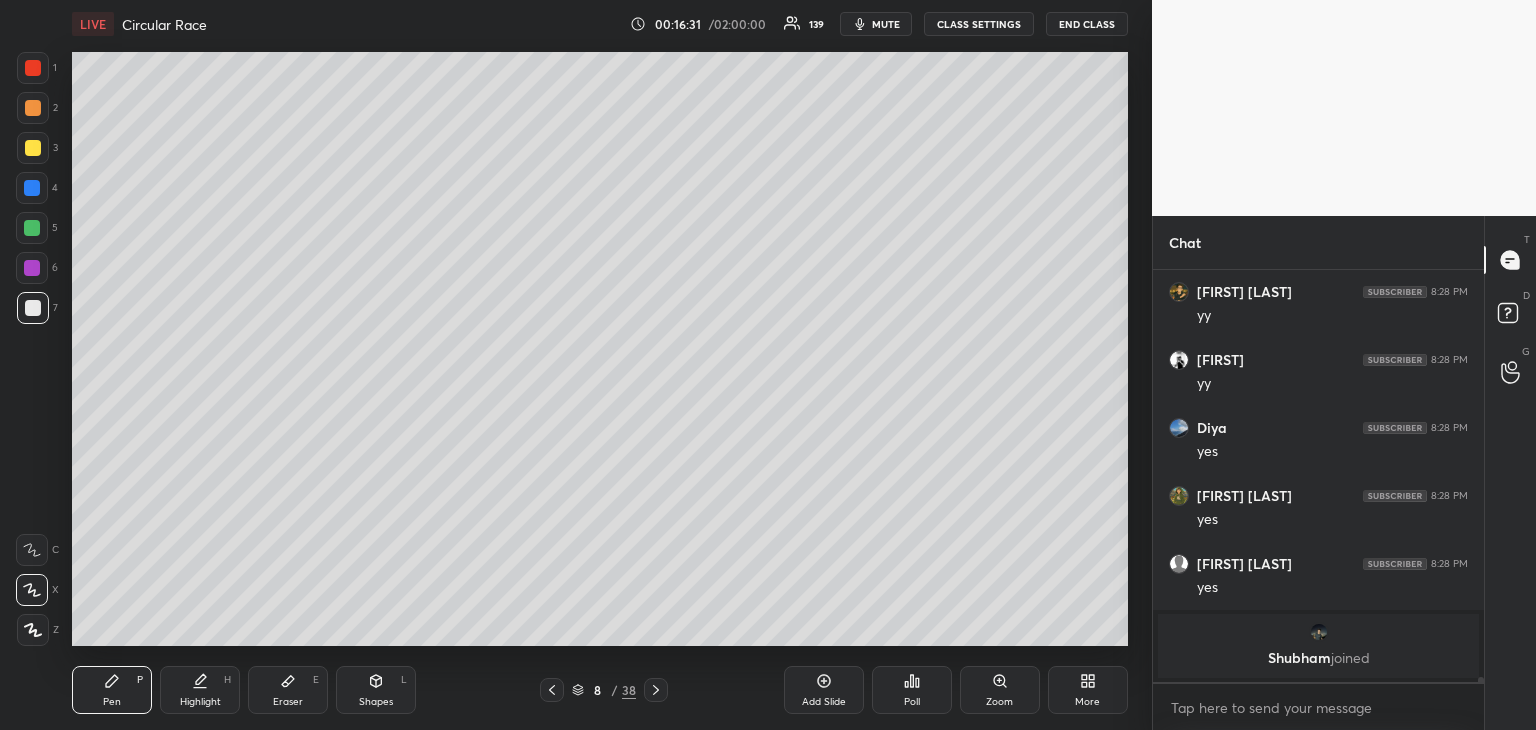 click at bounding box center [33, 148] 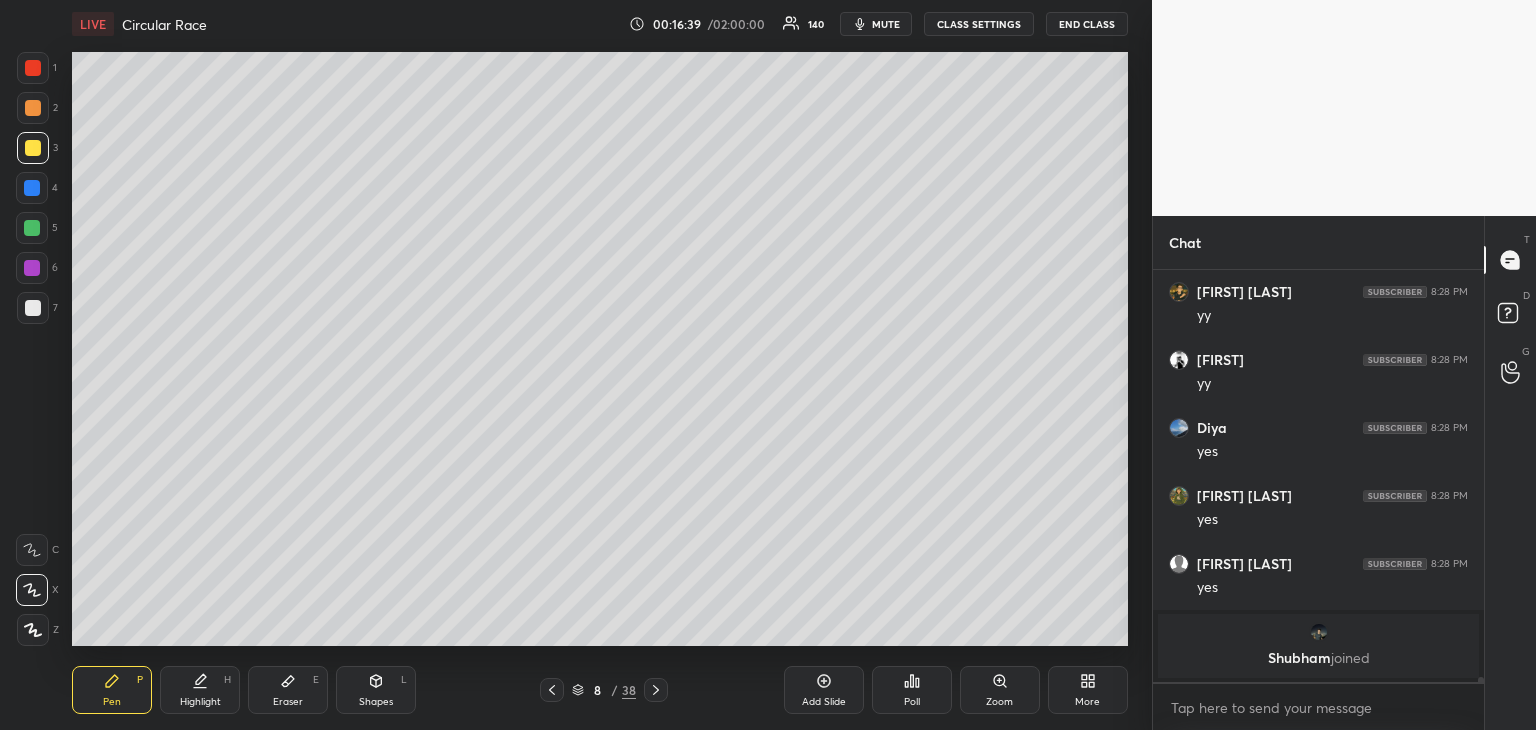 click at bounding box center (32, 228) 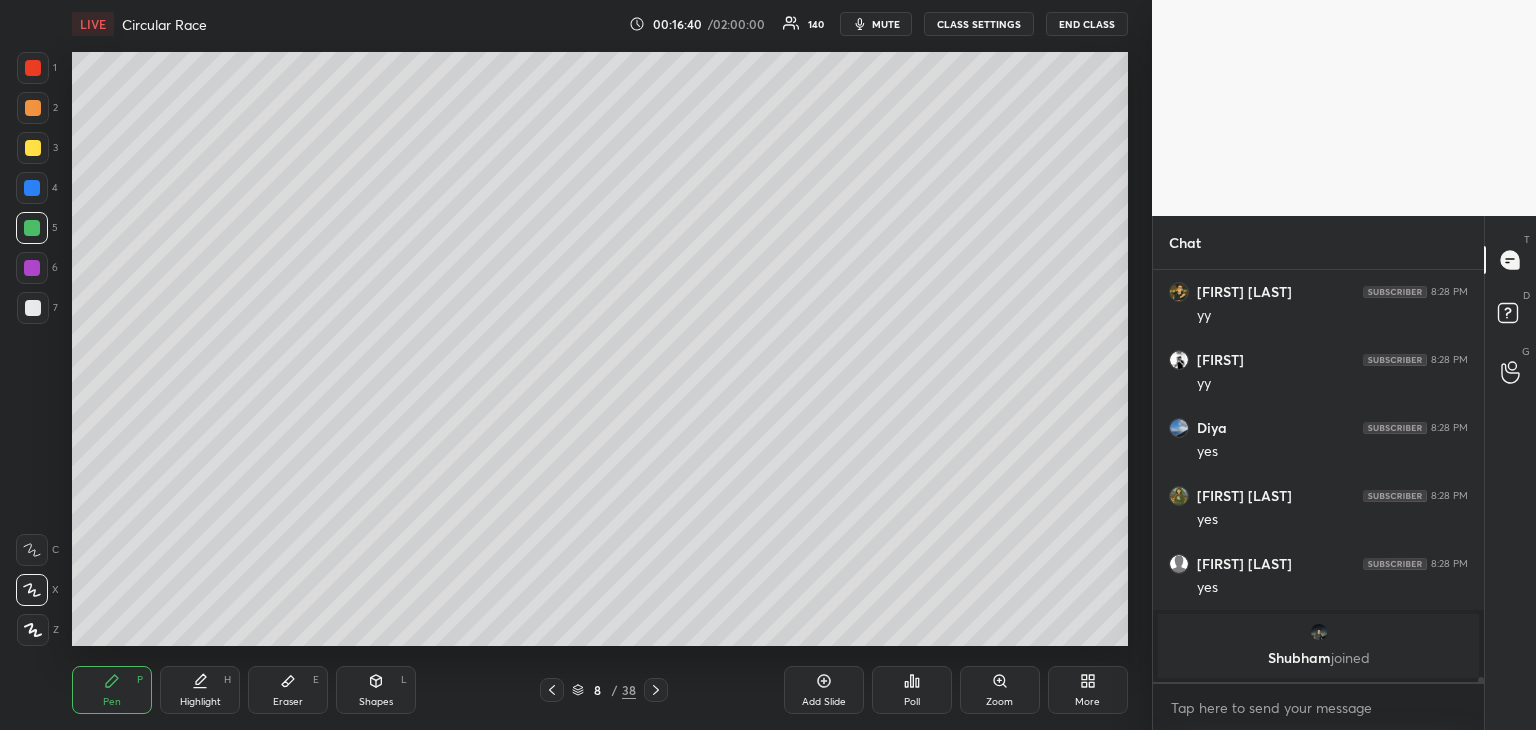 click on "Highlight H" at bounding box center [200, 690] 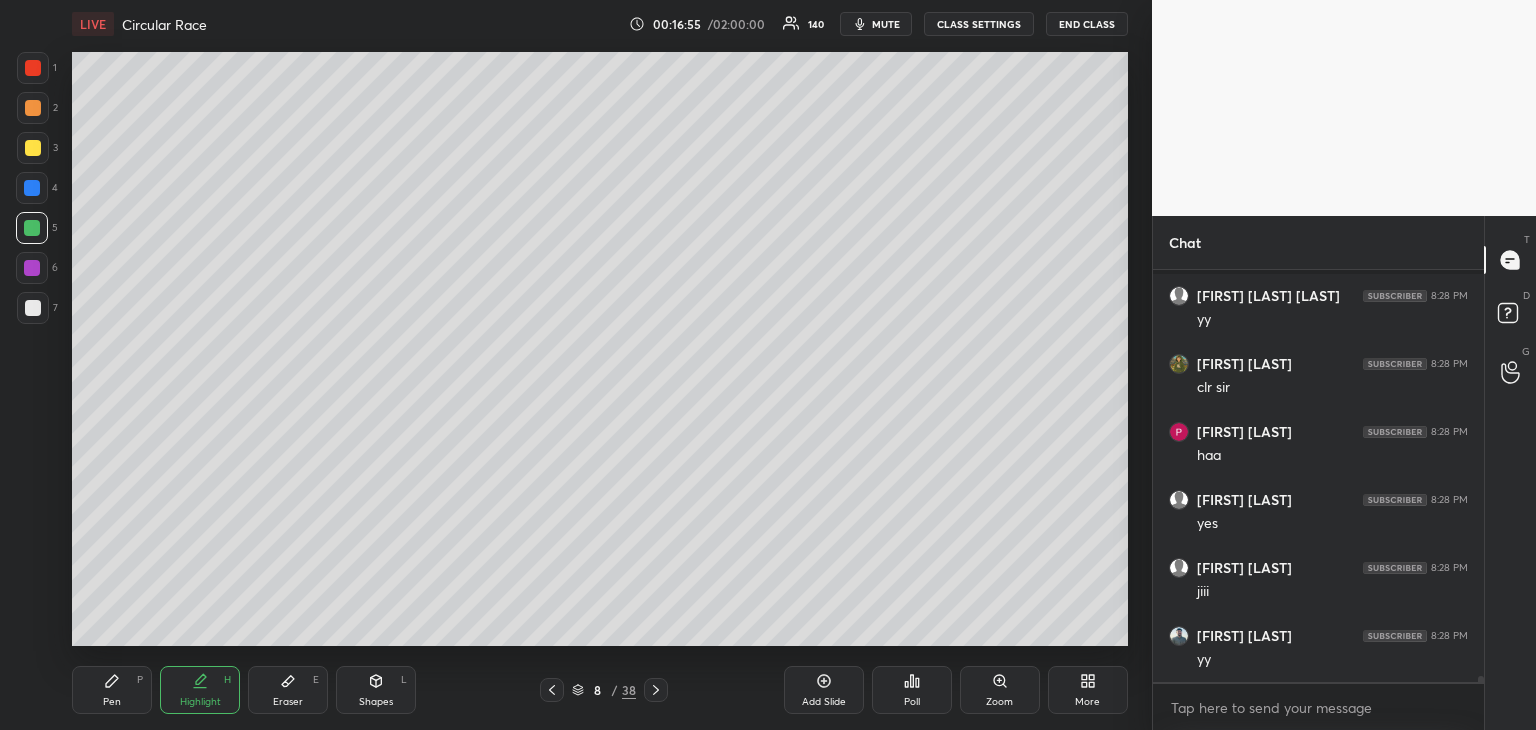 scroll, scrollTop: 30204, scrollLeft: 0, axis: vertical 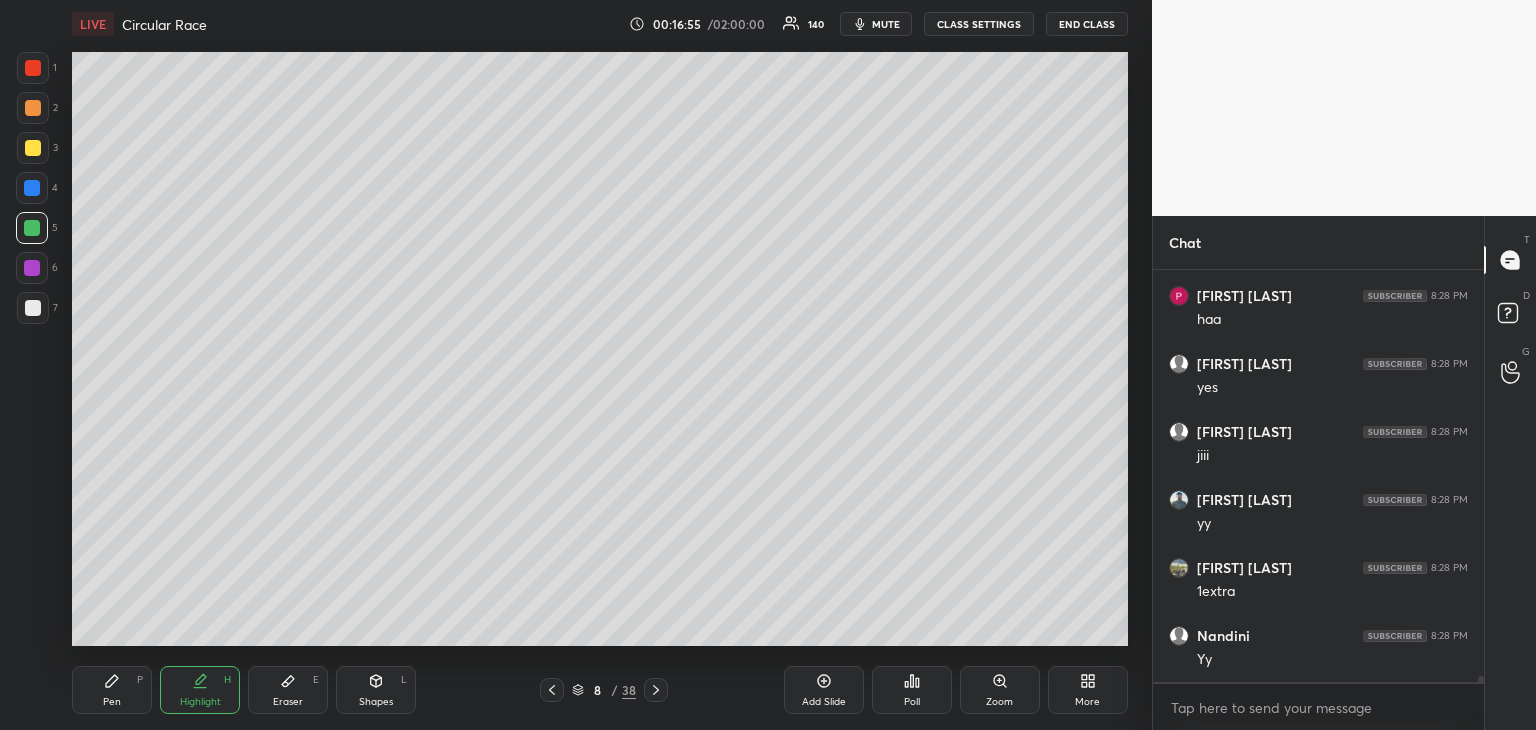 click 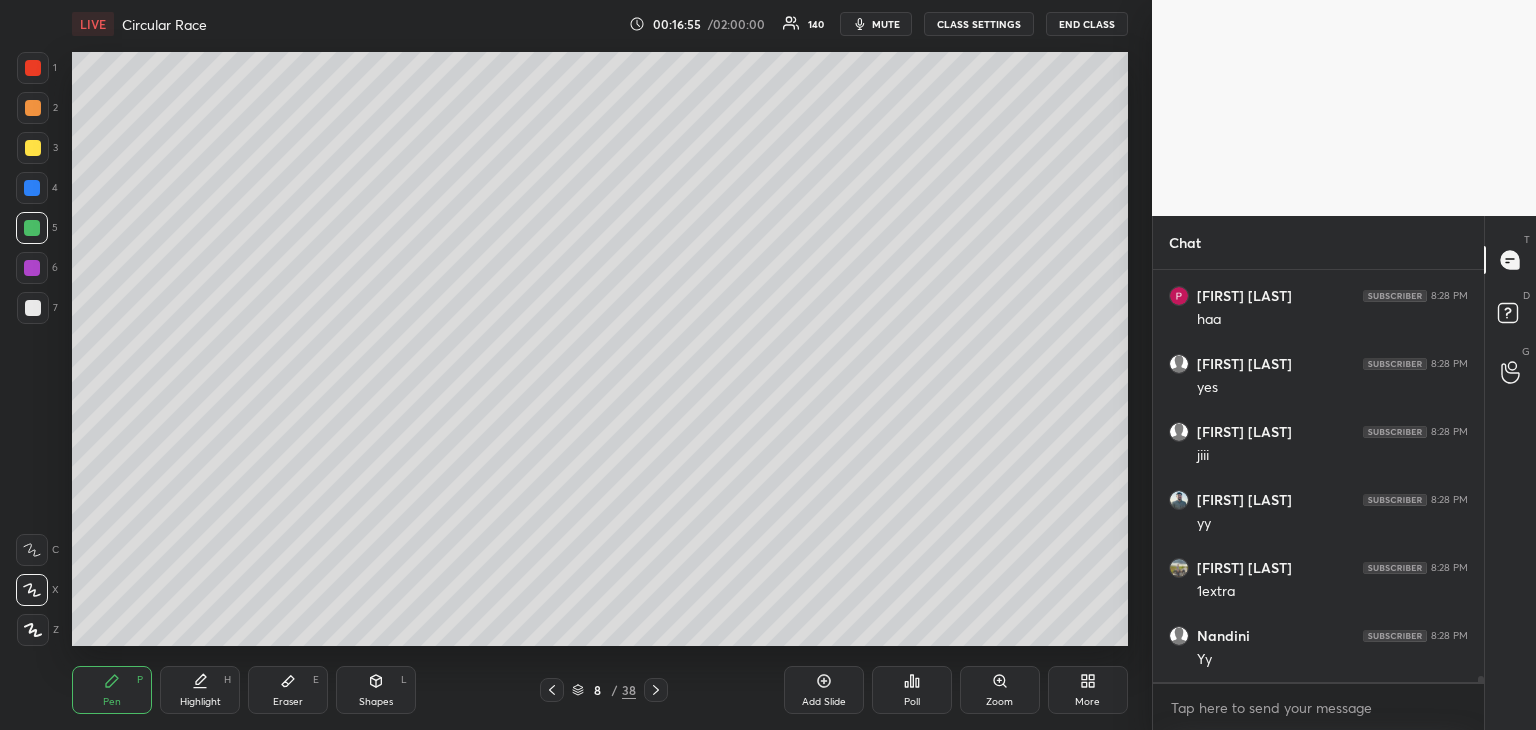click 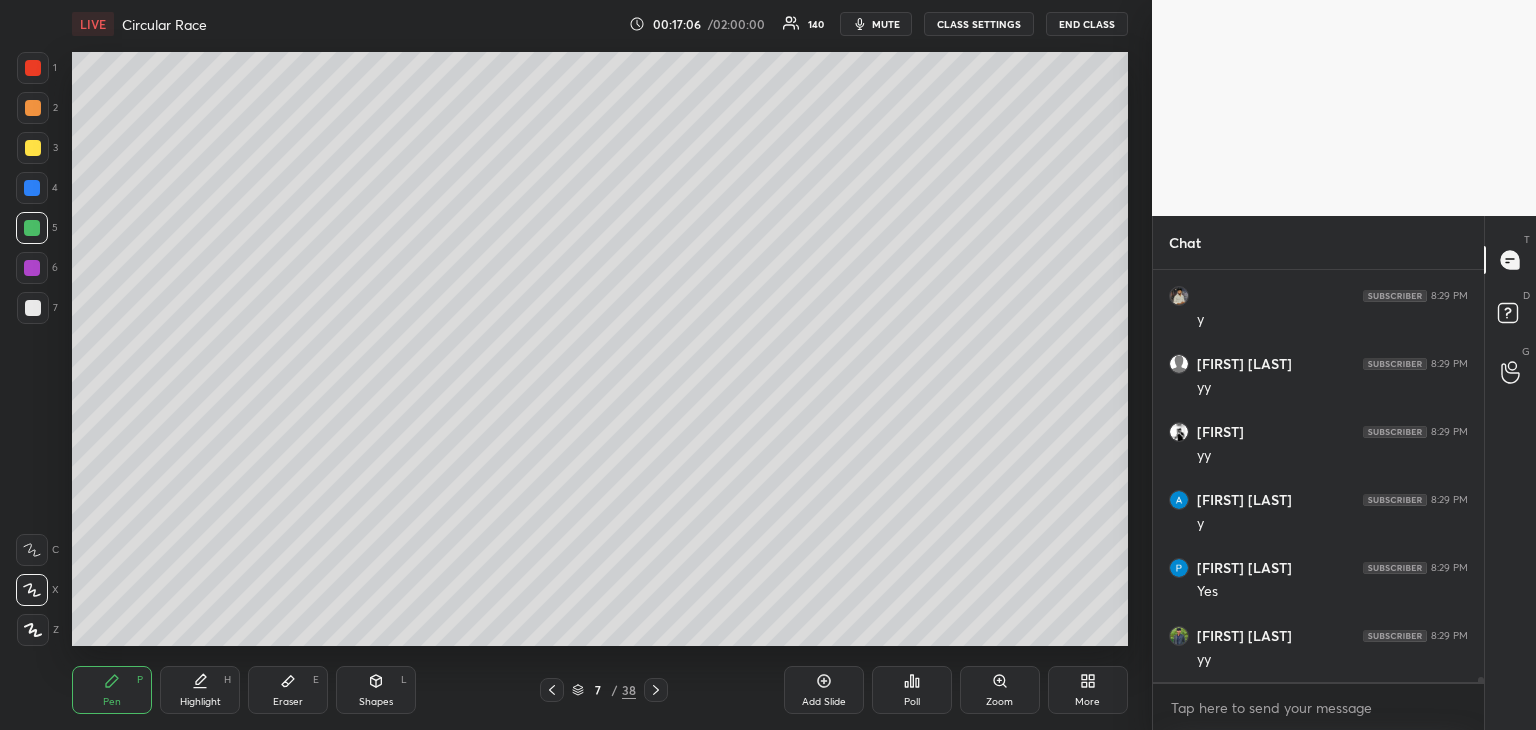 scroll, scrollTop: 30748, scrollLeft: 0, axis: vertical 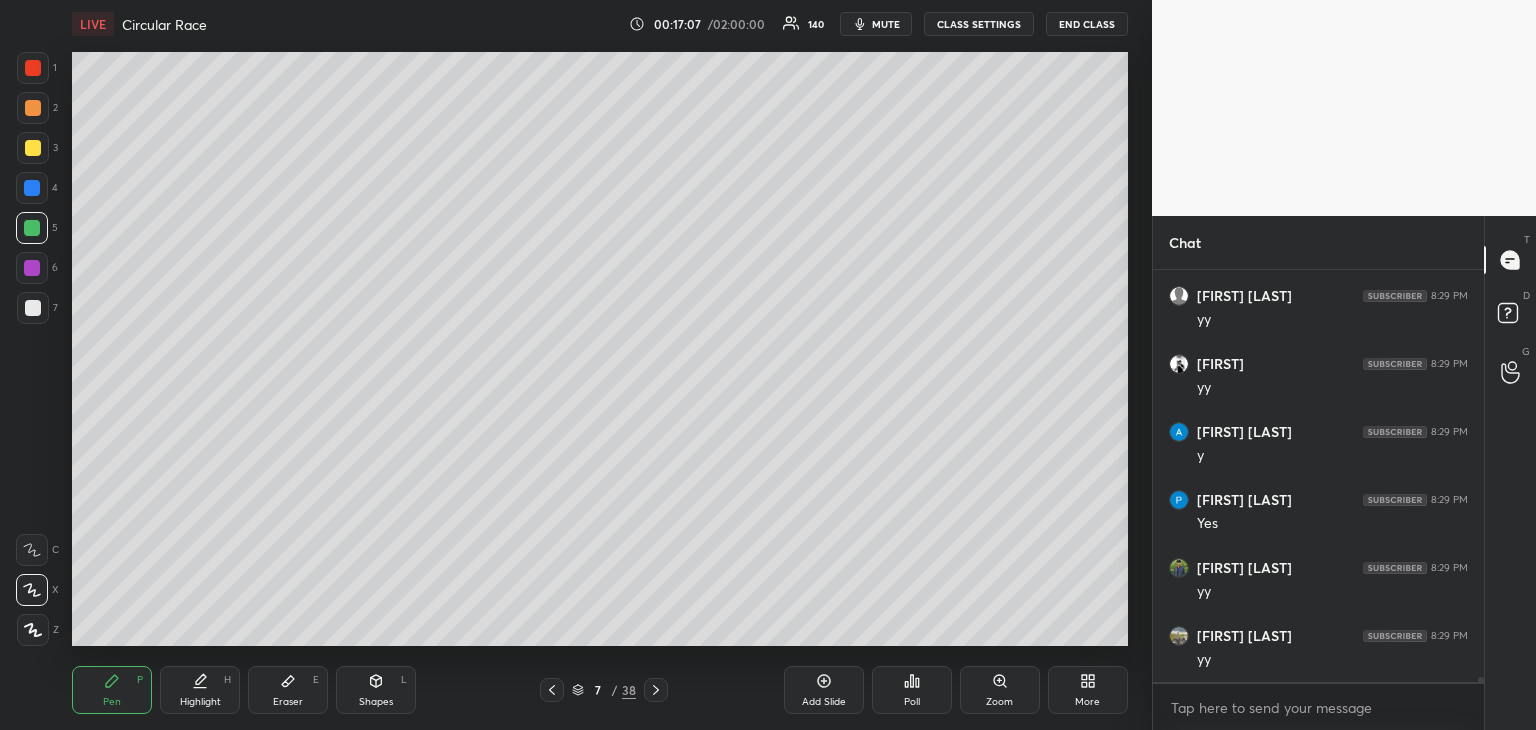 click at bounding box center [33, 148] 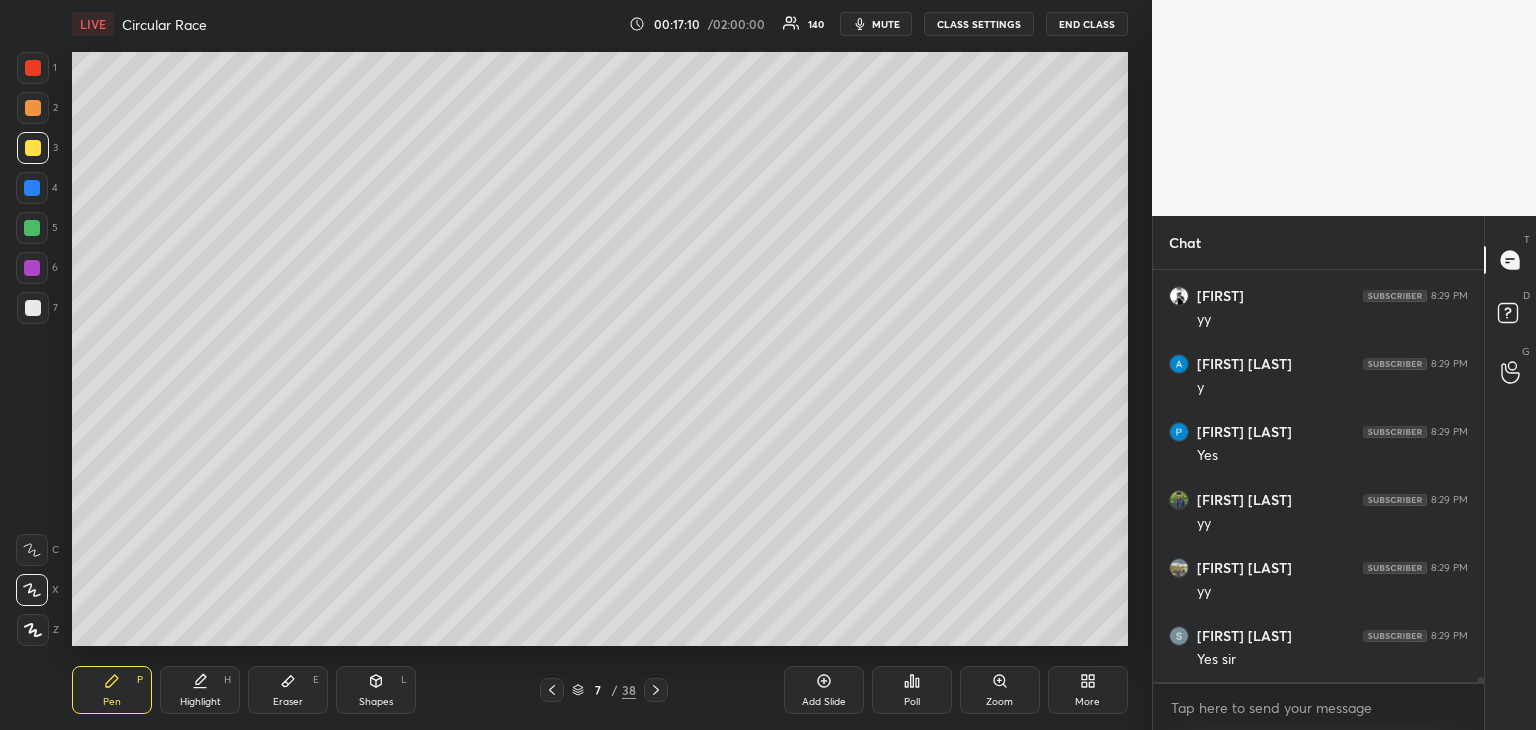 scroll, scrollTop: 30884, scrollLeft: 0, axis: vertical 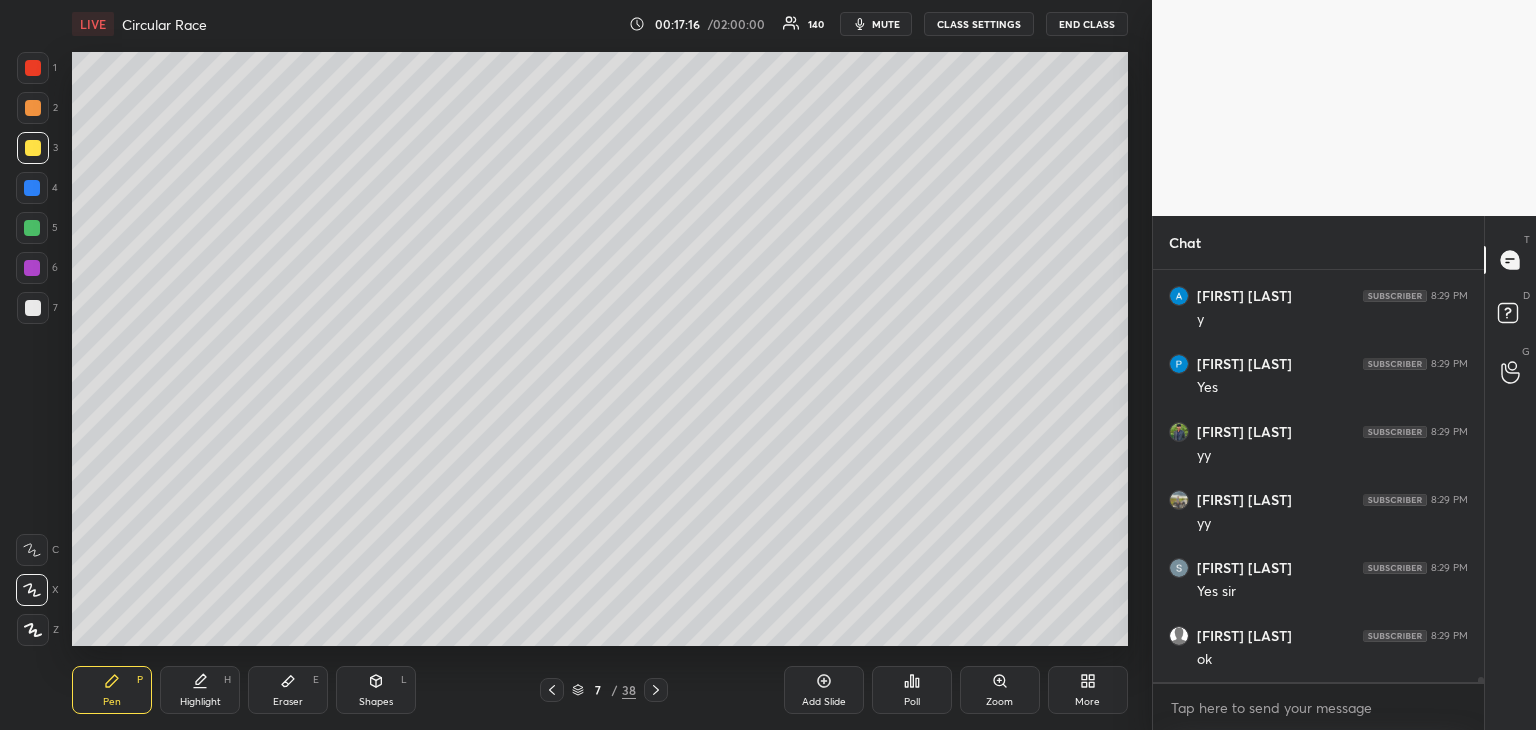 click at bounding box center (32, 268) 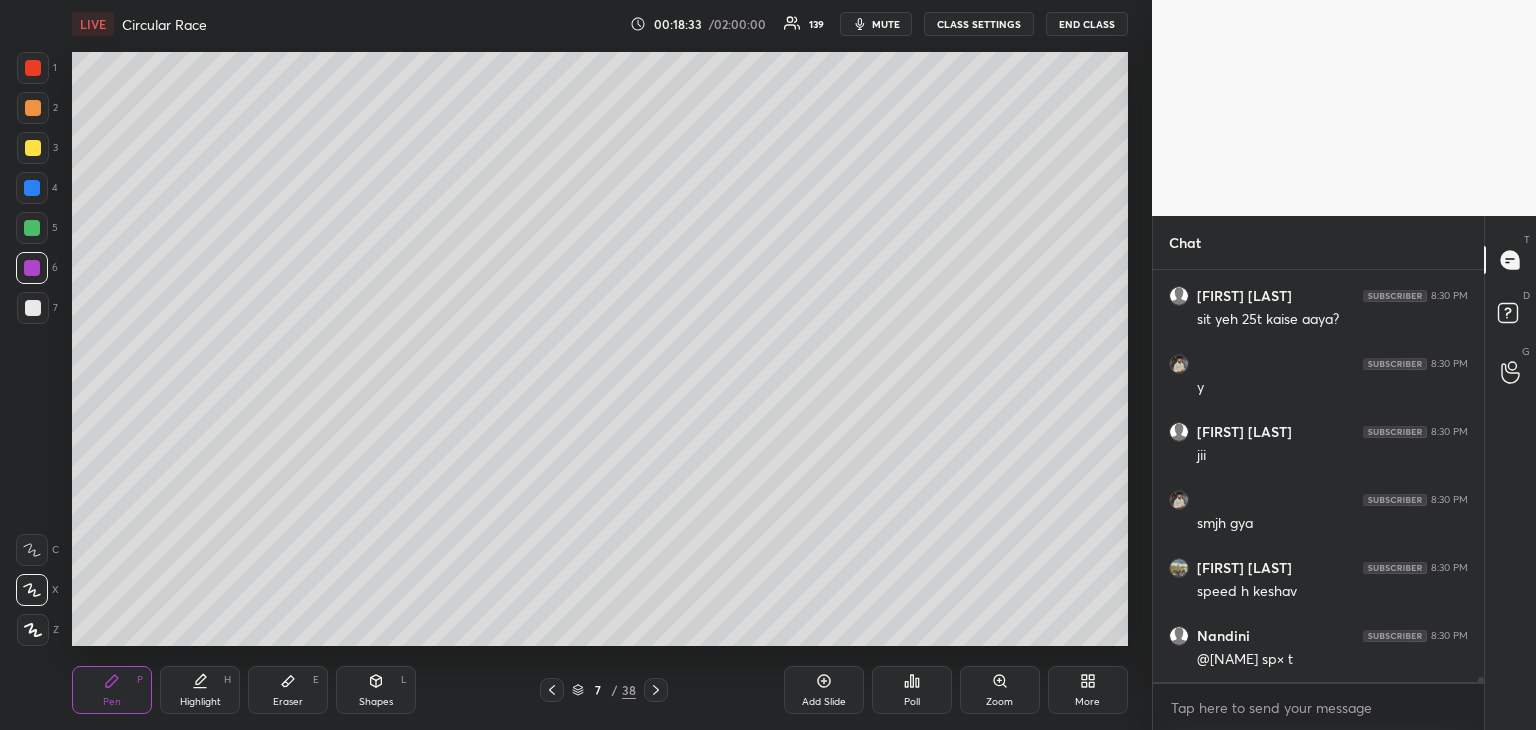 scroll, scrollTop: 32438, scrollLeft: 0, axis: vertical 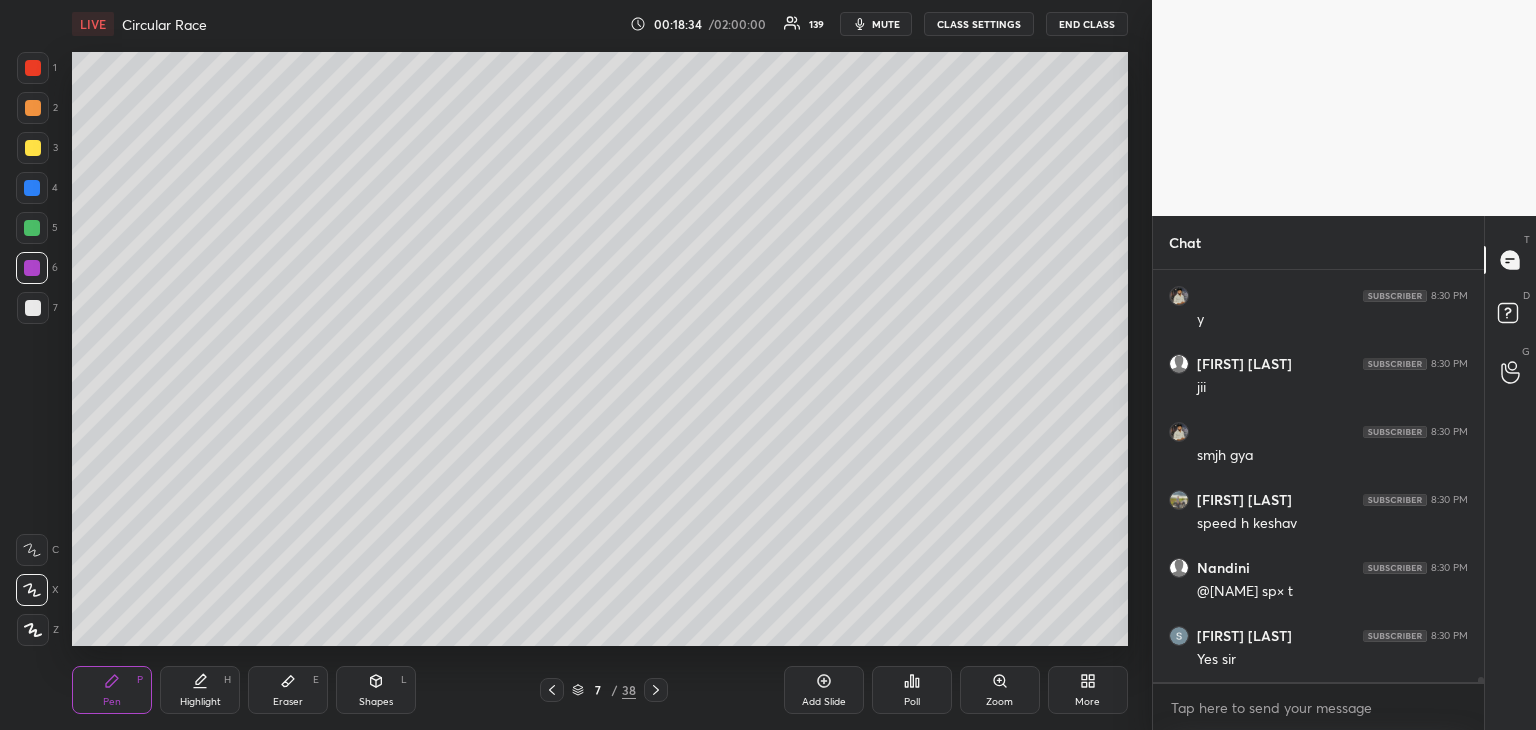 click on "Eraser" at bounding box center (288, 702) 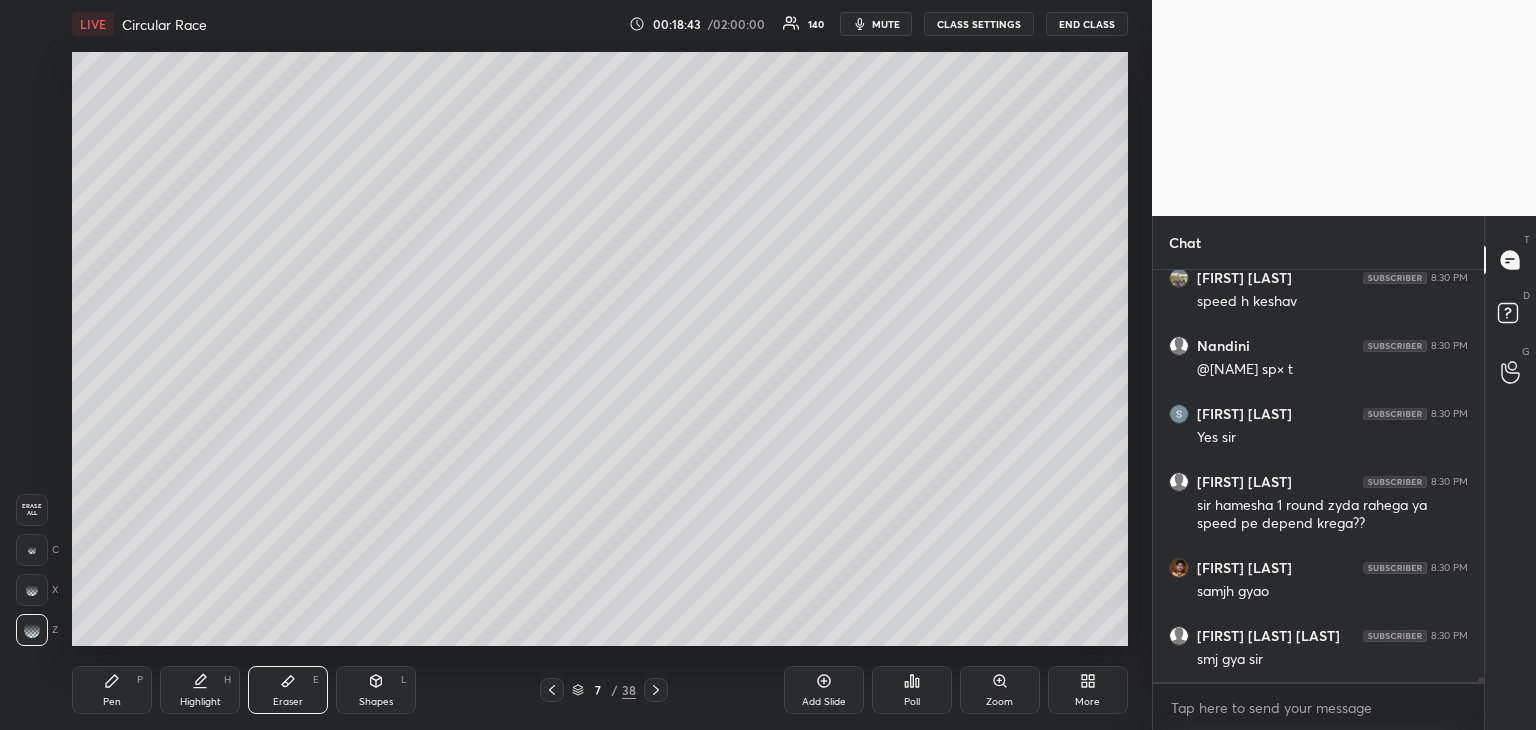 scroll, scrollTop: 32746, scrollLeft: 0, axis: vertical 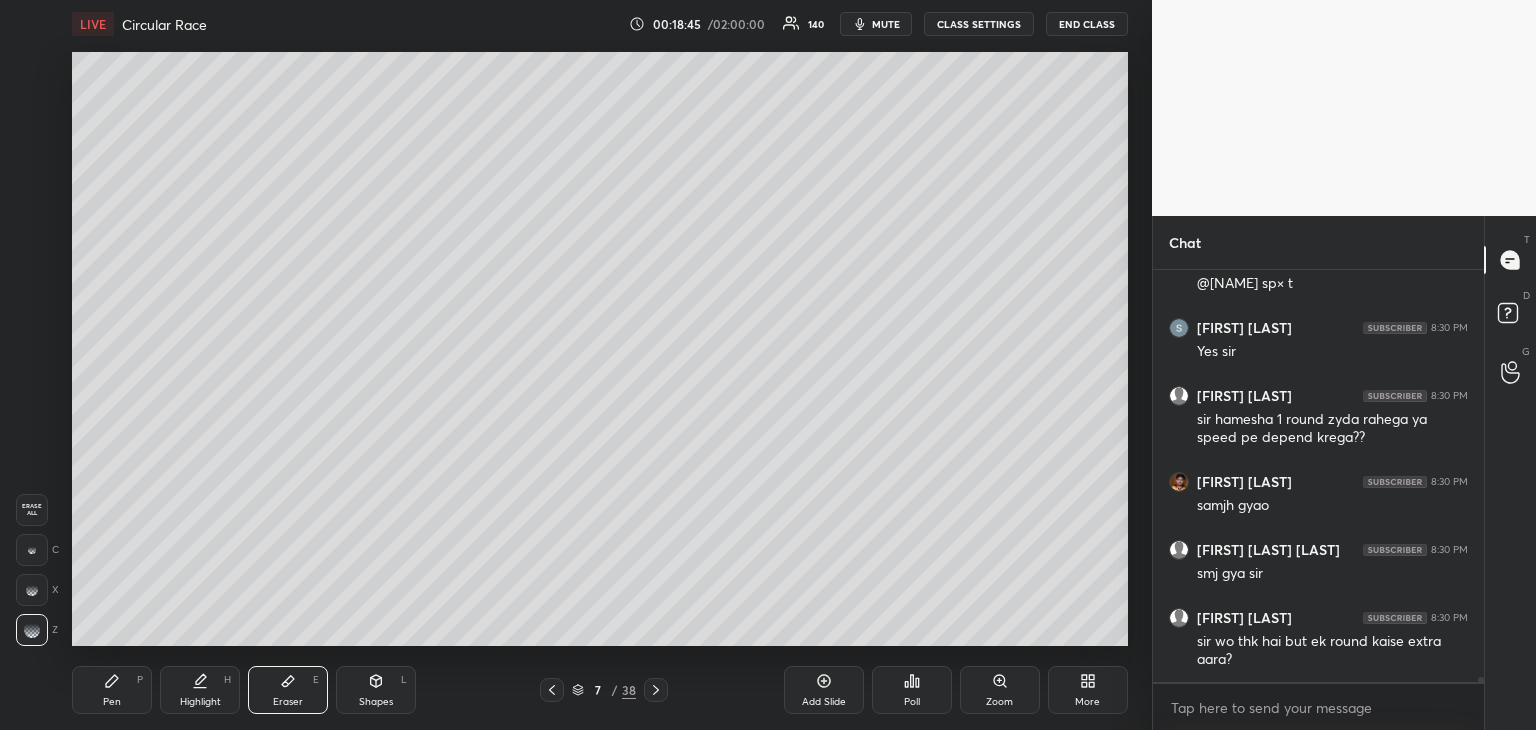 click on "Pen P" at bounding box center (112, 690) 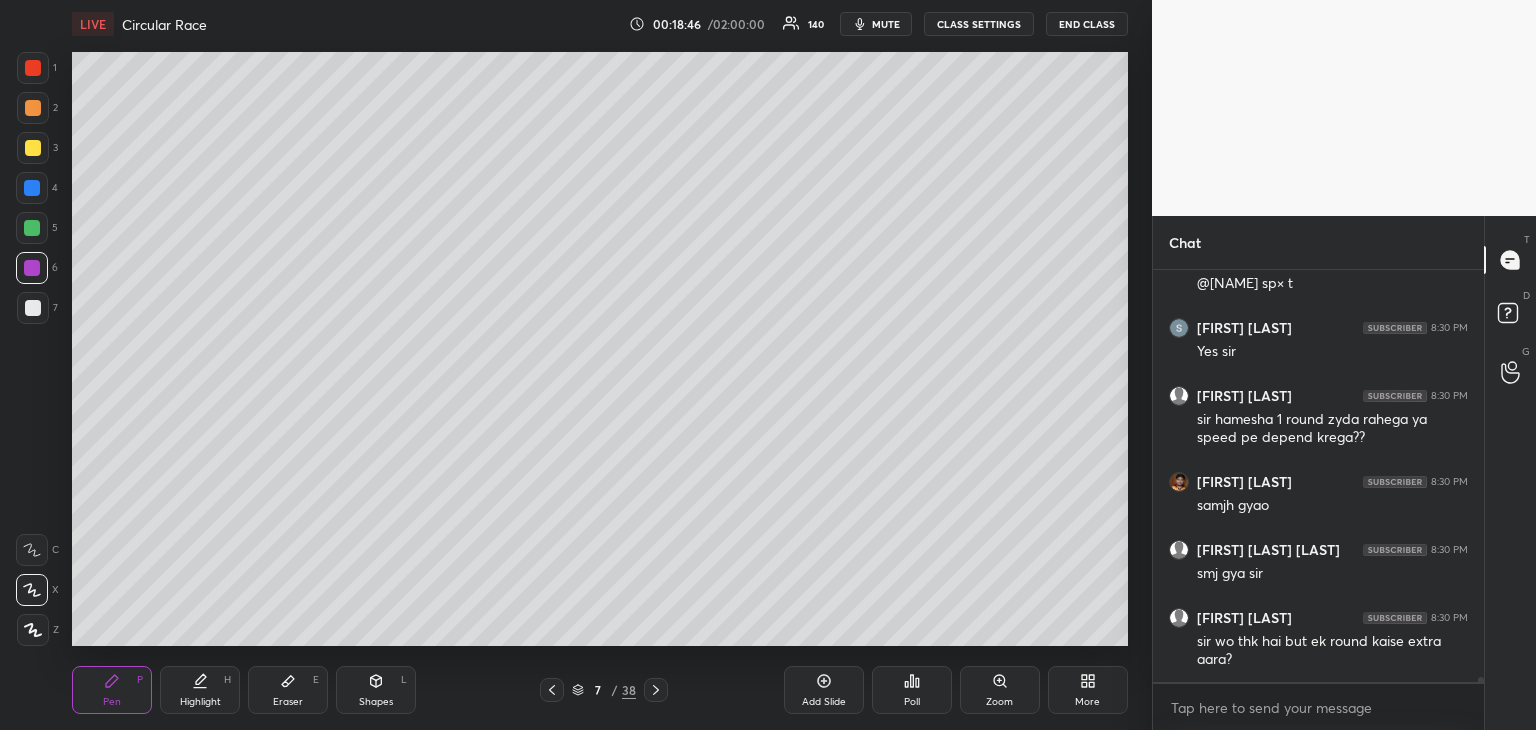 click 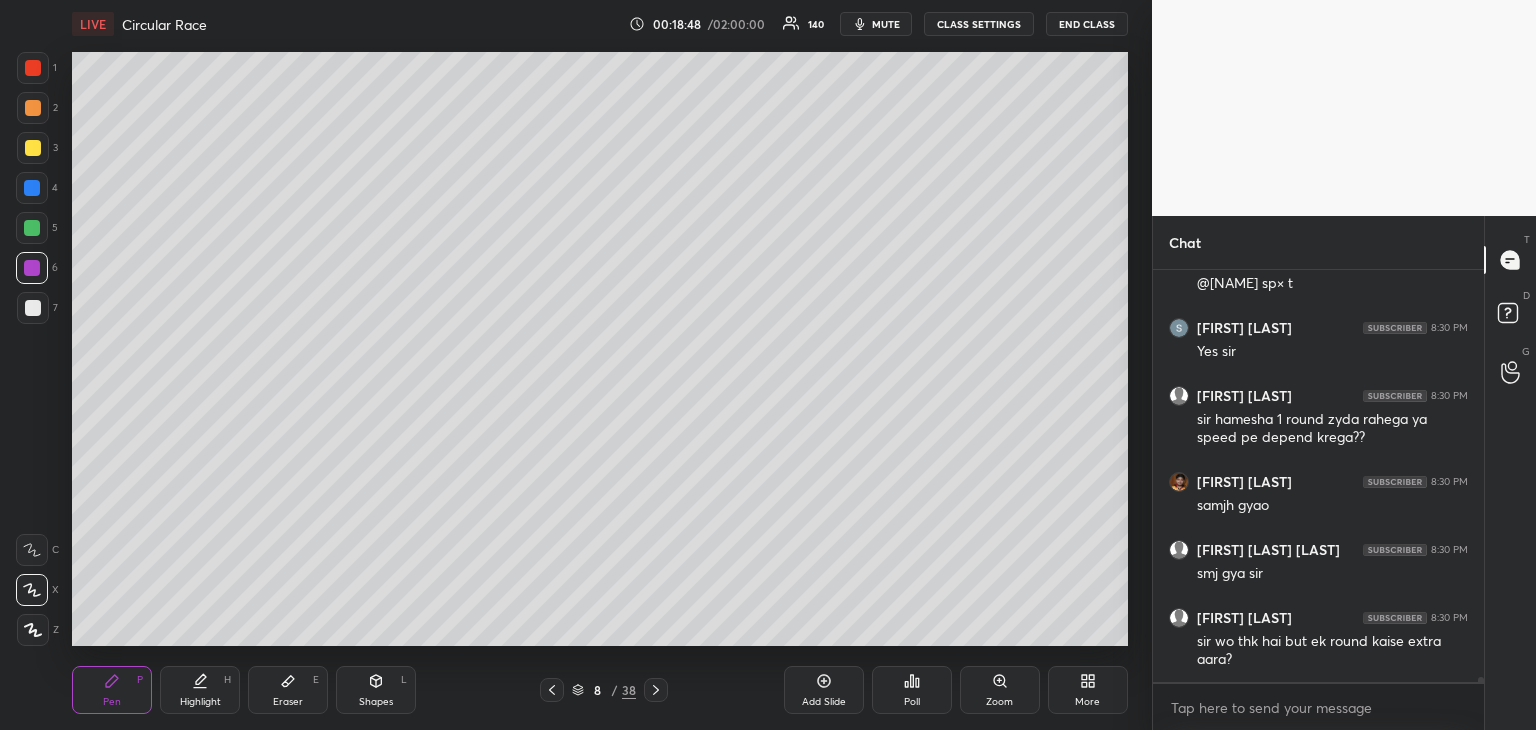 click on "Add Slide" at bounding box center (824, 690) 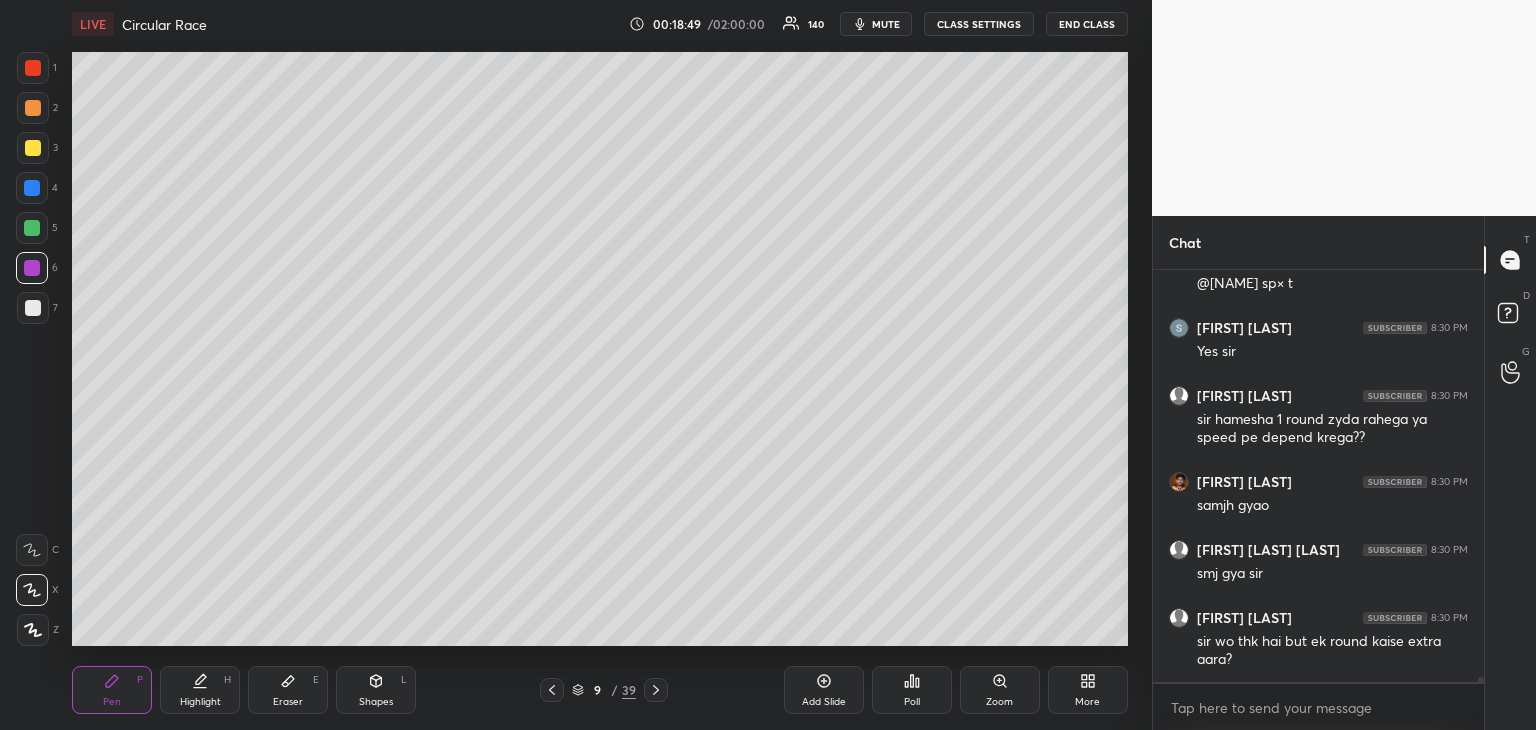 click at bounding box center [33, 308] 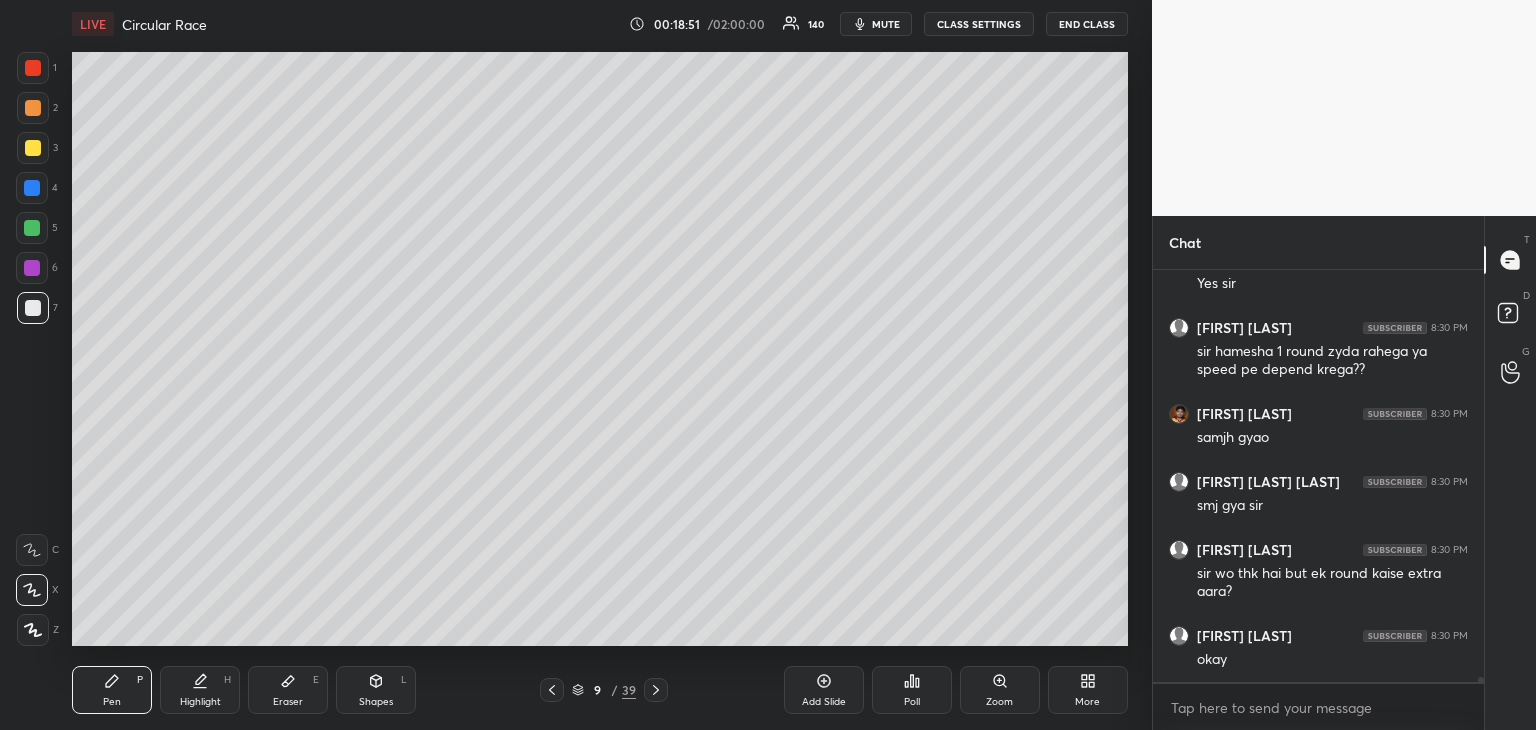 click at bounding box center (33, 148) 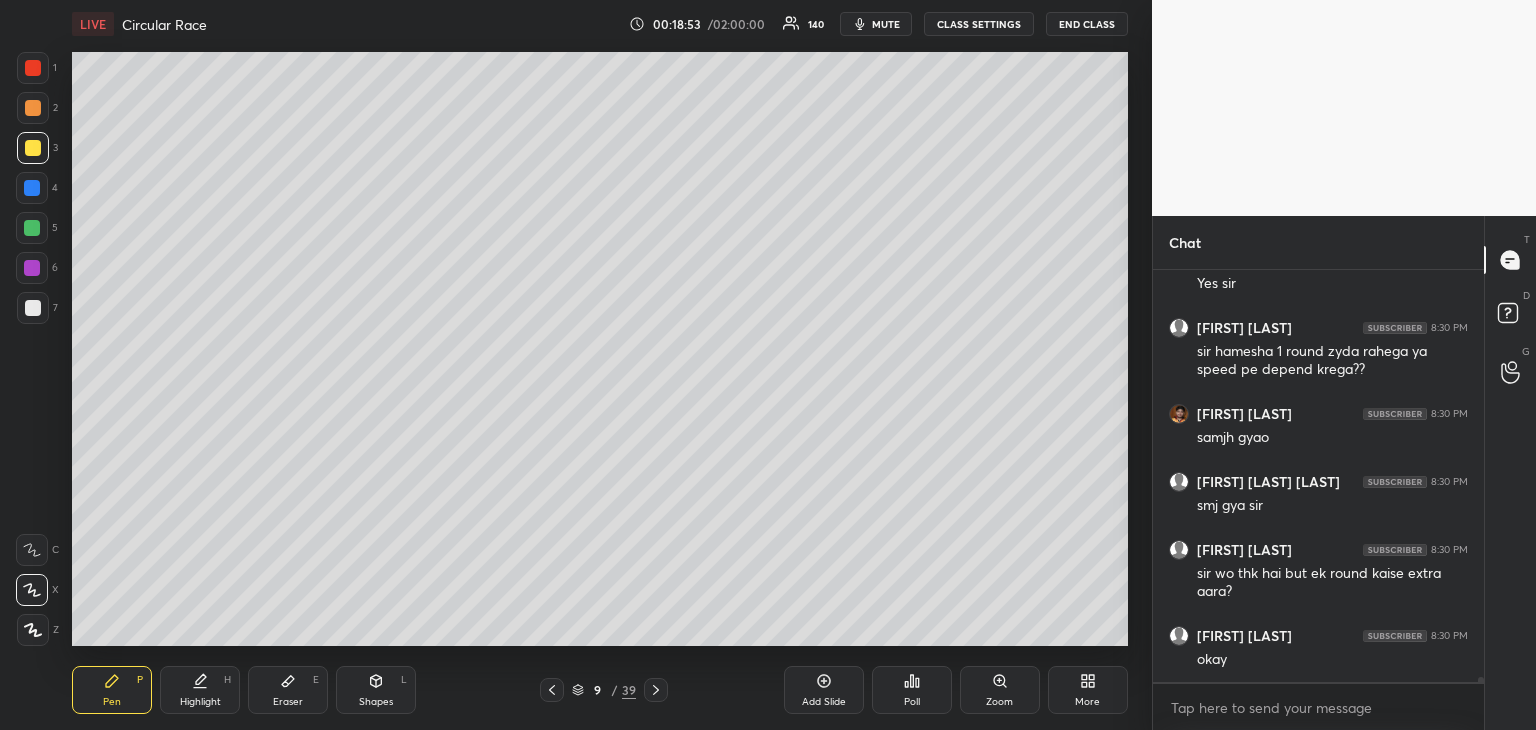 scroll, scrollTop: 32886, scrollLeft: 0, axis: vertical 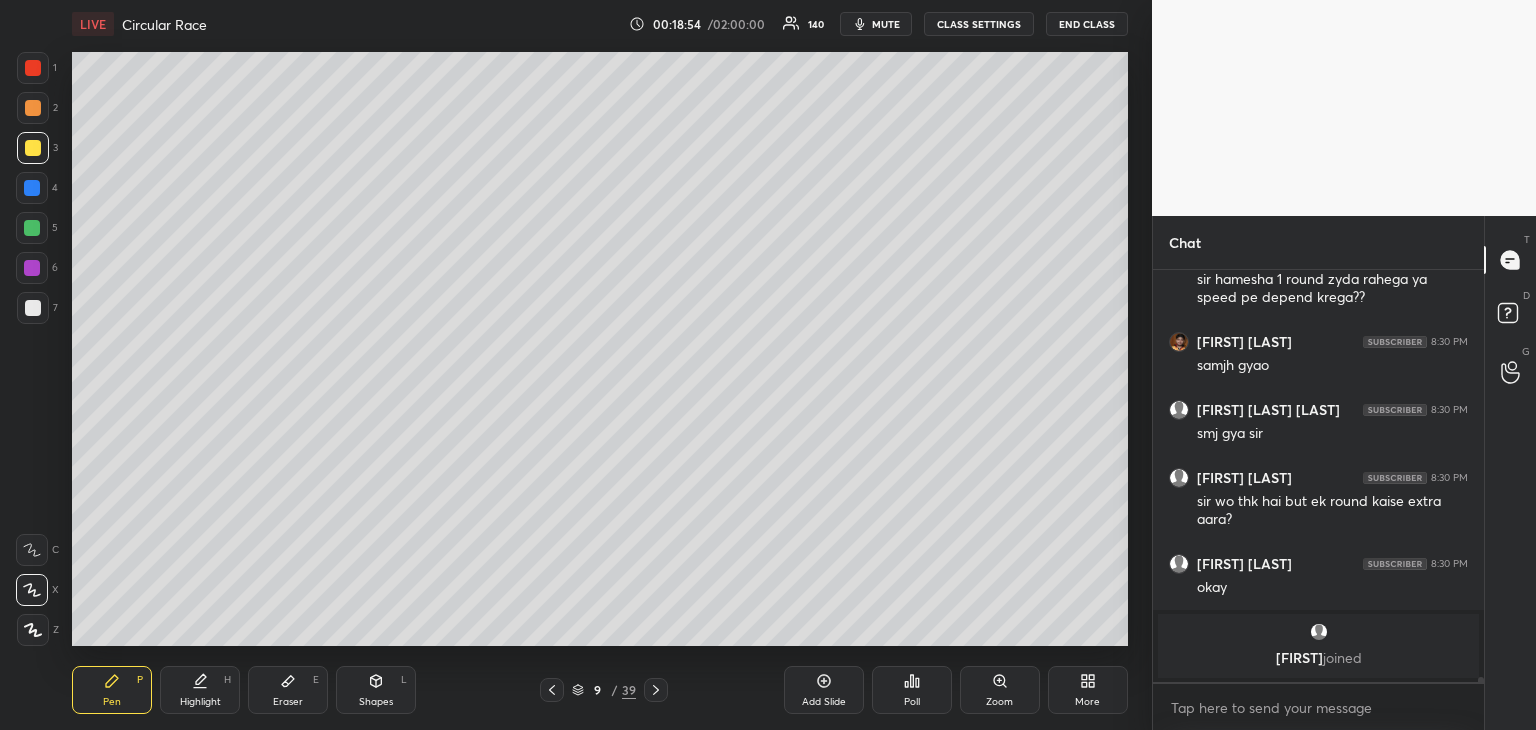 click at bounding box center (33, 308) 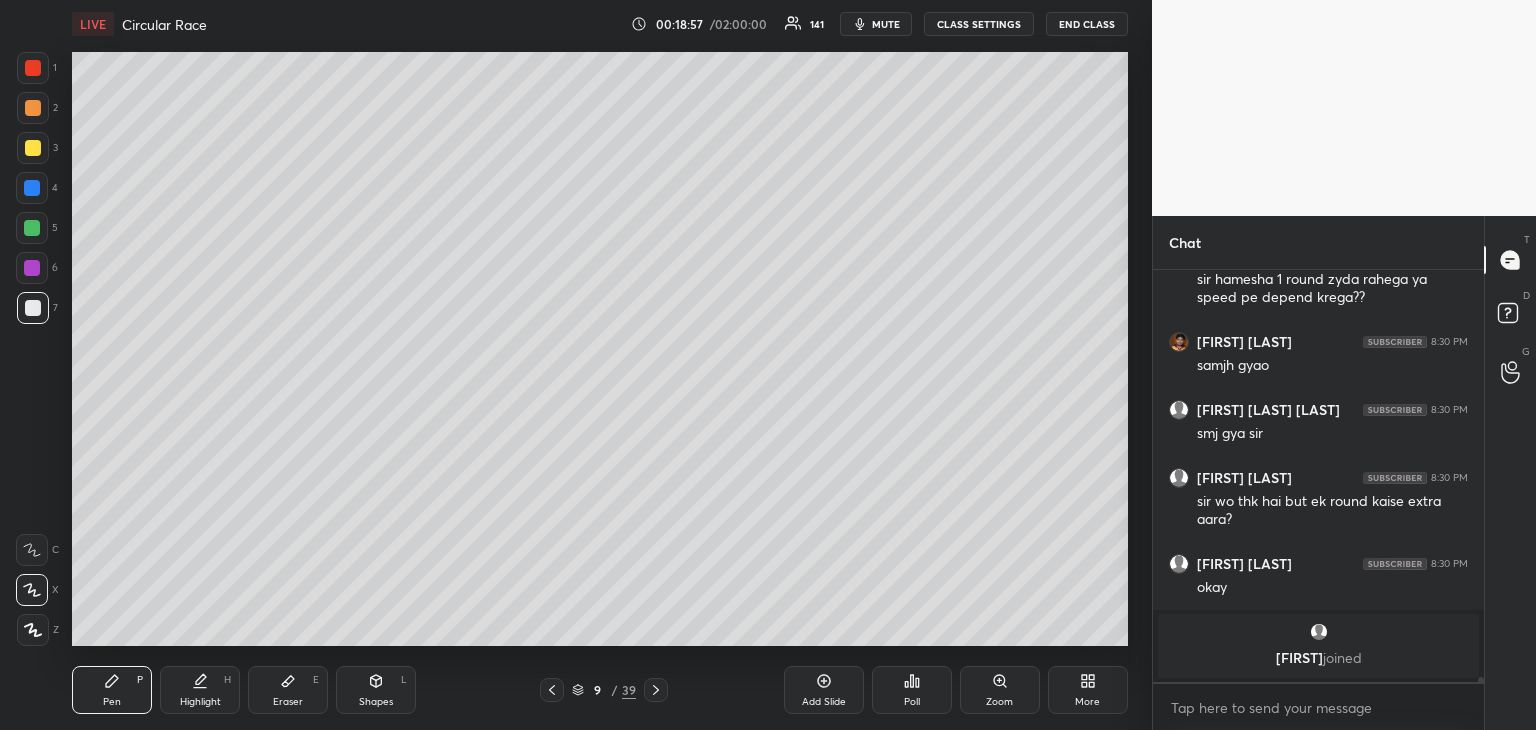 click at bounding box center (33, 148) 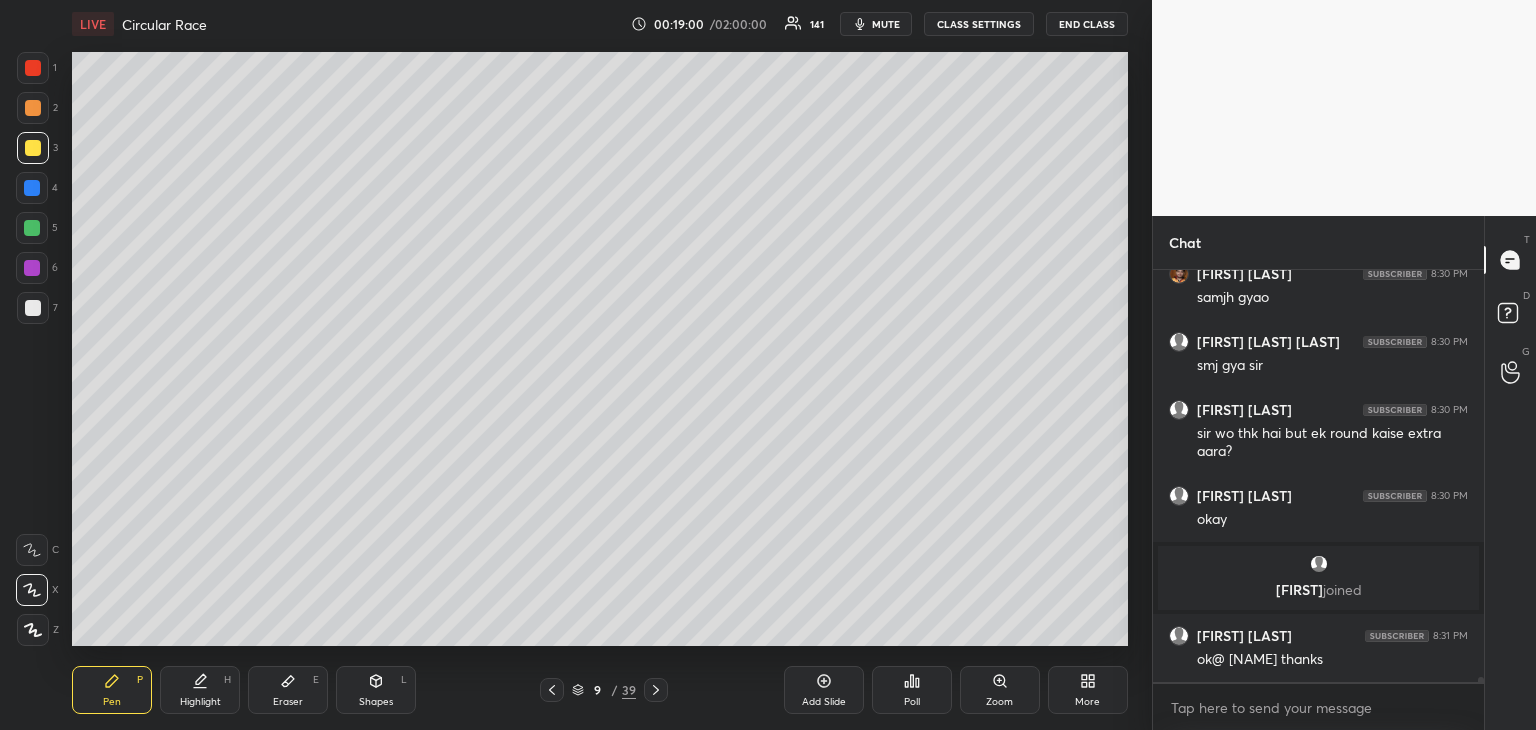 scroll, scrollTop: 32320, scrollLeft: 0, axis: vertical 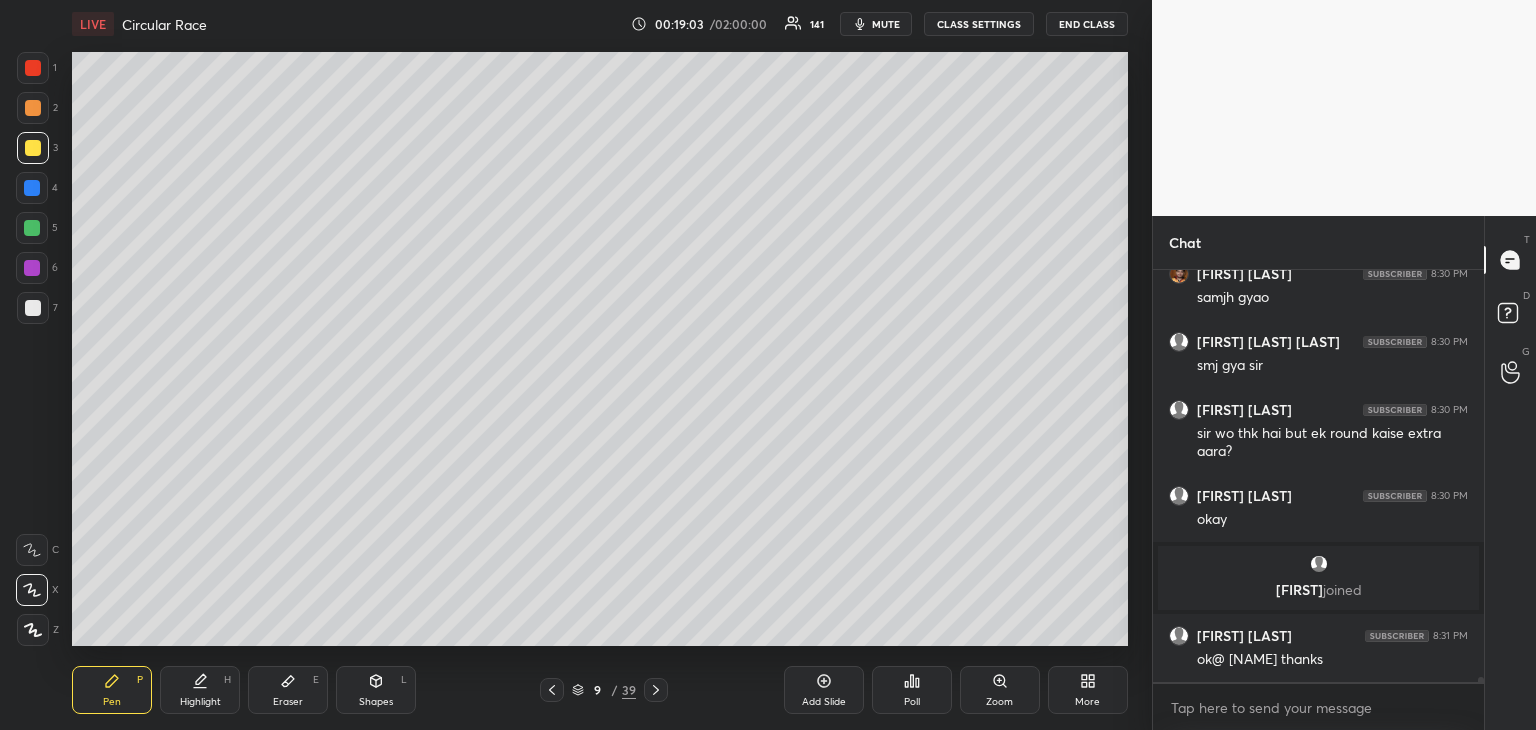click on "Eraser E" at bounding box center (288, 690) 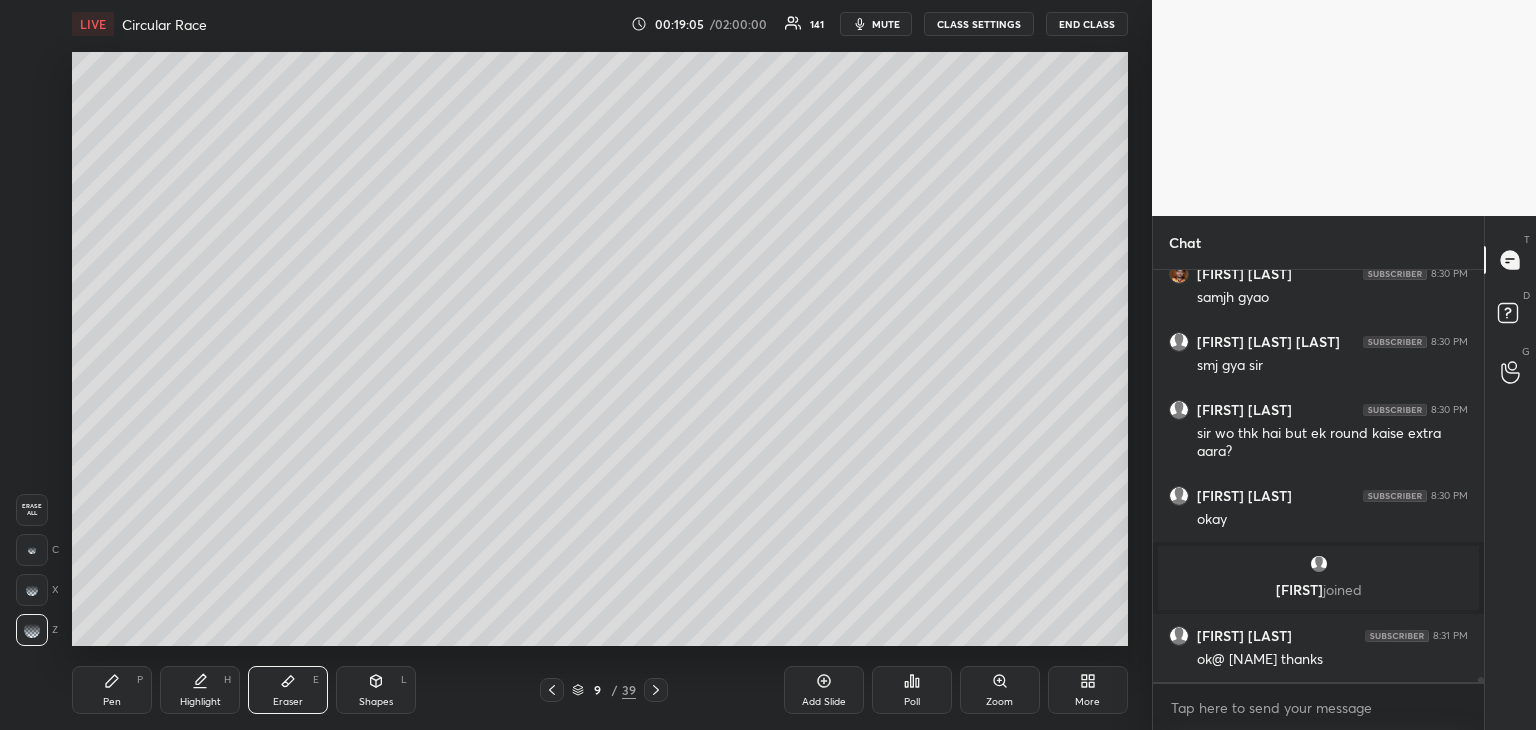 click on "Pen P" at bounding box center [112, 690] 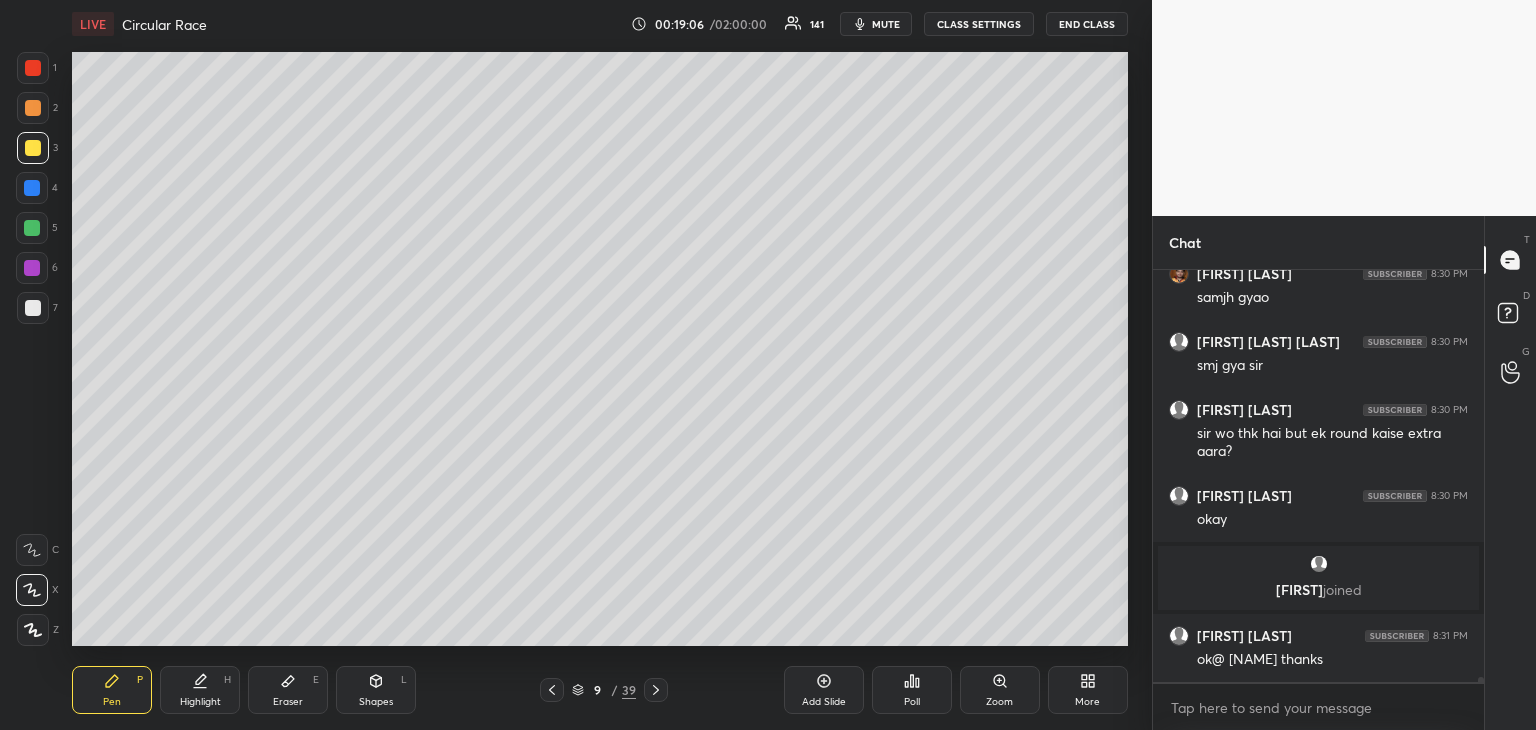 click at bounding box center (33, 308) 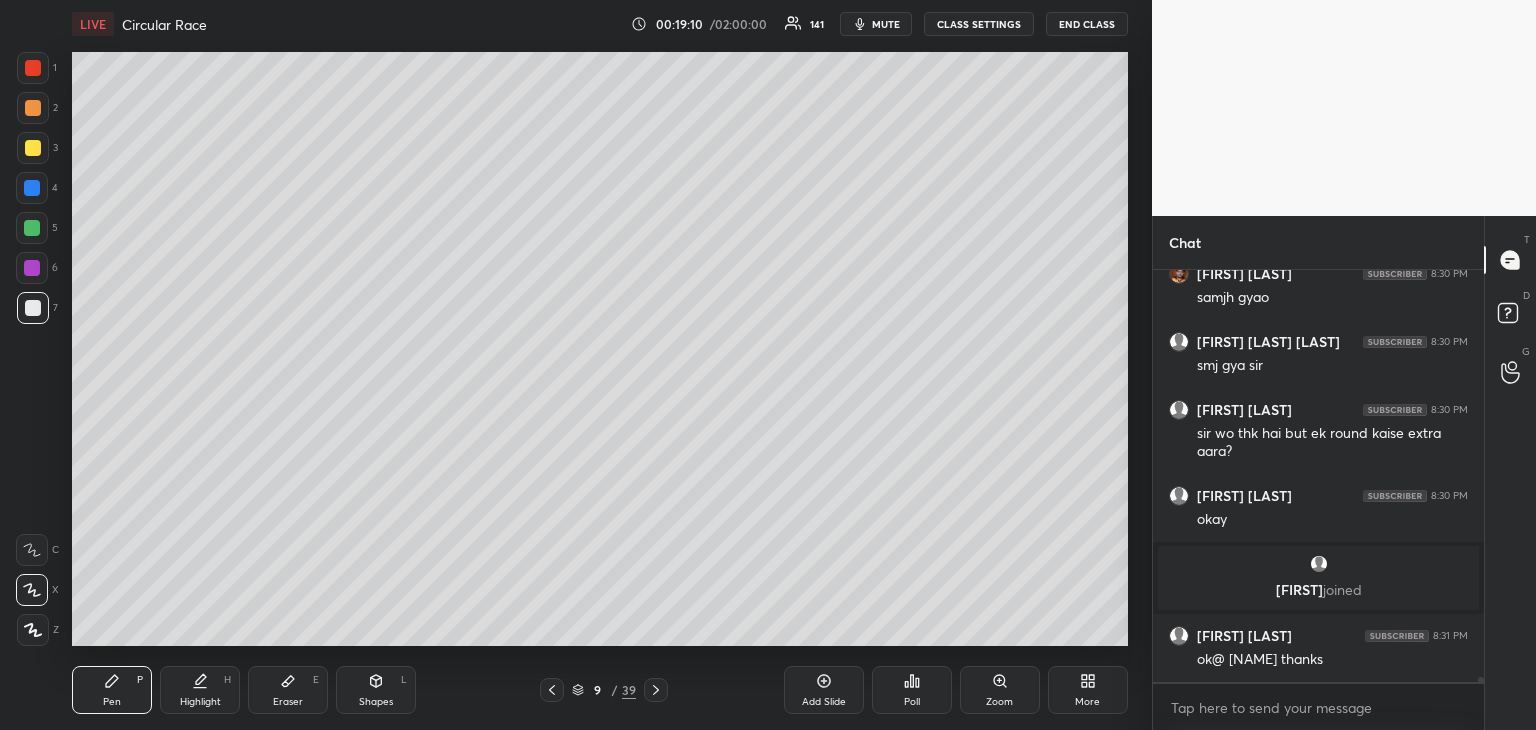 click at bounding box center [33, 148] 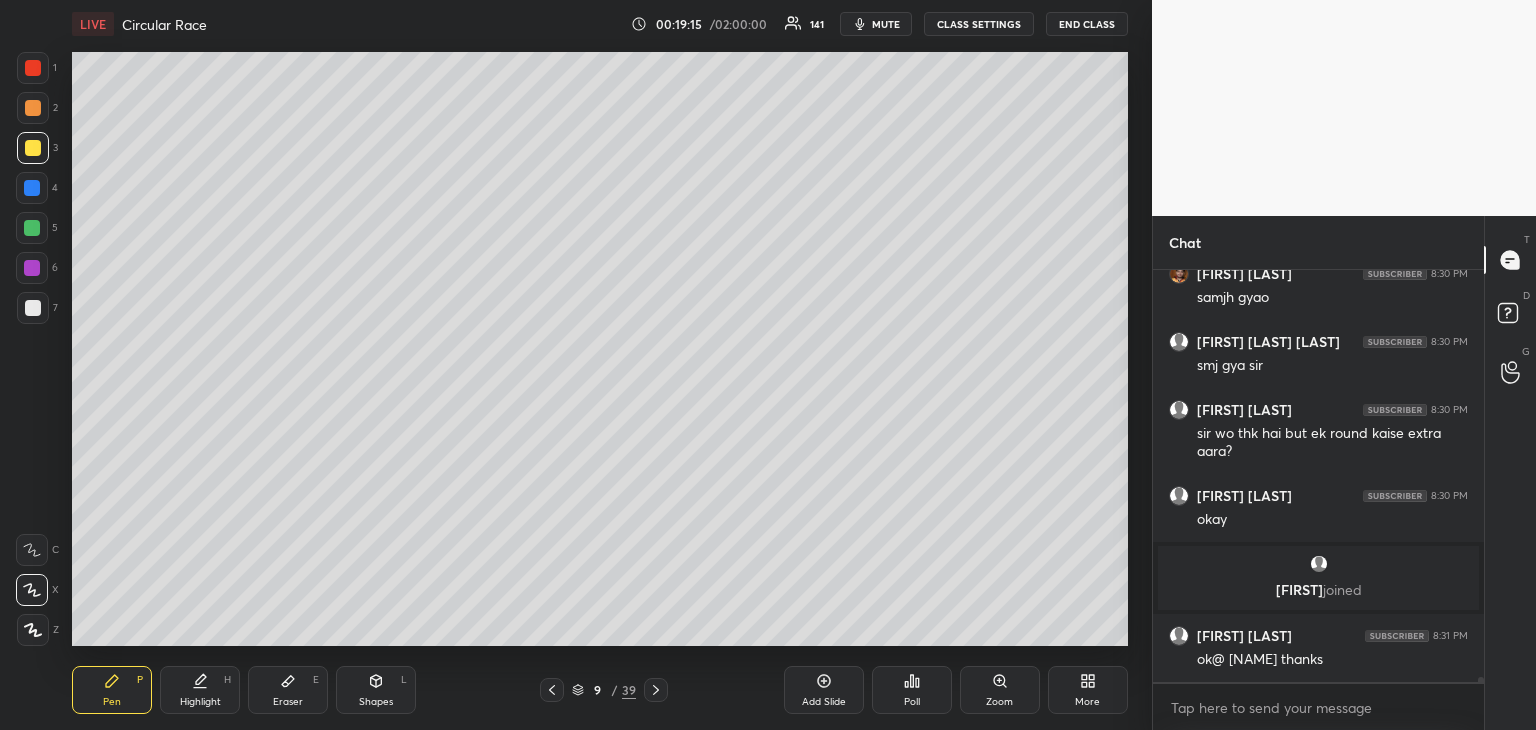 scroll, scrollTop: 32388, scrollLeft: 0, axis: vertical 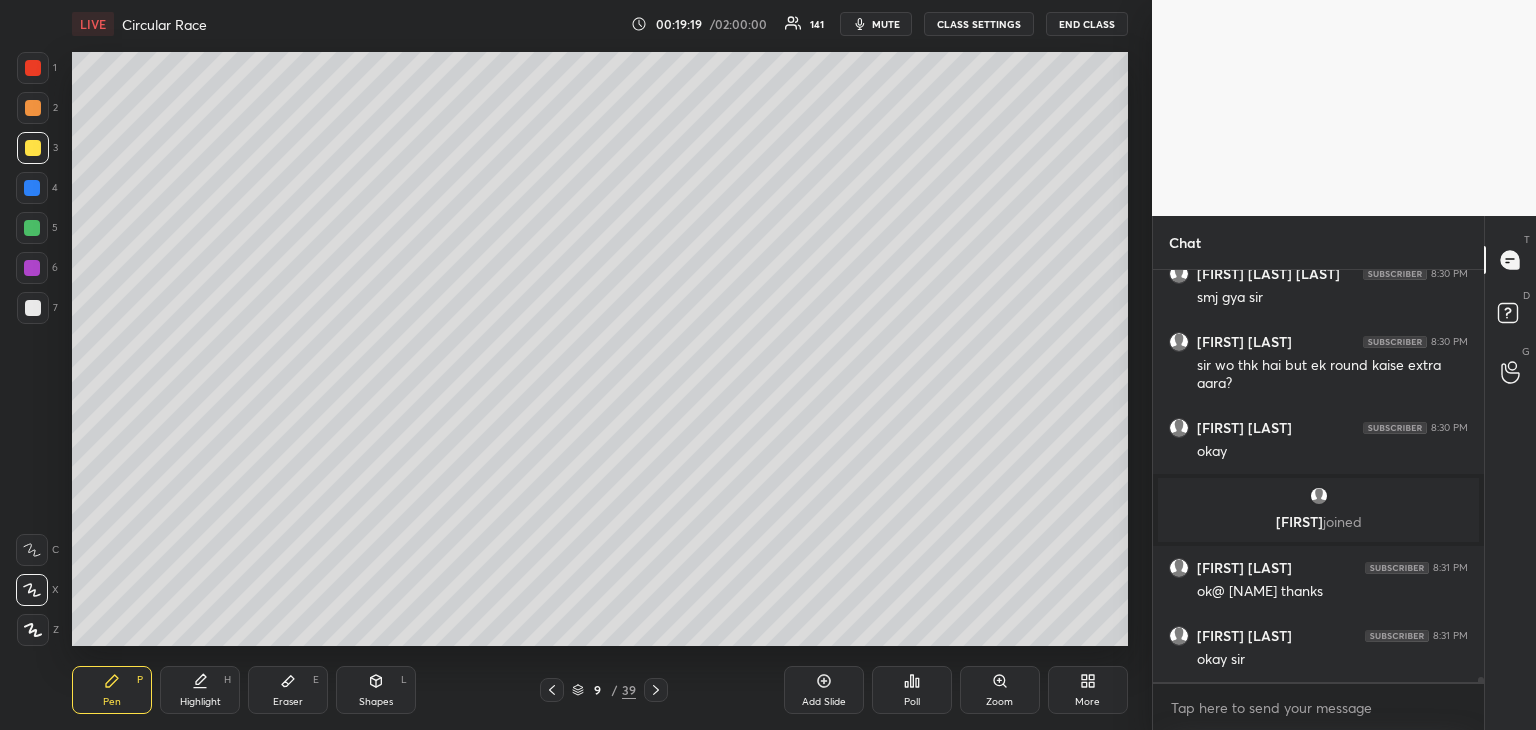 click 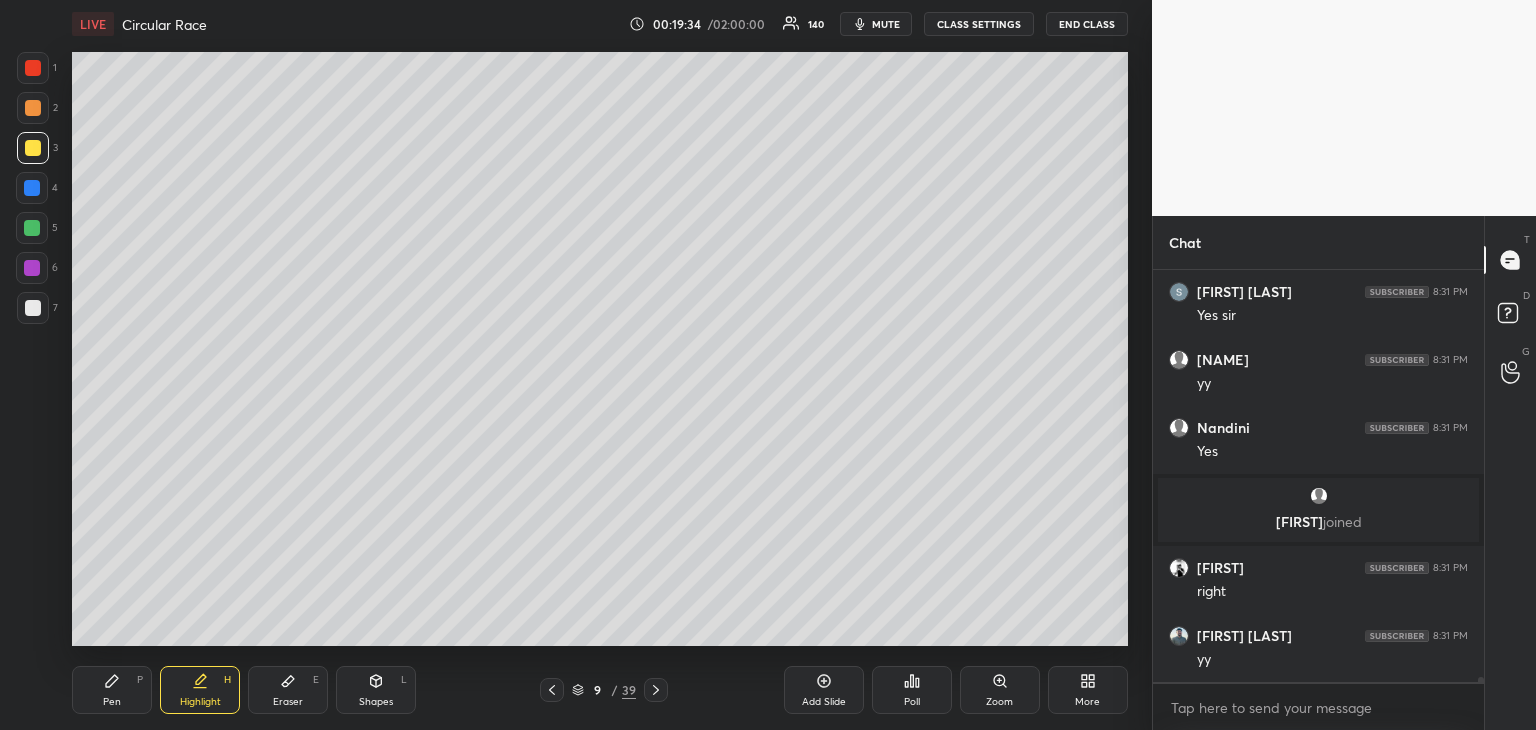 scroll, scrollTop: 32830, scrollLeft: 0, axis: vertical 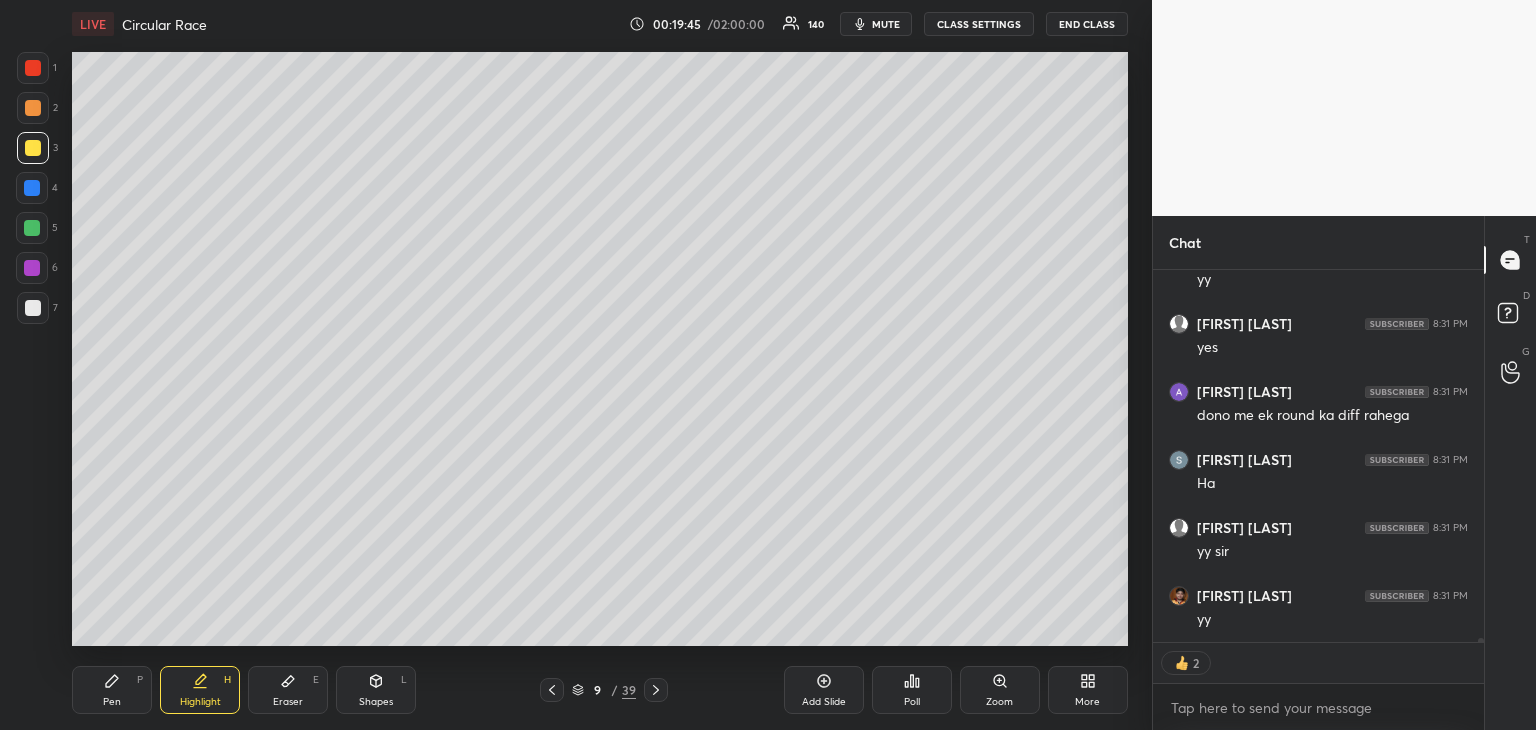 click at bounding box center (552, 690) 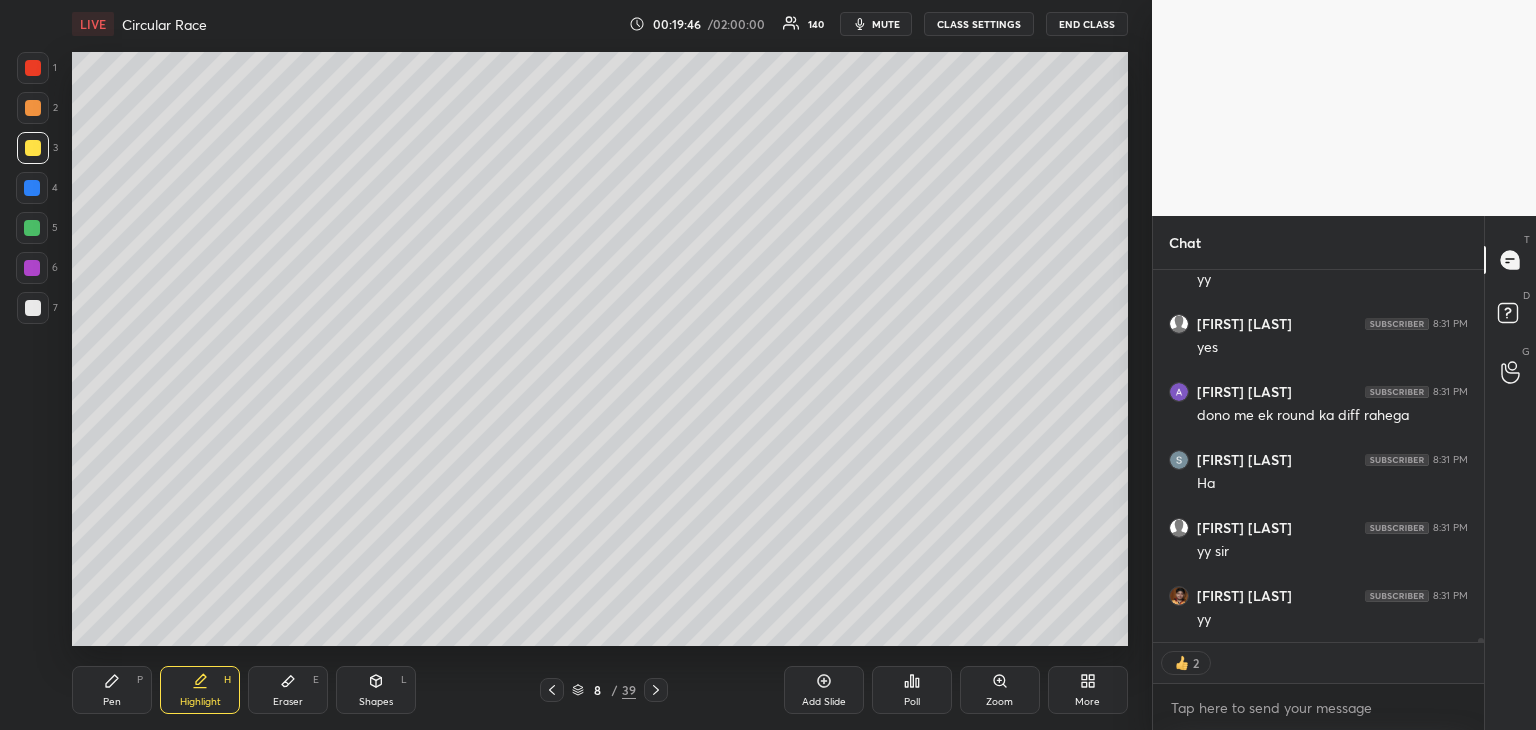 click 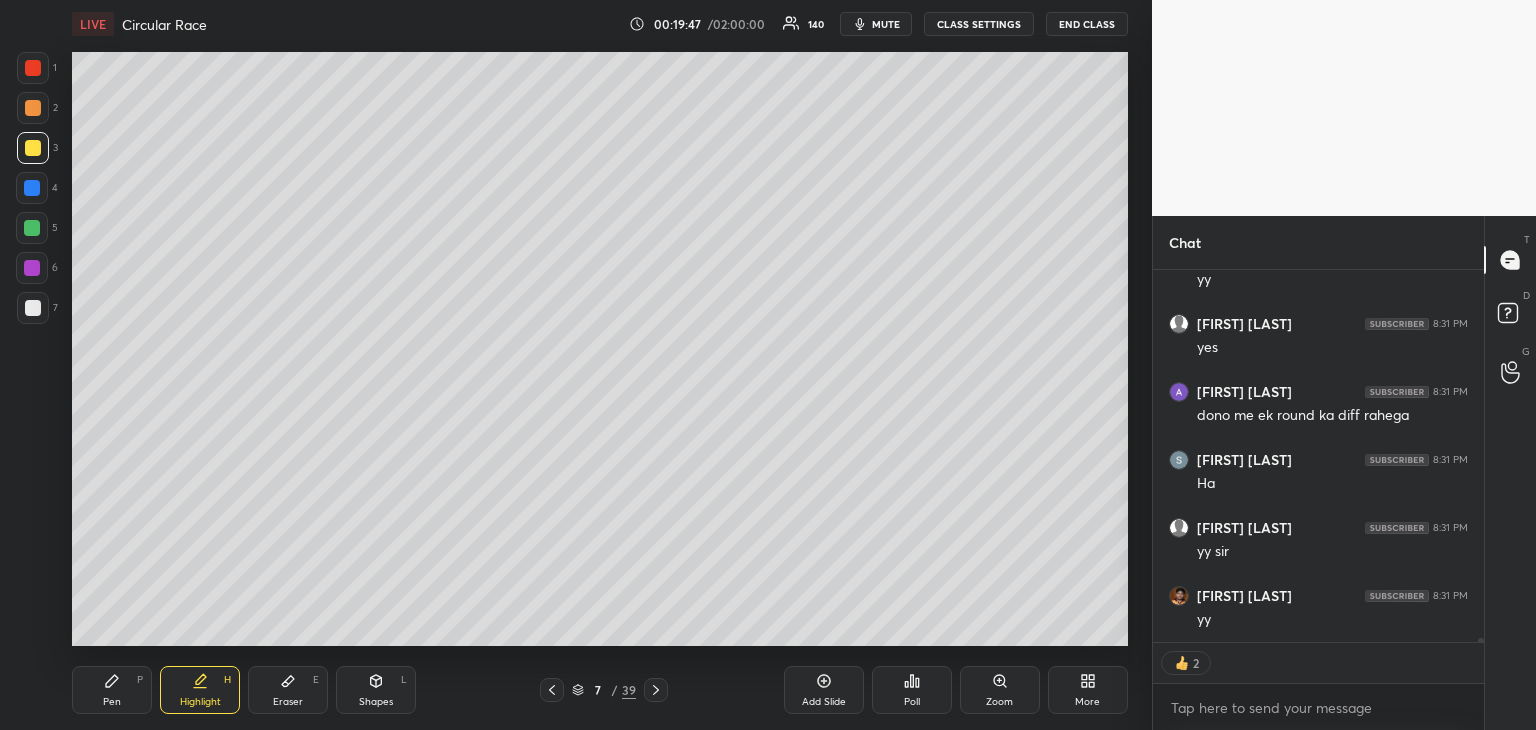 click 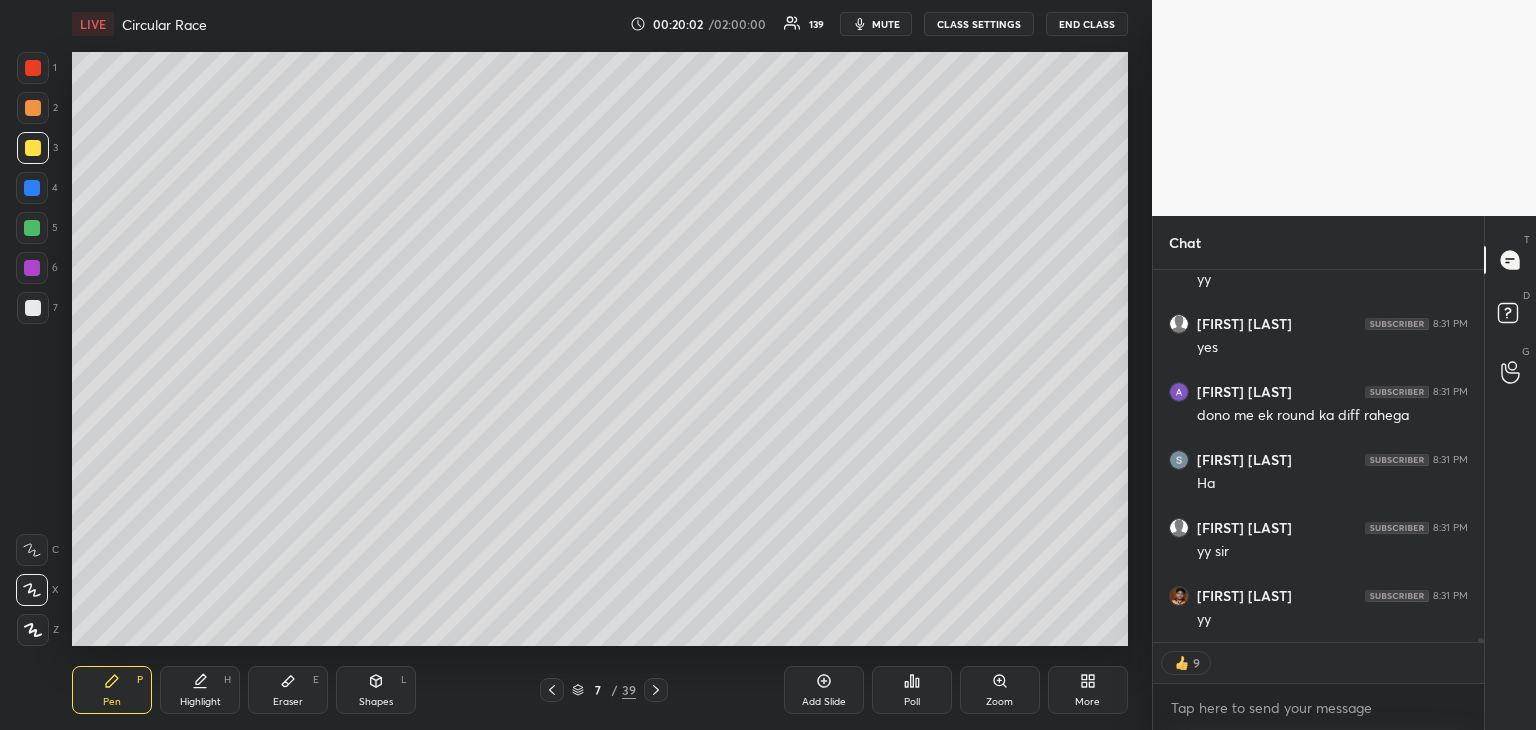 scroll, scrollTop: 5, scrollLeft: 6, axis: both 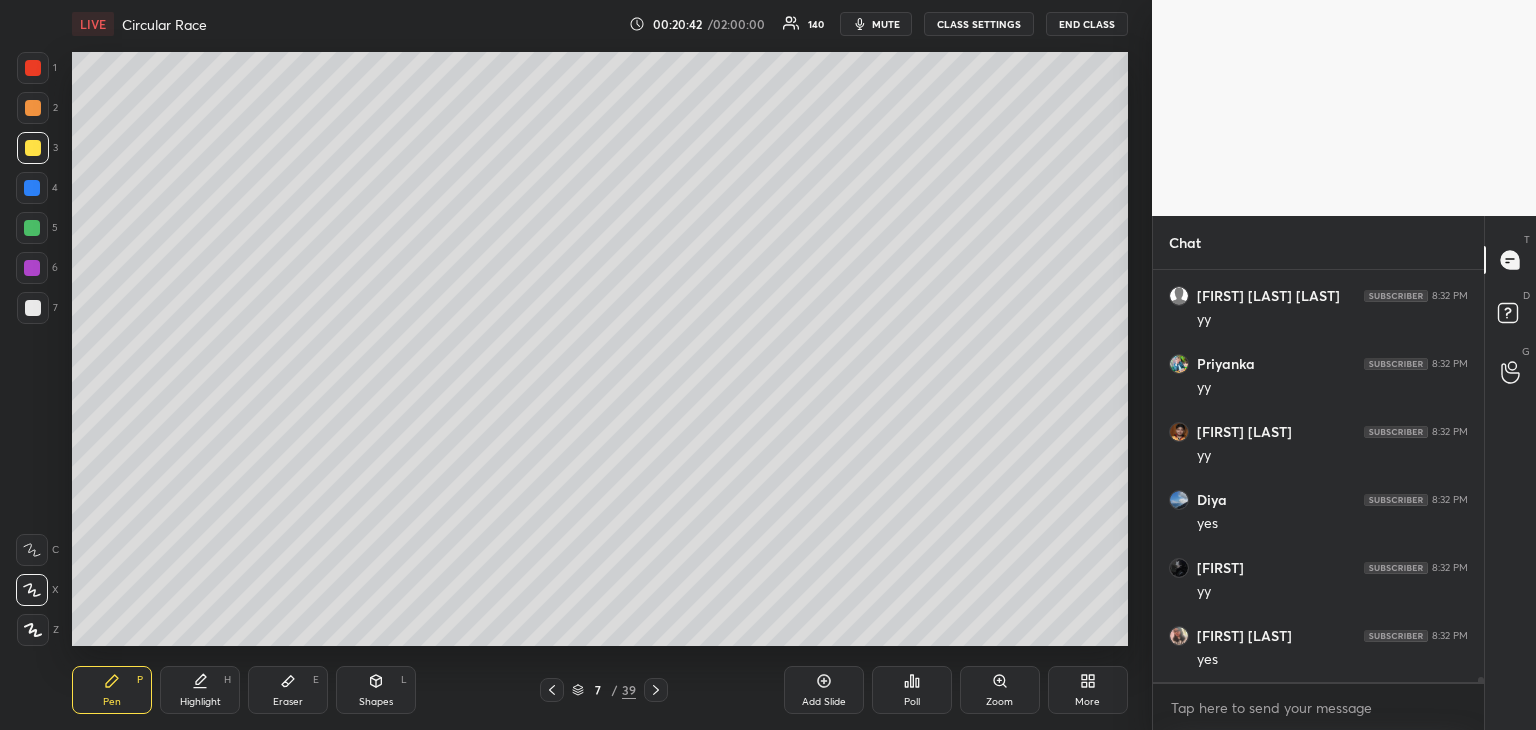 click at bounding box center (33, 308) 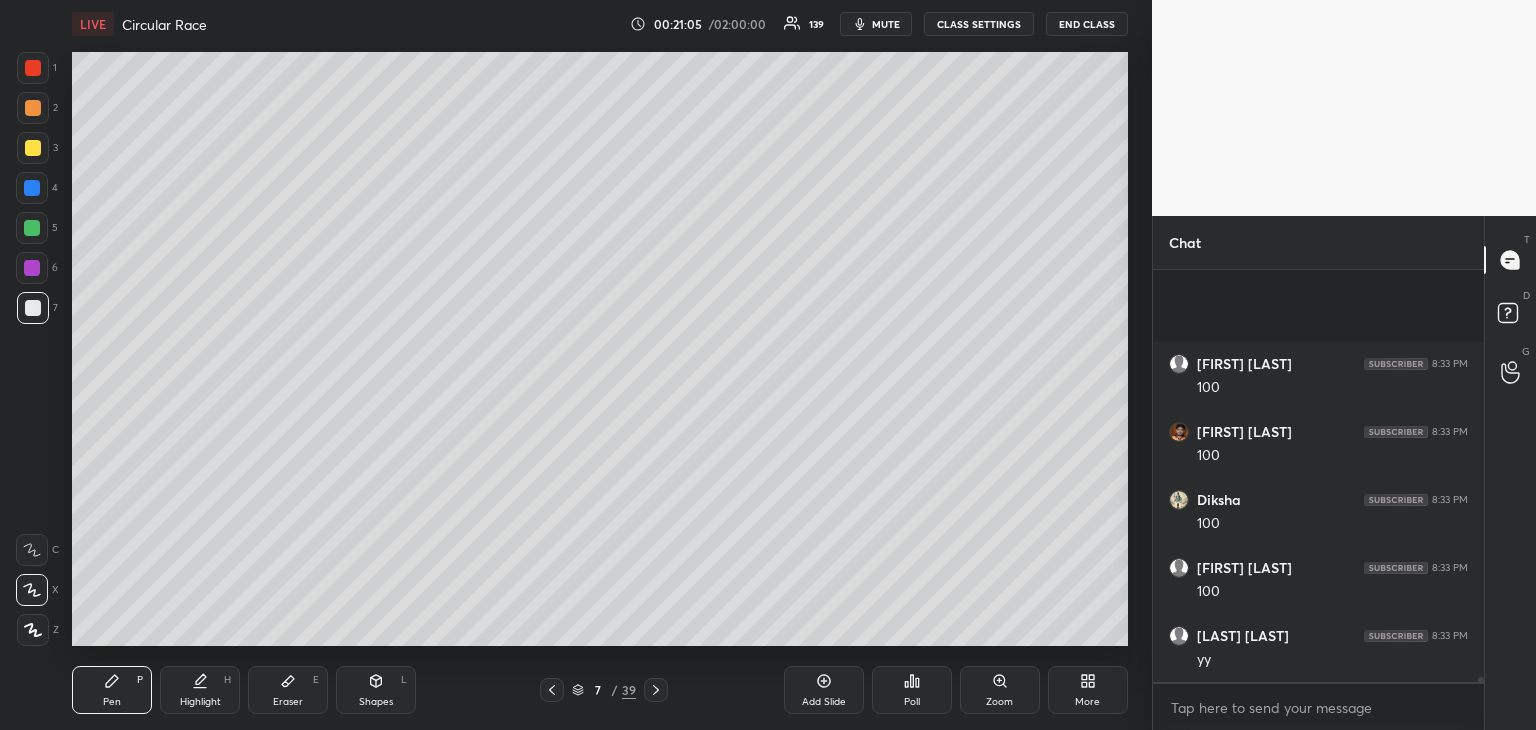 scroll, scrollTop: 35228, scrollLeft: 0, axis: vertical 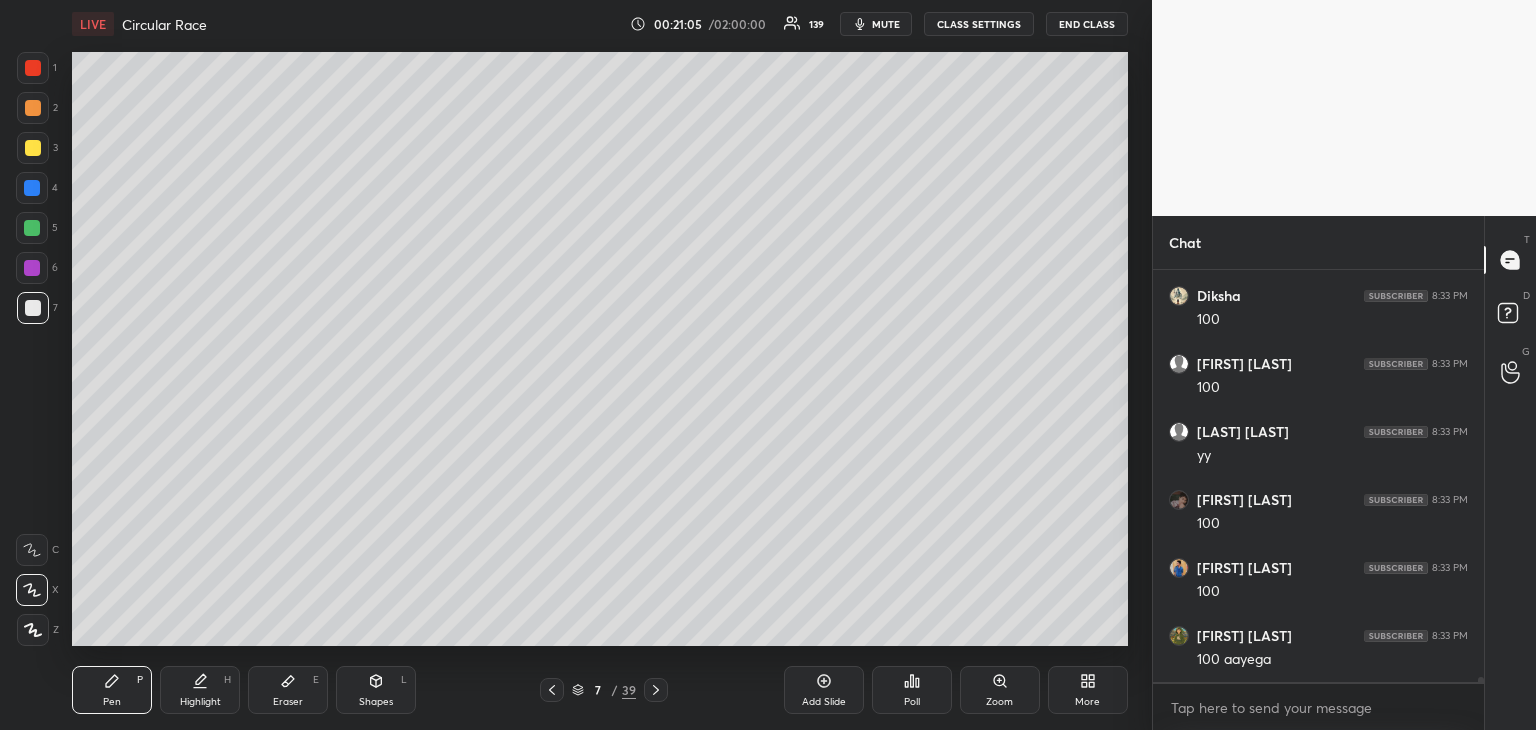 click on "Eraser E" at bounding box center (288, 690) 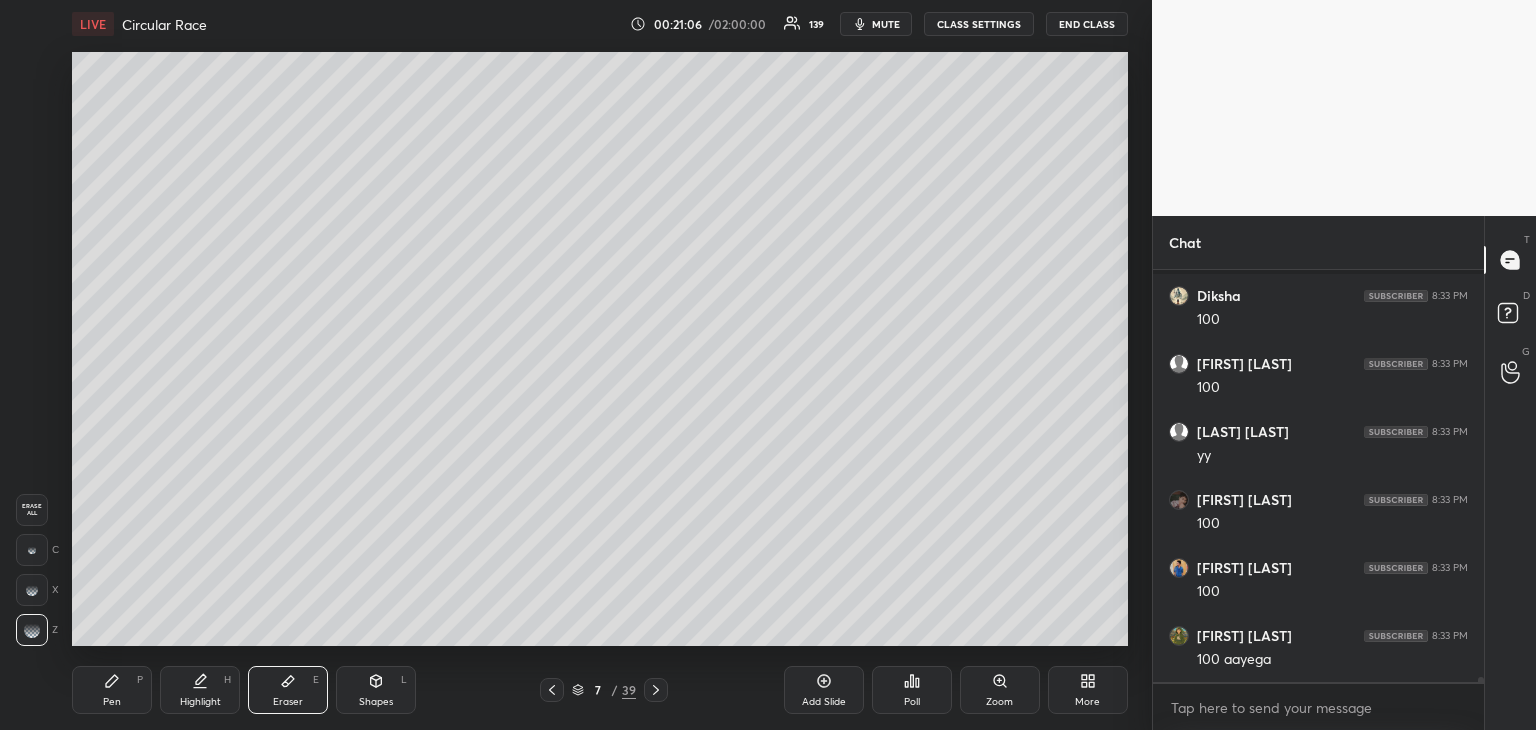 scroll, scrollTop: 35364, scrollLeft: 0, axis: vertical 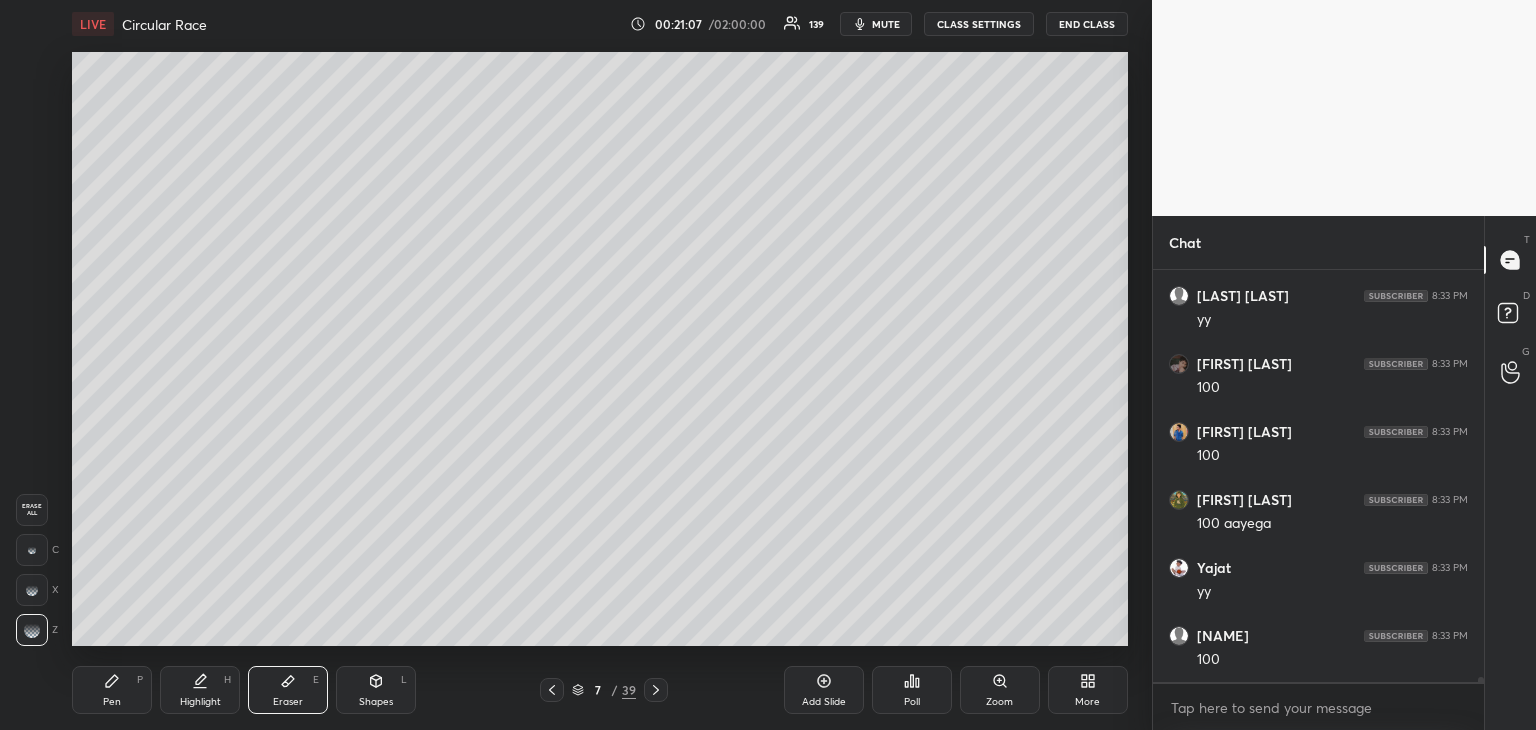 click on "Pen P" at bounding box center (112, 690) 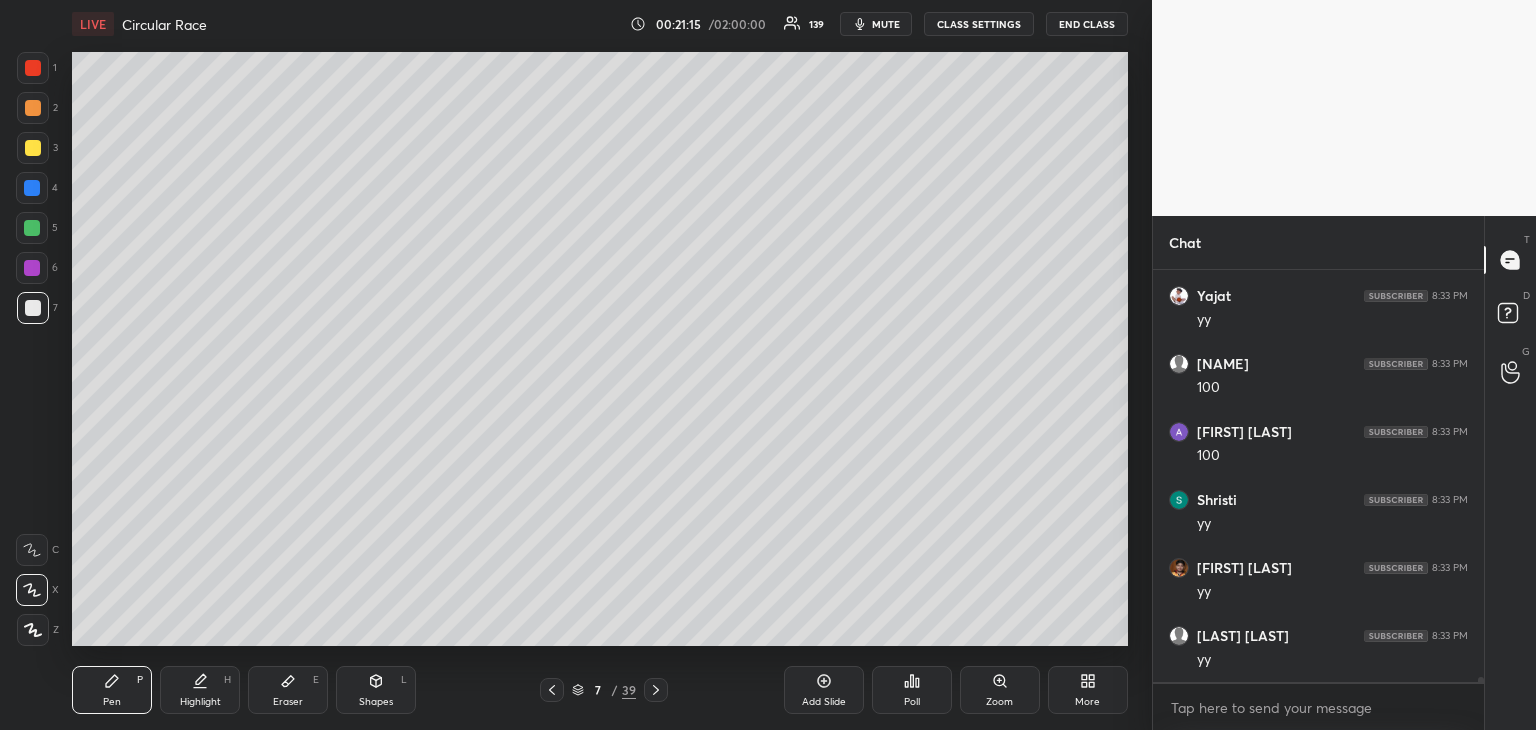 scroll, scrollTop: 35976, scrollLeft: 0, axis: vertical 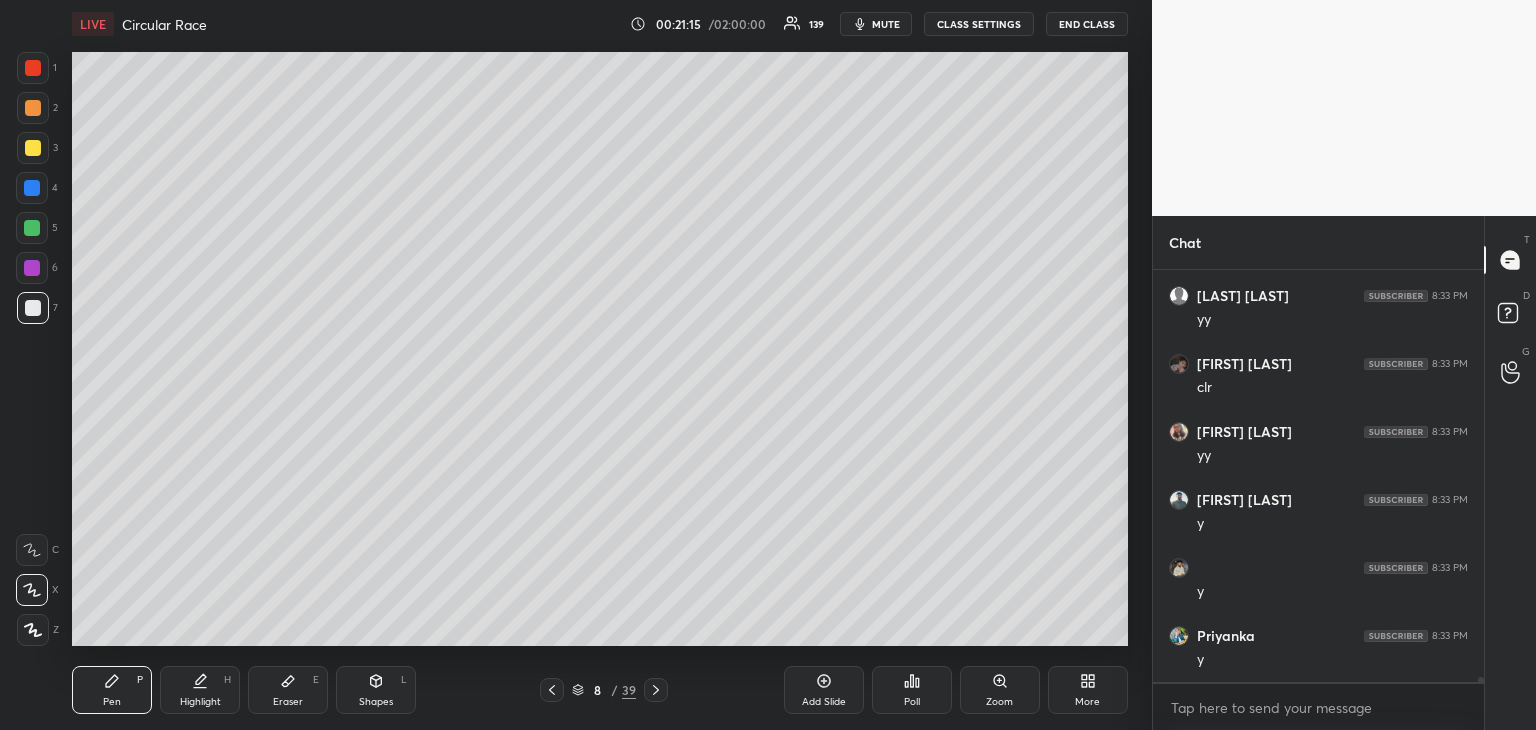 click 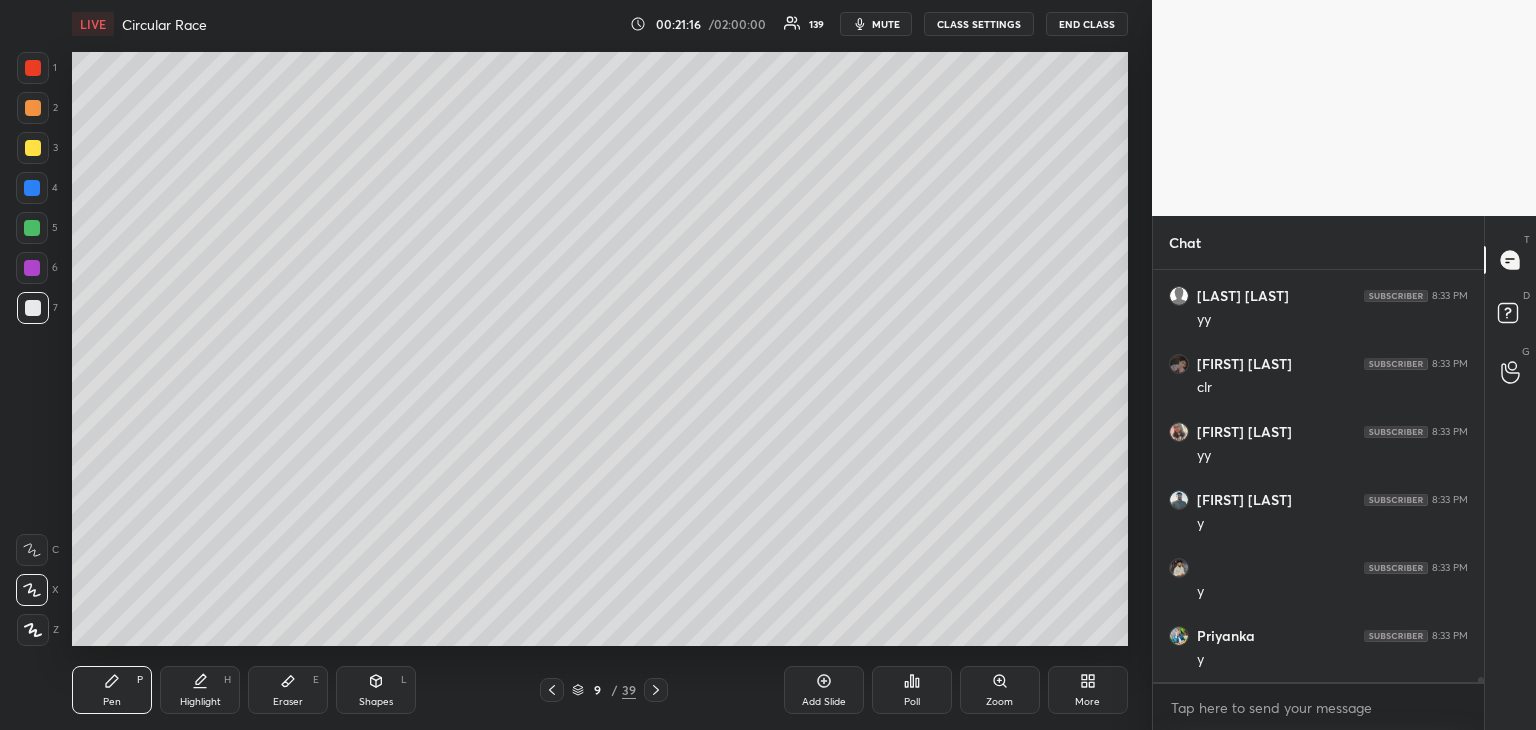 scroll, scrollTop: 36112, scrollLeft: 0, axis: vertical 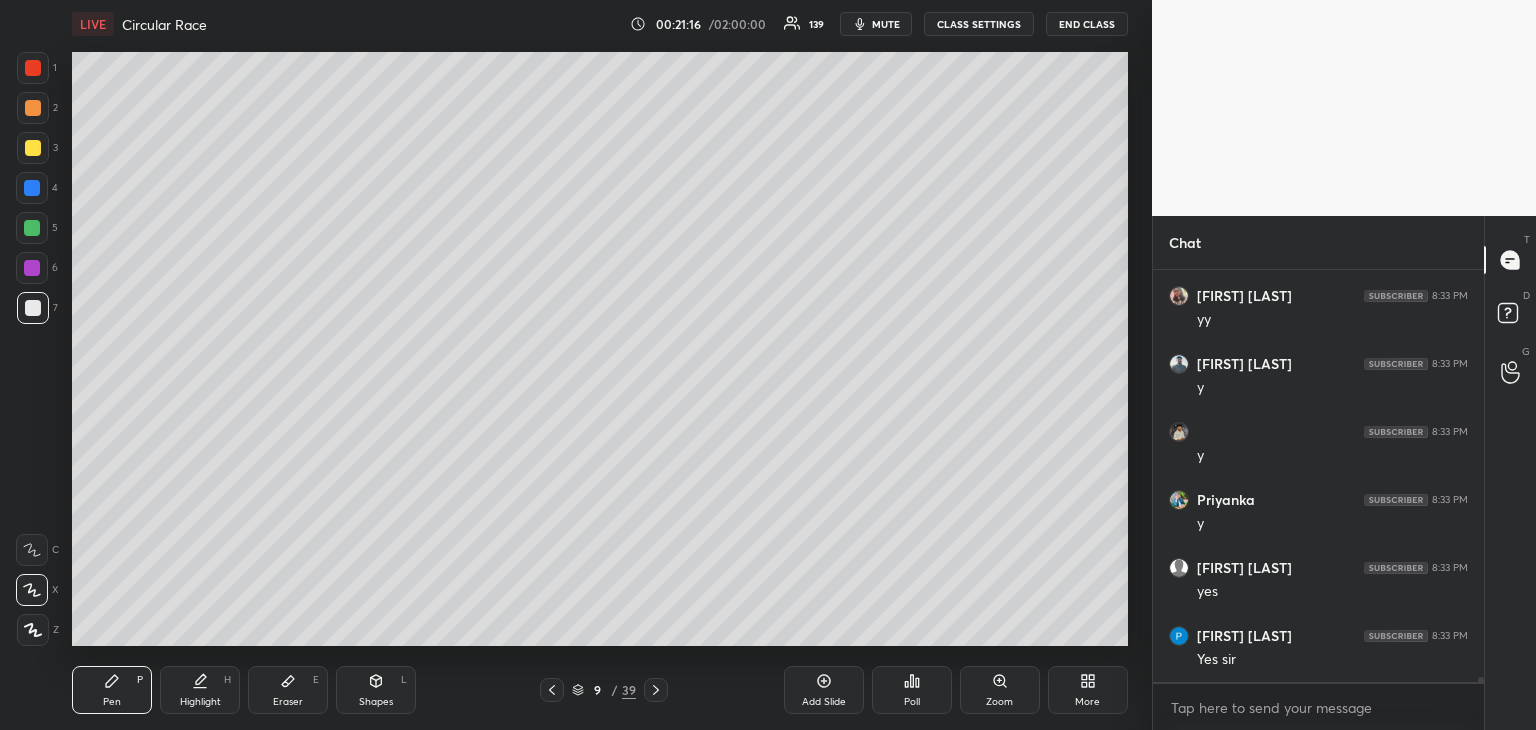 click 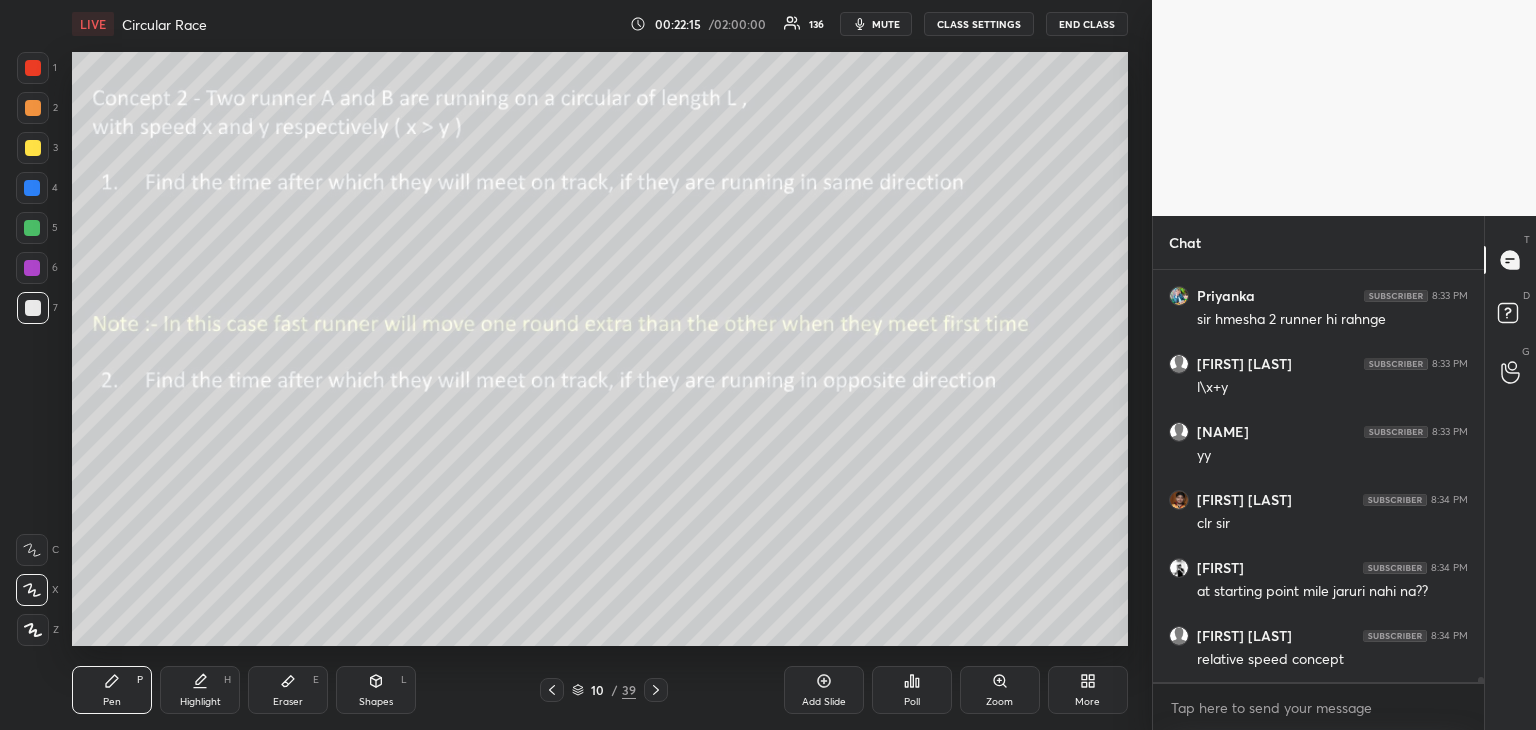 scroll, scrollTop: 36724, scrollLeft: 0, axis: vertical 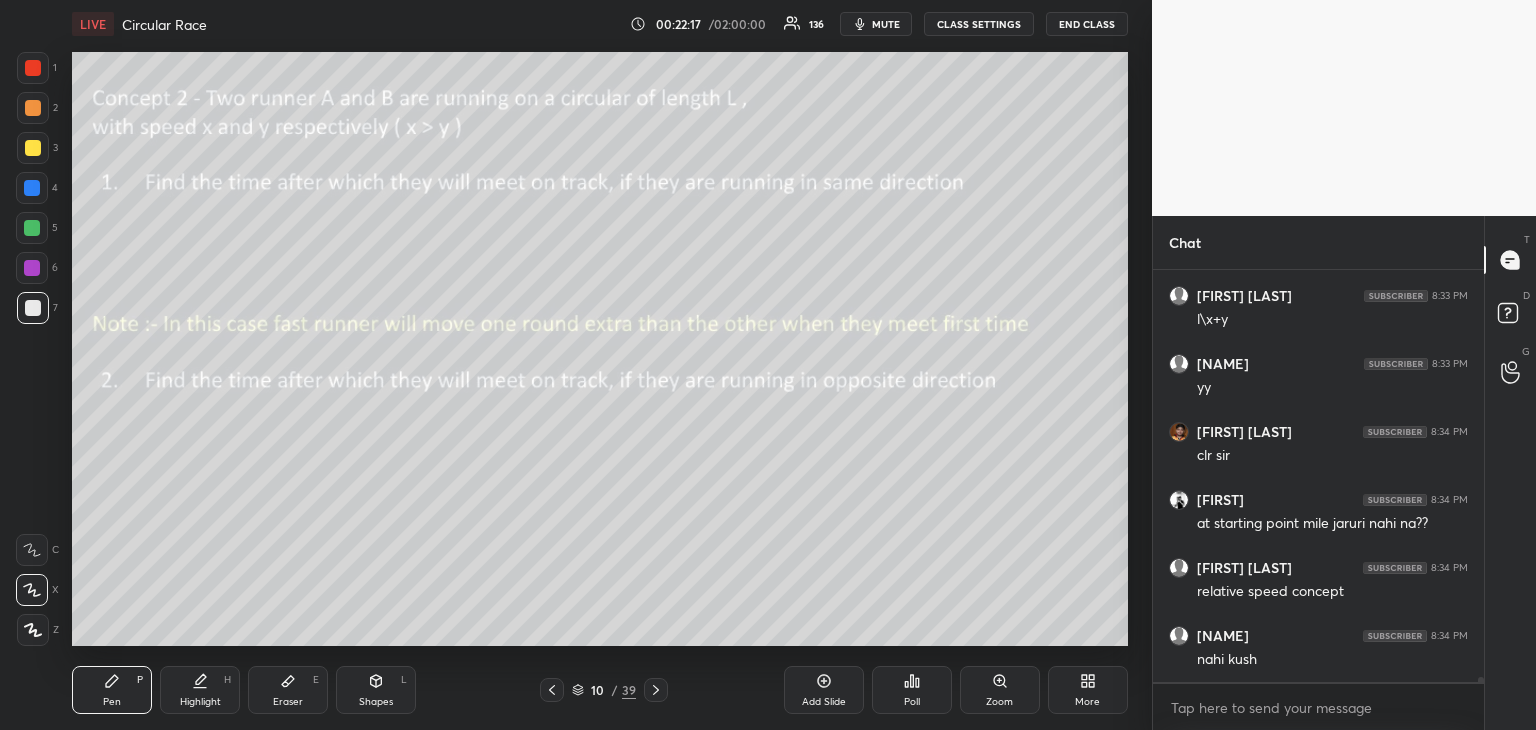 click at bounding box center (33, 148) 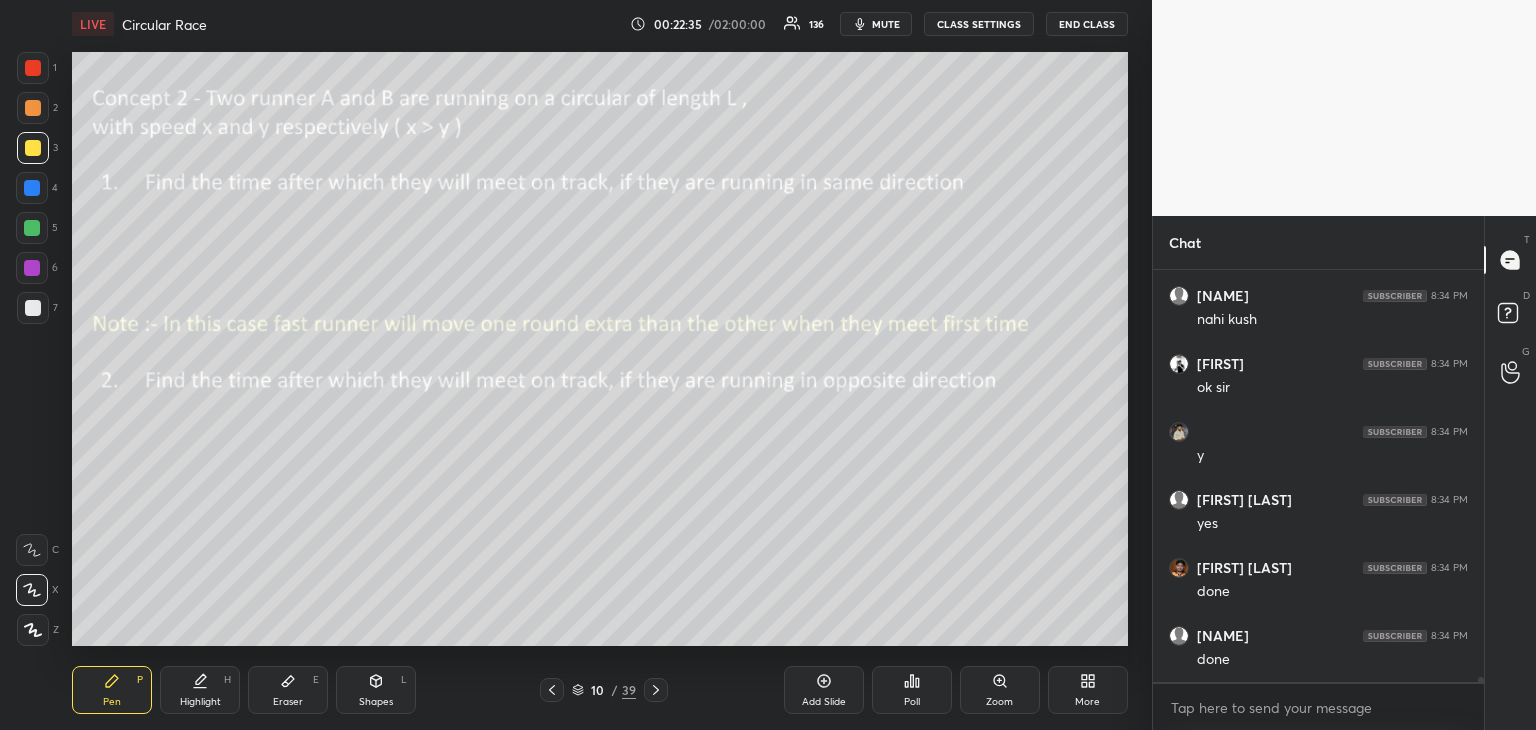 scroll, scrollTop: 37132, scrollLeft: 0, axis: vertical 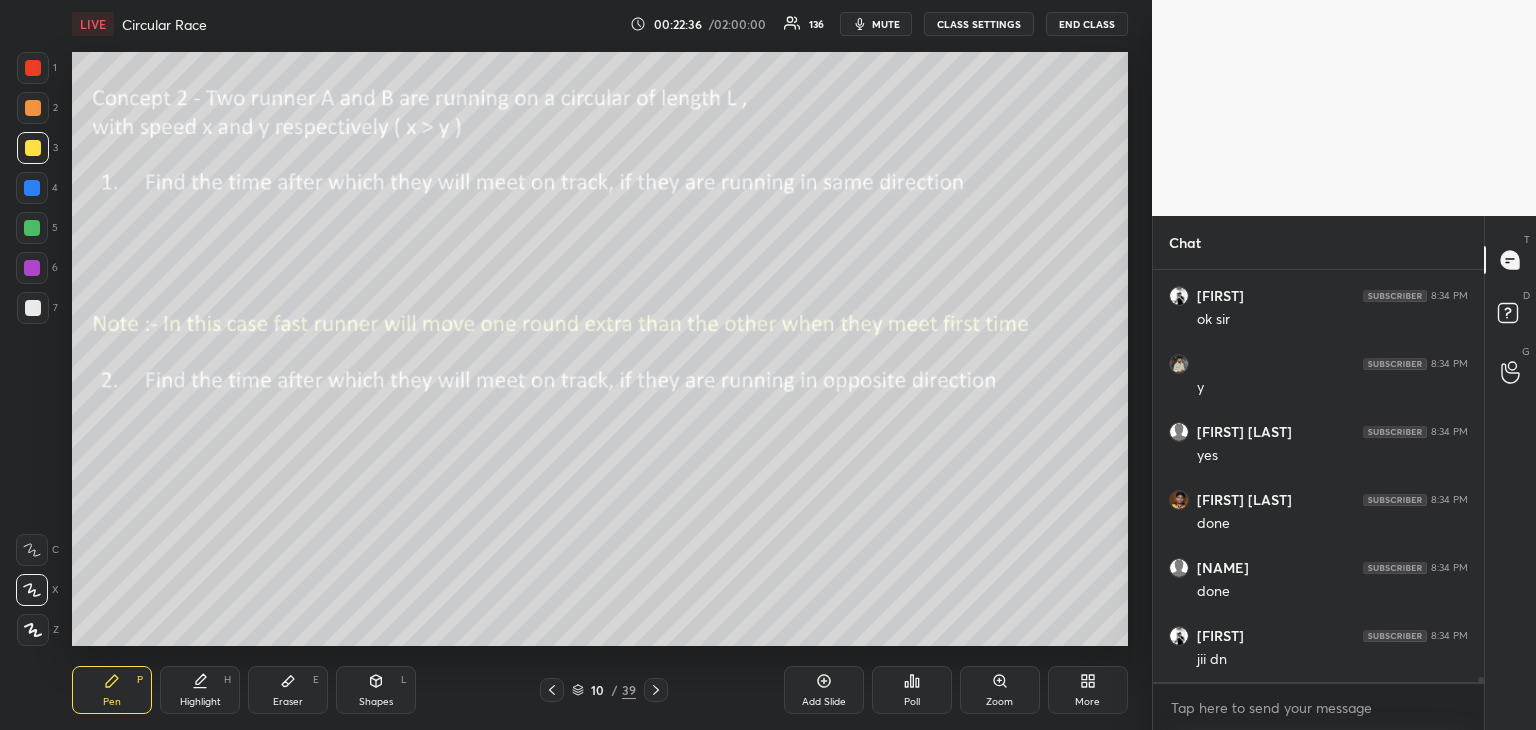 click 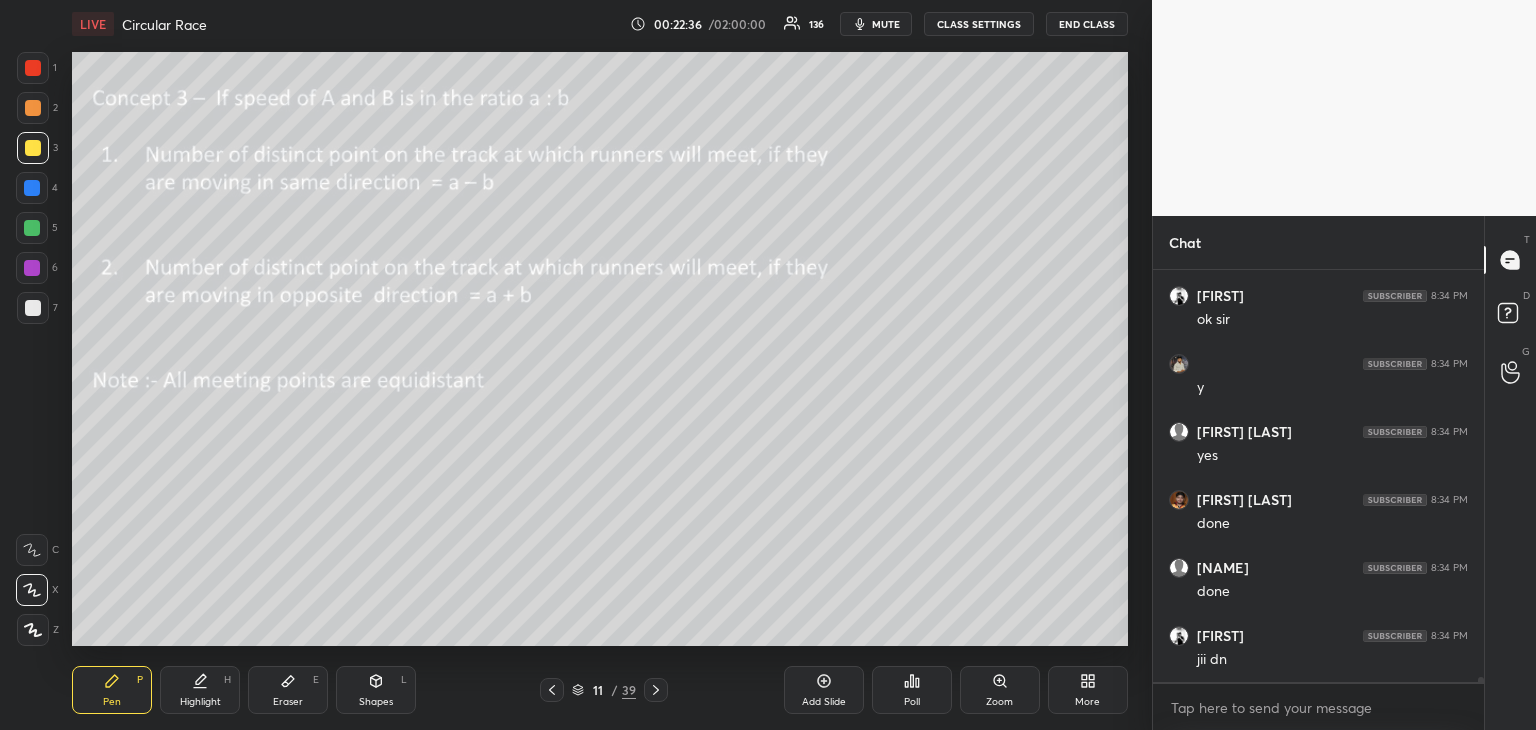 scroll, scrollTop: 37200, scrollLeft: 0, axis: vertical 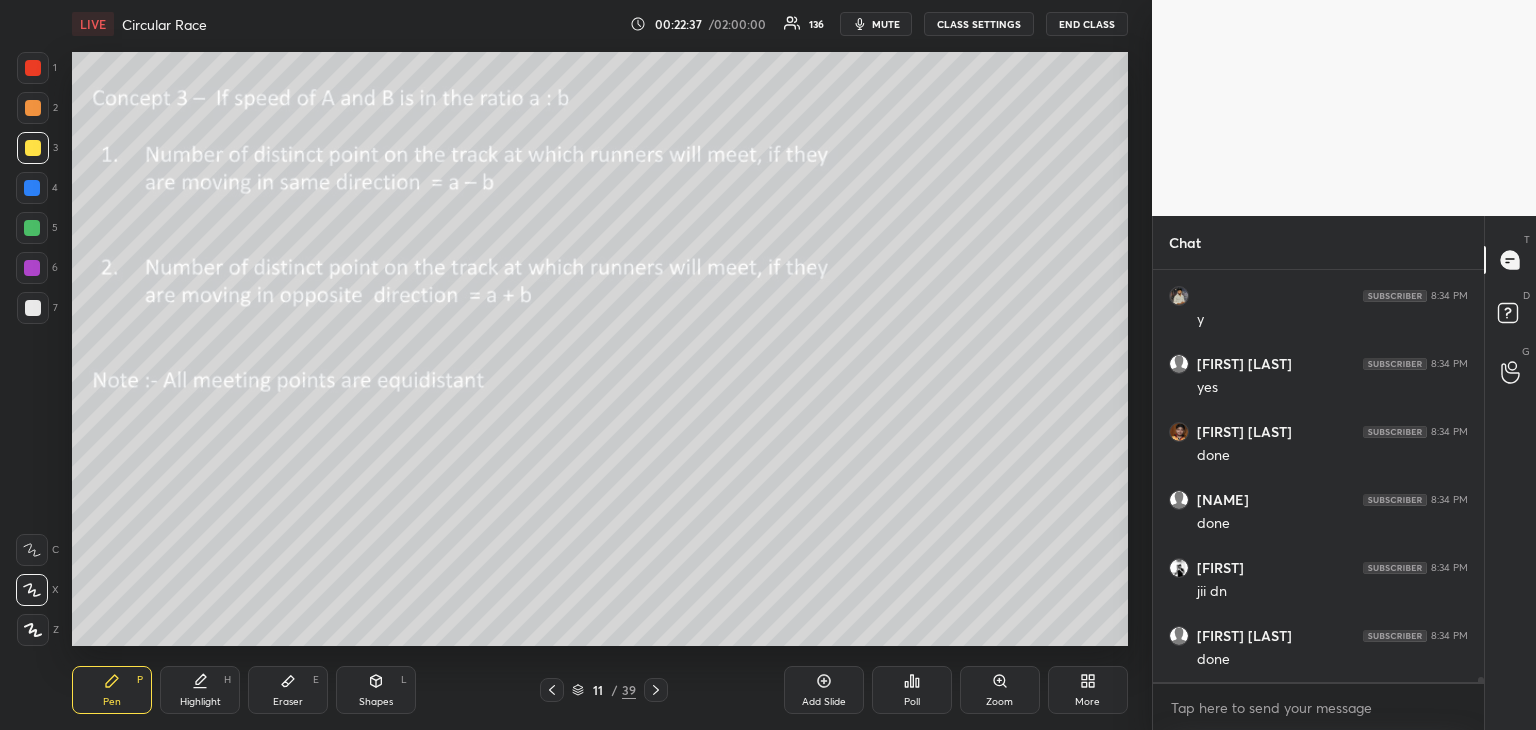 click 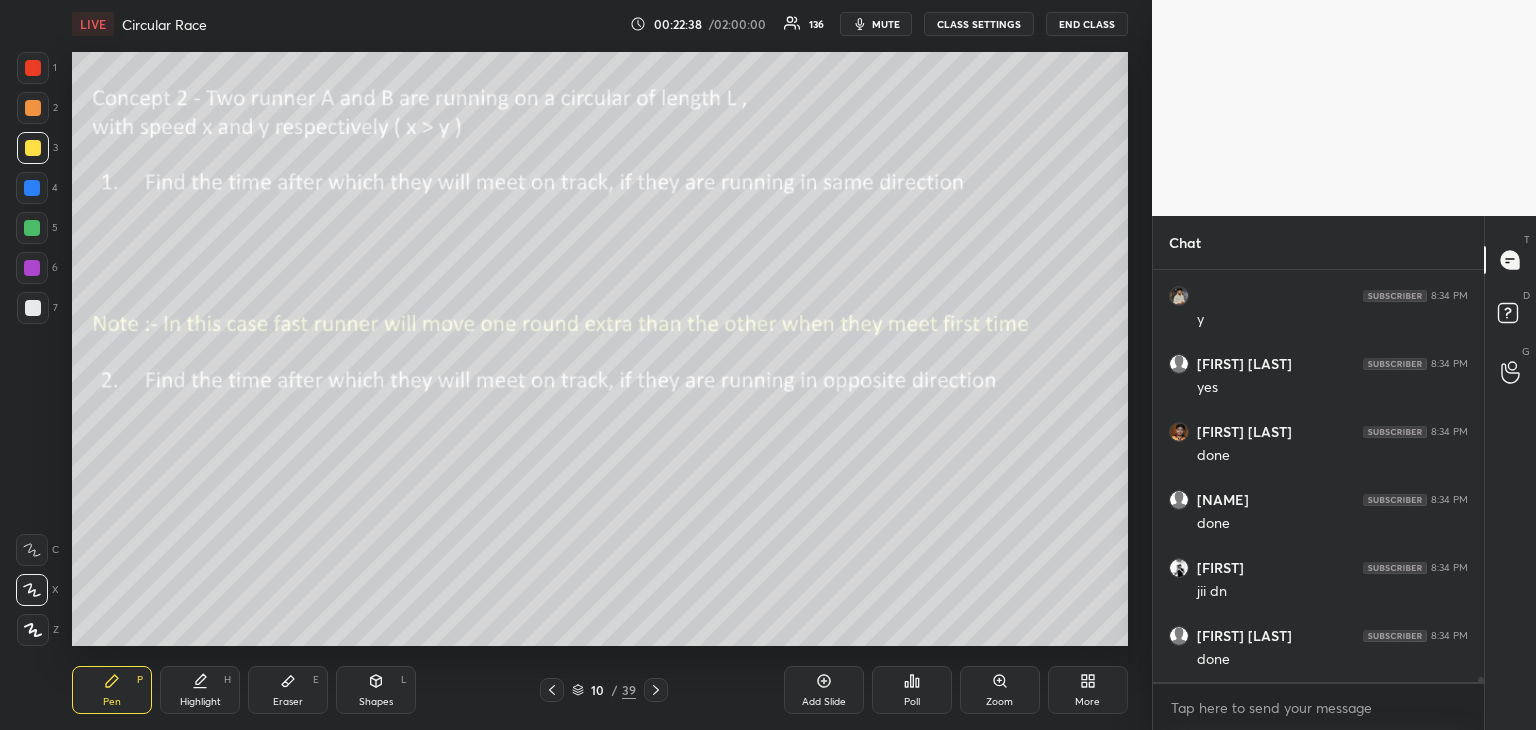 click on "Add Slide" at bounding box center (824, 690) 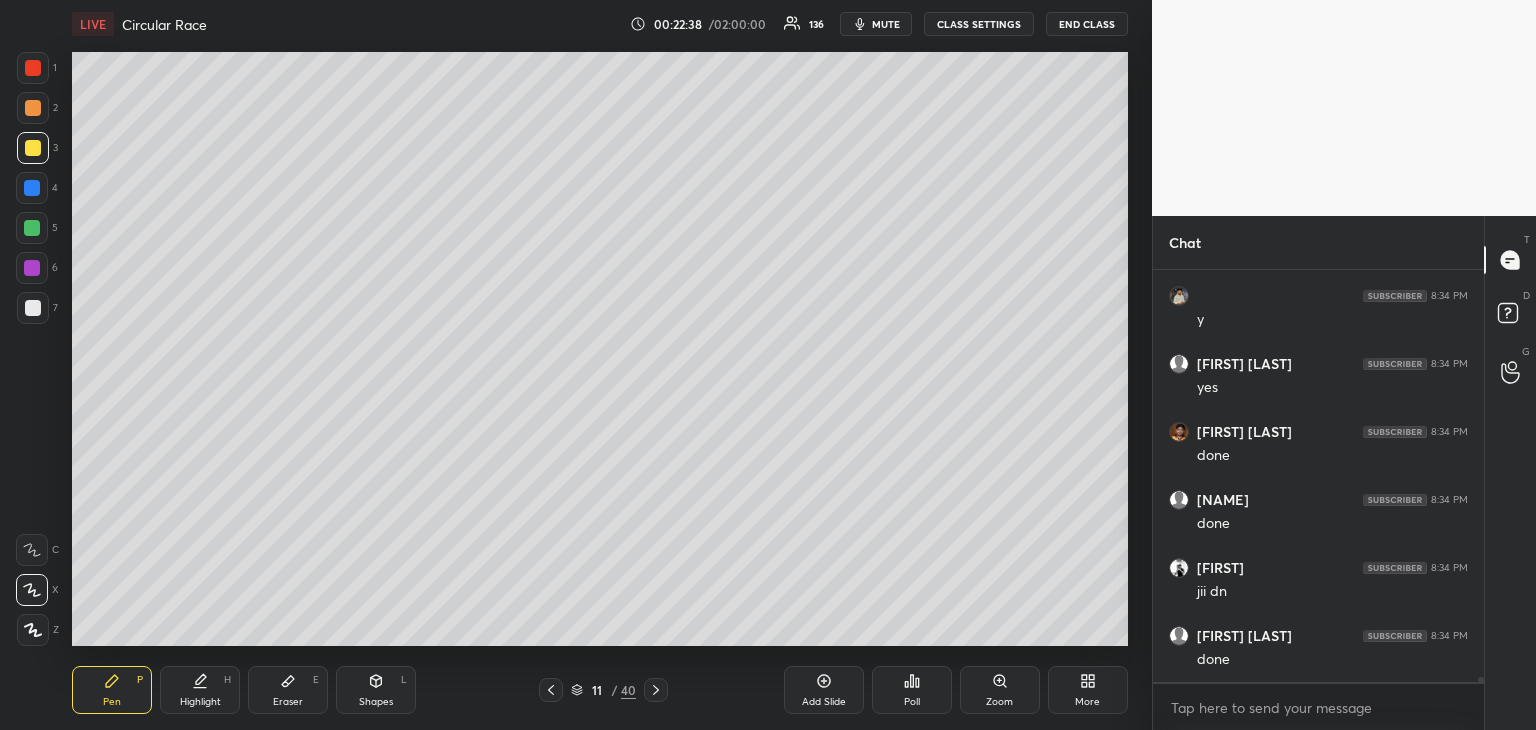 scroll, scrollTop: 366, scrollLeft: 325, axis: both 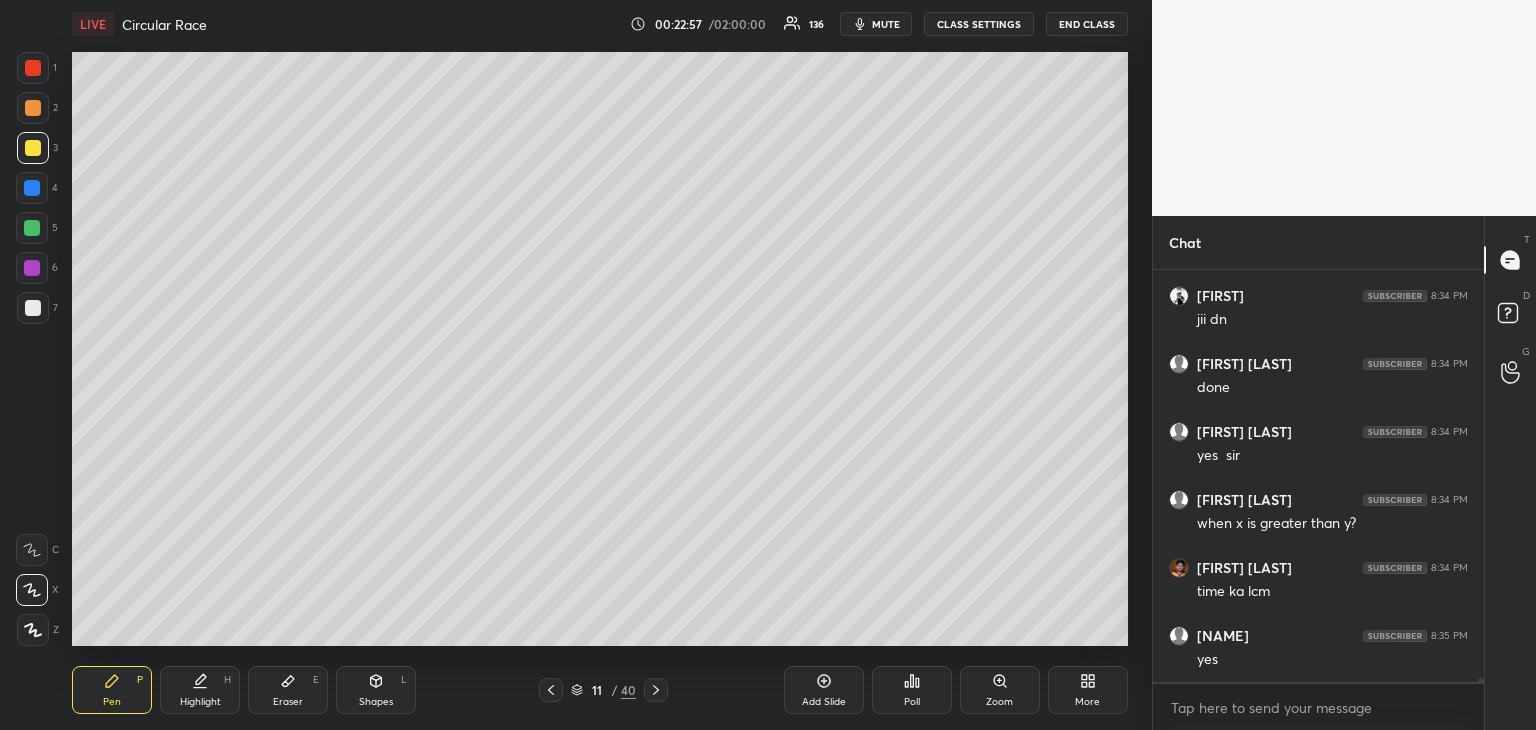 click 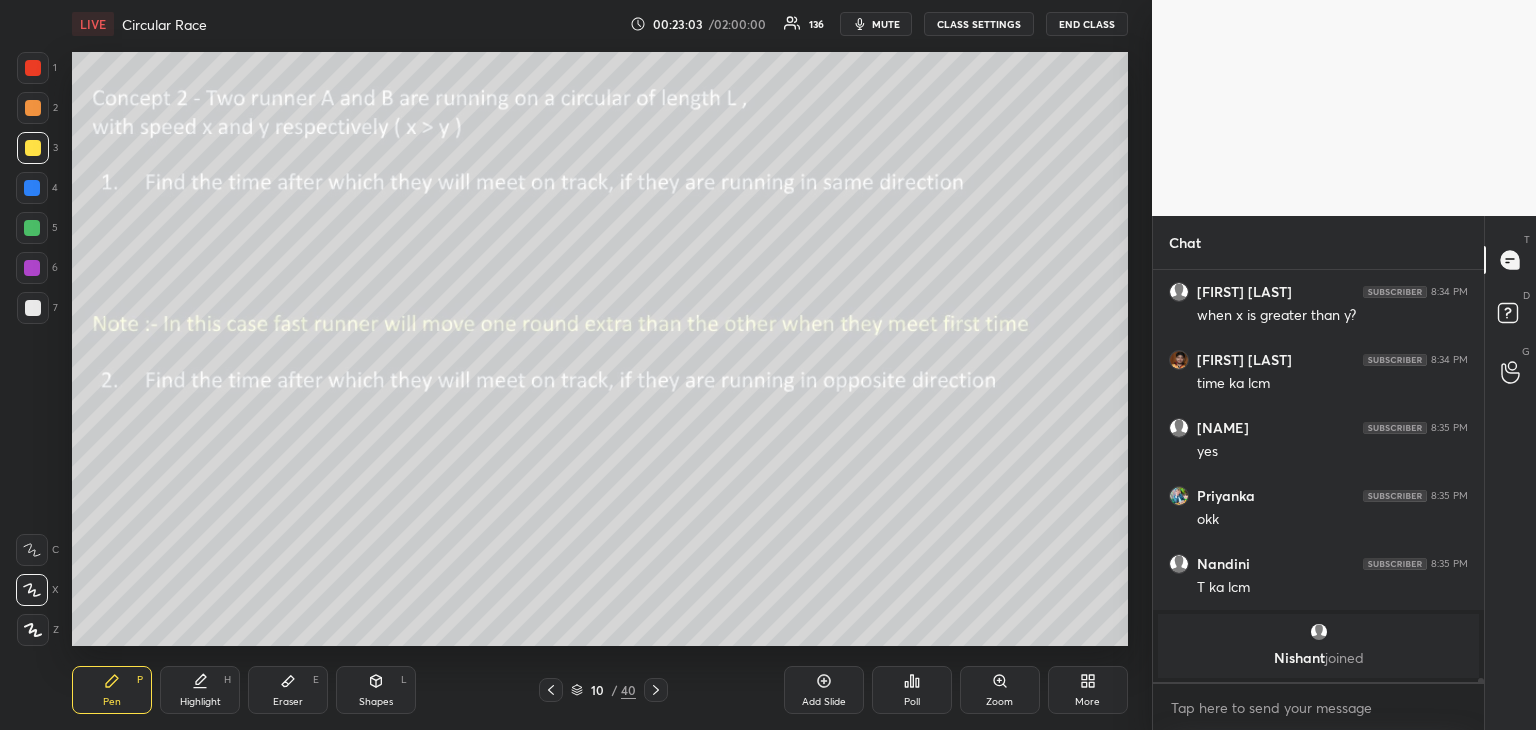 scroll, scrollTop: 36934, scrollLeft: 0, axis: vertical 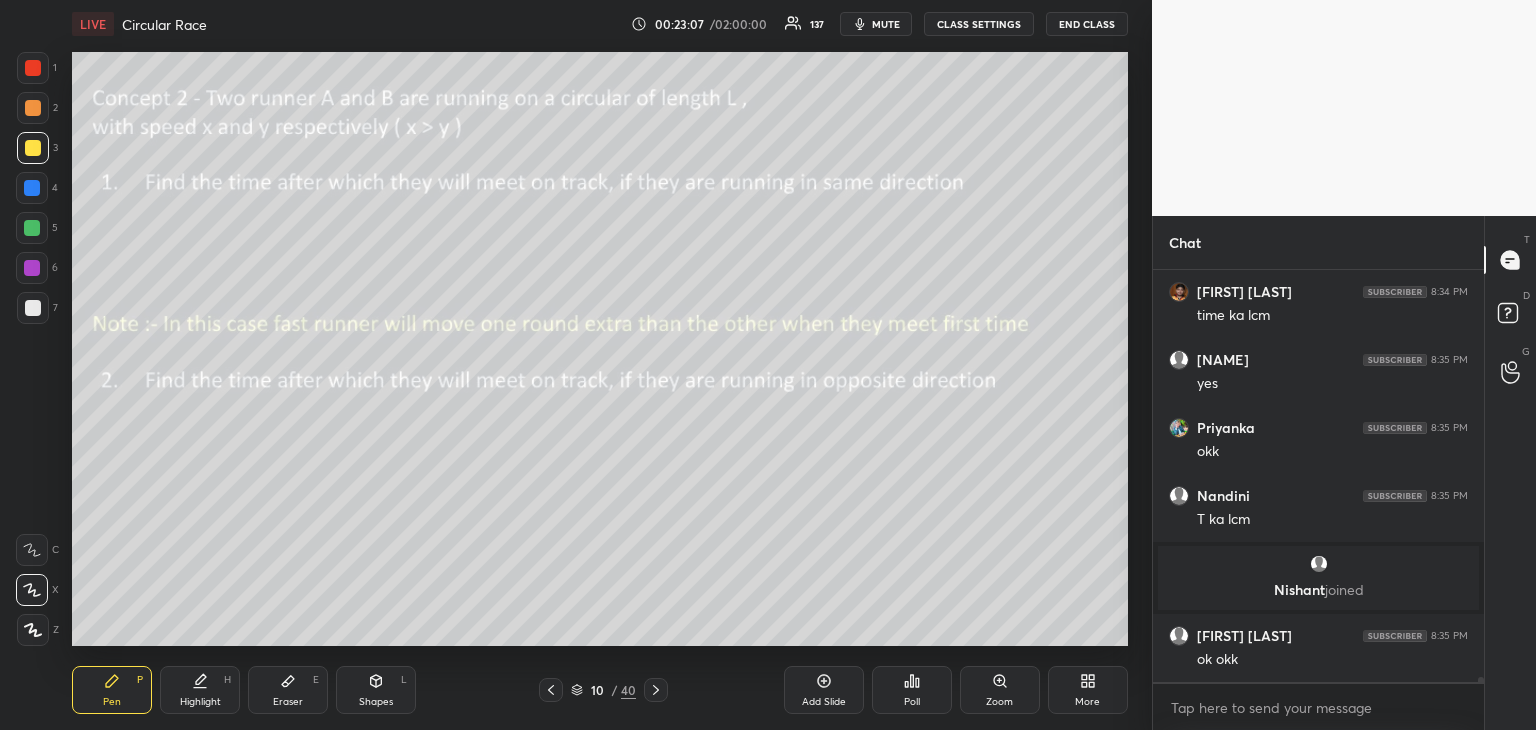 click 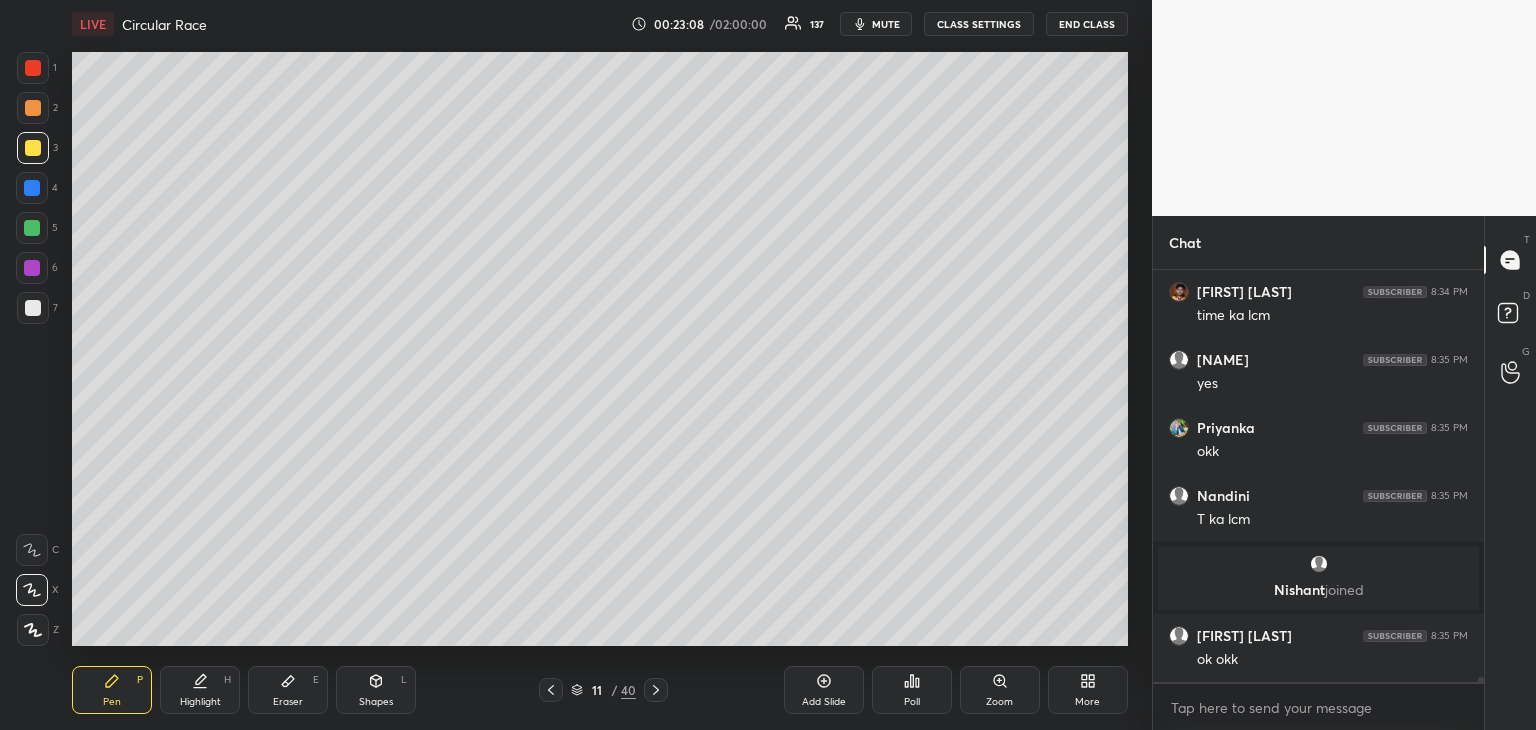 click 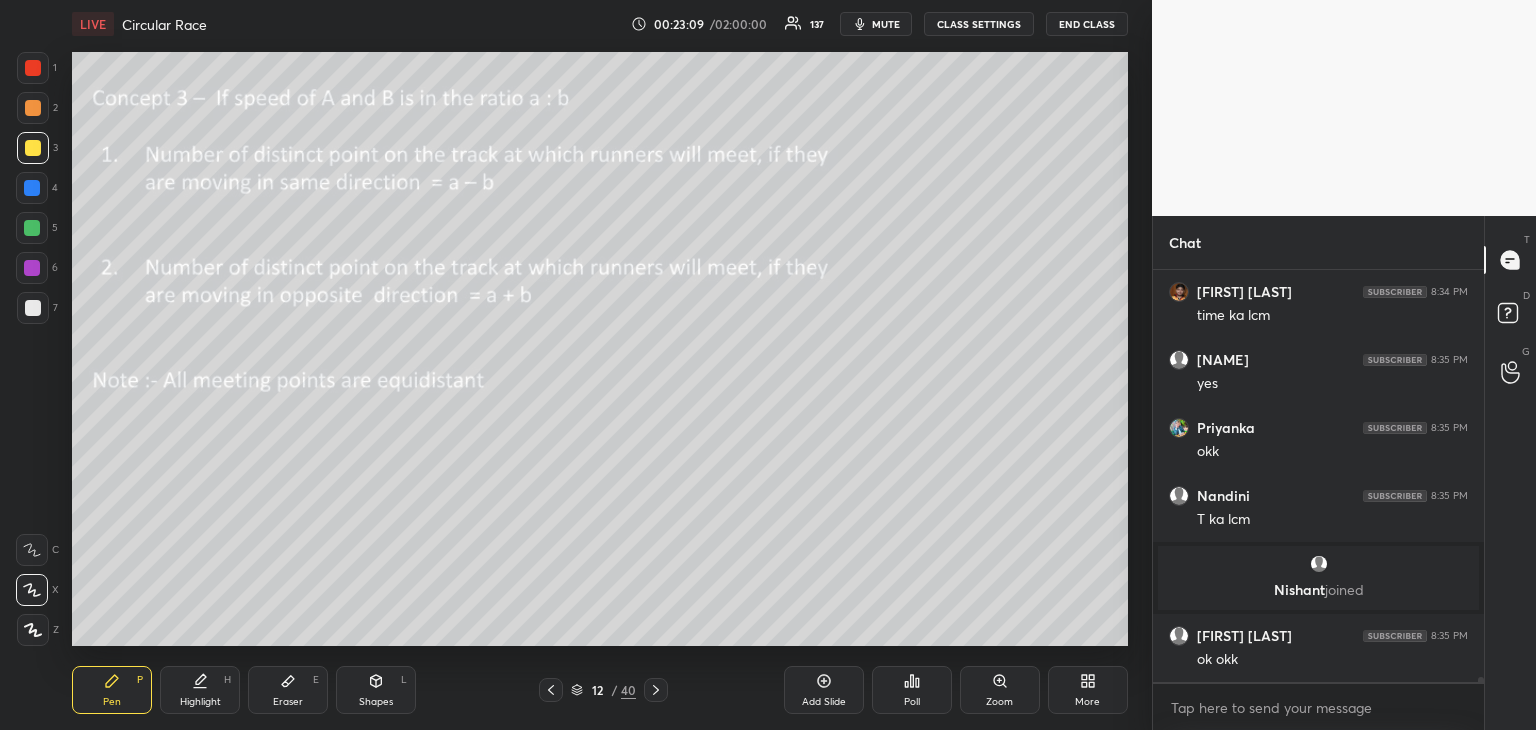 scroll, scrollTop: 36954, scrollLeft: 0, axis: vertical 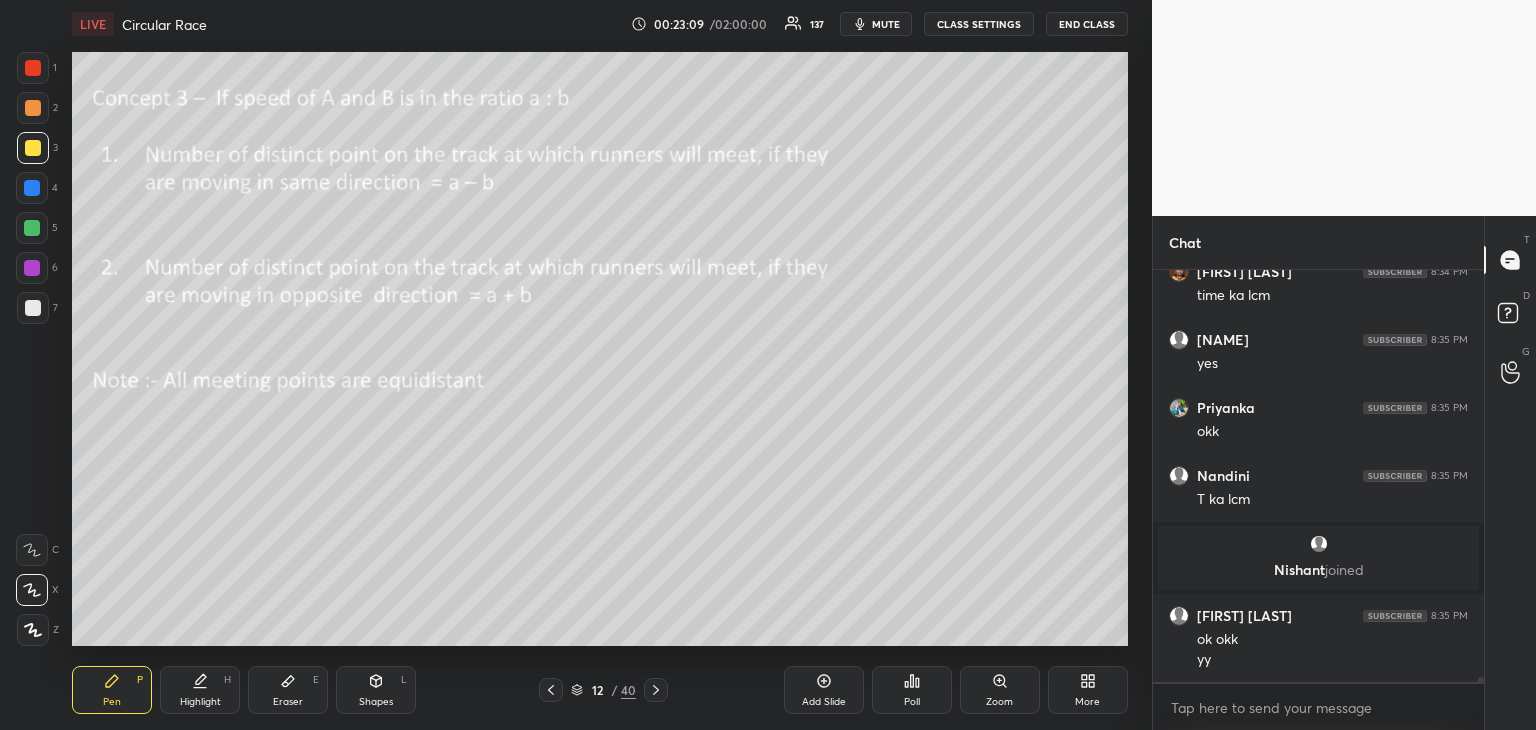 click 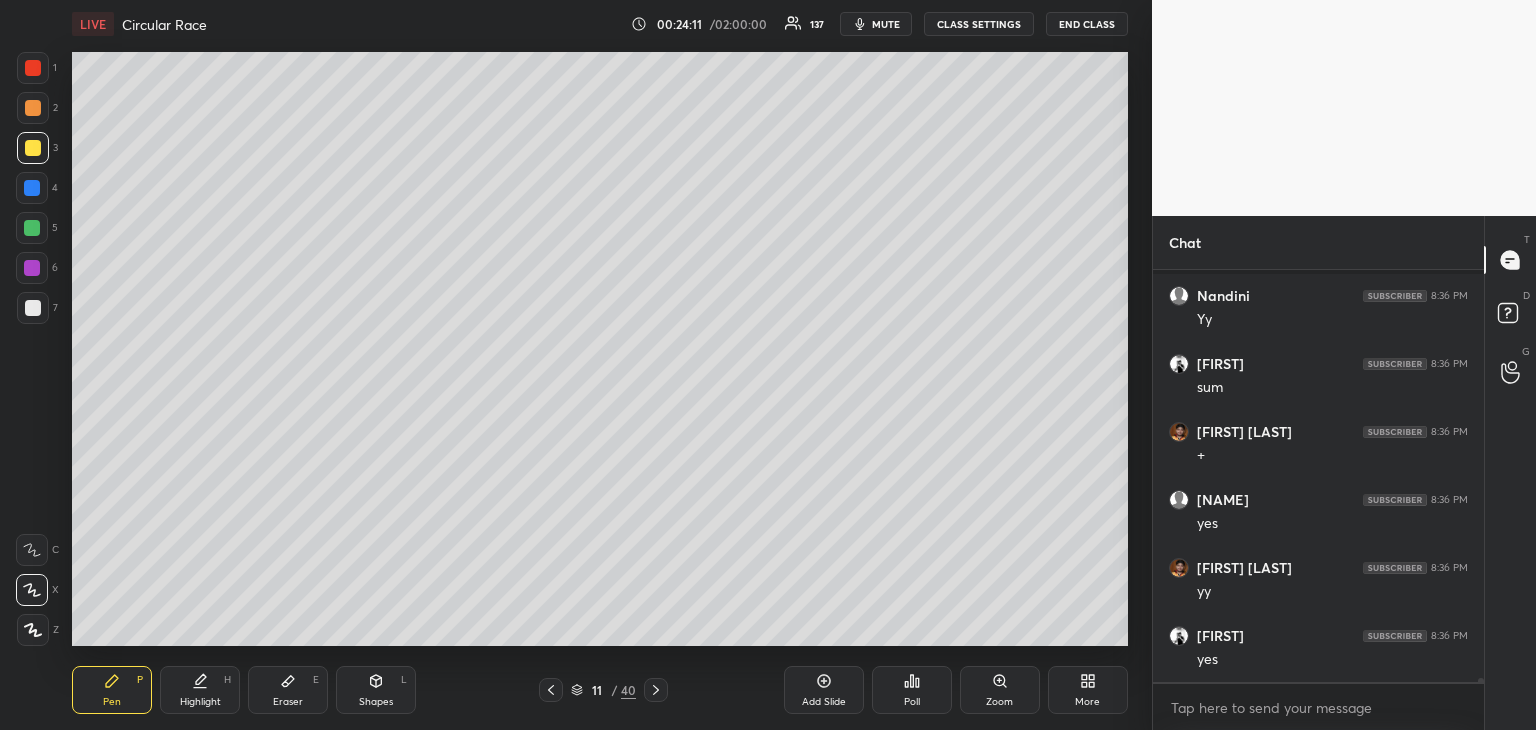 scroll, scrollTop: 37706, scrollLeft: 0, axis: vertical 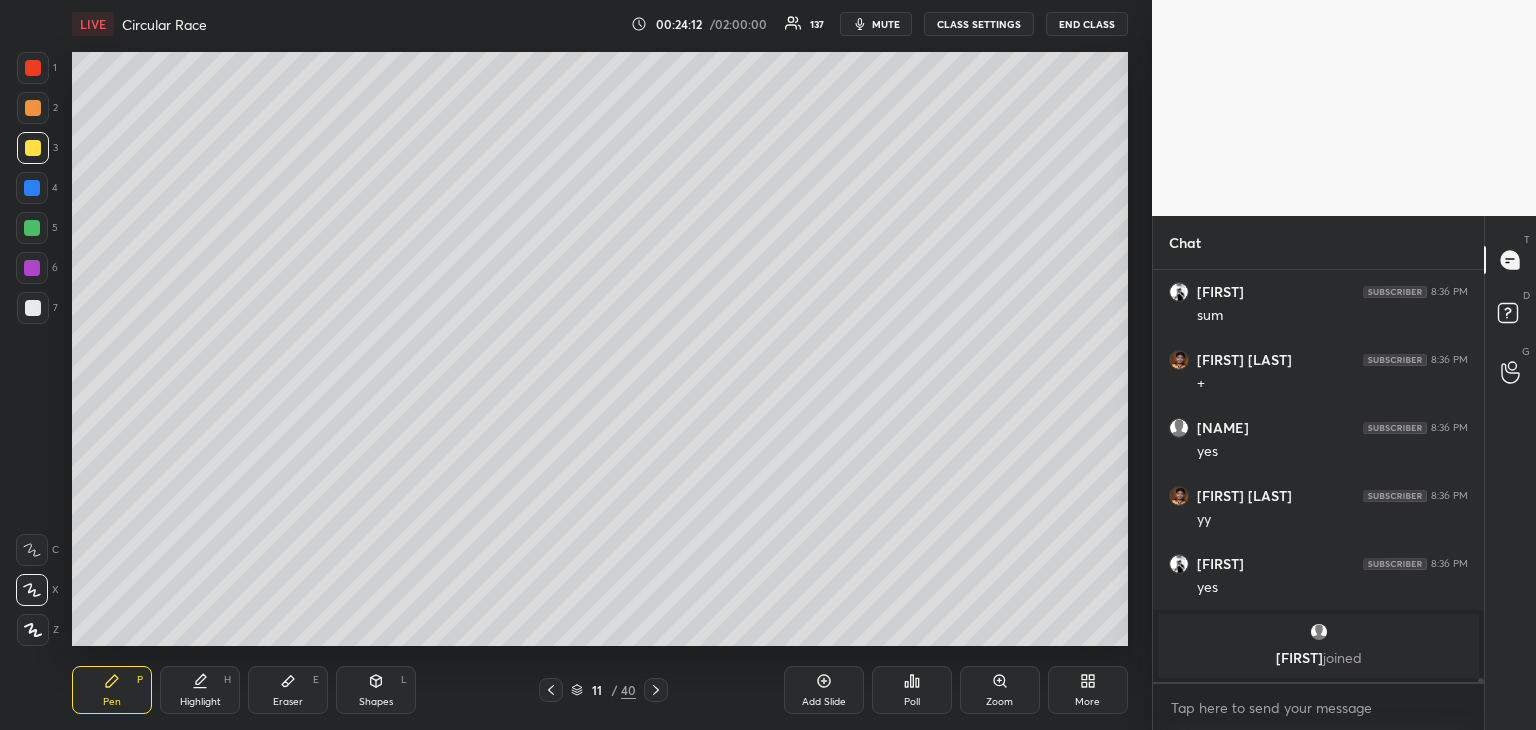click on "Add Slide" at bounding box center (824, 702) 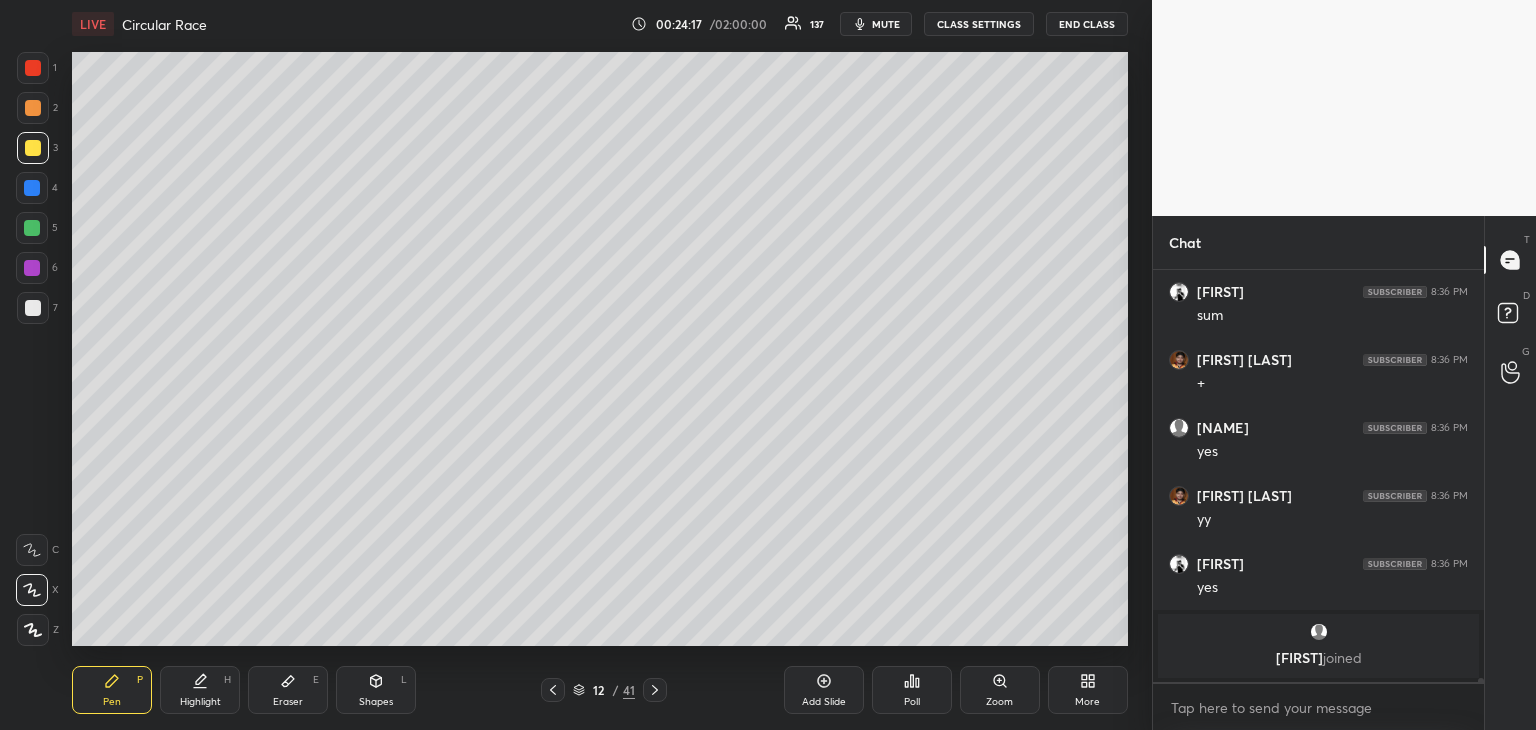 scroll, scrollTop: 37558, scrollLeft: 0, axis: vertical 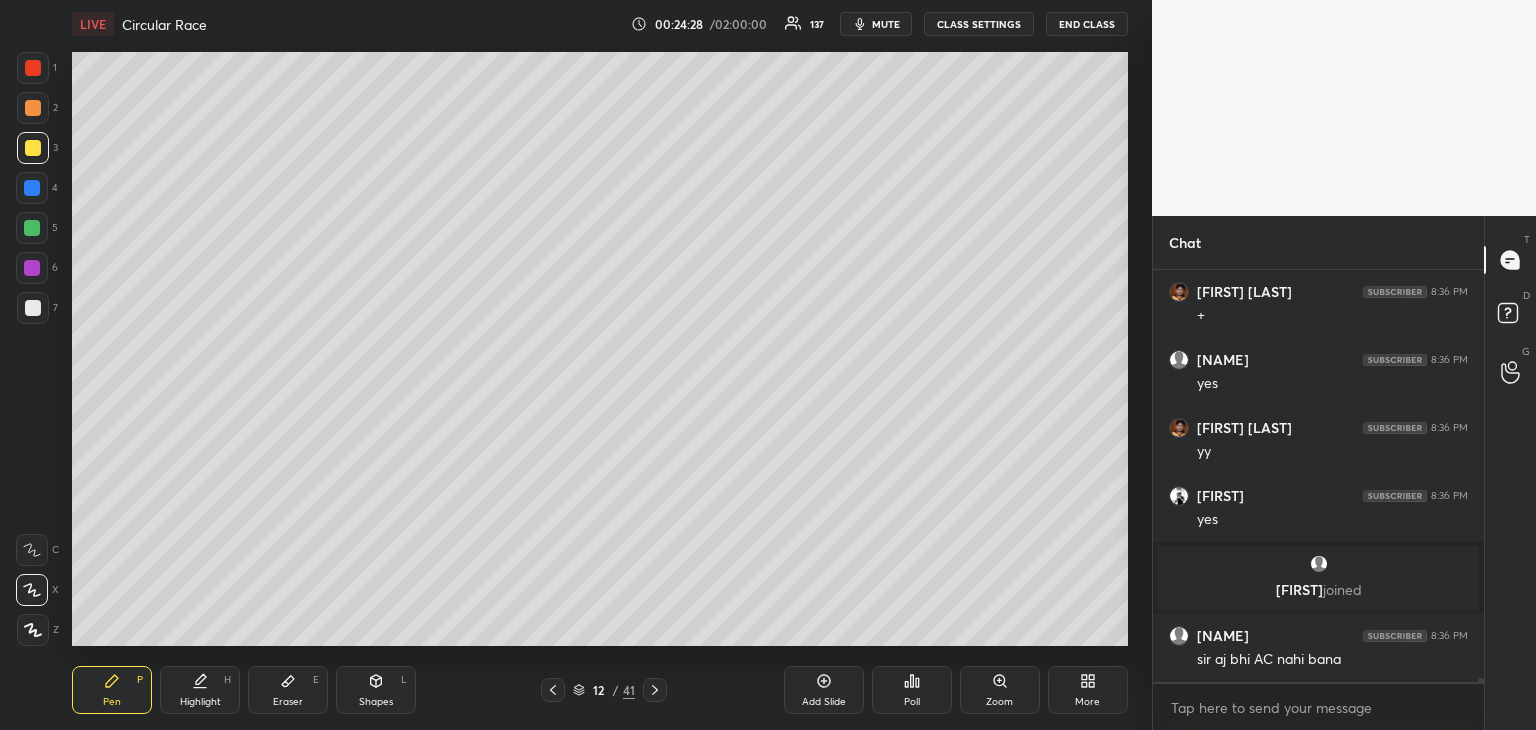 click on "Highlight" at bounding box center [200, 702] 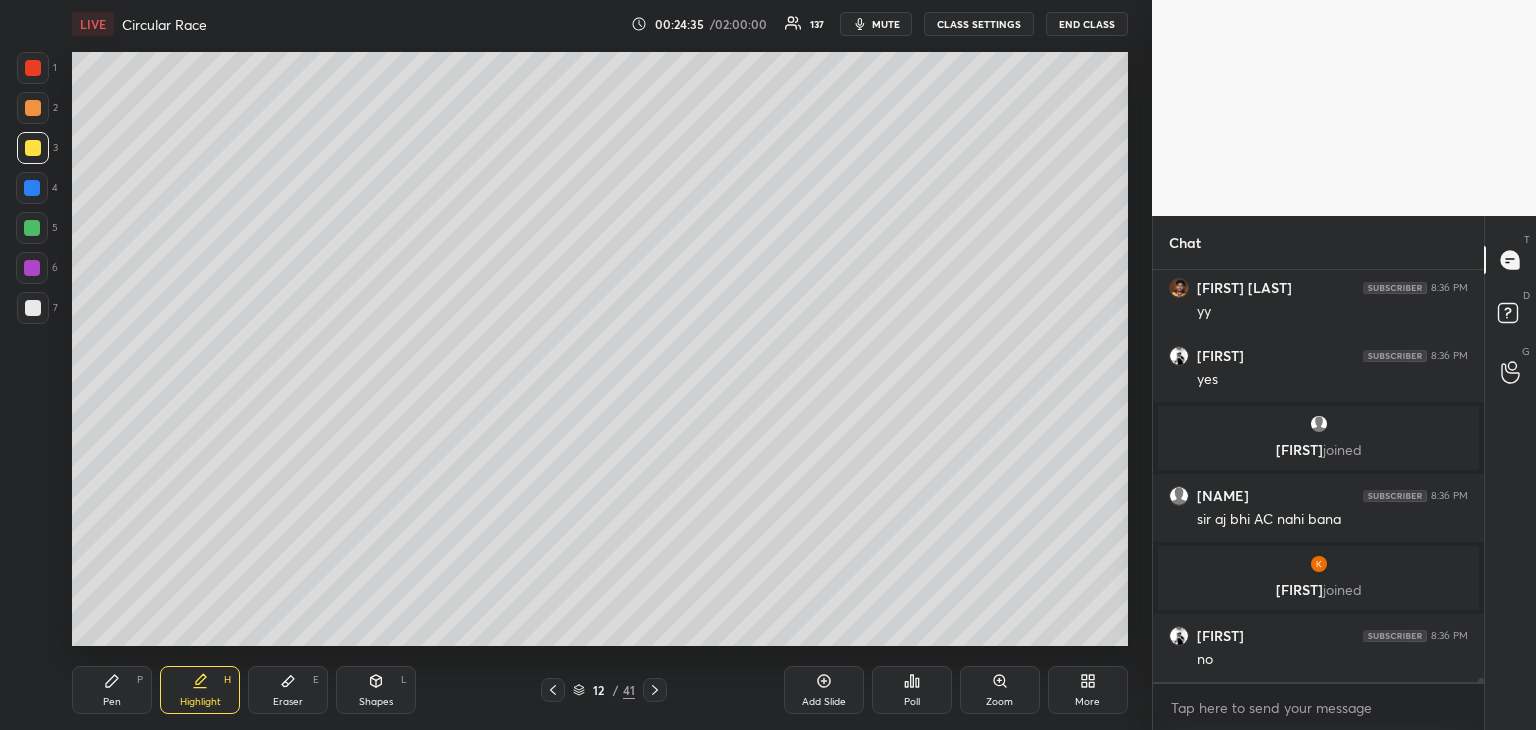 scroll, scrollTop: 37748, scrollLeft: 0, axis: vertical 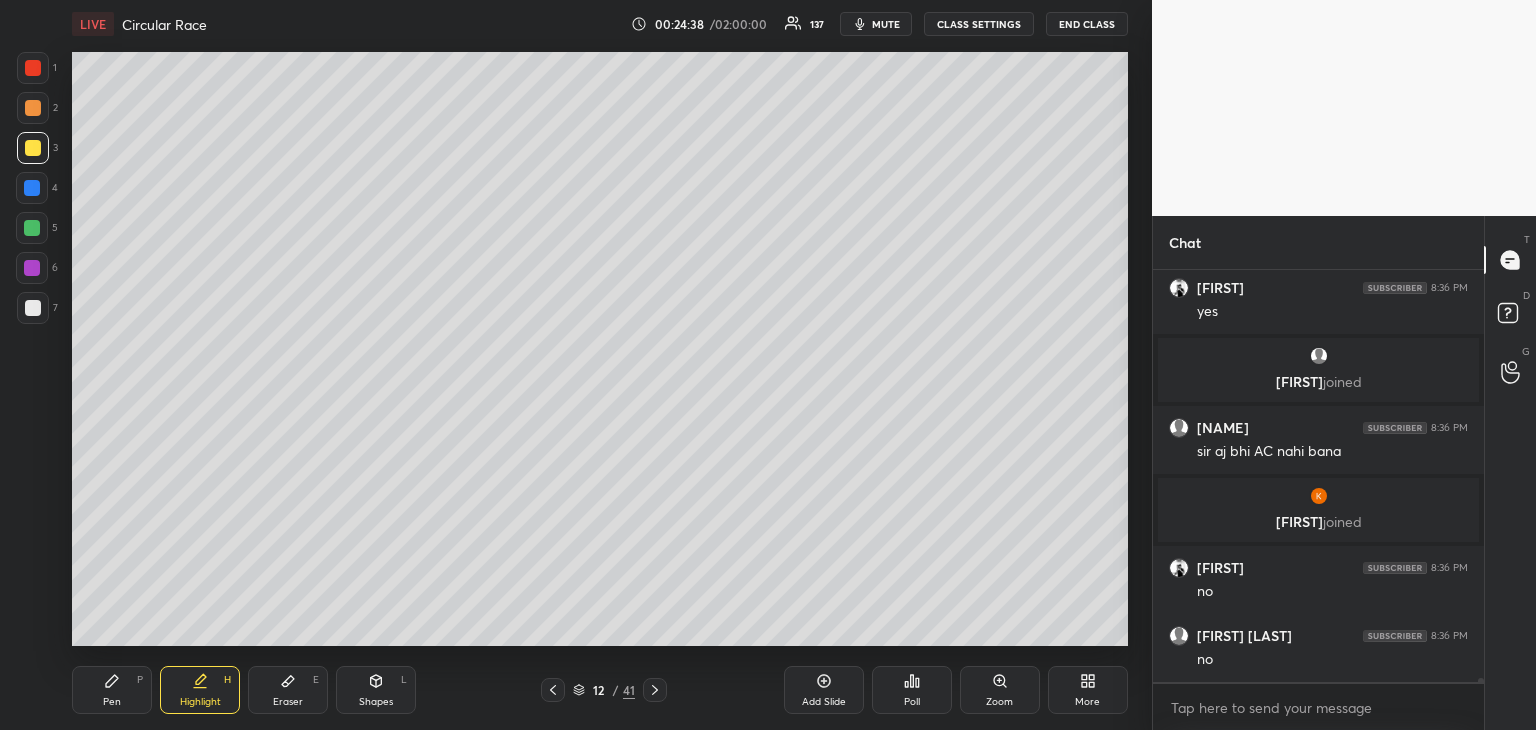 click on "Pen" at bounding box center [112, 702] 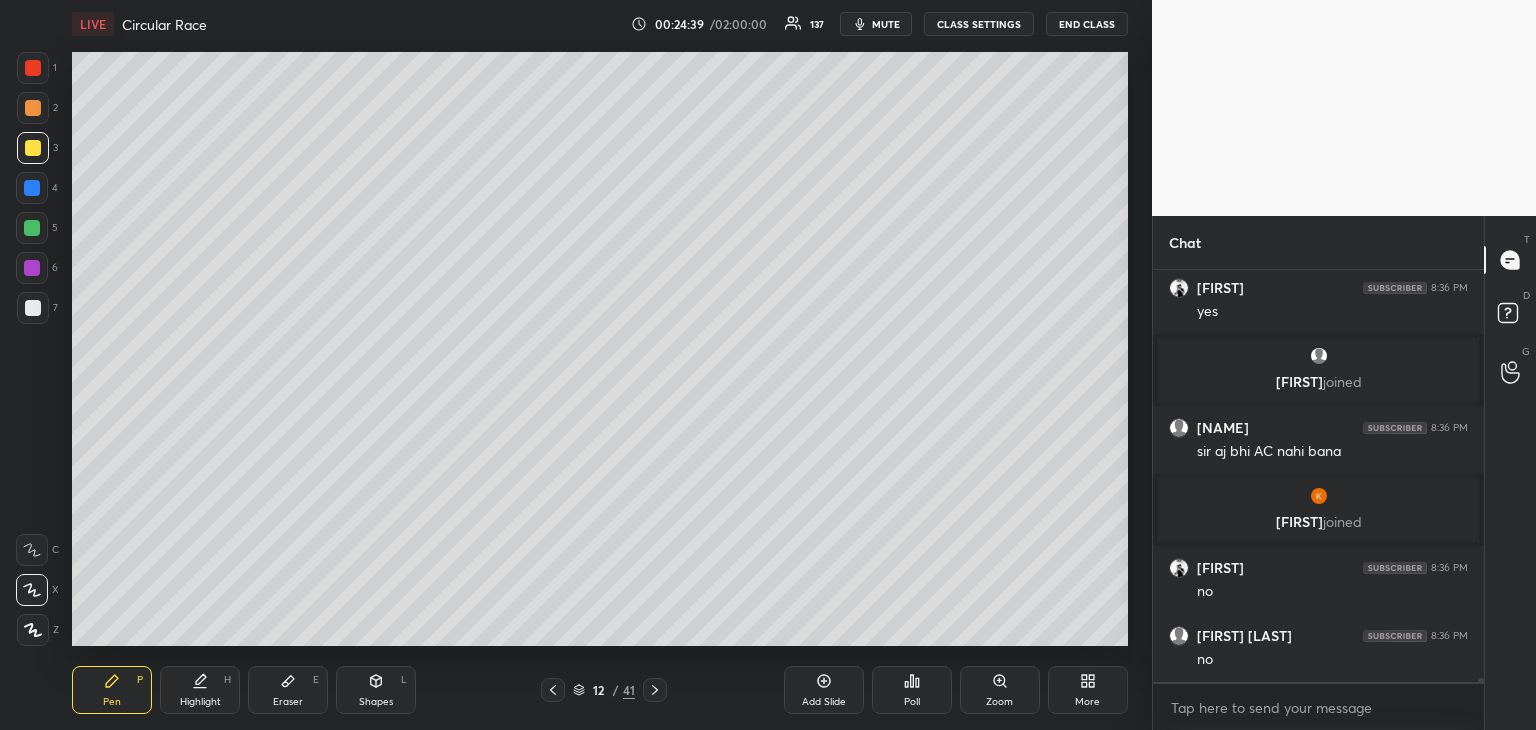 click 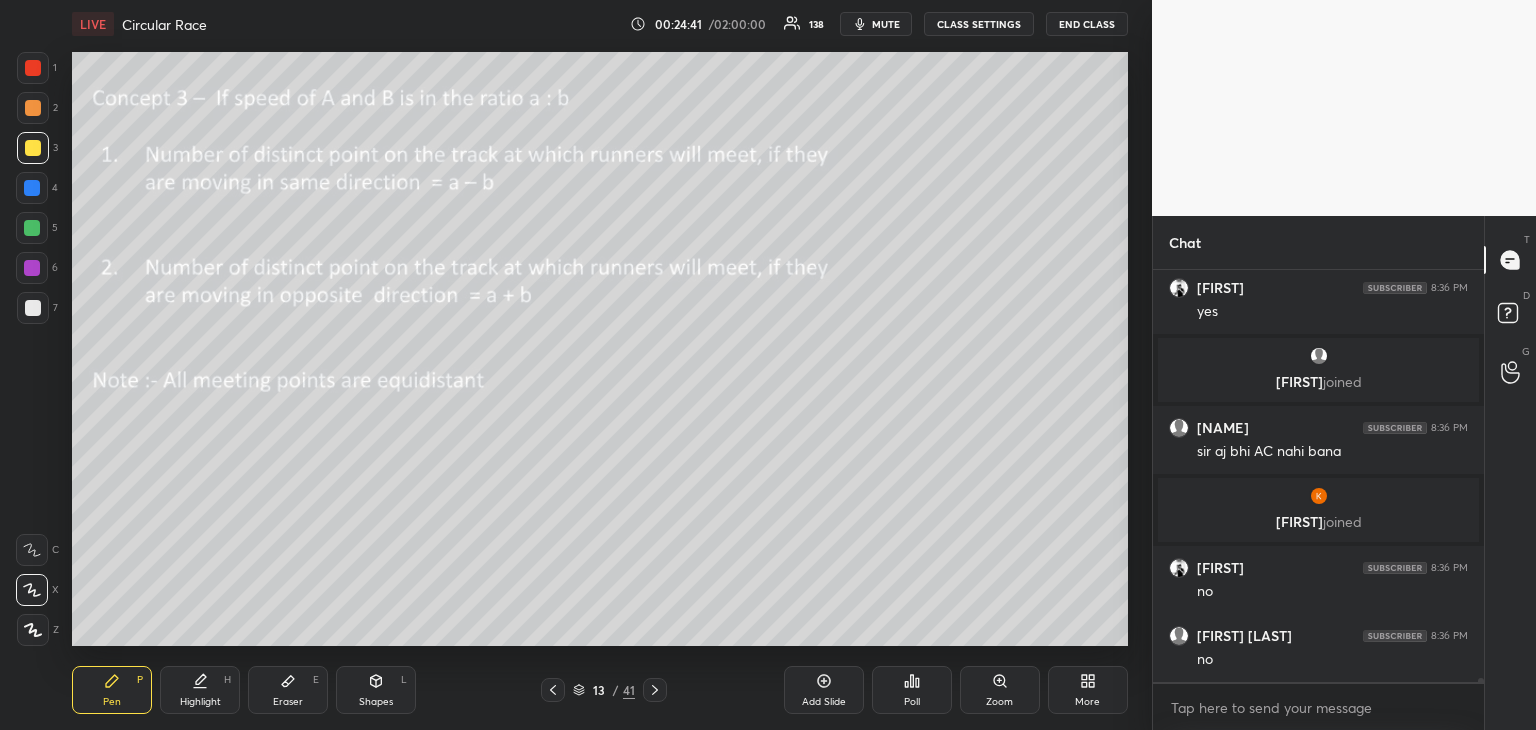 click at bounding box center [33, 108] 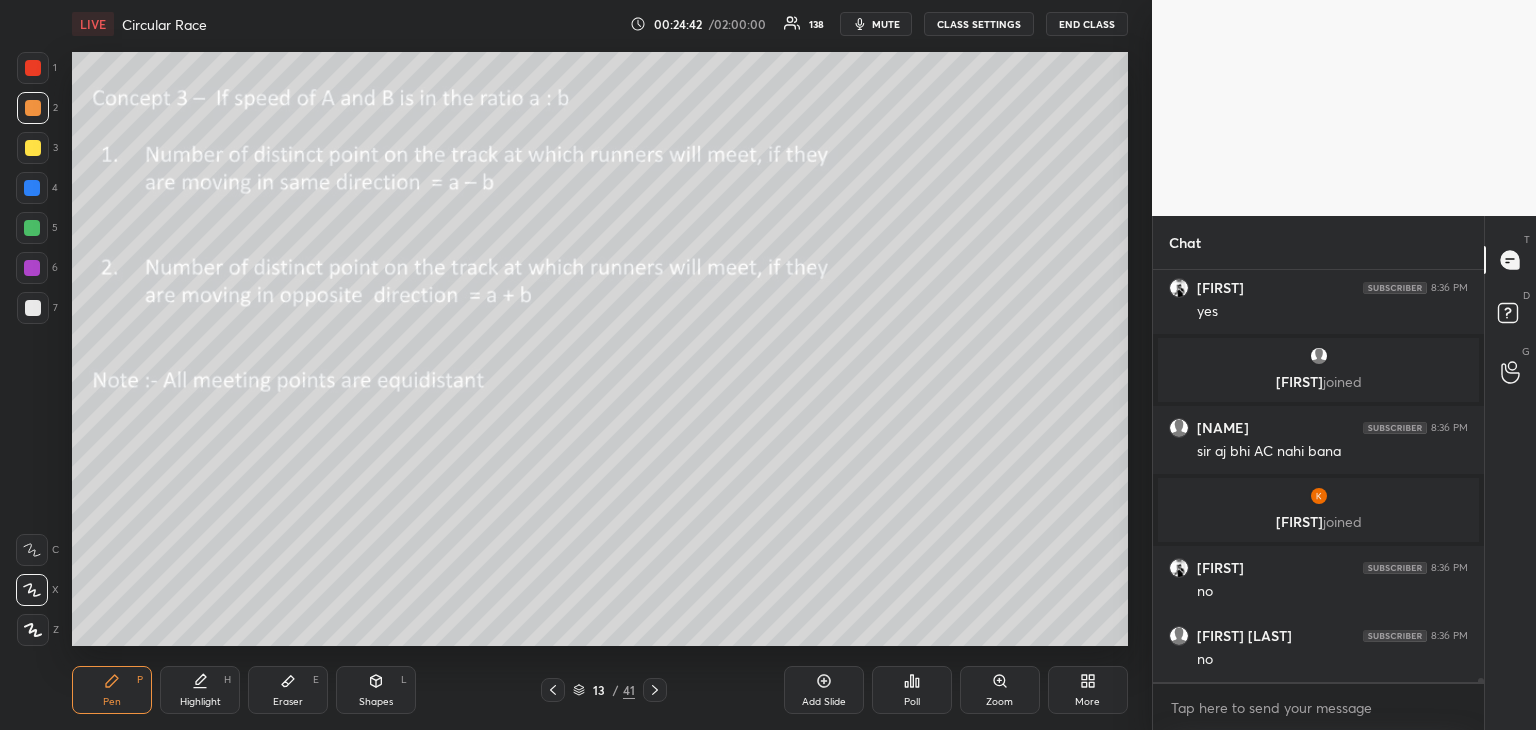 scroll, scrollTop: 37816, scrollLeft: 0, axis: vertical 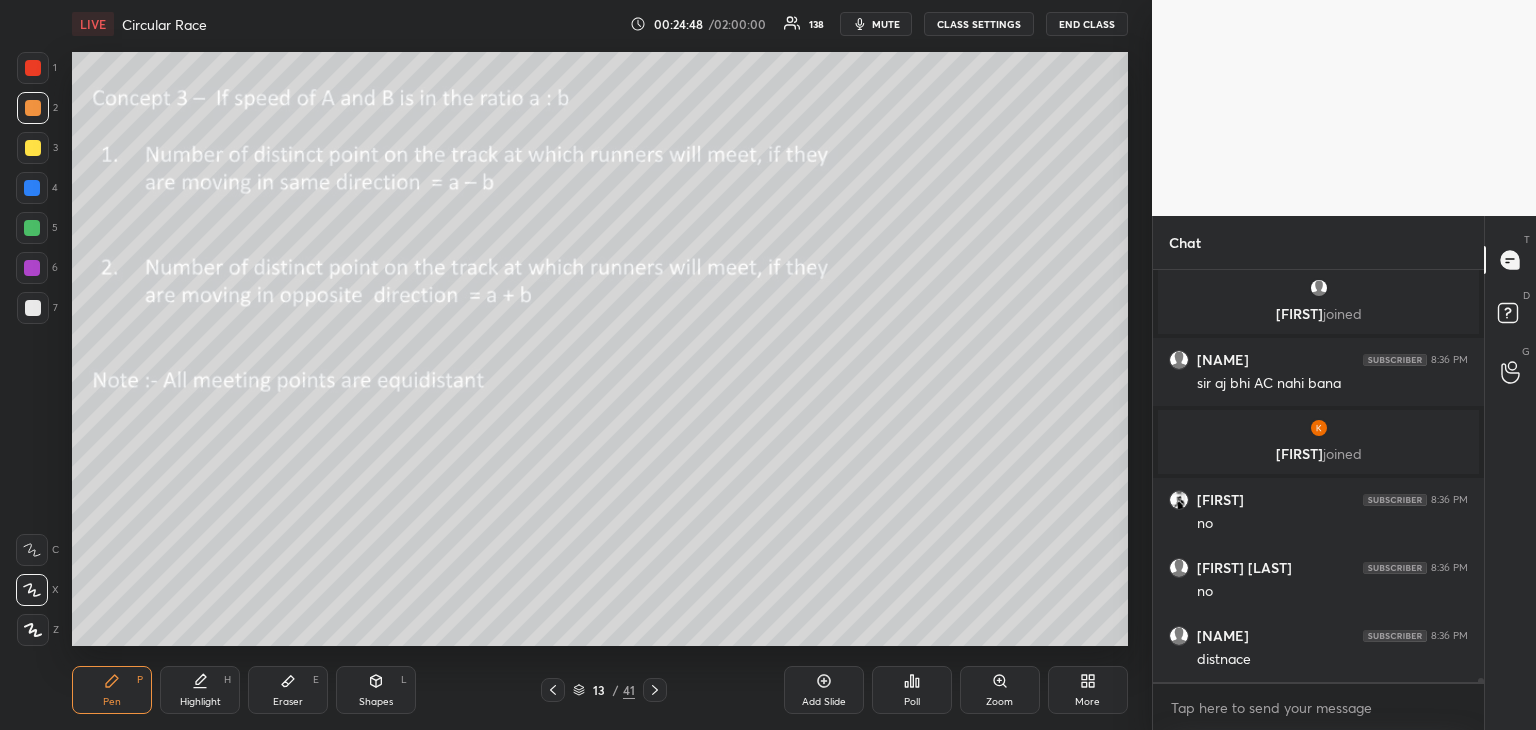 click on "Highlight H" at bounding box center [200, 690] 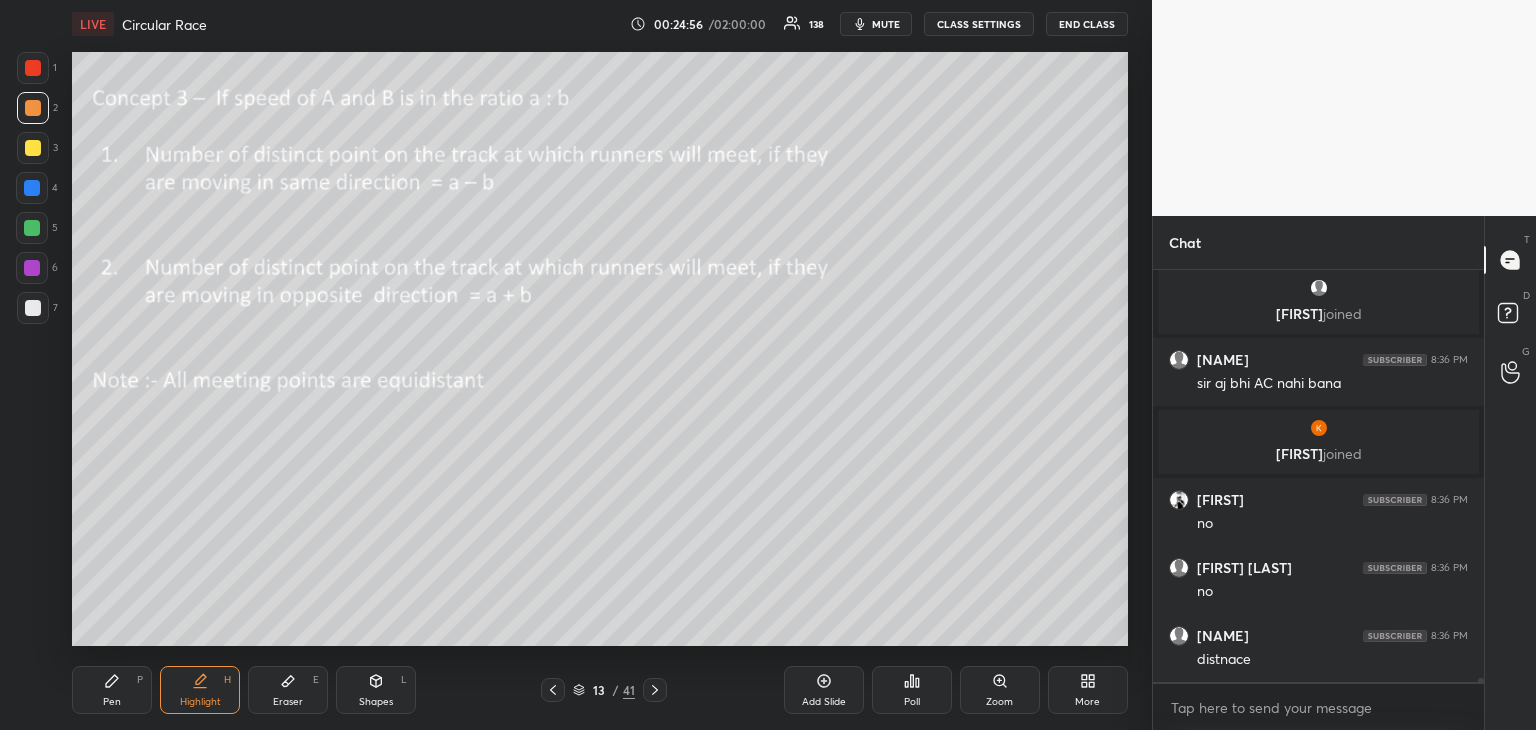 scroll, scrollTop: 37884, scrollLeft: 0, axis: vertical 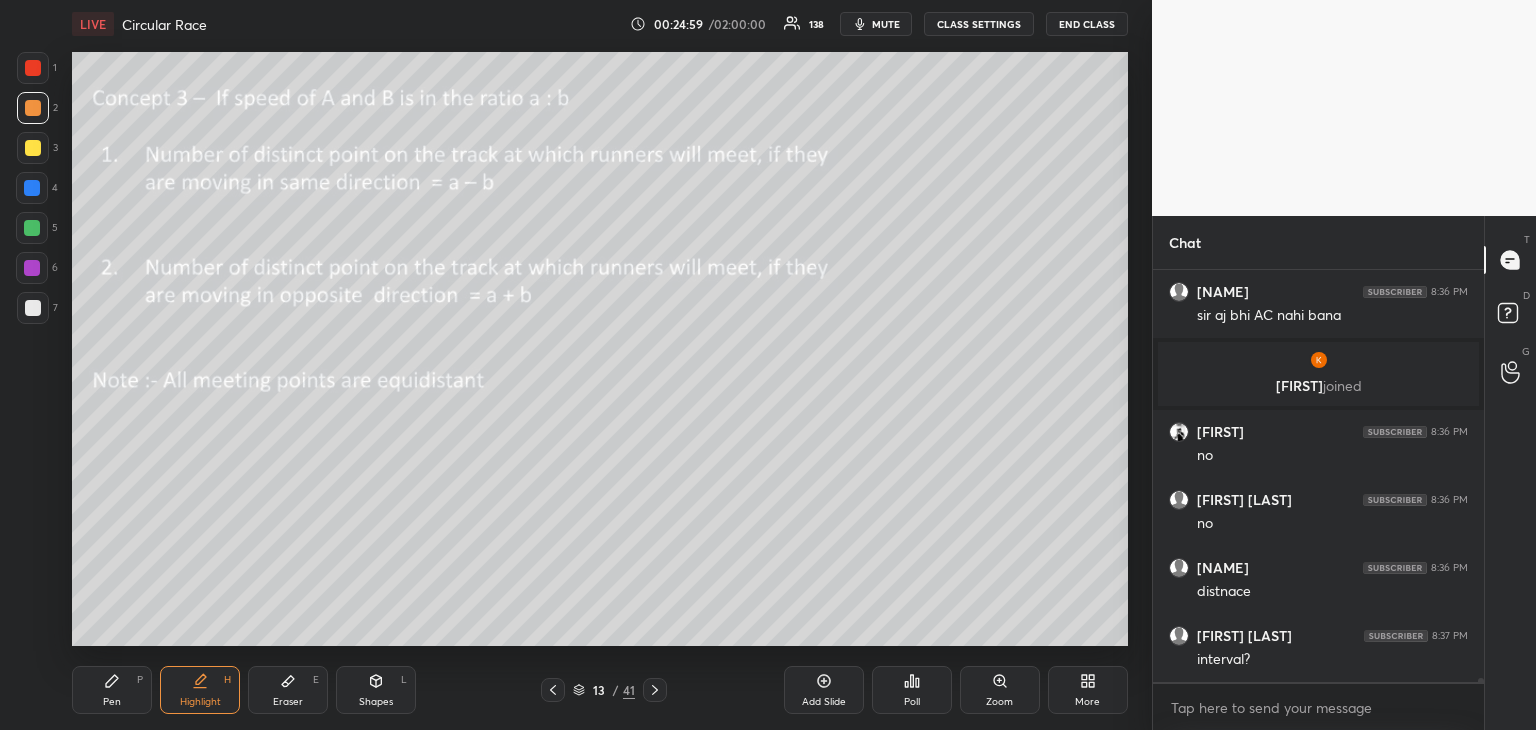 click on "Pen P" at bounding box center (112, 690) 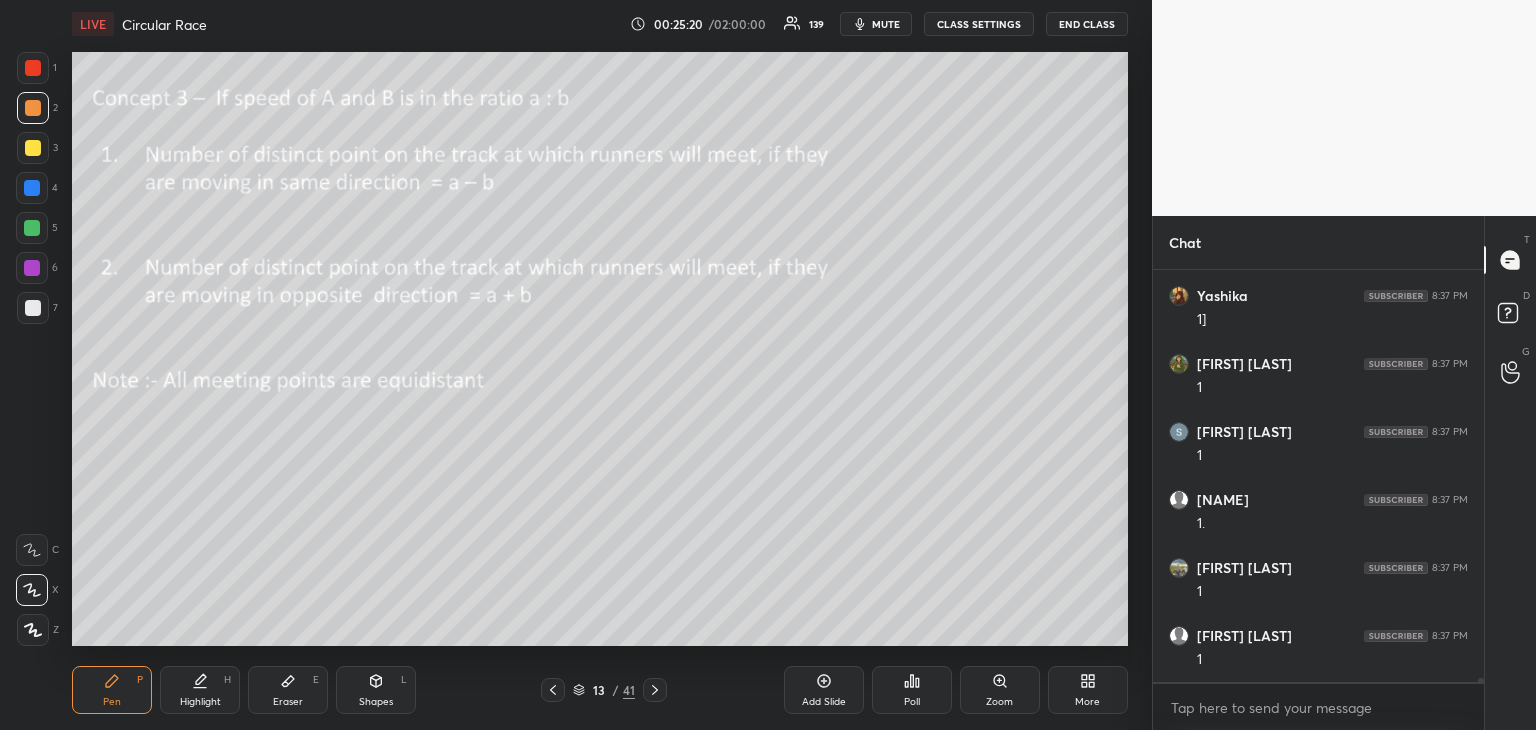 scroll, scrollTop: 38368, scrollLeft: 0, axis: vertical 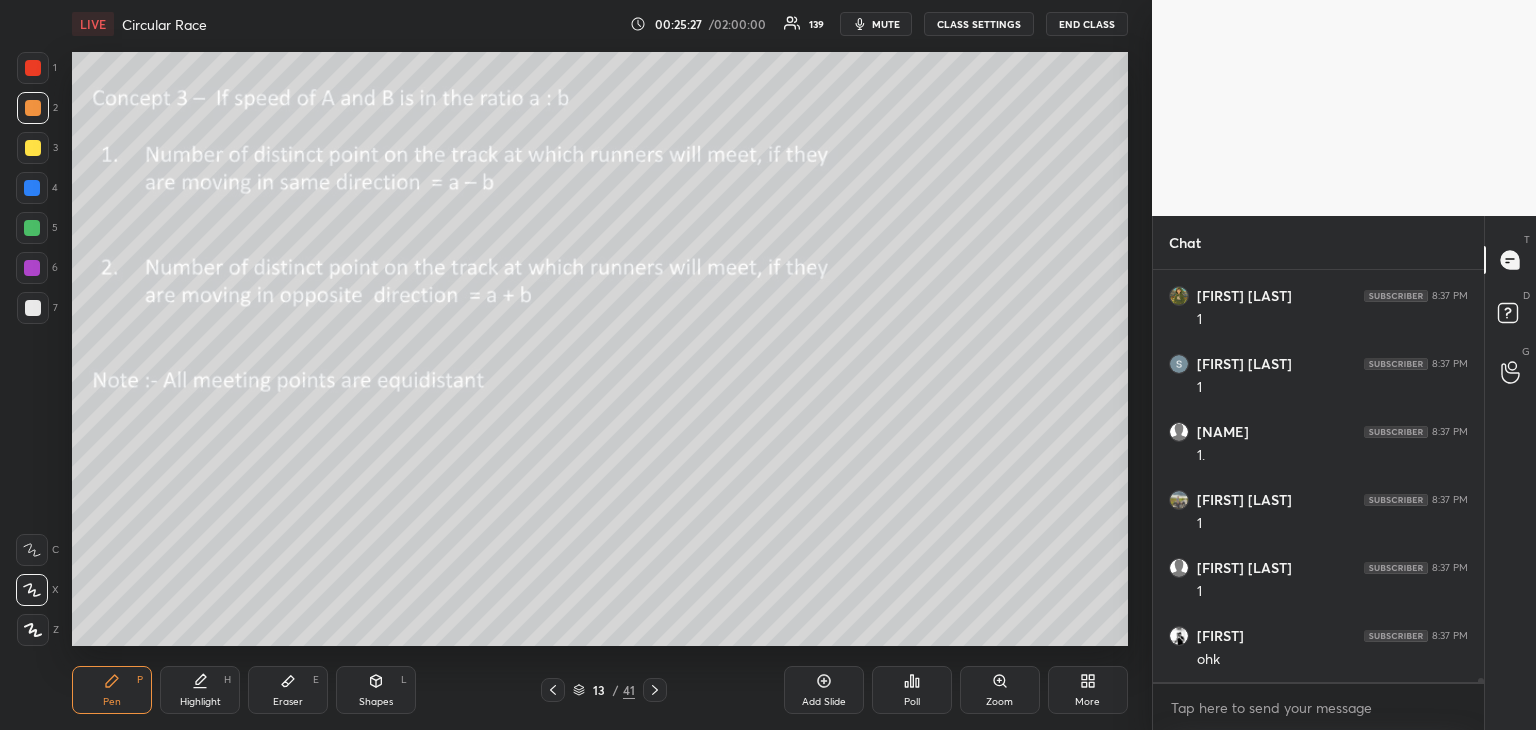 click on "Eraser" at bounding box center (288, 702) 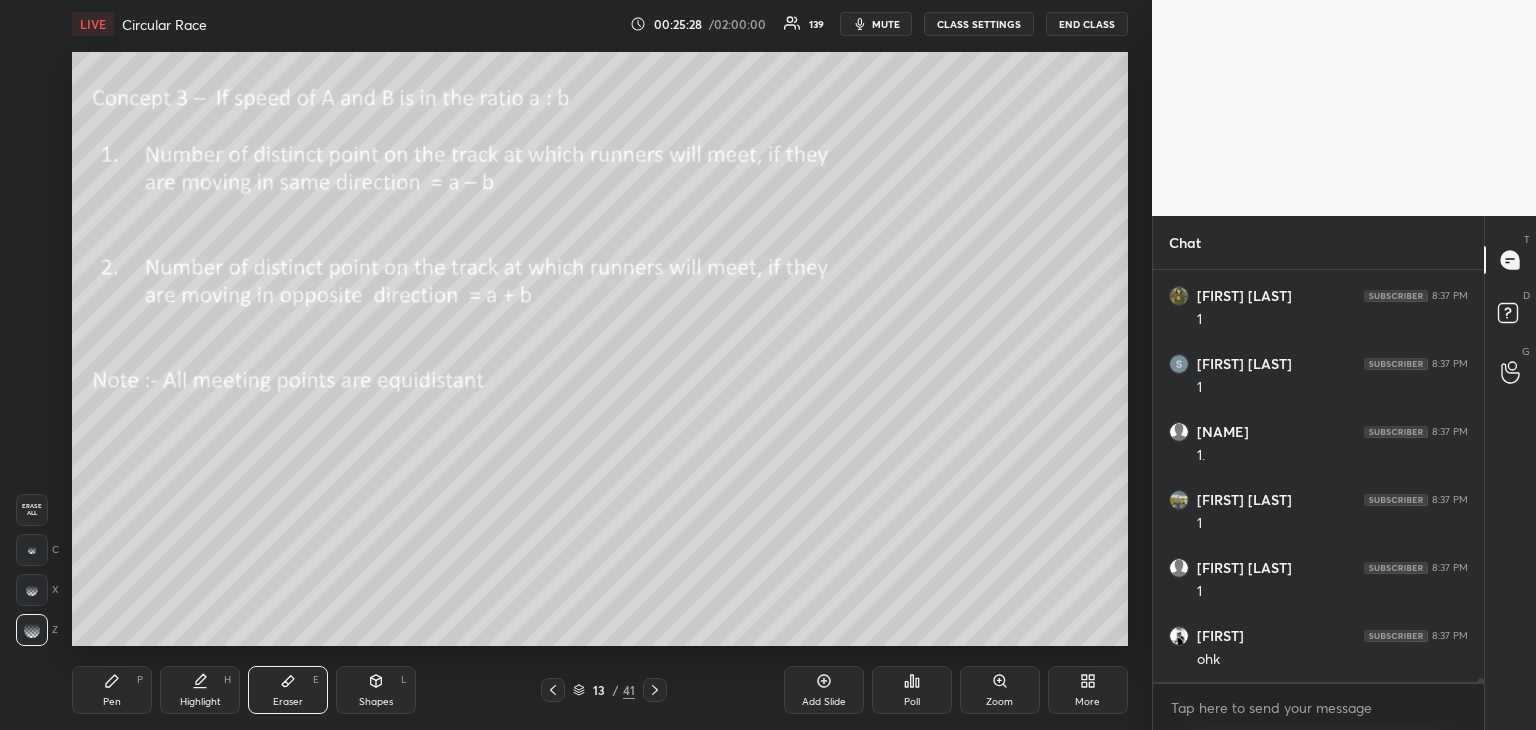 scroll, scrollTop: 38436, scrollLeft: 0, axis: vertical 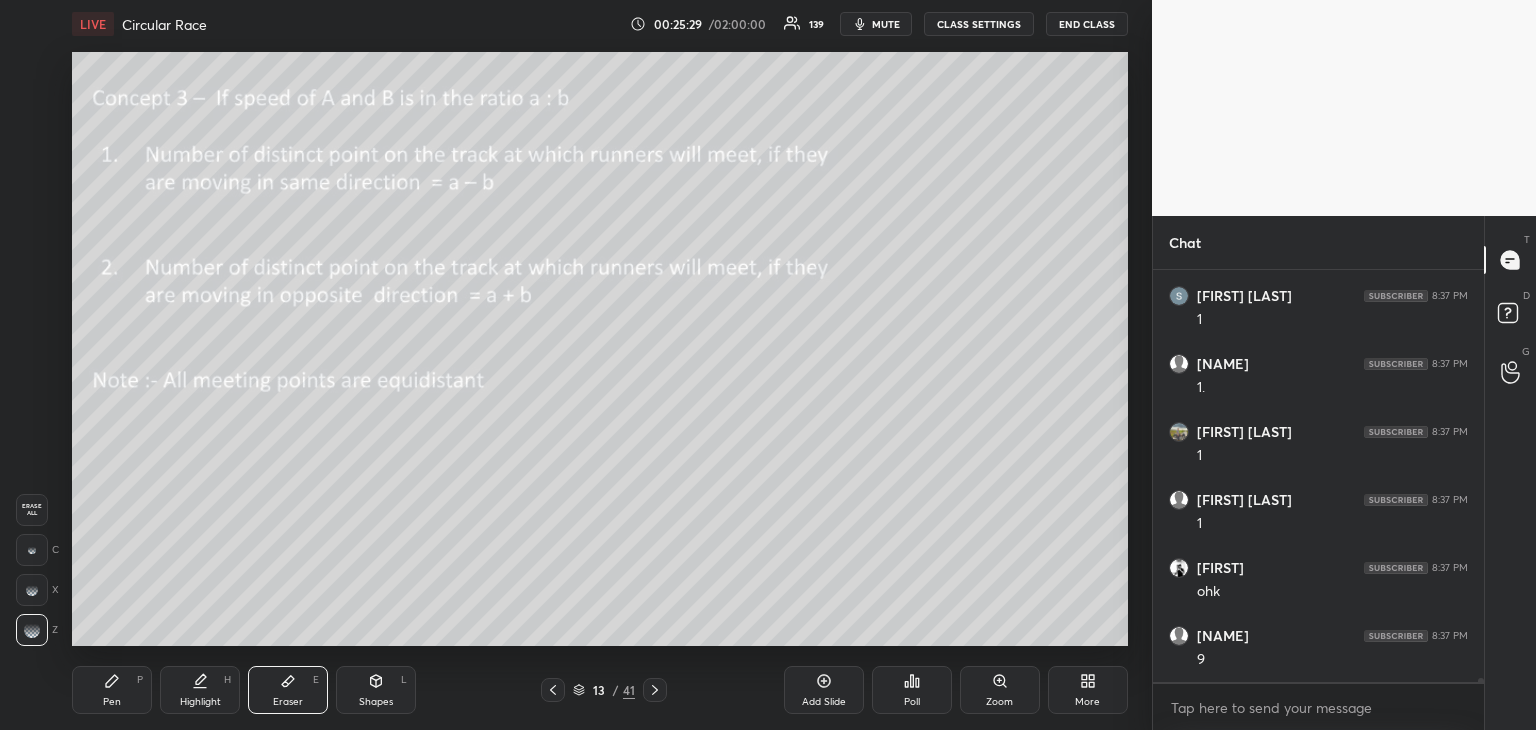 click 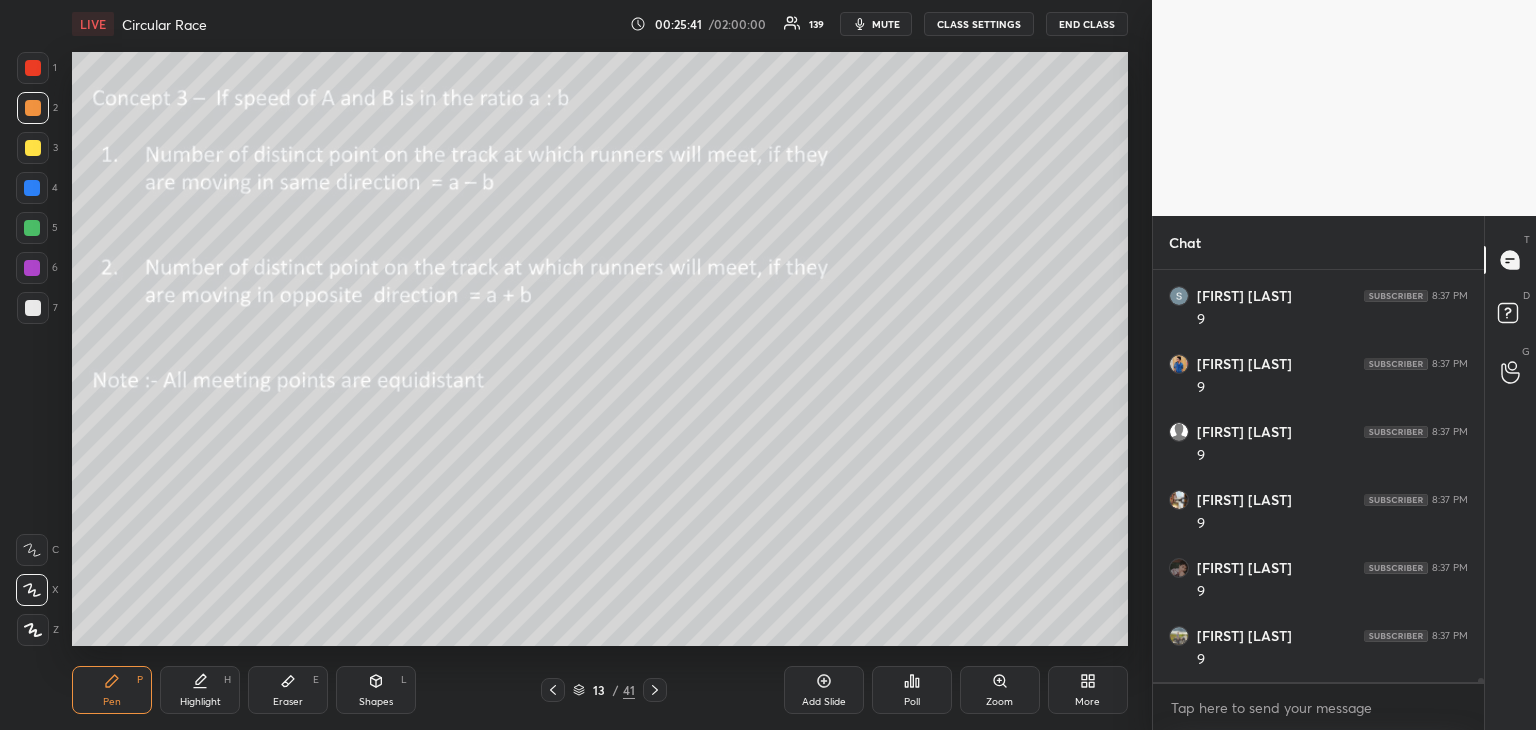 scroll, scrollTop: 39592, scrollLeft: 0, axis: vertical 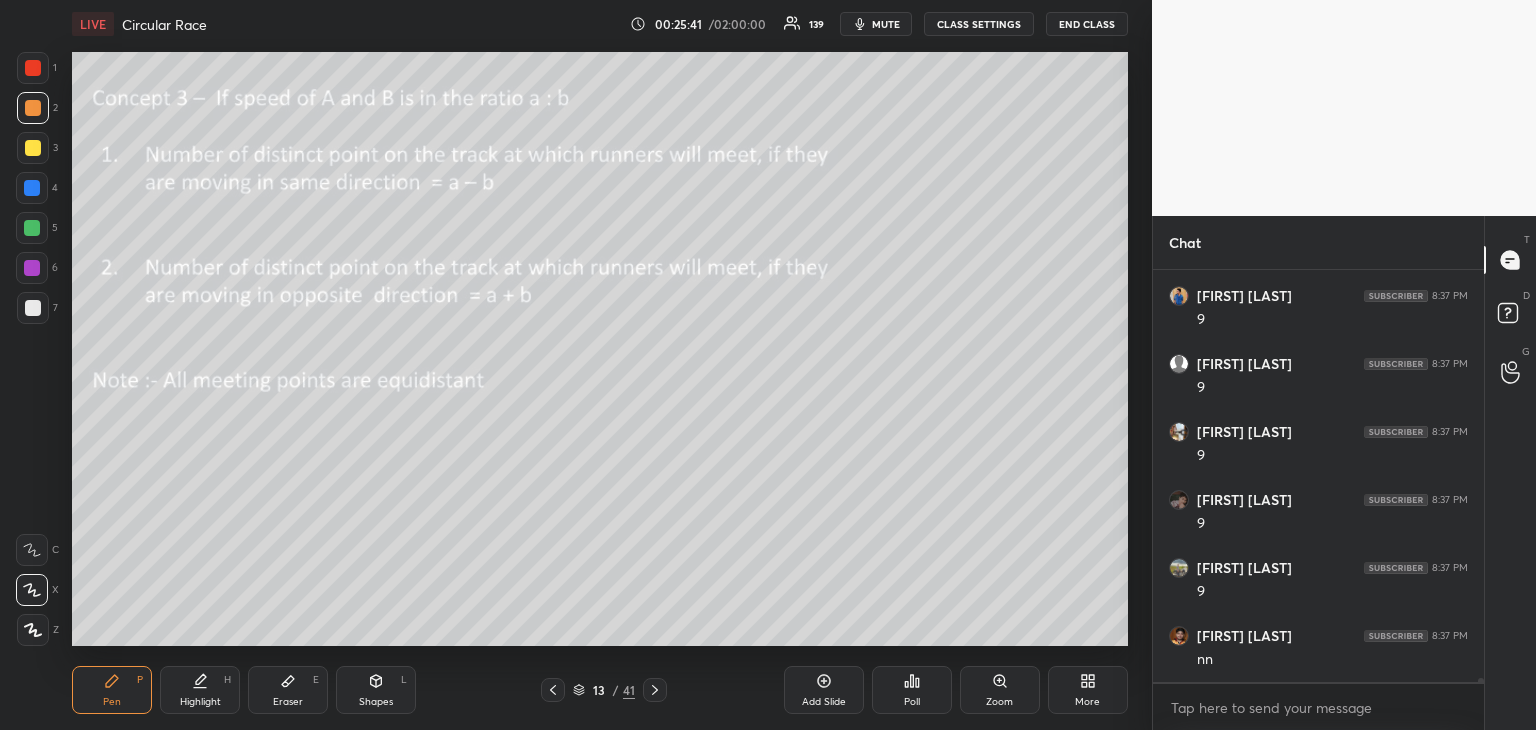 click at bounding box center [32, 268] 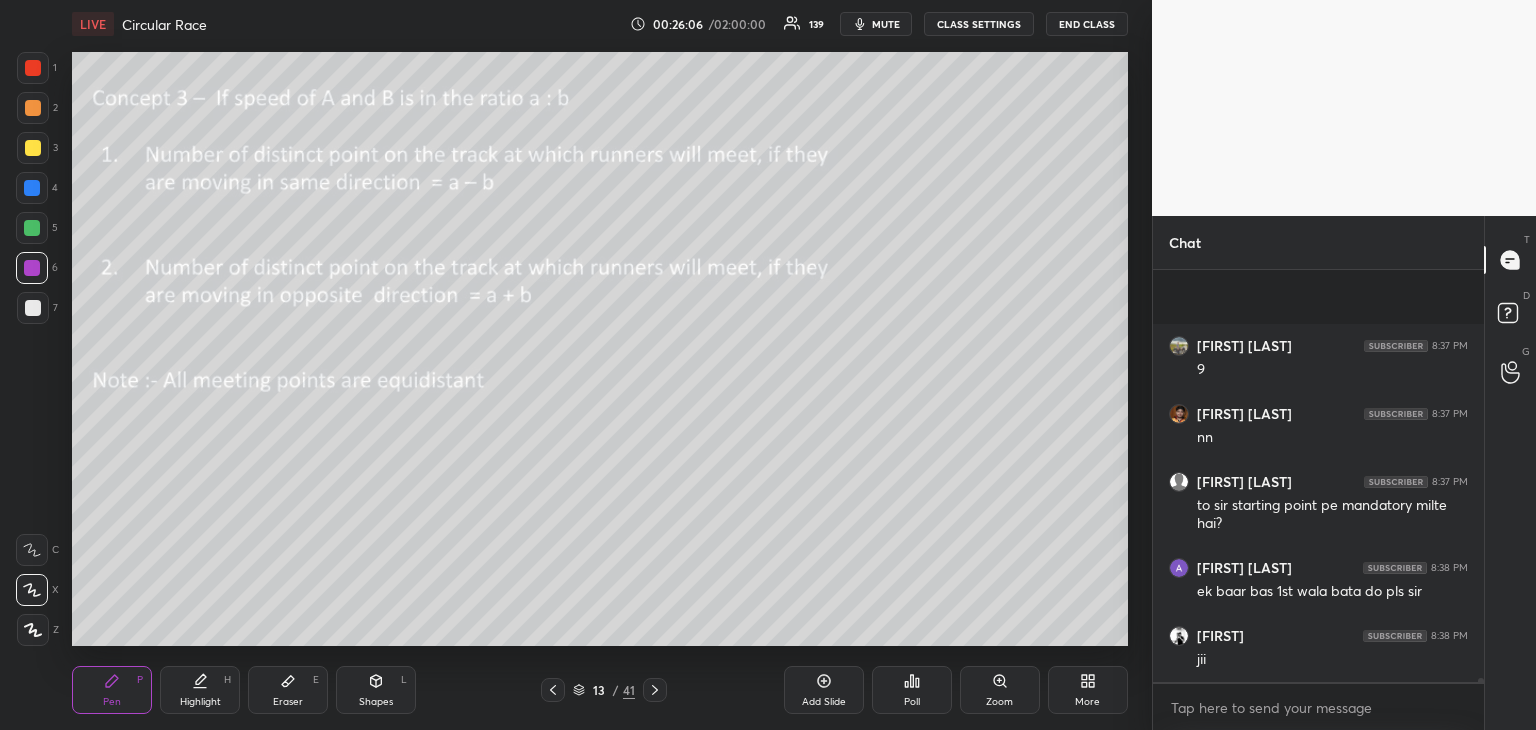 scroll, scrollTop: 39950, scrollLeft: 0, axis: vertical 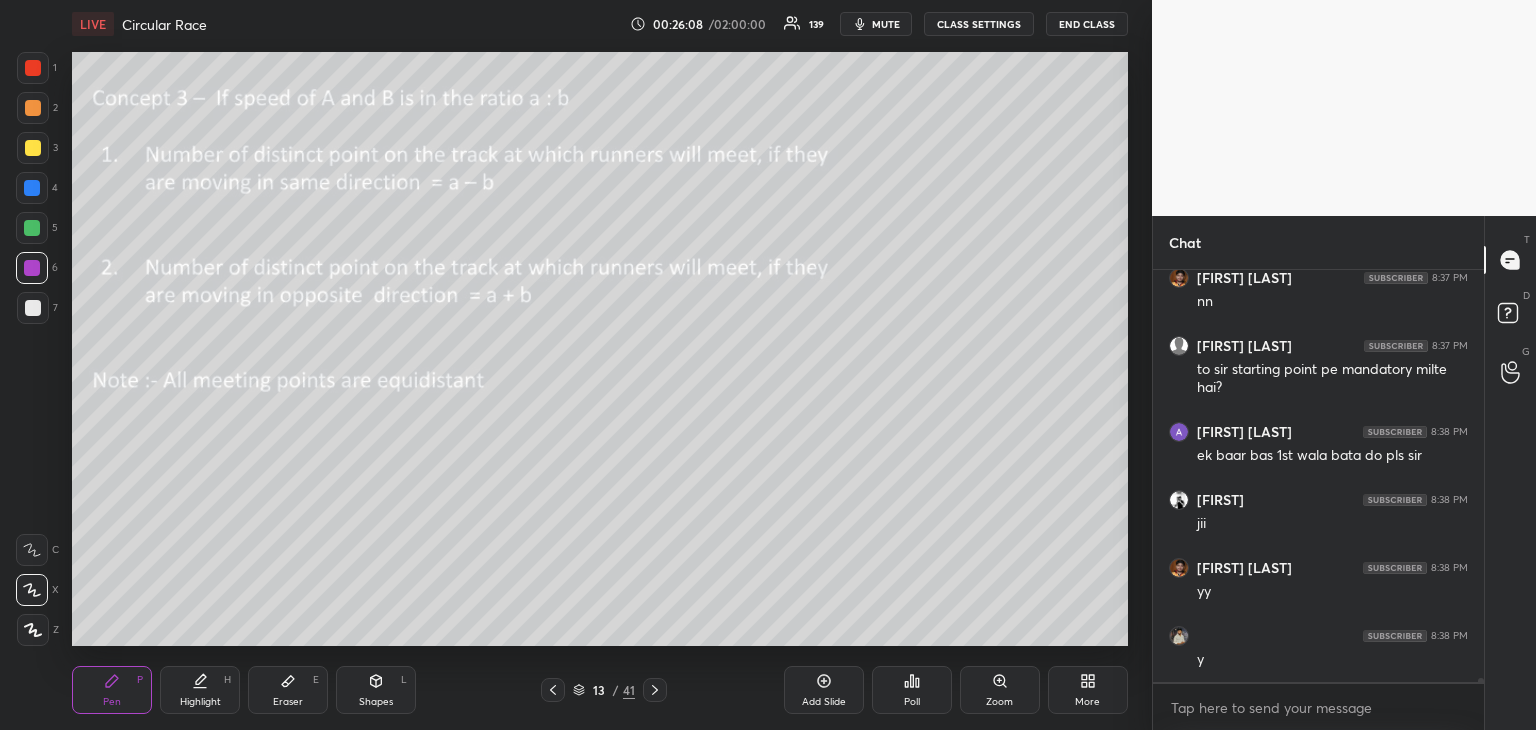 click on "Add Slide" at bounding box center [824, 702] 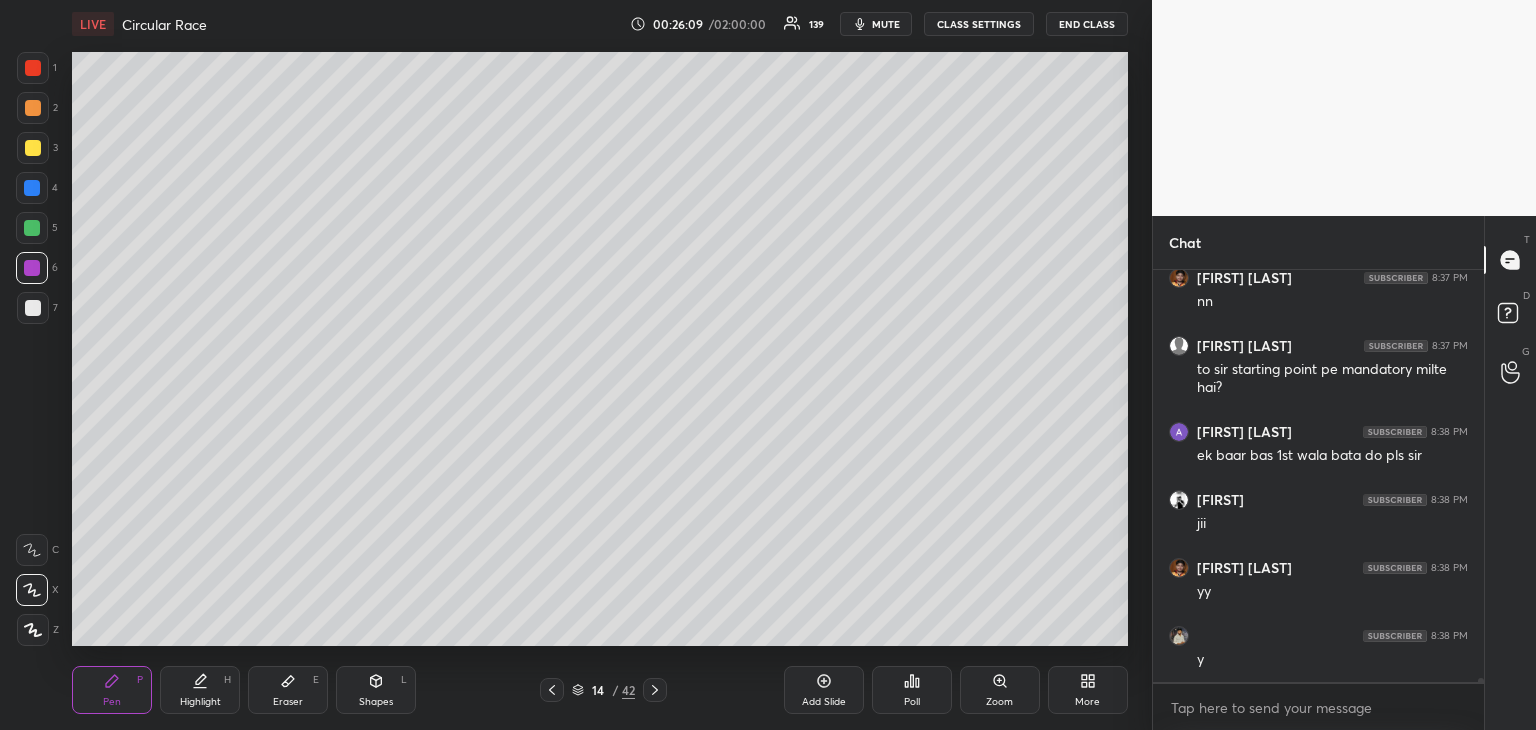 click at bounding box center (33, 148) 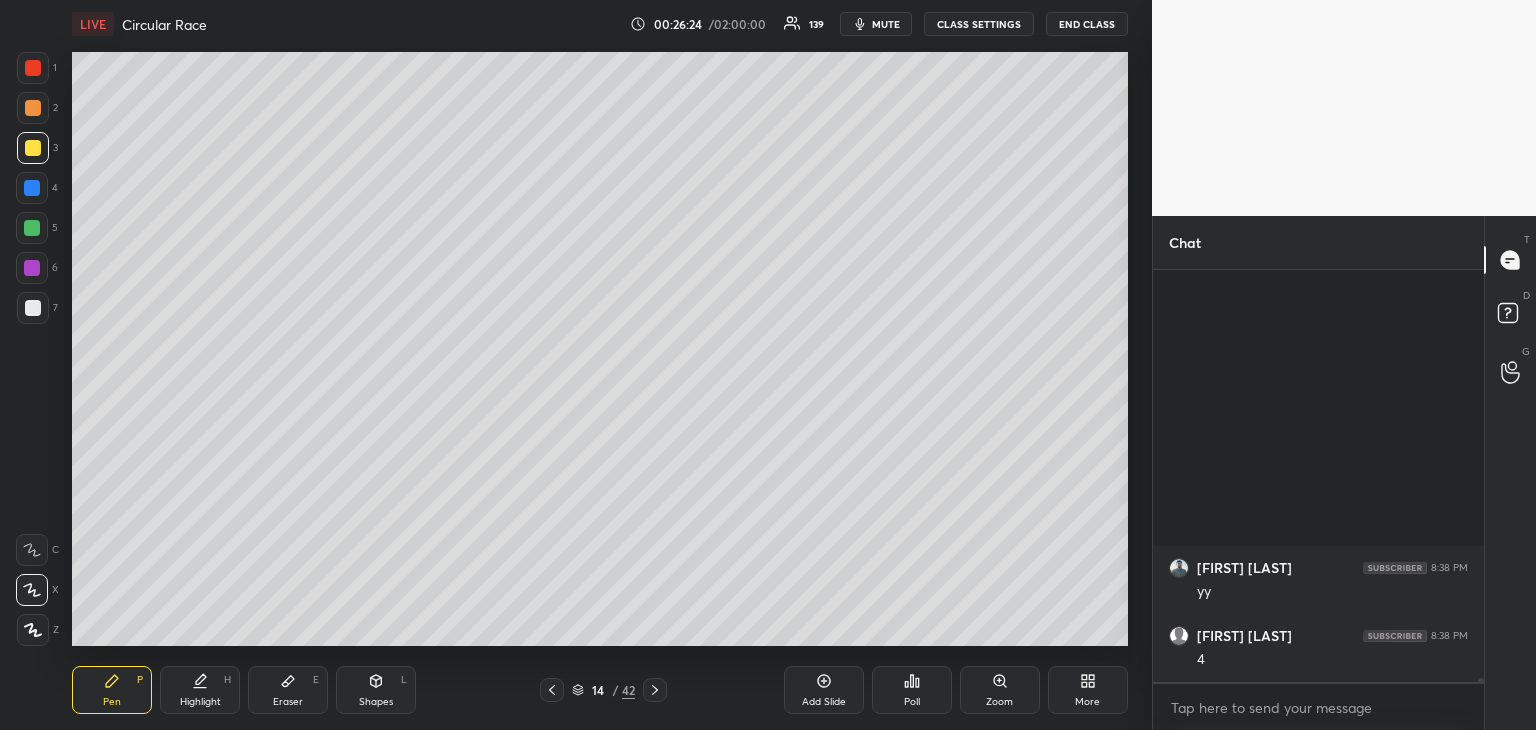 scroll, scrollTop: 40494, scrollLeft: 0, axis: vertical 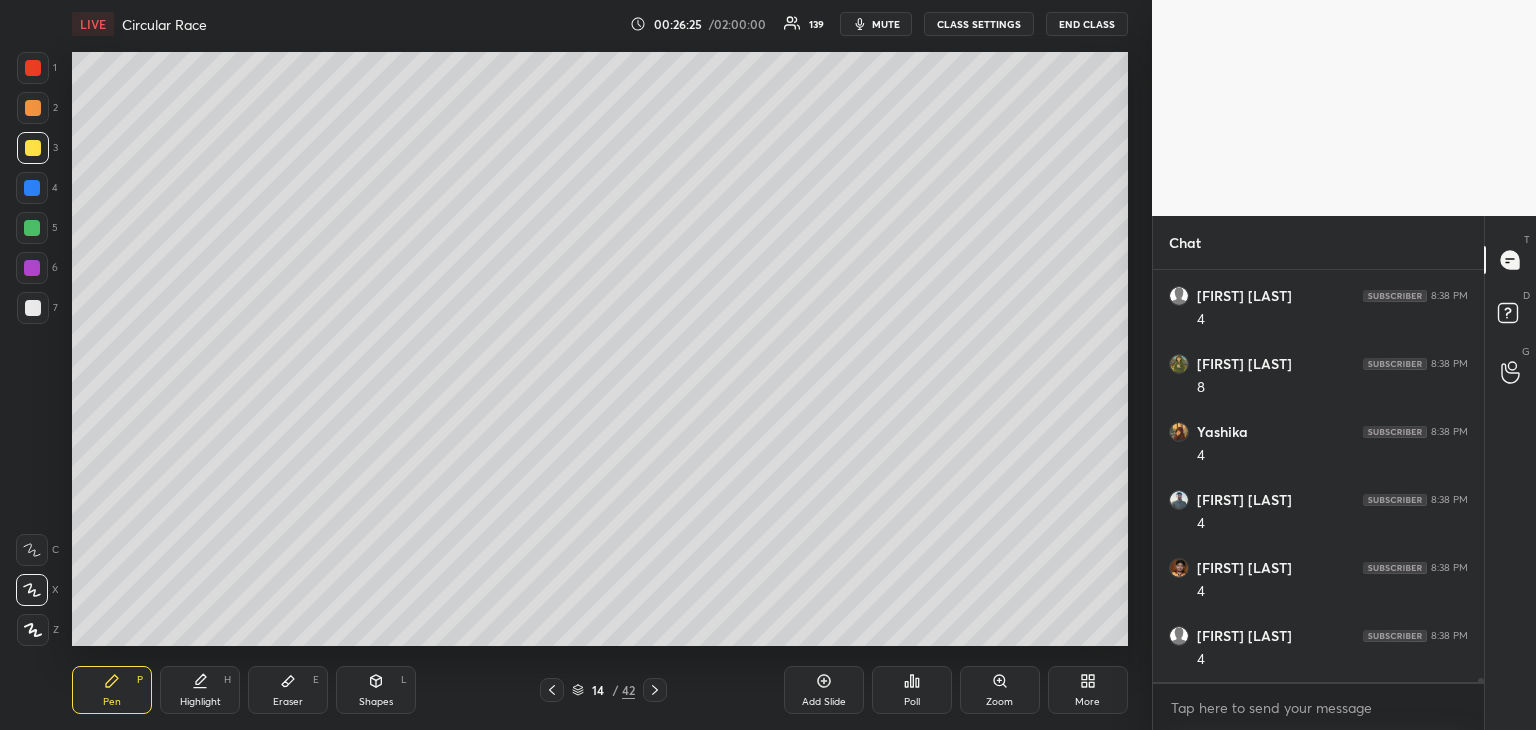 click at bounding box center (32, 228) 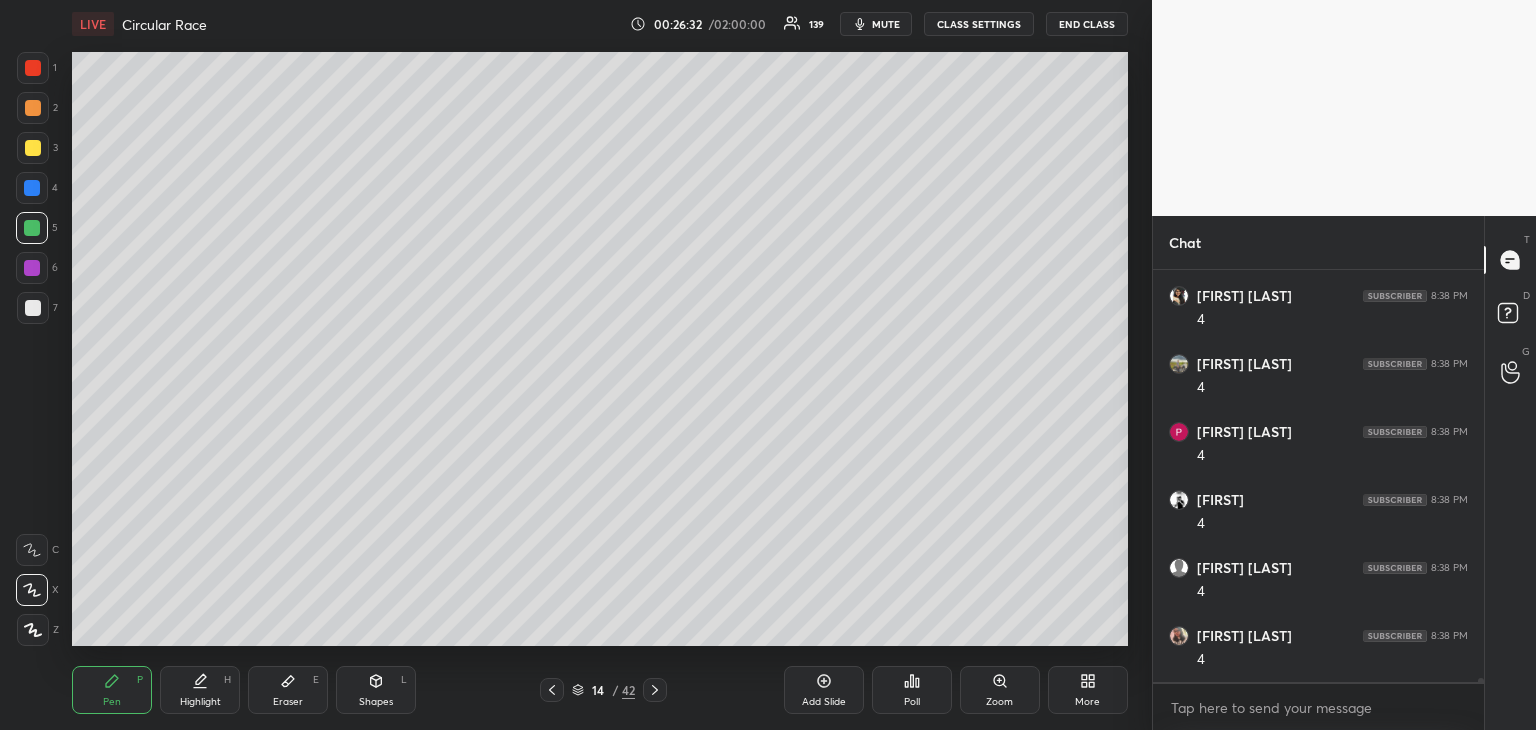 scroll, scrollTop: 41106, scrollLeft: 0, axis: vertical 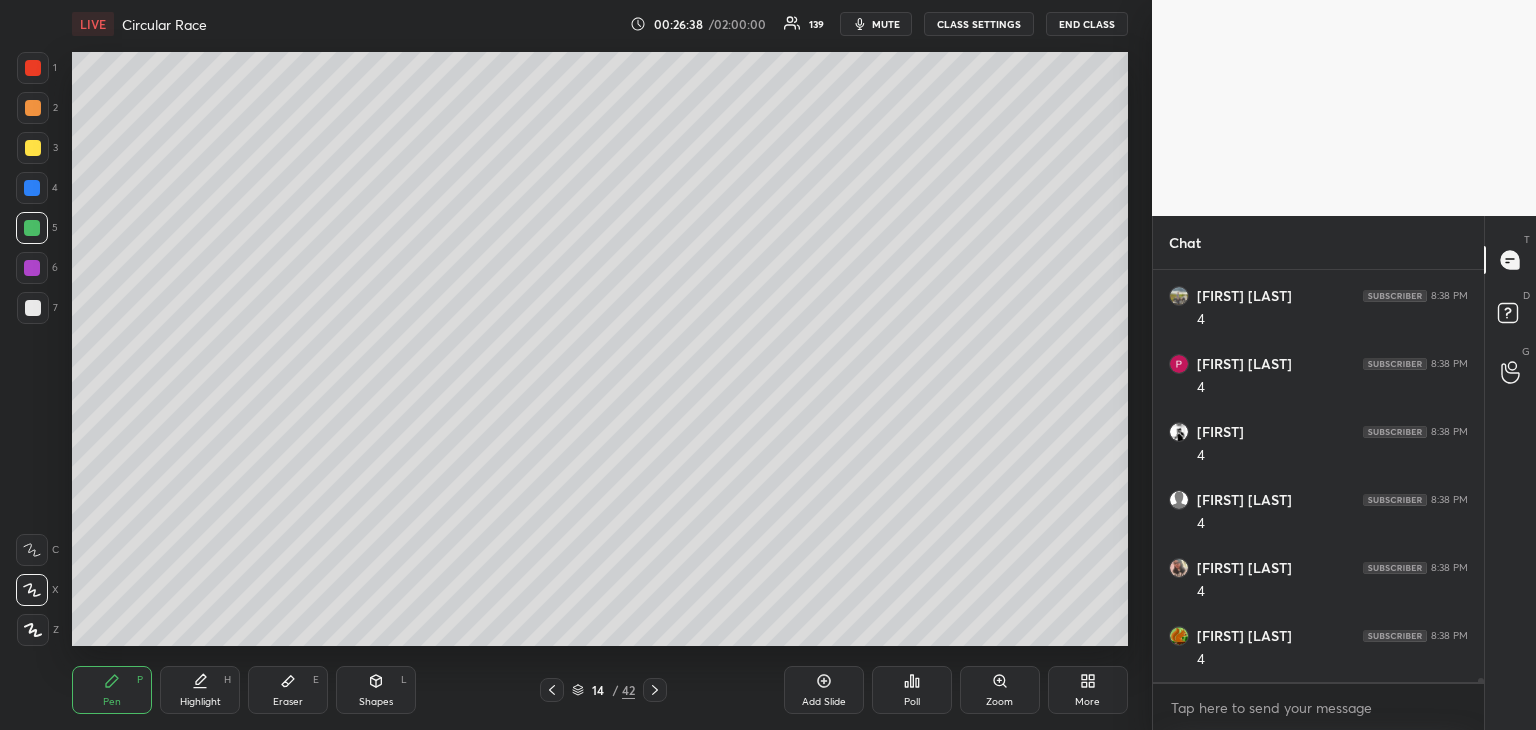 click at bounding box center [33, 308] 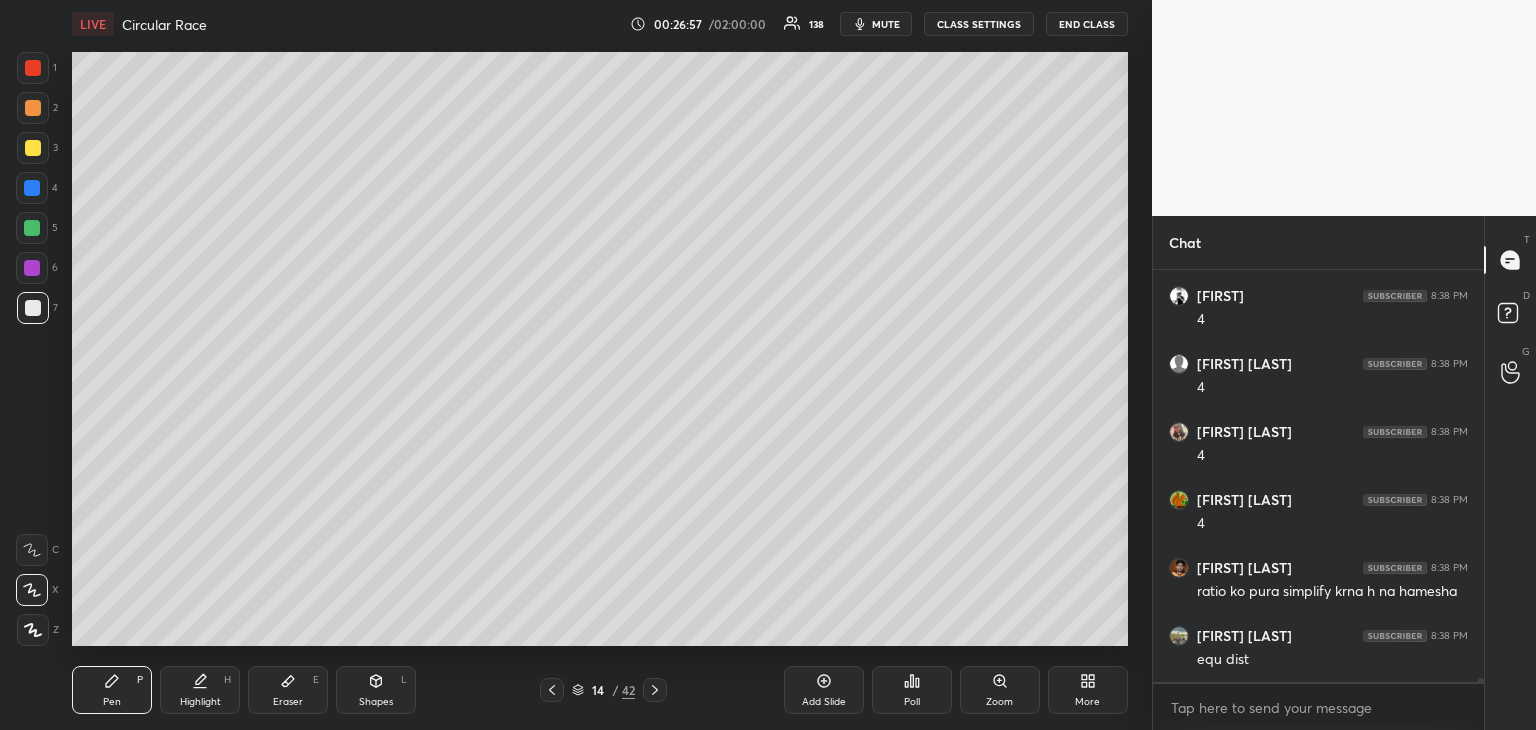 scroll, scrollTop: 41310, scrollLeft: 0, axis: vertical 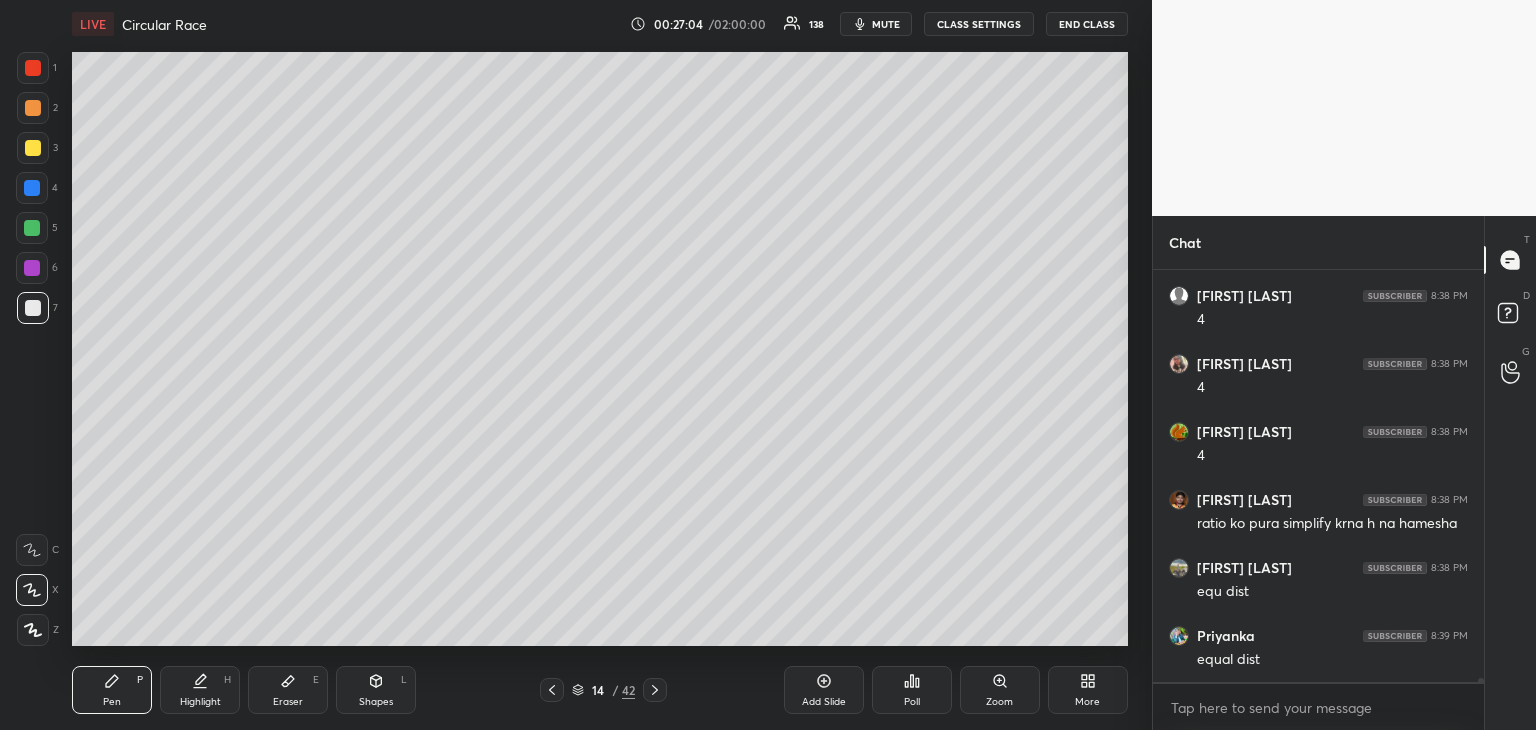 click at bounding box center [33, 148] 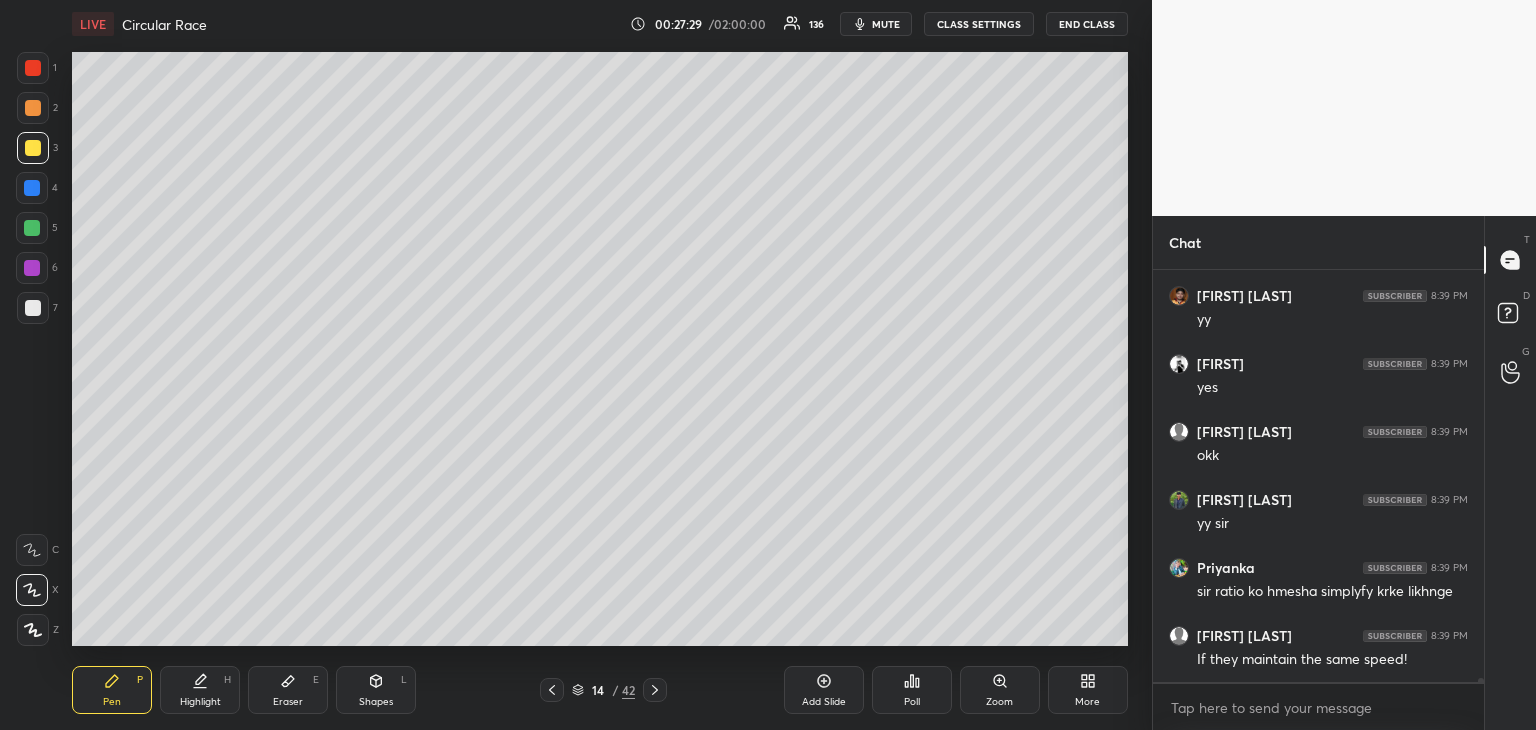 scroll, scrollTop: 41990, scrollLeft: 0, axis: vertical 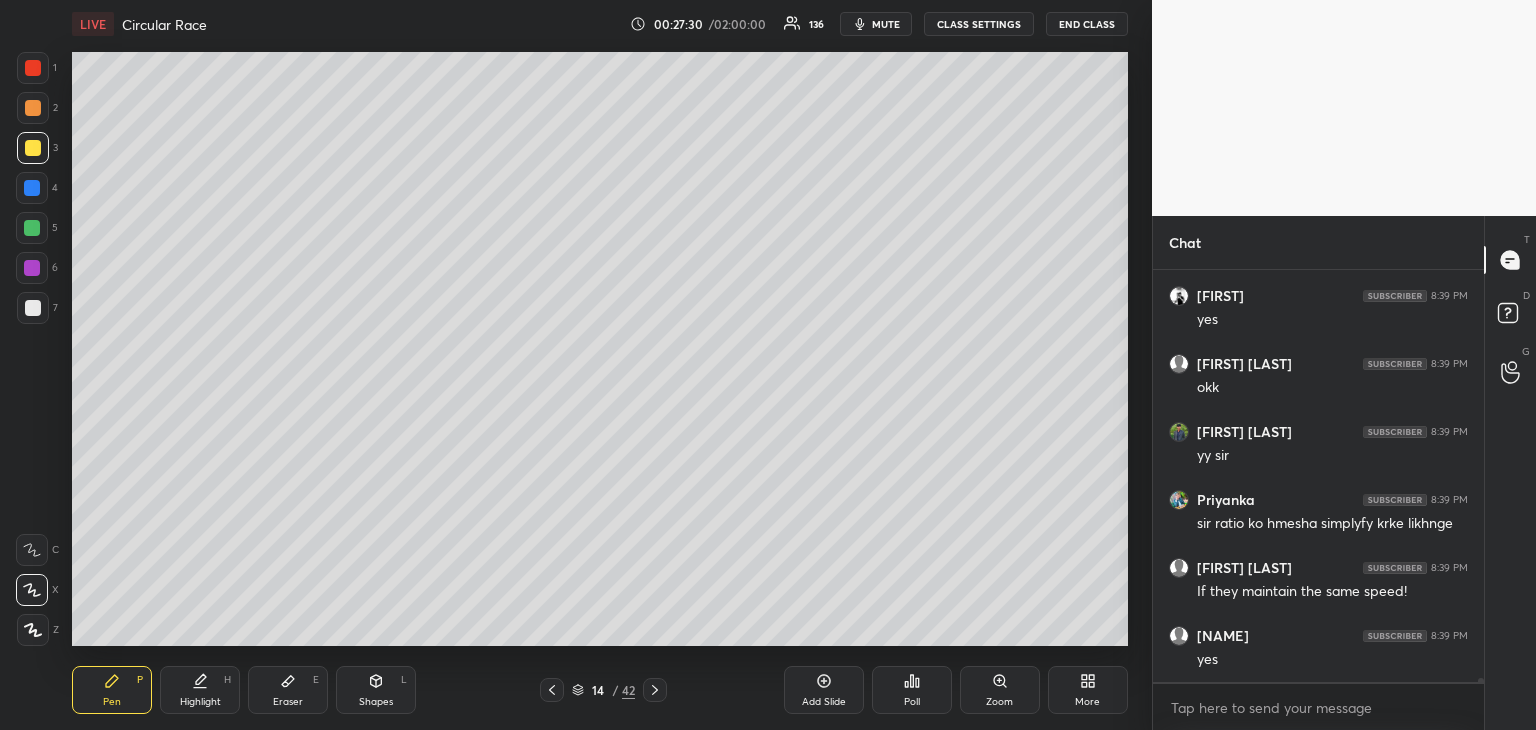 click 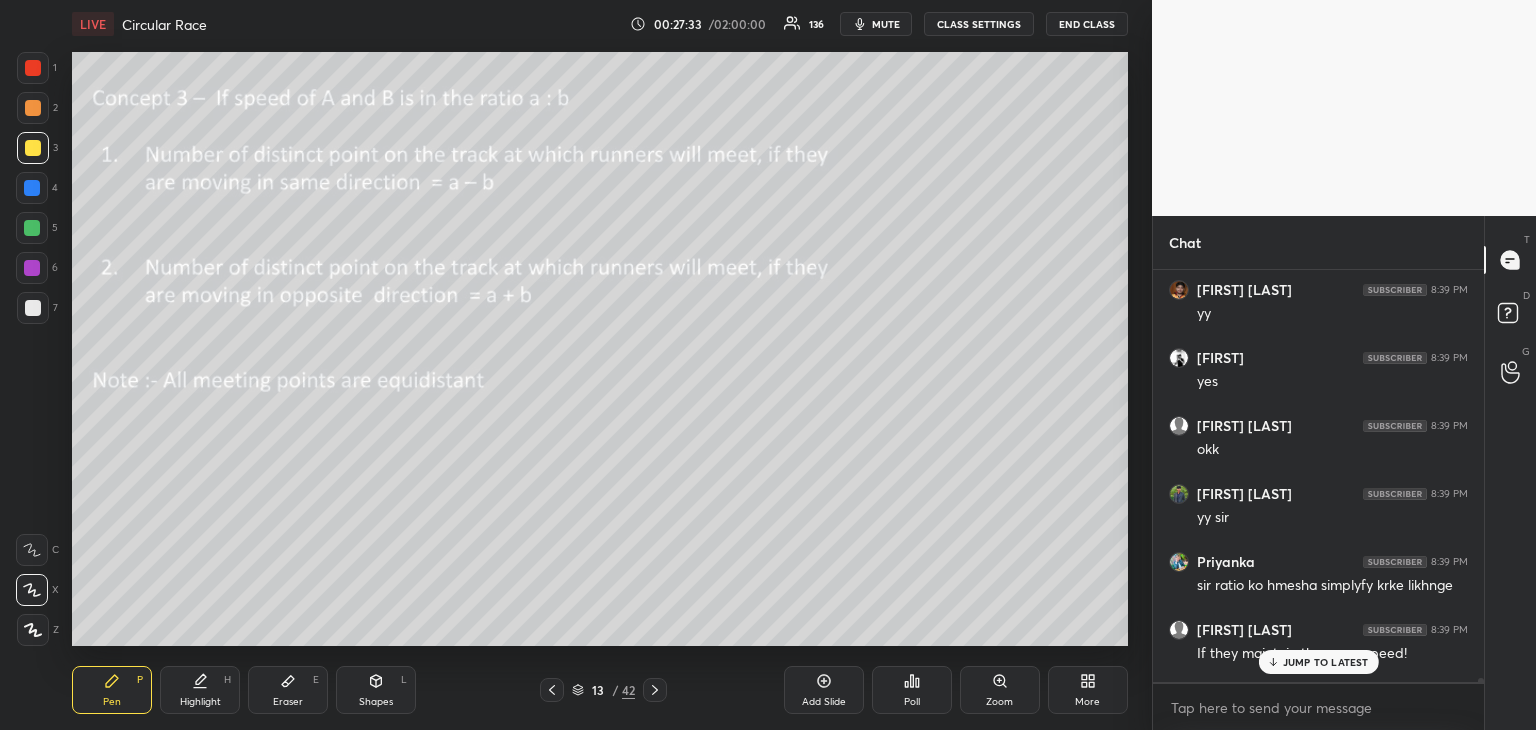 scroll, scrollTop: 41990, scrollLeft: 0, axis: vertical 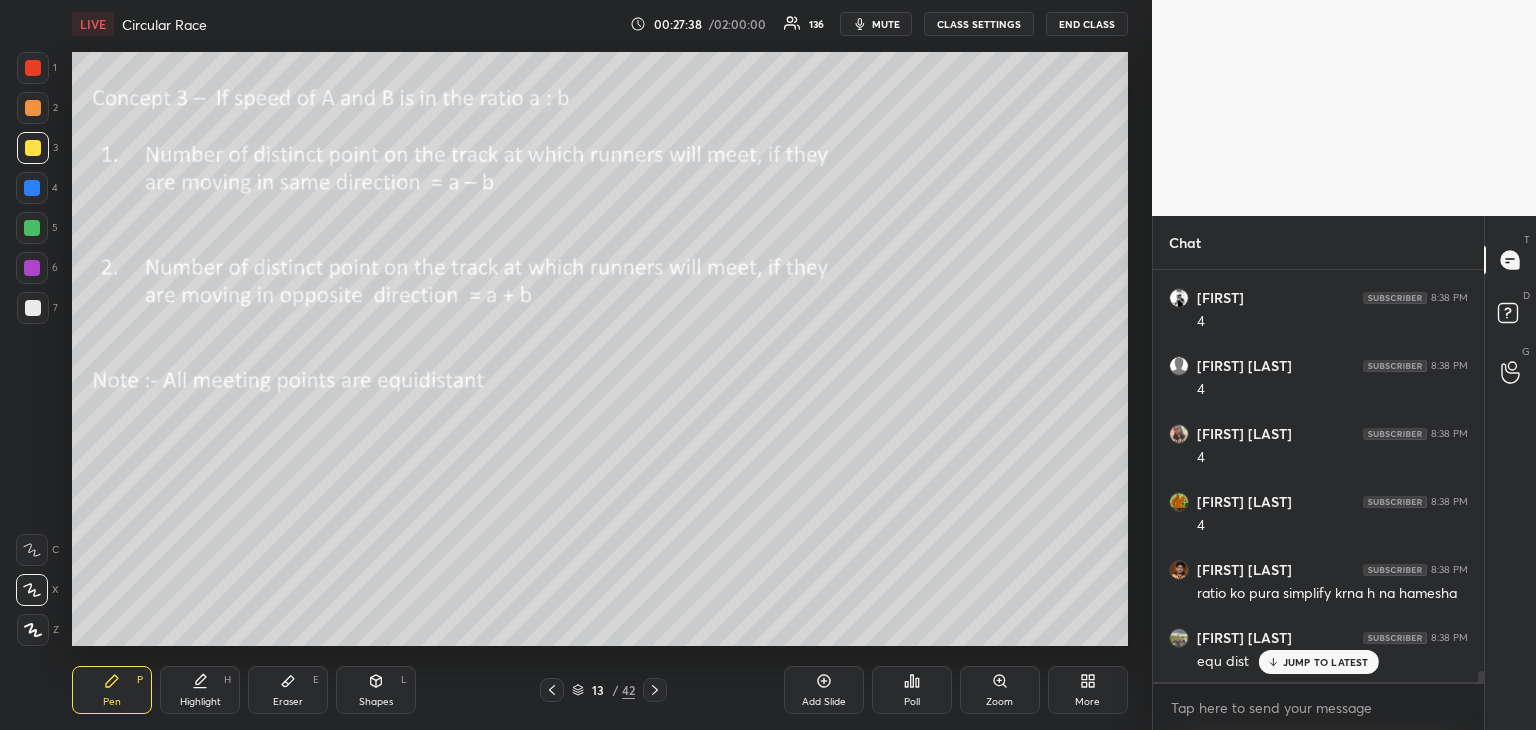 click on "JUMP TO LATEST" at bounding box center (1326, 662) 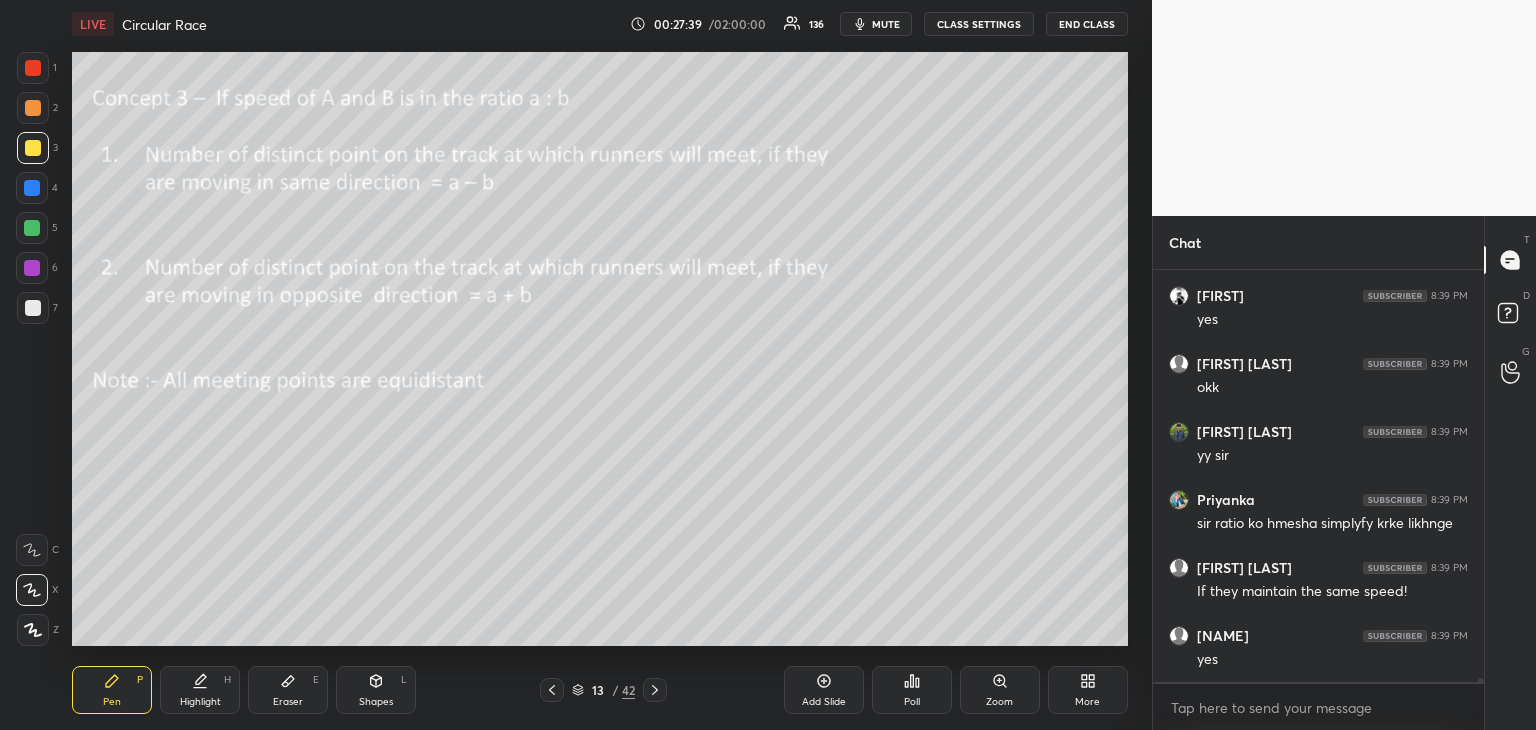 click on "Highlight H" at bounding box center (200, 690) 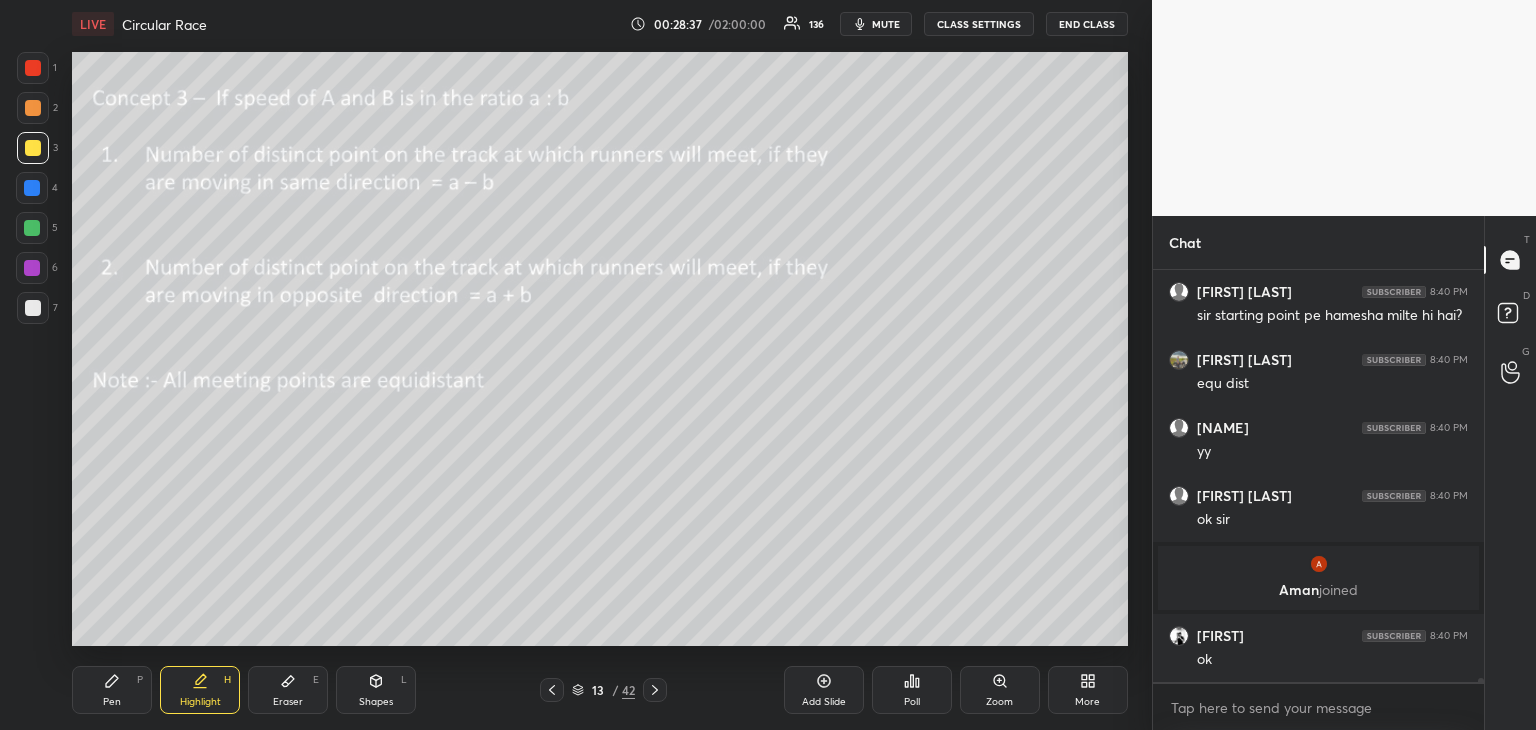 scroll, scrollTop: 42052, scrollLeft: 0, axis: vertical 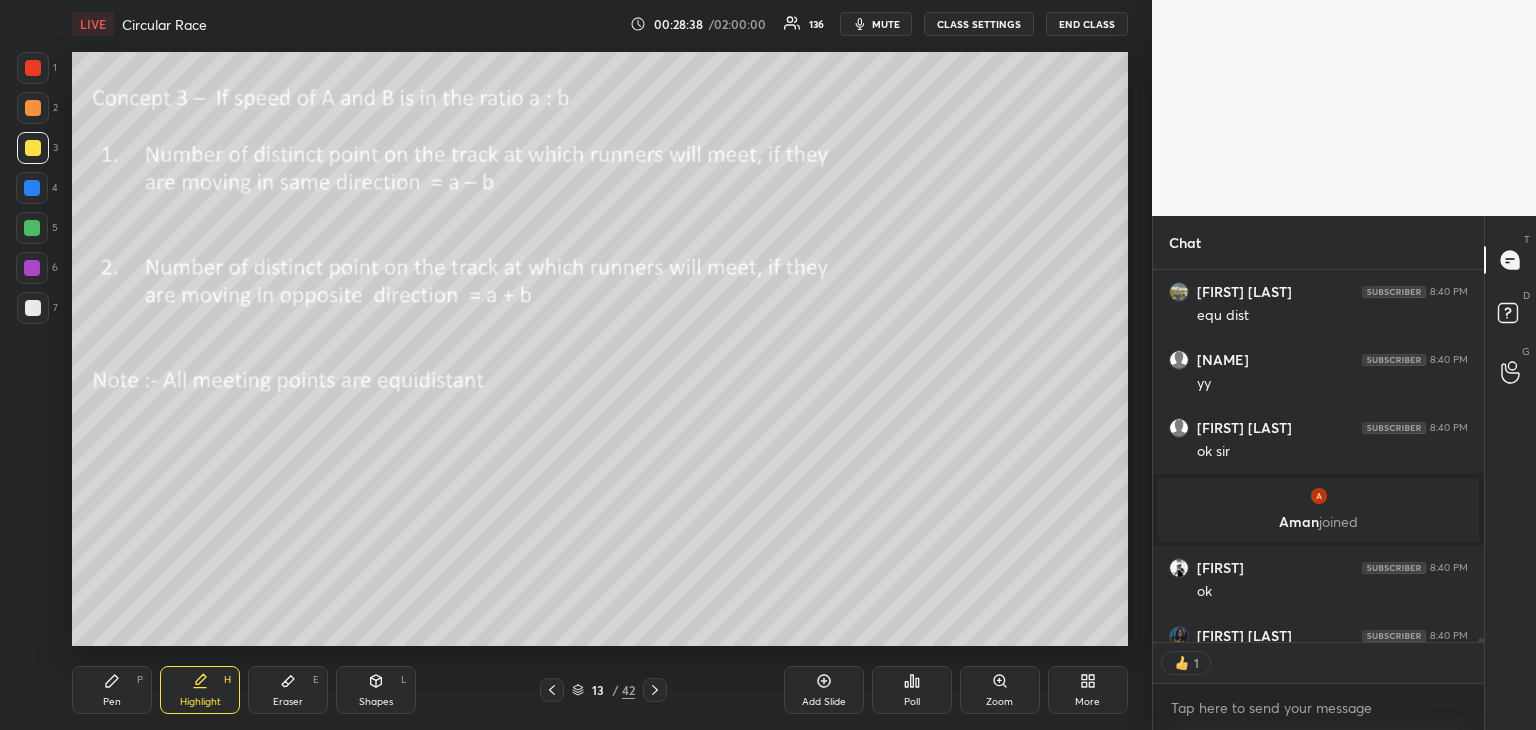 click on "Pen P" at bounding box center (112, 690) 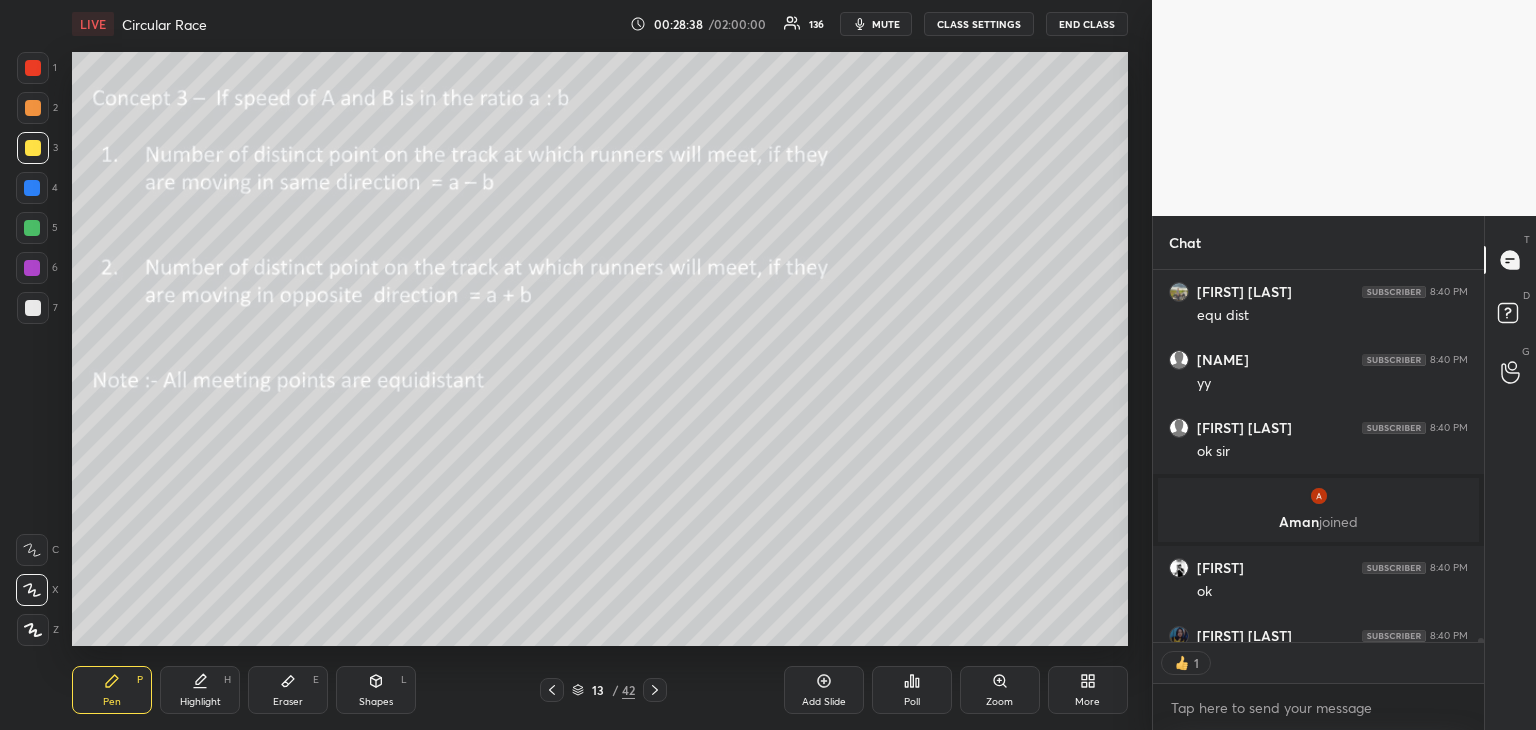 scroll, scrollTop: 42364, scrollLeft: 0, axis: vertical 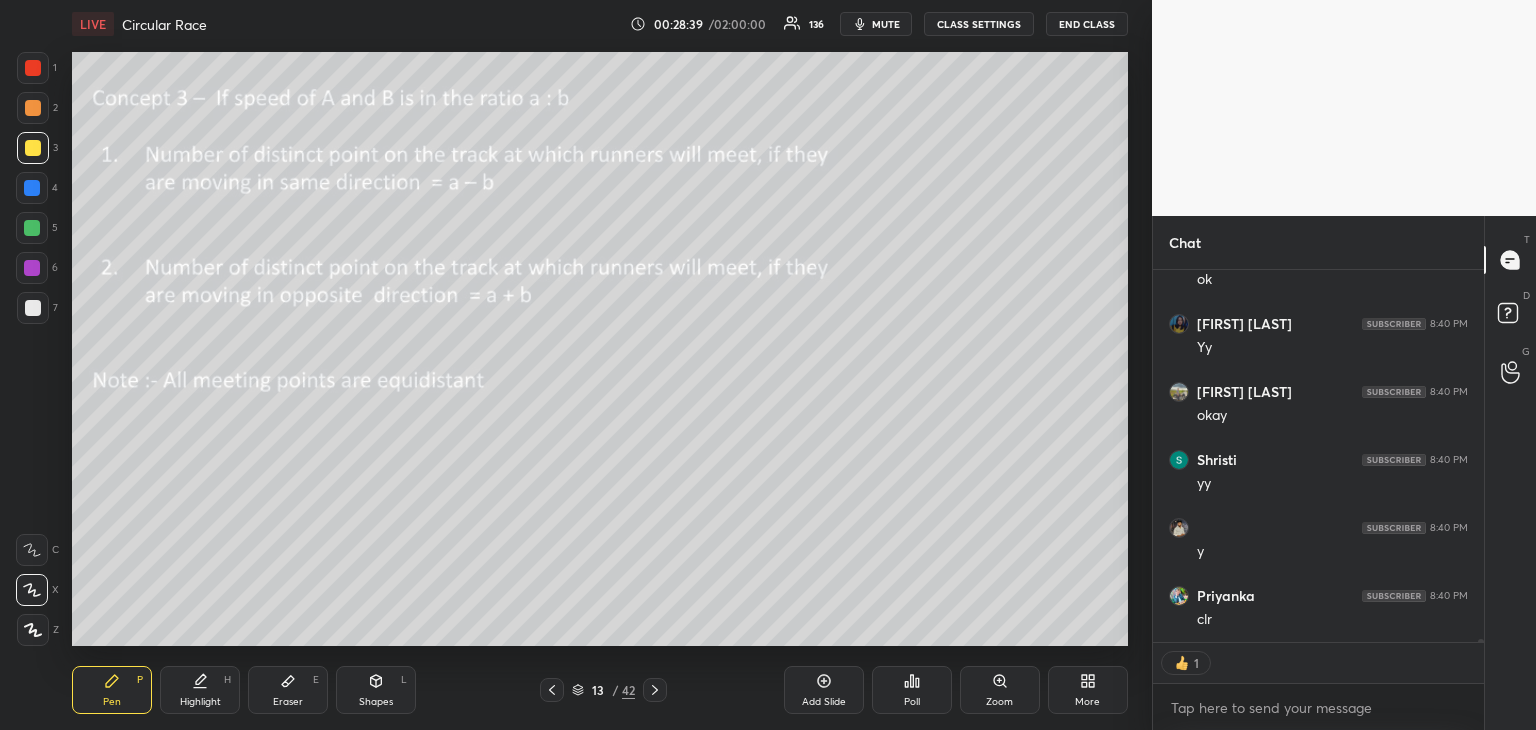 click 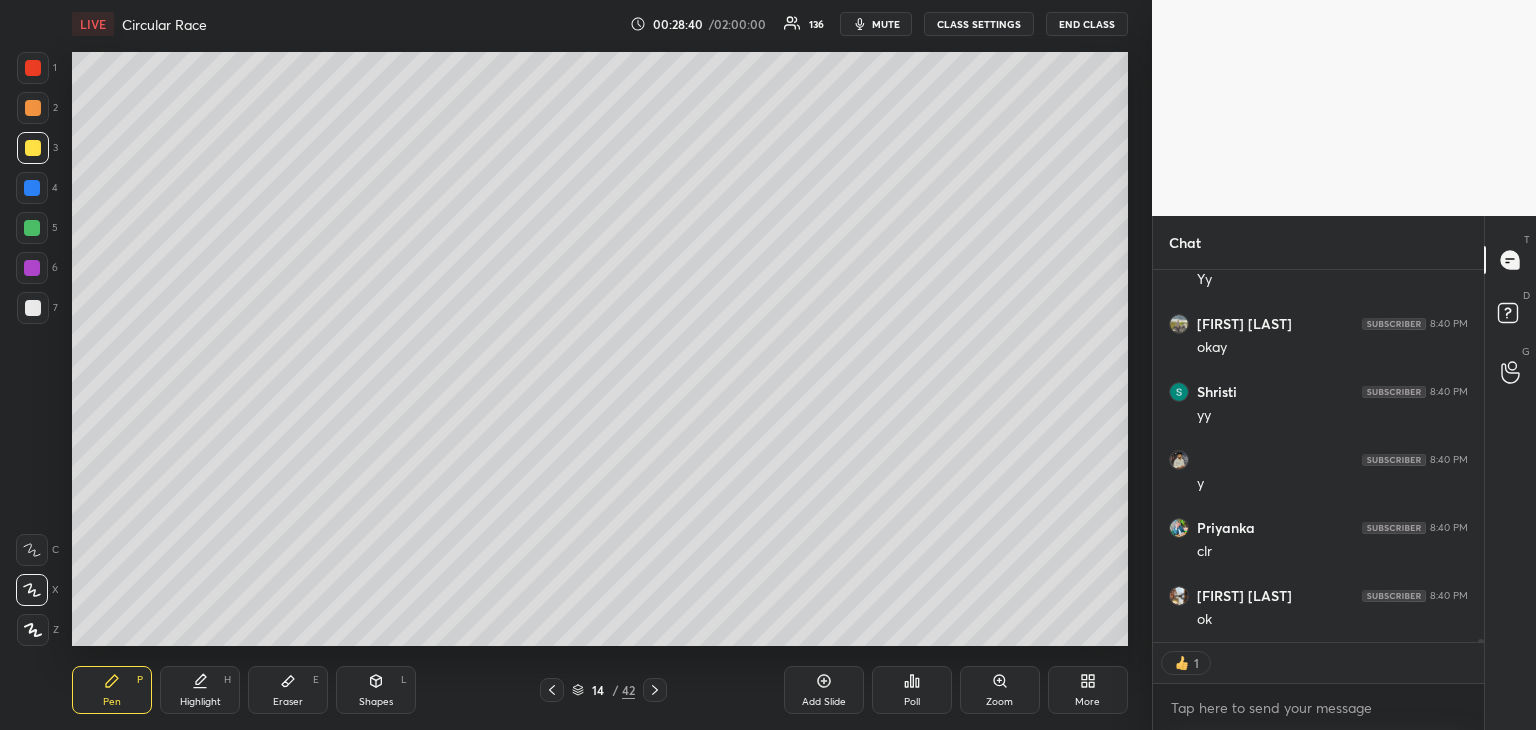 scroll, scrollTop: 42500, scrollLeft: 0, axis: vertical 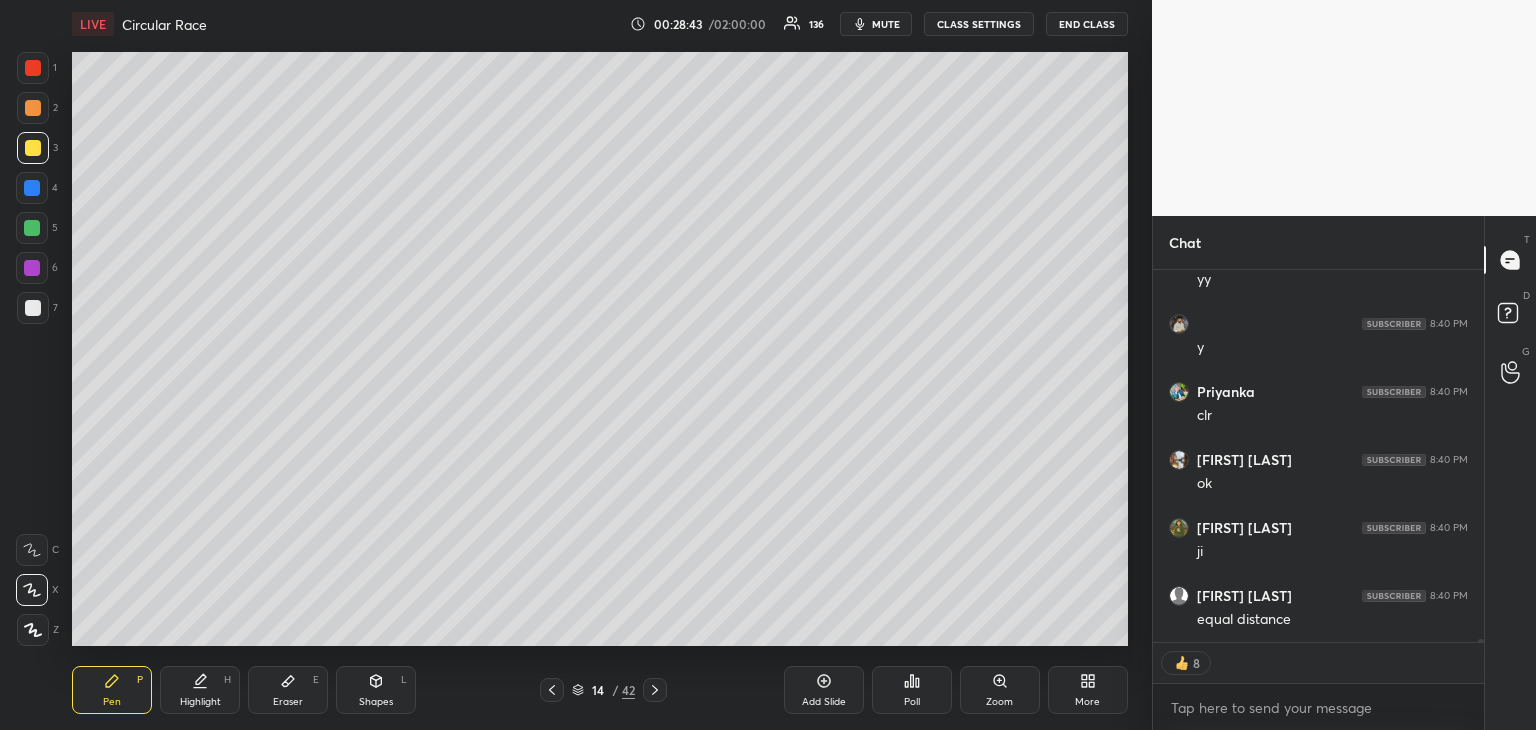 click on "Highlight" at bounding box center (200, 702) 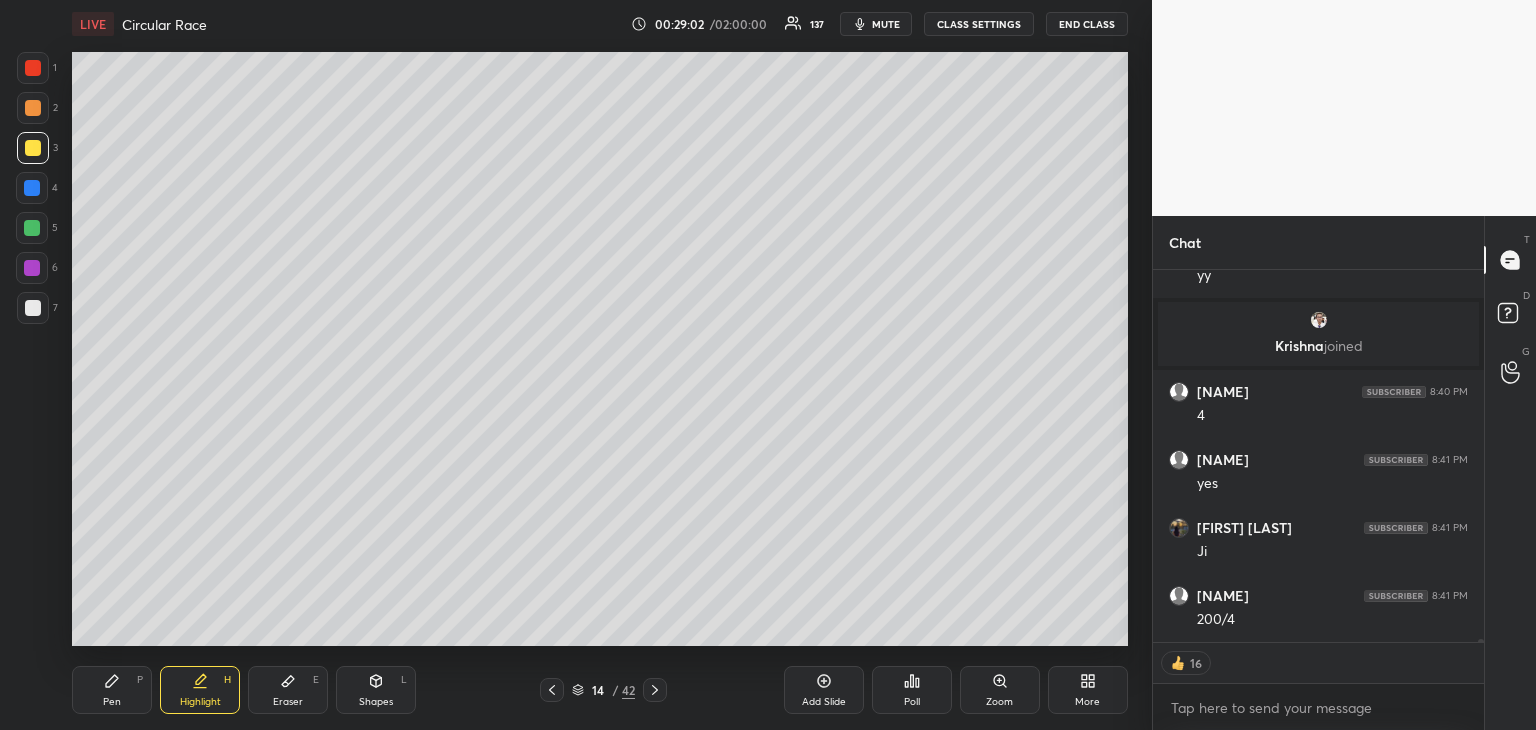 scroll, scrollTop: 42950, scrollLeft: 0, axis: vertical 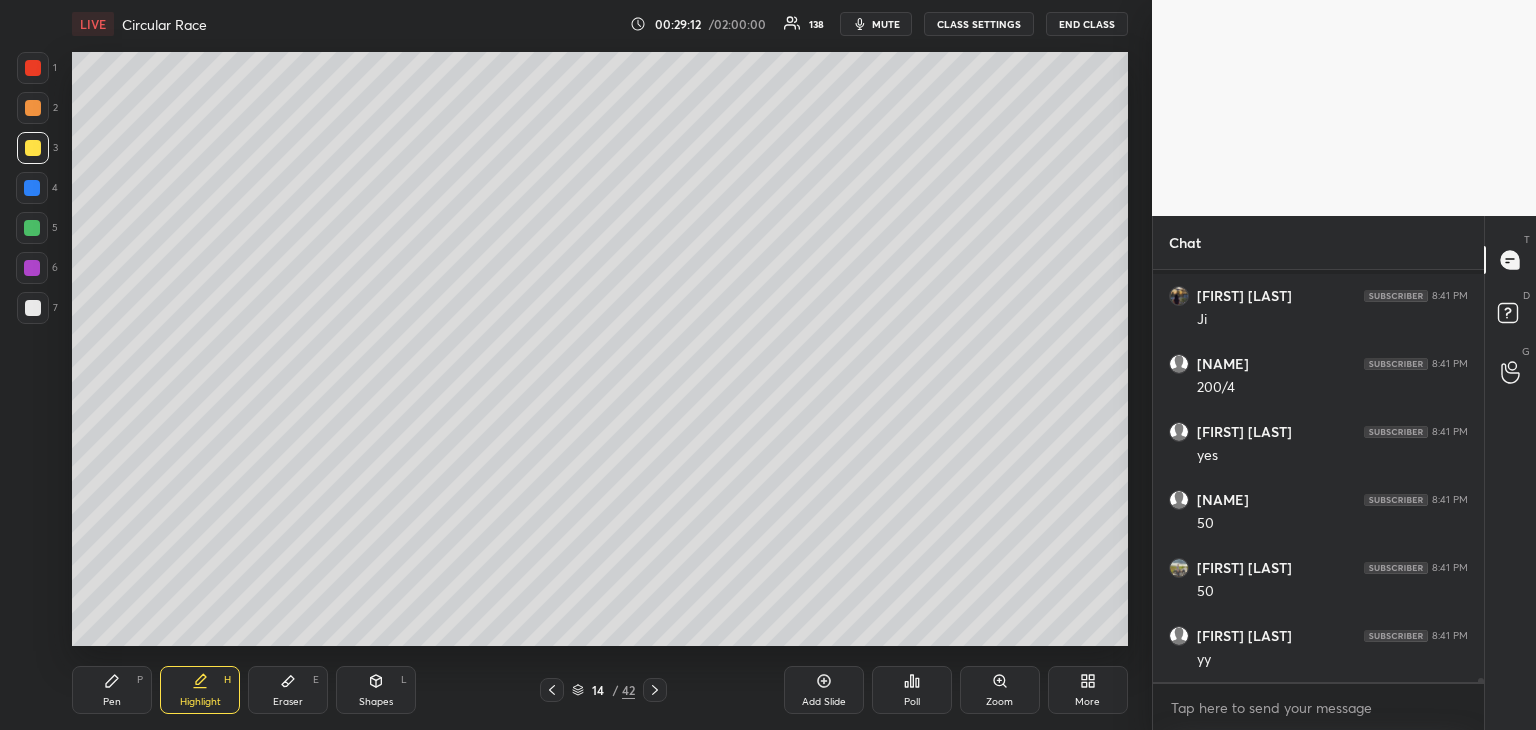 click on "Pen P" at bounding box center (112, 690) 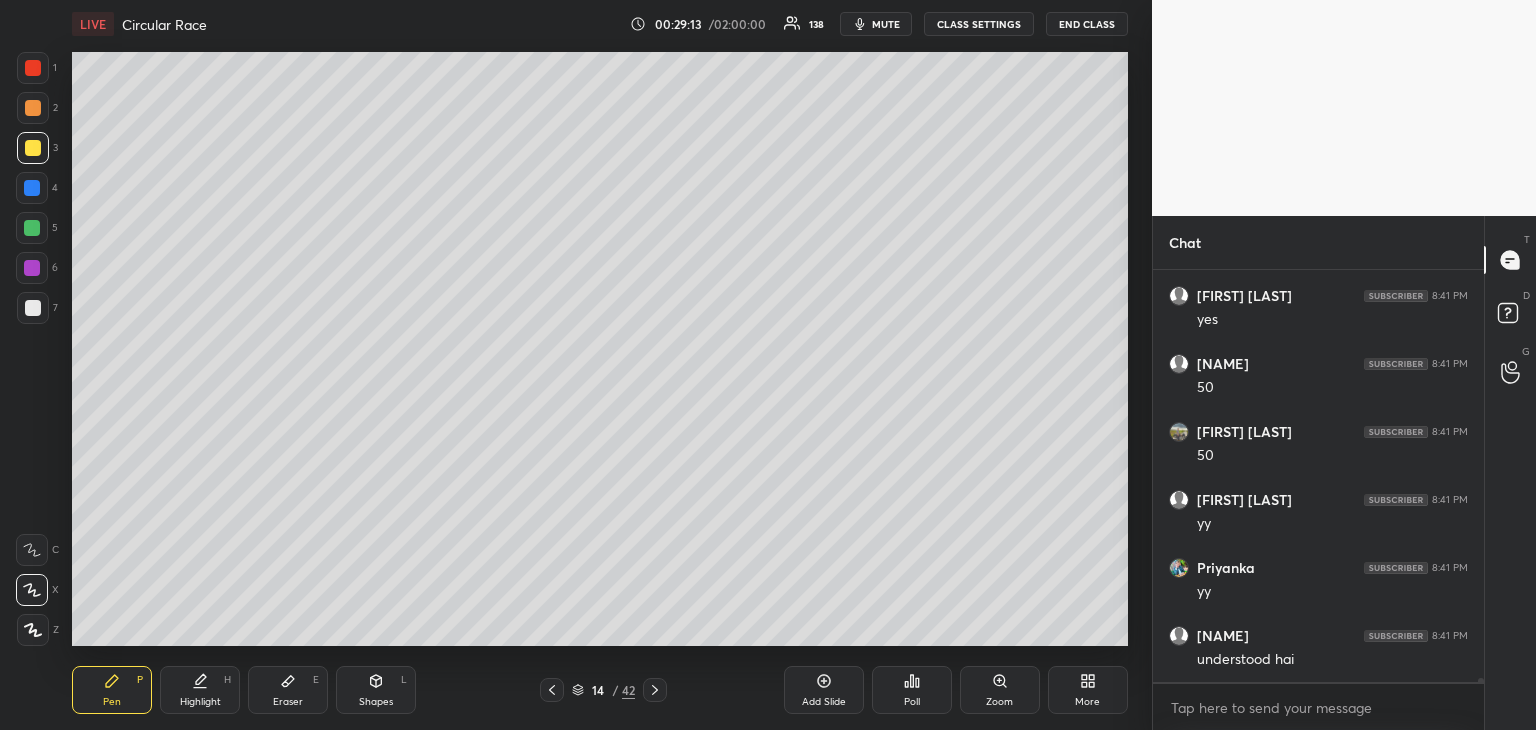 click on "Add Slide" at bounding box center (824, 690) 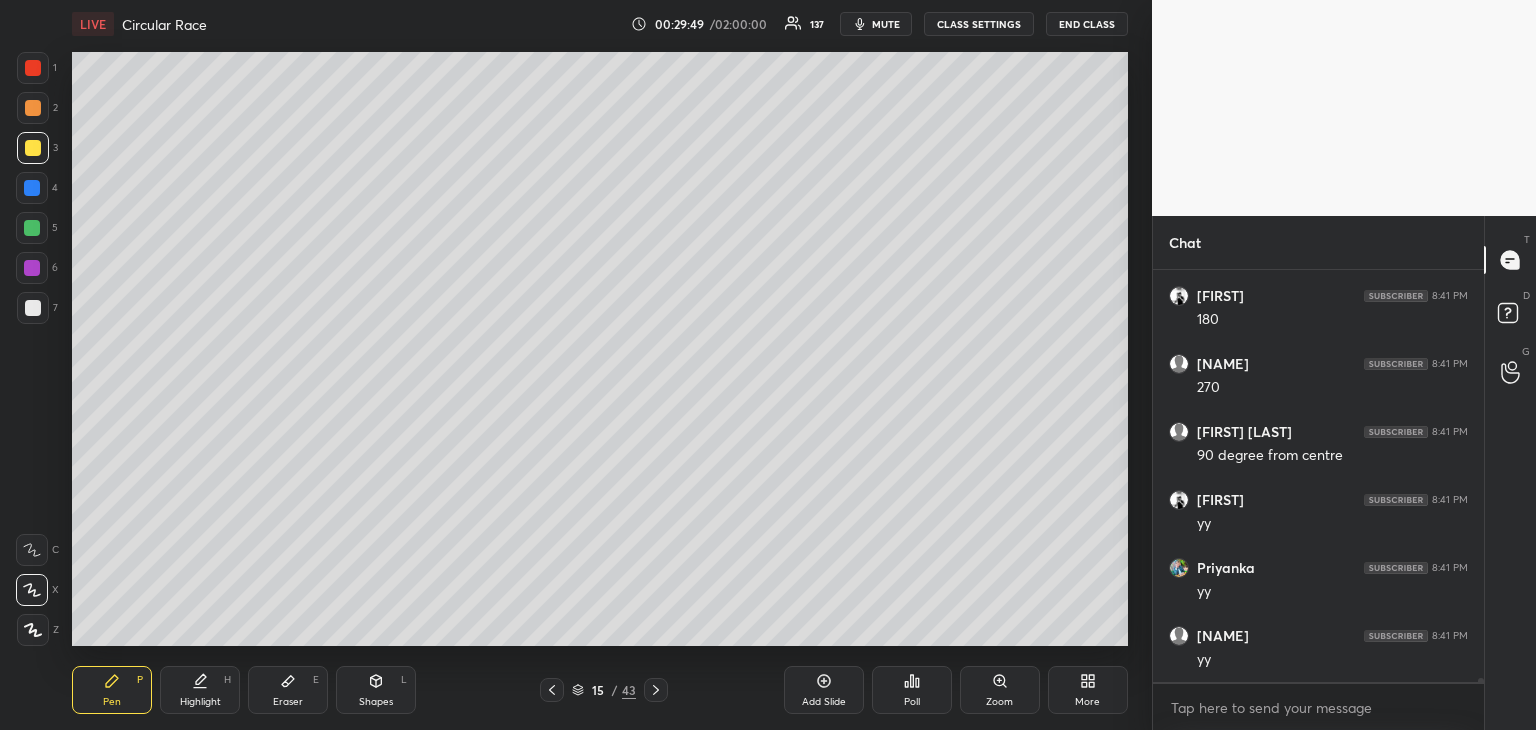 scroll, scrollTop: 45358, scrollLeft: 0, axis: vertical 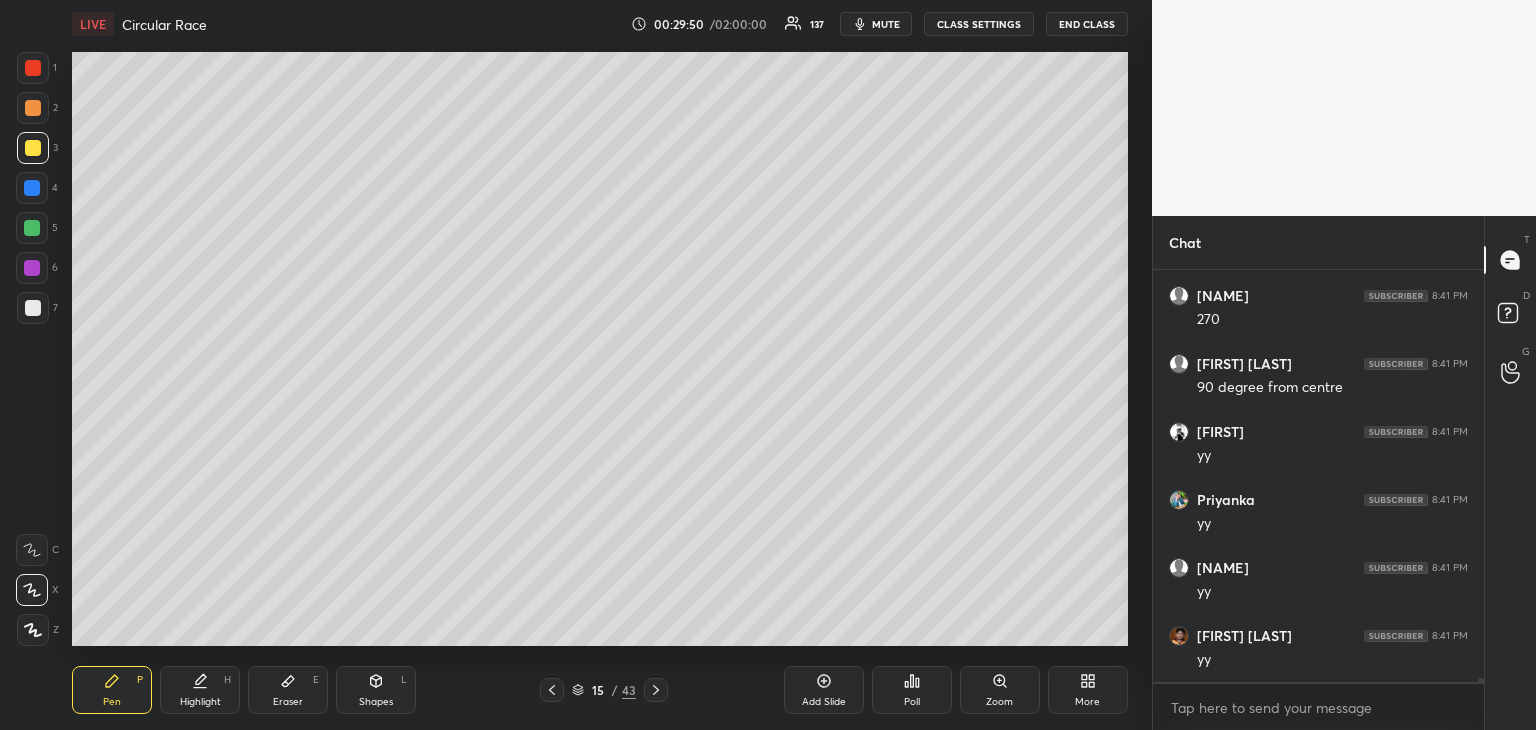 click on "Add Slide" at bounding box center [824, 702] 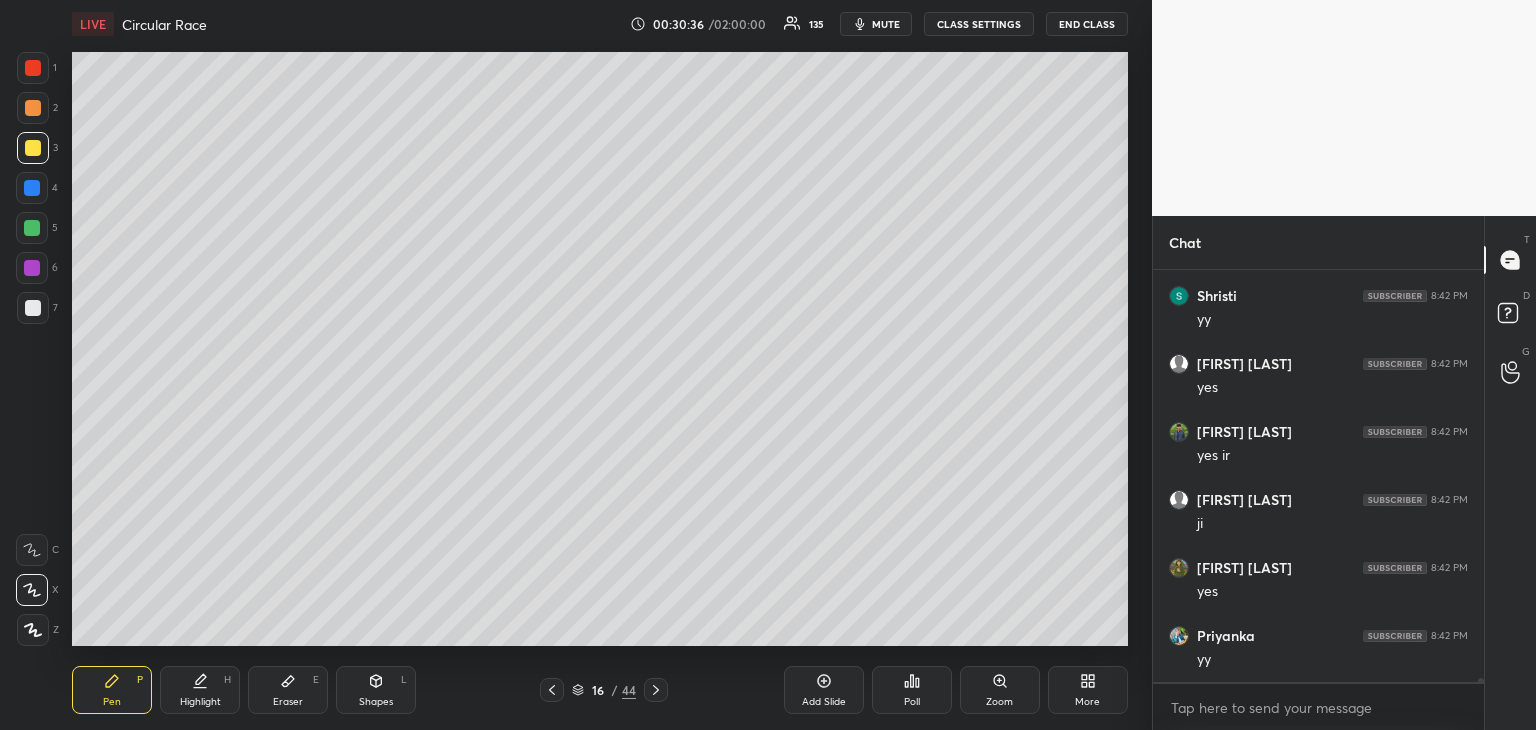 scroll, scrollTop: 47126, scrollLeft: 0, axis: vertical 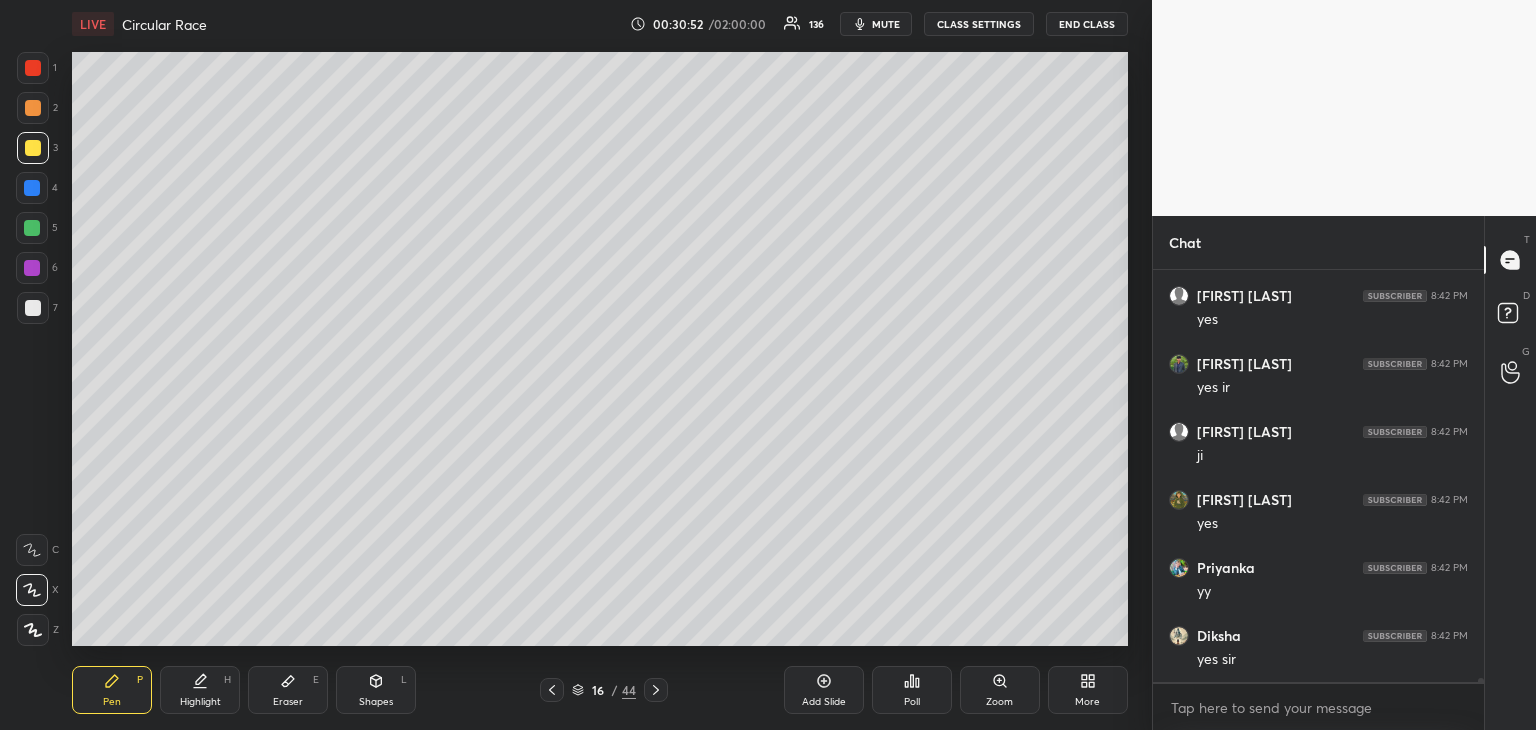 click 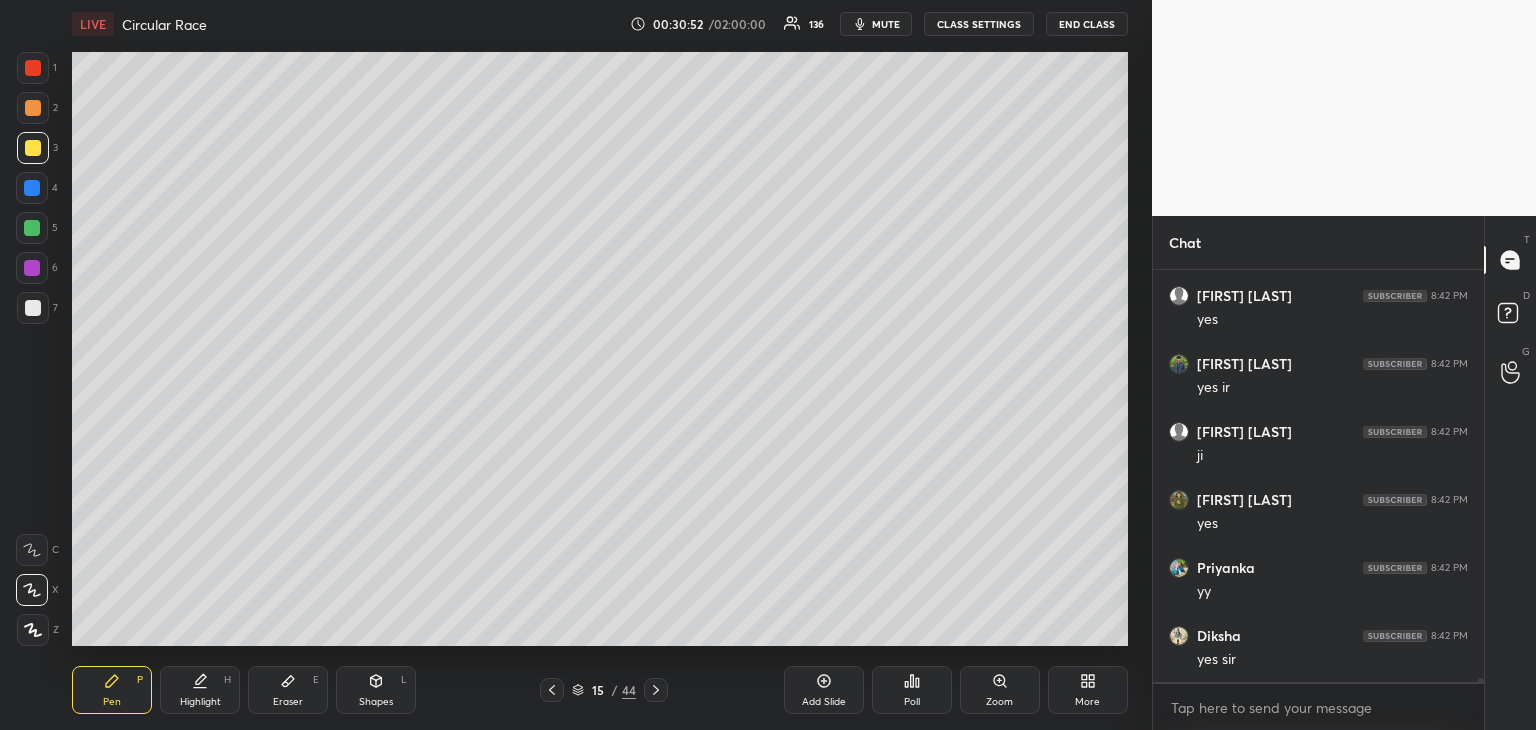 click 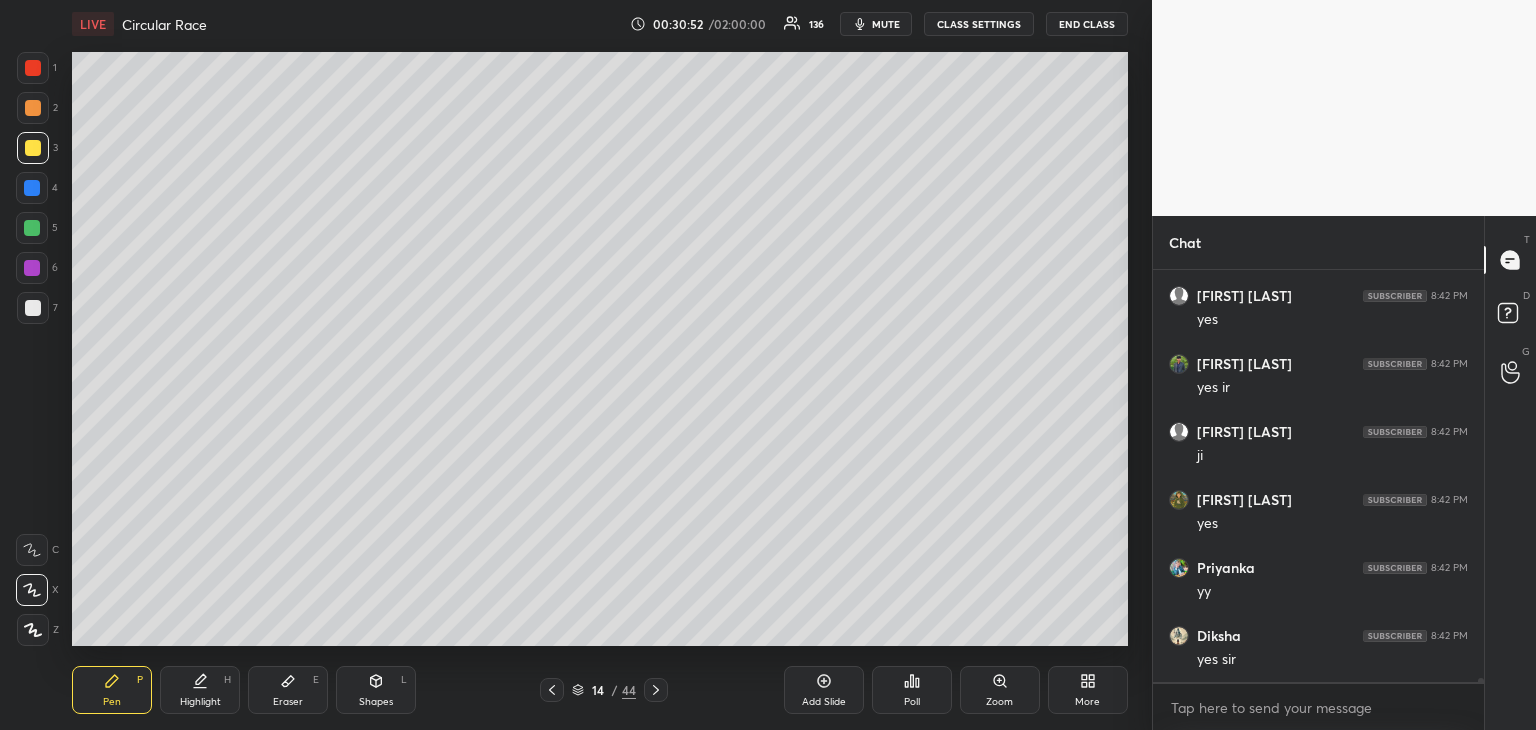 click 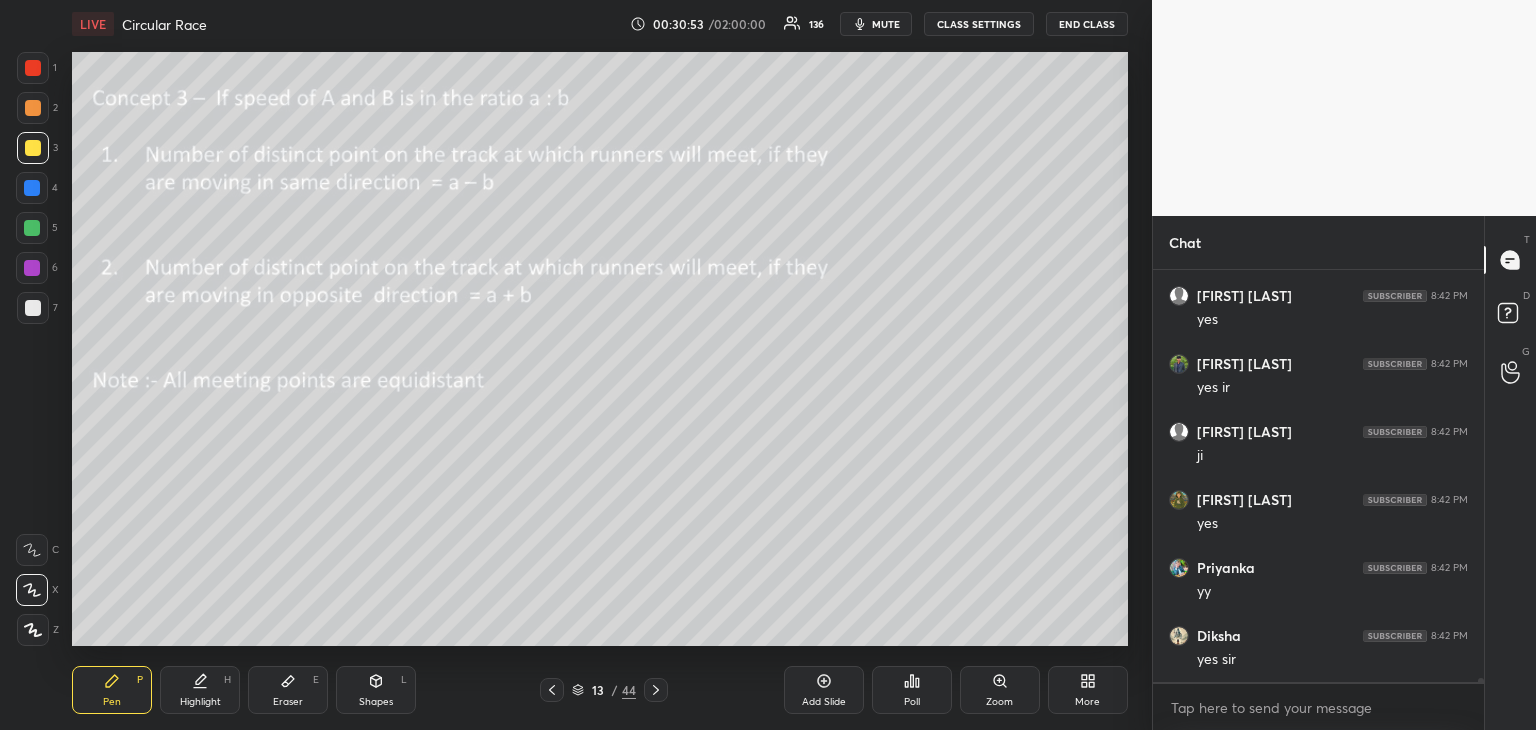 click 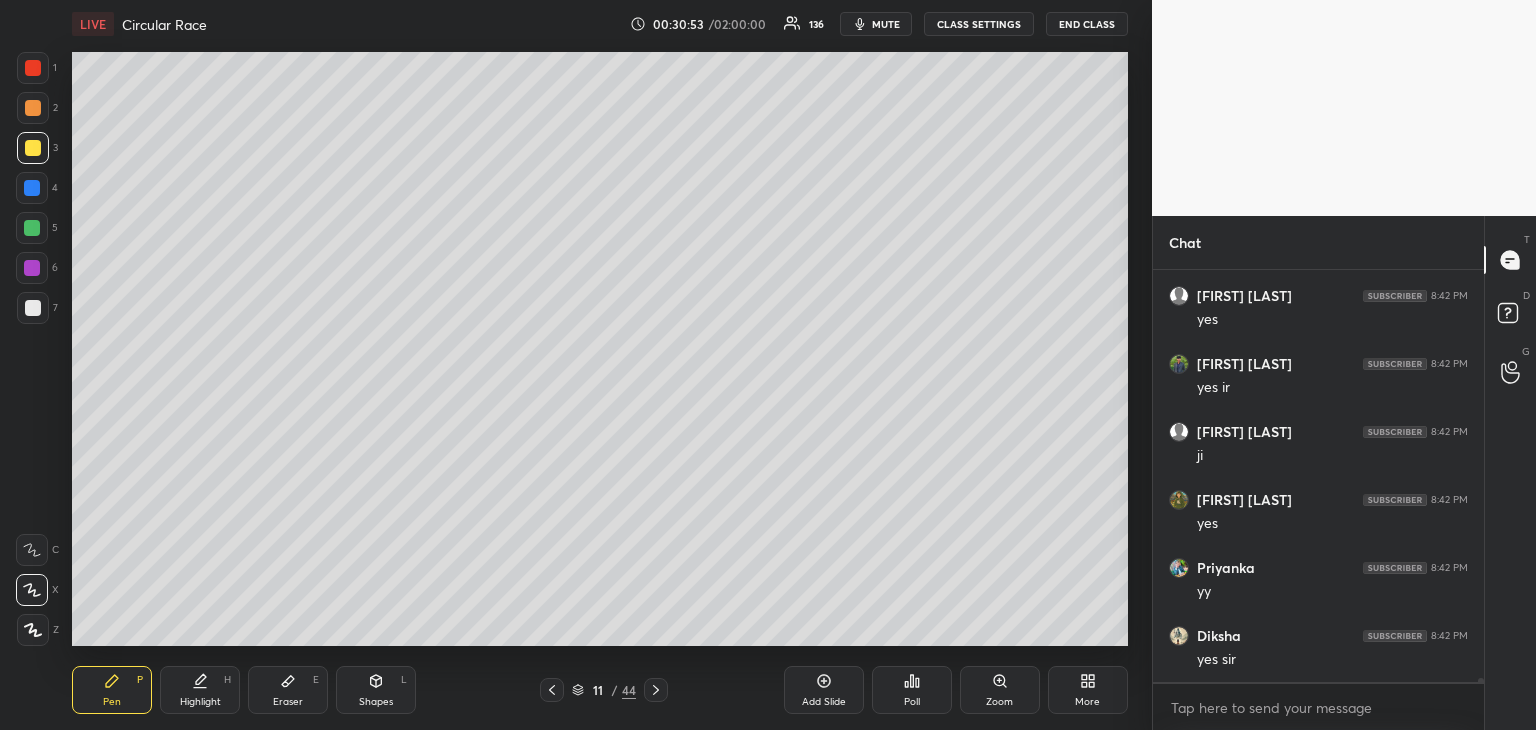 click 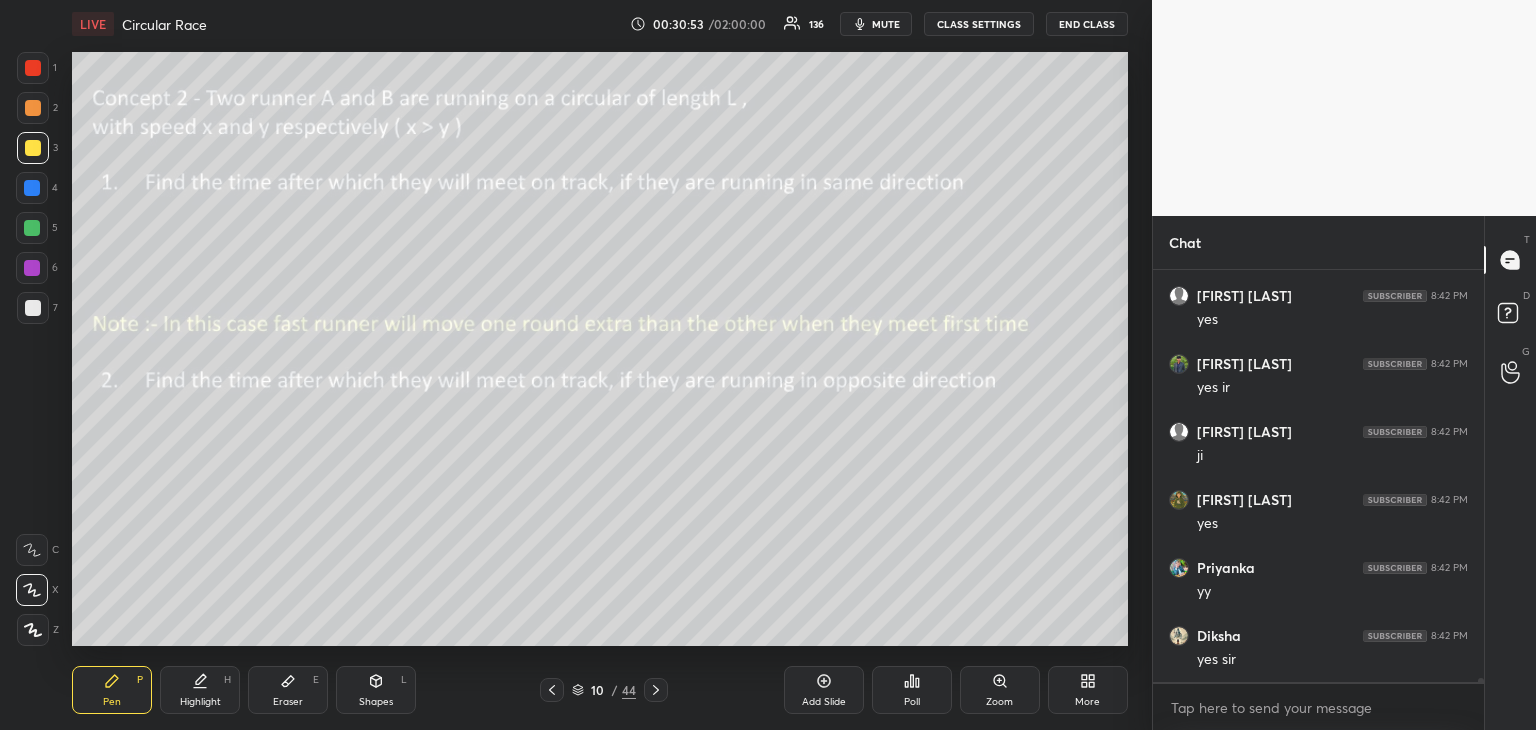 click 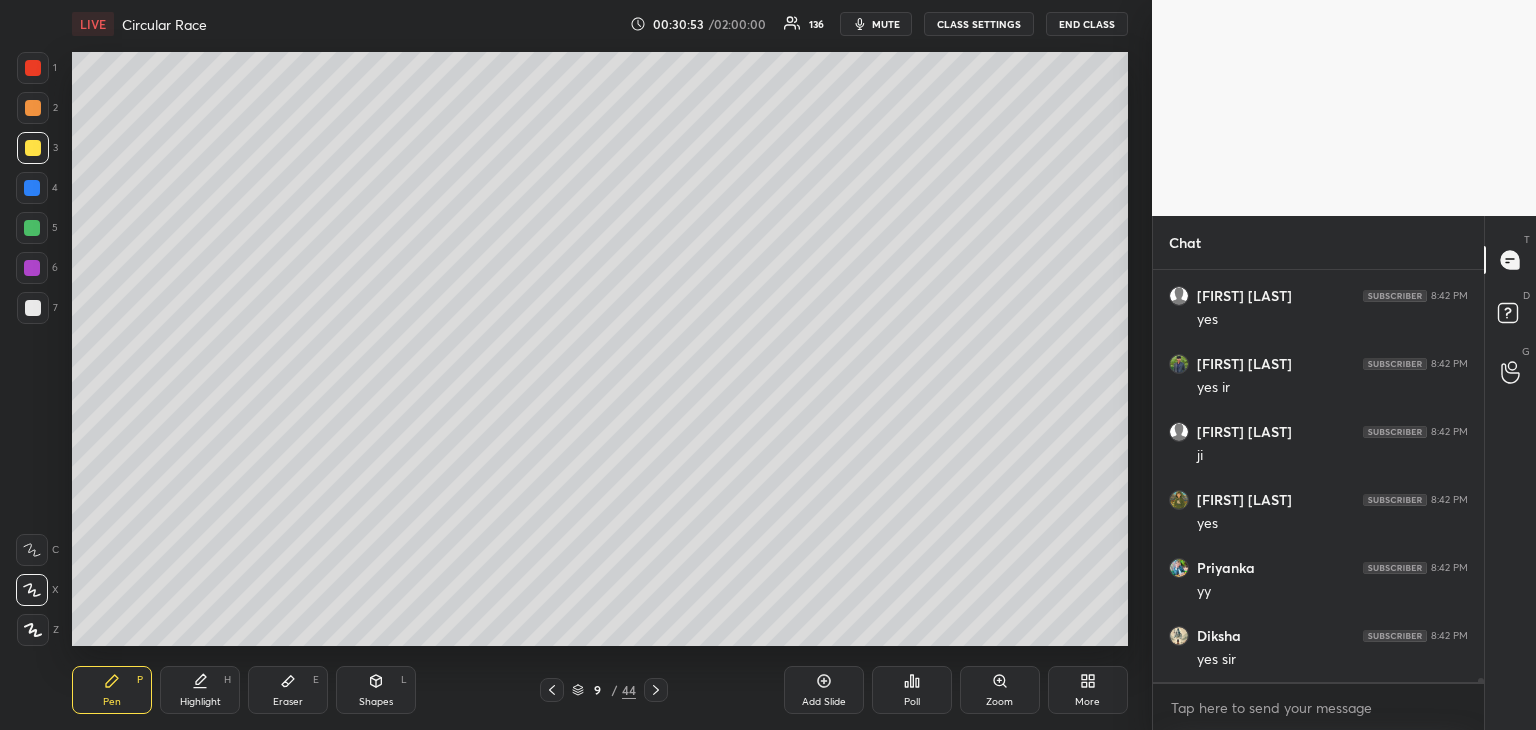 click 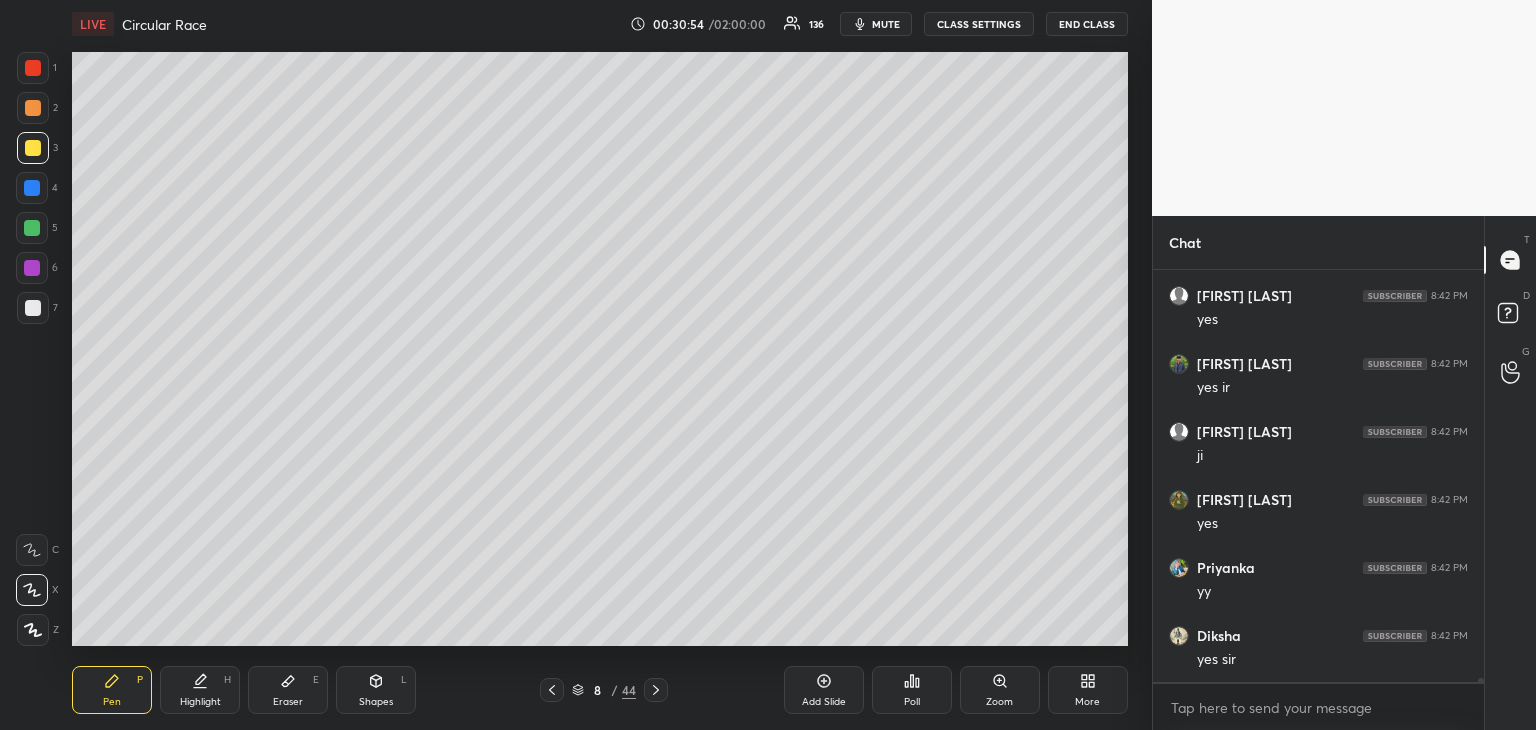 click 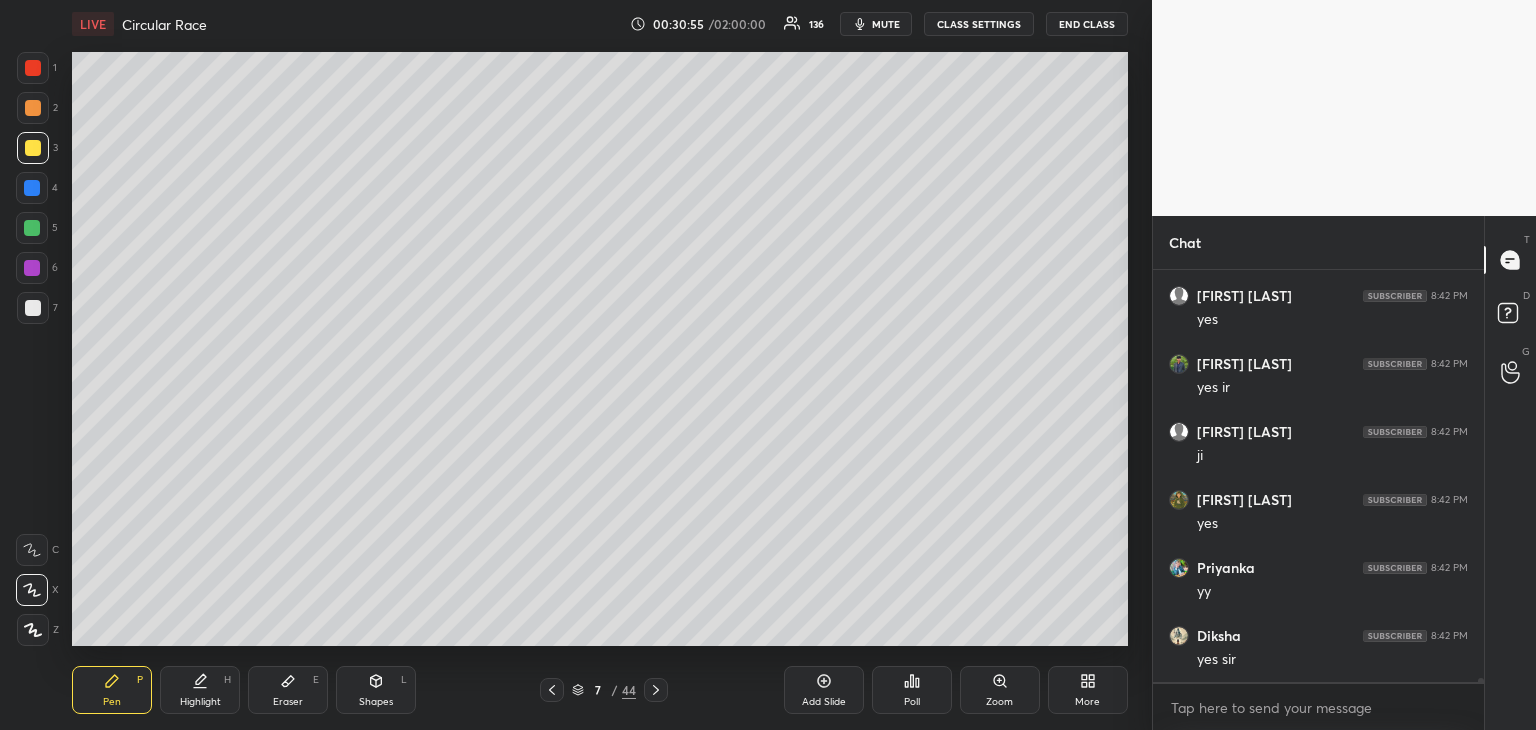 click 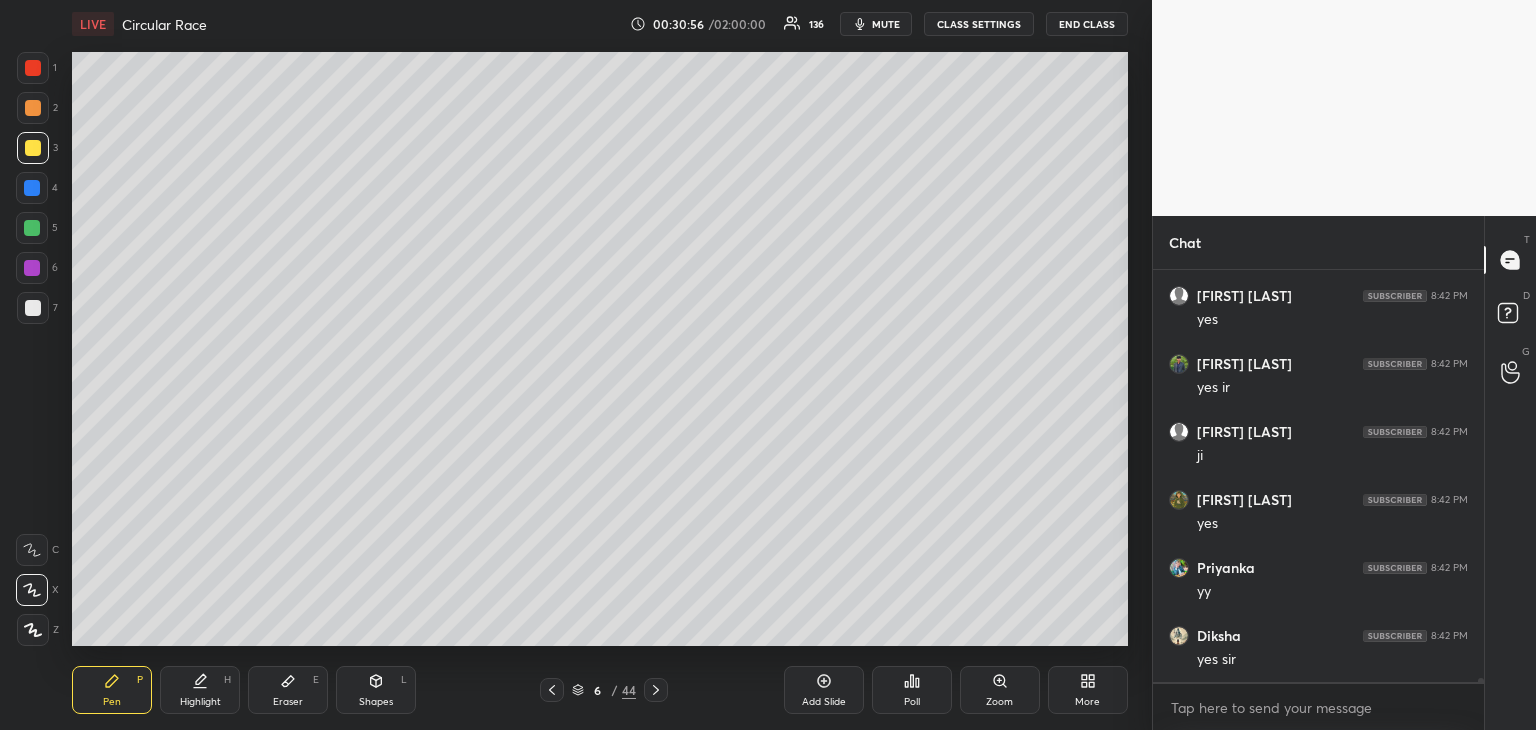 click 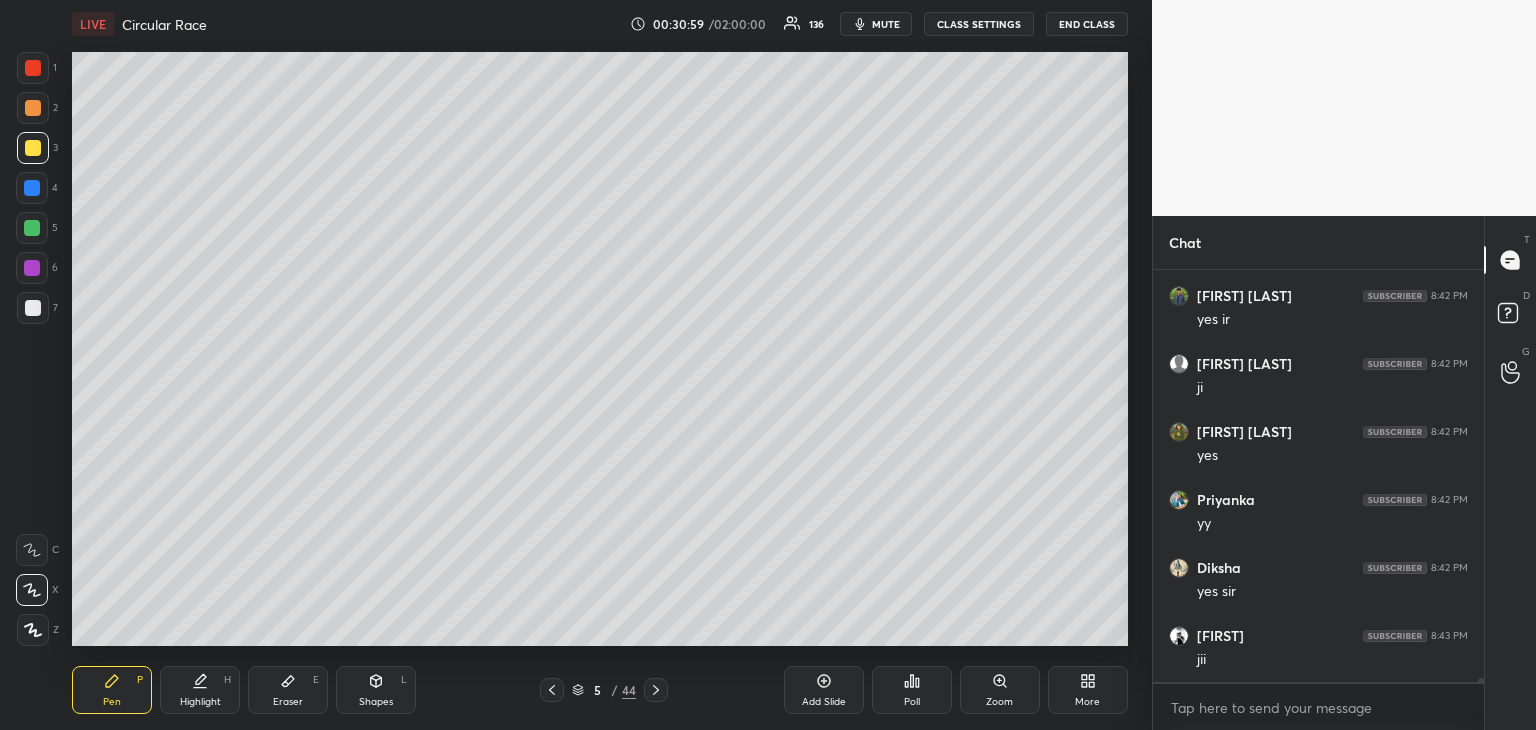 scroll, scrollTop: 47262, scrollLeft: 0, axis: vertical 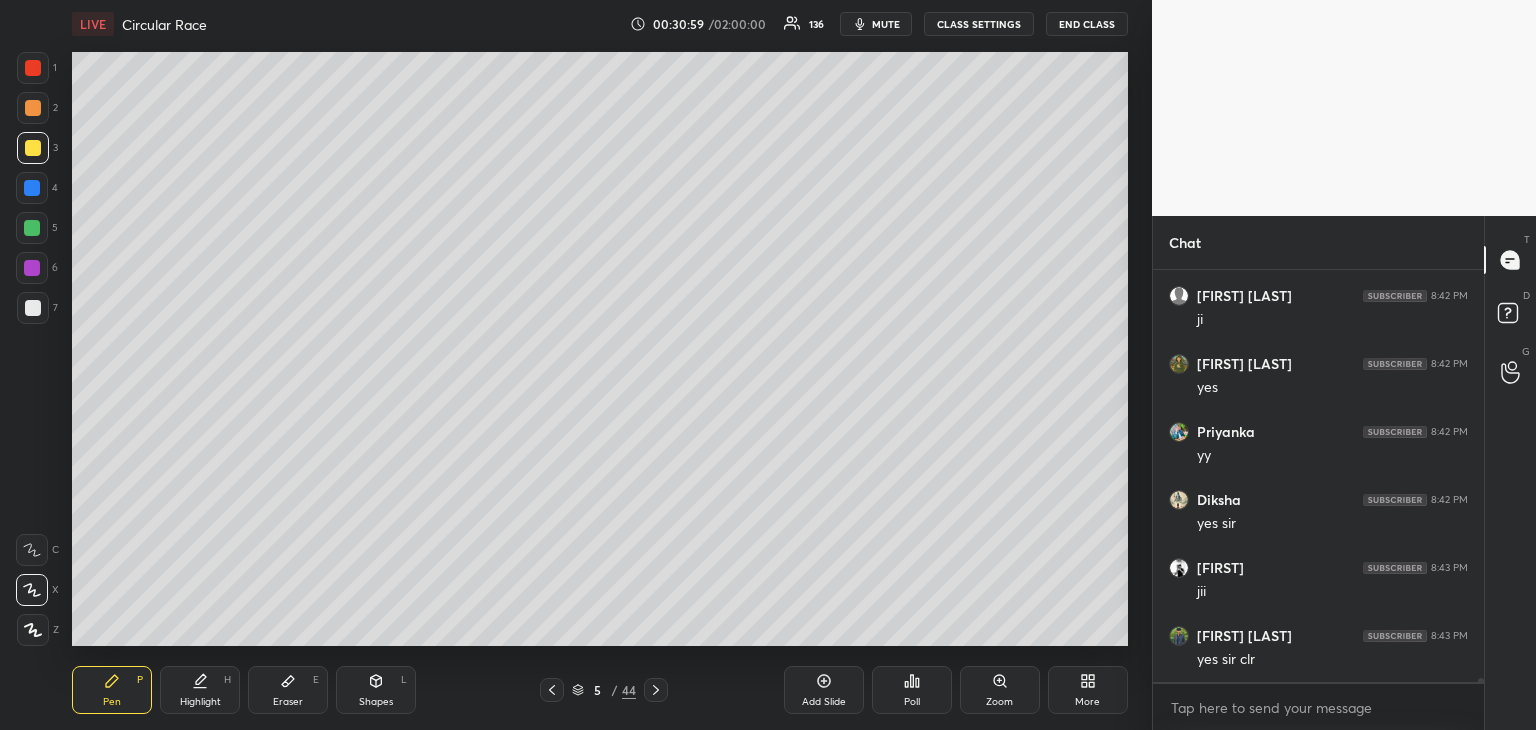 click 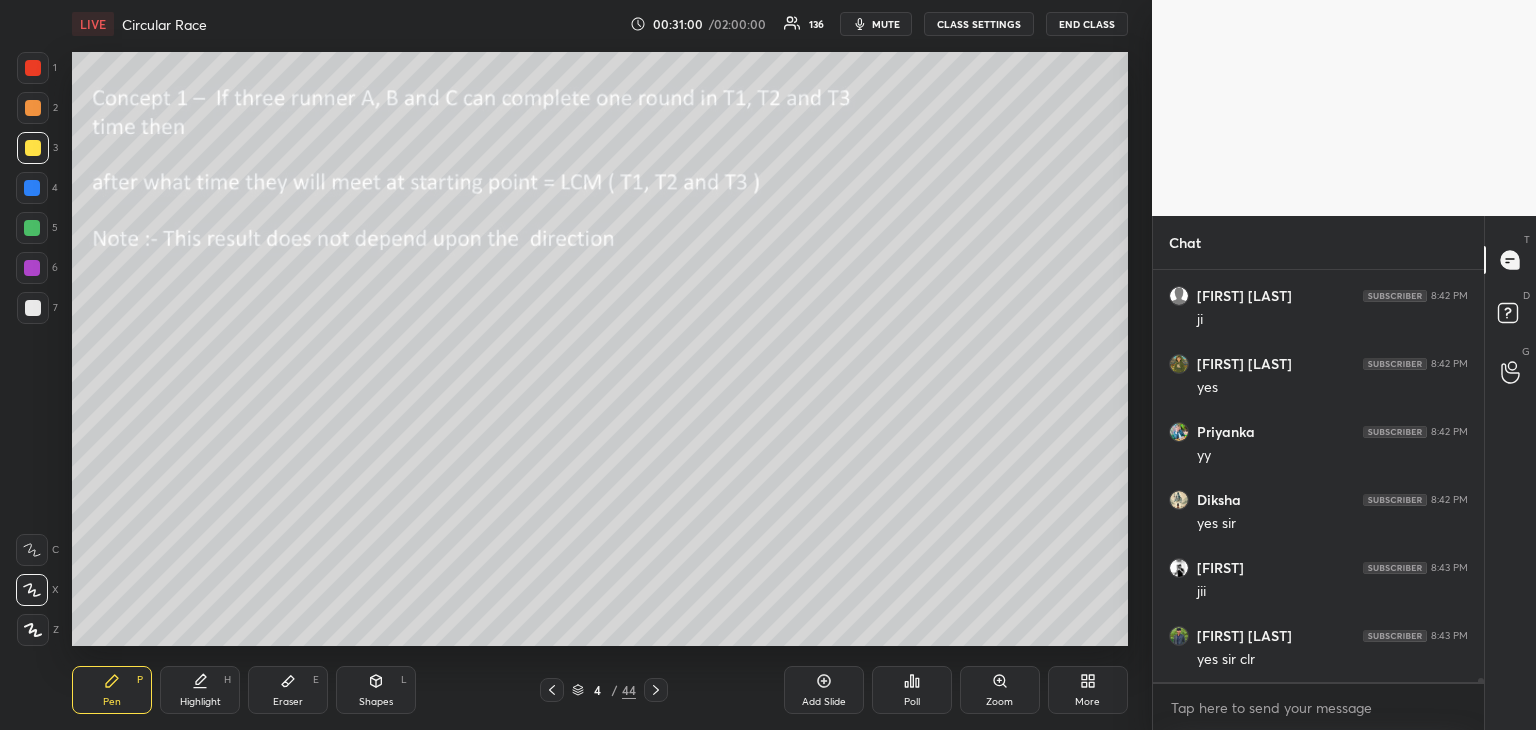 click 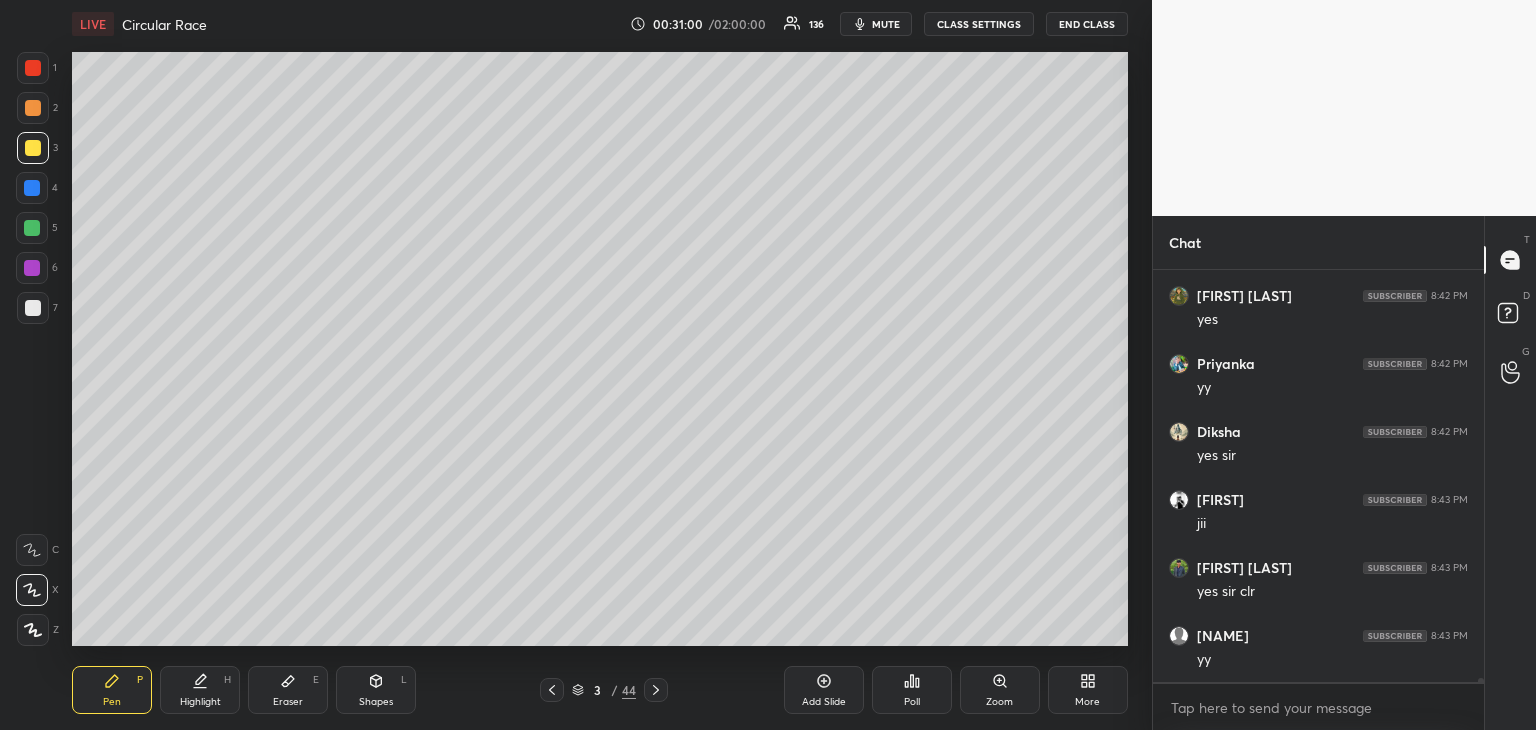 click 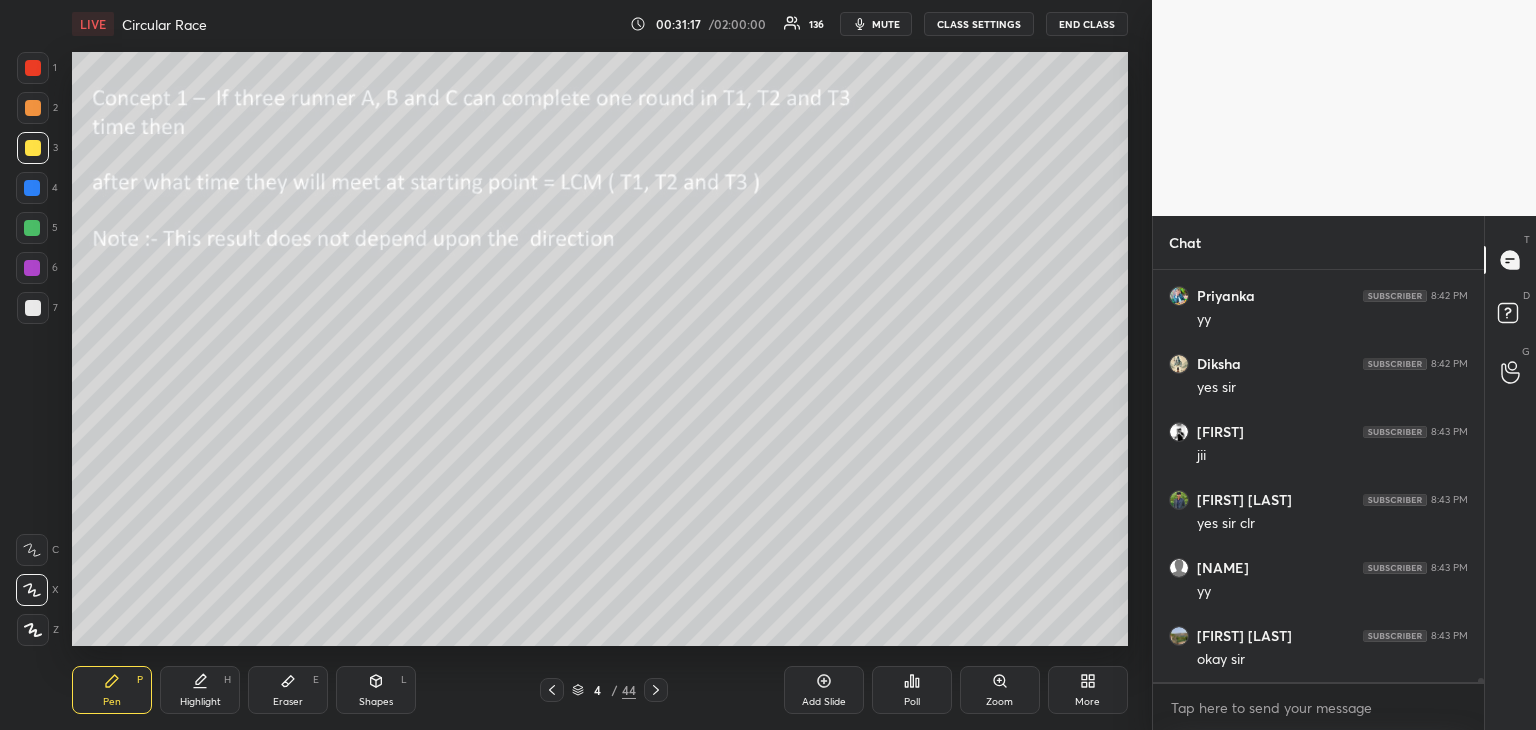 scroll, scrollTop: 47466, scrollLeft: 0, axis: vertical 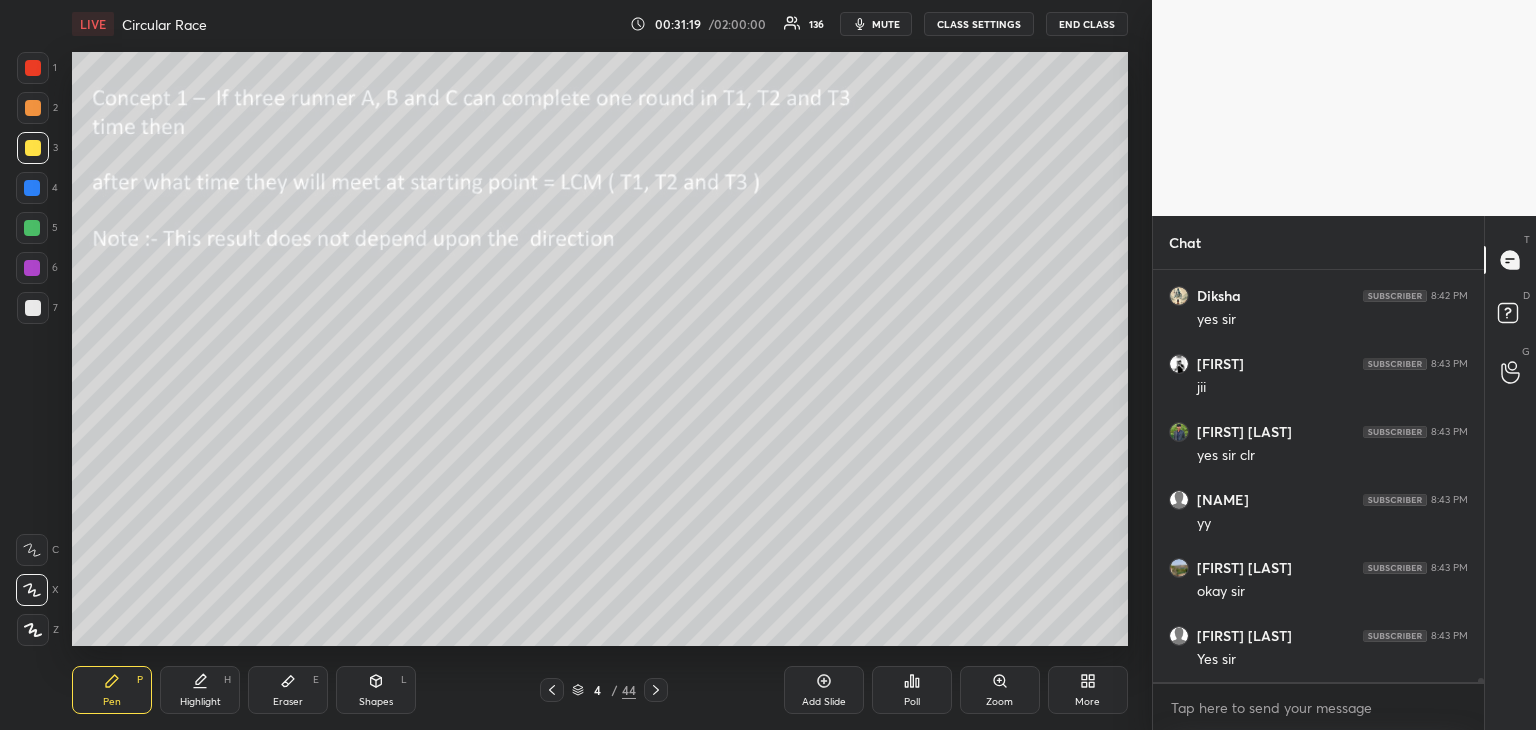 click on "Highlight" at bounding box center [200, 702] 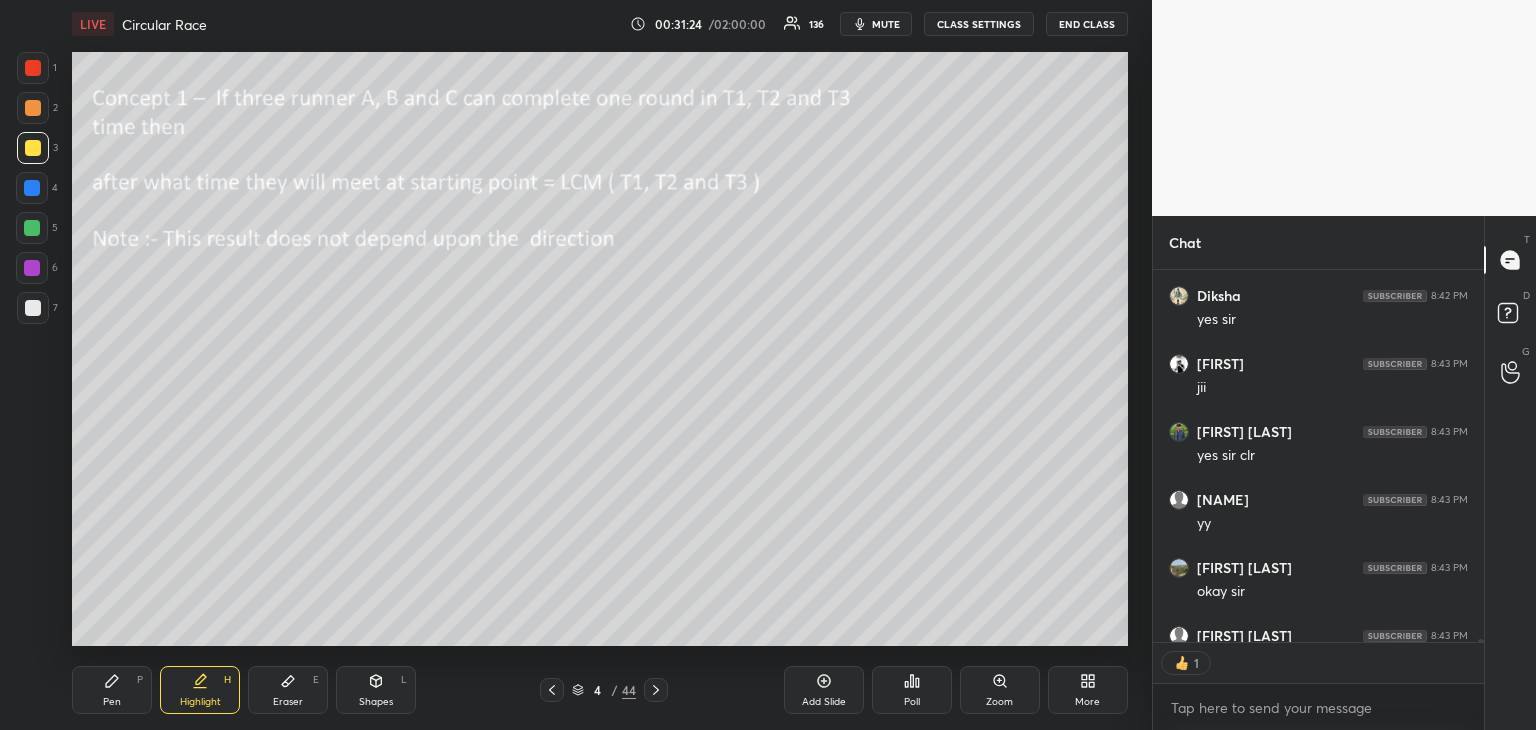 scroll, scrollTop: 366, scrollLeft: 325, axis: both 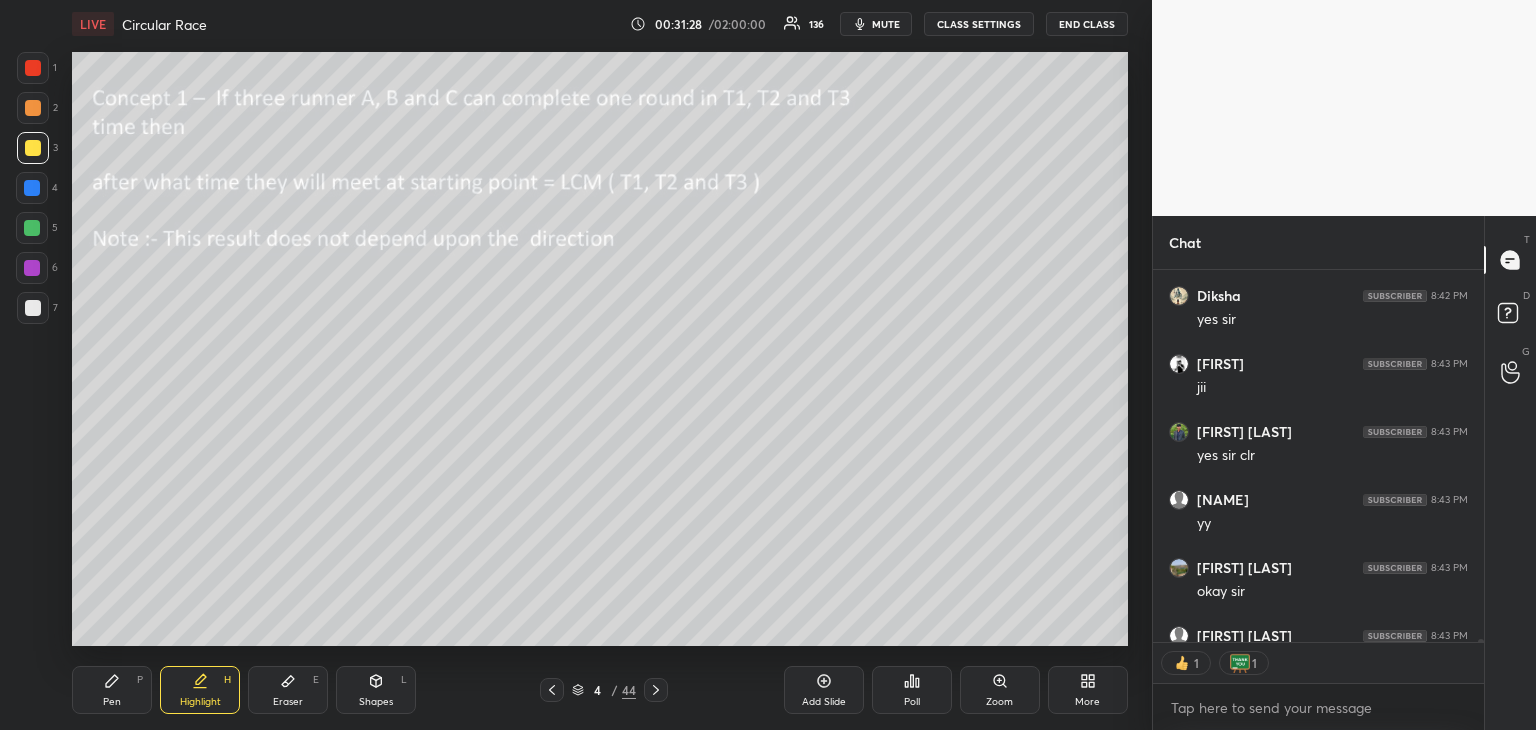 click 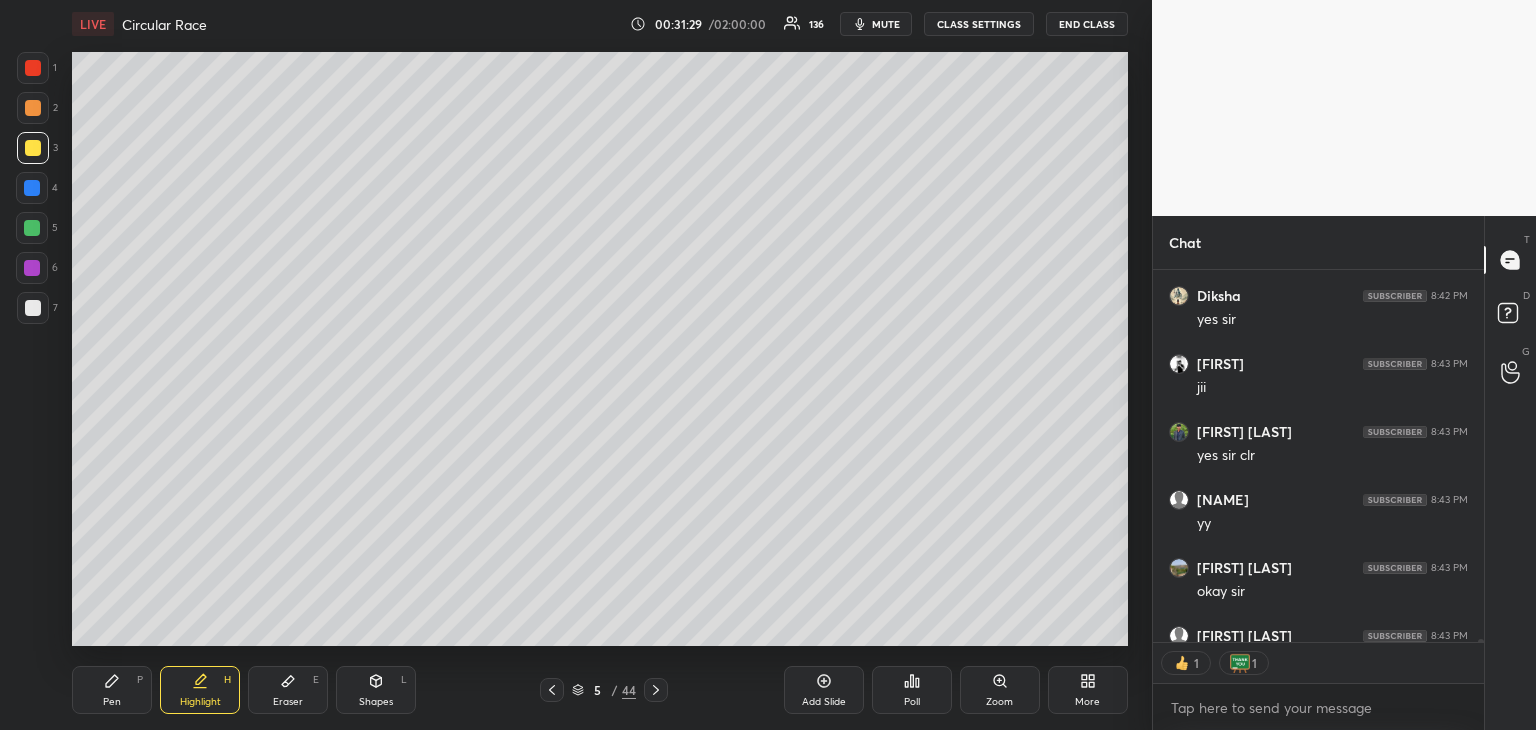 click 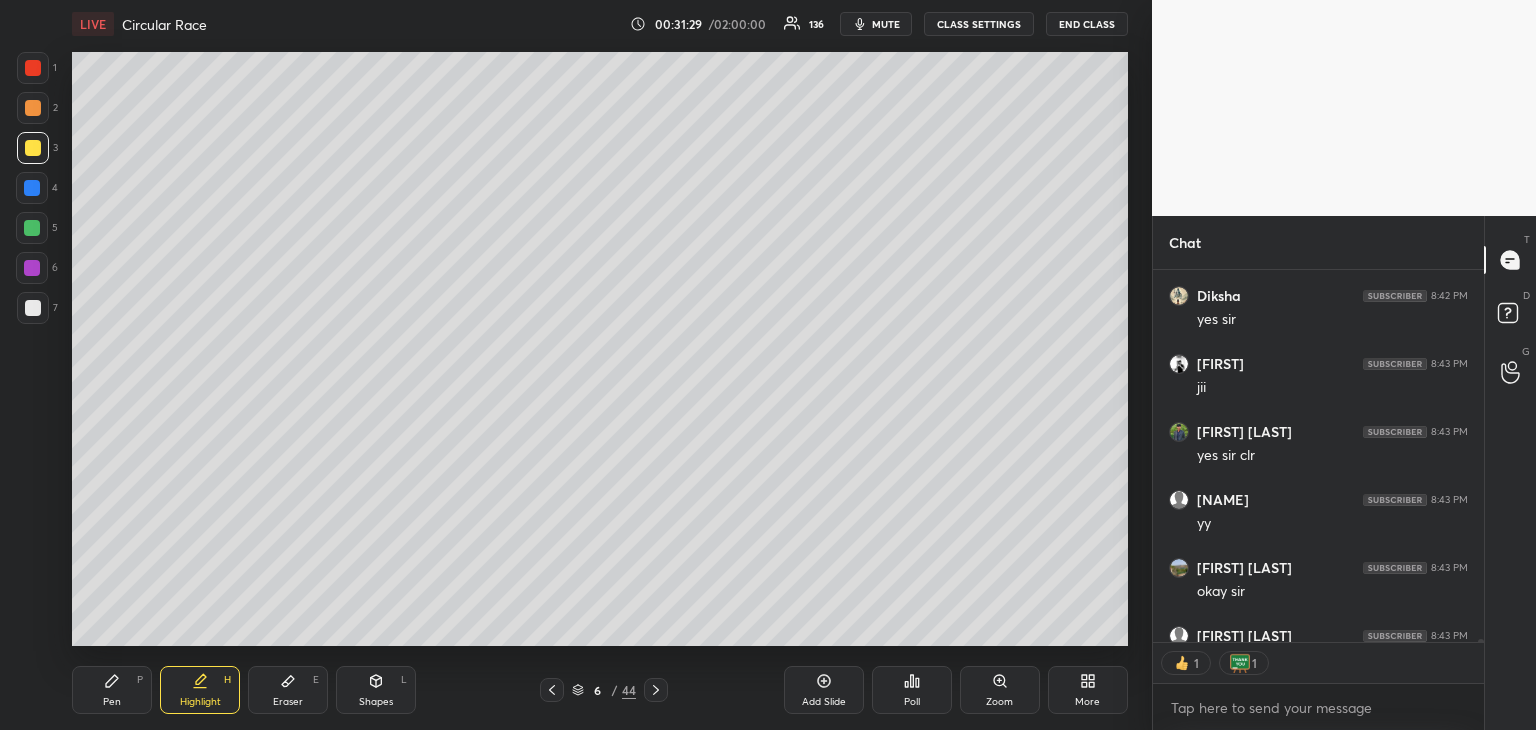 click 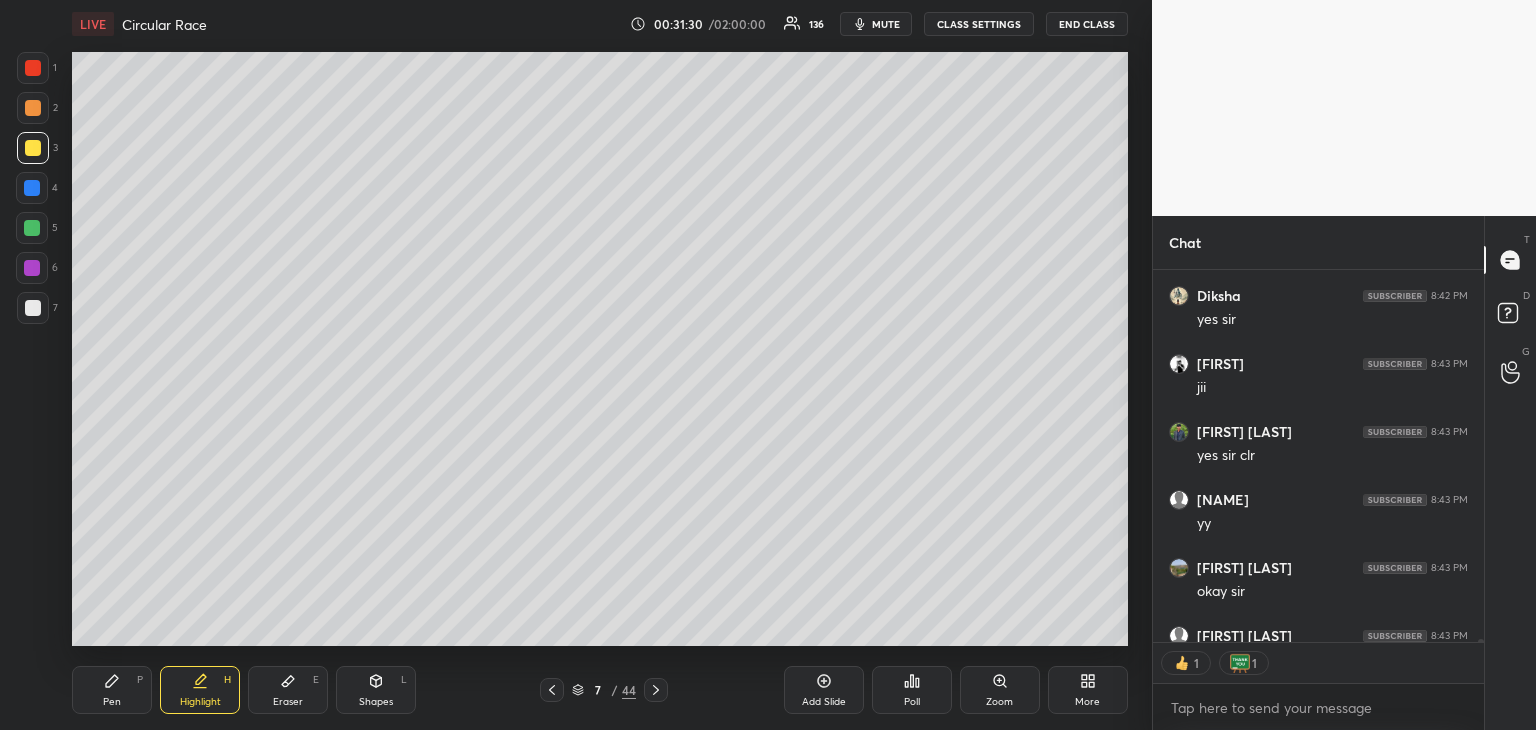 click 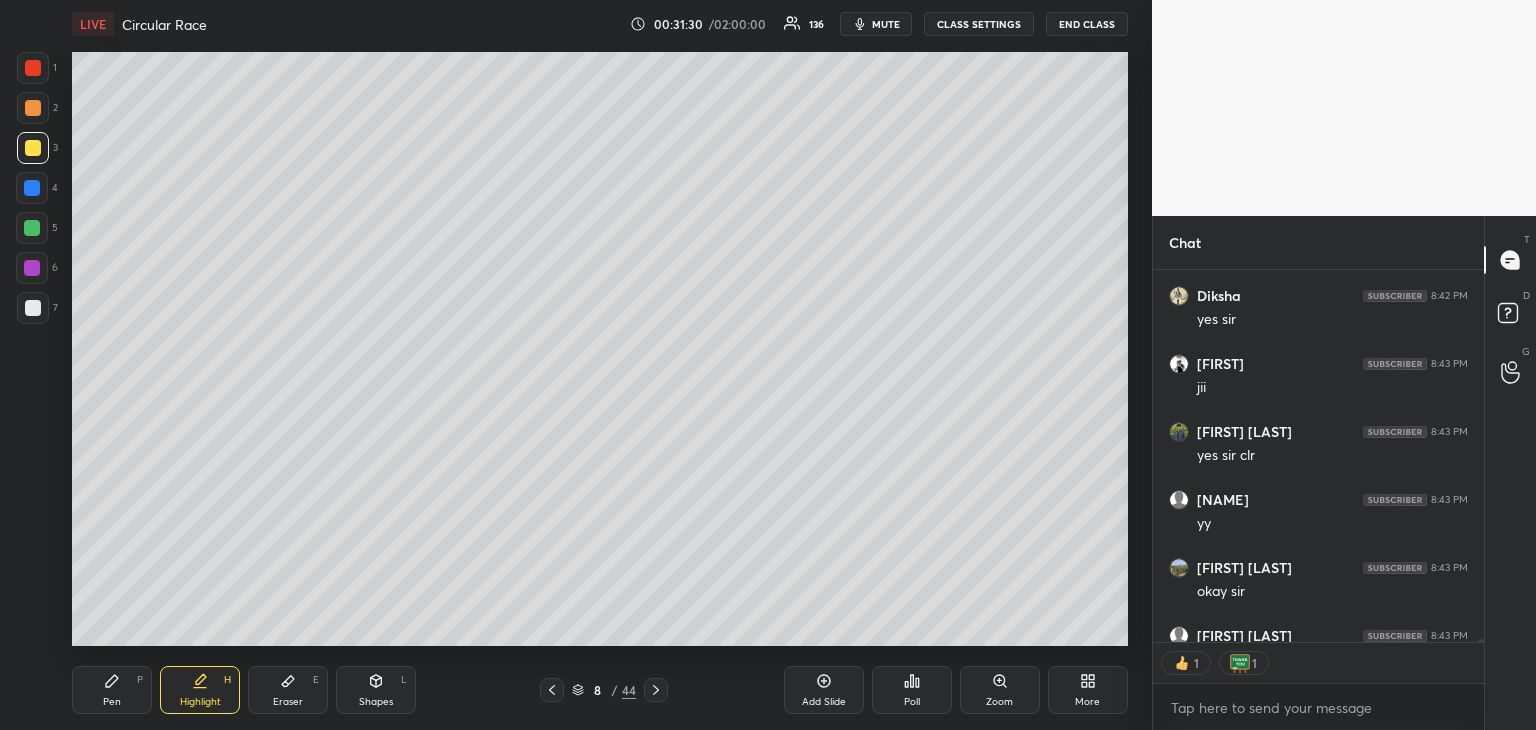 click 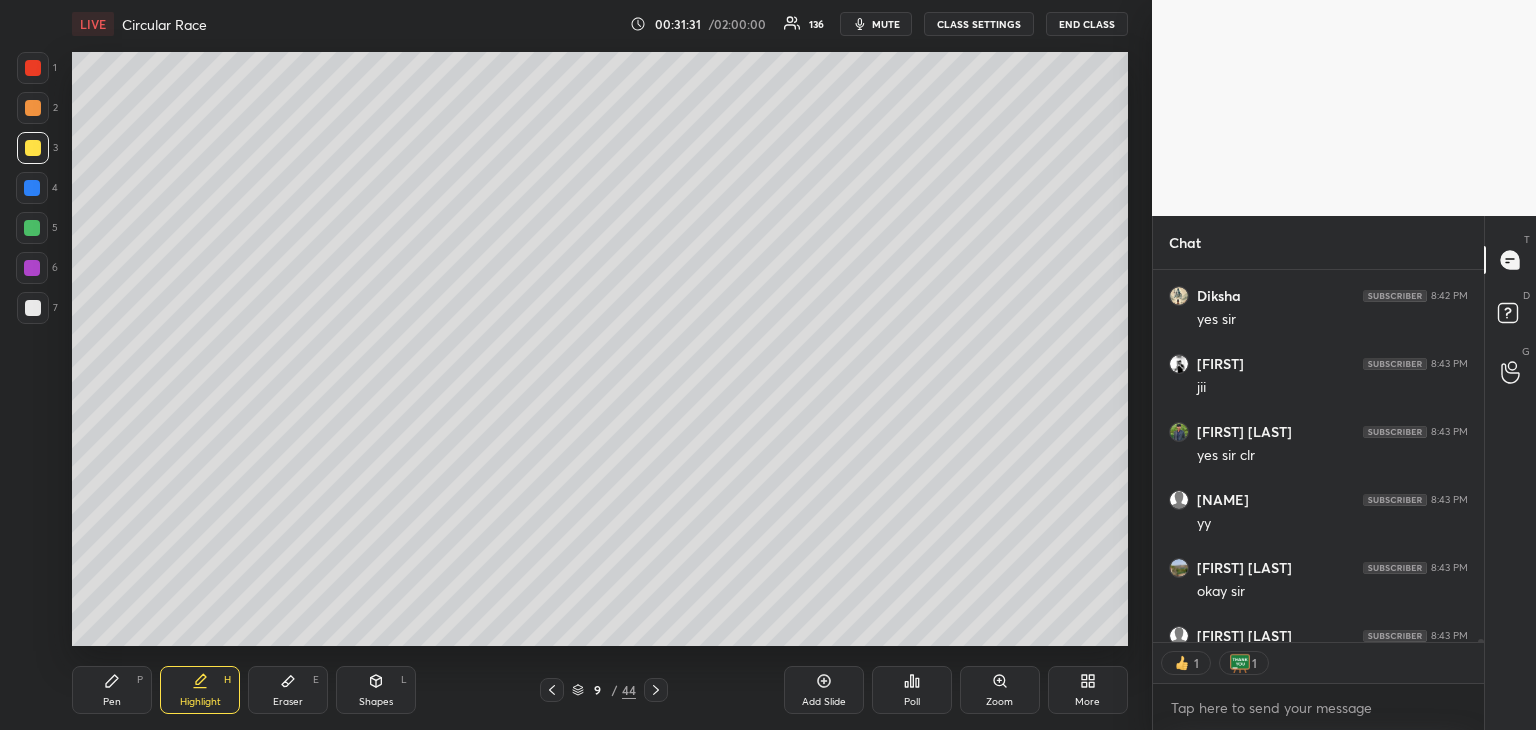 click 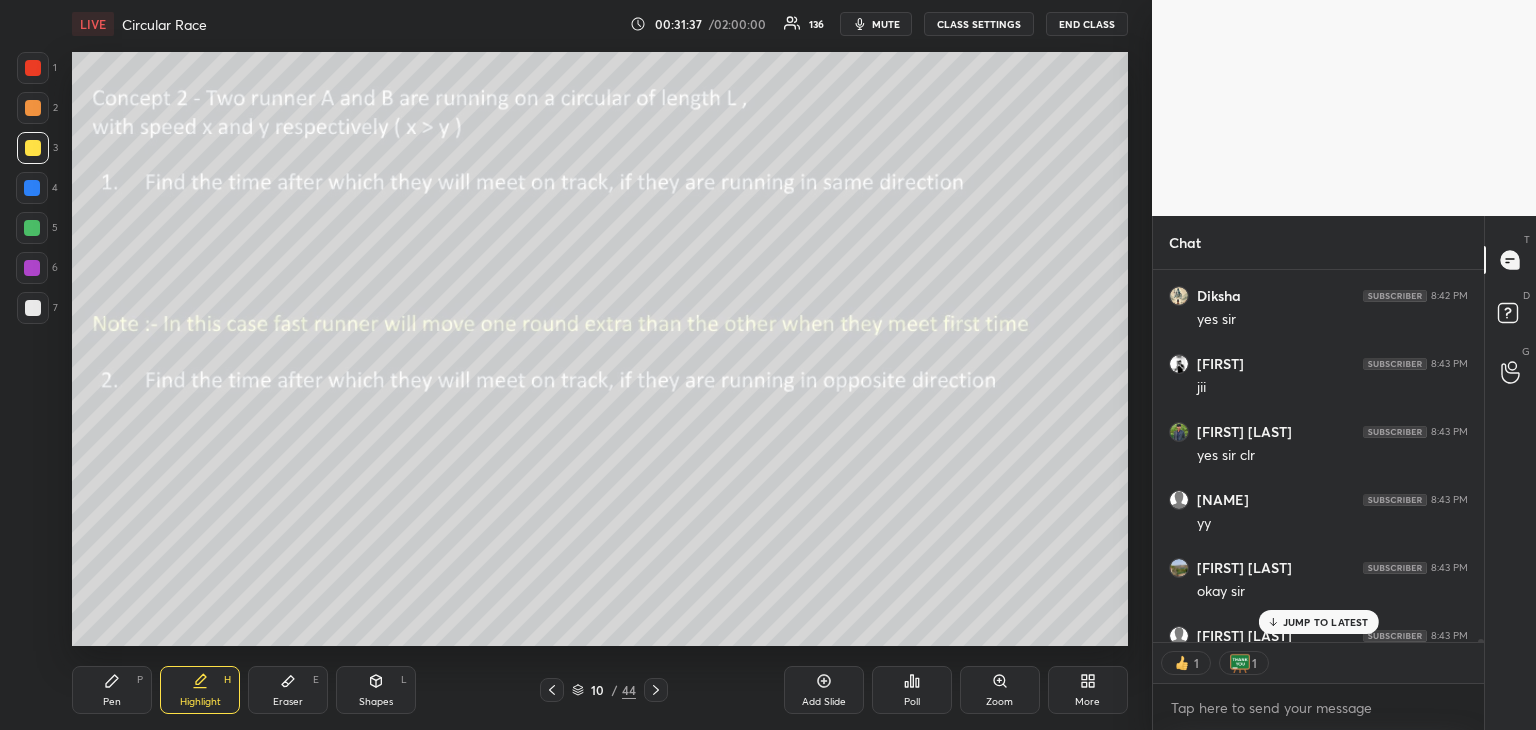 scroll, scrollTop: 47576, scrollLeft: 0, axis: vertical 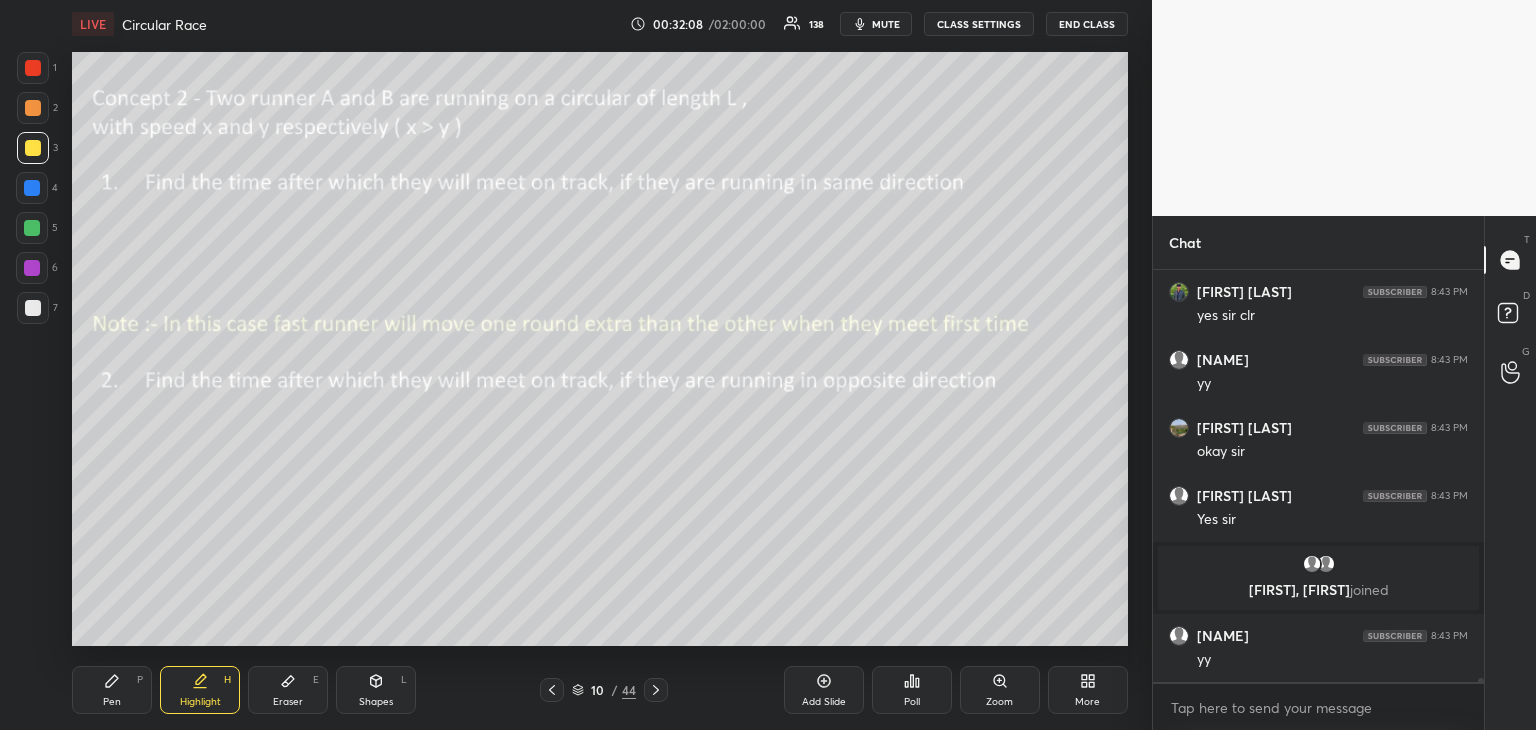 click 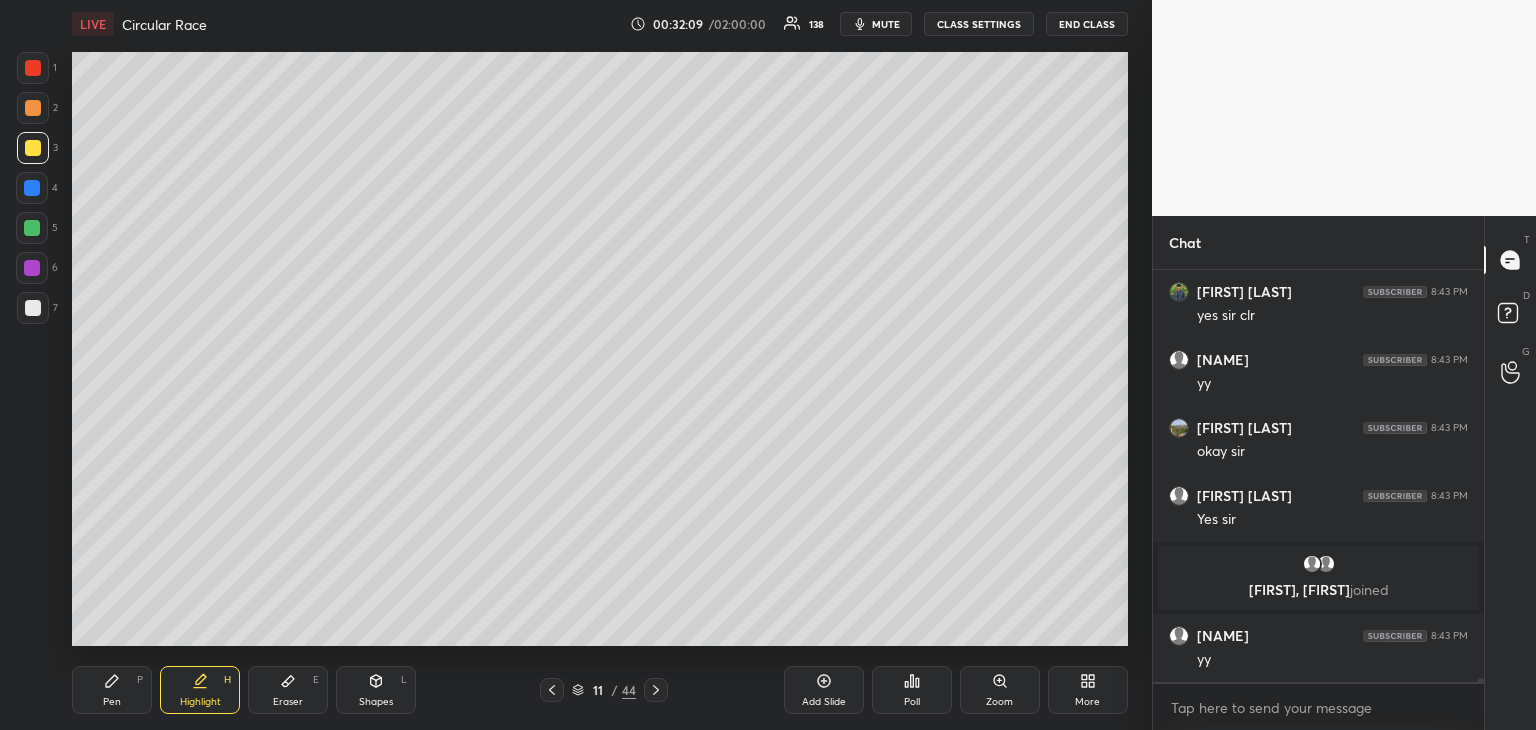 click 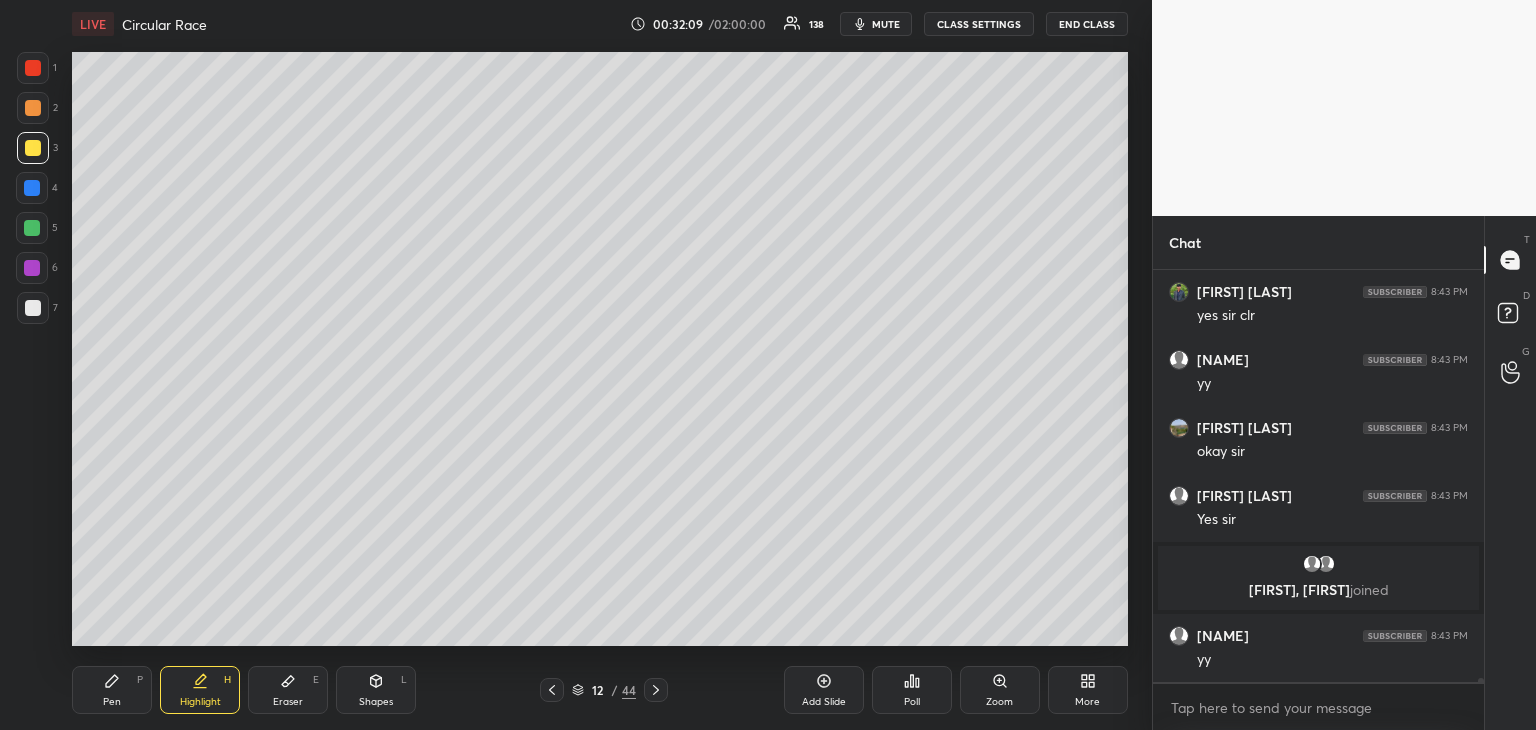 scroll, scrollTop: 46316, scrollLeft: 0, axis: vertical 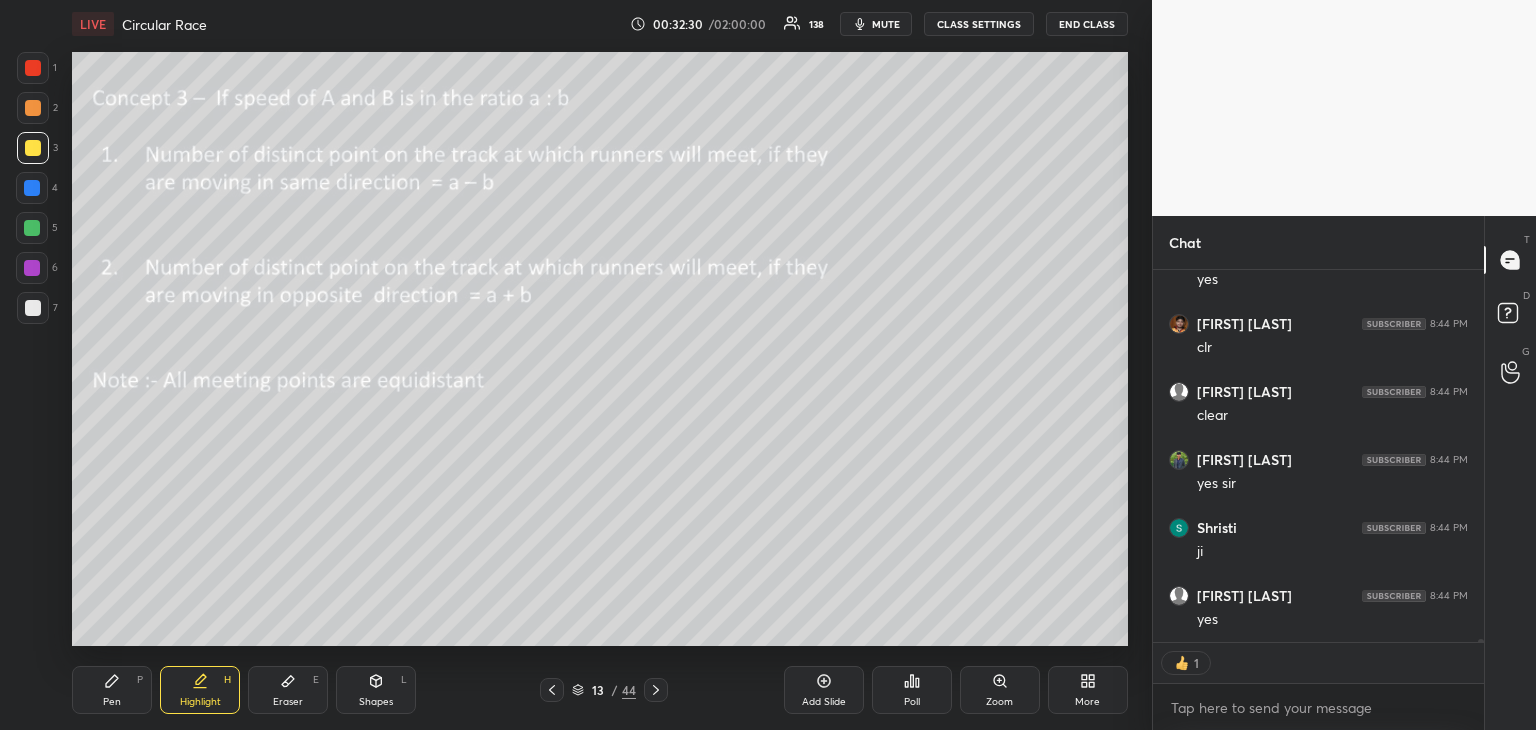 click 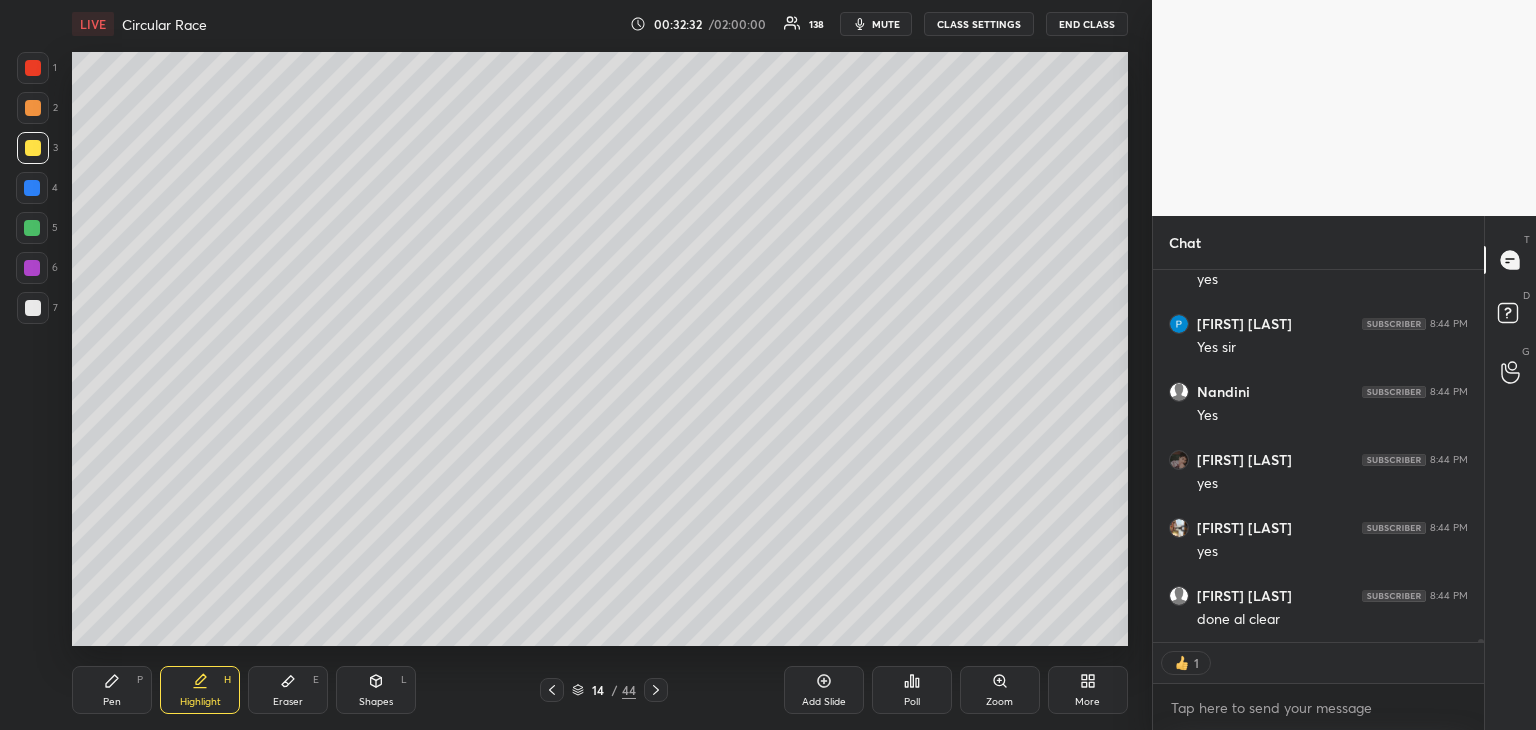 scroll, scrollTop: 47784, scrollLeft: 0, axis: vertical 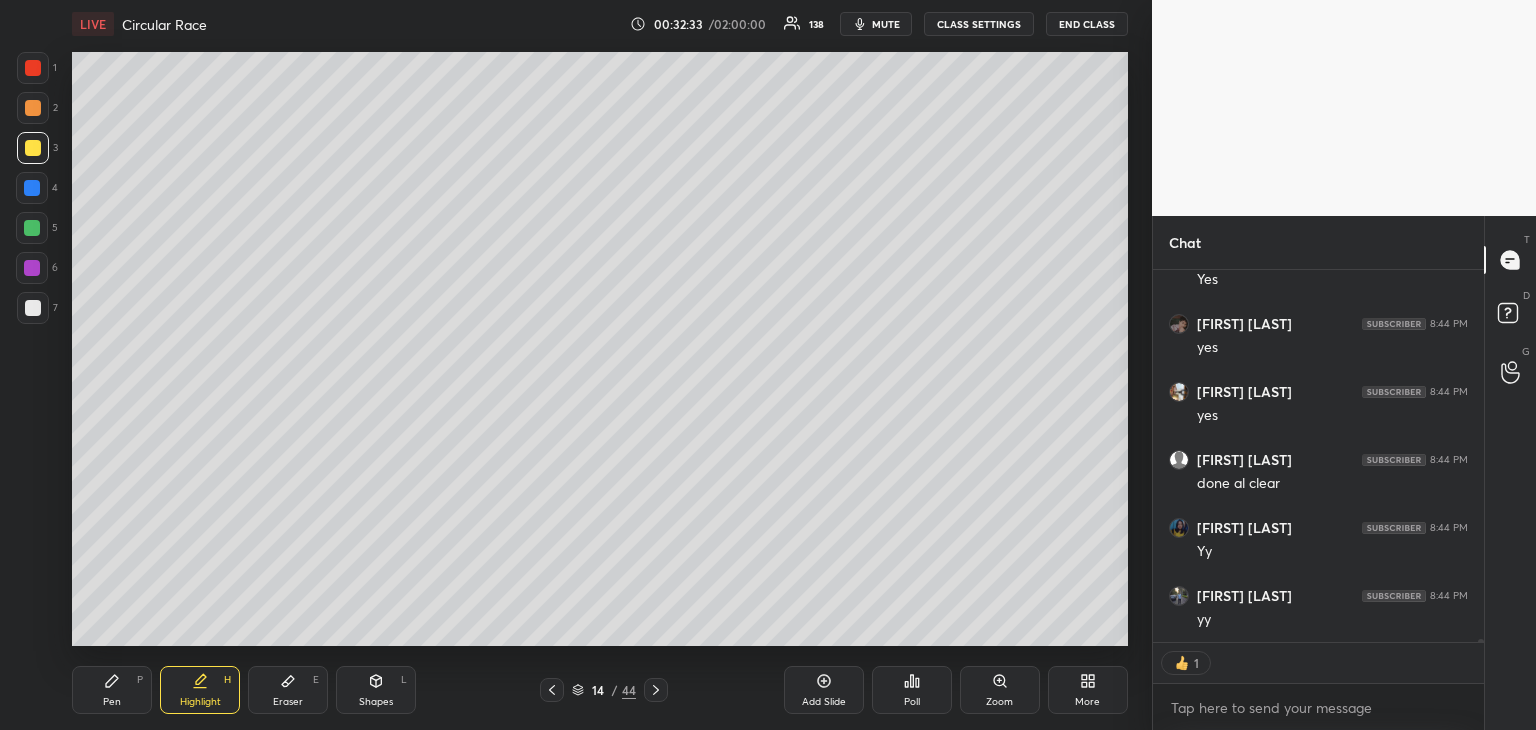 click 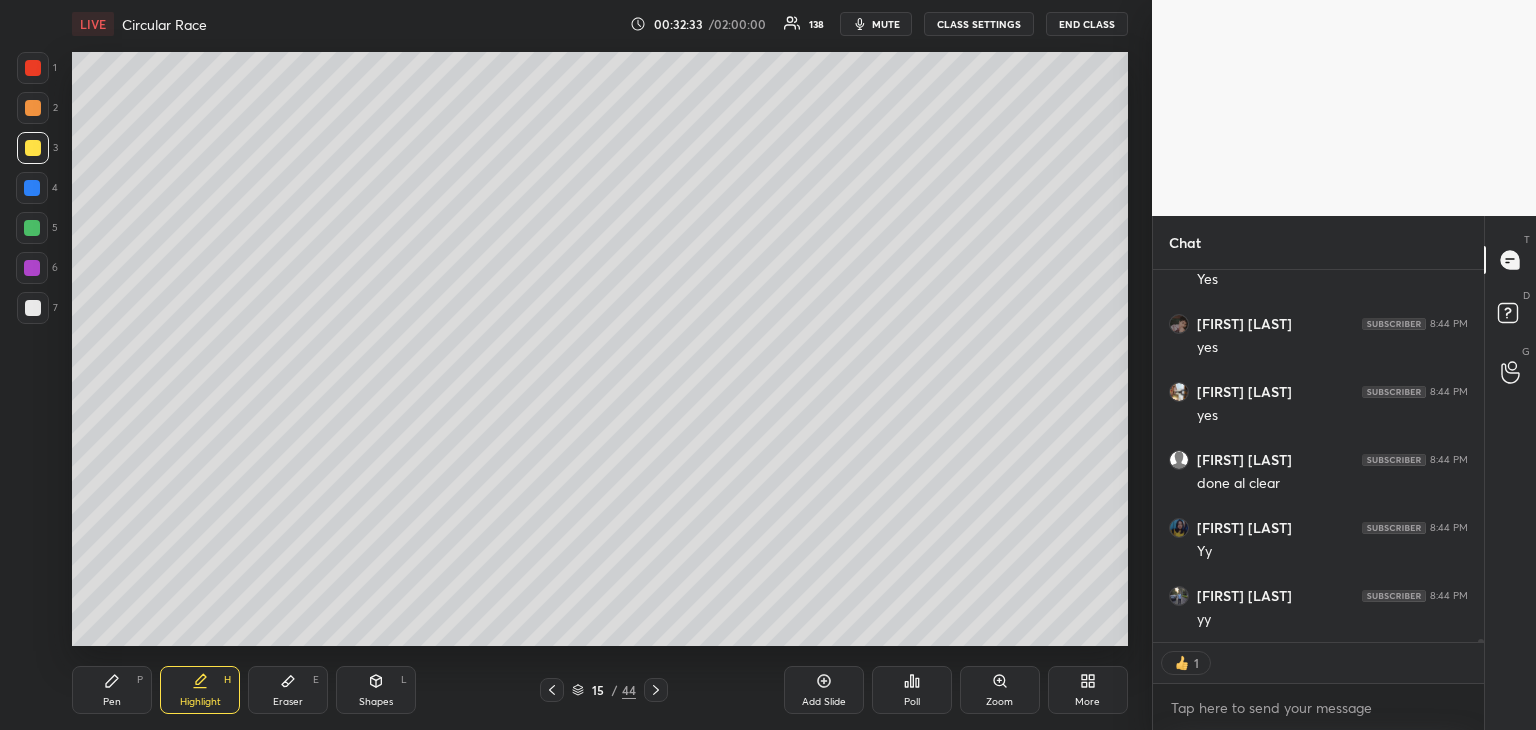 scroll, scrollTop: 47920, scrollLeft: 0, axis: vertical 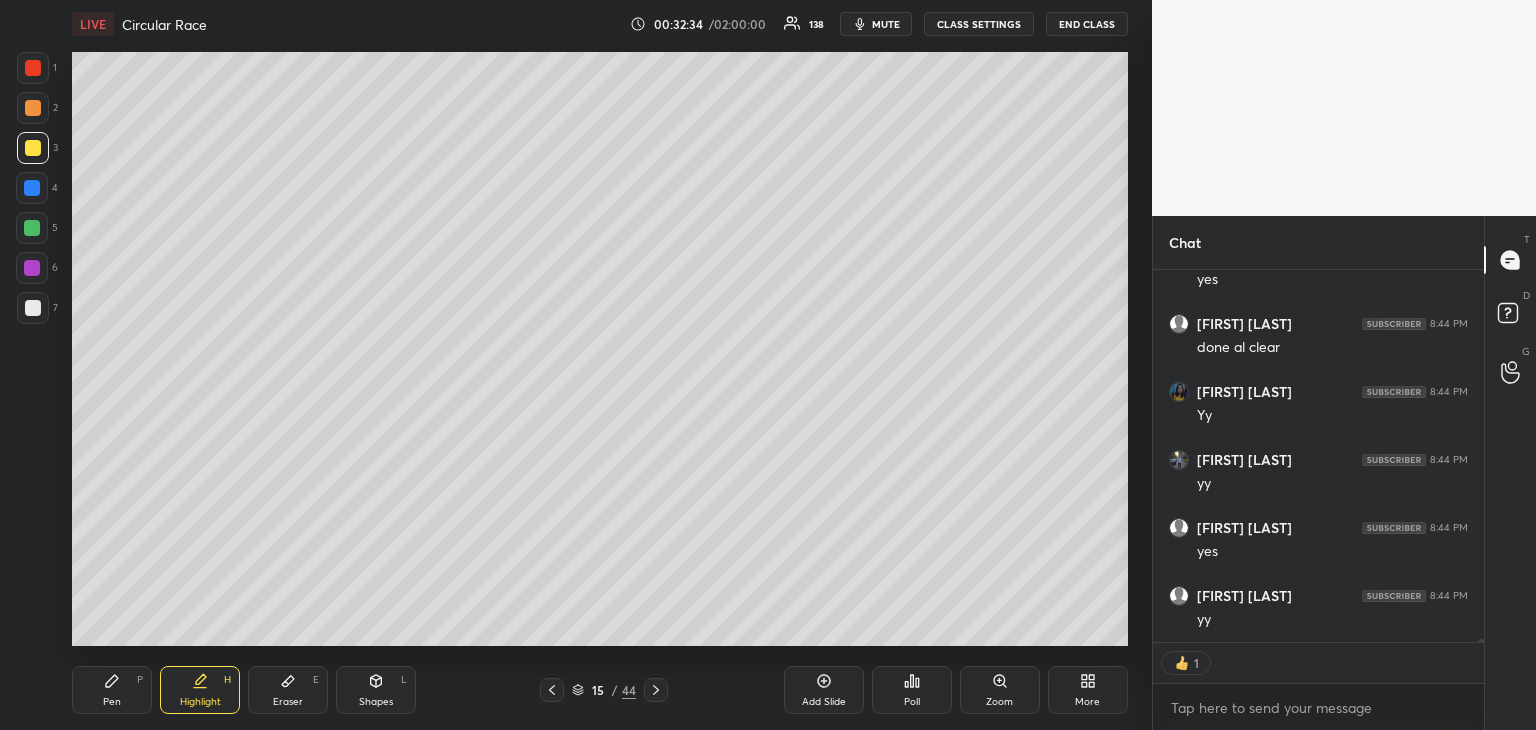 click 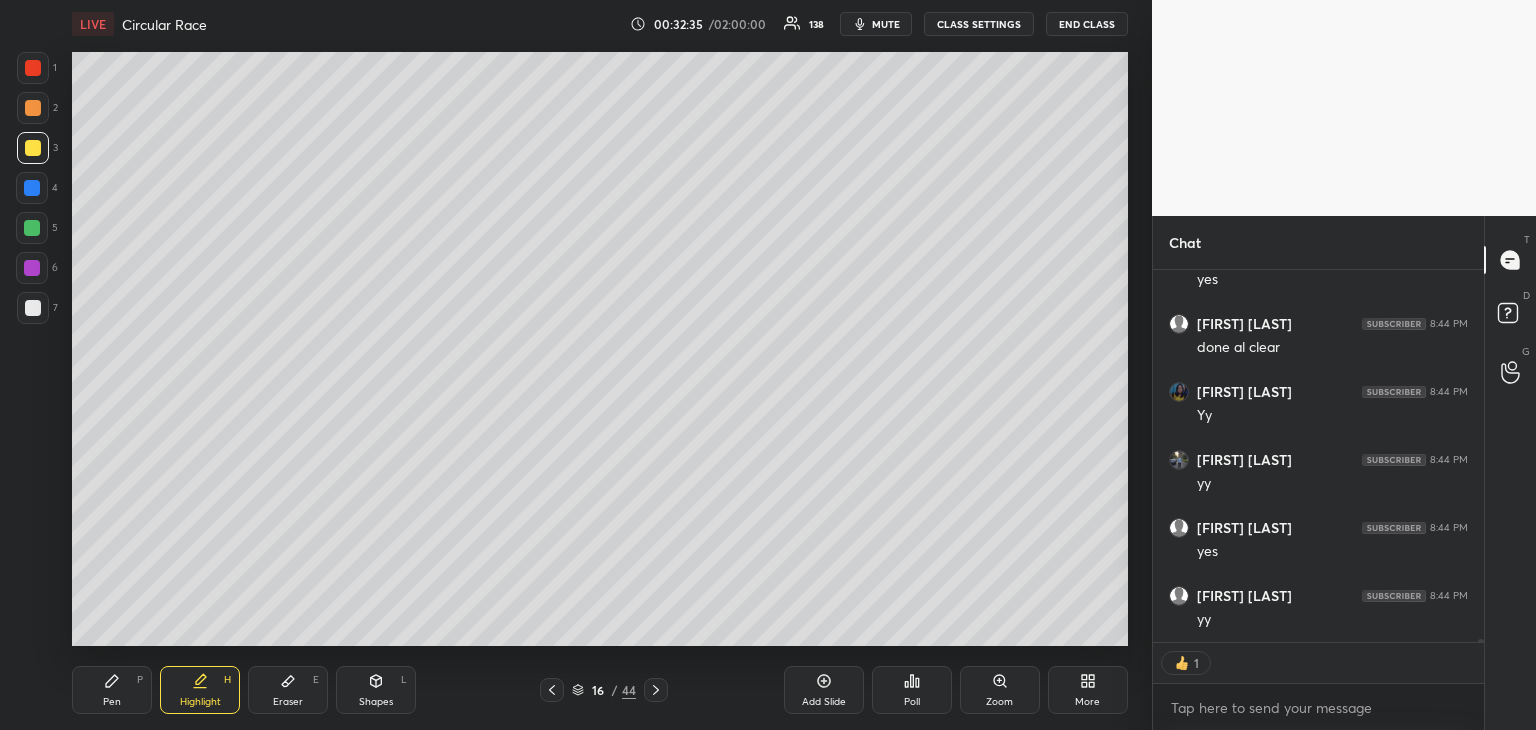 click 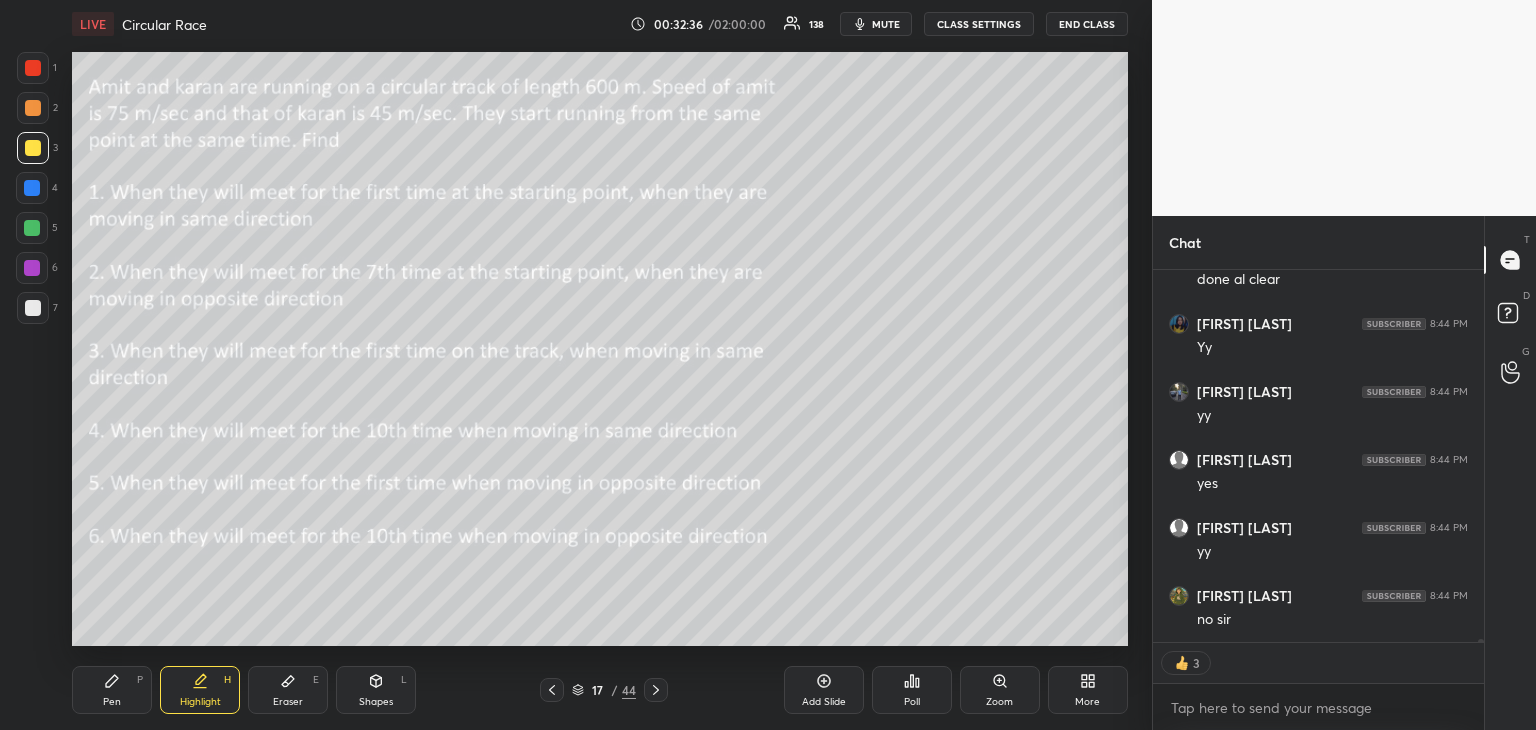 scroll, scrollTop: 48192, scrollLeft: 0, axis: vertical 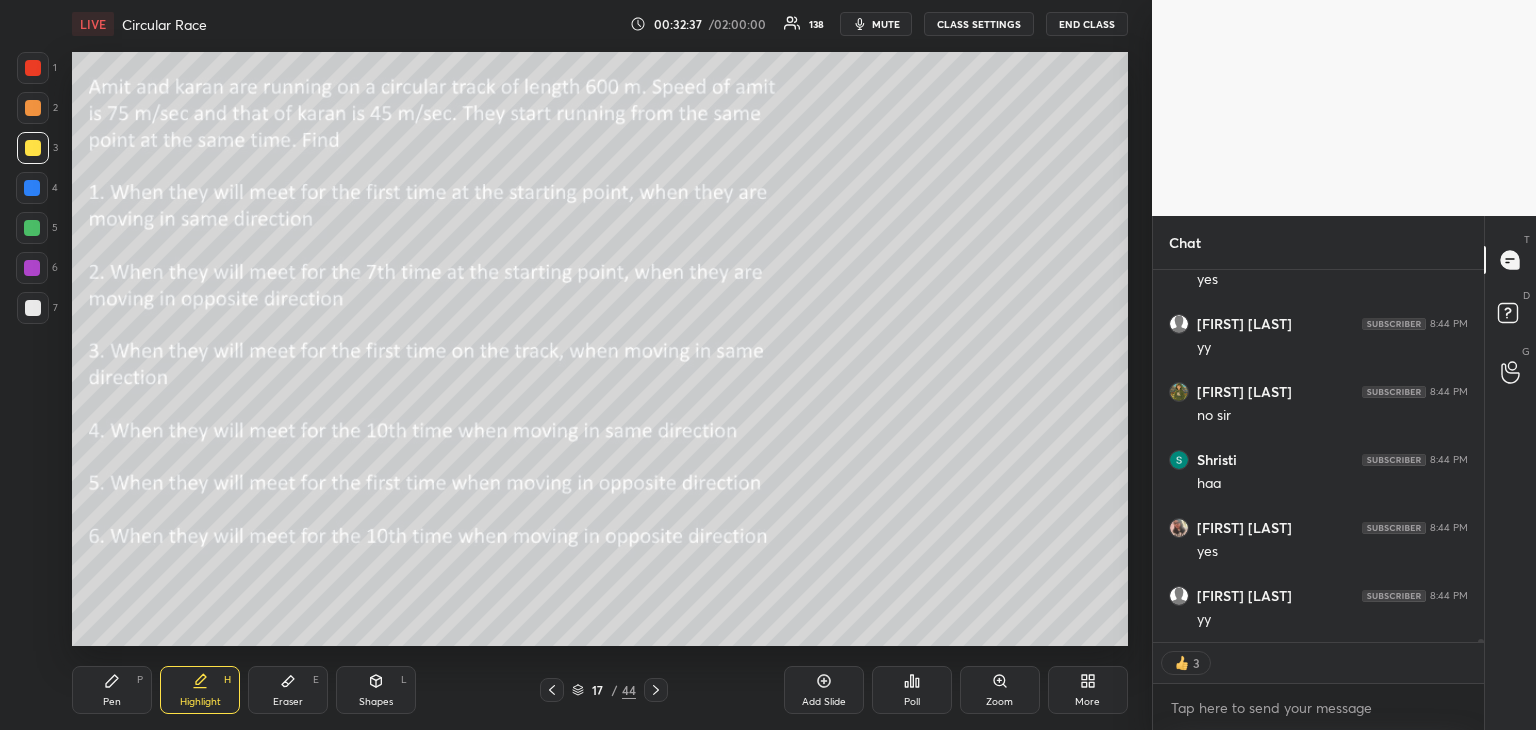 click 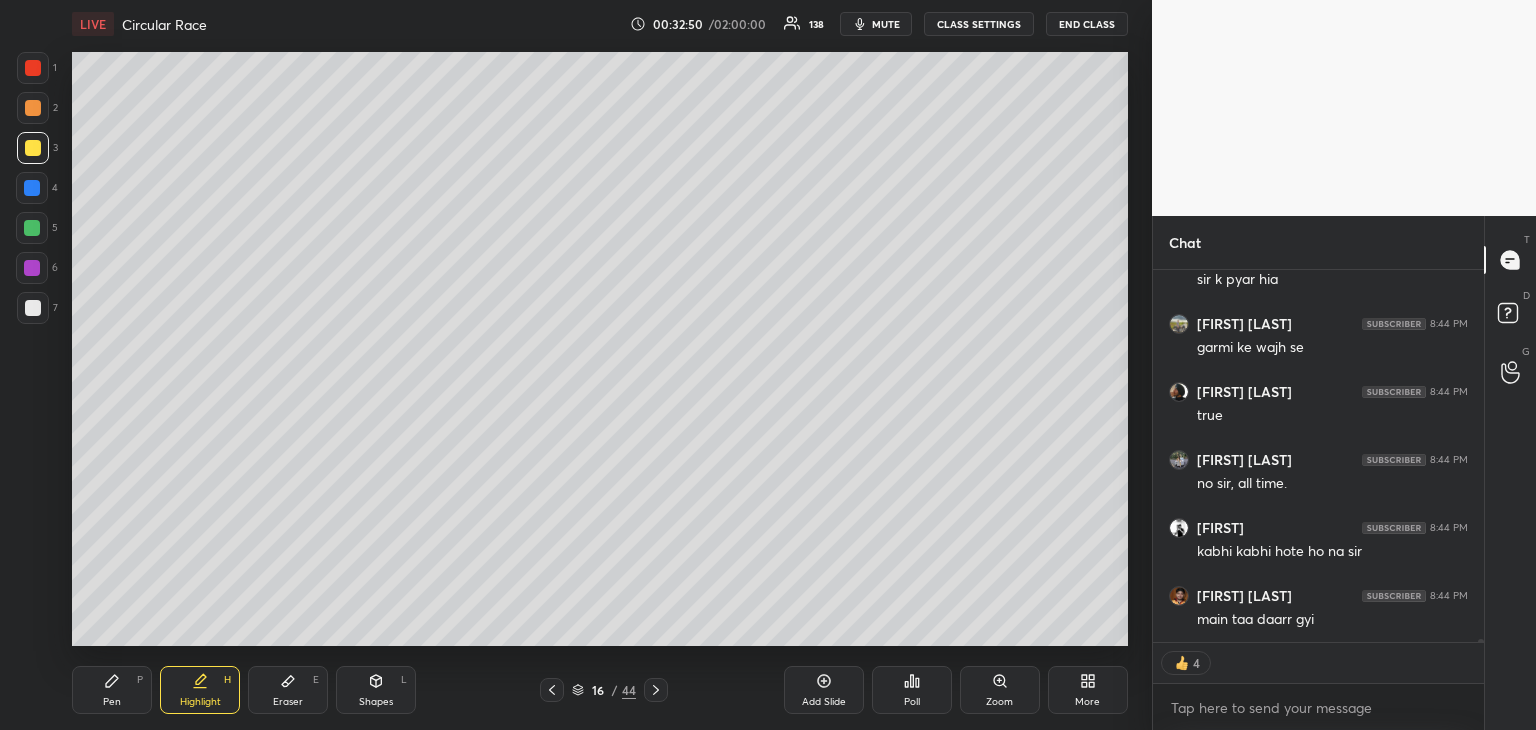 scroll, scrollTop: 50504, scrollLeft: 0, axis: vertical 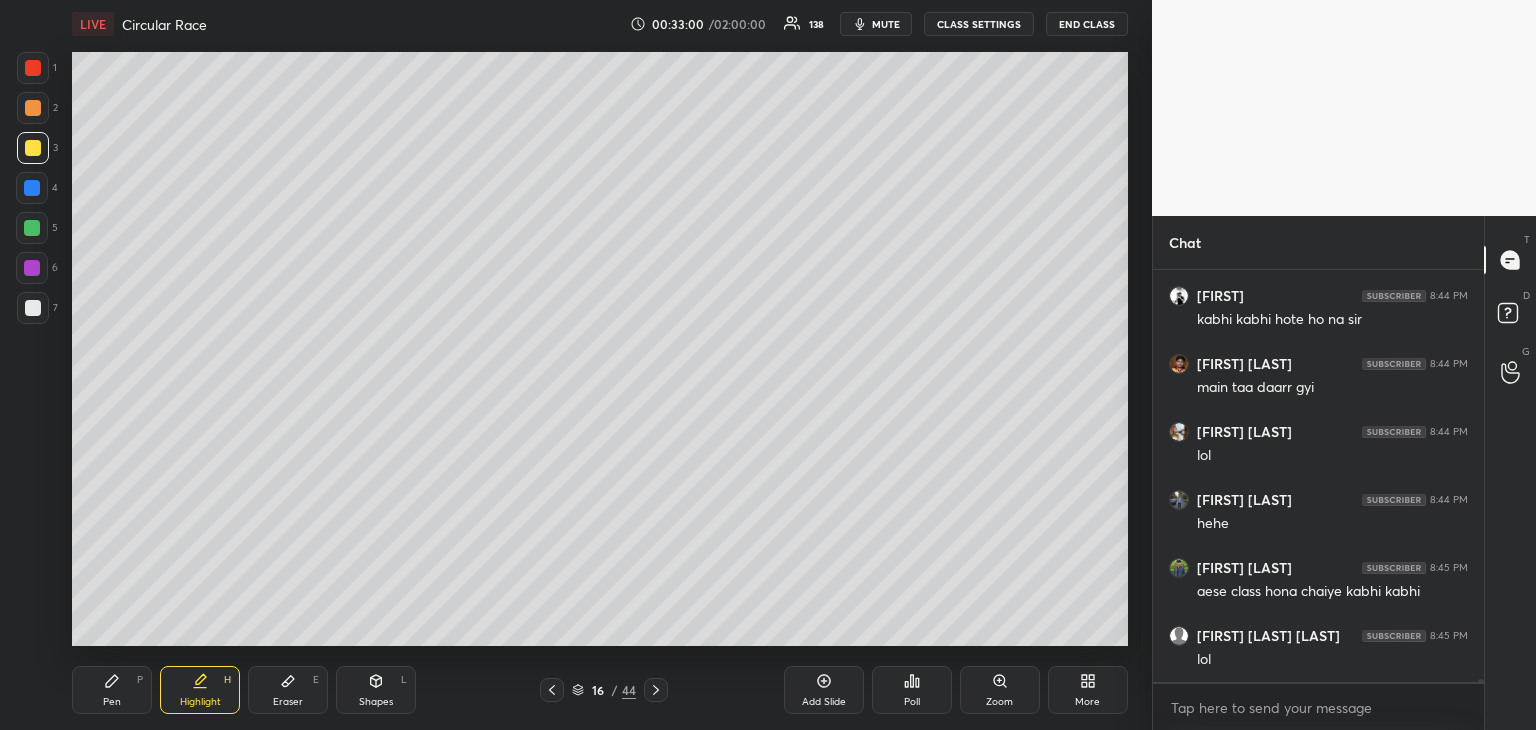 click 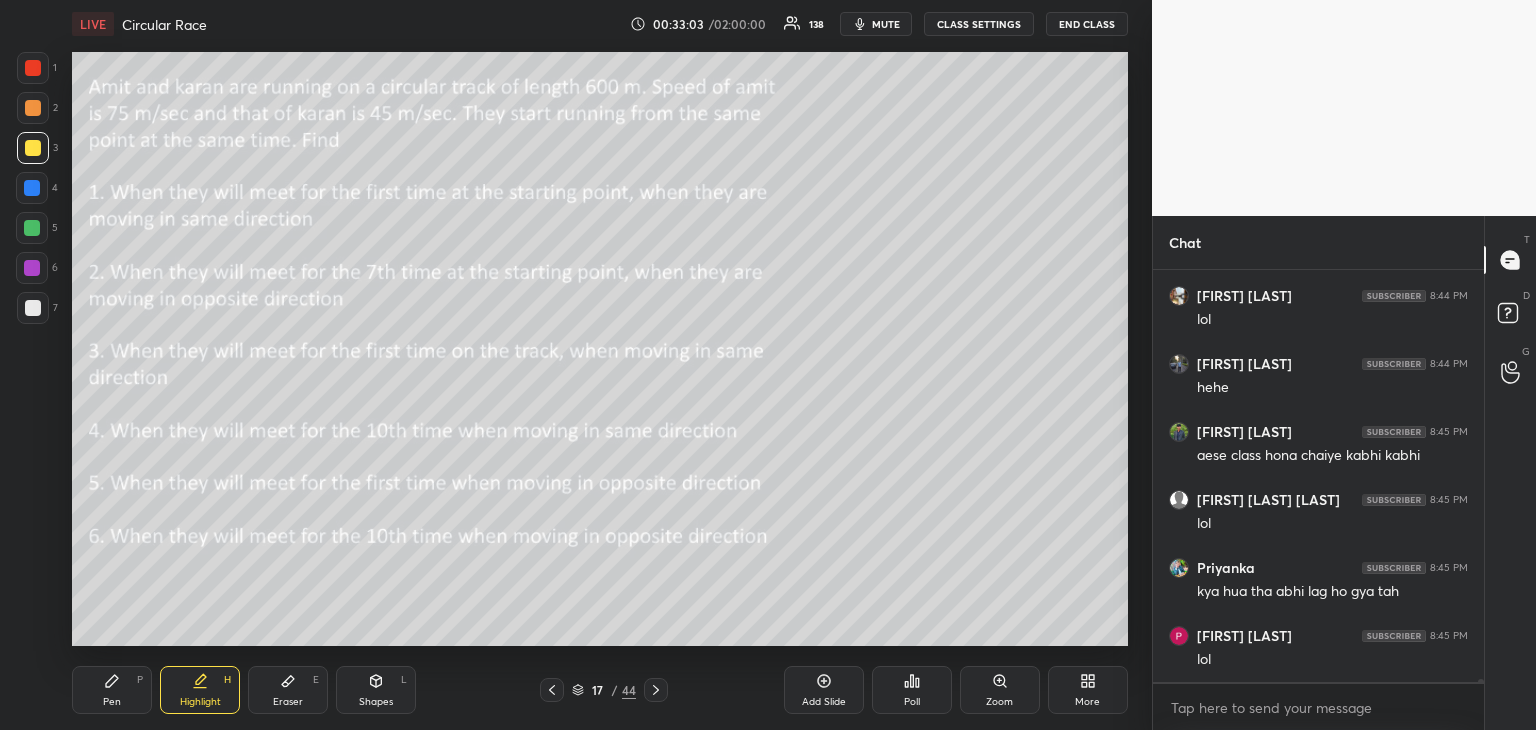 click on "Pen P" at bounding box center [112, 690] 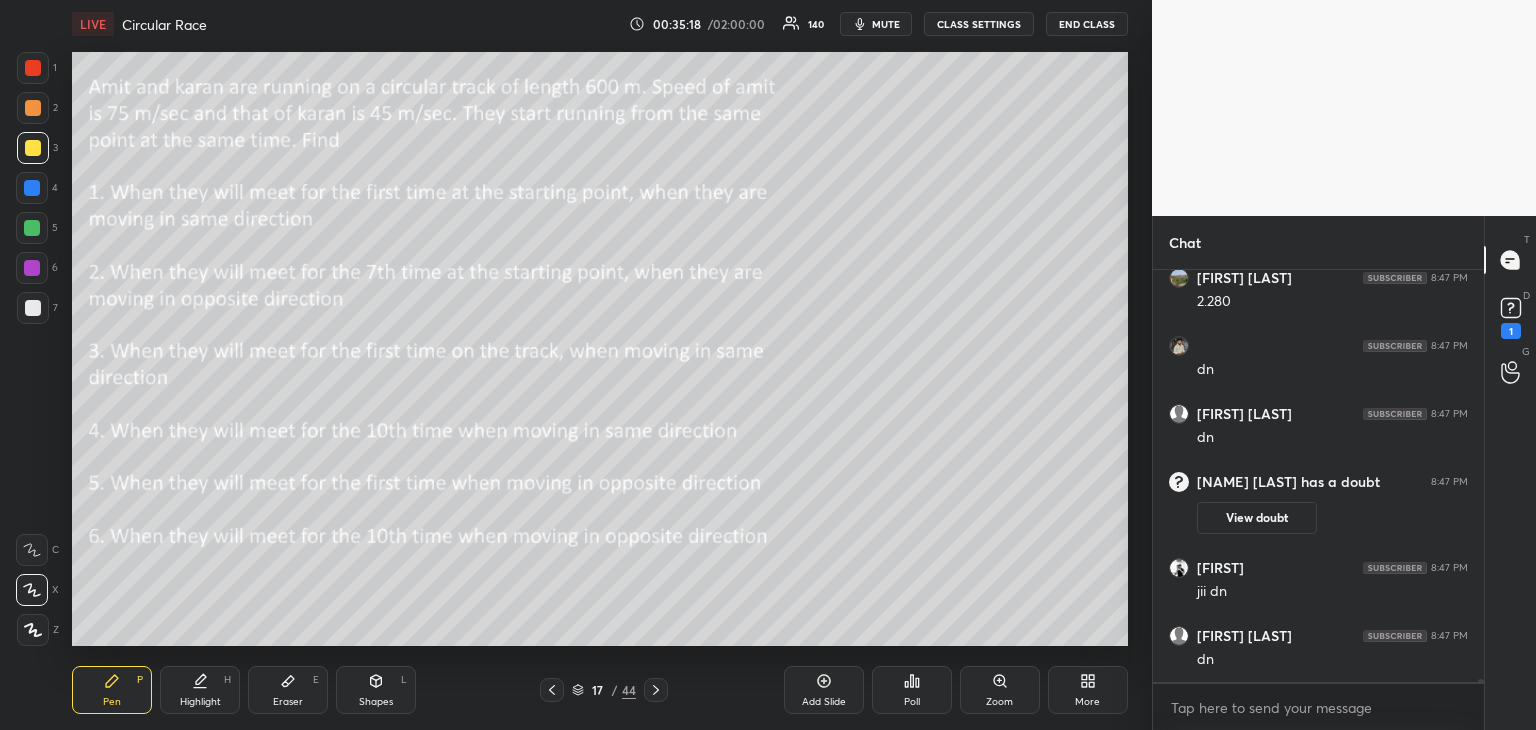 scroll, scrollTop: 51866, scrollLeft: 0, axis: vertical 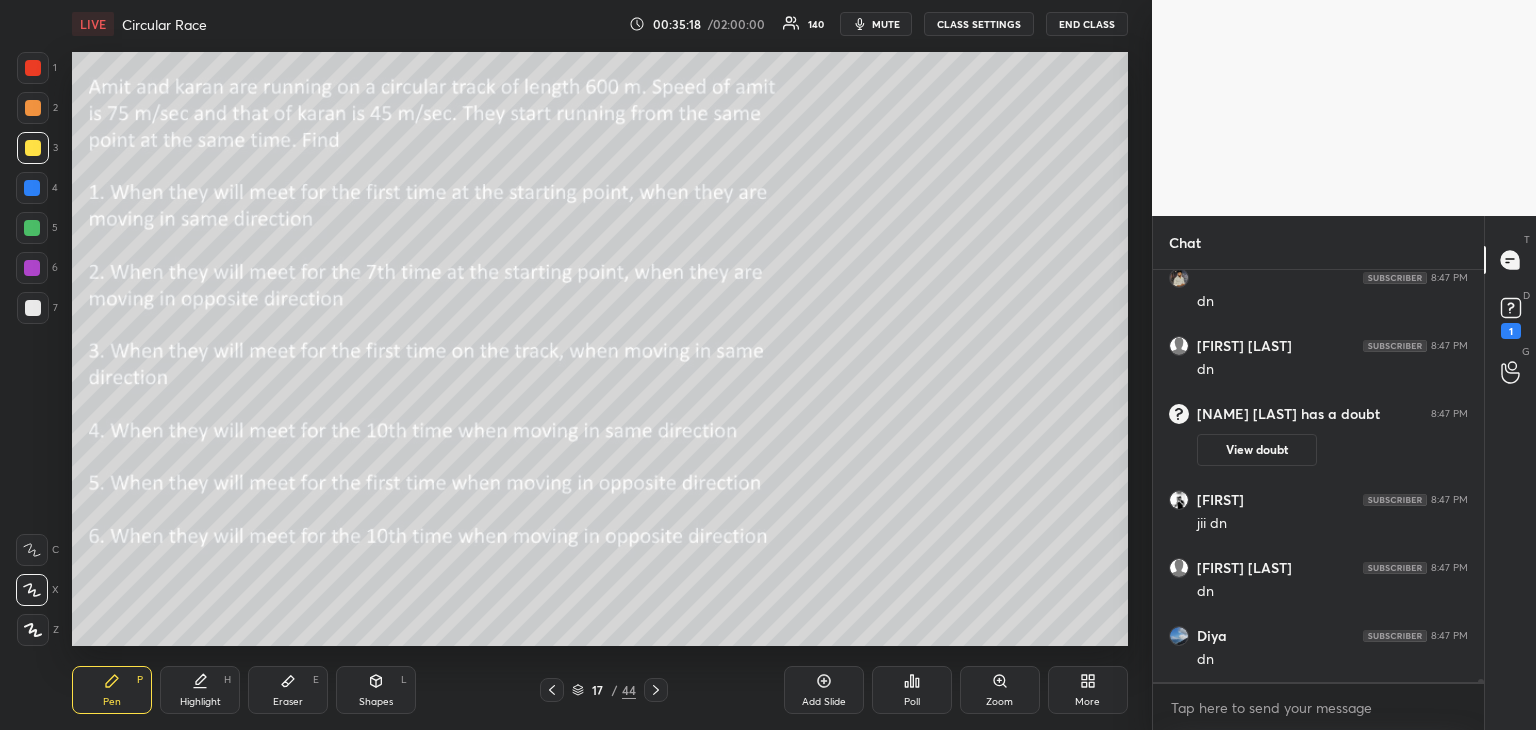 click at bounding box center (33, 108) 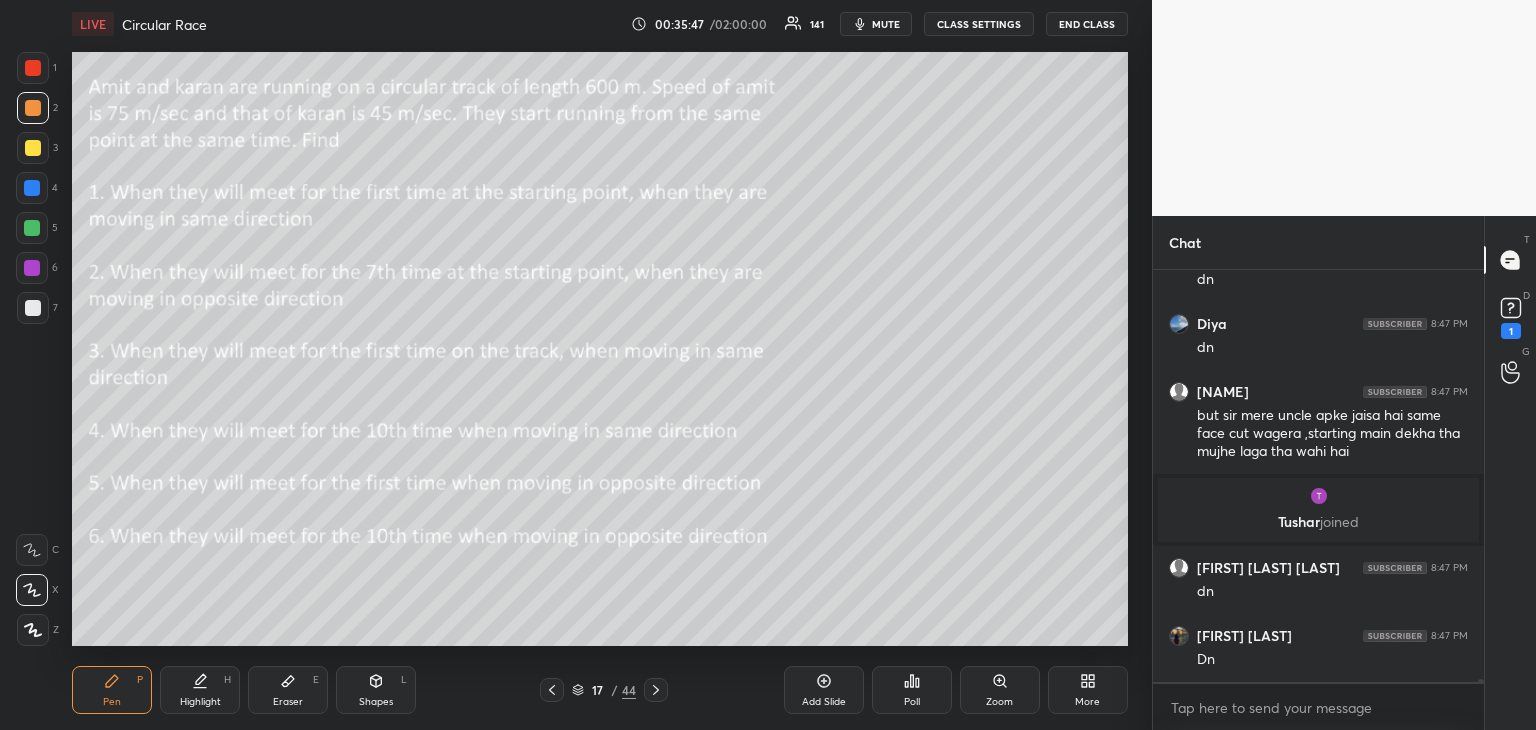 scroll, scrollTop: 52142, scrollLeft: 0, axis: vertical 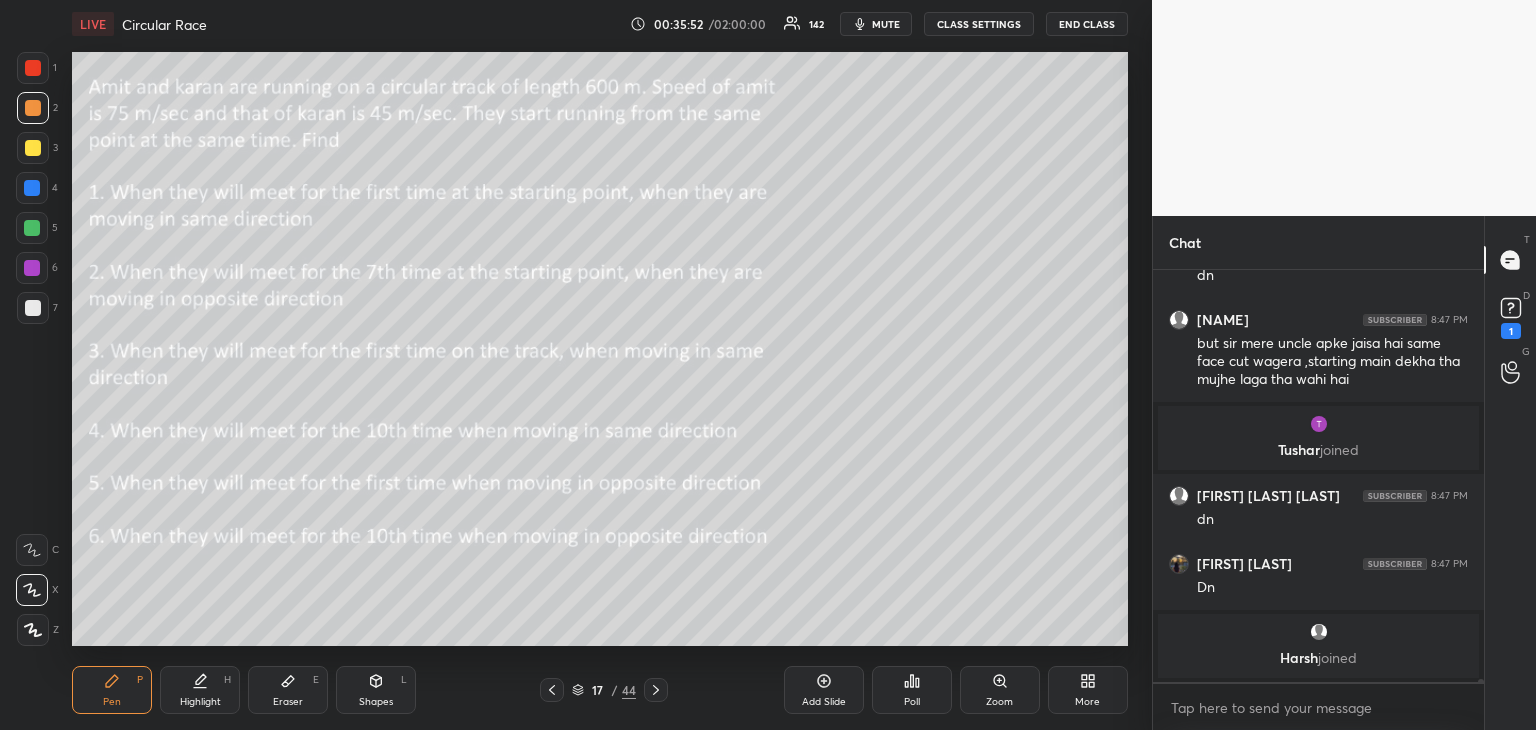 click on "Eraser" at bounding box center [288, 702] 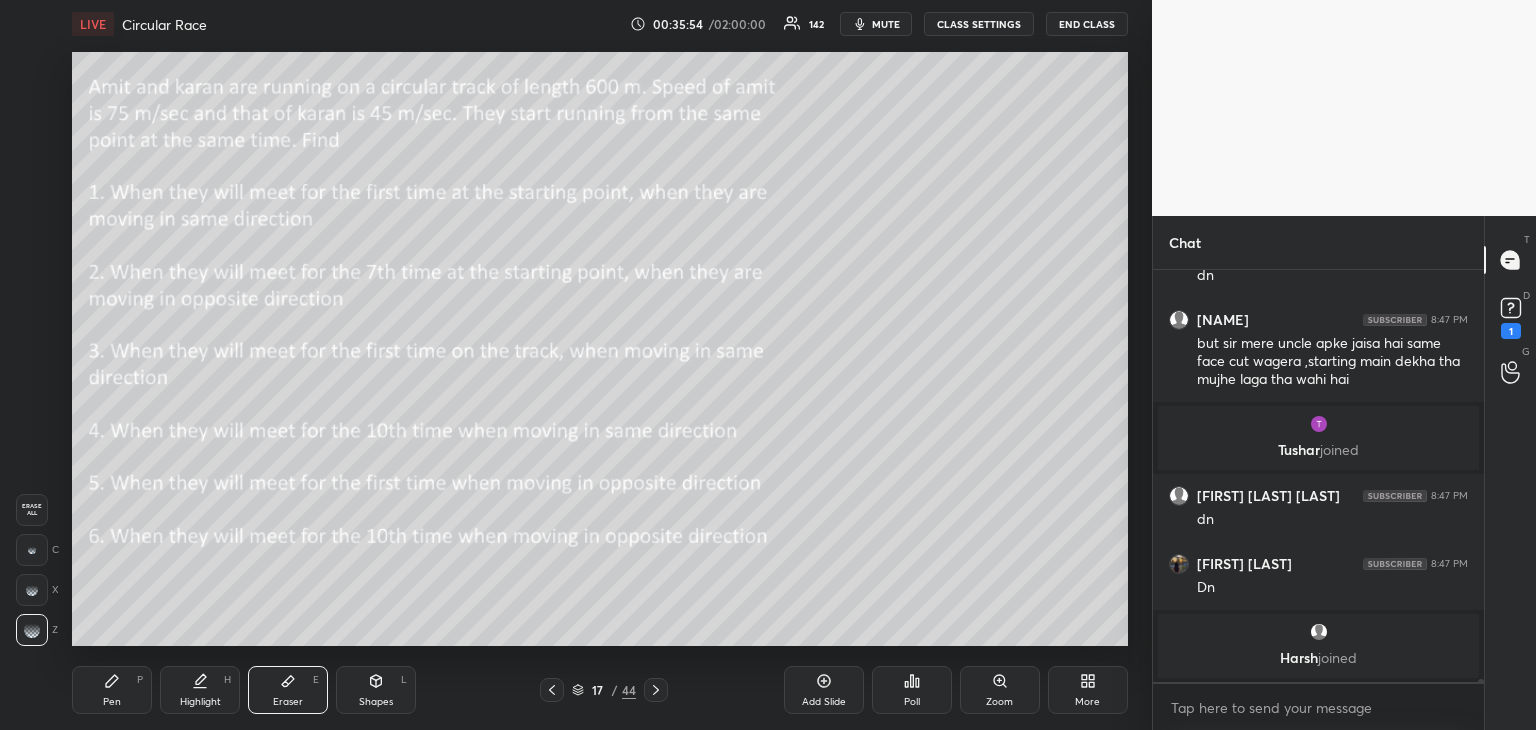 click on "Pen P" at bounding box center [112, 690] 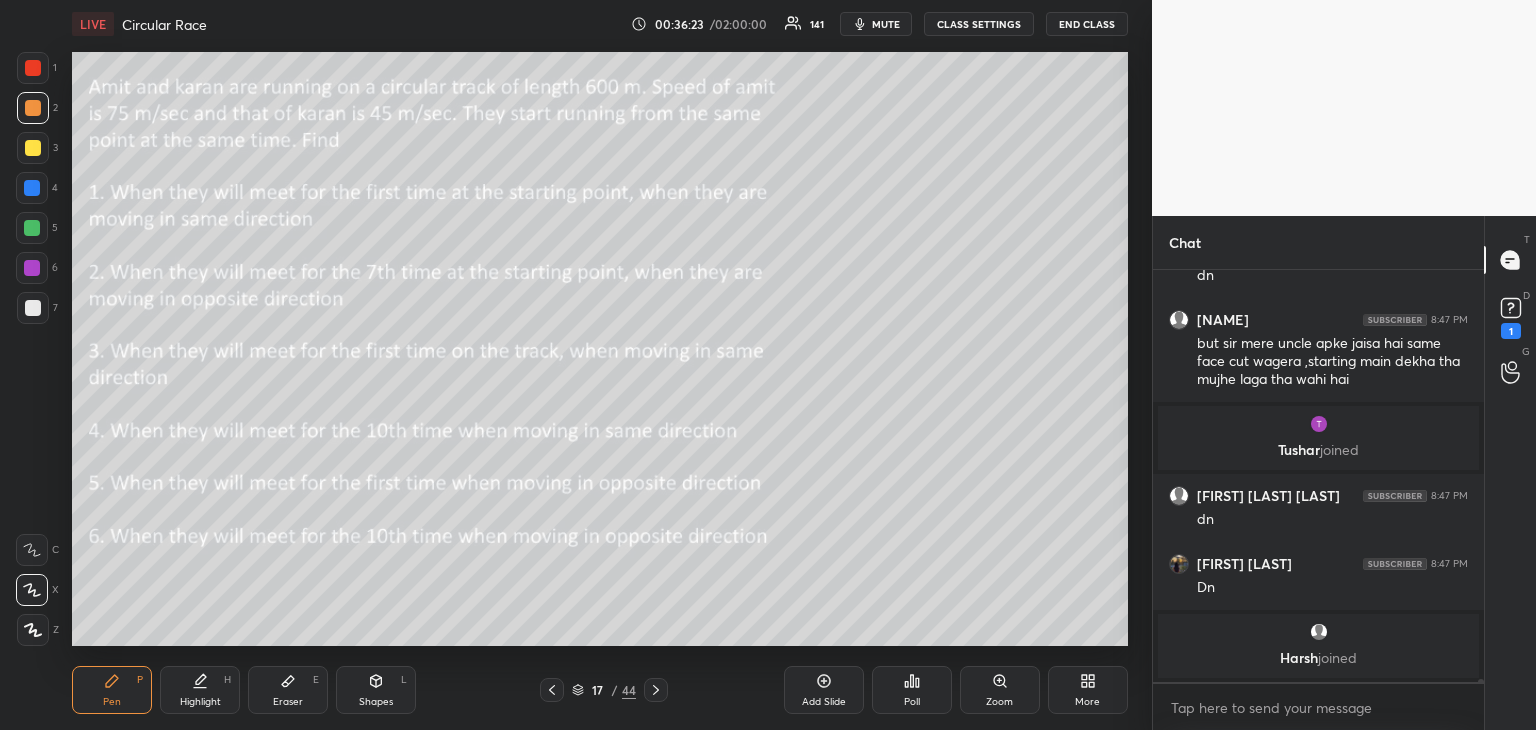 click on "Add Slide" at bounding box center [824, 702] 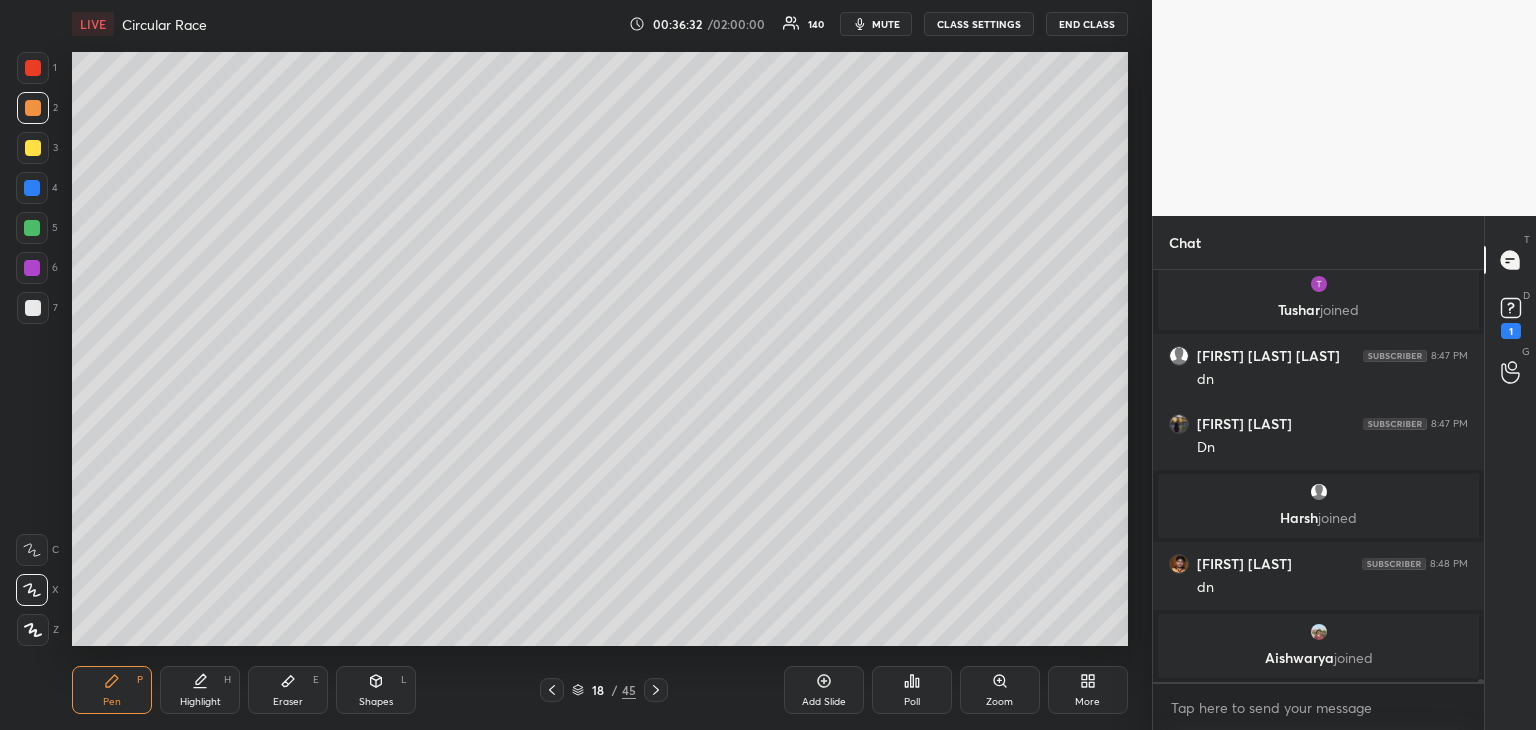 scroll, scrollTop: 52182, scrollLeft: 0, axis: vertical 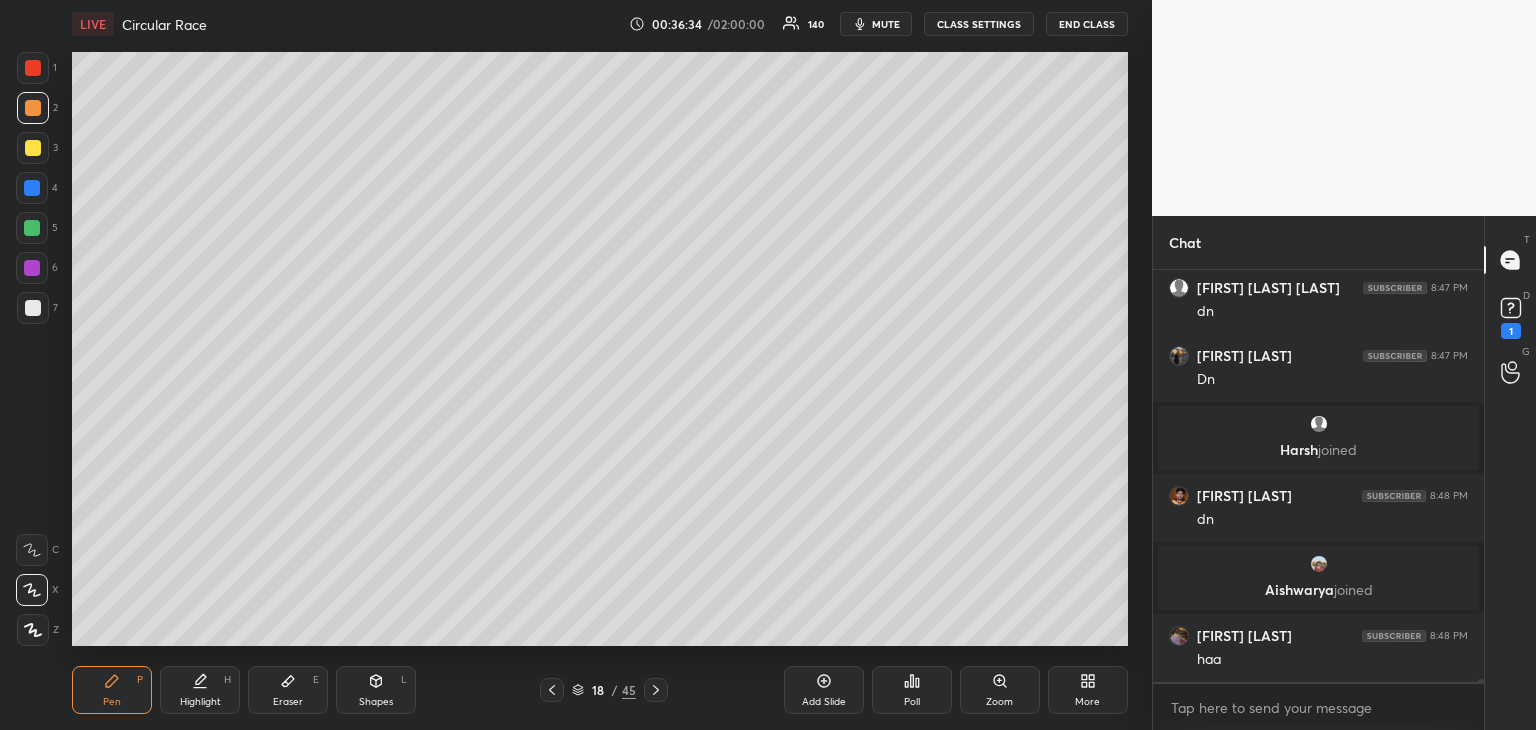 click on "Eraser E" at bounding box center (288, 690) 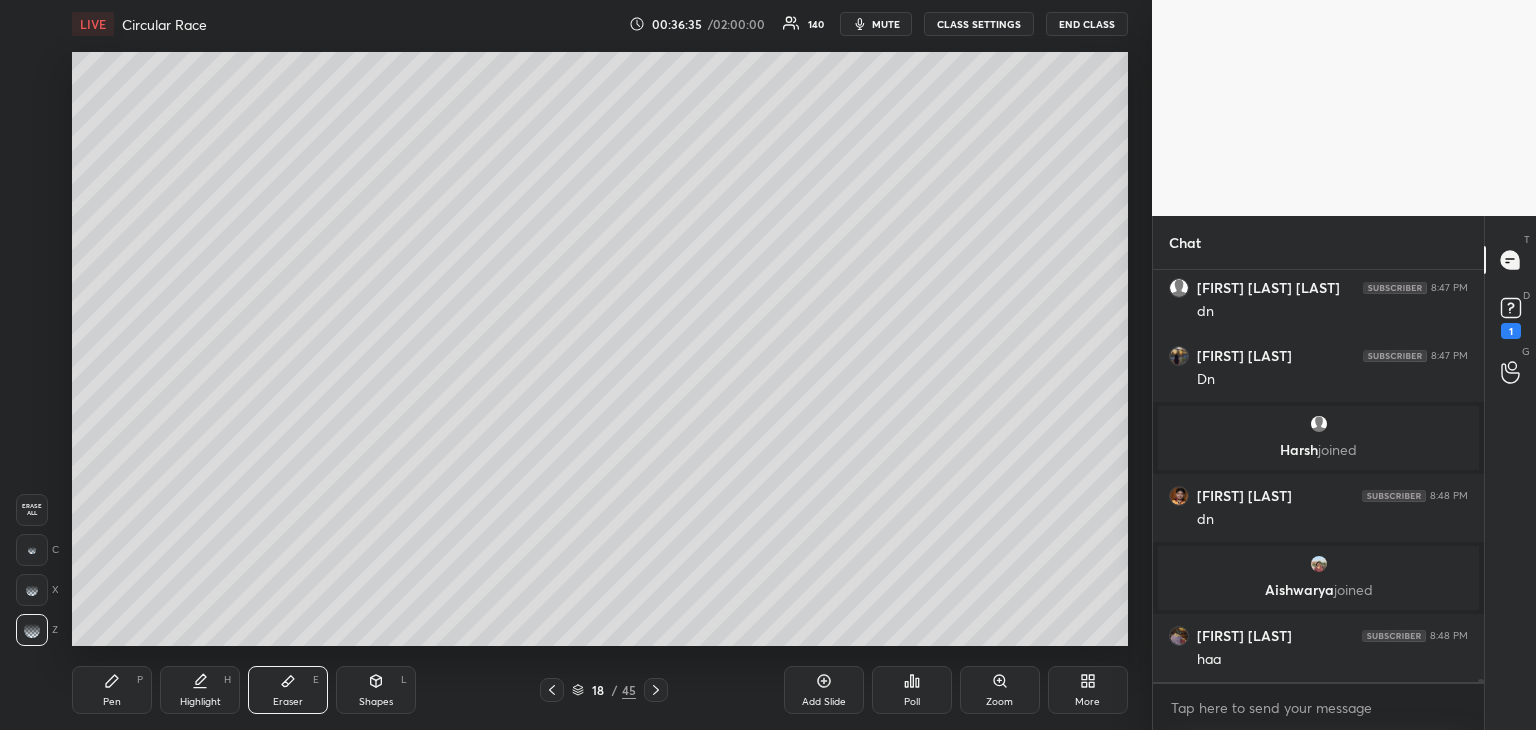click on "Pen P" at bounding box center (112, 690) 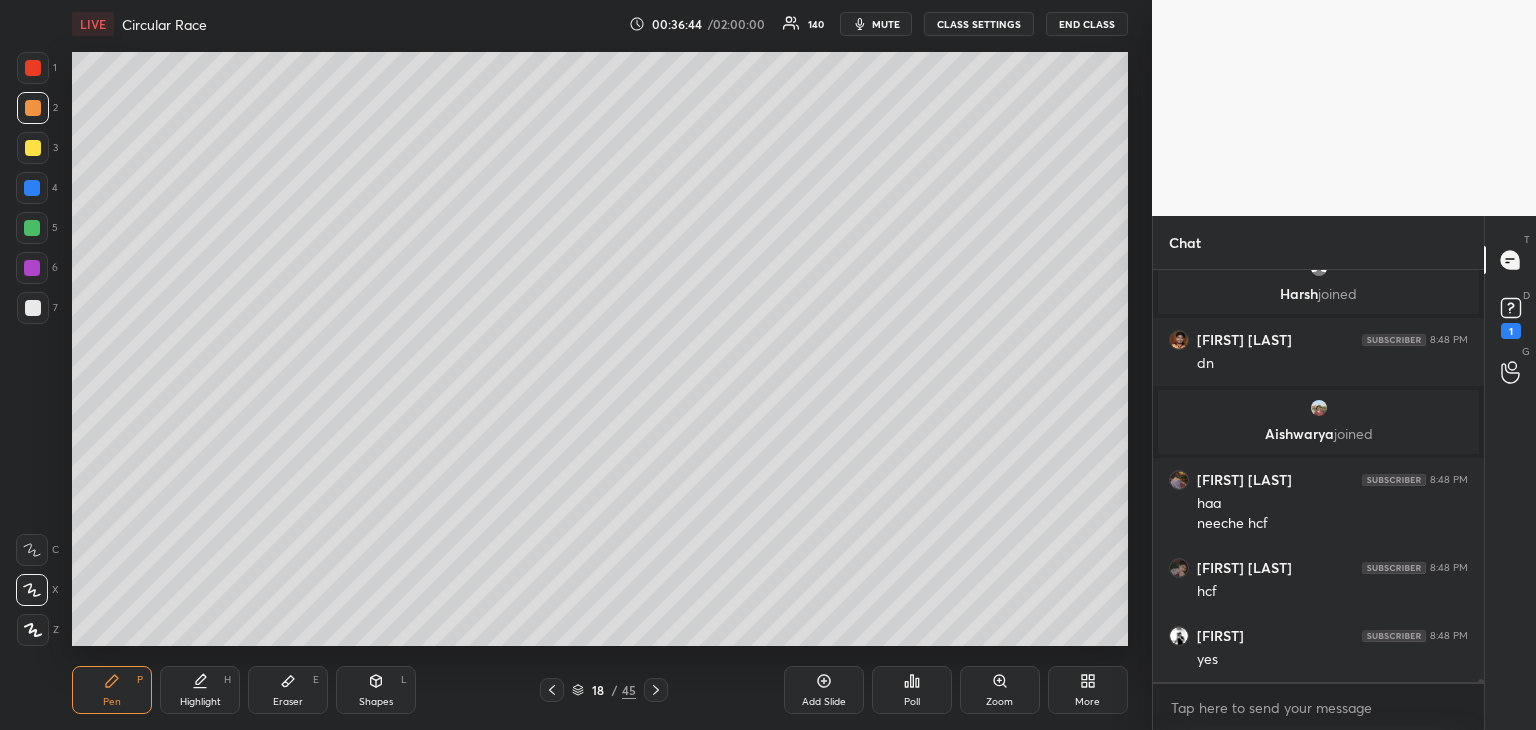 scroll, scrollTop: 52406, scrollLeft: 0, axis: vertical 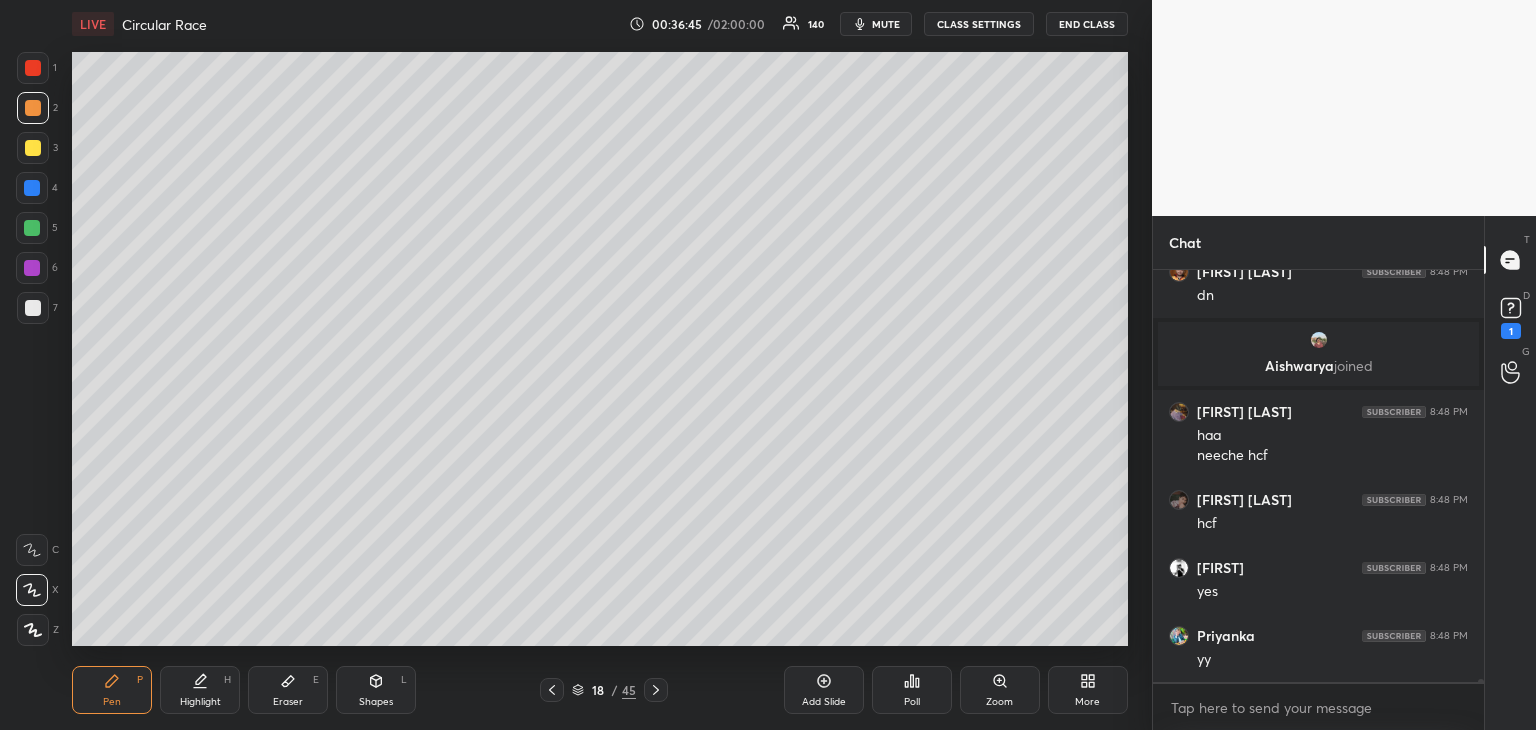 click 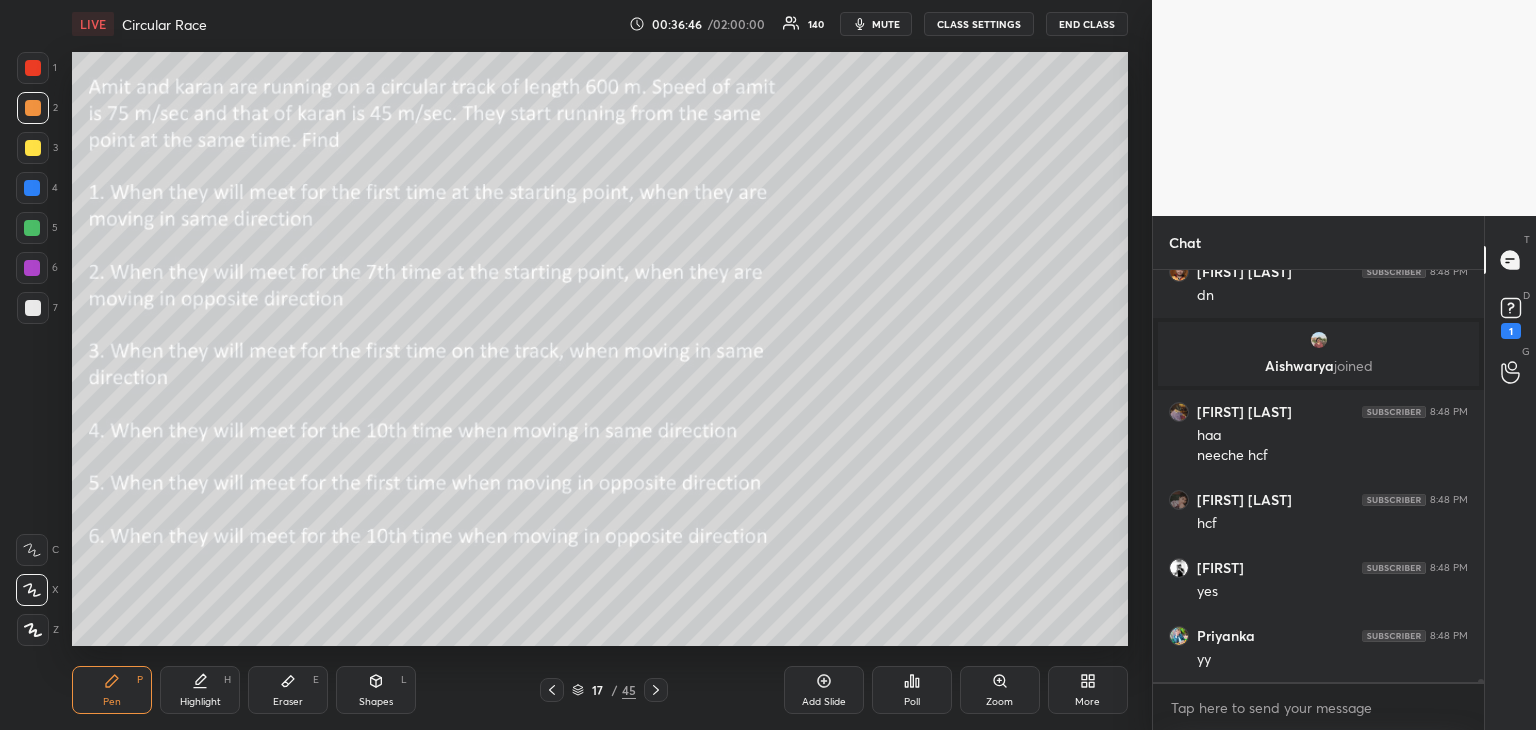 click at bounding box center [33, 148] 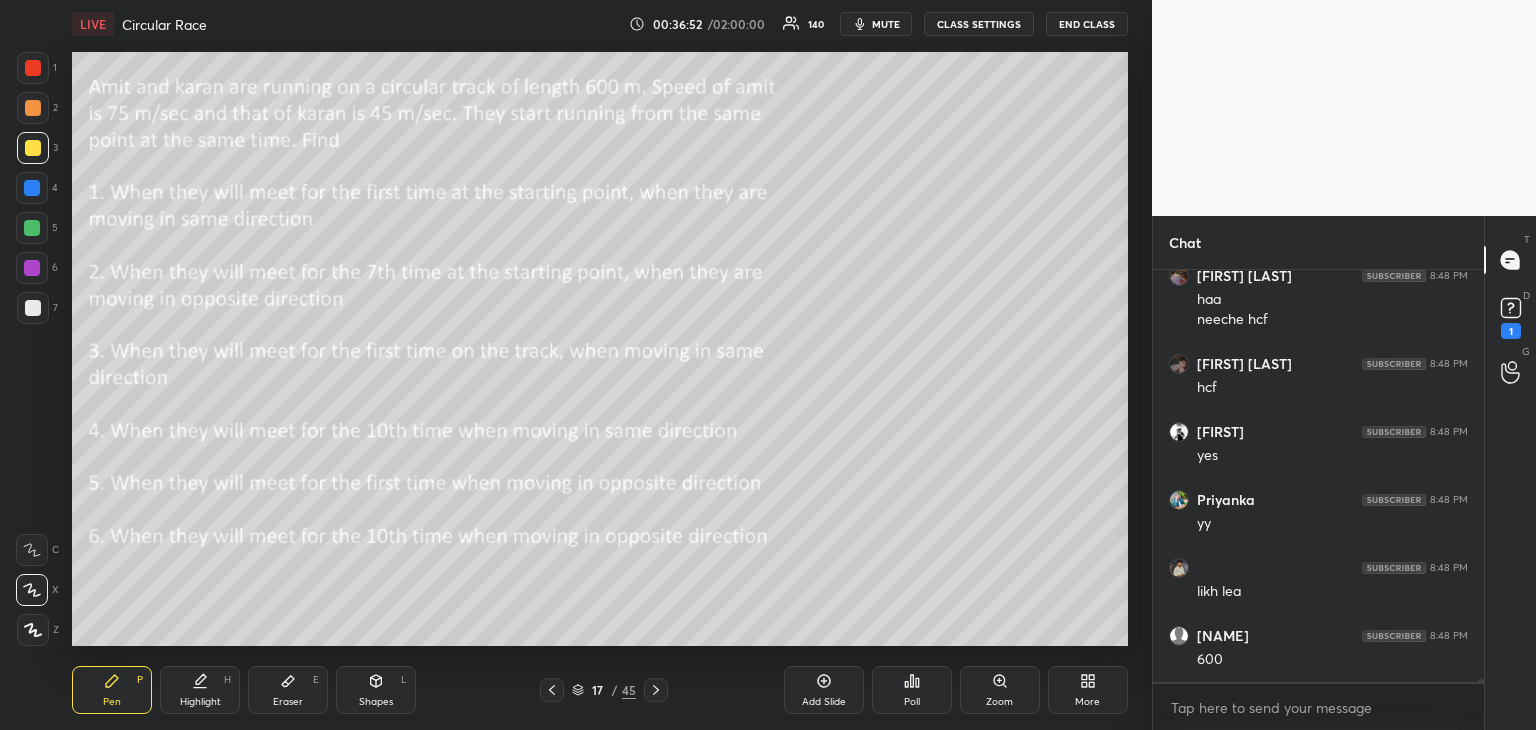 scroll, scrollTop: 52610, scrollLeft: 0, axis: vertical 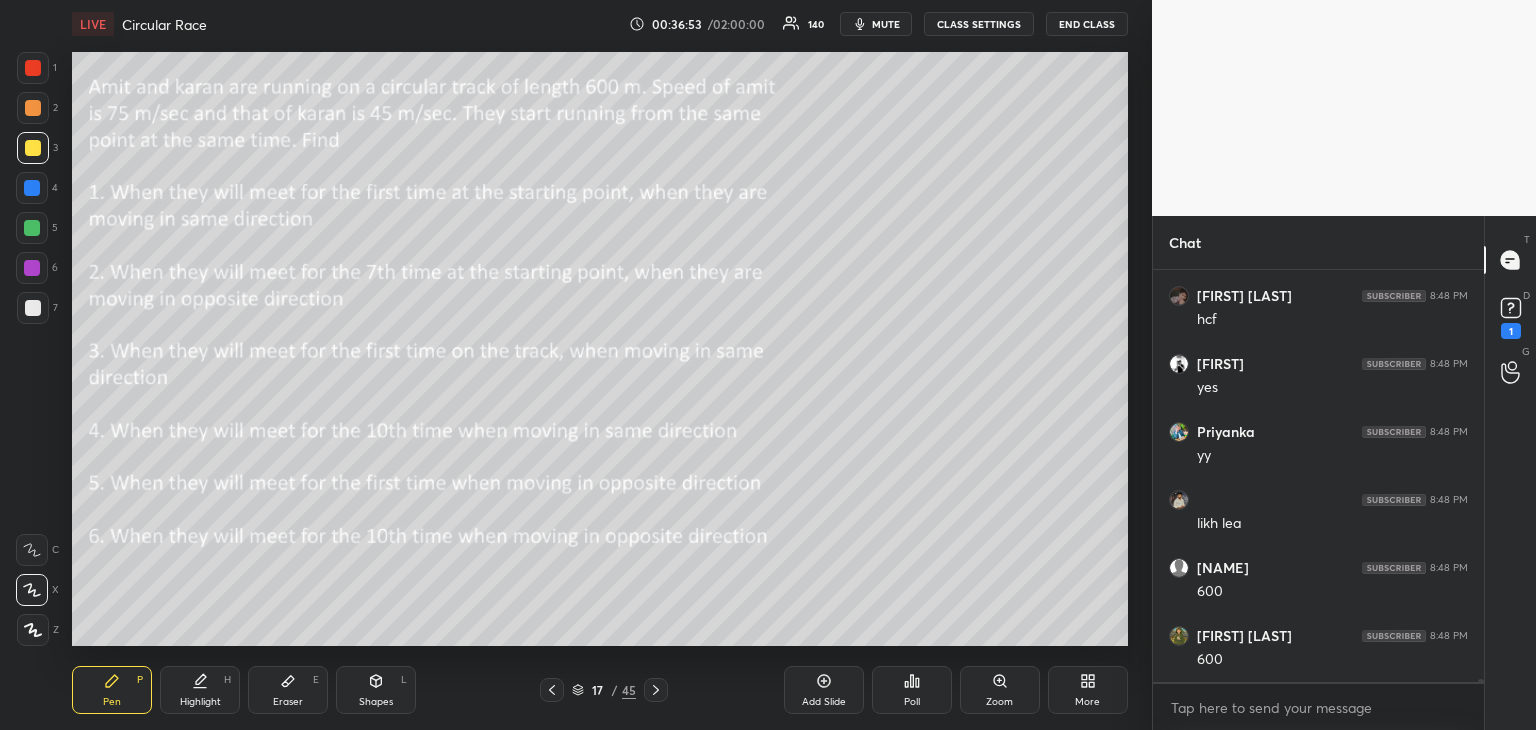 click on "Highlight H" at bounding box center (200, 690) 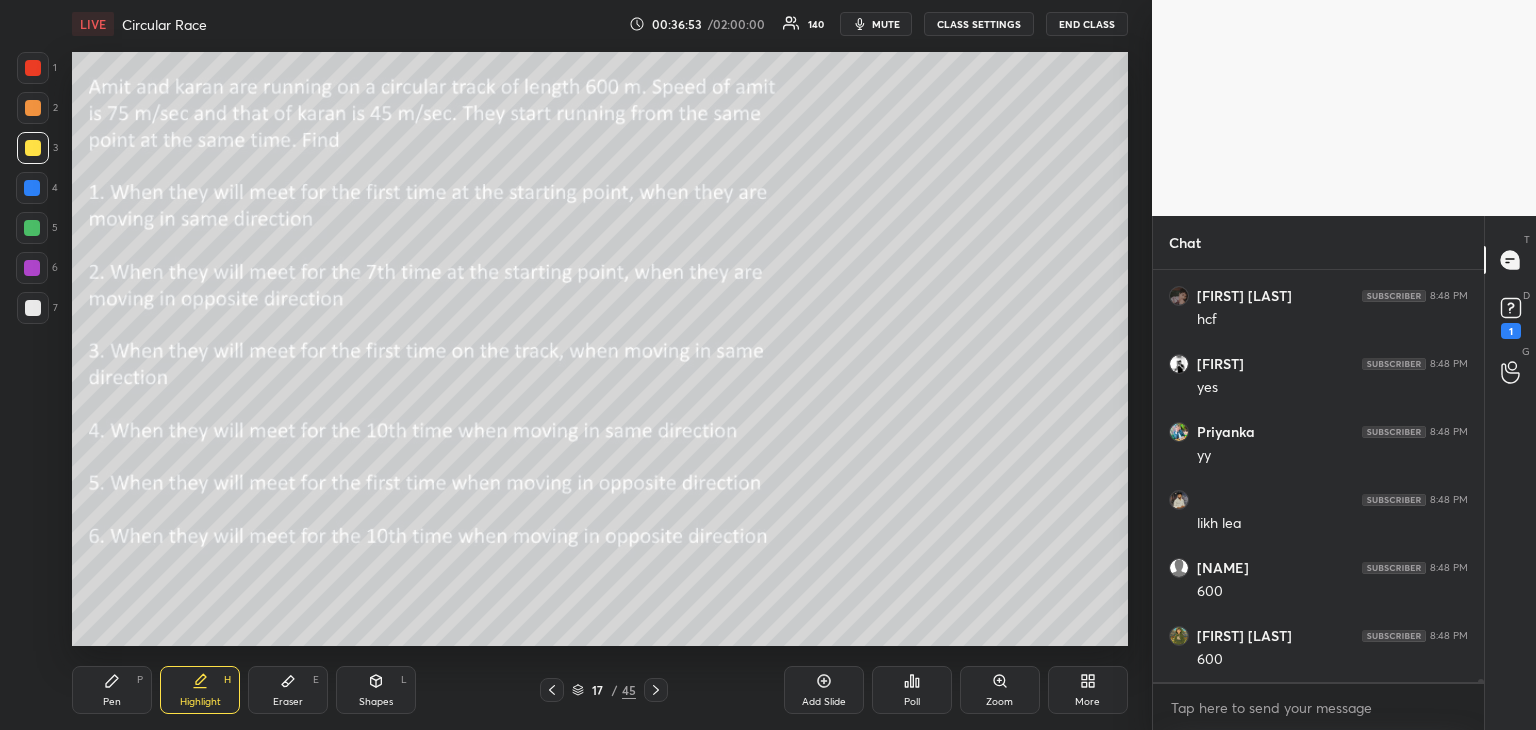 scroll, scrollTop: 52678, scrollLeft: 0, axis: vertical 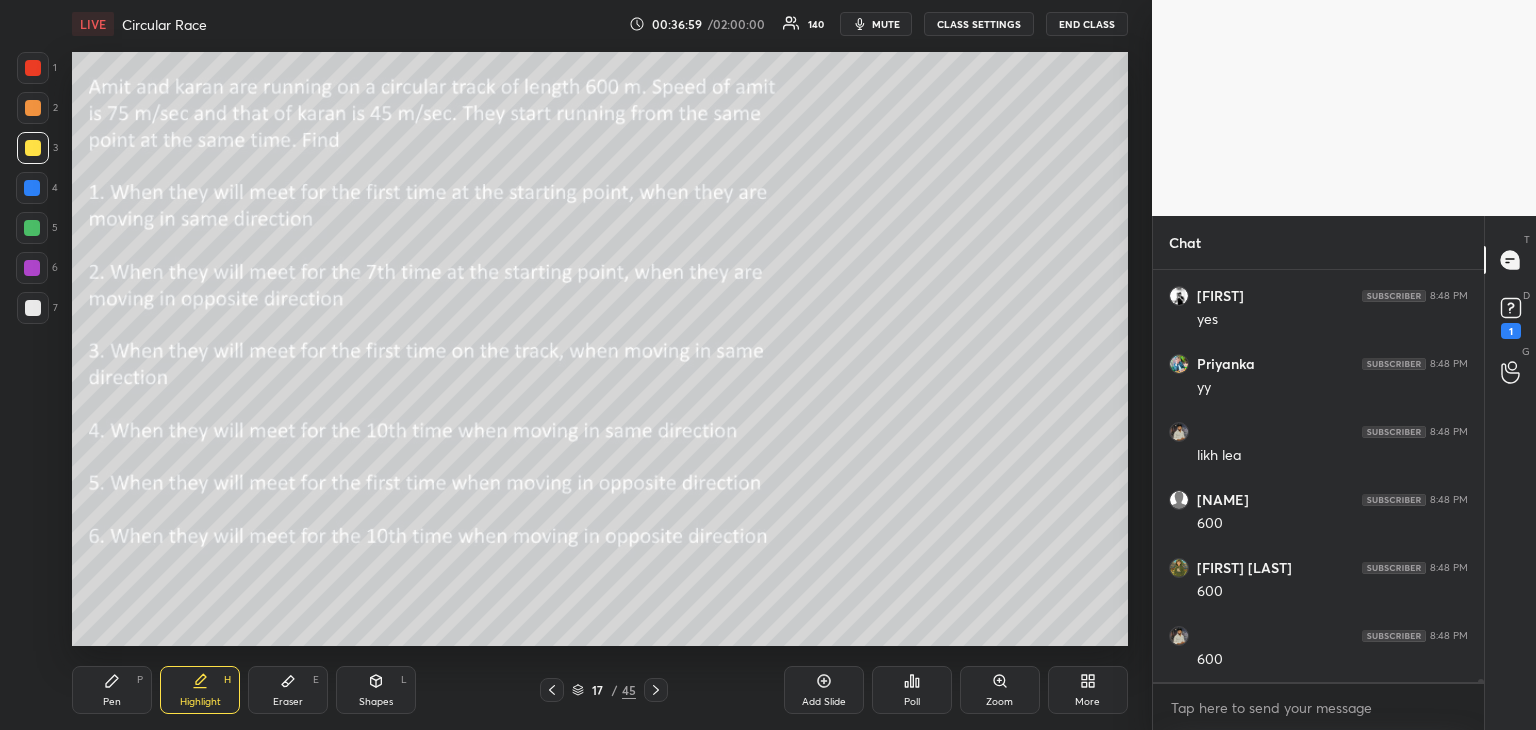 click on "Pen P" at bounding box center [112, 690] 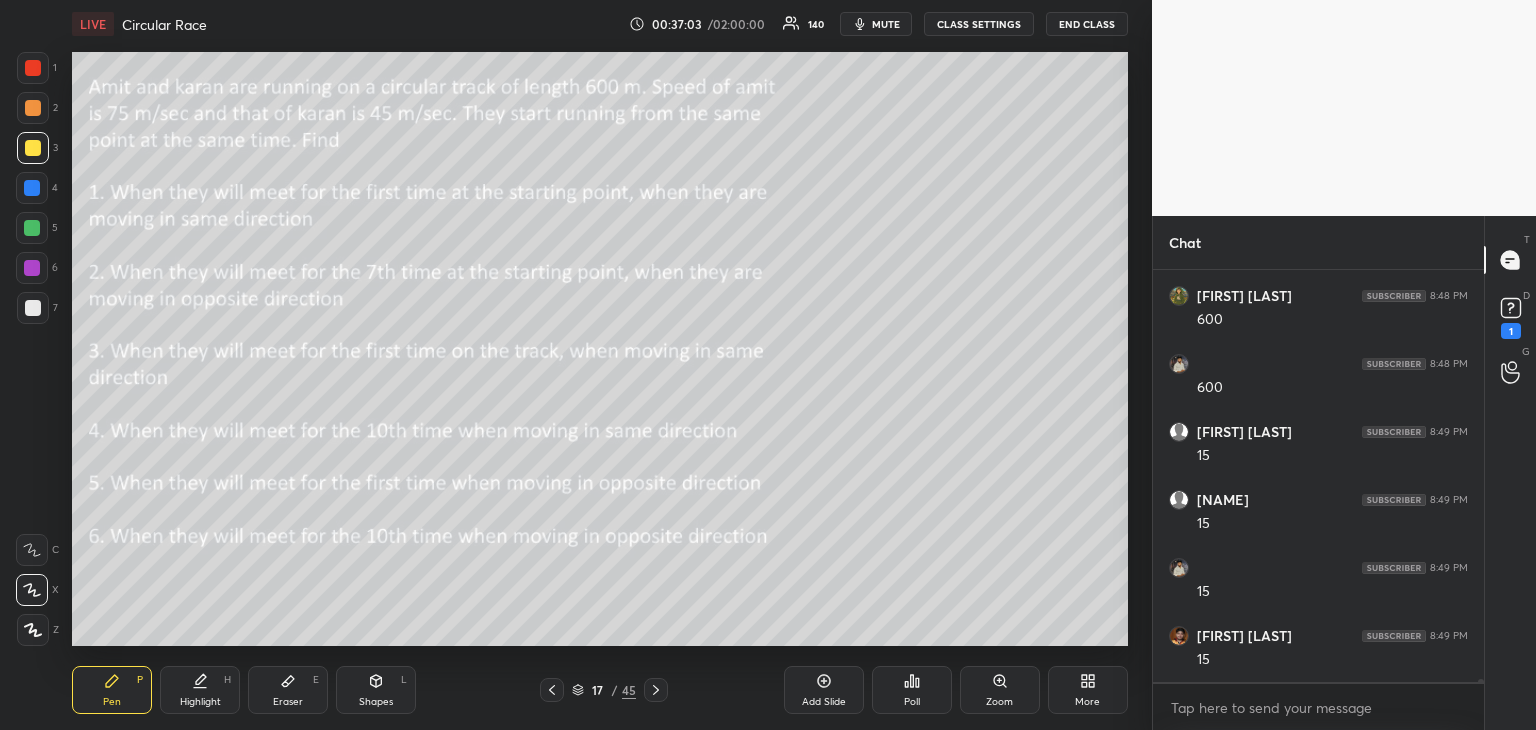 scroll, scrollTop: 53086, scrollLeft: 0, axis: vertical 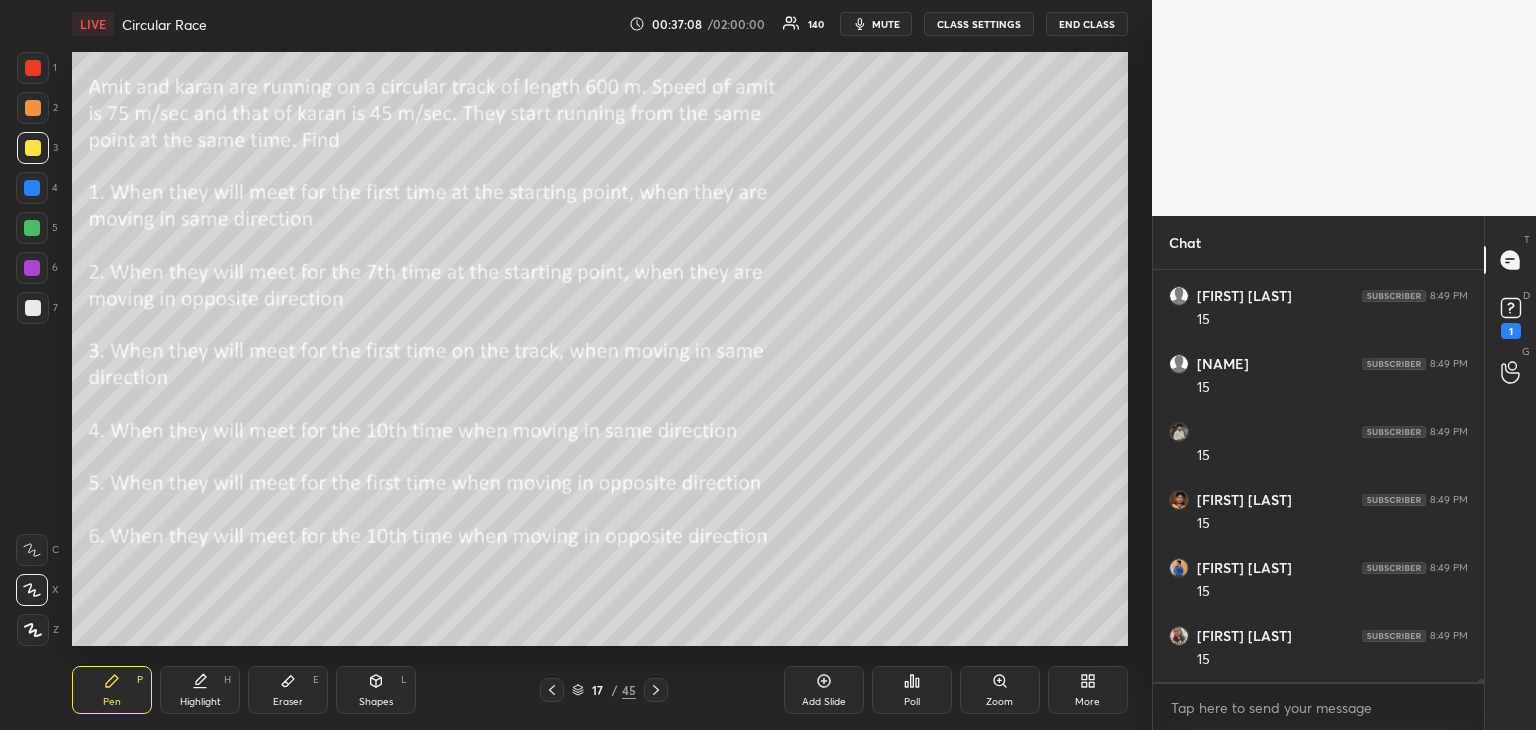 click 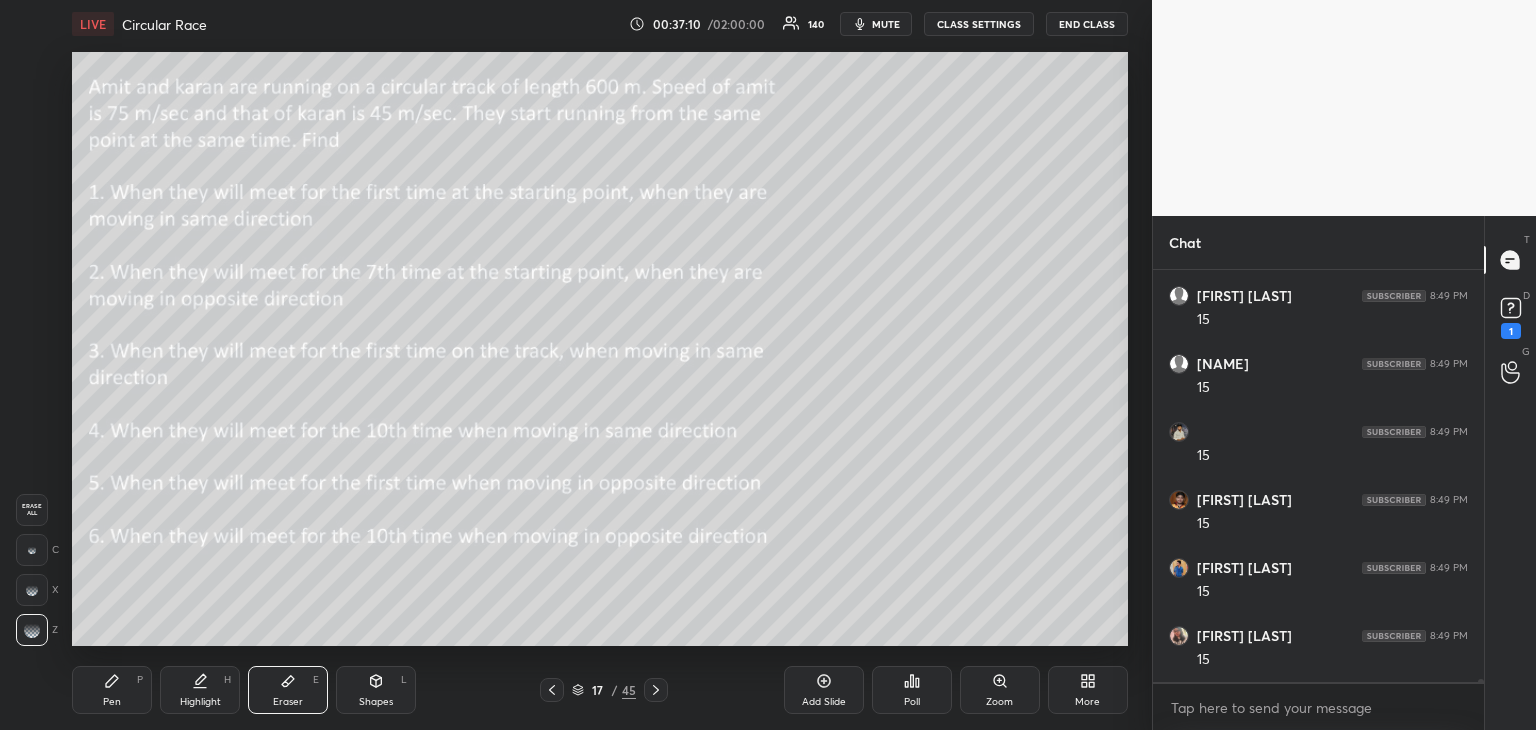 click 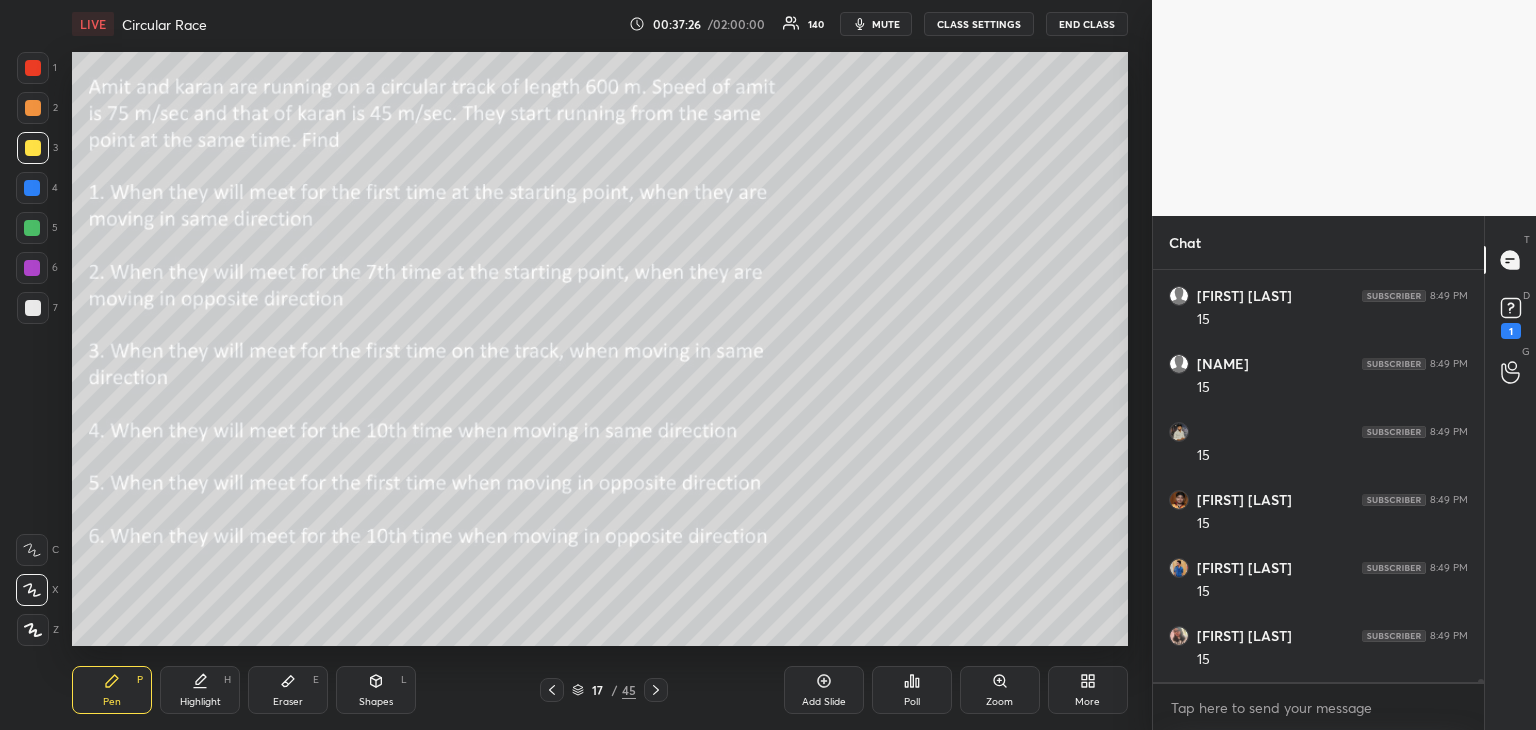 click on "Eraser E" at bounding box center [288, 690] 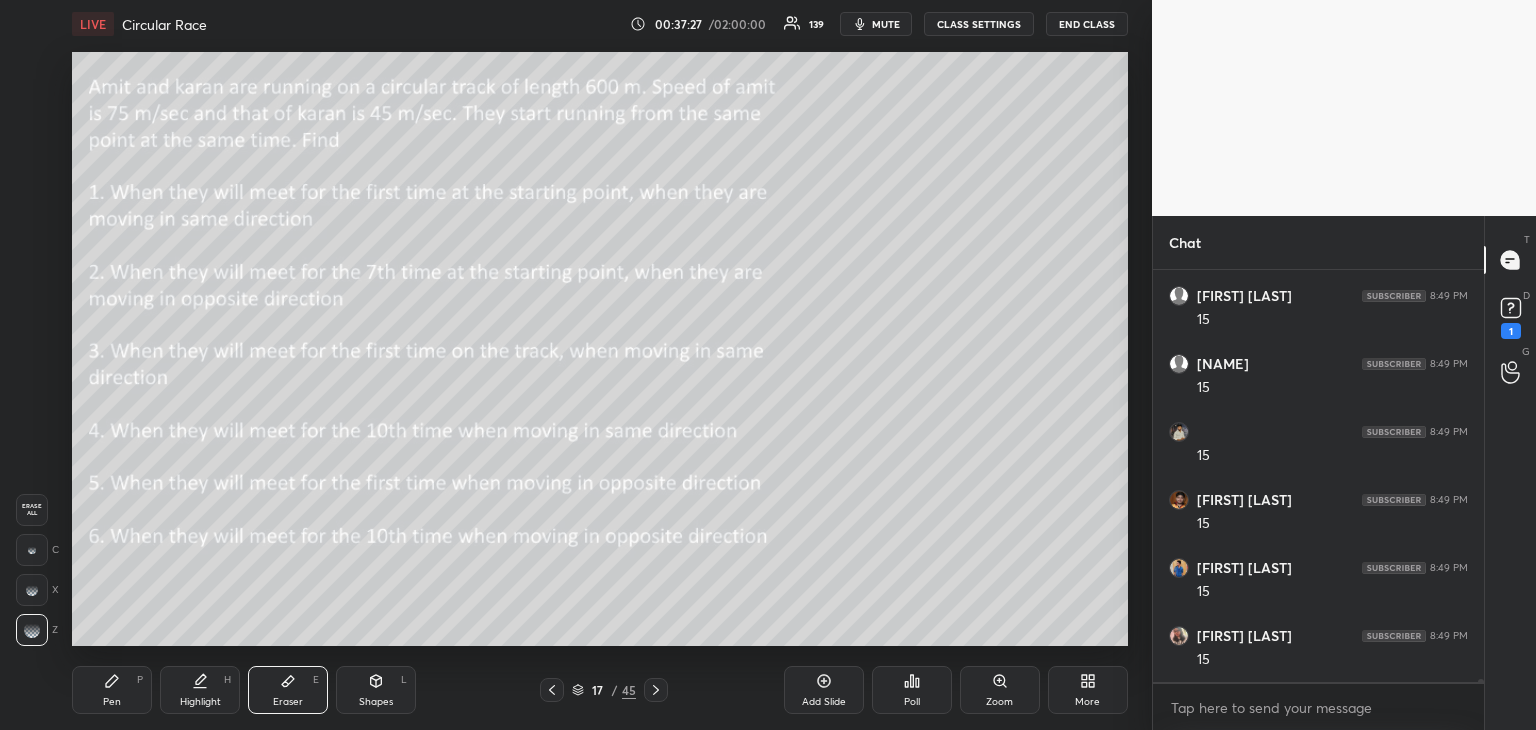 click 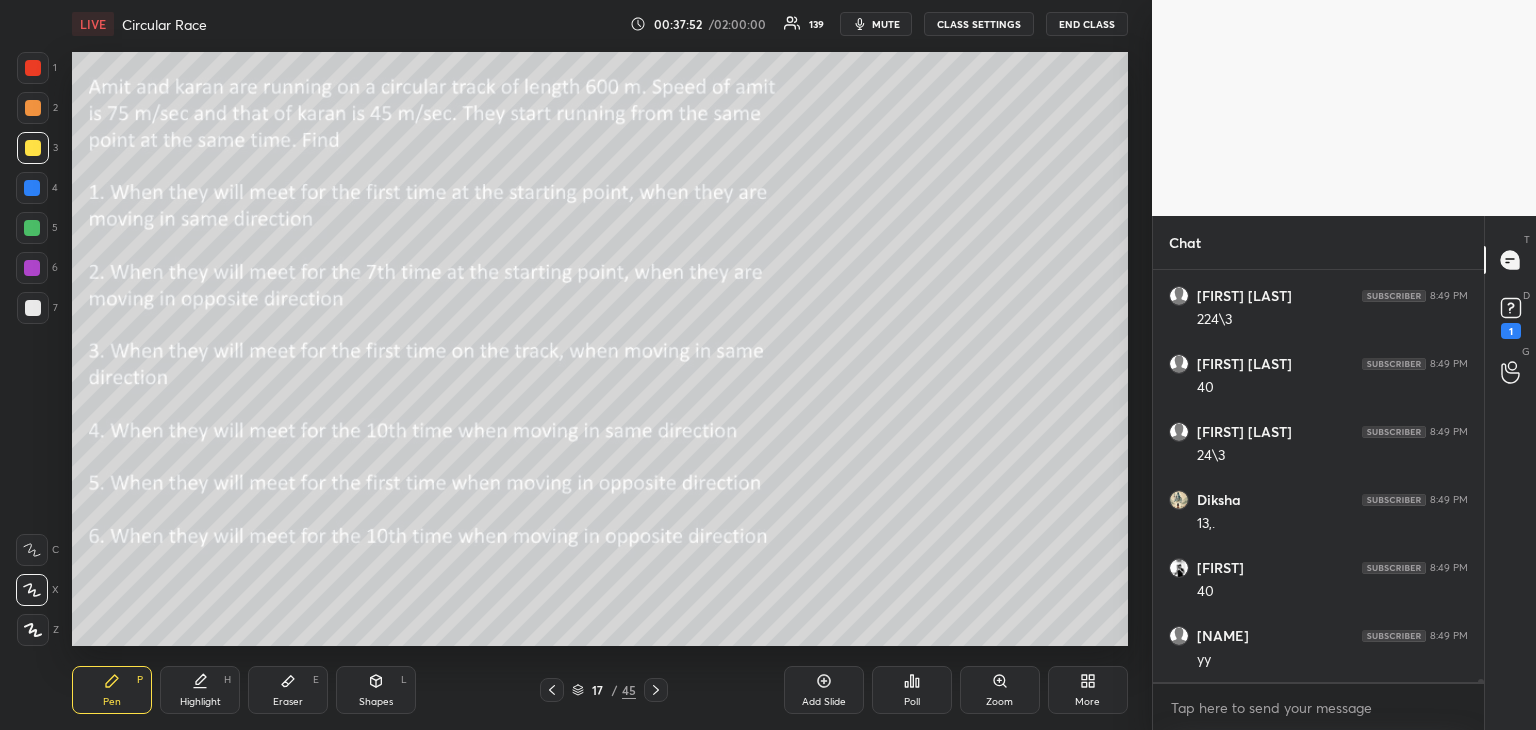 scroll, scrollTop: 53766, scrollLeft: 0, axis: vertical 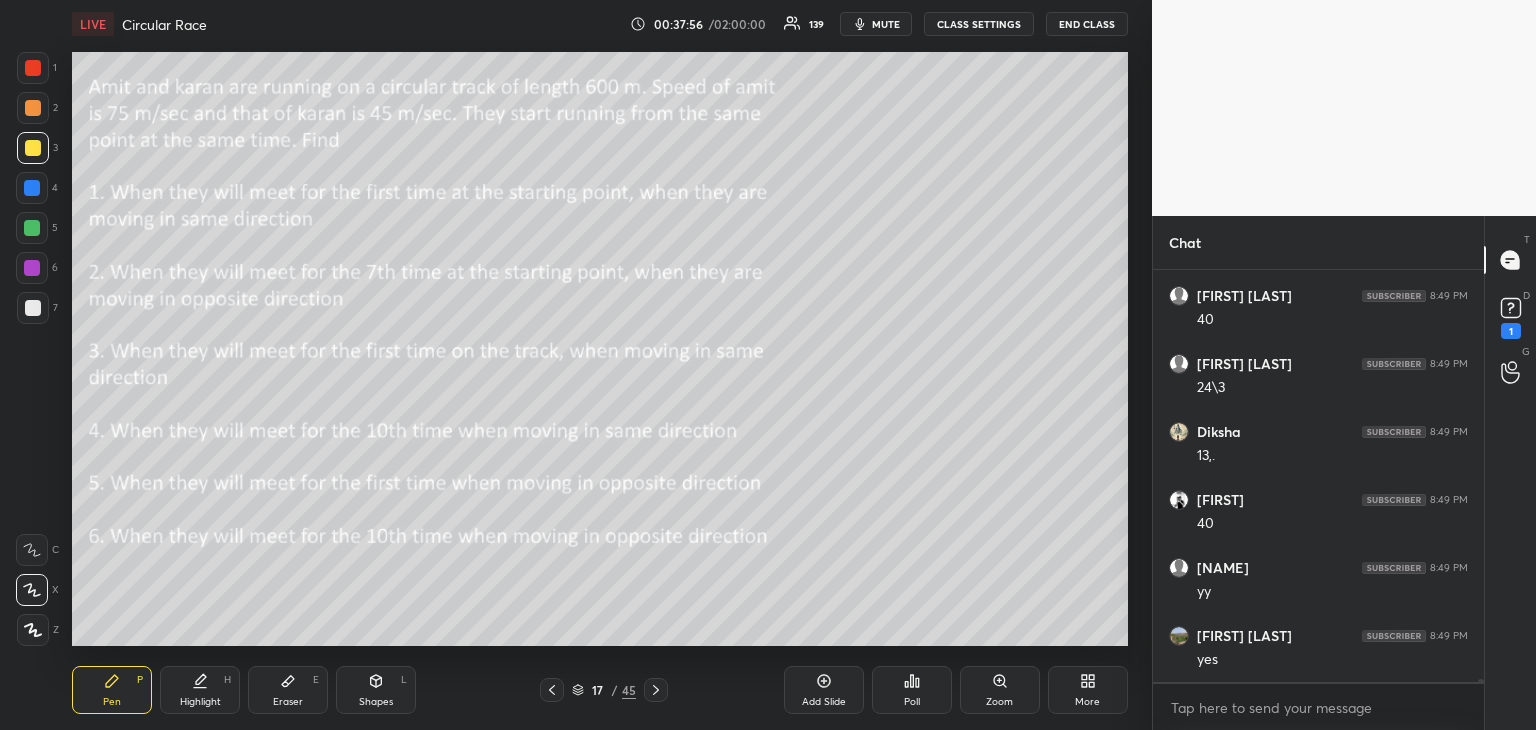 click 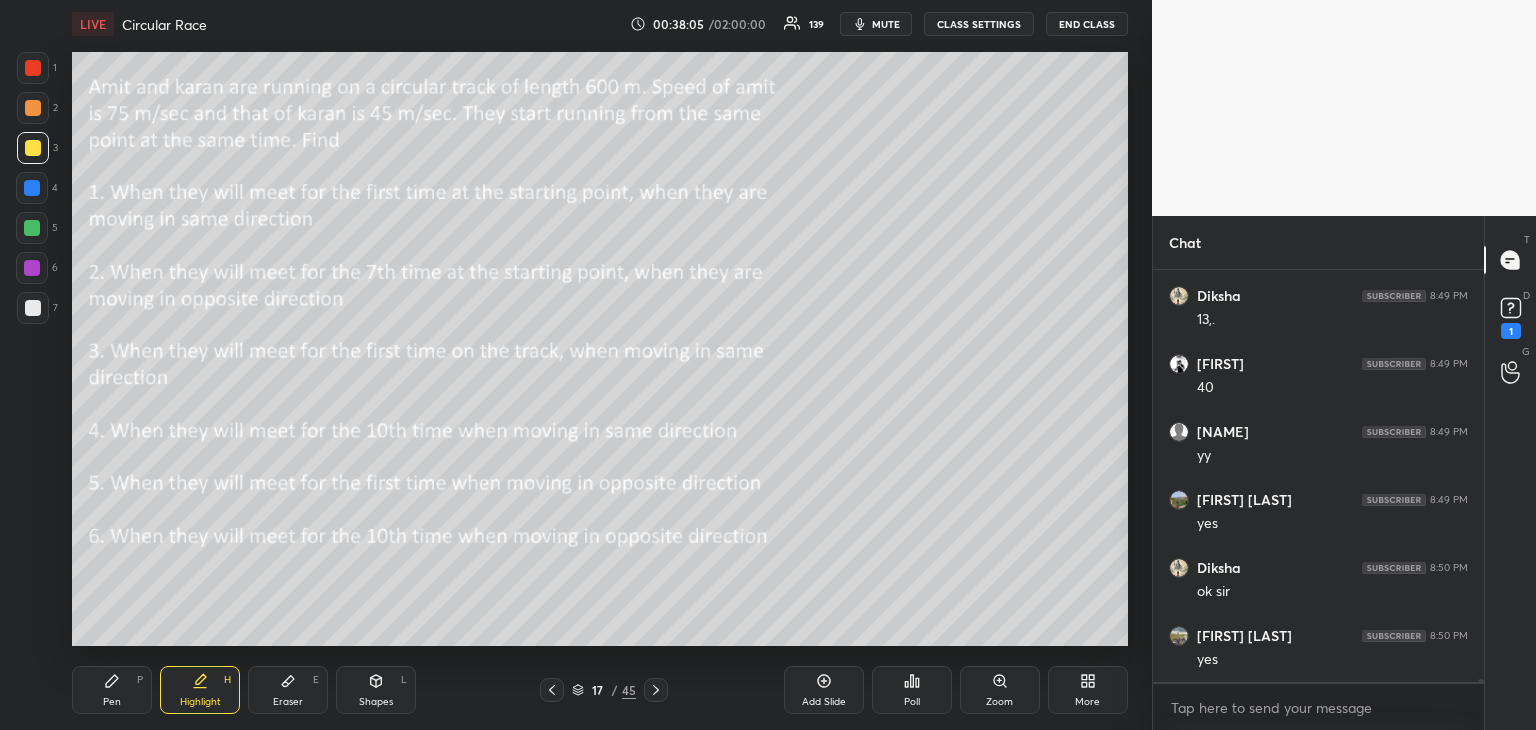 scroll, scrollTop: 53970, scrollLeft: 0, axis: vertical 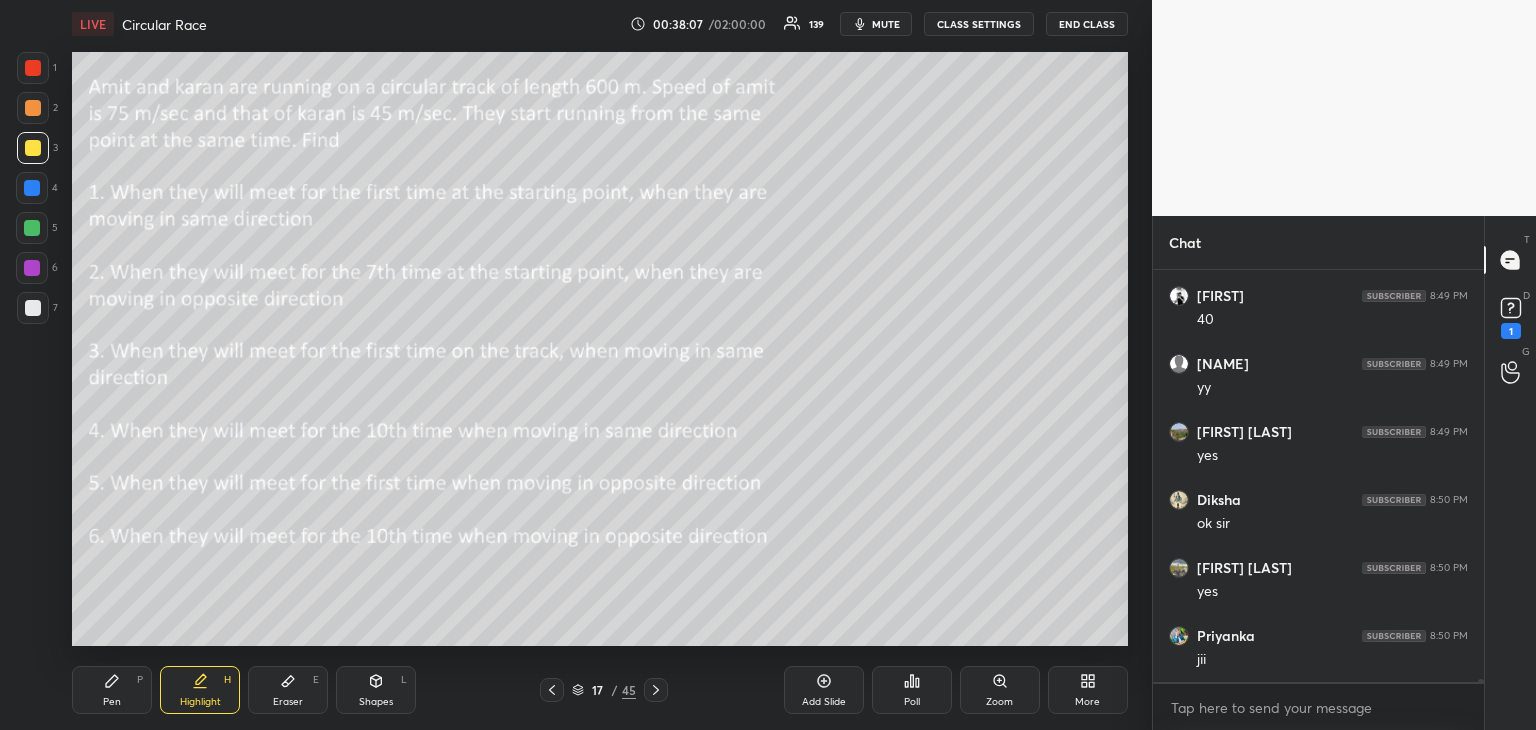 click on "Eraser" at bounding box center (288, 702) 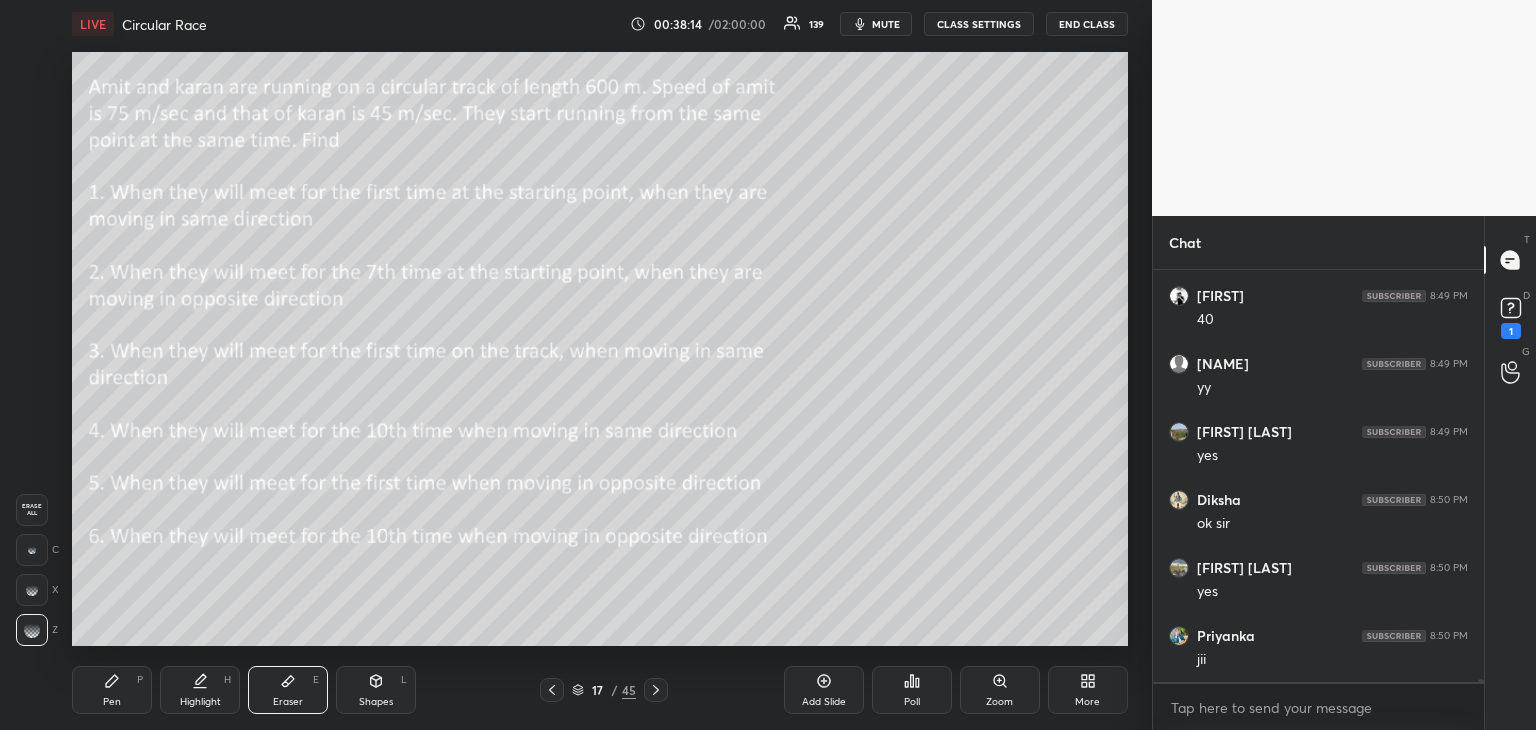 click on "Pen" at bounding box center (112, 702) 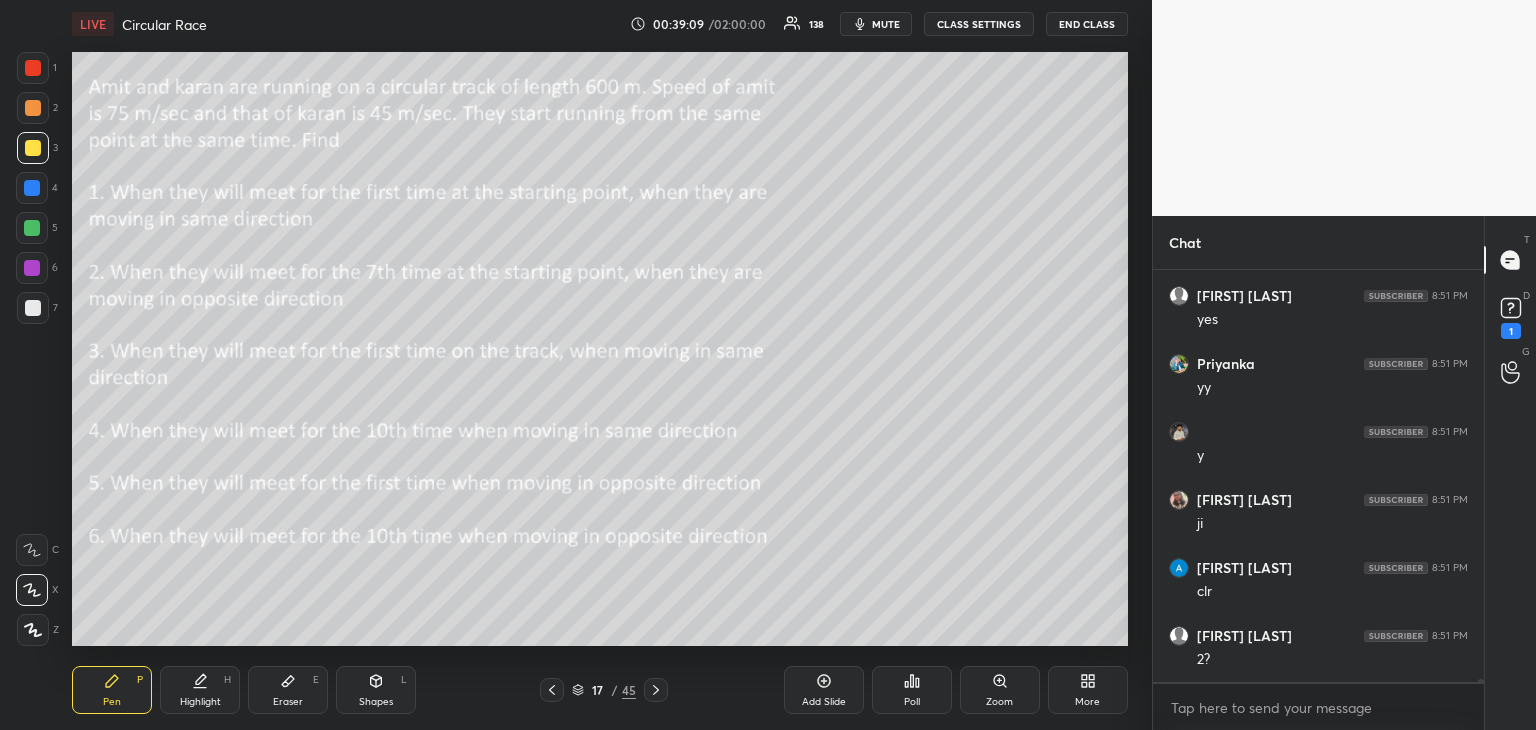 scroll, scrollTop: 56894, scrollLeft: 0, axis: vertical 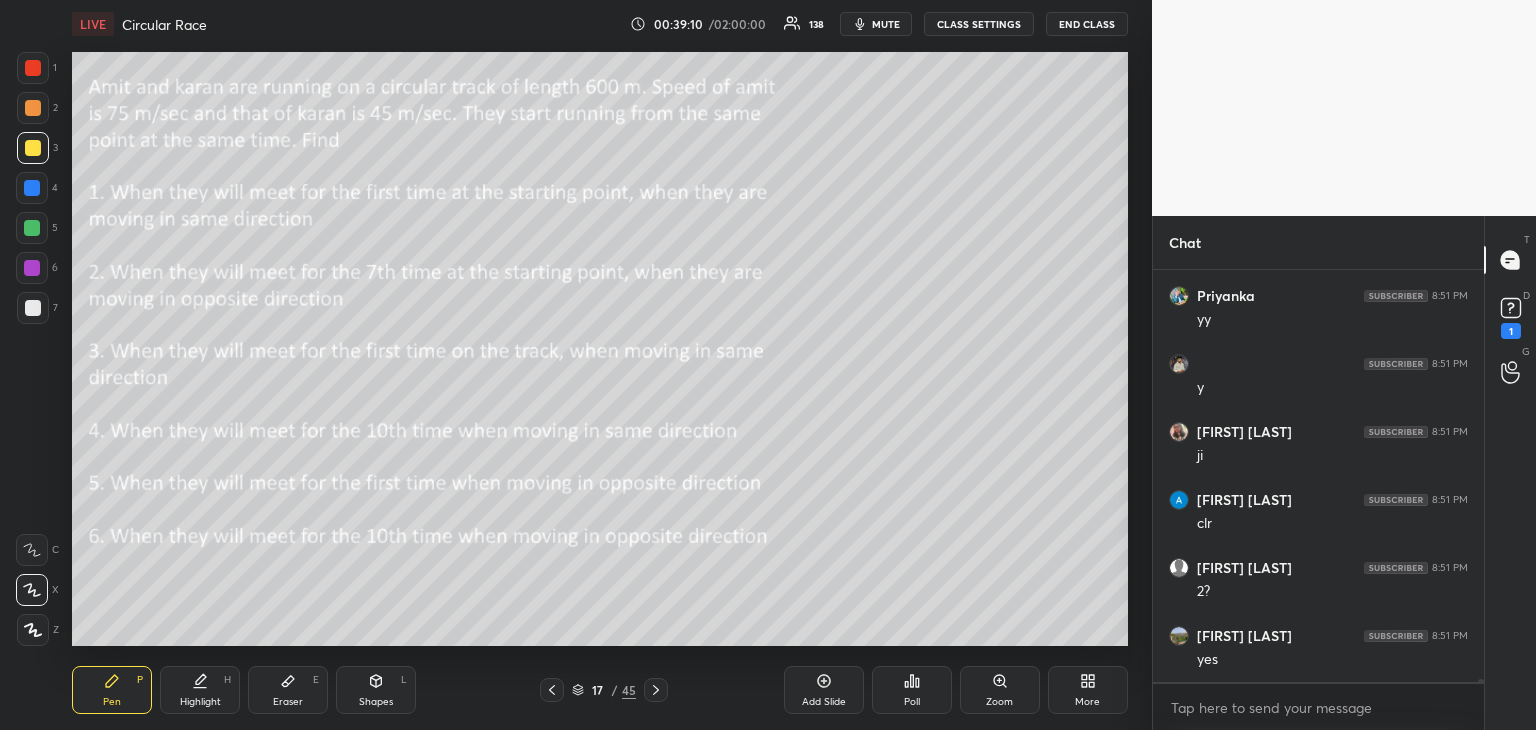 click at bounding box center (32, 188) 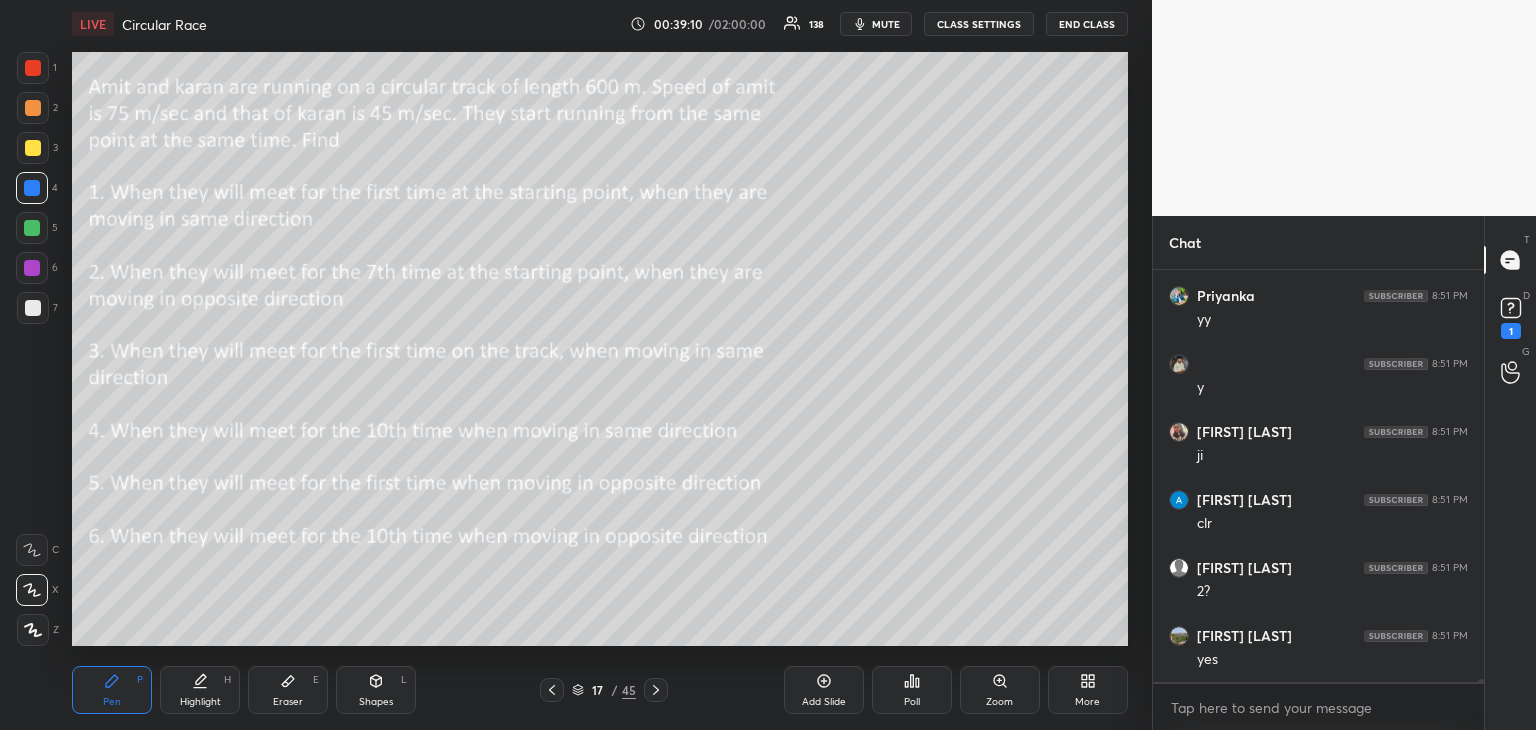 scroll, scrollTop: 56962, scrollLeft: 0, axis: vertical 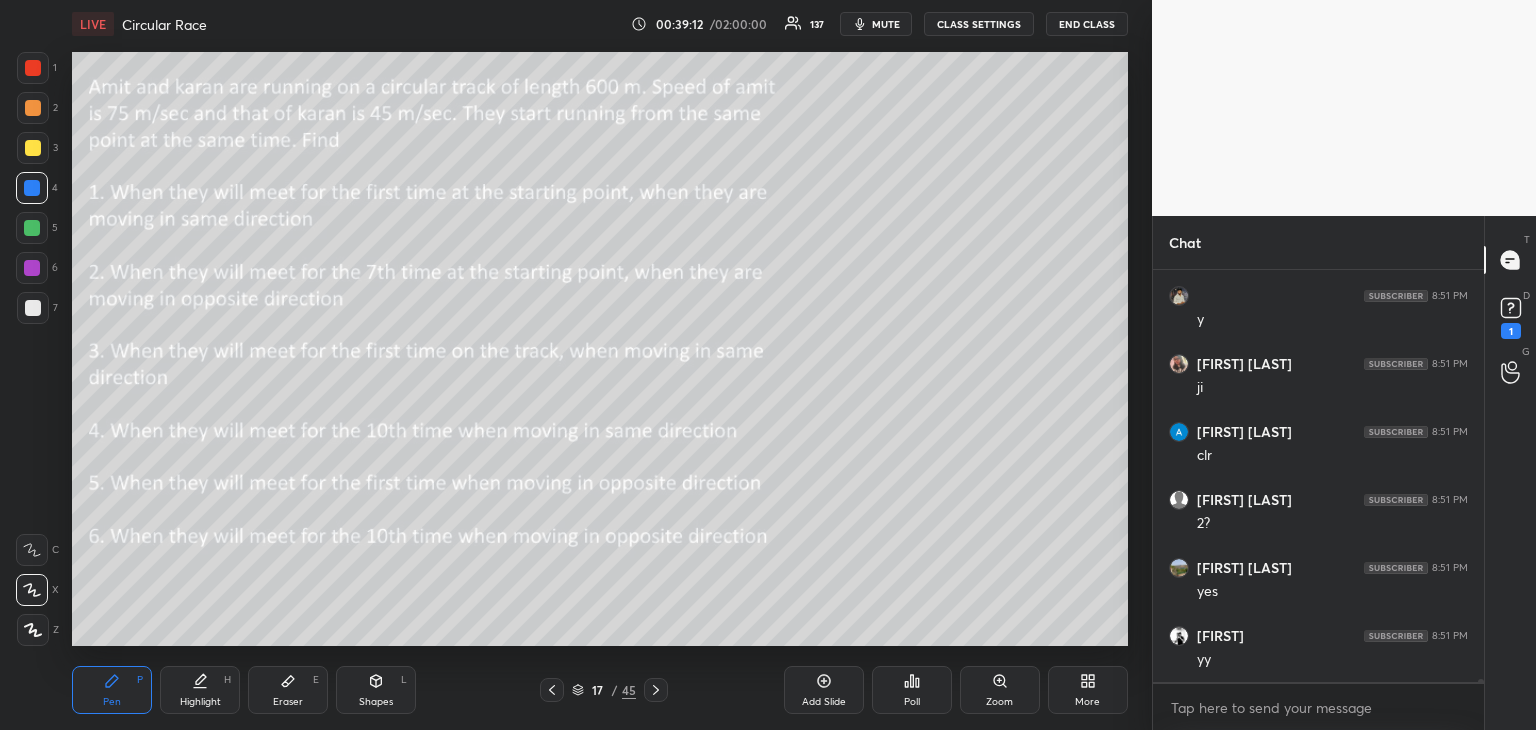 click on "Highlight H" at bounding box center (200, 690) 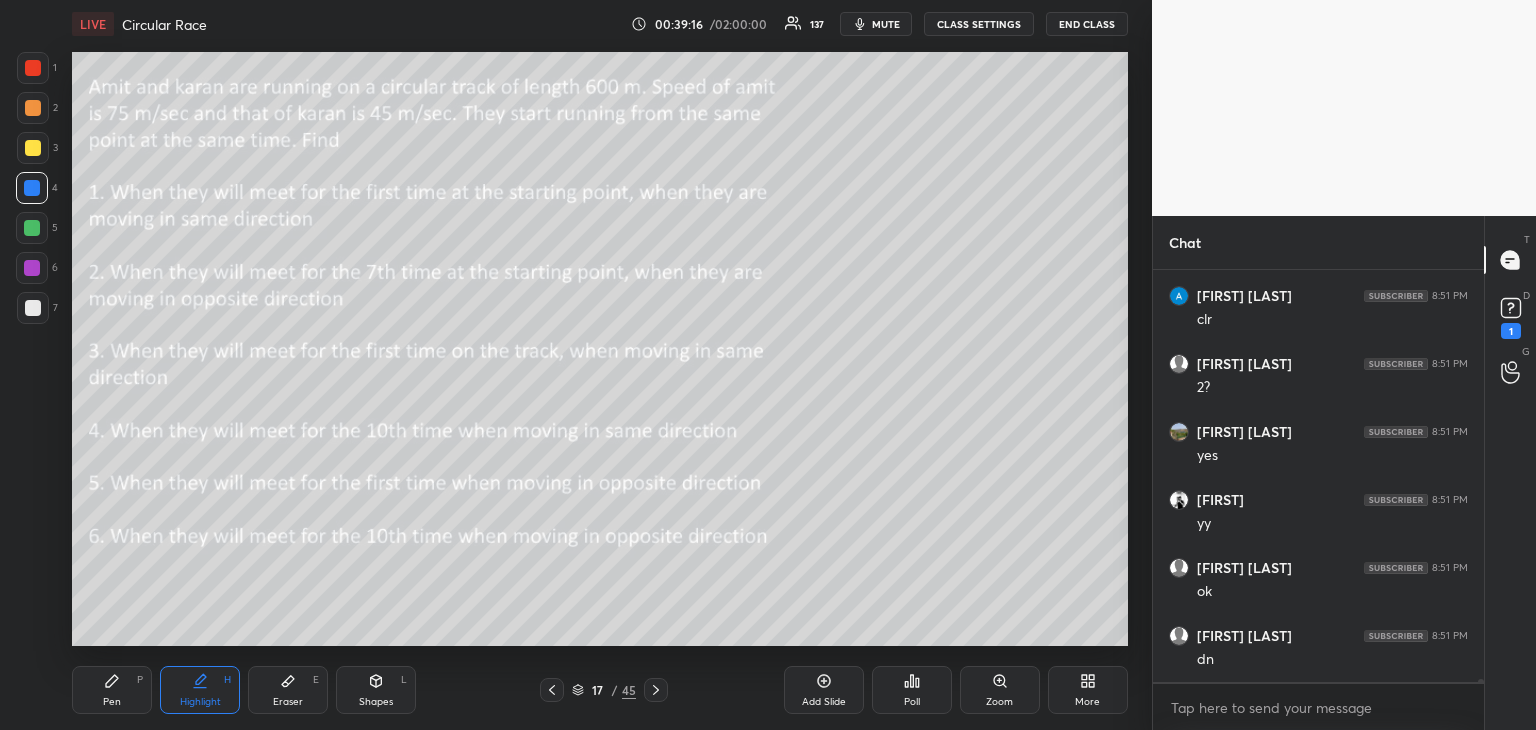 scroll, scrollTop: 57166, scrollLeft: 0, axis: vertical 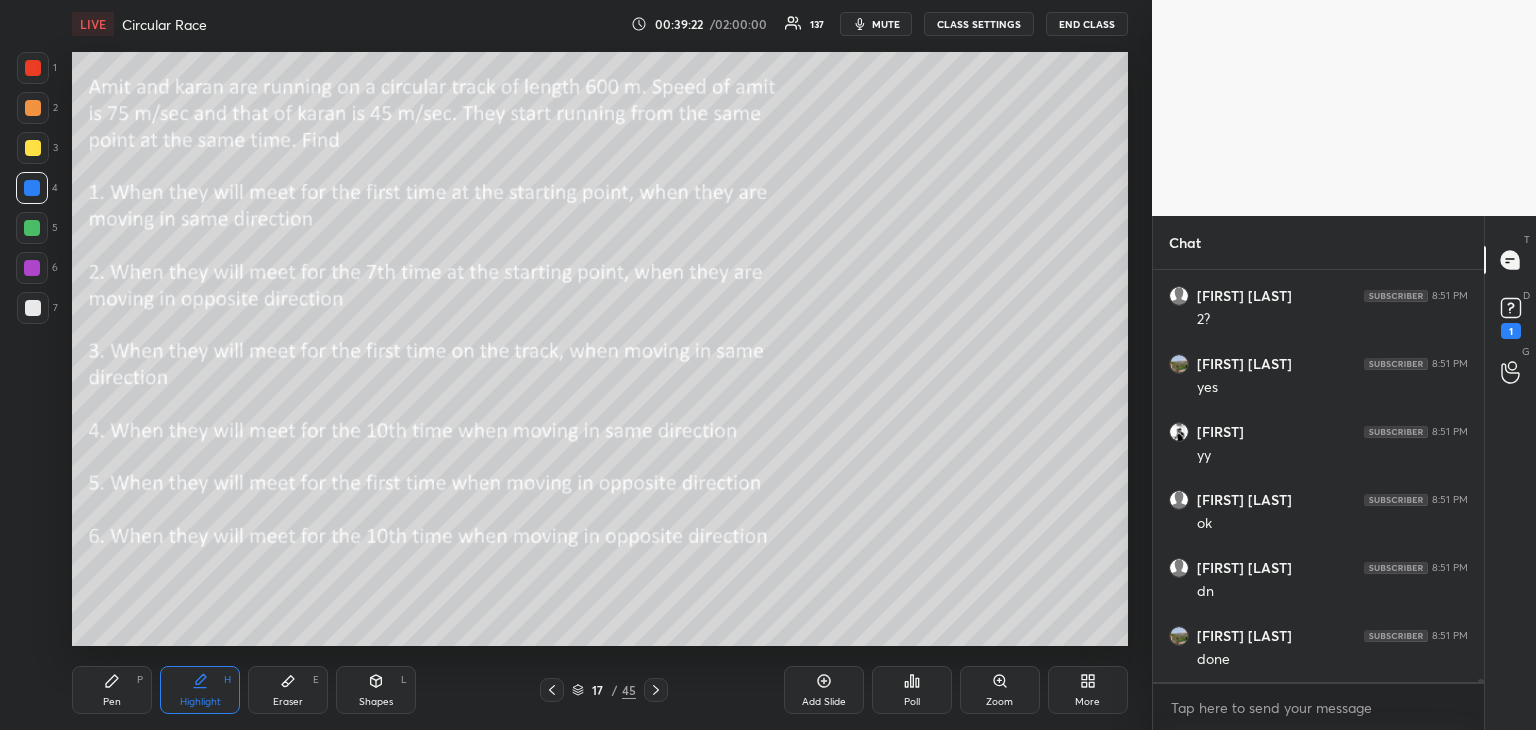 click on "Pen P" at bounding box center (112, 690) 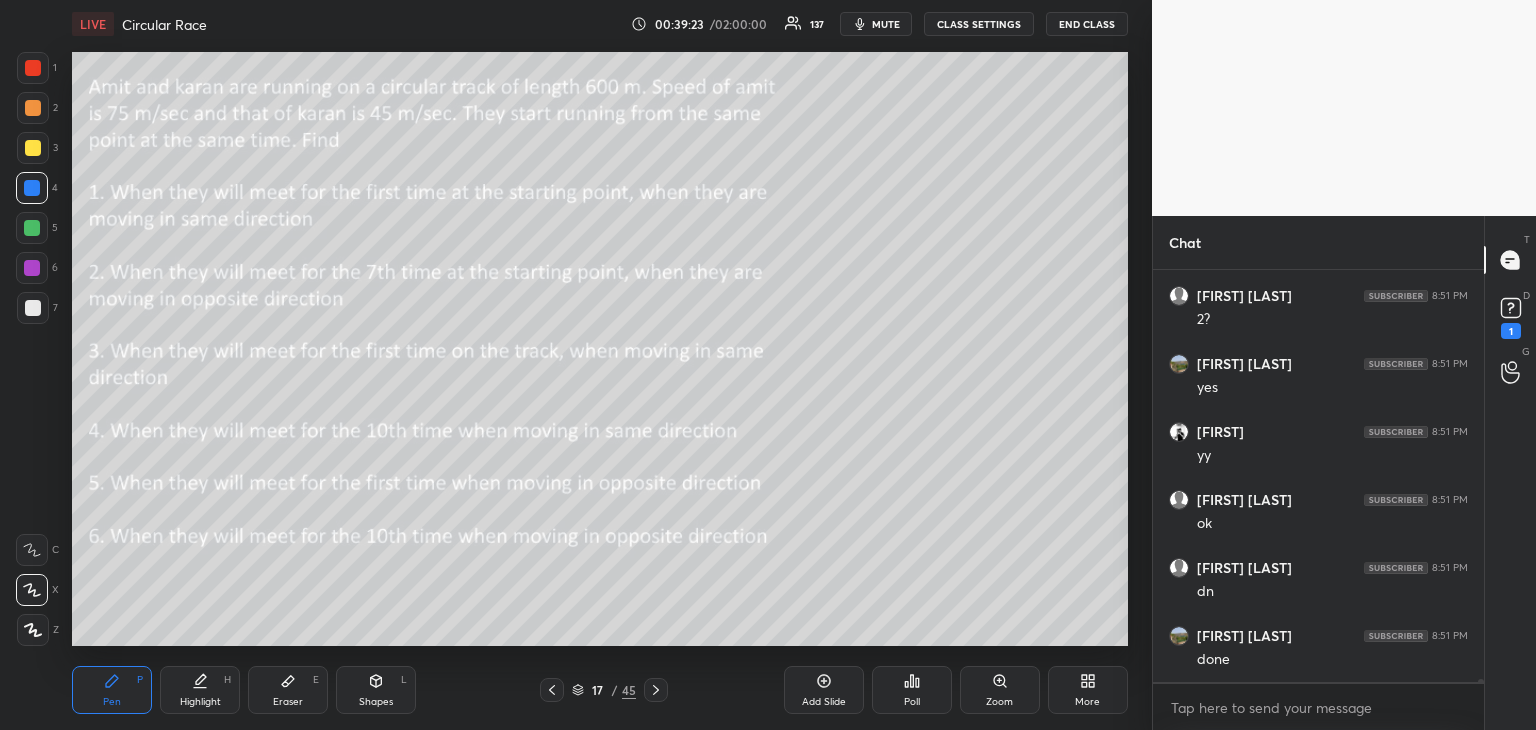 scroll, scrollTop: 57234, scrollLeft: 0, axis: vertical 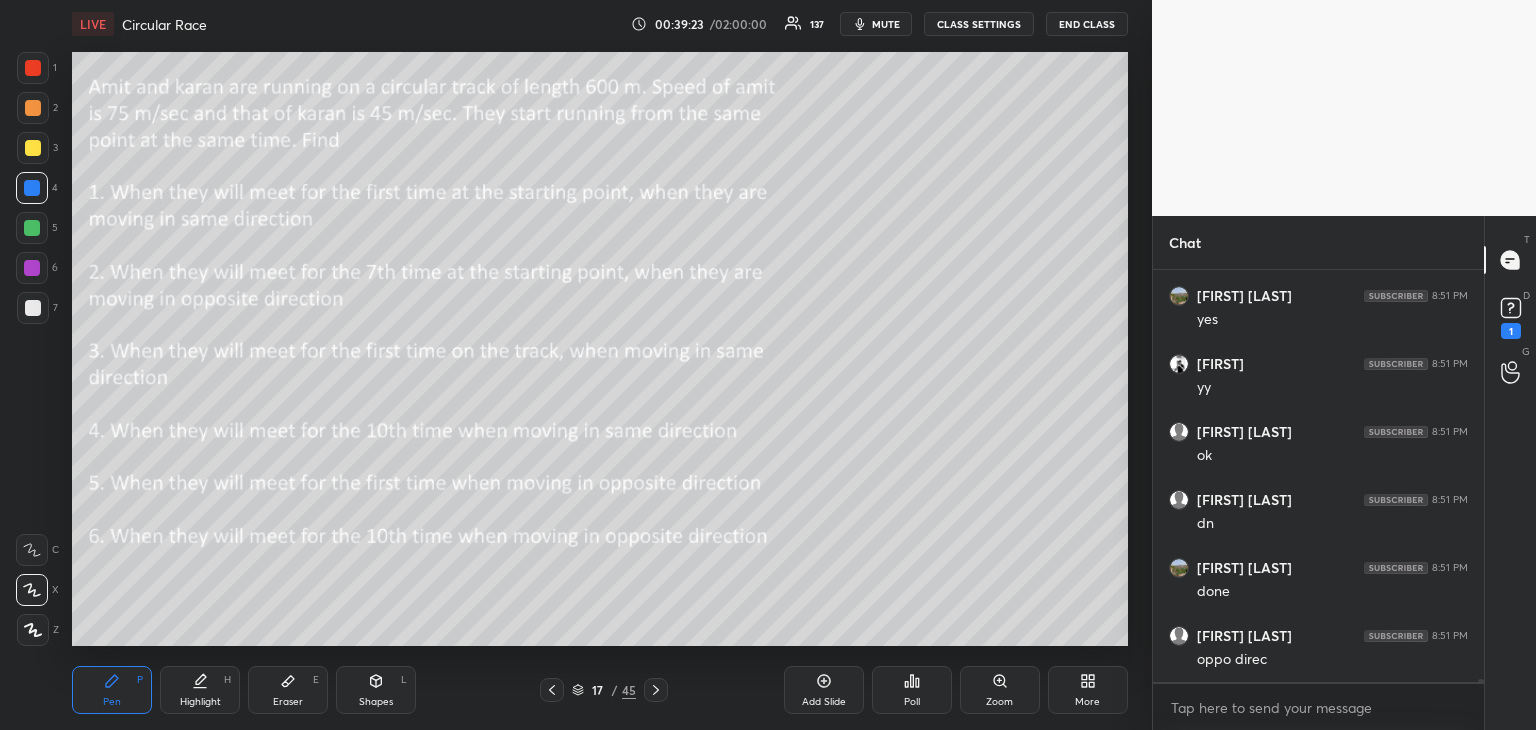 click 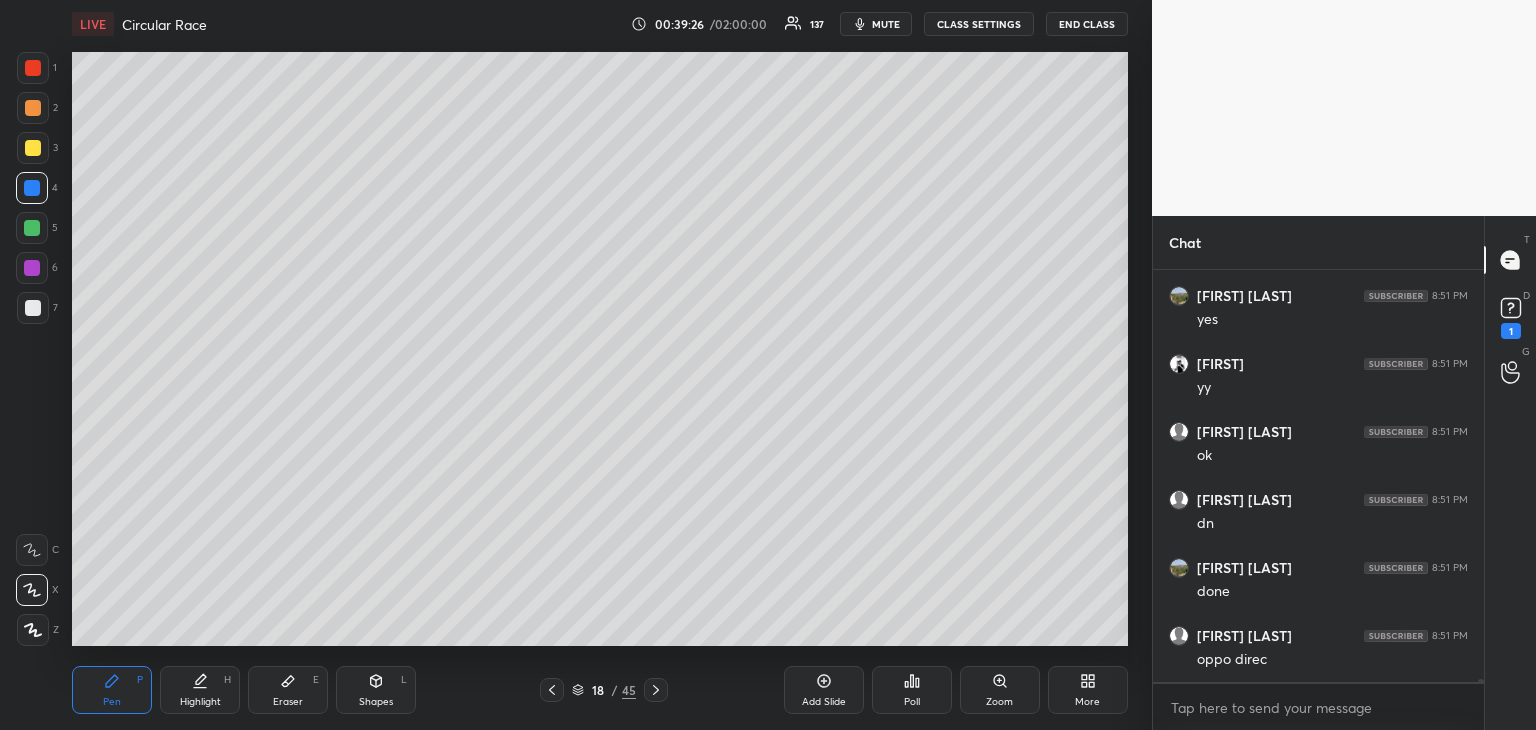 click 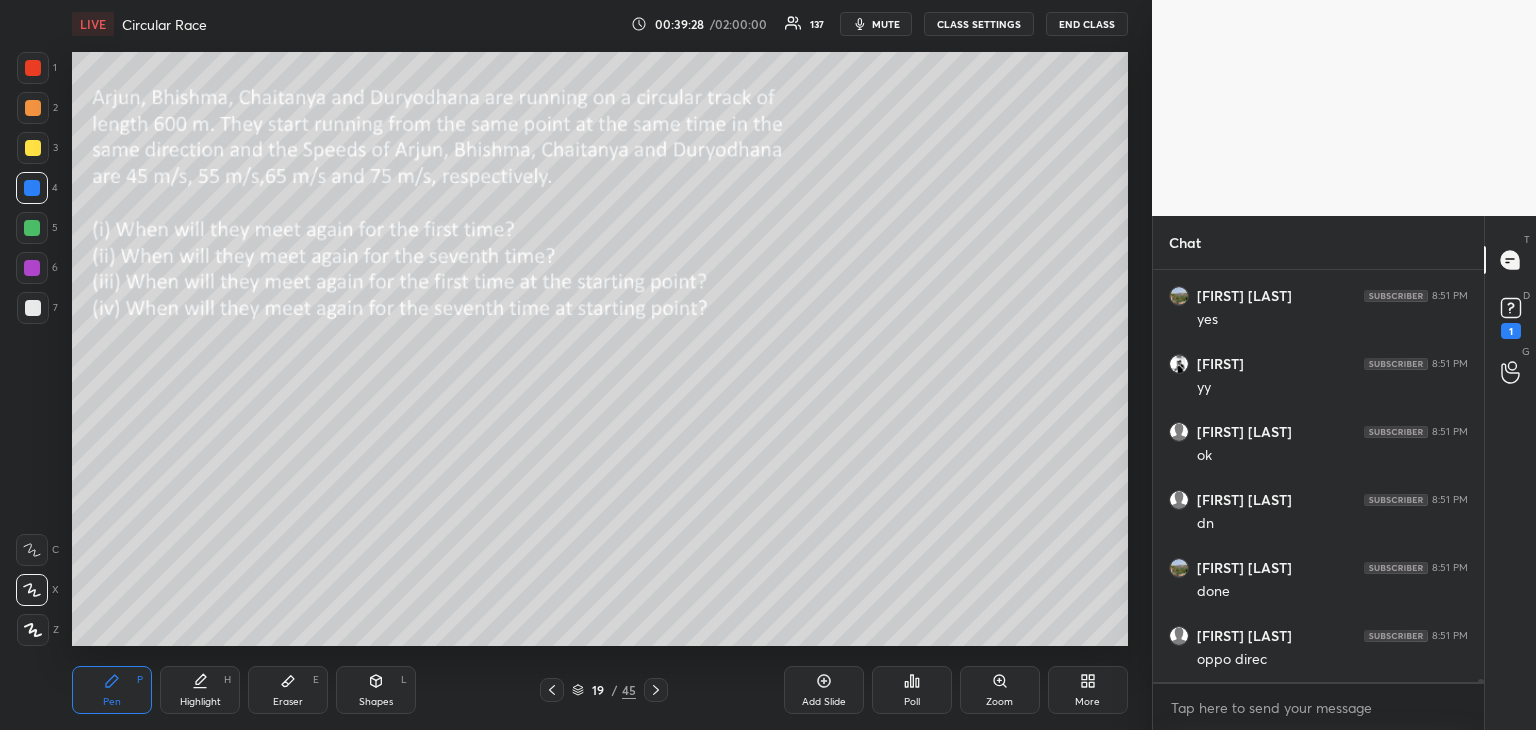 click at bounding box center [33, 148] 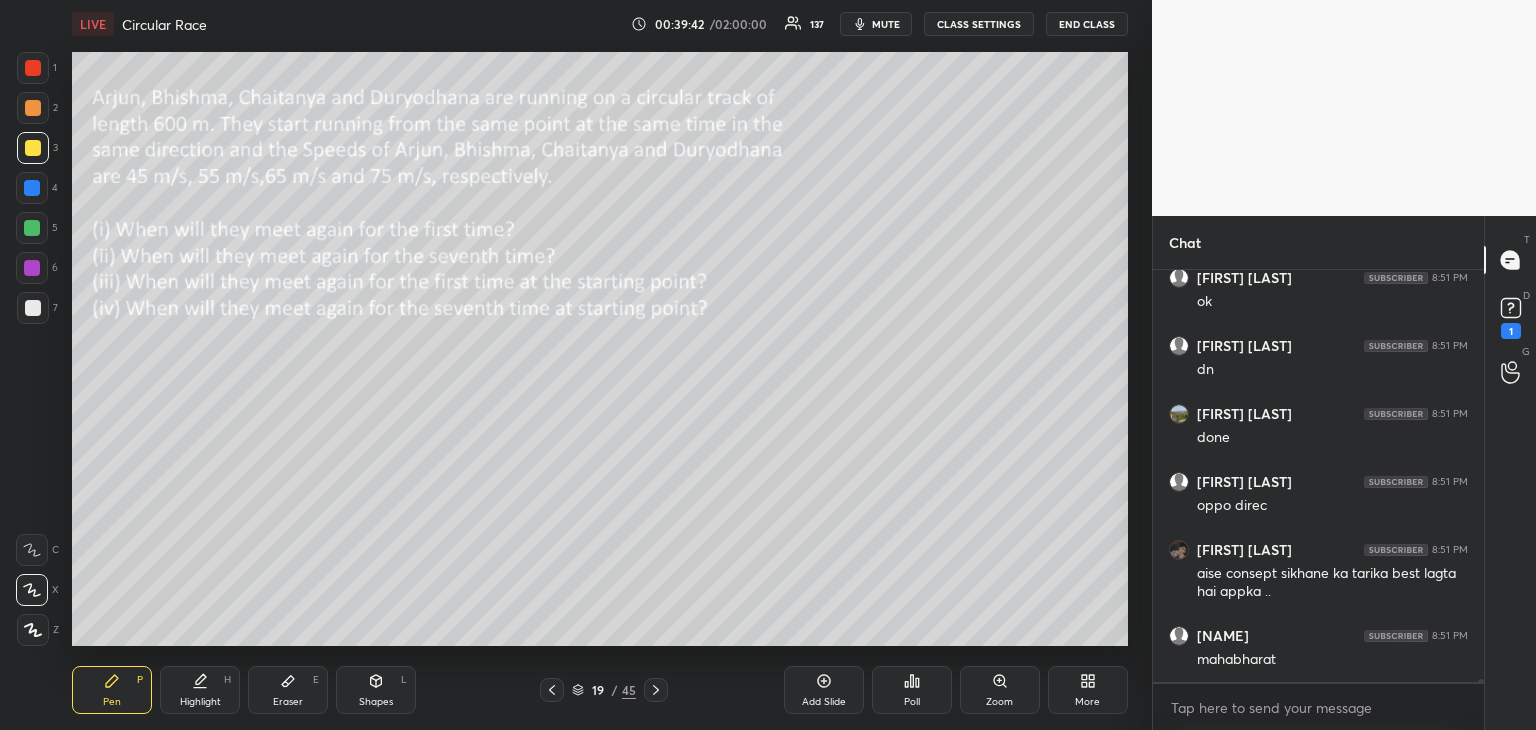 scroll, scrollTop: 57456, scrollLeft: 0, axis: vertical 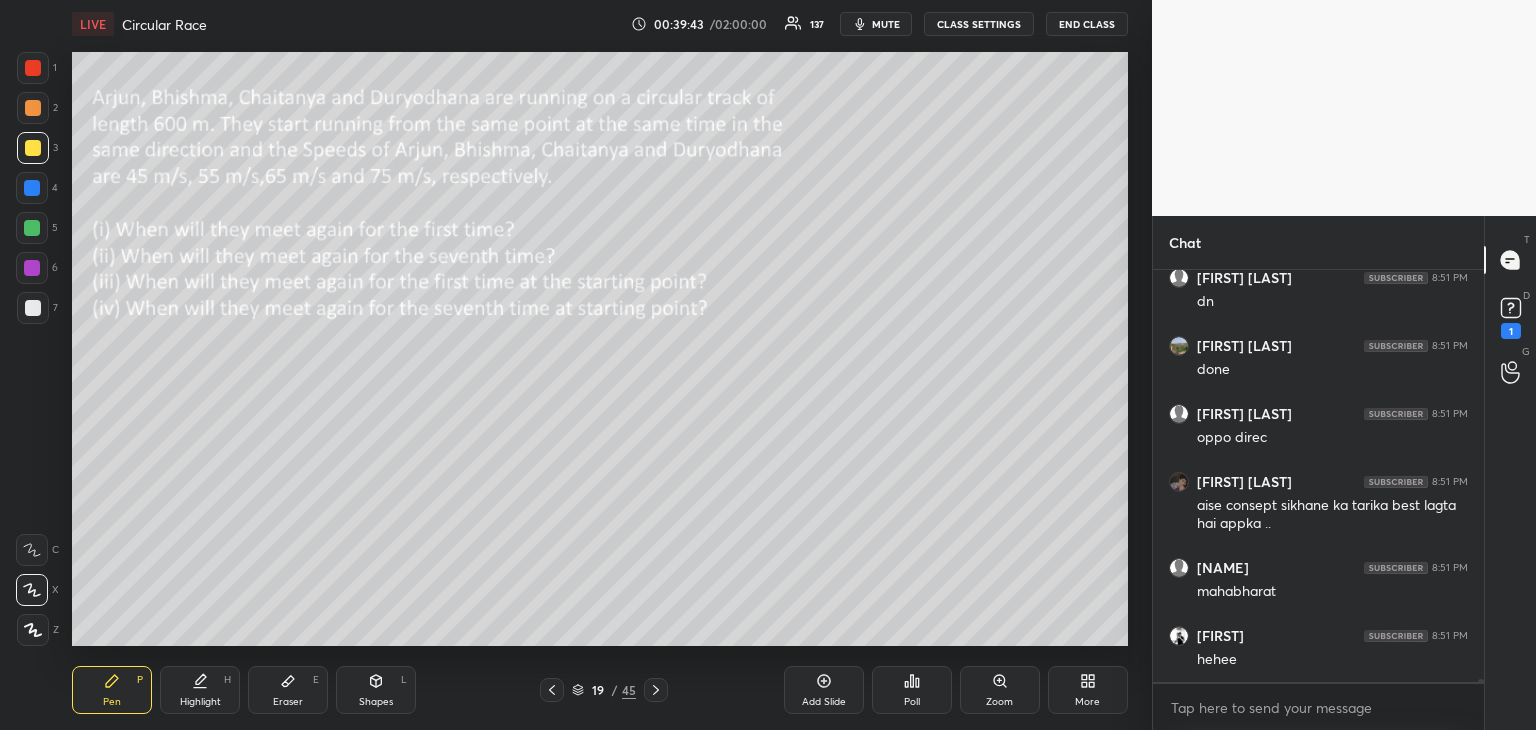 click on "Highlight" at bounding box center [200, 702] 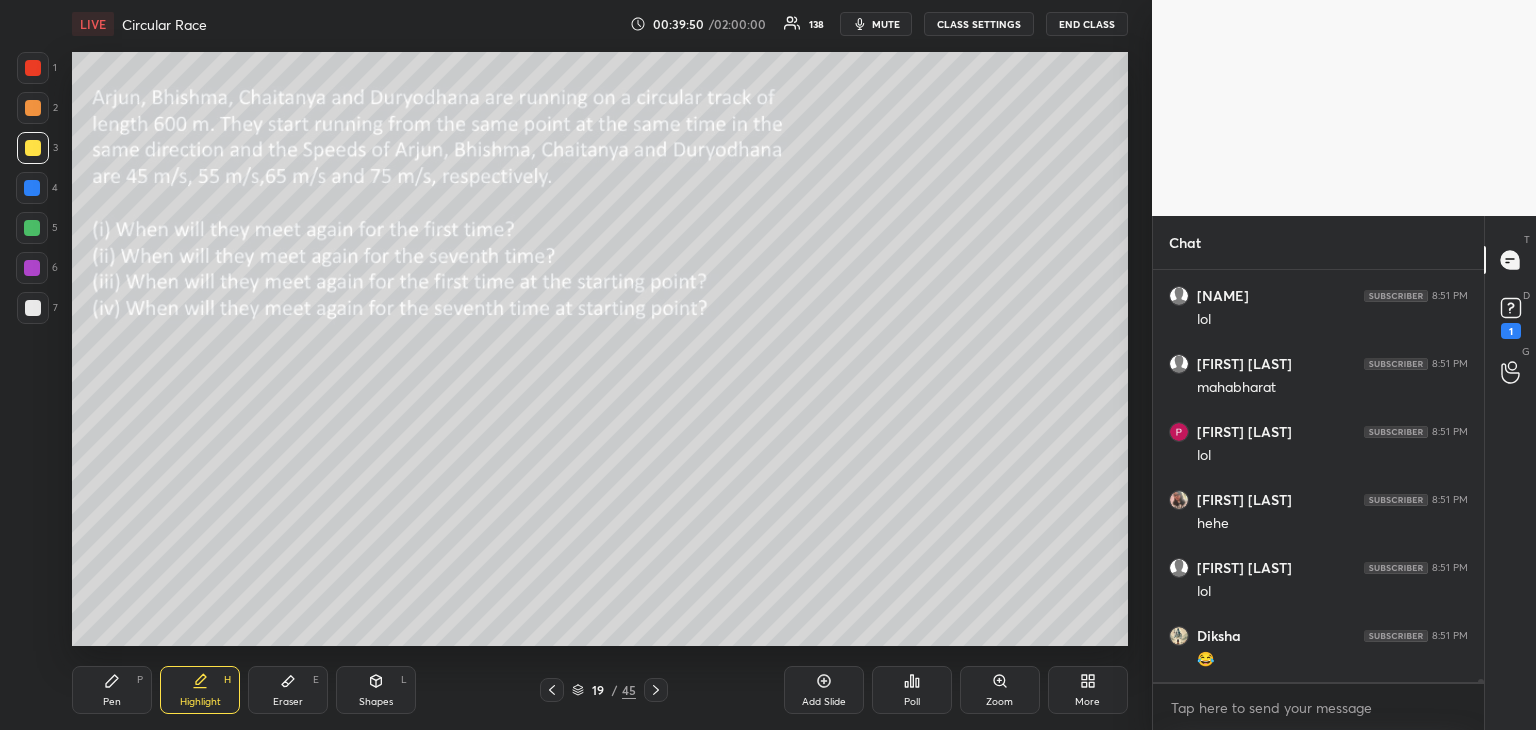 scroll, scrollTop: 58000, scrollLeft: 0, axis: vertical 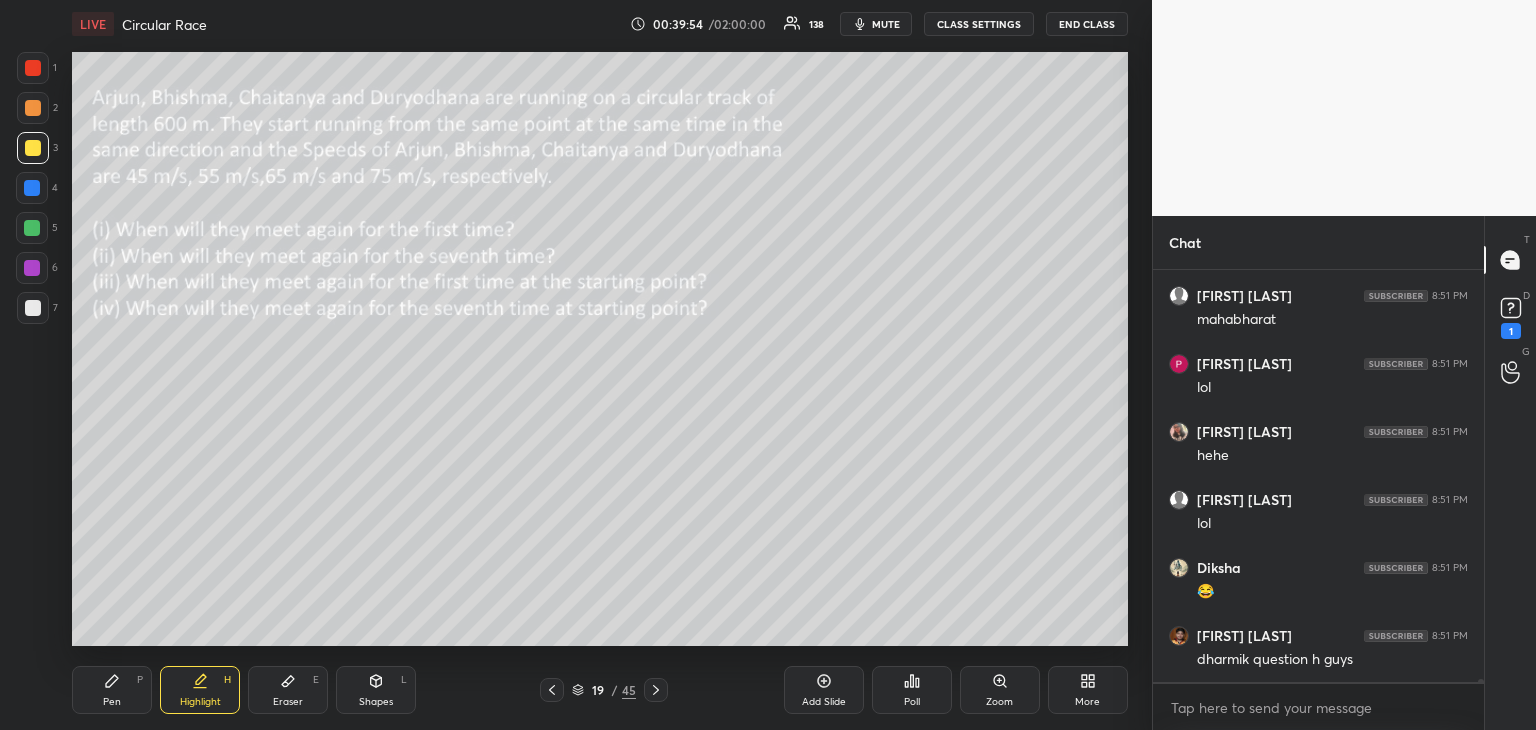 click 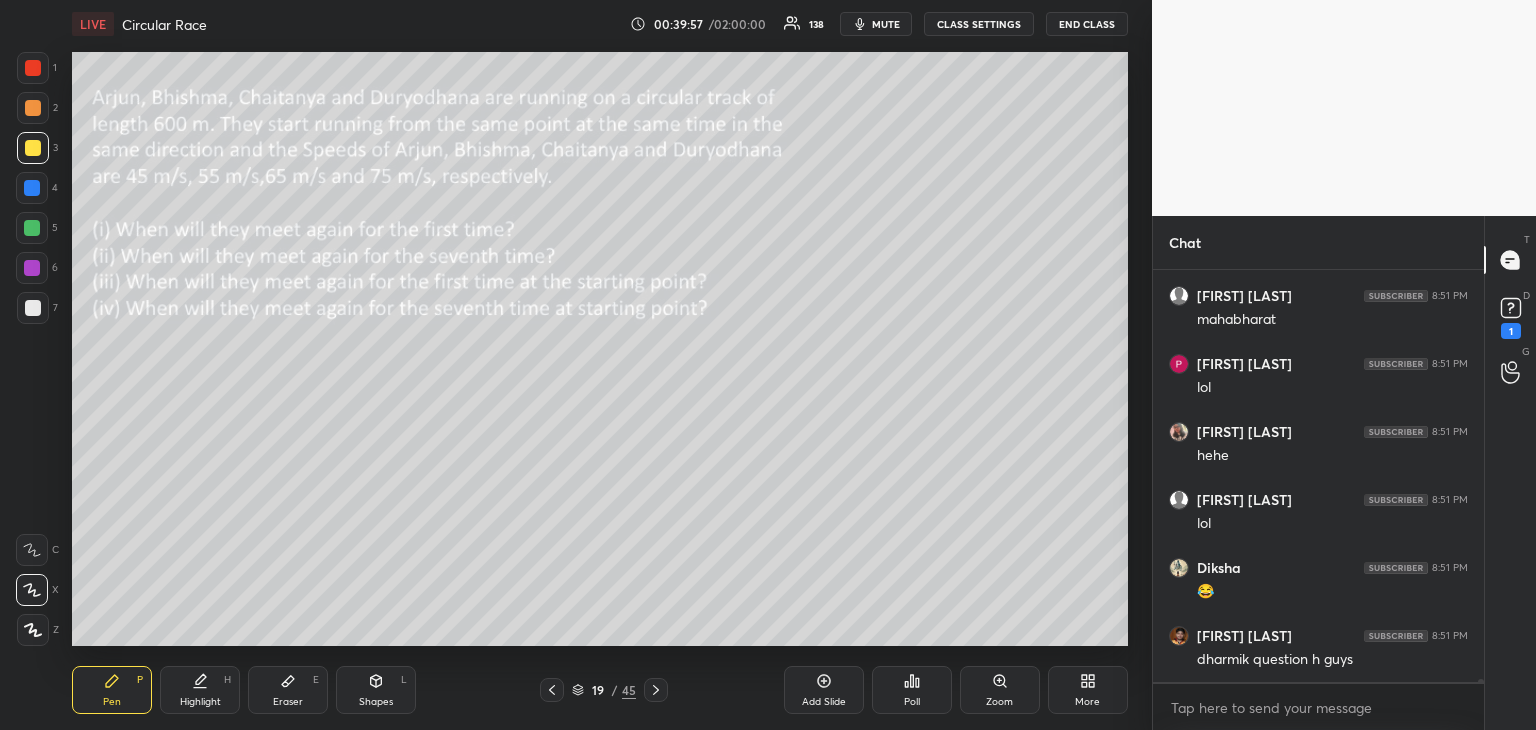 scroll, scrollTop: 58068, scrollLeft: 0, axis: vertical 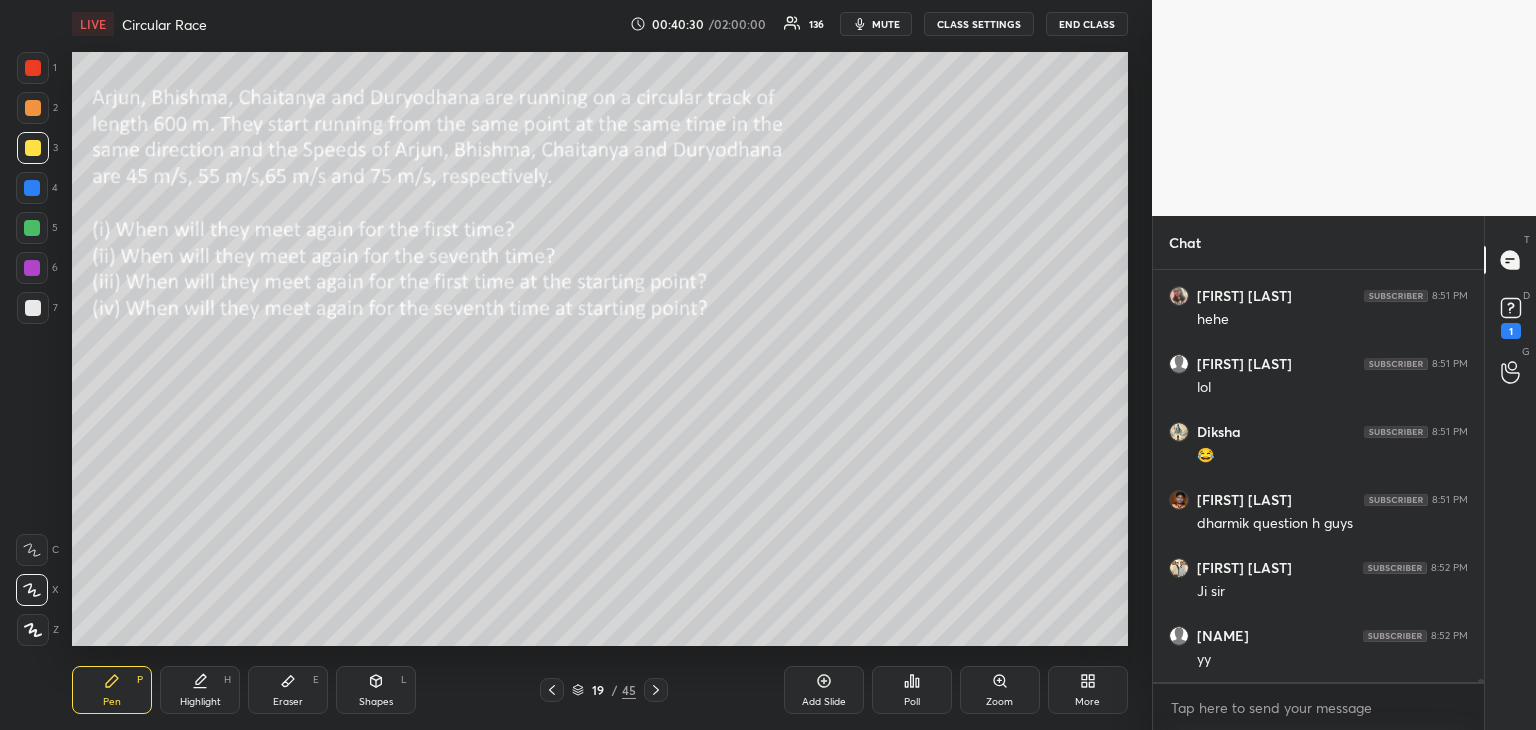 click at bounding box center (32, 228) 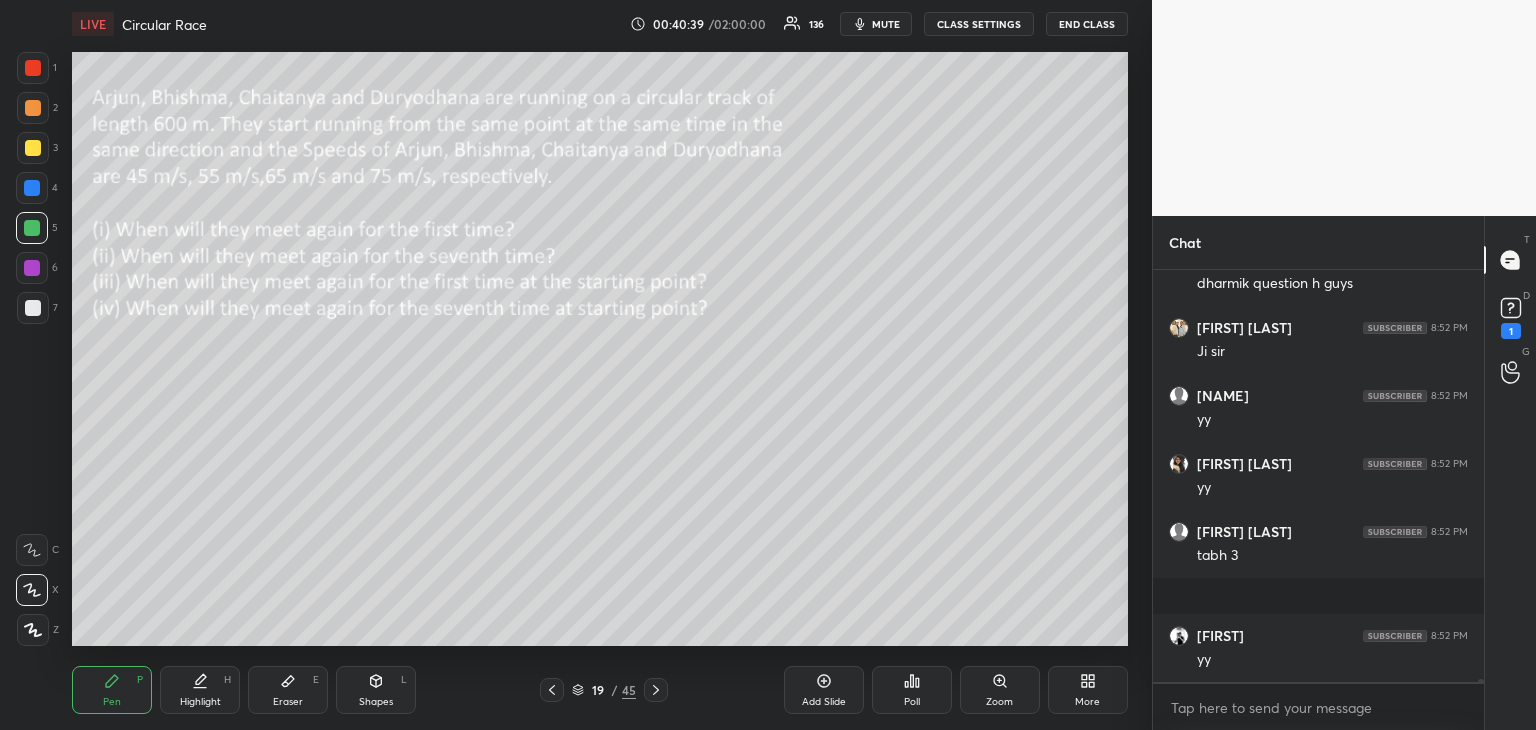 scroll, scrollTop: 58444, scrollLeft: 0, axis: vertical 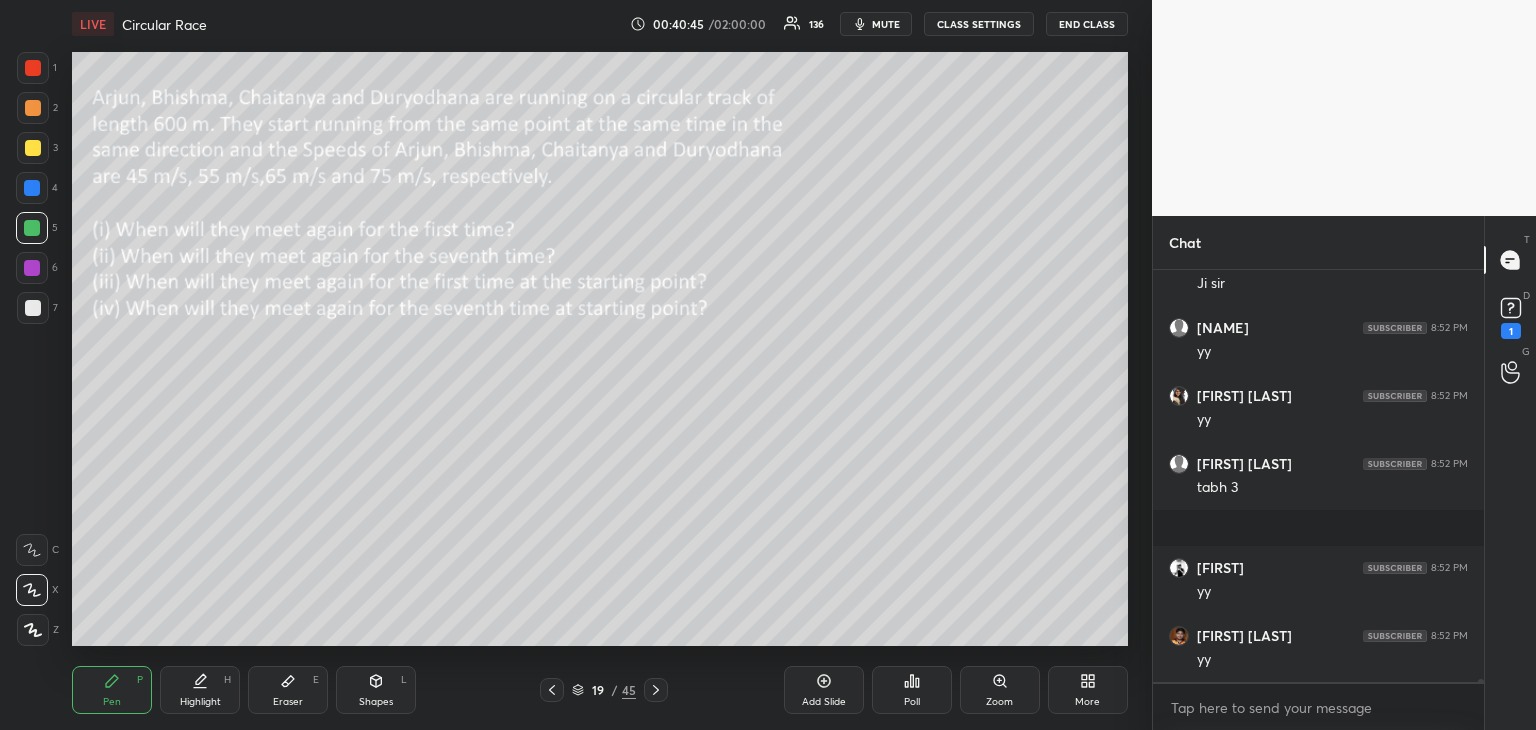 click 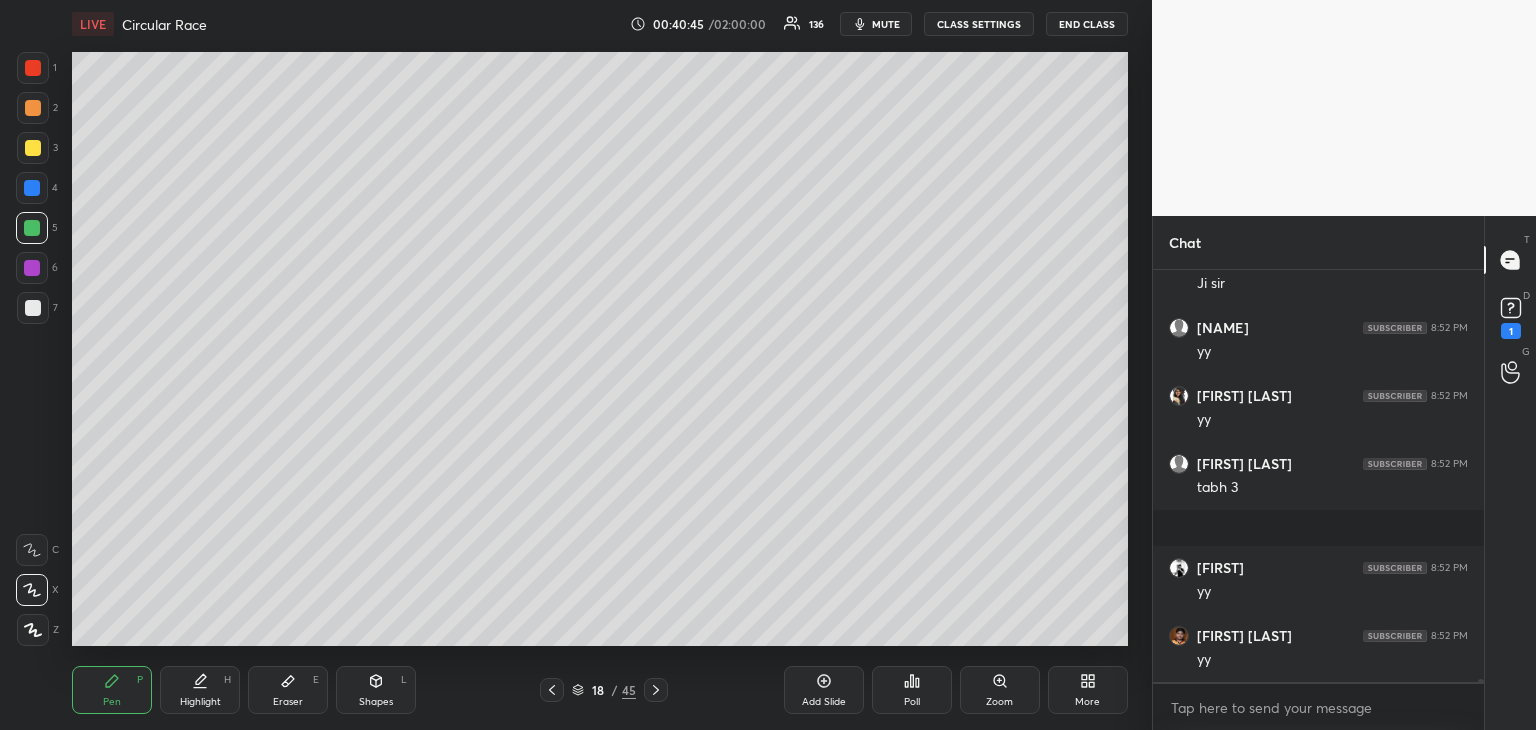 click 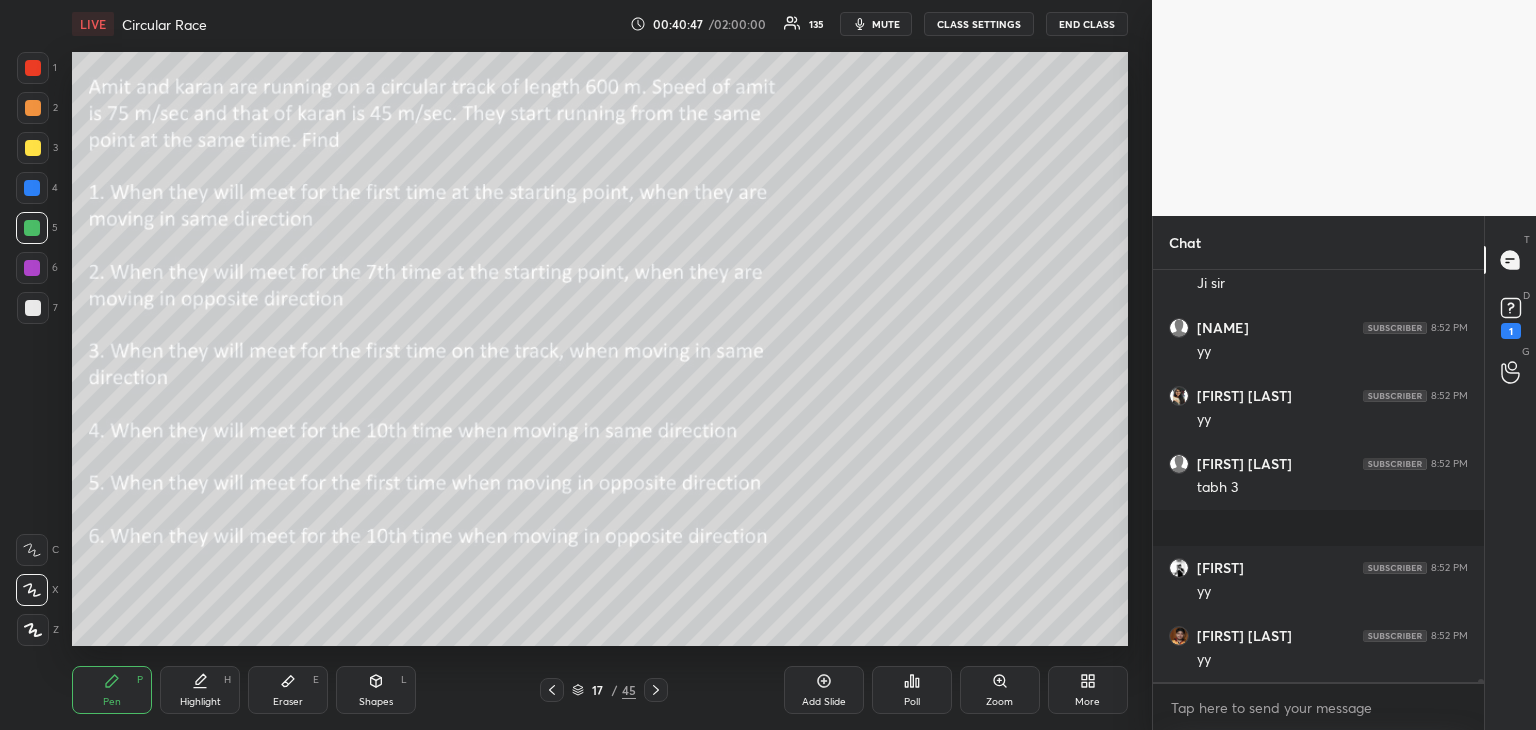 click on "Highlight H" at bounding box center (200, 690) 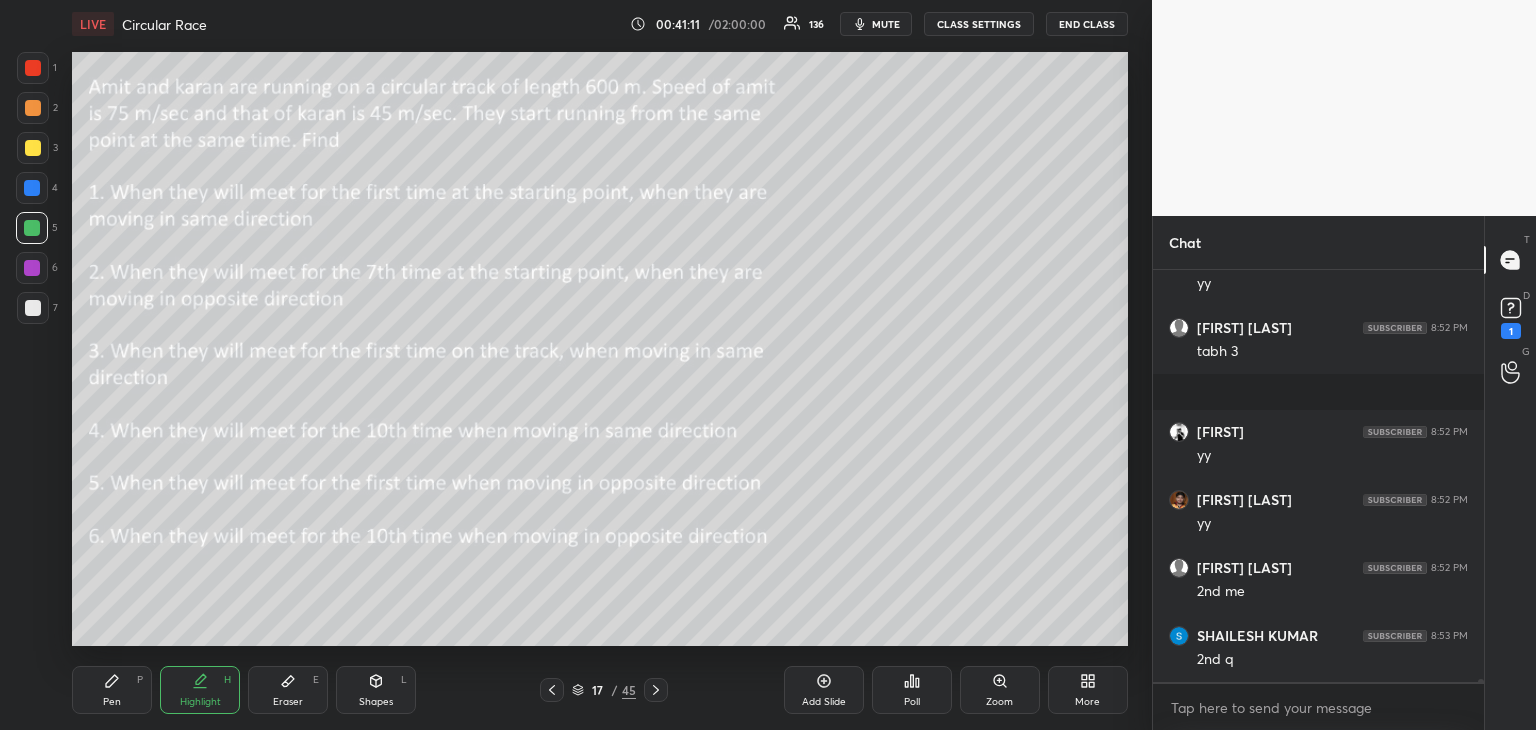 scroll, scrollTop: 58648, scrollLeft: 0, axis: vertical 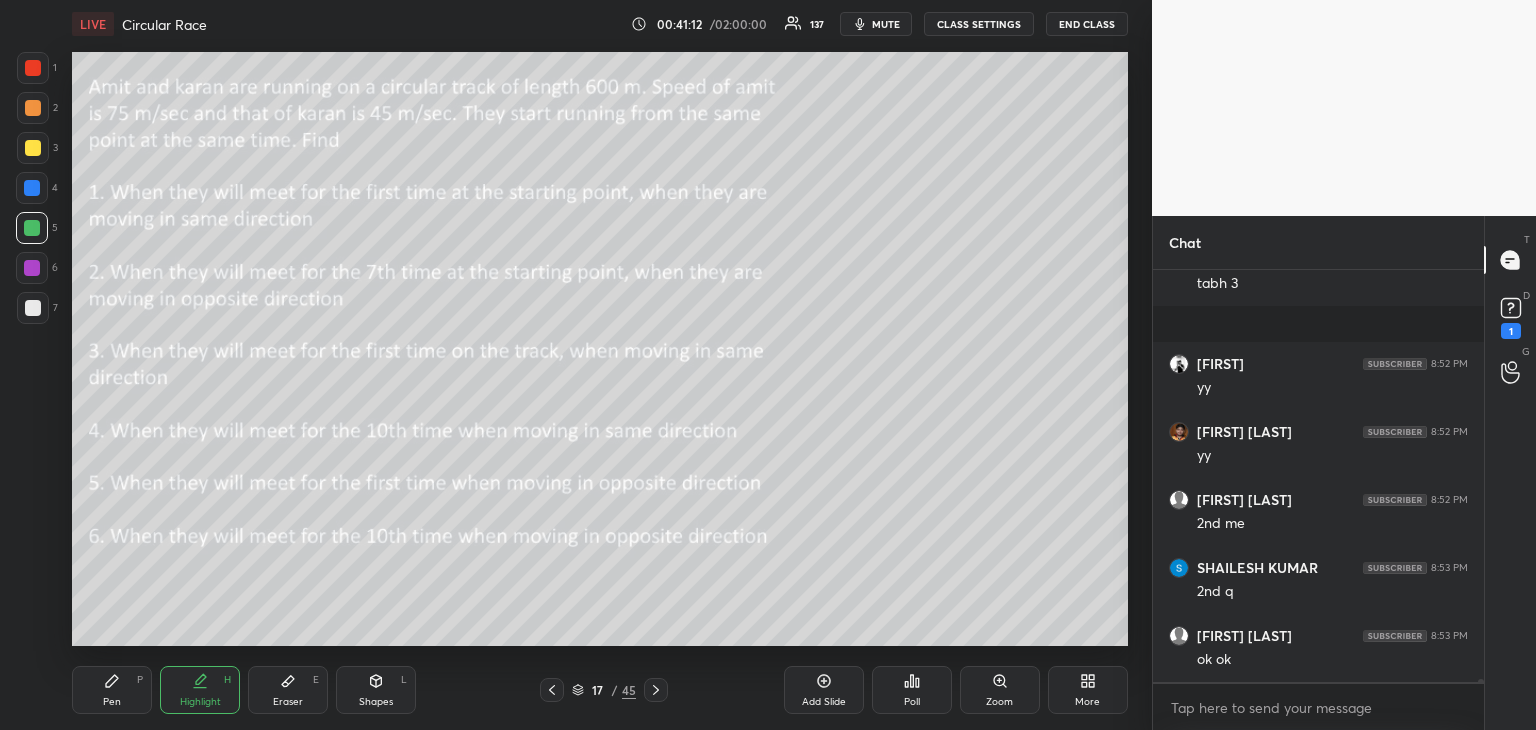 click on "Pen P" at bounding box center [112, 690] 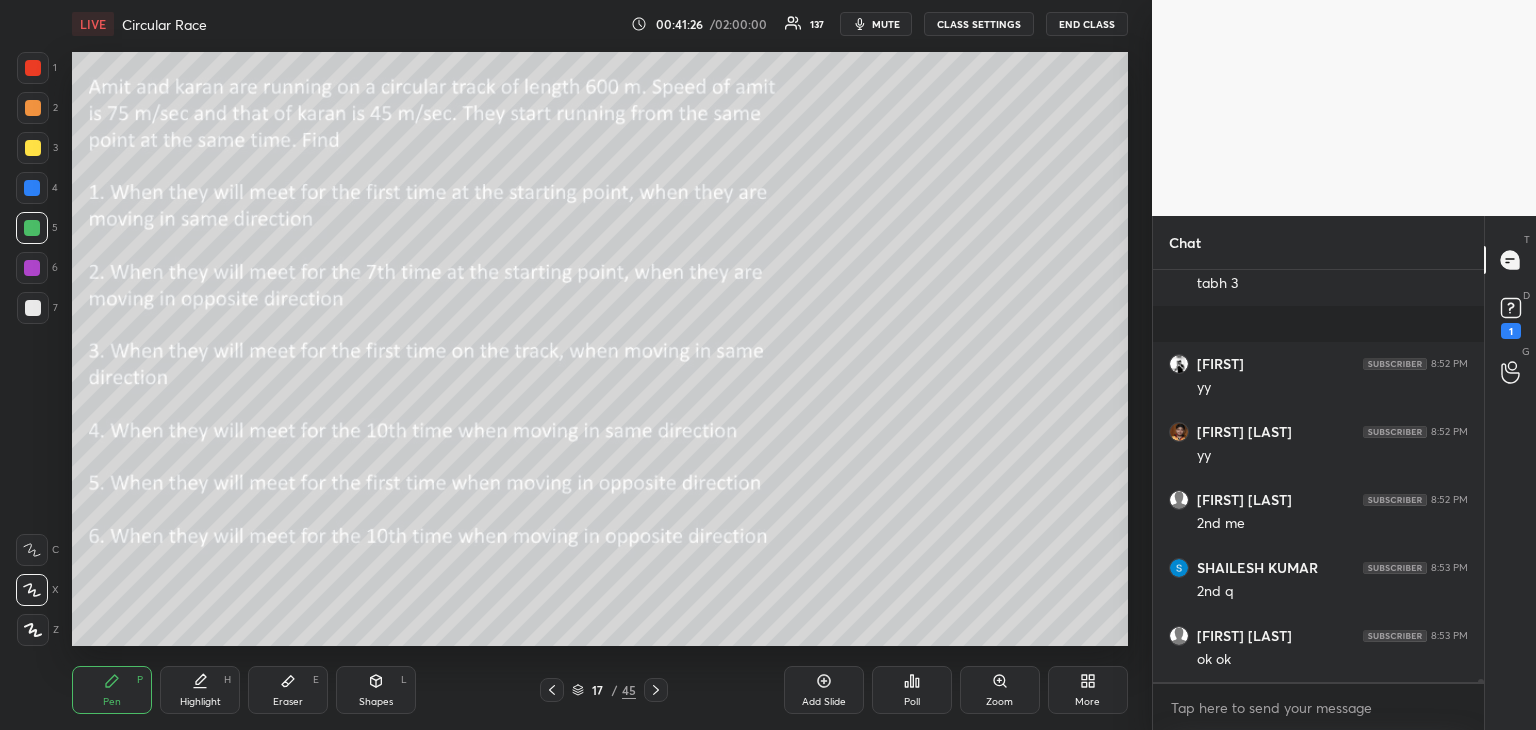 click at bounding box center (656, 690) 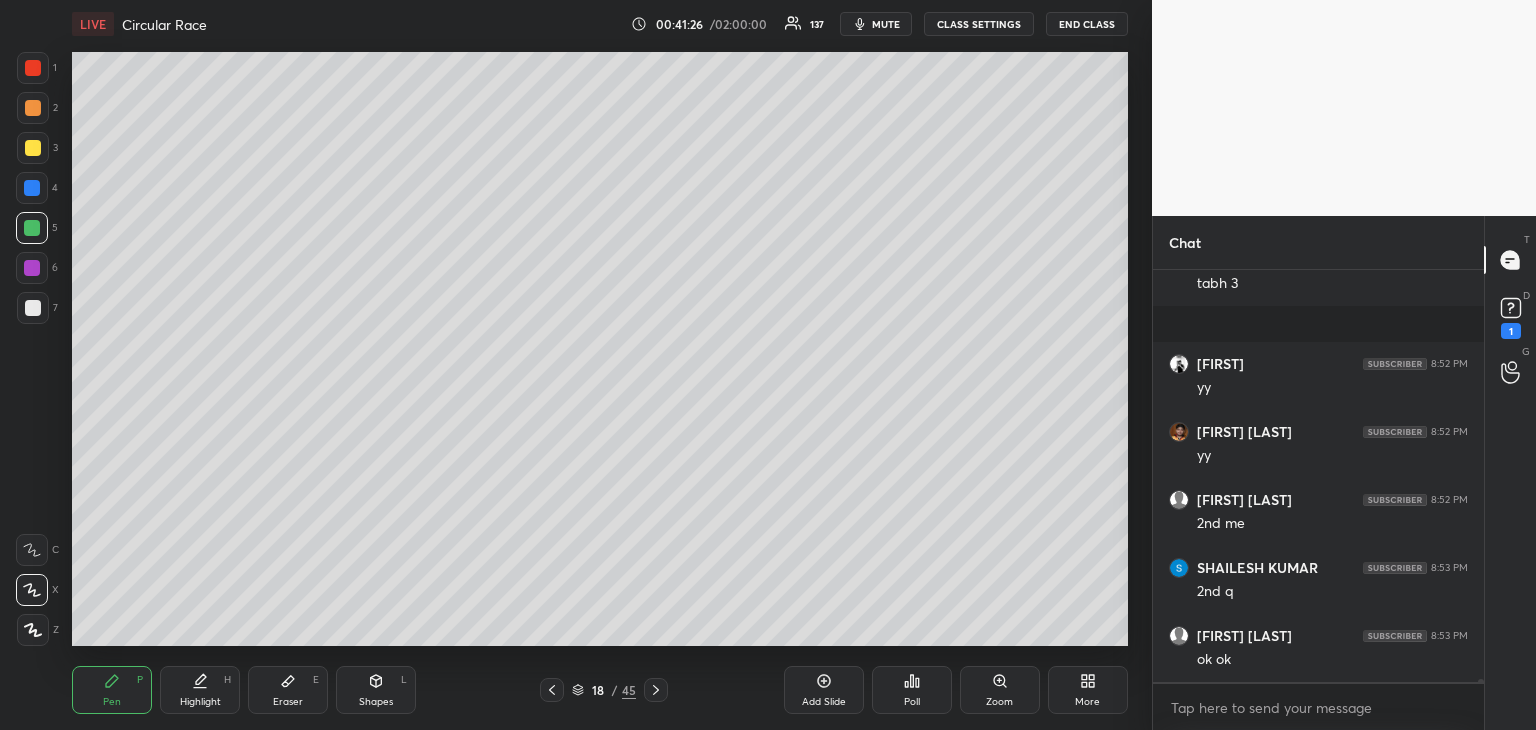 click 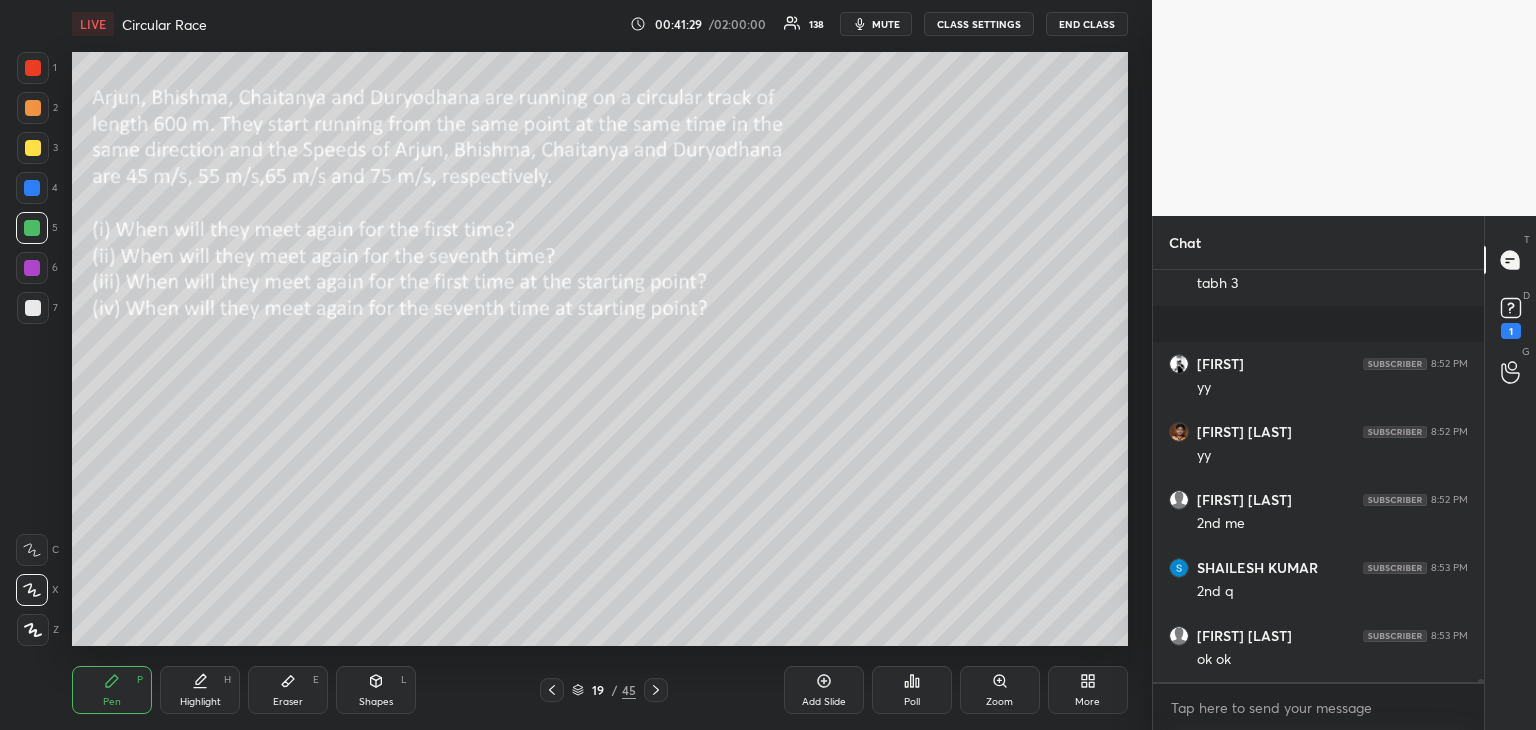 scroll, scrollTop: 58716, scrollLeft: 0, axis: vertical 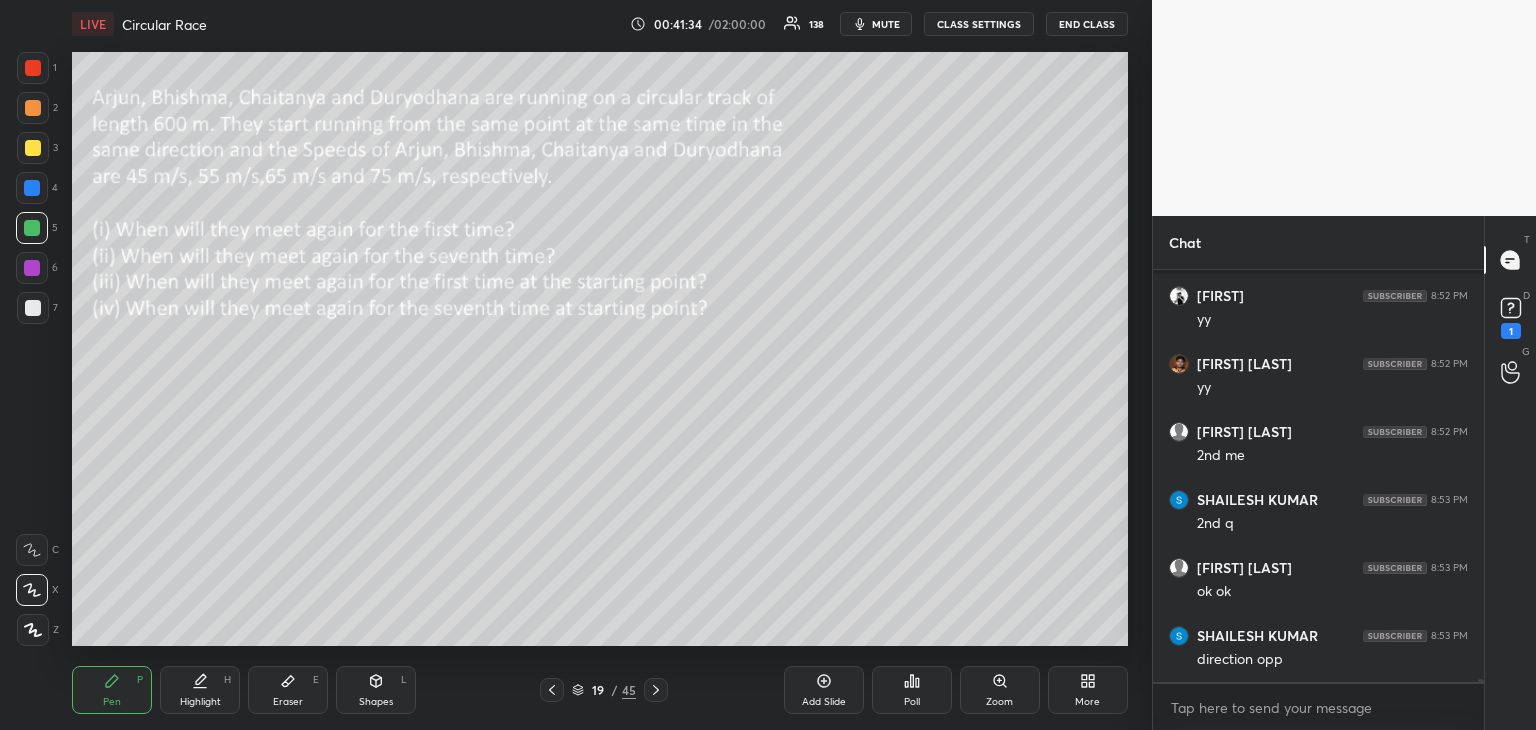click at bounding box center (32, 268) 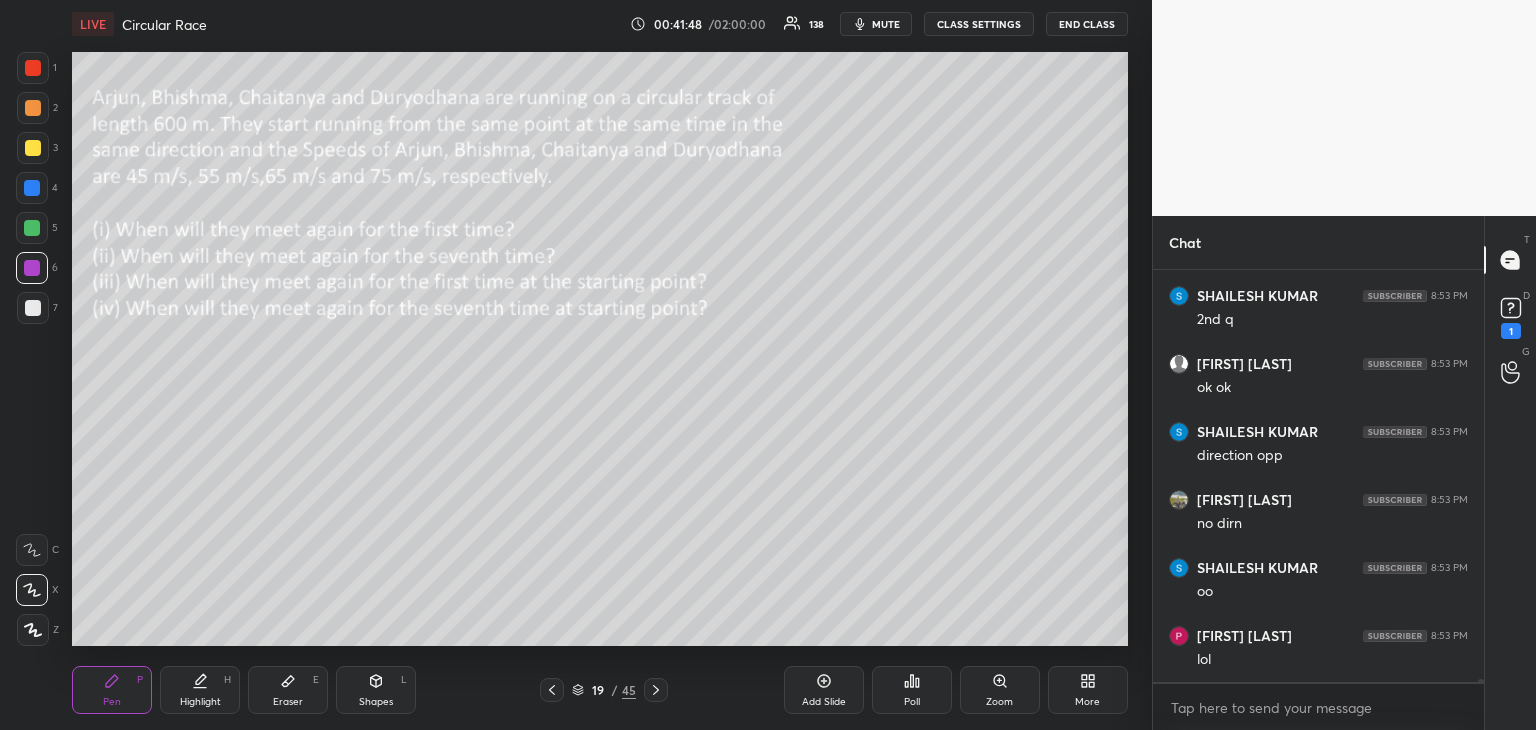 scroll, scrollTop: 58988, scrollLeft: 0, axis: vertical 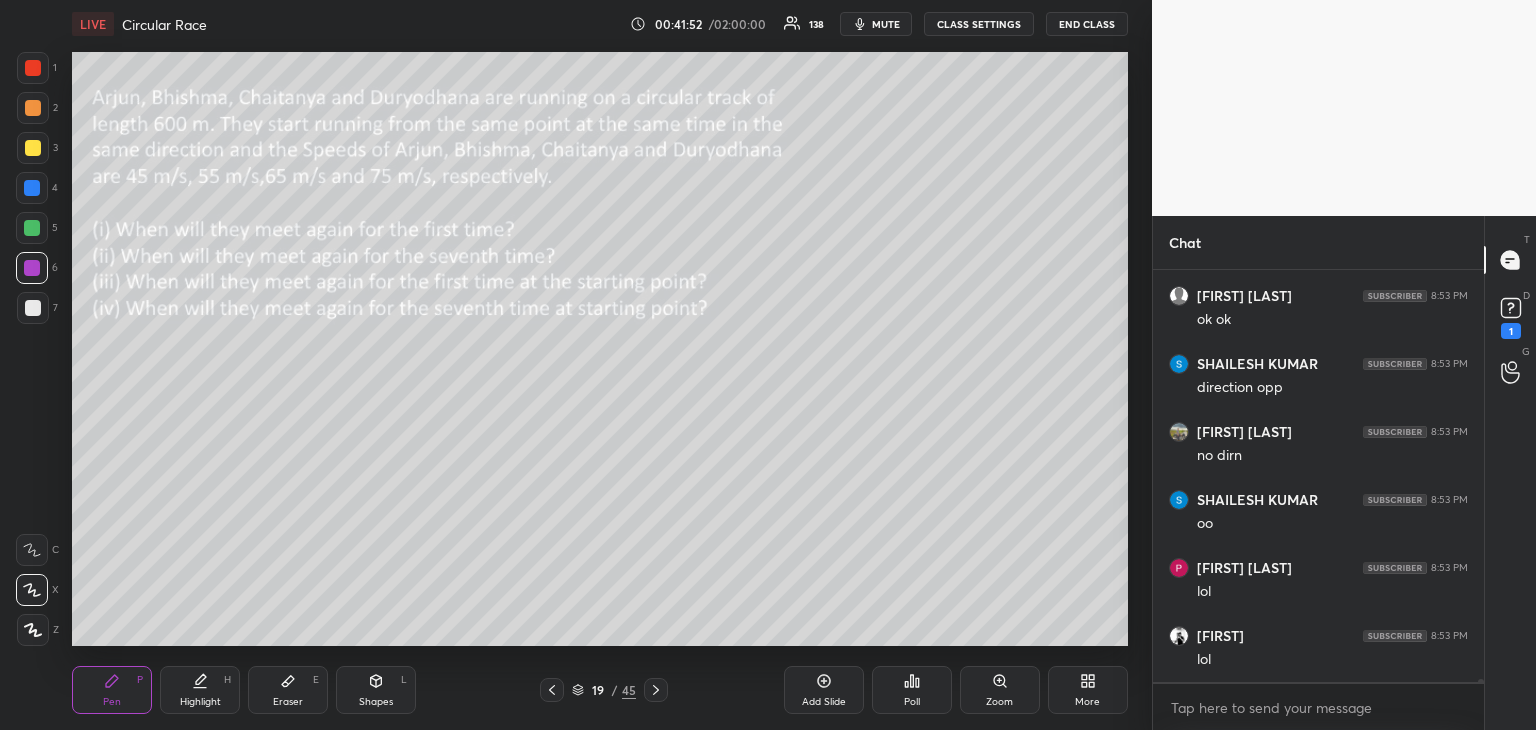 click on "Eraser E" at bounding box center (288, 690) 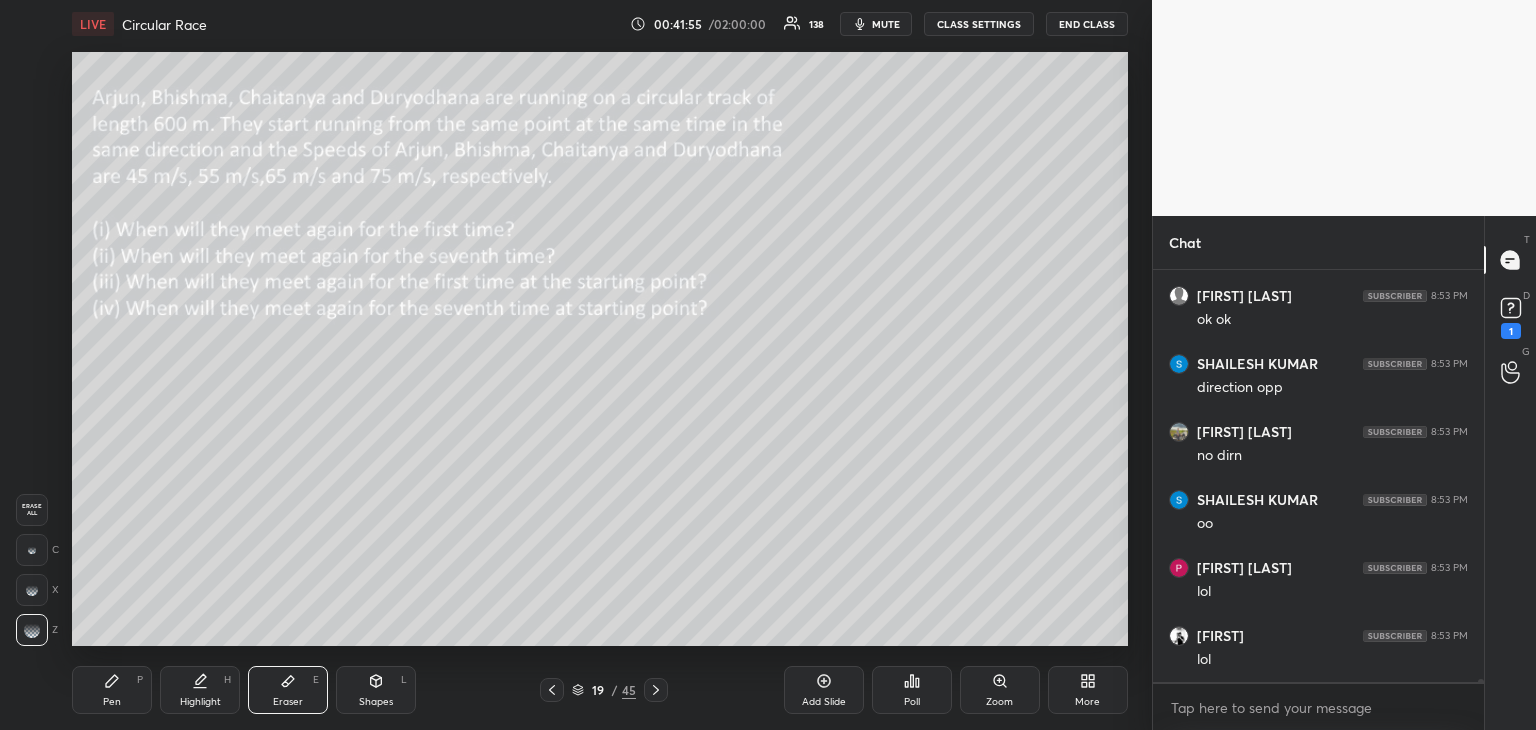 click on "Pen P" at bounding box center (112, 690) 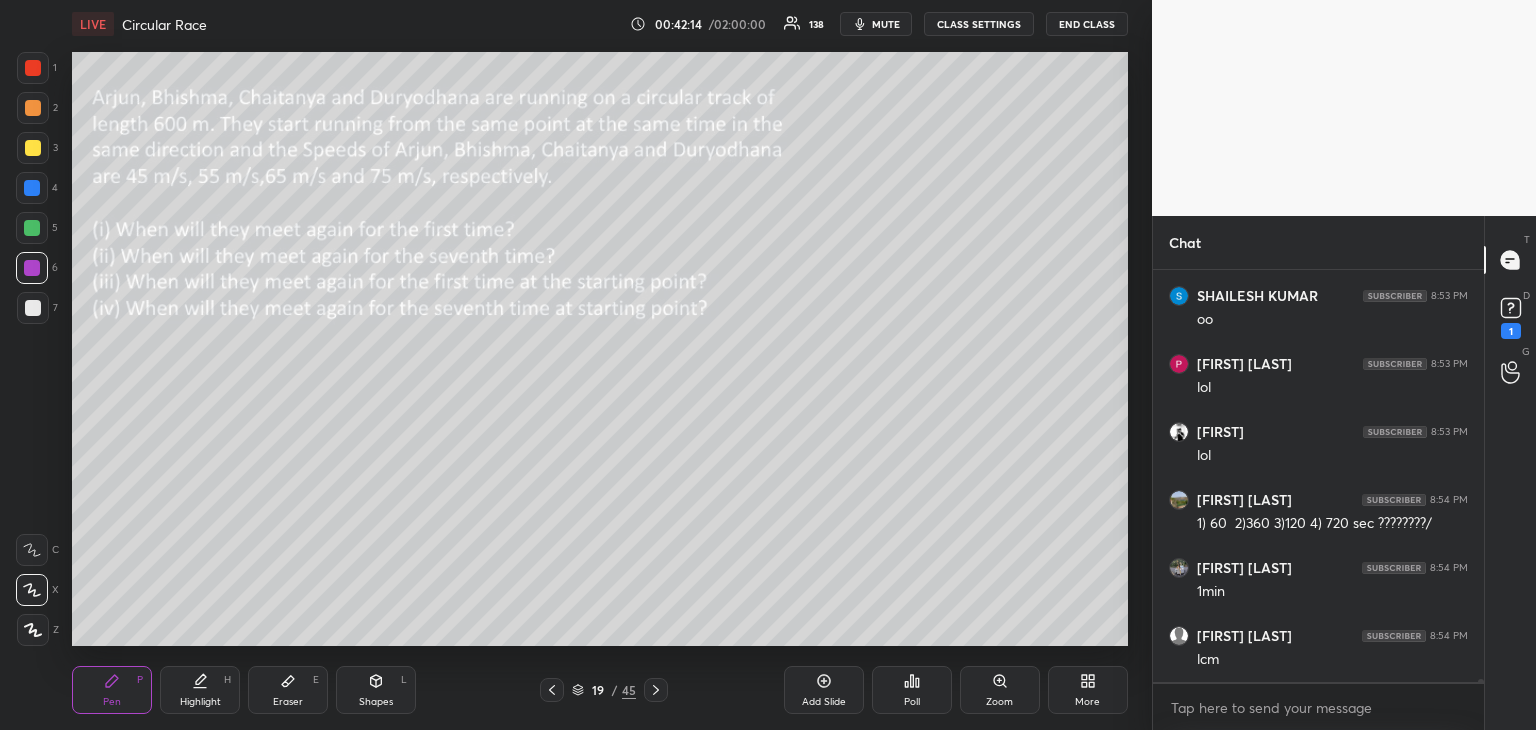 scroll, scrollTop: 59260, scrollLeft: 0, axis: vertical 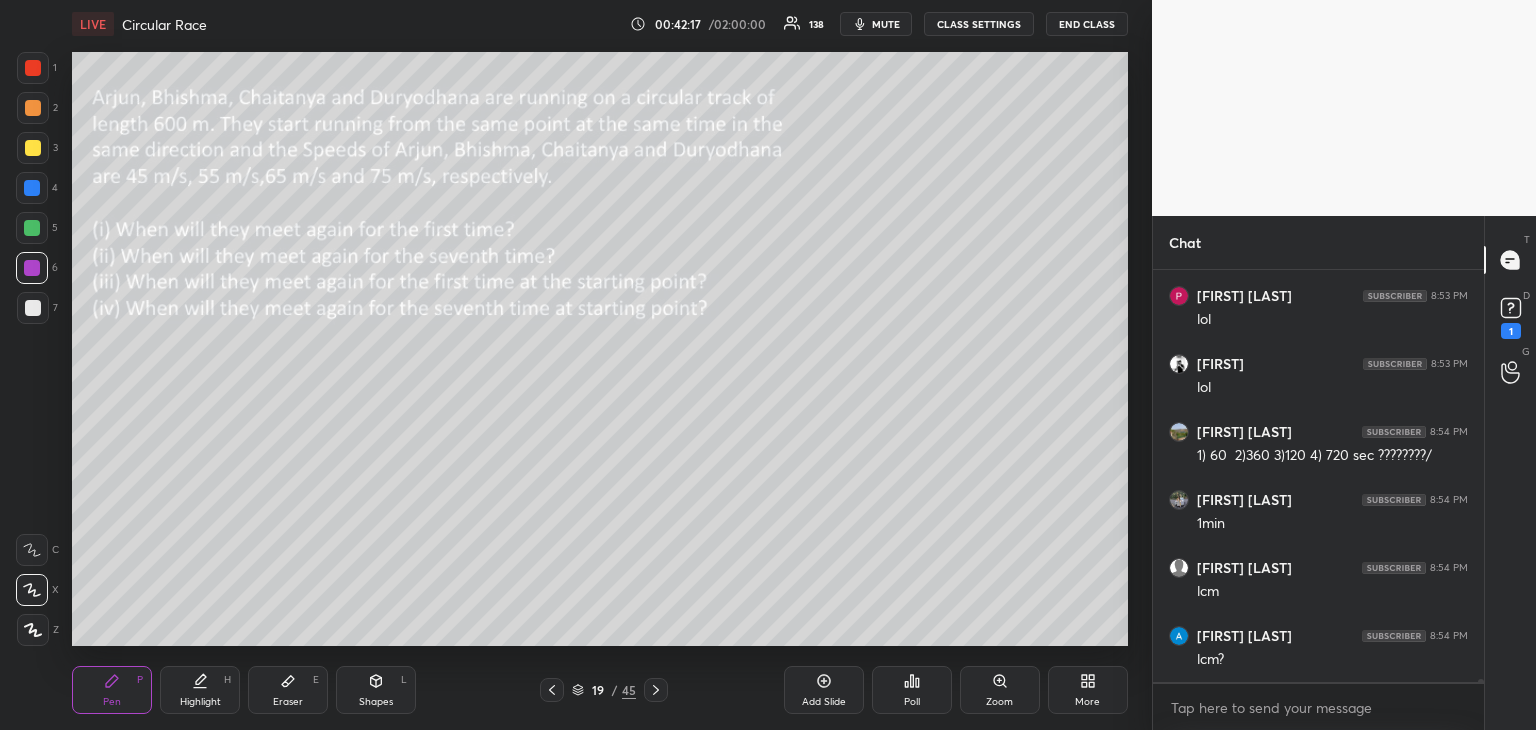 click at bounding box center [33, 148] 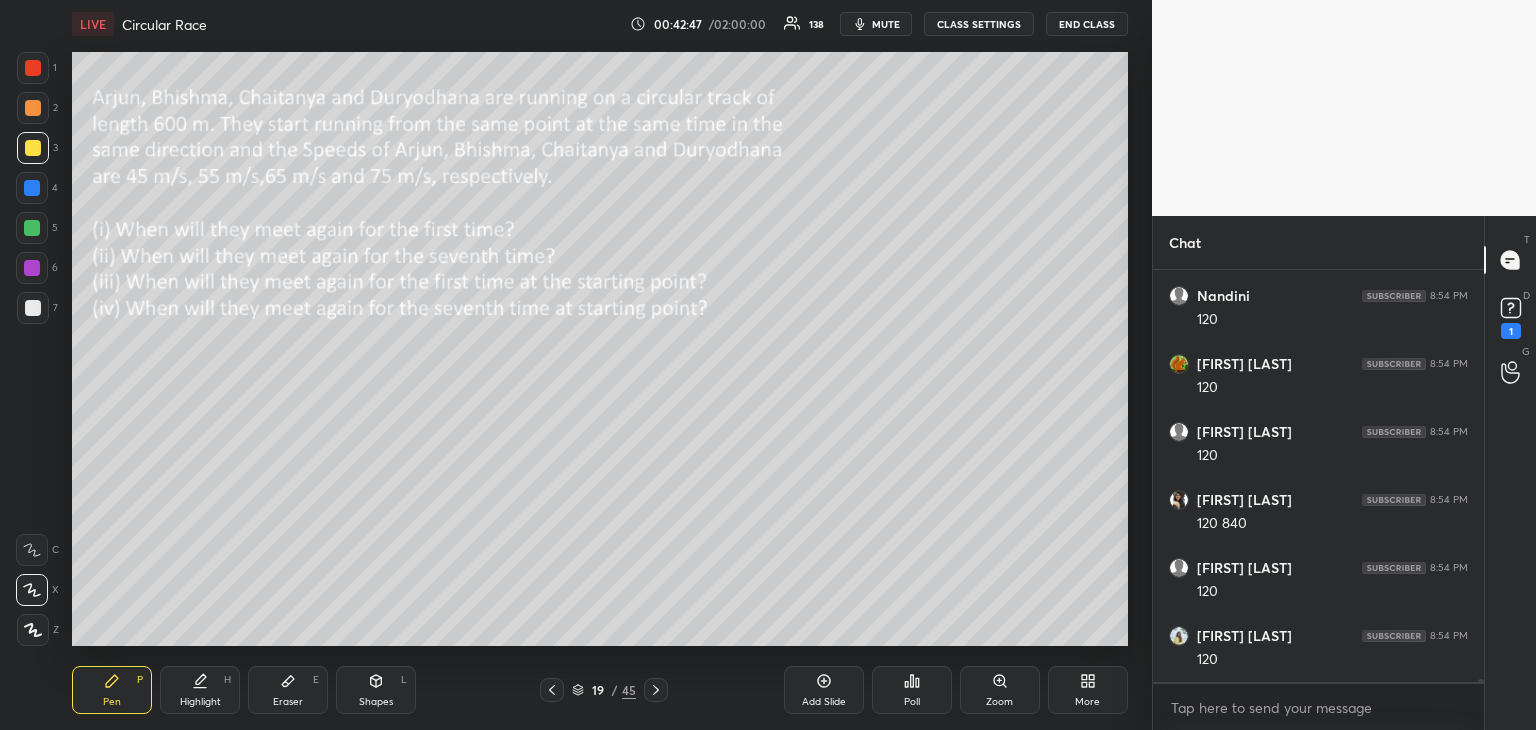 scroll, scrollTop: 59940, scrollLeft: 0, axis: vertical 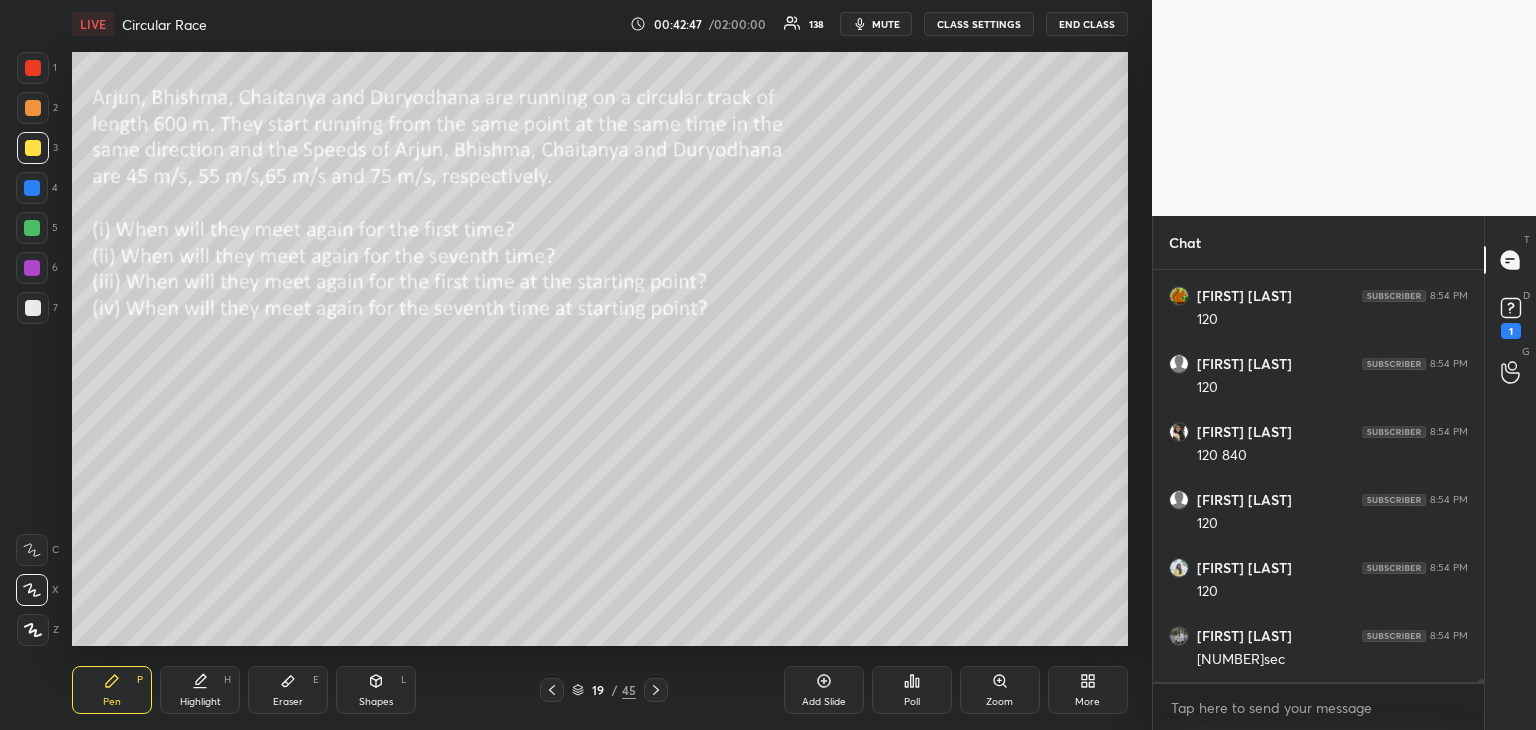 click on "Highlight" at bounding box center (200, 702) 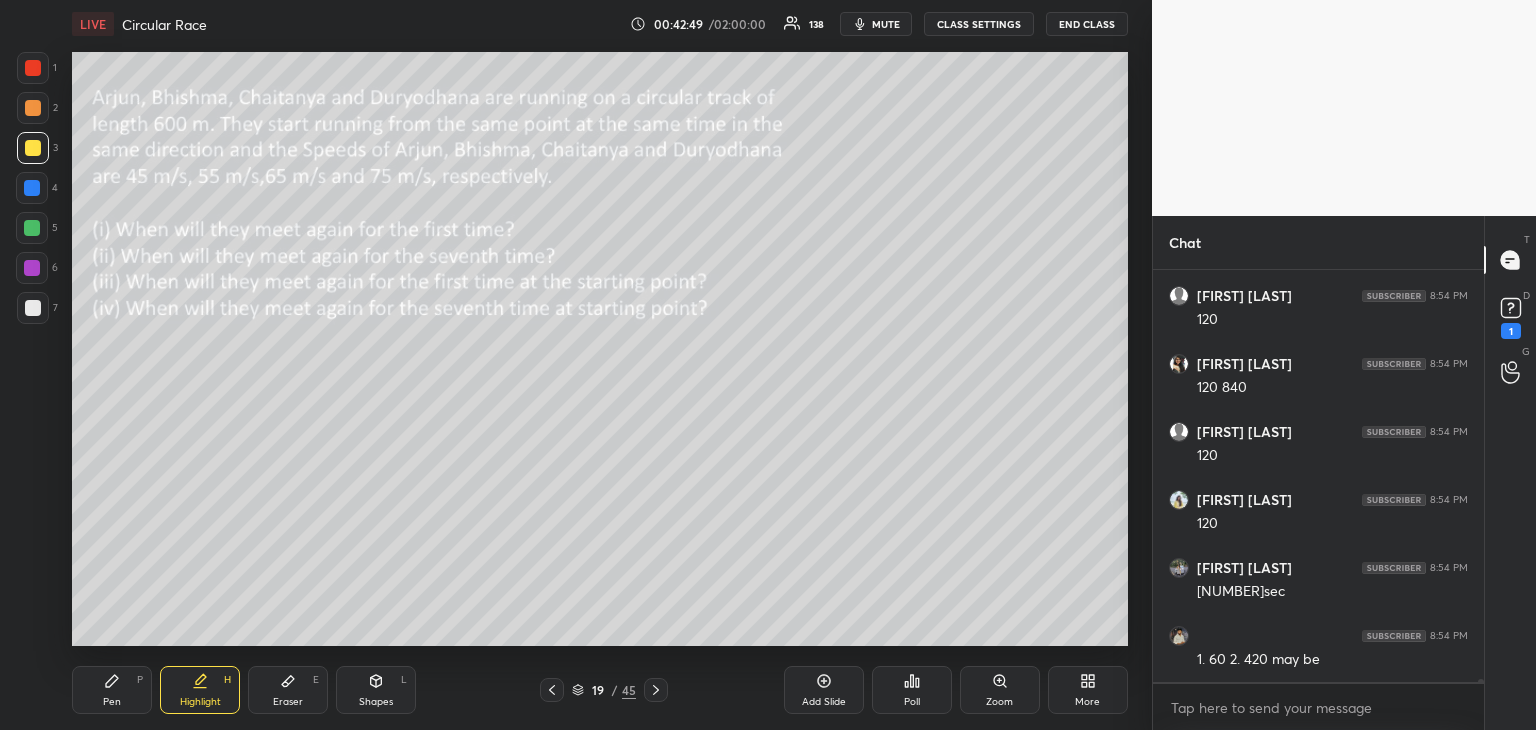 scroll, scrollTop: 60076, scrollLeft: 0, axis: vertical 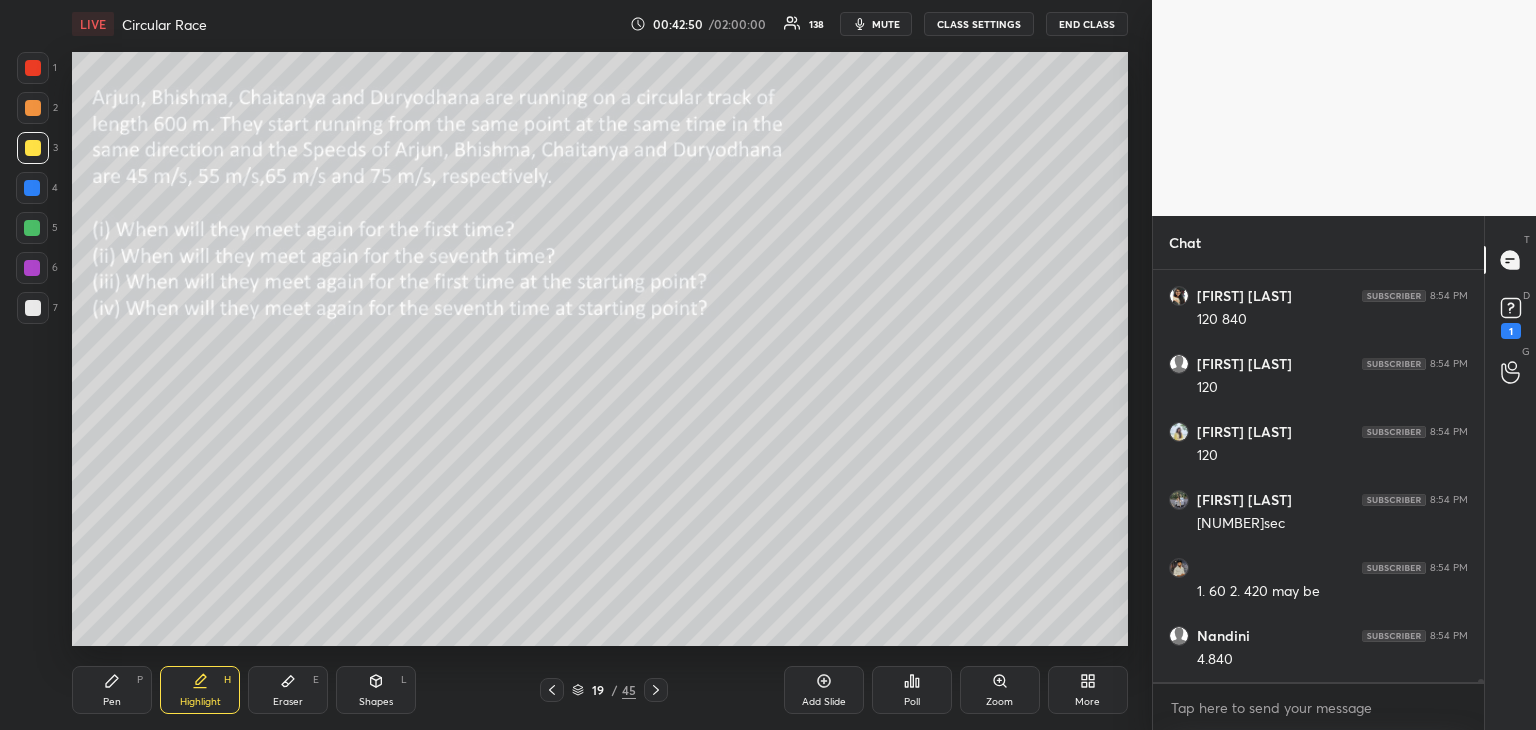 click on "Pen" at bounding box center (112, 702) 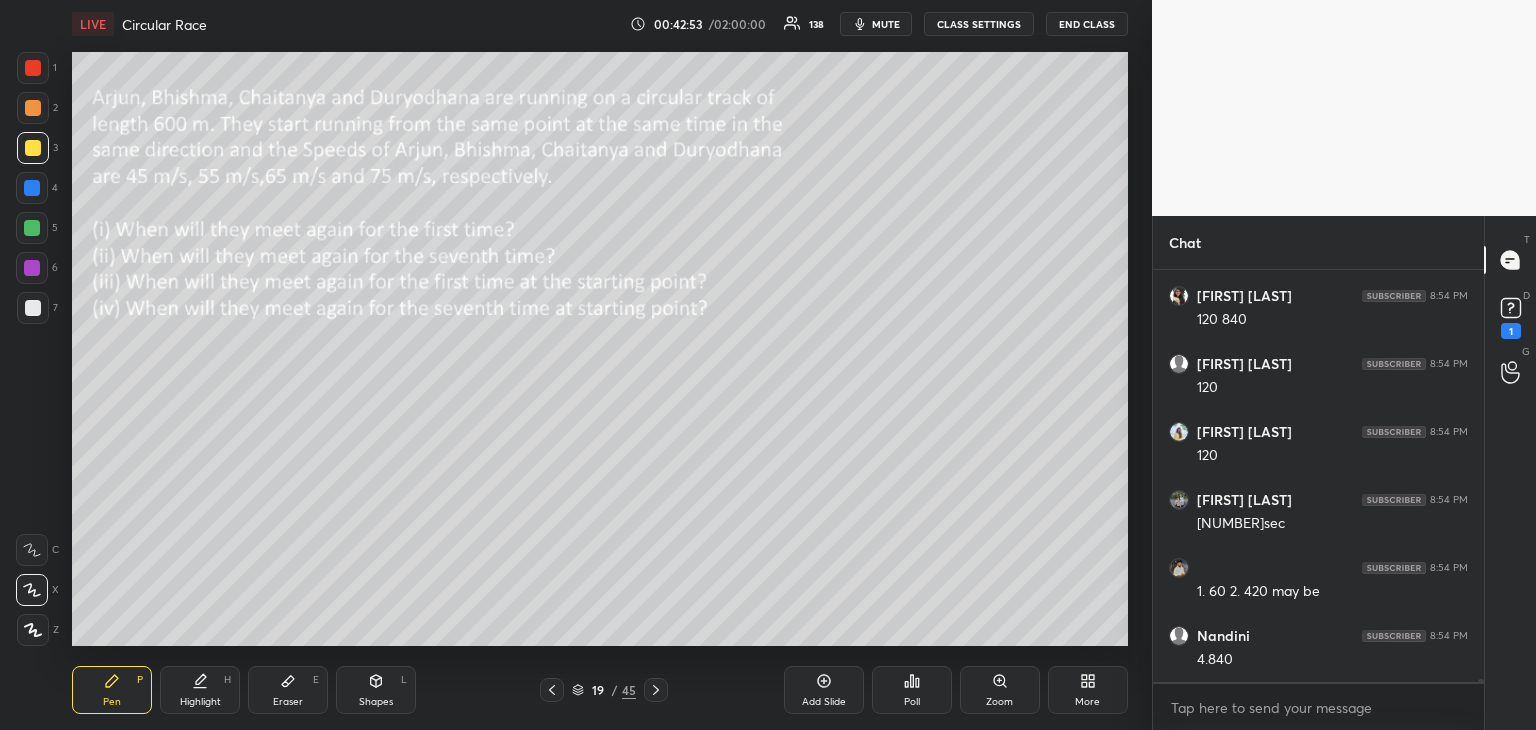 click on "Highlight H" at bounding box center (200, 690) 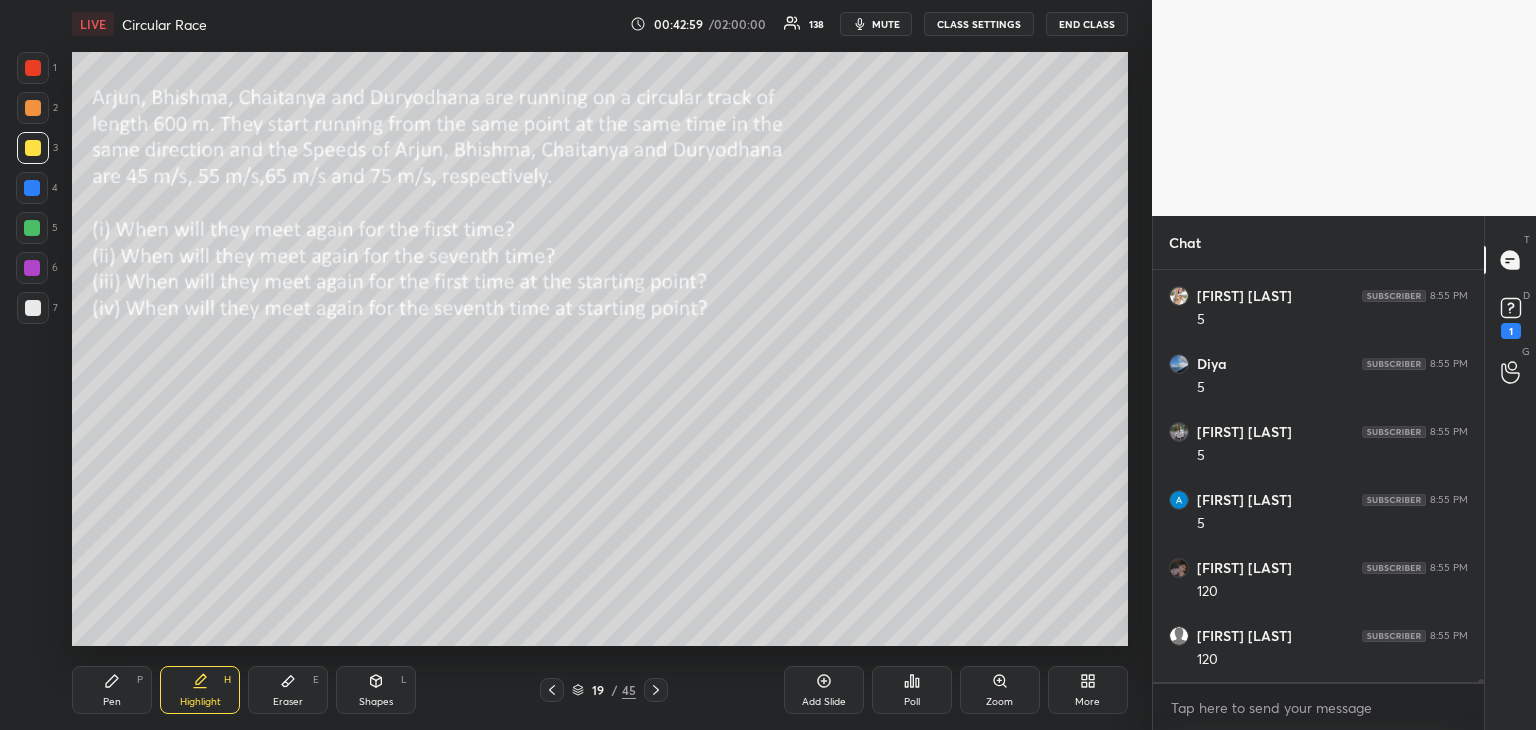 scroll, scrollTop: 60620, scrollLeft: 0, axis: vertical 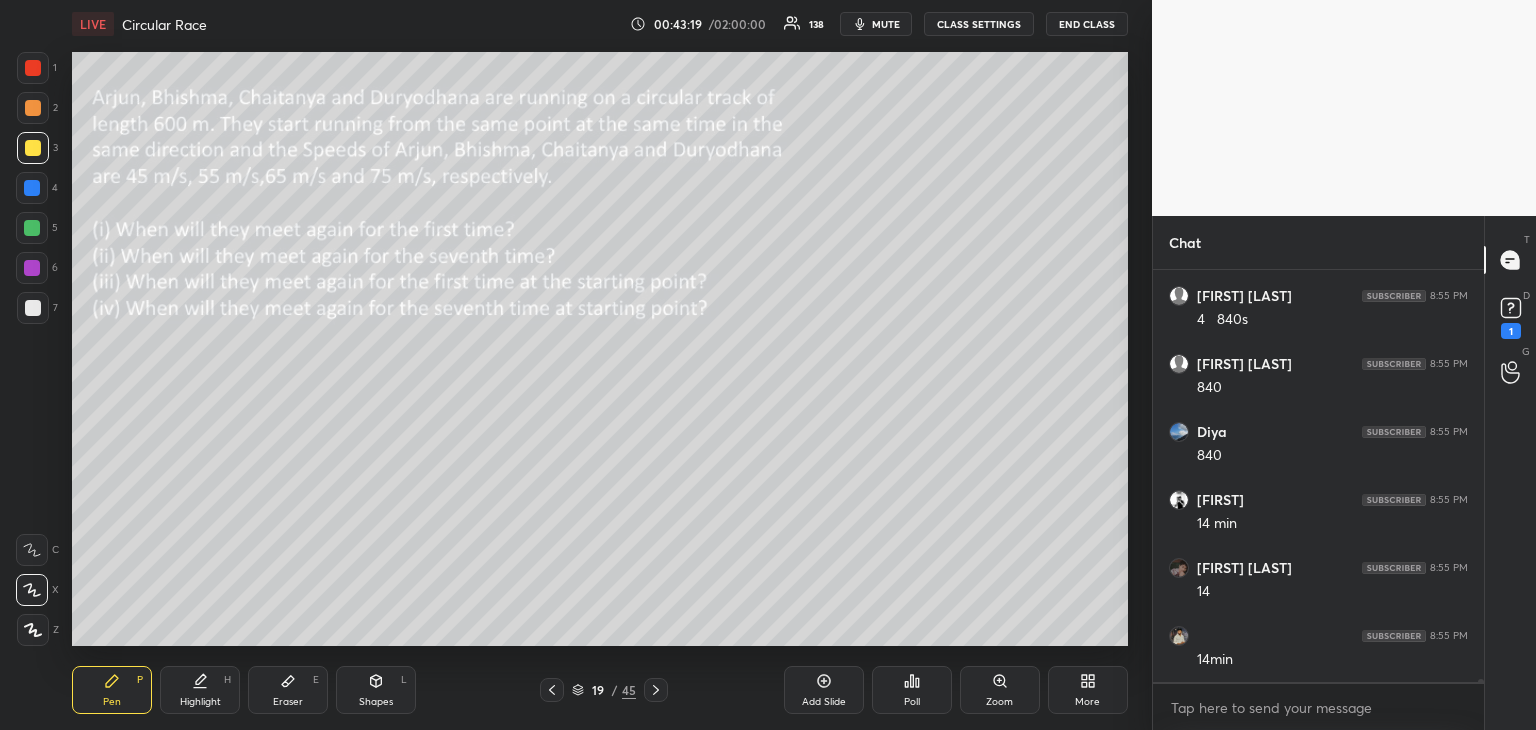 click on "Eraser E" at bounding box center [288, 690] 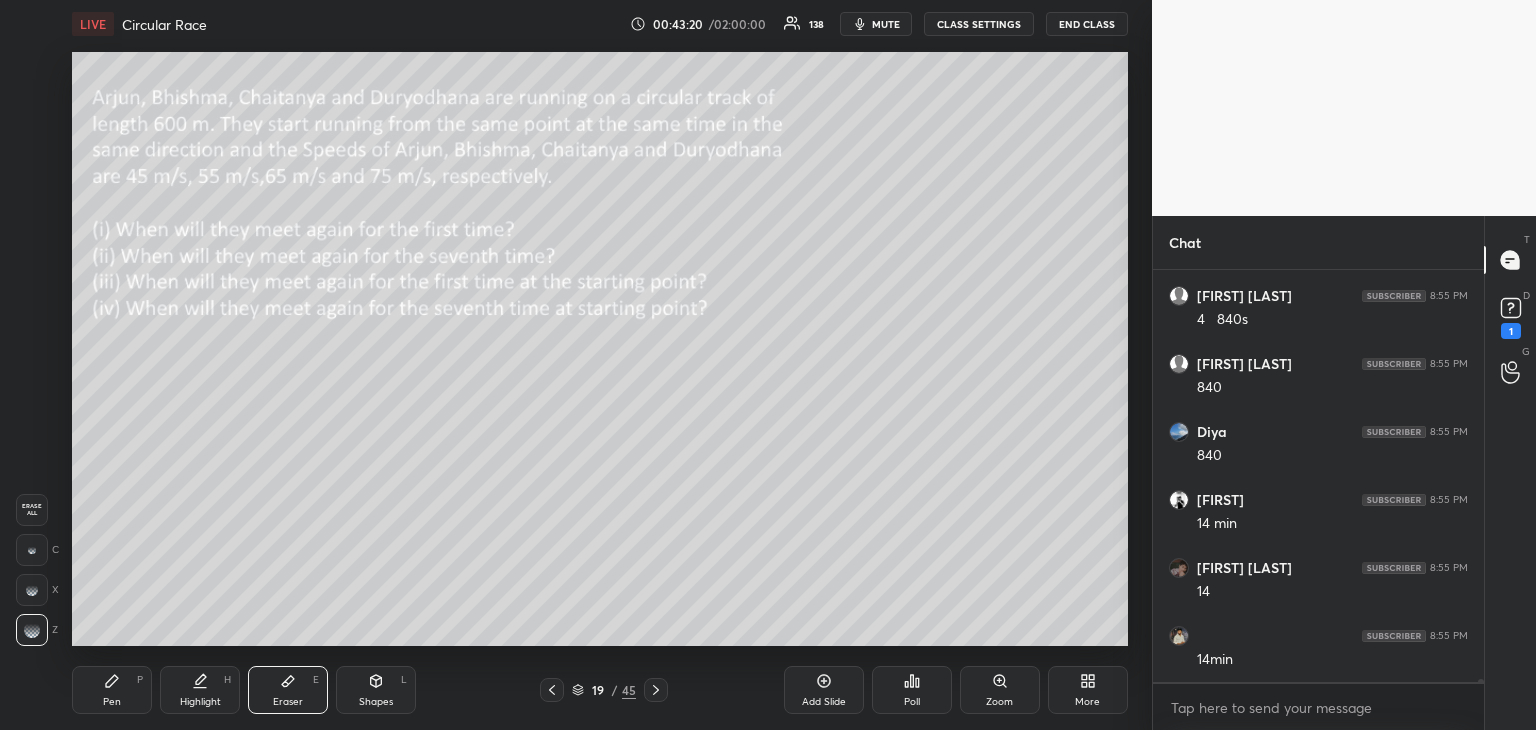 scroll, scrollTop: 61844, scrollLeft: 0, axis: vertical 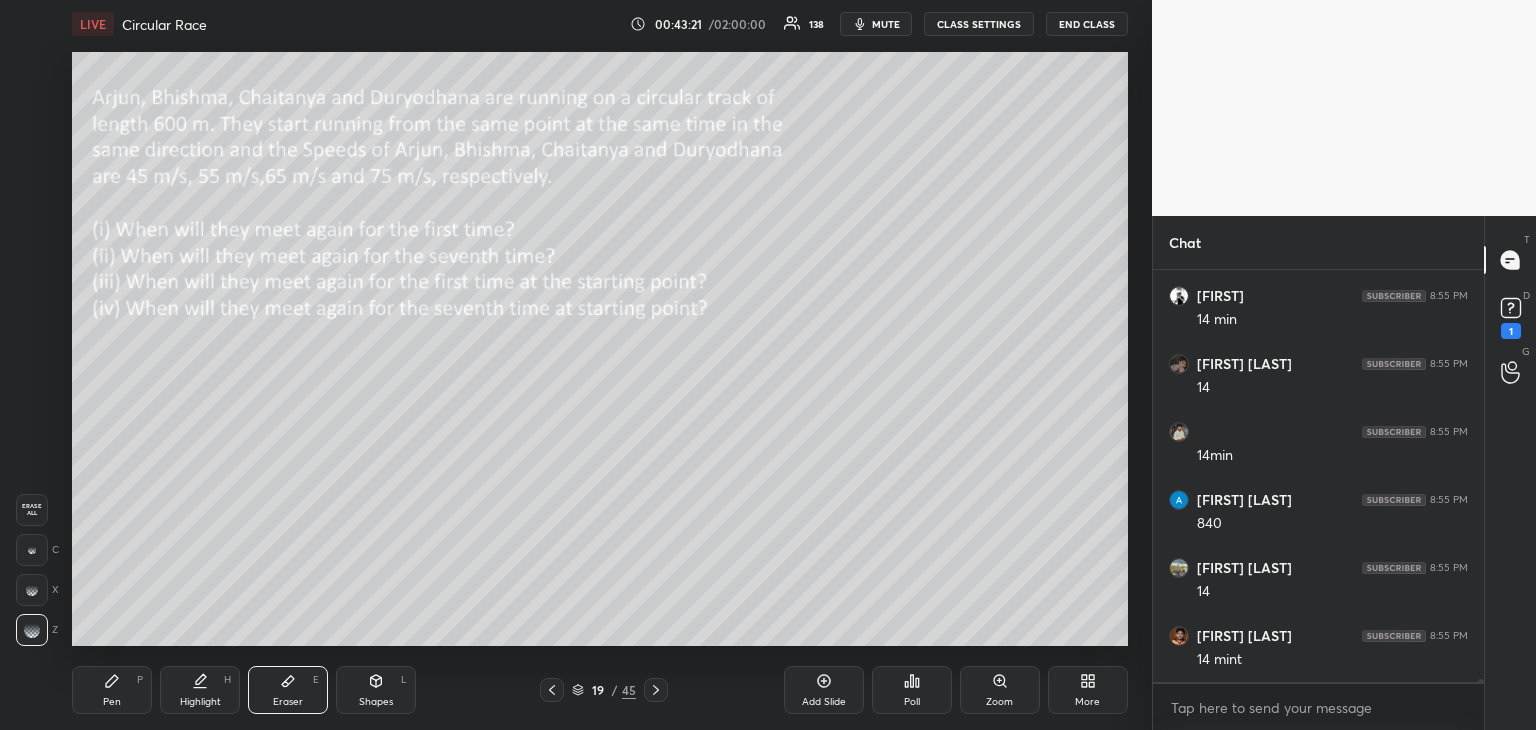 click on "Pen" at bounding box center [112, 702] 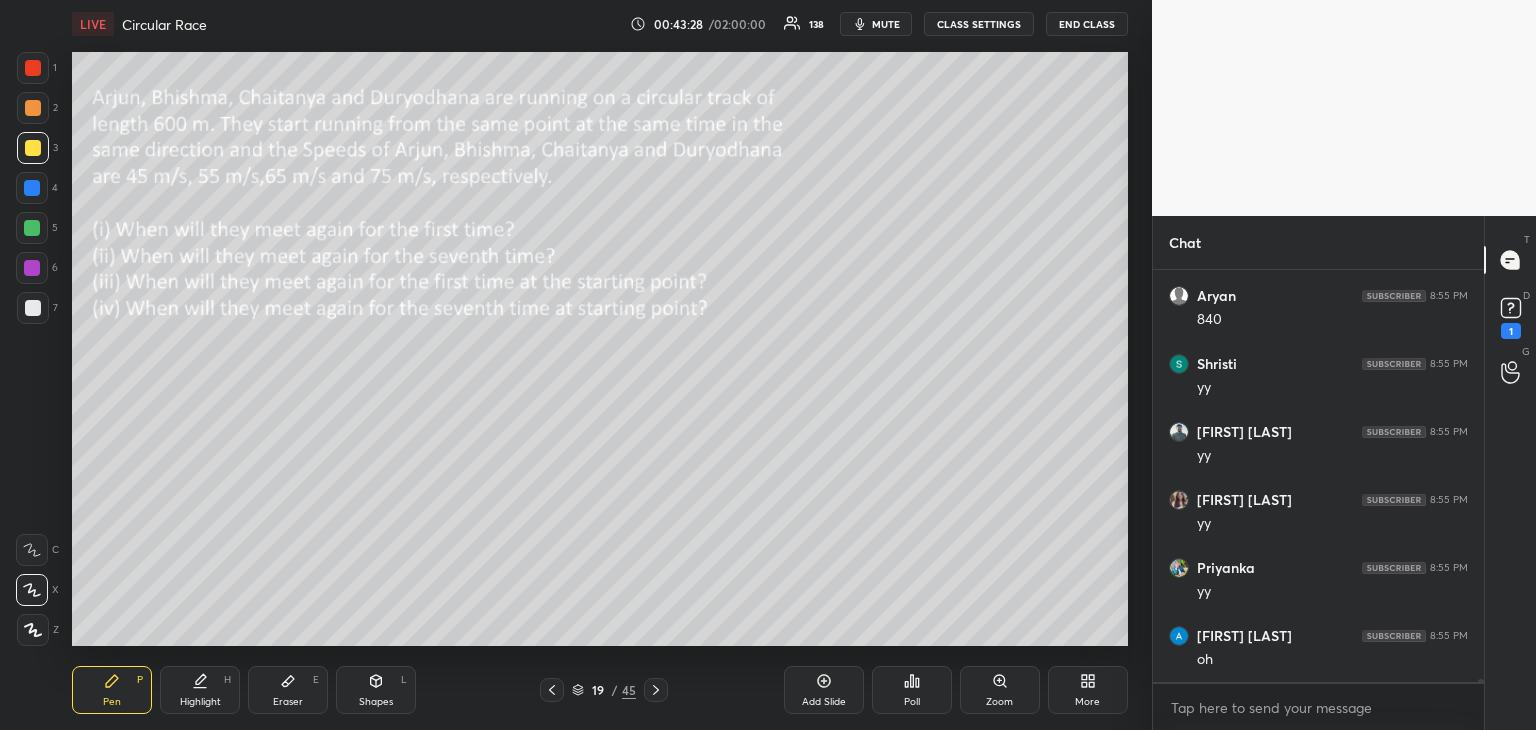 scroll, scrollTop: 62388, scrollLeft: 0, axis: vertical 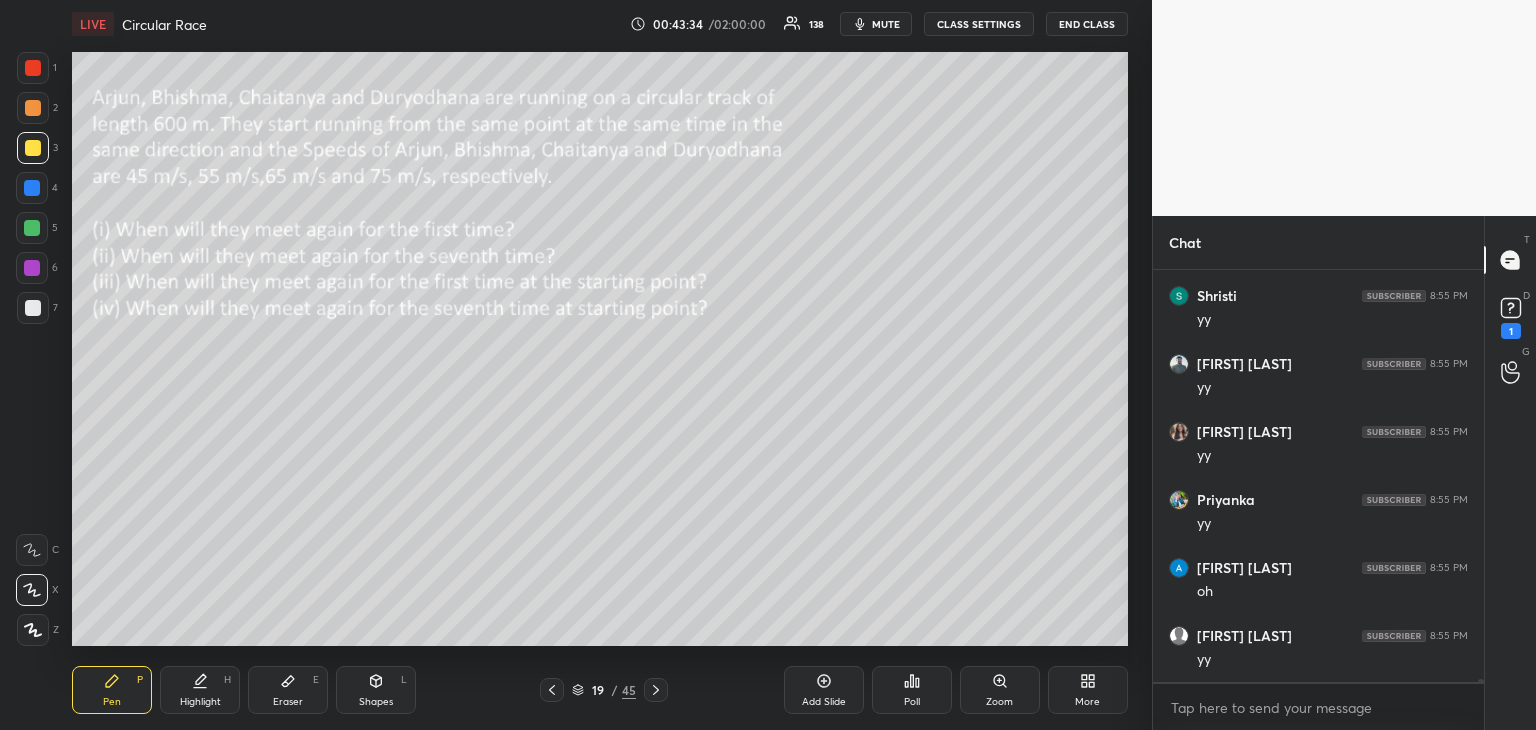 click on "Highlight" at bounding box center [200, 702] 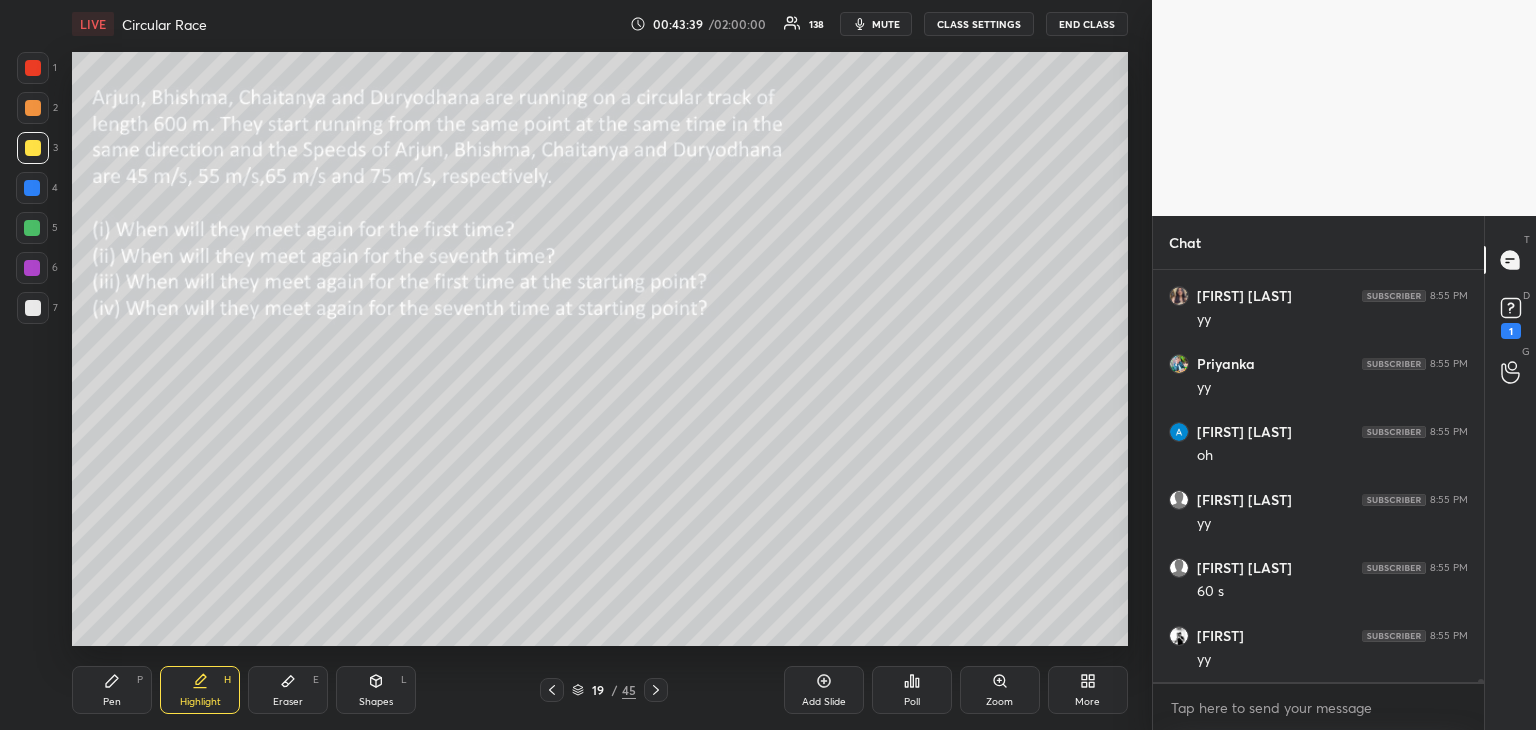 scroll, scrollTop: 62592, scrollLeft: 0, axis: vertical 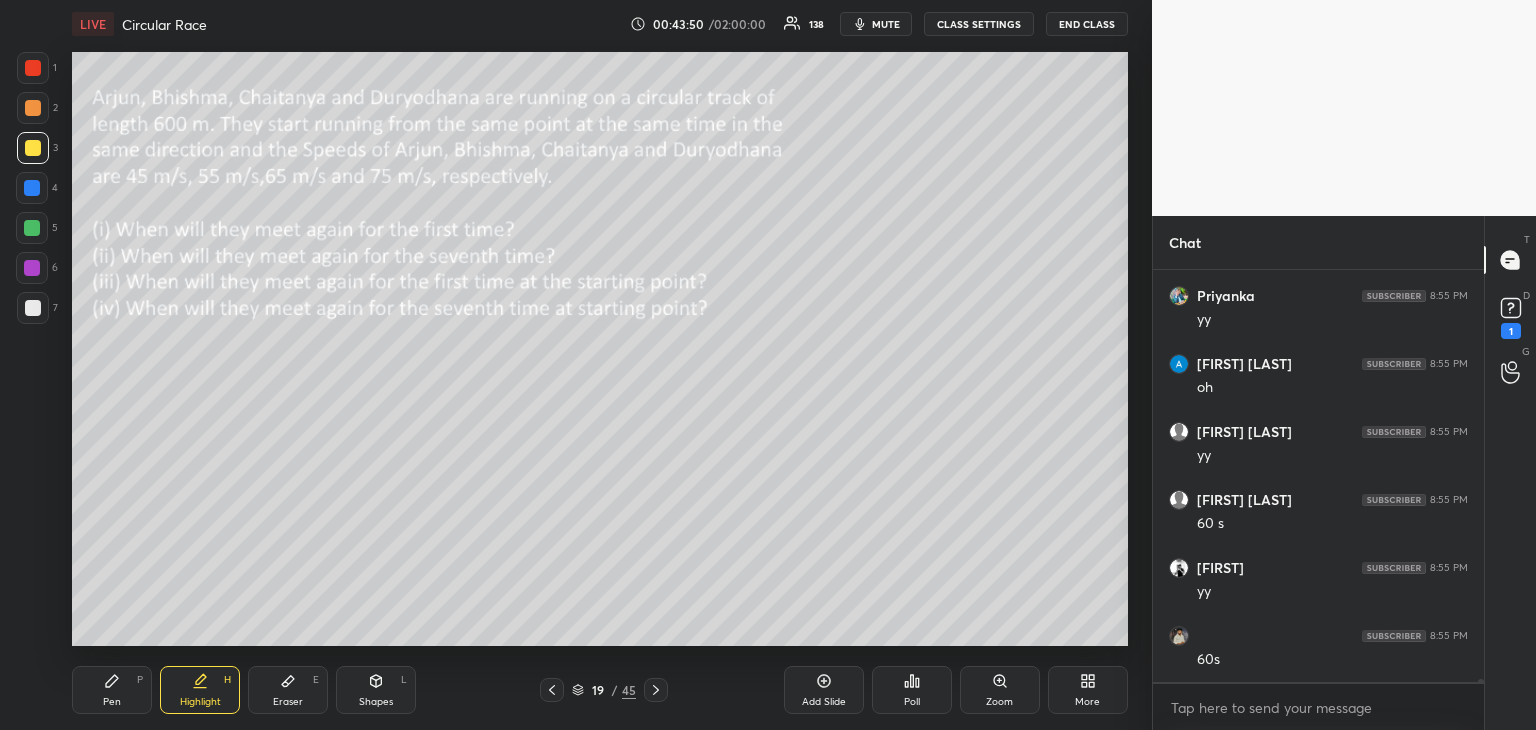 click on "Pen P" at bounding box center (112, 690) 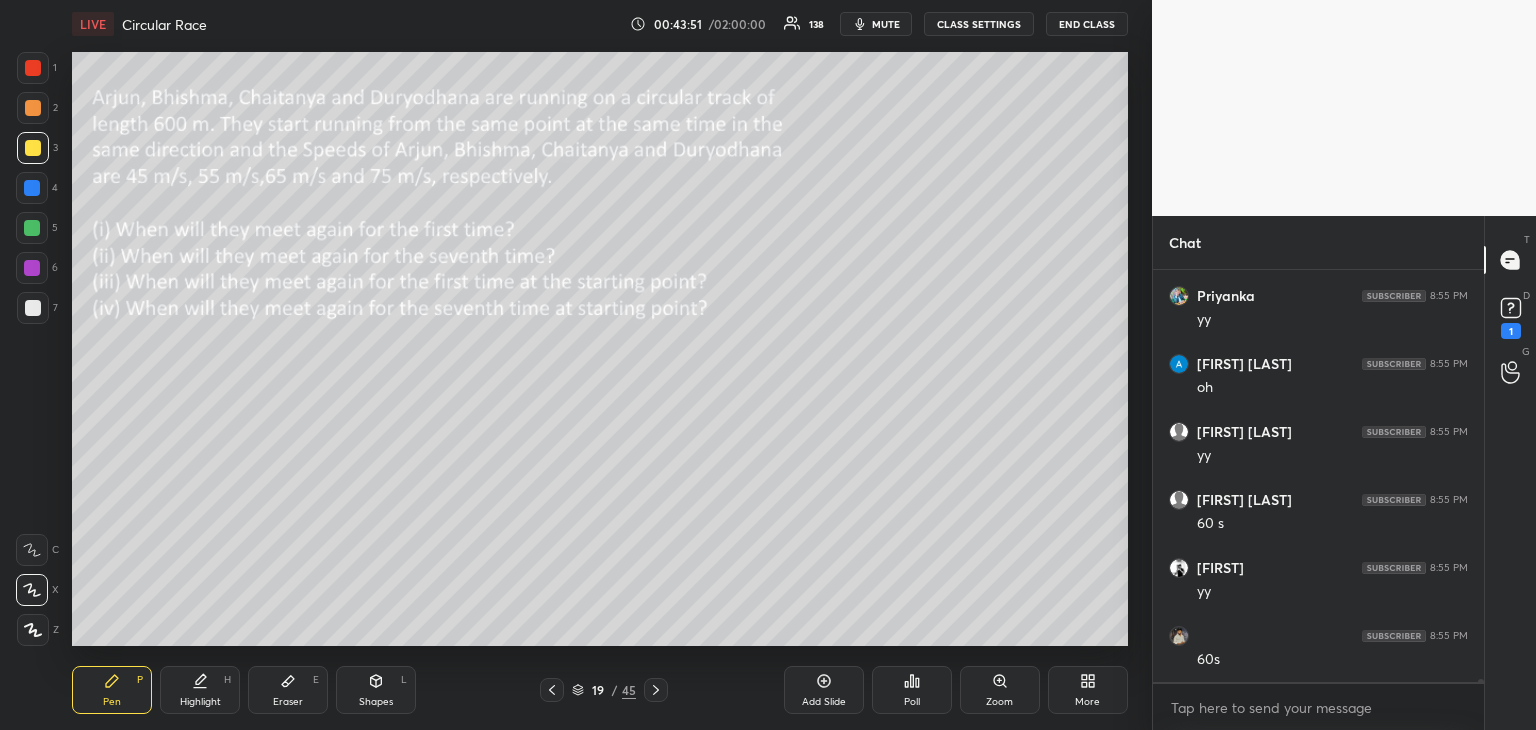 scroll, scrollTop: 62660, scrollLeft: 0, axis: vertical 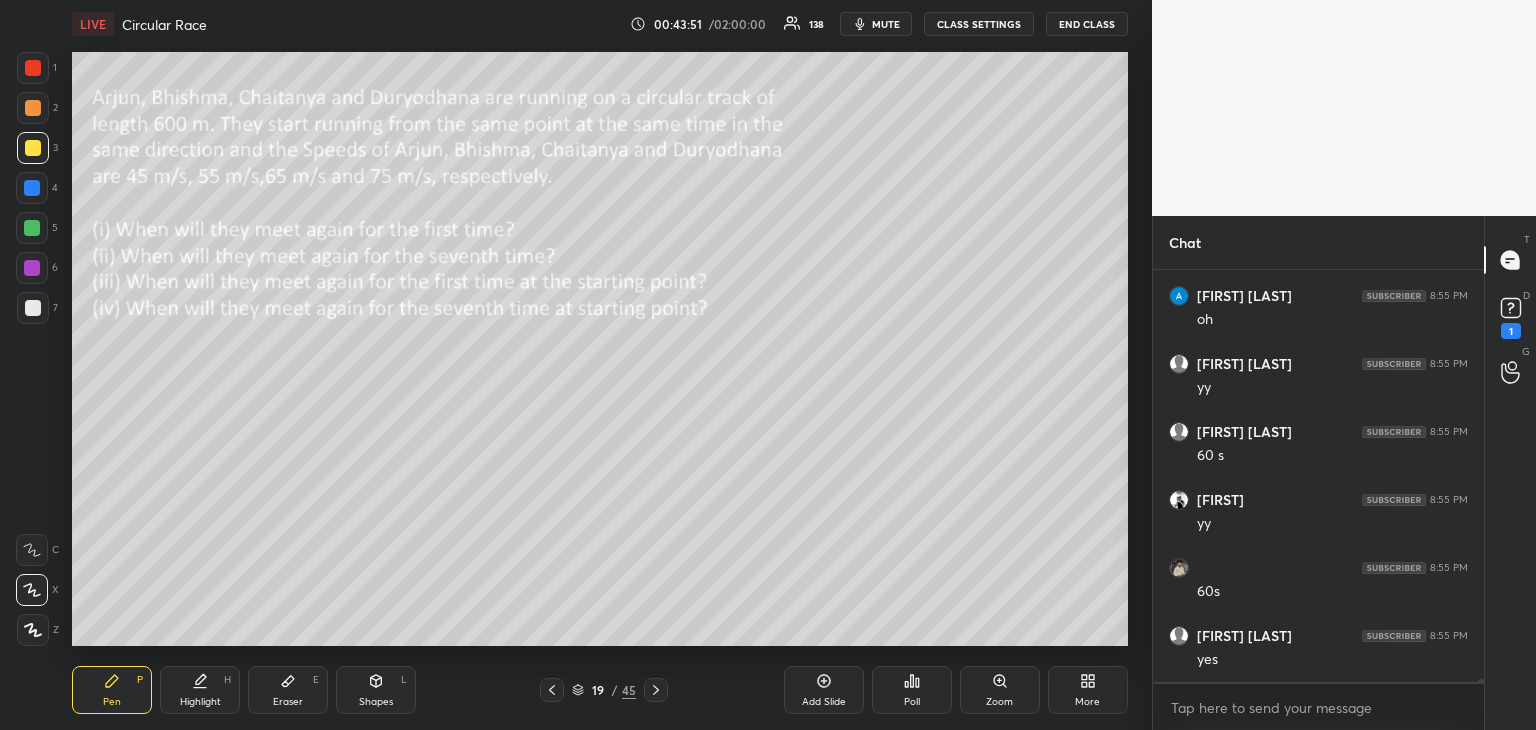 click at bounding box center (33, 308) 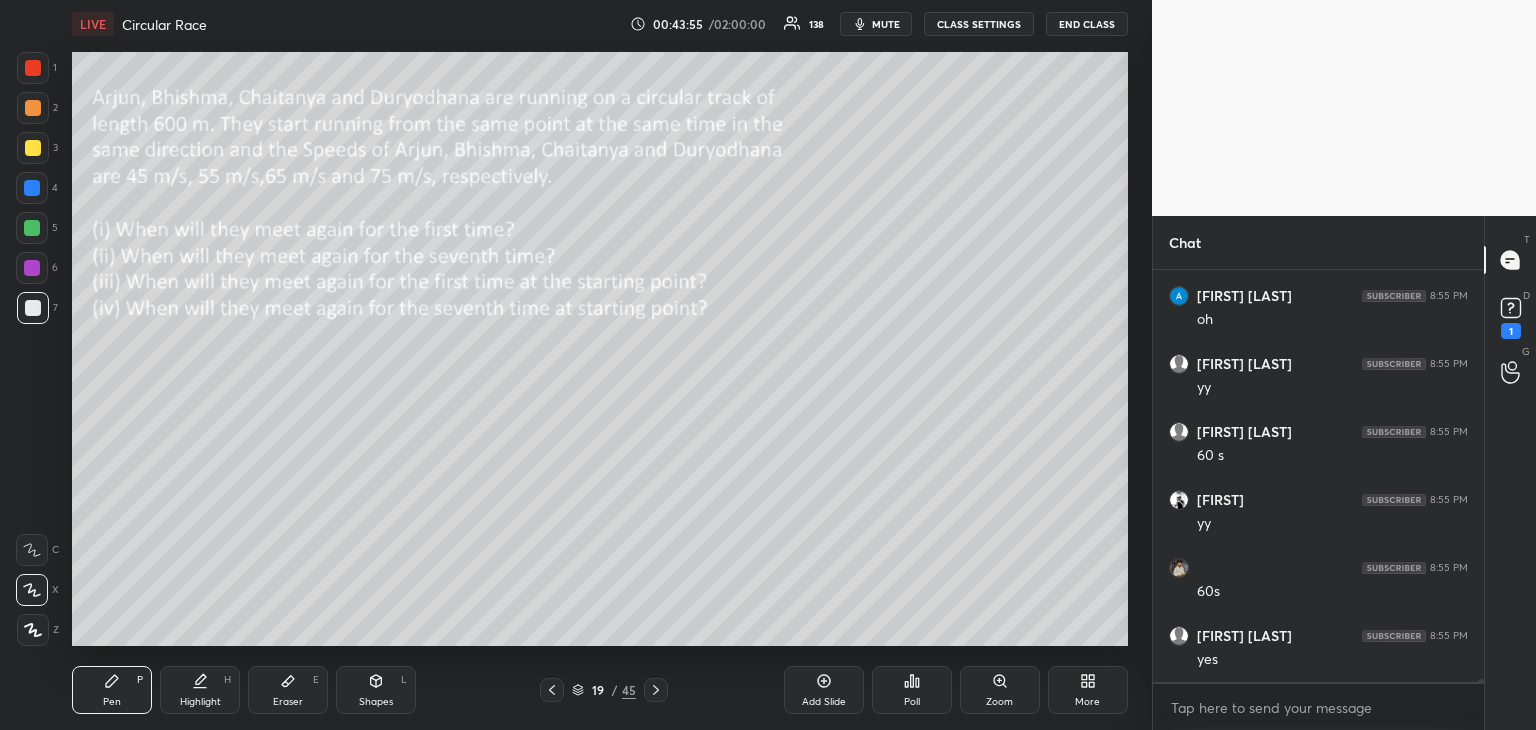 scroll, scrollTop: 62728, scrollLeft: 0, axis: vertical 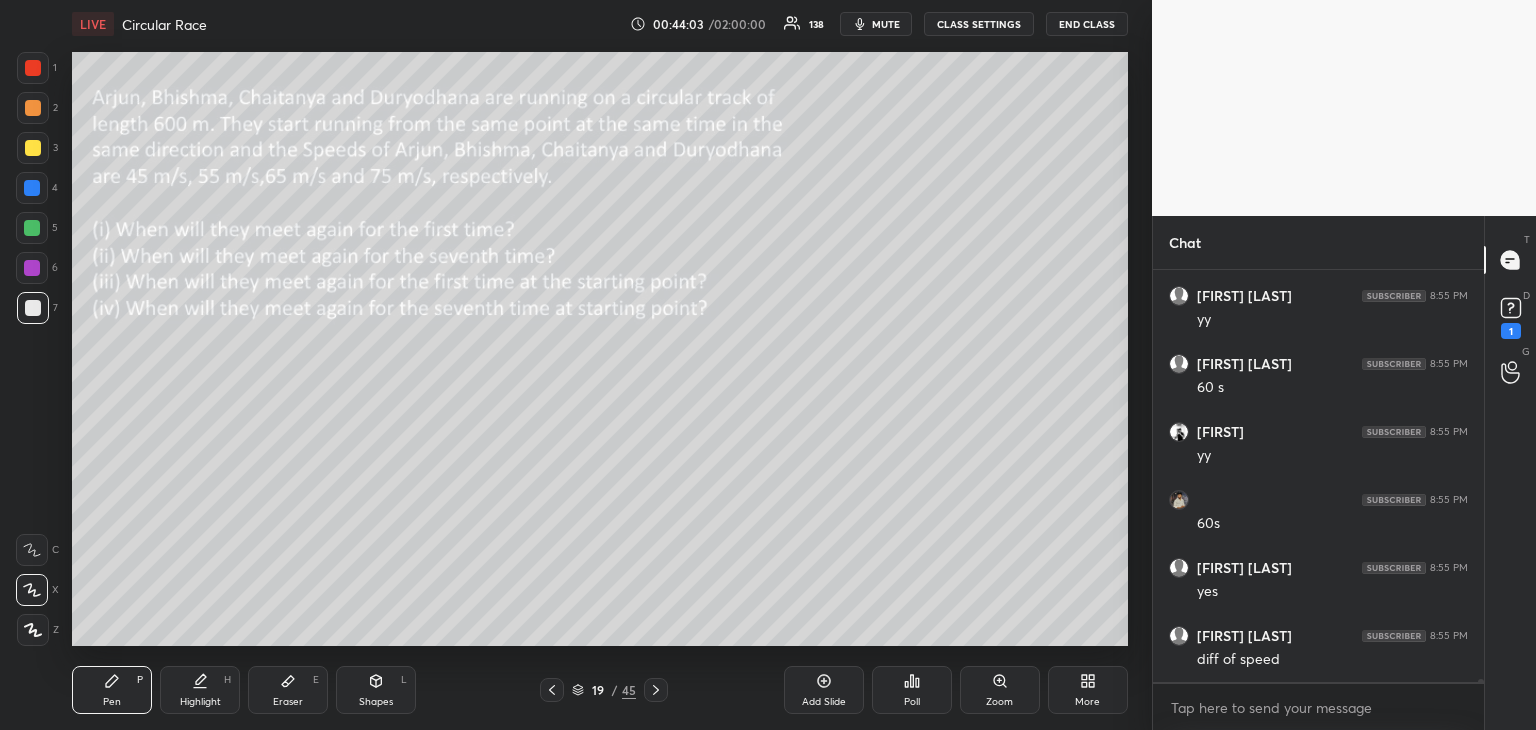 click on "Eraser" at bounding box center (288, 702) 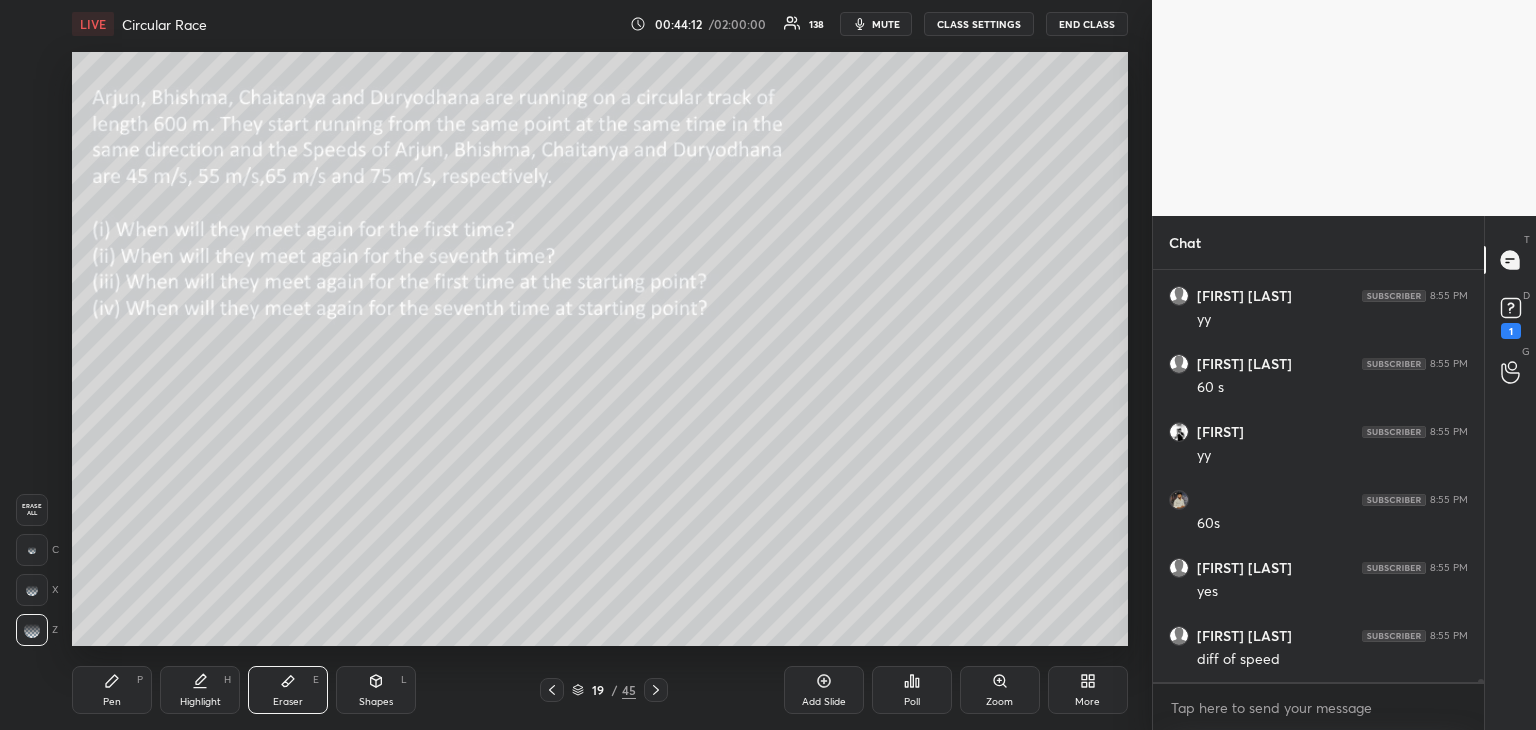 click on "Pen" at bounding box center [112, 702] 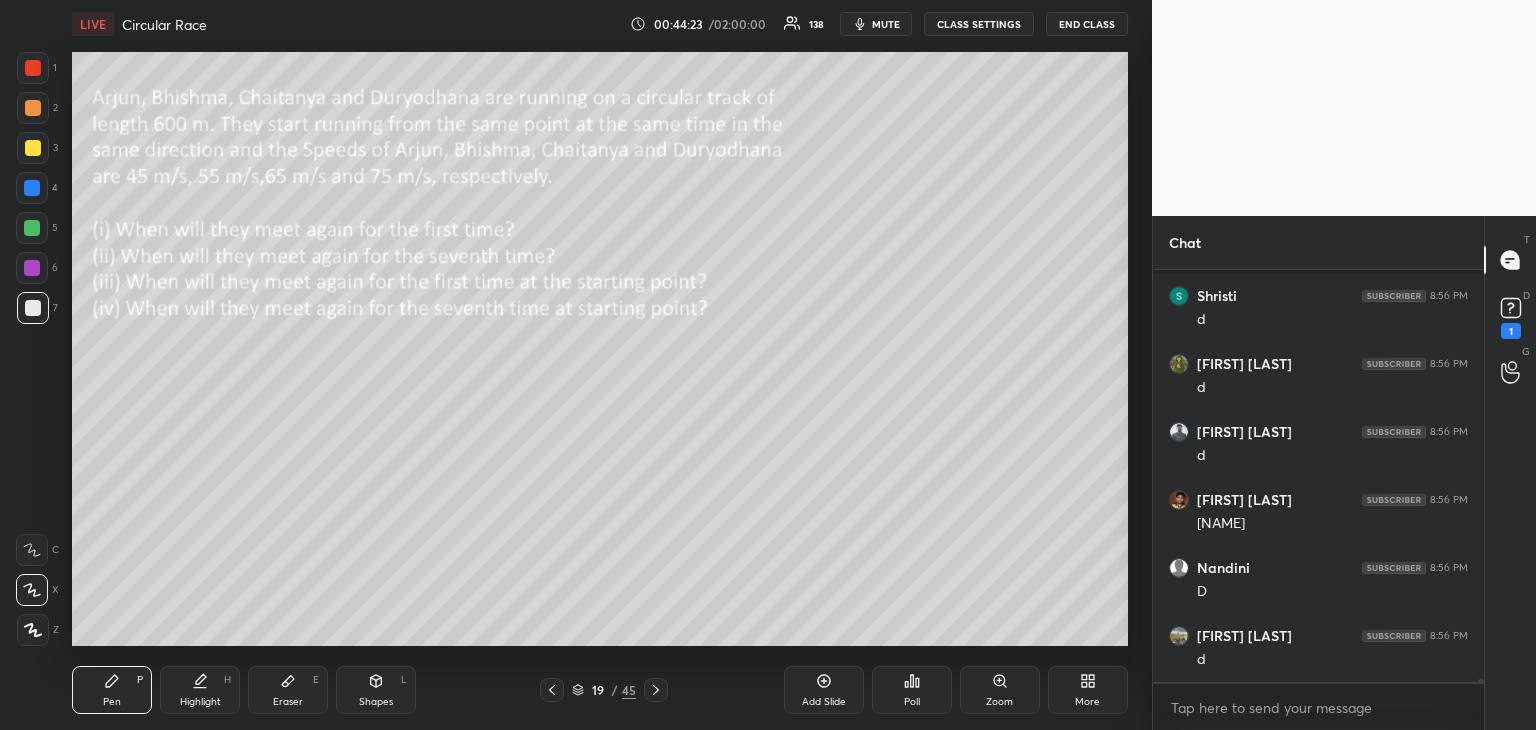 scroll, scrollTop: 63612, scrollLeft: 0, axis: vertical 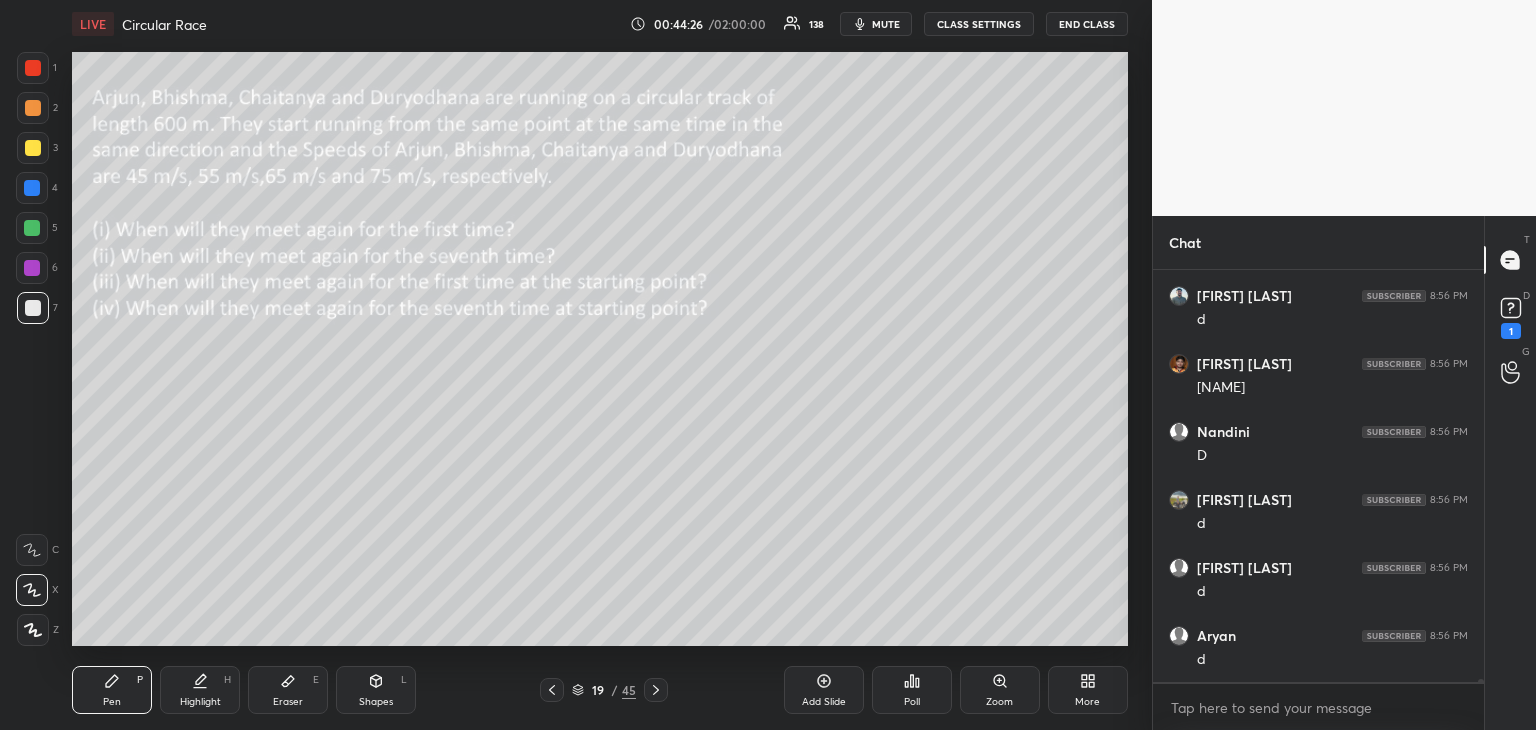 click on "Eraser E" at bounding box center [288, 690] 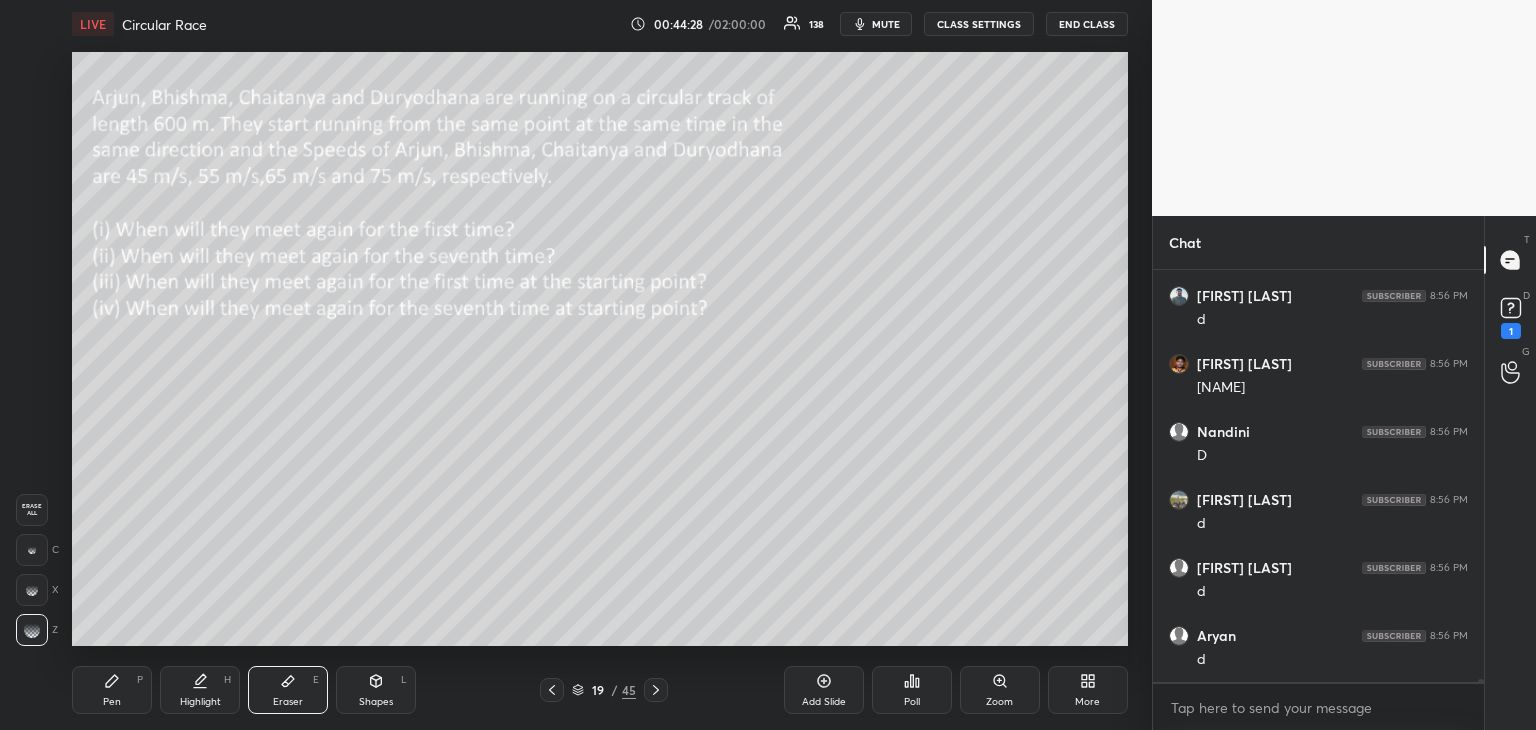 click on "Pen P" at bounding box center [112, 690] 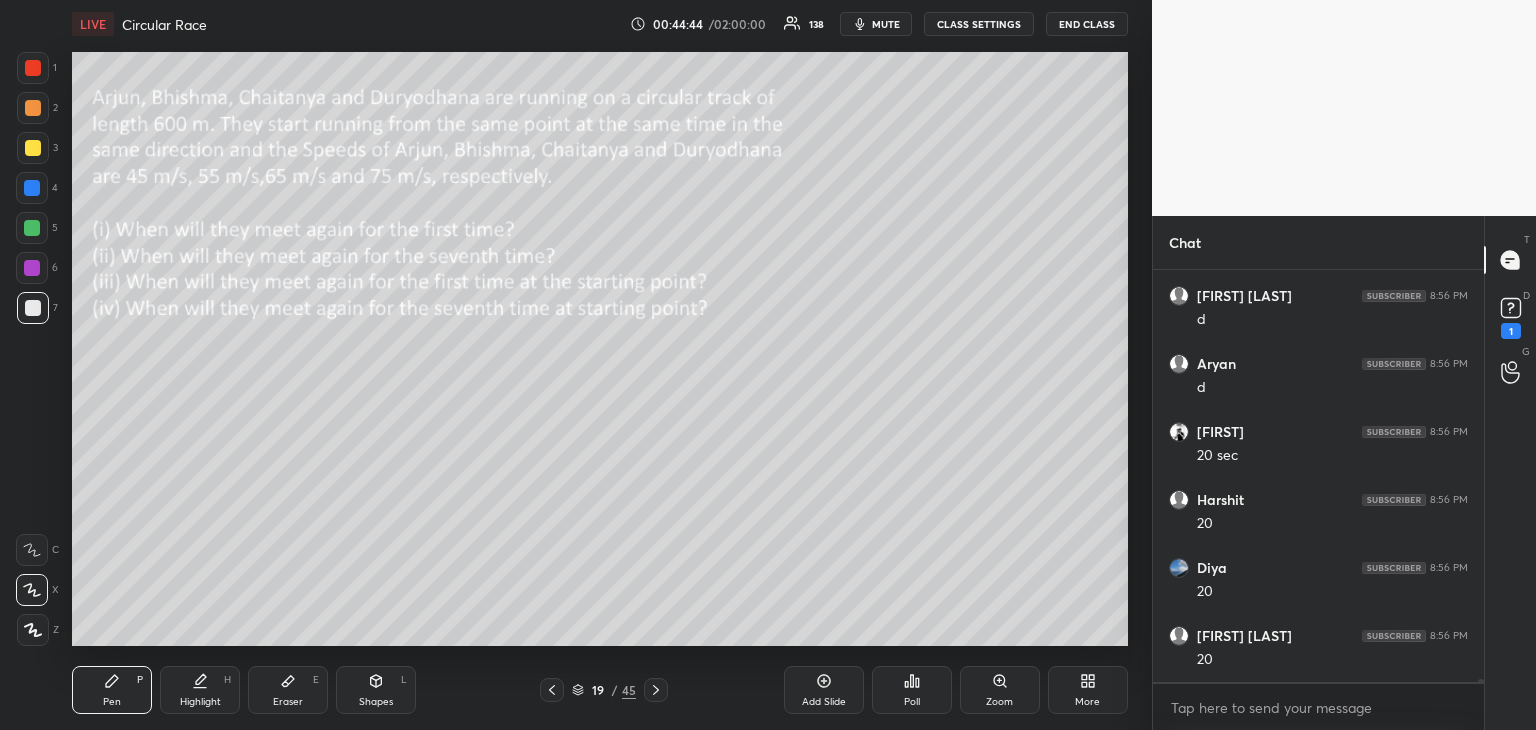 scroll, scrollTop: 63952, scrollLeft: 0, axis: vertical 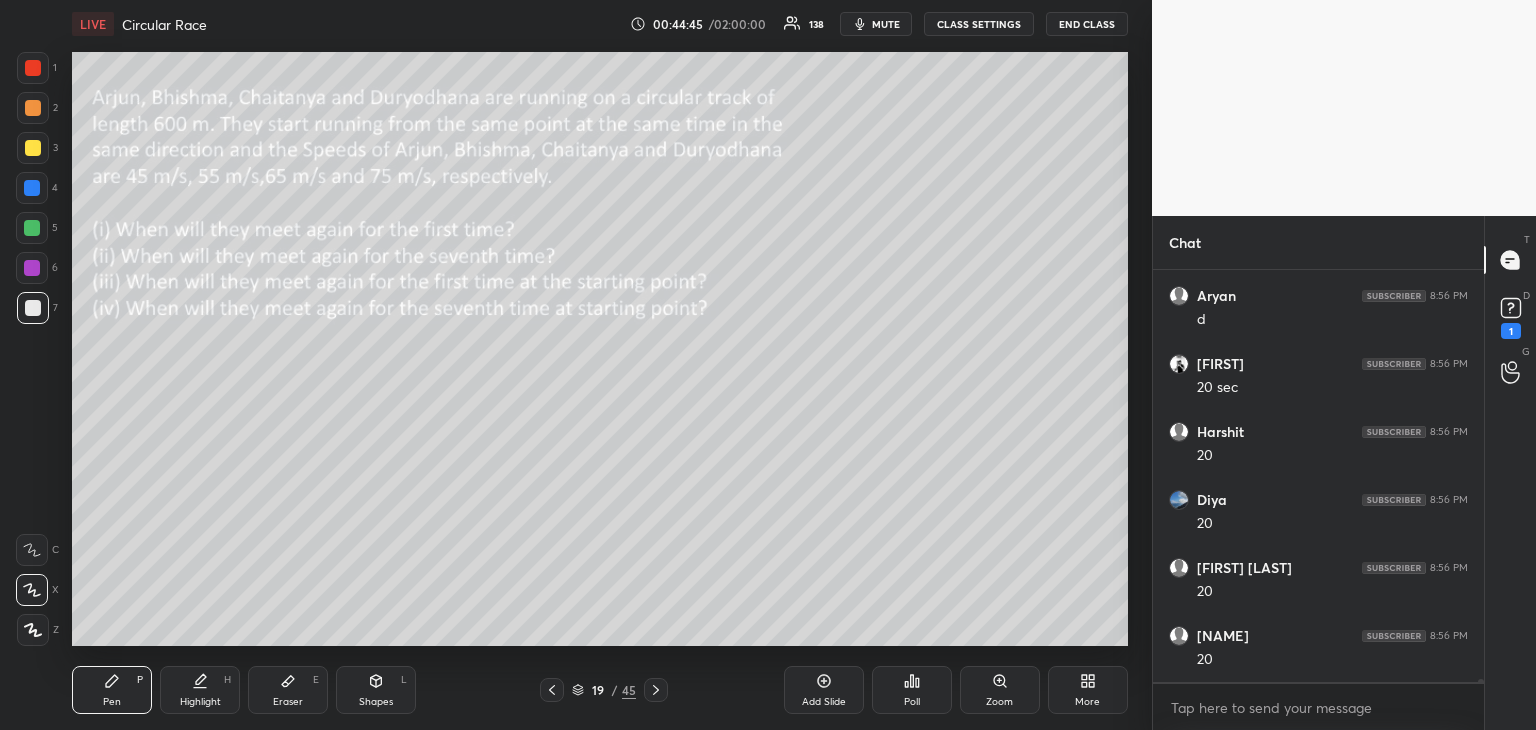 click on "Eraser" at bounding box center [288, 702] 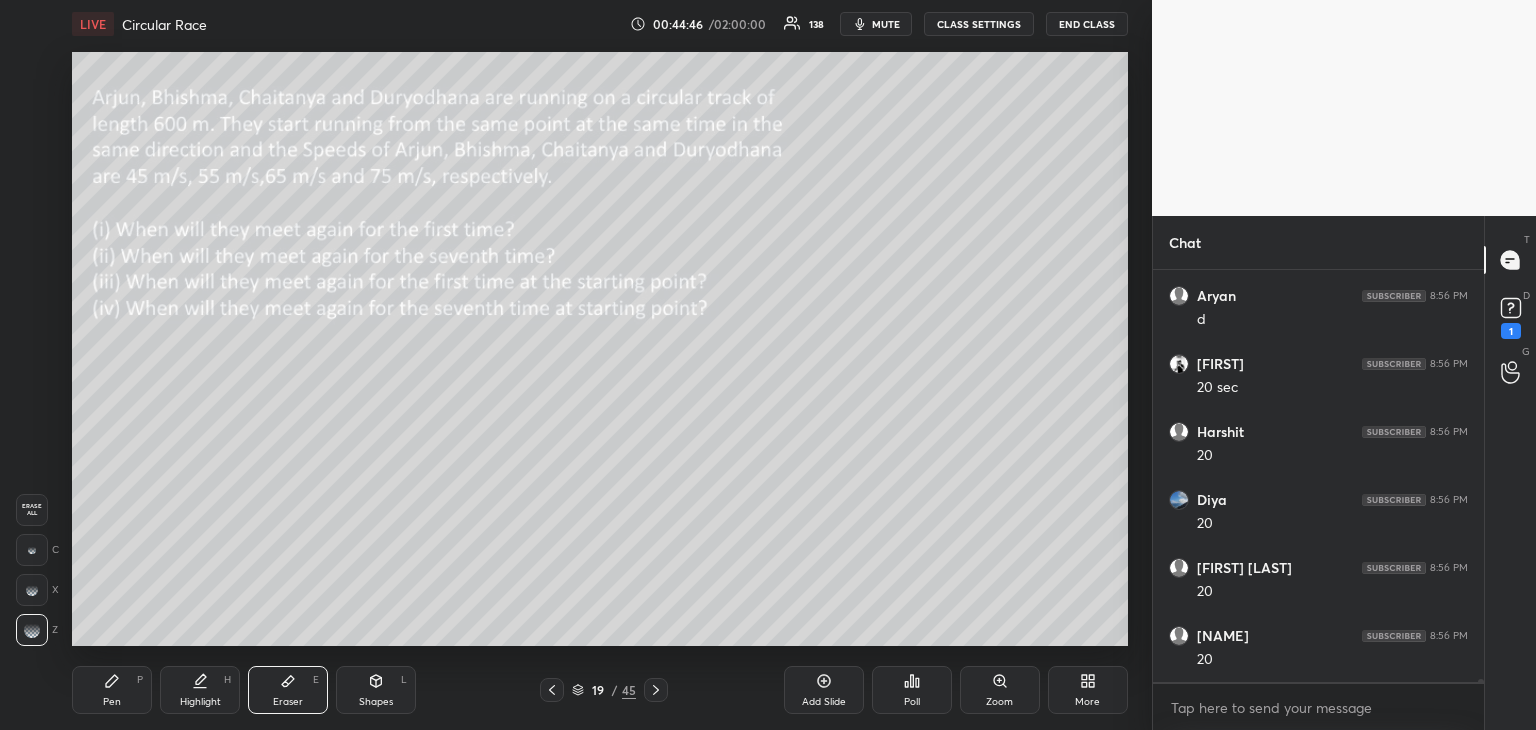 scroll, scrollTop: 64020, scrollLeft: 0, axis: vertical 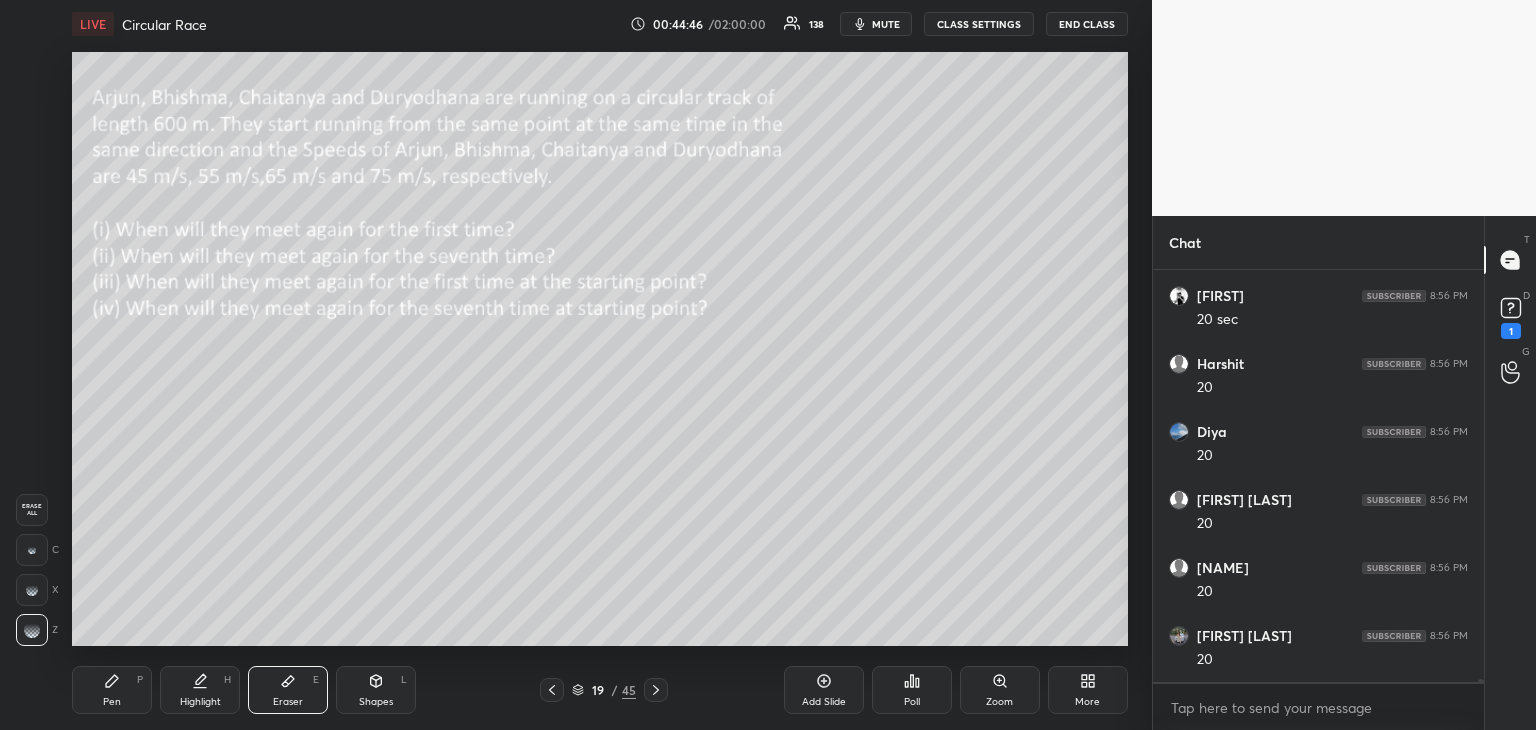 click on "Pen P" at bounding box center [112, 690] 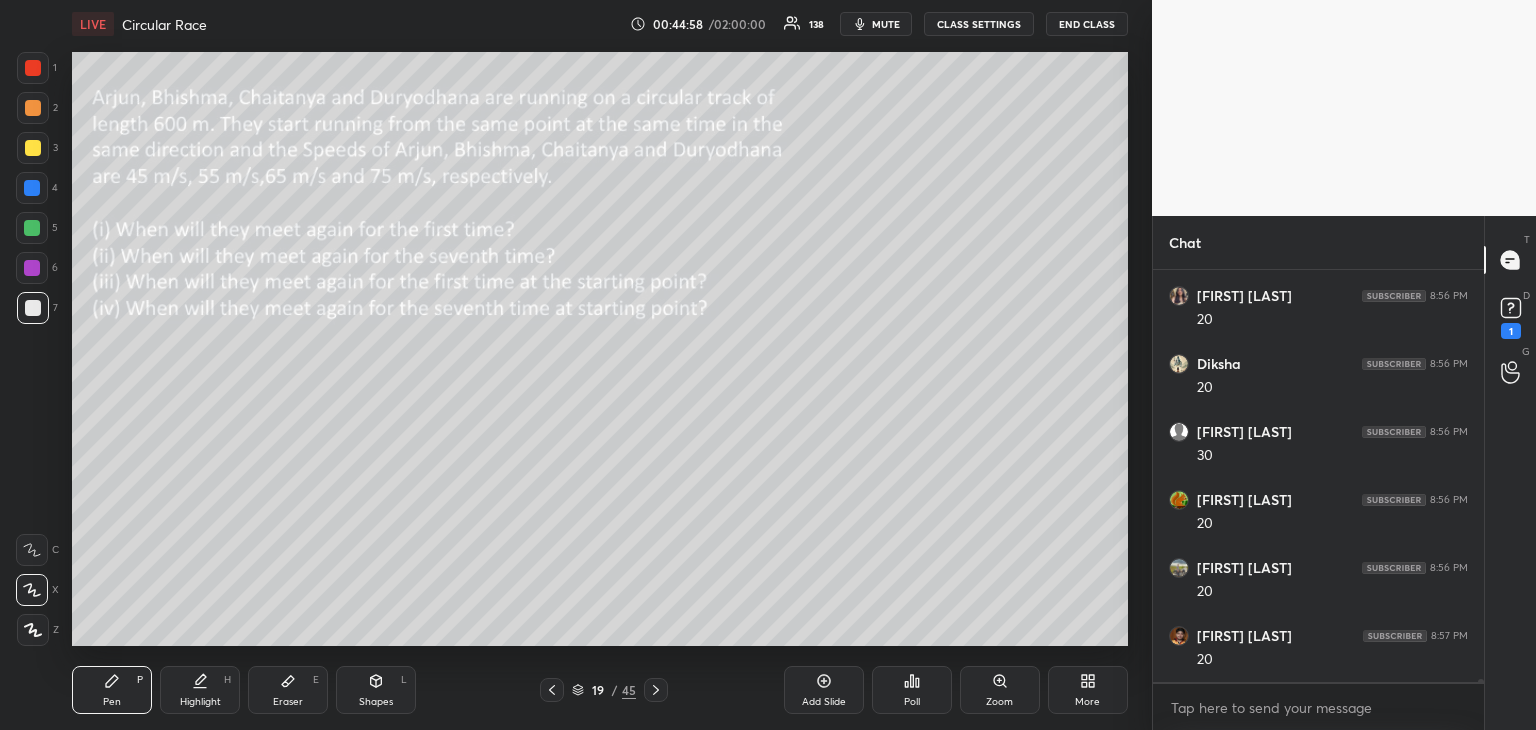 scroll, scrollTop: 64564, scrollLeft: 0, axis: vertical 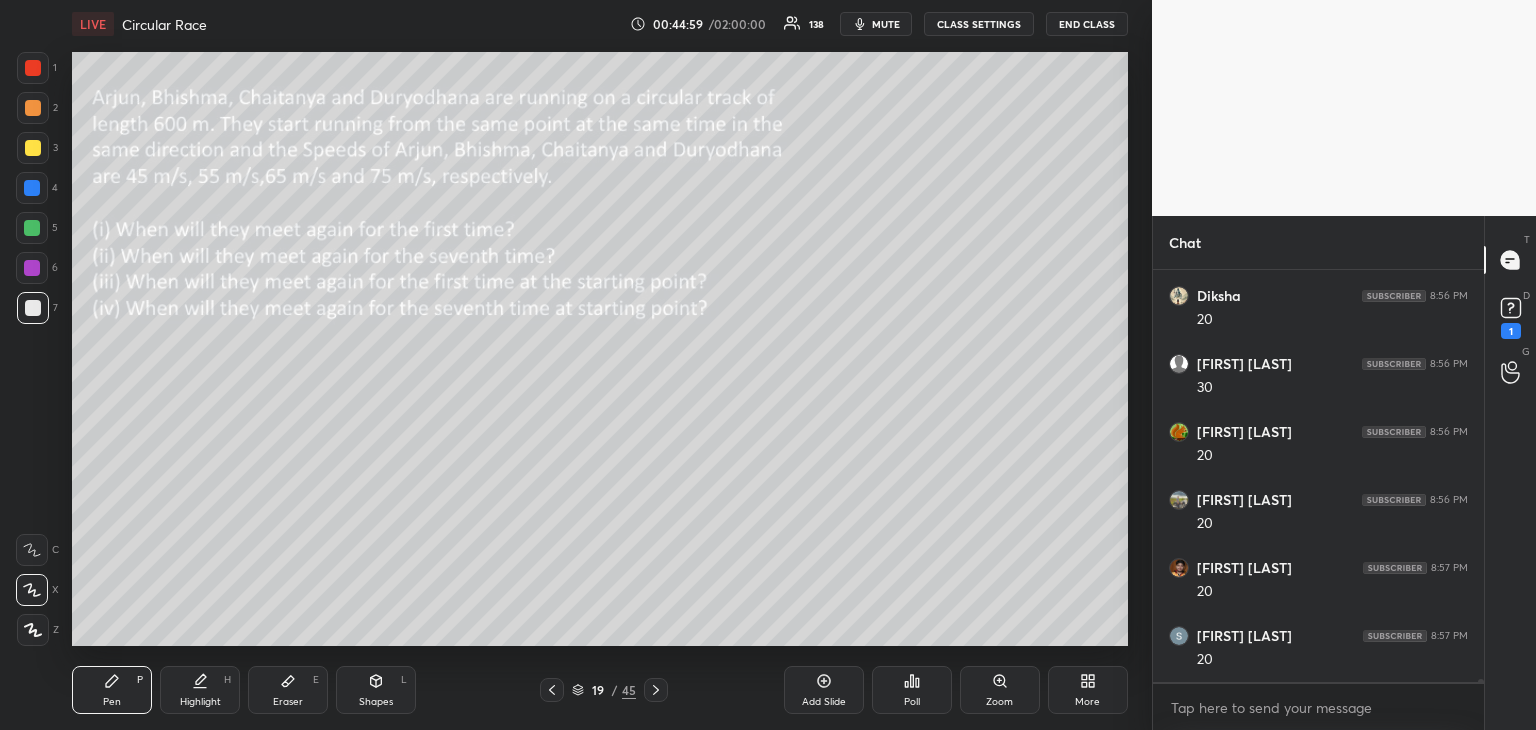 click at bounding box center [33, 308] 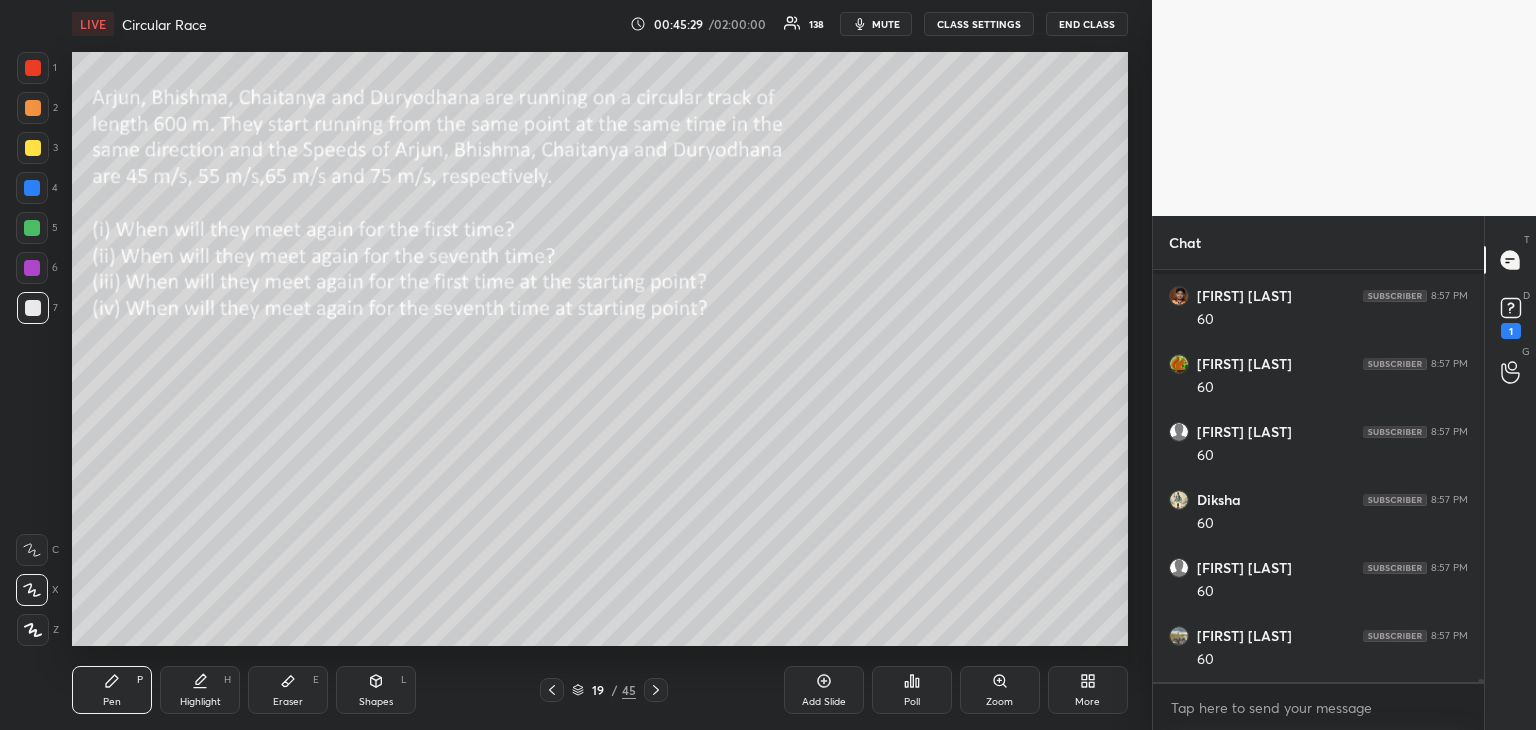 scroll, scrollTop: 65992, scrollLeft: 0, axis: vertical 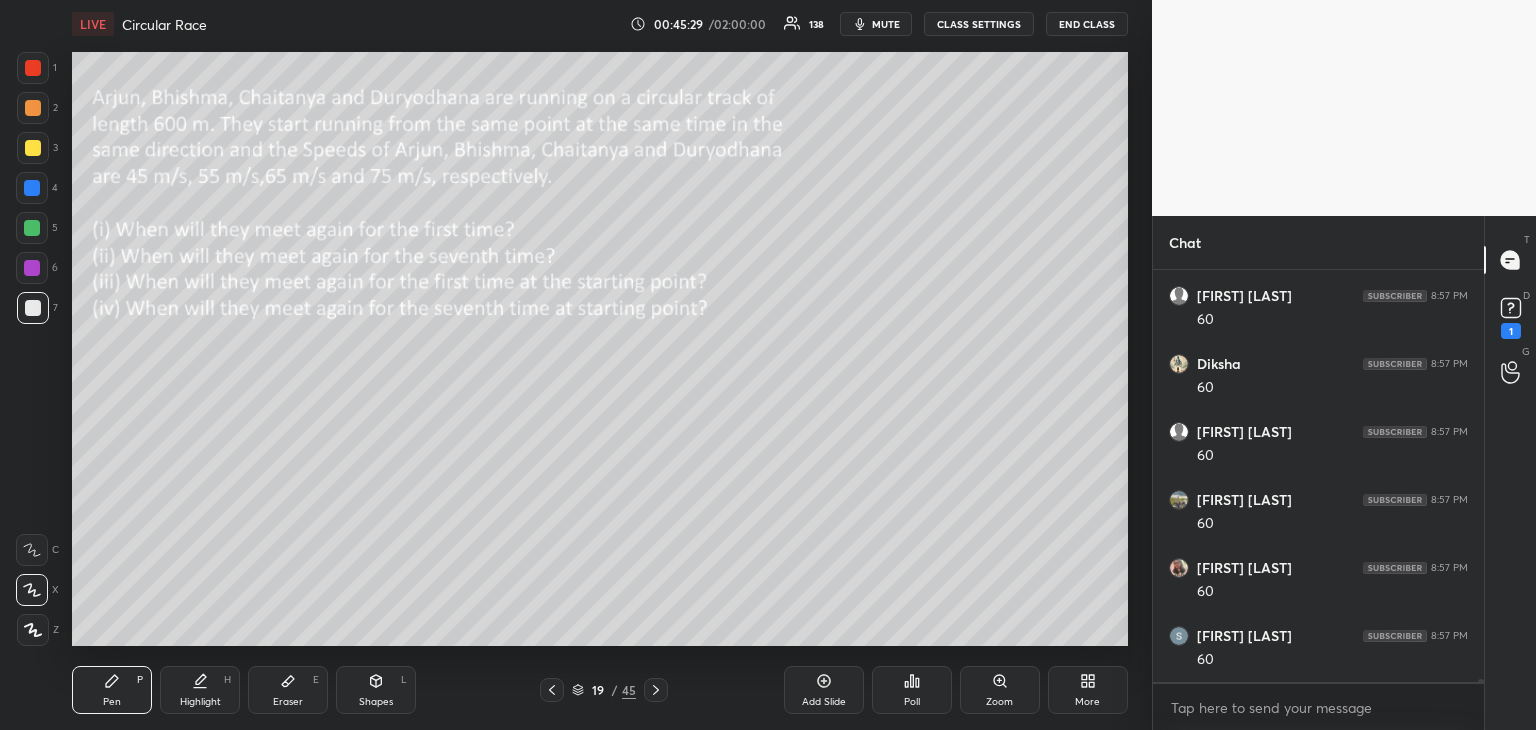 click on "Highlight" at bounding box center [200, 702] 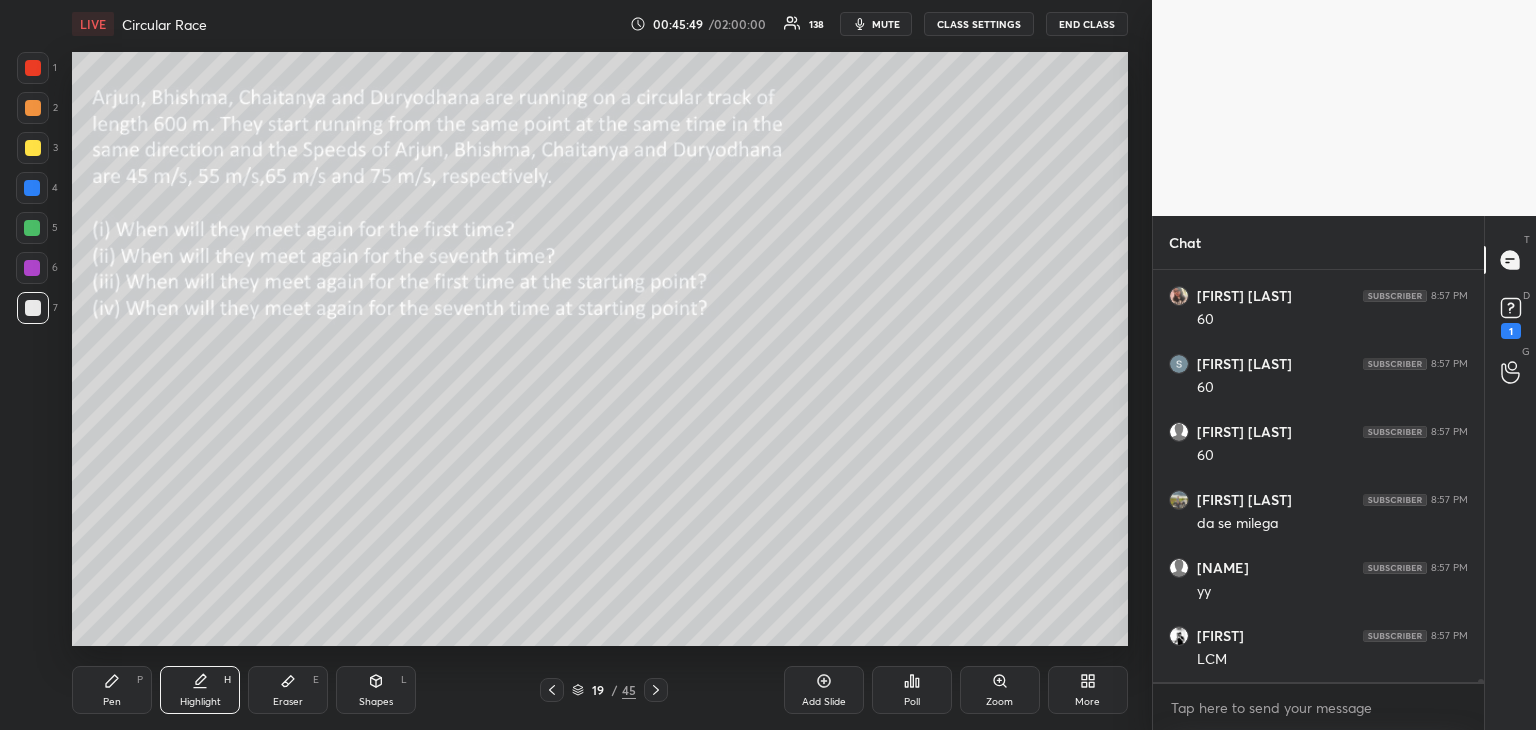 scroll, scrollTop: 66332, scrollLeft: 0, axis: vertical 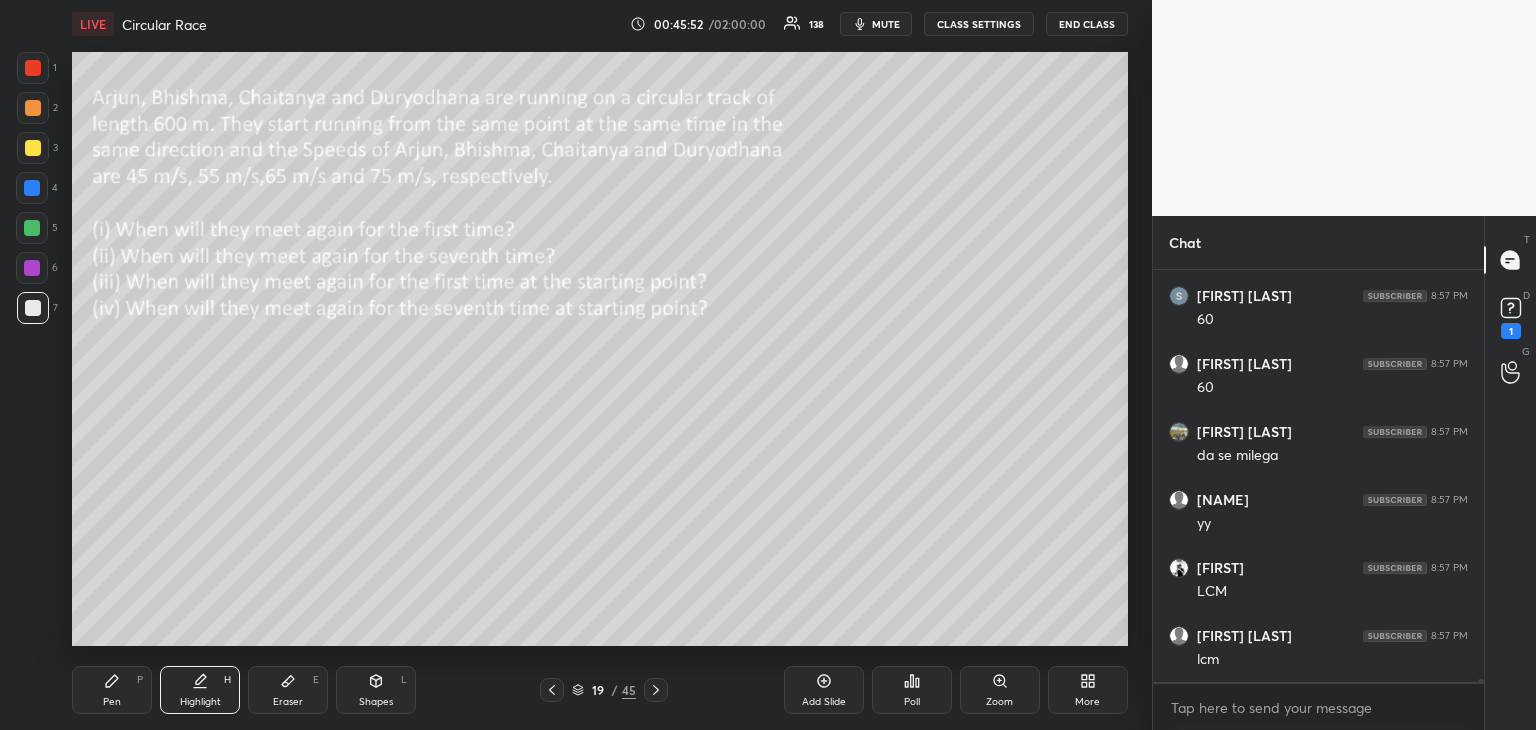 click on "Pen P" at bounding box center [112, 690] 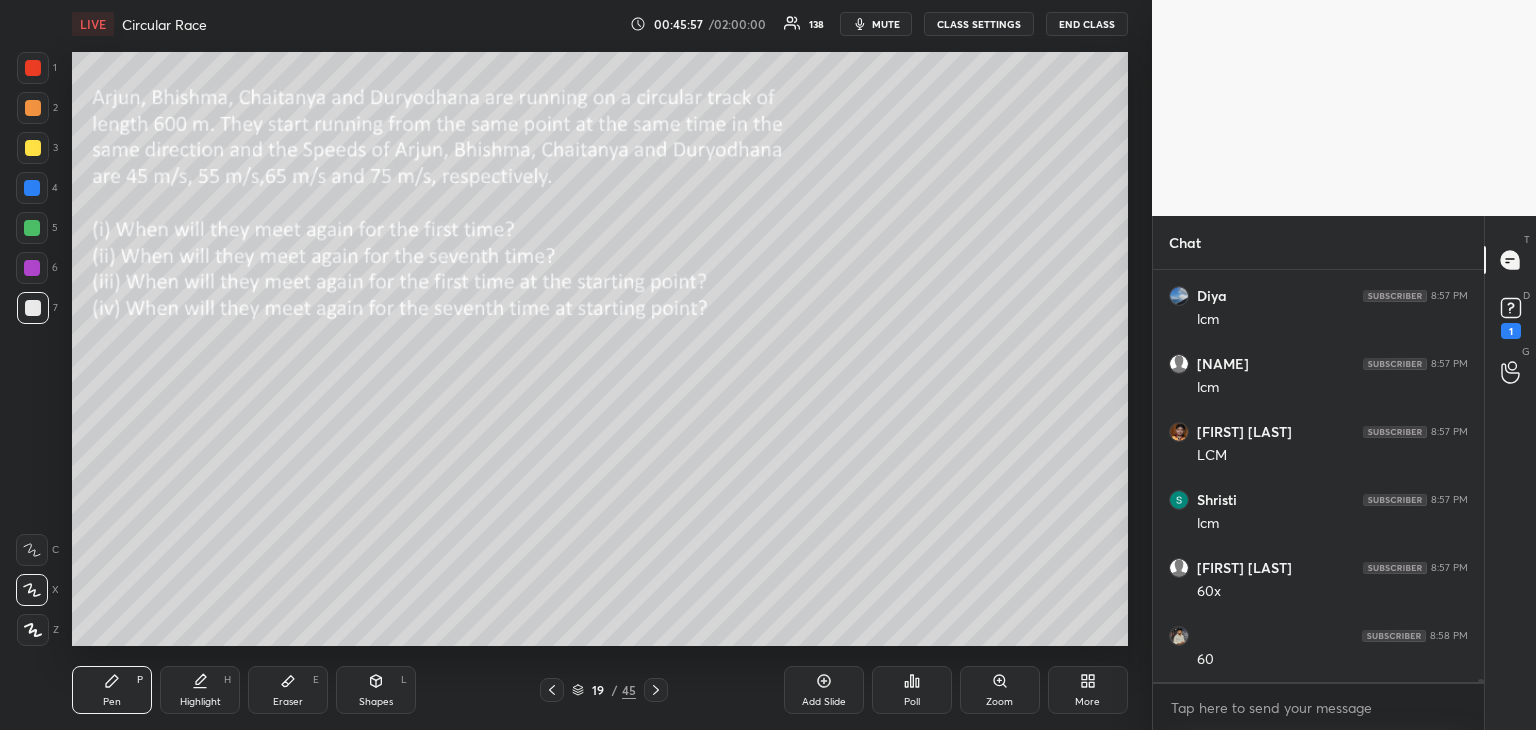 scroll, scrollTop: 66944, scrollLeft: 0, axis: vertical 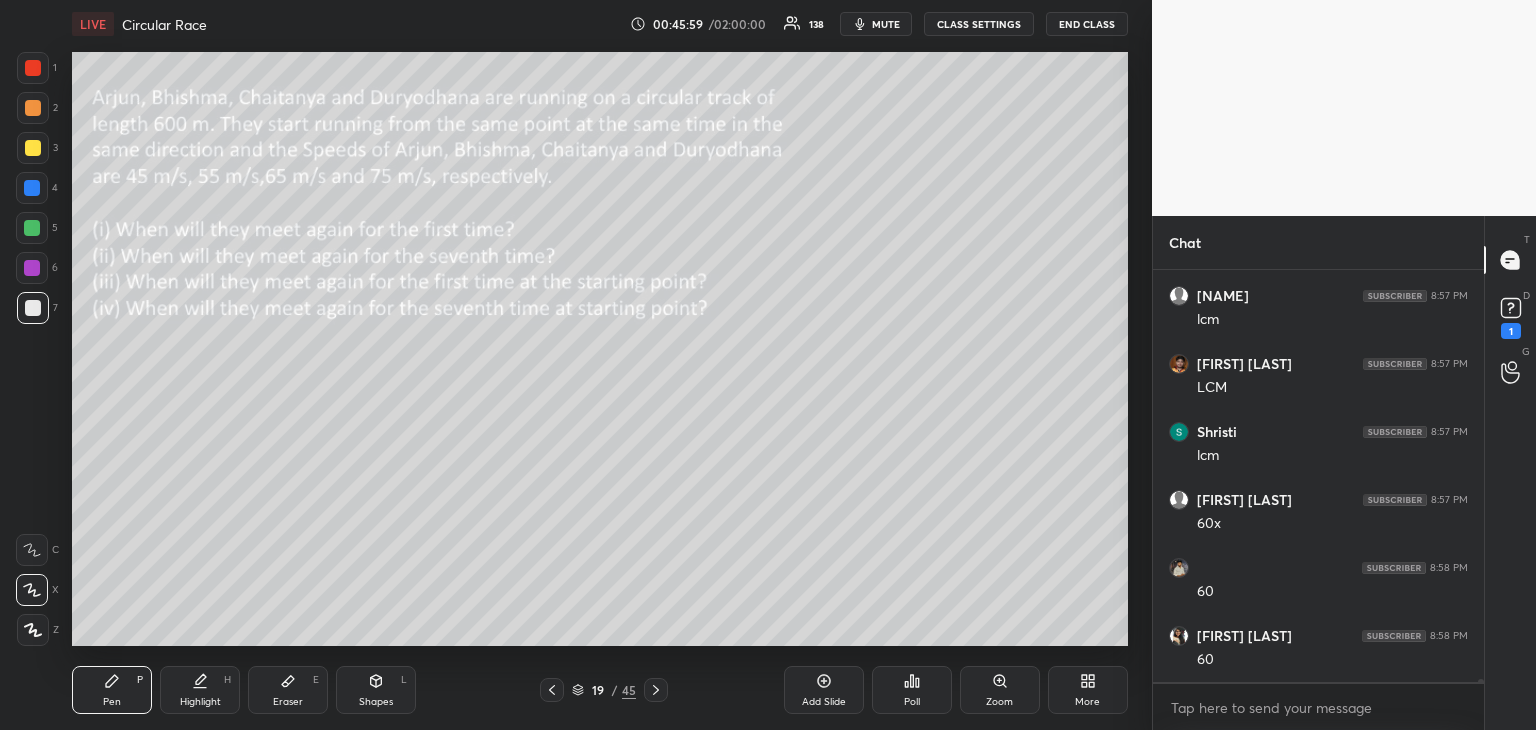 click on "Eraser E" at bounding box center (288, 690) 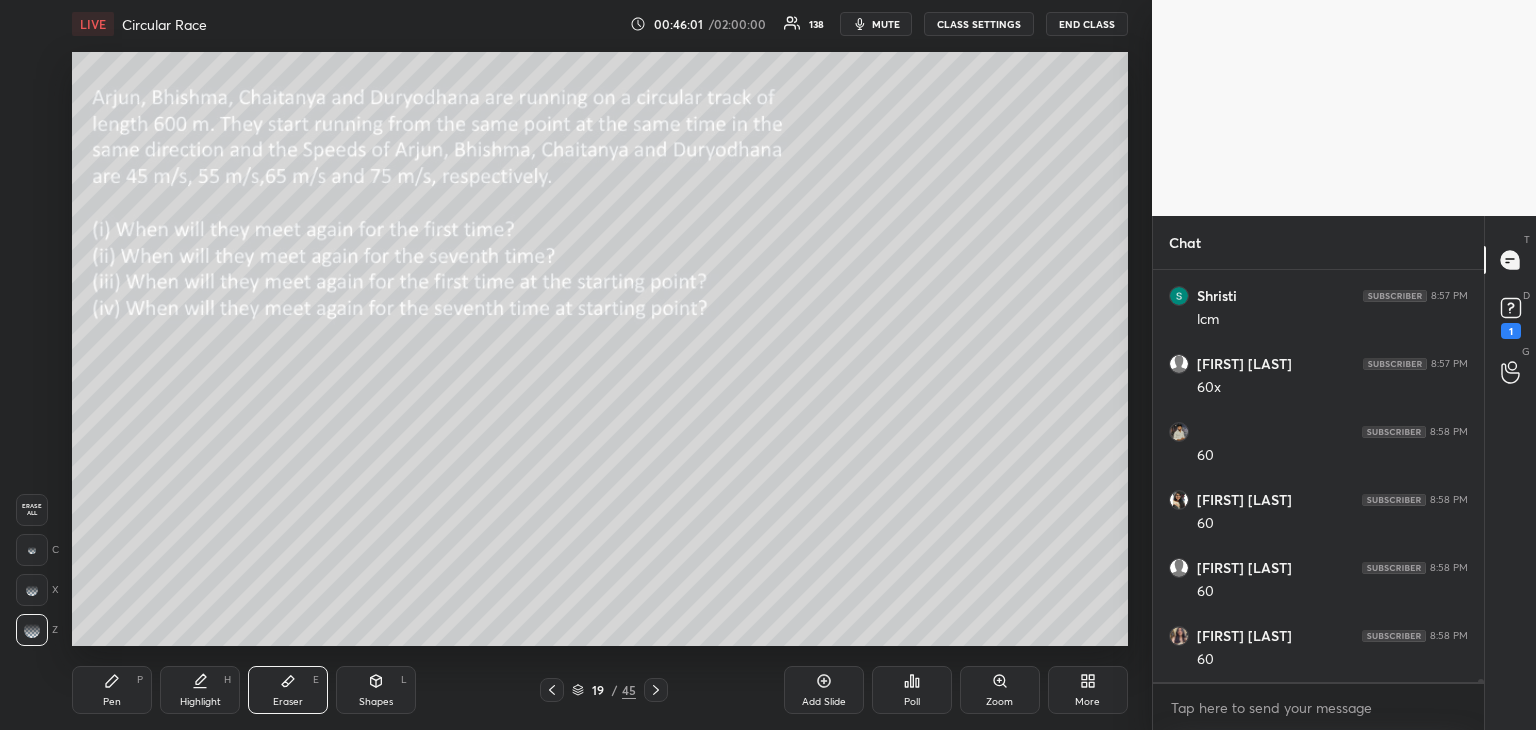 scroll, scrollTop: 67148, scrollLeft: 0, axis: vertical 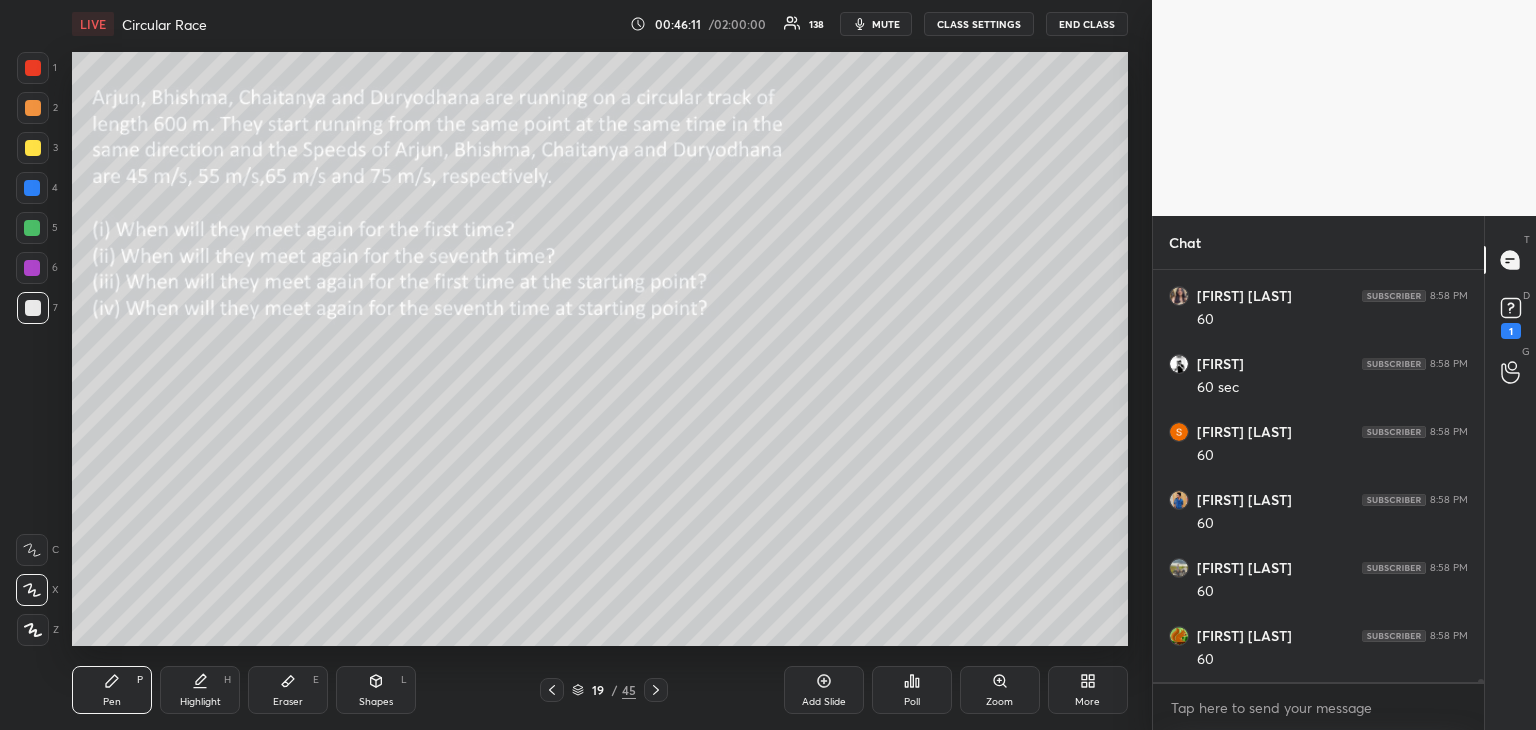 click on "Highlight H" at bounding box center (200, 690) 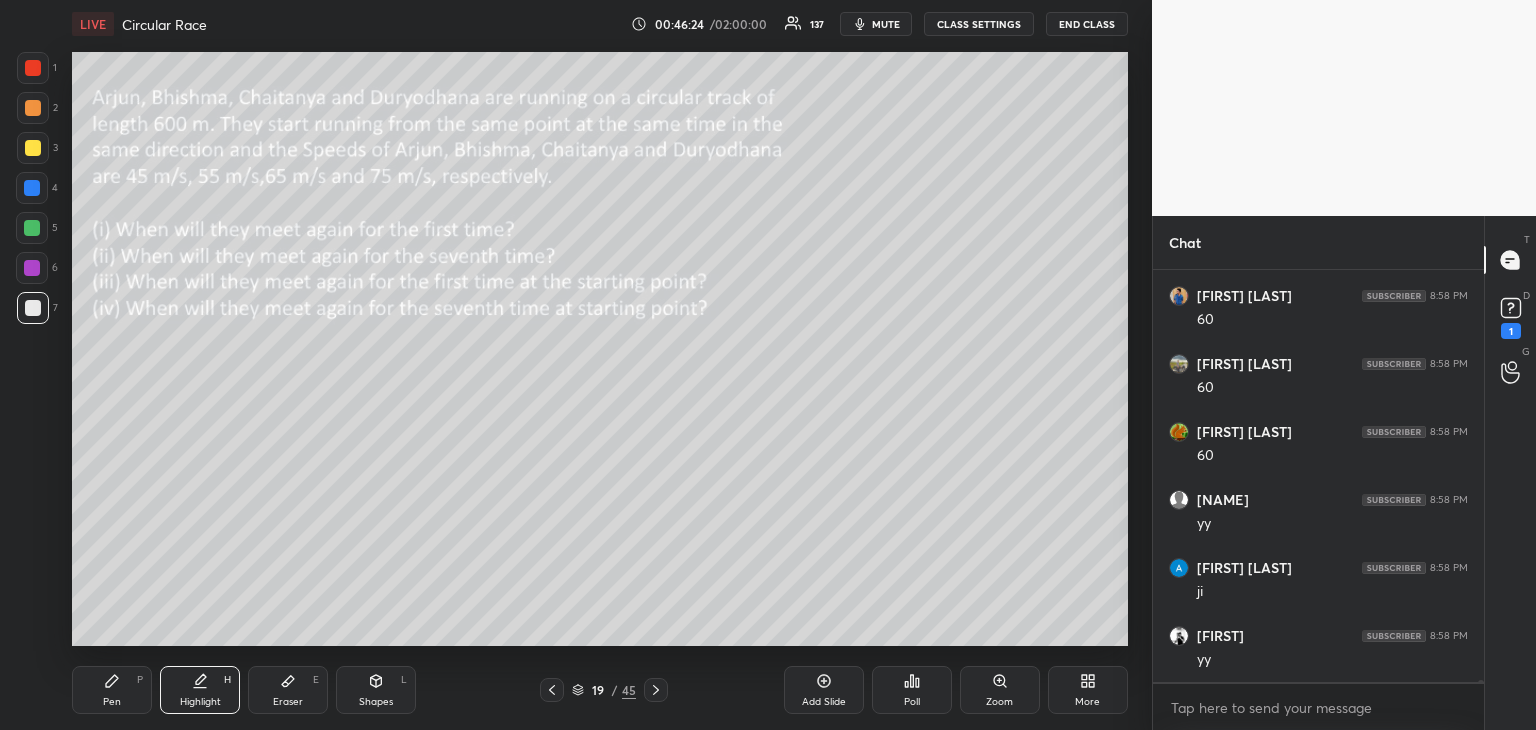 scroll, scrollTop: 67692, scrollLeft: 0, axis: vertical 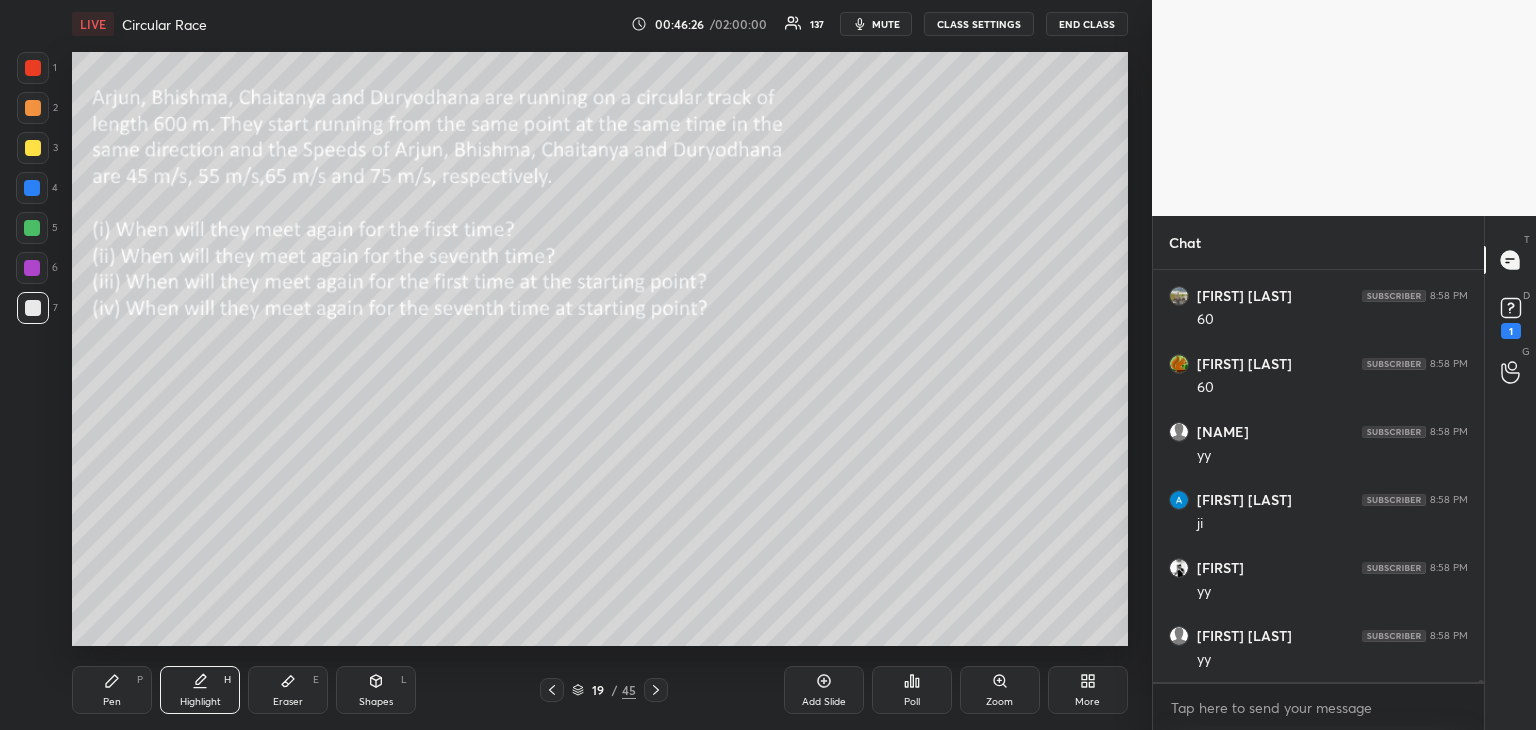 click on "Pen P" at bounding box center [112, 690] 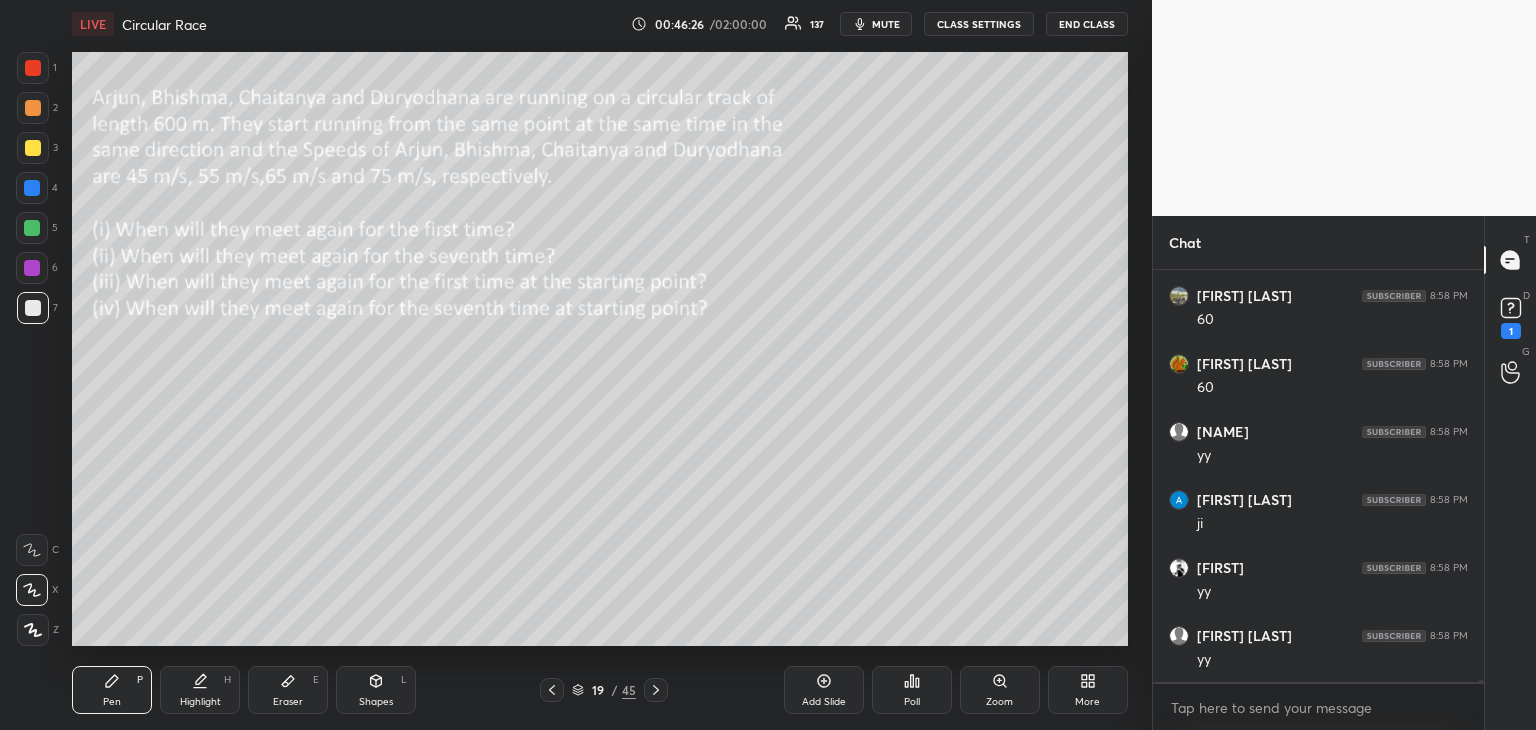 scroll, scrollTop: 67760, scrollLeft: 0, axis: vertical 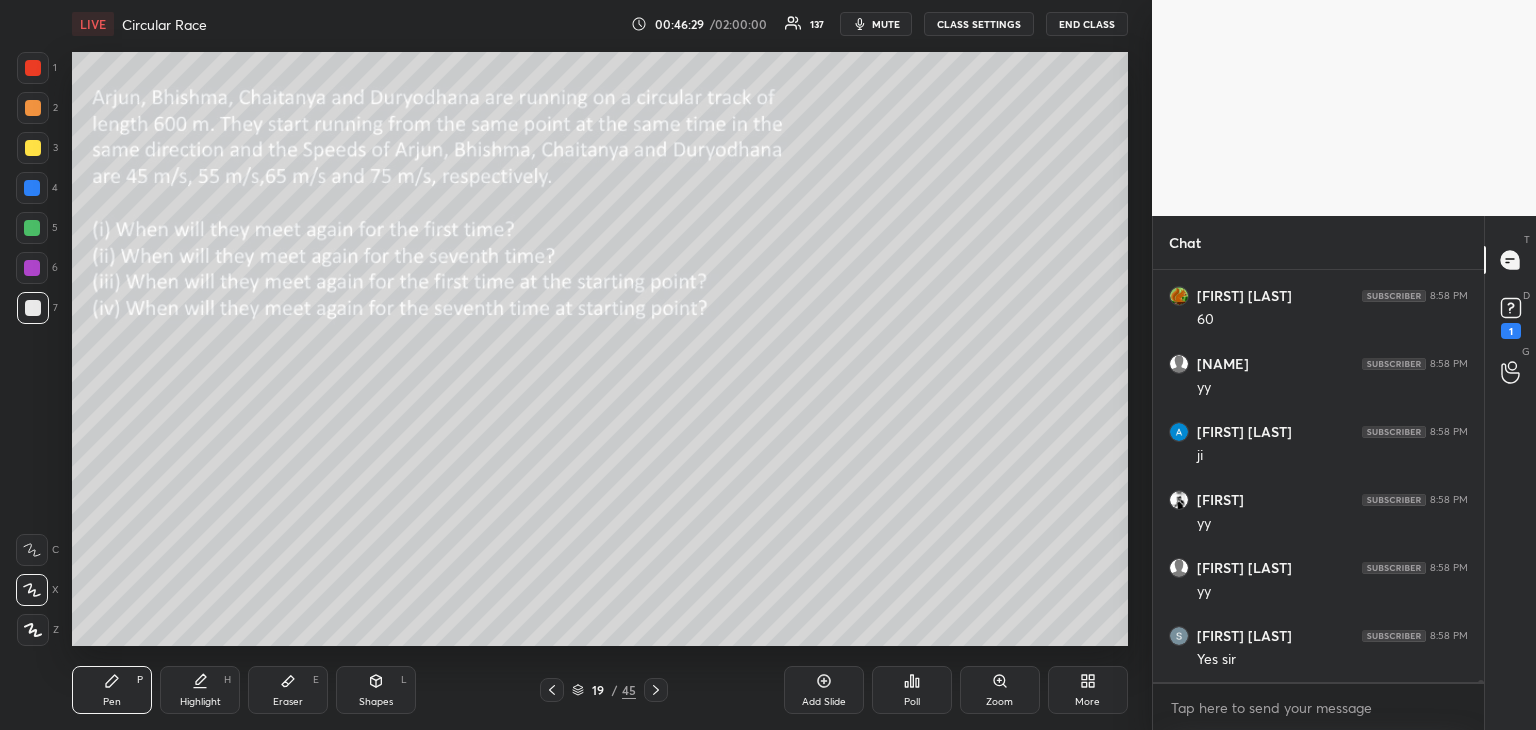 click on "Highlight" at bounding box center [200, 702] 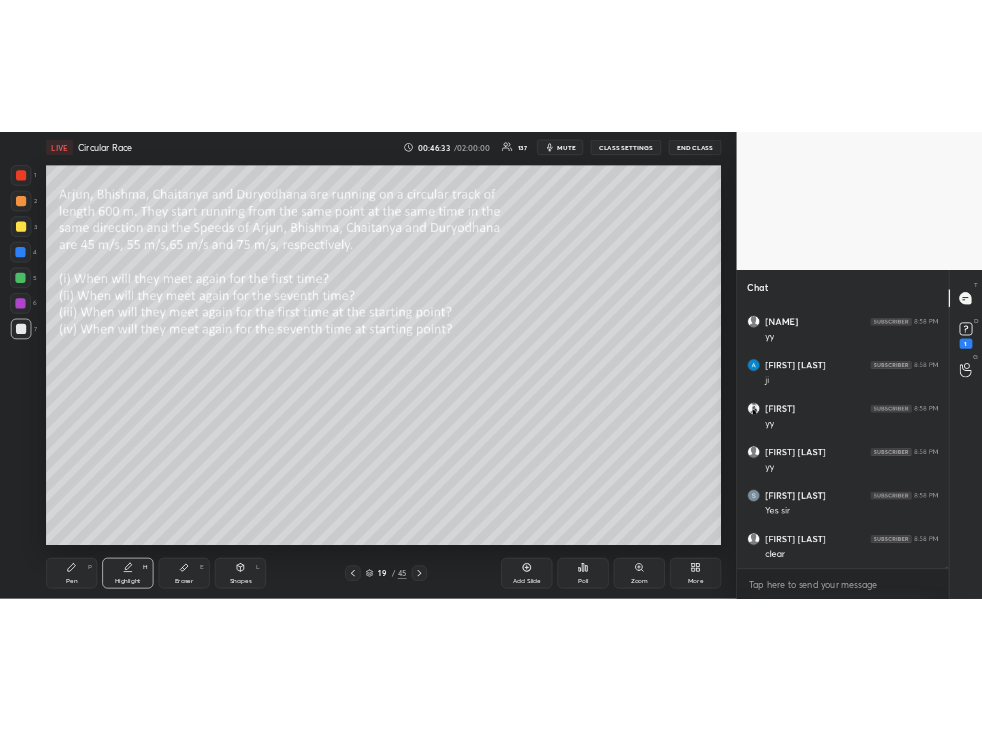 scroll, scrollTop: 67896, scrollLeft: 0, axis: vertical 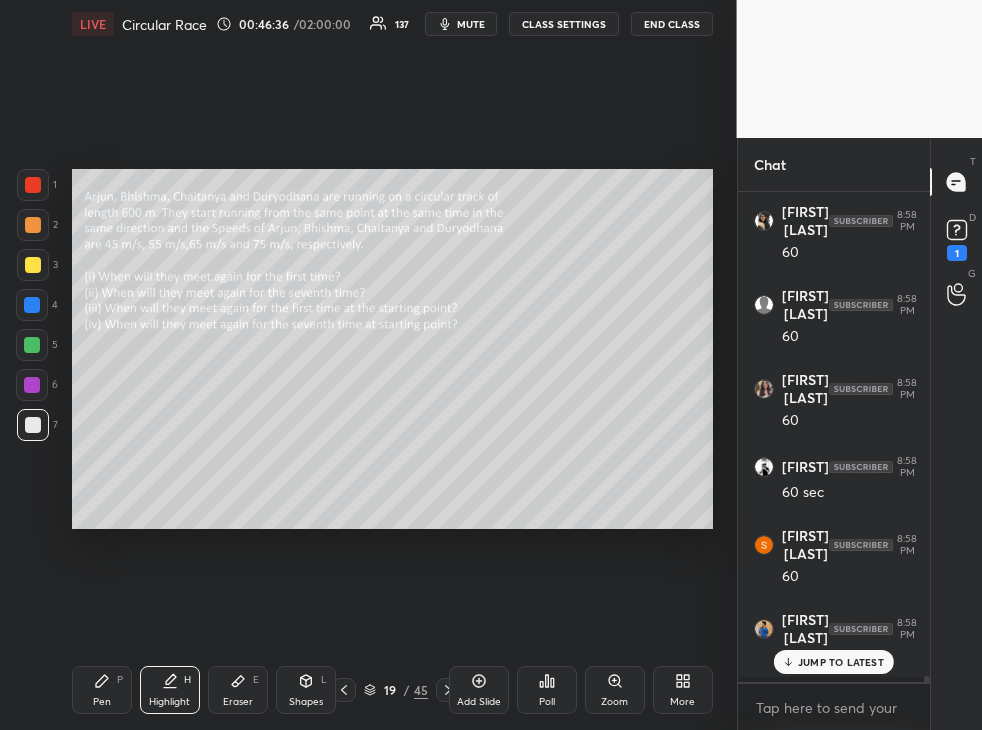 click on "Setting up your live class Poll for   secs No correct answer Start poll" at bounding box center (392, 349) 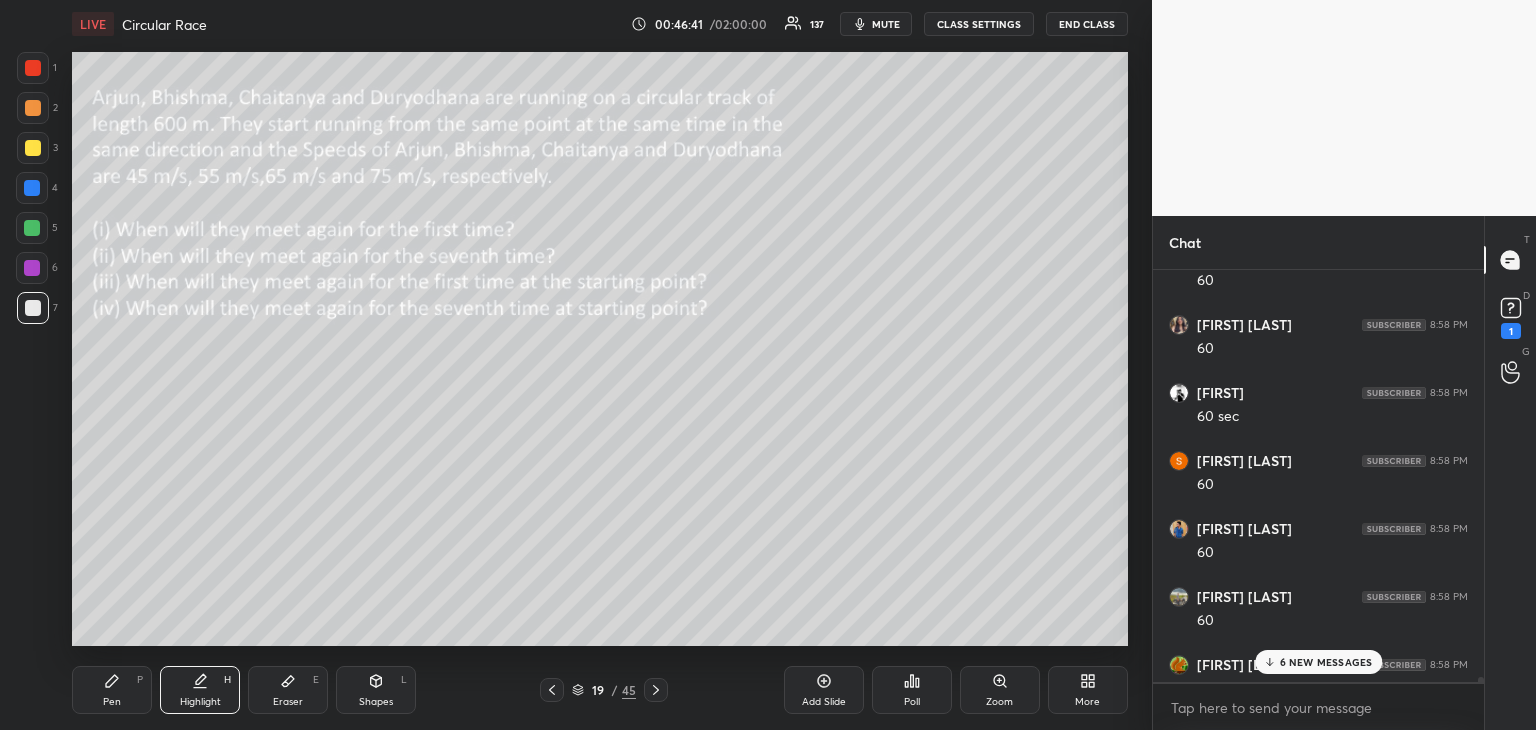 click on "Pen" at bounding box center [112, 702] 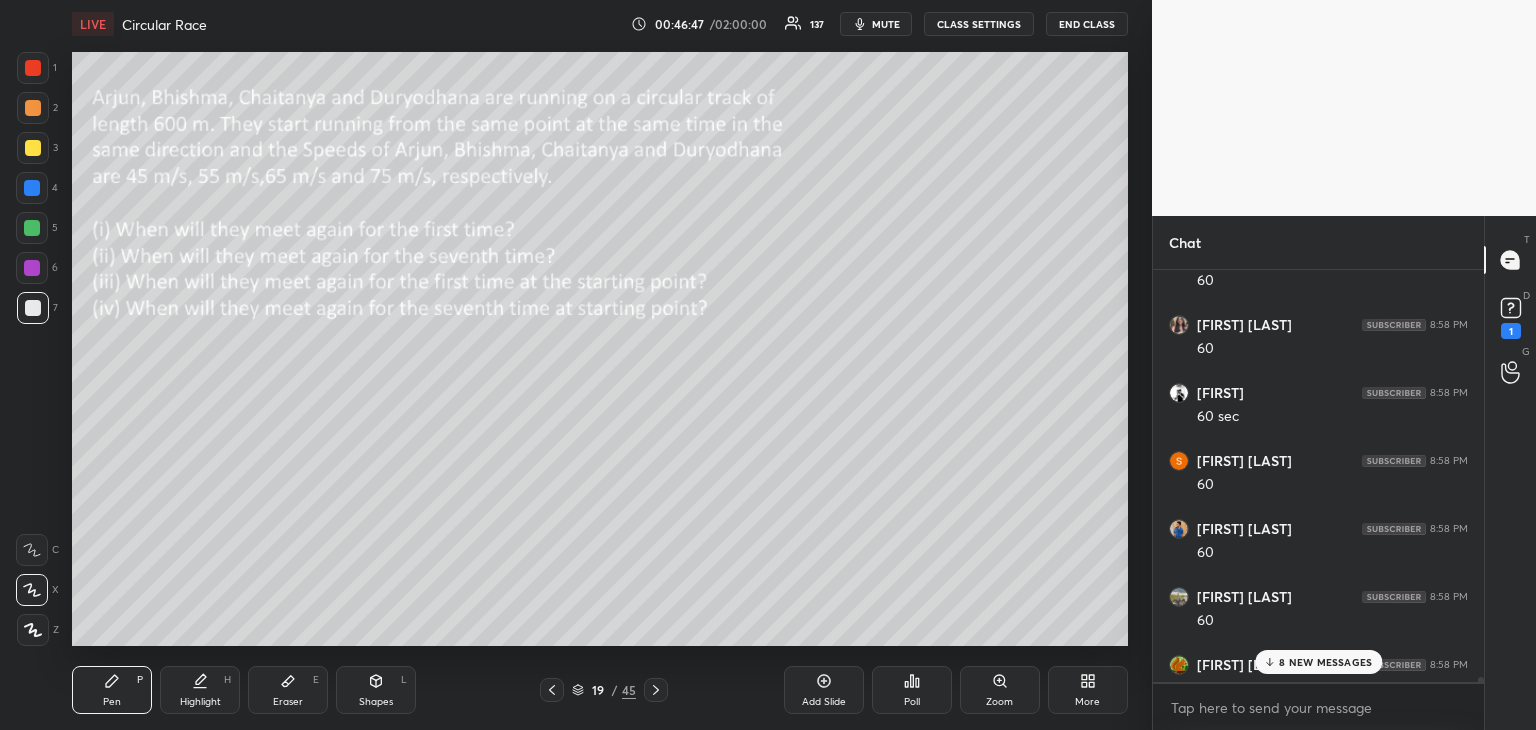 click on "8 NEW MESSAGES" at bounding box center (1325, 662) 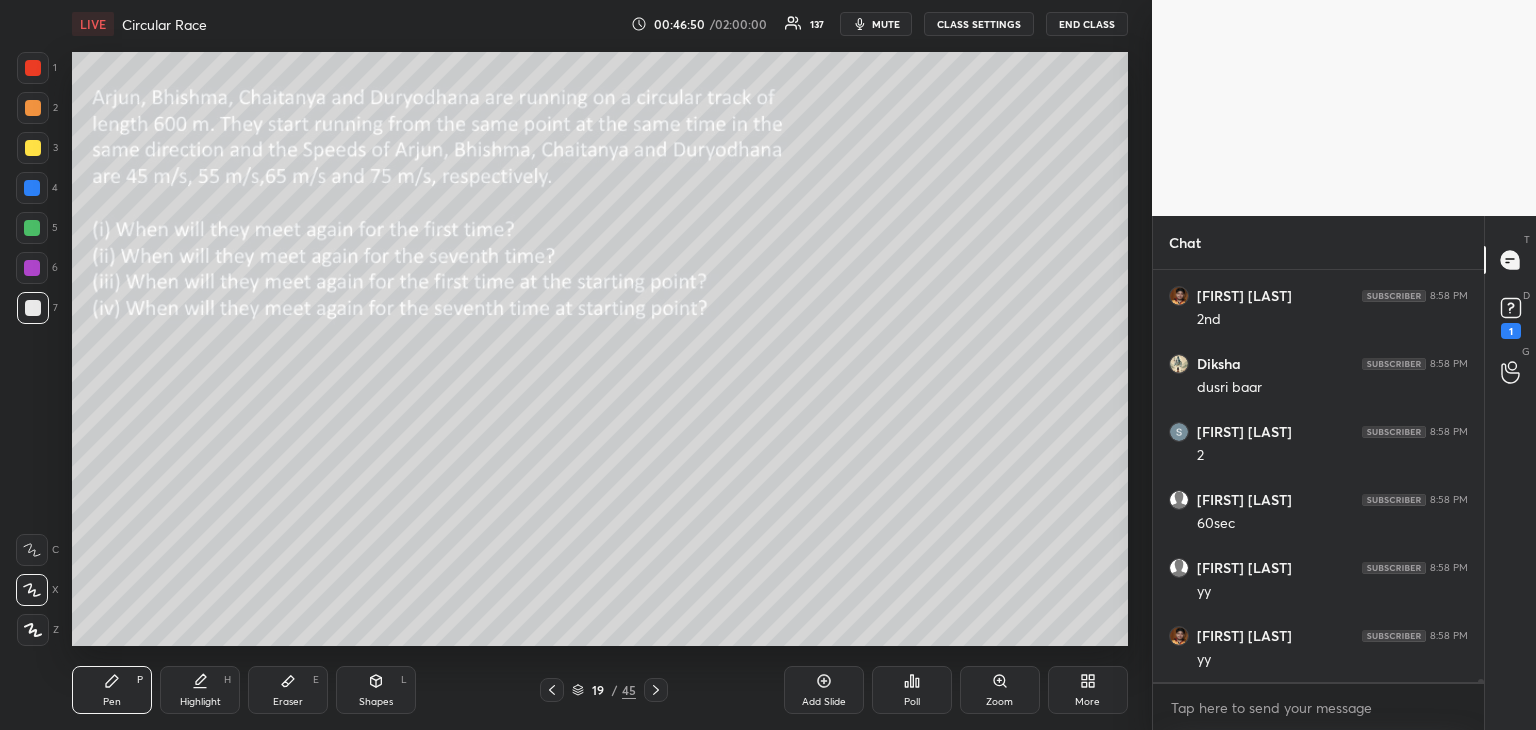 click 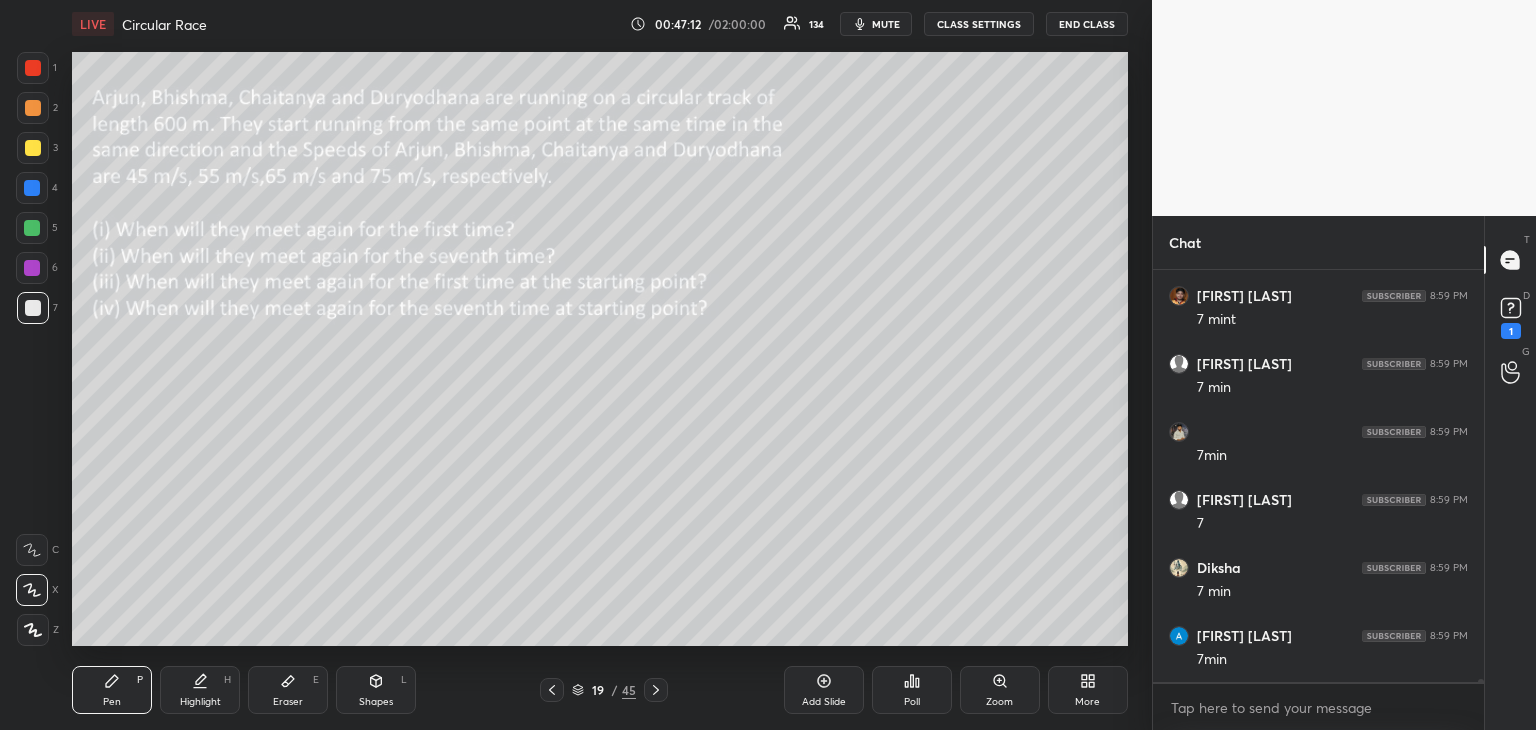 click on "Pen P" at bounding box center [112, 690] 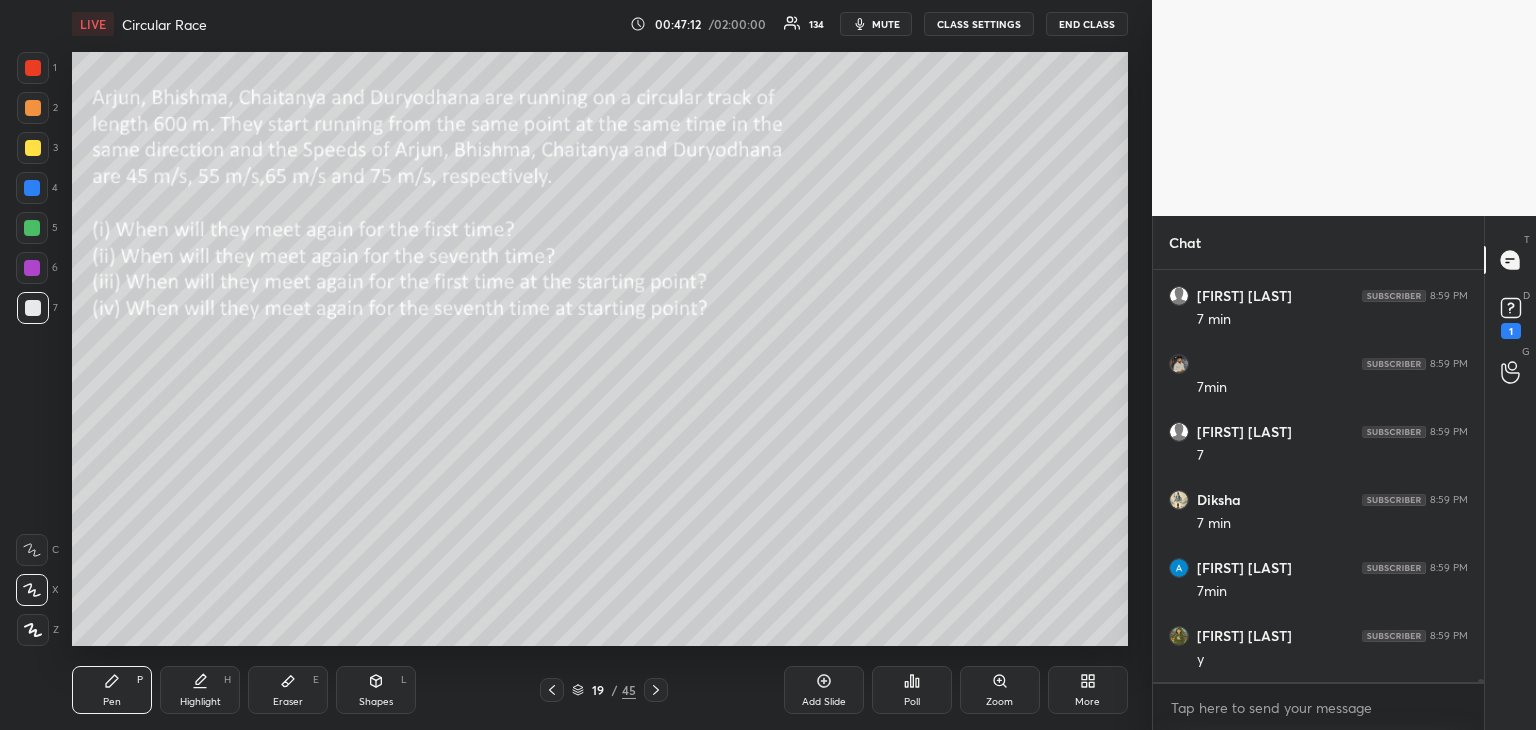 click at bounding box center [33, 148] 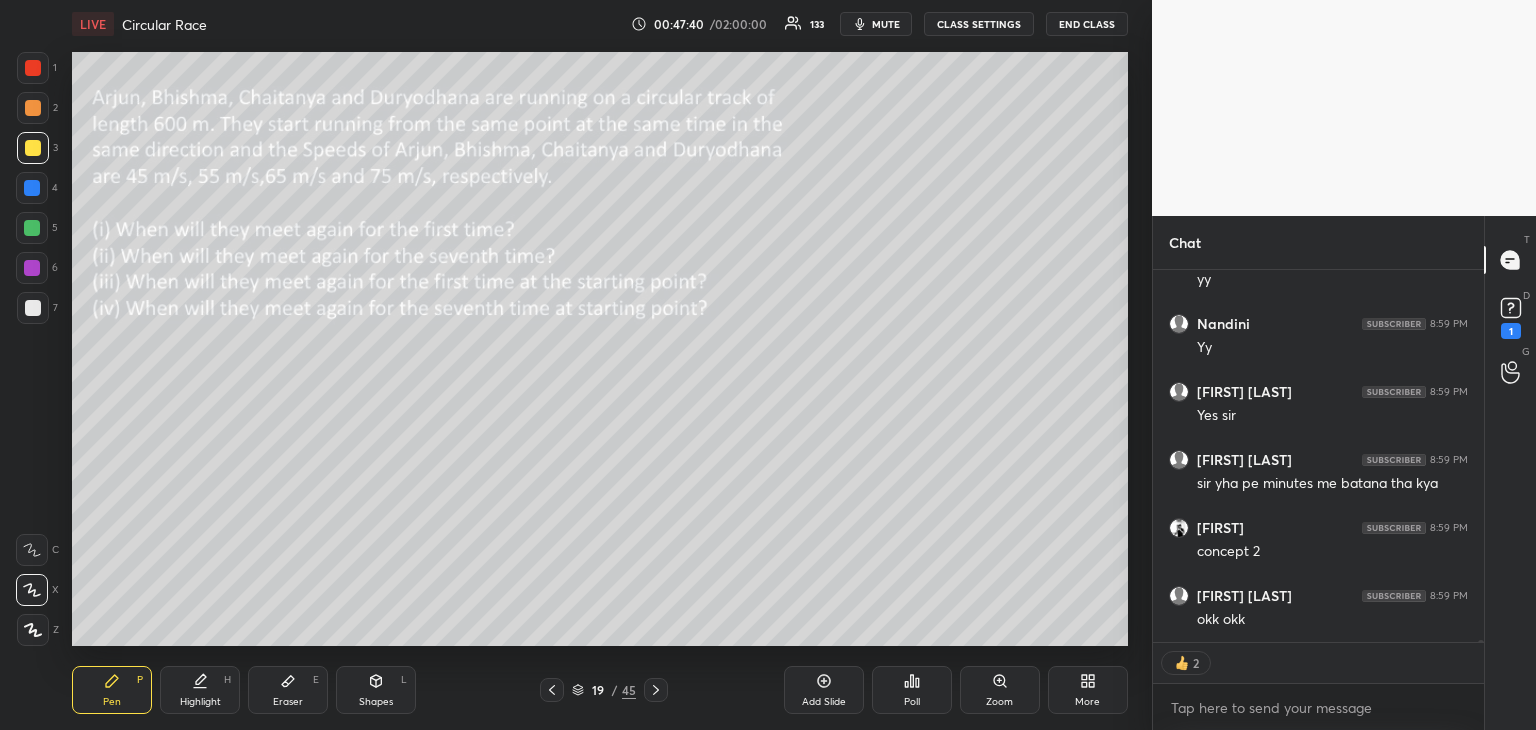 click on "Highlight H" at bounding box center [200, 690] 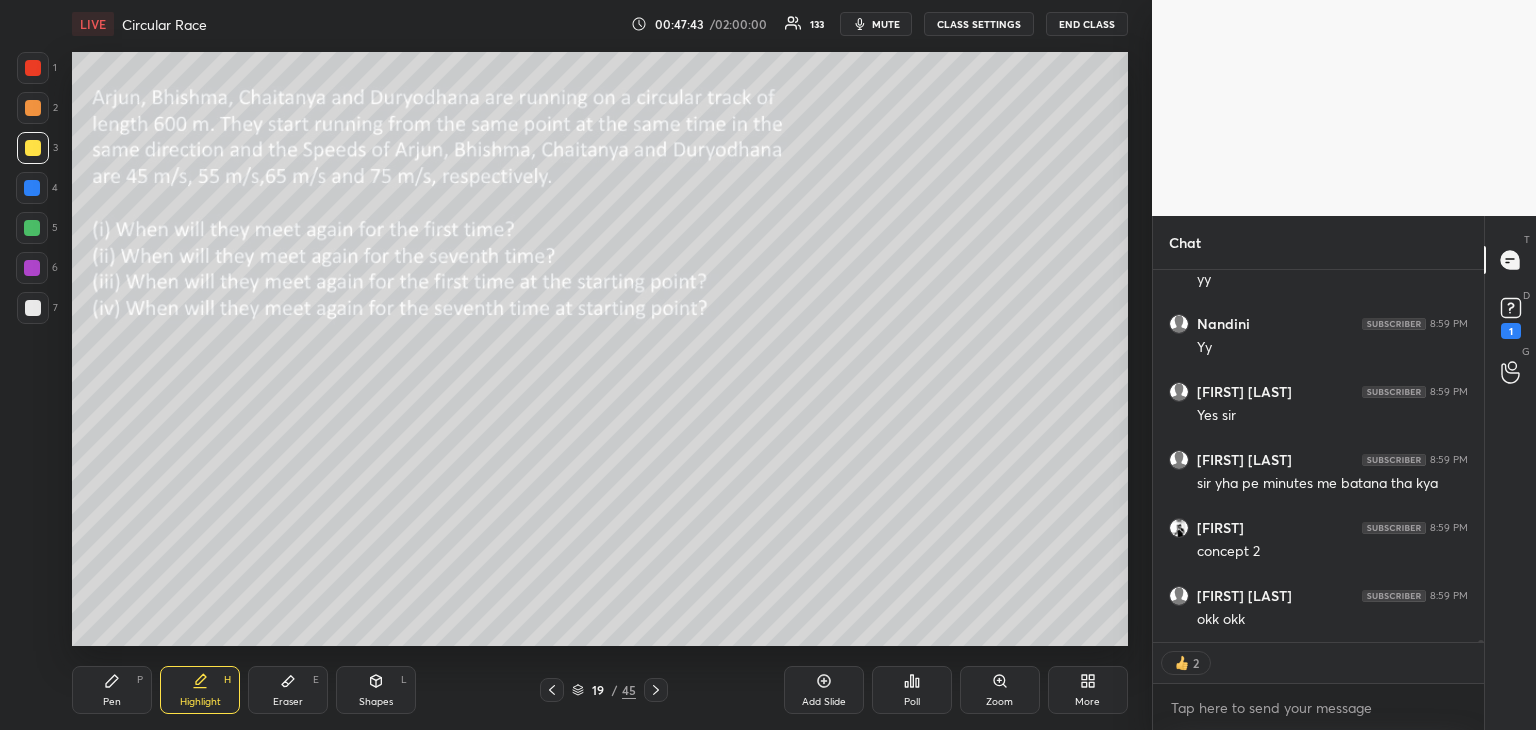 scroll, scrollTop: 66684, scrollLeft: 0, axis: vertical 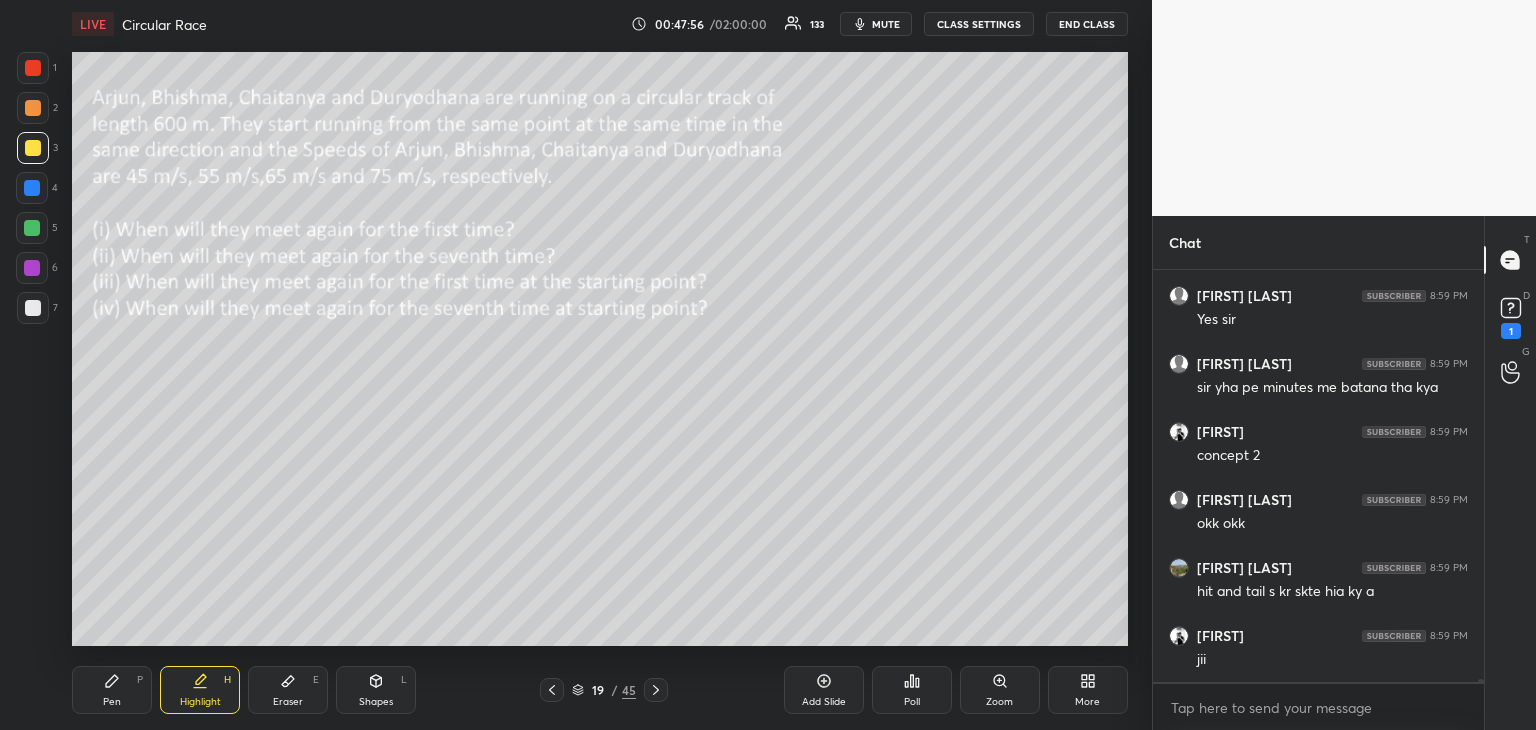 click on "Pen P" at bounding box center (112, 690) 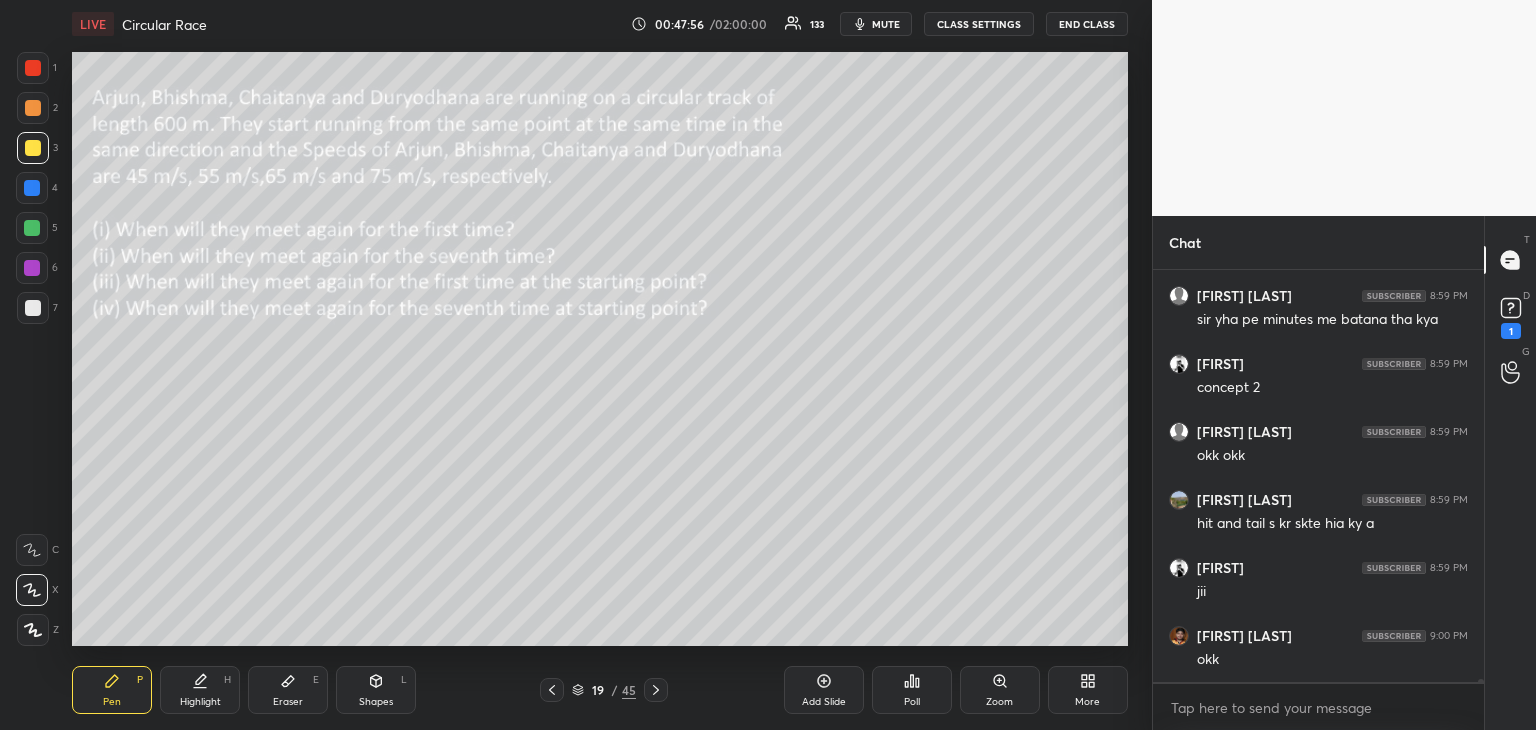 click at bounding box center [32, 228] 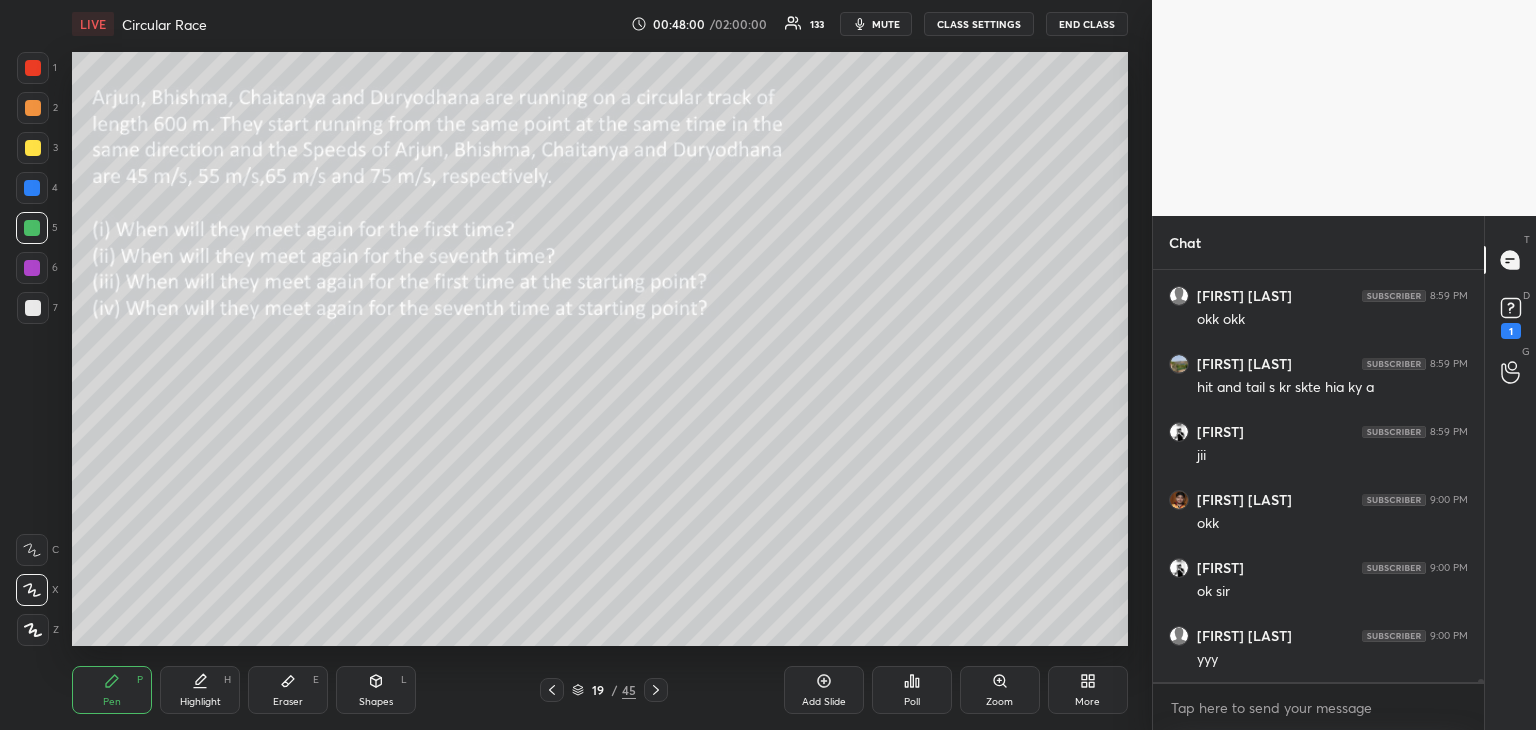 scroll, scrollTop: 66984, scrollLeft: 0, axis: vertical 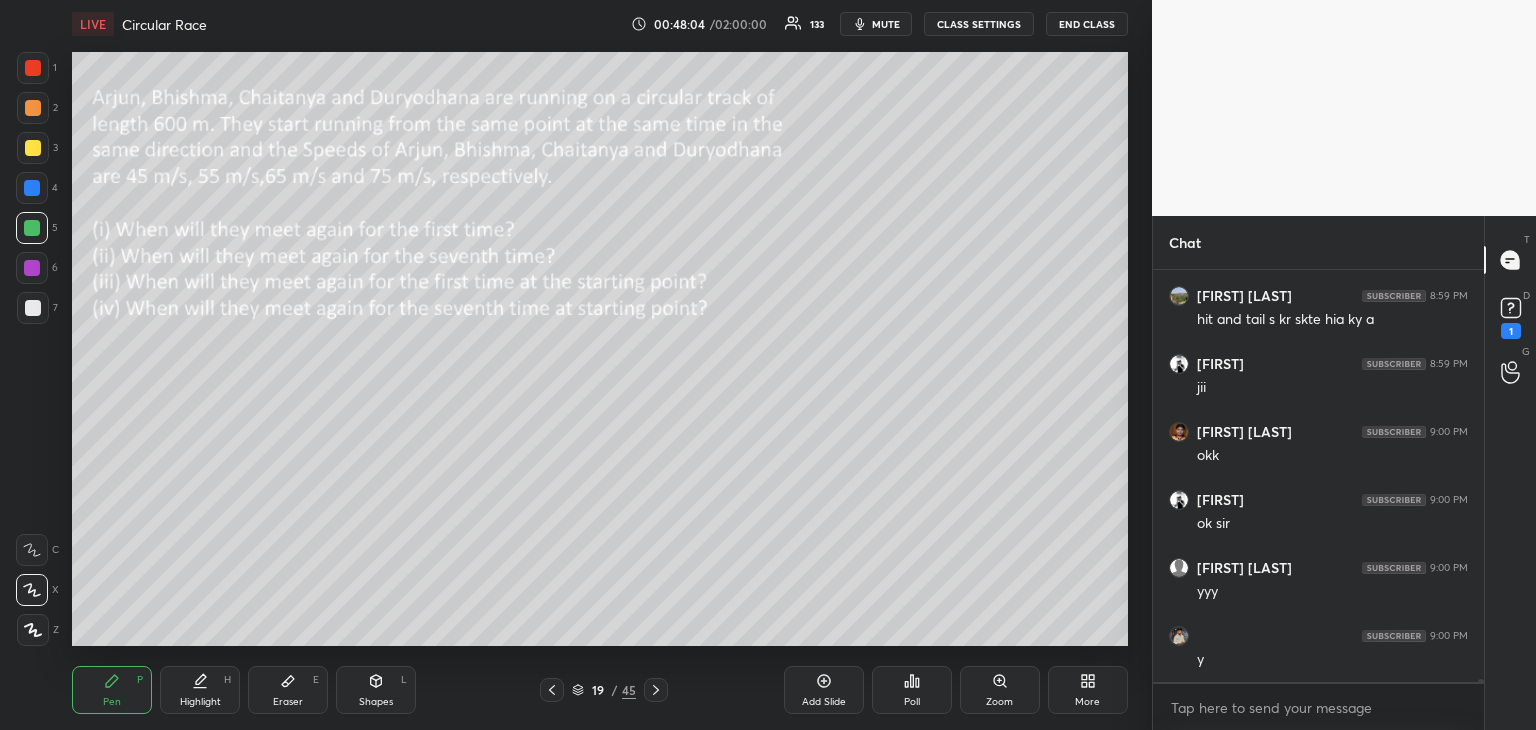 click on "Highlight H" at bounding box center (200, 690) 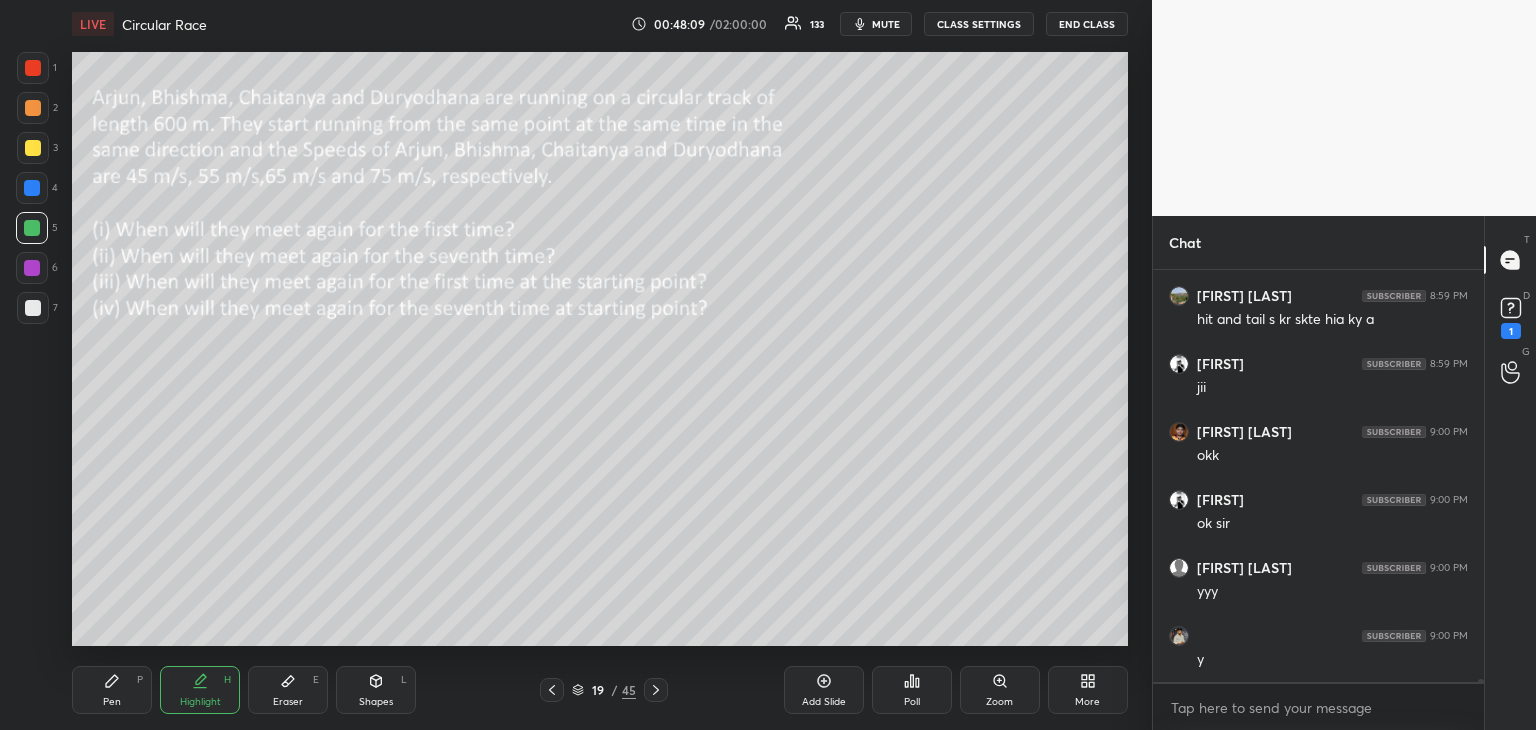 click on "Pen P" at bounding box center (112, 690) 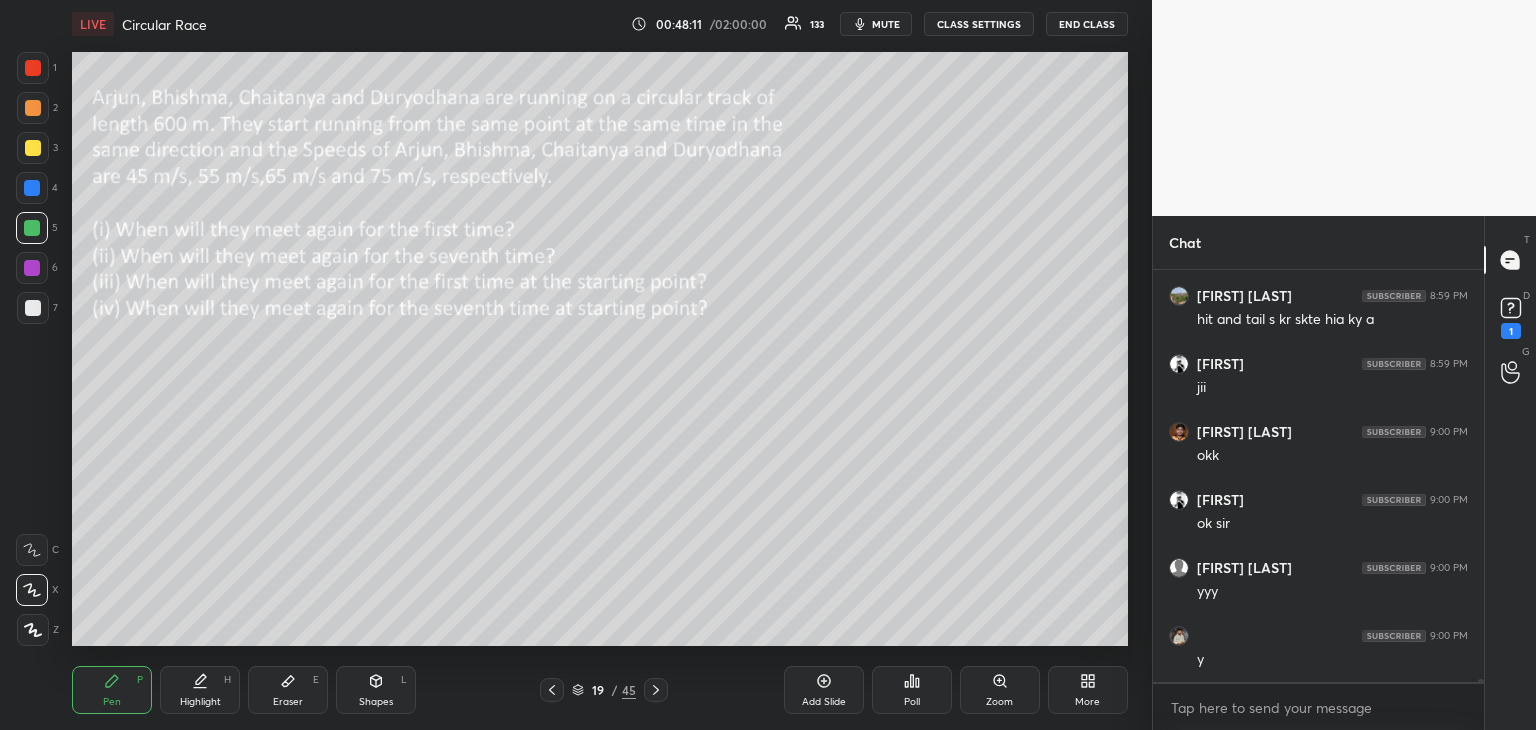 click 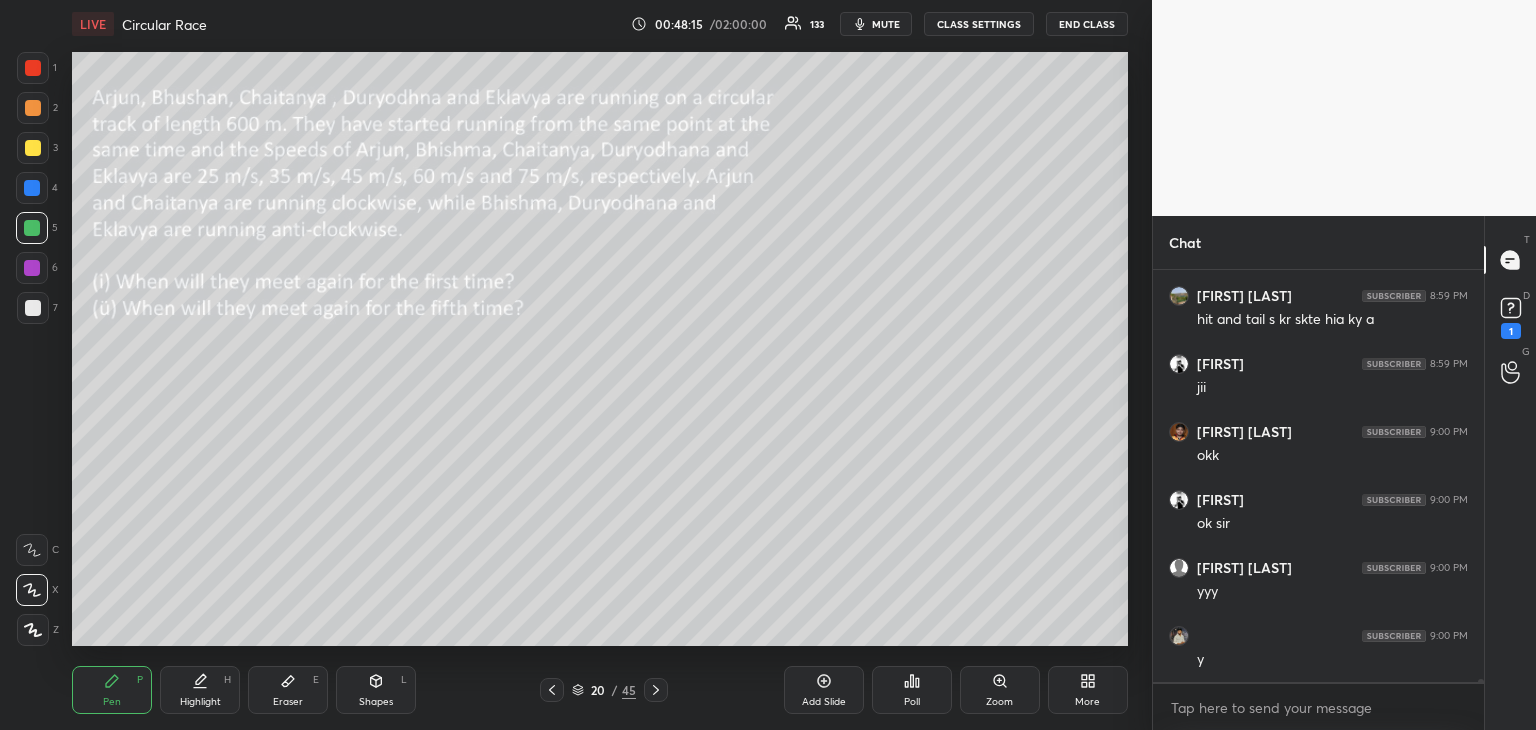 click on "Shapes" at bounding box center (376, 702) 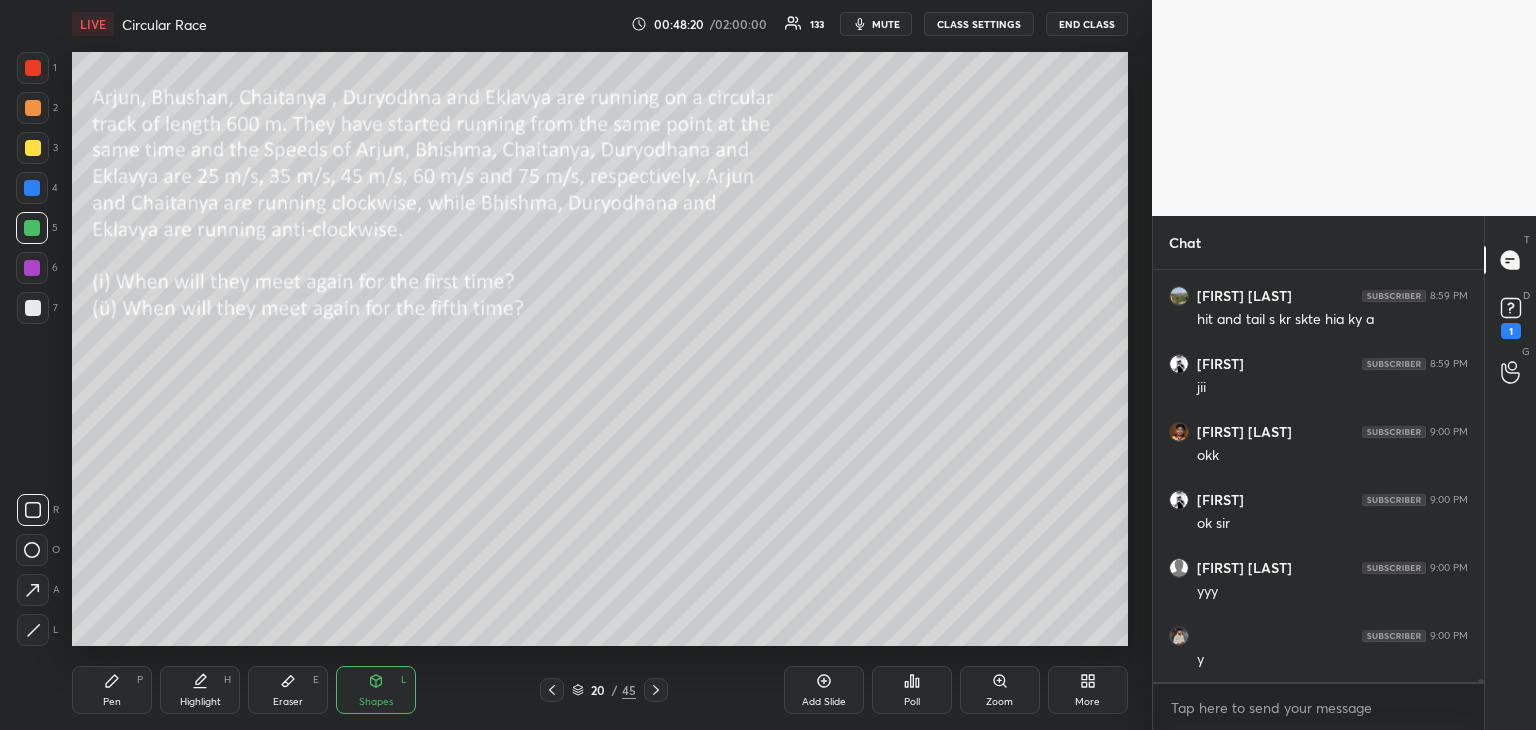 scroll, scrollTop: 67052, scrollLeft: 0, axis: vertical 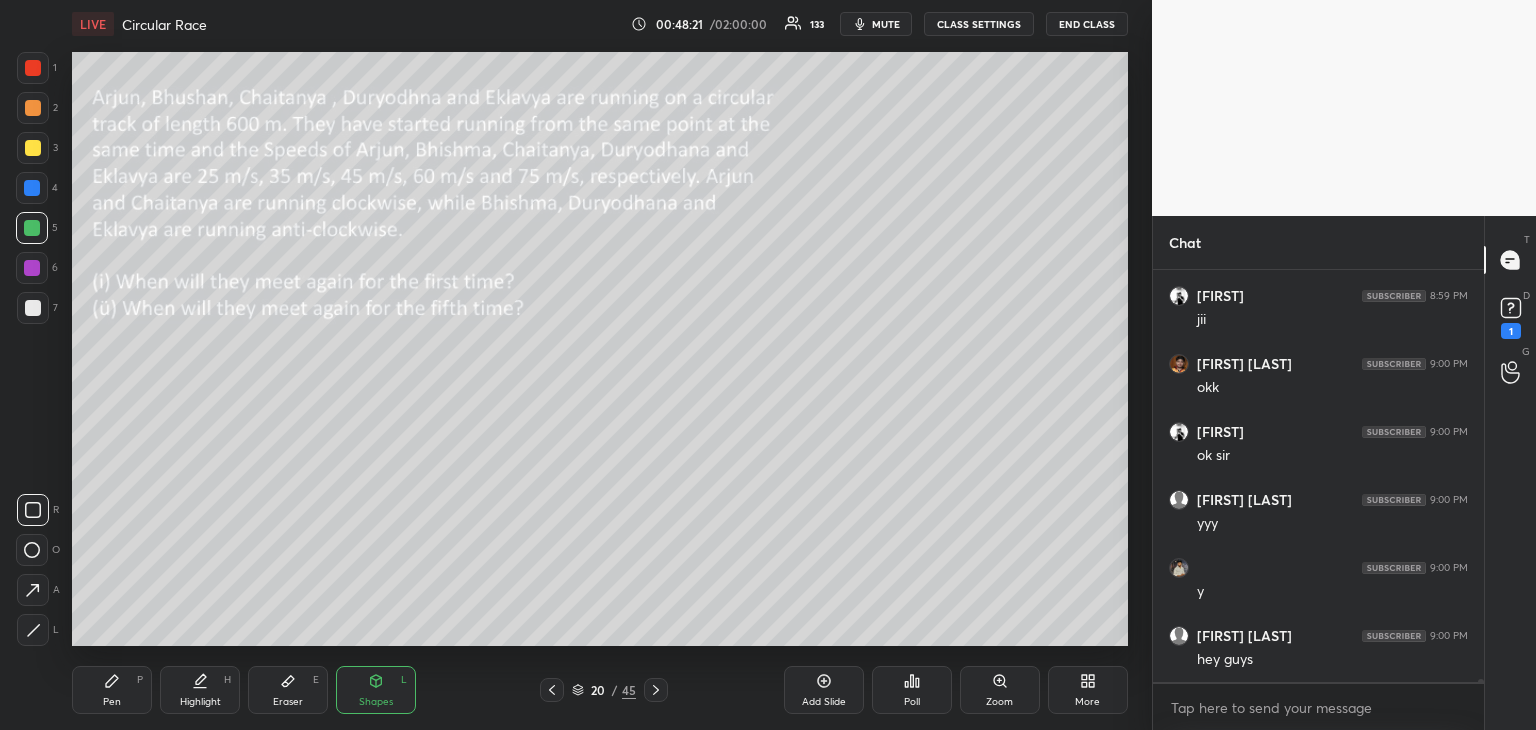 click at bounding box center (33, 148) 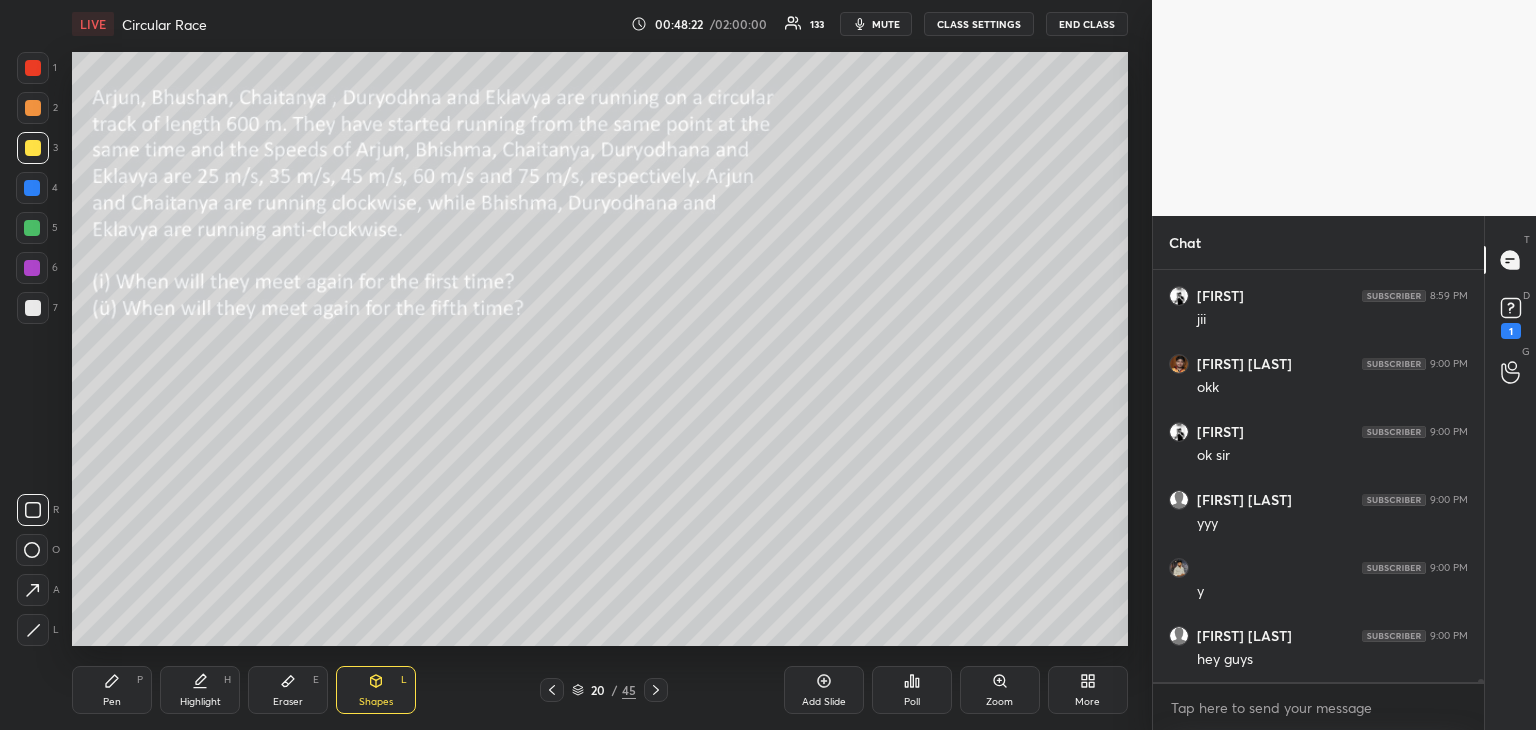 scroll, scrollTop: 67120, scrollLeft: 0, axis: vertical 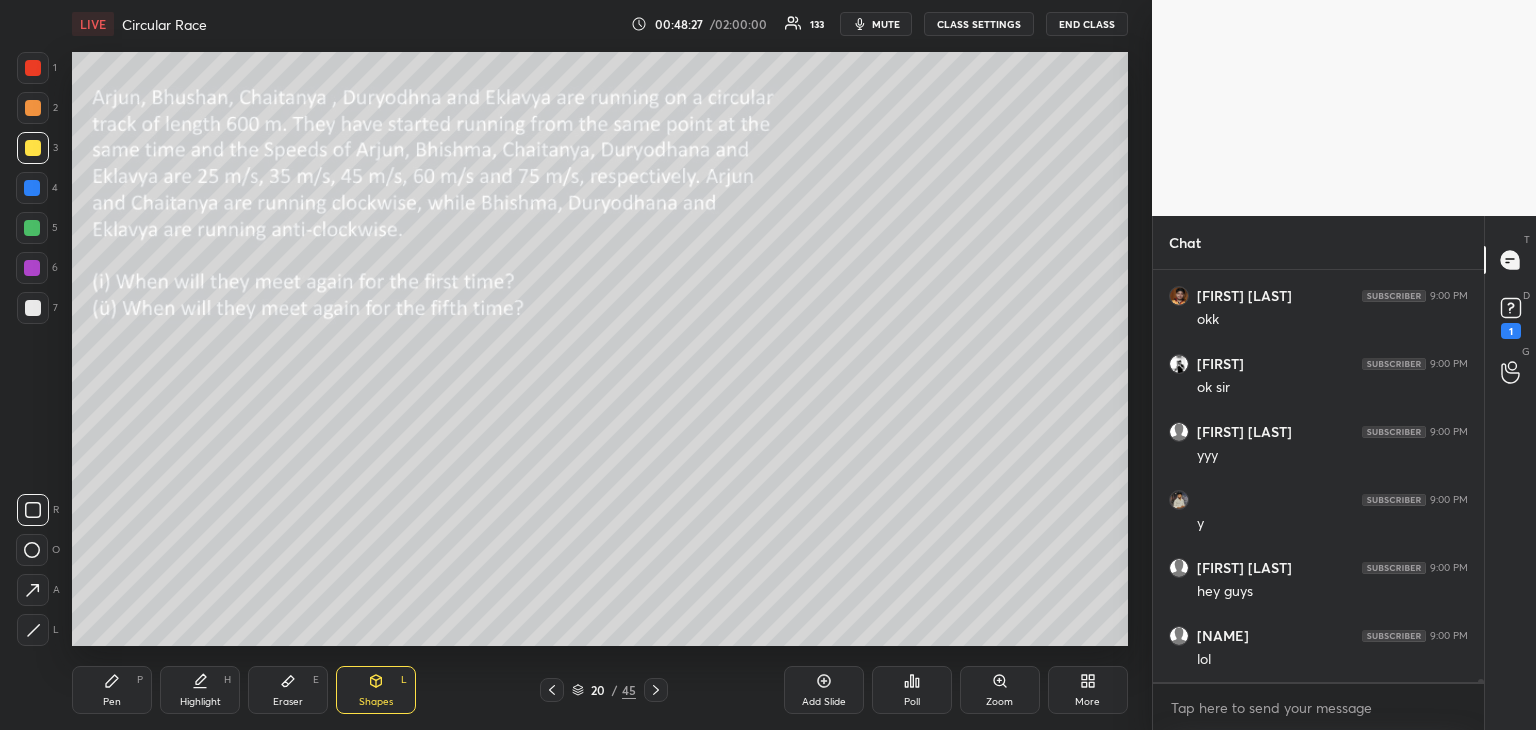 click on "Pen" at bounding box center [112, 702] 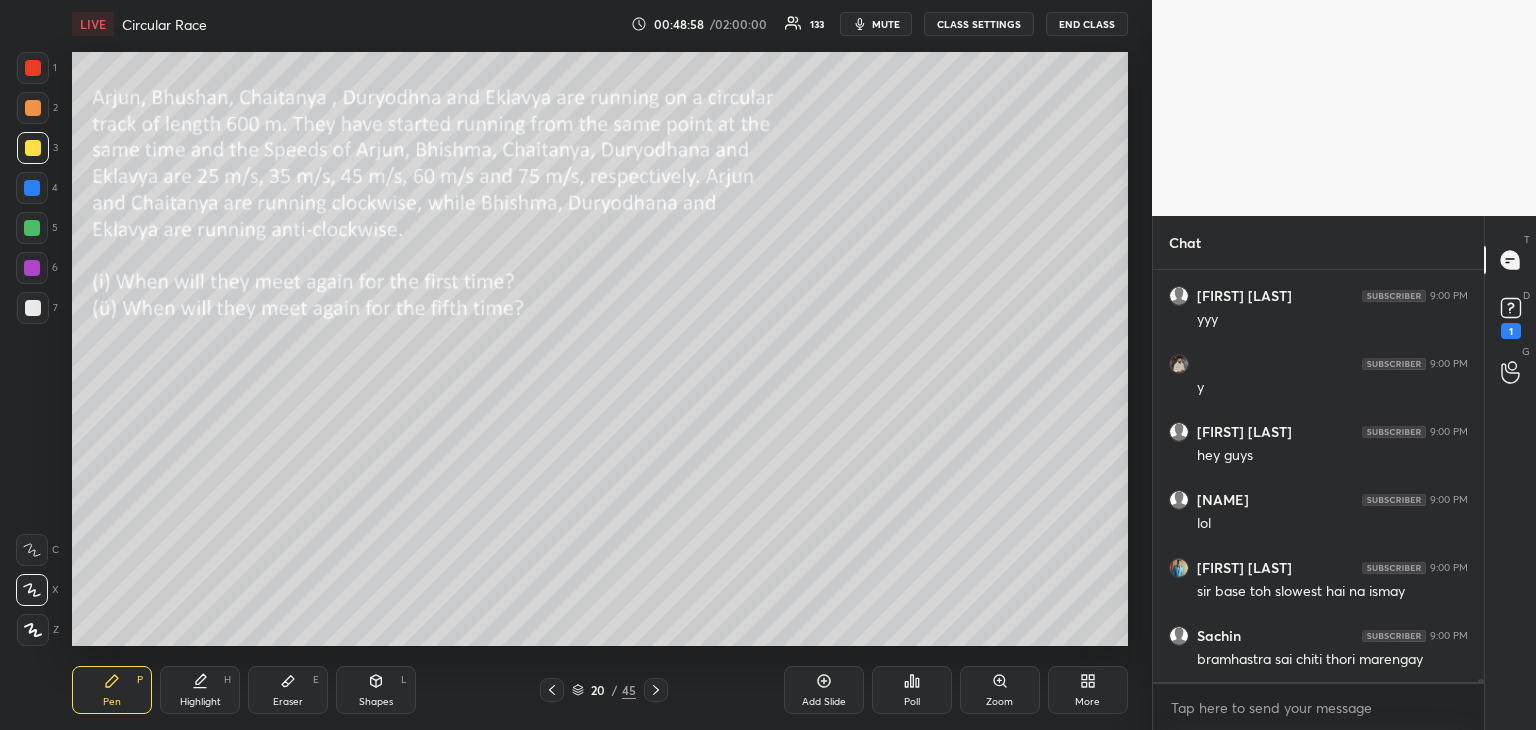 scroll, scrollTop: 67324, scrollLeft: 0, axis: vertical 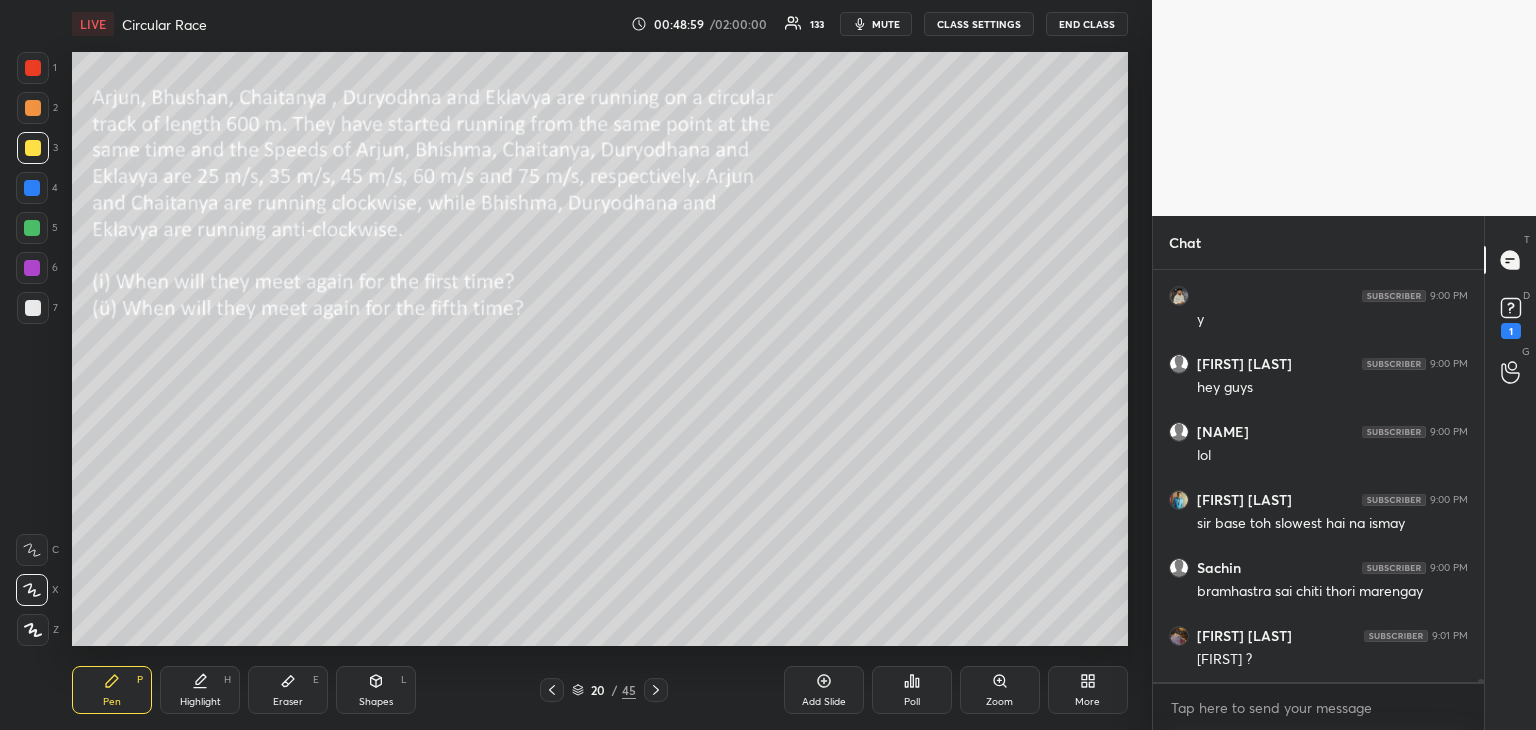 click at bounding box center [32, 268] 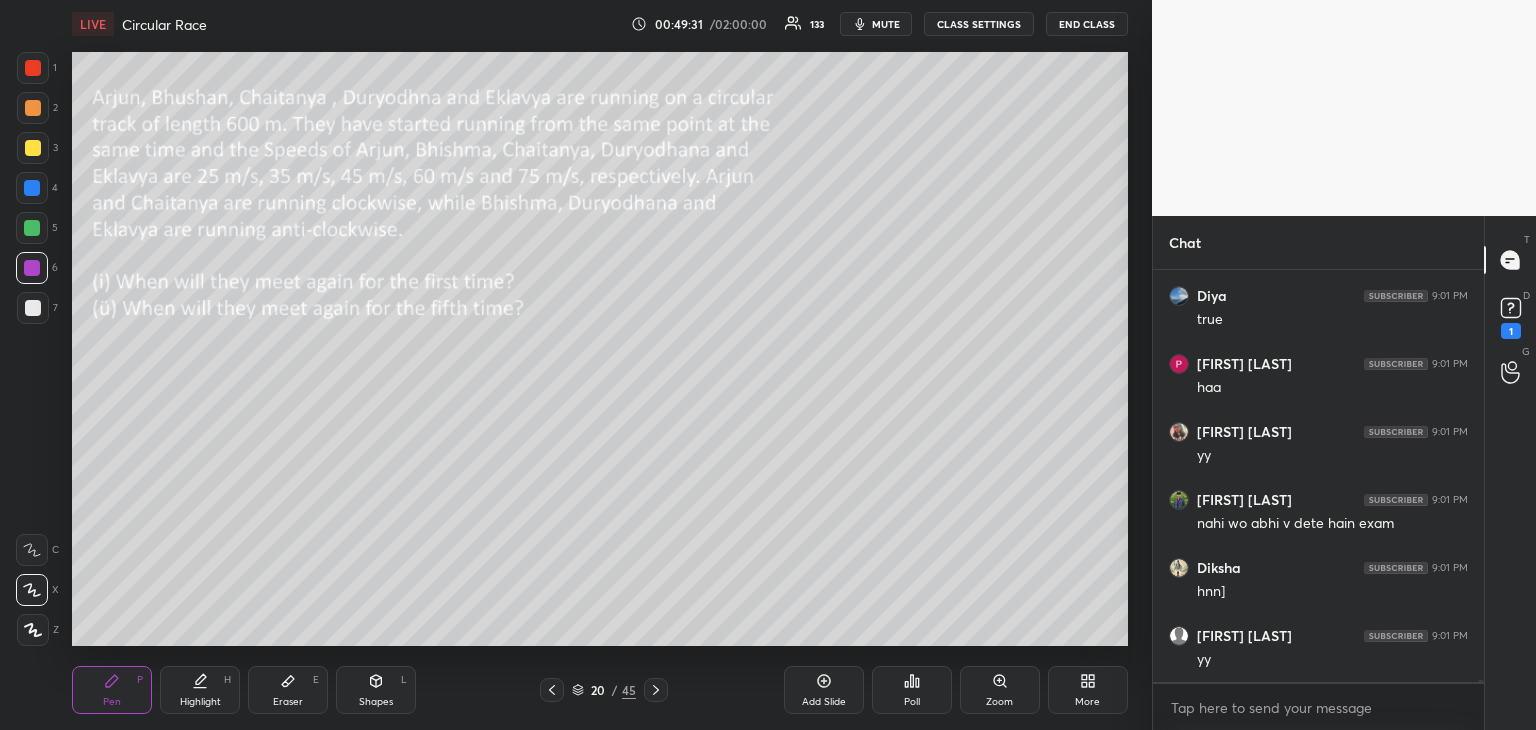 scroll, scrollTop: 68072, scrollLeft: 0, axis: vertical 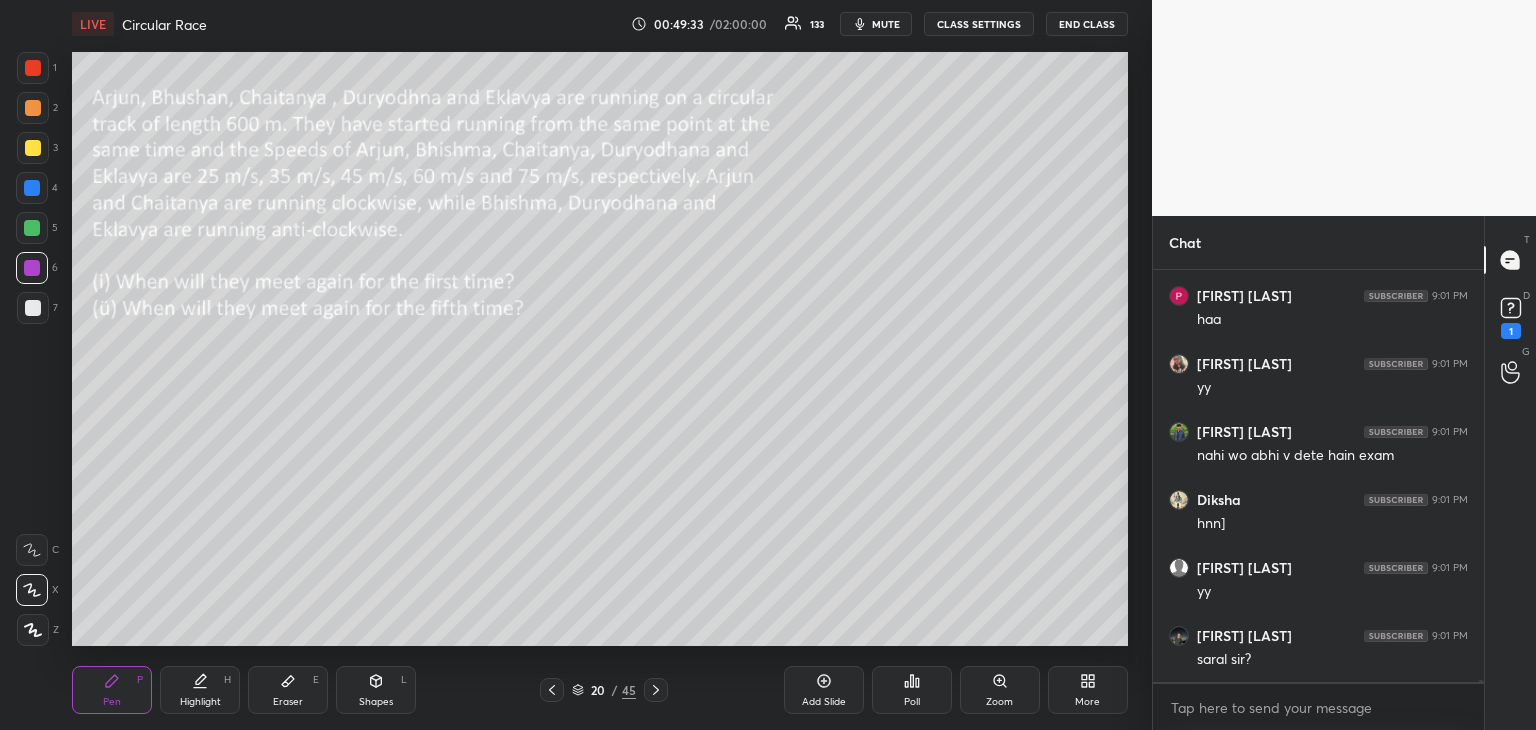 click 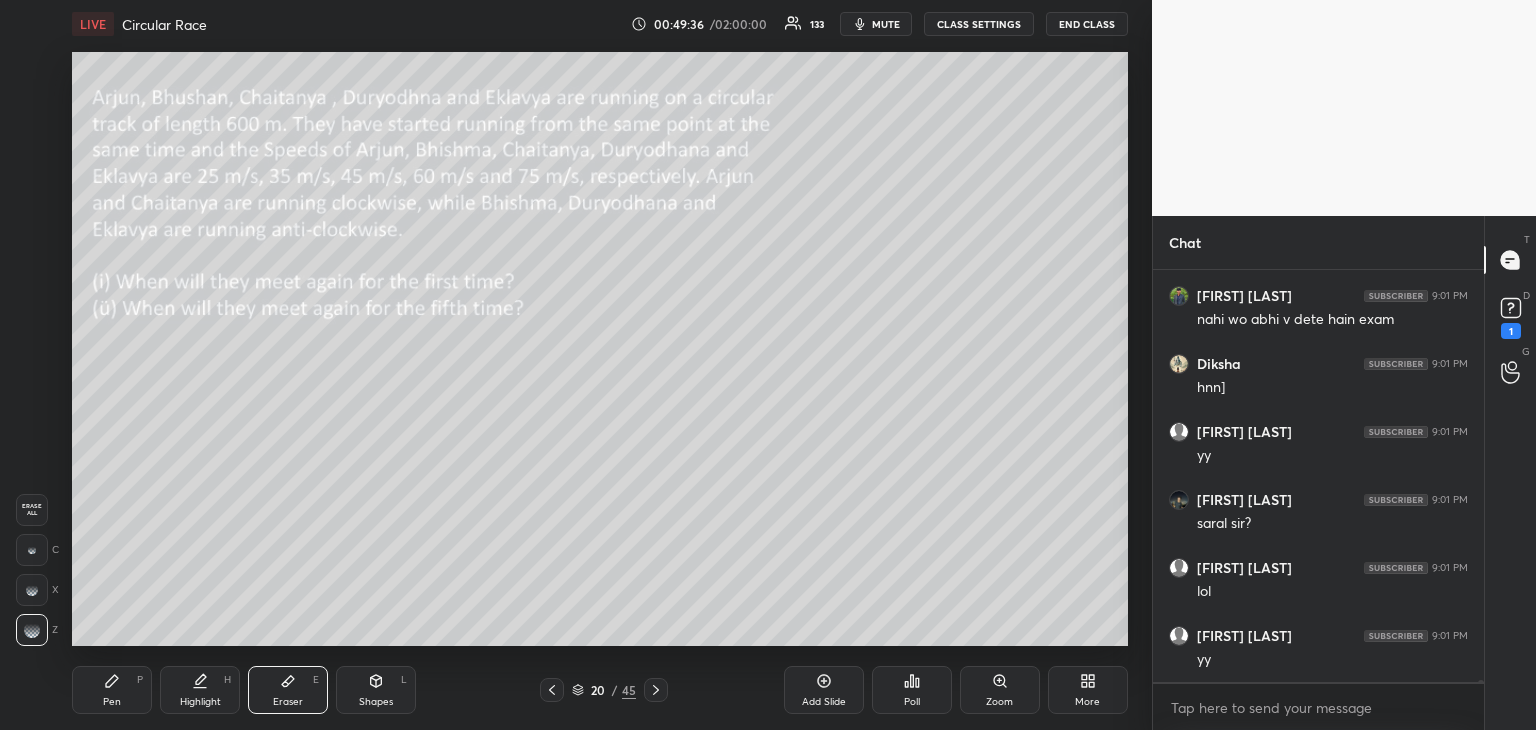 scroll, scrollTop: 68276, scrollLeft: 0, axis: vertical 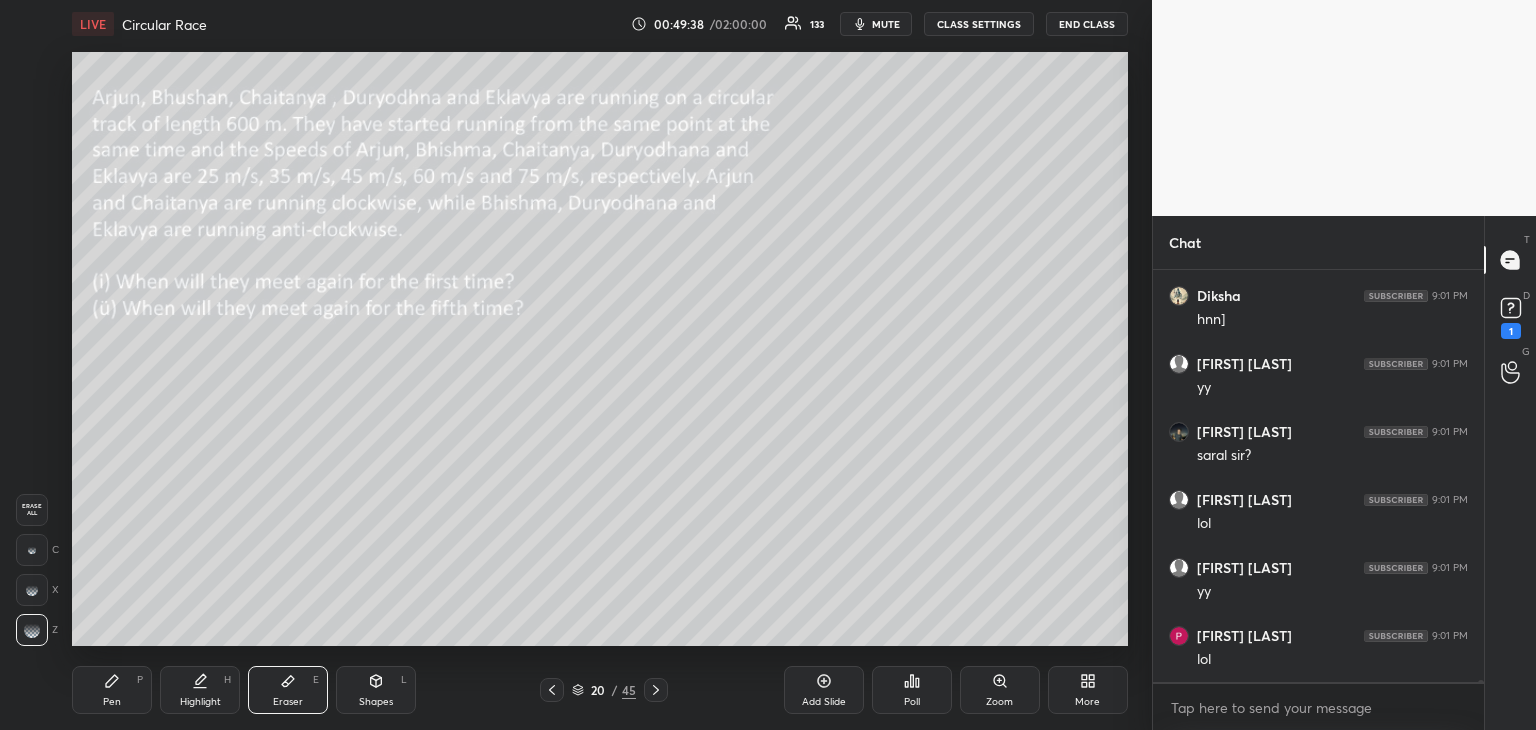click on "Pen P" at bounding box center [112, 690] 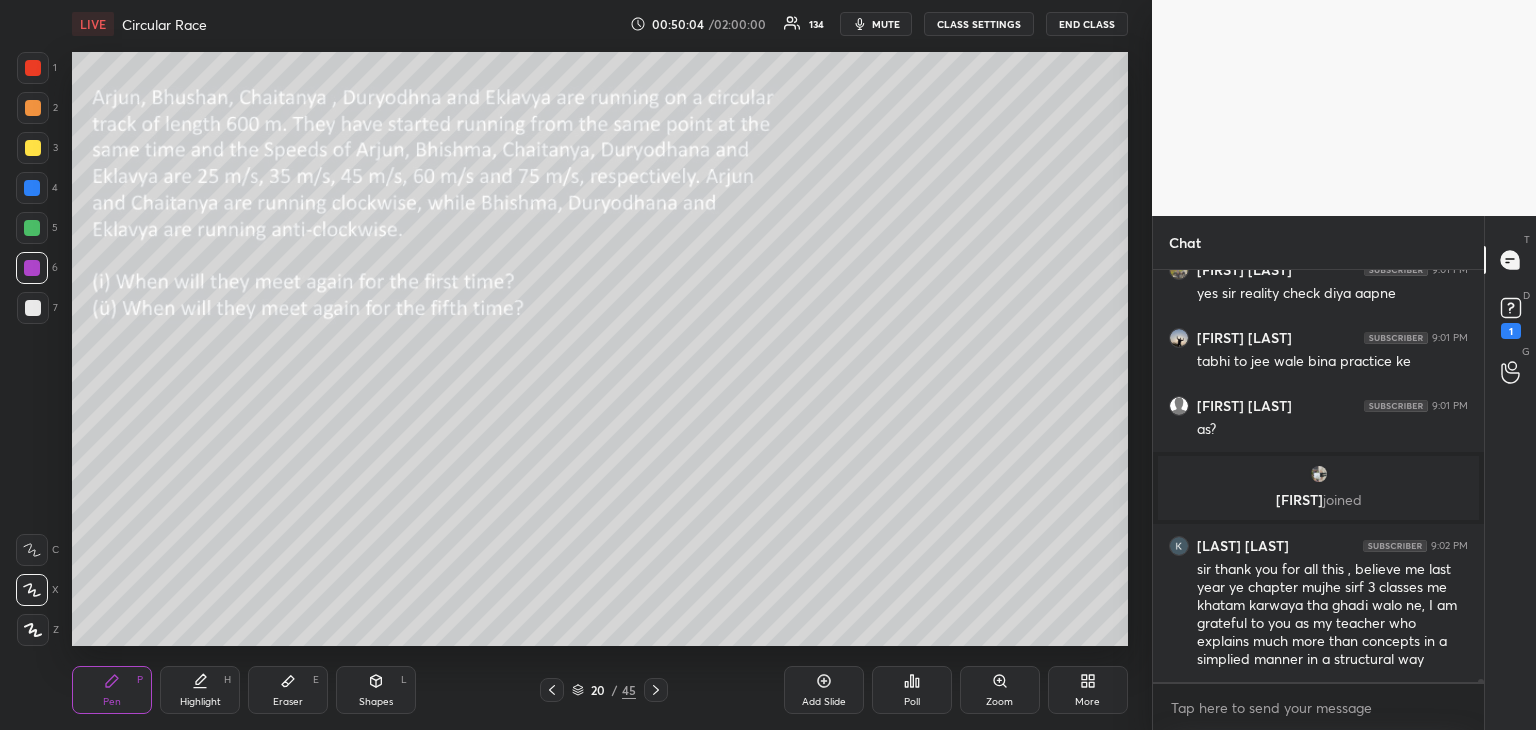 scroll, scrollTop: 67356, scrollLeft: 0, axis: vertical 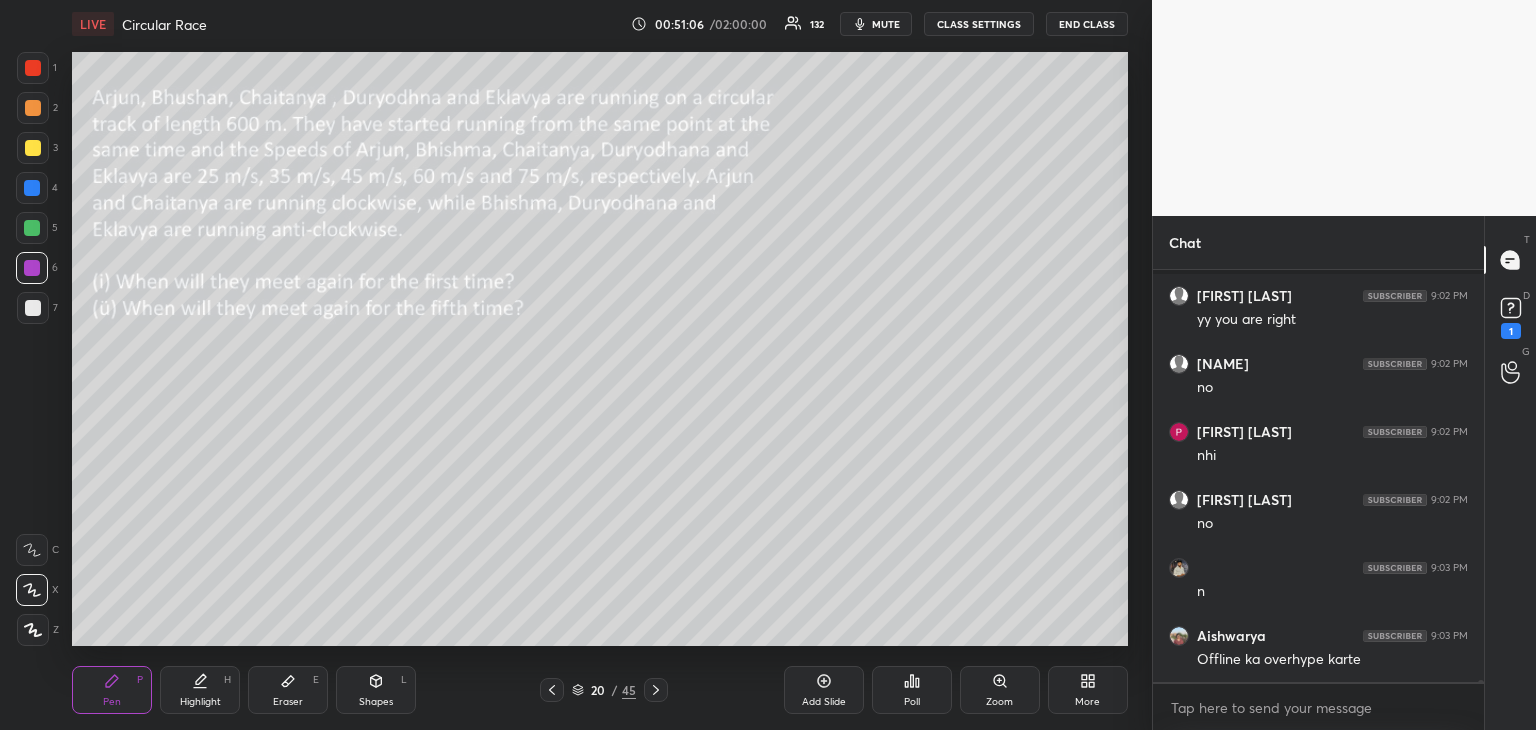click on "Eraser E" at bounding box center [288, 690] 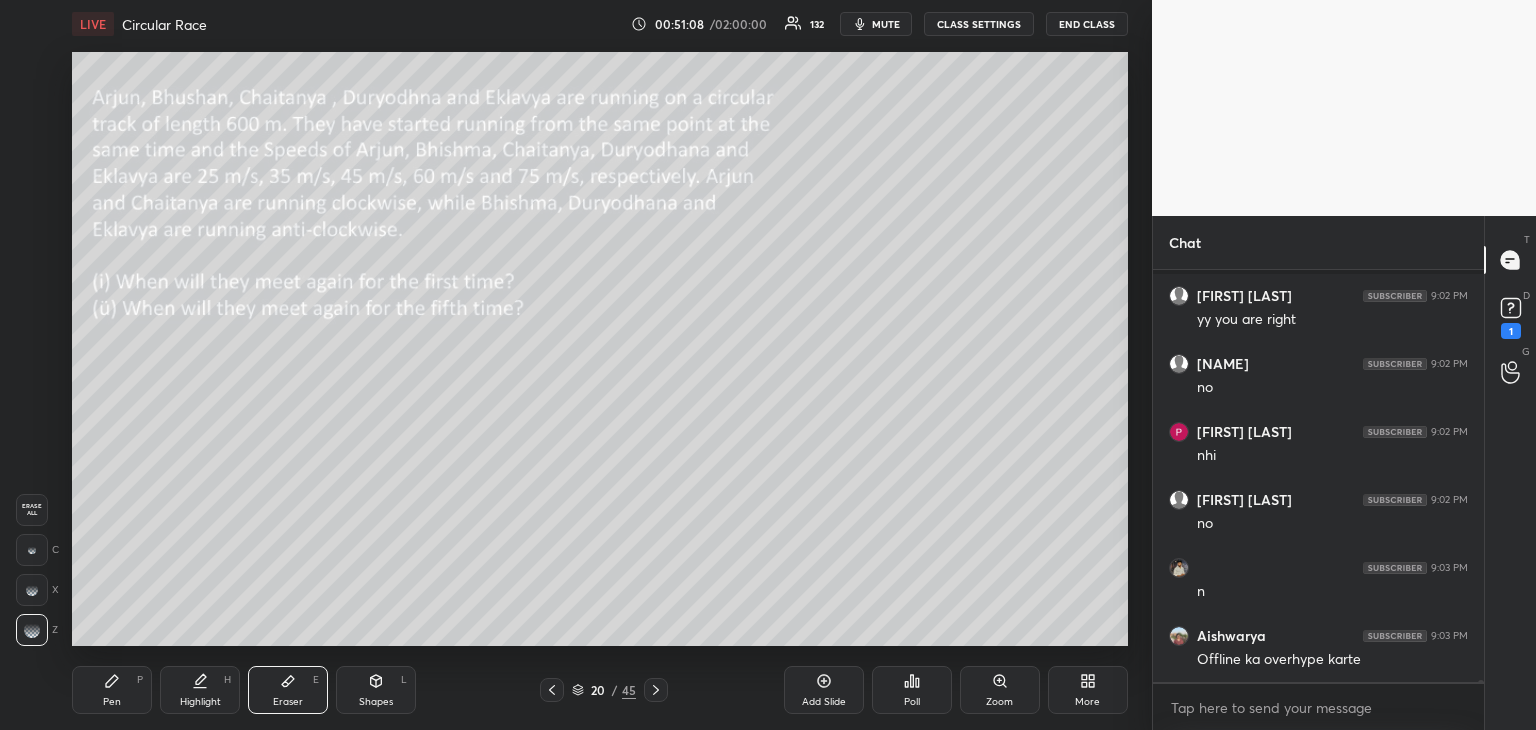 click 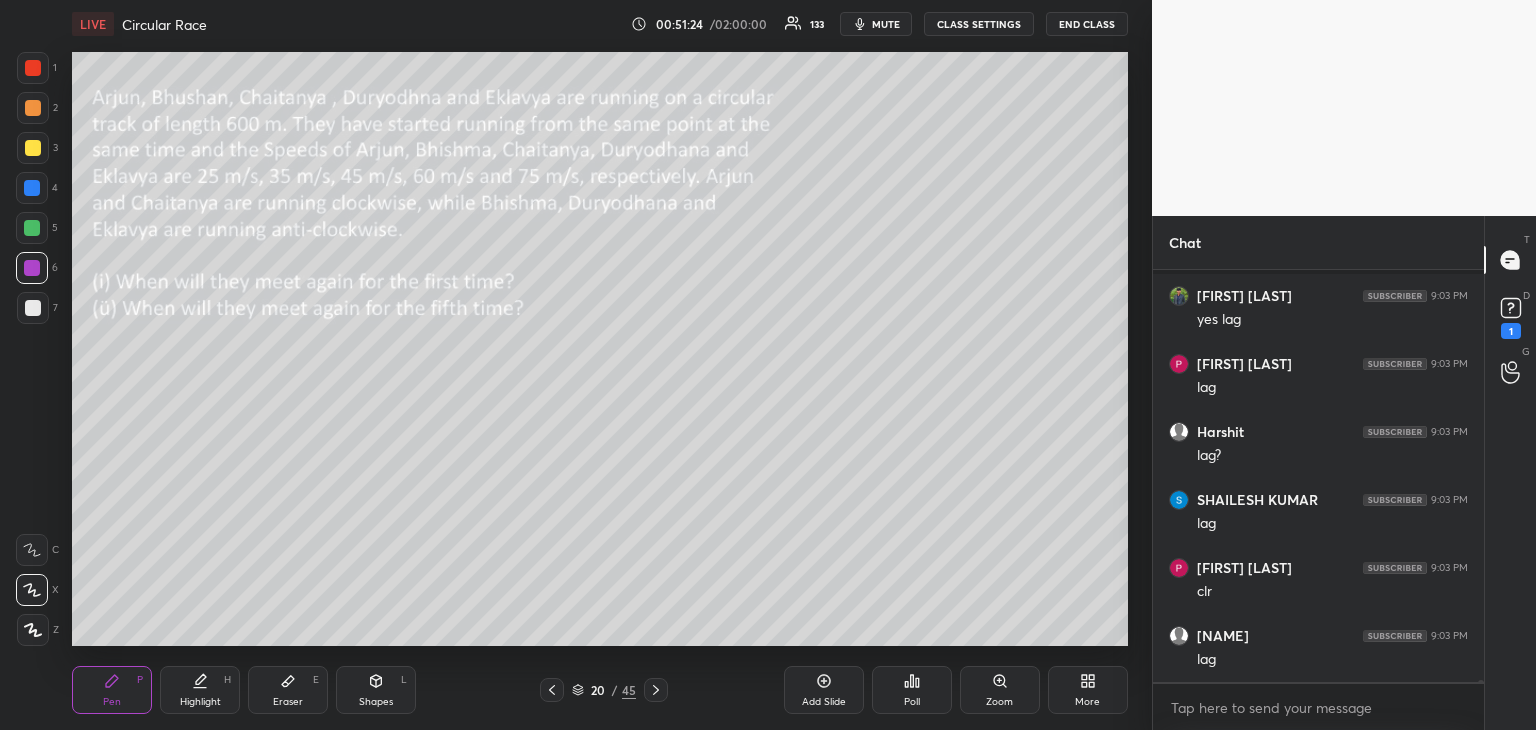 scroll, scrollTop: 68662, scrollLeft: 0, axis: vertical 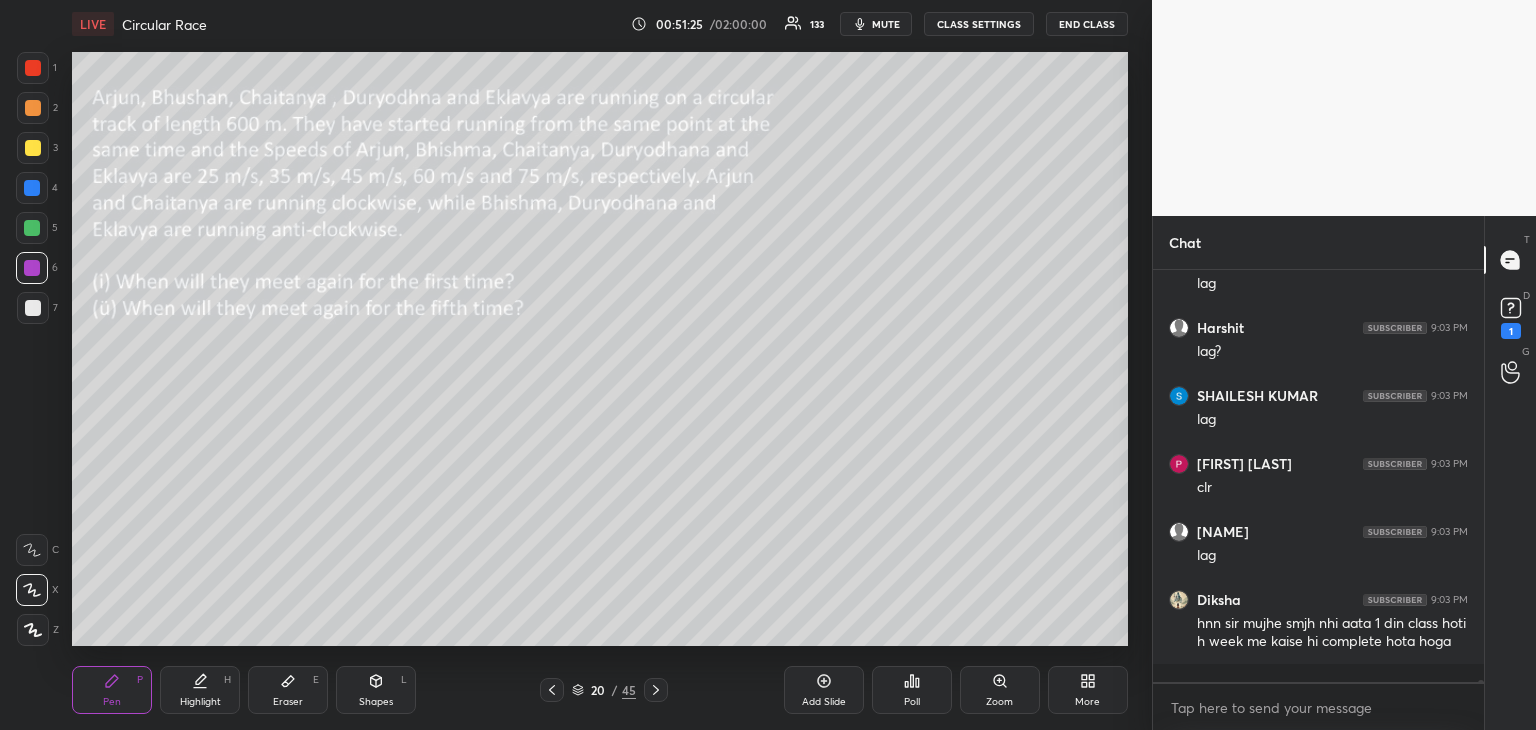click on "Eraser E" at bounding box center (288, 690) 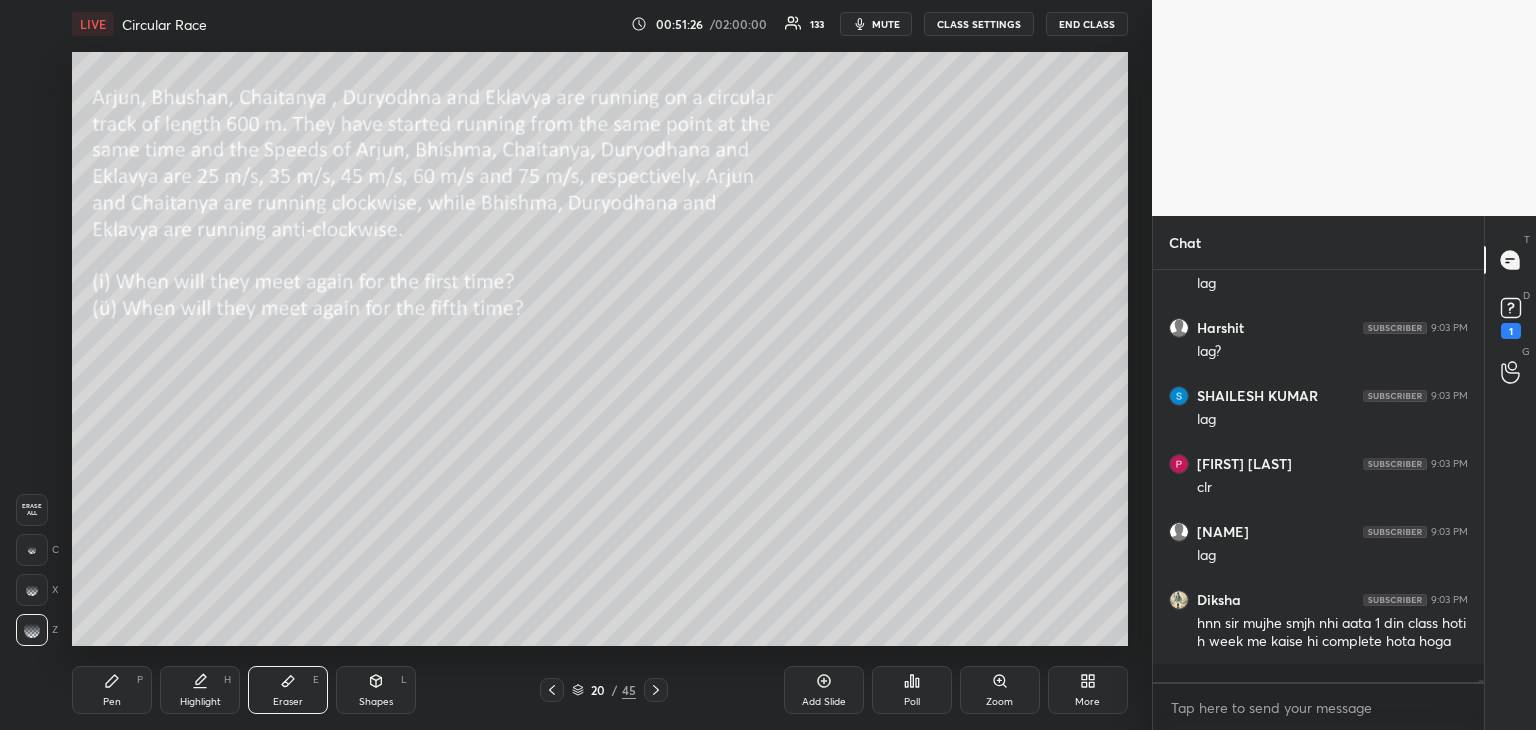 scroll, scrollTop: 68884, scrollLeft: 0, axis: vertical 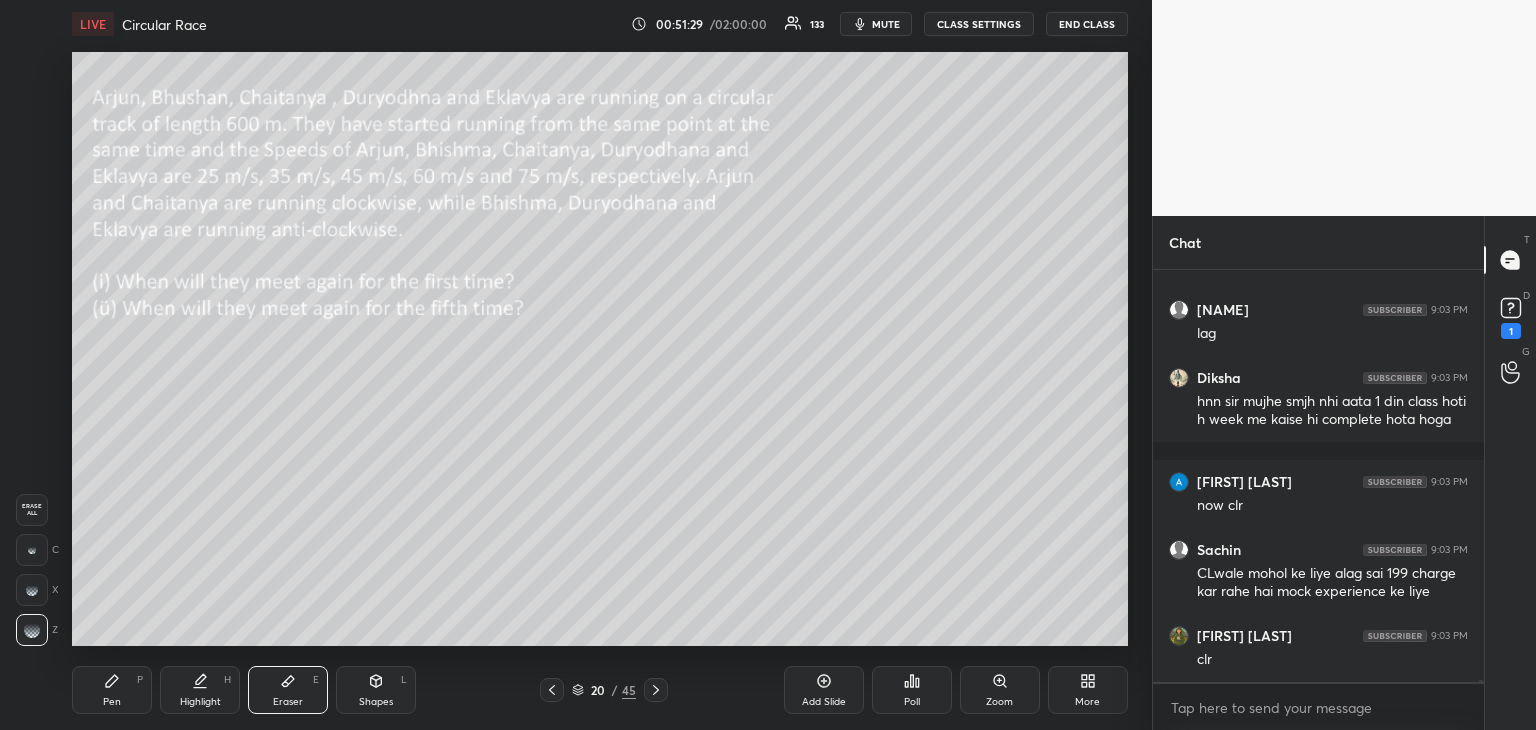 click on "Pen P" at bounding box center (112, 690) 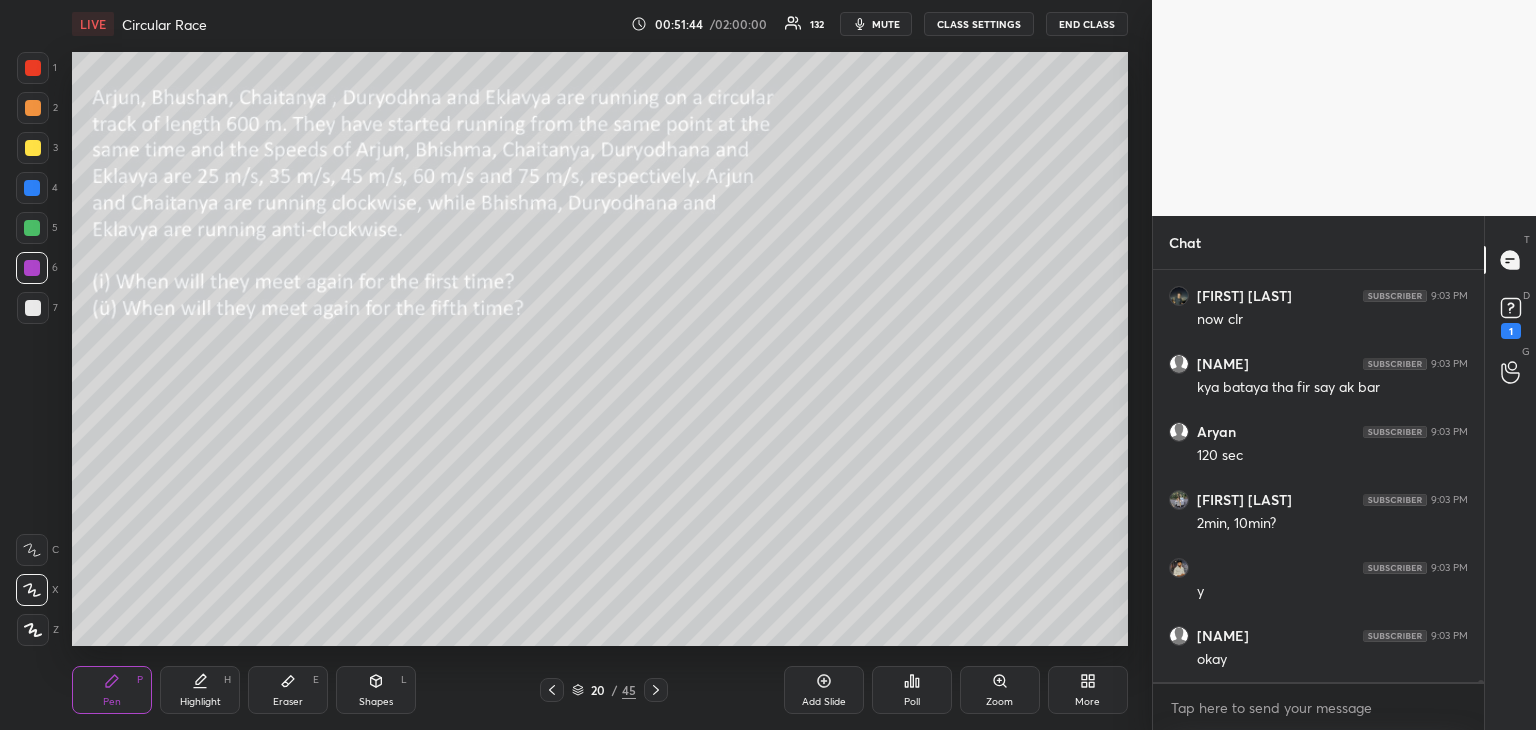 scroll, scrollTop: 69428, scrollLeft: 0, axis: vertical 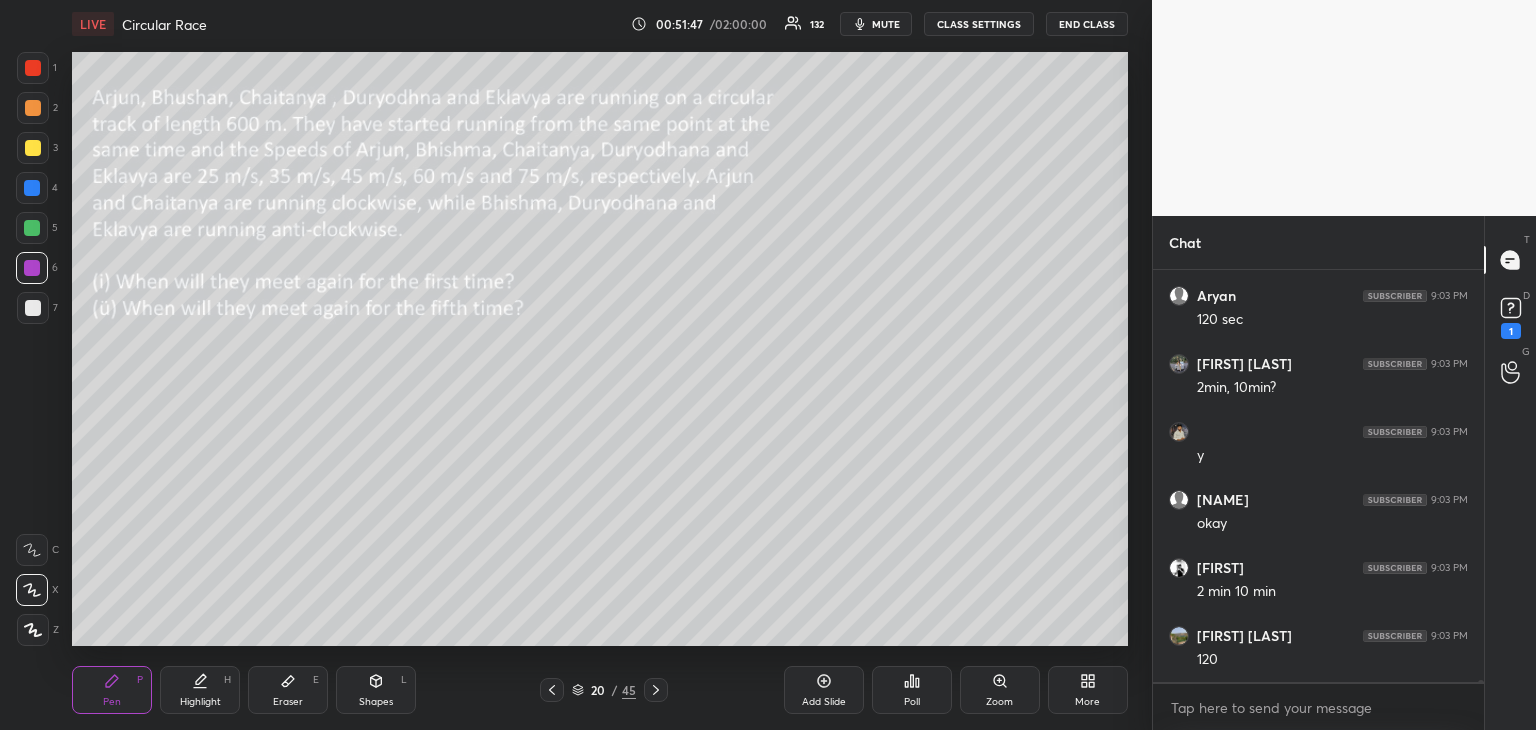 click at bounding box center [33, 148] 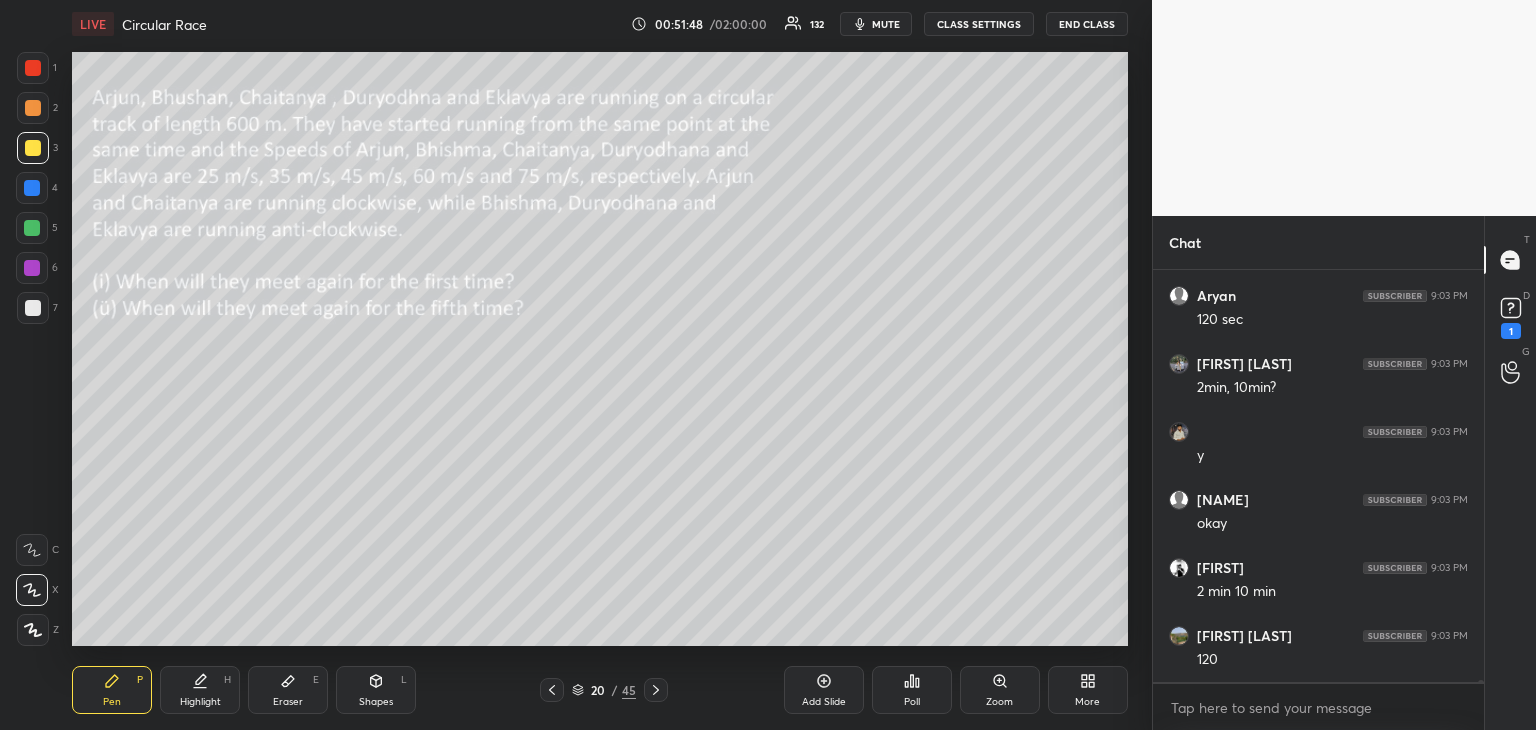 click on "Highlight H" at bounding box center (200, 690) 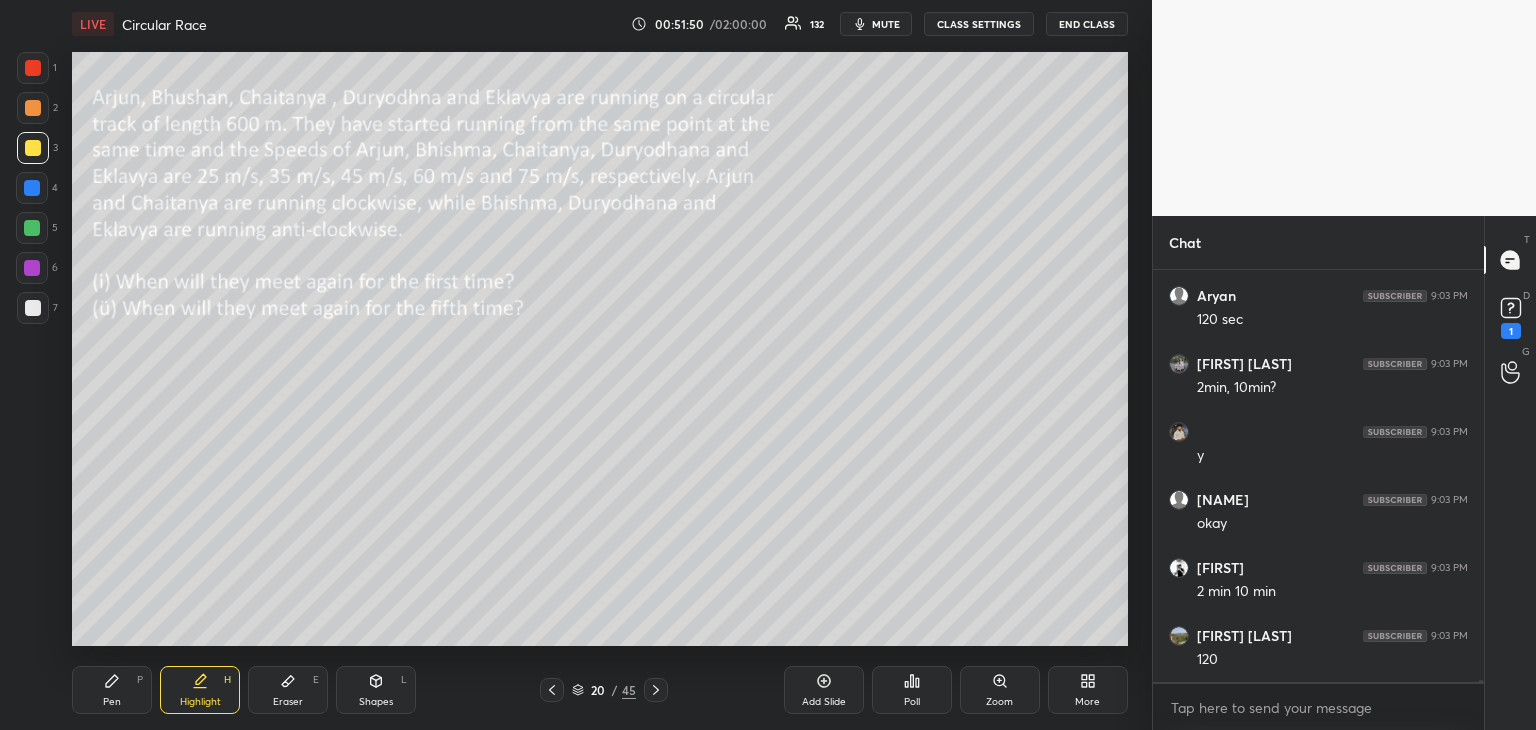 scroll, scrollTop: 69496, scrollLeft: 0, axis: vertical 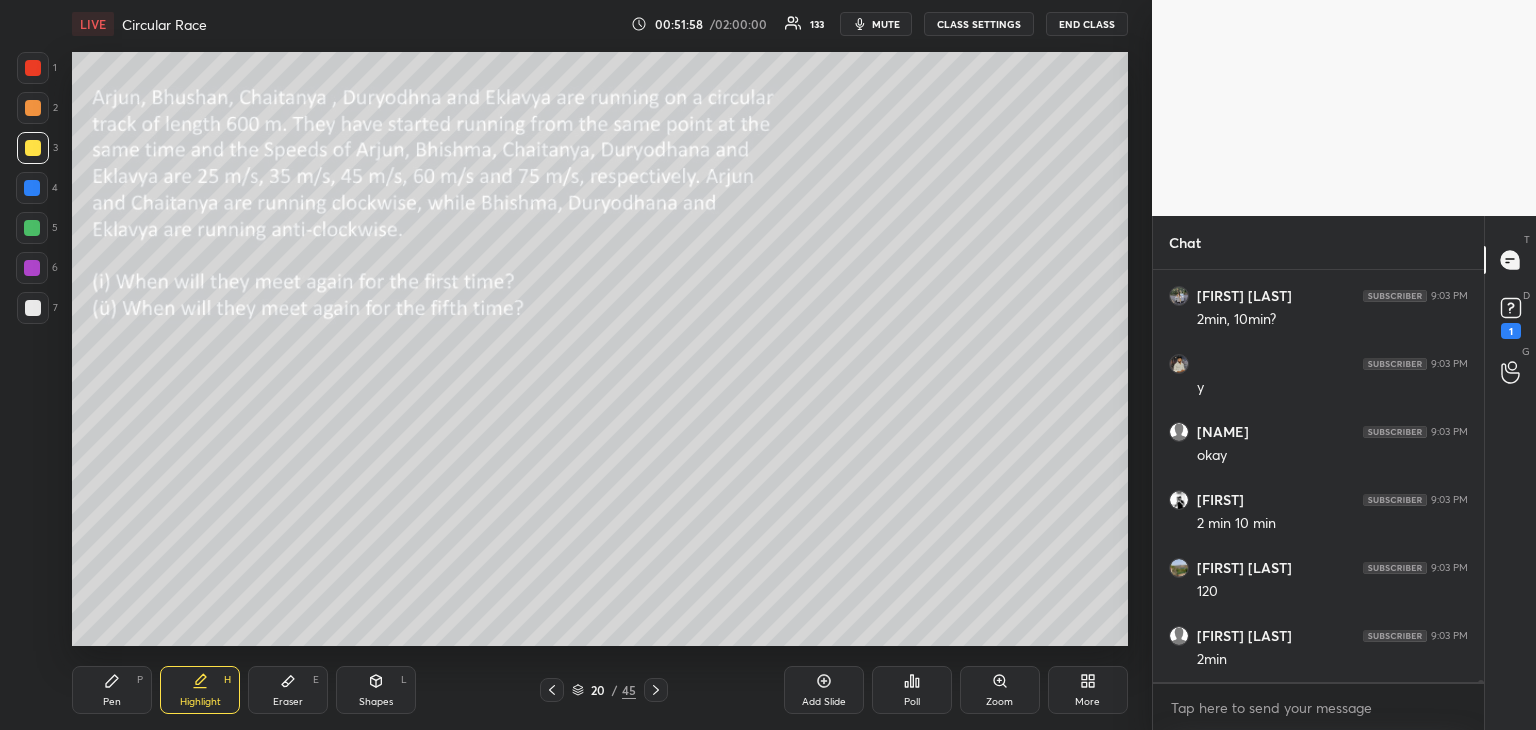 click on "Pen P" at bounding box center [112, 690] 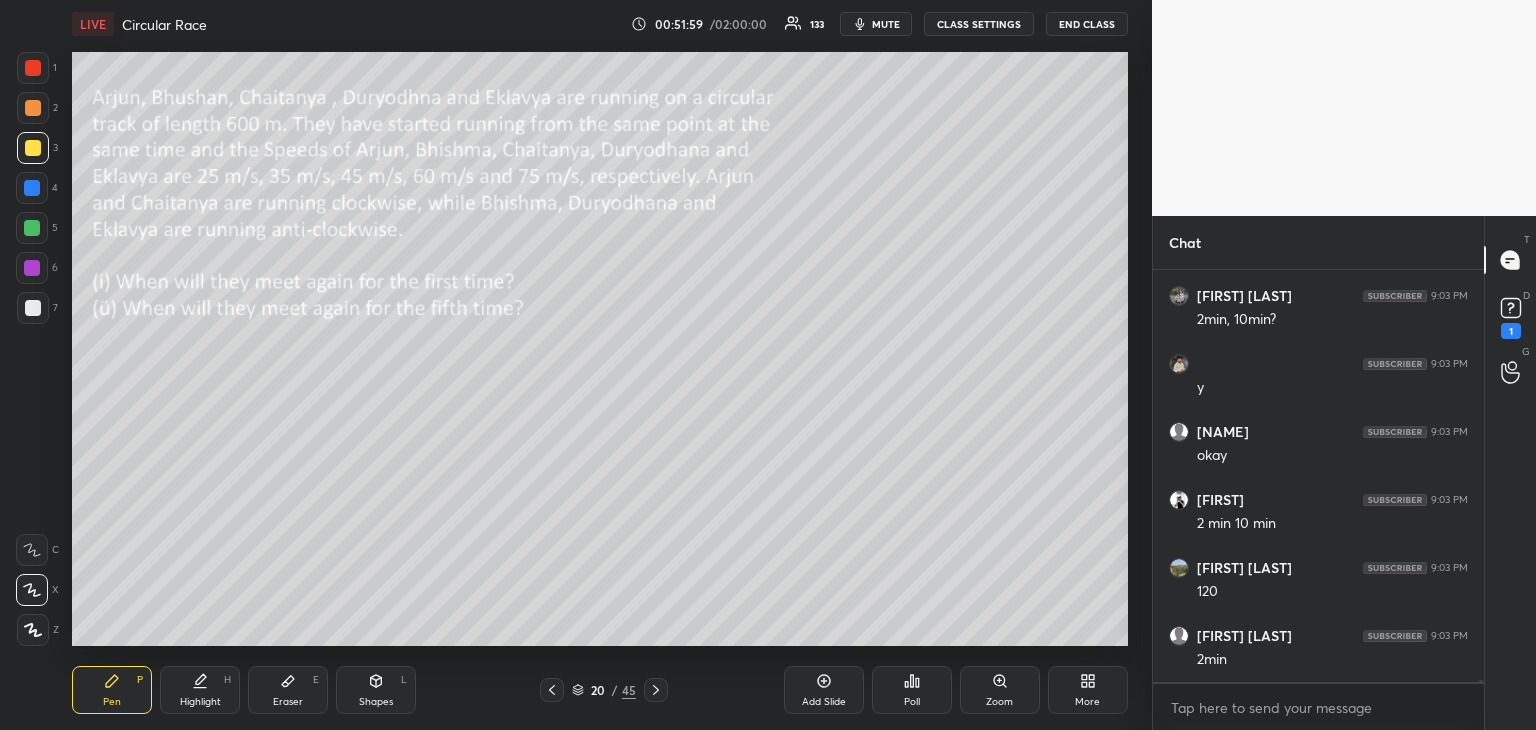 click at bounding box center (32, 228) 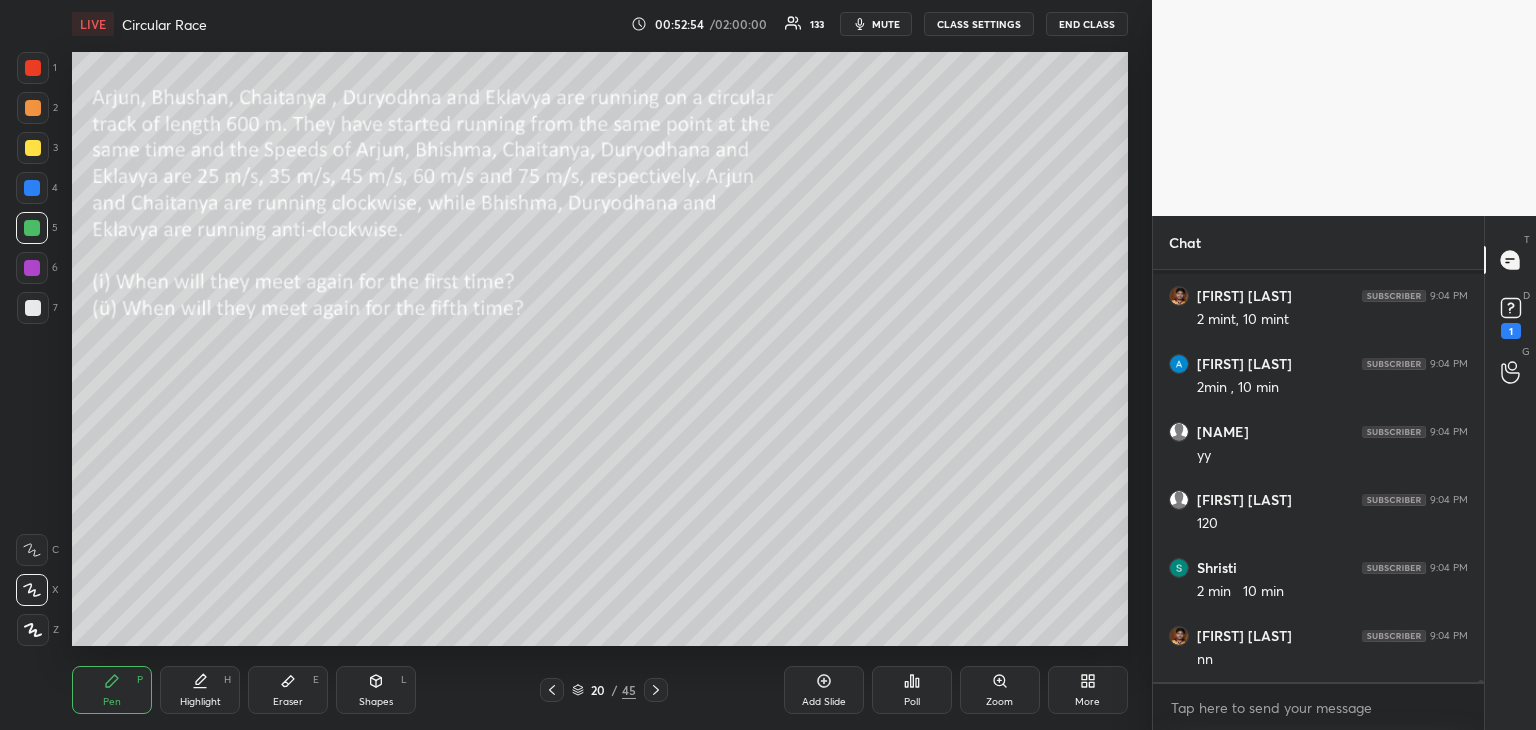 scroll, scrollTop: 70720, scrollLeft: 0, axis: vertical 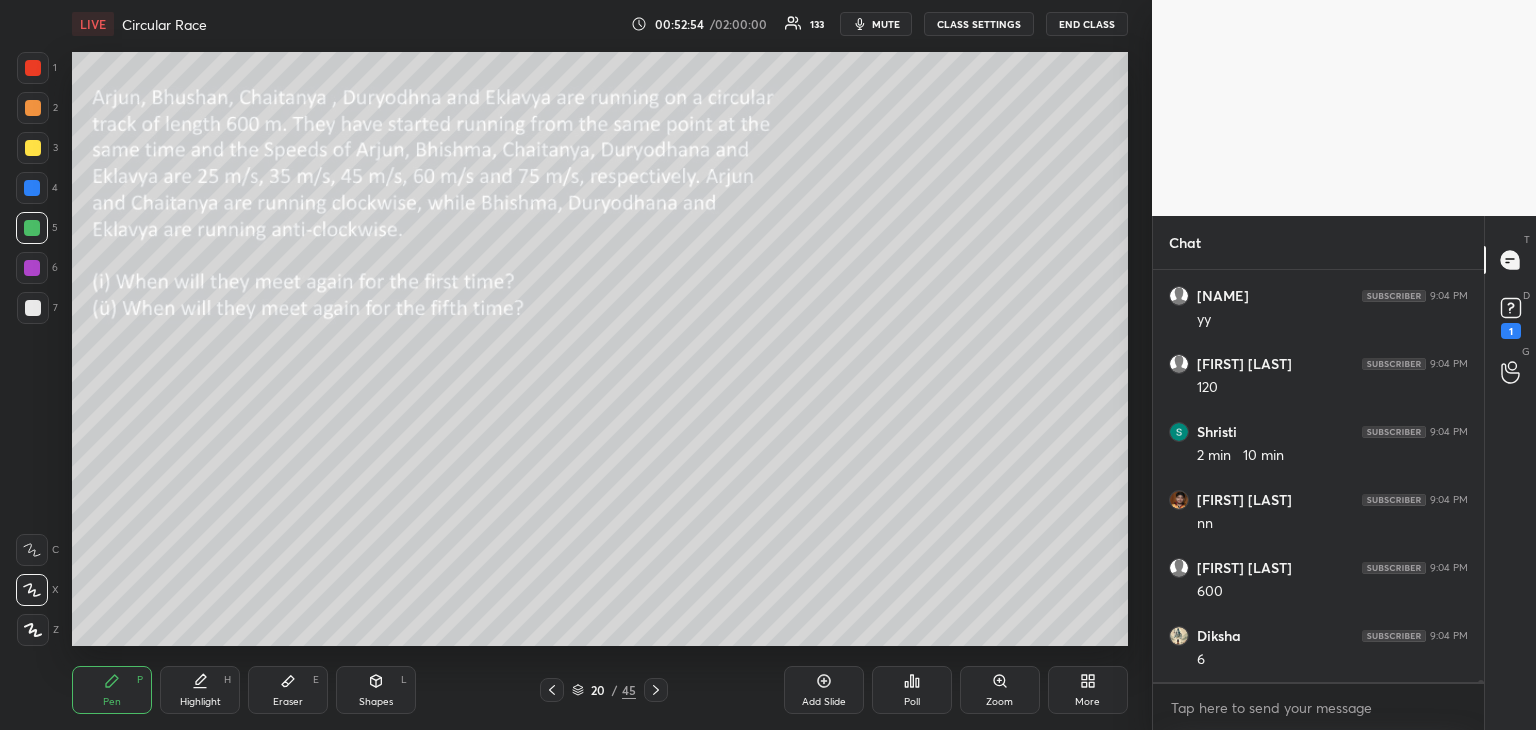 click on "Eraser E" at bounding box center (288, 690) 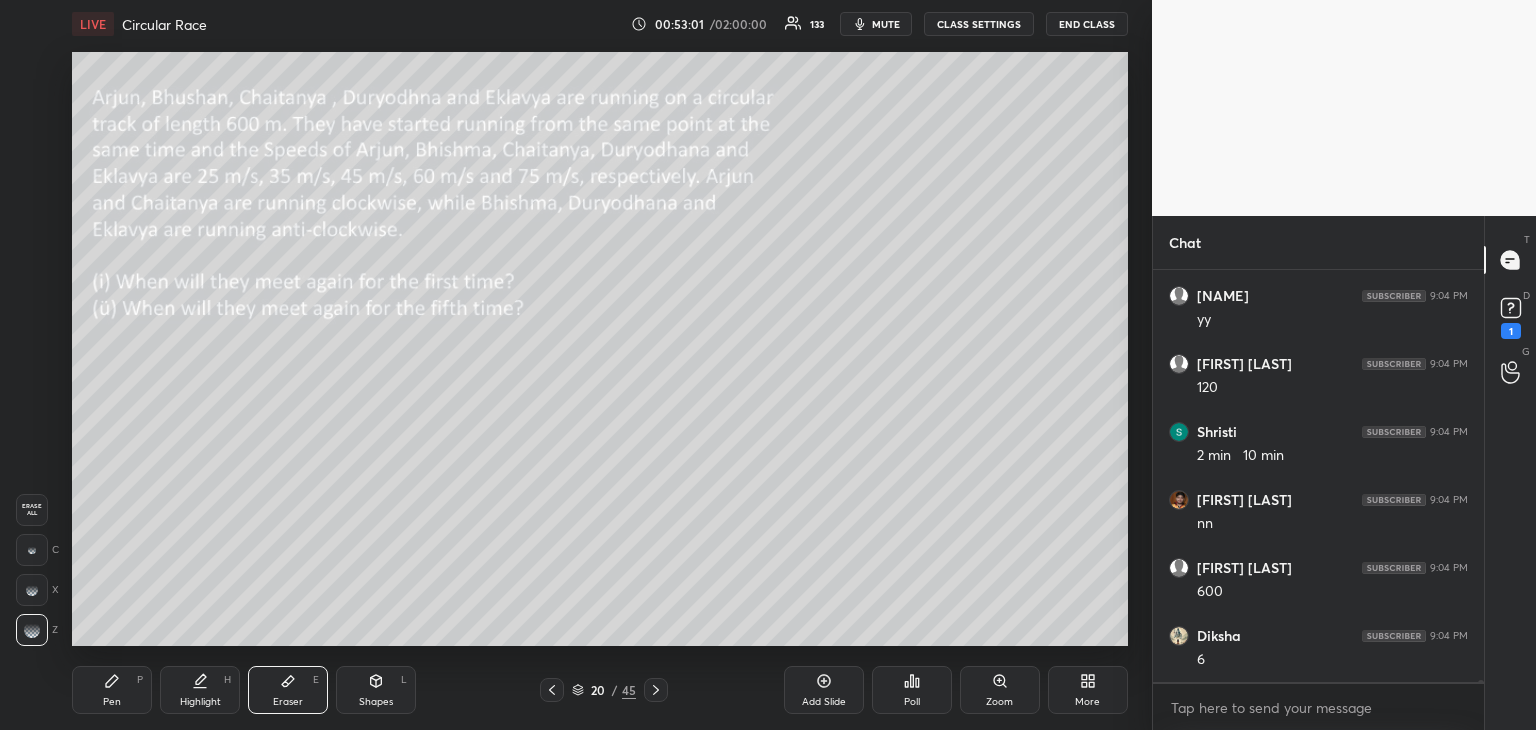 click on "Pen P" at bounding box center [112, 690] 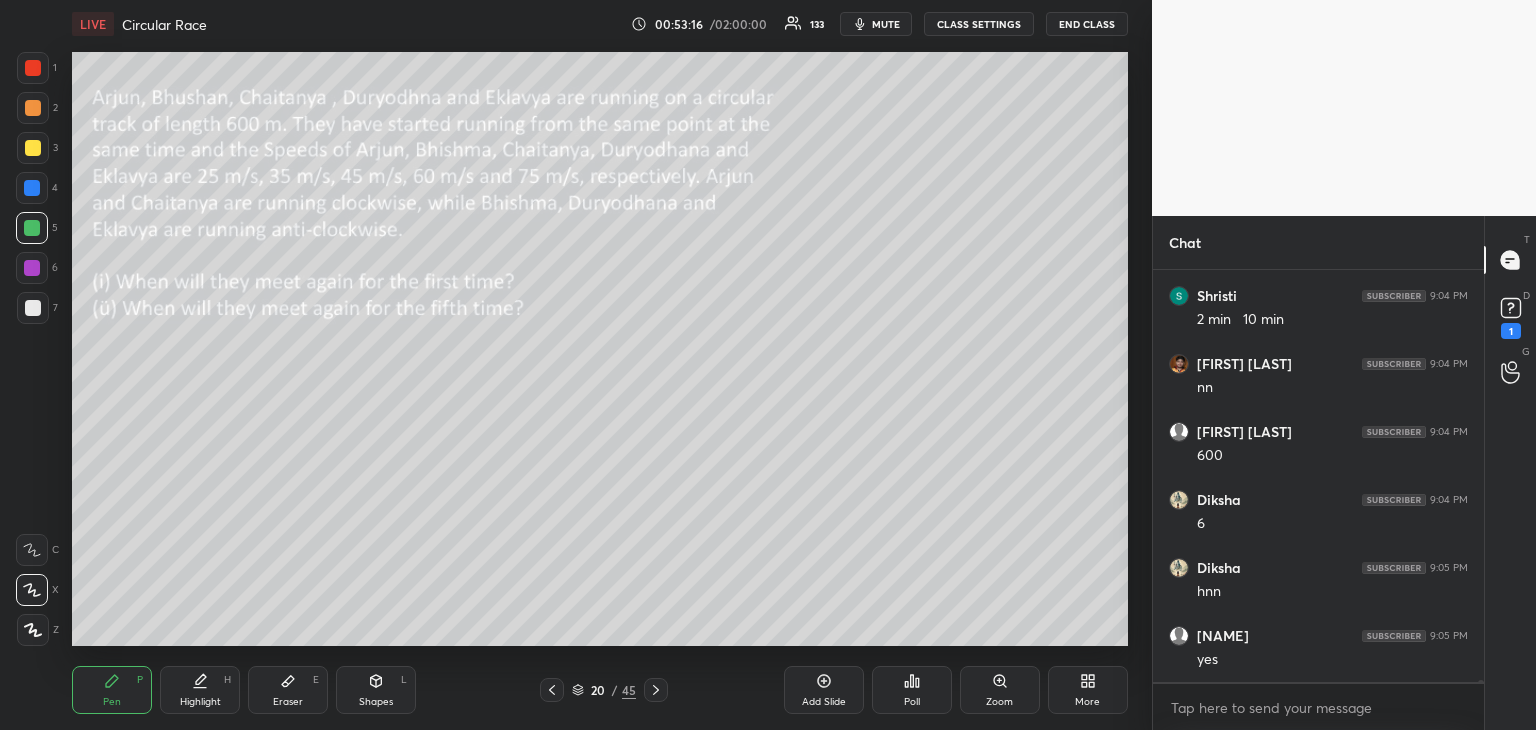 scroll, scrollTop: 71128, scrollLeft: 0, axis: vertical 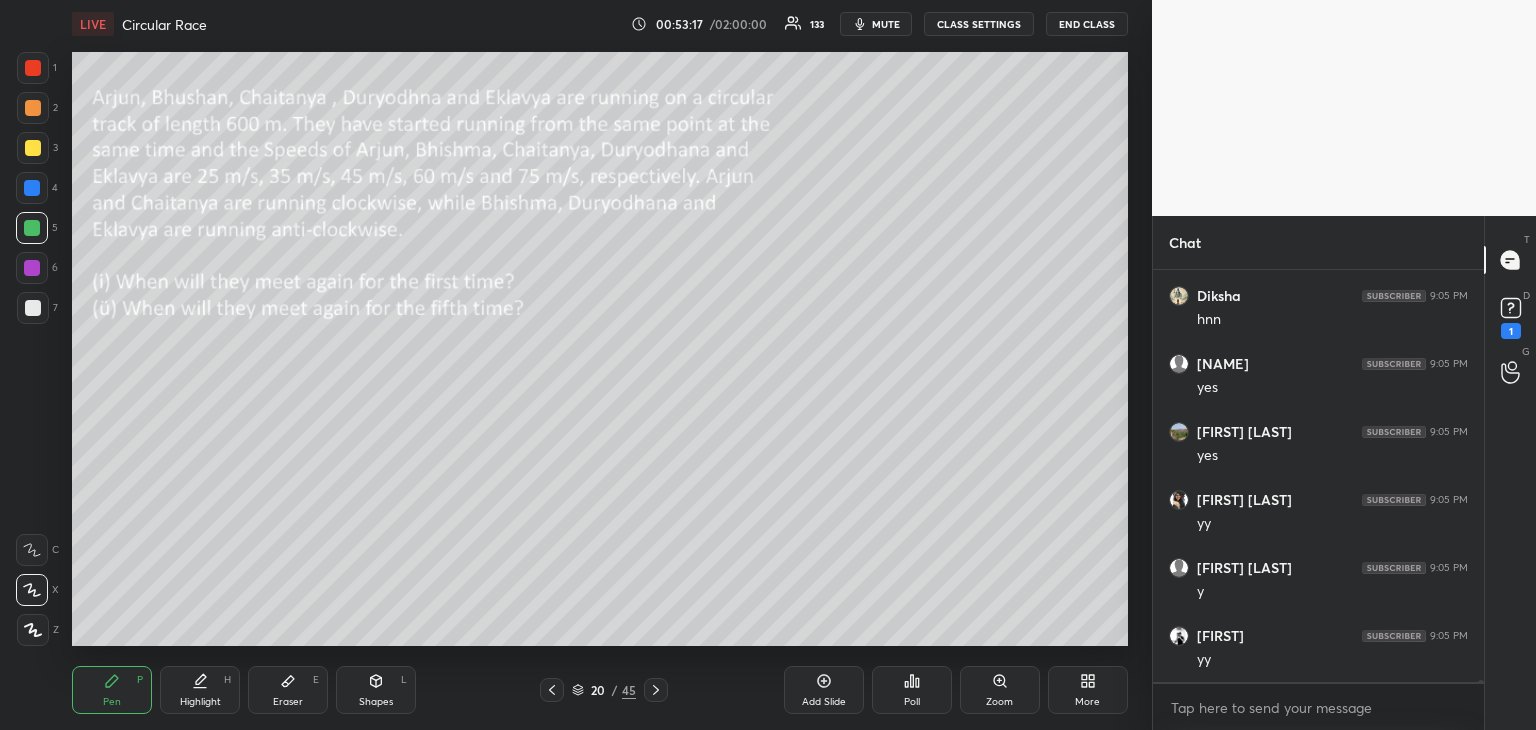 click at bounding box center (33, 308) 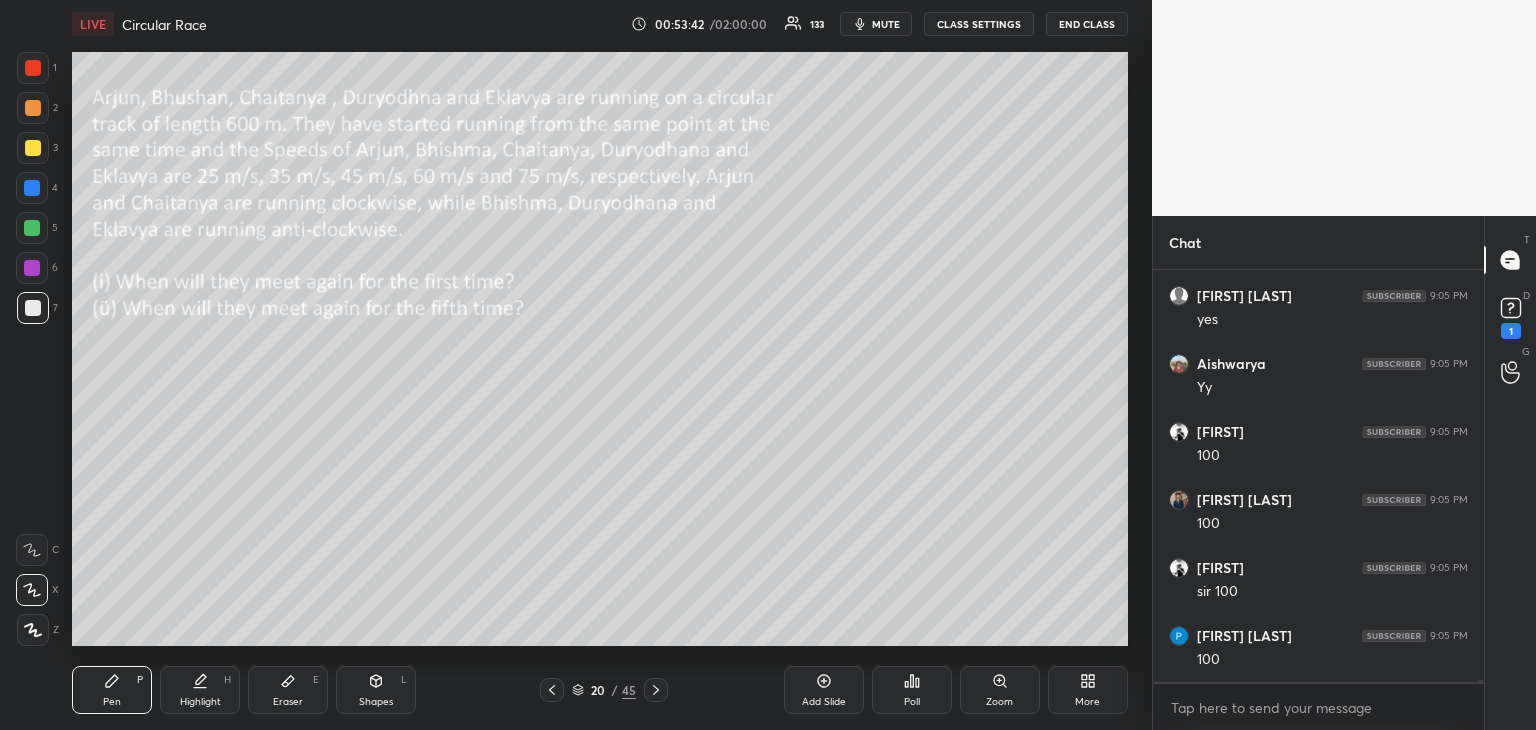 scroll, scrollTop: 72080, scrollLeft: 0, axis: vertical 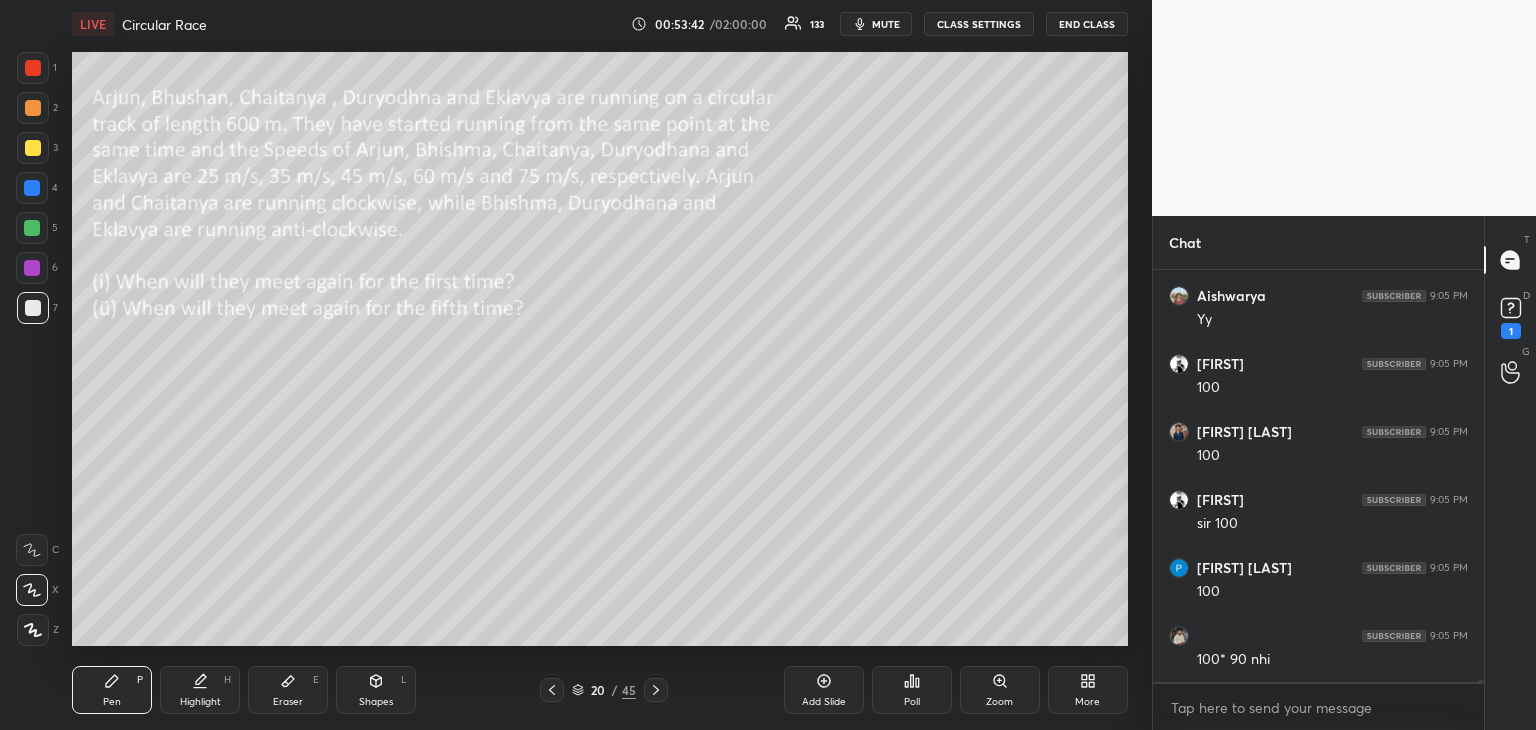 click on "Eraser E" at bounding box center (288, 690) 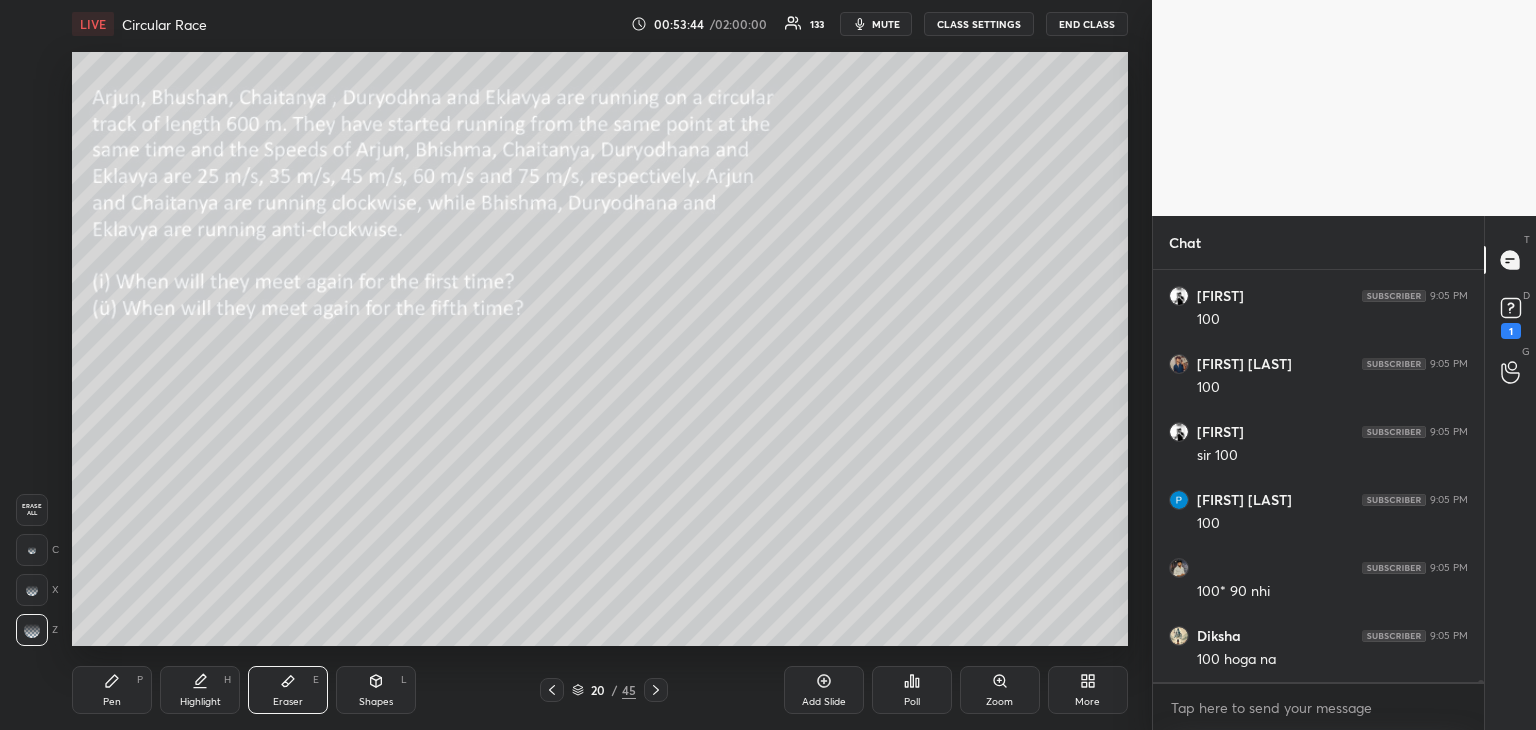 scroll, scrollTop: 72216, scrollLeft: 0, axis: vertical 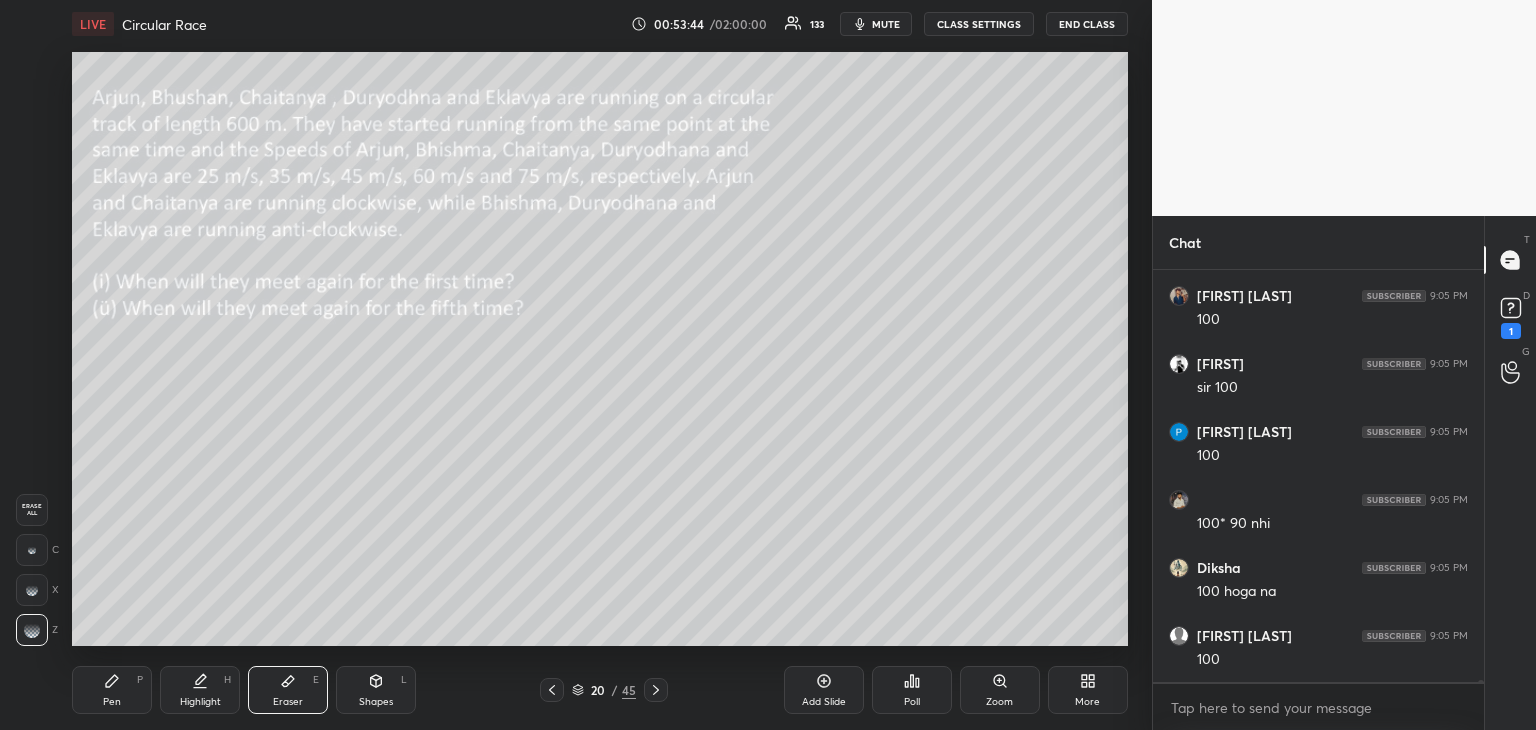 click on "Pen" at bounding box center [112, 702] 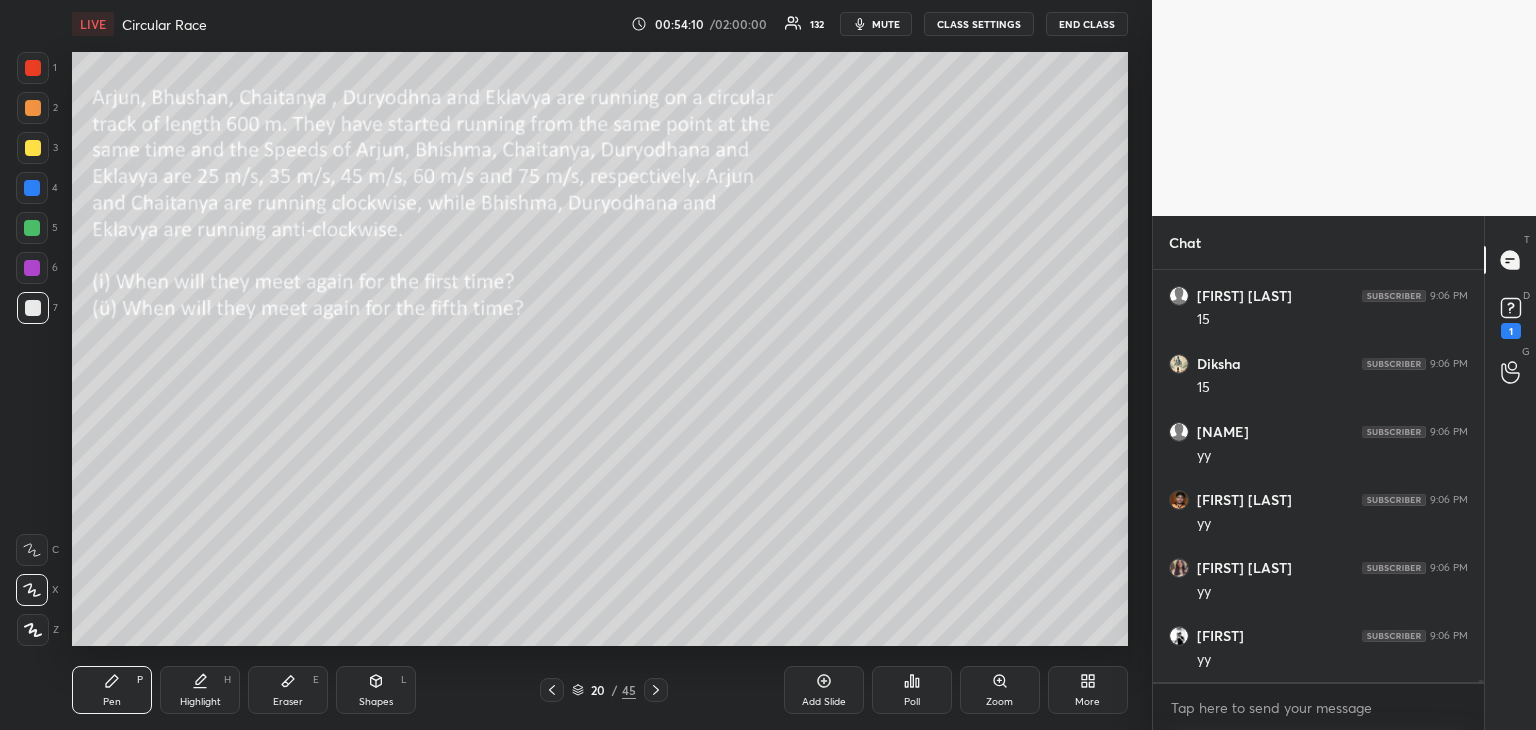 scroll, scrollTop: 73256, scrollLeft: 0, axis: vertical 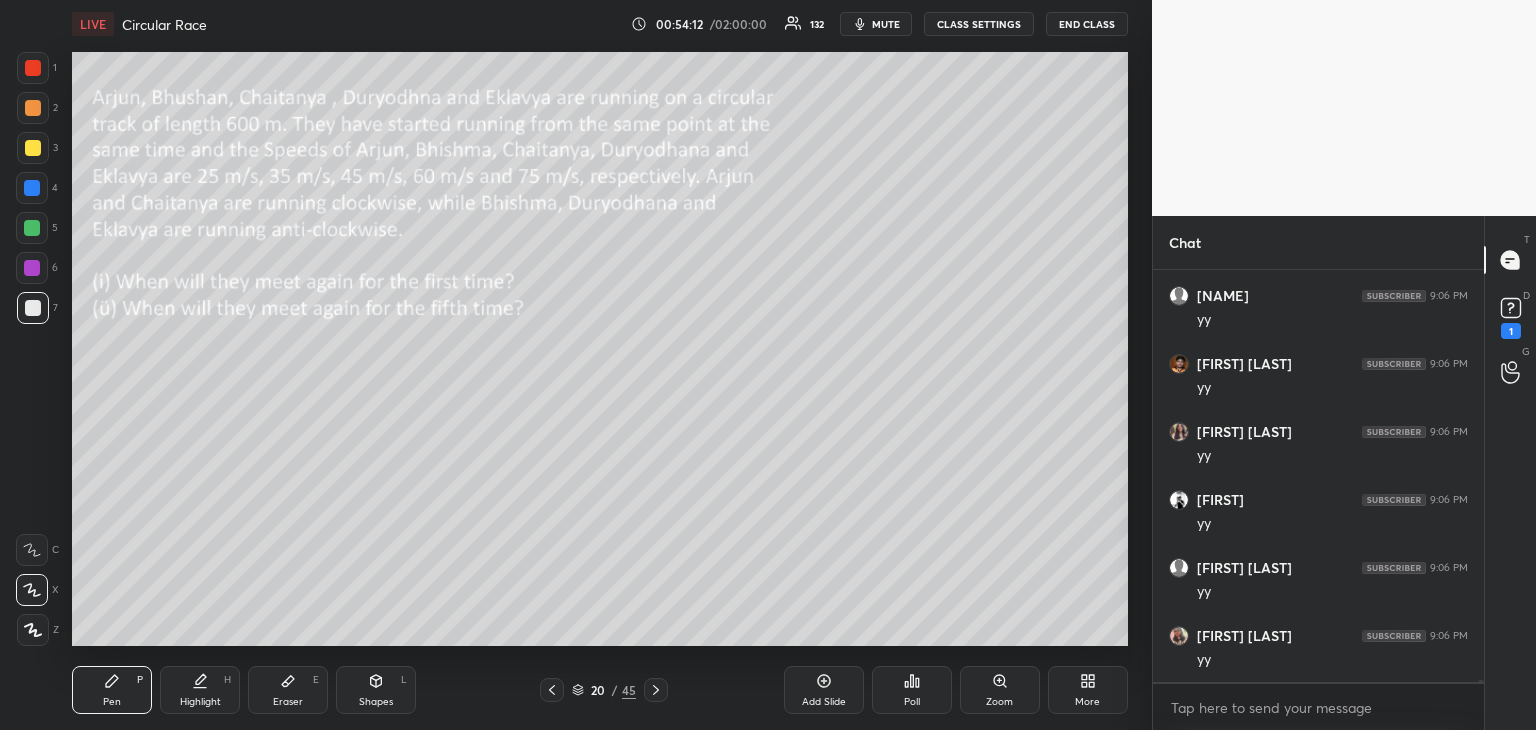 click on "Highlight" at bounding box center [200, 702] 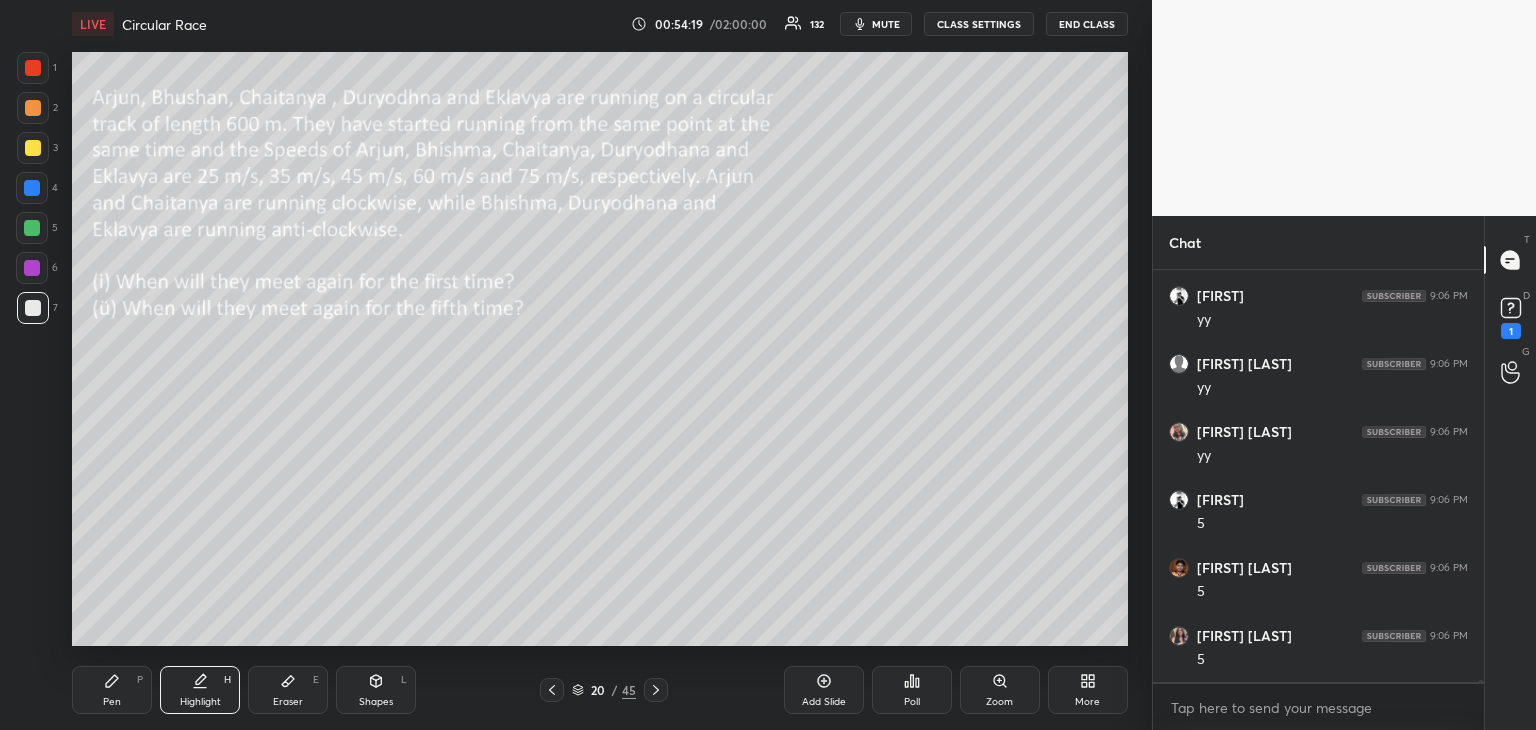 scroll, scrollTop: 73596, scrollLeft: 0, axis: vertical 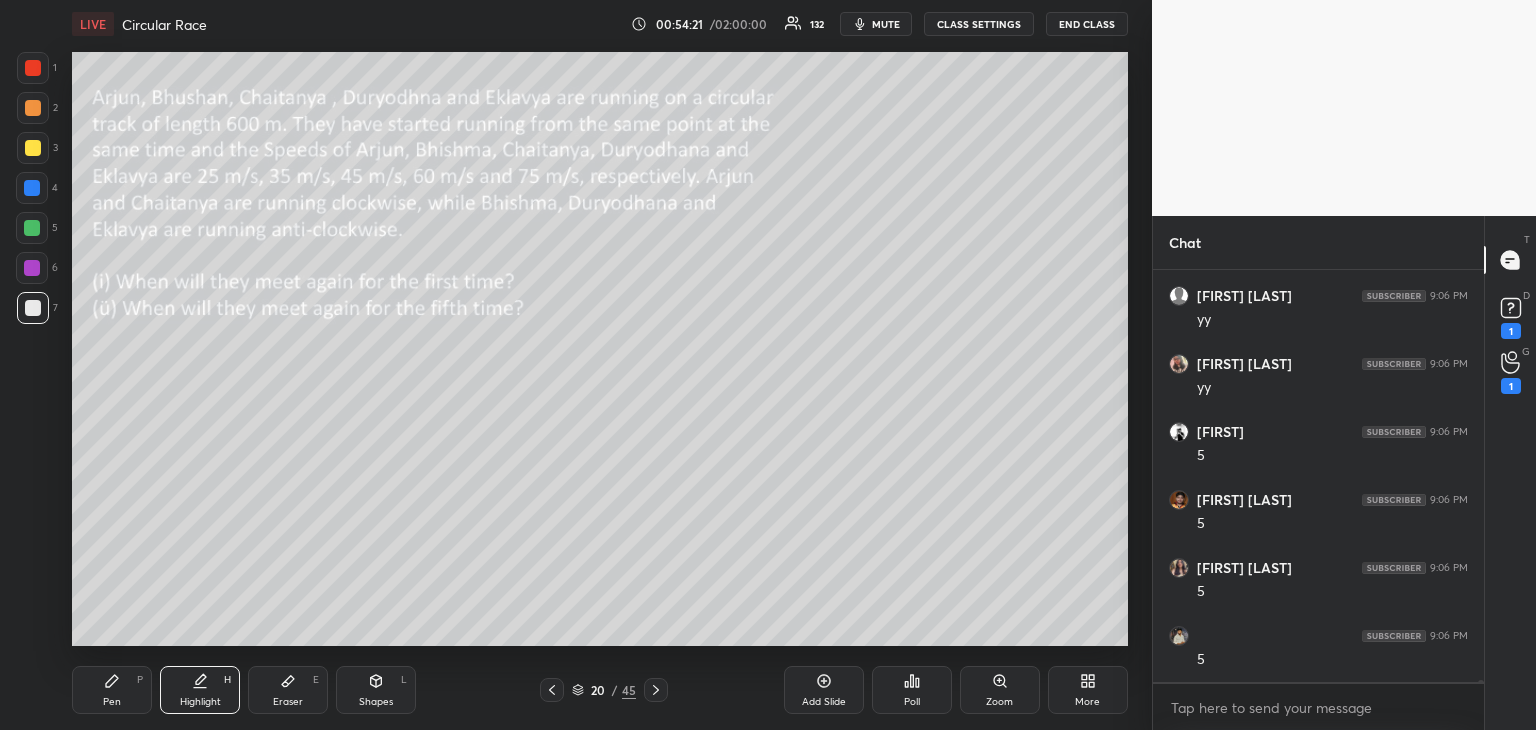 click on "Pen" at bounding box center [112, 702] 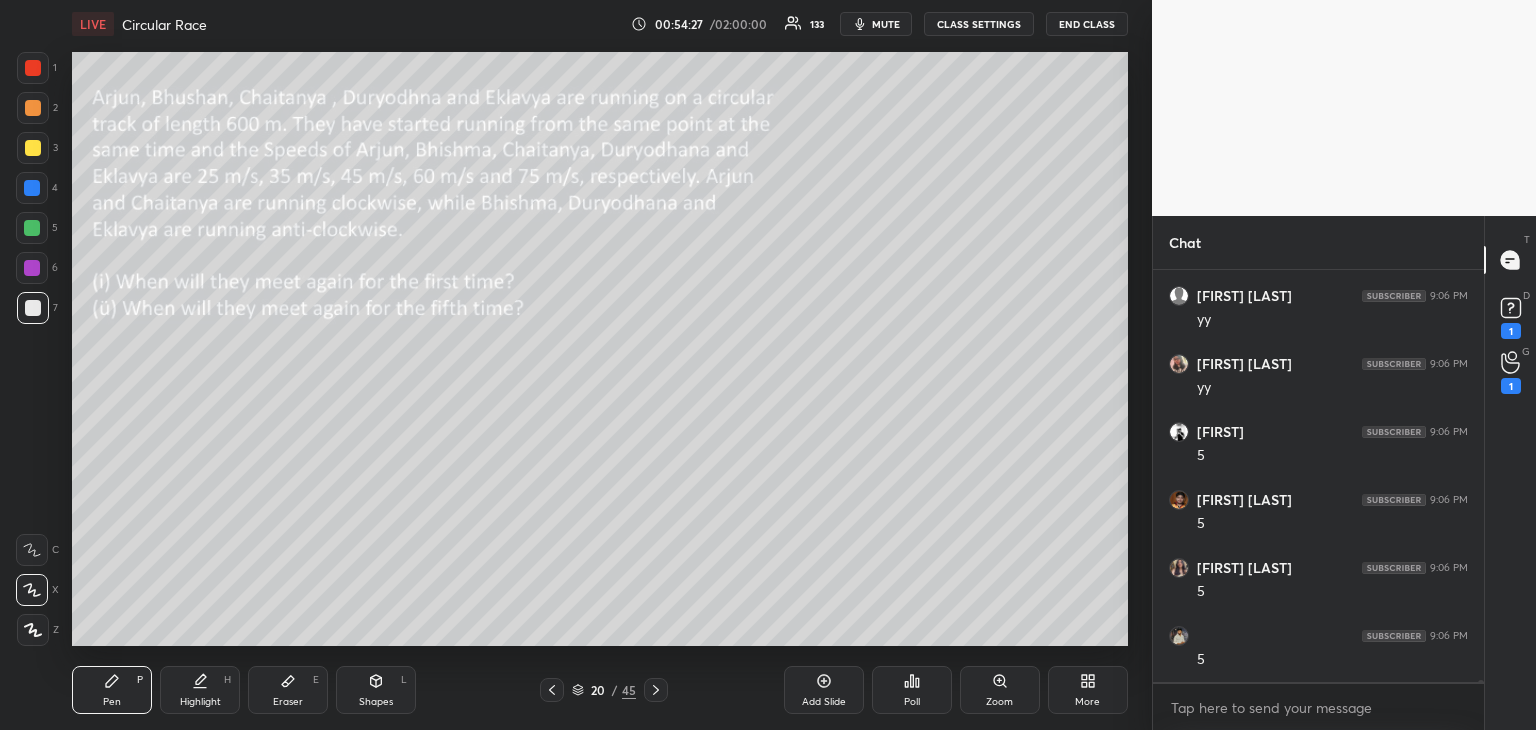 click at bounding box center (32, 228) 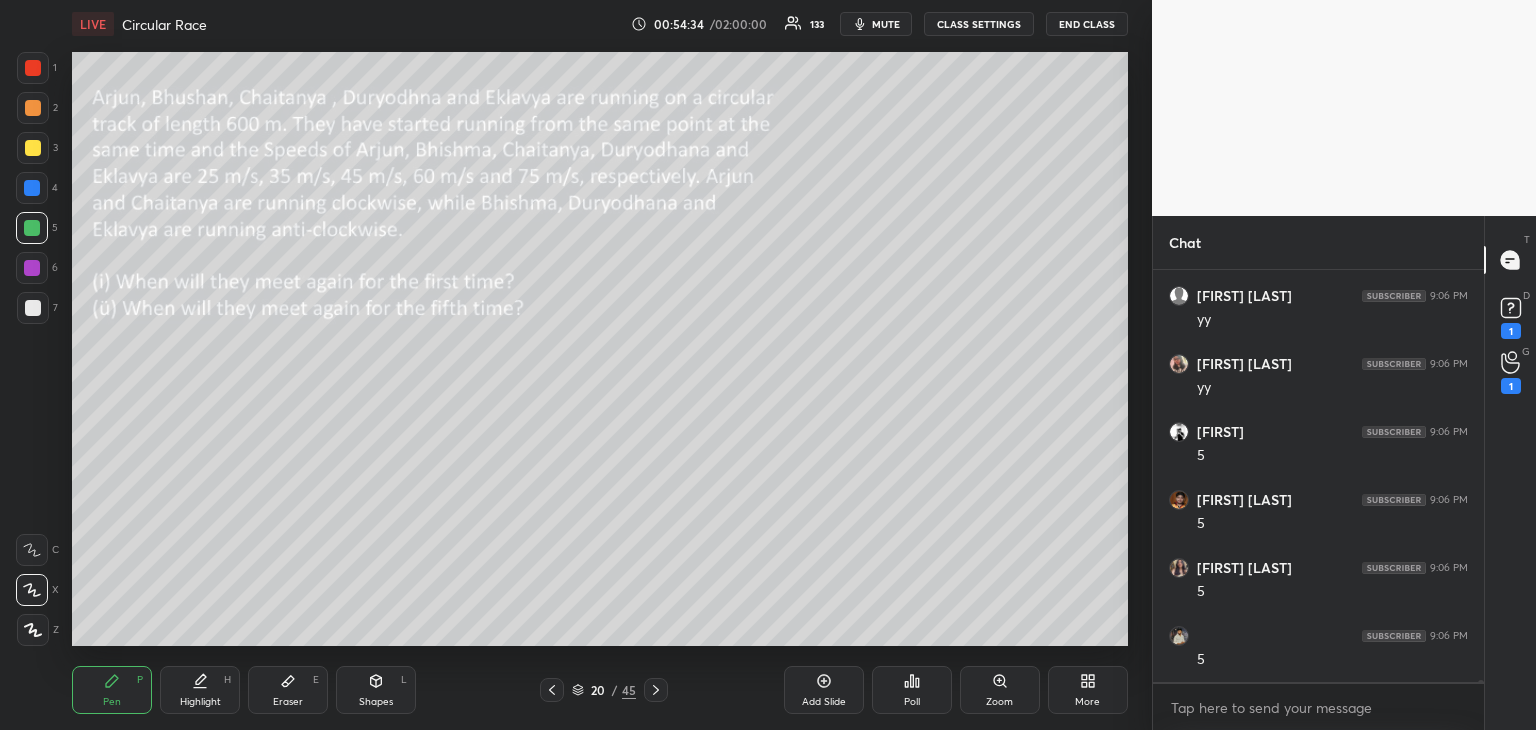 scroll, scrollTop: 73664, scrollLeft: 0, axis: vertical 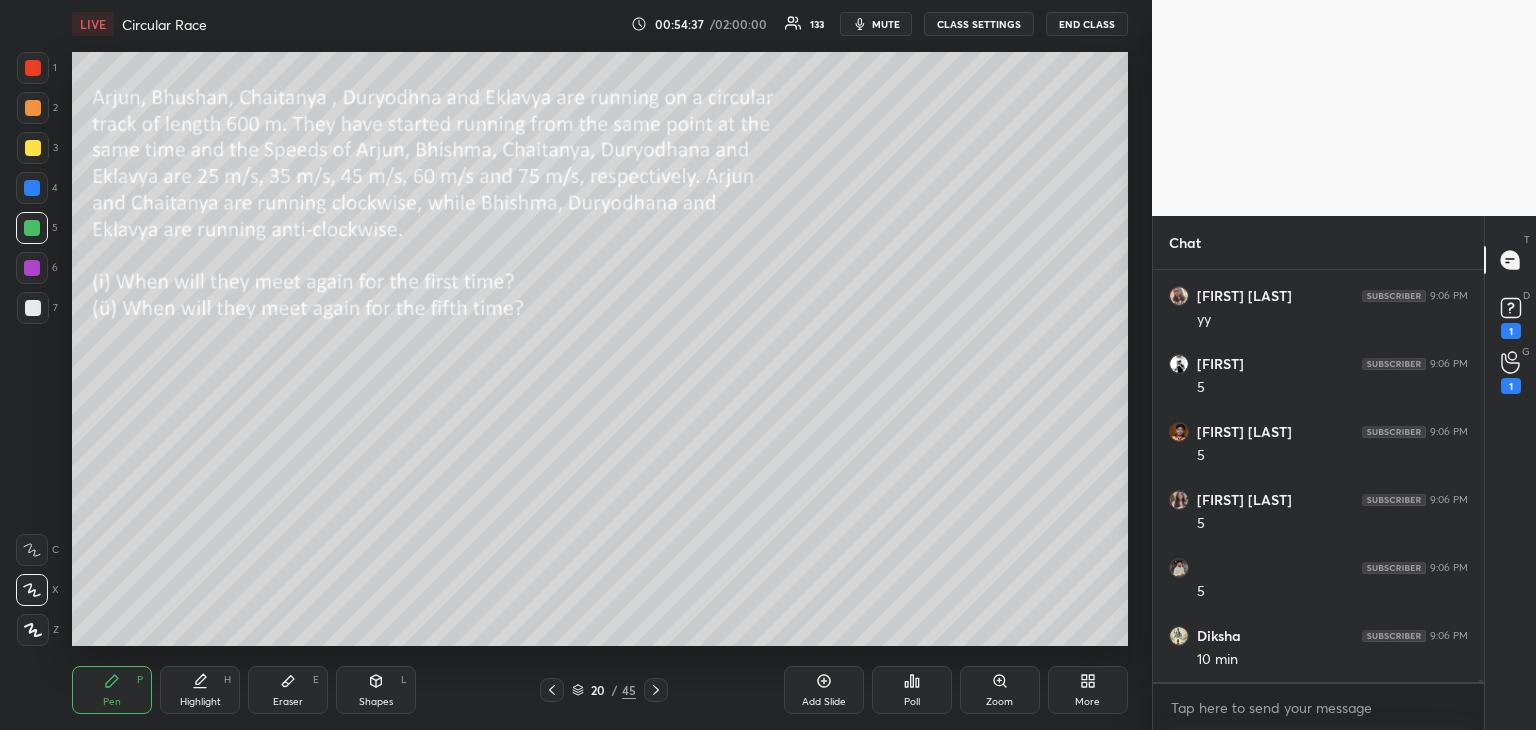 click on "Pen P" at bounding box center (112, 690) 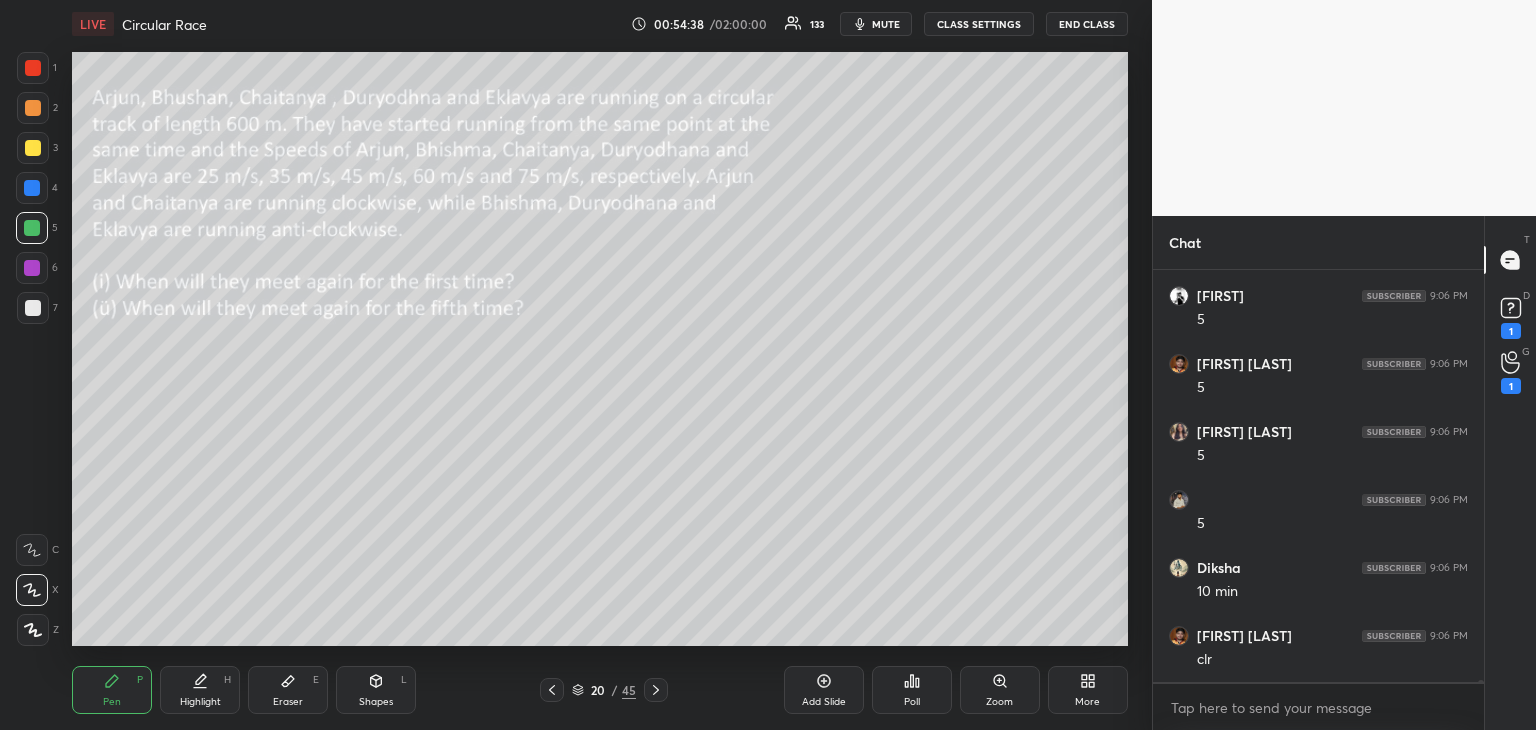 click at bounding box center (33, 148) 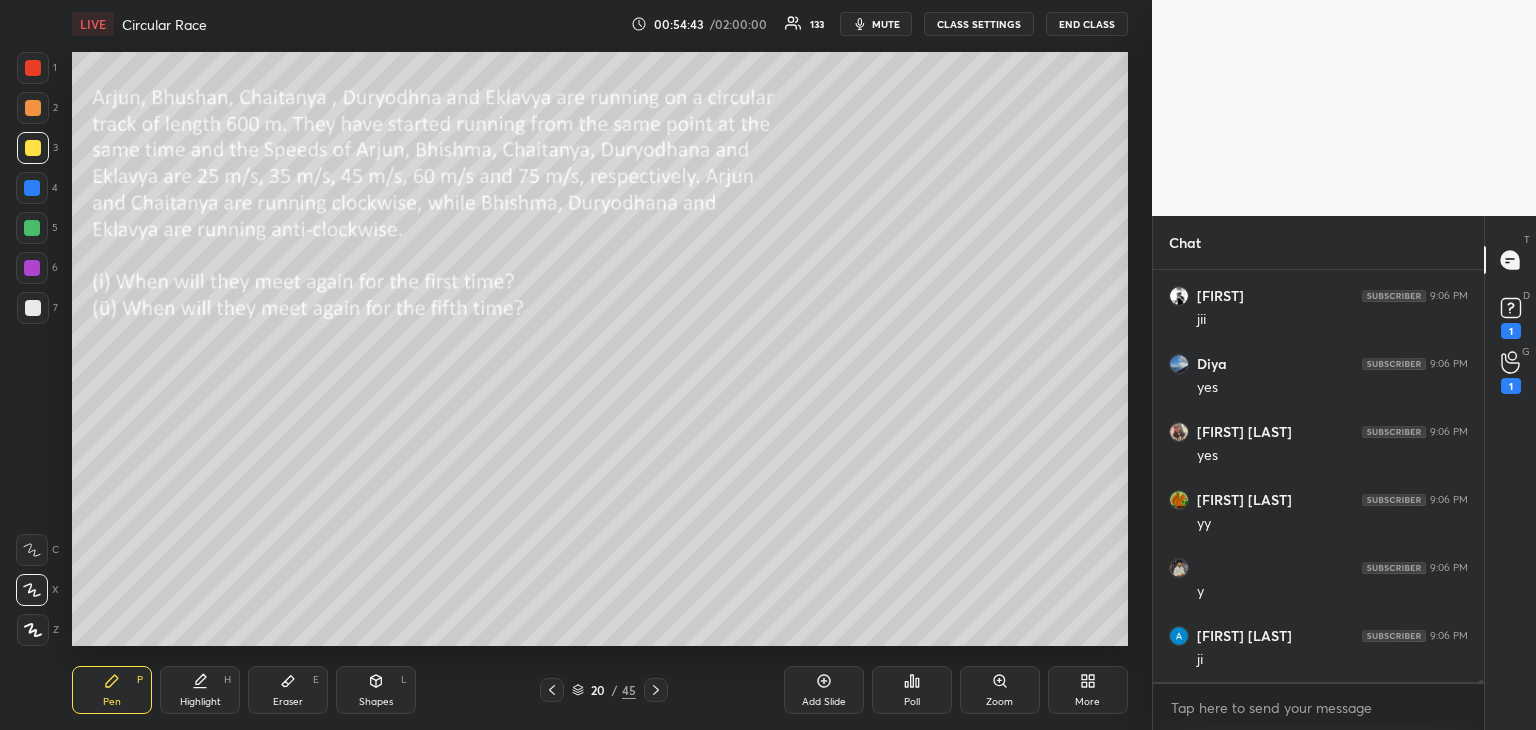 scroll, scrollTop: 74380, scrollLeft: 0, axis: vertical 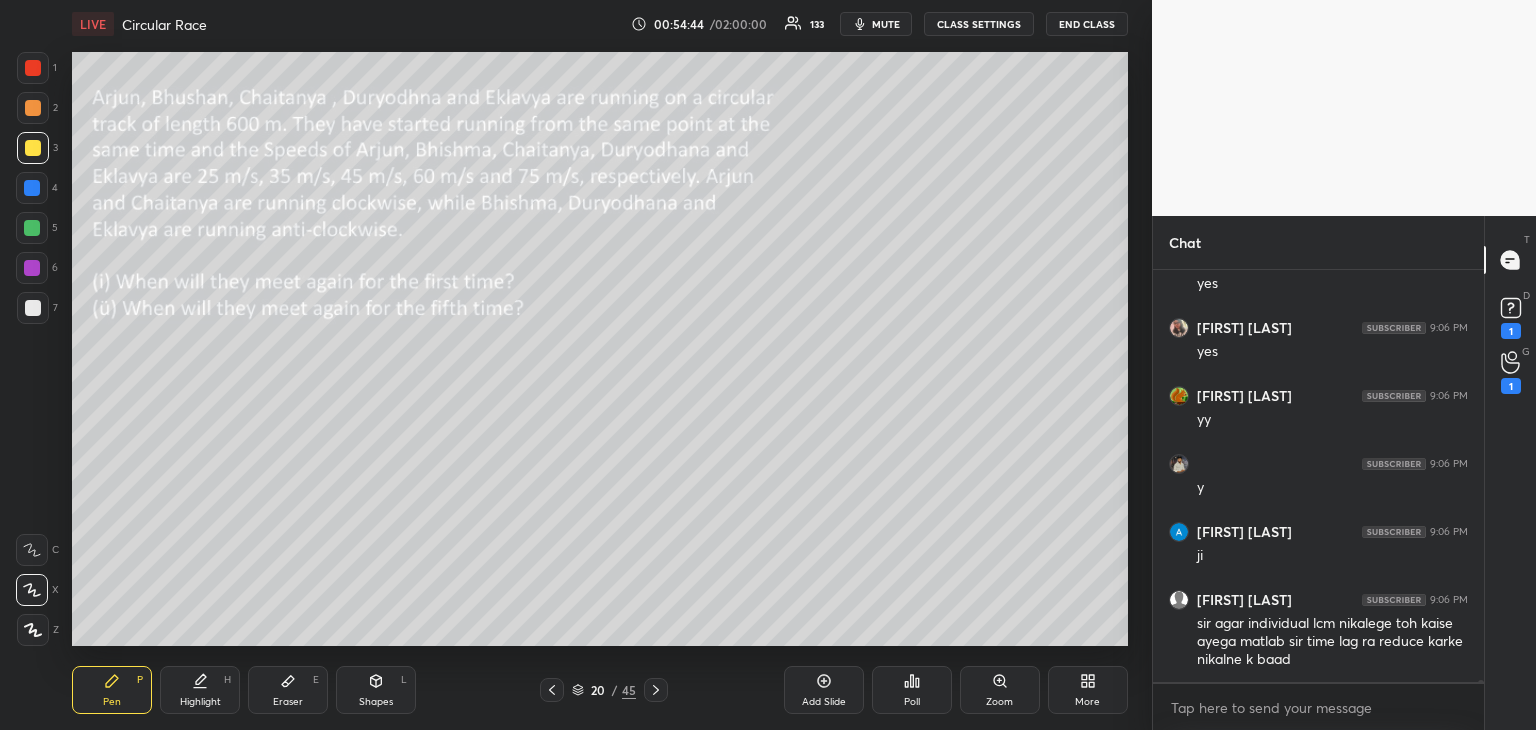 click 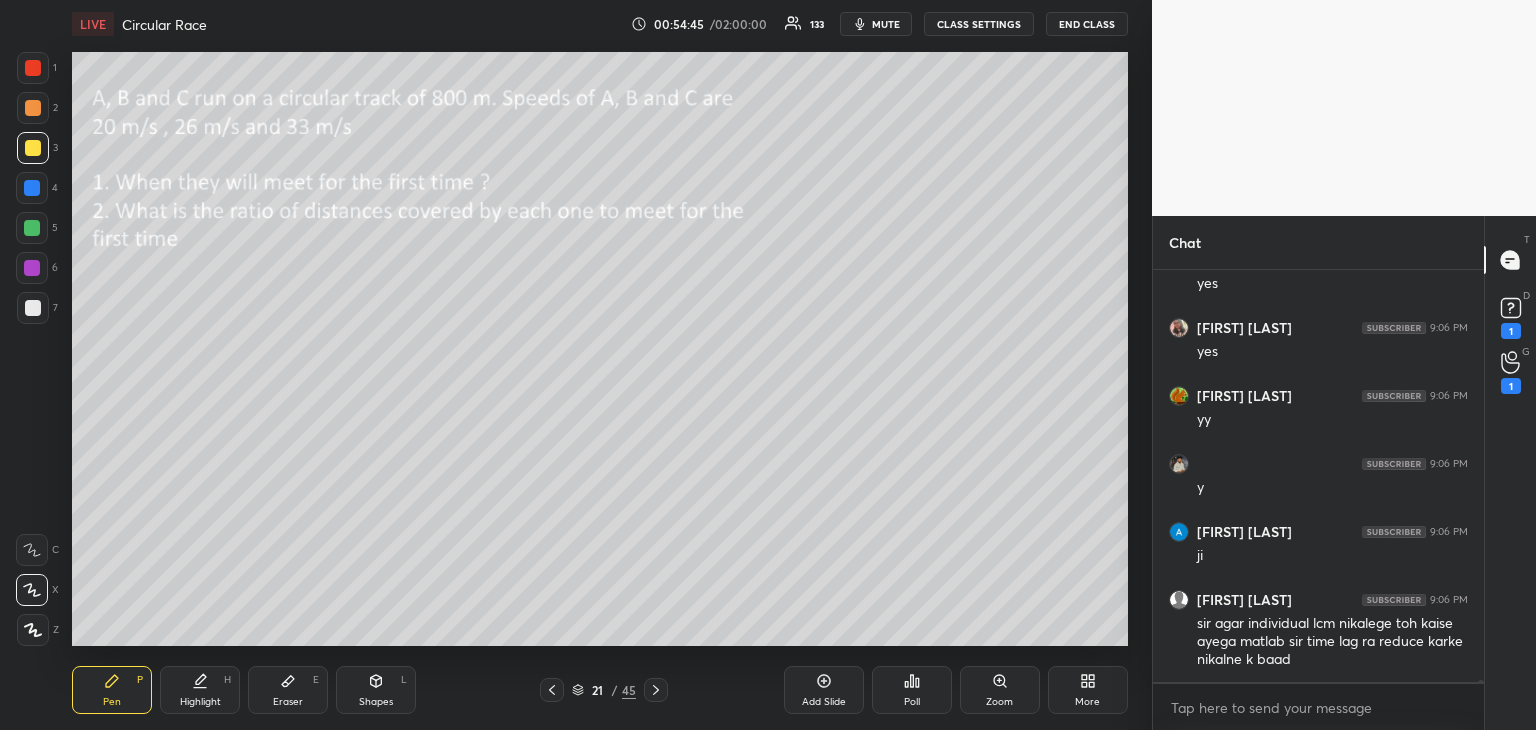 scroll, scrollTop: 74448, scrollLeft: 0, axis: vertical 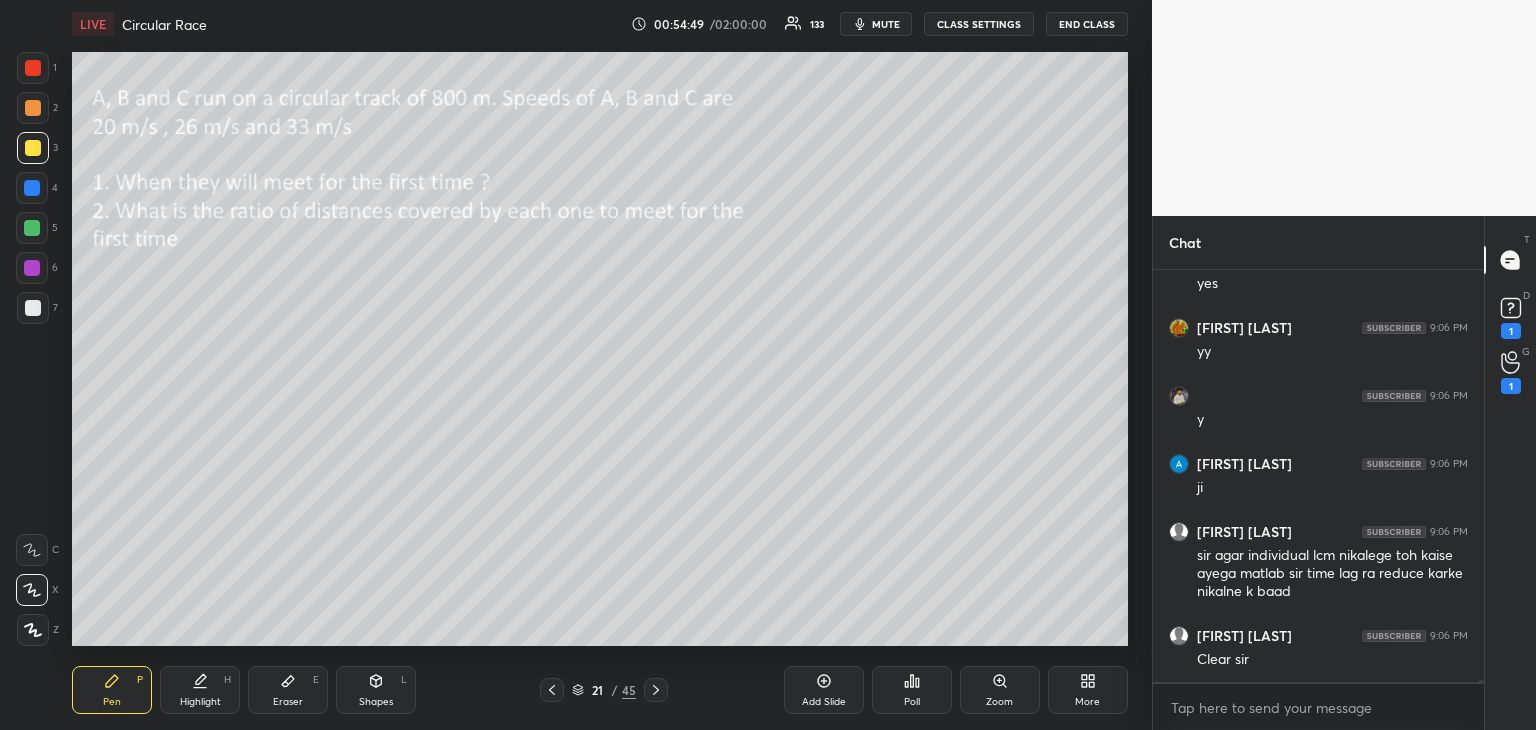 click 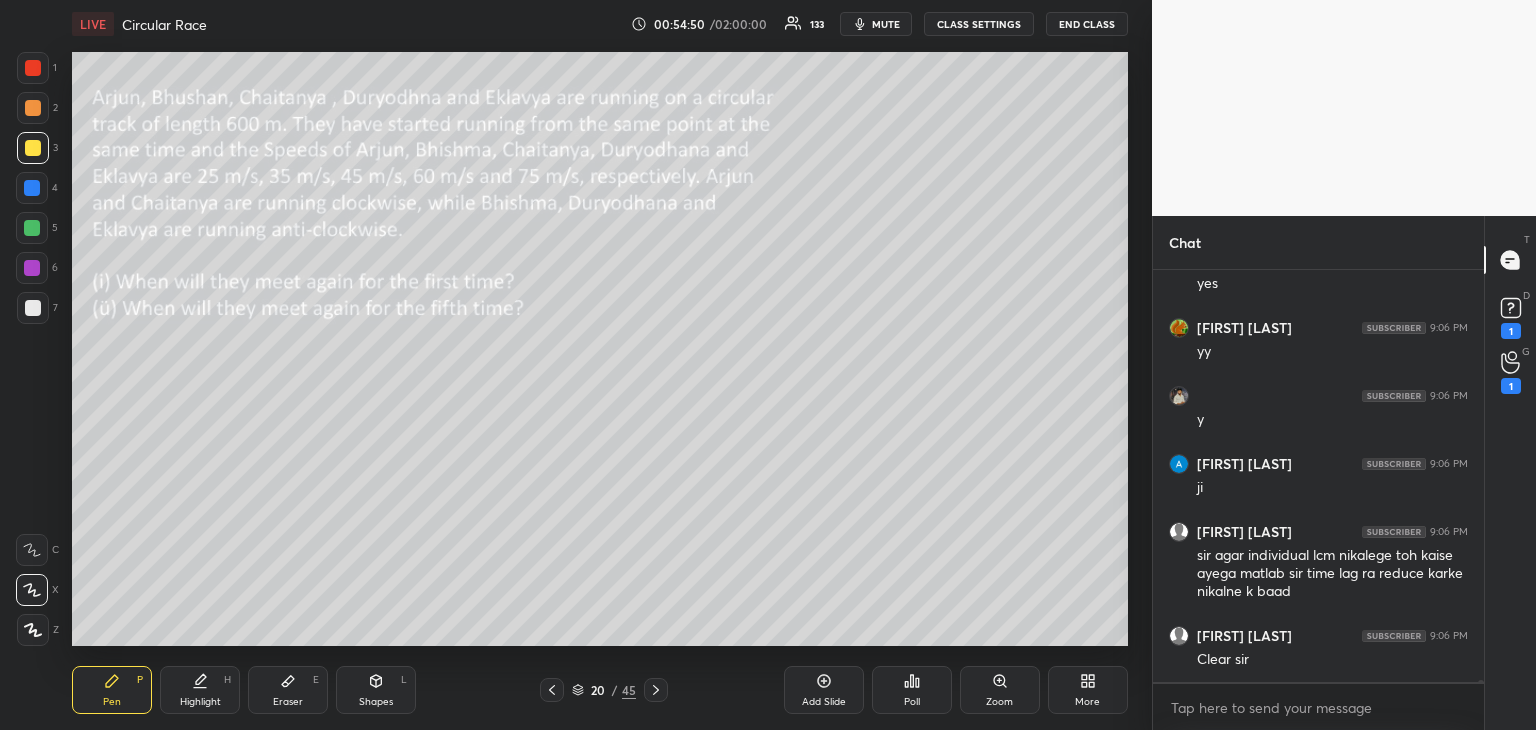 click on "Highlight" at bounding box center [200, 702] 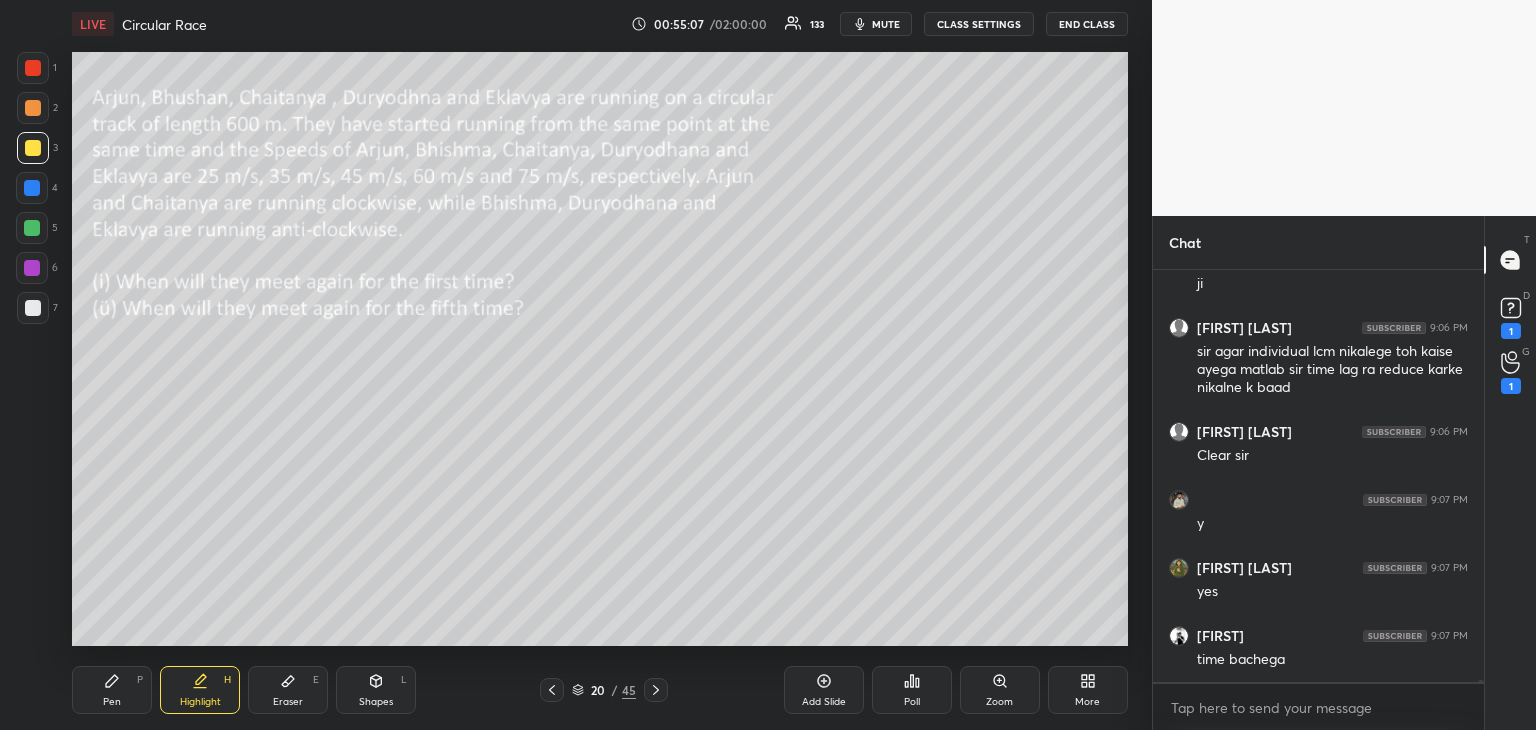scroll, scrollTop: 74720, scrollLeft: 0, axis: vertical 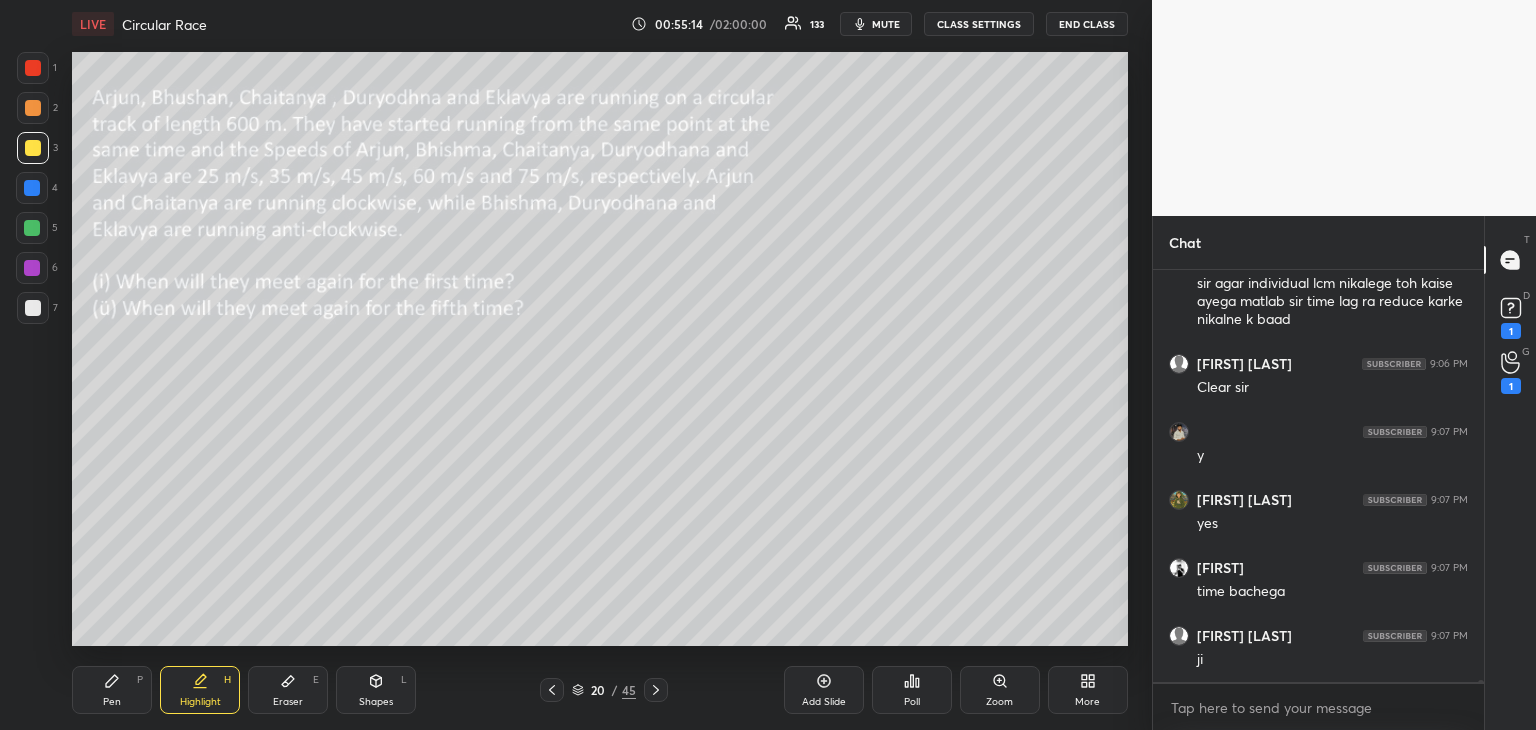 click on "Pen P" at bounding box center [112, 690] 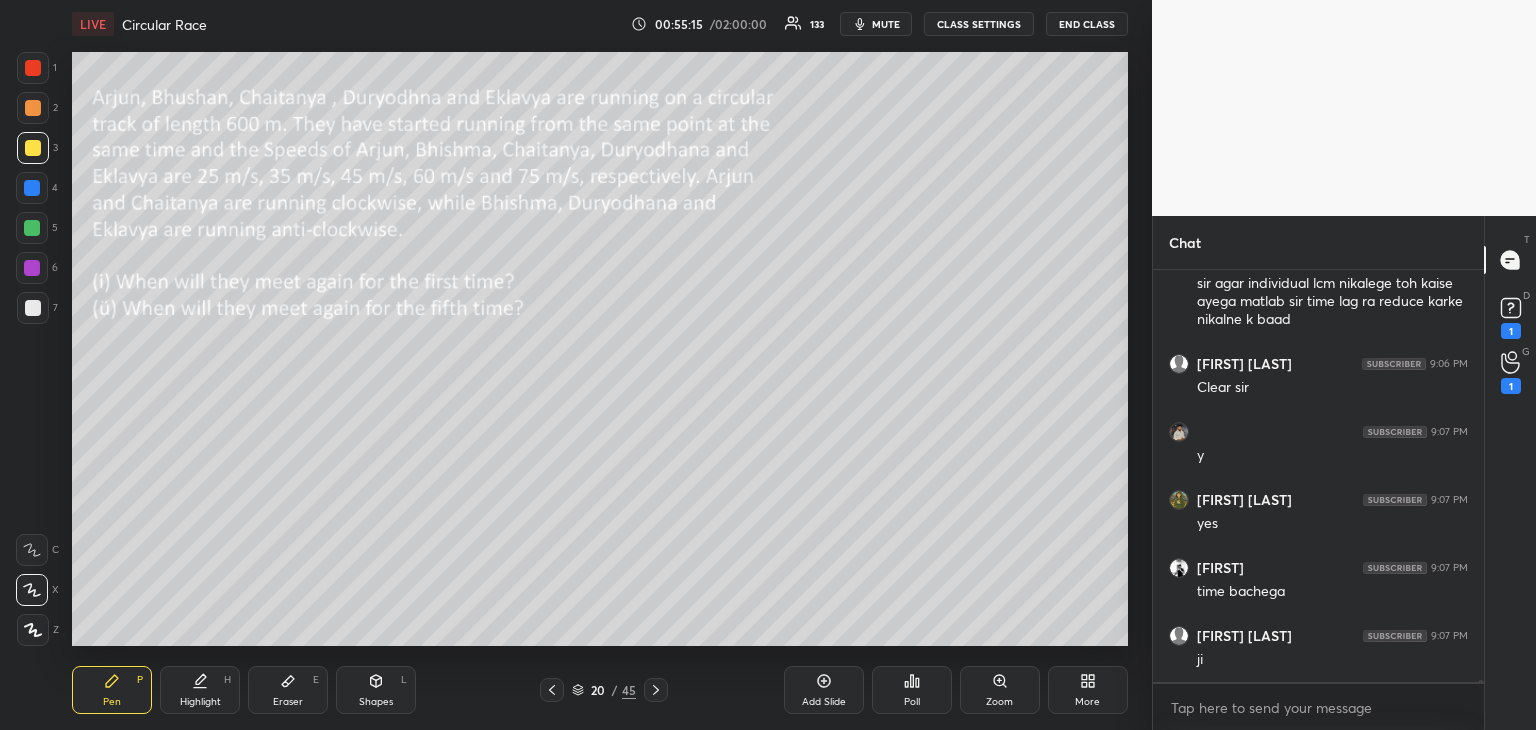 scroll, scrollTop: 74788, scrollLeft: 0, axis: vertical 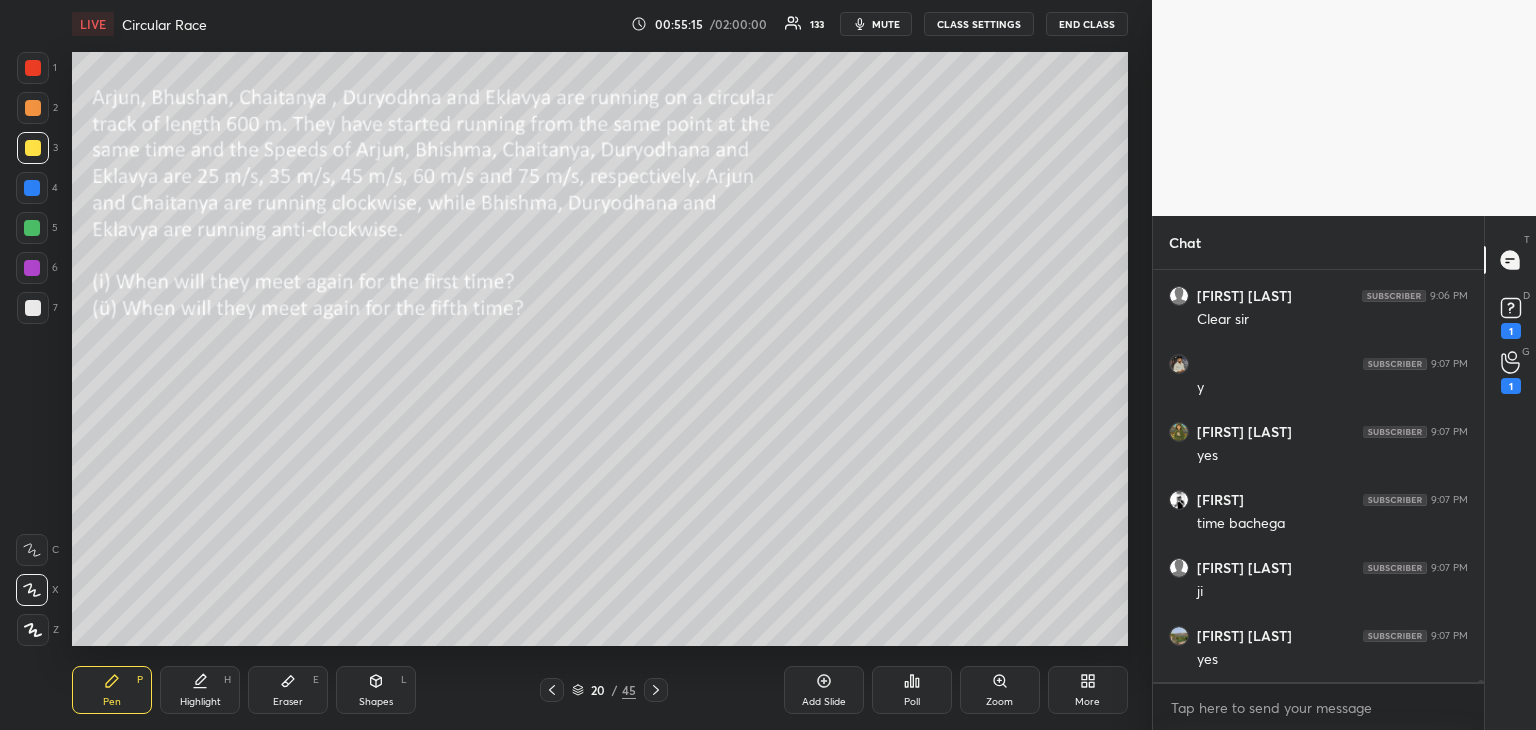 click 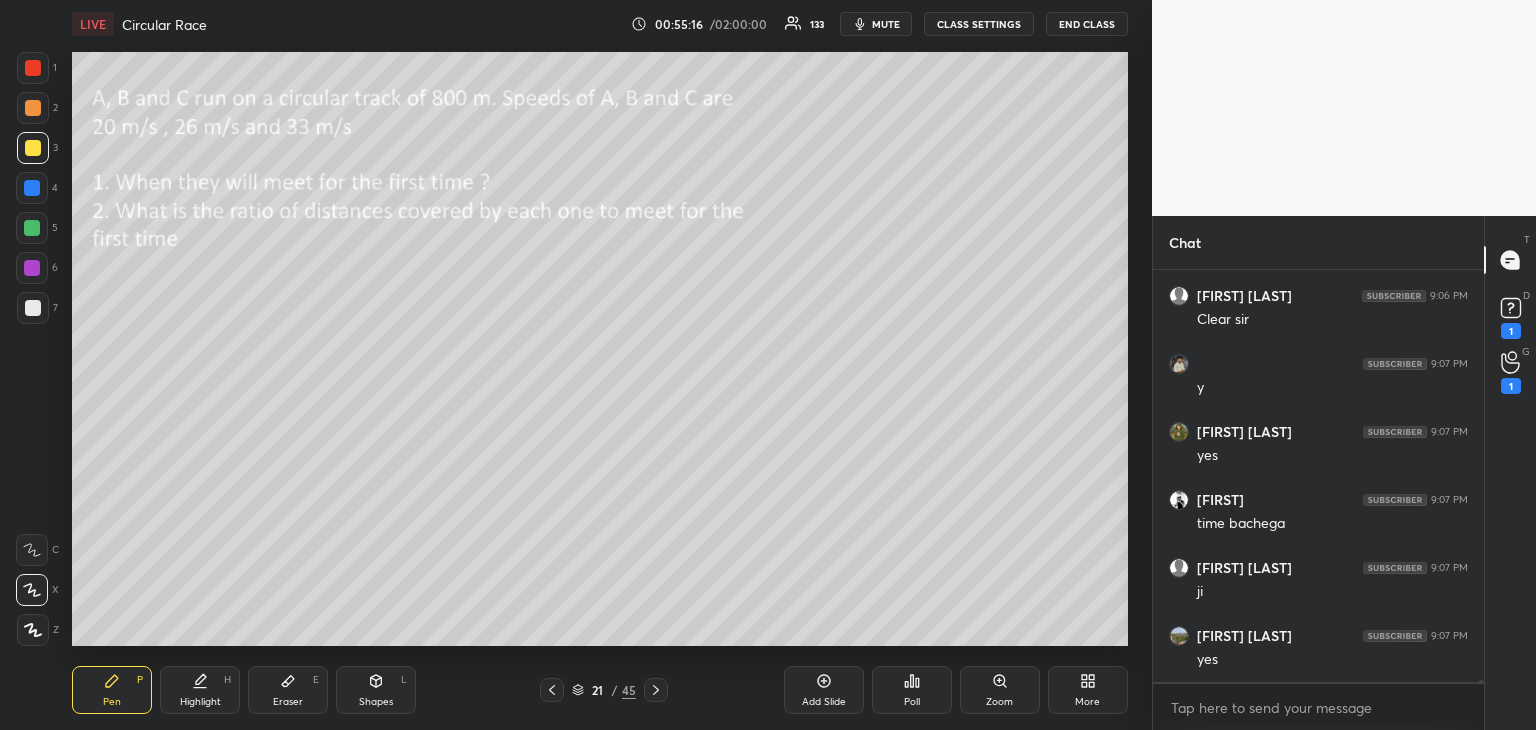scroll, scrollTop: 74856, scrollLeft: 0, axis: vertical 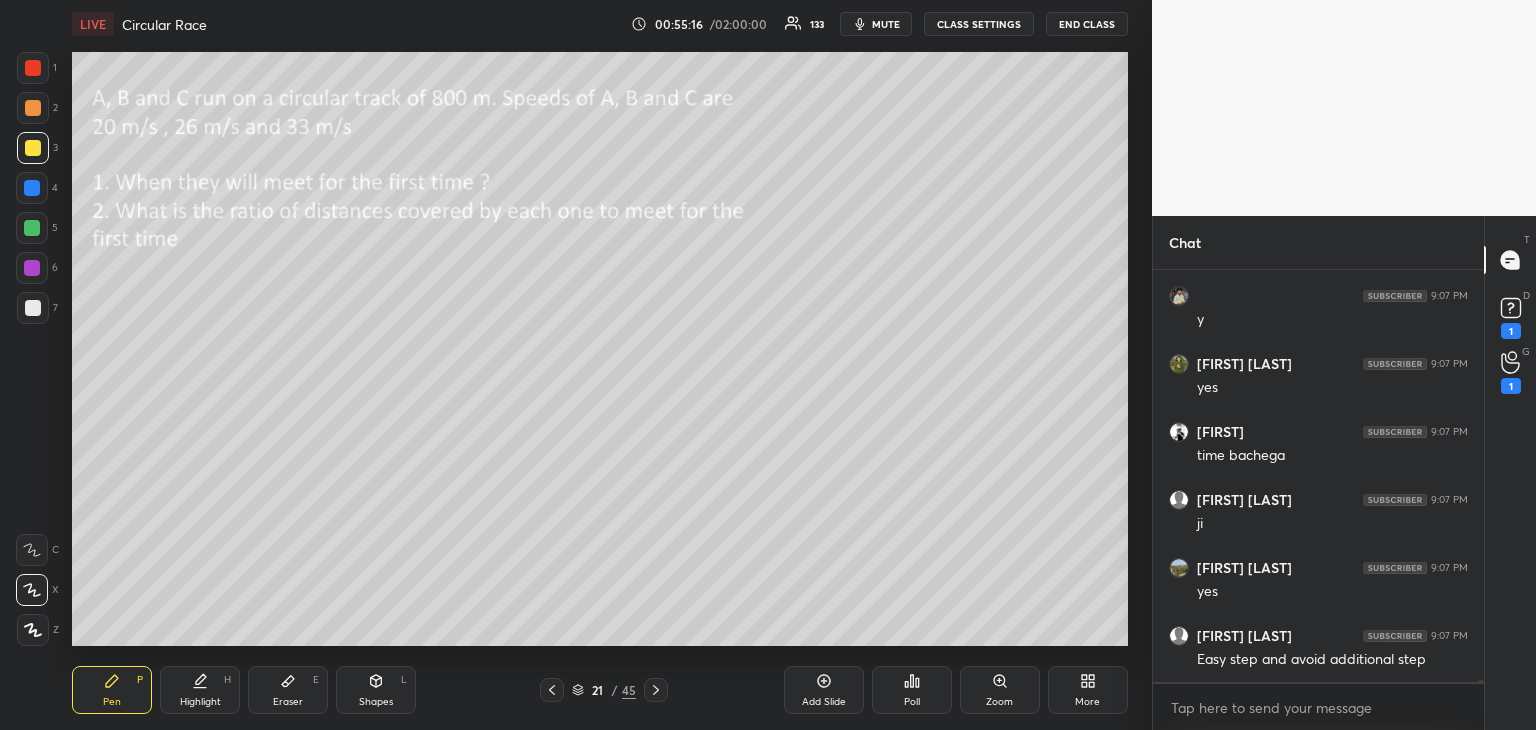 click at bounding box center [33, 108] 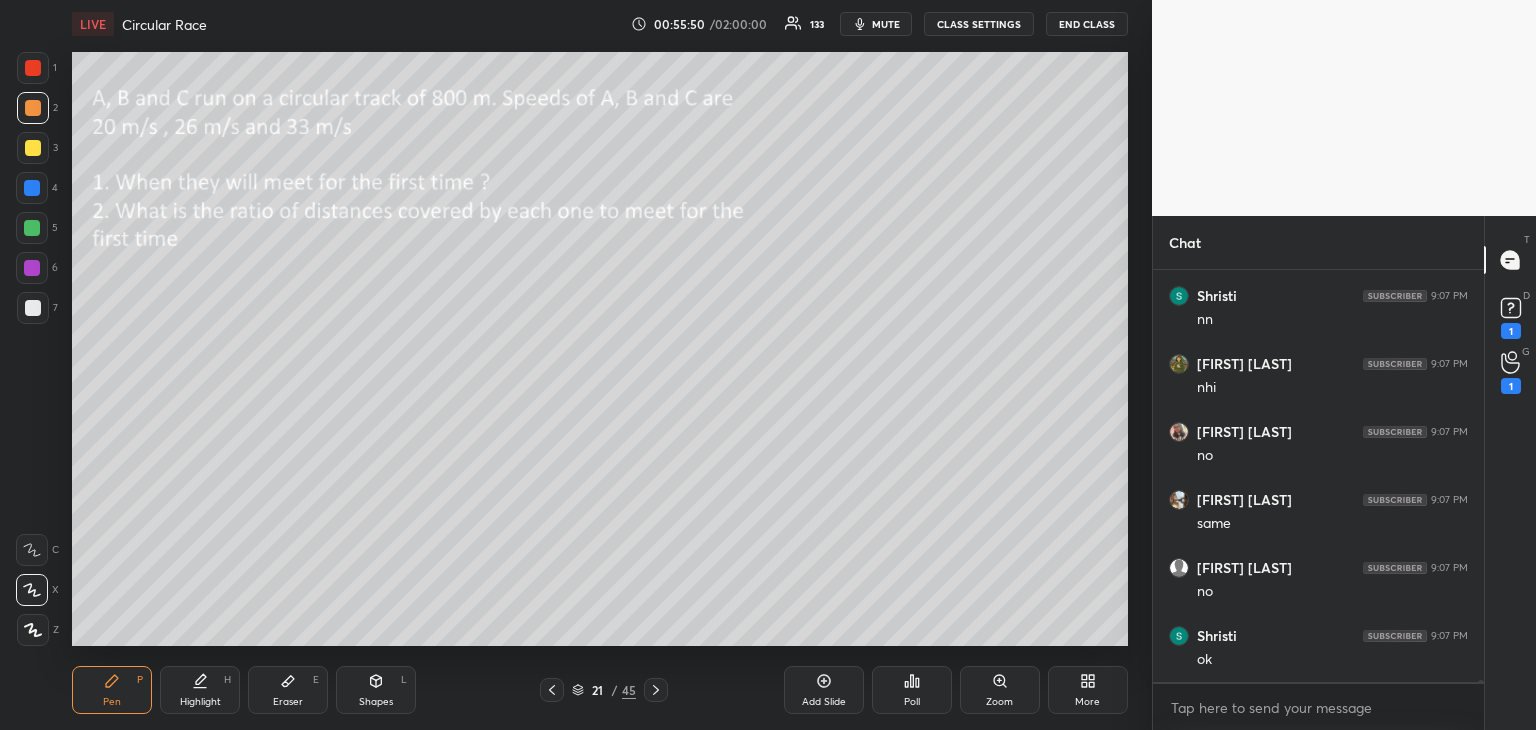 scroll, scrollTop: 75944, scrollLeft: 0, axis: vertical 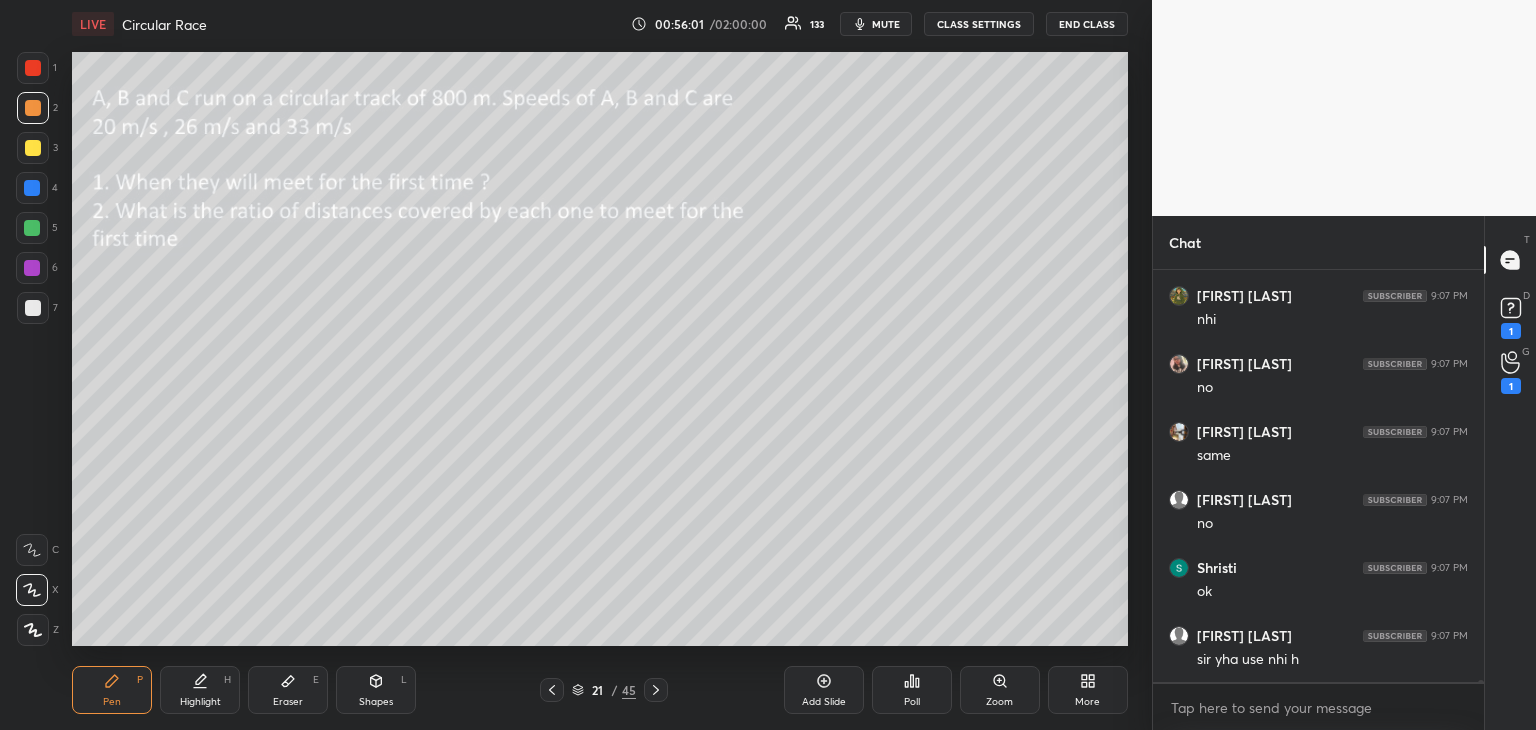 click on "Eraser E" at bounding box center (288, 690) 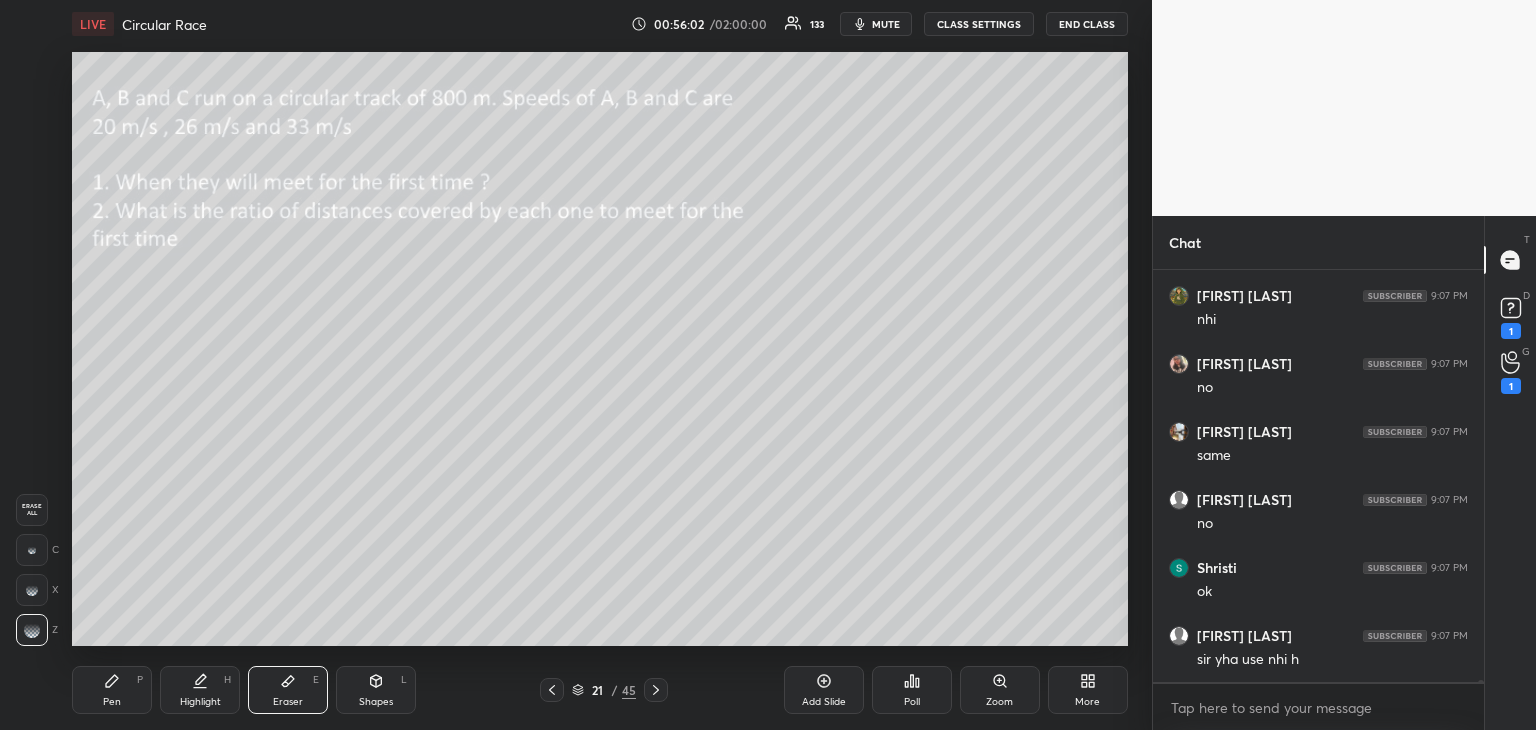click on "Pen P" at bounding box center (112, 690) 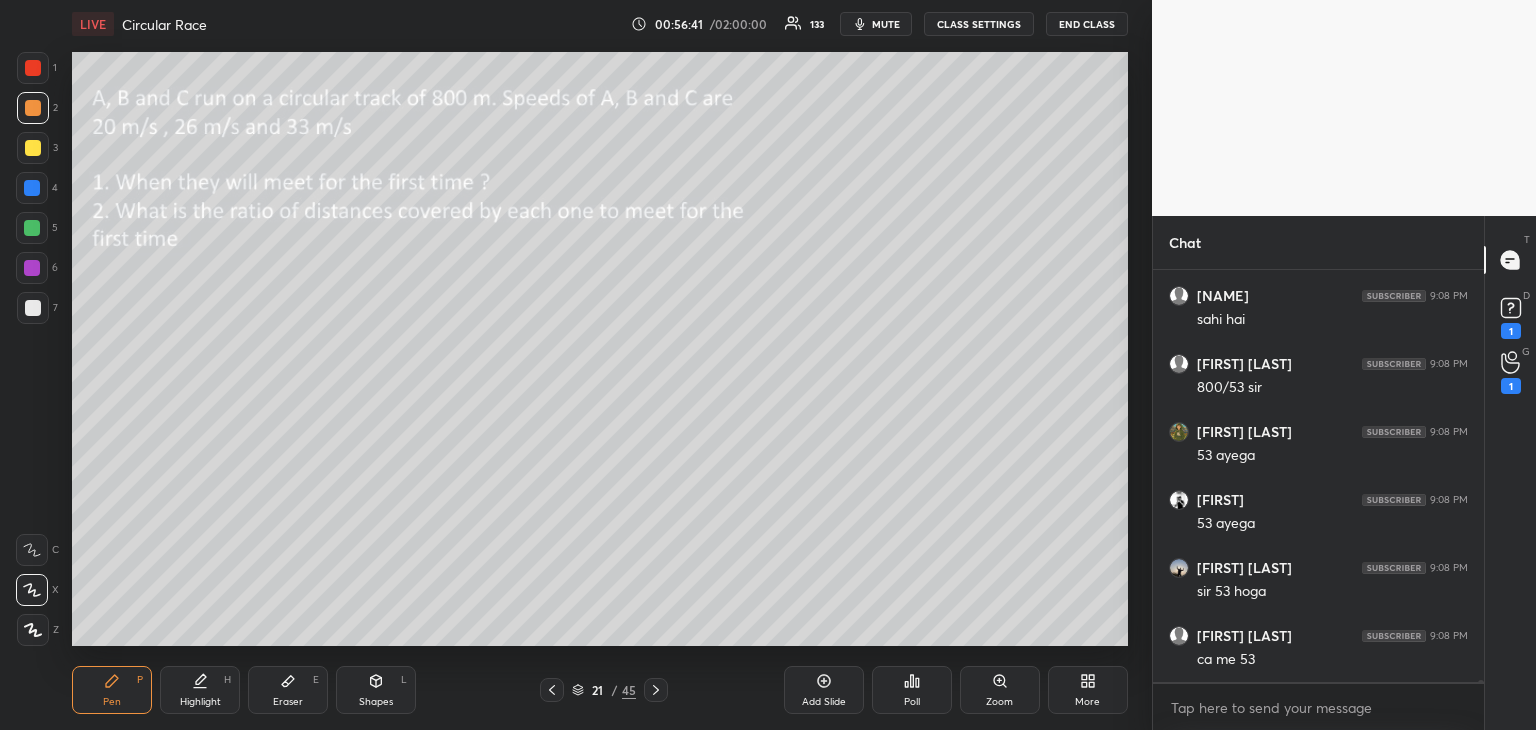 scroll, scrollTop: 77780, scrollLeft: 0, axis: vertical 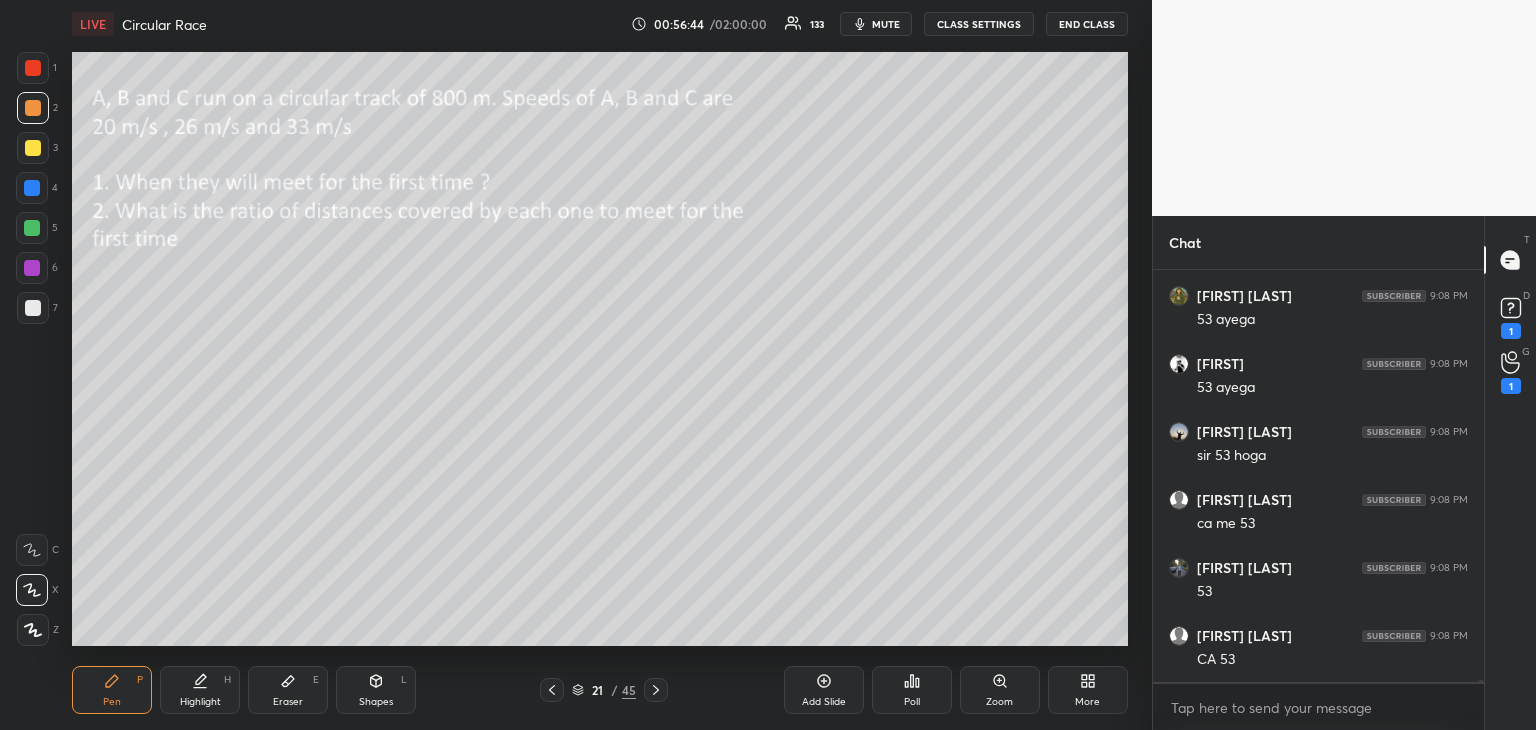 click on "Eraser" at bounding box center (288, 702) 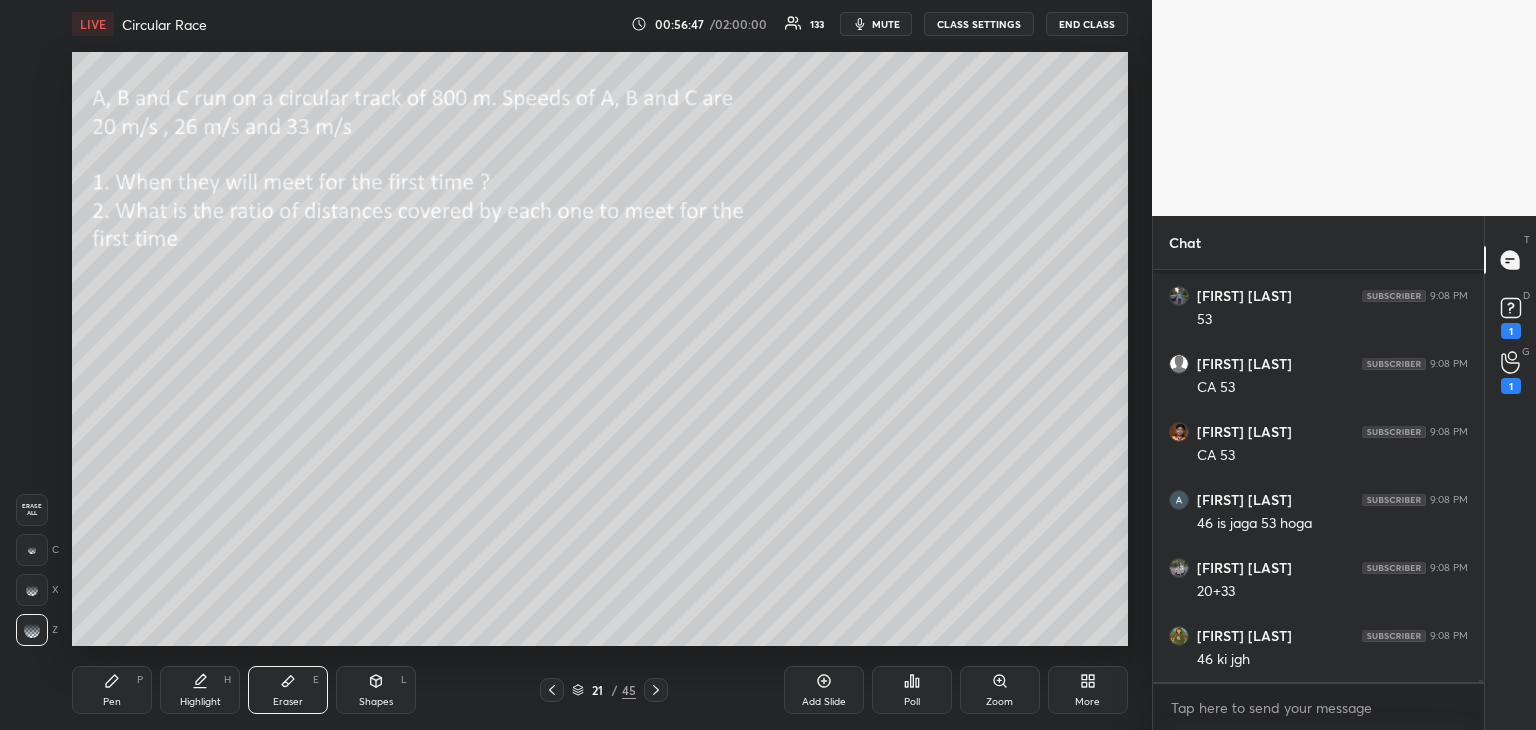 scroll, scrollTop: 78188, scrollLeft: 0, axis: vertical 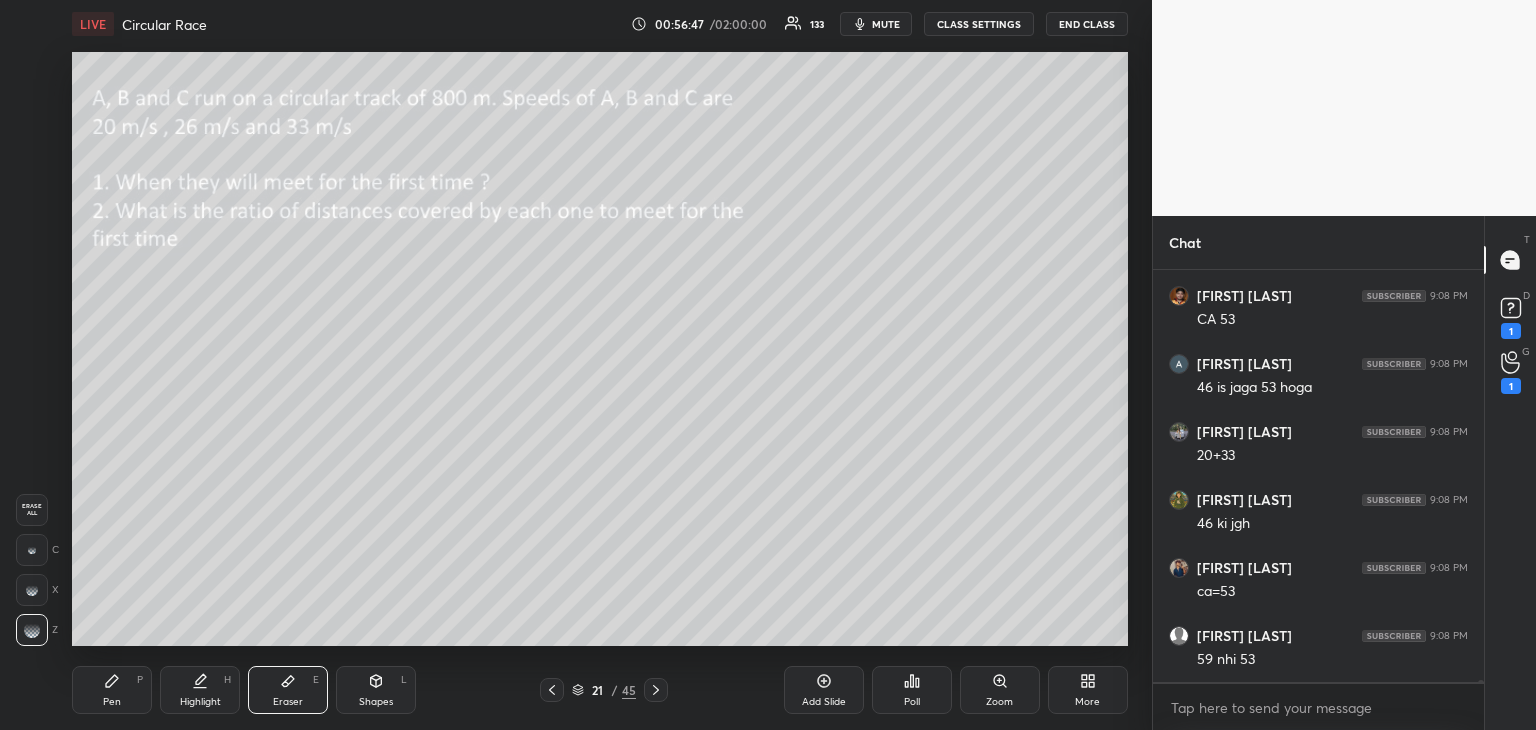 click on "Pen P" at bounding box center (112, 690) 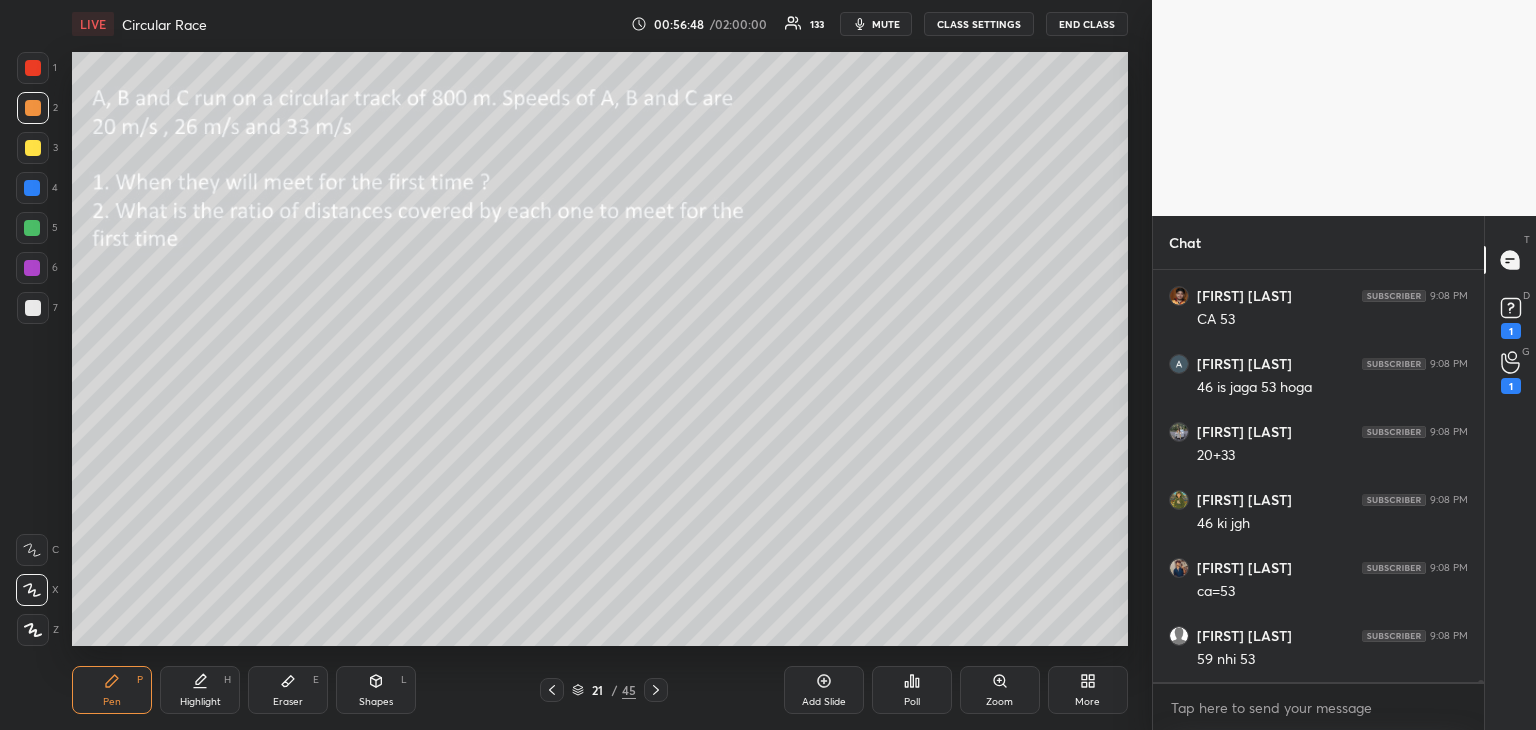 click on "Eraser E" at bounding box center [288, 690] 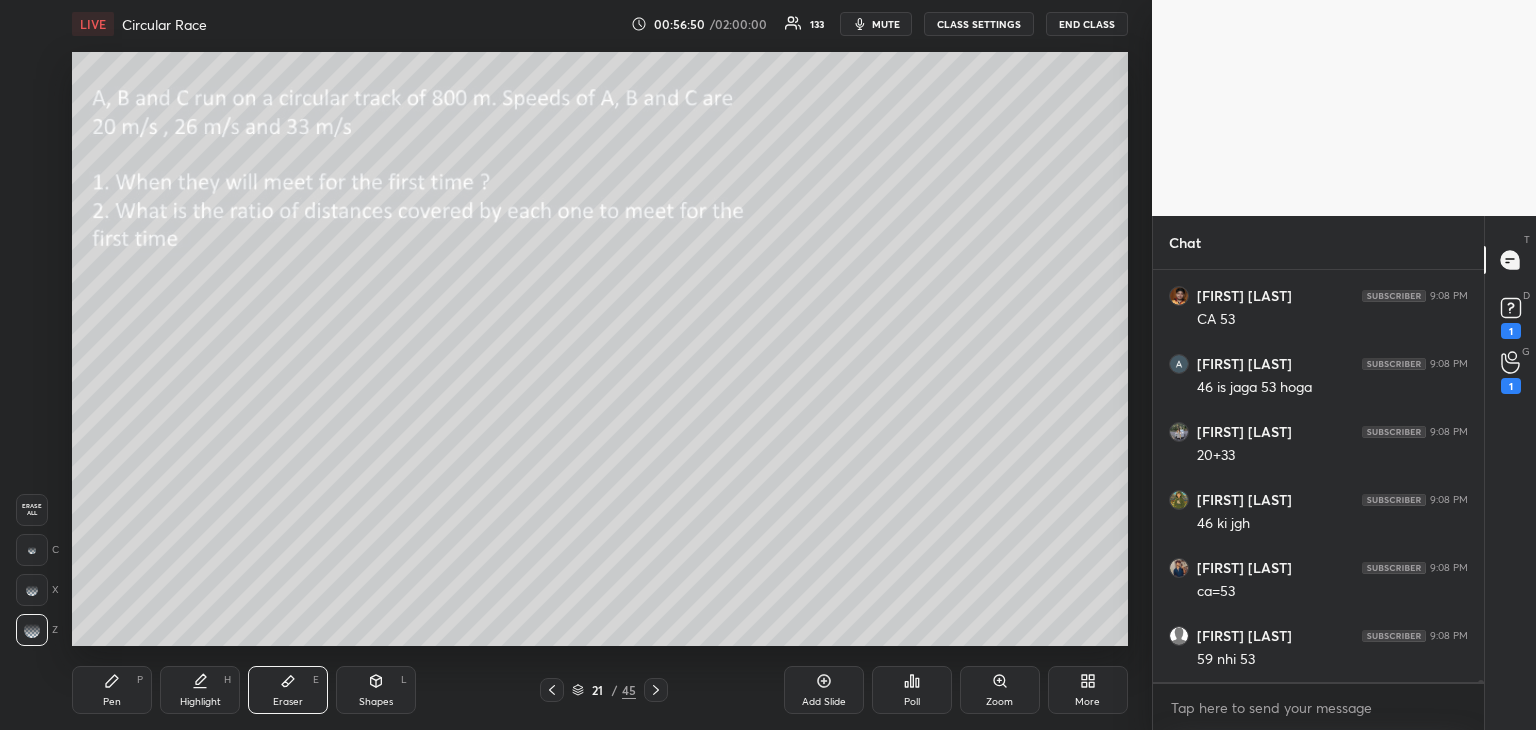 click on "Pen P" at bounding box center (112, 690) 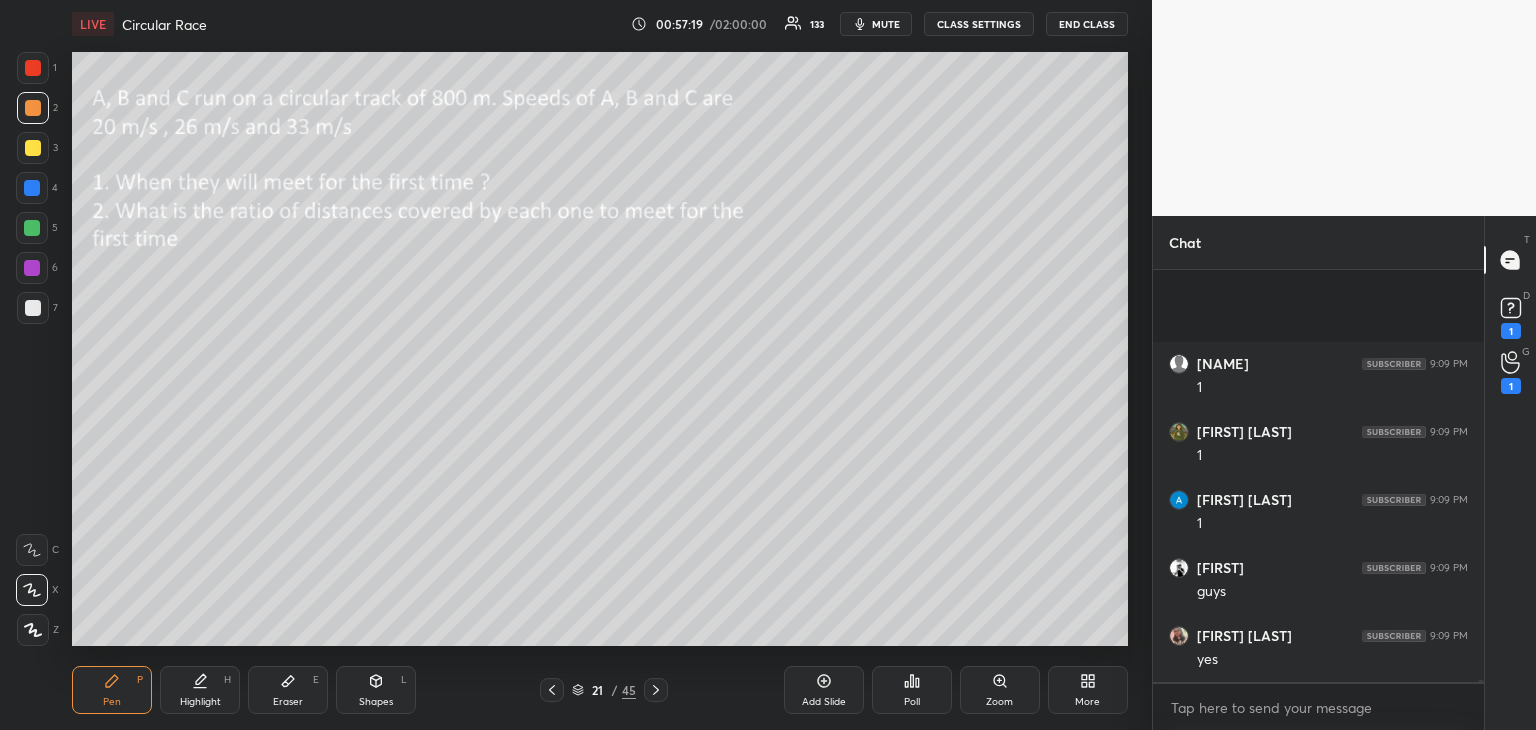 scroll, scrollTop: 79072, scrollLeft: 0, axis: vertical 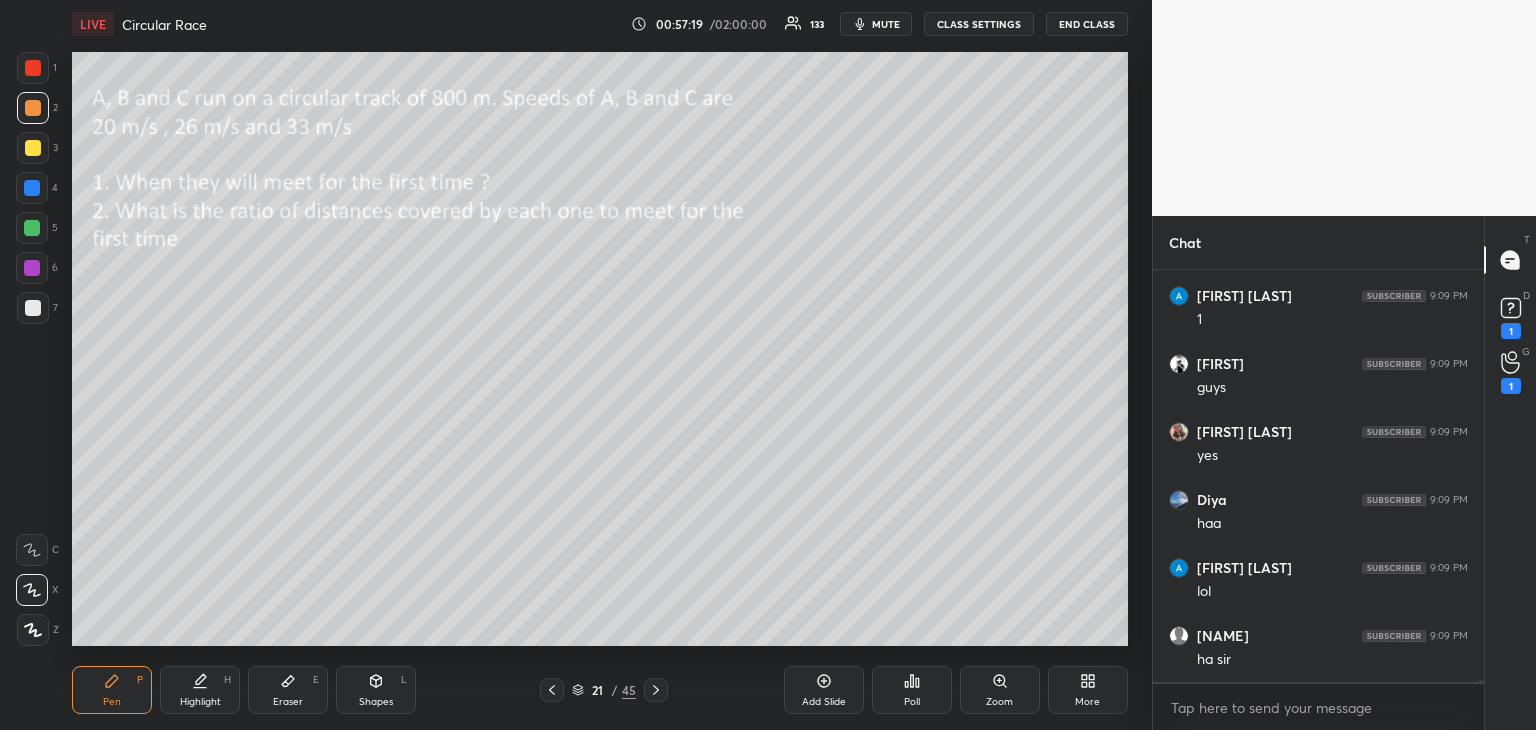 click on "Pen P" at bounding box center [112, 690] 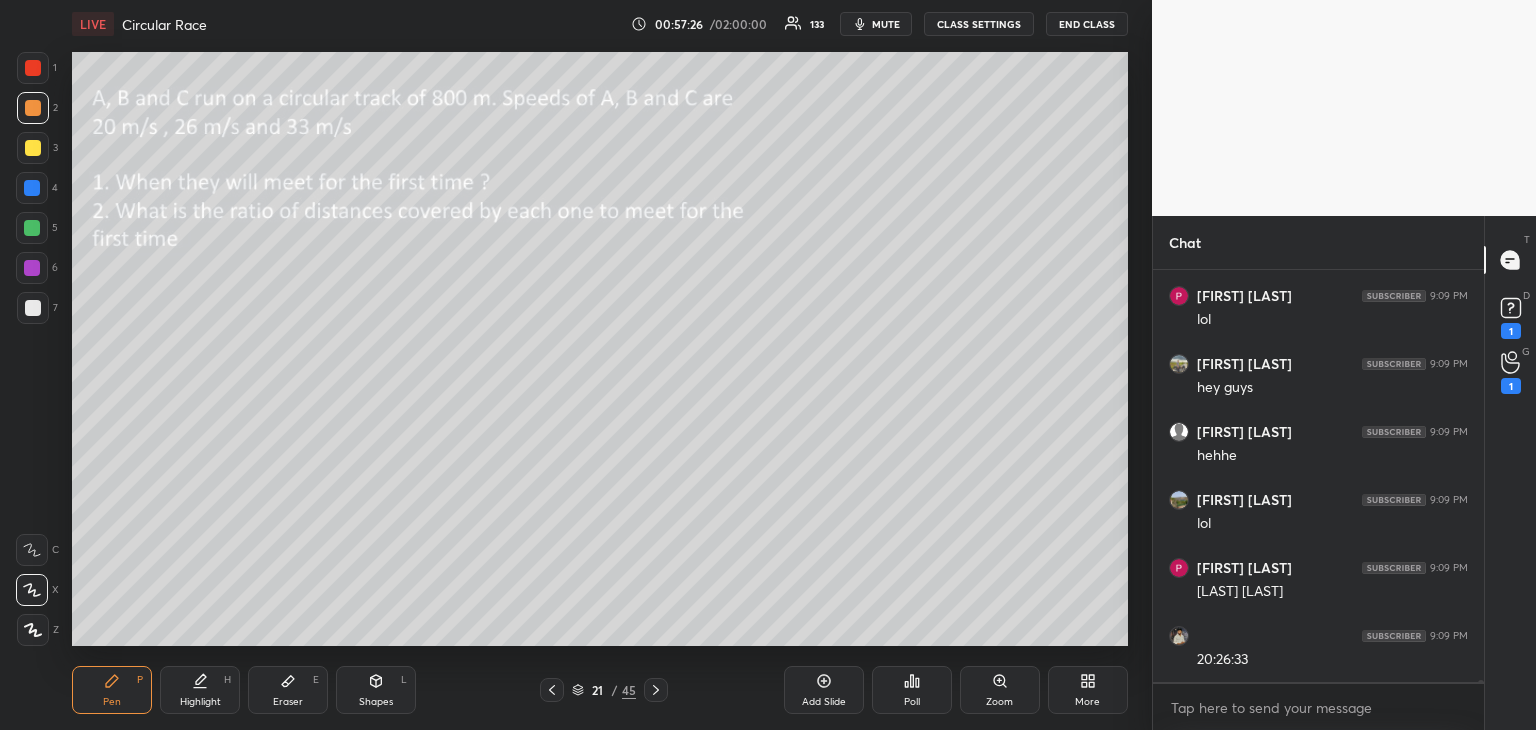 scroll, scrollTop: 79752, scrollLeft: 0, axis: vertical 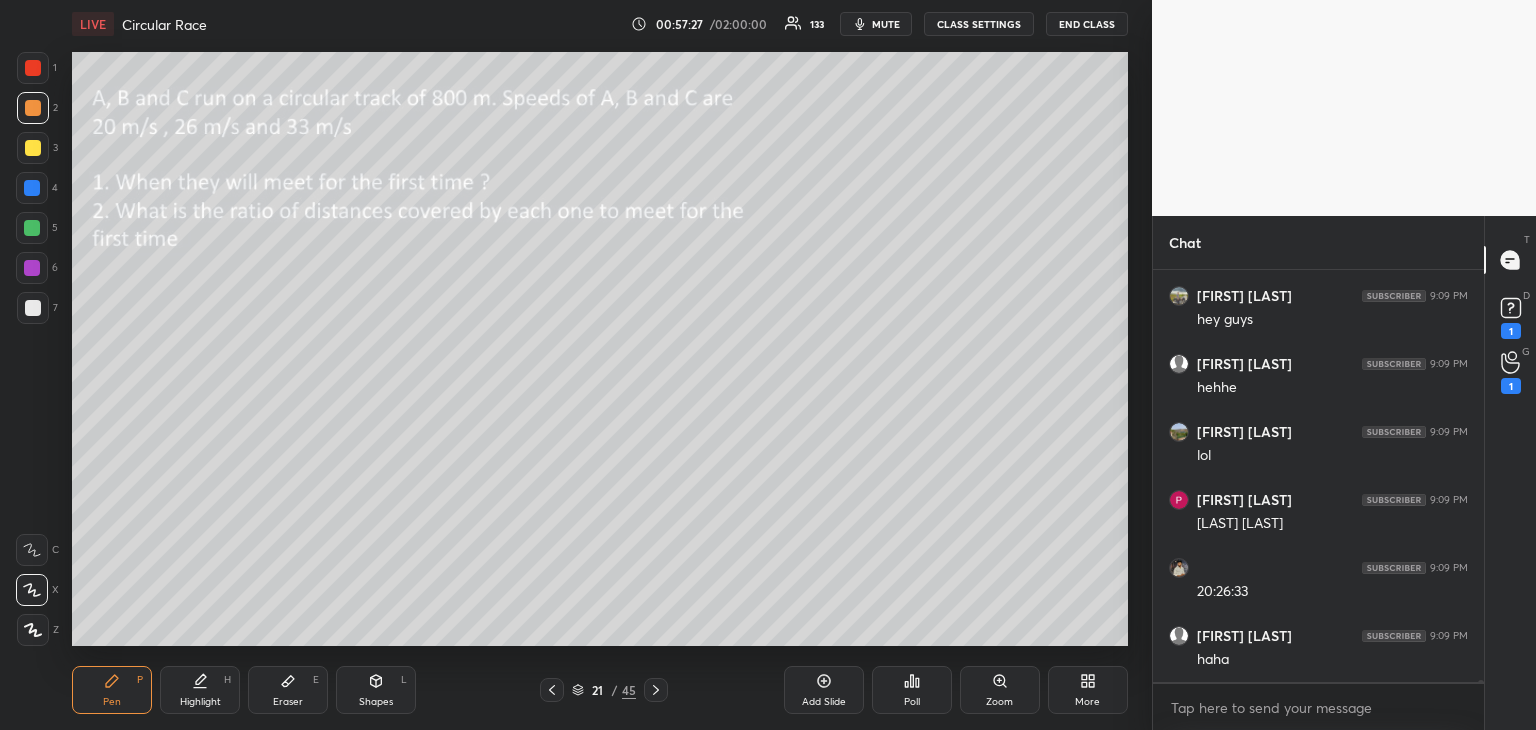 click on "Highlight H" at bounding box center [200, 690] 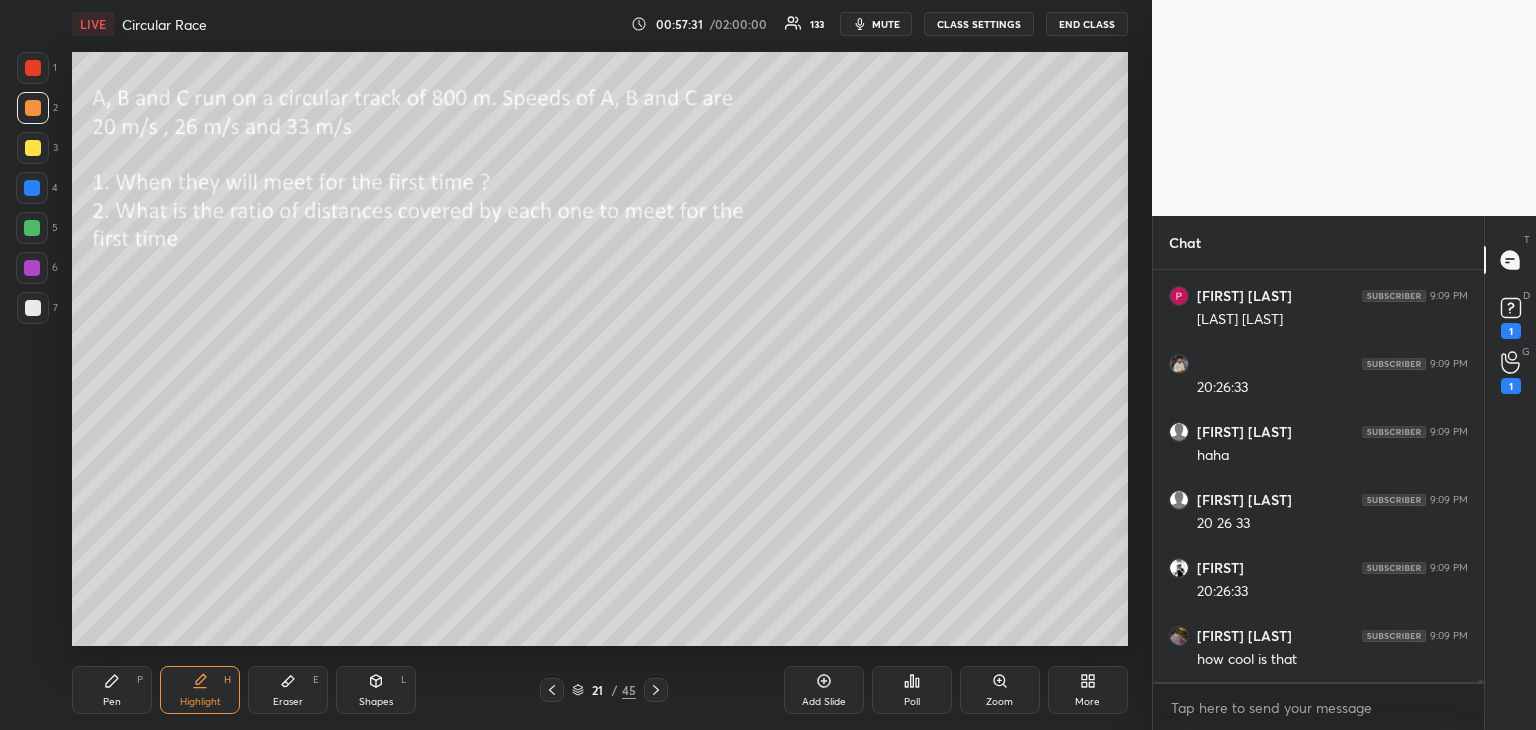scroll, scrollTop: 80024, scrollLeft: 0, axis: vertical 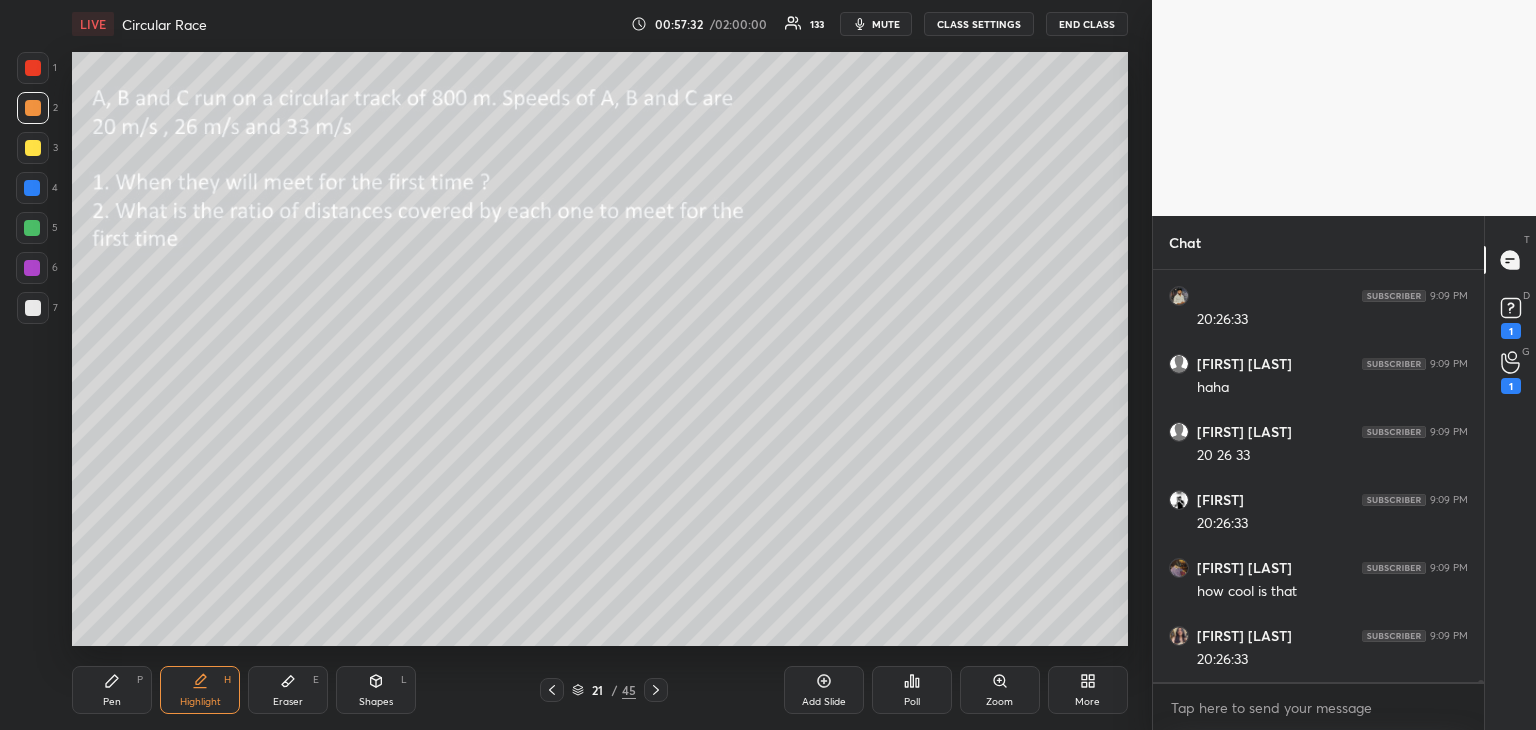 click 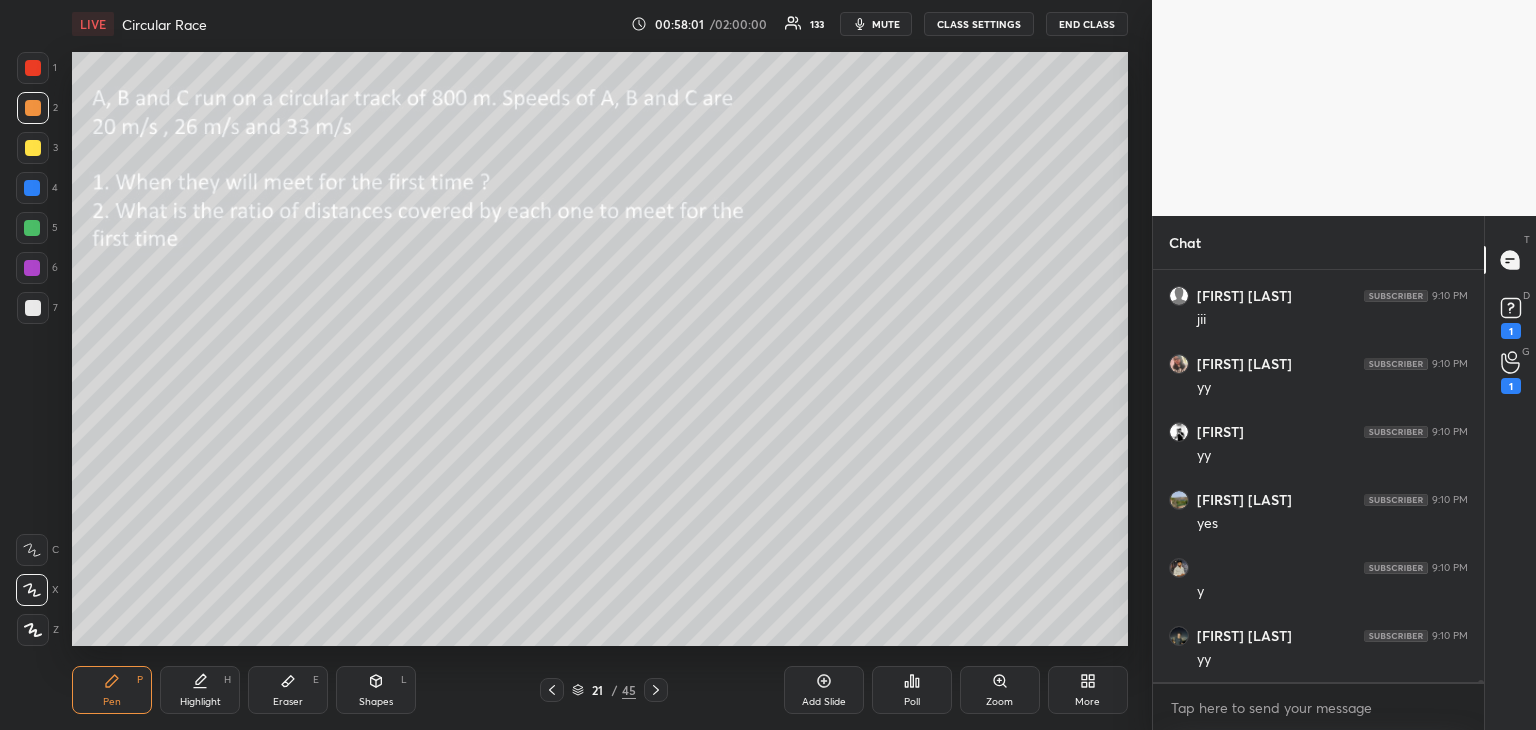 scroll, scrollTop: 81180, scrollLeft: 0, axis: vertical 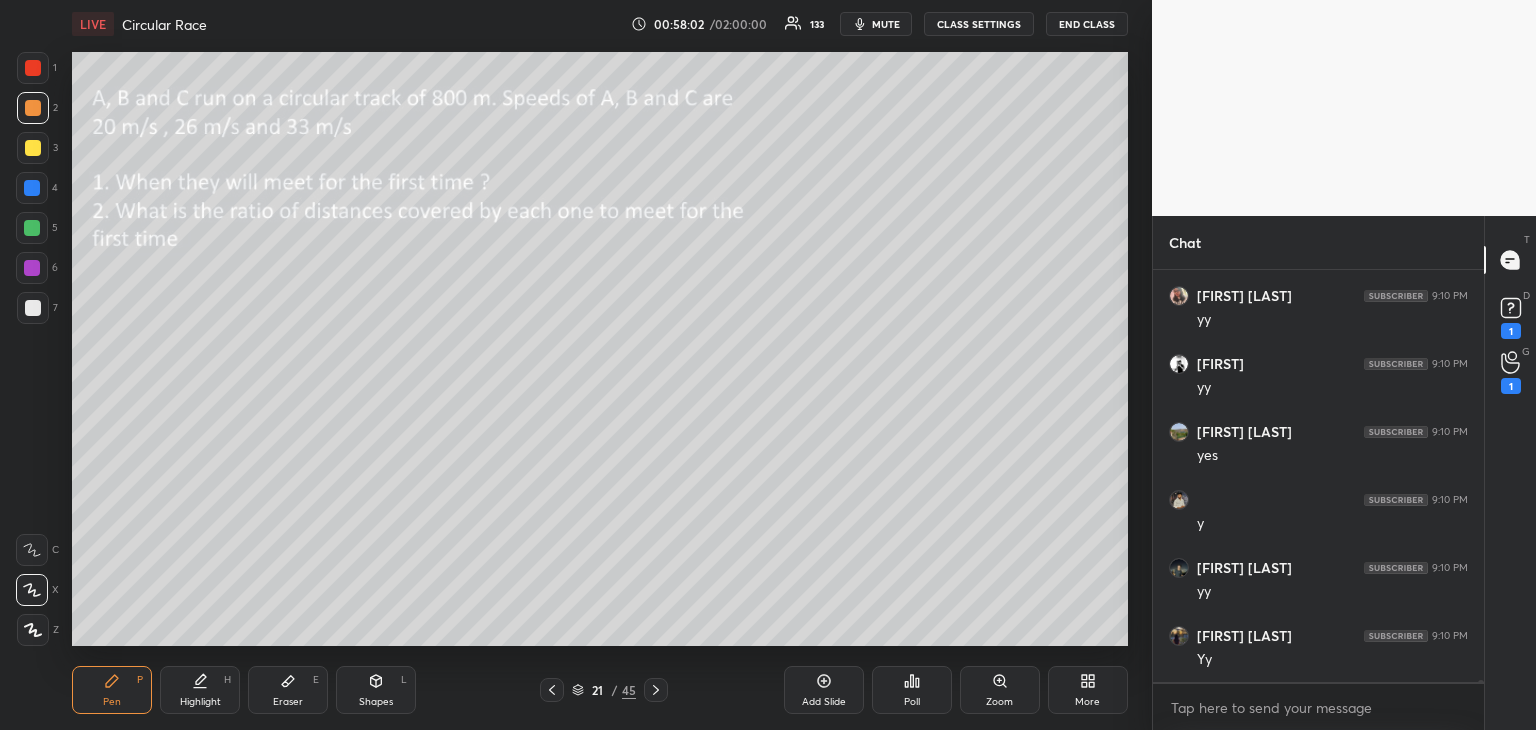 click 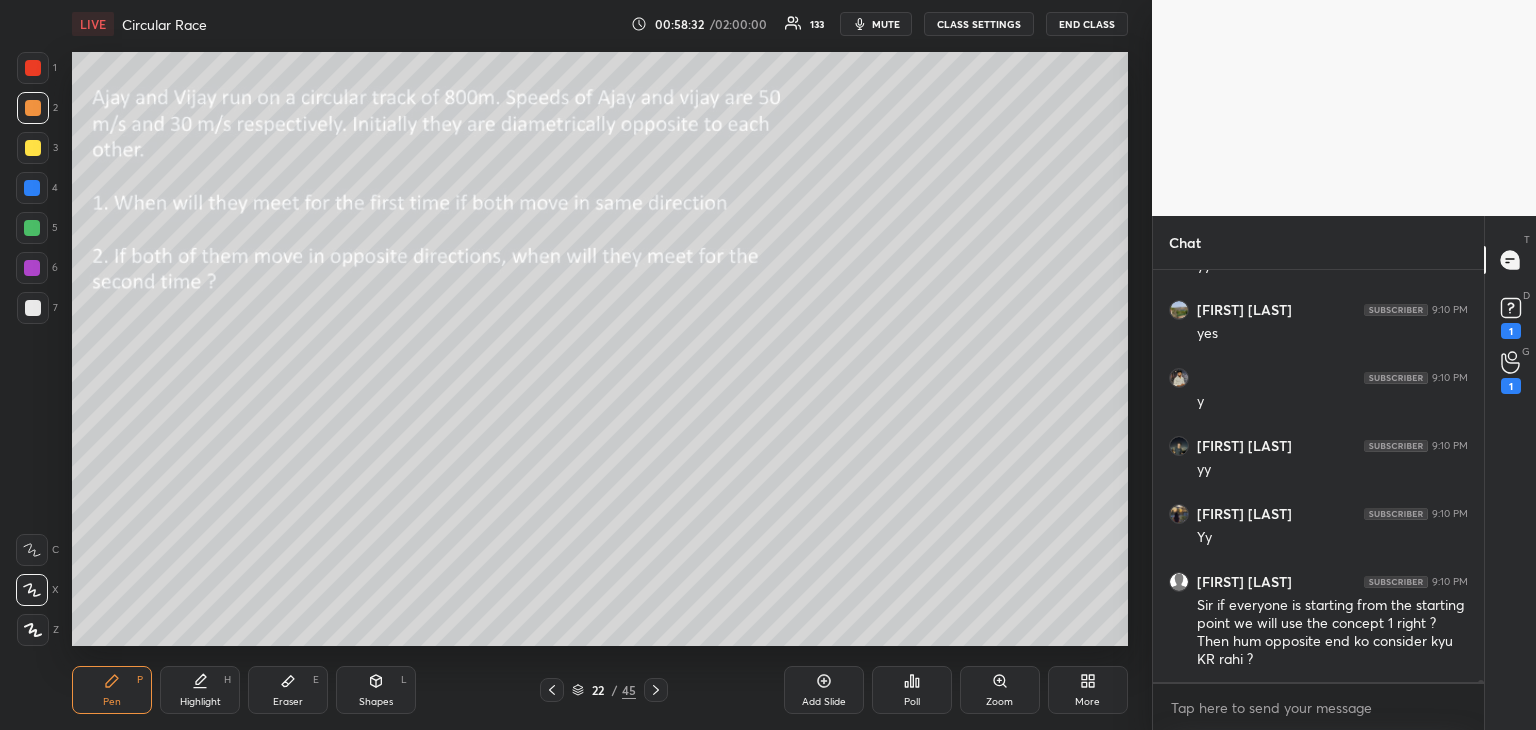click at bounding box center (32, 268) 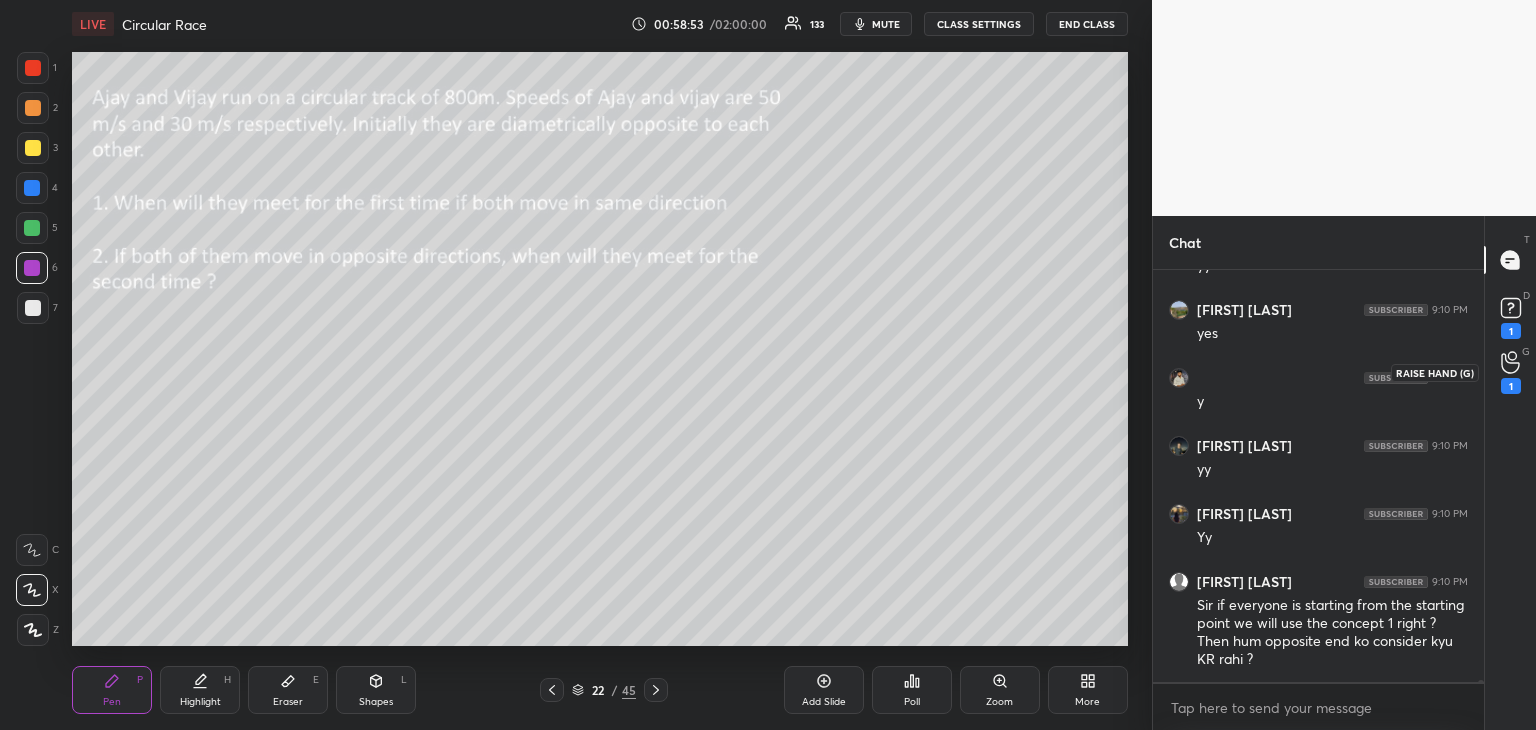 click on "1" at bounding box center [1511, 372] 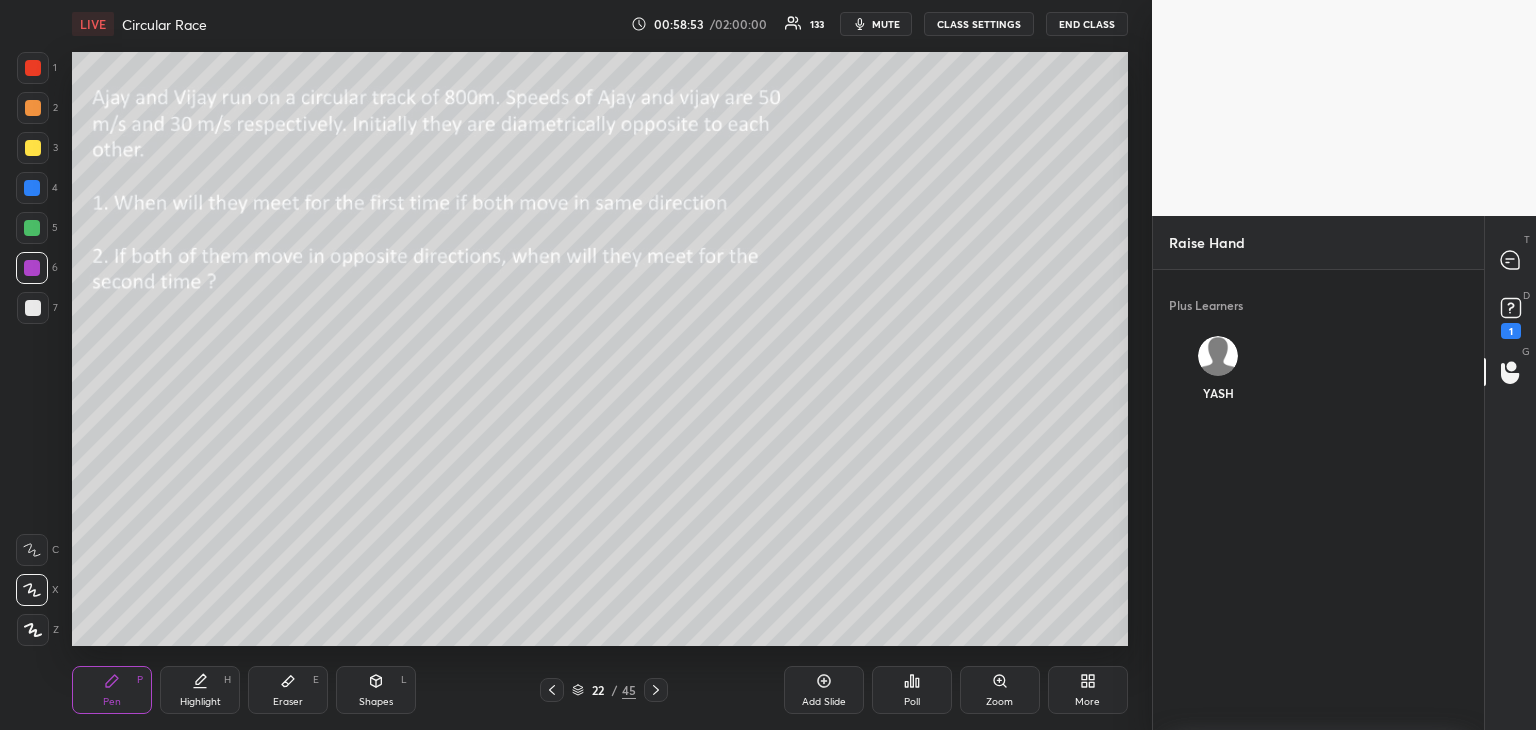 scroll, scrollTop: 454, scrollLeft: 325, axis: both 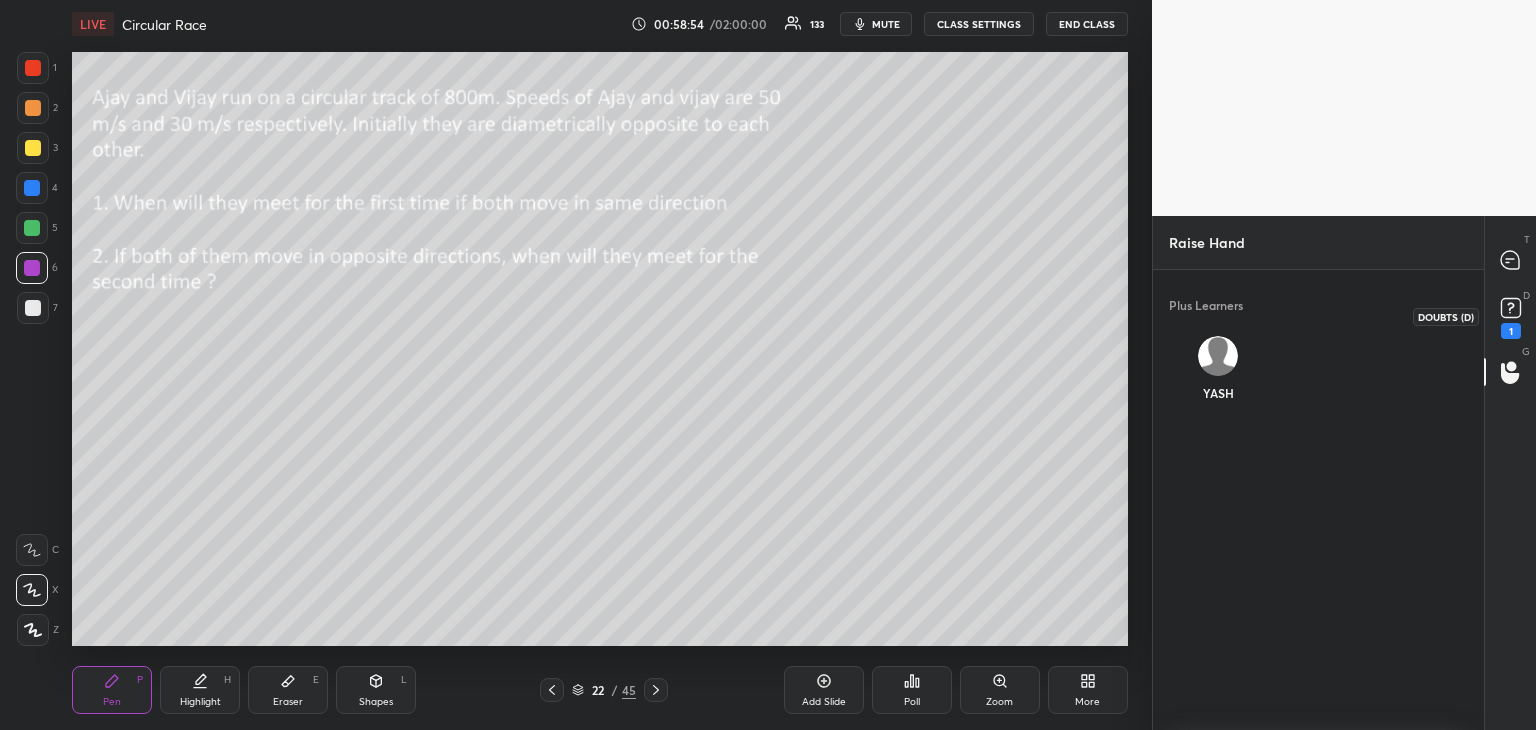 click 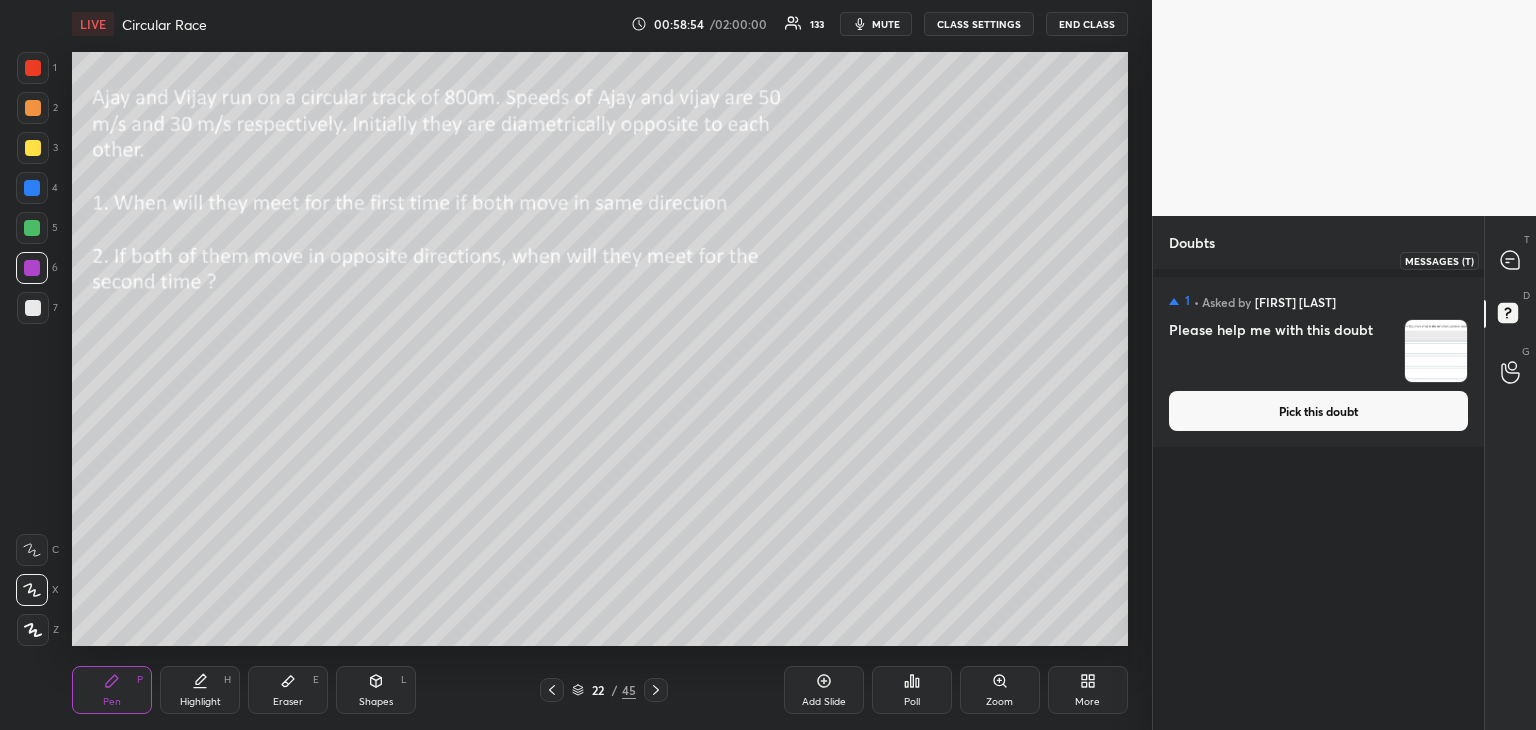 click 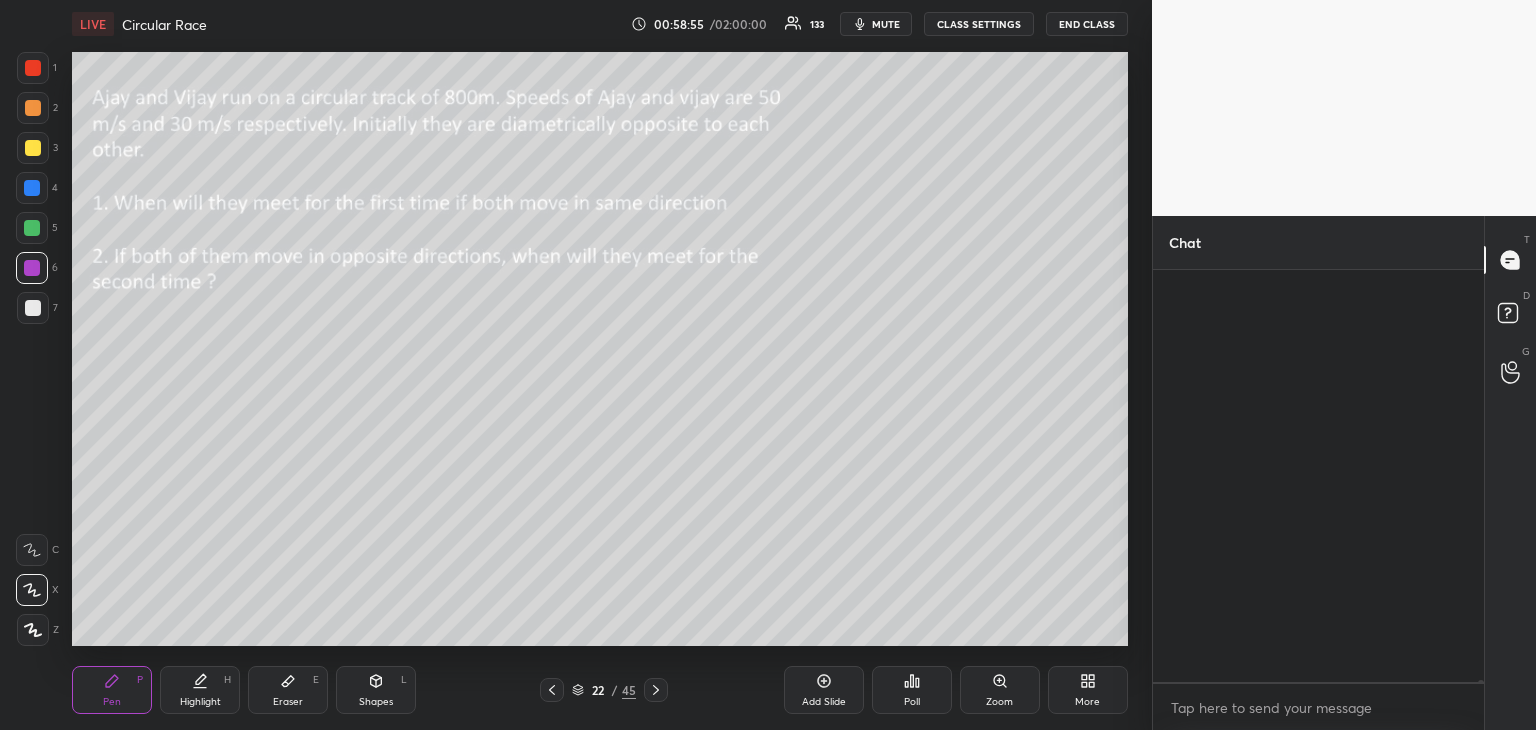 scroll, scrollTop: 81716, scrollLeft: 0, axis: vertical 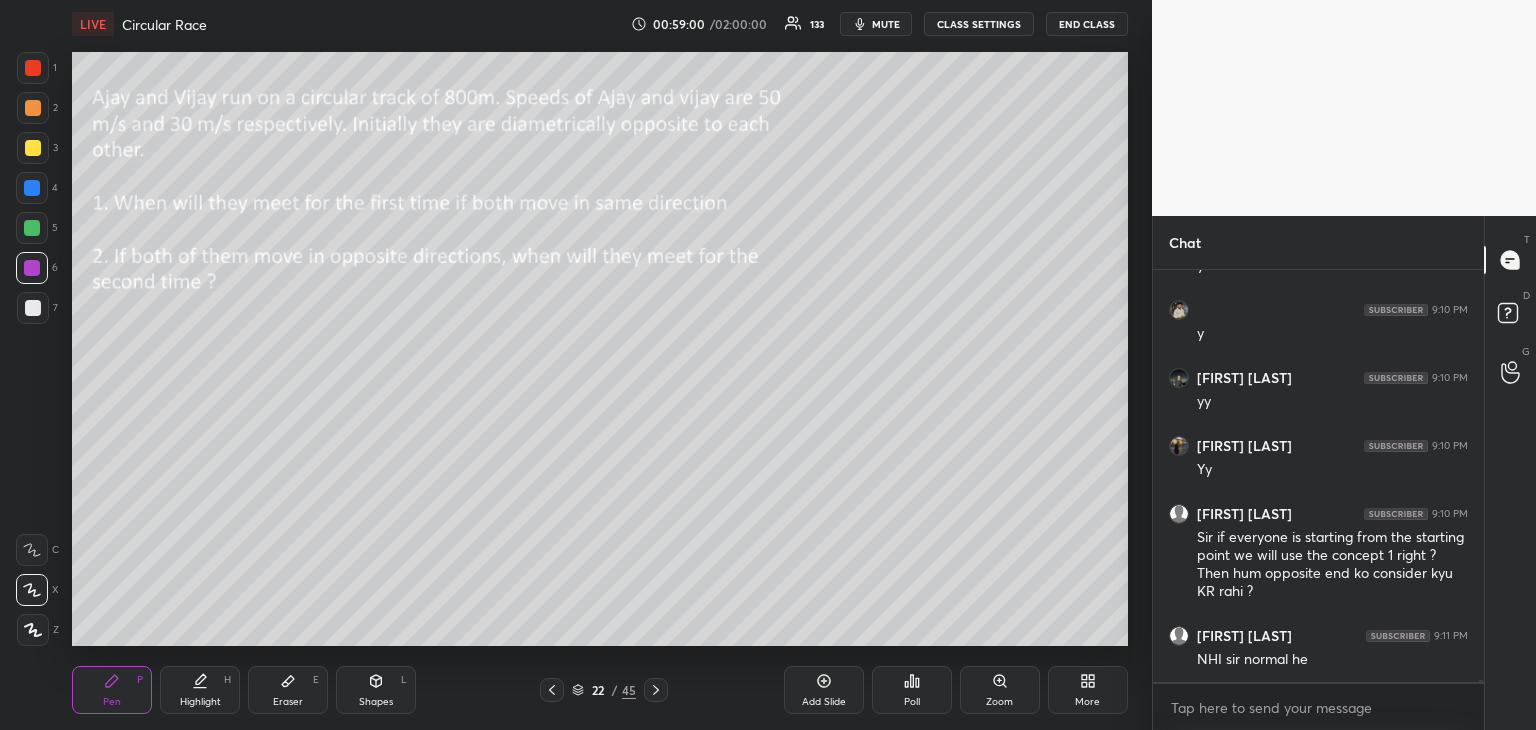 click on "Eraser" at bounding box center [288, 702] 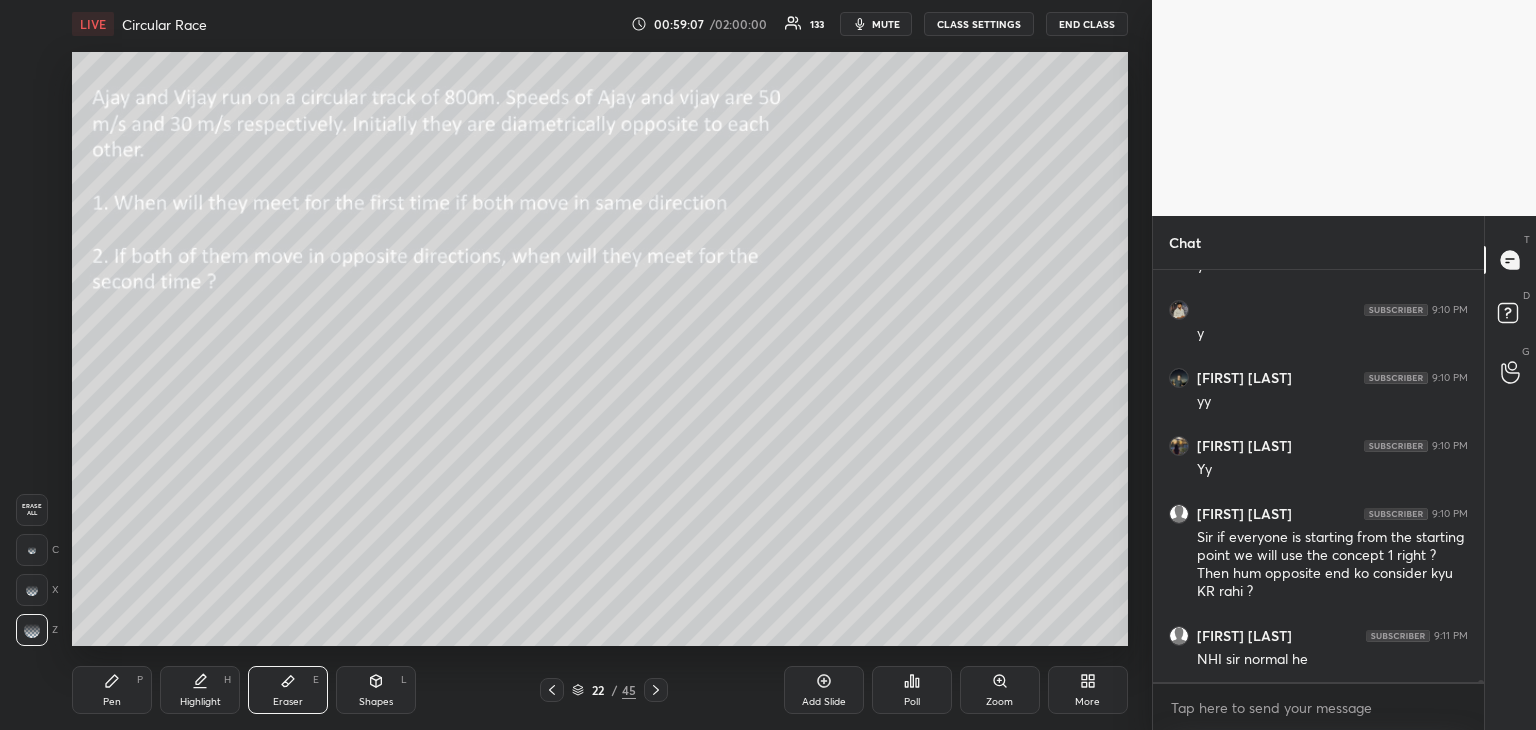 scroll, scrollTop: 81852, scrollLeft: 0, axis: vertical 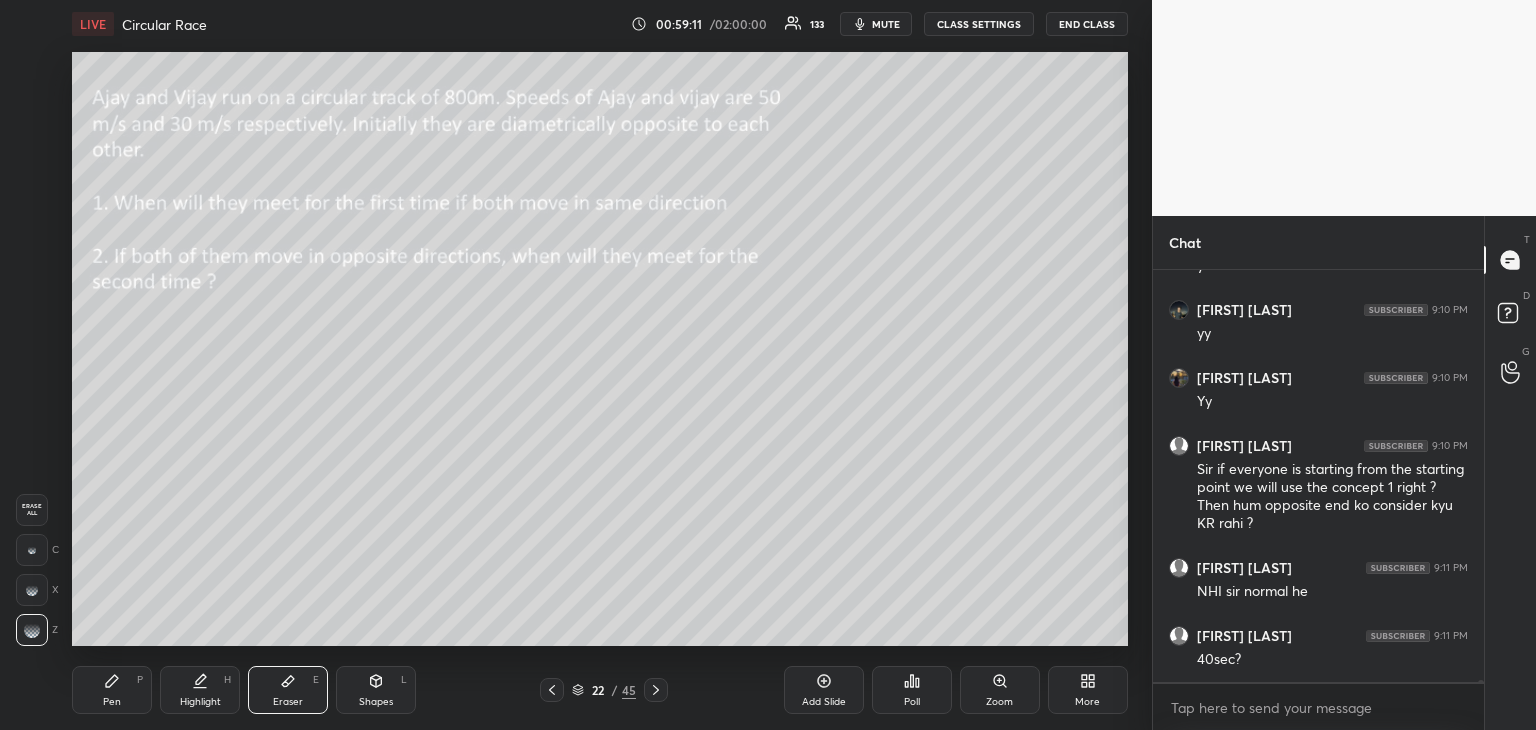 click 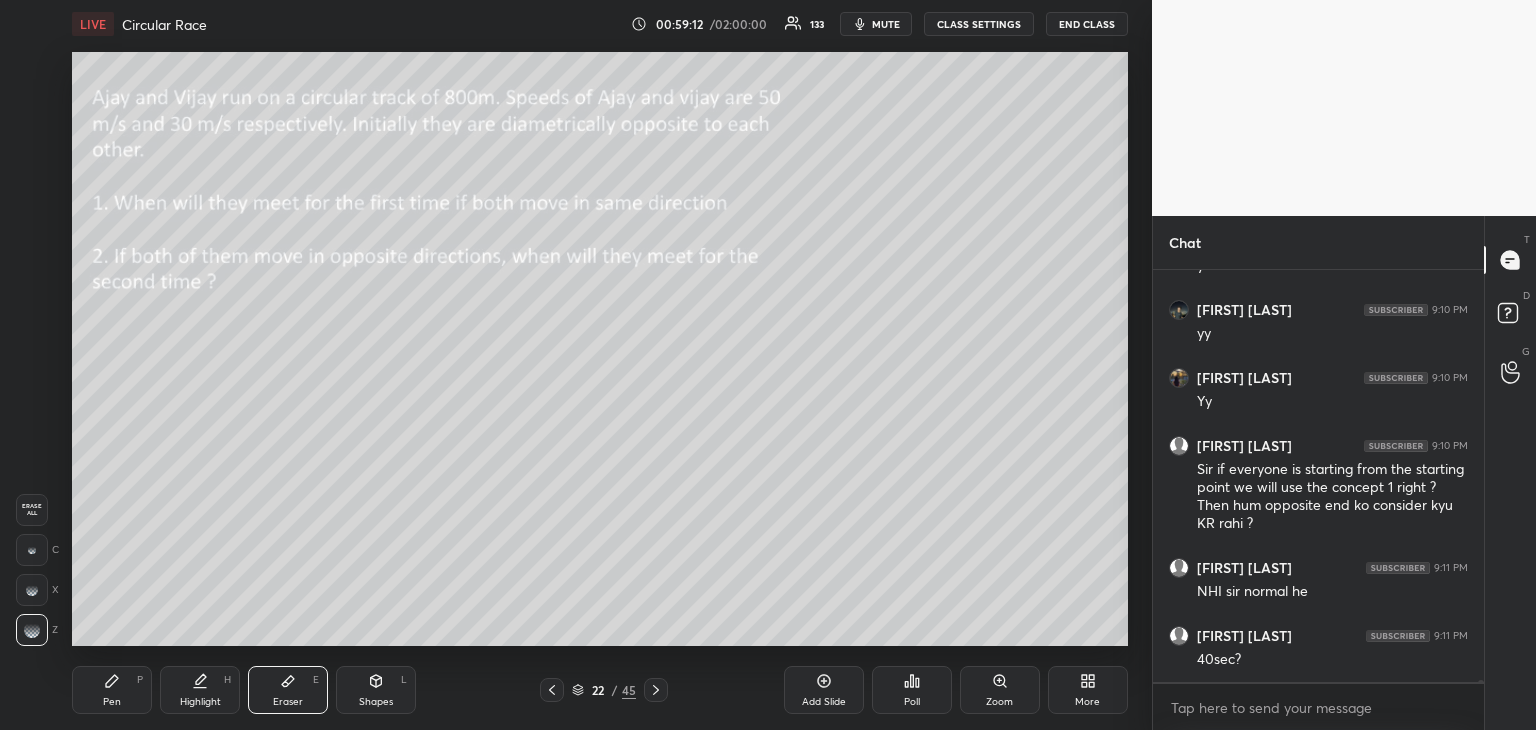 scroll, scrollTop: 81920, scrollLeft: 0, axis: vertical 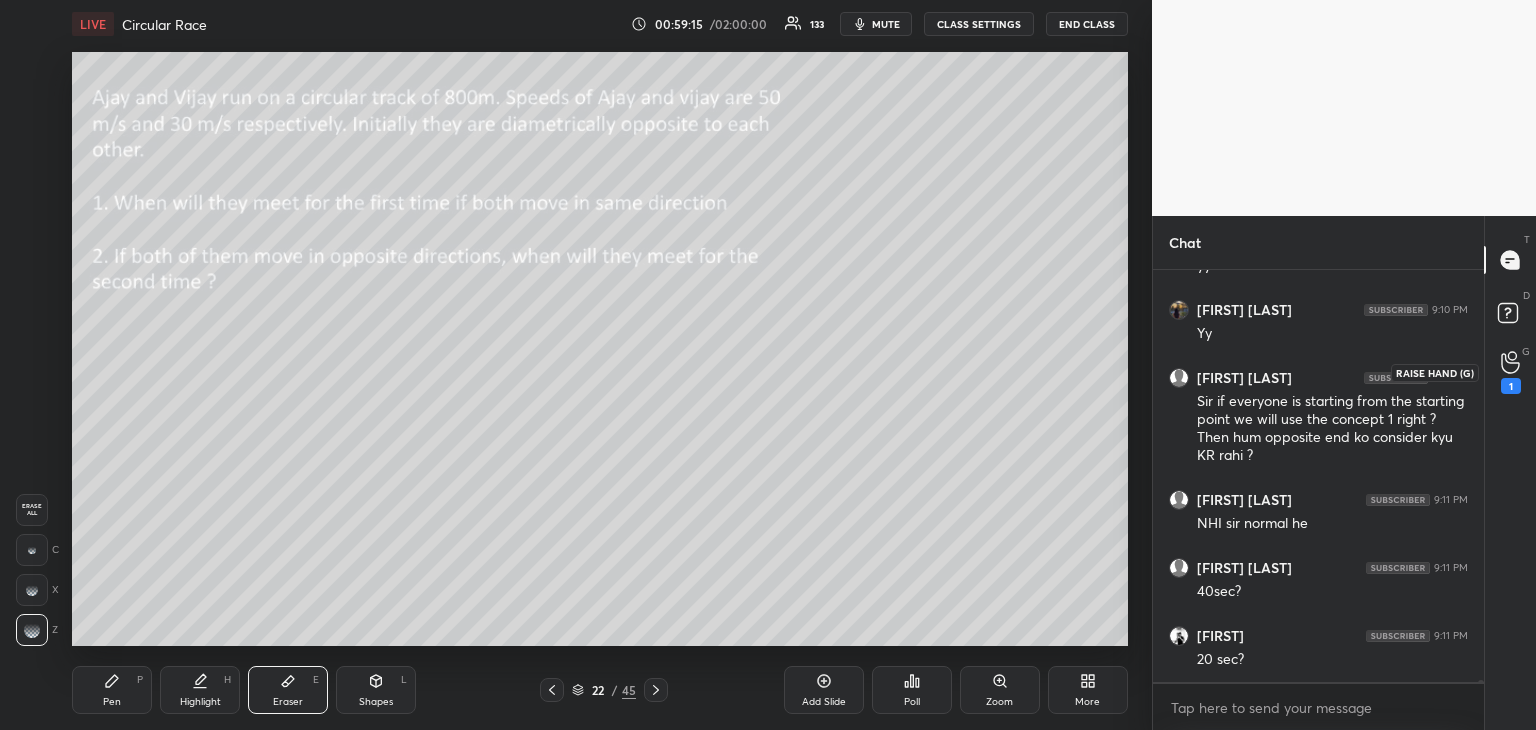 click on "1" at bounding box center (1511, 372) 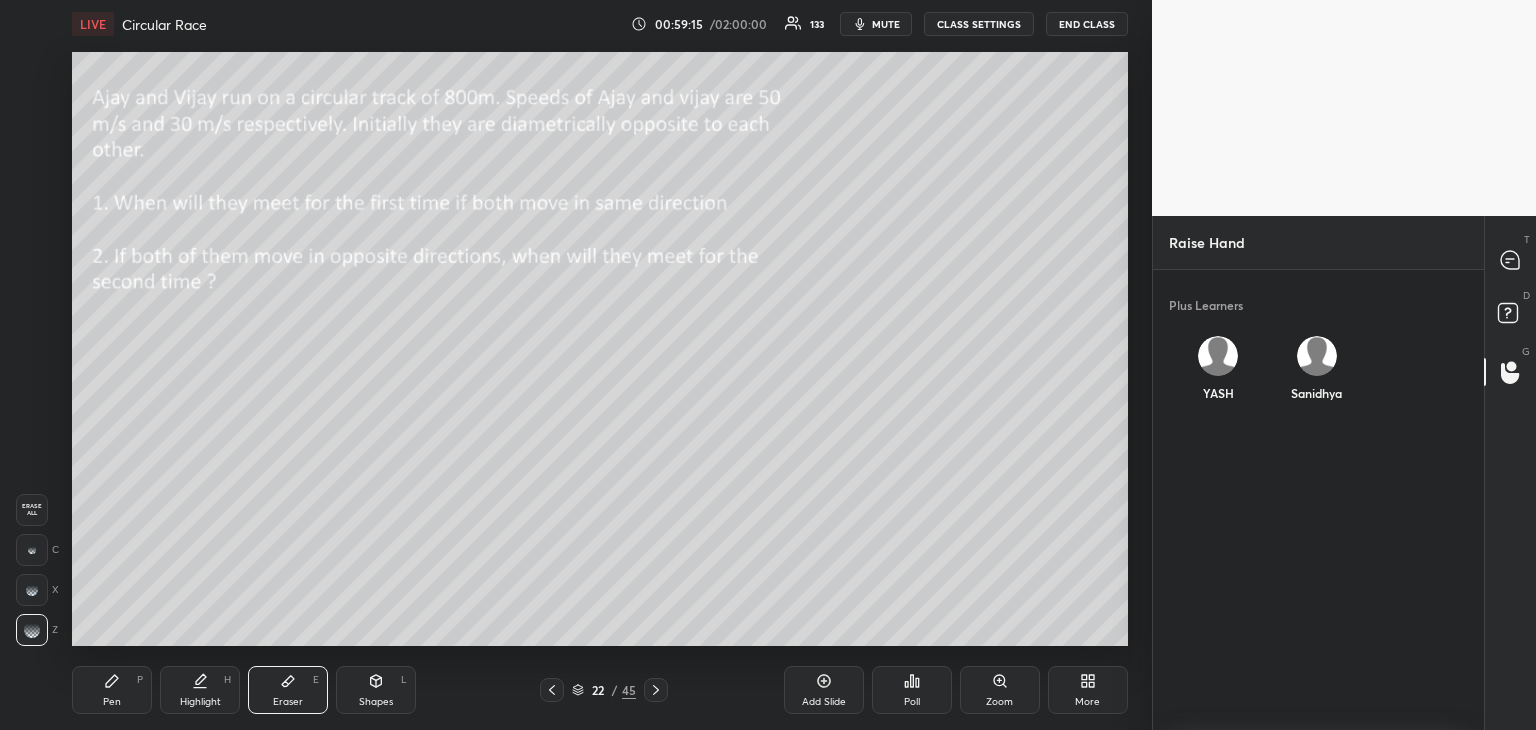 click at bounding box center (1317, 356) 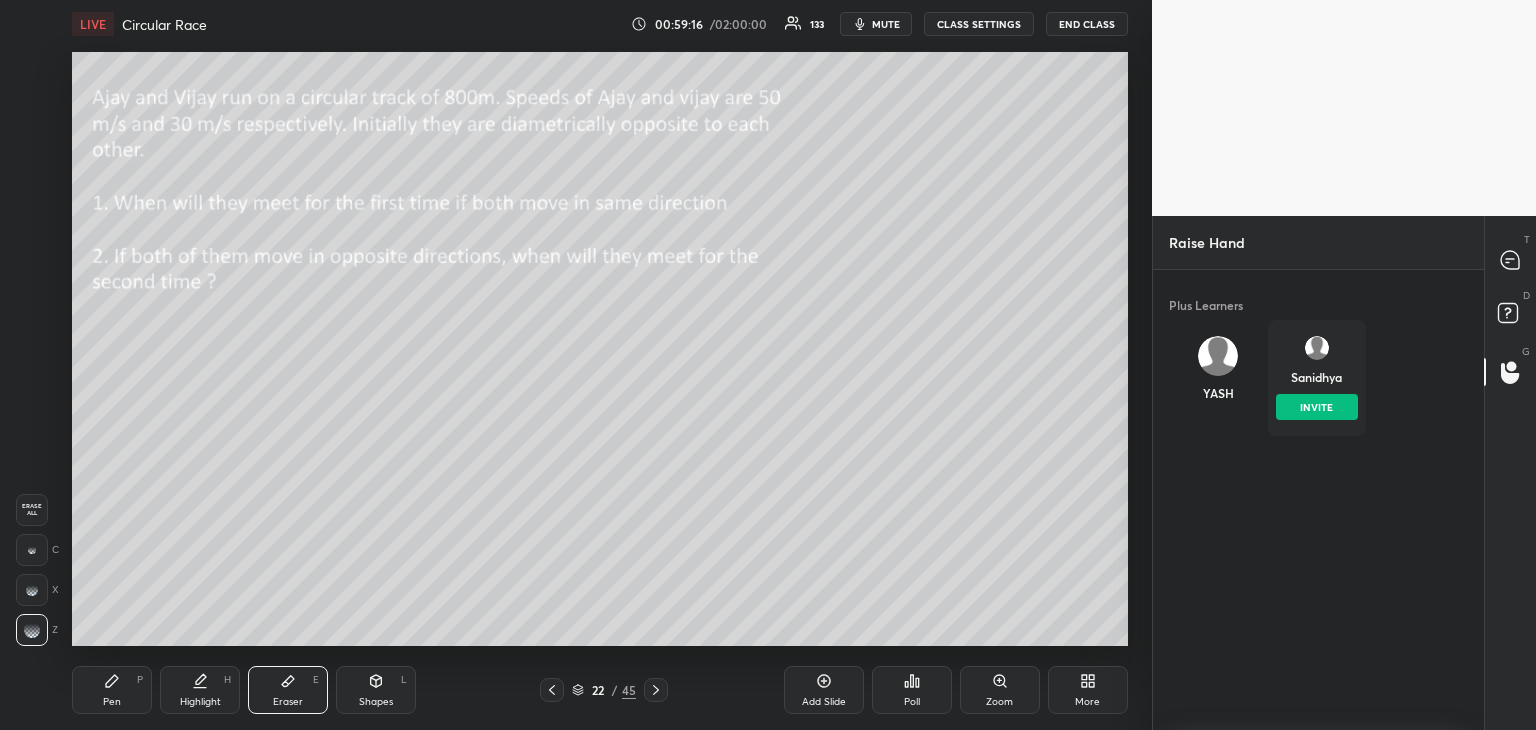 click on "INVITE" at bounding box center (1317, 407) 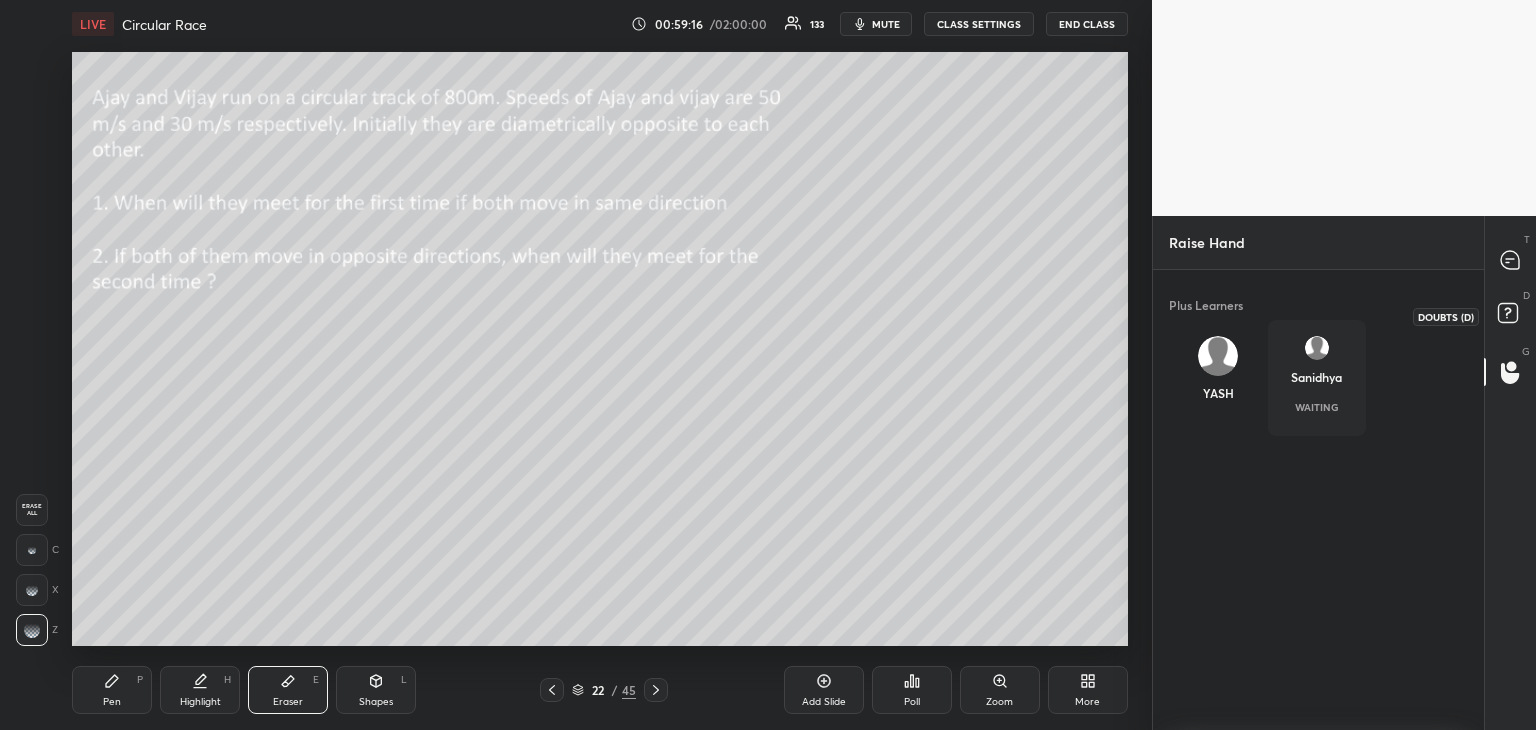 click 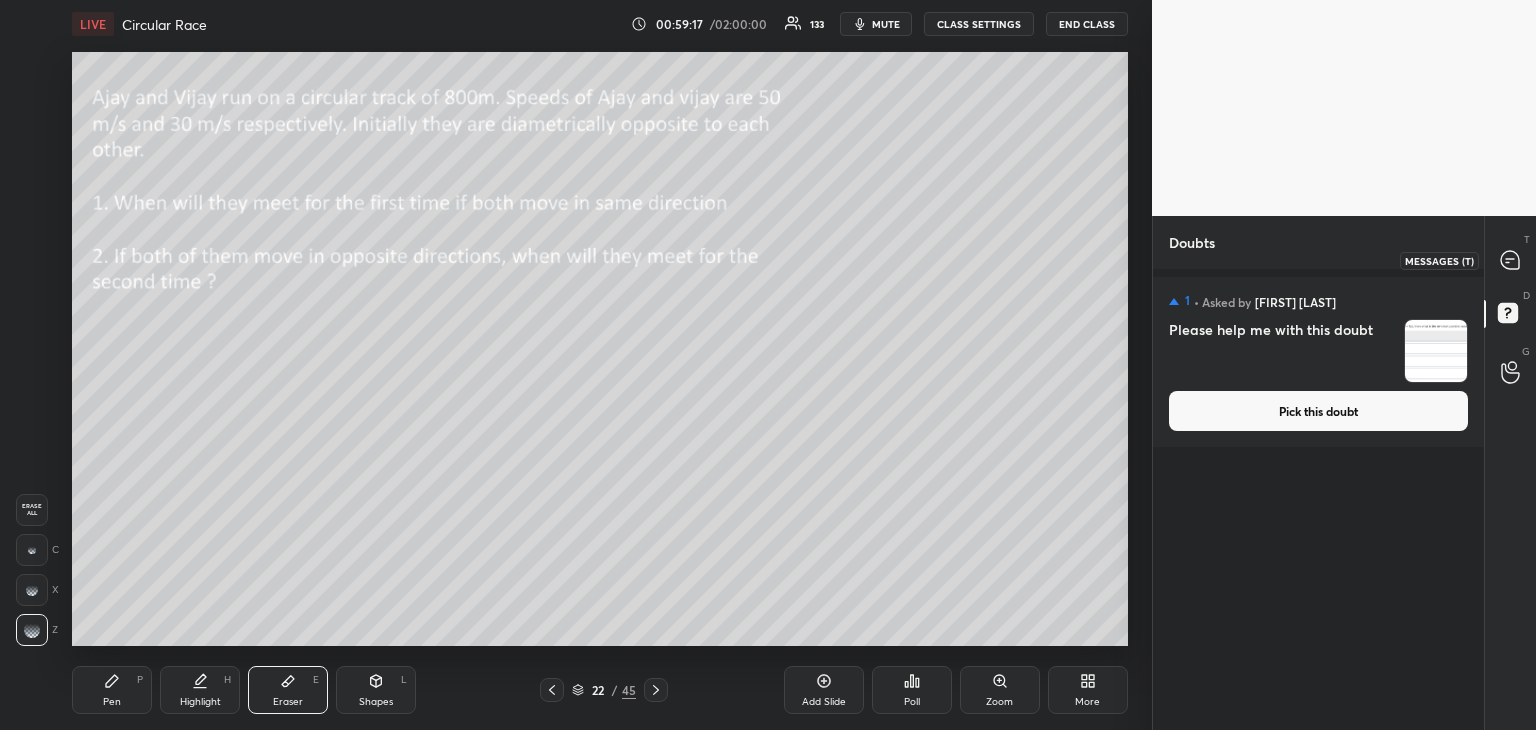 click 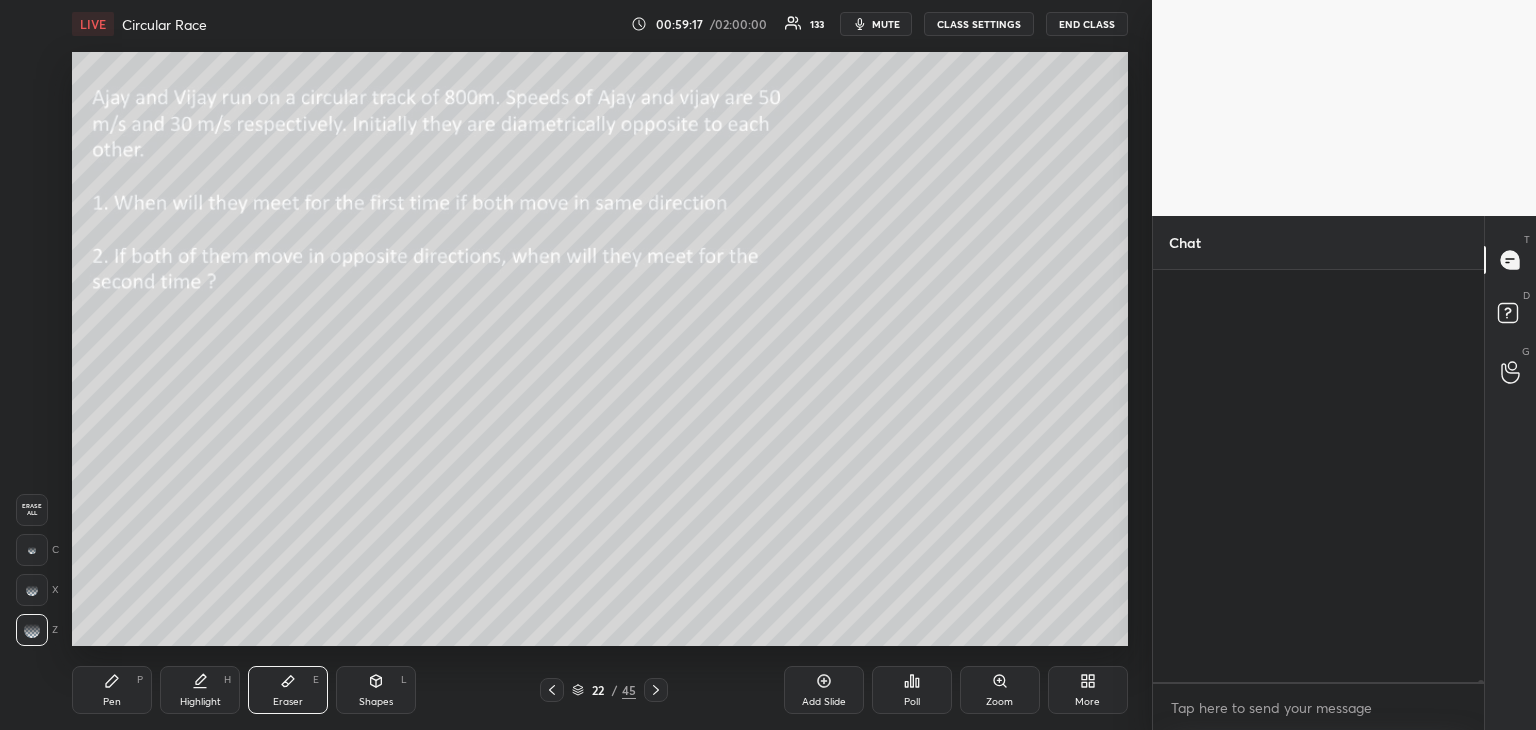 scroll, scrollTop: 81920, scrollLeft: 0, axis: vertical 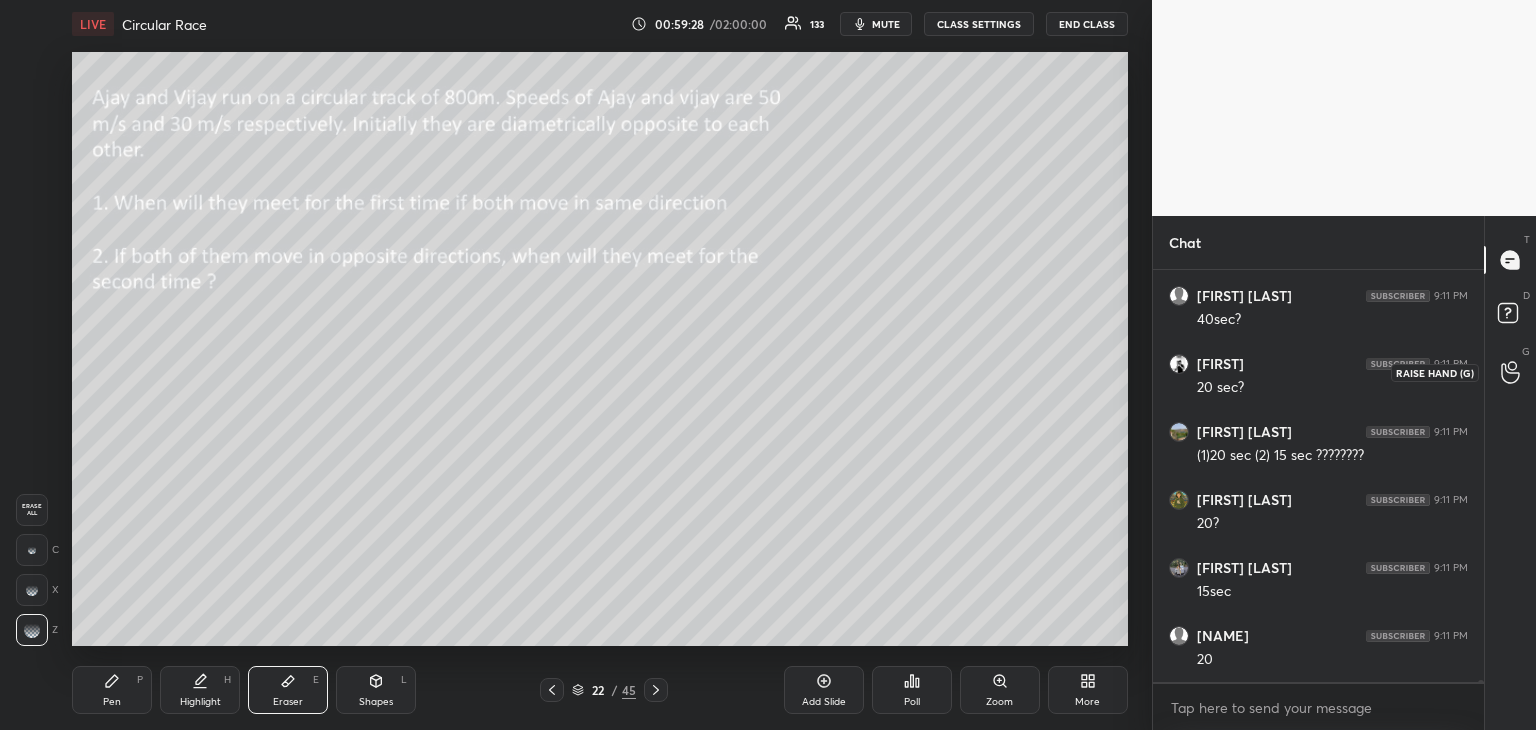 click 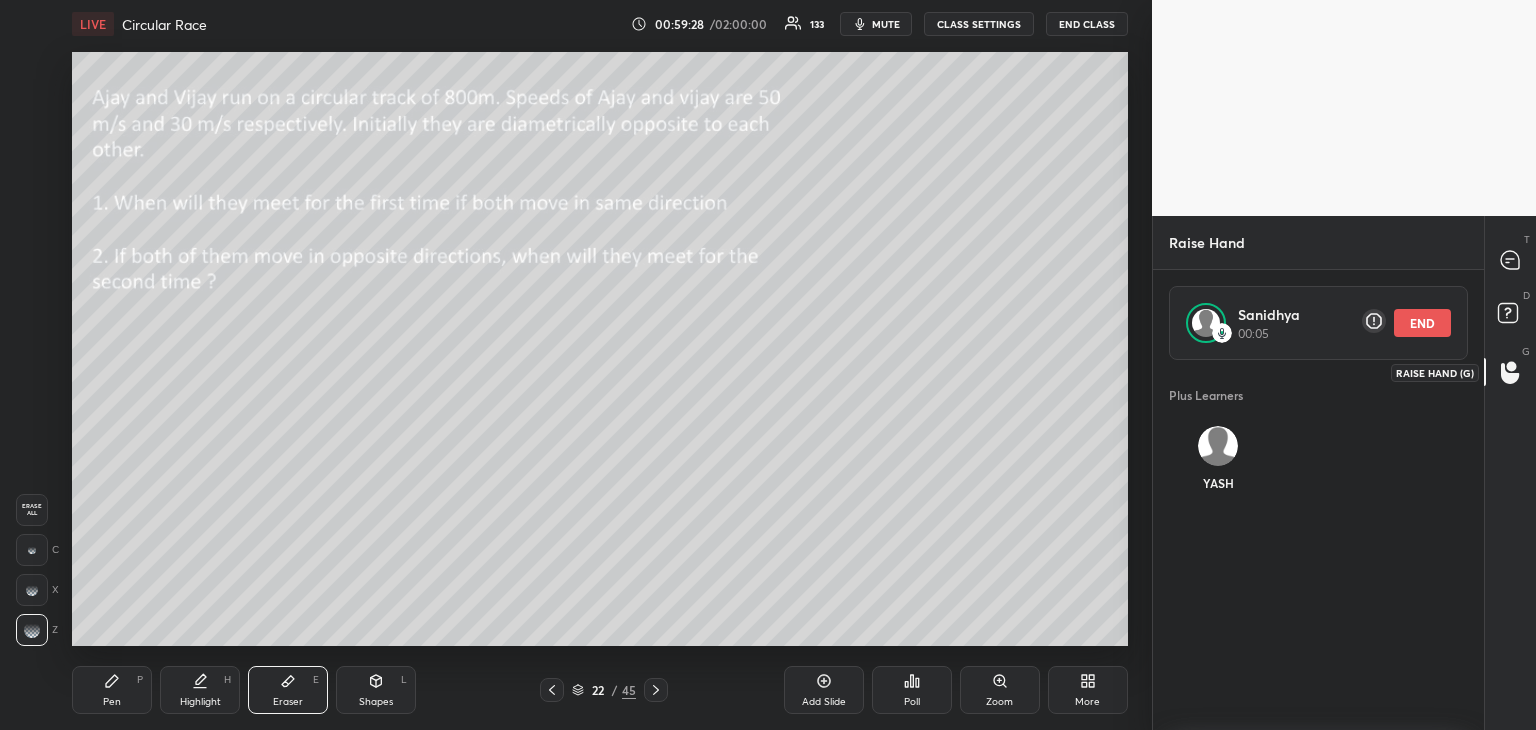 scroll, scrollTop: 364, scrollLeft: 325, axis: both 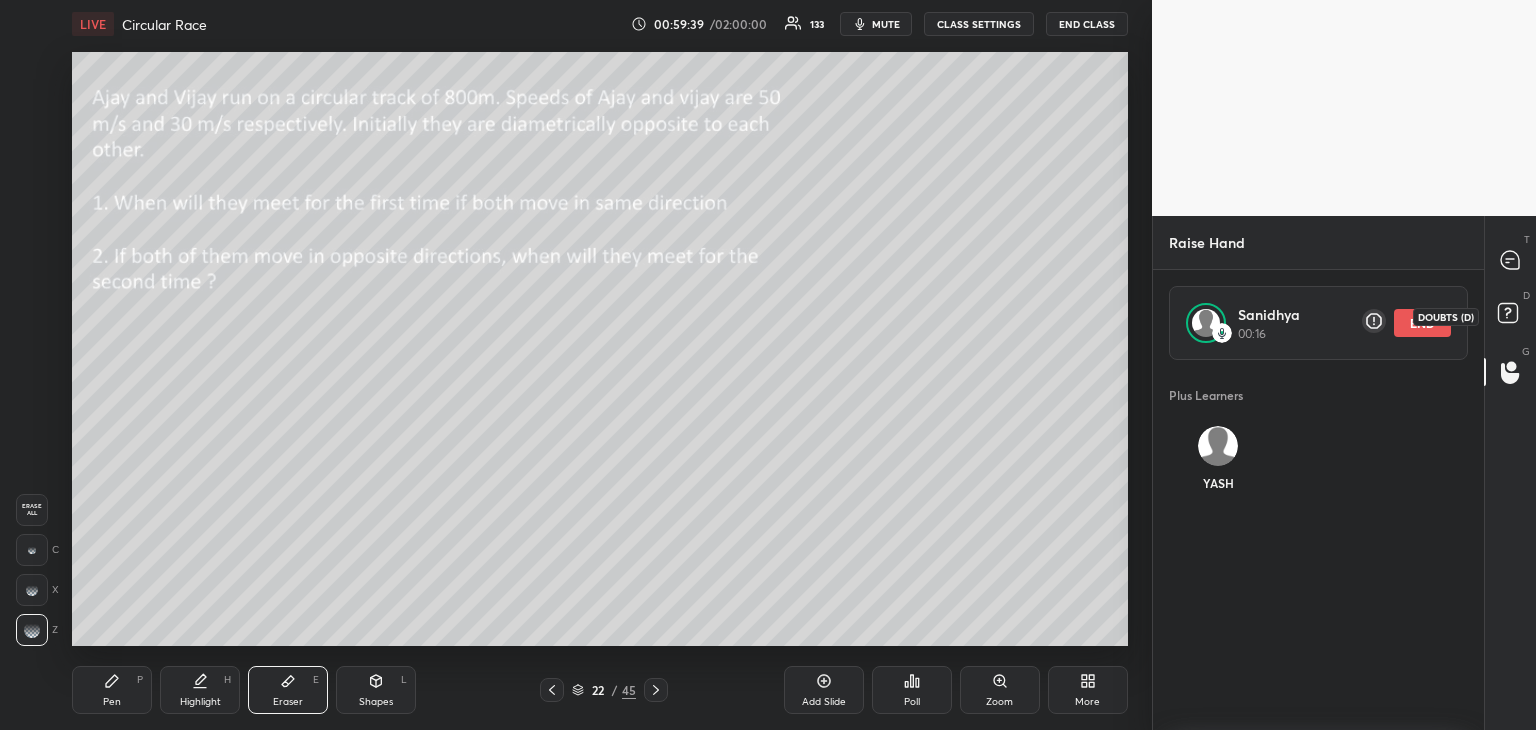 click 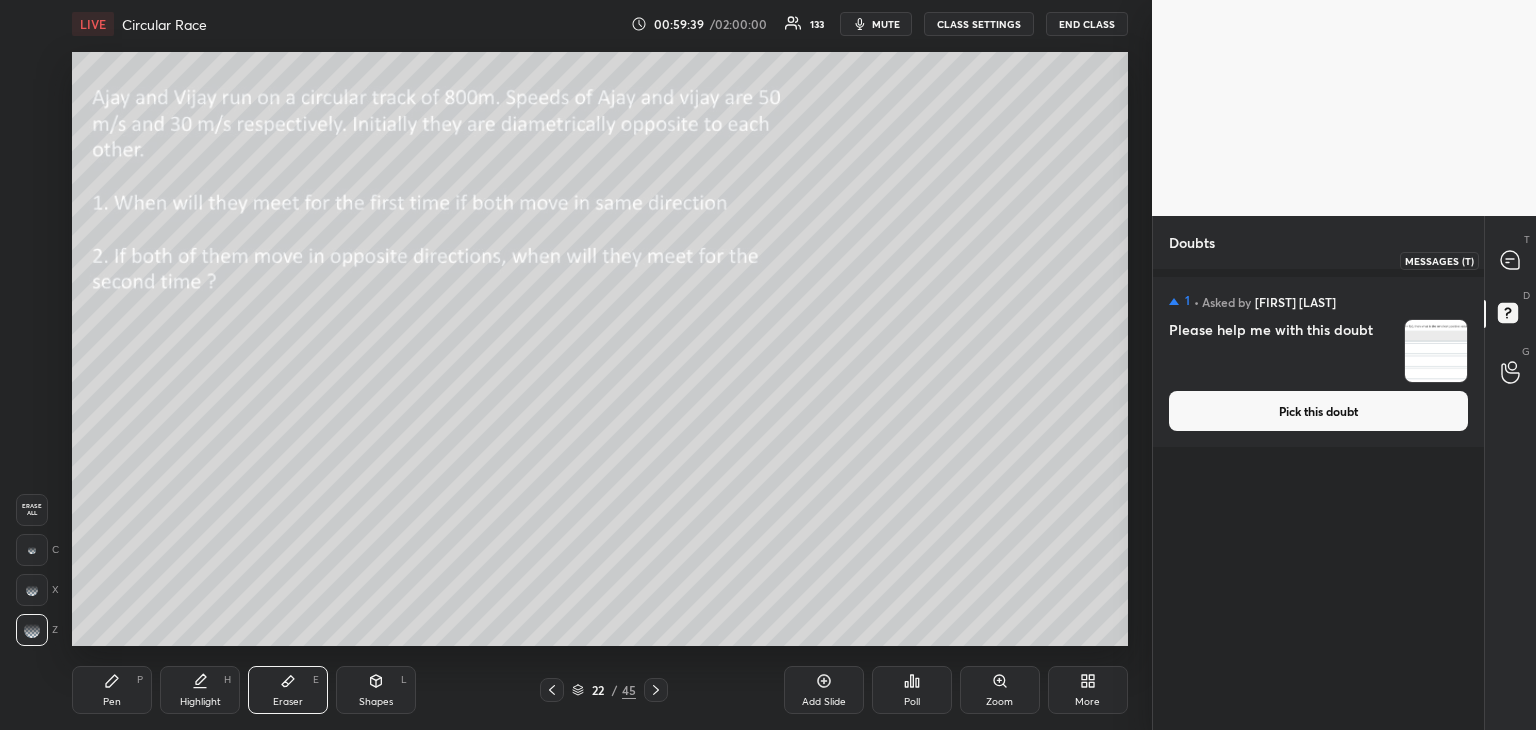 click 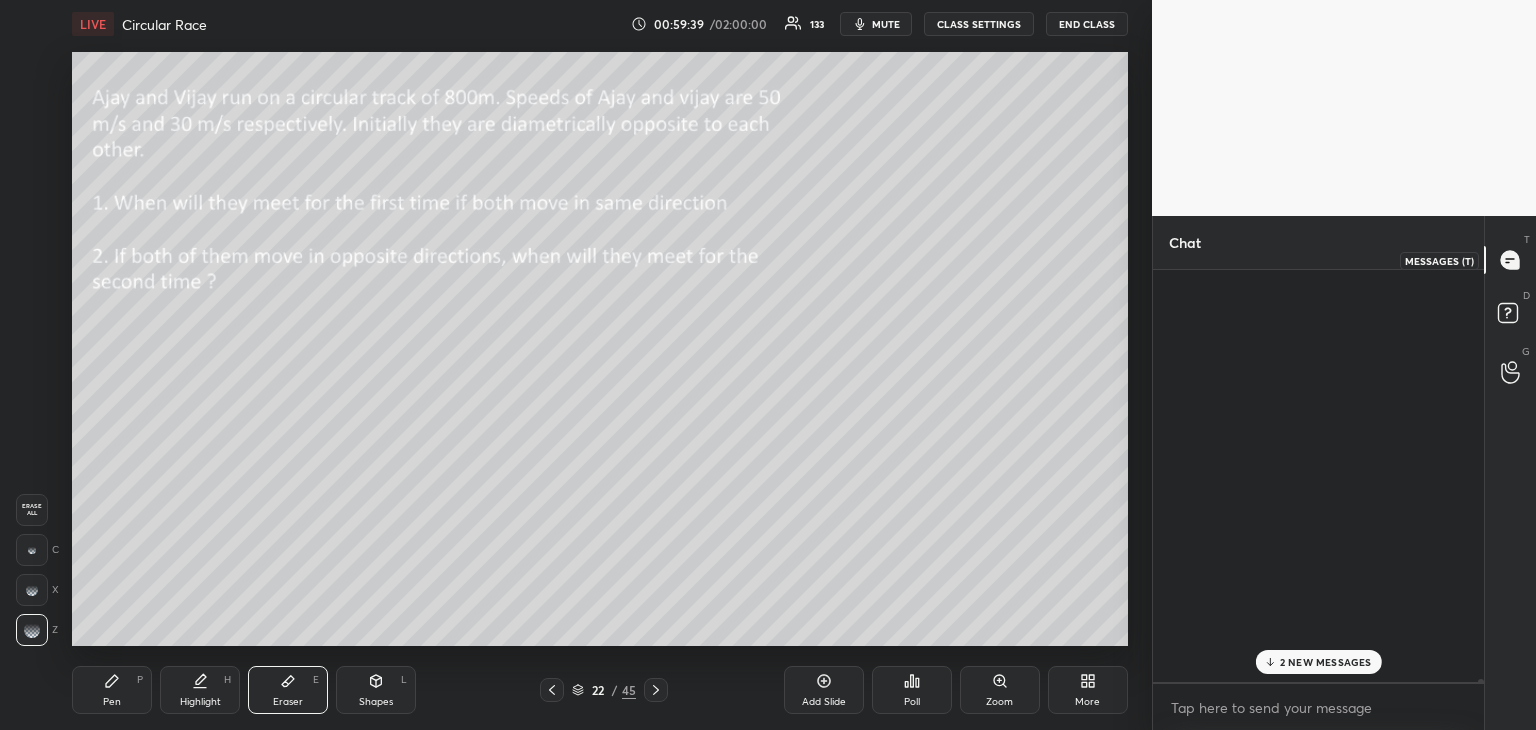 scroll, scrollTop: 82192, scrollLeft: 0, axis: vertical 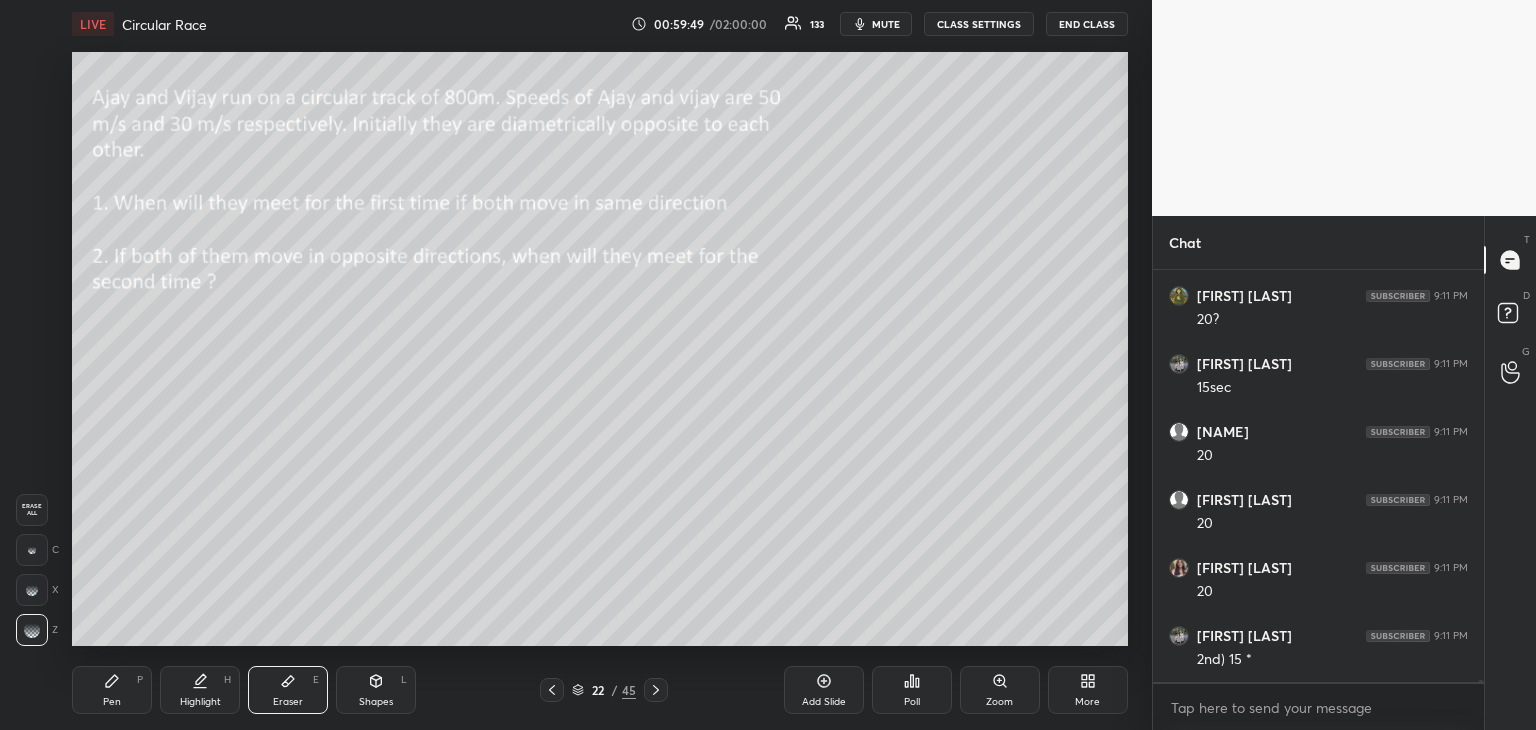 click on "Highlight H" at bounding box center (200, 690) 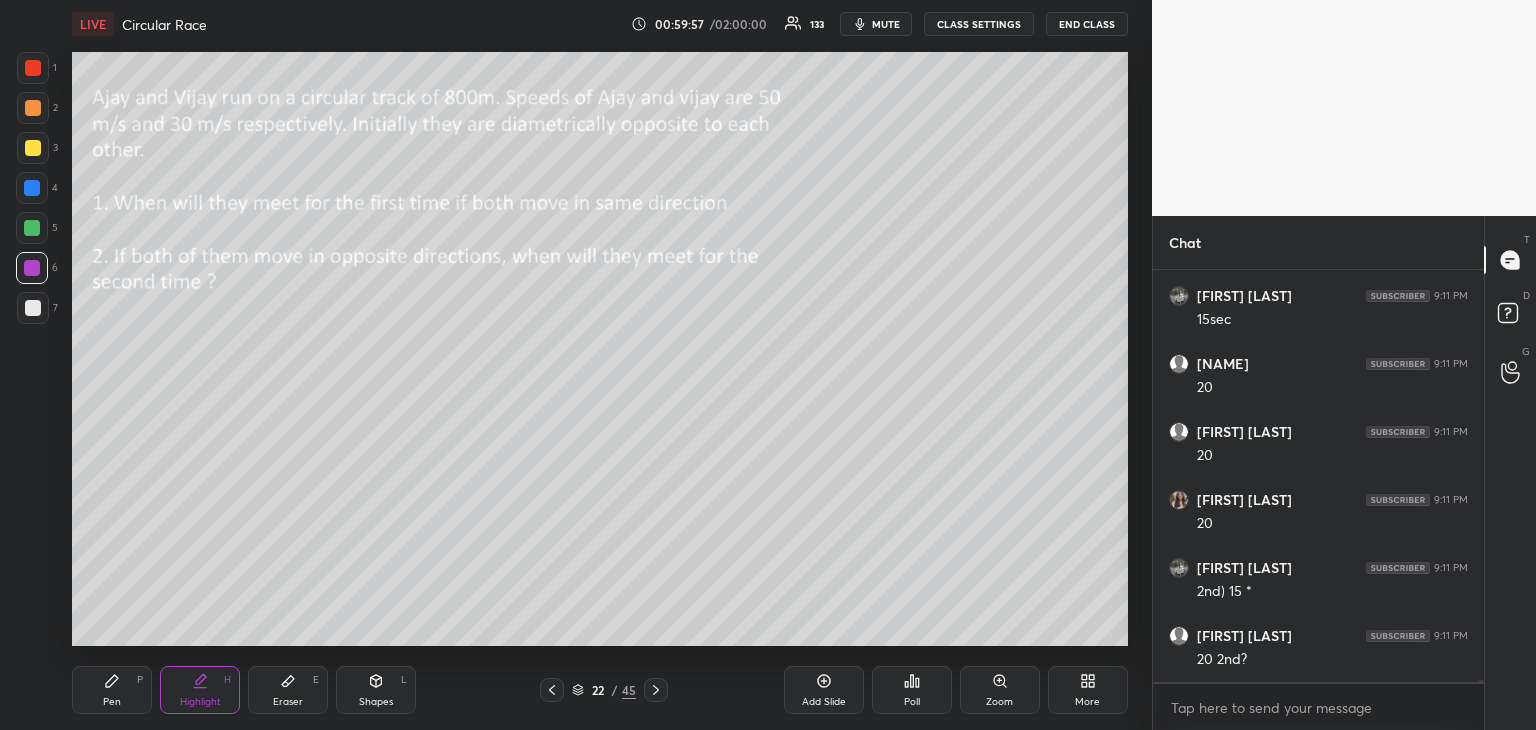 scroll, scrollTop: 82532, scrollLeft: 0, axis: vertical 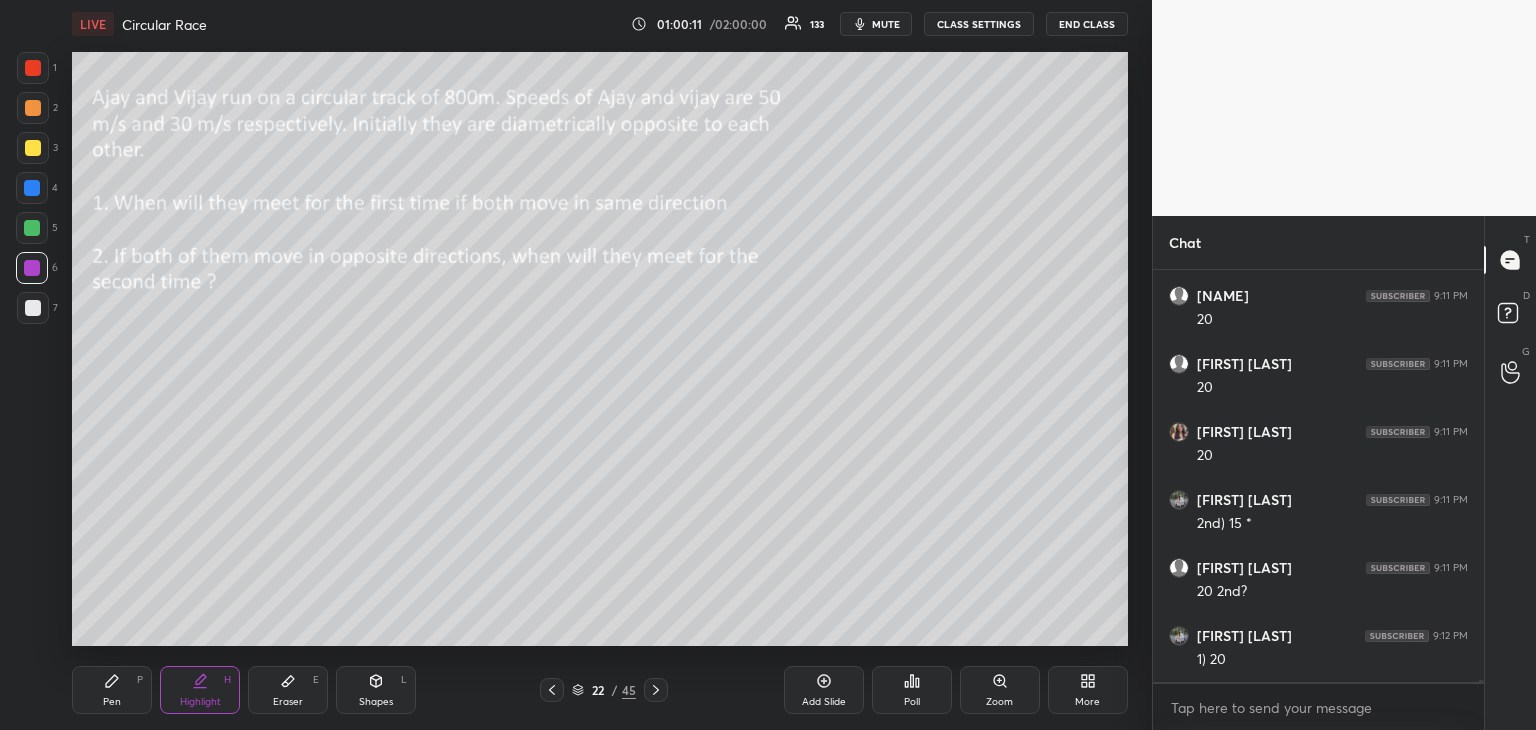 click on "Highlight" at bounding box center (200, 702) 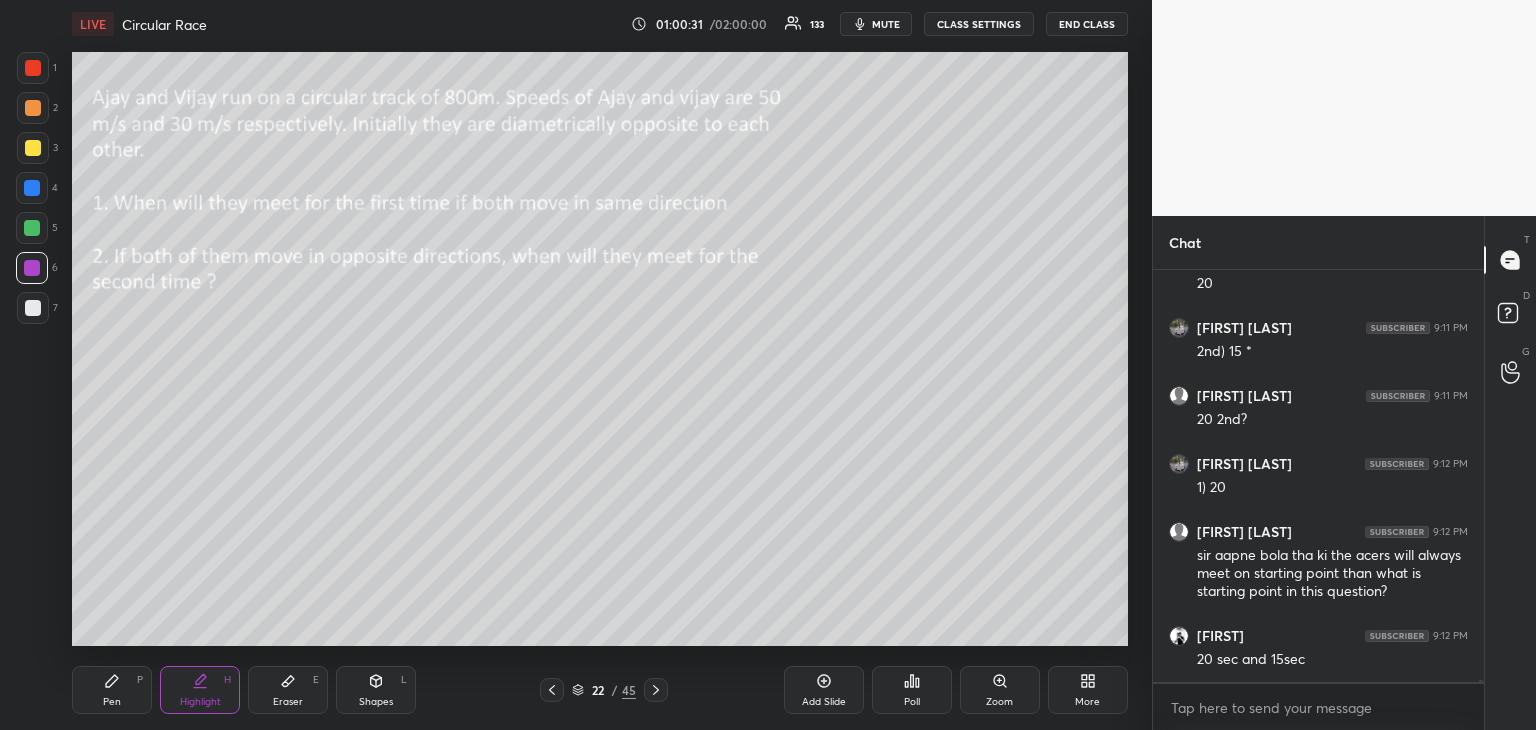 scroll, scrollTop: 82772, scrollLeft: 0, axis: vertical 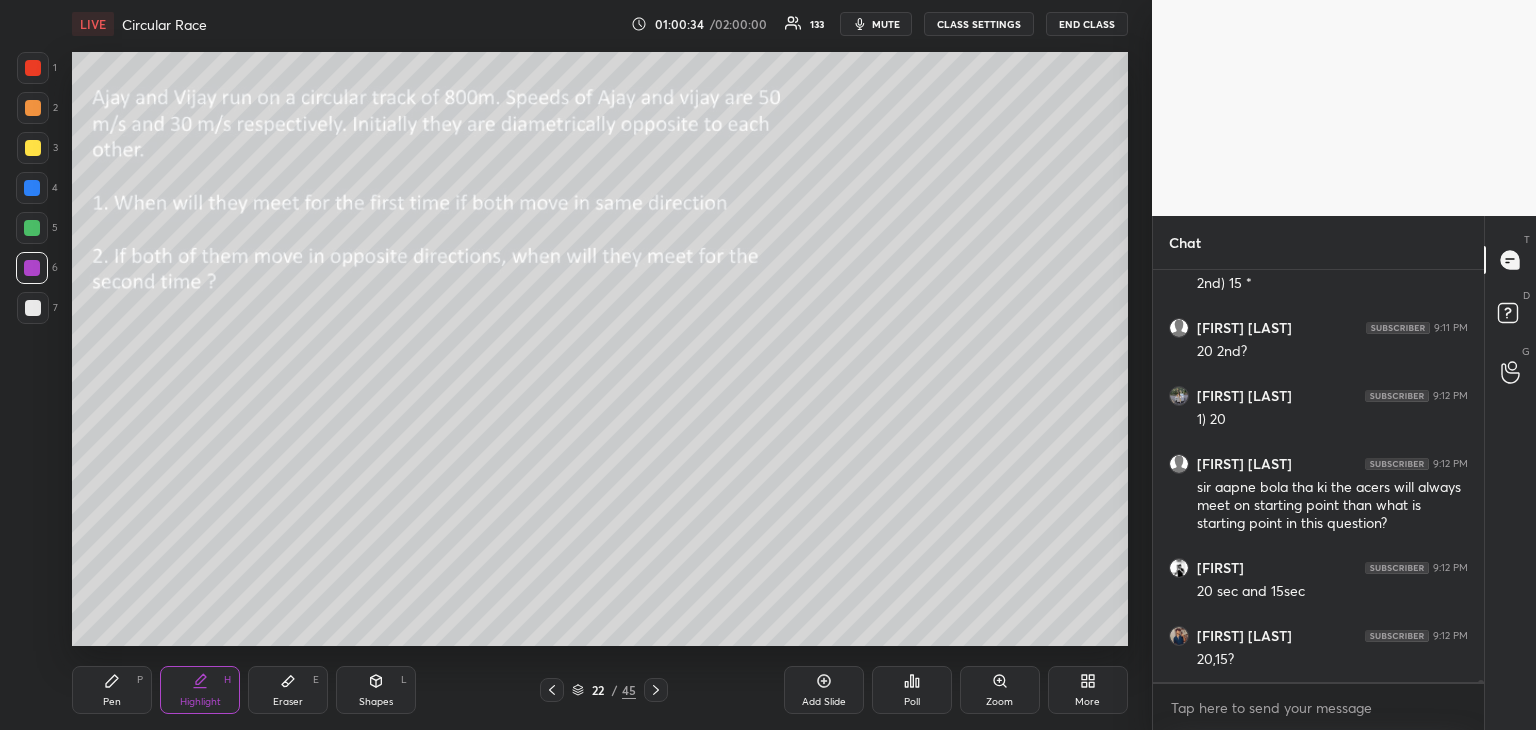 click on "Pen P" at bounding box center (112, 690) 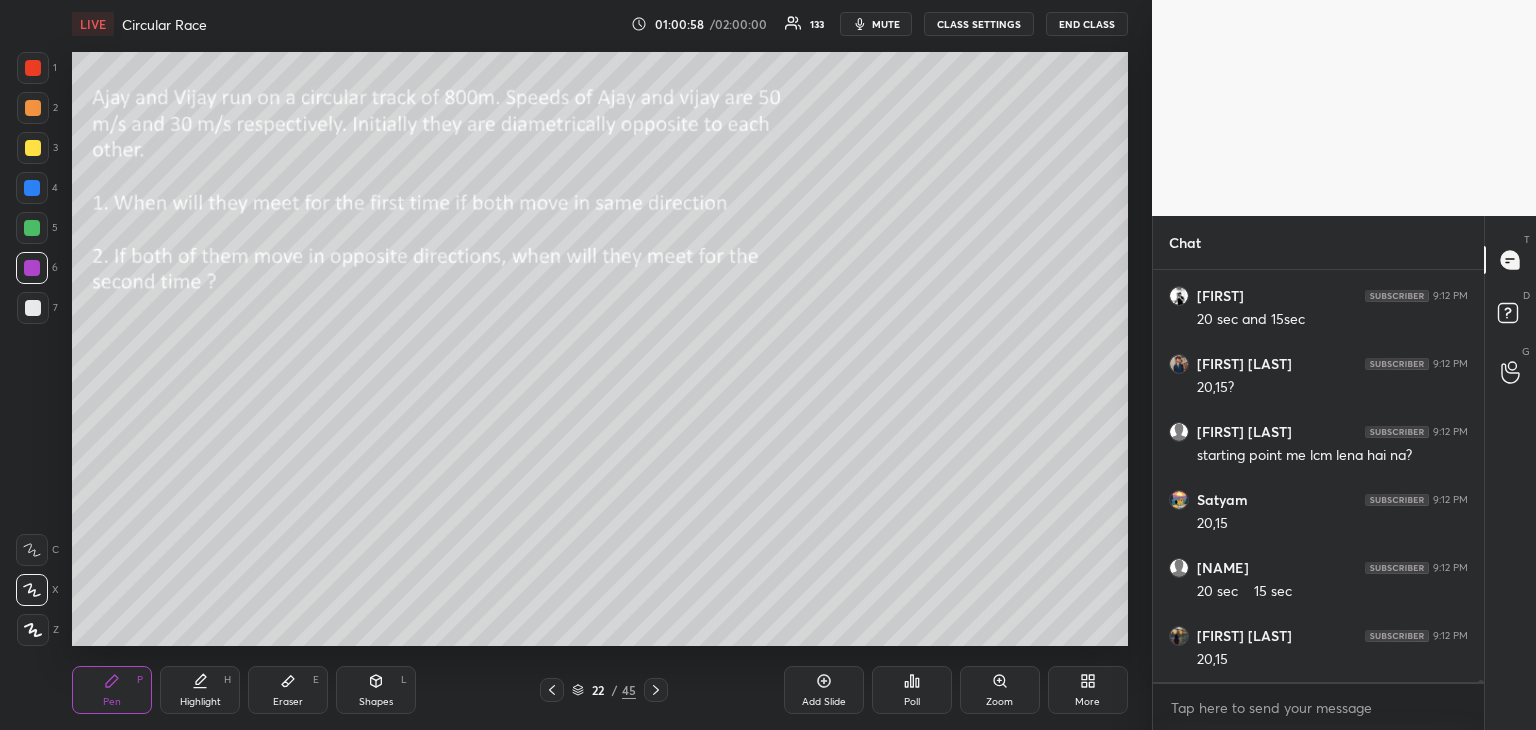scroll, scrollTop: 83112, scrollLeft: 0, axis: vertical 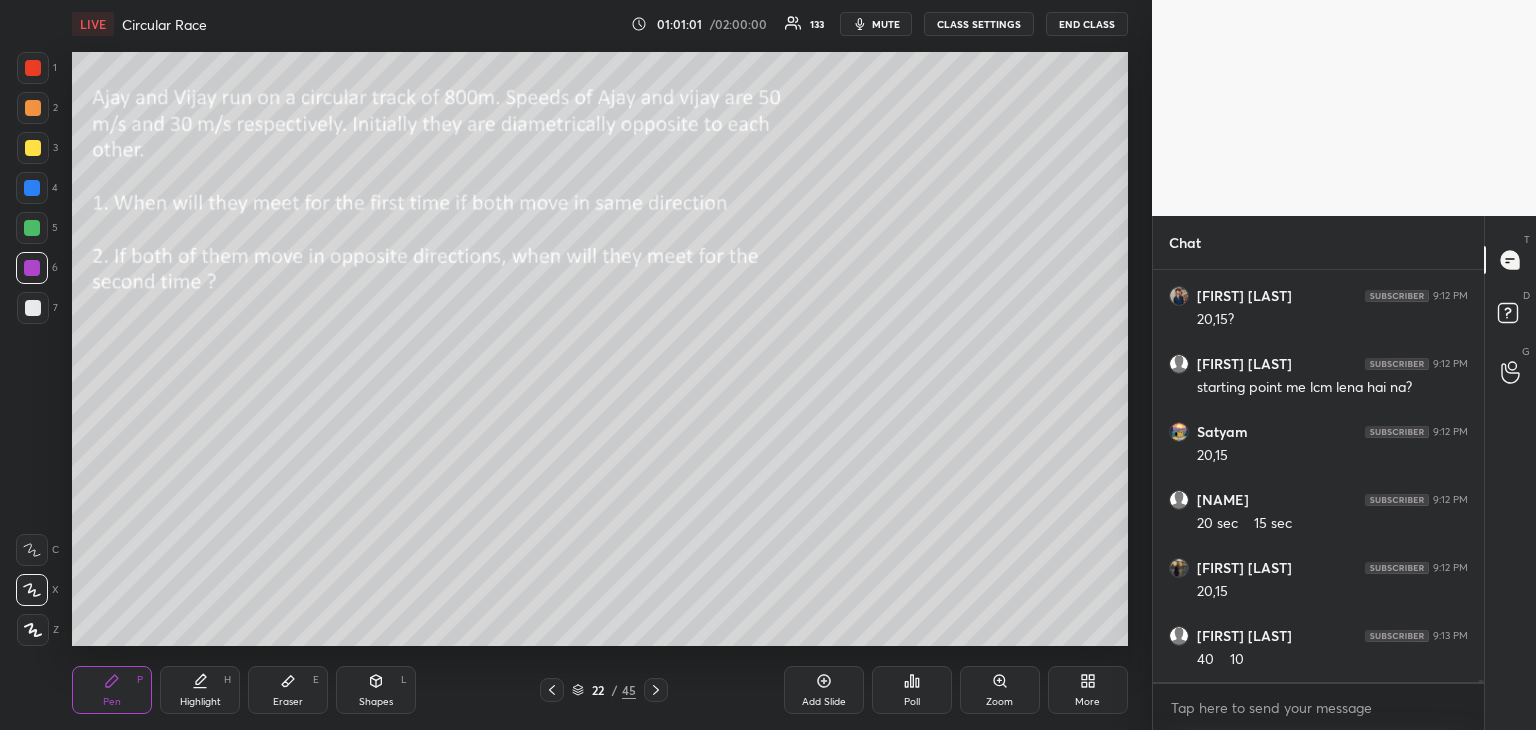 click on "Eraser E" at bounding box center (288, 690) 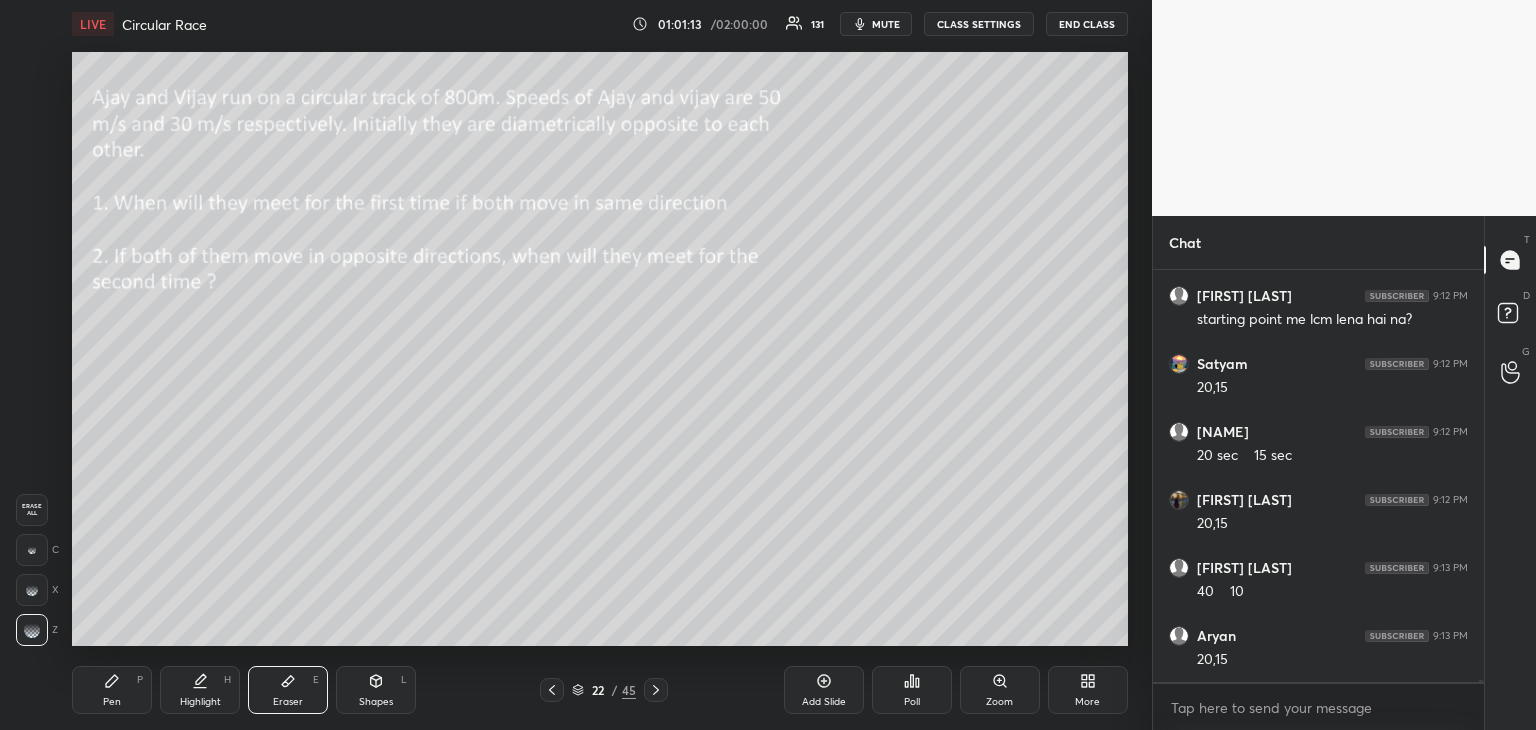scroll, scrollTop: 83248, scrollLeft: 0, axis: vertical 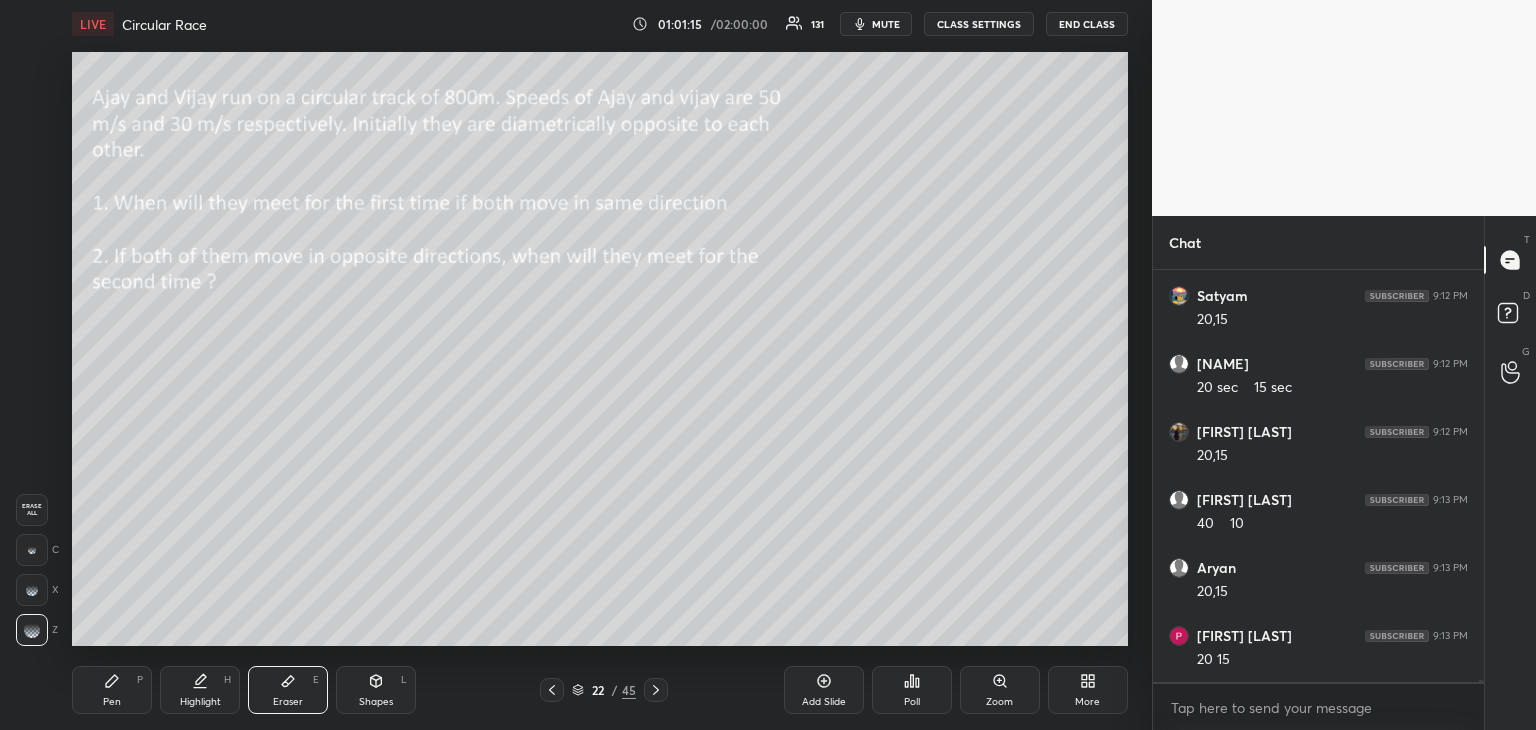click 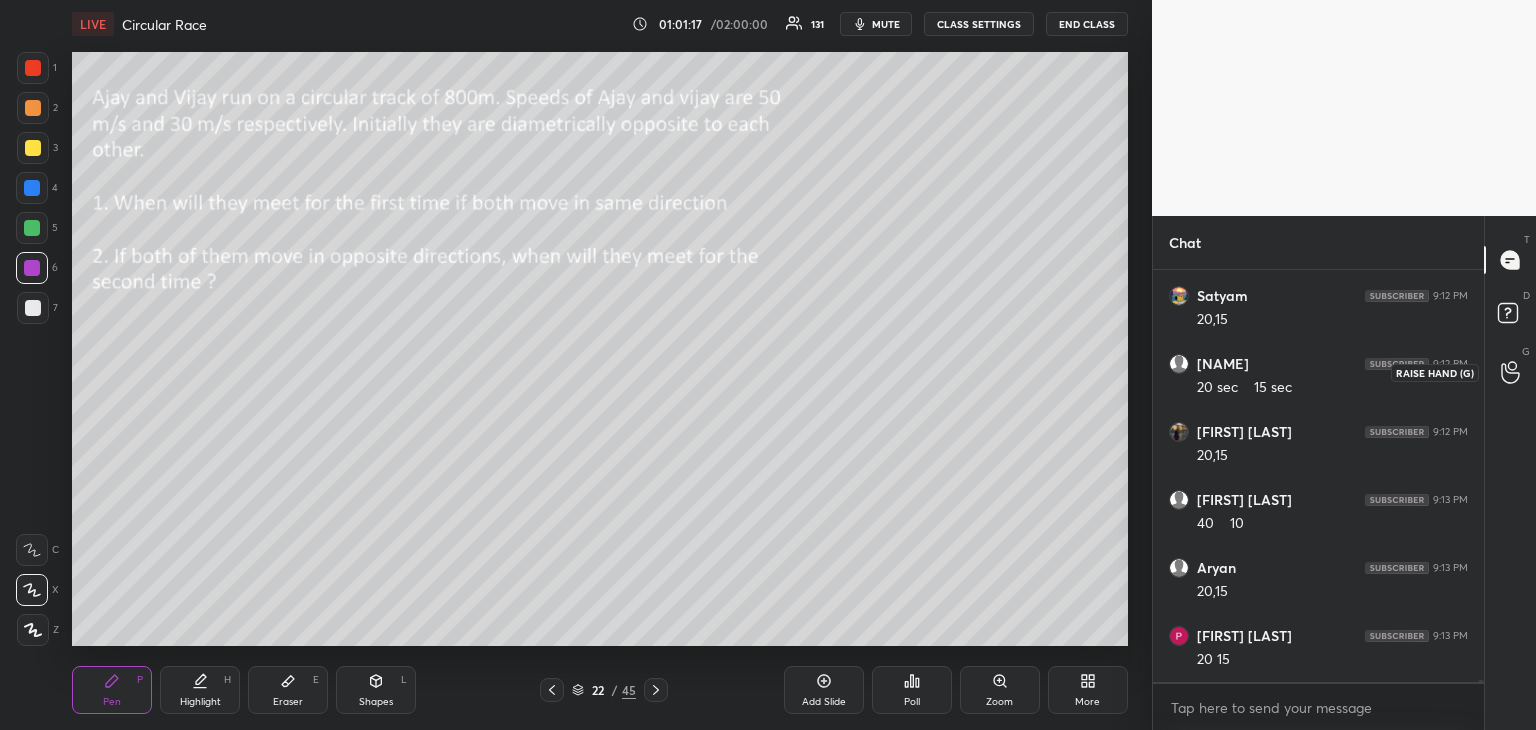 click 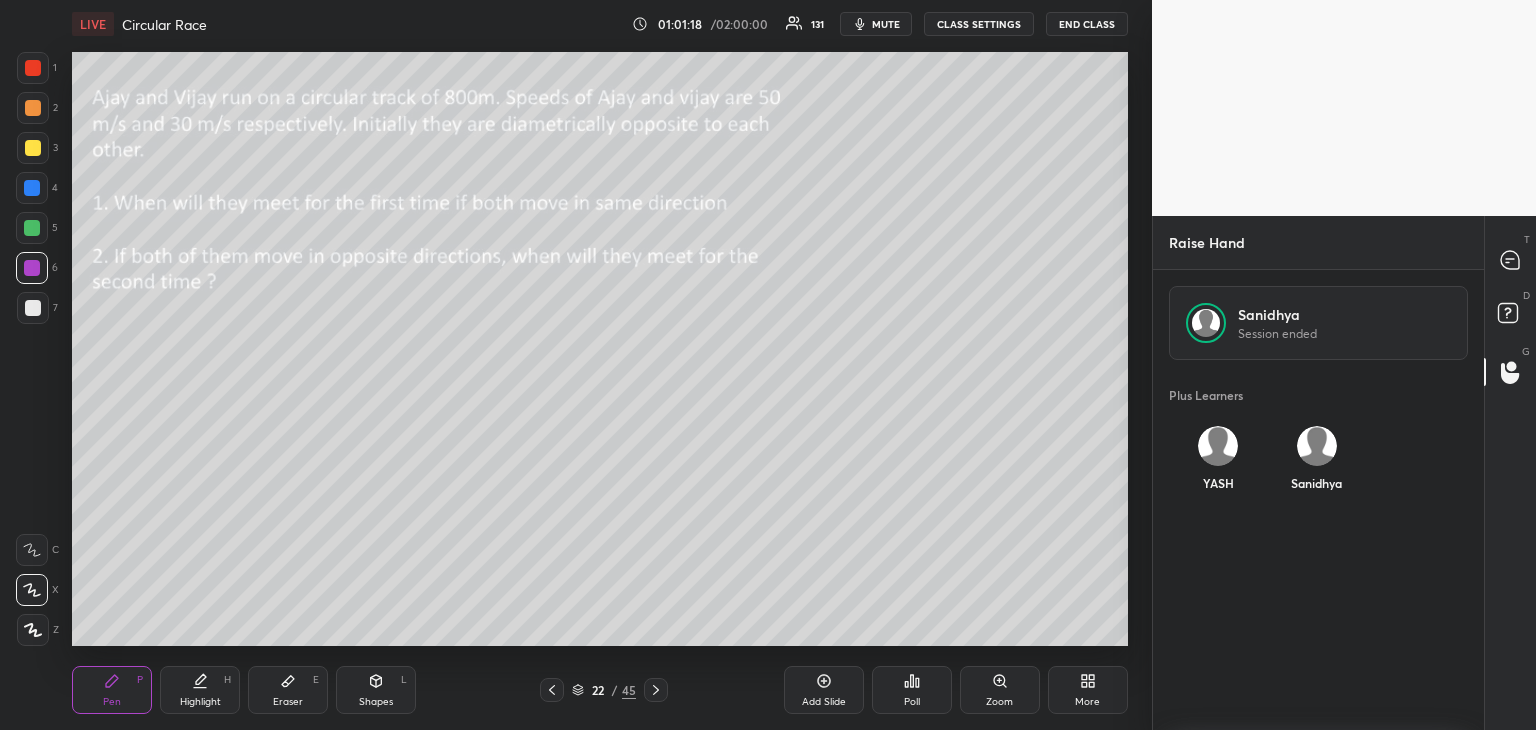 click on "Sanidhya" at bounding box center [1344, 314] 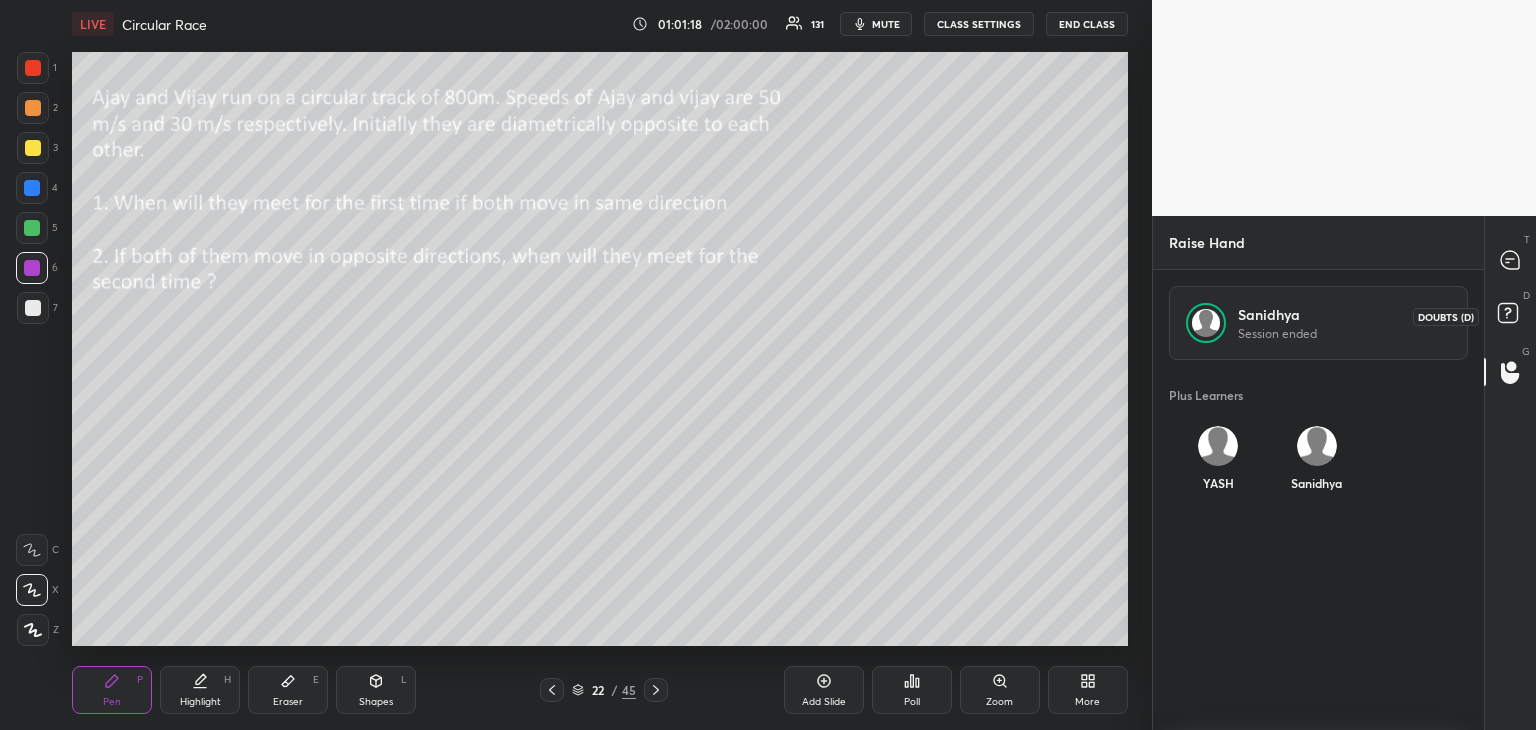 click 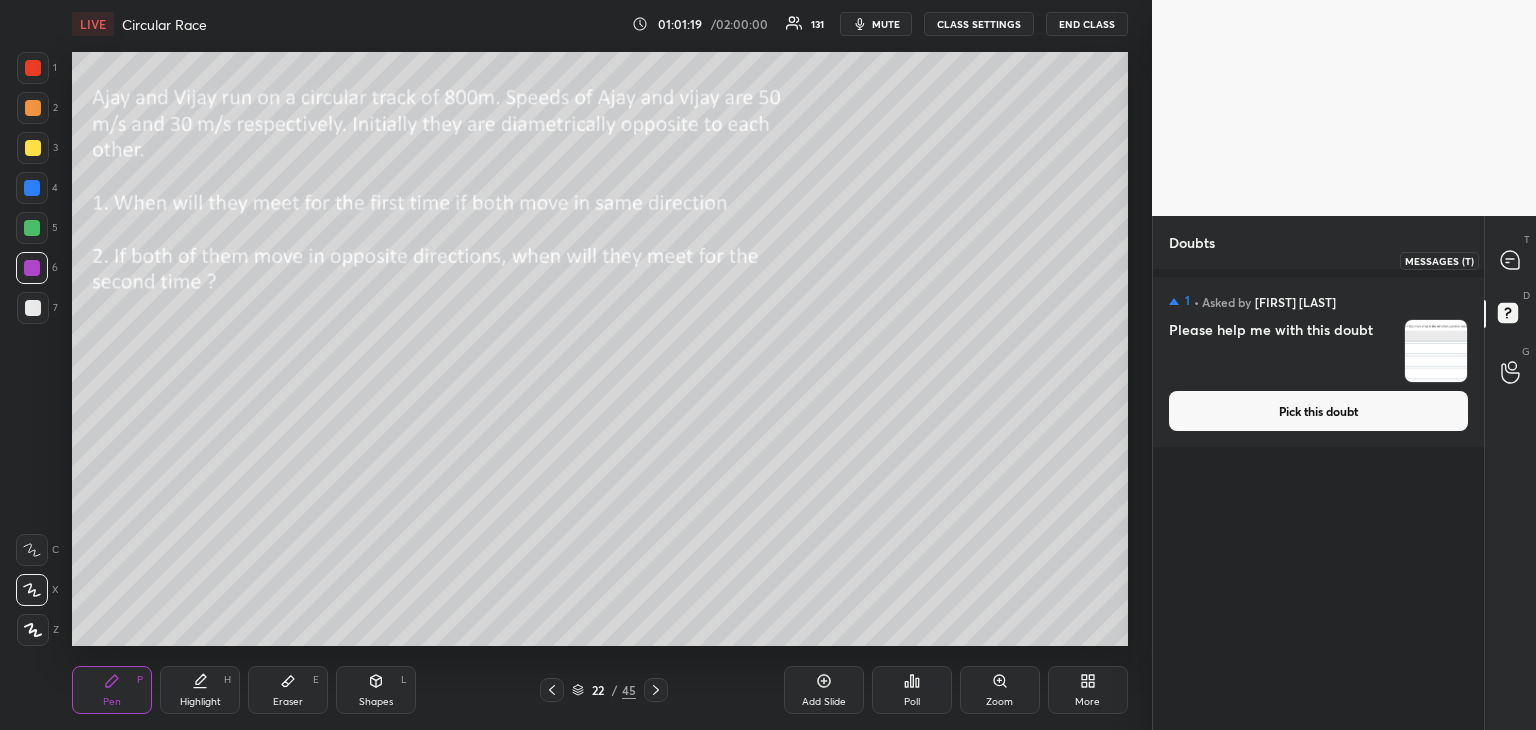 click 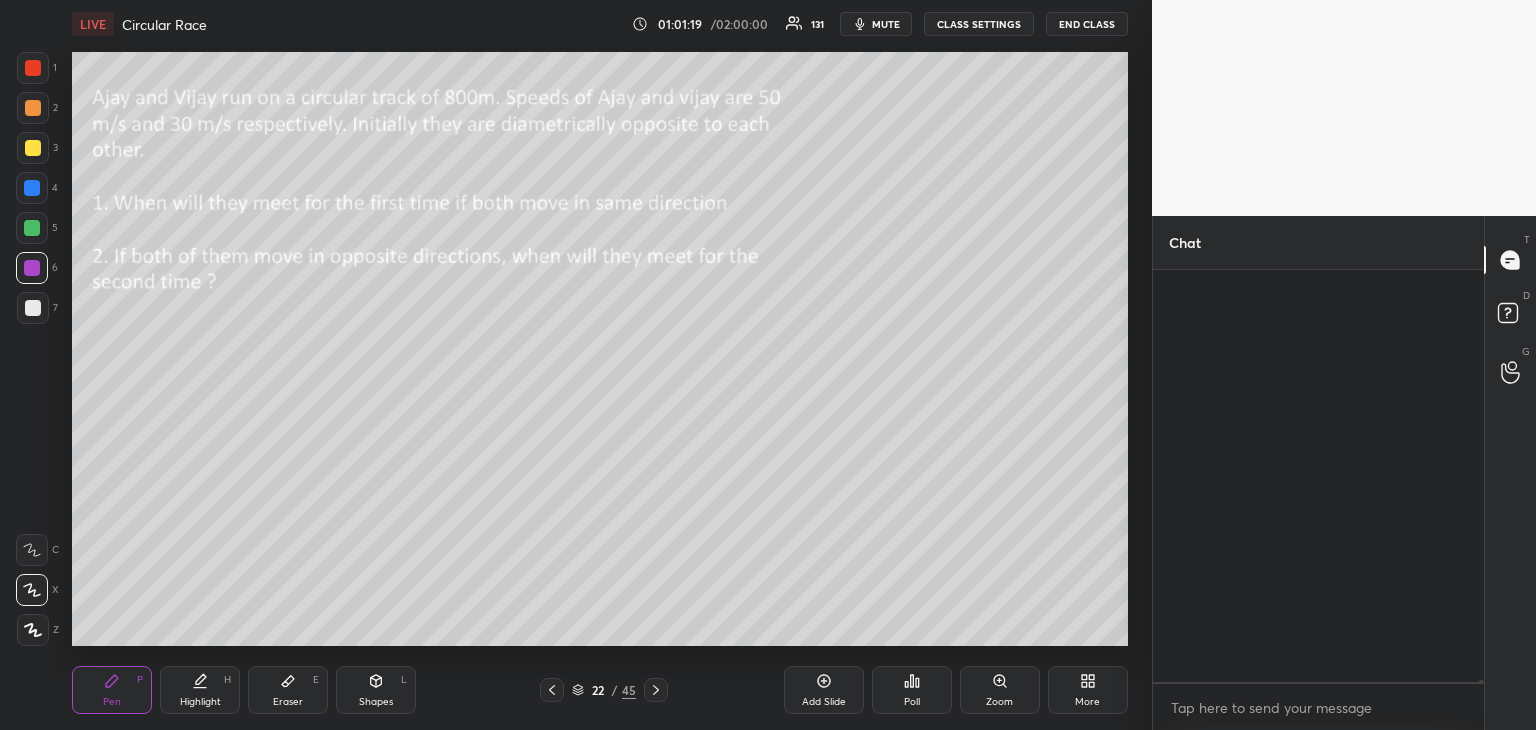 scroll, scrollTop: 83248, scrollLeft: 0, axis: vertical 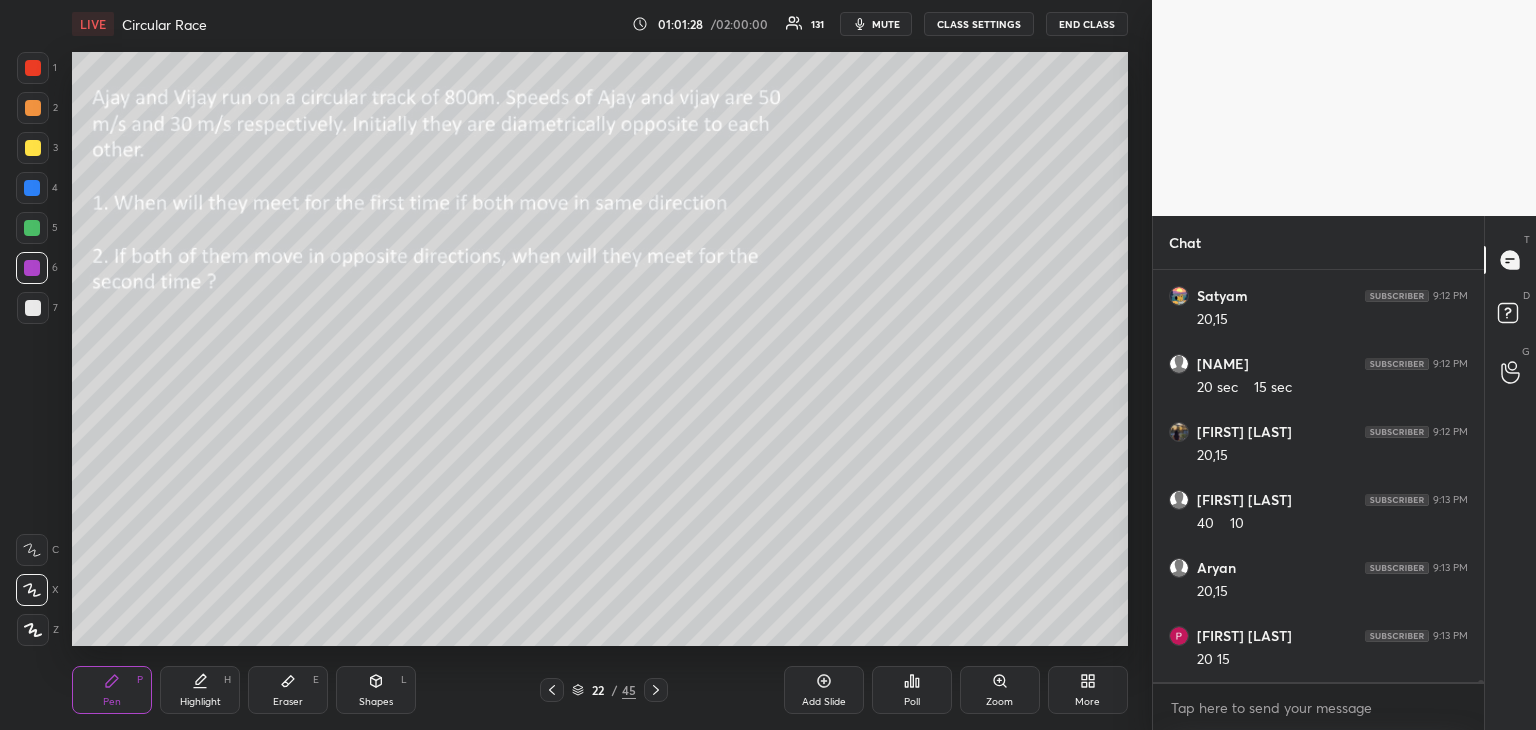 click at bounding box center (33, 308) 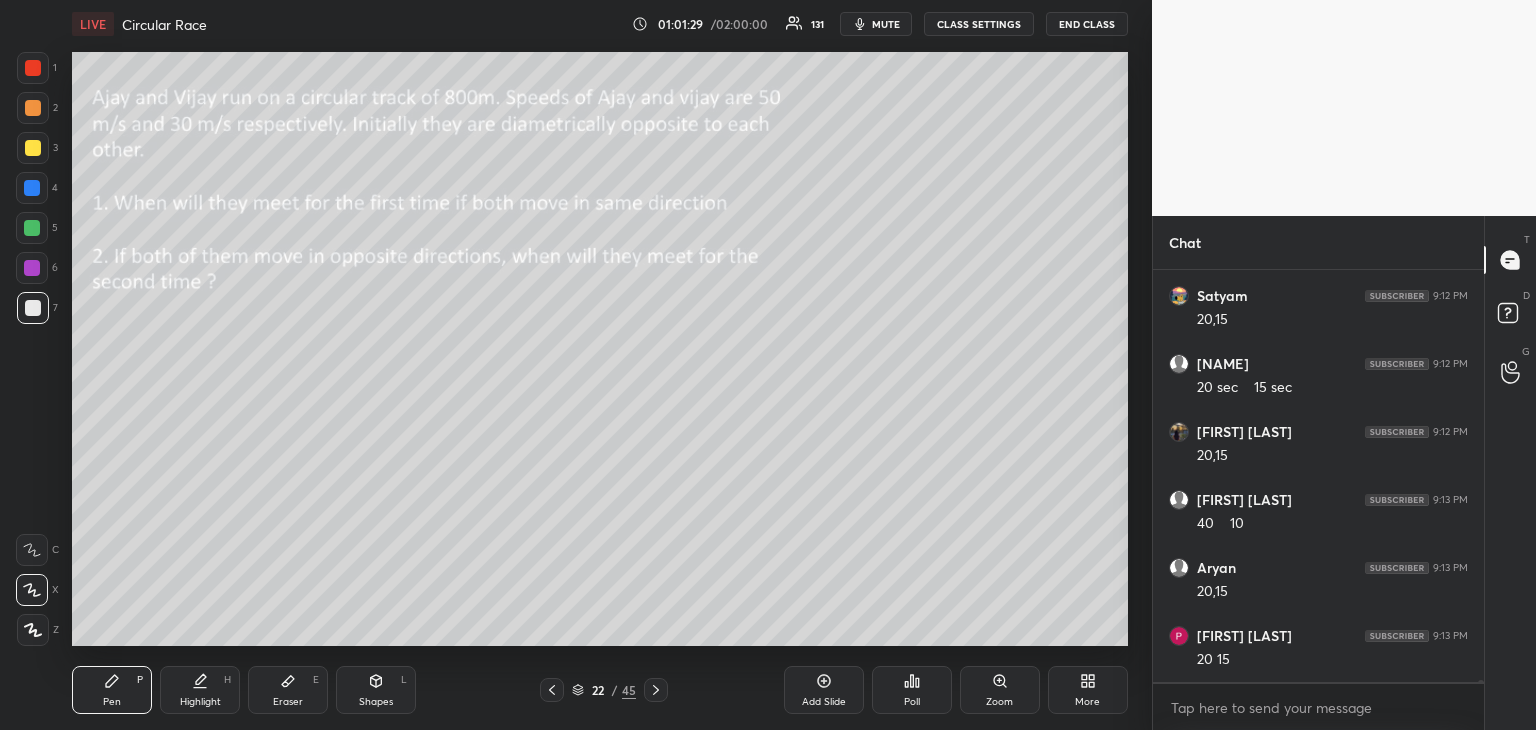 click at bounding box center [32, 268] 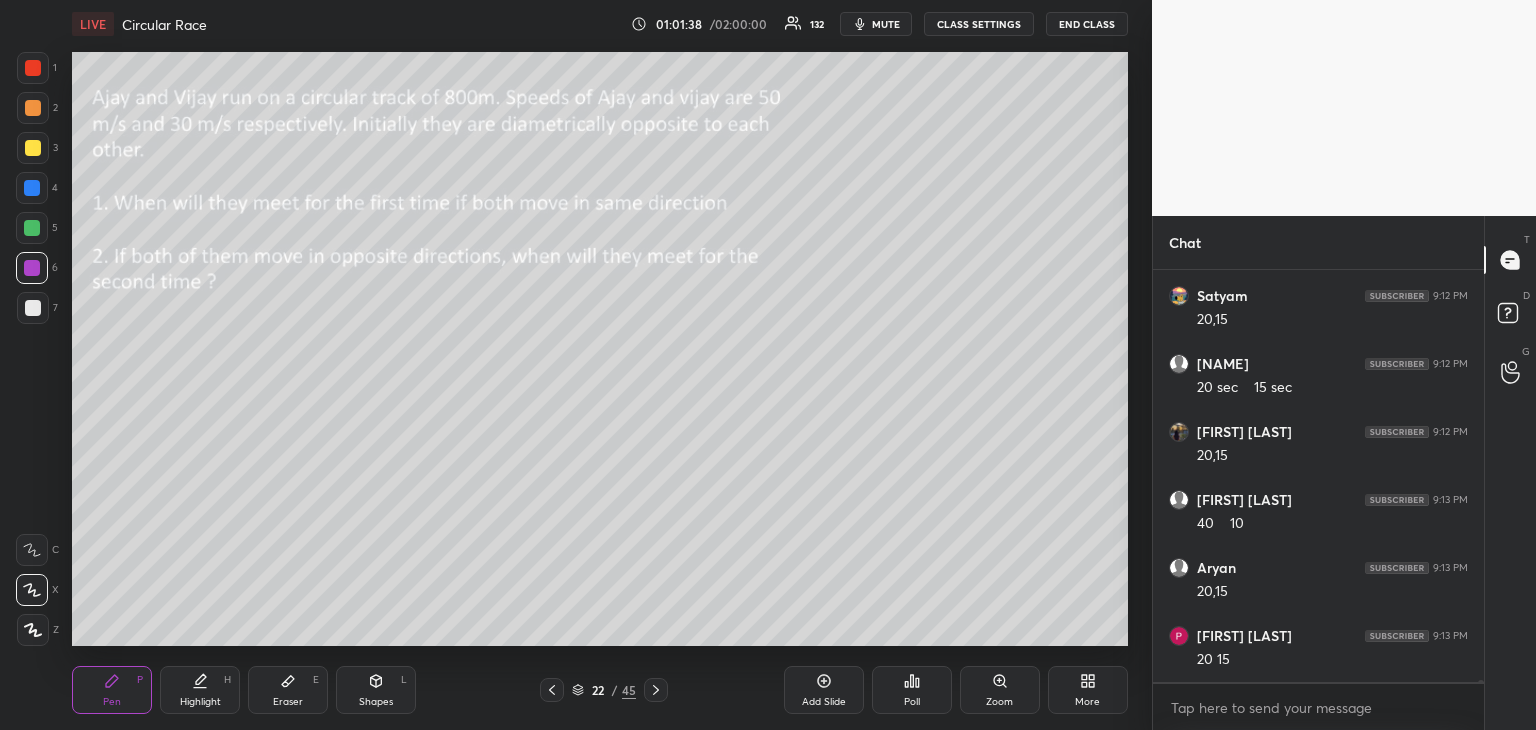 click 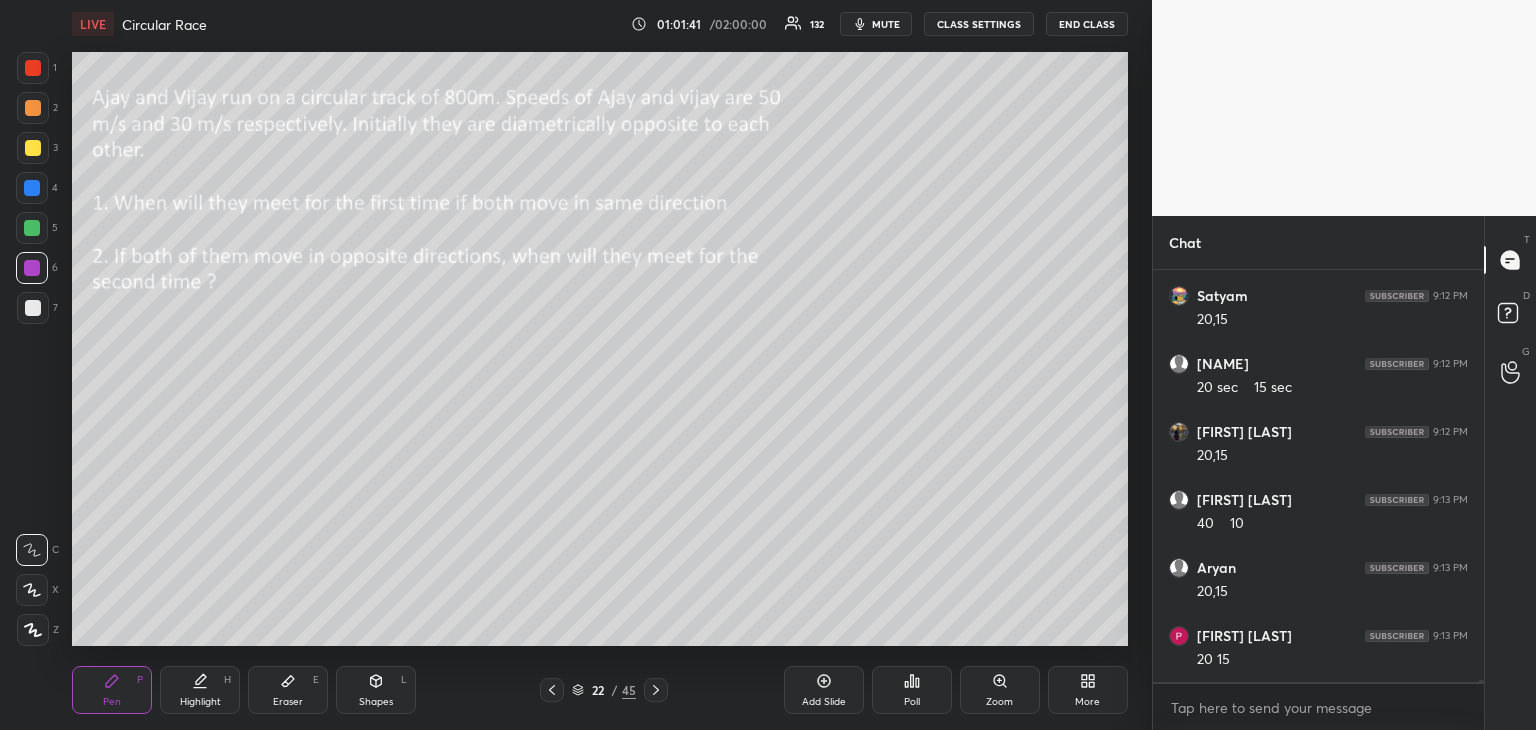 click at bounding box center (33, 308) 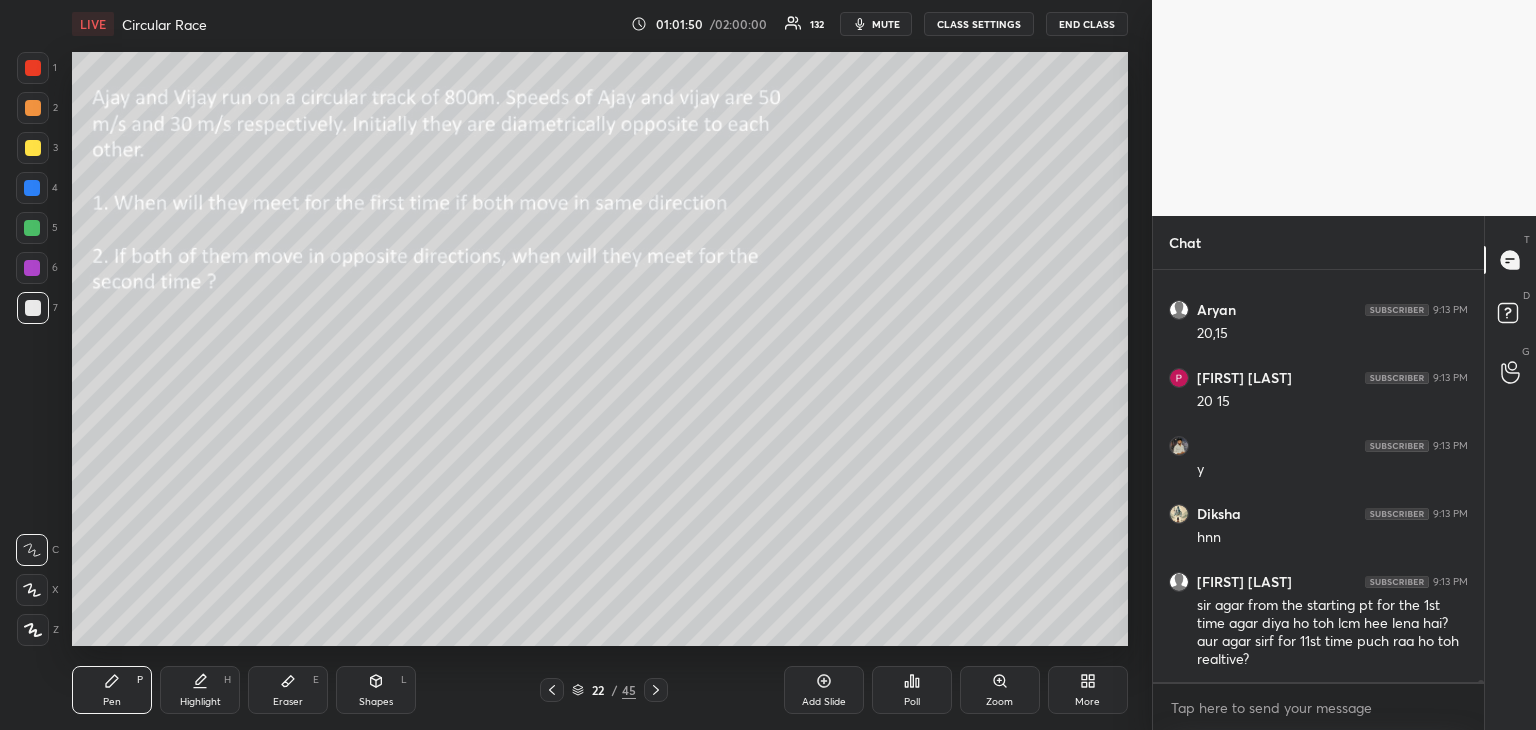 scroll, scrollTop: 83574, scrollLeft: 0, axis: vertical 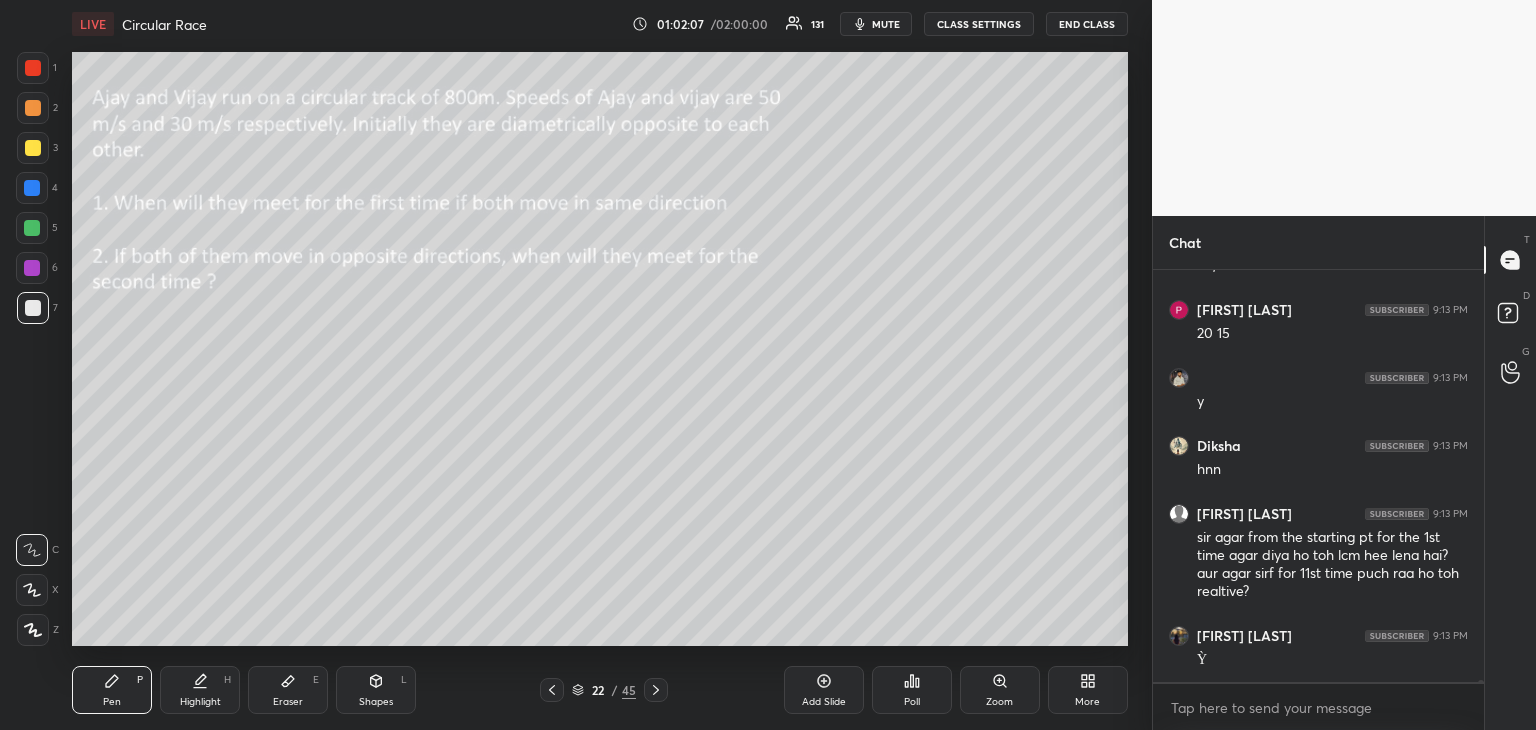 click on "Eraser E" at bounding box center [288, 690] 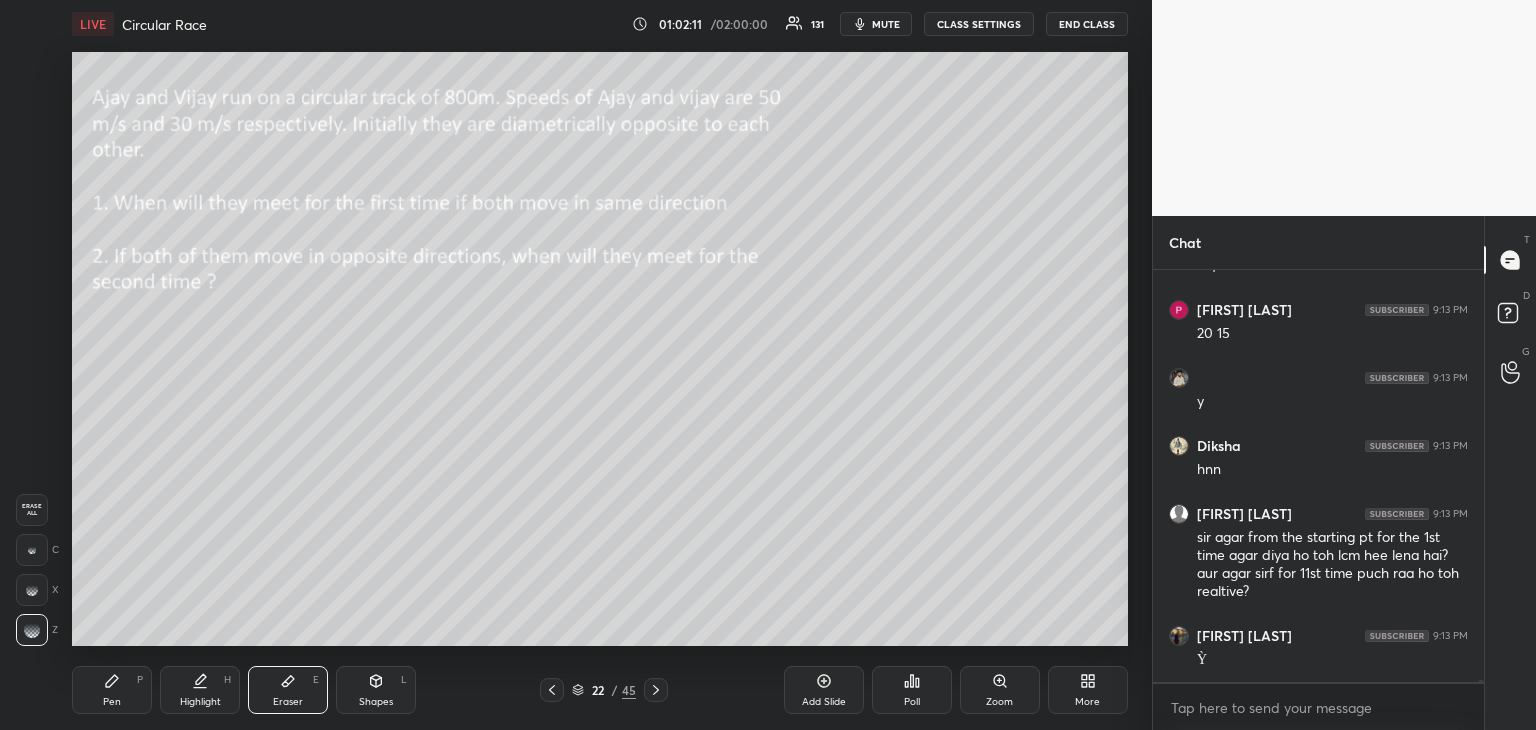 click on "Pen" at bounding box center (112, 702) 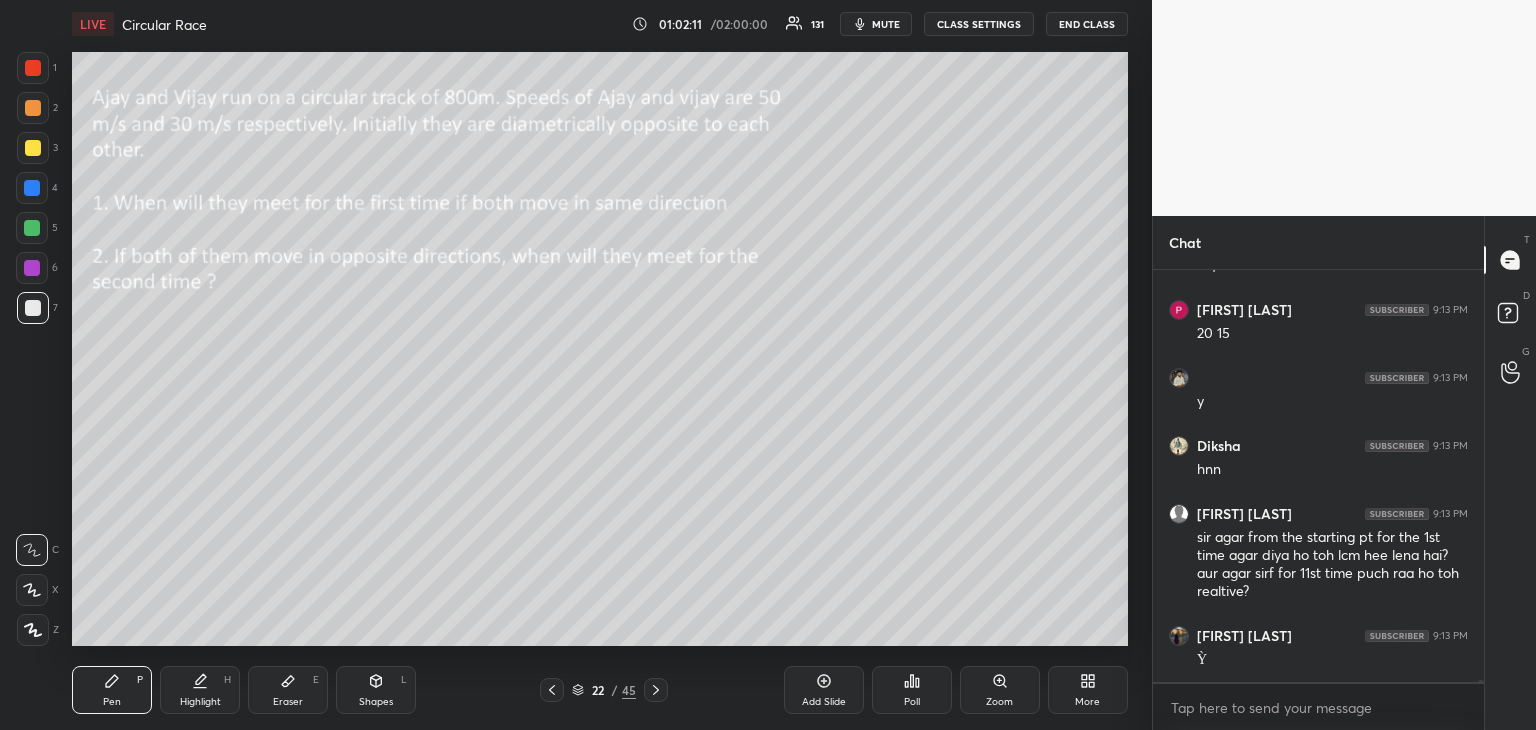 click at bounding box center [33, 148] 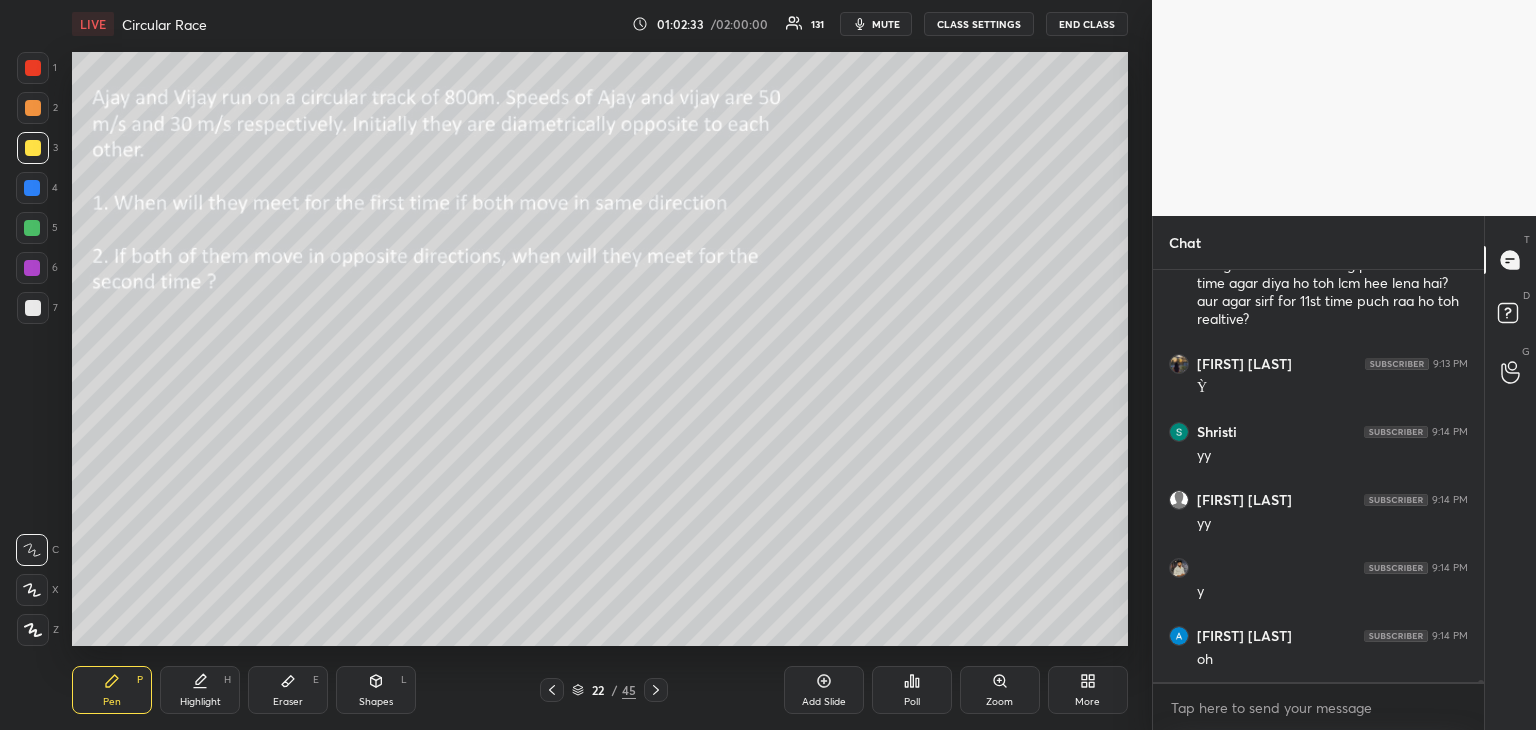 scroll, scrollTop: 83914, scrollLeft: 0, axis: vertical 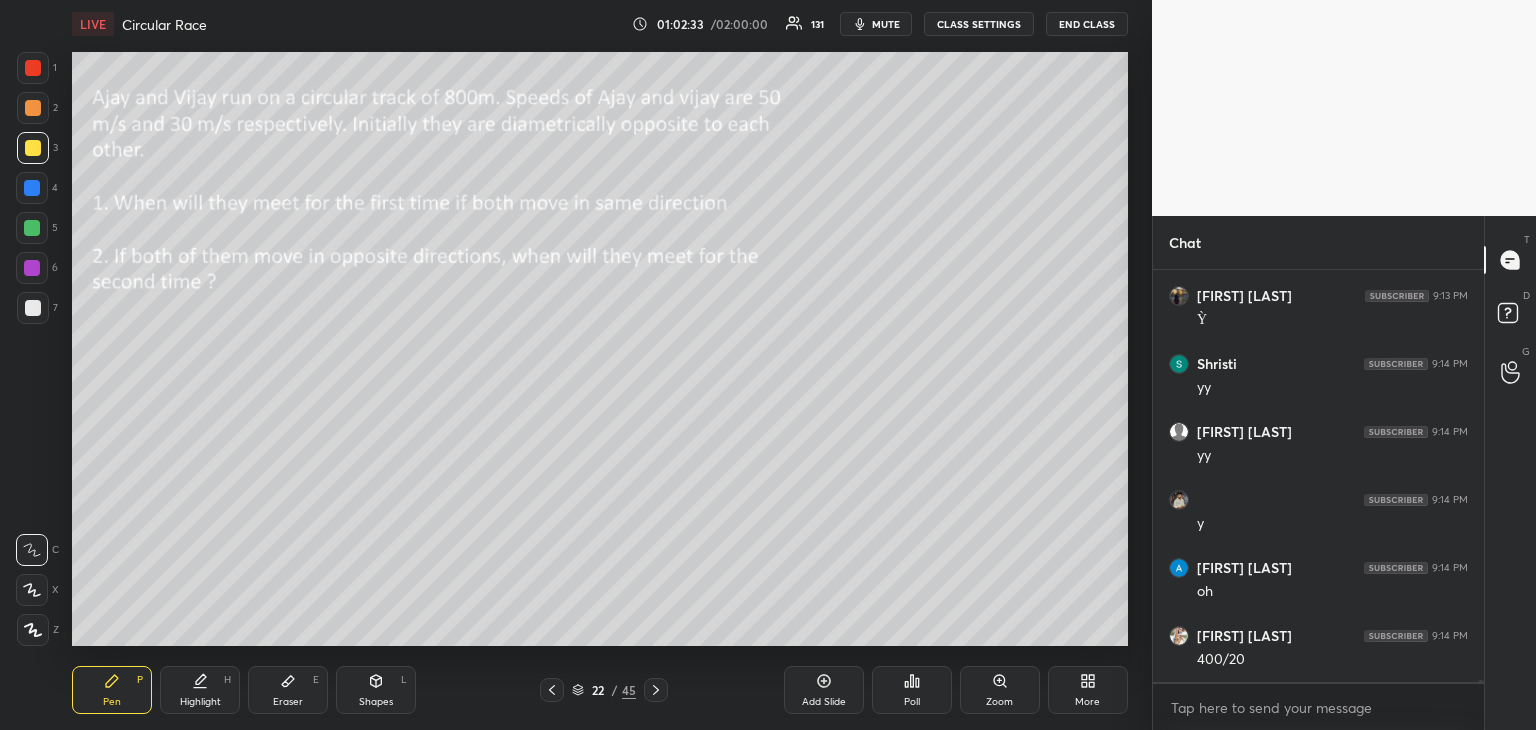 click 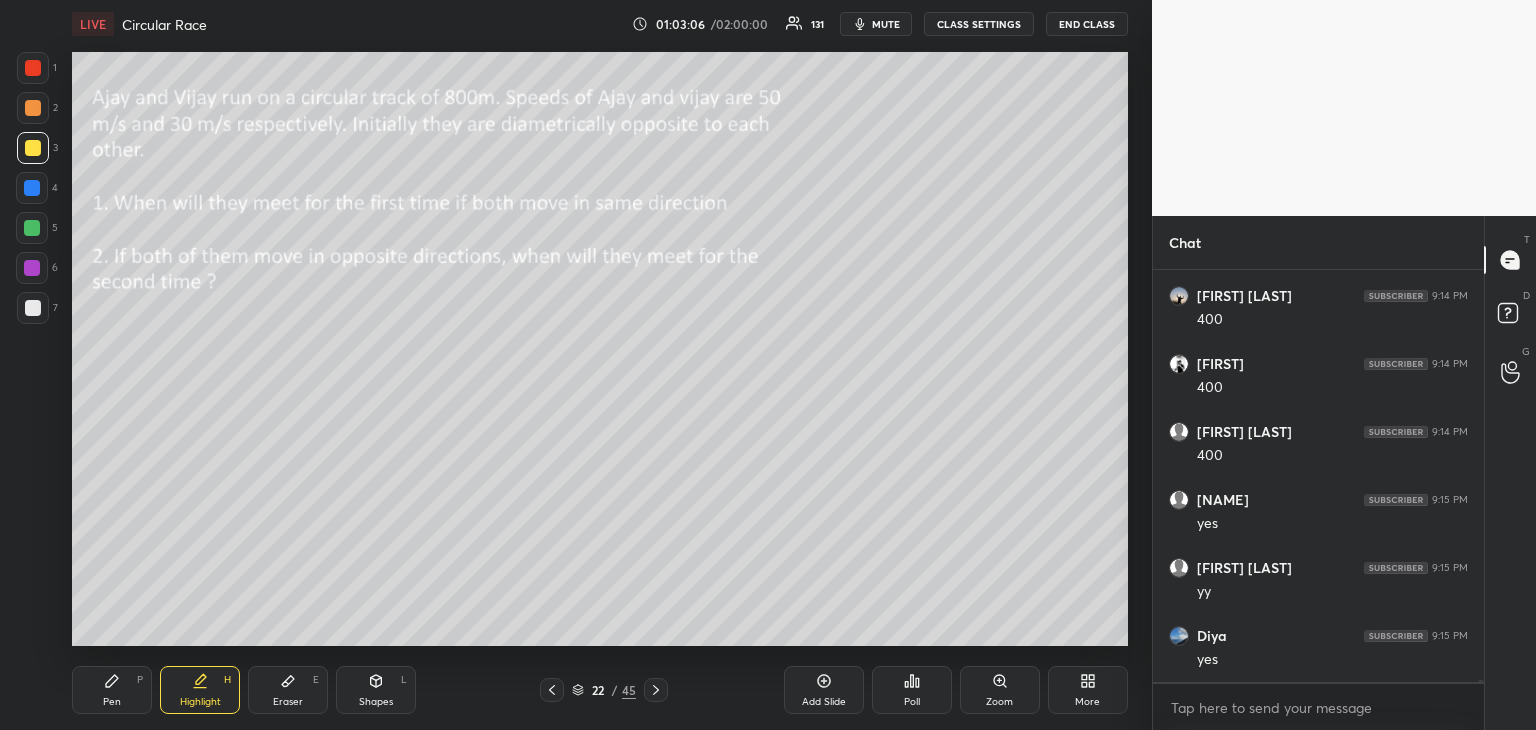 scroll, scrollTop: 85138, scrollLeft: 0, axis: vertical 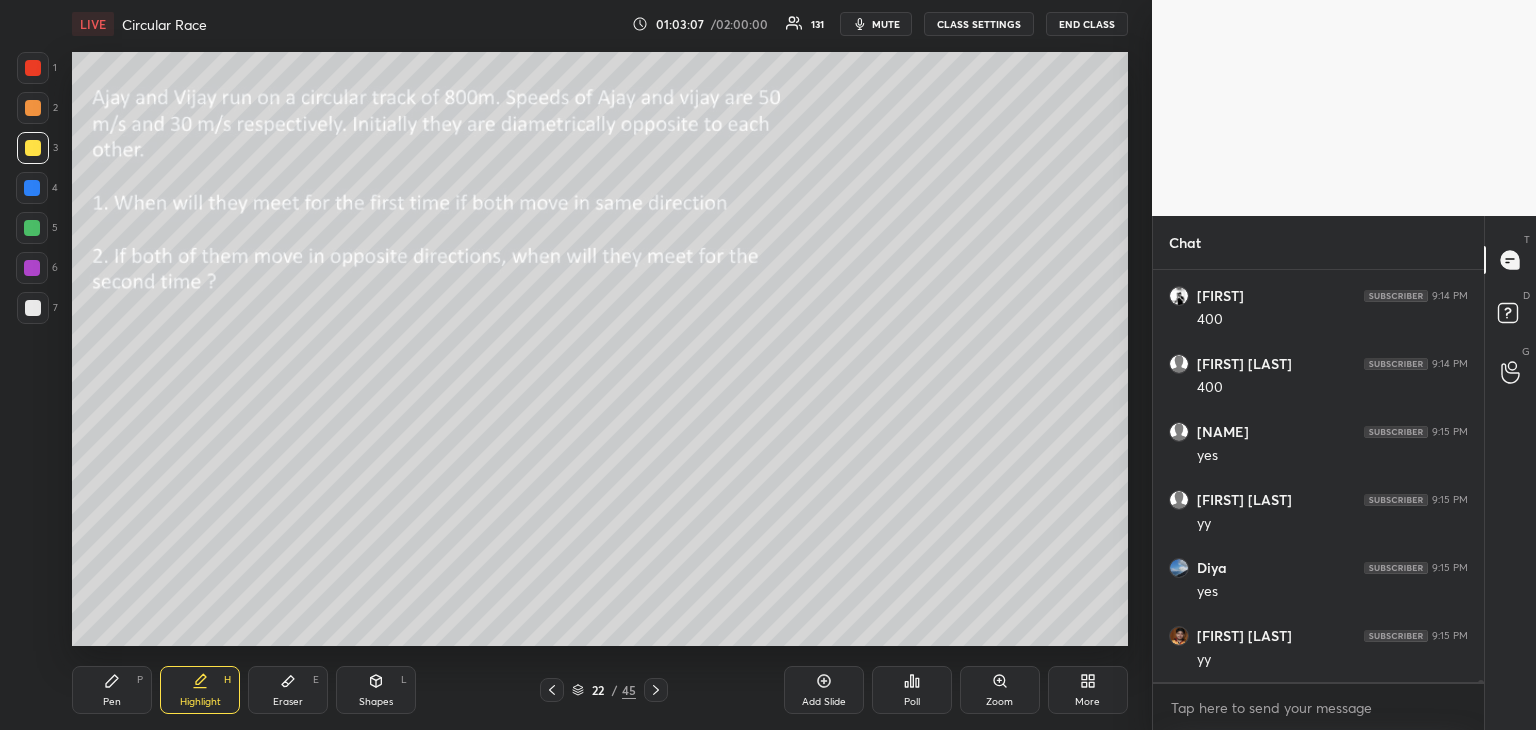 click on "Pen P" at bounding box center (112, 690) 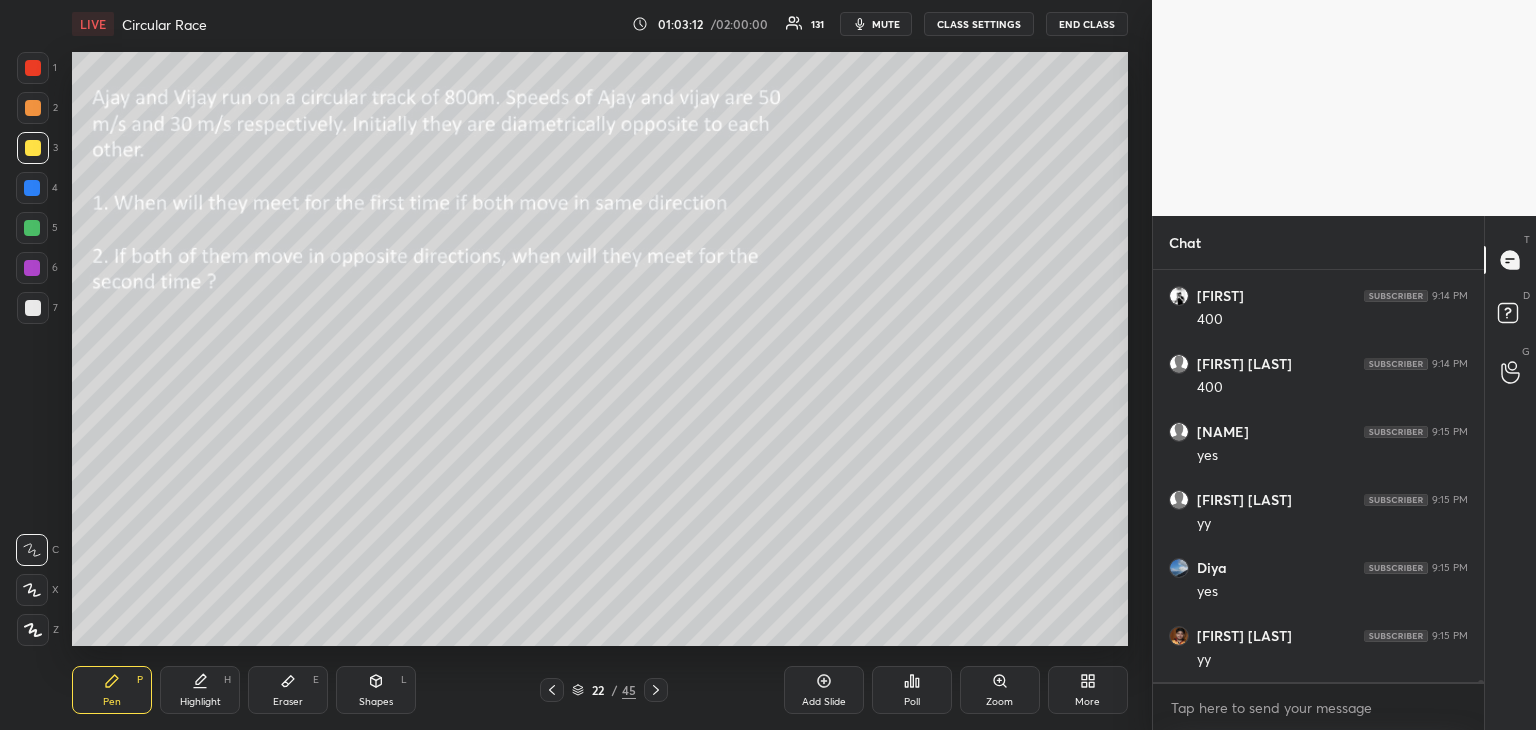 click at bounding box center [32, 228] 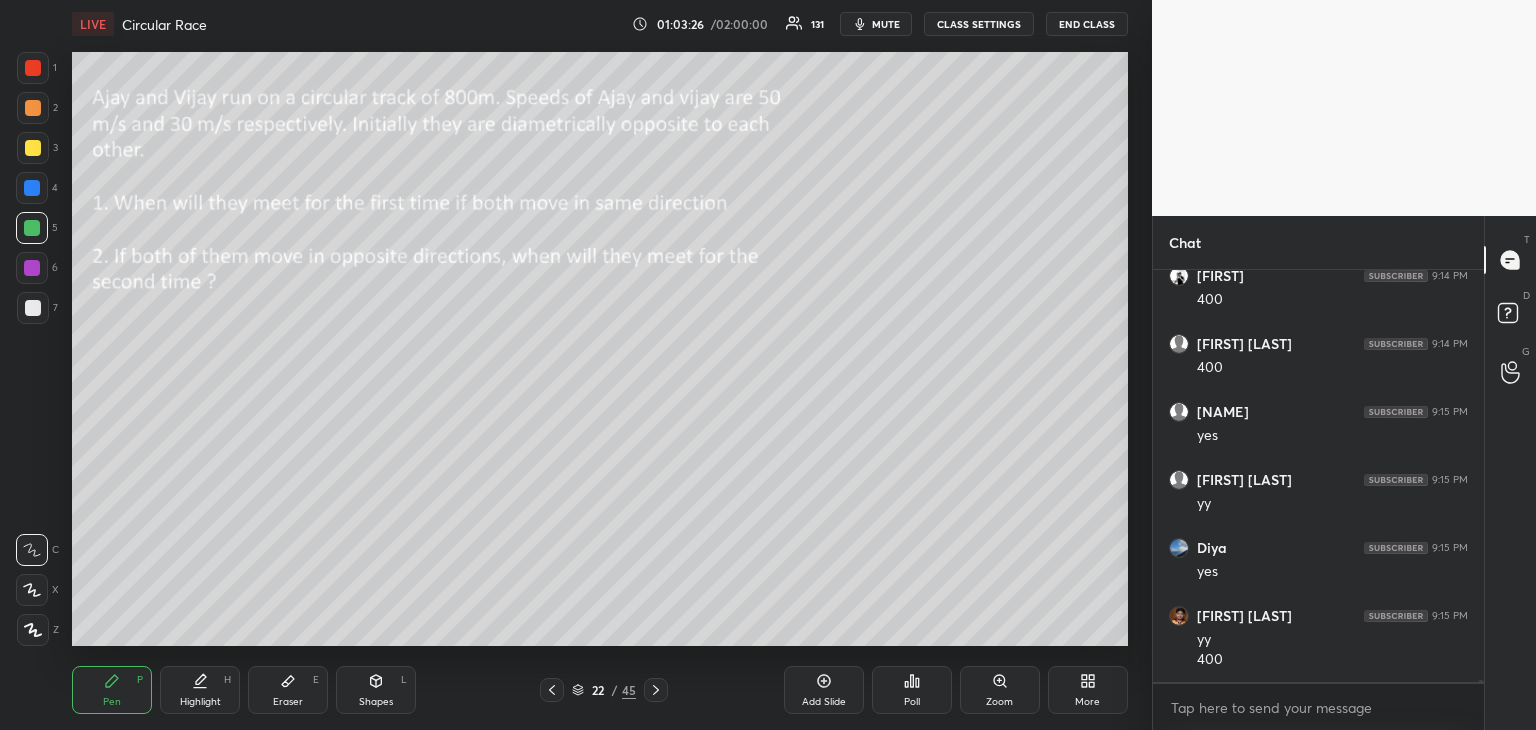 scroll, scrollTop: 85226, scrollLeft: 0, axis: vertical 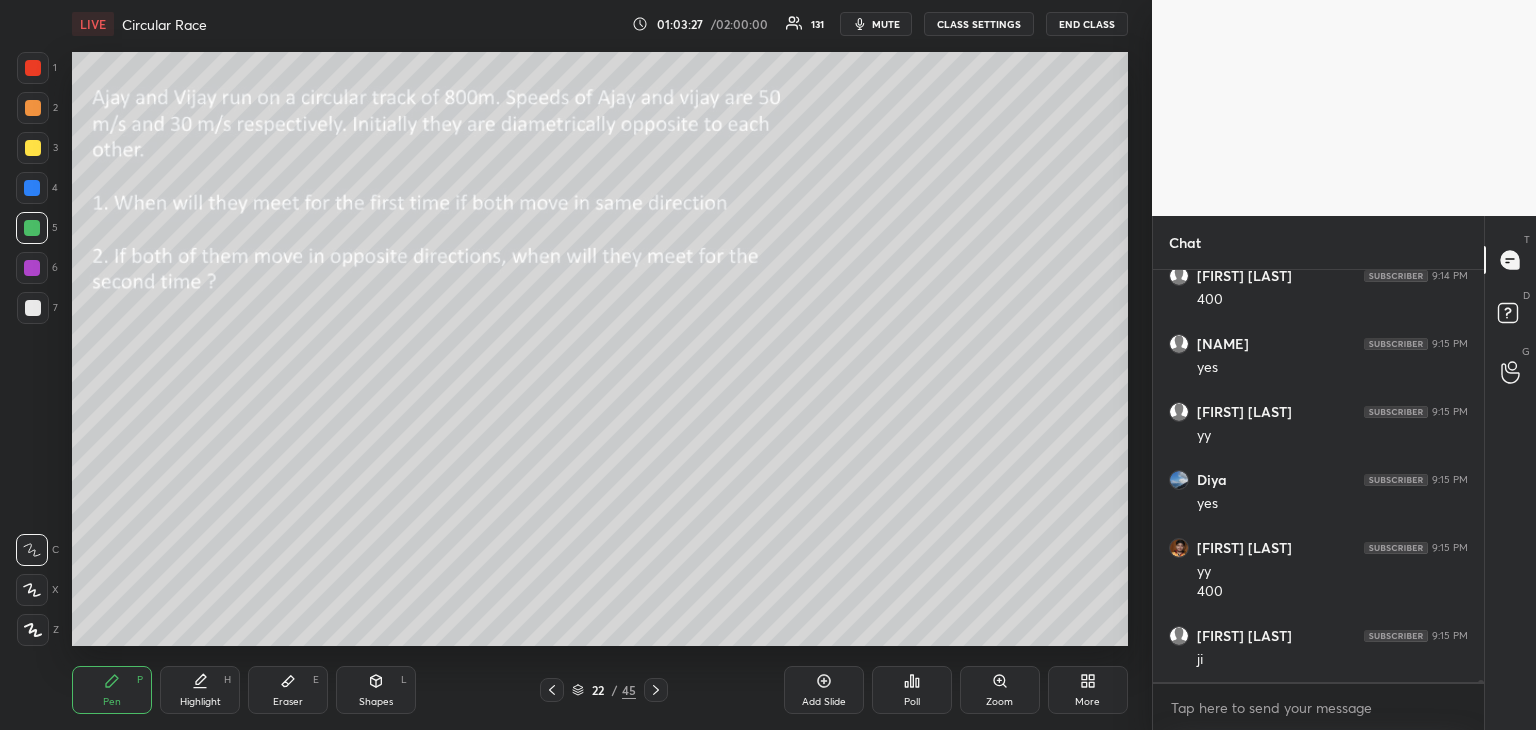 click on "Highlight H" at bounding box center (200, 690) 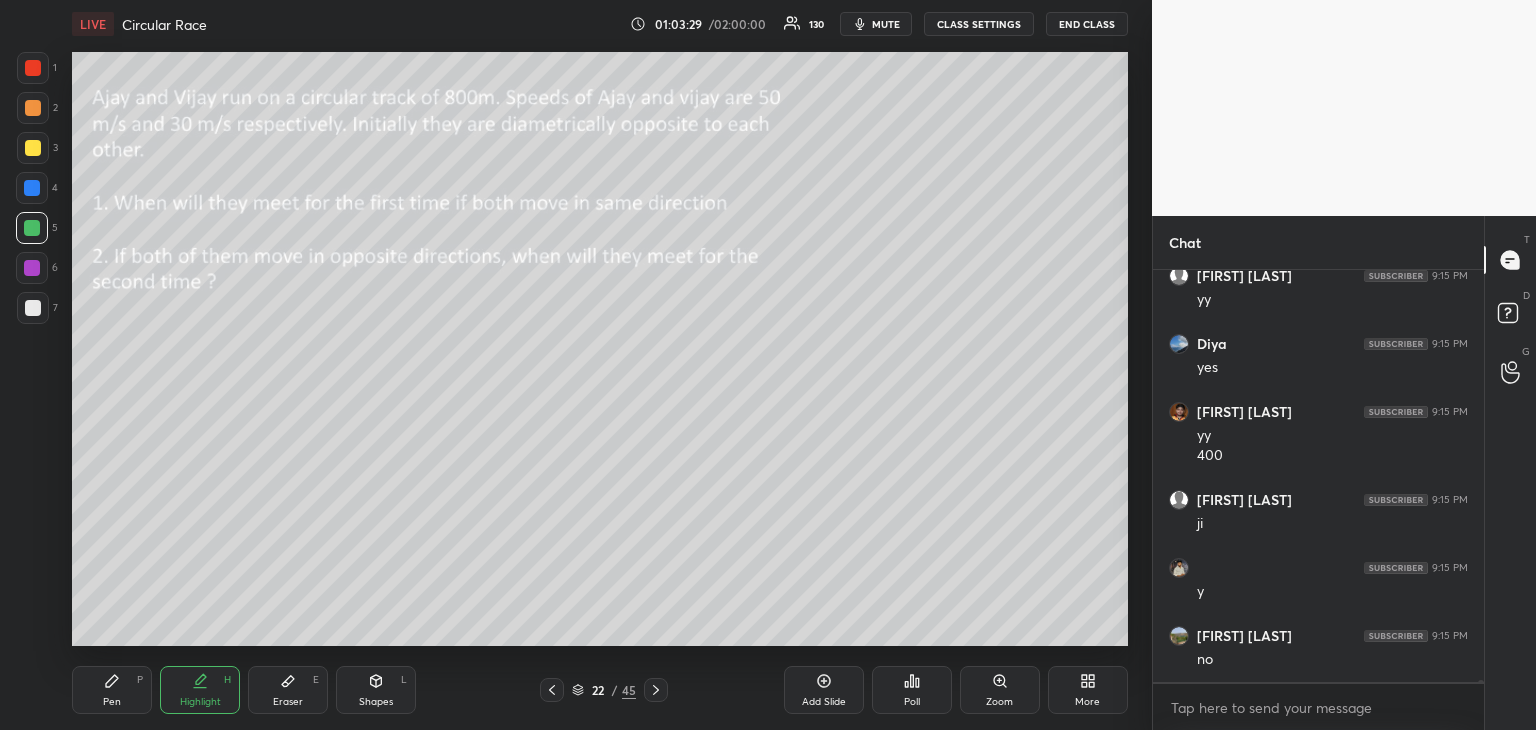 scroll, scrollTop: 85430, scrollLeft: 0, axis: vertical 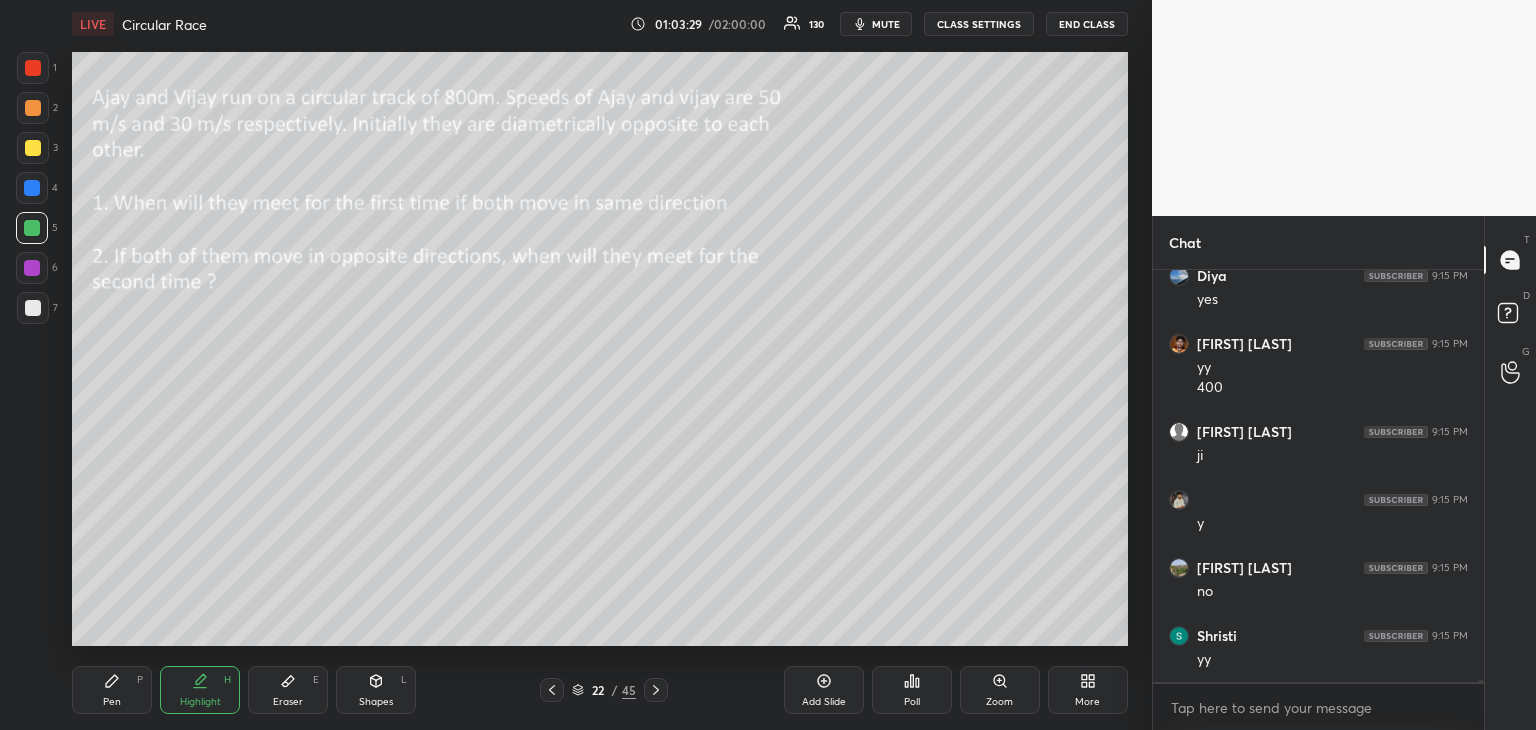 click on "Pen P" at bounding box center (112, 690) 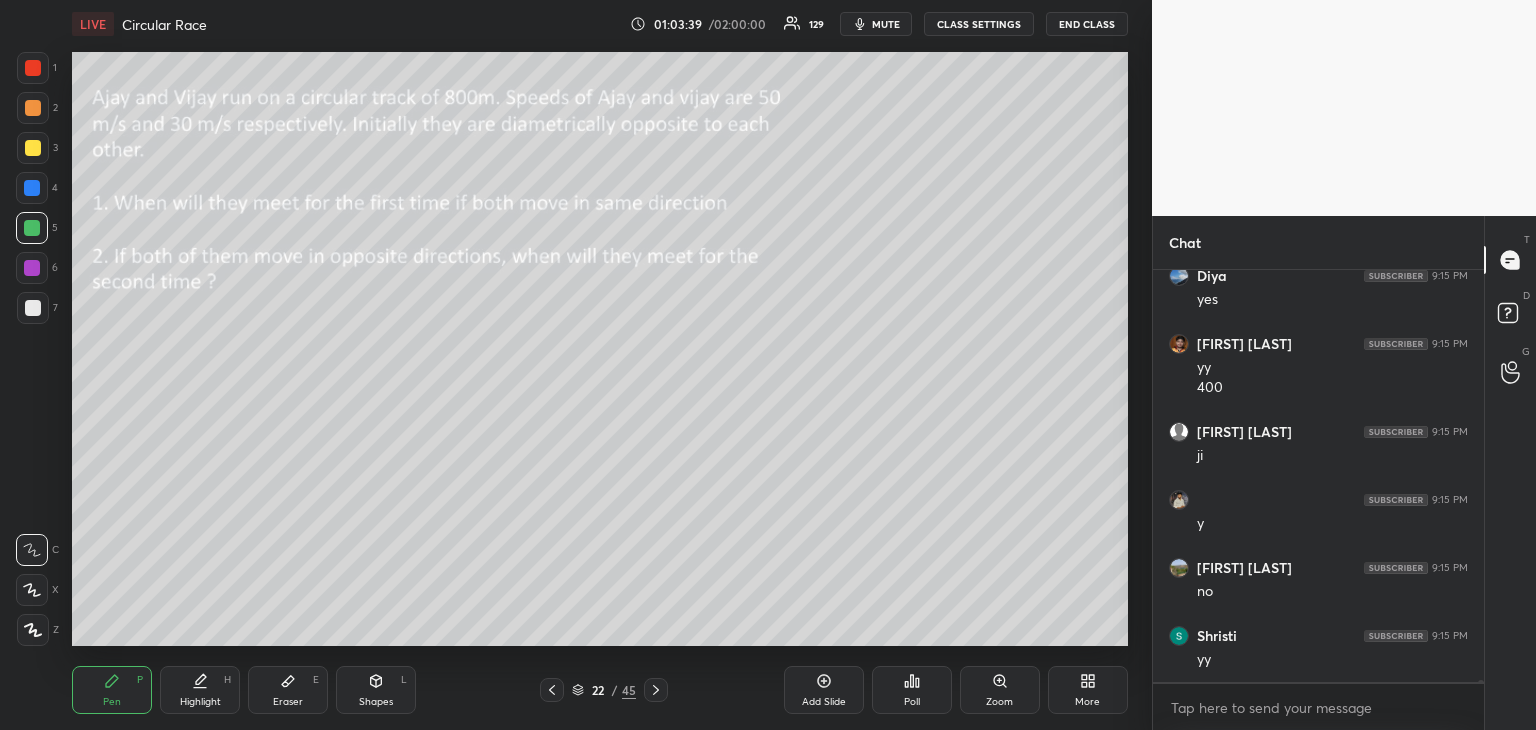 scroll, scrollTop: 85498, scrollLeft: 0, axis: vertical 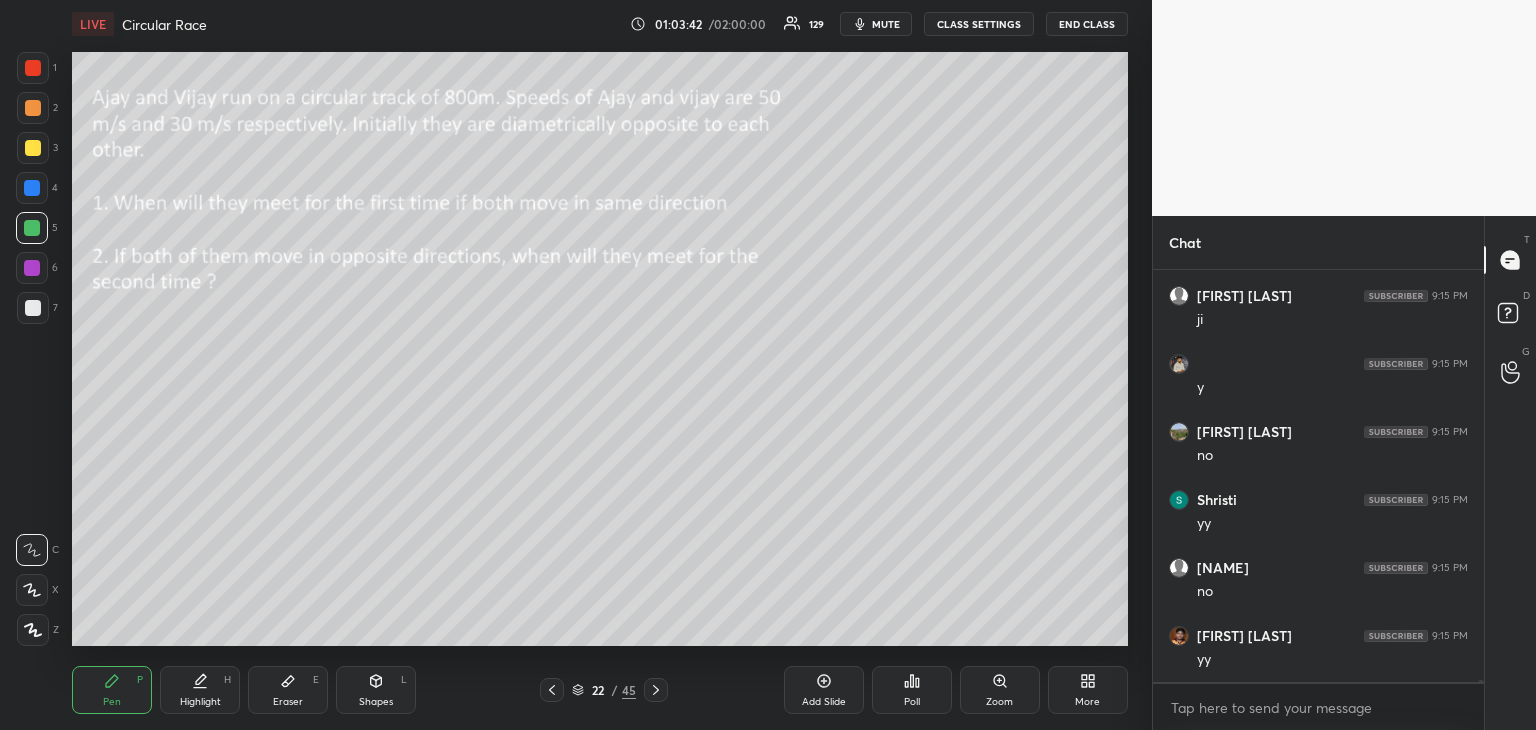 click 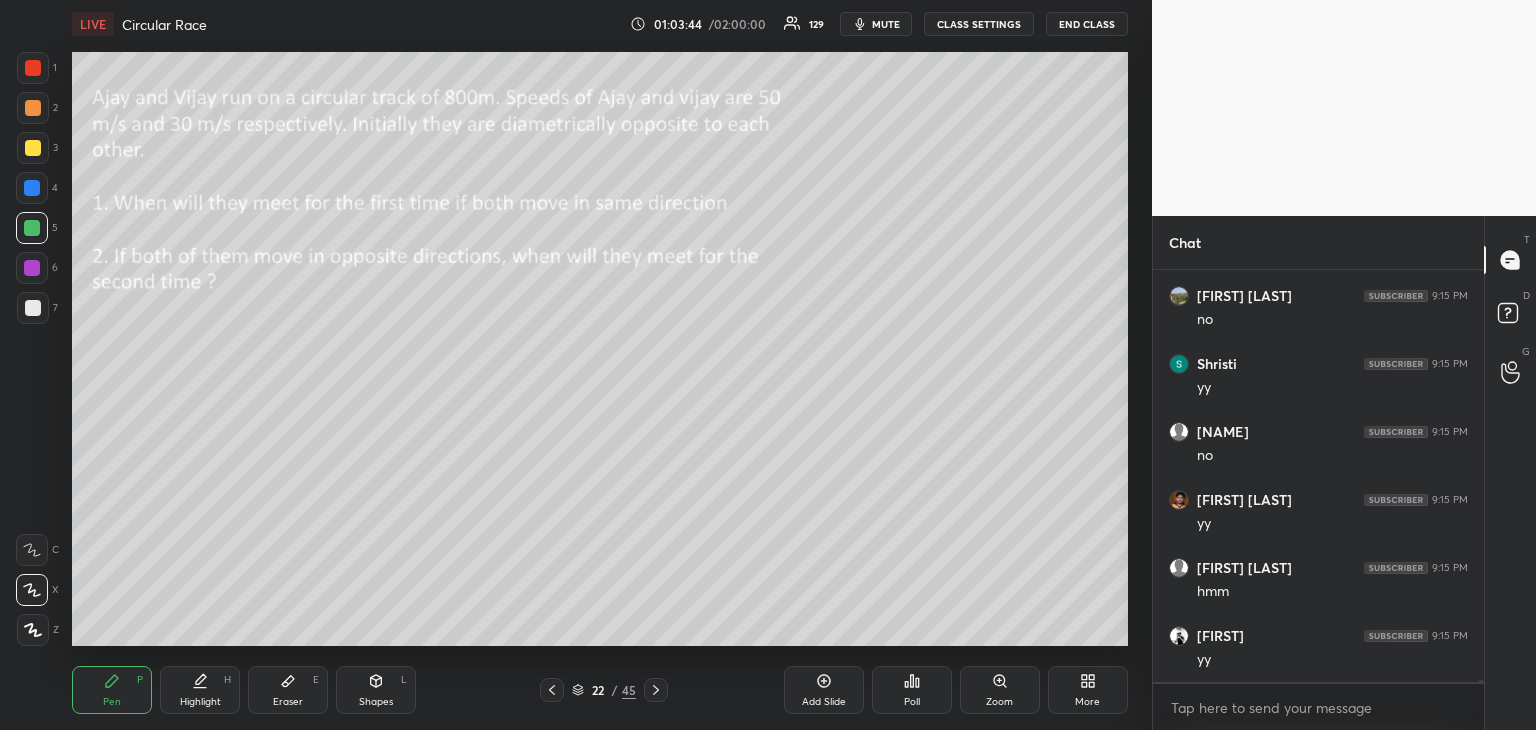 scroll, scrollTop: 85770, scrollLeft: 0, axis: vertical 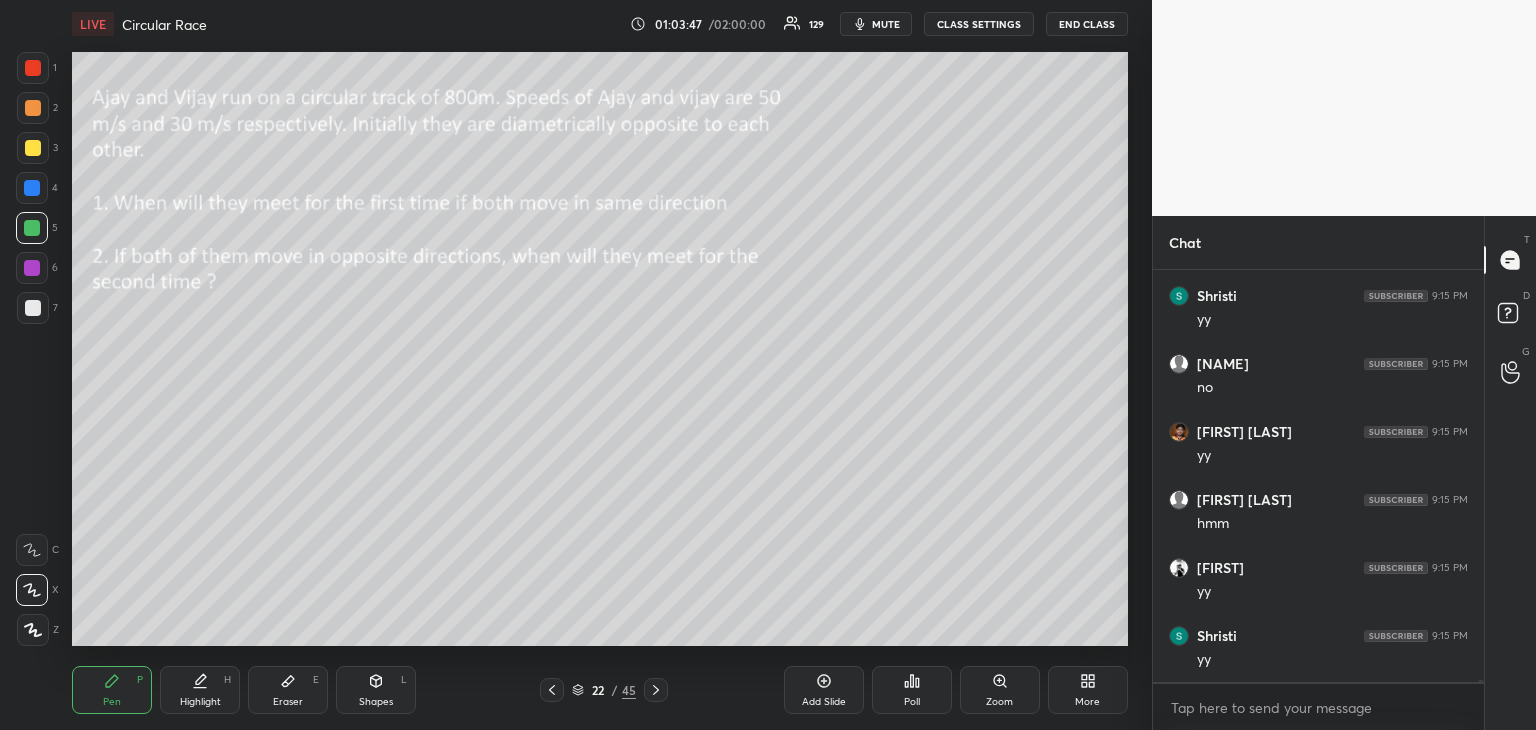 click on "Add Slide" at bounding box center [824, 702] 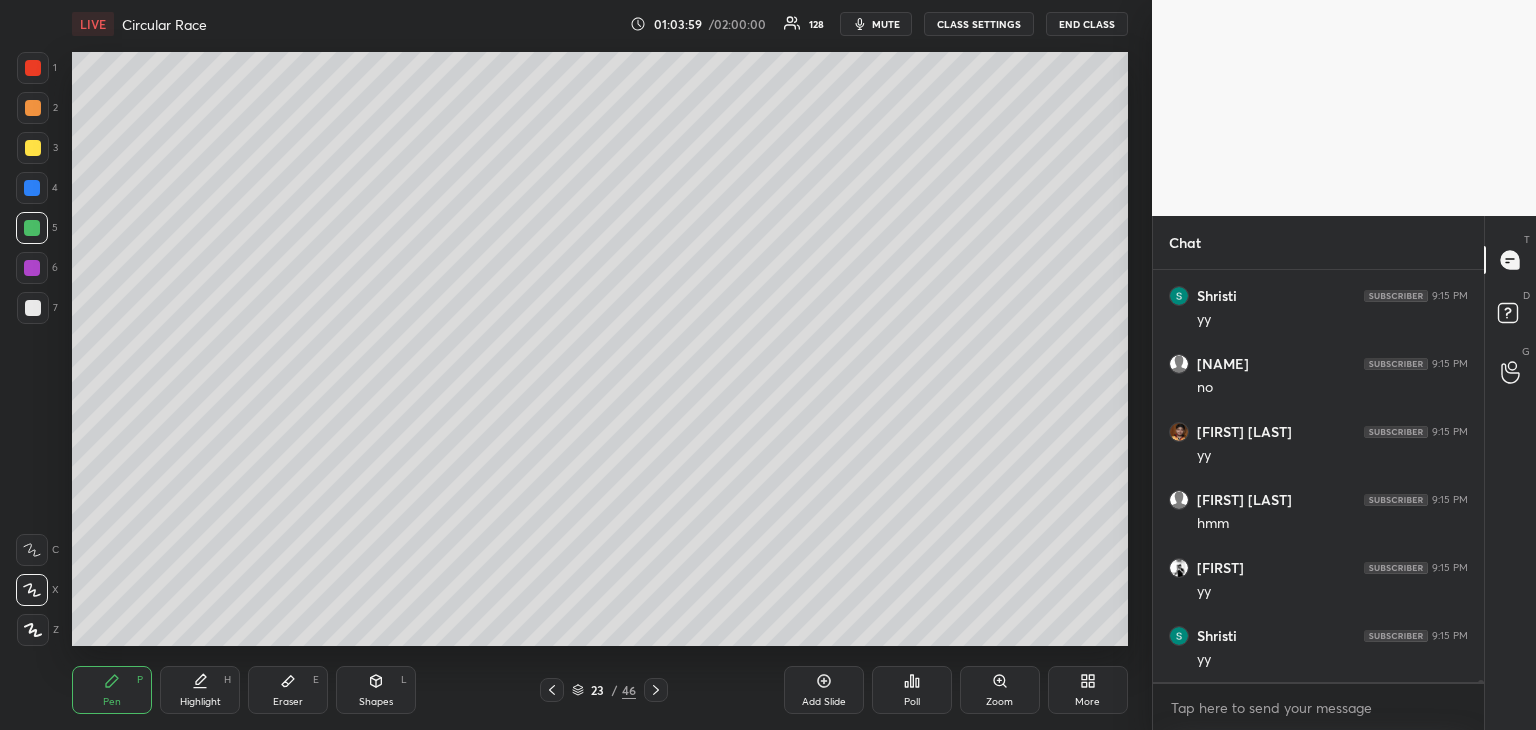 scroll, scrollTop: 85838, scrollLeft: 0, axis: vertical 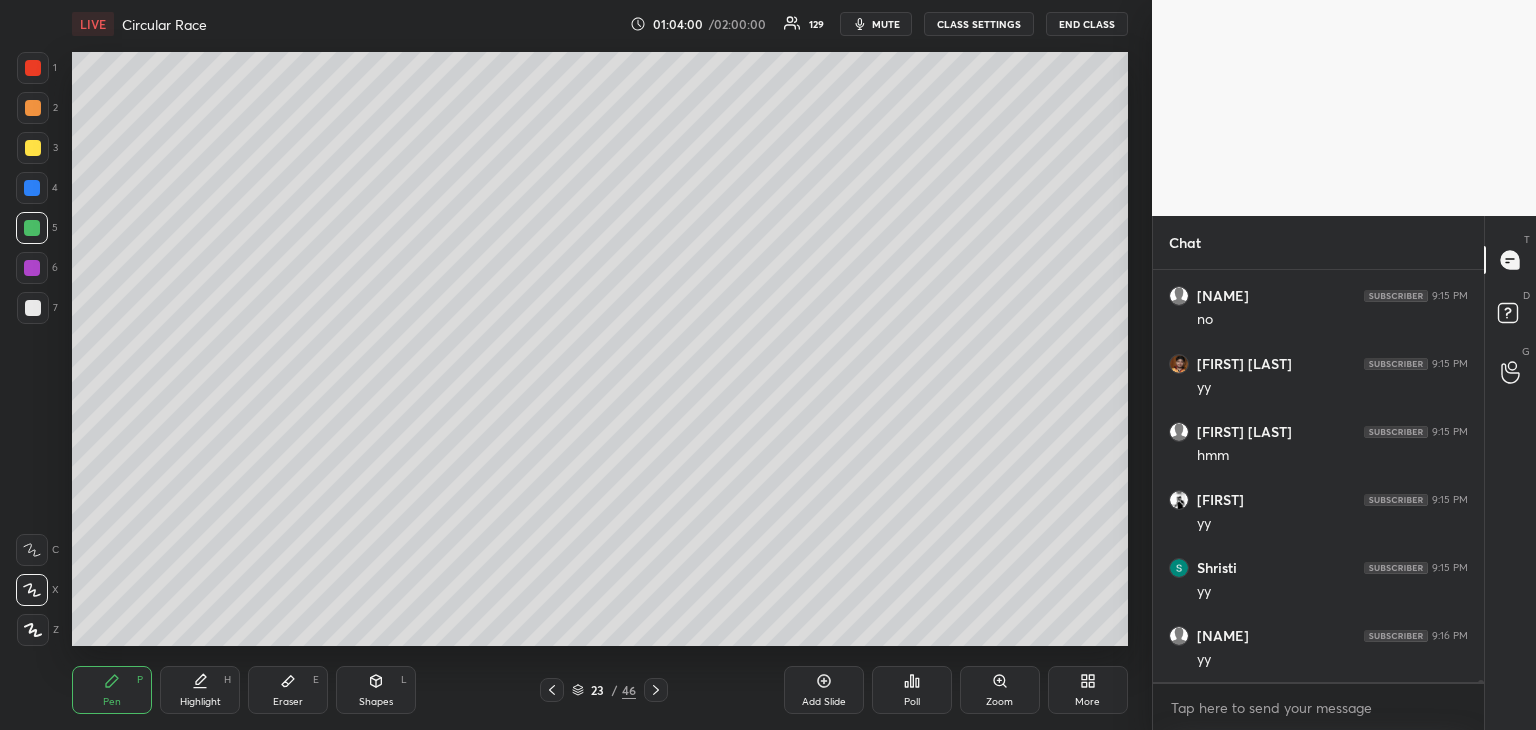 click 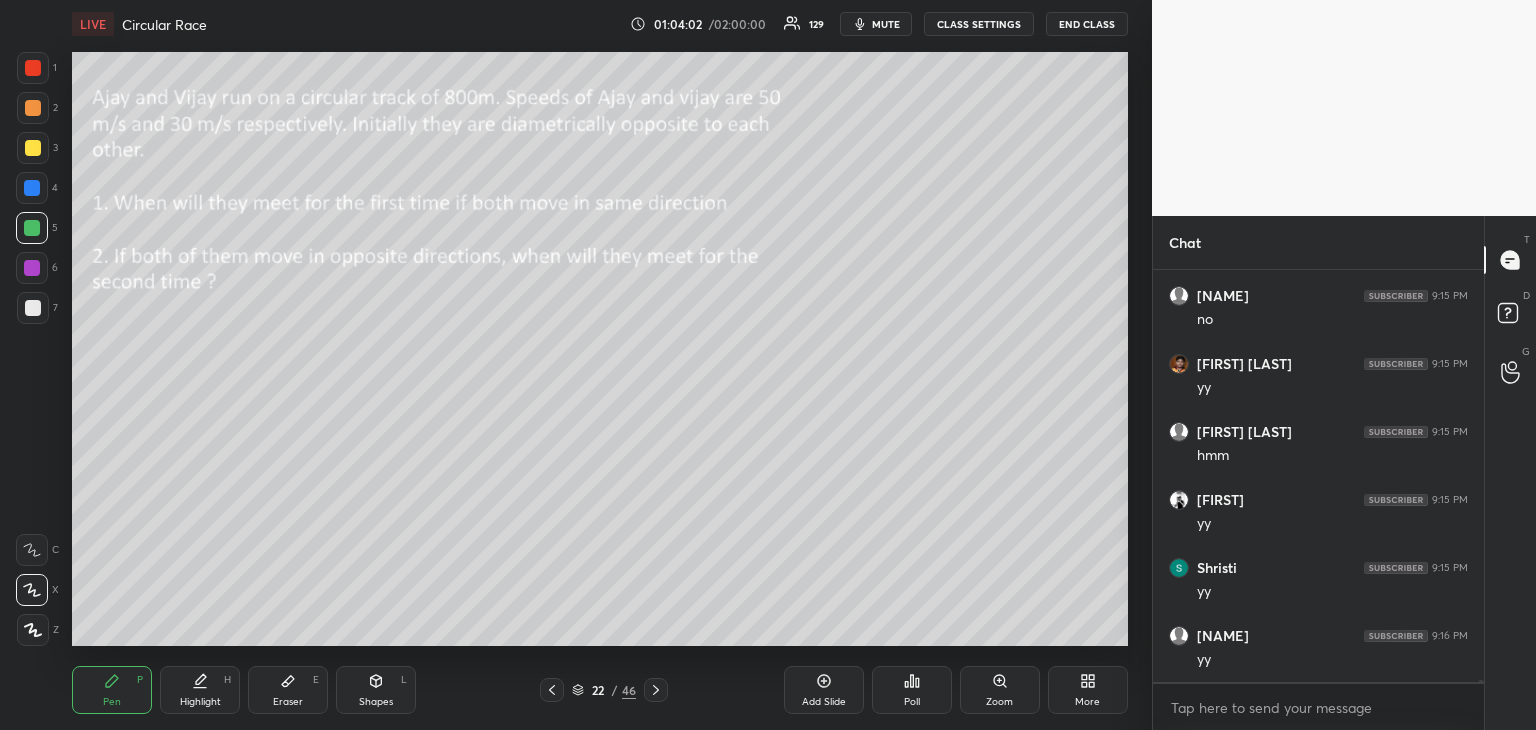 scroll, scrollTop: 85906, scrollLeft: 0, axis: vertical 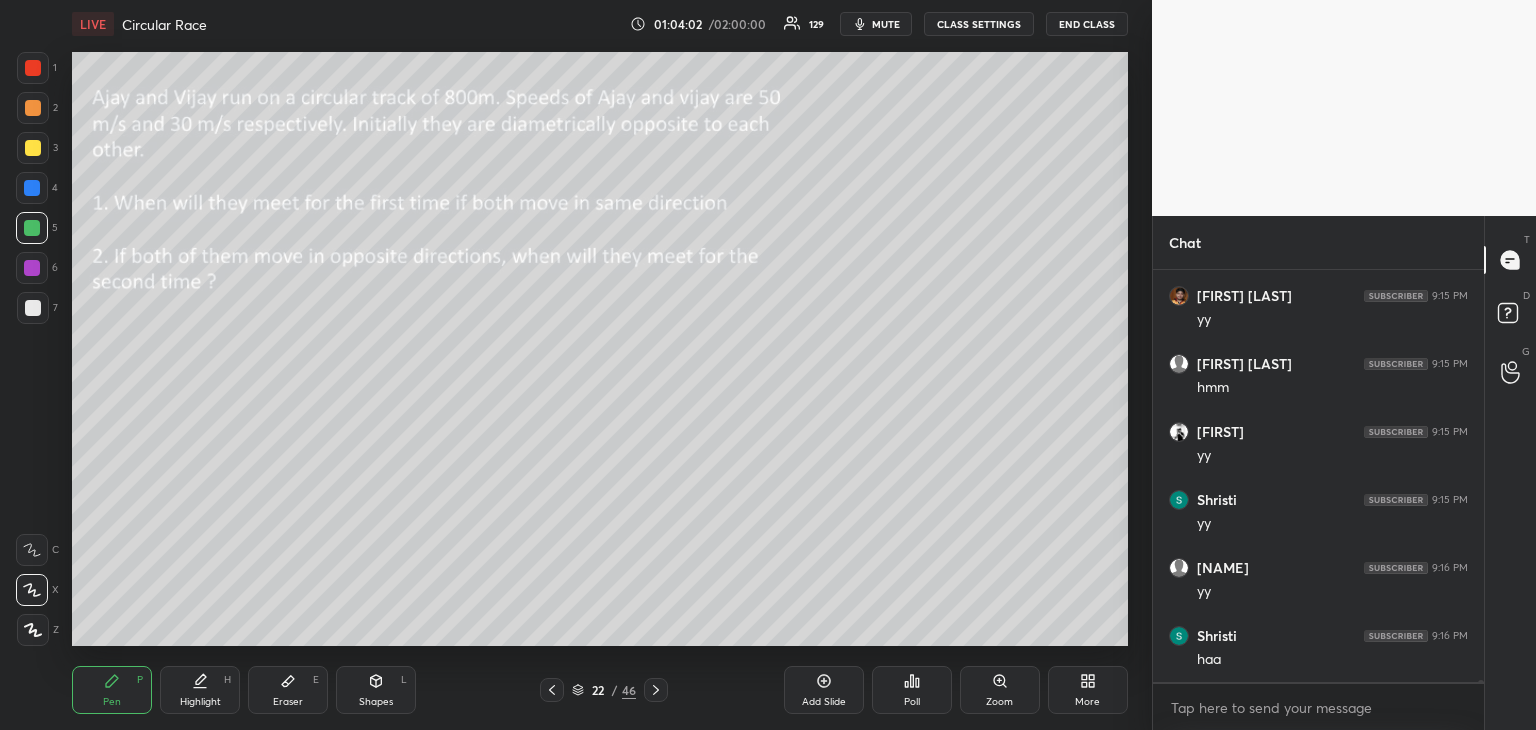click on "Highlight" at bounding box center [200, 702] 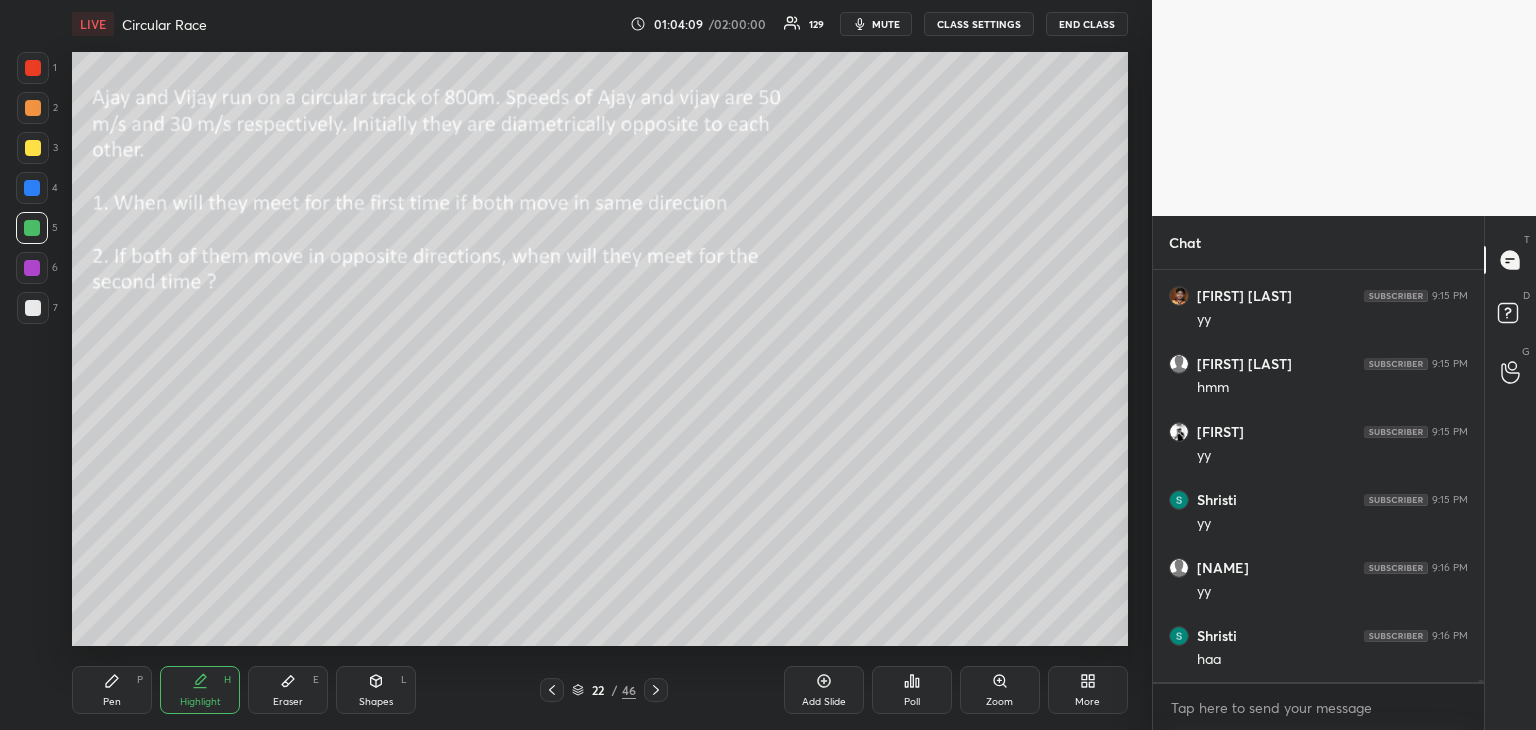 click on "Pen P" at bounding box center [112, 690] 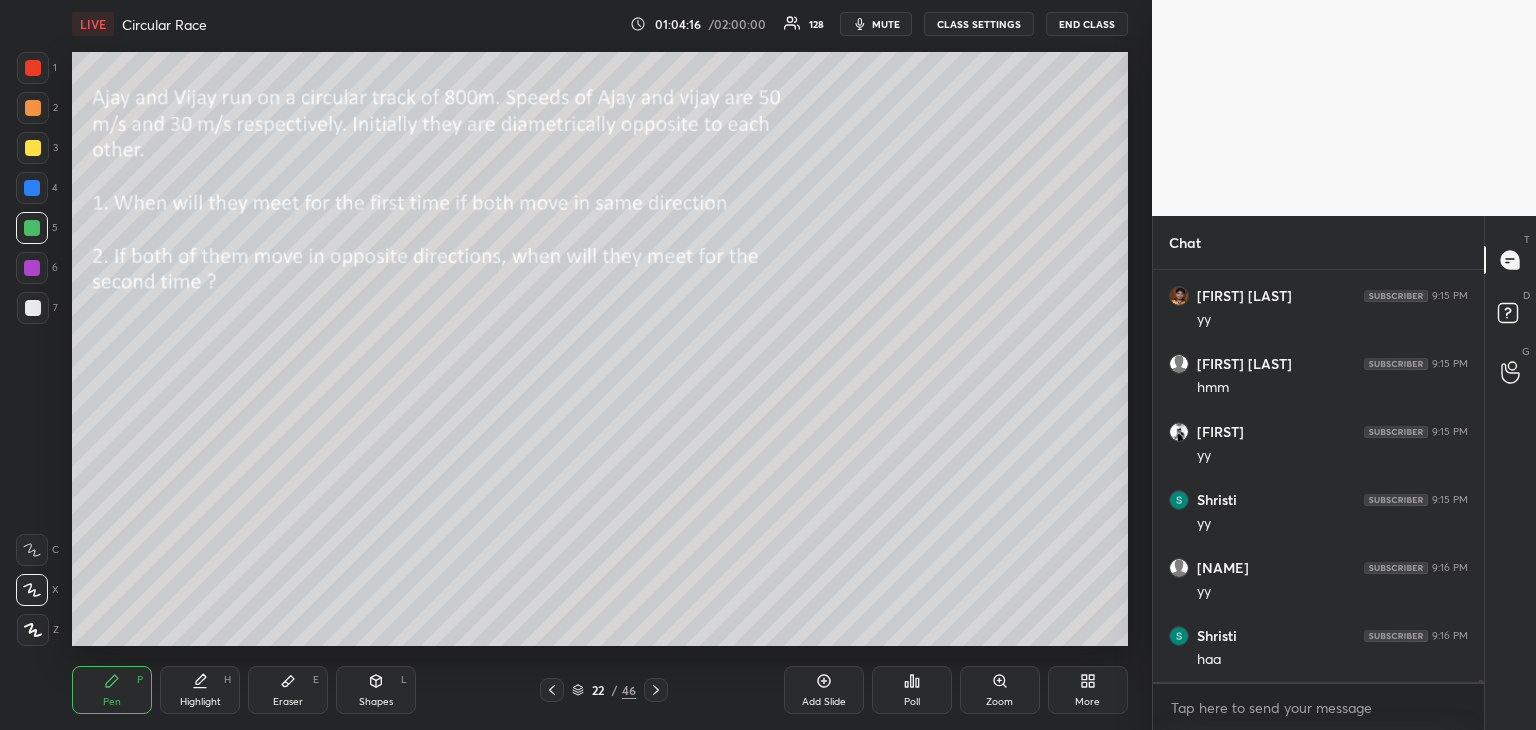 click on "Eraser E" at bounding box center (288, 690) 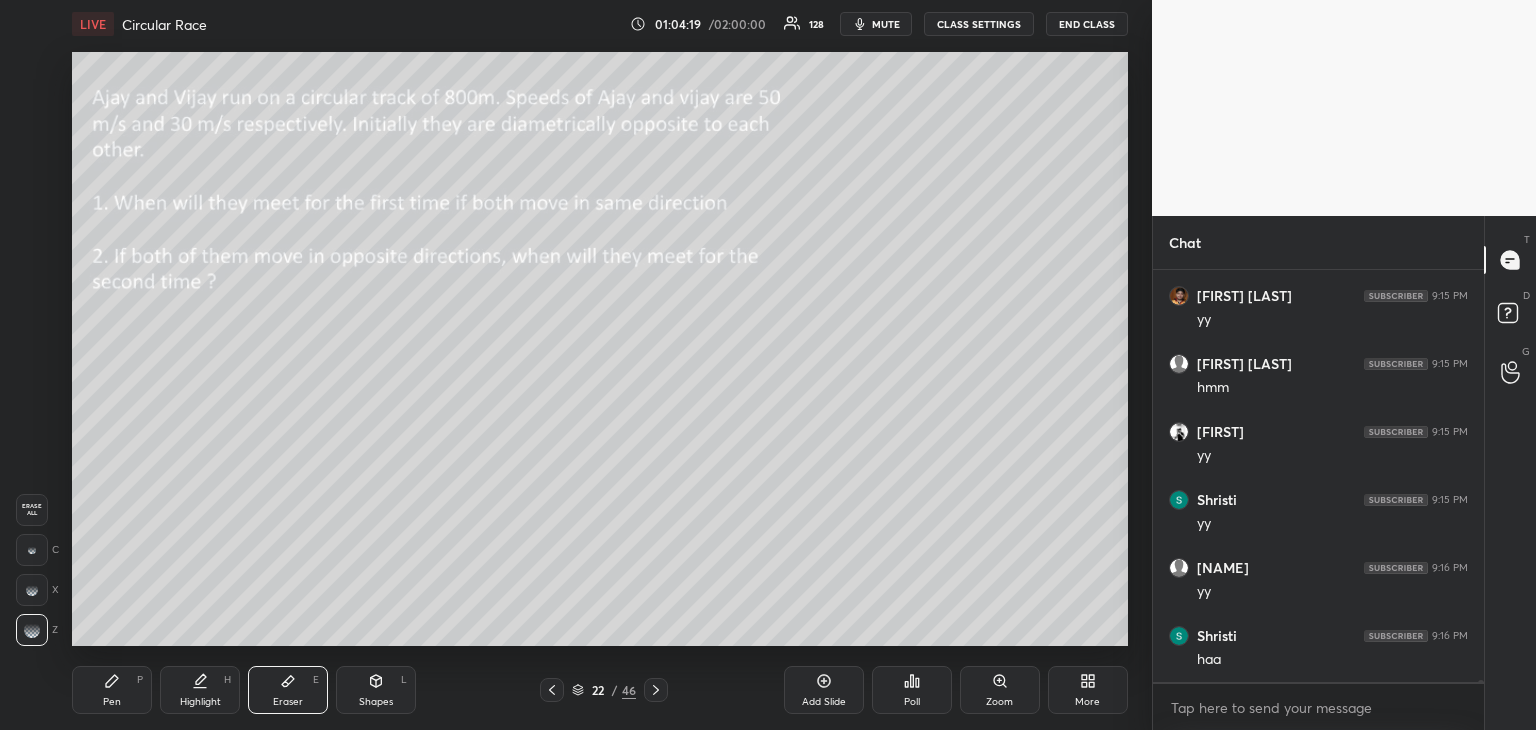 click on "Pen" at bounding box center (112, 702) 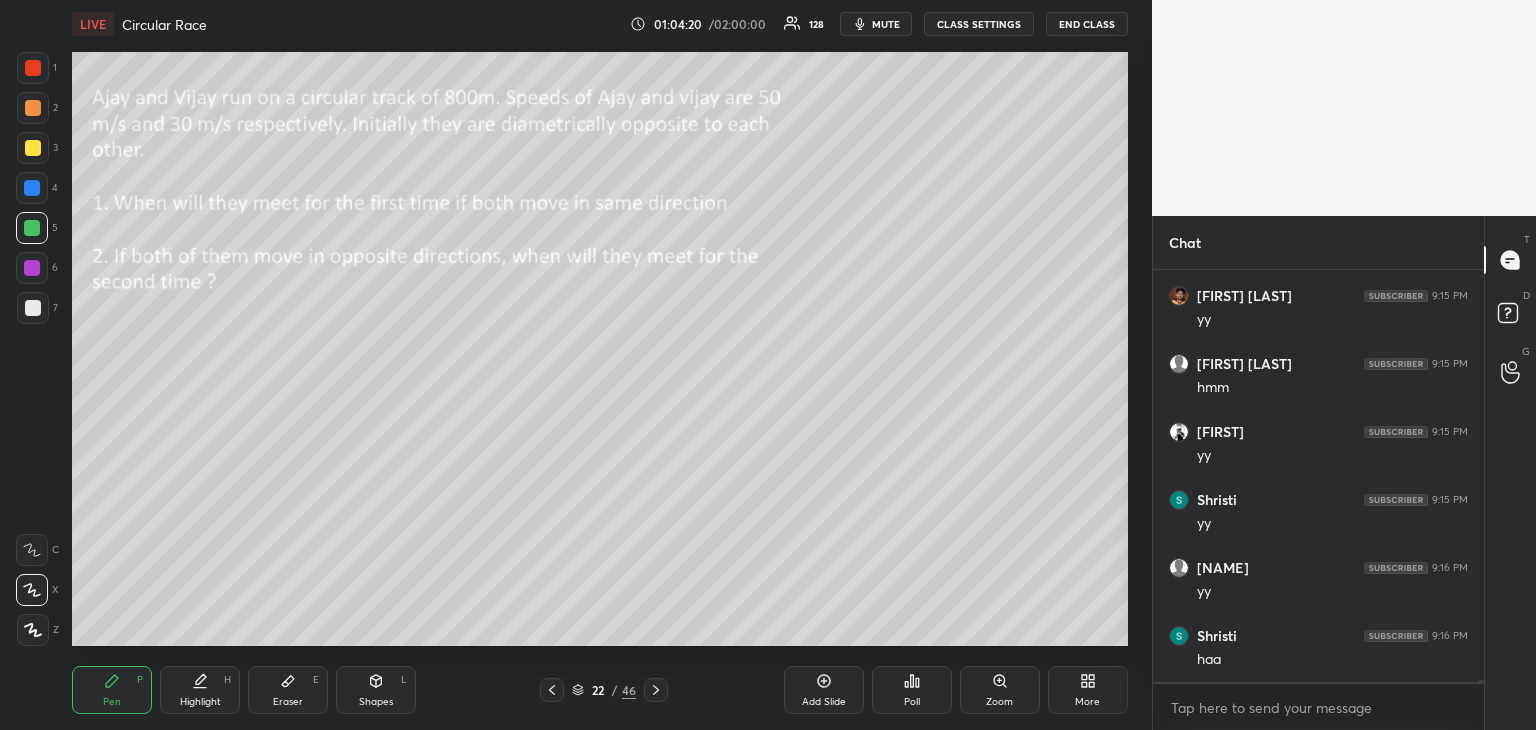 click at bounding box center (33, 308) 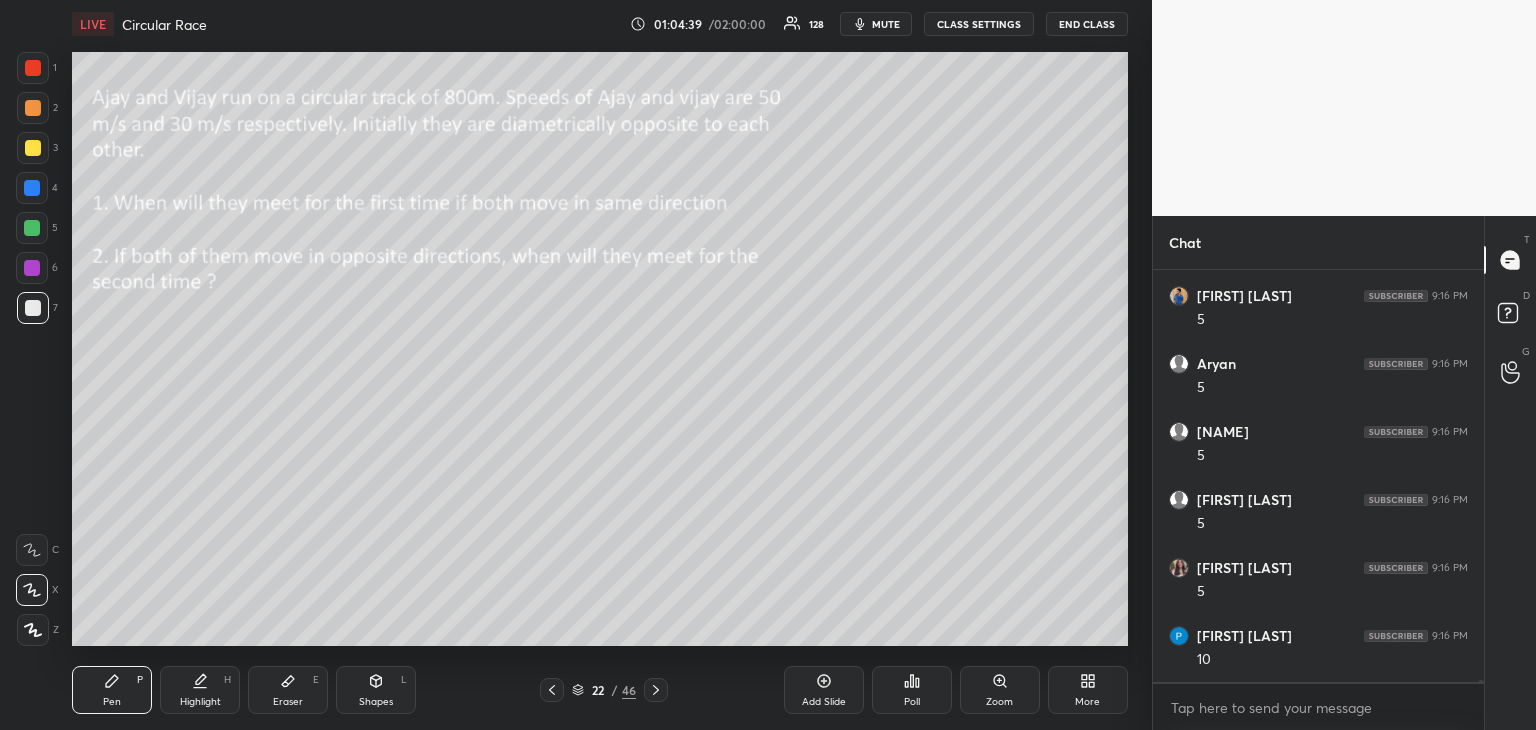scroll, scrollTop: 87062, scrollLeft: 0, axis: vertical 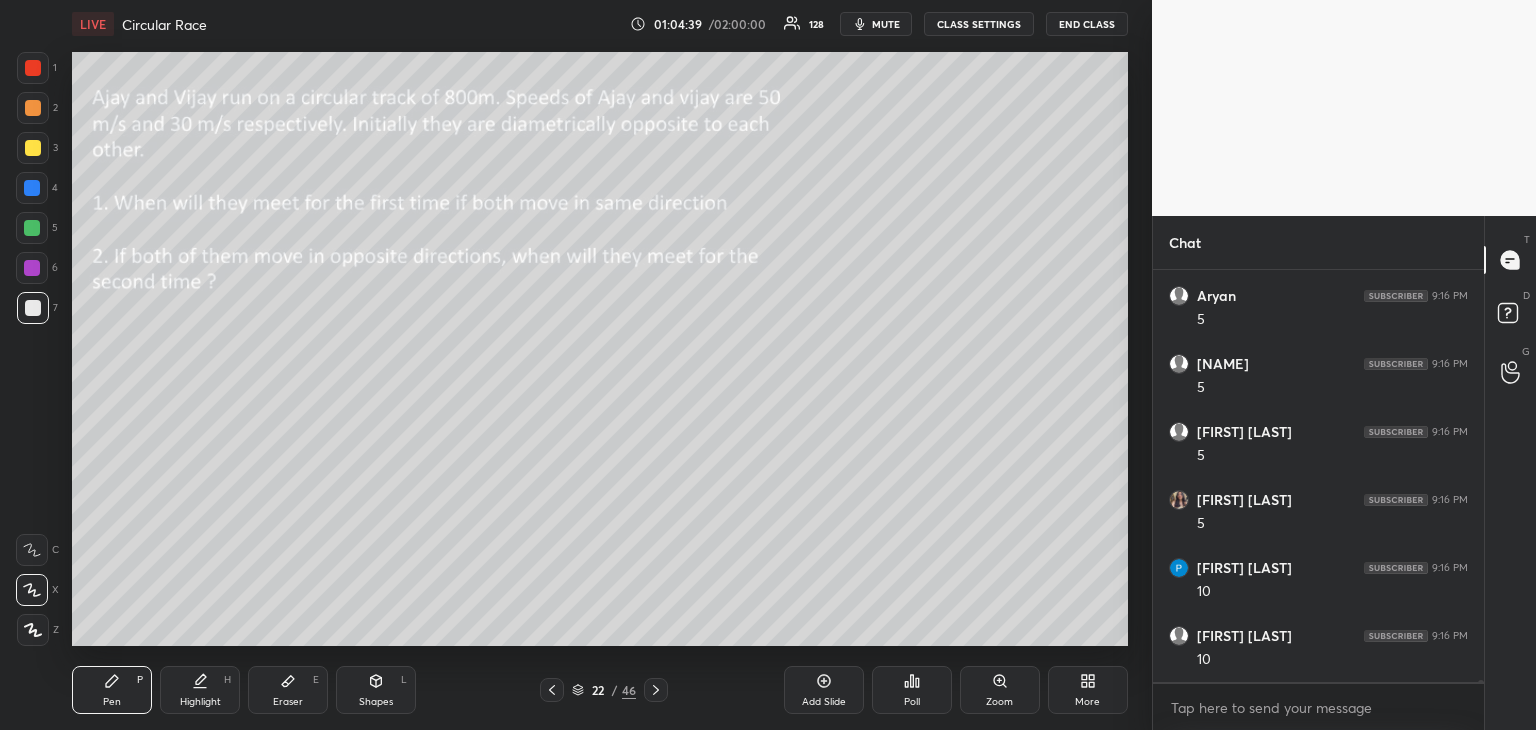 click on "Highlight H" at bounding box center [200, 690] 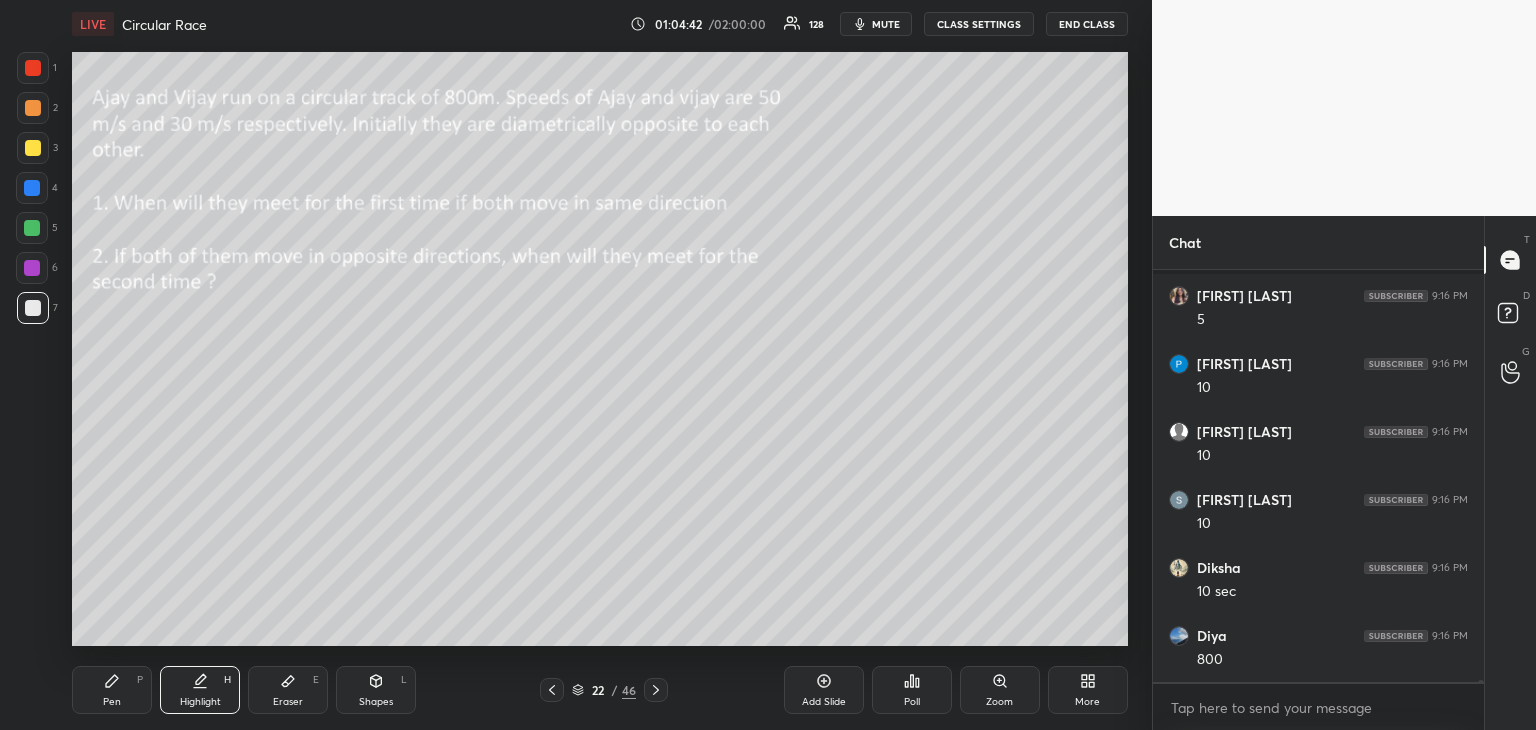 scroll, scrollTop: 87402, scrollLeft: 0, axis: vertical 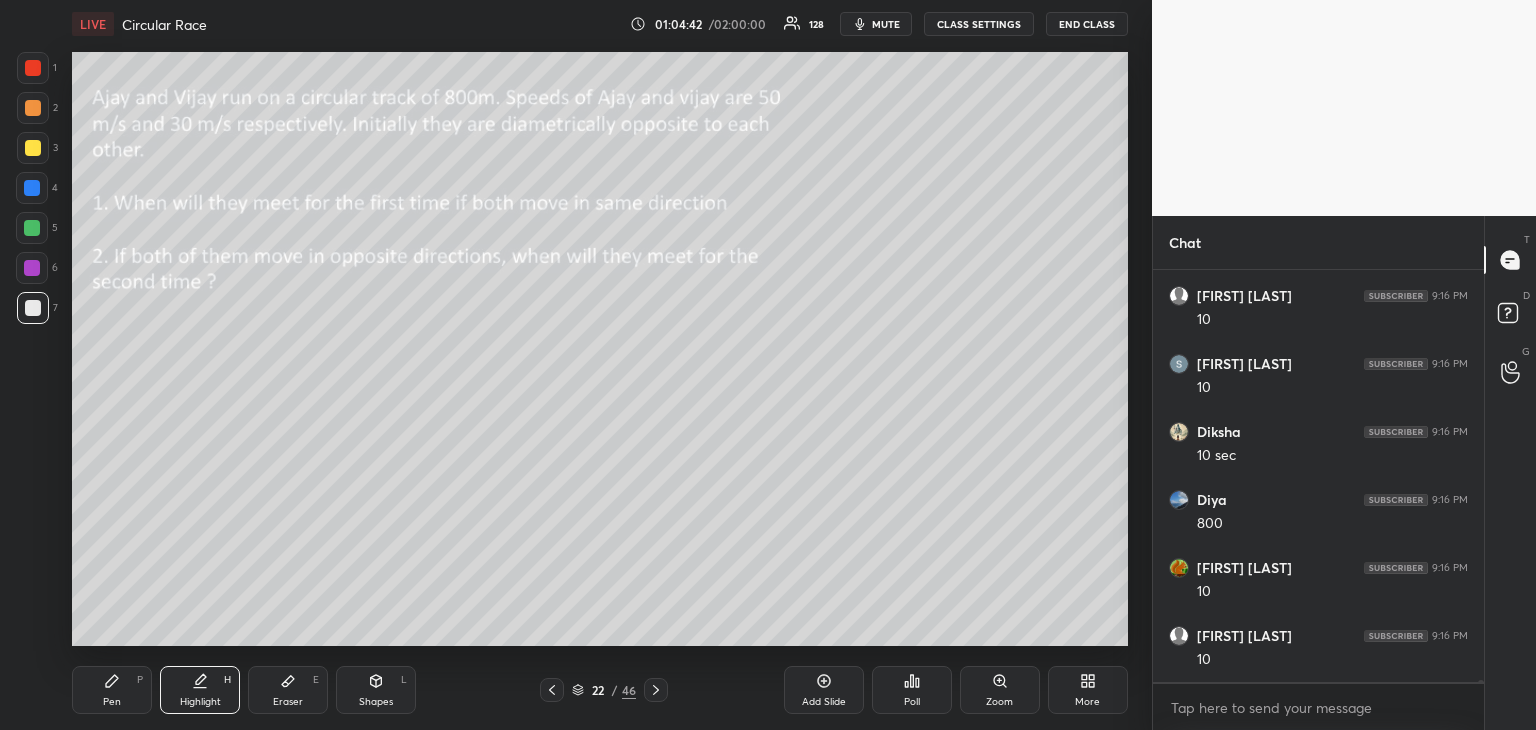 click on "Pen P" at bounding box center (112, 690) 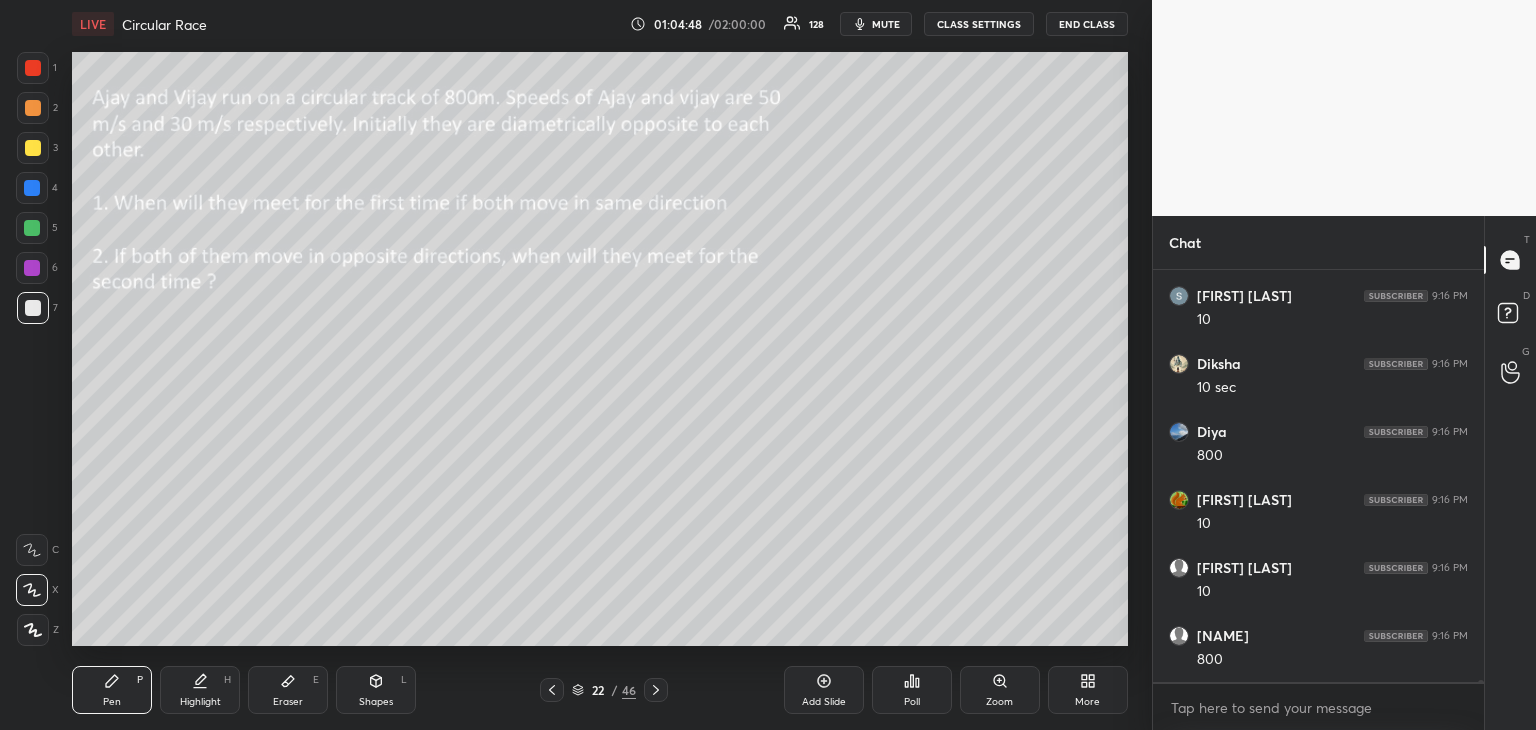 scroll, scrollTop: 87606, scrollLeft: 0, axis: vertical 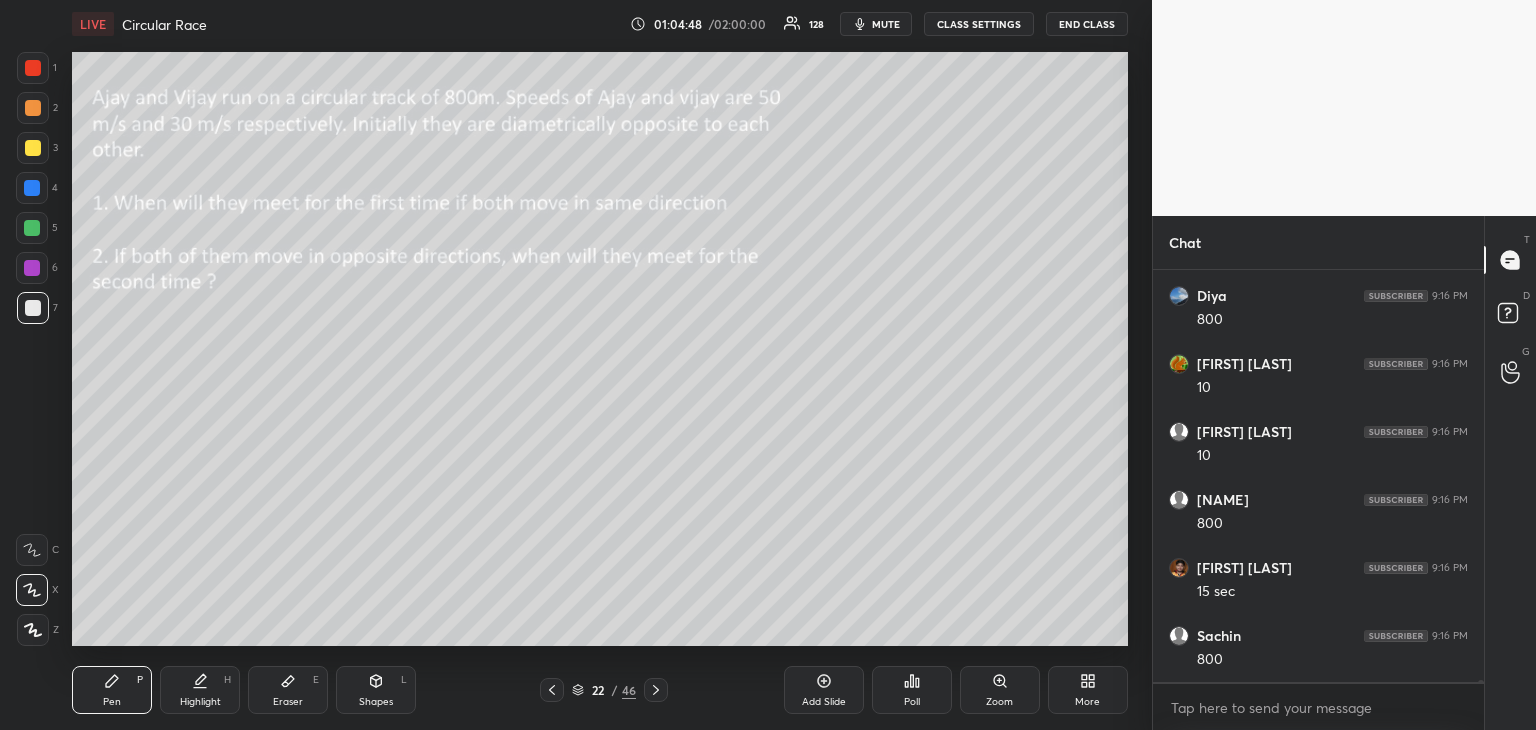 click at bounding box center [33, 148] 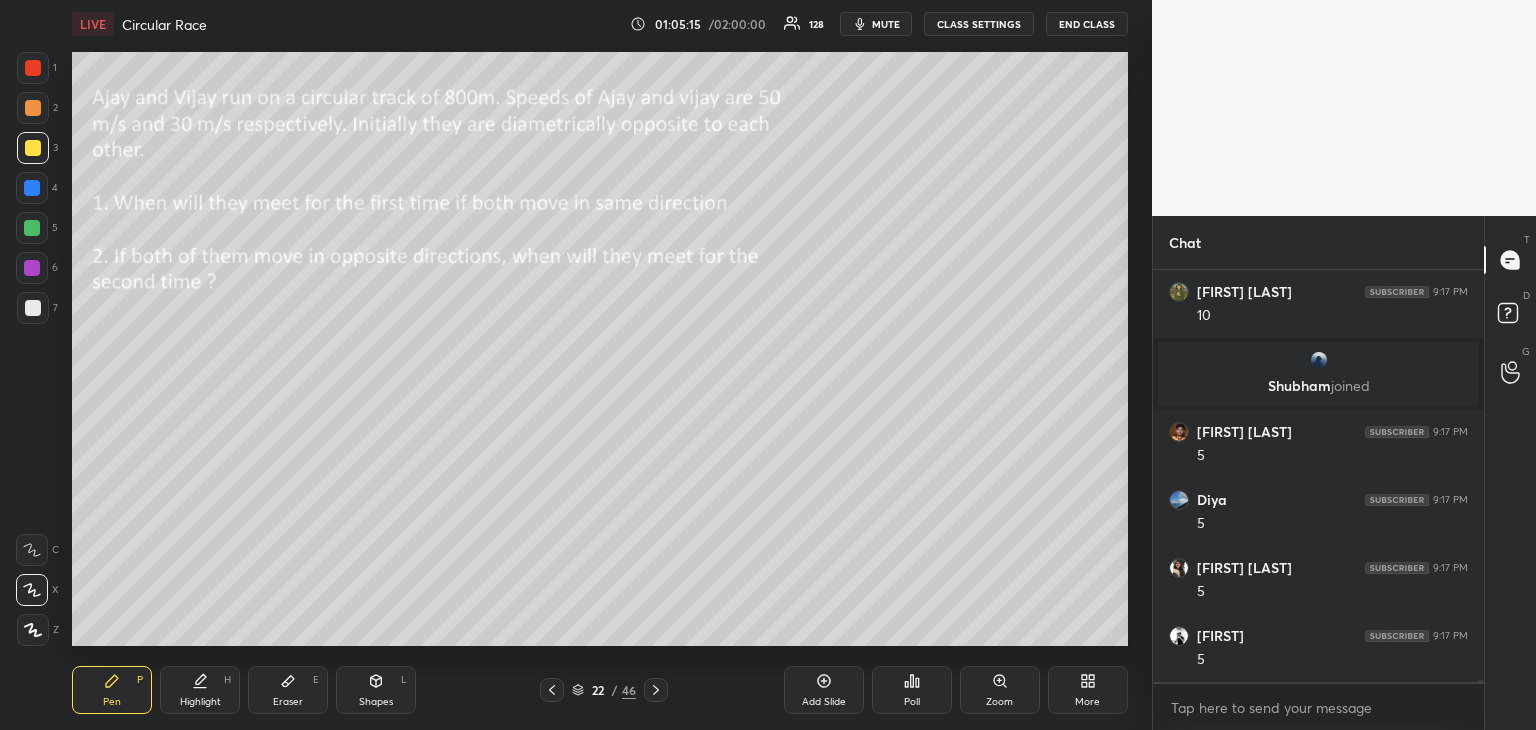 scroll, scrollTop: 82506, scrollLeft: 0, axis: vertical 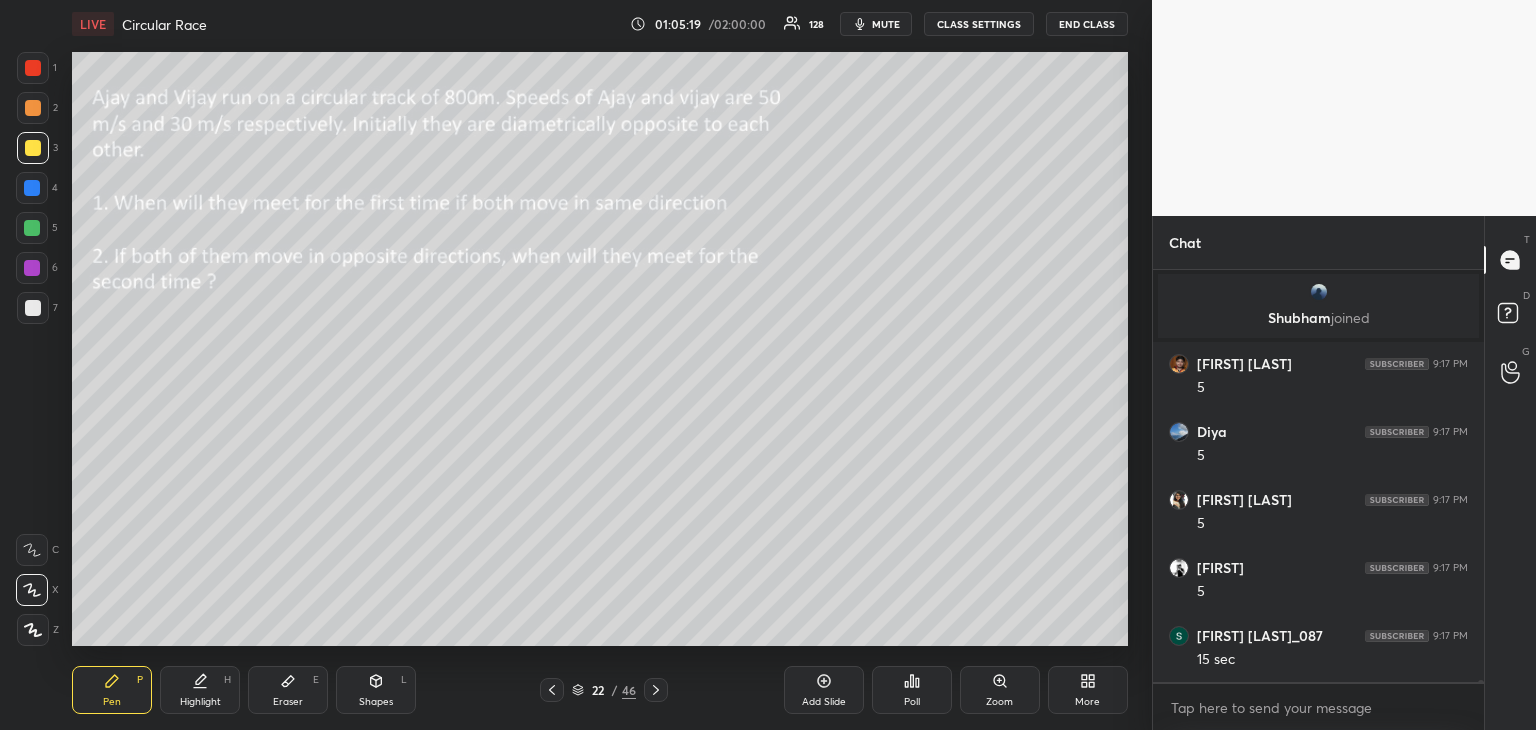 click on "Pen P" at bounding box center [112, 690] 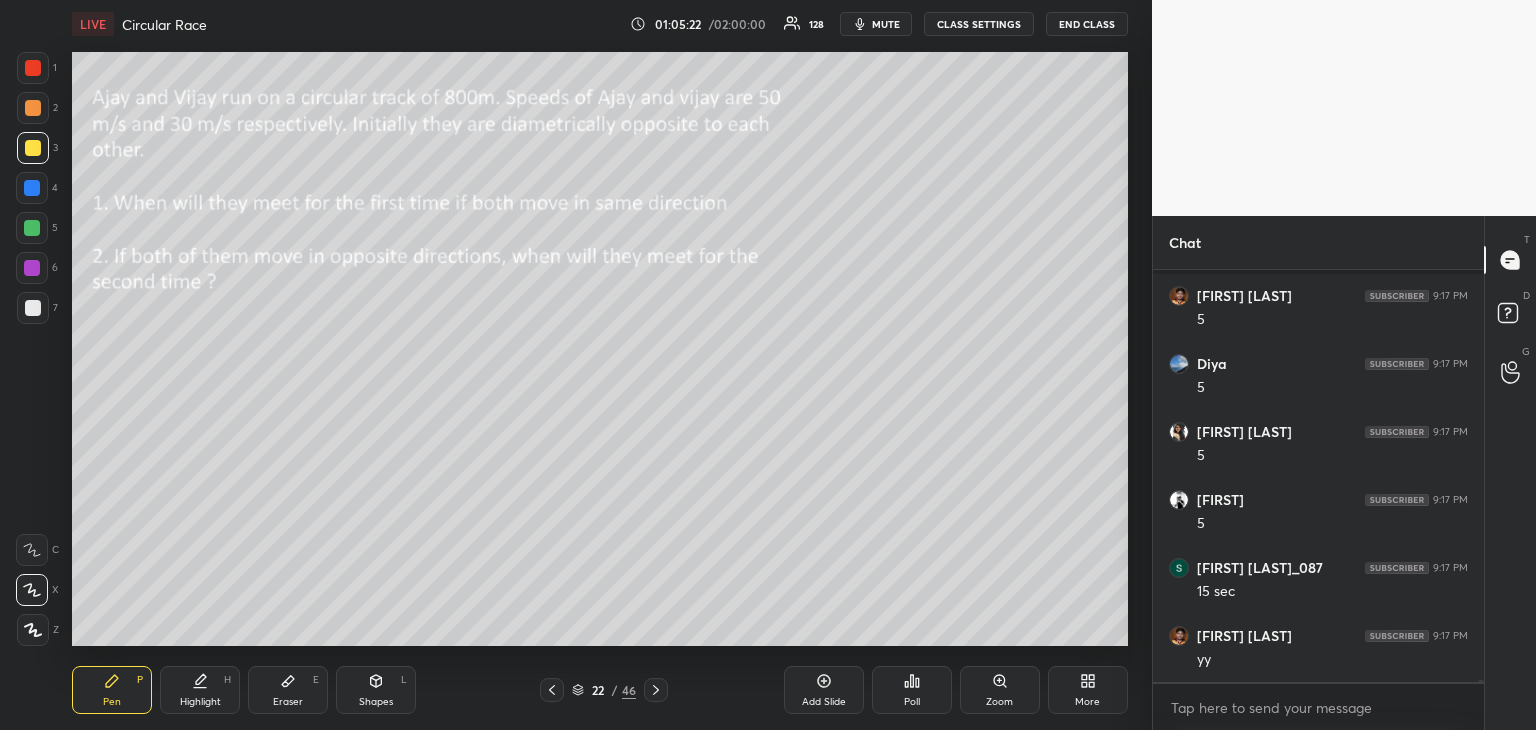 scroll, scrollTop: 82642, scrollLeft: 0, axis: vertical 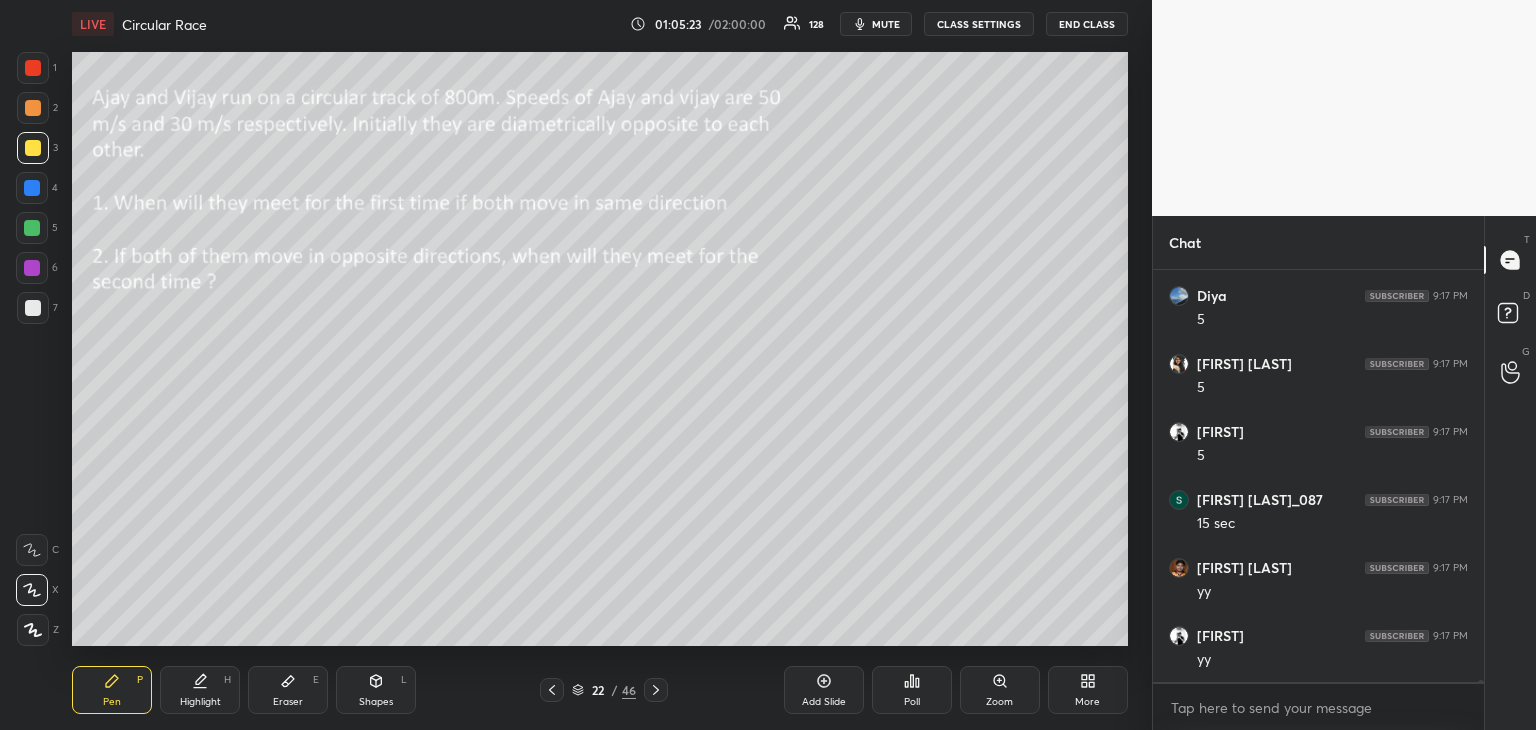 click 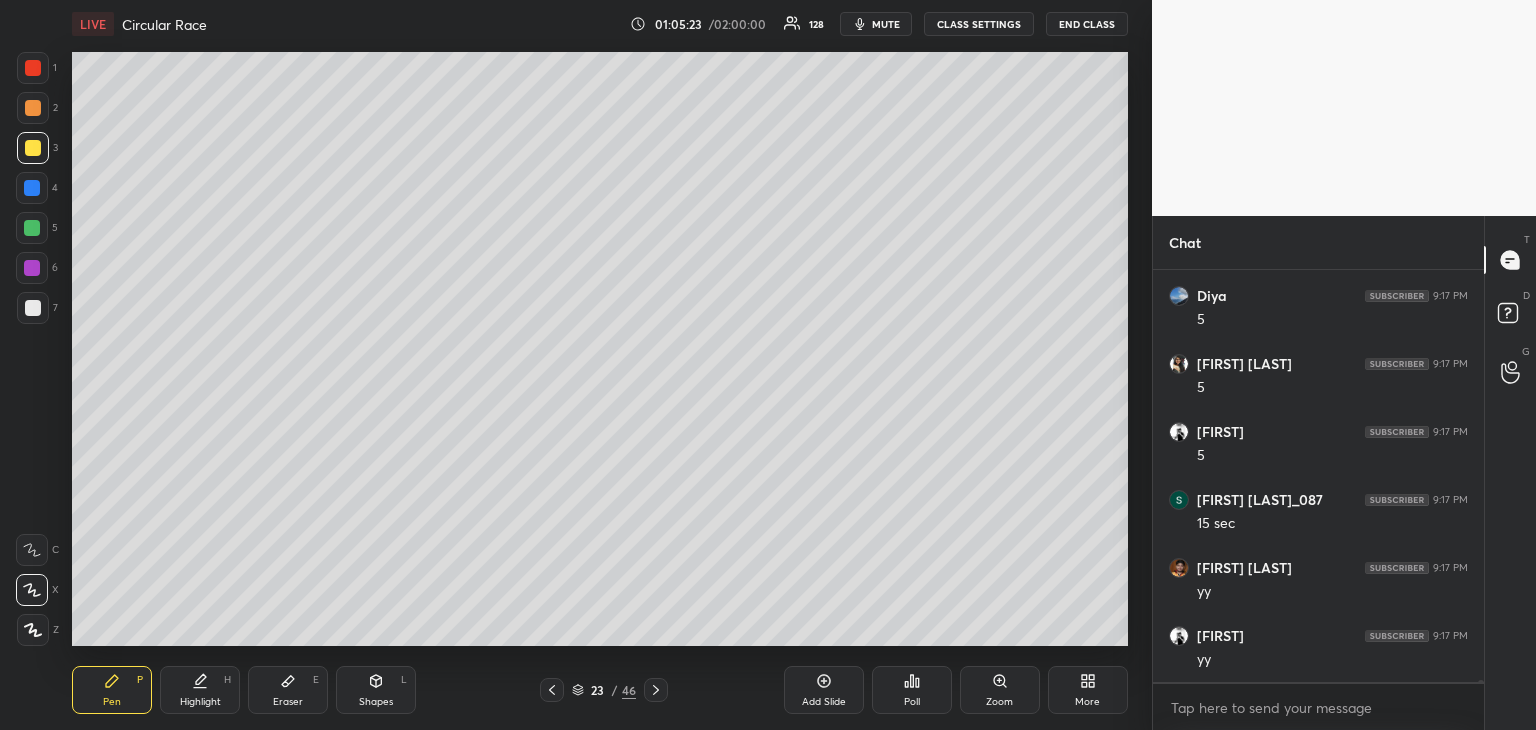 scroll, scrollTop: 82778, scrollLeft: 0, axis: vertical 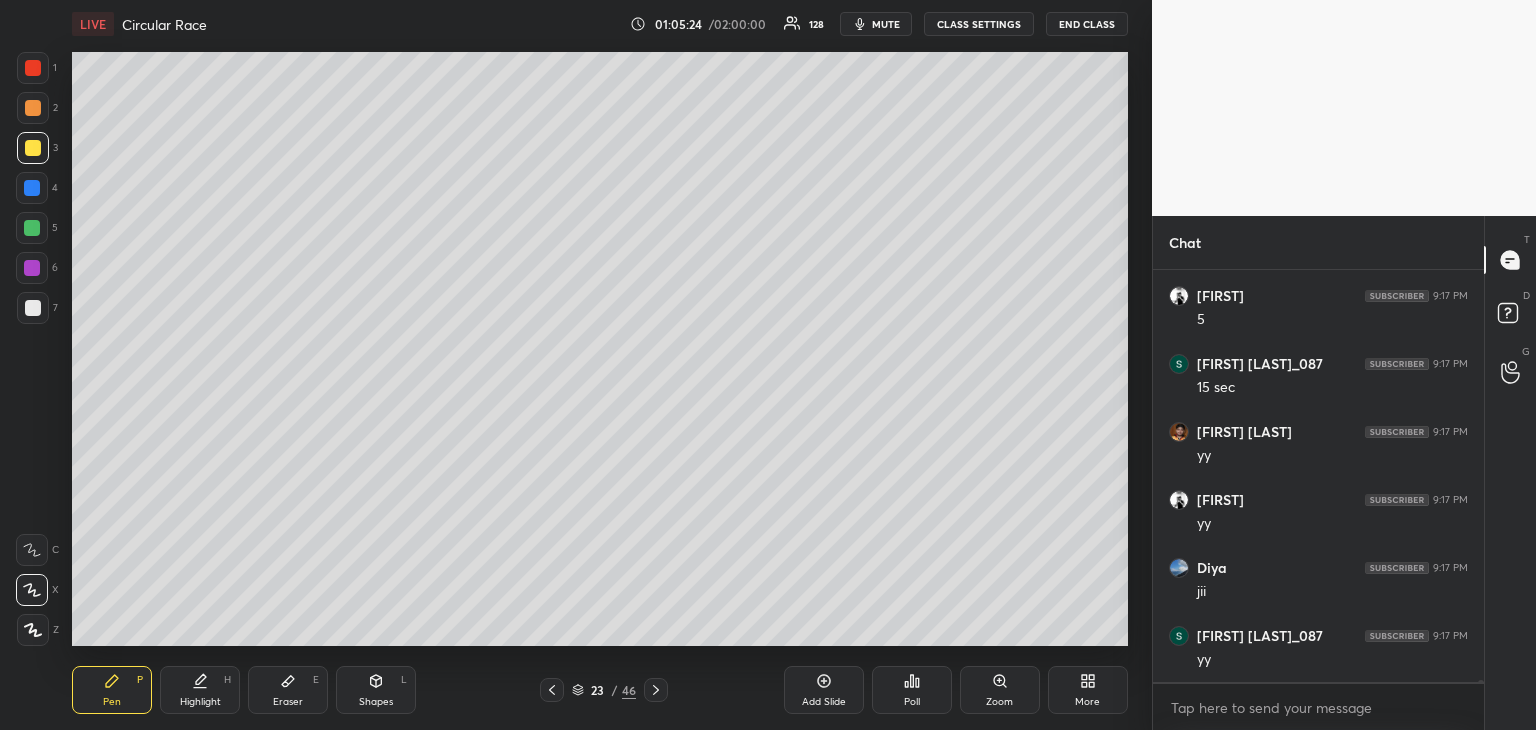 click 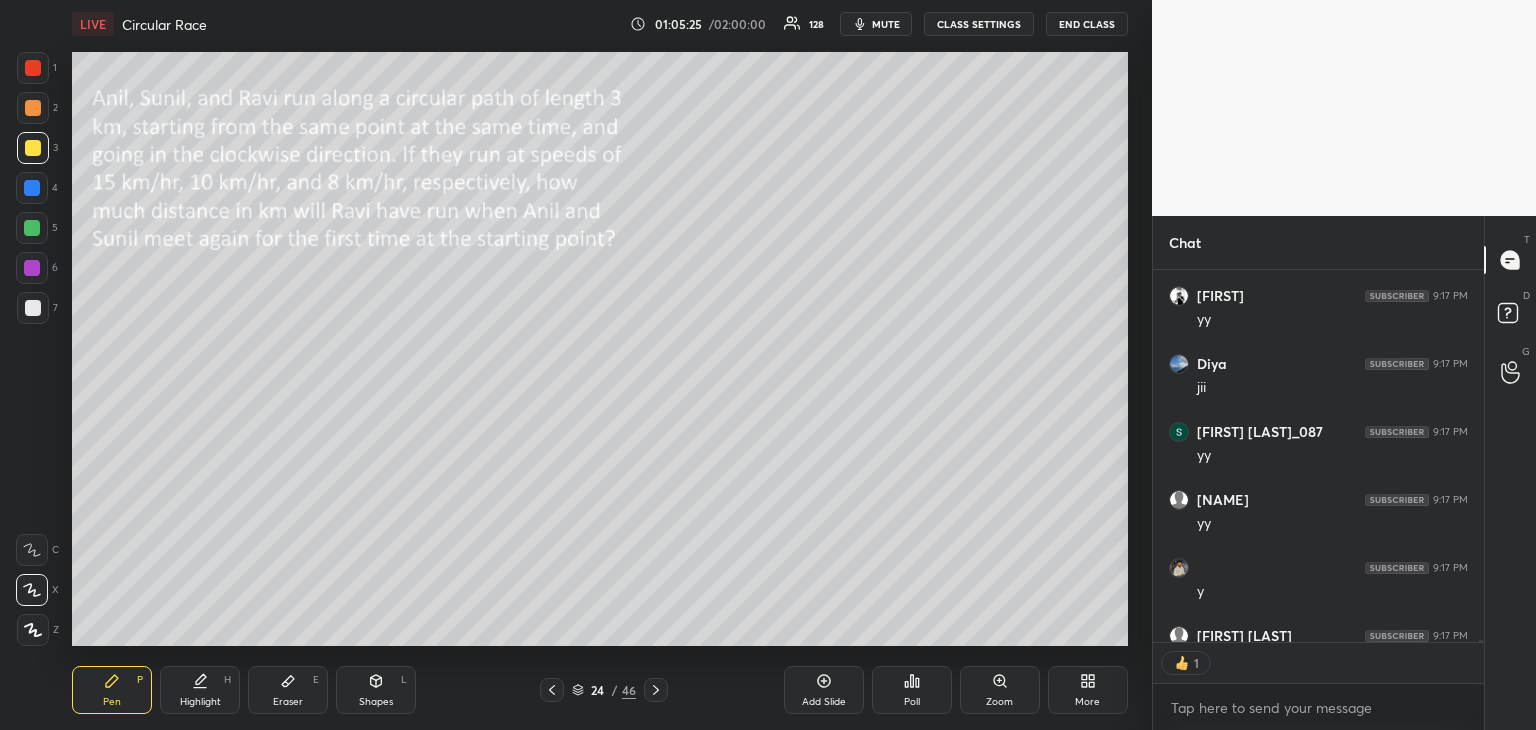 scroll, scrollTop: 366, scrollLeft: 325, axis: both 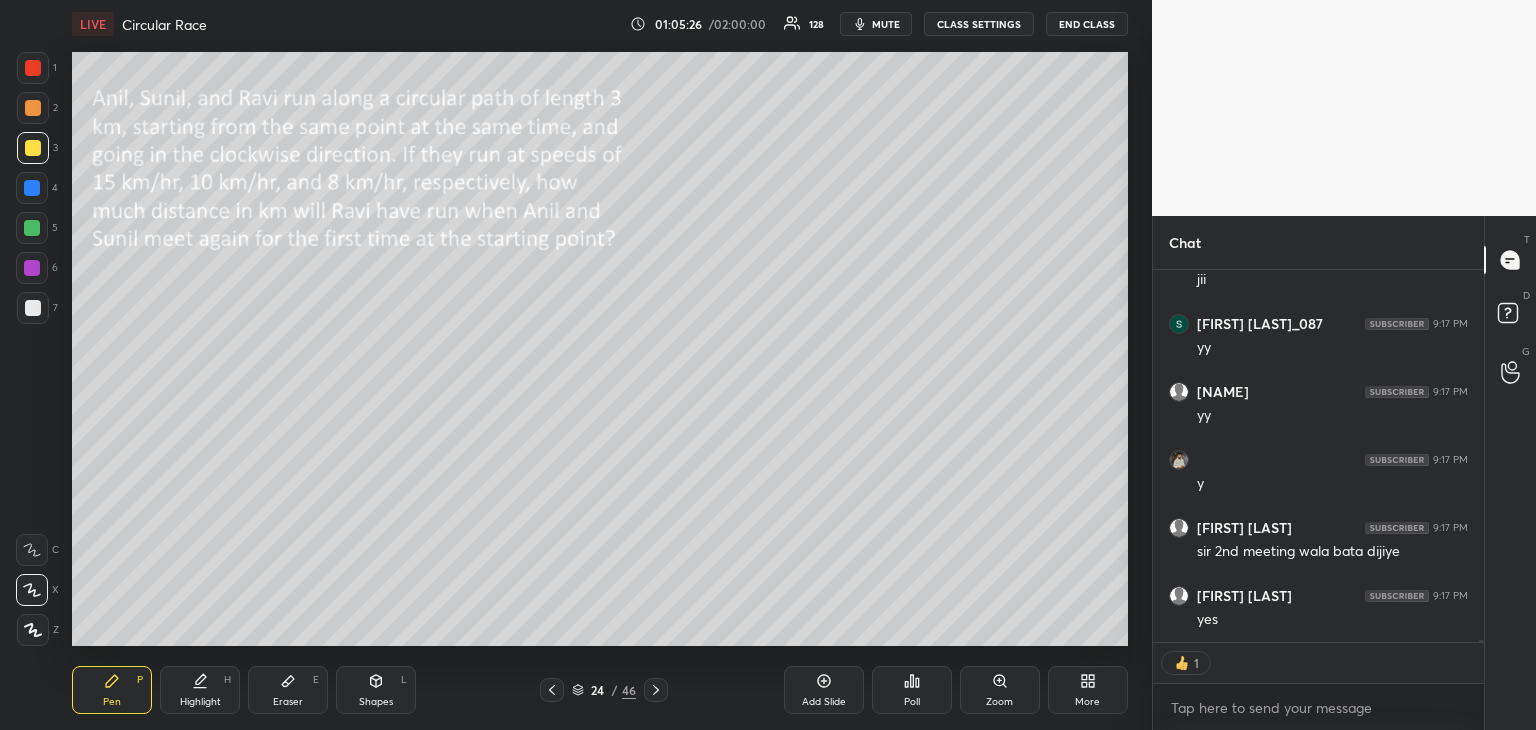 click on "Shapes" at bounding box center (376, 702) 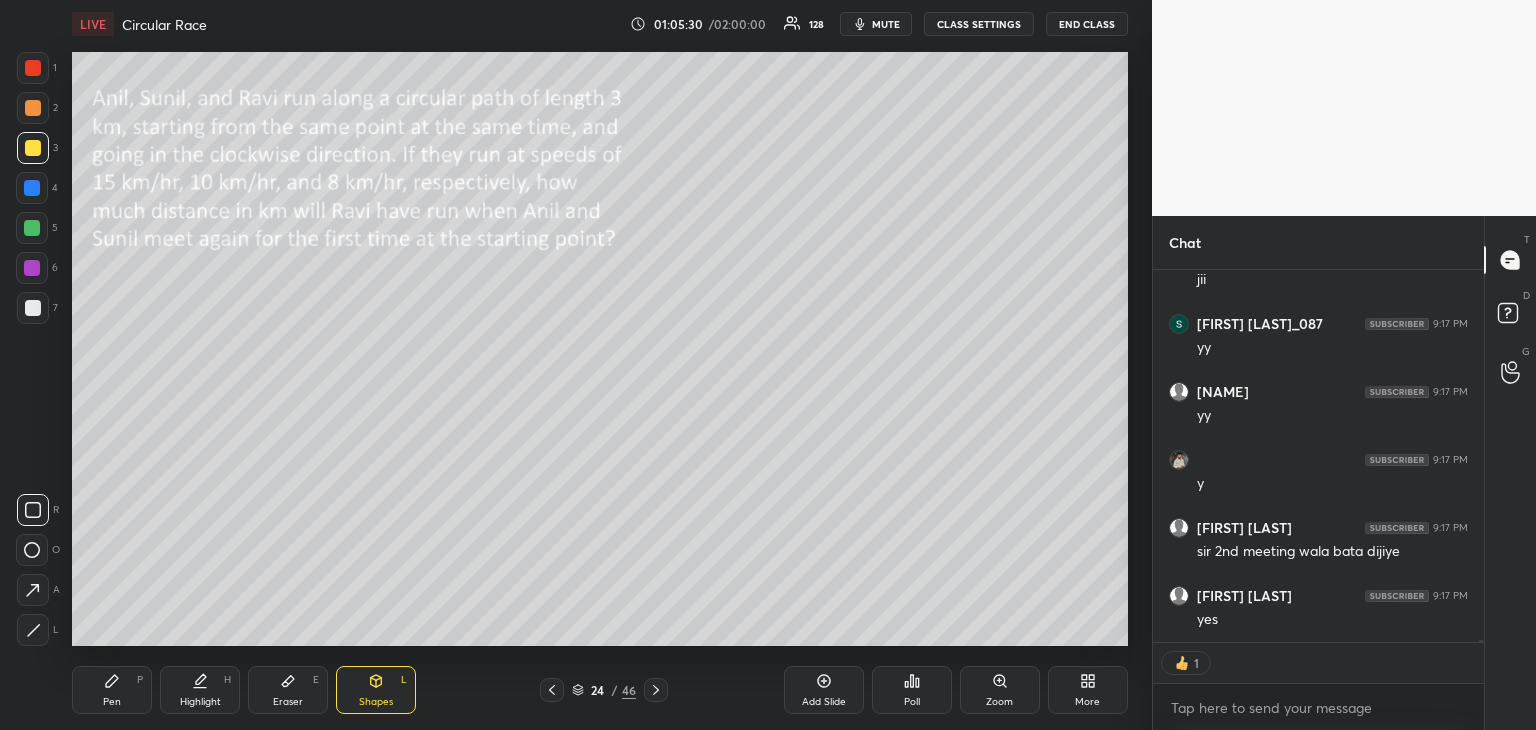 scroll, scrollTop: 83212, scrollLeft: 0, axis: vertical 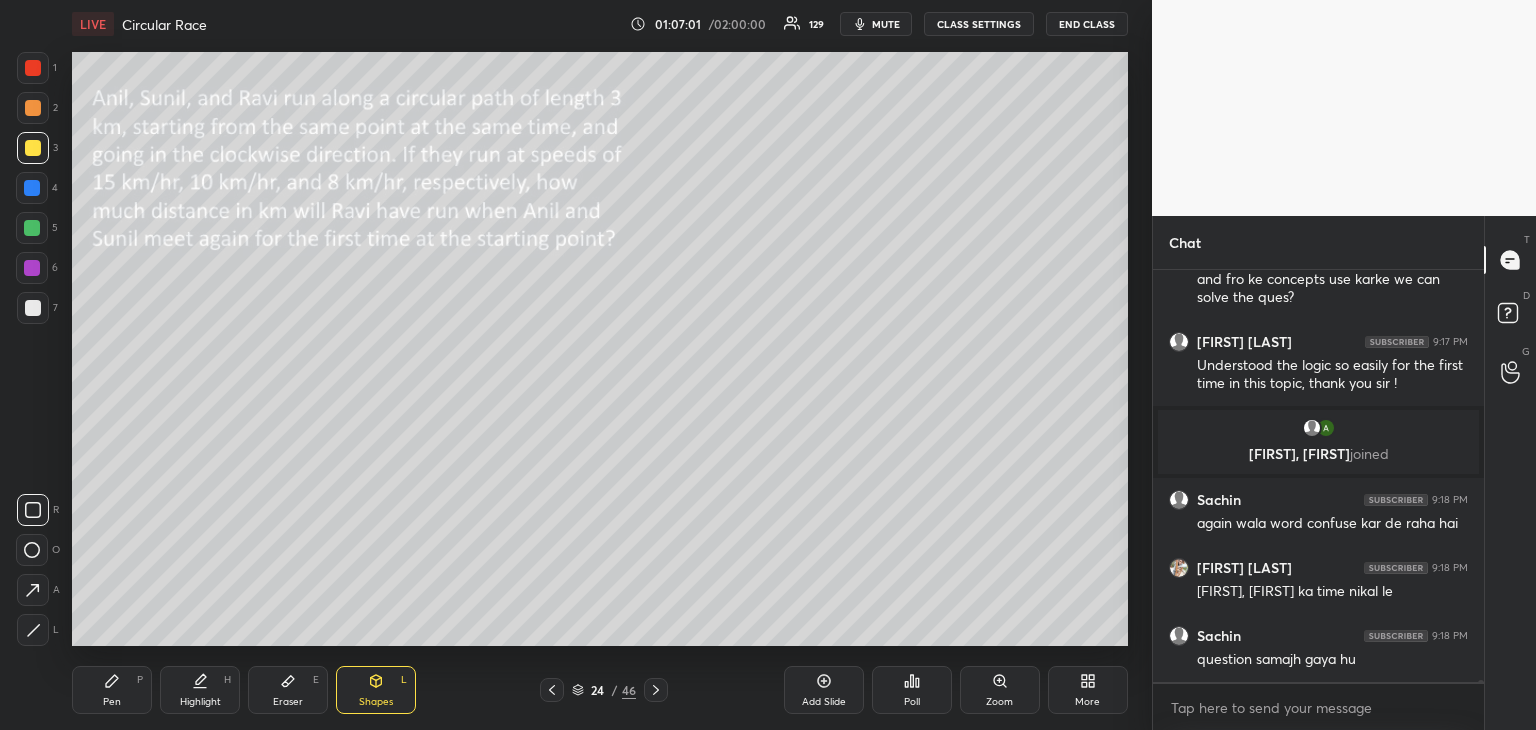 click at bounding box center [32, 228] 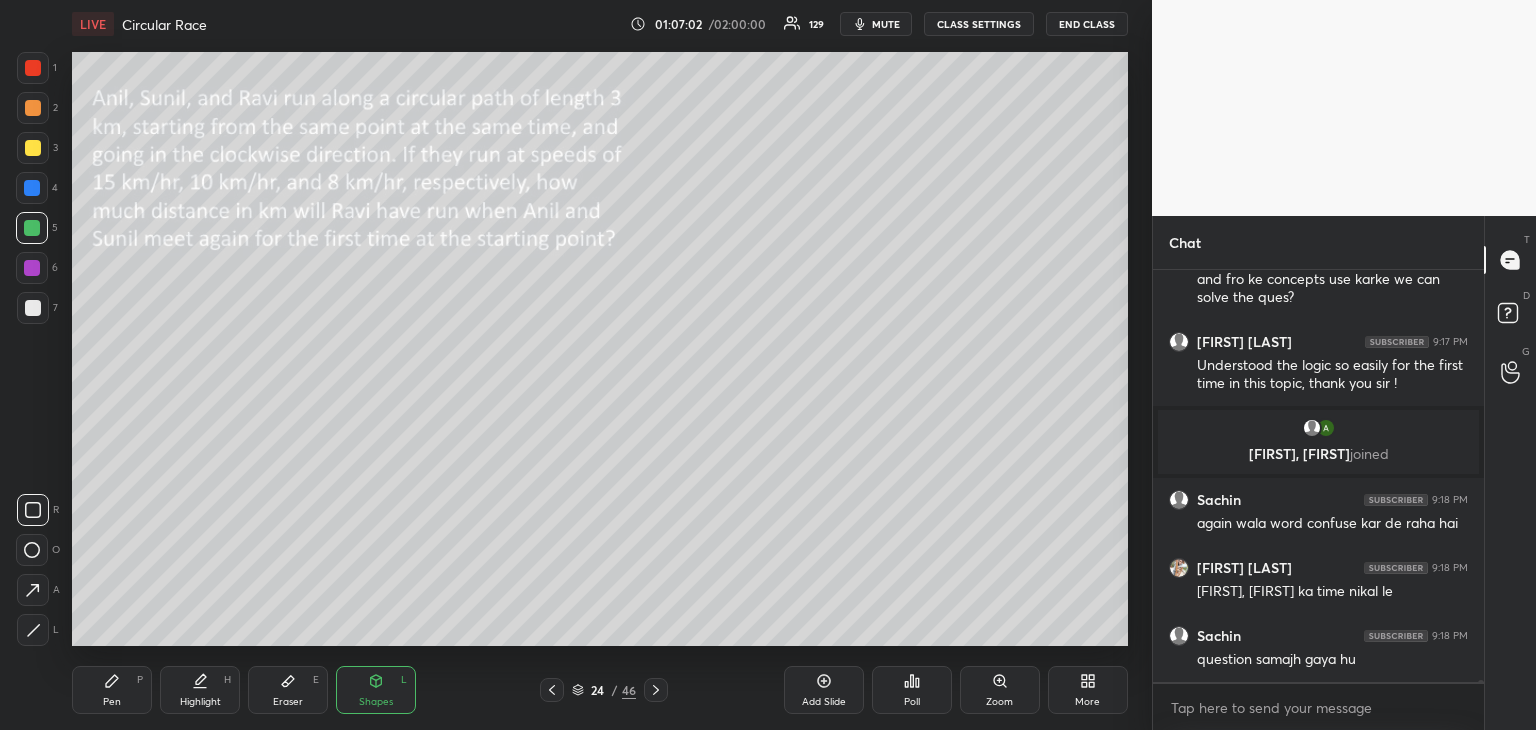 click on "Shapes" at bounding box center [376, 702] 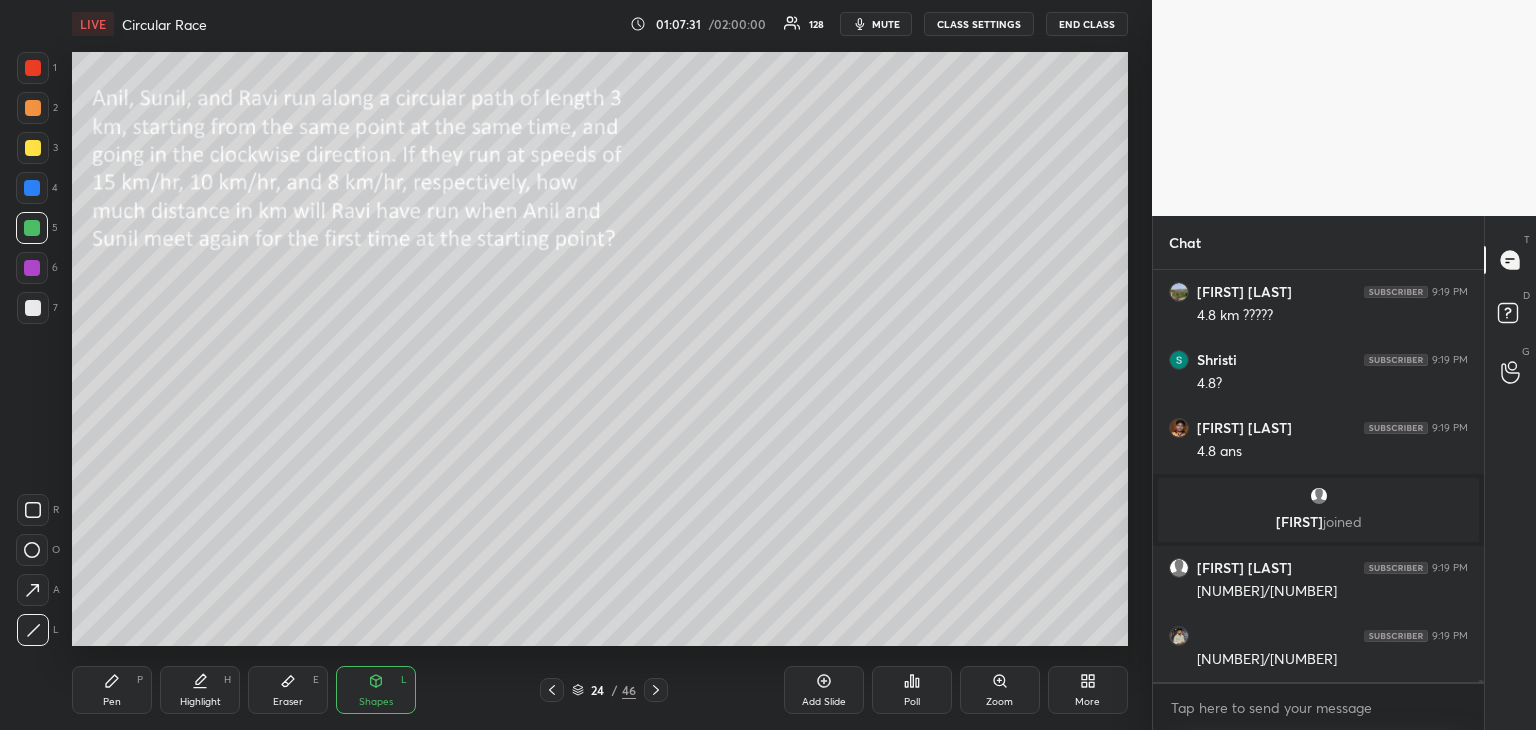scroll, scrollTop: 83814, scrollLeft: 0, axis: vertical 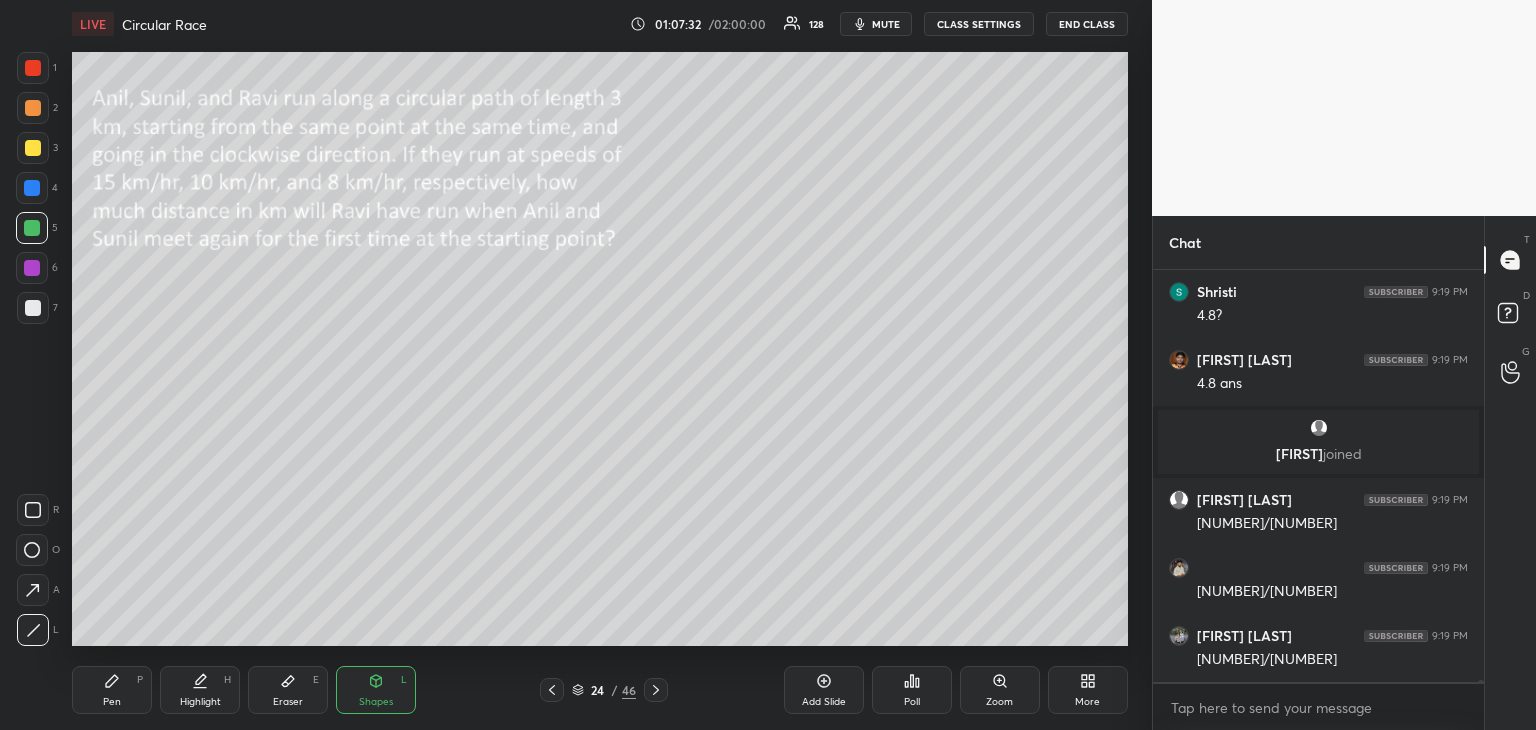 click on "Pen" at bounding box center [112, 702] 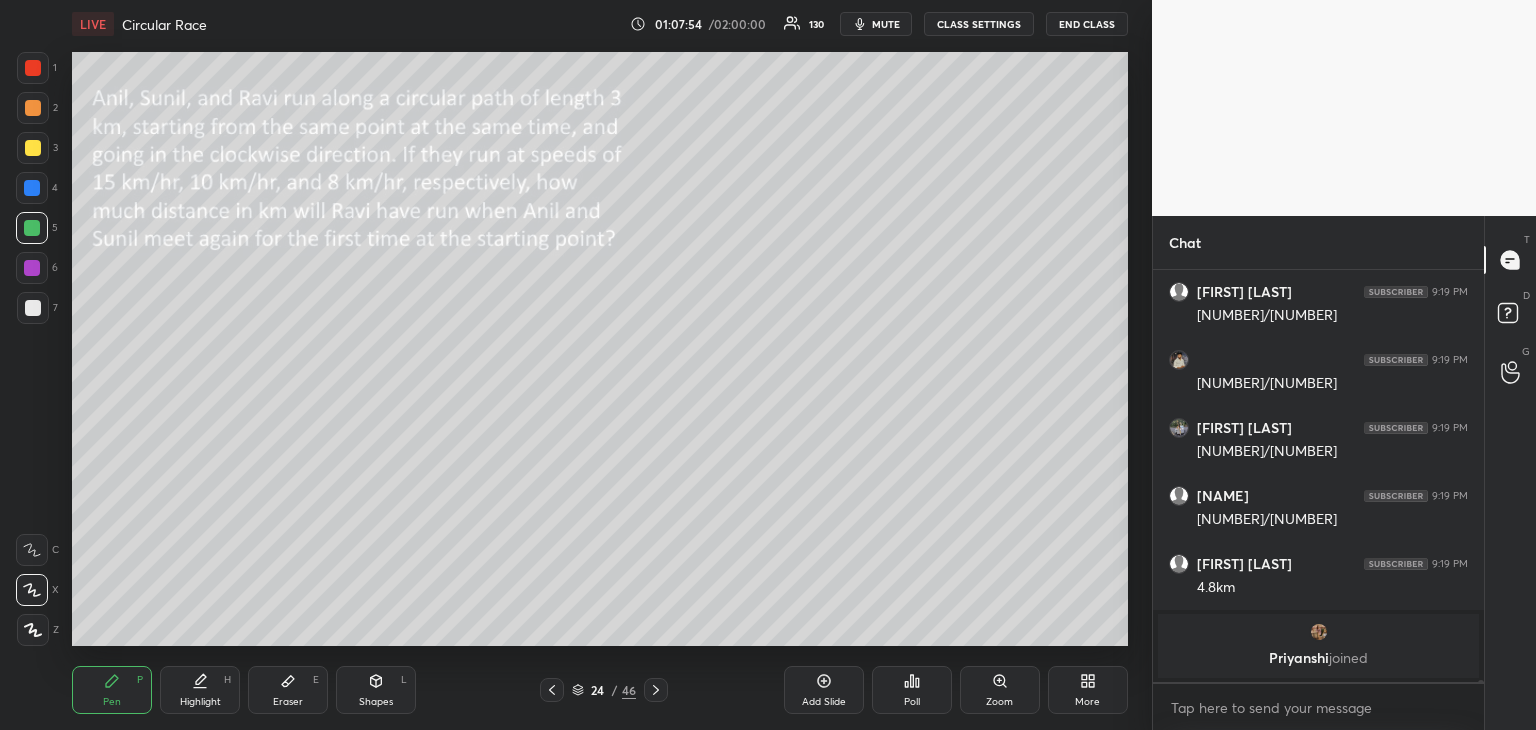 scroll, scrollTop: 83892, scrollLeft: 0, axis: vertical 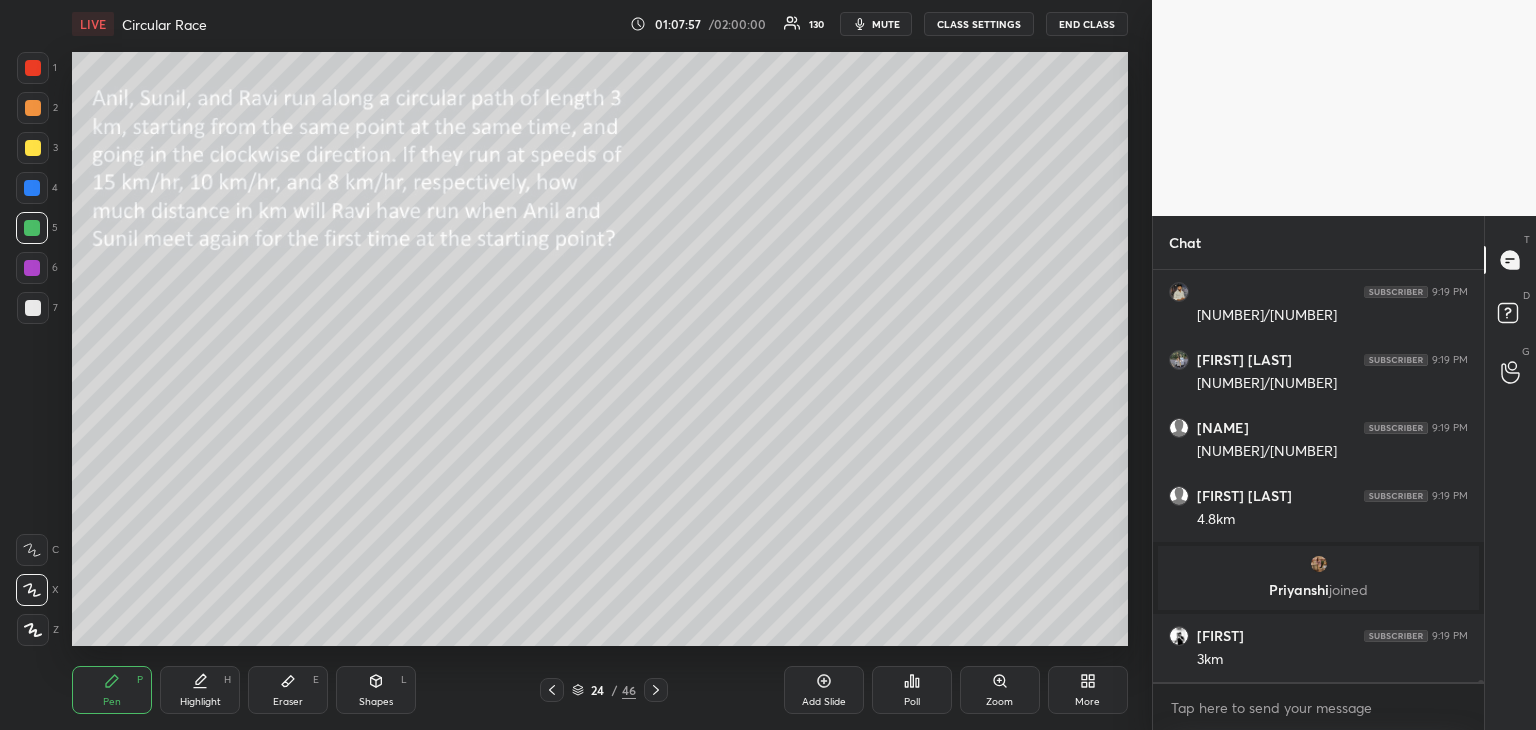 click on "Eraser" at bounding box center (288, 702) 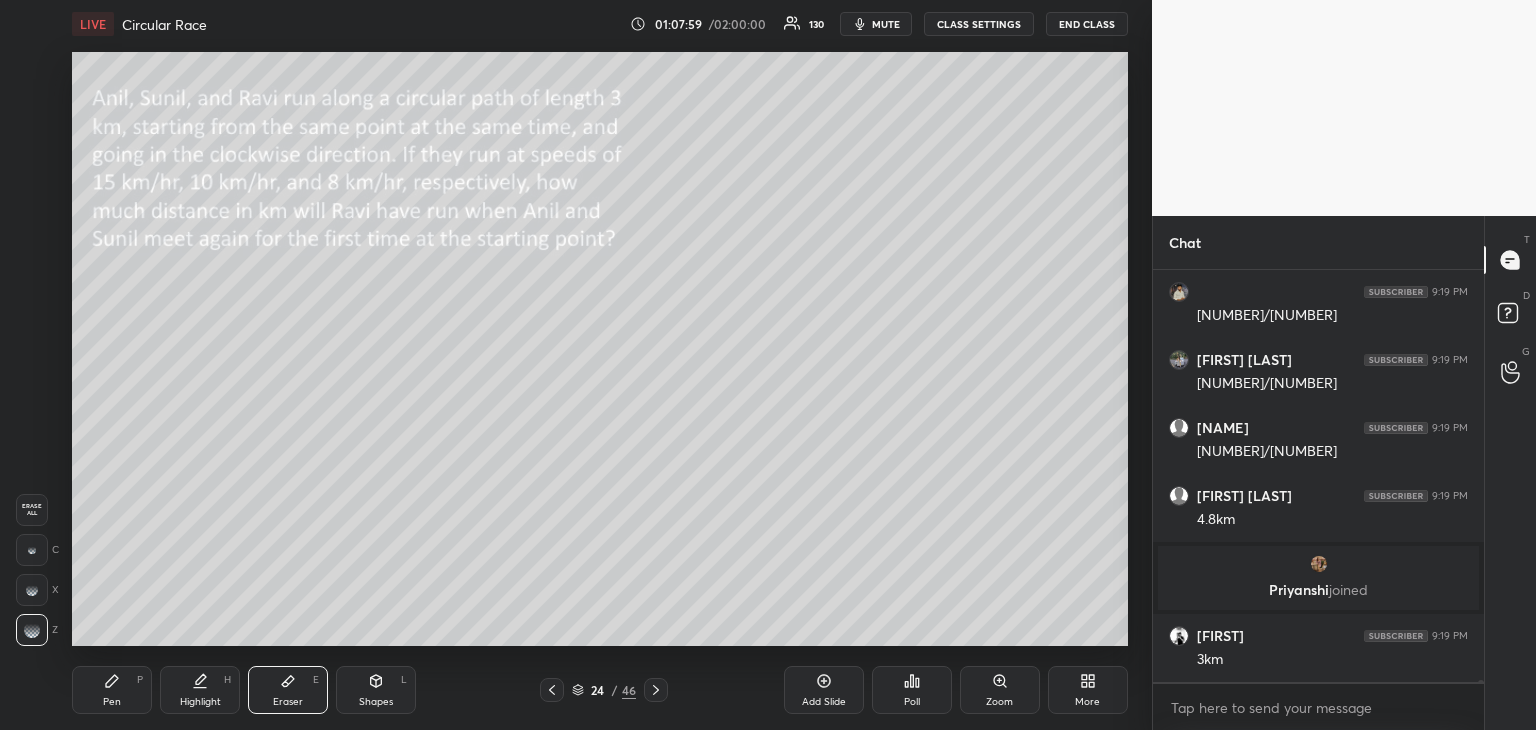 scroll, scrollTop: 83960, scrollLeft: 0, axis: vertical 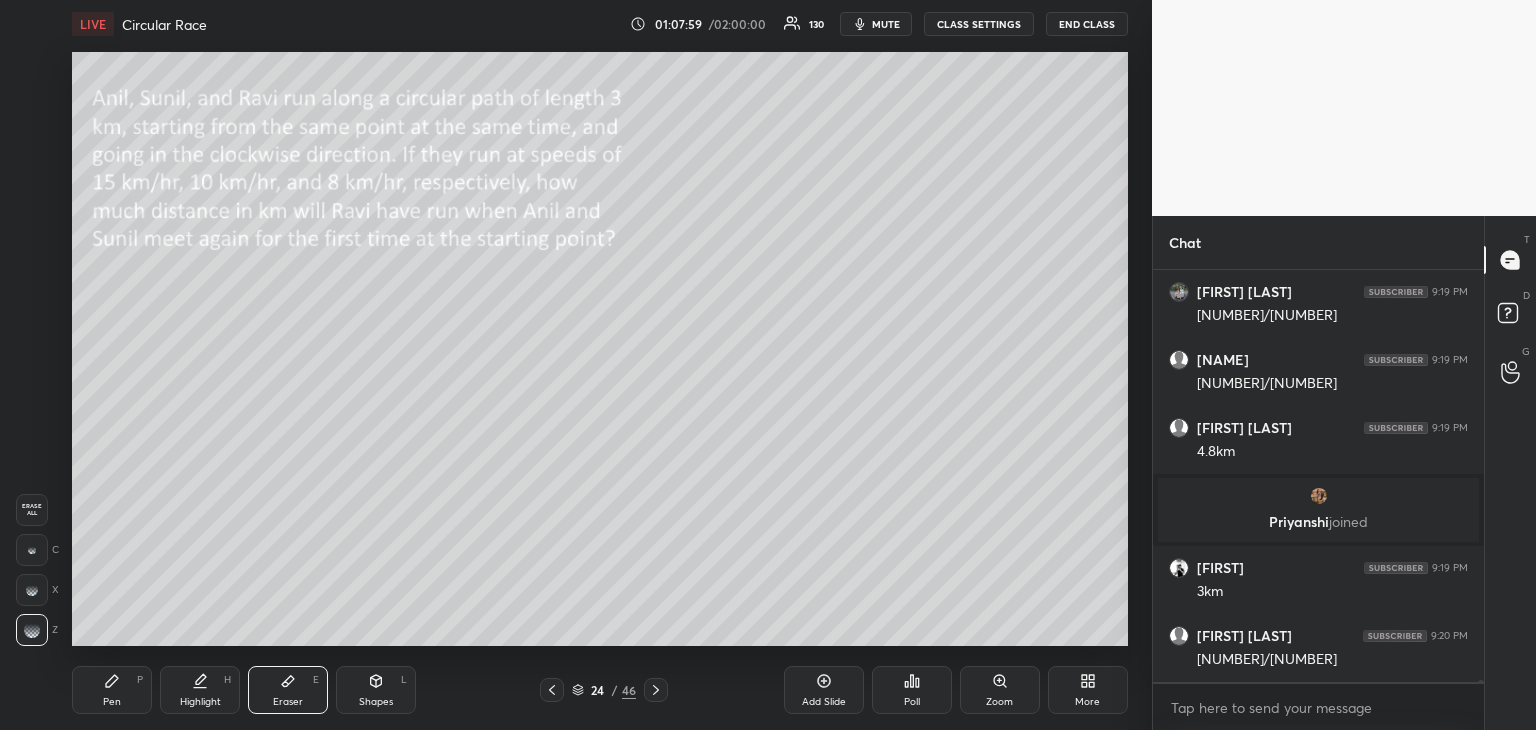 click 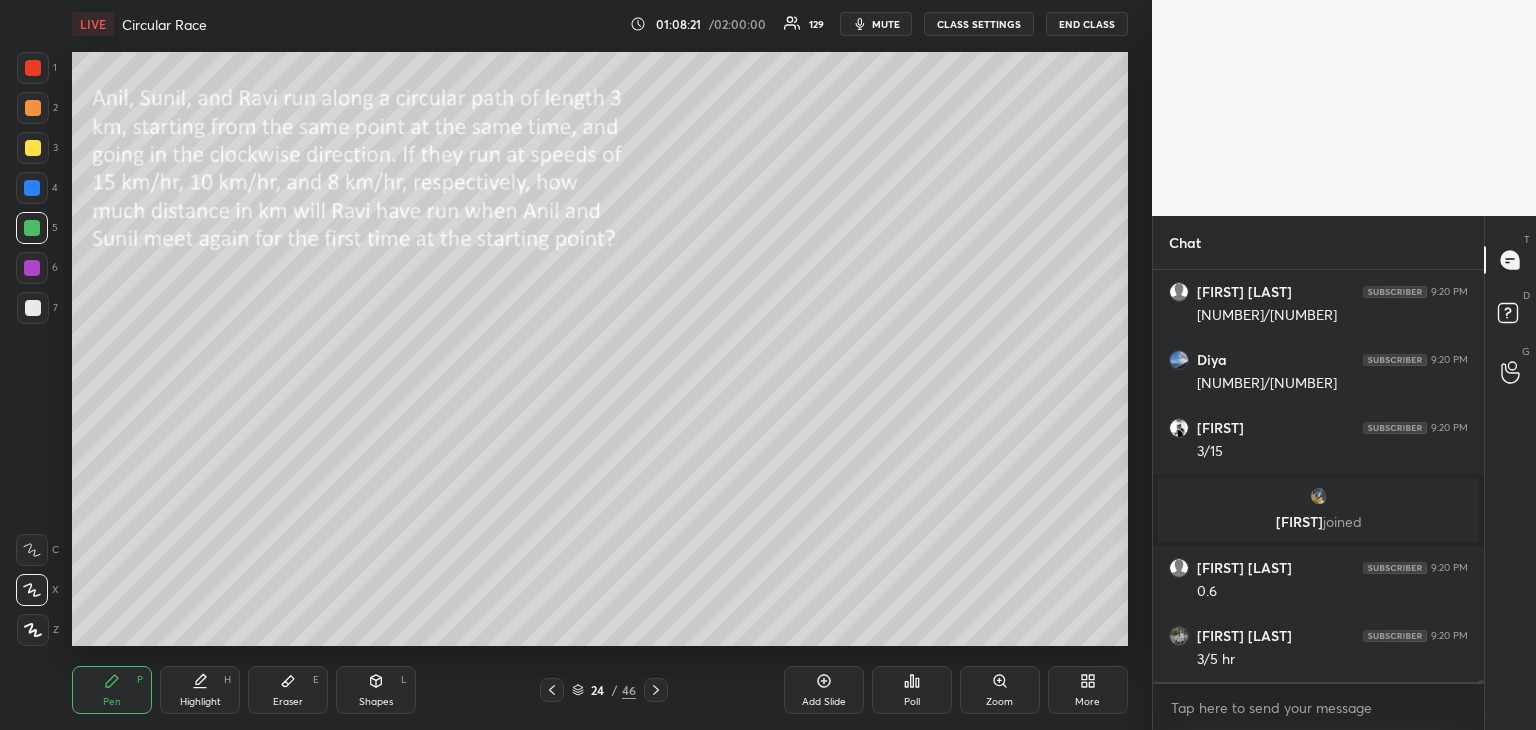 scroll, scrollTop: 84278, scrollLeft: 0, axis: vertical 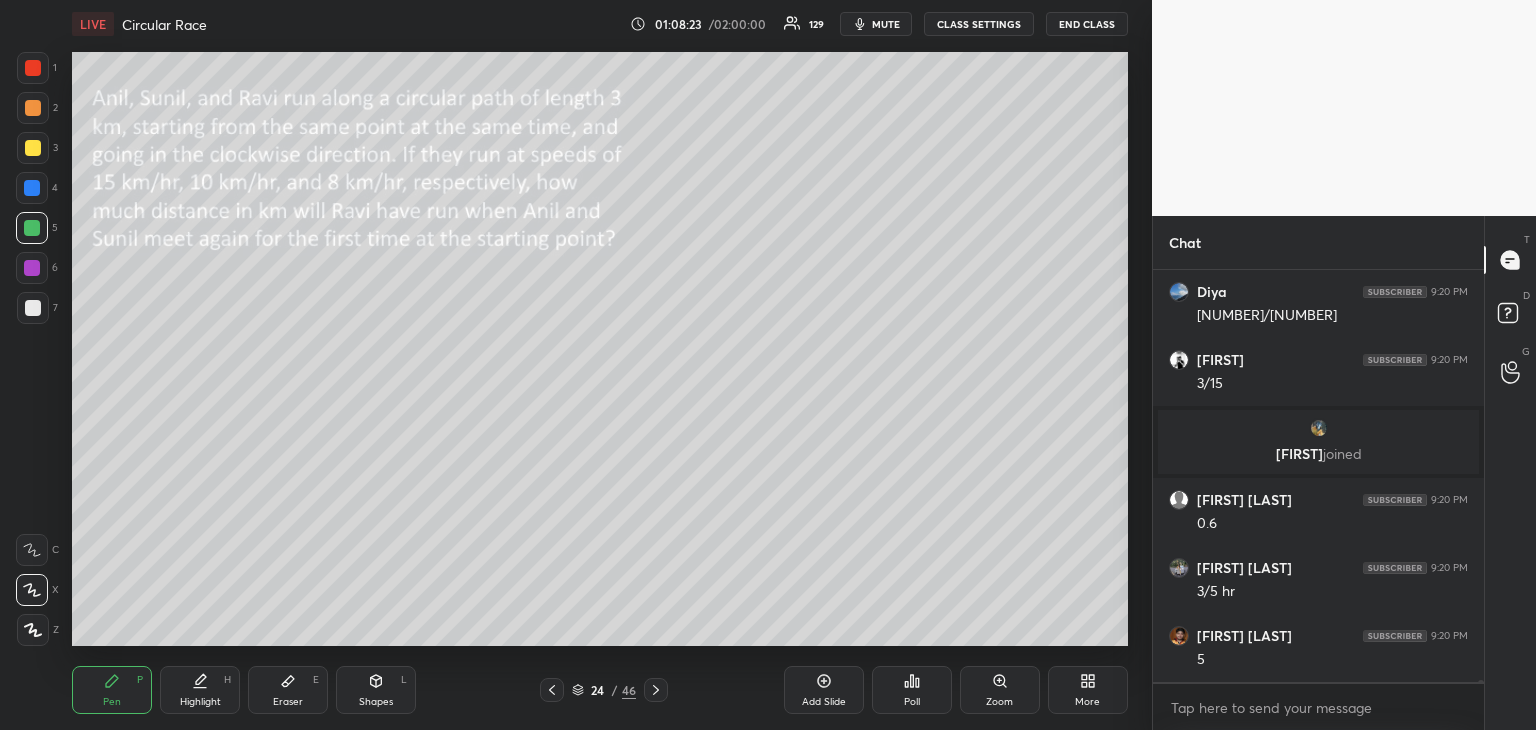 click on "Highlight H" at bounding box center (200, 690) 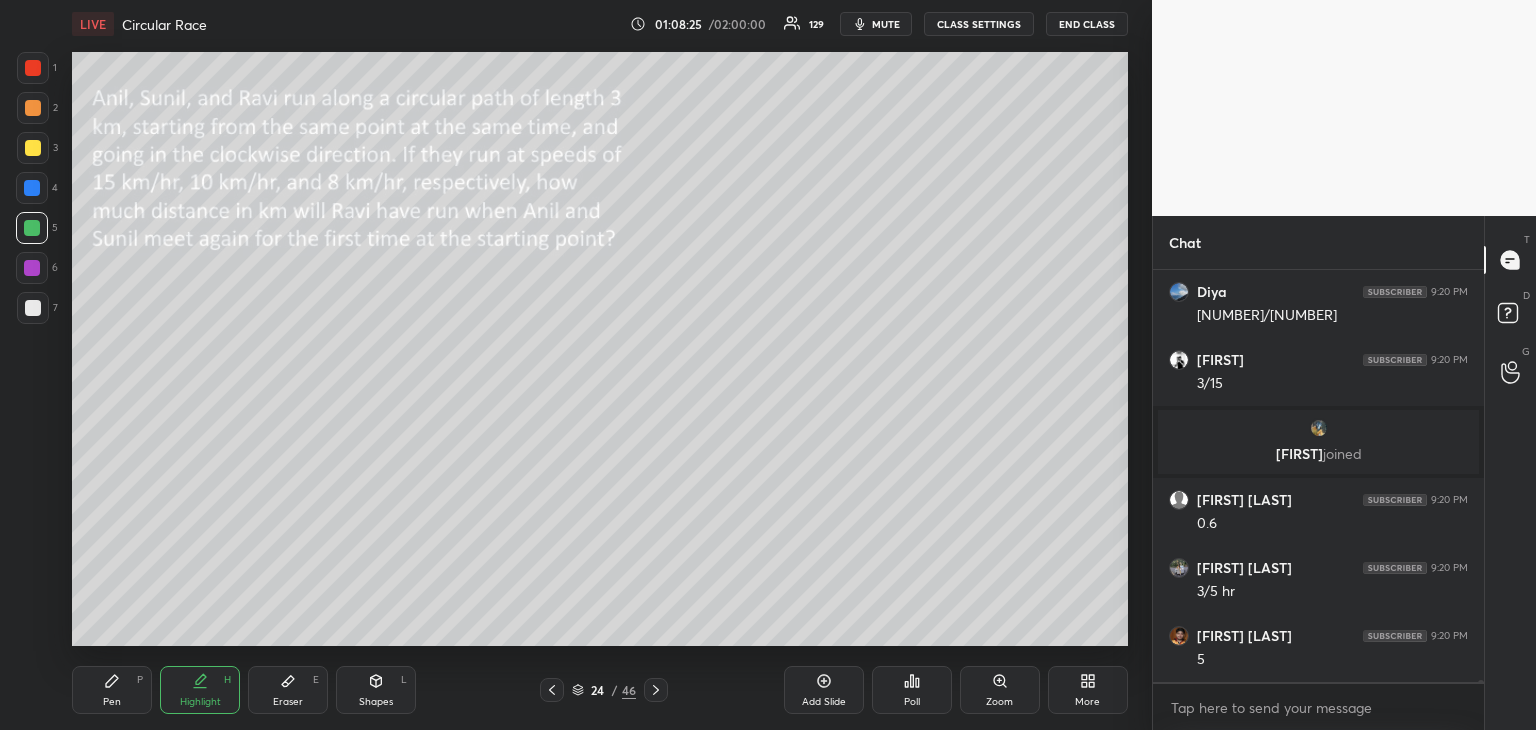 scroll, scrollTop: 84346, scrollLeft: 0, axis: vertical 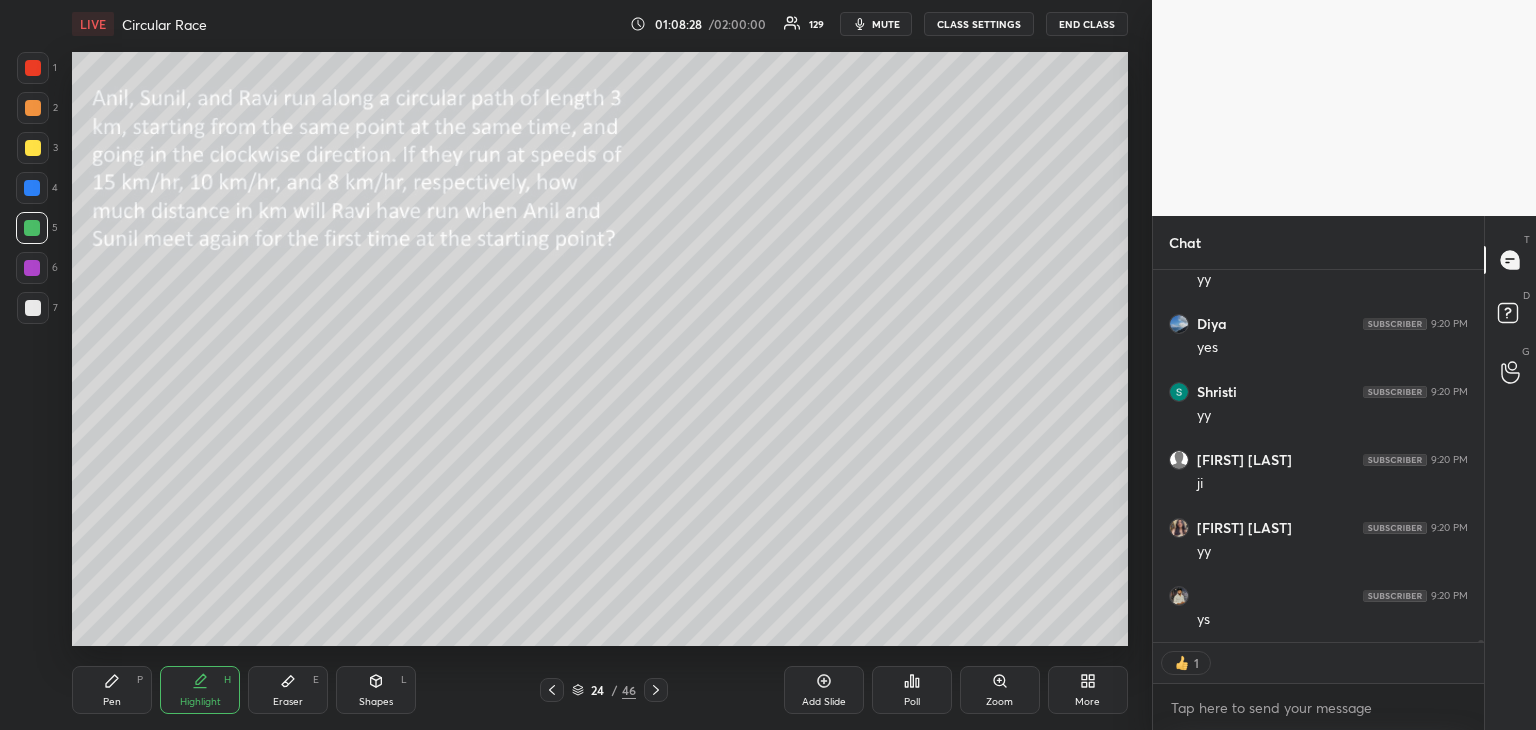 click on "Pen P" at bounding box center [112, 690] 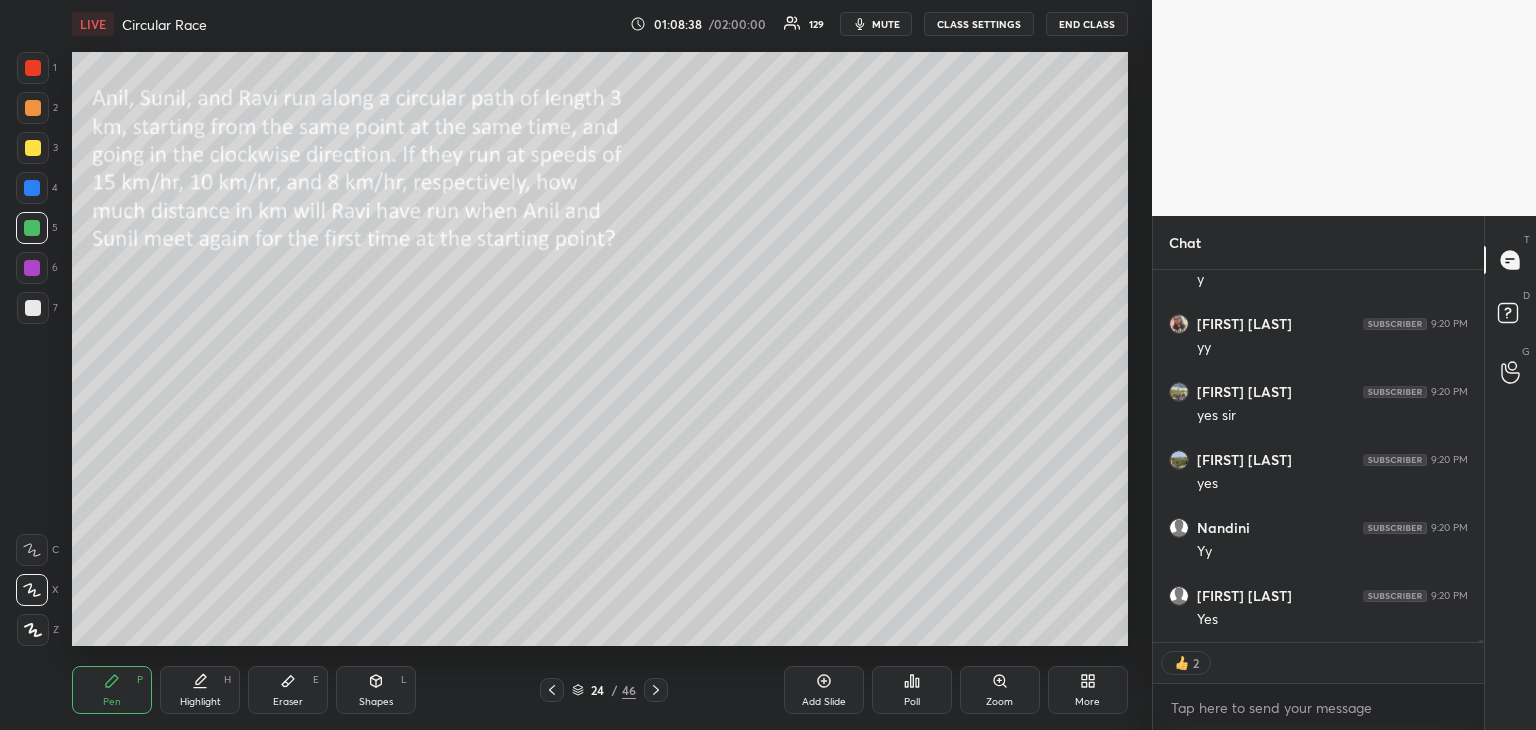 scroll, scrollTop: 85338, scrollLeft: 0, axis: vertical 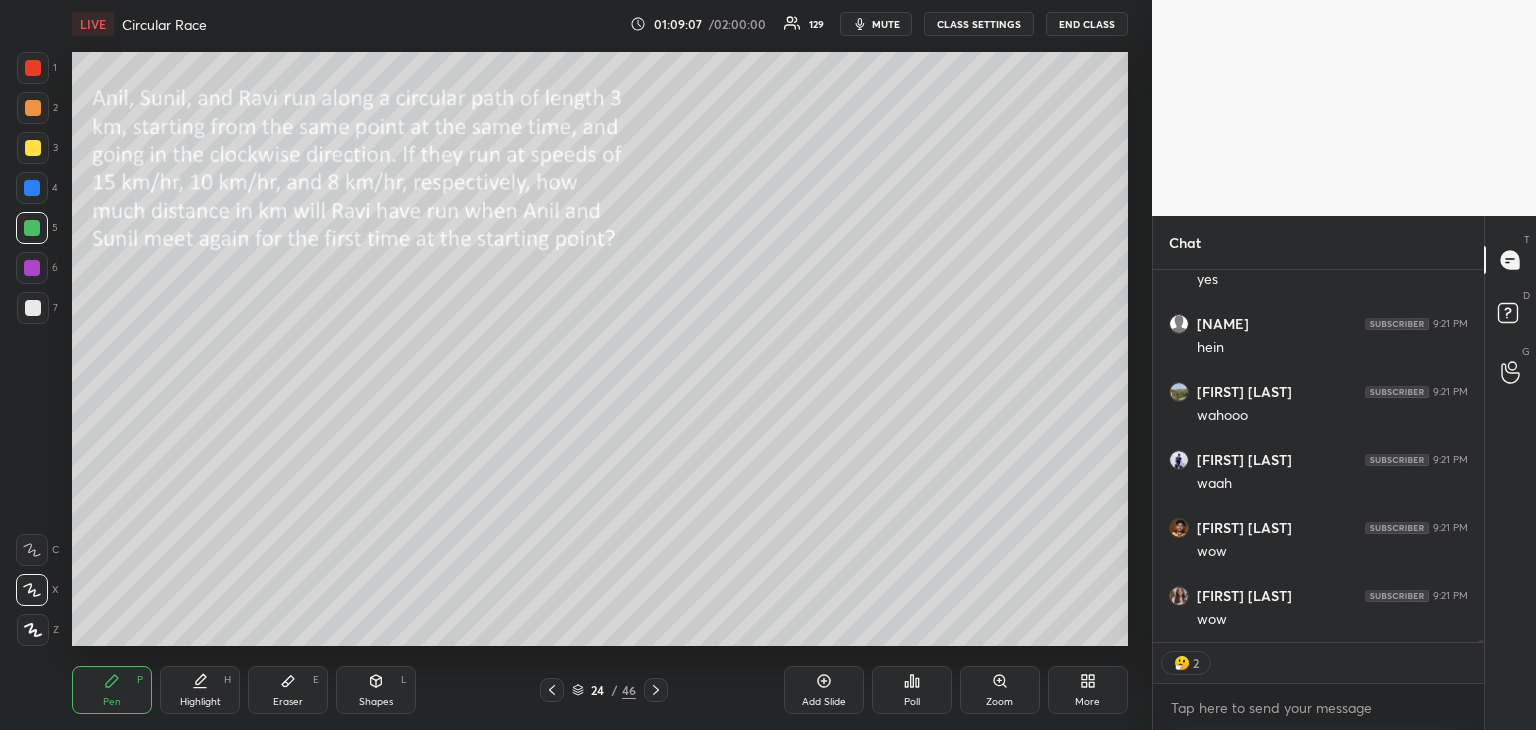 click on "Eraser E" at bounding box center (288, 690) 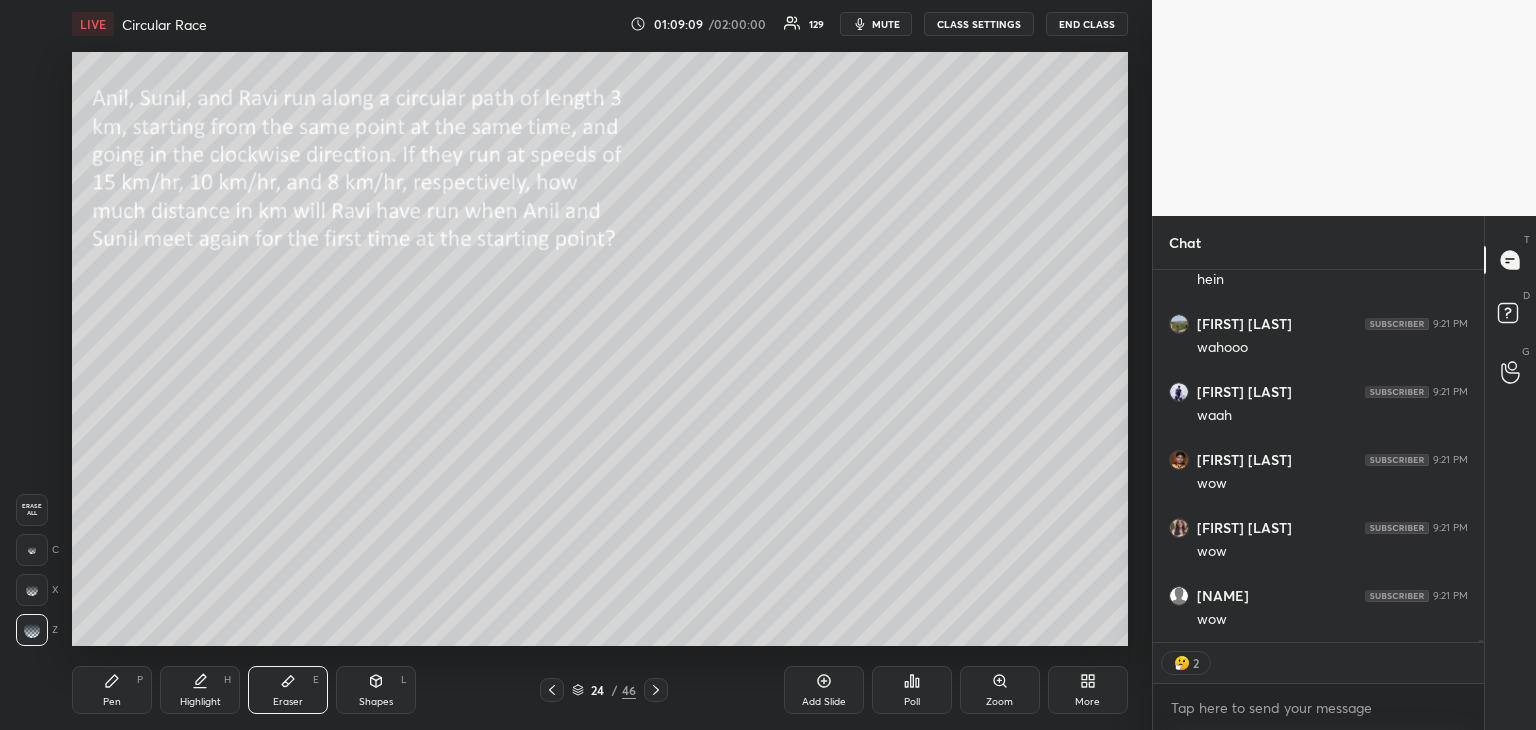 click on "Pen P" at bounding box center (112, 690) 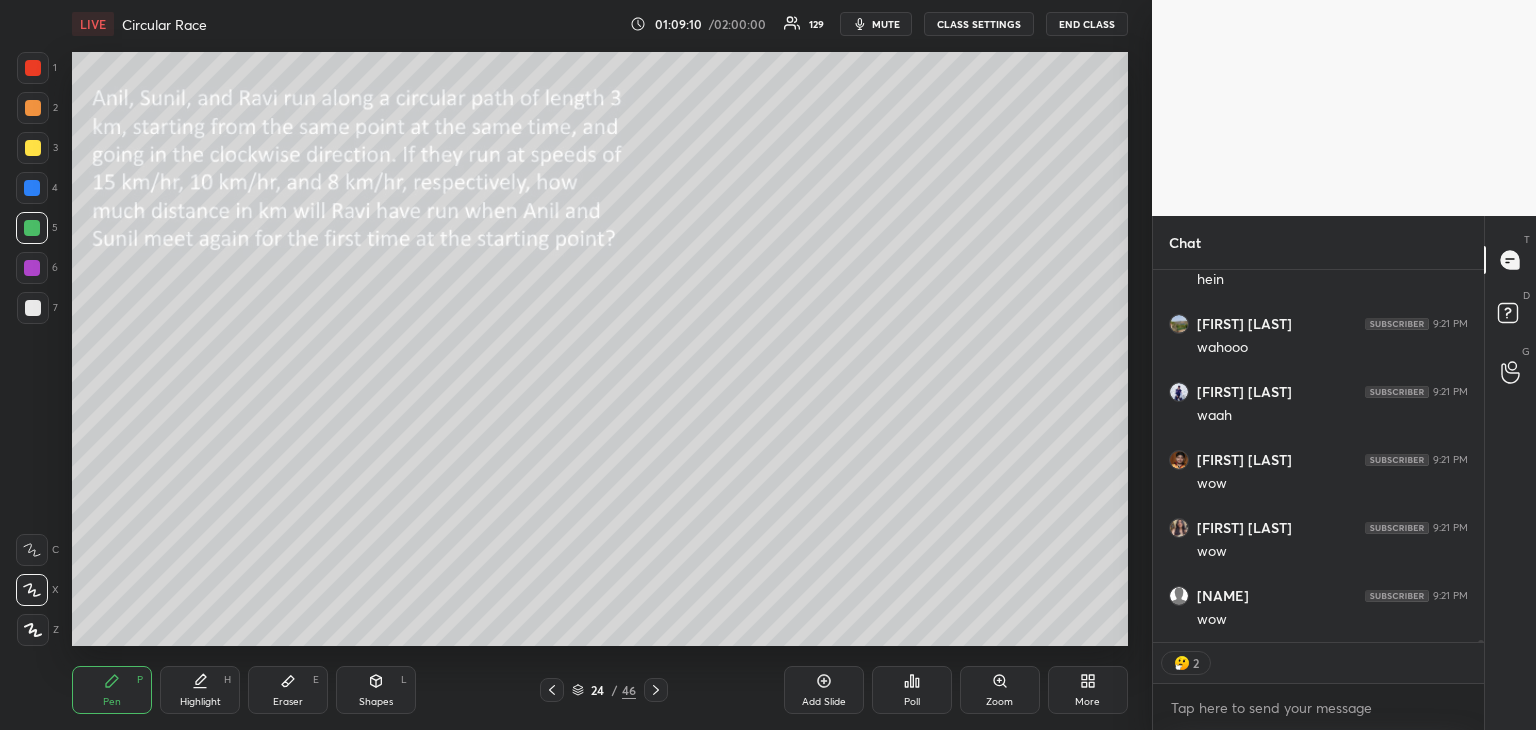 scroll, scrollTop: 86290, scrollLeft: 0, axis: vertical 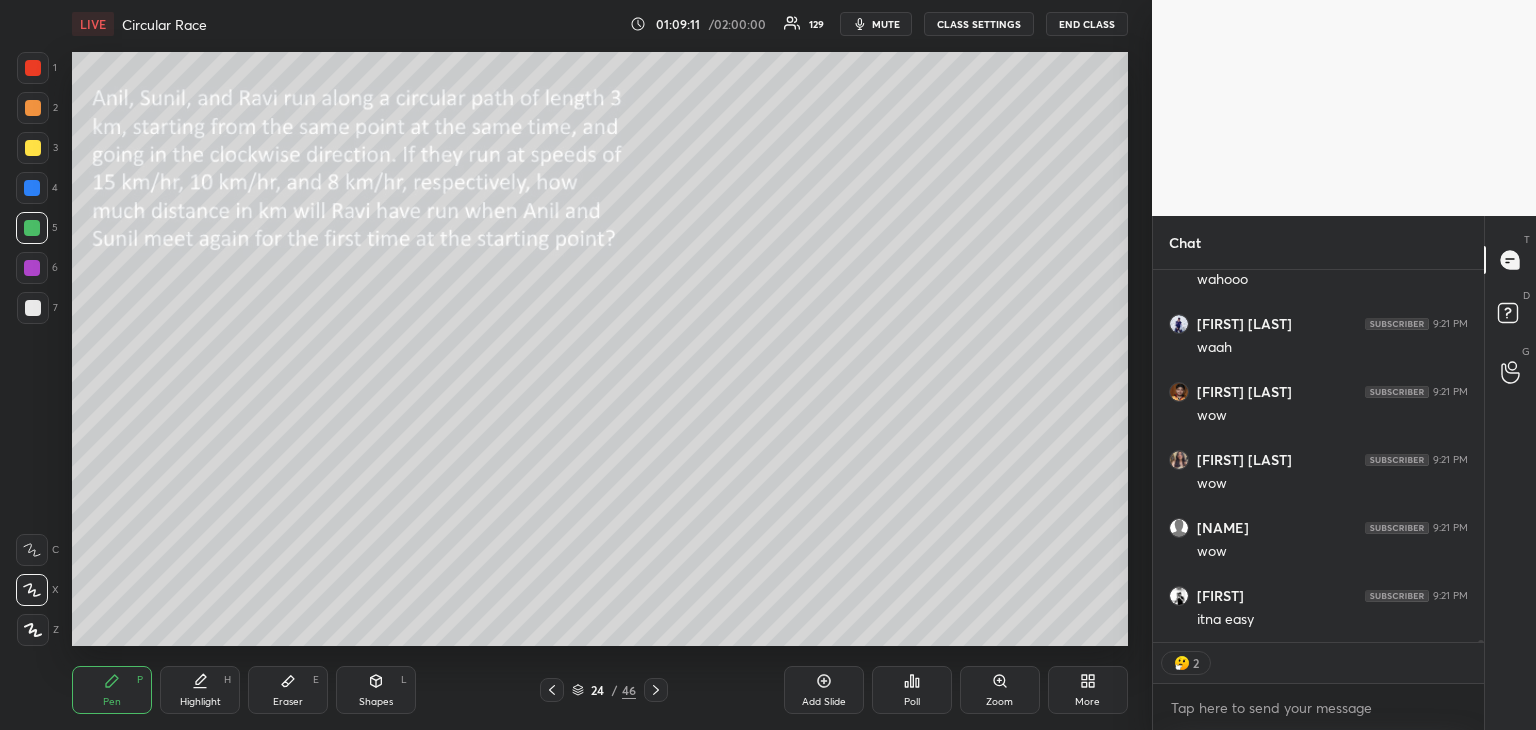 click 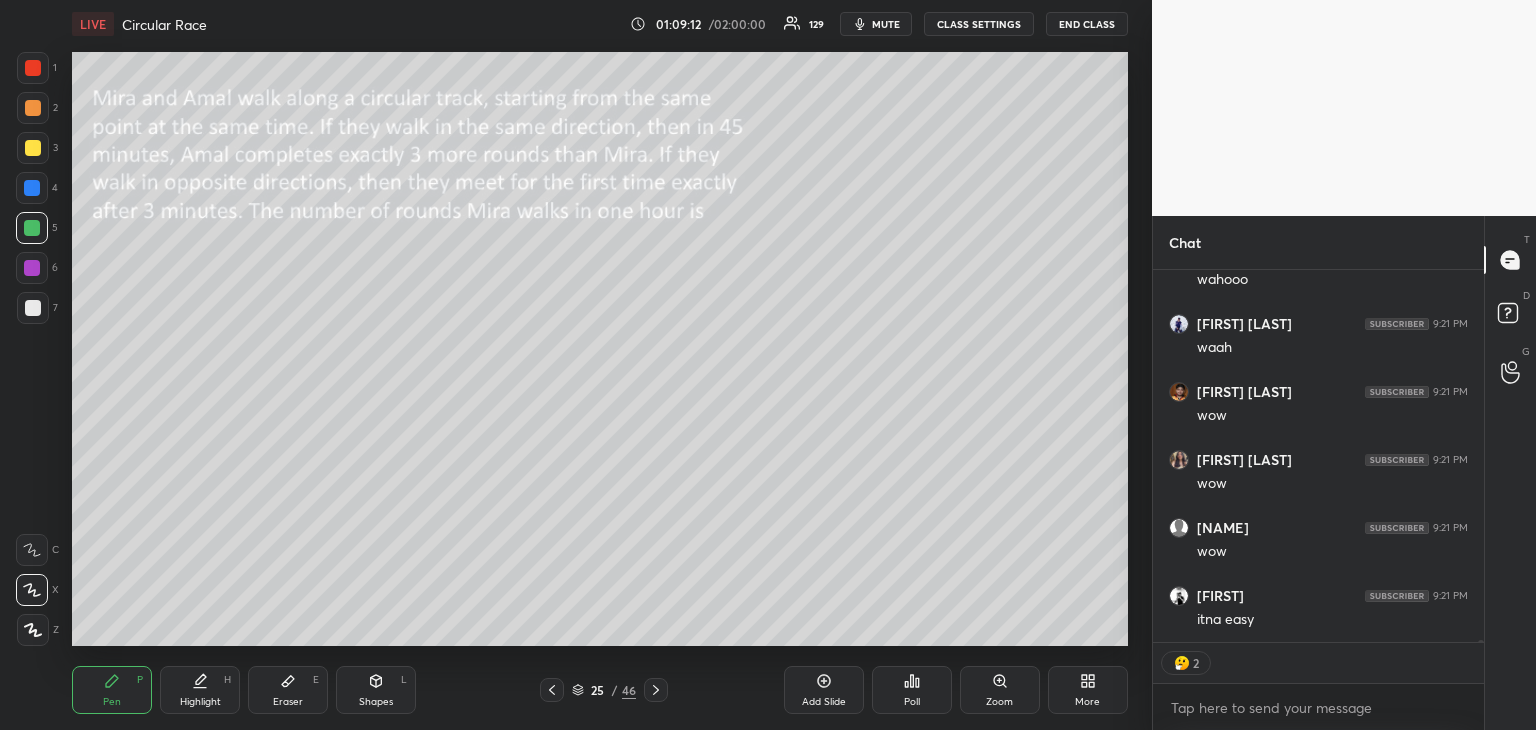 click on "Shapes L" at bounding box center [376, 690] 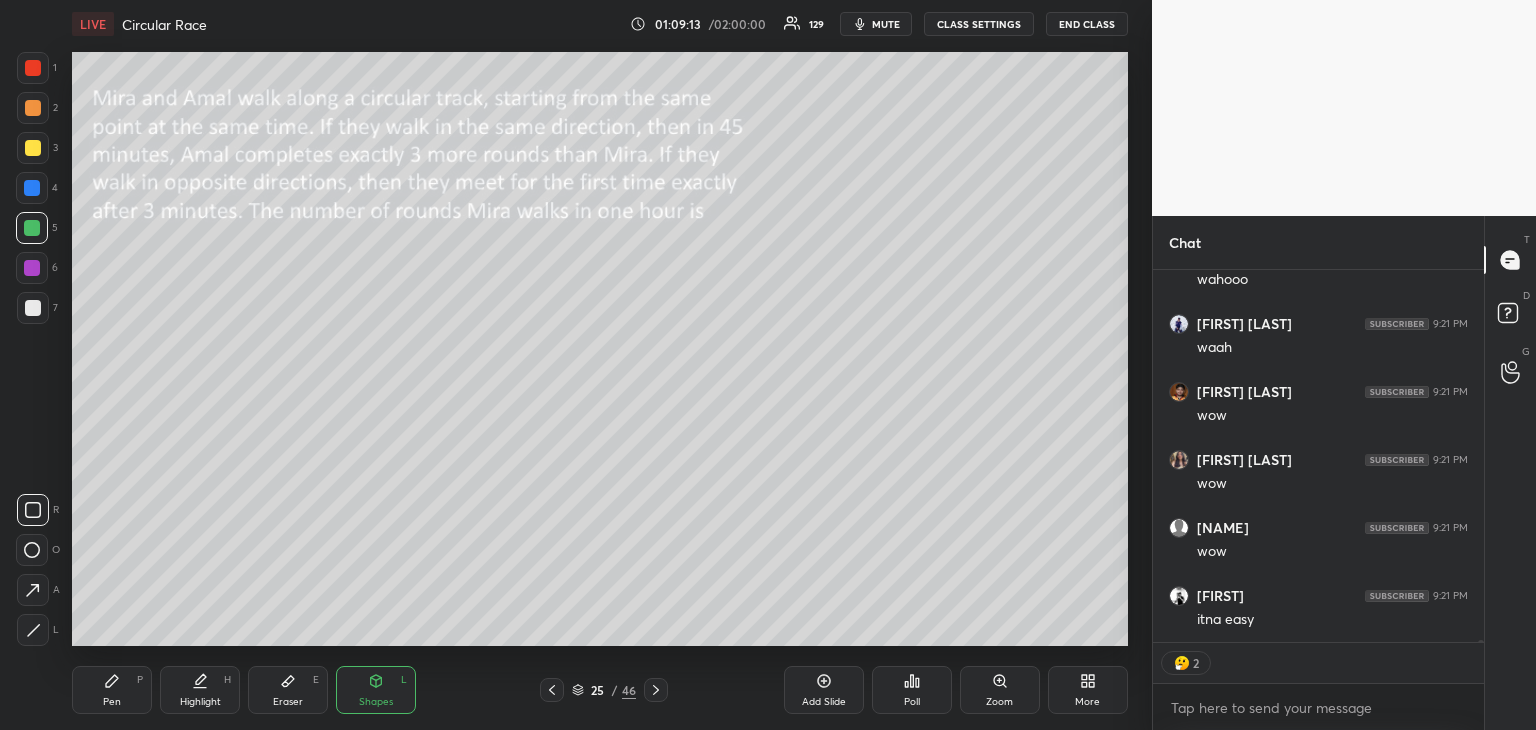 scroll, scrollTop: 86358, scrollLeft: 0, axis: vertical 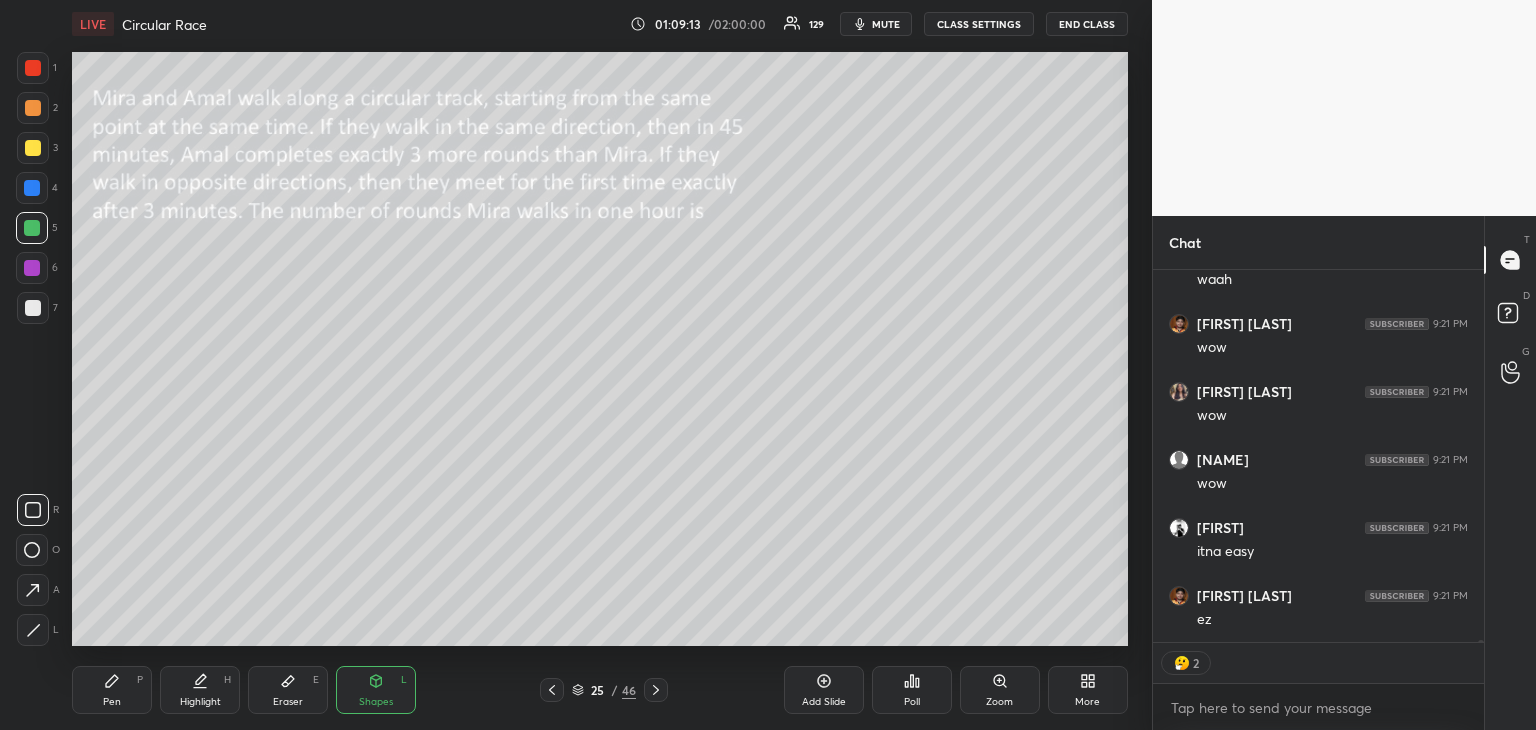 click at bounding box center [33, 148] 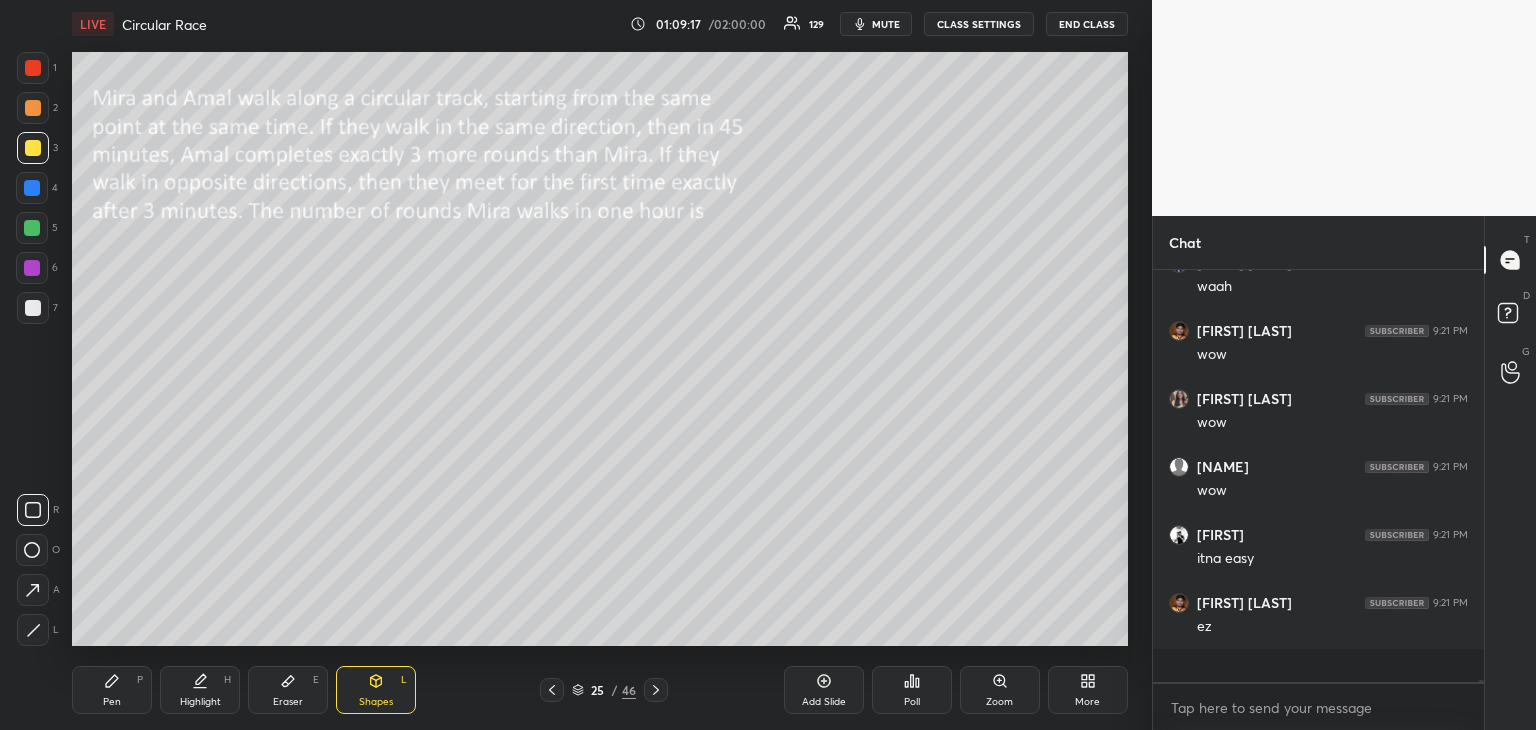 scroll, scrollTop: 5, scrollLeft: 6, axis: both 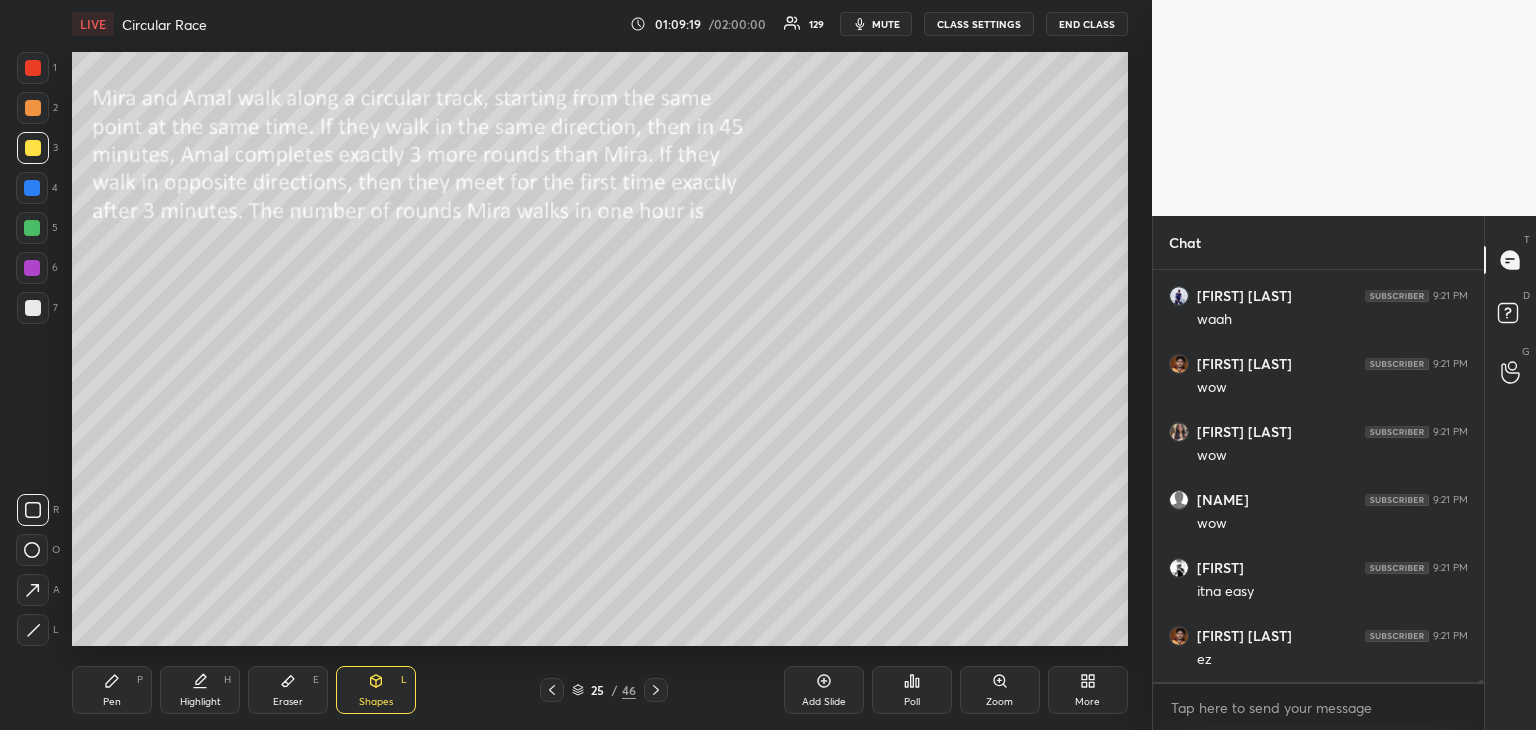 click on "Pen P" at bounding box center (112, 690) 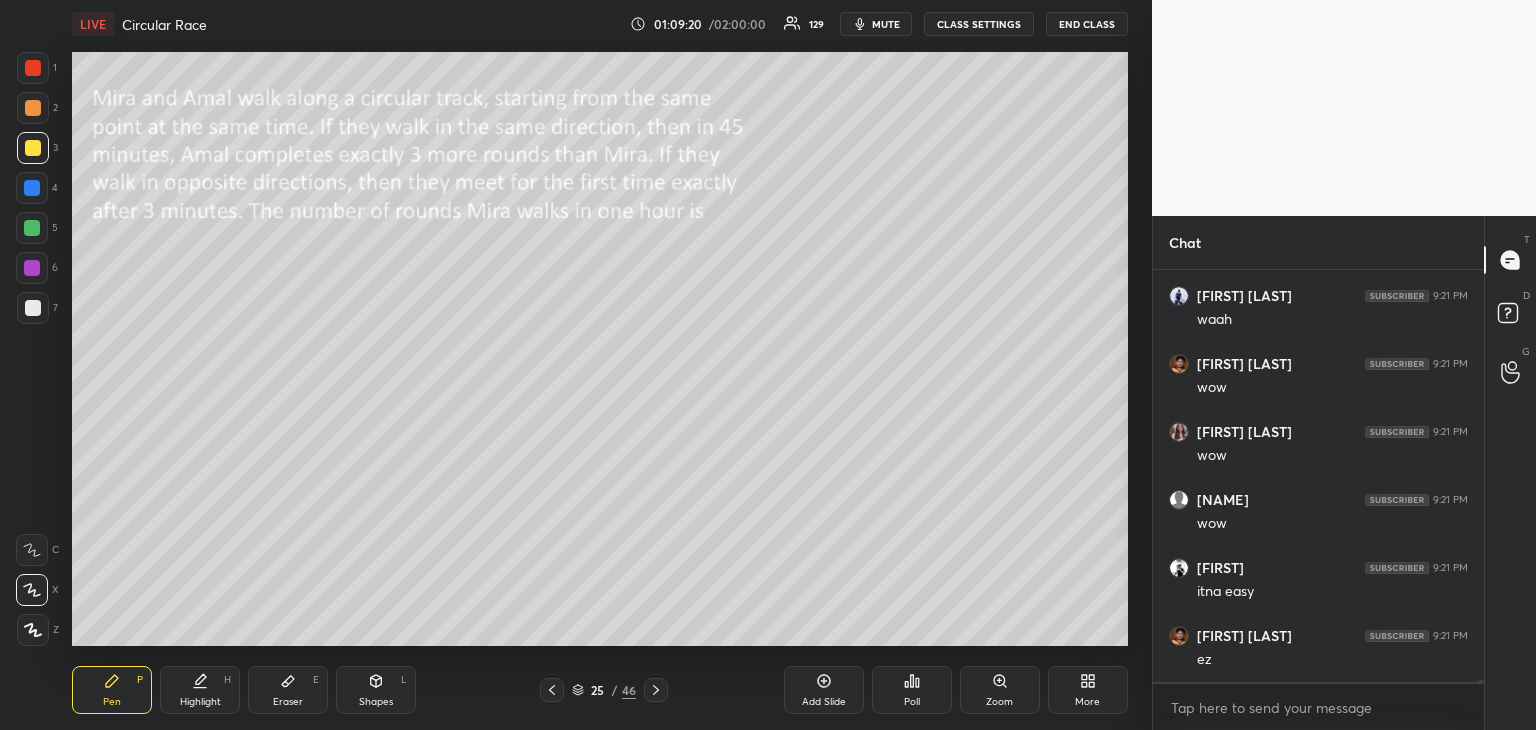click at bounding box center (32, 228) 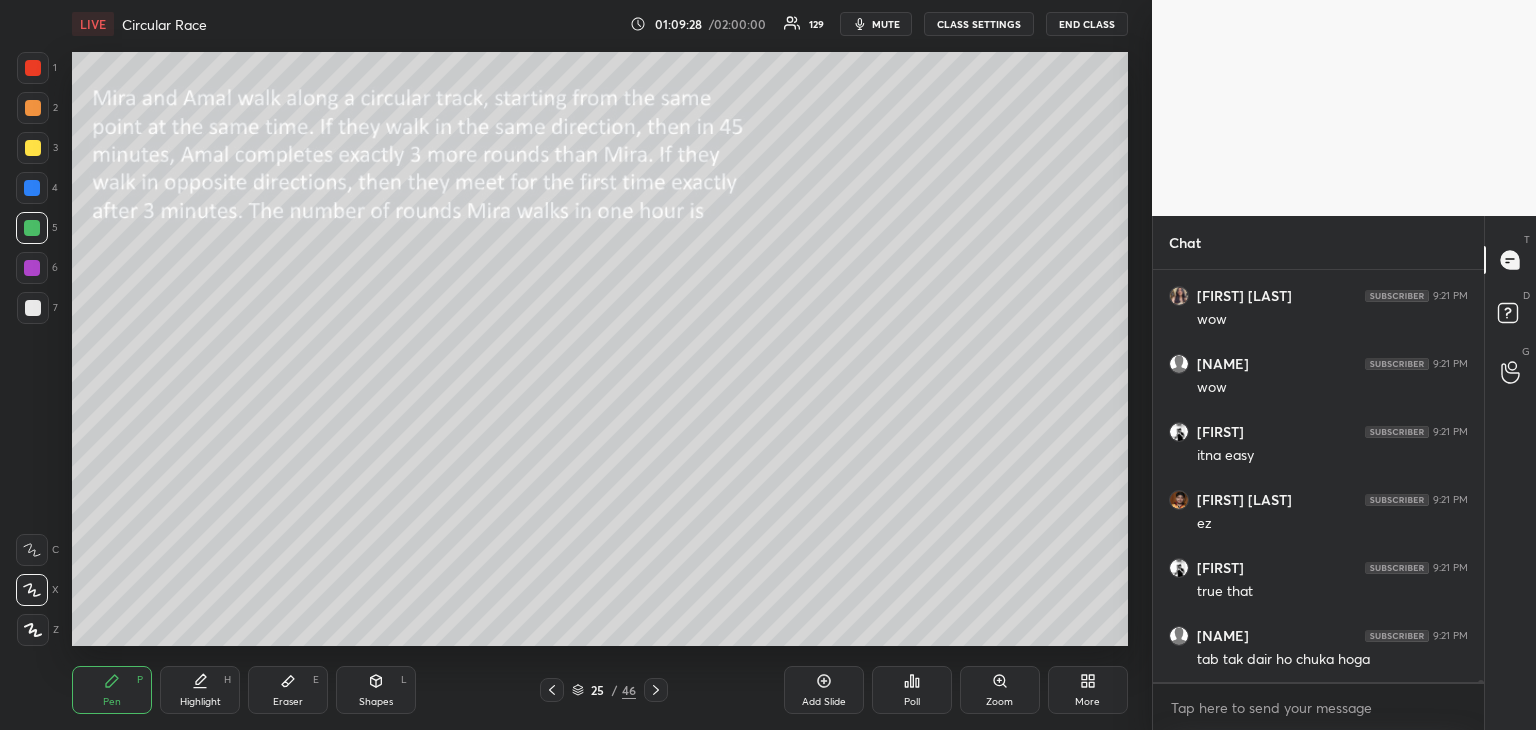 scroll, scrollTop: 86522, scrollLeft: 0, axis: vertical 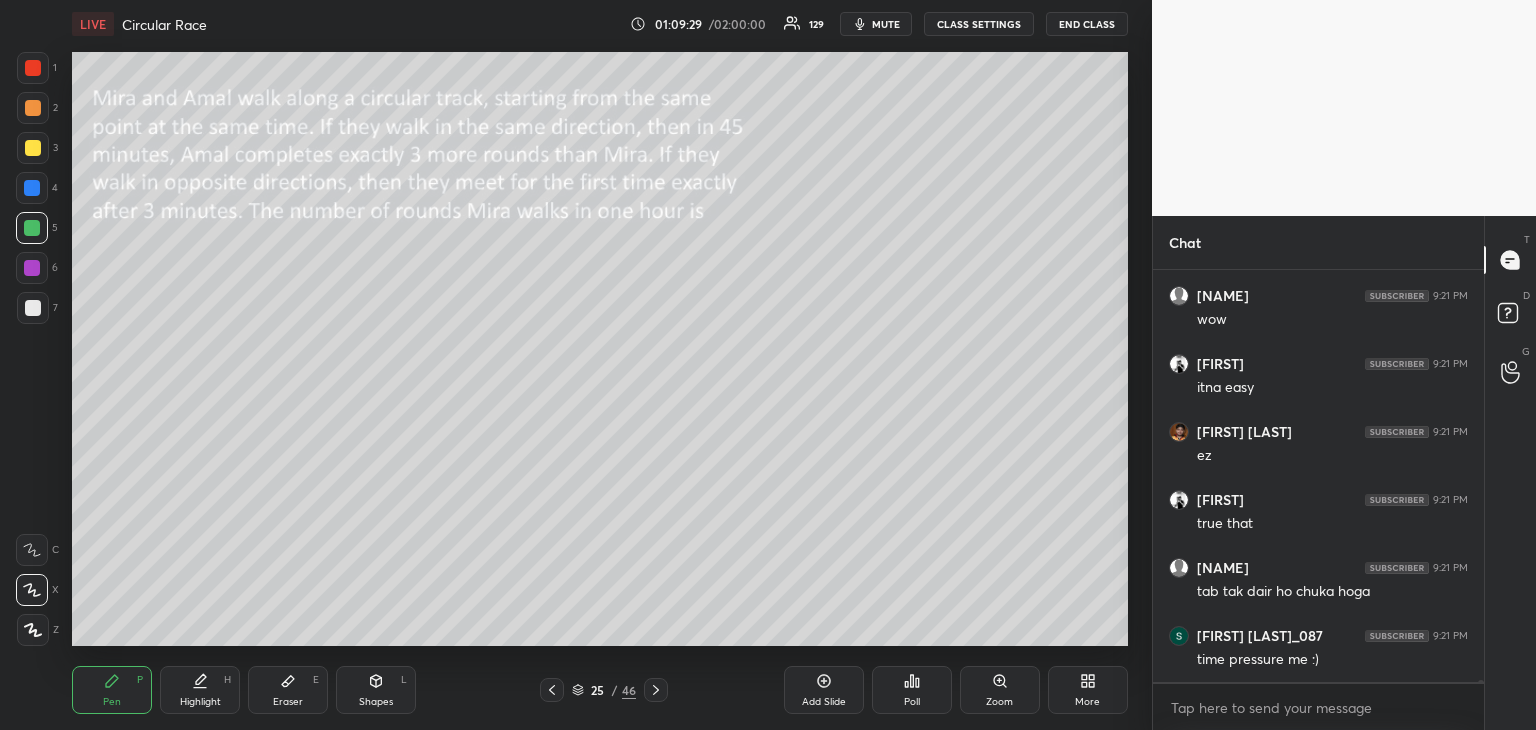 click on "Eraser E" at bounding box center (288, 690) 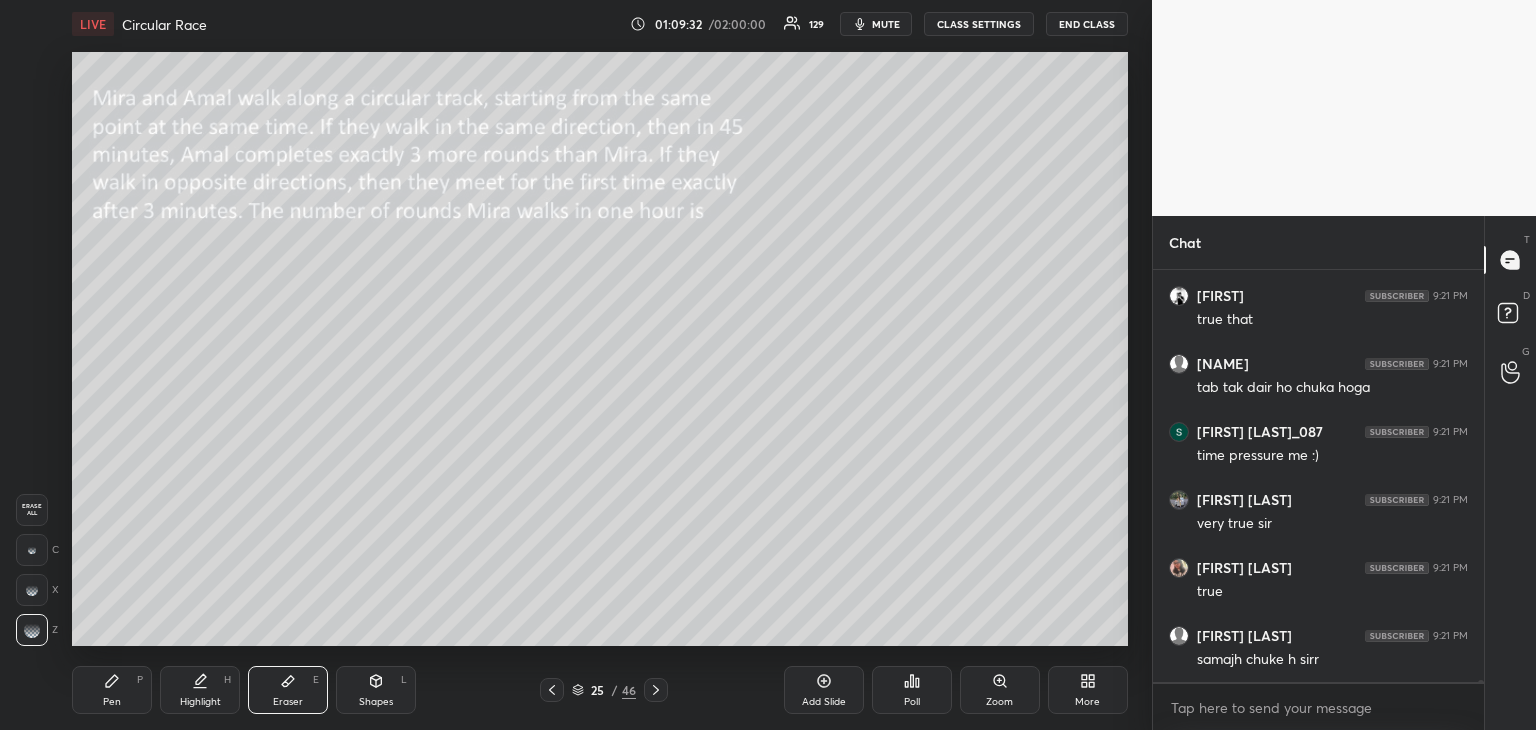 scroll, scrollTop: 86794, scrollLeft: 0, axis: vertical 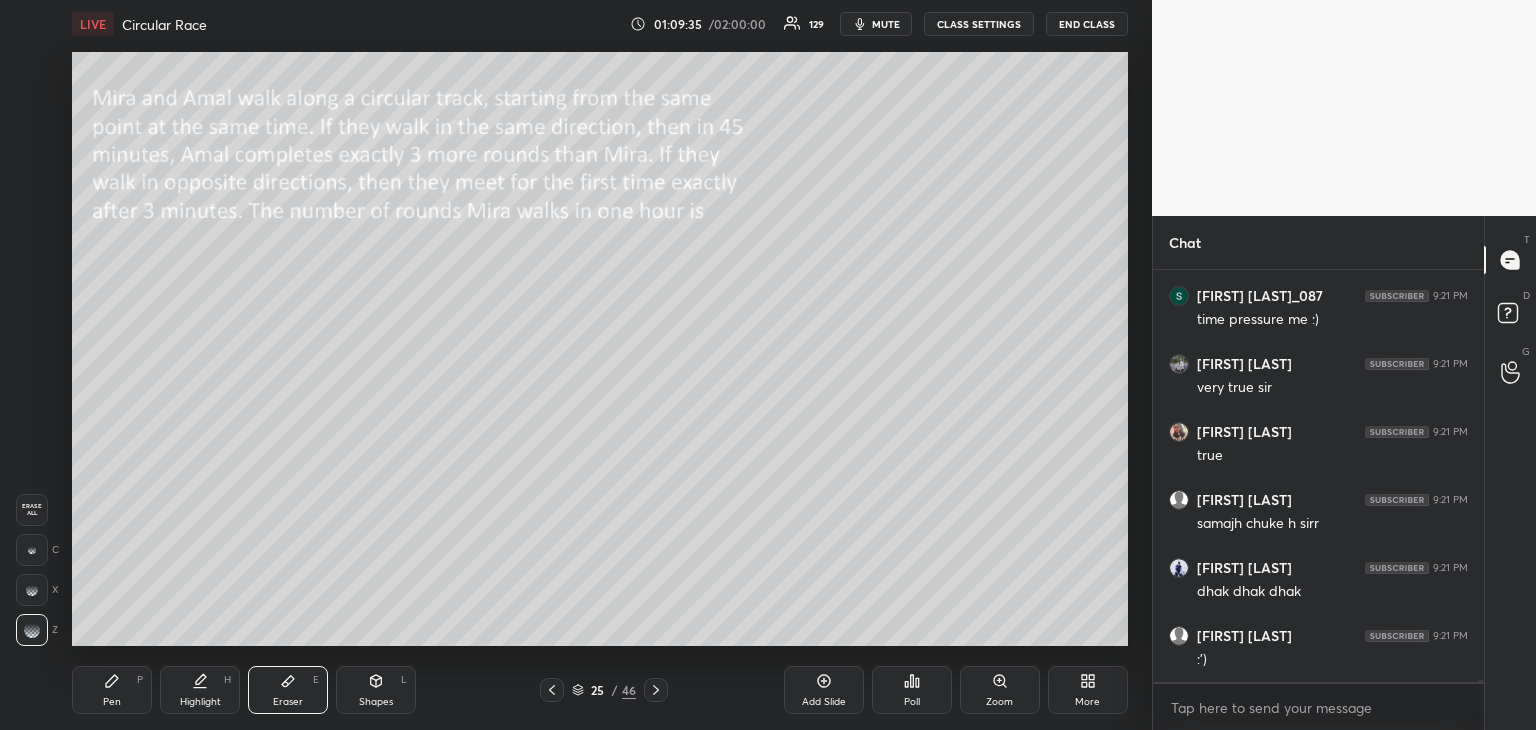 click on "Pen P" at bounding box center [112, 690] 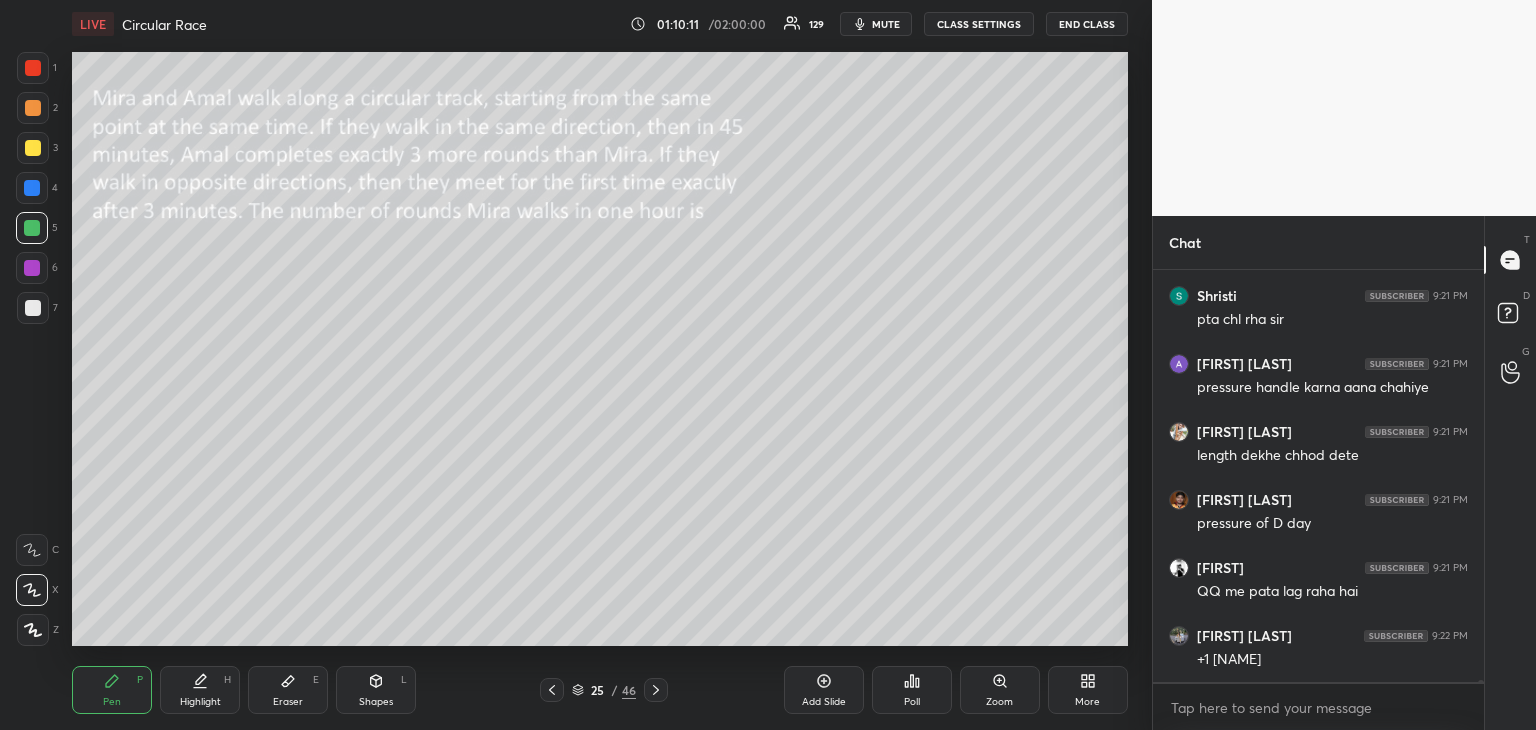 scroll, scrollTop: 87492, scrollLeft: 0, axis: vertical 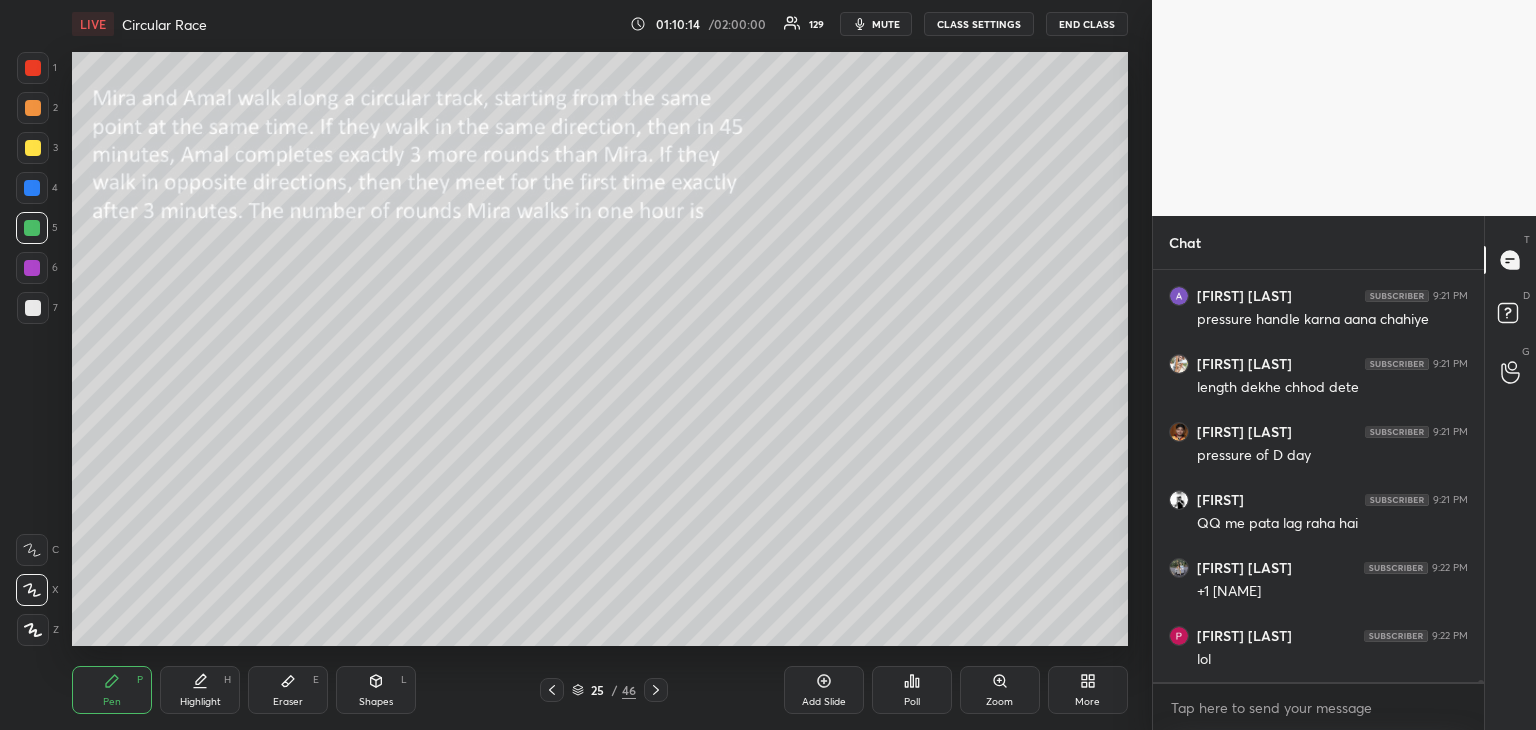 click on "Eraser E" at bounding box center (288, 690) 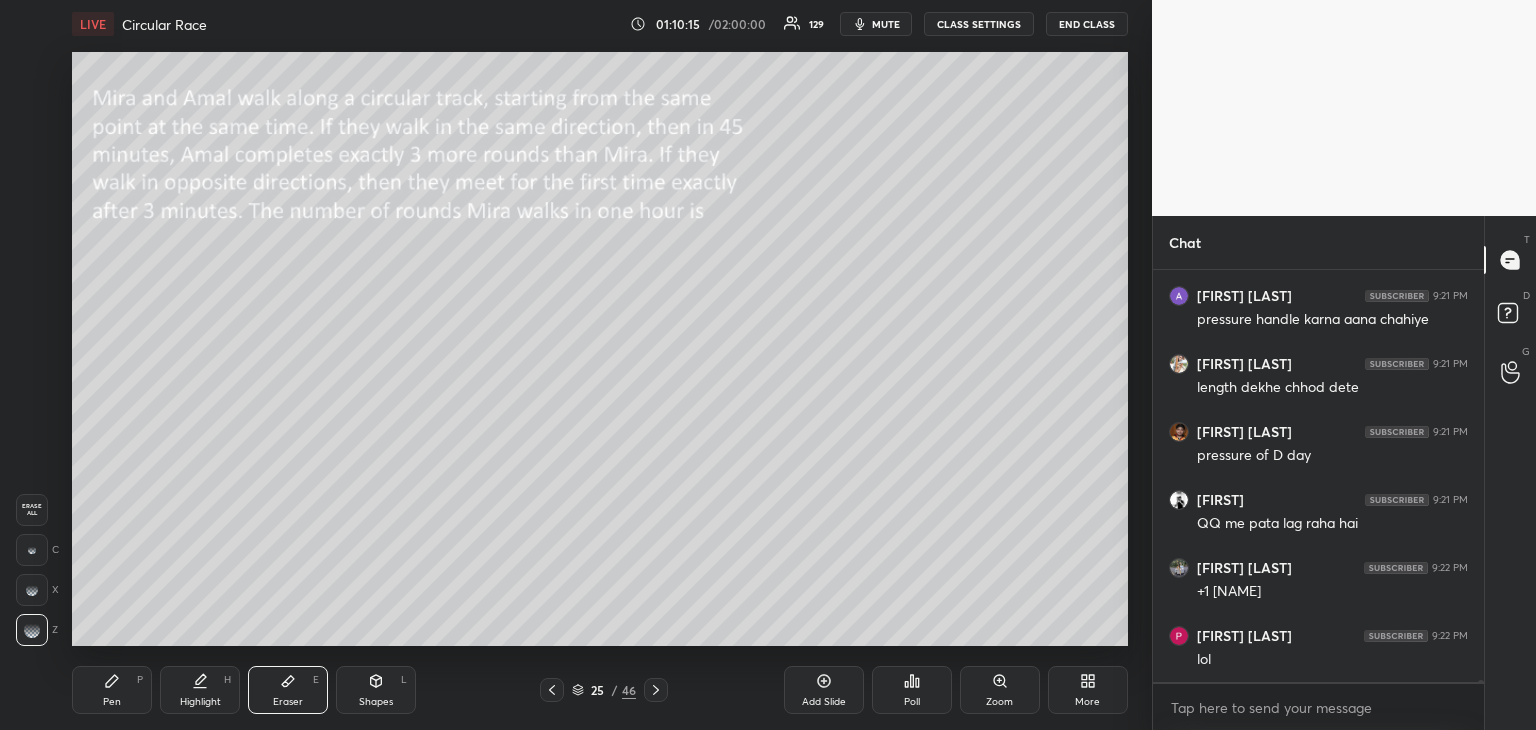 scroll, scrollTop: 87560, scrollLeft: 0, axis: vertical 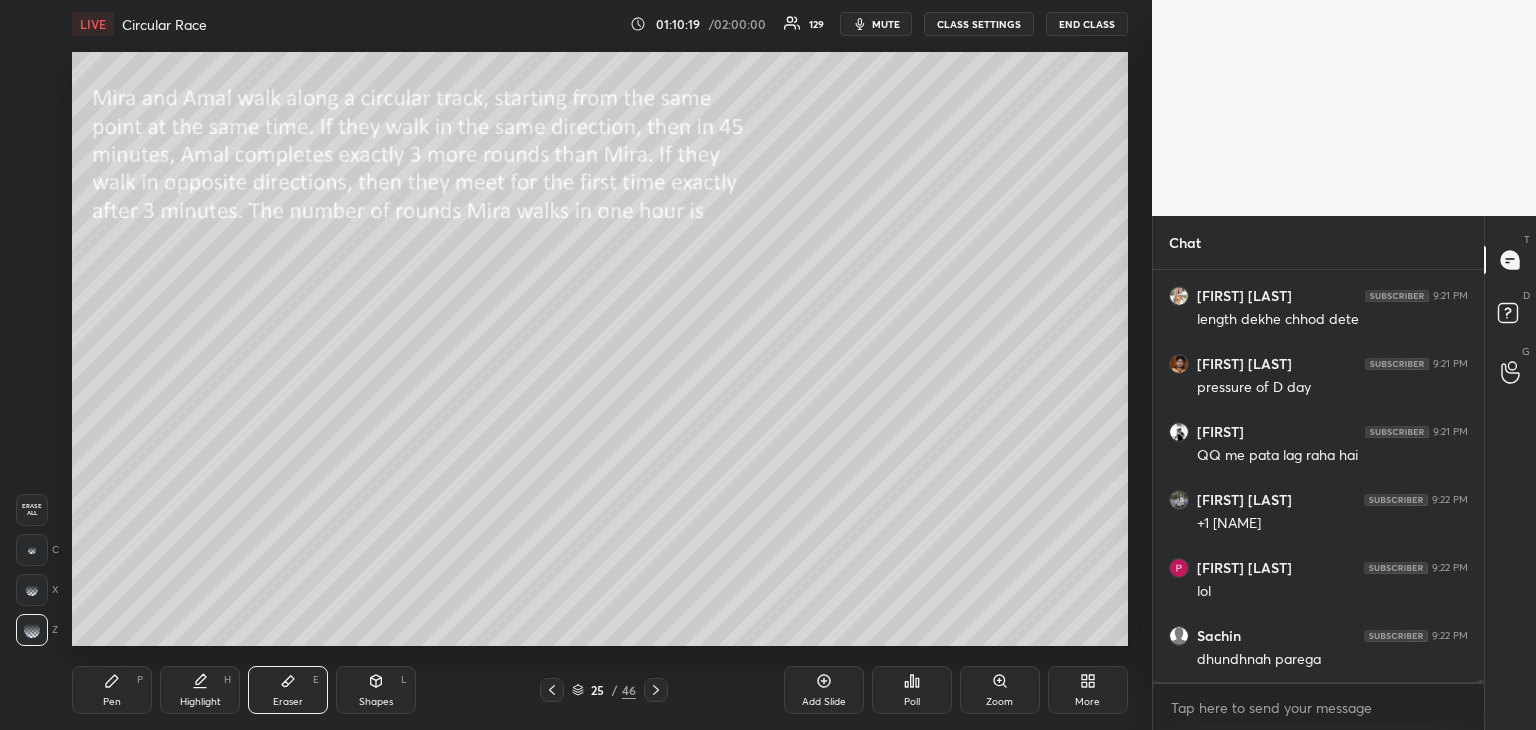 click on "Pen P" at bounding box center [112, 690] 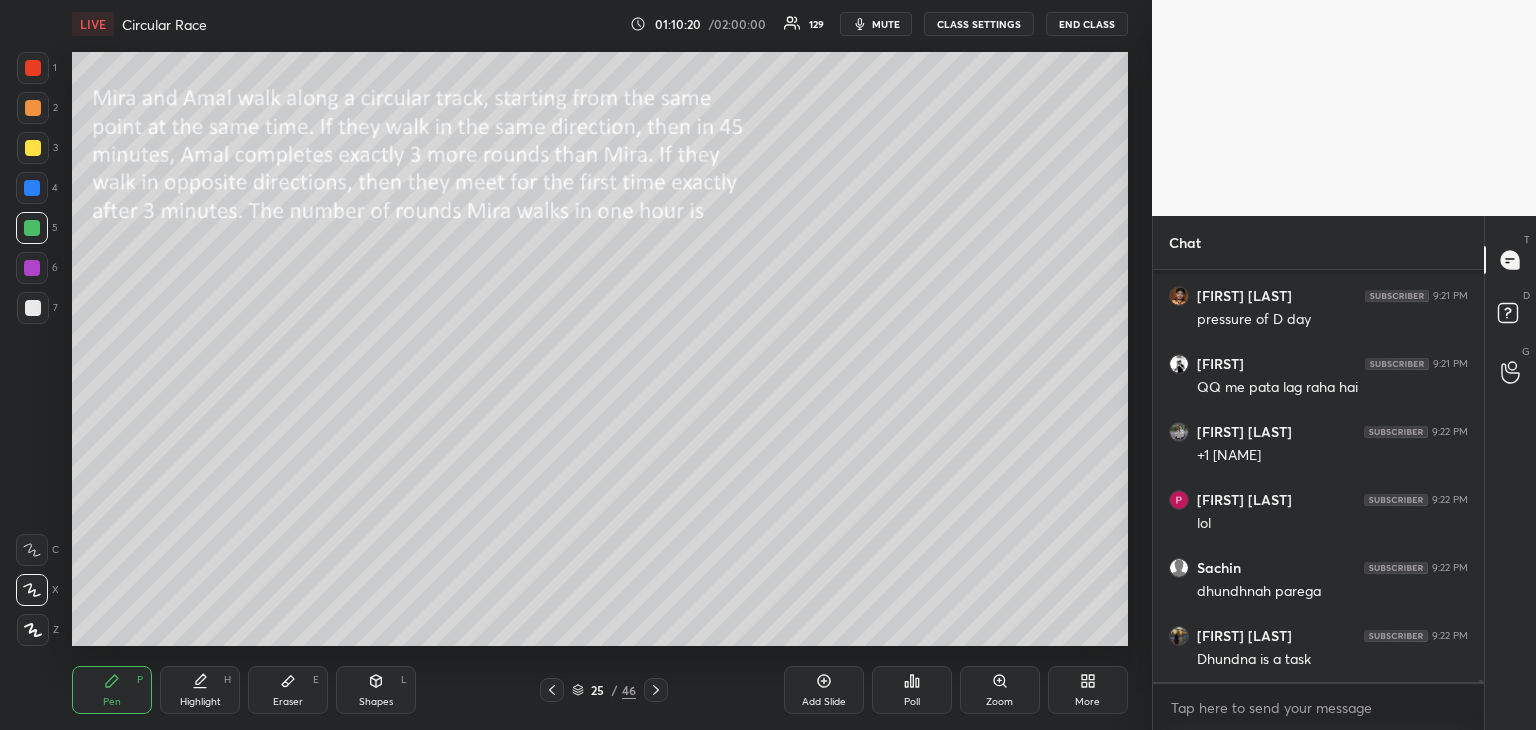 scroll, scrollTop: 87764, scrollLeft: 0, axis: vertical 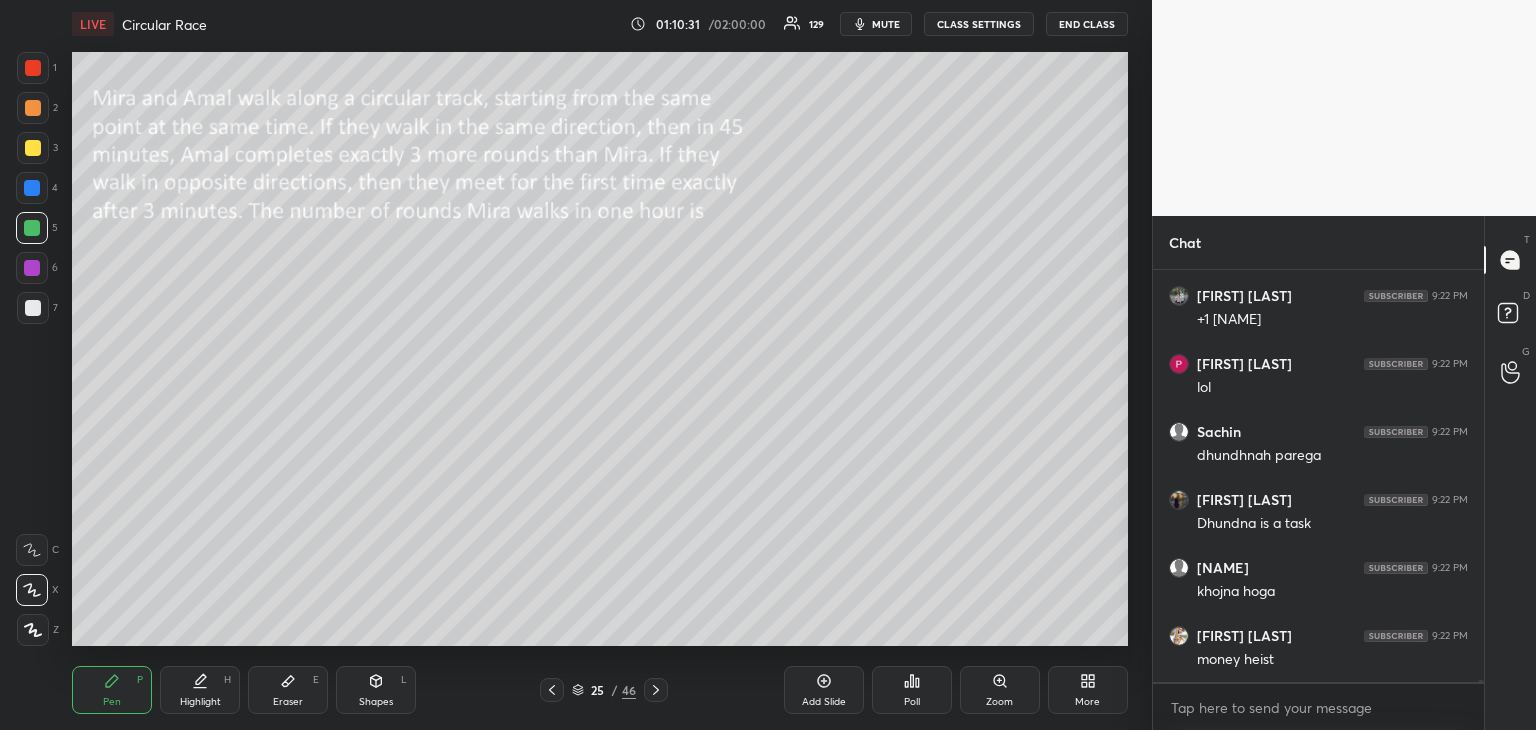 click on "Eraser E" at bounding box center [288, 690] 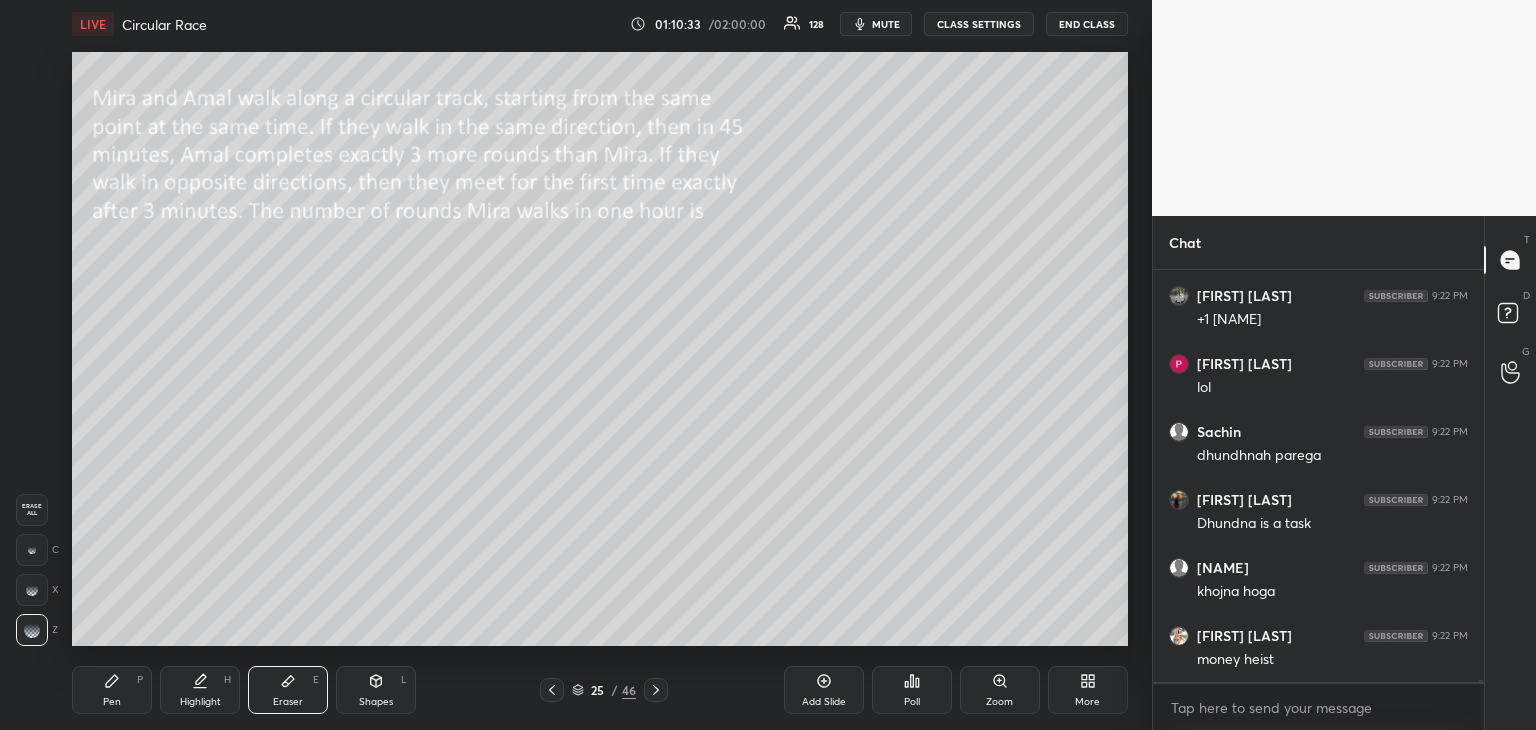 click on "Pen P" at bounding box center (112, 690) 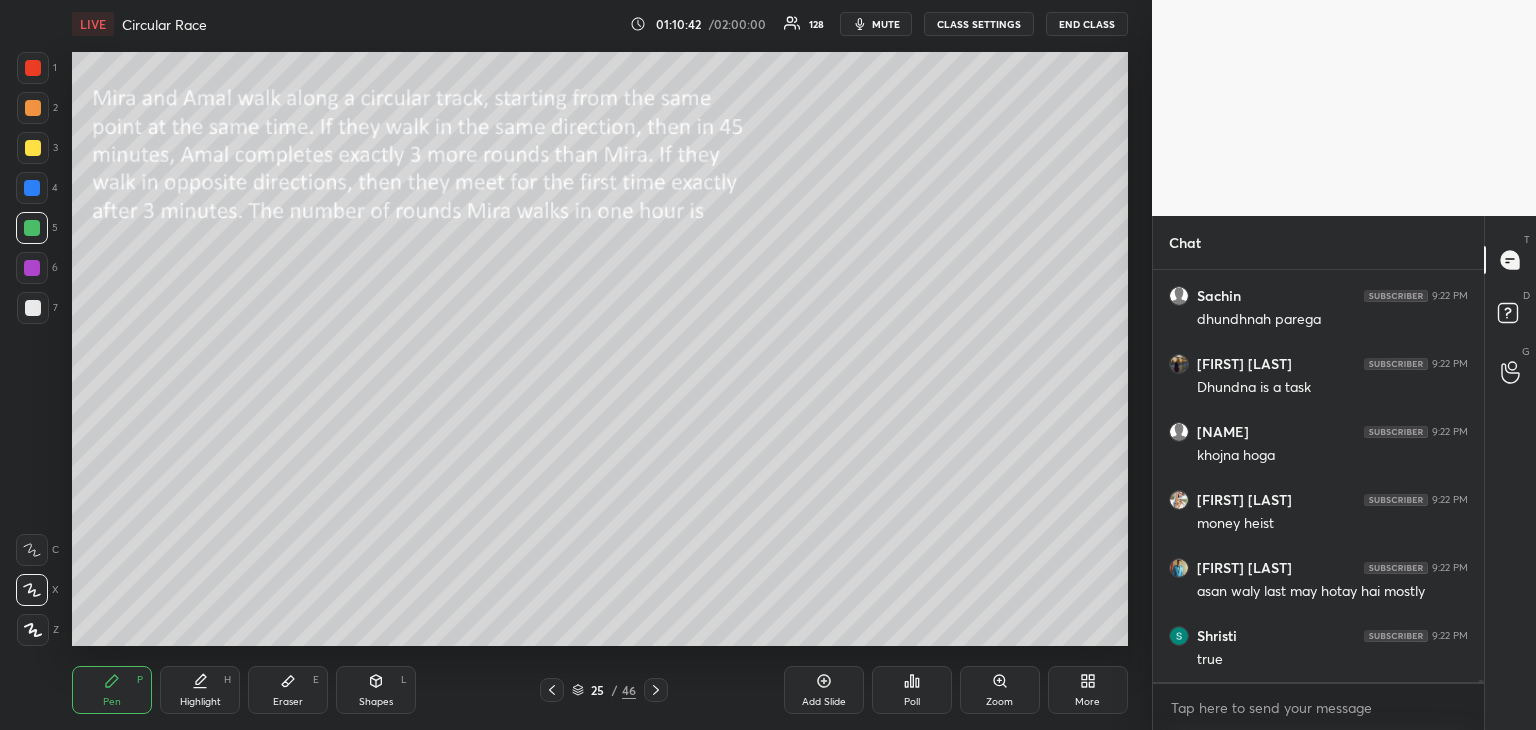 scroll, scrollTop: 87968, scrollLeft: 0, axis: vertical 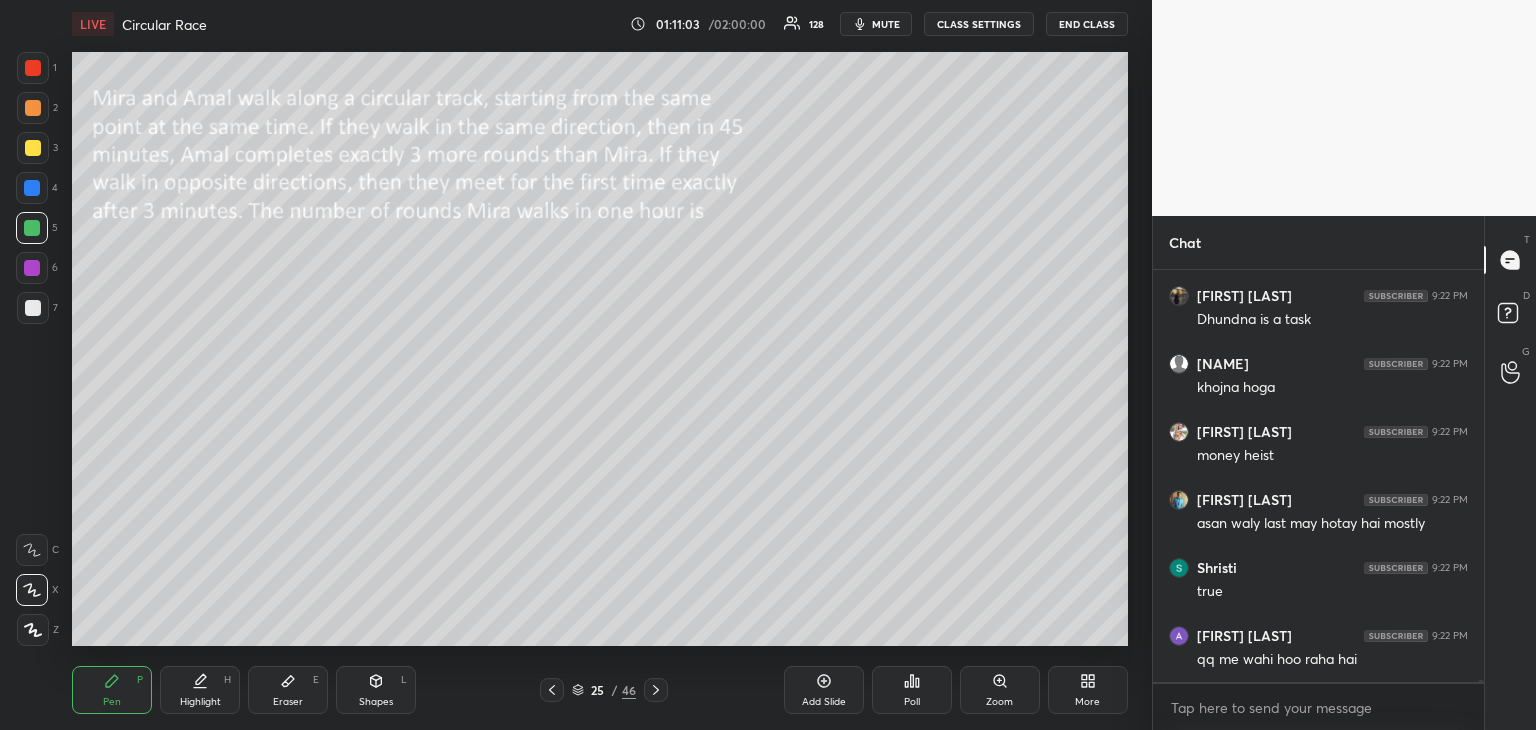 click on "Eraser" at bounding box center (288, 702) 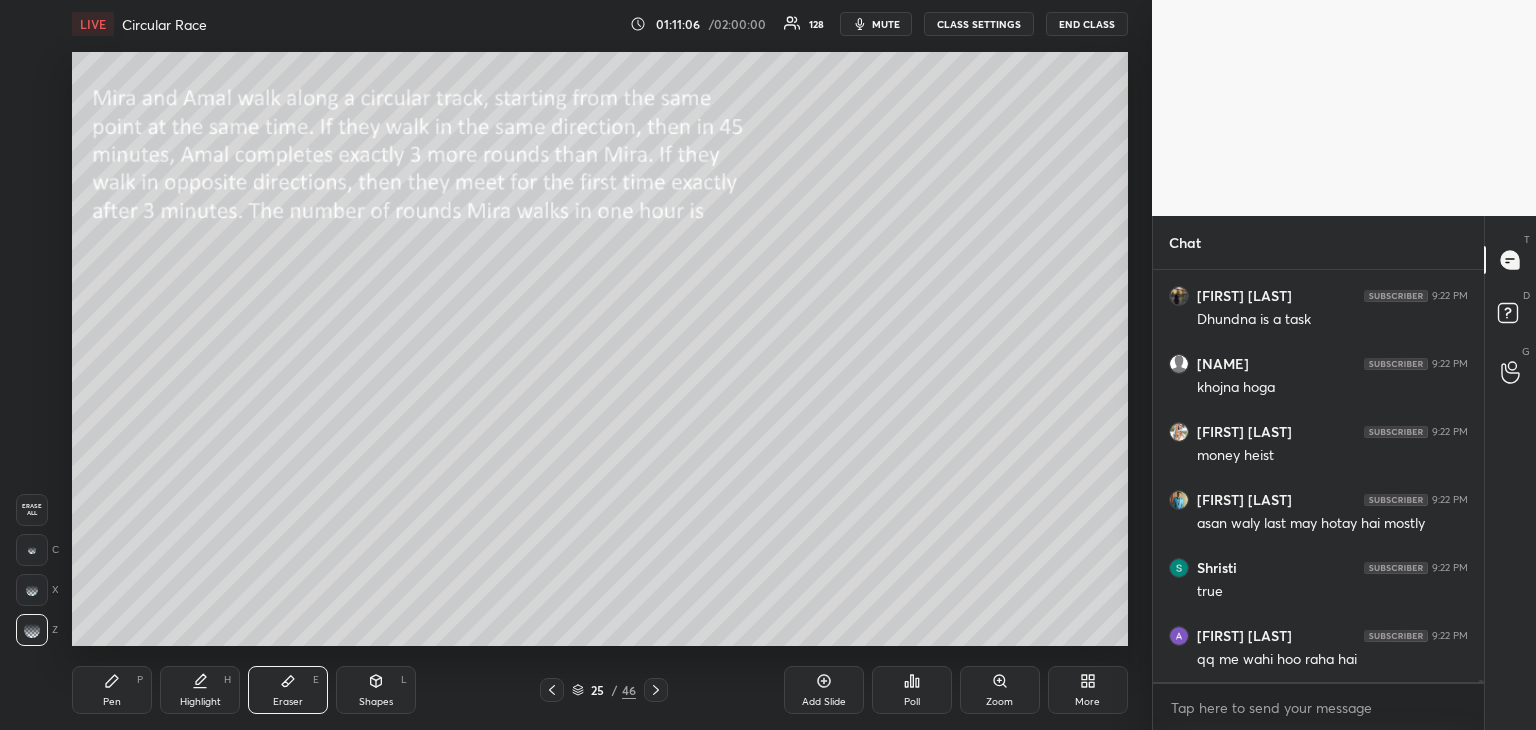 click on "Pen" at bounding box center (112, 702) 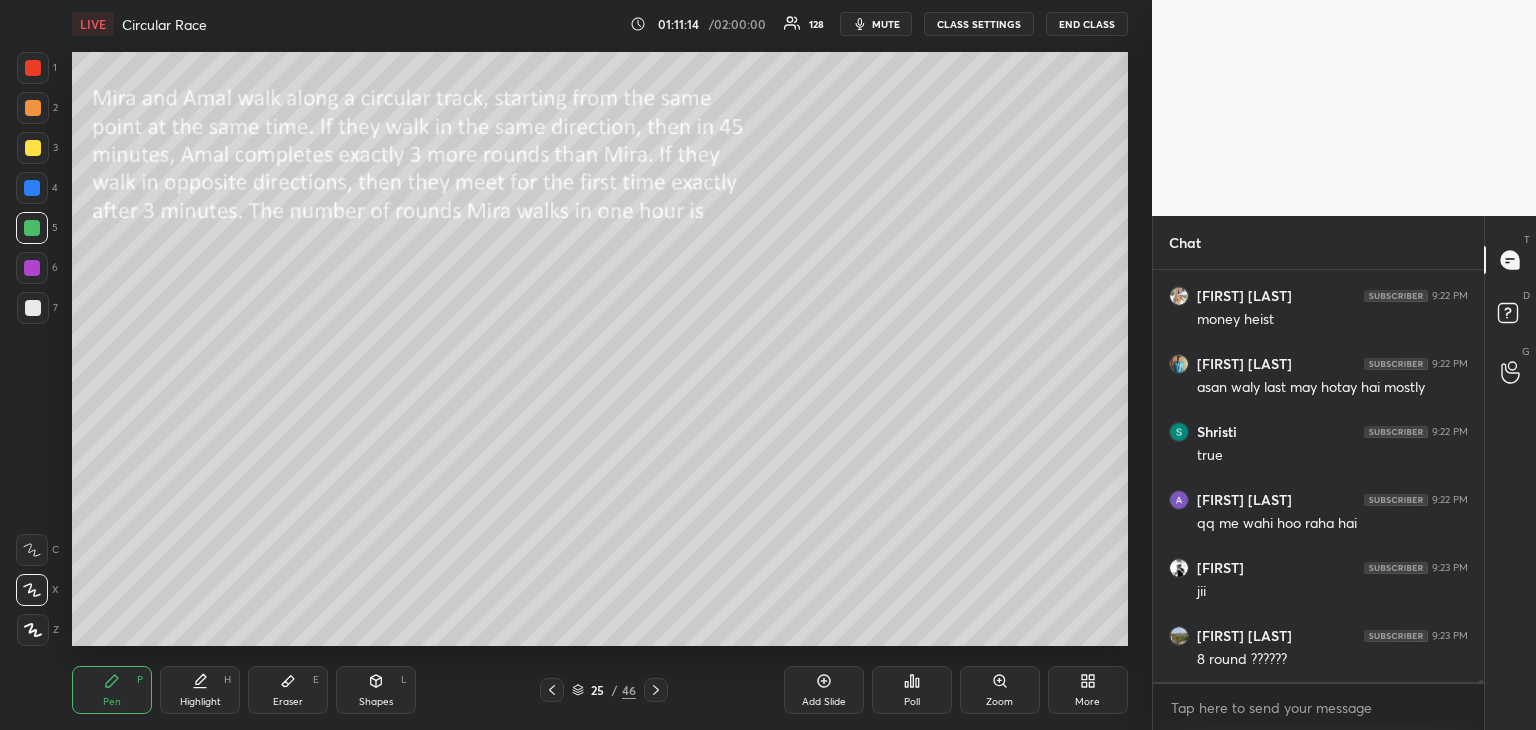 scroll, scrollTop: 88190, scrollLeft: 0, axis: vertical 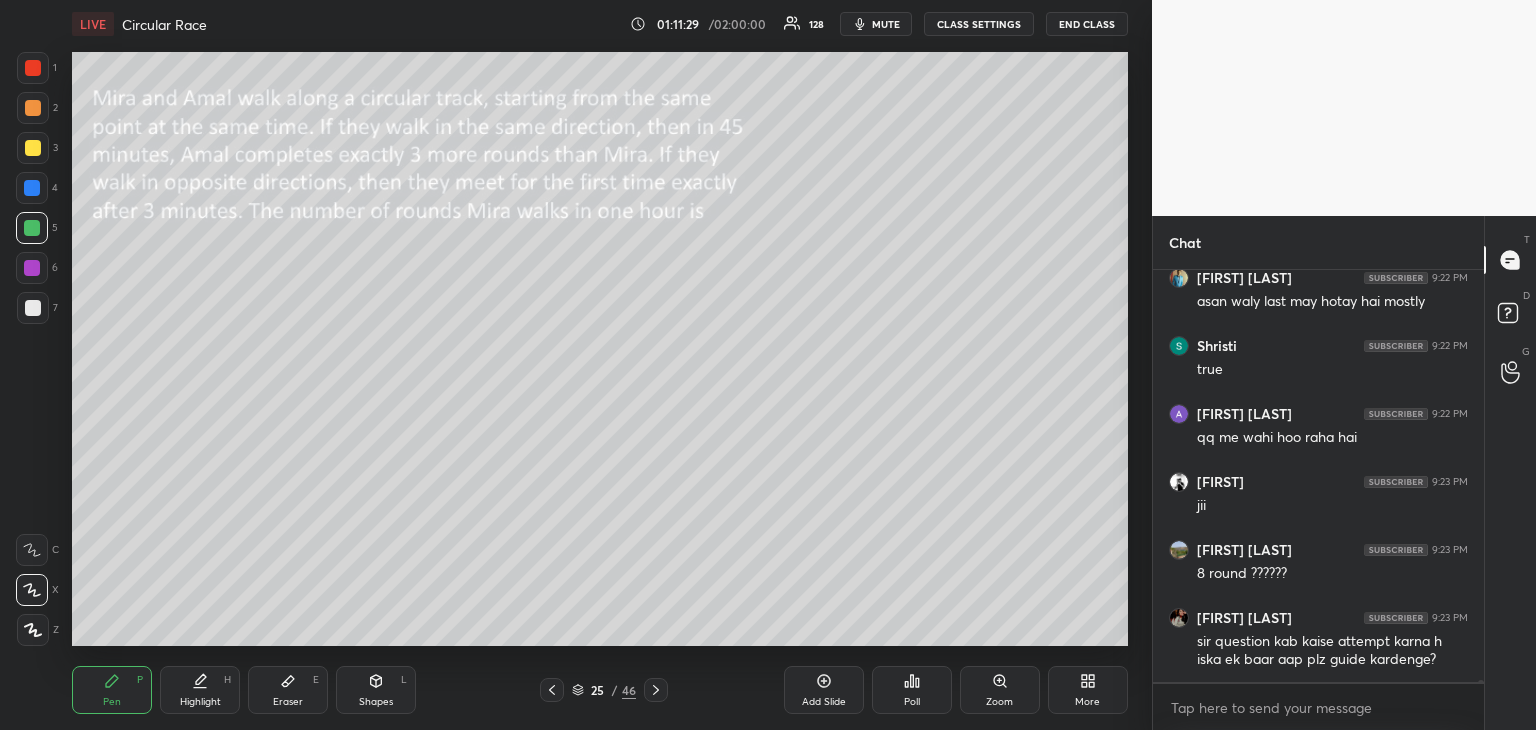 click at bounding box center [33, 148] 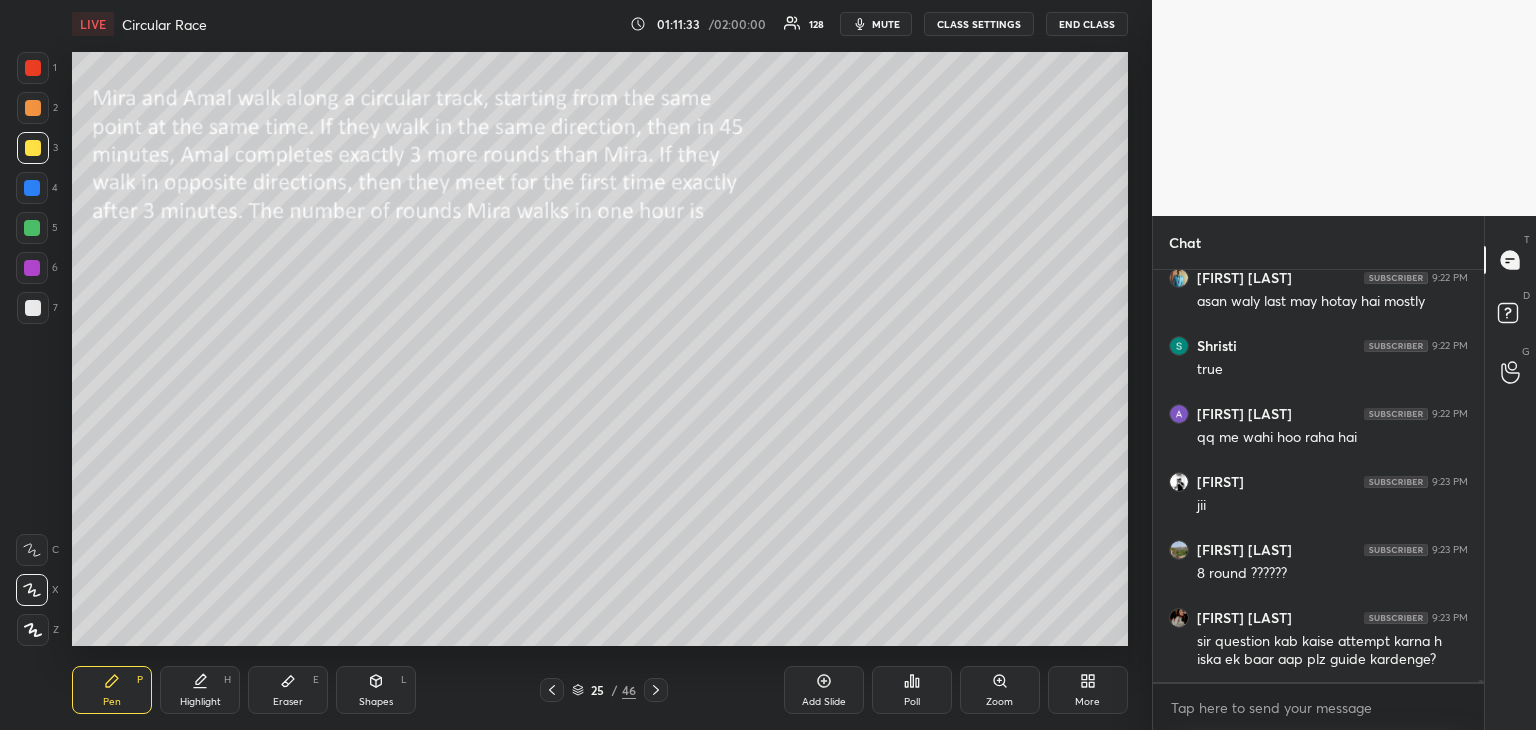 click 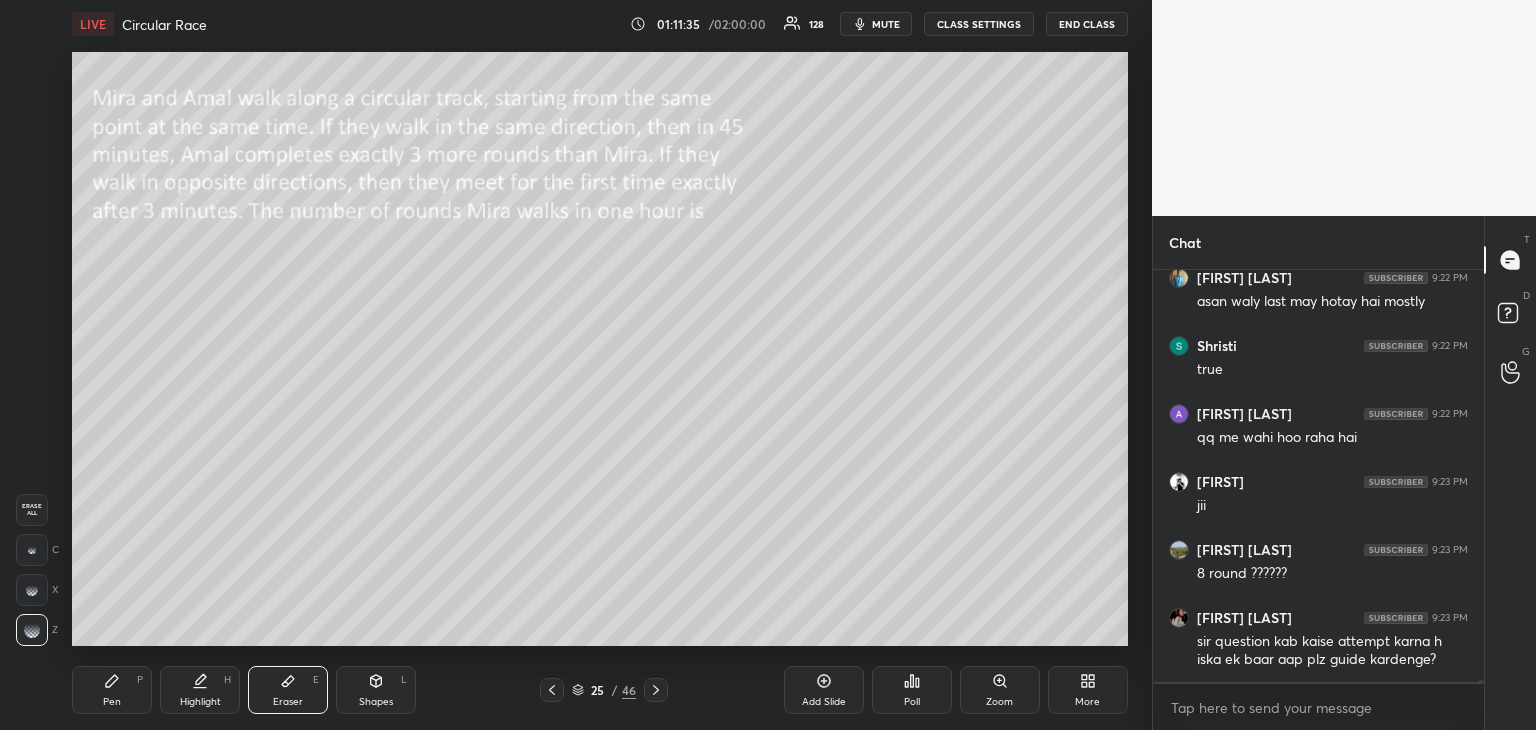 scroll, scrollTop: 88258, scrollLeft: 0, axis: vertical 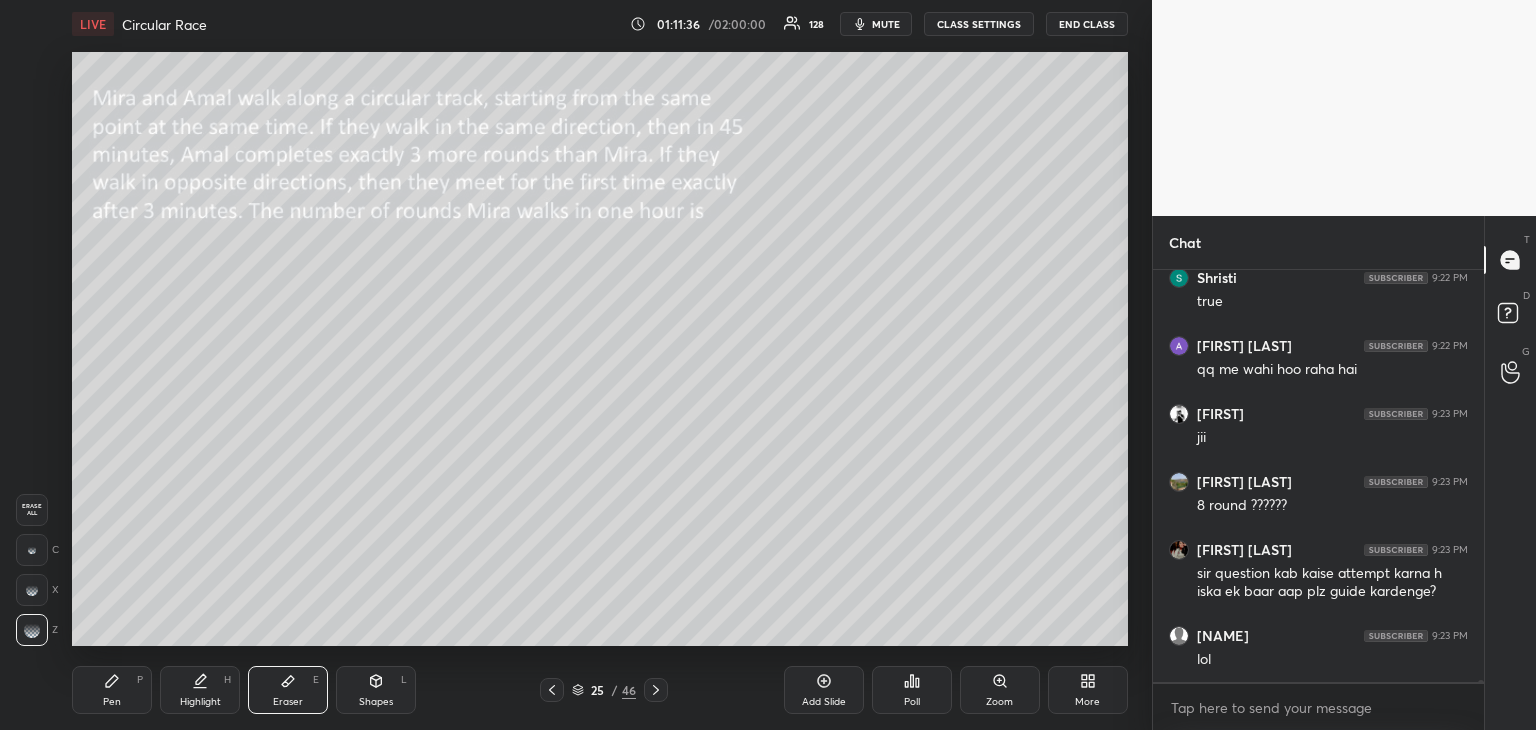 click on "Pen P" at bounding box center (112, 690) 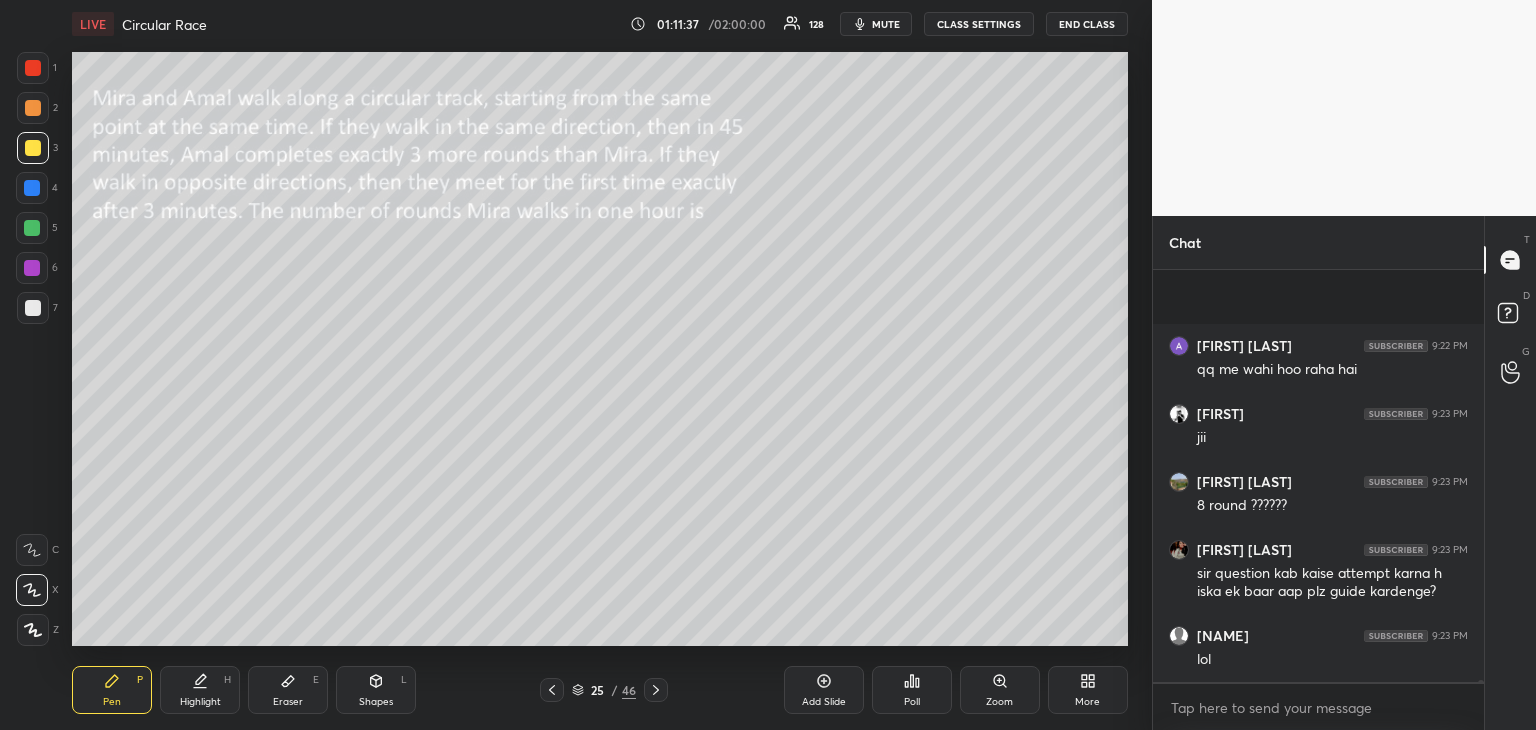 scroll, scrollTop: 88394, scrollLeft: 0, axis: vertical 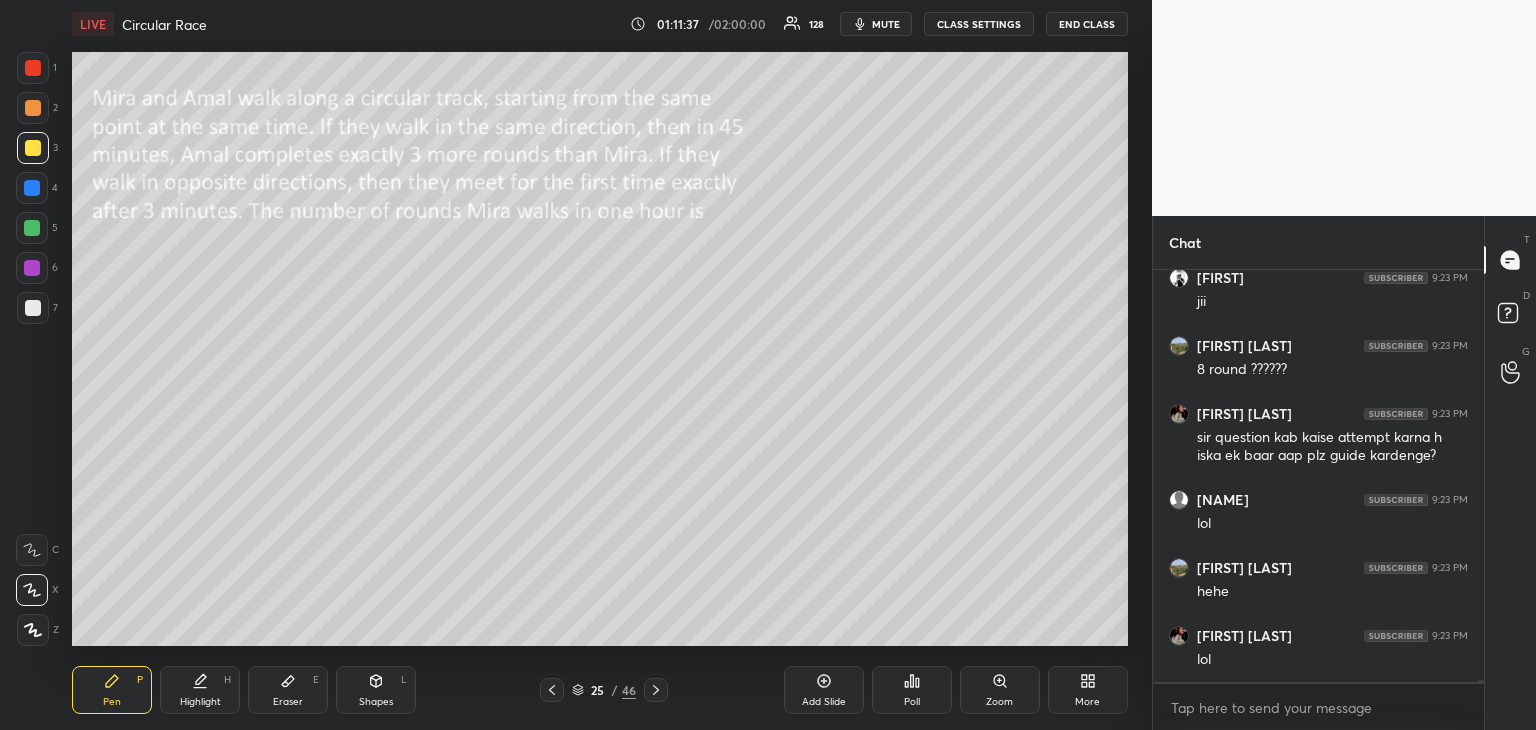 click at bounding box center (32, 188) 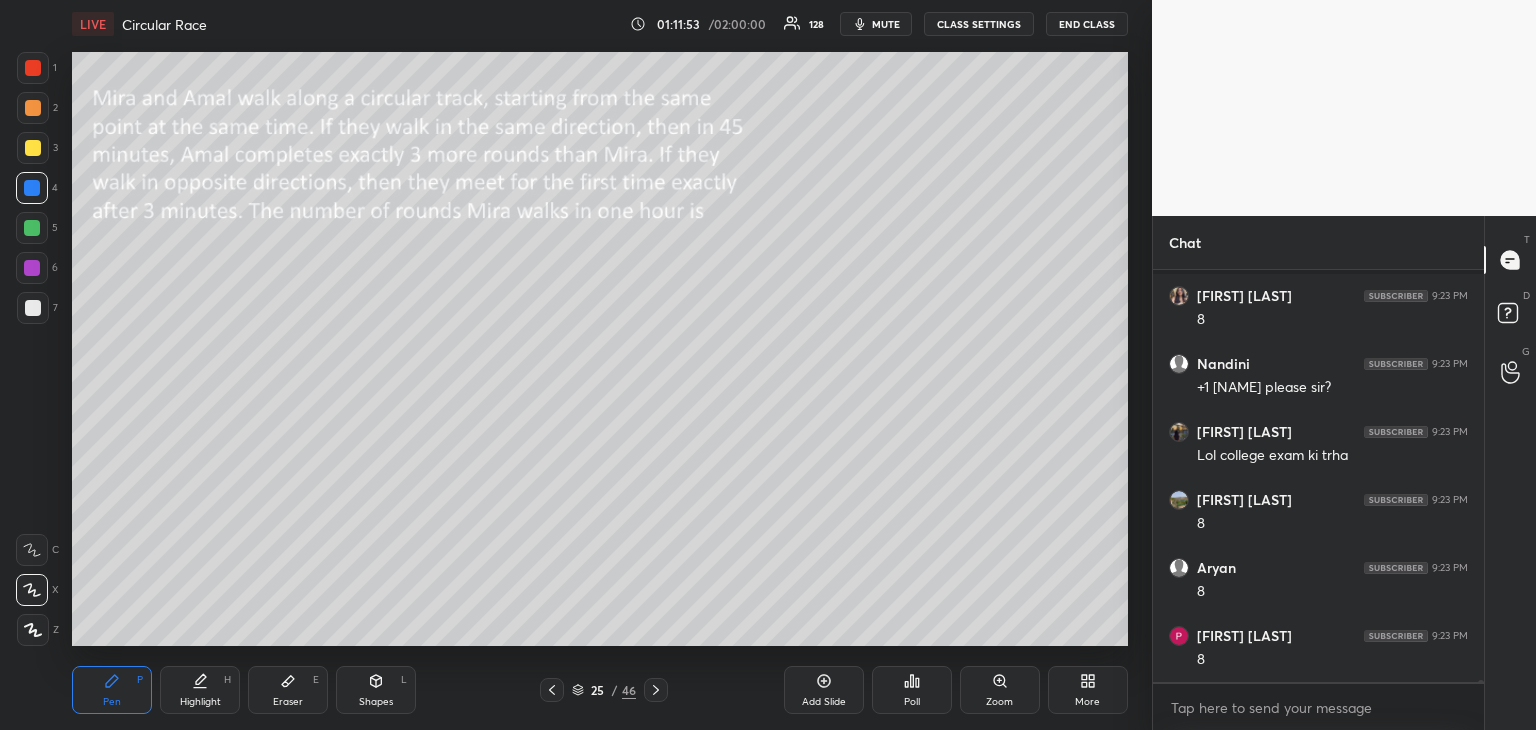 scroll, scrollTop: 89278, scrollLeft: 0, axis: vertical 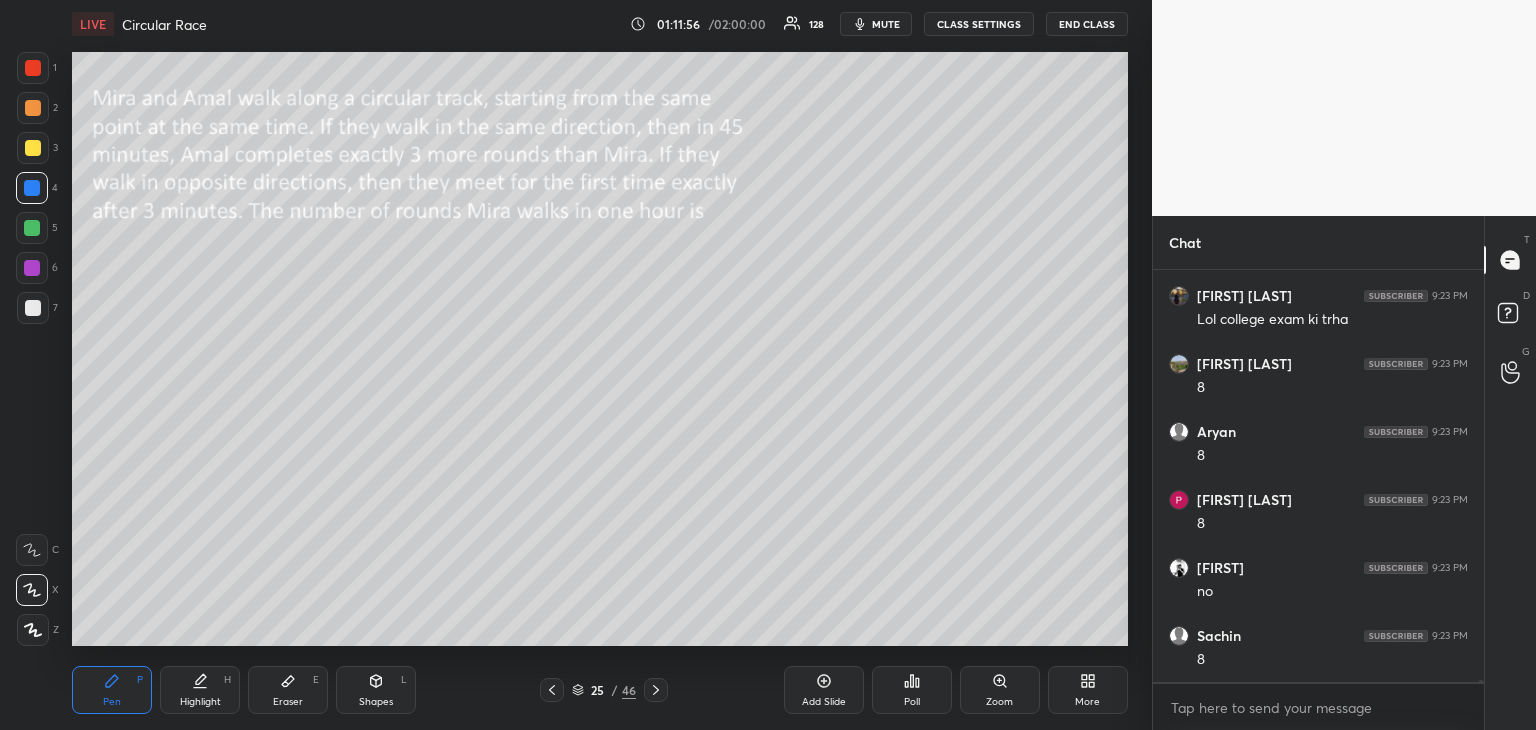 click on "Highlight" at bounding box center [200, 702] 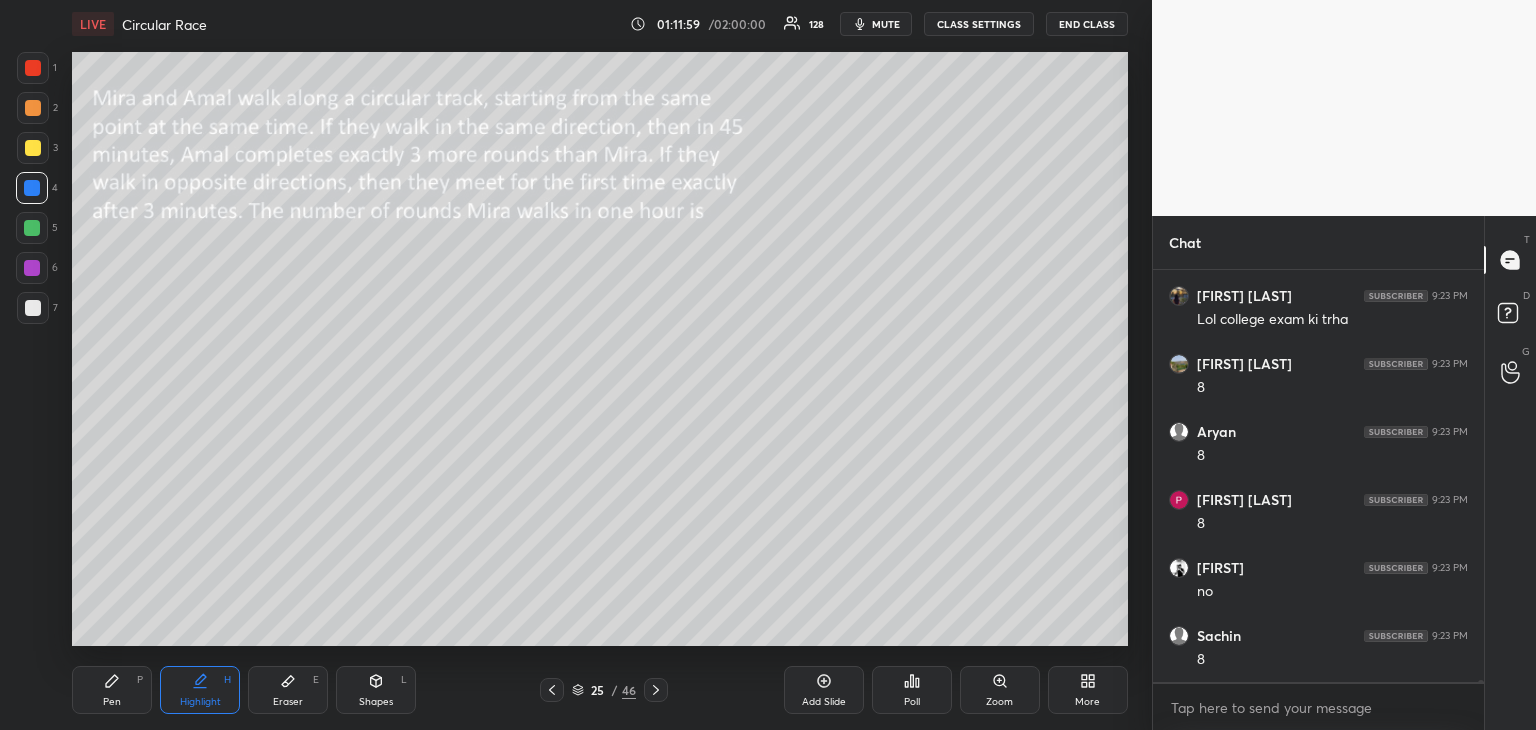 scroll, scrollTop: 89346, scrollLeft: 0, axis: vertical 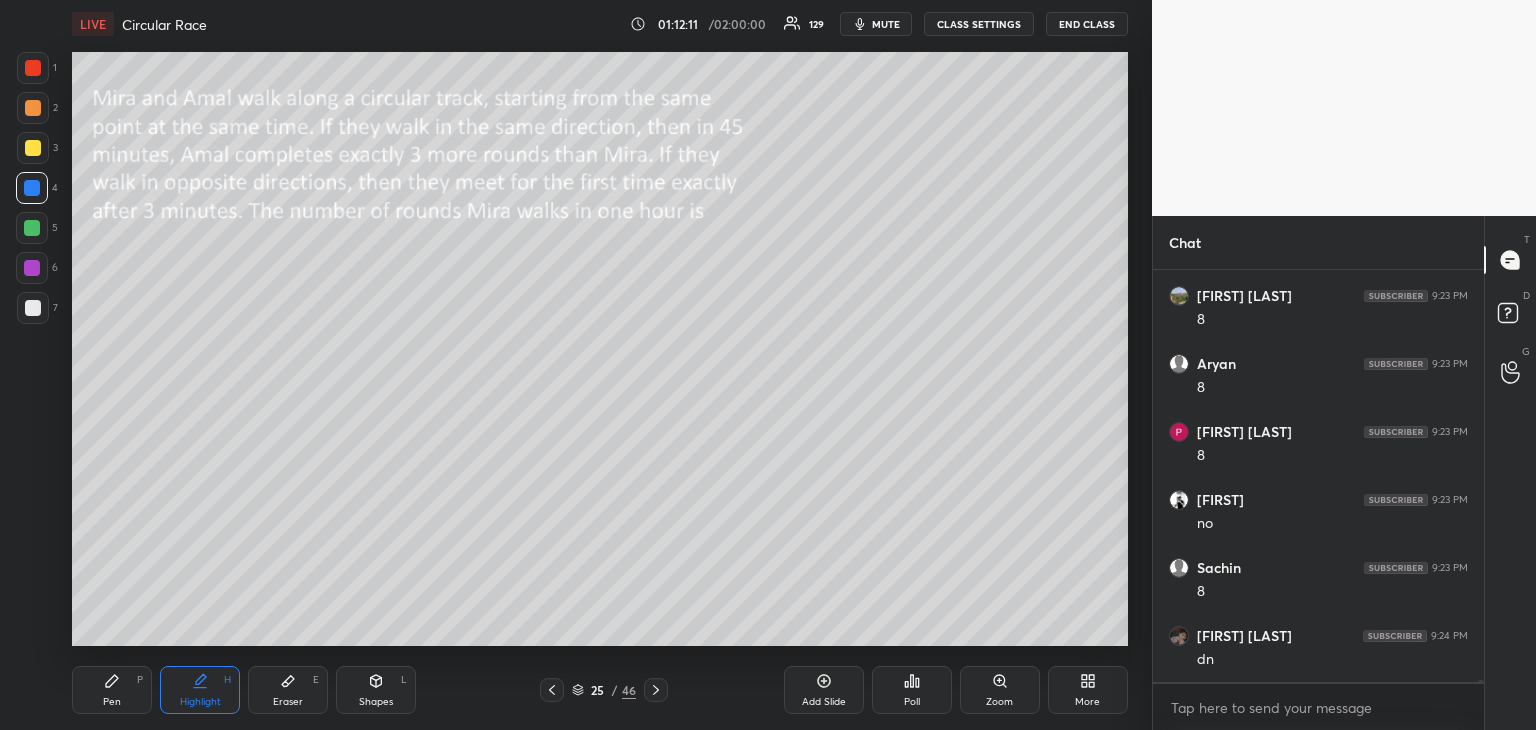 click on "Pen P" at bounding box center (112, 690) 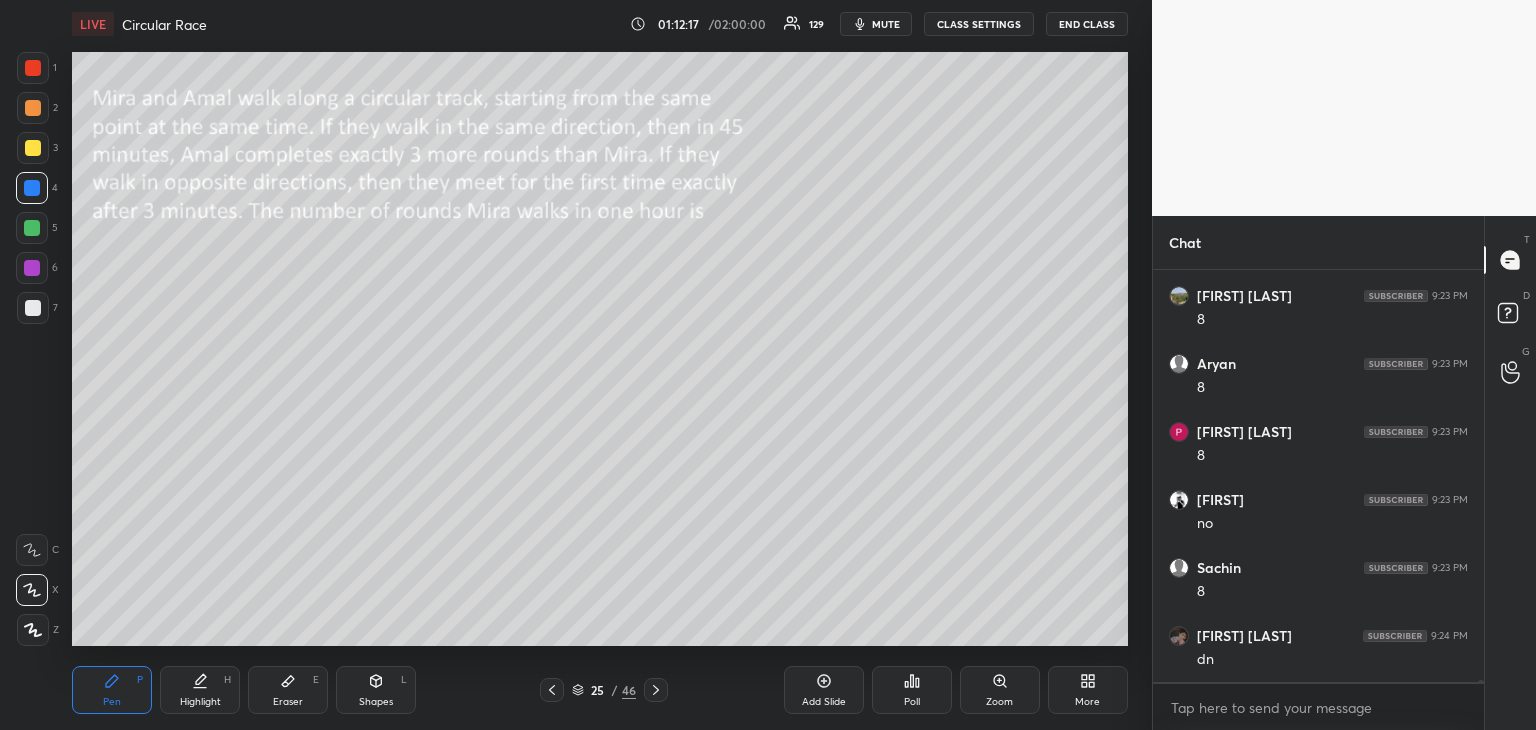 click on "Highlight" at bounding box center (200, 702) 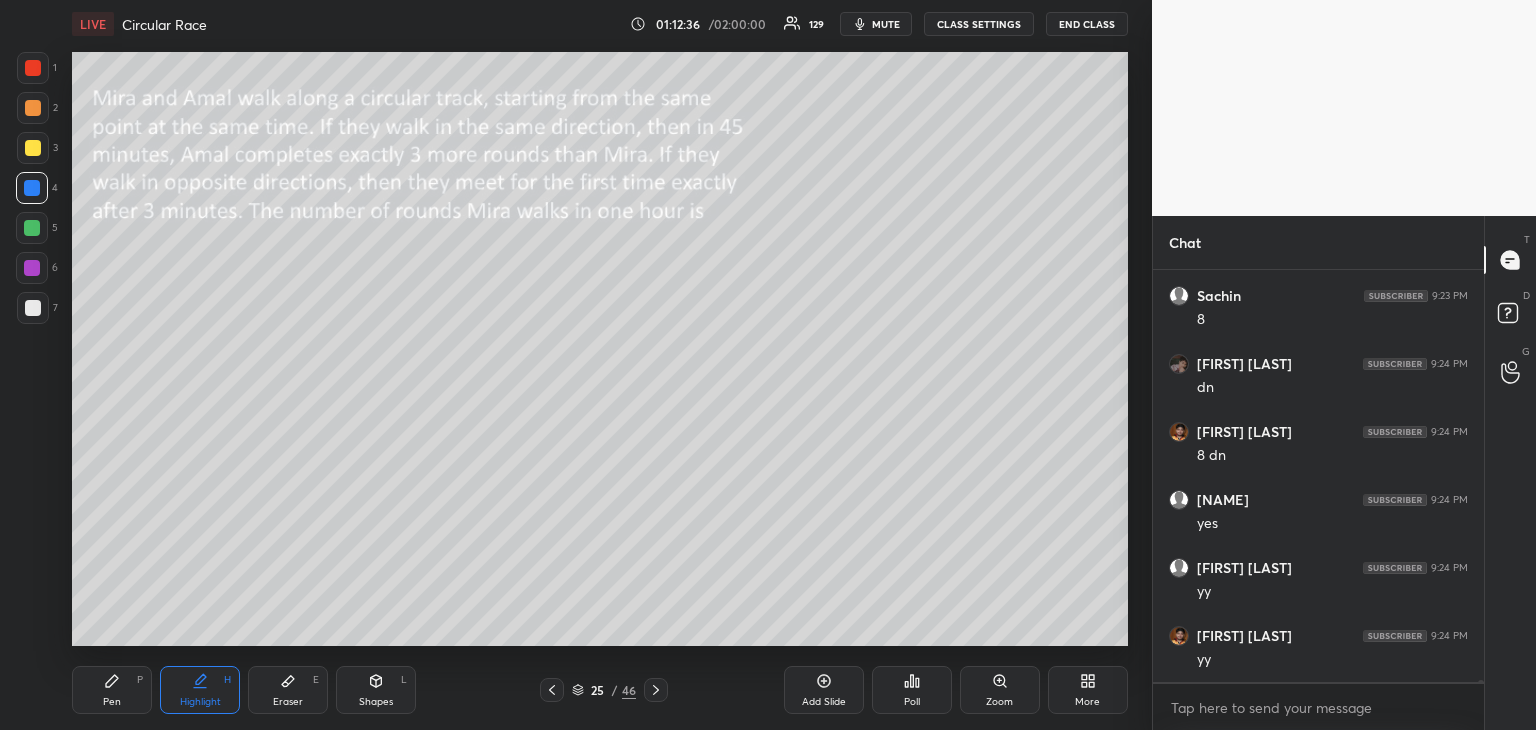 scroll, scrollTop: 89686, scrollLeft: 0, axis: vertical 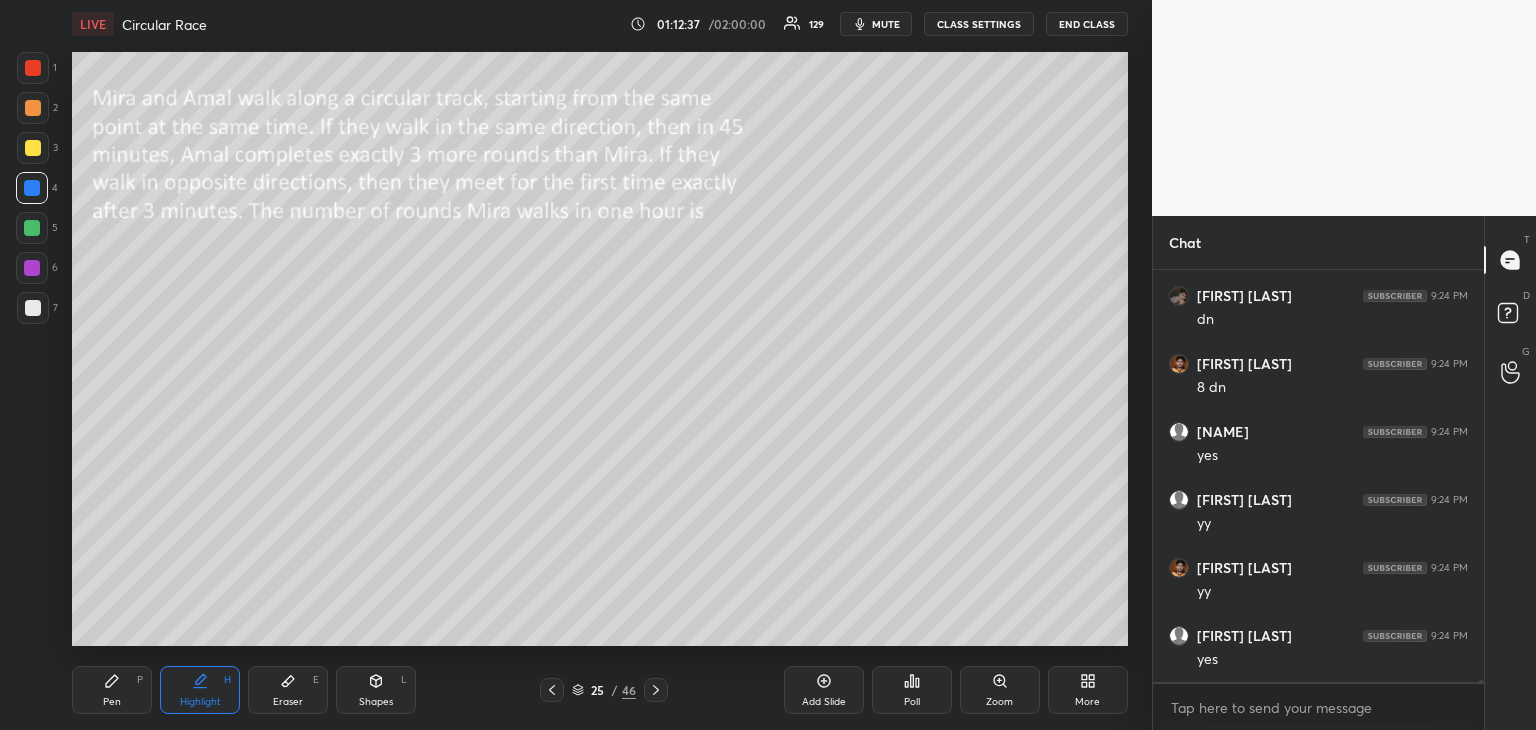 click 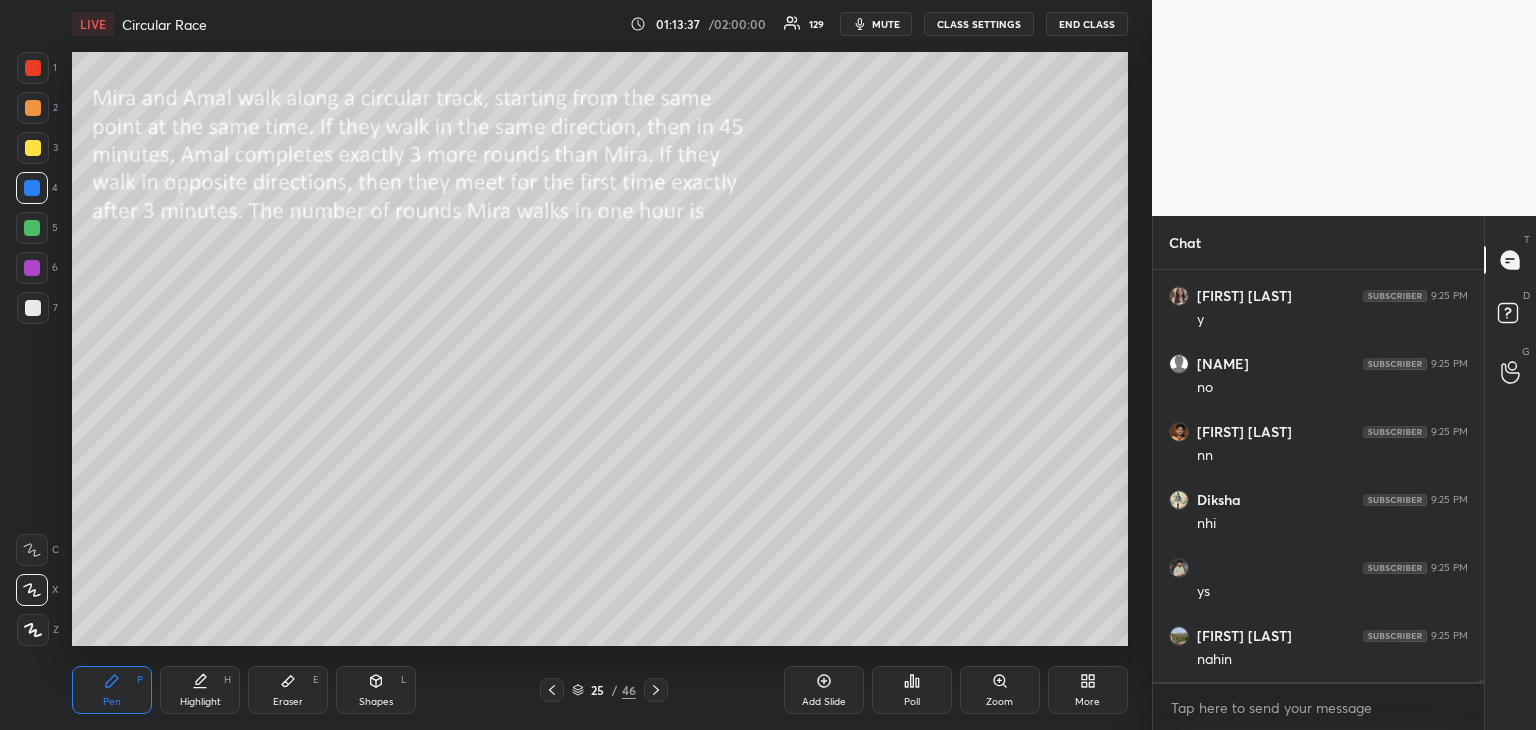 scroll, scrollTop: 88964, scrollLeft: 0, axis: vertical 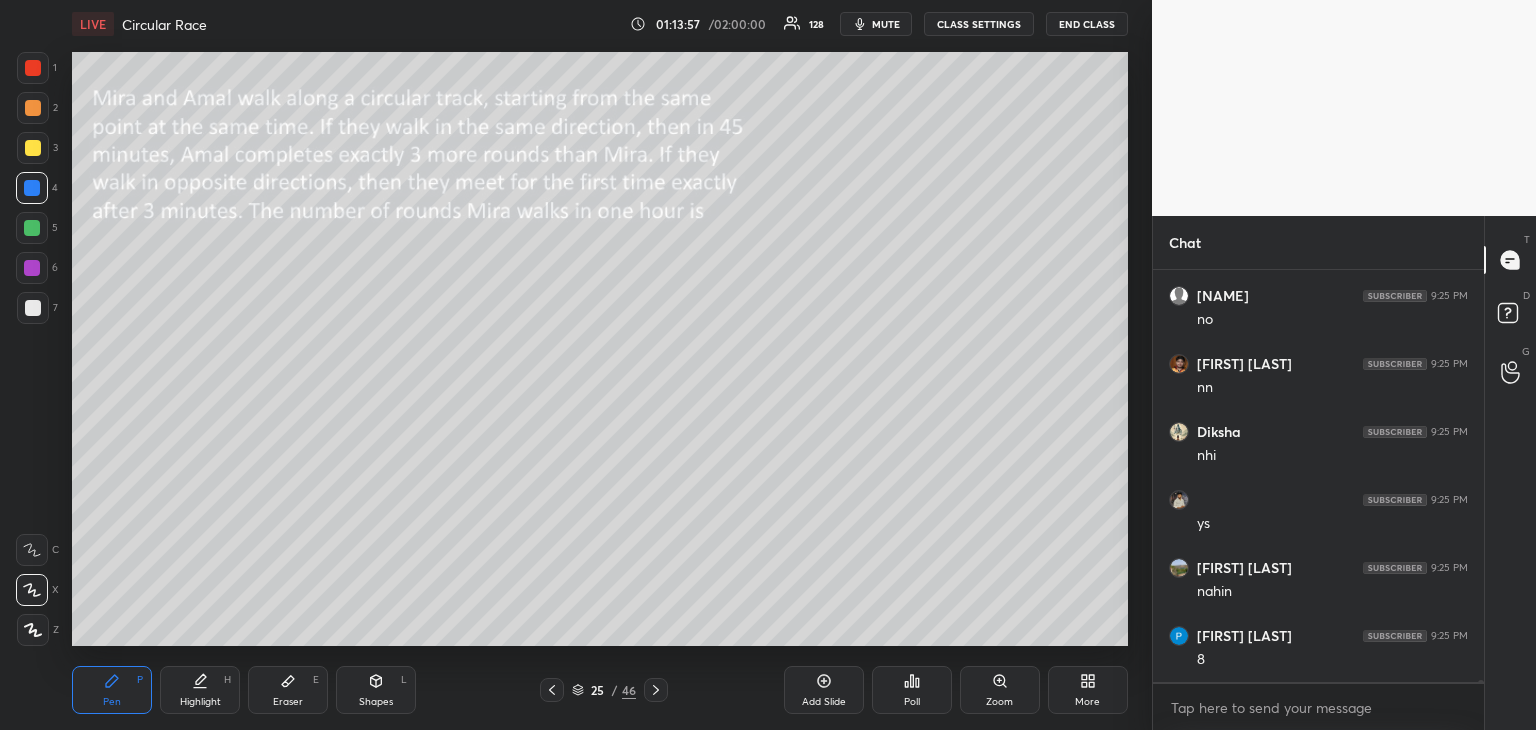 click on "Pen P Highlight H Eraser E Shapes L 25 / 46 Add Slide Poll Zoom More" at bounding box center [600, 690] 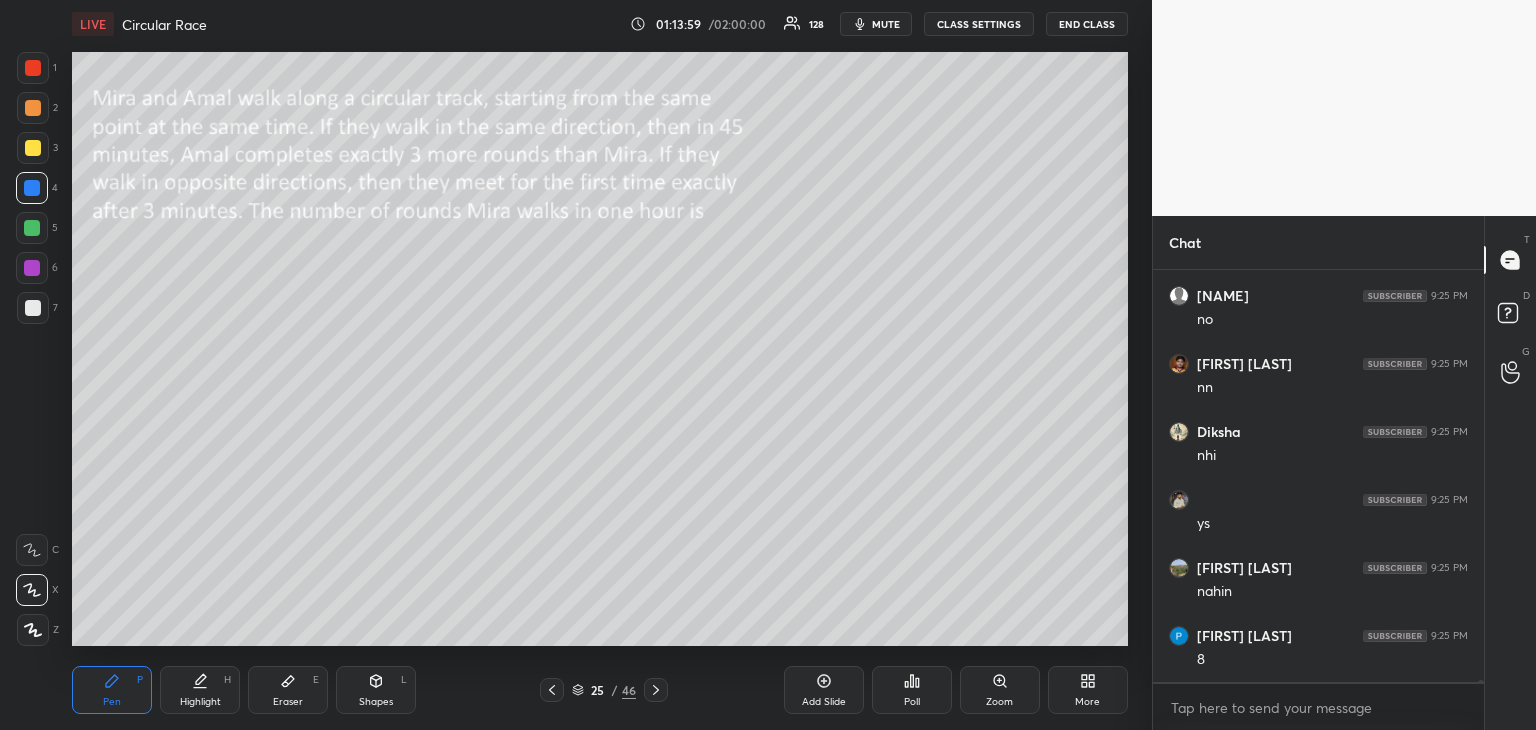 click on "Eraser" at bounding box center (288, 702) 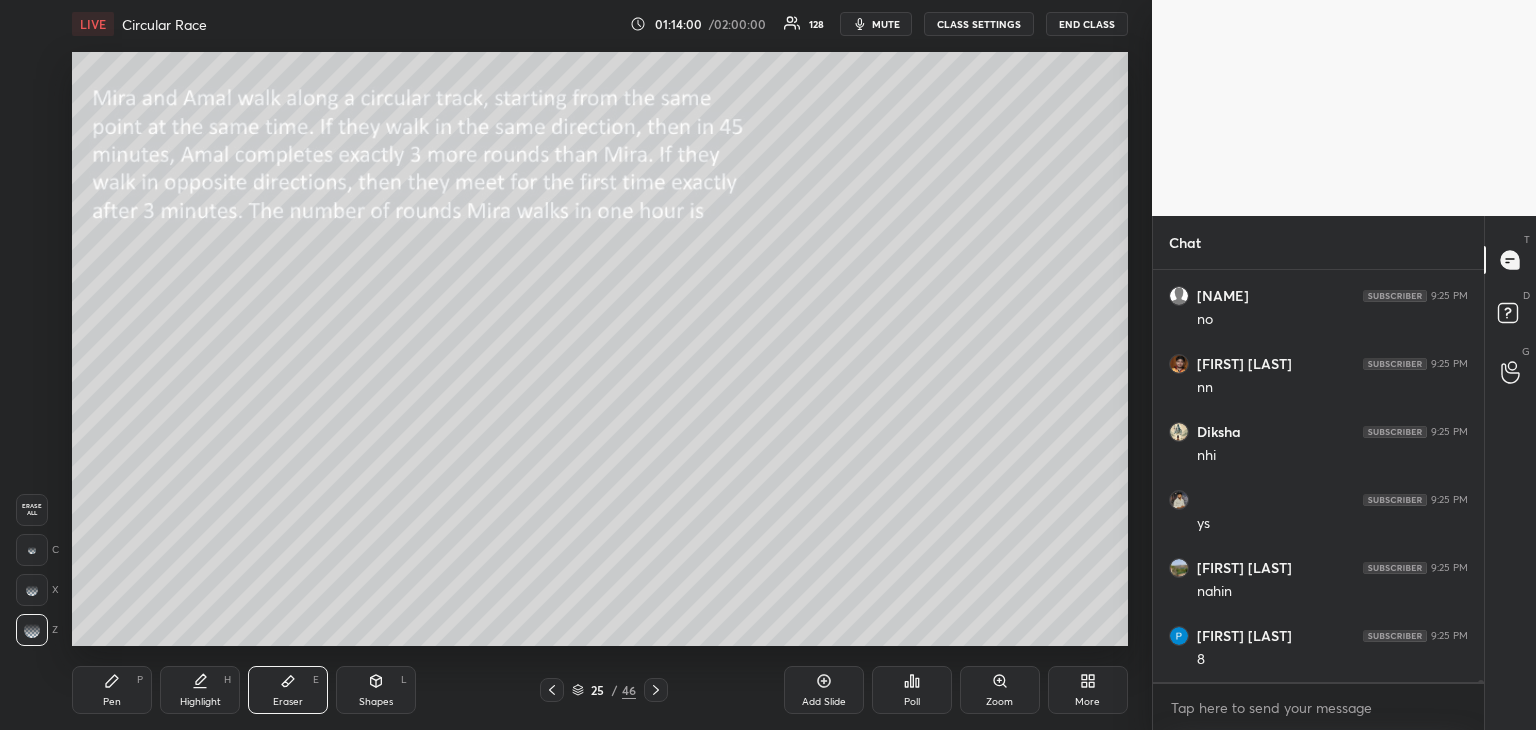 click on "Pen P" at bounding box center [112, 690] 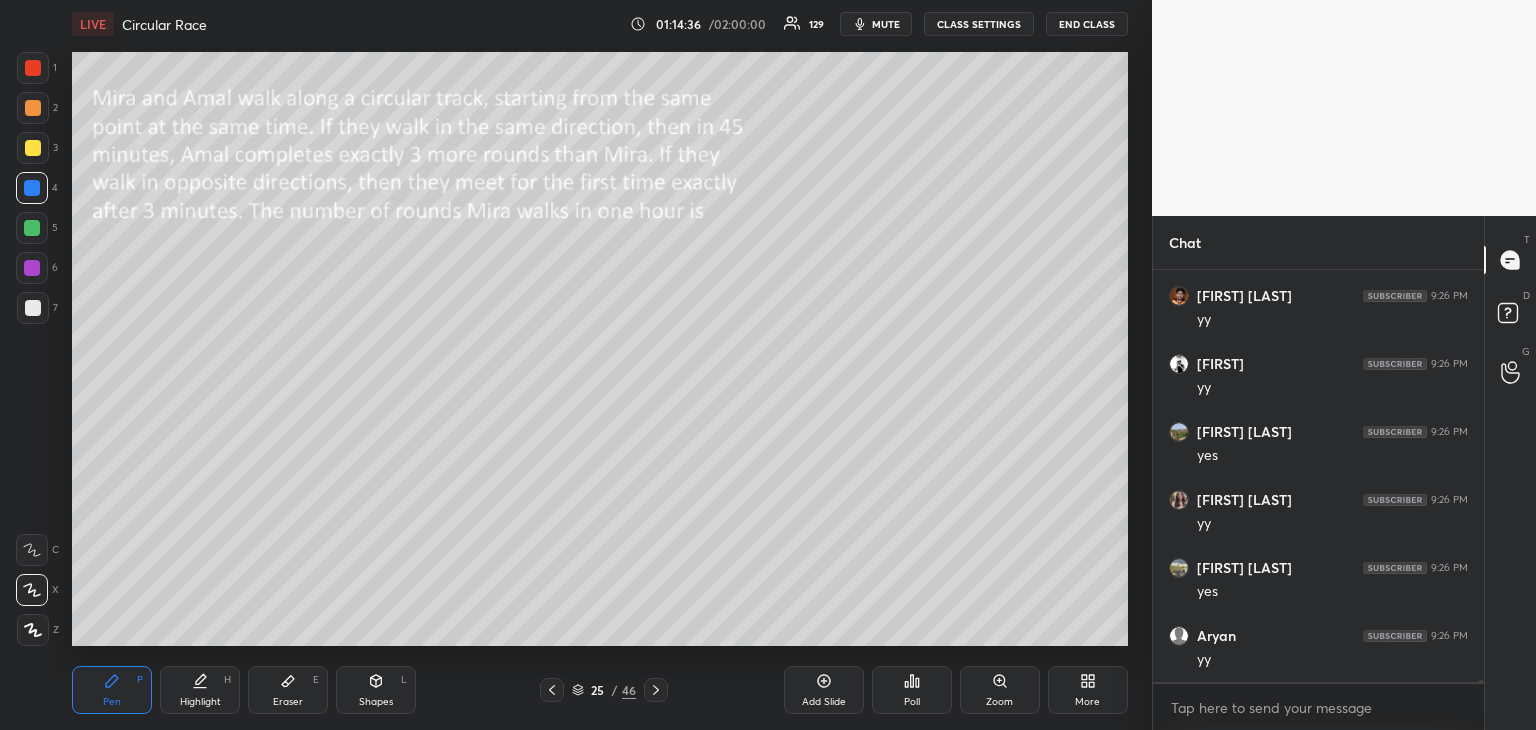 scroll, scrollTop: 89364, scrollLeft: 0, axis: vertical 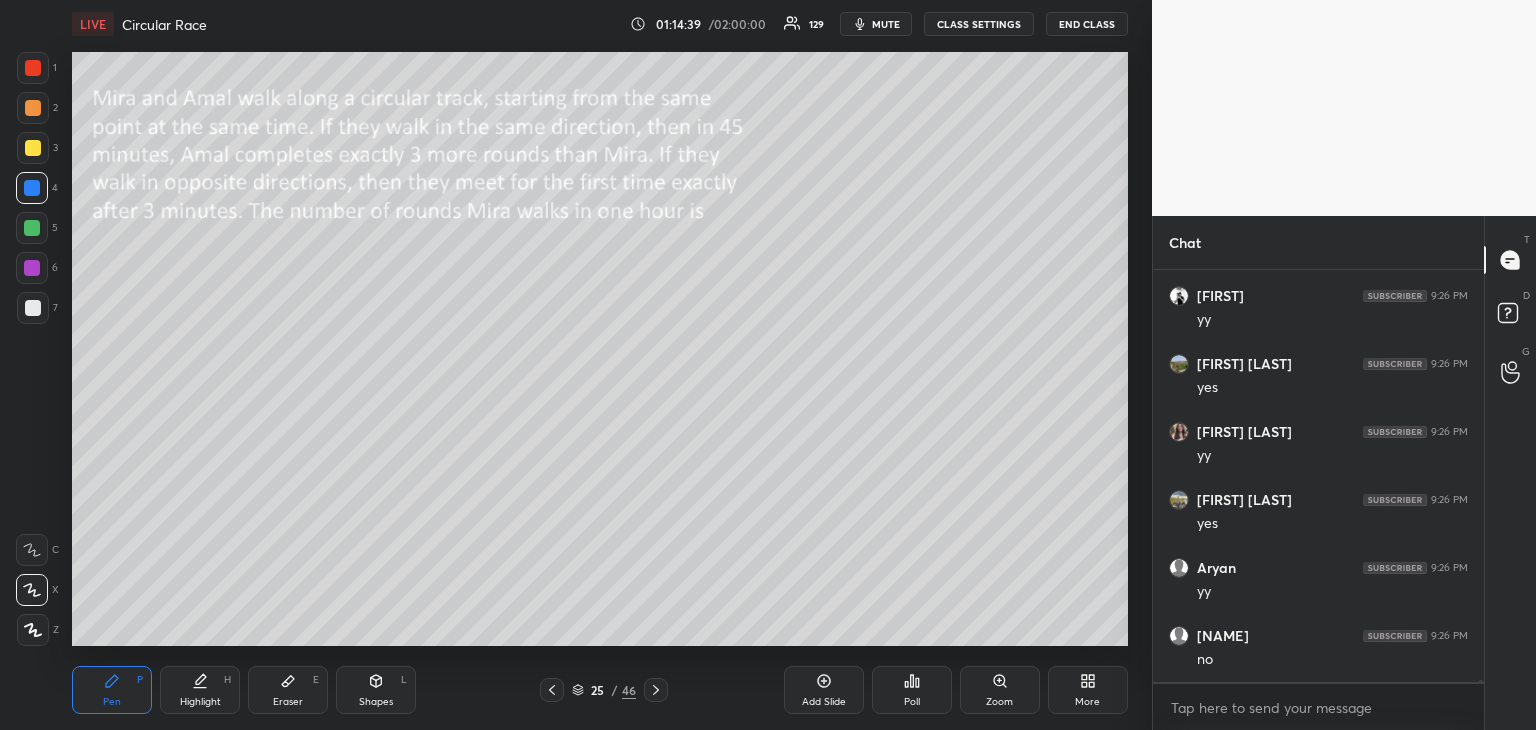 click 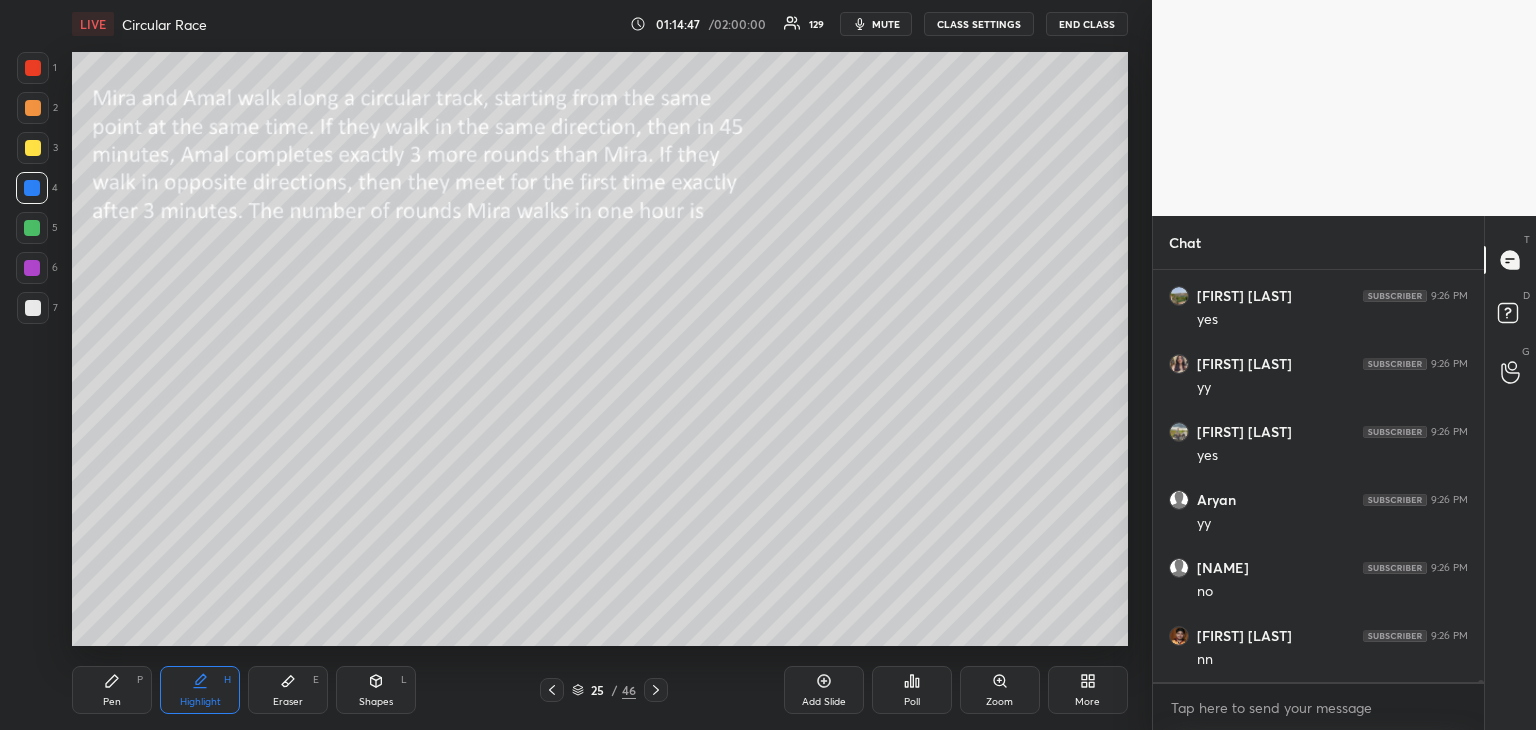 scroll, scrollTop: 89500, scrollLeft: 0, axis: vertical 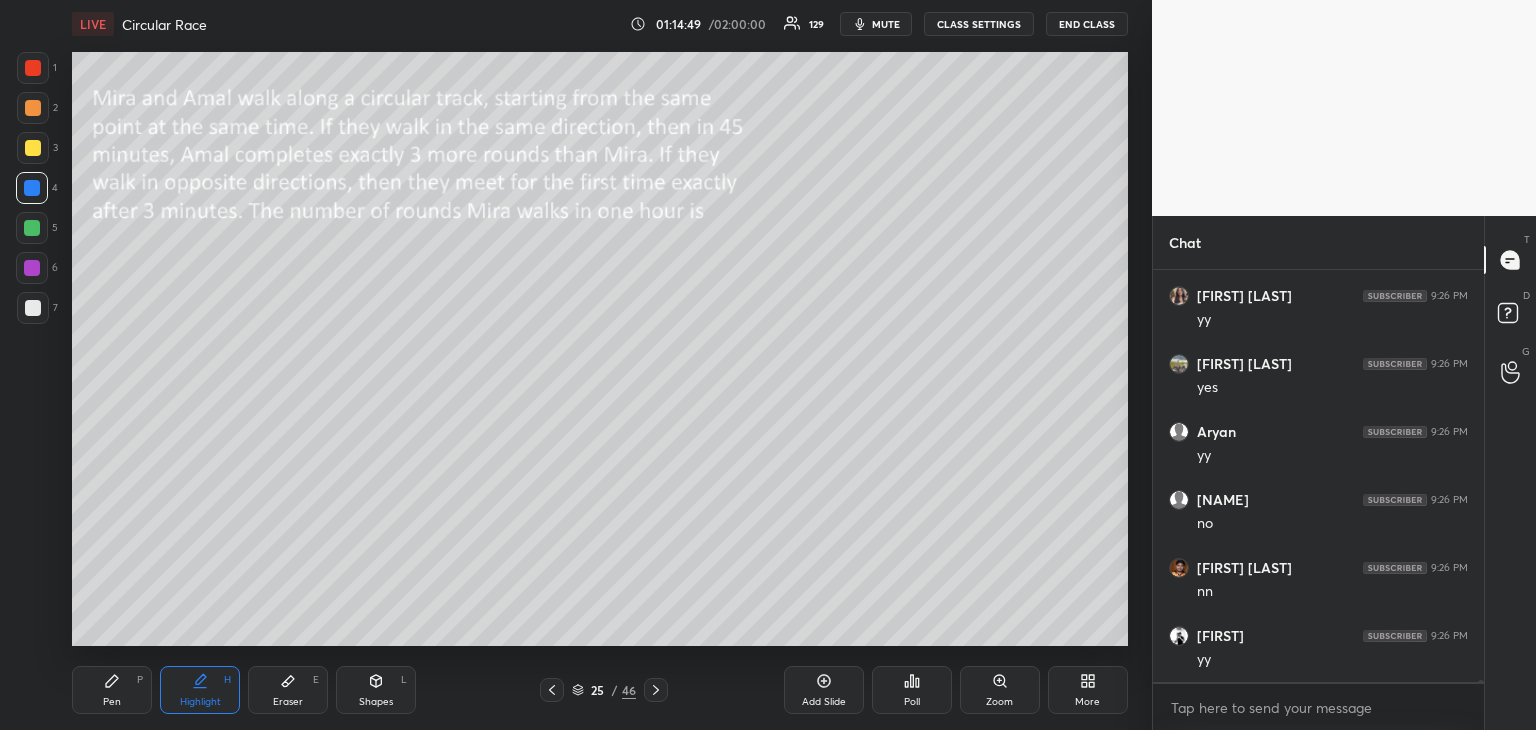 click on "Pen P" at bounding box center [112, 690] 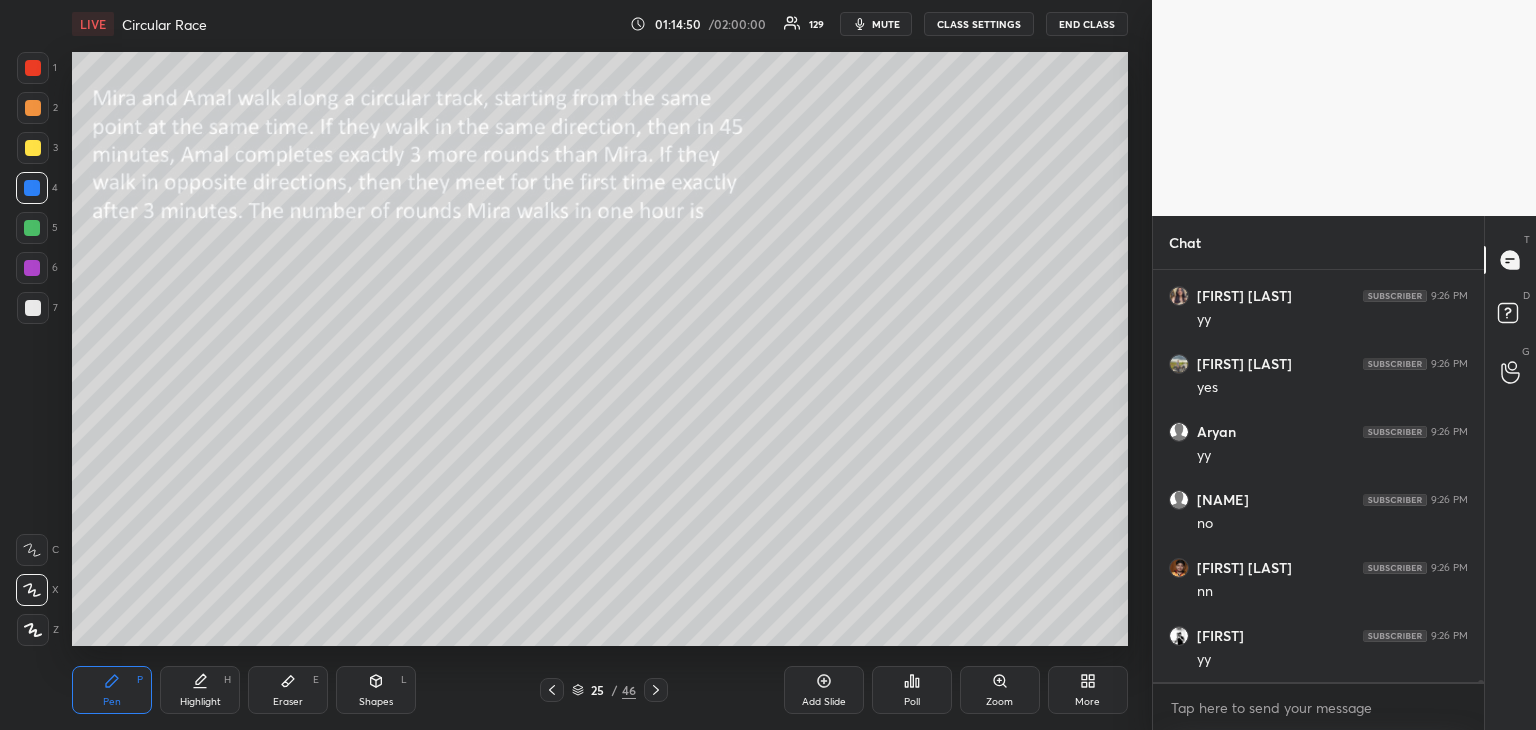 click at bounding box center [33, 308] 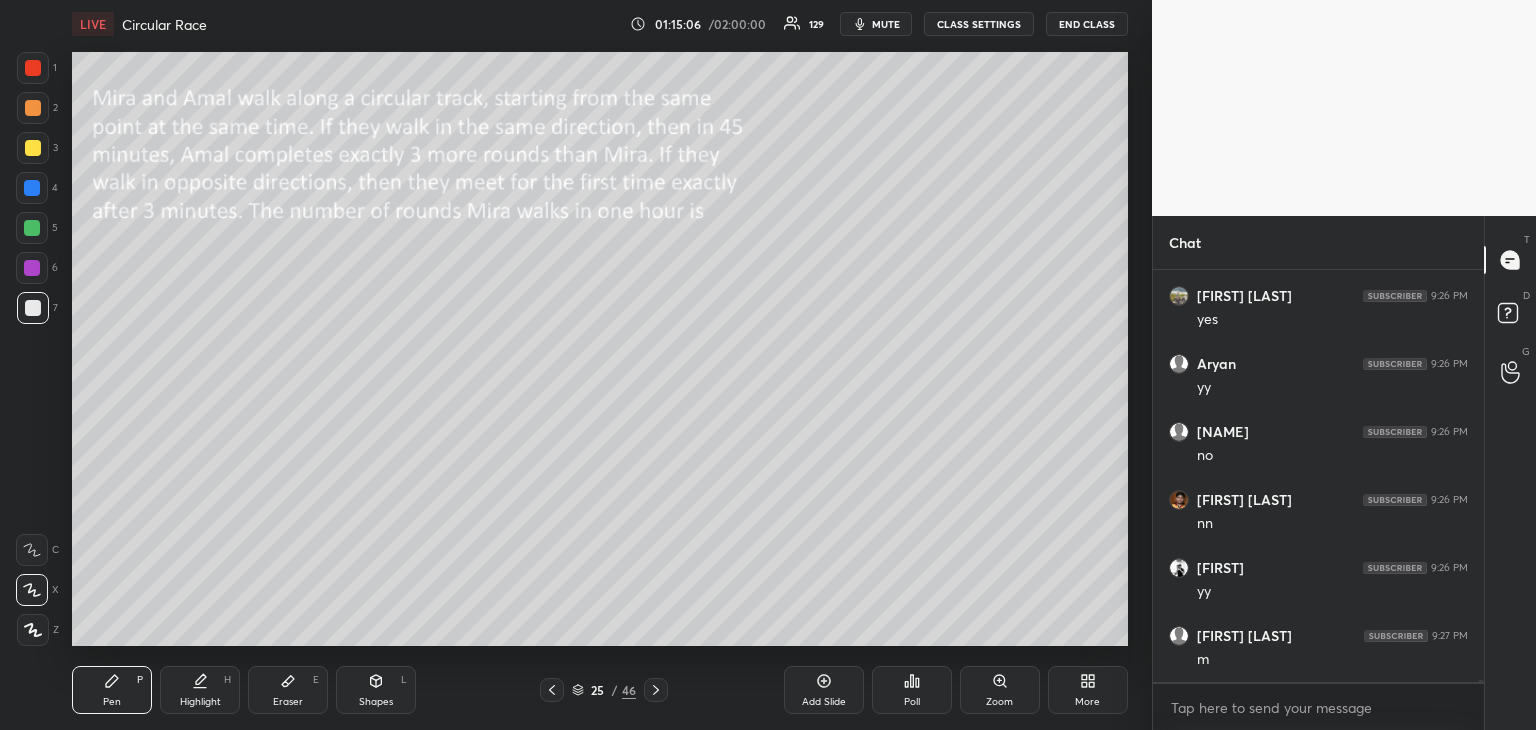 scroll, scrollTop: 89636, scrollLeft: 0, axis: vertical 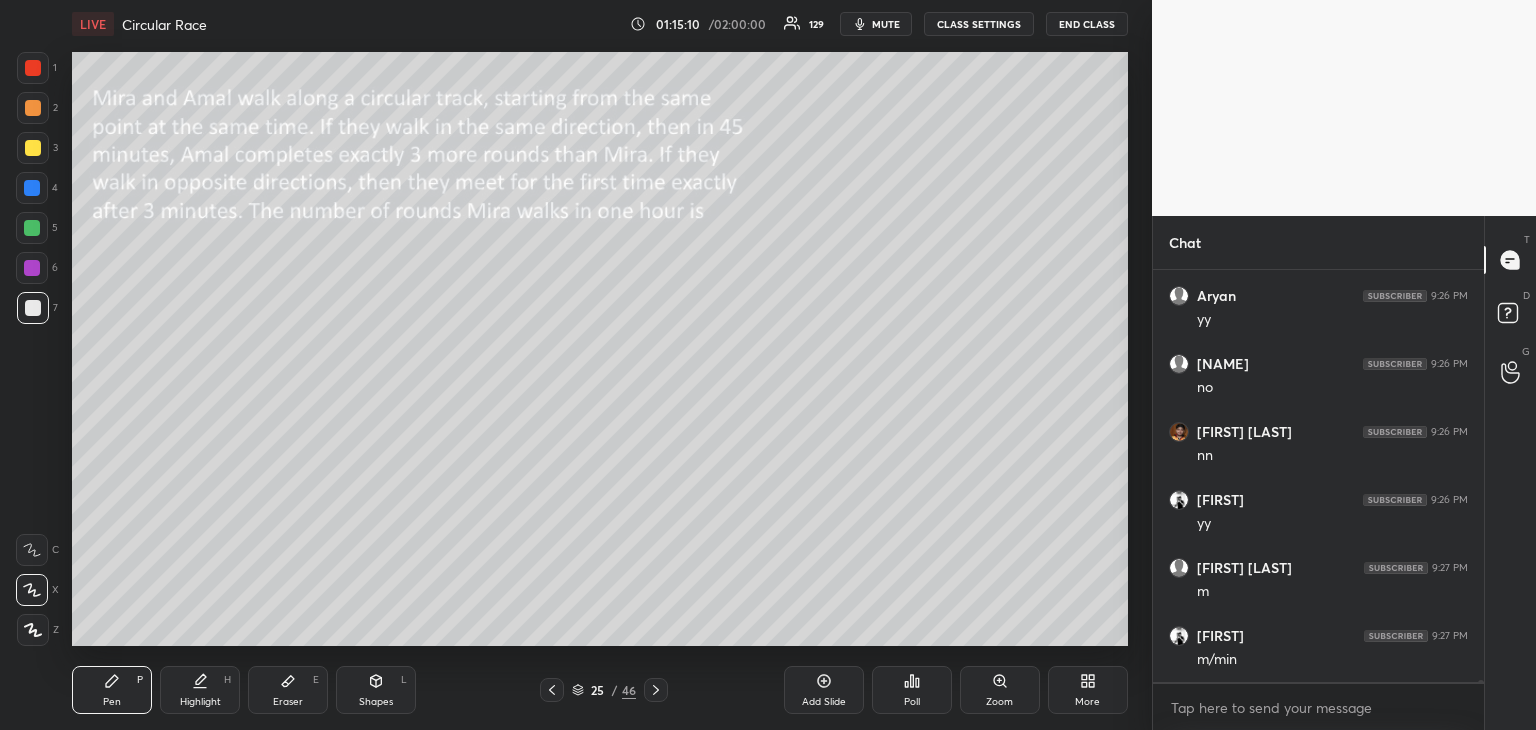 click 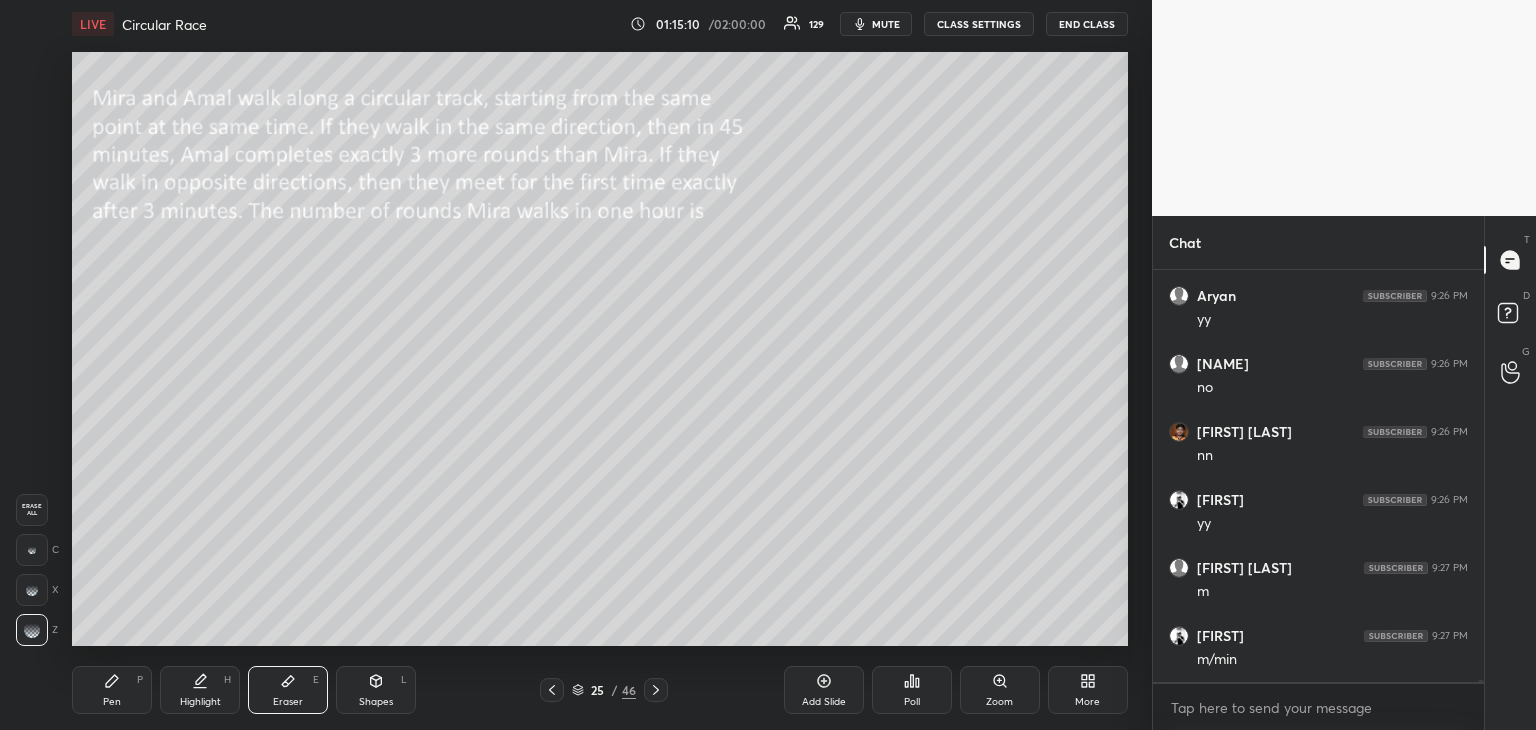scroll, scrollTop: 89708, scrollLeft: 0, axis: vertical 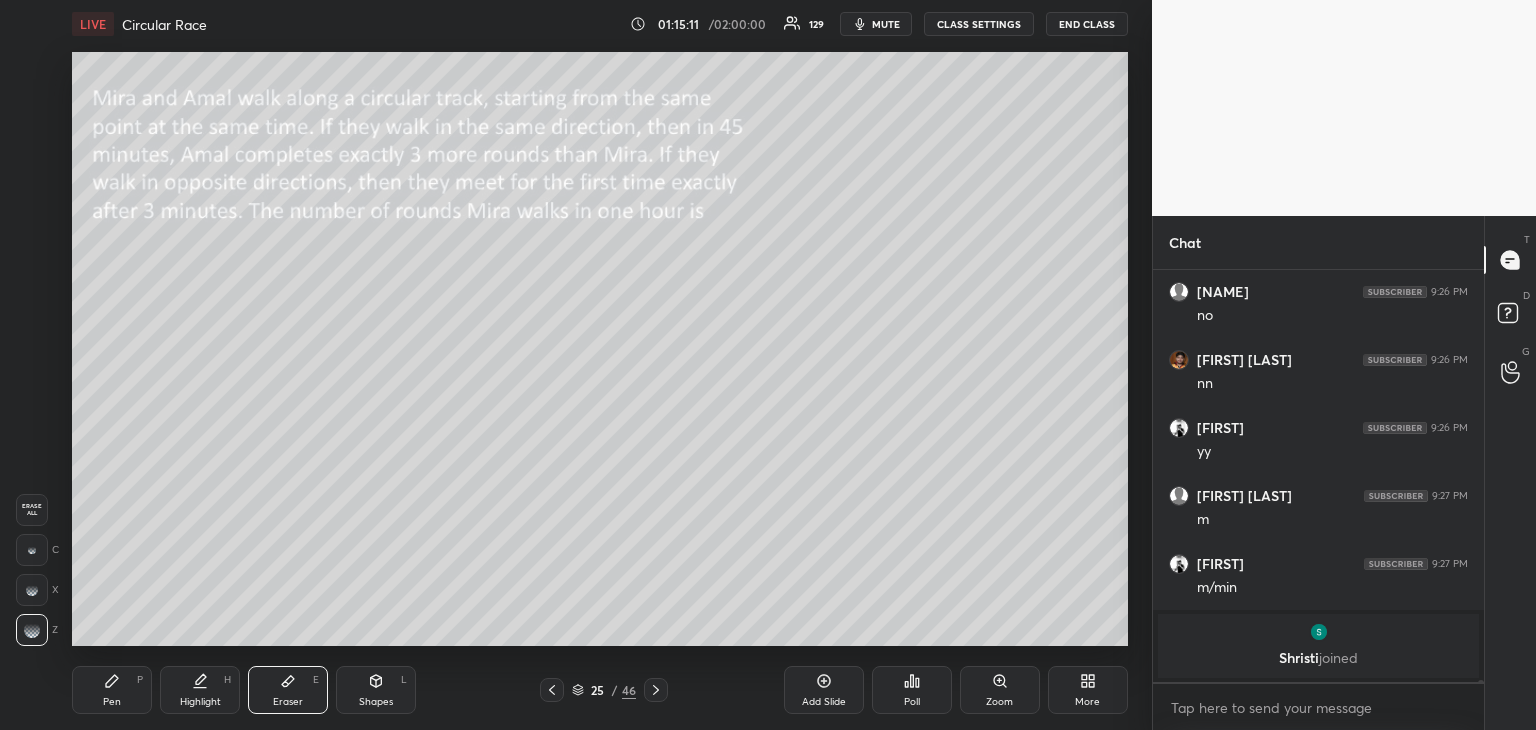 click on "Pen P" at bounding box center (112, 690) 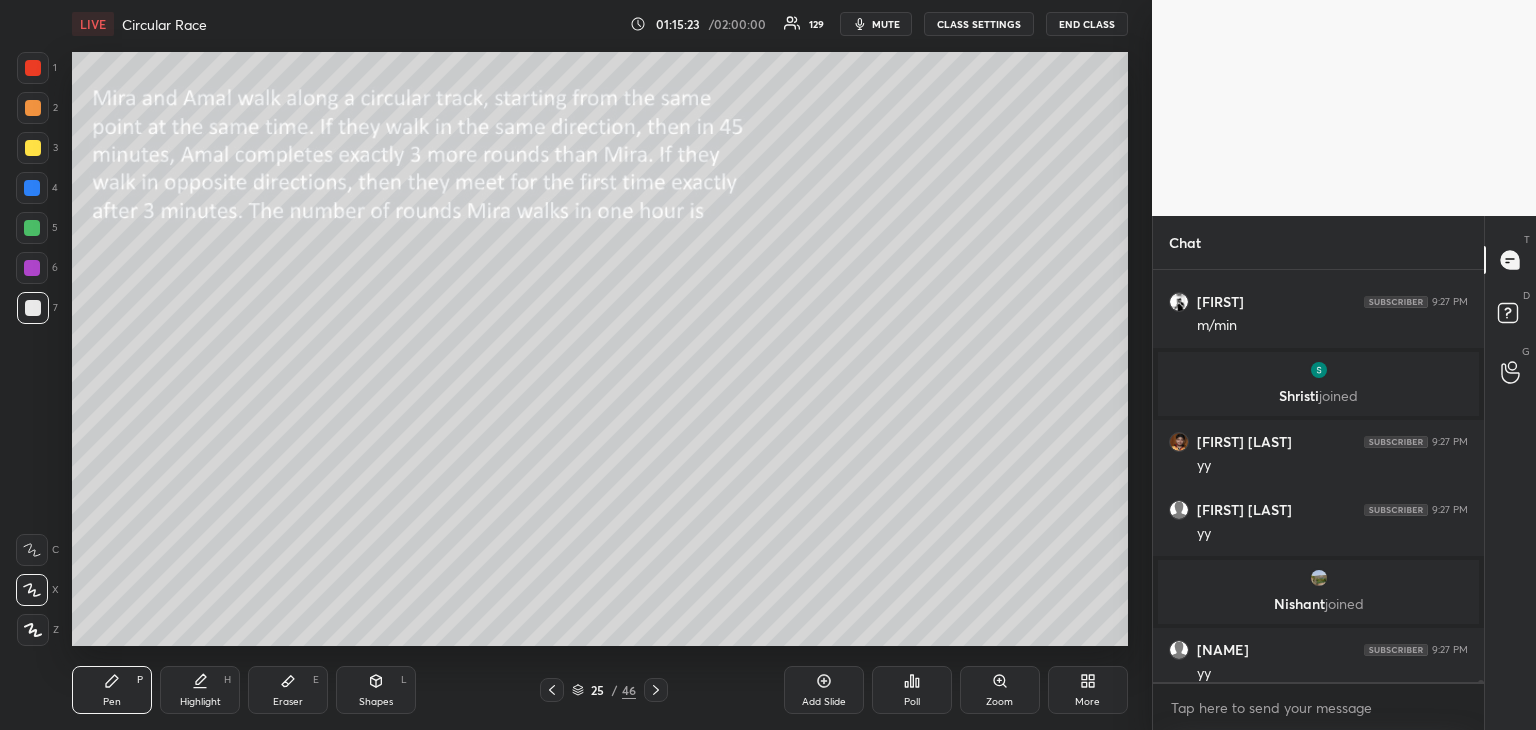 scroll, scrollTop: 89692, scrollLeft: 0, axis: vertical 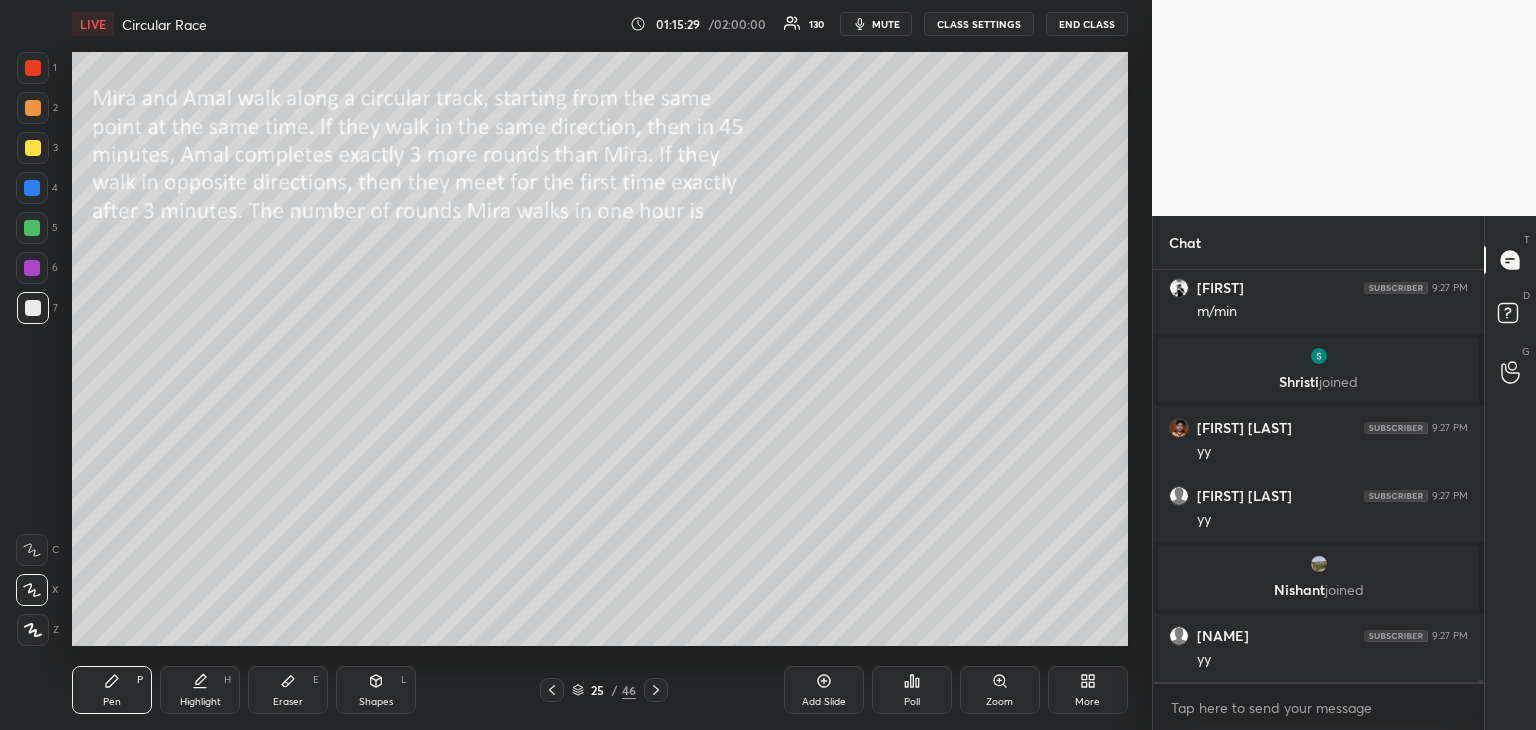 click on "Highlight" at bounding box center (200, 702) 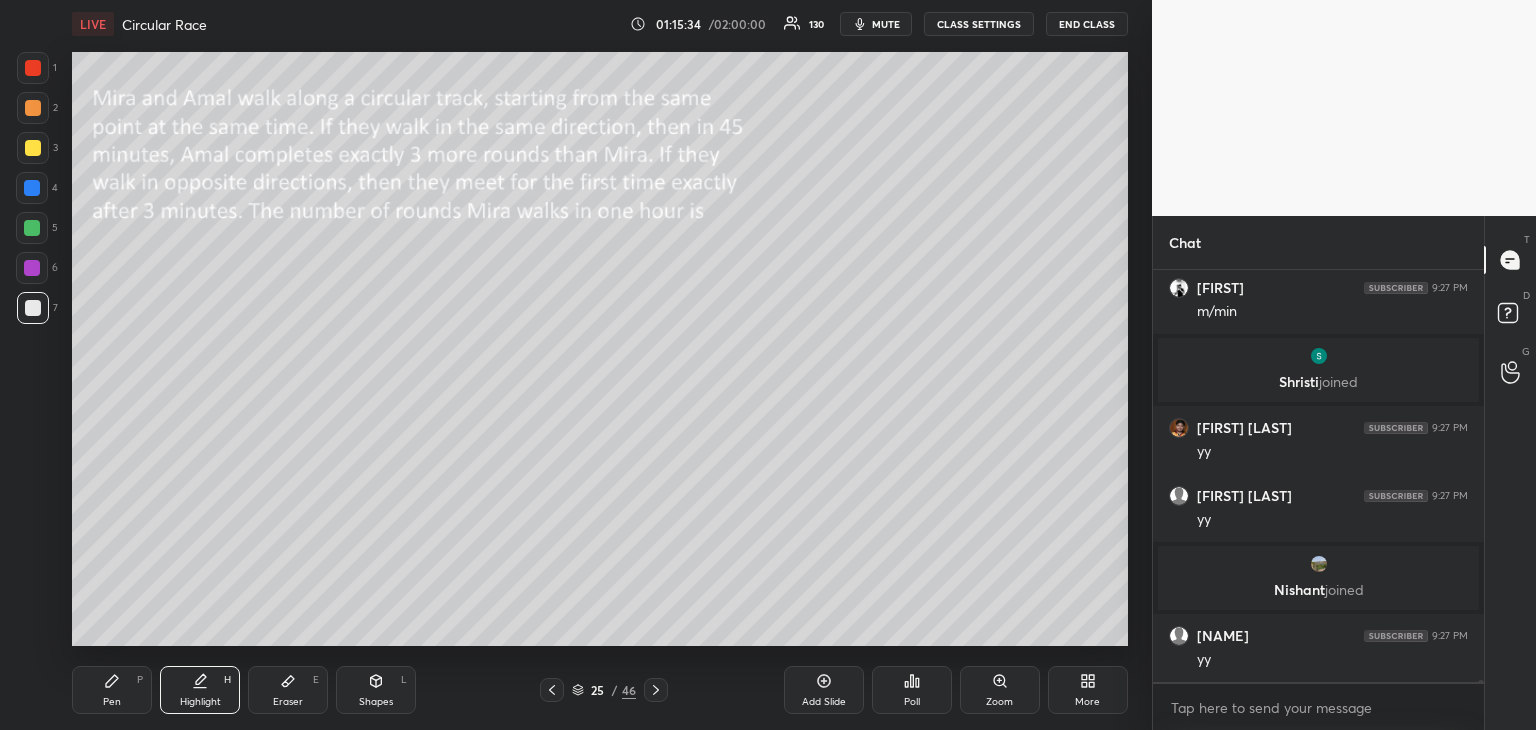 click on "Pen P" at bounding box center (112, 690) 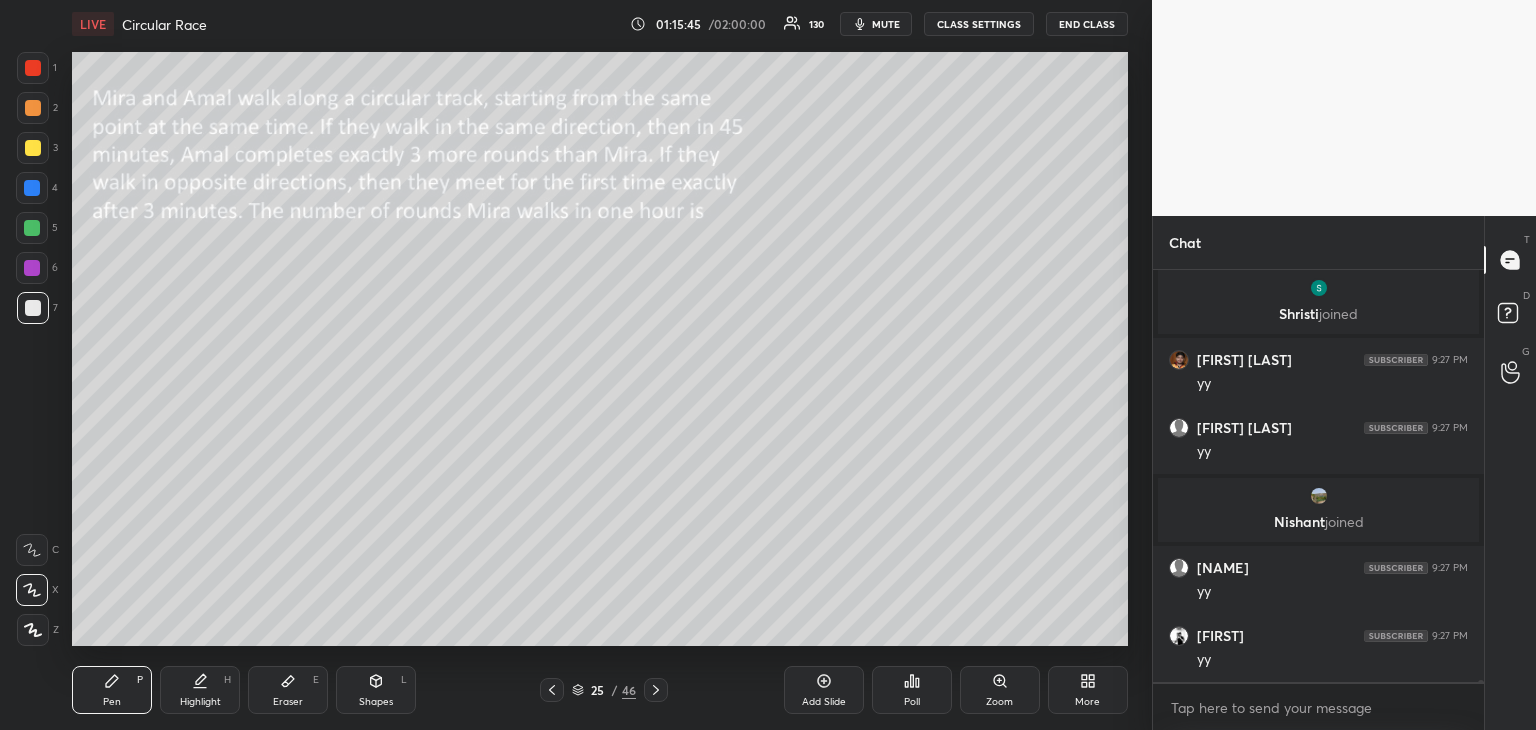 scroll, scrollTop: 89828, scrollLeft: 0, axis: vertical 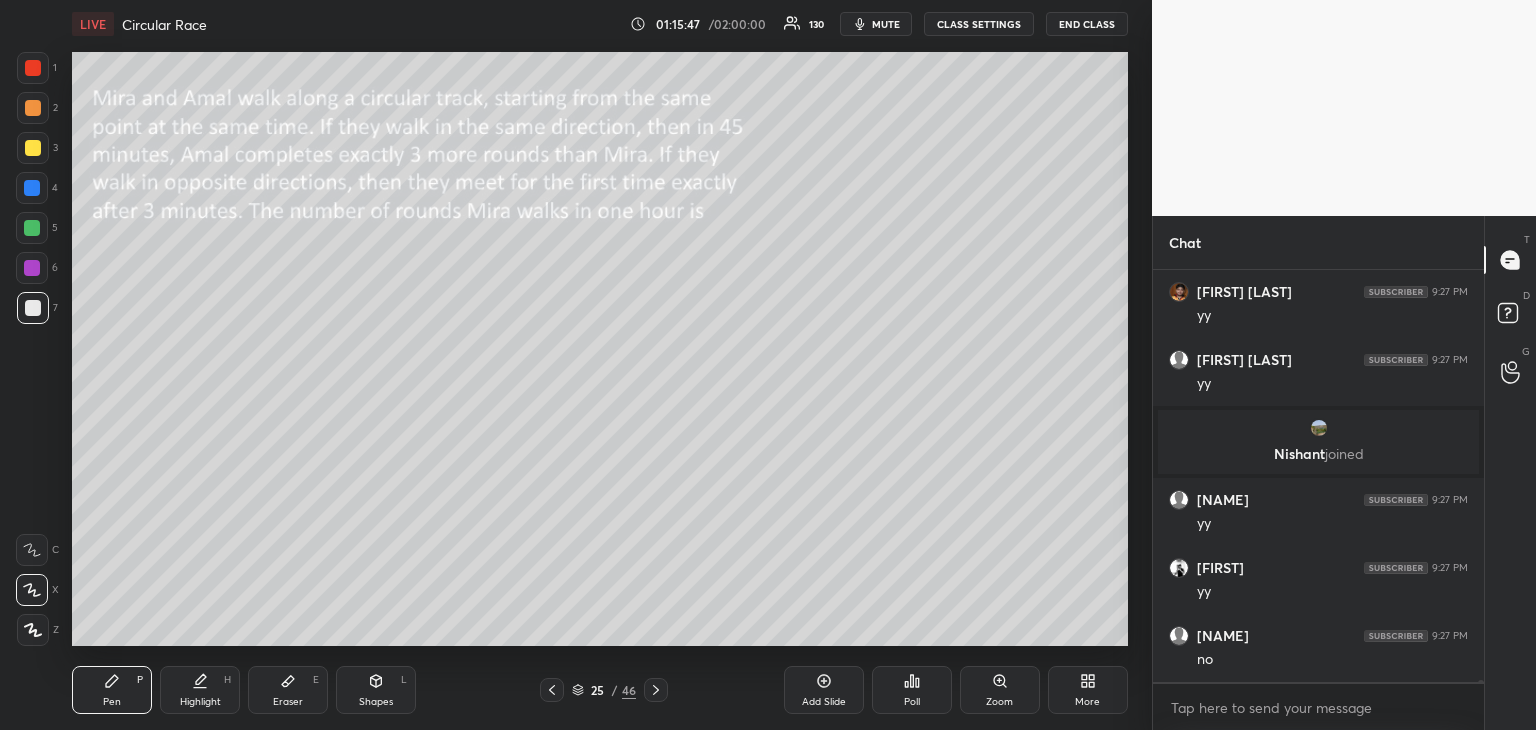 click at bounding box center [32, 228] 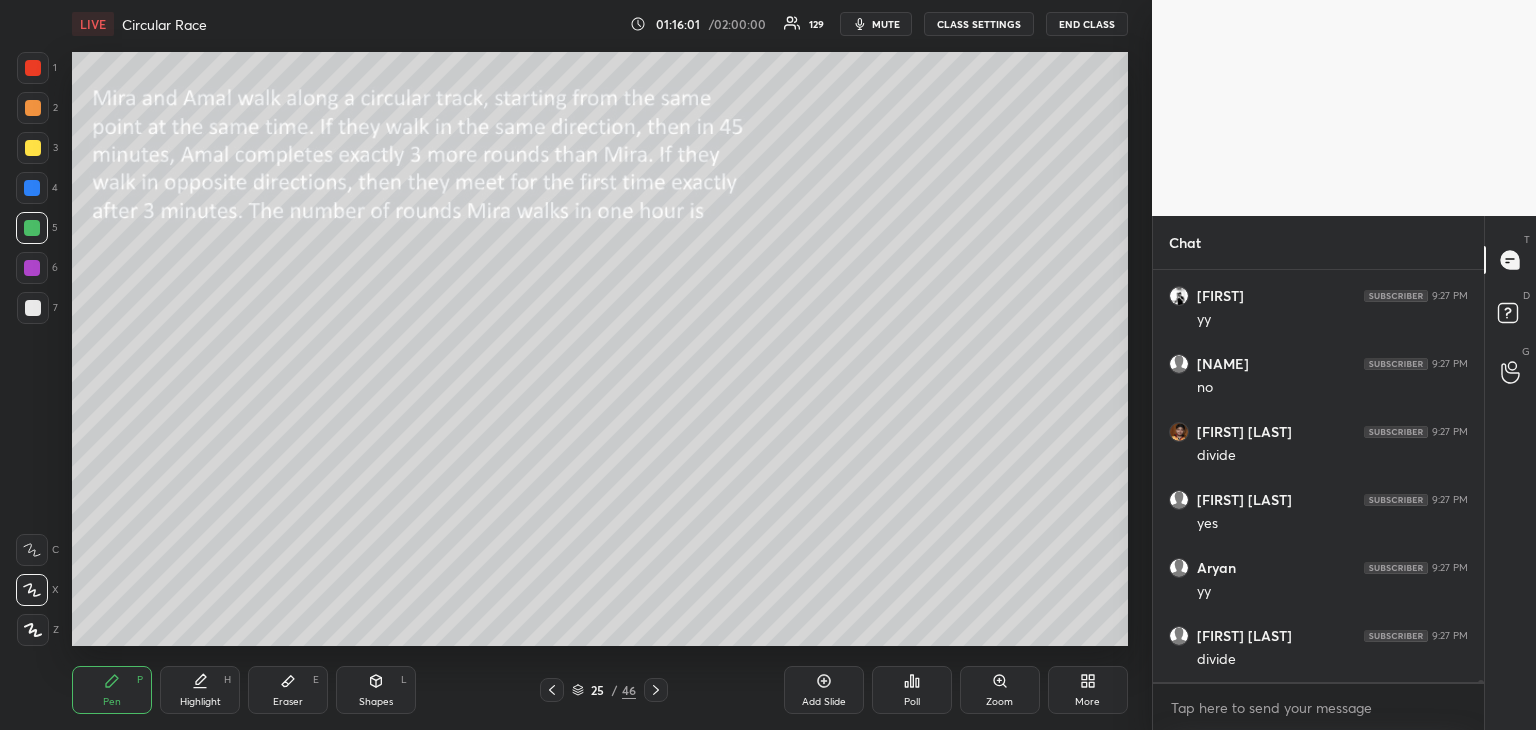 scroll, scrollTop: 90168, scrollLeft: 0, axis: vertical 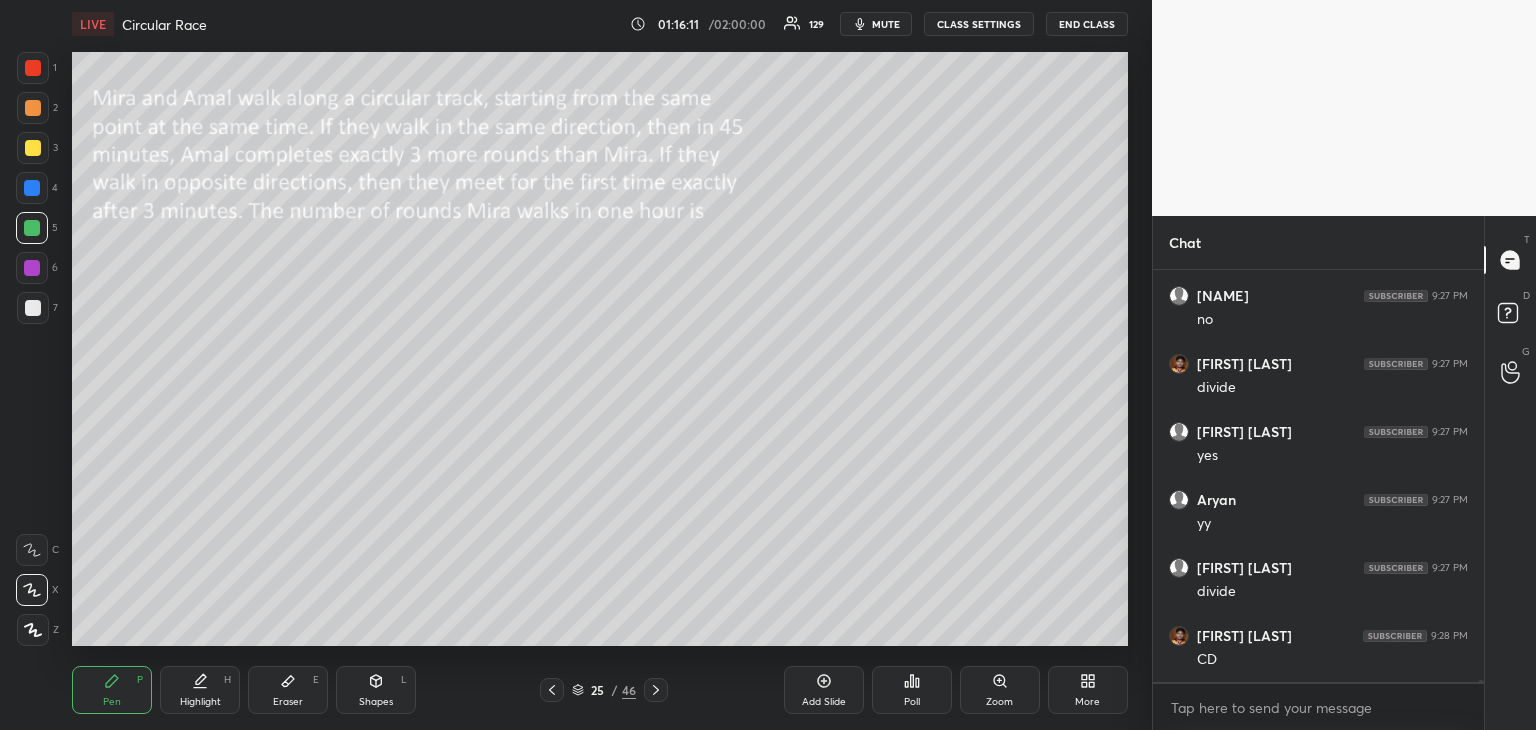 click at bounding box center [33, 308] 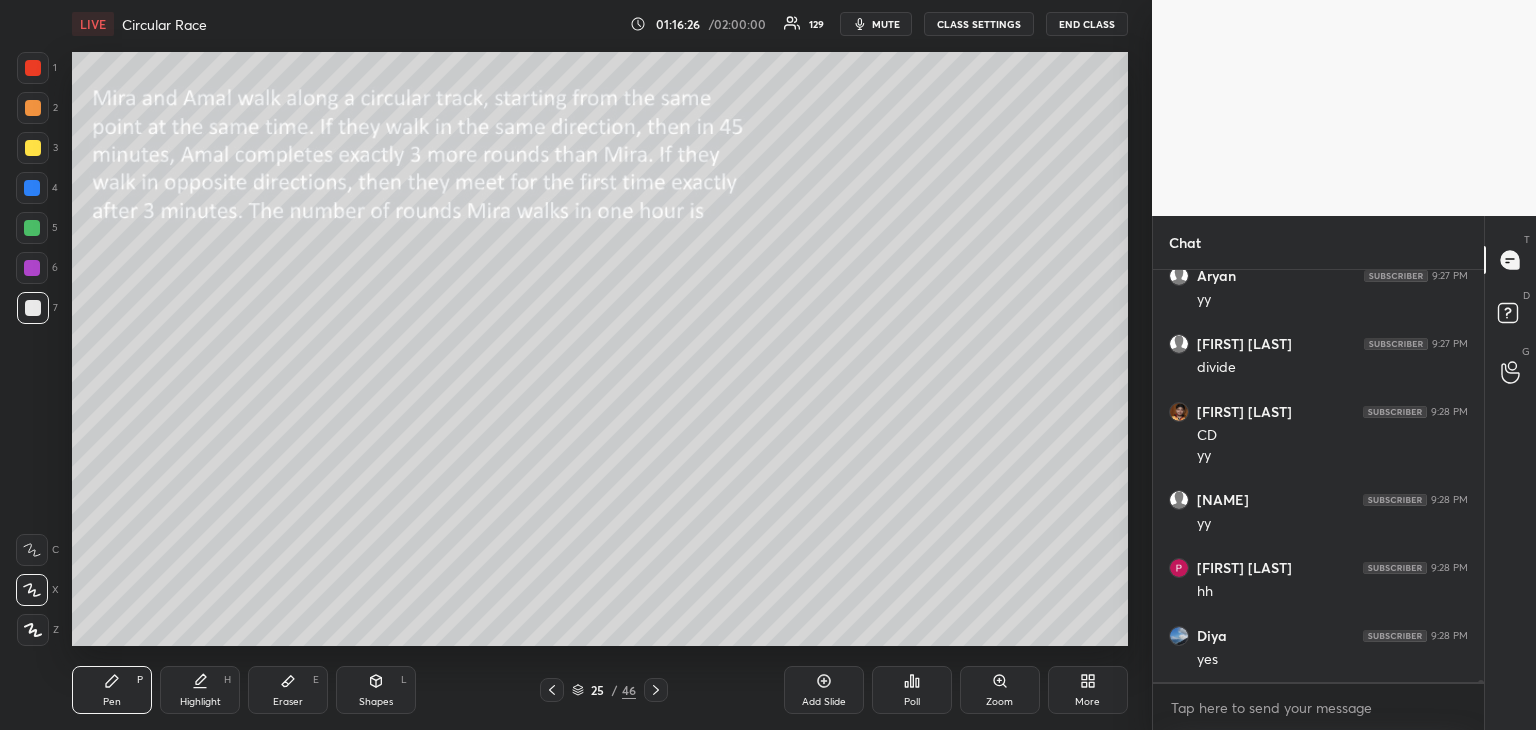 scroll, scrollTop: 90460, scrollLeft: 0, axis: vertical 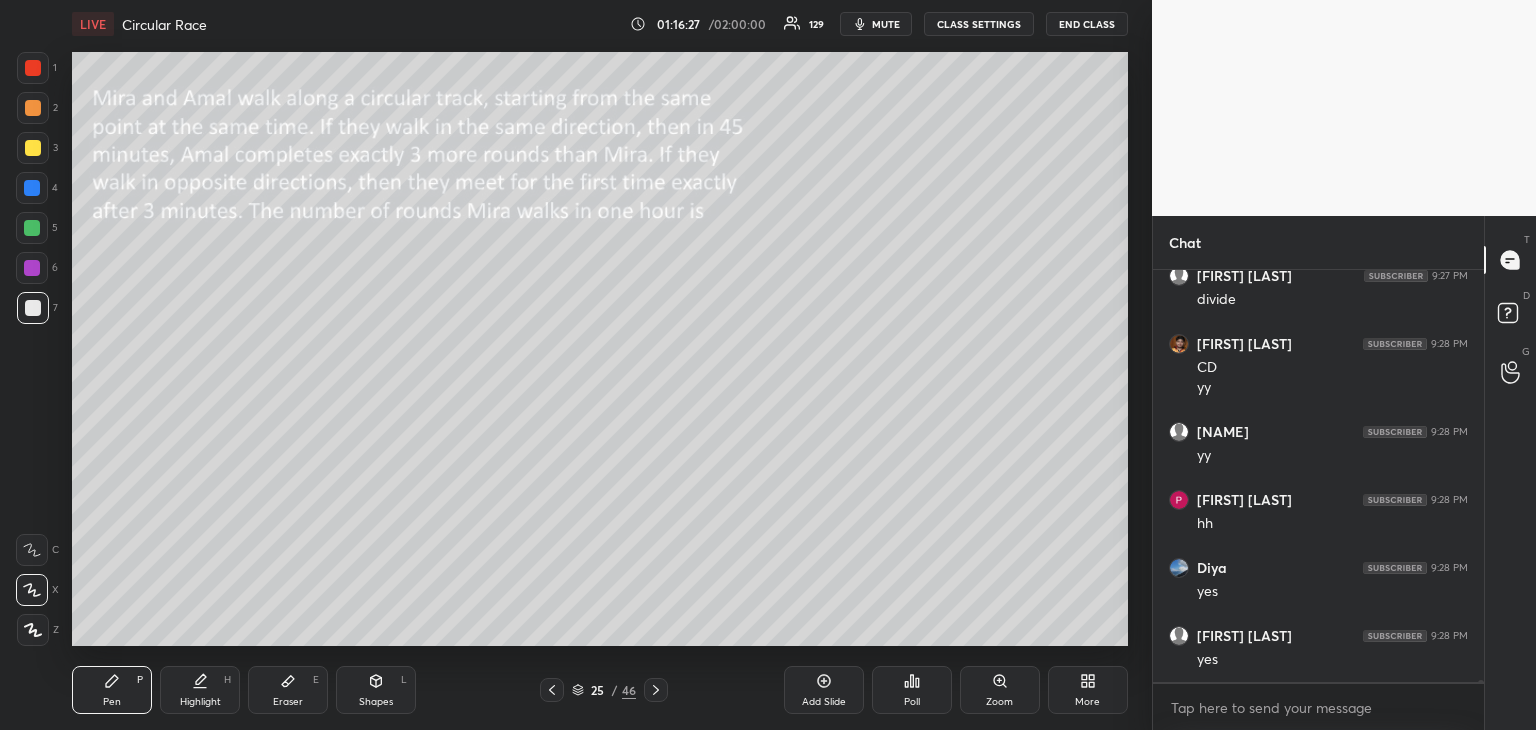 click on "Highlight" at bounding box center (200, 702) 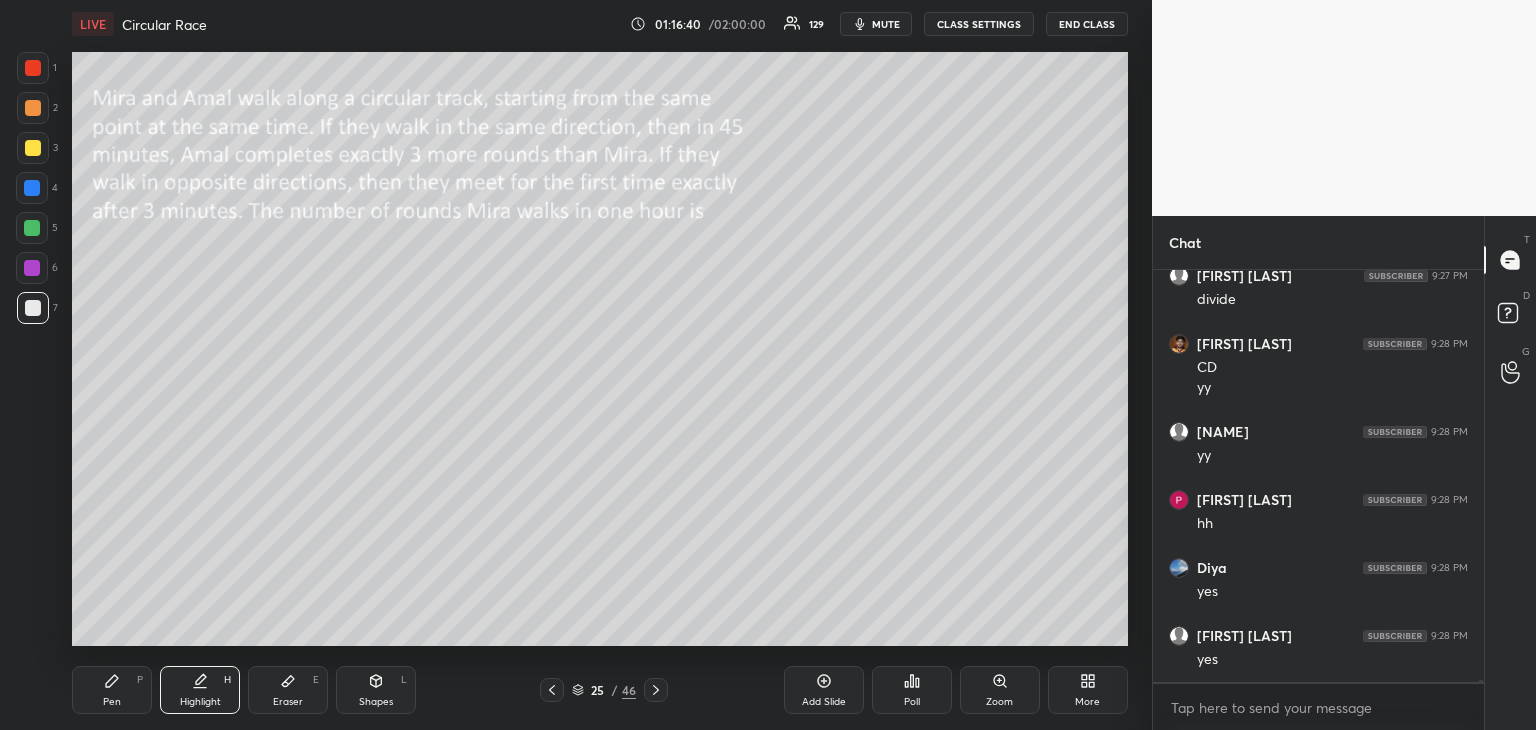 click on "Highlight H" at bounding box center (200, 690) 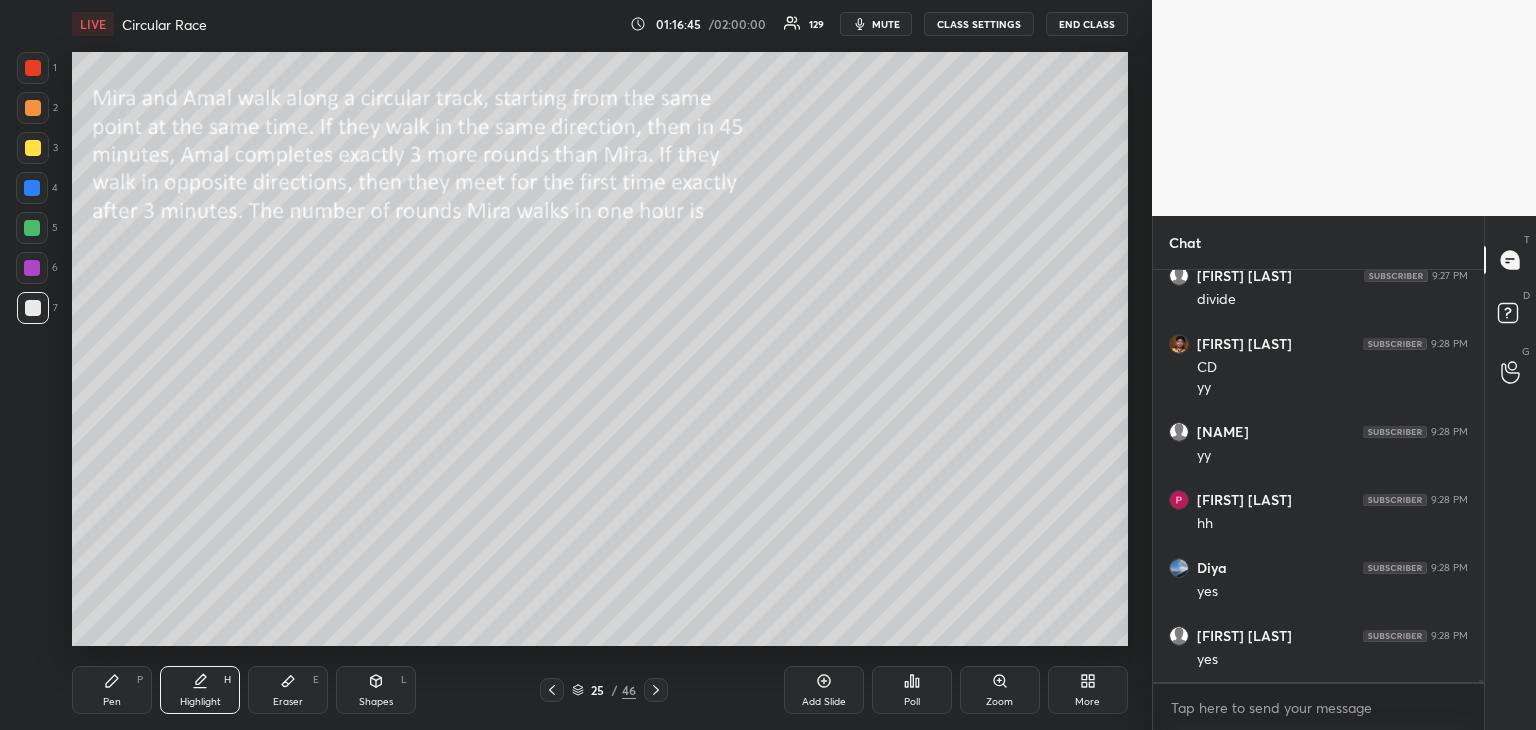 click on "Pen" at bounding box center [112, 702] 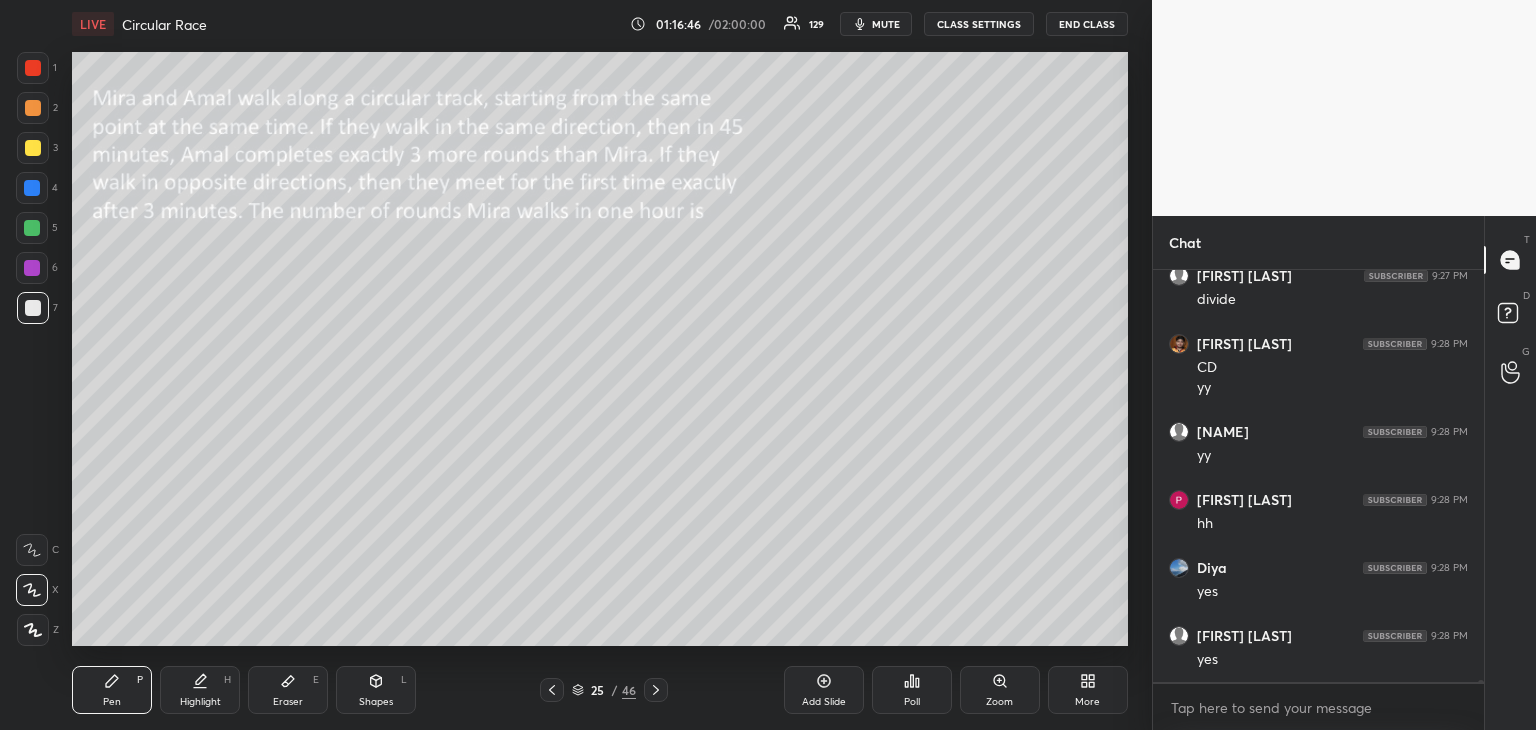 click at bounding box center (32, 268) 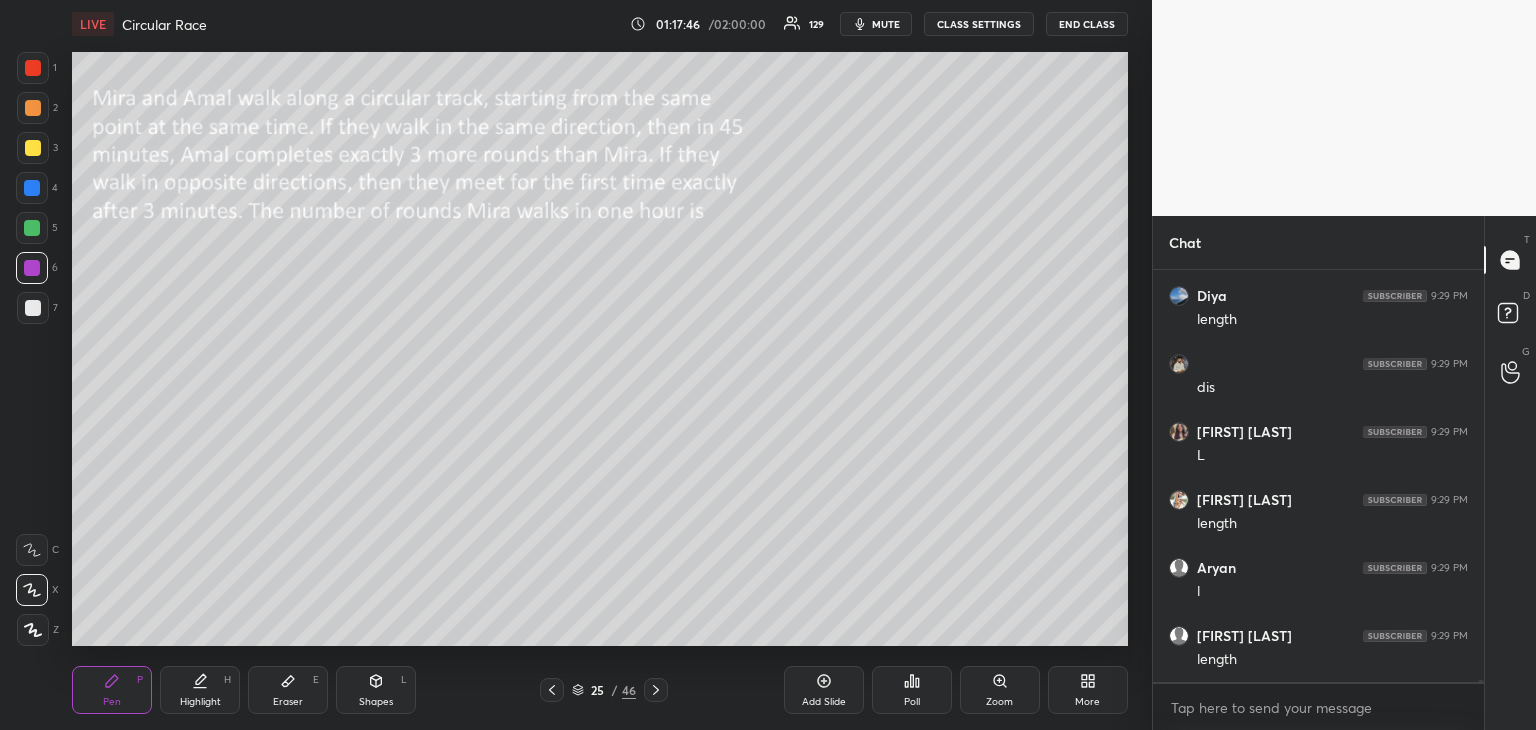 scroll, scrollTop: 91704, scrollLeft: 0, axis: vertical 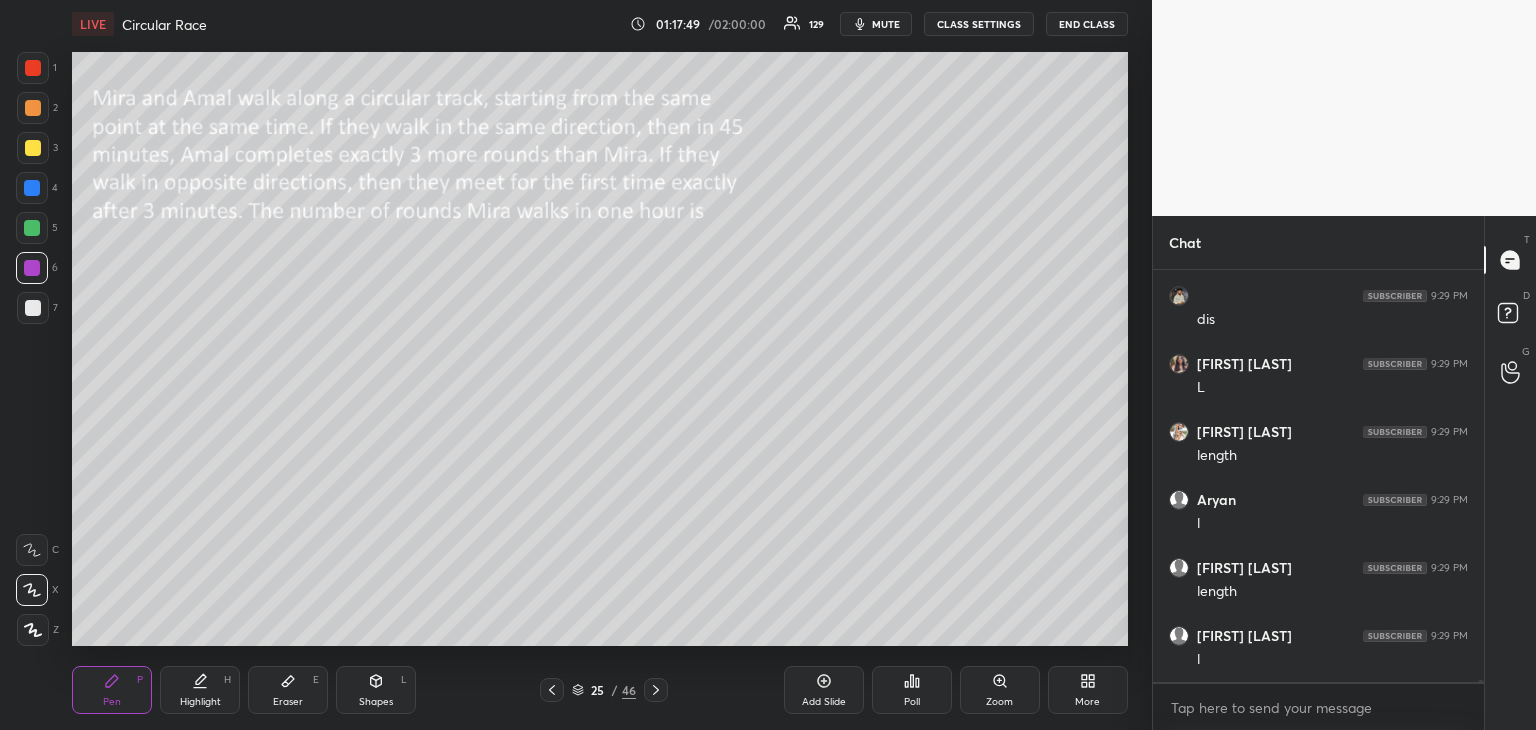 click at bounding box center [33, 68] 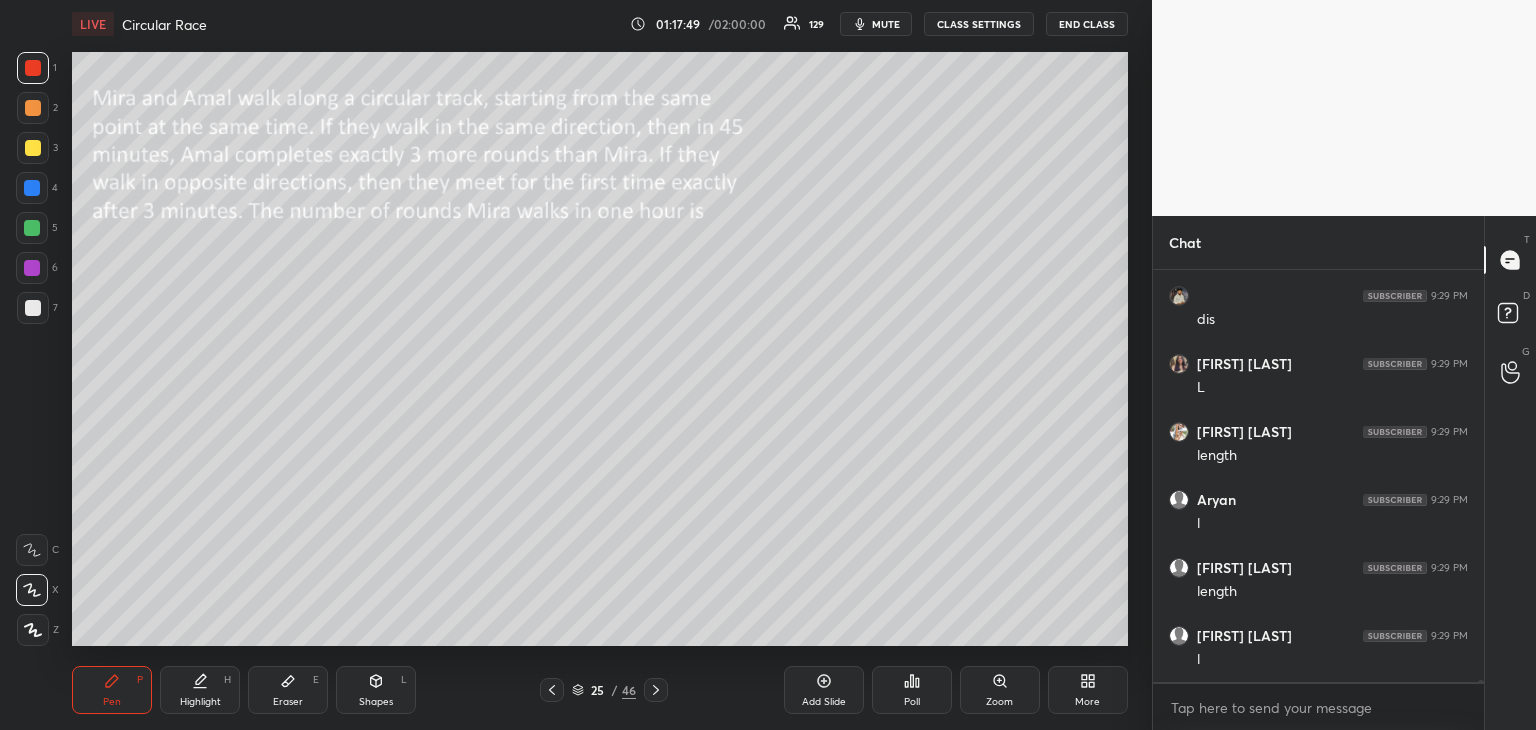 click 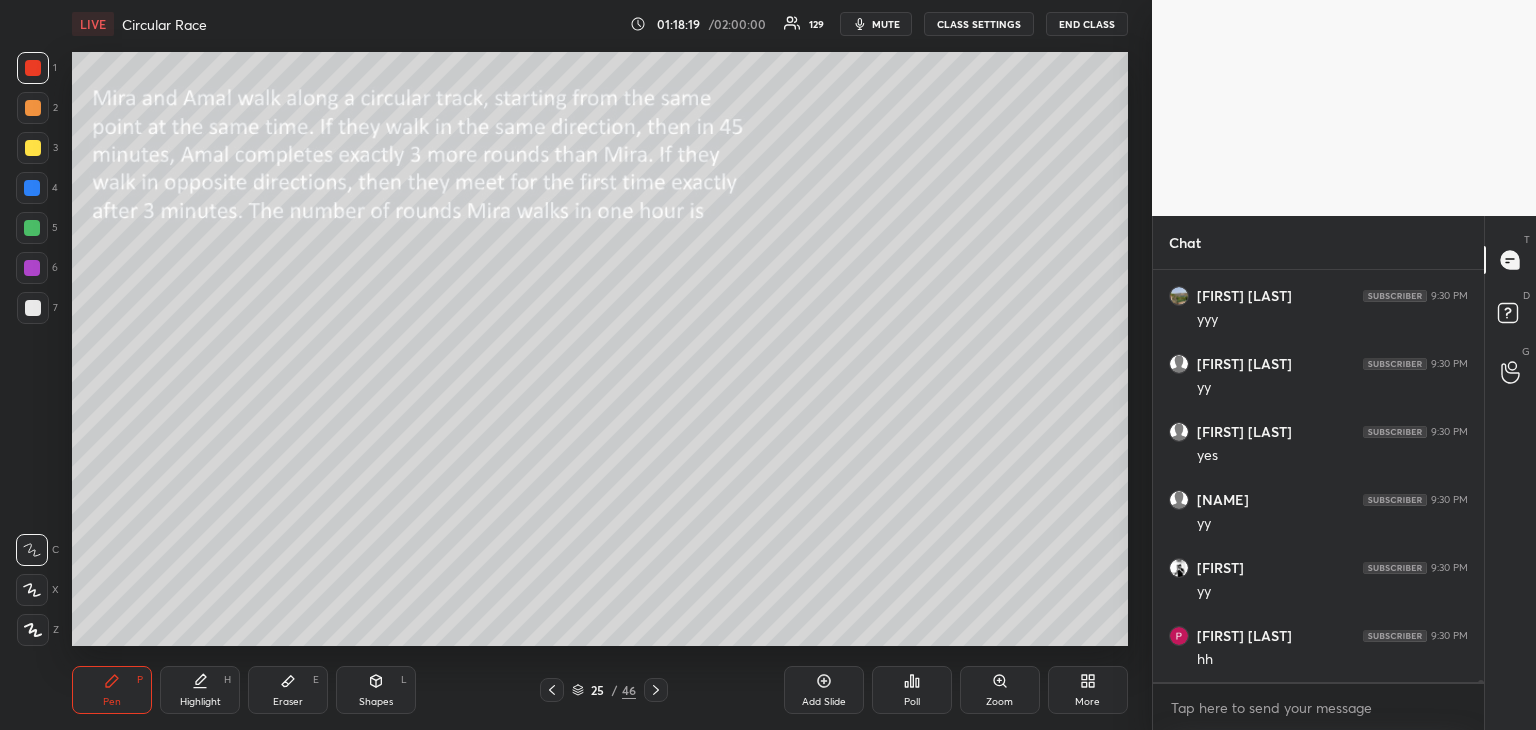 scroll, scrollTop: 92452, scrollLeft: 0, axis: vertical 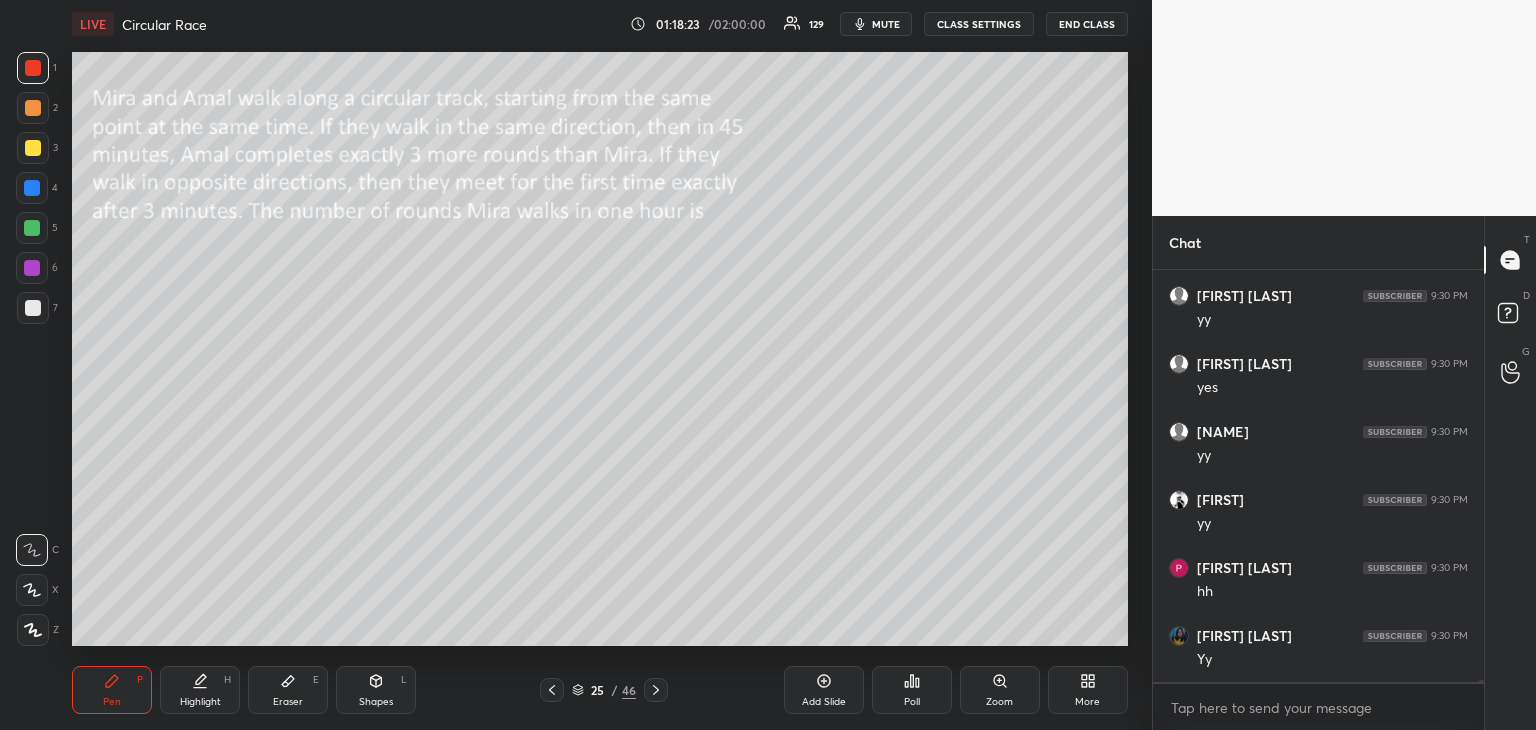 click on "Add Slide" at bounding box center (824, 690) 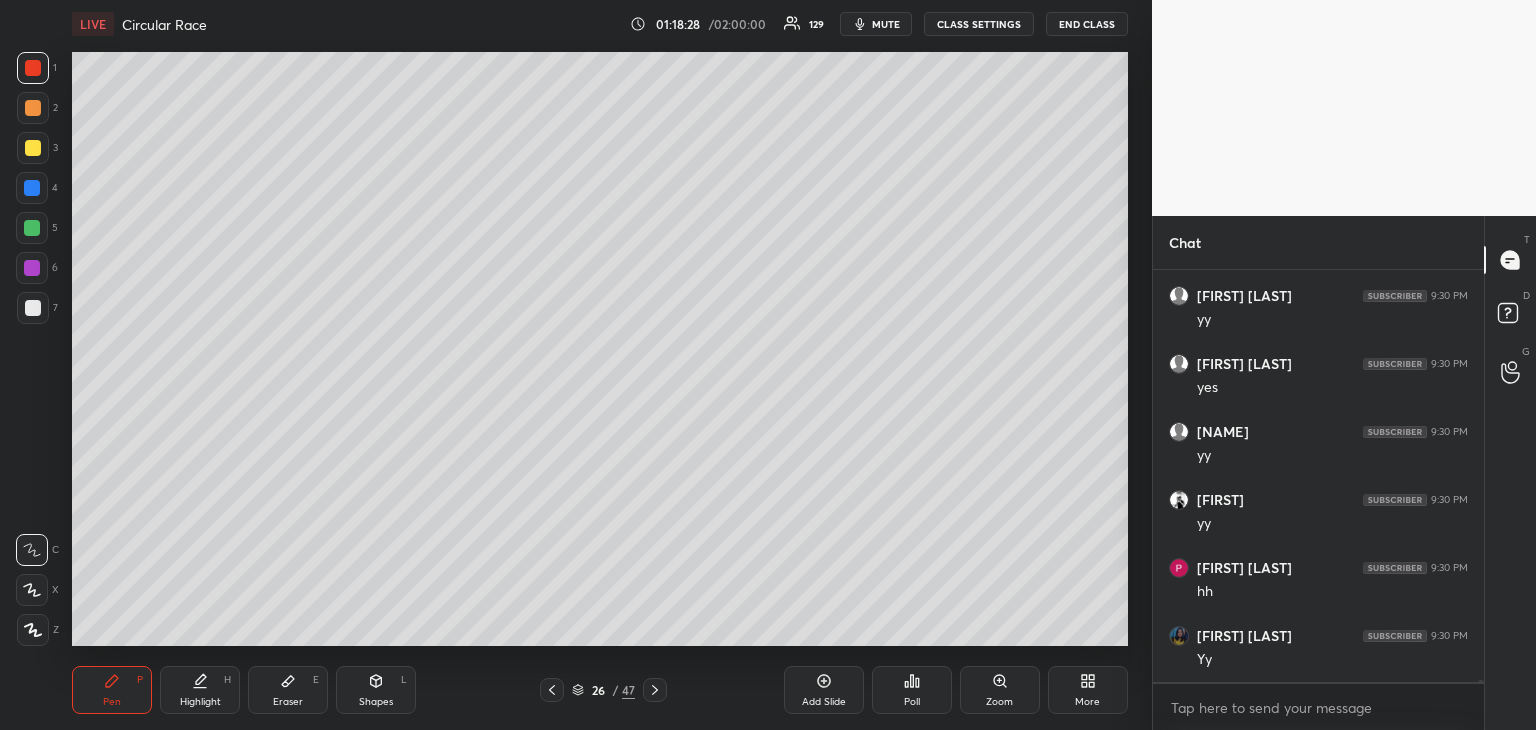 click 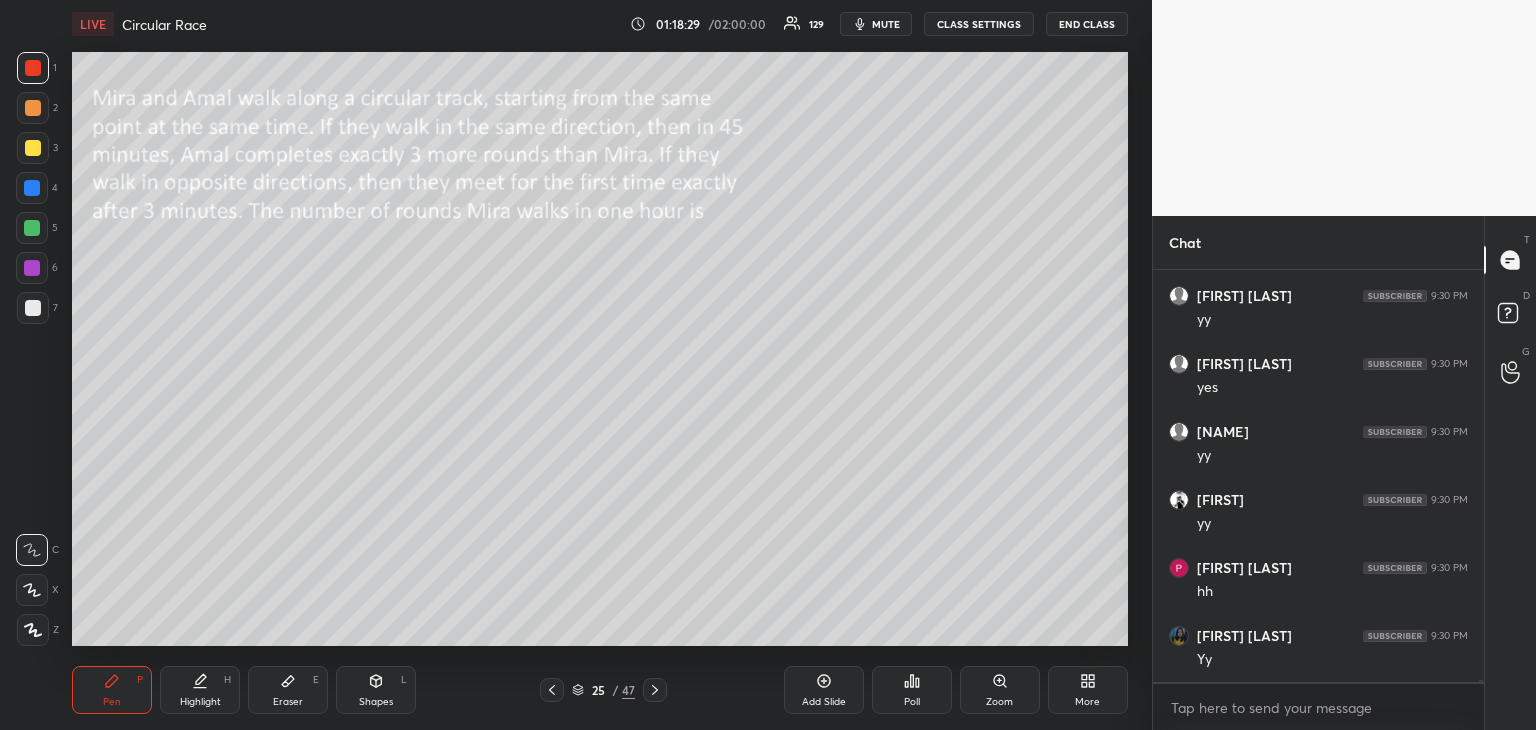 click on "Highlight H" at bounding box center (200, 690) 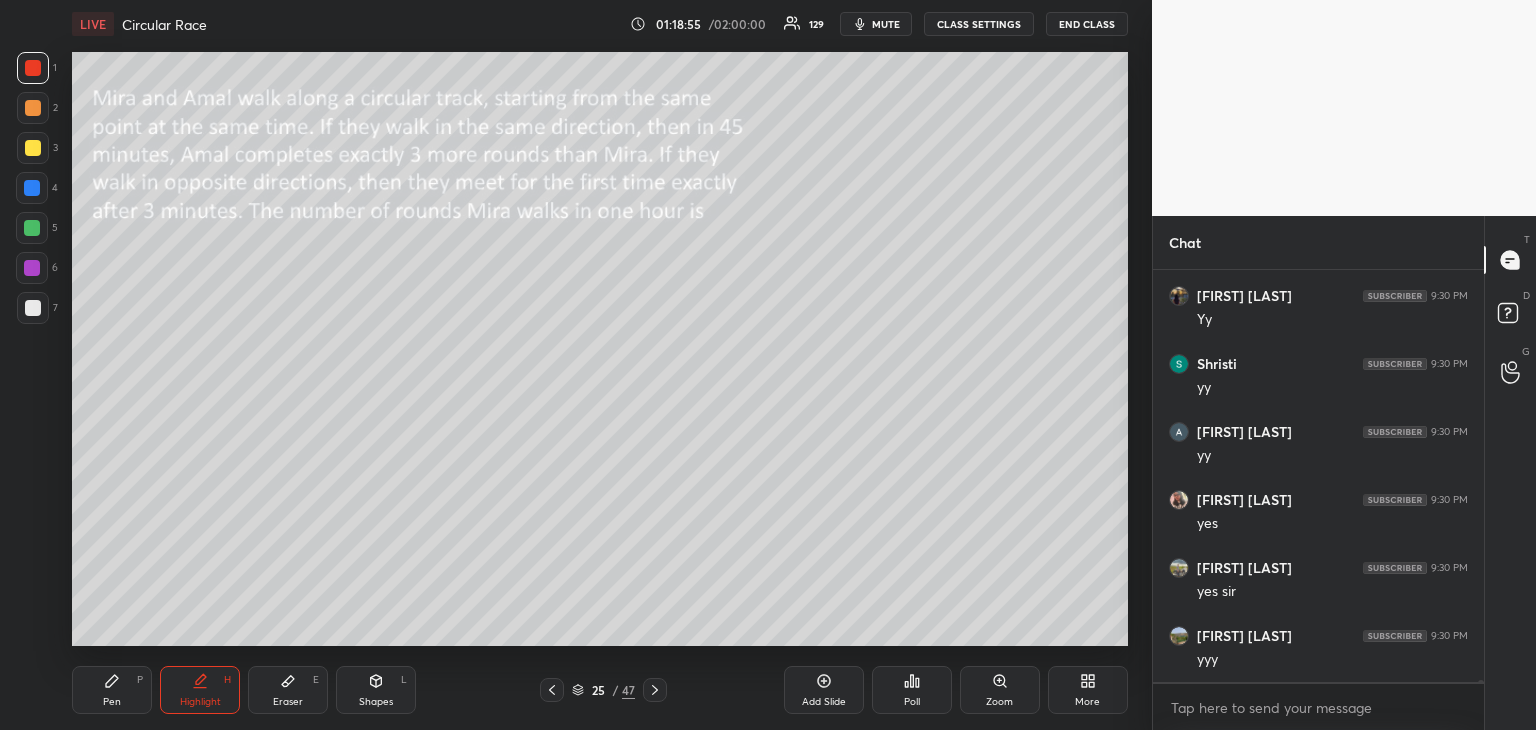 scroll, scrollTop: 92928, scrollLeft: 0, axis: vertical 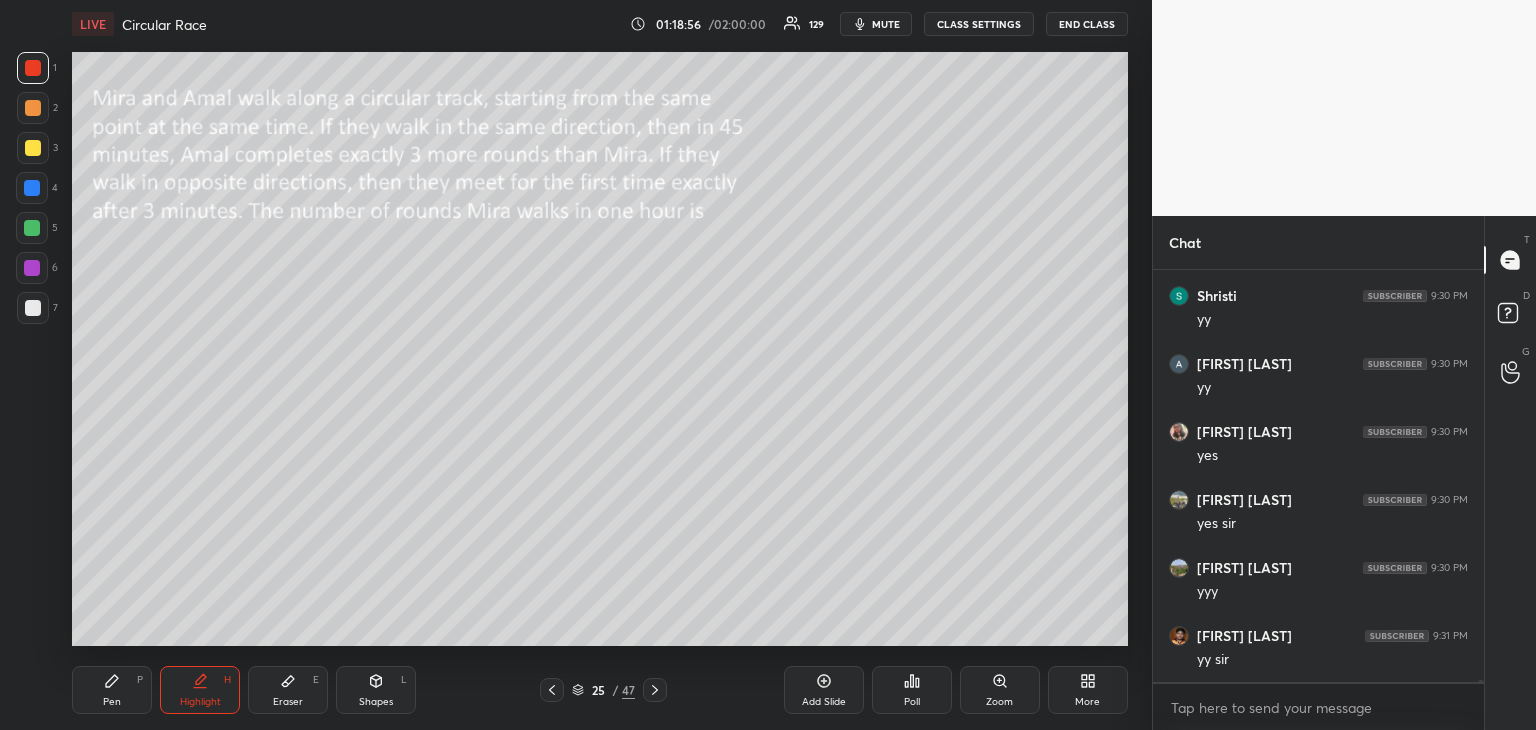 click on "Pen P" at bounding box center (112, 690) 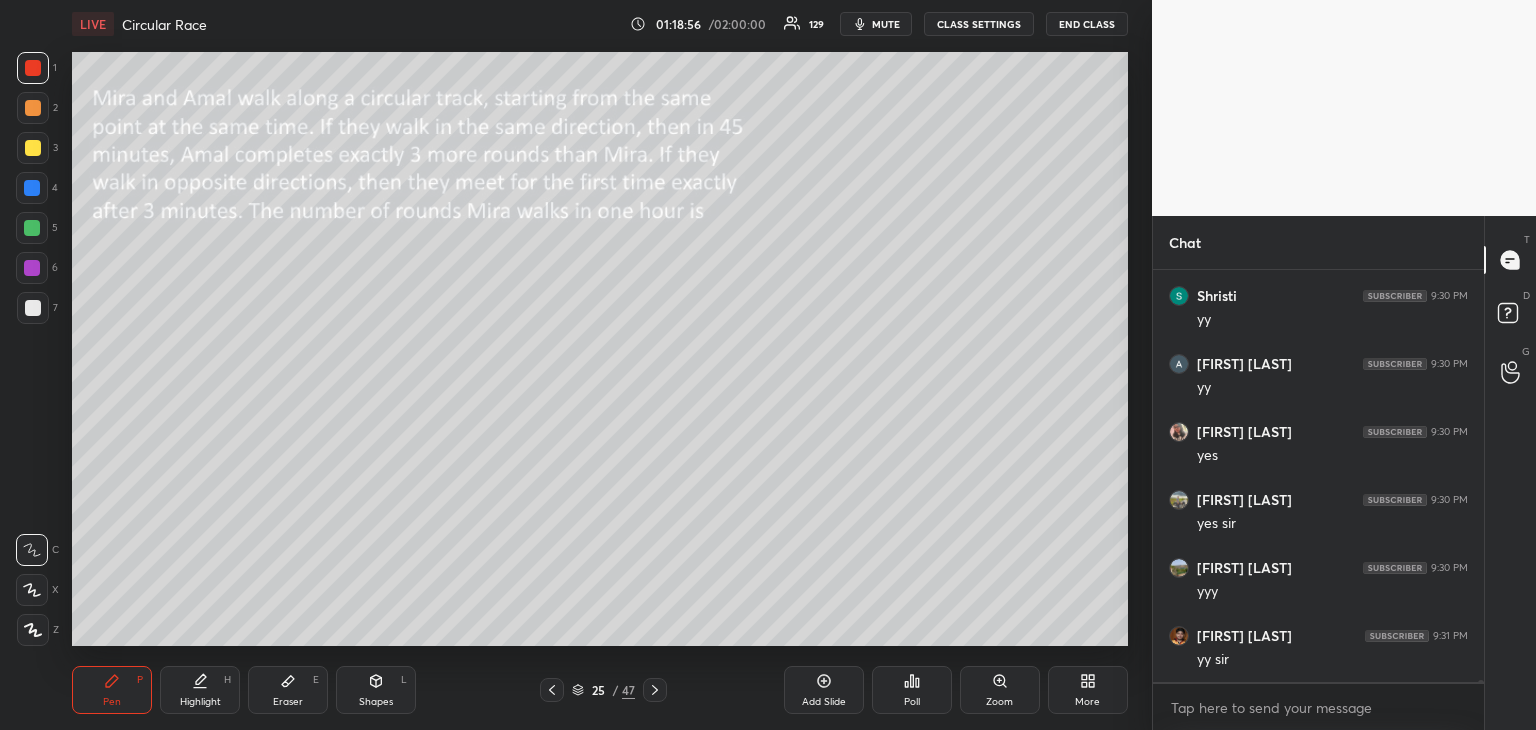 scroll, scrollTop: 93000, scrollLeft: 0, axis: vertical 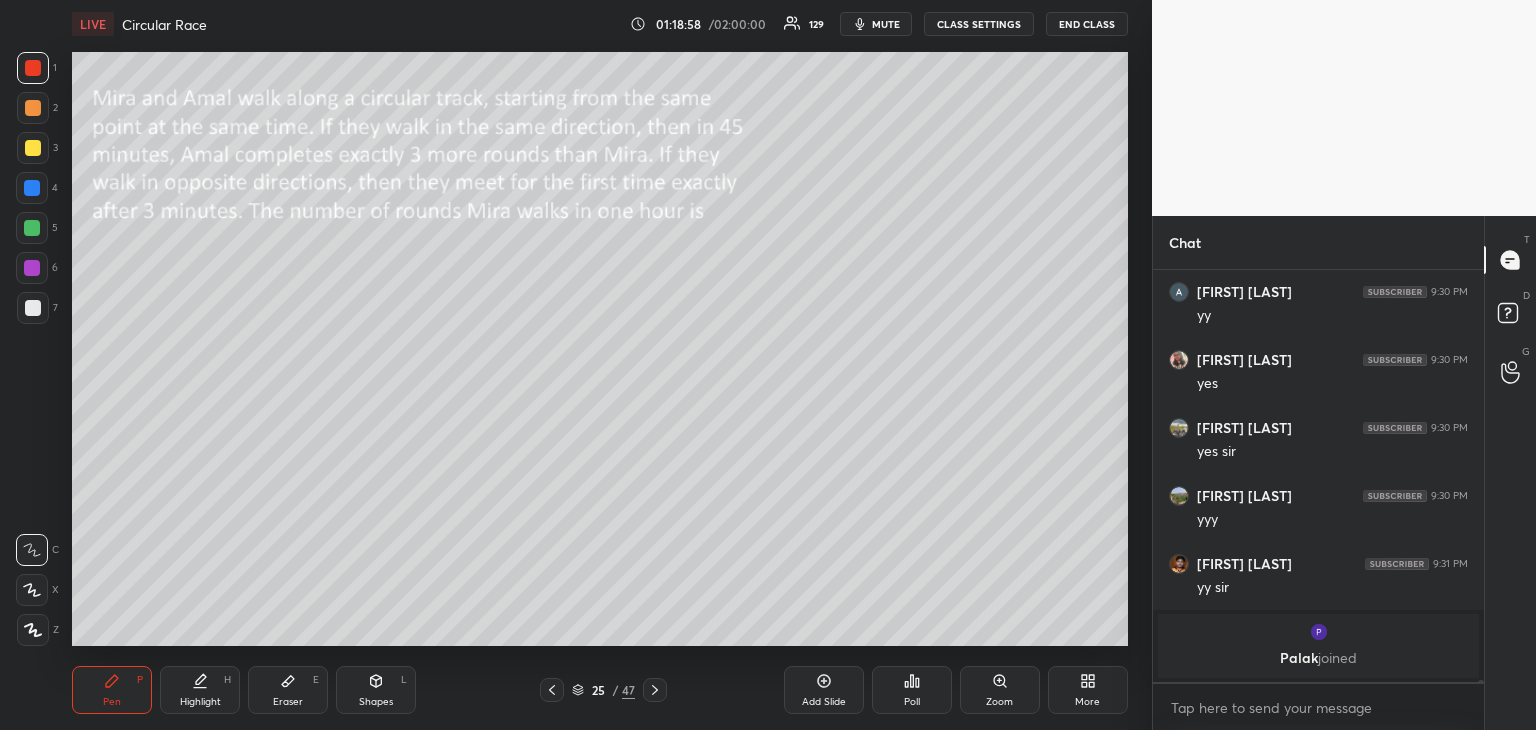 click at bounding box center (32, 188) 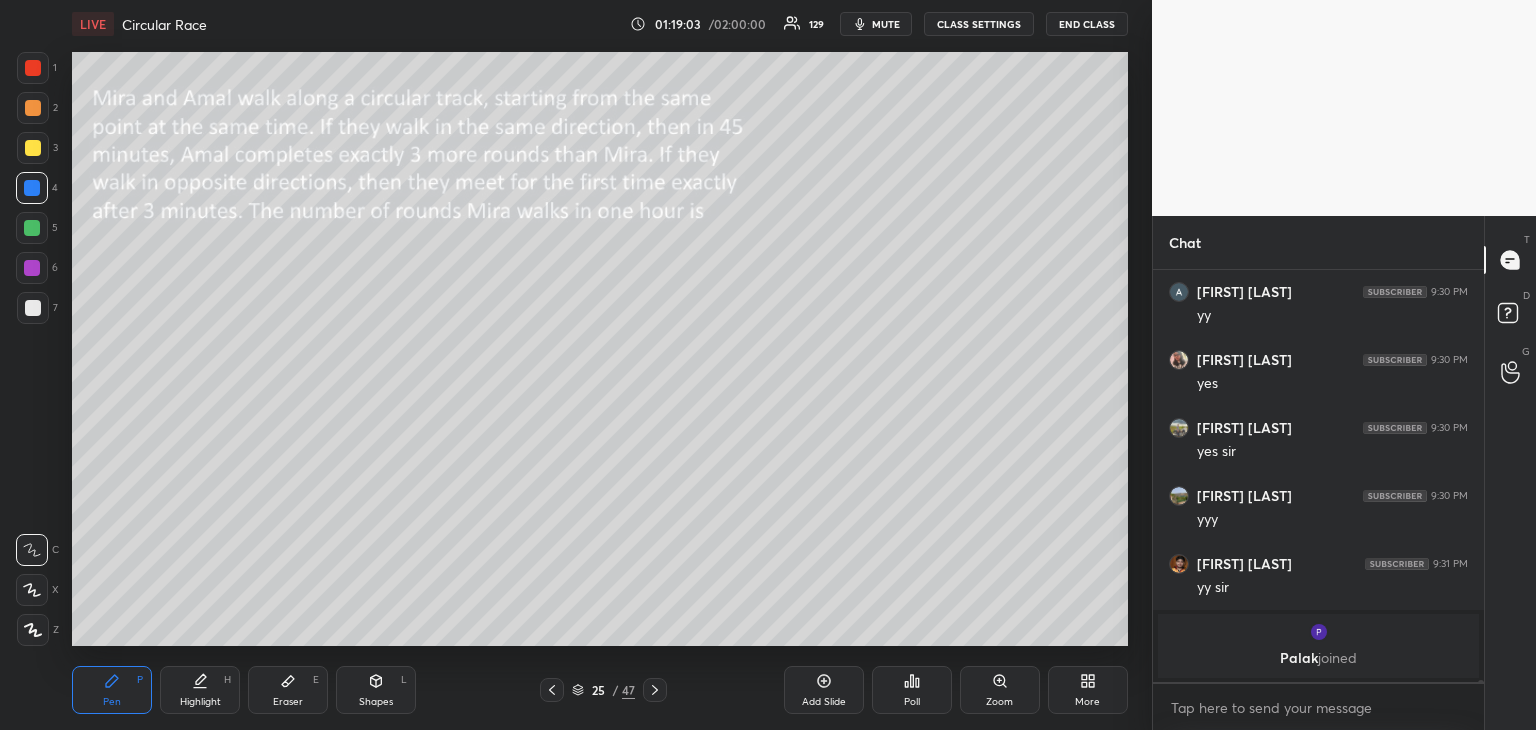 click 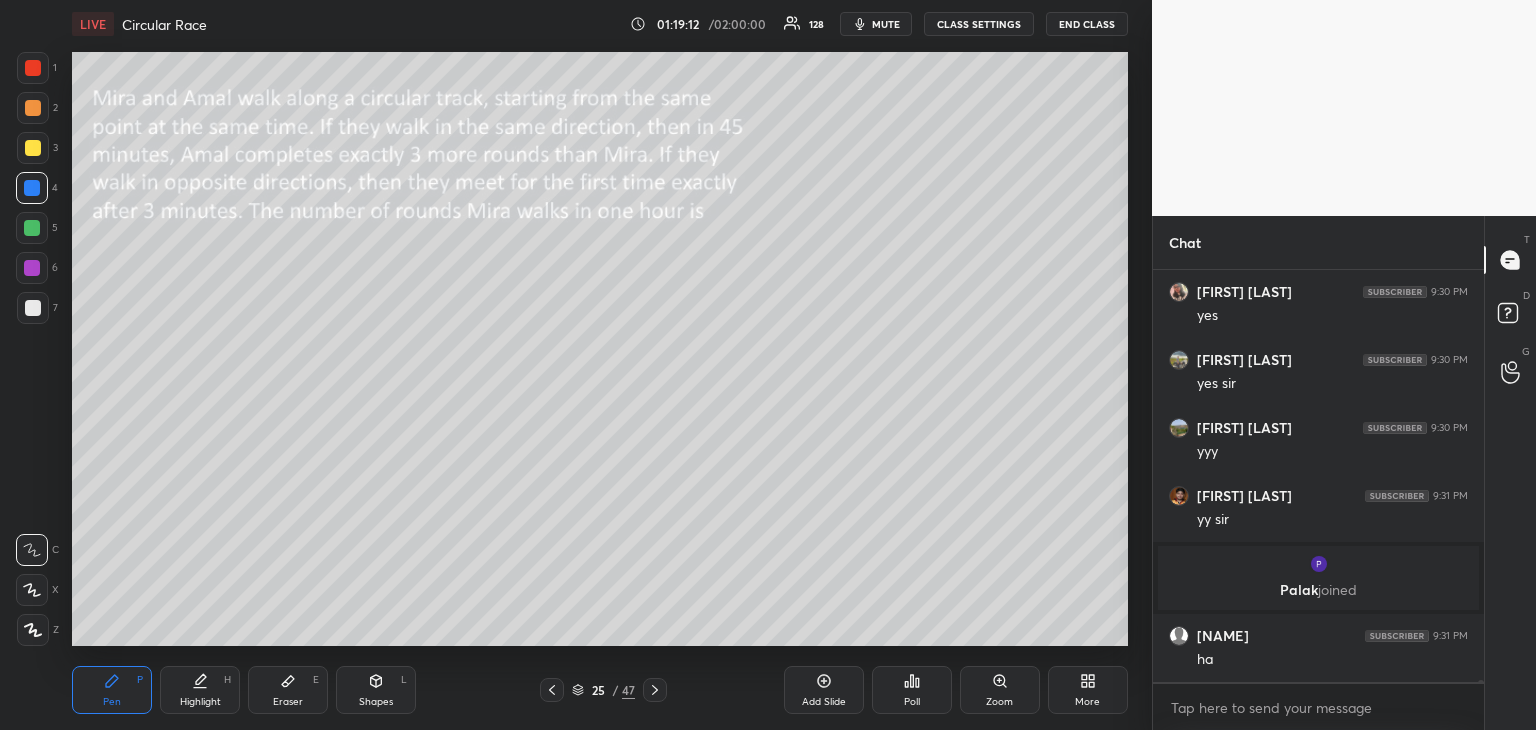 scroll, scrollTop: 92134, scrollLeft: 0, axis: vertical 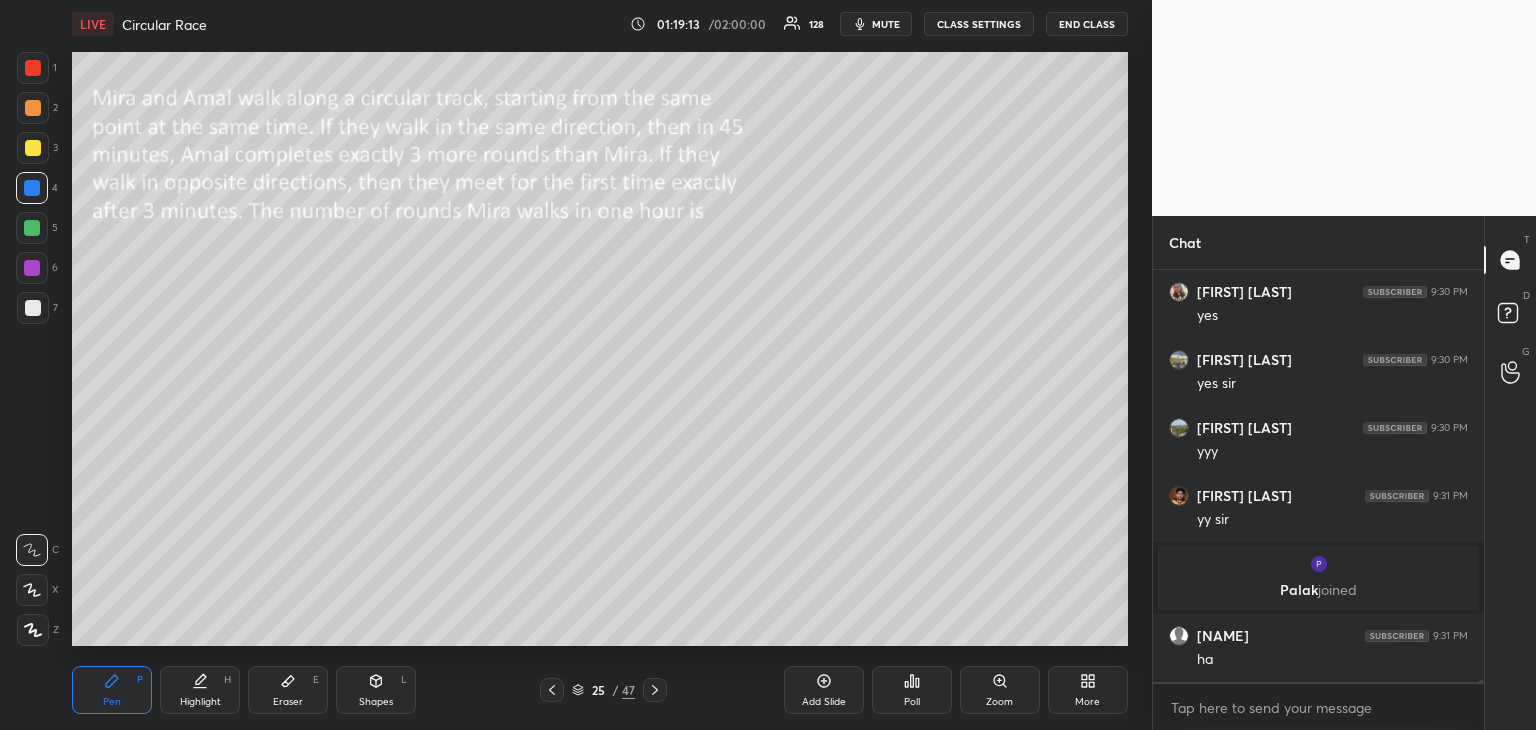 click on "Add Slide" at bounding box center [824, 702] 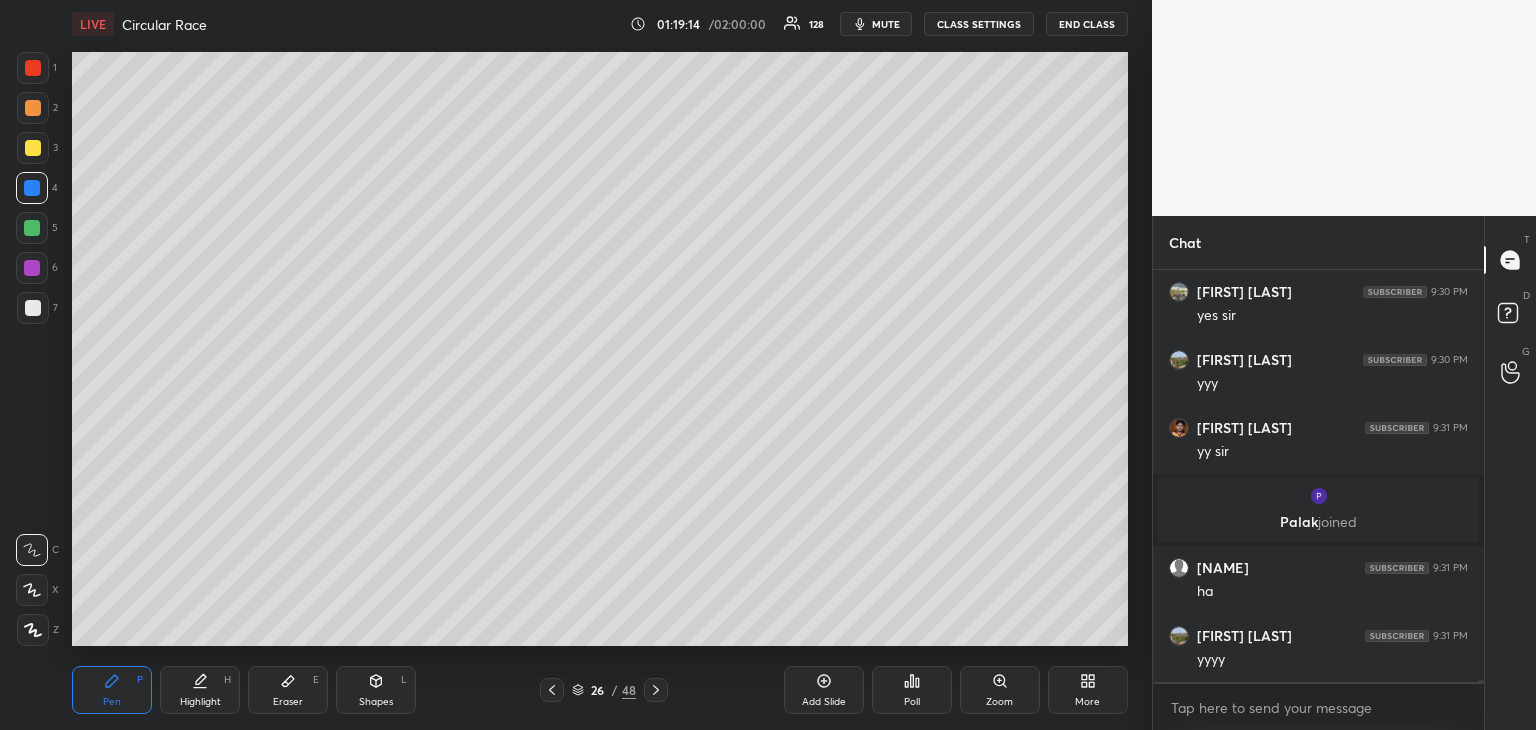 click at bounding box center [33, 148] 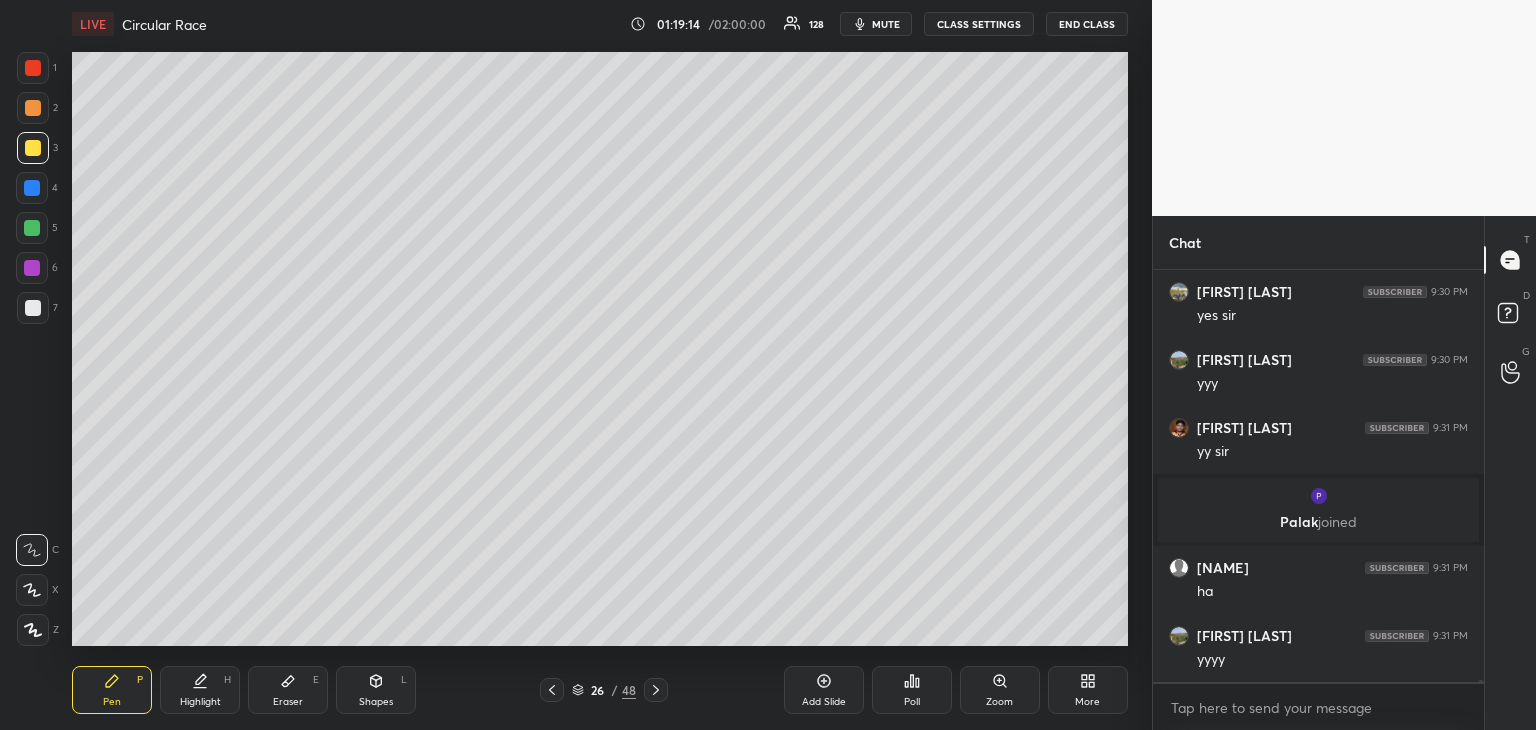 scroll, scrollTop: 92270, scrollLeft: 0, axis: vertical 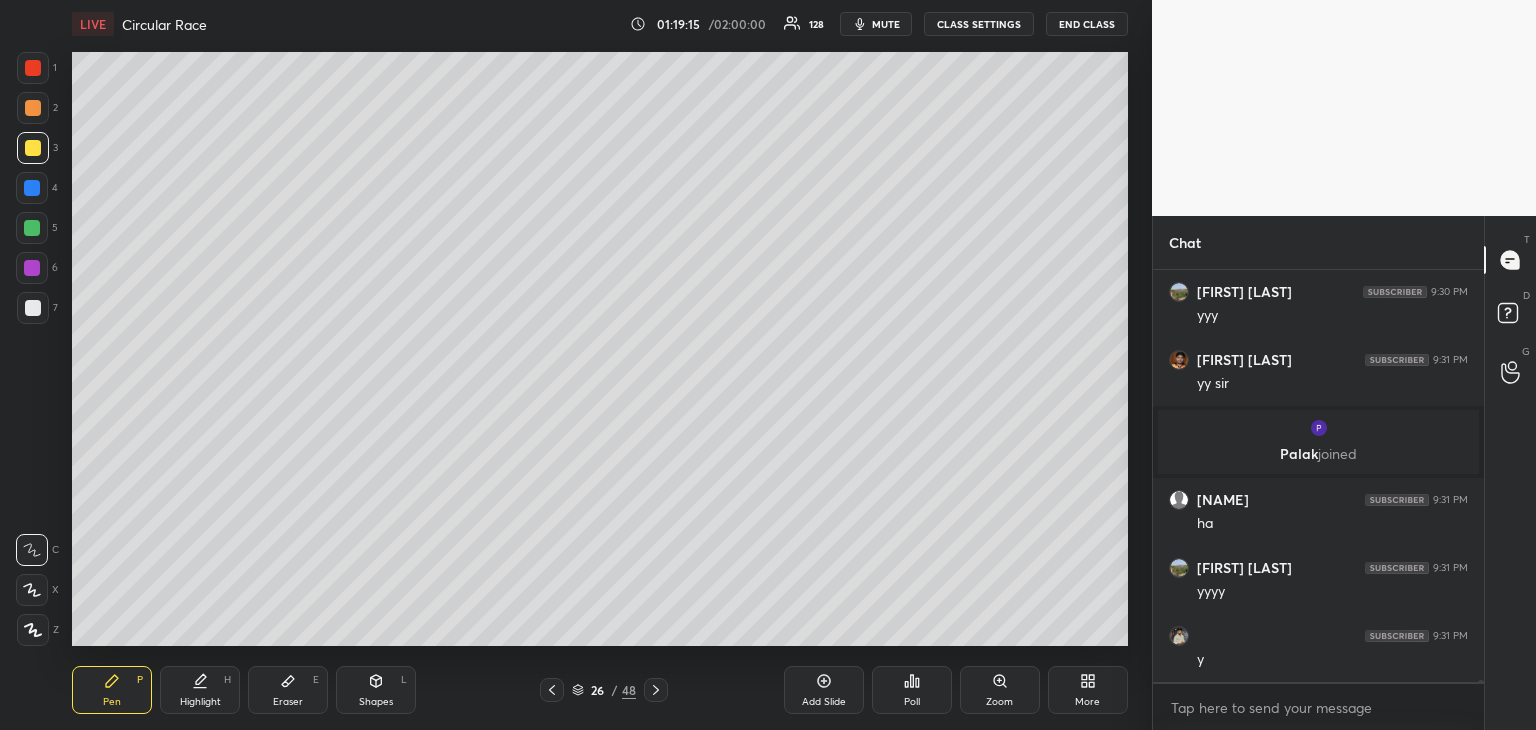 click 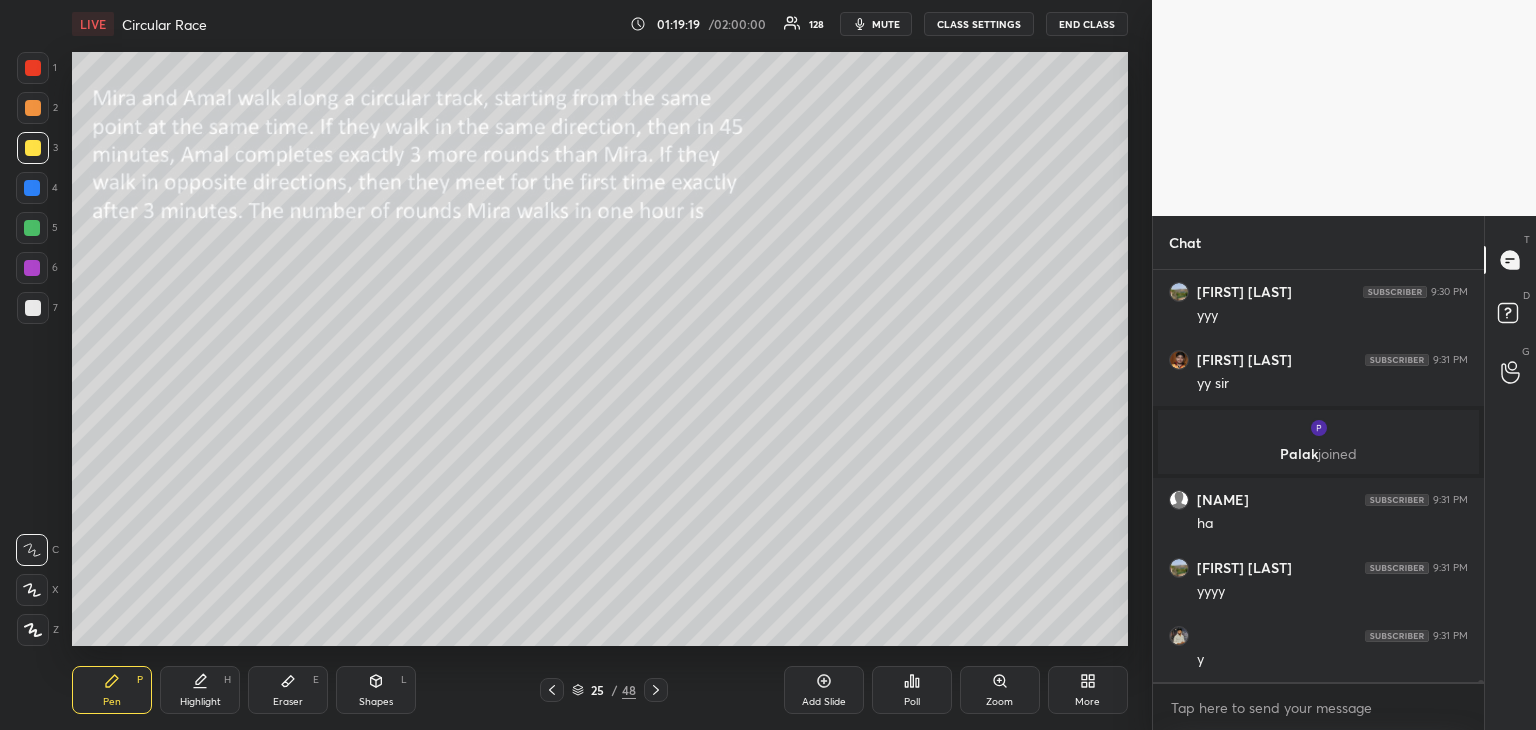 click 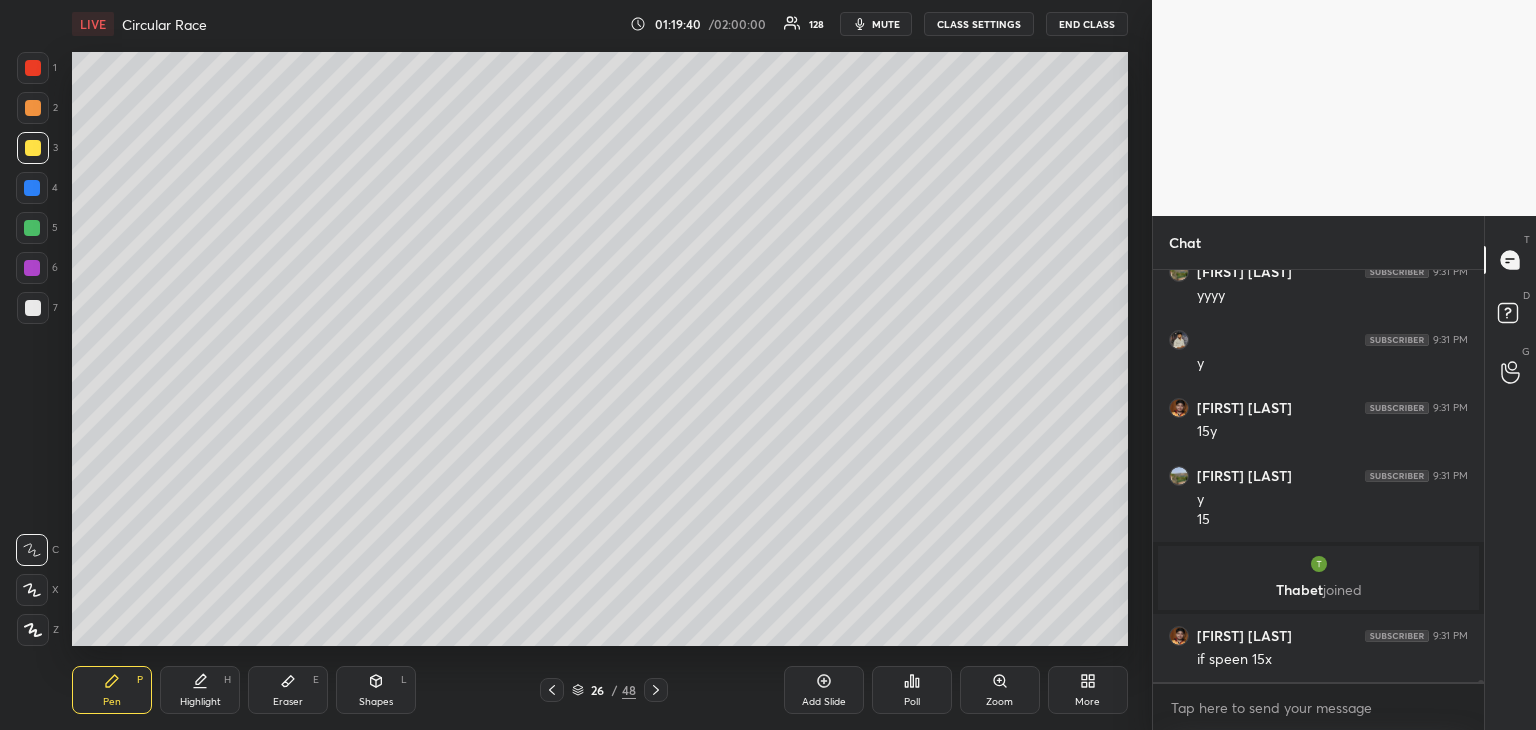 scroll, scrollTop: 92478, scrollLeft: 0, axis: vertical 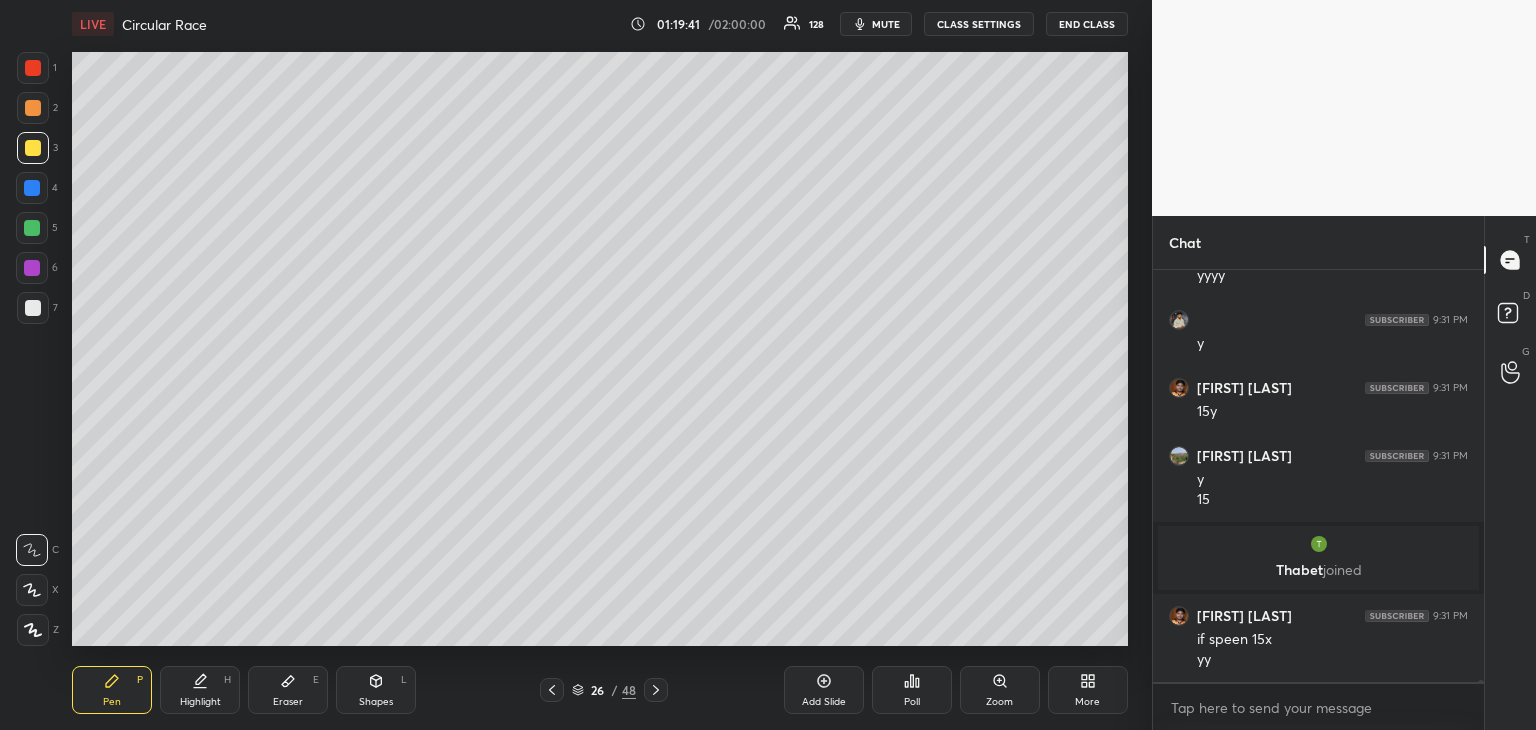 click 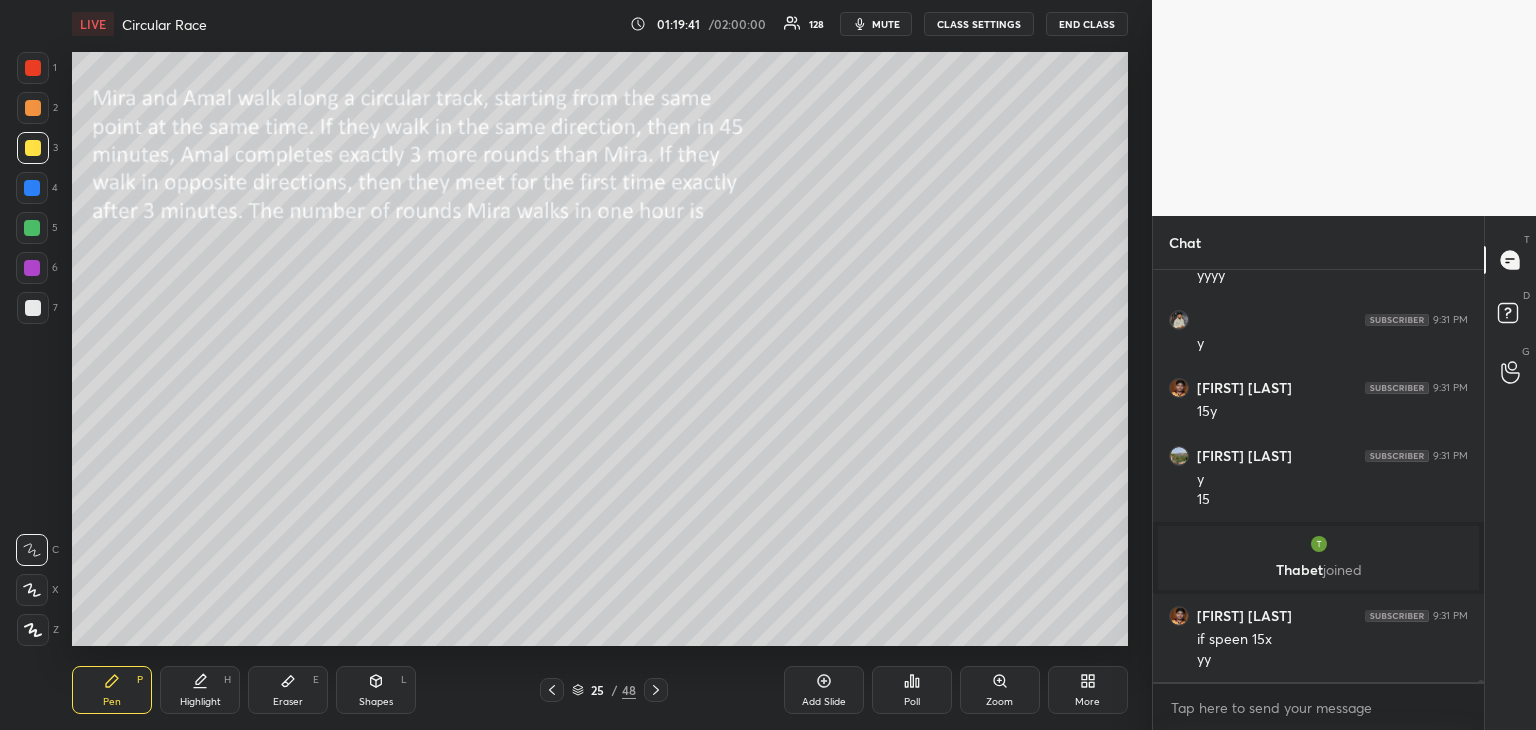 click on "Highlight H" at bounding box center [200, 690] 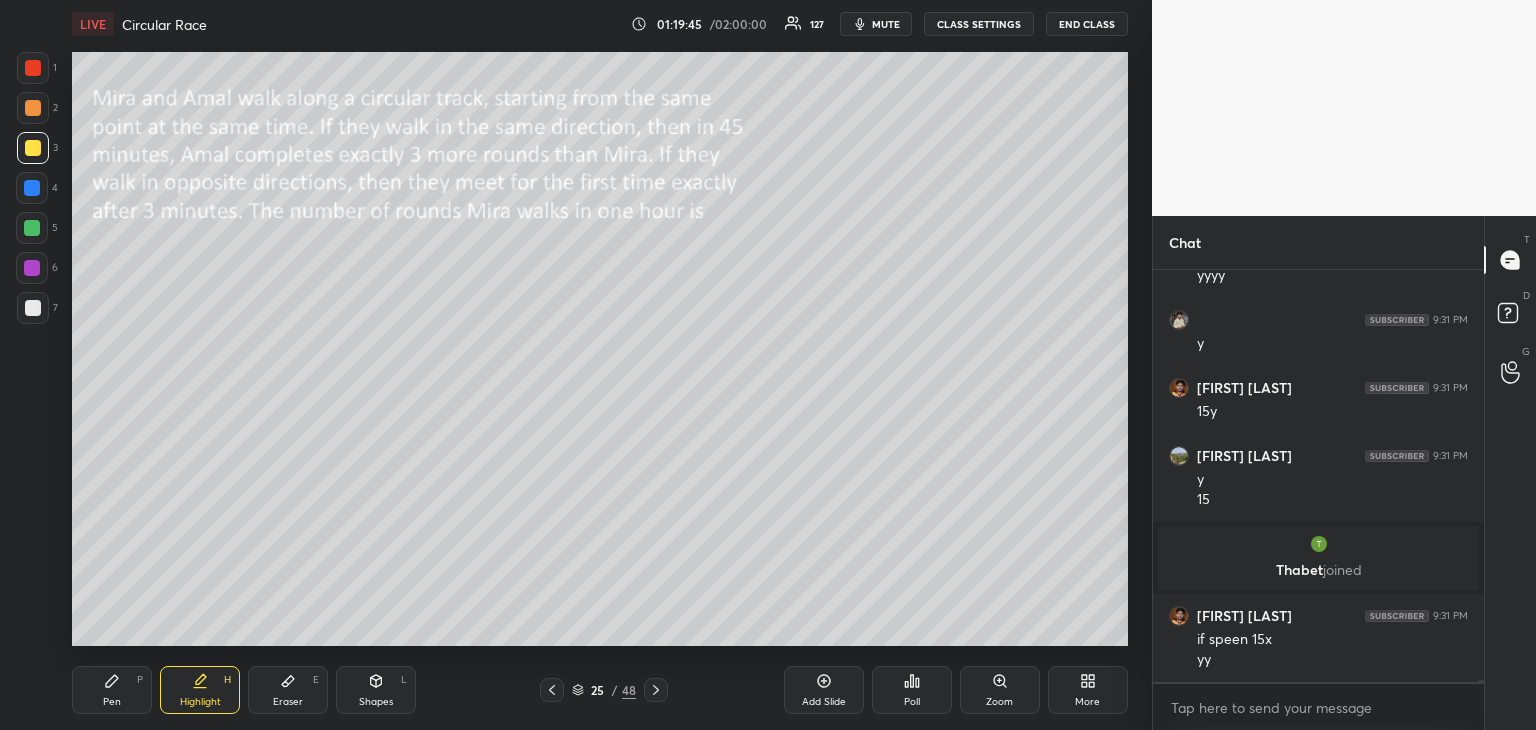 click 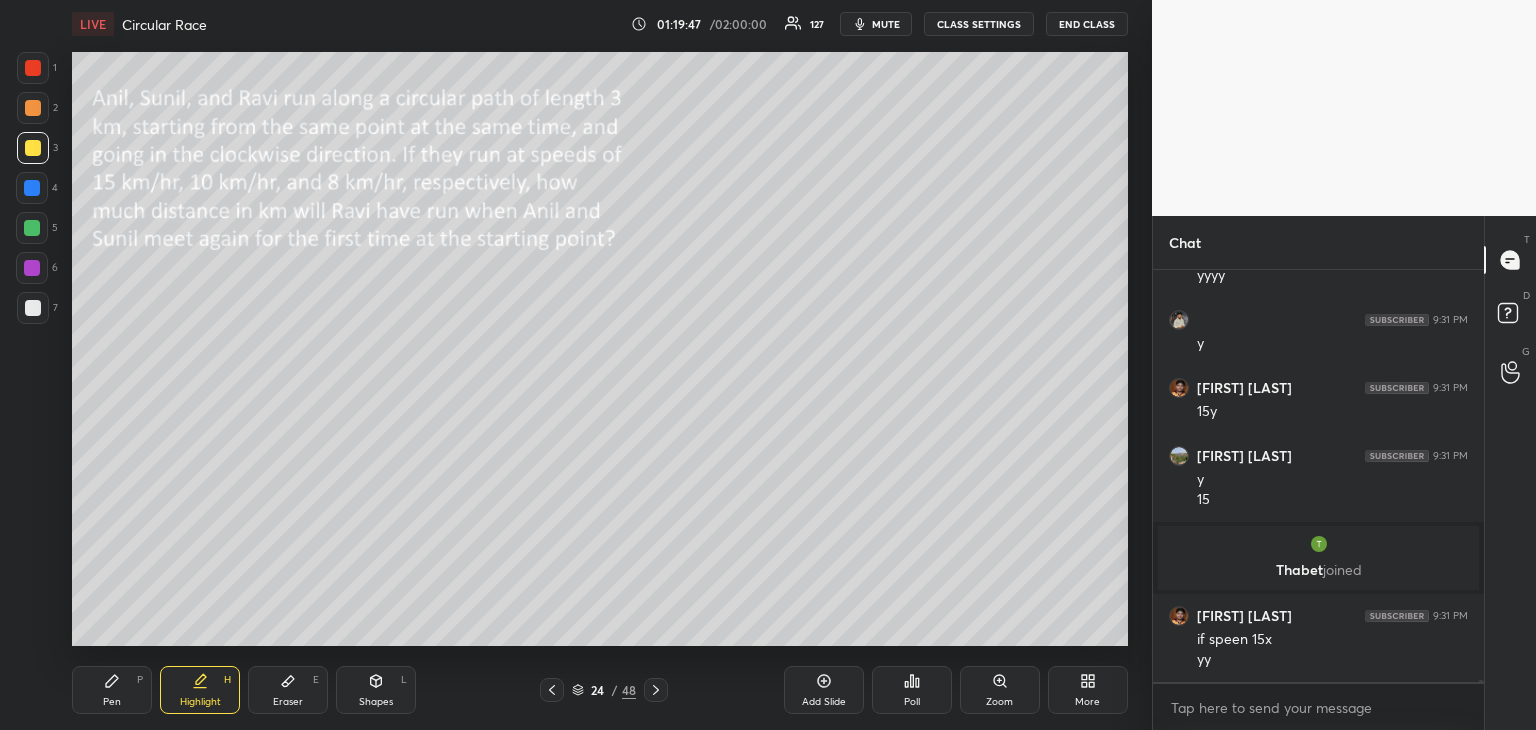 click 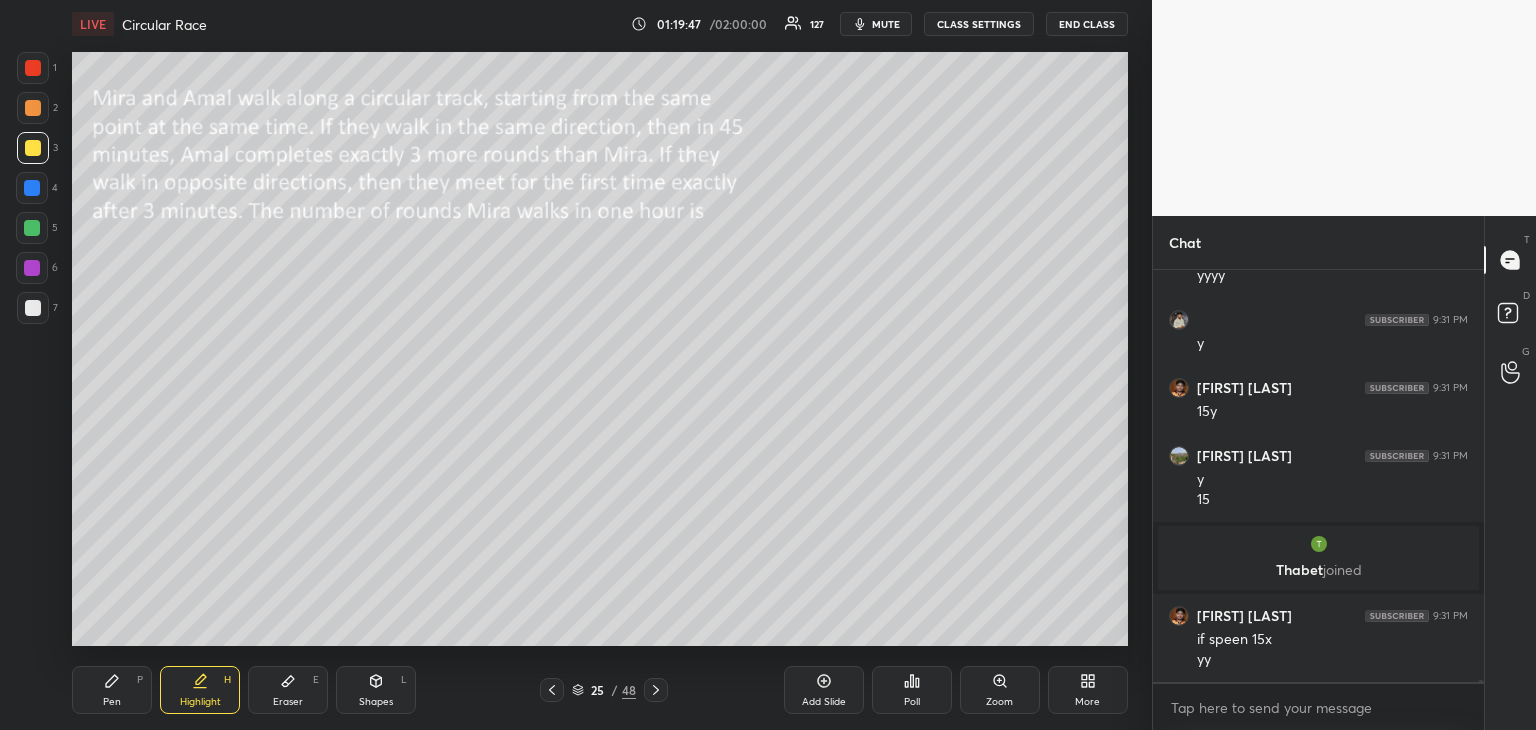 click 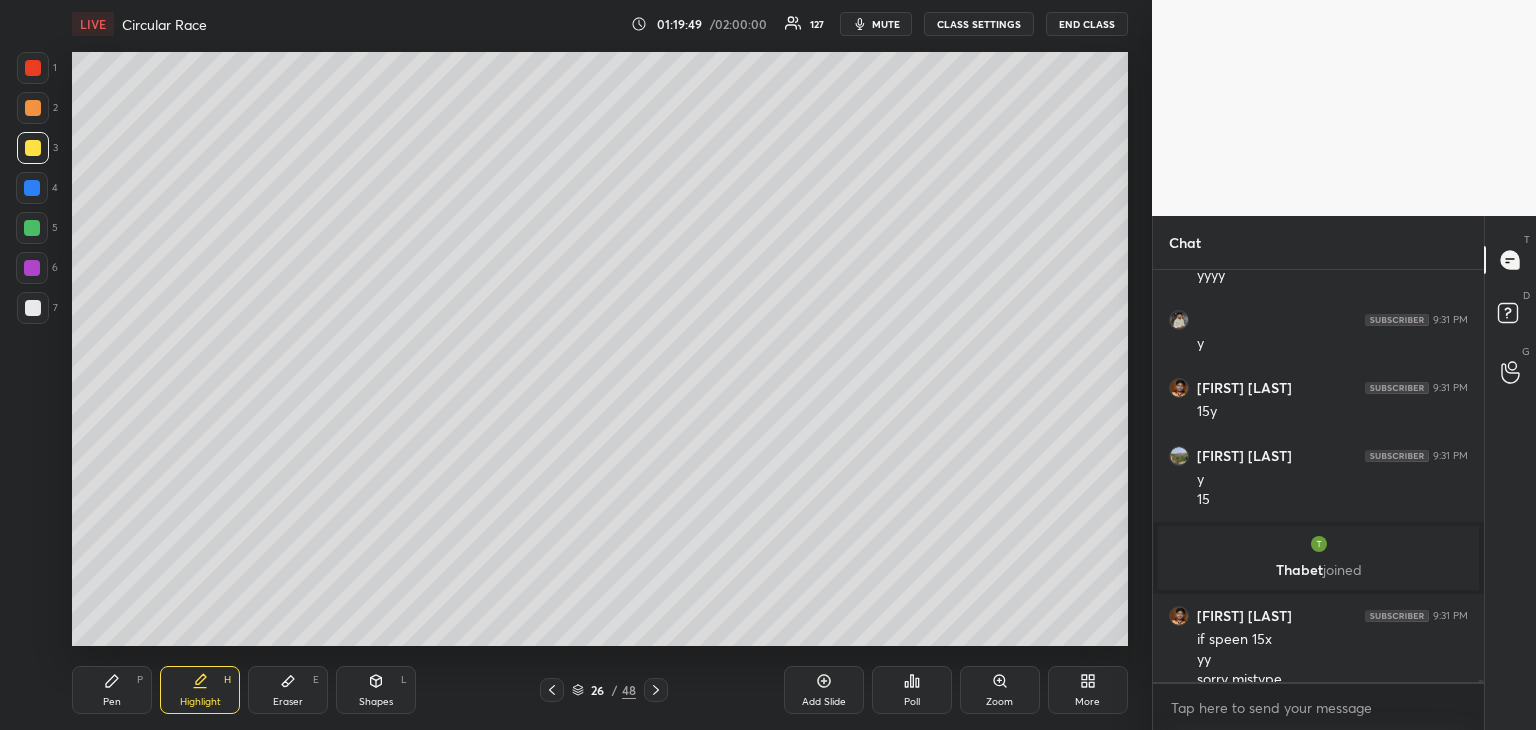 scroll, scrollTop: 92498, scrollLeft: 0, axis: vertical 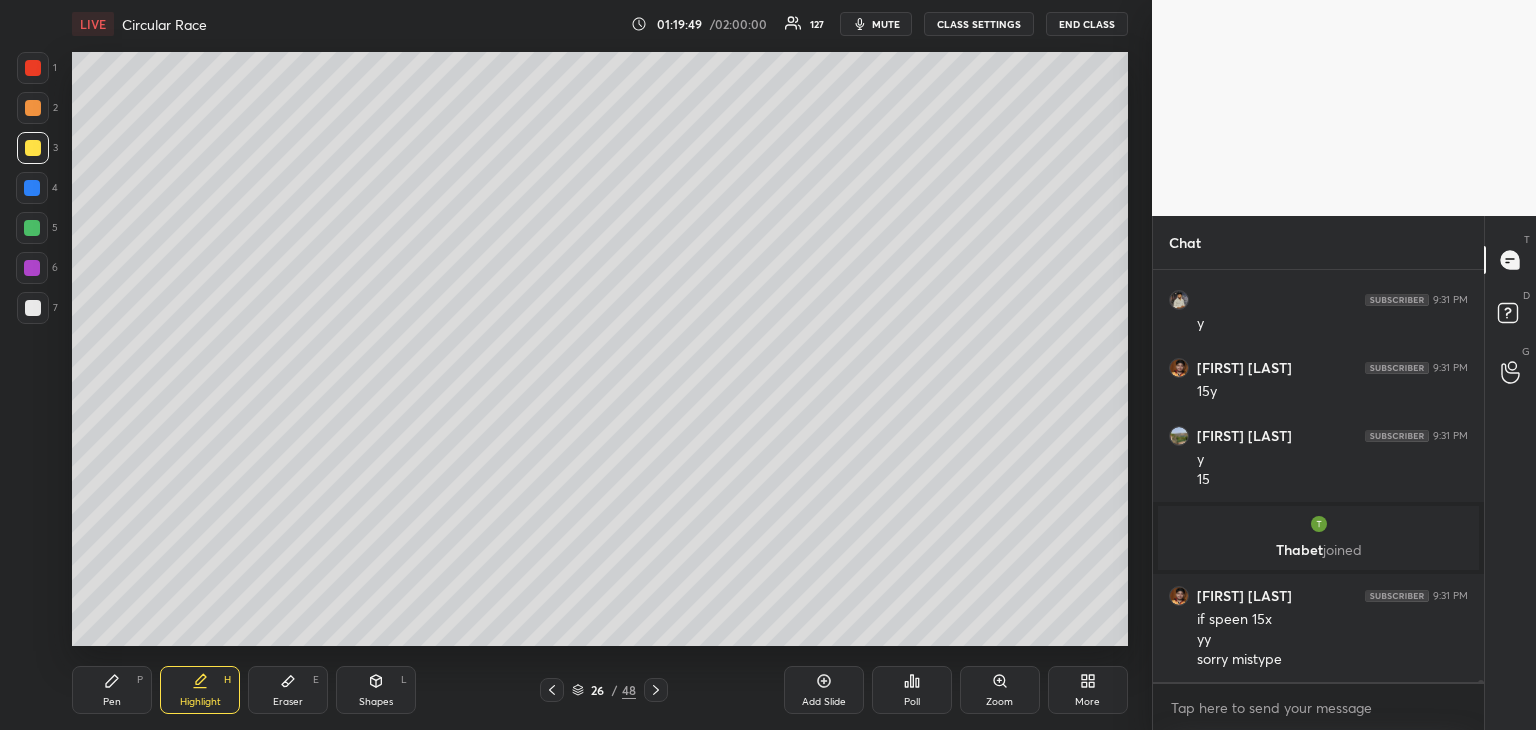 click on "Pen P" at bounding box center [112, 690] 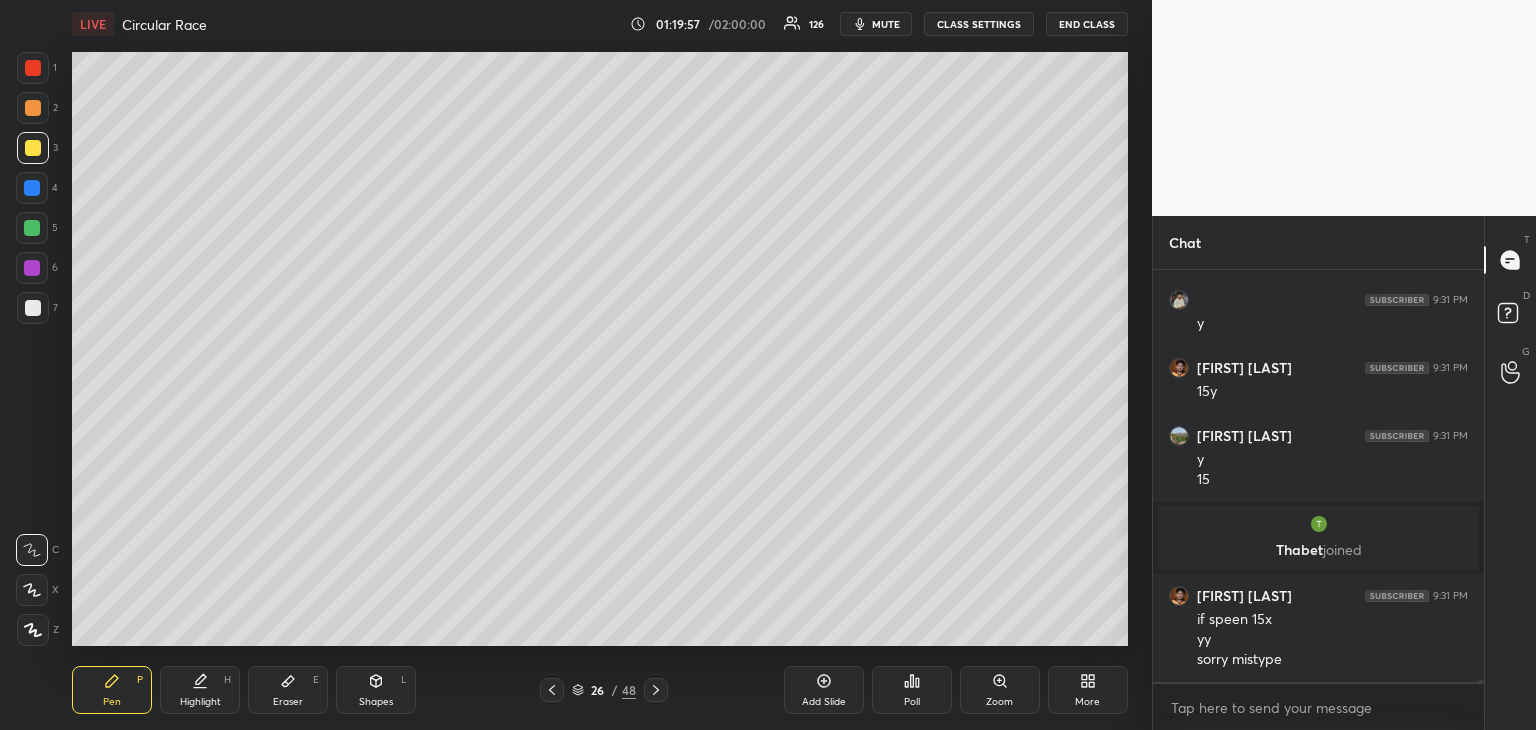 click at bounding box center [32, 268] 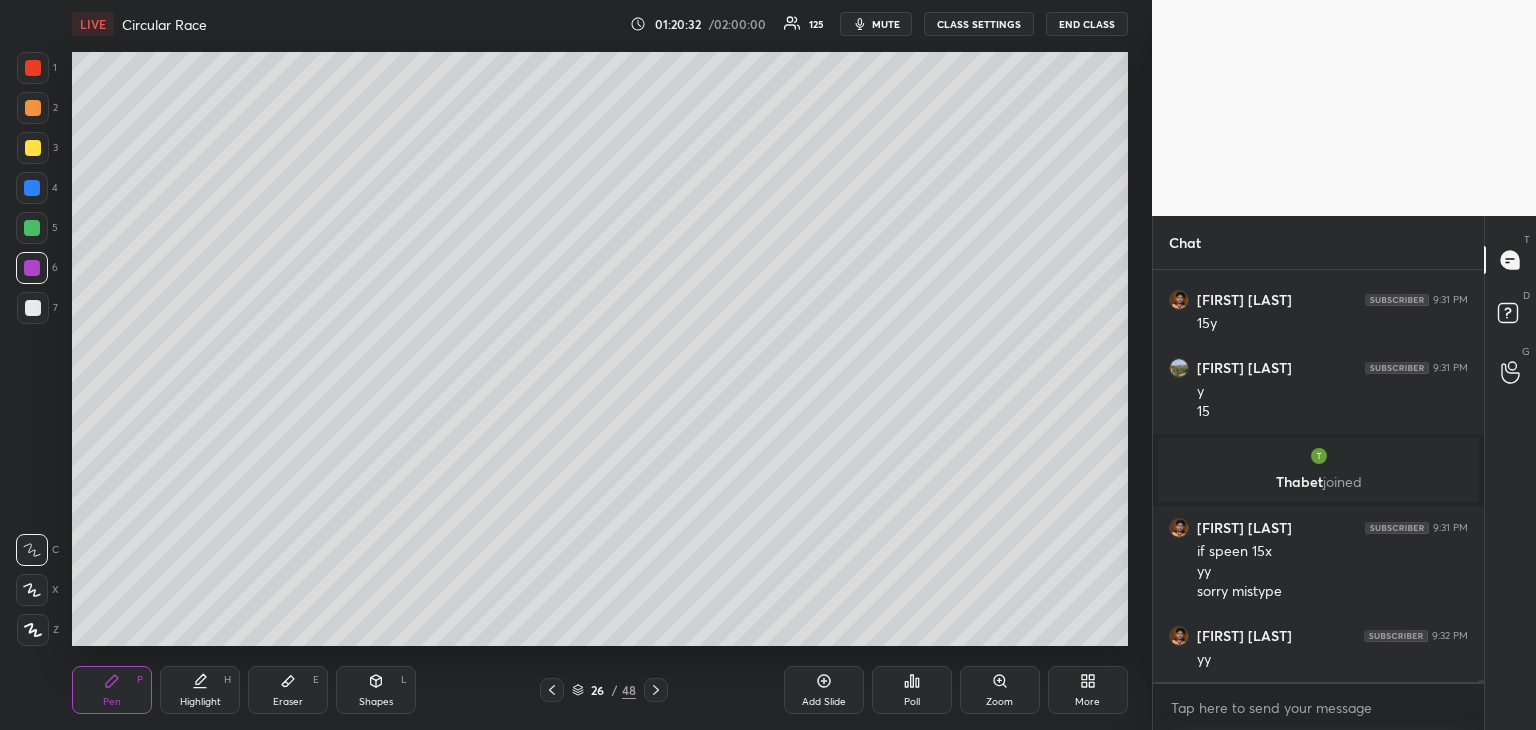 scroll, scrollTop: 92634, scrollLeft: 0, axis: vertical 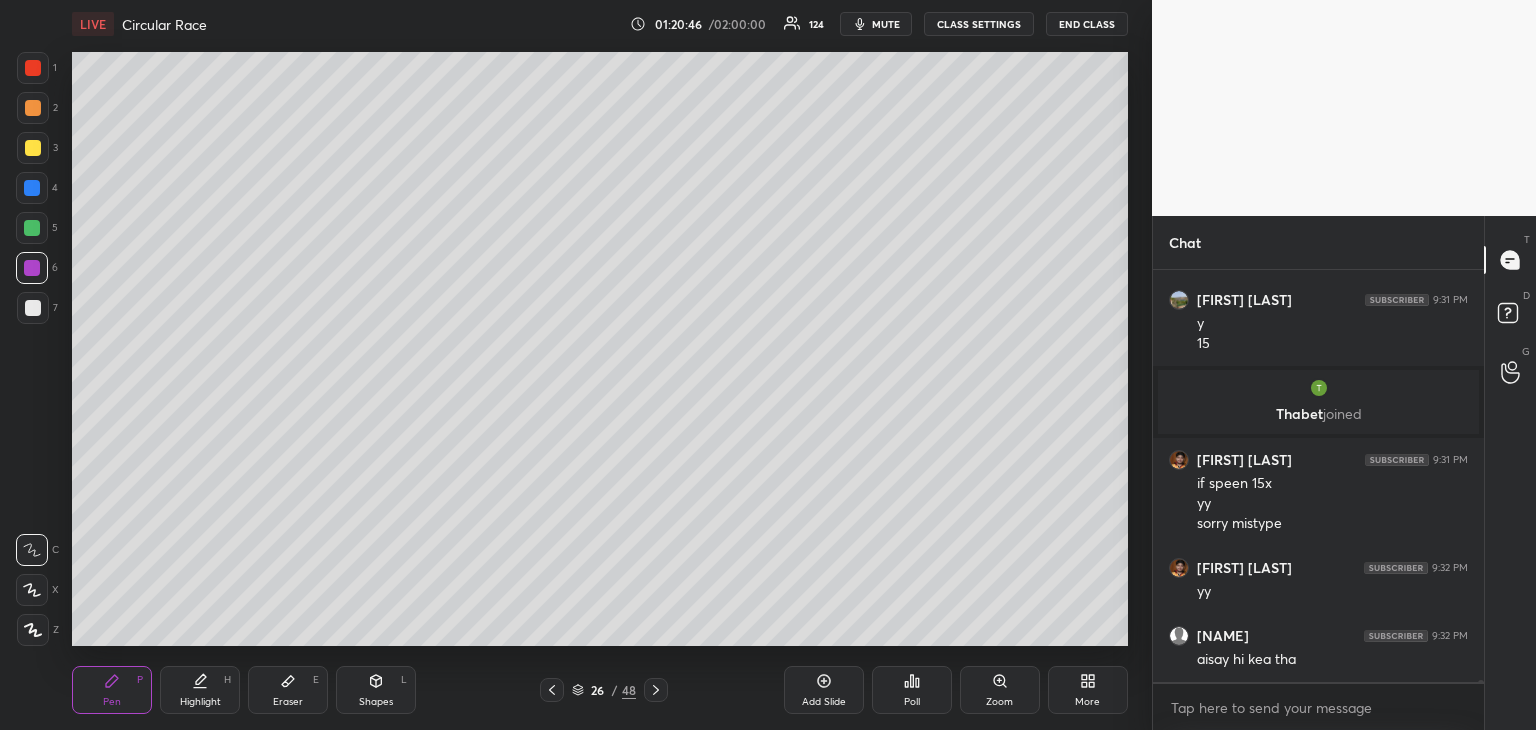 click 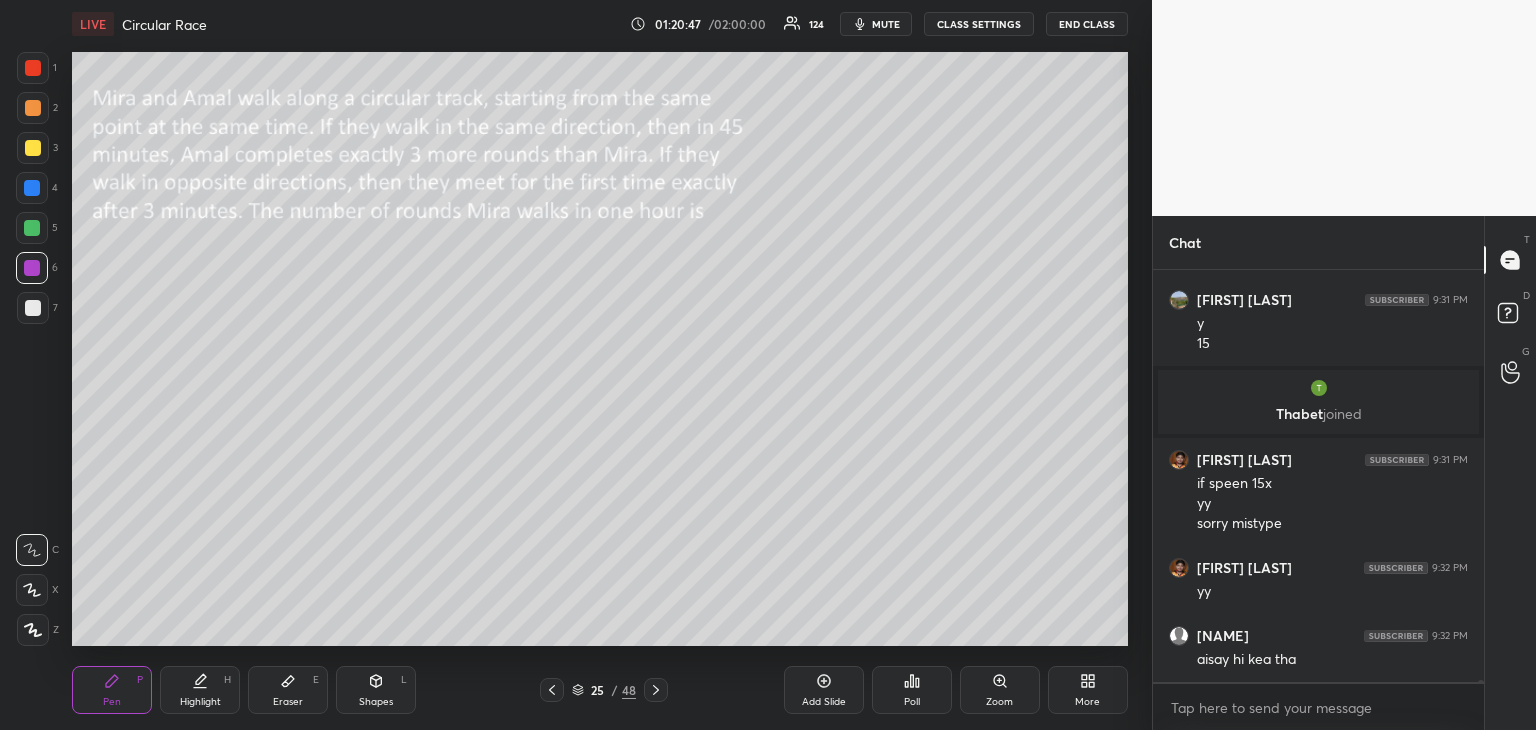 click on "Highlight H" at bounding box center (200, 690) 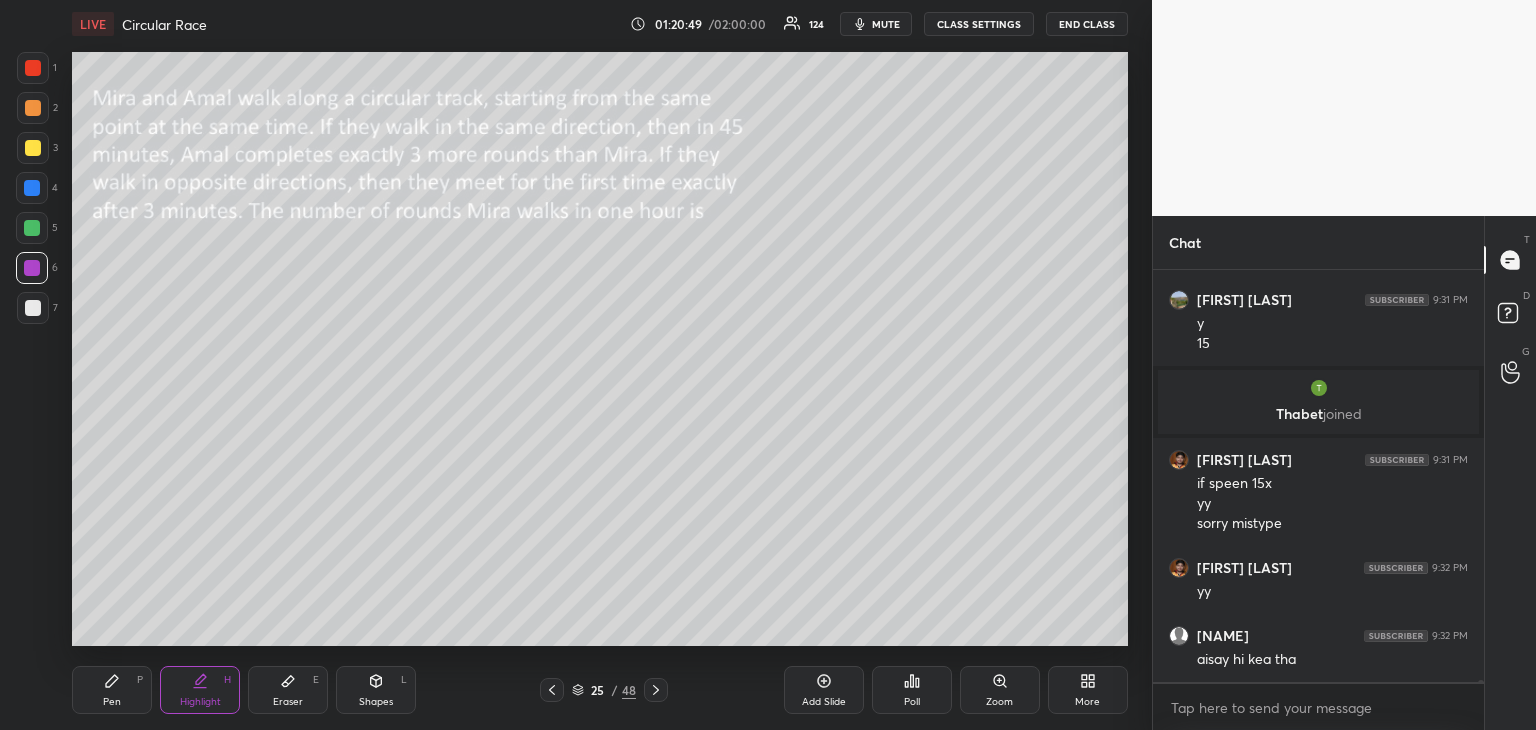 click at bounding box center (656, 690) 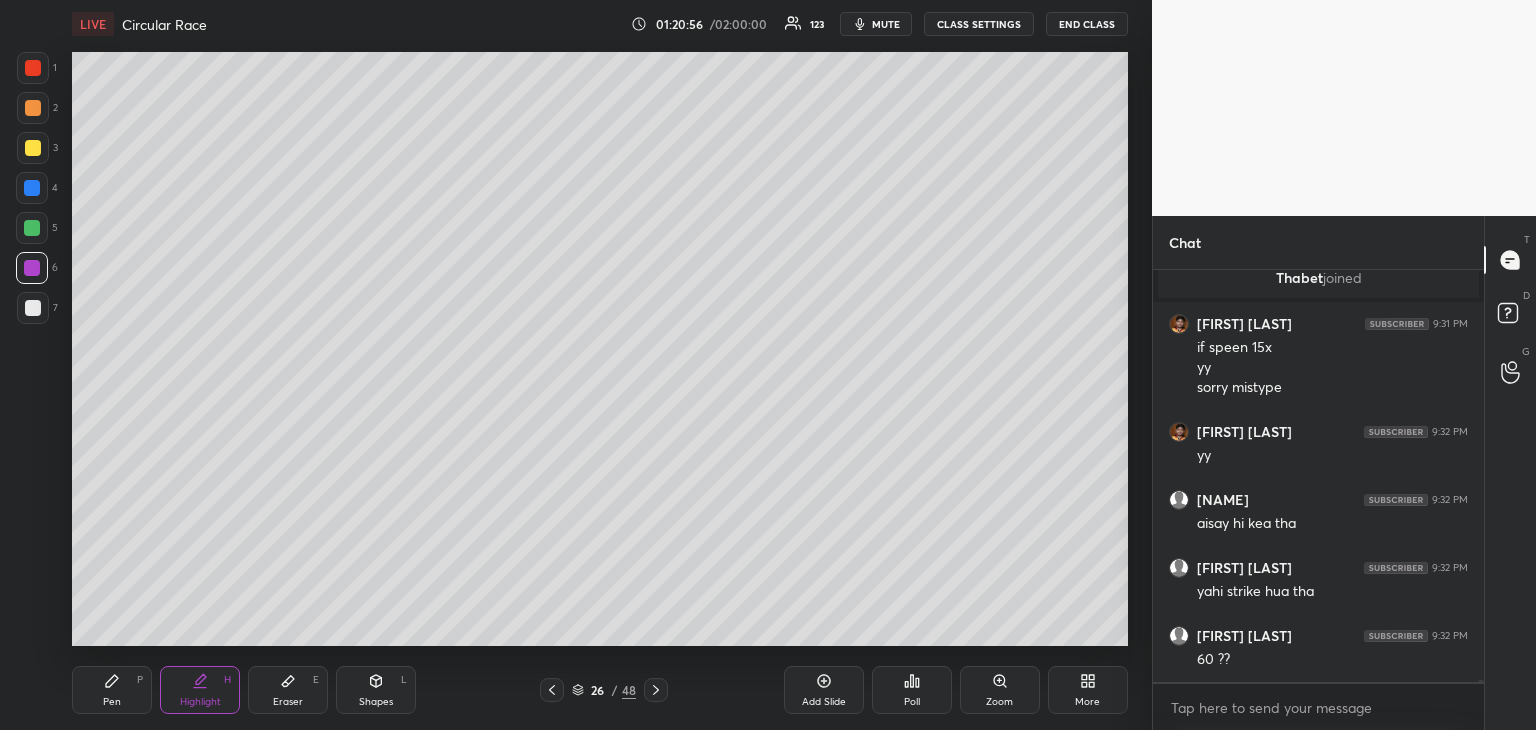 scroll, scrollTop: 92838, scrollLeft: 0, axis: vertical 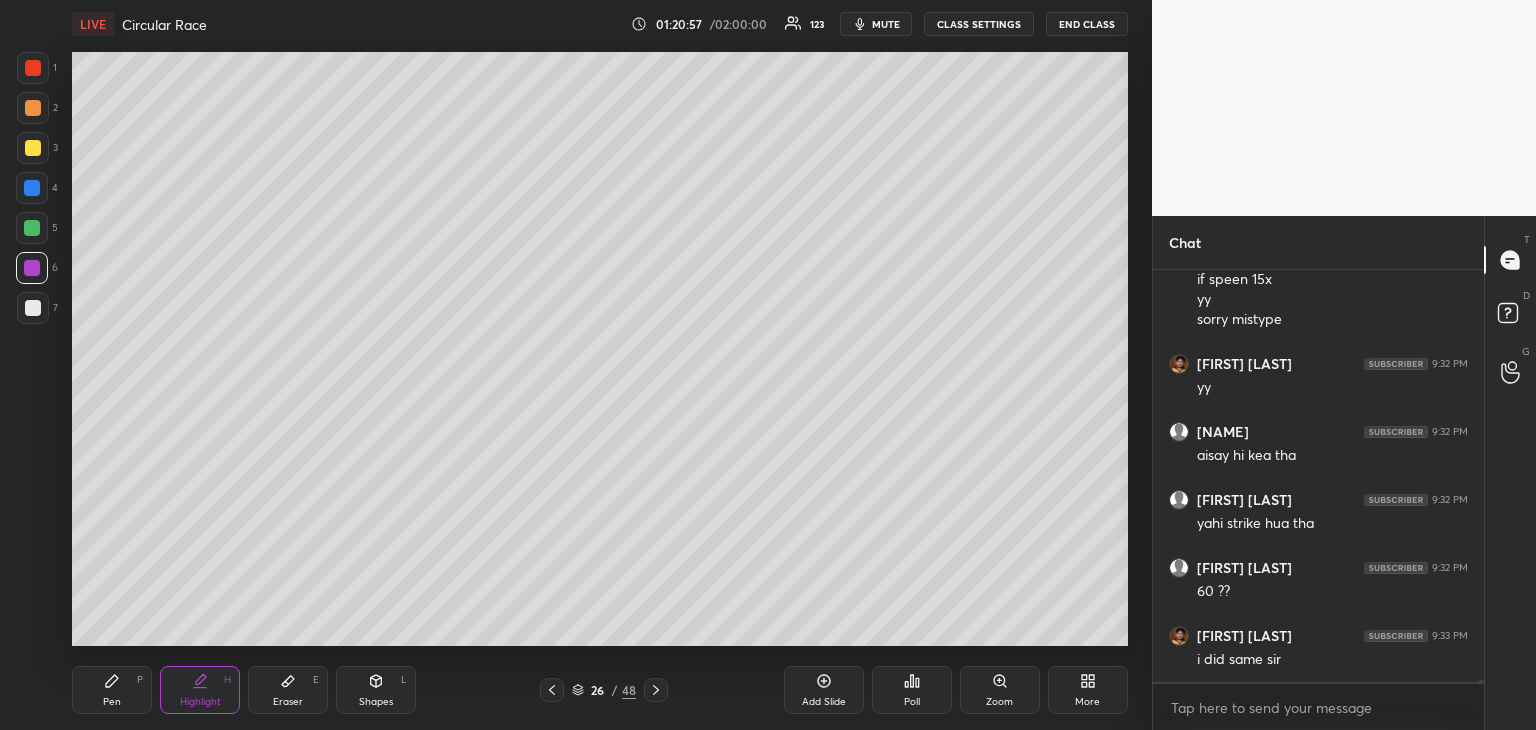 click on "Pen P" at bounding box center (112, 690) 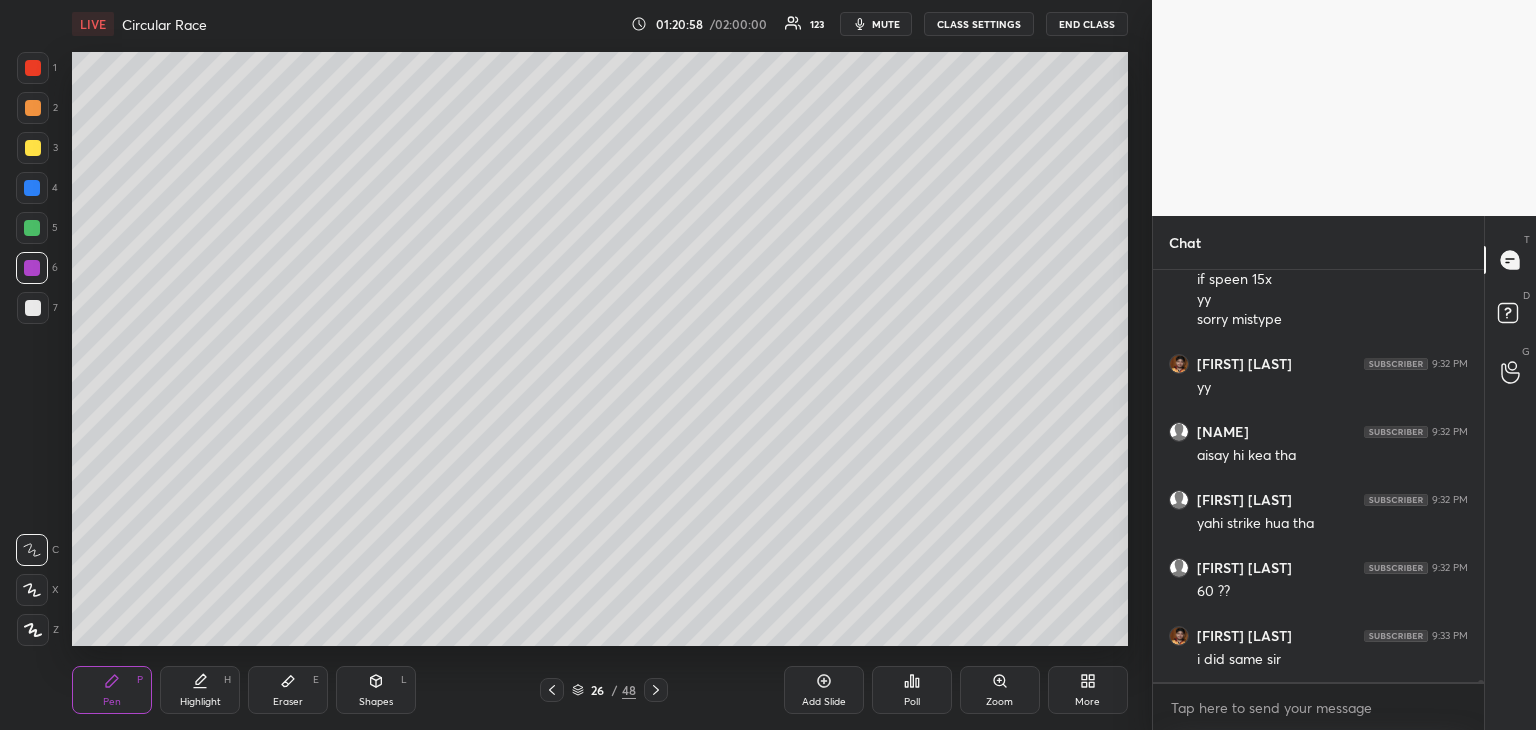 scroll, scrollTop: 92906, scrollLeft: 0, axis: vertical 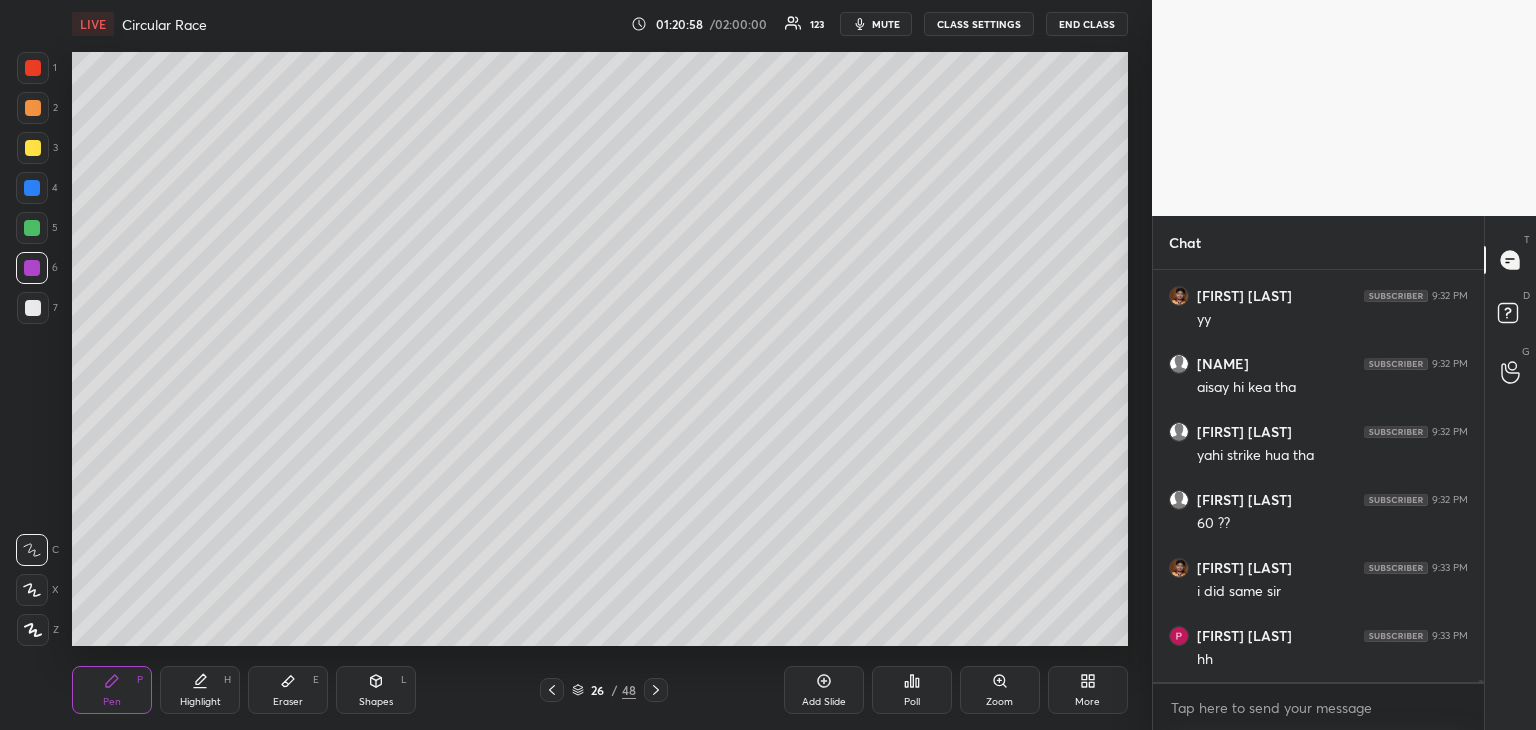click 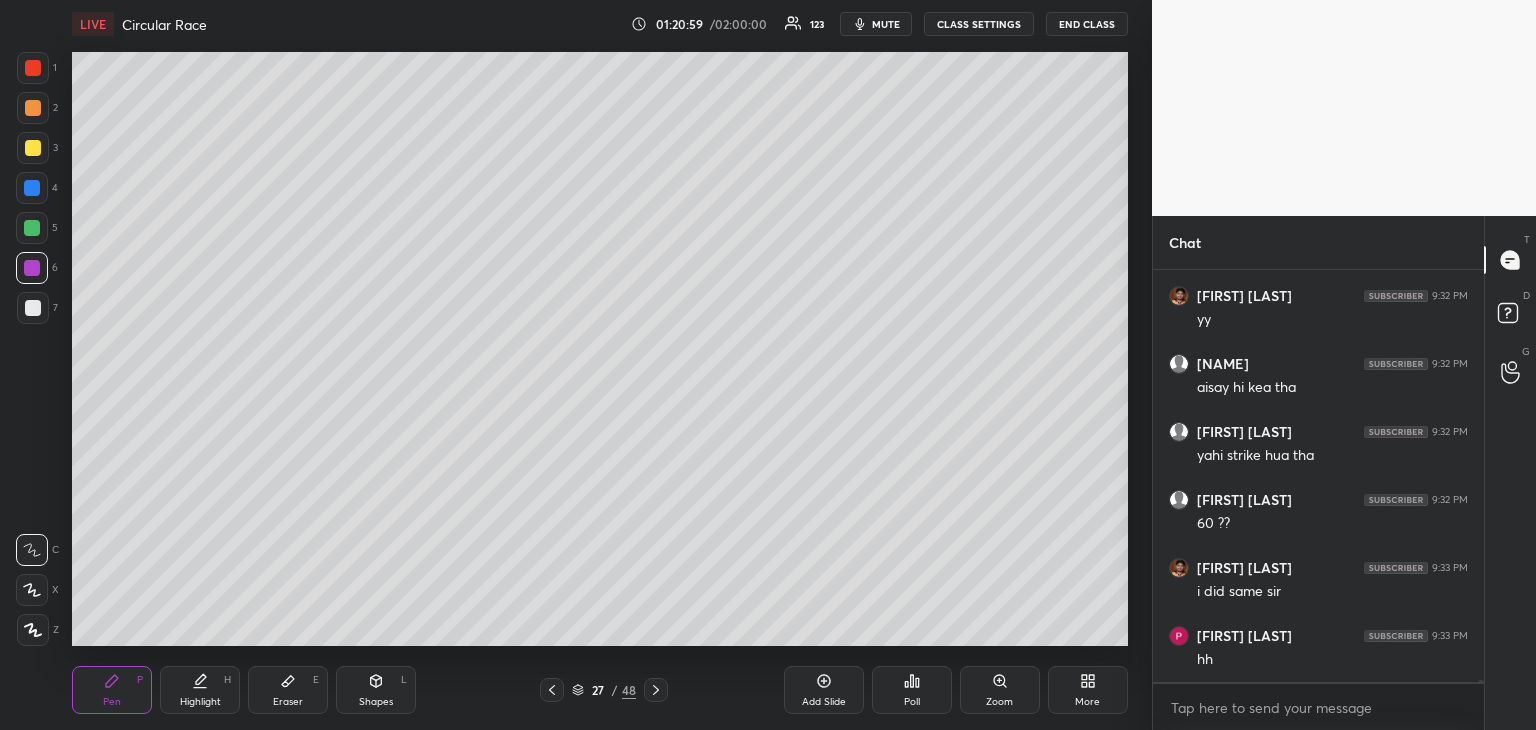 click 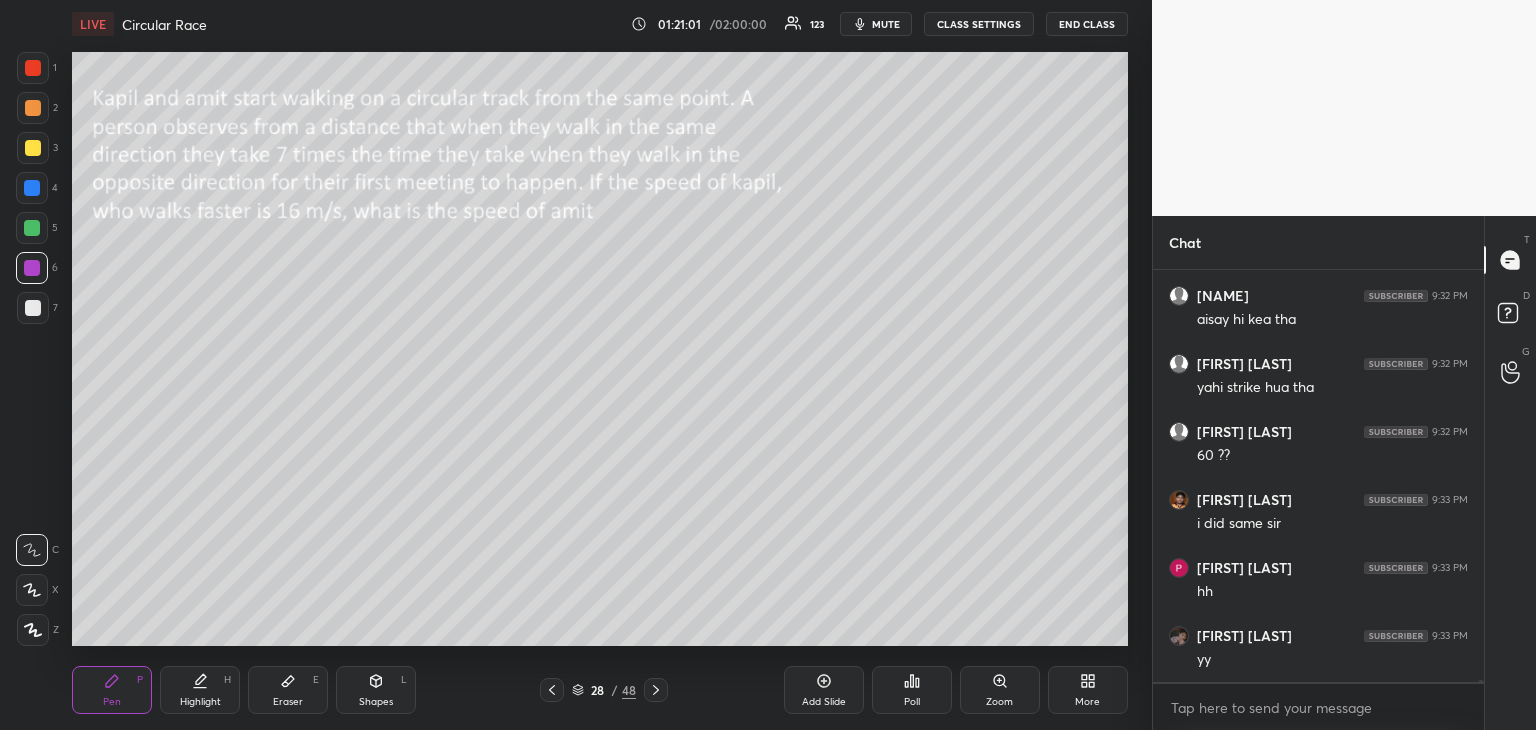 scroll, scrollTop: 93110, scrollLeft: 0, axis: vertical 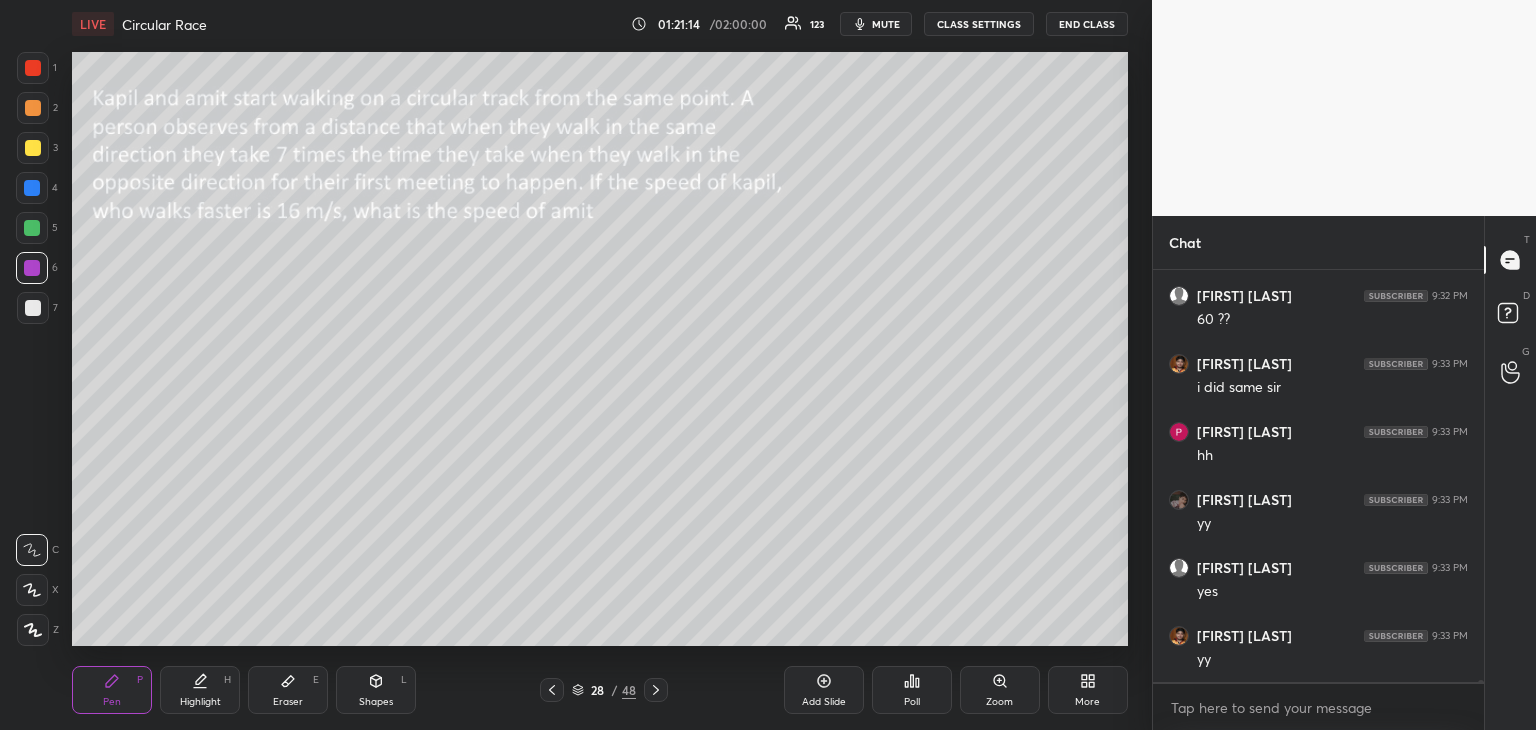 click on "Shapes" at bounding box center [376, 702] 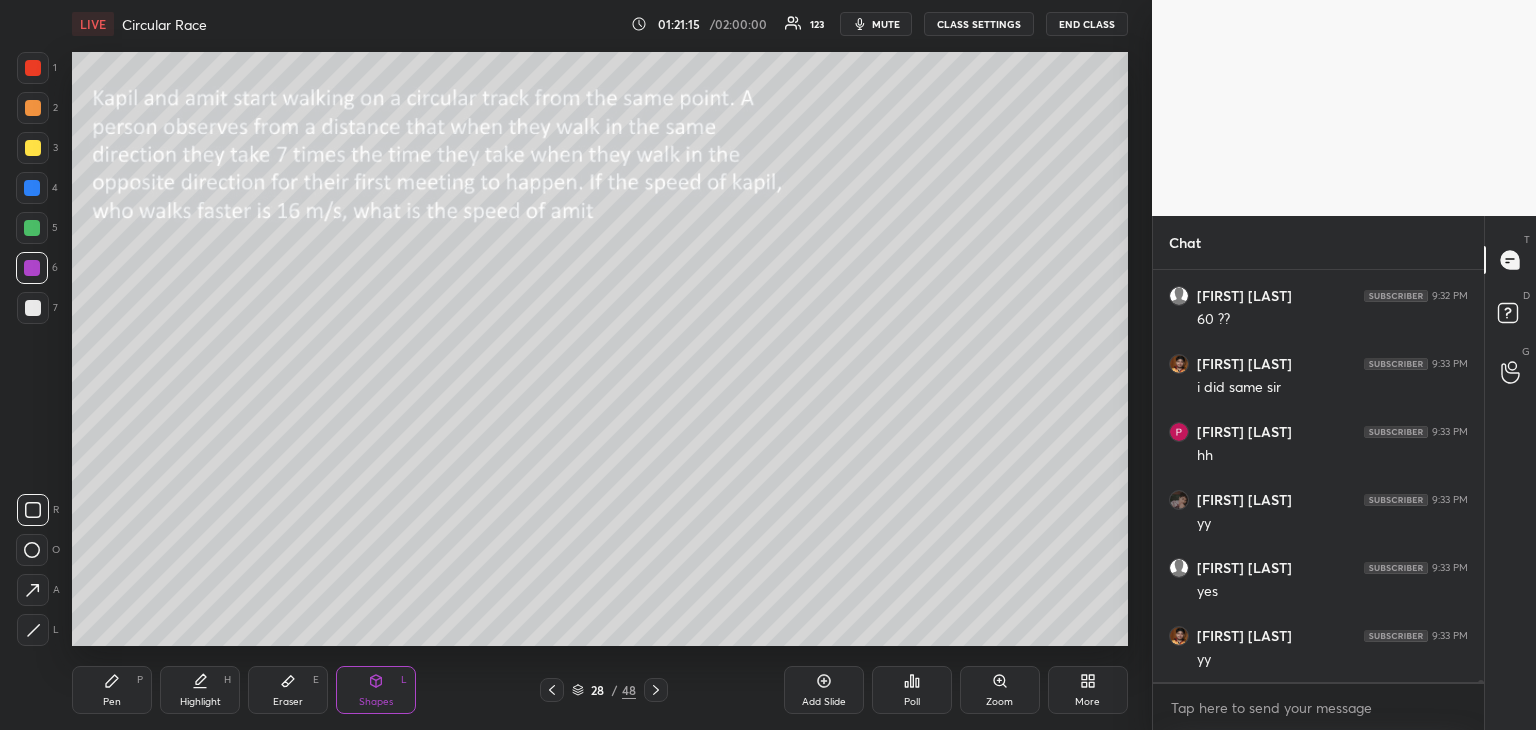 click at bounding box center (33, 148) 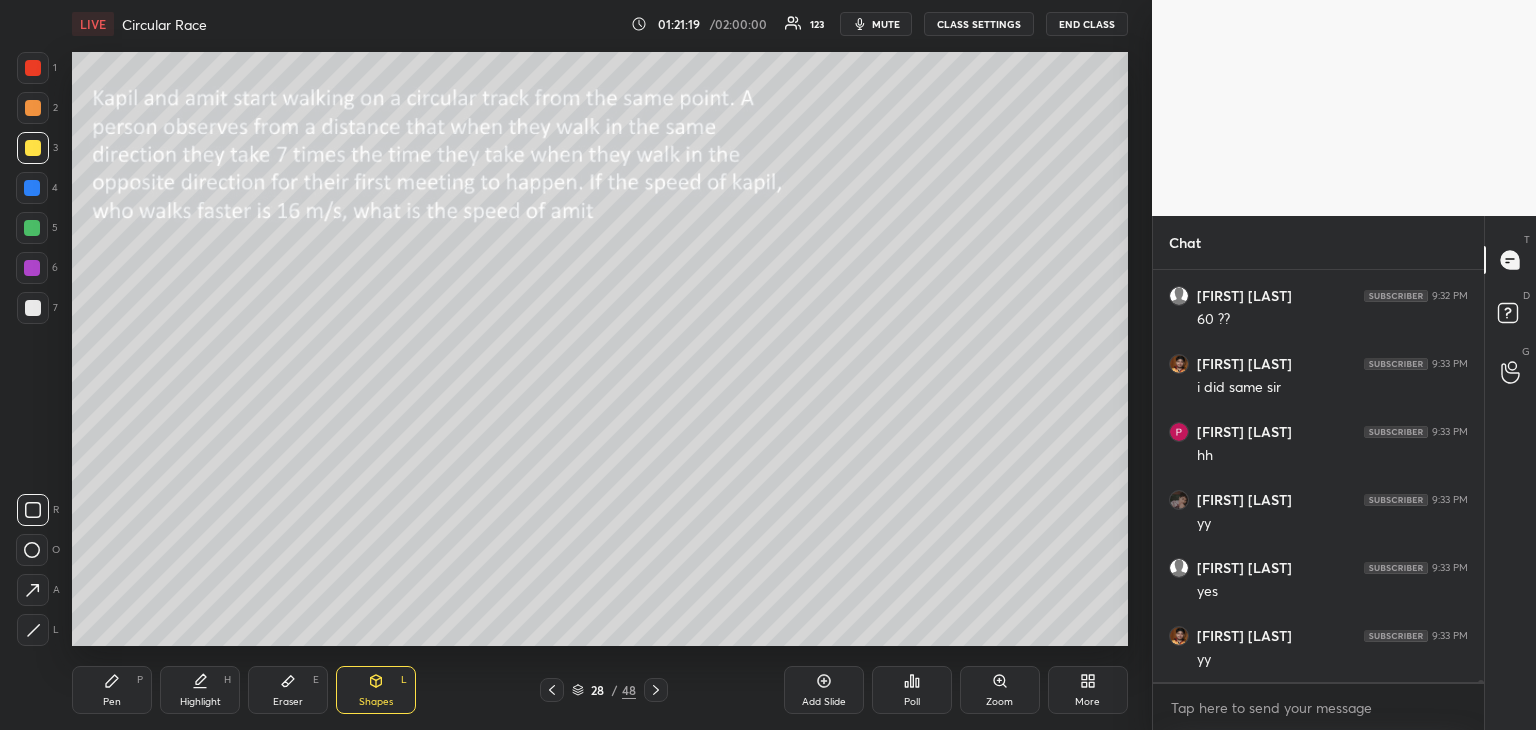 click on "Pen P" at bounding box center [112, 690] 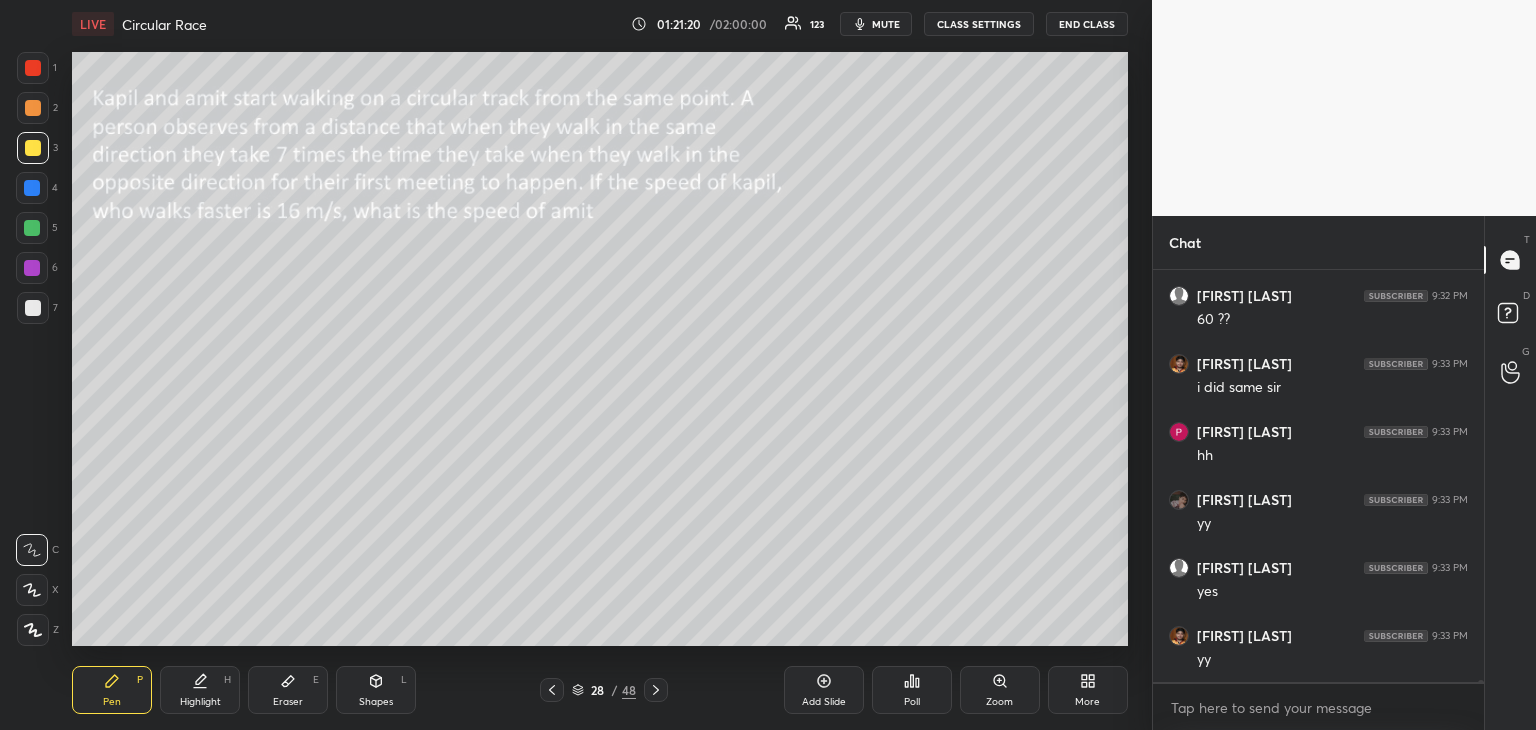 click on "mute" at bounding box center [886, 24] 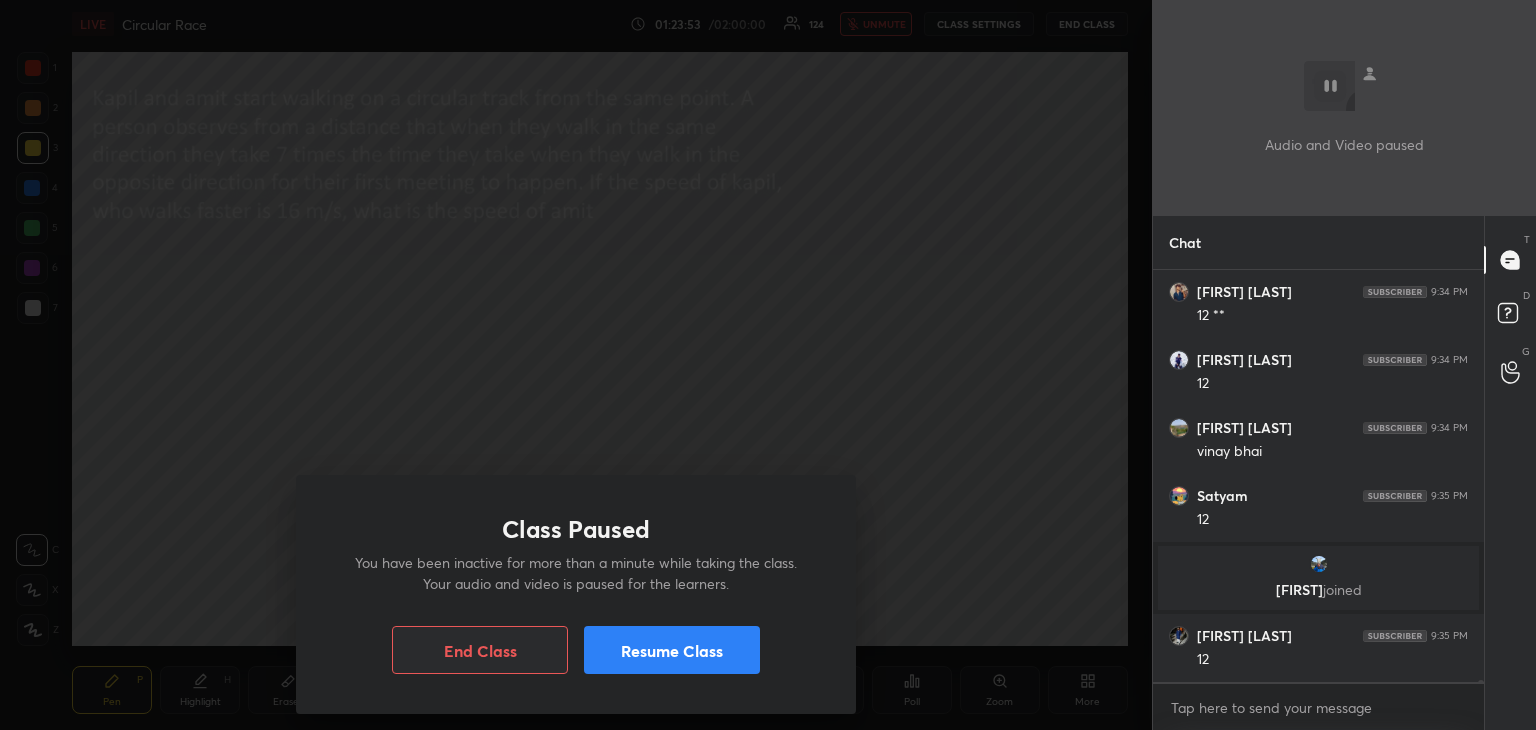 scroll, scrollTop: 94006, scrollLeft: 0, axis: vertical 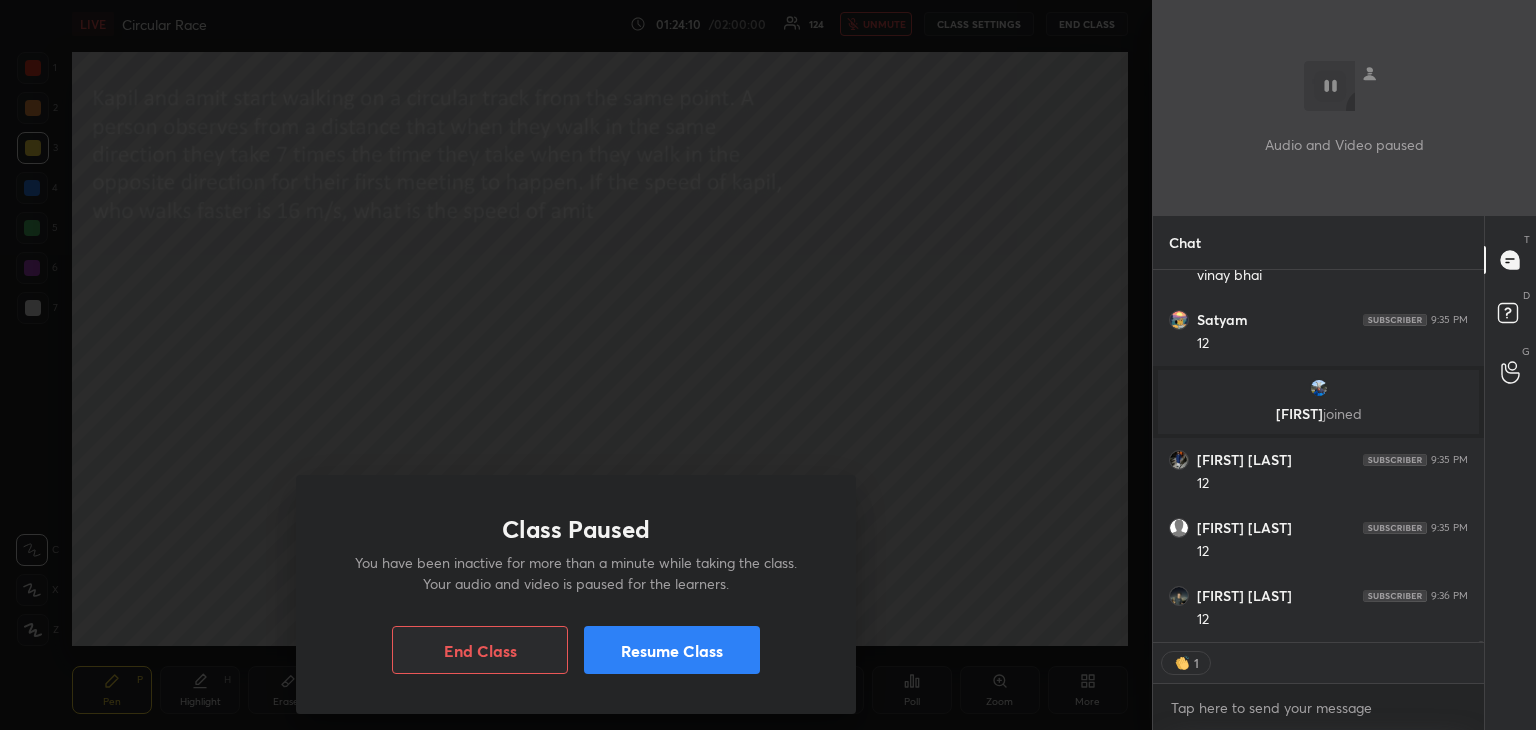 type on "x" 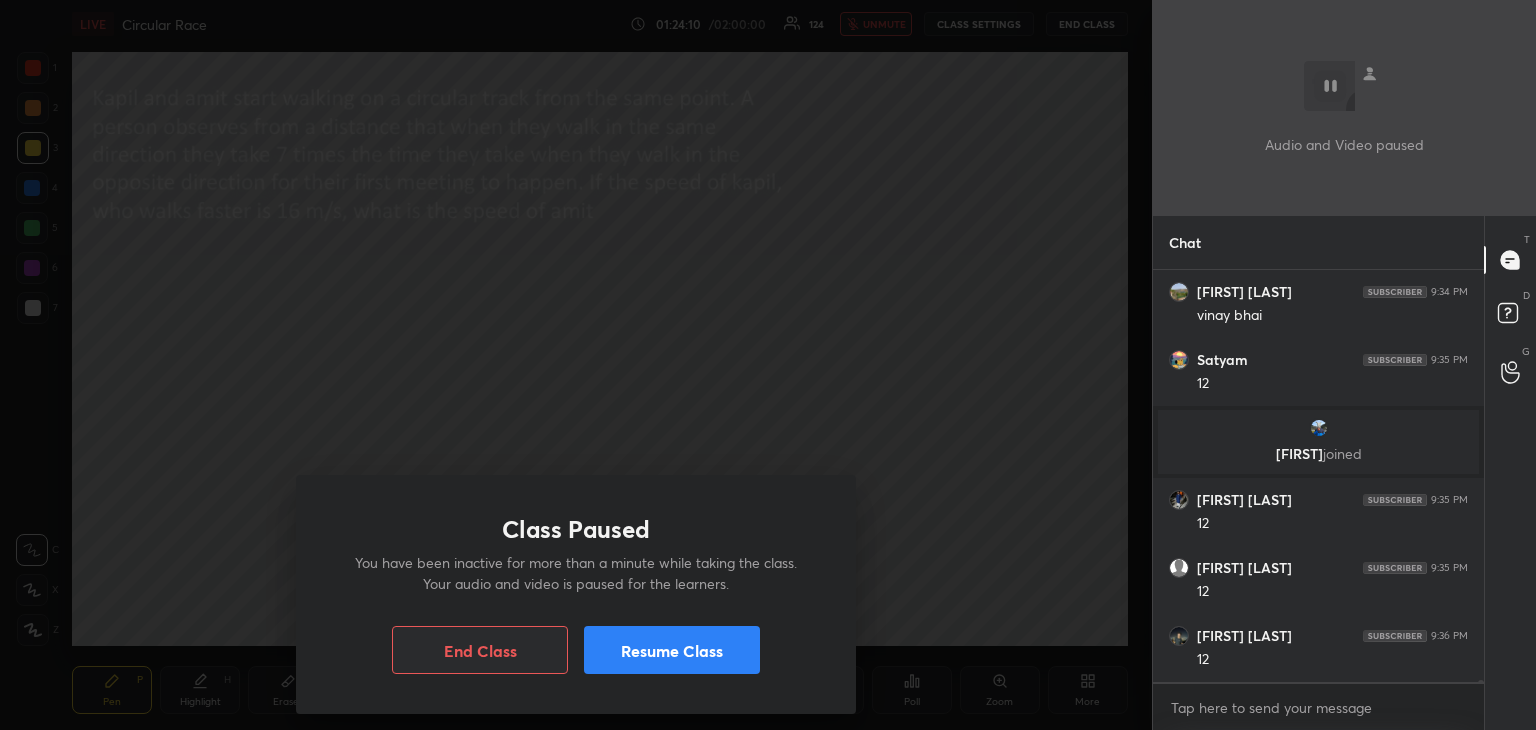 scroll, scrollTop: 5, scrollLeft: 6, axis: both 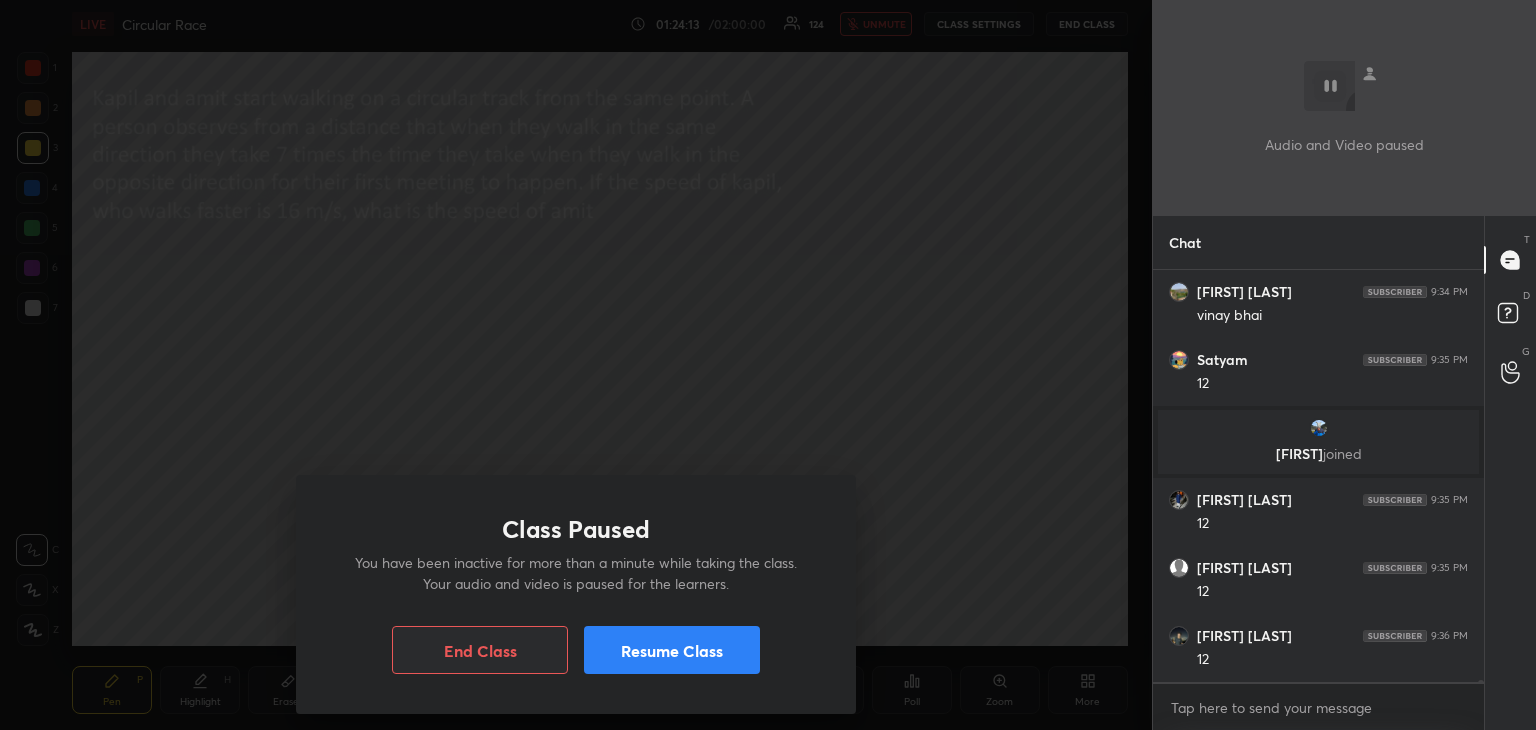 click on "Resume Class" at bounding box center (672, 650) 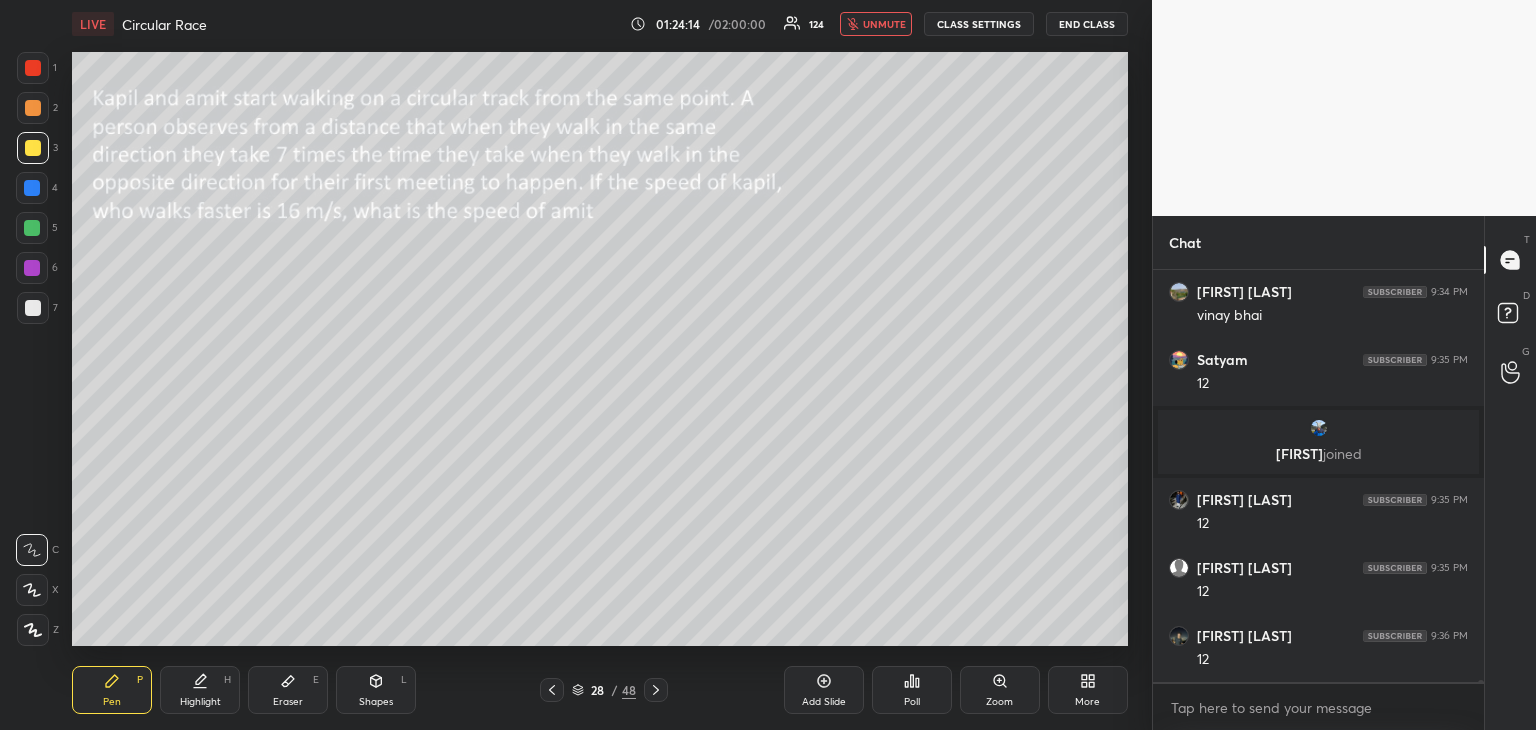 click on "unmute" at bounding box center (884, 24) 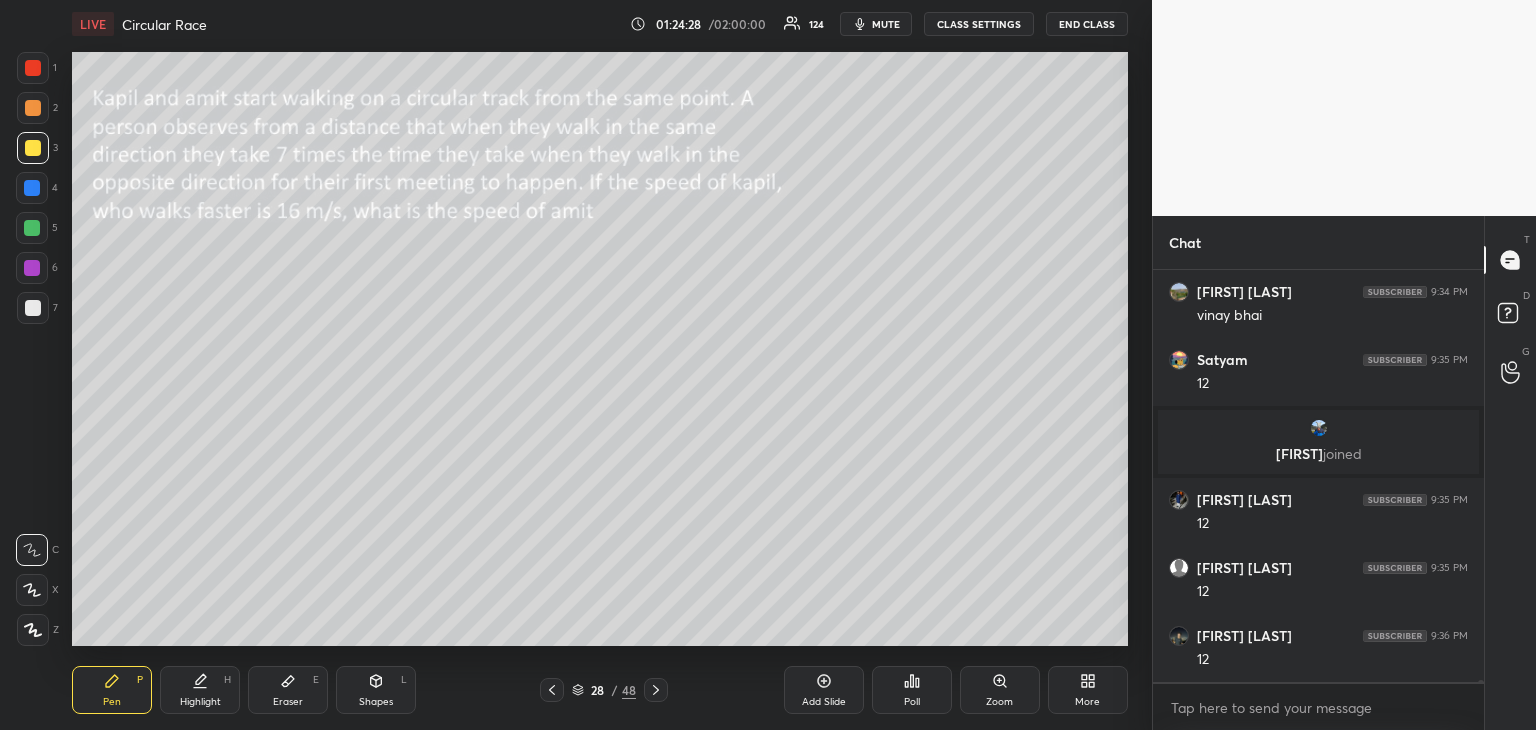 click at bounding box center [32, 188] 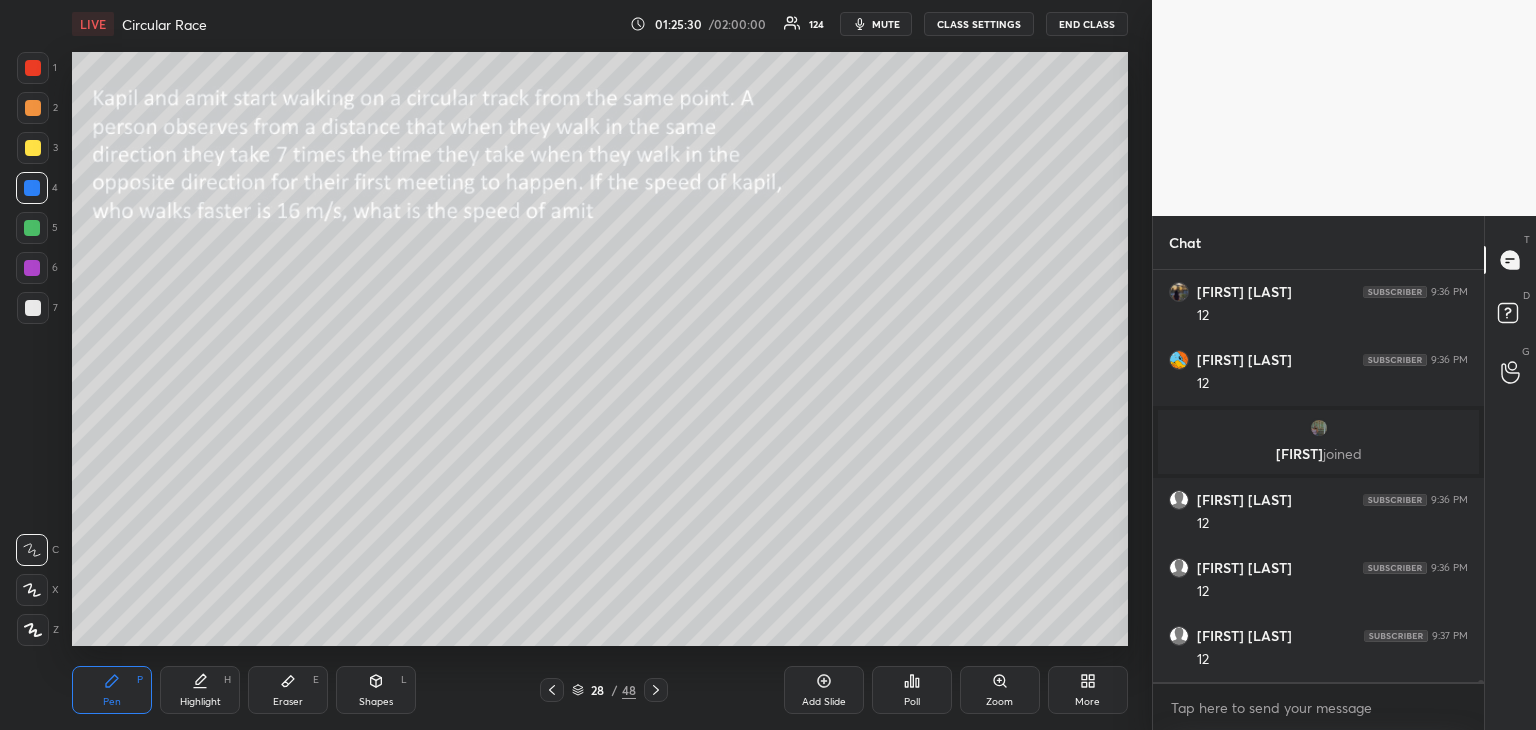 scroll, scrollTop: 94446, scrollLeft: 0, axis: vertical 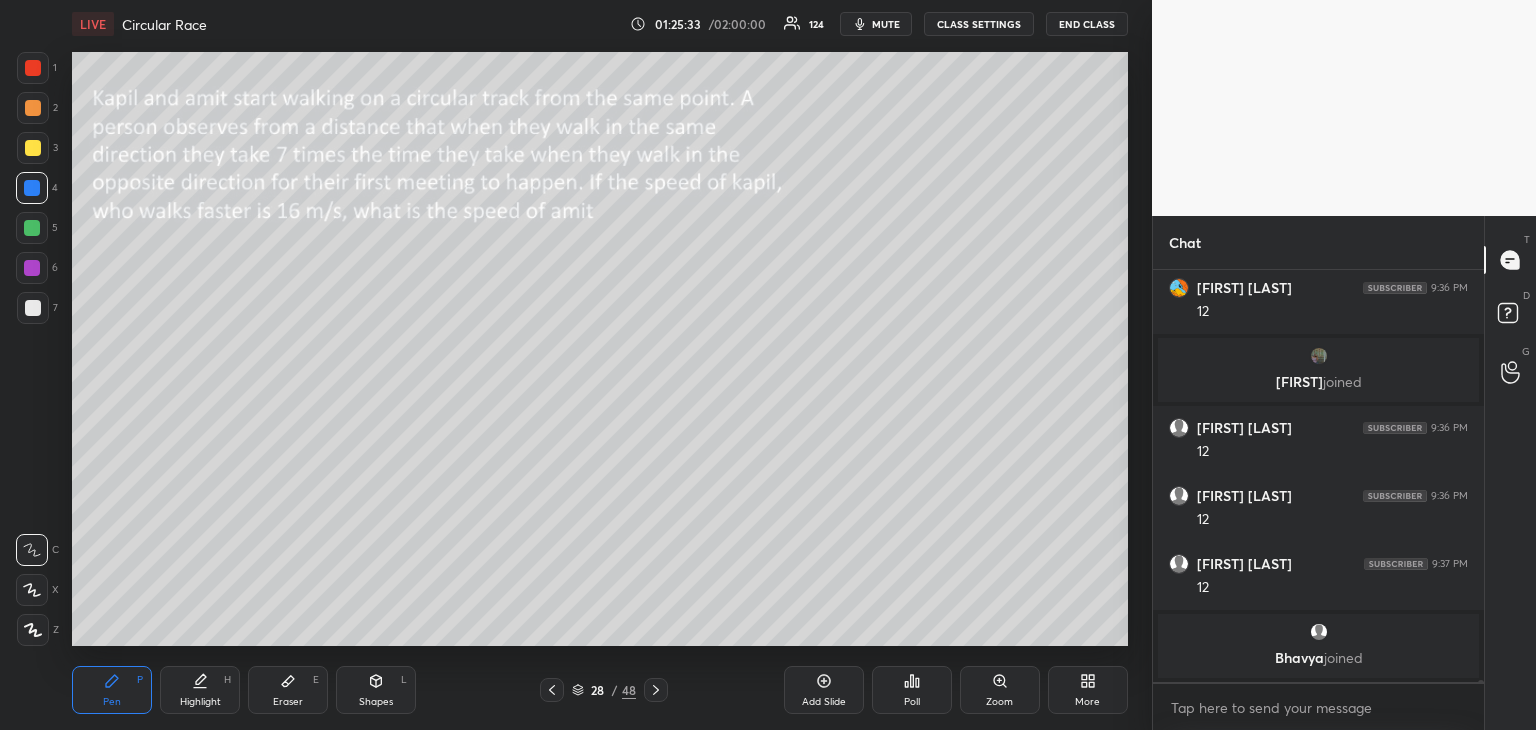 click 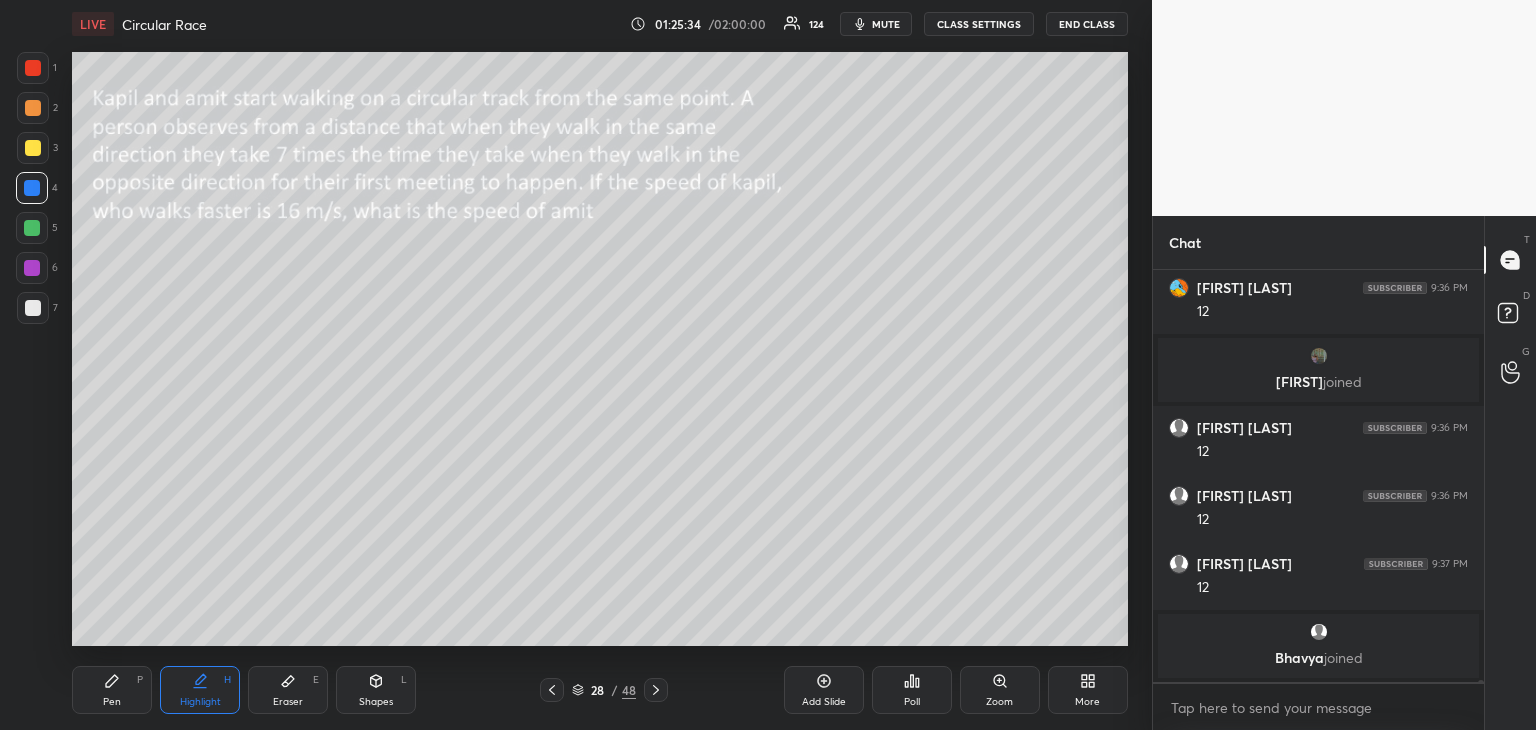 scroll, scrollTop: 94442, scrollLeft: 0, axis: vertical 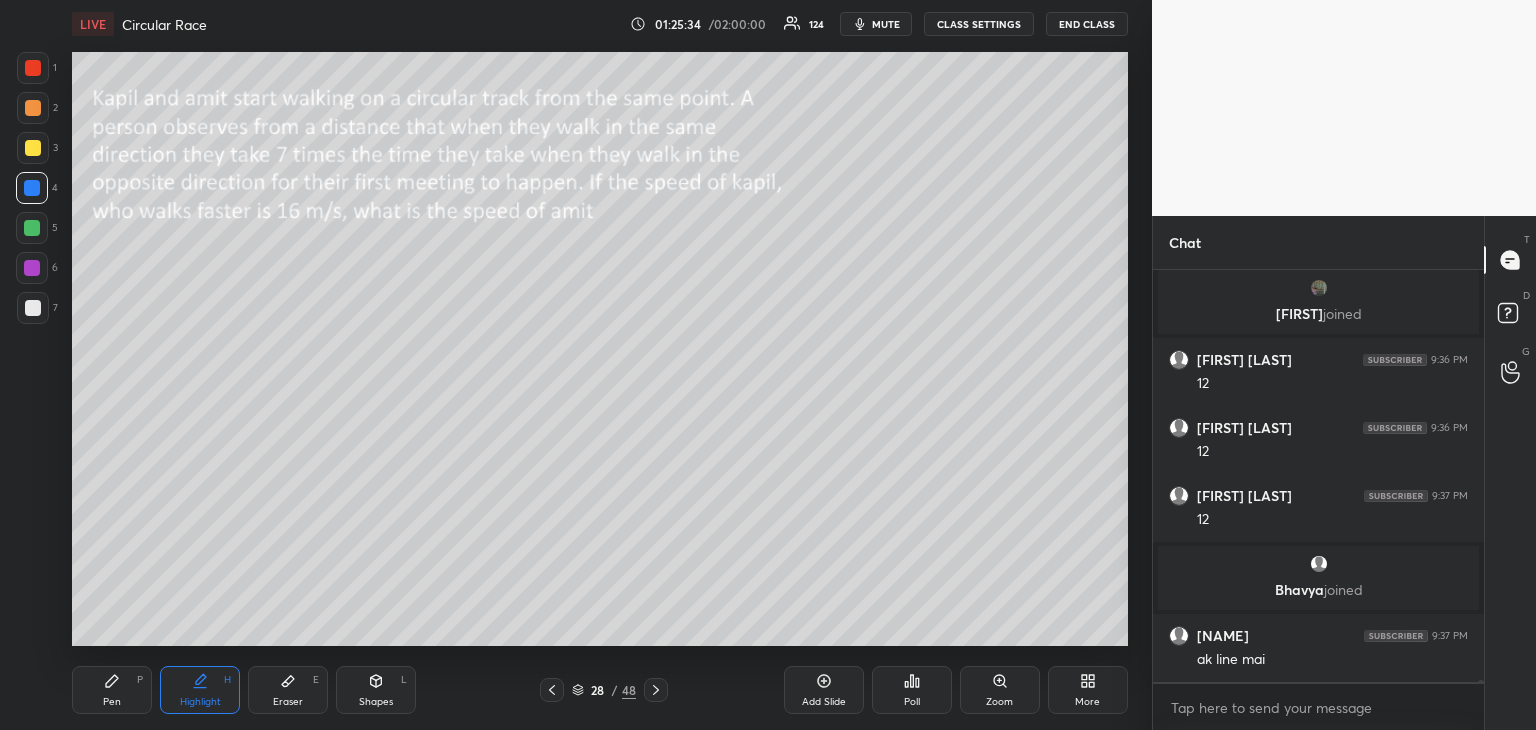 click at bounding box center [33, 308] 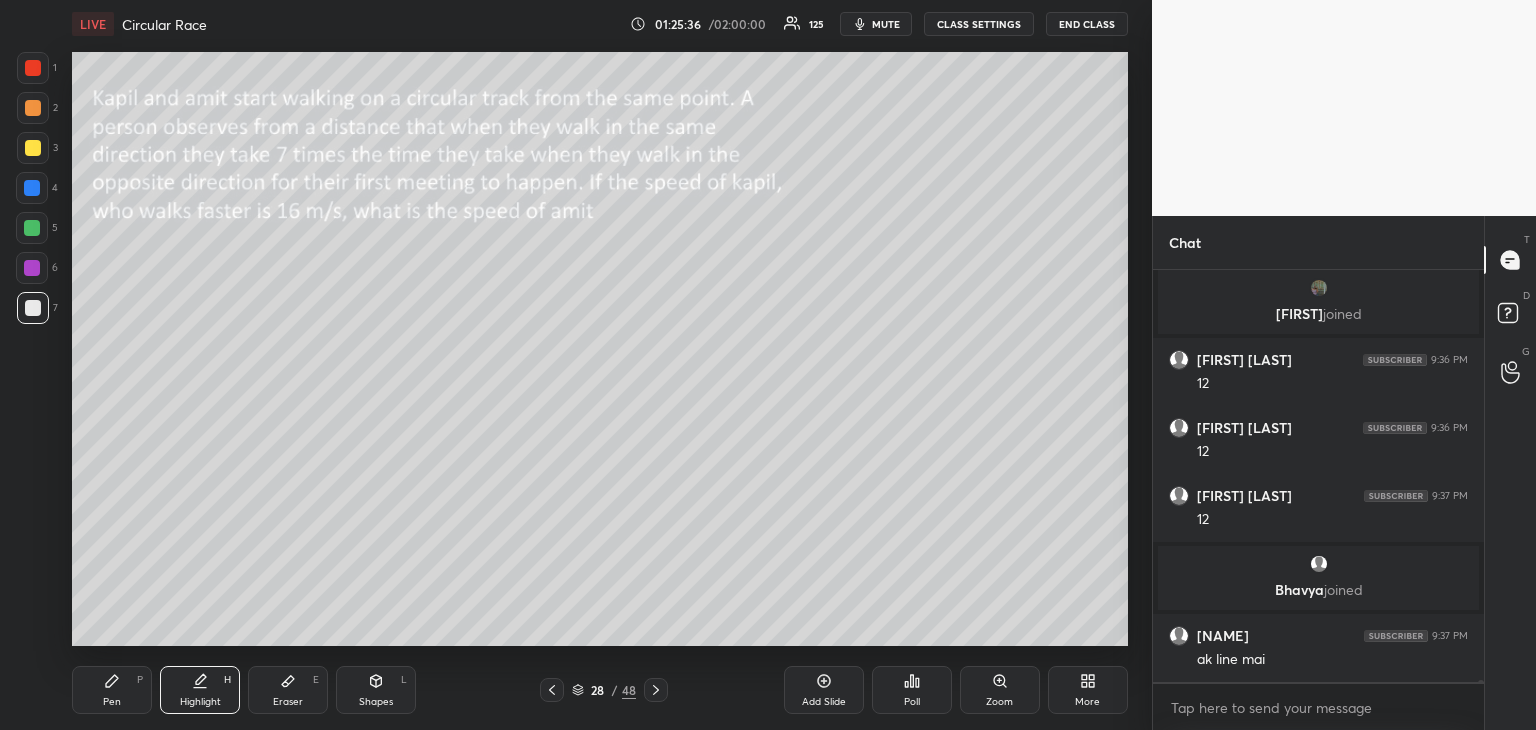 click on "Pen P" at bounding box center [112, 690] 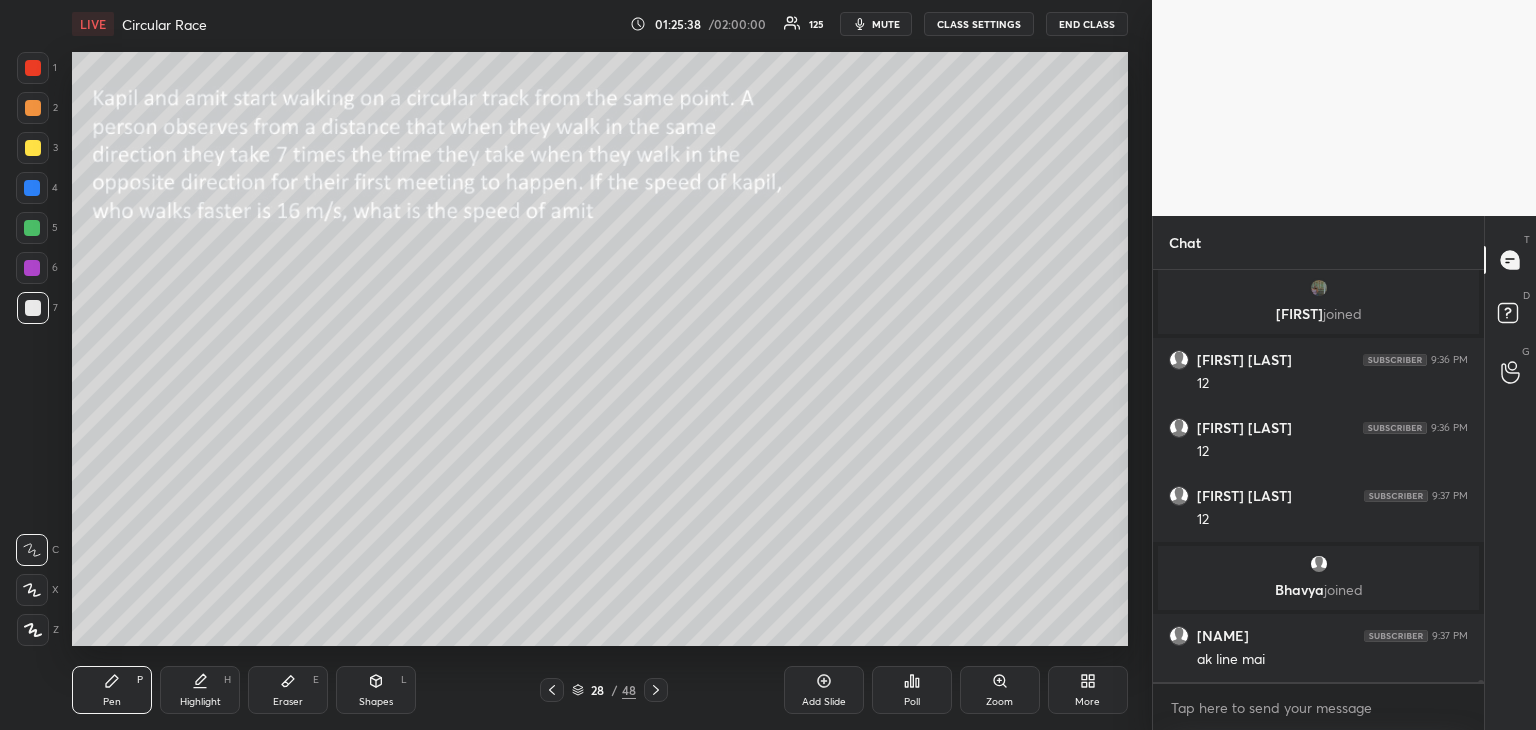 click 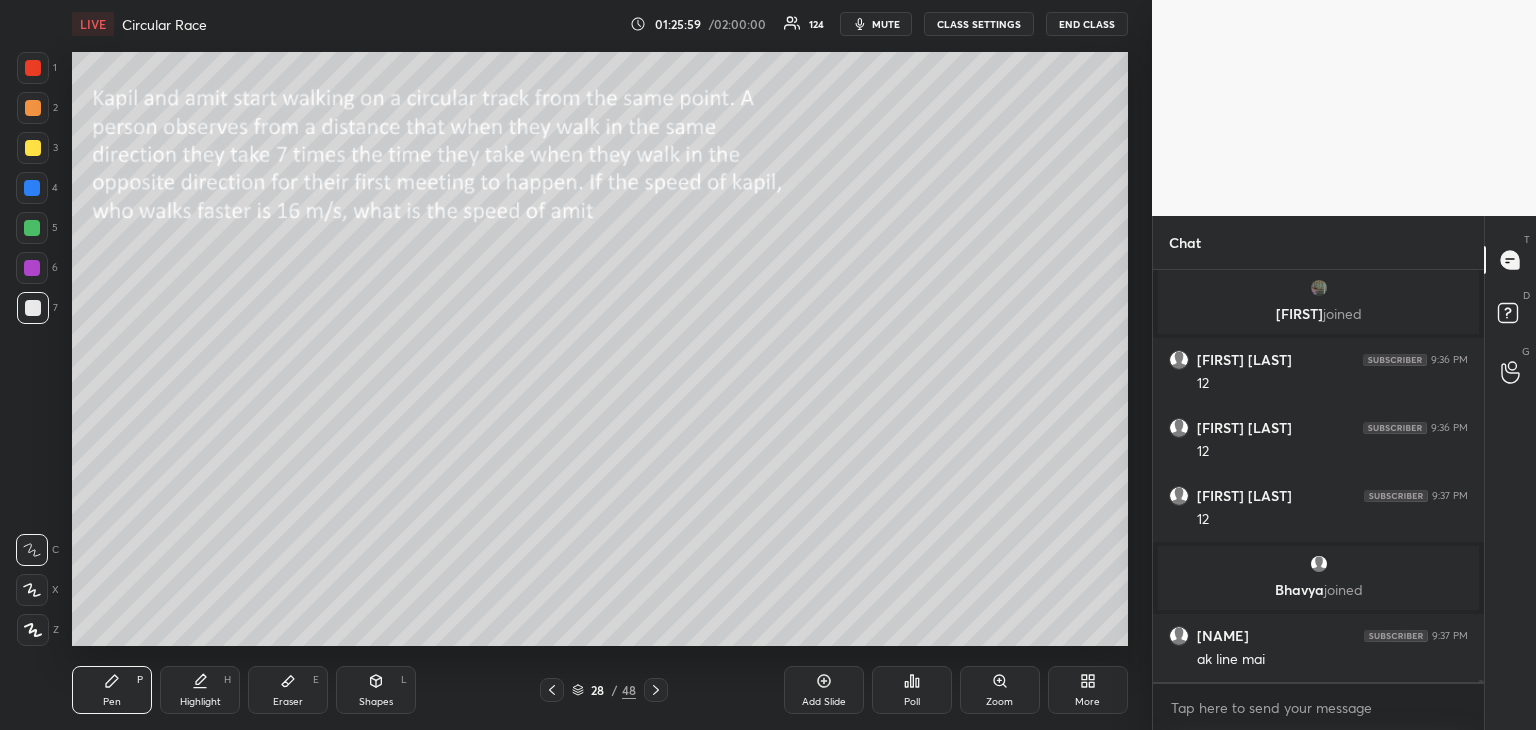 scroll, scrollTop: 94510, scrollLeft: 0, axis: vertical 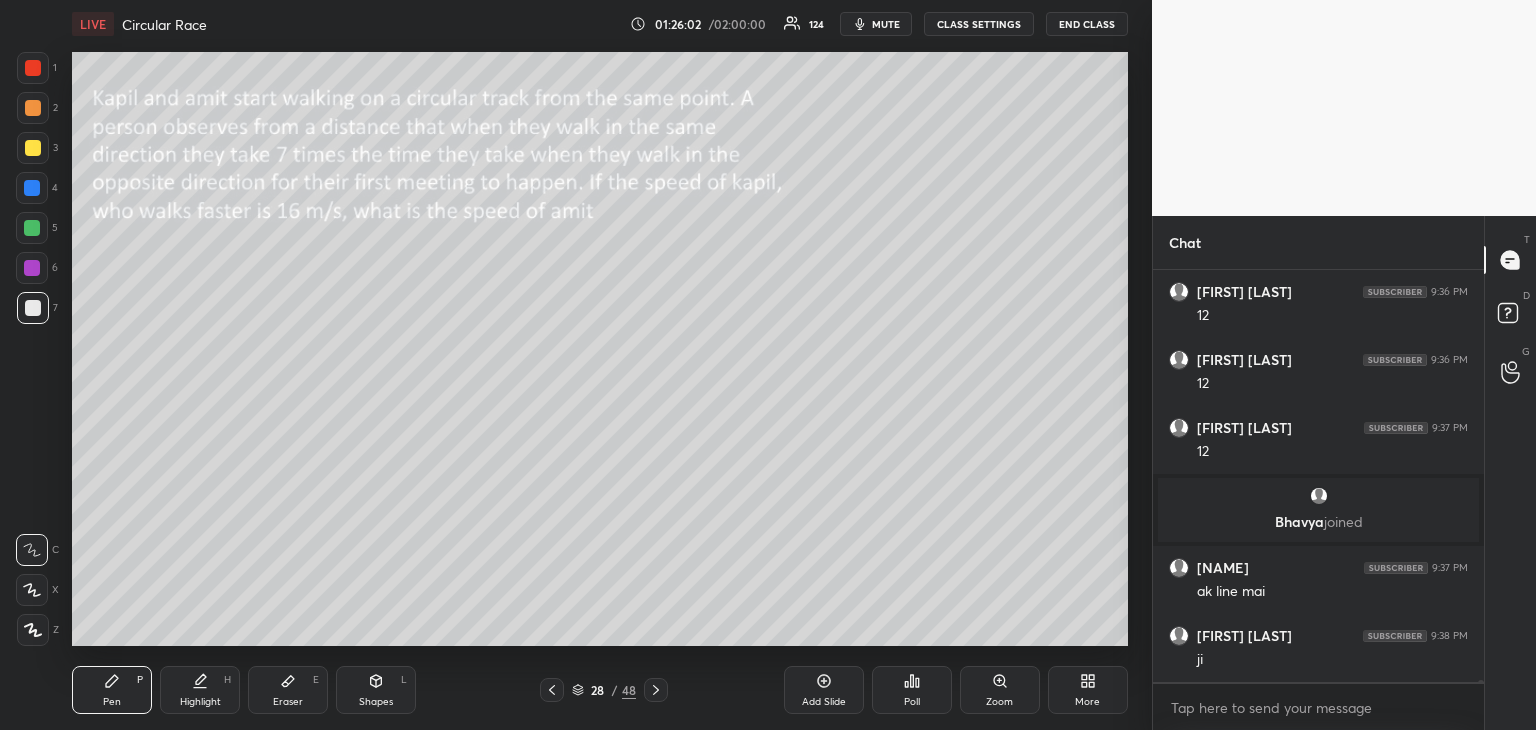 click 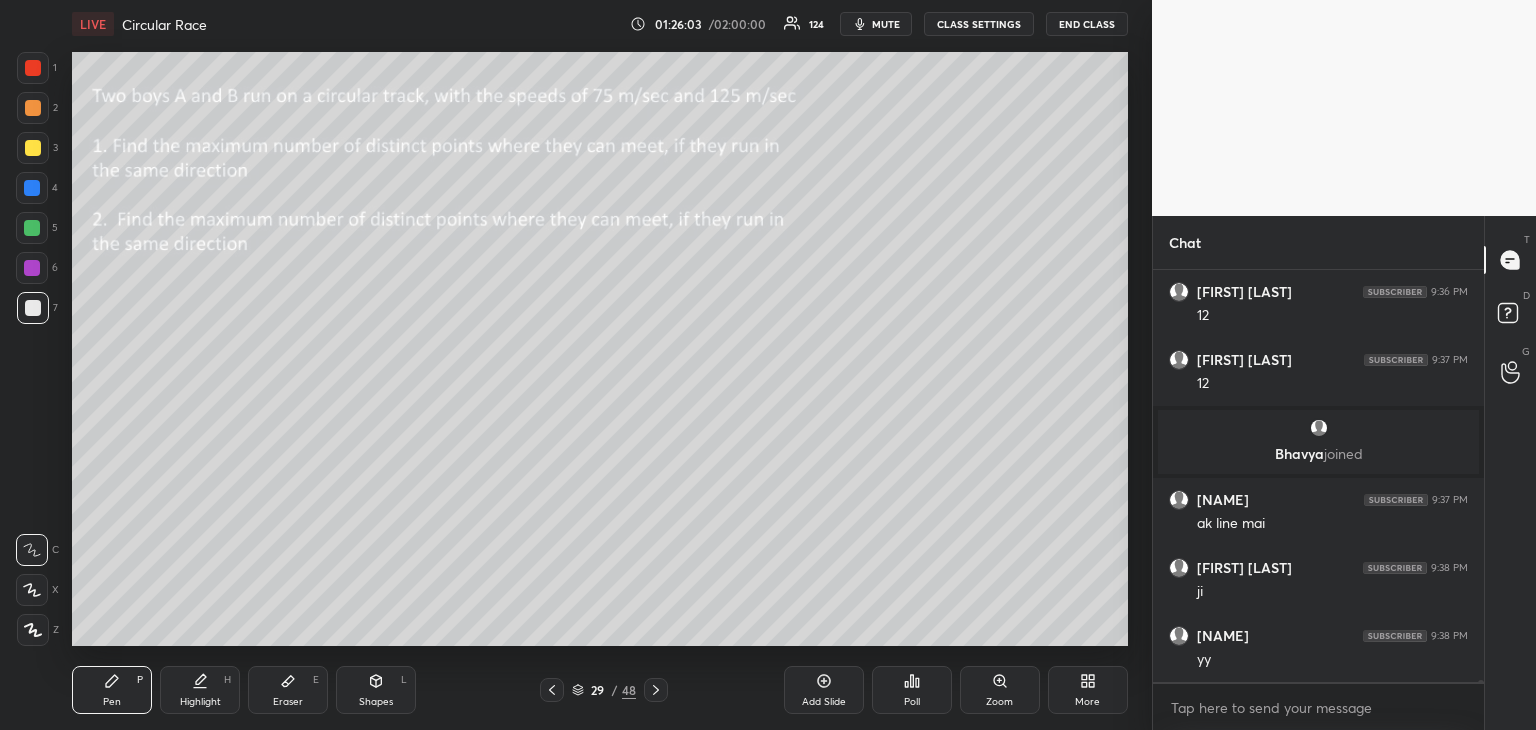 scroll, scrollTop: 94714, scrollLeft: 0, axis: vertical 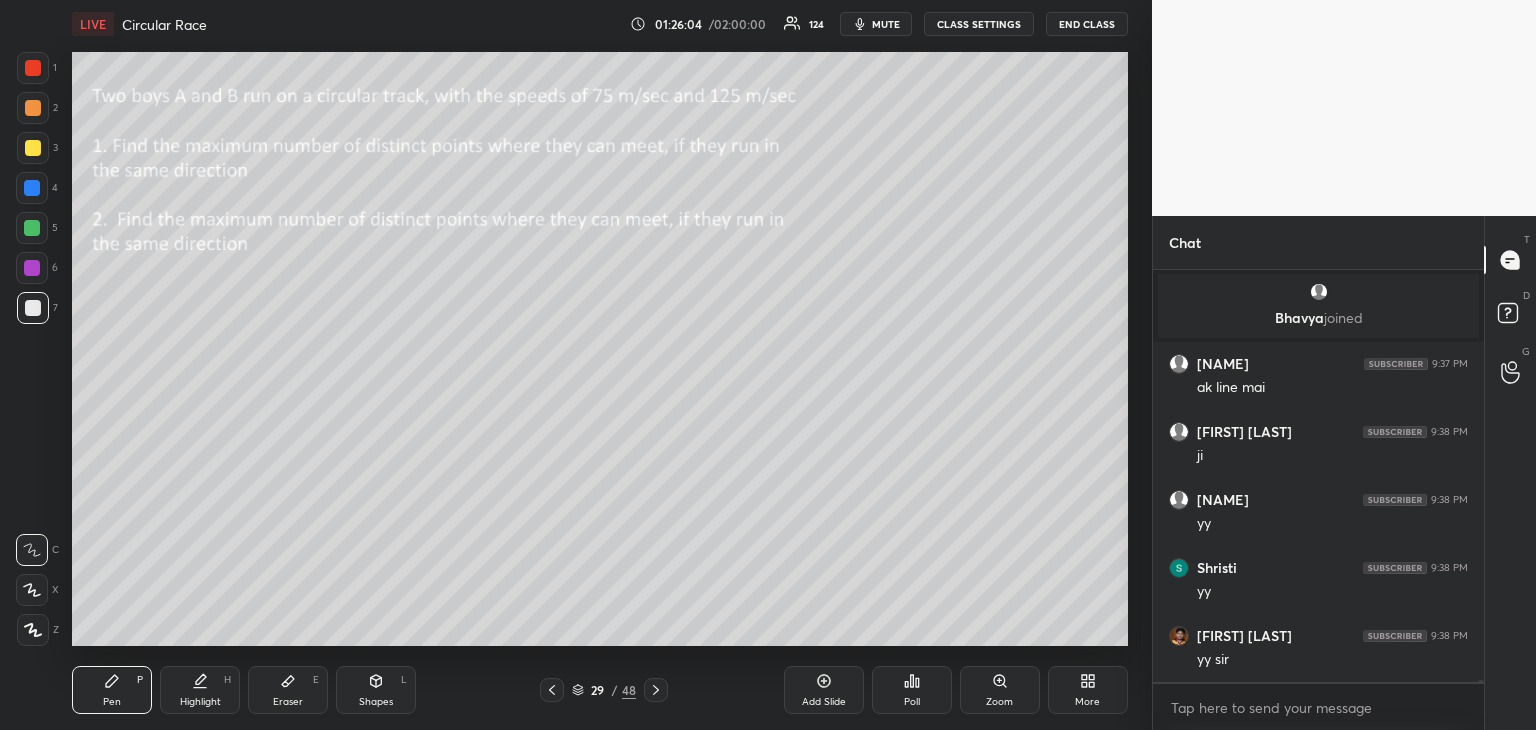 click at bounding box center (33, 148) 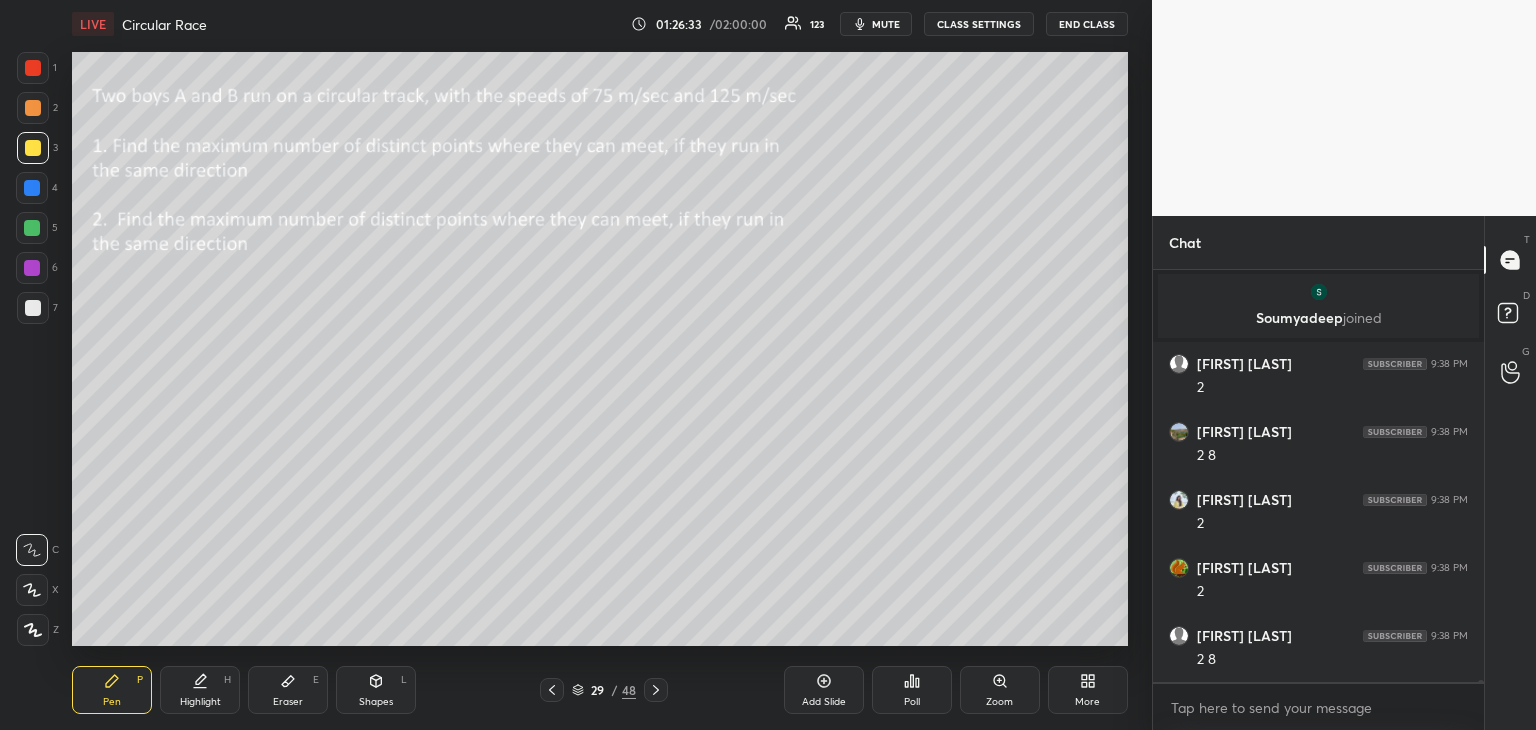 scroll, scrollTop: 95916, scrollLeft: 0, axis: vertical 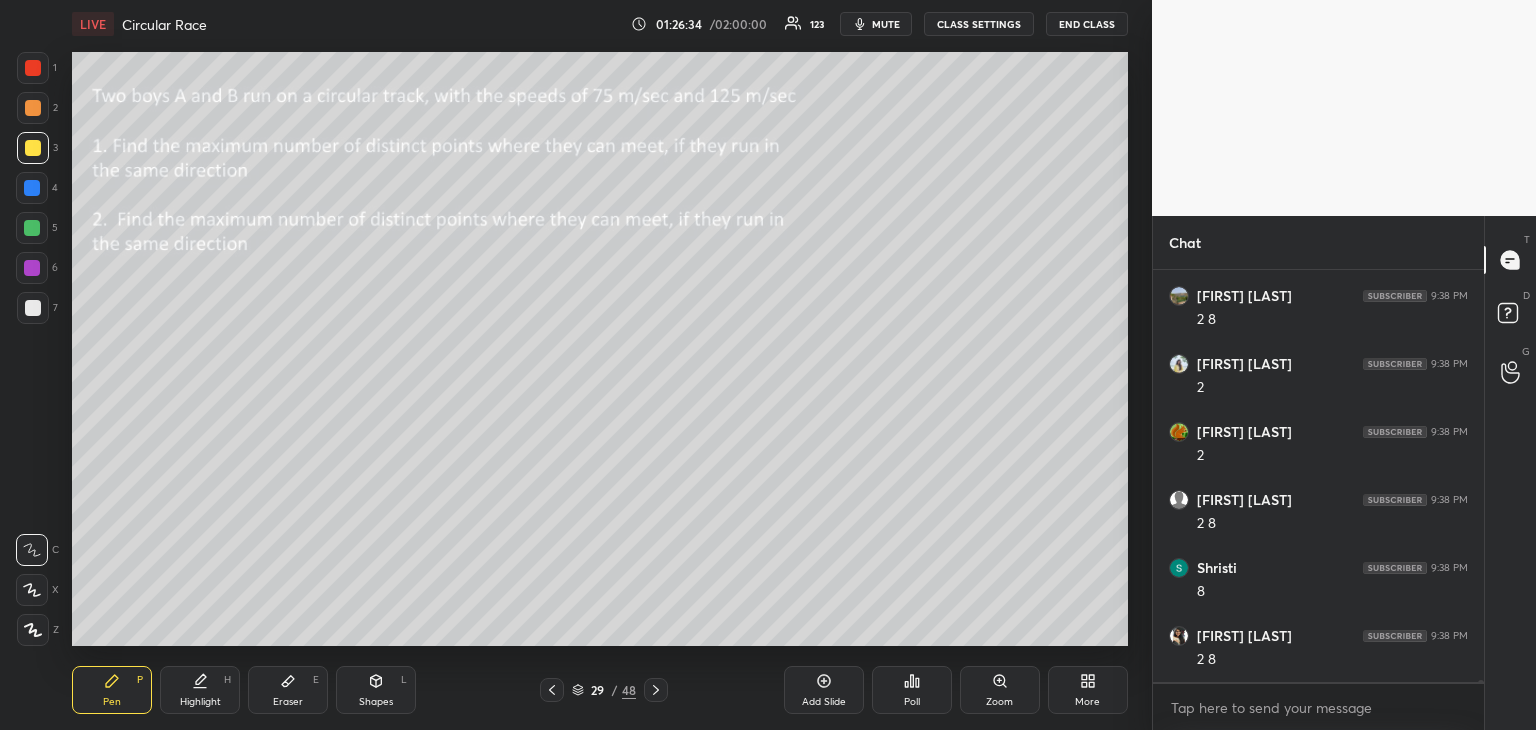 click on "Eraser E" at bounding box center [288, 690] 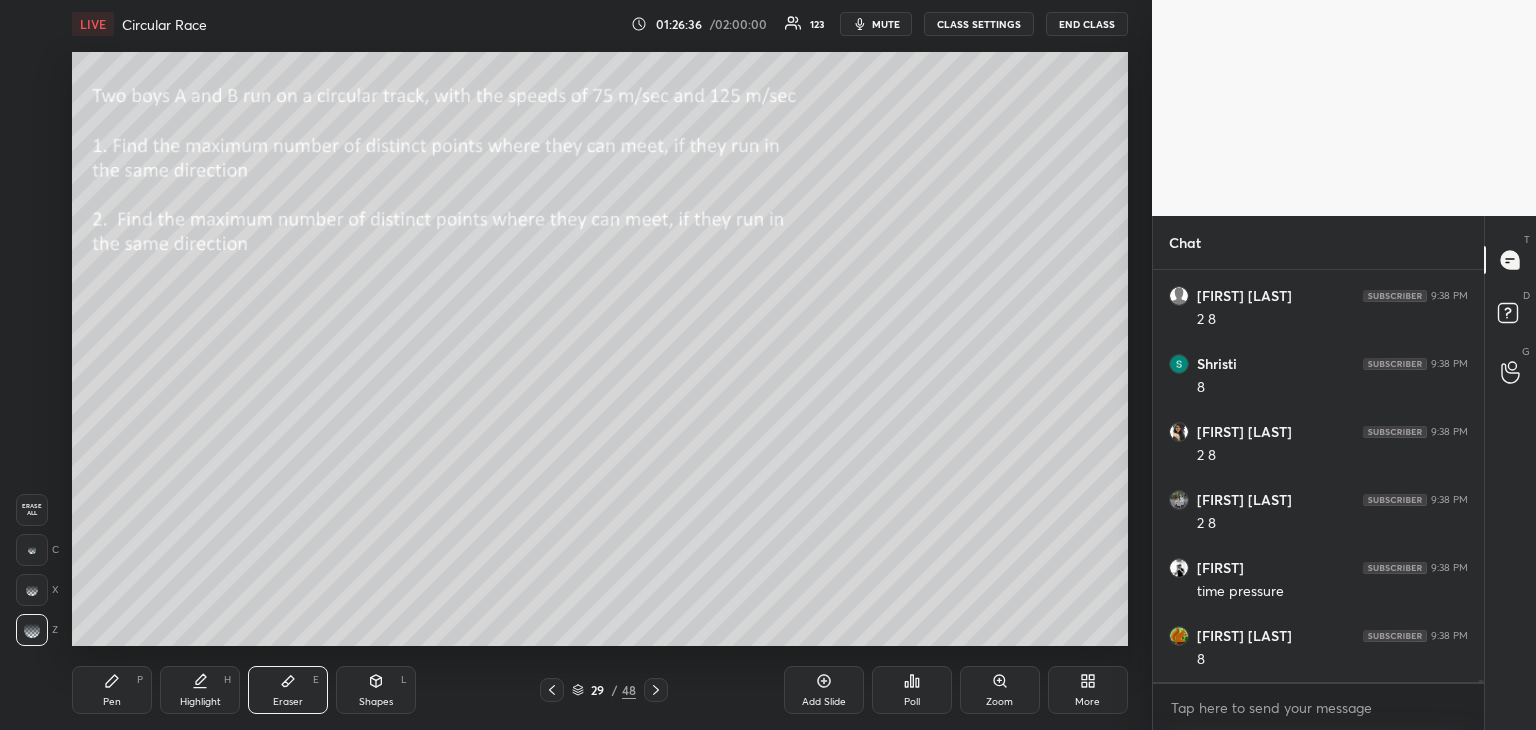scroll, scrollTop: 96188, scrollLeft: 0, axis: vertical 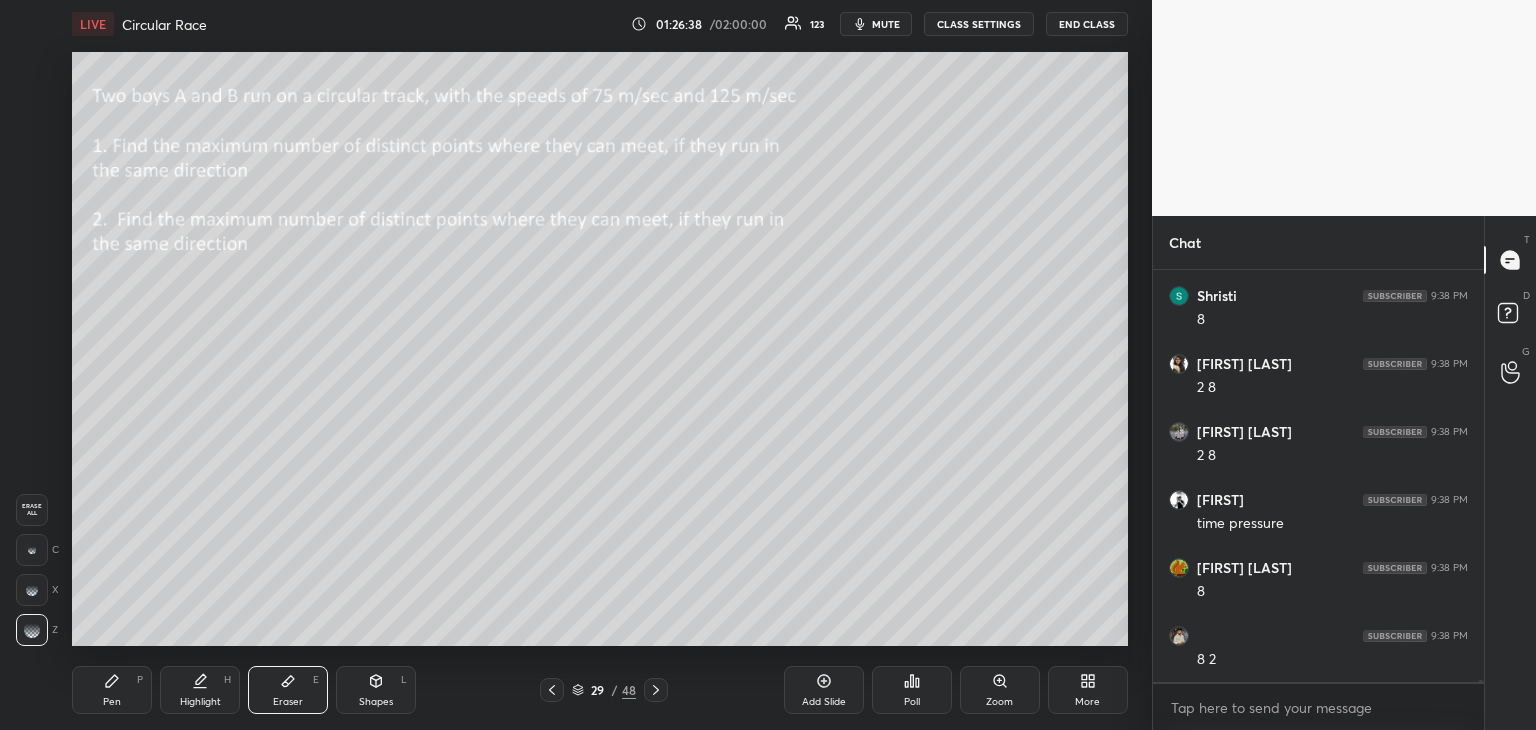 click on "Pen" at bounding box center (112, 702) 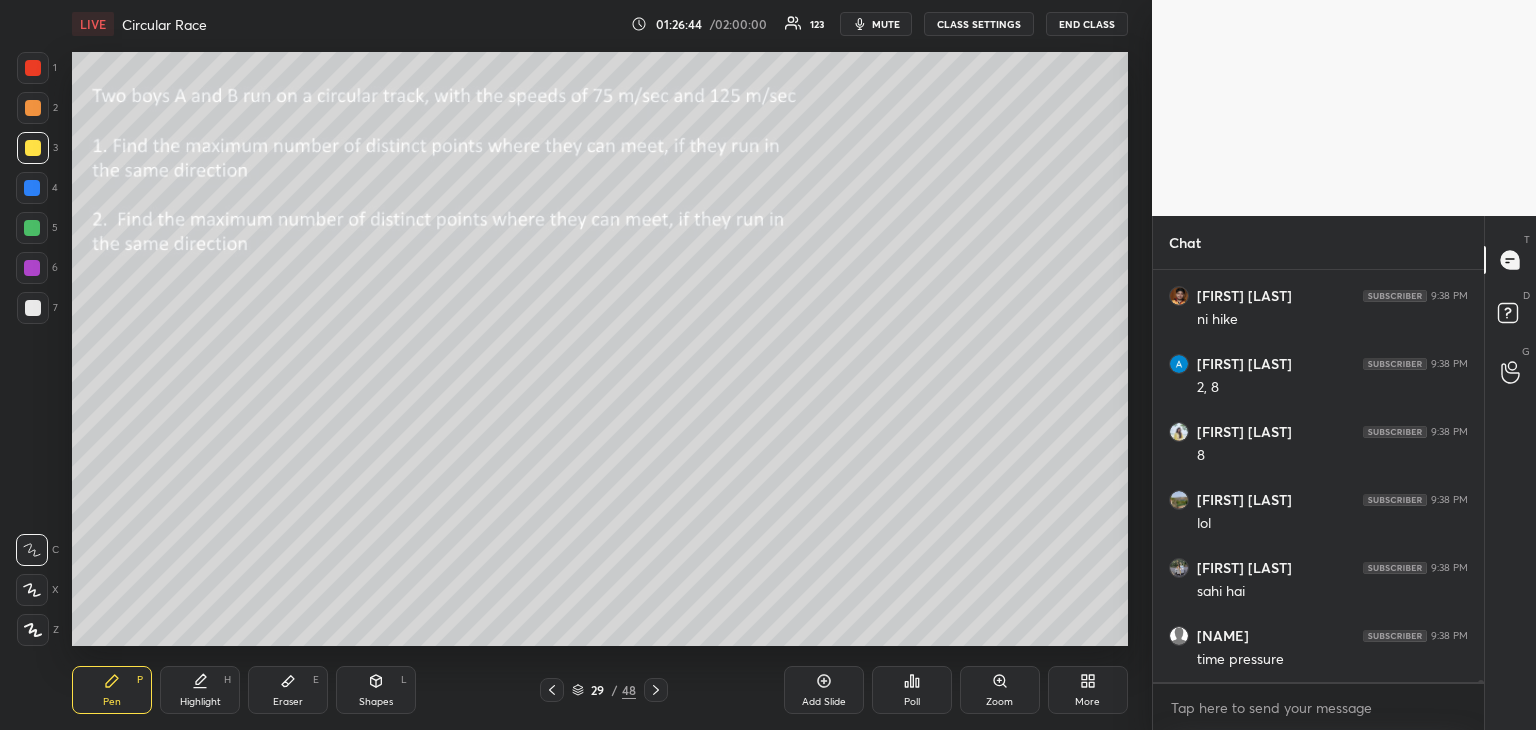 scroll, scrollTop: 96664, scrollLeft: 0, axis: vertical 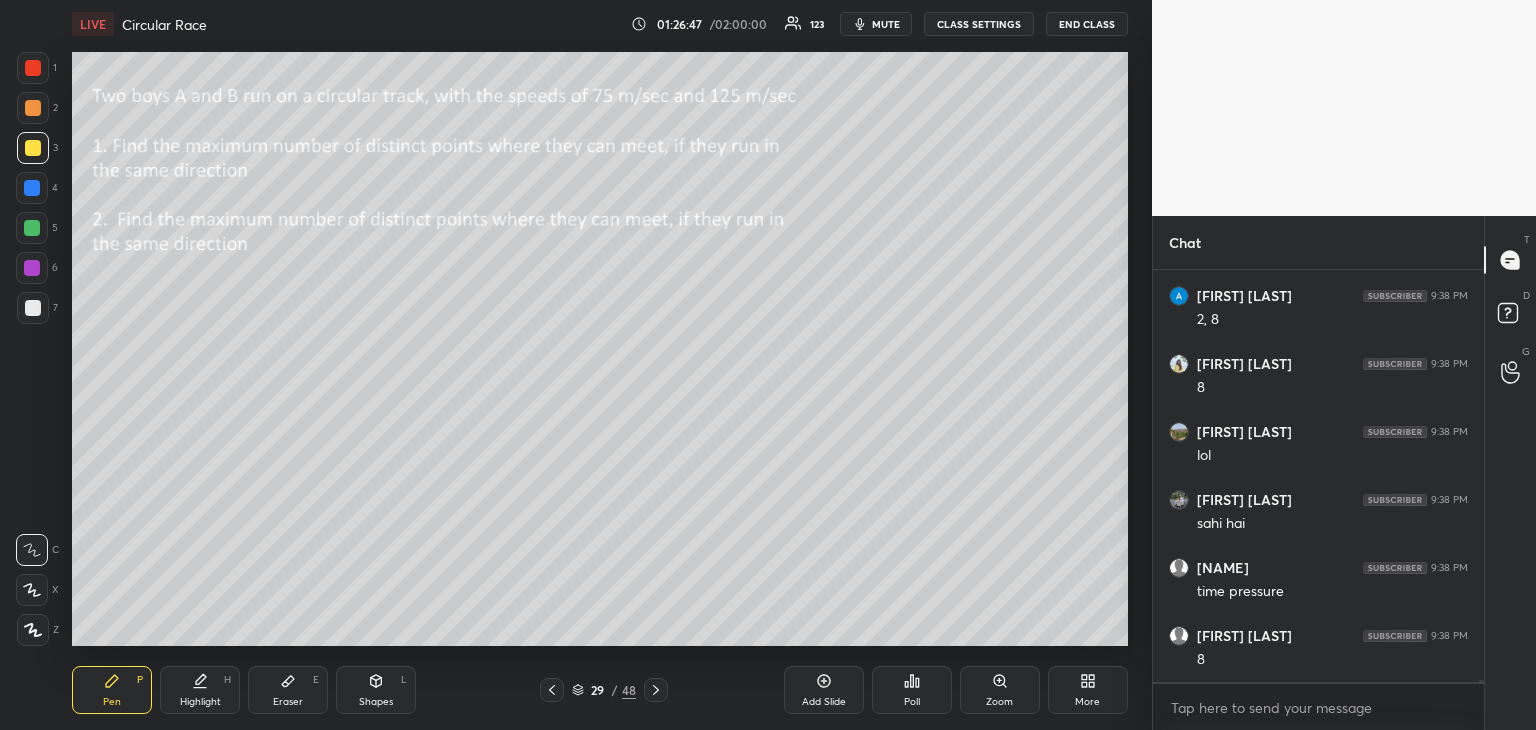 click at bounding box center [32, 188] 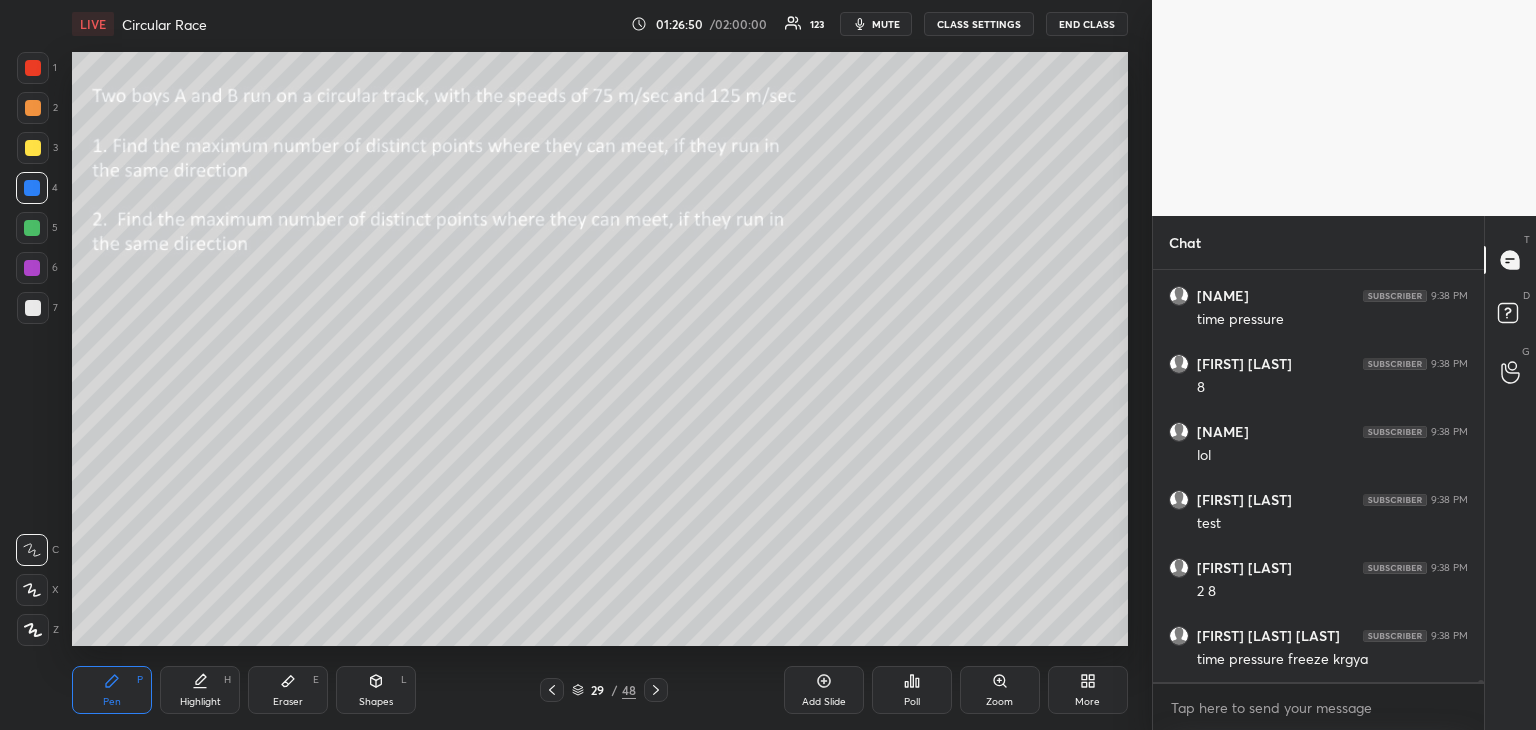 scroll, scrollTop: 97004, scrollLeft: 0, axis: vertical 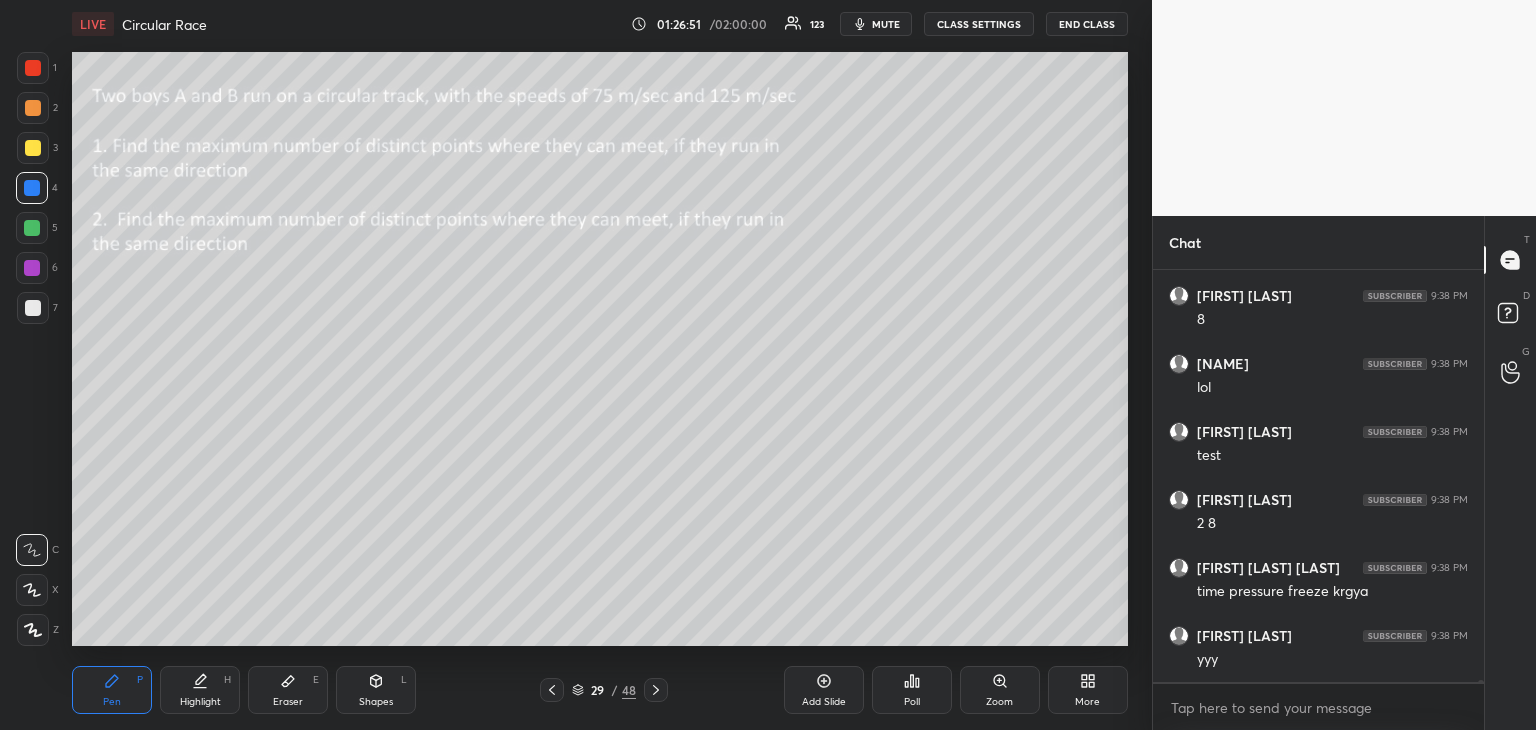 click 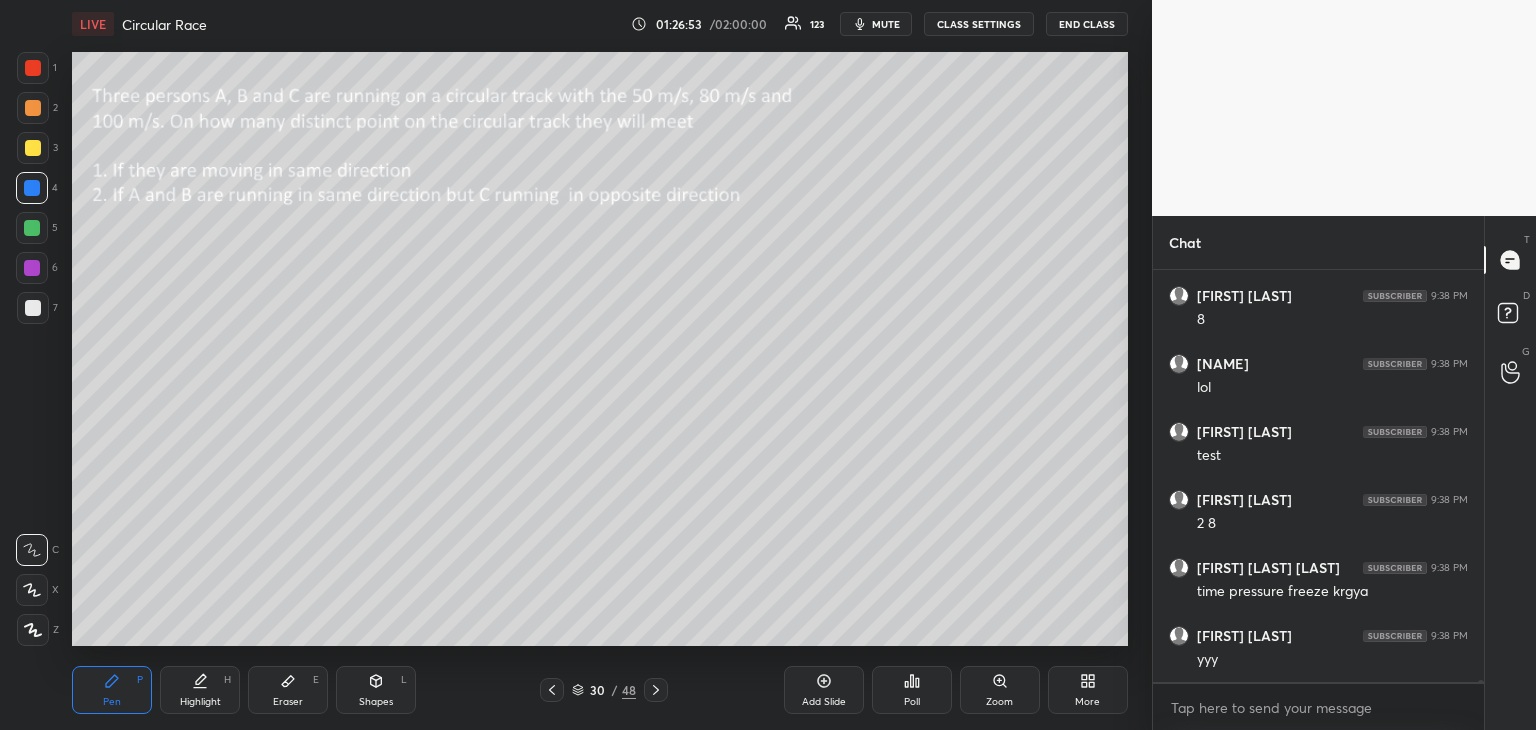 click at bounding box center (33, 108) 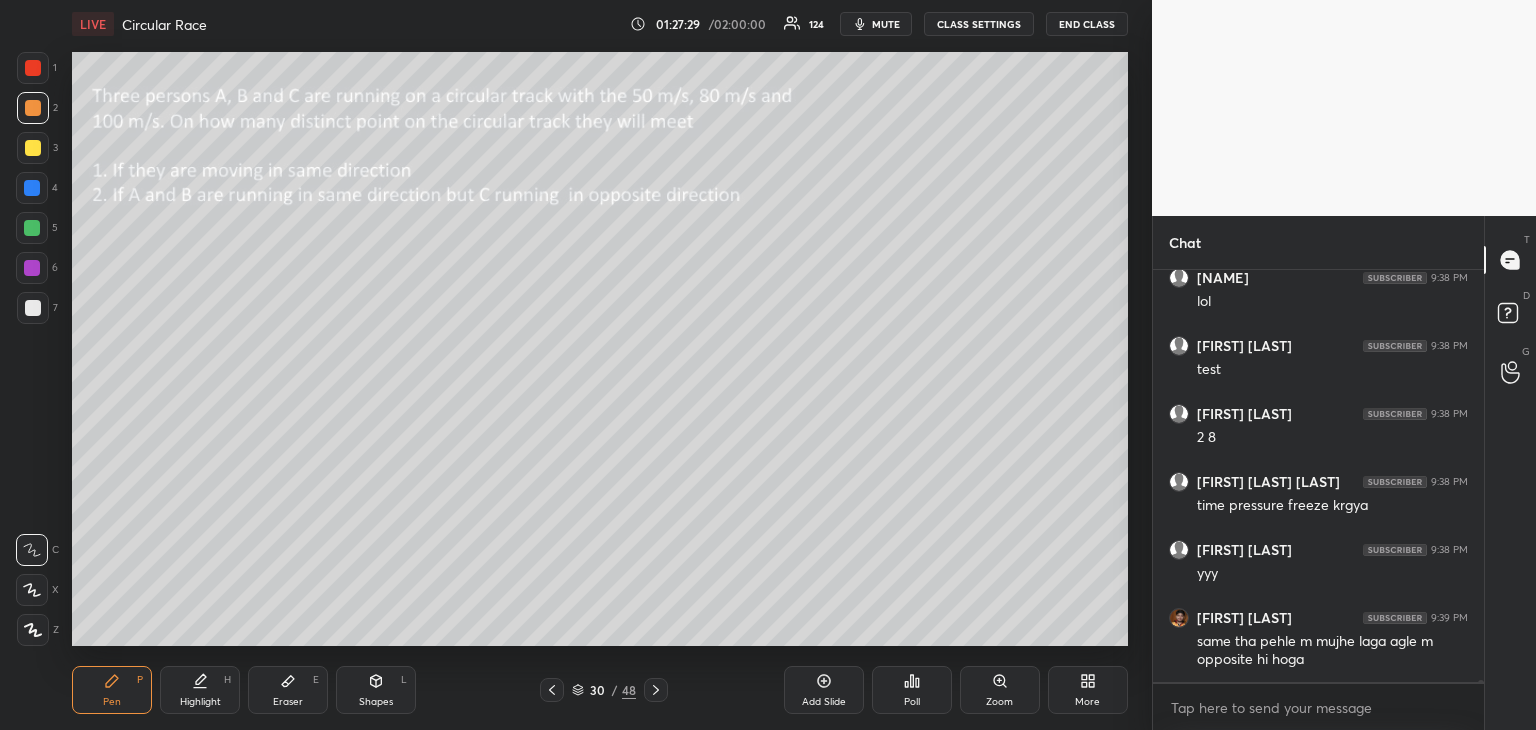 scroll, scrollTop: 97158, scrollLeft: 0, axis: vertical 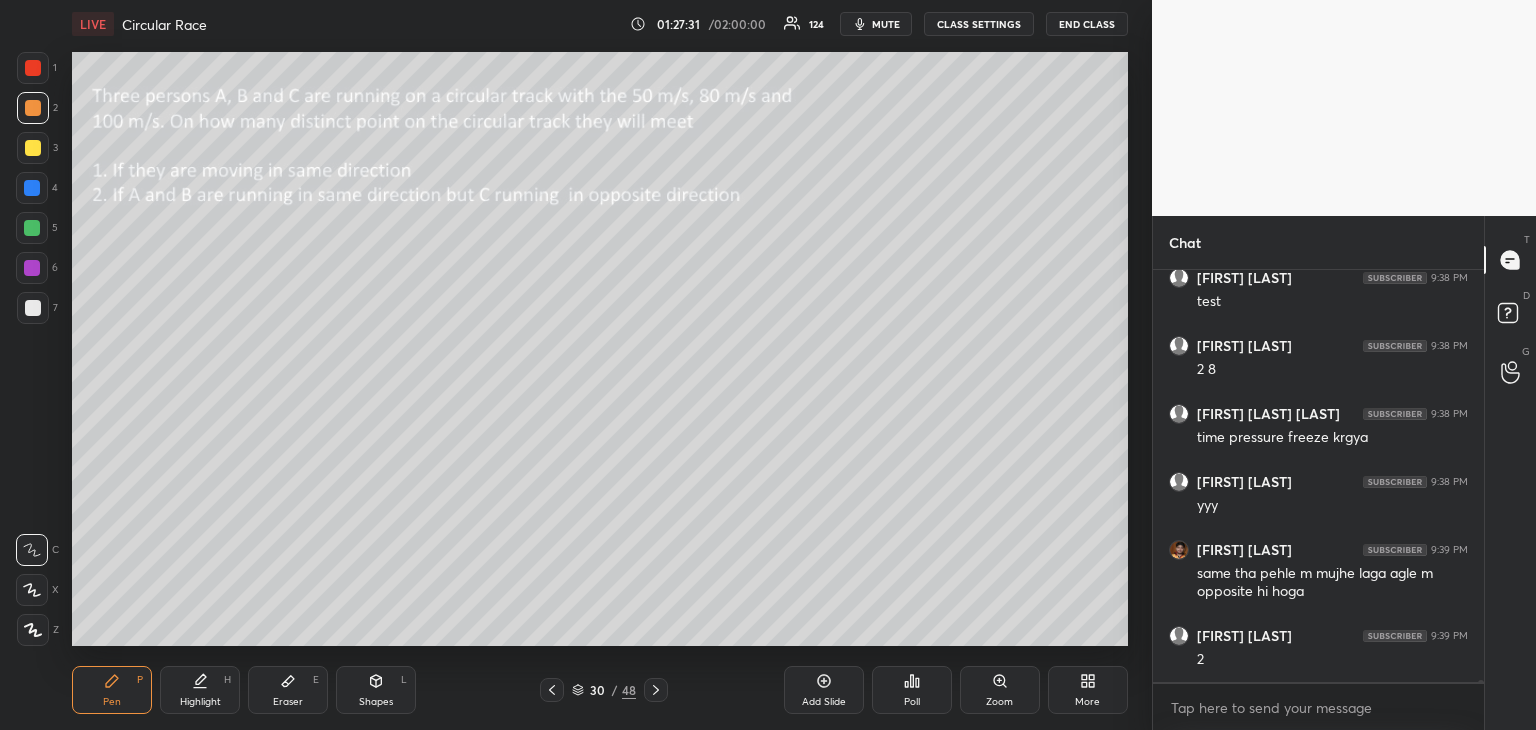 click at bounding box center [32, 188] 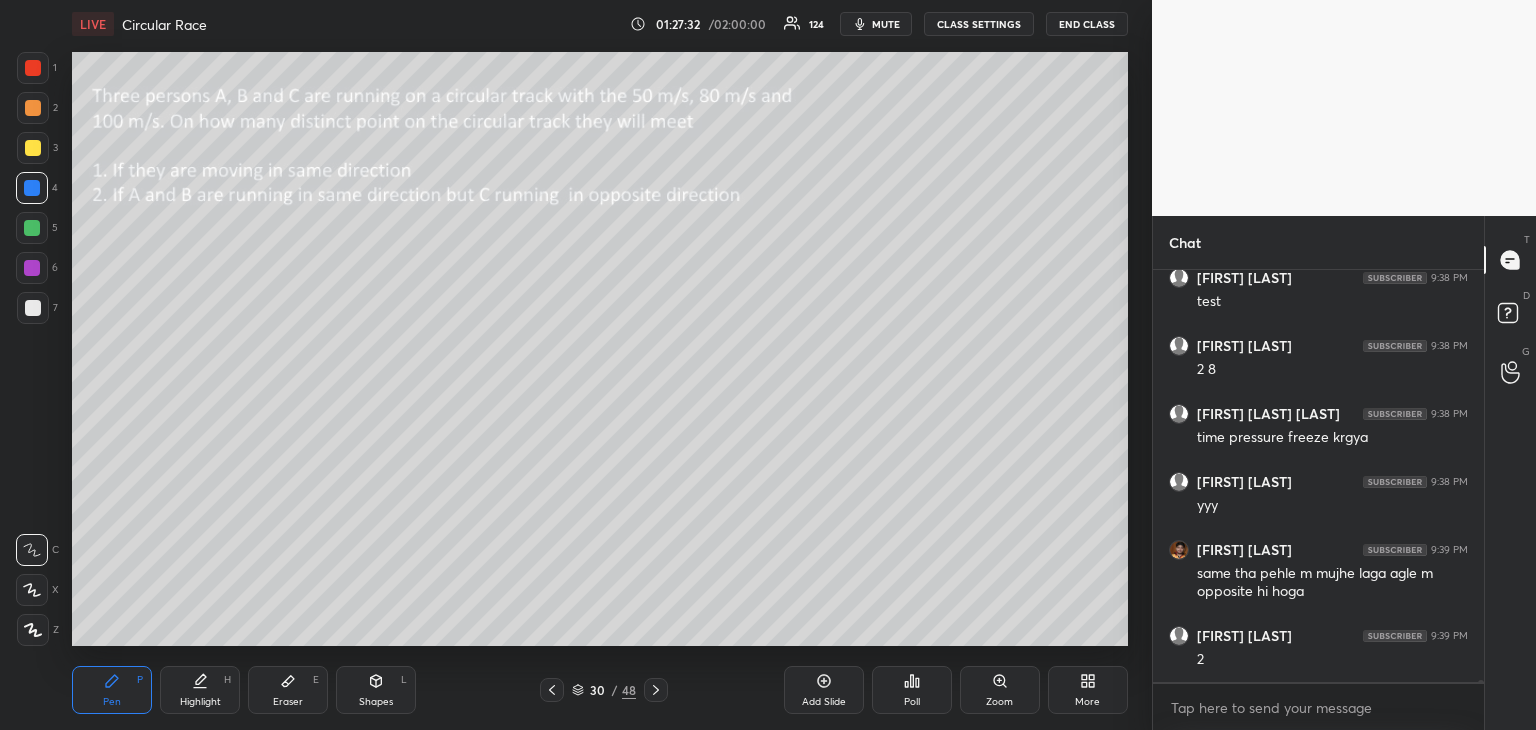 click 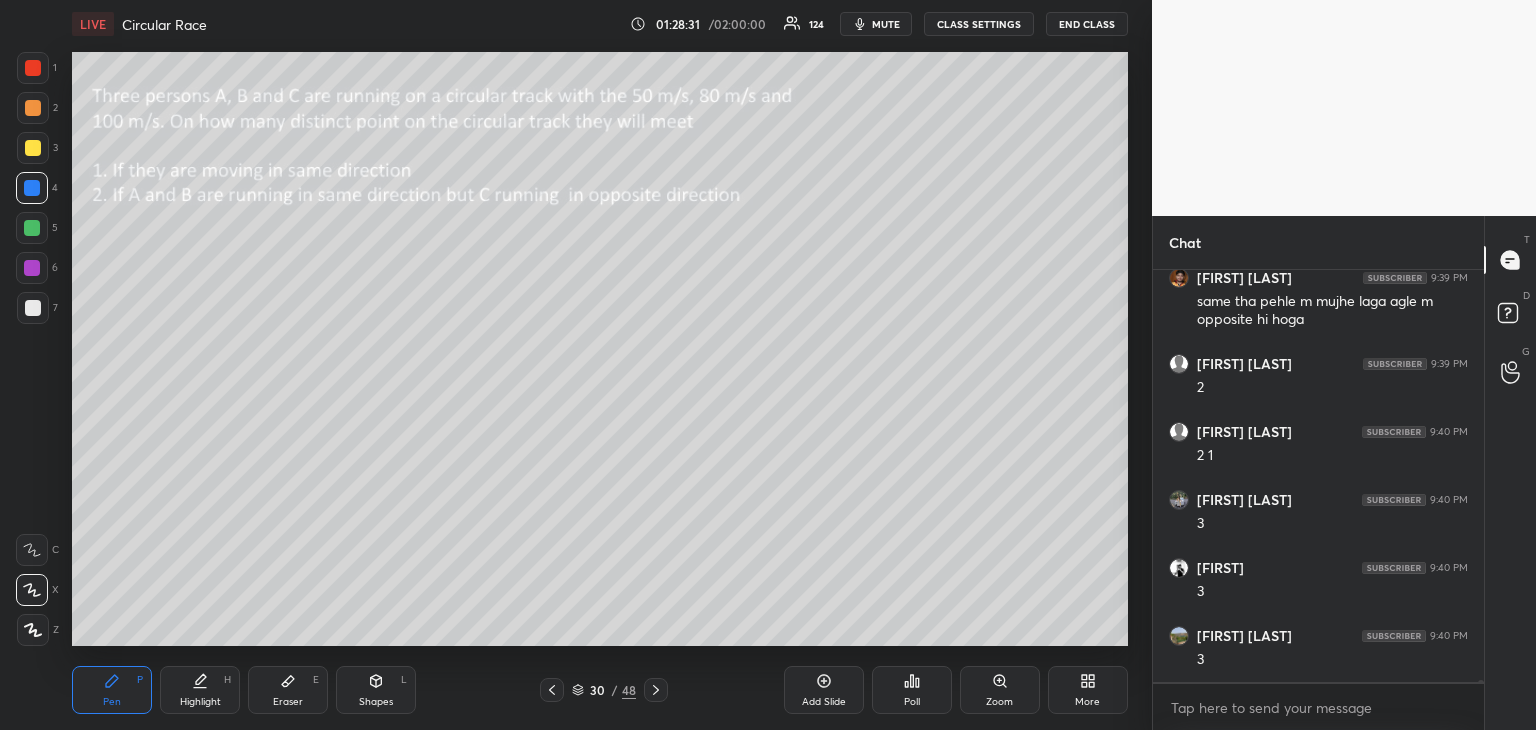 scroll, scrollTop: 97498, scrollLeft: 0, axis: vertical 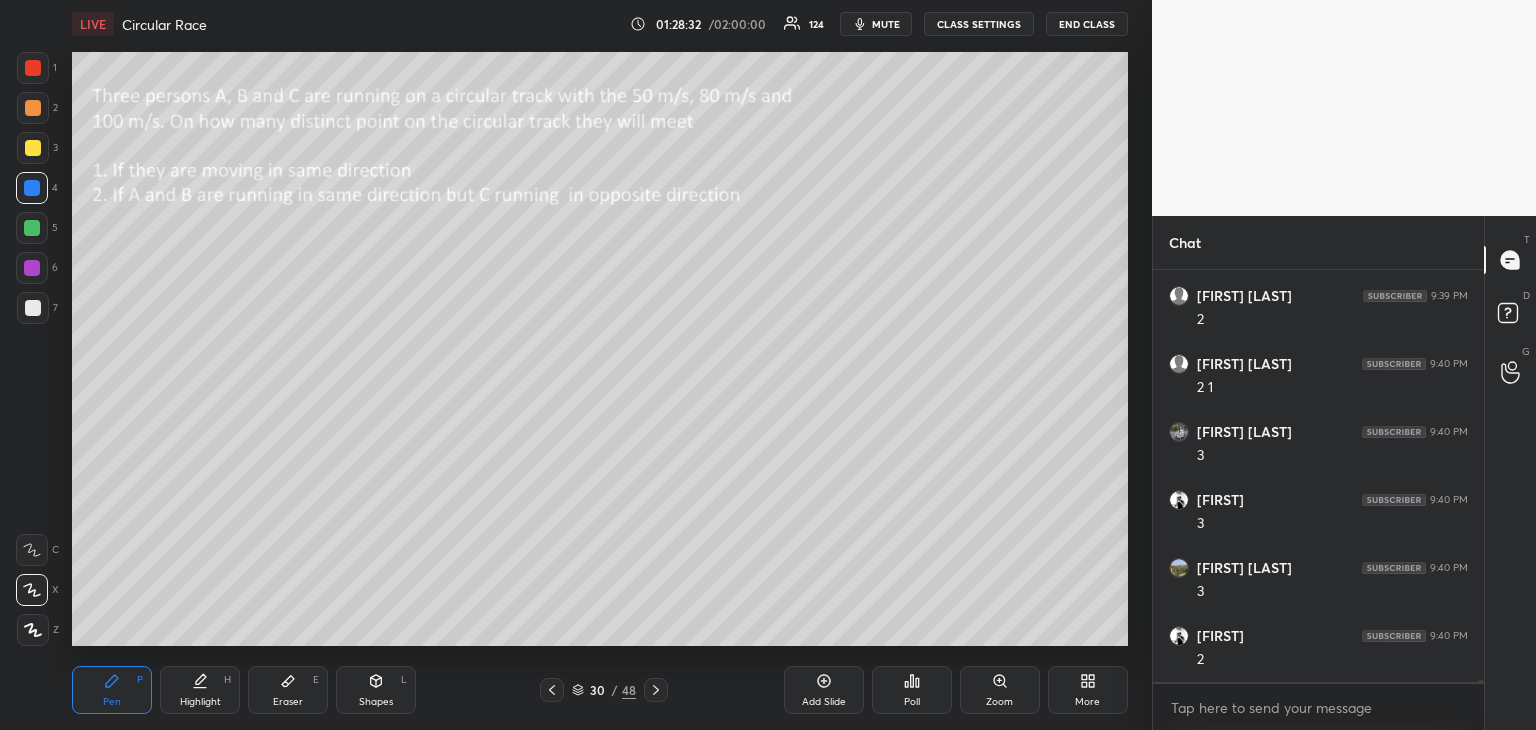 click at bounding box center (33, 308) 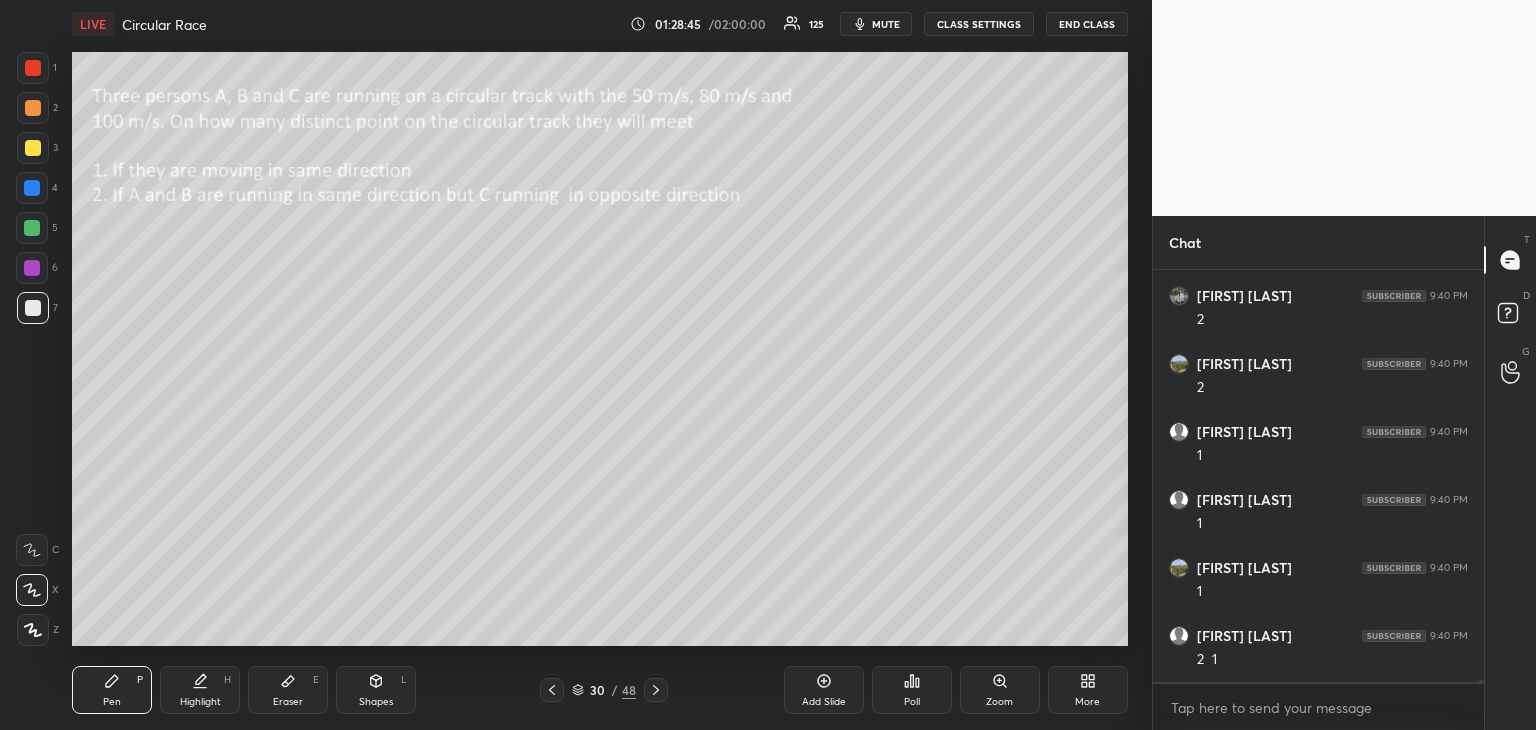 scroll, scrollTop: 97926, scrollLeft: 0, axis: vertical 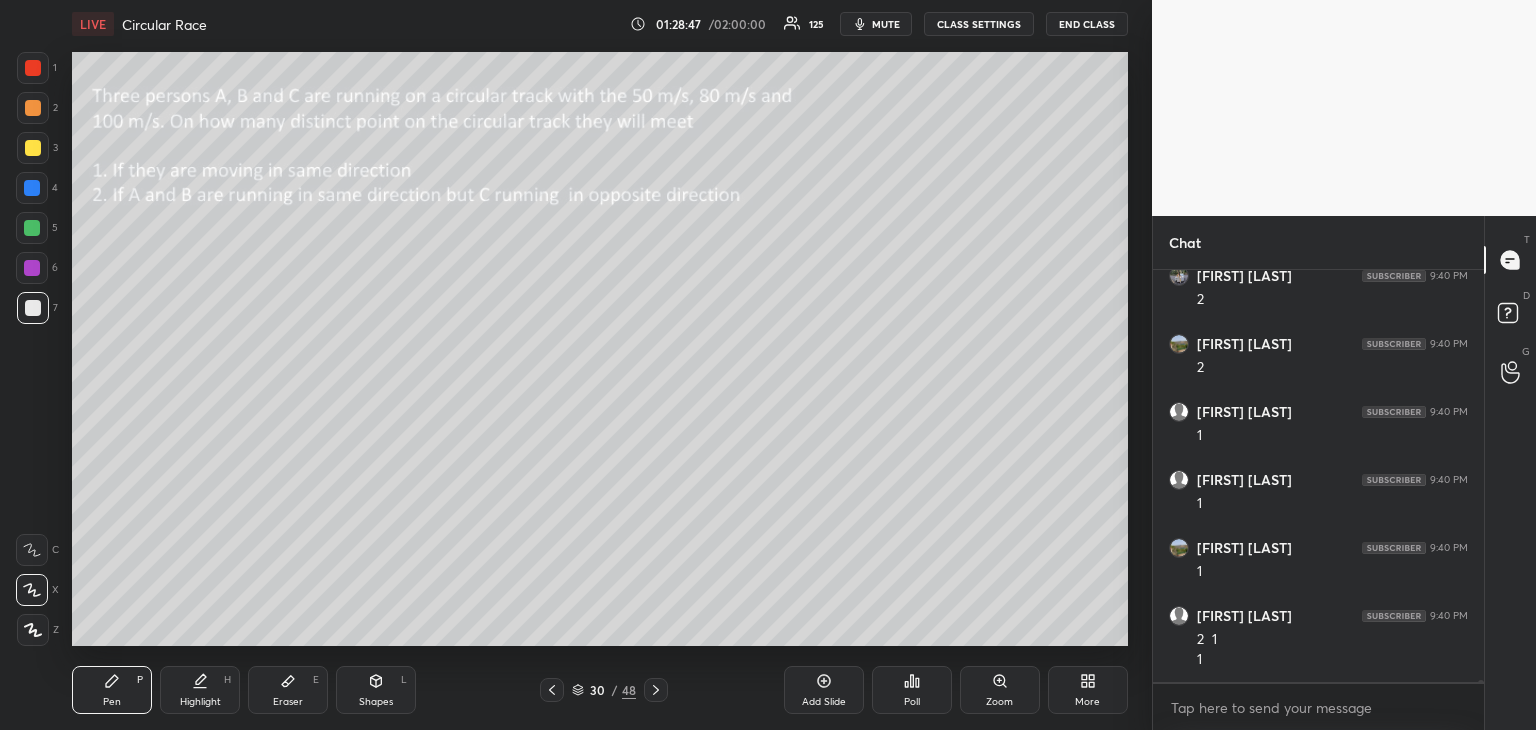 click at bounding box center (32, 268) 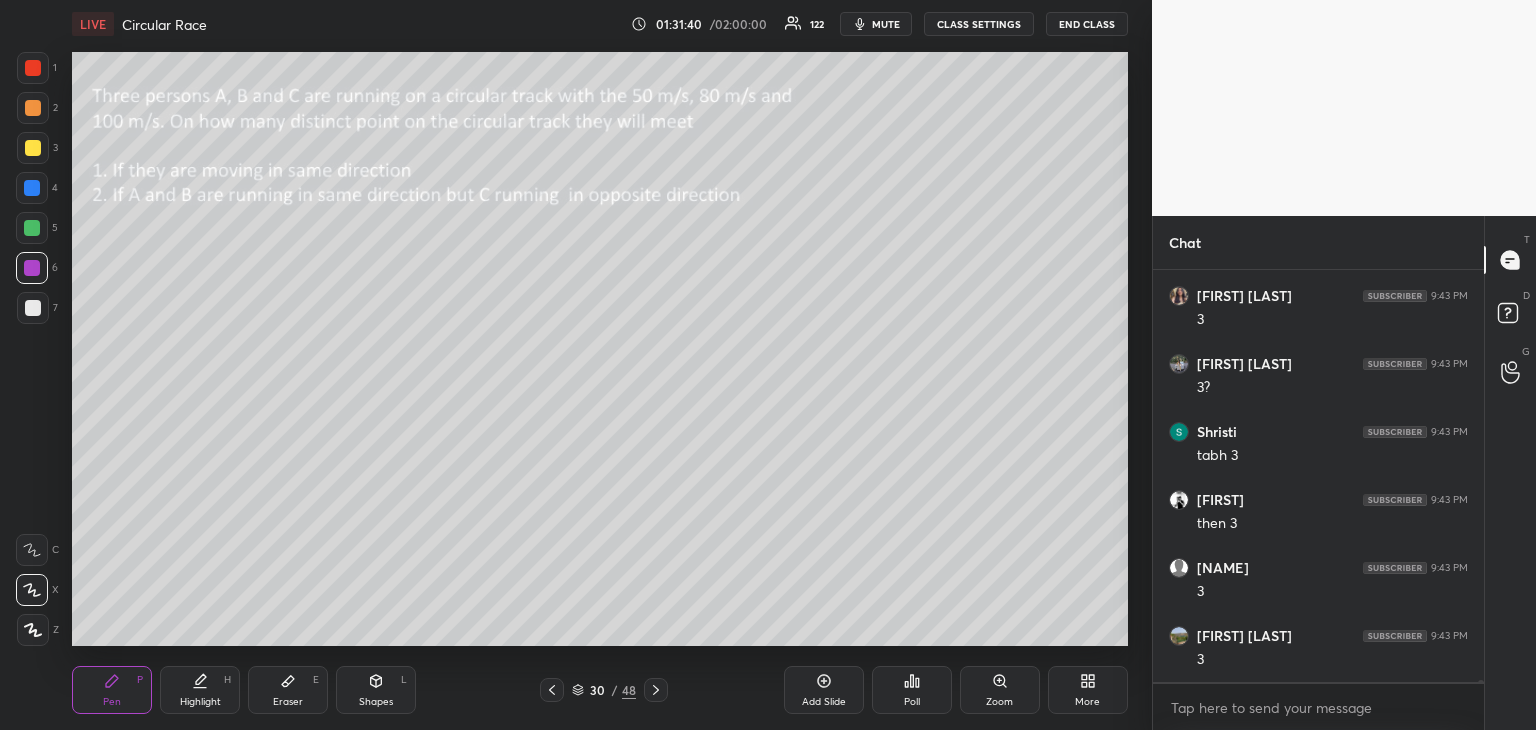 scroll, scrollTop: 100090, scrollLeft: 0, axis: vertical 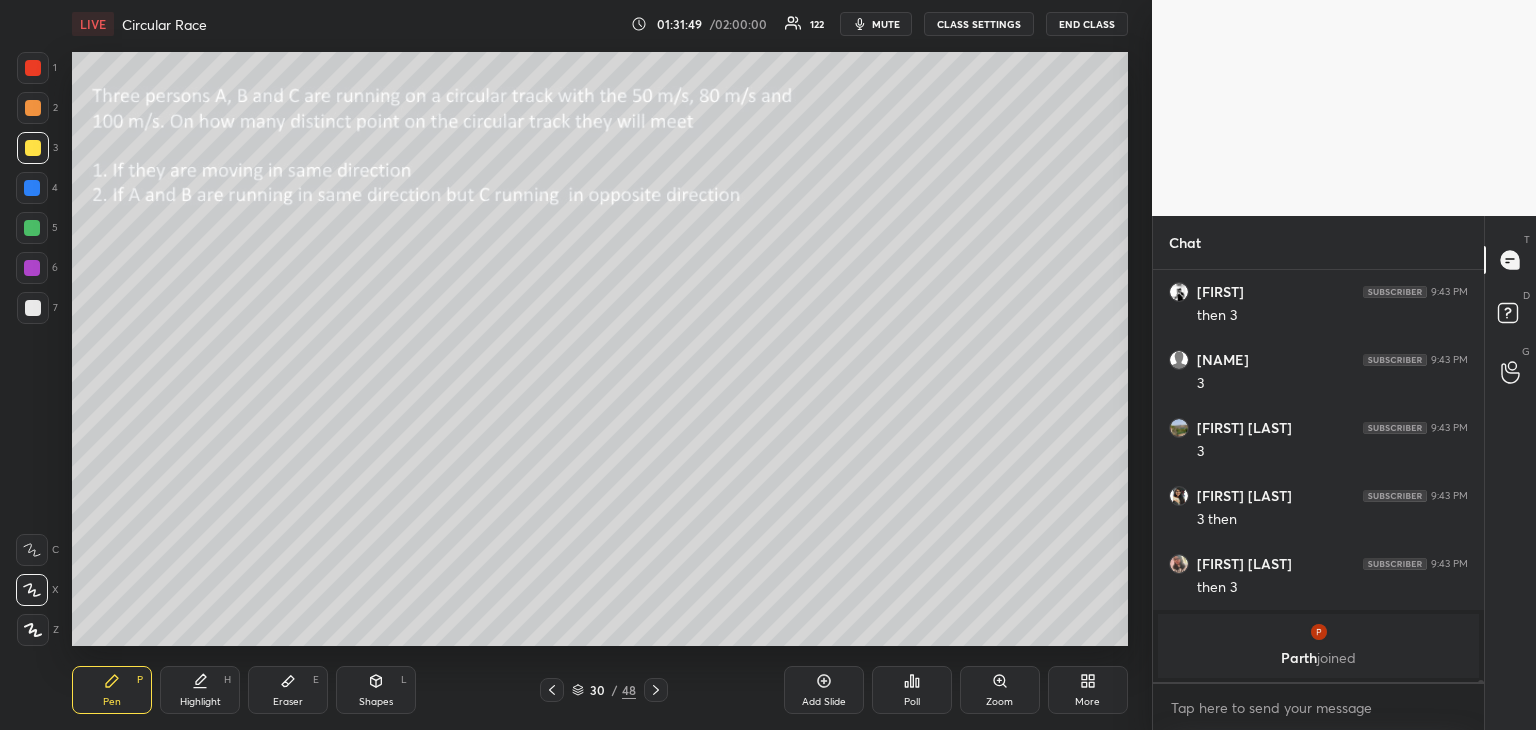 click on "Pen P Highlight H Eraser E Shapes L 30 / 48 Add Slide Poll Zoom More" at bounding box center [600, 690] 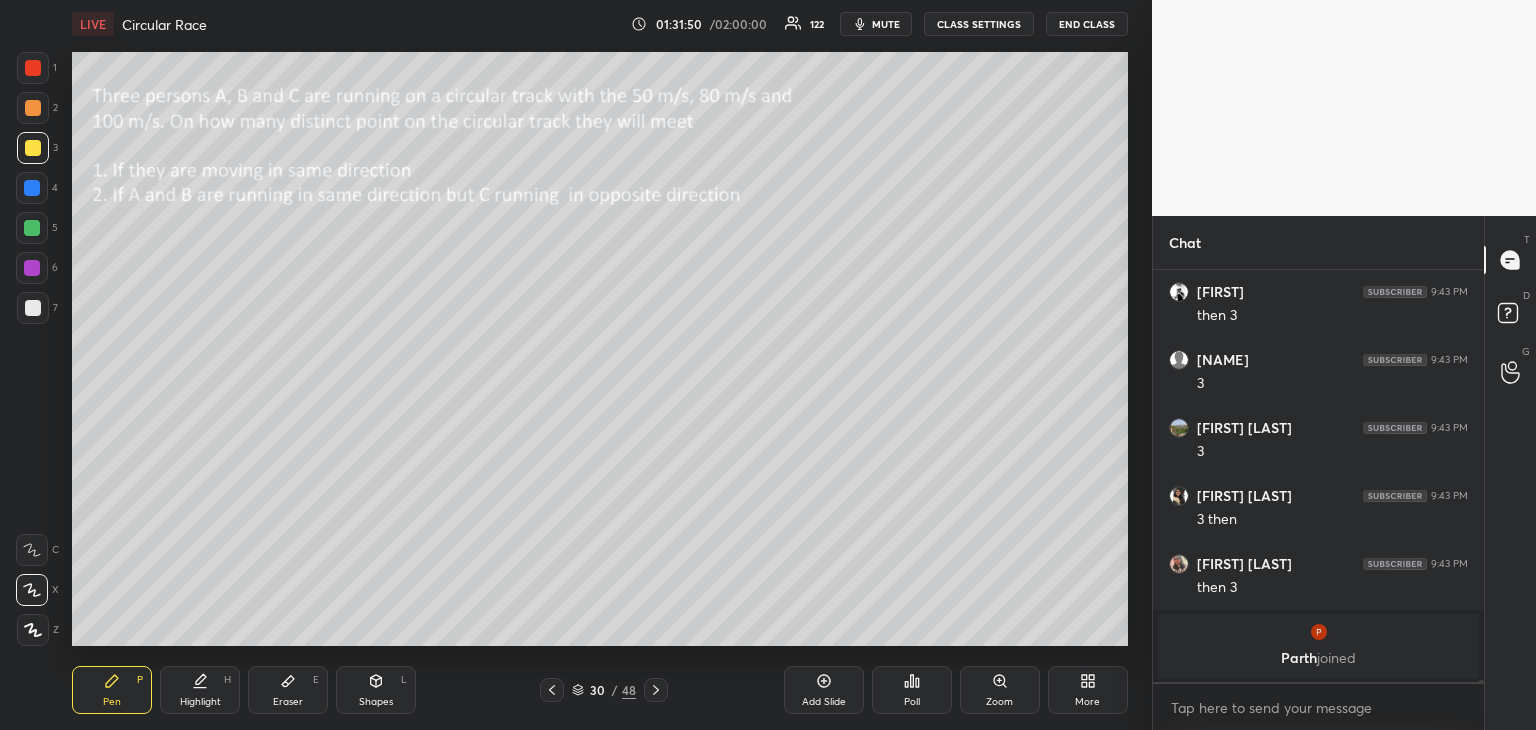 click on "Eraser E" at bounding box center [288, 690] 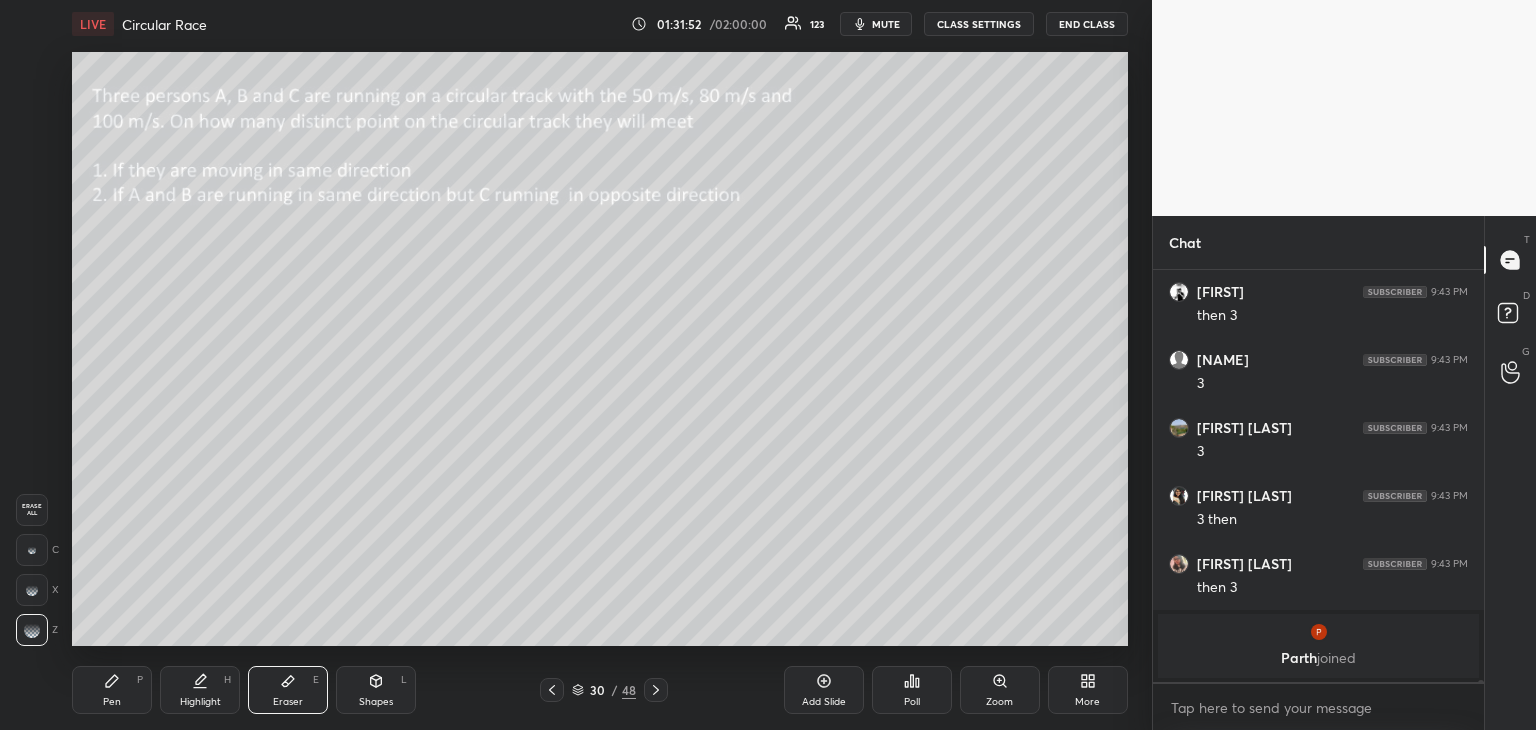 click on "Pen P" at bounding box center [112, 690] 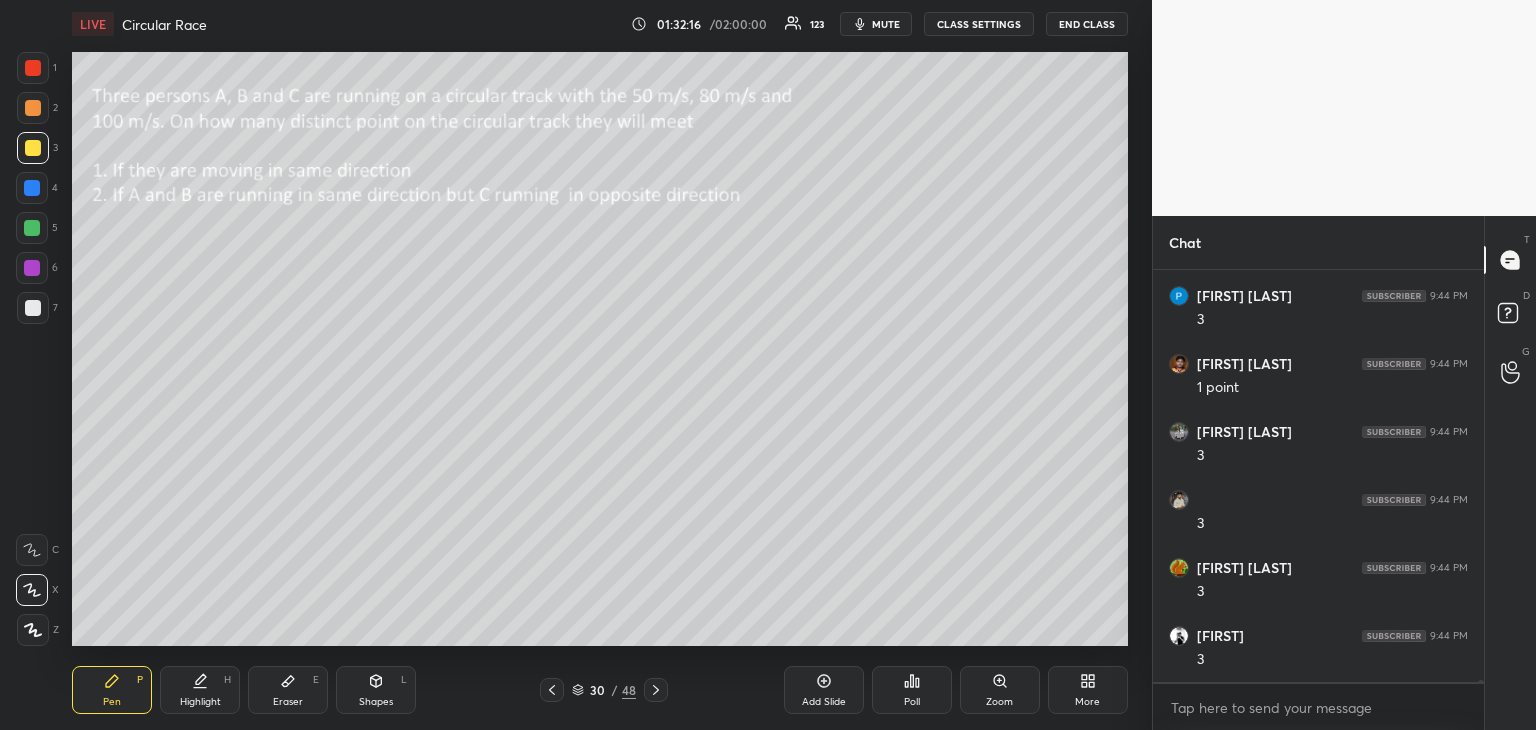 scroll, scrollTop: 100482, scrollLeft: 0, axis: vertical 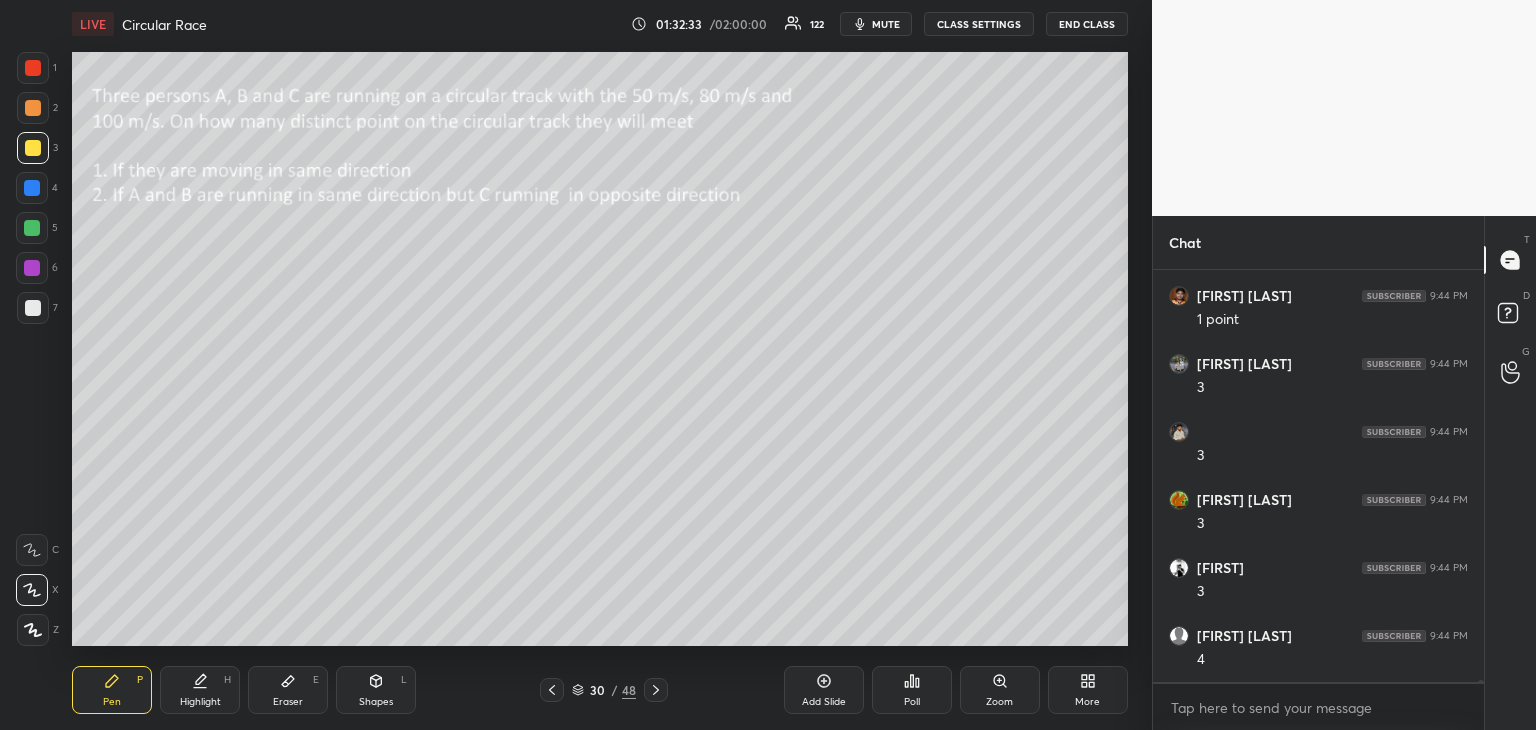 click at bounding box center [33, 308] 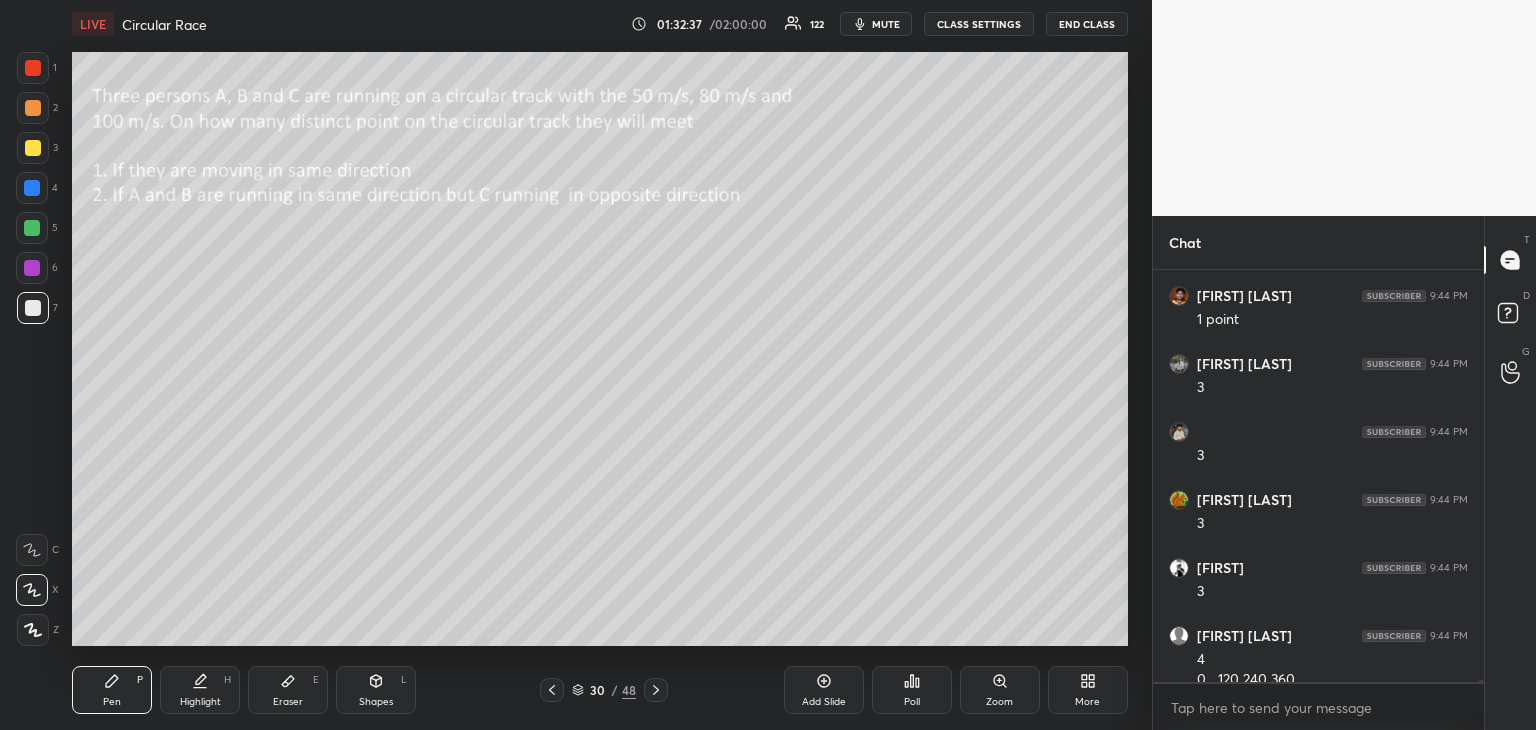 scroll, scrollTop: 100502, scrollLeft: 0, axis: vertical 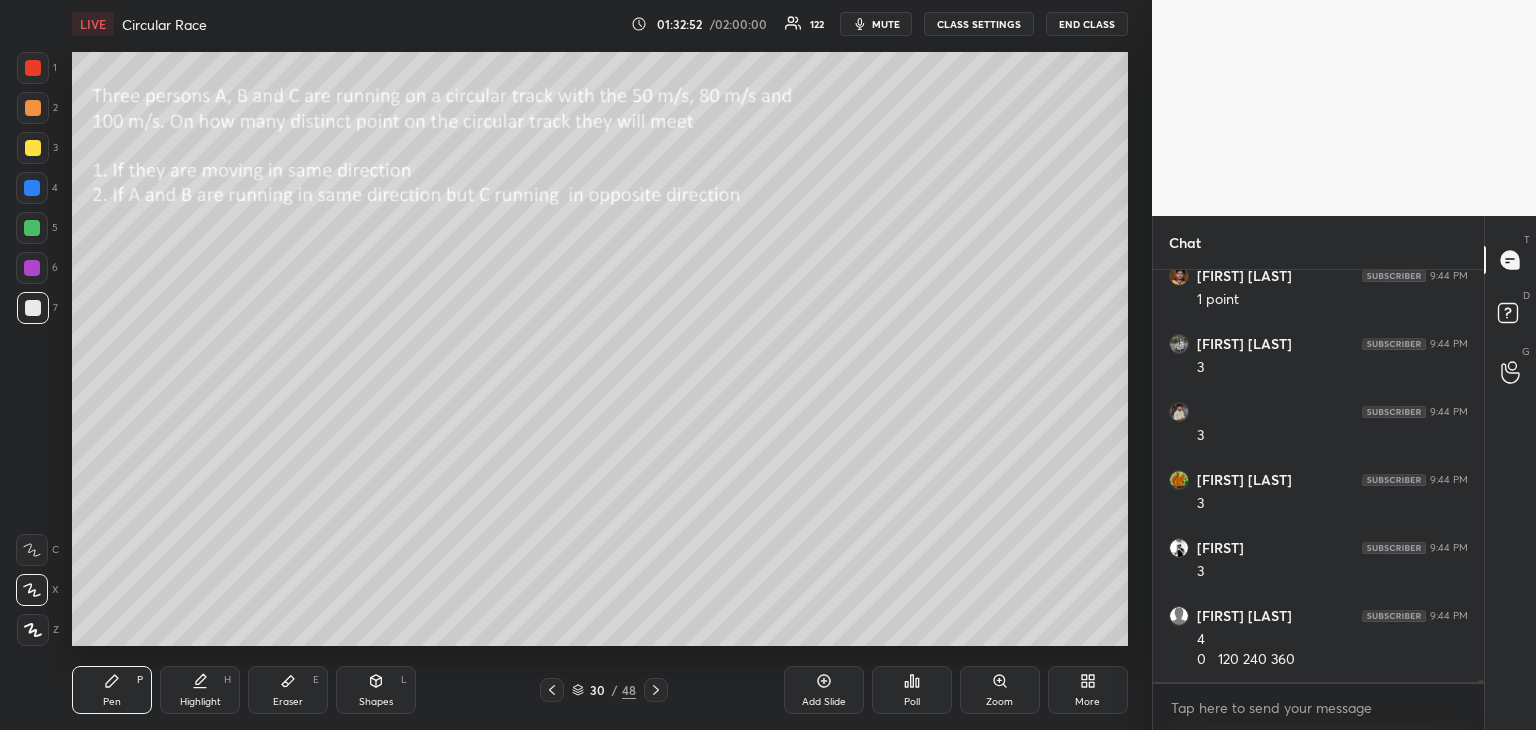 click at bounding box center (32, 188) 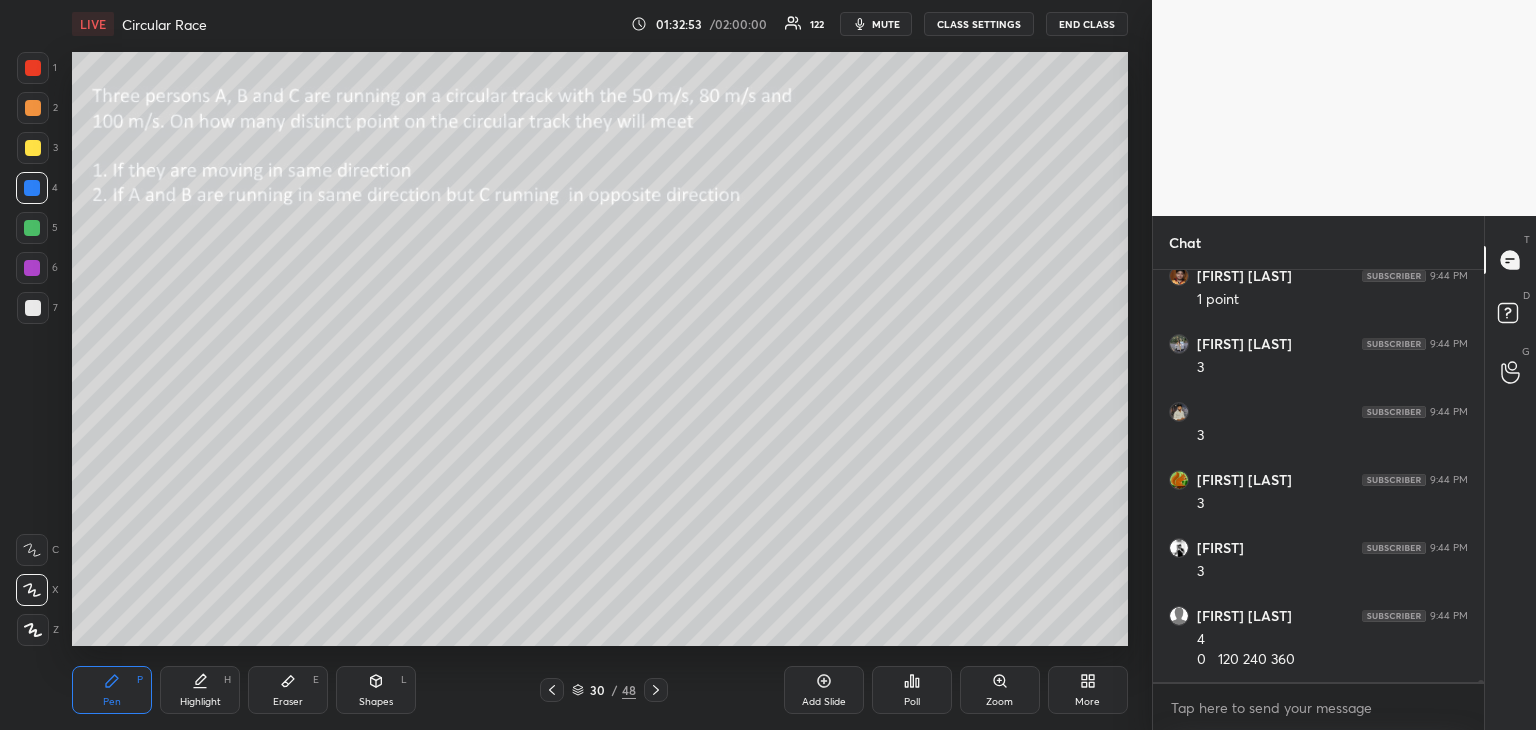 scroll, scrollTop: 100570, scrollLeft: 0, axis: vertical 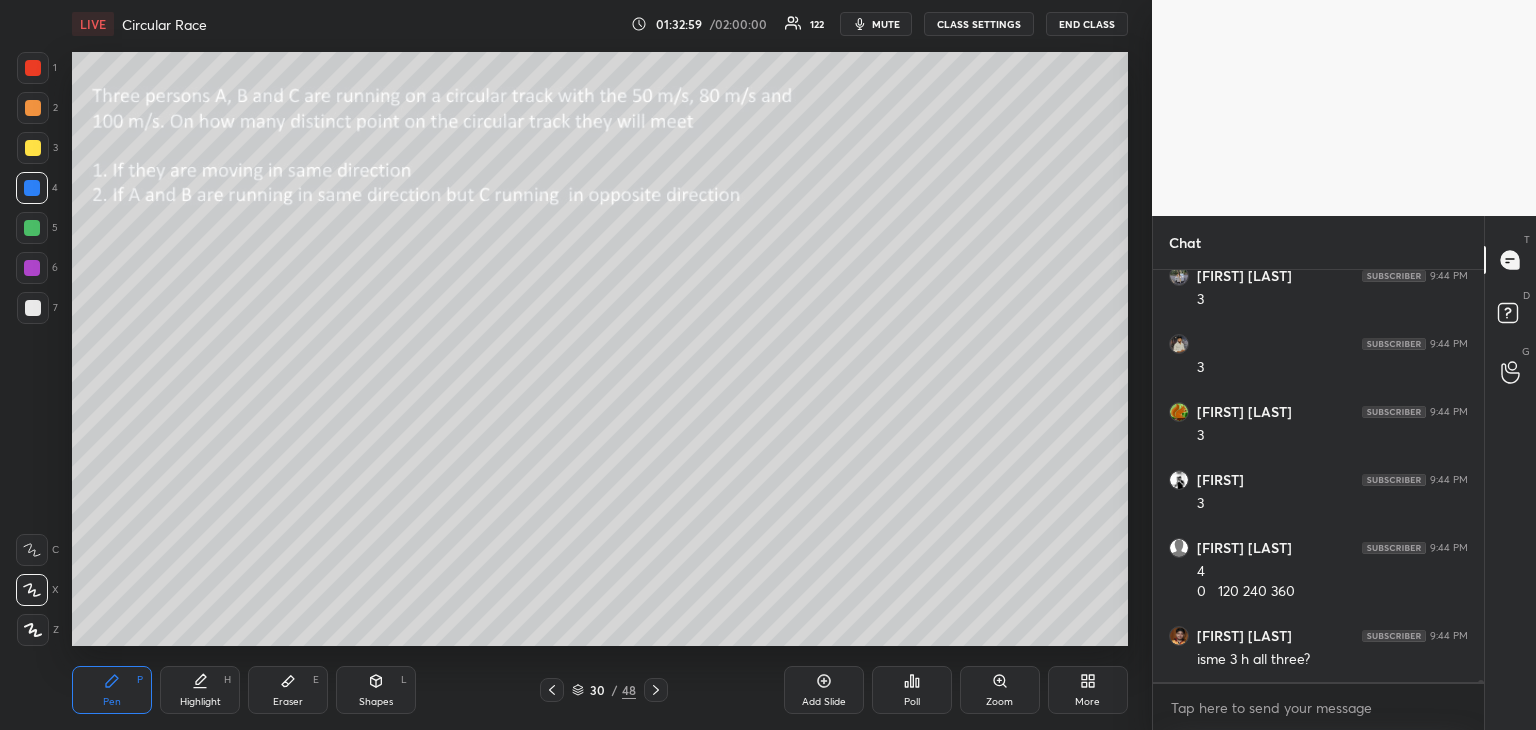 click at bounding box center [33, 68] 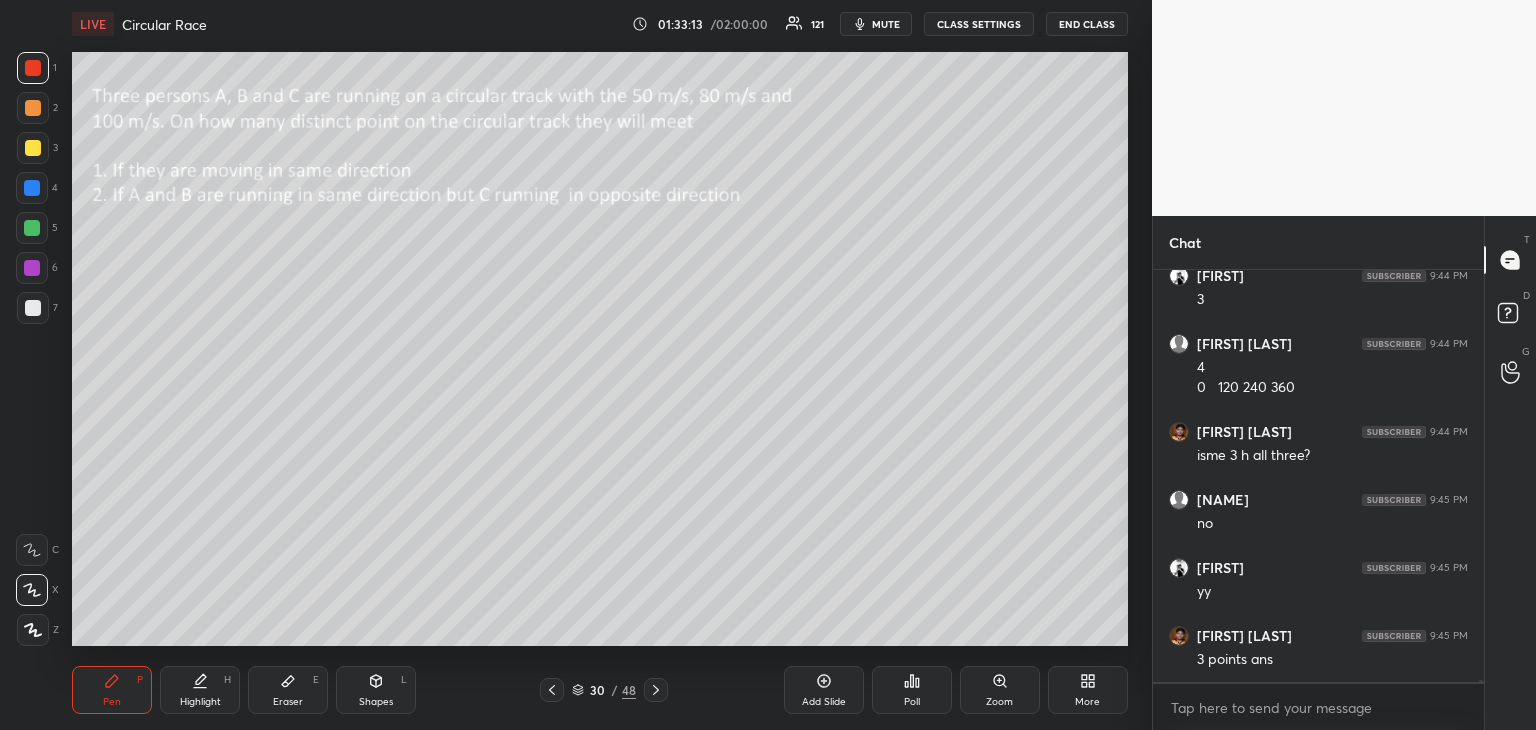 scroll, scrollTop: 100842, scrollLeft: 0, axis: vertical 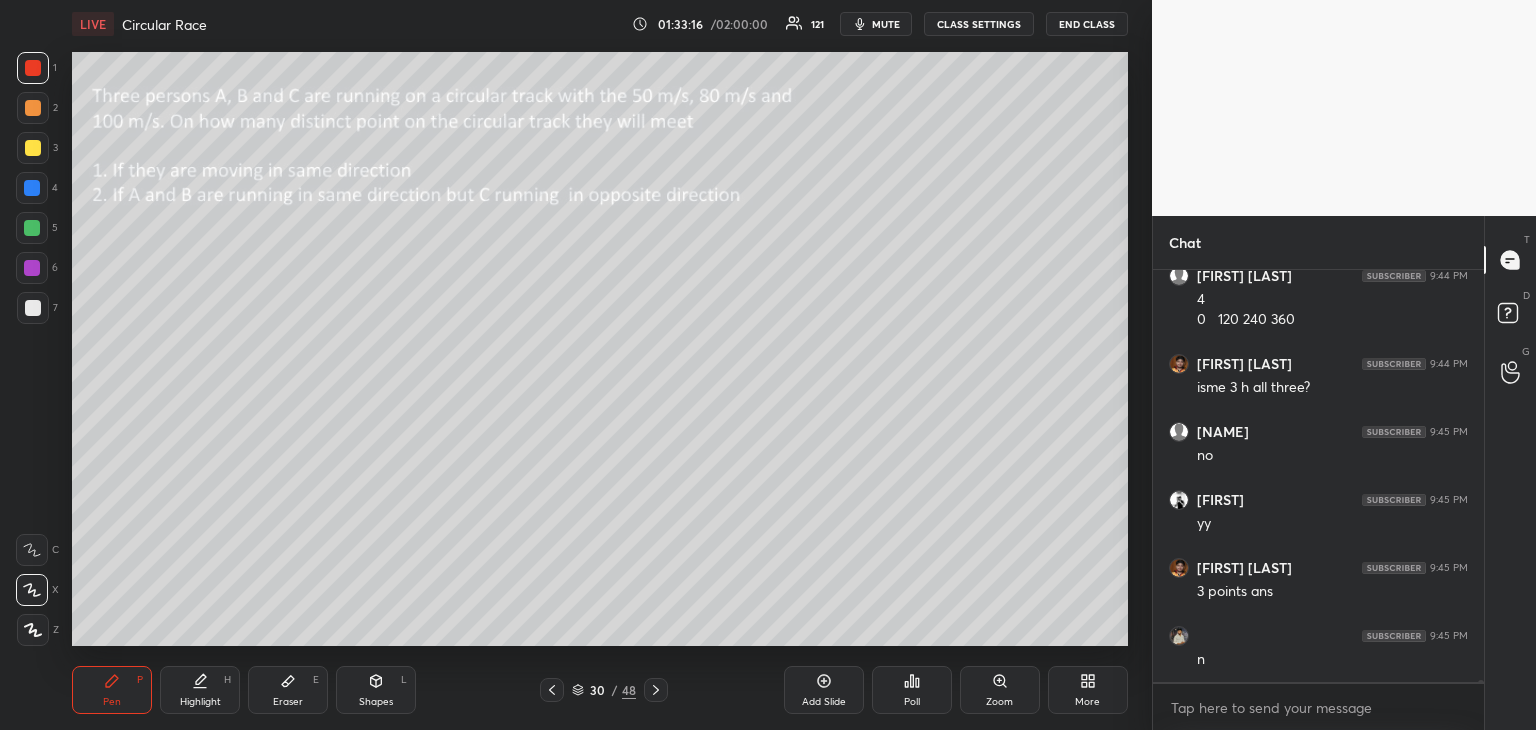 click 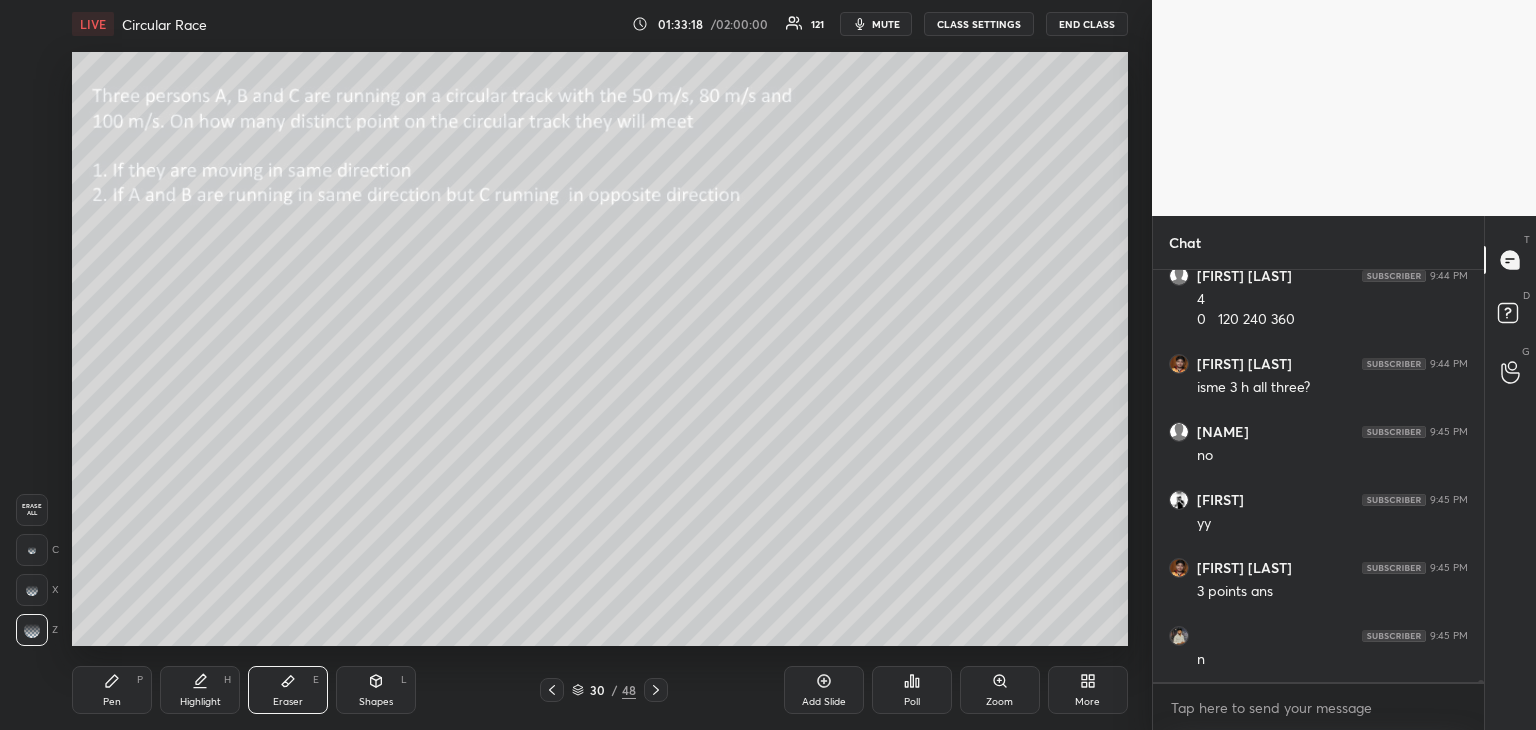 click on "Pen P" at bounding box center (112, 690) 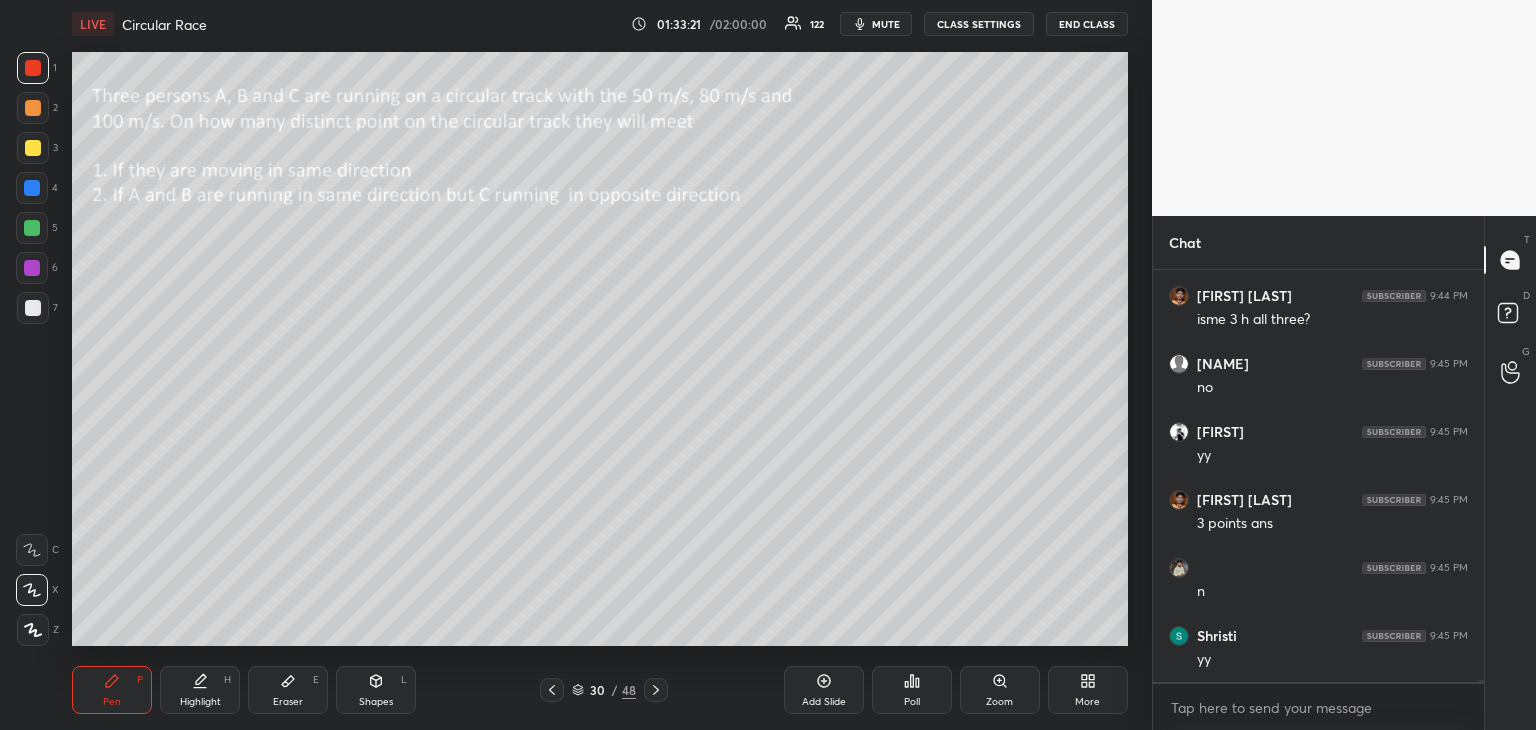 scroll, scrollTop: 100978, scrollLeft: 0, axis: vertical 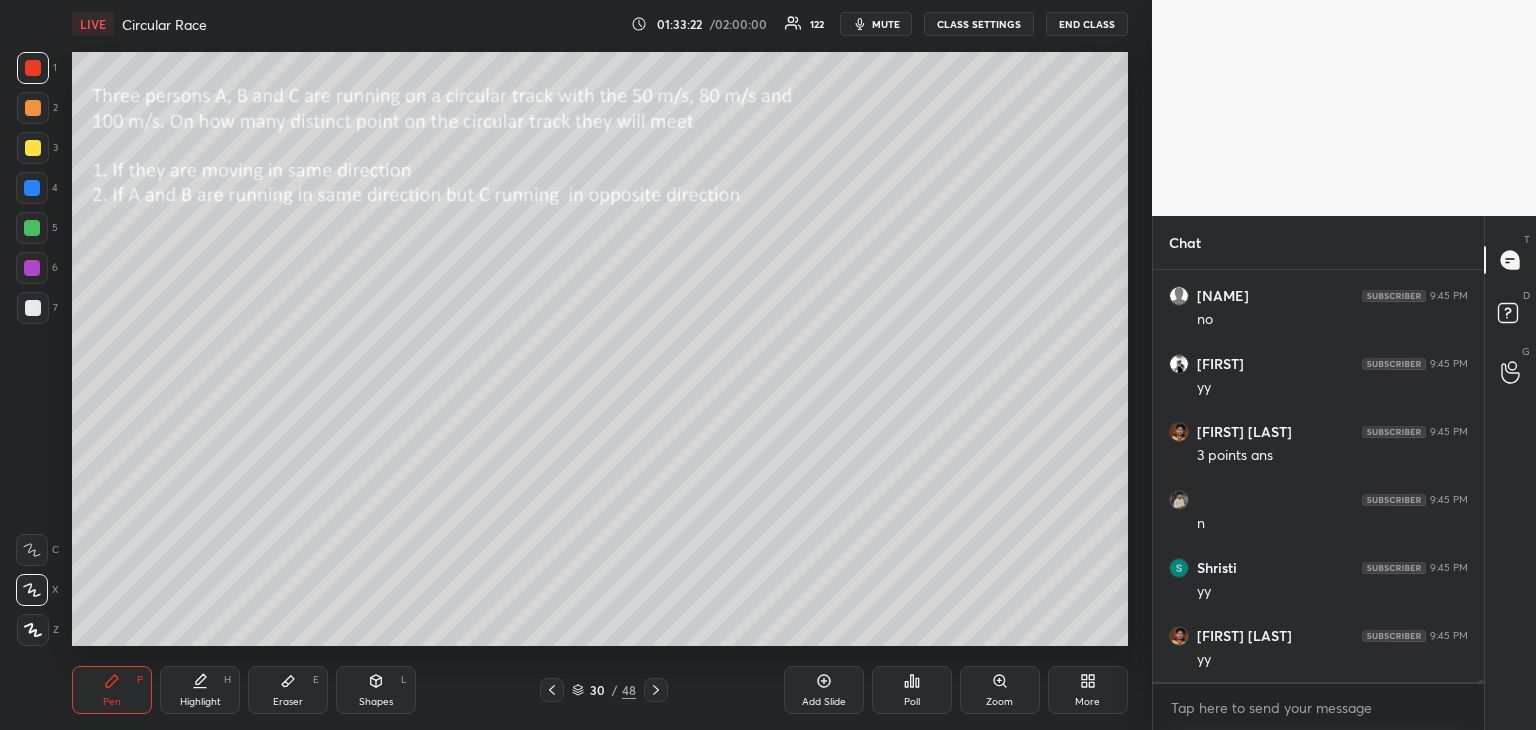 click at bounding box center (32, 268) 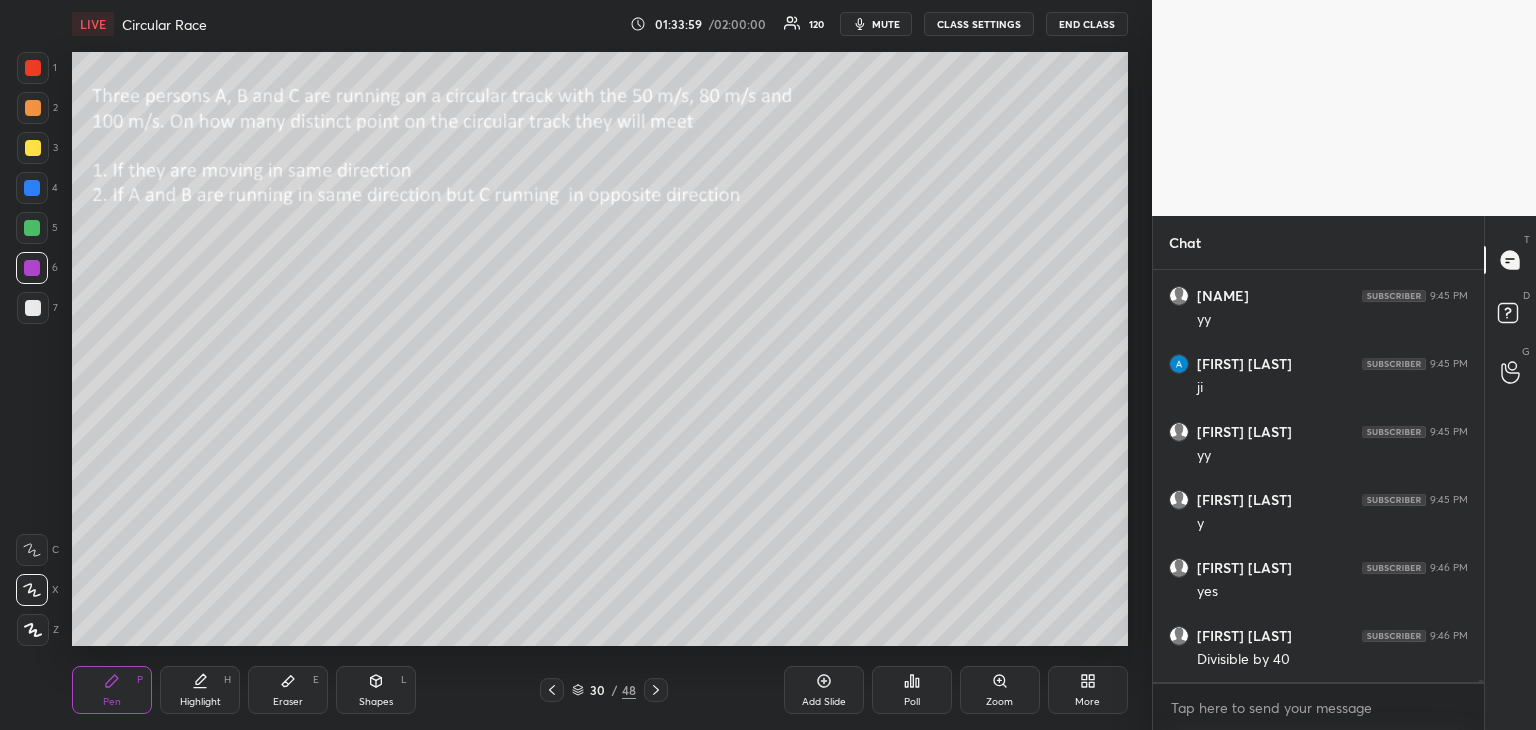 scroll, scrollTop: 102338, scrollLeft: 0, axis: vertical 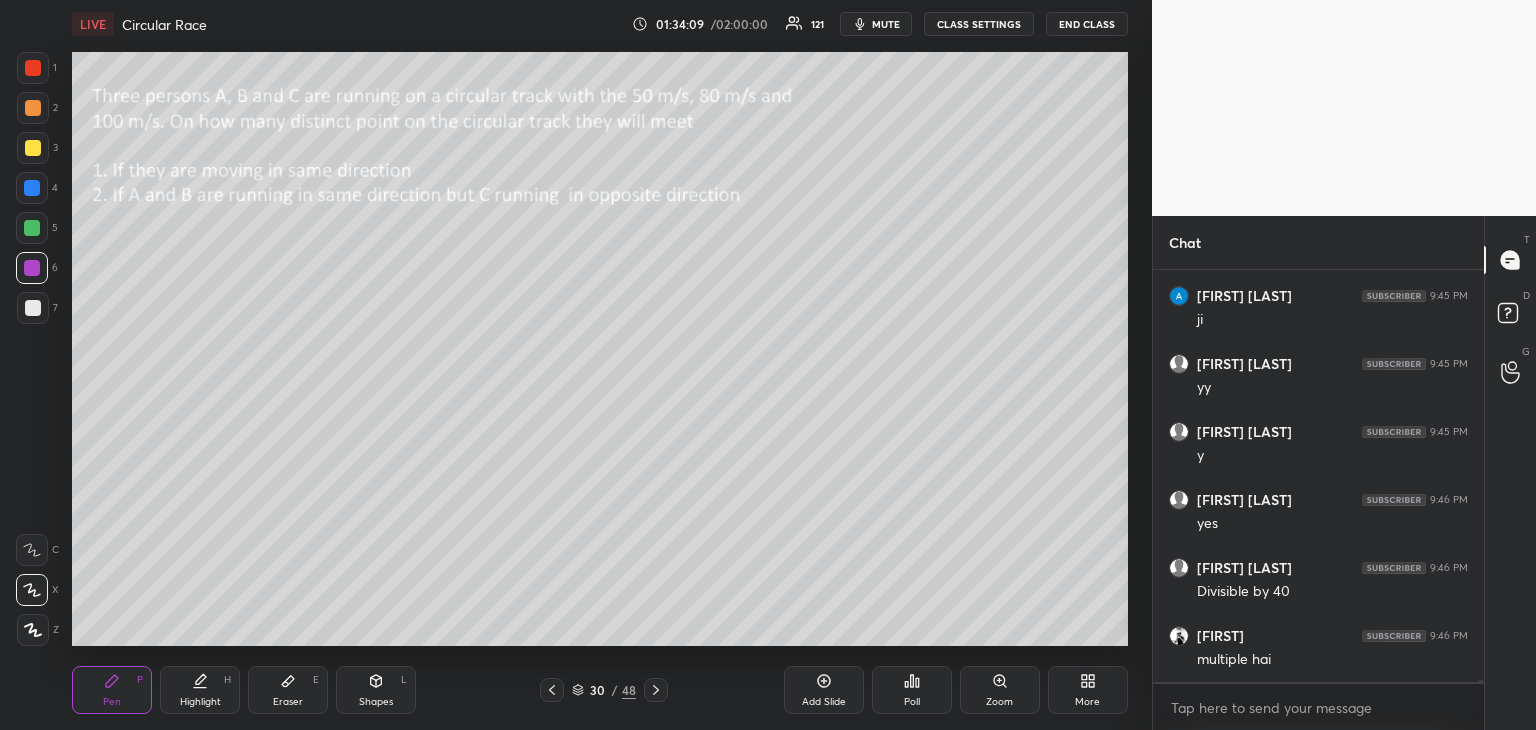 click at bounding box center (32, 228) 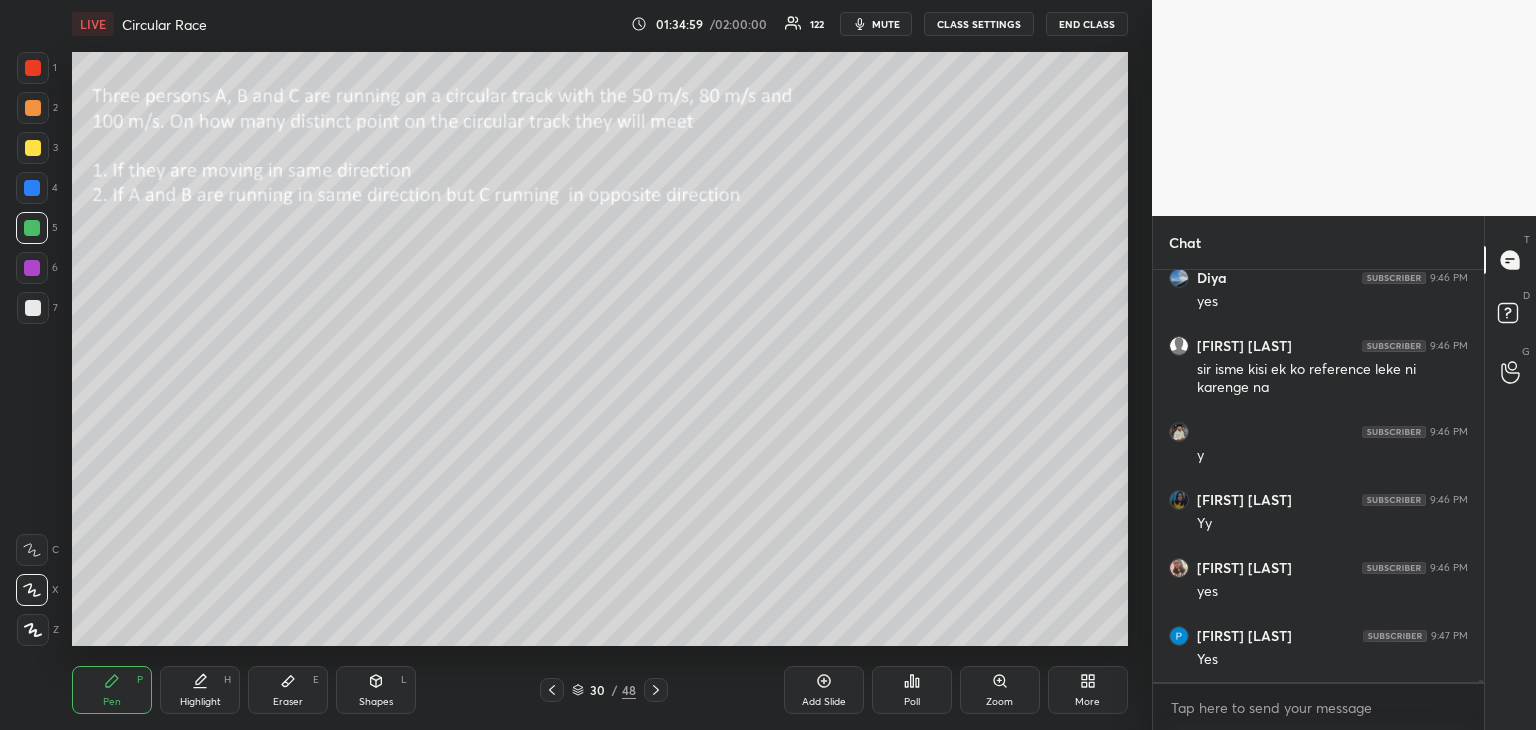 scroll, scrollTop: 102634, scrollLeft: 0, axis: vertical 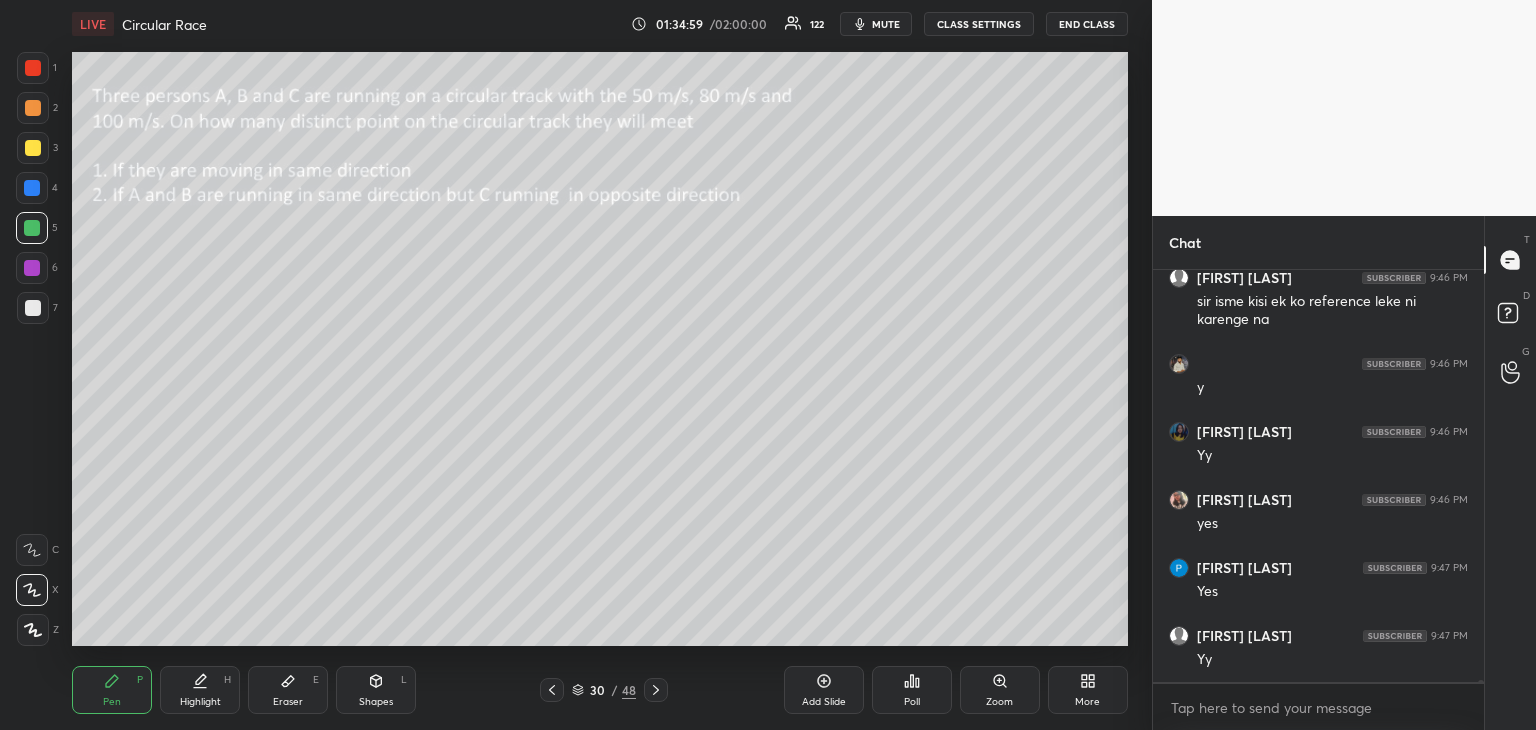 click on "Add Slide" at bounding box center (824, 702) 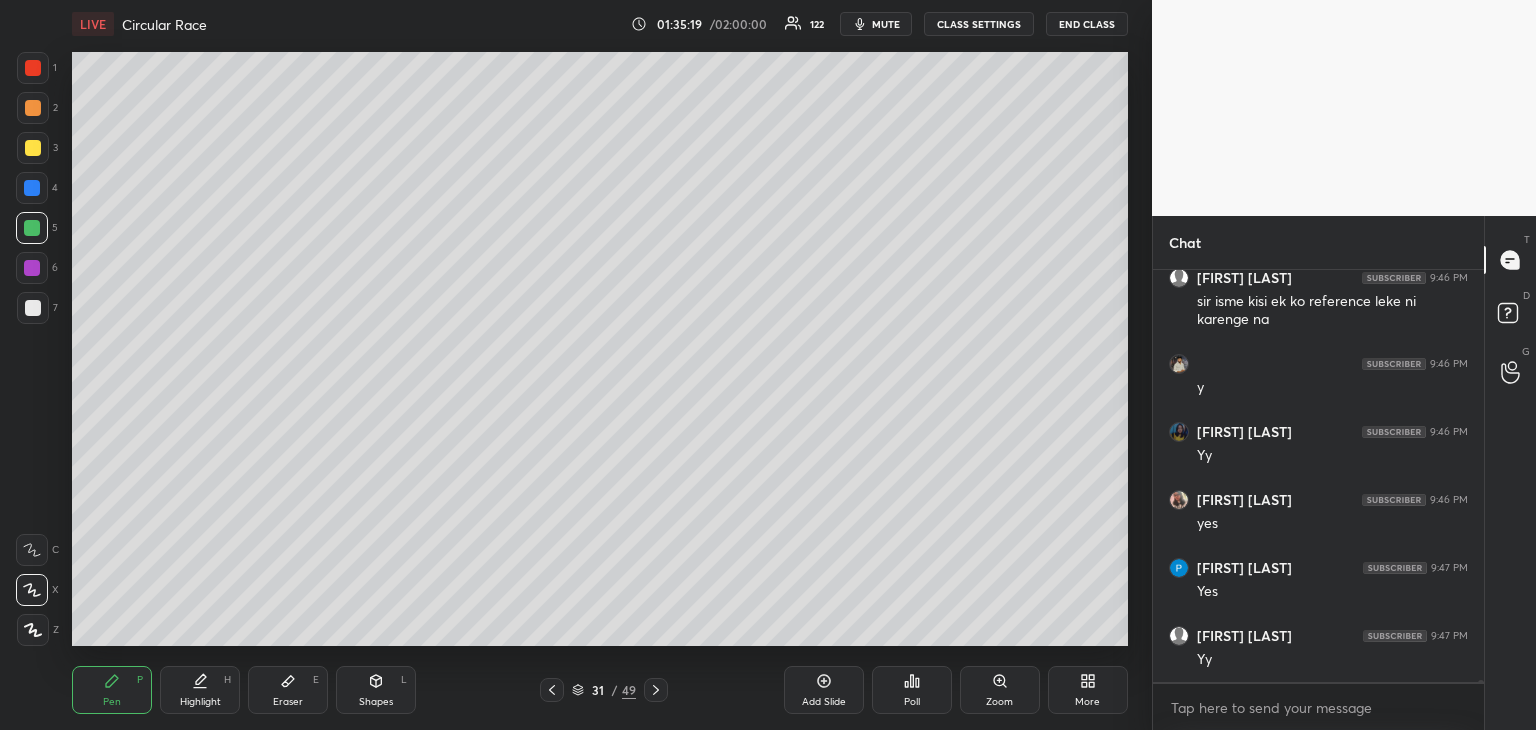 click on "Highlight H" at bounding box center [200, 690] 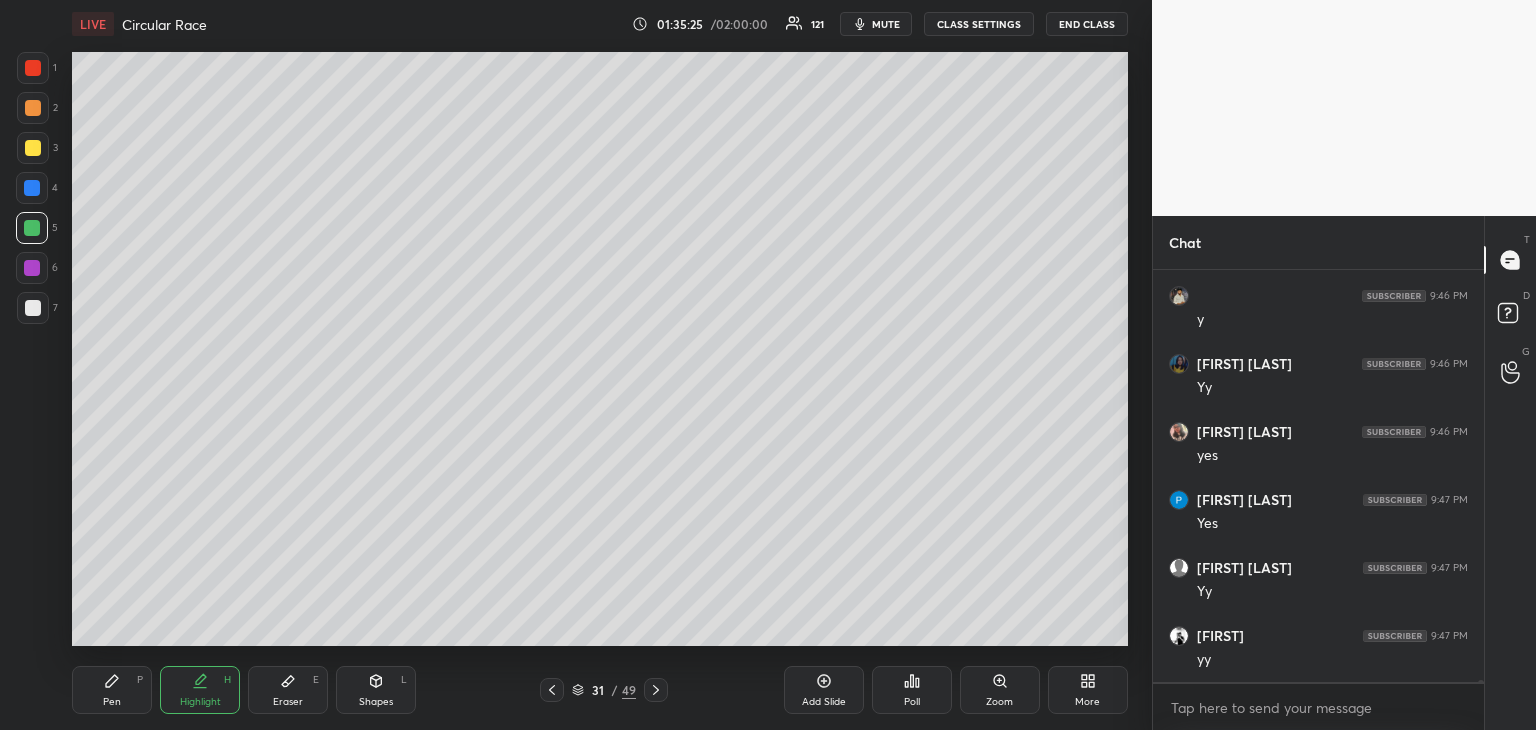 scroll, scrollTop: 102770, scrollLeft: 0, axis: vertical 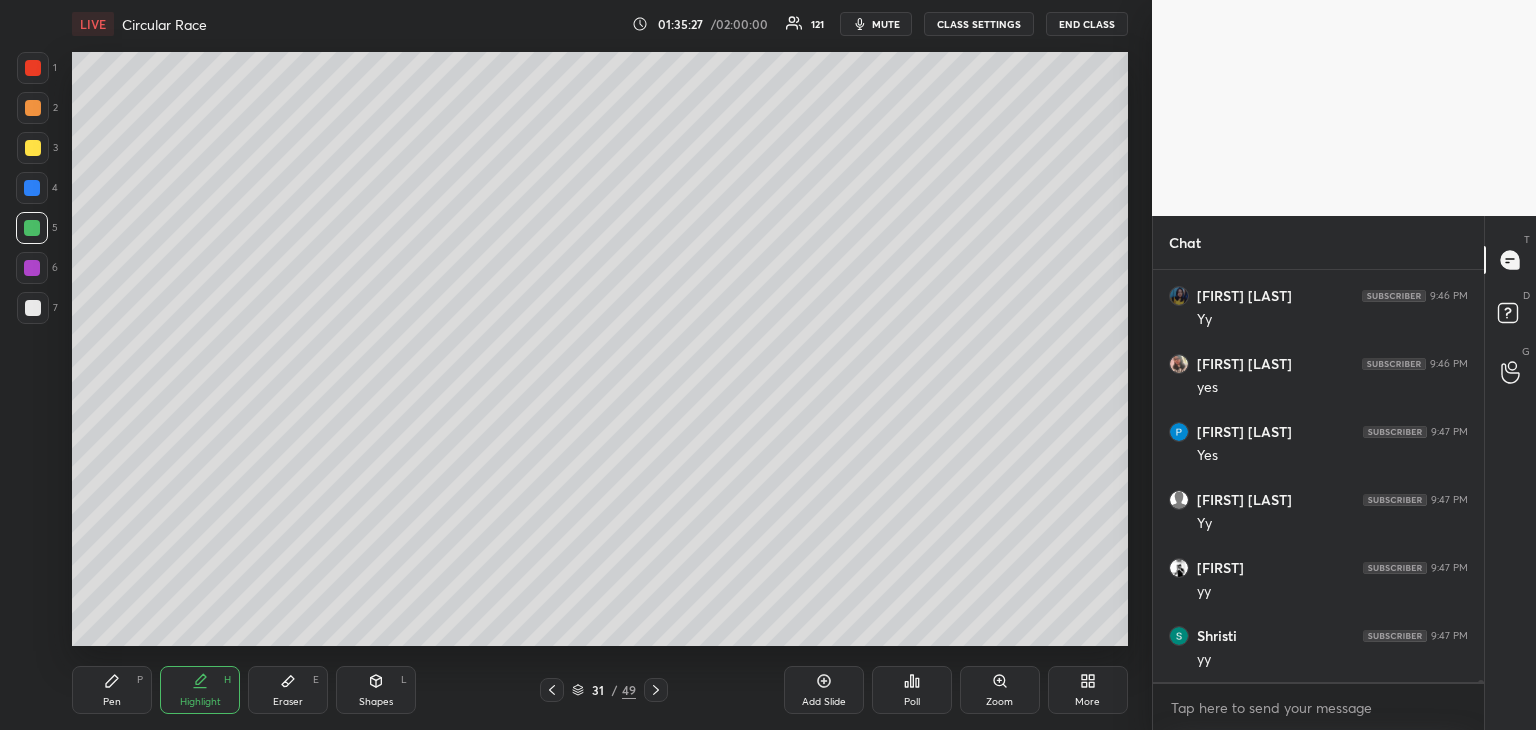 click on "Pen P" at bounding box center [112, 690] 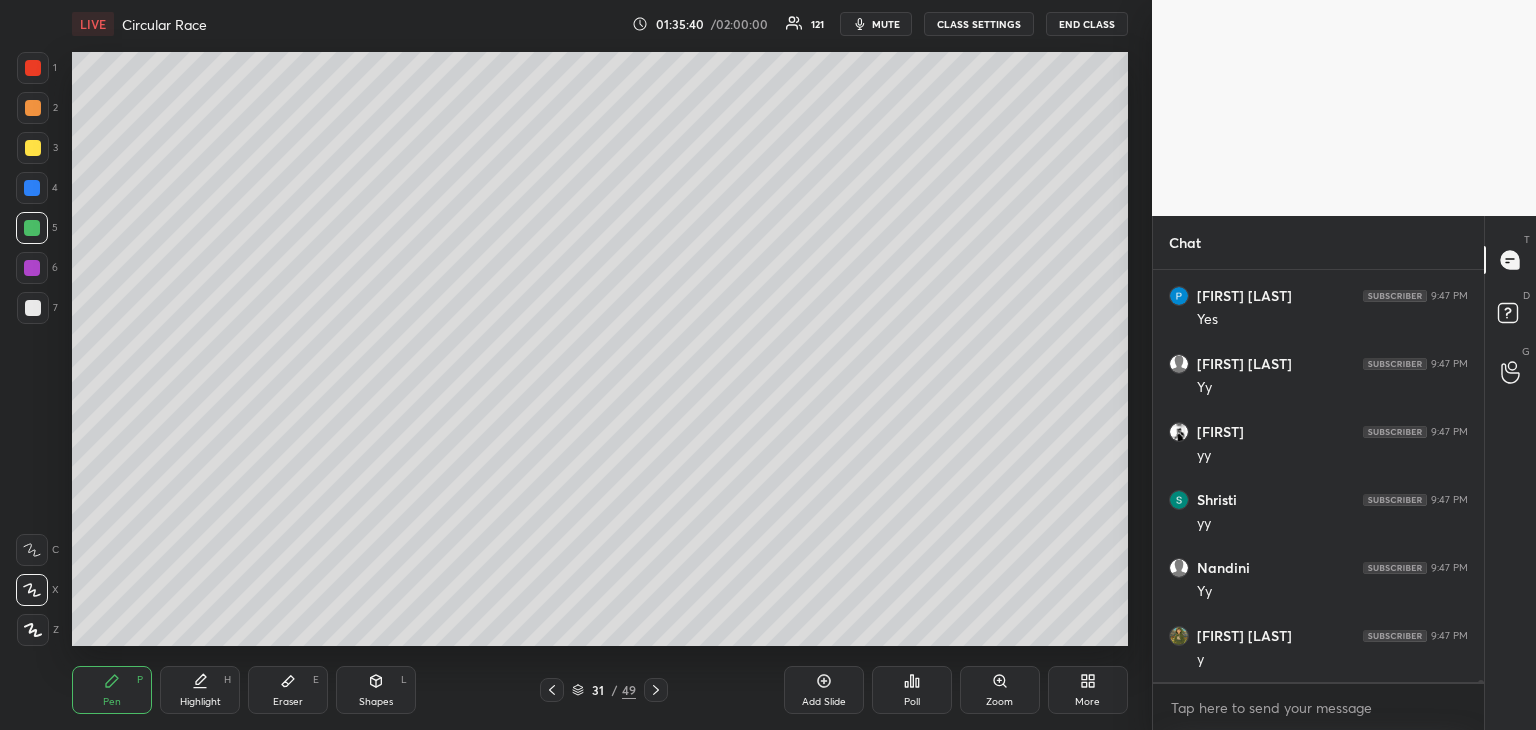 scroll, scrollTop: 102974, scrollLeft: 0, axis: vertical 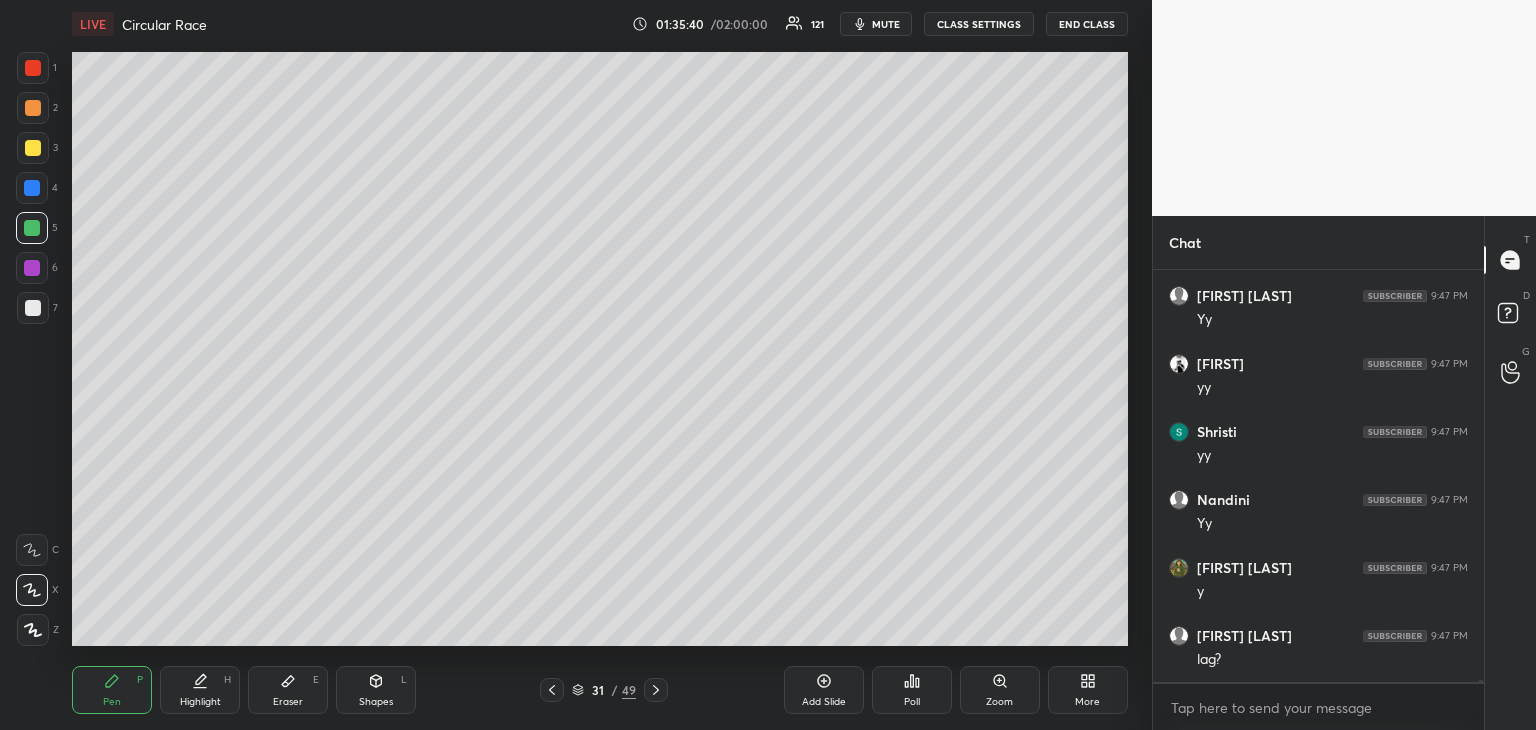 click 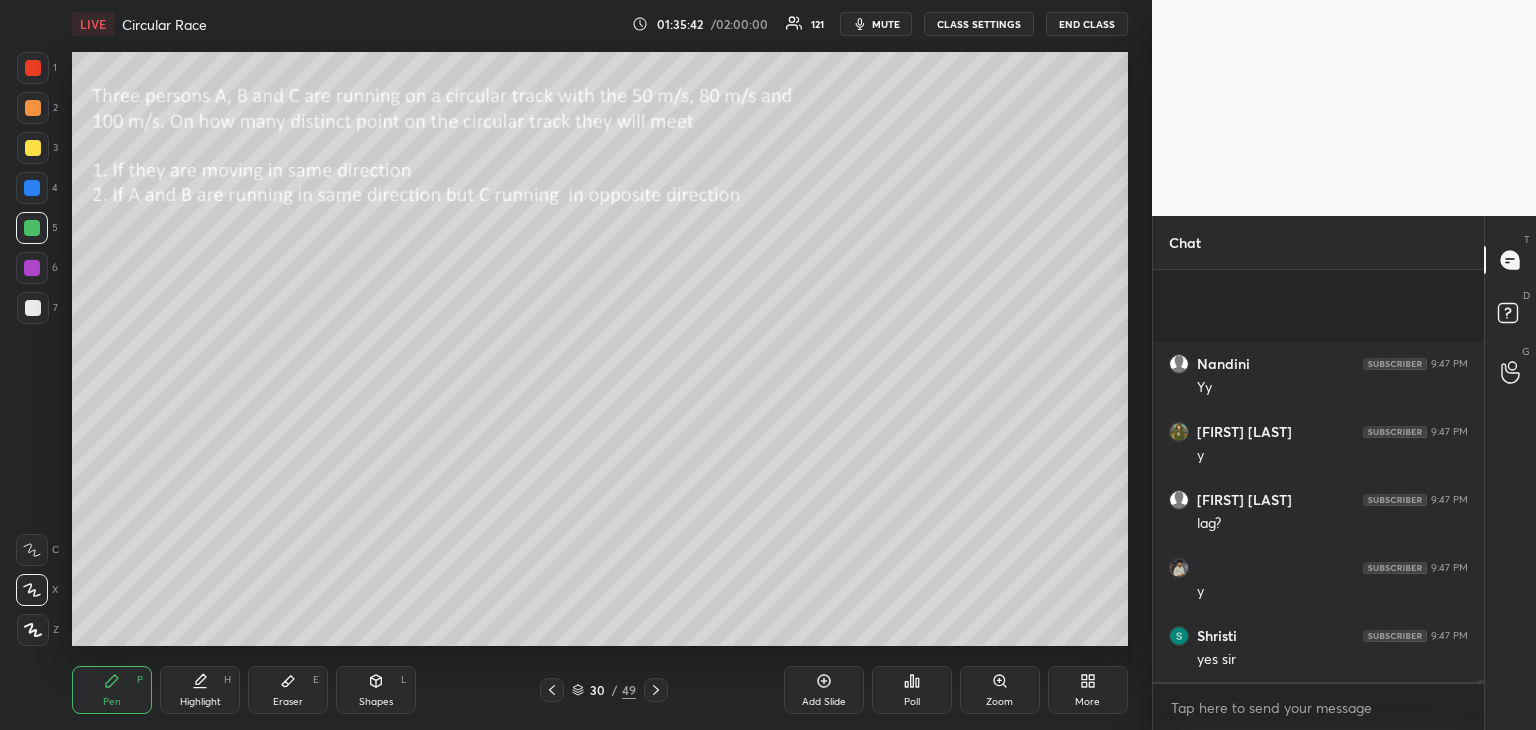 scroll, scrollTop: 103314, scrollLeft: 0, axis: vertical 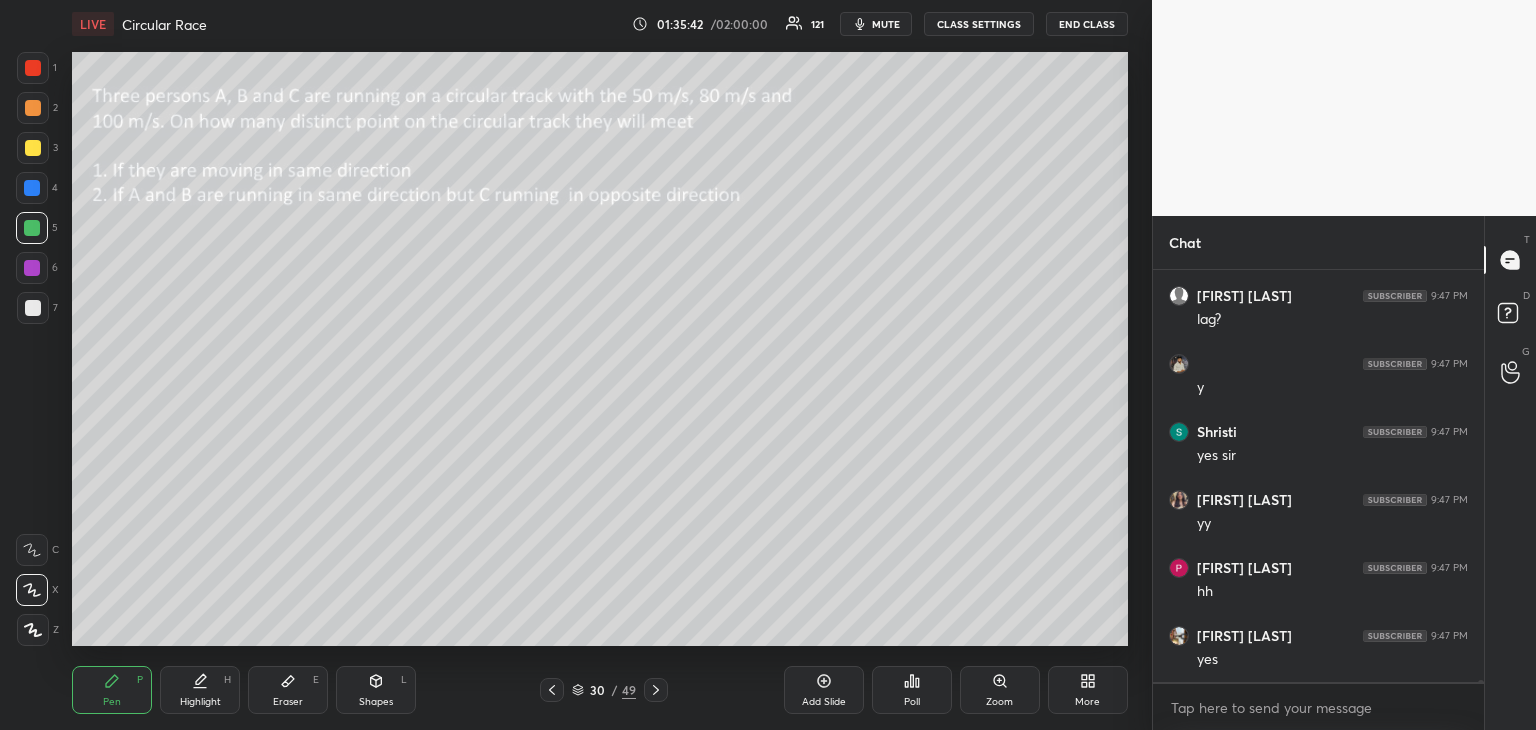 click 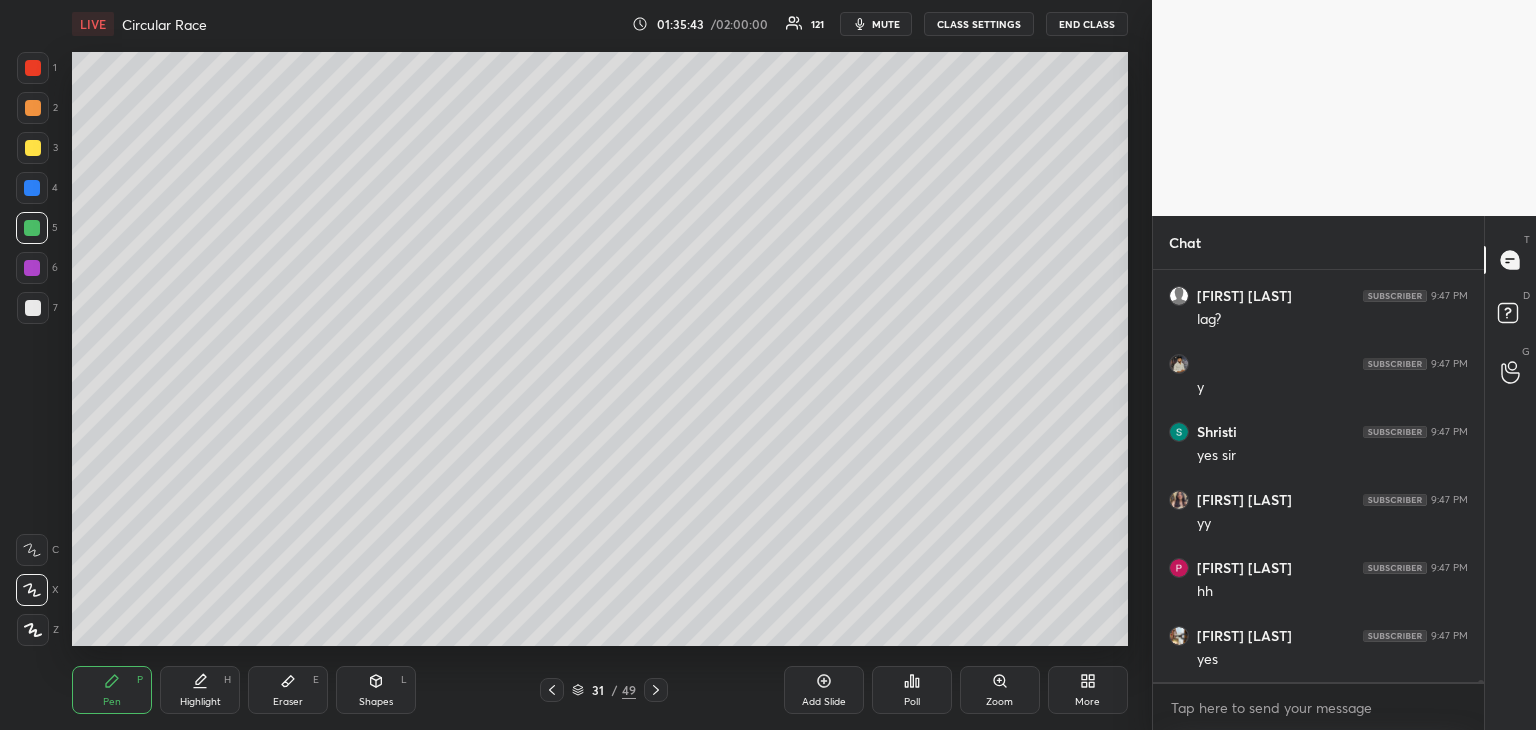 click 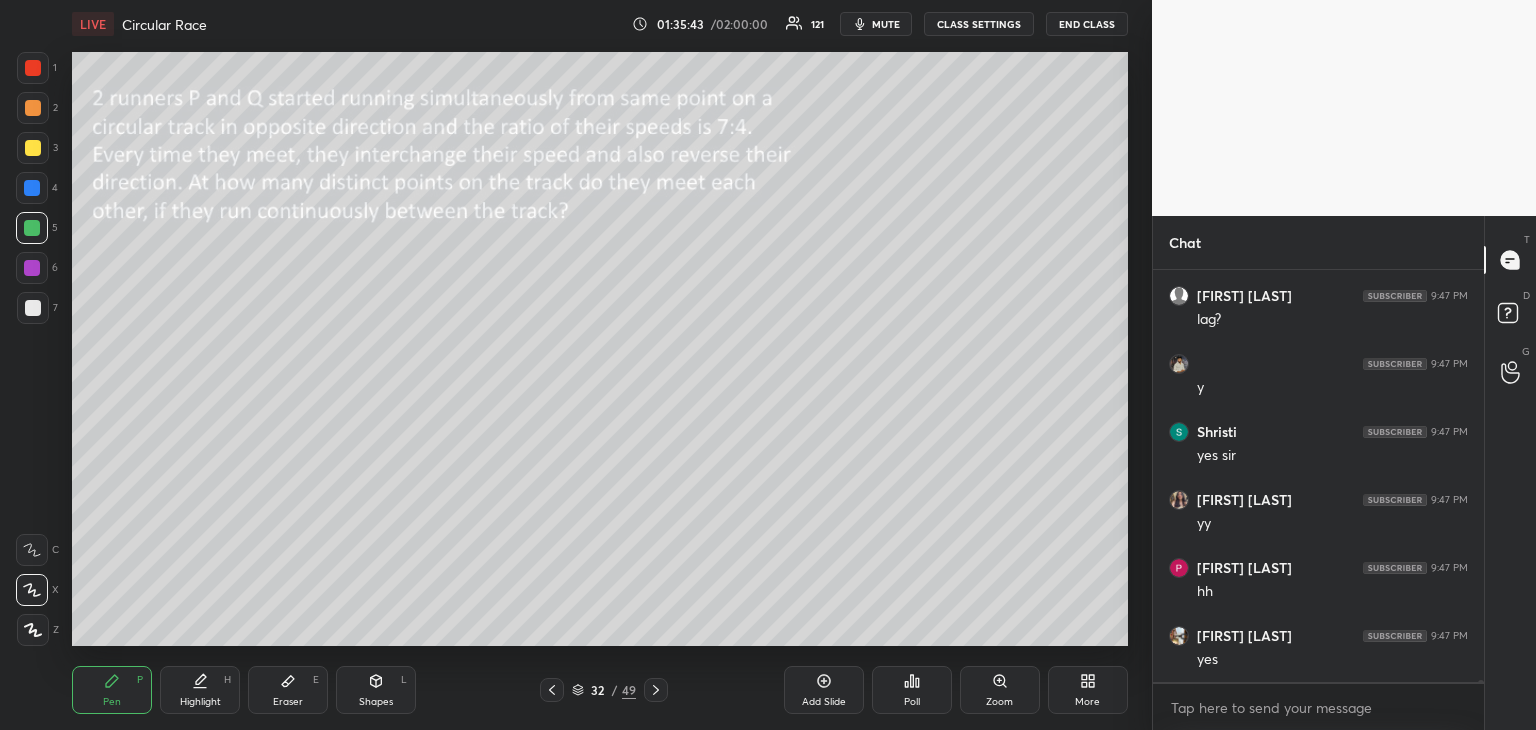 scroll, scrollTop: 103382, scrollLeft: 0, axis: vertical 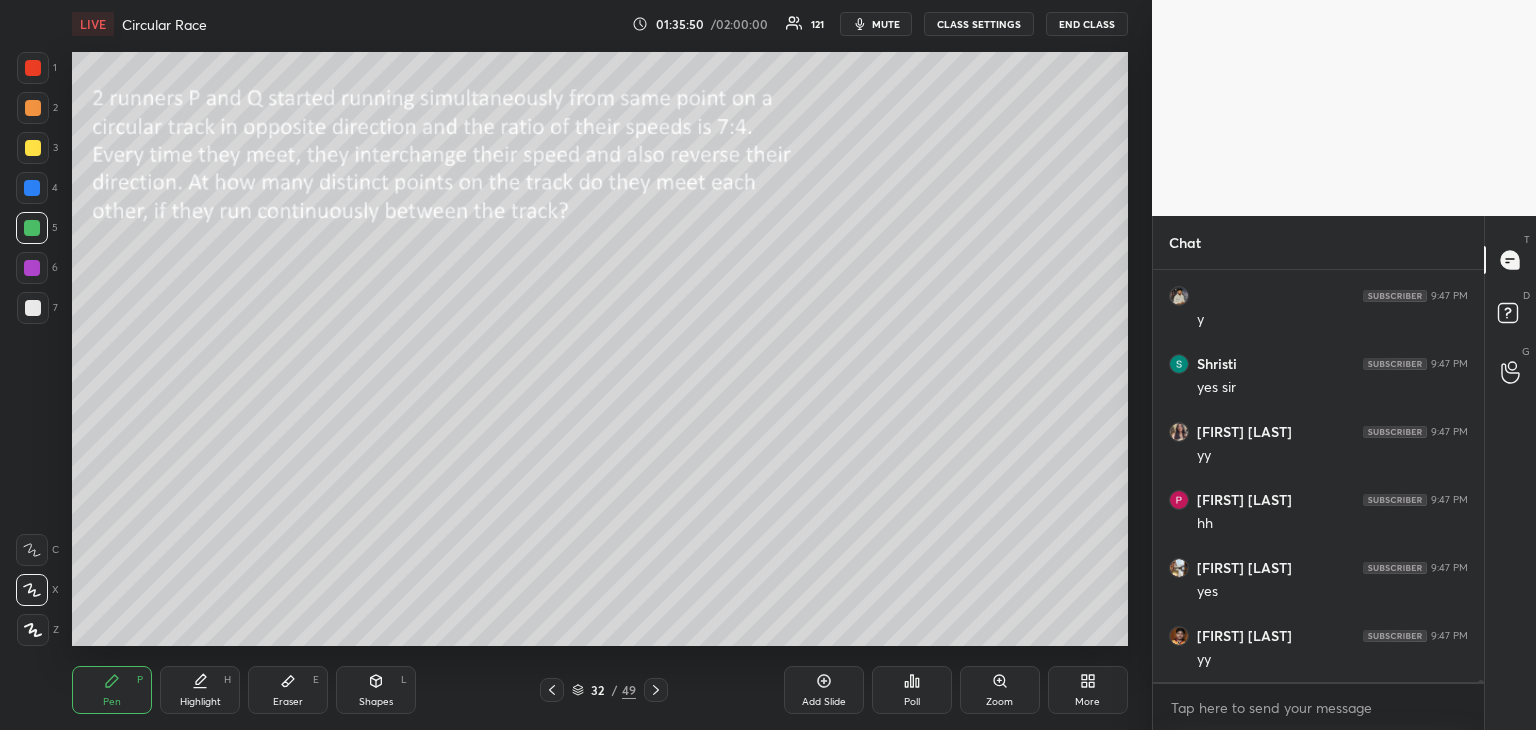 click on "Shapes" at bounding box center (376, 702) 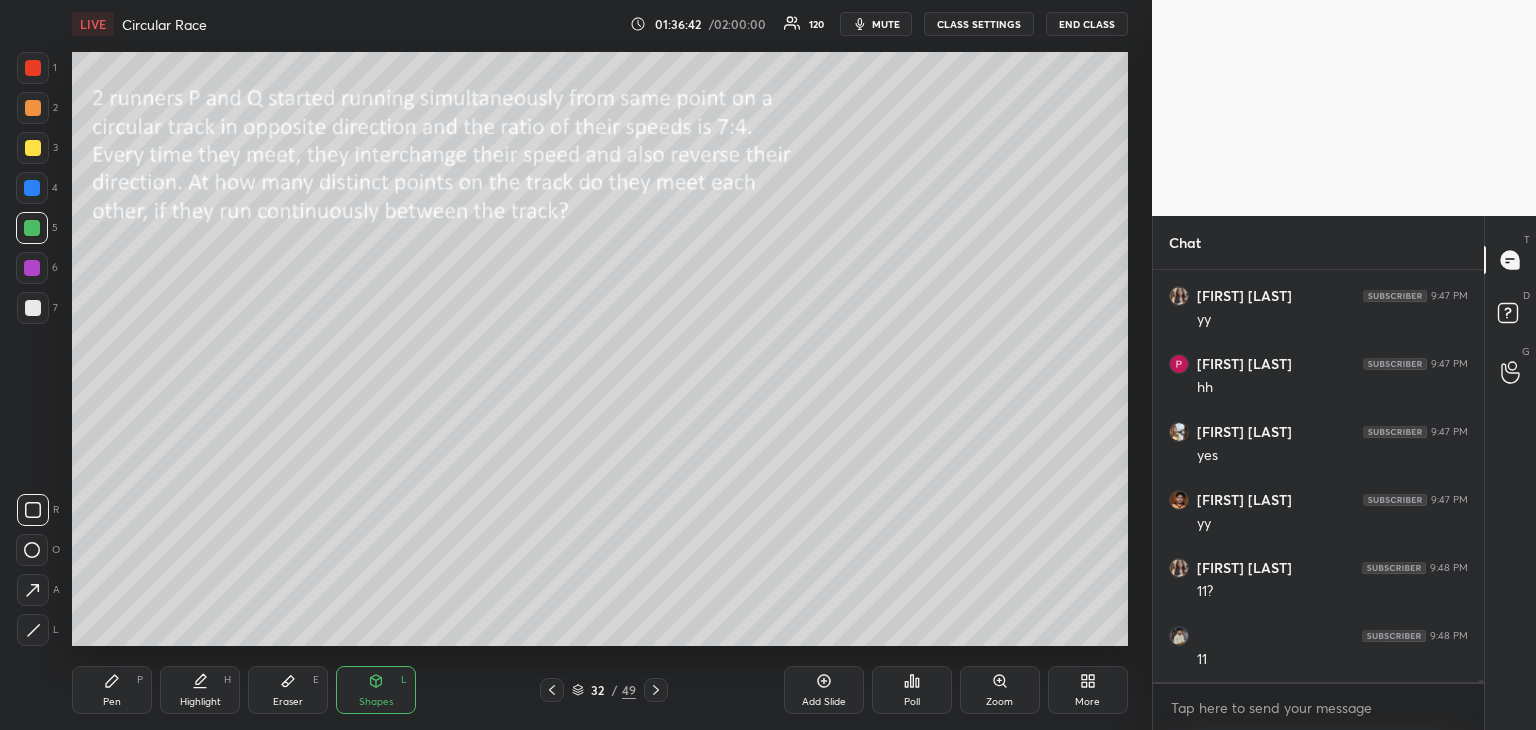 scroll, scrollTop: 103586, scrollLeft: 0, axis: vertical 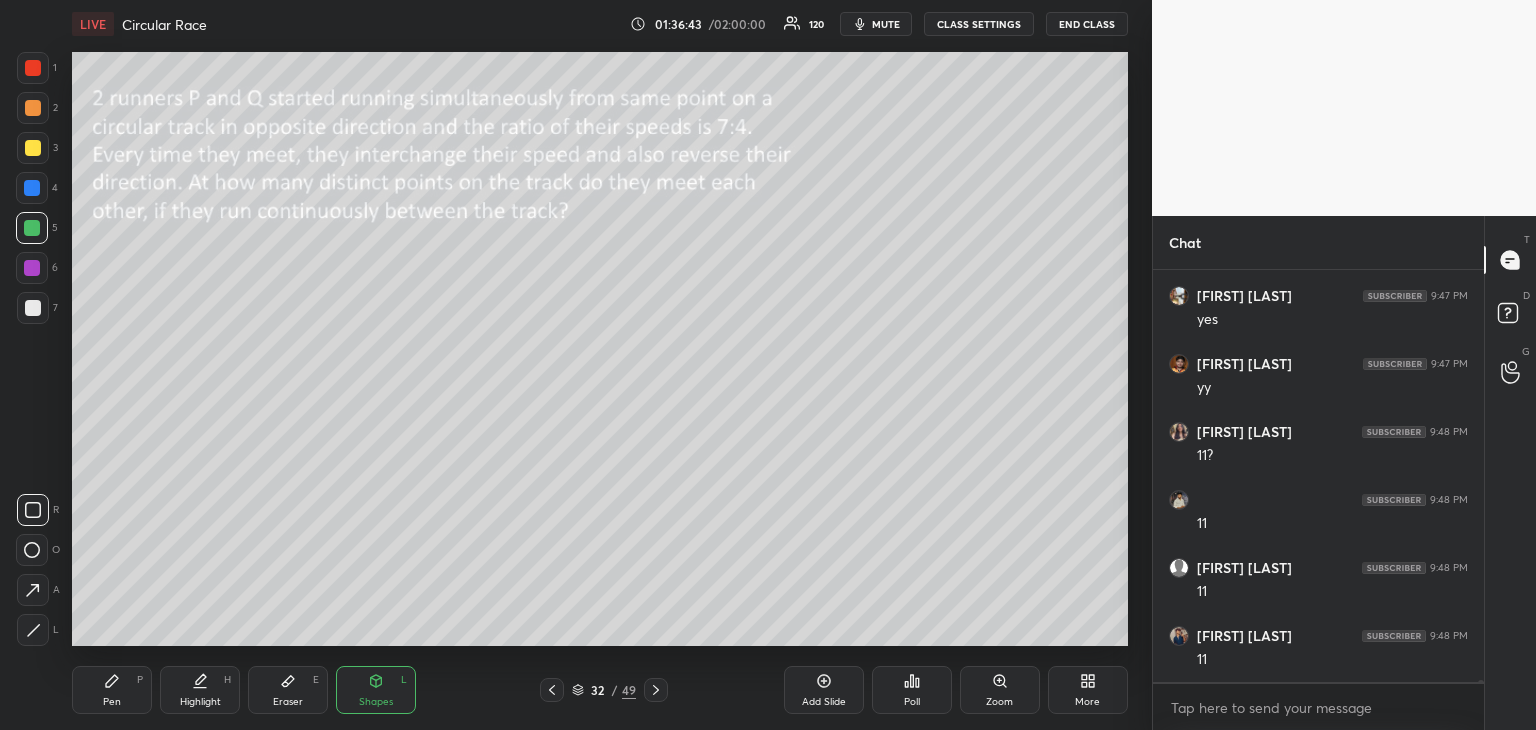 click at bounding box center (33, 308) 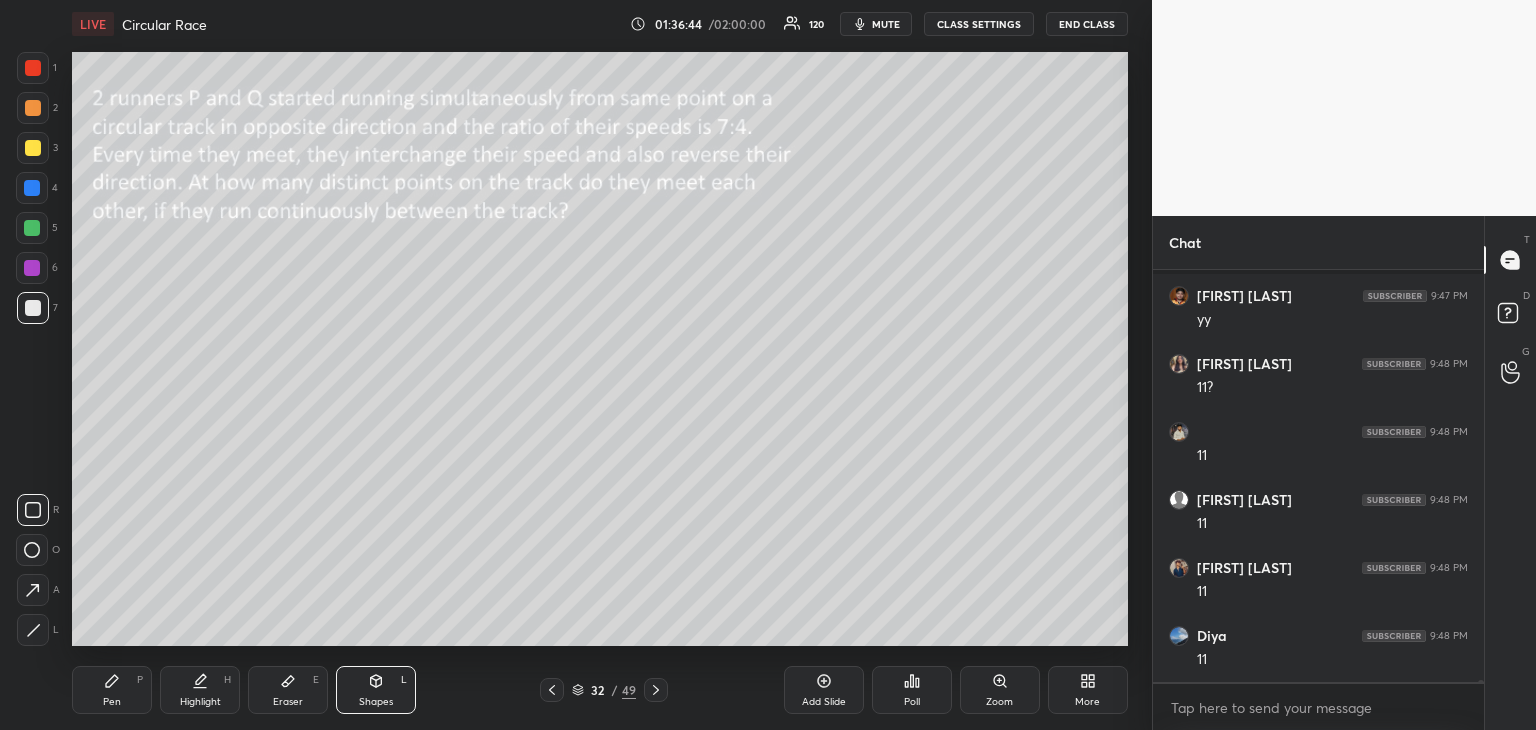 scroll, scrollTop: 103858, scrollLeft: 0, axis: vertical 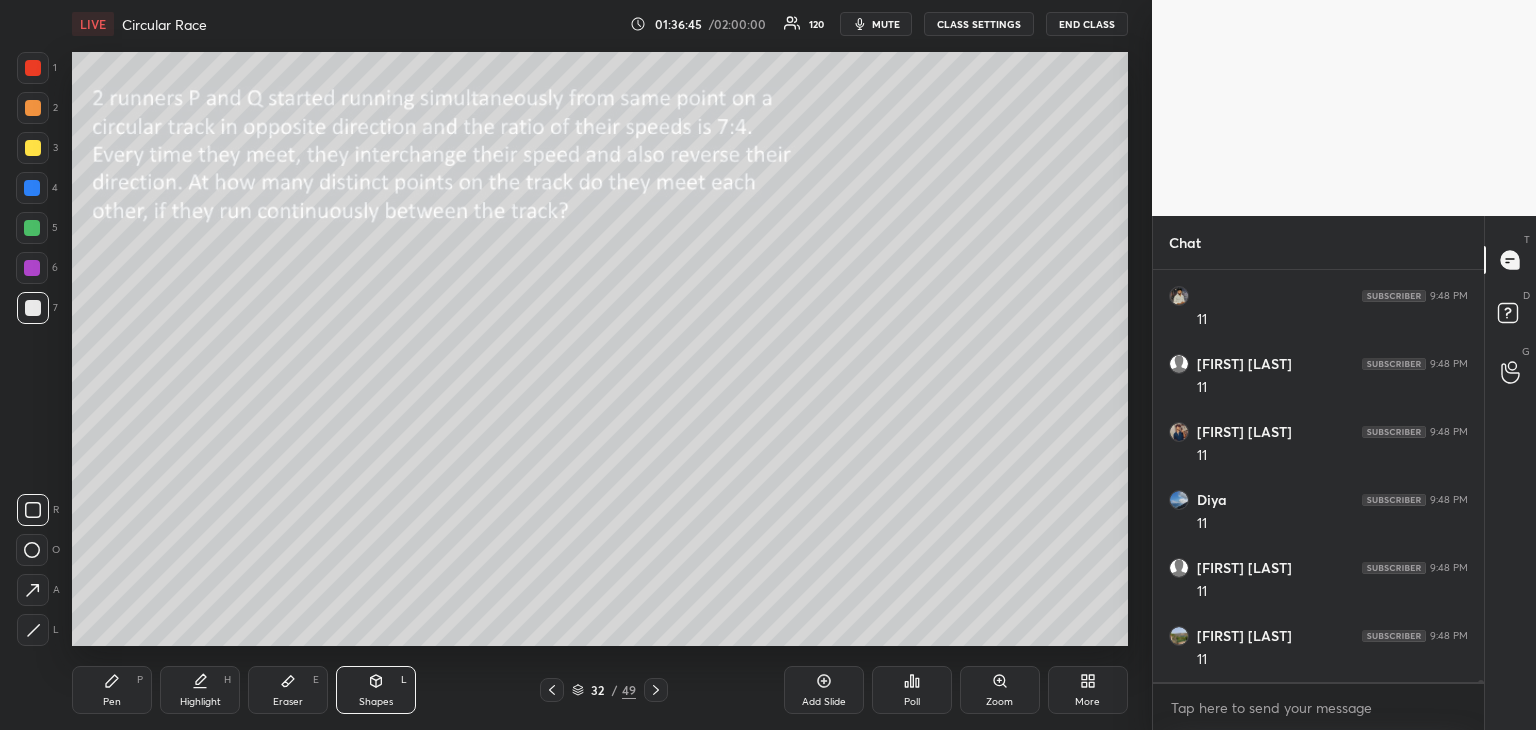 click 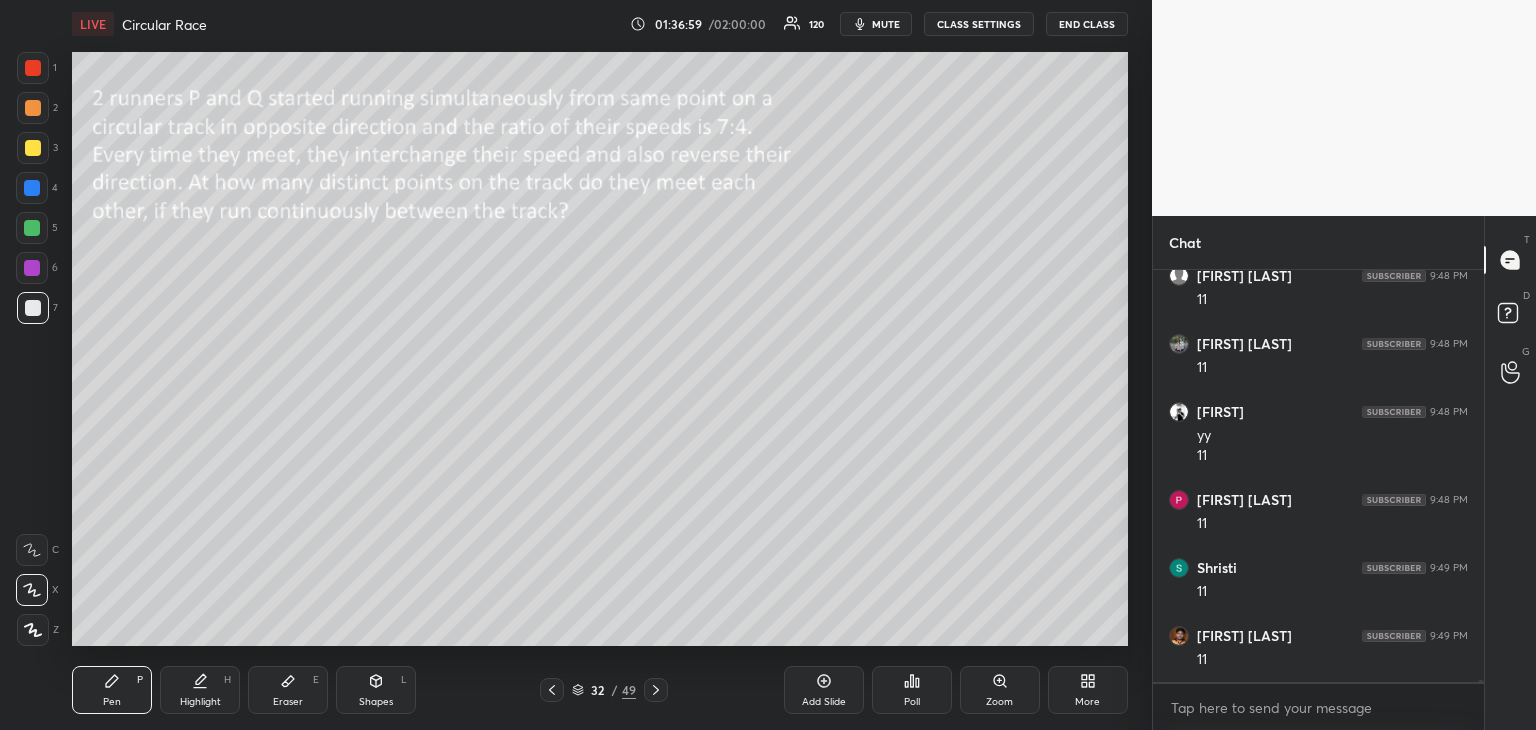 scroll, scrollTop: 104490, scrollLeft: 0, axis: vertical 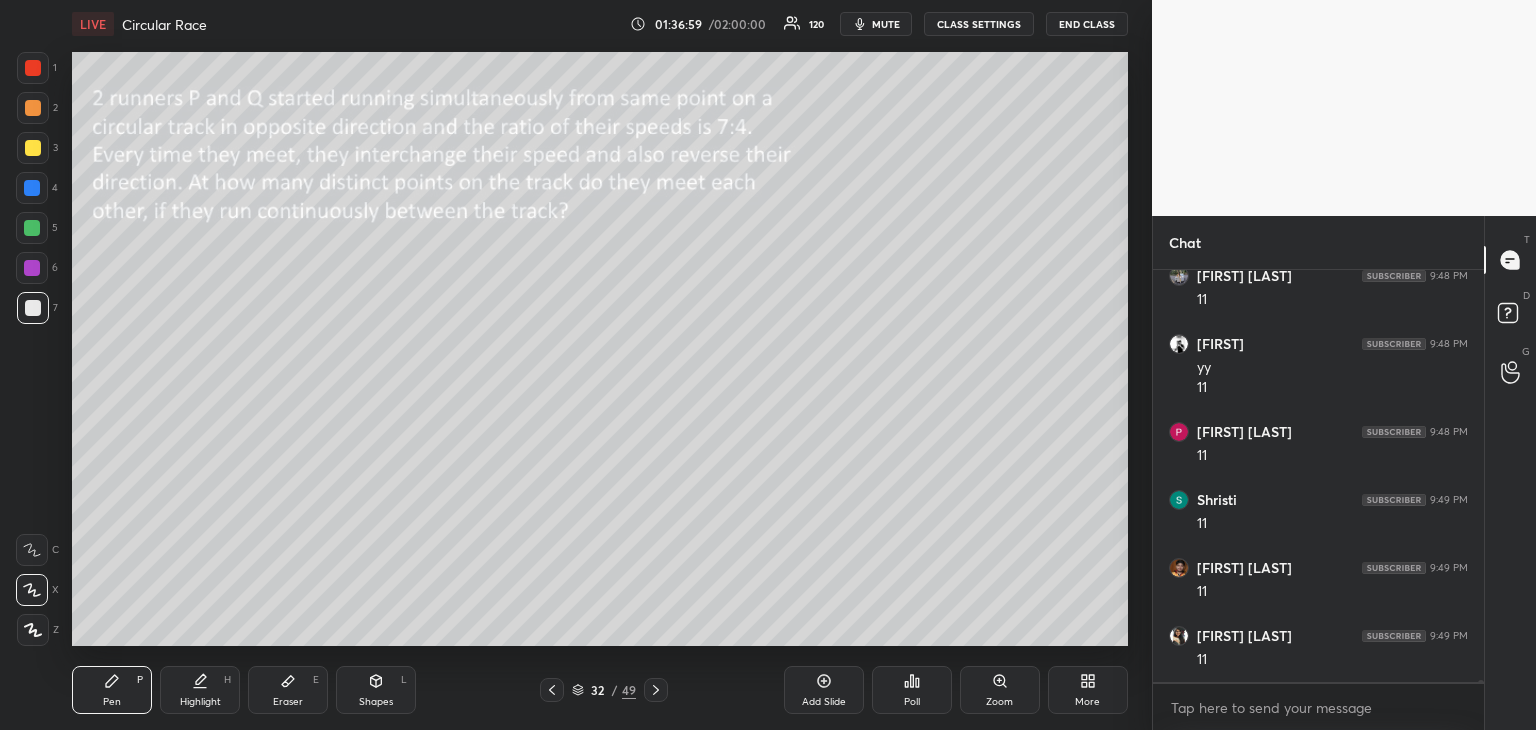 click on "Eraser E" at bounding box center [288, 690] 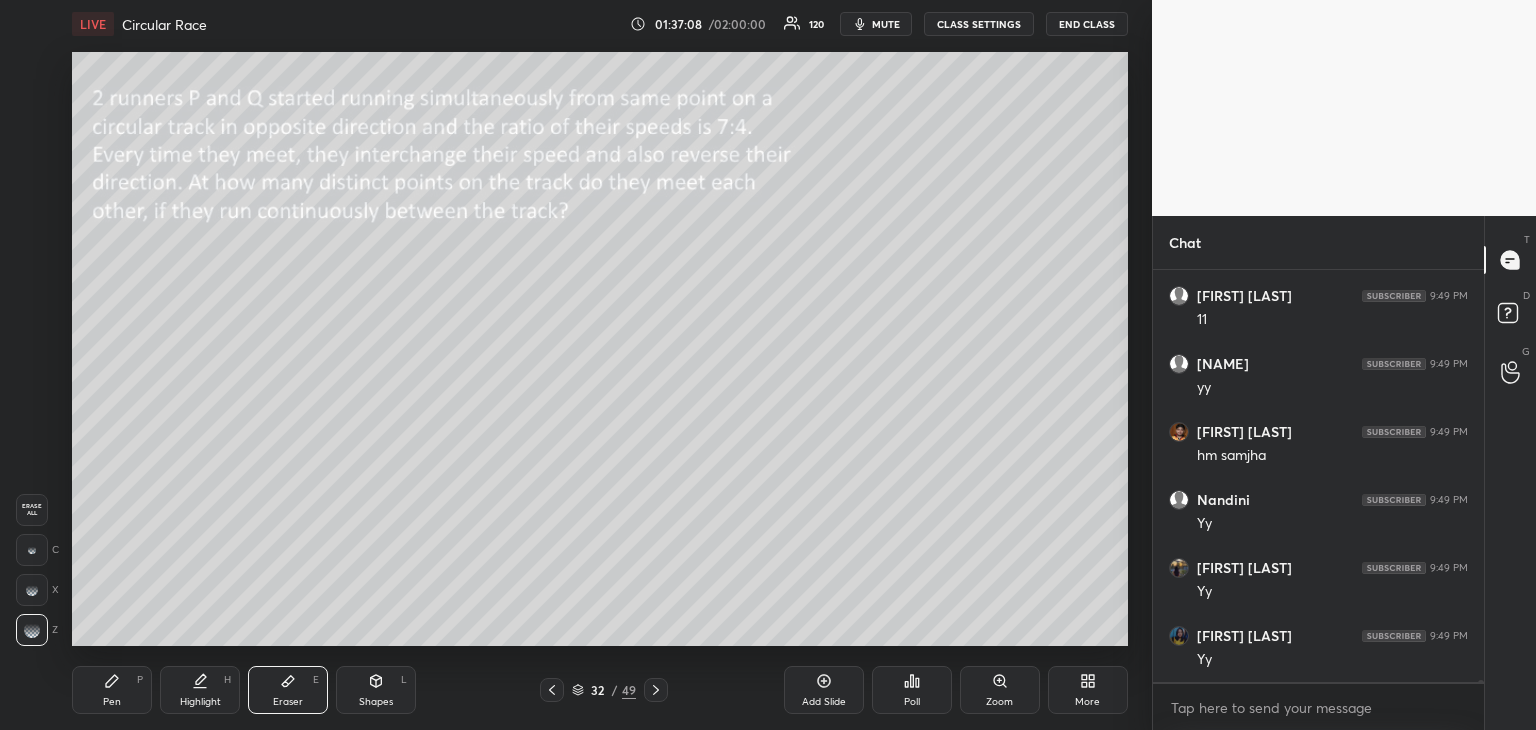 scroll, scrollTop: 104966, scrollLeft: 0, axis: vertical 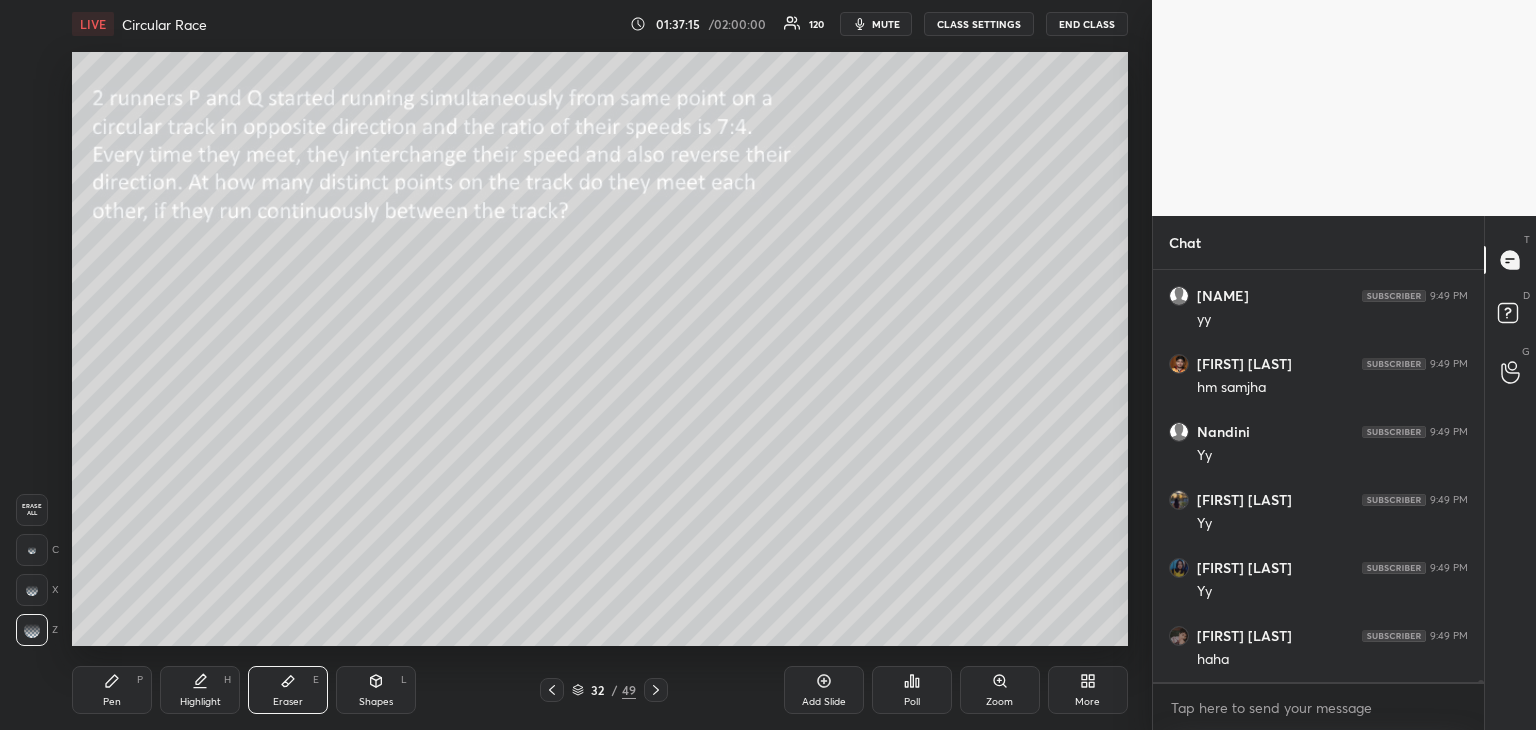click on "Pen" at bounding box center (112, 702) 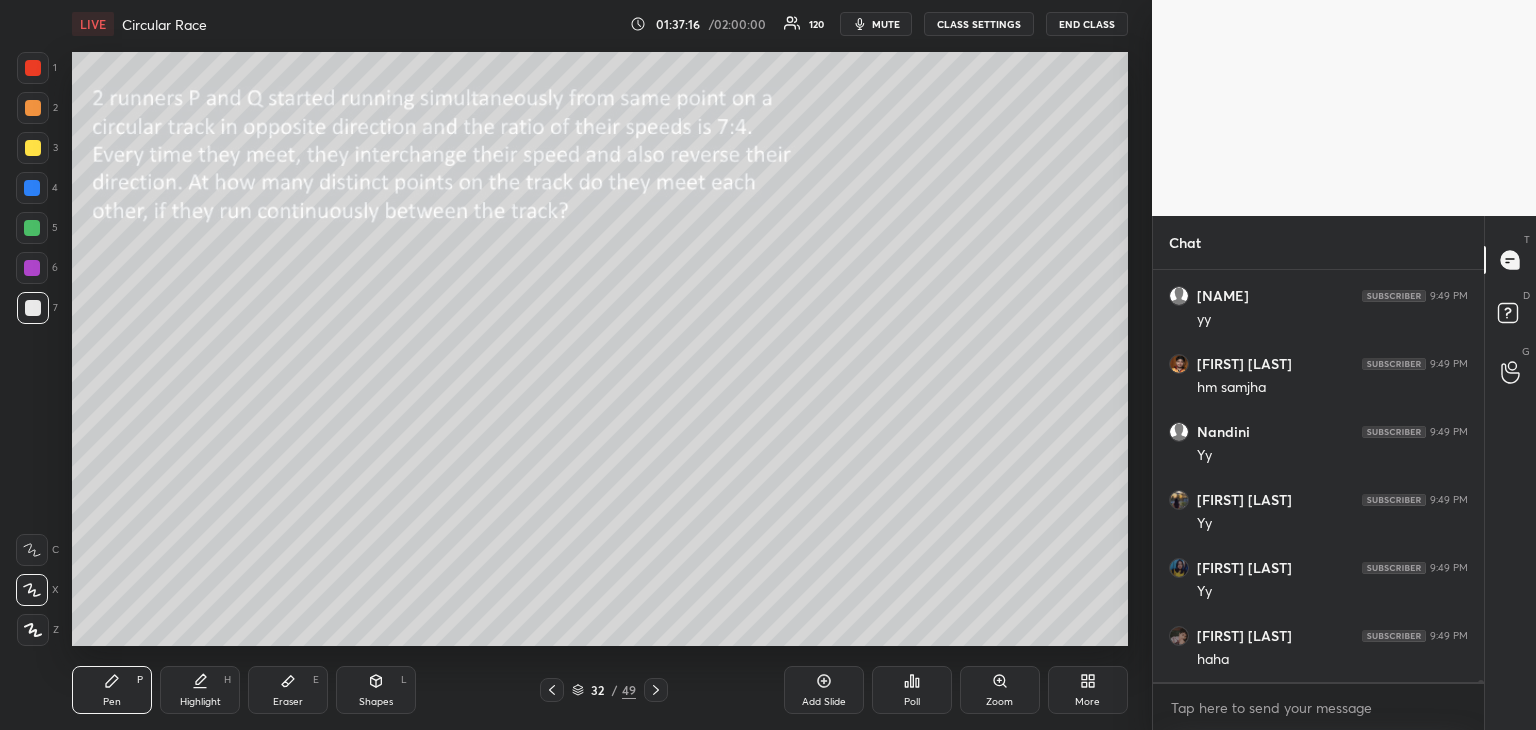 scroll, scrollTop: 105034, scrollLeft: 0, axis: vertical 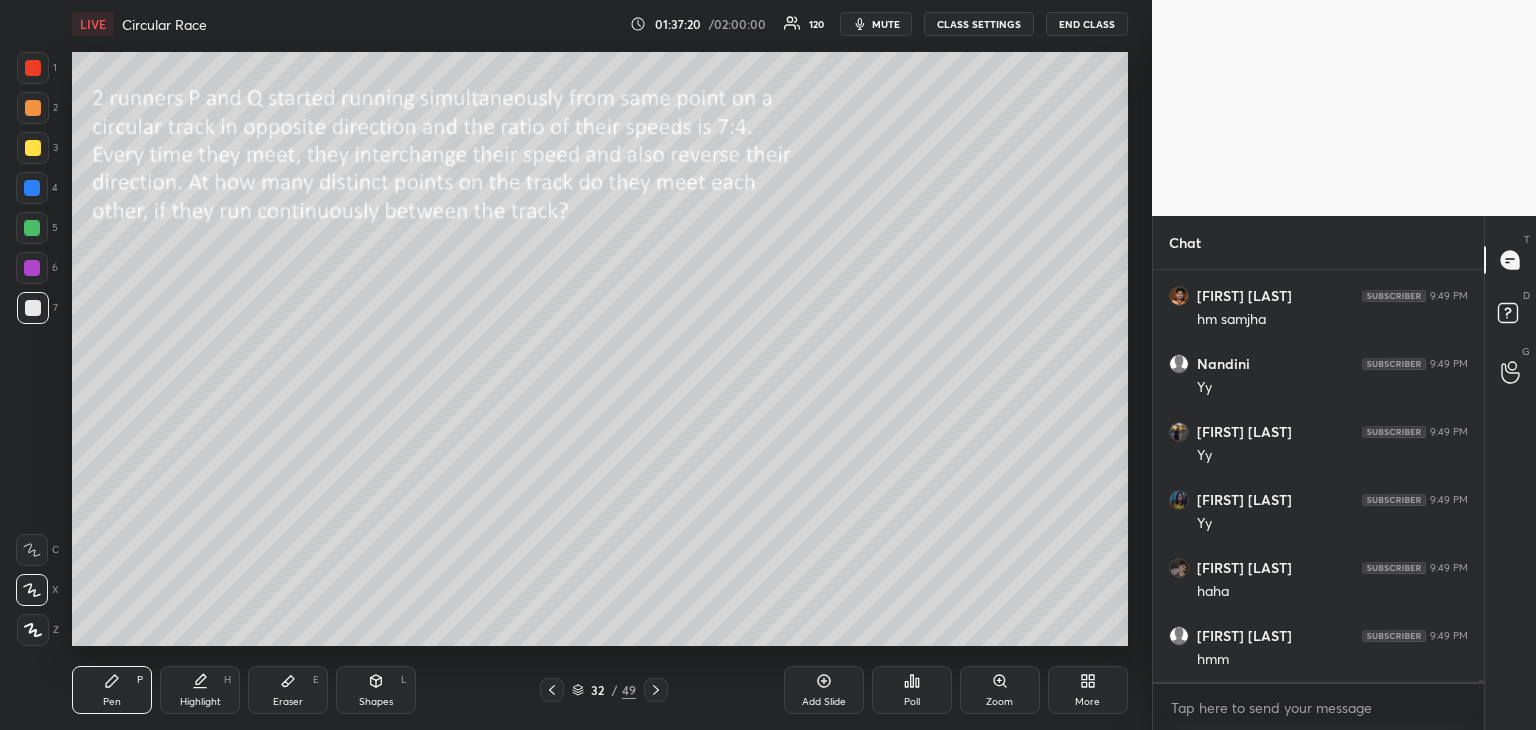 click 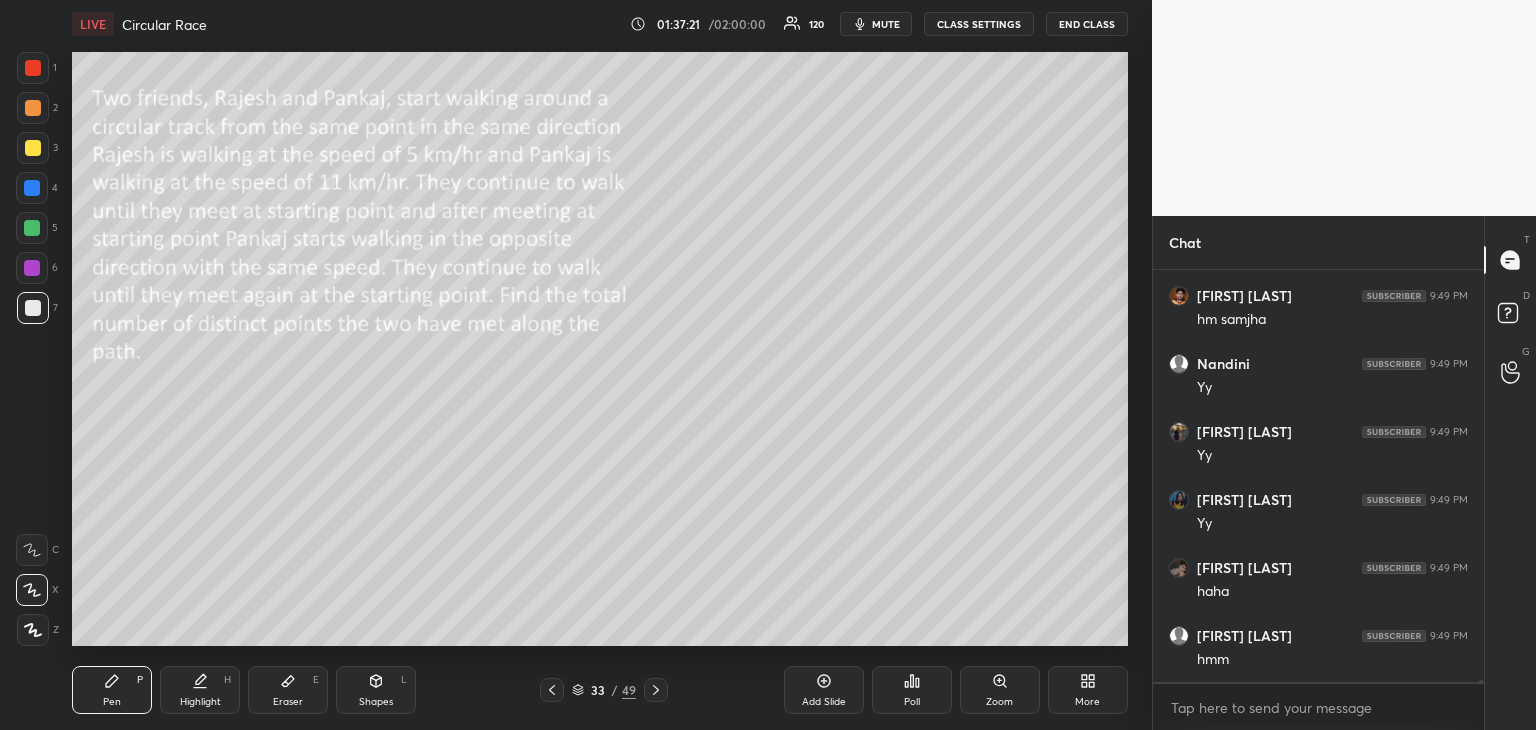 scroll, scrollTop: 105106, scrollLeft: 0, axis: vertical 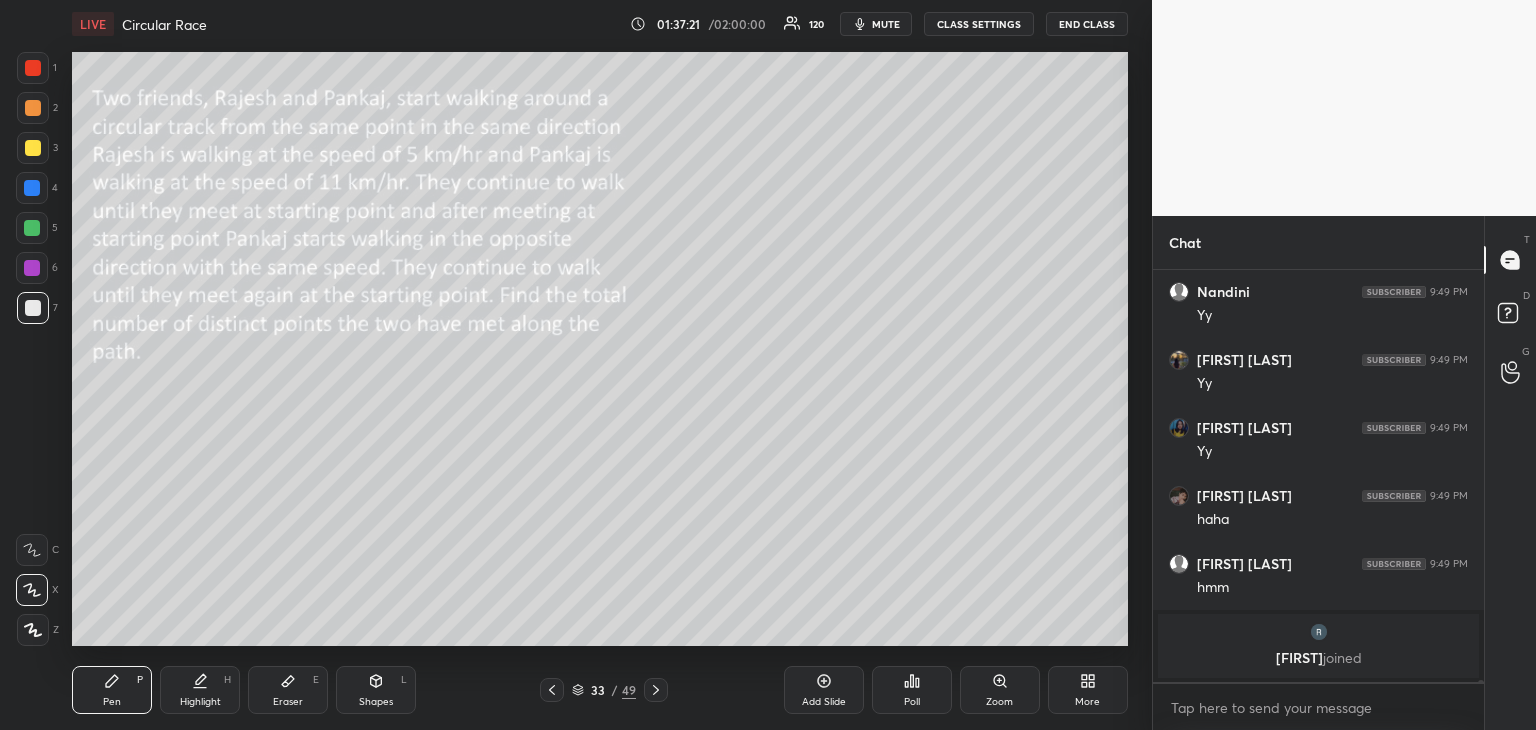 click on "Shapes" at bounding box center (376, 702) 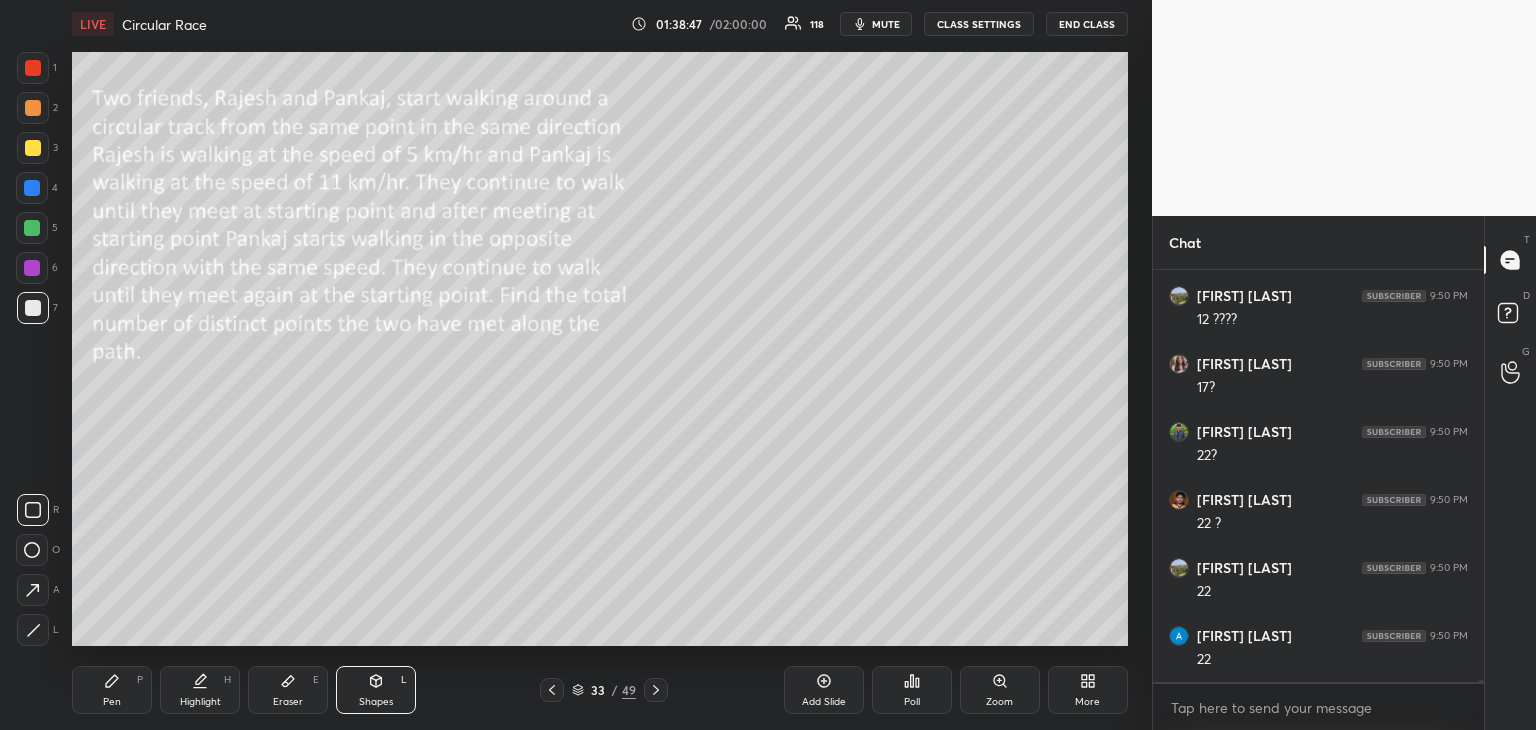 scroll, scrollTop: 104780, scrollLeft: 0, axis: vertical 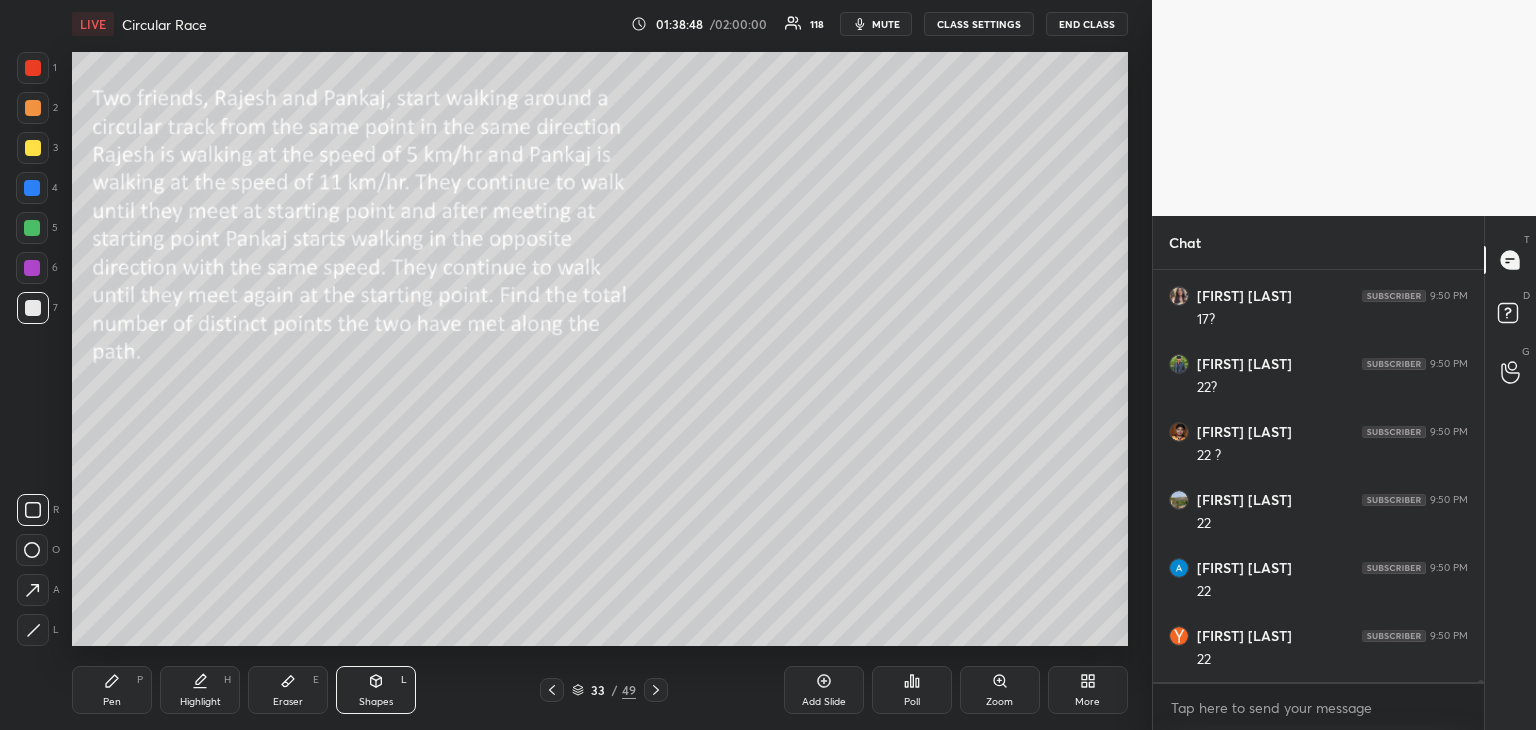 click at bounding box center (32, 228) 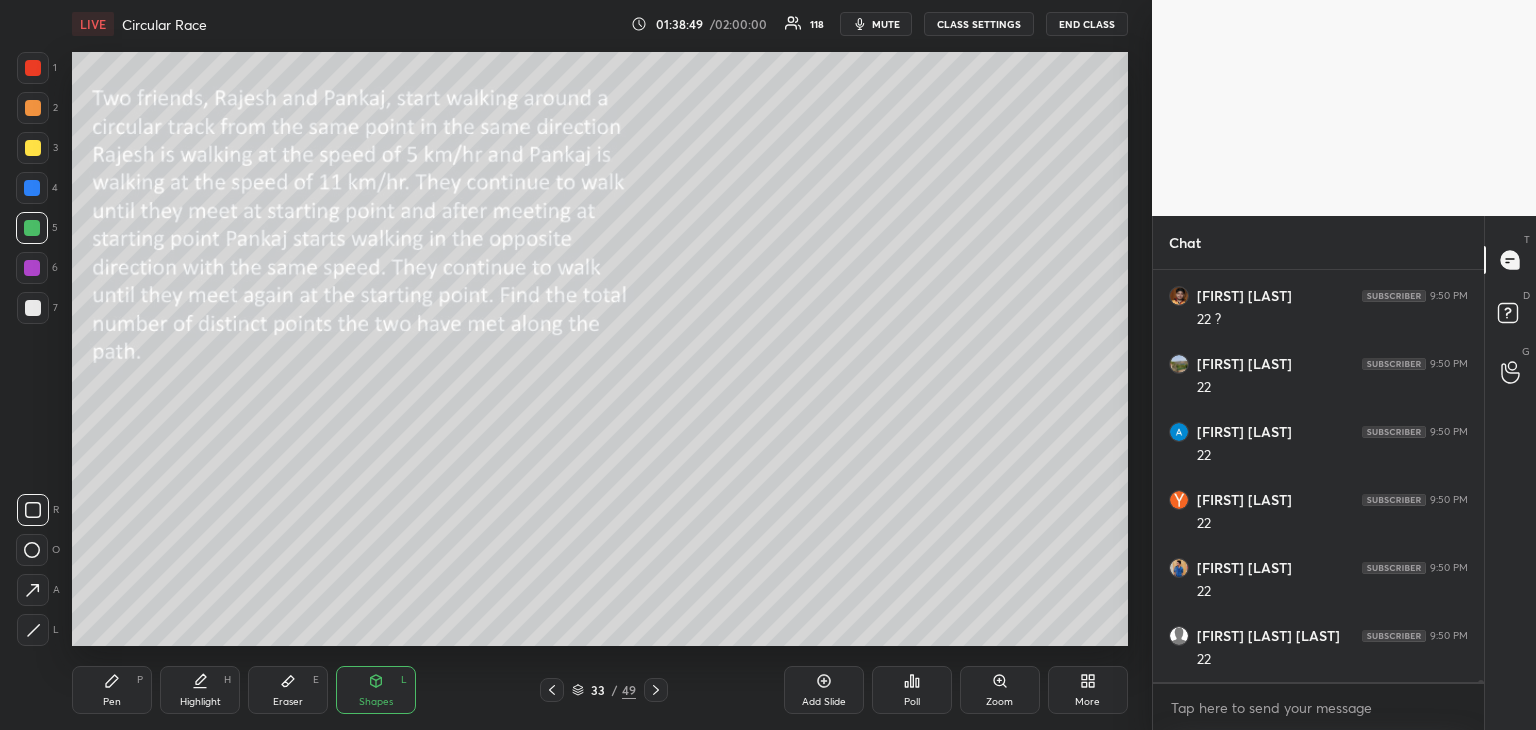 scroll, scrollTop: 105052, scrollLeft: 0, axis: vertical 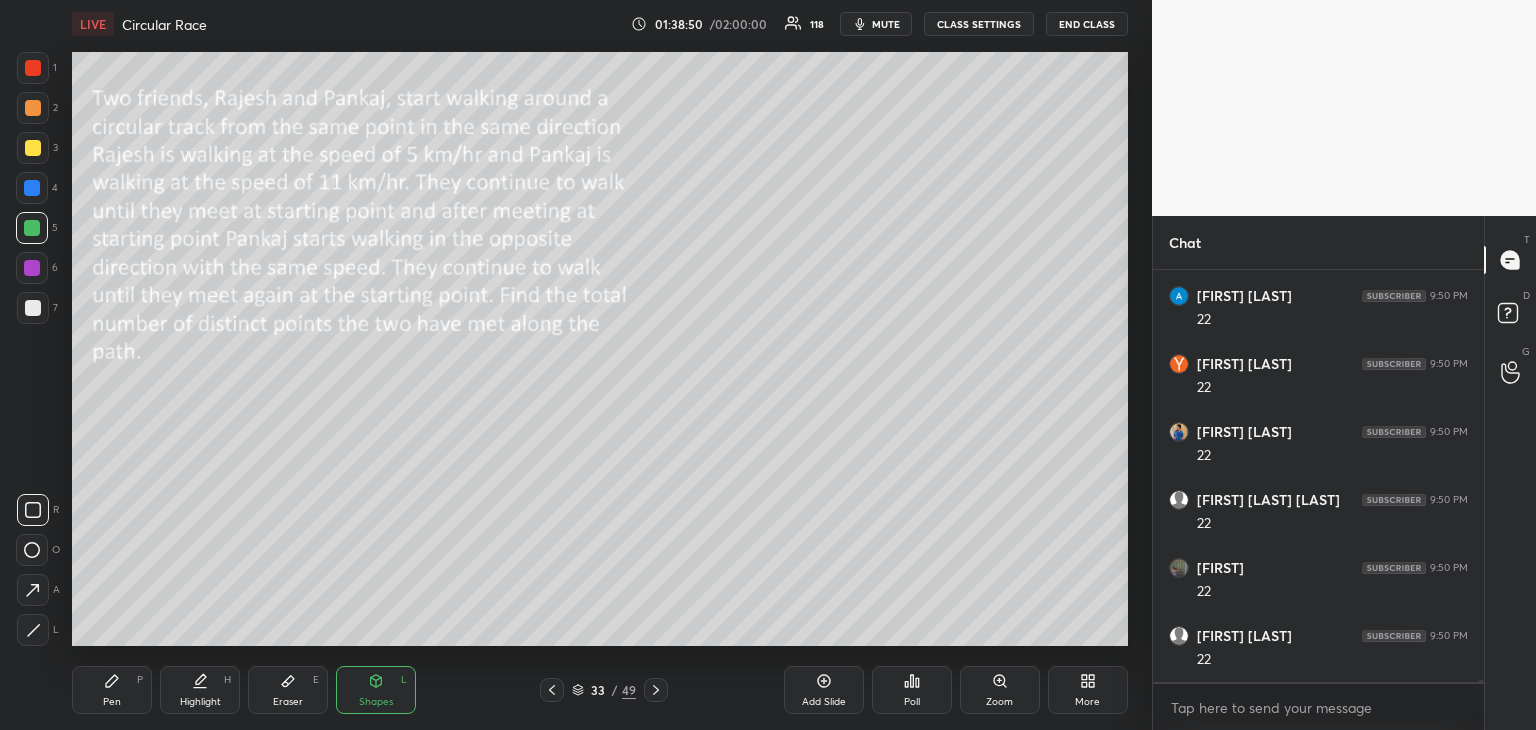 click on "Pen P" at bounding box center [112, 690] 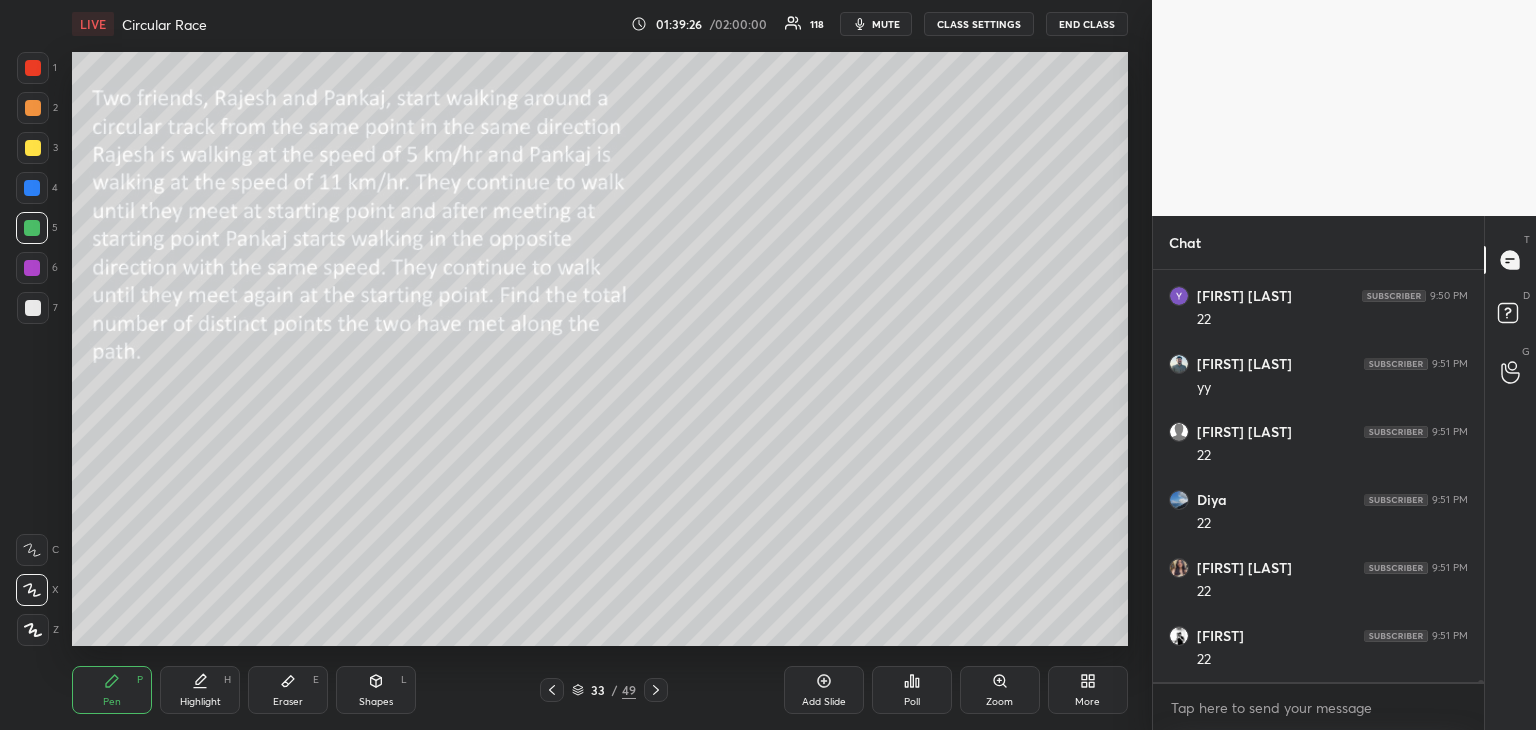scroll, scrollTop: 105528, scrollLeft: 0, axis: vertical 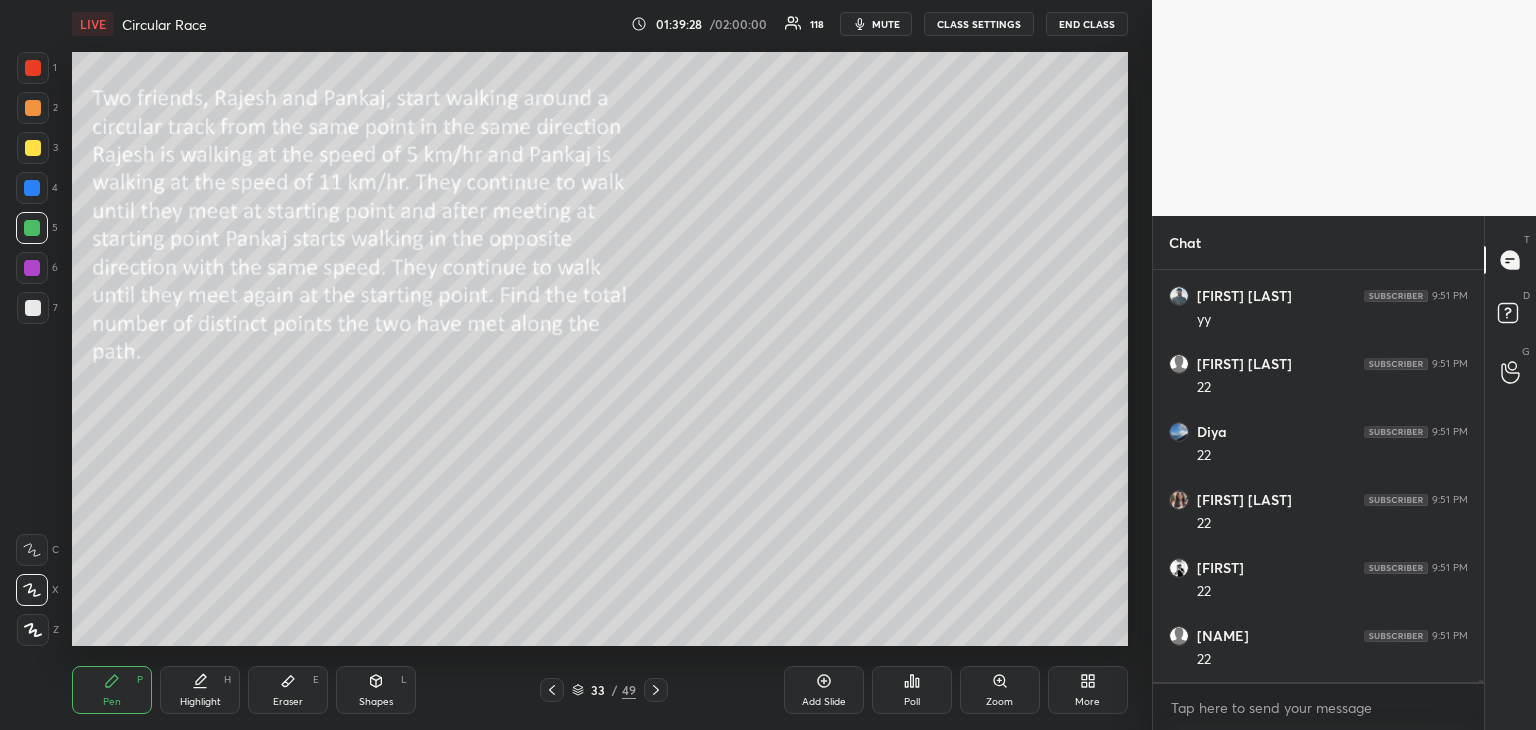click on "Eraser E" at bounding box center (288, 690) 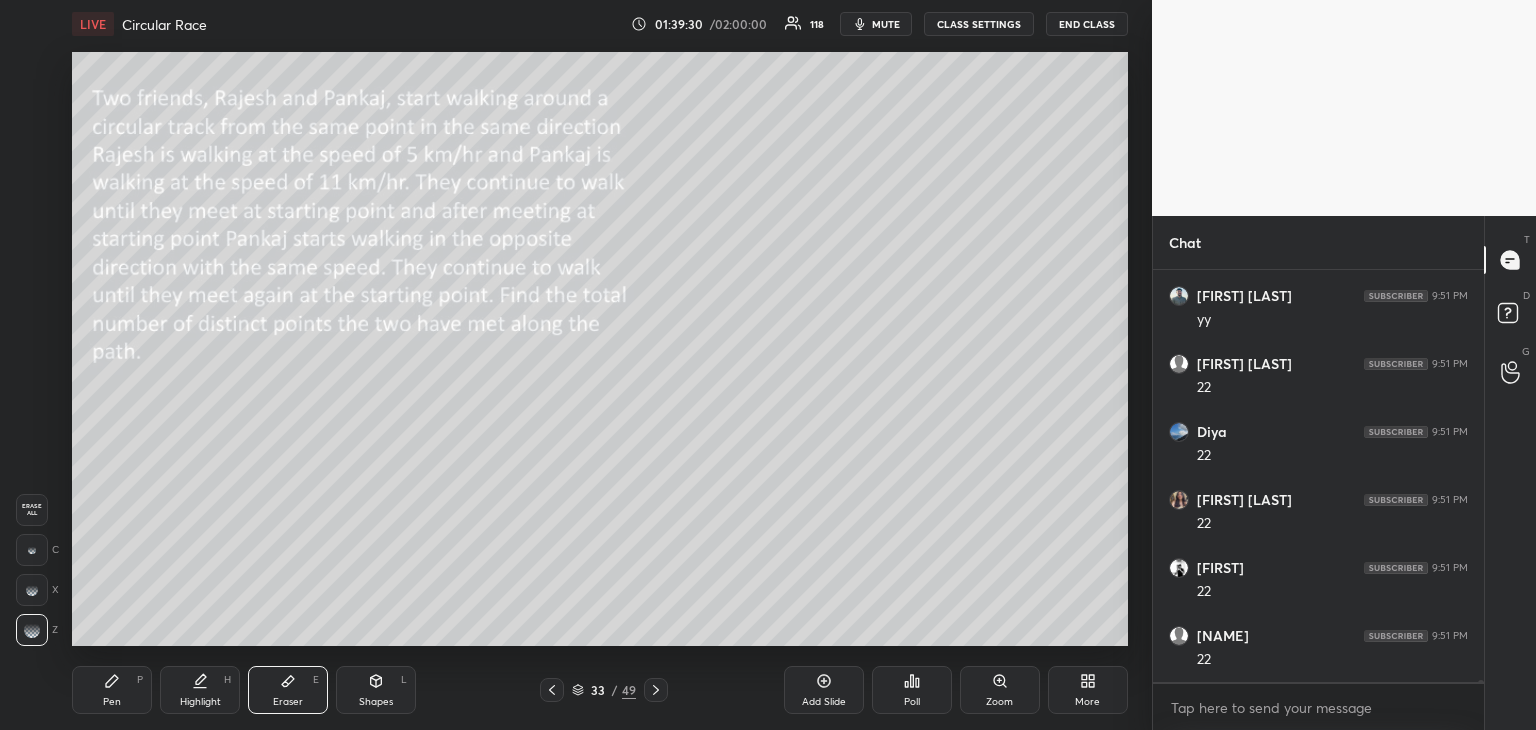 scroll, scrollTop: 105596, scrollLeft: 0, axis: vertical 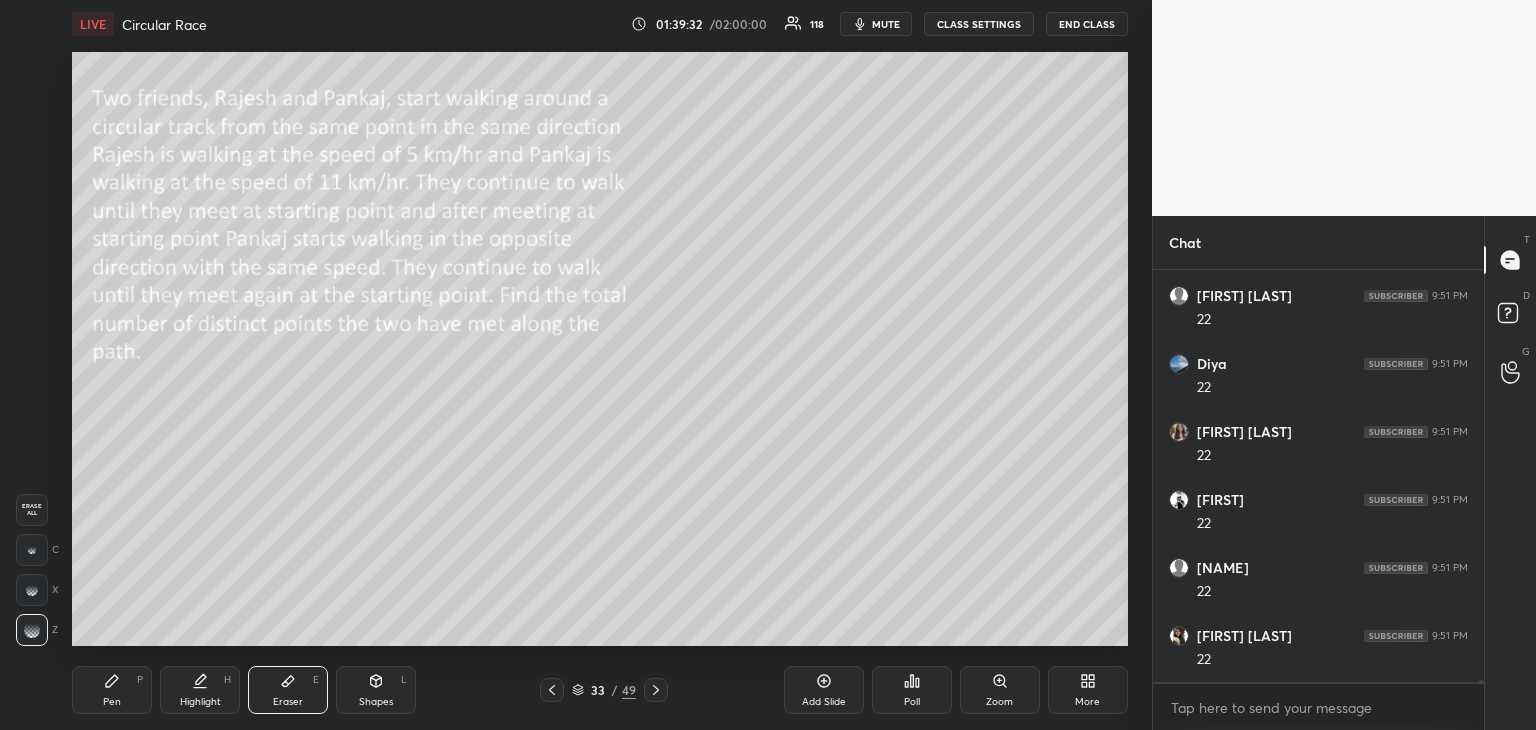 click on "Pen P" at bounding box center [112, 690] 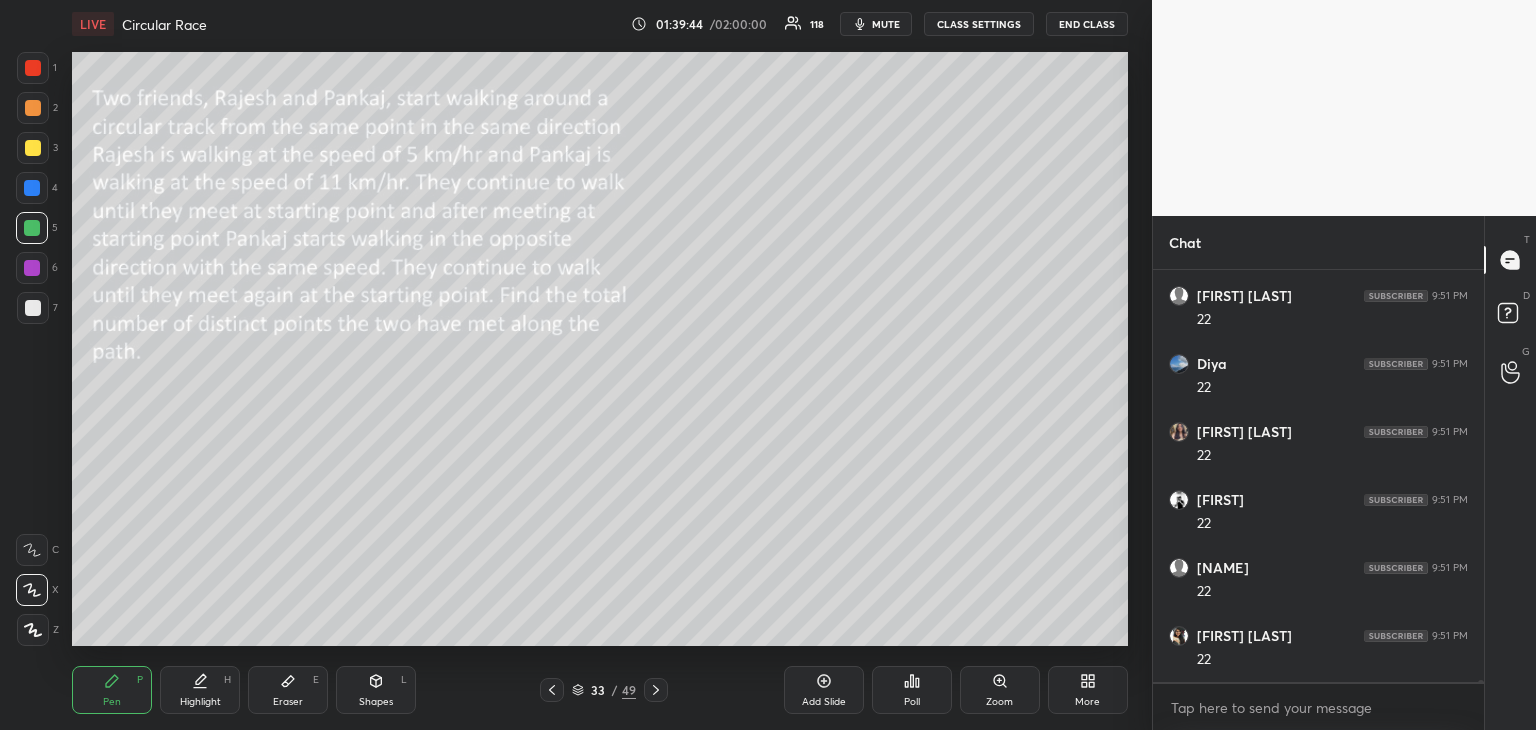 click on "Eraser E" at bounding box center (288, 690) 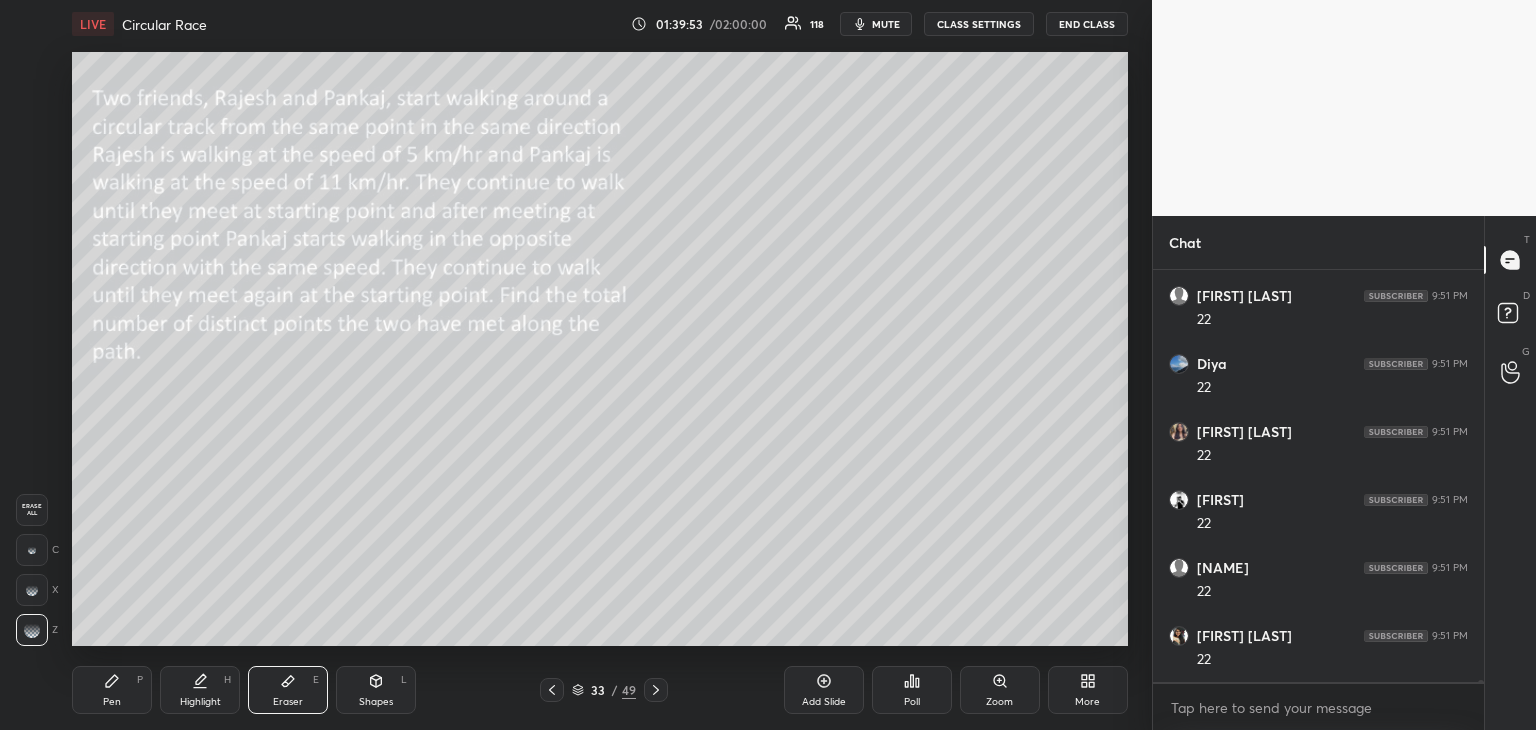 scroll, scrollTop: 105664, scrollLeft: 0, axis: vertical 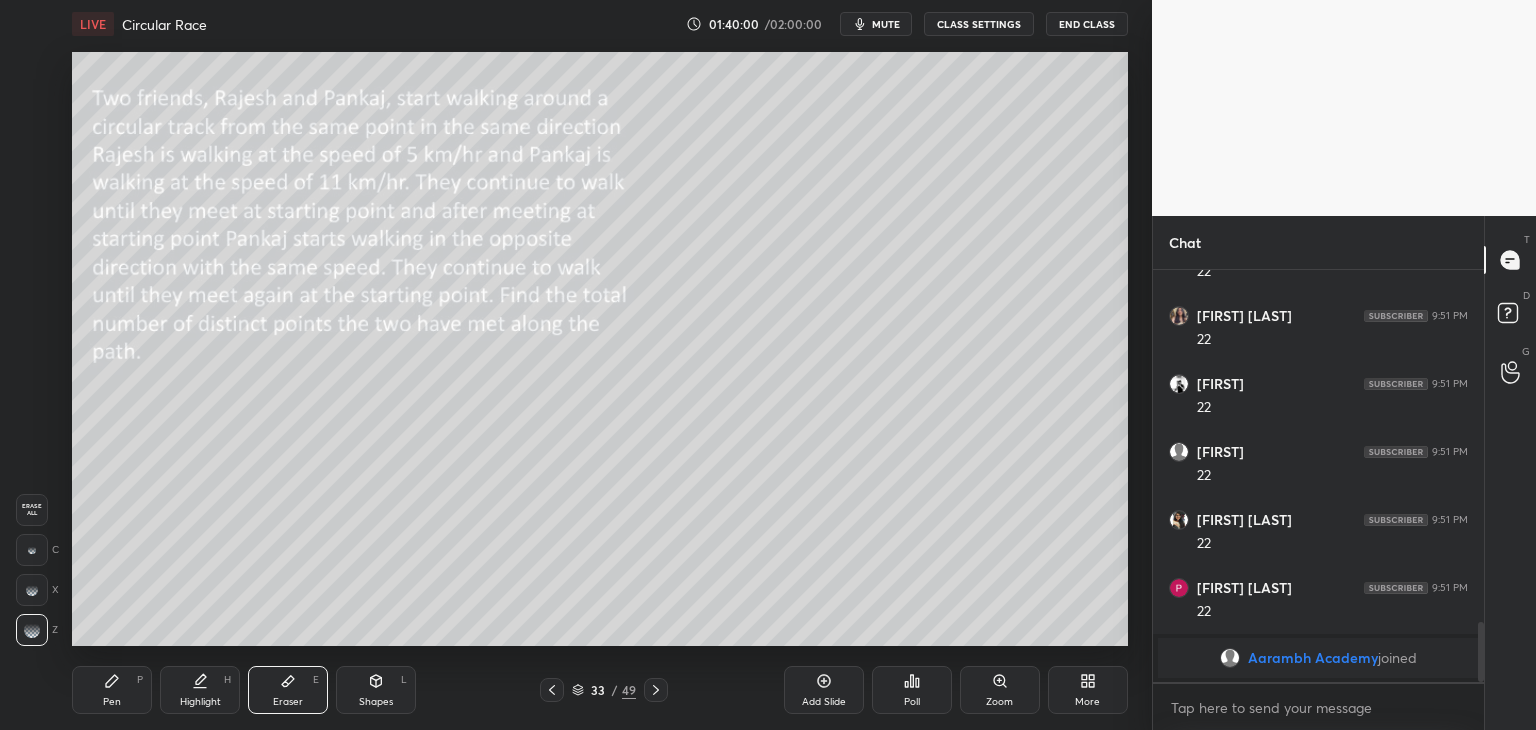 click on "Pen P" at bounding box center (112, 690) 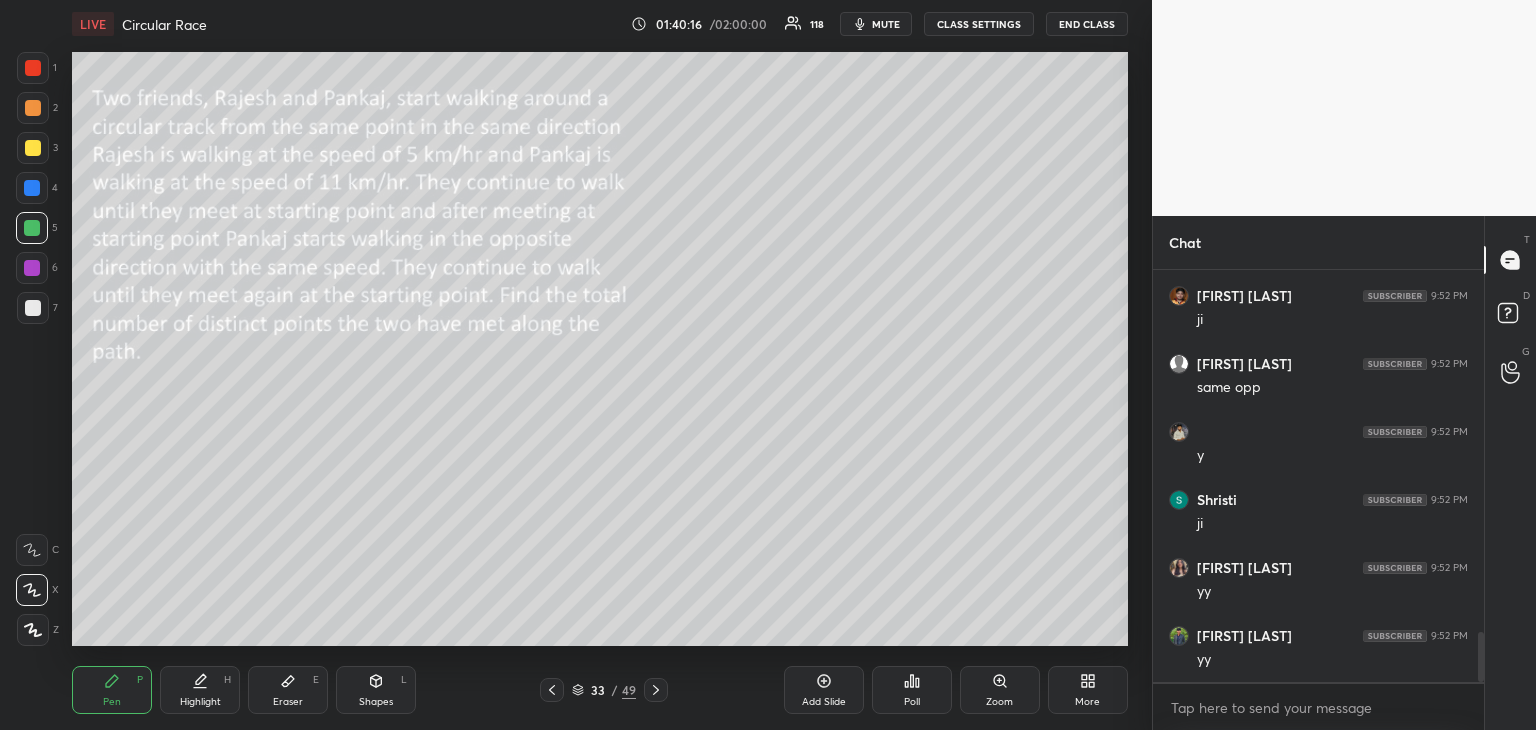 scroll, scrollTop: 2974, scrollLeft: 0, axis: vertical 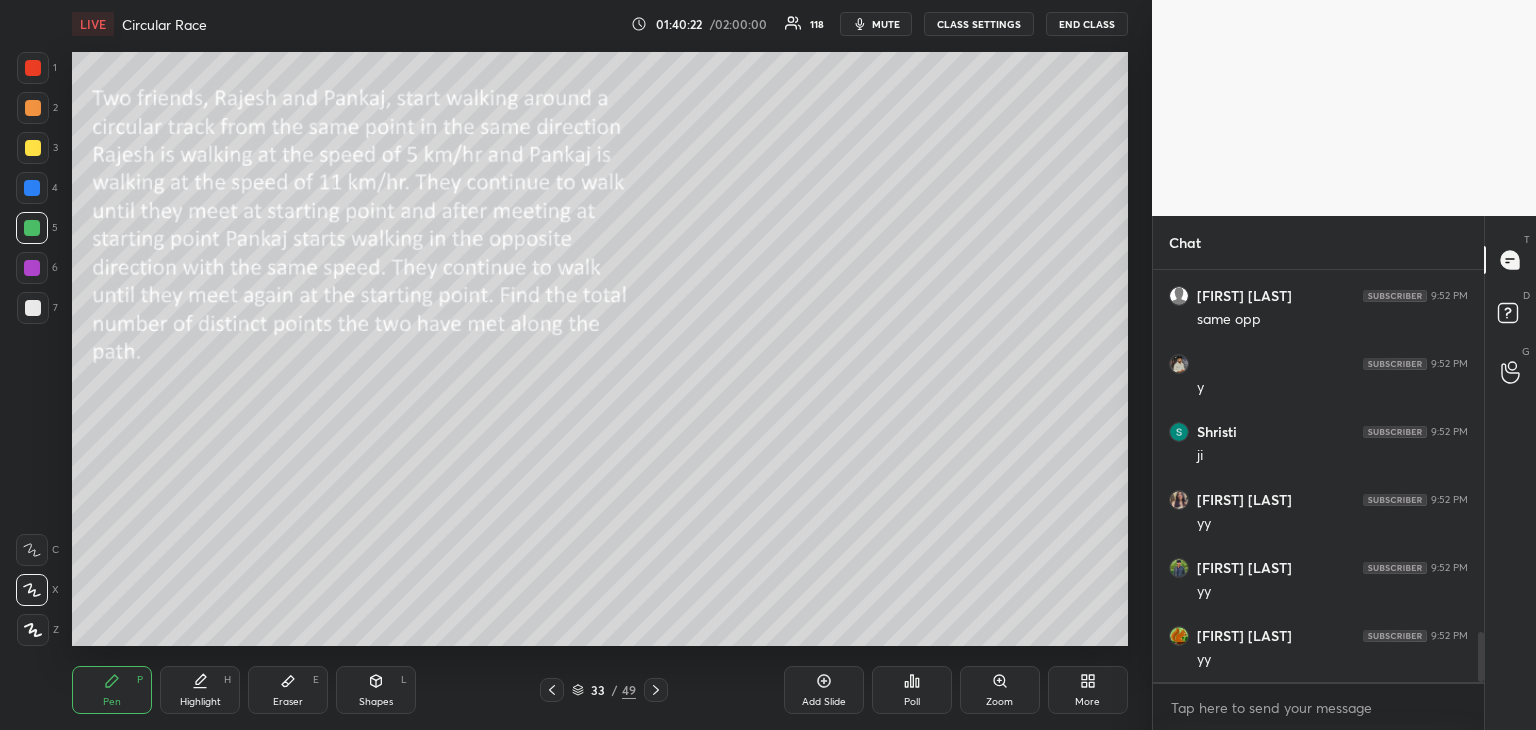 click at bounding box center [33, 308] 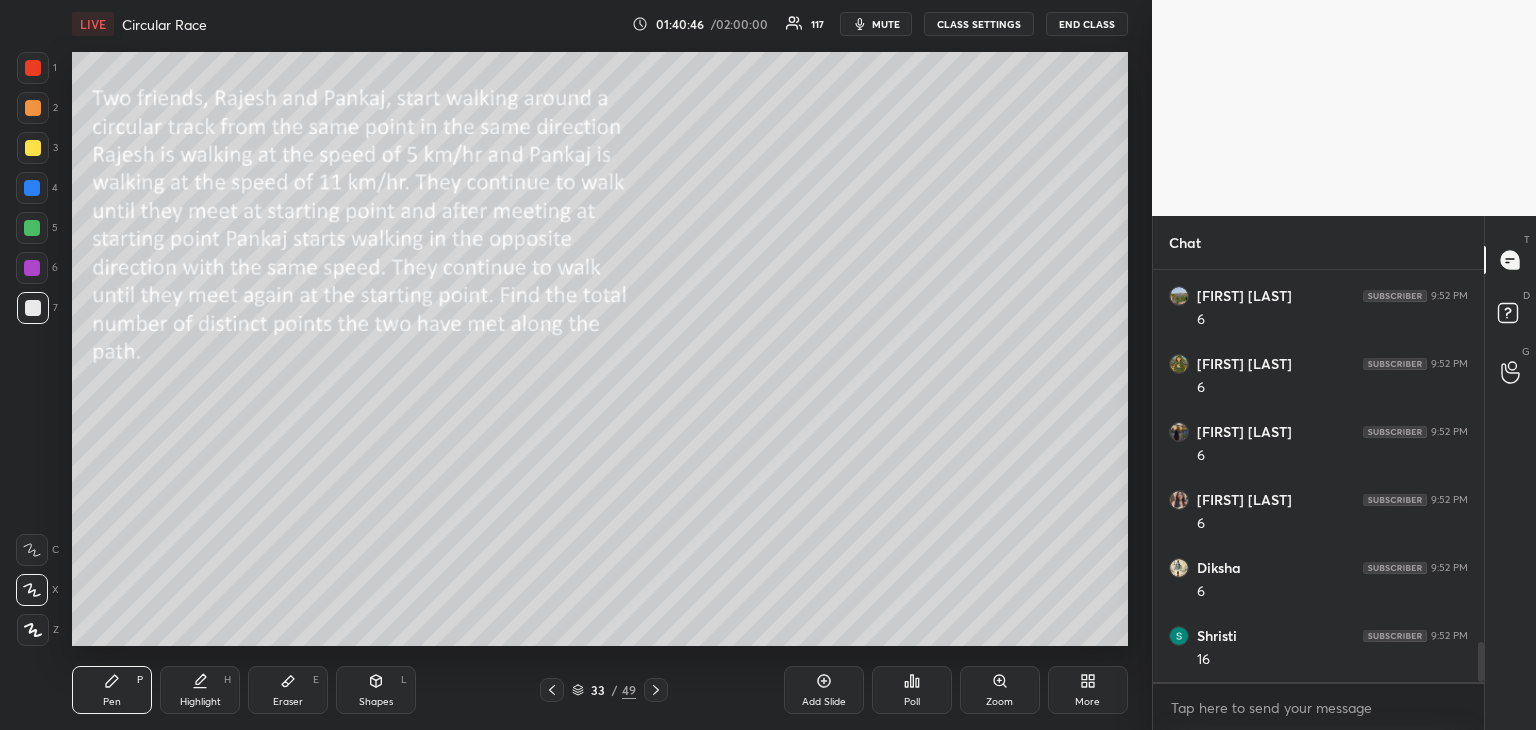 scroll, scrollTop: 4062, scrollLeft: 0, axis: vertical 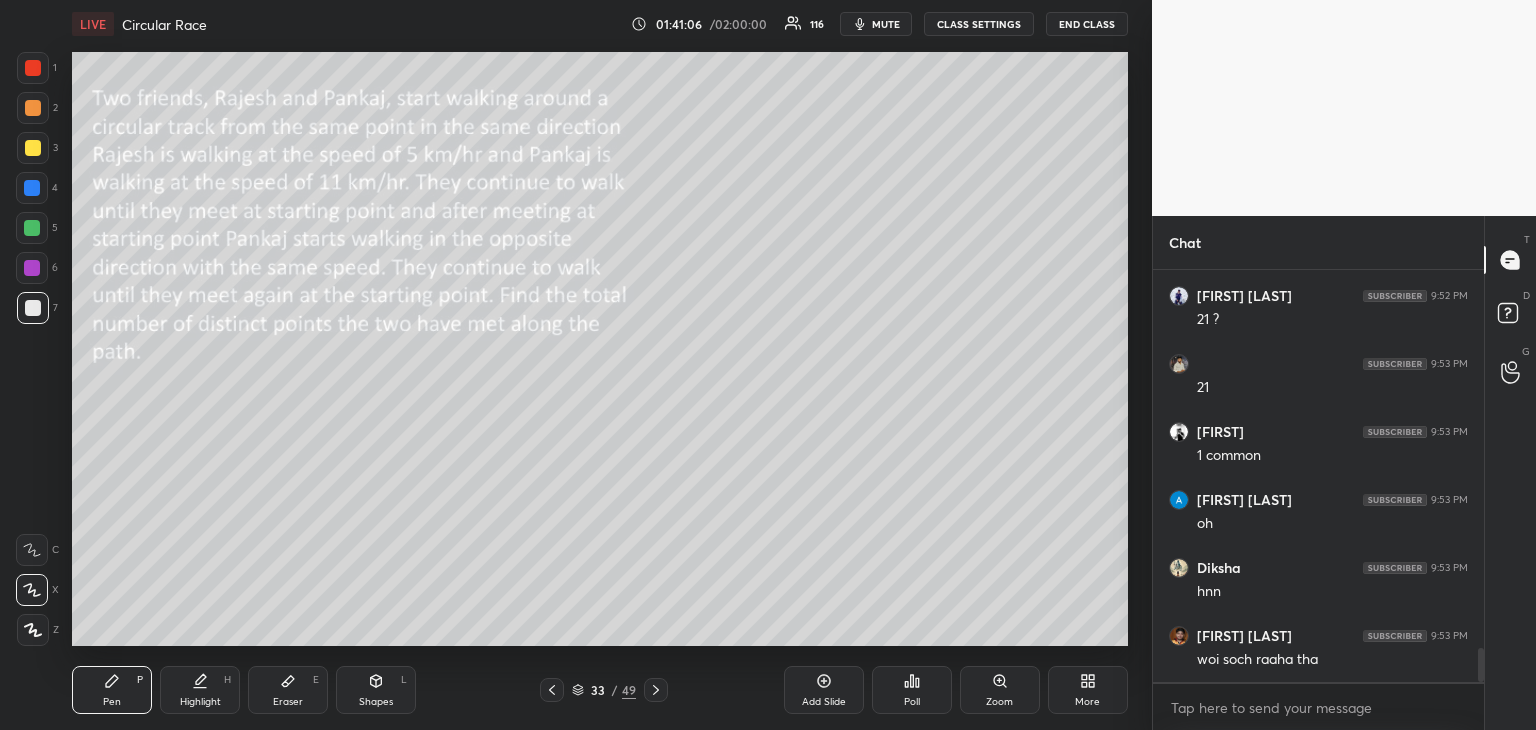click at bounding box center [32, 268] 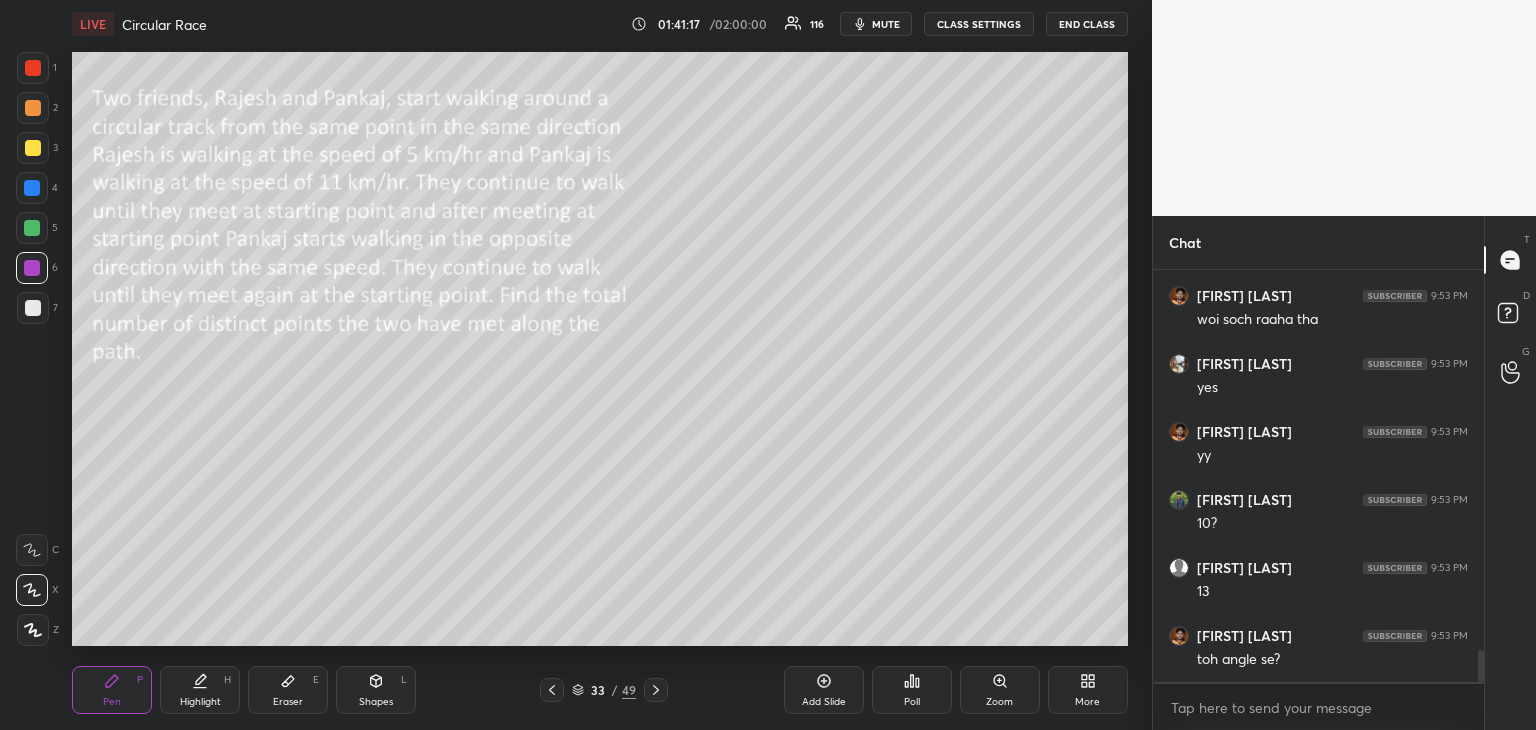 scroll, scrollTop: 4946, scrollLeft: 0, axis: vertical 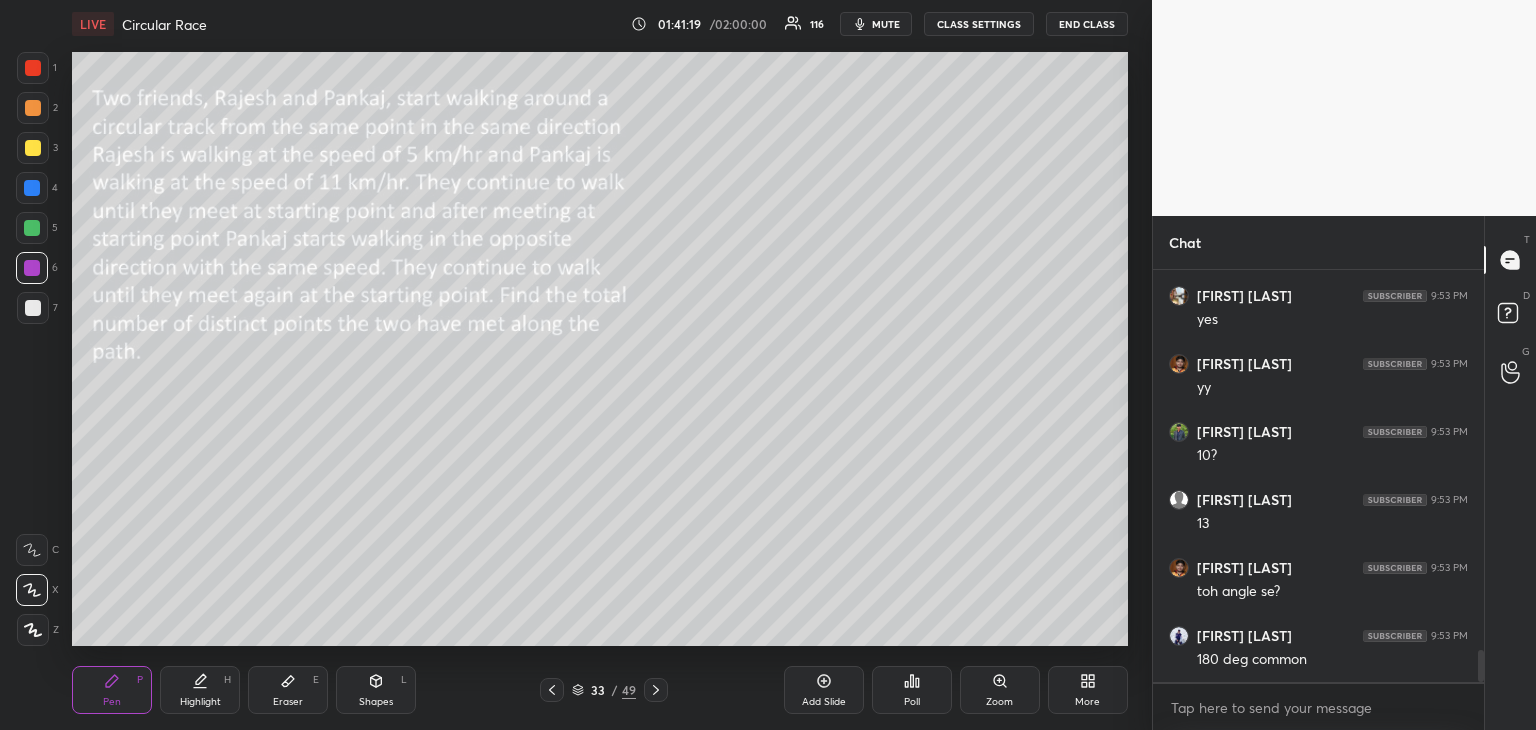 click at bounding box center [33, 68] 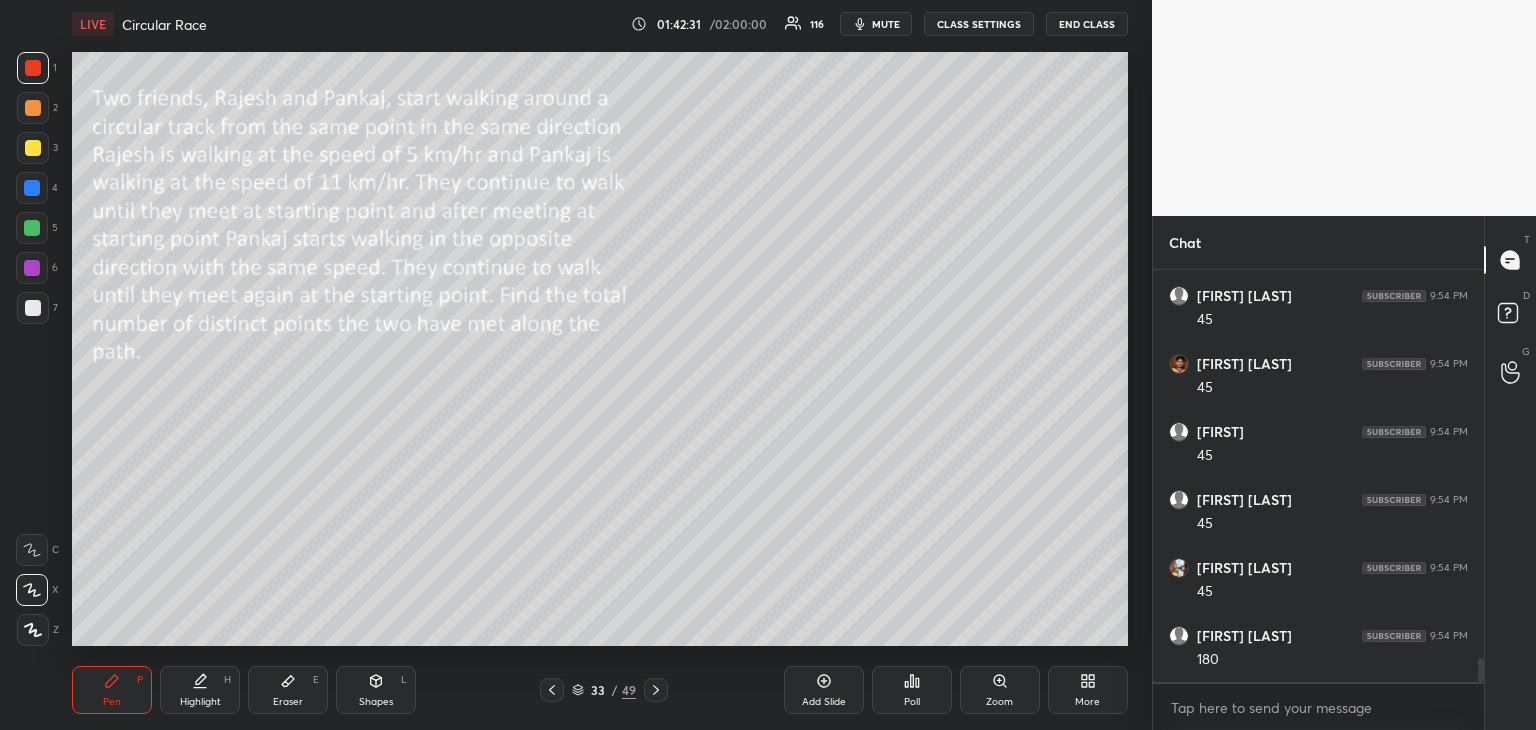 scroll, scrollTop: 6782, scrollLeft: 0, axis: vertical 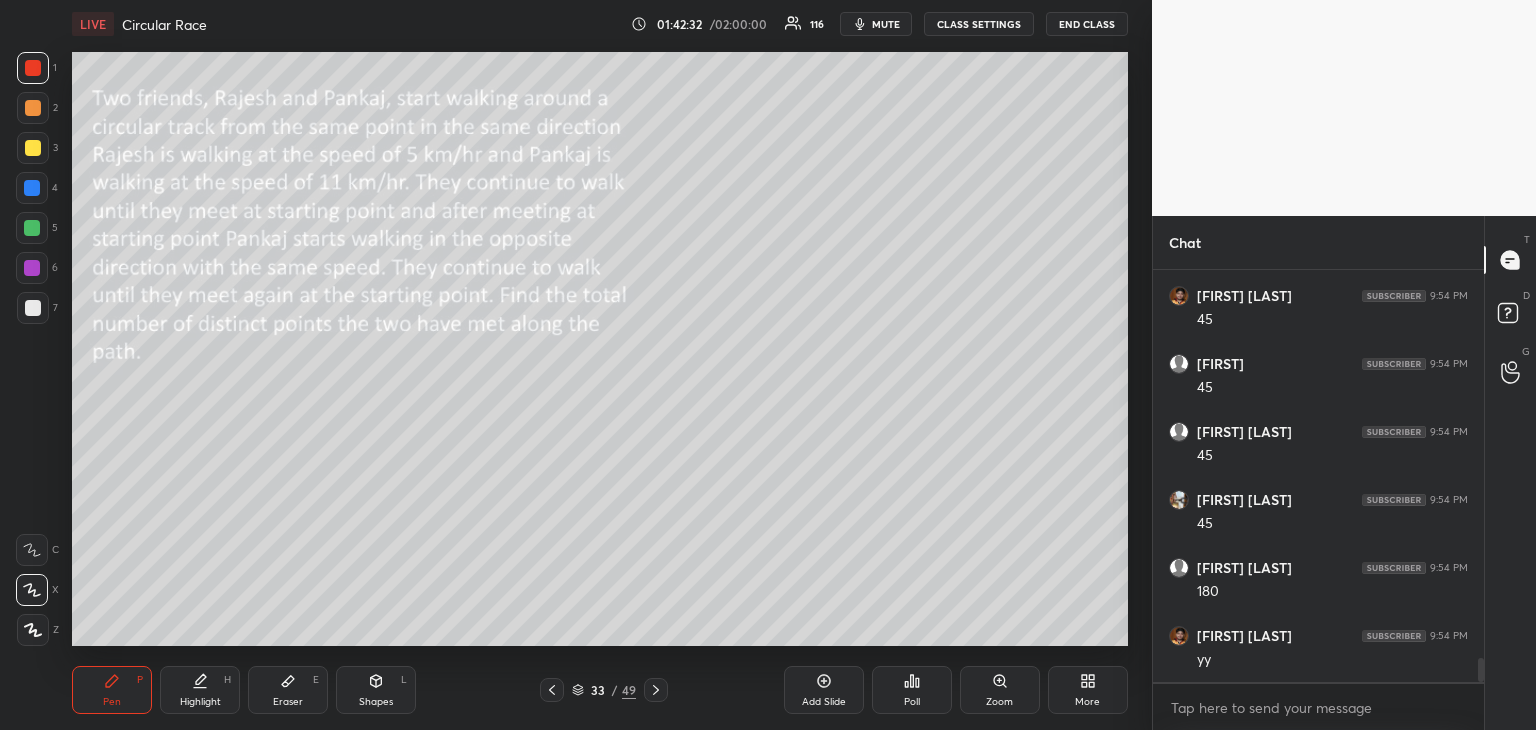 click at bounding box center (33, 308) 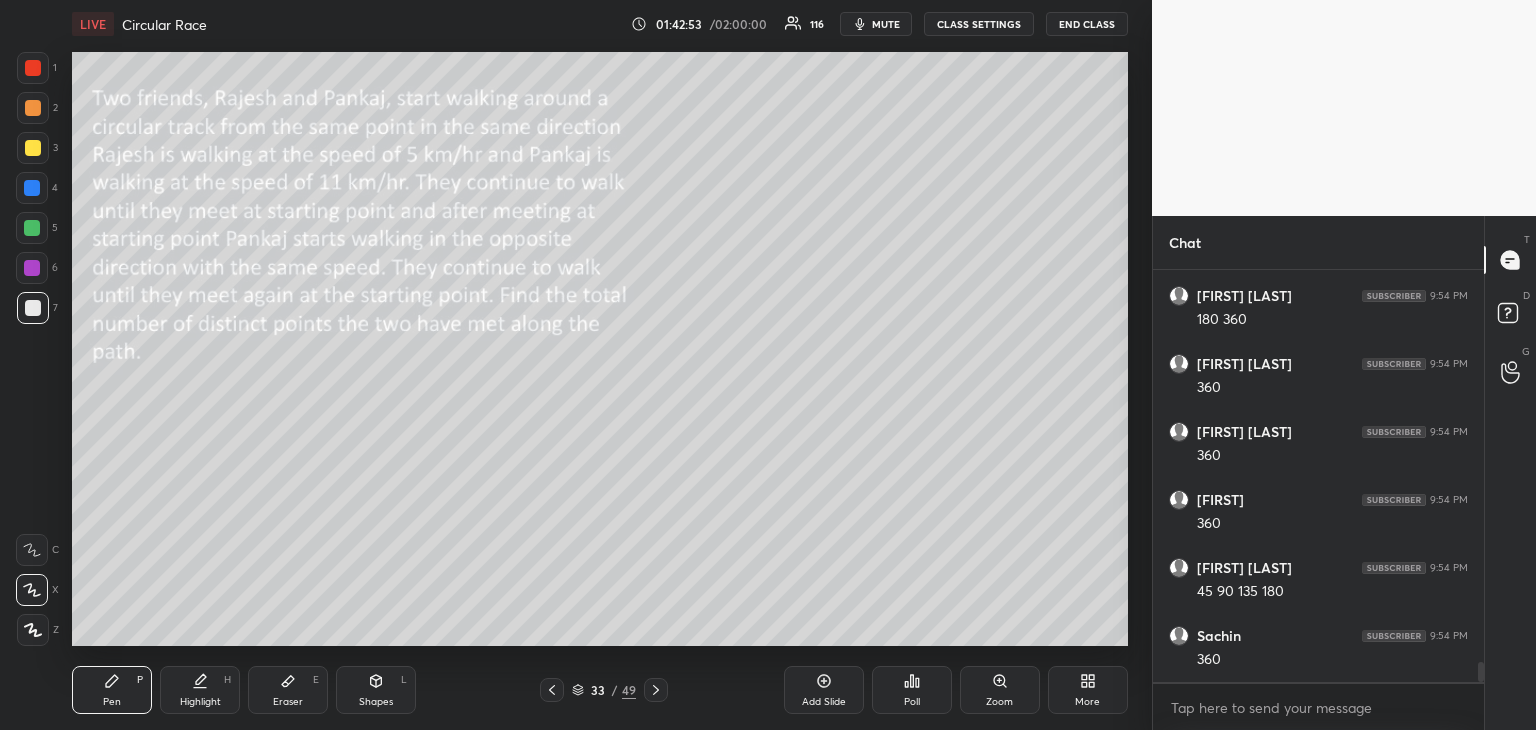 scroll, scrollTop: 8230, scrollLeft: 0, axis: vertical 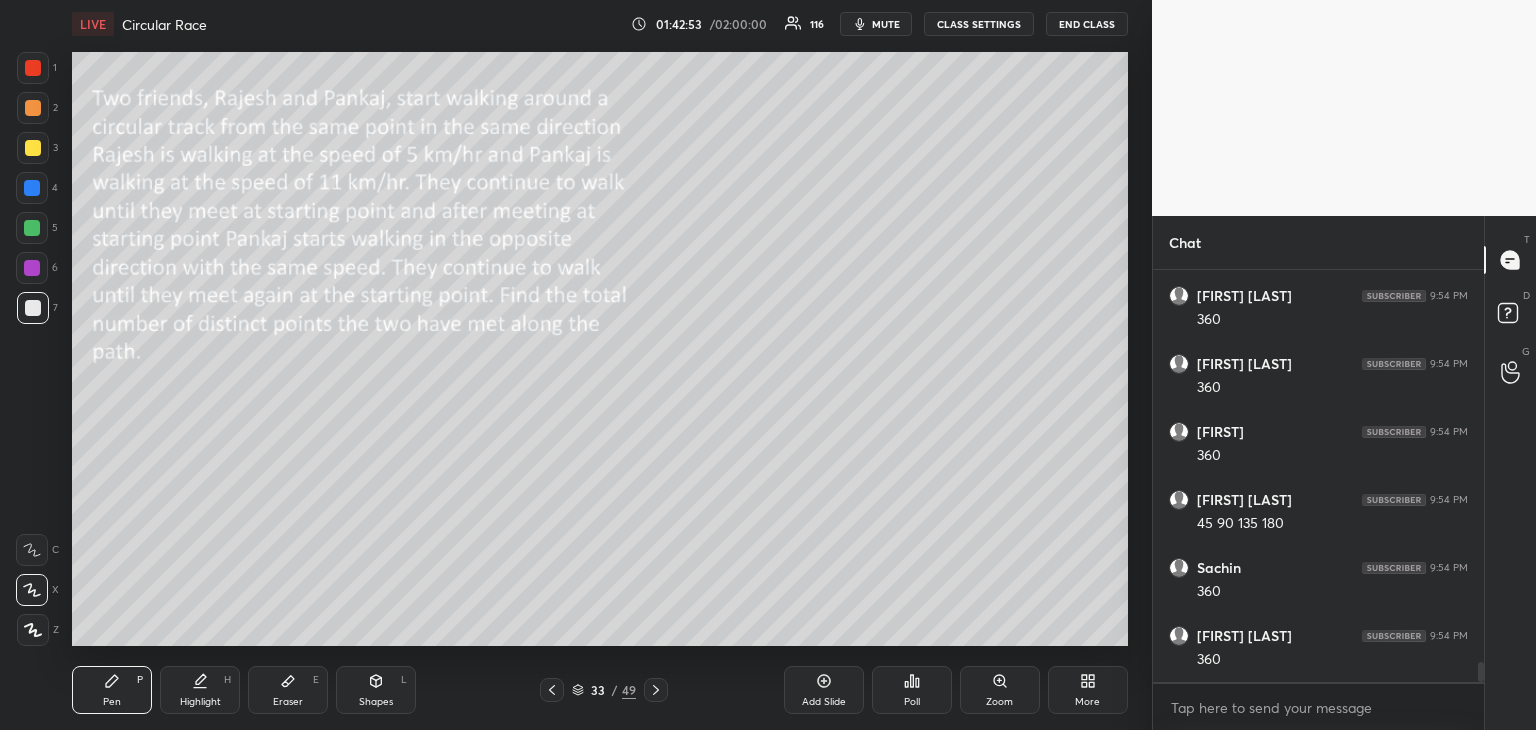 click on "Eraser" at bounding box center [288, 702] 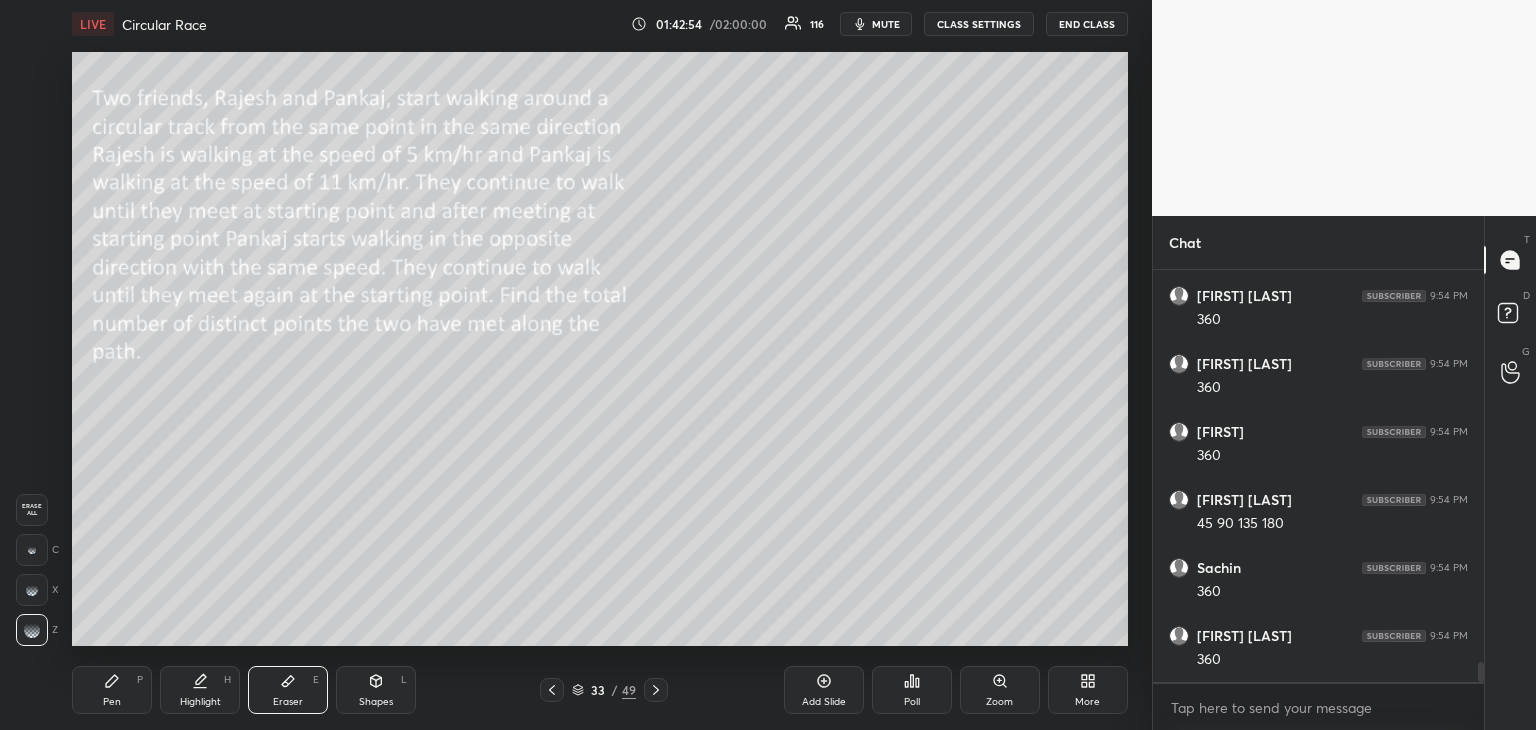 scroll, scrollTop: 8298, scrollLeft: 0, axis: vertical 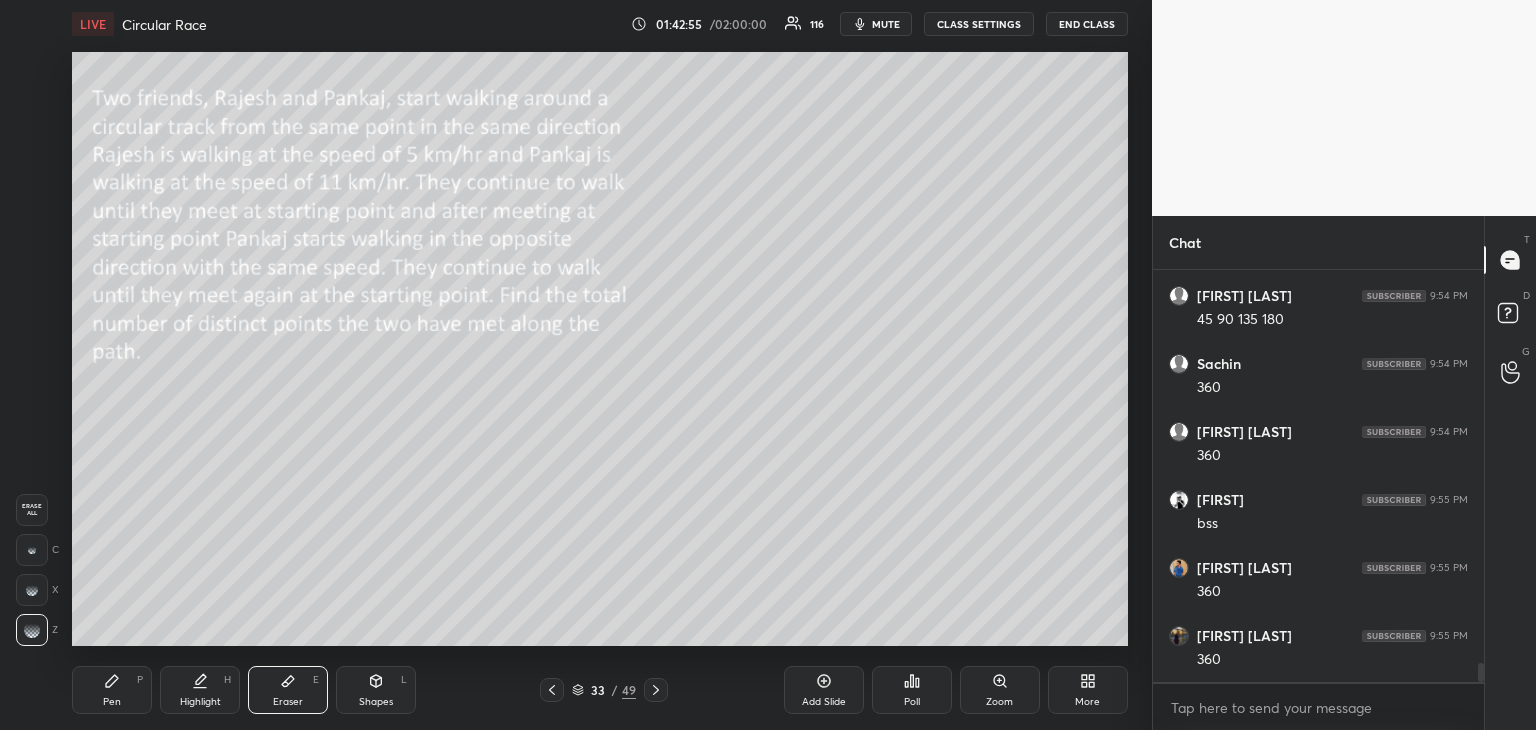 click on "Pen" at bounding box center (112, 702) 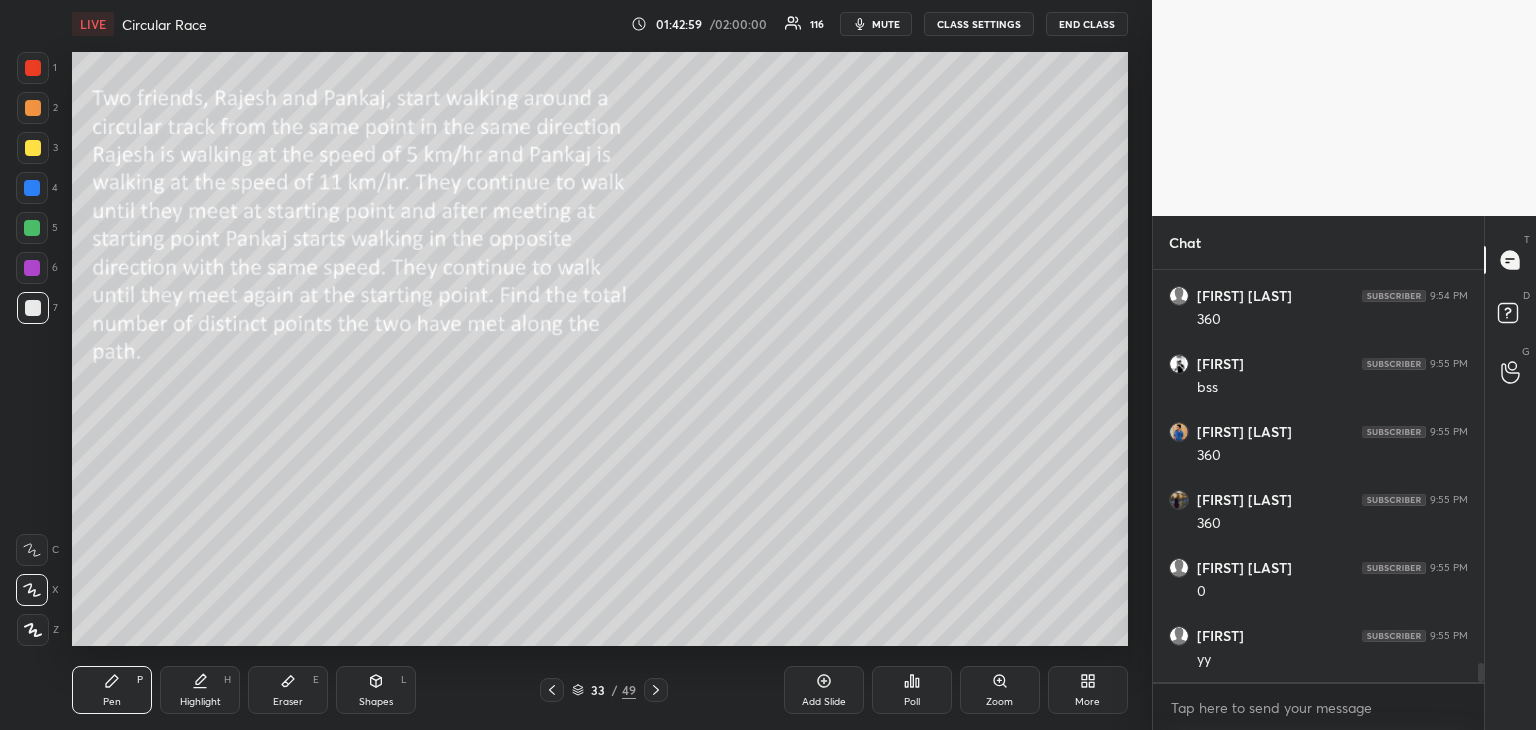 scroll, scrollTop: 8638, scrollLeft: 0, axis: vertical 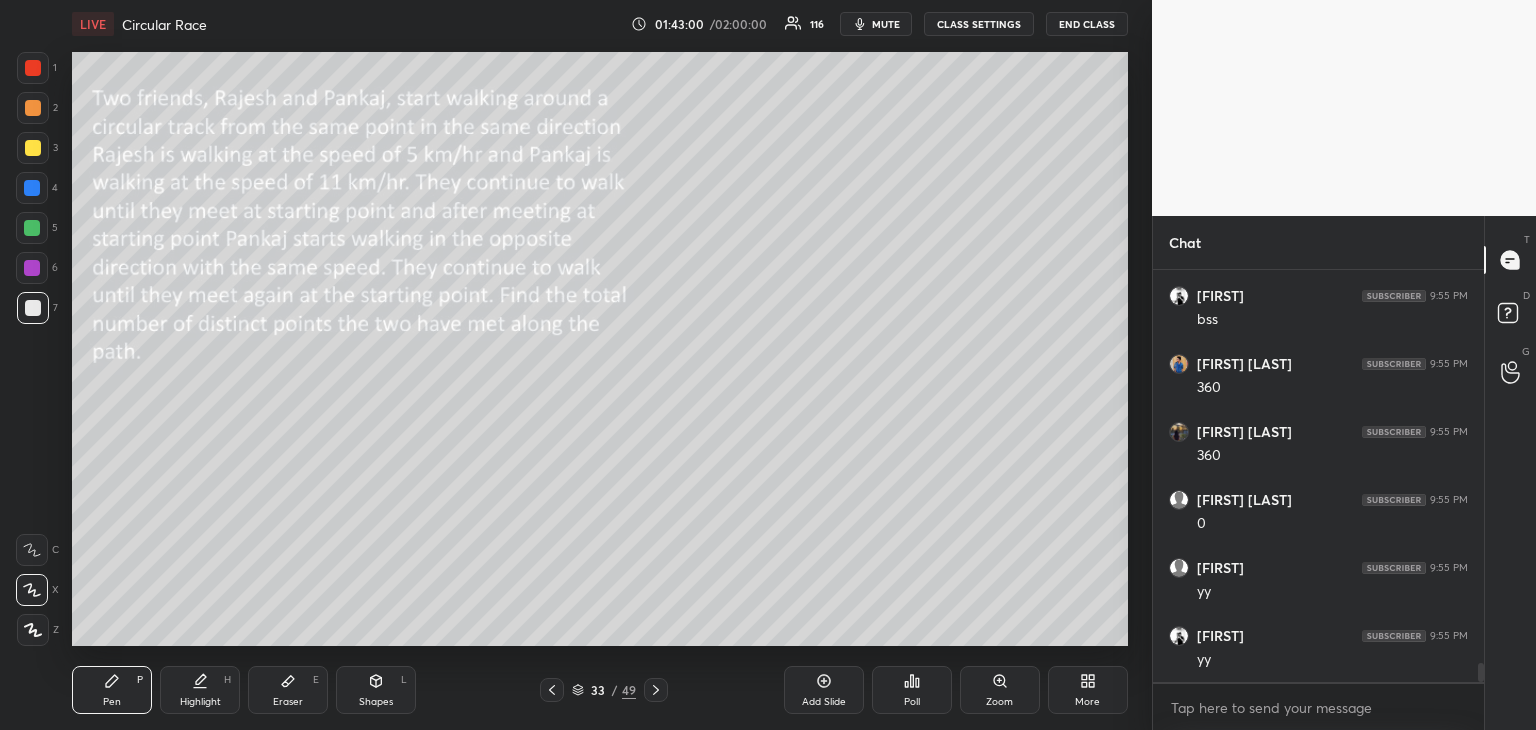 click on "Highlight" at bounding box center (200, 702) 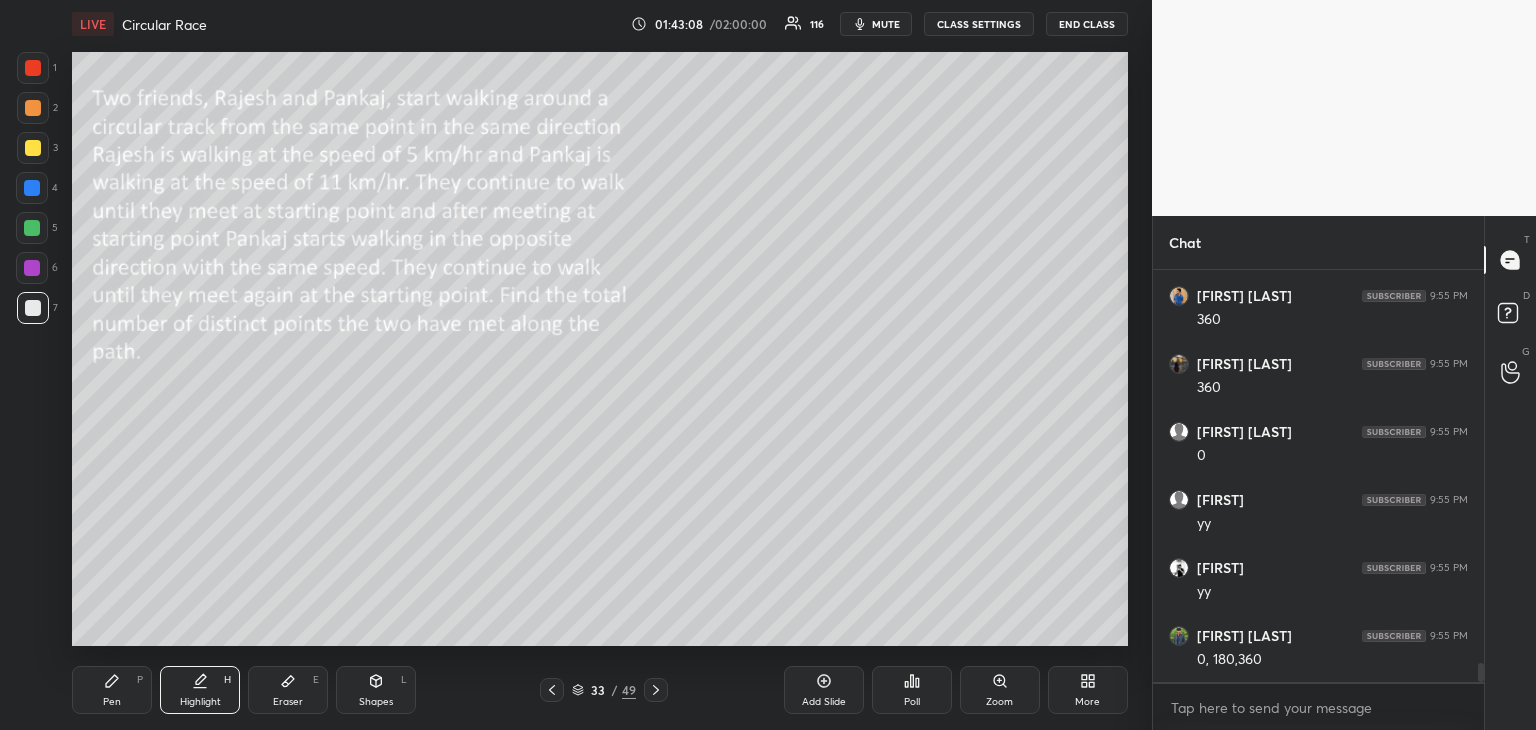 scroll, scrollTop: 8774, scrollLeft: 0, axis: vertical 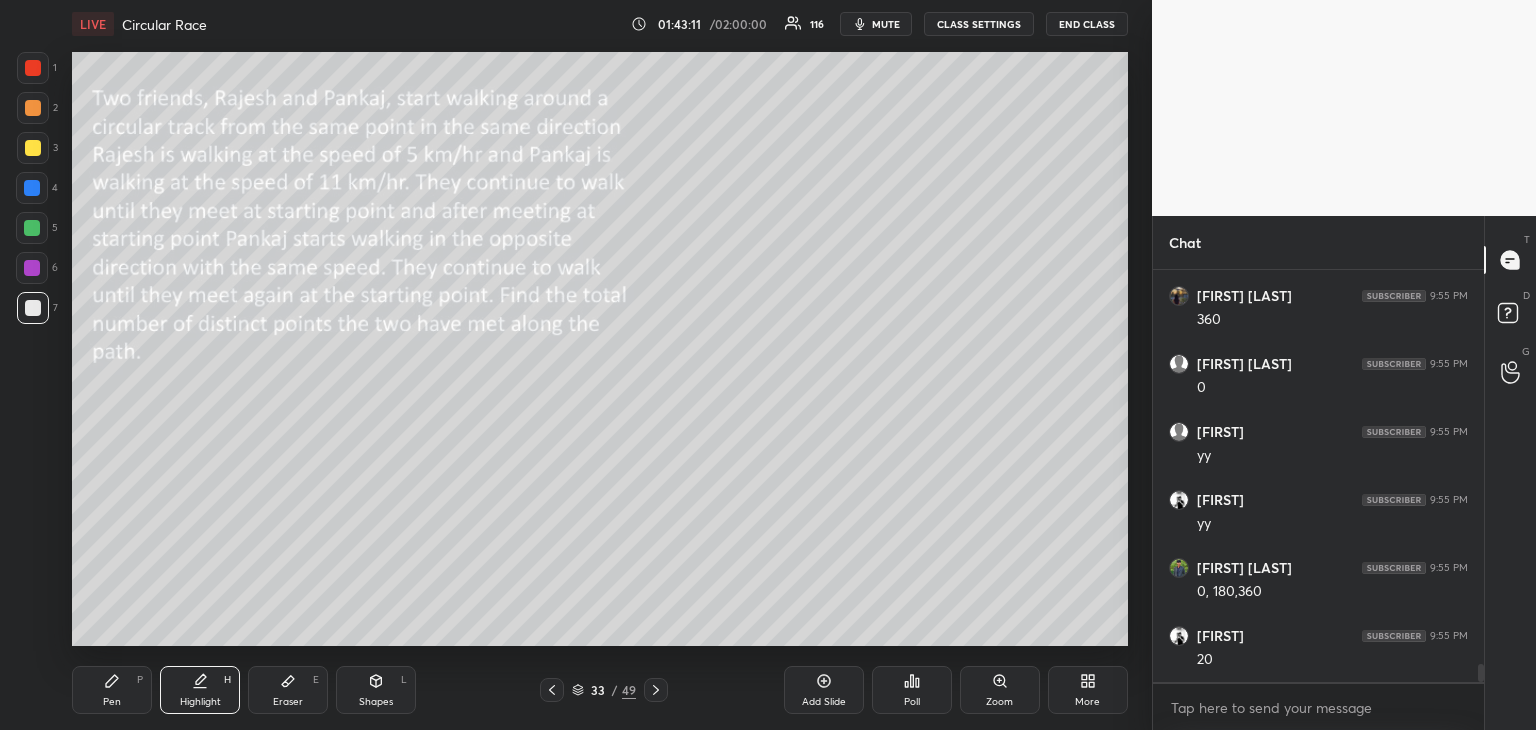 click on "Pen P" at bounding box center [112, 690] 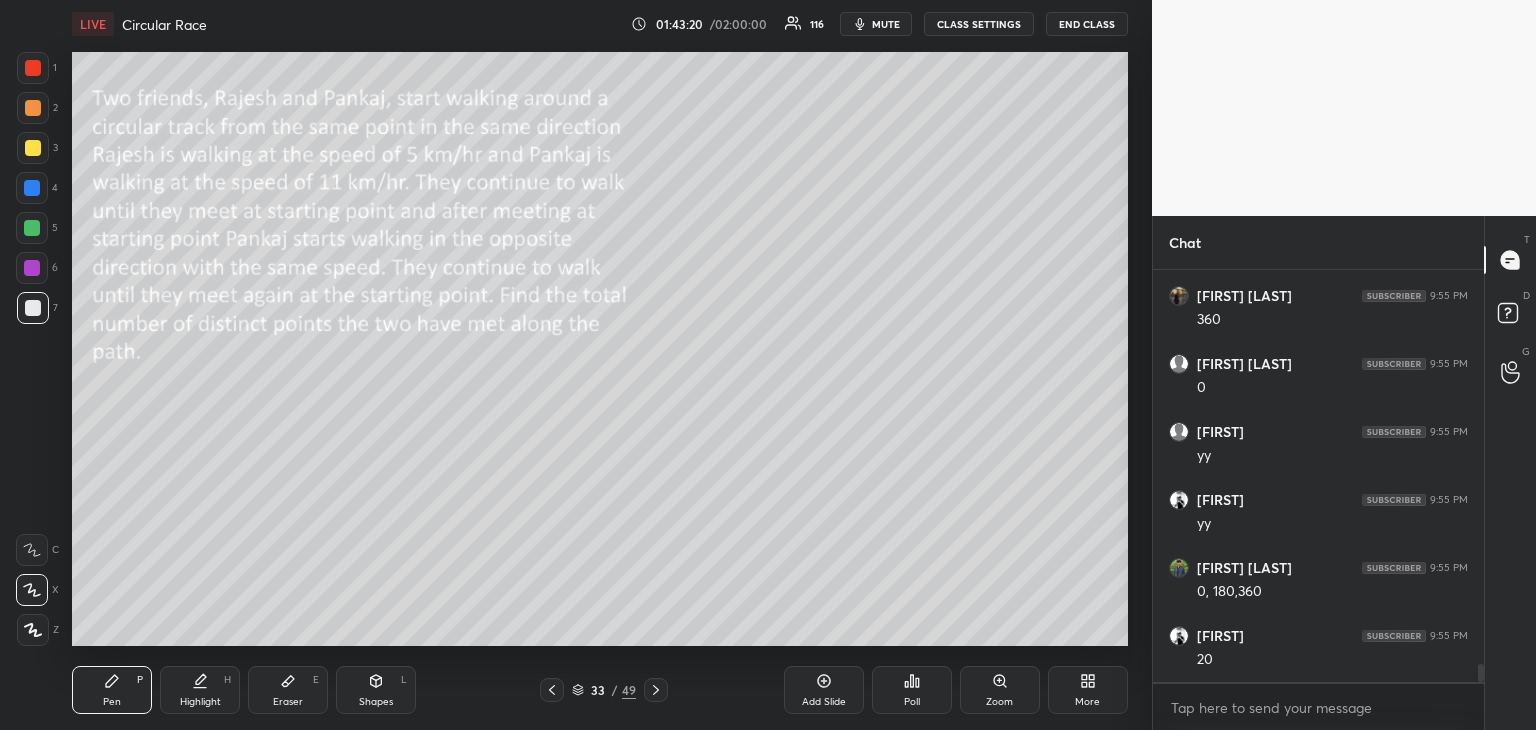 scroll, scrollTop: 8842, scrollLeft: 0, axis: vertical 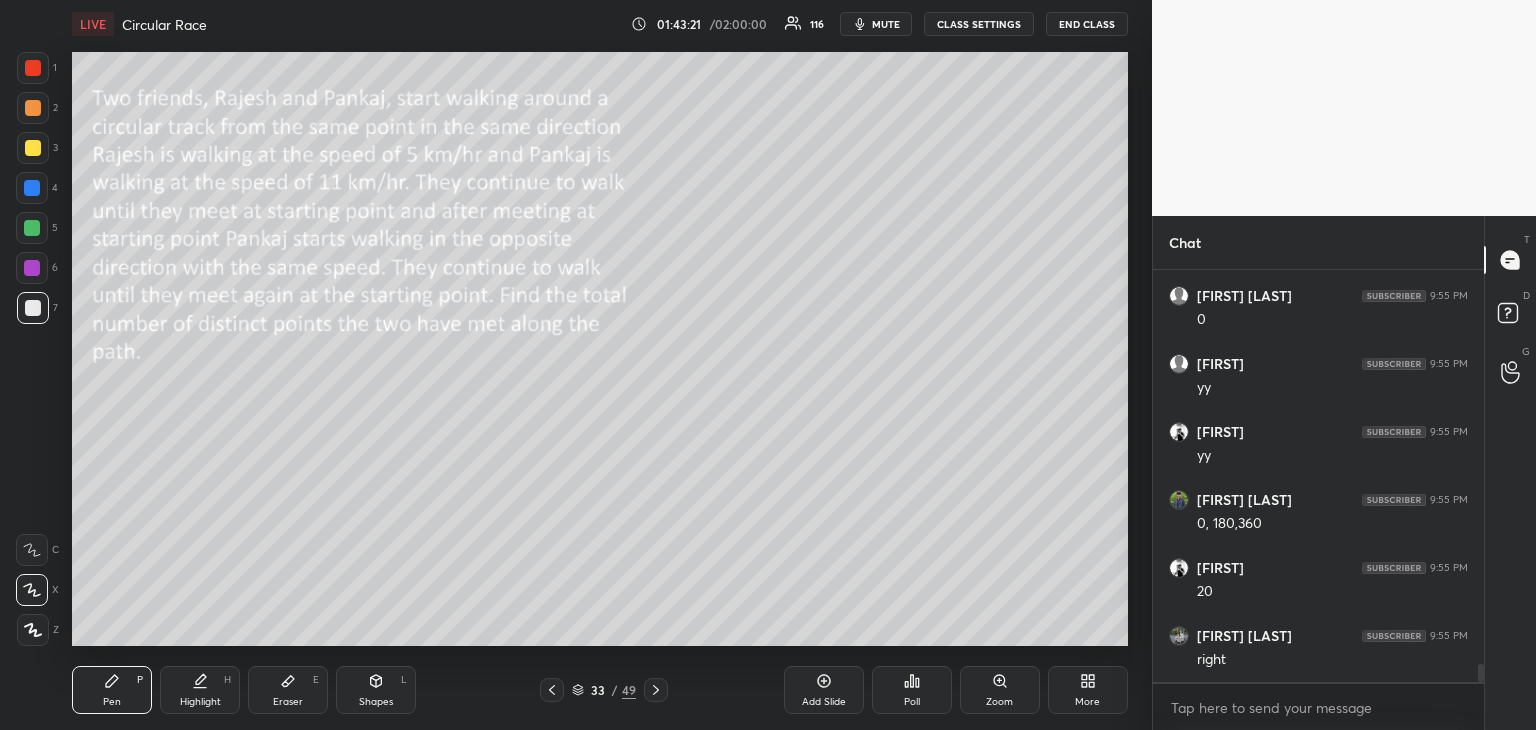 click on "Eraser E" at bounding box center (288, 690) 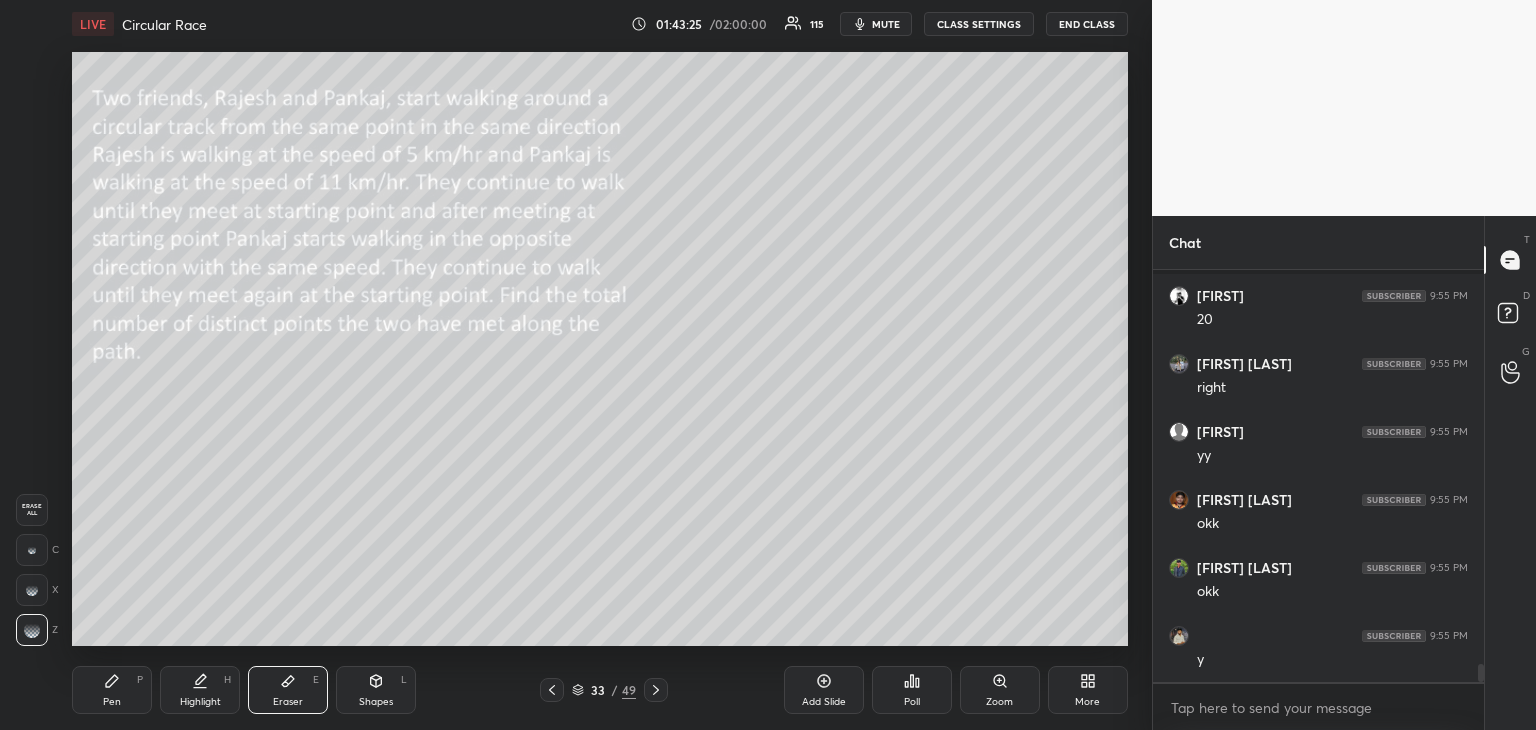 scroll, scrollTop: 9250, scrollLeft: 0, axis: vertical 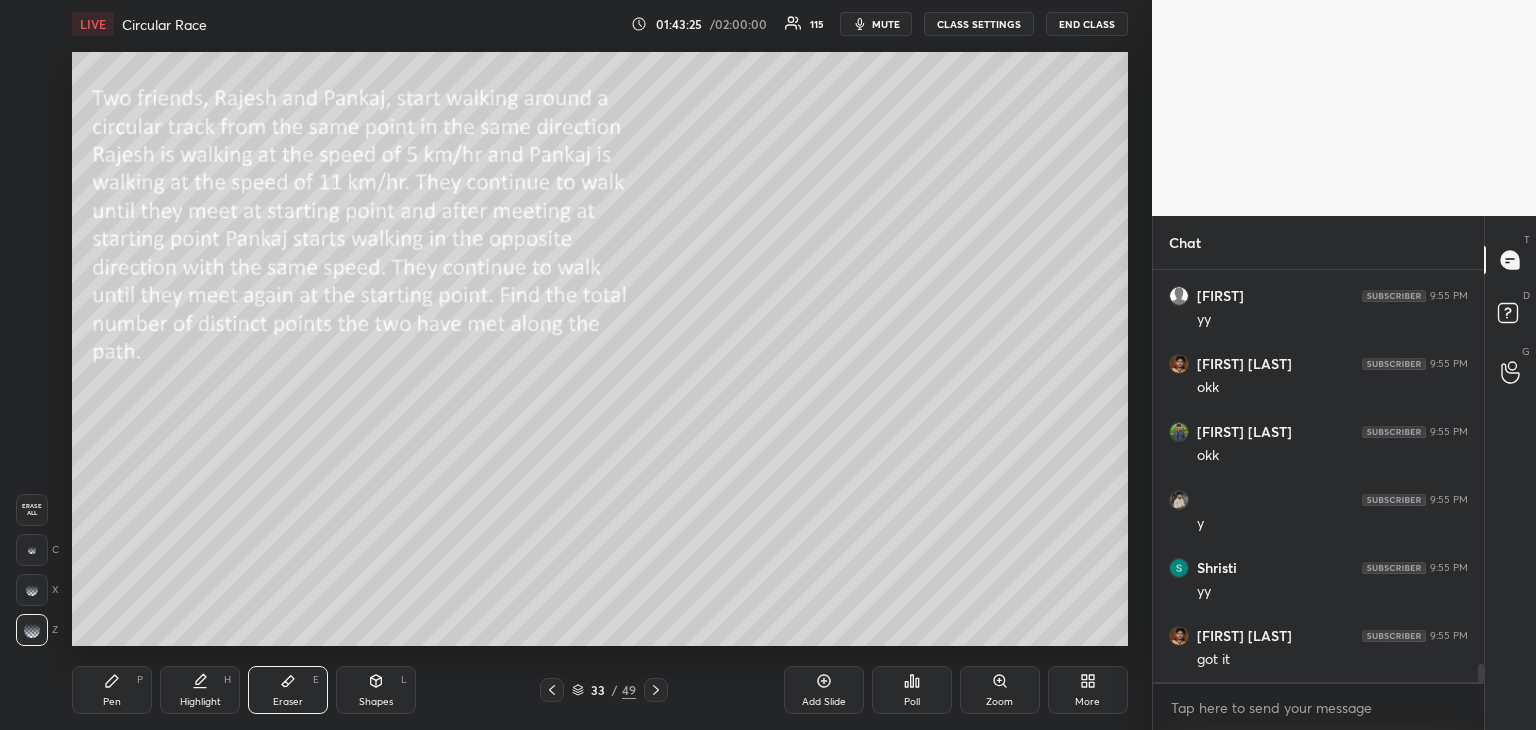 click on "Pen P" at bounding box center (112, 690) 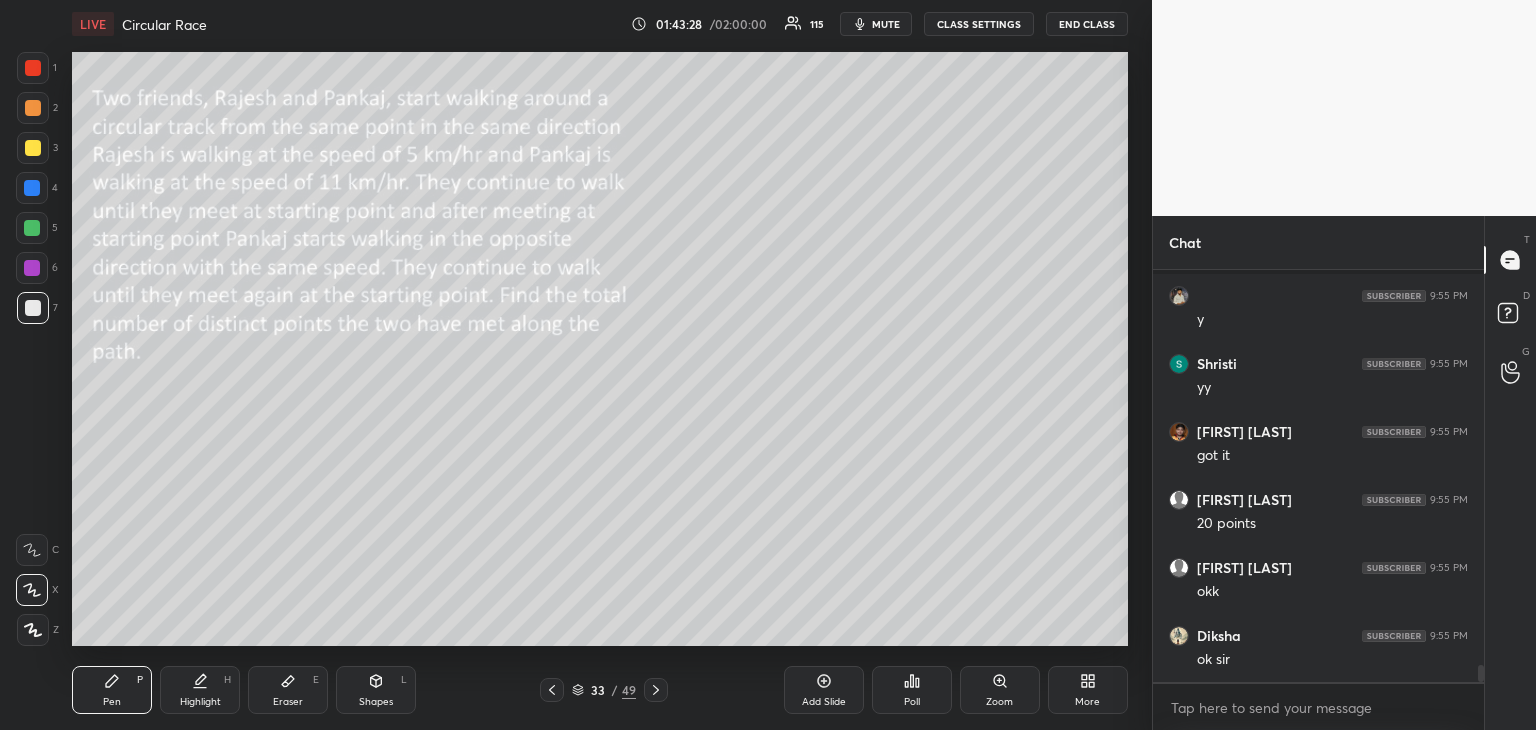 scroll, scrollTop: 9590, scrollLeft: 0, axis: vertical 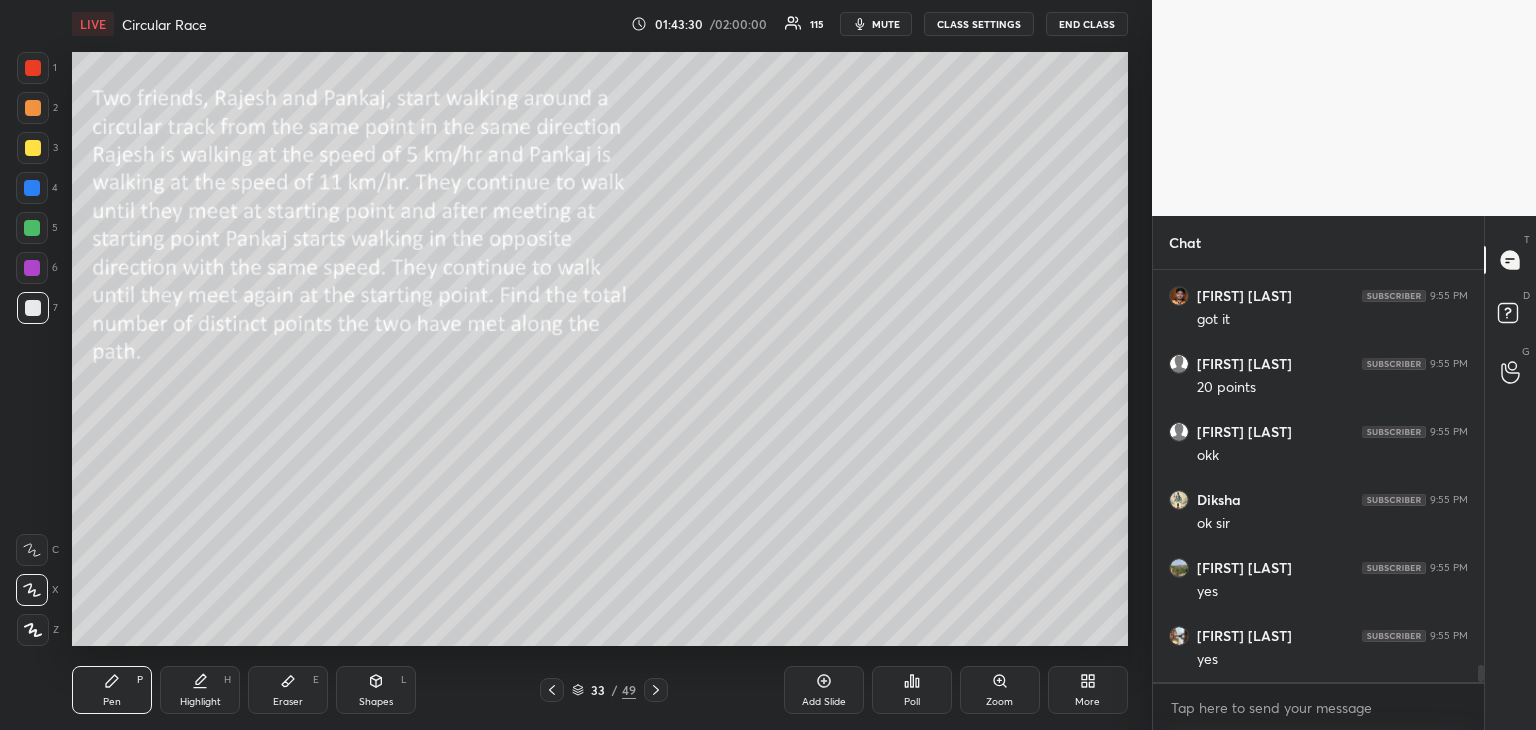 click 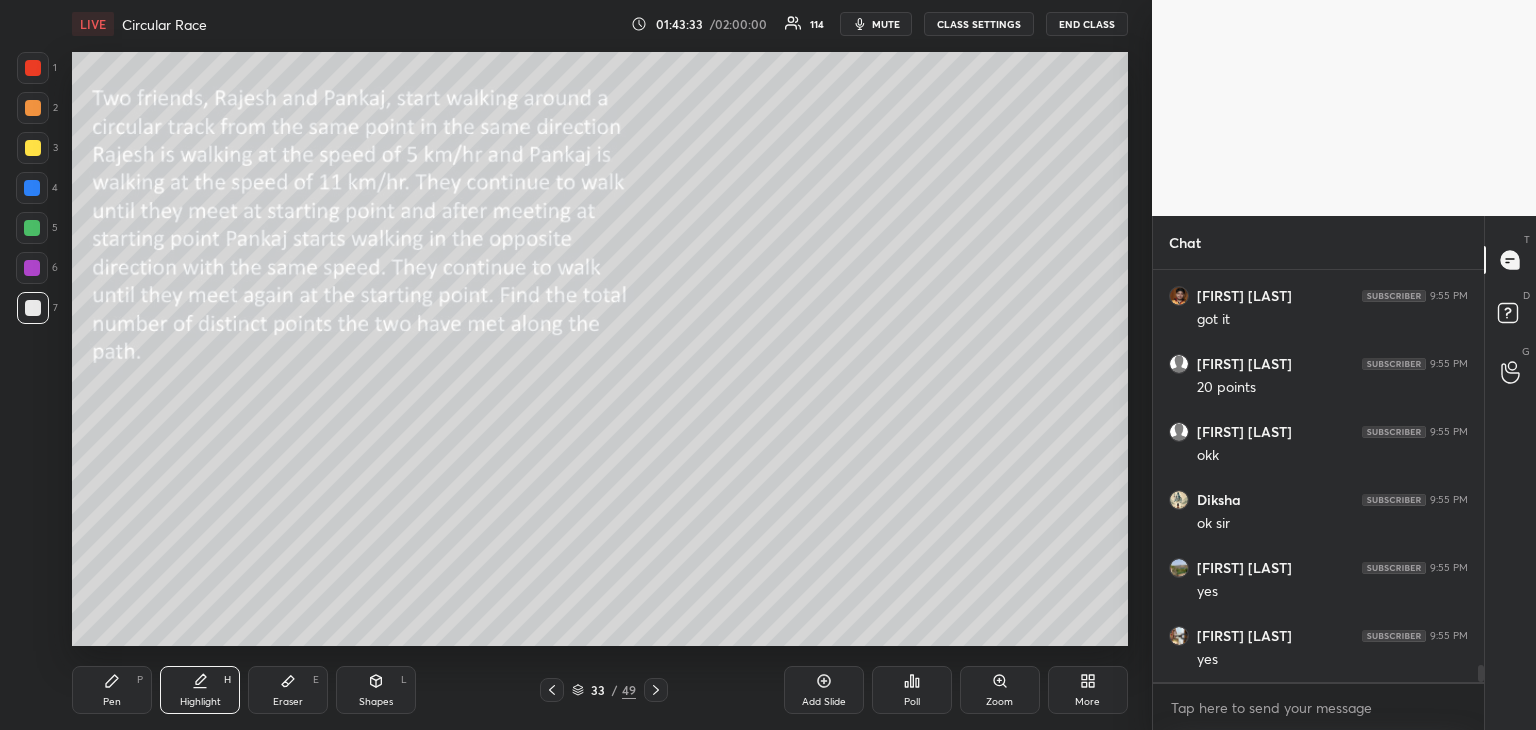 scroll, scrollTop: 9658, scrollLeft: 0, axis: vertical 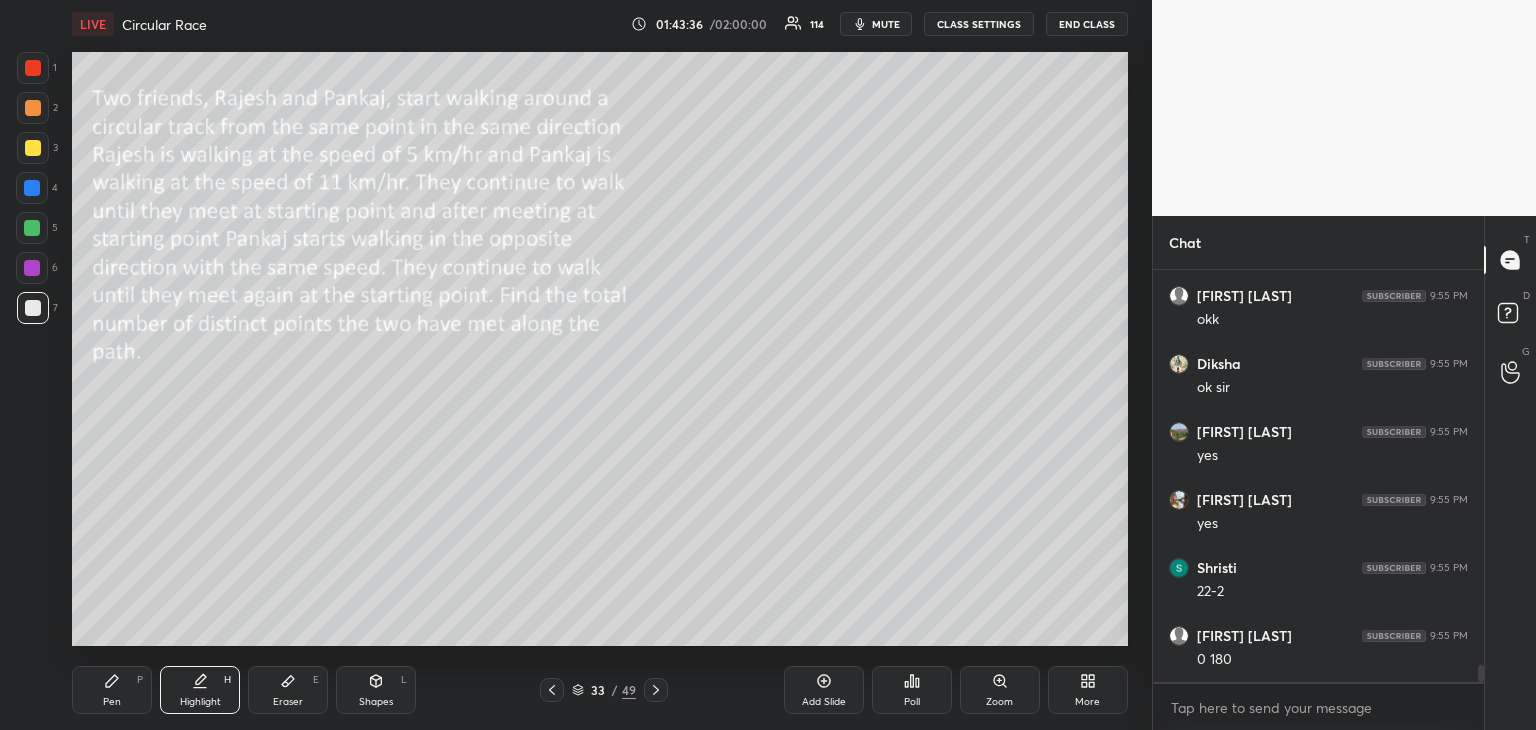click on "Pen P" at bounding box center [112, 690] 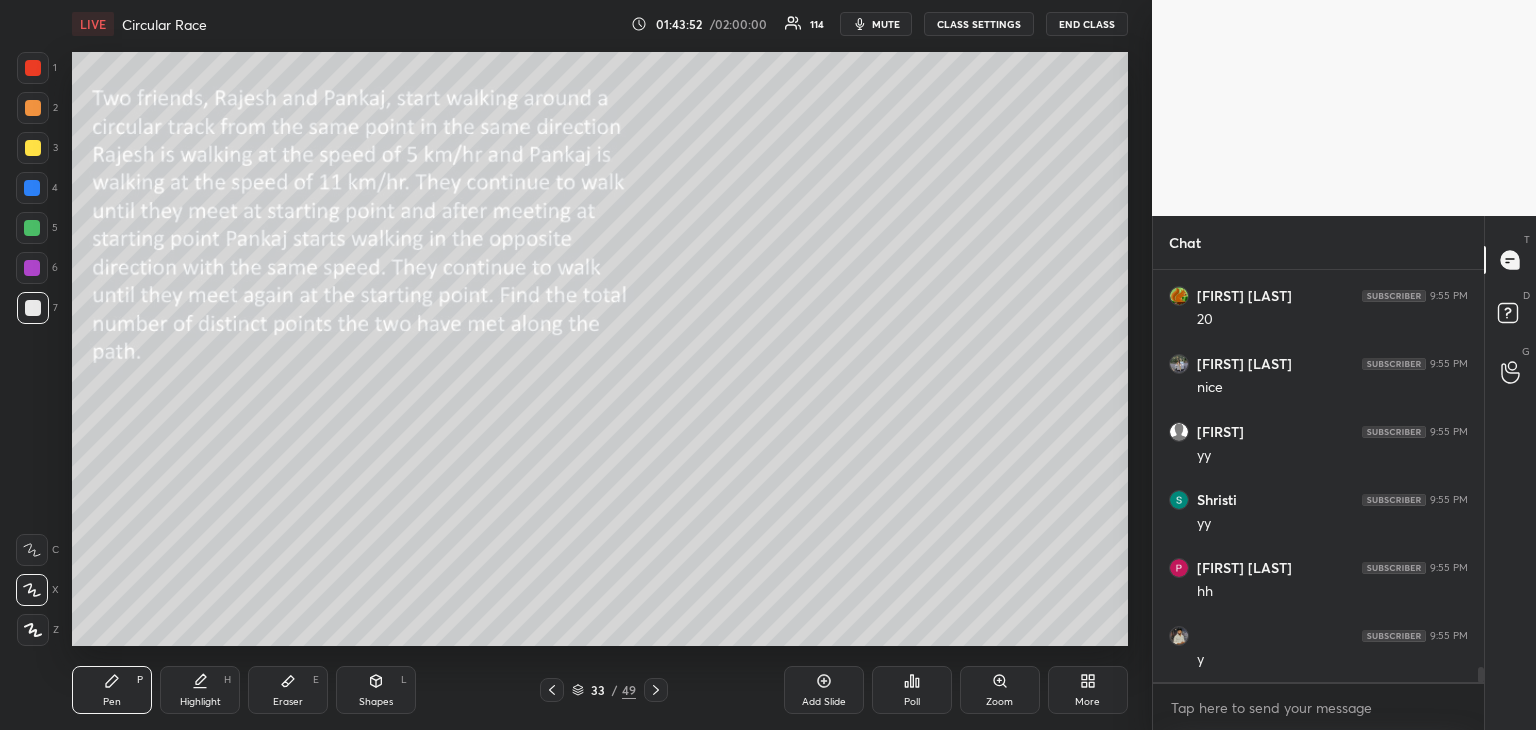 scroll, scrollTop: 10678, scrollLeft: 0, axis: vertical 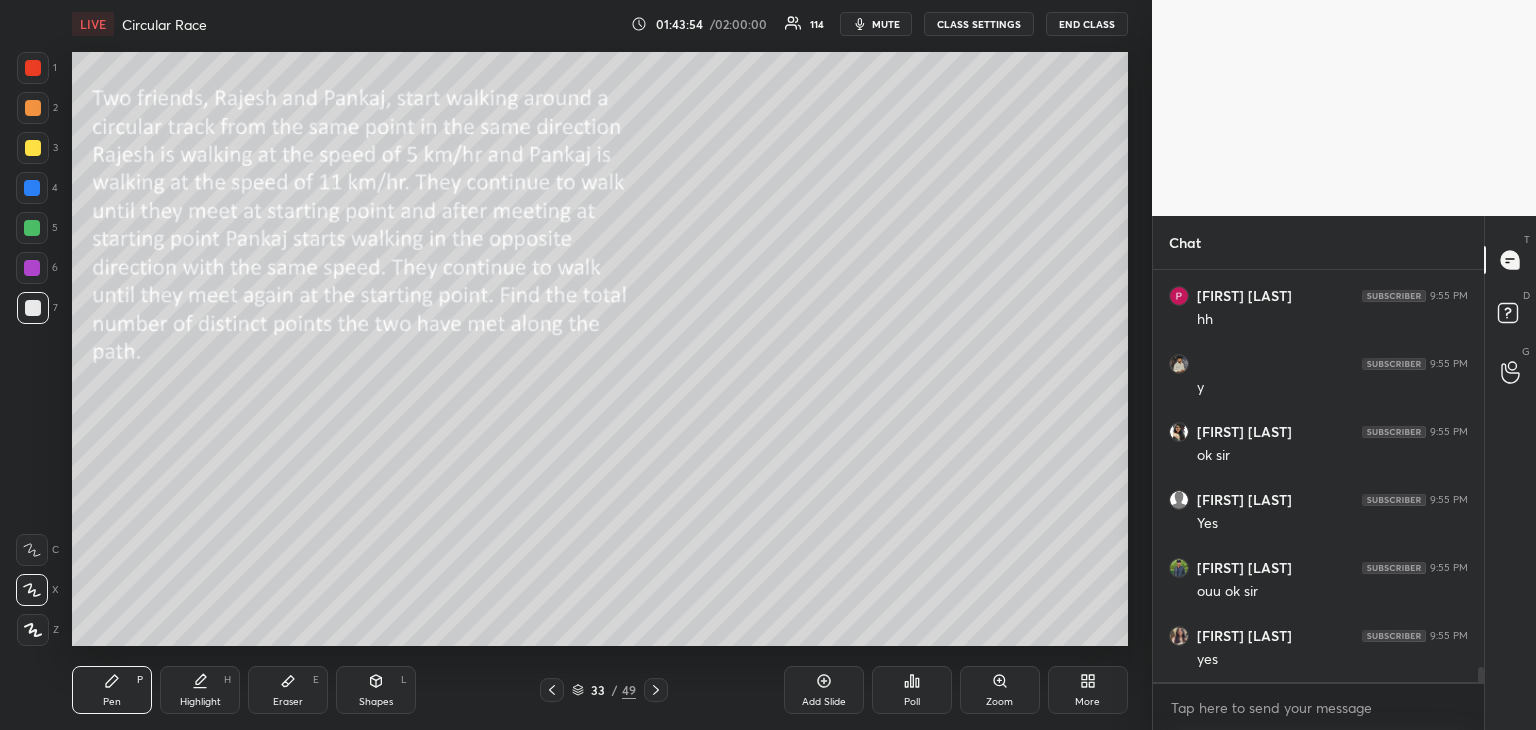 click 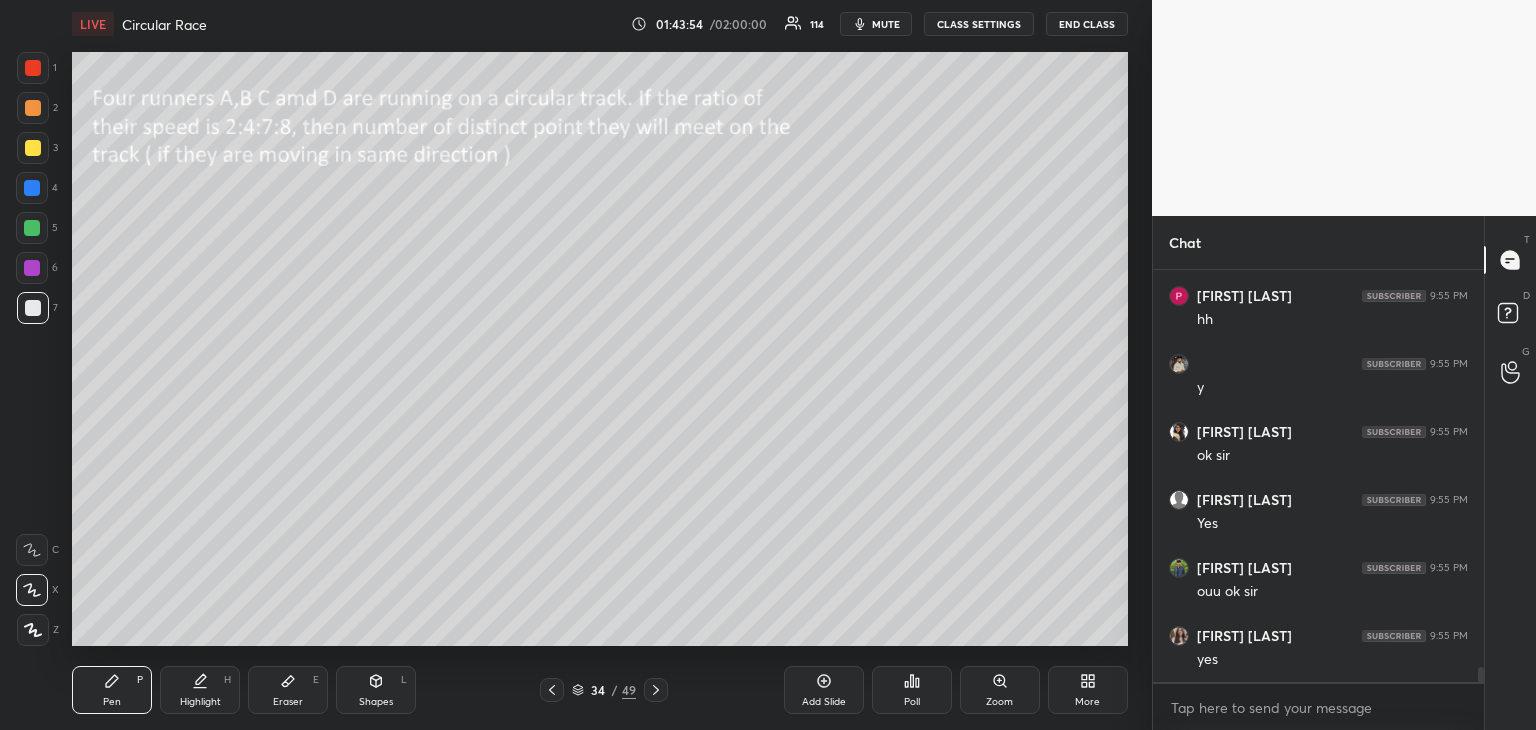 scroll, scrollTop: 10950, scrollLeft: 0, axis: vertical 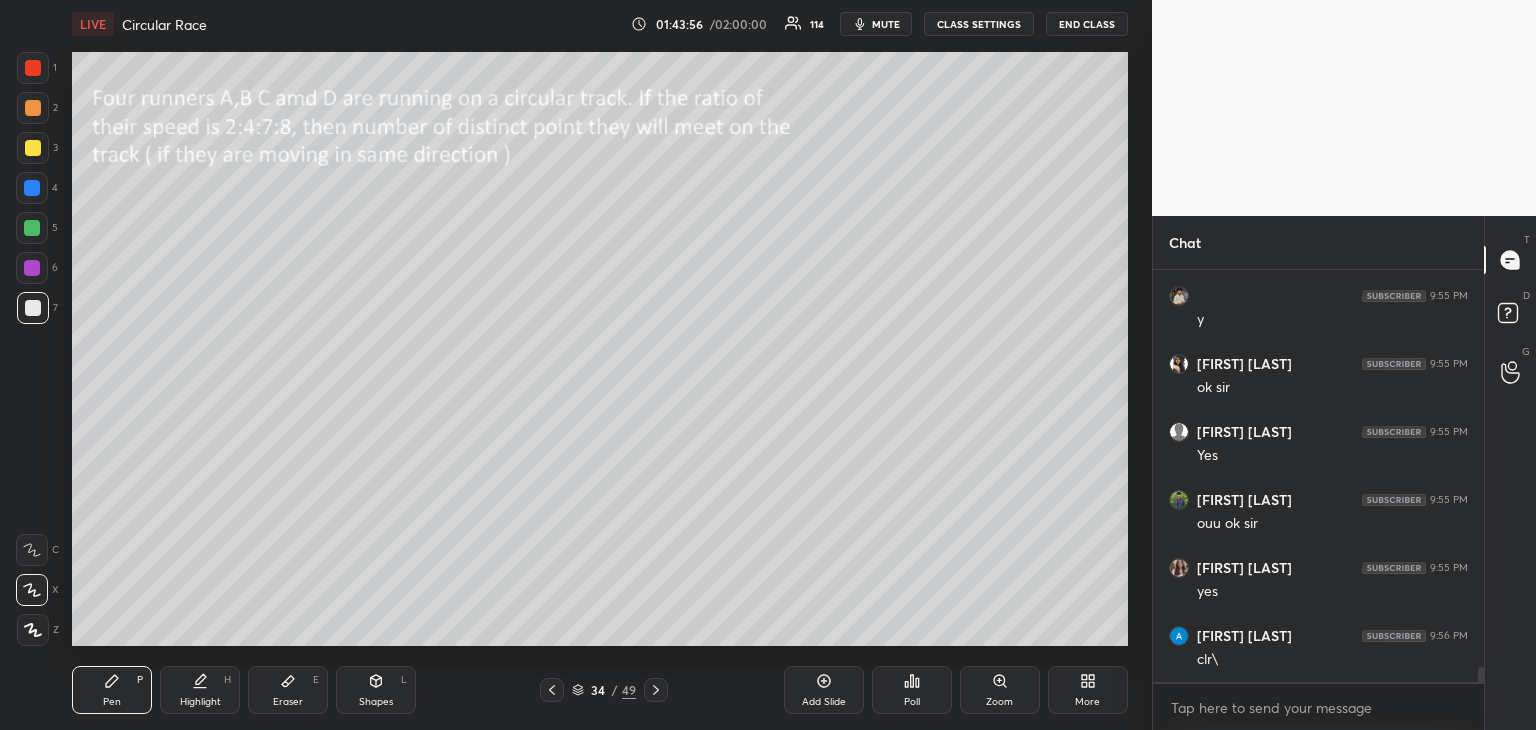 click on "Shapes" at bounding box center (376, 702) 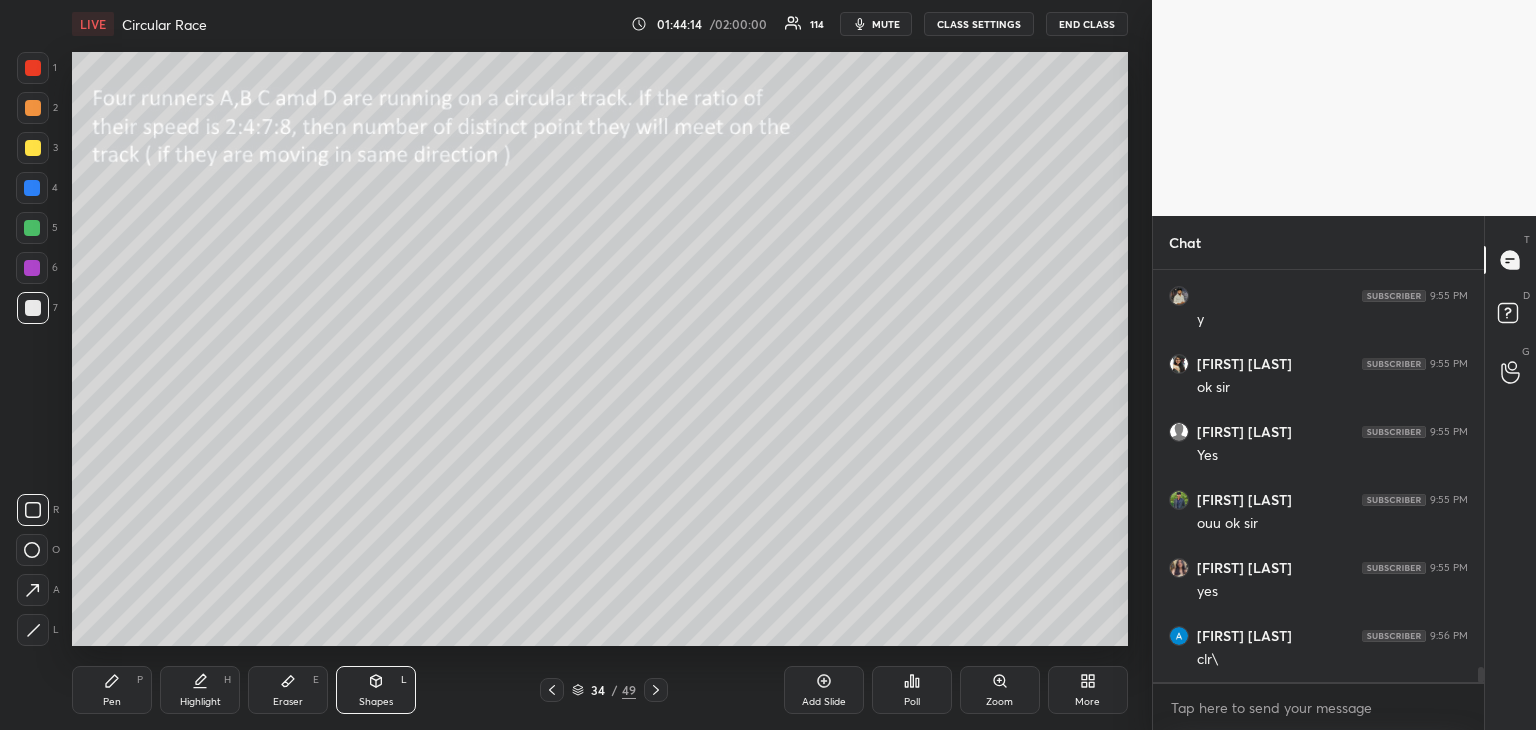 click at bounding box center [33, 148] 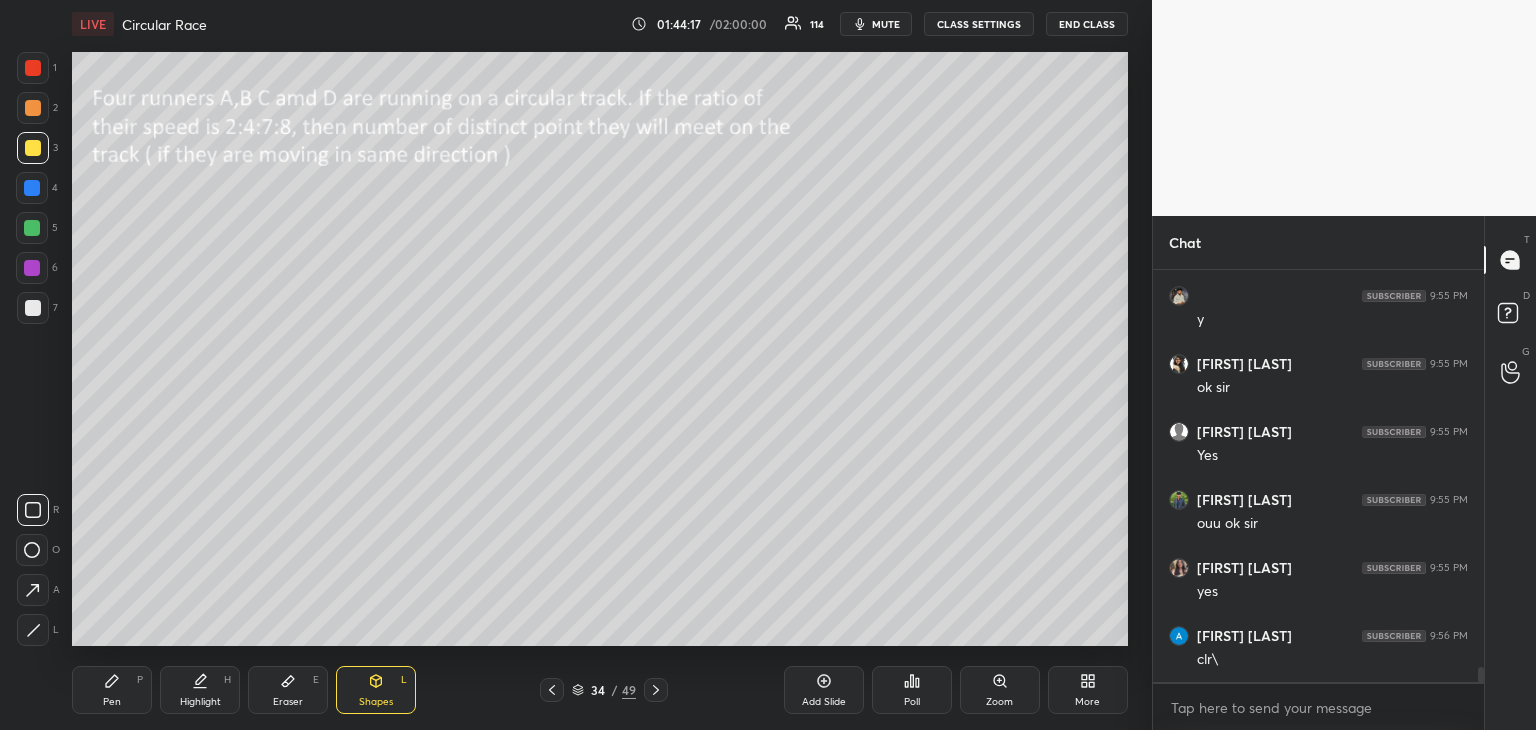 scroll, scrollTop: 11018, scrollLeft: 0, axis: vertical 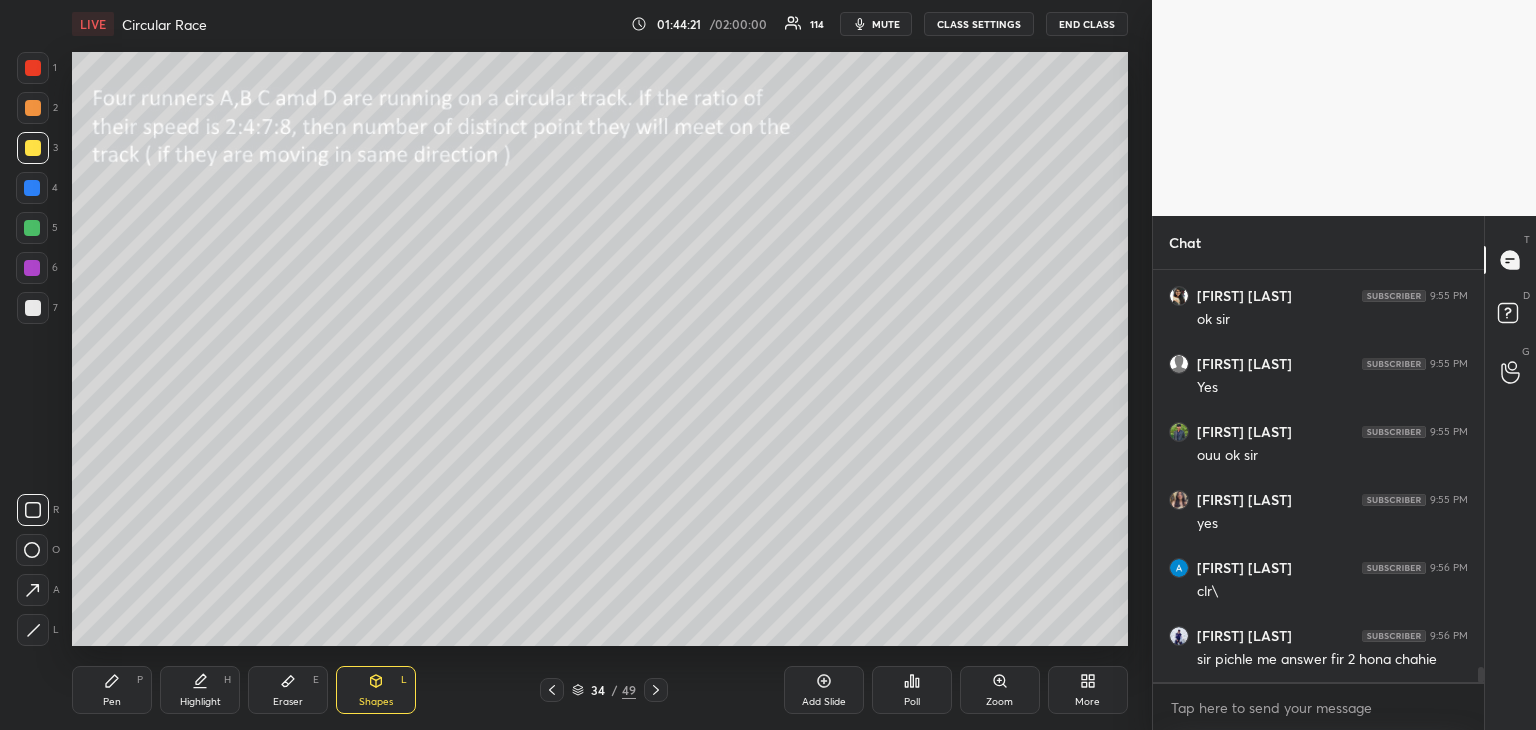click 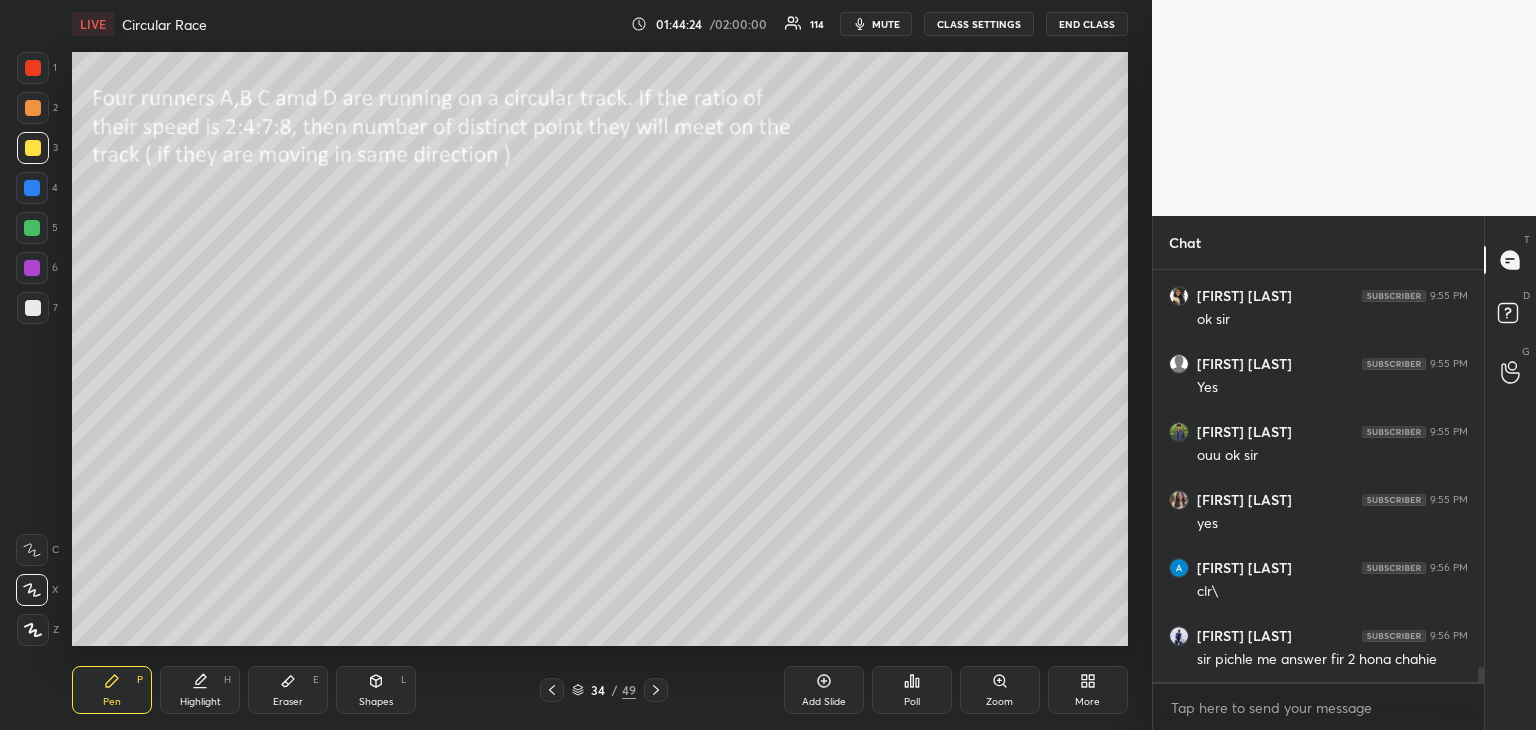 scroll, scrollTop: 11038, scrollLeft: 0, axis: vertical 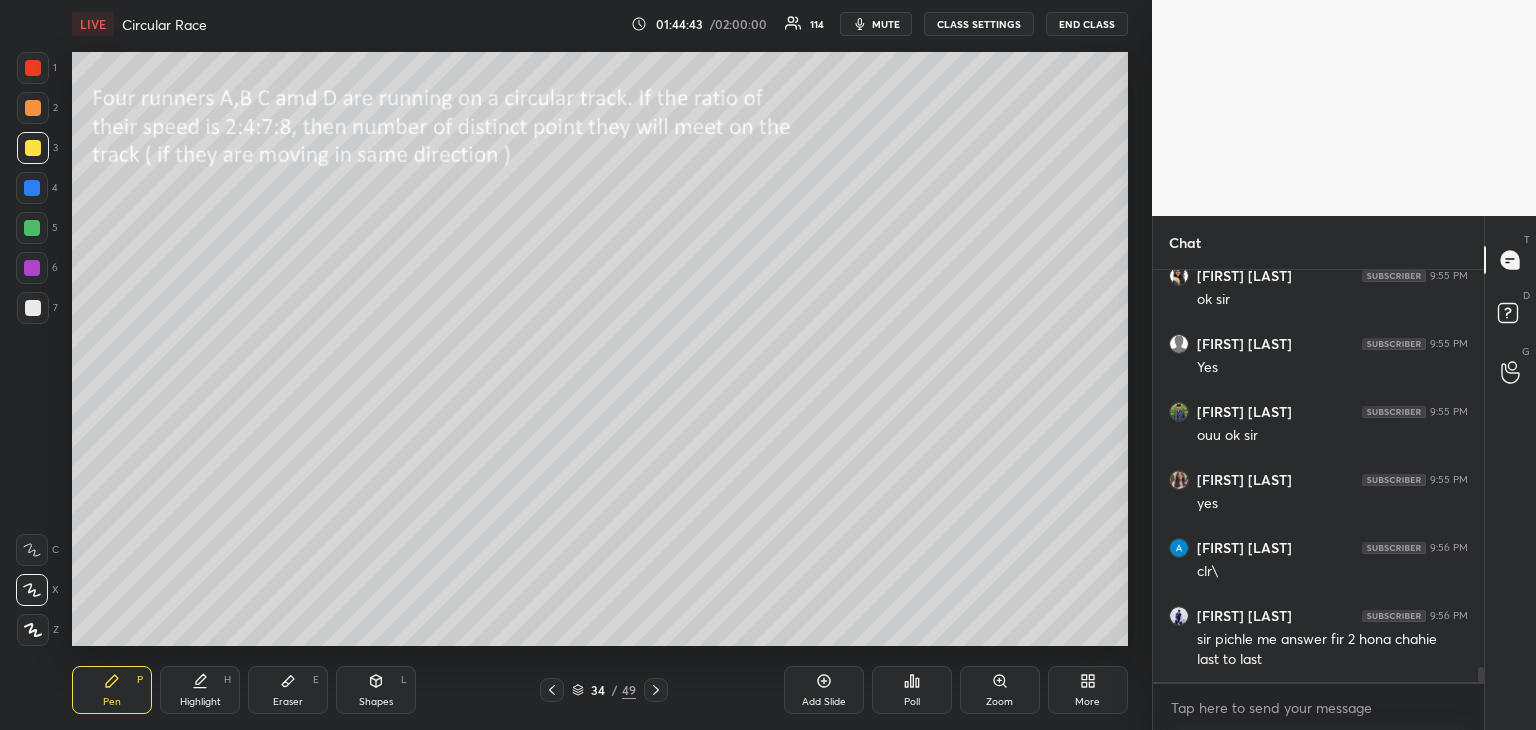 click at bounding box center [32, 228] 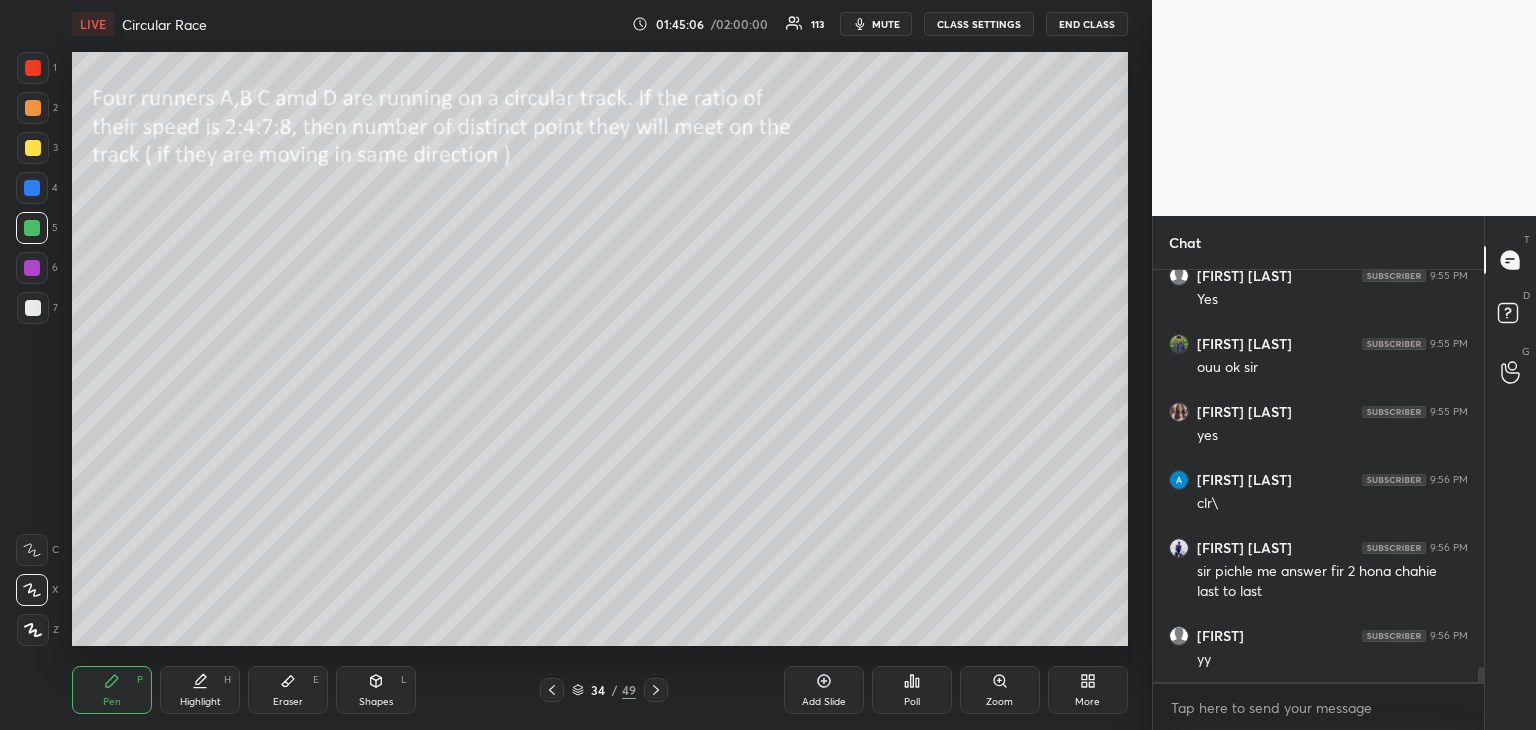 scroll, scrollTop: 11178, scrollLeft: 0, axis: vertical 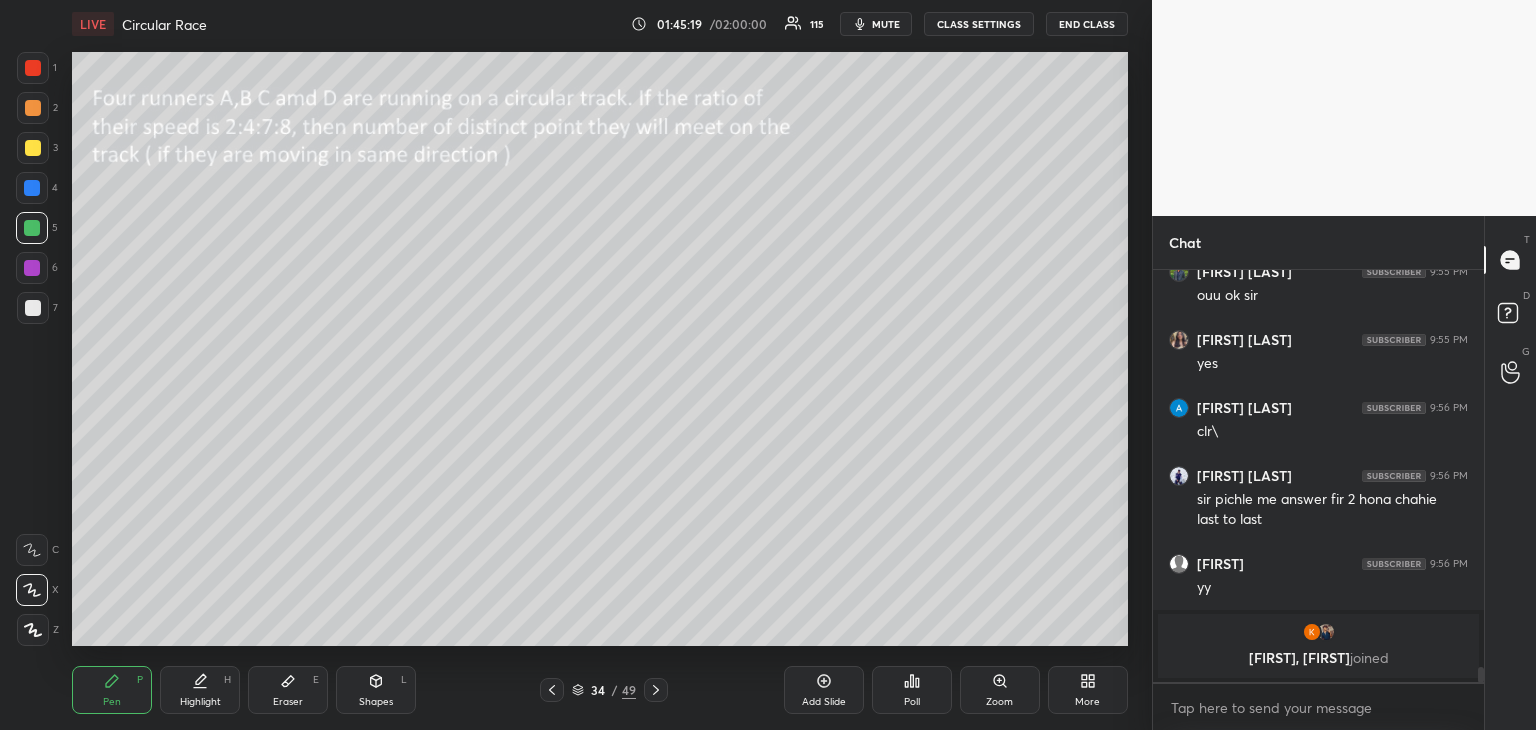 click at bounding box center [33, 148] 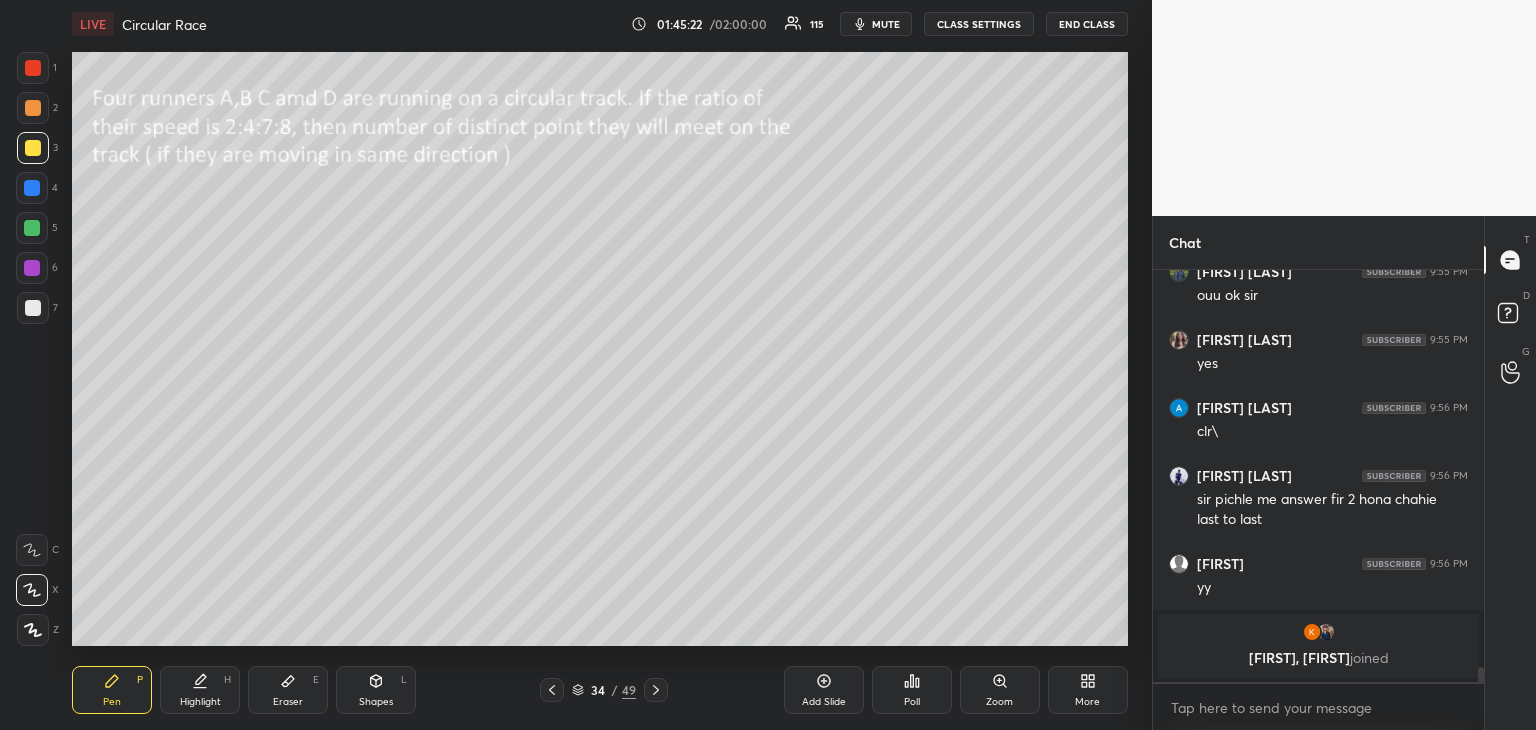 click on "Eraser E" at bounding box center (288, 690) 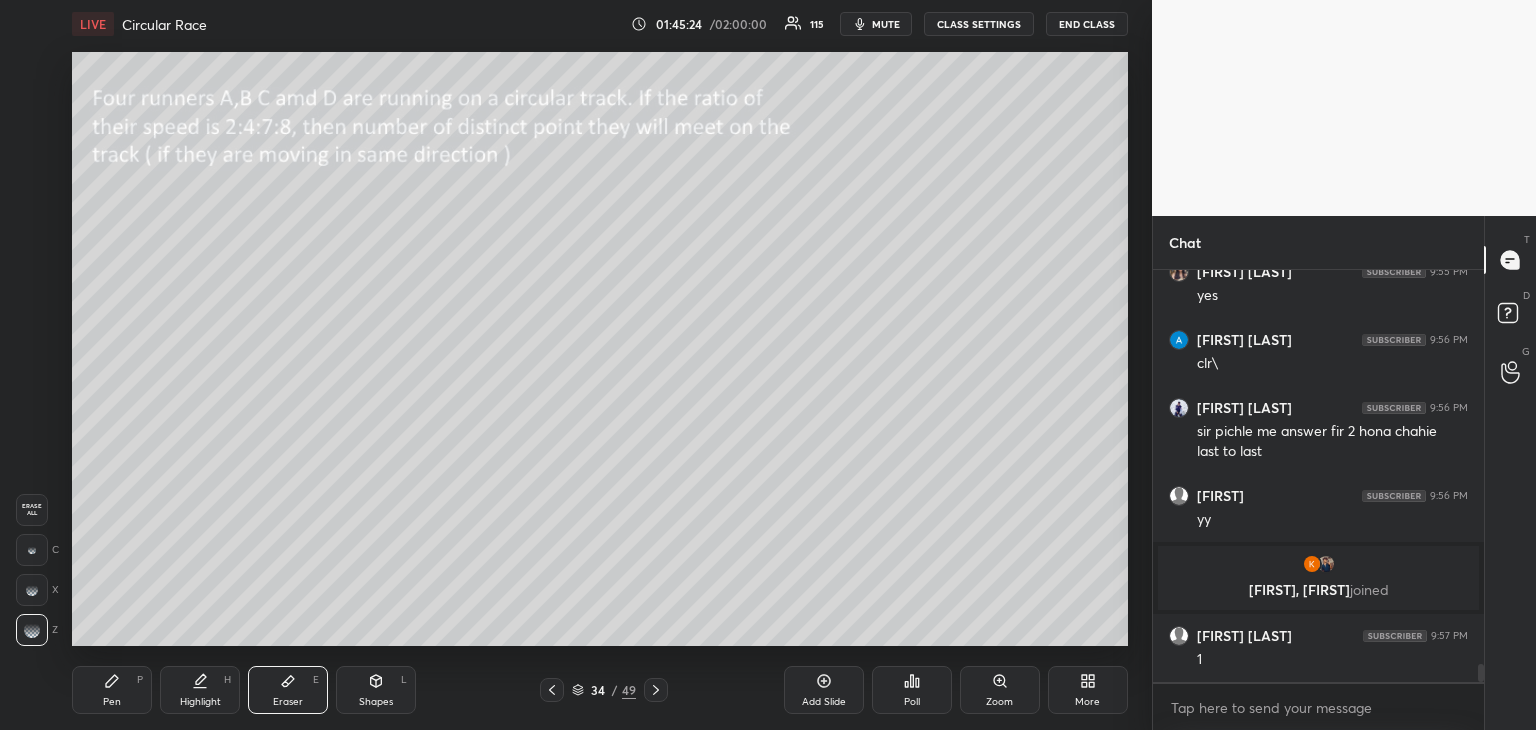click on "Pen P" at bounding box center (112, 690) 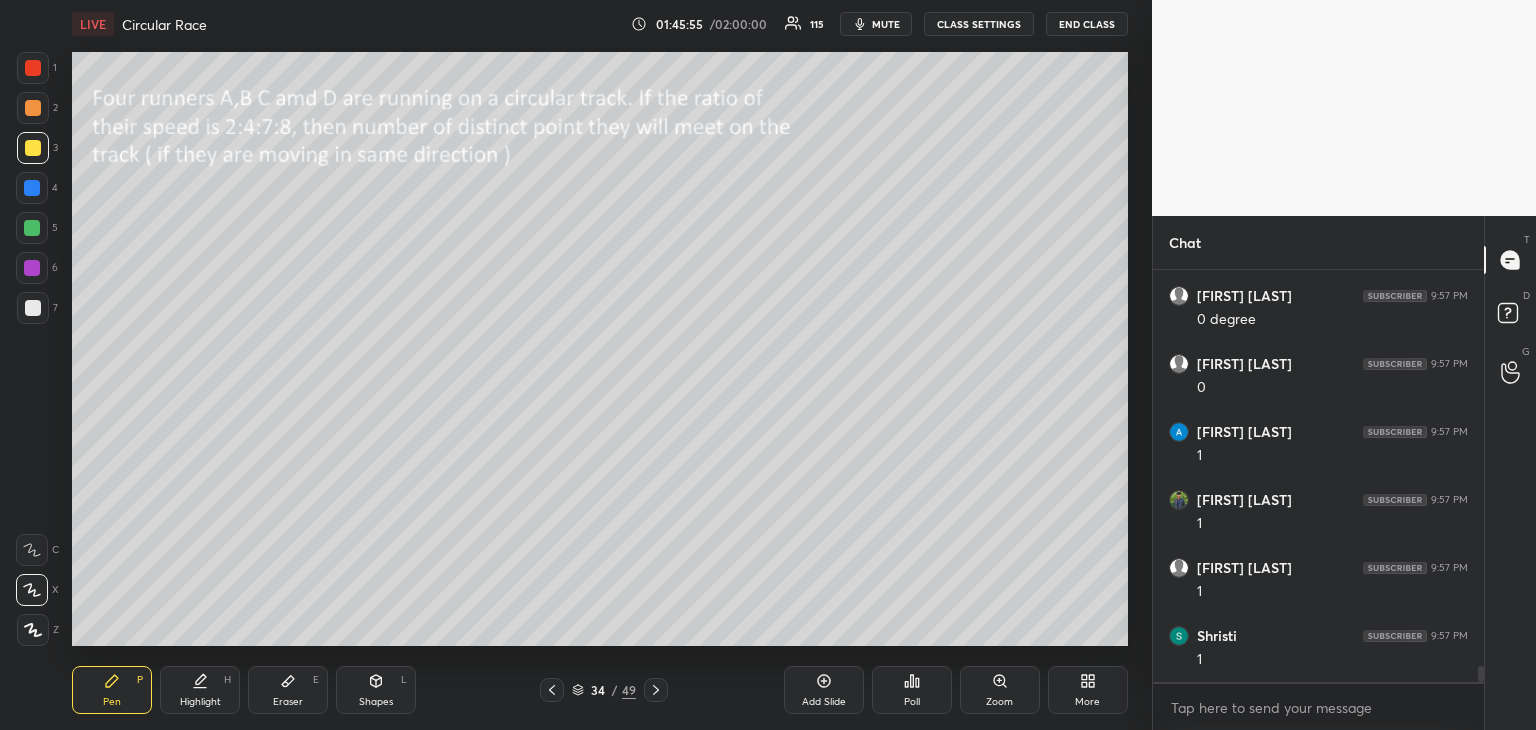 scroll, scrollTop: 10246, scrollLeft: 0, axis: vertical 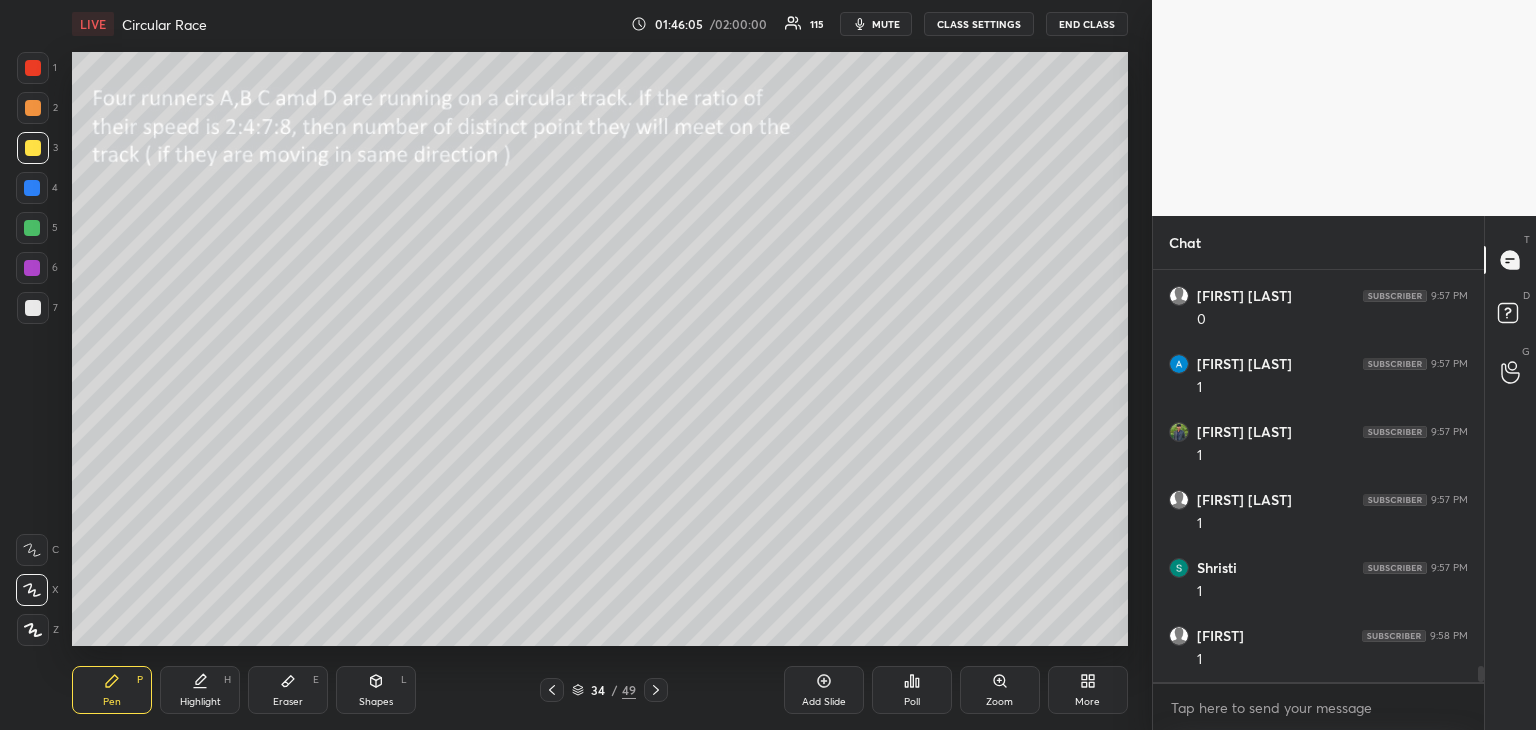 click at bounding box center [32, 228] 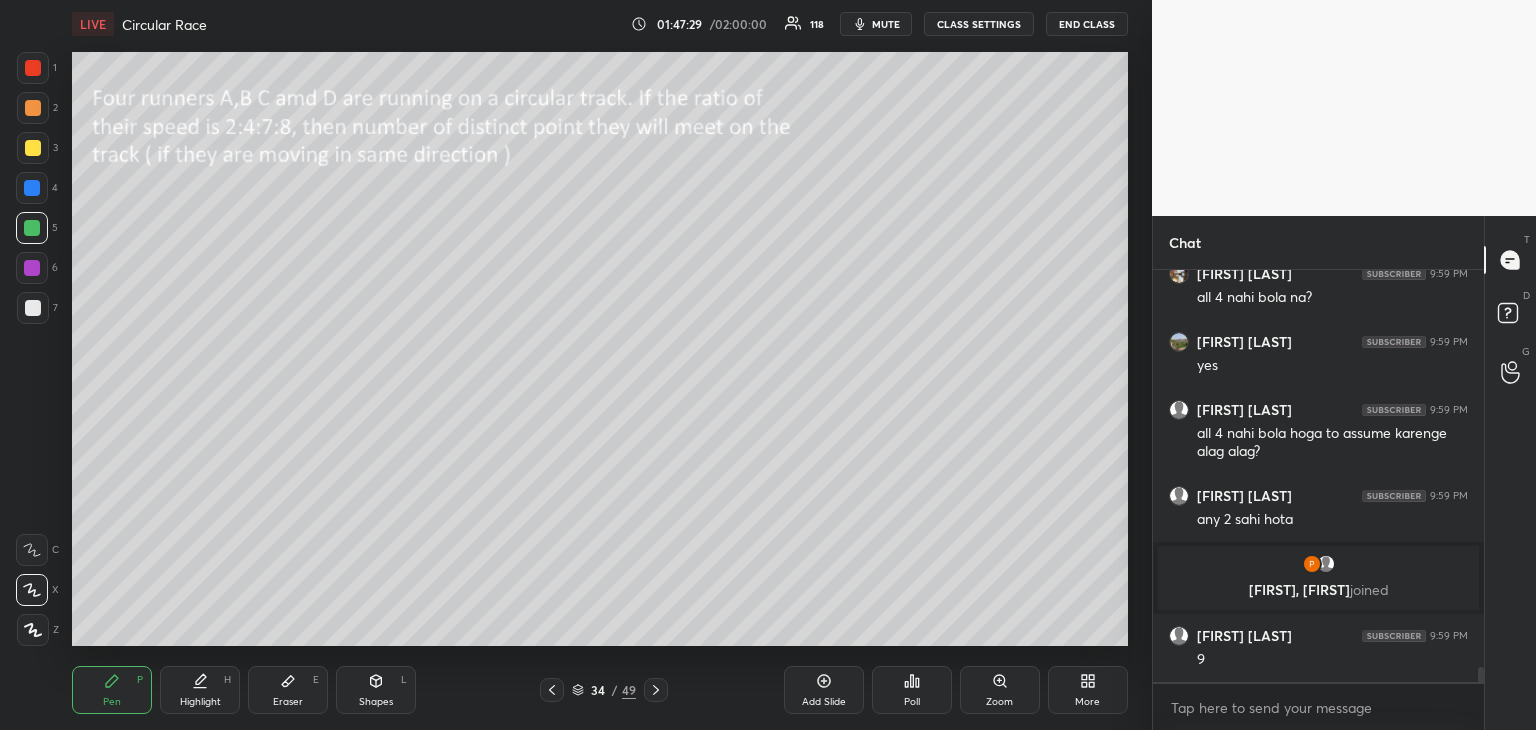 scroll, scrollTop: 10820, scrollLeft: 0, axis: vertical 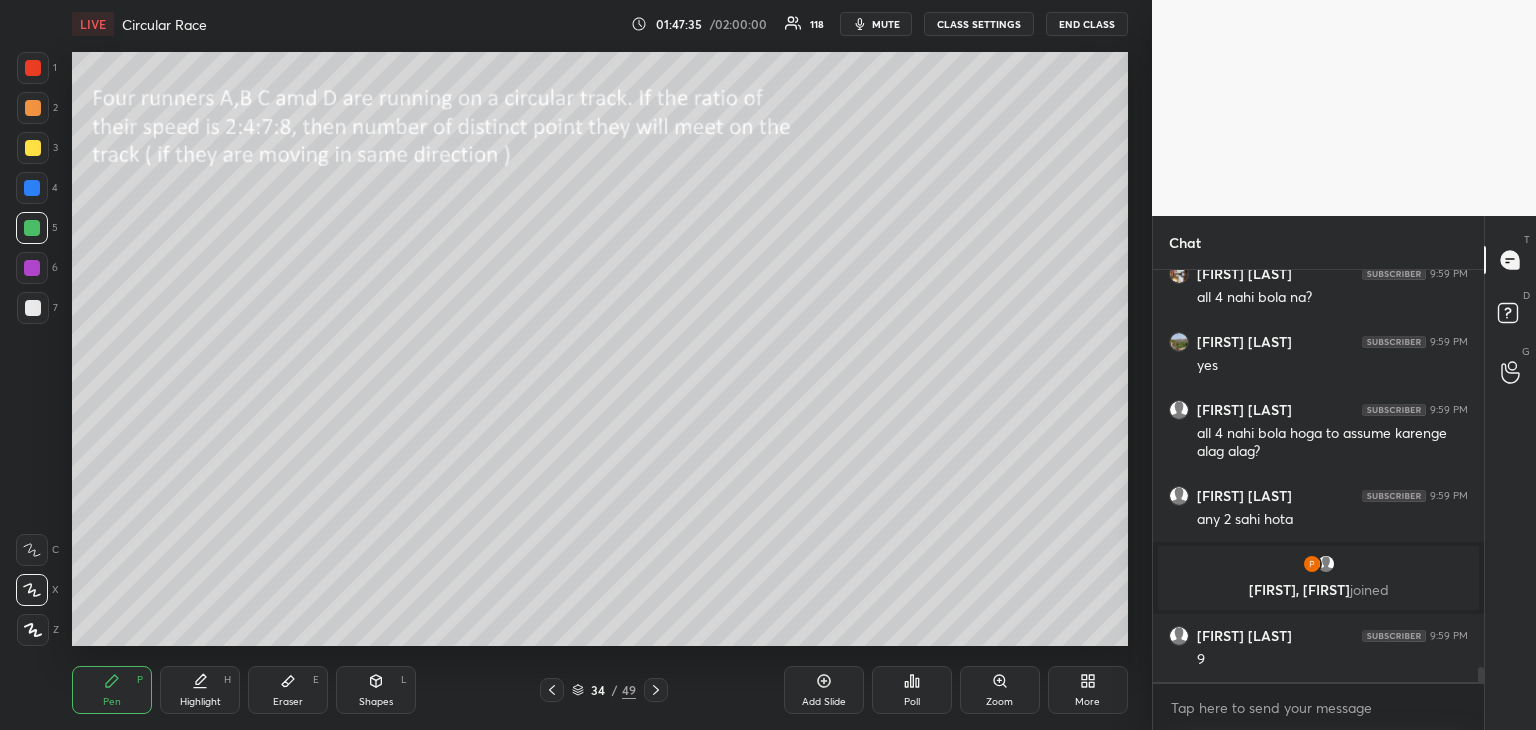 click at bounding box center (33, 148) 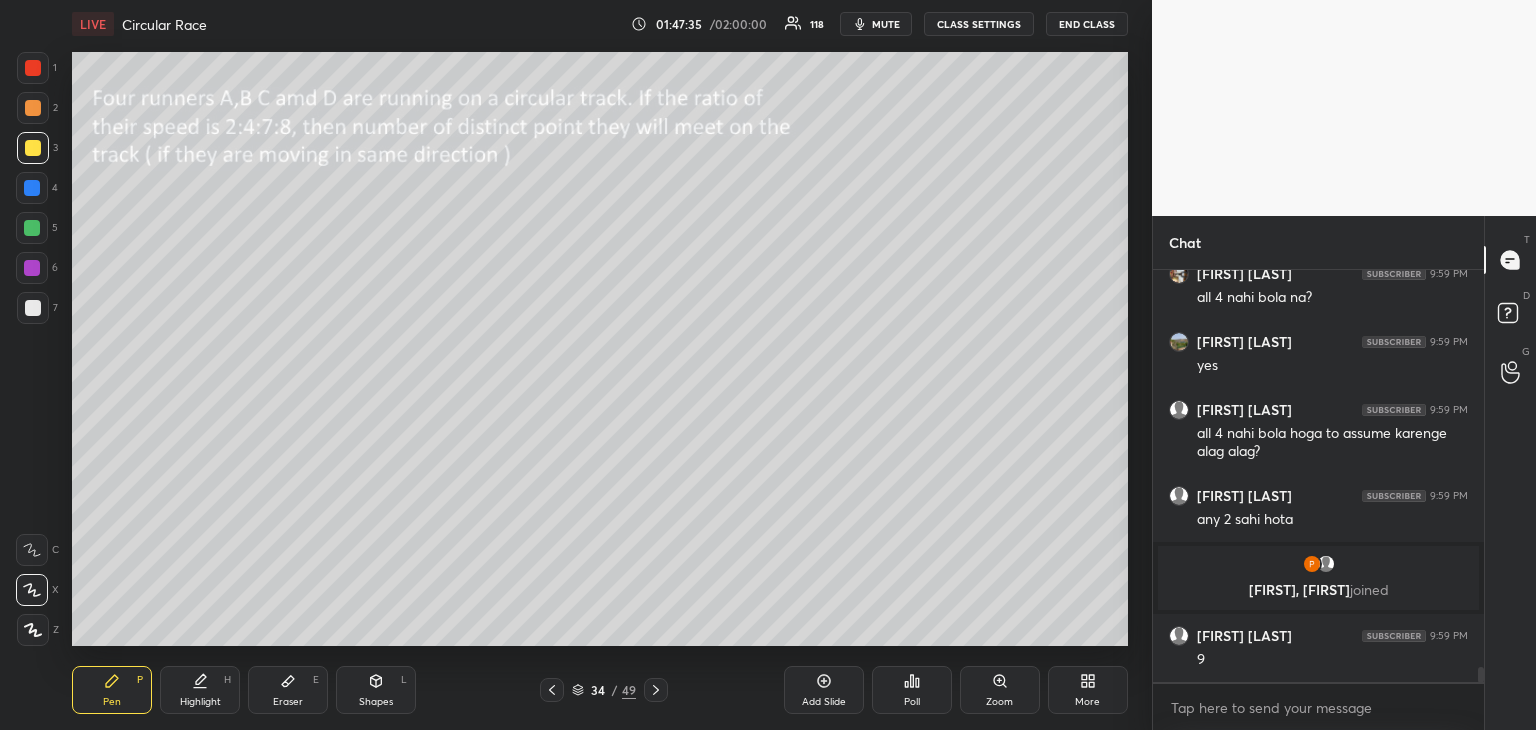 click on "1 2 3 4 5 6 7" at bounding box center (37, 192) 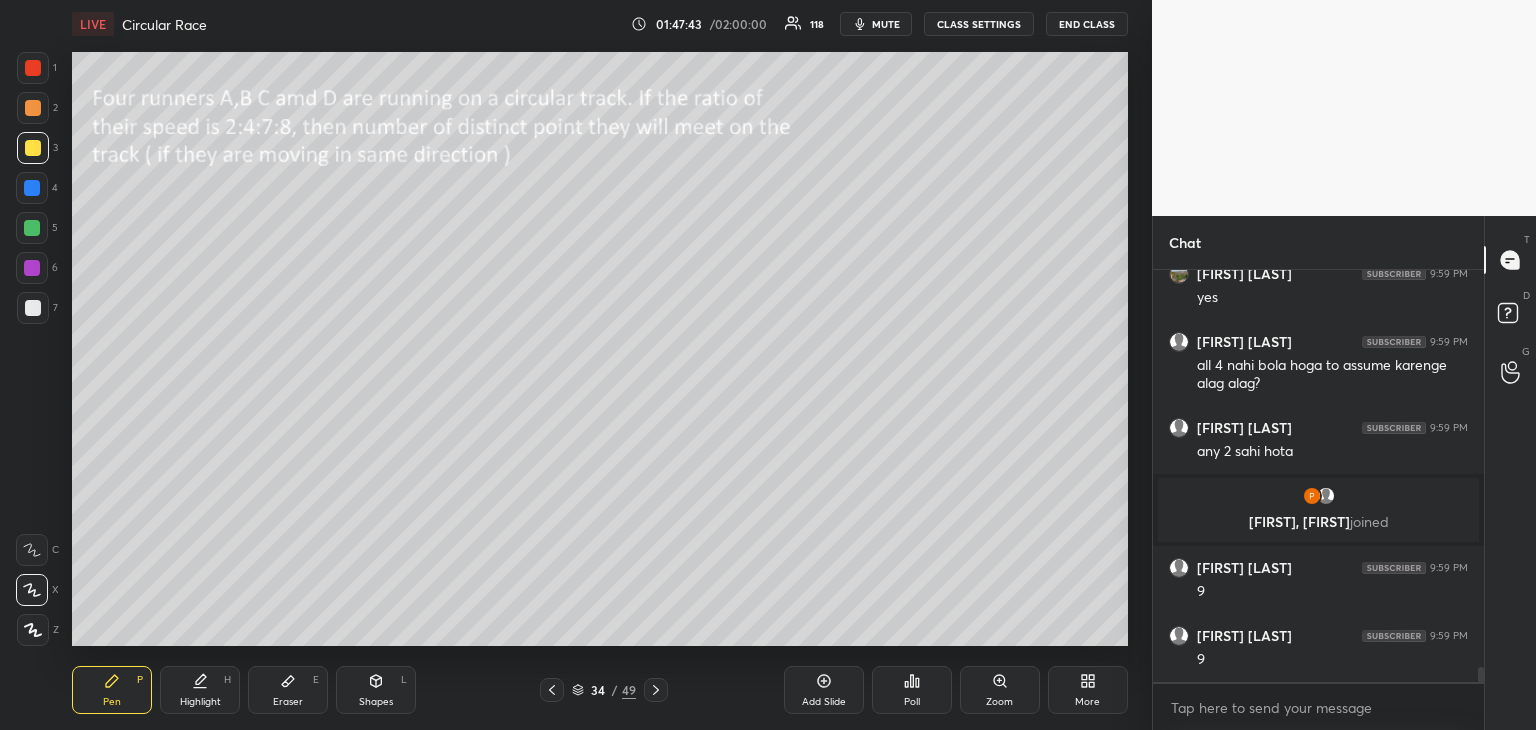 scroll, scrollTop: 10956, scrollLeft: 0, axis: vertical 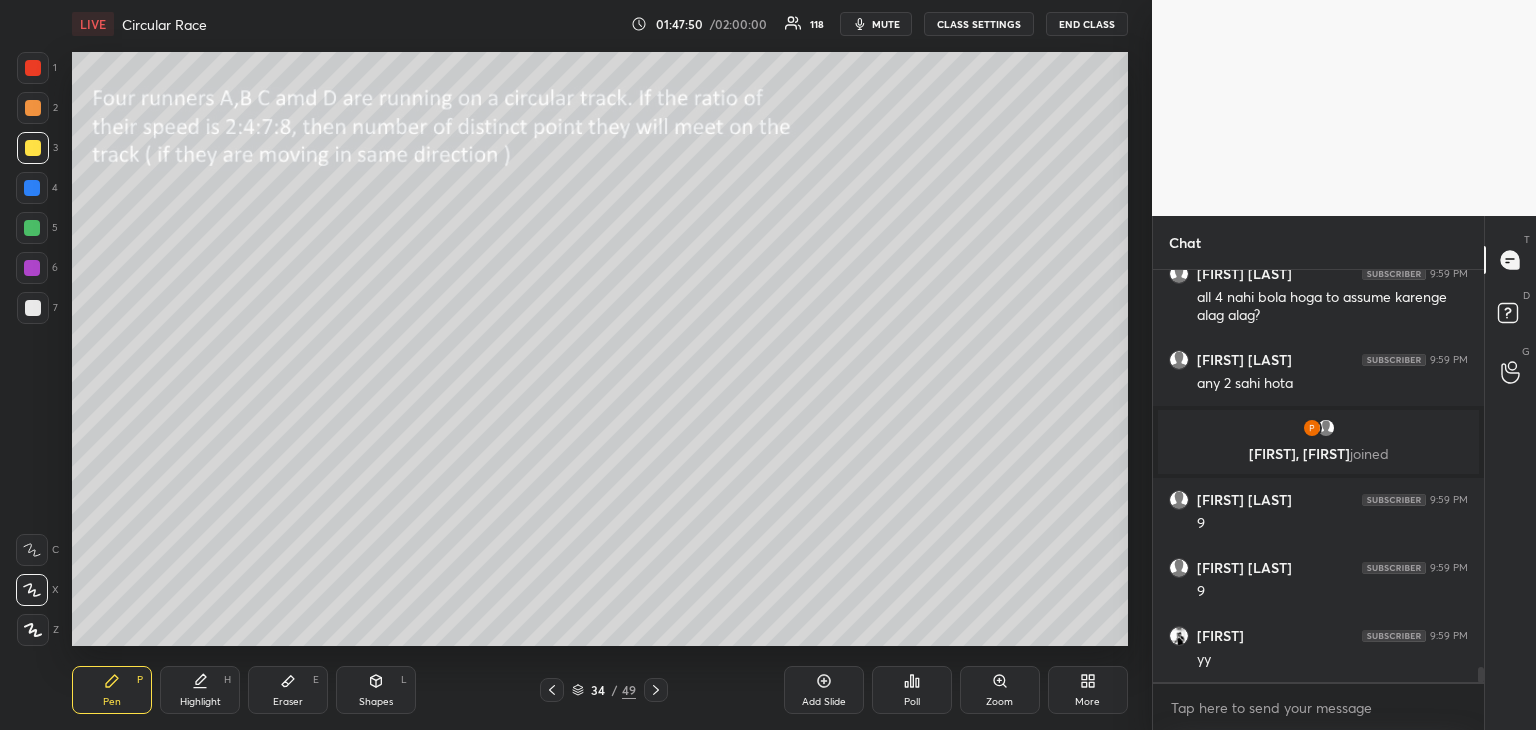 click at bounding box center [33, 68] 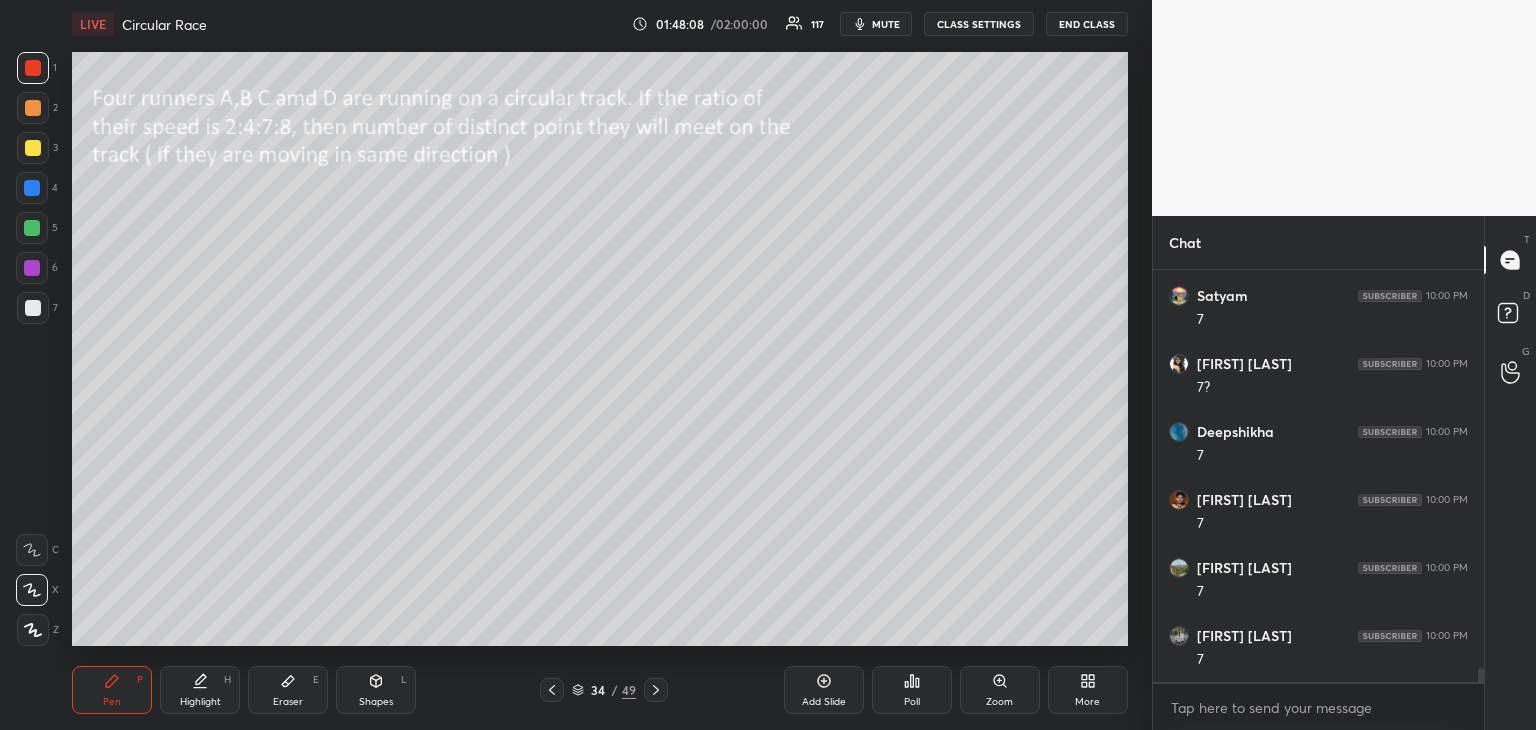 scroll, scrollTop: 11704, scrollLeft: 0, axis: vertical 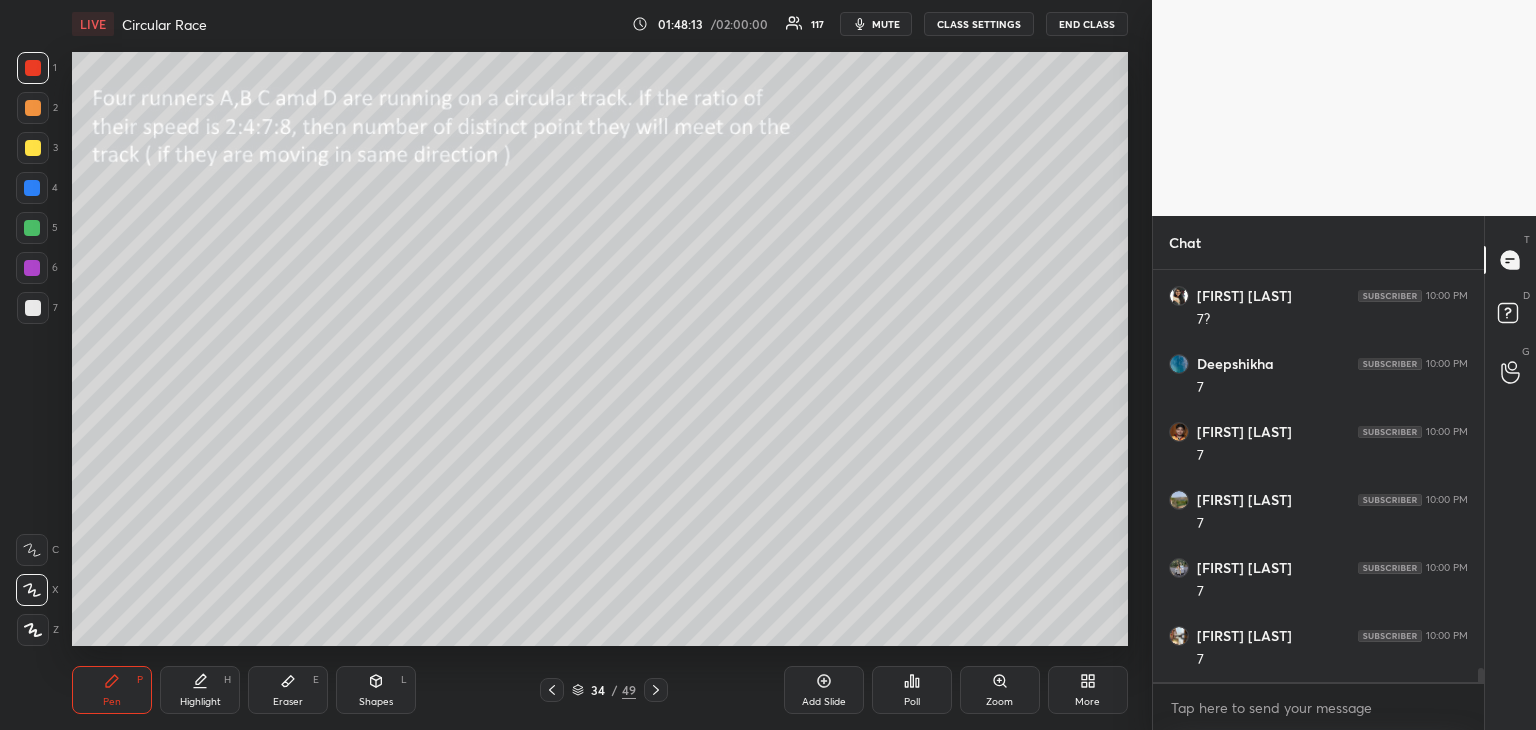 click on "Eraser E" at bounding box center (288, 690) 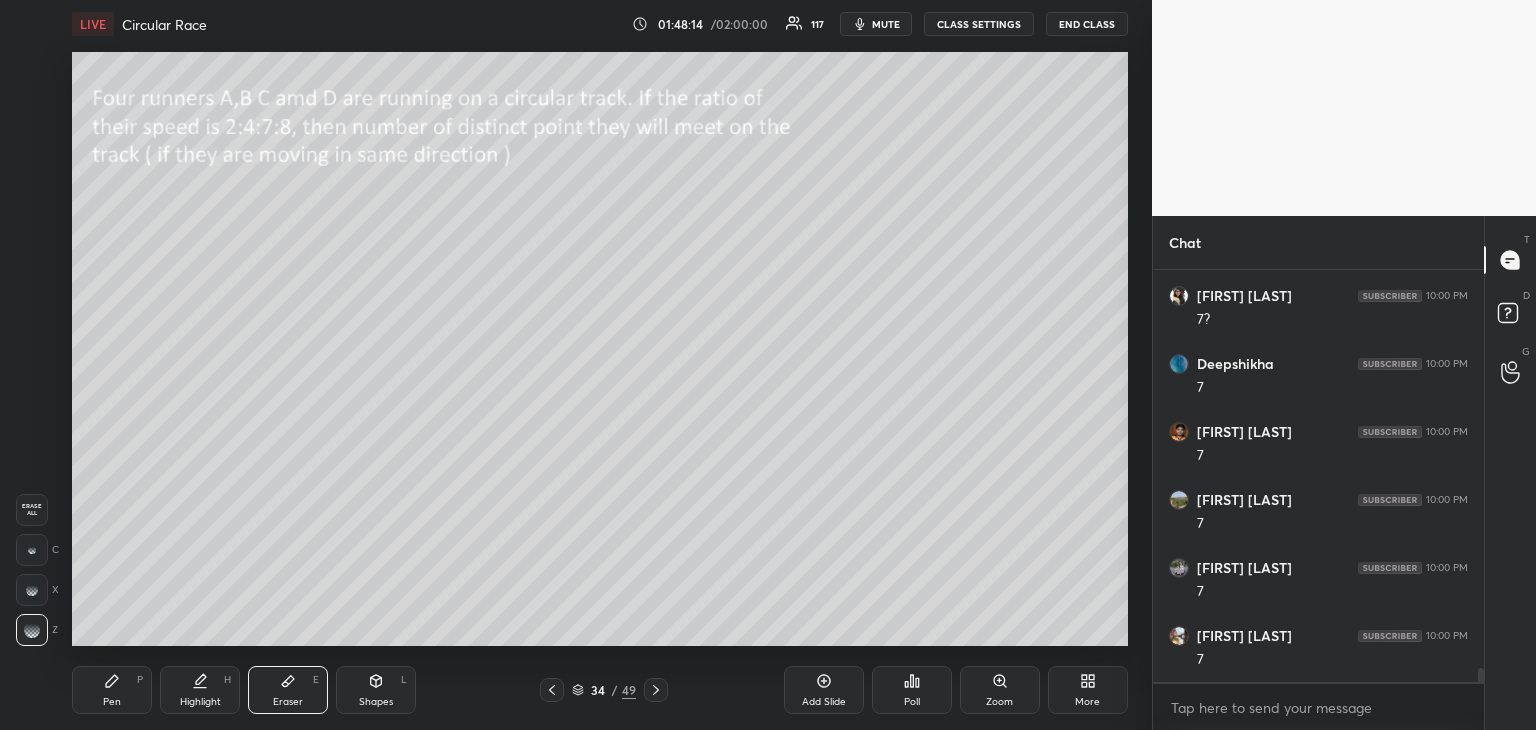 scroll, scrollTop: 11772, scrollLeft: 0, axis: vertical 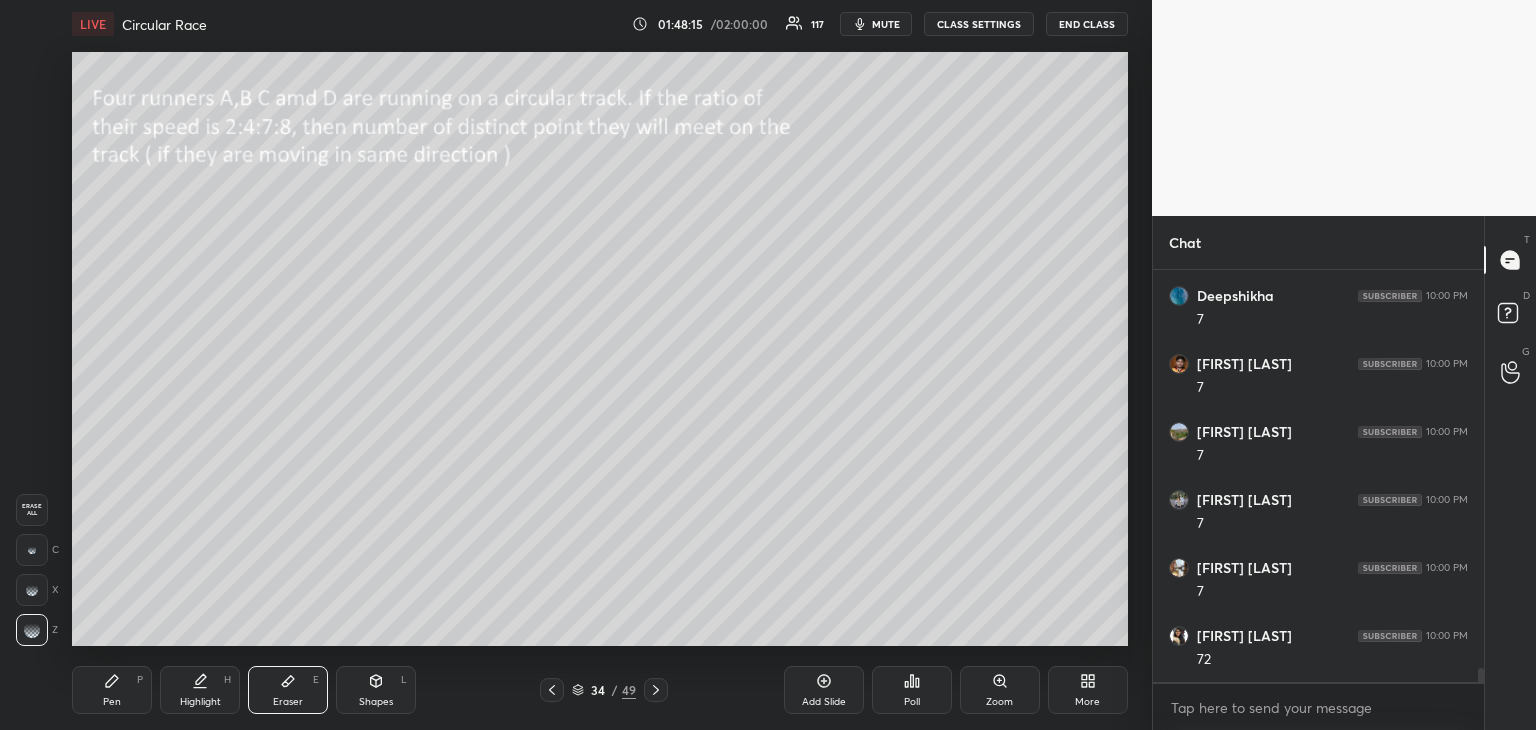 click on "Pen" at bounding box center [112, 702] 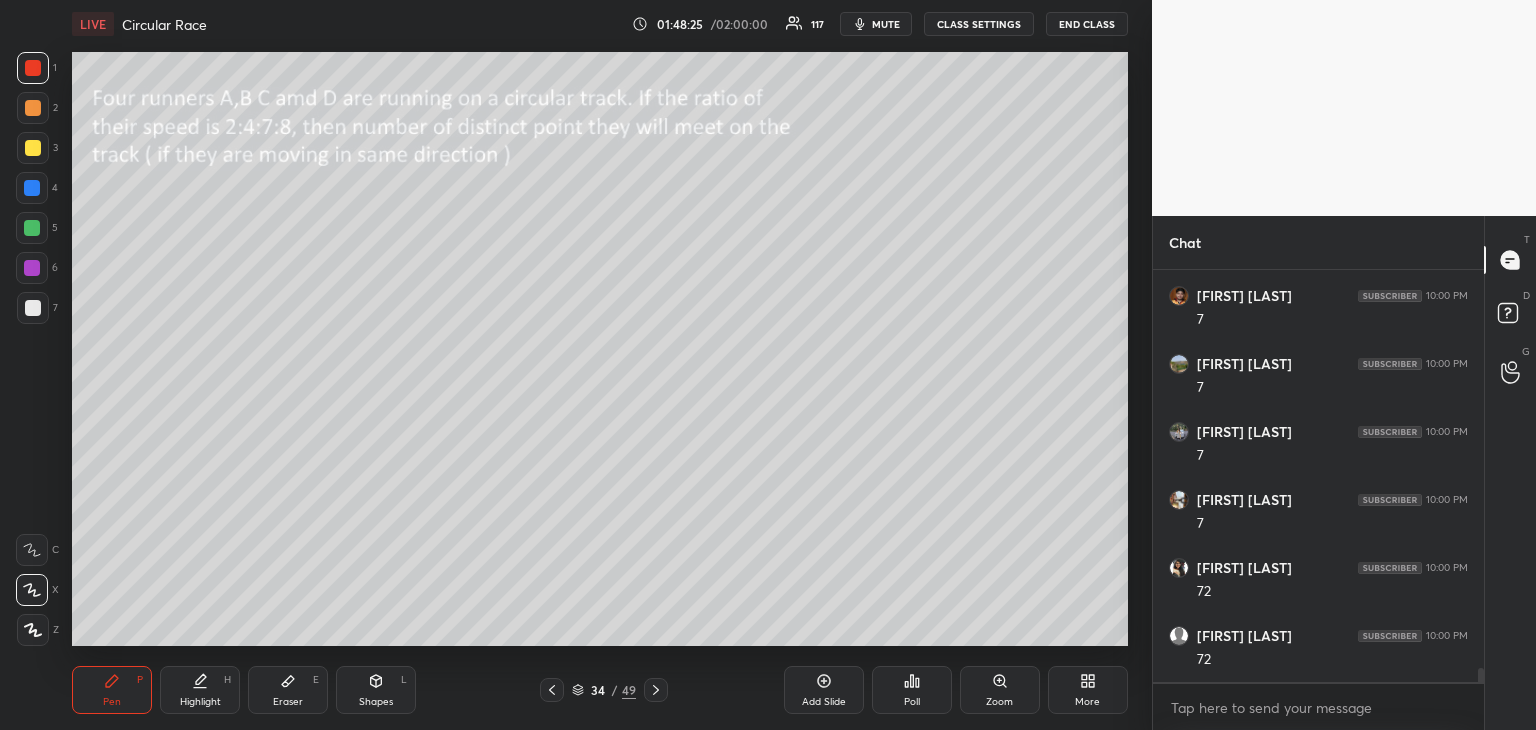 scroll, scrollTop: 11908, scrollLeft: 0, axis: vertical 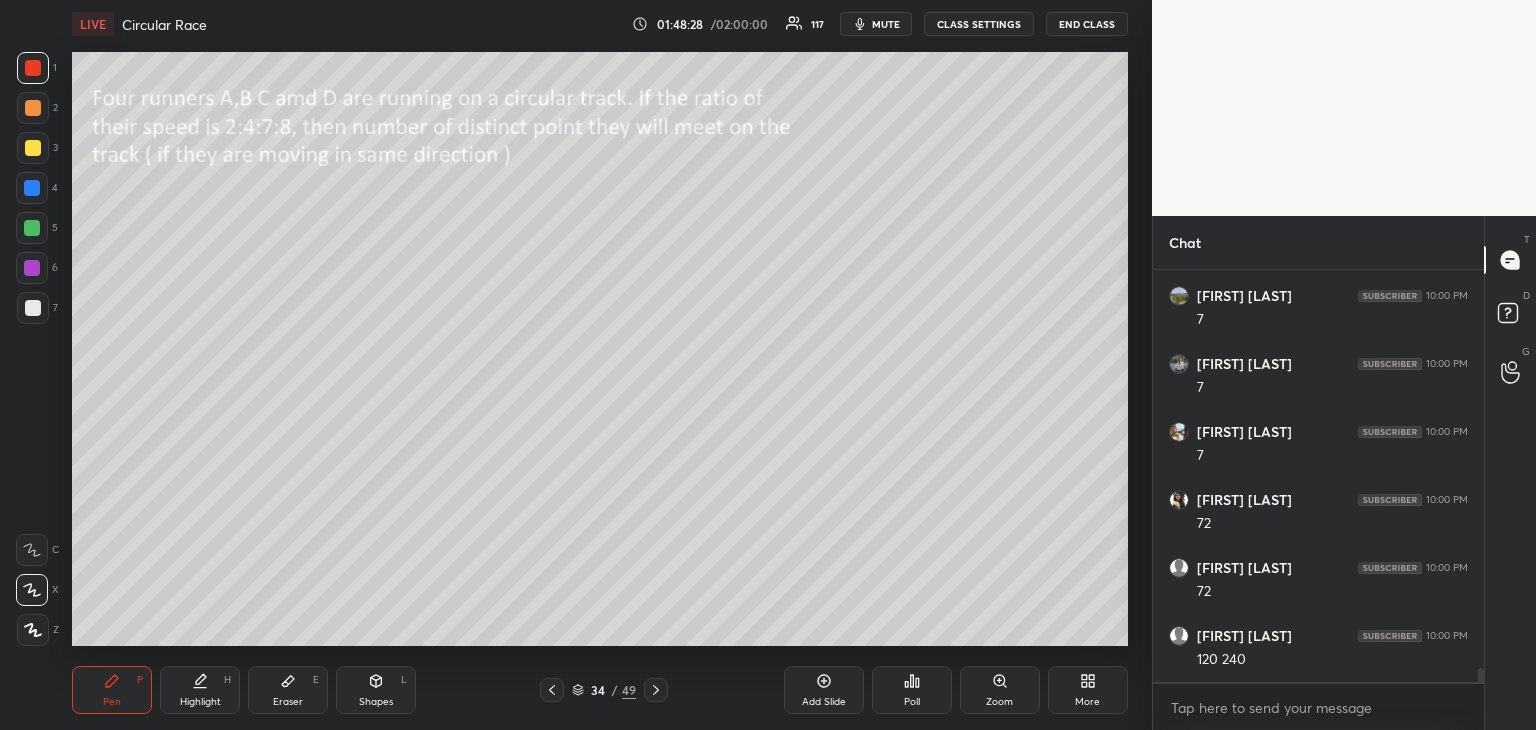 click at bounding box center (33, 308) 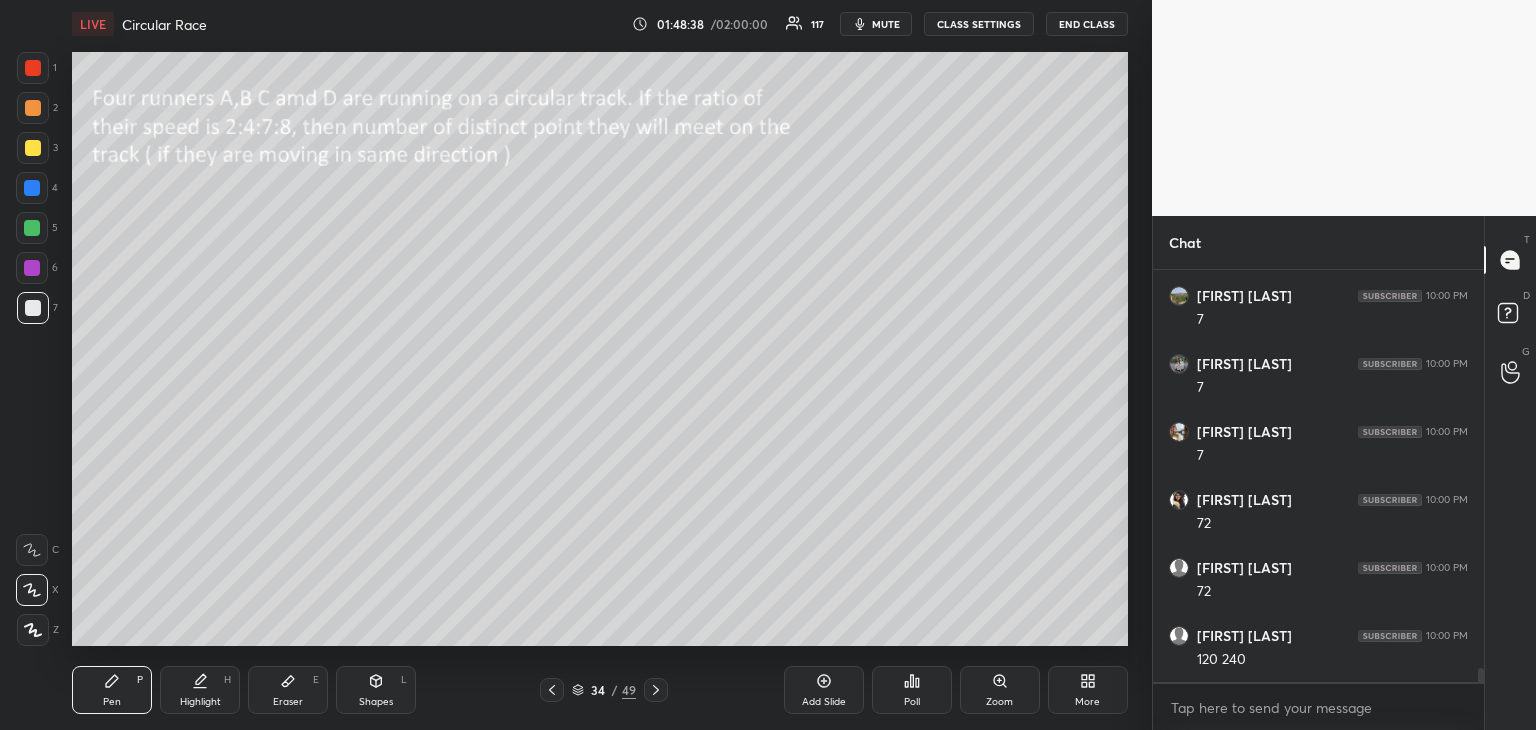 click at bounding box center [32, 268] 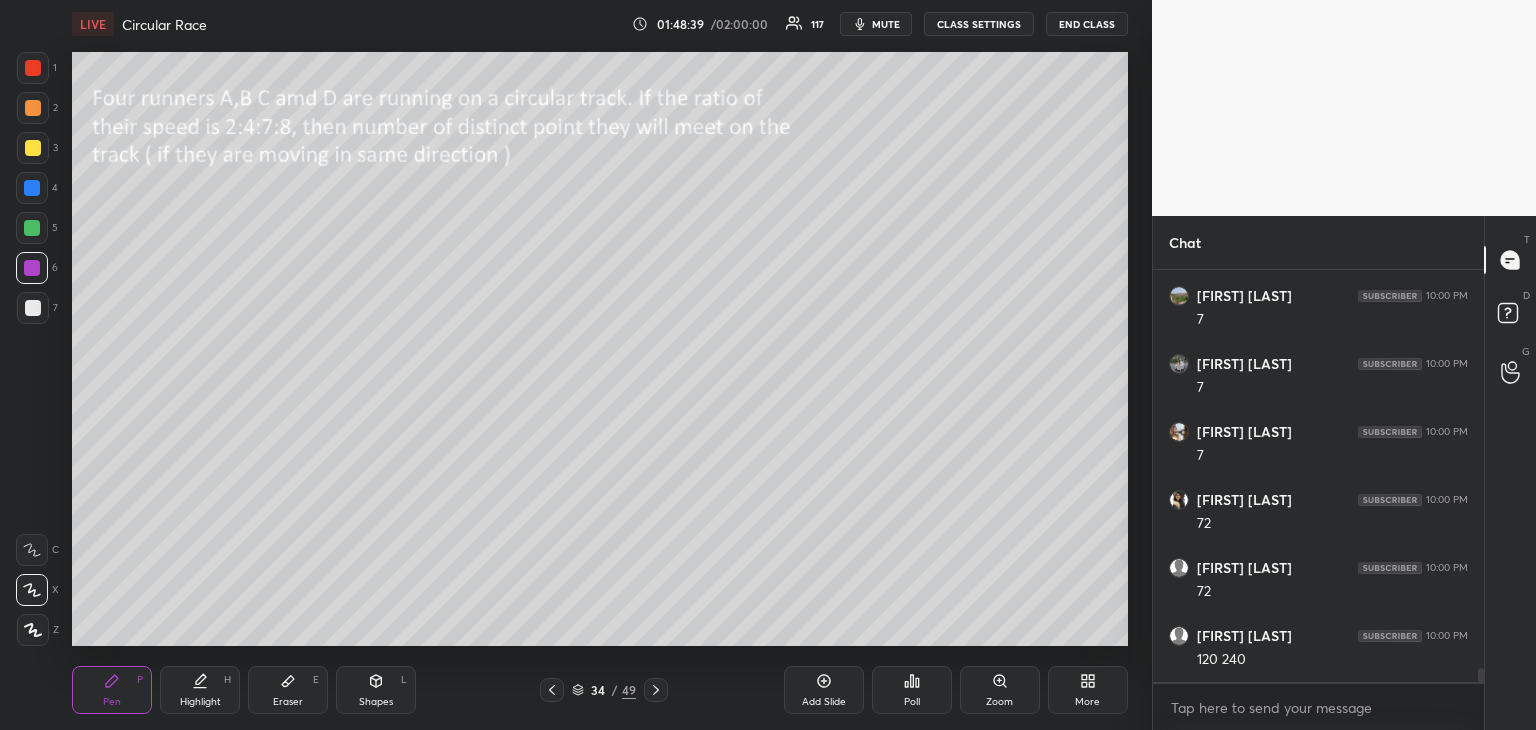 click on "Highlight H" at bounding box center (200, 690) 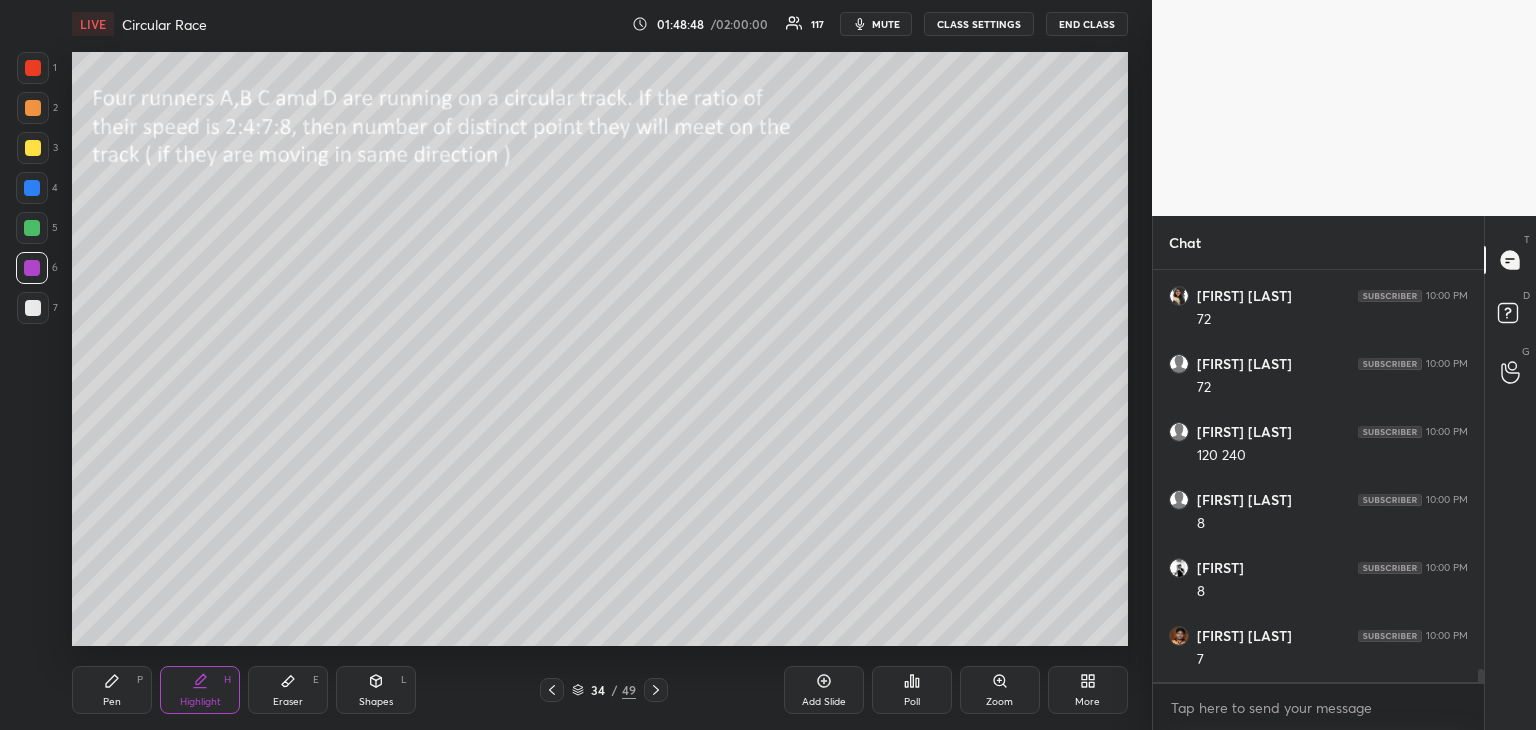 scroll, scrollTop: 12180, scrollLeft: 0, axis: vertical 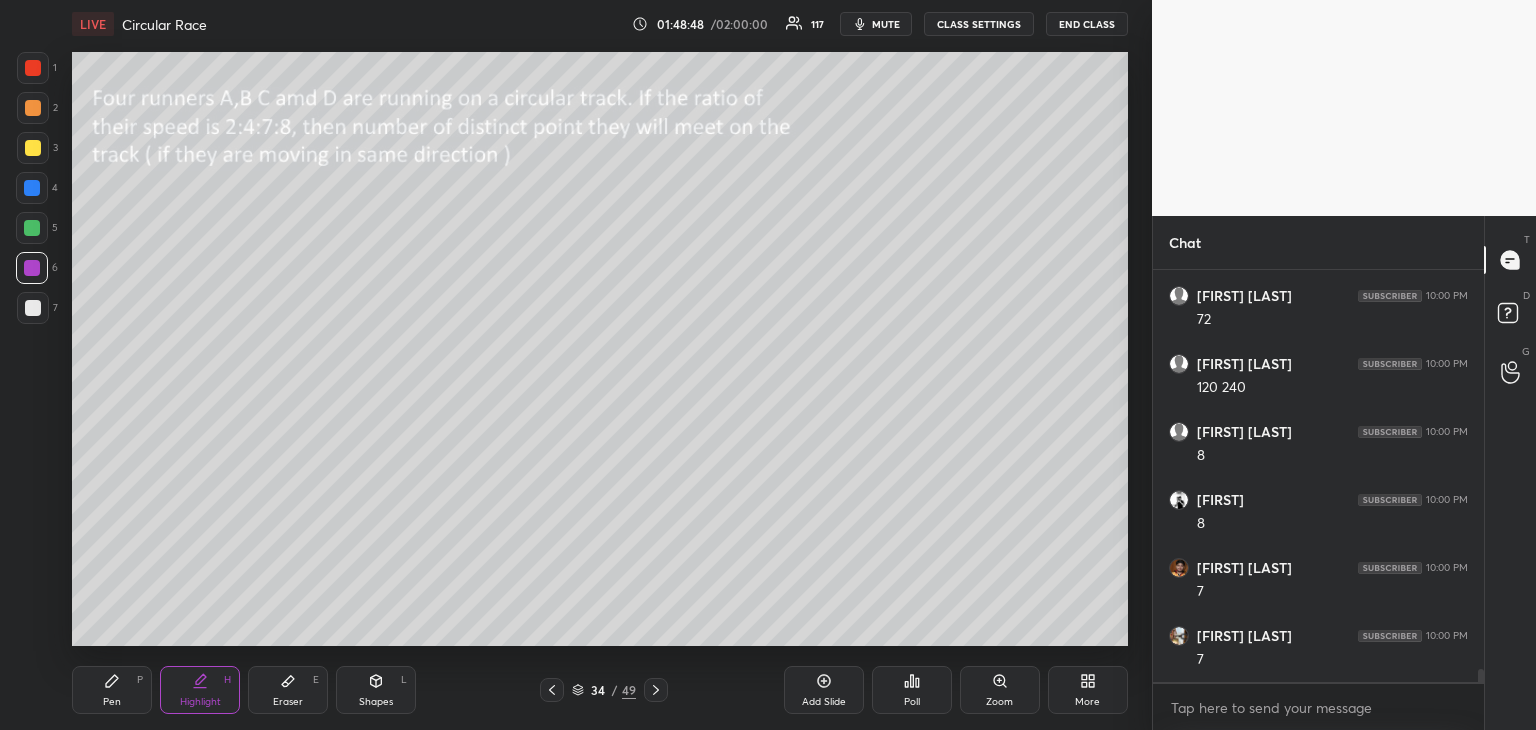 click on "Pen P" at bounding box center (112, 690) 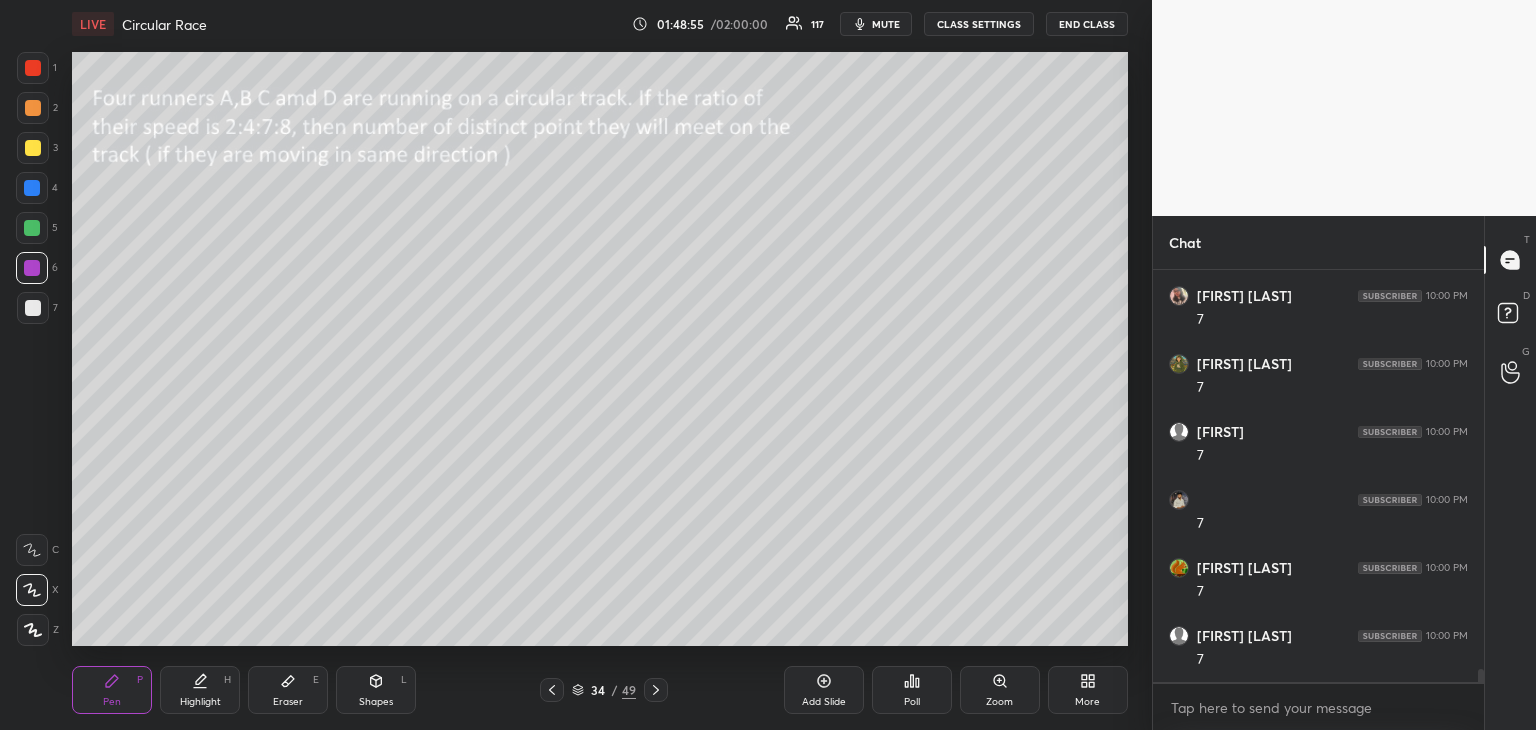 scroll, scrollTop: 12724, scrollLeft: 0, axis: vertical 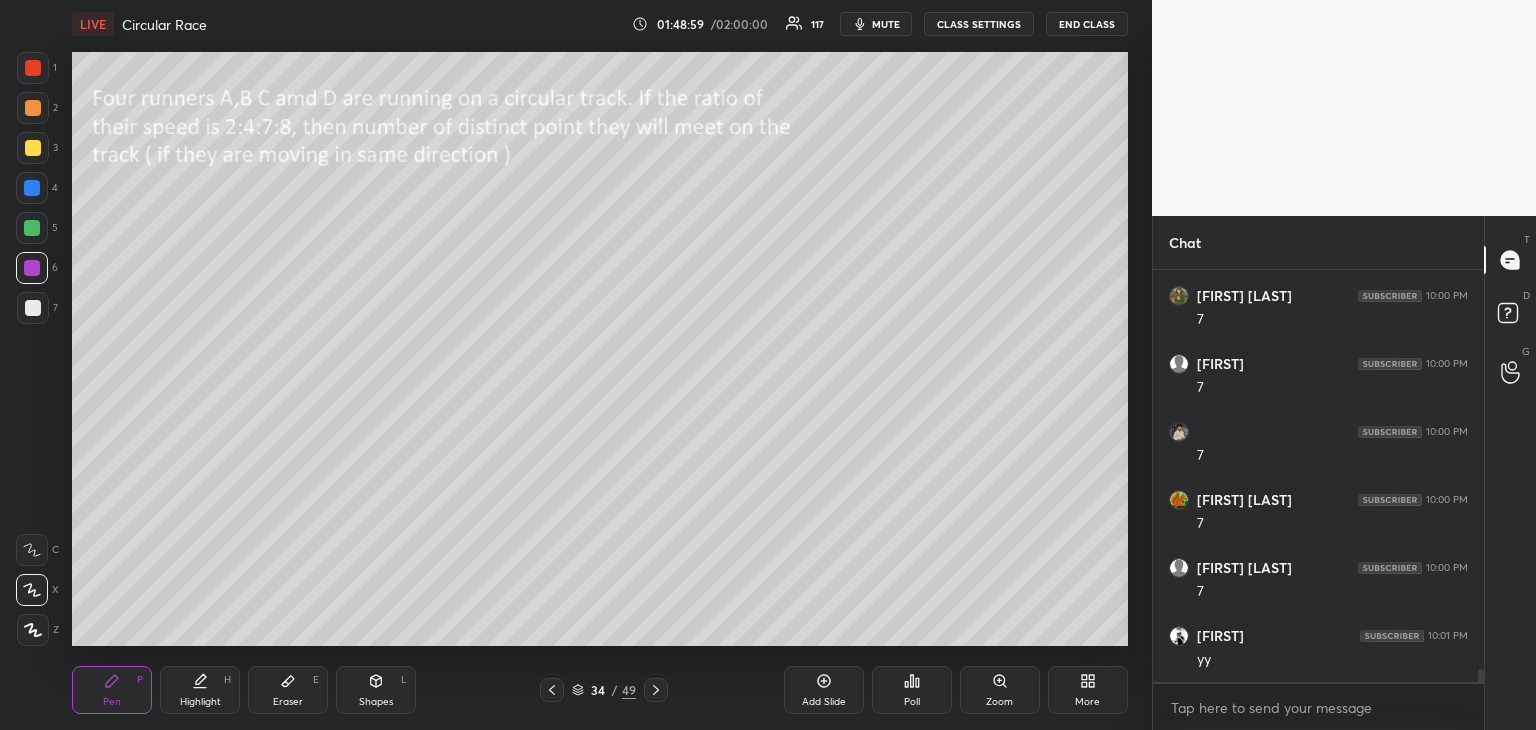 click on "Highlight" at bounding box center (200, 702) 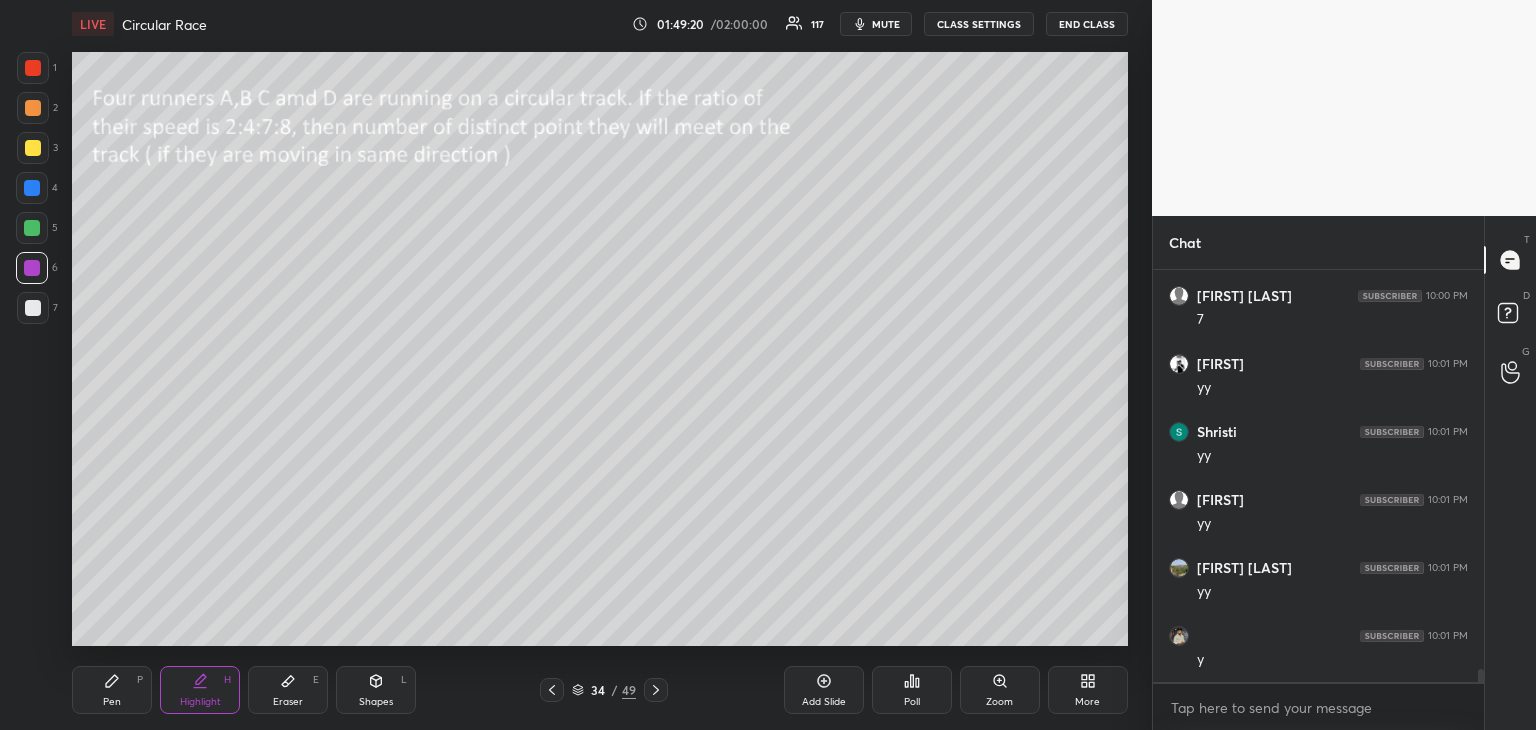 scroll, scrollTop: 13200, scrollLeft: 0, axis: vertical 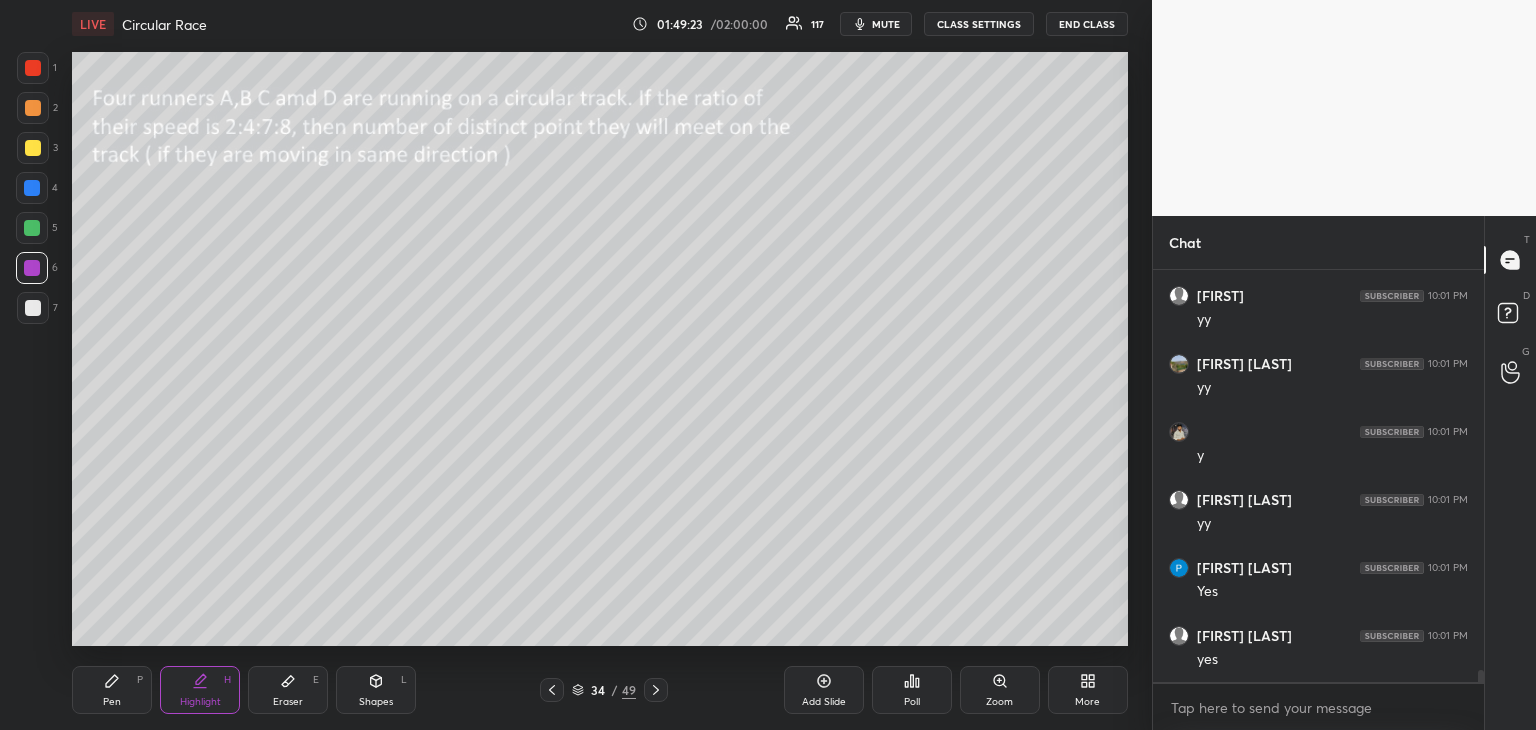 click on "Pen P" at bounding box center [112, 690] 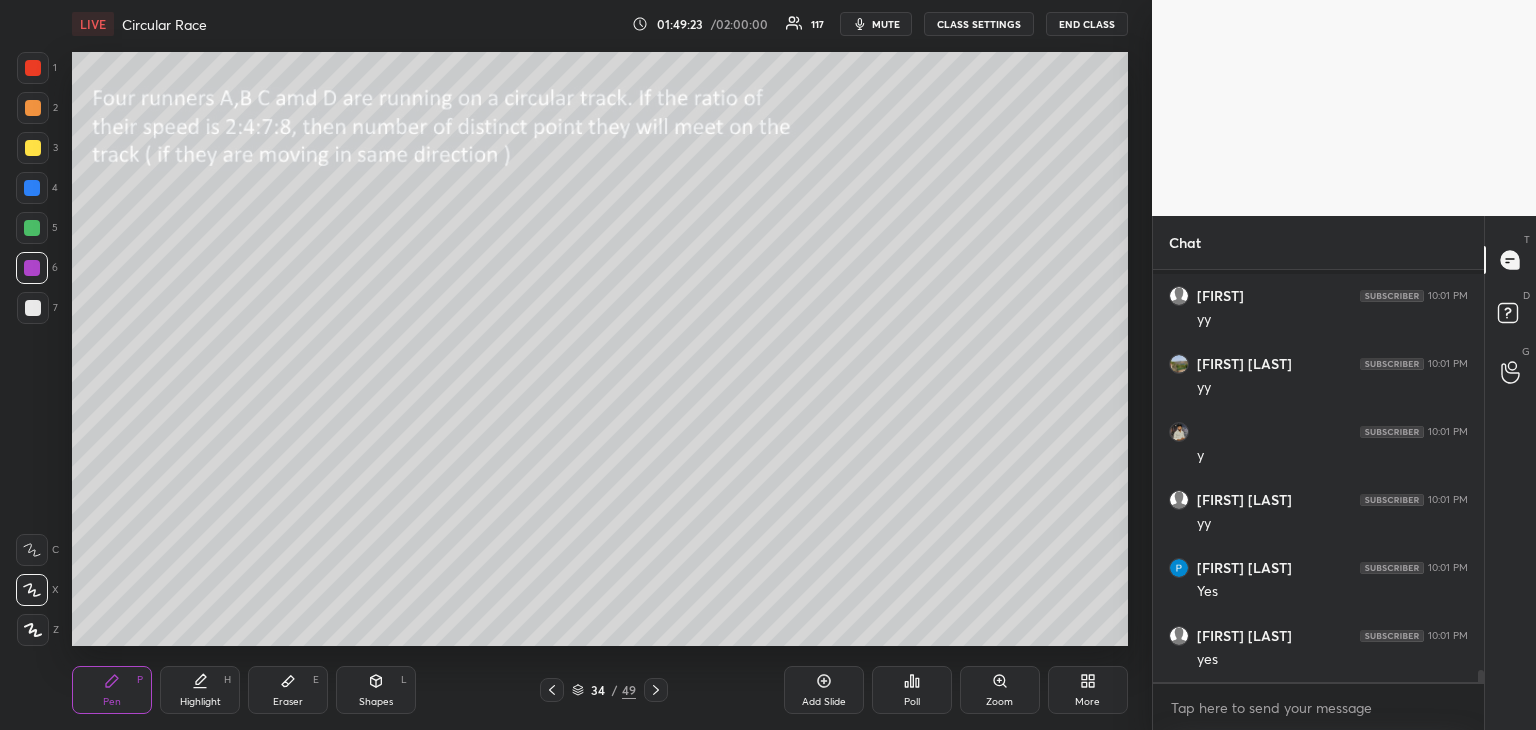 scroll, scrollTop: 13286, scrollLeft: 0, axis: vertical 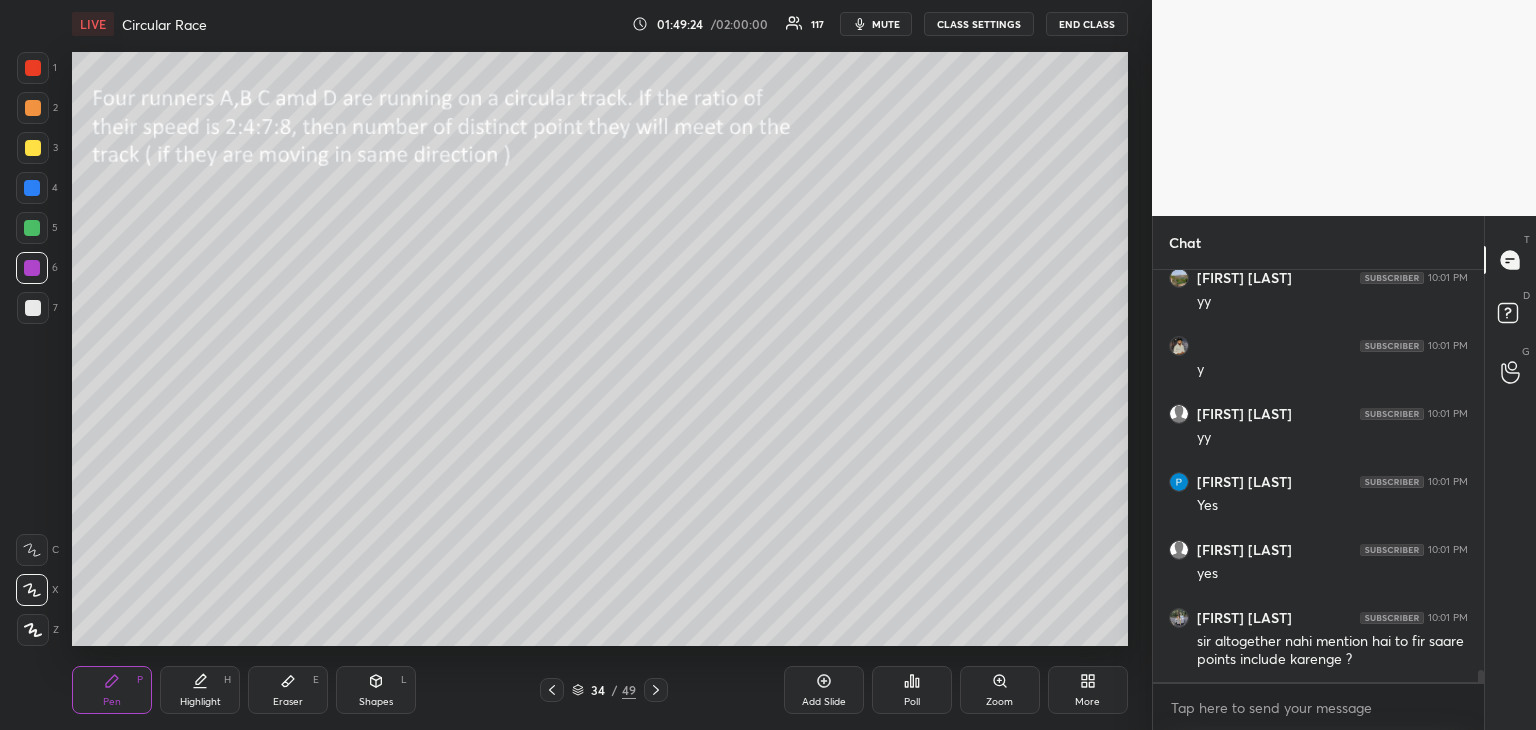 click 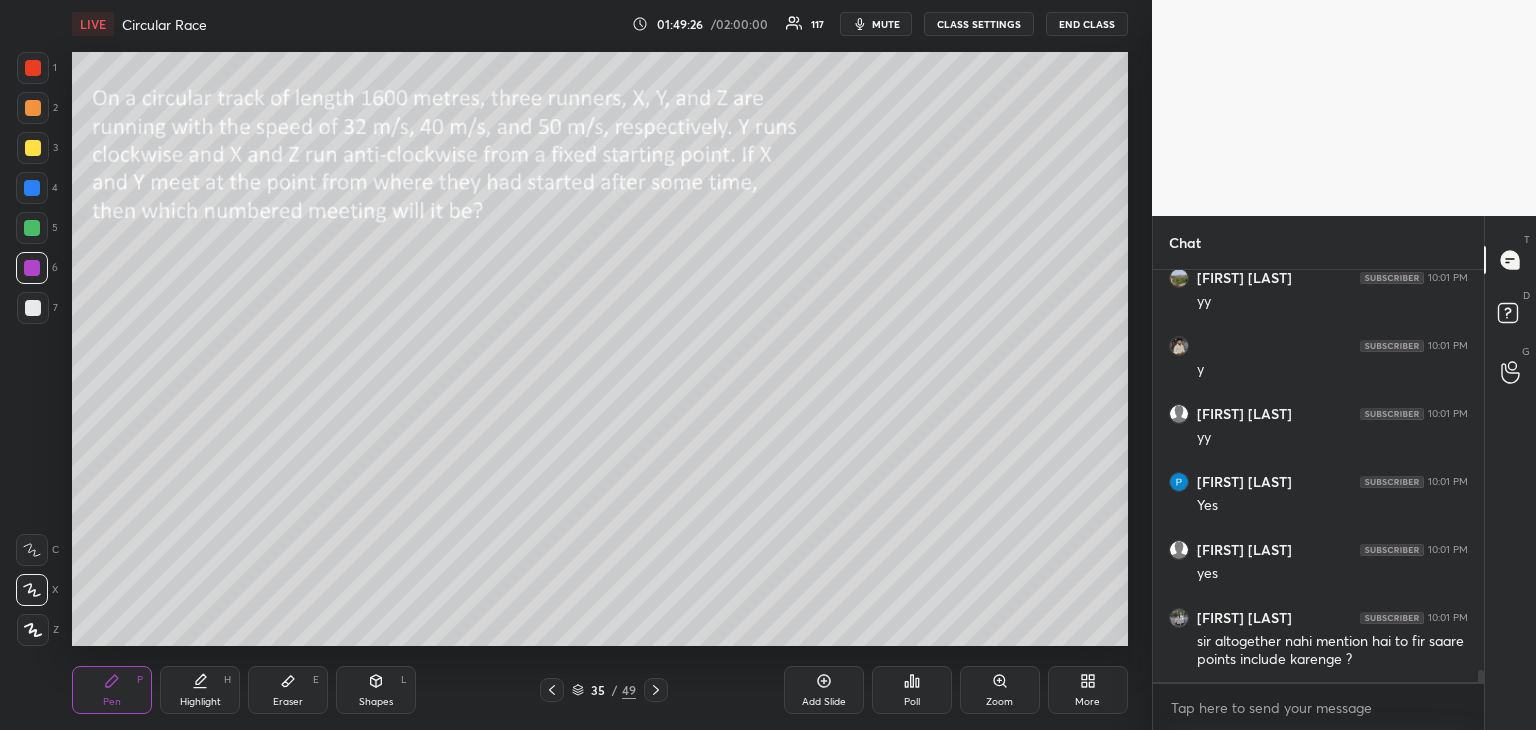 scroll, scrollTop: 13390, scrollLeft: 0, axis: vertical 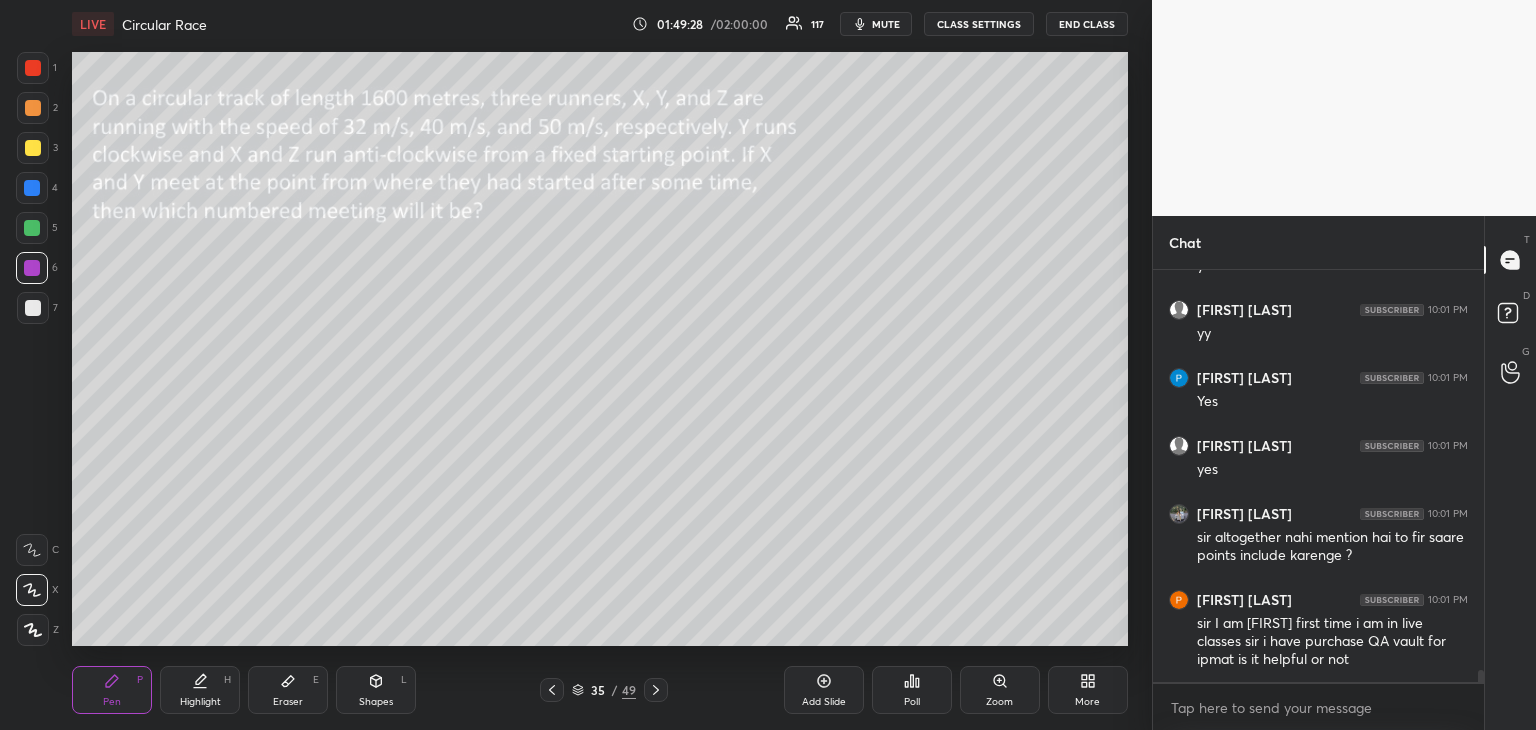 click 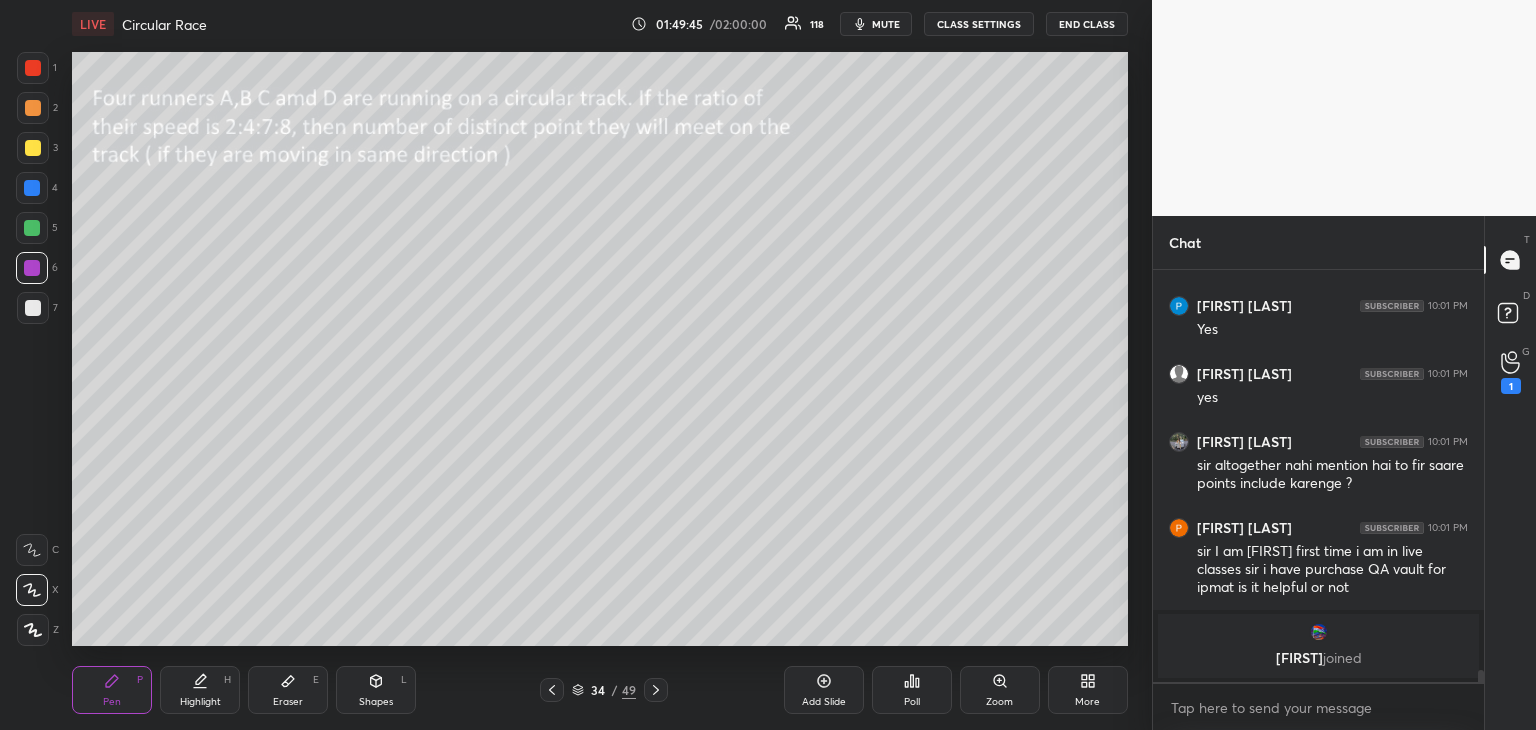 scroll, scrollTop: 12770, scrollLeft: 0, axis: vertical 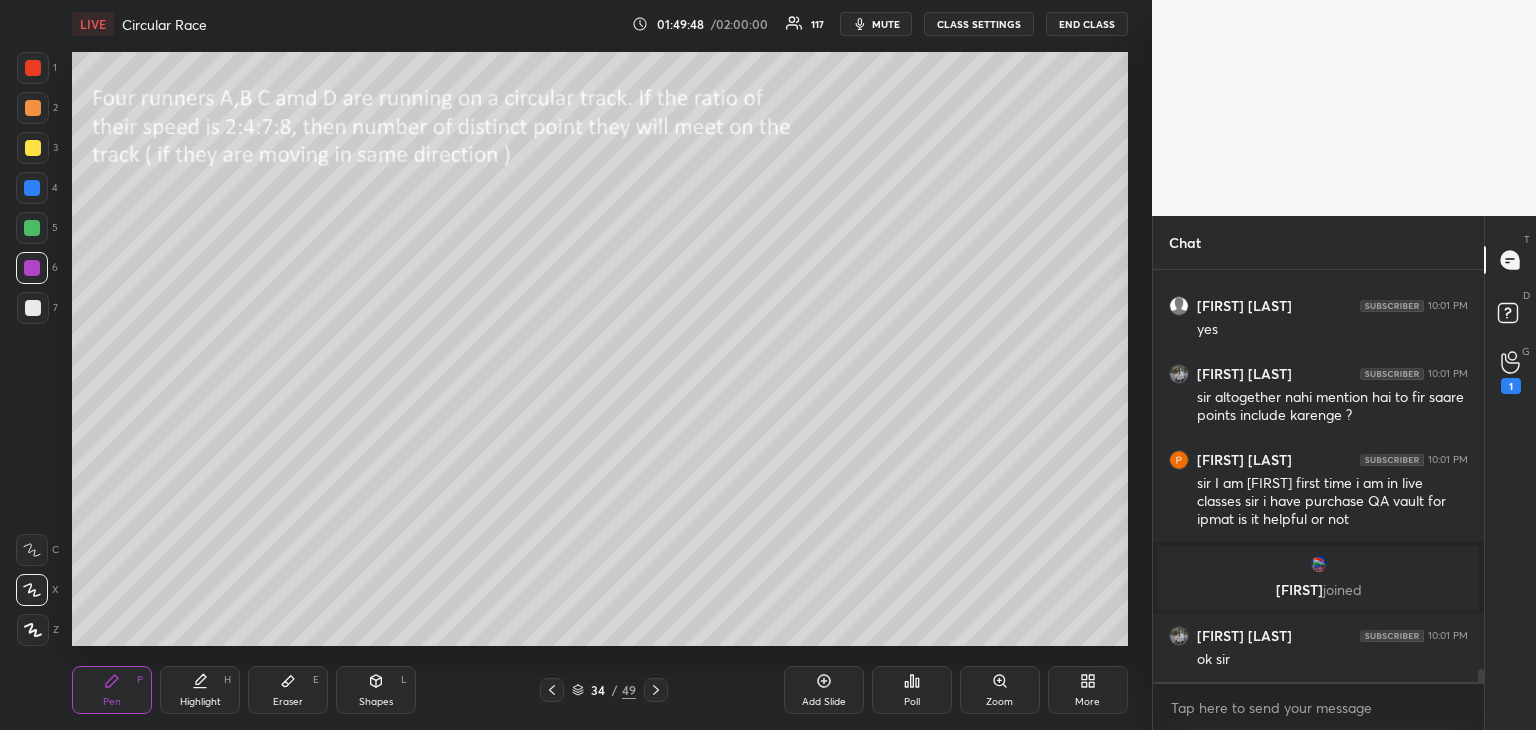 click 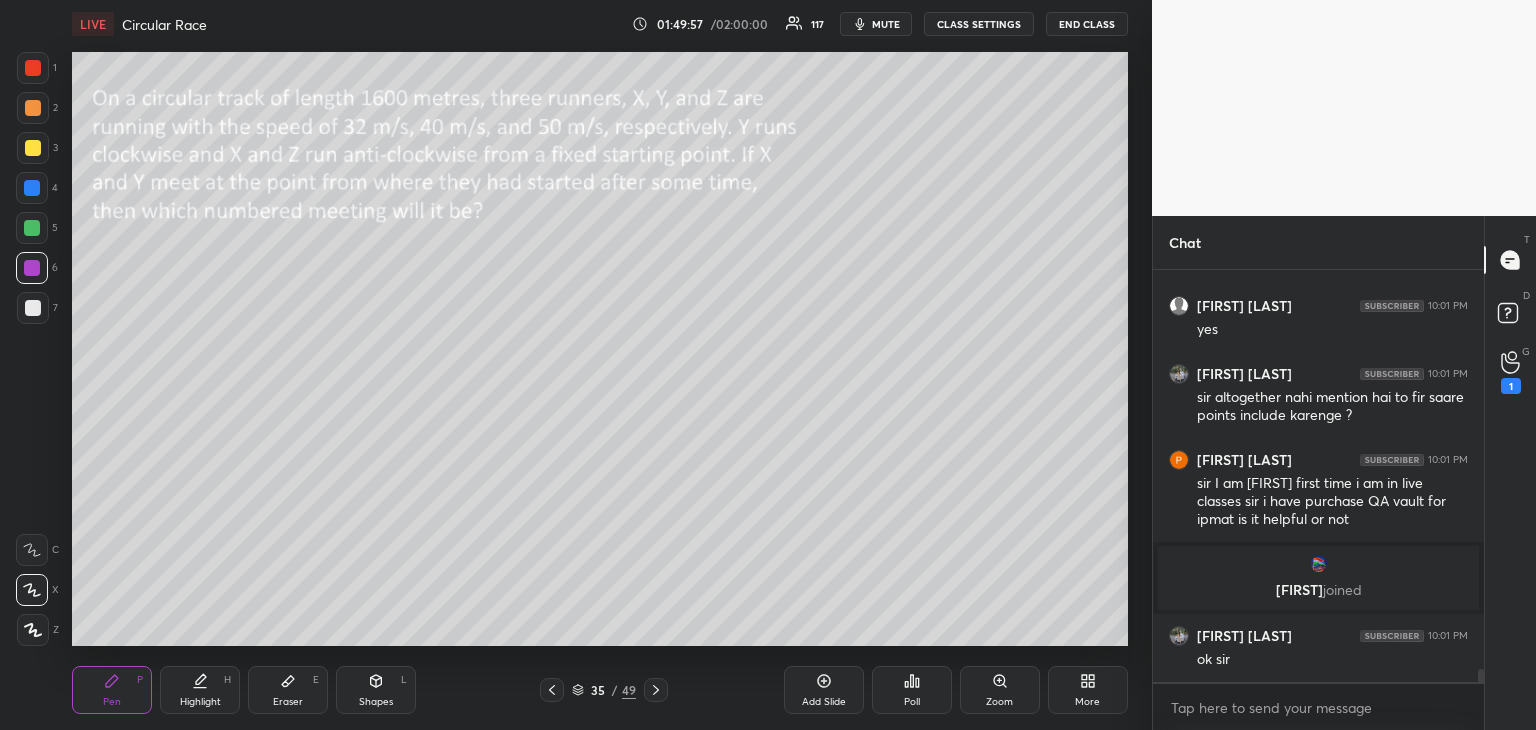 click on "Shapes L" at bounding box center [376, 690] 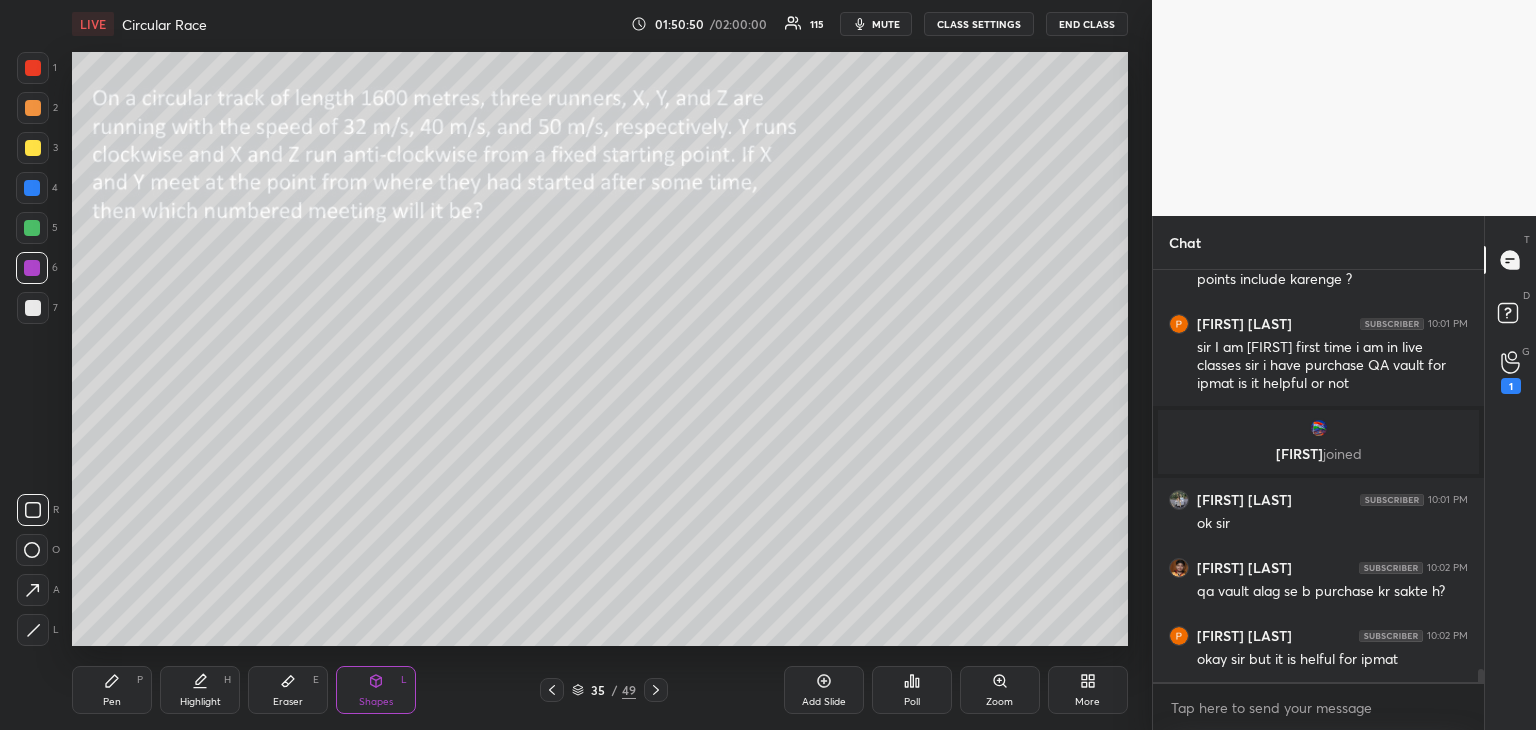 scroll, scrollTop: 12978, scrollLeft: 0, axis: vertical 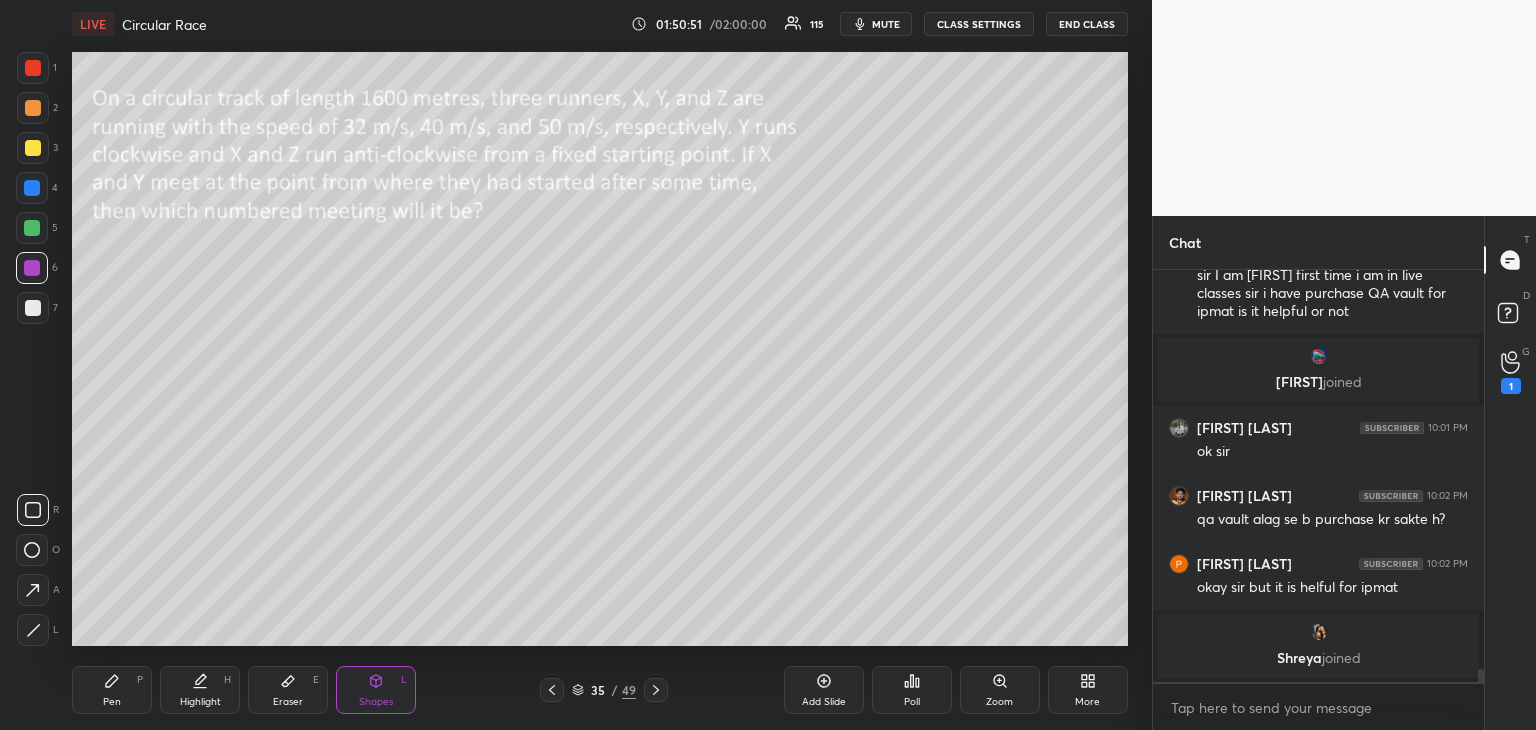 click on "Highlight H" at bounding box center [200, 690] 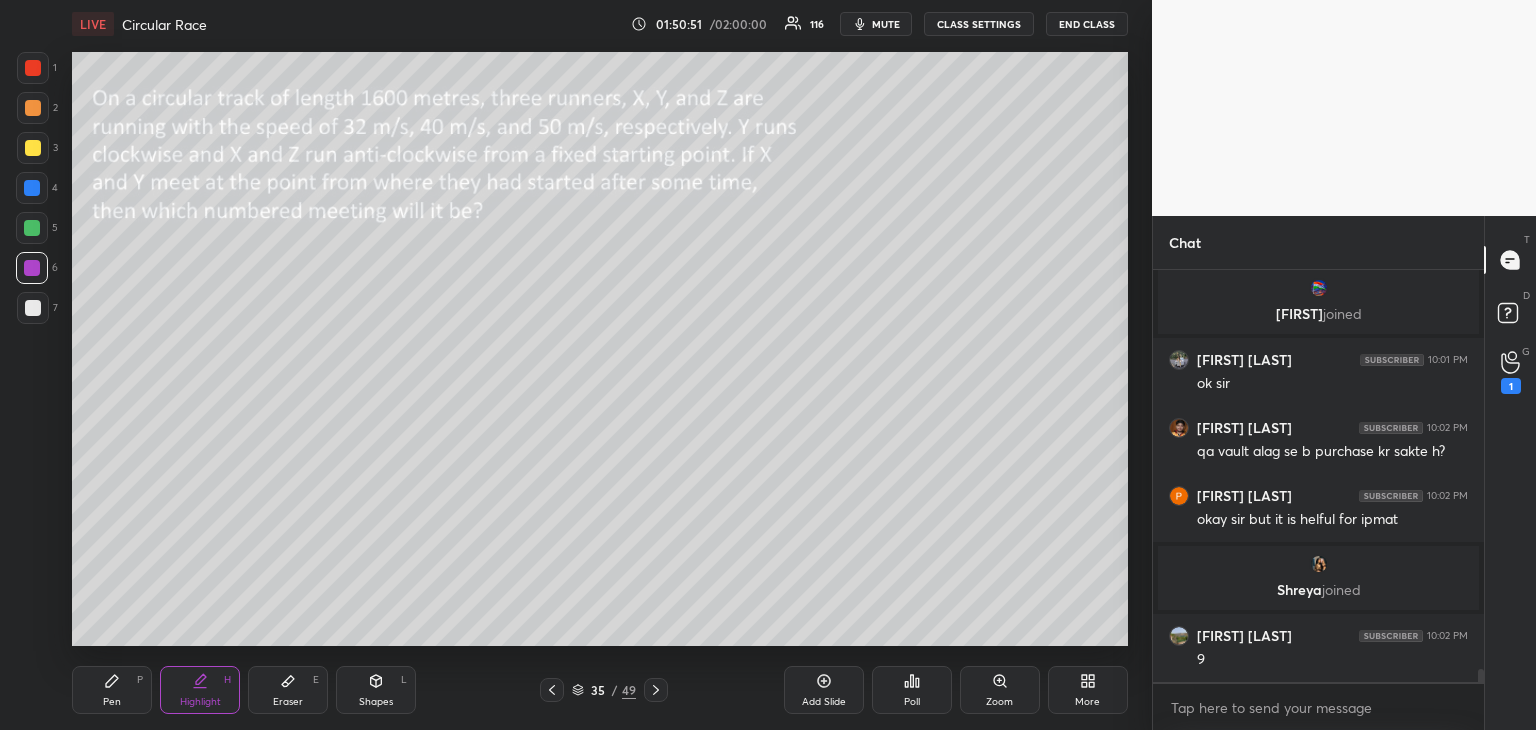 scroll, scrollTop: 12974, scrollLeft: 0, axis: vertical 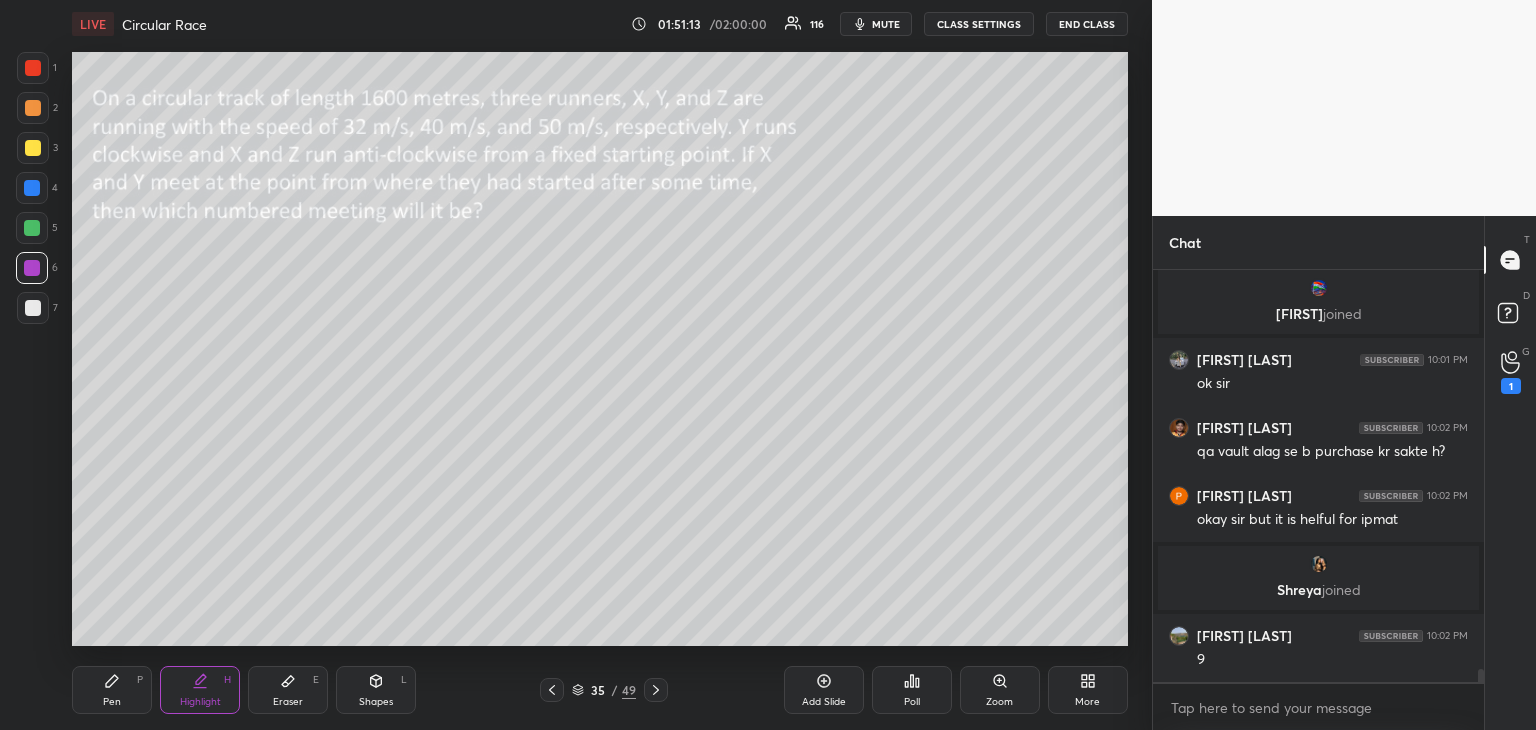 click on "Pen P" at bounding box center [112, 690] 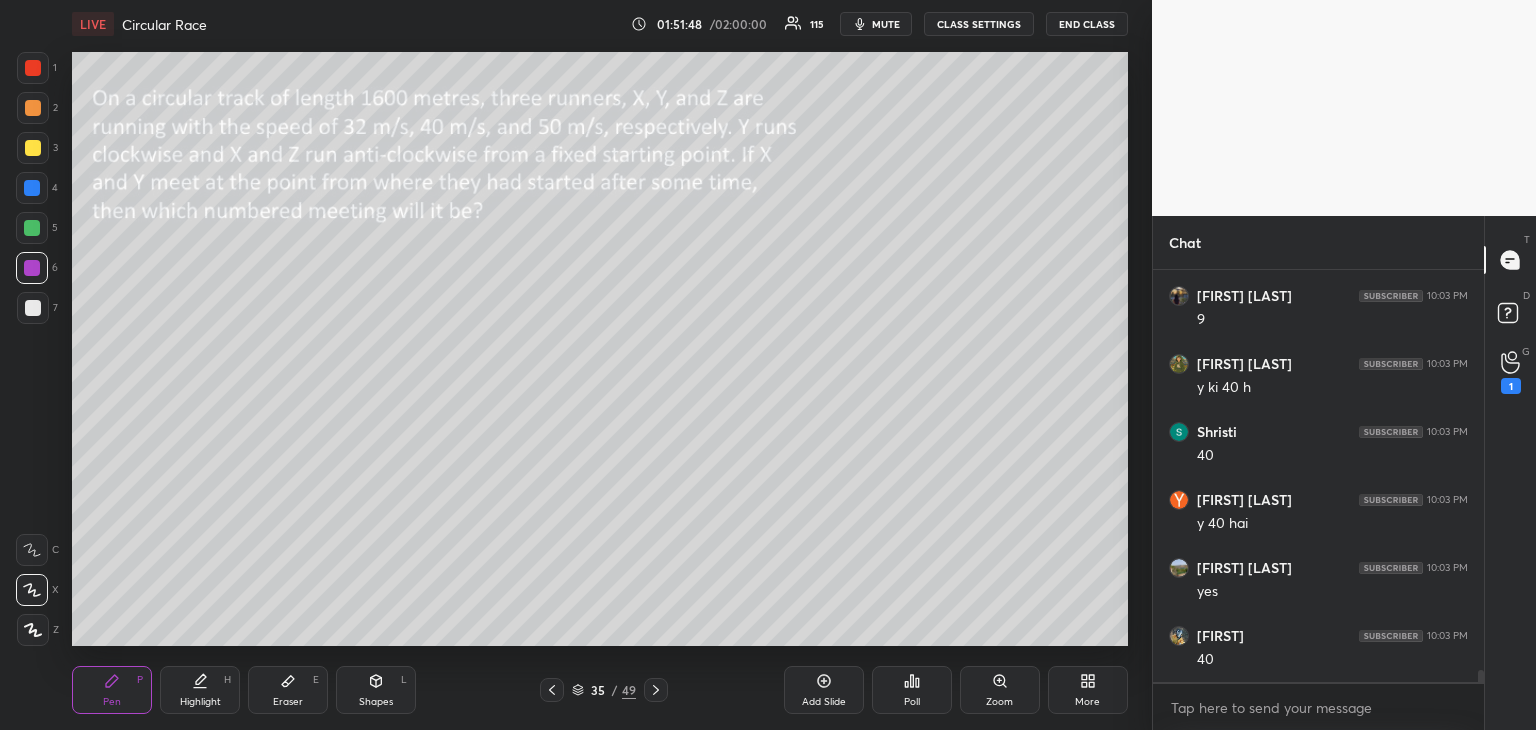 scroll, scrollTop: 13926, scrollLeft: 0, axis: vertical 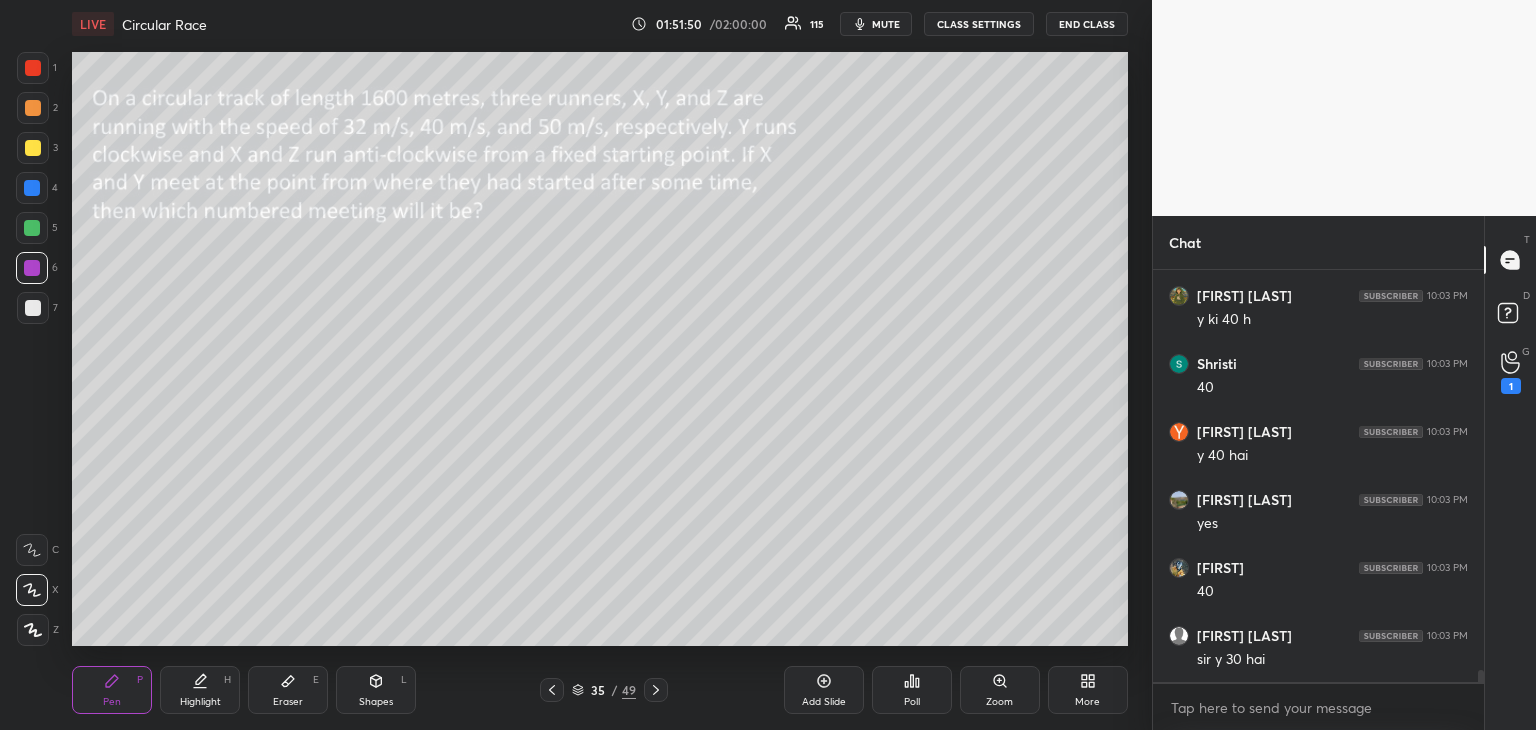 click on "Eraser" at bounding box center (288, 702) 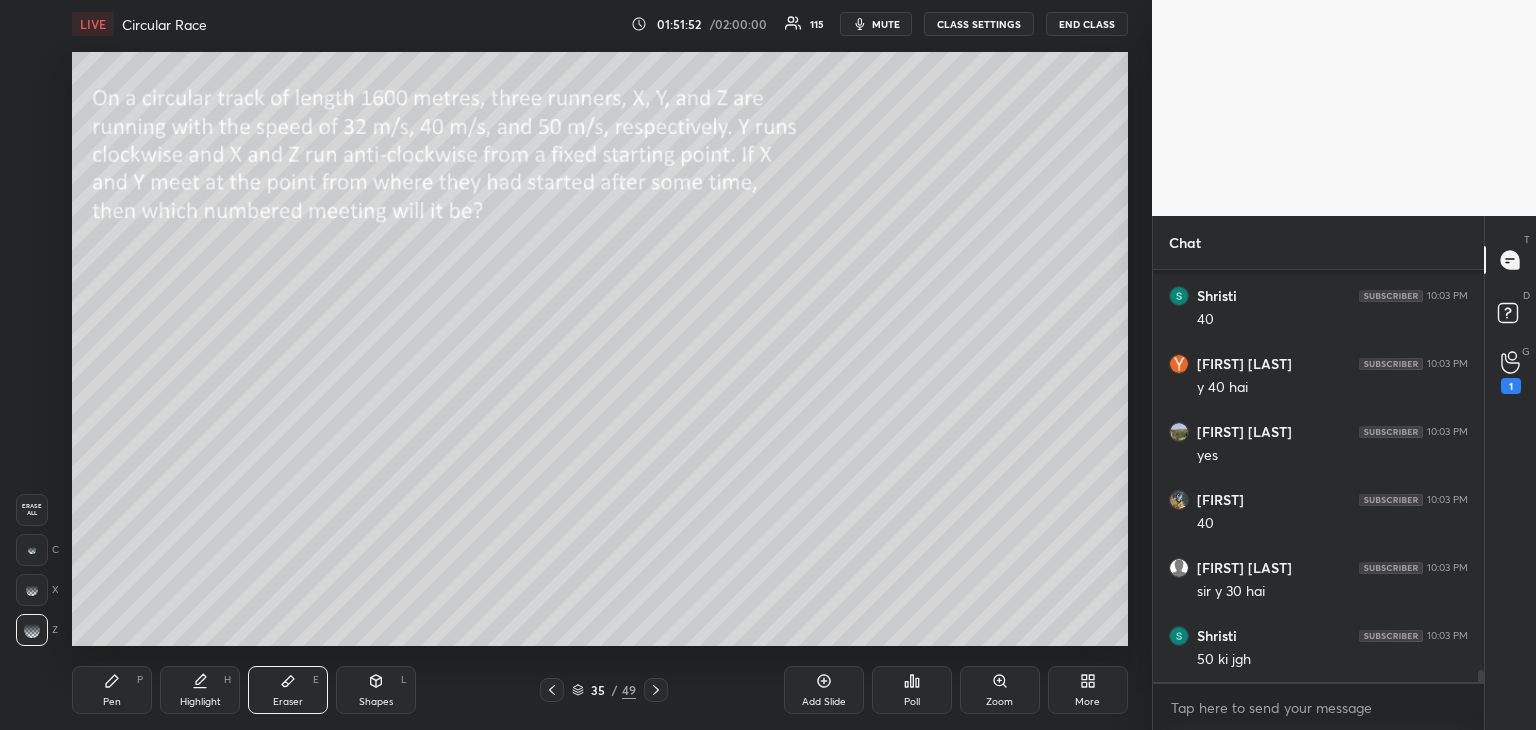 scroll, scrollTop: 14130, scrollLeft: 0, axis: vertical 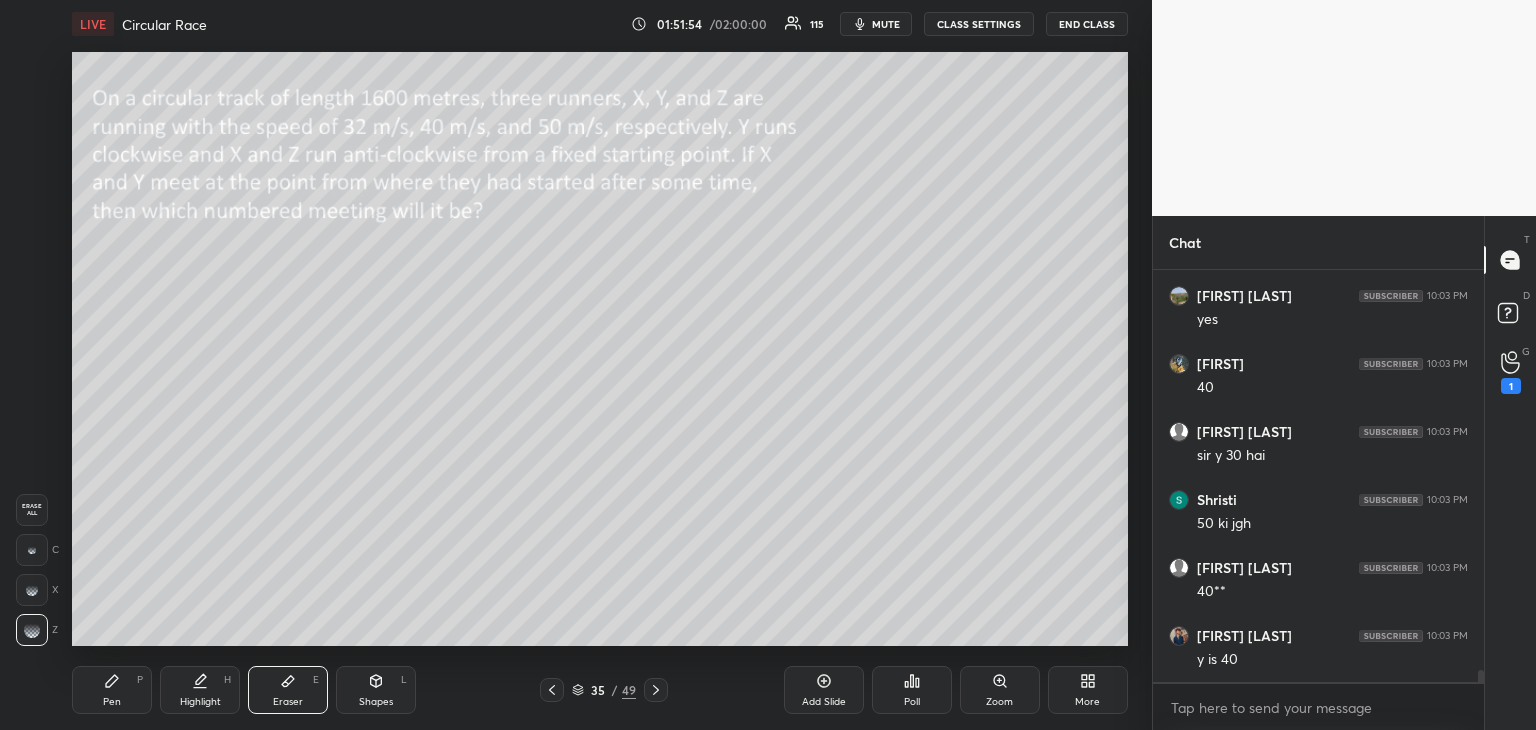 click on "Pen P" at bounding box center [112, 690] 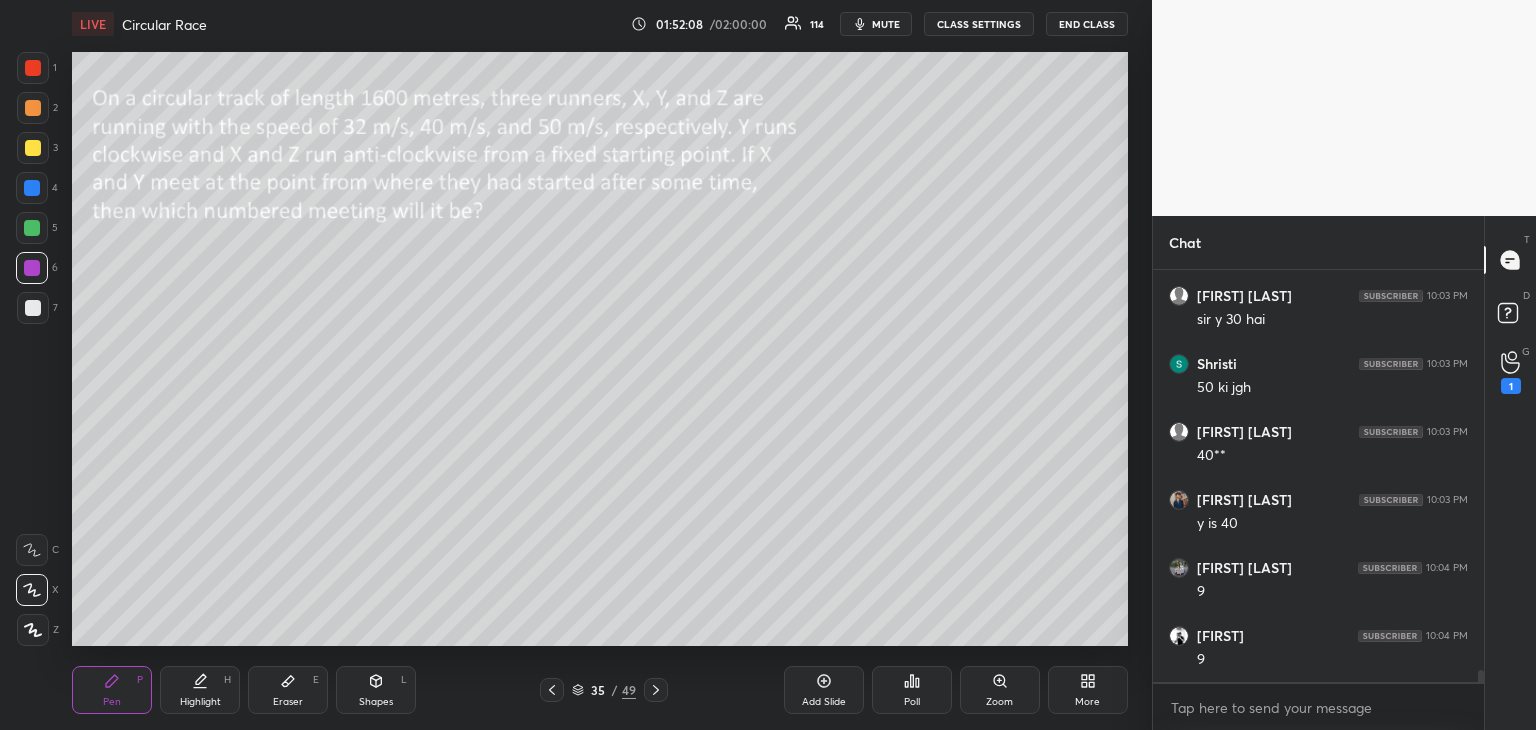 scroll, scrollTop: 14334, scrollLeft: 0, axis: vertical 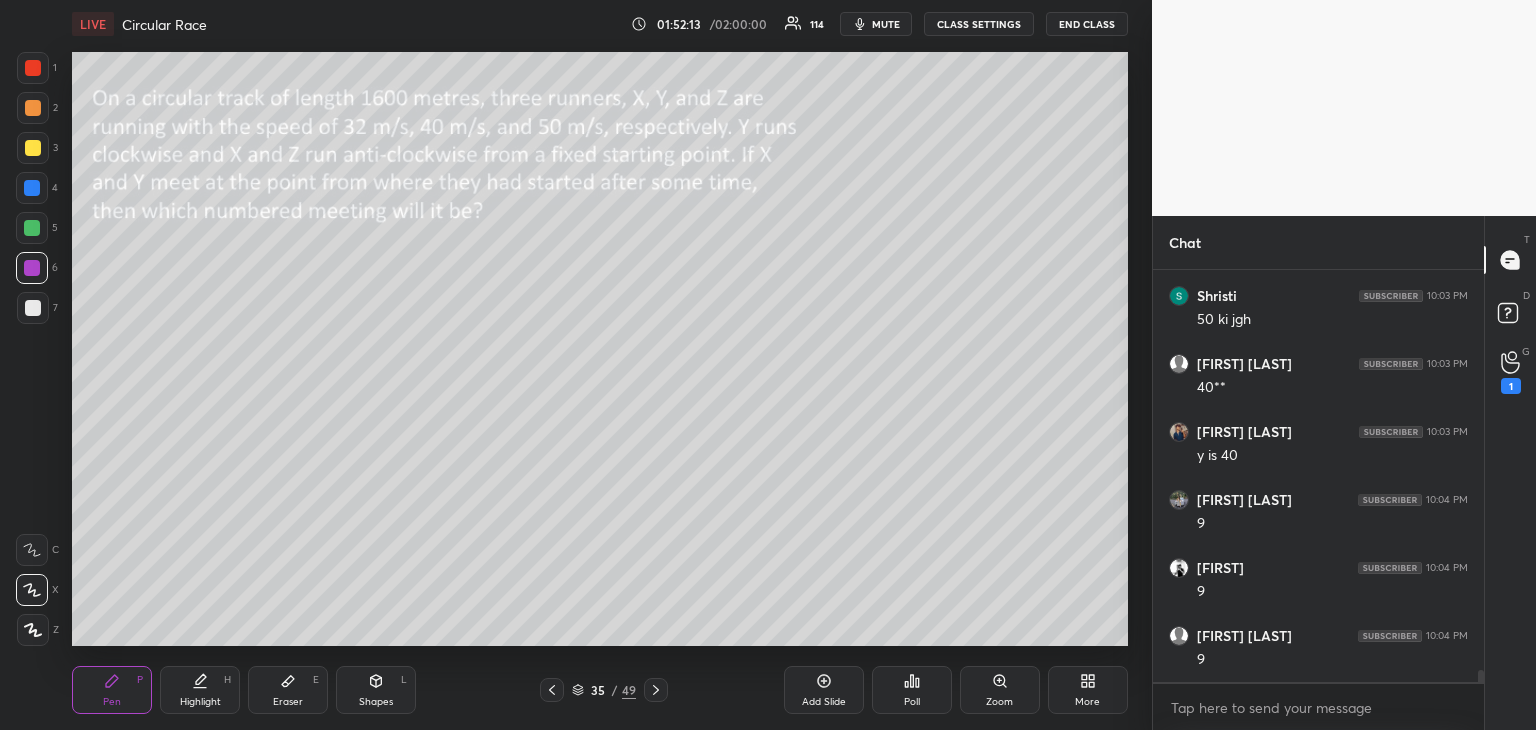 click on "Eraser E" at bounding box center [288, 690] 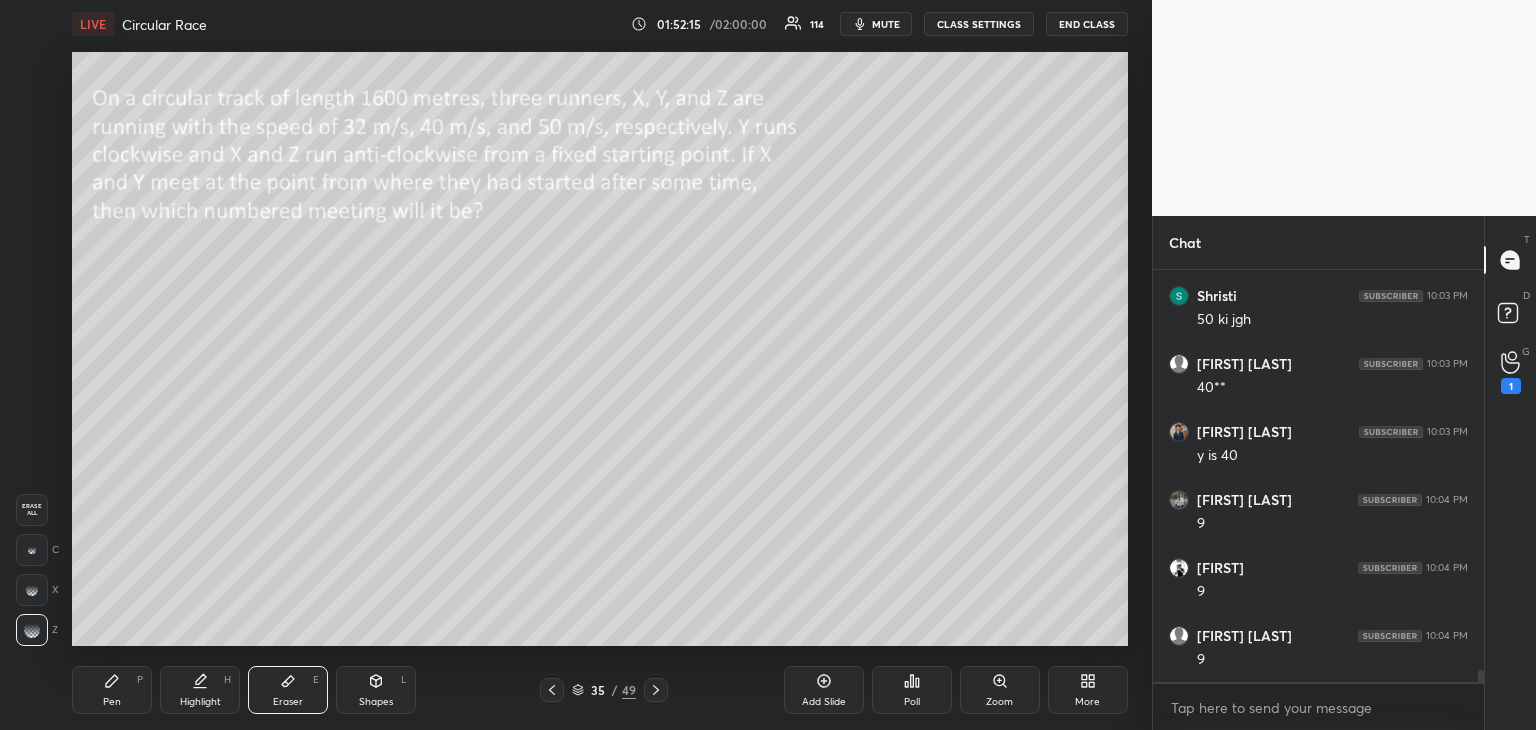 click on "Highlight H" at bounding box center (200, 690) 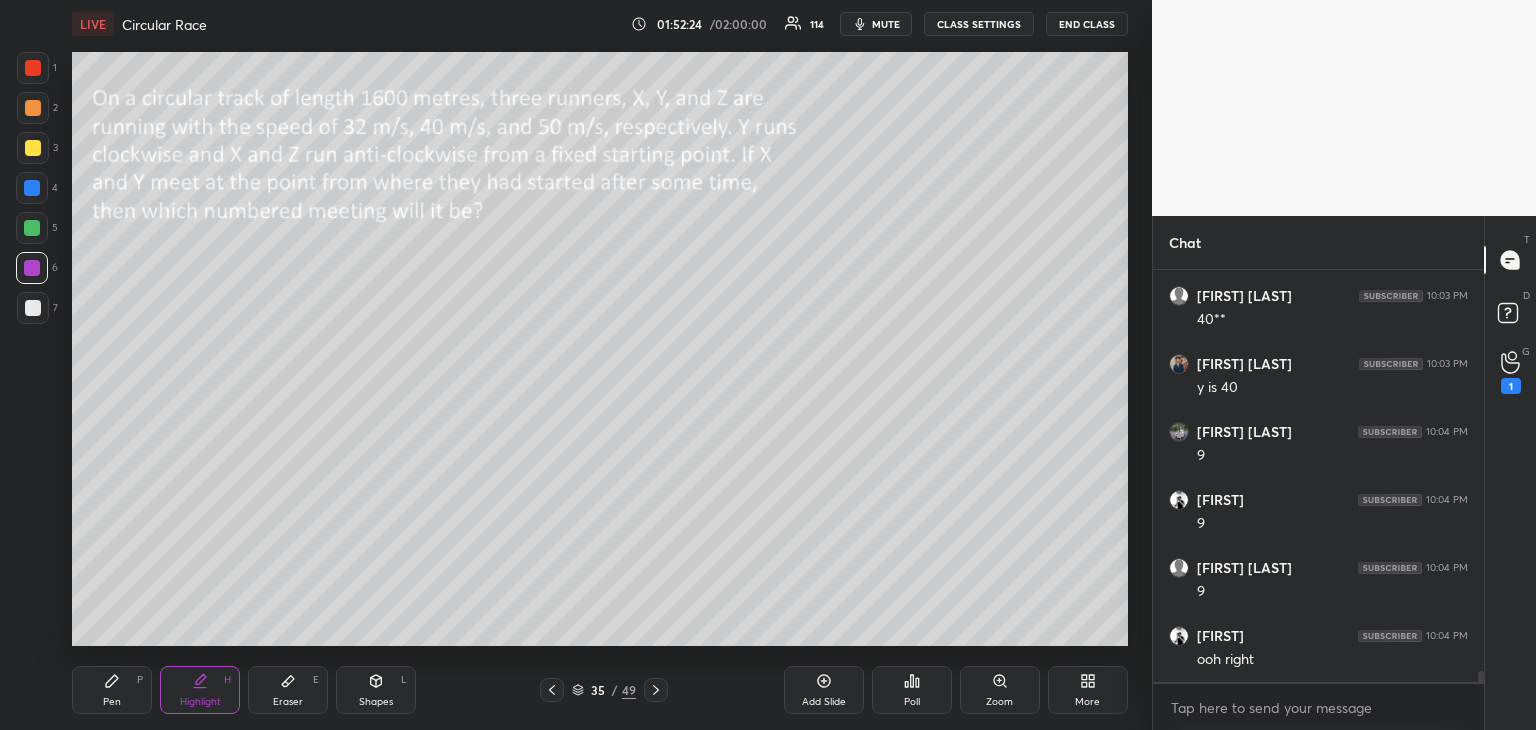 scroll, scrollTop: 14470, scrollLeft: 0, axis: vertical 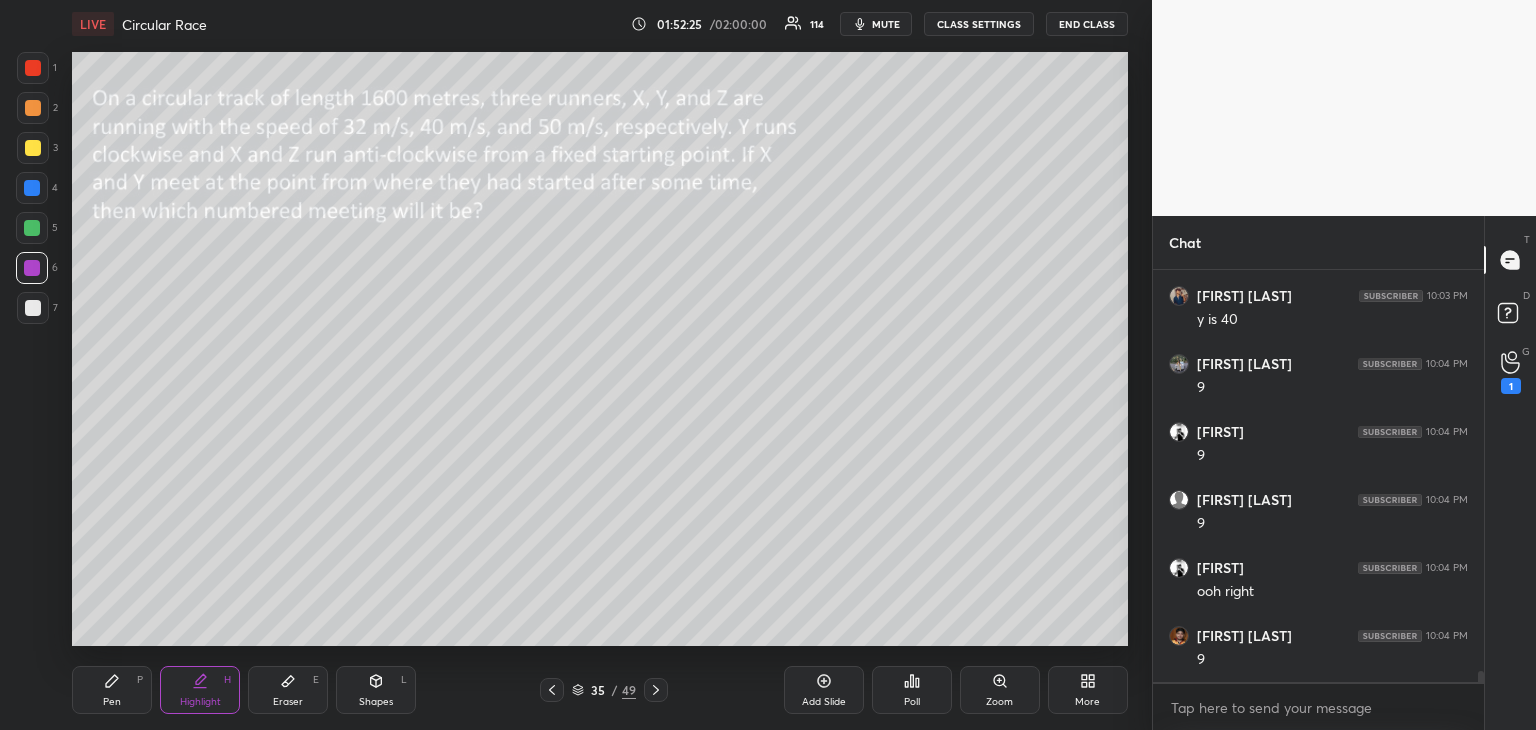 click on "Pen P" at bounding box center (112, 690) 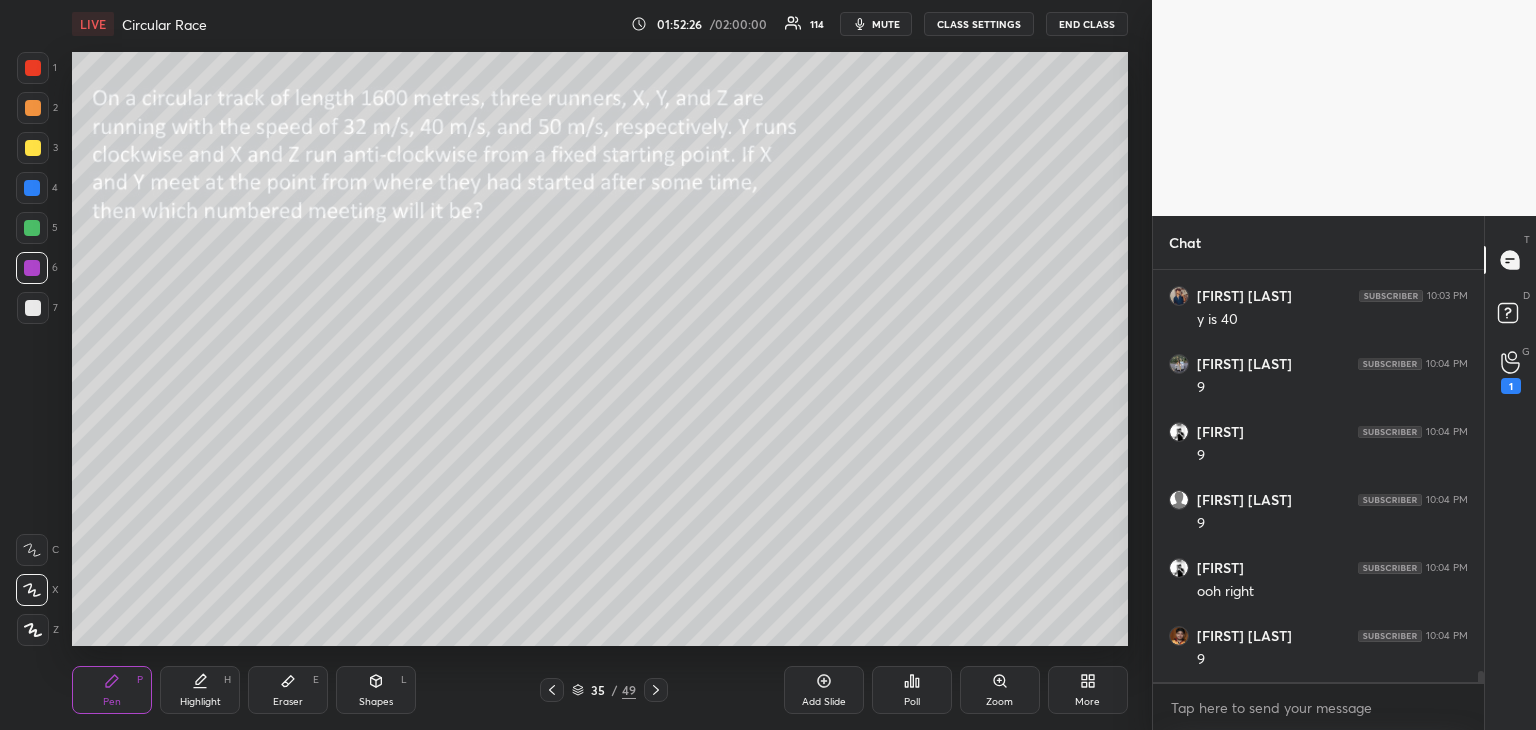 click at bounding box center [33, 148] 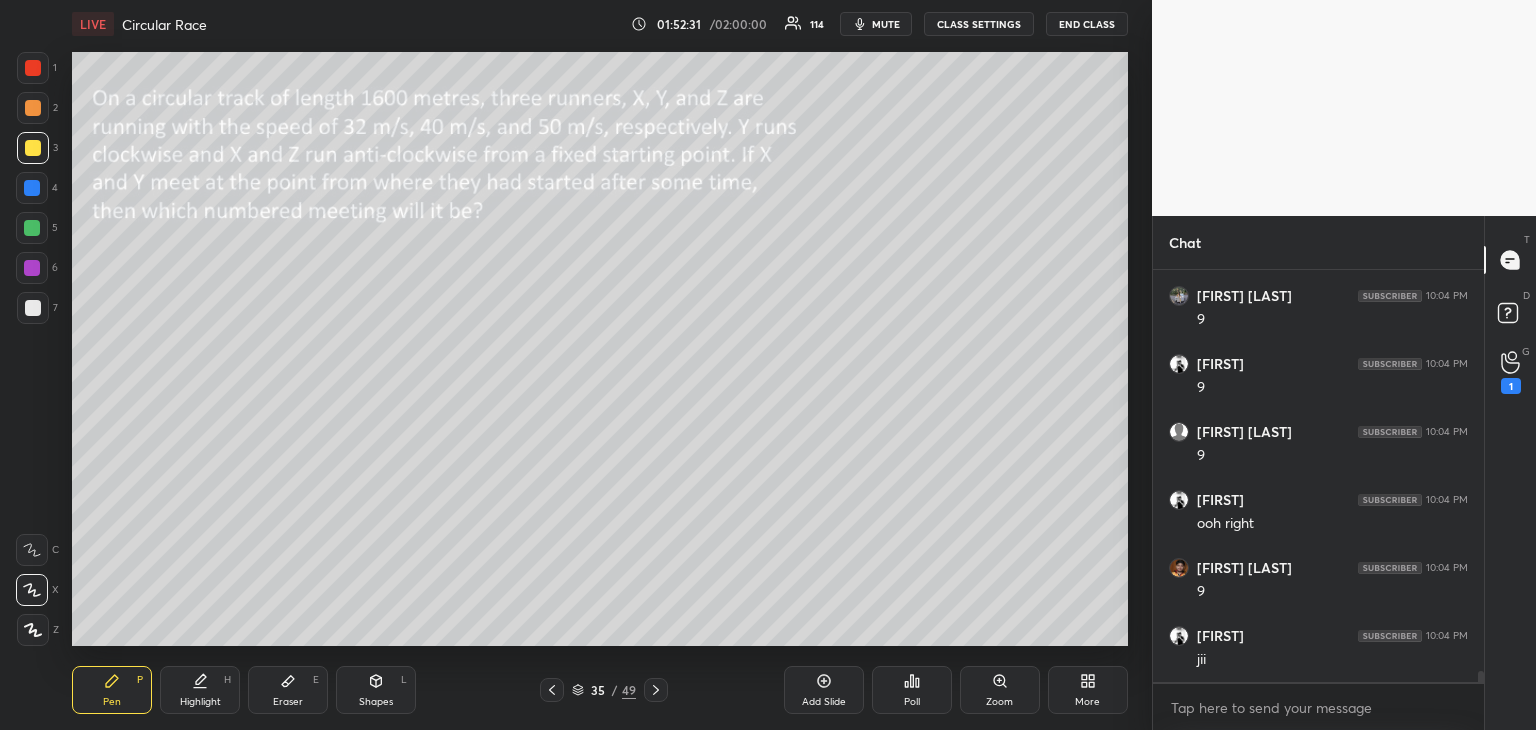scroll, scrollTop: 14606, scrollLeft: 0, axis: vertical 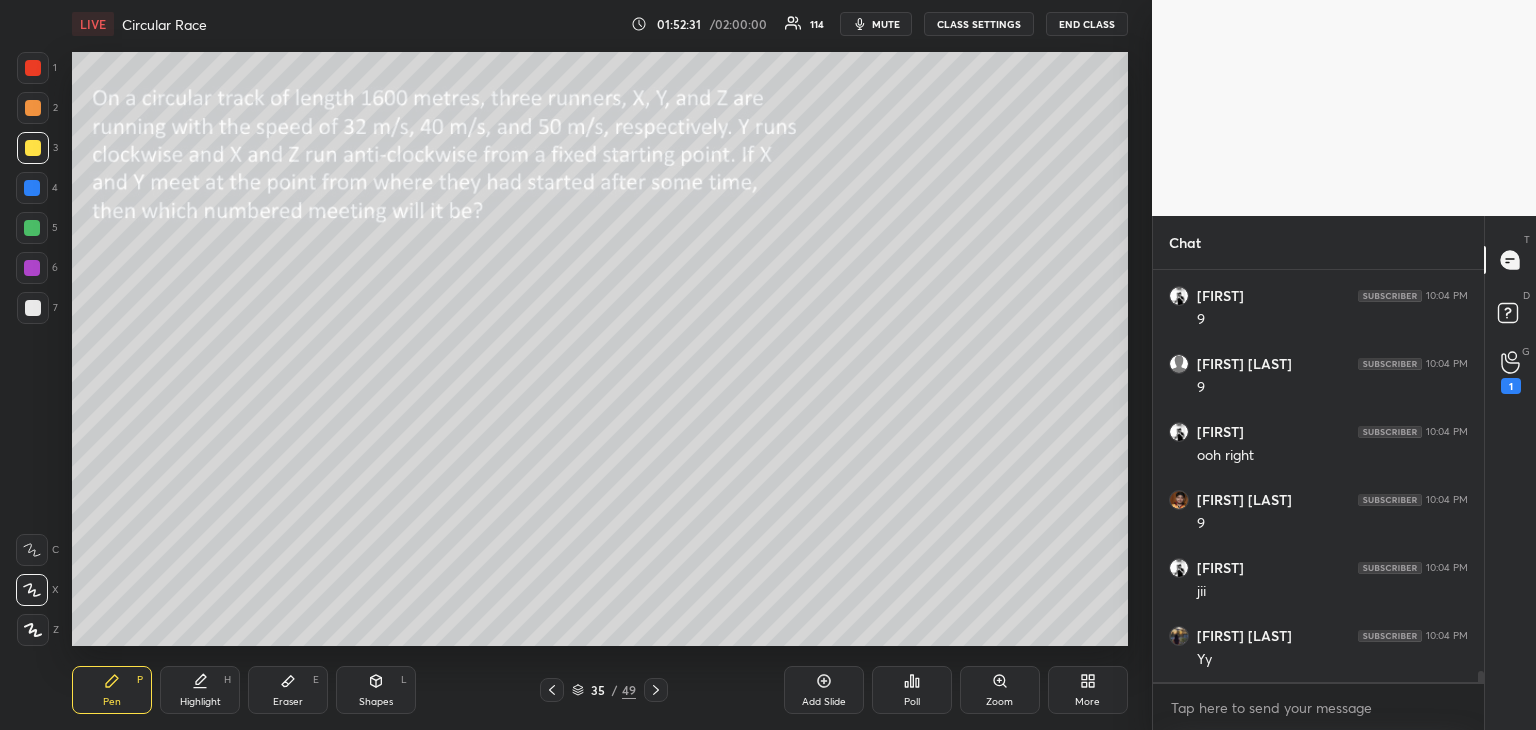 click at bounding box center (656, 690) 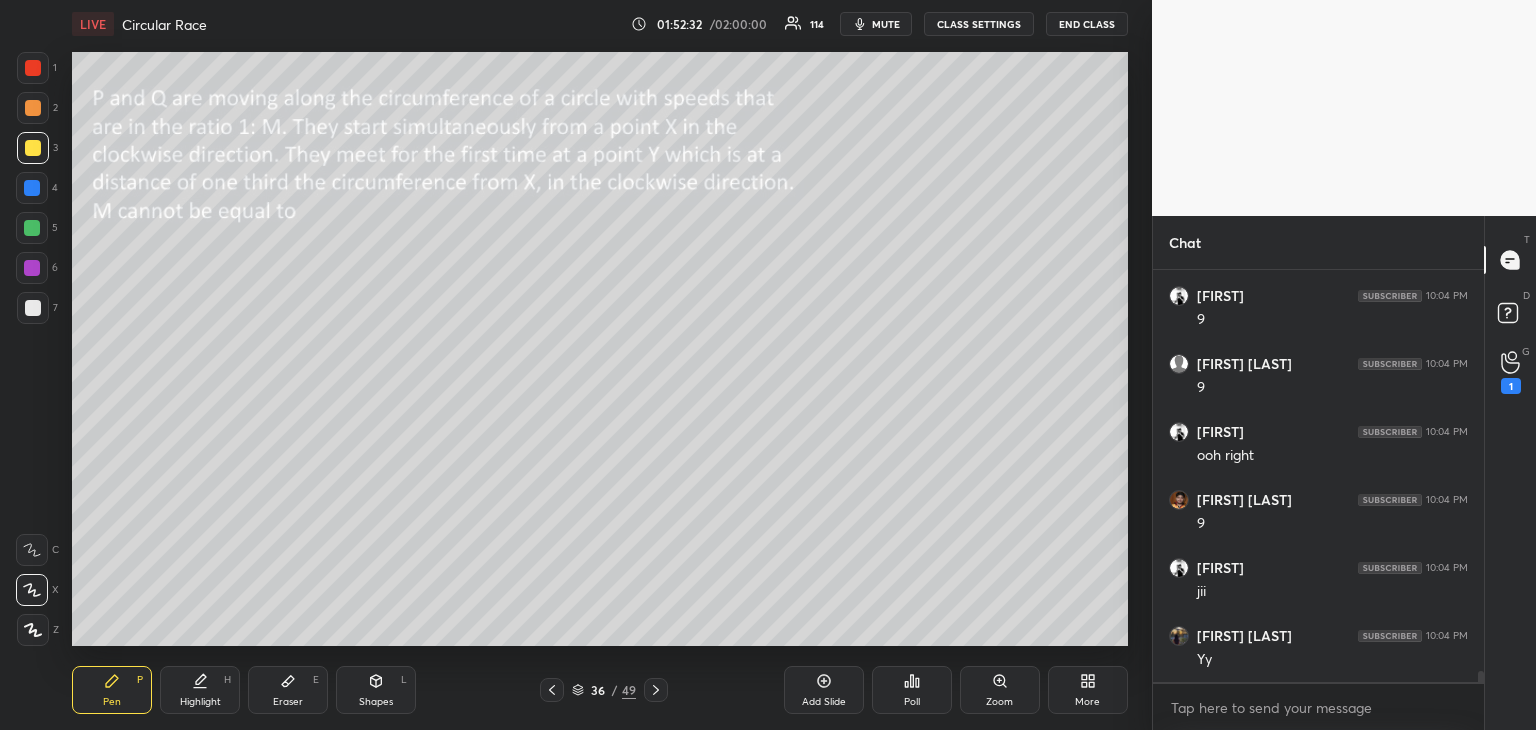 click on "Shapes L" at bounding box center [376, 690] 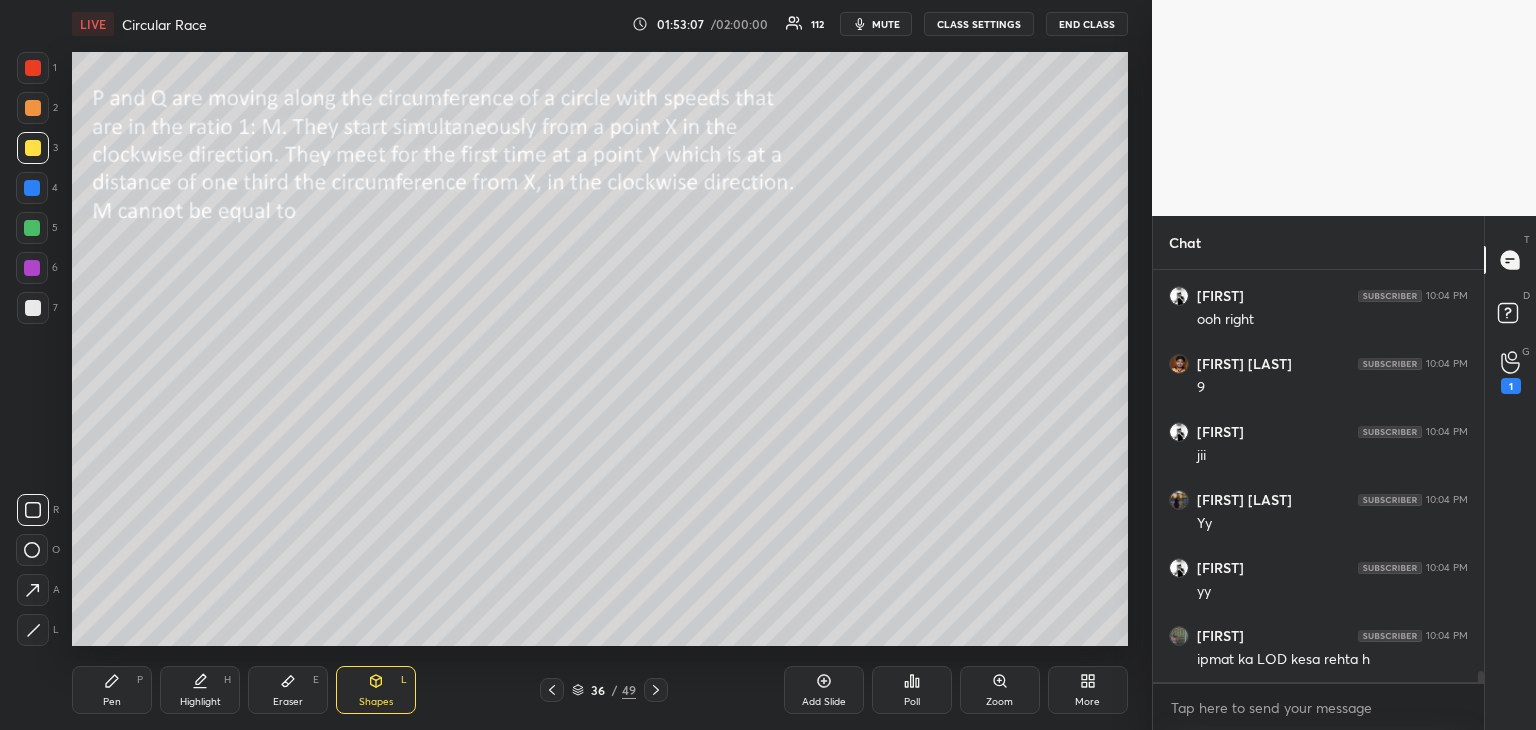 scroll, scrollTop: 14814, scrollLeft: 0, axis: vertical 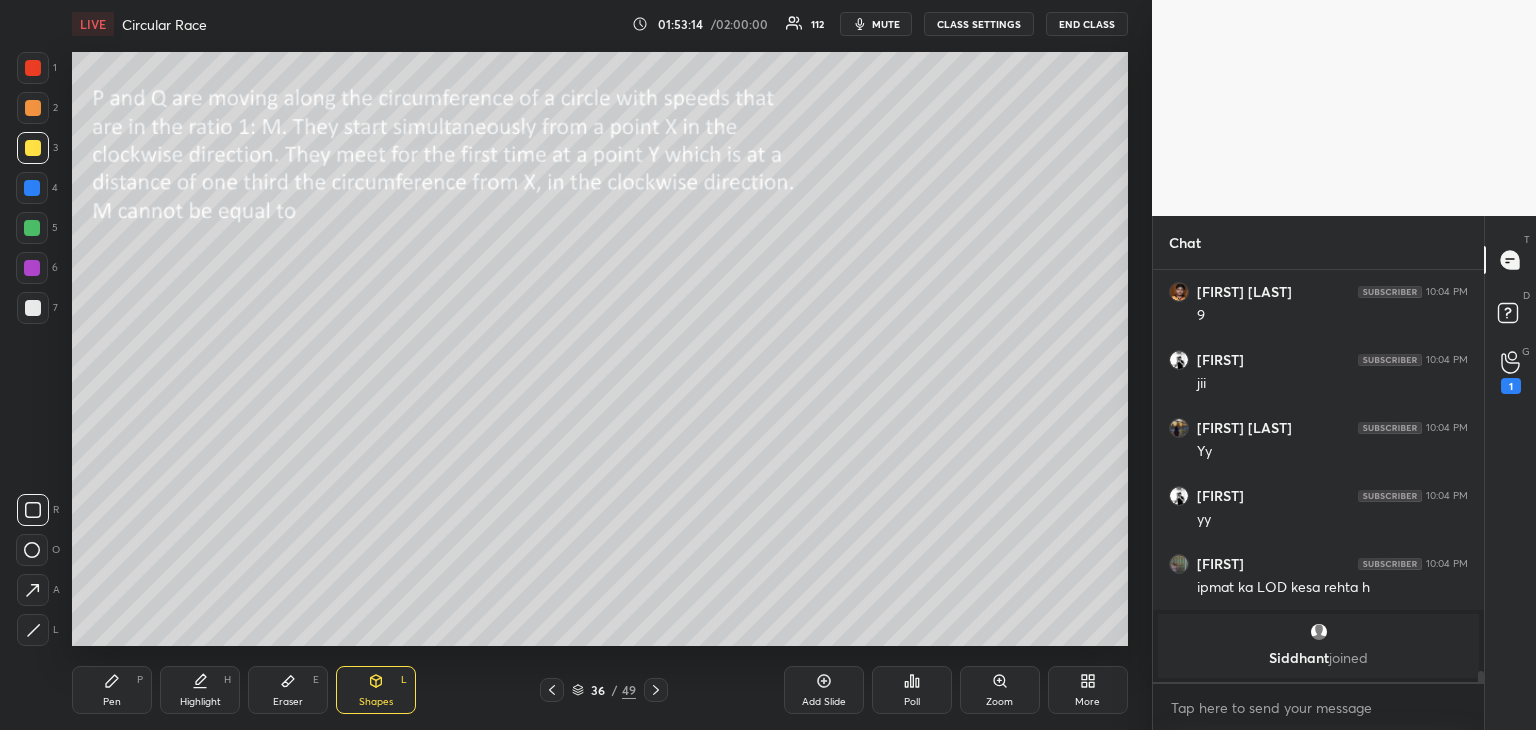 click at bounding box center (32, 228) 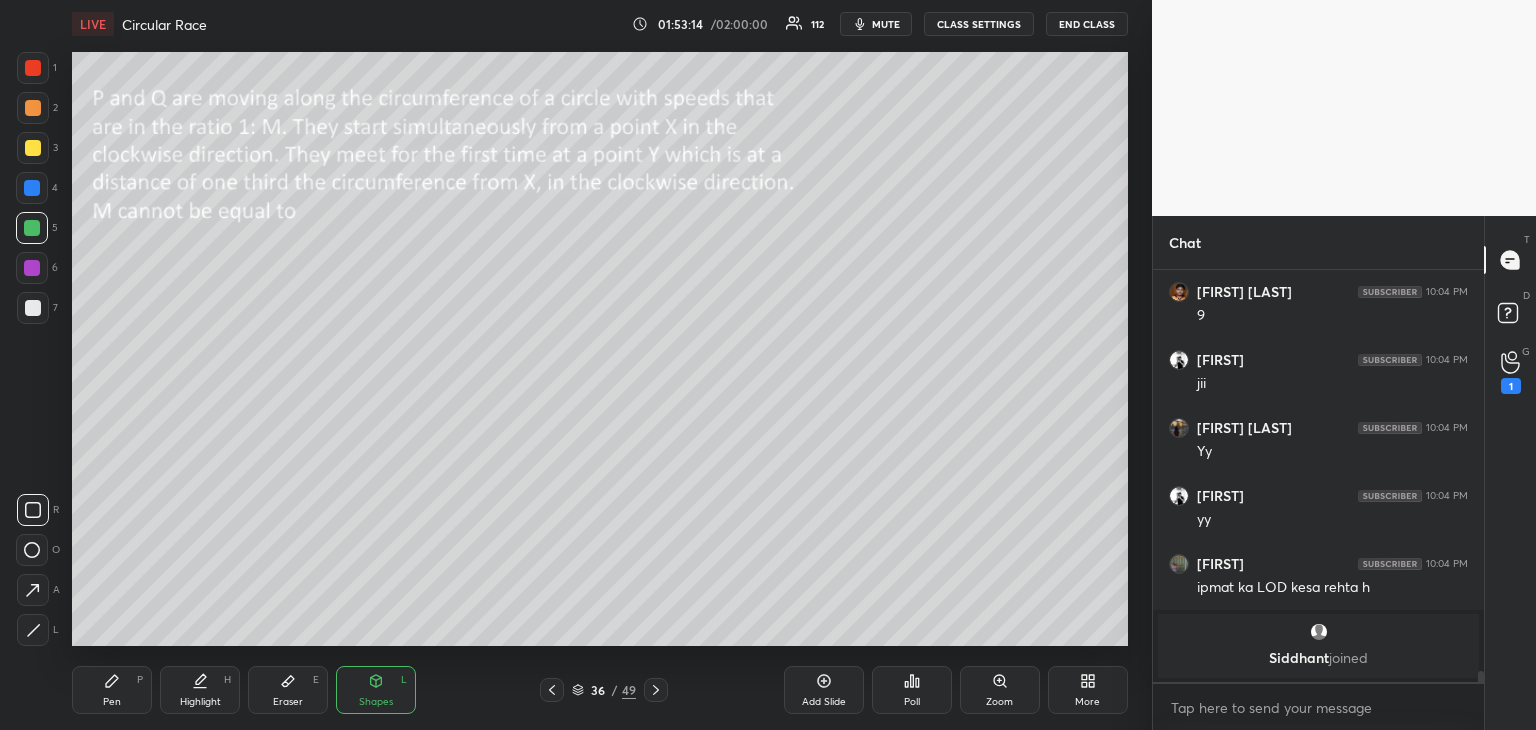 click 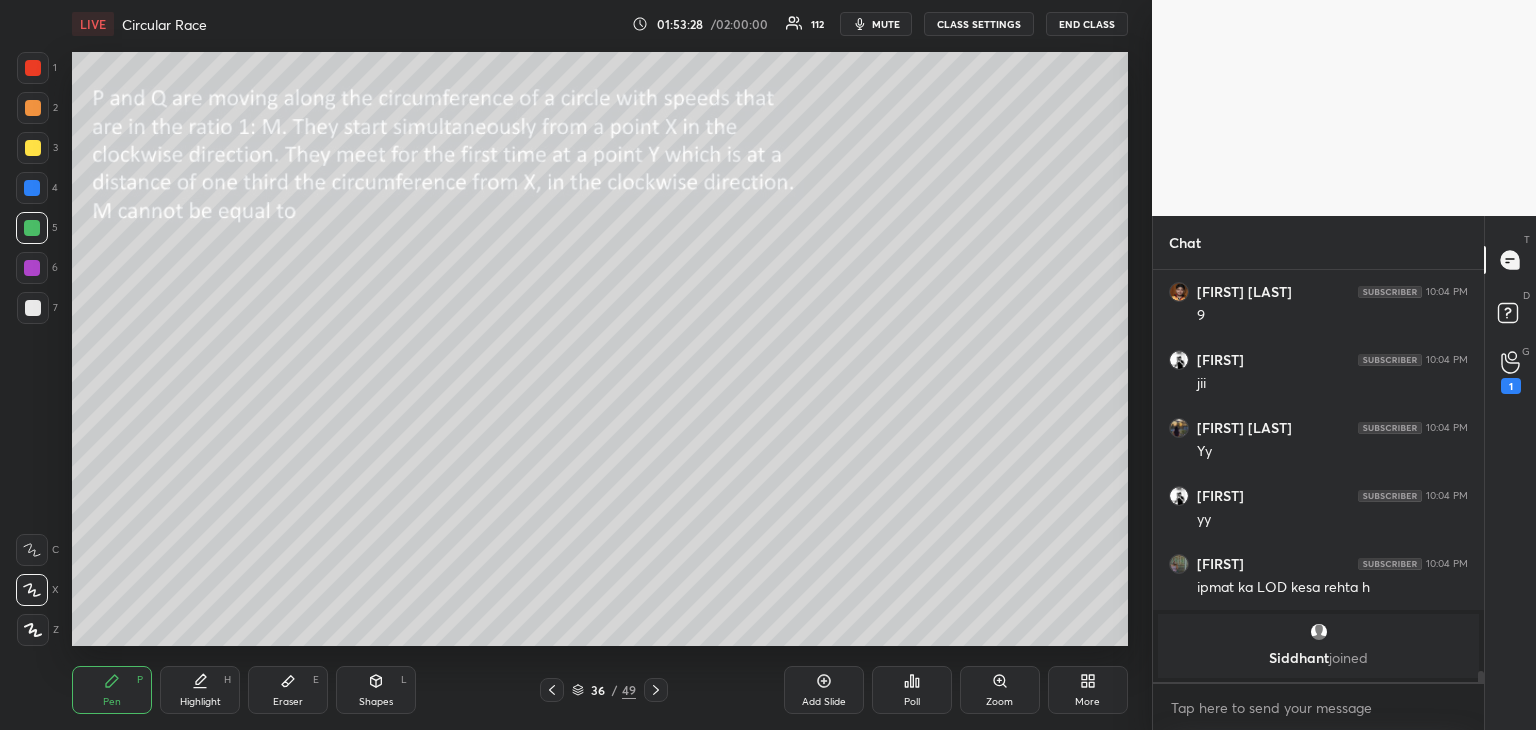 click 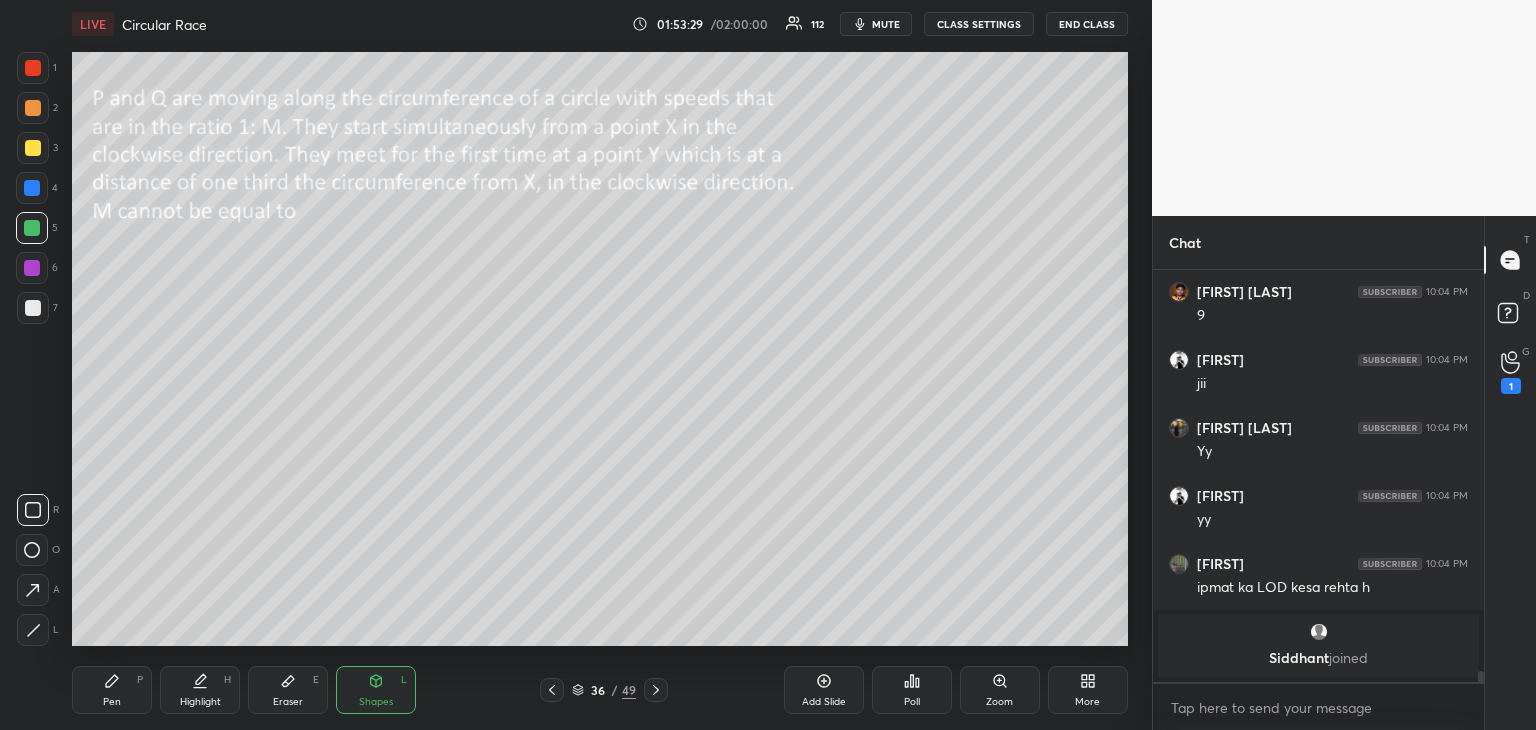 click on "R O A L" at bounding box center (38, 566) 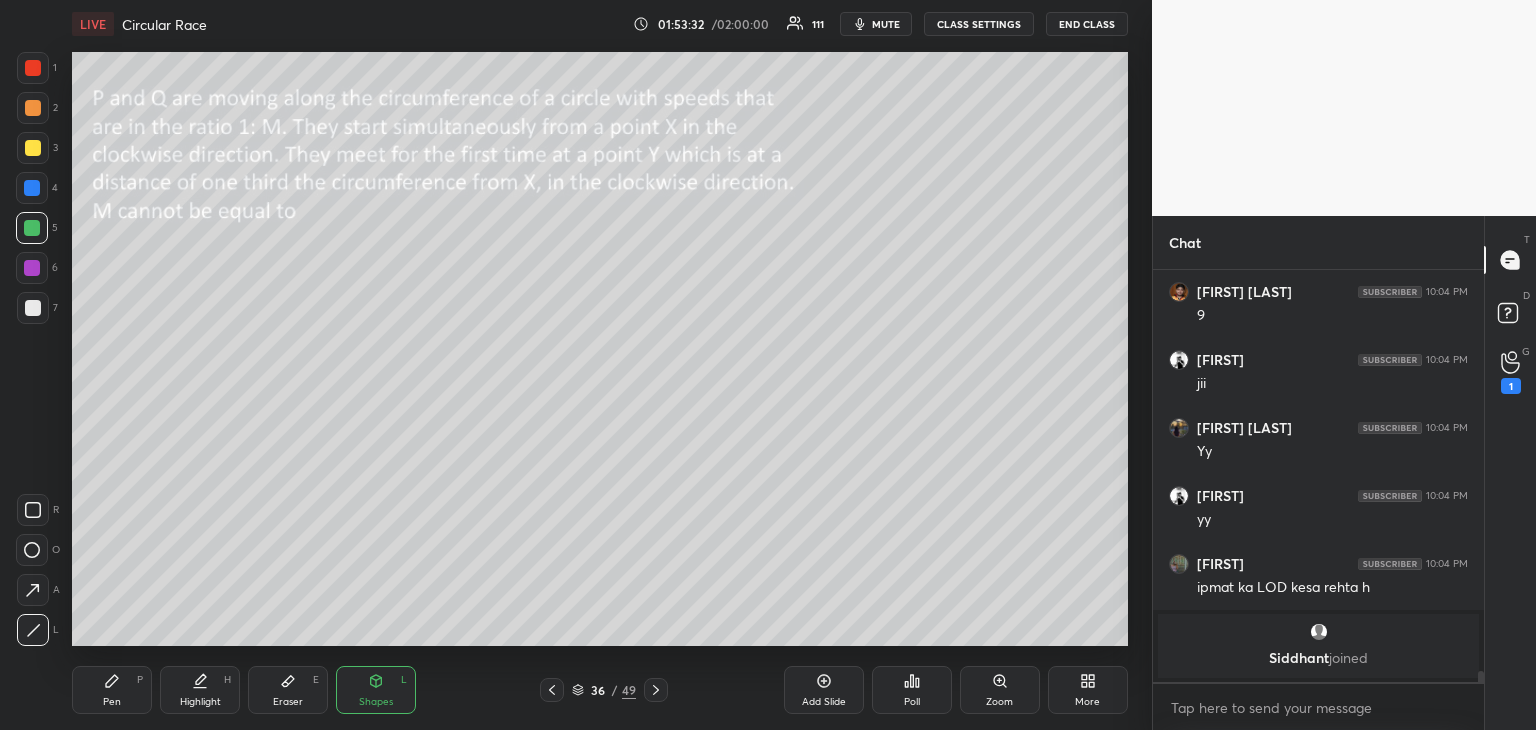 click on "Pen" at bounding box center [112, 702] 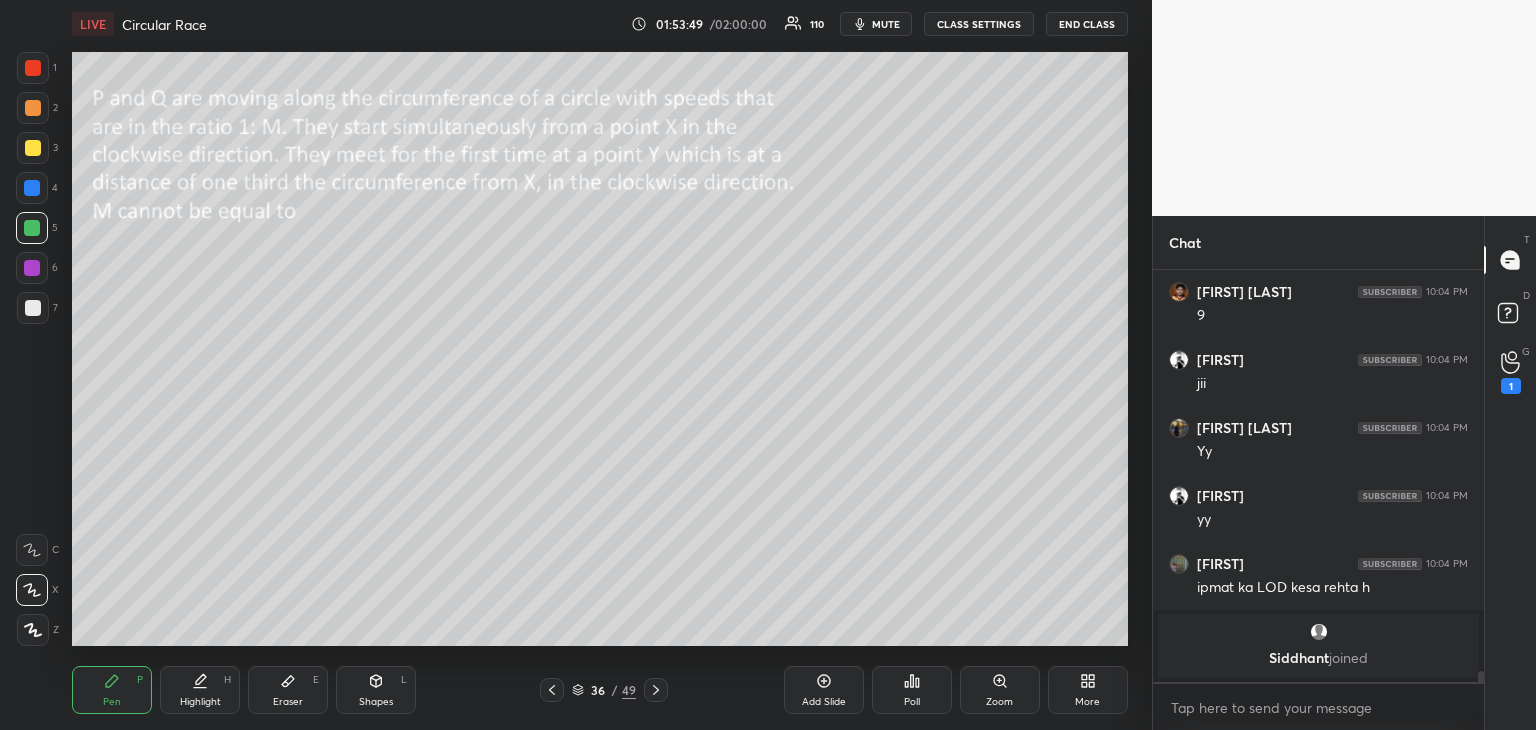 scroll, scrollTop: 14334, scrollLeft: 0, axis: vertical 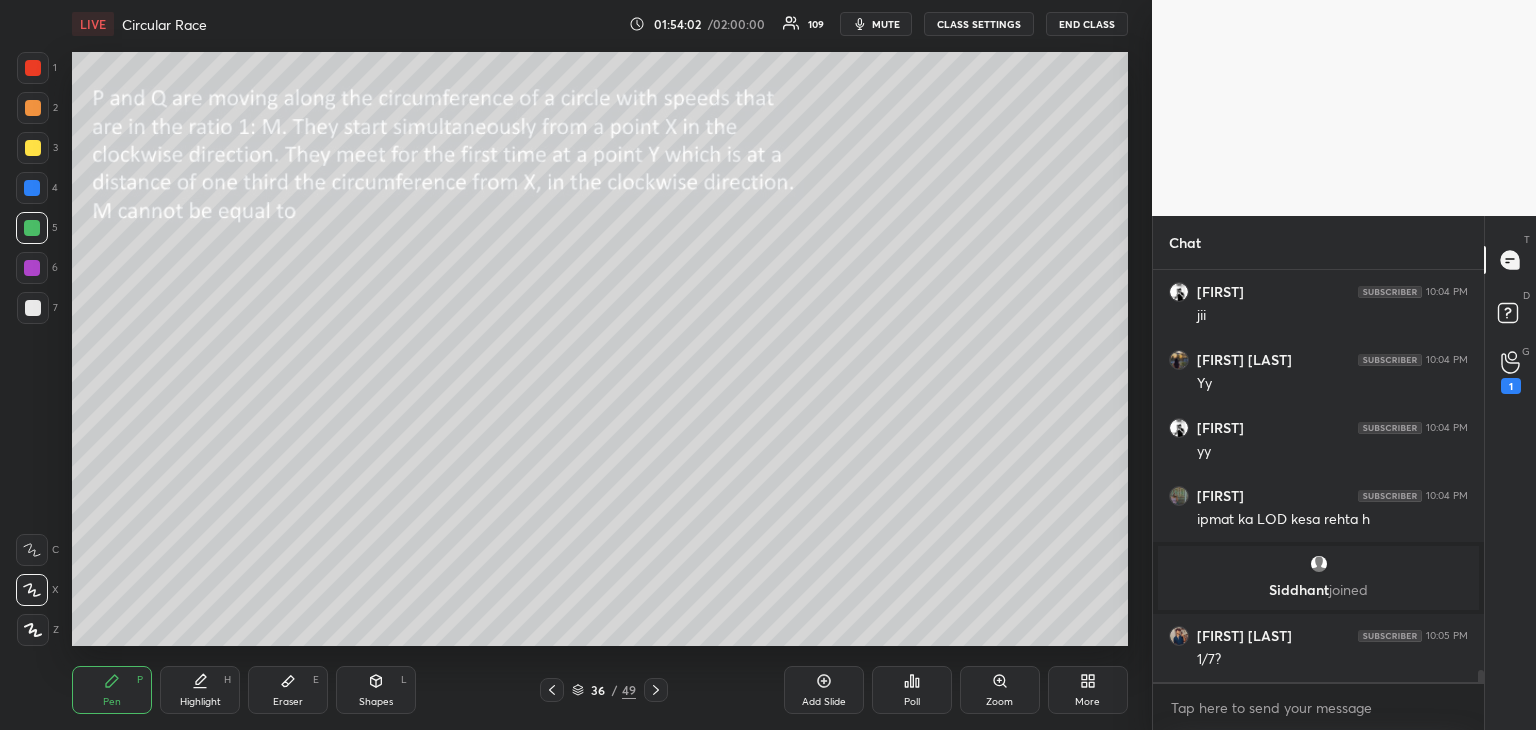 click at bounding box center (32, 268) 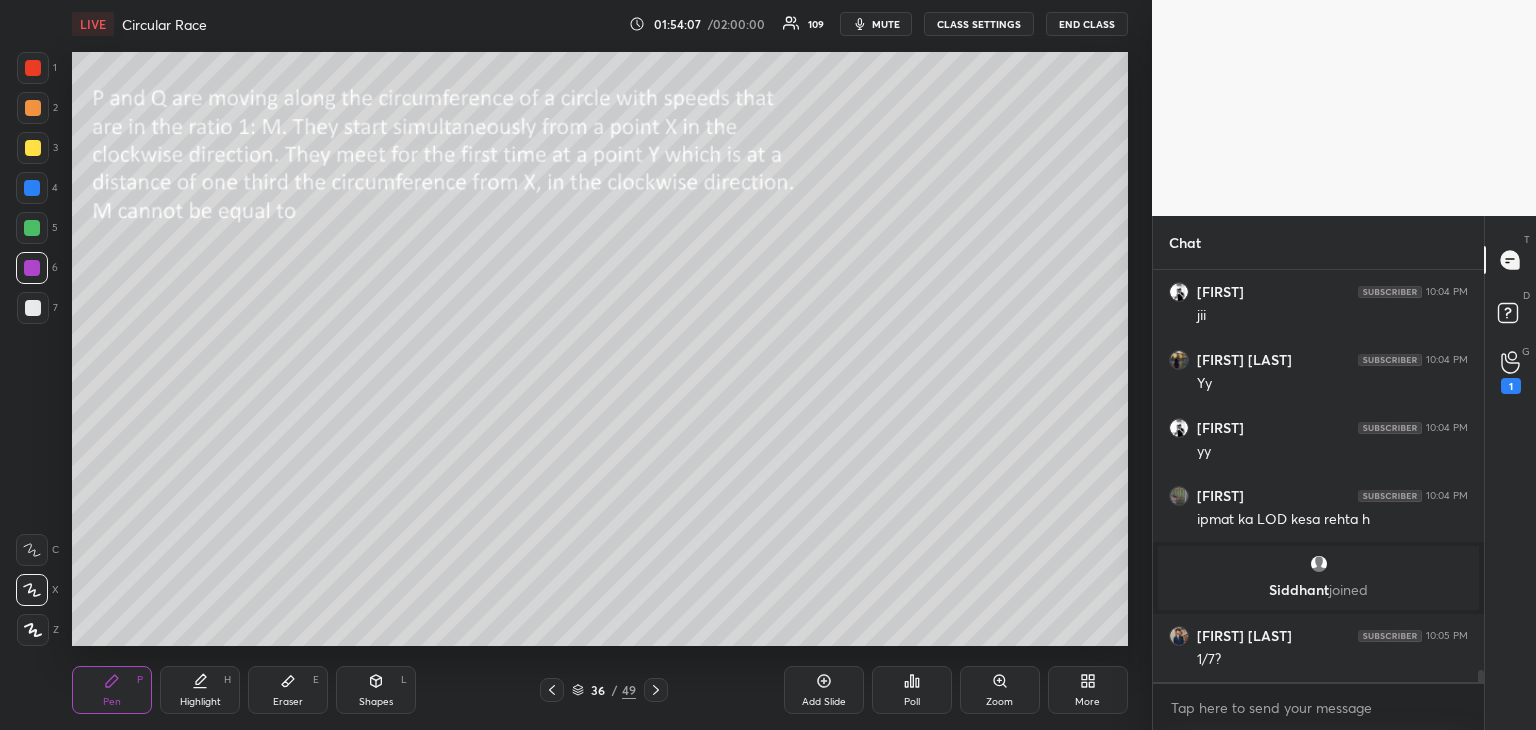 click at bounding box center (33, 68) 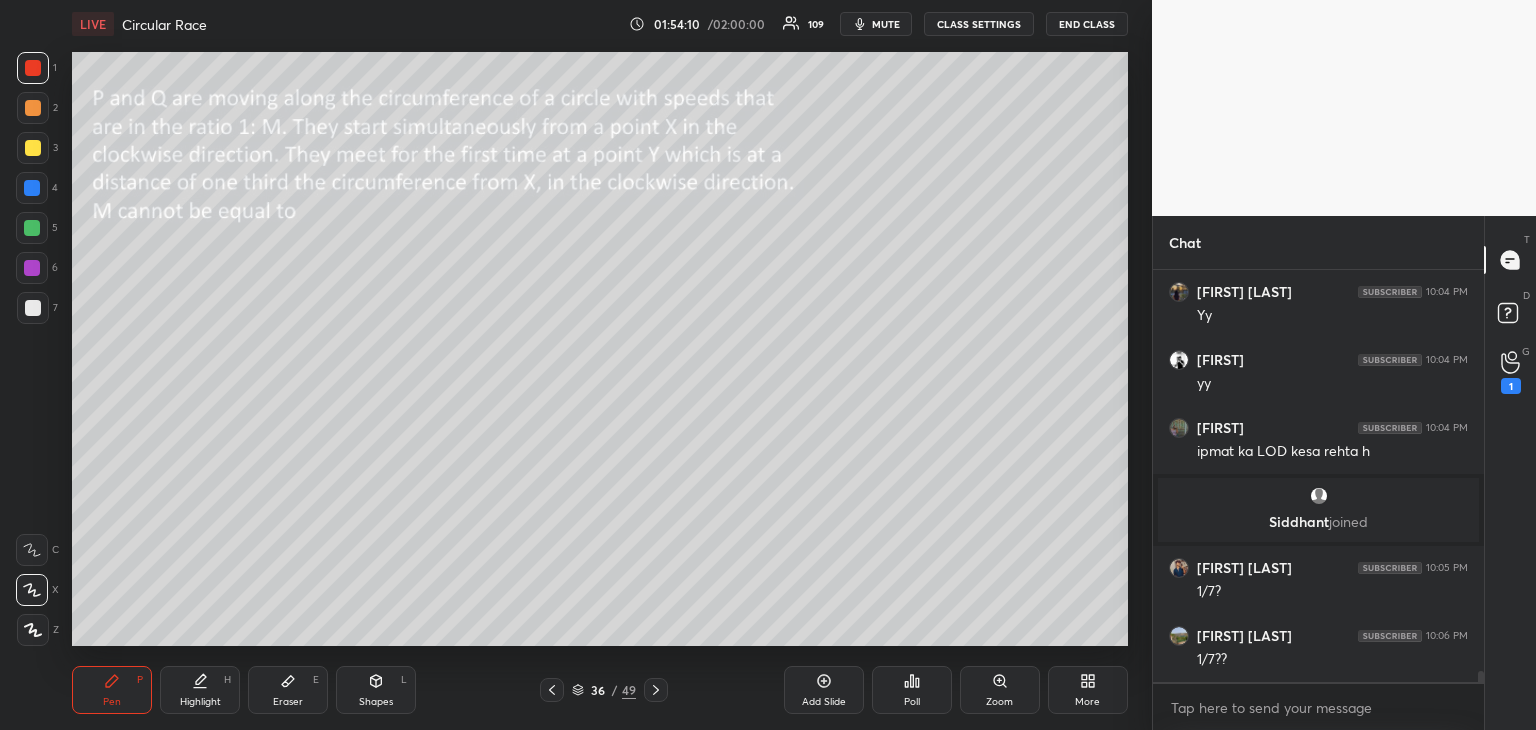 scroll, scrollTop: 14470, scrollLeft: 0, axis: vertical 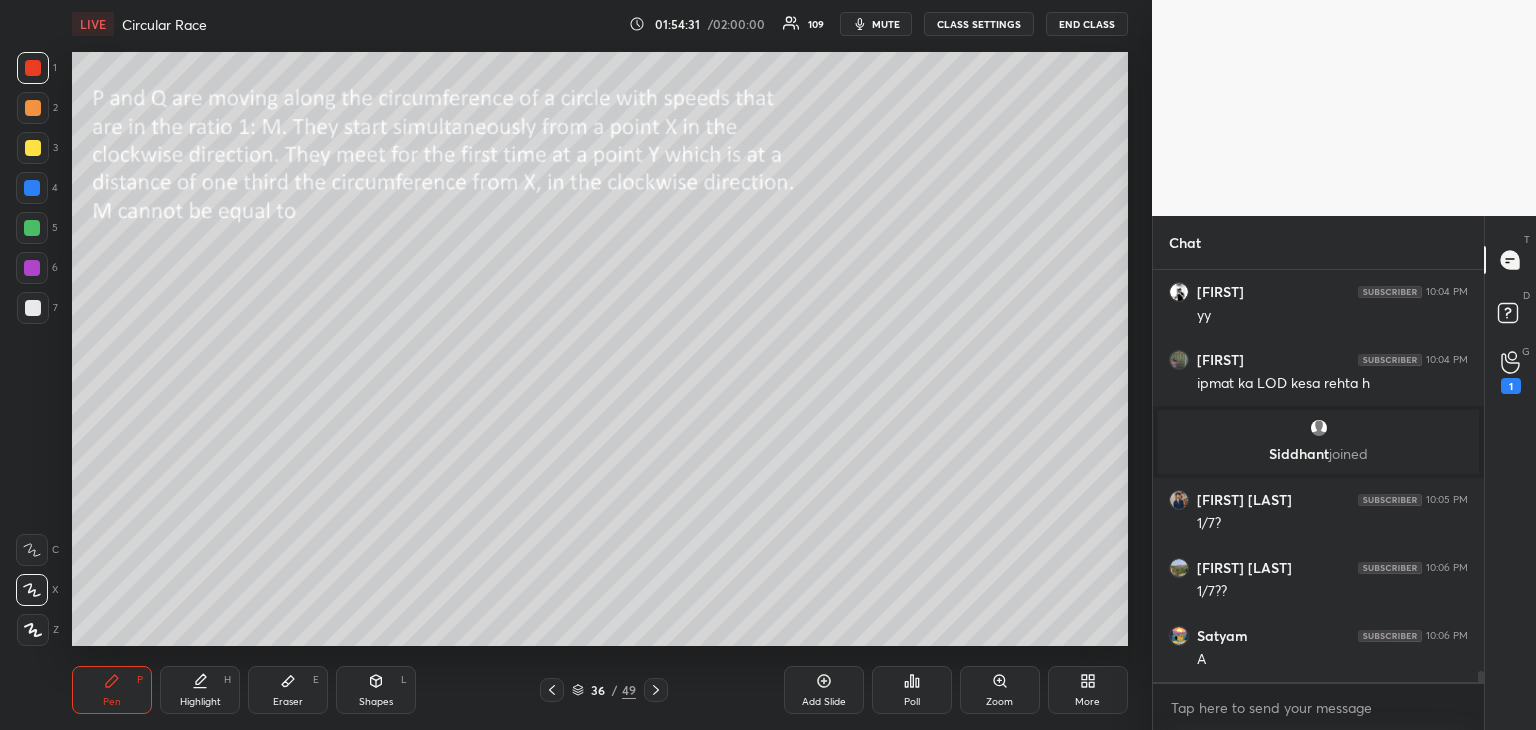 click at bounding box center [33, 308] 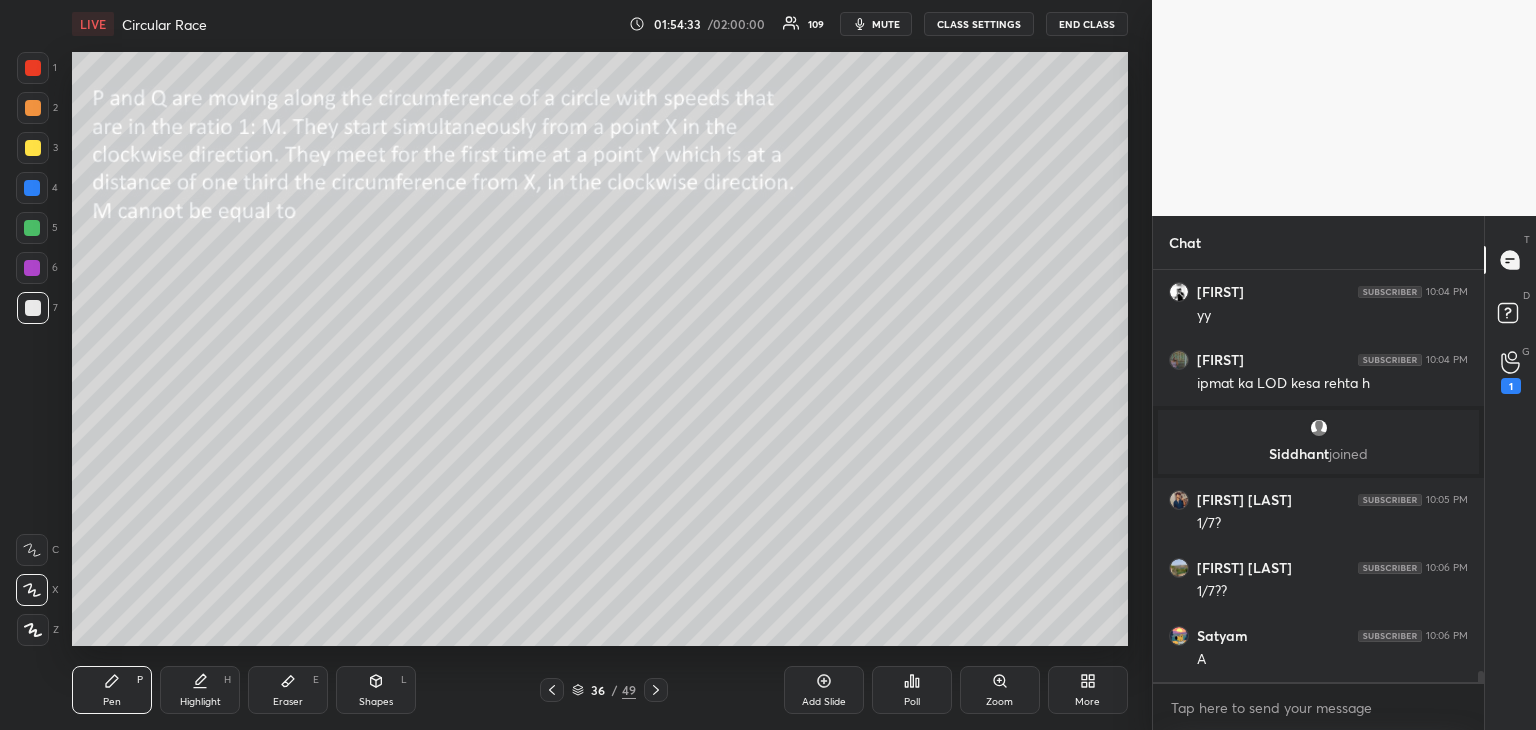 scroll, scrollTop: 14542, scrollLeft: 0, axis: vertical 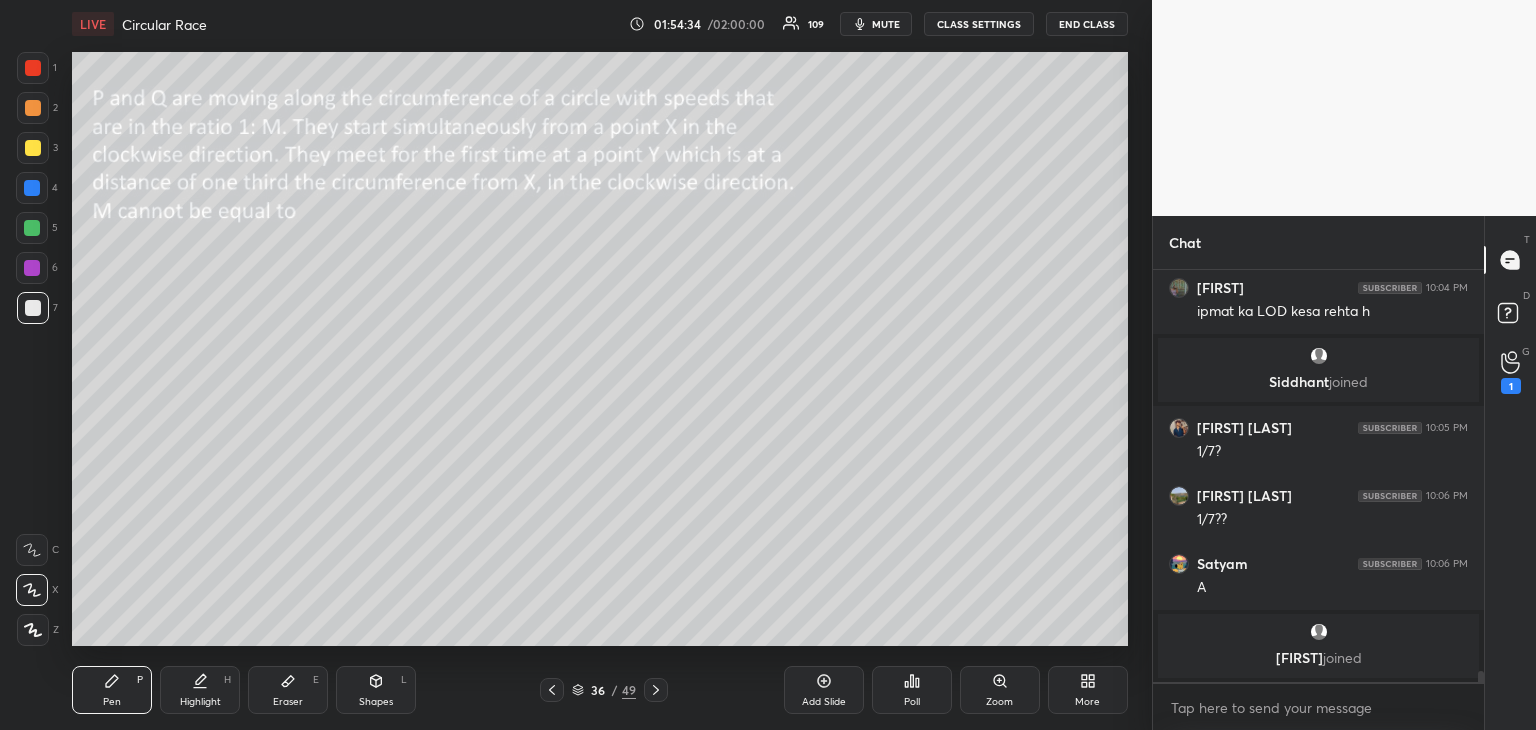 click 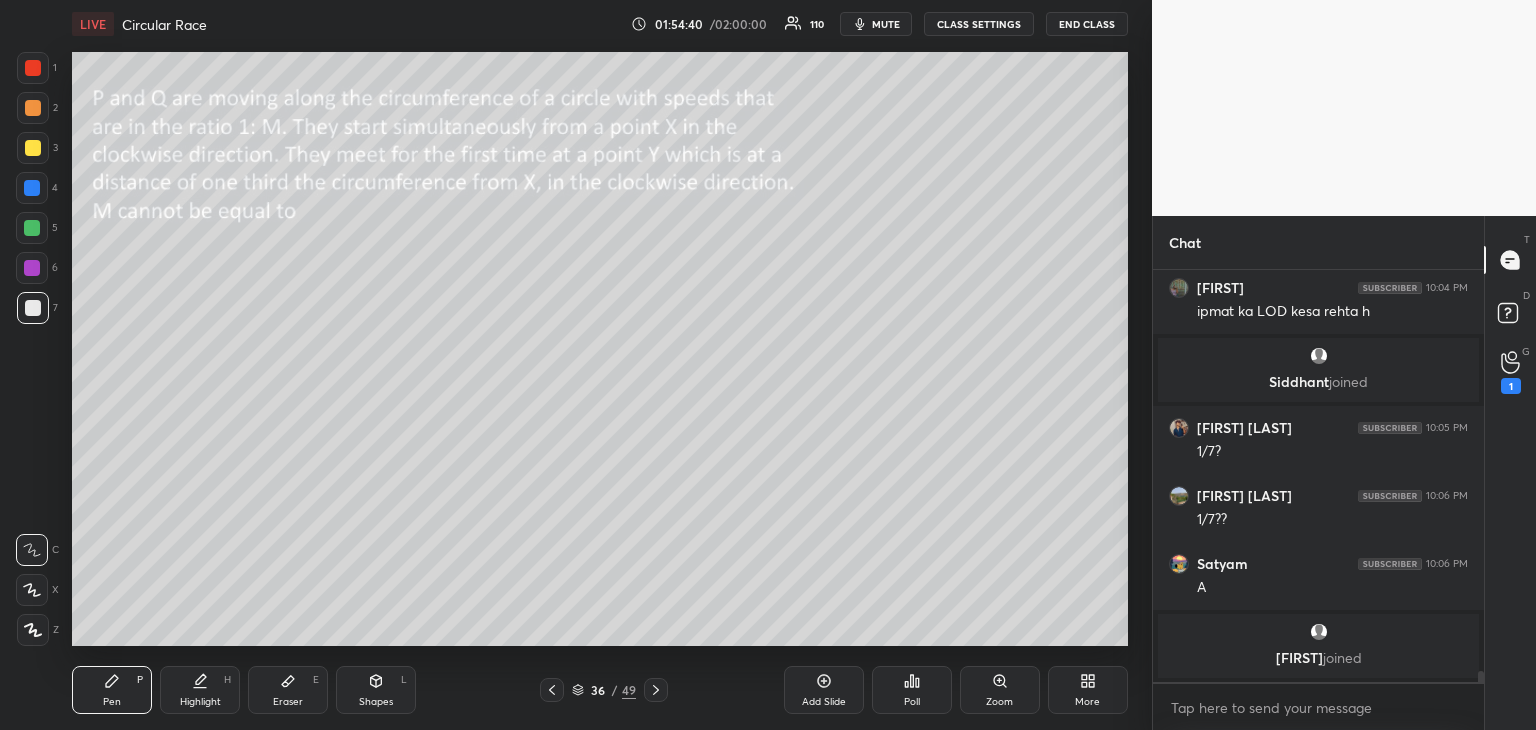 click on "Eraser E" at bounding box center (288, 690) 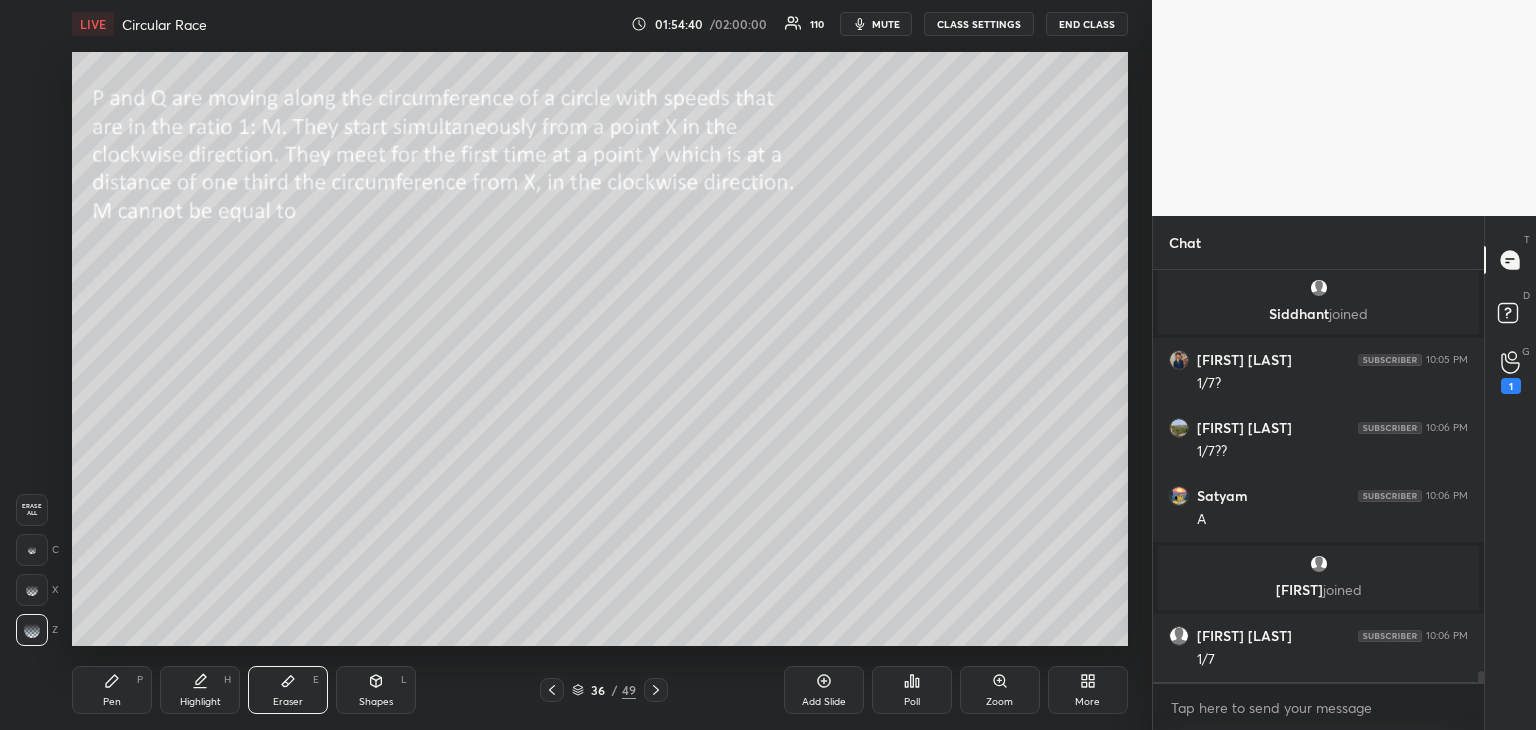 scroll, scrollTop: 14538, scrollLeft: 0, axis: vertical 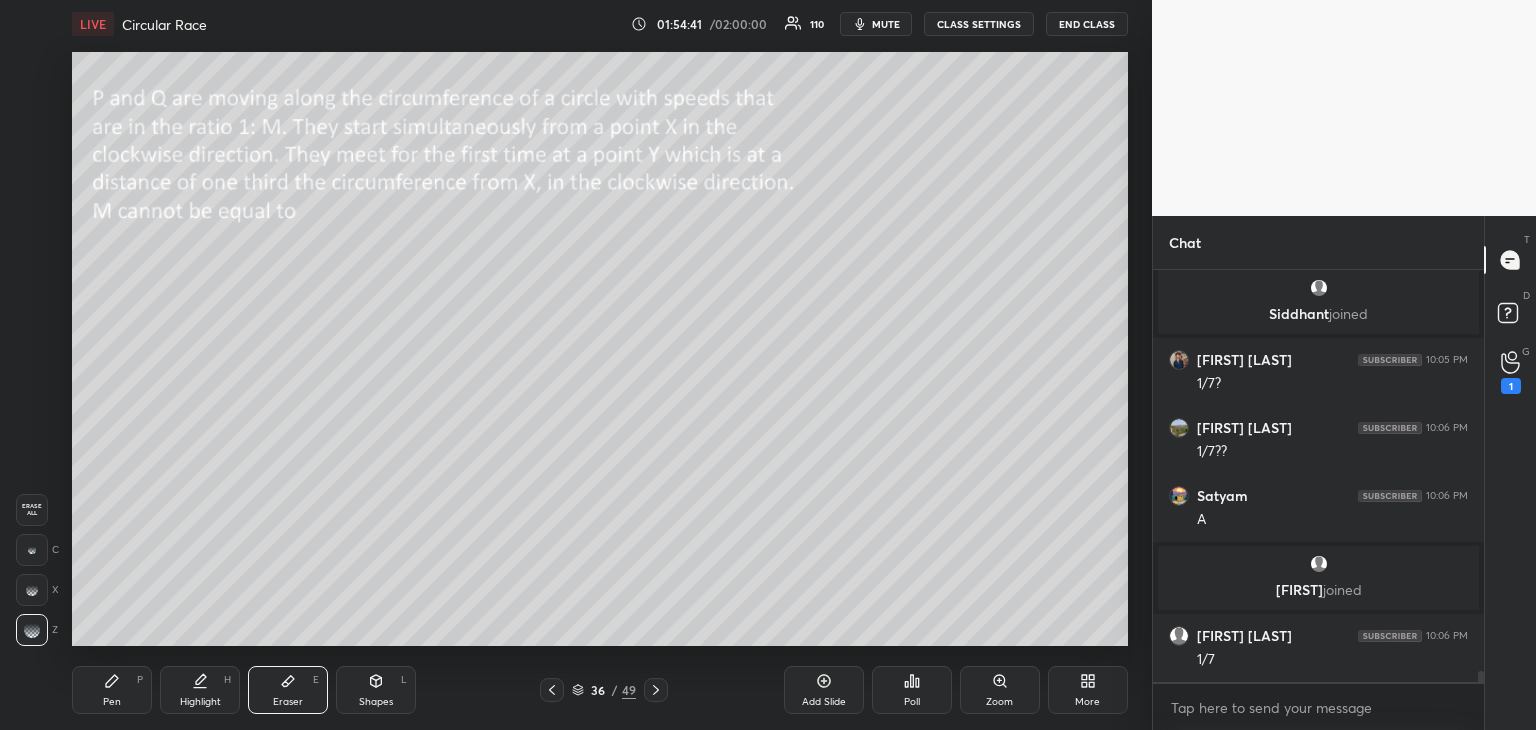 click at bounding box center [32, 550] 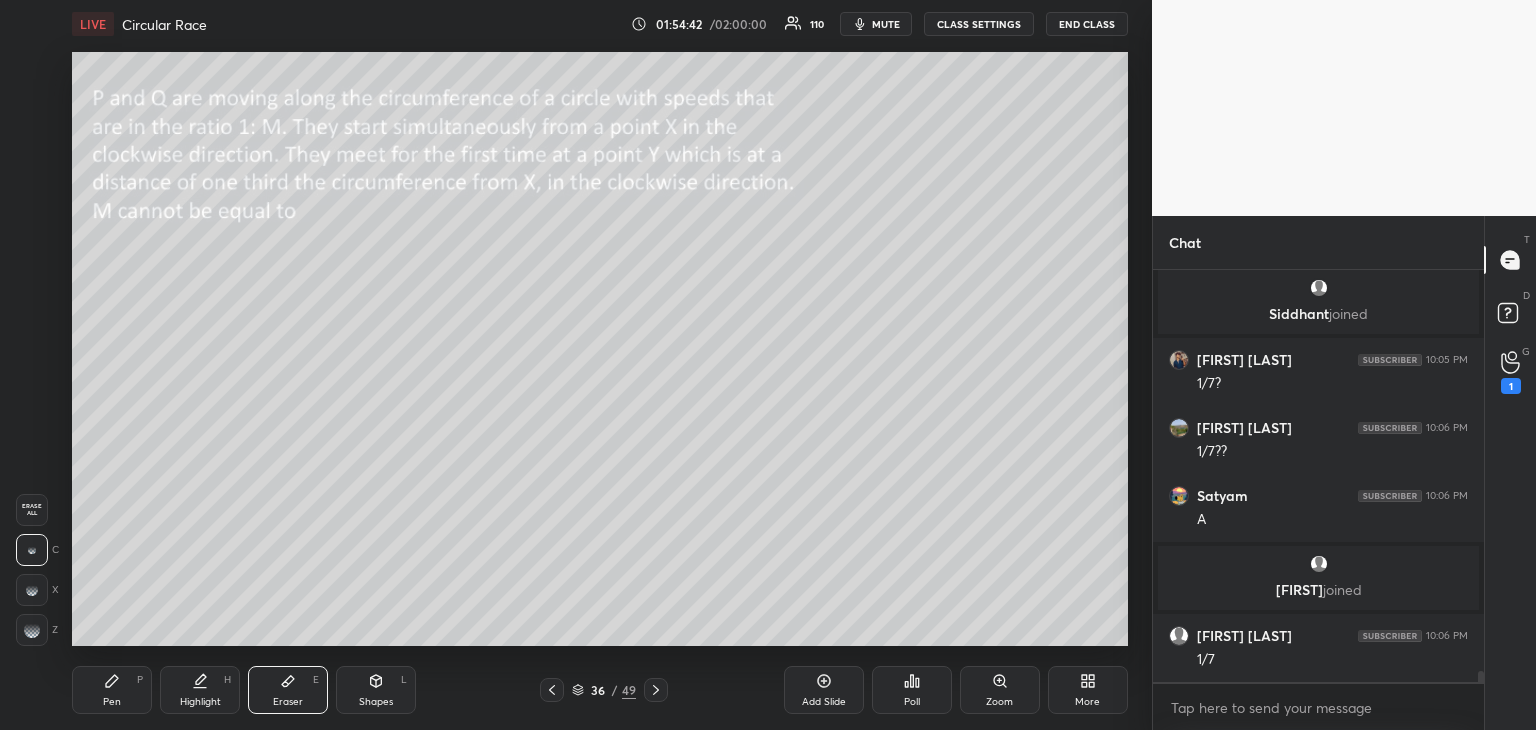 scroll, scrollTop: 14606, scrollLeft: 0, axis: vertical 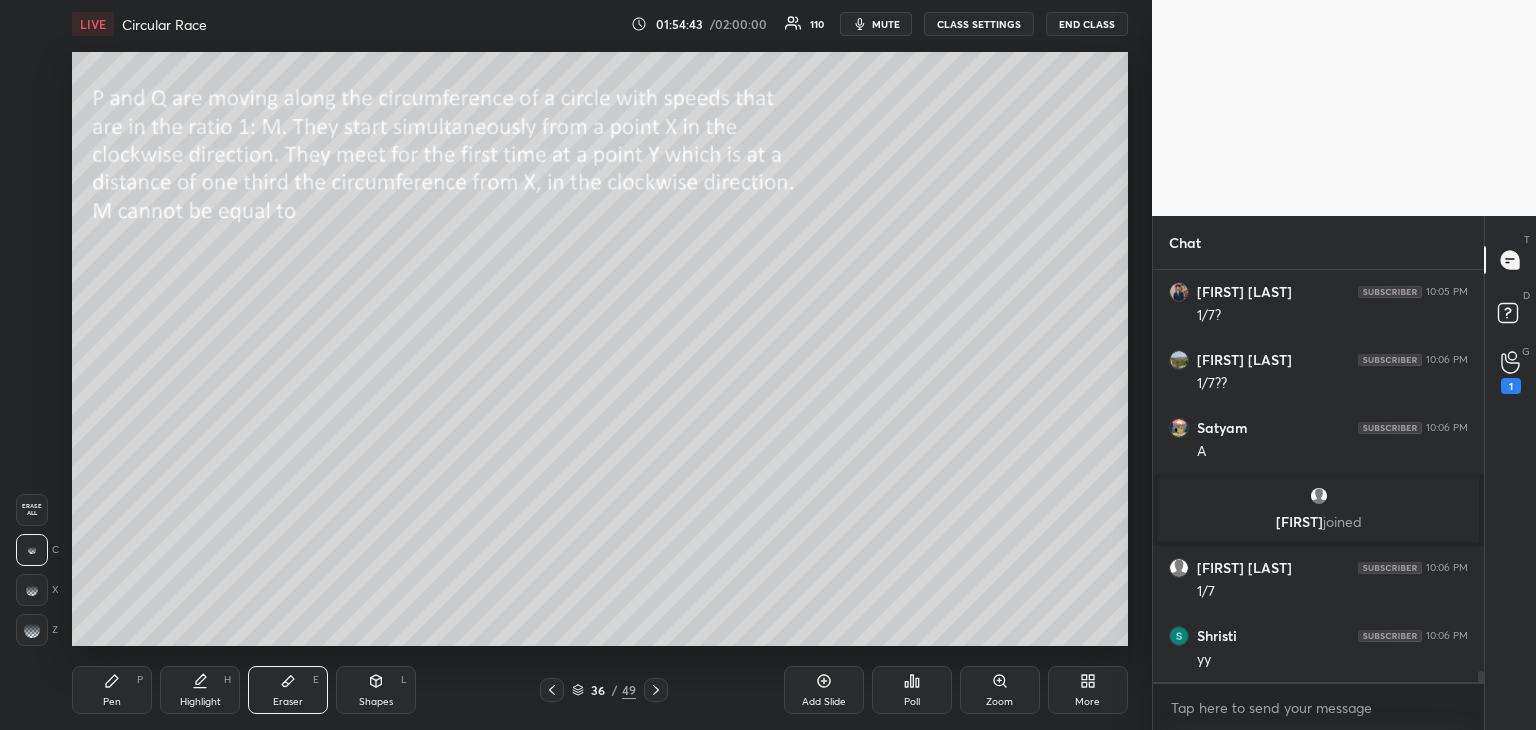 click on "Pen P" at bounding box center (112, 690) 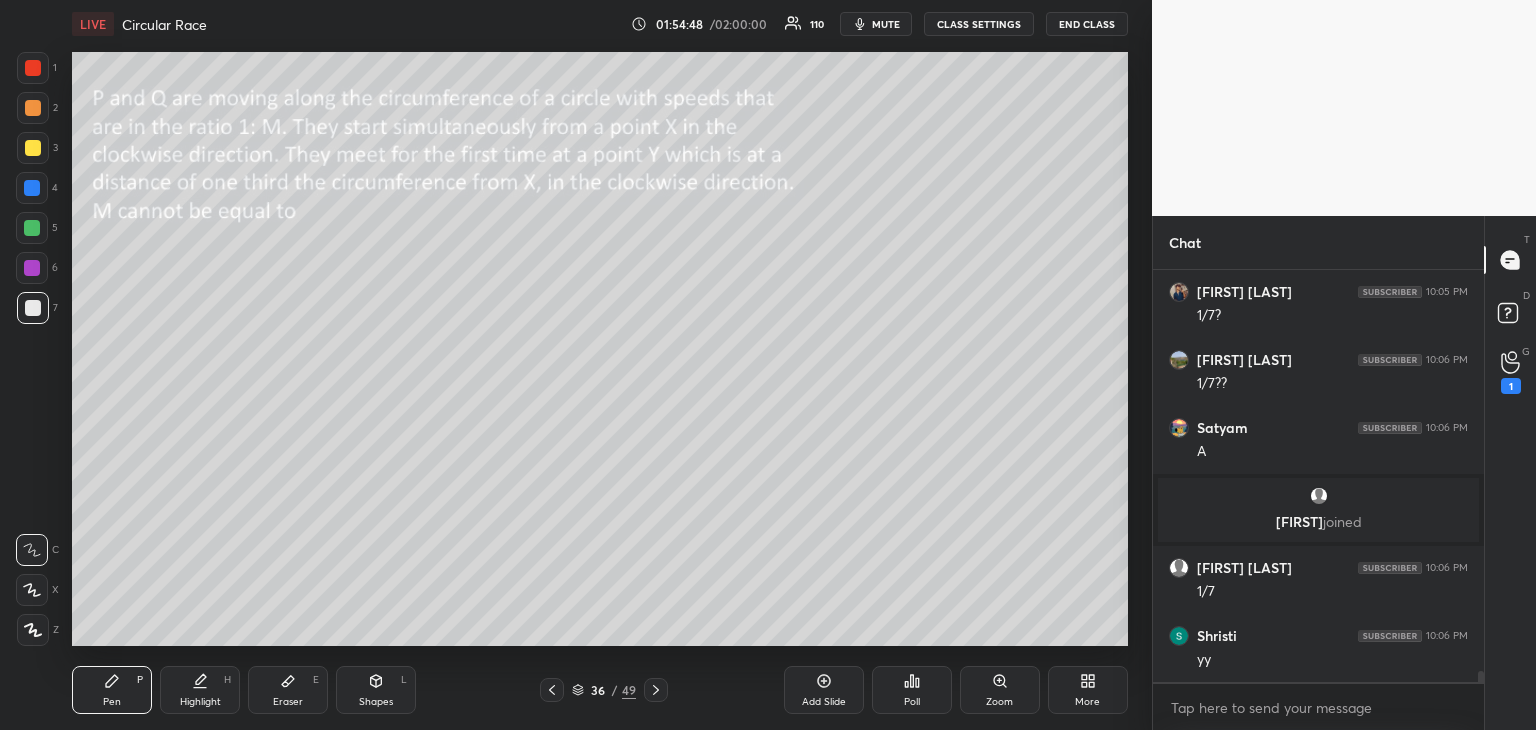 click at bounding box center (32, 188) 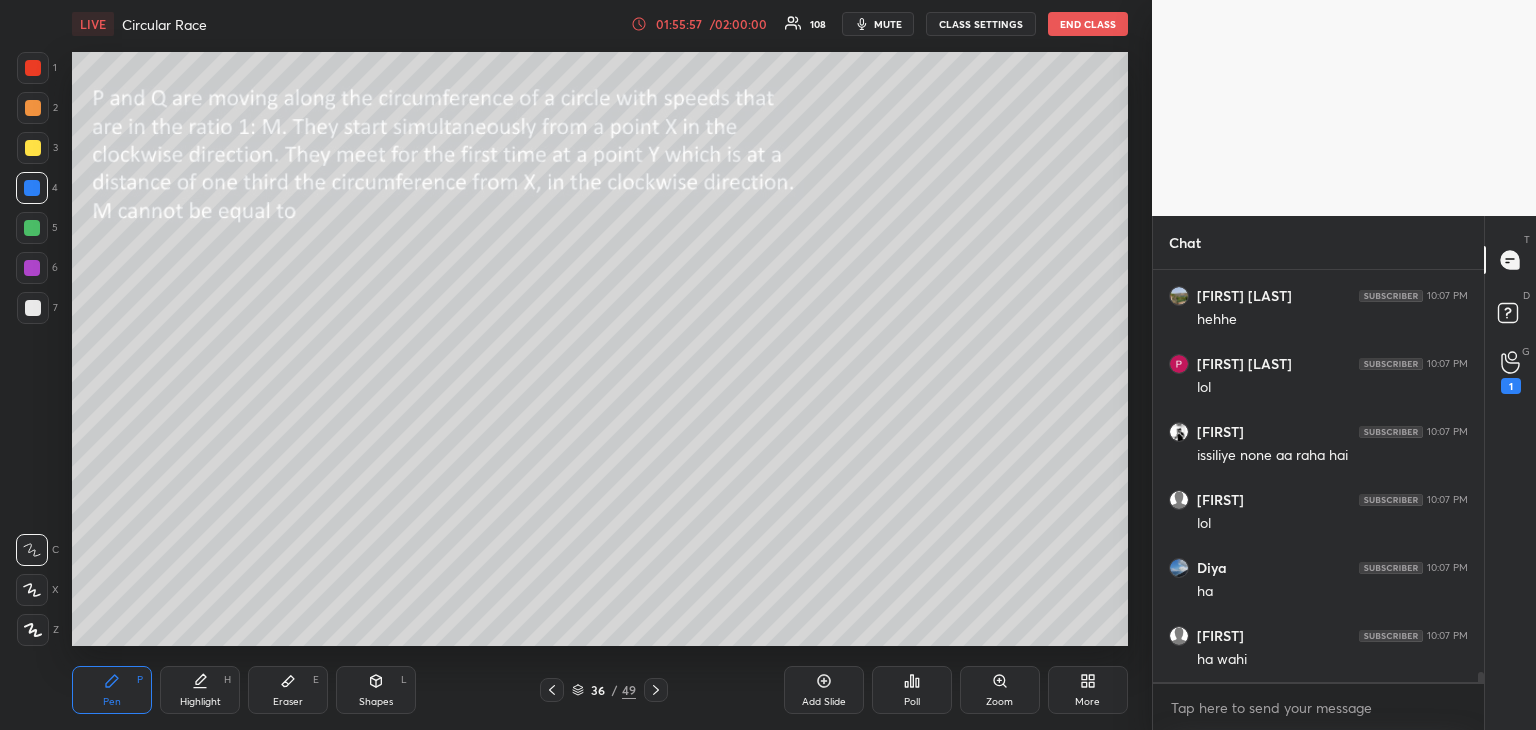 scroll, scrollTop: 15862, scrollLeft: 0, axis: vertical 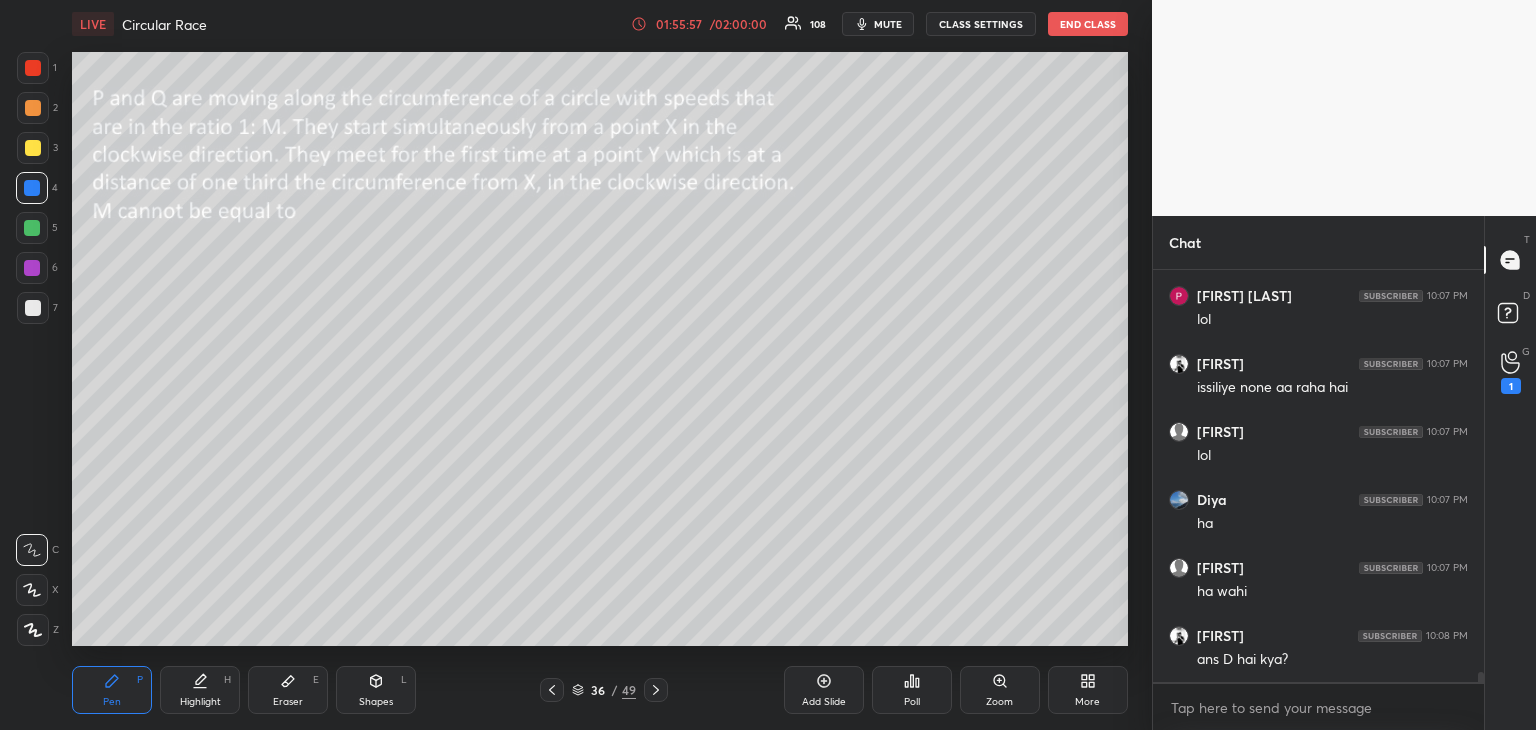 click at bounding box center (33, 308) 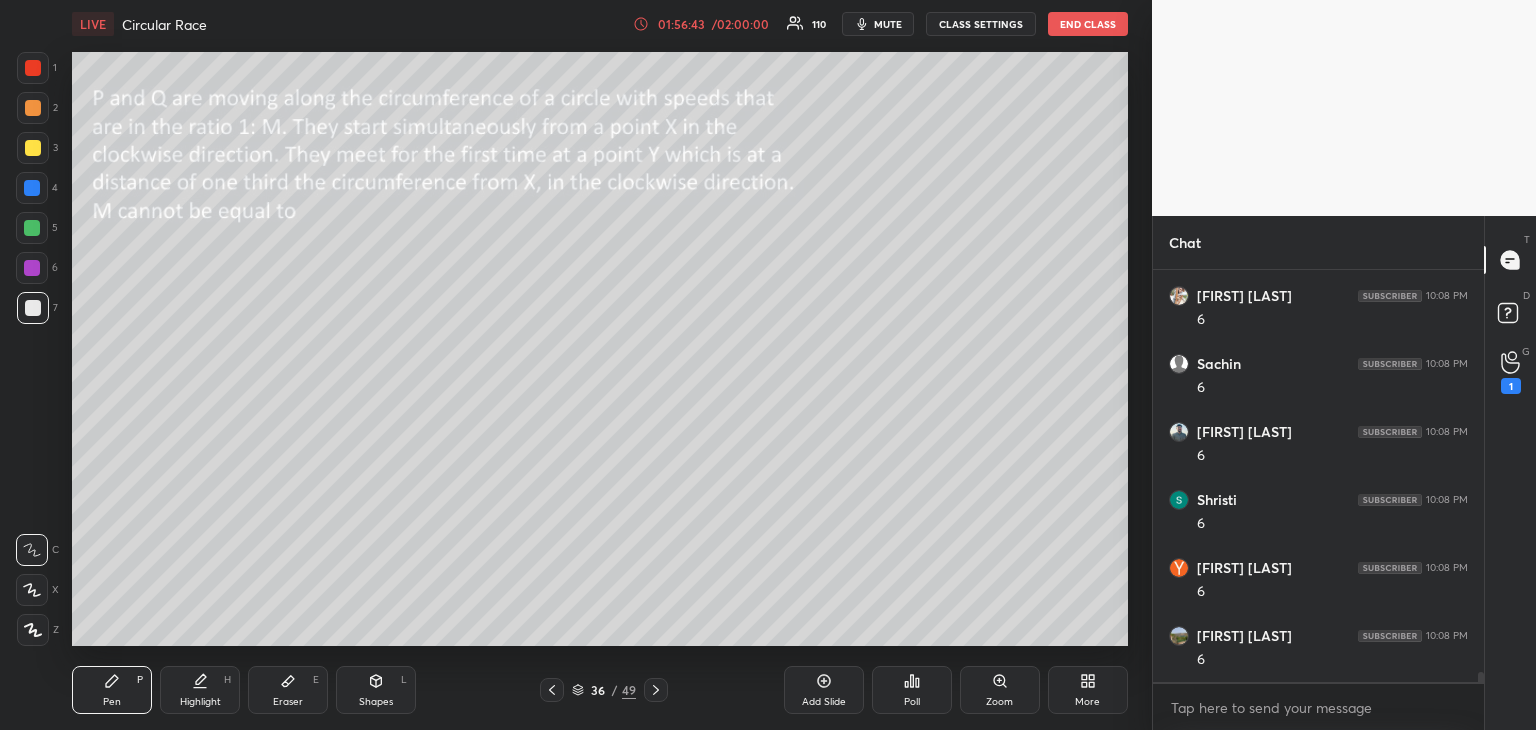 scroll, scrollTop: 16600, scrollLeft: 0, axis: vertical 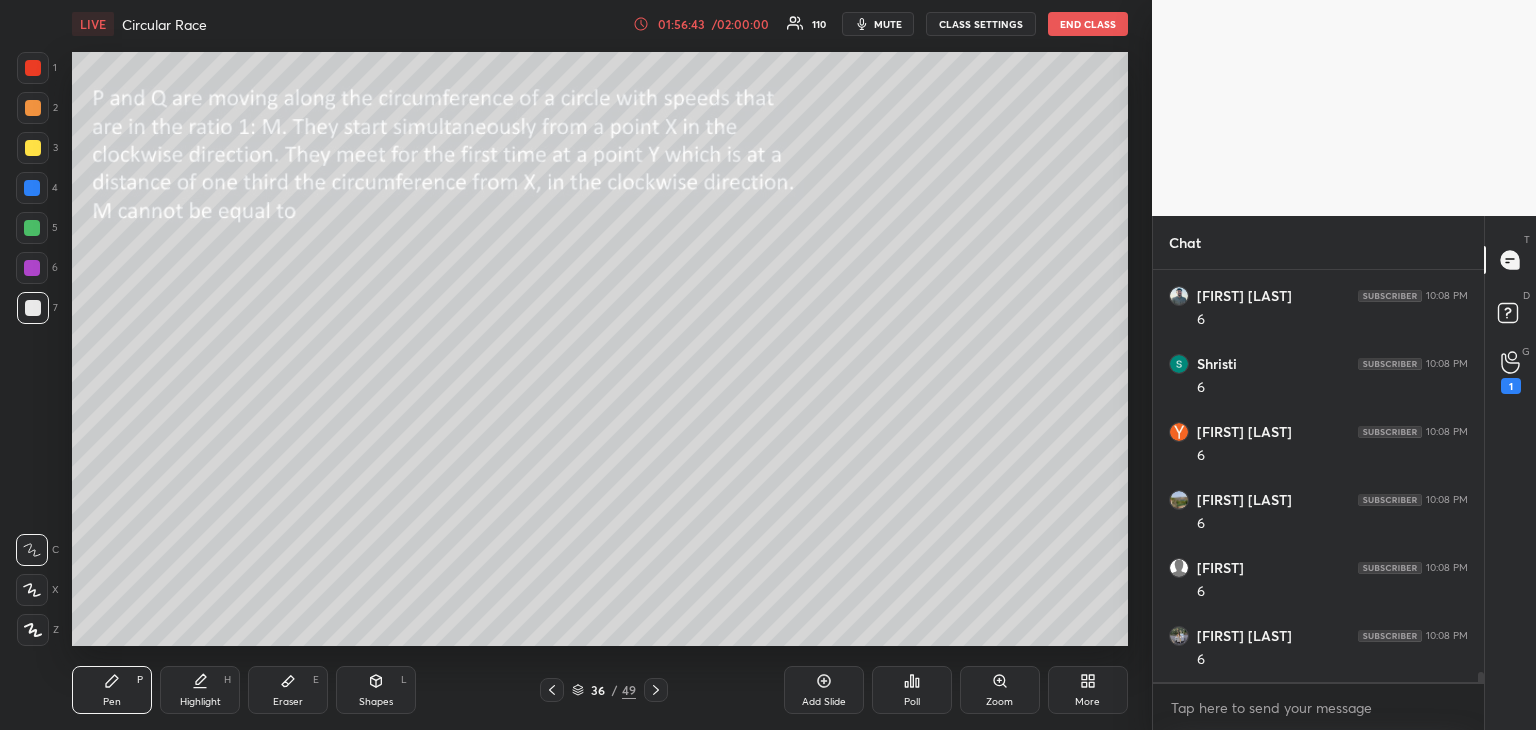 click at bounding box center [33, 148] 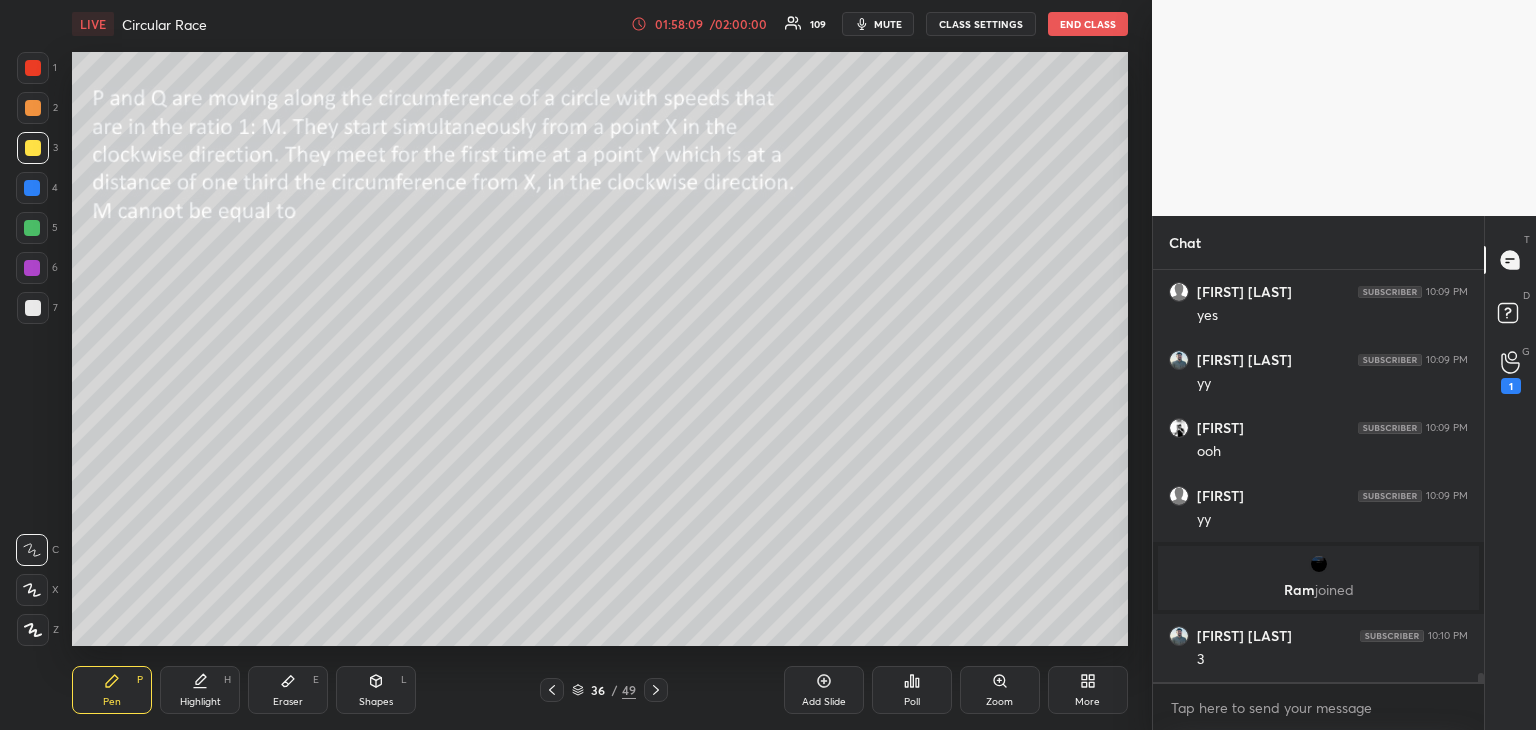 scroll, scrollTop: 18002, scrollLeft: 0, axis: vertical 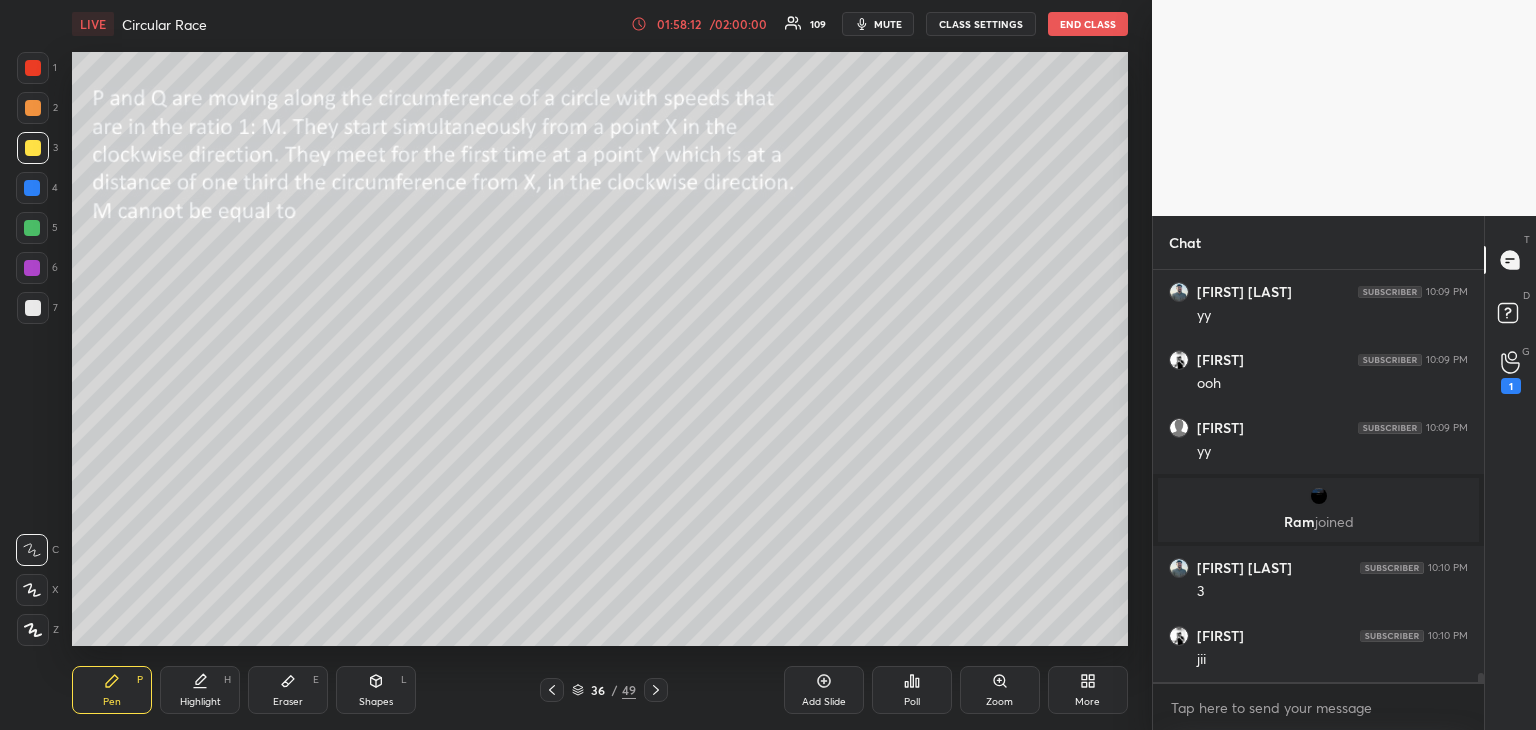 click on "Setting up your live class Poll for   secs No correct answer Start poll" at bounding box center [600, 349] 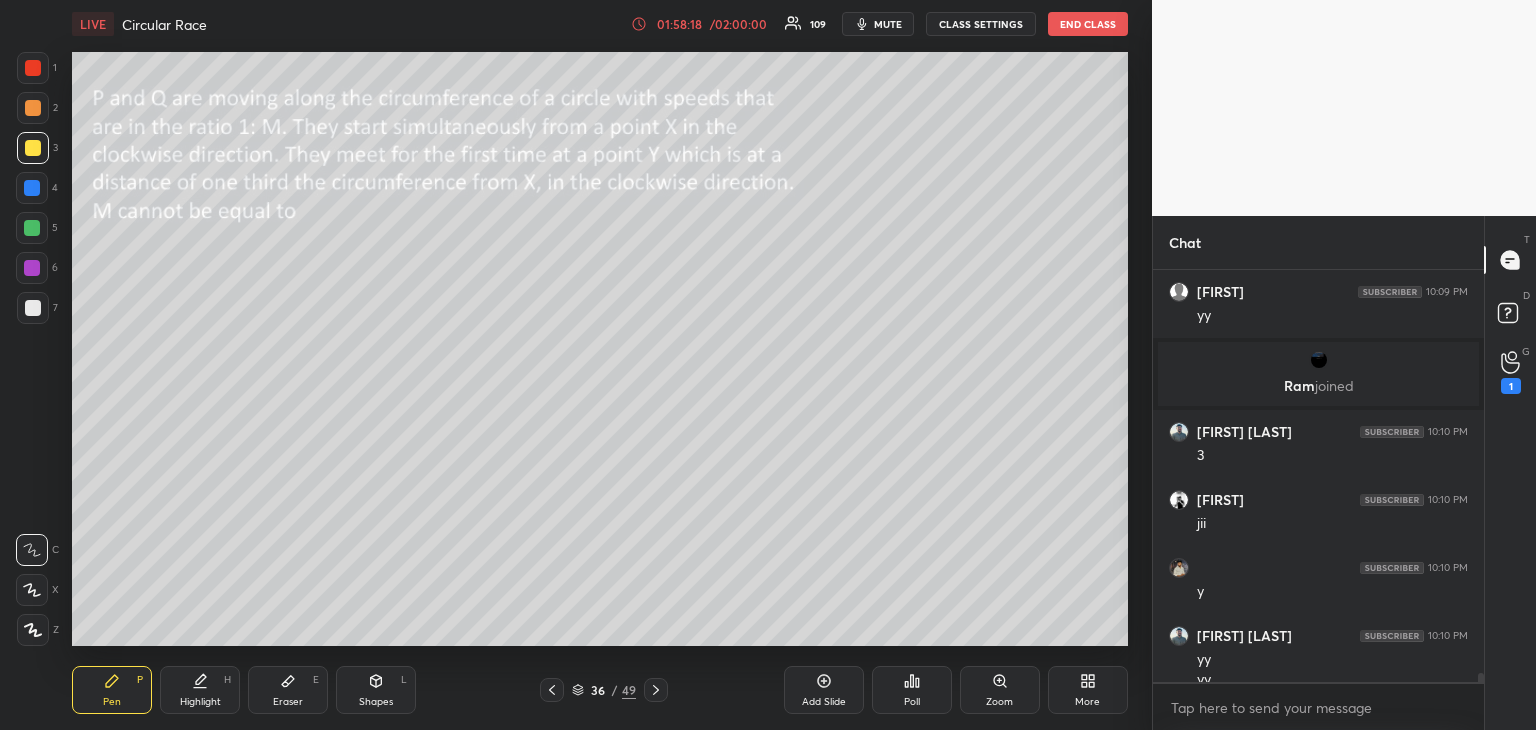 scroll, scrollTop: 18158, scrollLeft: 0, axis: vertical 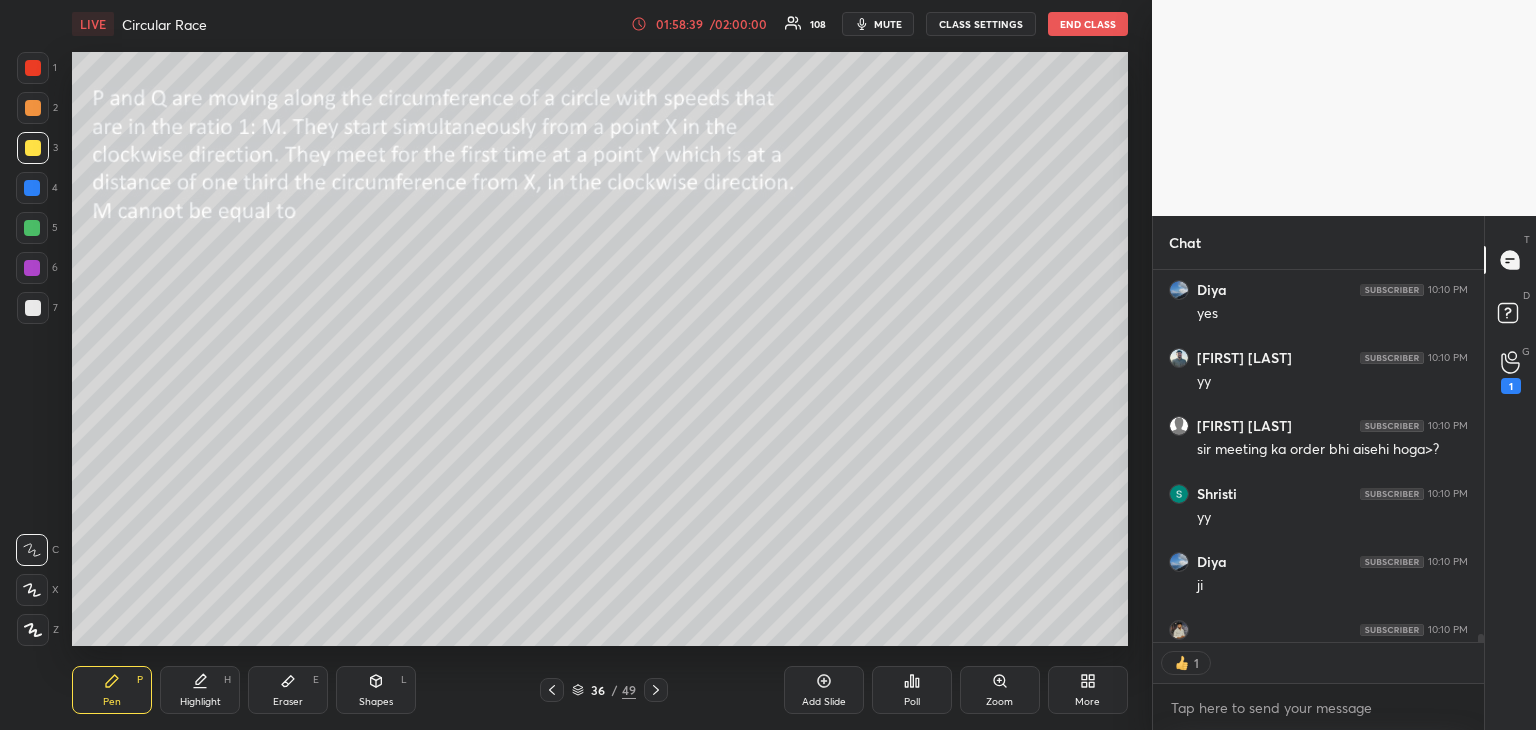 click at bounding box center (33, 108) 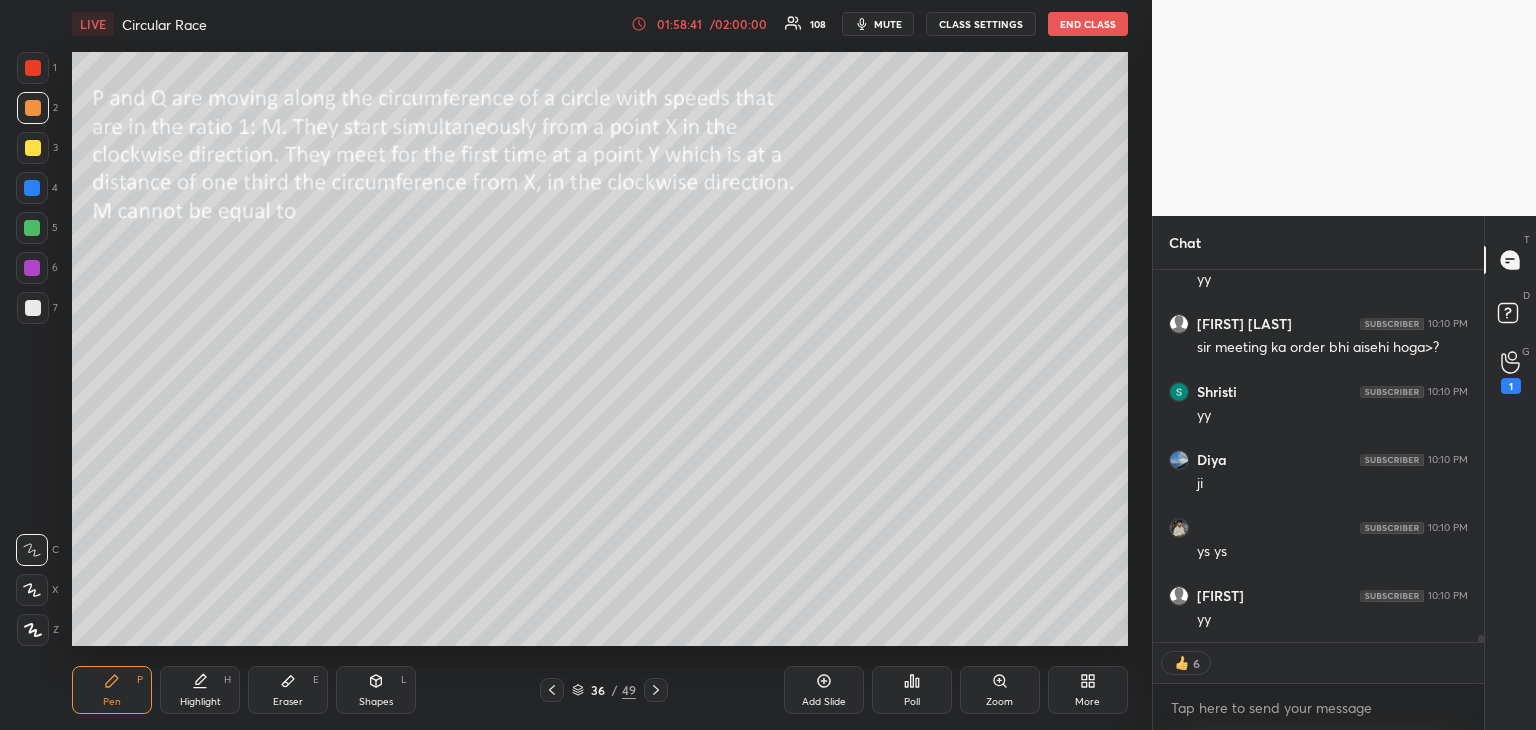 scroll, scrollTop: 18814, scrollLeft: 0, axis: vertical 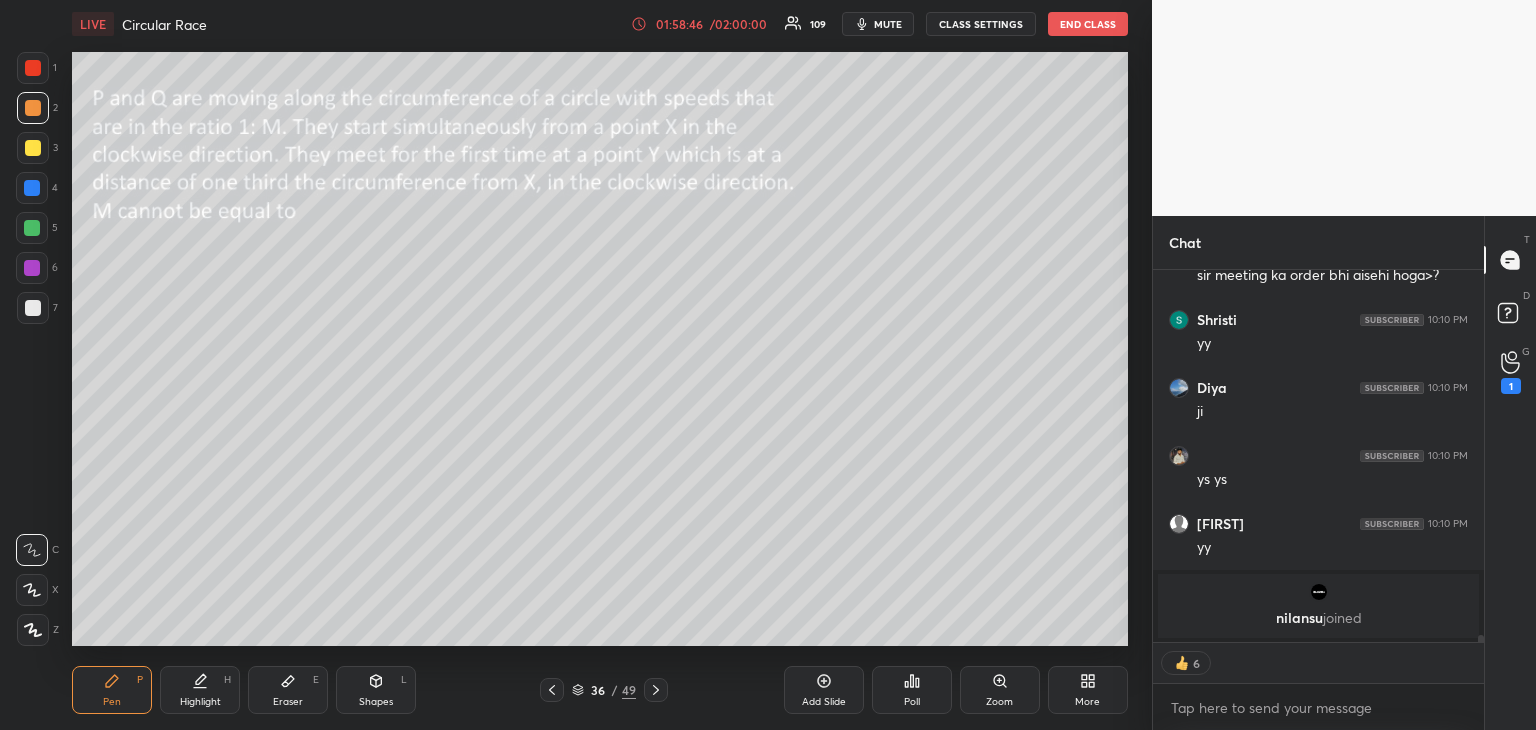click at bounding box center (32, 188) 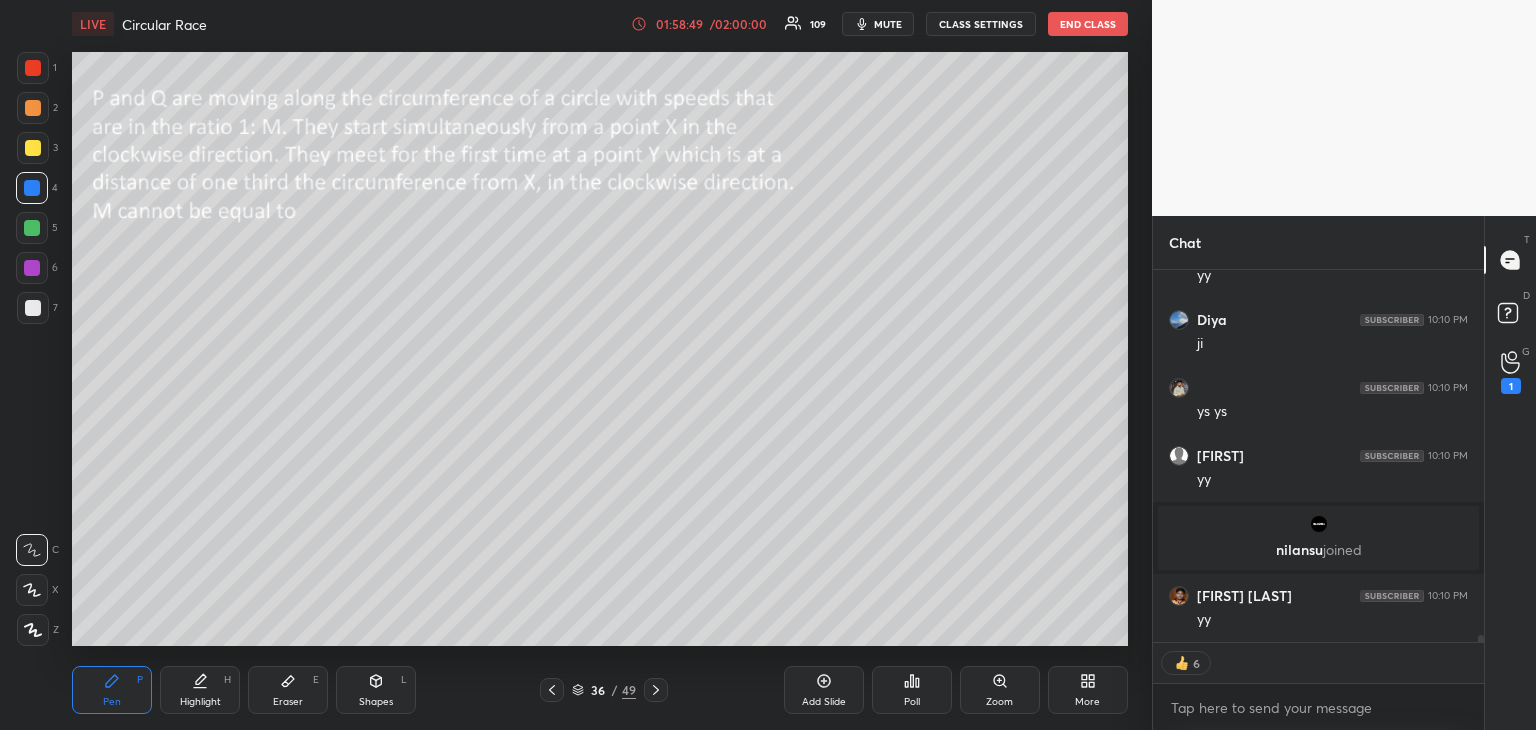 scroll, scrollTop: 18716, scrollLeft: 0, axis: vertical 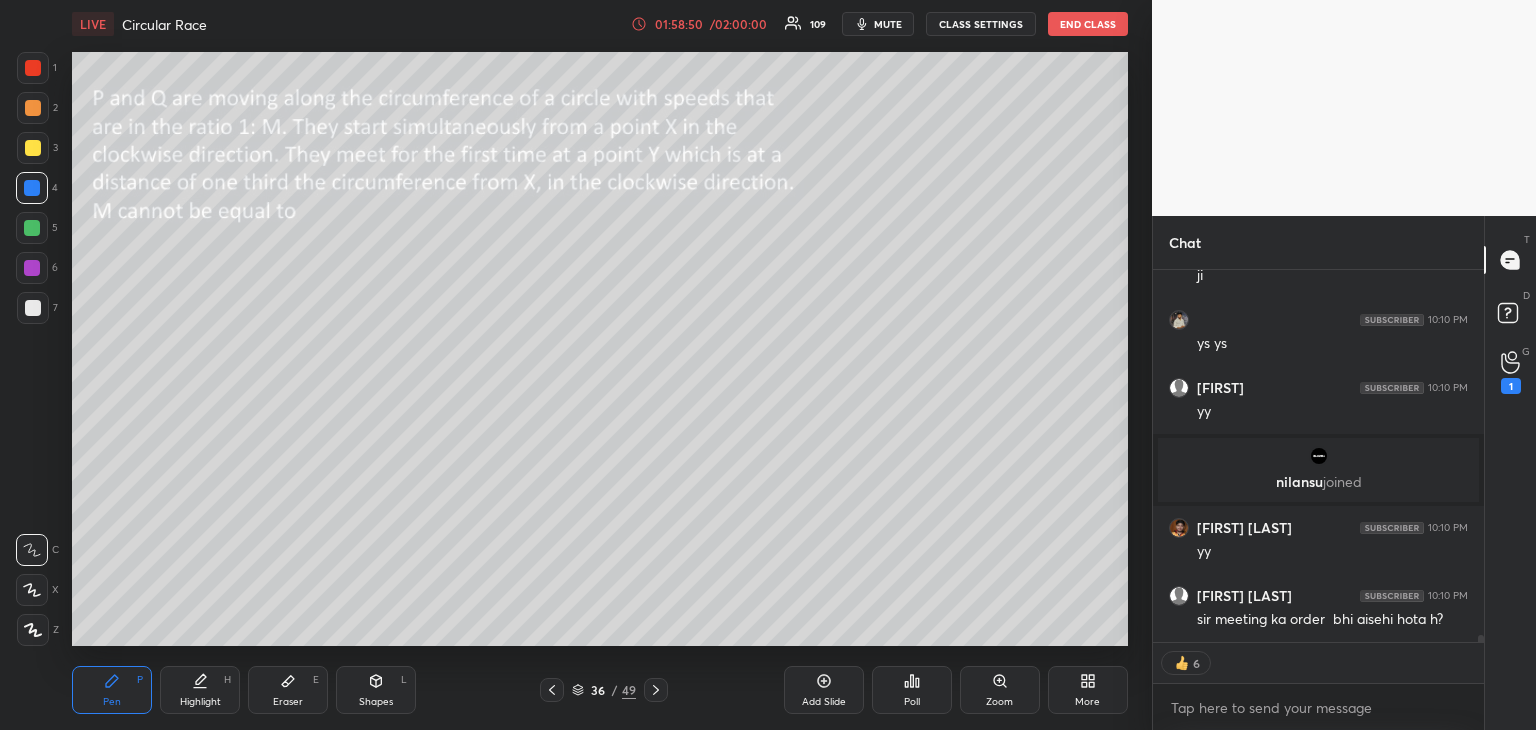click on "Add Slide" at bounding box center [824, 702] 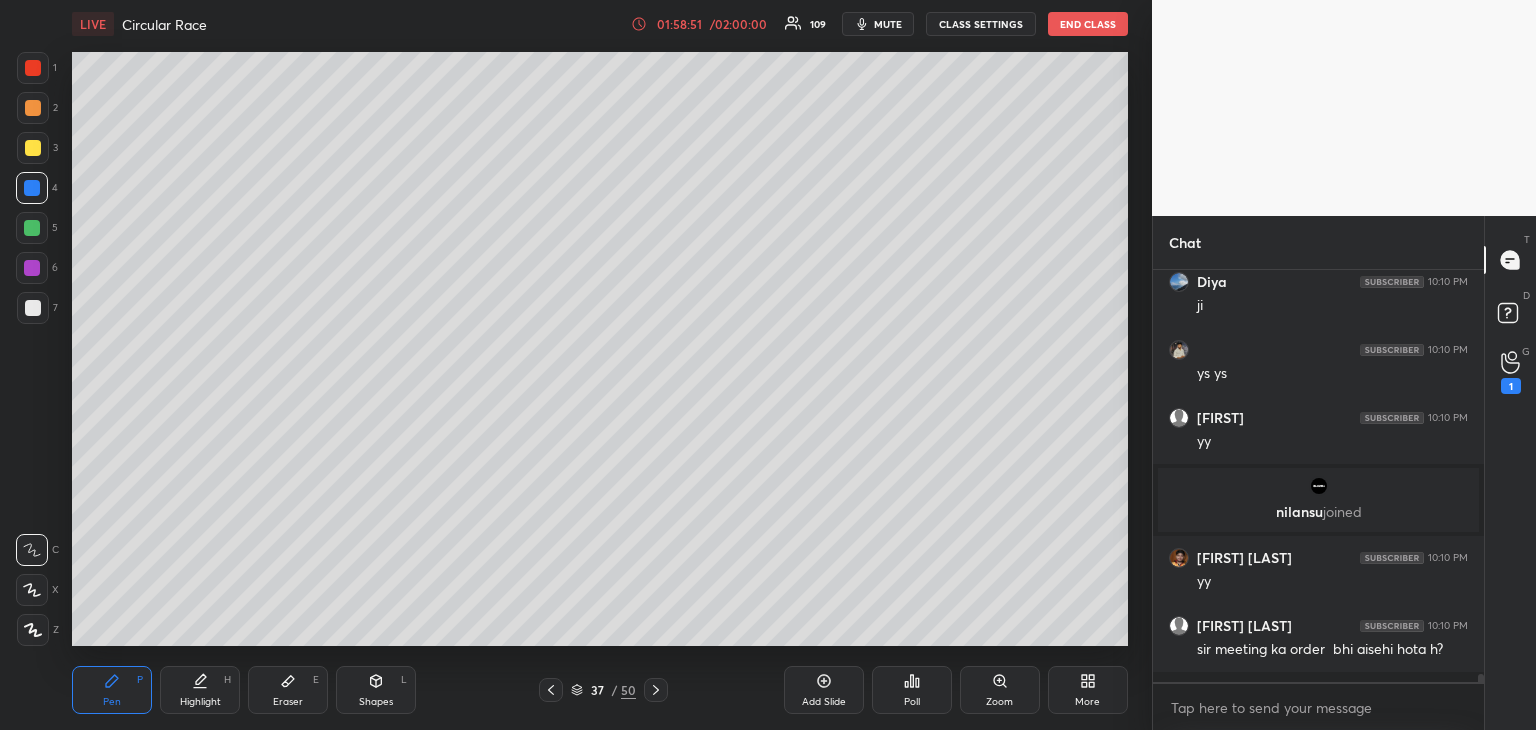 scroll, scrollTop: 5, scrollLeft: 6, axis: both 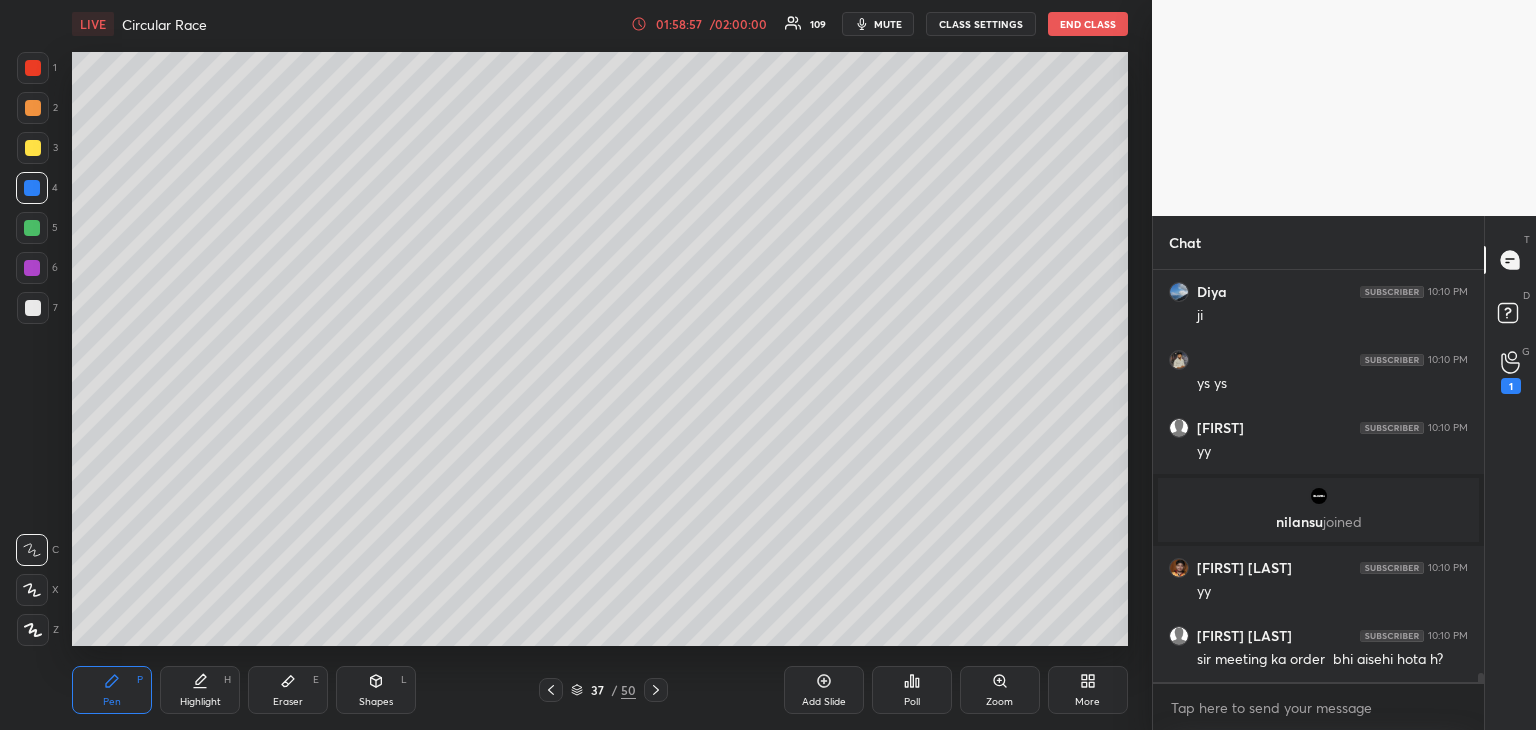 click 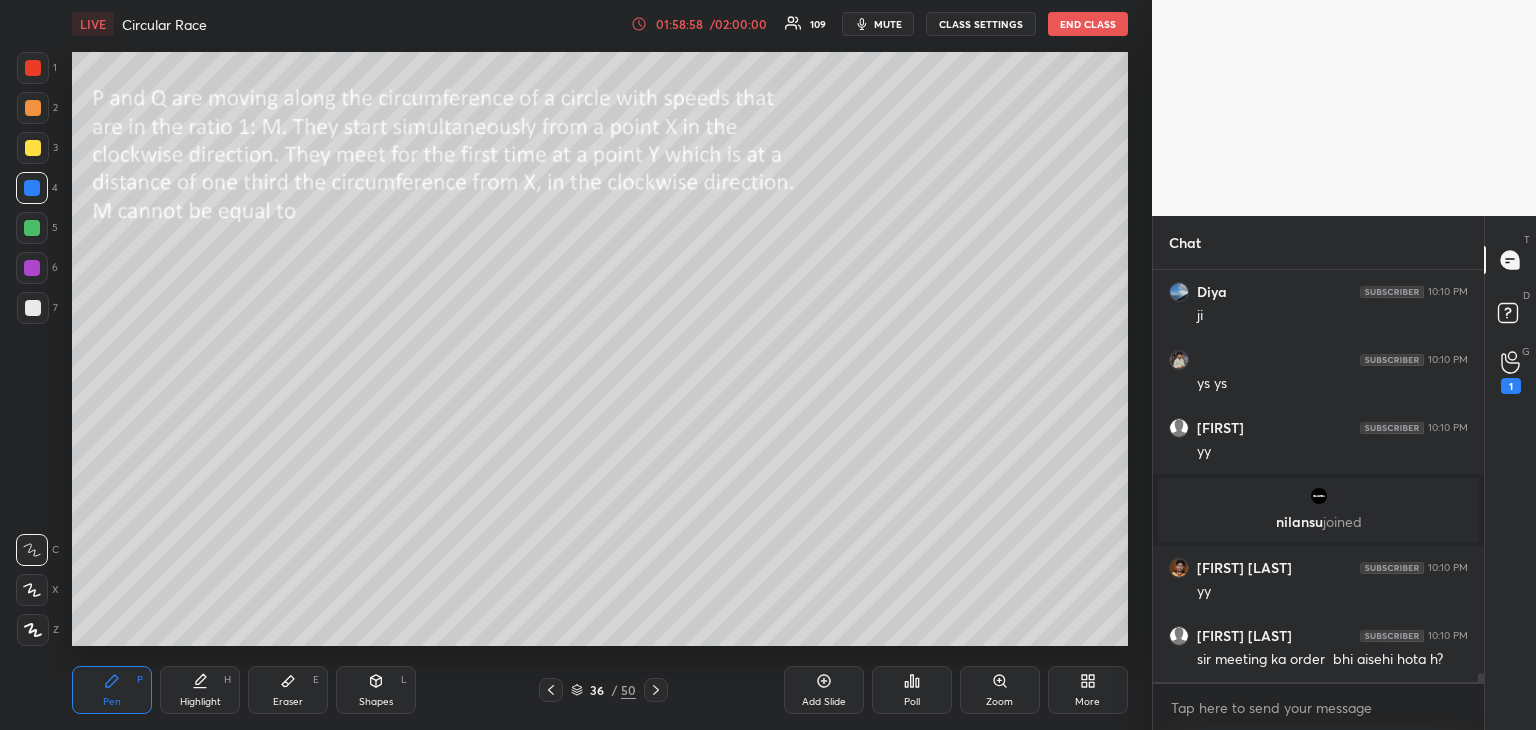 click 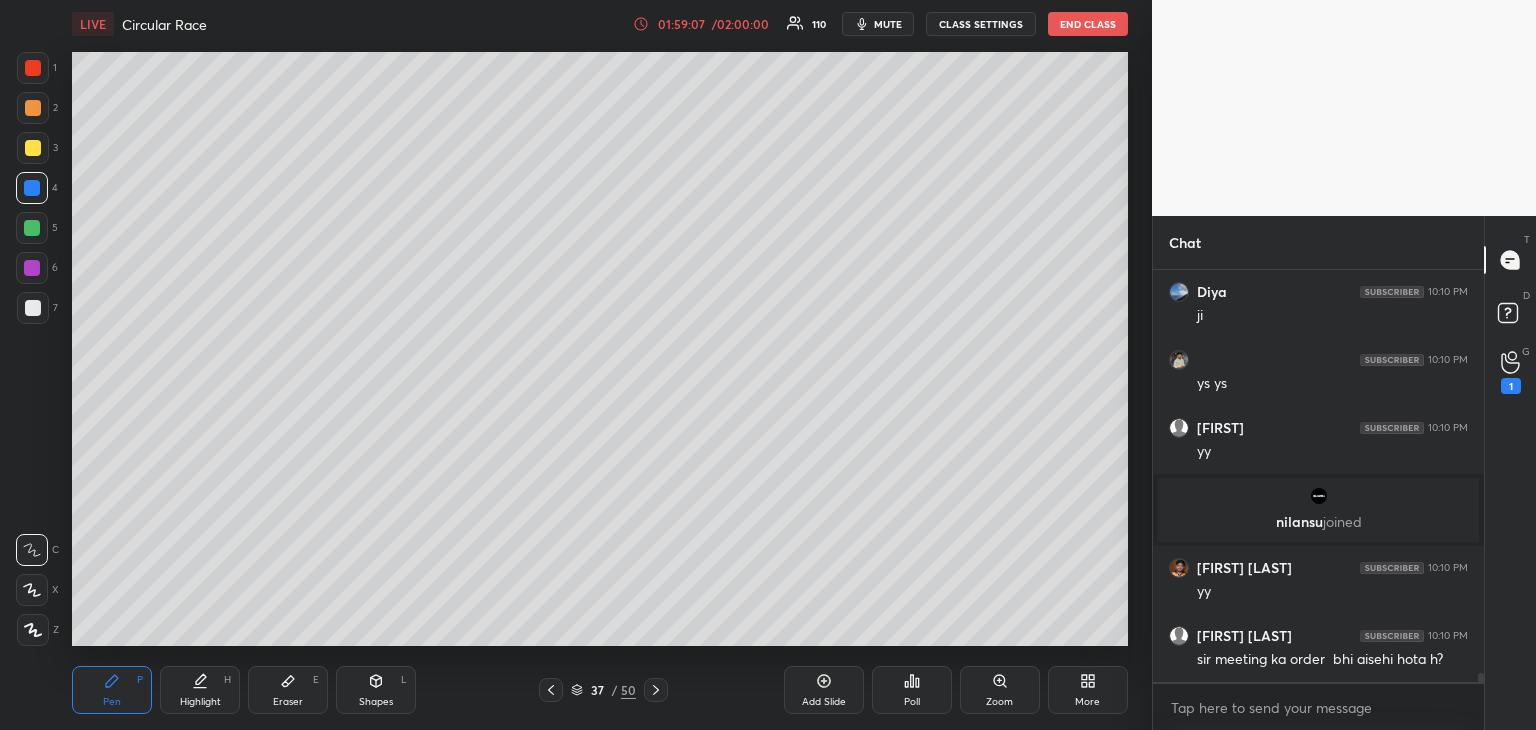 scroll, scrollTop: 18748, scrollLeft: 0, axis: vertical 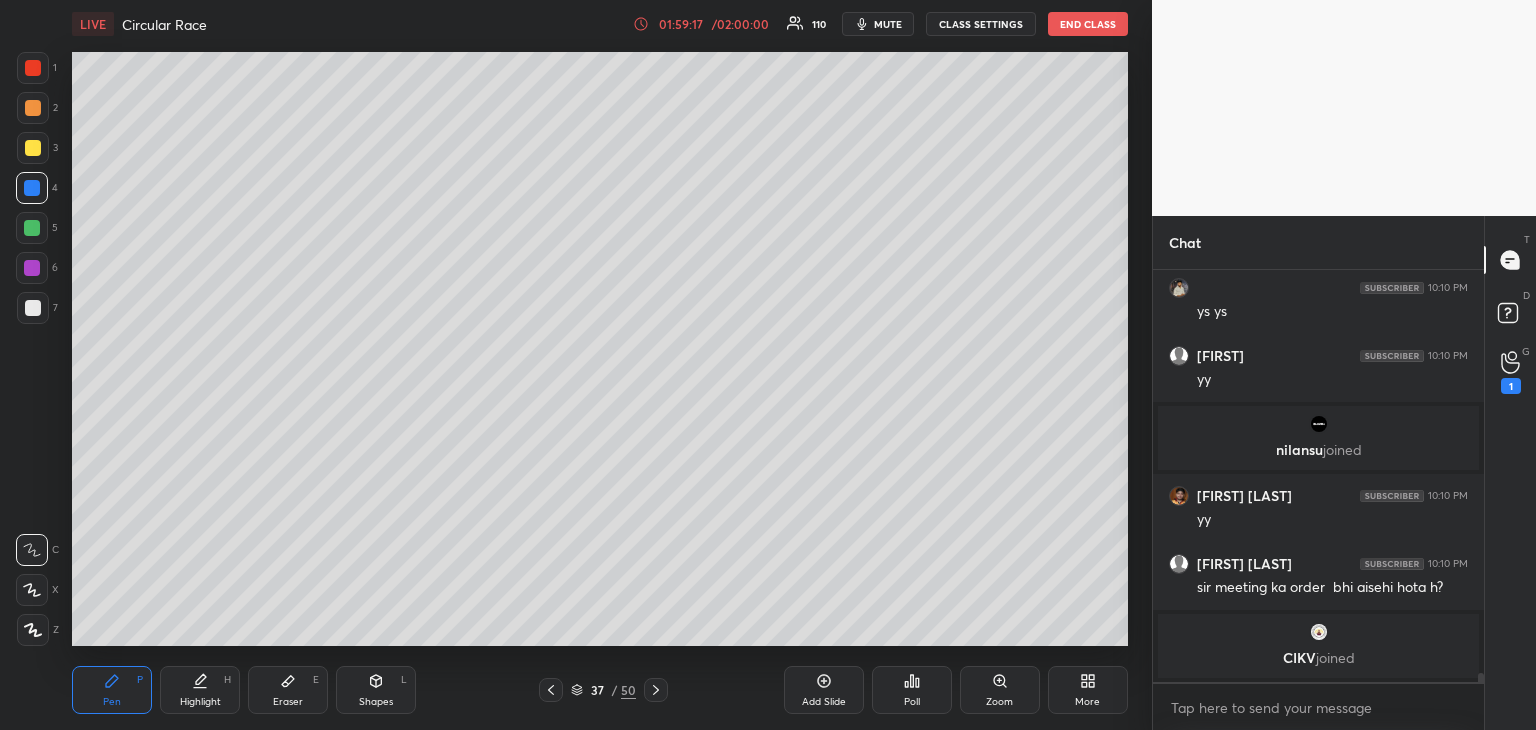 click at bounding box center [32, 268] 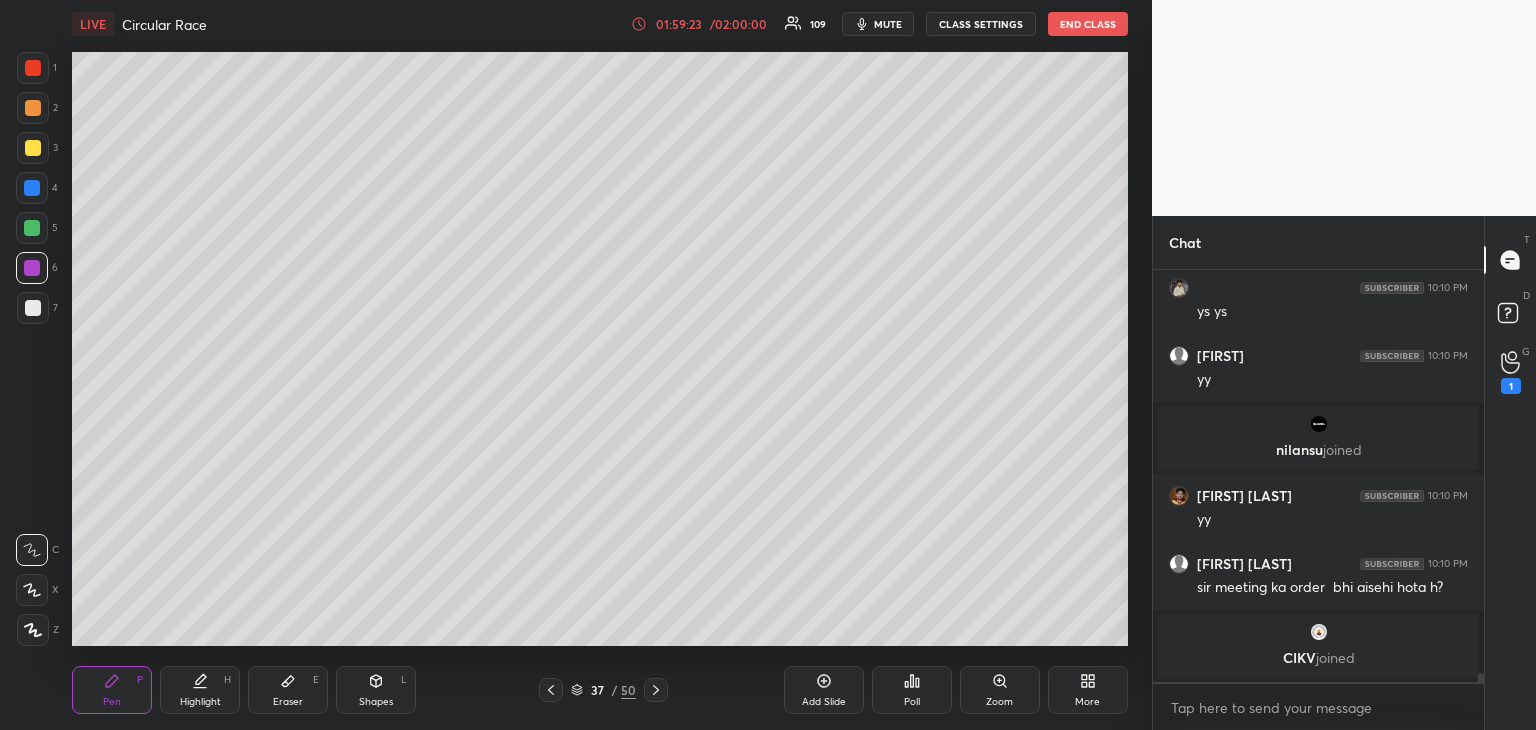 click 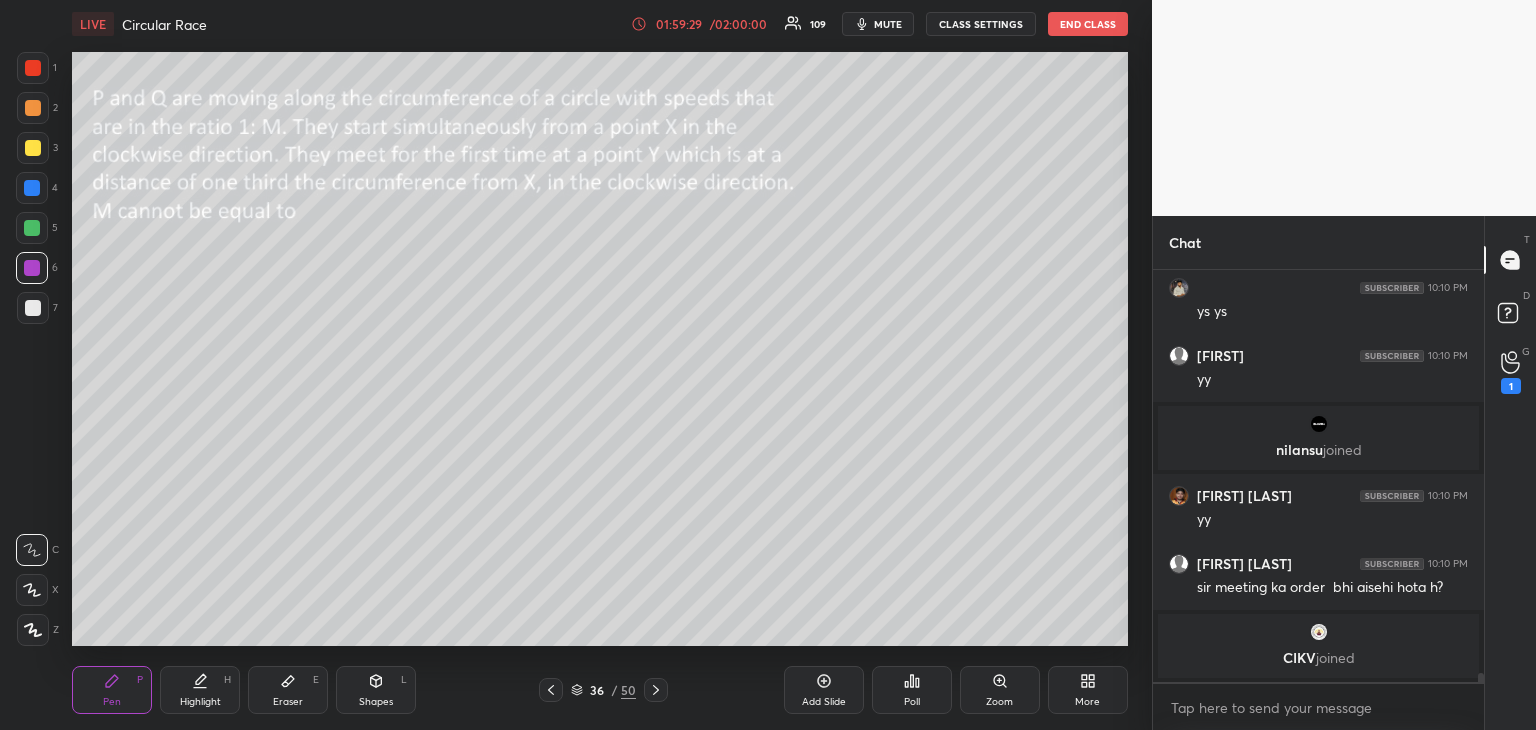 click at bounding box center (656, 690) 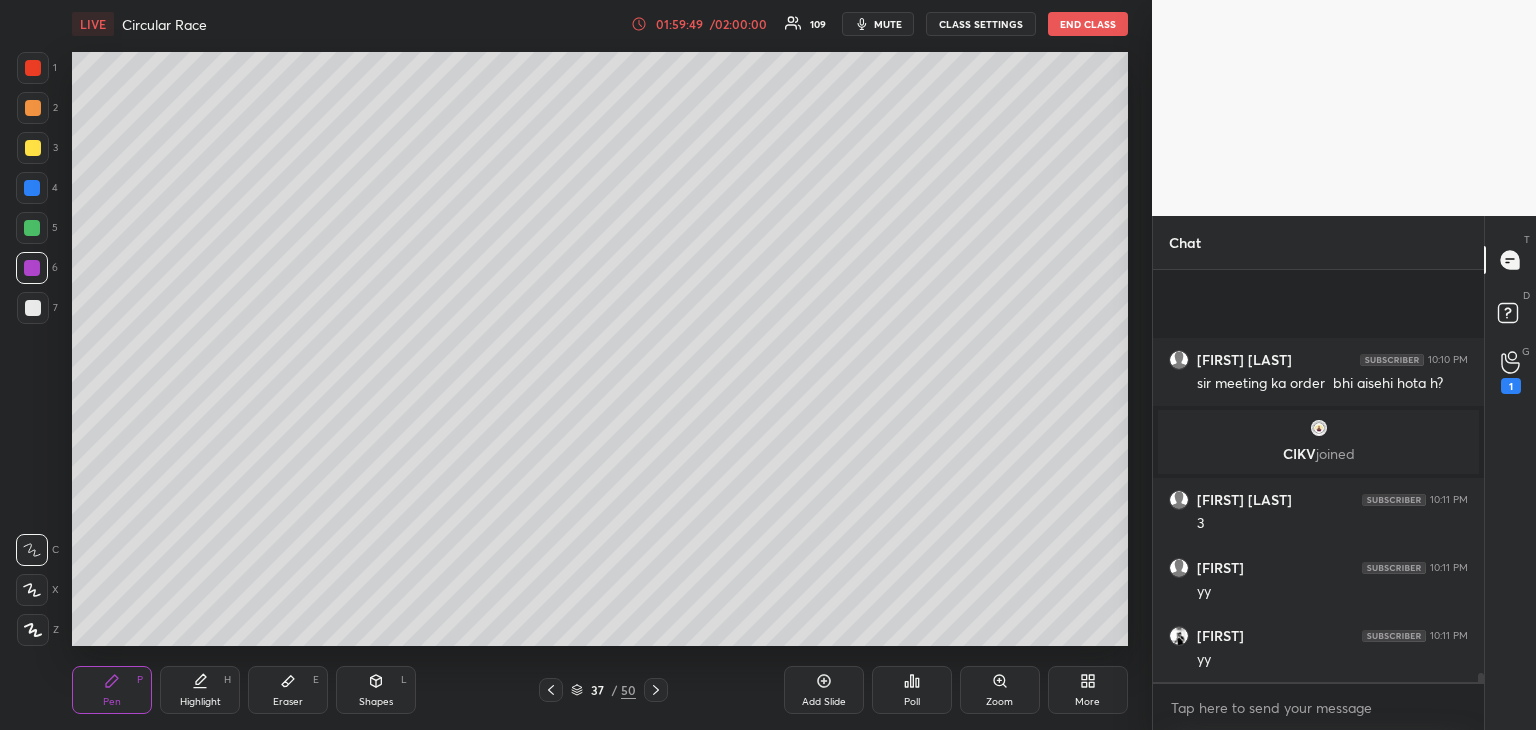 scroll, scrollTop: 19084, scrollLeft: 0, axis: vertical 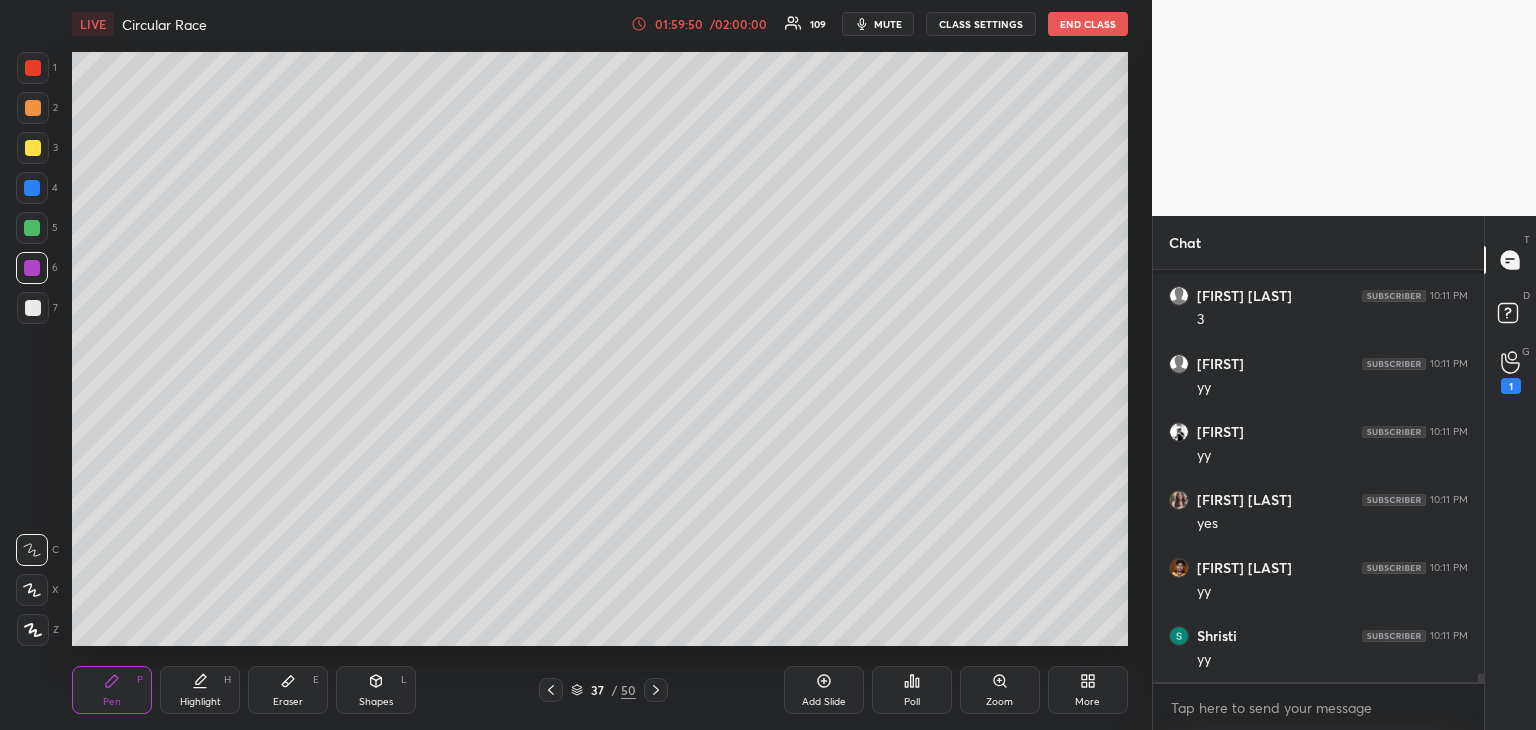 click at bounding box center [32, 228] 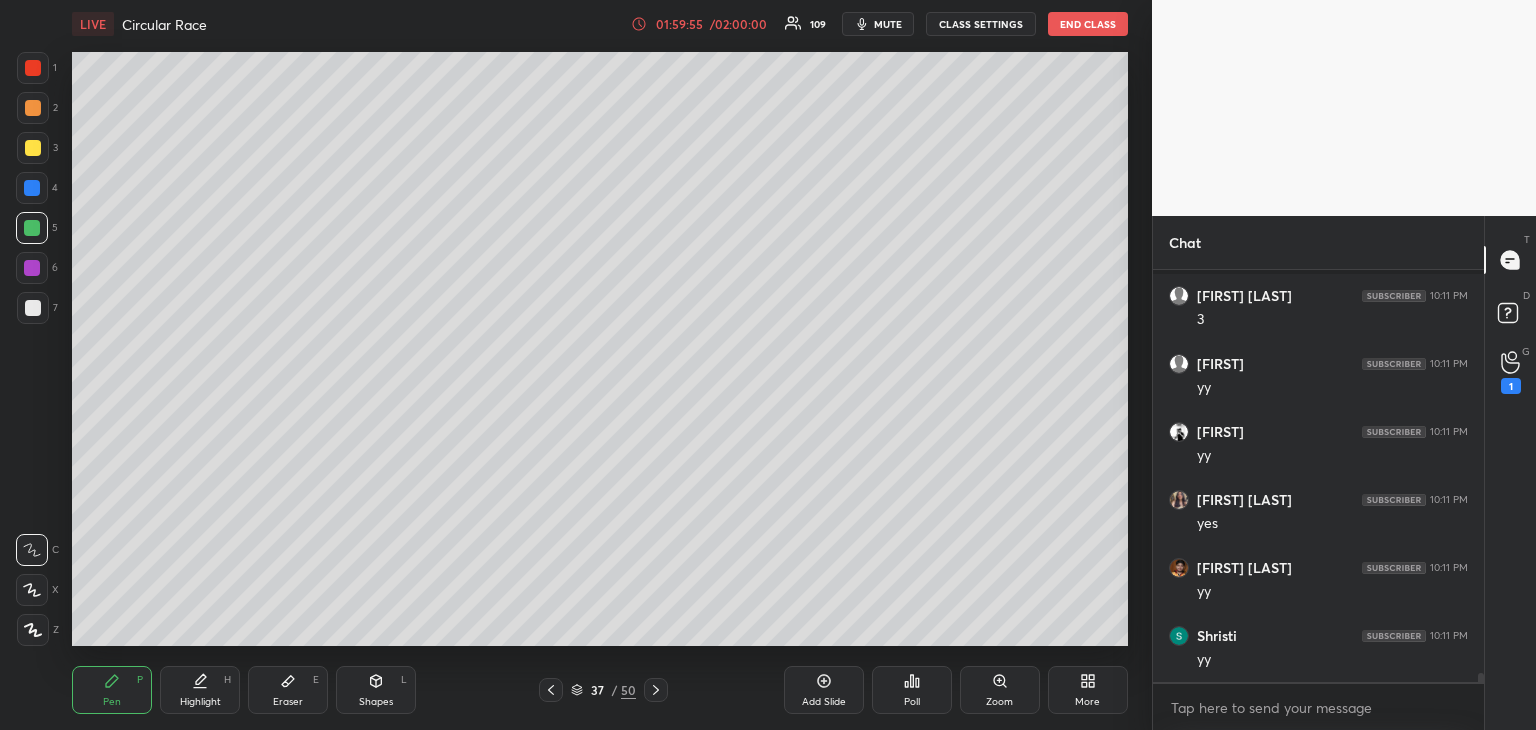 scroll, scrollTop: 366, scrollLeft: 325, axis: both 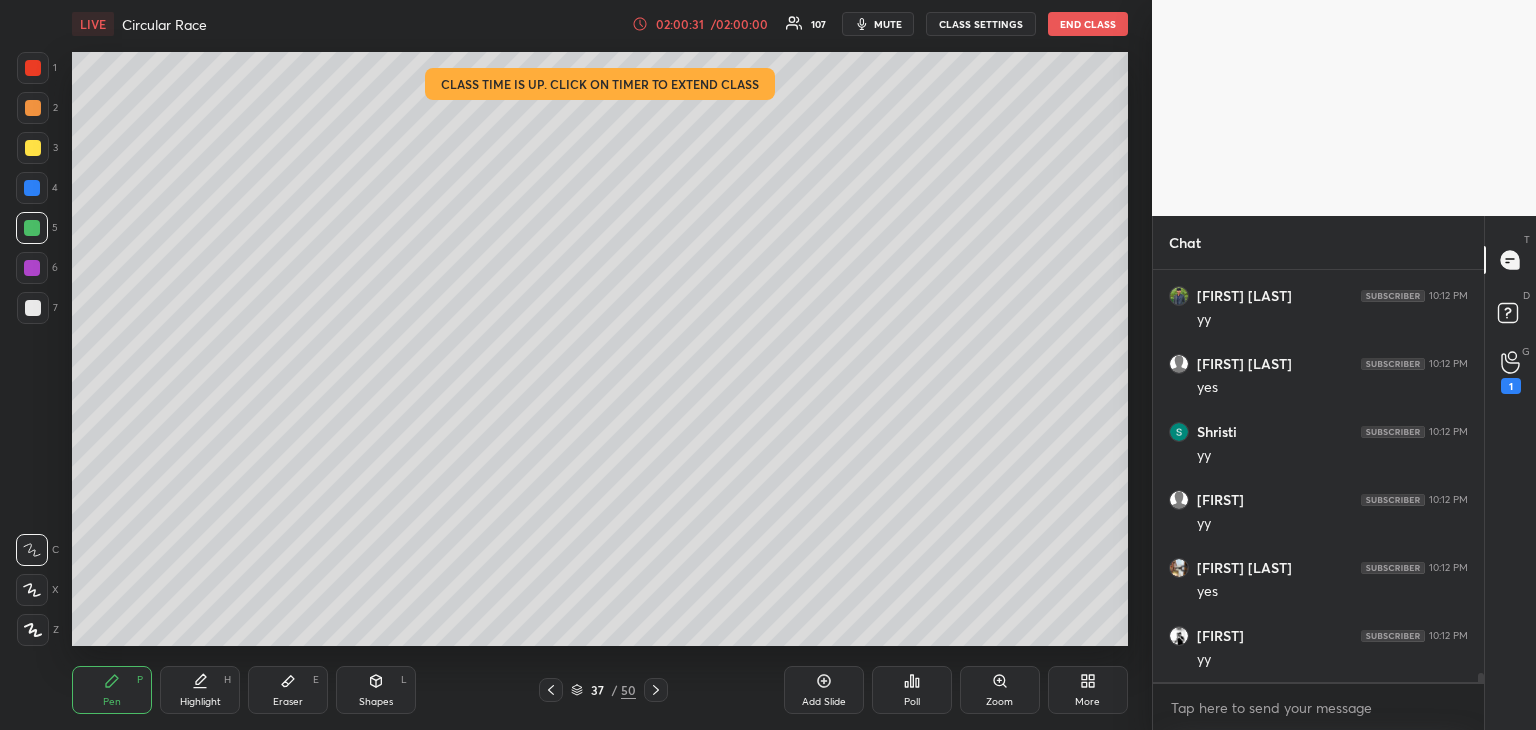 click at bounding box center (32, 188) 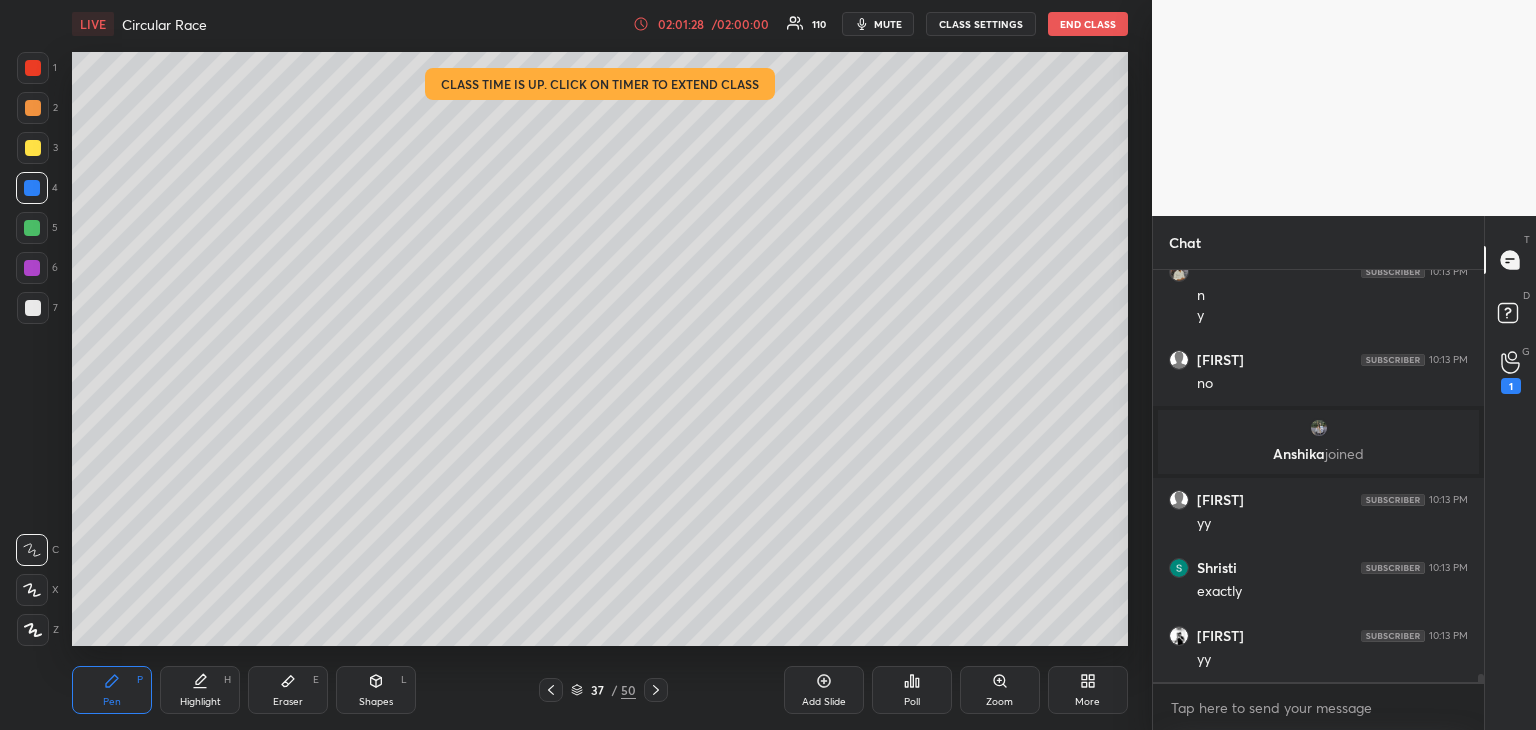 scroll, scrollTop: 20694, scrollLeft: 0, axis: vertical 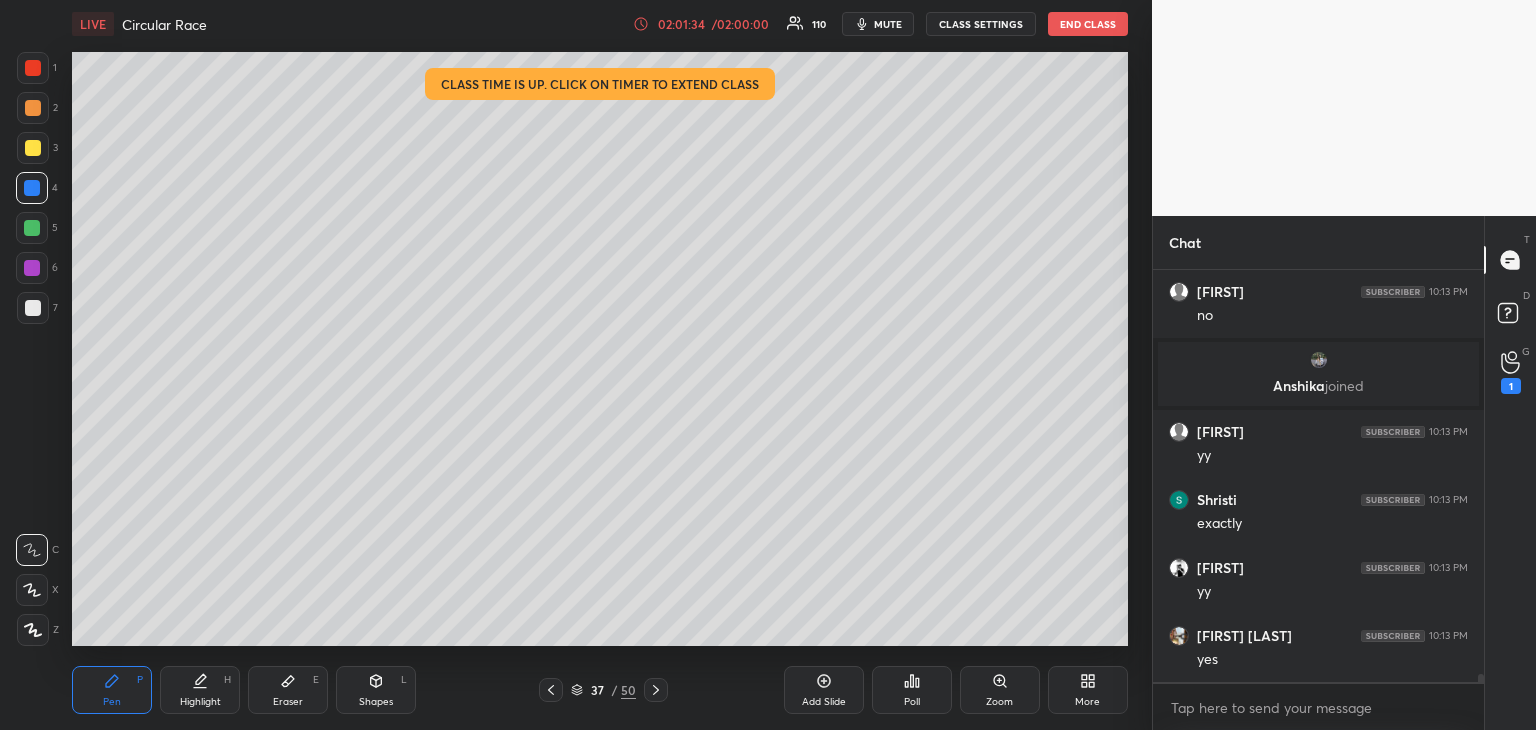 click at bounding box center [32, 228] 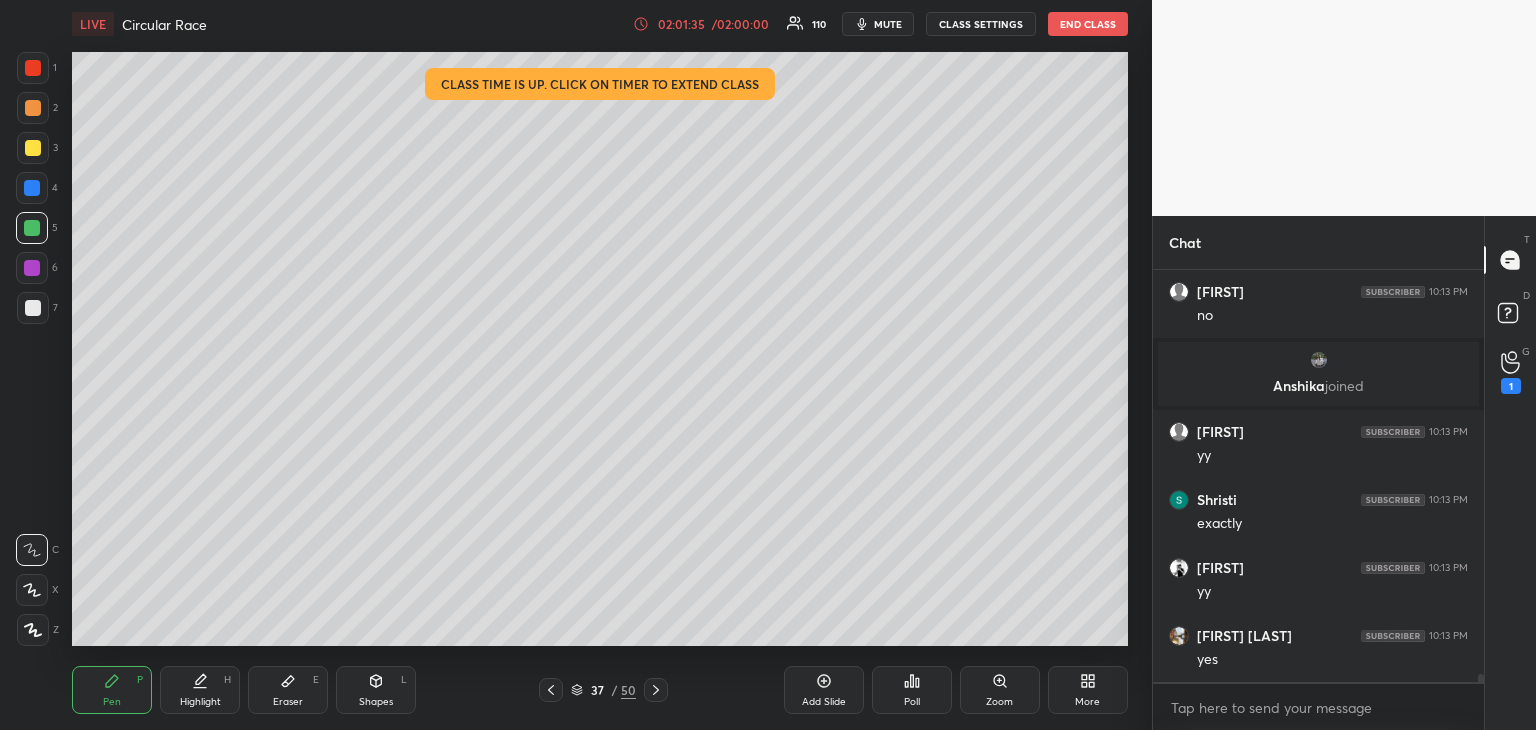scroll, scrollTop: 20762, scrollLeft: 0, axis: vertical 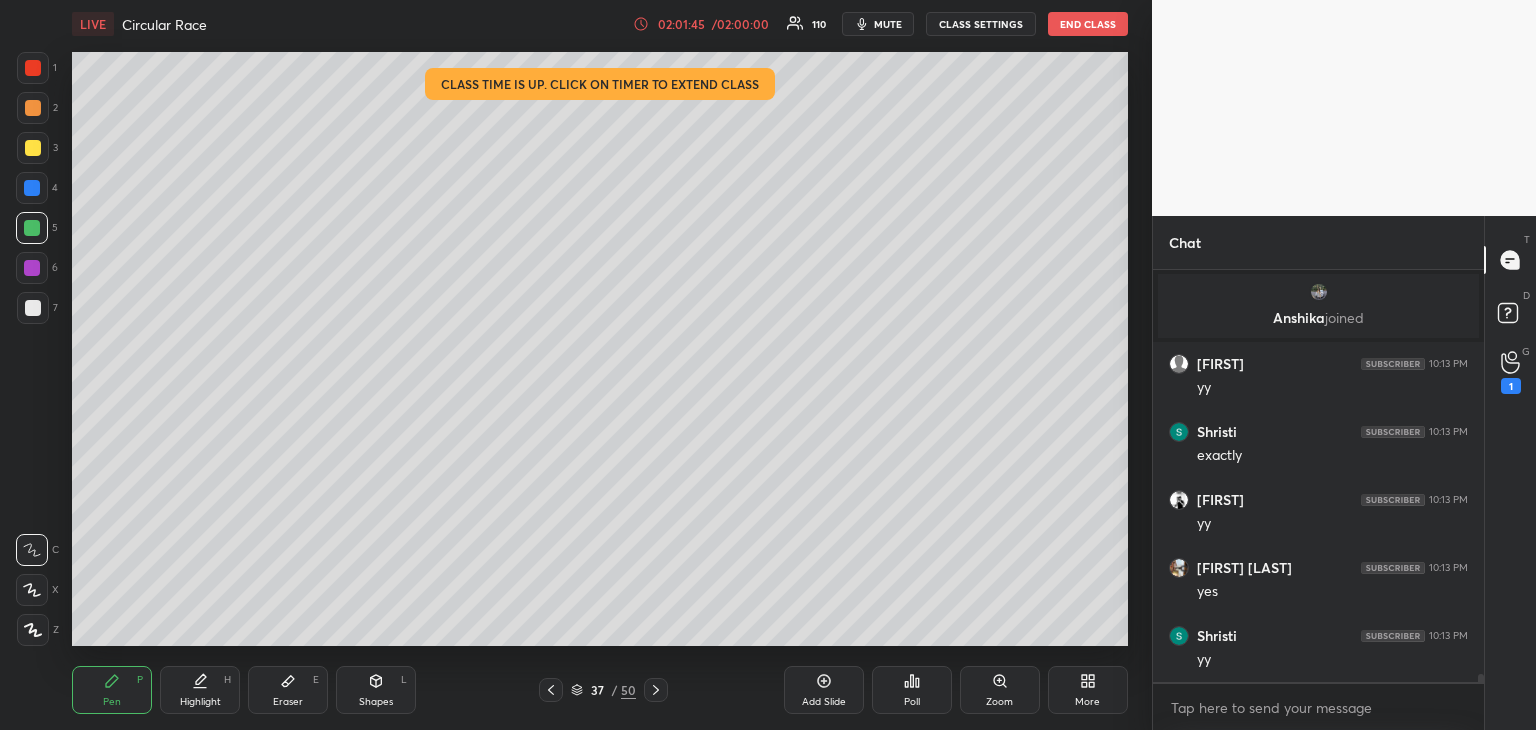 click at bounding box center [33, 308] 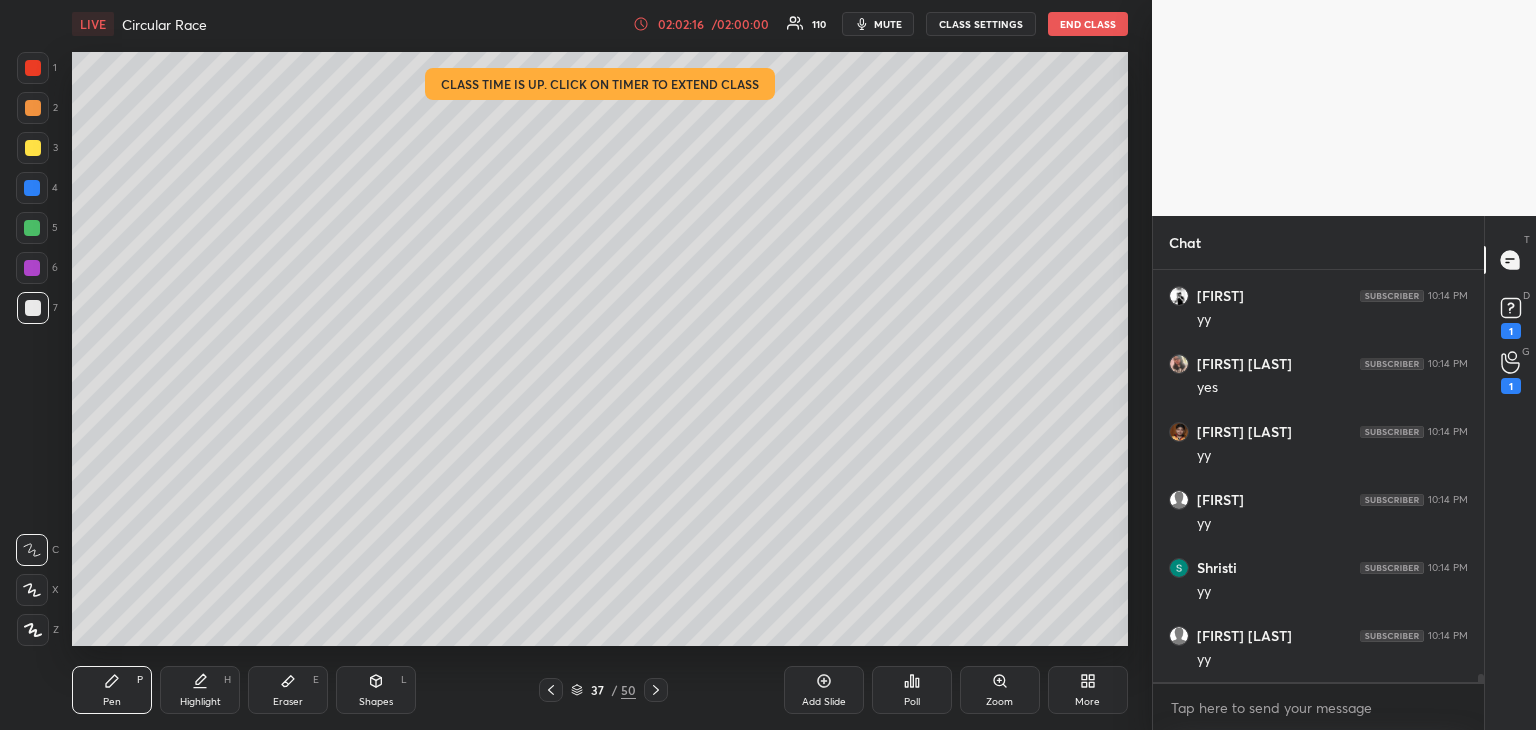 scroll, scrollTop: 21254, scrollLeft: 0, axis: vertical 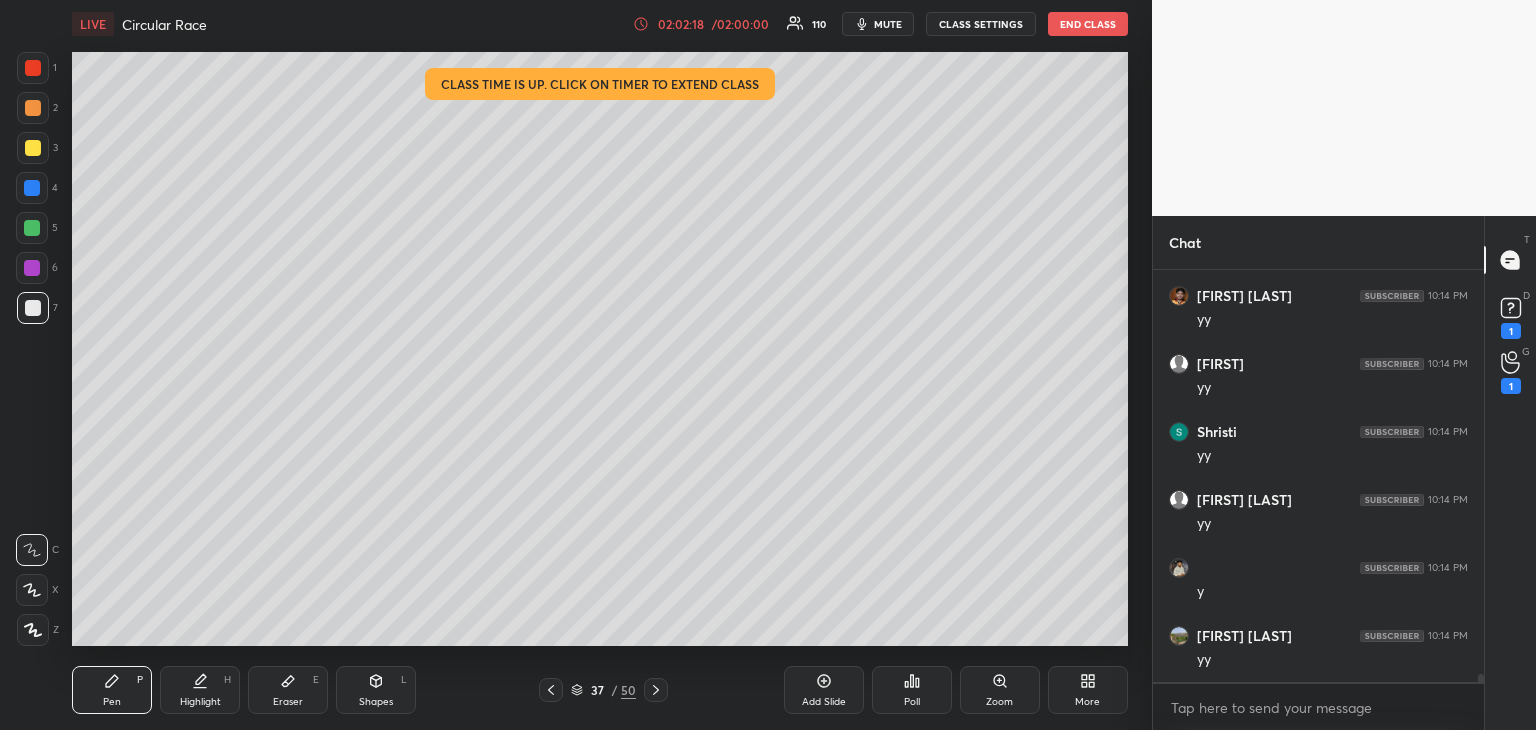 click at bounding box center [32, 268] 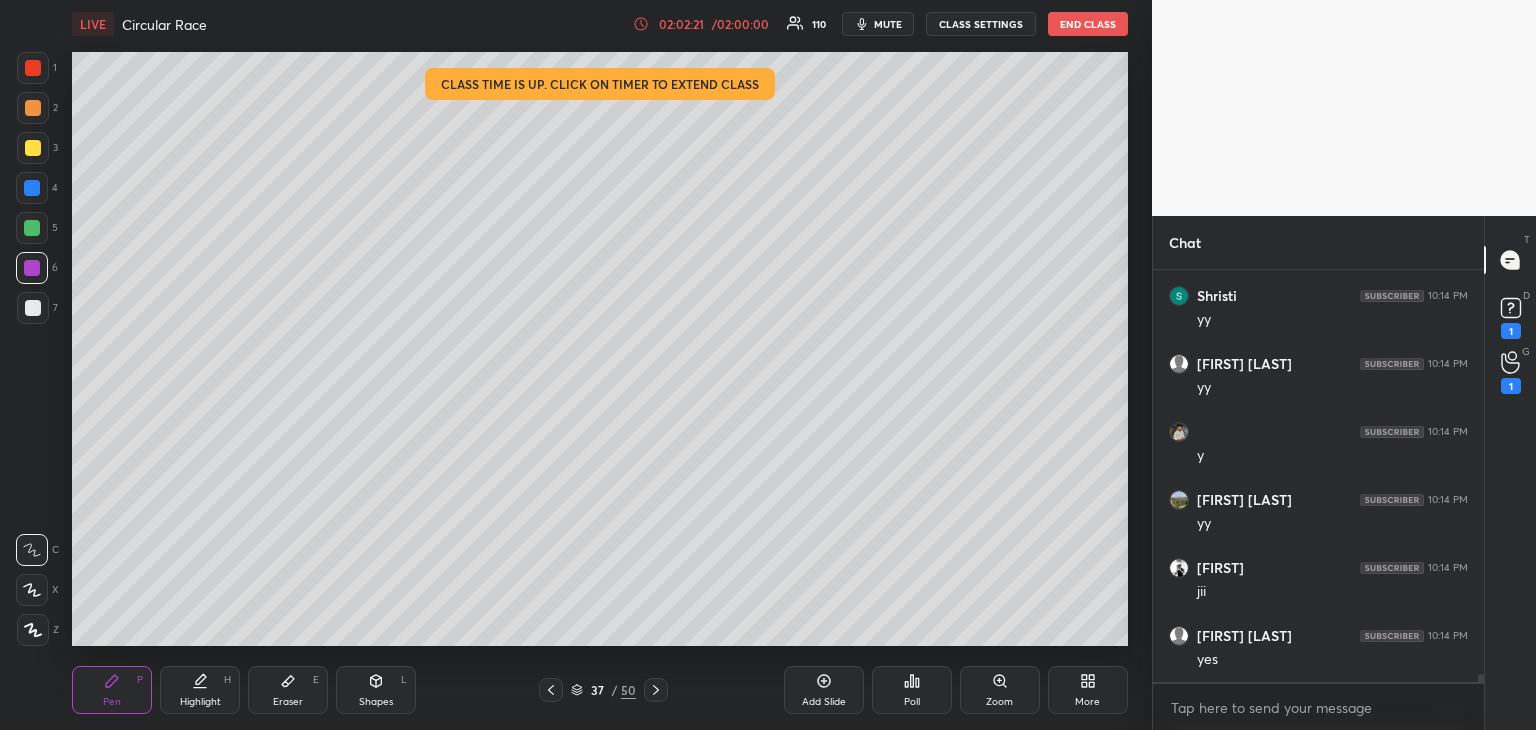 scroll, scrollTop: 21526, scrollLeft: 0, axis: vertical 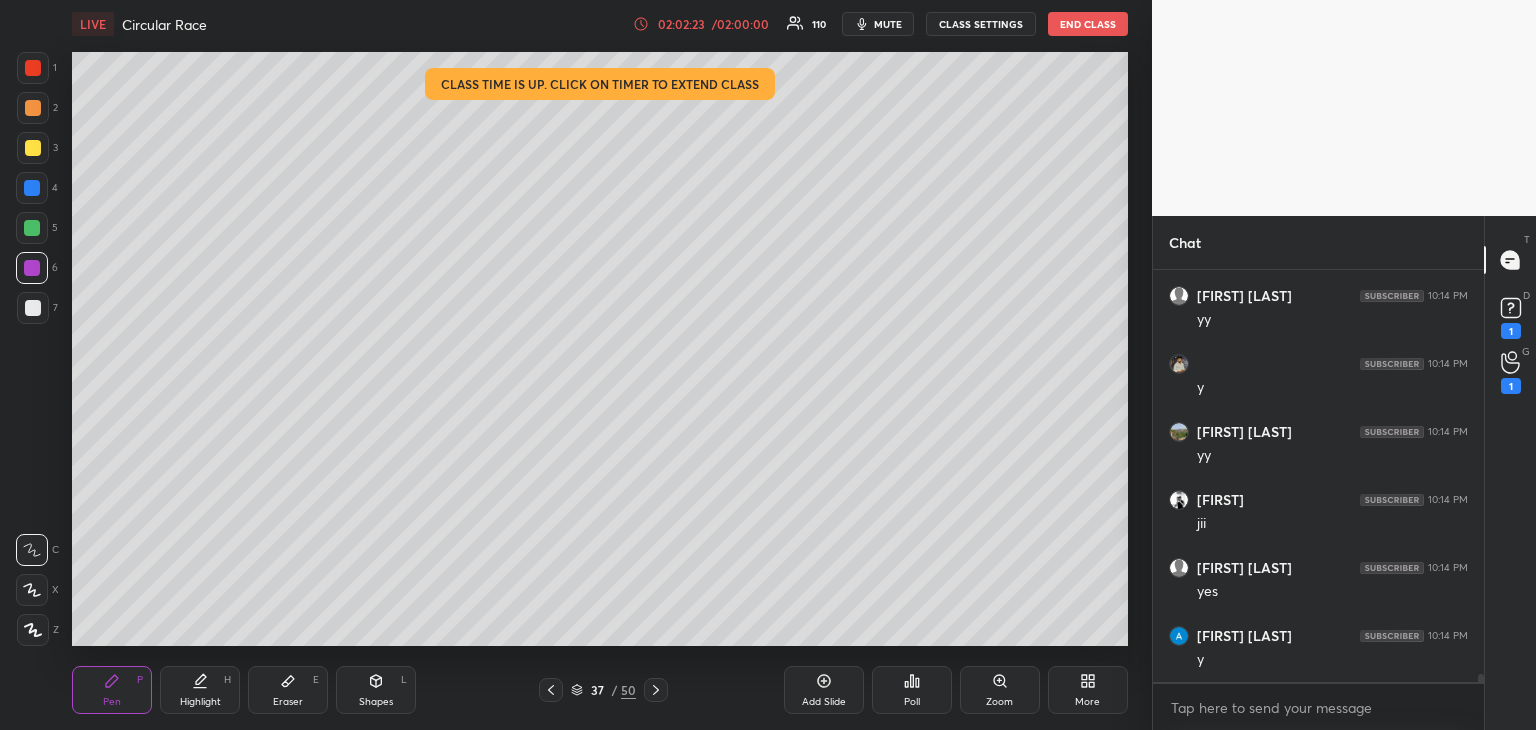 click at bounding box center (33, 308) 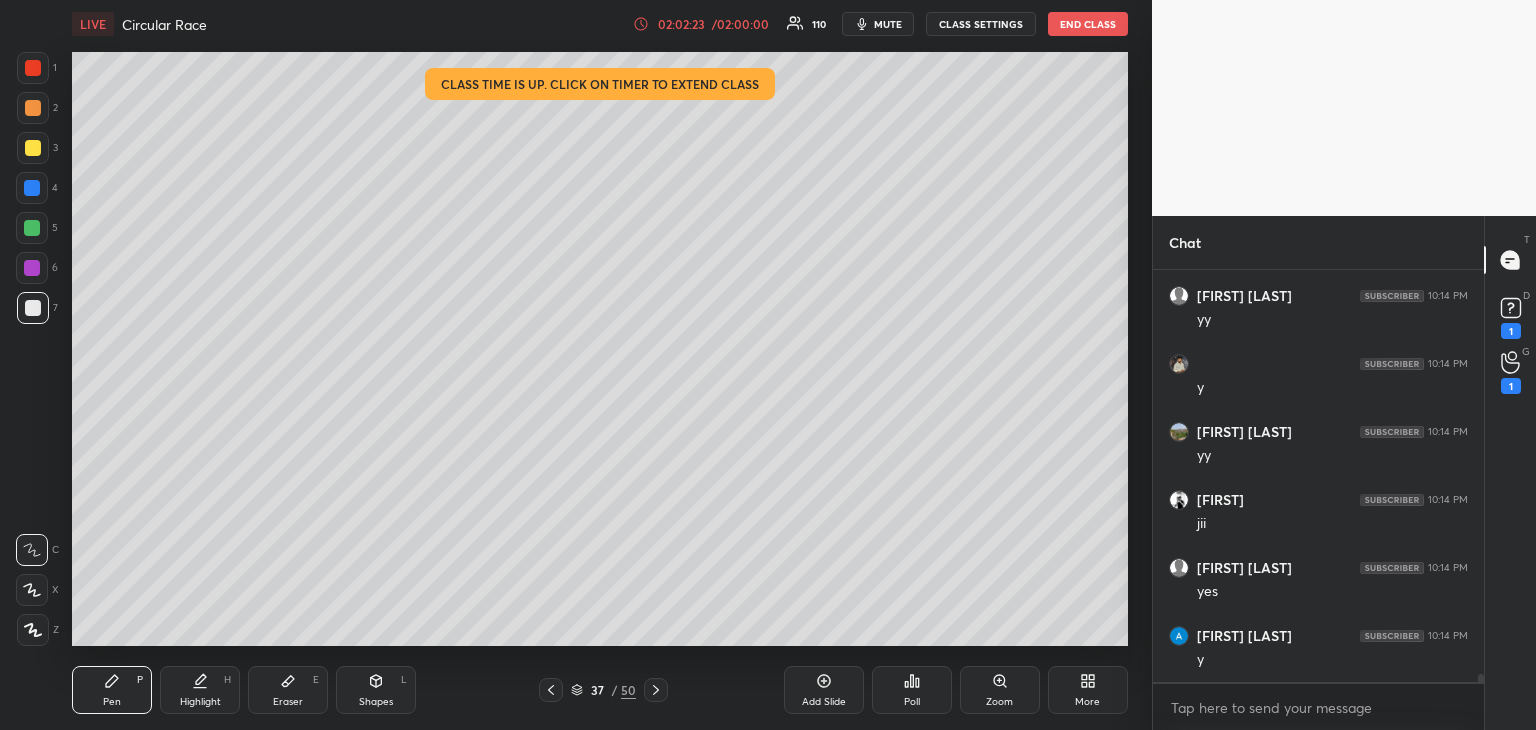 click 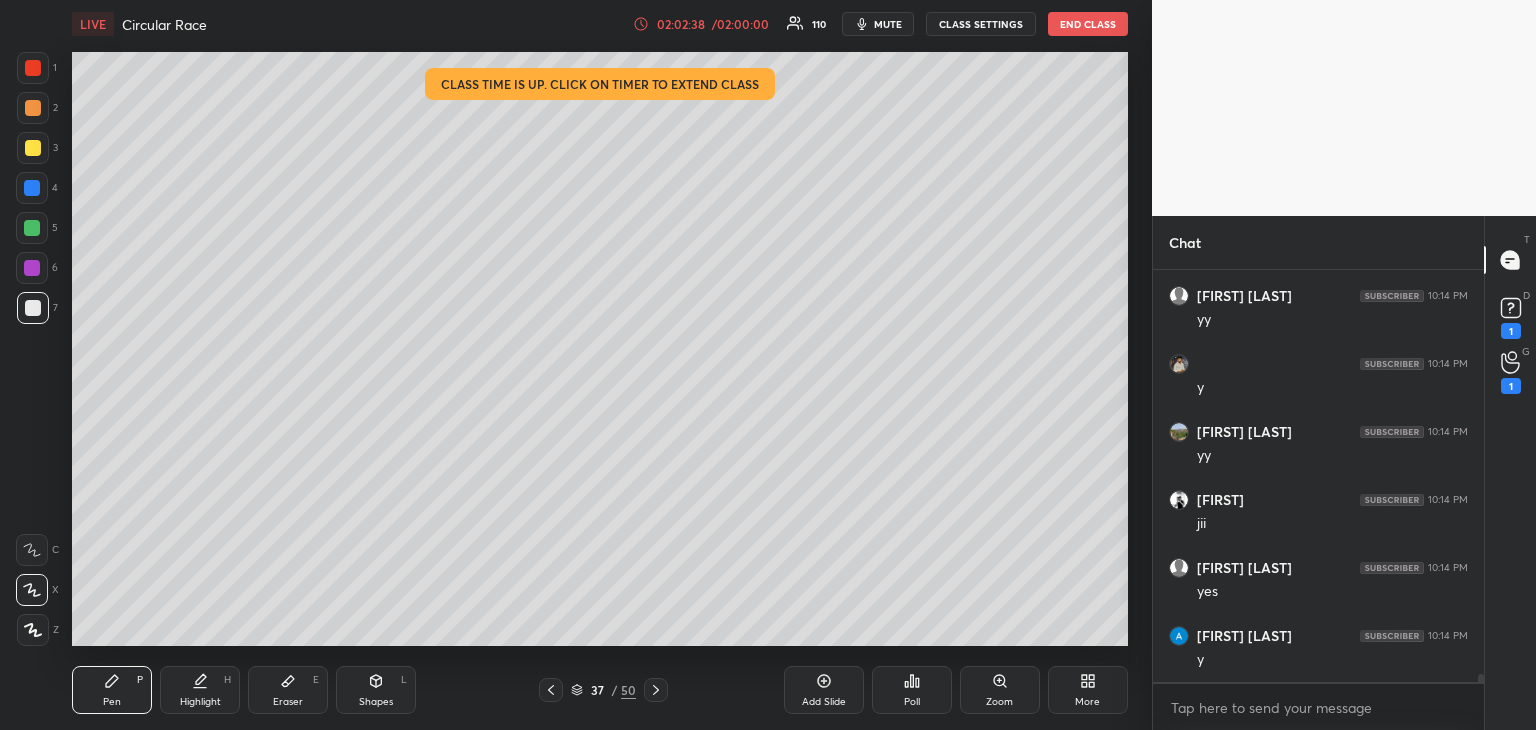 click on "Setting up your live class Class time is up.  Click on timer to extend class Poll for   secs No correct answer Start poll" at bounding box center (600, 349) 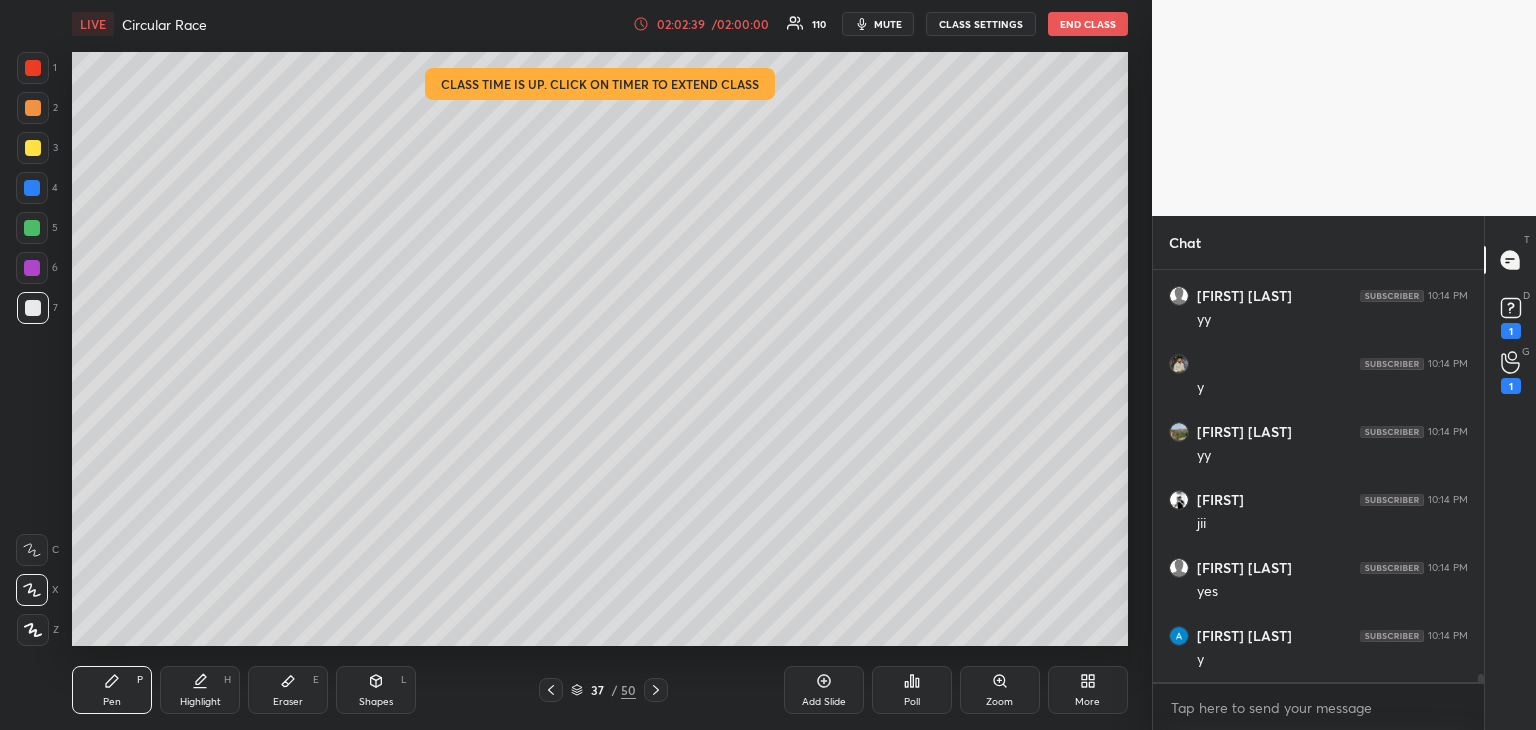 scroll, scrollTop: 21594, scrollLeft: 0, axis: vertical 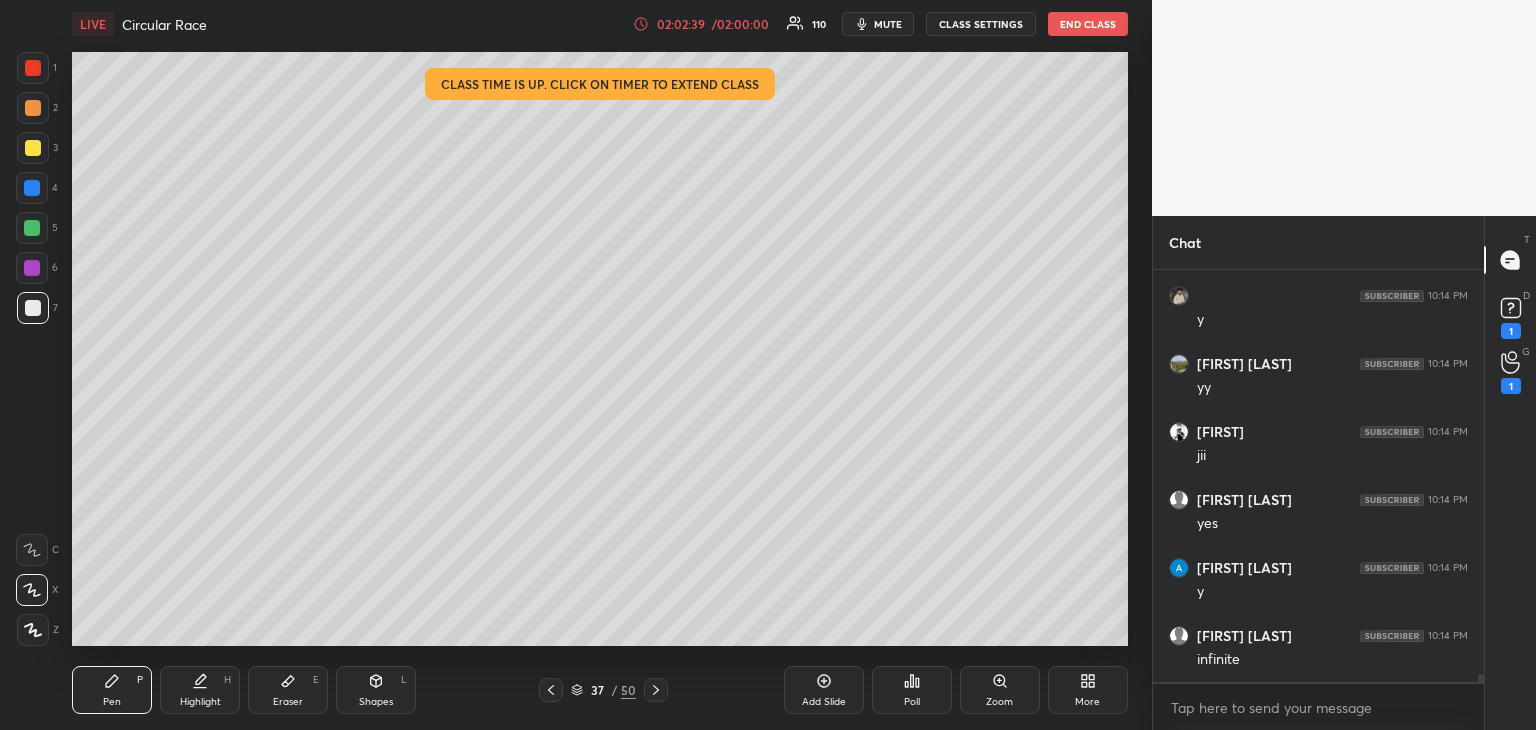 click on "1 2 3 4 5 6 7 R O A L C X Z Erase all   C X Z" at bounding box center (32, 349) 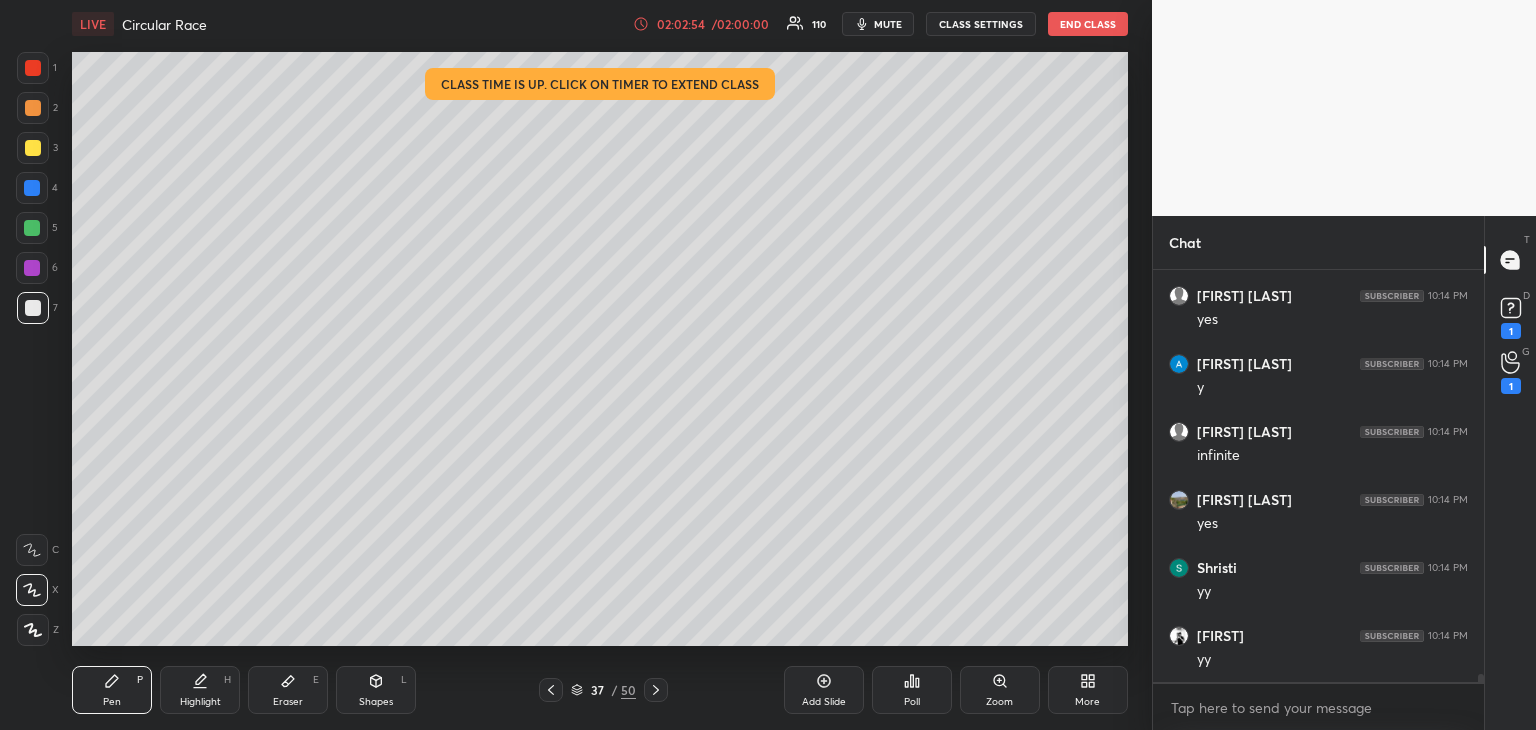 scroll, scrollTop: 21866, scrollLeft: 0, axis: vertical 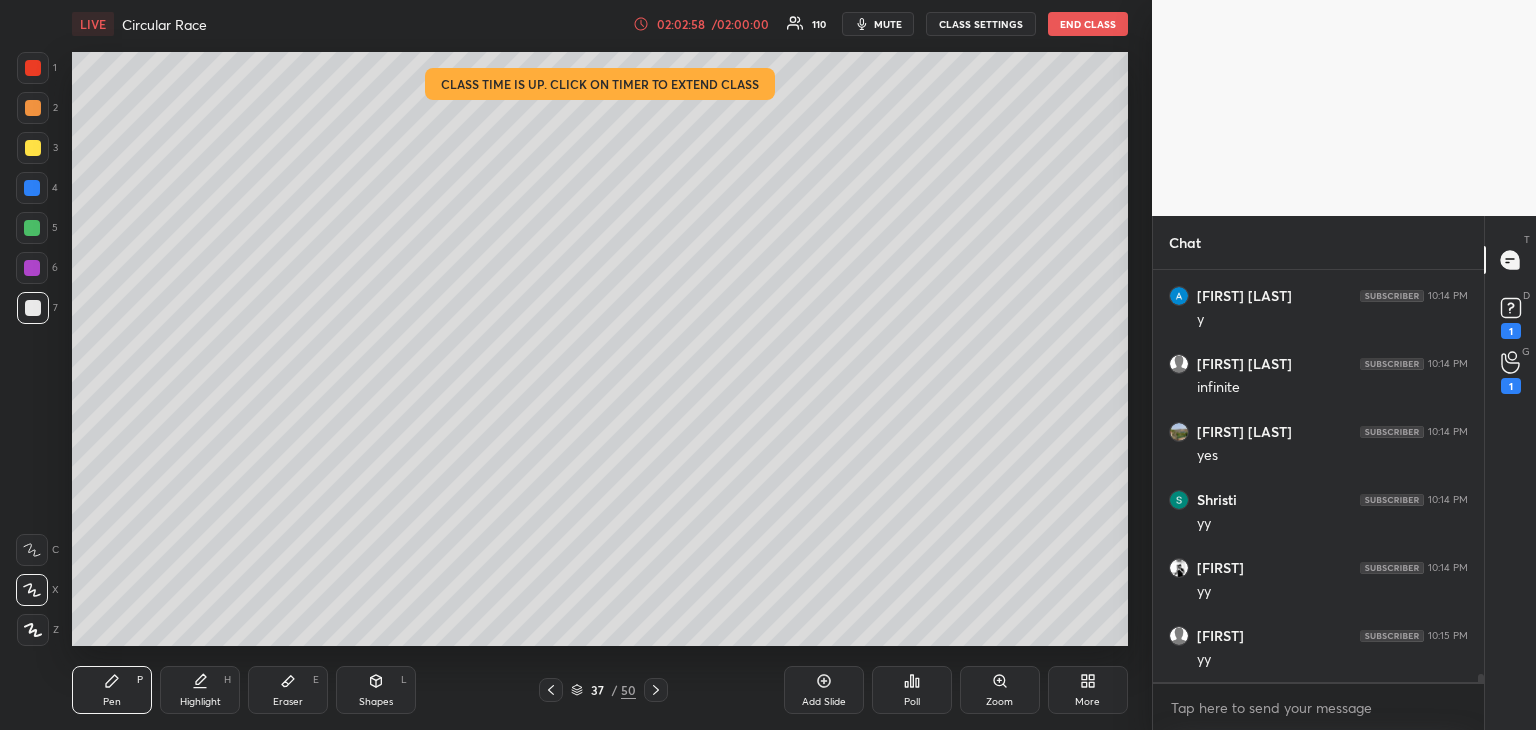 click at bounding box center (32, 188) 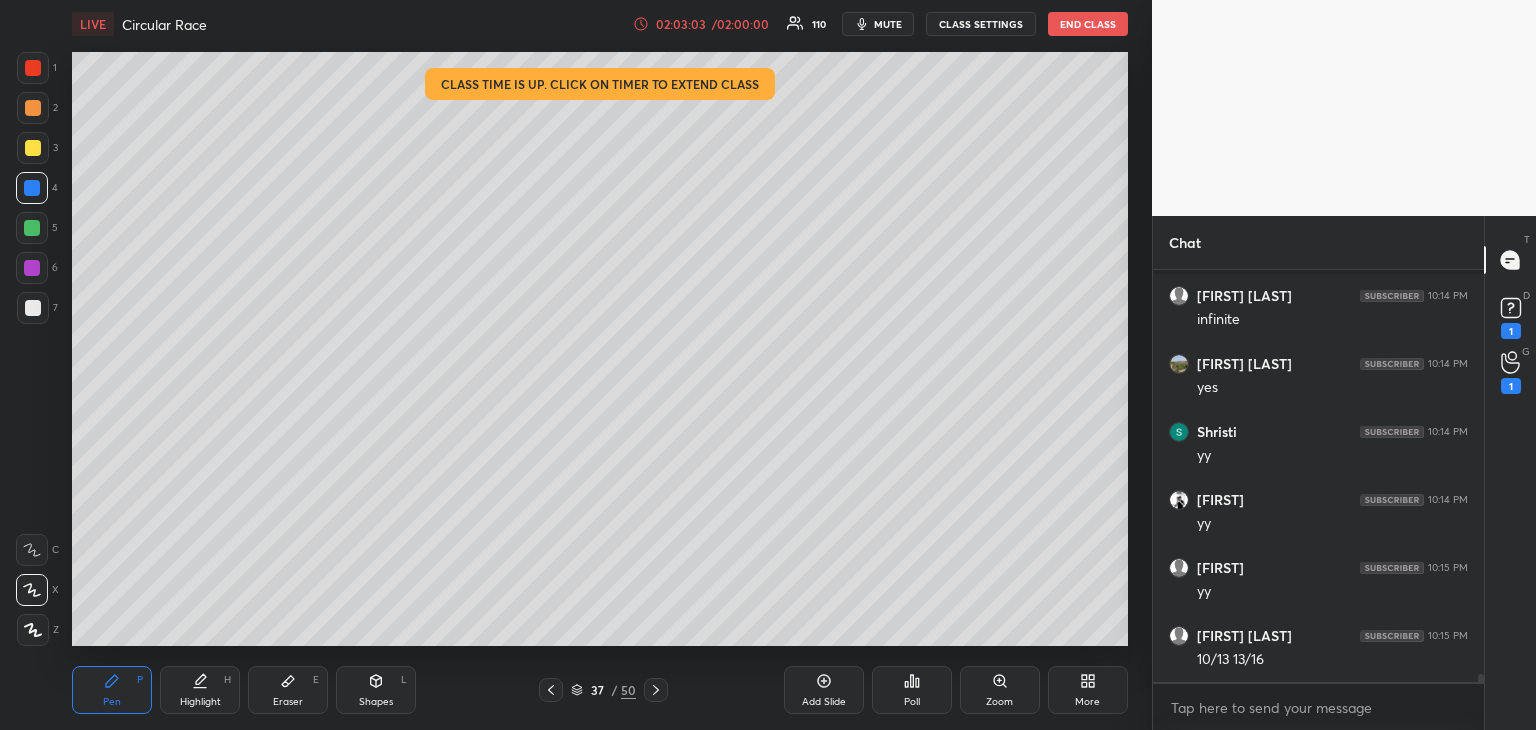 scroll, scrollTop: 22056, scrollLeft: 0, axis: vertical 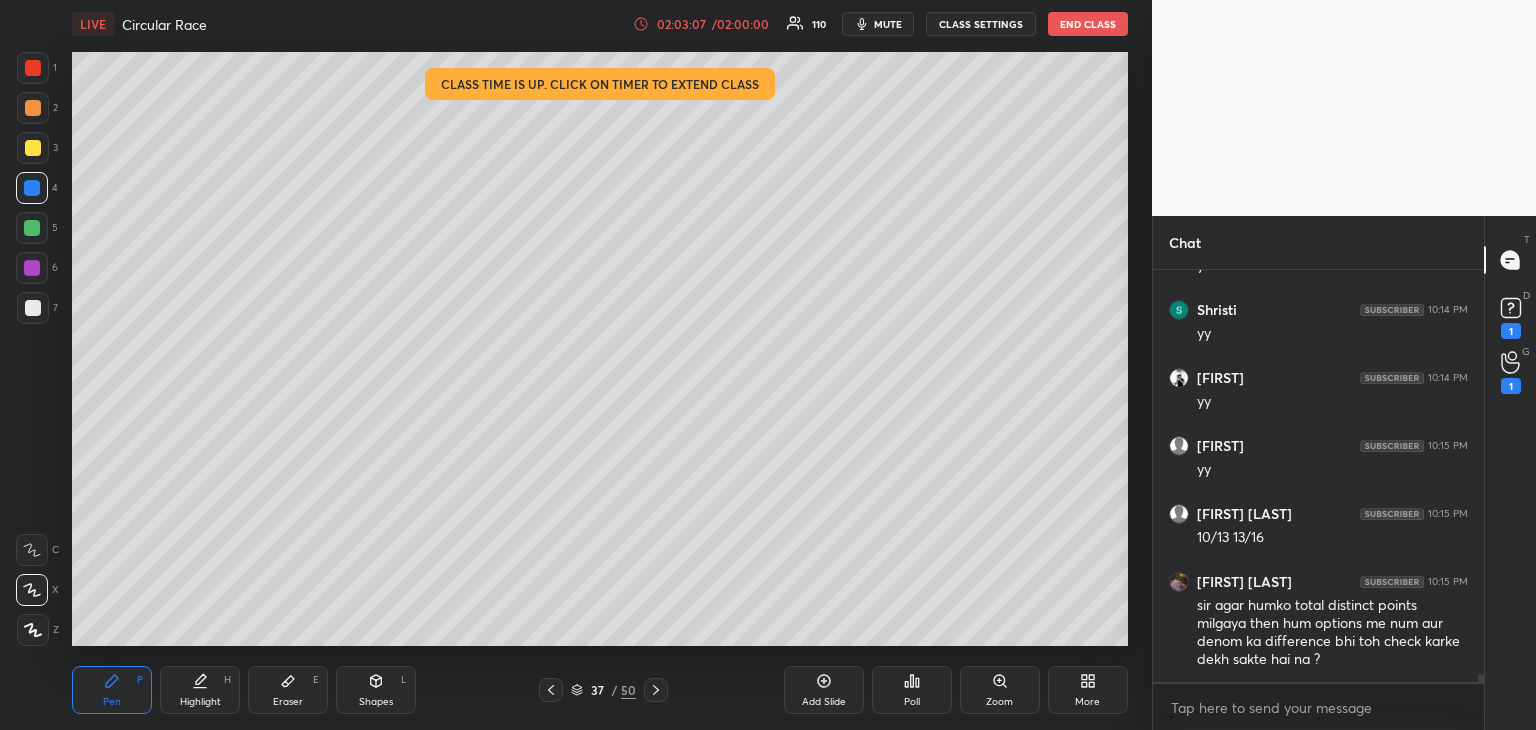 click 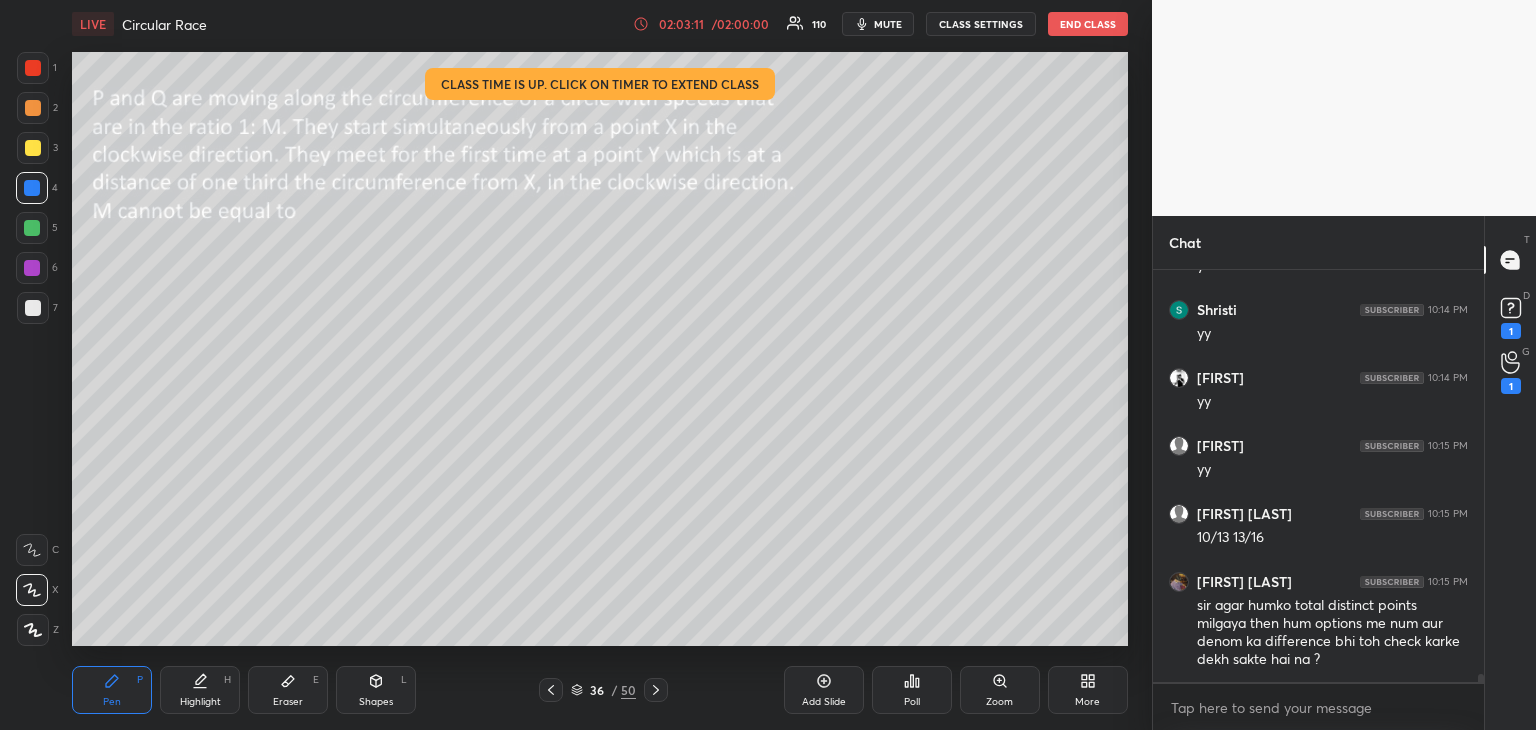 scroll, scrollTop: 22124, scrollLeft: 0, axis: vertical 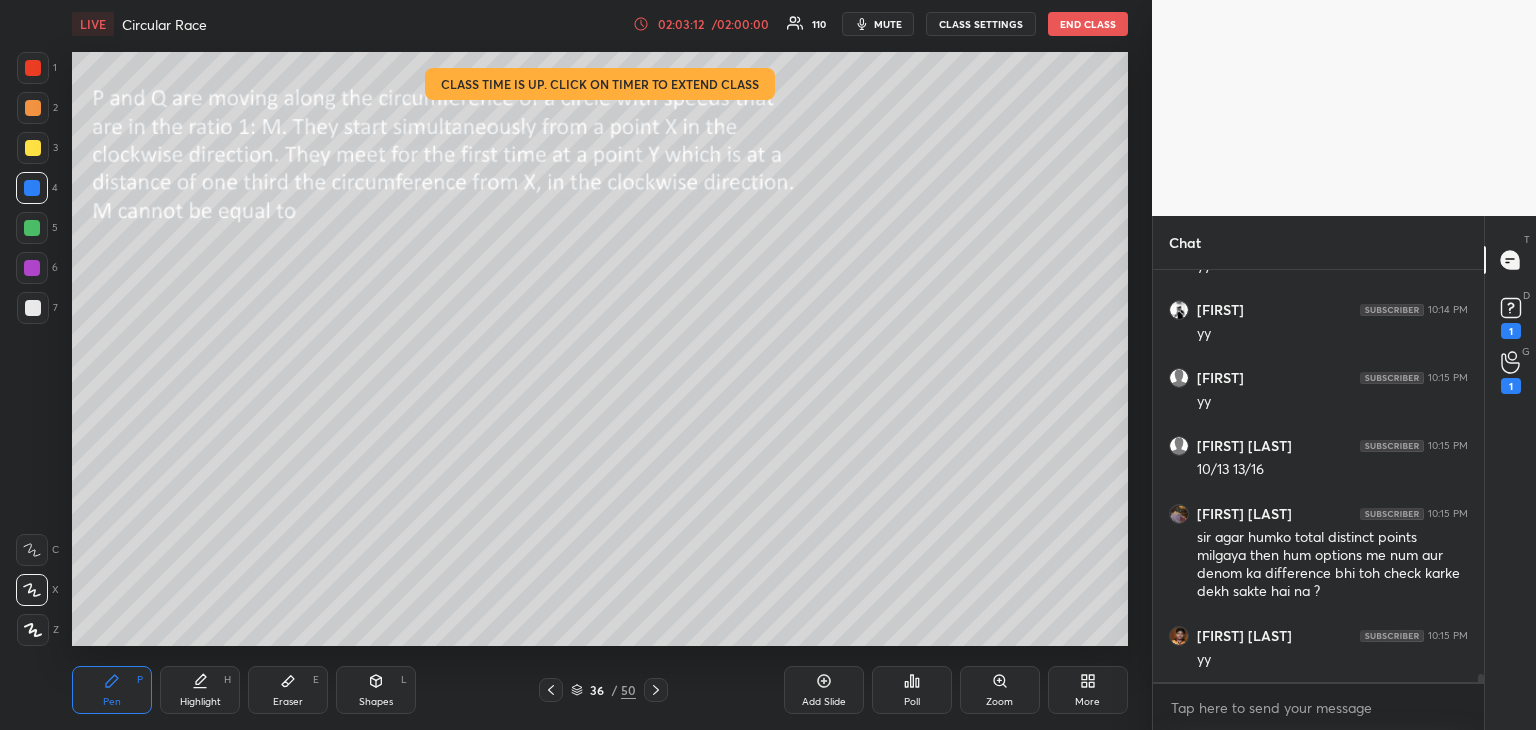 click 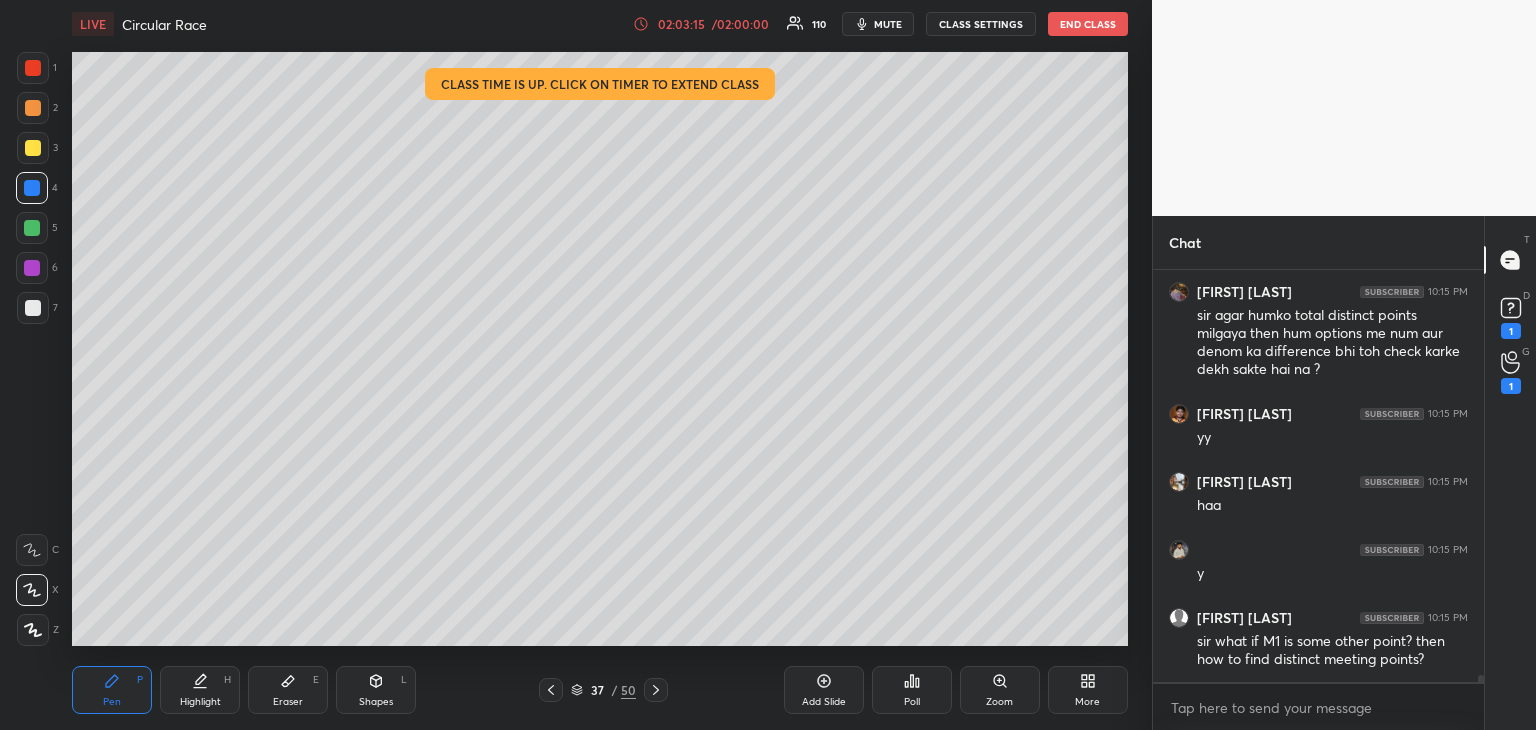 scroll, scrollTop: 22414, scrollLeft: 0, axis: vertical 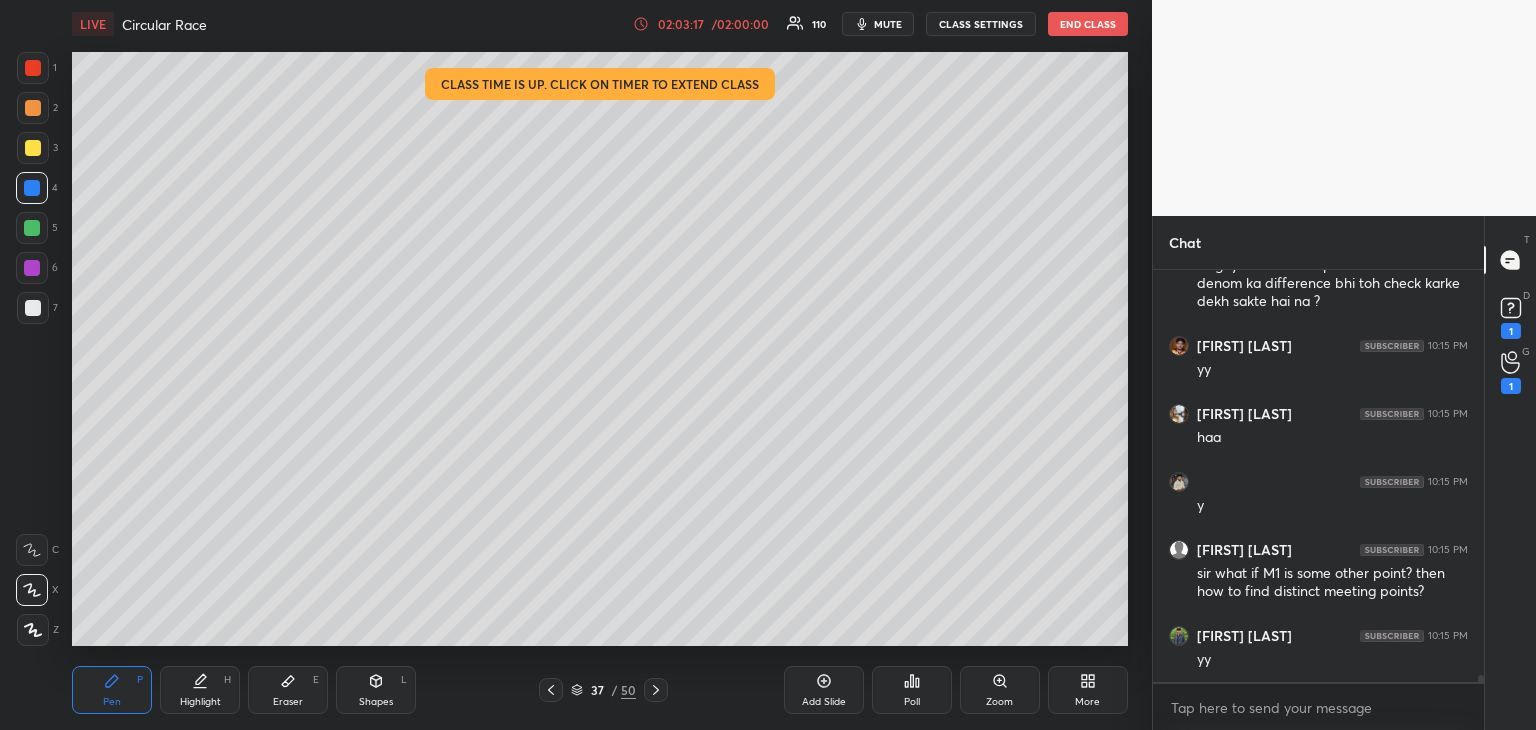 click at bounding box center (33, 148) 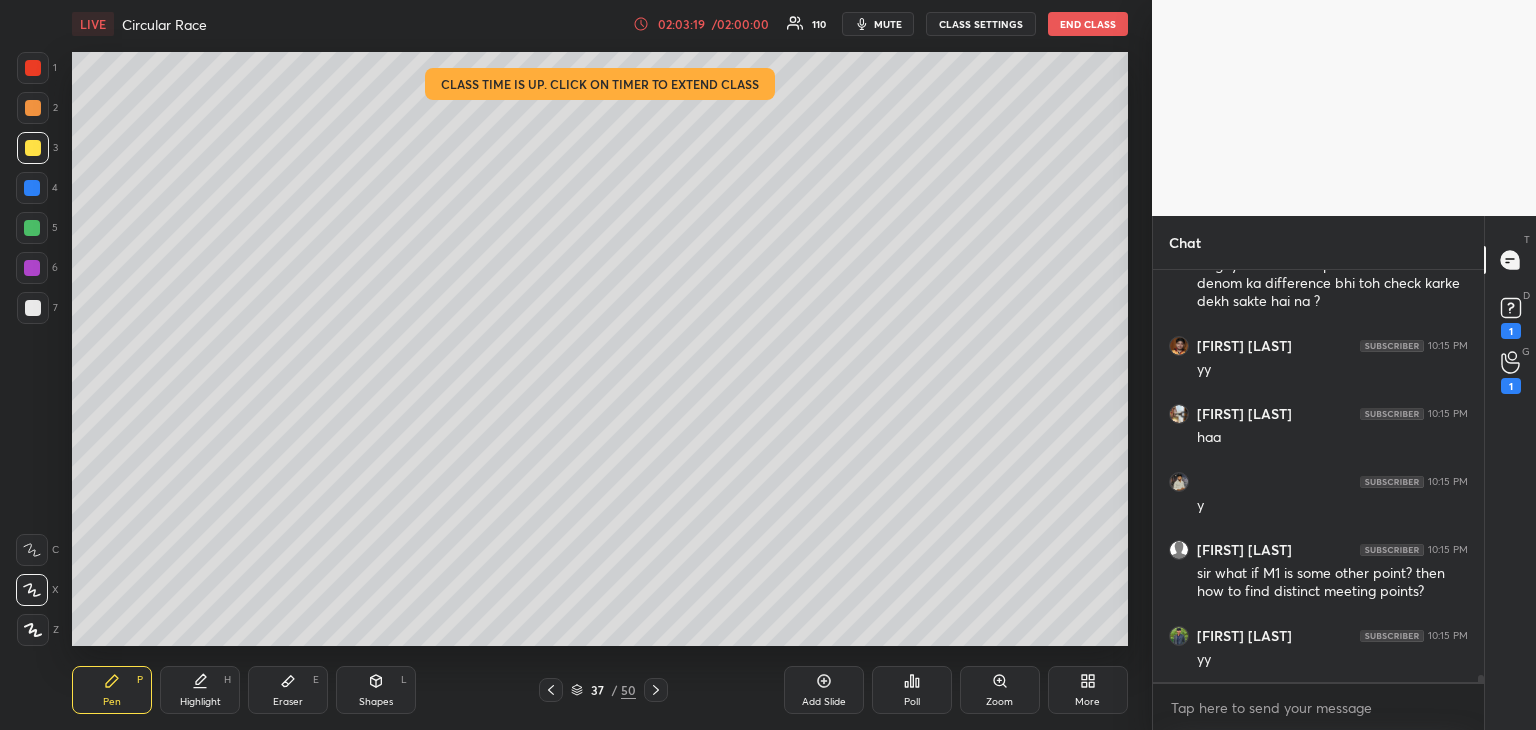 scroll, scrollTop: 22482, scrollLeft: 0, axis: vertical 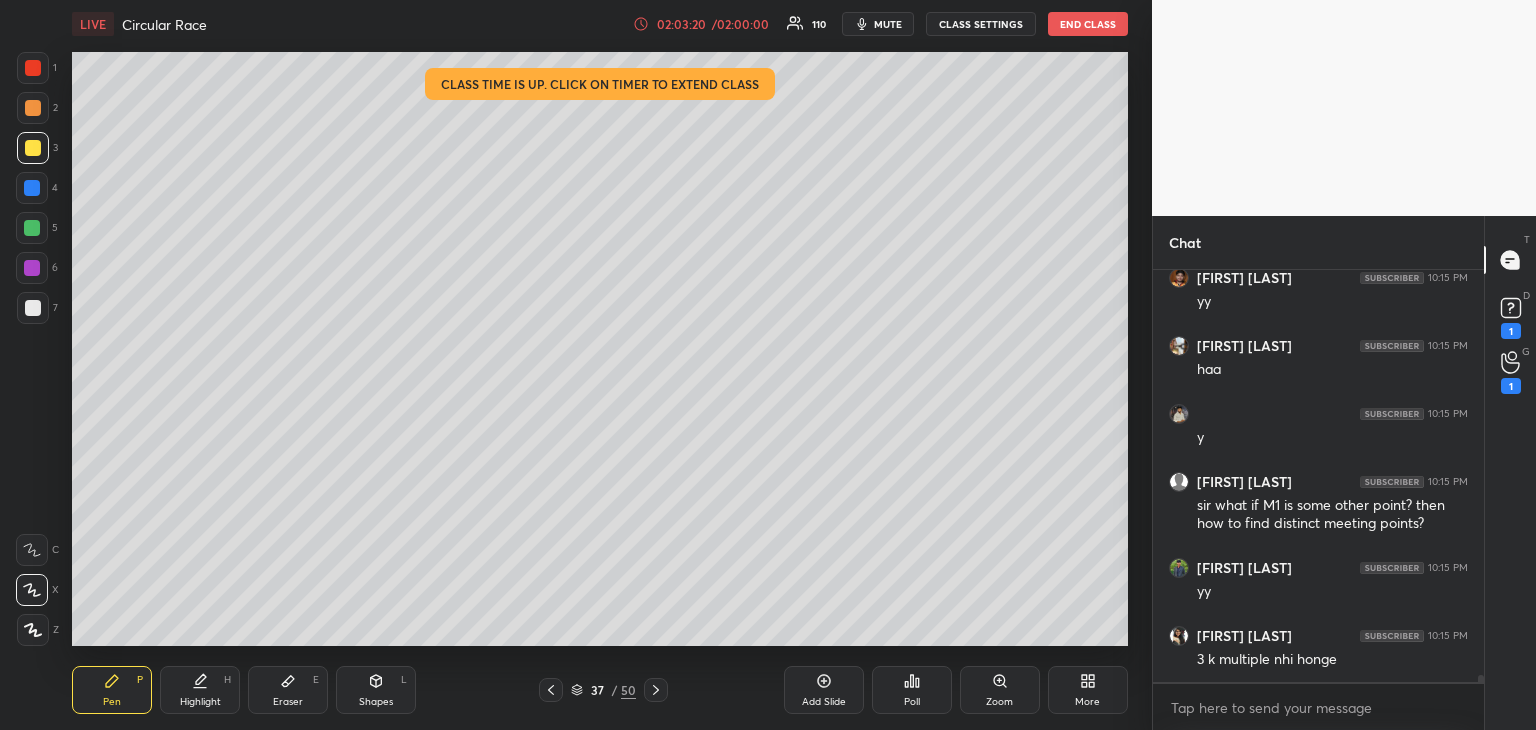 click on "Add Slide" at bounding box center (824, 702) 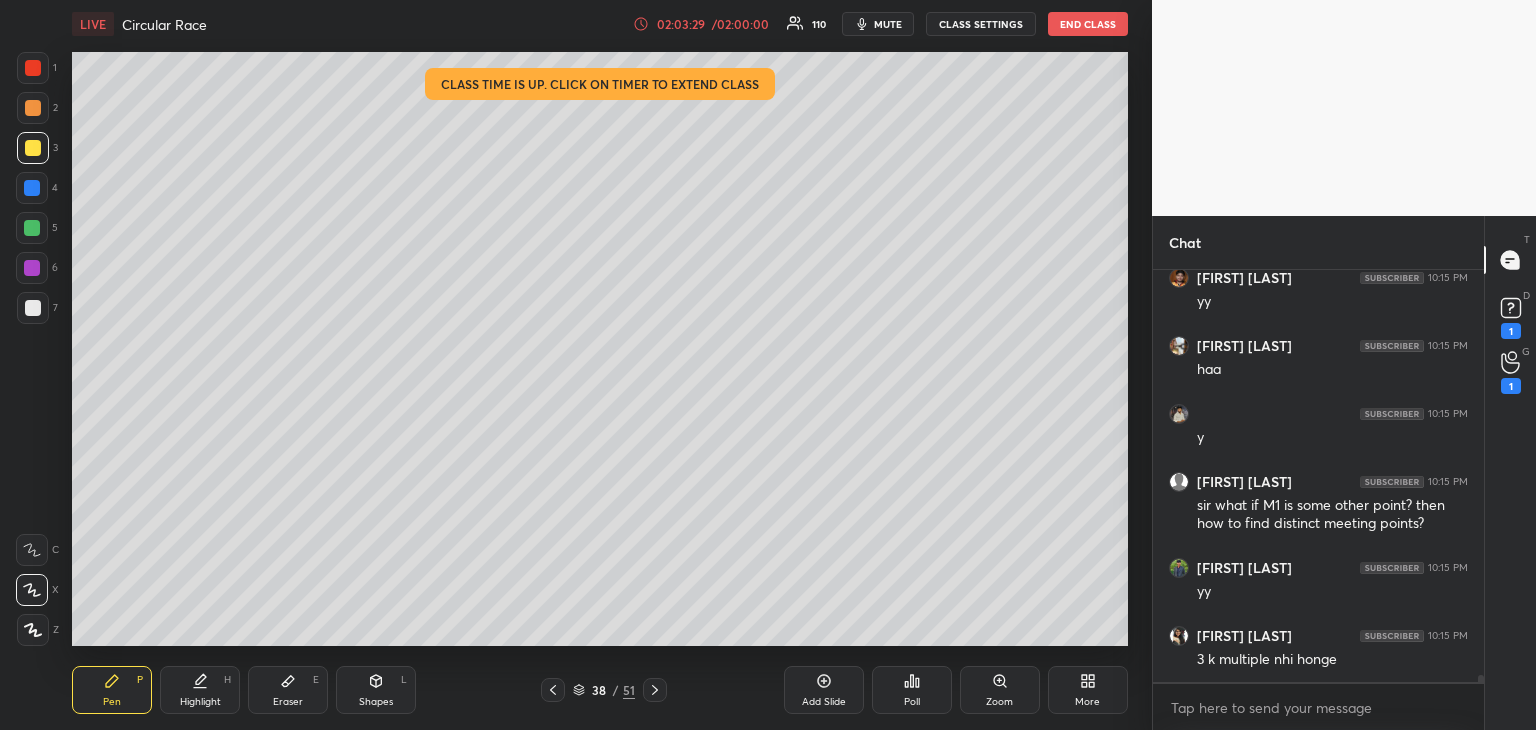 click 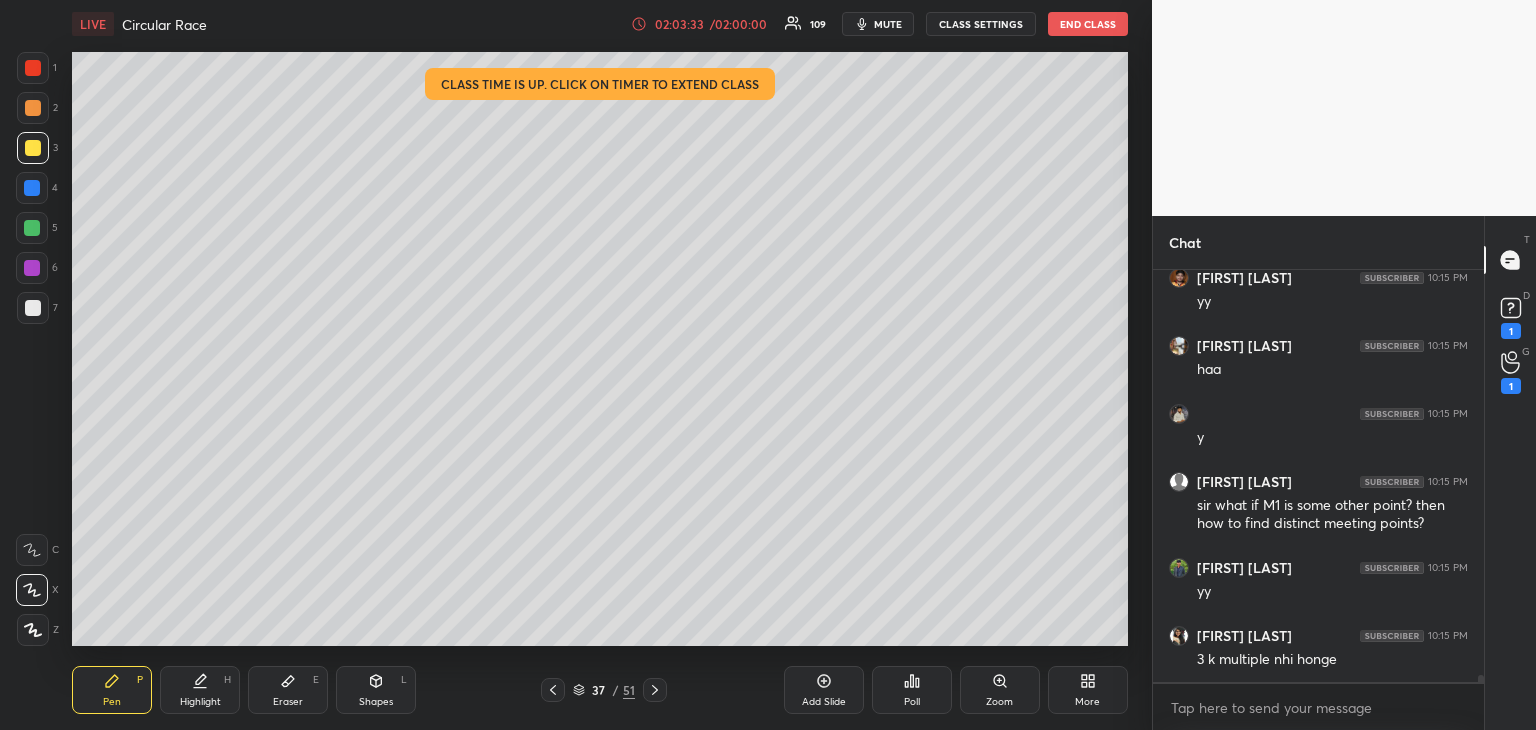 click 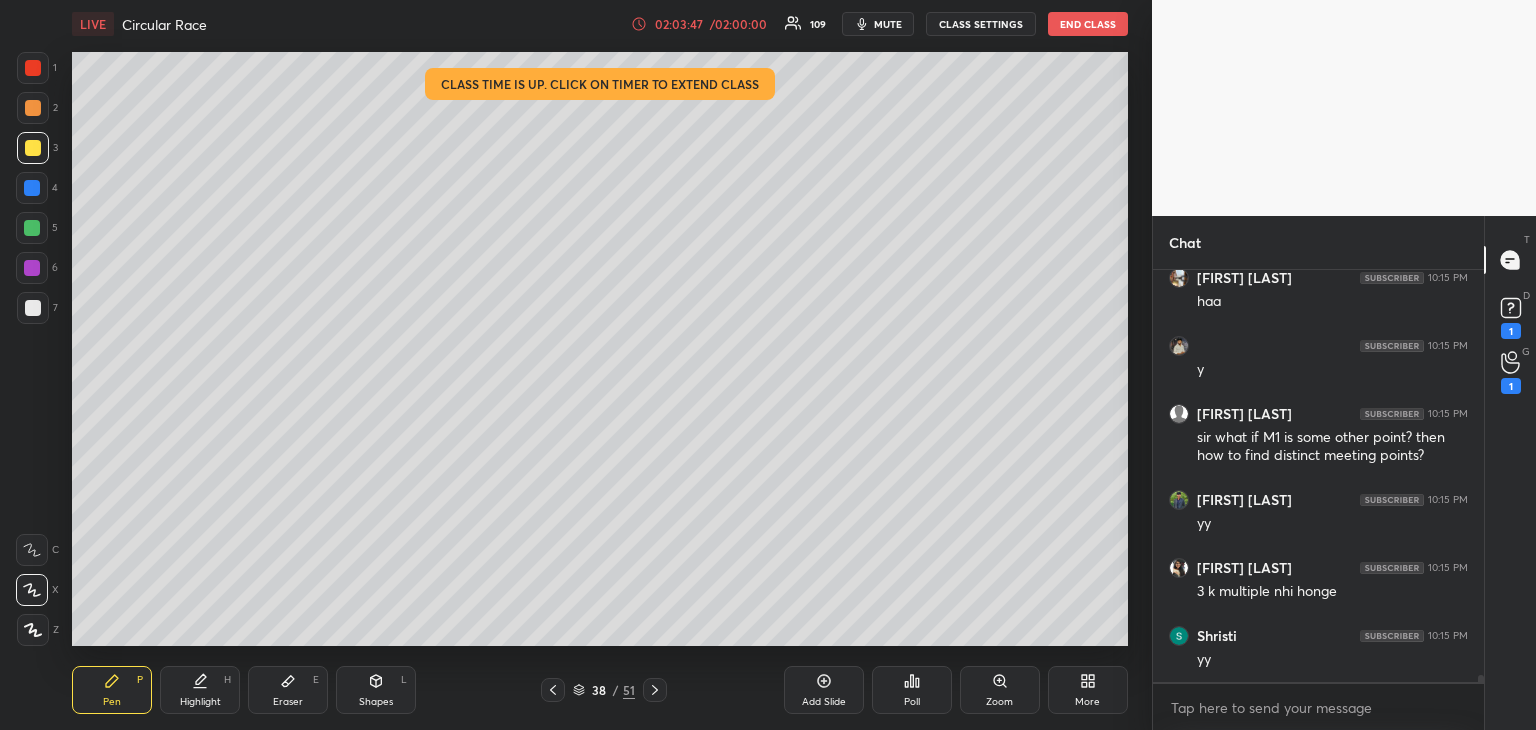 scroll, scrollTop: 22618, scrollLeft: 0, axis: vertical 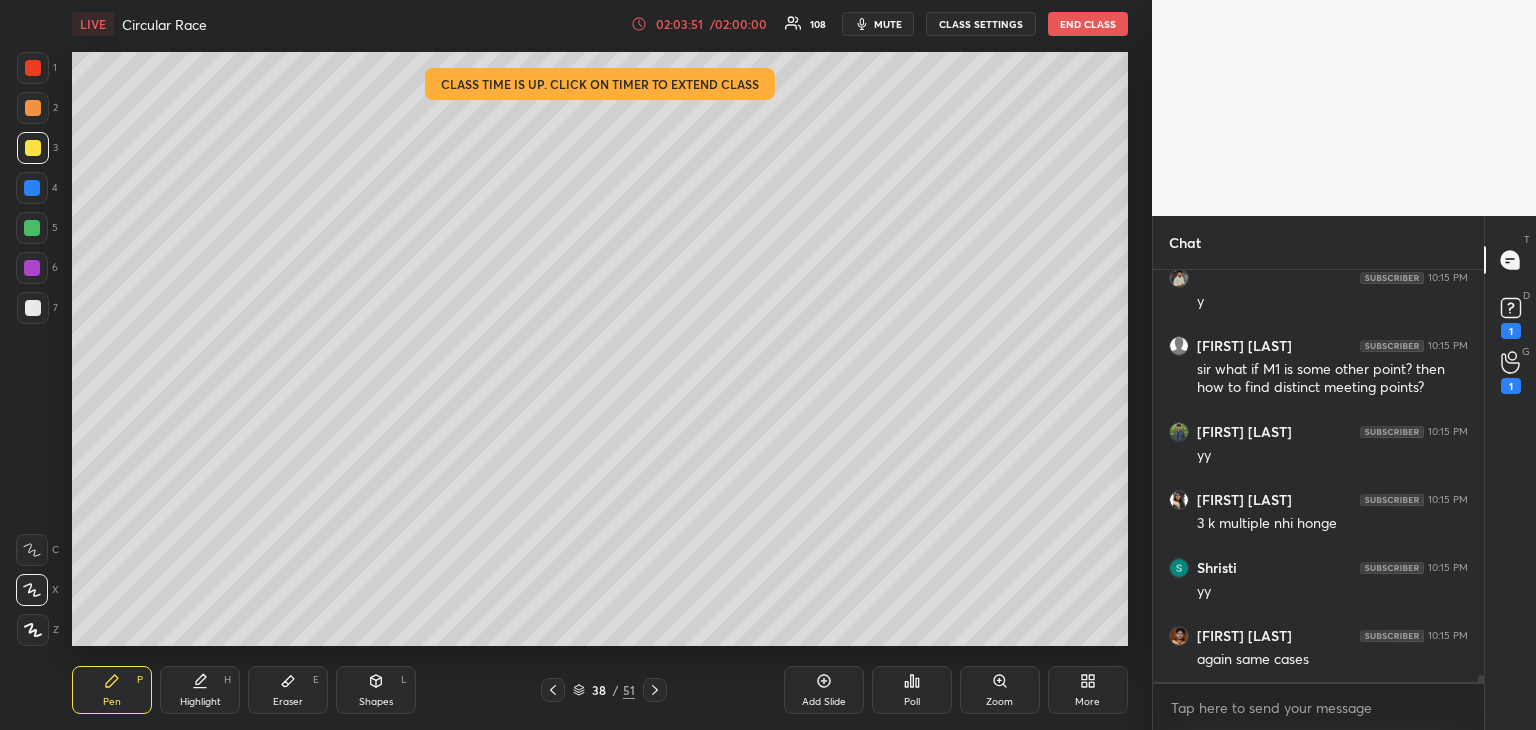 click at bounding box center (32, 228) 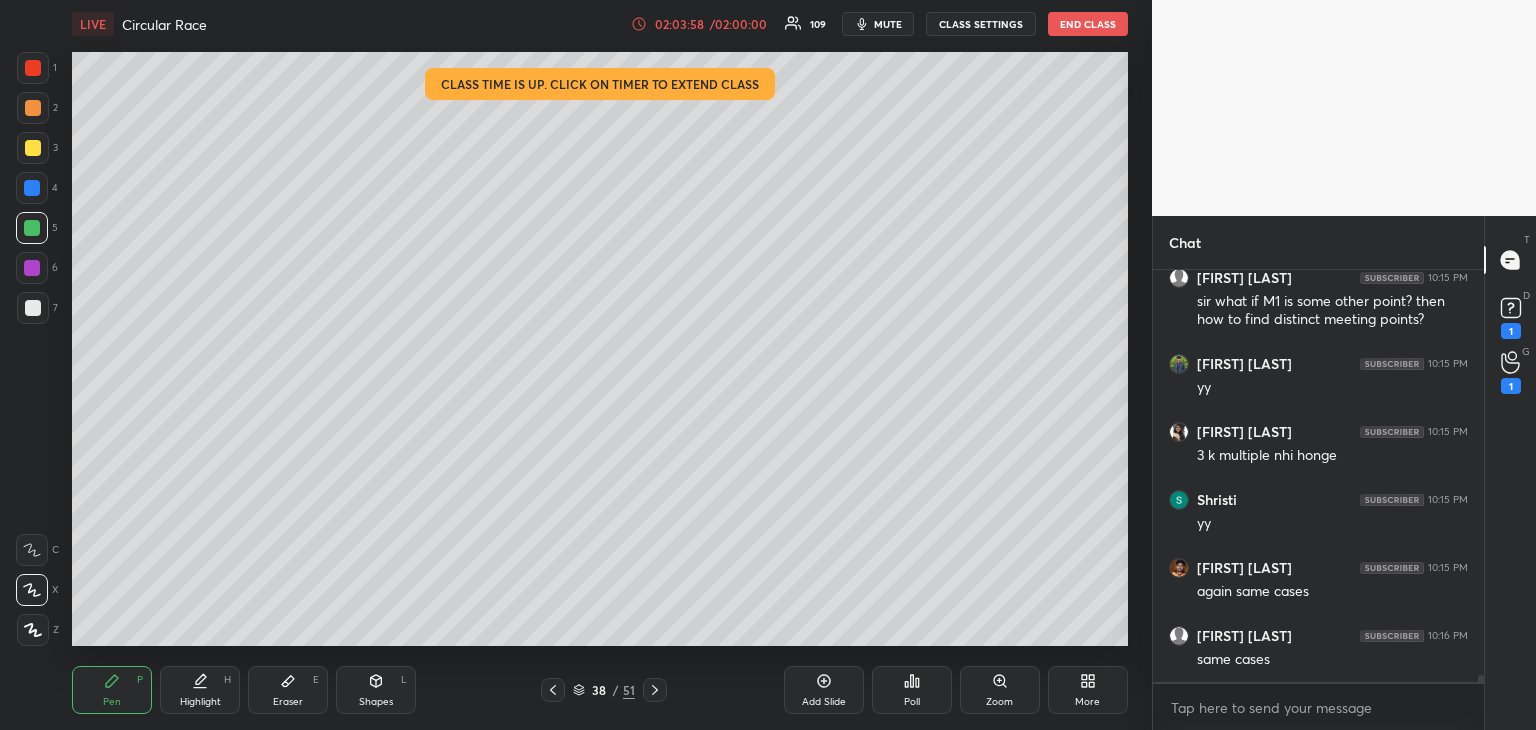 scroll, scrollTop: 22758, scrollLeft: 0, axis: vertical 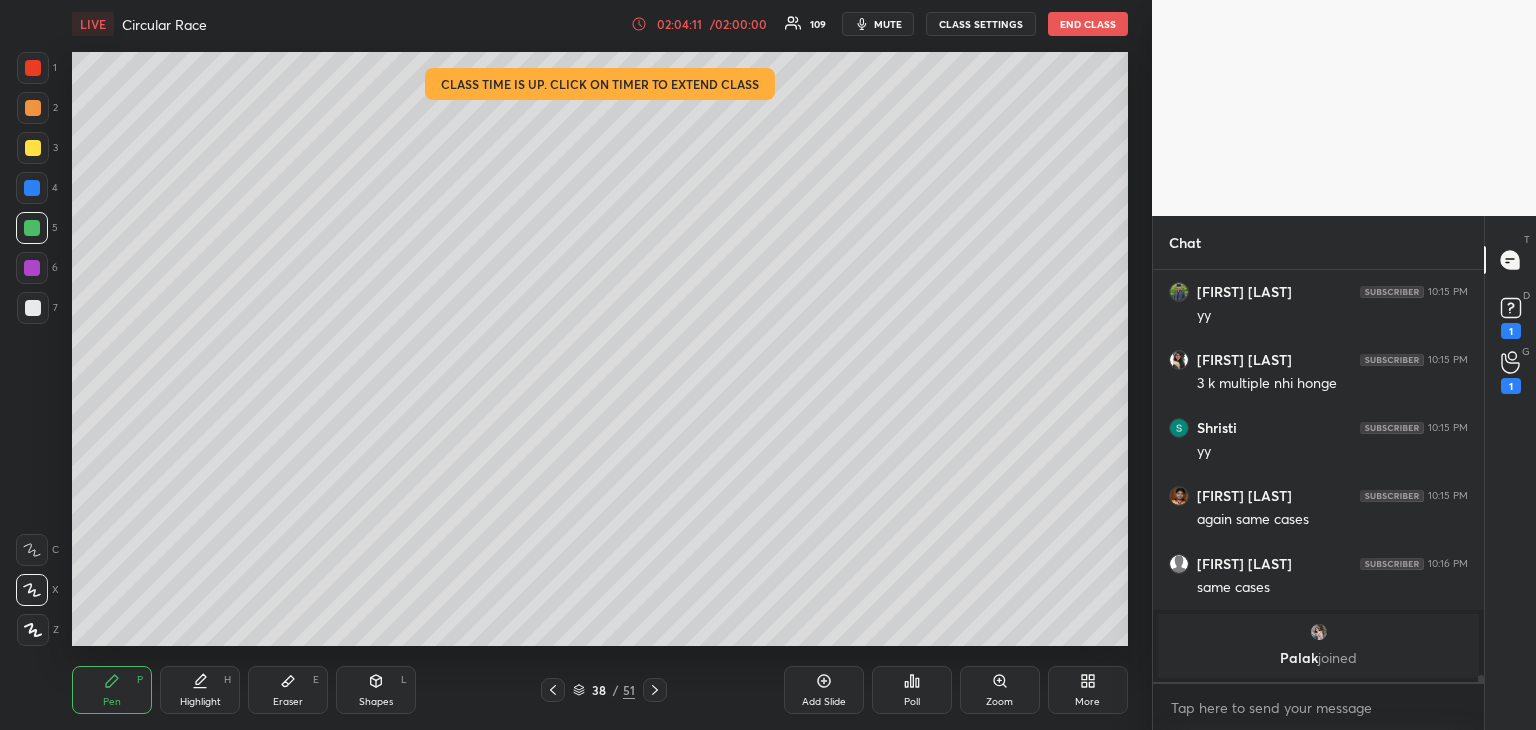 click on "Highlight H" at bounding box center [200, 690] 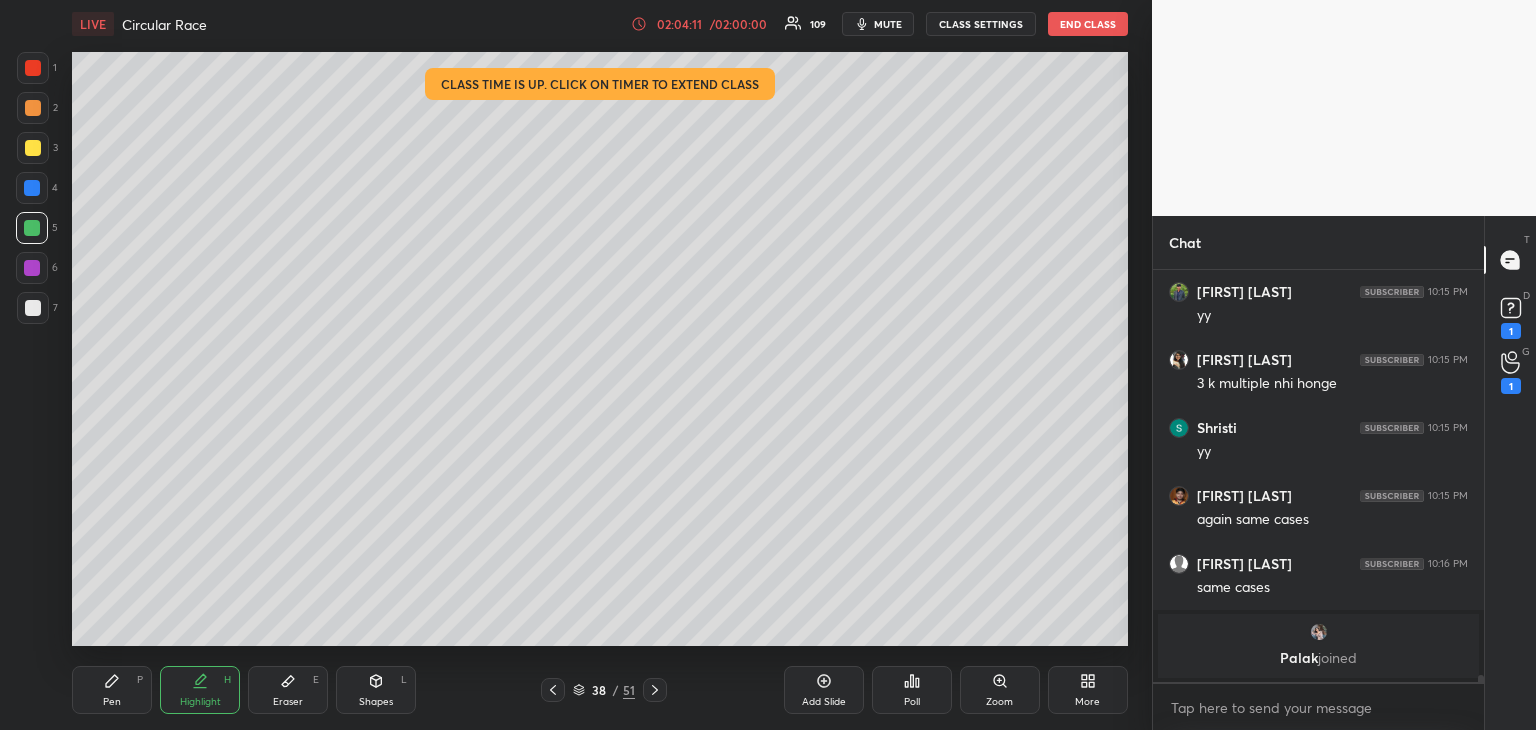 scroll, scrollTop: 22274, scrollLeft: 0, axis: vertical 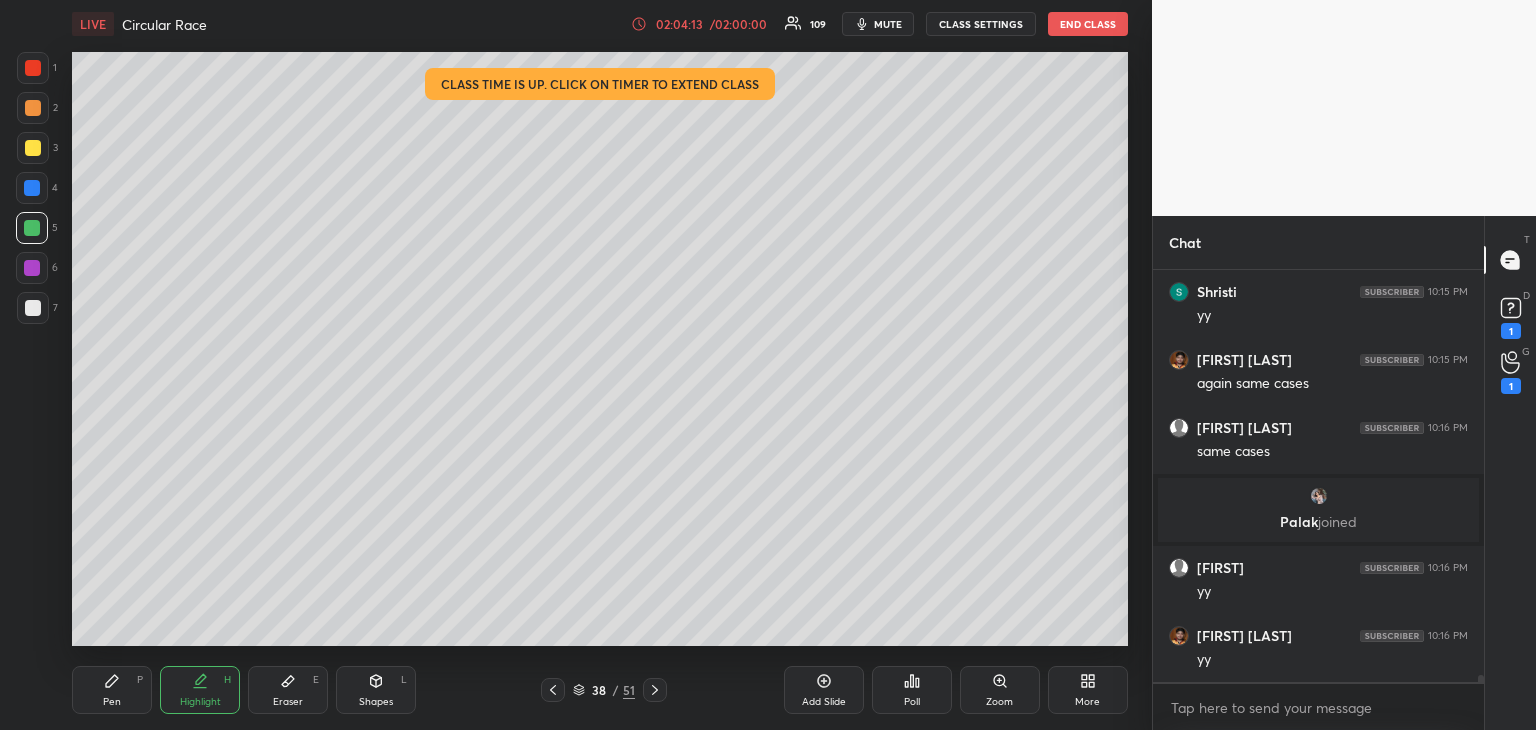 click on "Pen P" at bounding box center [112, 690] 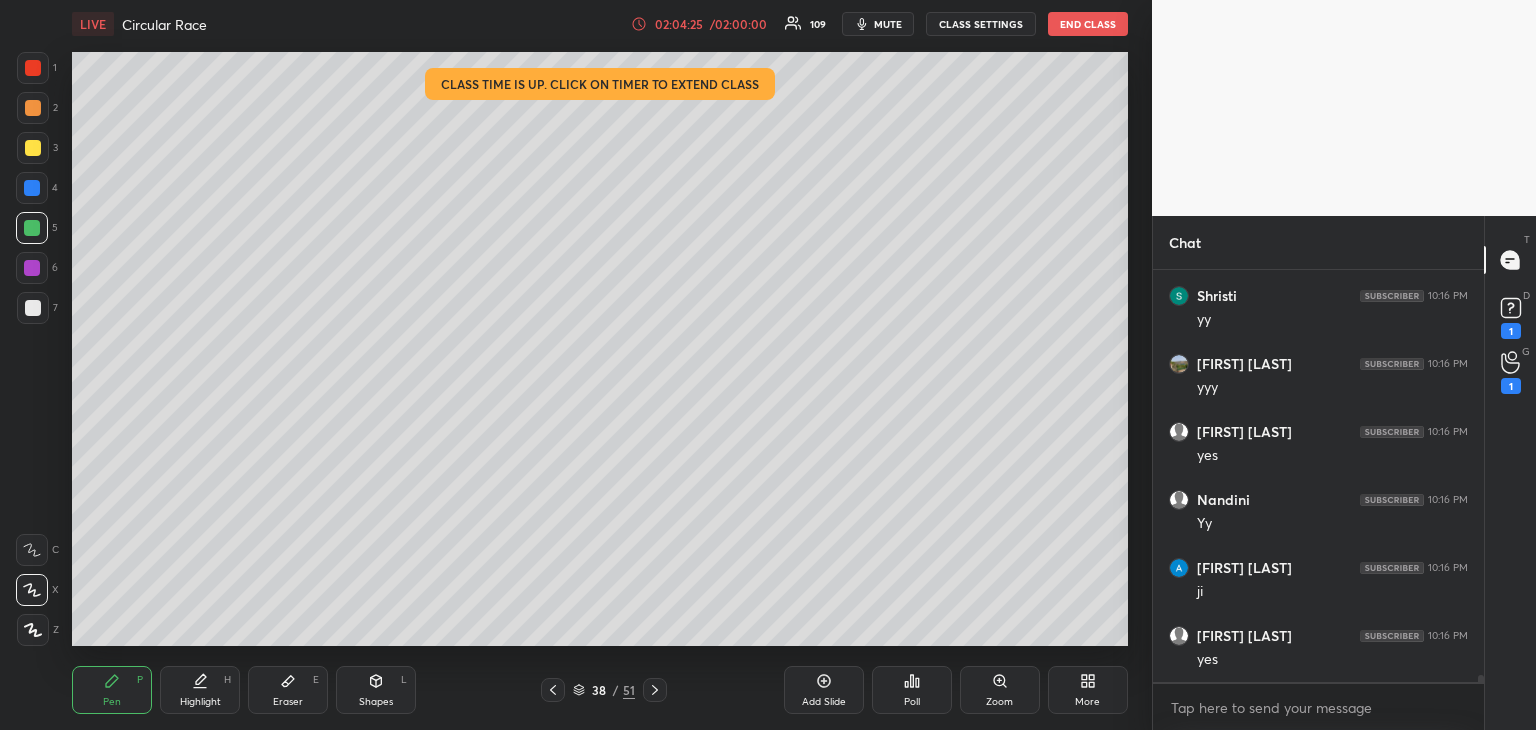 scroll, scrollTop: 22818, scrollLeft: 0, axis: vertical 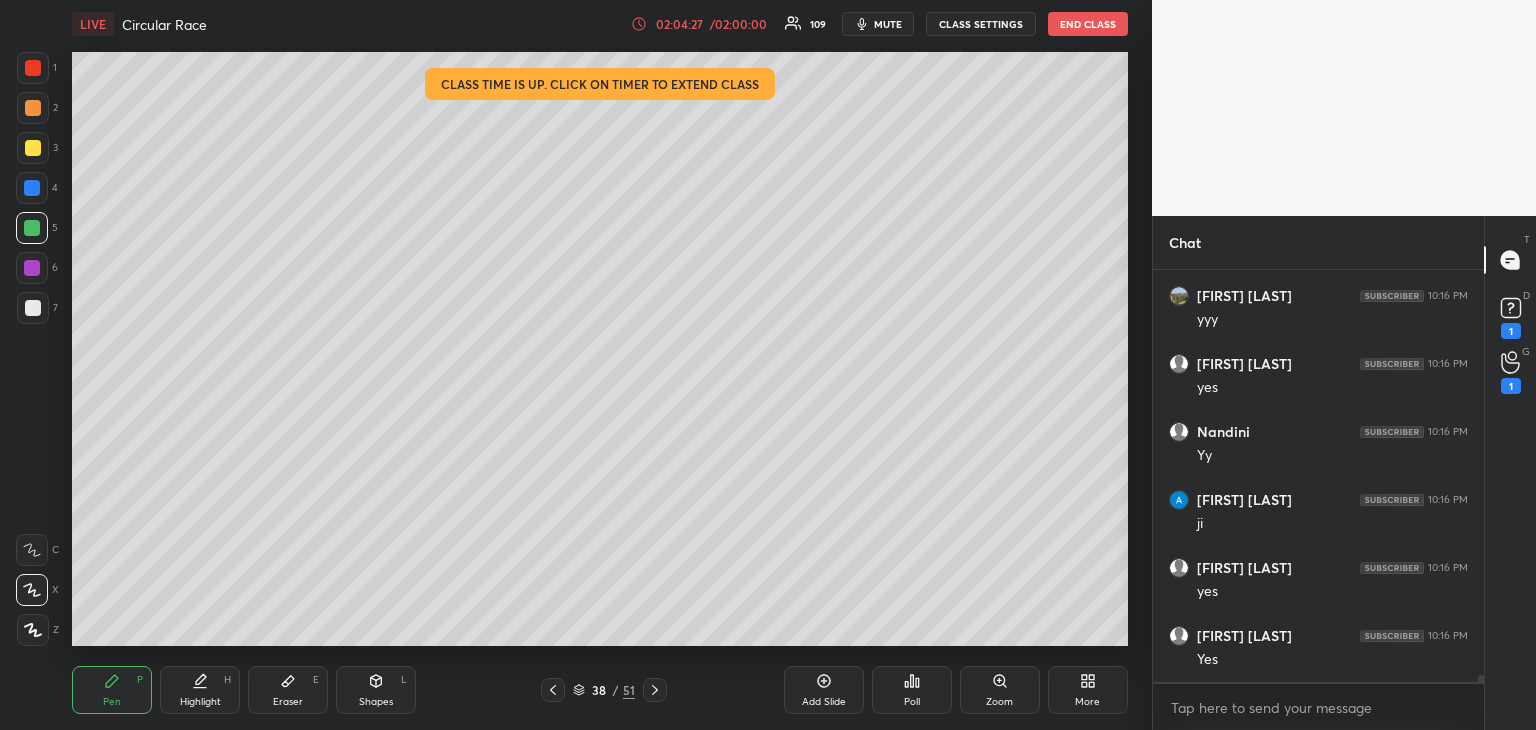 click on "Eraser E" at bounding box center [288, 690] 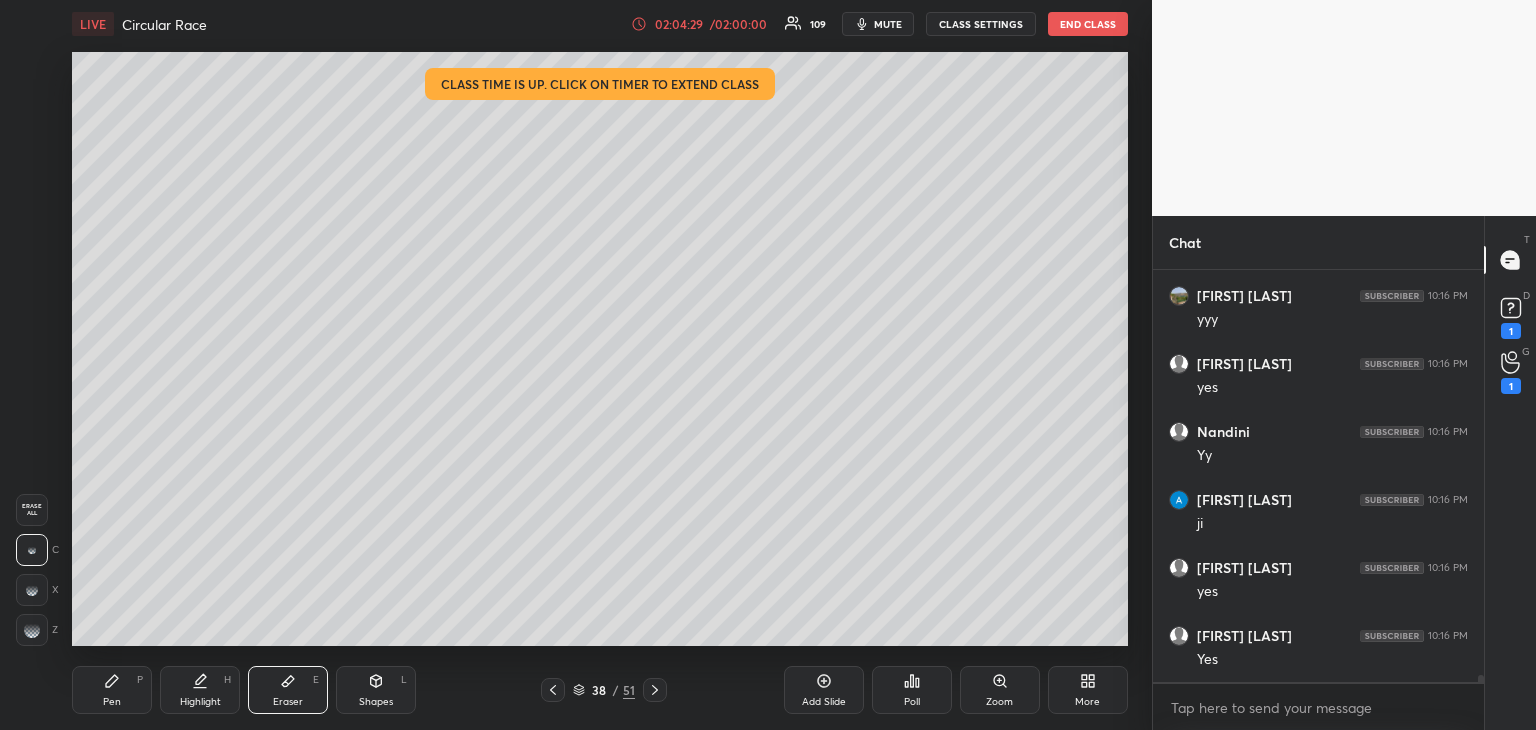 click 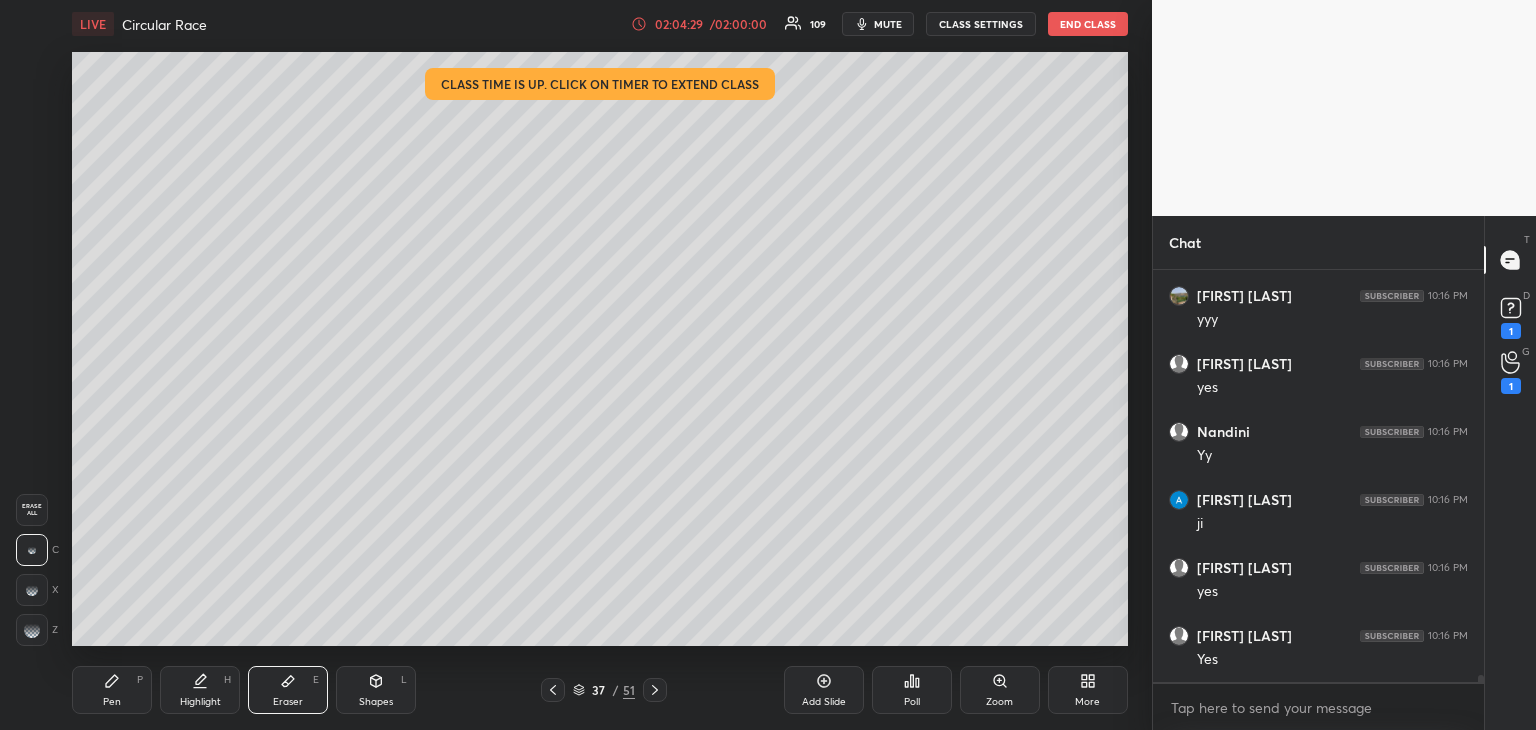 click on "Highlight" at bounding box center (200, 702) 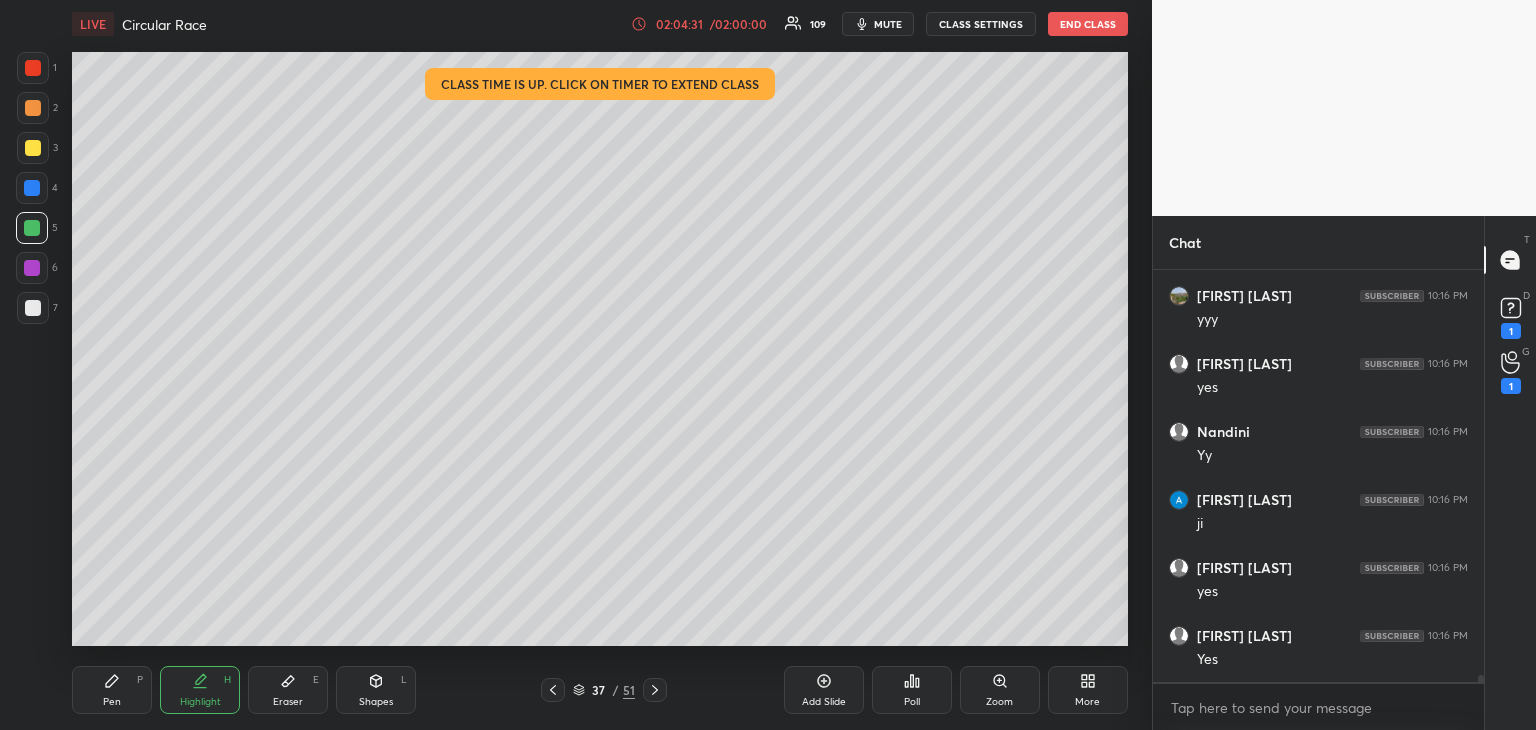 click 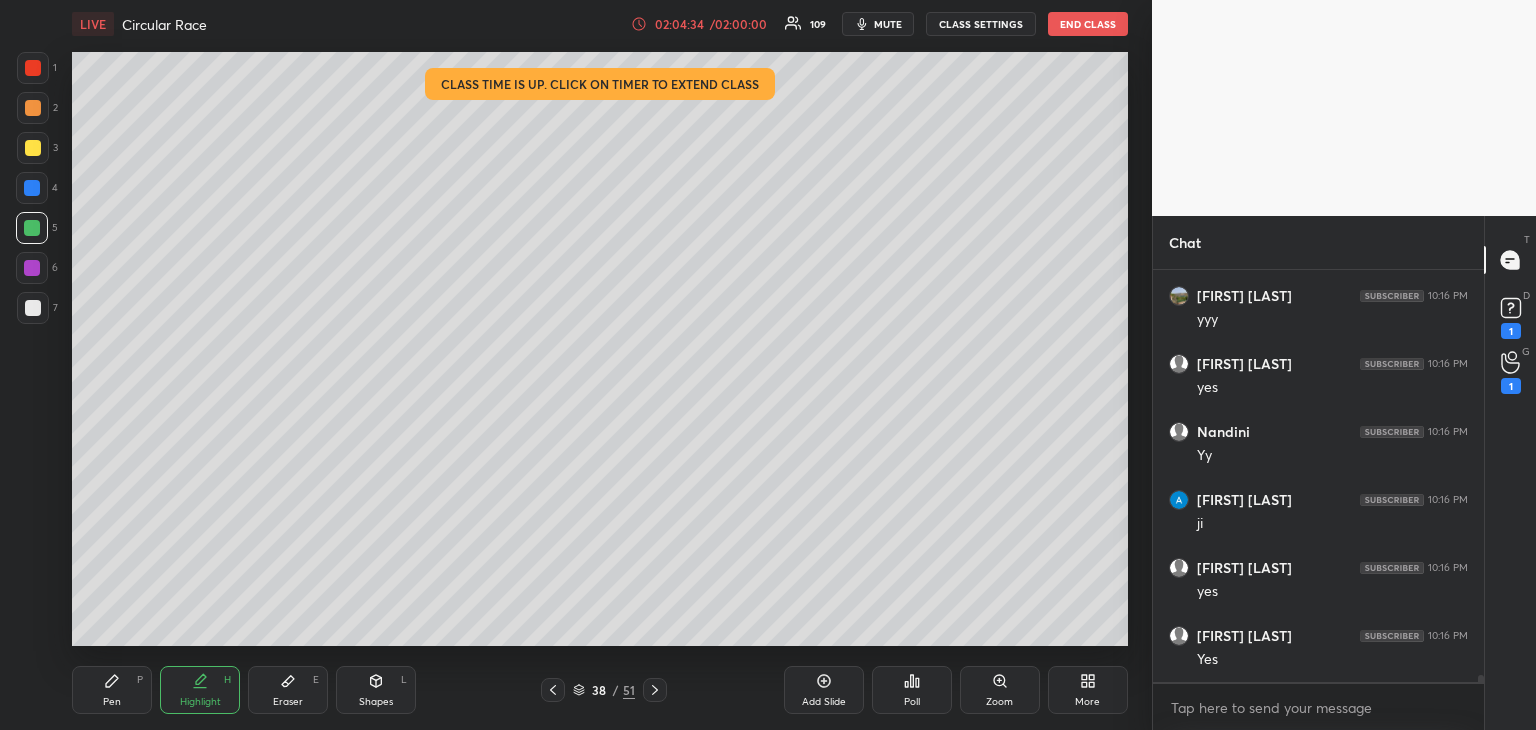 click on "Pen P" at bounding box center [112, 690] 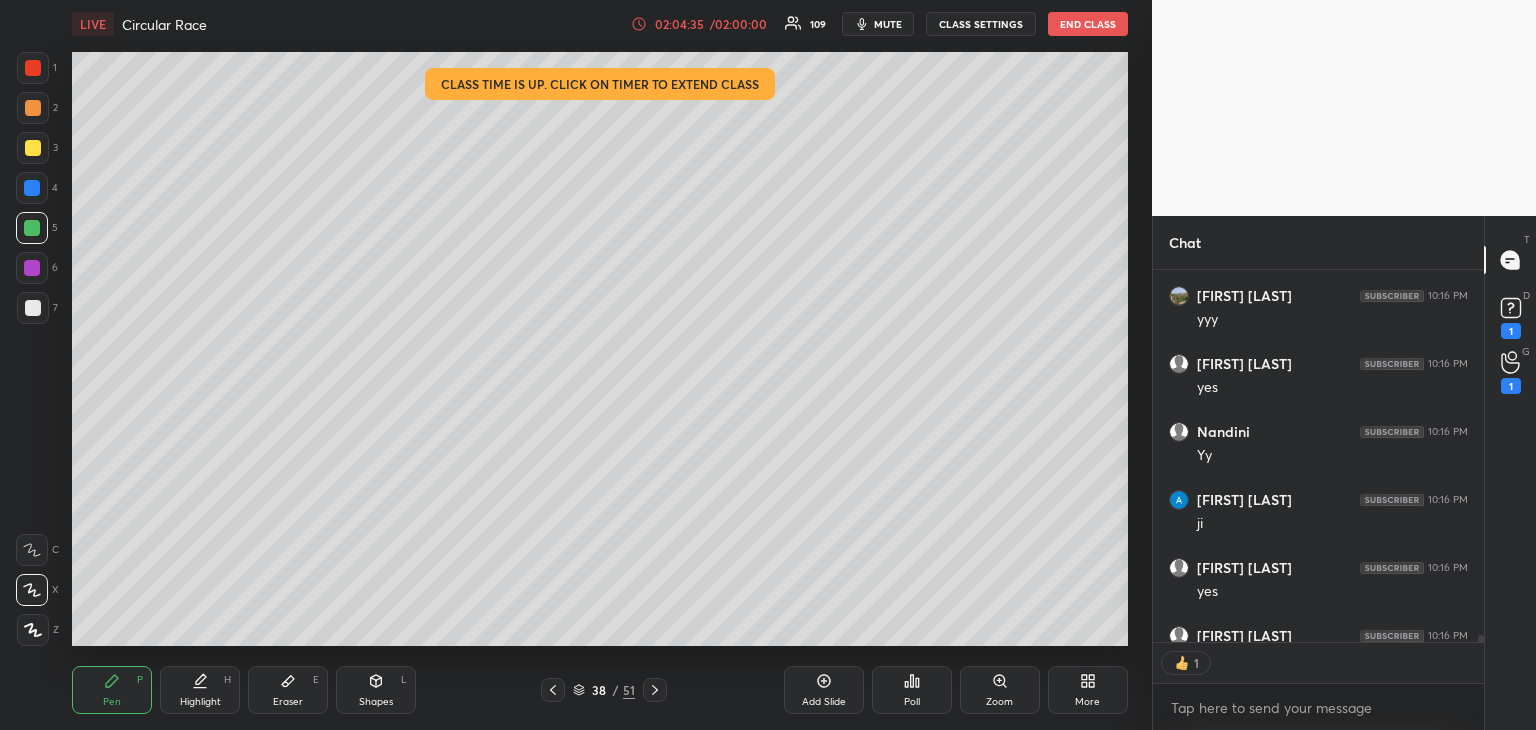 scroll, scrollTop: 366, scrollLeft: 325, axis: both 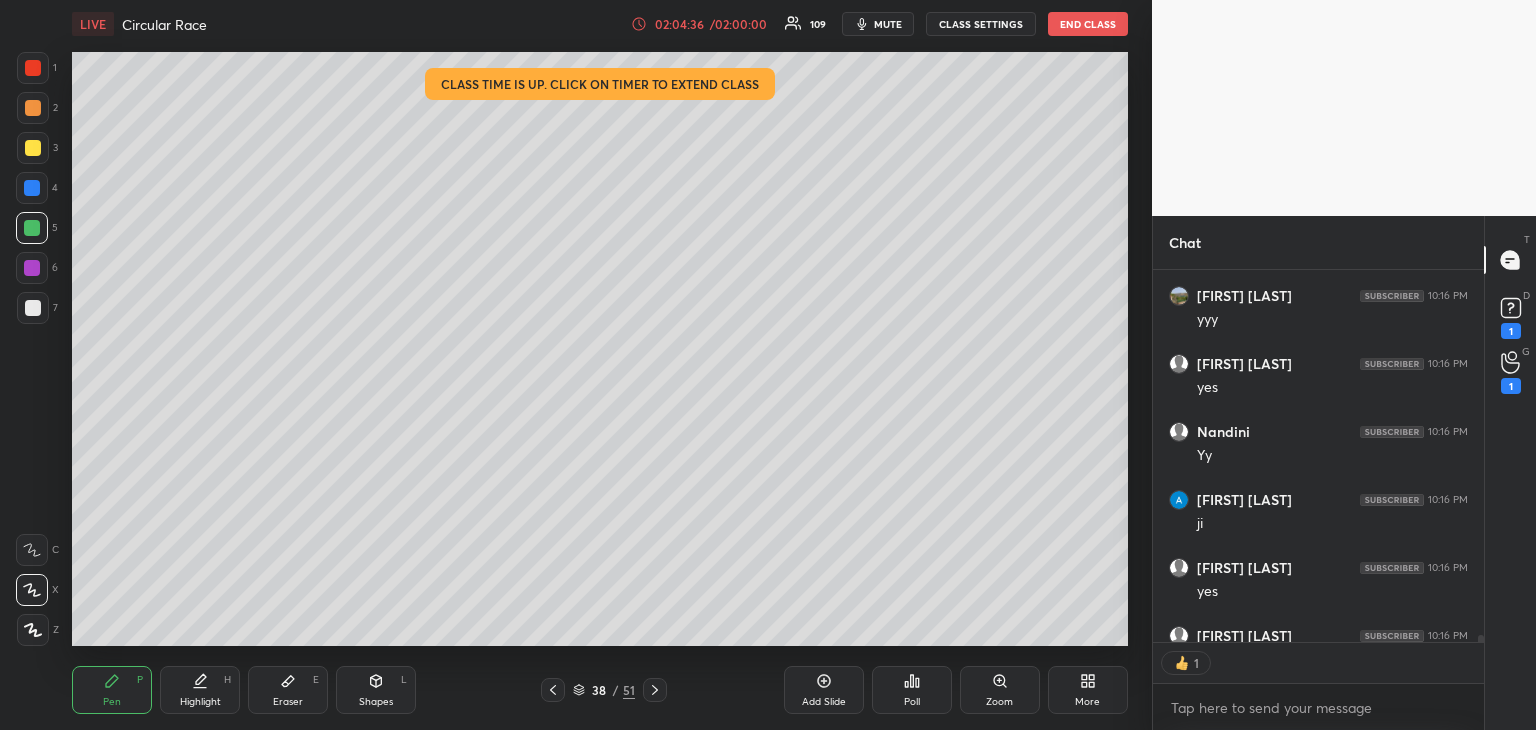 click 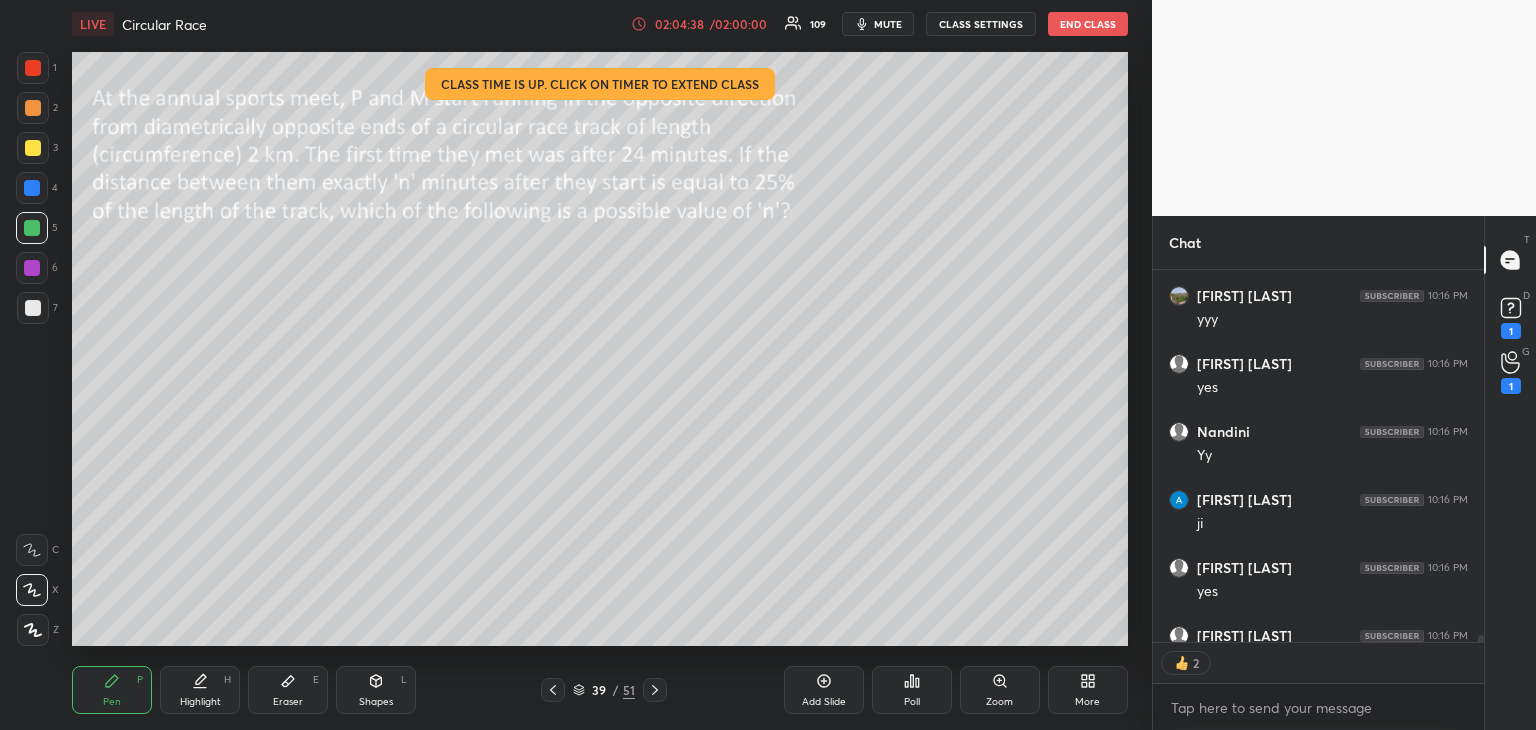 scroll, scrollTop: 22926, scrollLeft: 0, axis: vertical 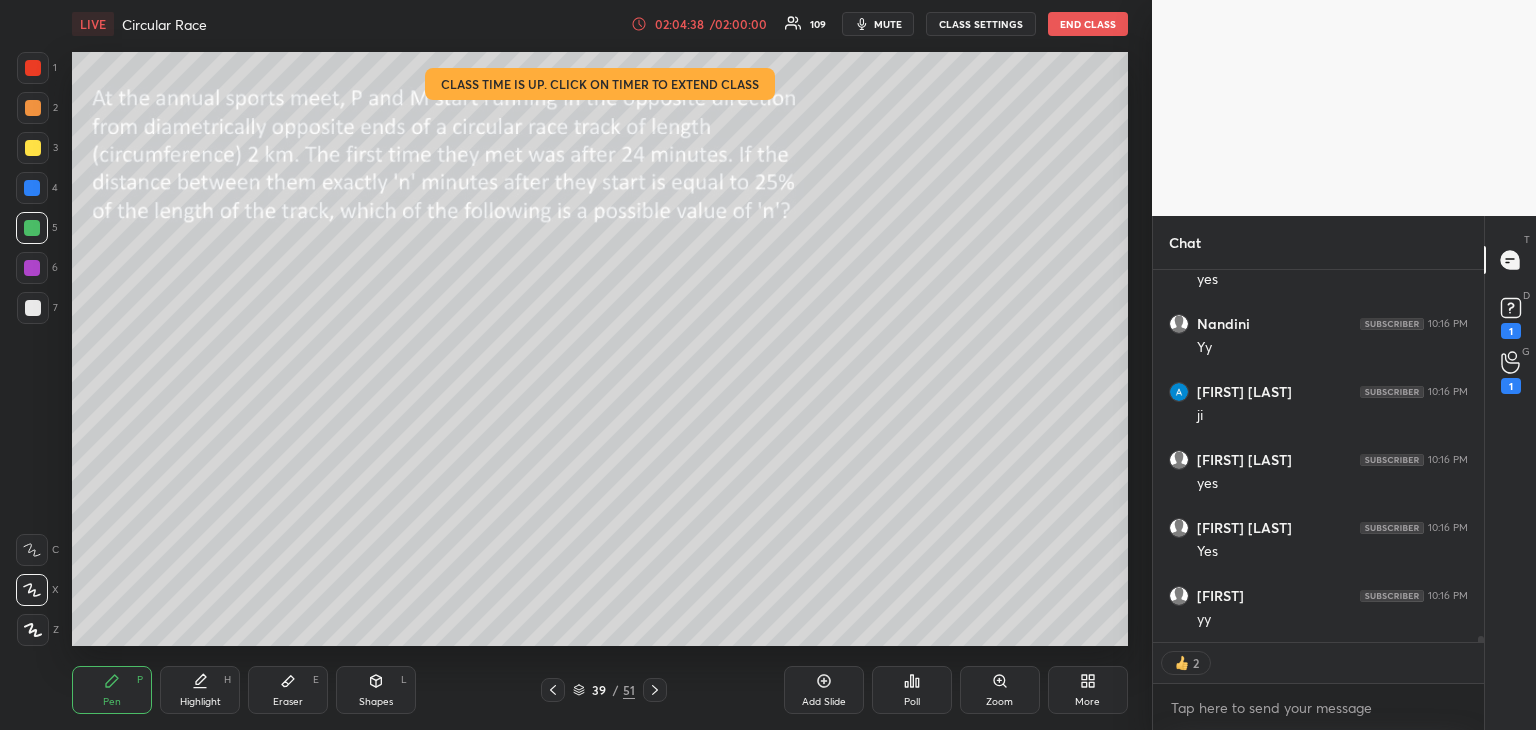 click on "/  02:00:00" at bounding box center [738, 24] 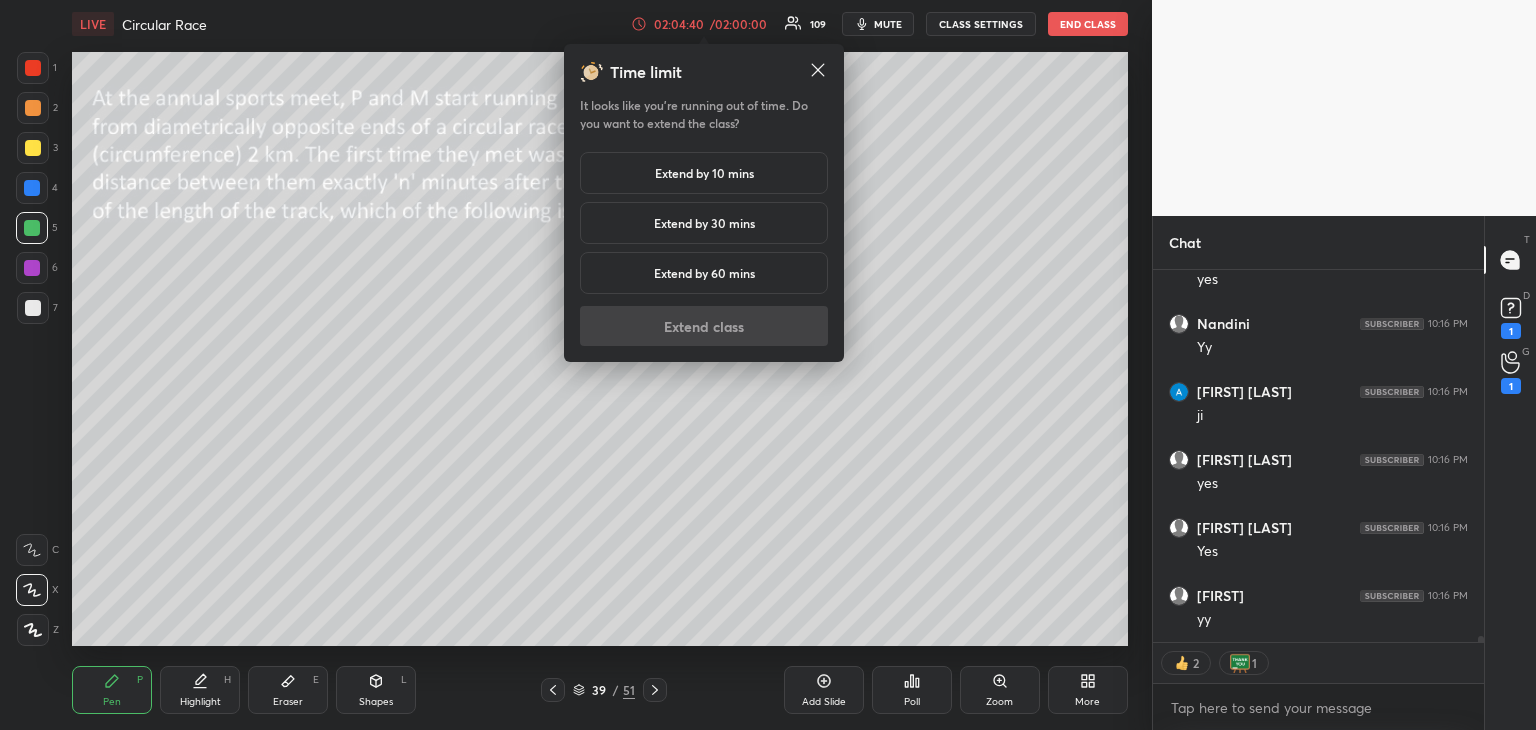 click on "Extend by 30 mins" at bounding box center (704, 223) 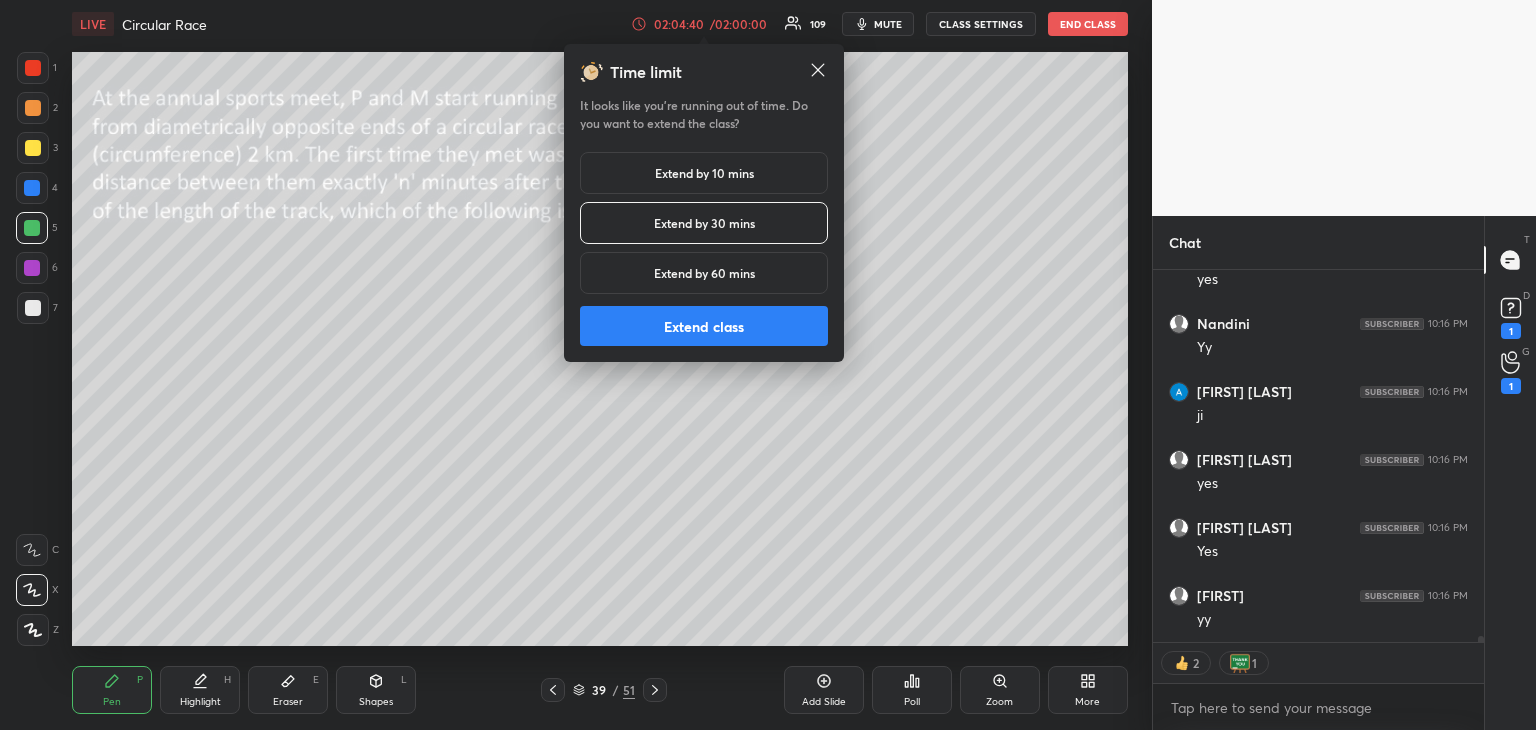 click on "Extend class" at bounding box center (704, 326) 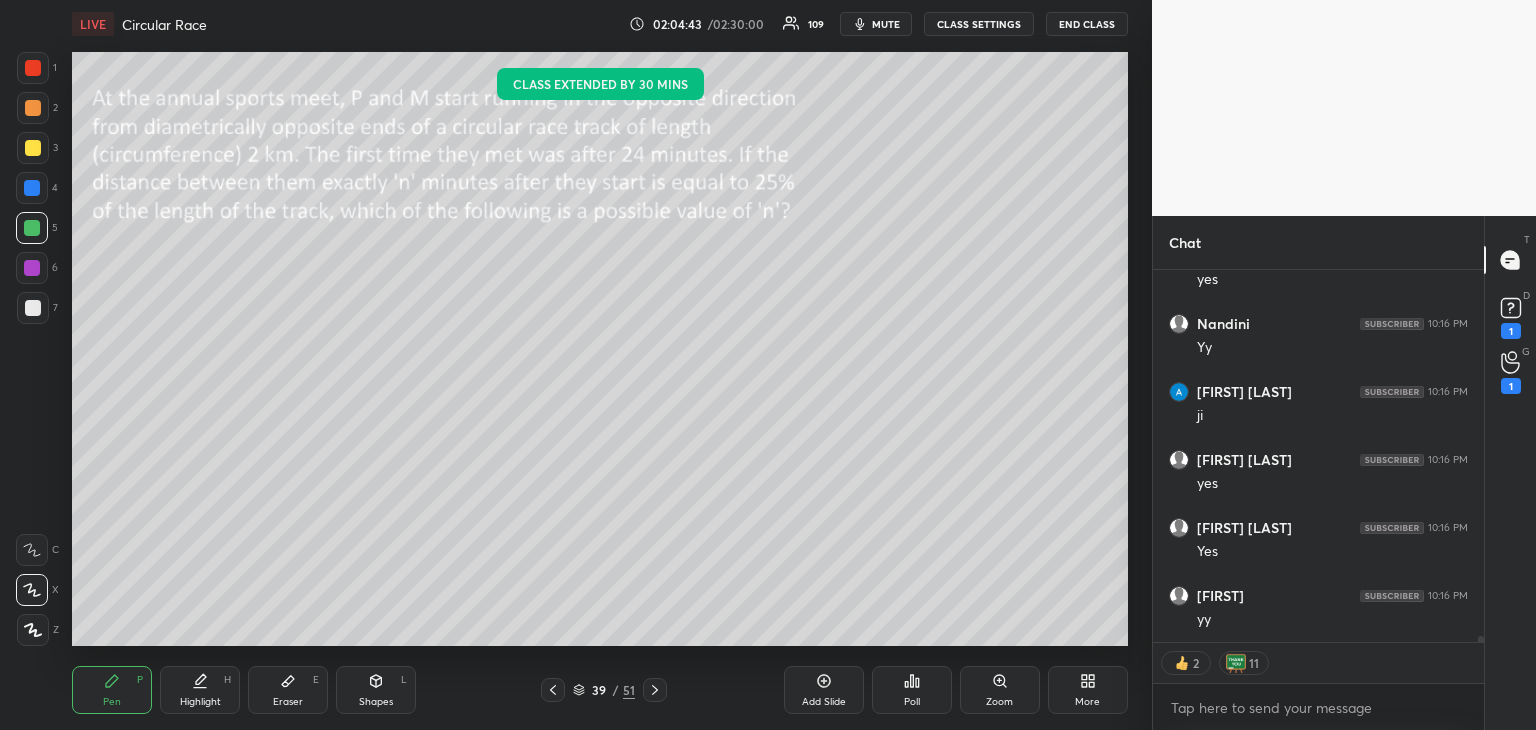 click on "Shapes L" at bounding box center (376, 690) 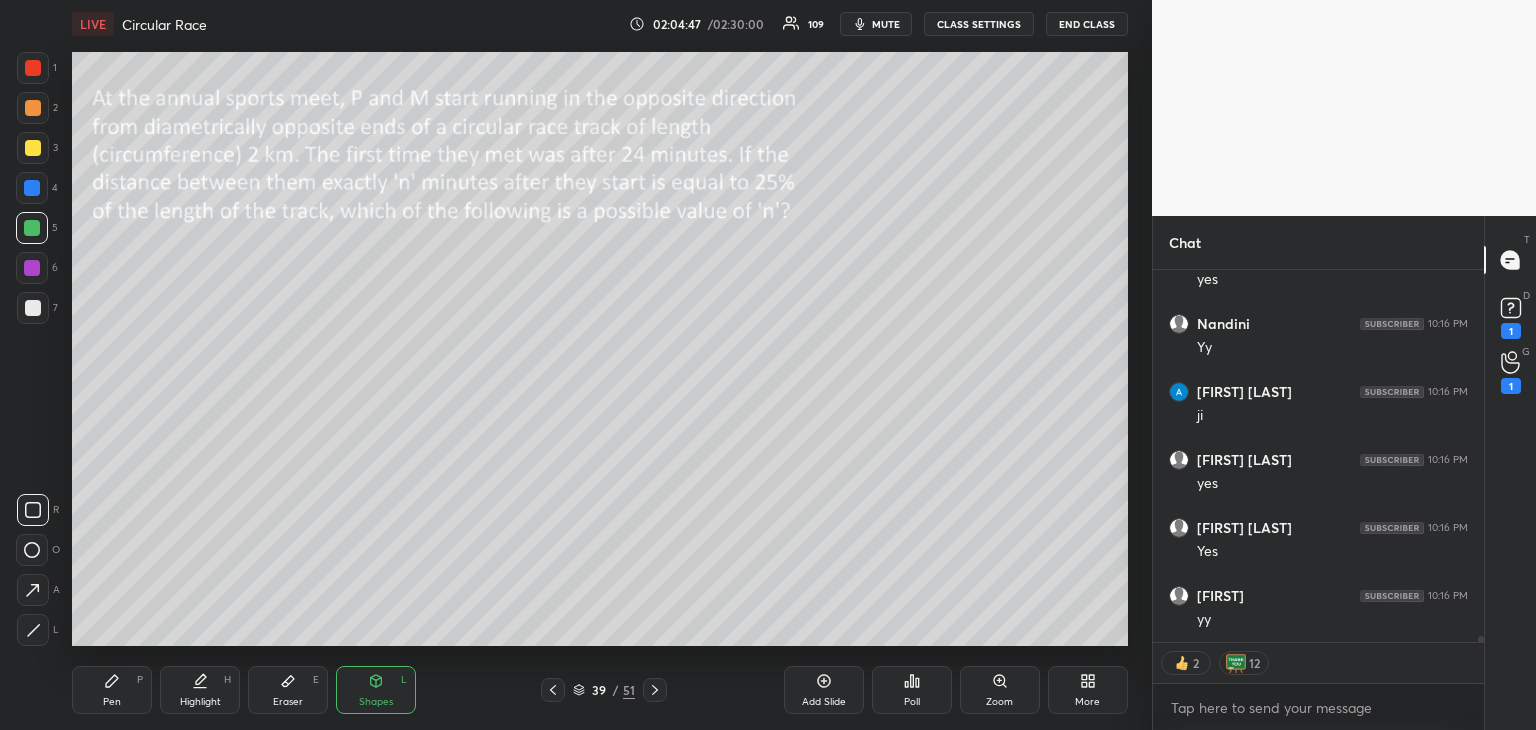 click 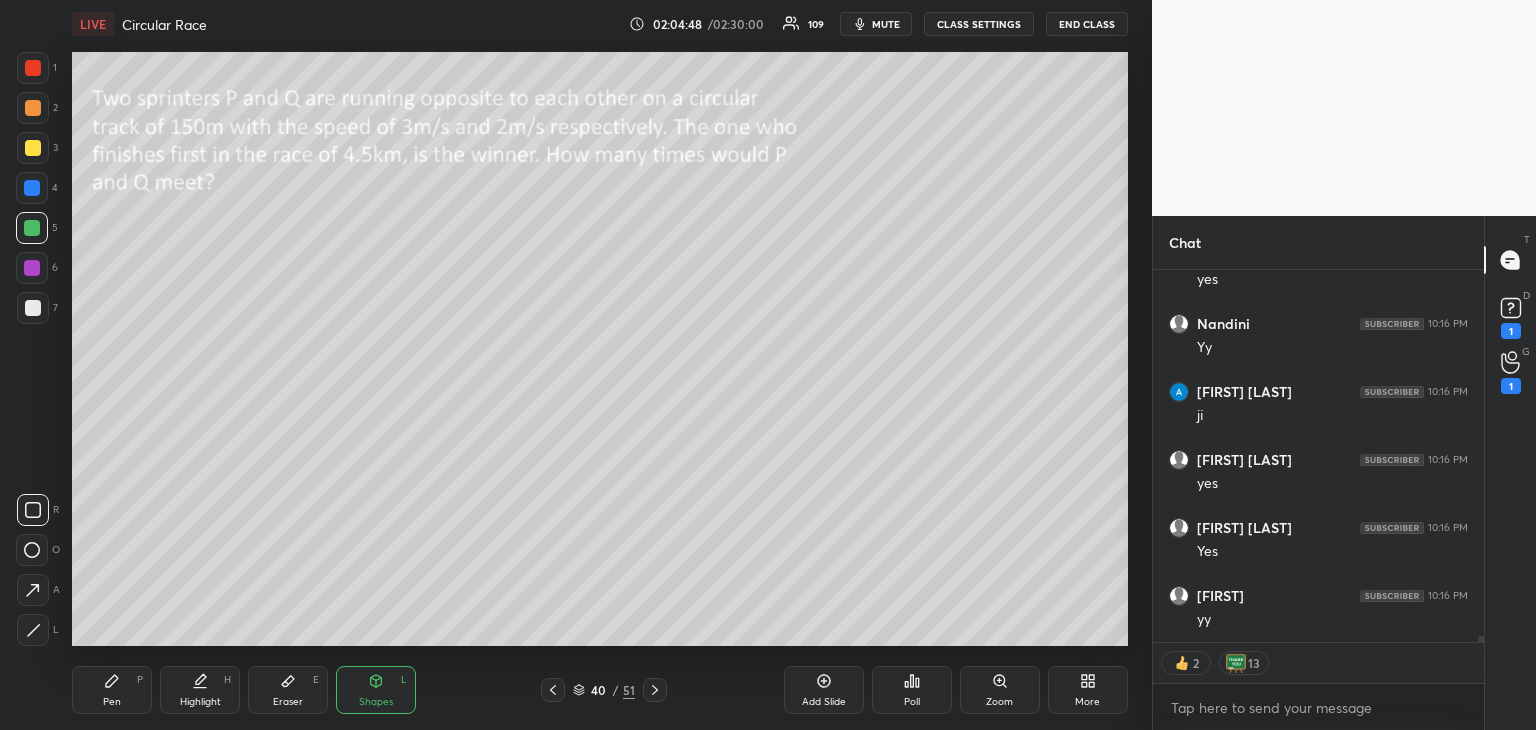 click 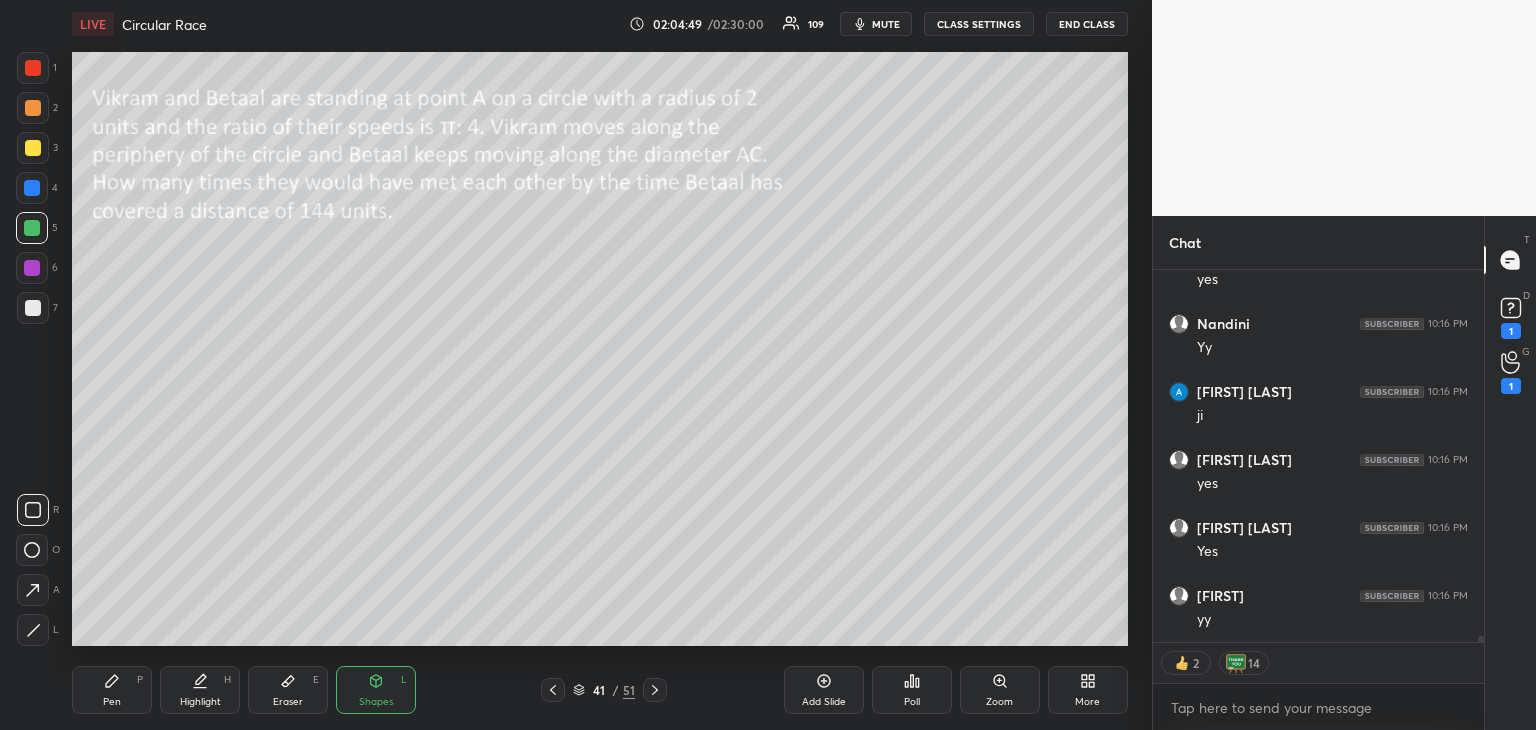 click 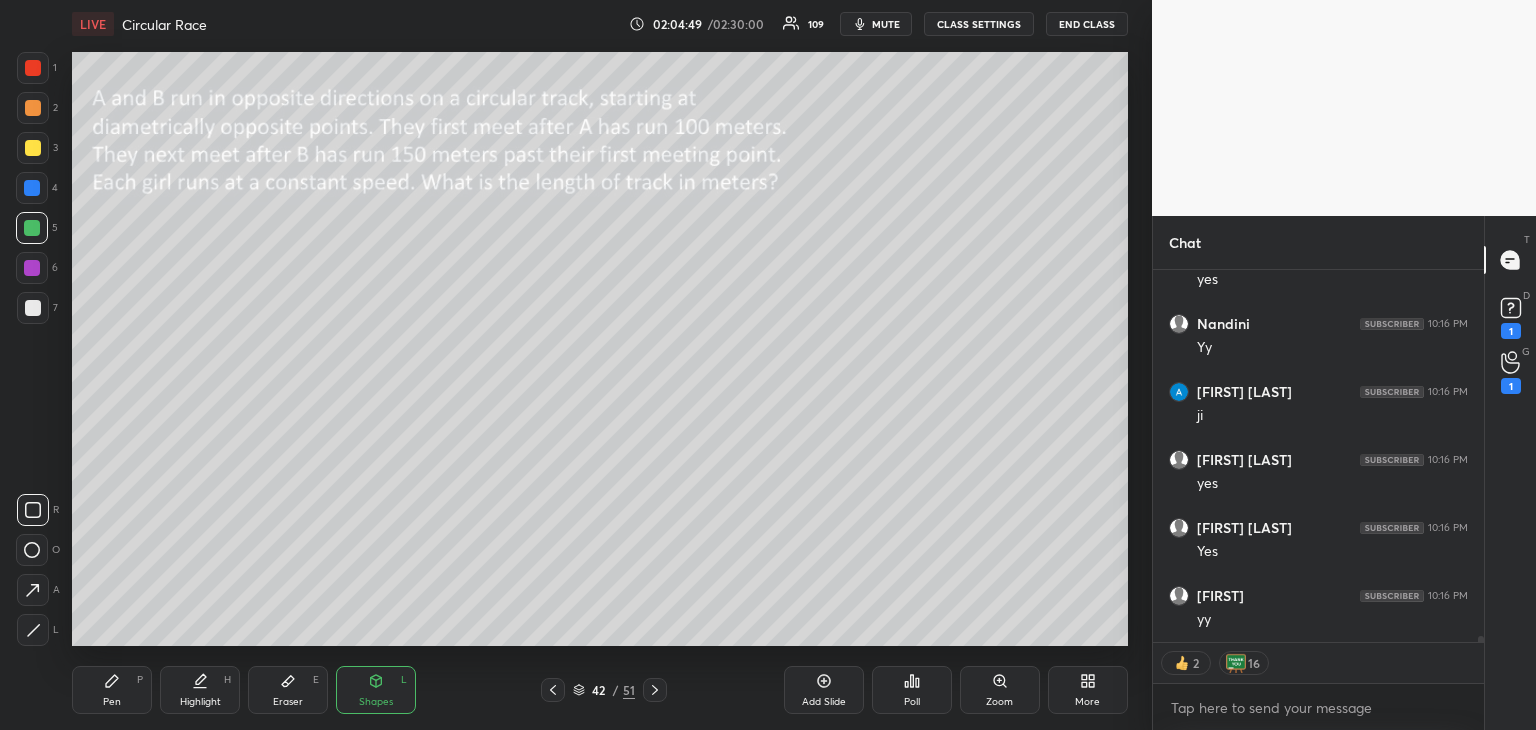 scroll, scrollTop: 22994, scrollLeft: 0, axis: vertical 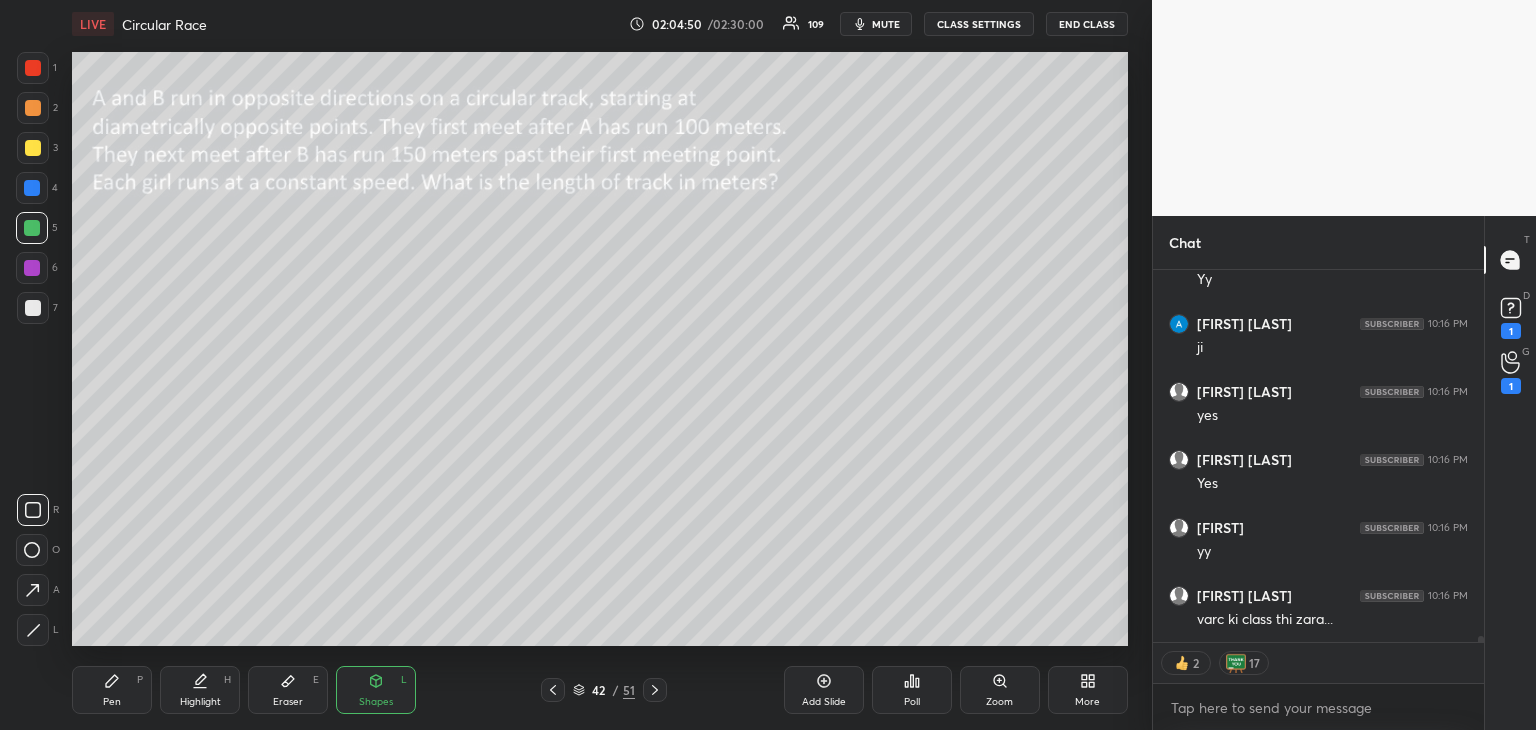 click 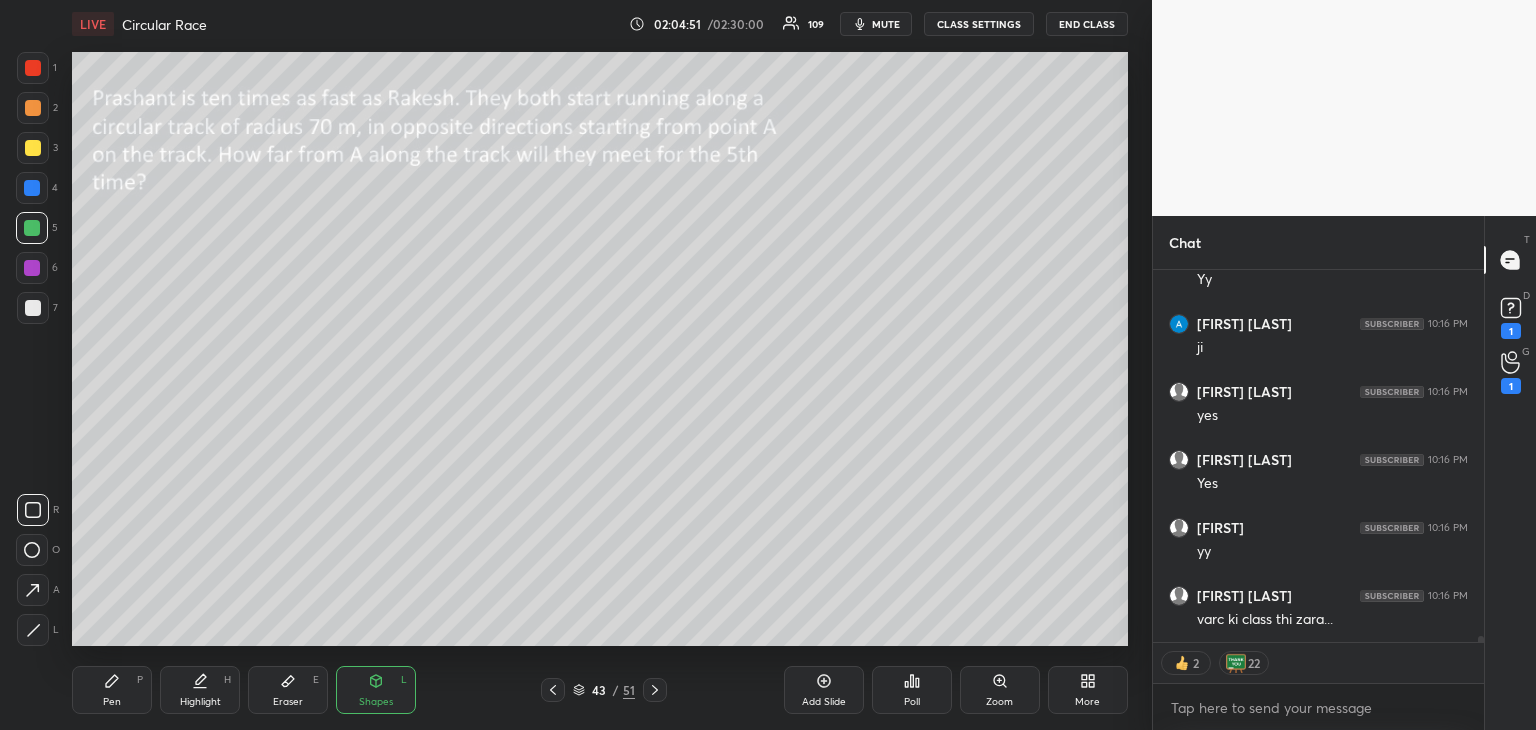 click 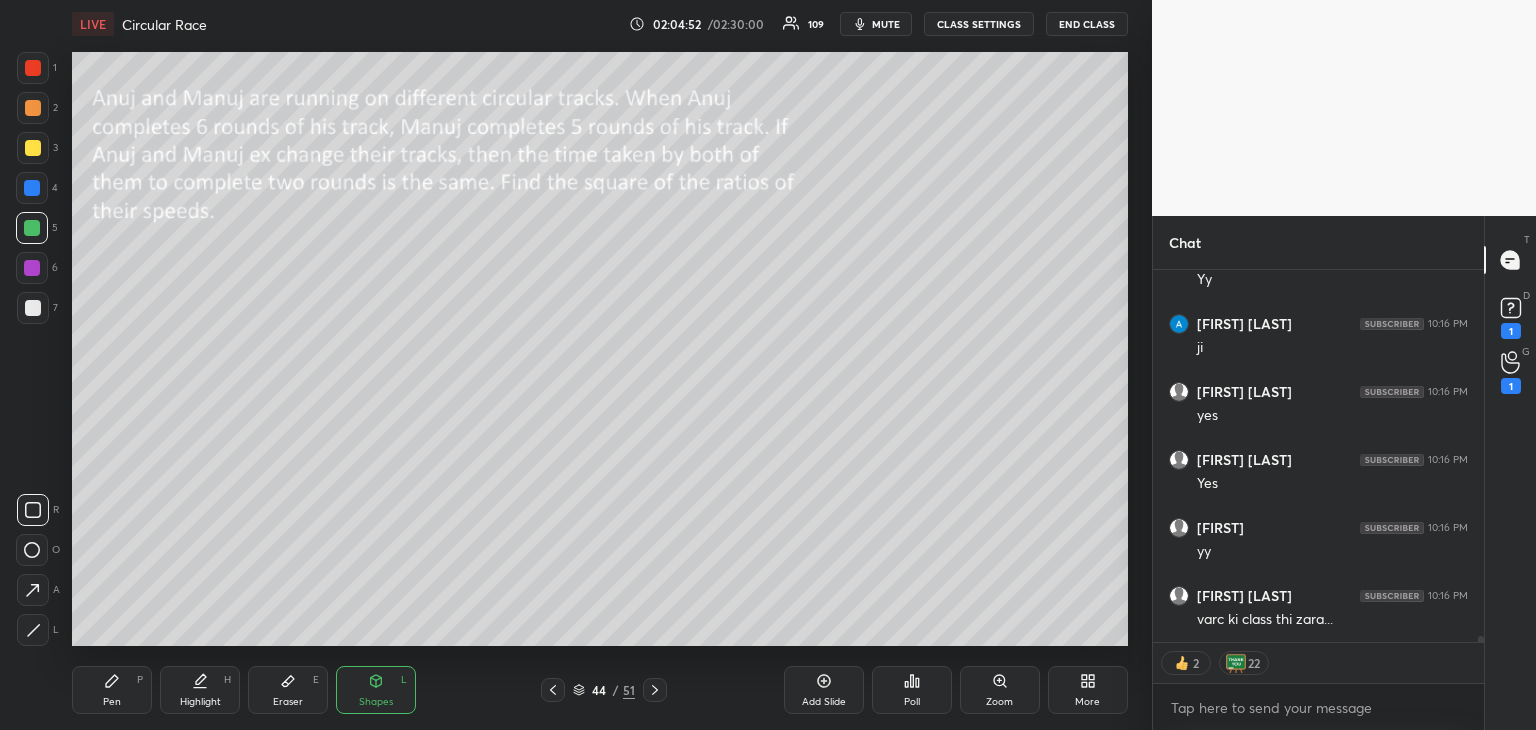 click 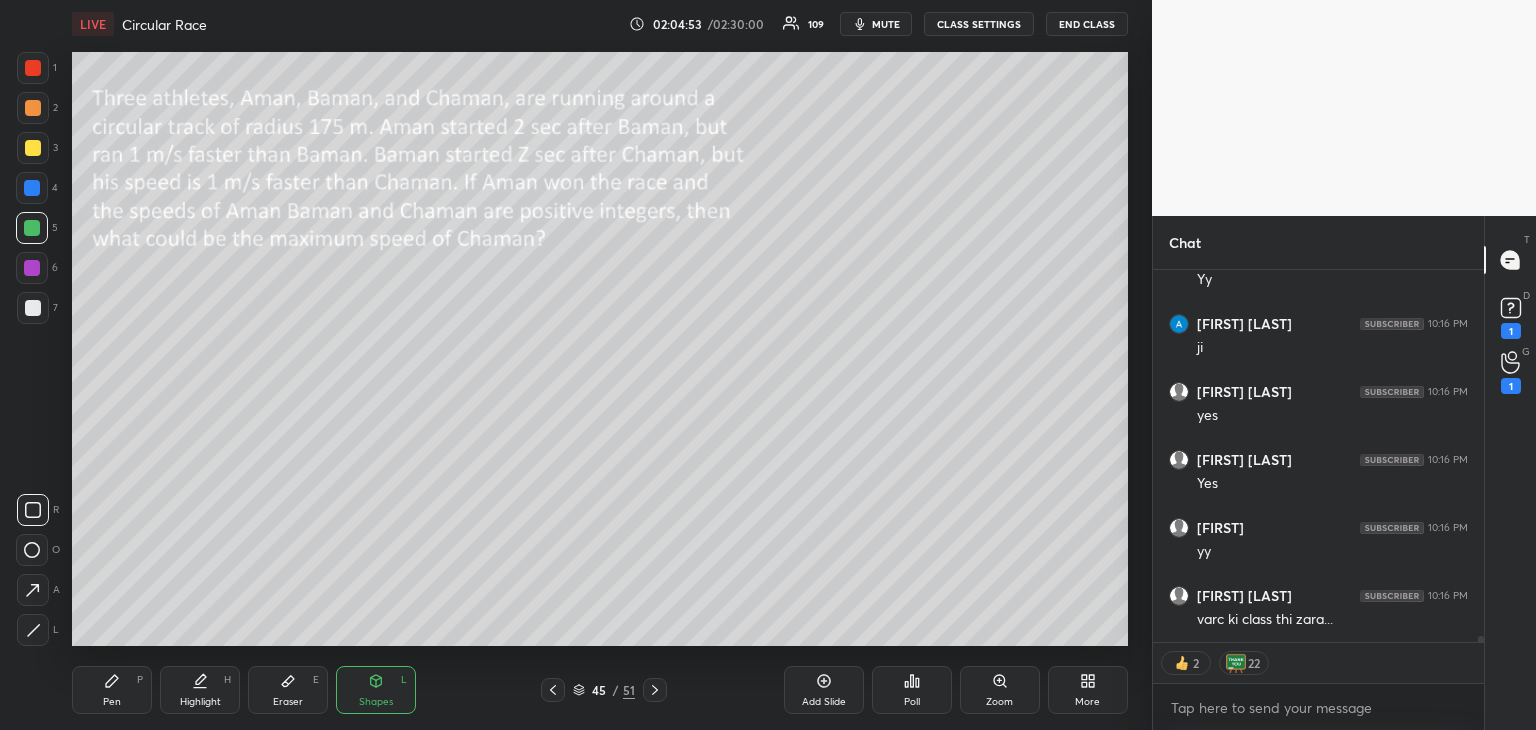 click 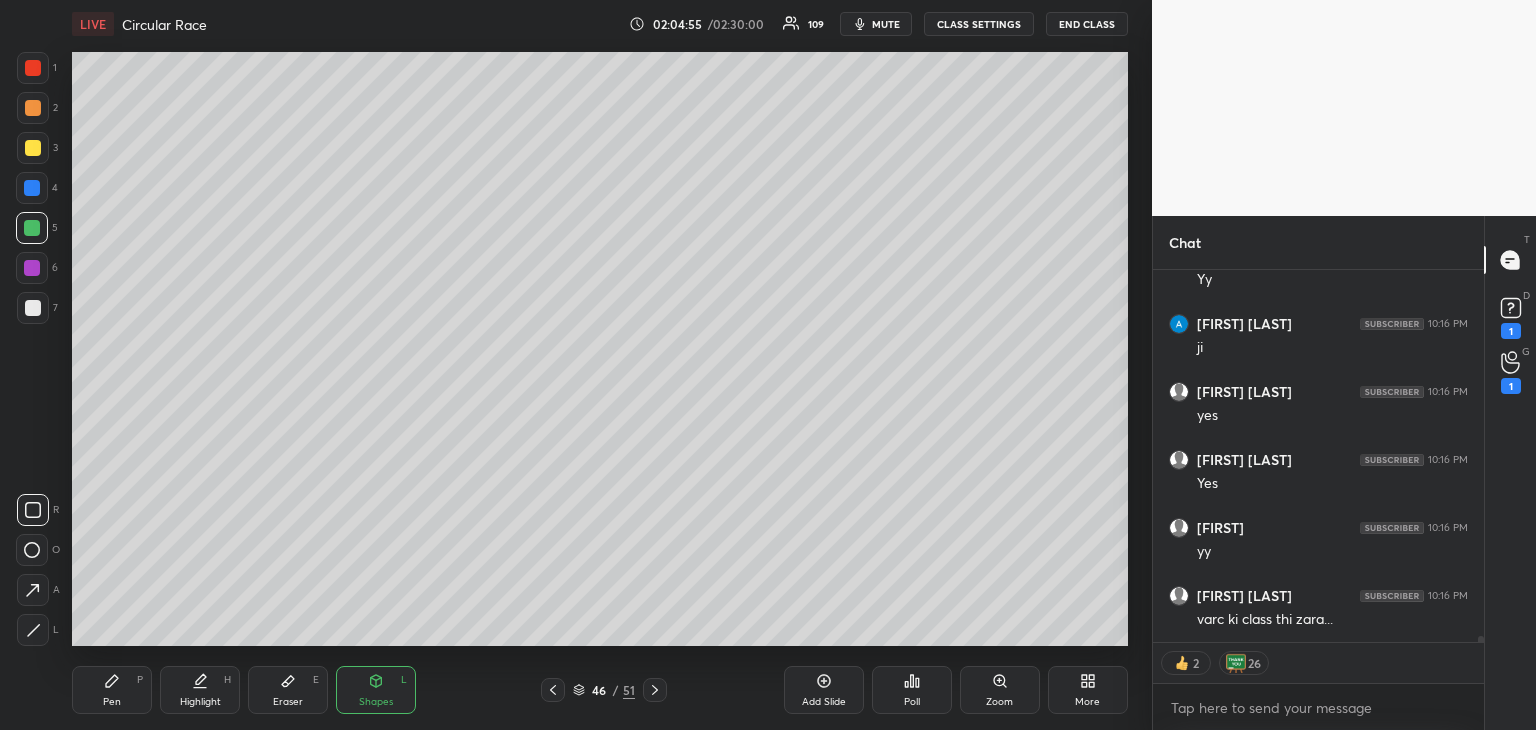 click 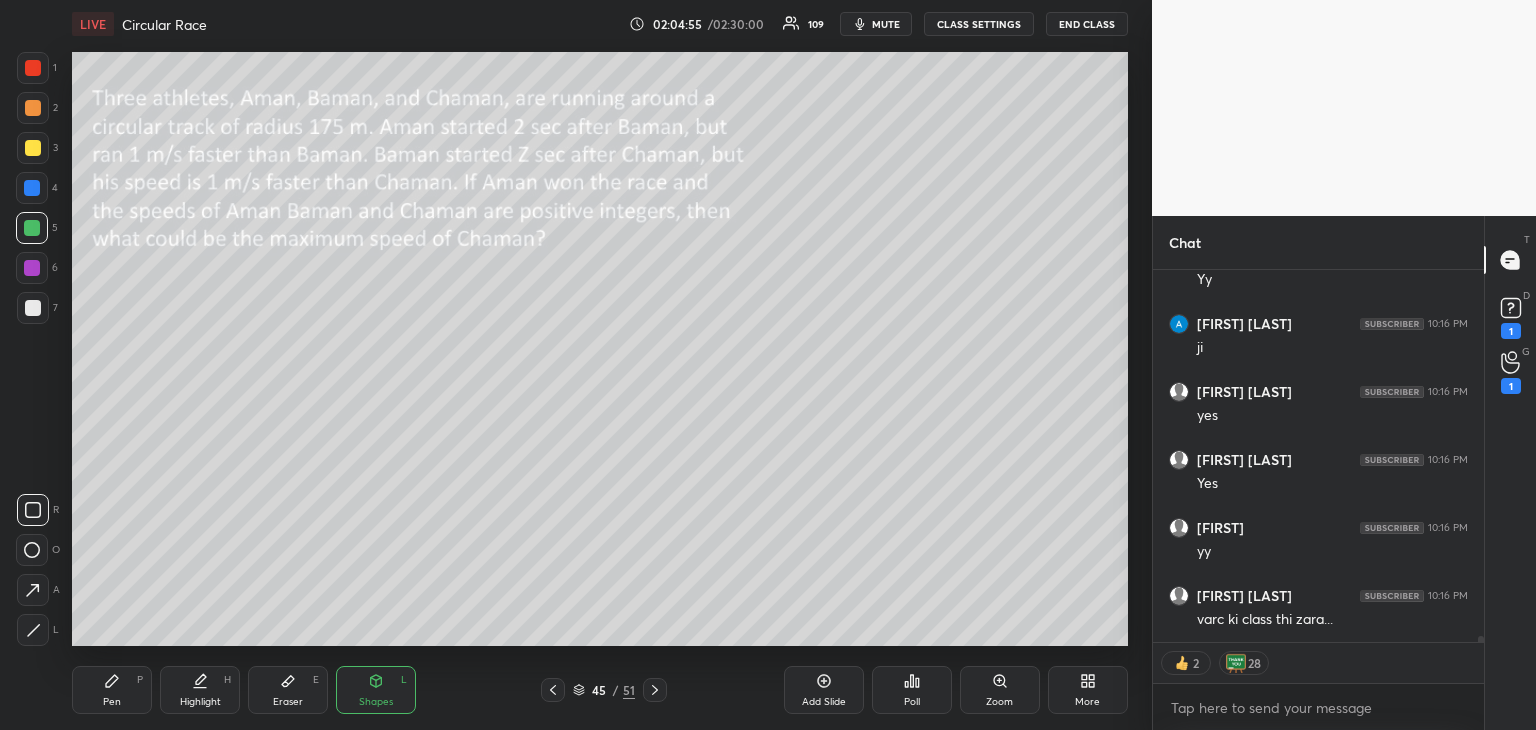 click 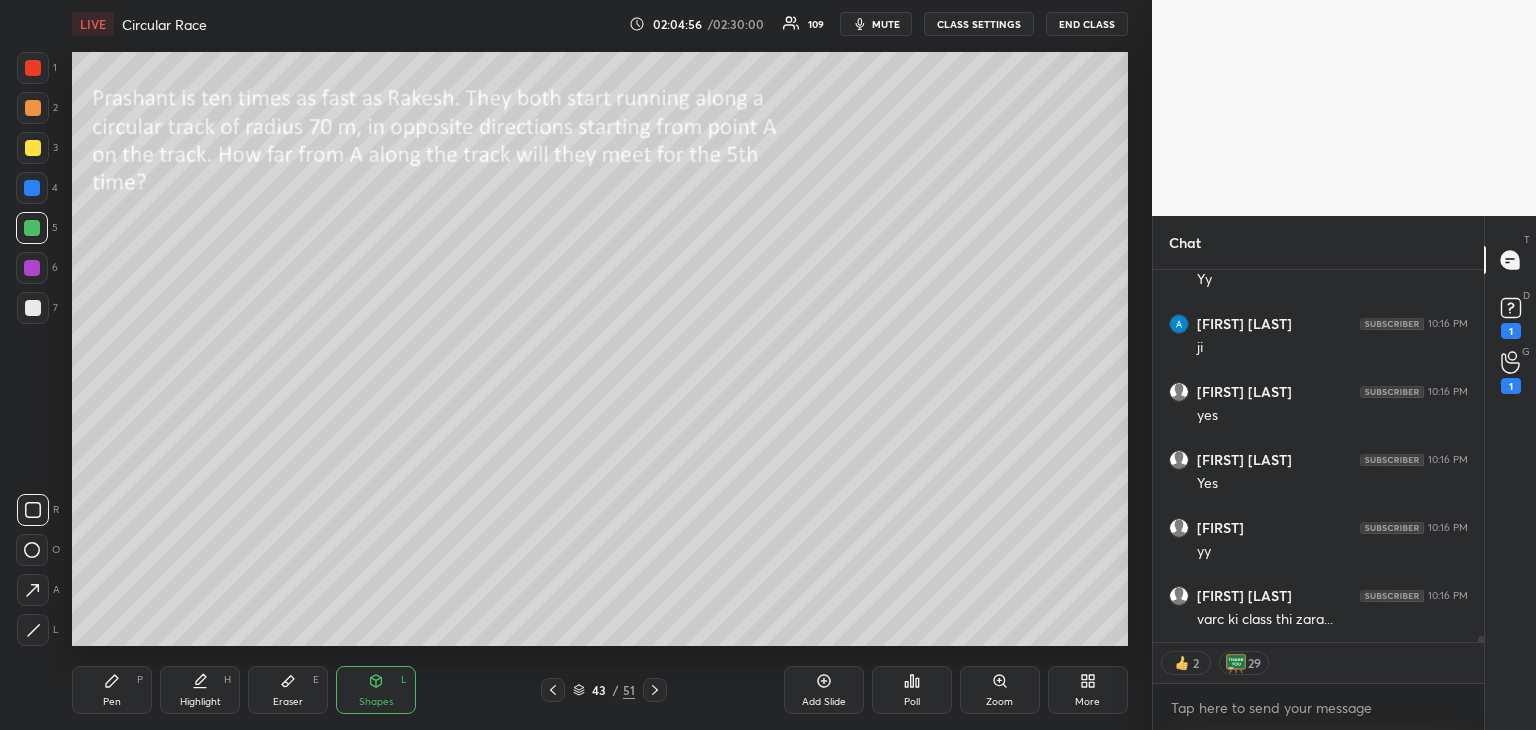 click 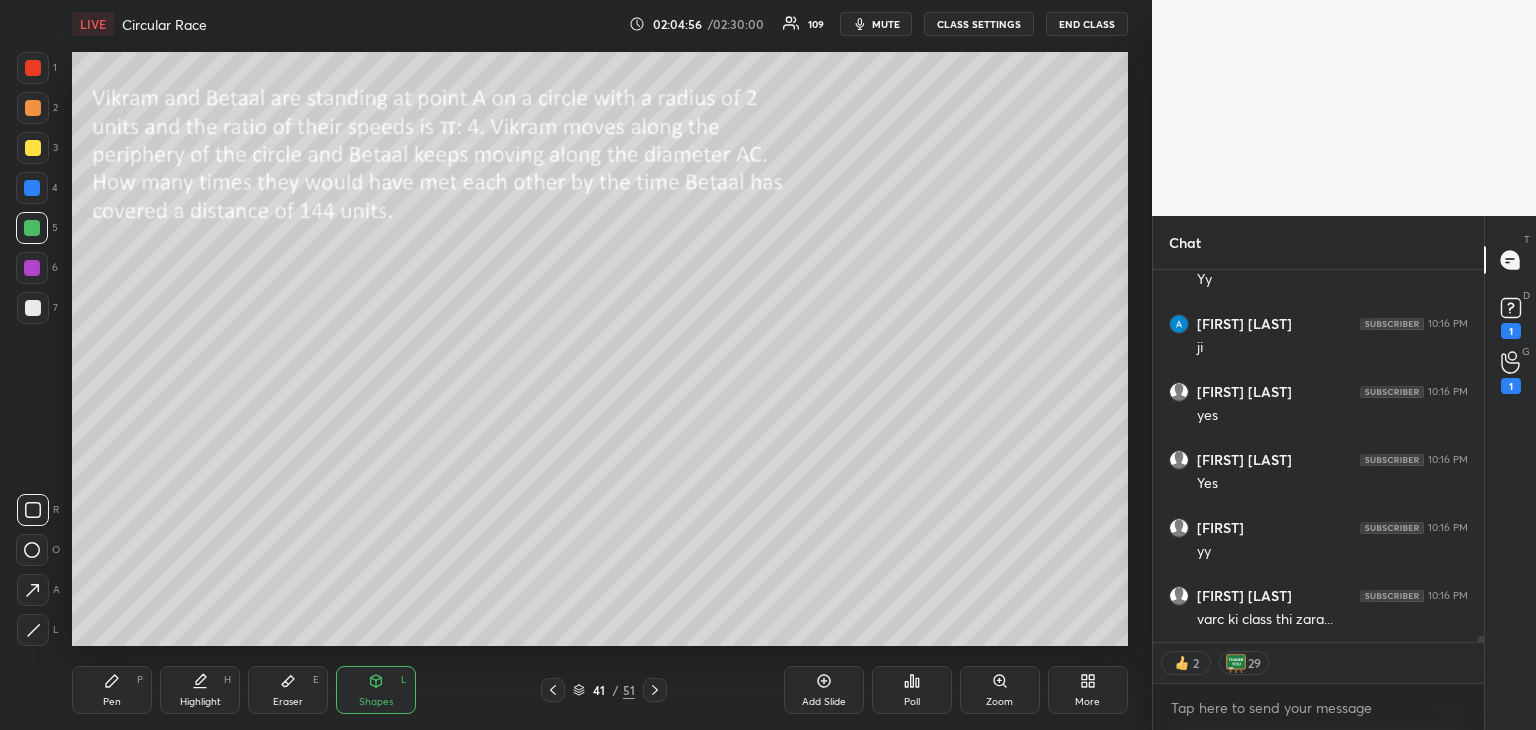 click 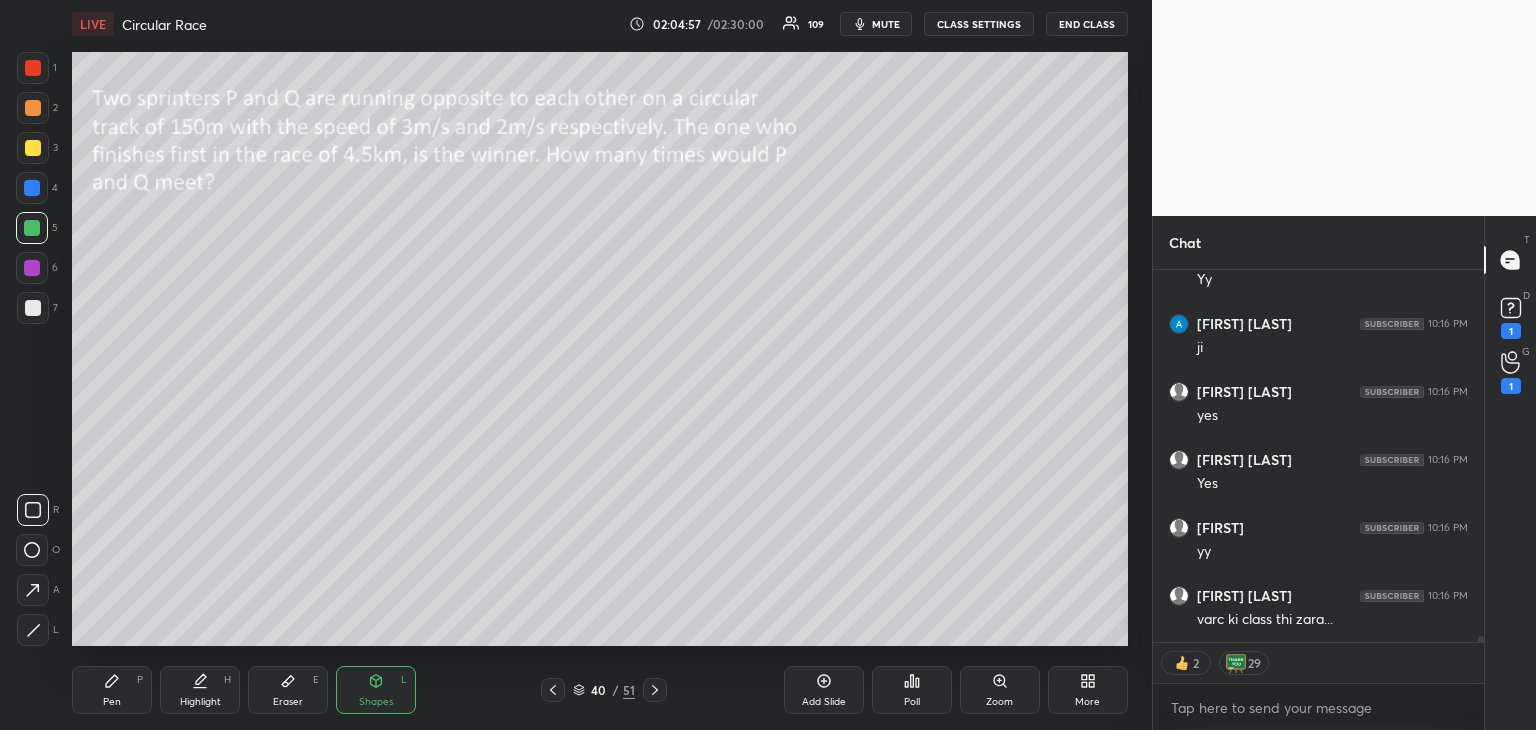 click 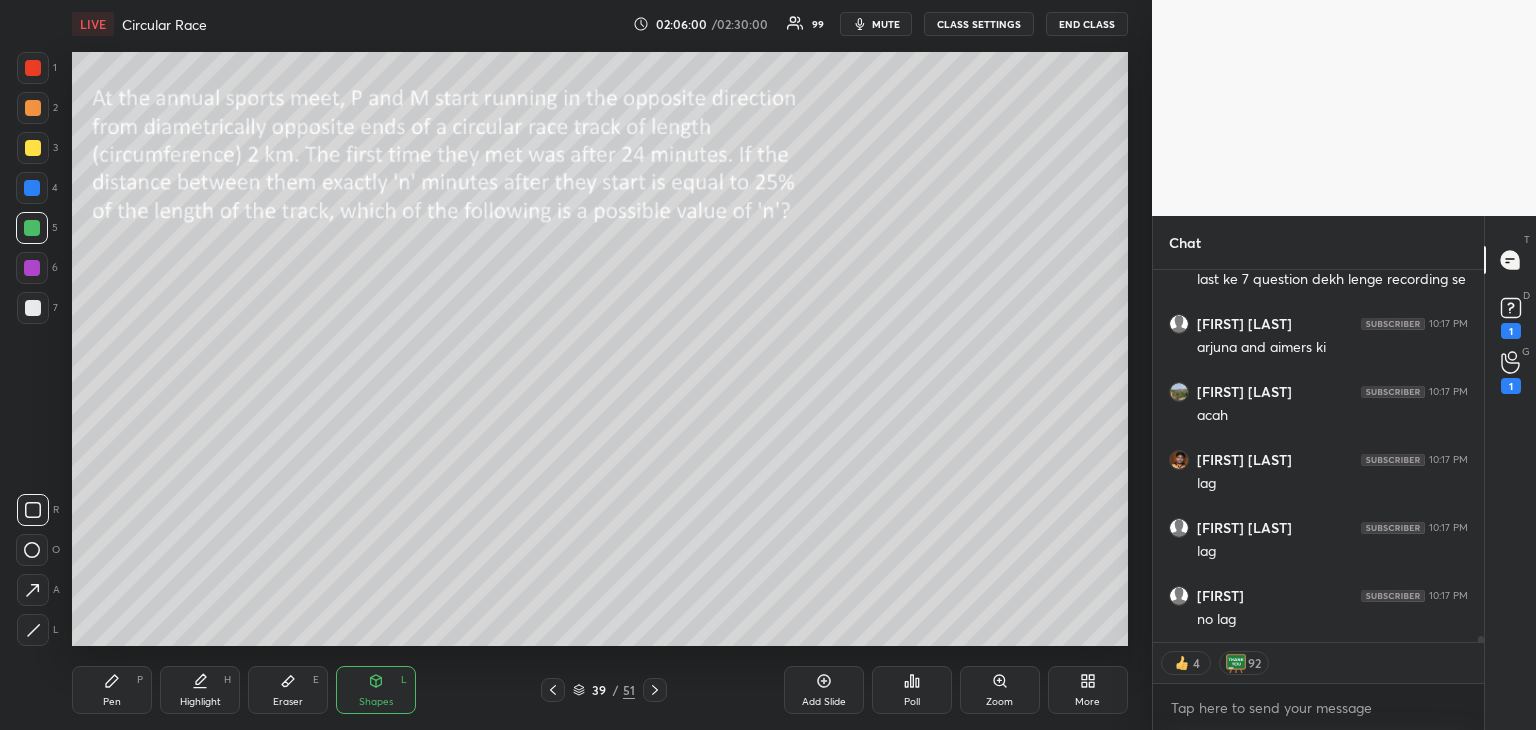 scroll, scrollTop: 23950, scrollLeft: 0, axis: vertical 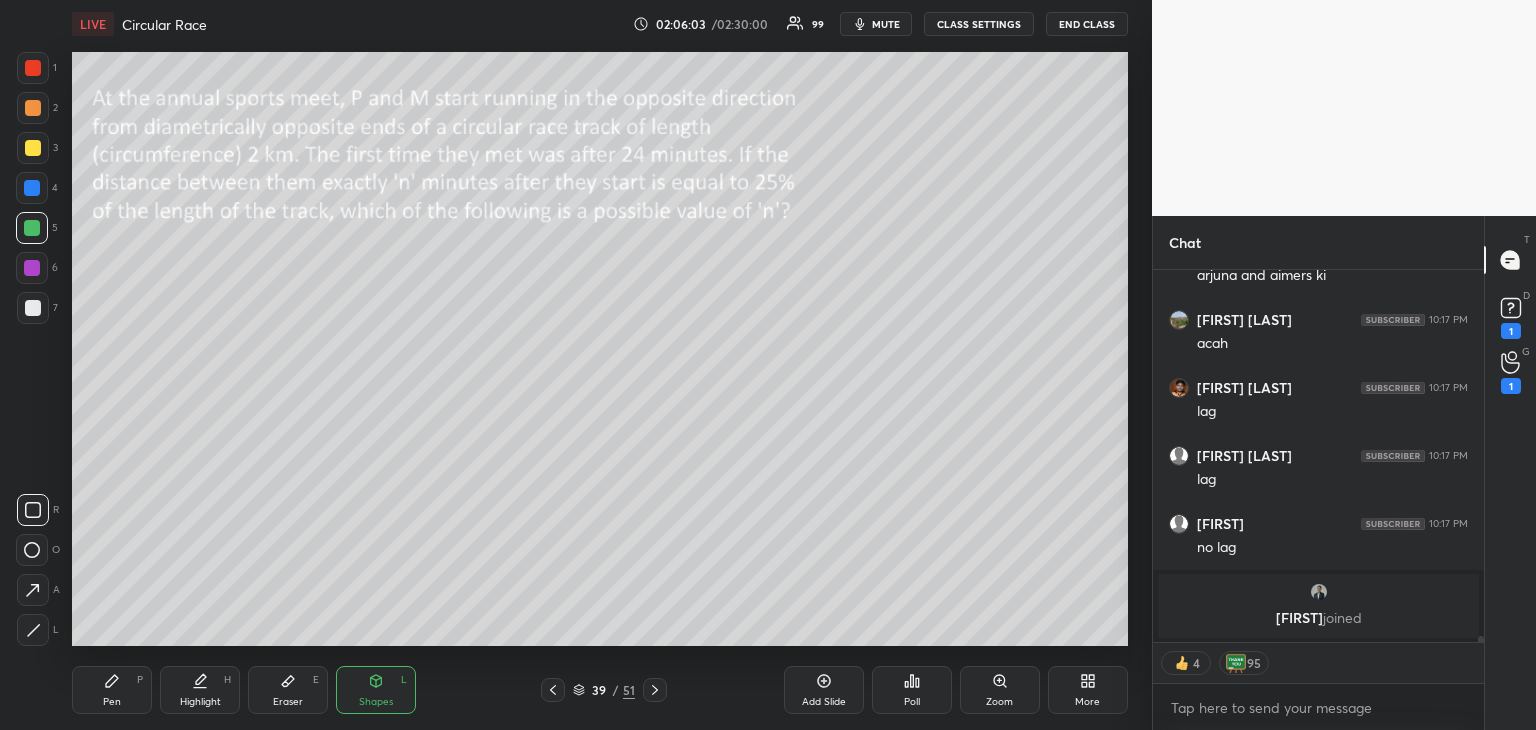 click on "Pen P" at bounding box center [112, 690] 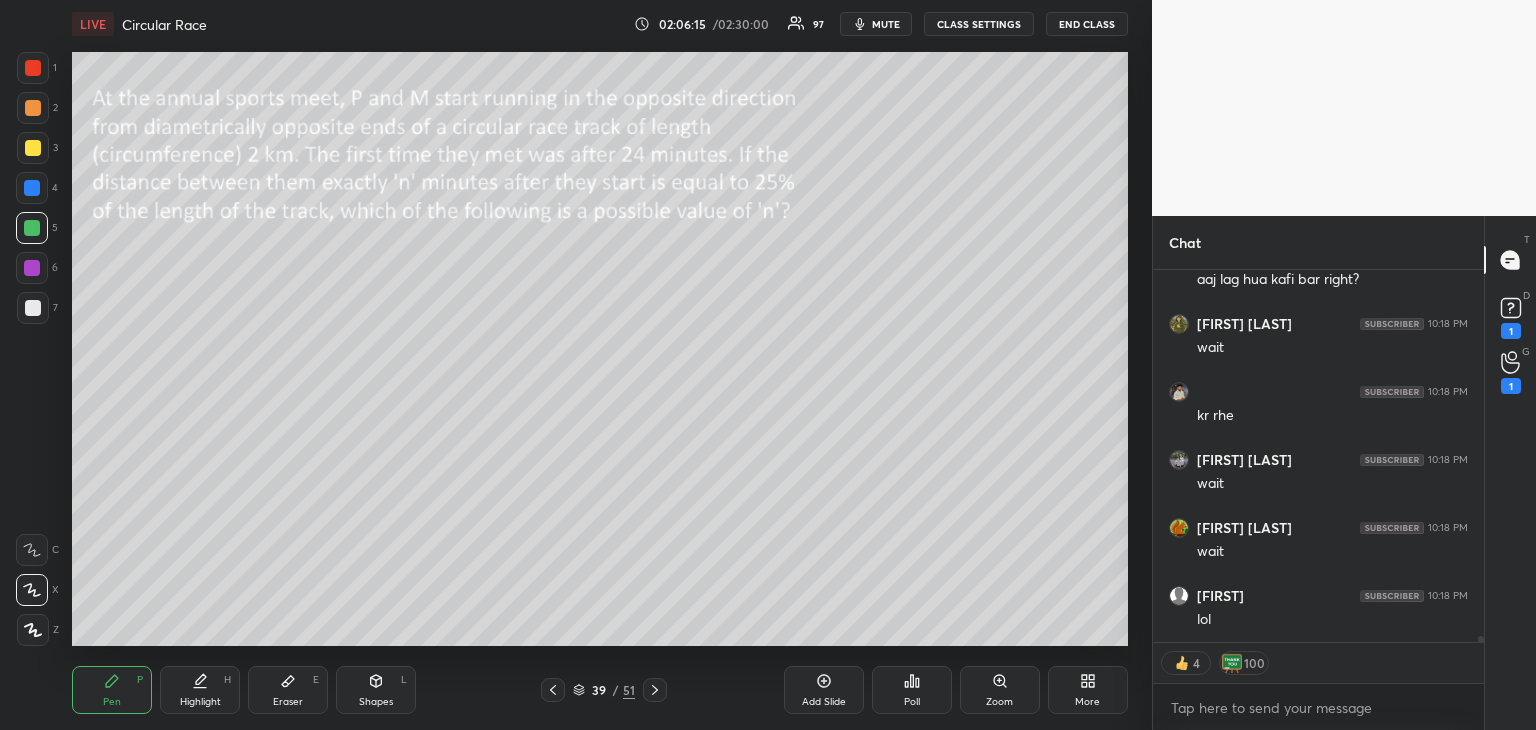 scroll, scrollTop: 23950, scrollLeft: 0, axis: vertical 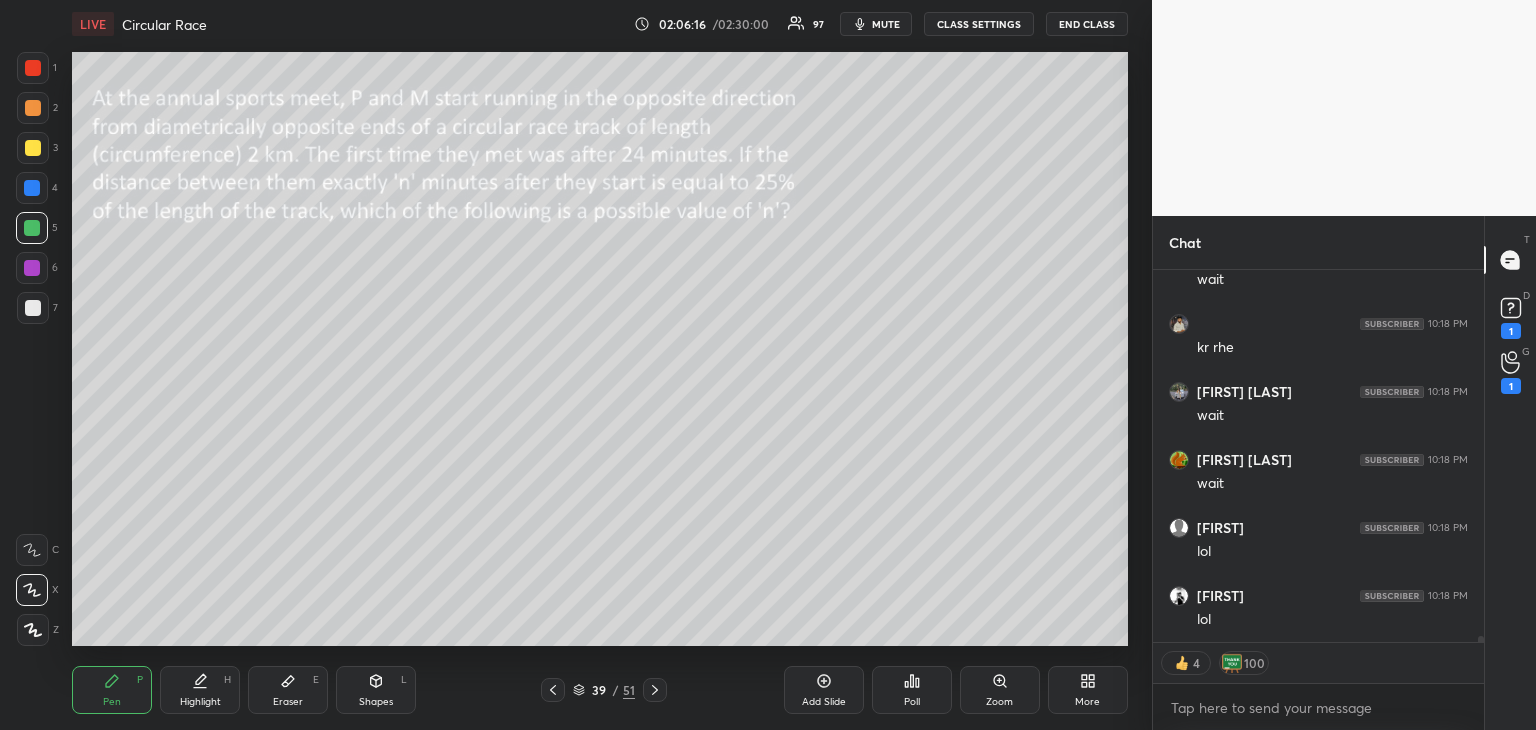 click 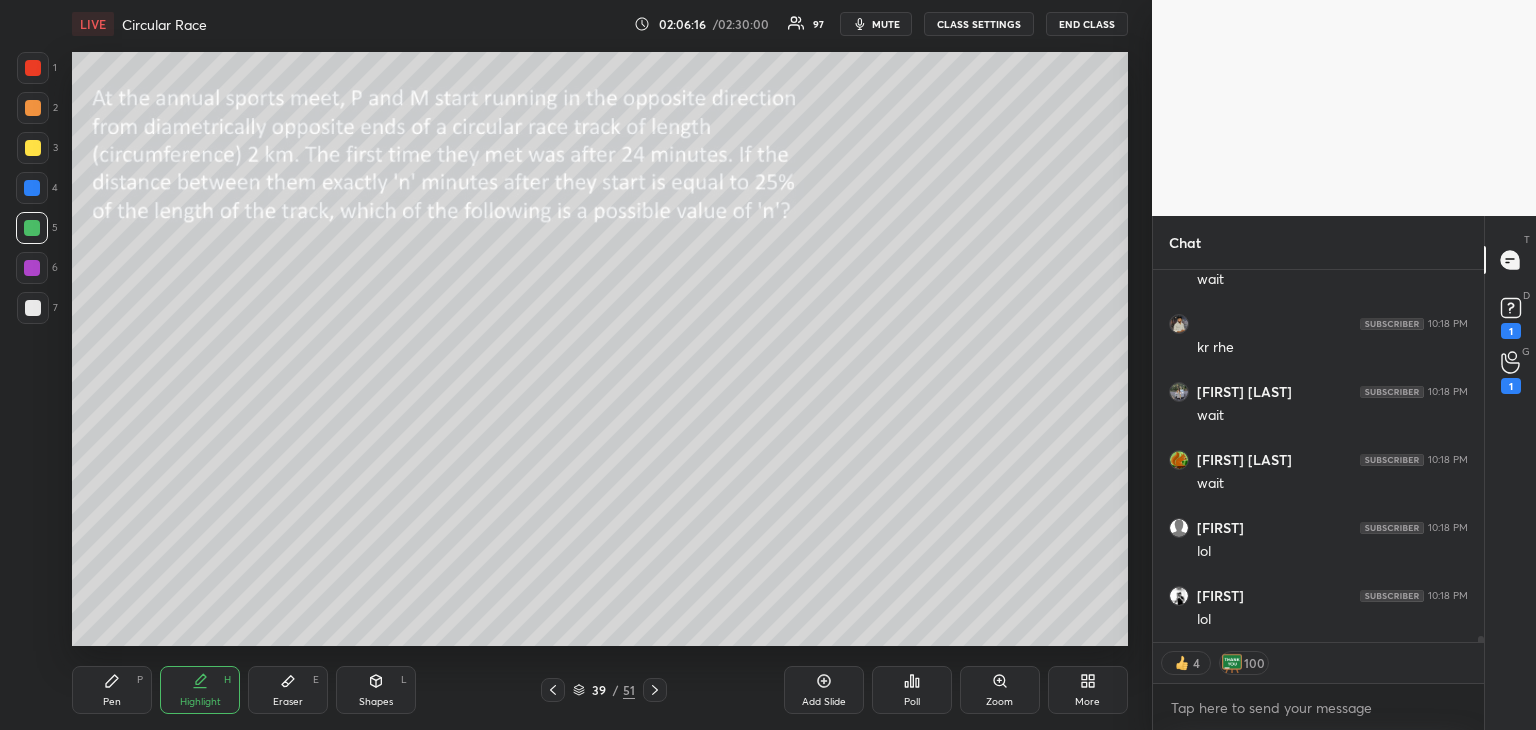 click on "Pen P" at bounding box center [112, 690] 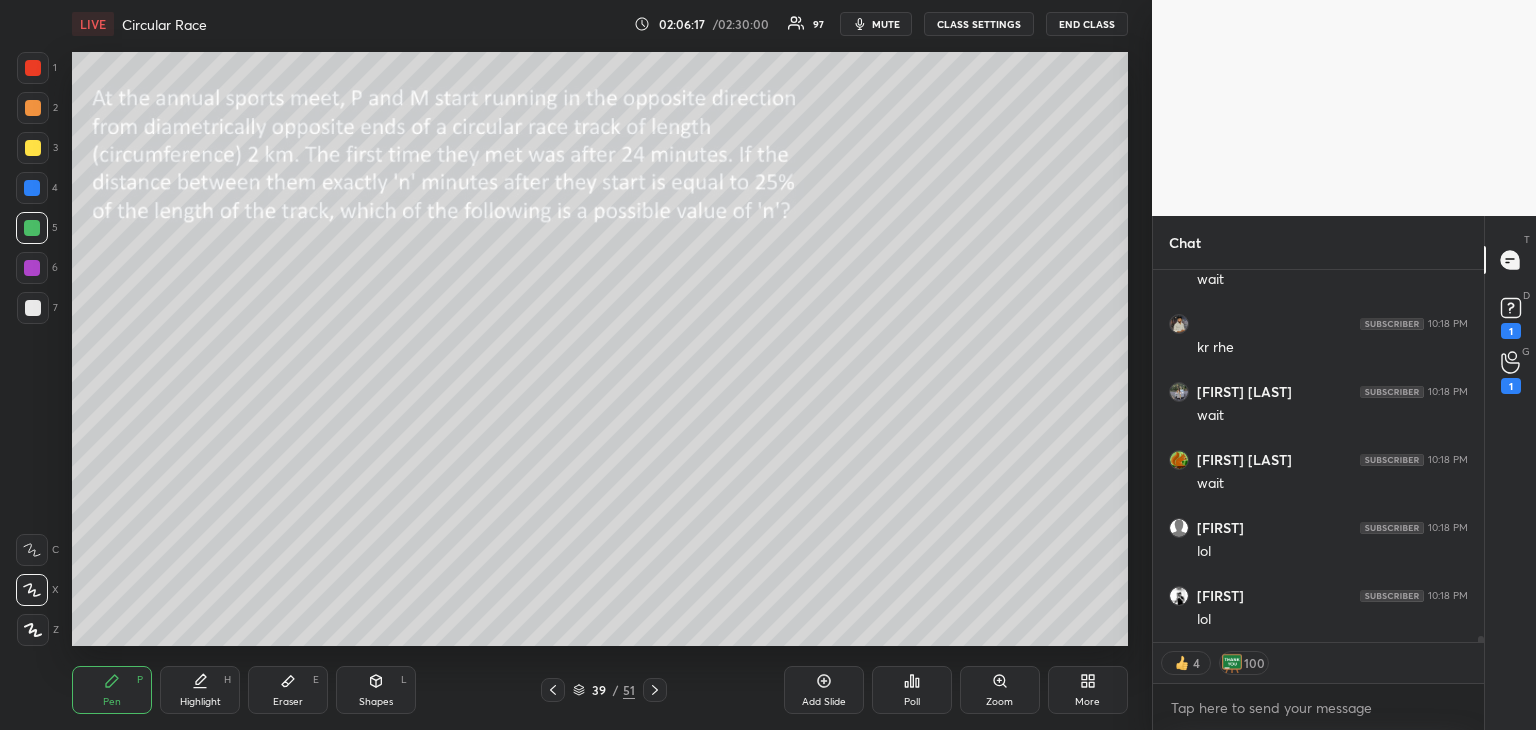 click at bounding box center (32, 268) 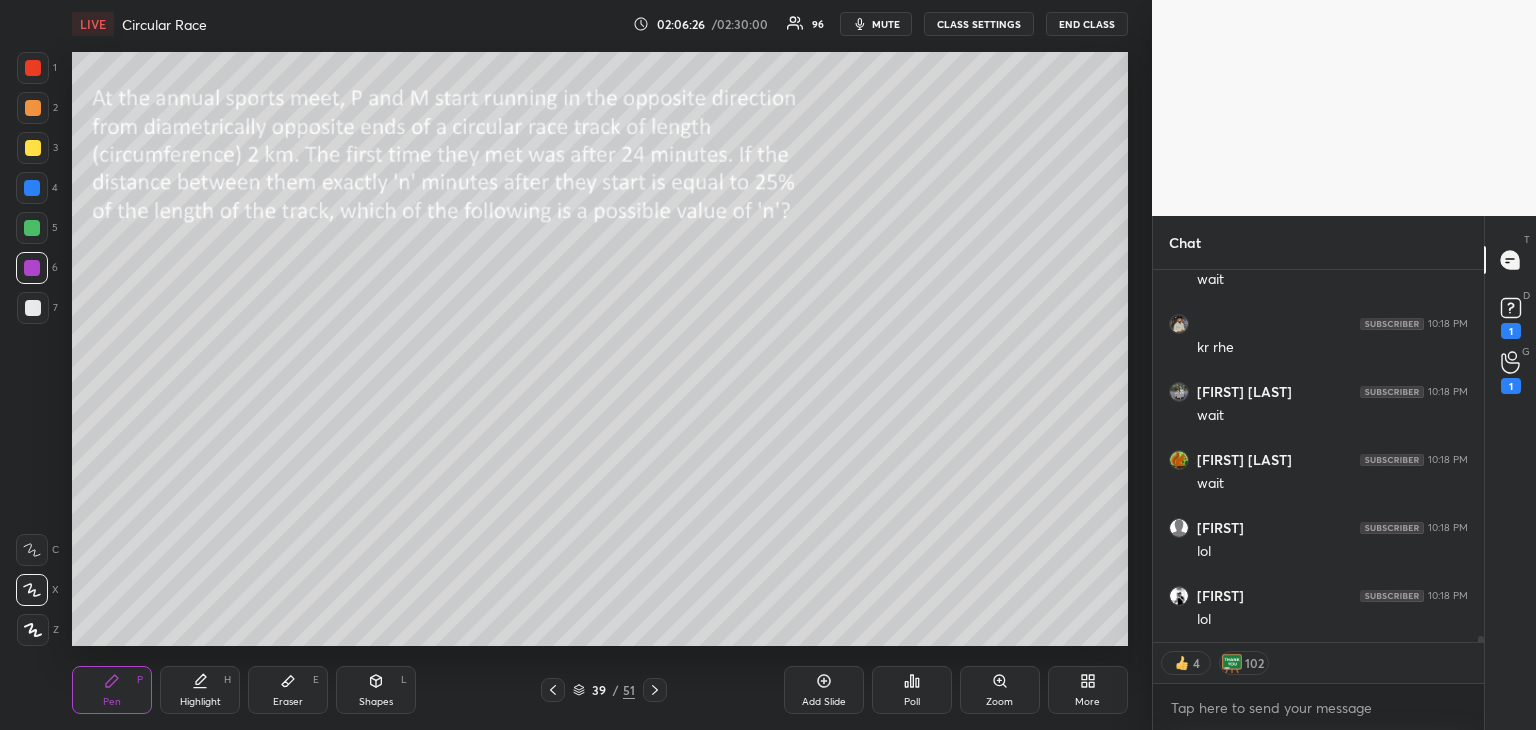 click on "mute" at bounding box center (886, 24) 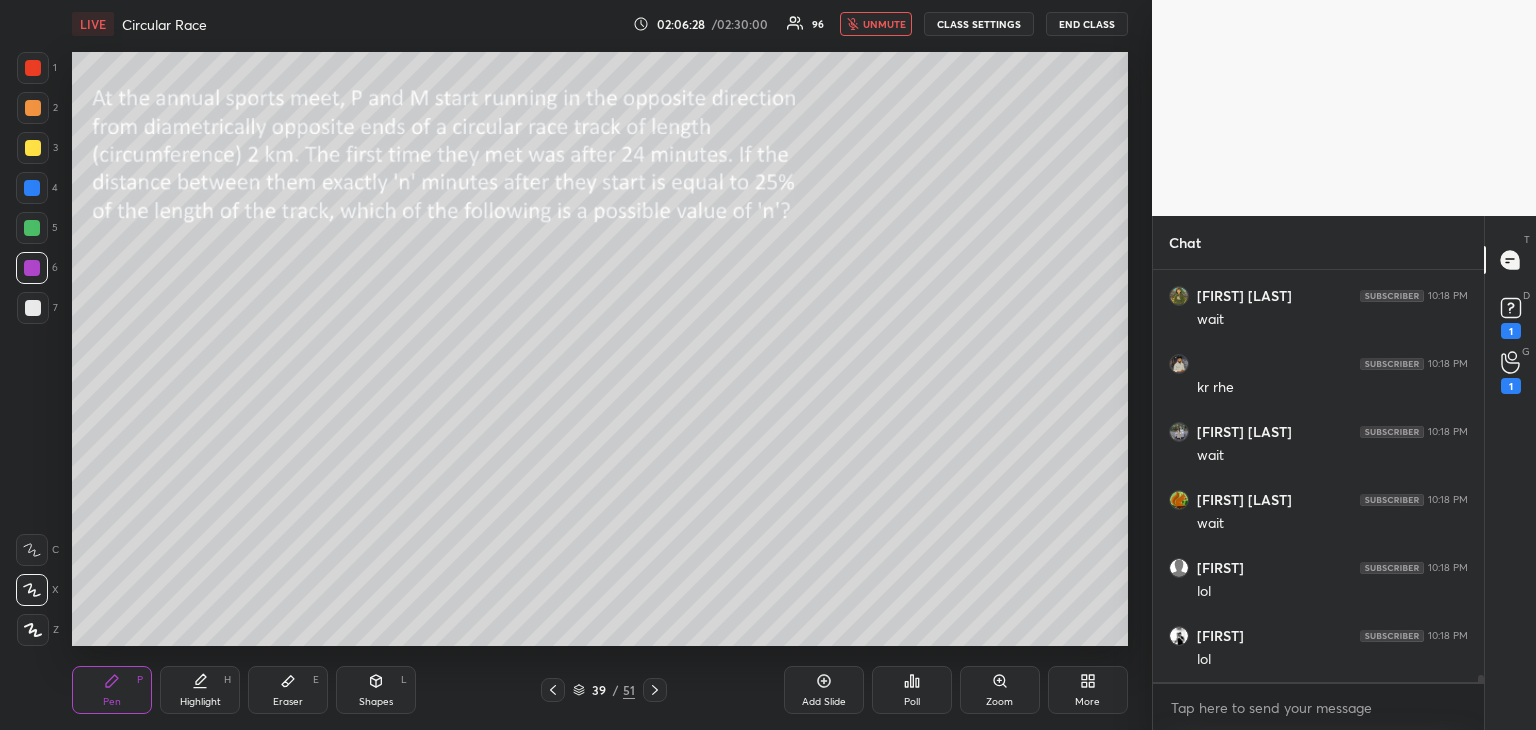 scroll, scrollTop: 5, scrollLeft: 6, axis: both 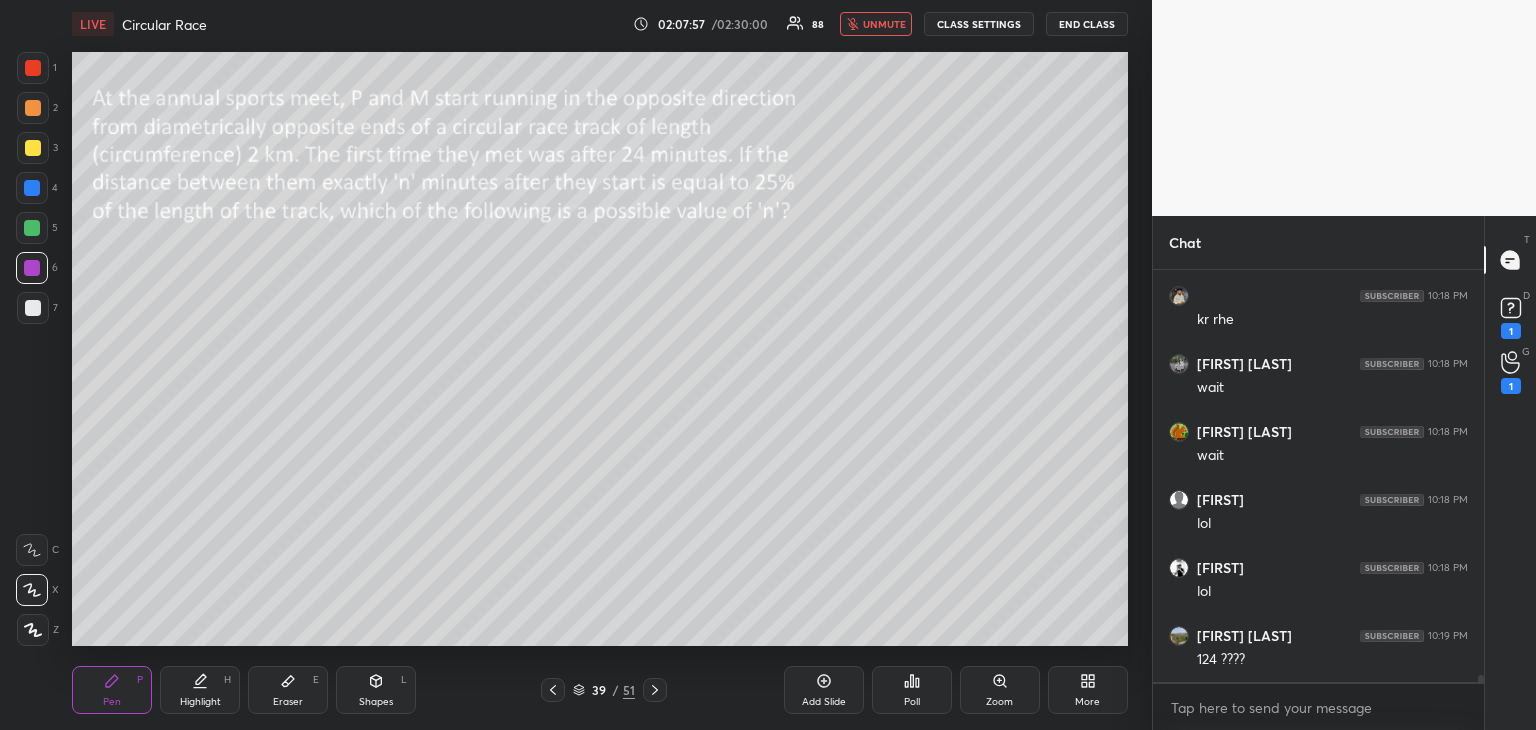 click on "unmute" at bounding box center (884, 24) 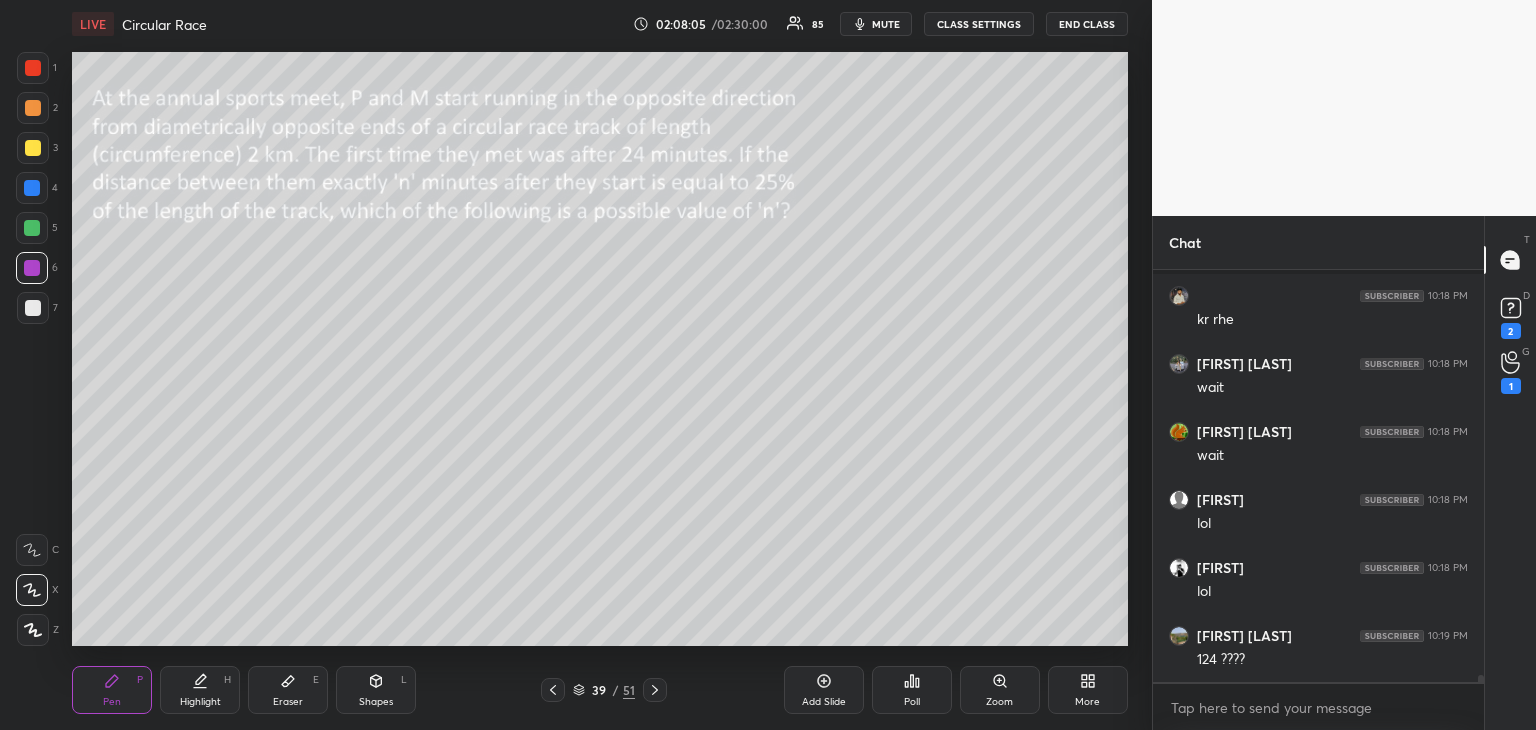 scroll, scrollTop: 24064, scrollLeft: 0, axis: vertical 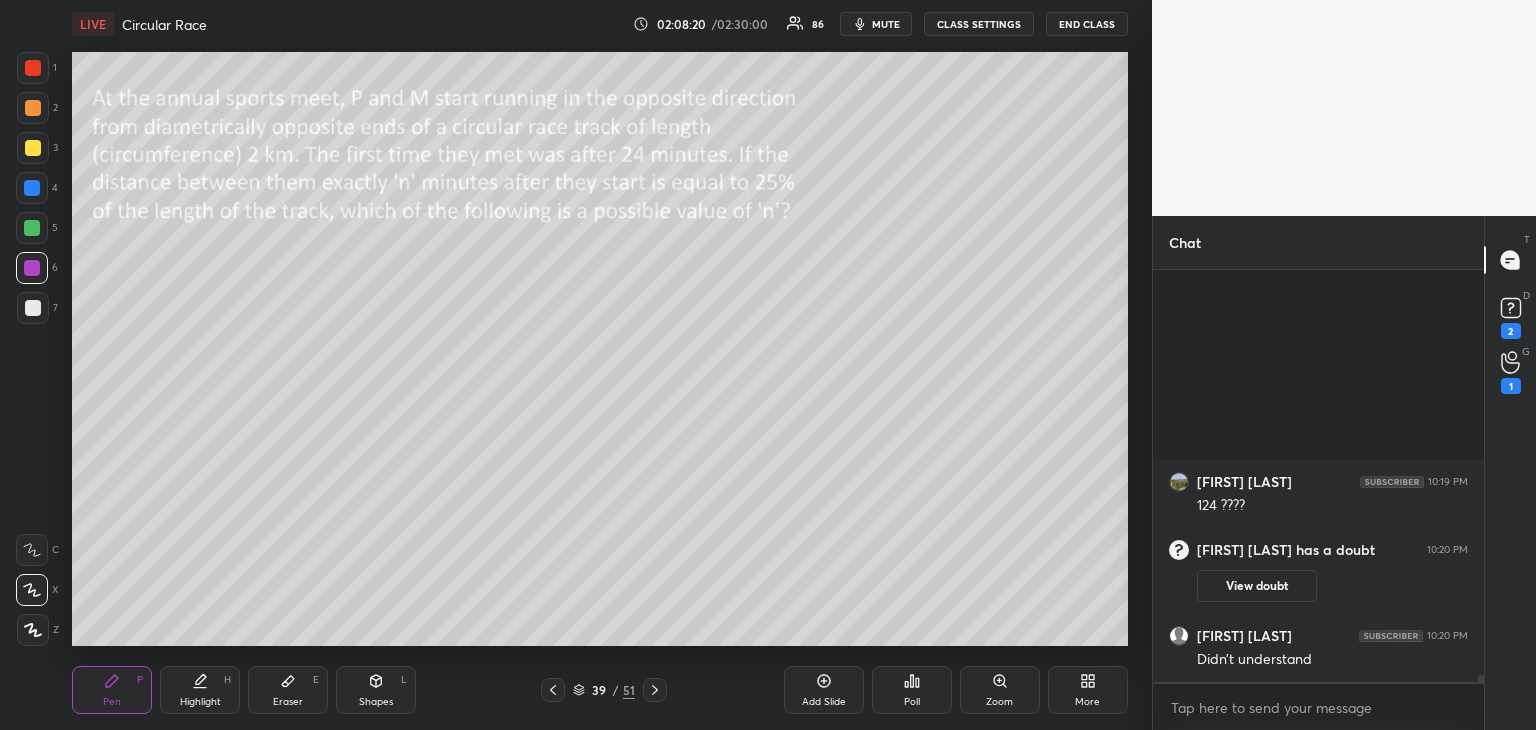 click 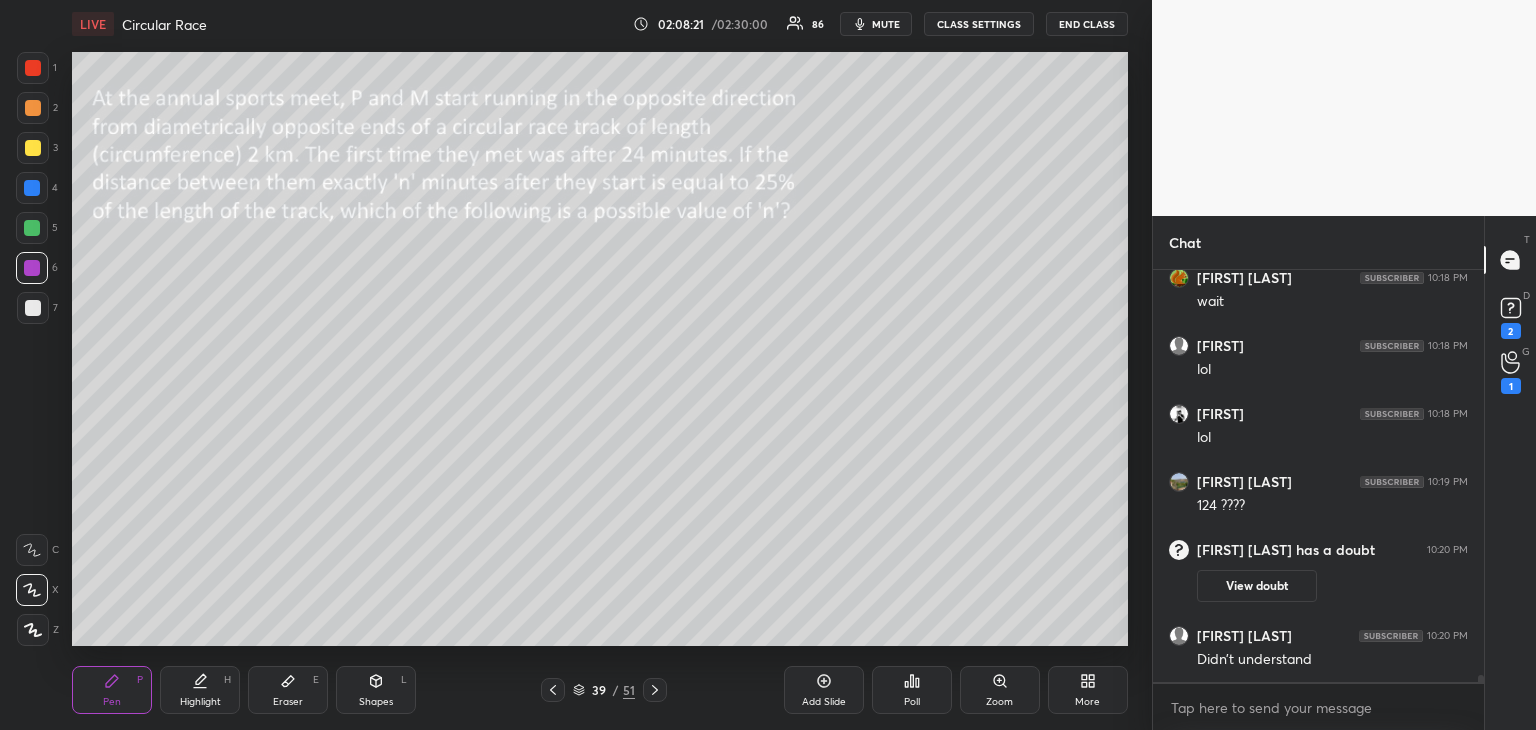 scroll, scrollTop: 24002, scrollLeft: 0, axis: vertical 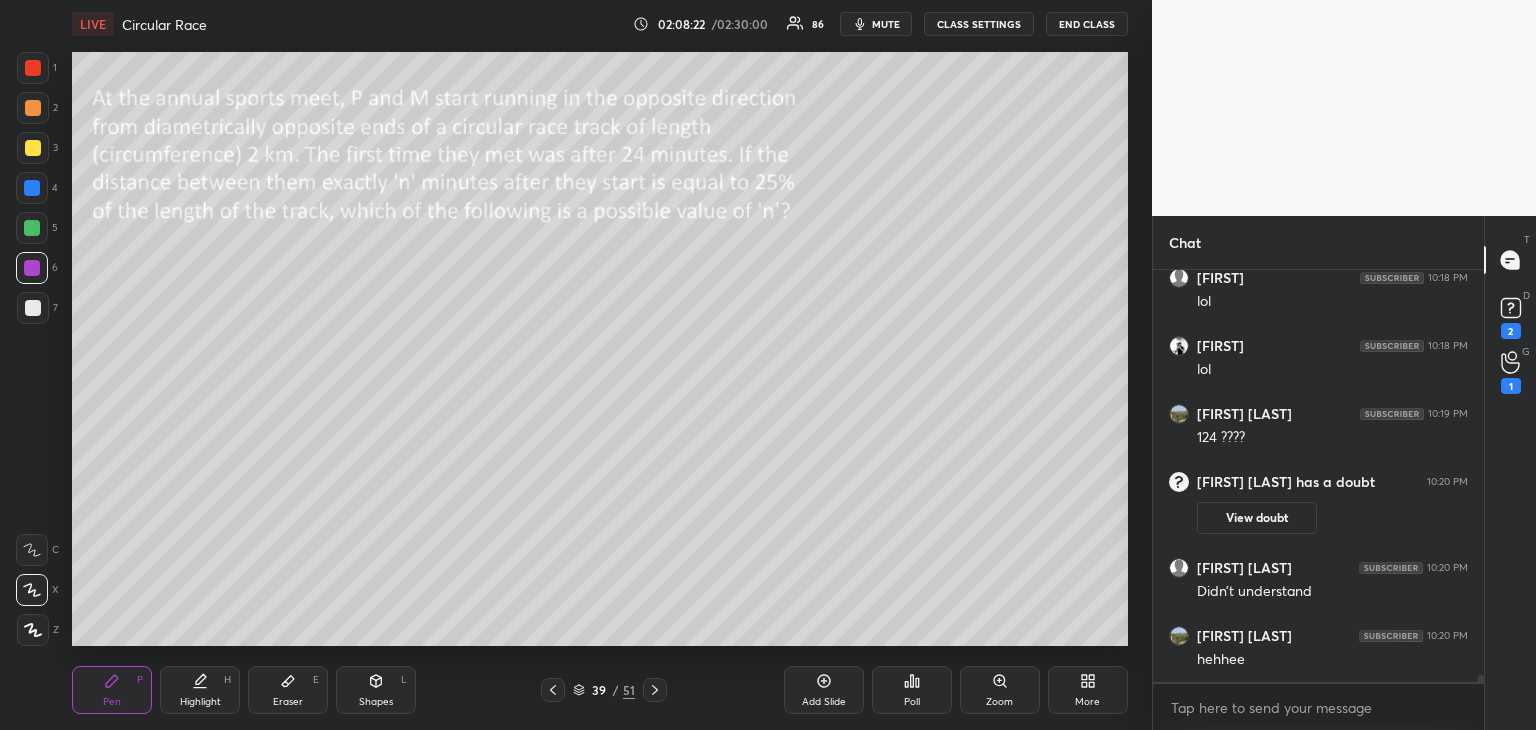 click at bounding box center (33, 148) 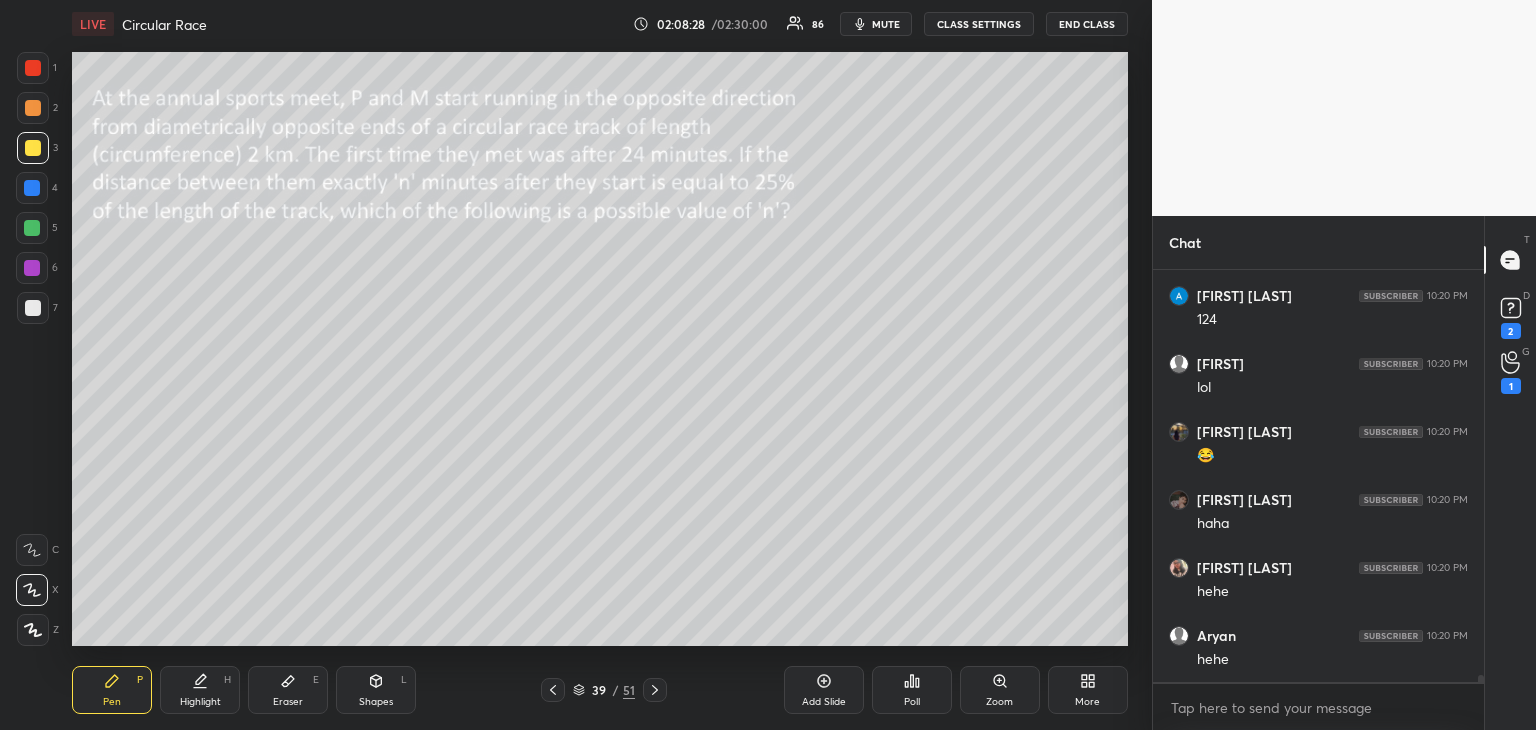 scroll, scrollTop: 24546, scrollLeft: 0, axis: vertical 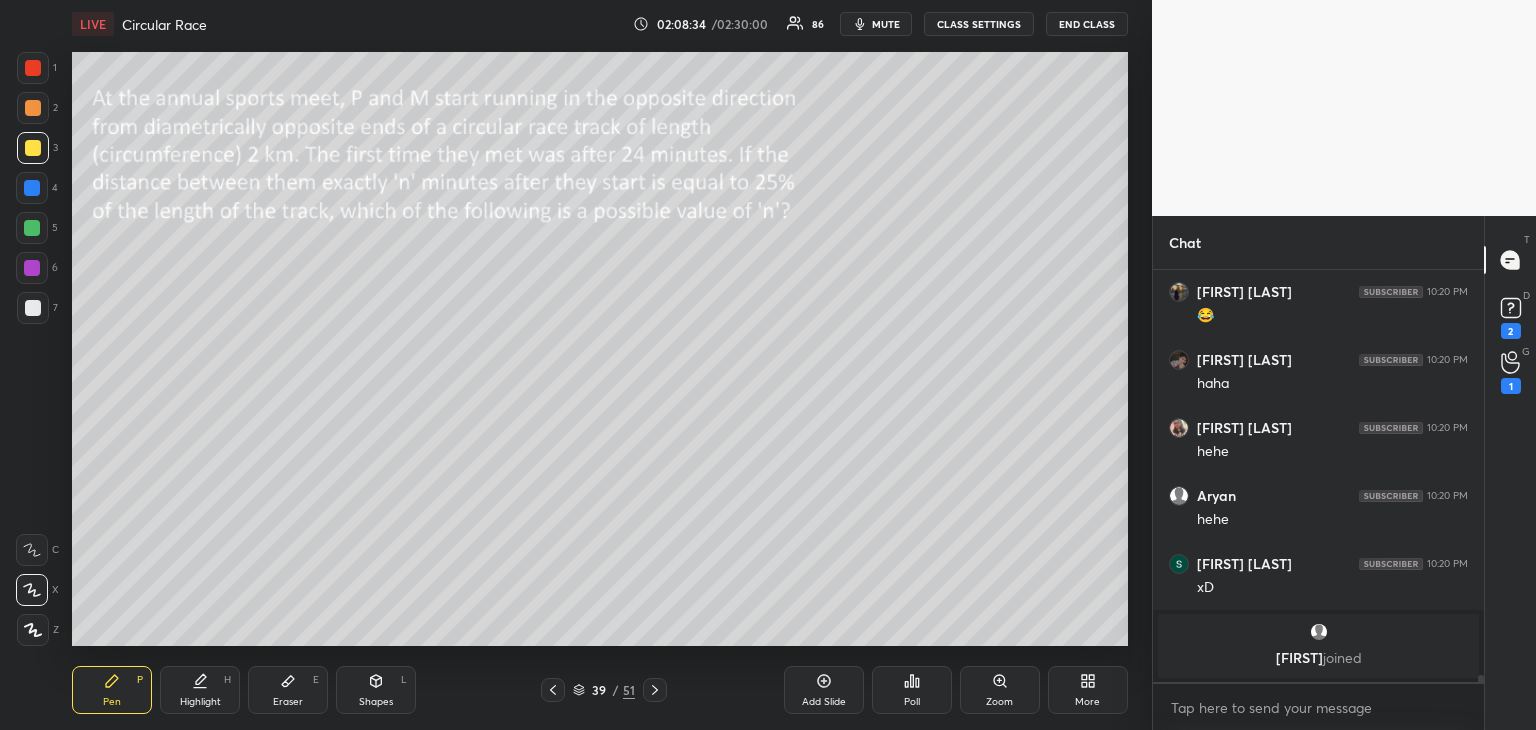 click on "Eraser E" at bounding box center [288, 690] 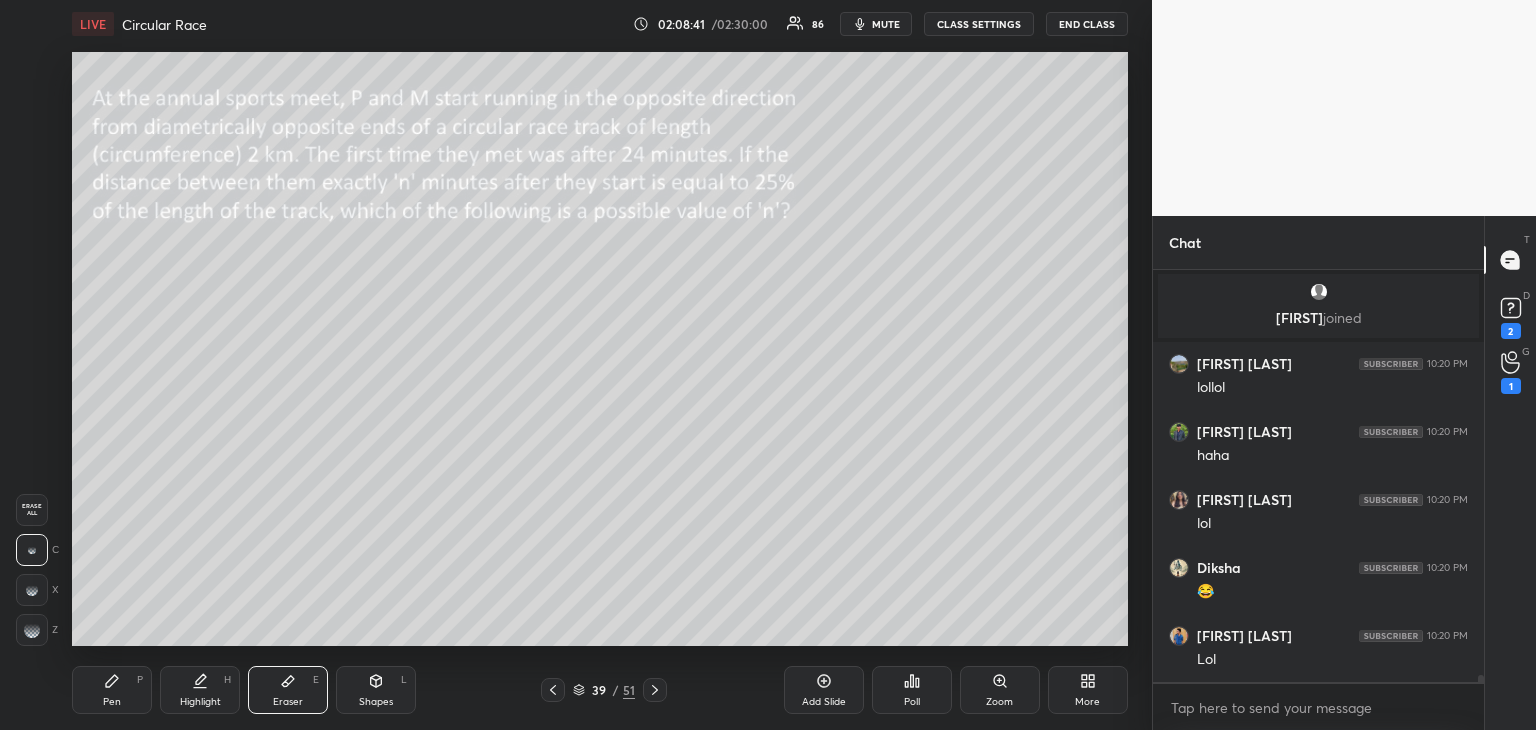 scroll, scrollTop: 24842, scrollLeft: 0, axis: vertical 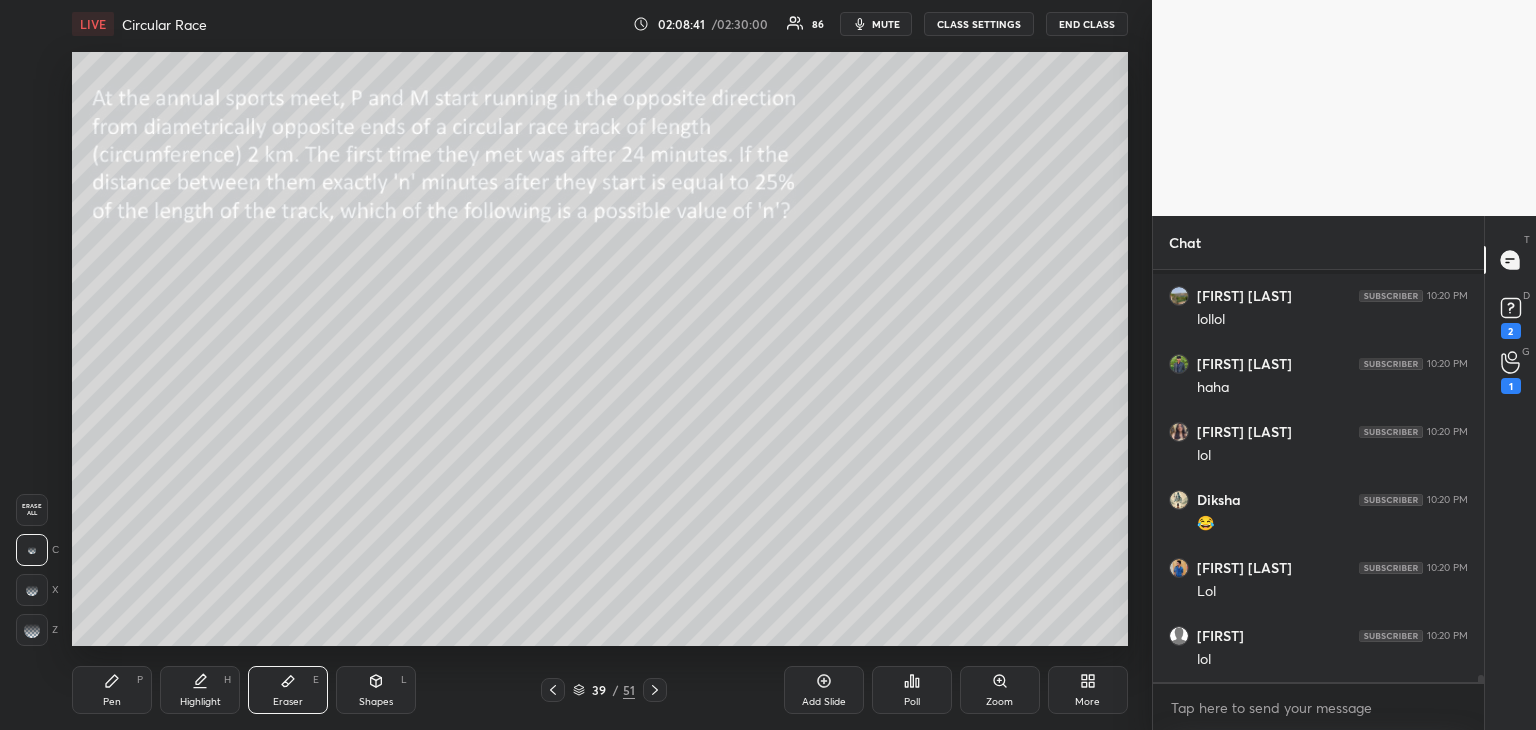 click 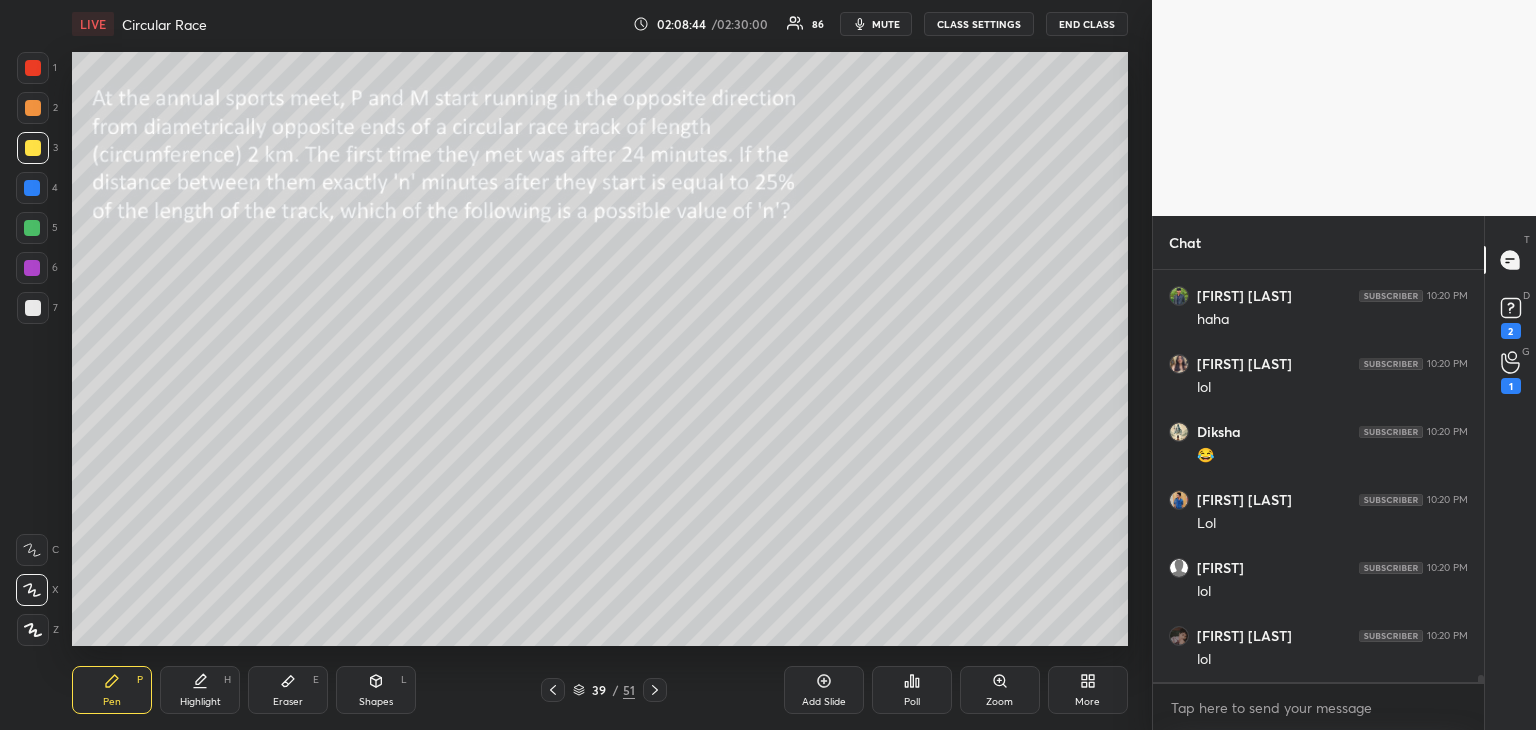 scroll, scrollTop: 24978, scrollLeft: 0, axis: vertical 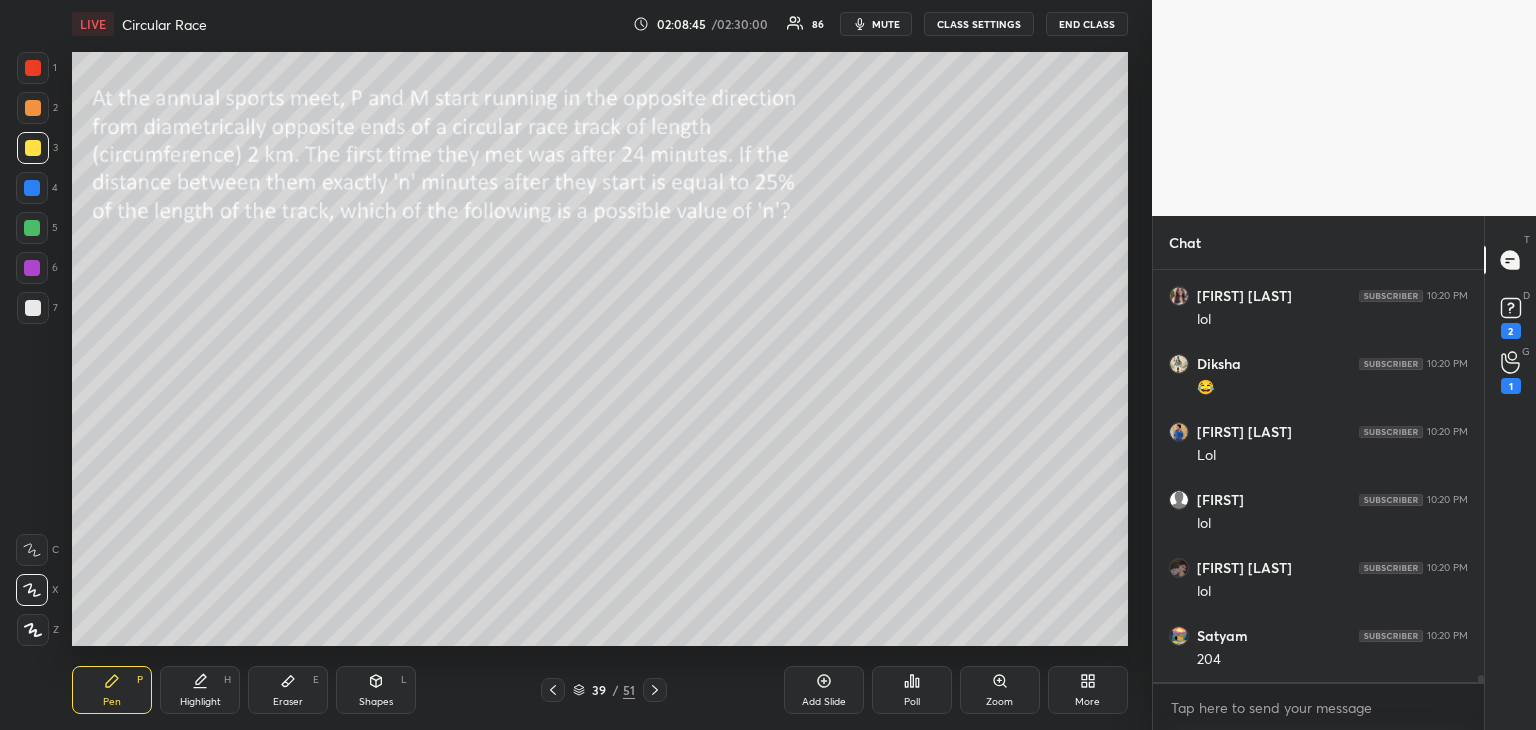 click at bounding box center (32, 228) 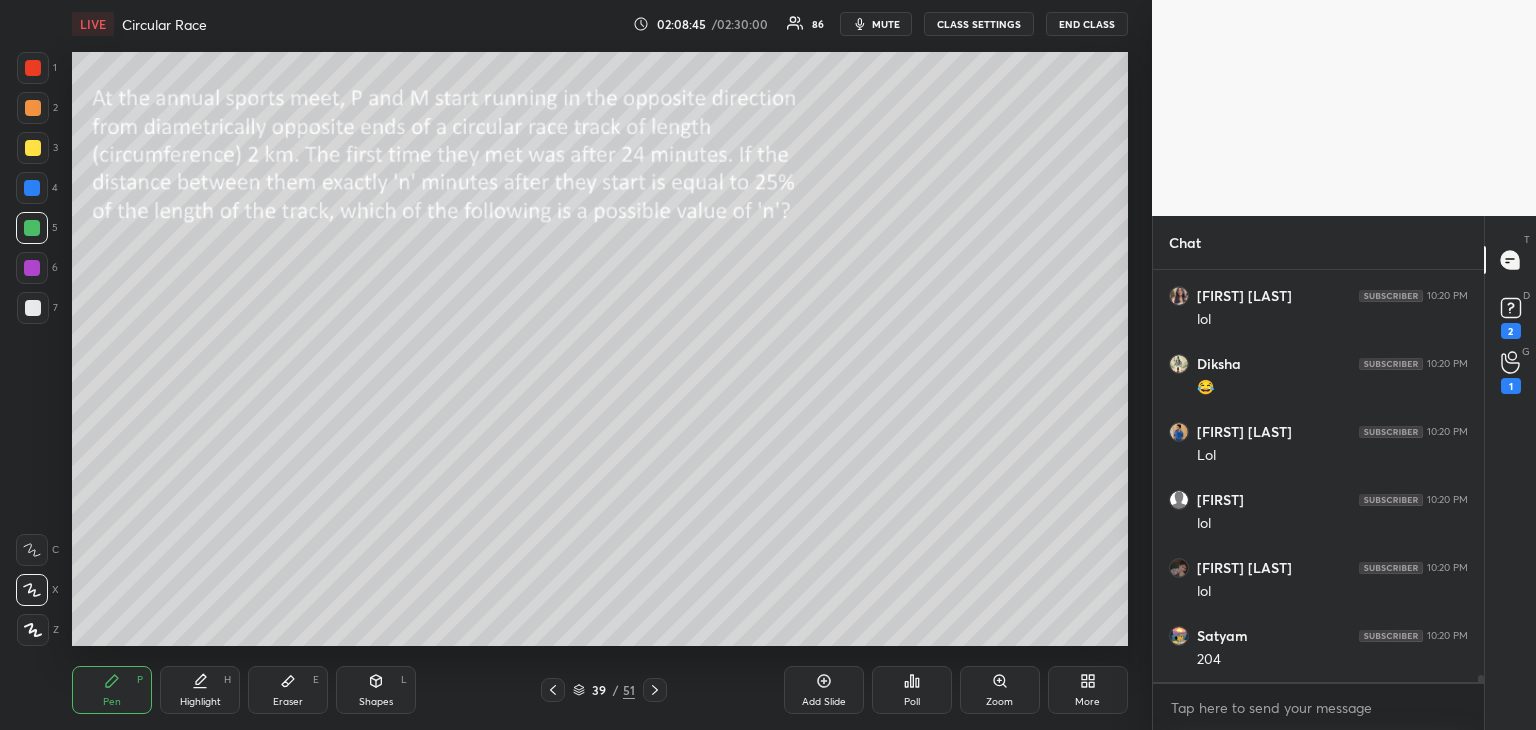 click 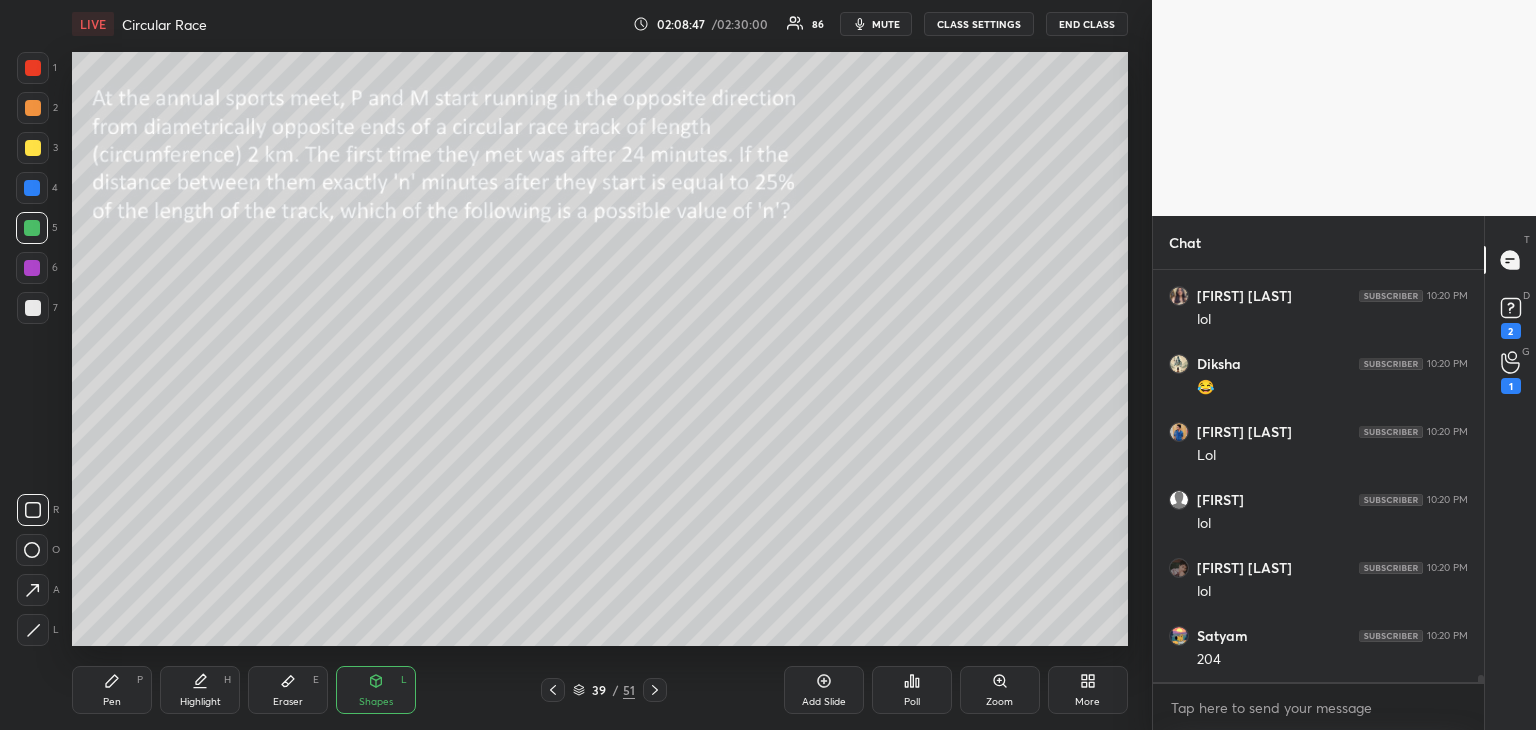 click 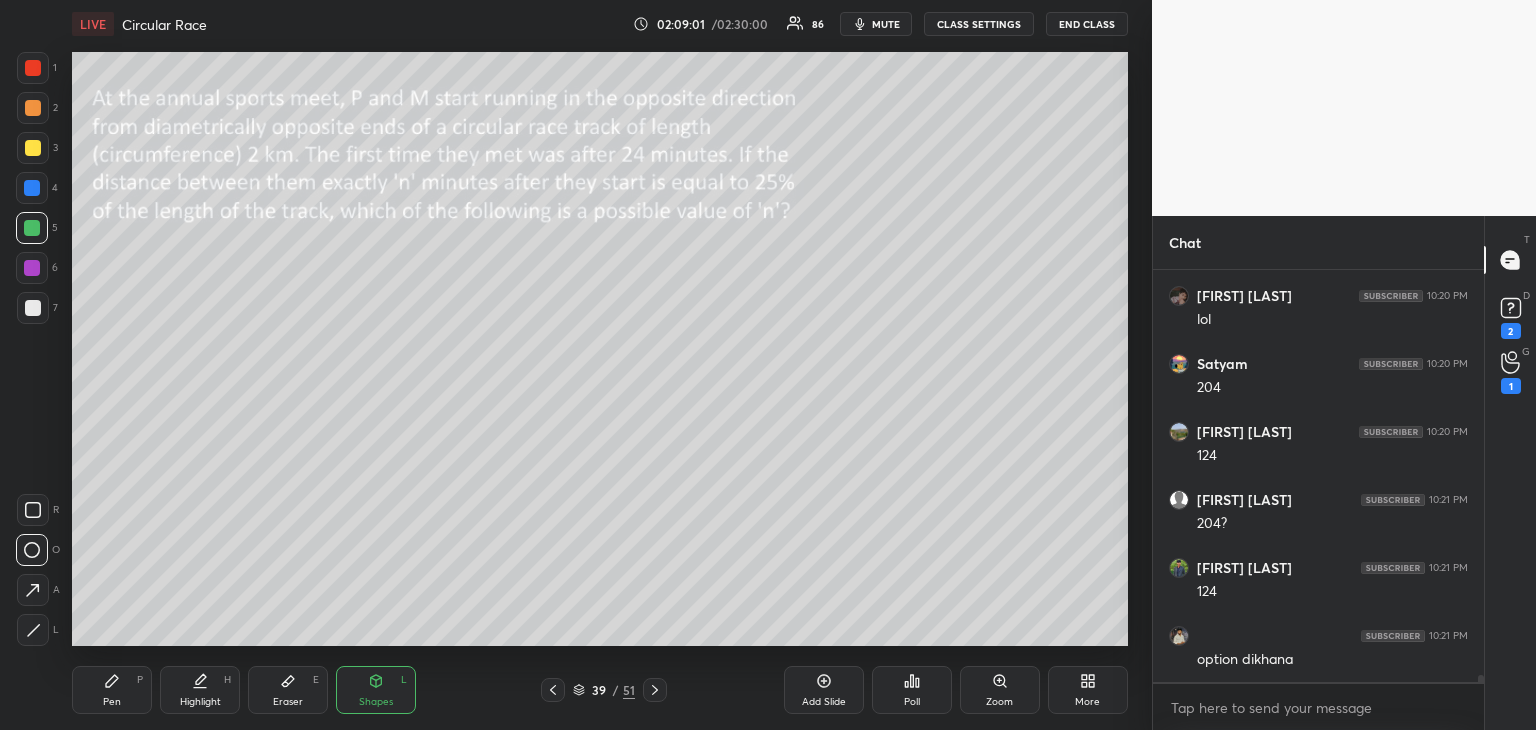 scroll, scrollTop: 25318, scrollLeft: 0, axis: vertical 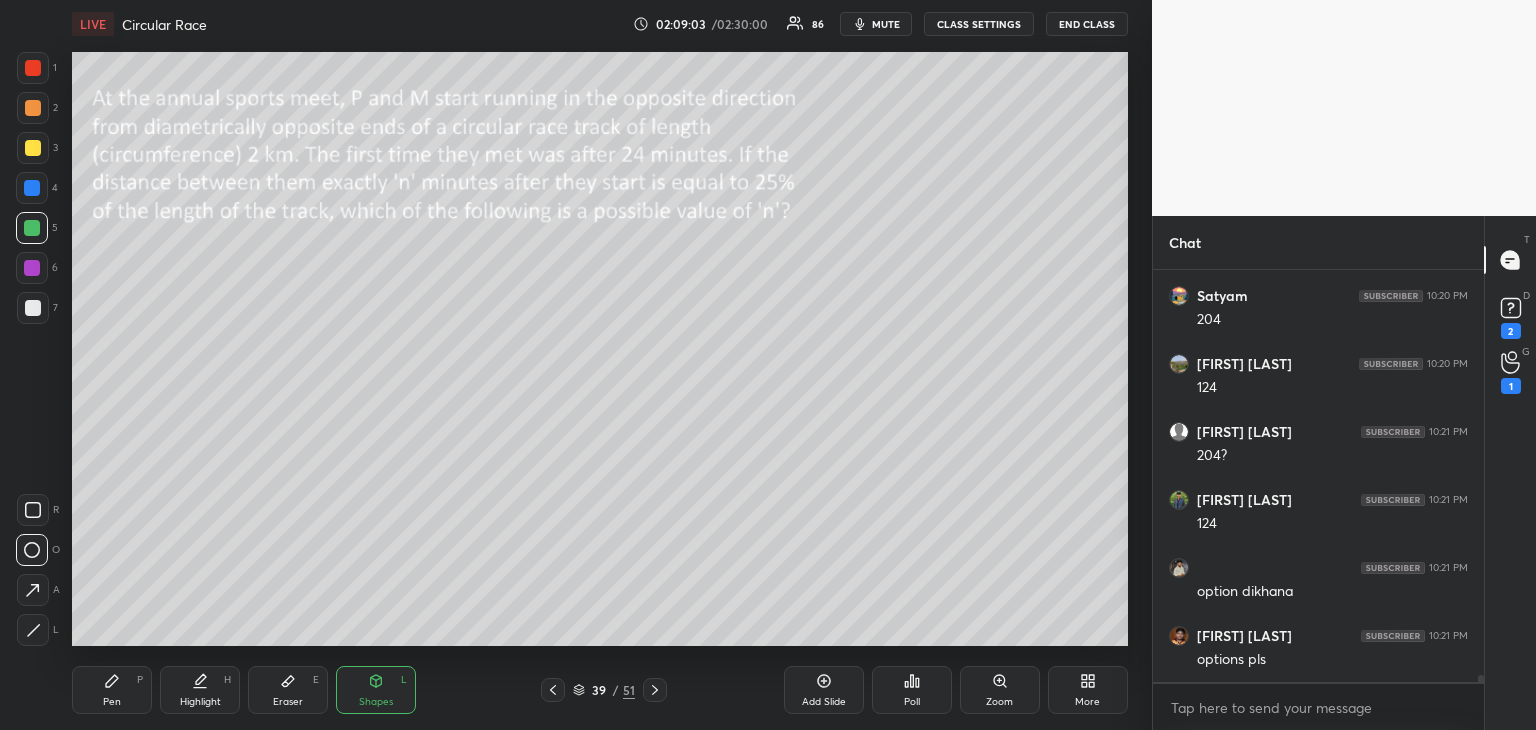 click 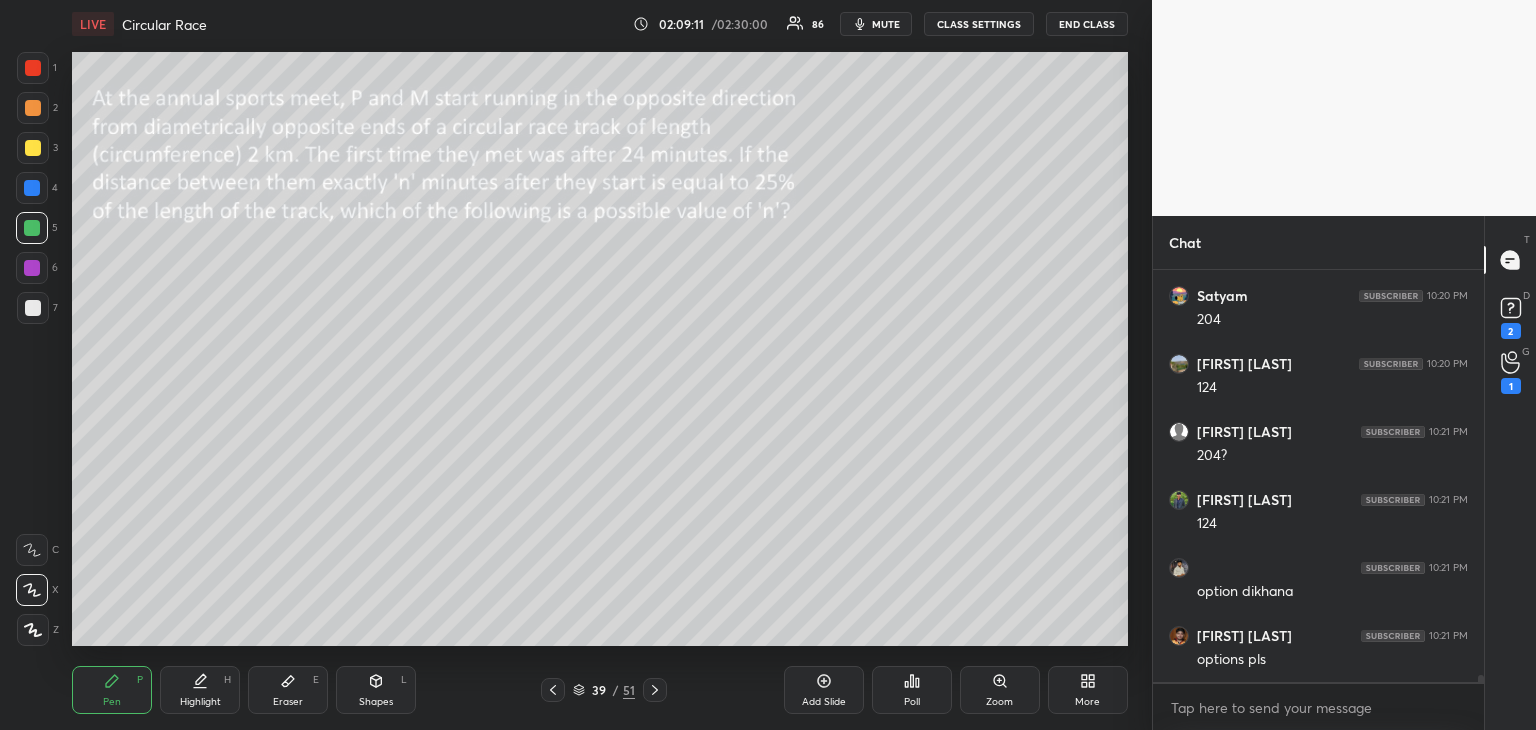 click 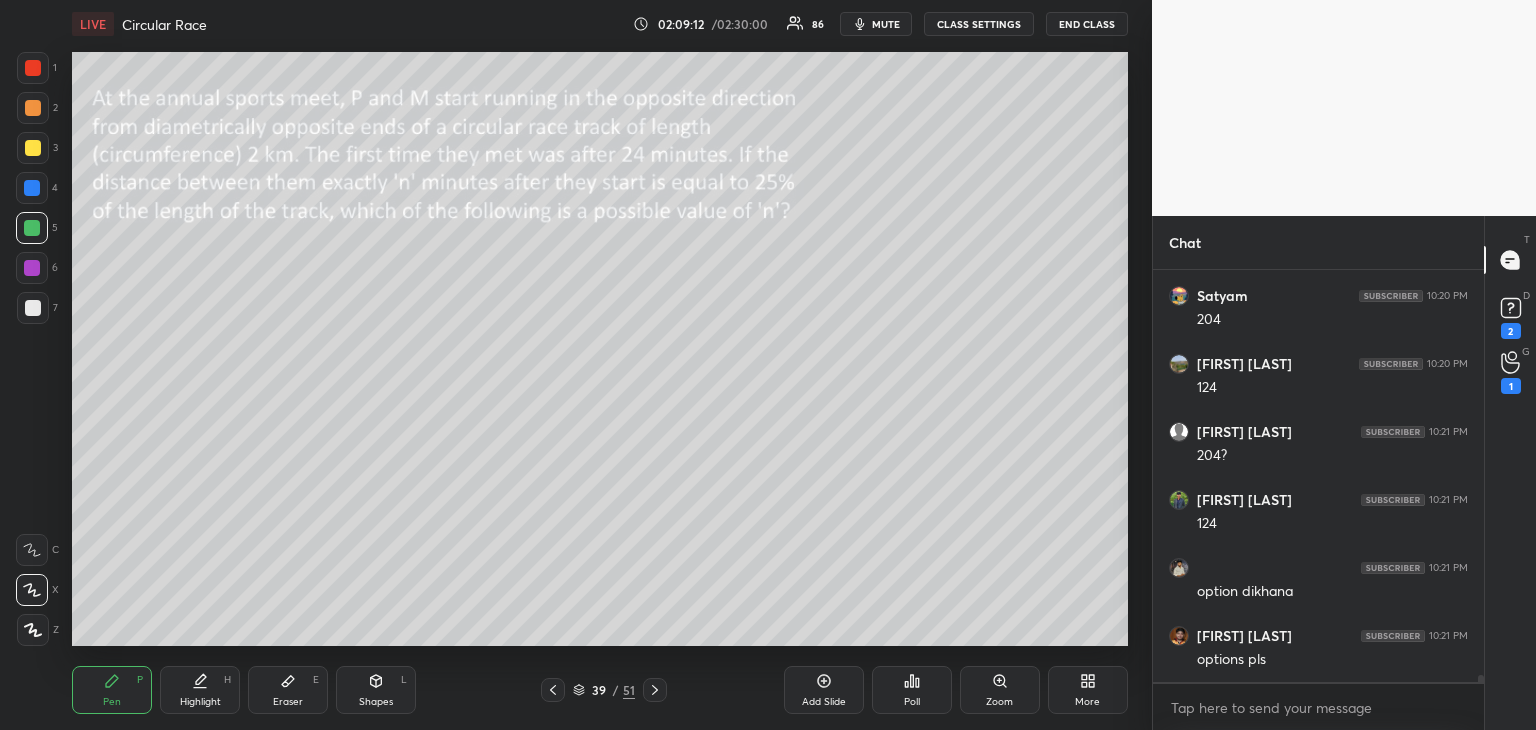 click at bounding box center (32, 188) 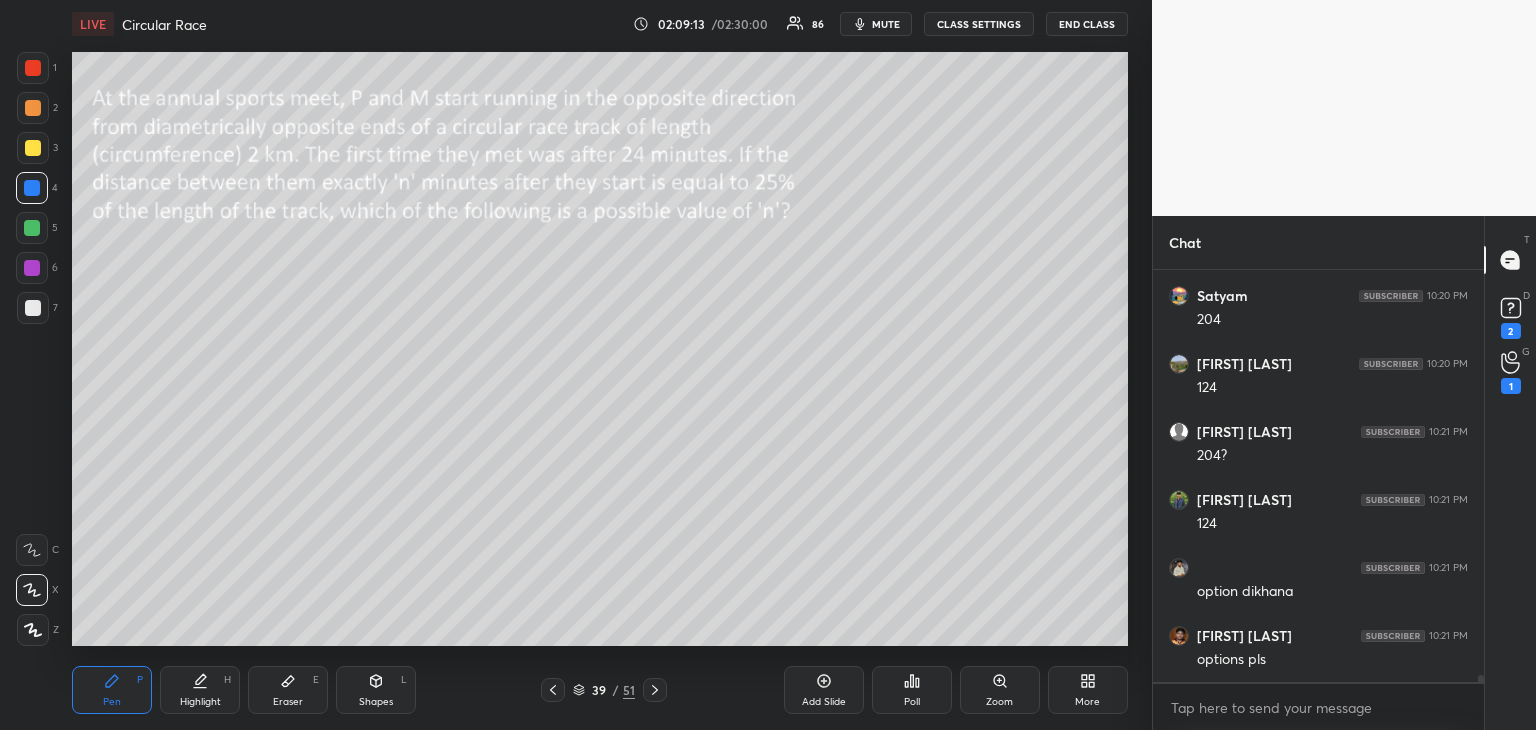click on "Shapes L" at bounding box center [376, 690] 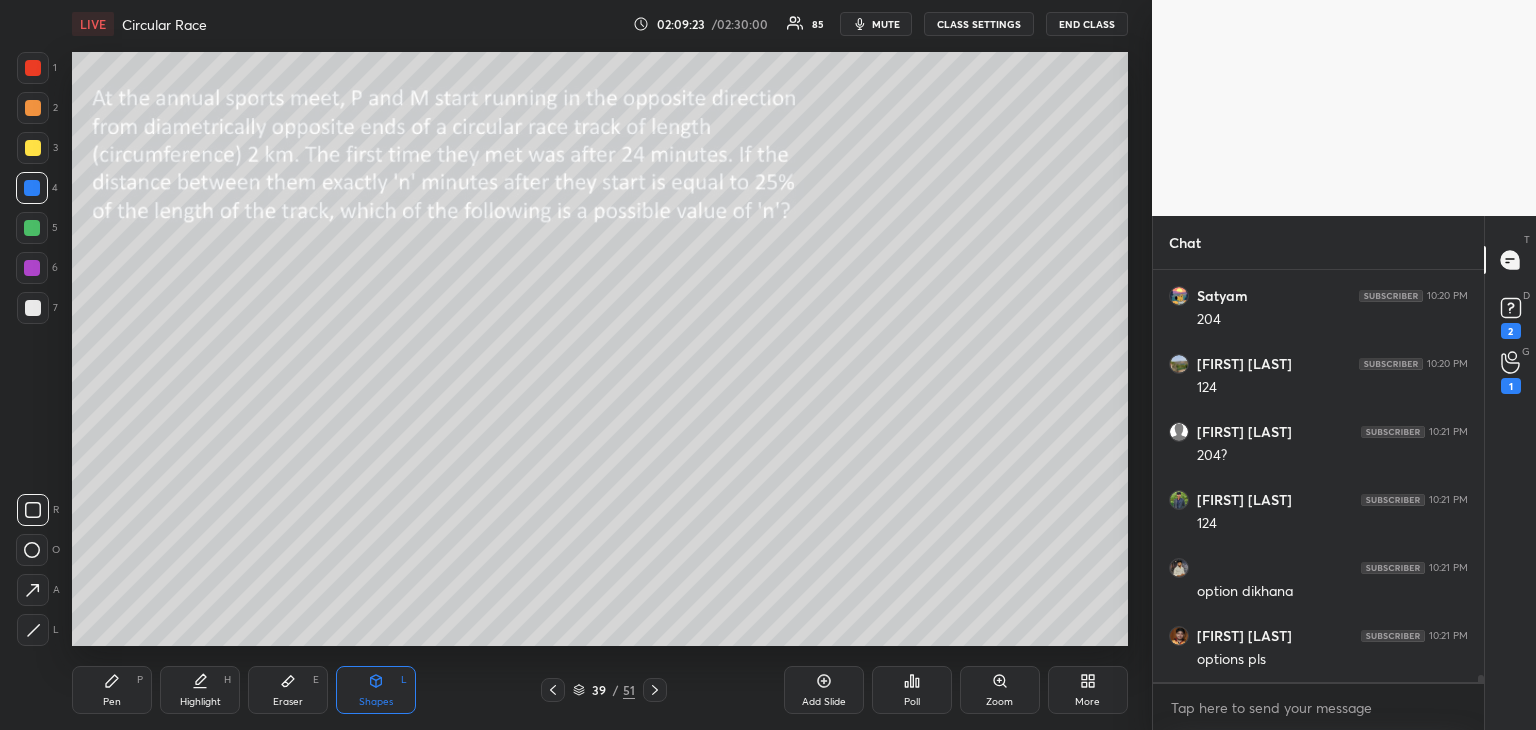 scroll, scrollTop: 25386, scrollLeft: 0, axis: vertical 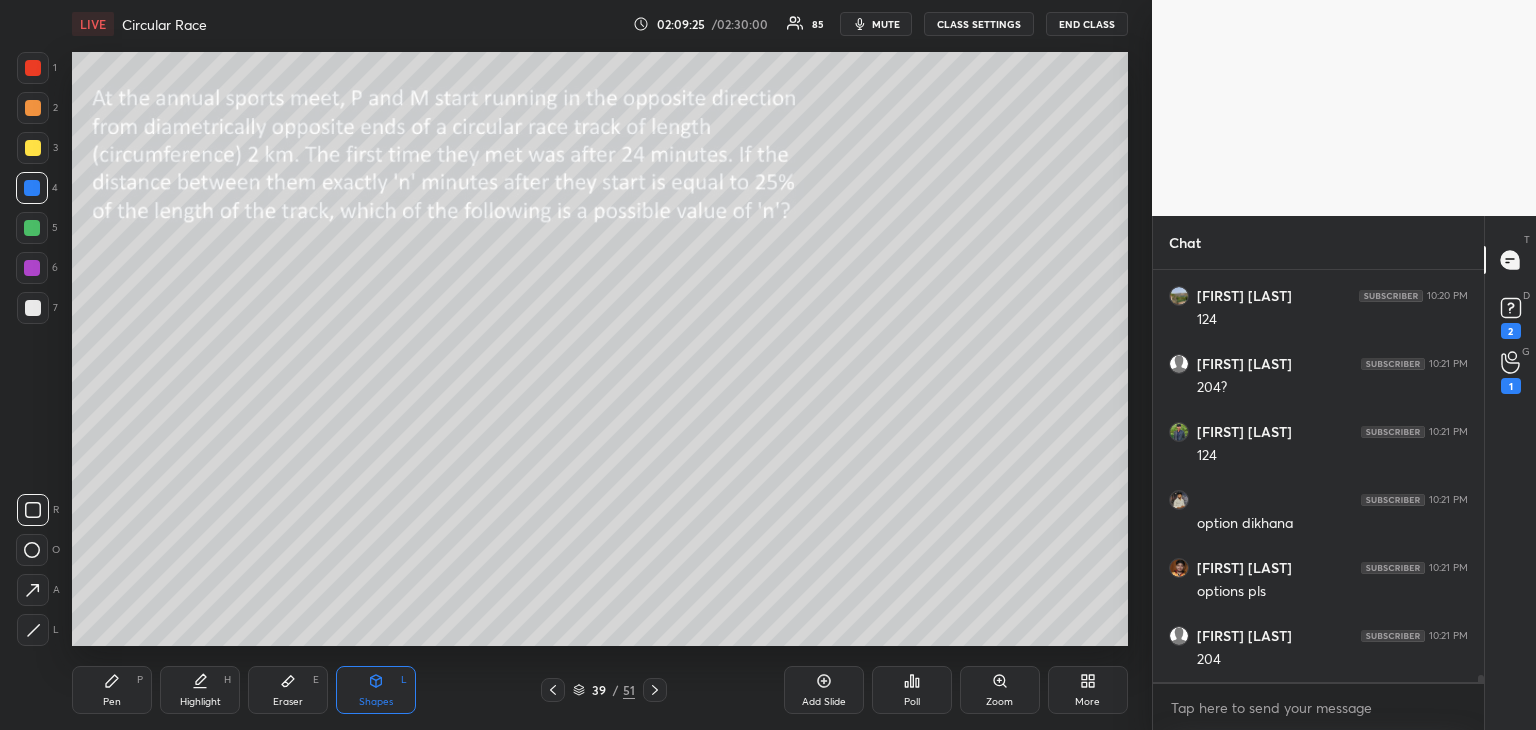 click on "Eraser E" at bounding box center [288, 690] 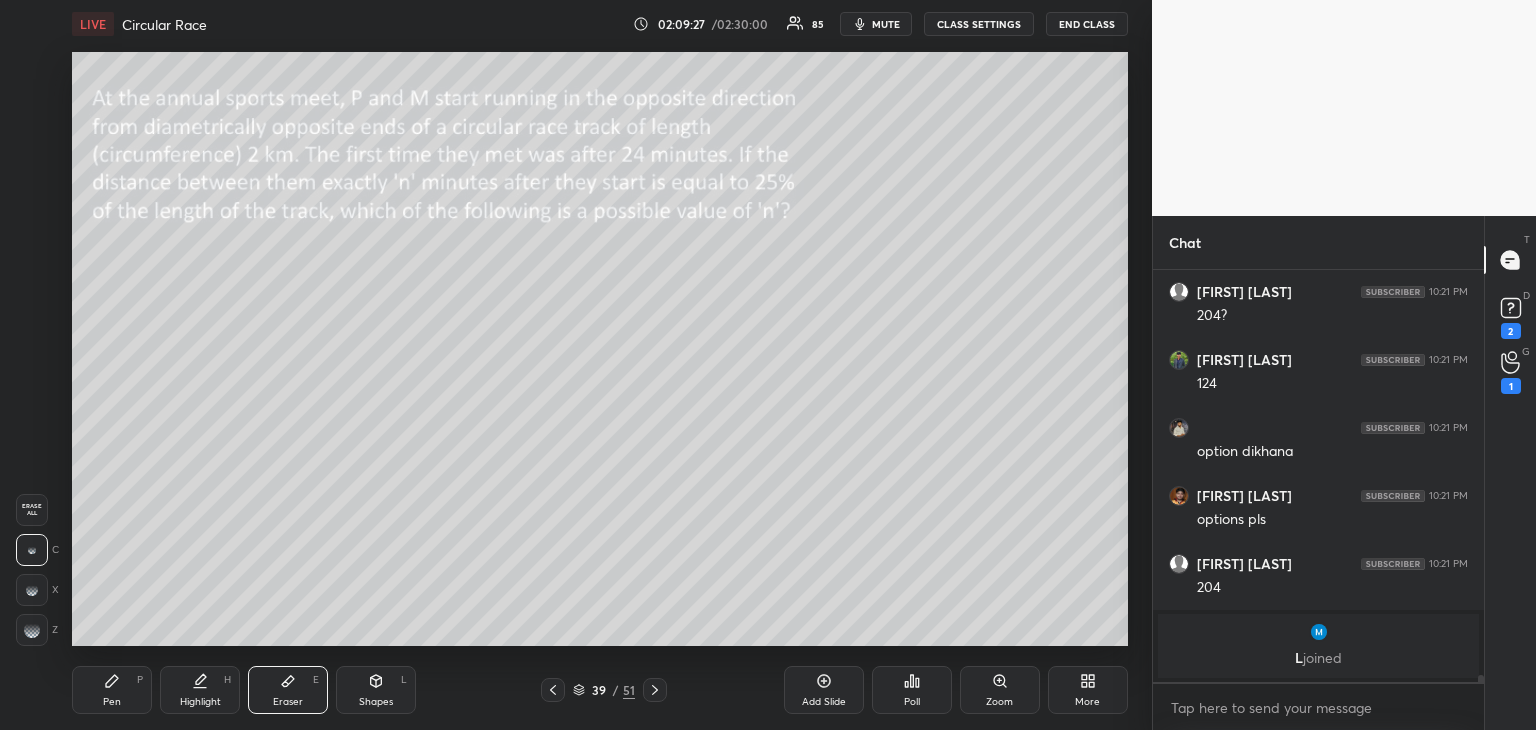 scroll, scrollTop: 25202, scrollLeft: 0, axis: vertical 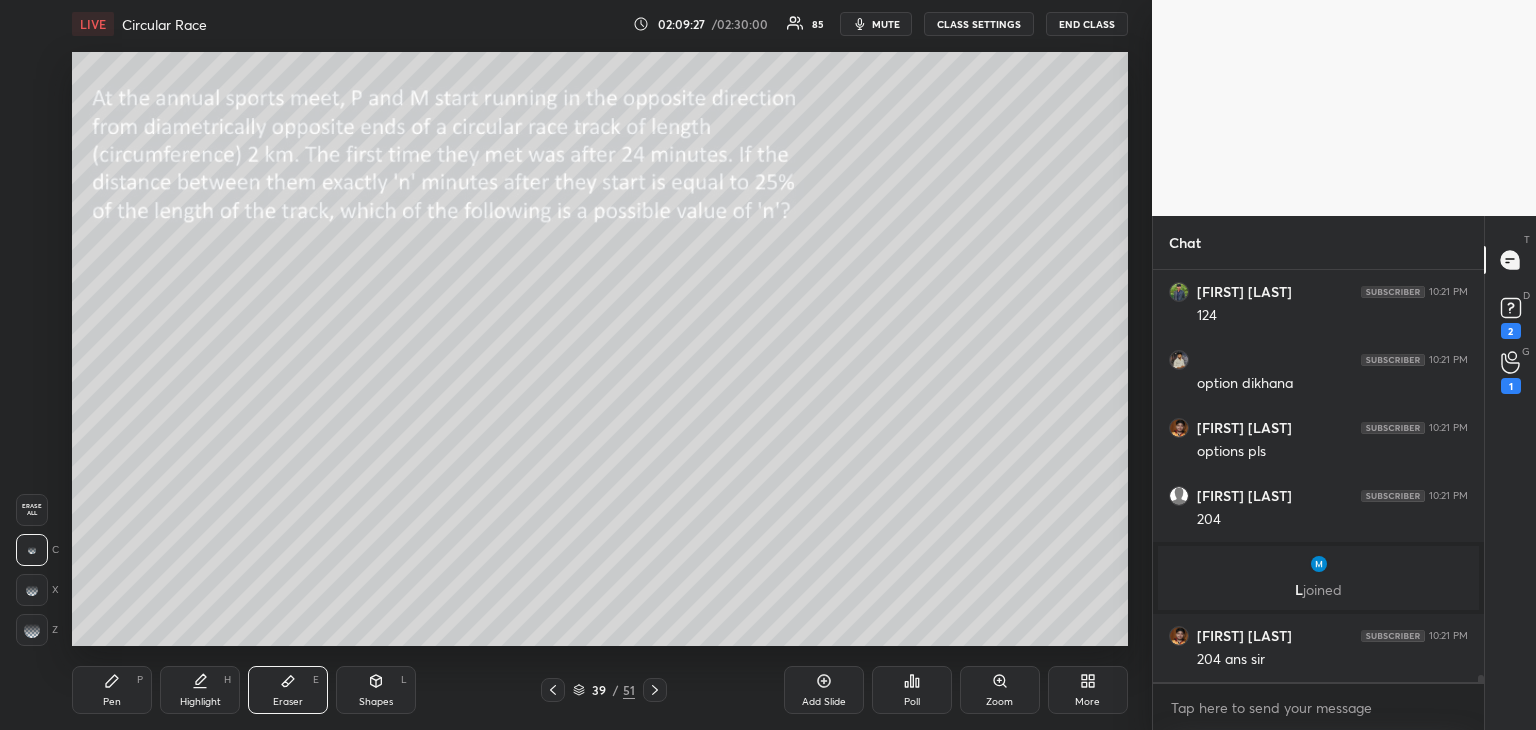 click 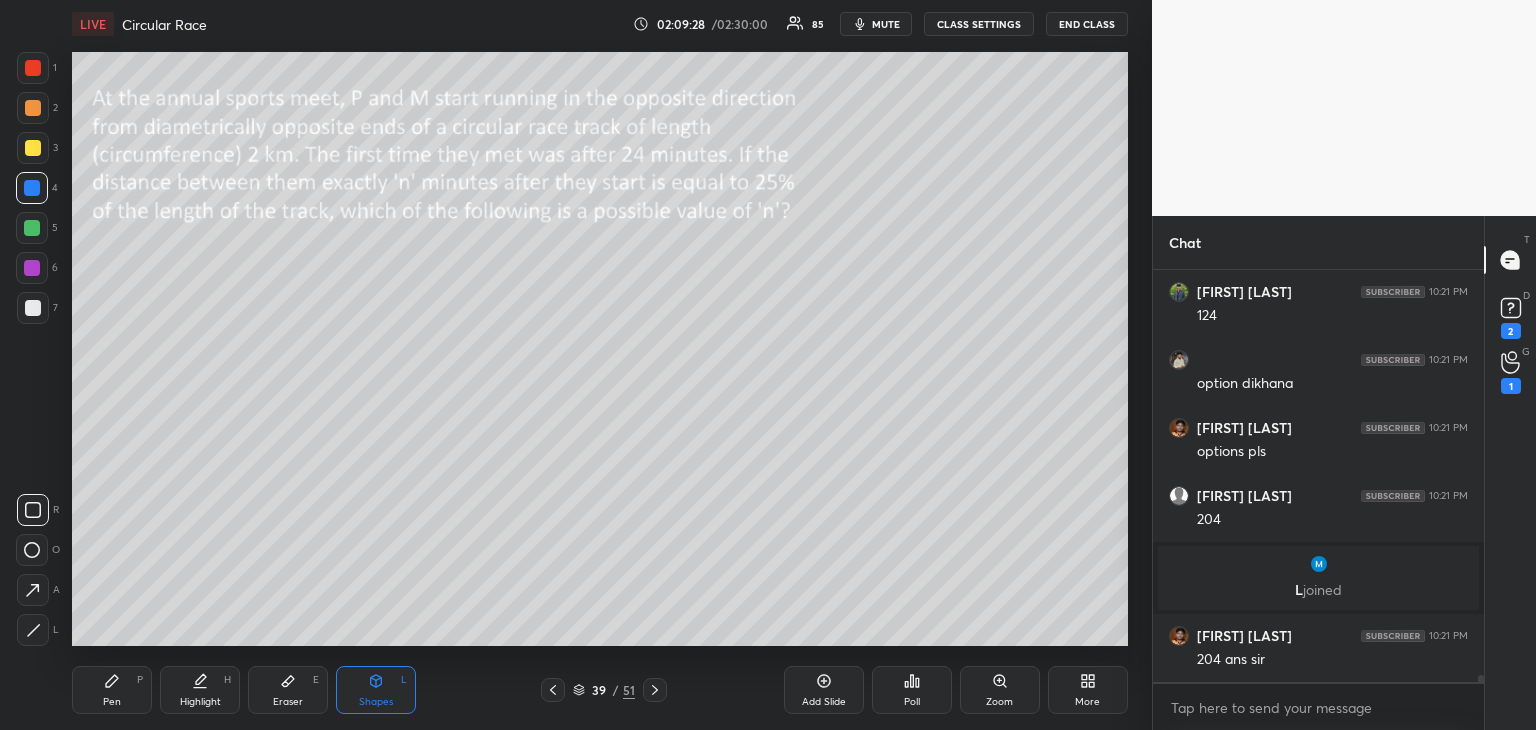 click 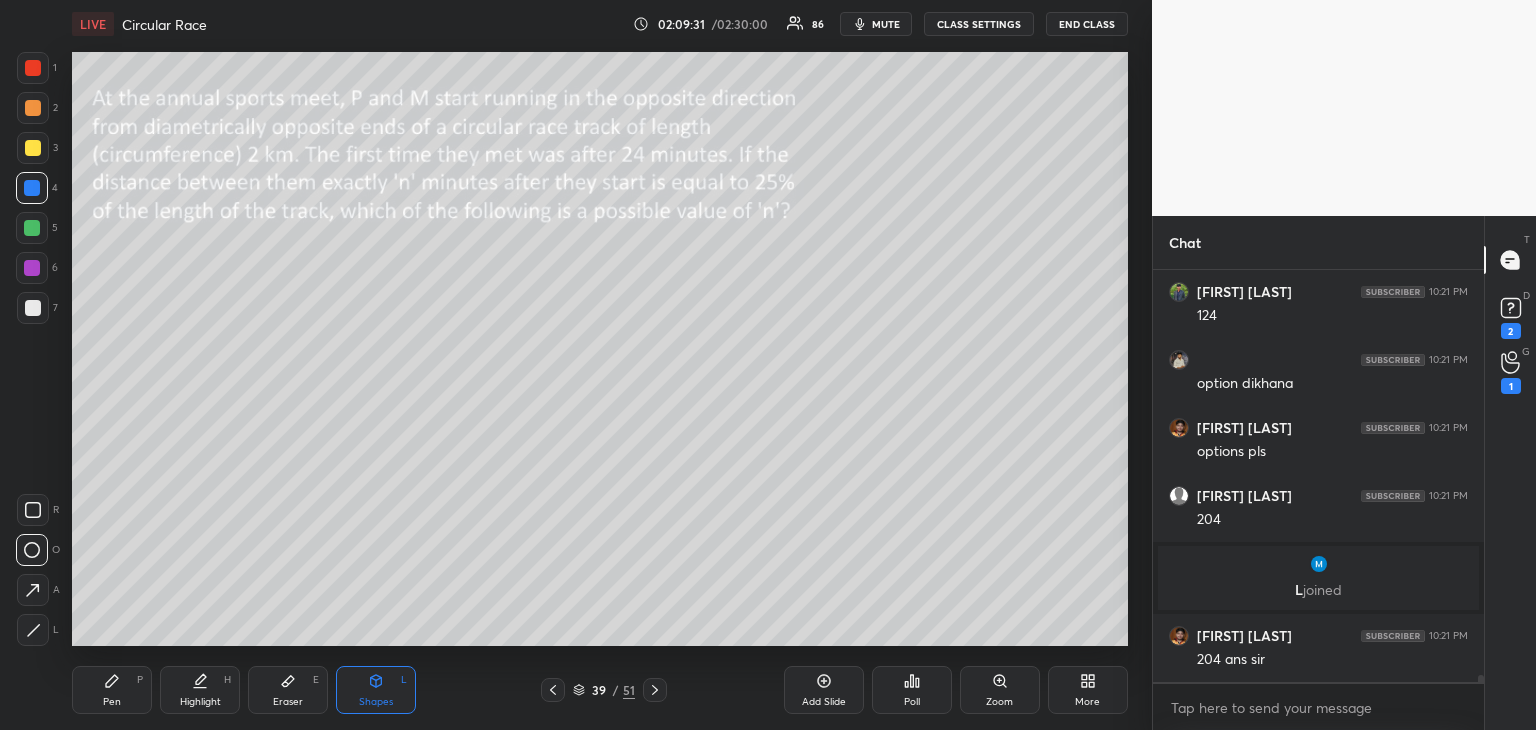 click on "Pen P" at bounding box center (112, 690) 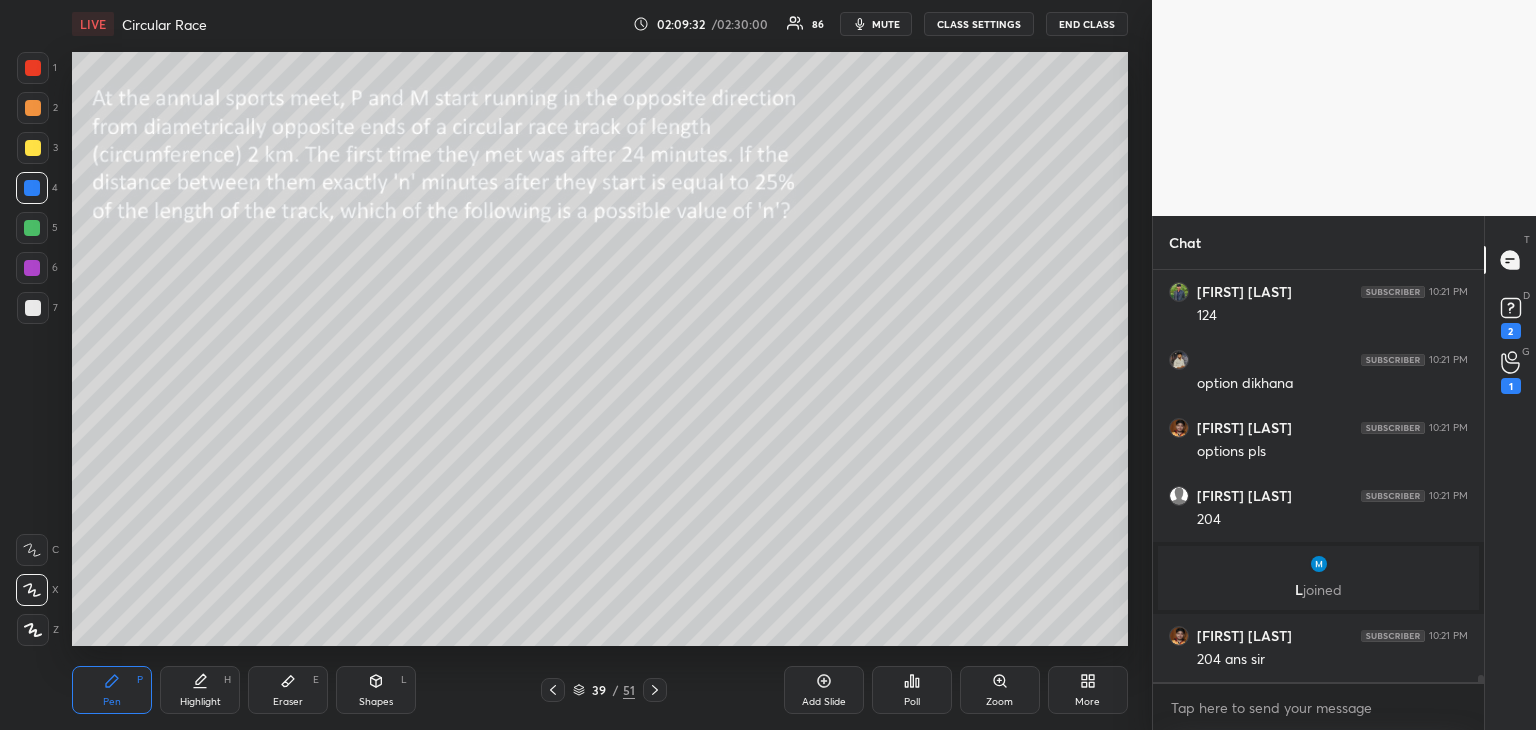 click at bounding box center (33, 308) 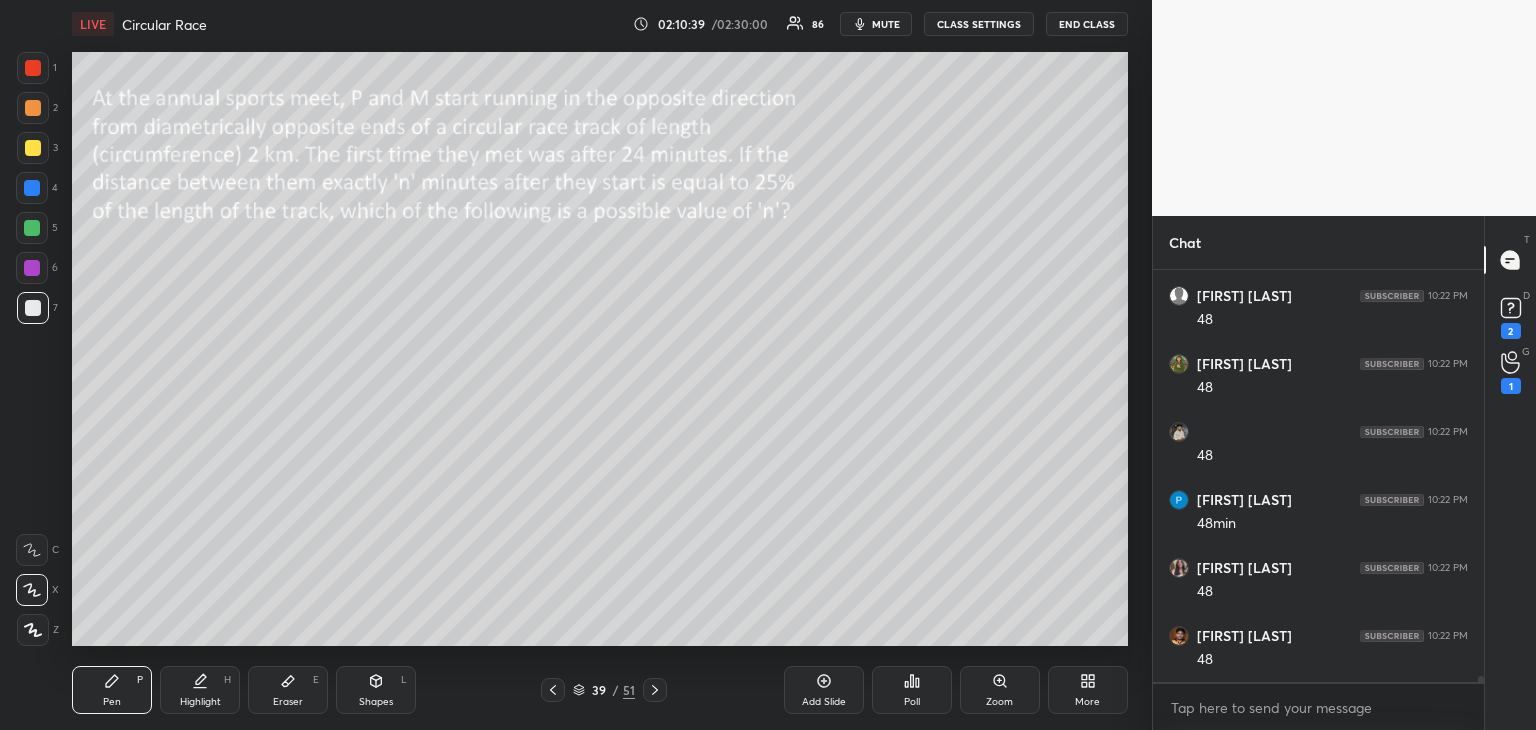 scroll, scrollTop: 26562, scrollLeft: 0, axis: vertical 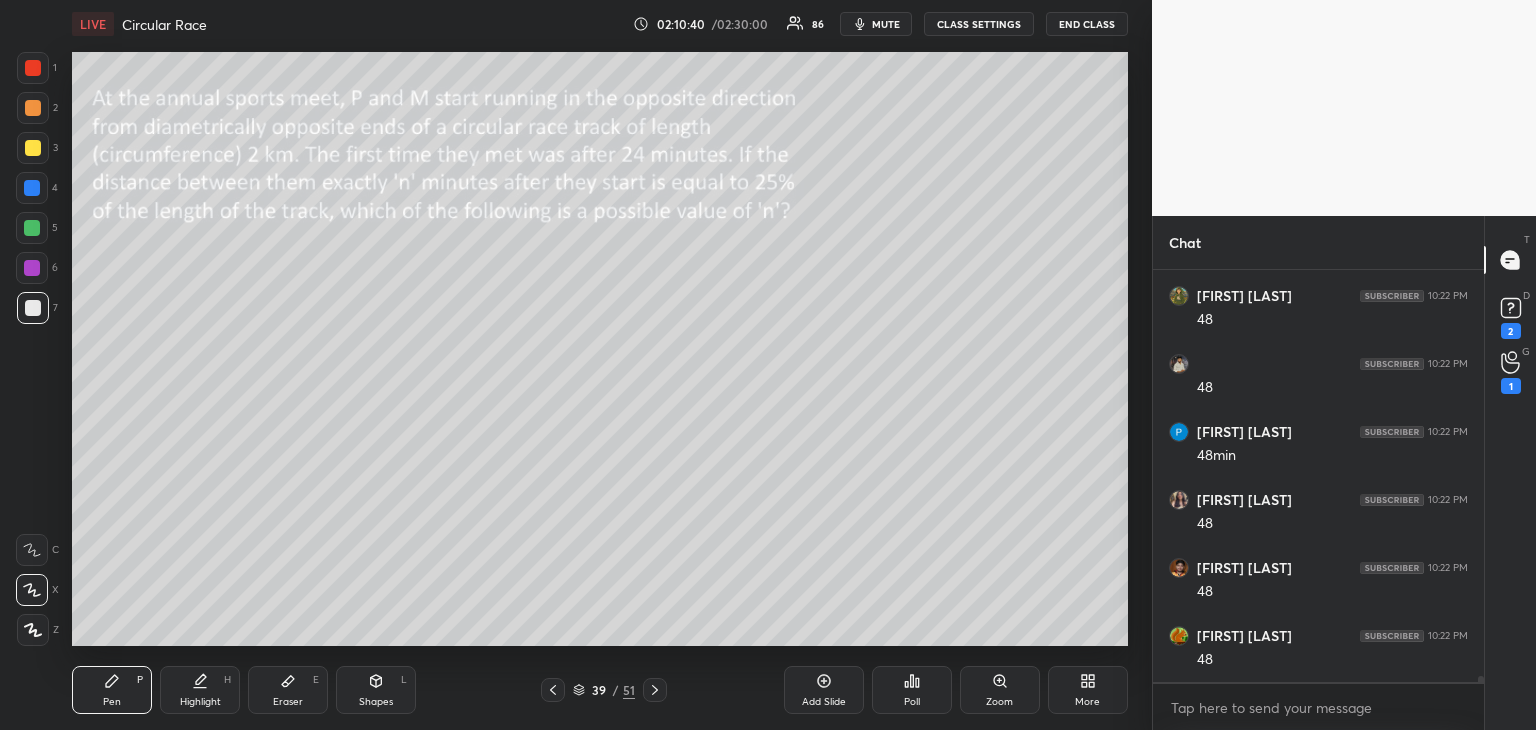 click on "Pen P" at bounding box center [112, 690] 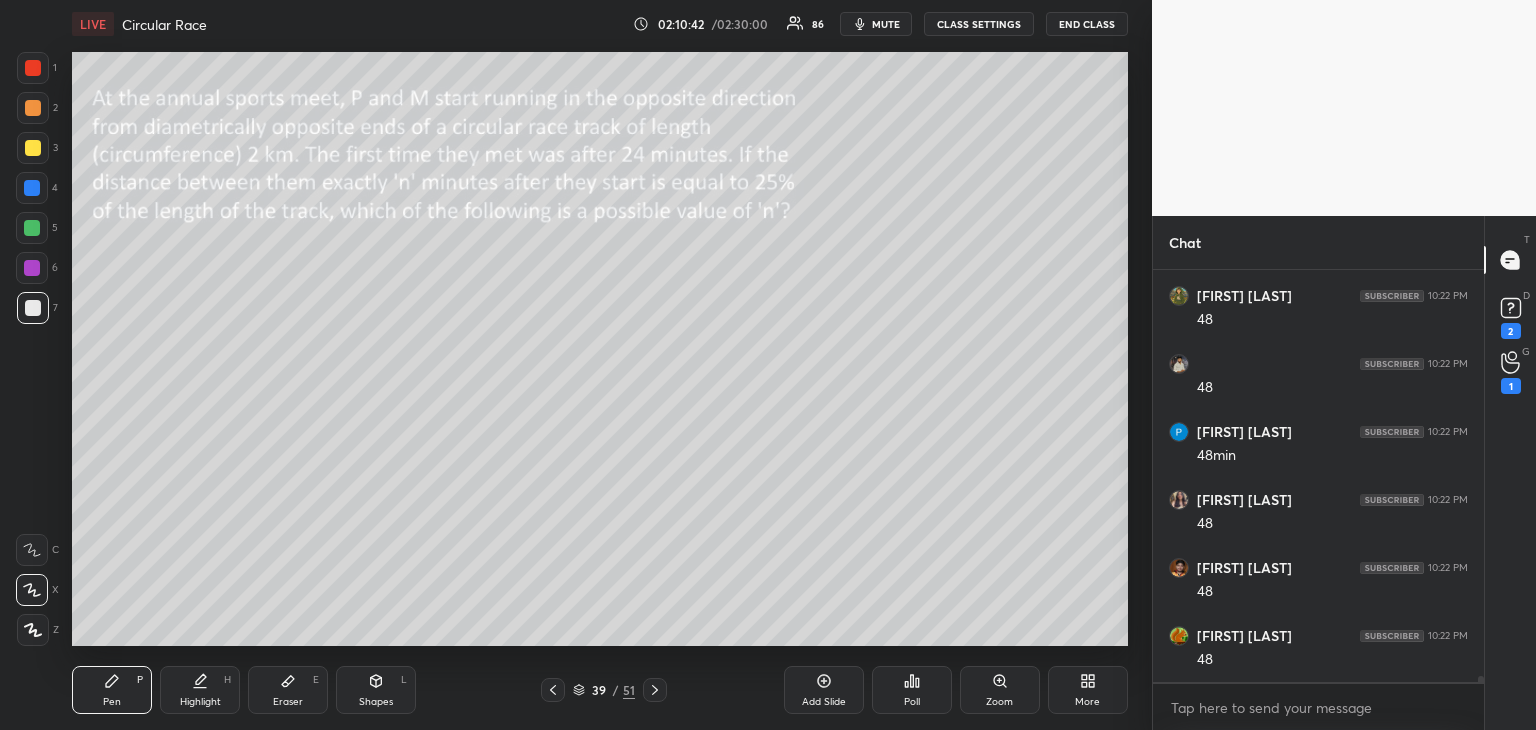 click on "Add Slide" at bounding box center [824, 702] 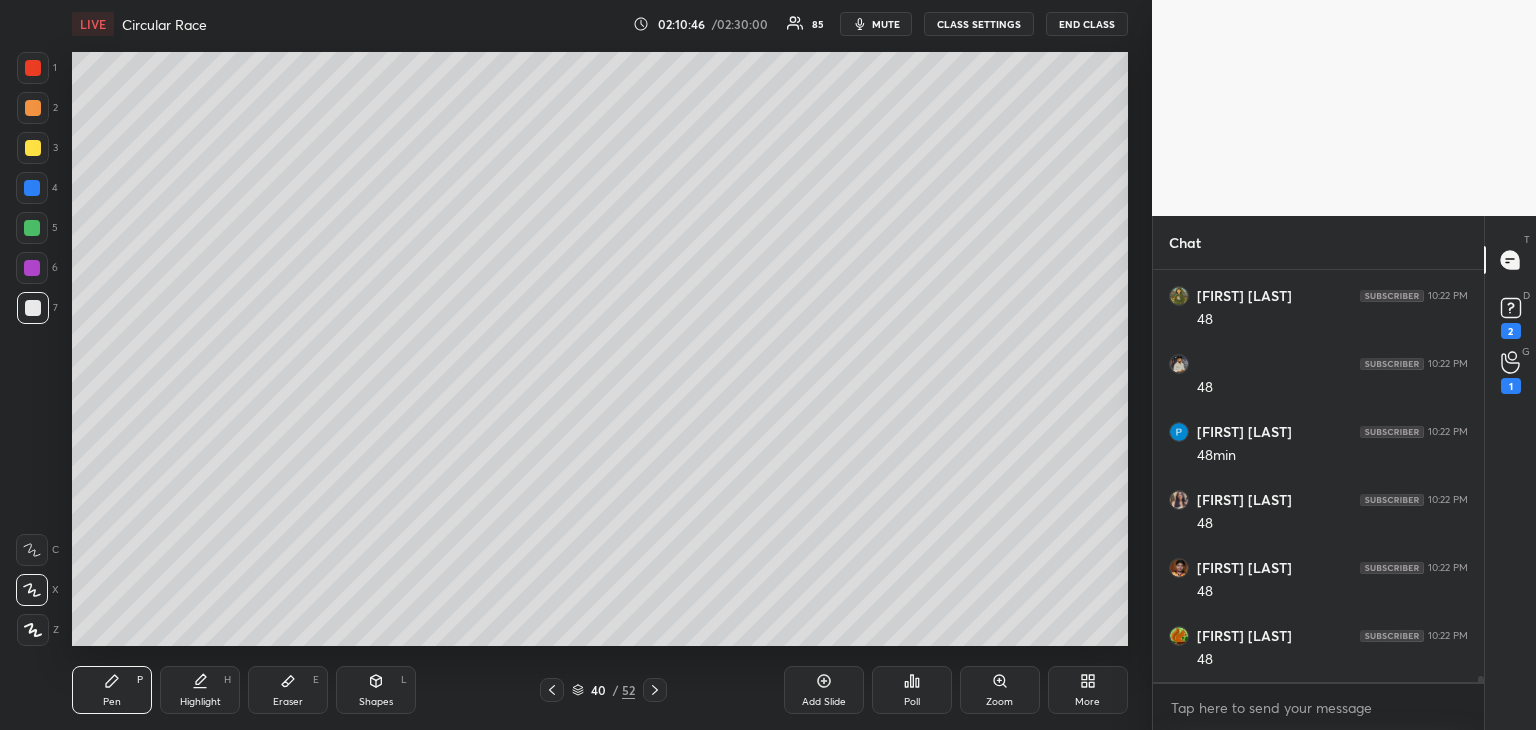 scroll, scrollTop: 26630, scrollLeft: 0, axis: vertical 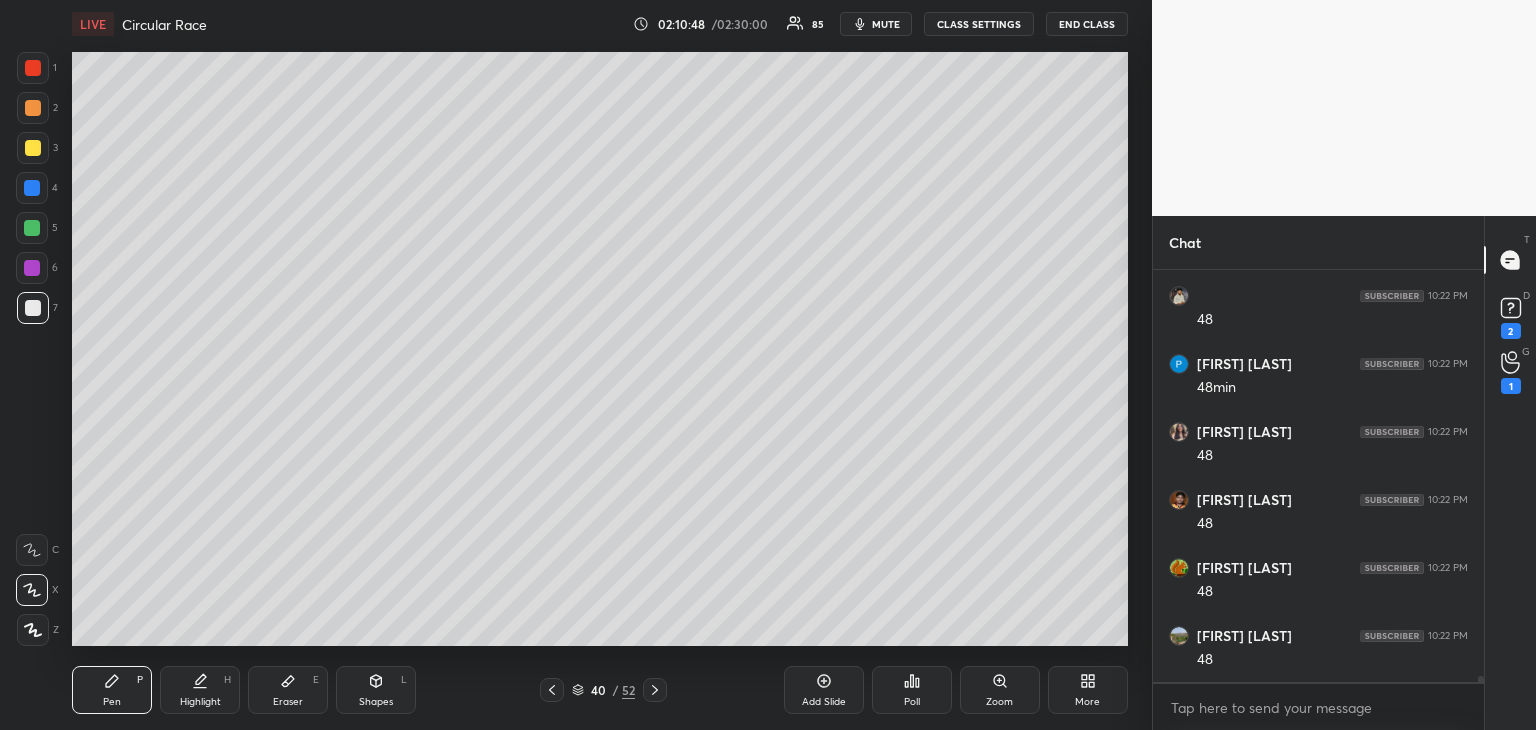 click at bounding box center (32, 188) 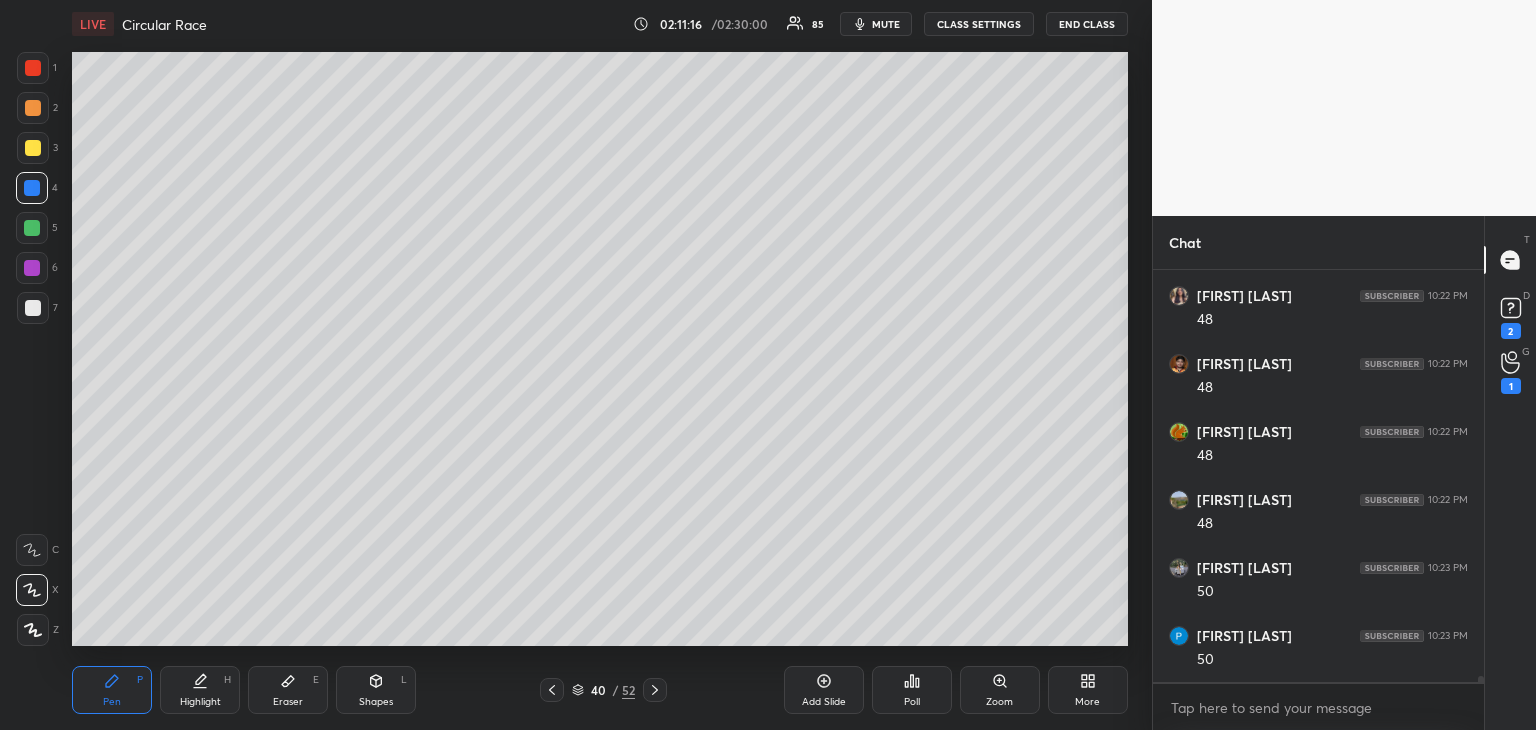 scroll, scrollTop: 26834, scrollLeft: 0, axis: vertical 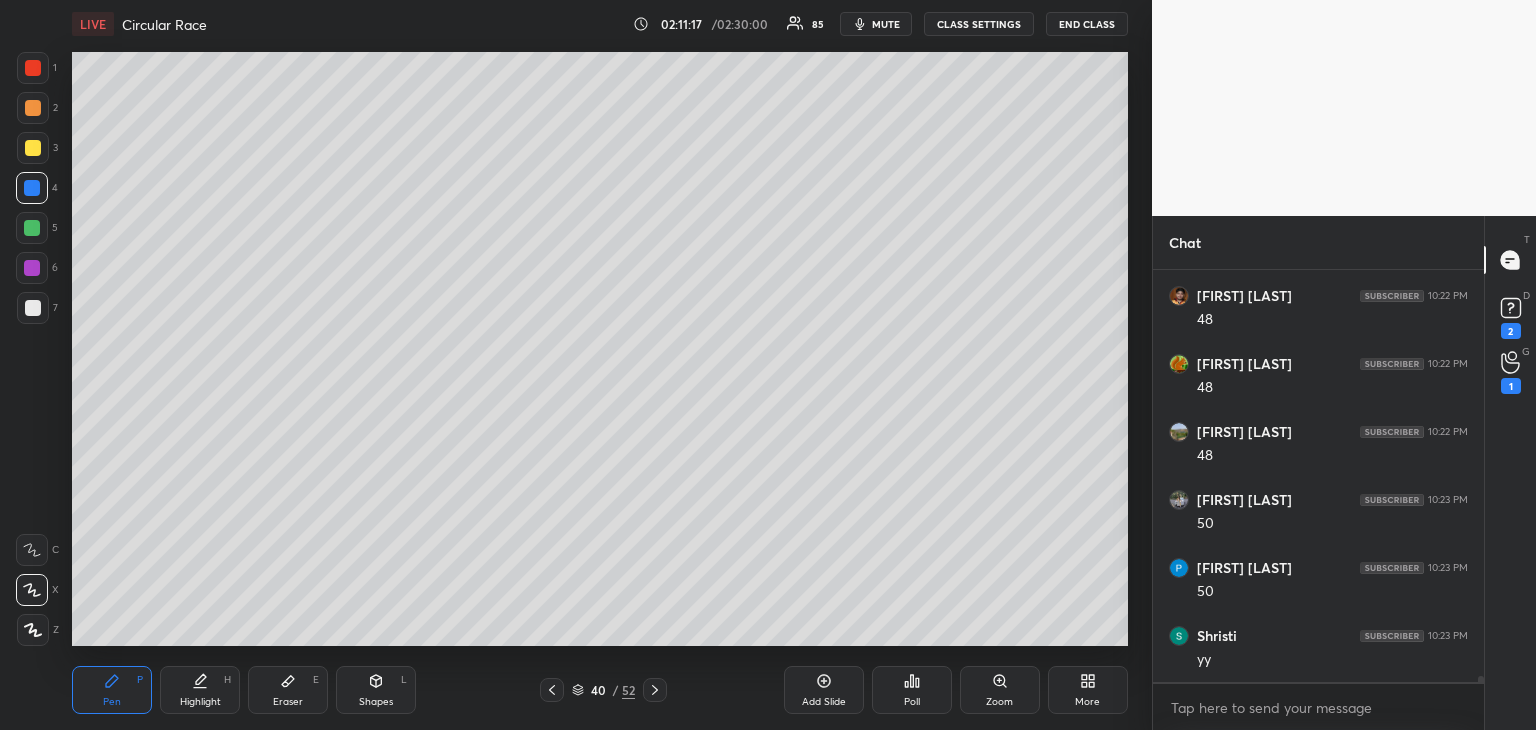 click at bounding box center (32, 228) 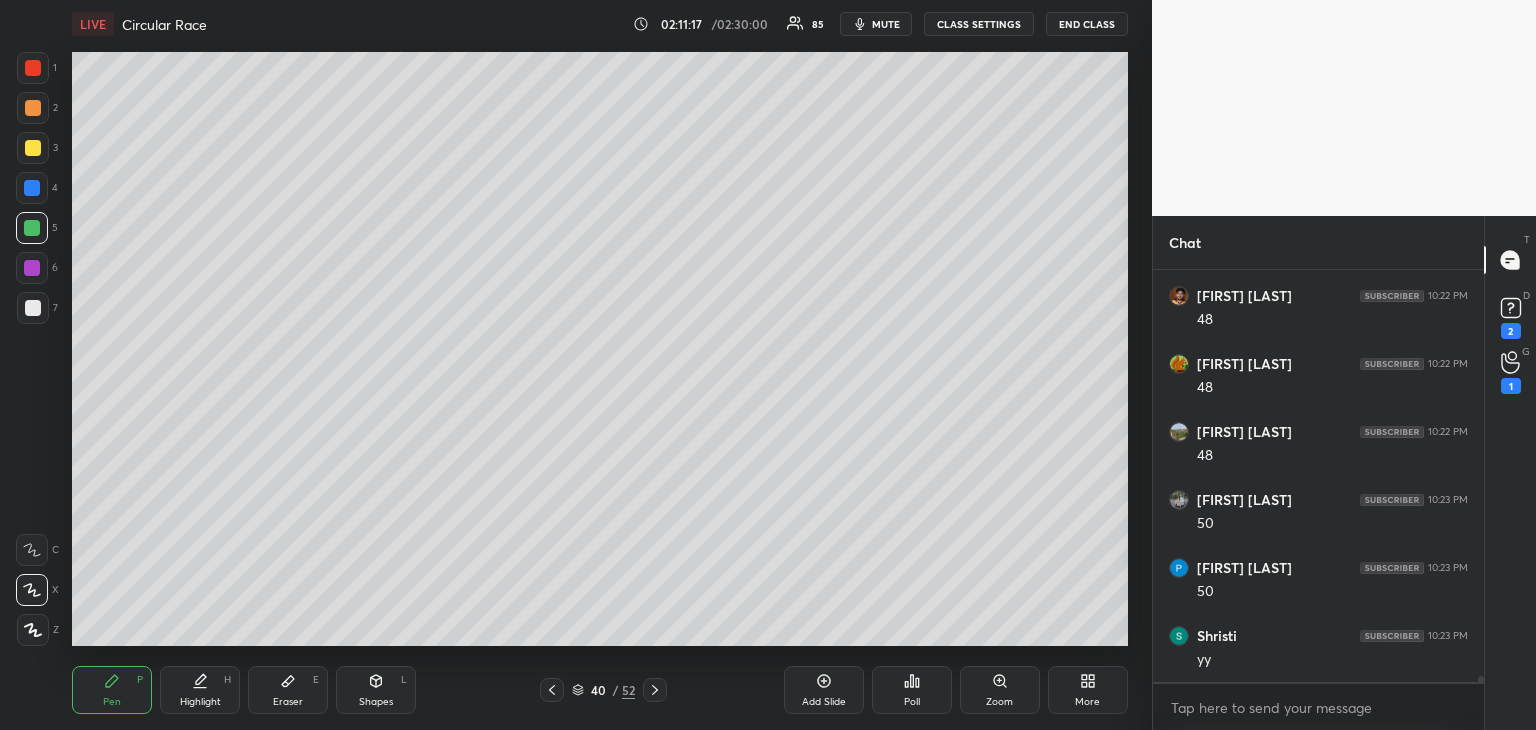 scroll, scrollTop: 26902, scrollLeft: 0, axis: vertical 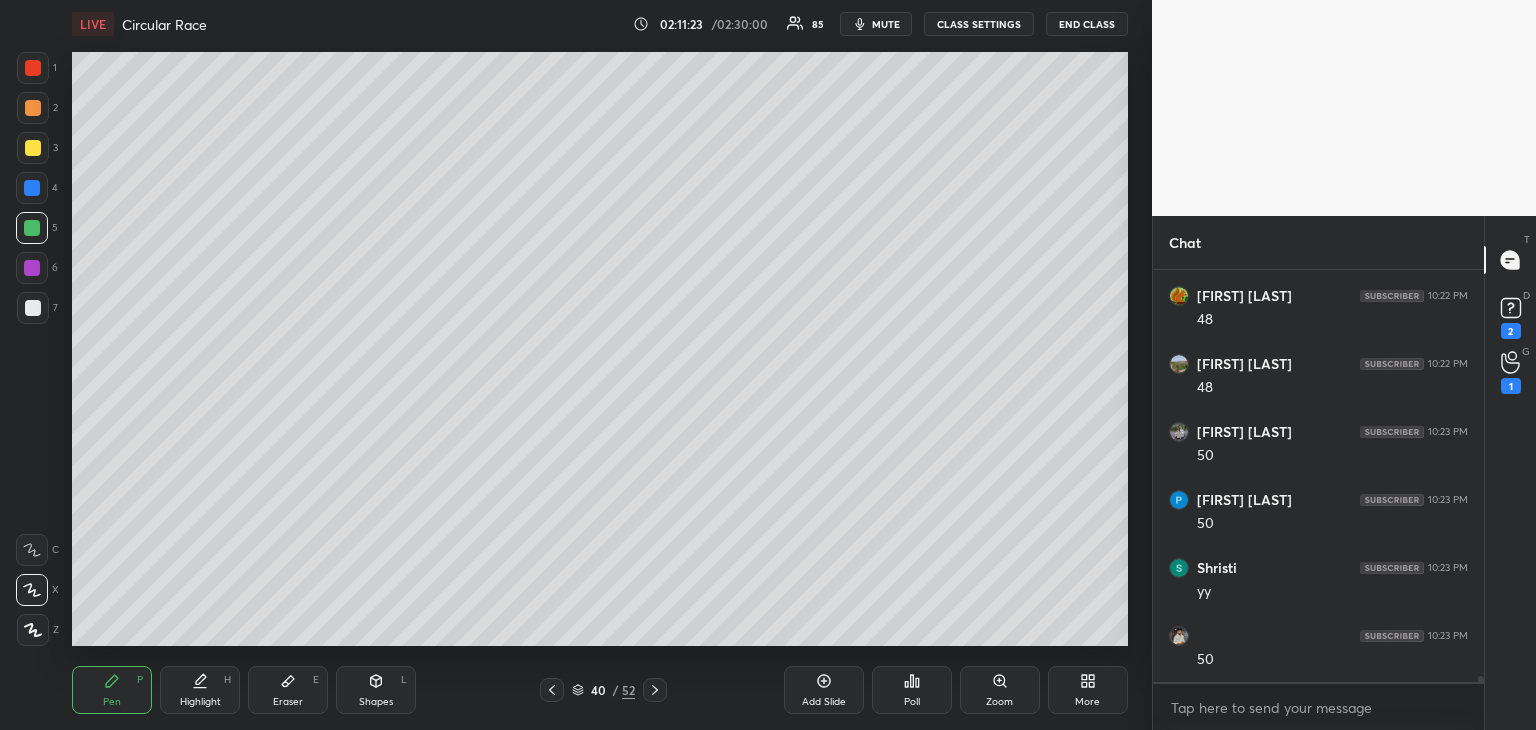 click on "Highlight H" at bounding box center (200, 690) 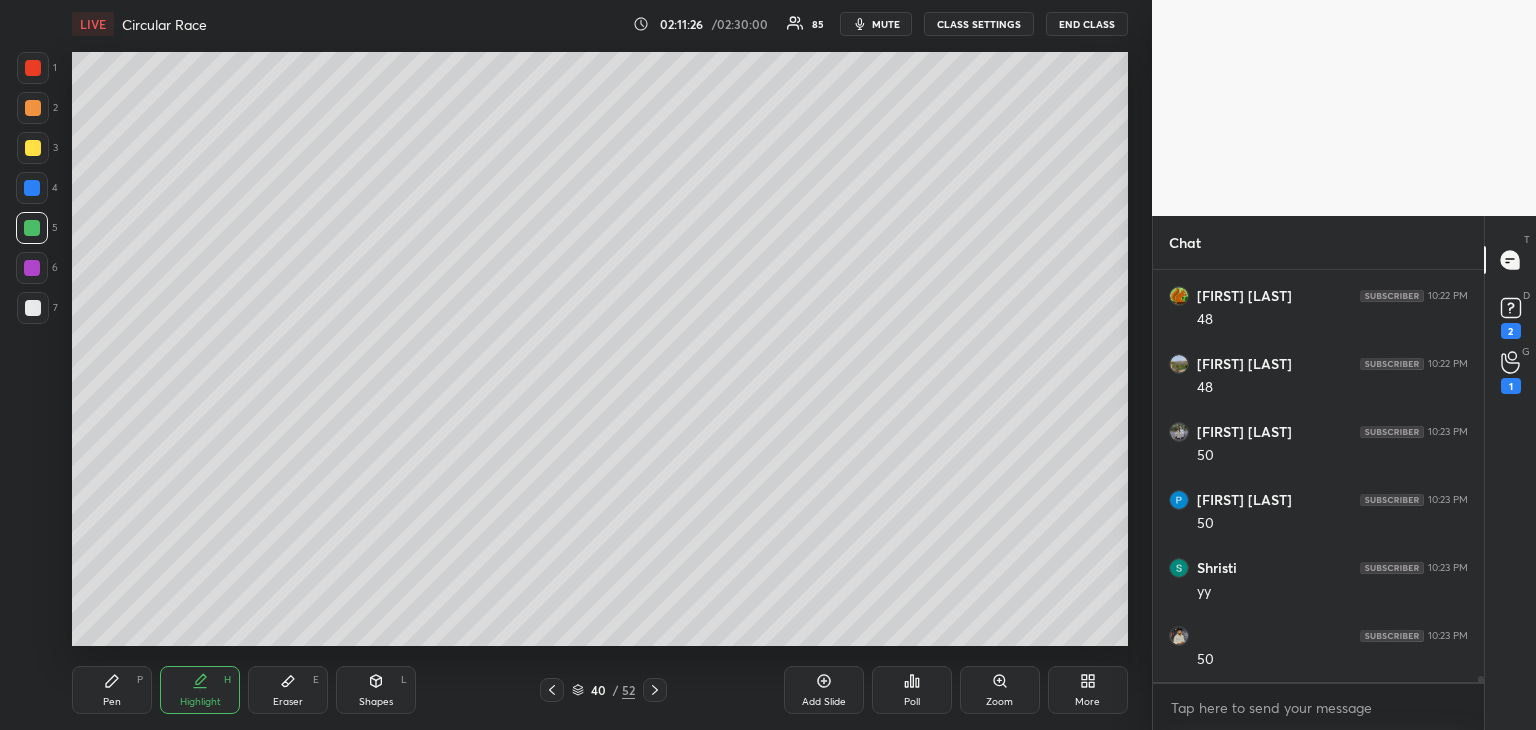 click 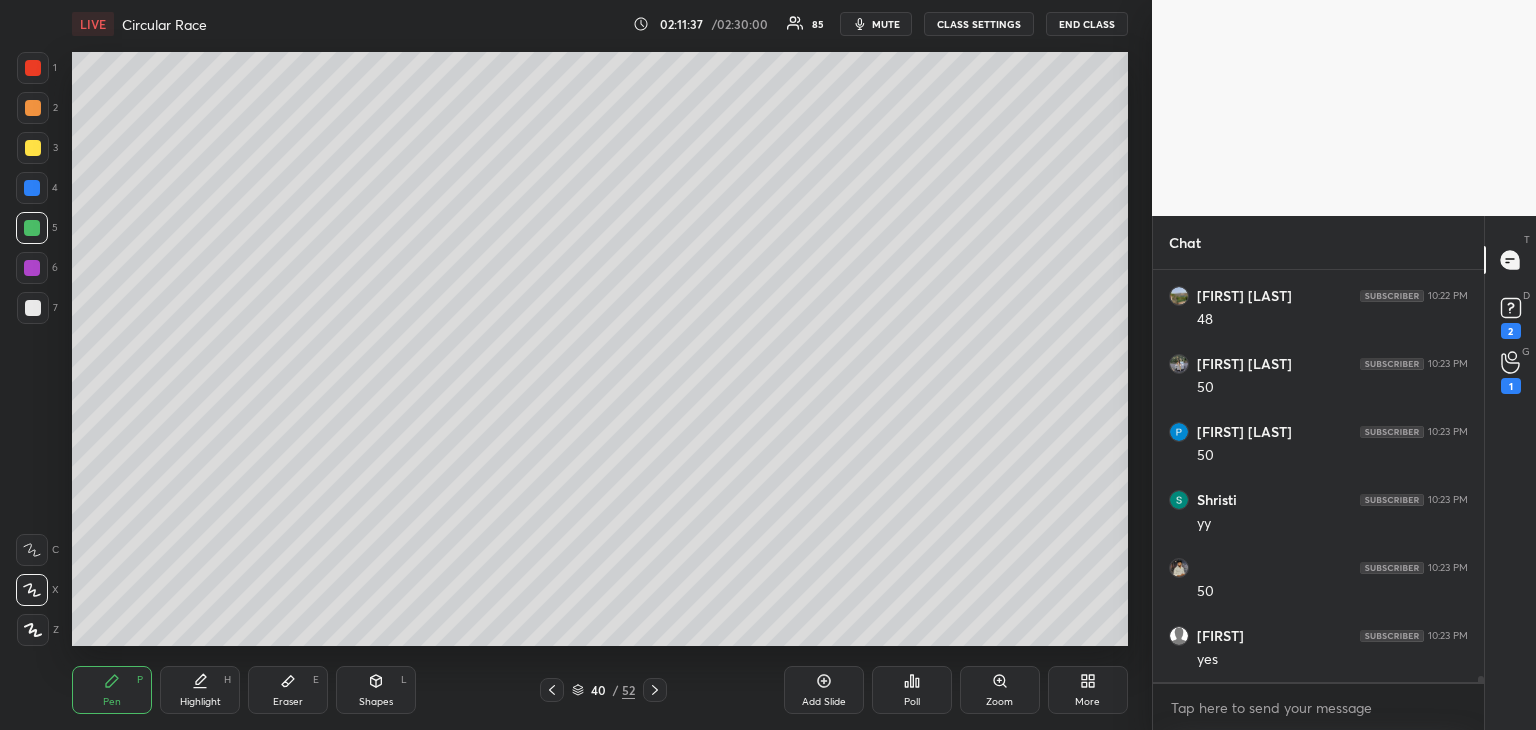 scroll, scrollTop: 27038, scrollLeft: 0, axis: vertical 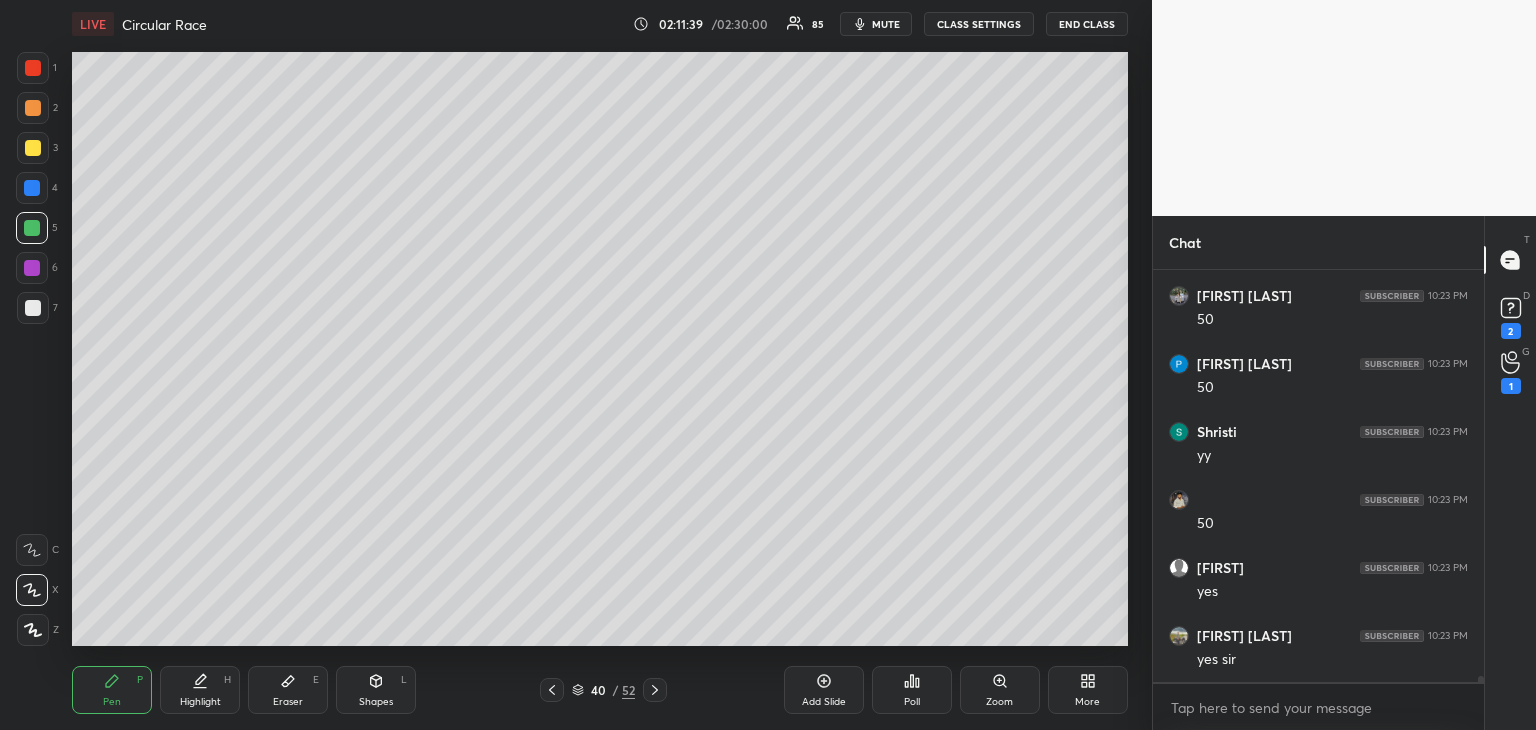 click on "Highlight" at bounding box center [200, 702] 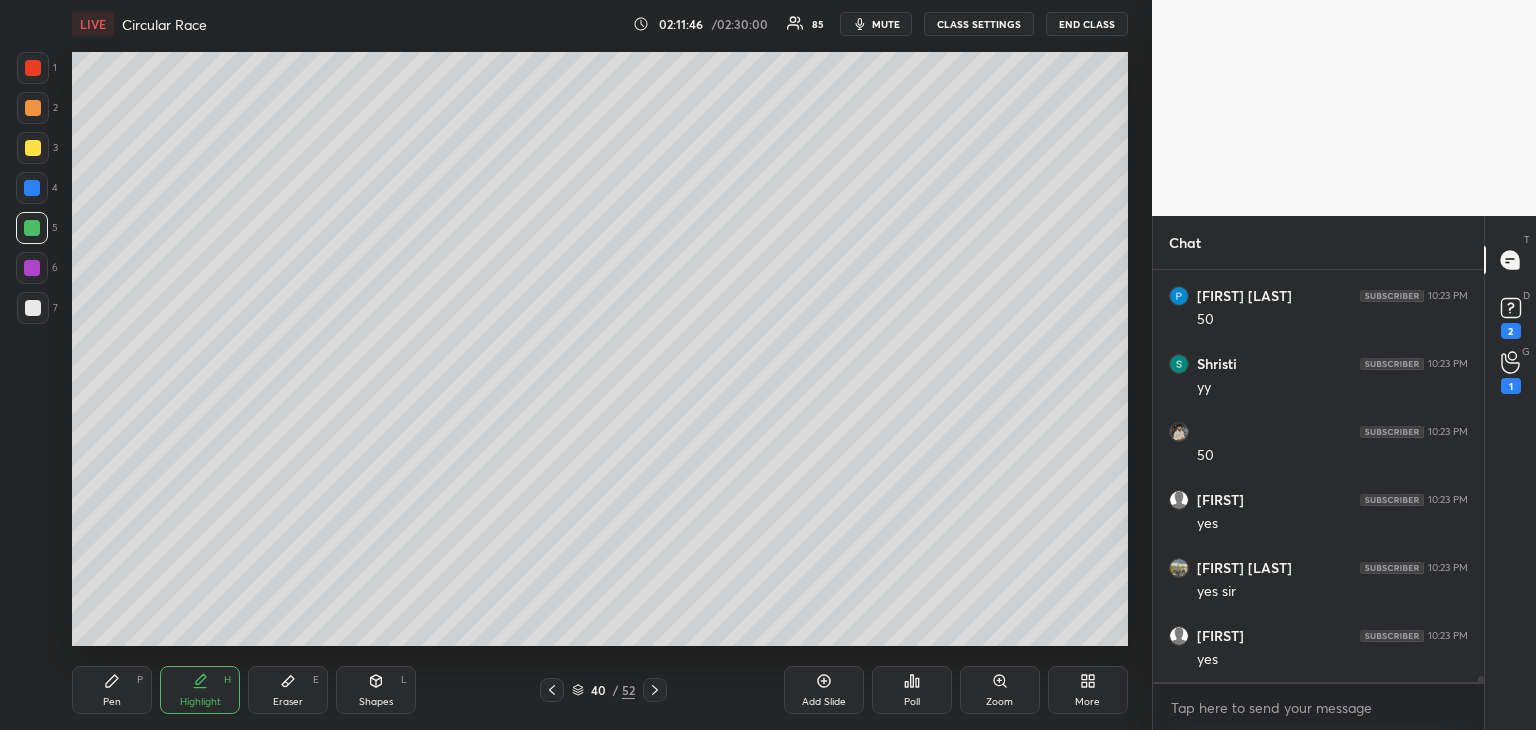 scroll, scrollTop: 27174, scrollLeft: 0, axis: vertical 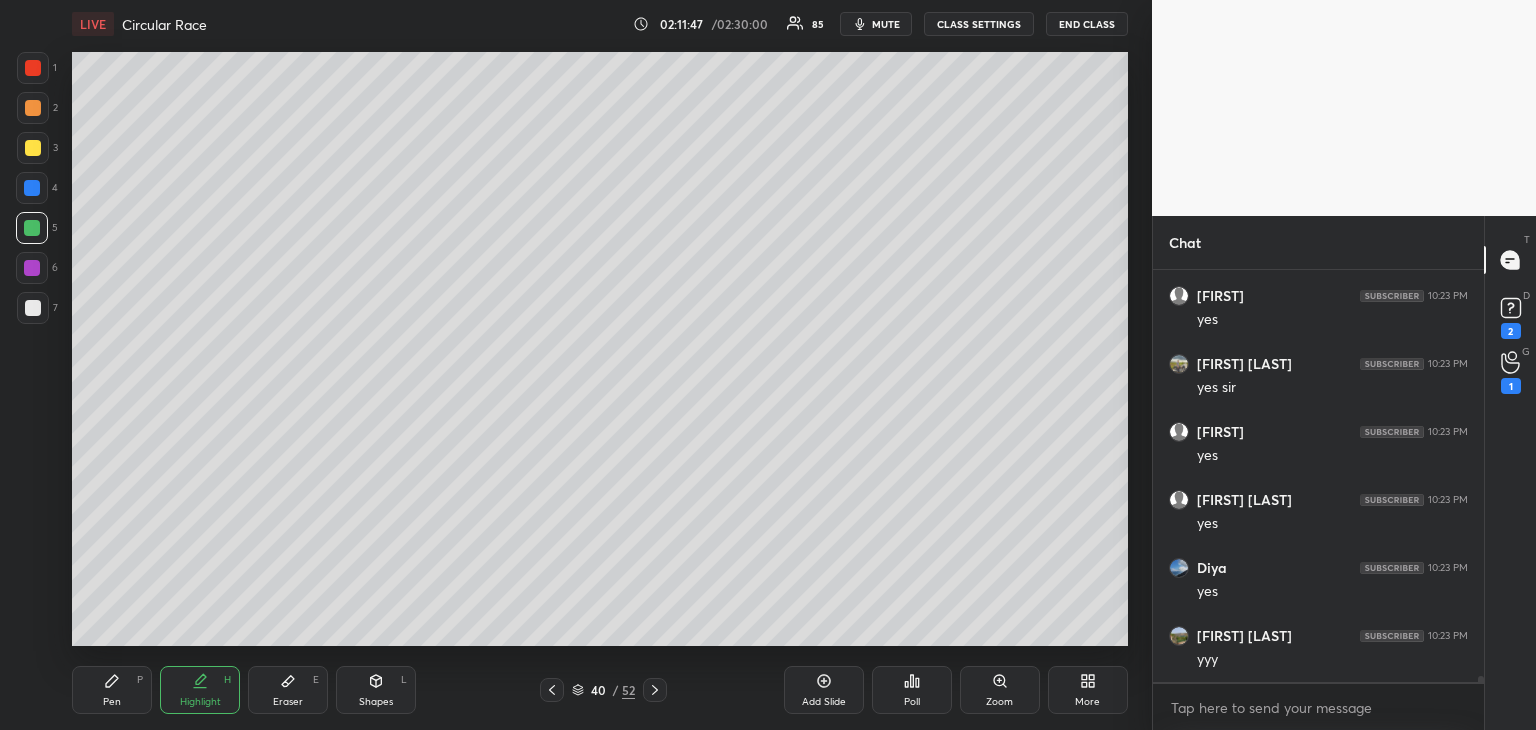 click on "Pen P" at bounding box center [112, 690] 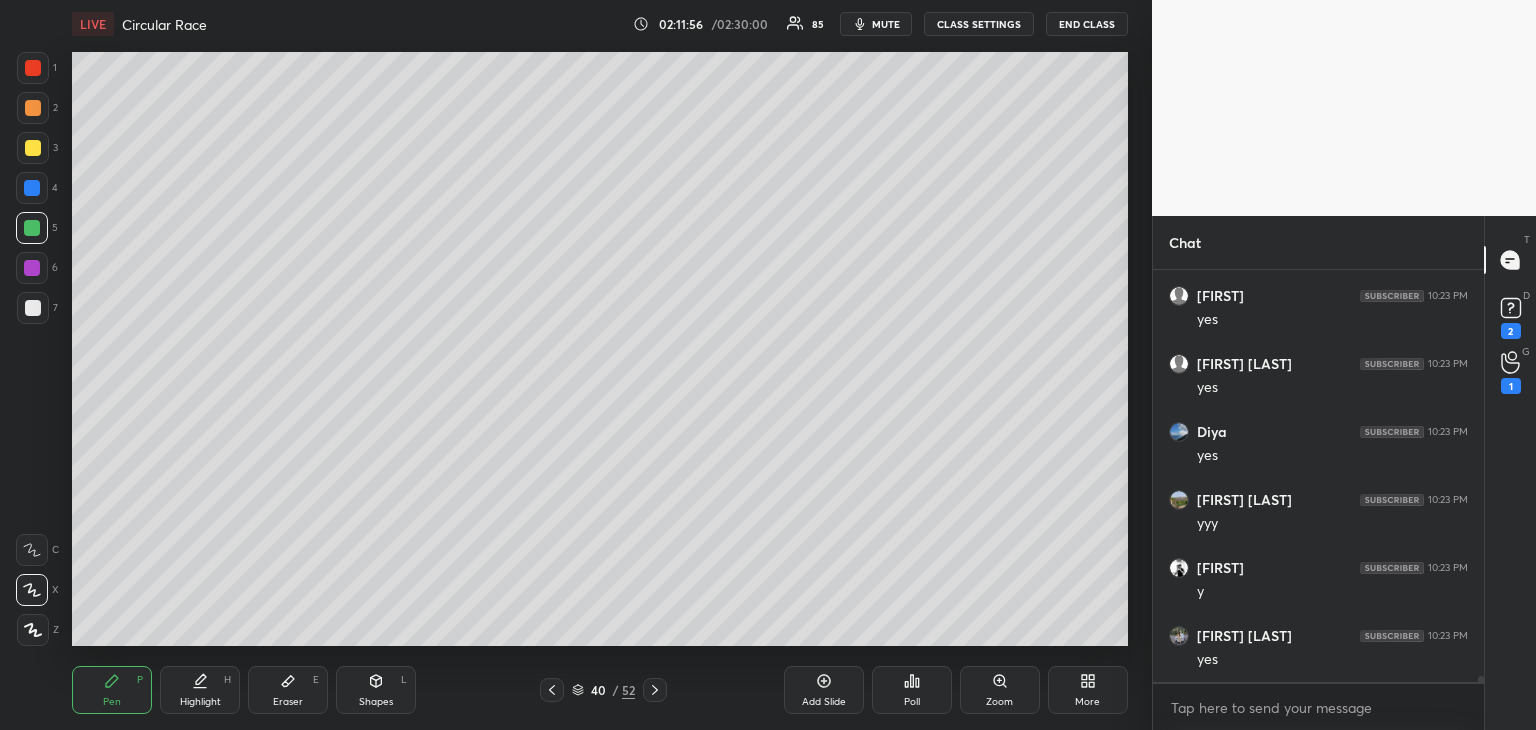 scroll, scrollTop: 27514, scrollLeft: 0, axis: vertical 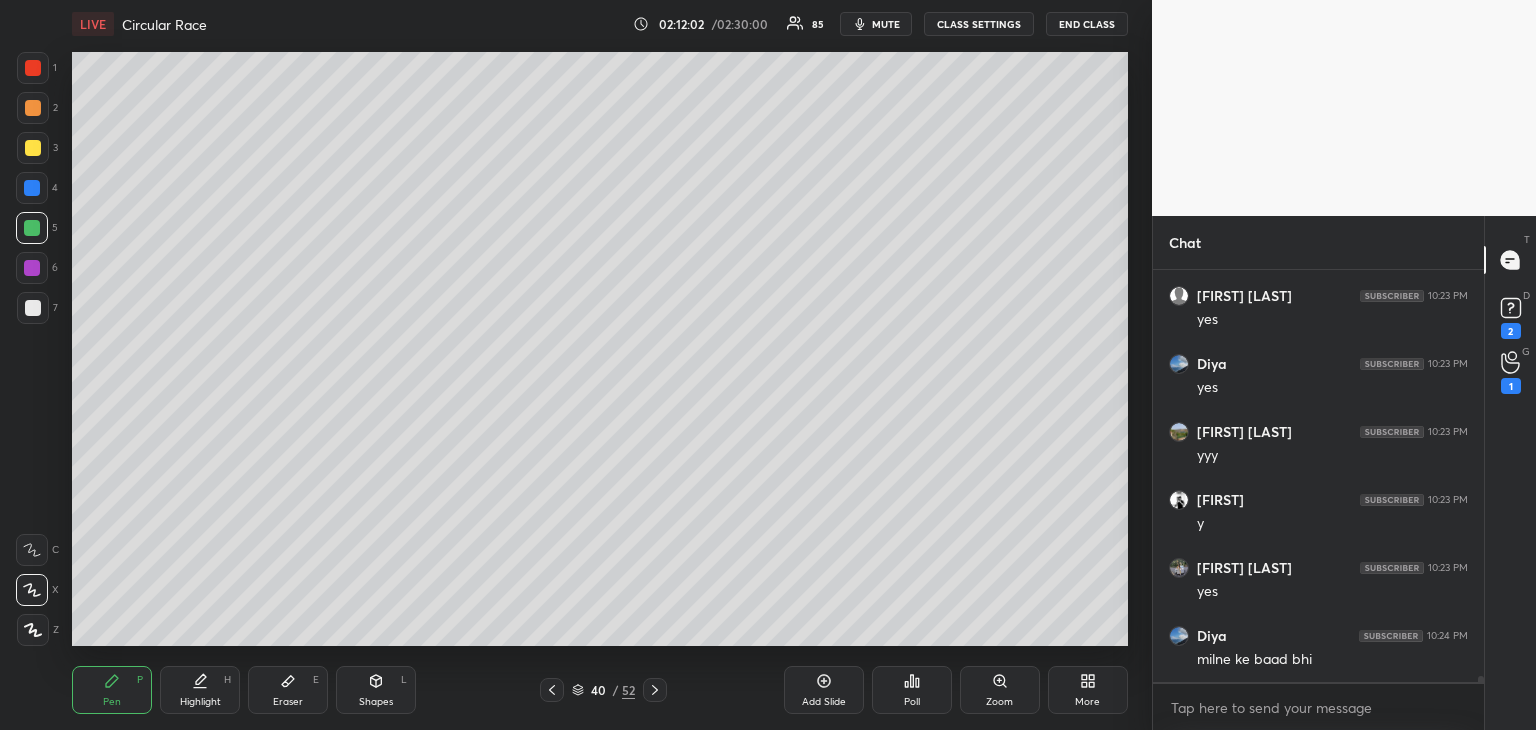 click at bounding box center (33, 148) 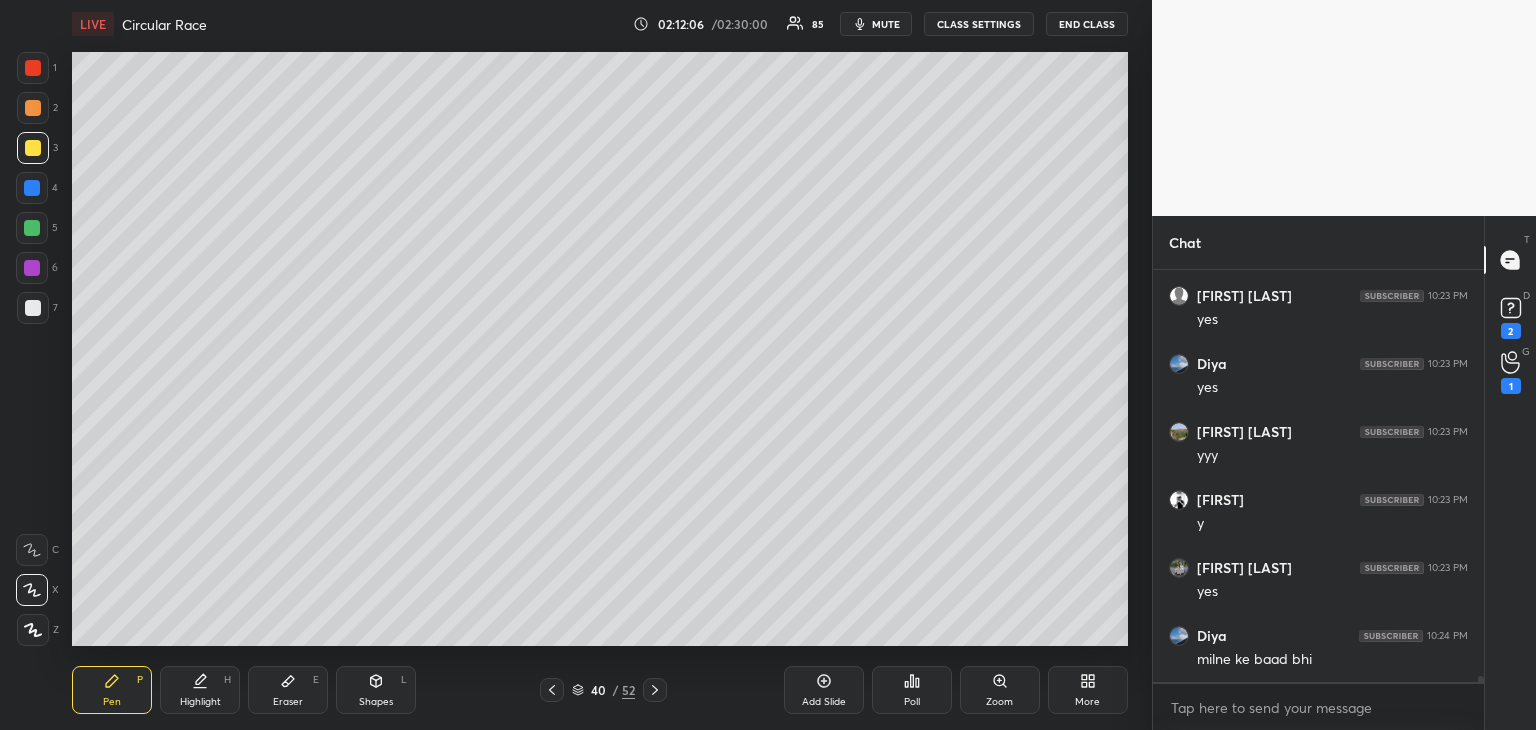 click at bounding box center (33, 148) 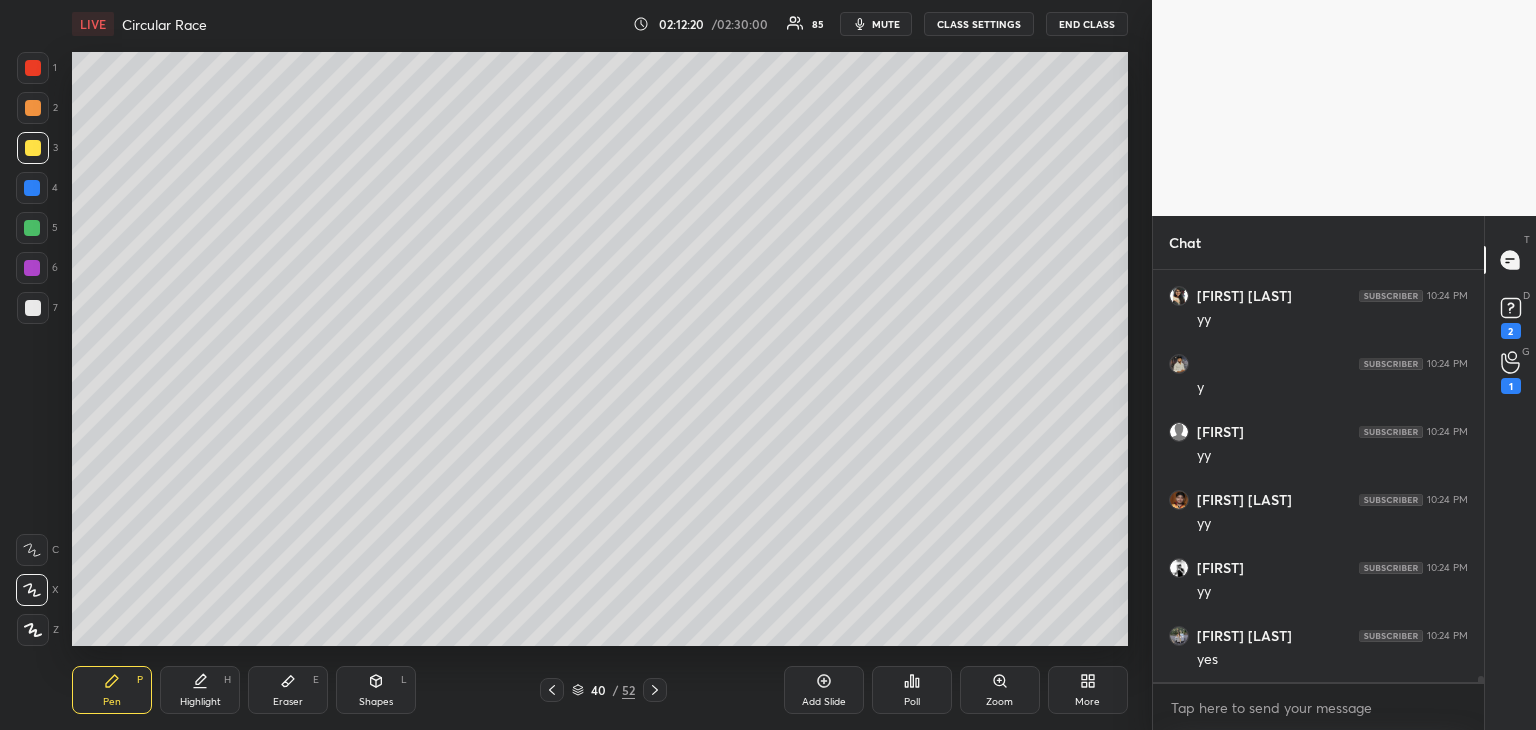 scroll, scrollTop: 27990, scrollLeft: 0, axis: vertical 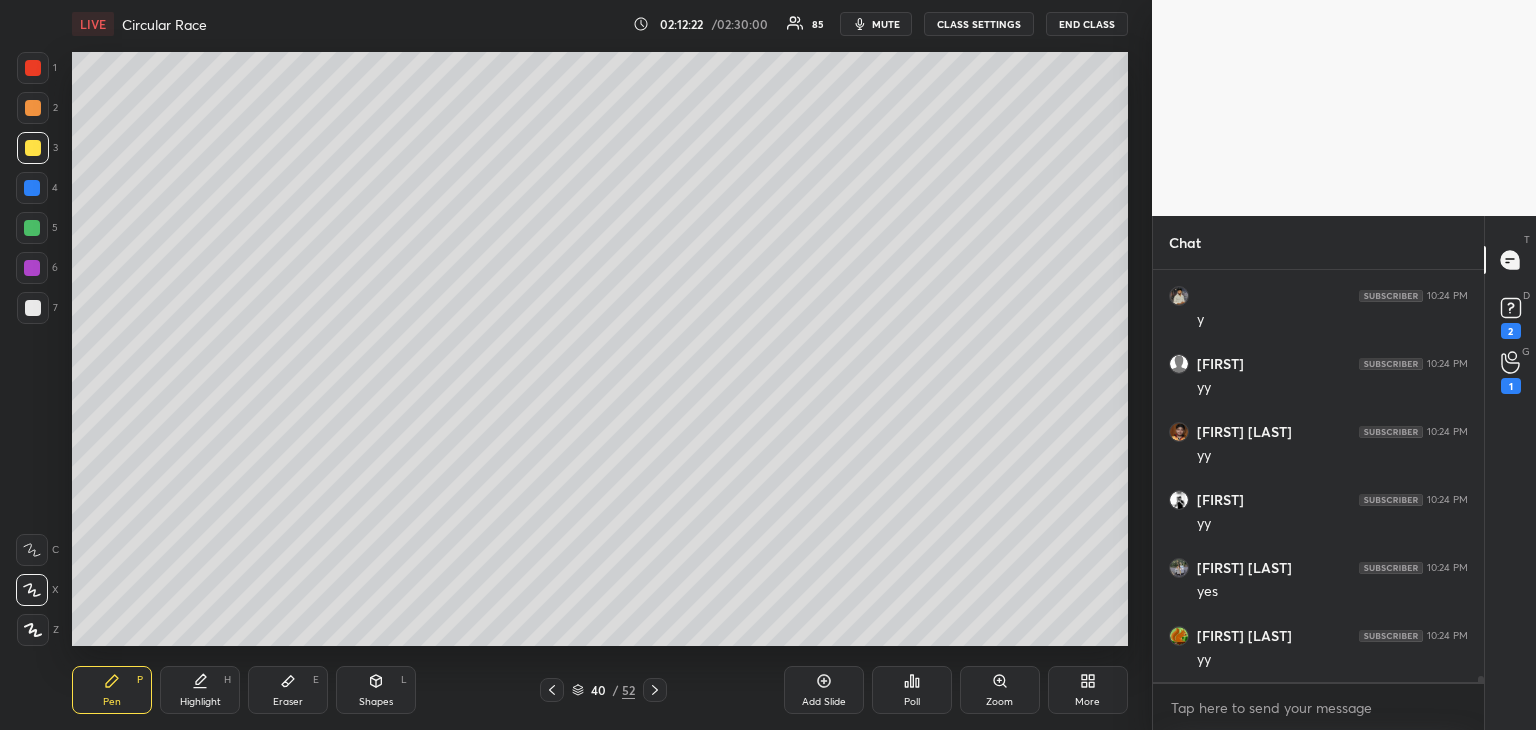click 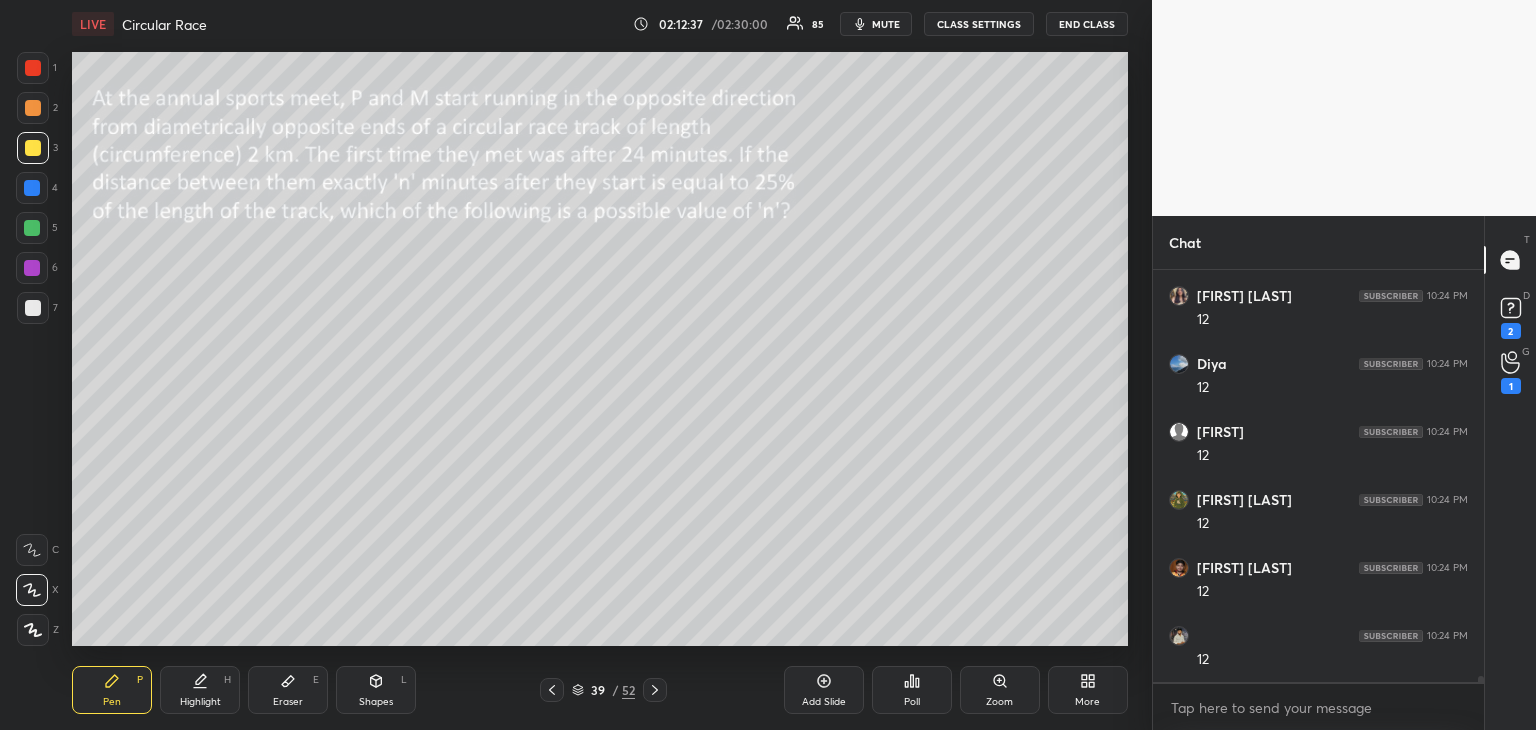 scroll, scrollTop: 28602, scrollLeft: 0, axis: vertical 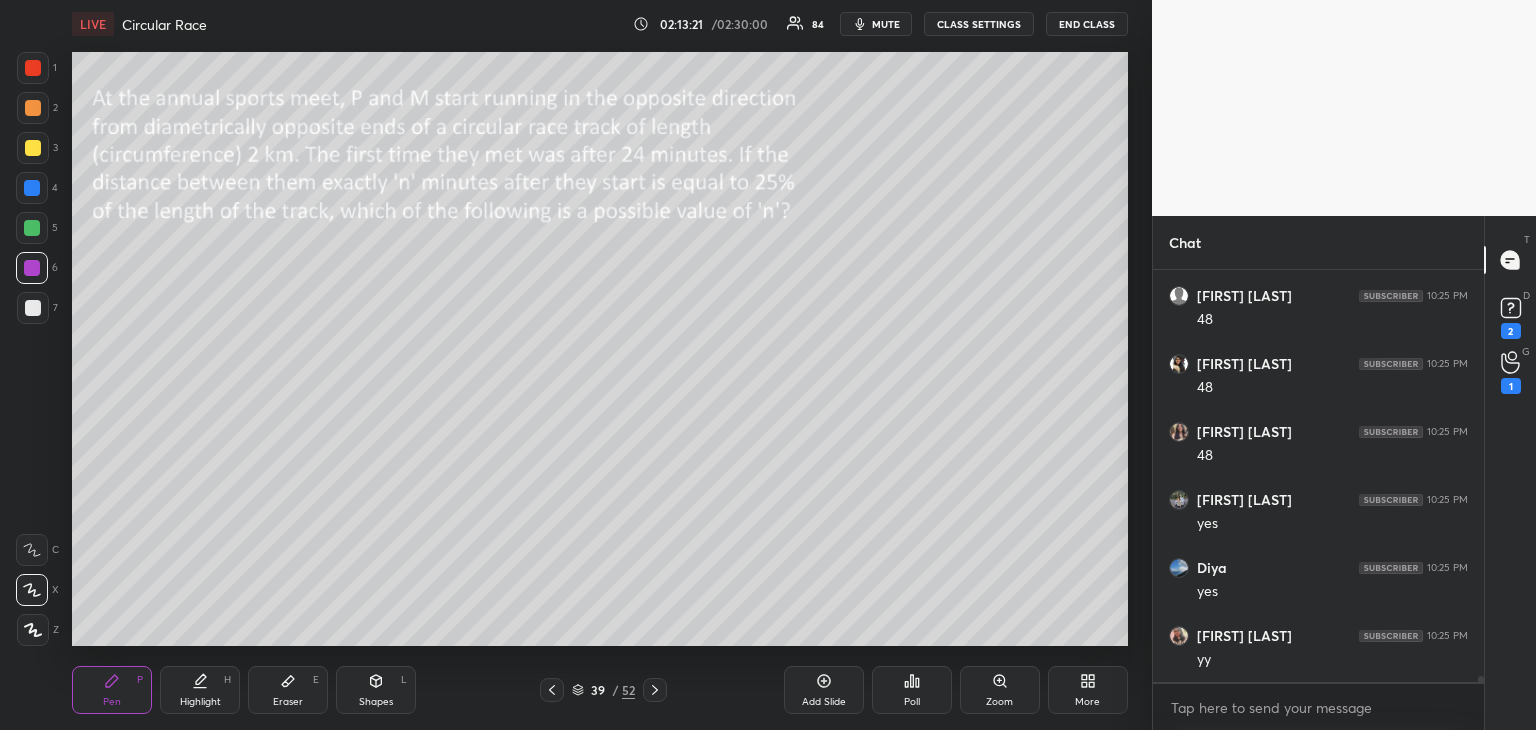 click at bounding box center (33, 308) 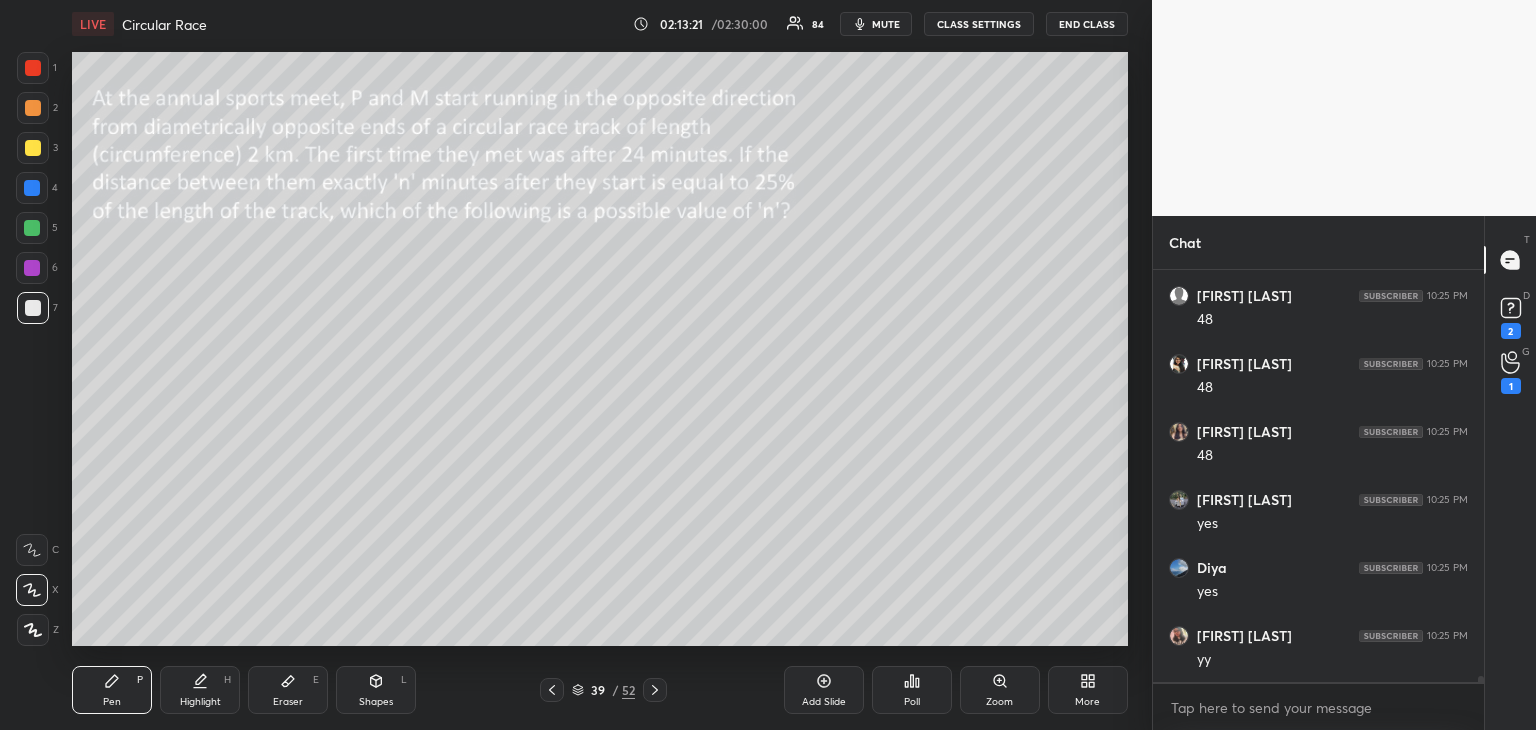 scroll, scrollTop: 30118, scrollLeft: 0, axis: vertical 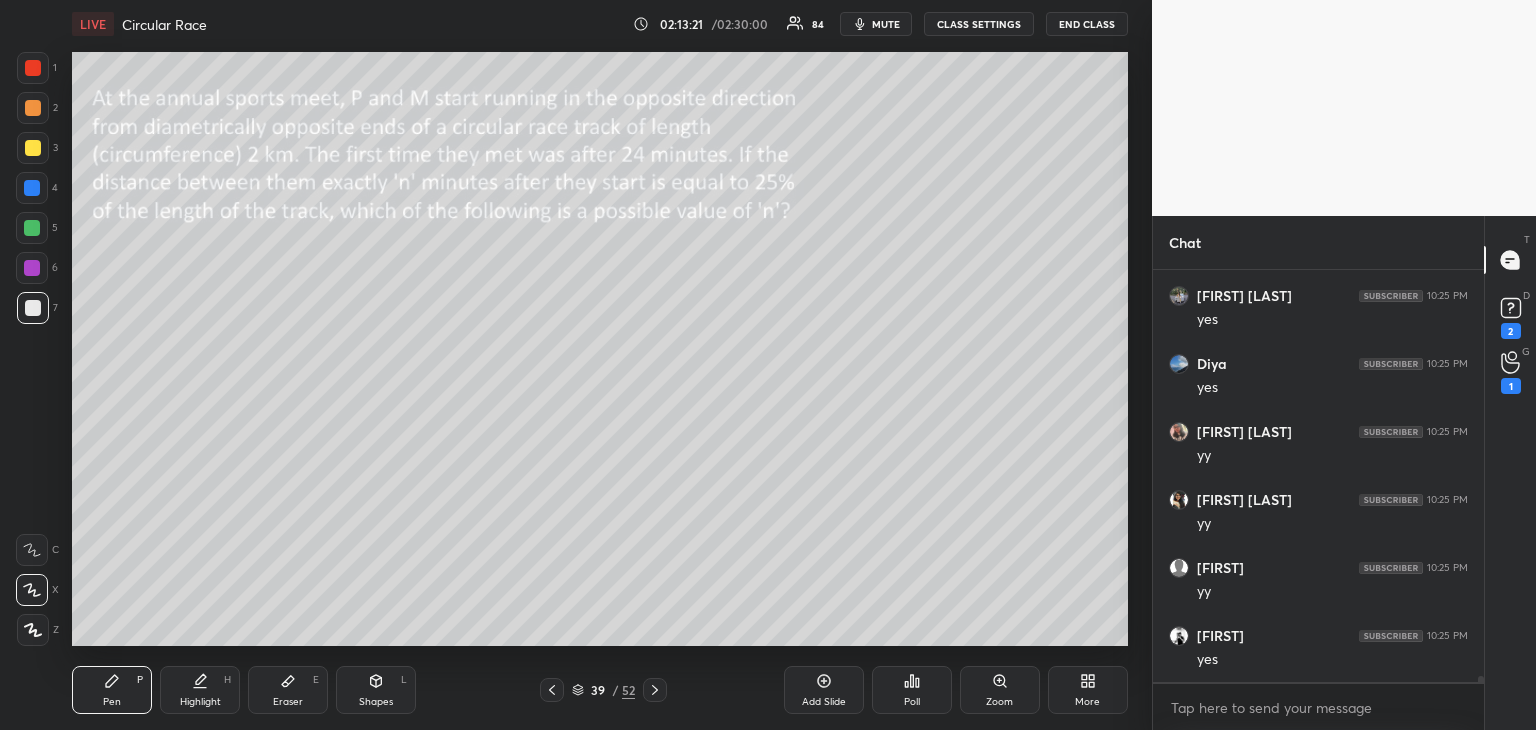click 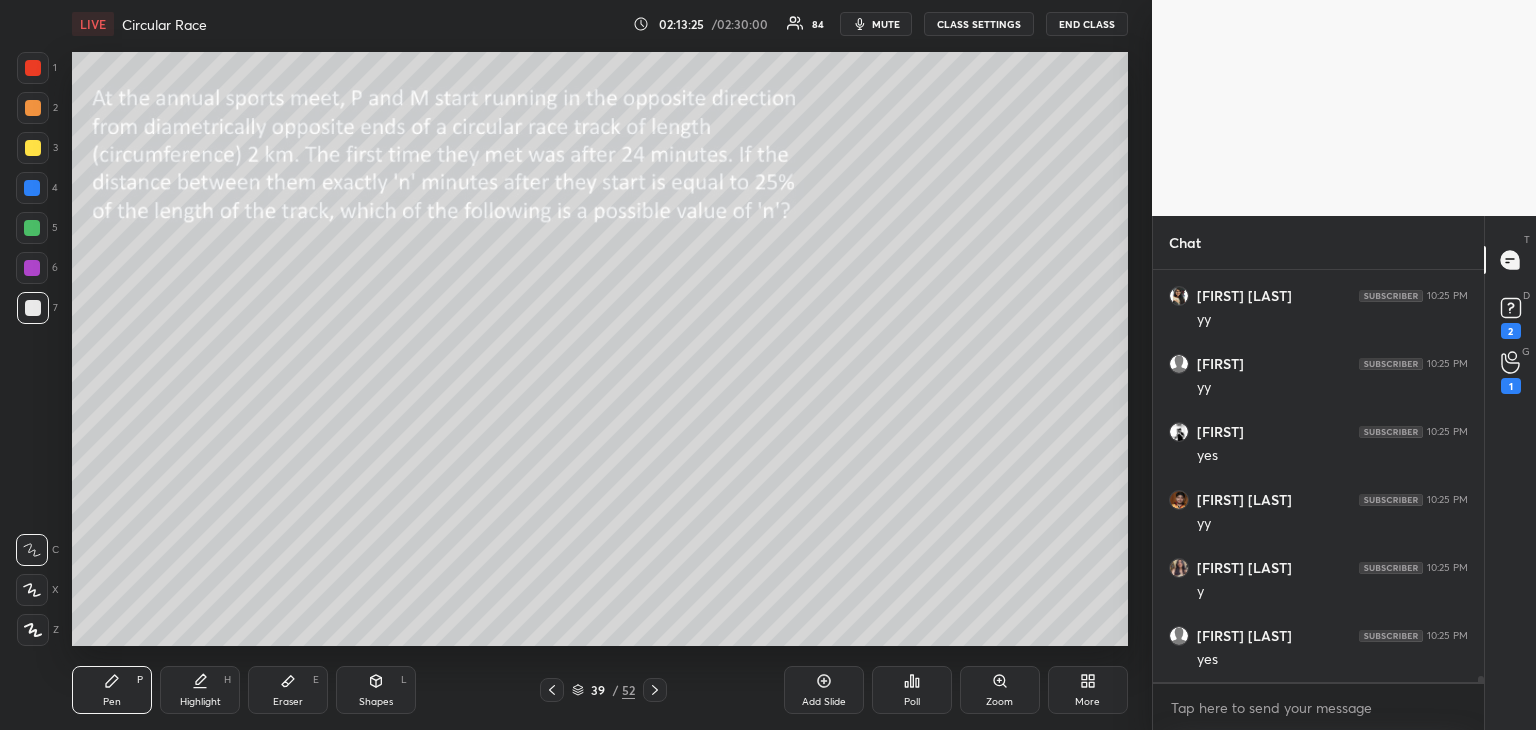 scroll, scrollTop: 30390, scrollLeft: 0, axis: vertical 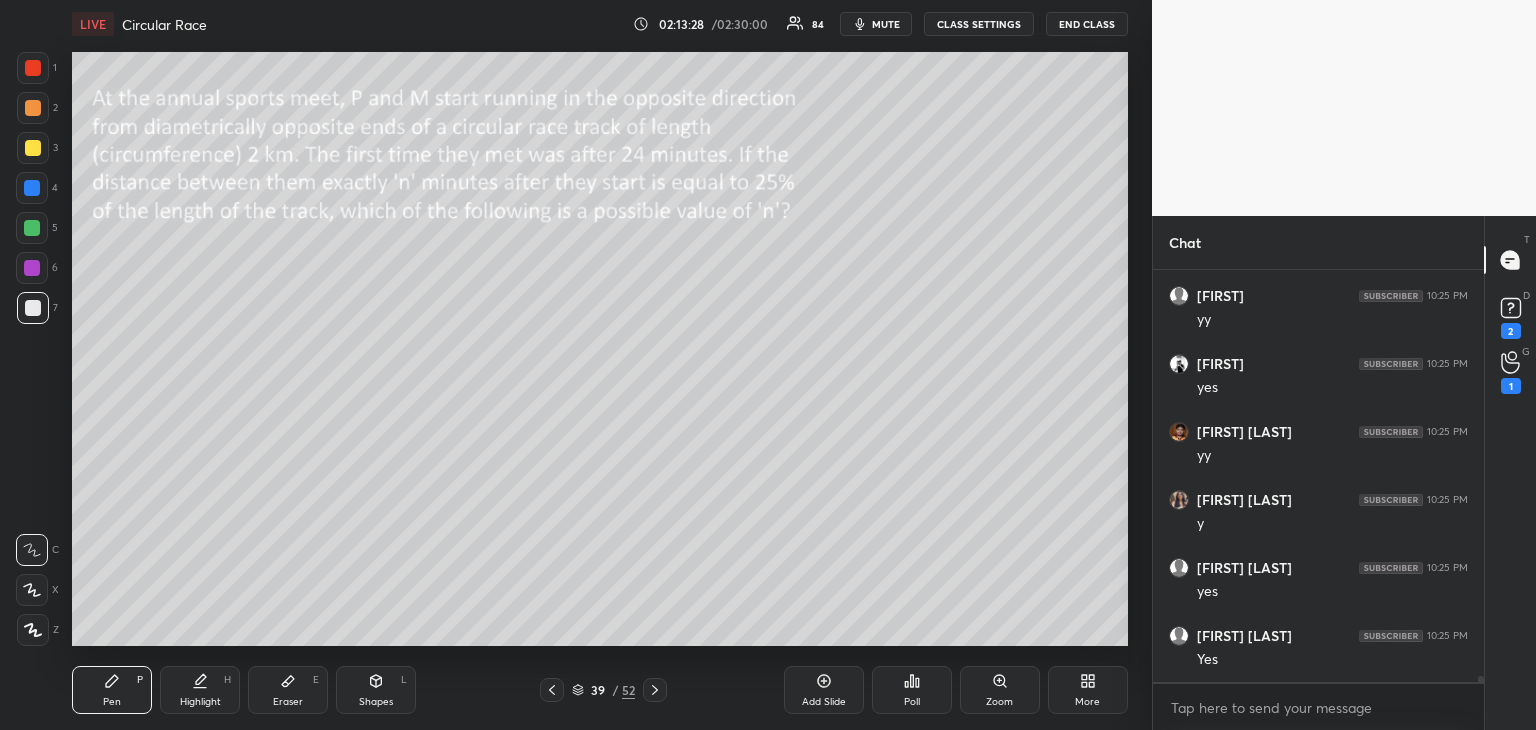 click at bounding box center [32, 268] 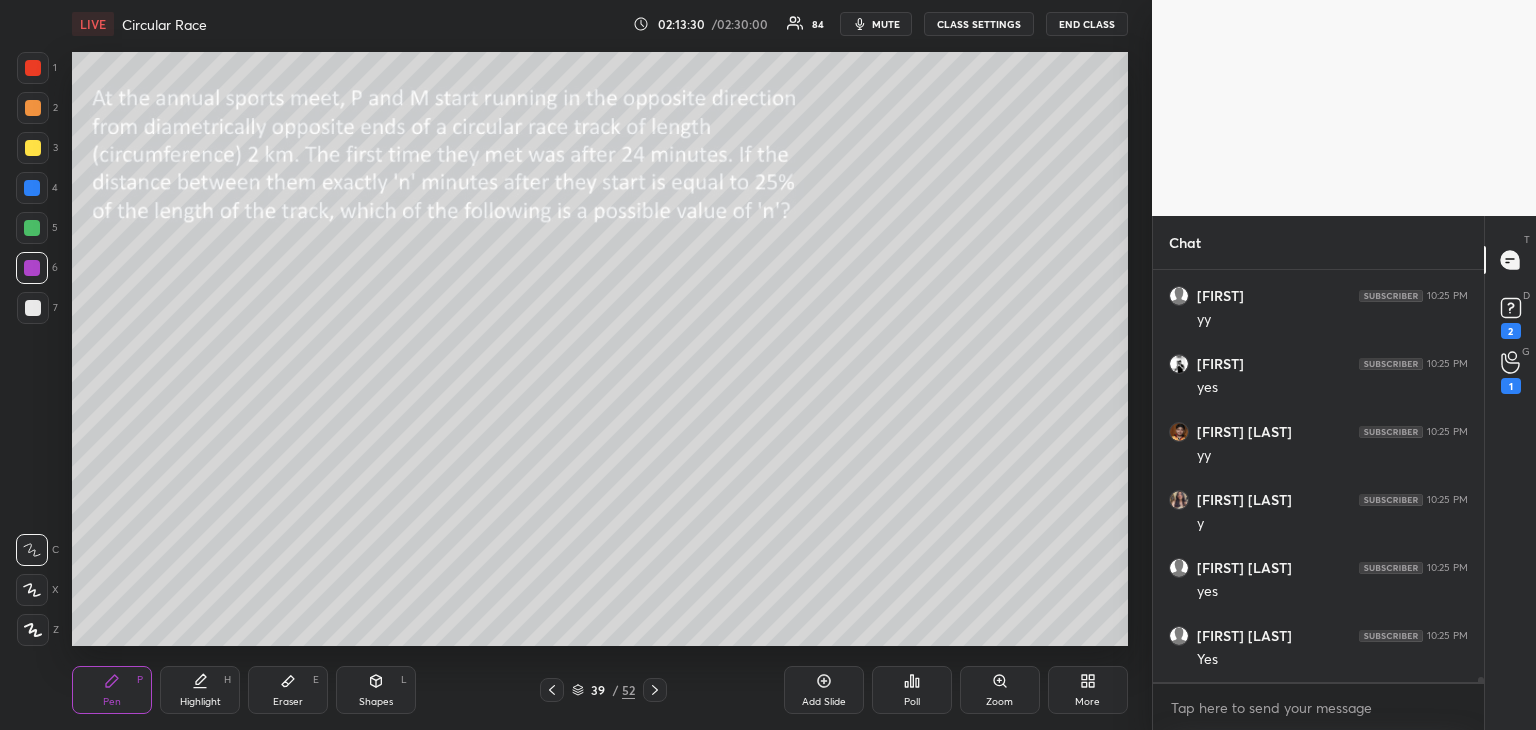 scroll, scrollTop: 30458, scrollLeft: 0, axis: vertical 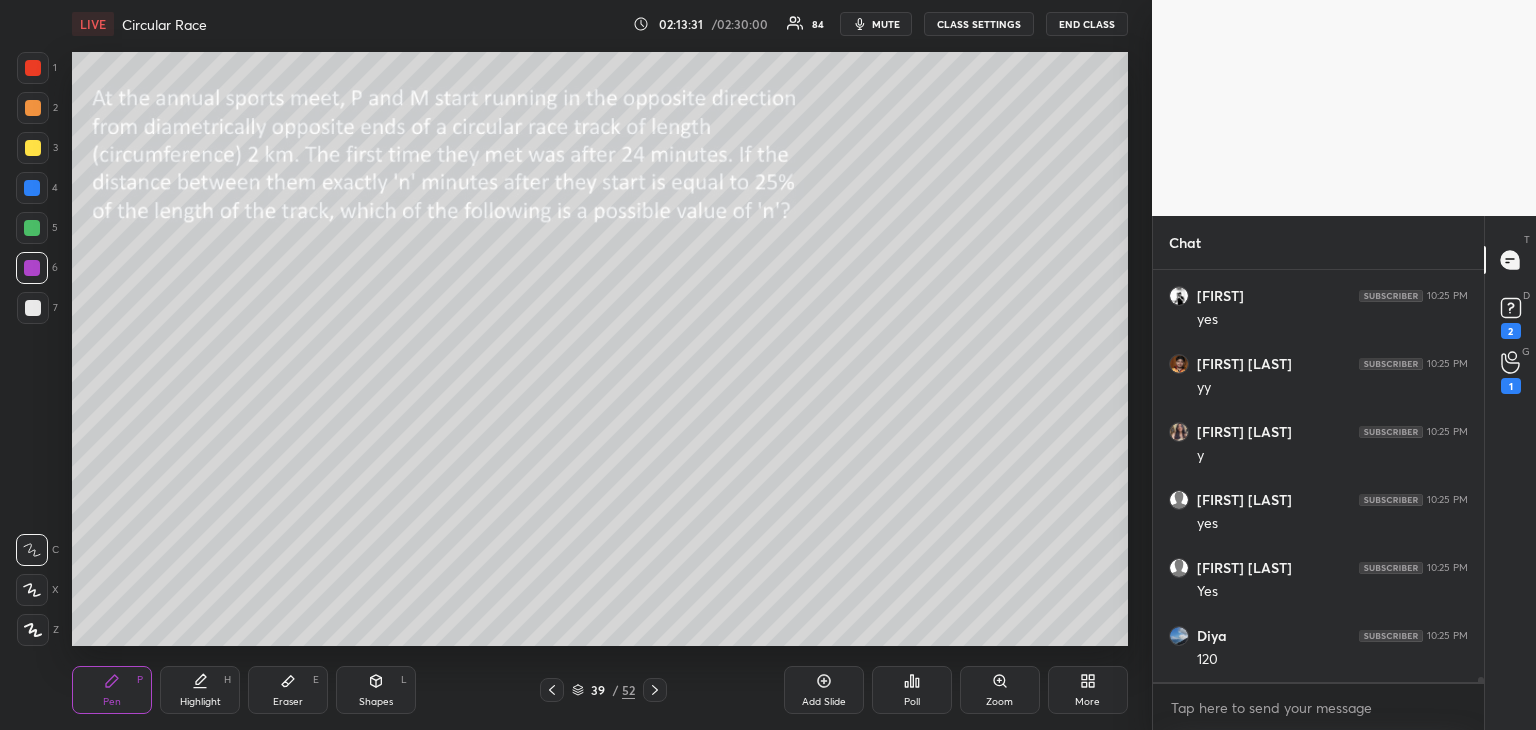 click at bounding box center (32, 590) 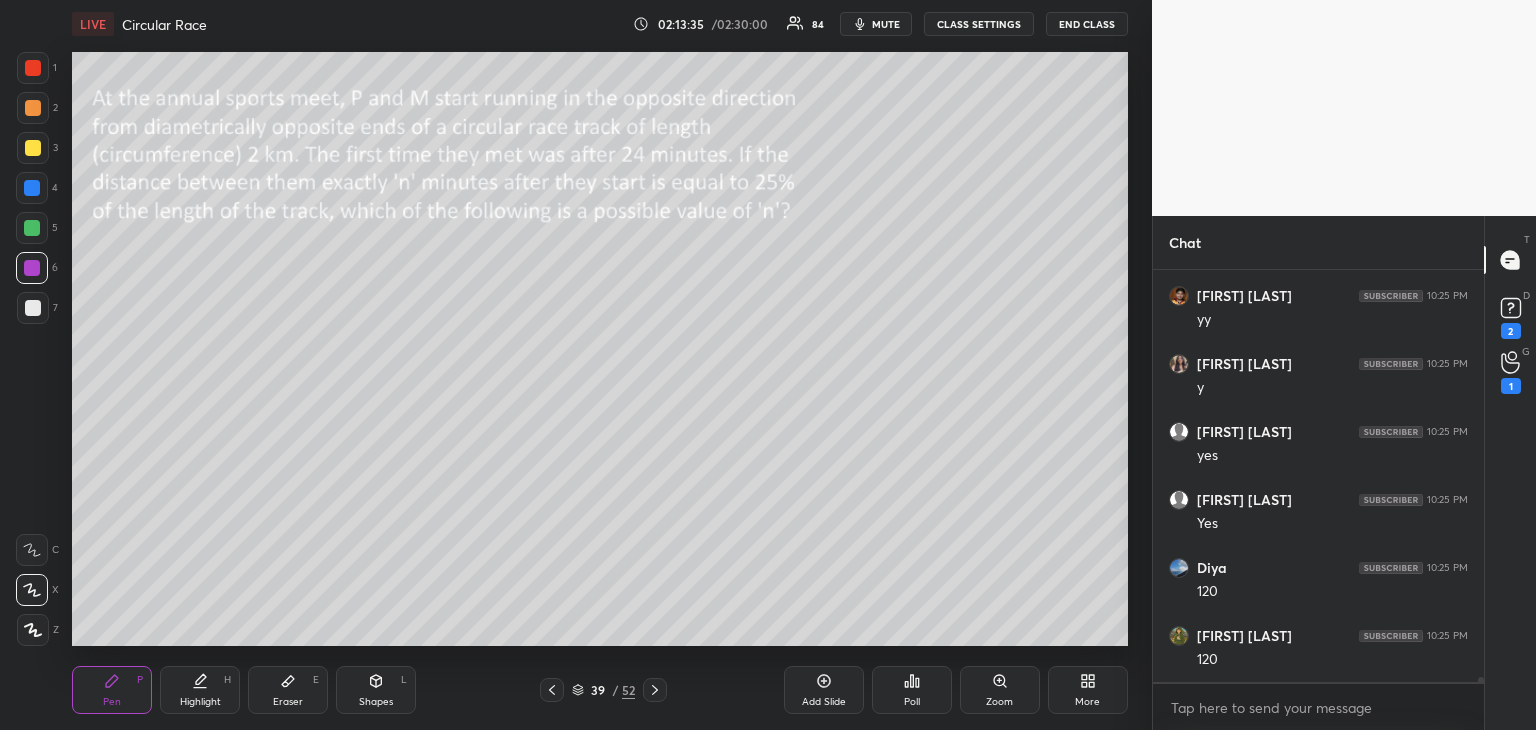 scroll, scrollTop: 30594, scrollLeft: 0, axis: vertical 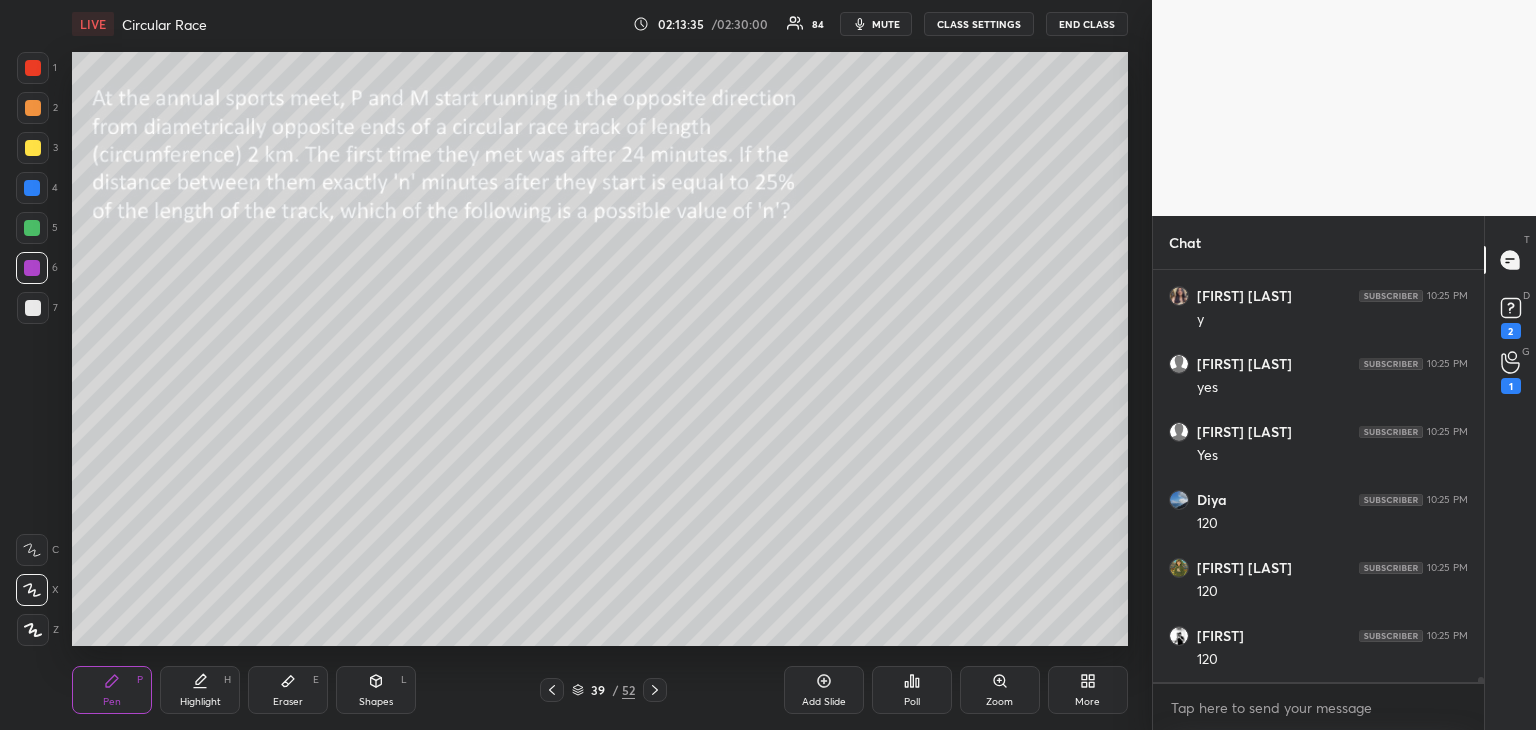 click at bounding box center (33, 308) 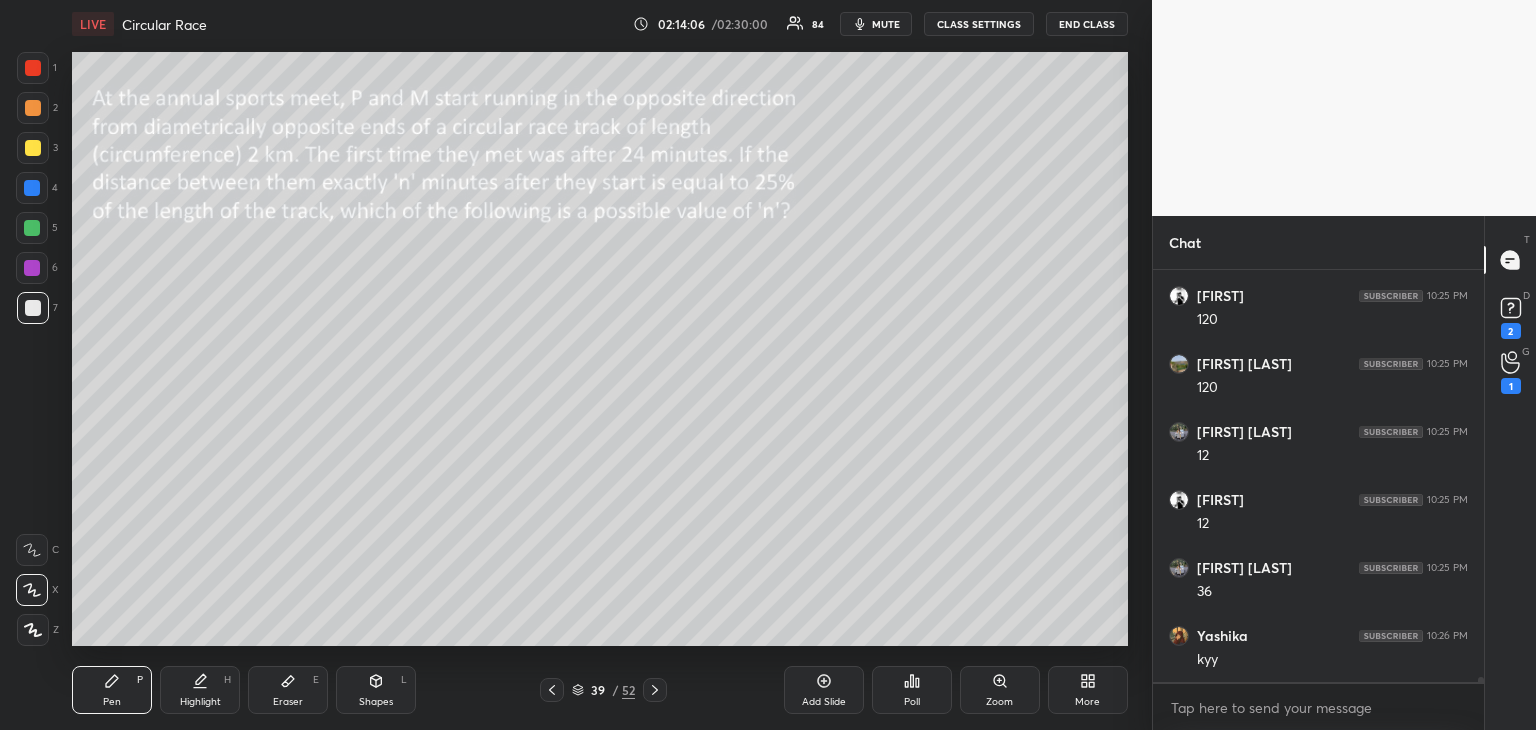 scroll, scrollTop: 31002, scrollLeft: 0, axis: vertical 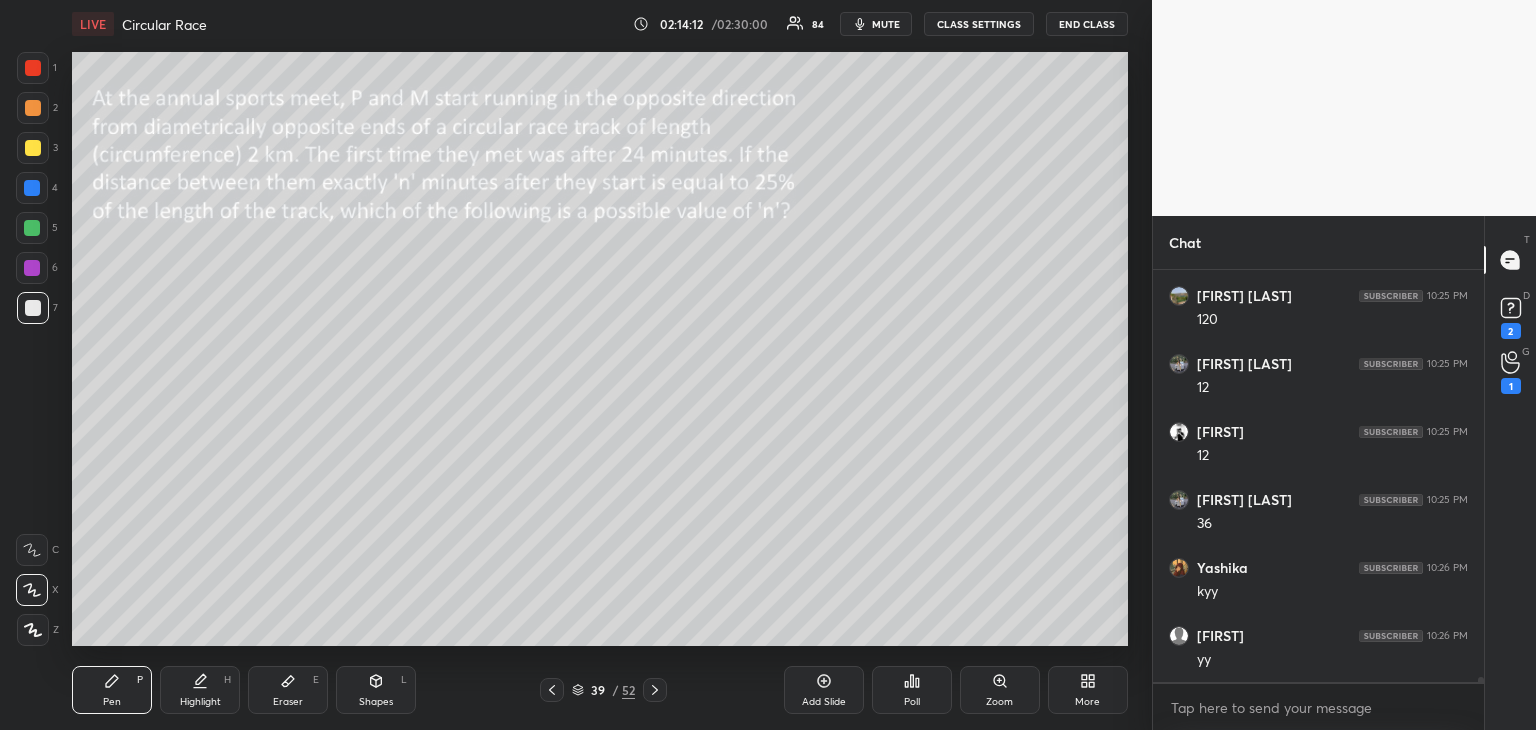 click at bounding box center [33, 148] 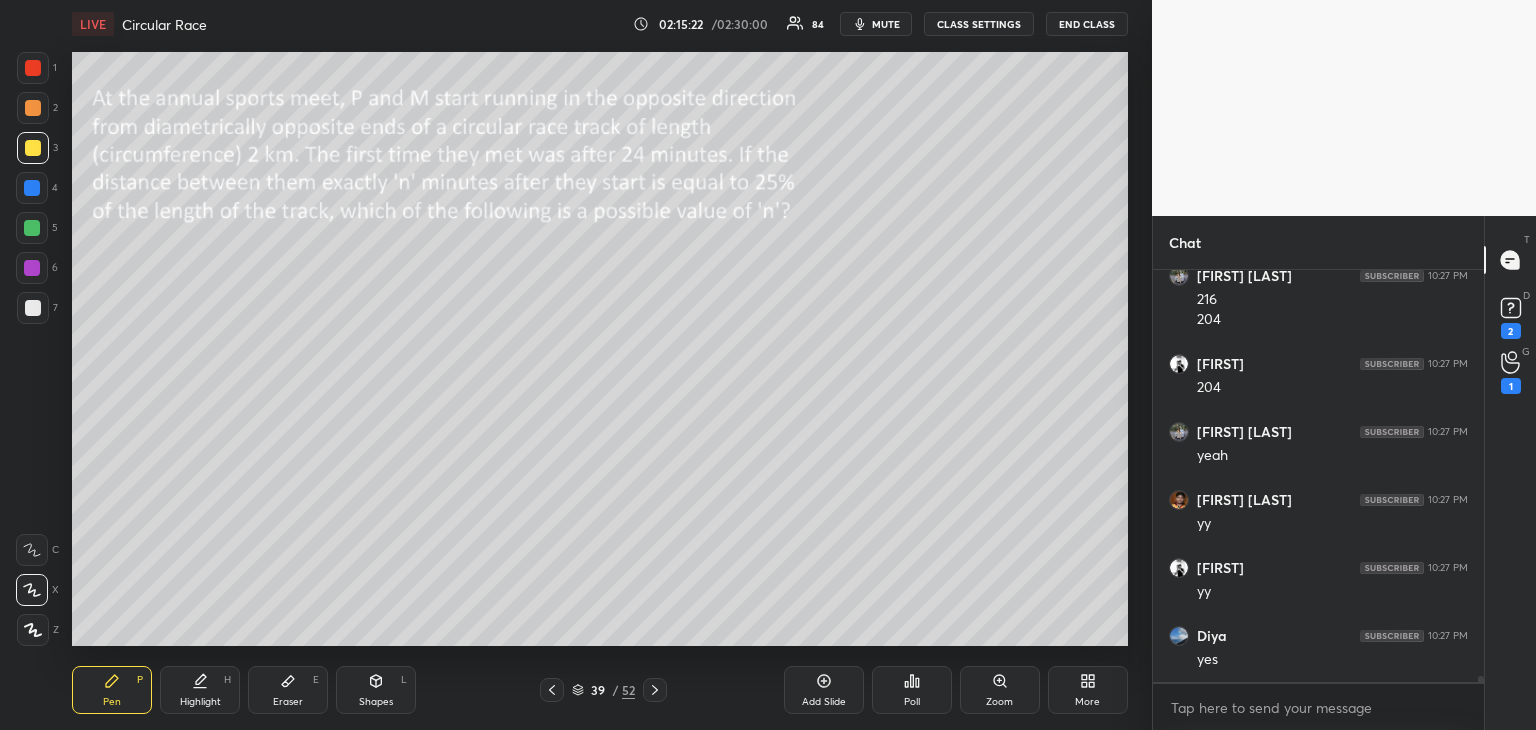 scroll, scrollTop: 30508, scrollLeft: 0, axis: vertical 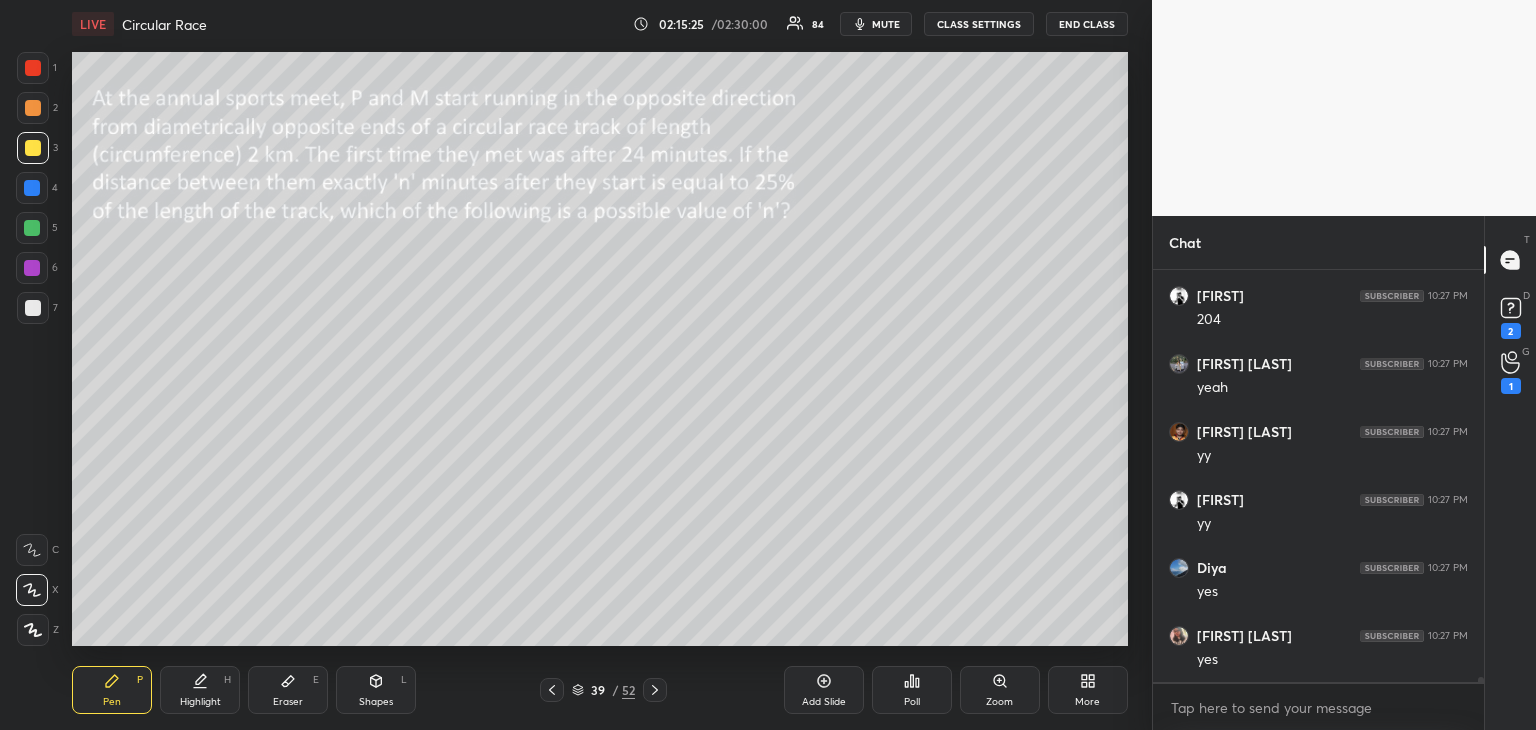 click at bounding box center (32, 228) 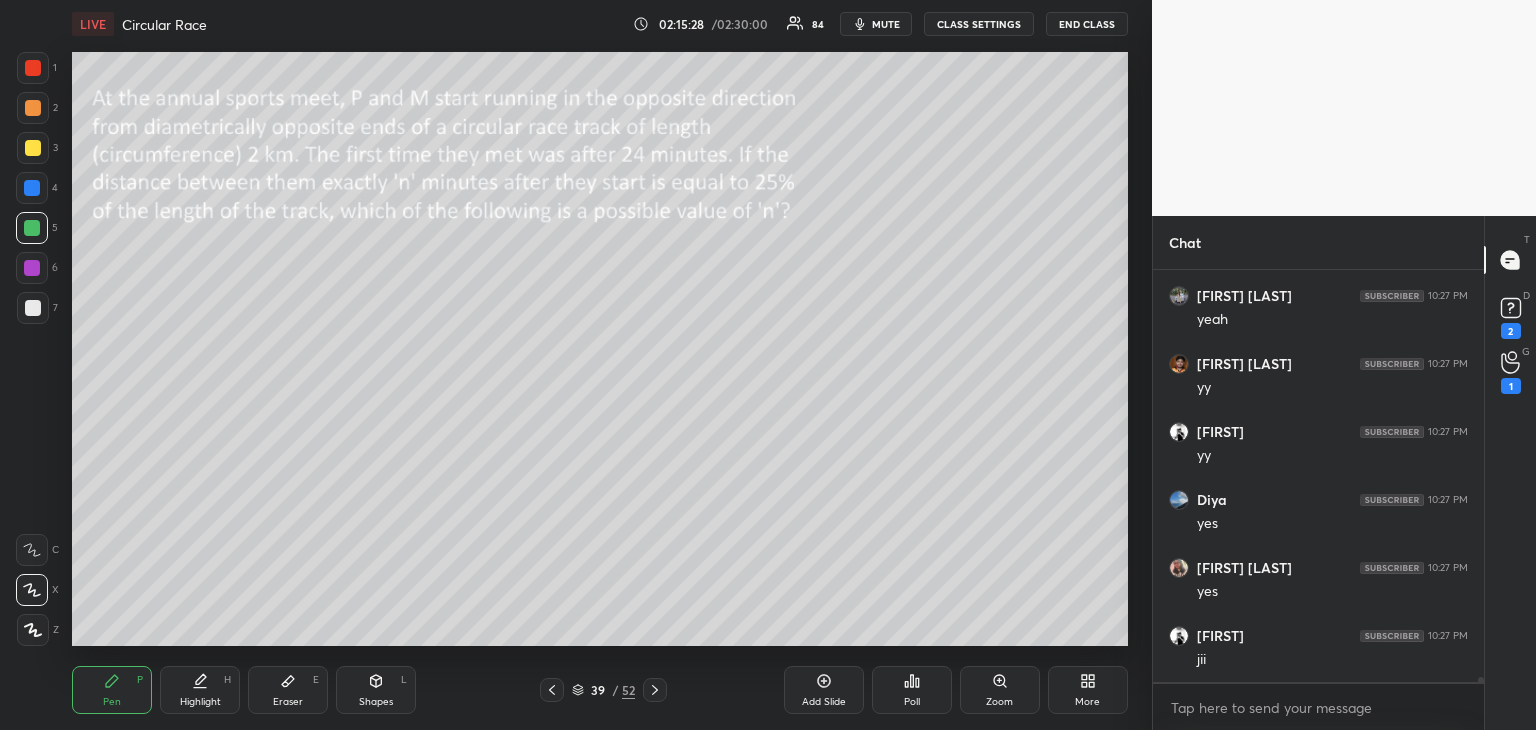 scroll, scrollTop: 30644, scrollLeft: 0, axis: vertical 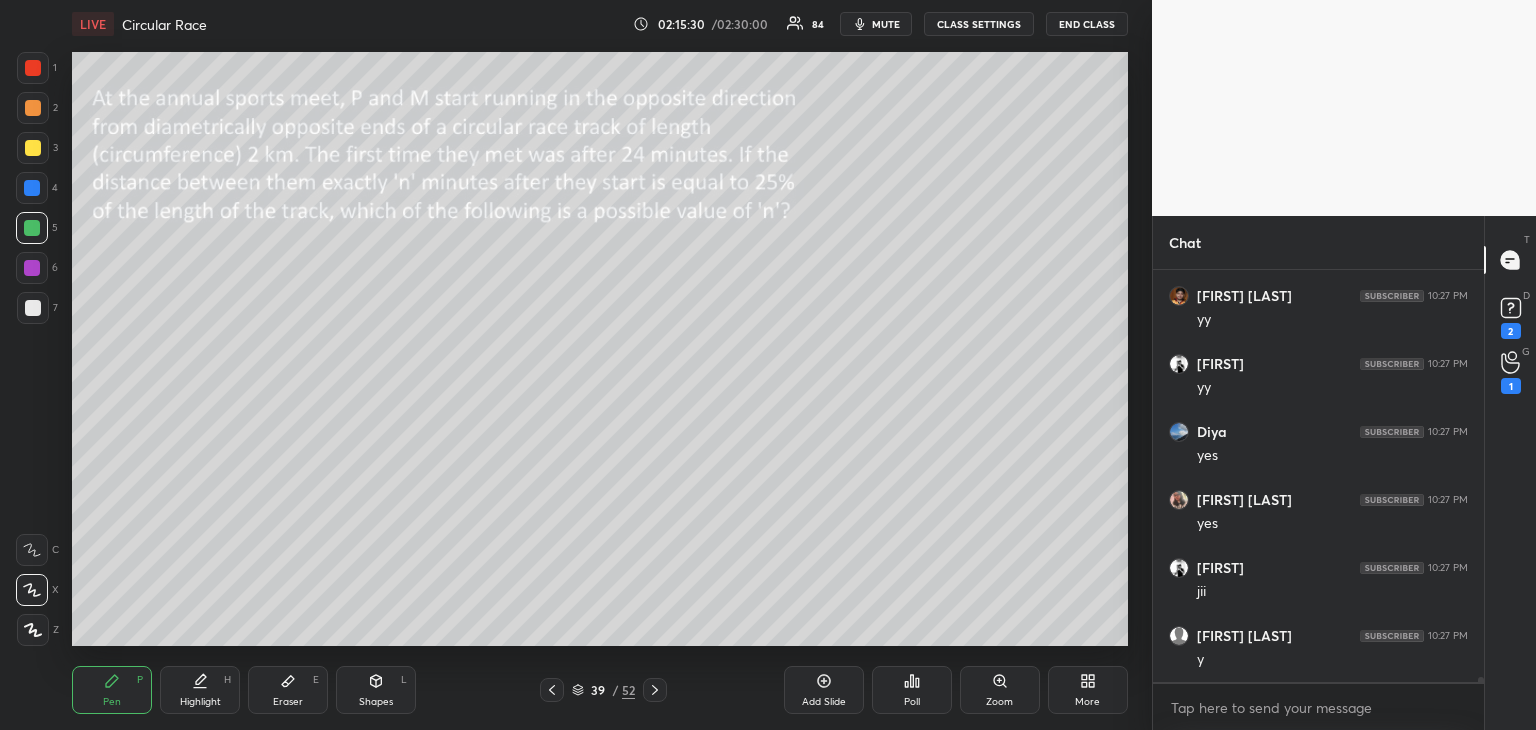 click 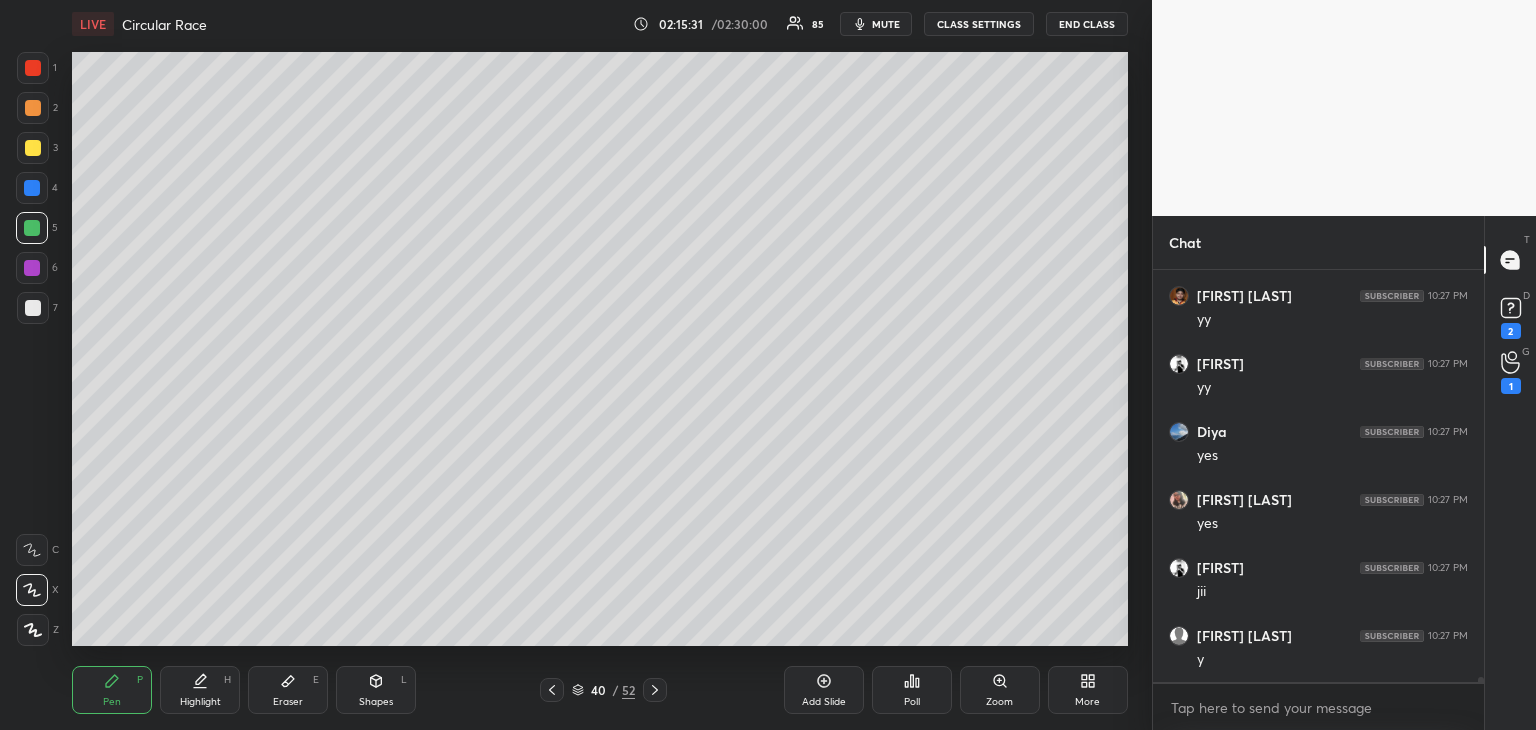 click 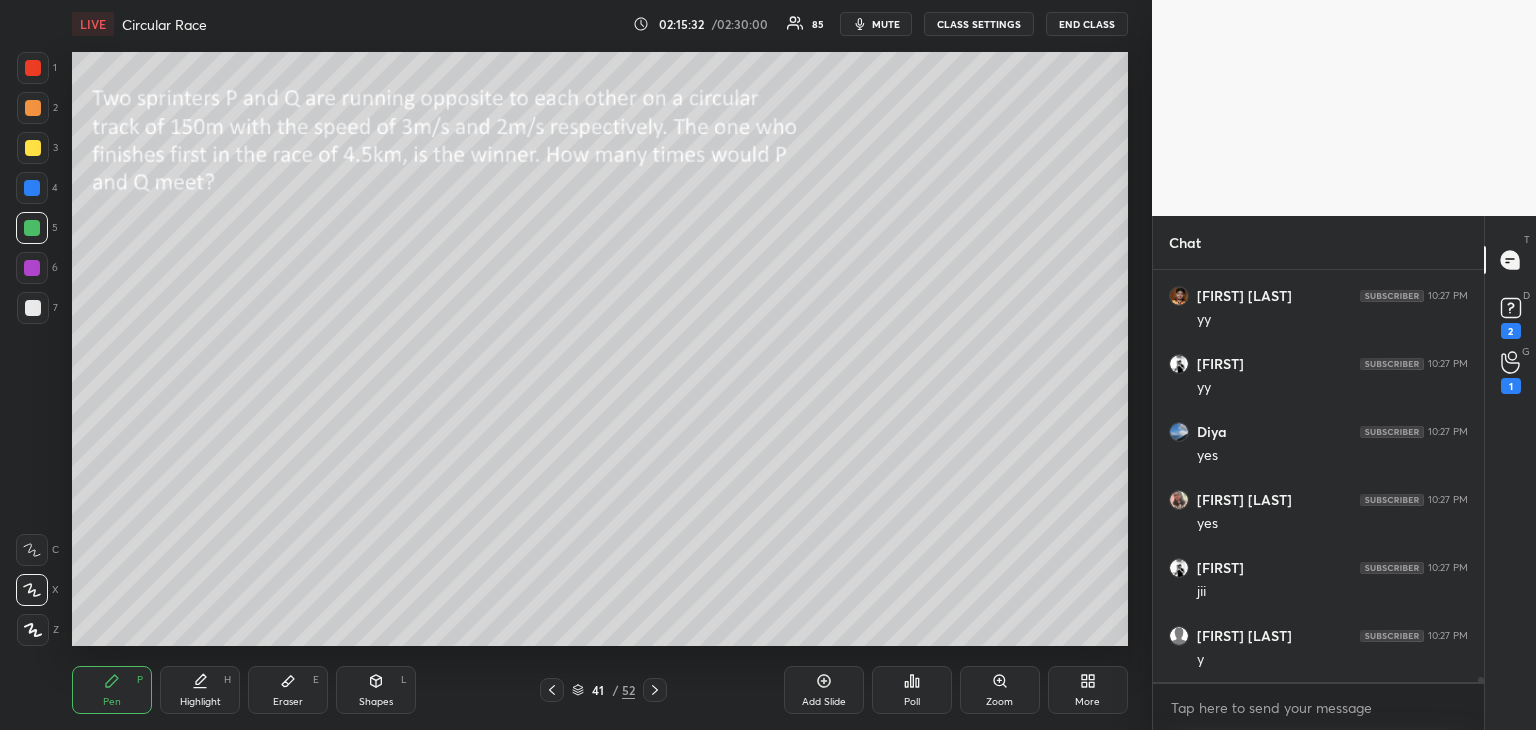 scroll, scrollTop: 30712, scrollLeft: 0, axis: vertical 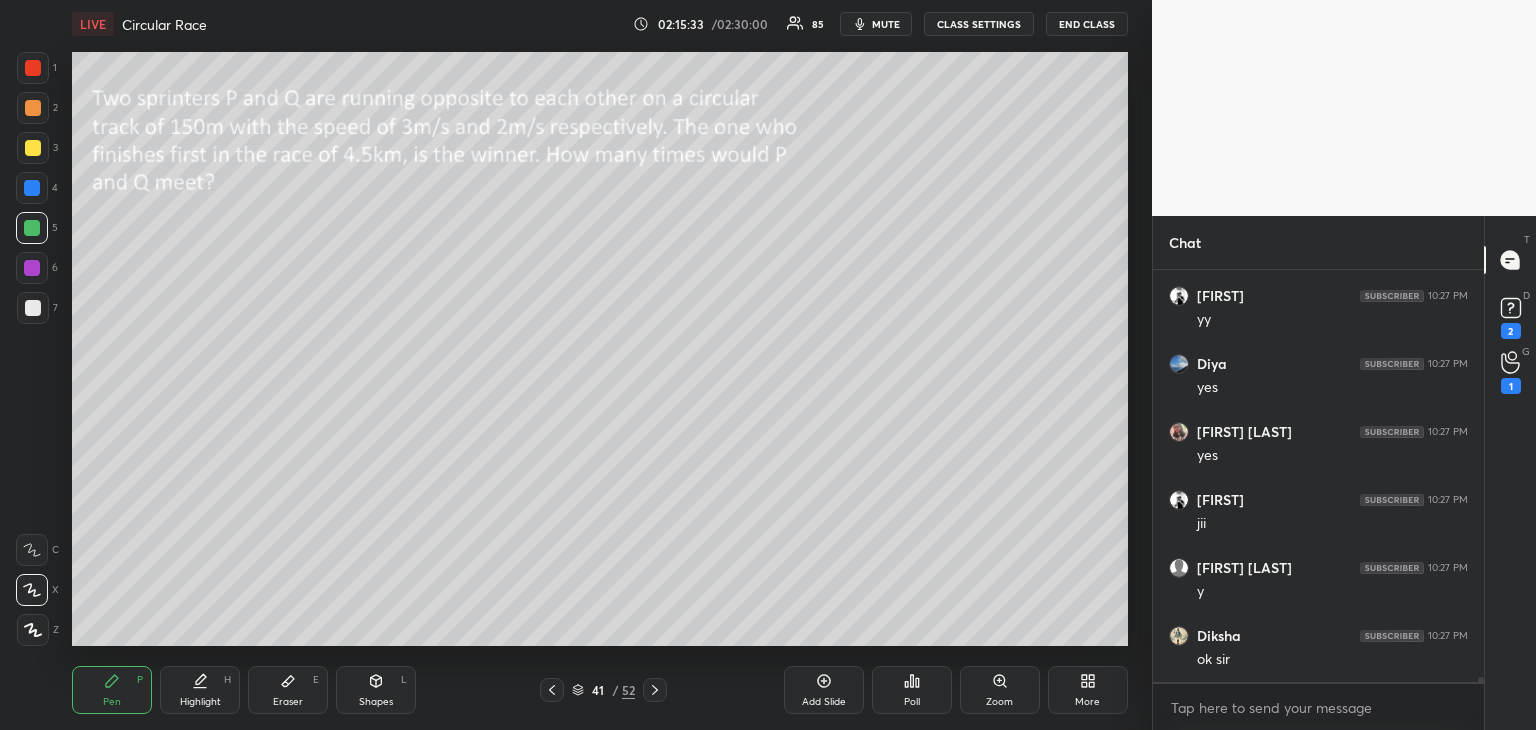 click on "Shapes L" at bounding box center (376, 690) 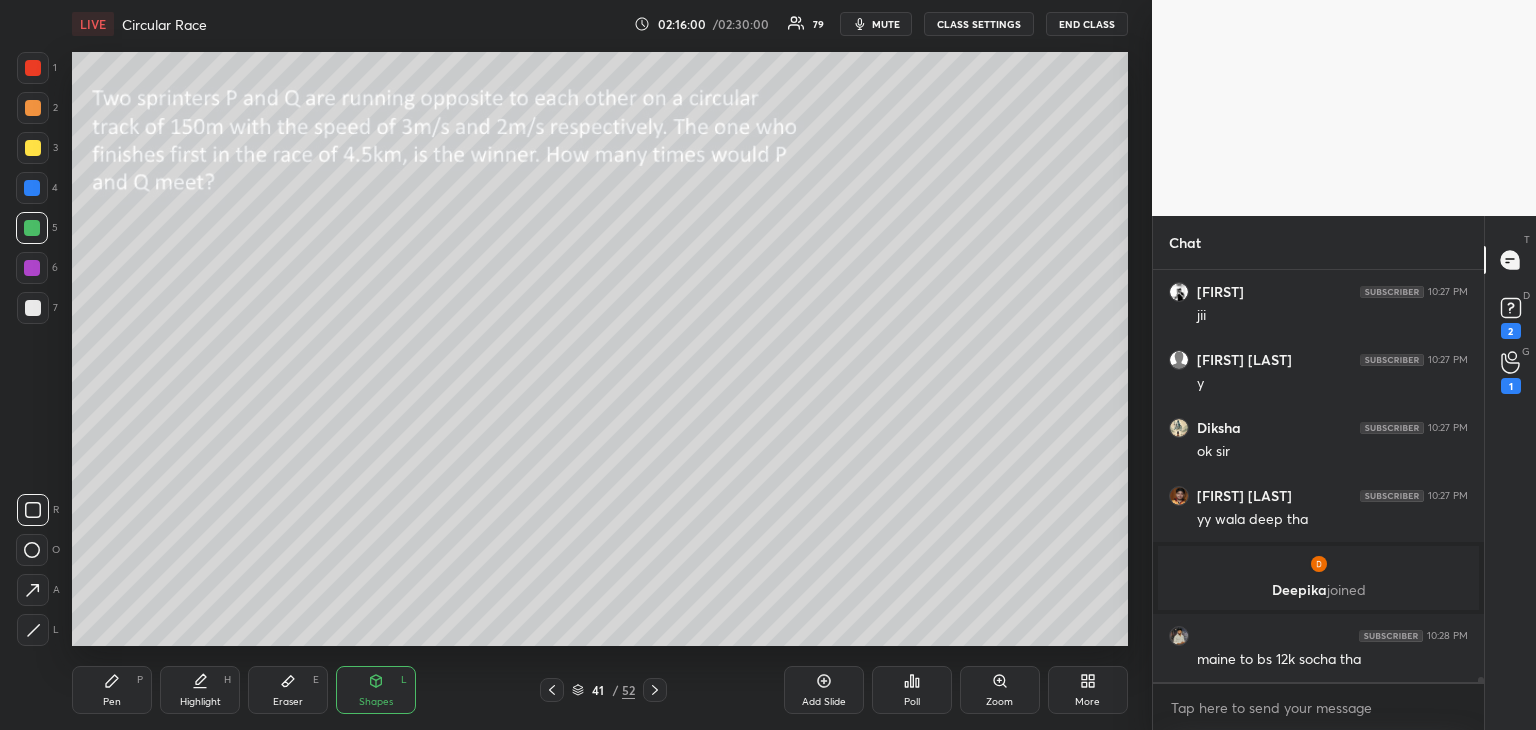 scroll, scrollTop: 30626, scrollLeft: 0, axis: vertical 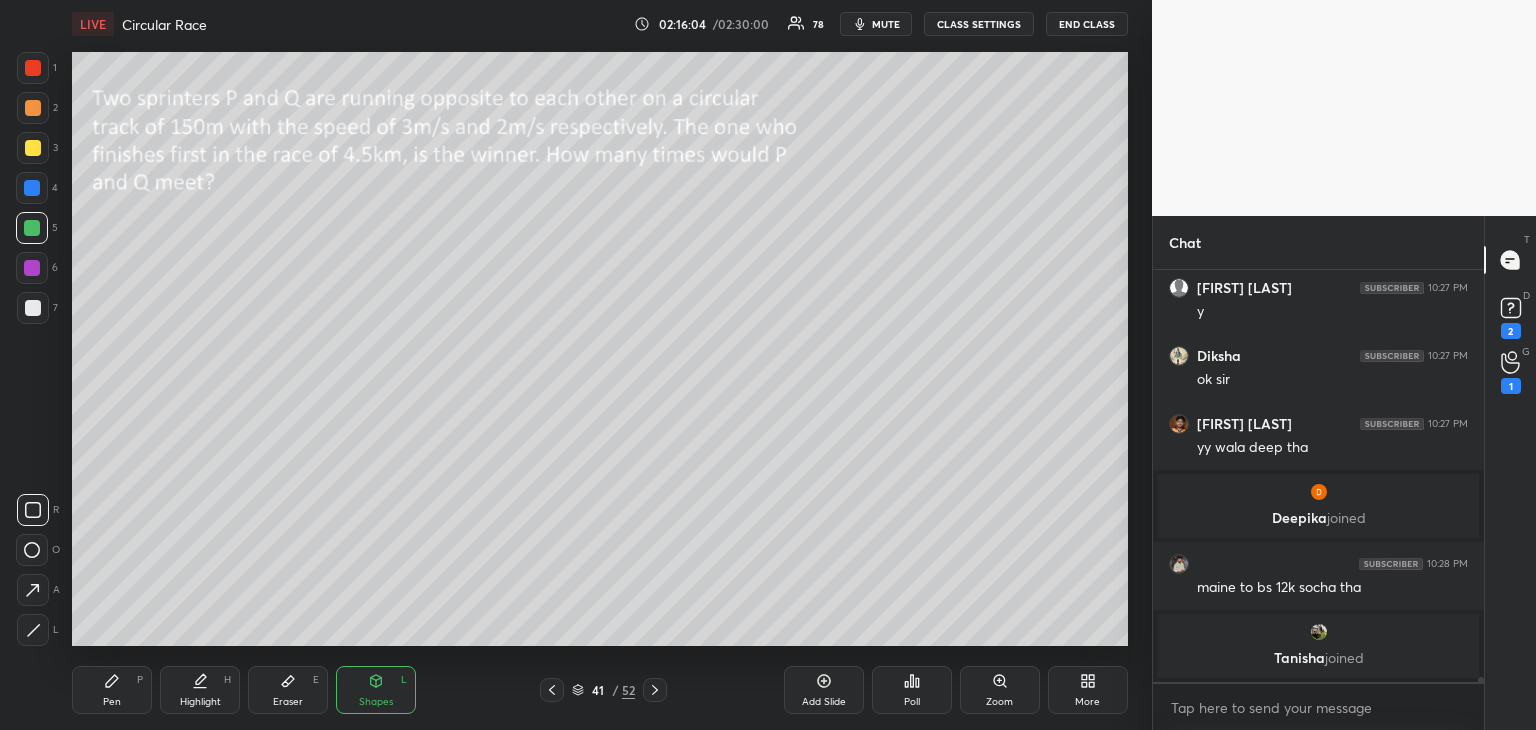 click on "Pen P" at bounding box center [112, 690] 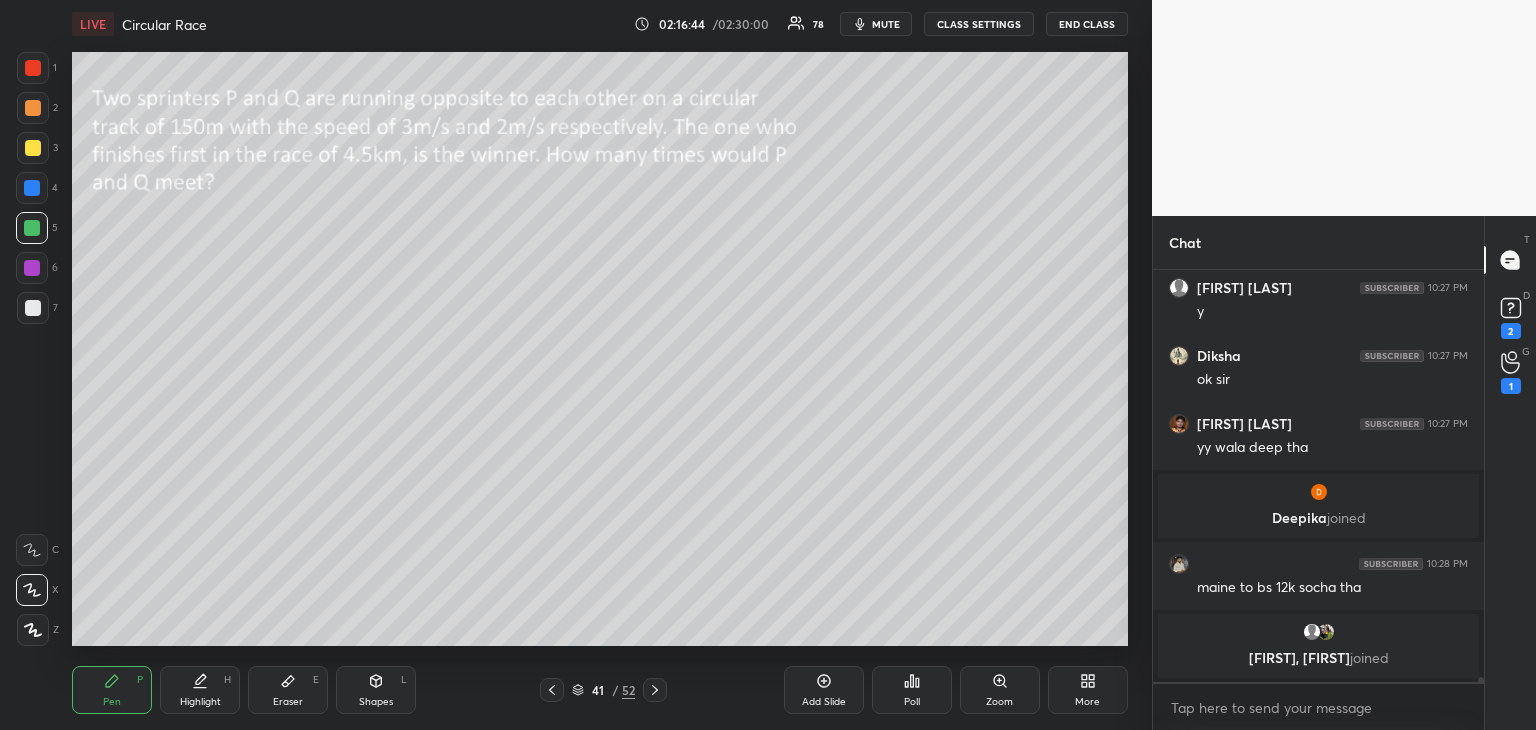scroll, scrollTop: 30676, scrollLeft: 0, axis: vertical 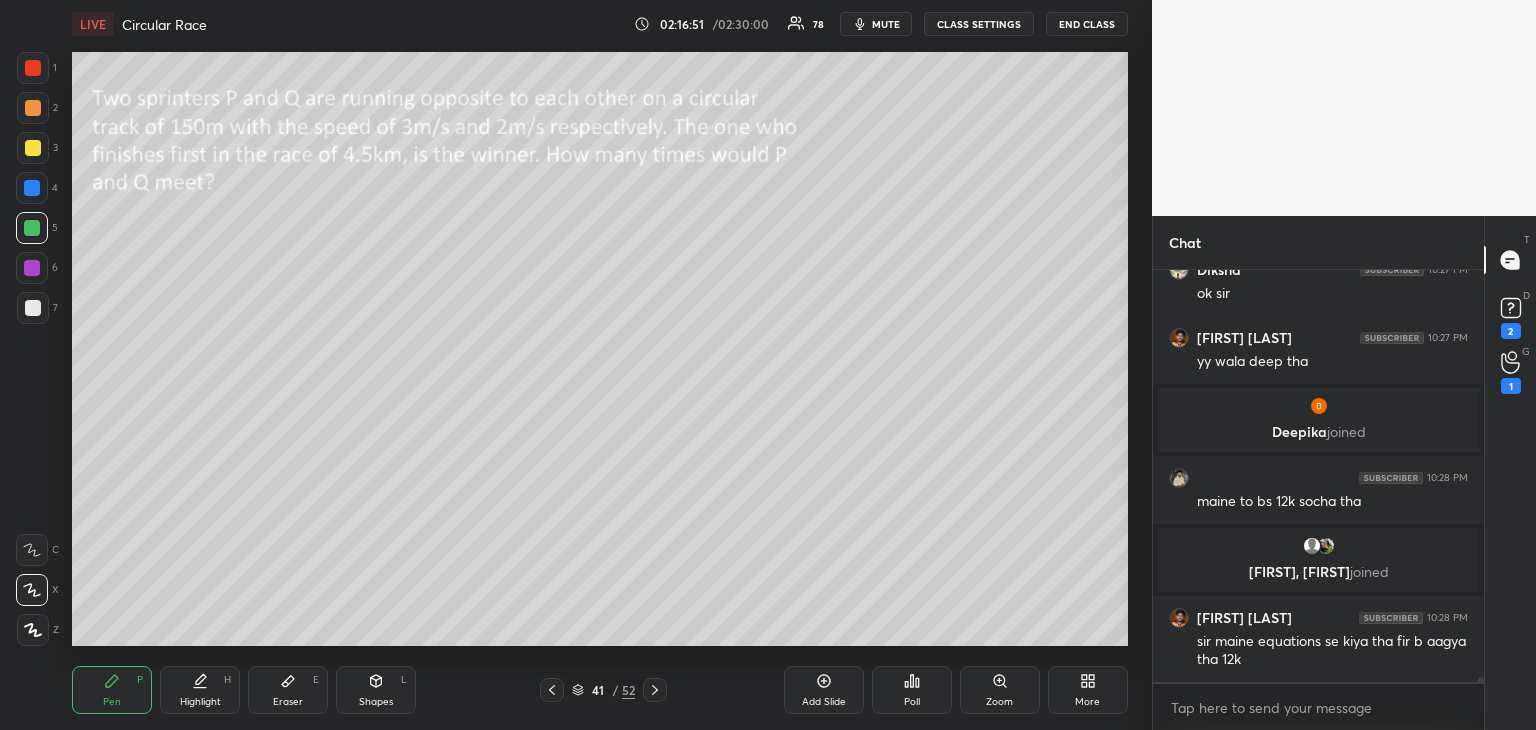 click at bounding box center [33, 148] 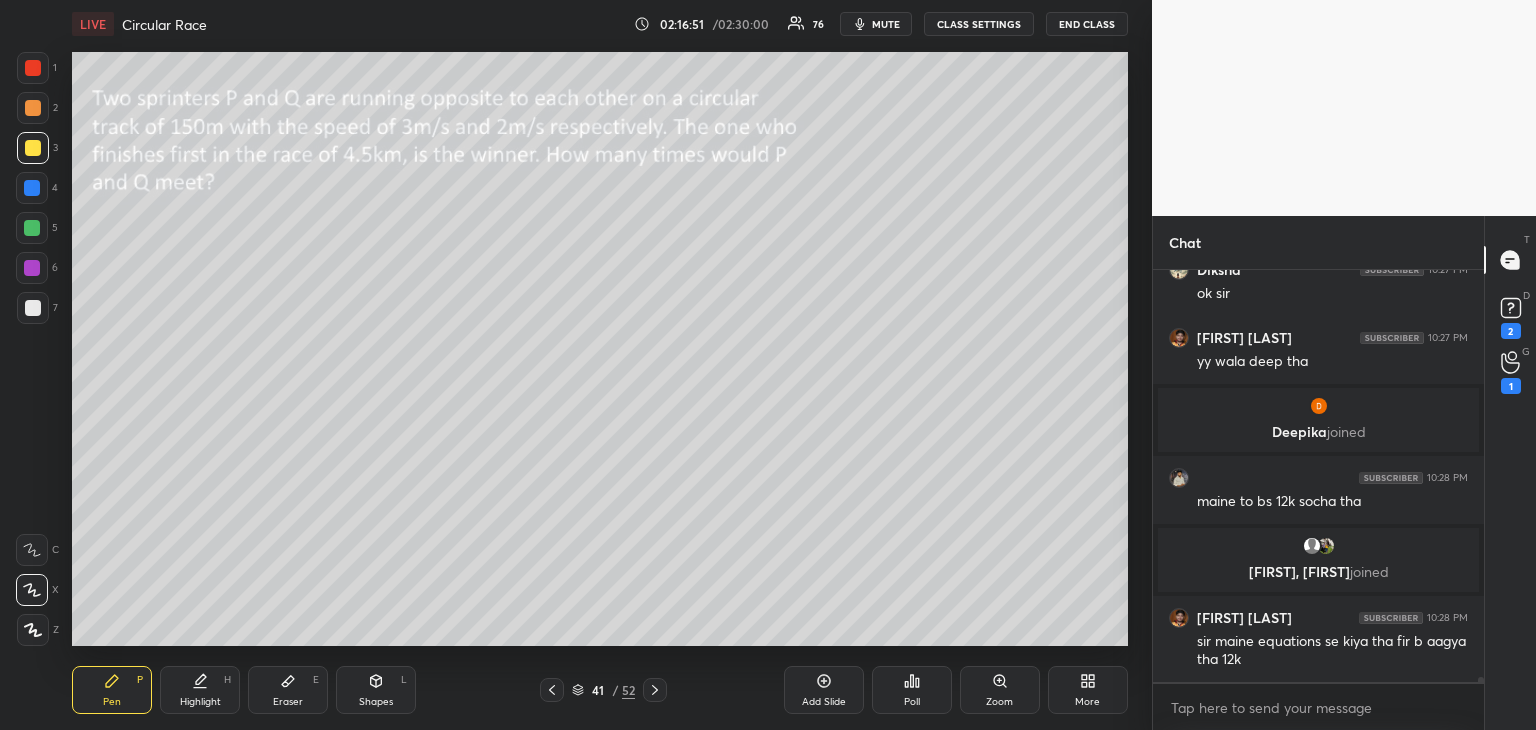 click 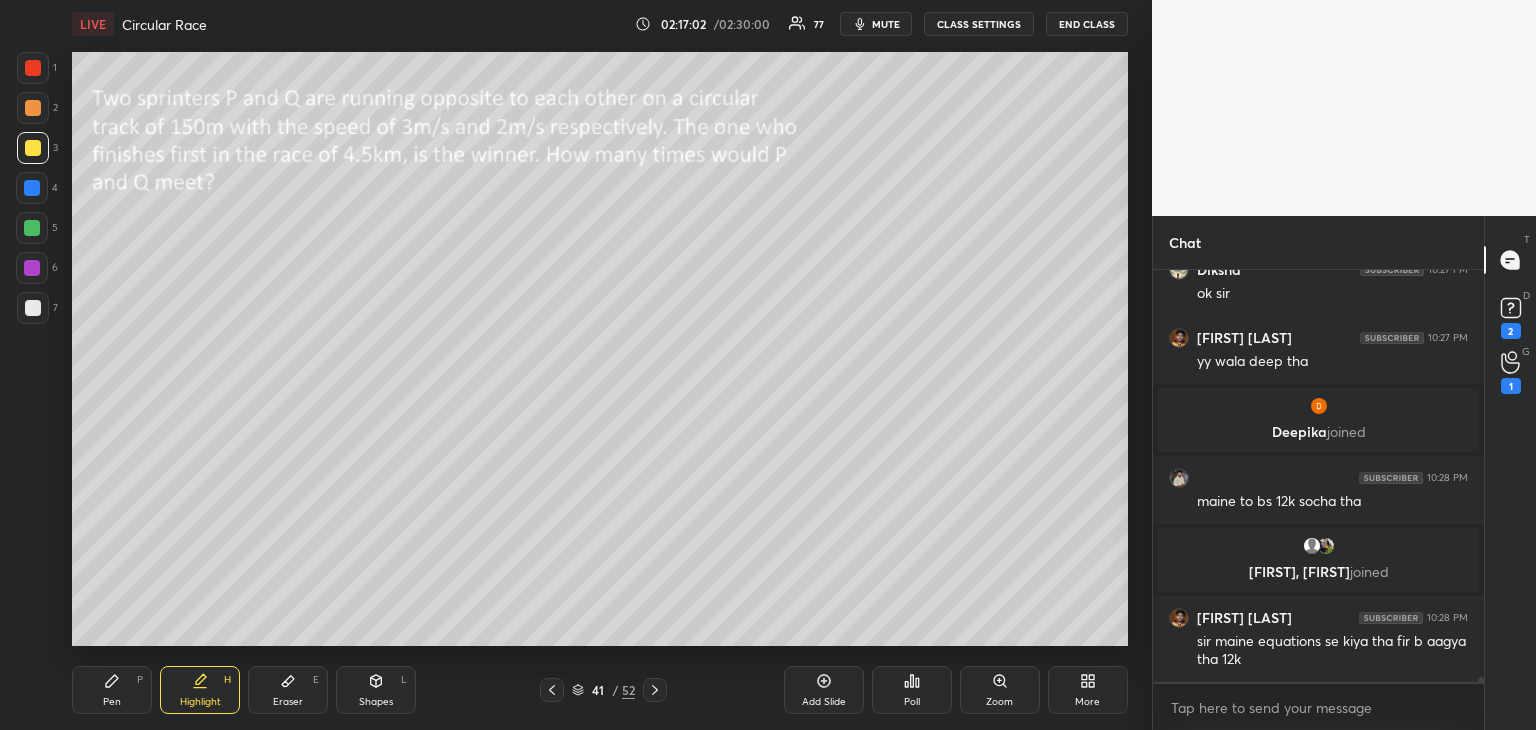 click 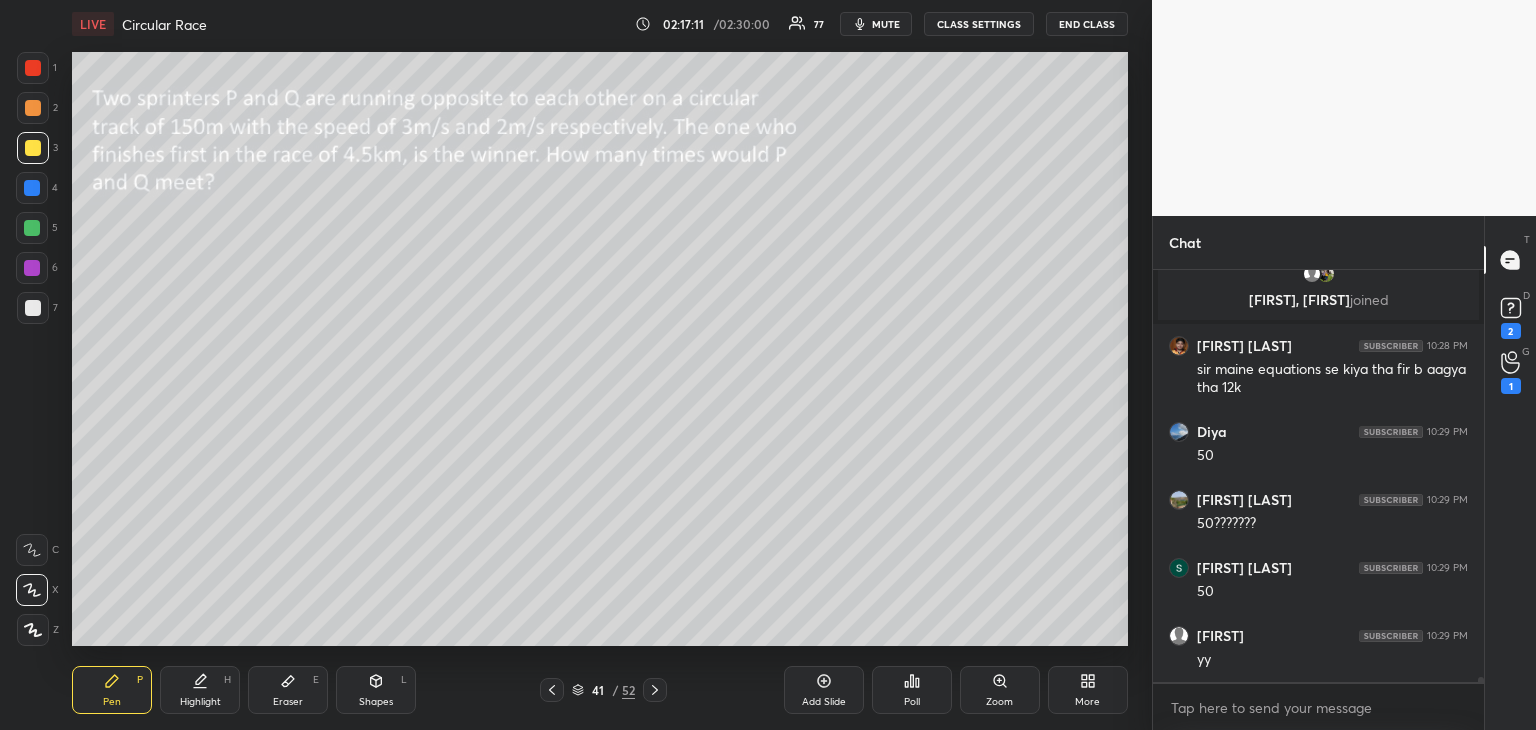 scroll, scrollTop: 31016, scrollLeft: 0, axis: vertical 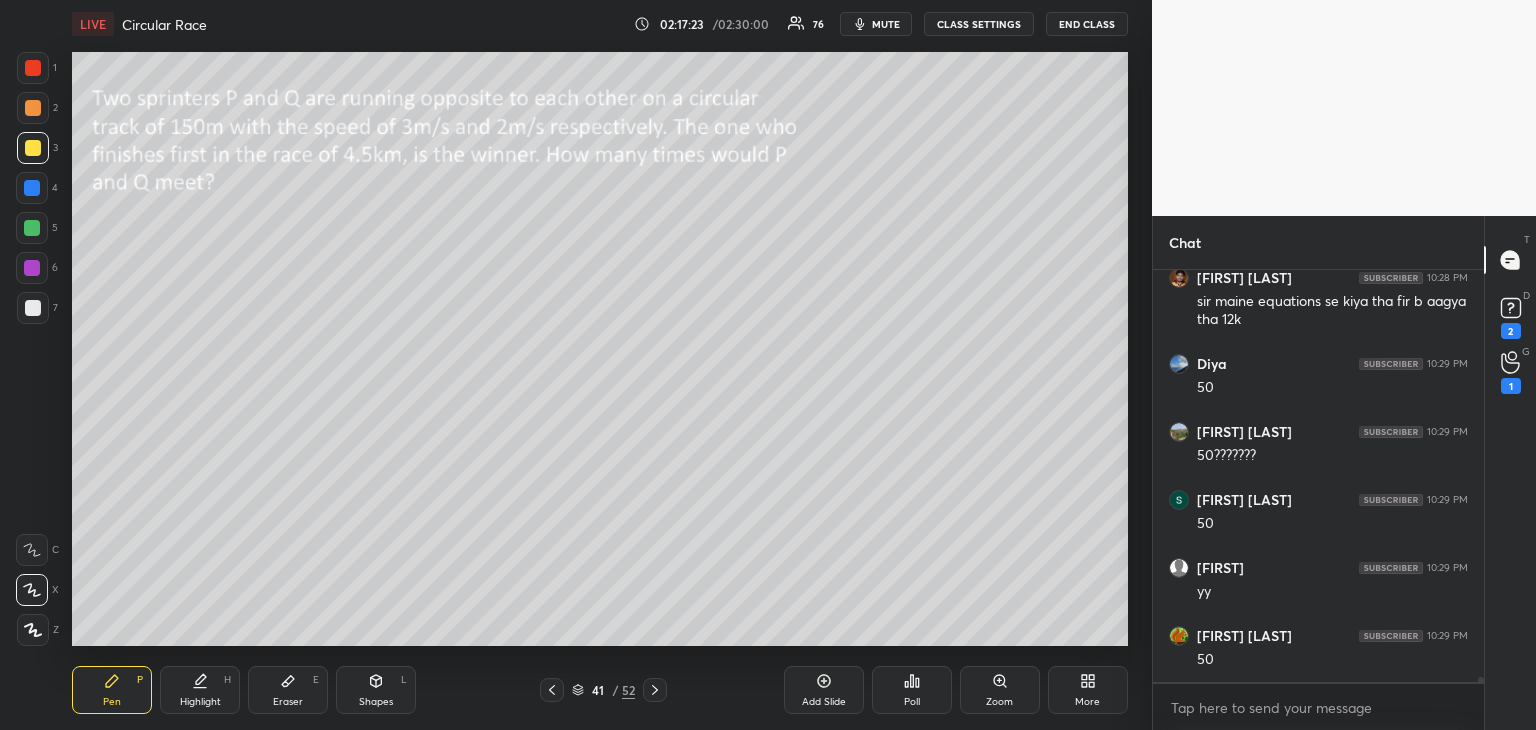 click at bounding box center [32, 268] 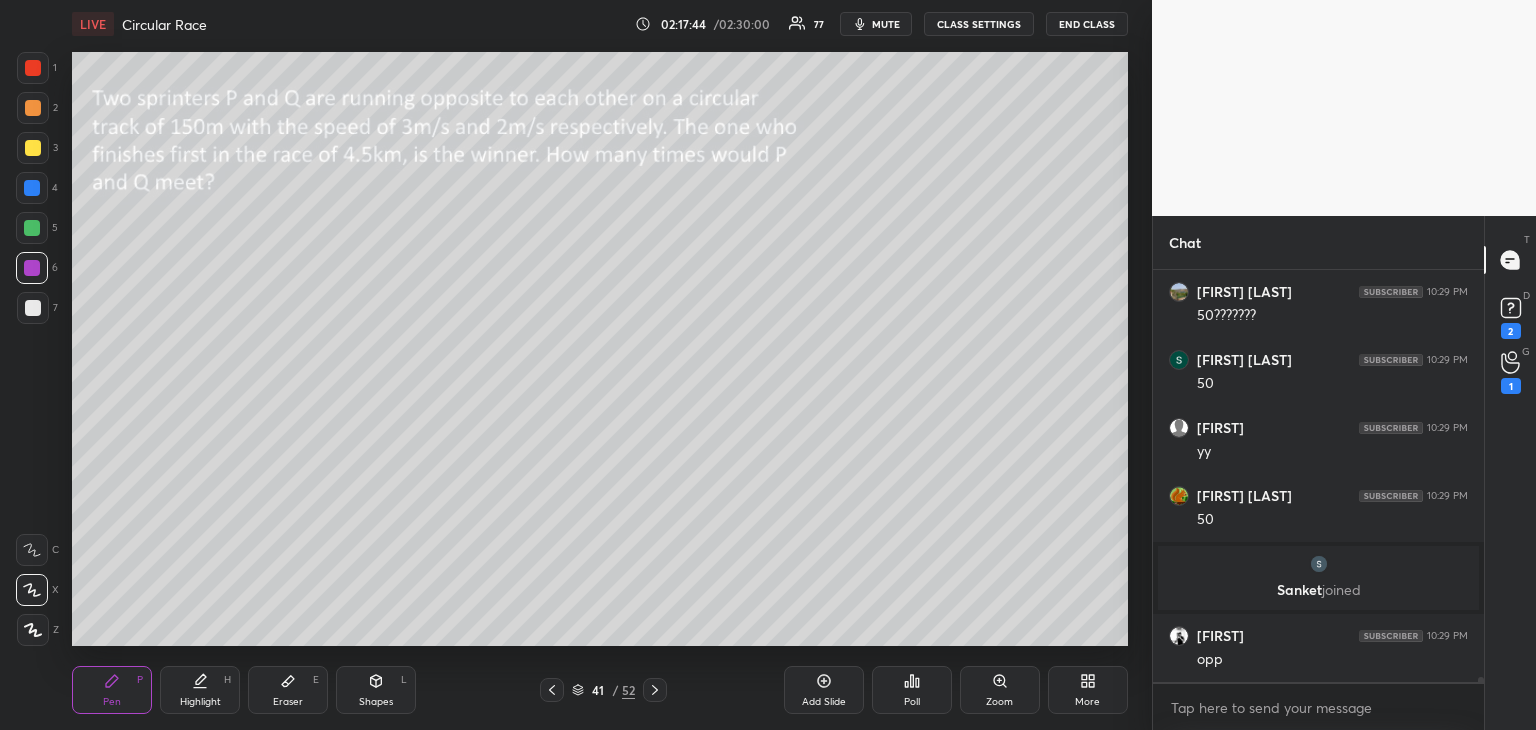 scroll, scrollTop: 31078, scrollLeft: 0, axis: vertical 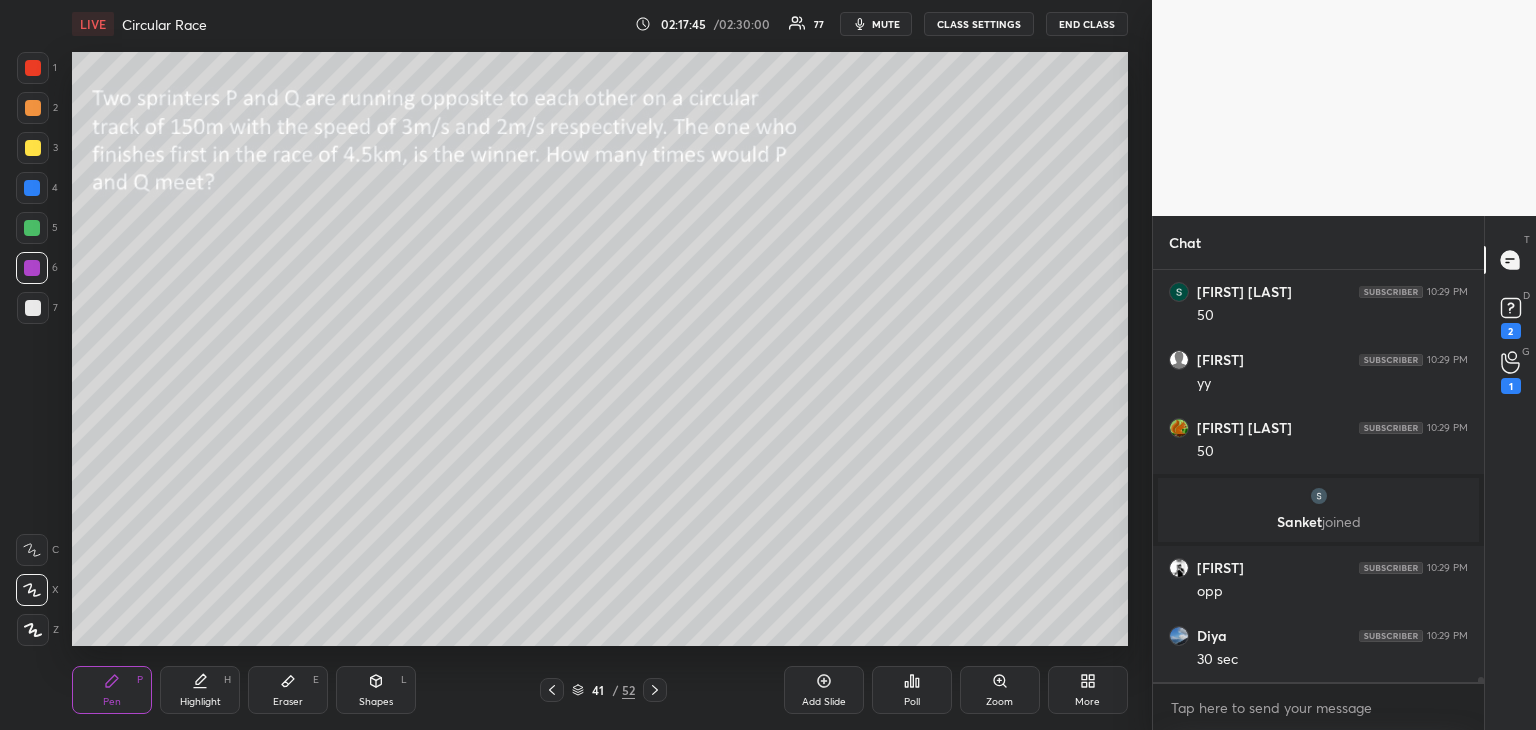 click 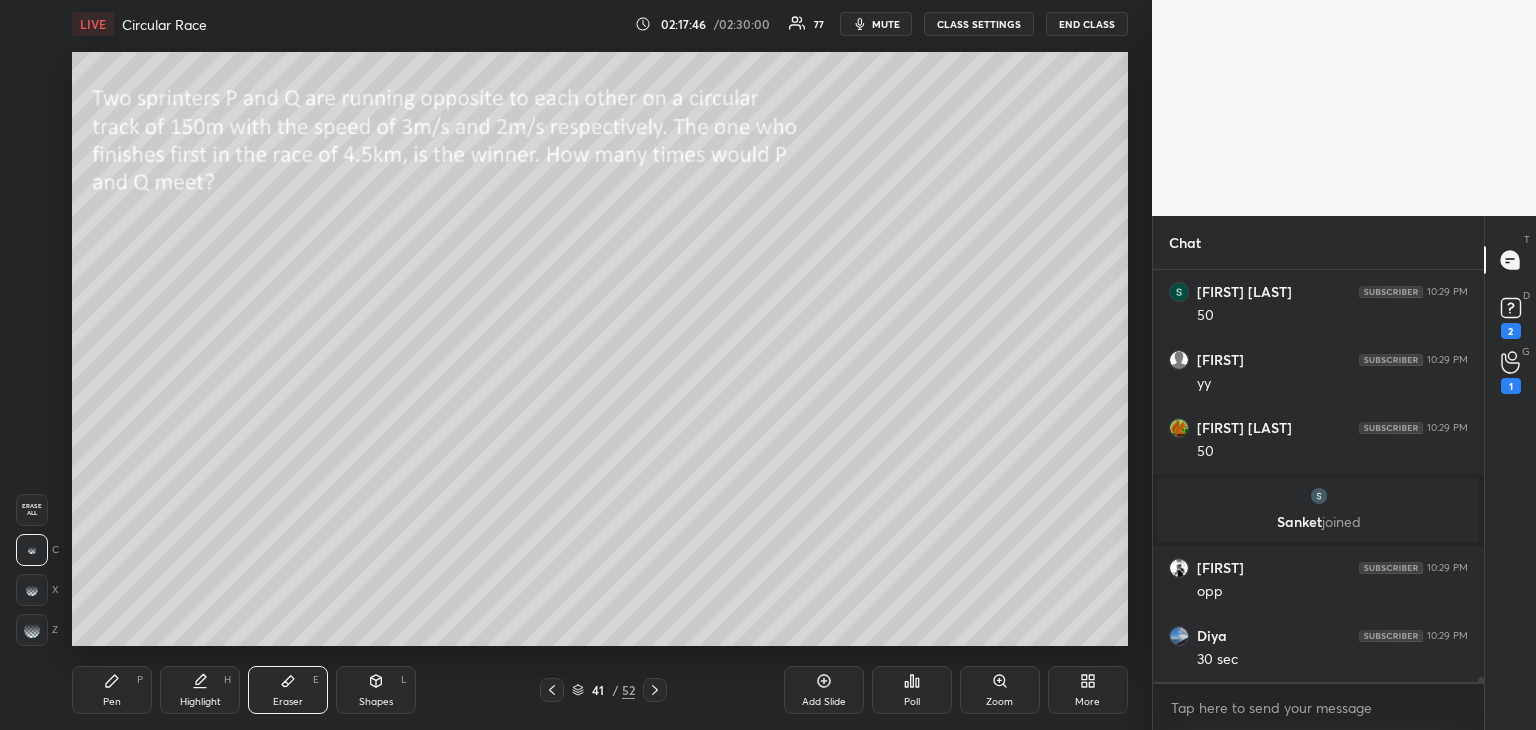 scroll, scrollTop: 31146, scrollLeft: 0, axis: vertical 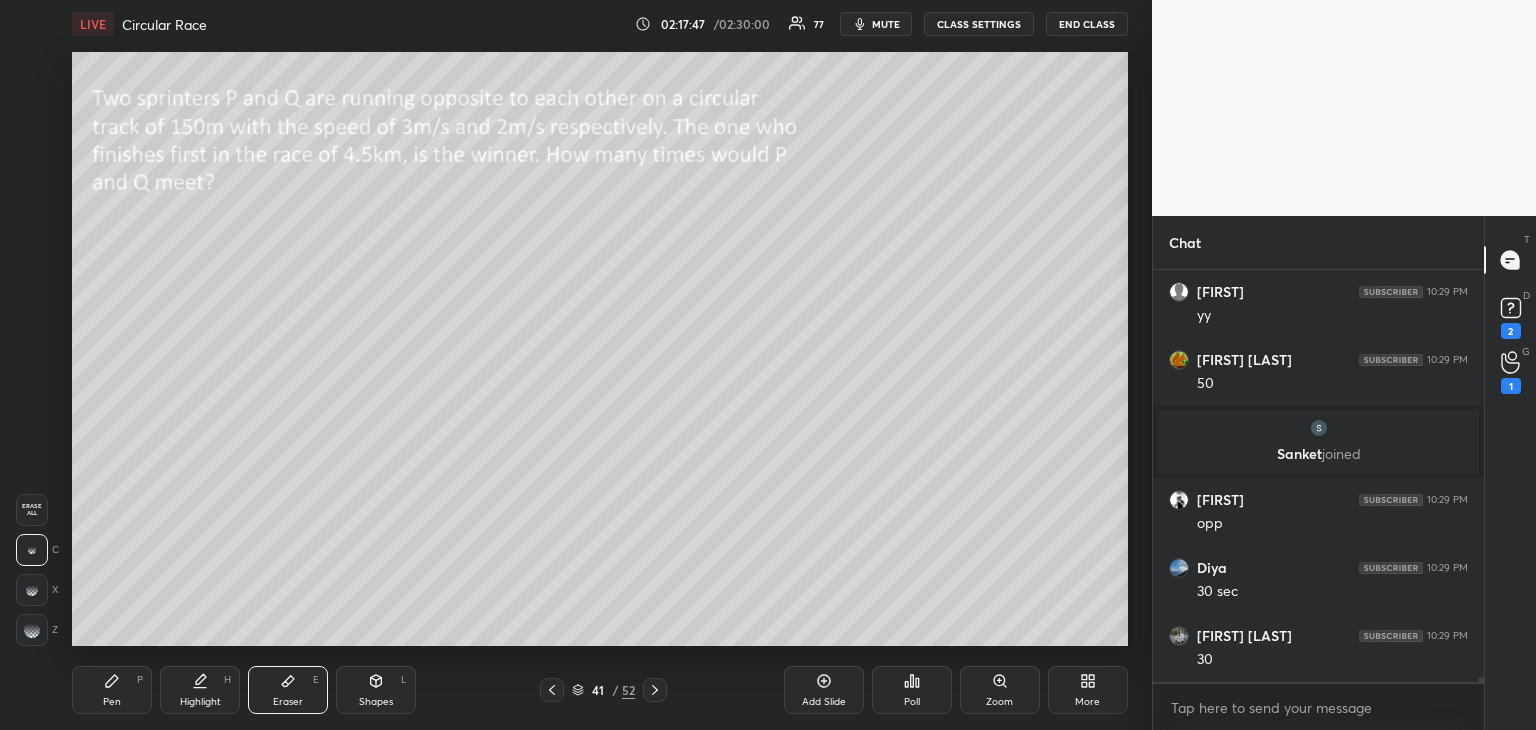 click on "Pen" at bounding box center [112, 702] 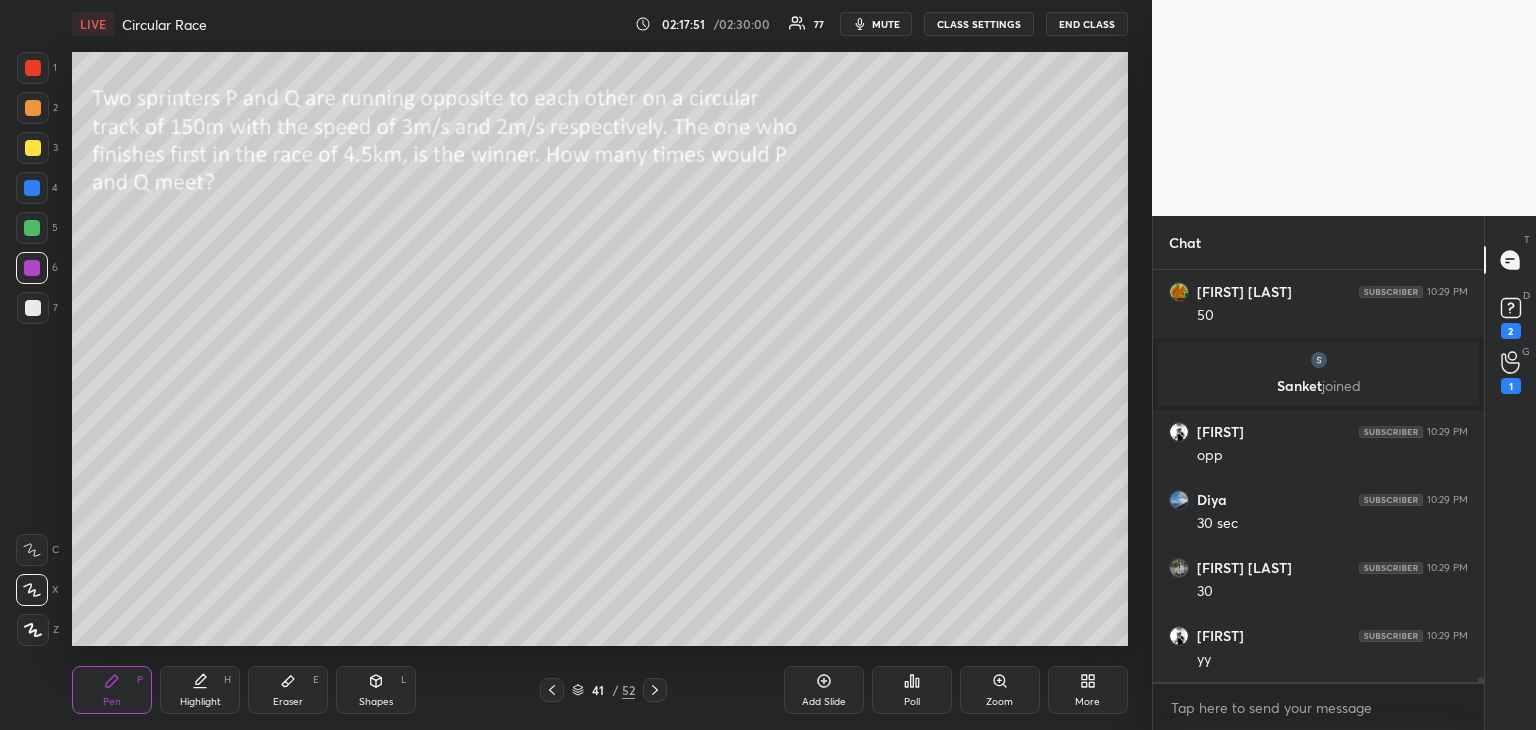 scroll, scrollTop: 31282, scrollLeft: 0, axis: vertical 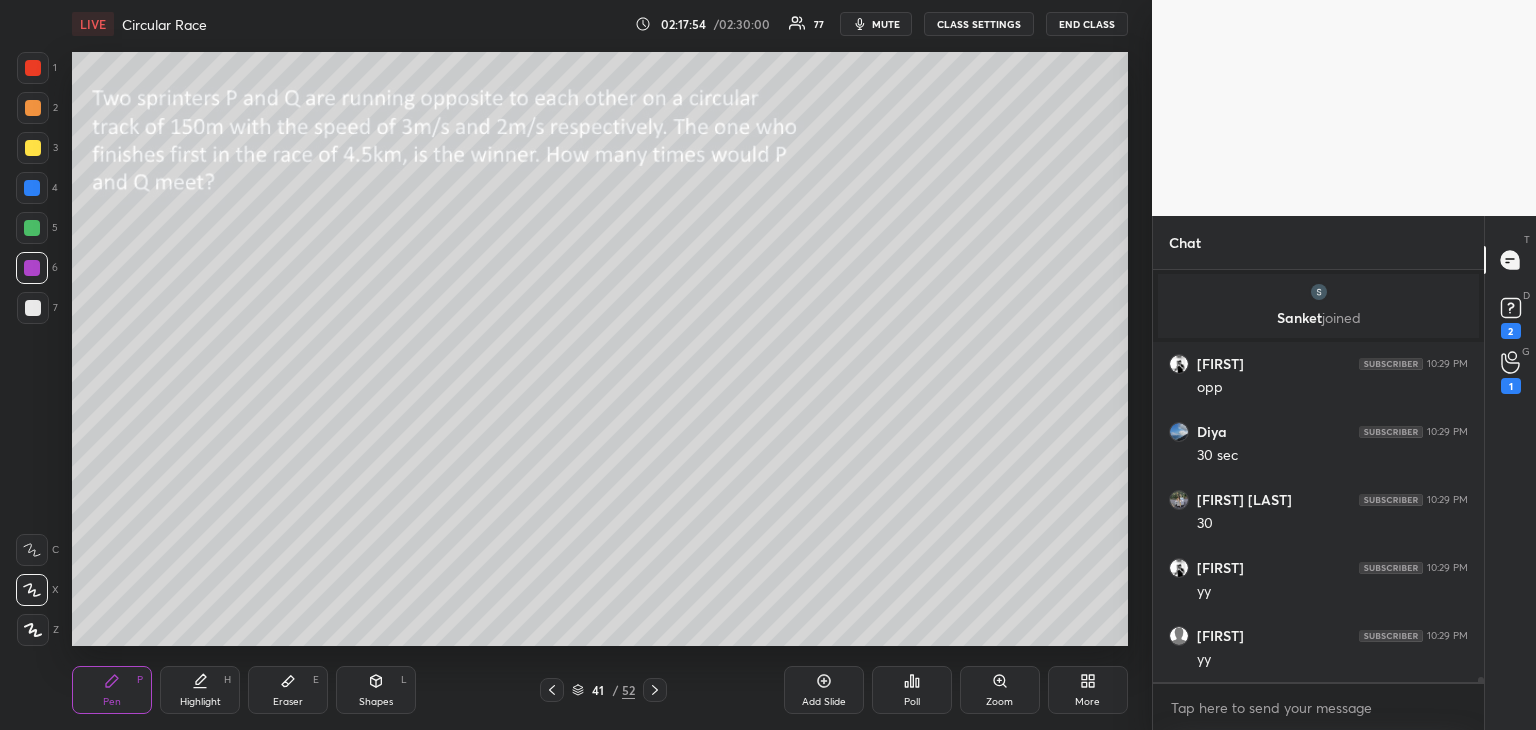click on "Highlight" at bounding box center [200, 702] 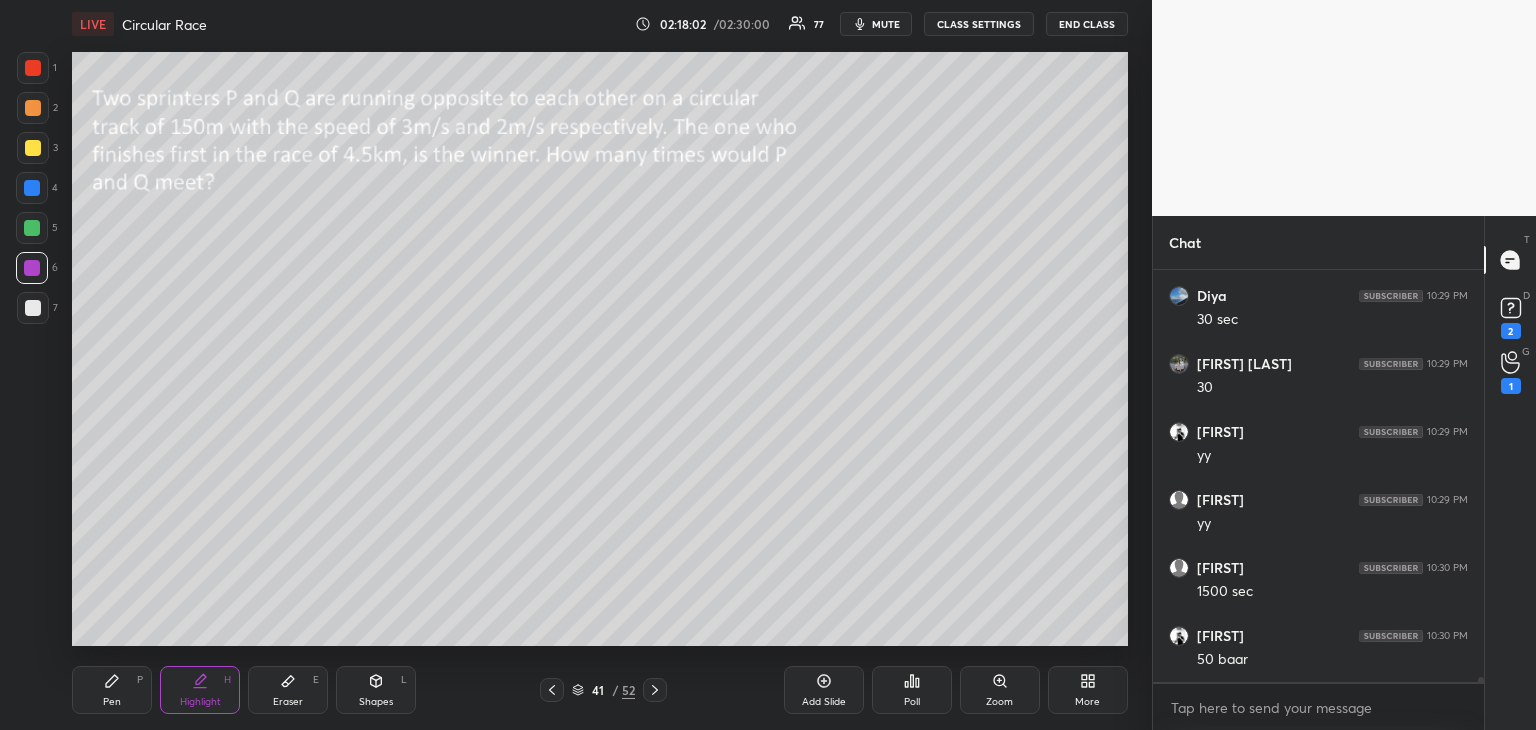 scroll, scrollTop: 31486, scrollLeft: 0, axis: vertical 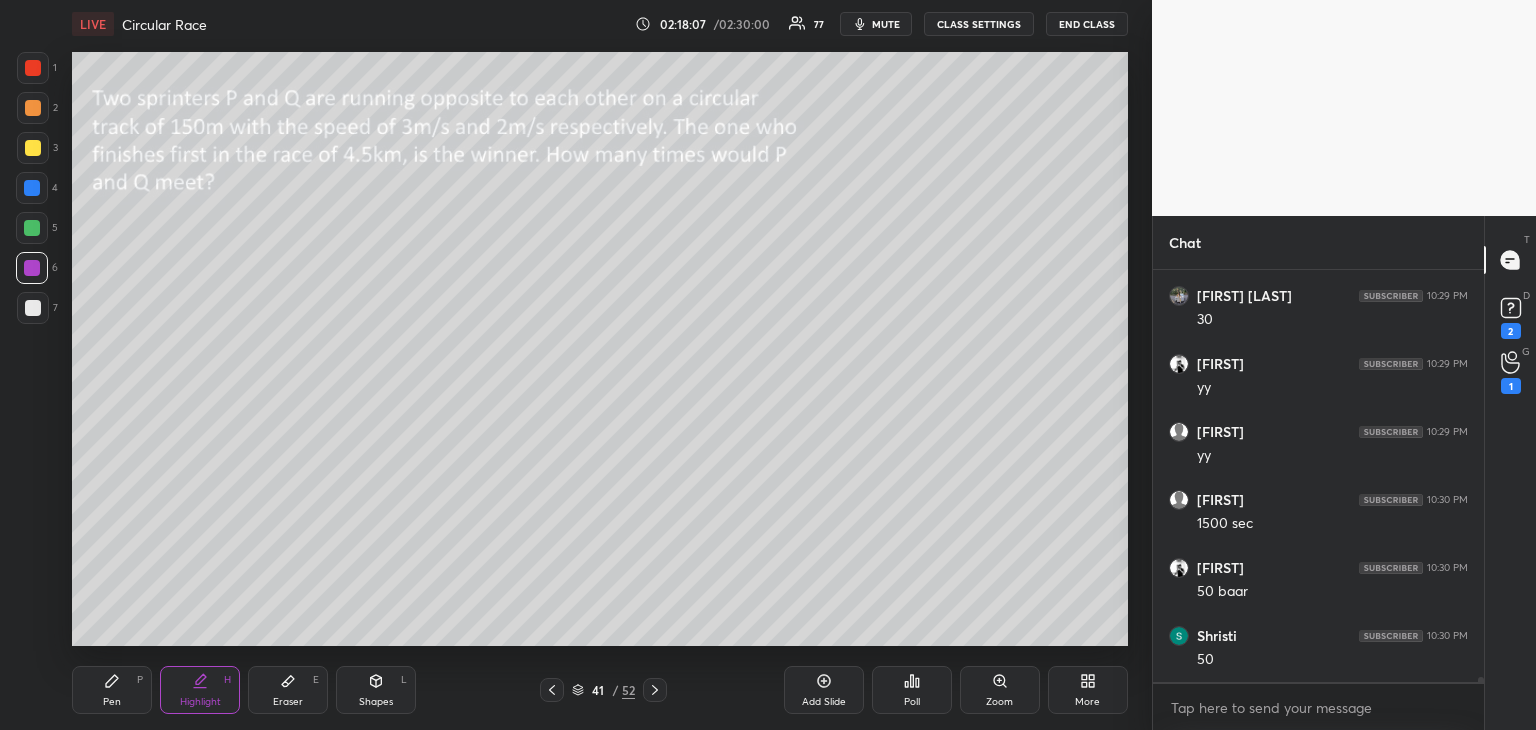 click on "Pen" at bounding box center [112, 702] 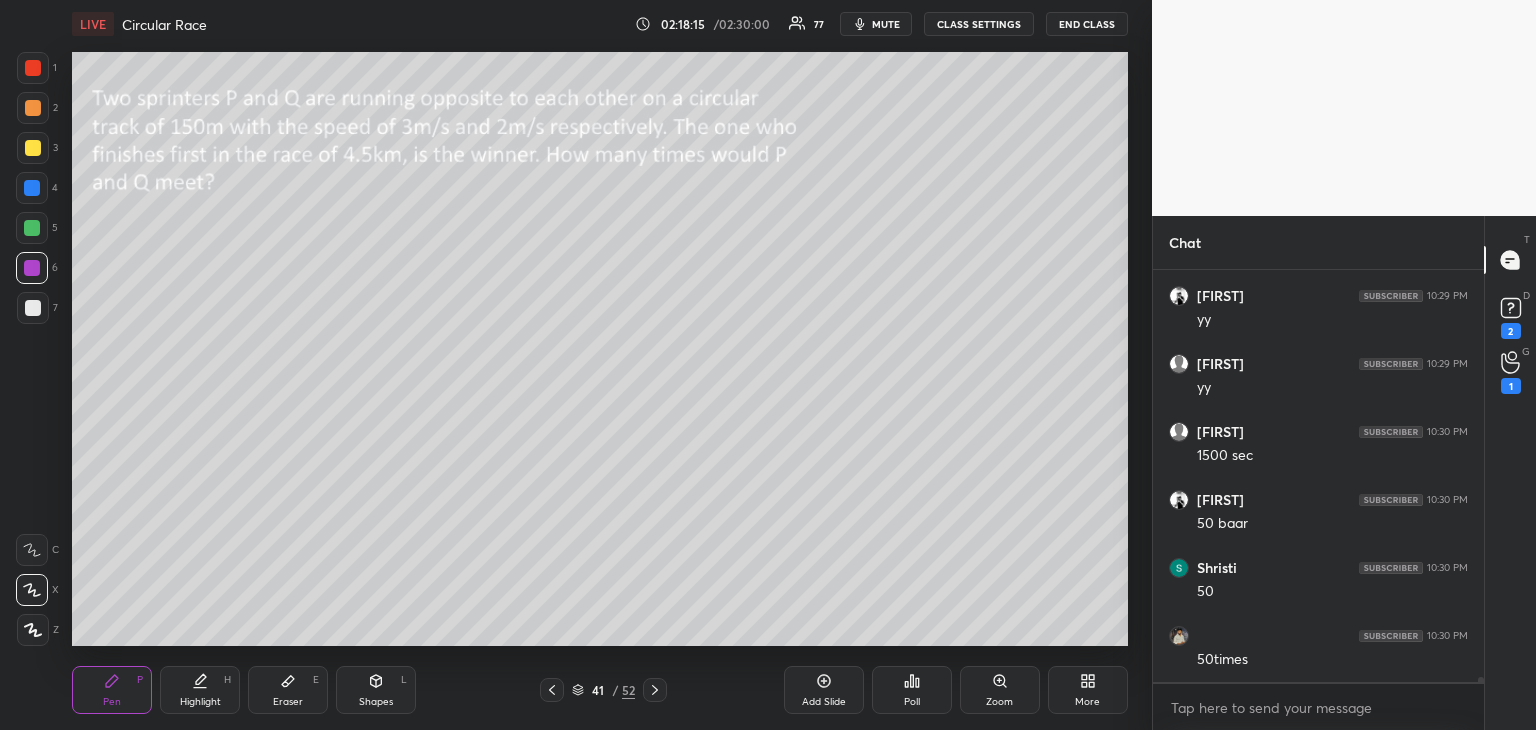 scroll, scrollTop: 31622, scrollLeft: 0, axis: vertical 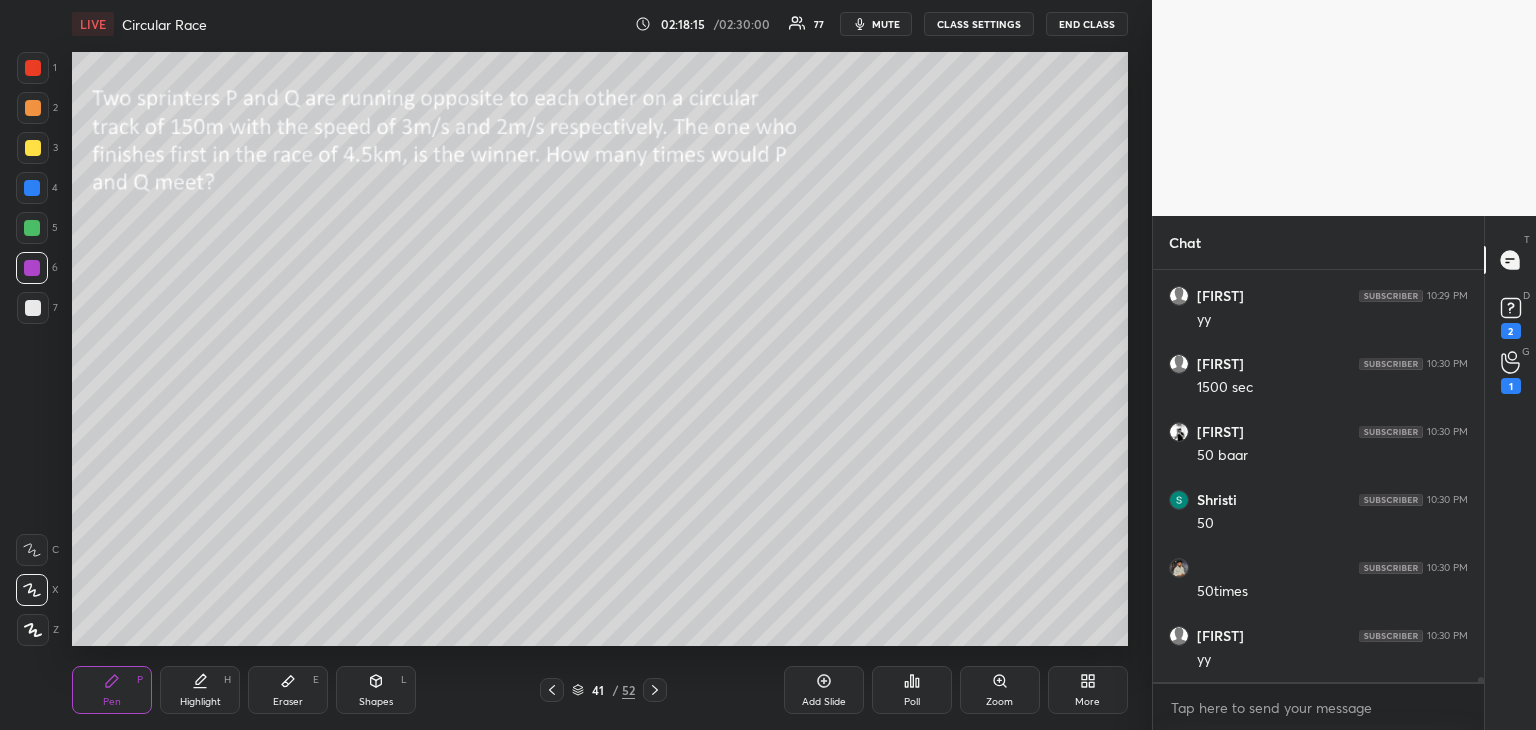 click on "Pen P" at bounding box center [112, 690] 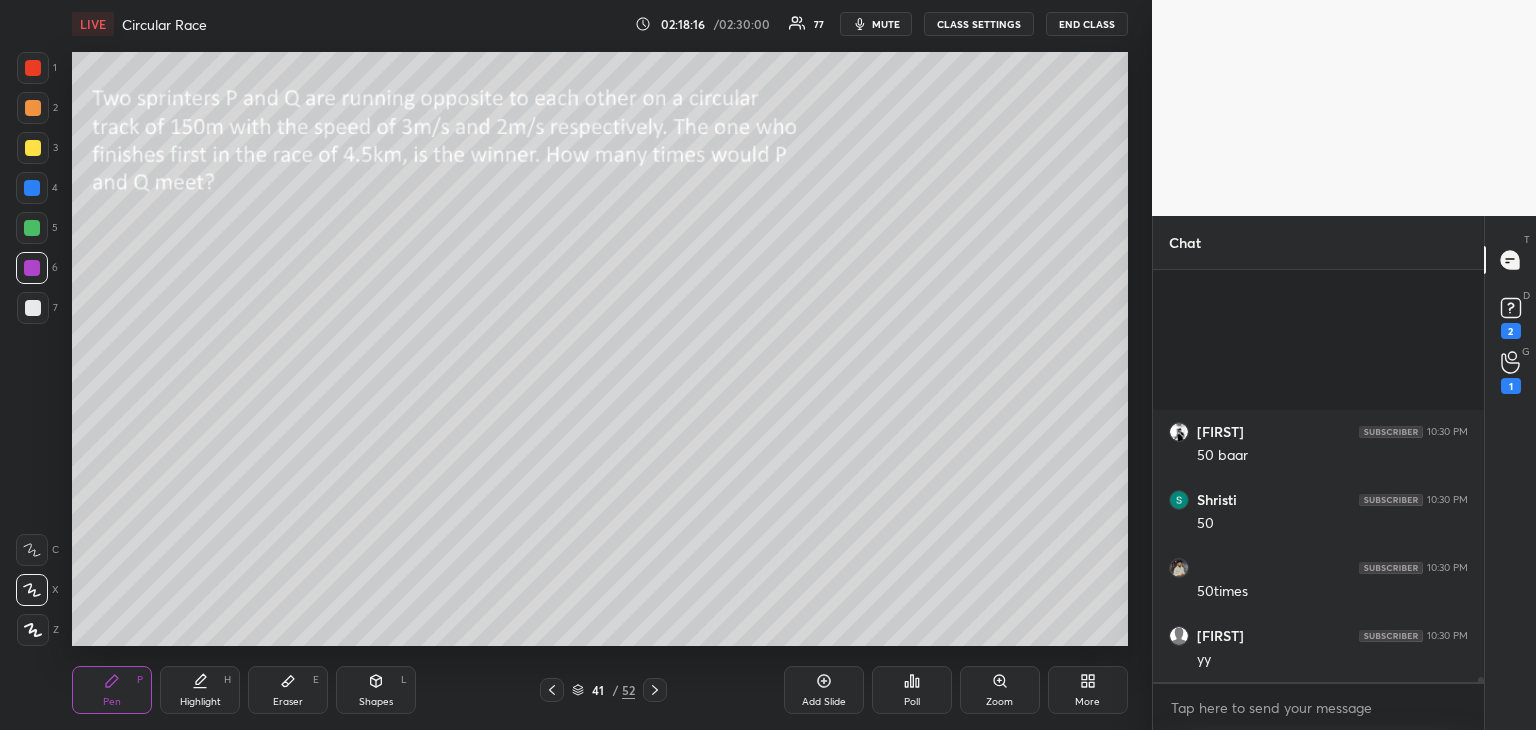 scroll, scrollTop: 31830, scrollLeft: 0, axis: vertical 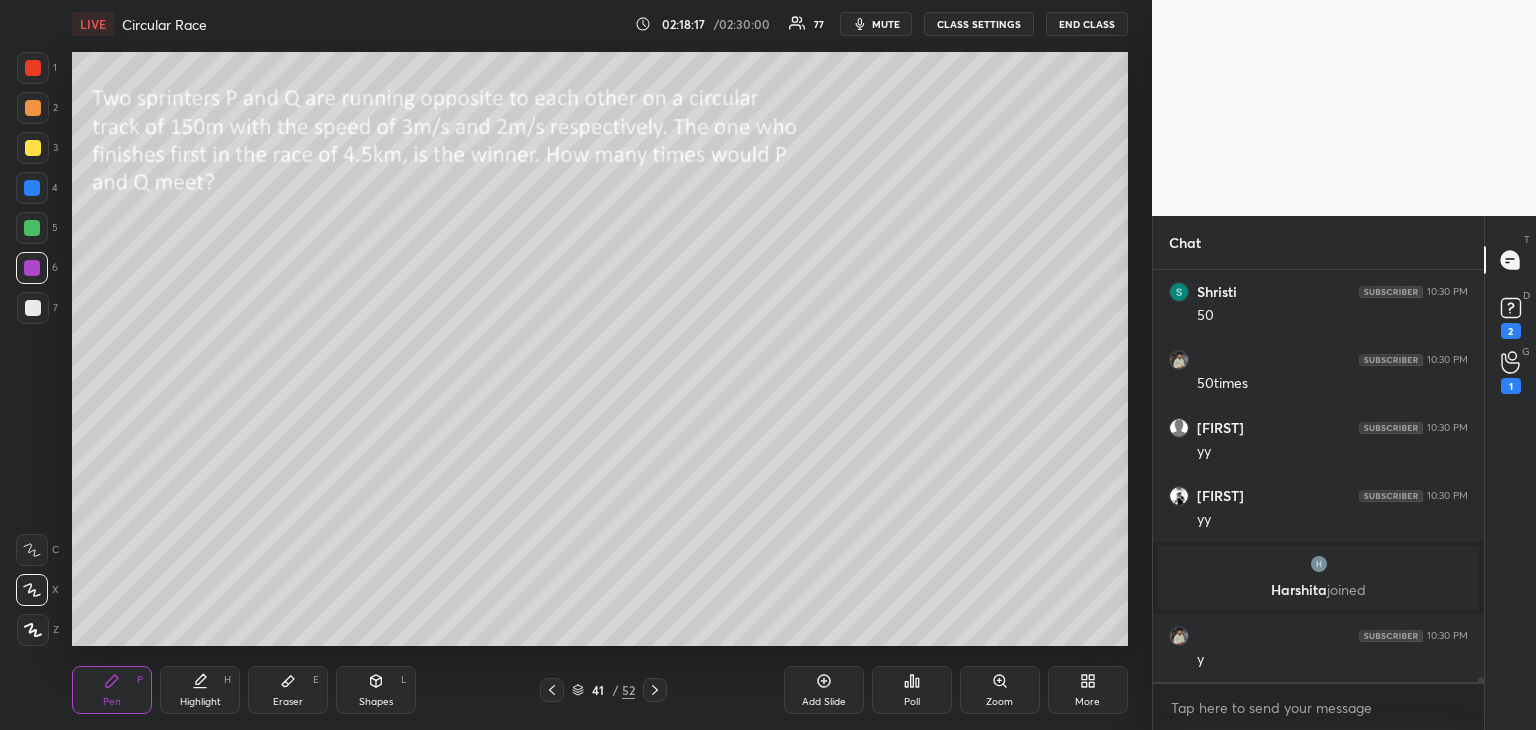 click 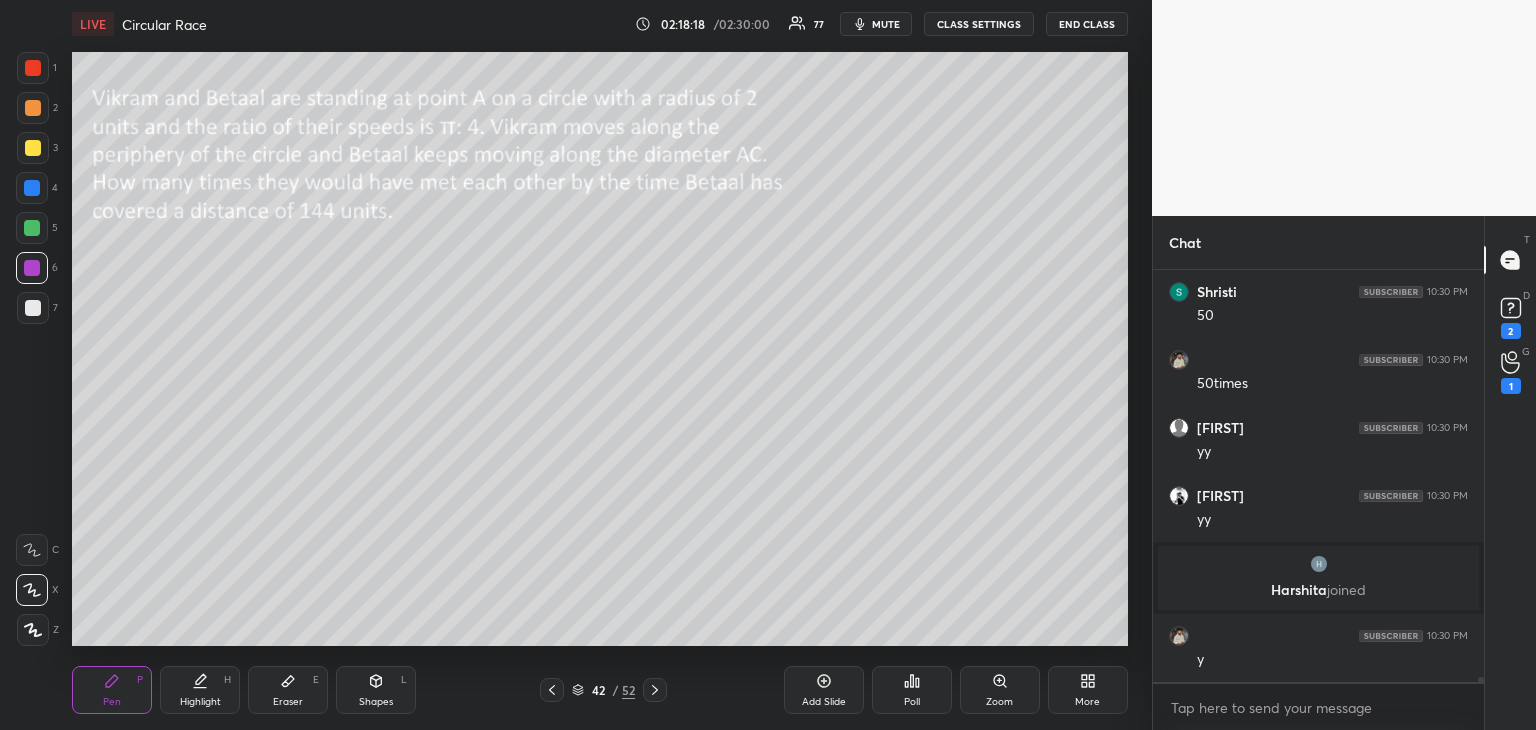 click on "Shapes" at bounding box center (376, 702) 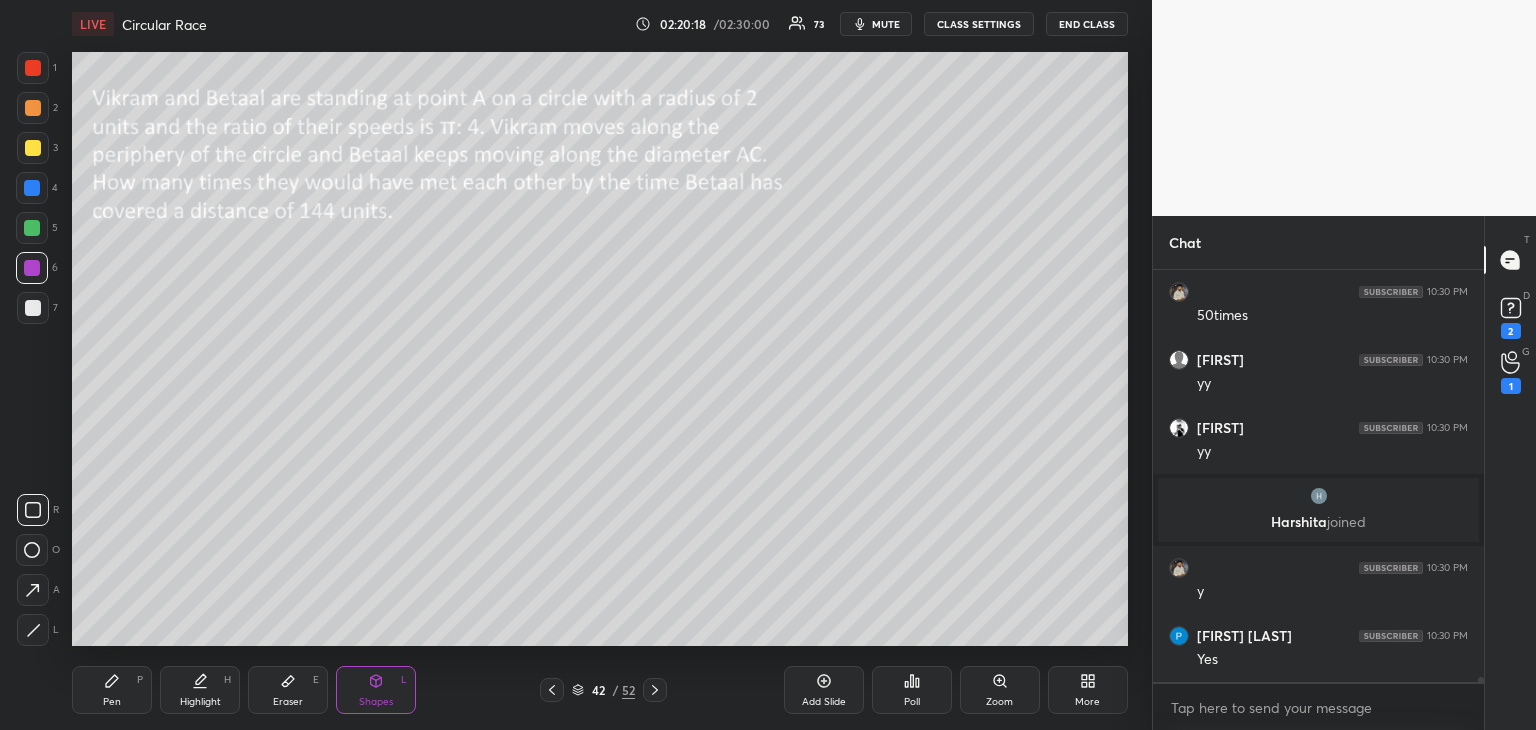 scroll, scrollTop: 31966, scrollLeft: 0, axis: vertical 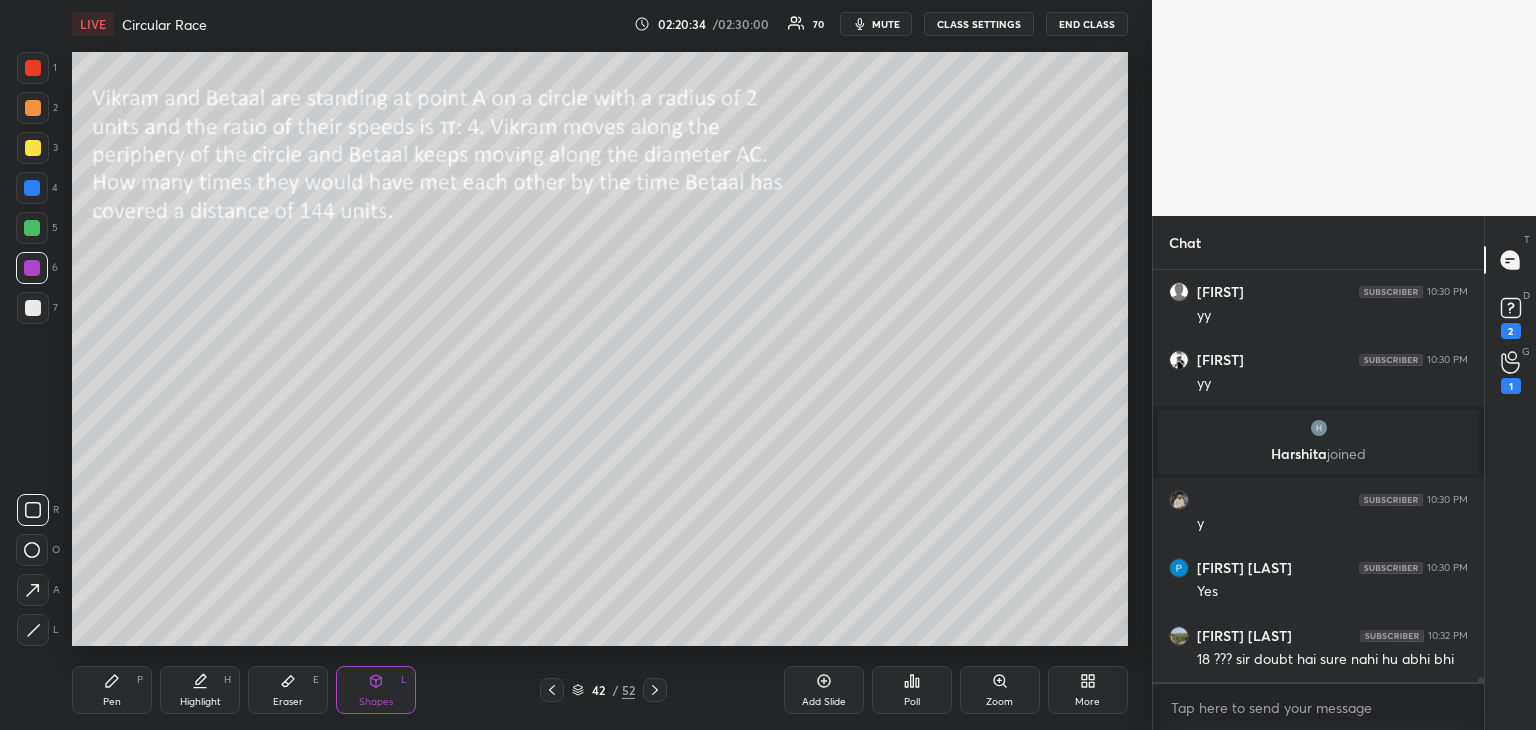 click on "Pen P" at bounding box center [112, 690] 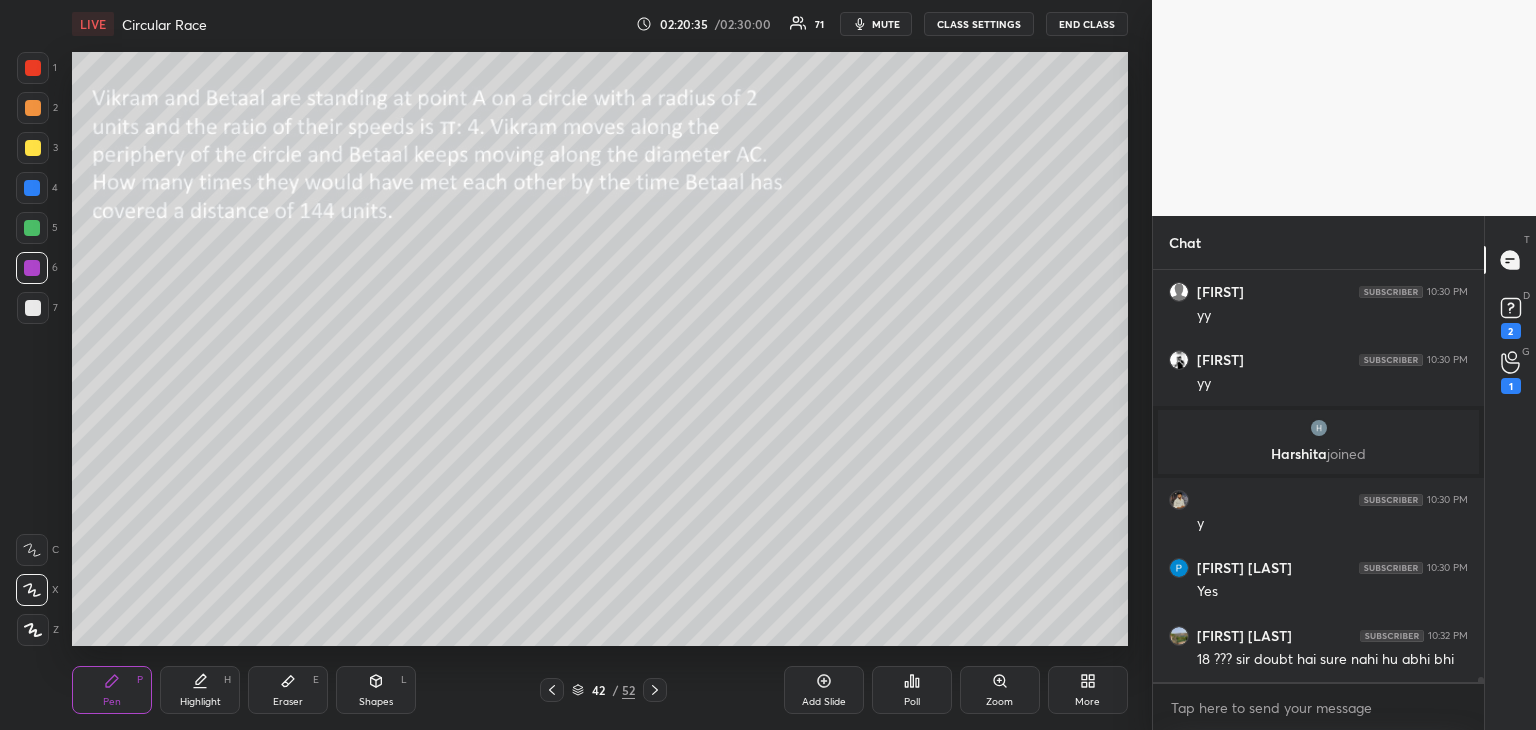click at bounding box center (32, 228) 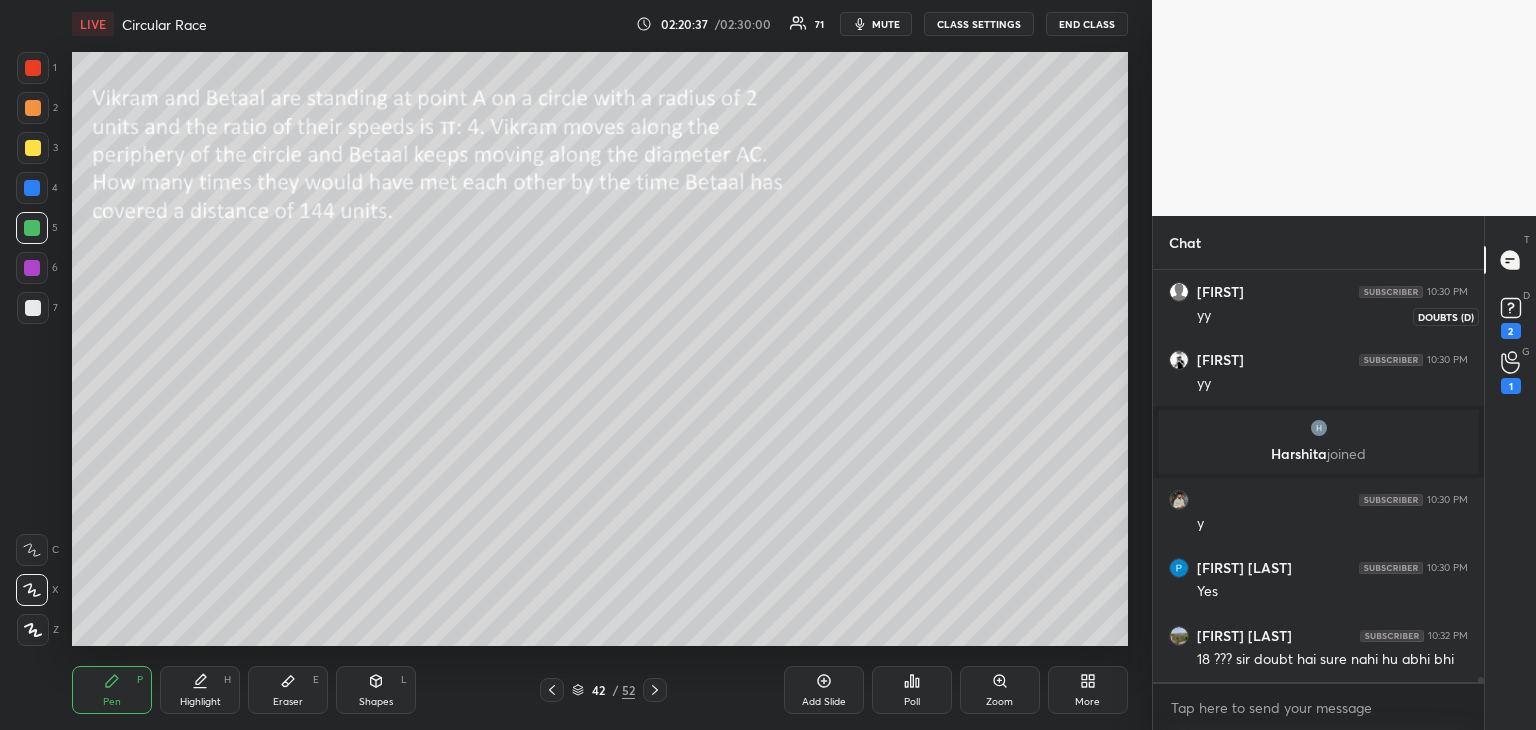click on "2" at bounding box center [1511, 331] 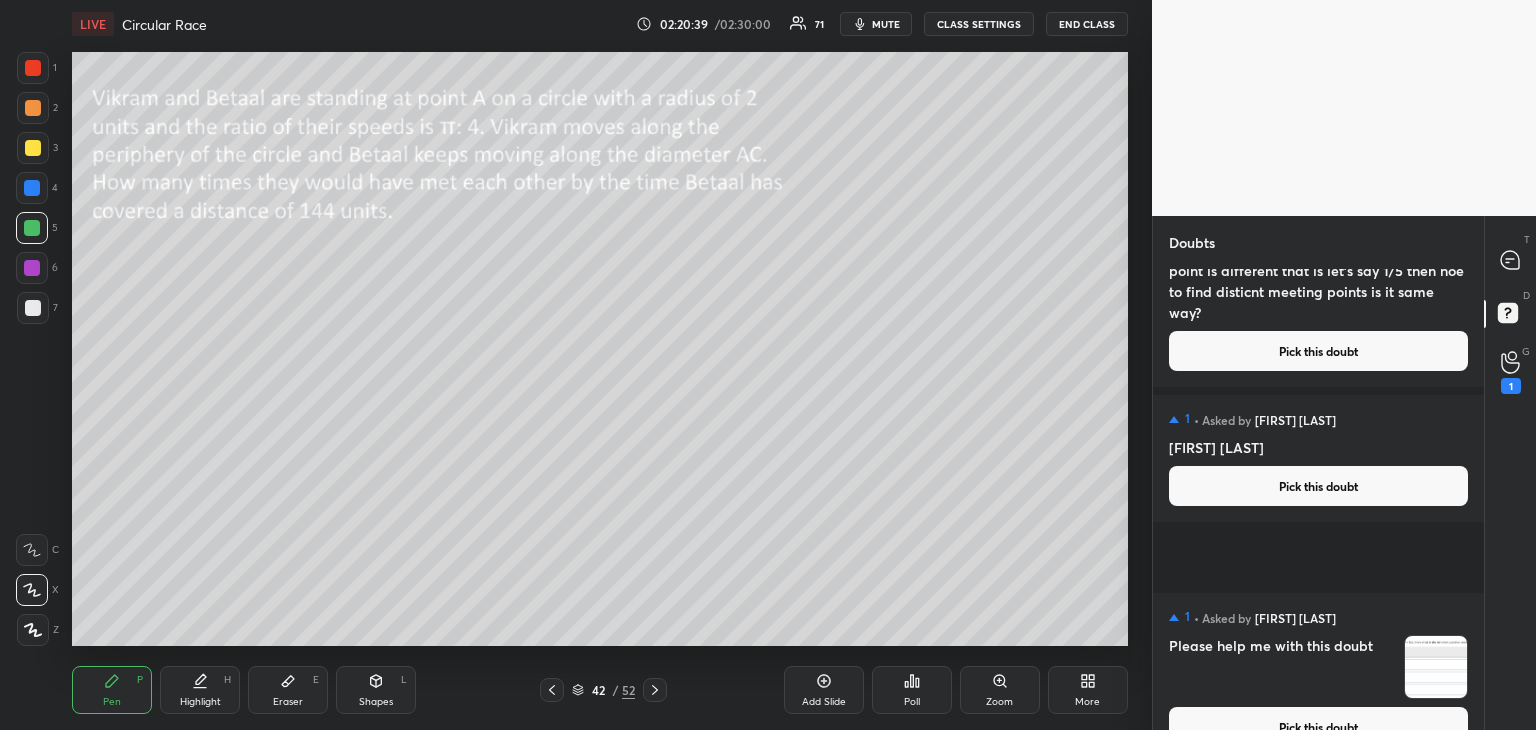 scroll, scrollTop: 113, scrollLeft: 0, axis: vertical 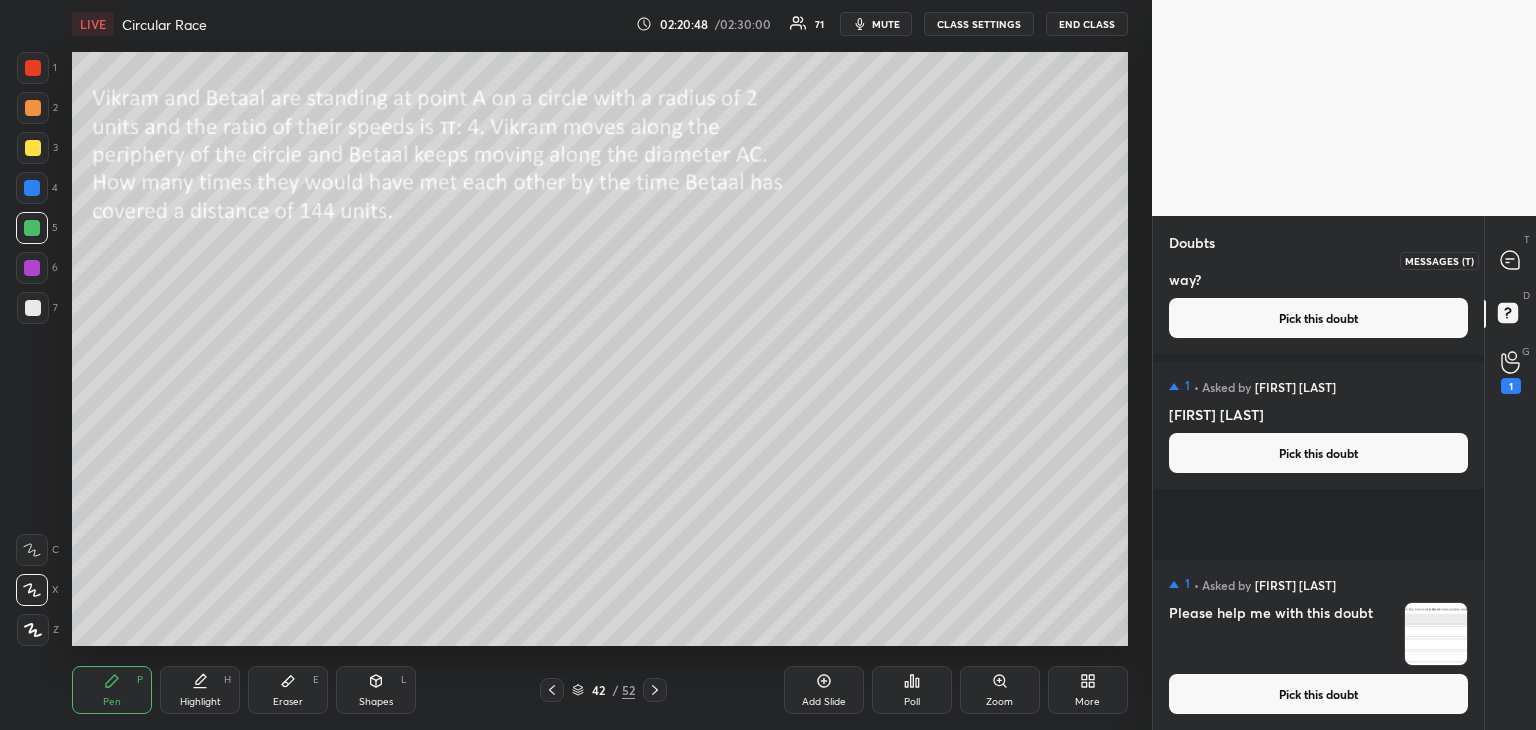 click 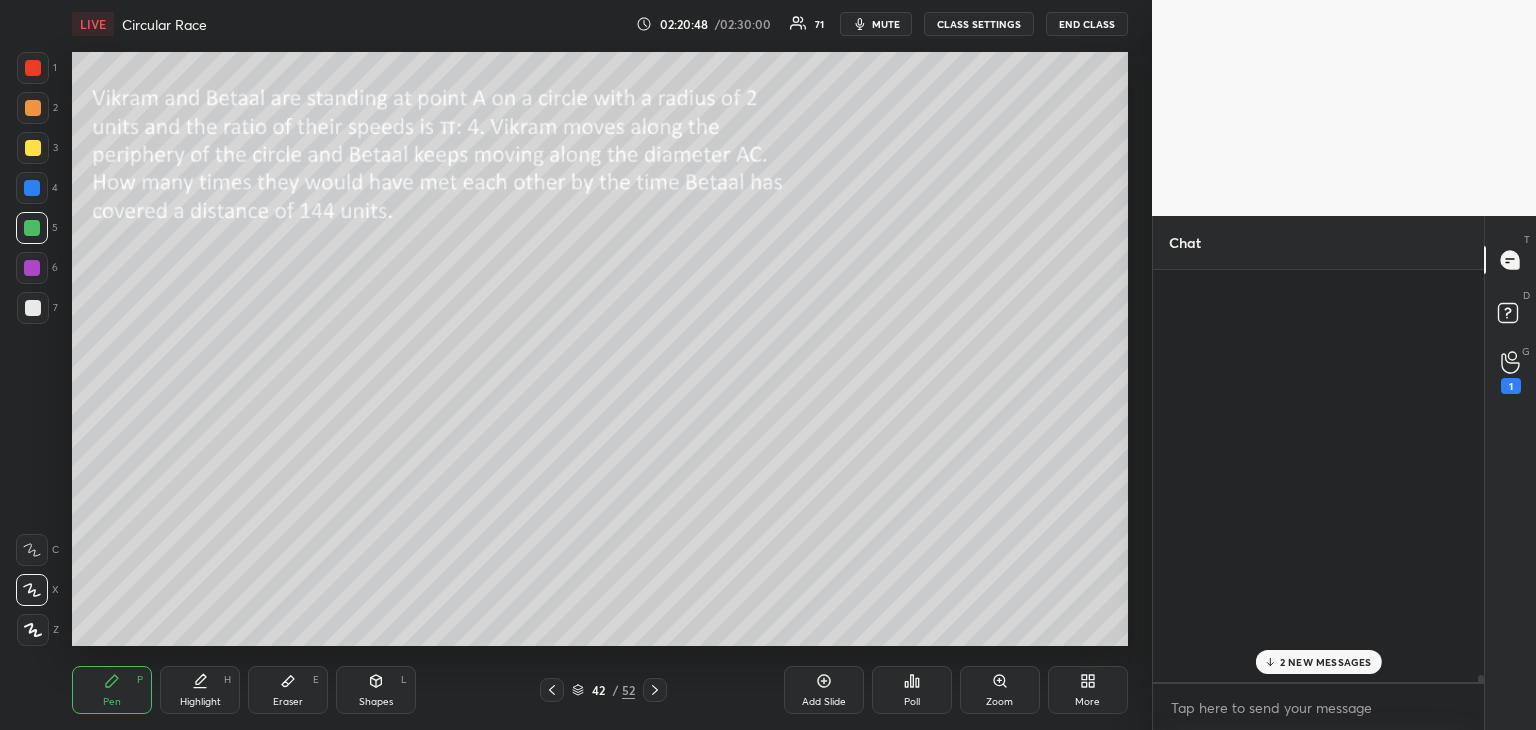 scroll, scrollTop: 32328, scrollLeft: 0, axis: vertical 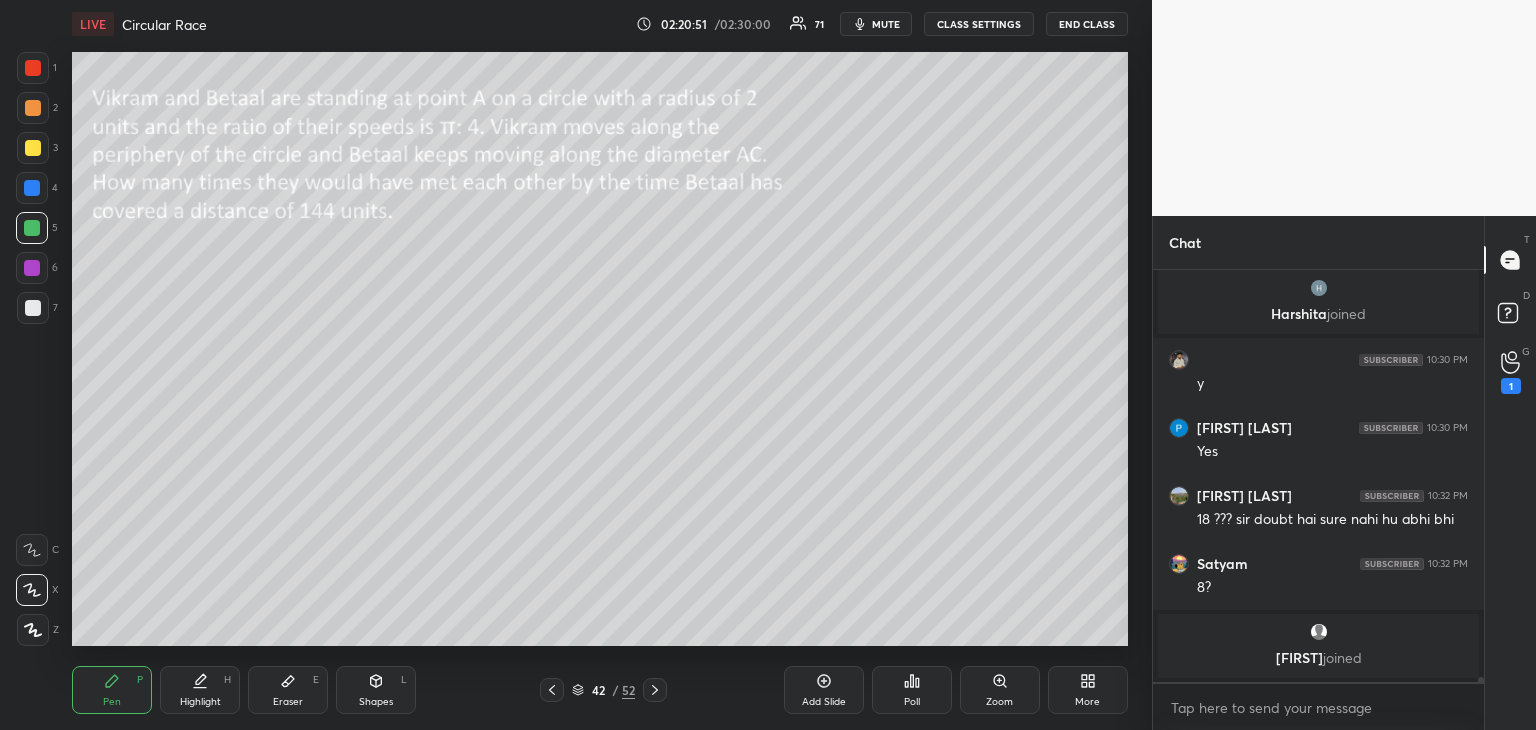 click at bounding box center (32, 188) 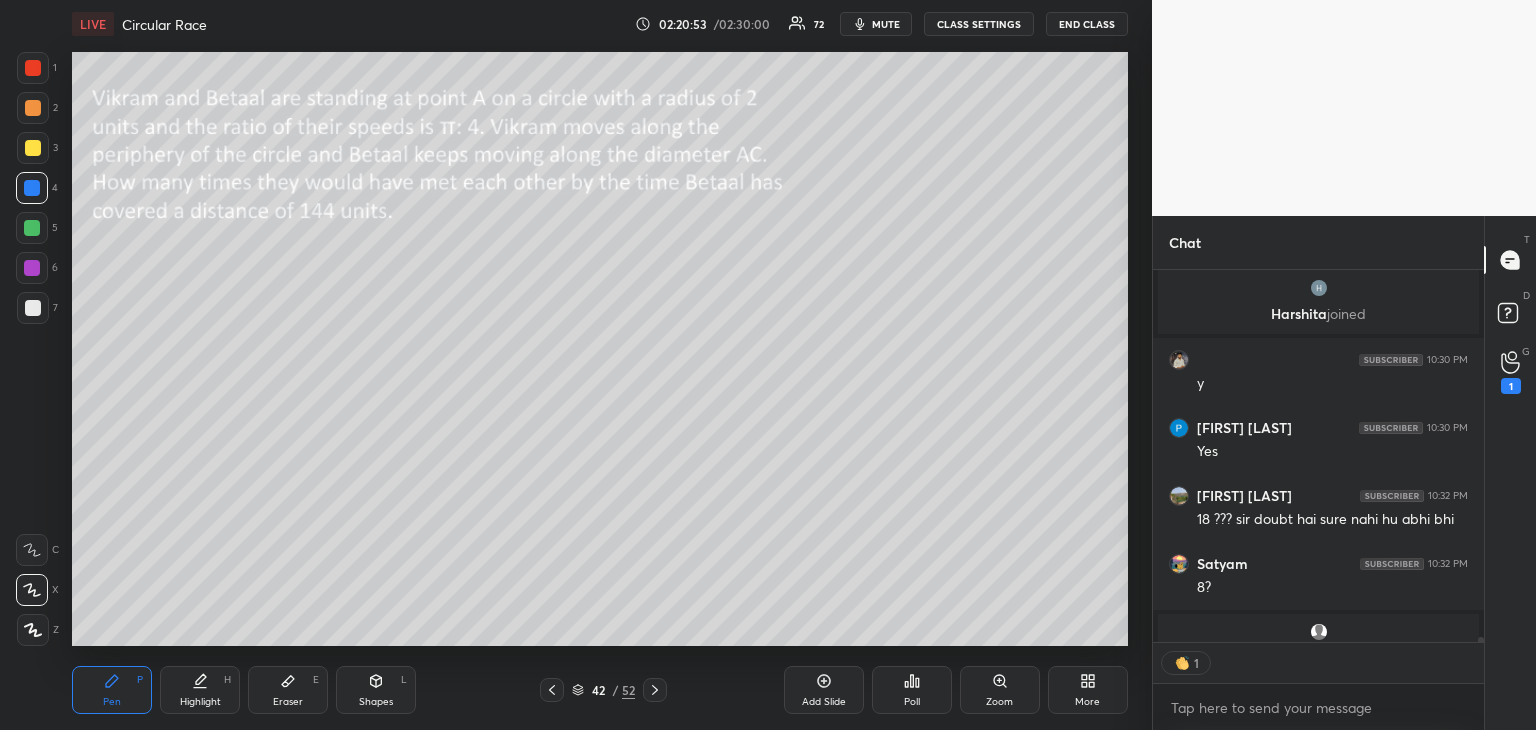 scroll, scrollTop: 366, scrollLeft: 325, axis: both 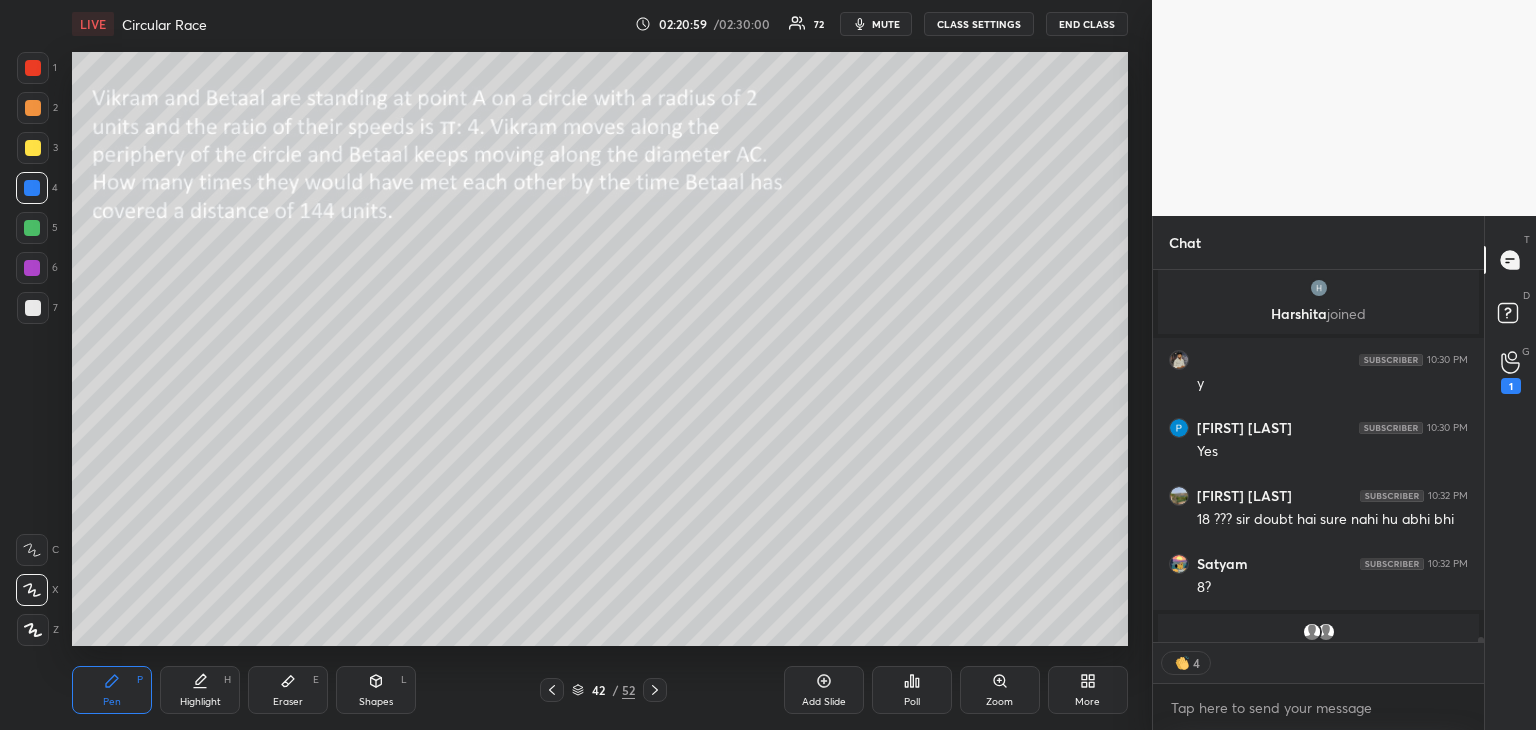 click on "Shapes" at bounding box center [376, 702] 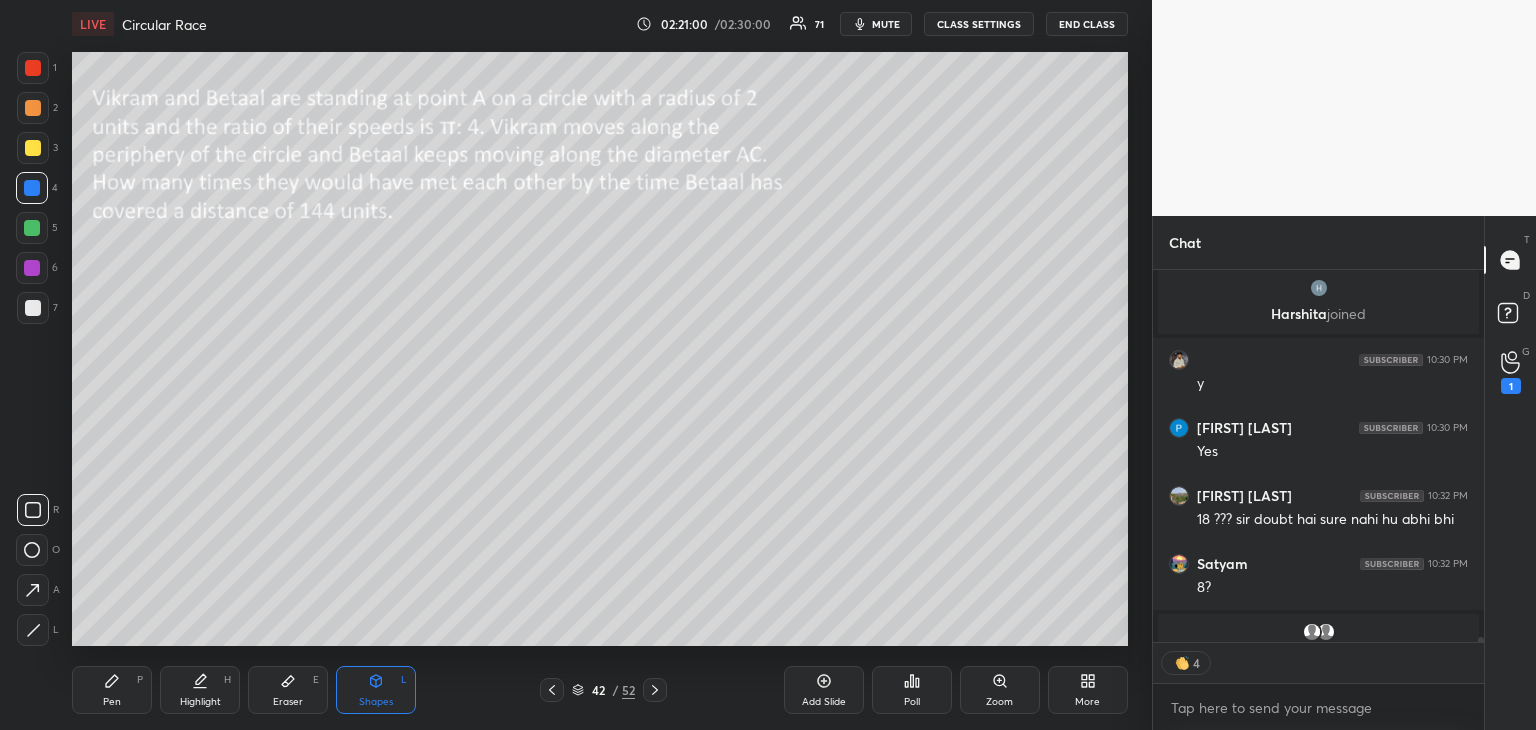 click 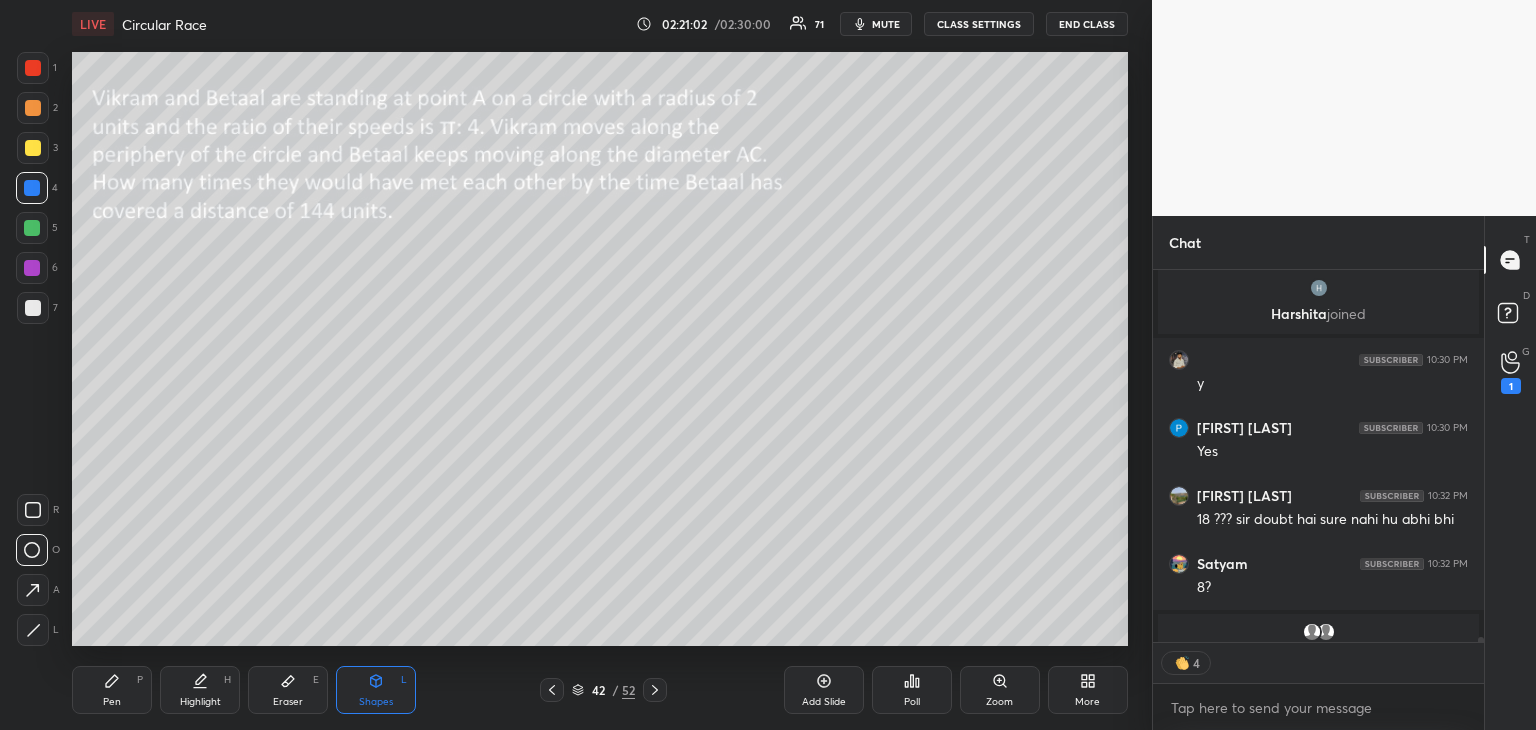 click 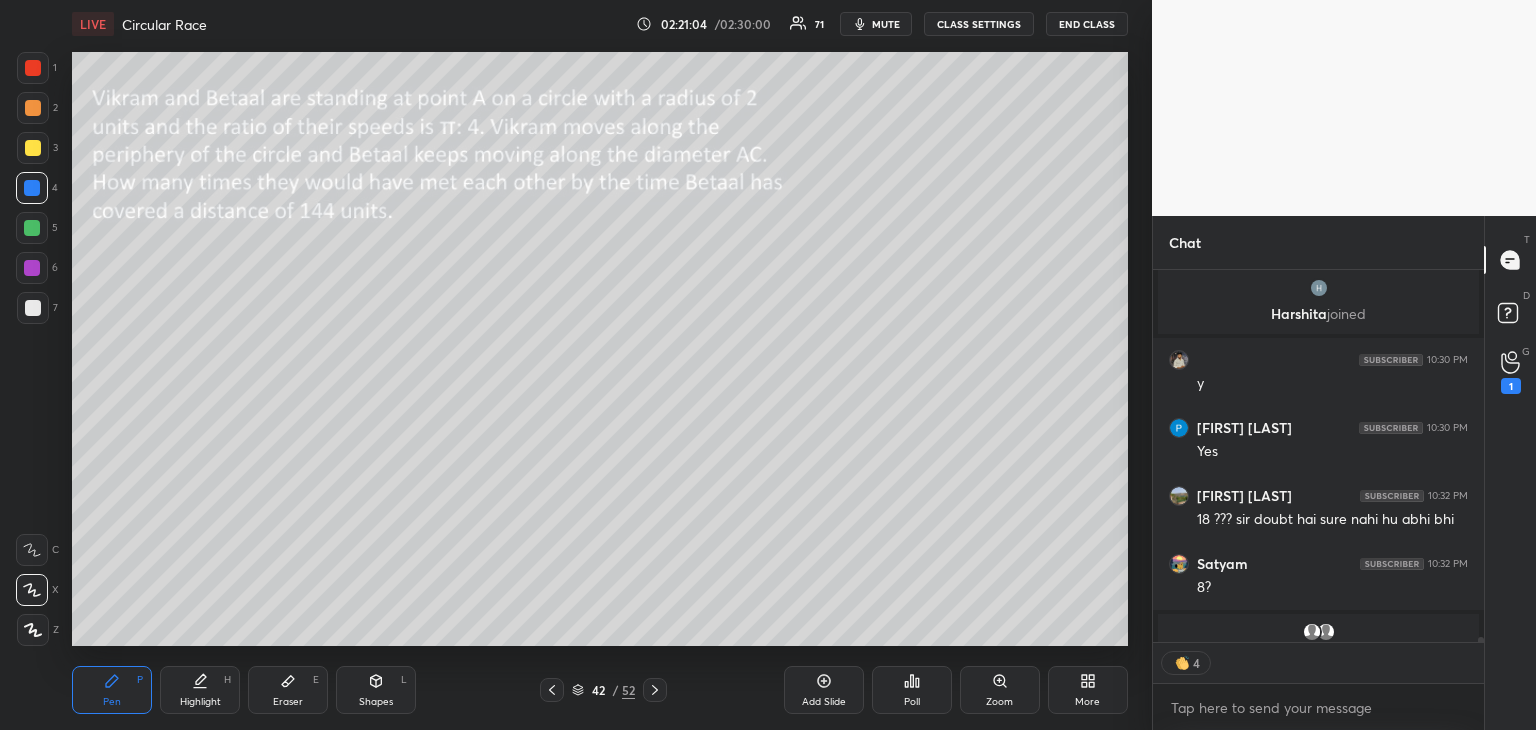 click on "Shapes L" at bounding box center (376, 690) 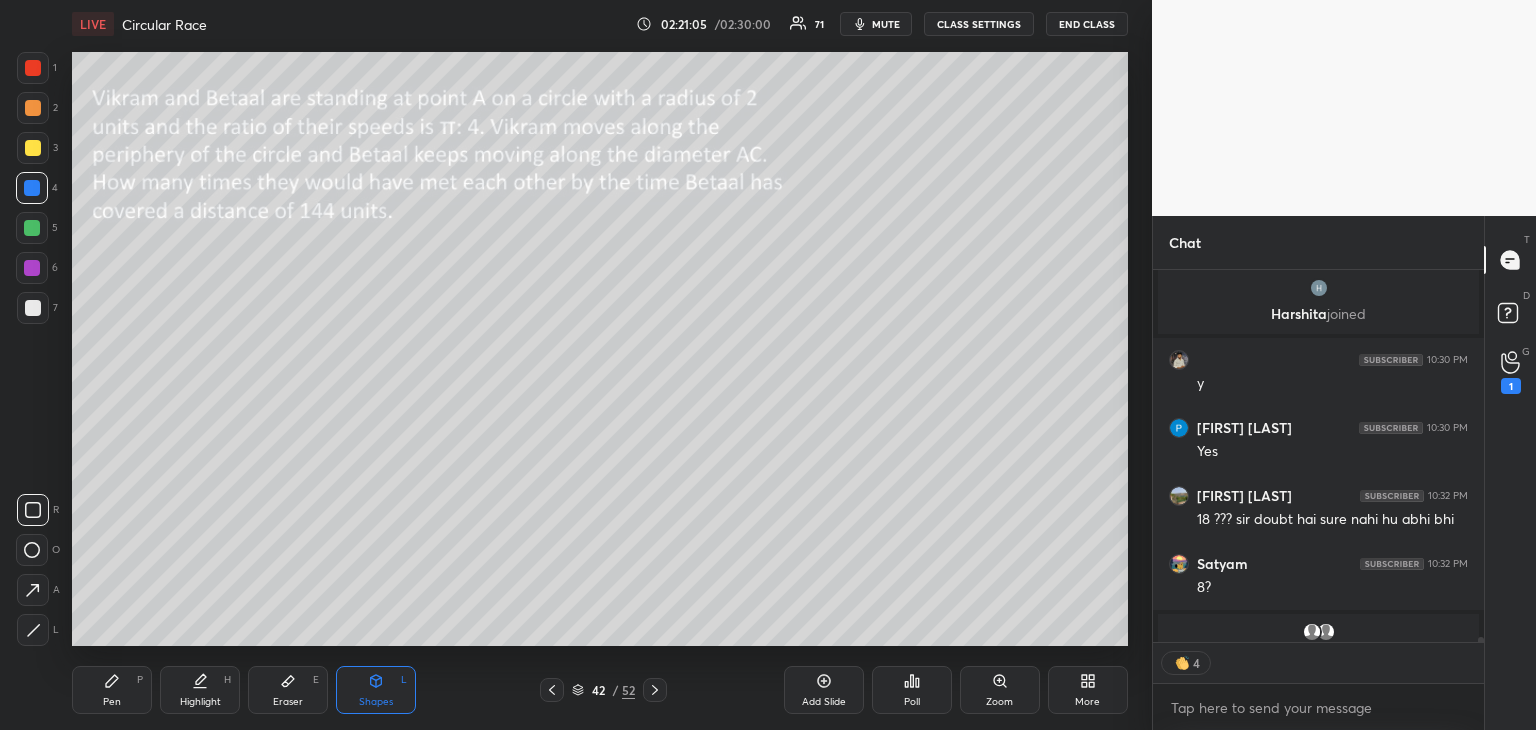 click 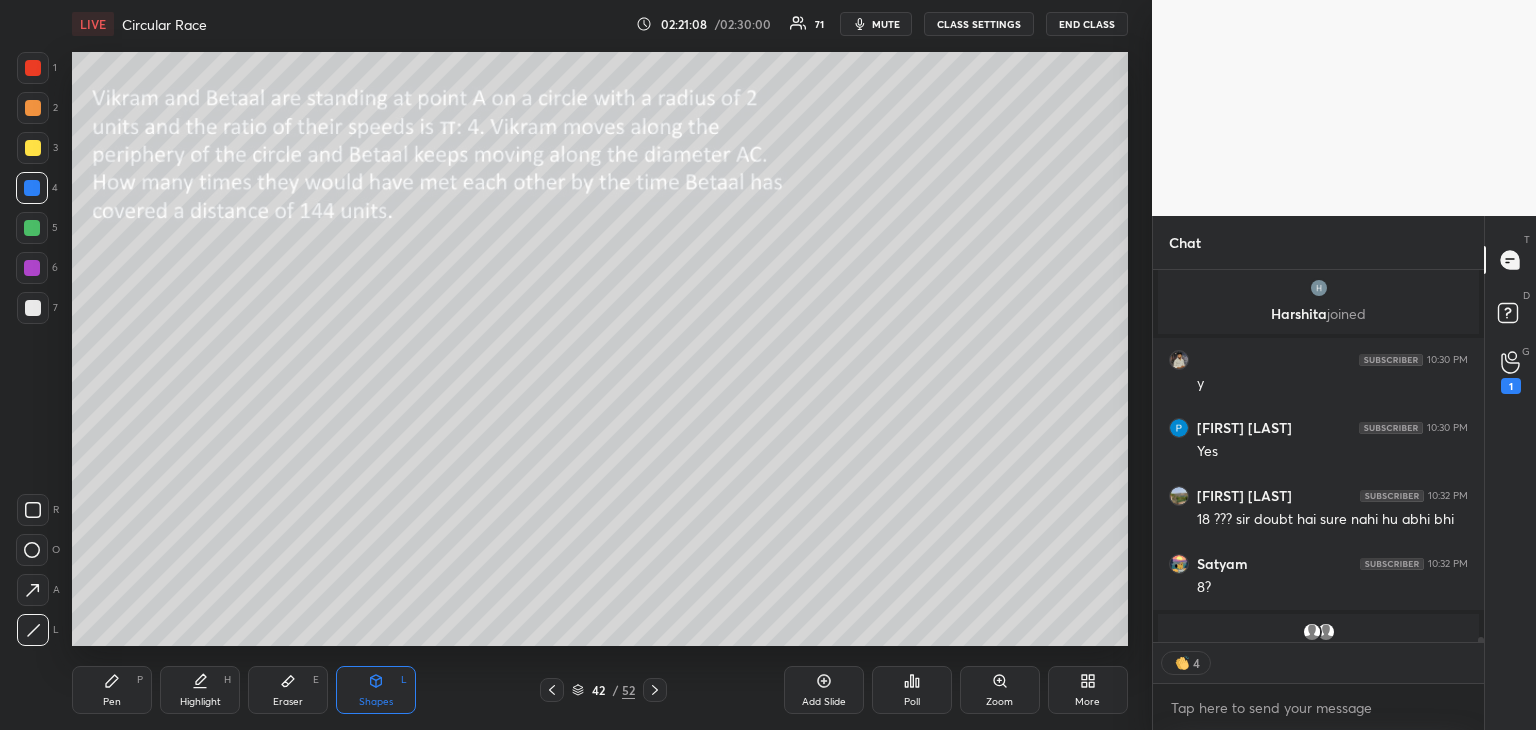 click on "Pen" at bounding box center (112, 702) 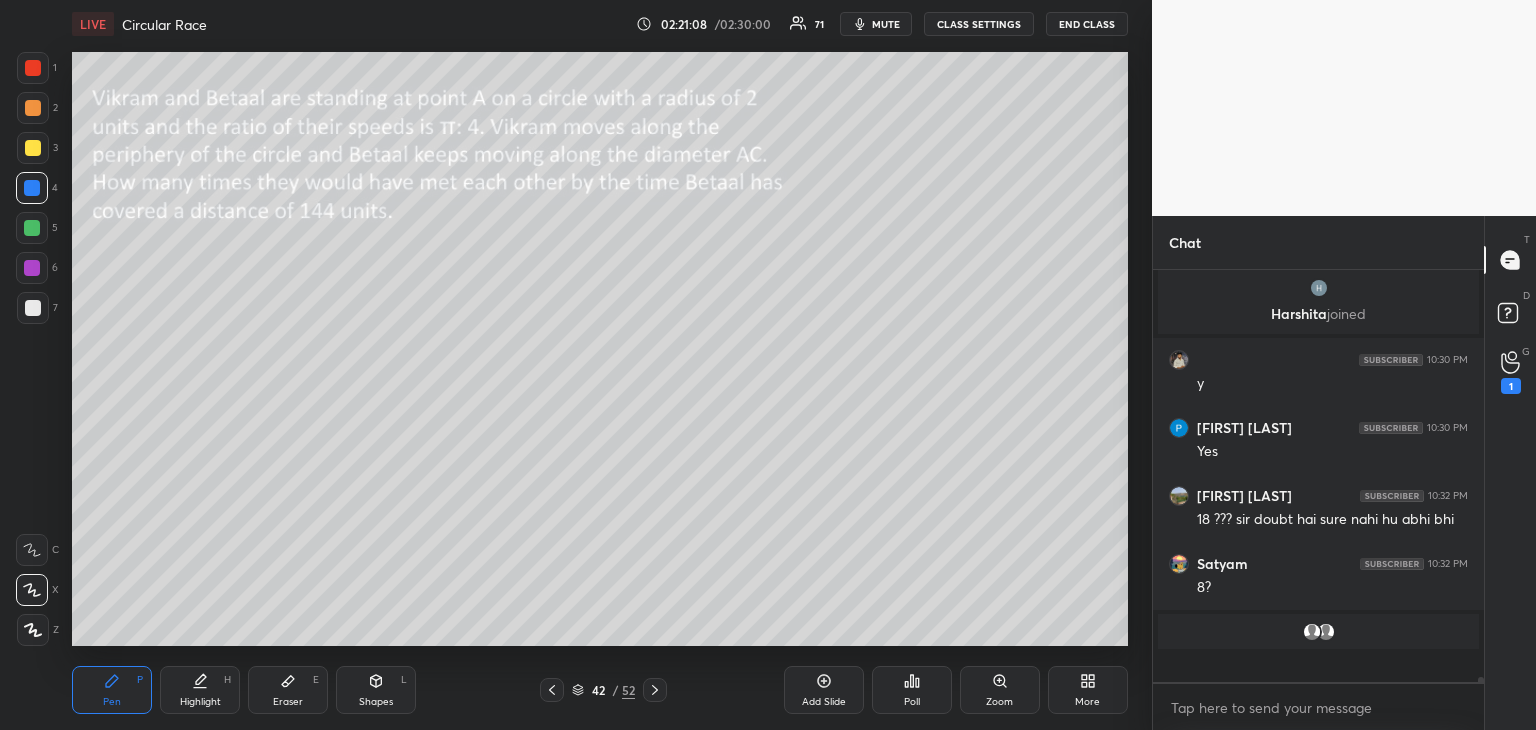 scroll, scrollTop: 5, scrollLeft: 6, axis: both 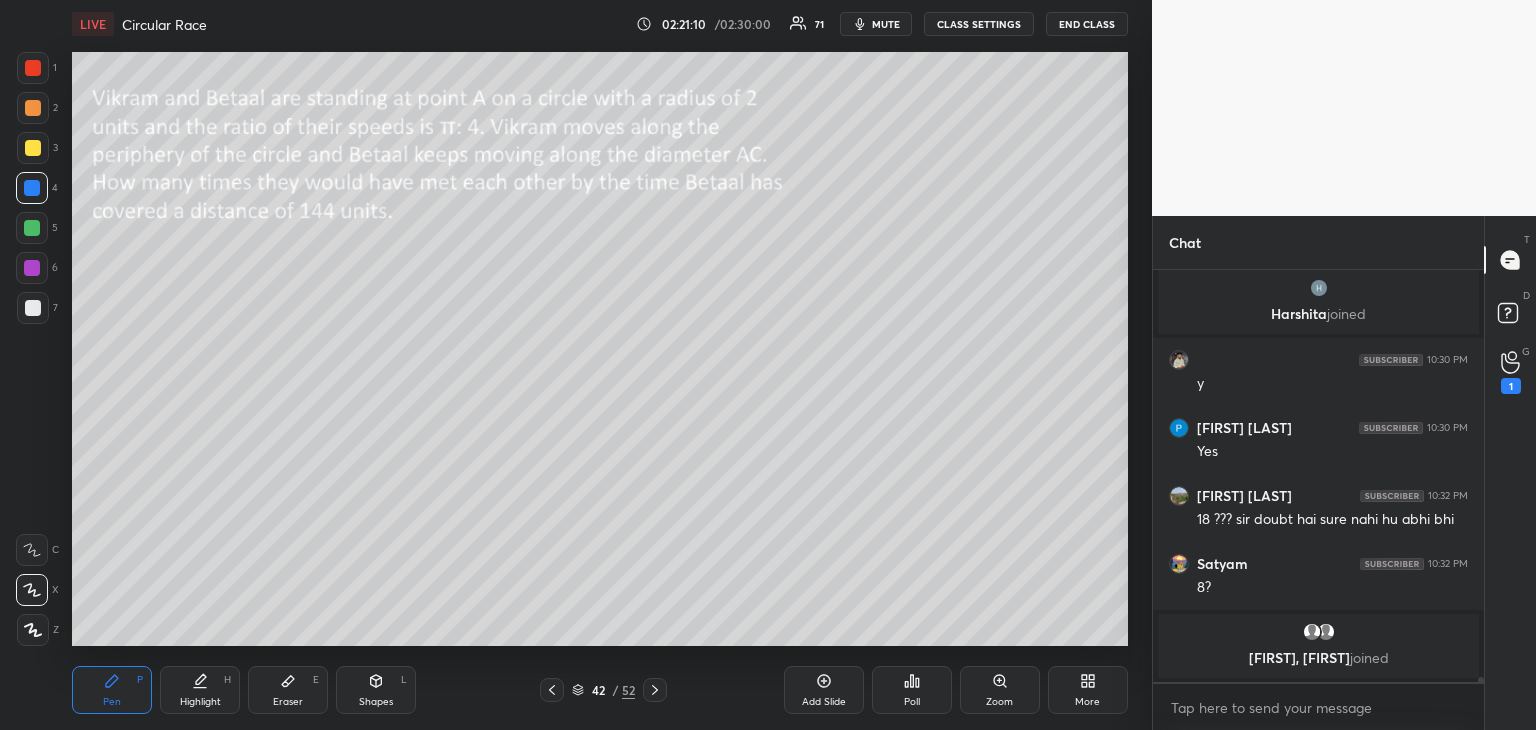 click on "Pen P" at bounding box center [112, 690] 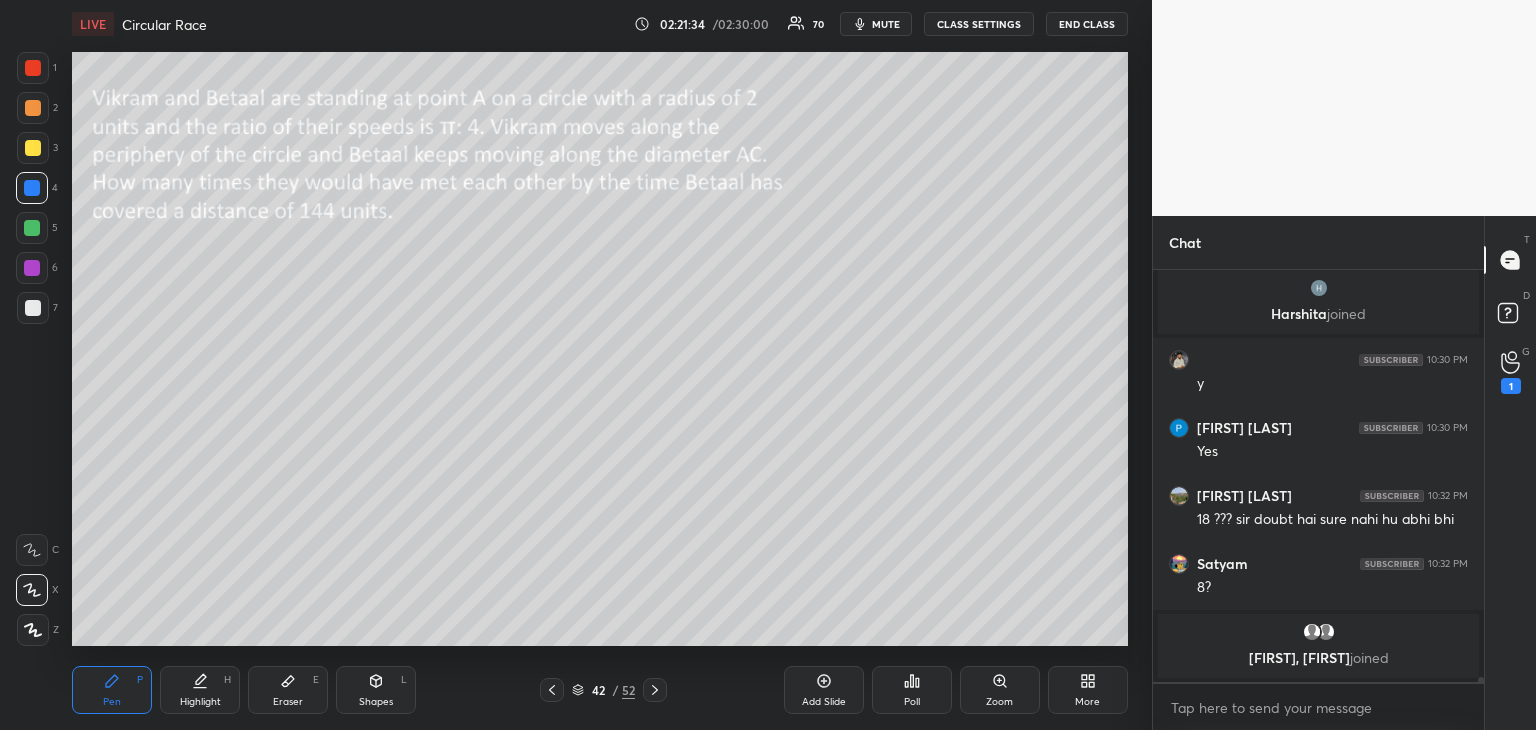 click at bounding box center [32, 268] 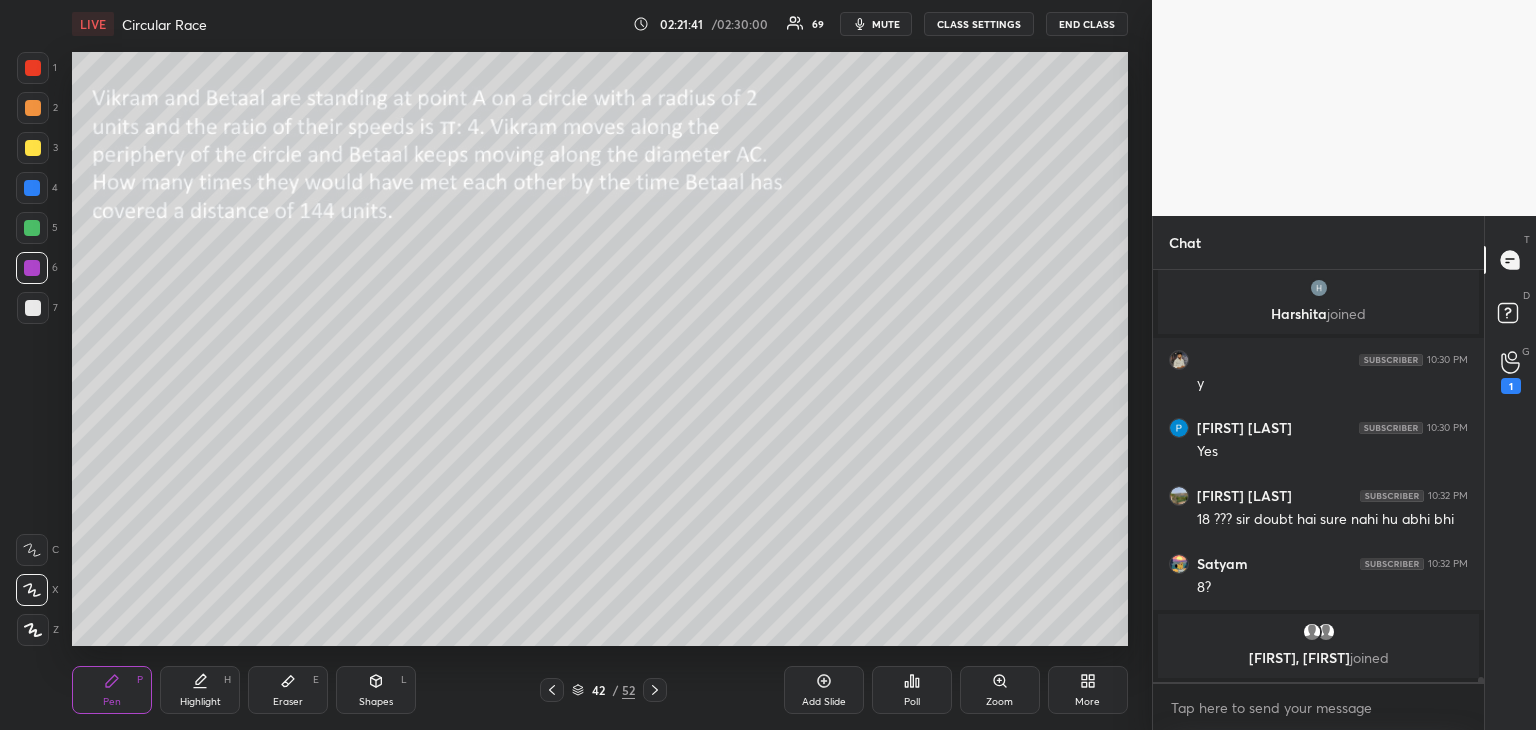 click on "Highlight H" at bounding box center (200, 690) 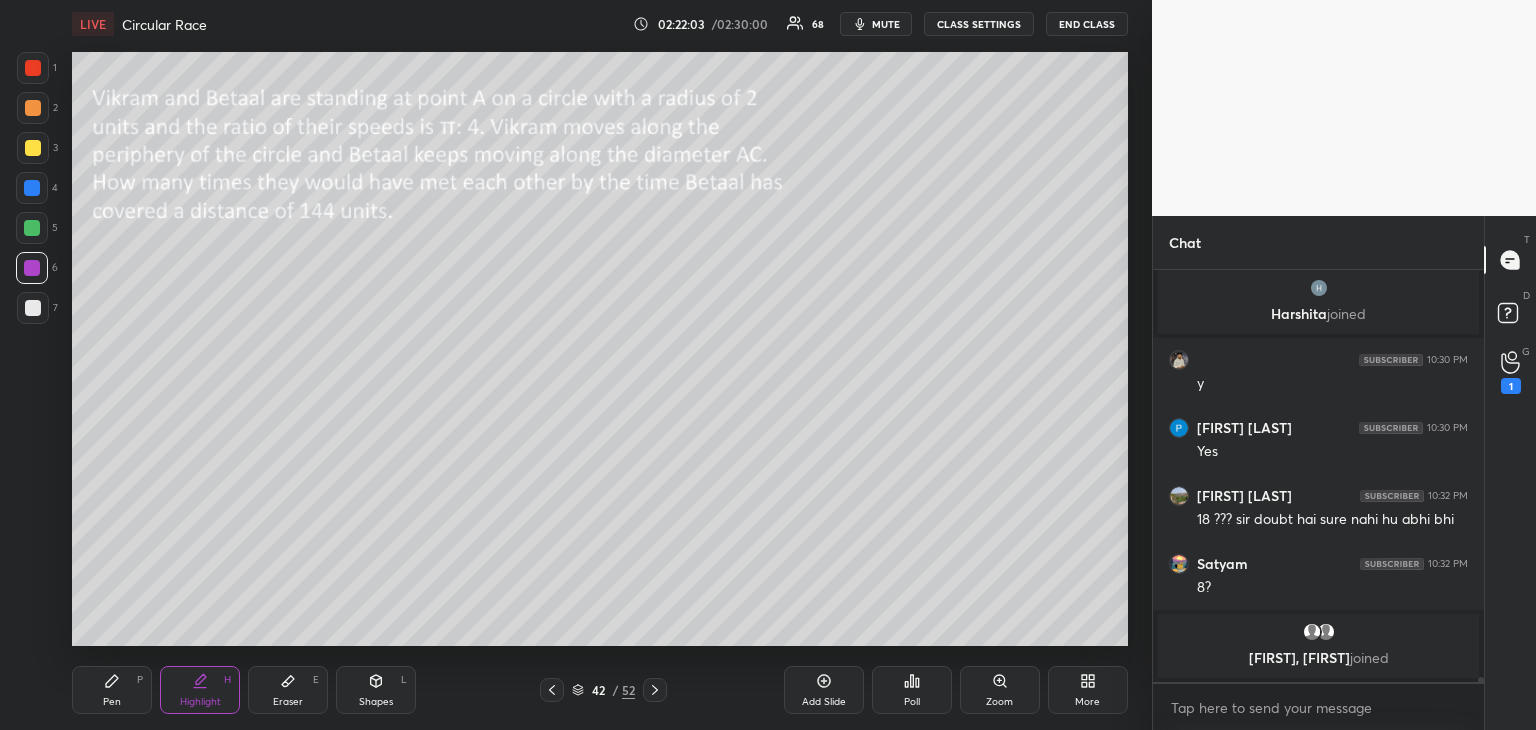 click on "Pen P" at bounding box center [112, 690] 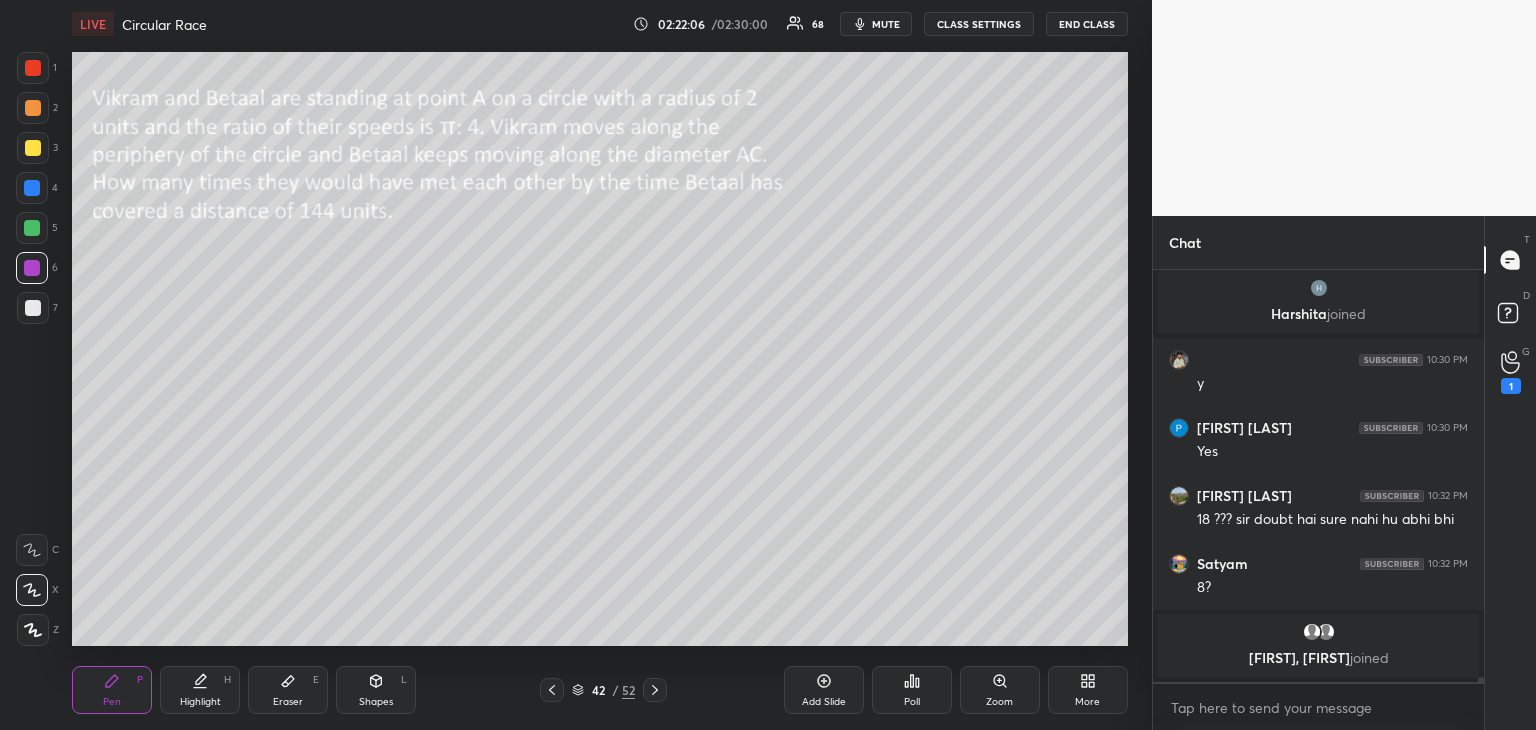 click at bounding box center (33, 308) 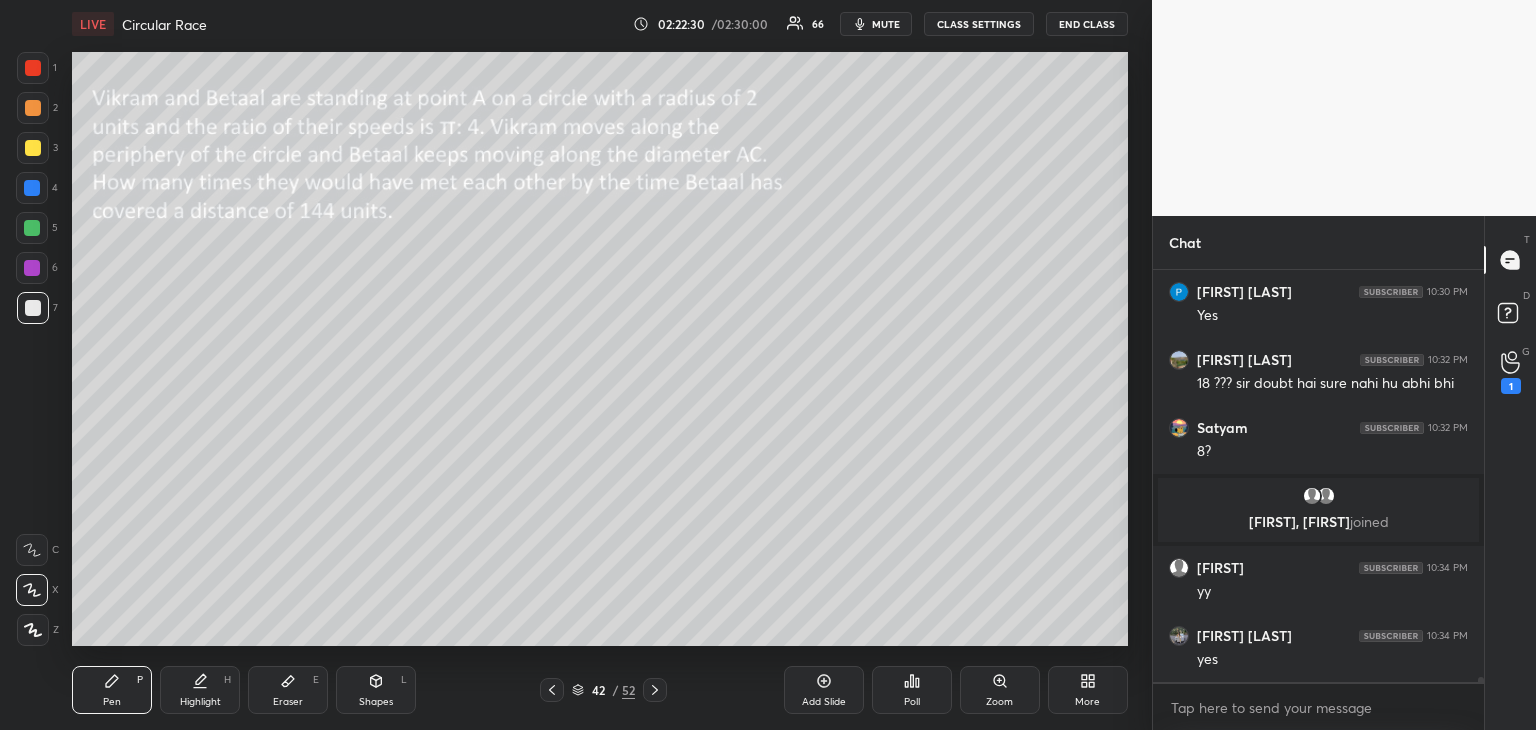 scroll, scrollTop: 32672, scrollLeft: 0, axis: vertical 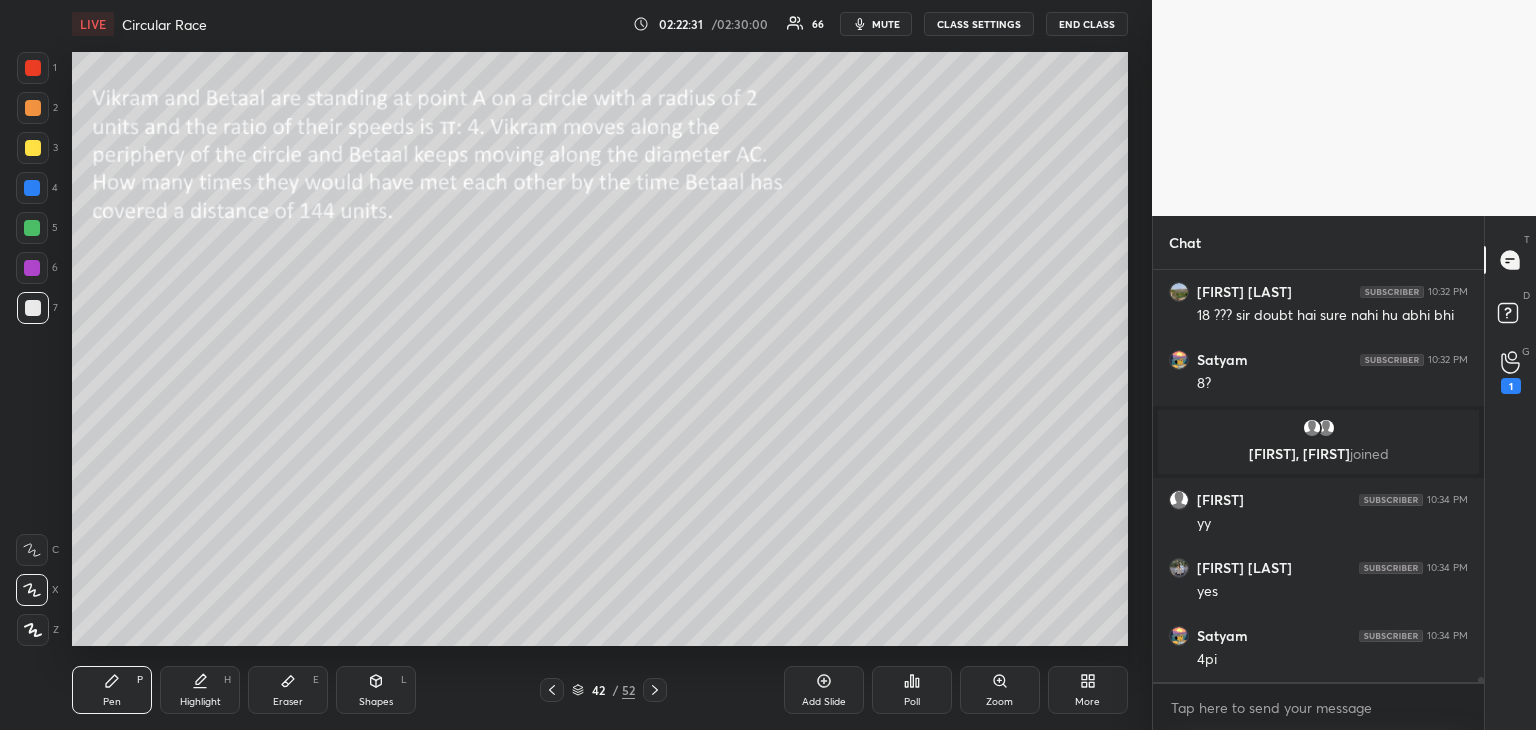 click at bounding box center (32, 268) 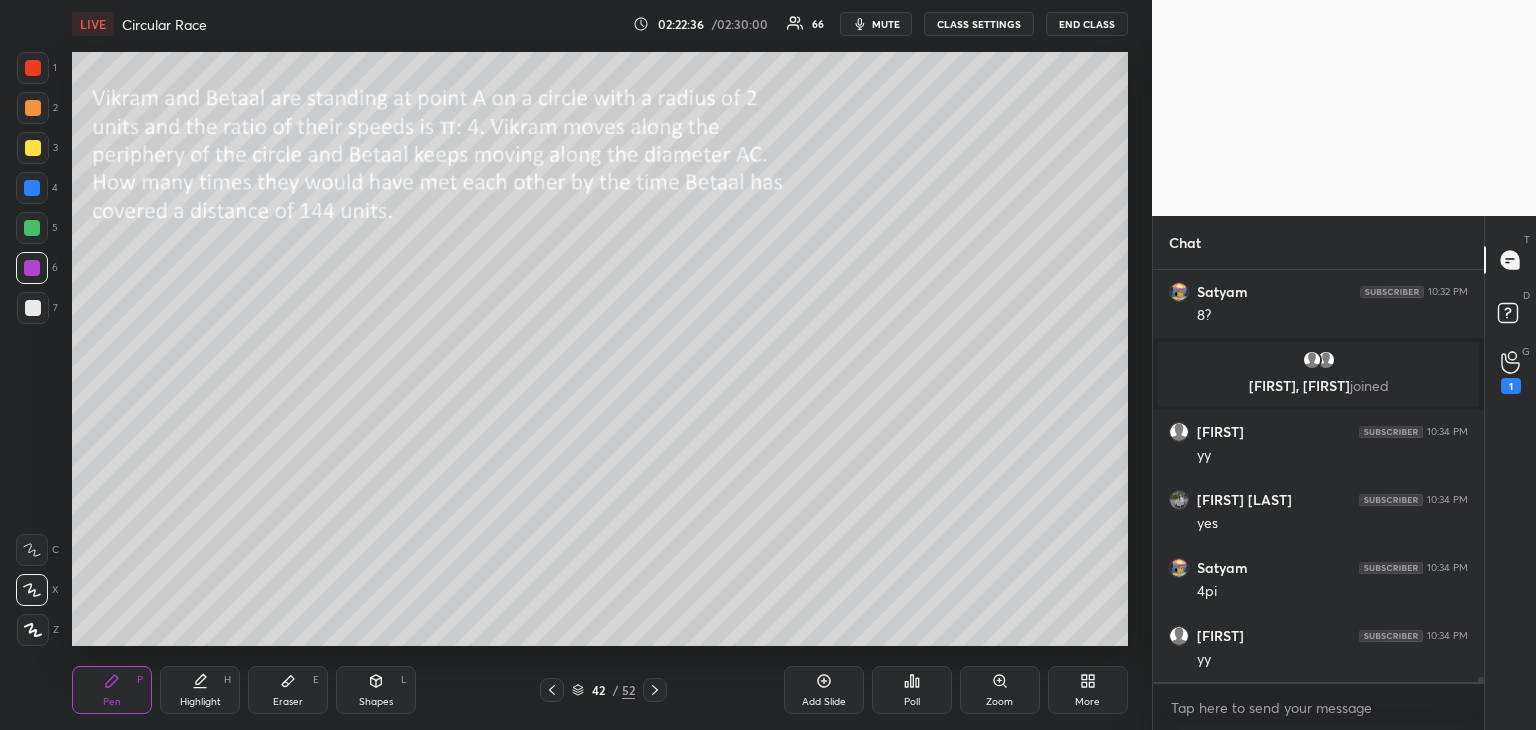 scroll, scrollTop: 32808, scrollLeft: 0, axis: vertical 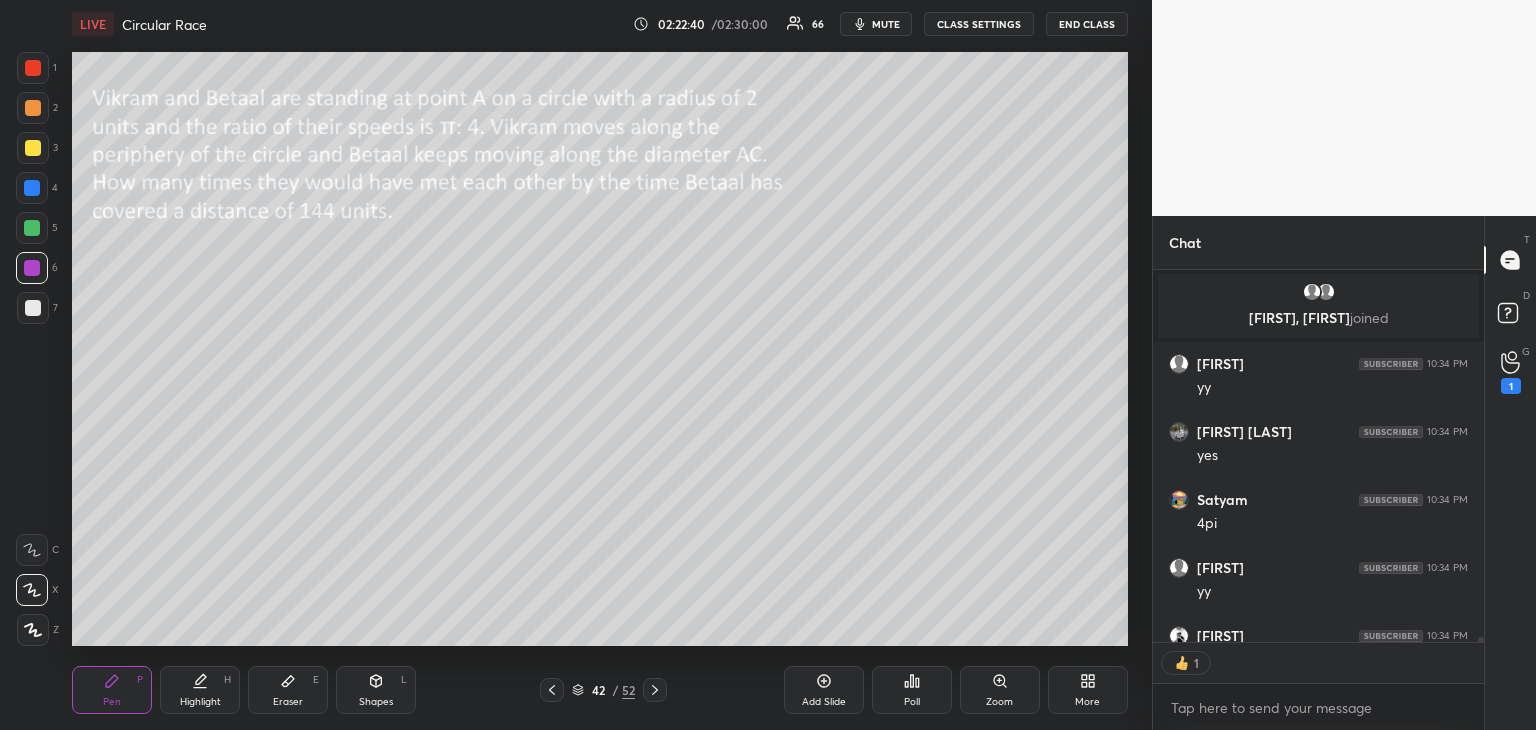 click at bounding box center (33, 308) 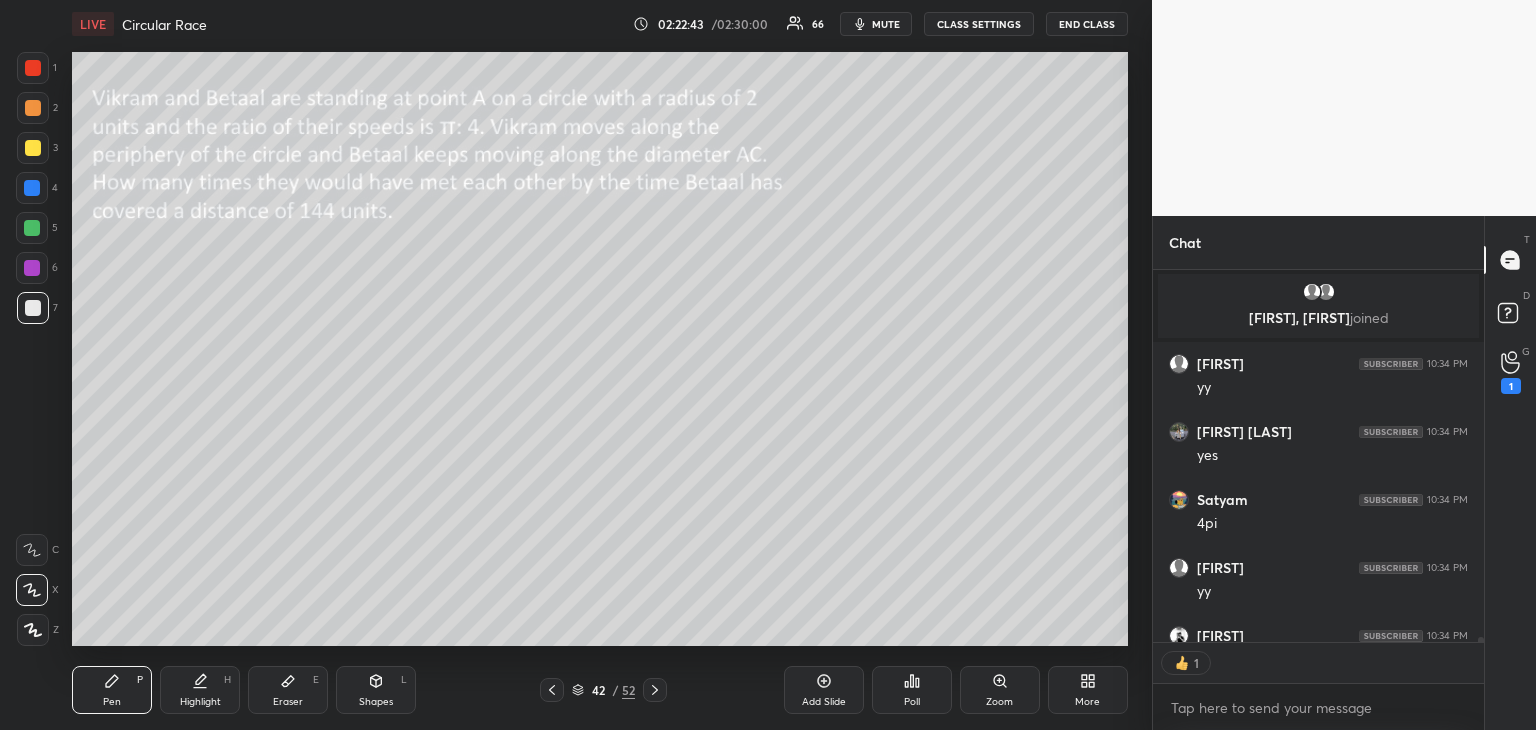 click on "Eraser" at bounding box center (288, 702) 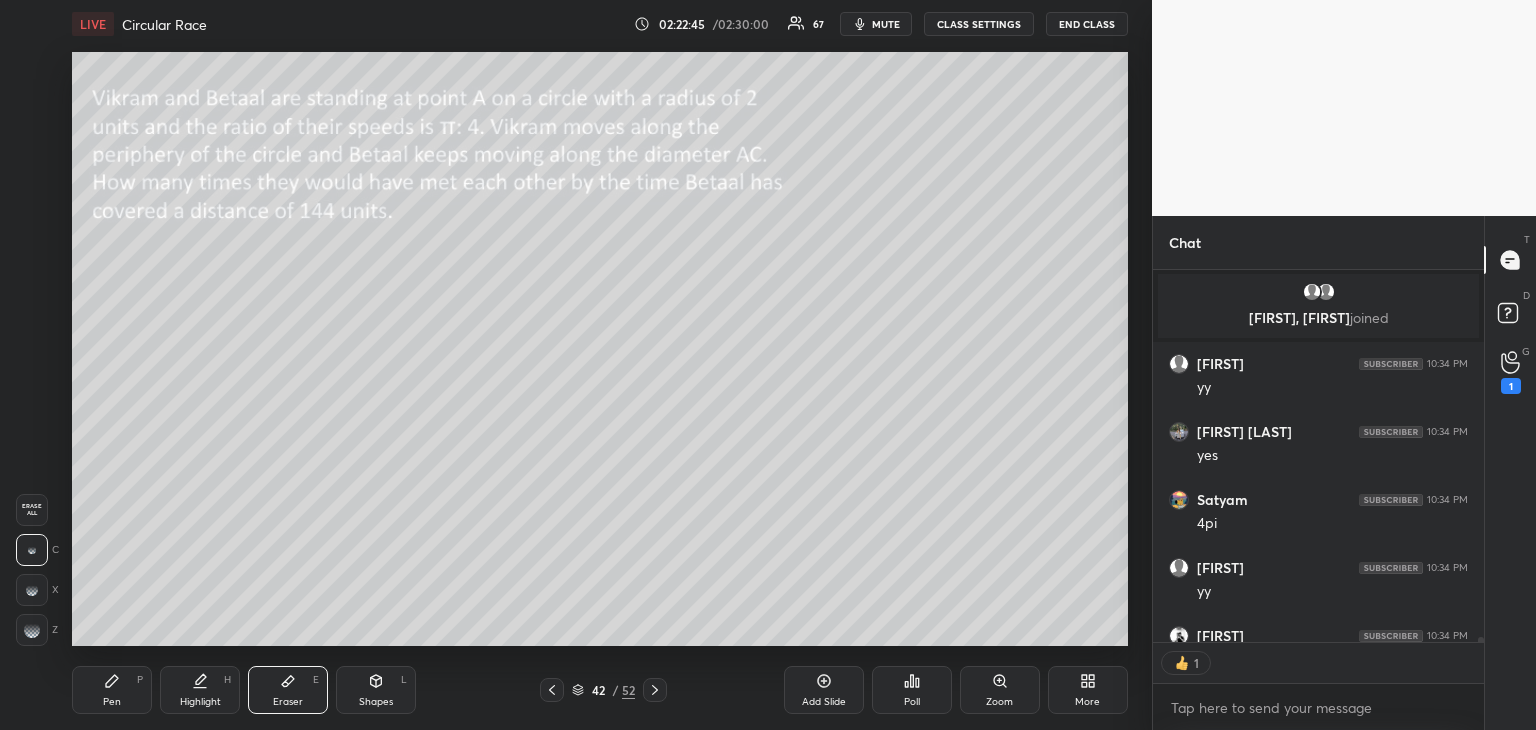 click 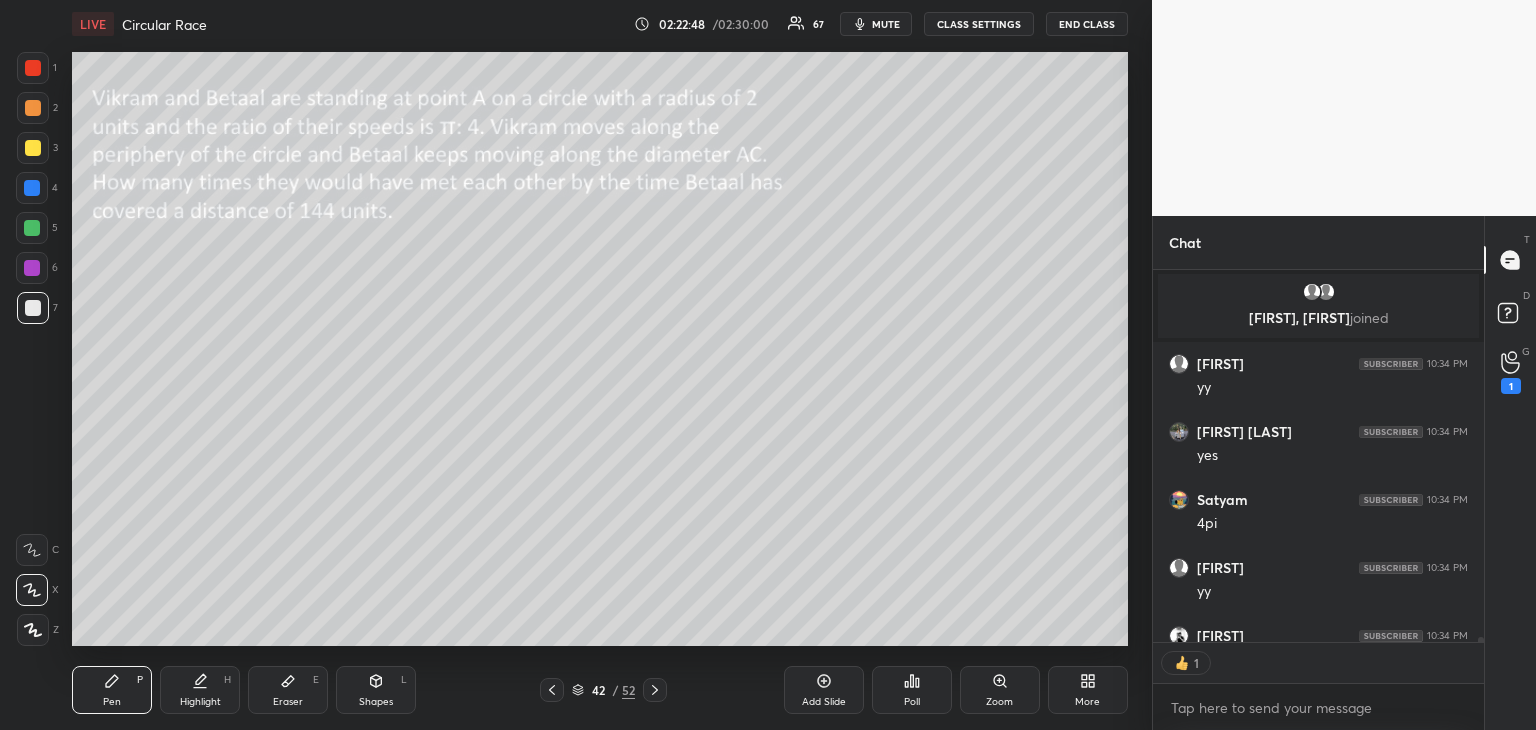 scroll, scrollTop: 5, scrollLeft: 6, axis: both 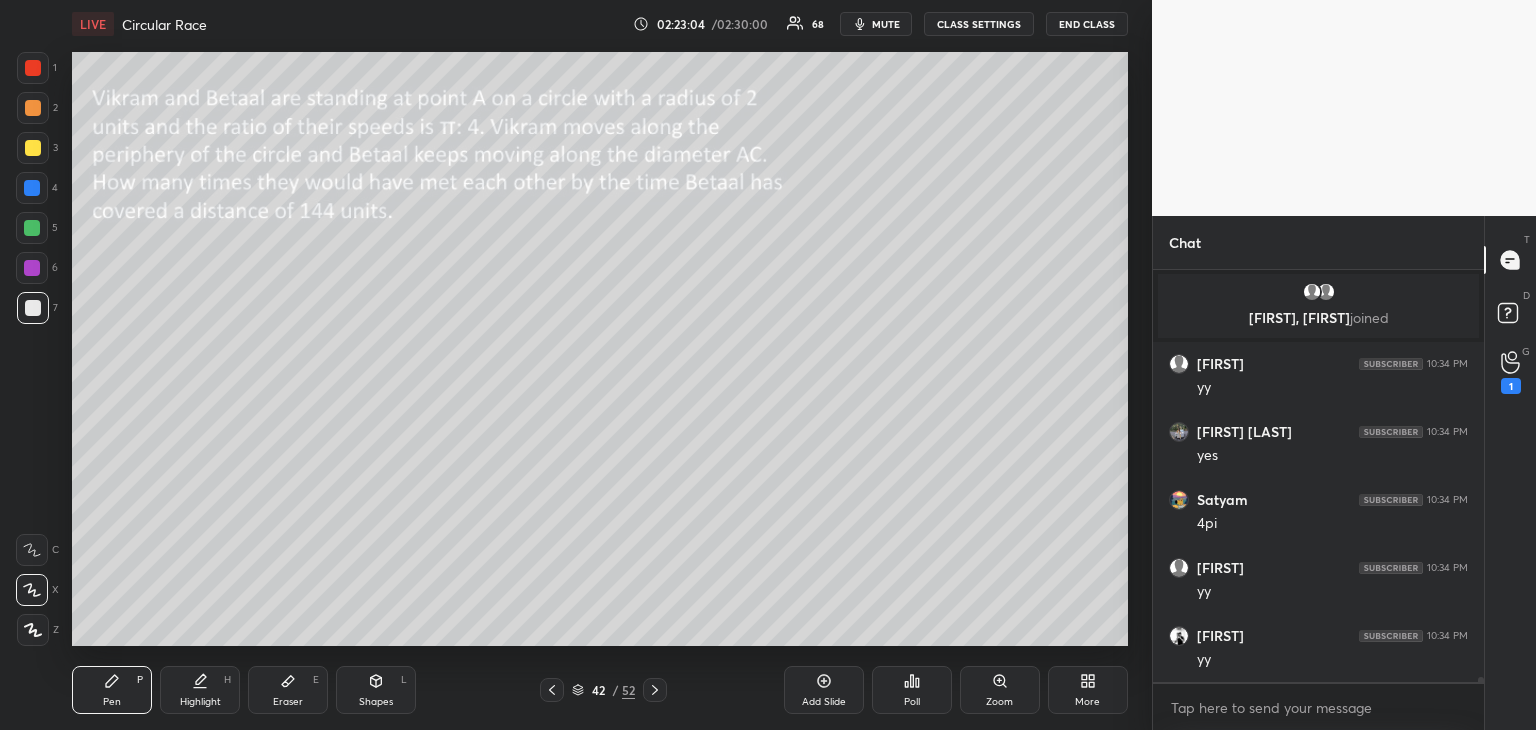 click 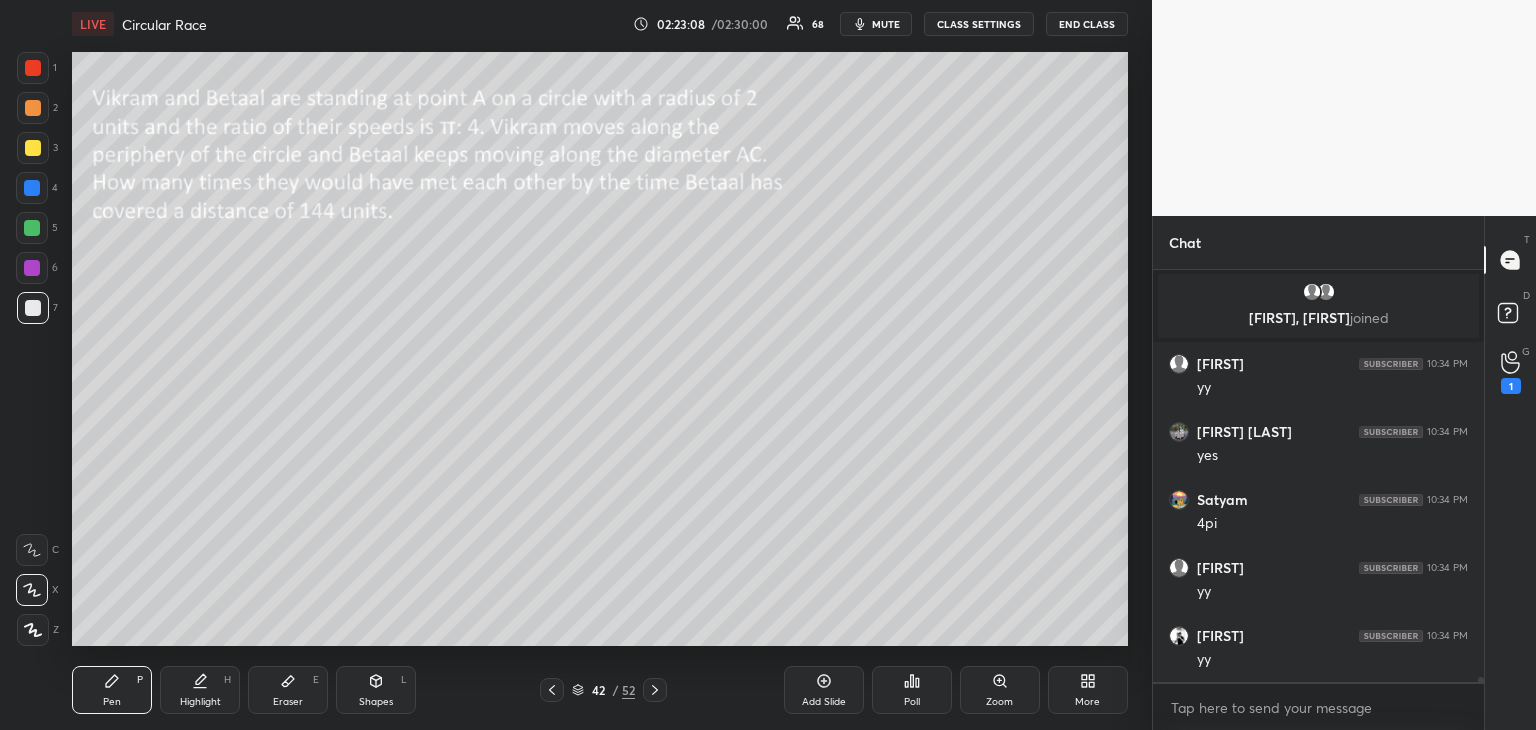 click at bounding box center [33, 308] 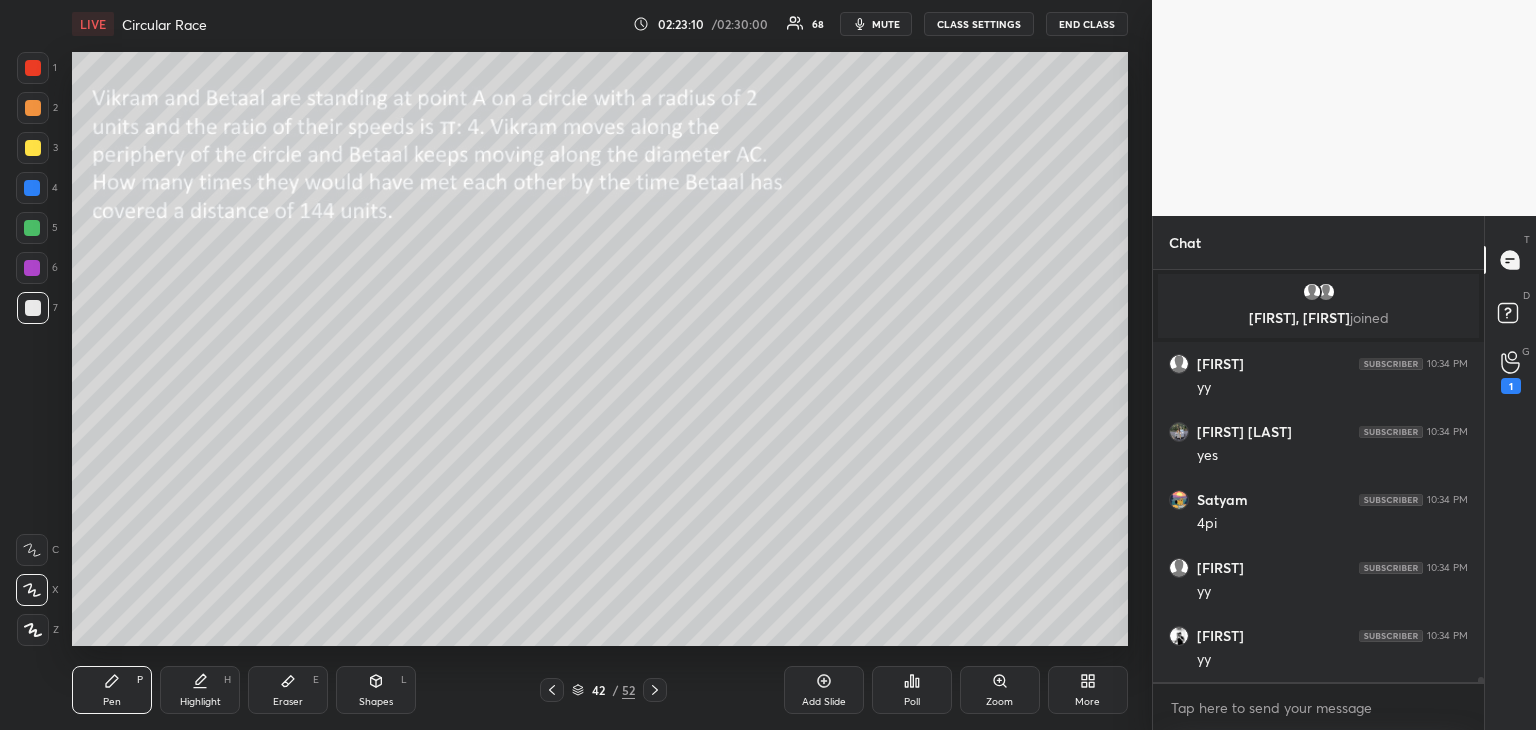 click at bounding box center (32, 268) 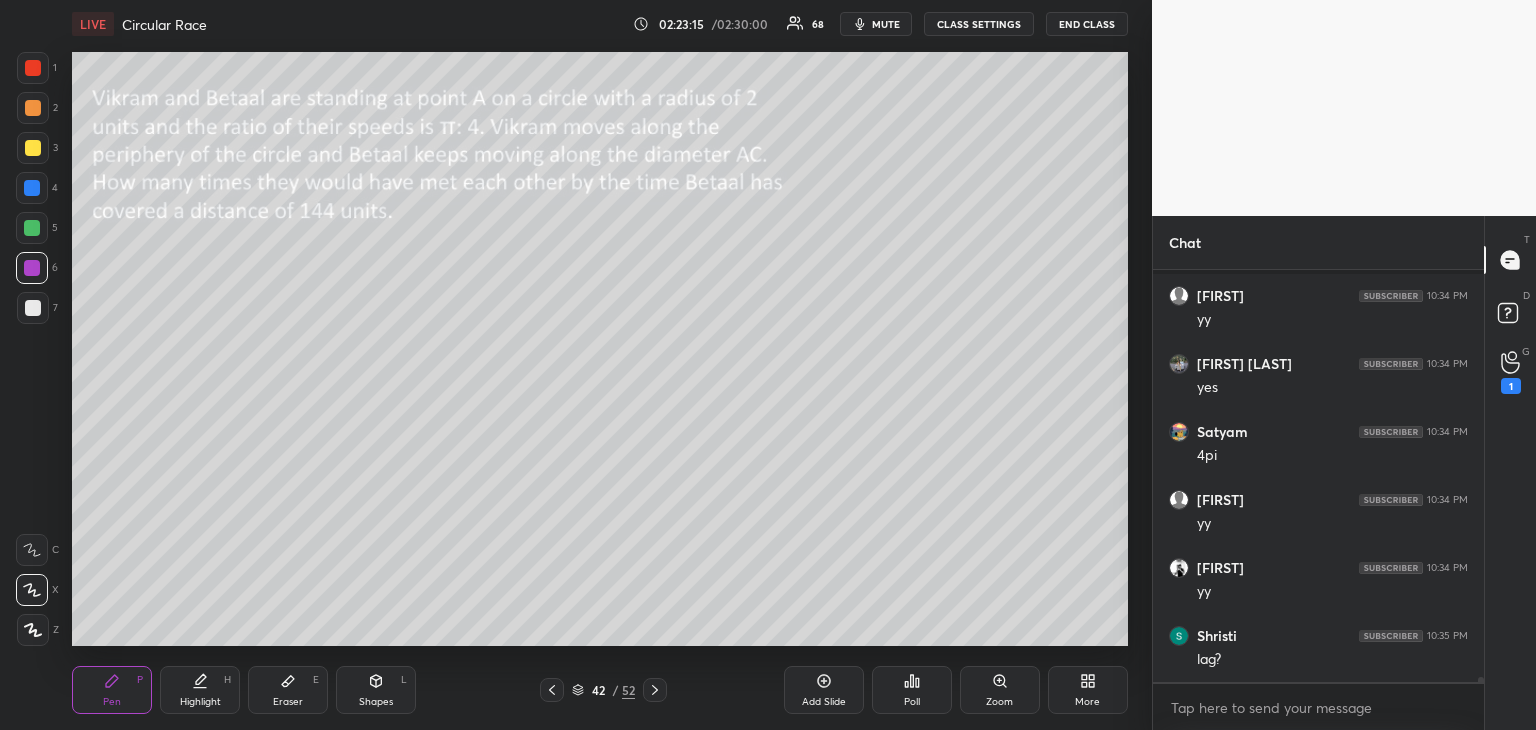 scroll, scrollTop: 32944, scrollLeft: 0, axis: vertical 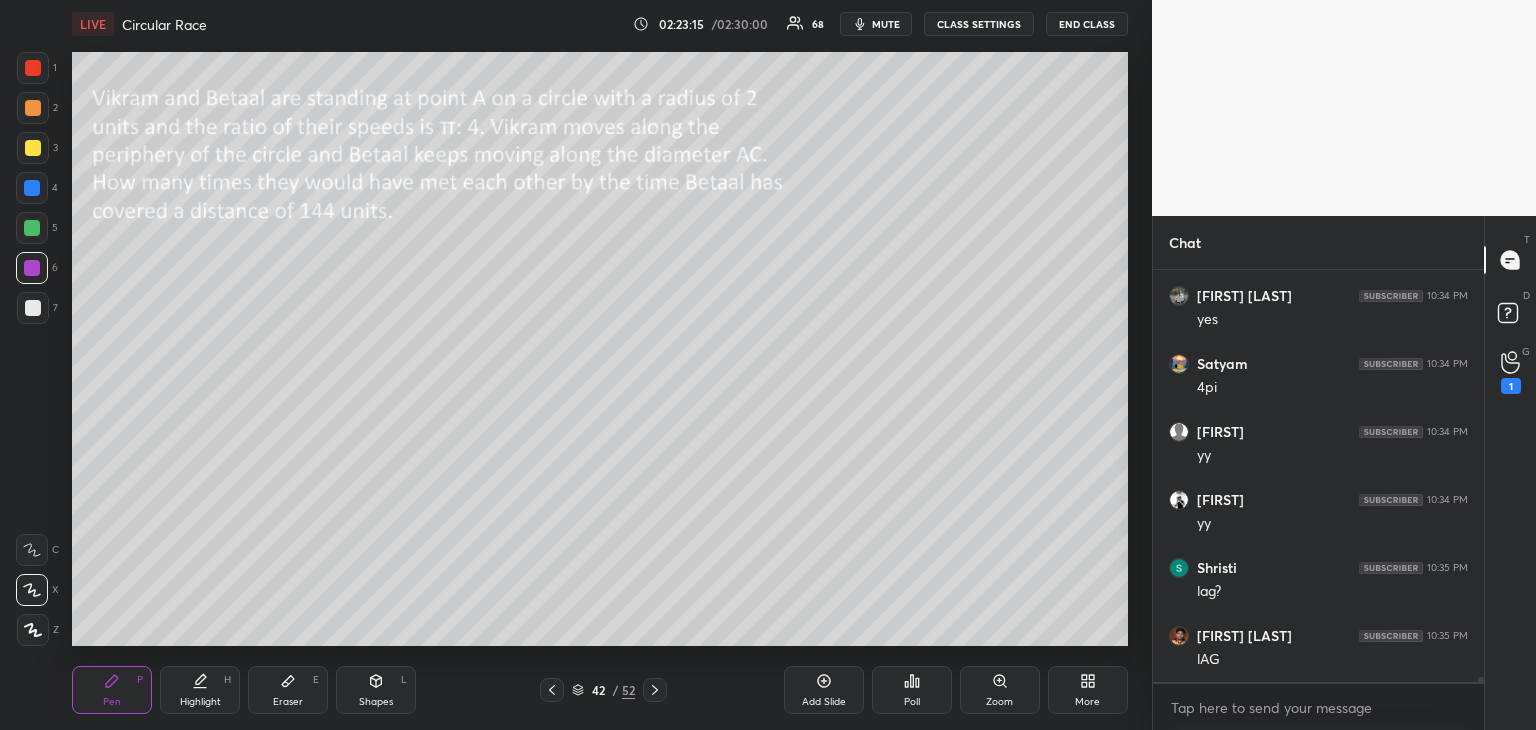 click at bounding box center (32, 228) 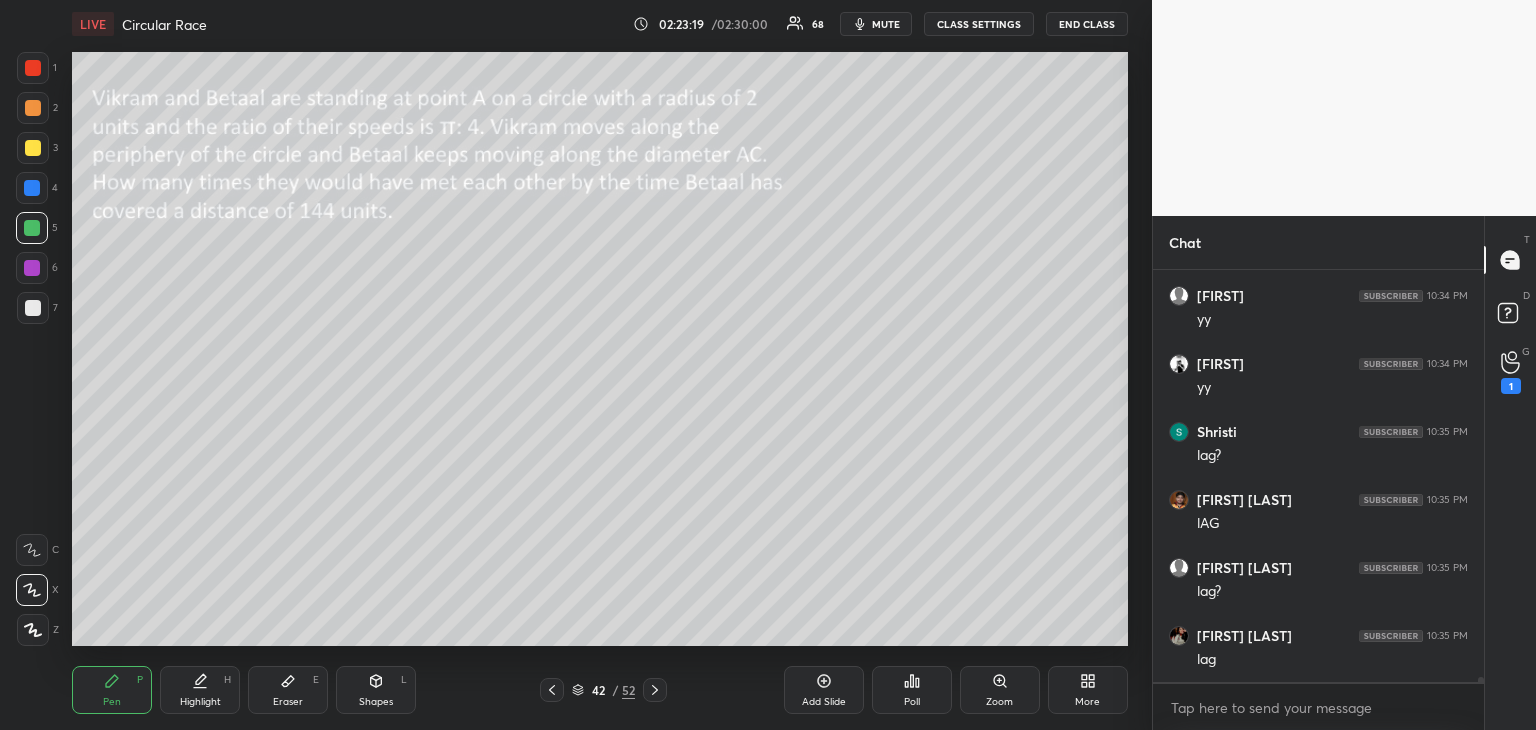 scroll, scrollTop: 33216, scrollLeft: 0, axis: vertical 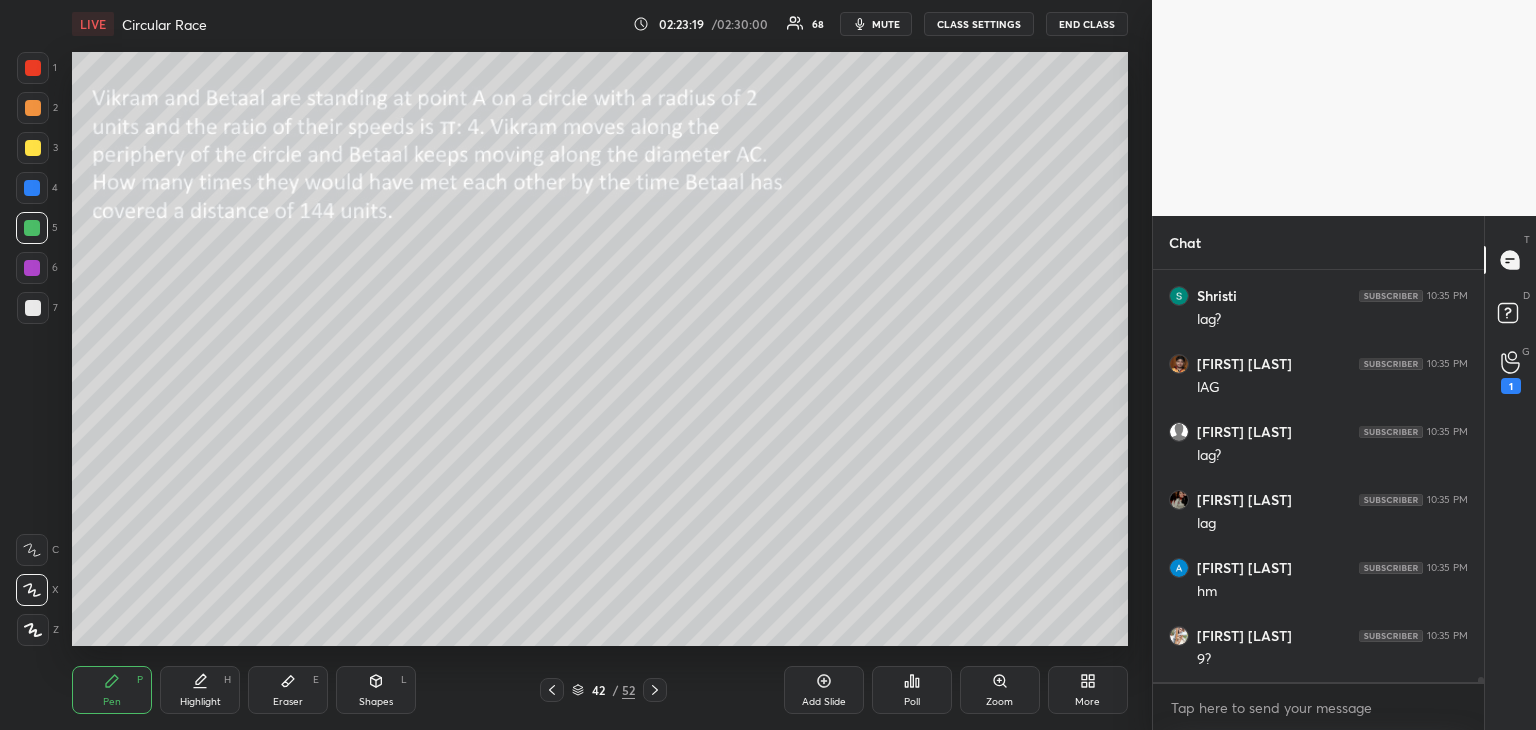 click at bounding box center (32, 268) 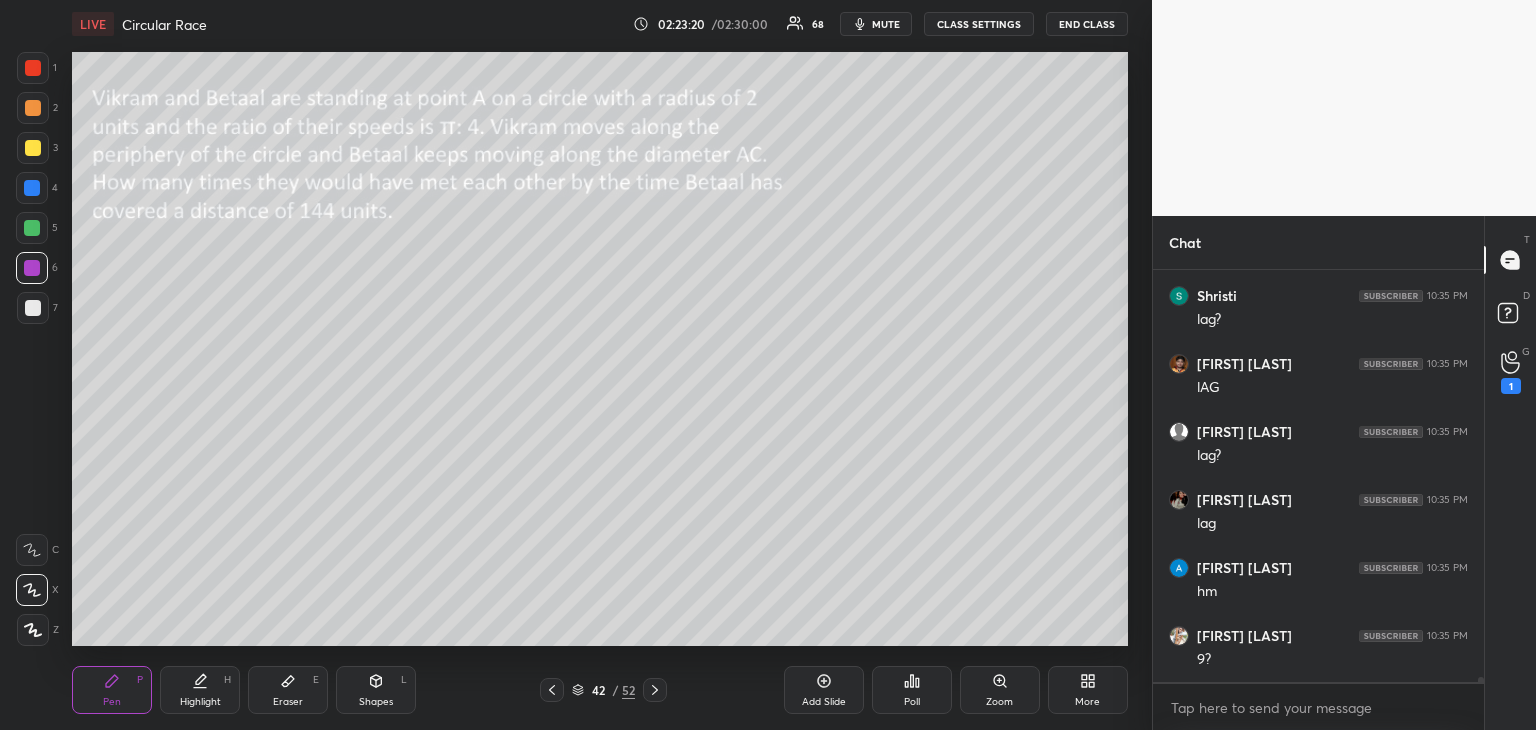 scroll, scrollTop: 33352, scrollLeft: 0, axis: vertical 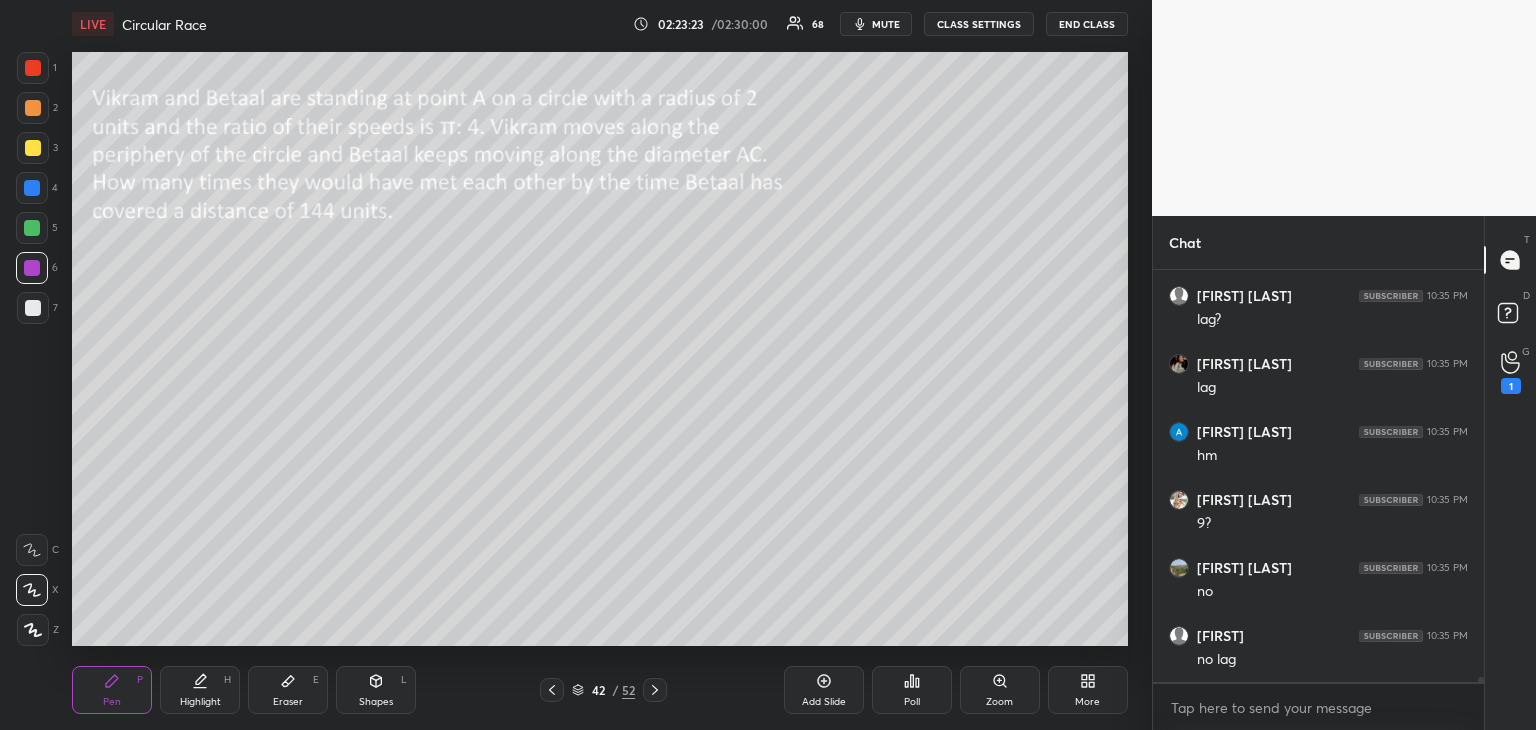 click at bounding box center (32, 228) 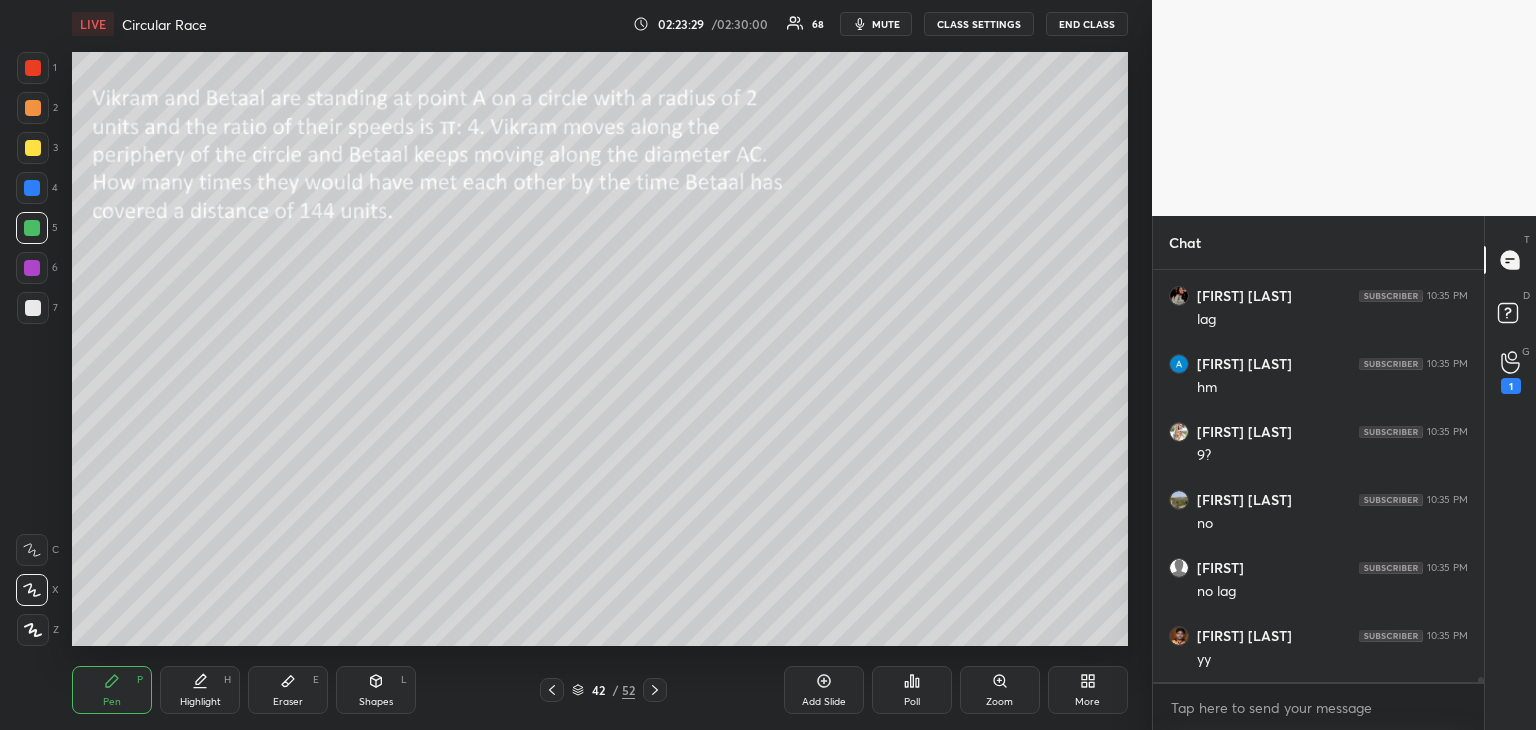 scroll, scrollTop: 33488, scrollLeft: 0, axis: vertical 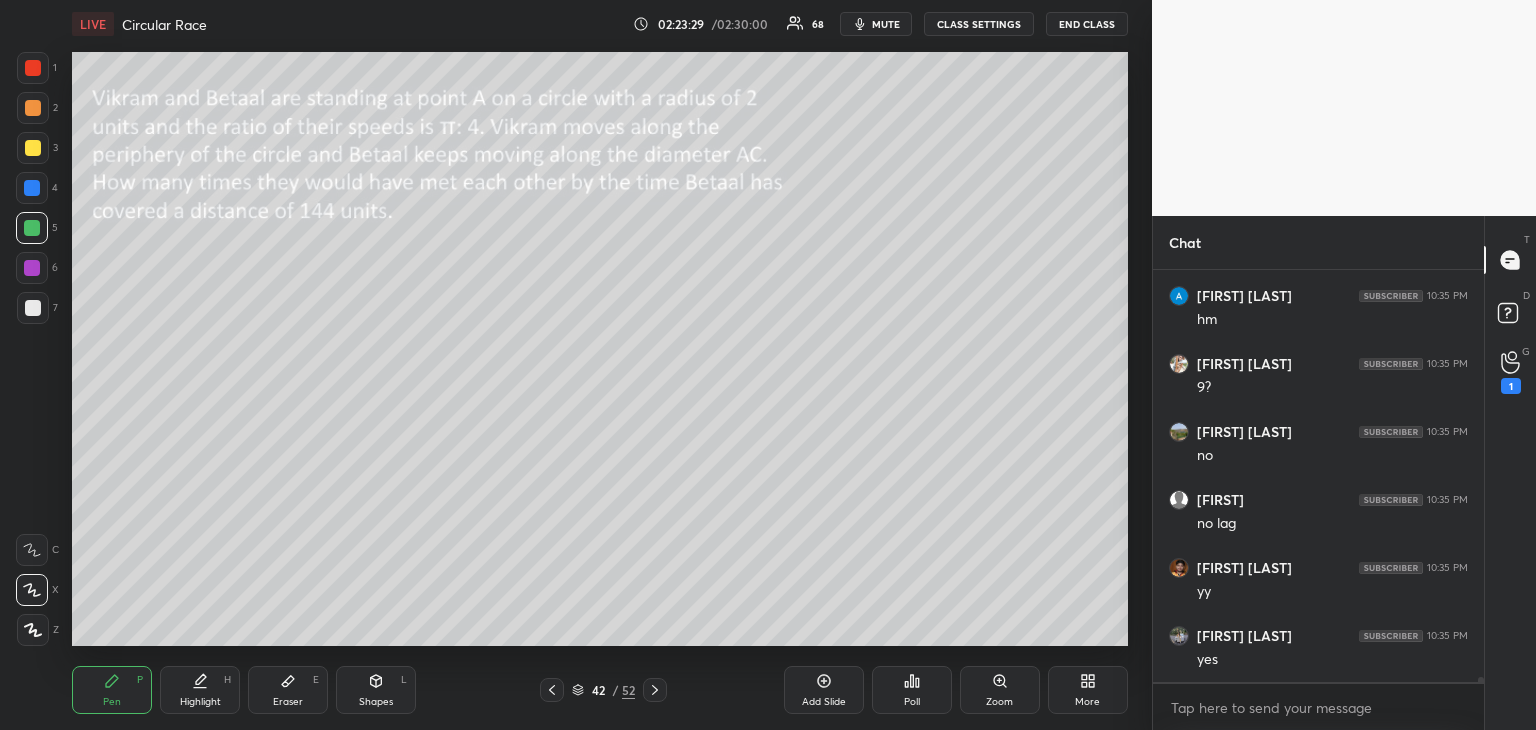 click at bounding box center (33, 308) 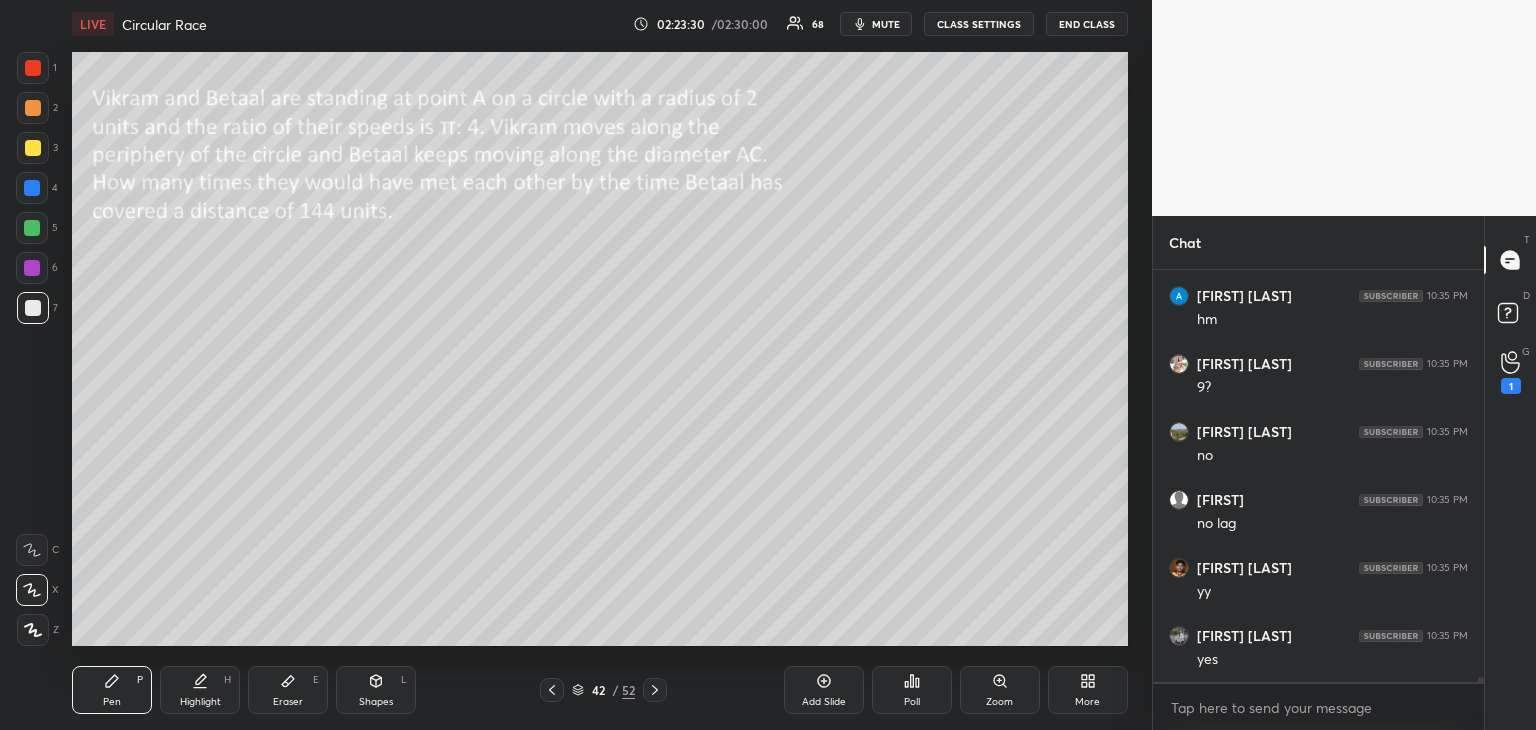 click at bounding box center (32, 268) 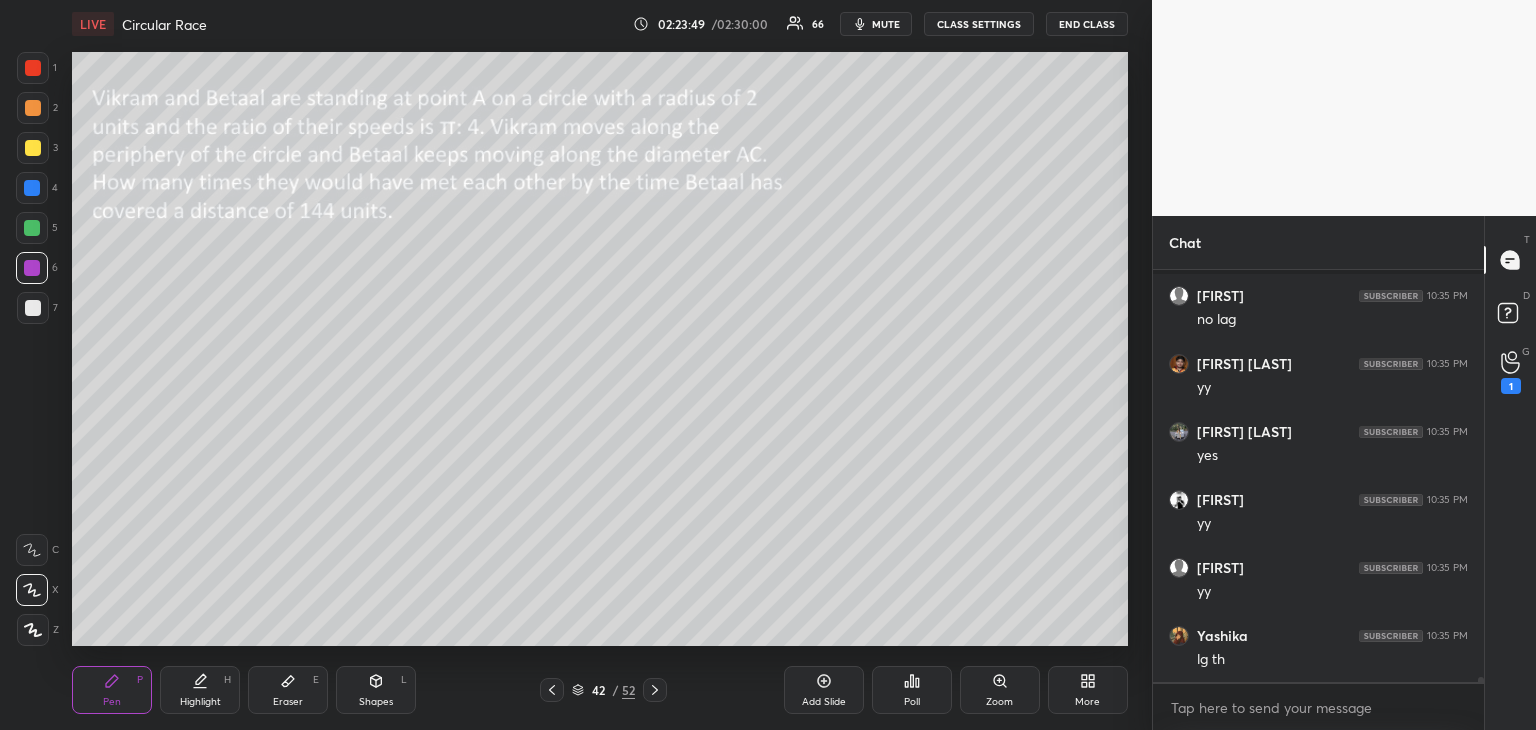 scroll, scrollTop: 33764, scrollLeft: 0, axis: vertical 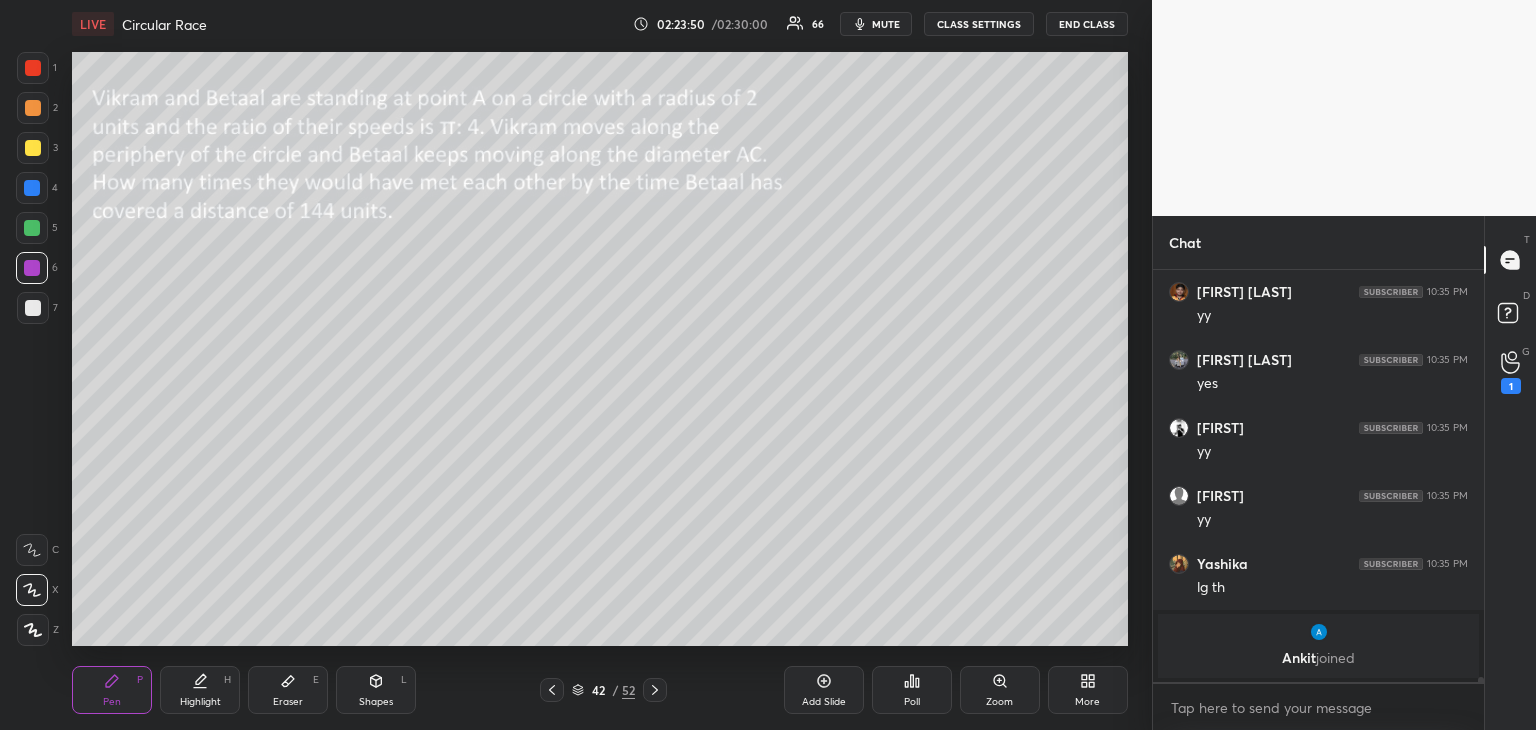 click on "Eraser E" at bounding box center (288, 690) 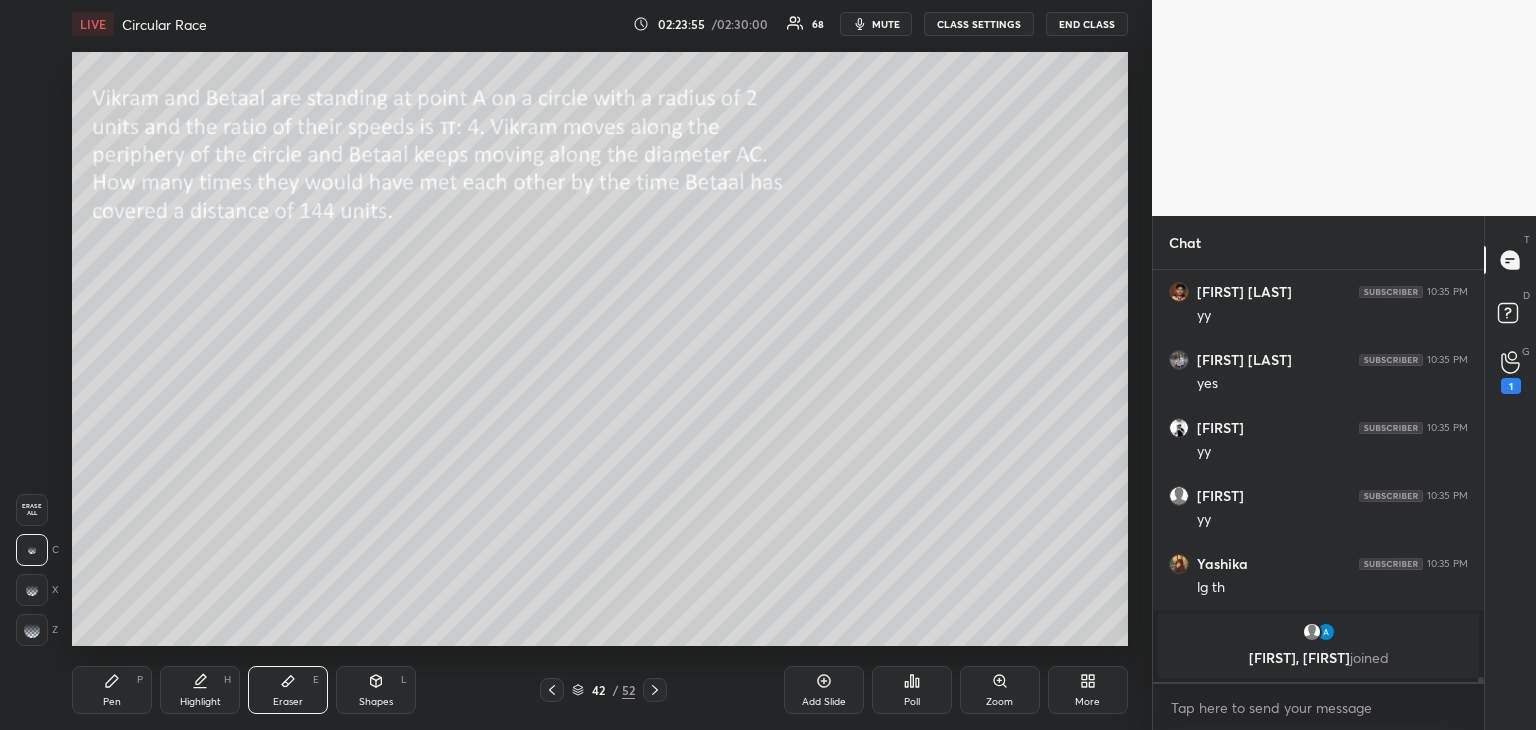 click 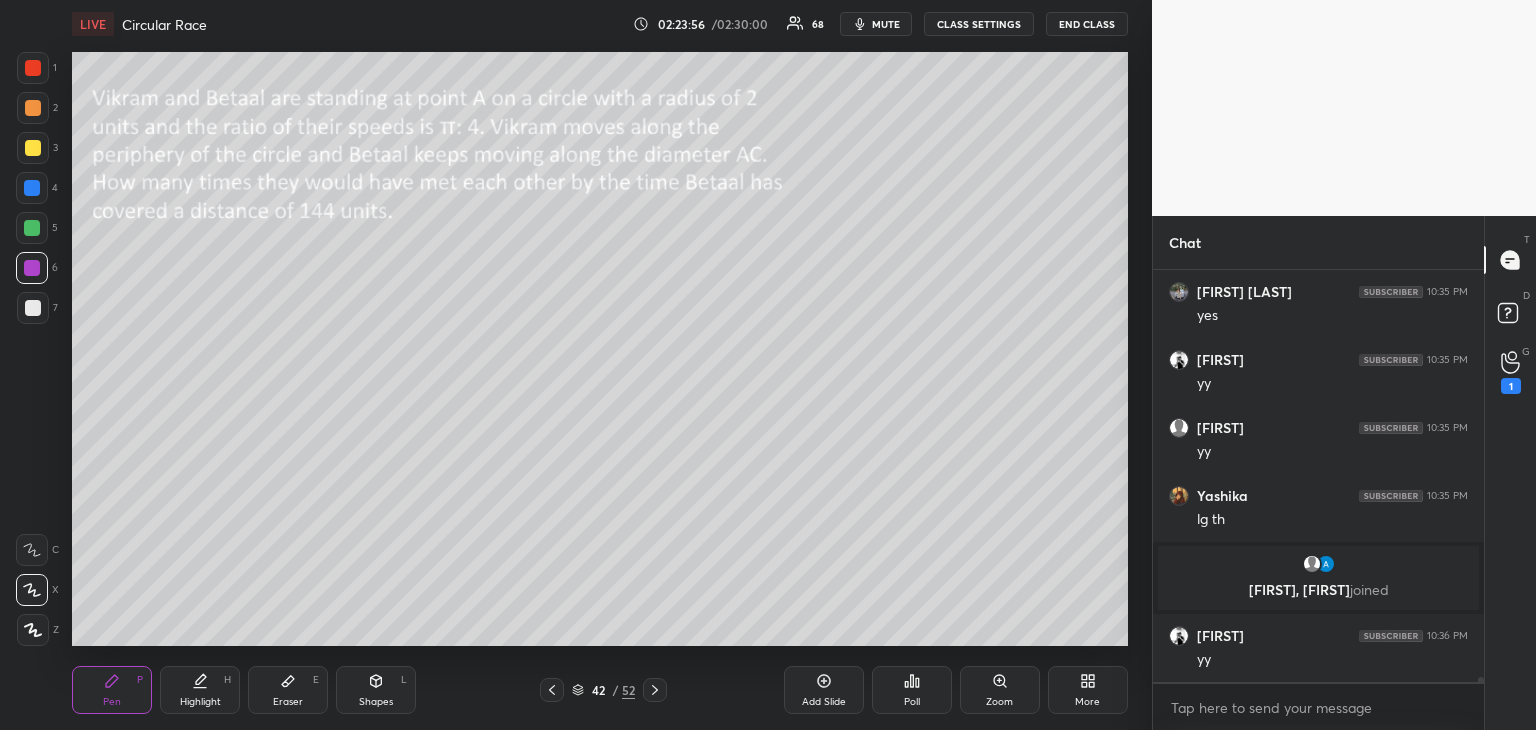 click at bounding box center [32, 228] 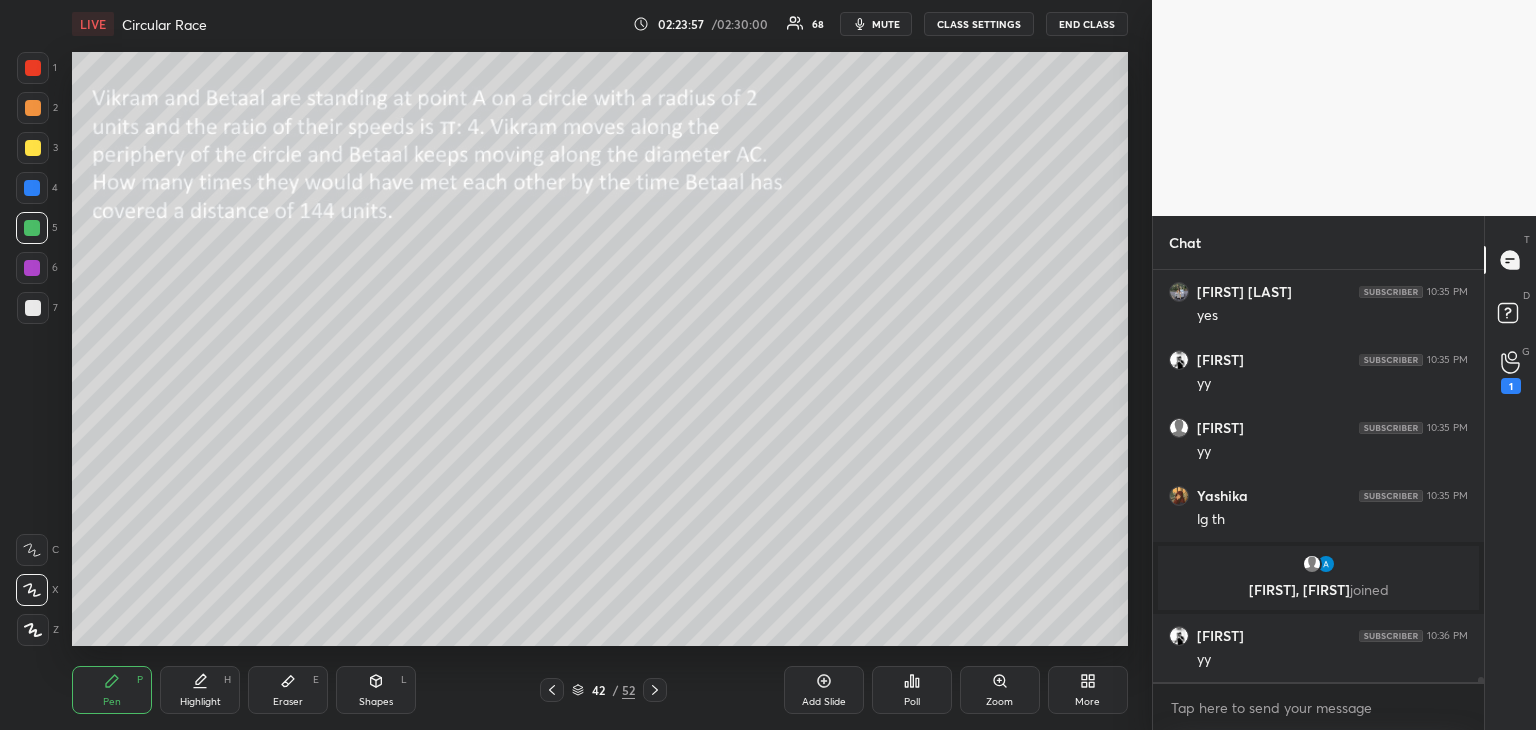 scroll, scrollTop: 32852, scrollLeft: 0, axis: vertical 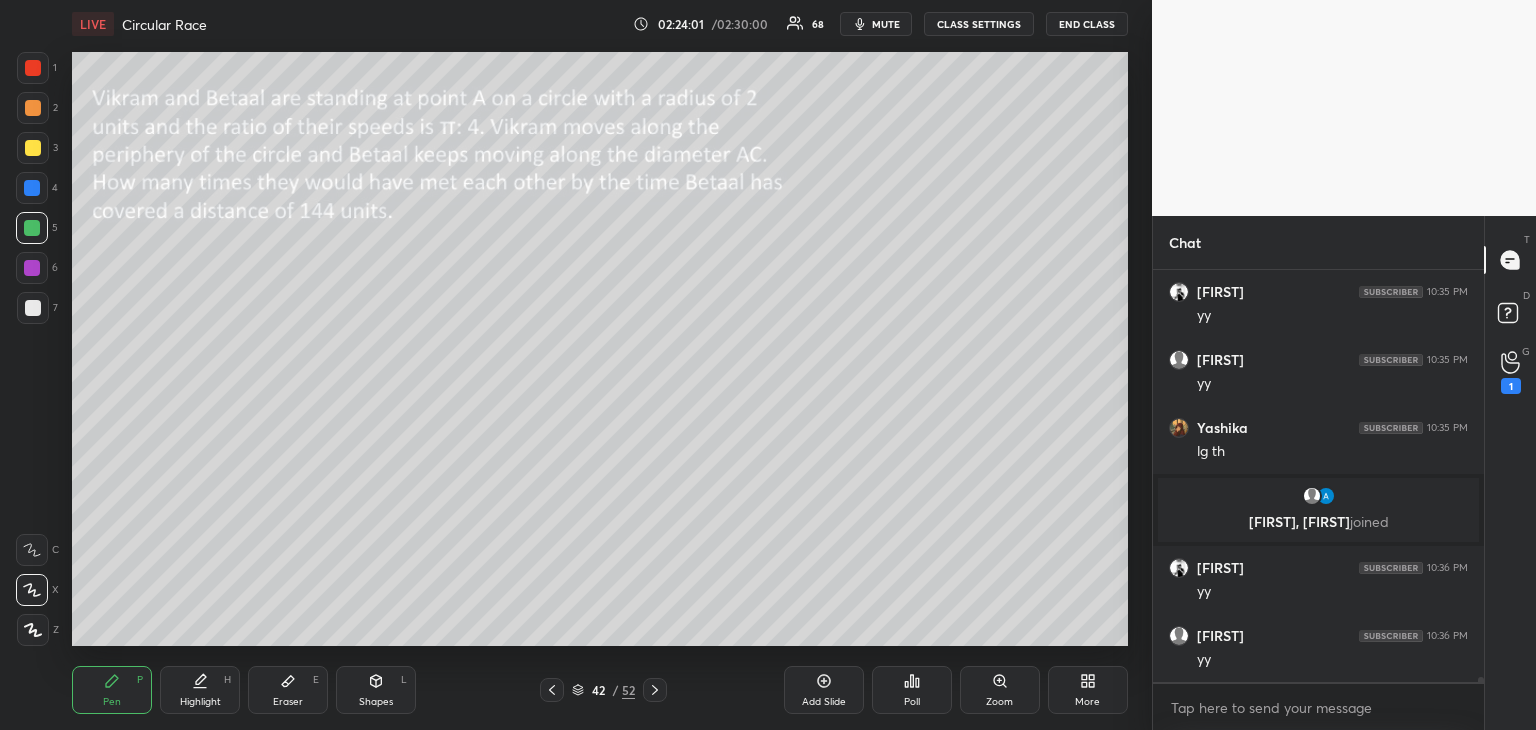 click on "Eraser E" at bounding box center (288, 690) 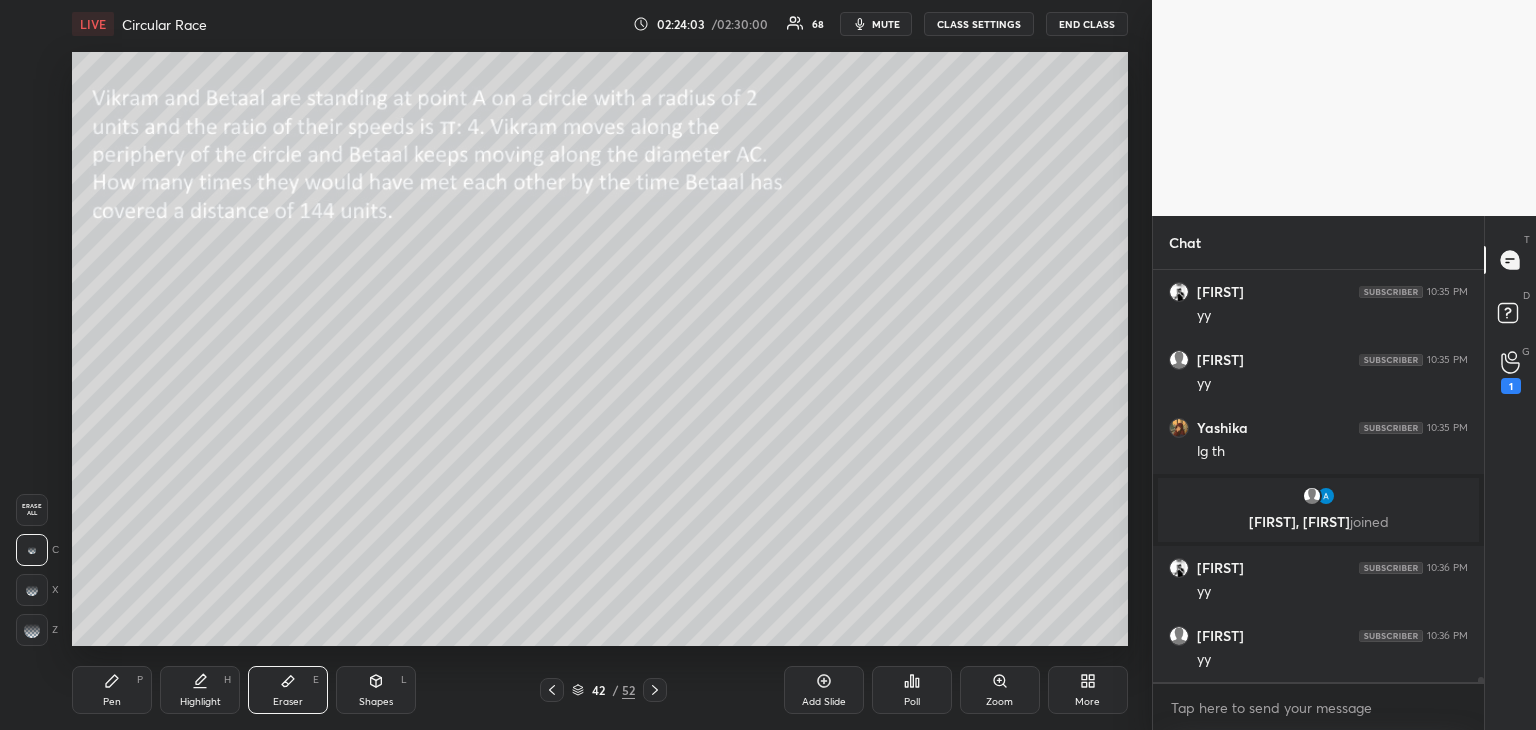 click 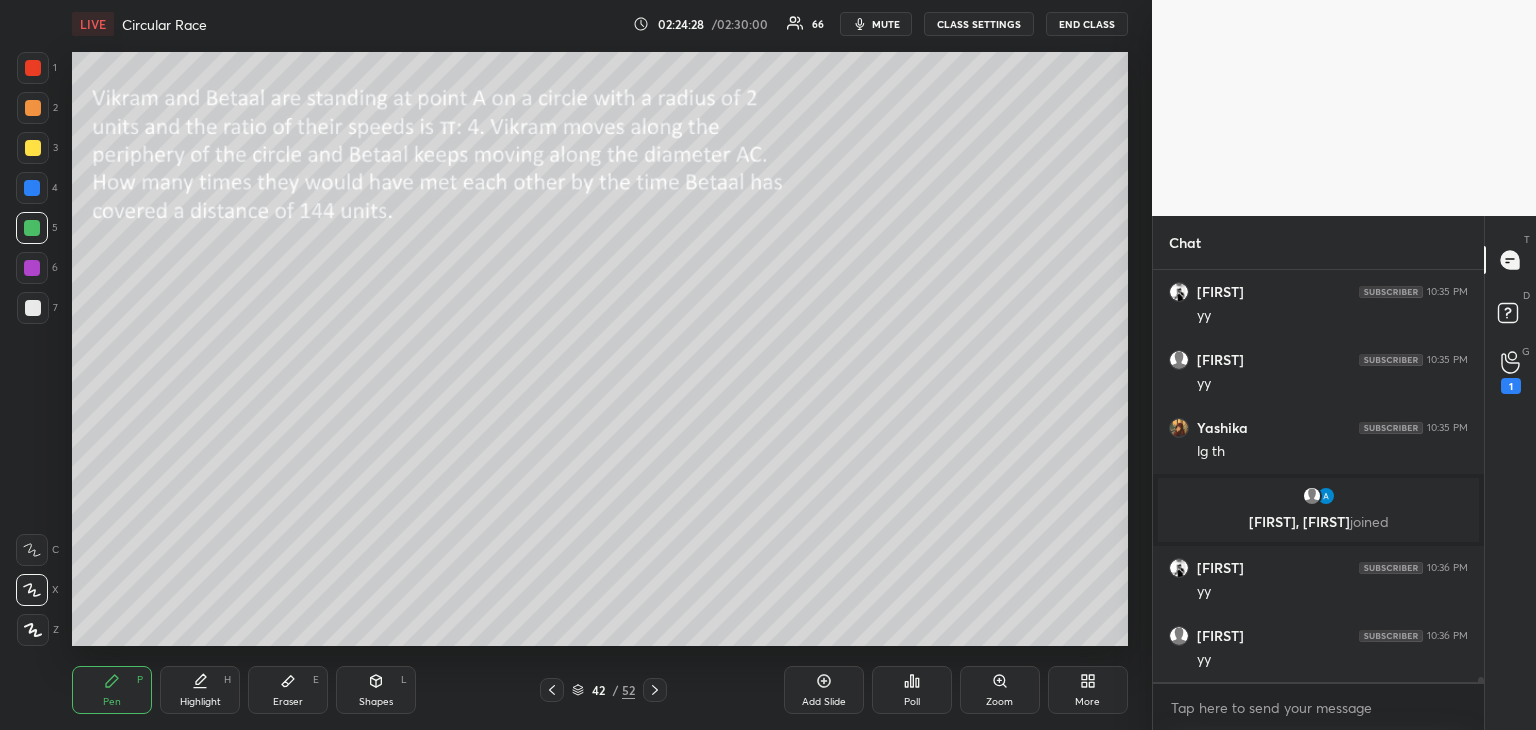 click at bounding box center (33, 68) 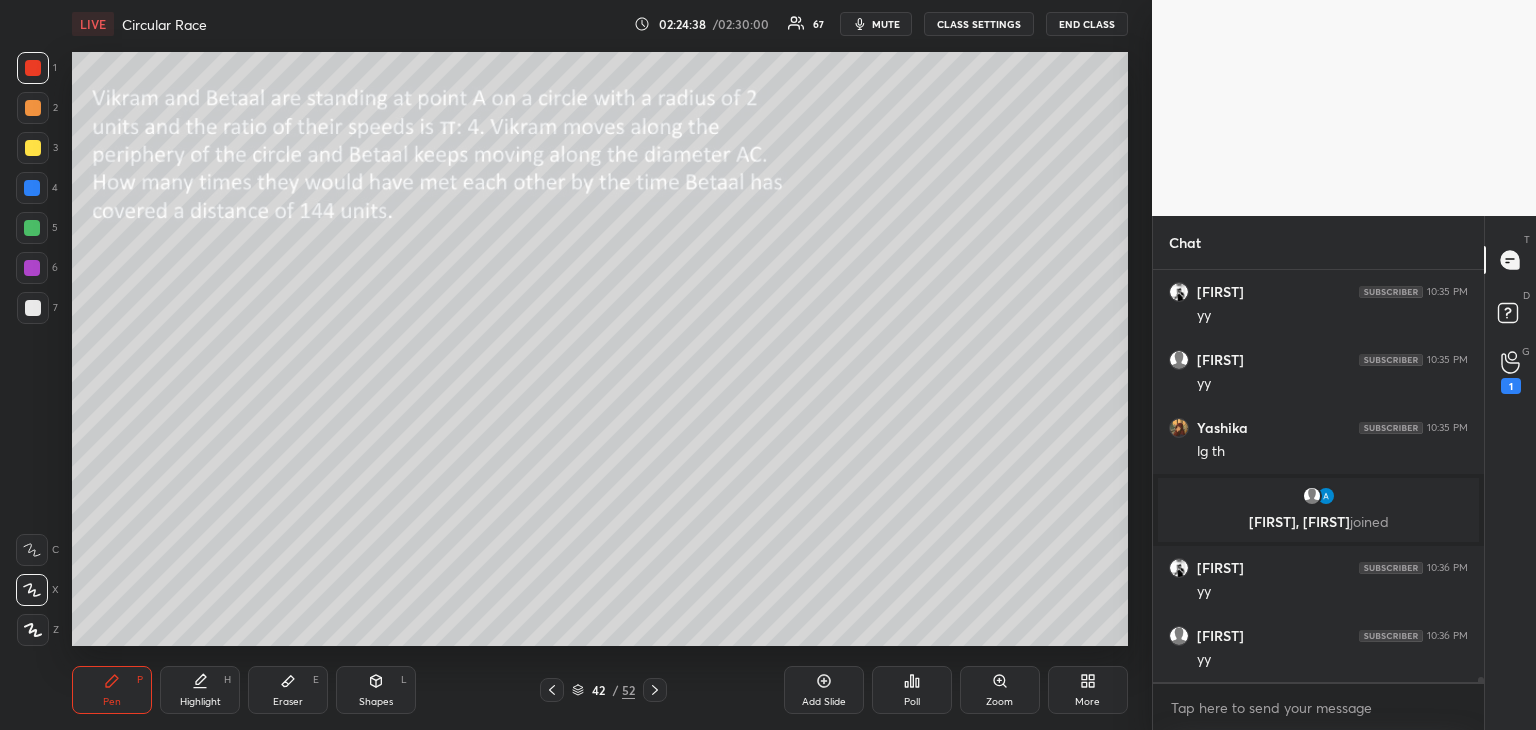 click at bounding box center [32, 268] 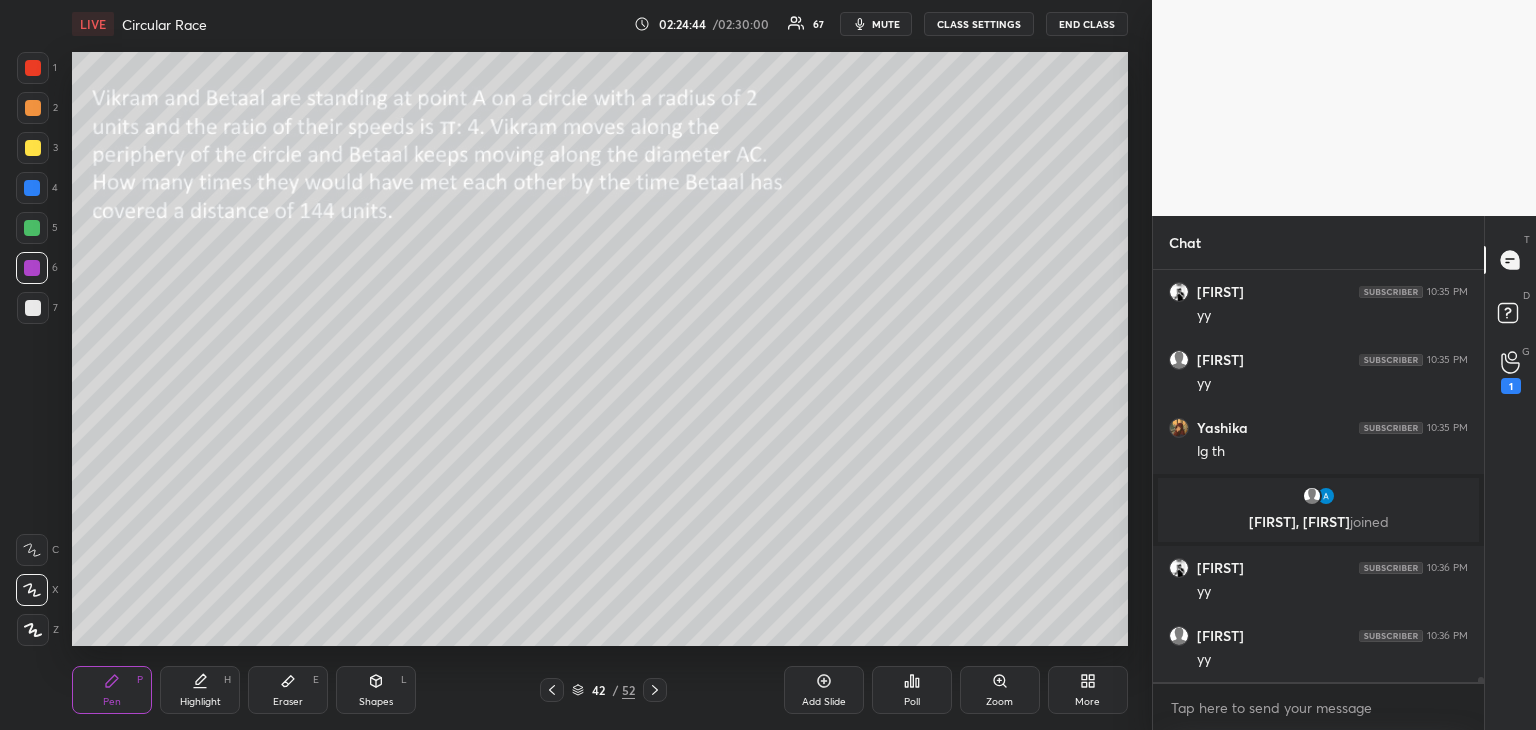 scroll, scrollTop: 32920, scrollLeft: 0, axis: vertical 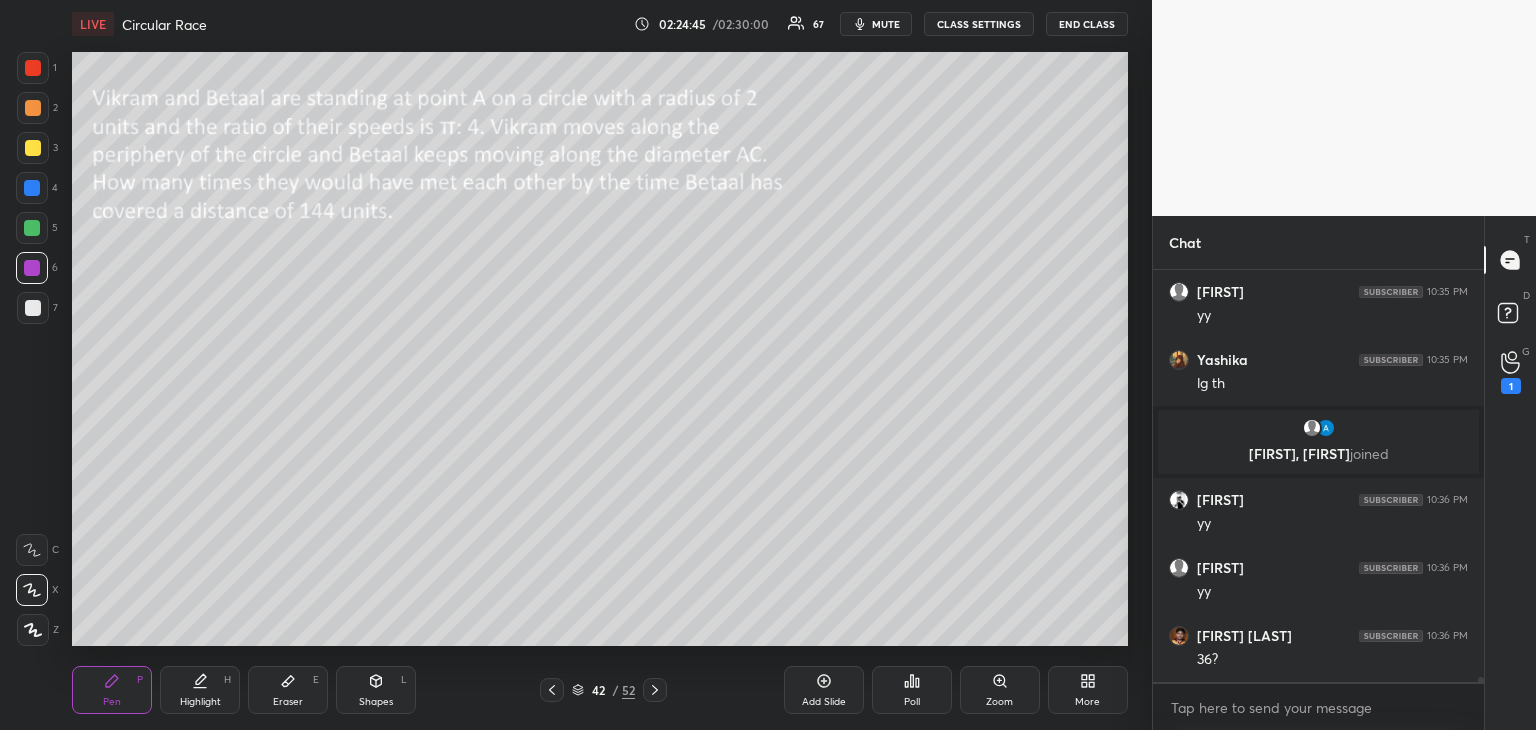 click at bounding box center (33, 308) 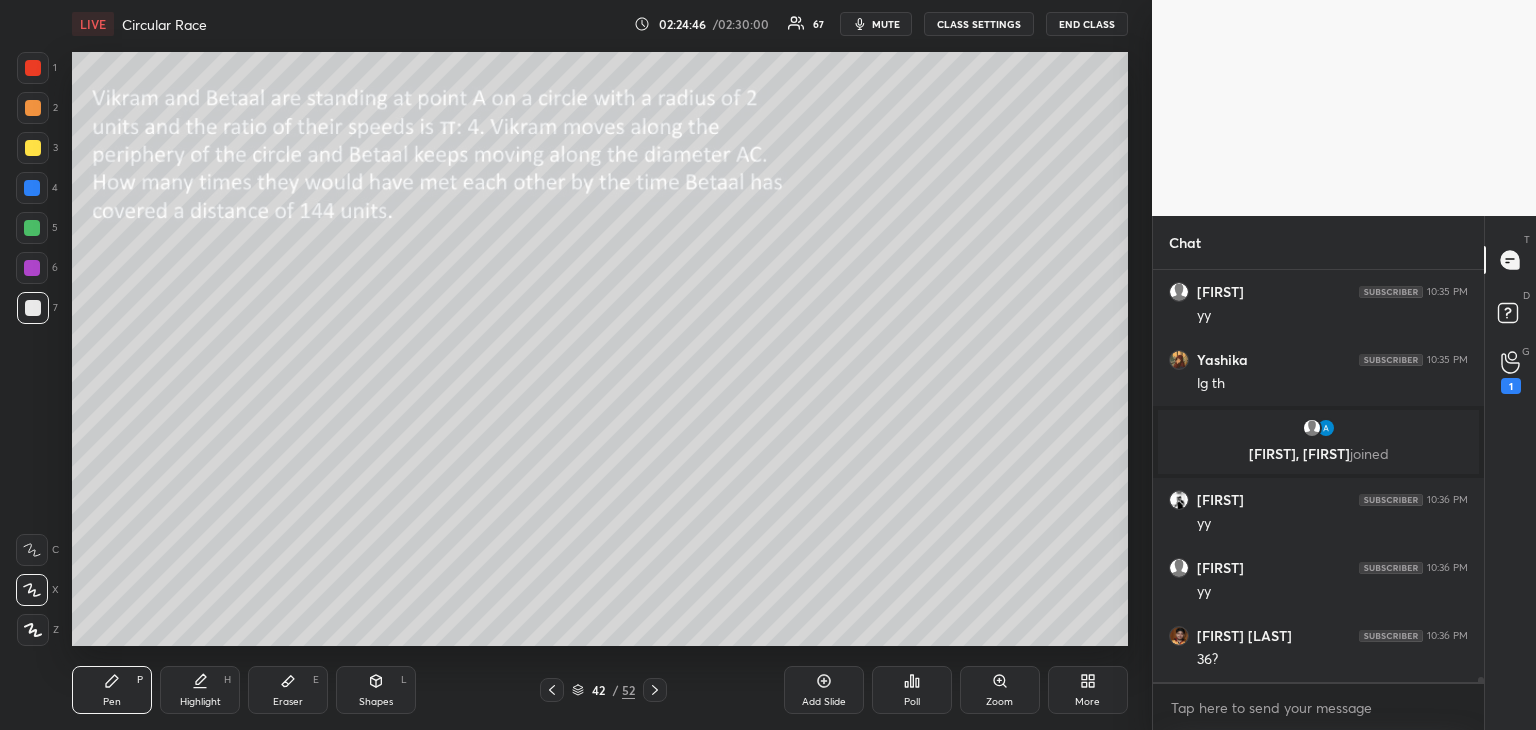 scroll, scrollTop: 32988, scrollLeft: 0, axis: vertical 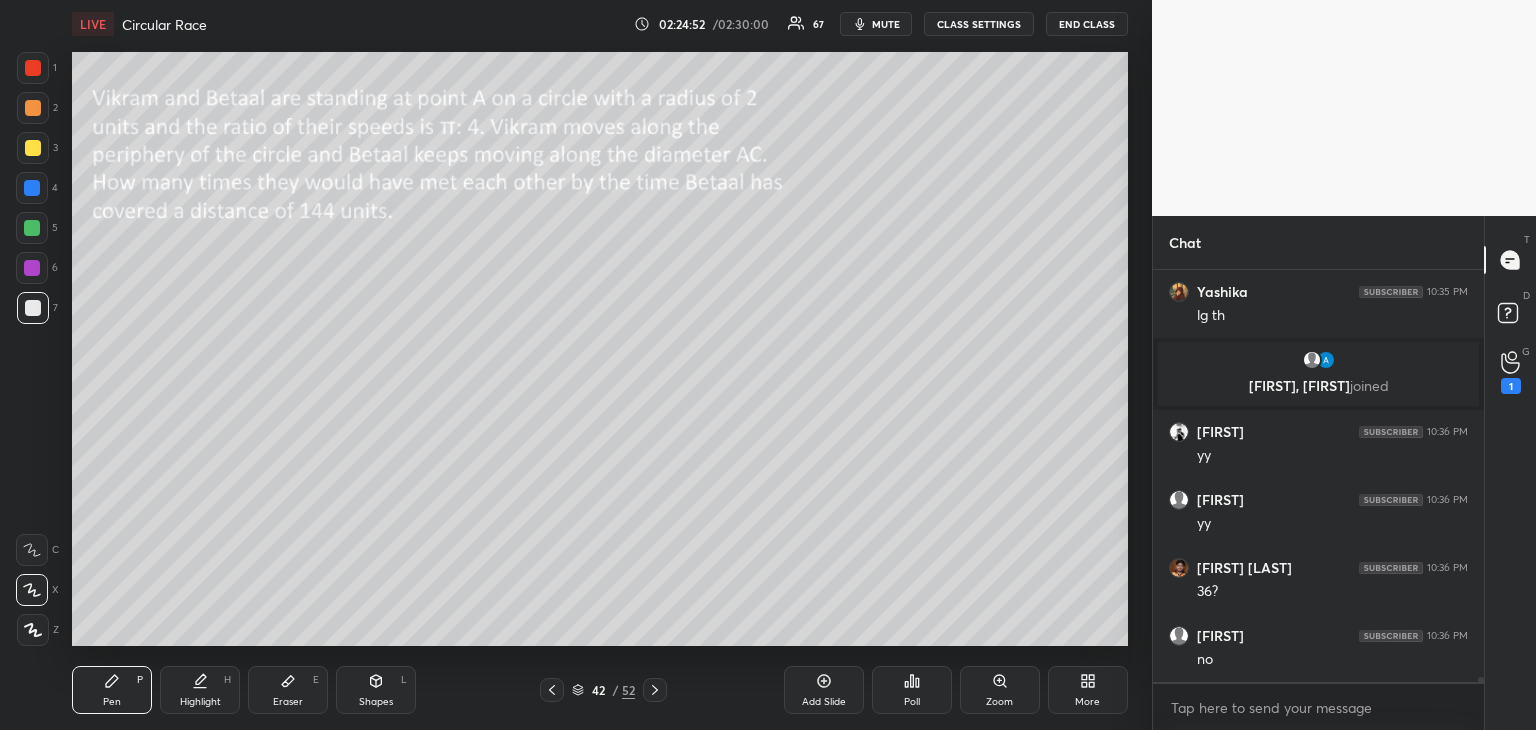 click at bounding box center (33, 148) 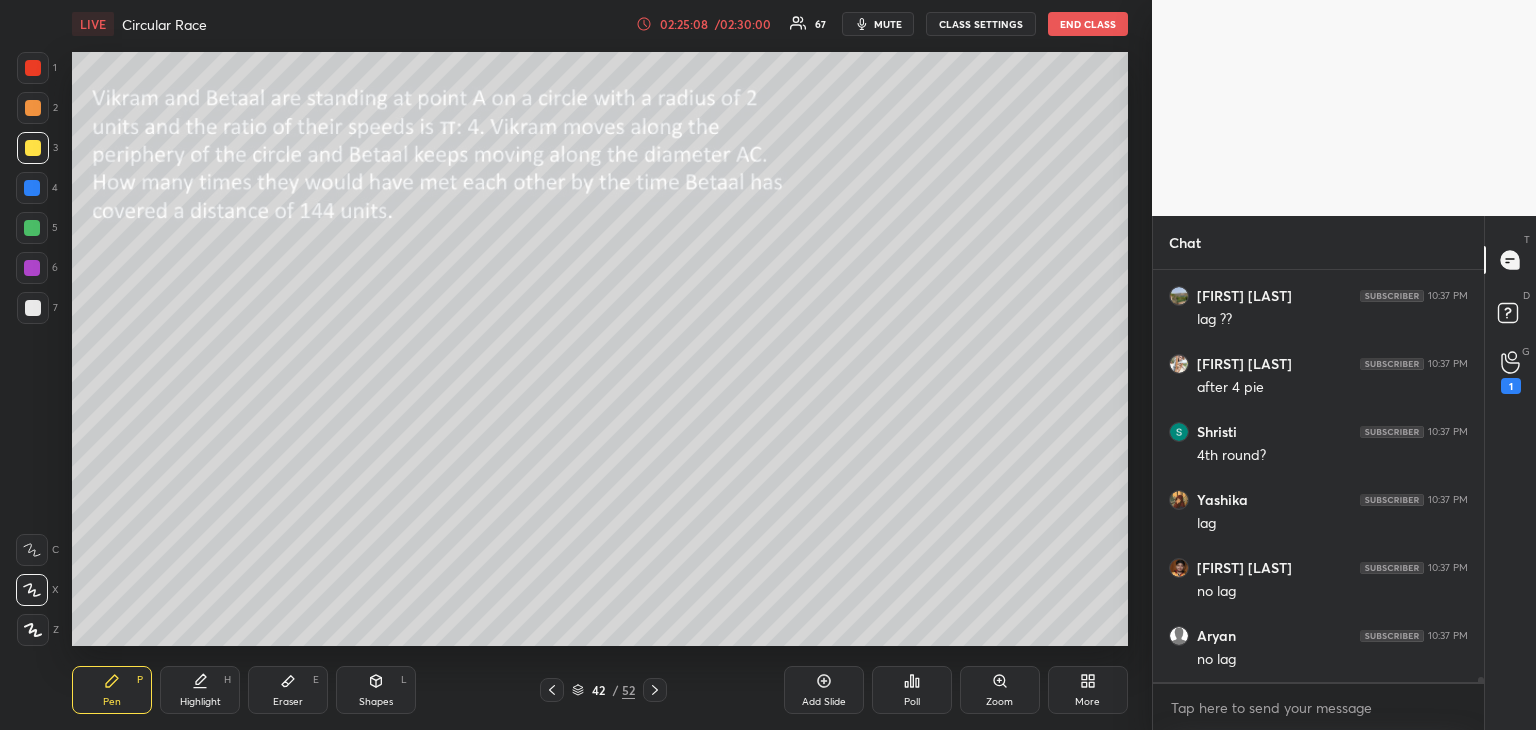 scroll, scrollTop: 33464, scrollLeft: 0, axis: vertical 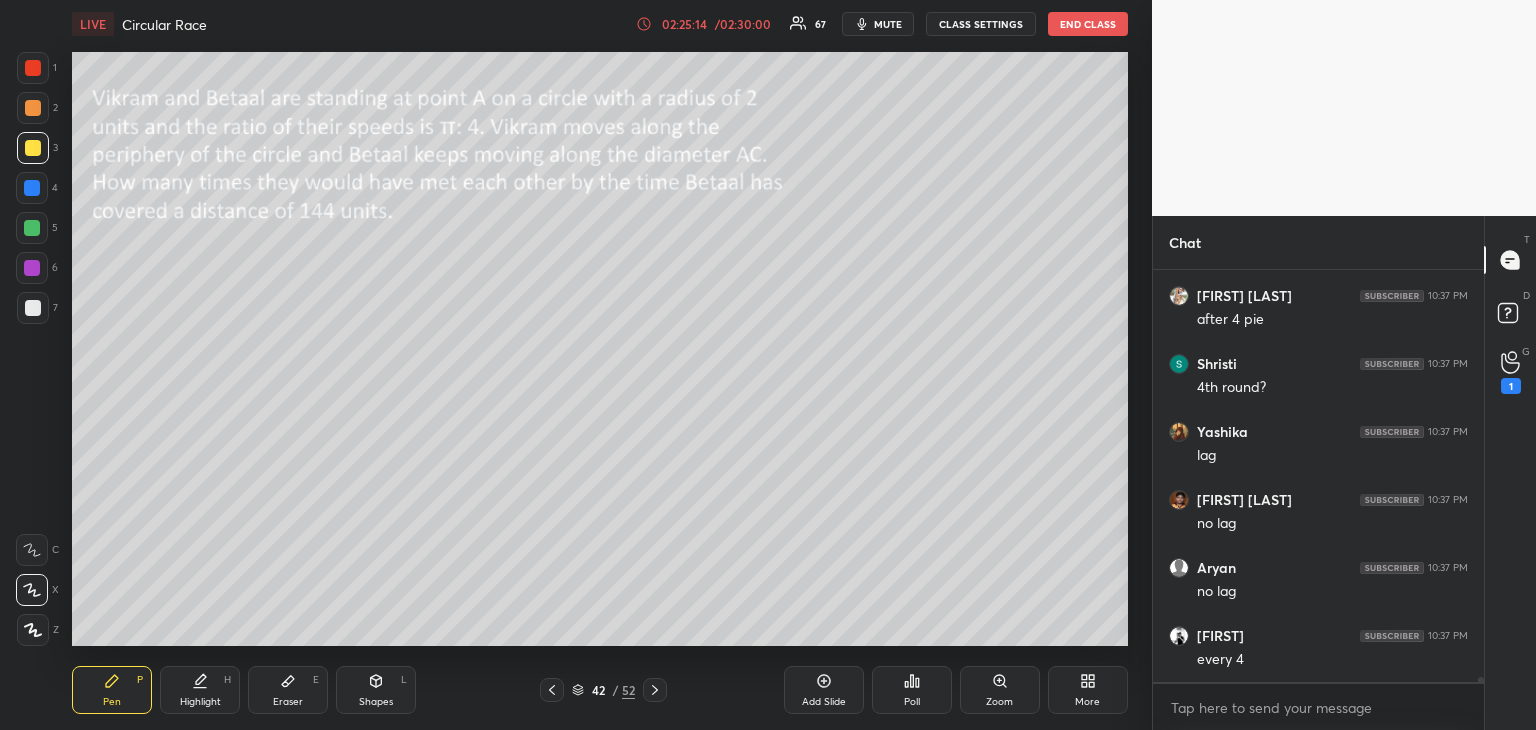 click 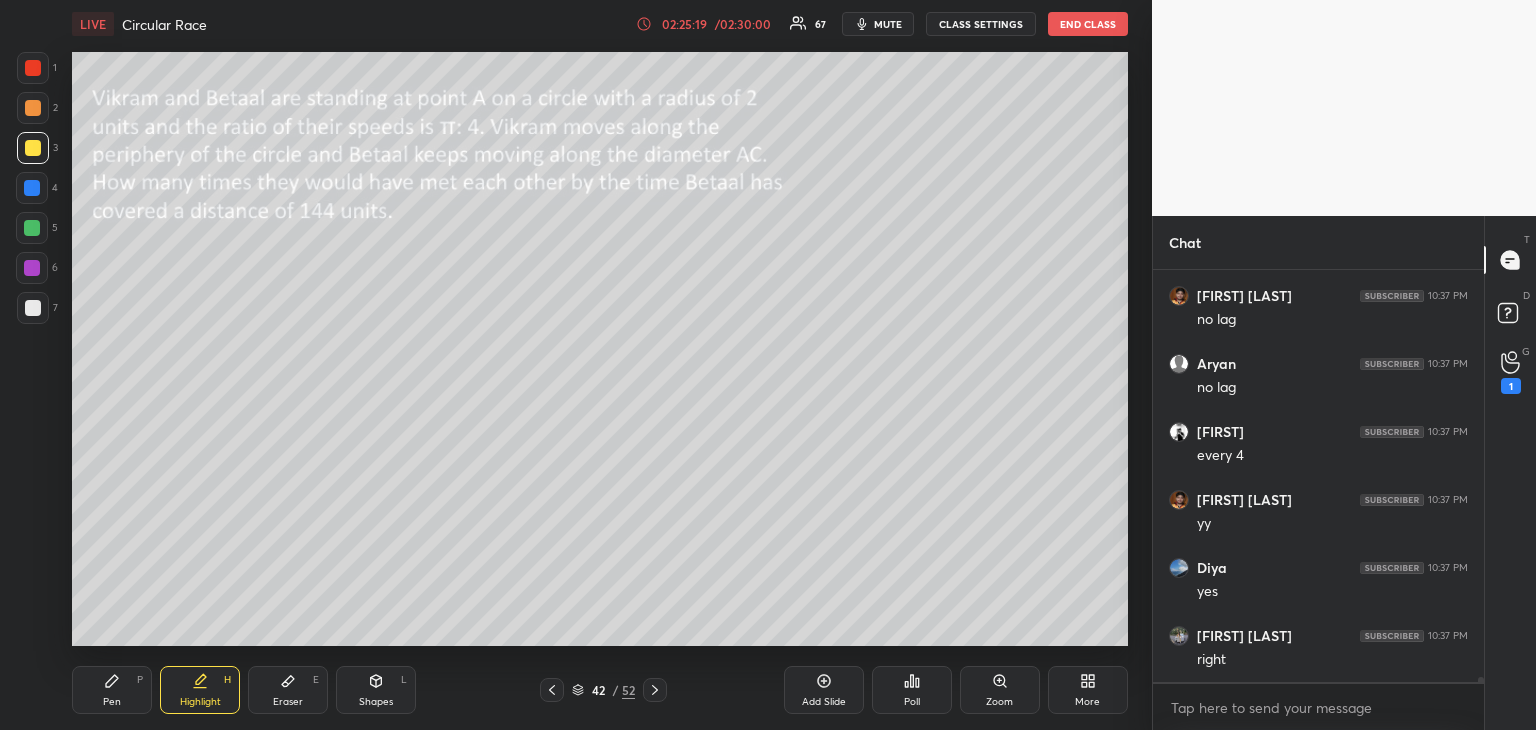 scroll, scrollTop: 33736, scrollLeft: 0, axis: vertical 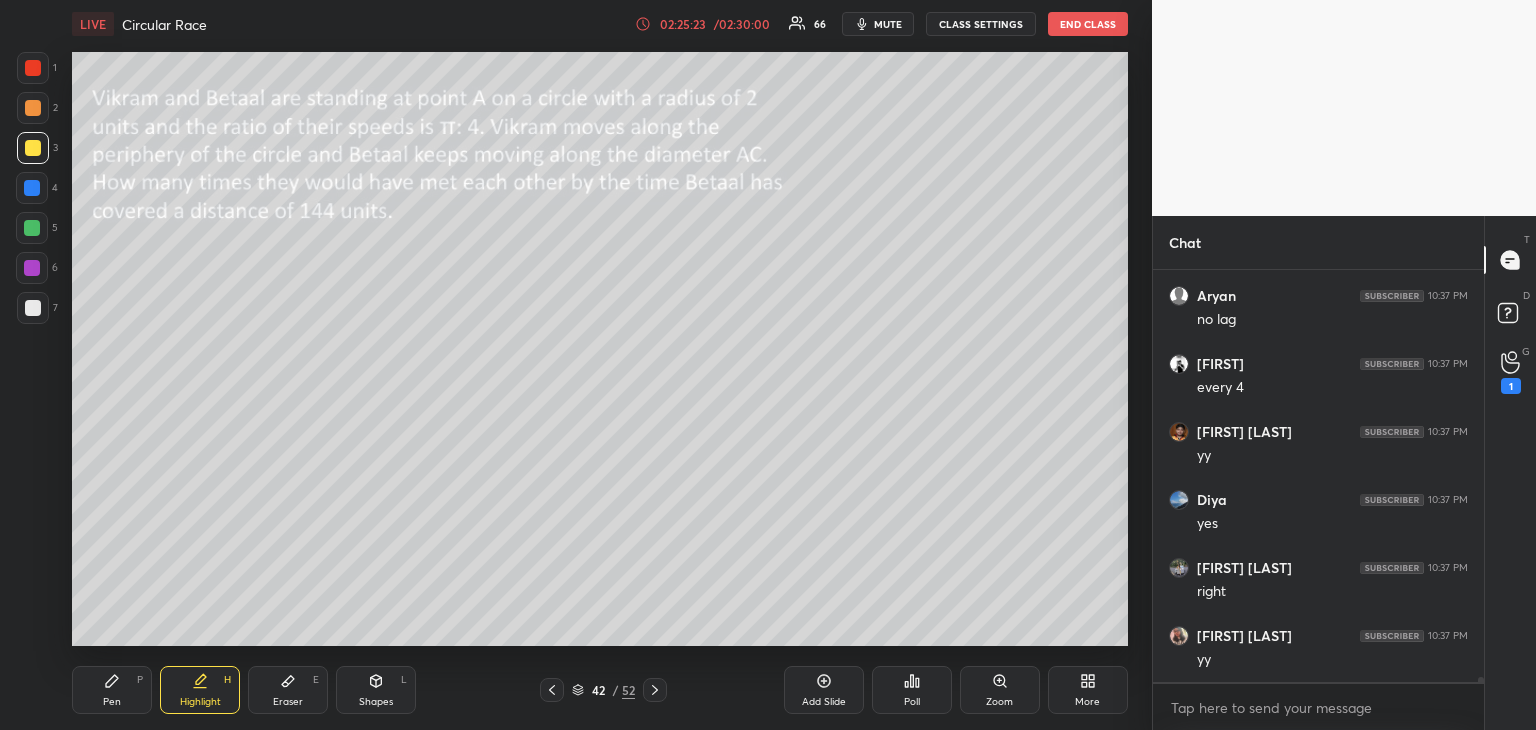 click on "Pen P" at bounding box center [112, 690] 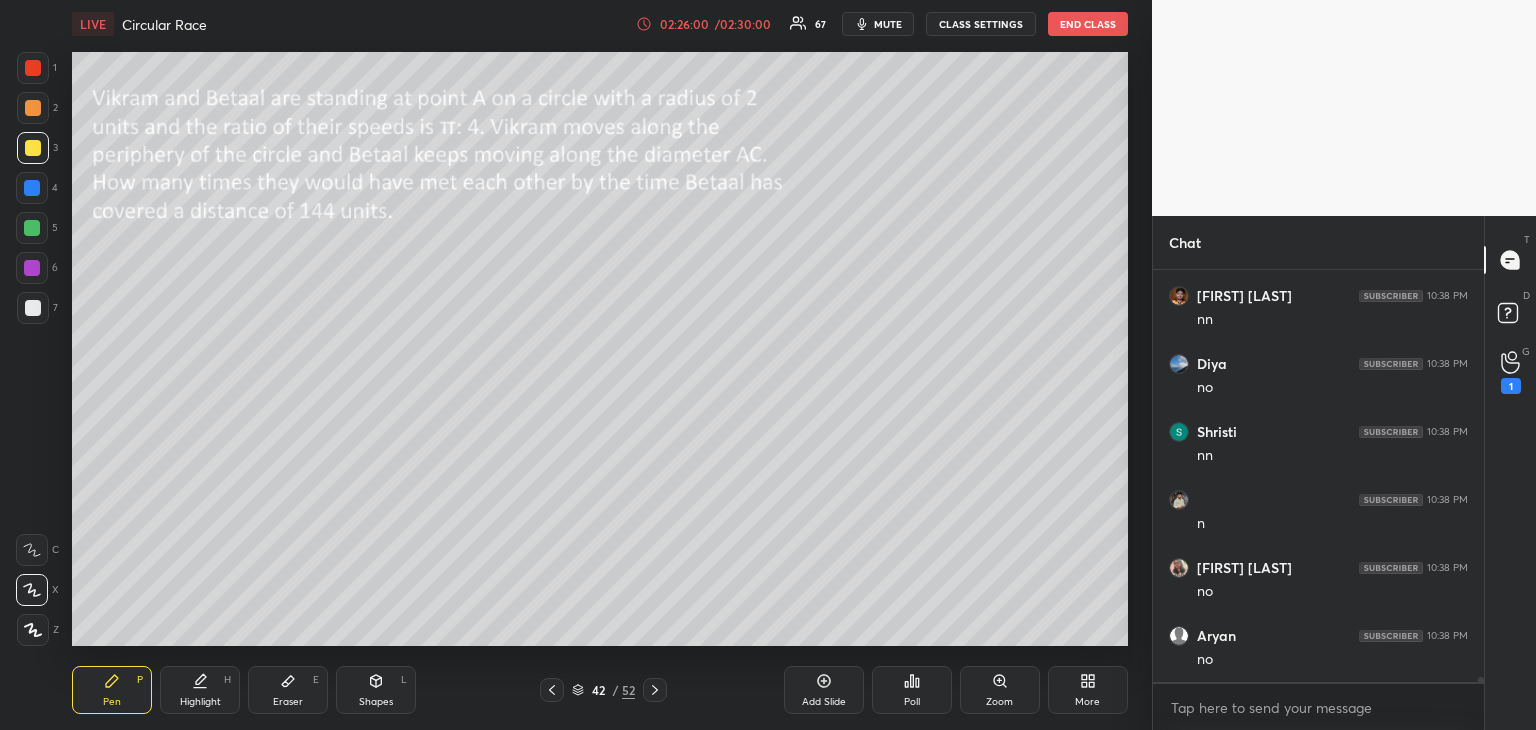 scroll, scrollTop: 34718, scrollLeft: 0, axis: vertical 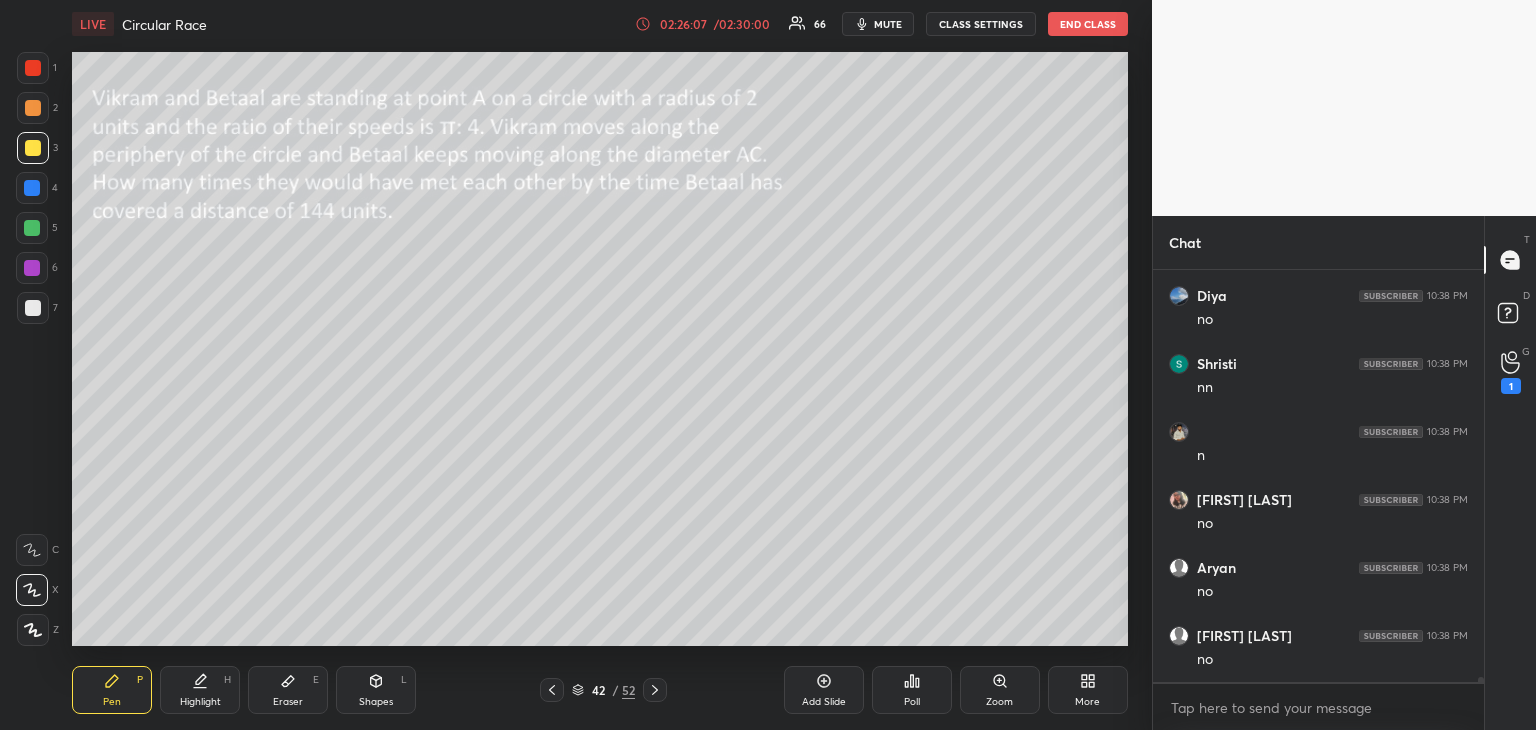 click at bounding box center (33, 108) 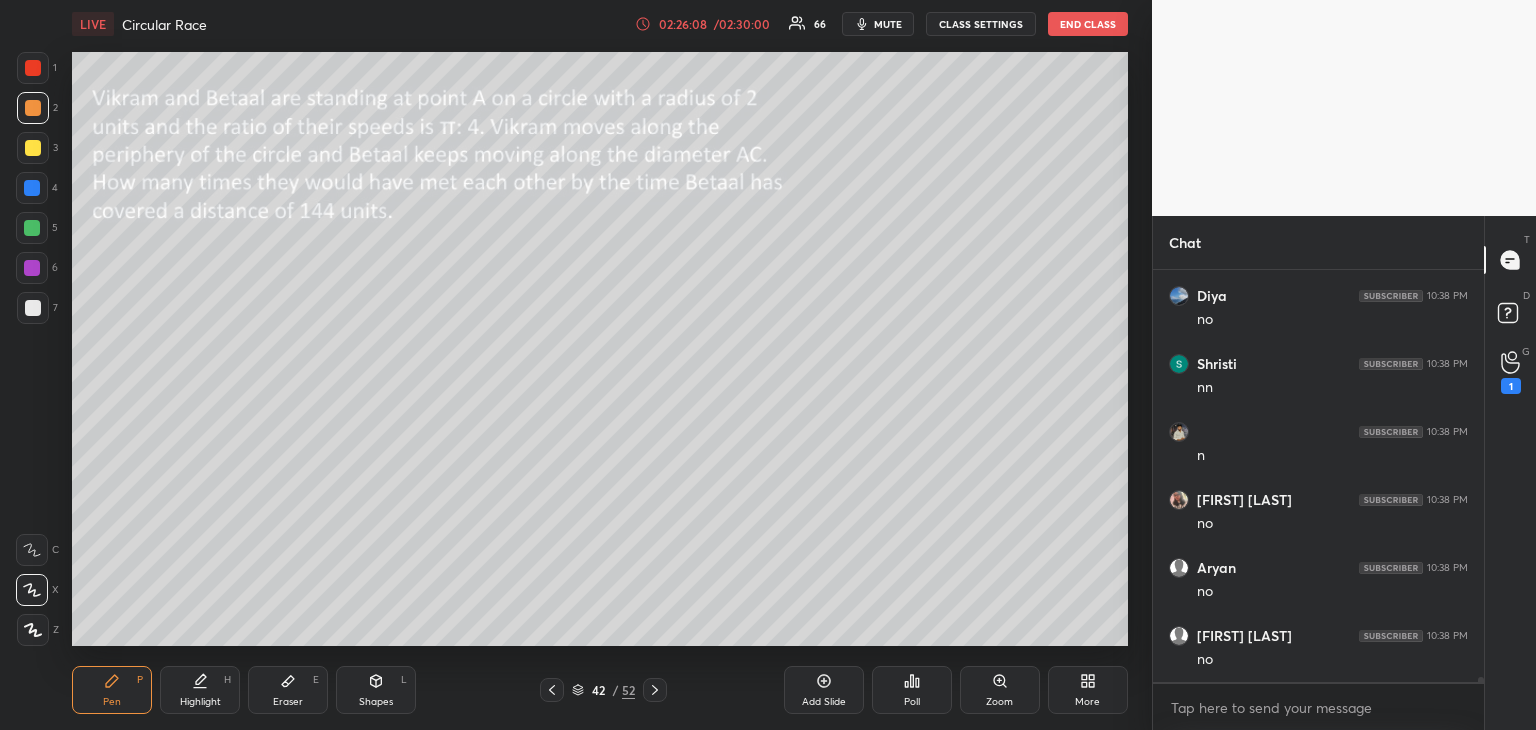 scroll, scrollTop: 34786, scrollLeft: 0, axis: vertical 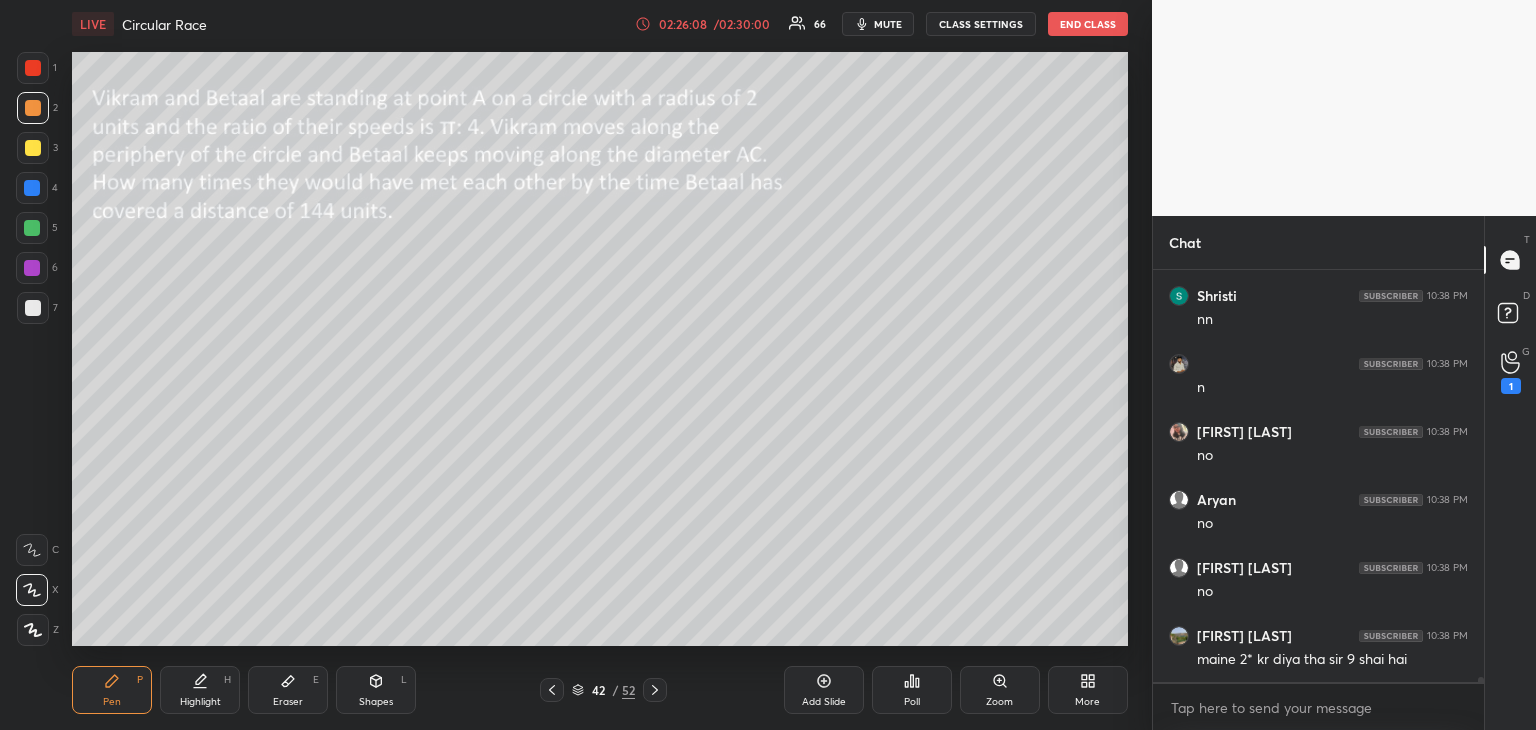 click 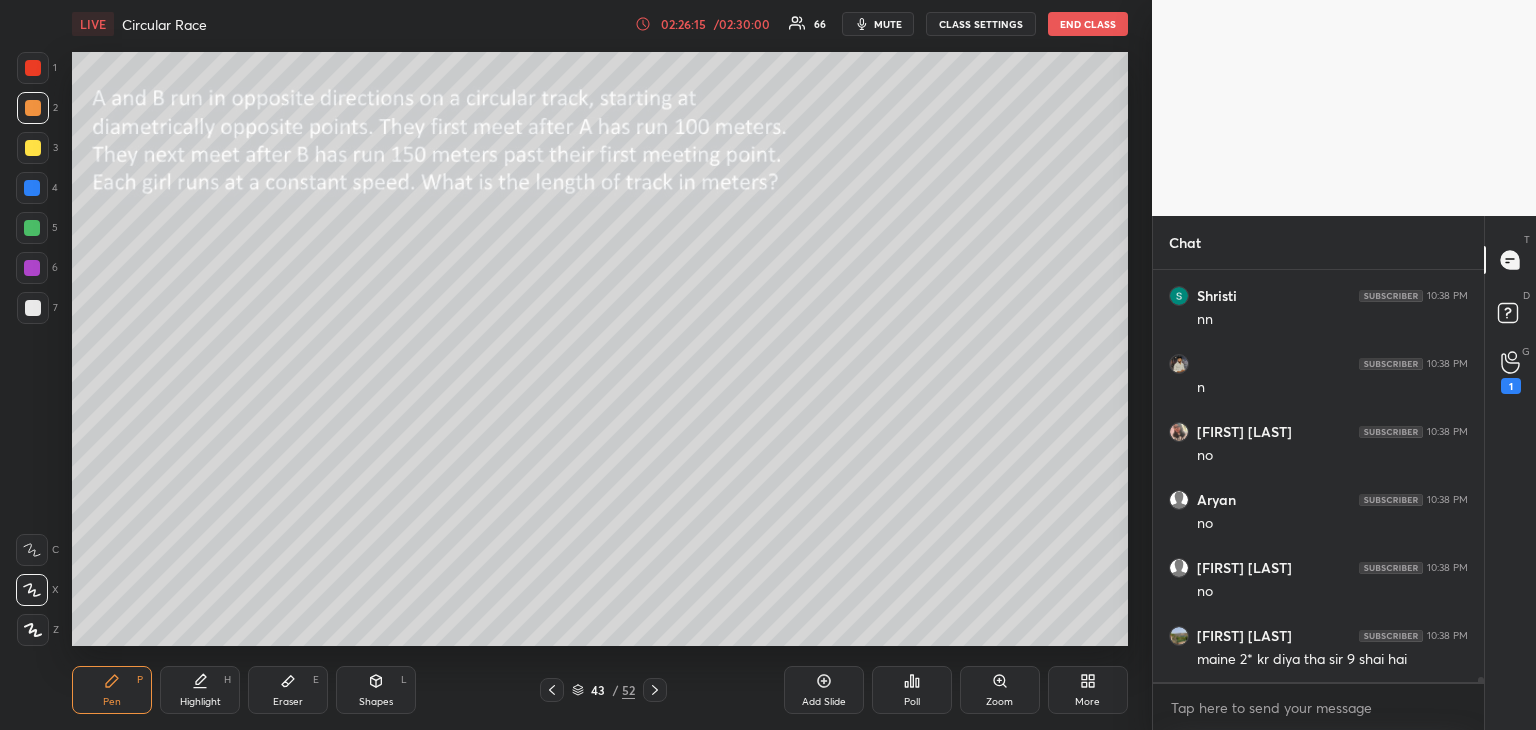 click on "Shapes L" at bounding box center (376, 690) 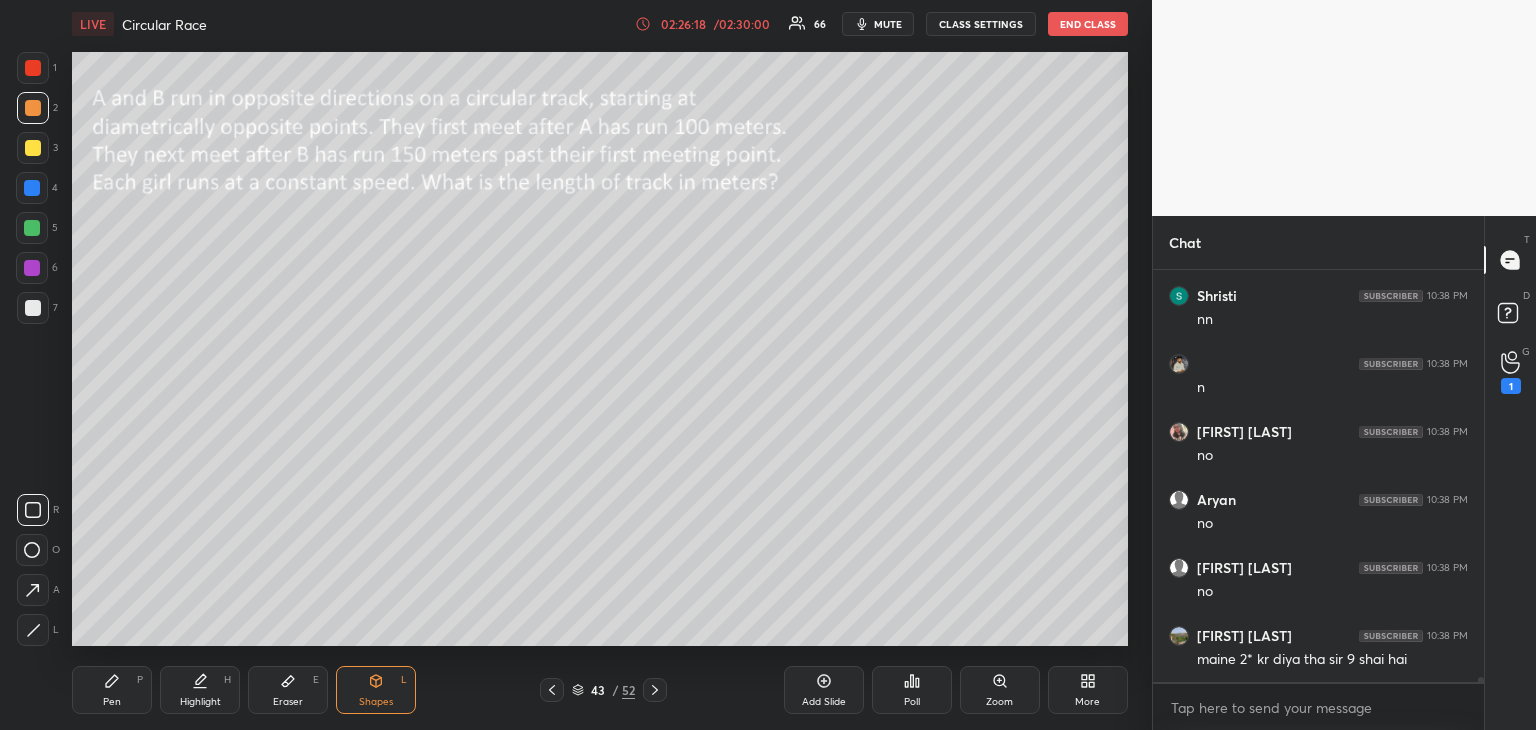 click 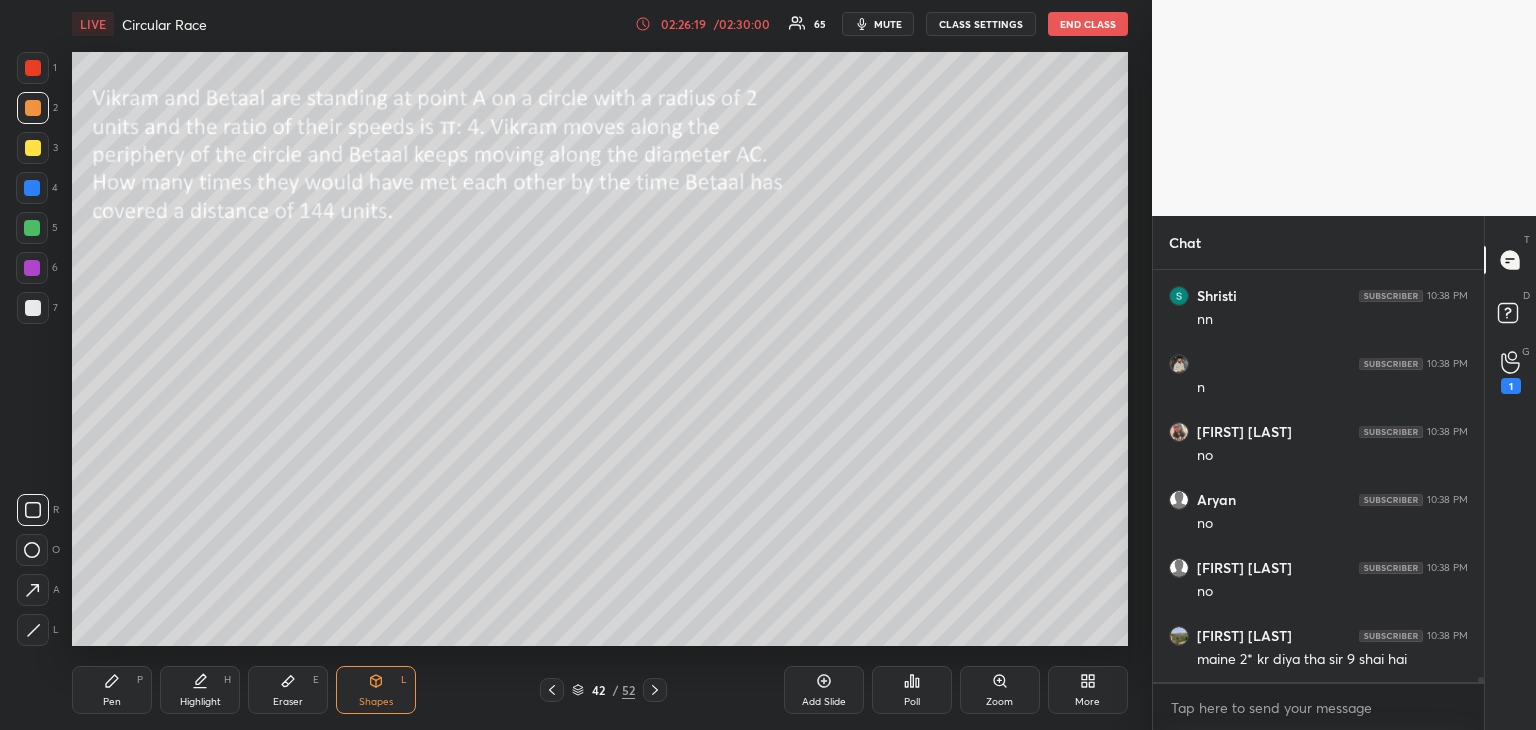 click 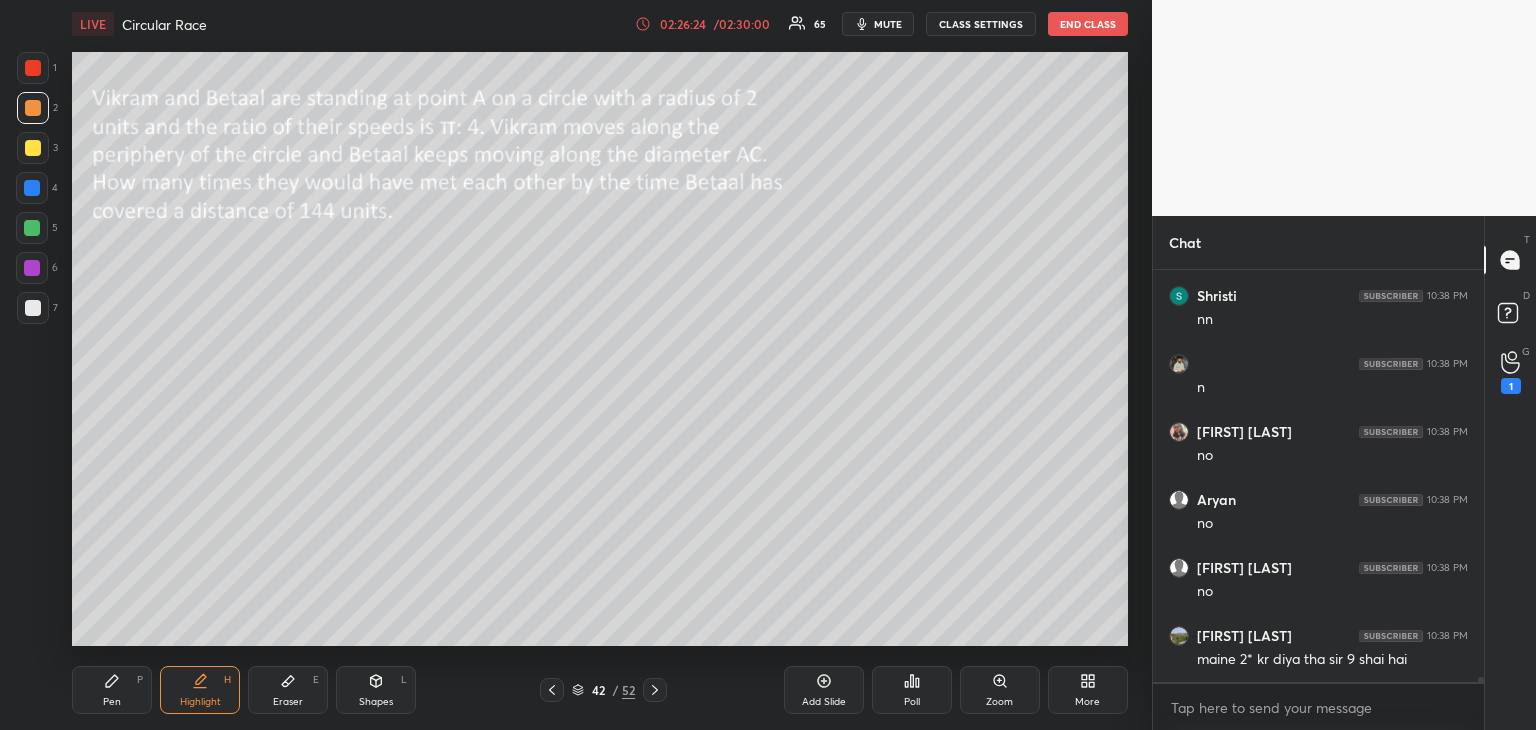 scroll, scrollTop: 34854, scrollLeft: 0, axis: vertical 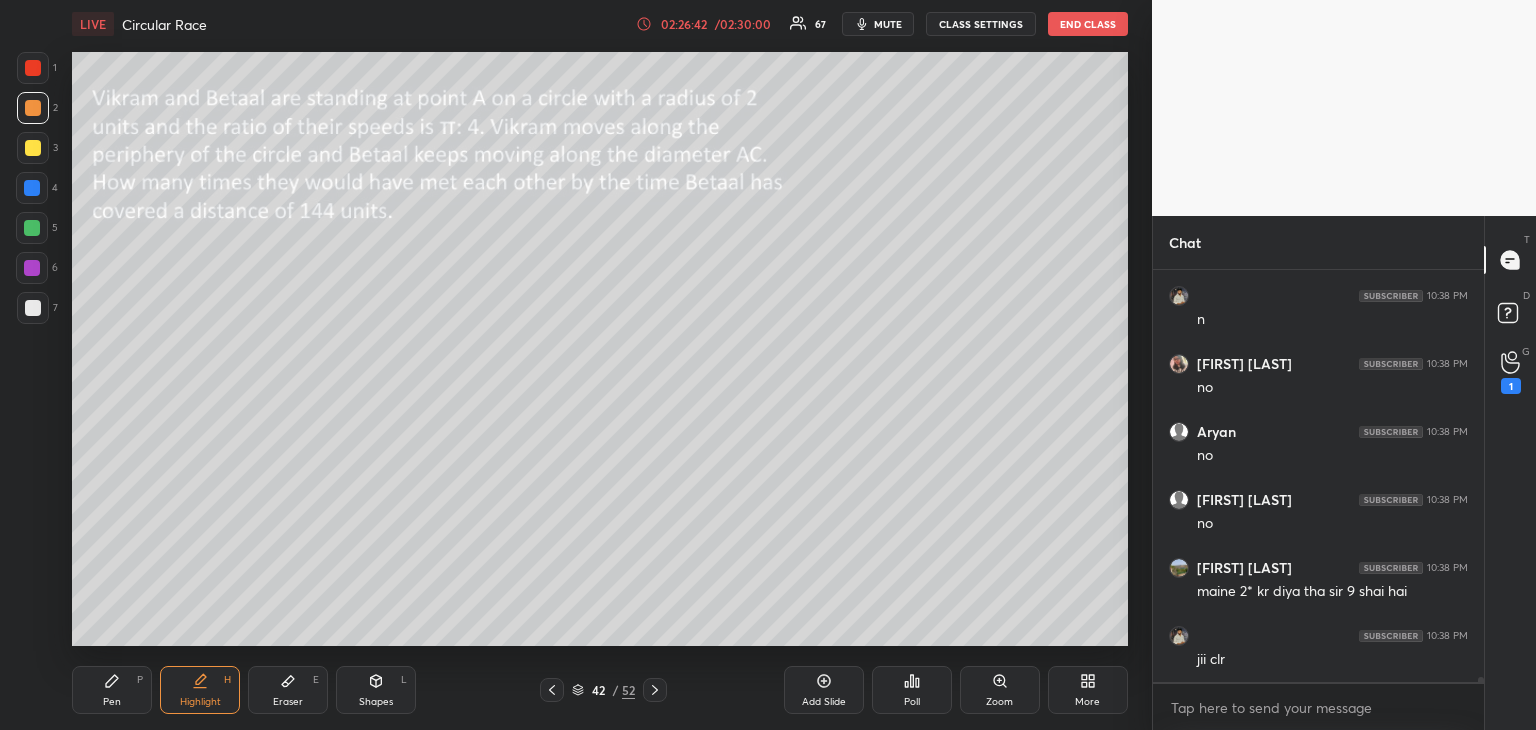click on "Pen P" at bounding box center (112, 690) 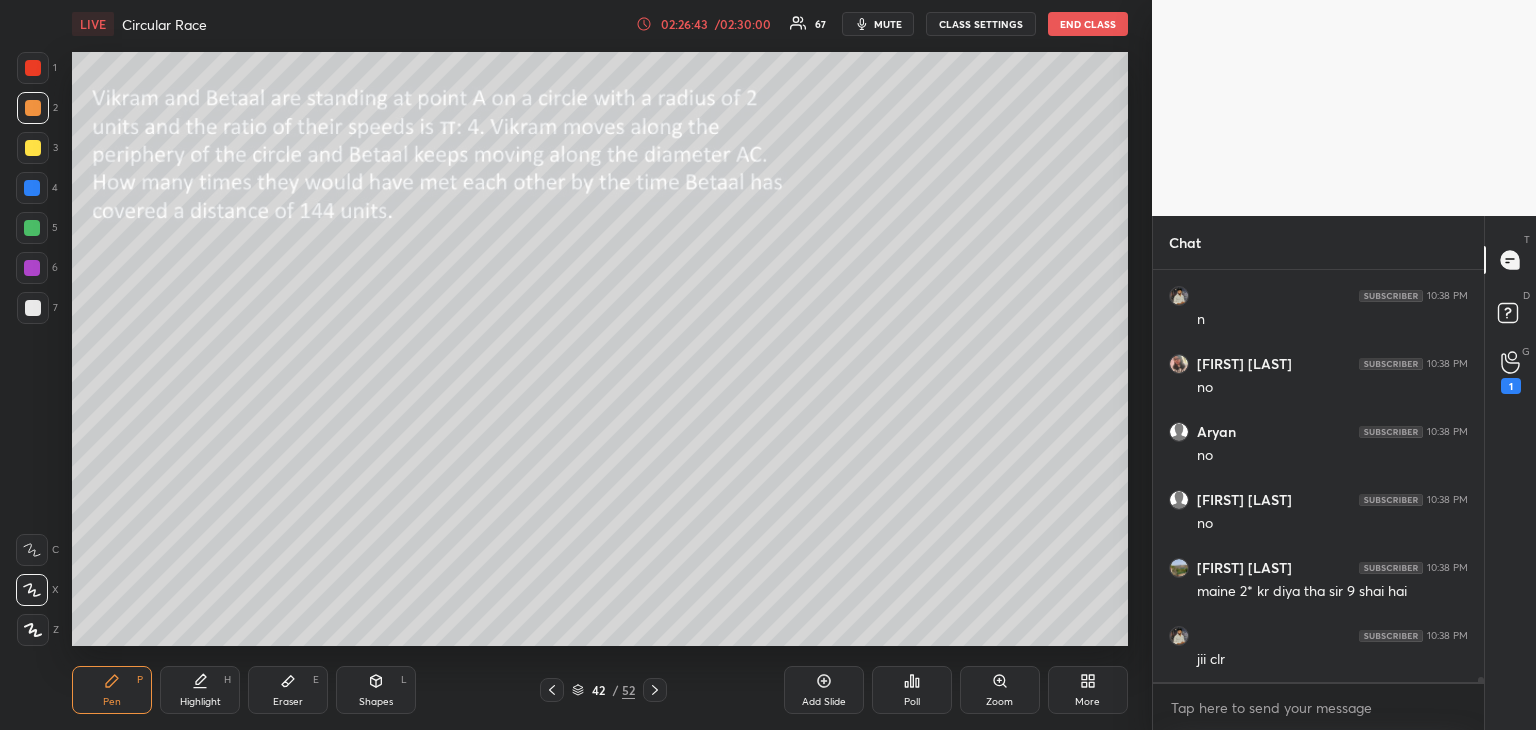 click 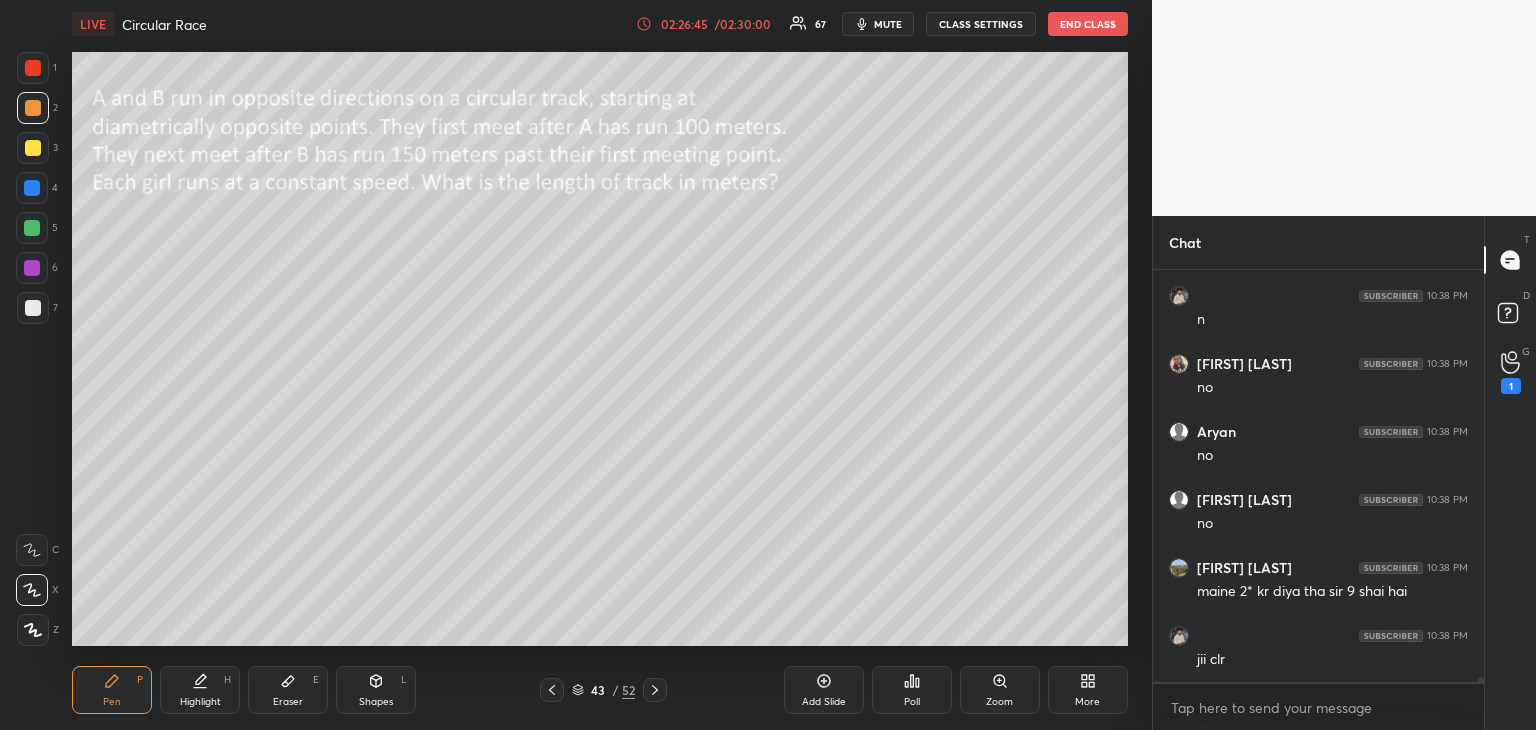 scroll, scrollTop: 34926, scrollLeft: 0, axis: vertical 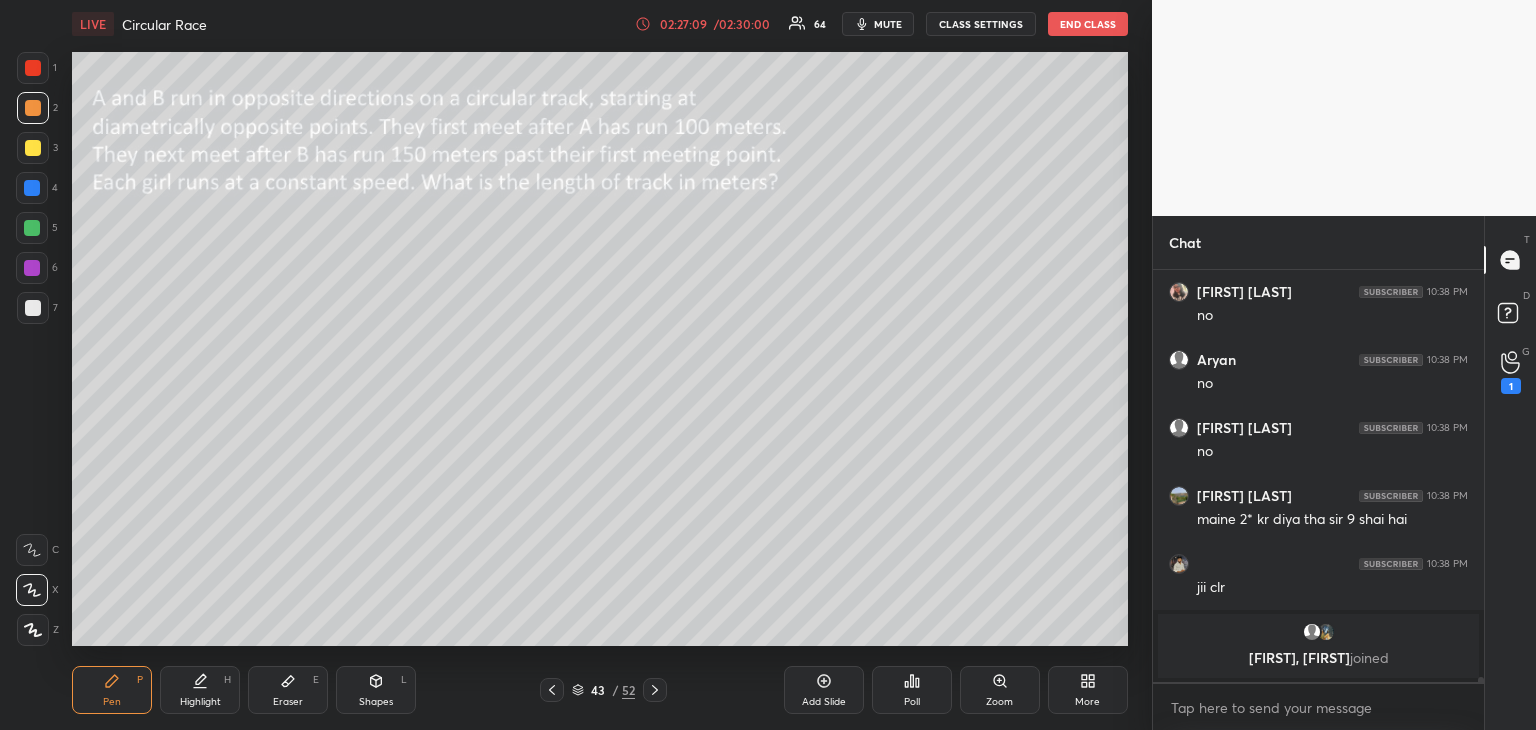 click on "Shapes" at bounding box center (376, 702) 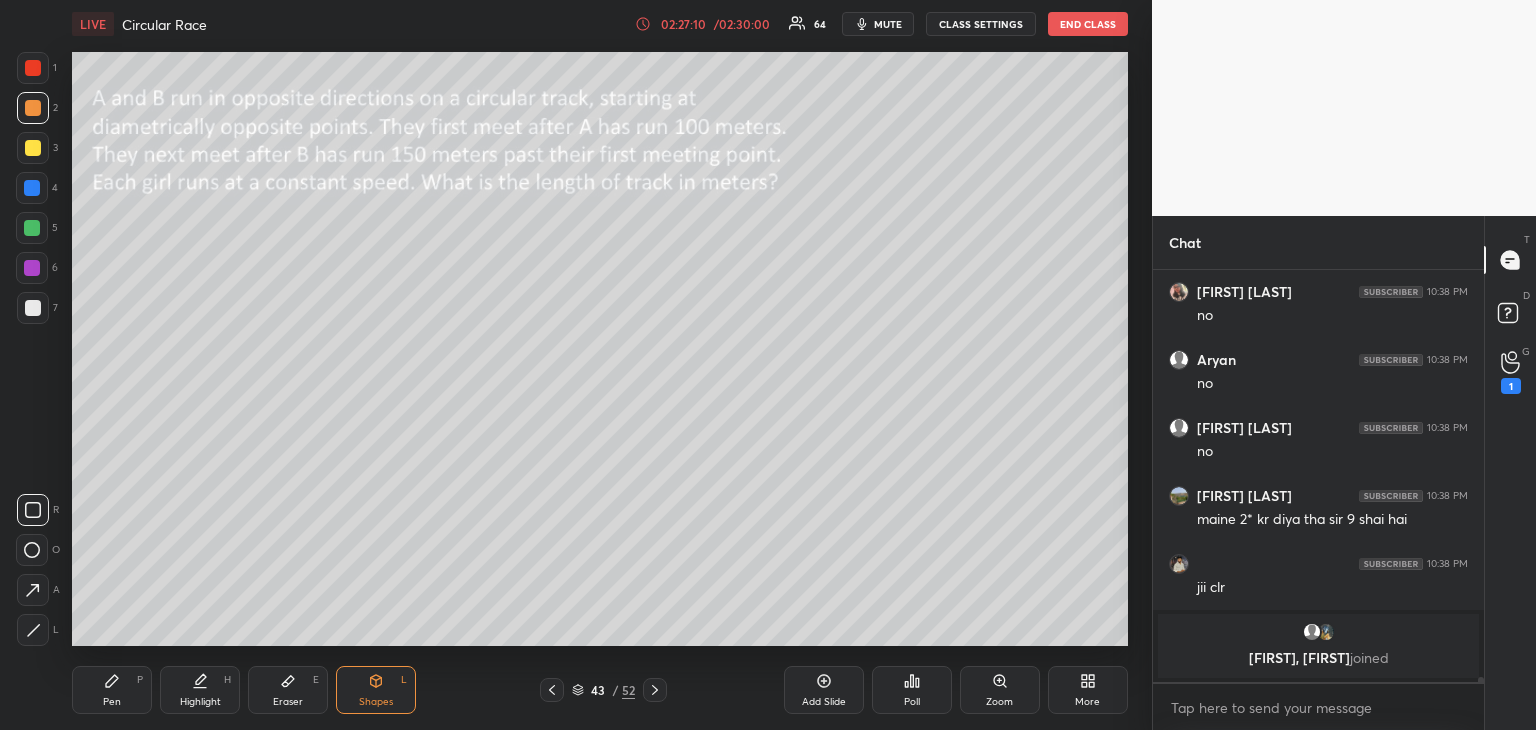 click 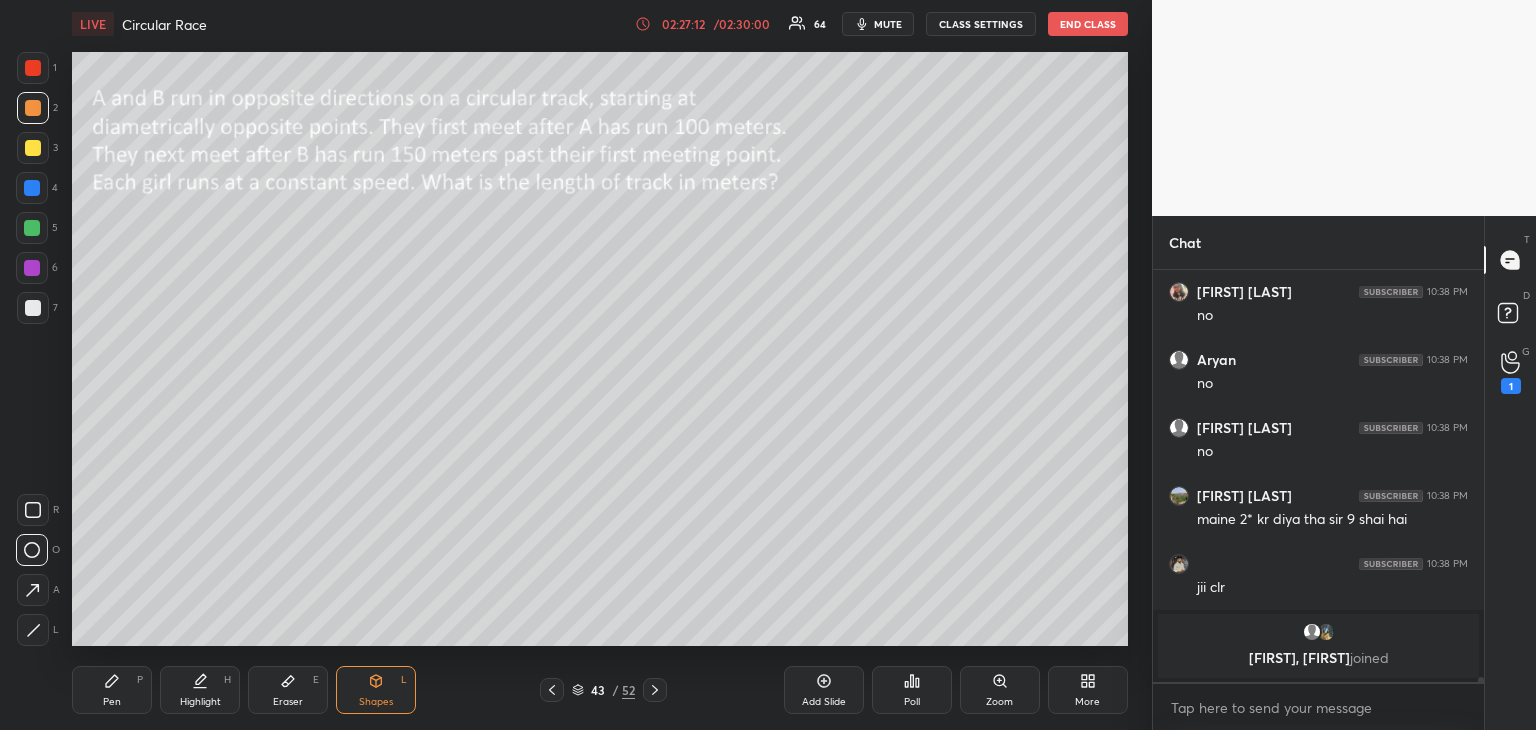 click on "Pen P" at bounding box center [112, 690] 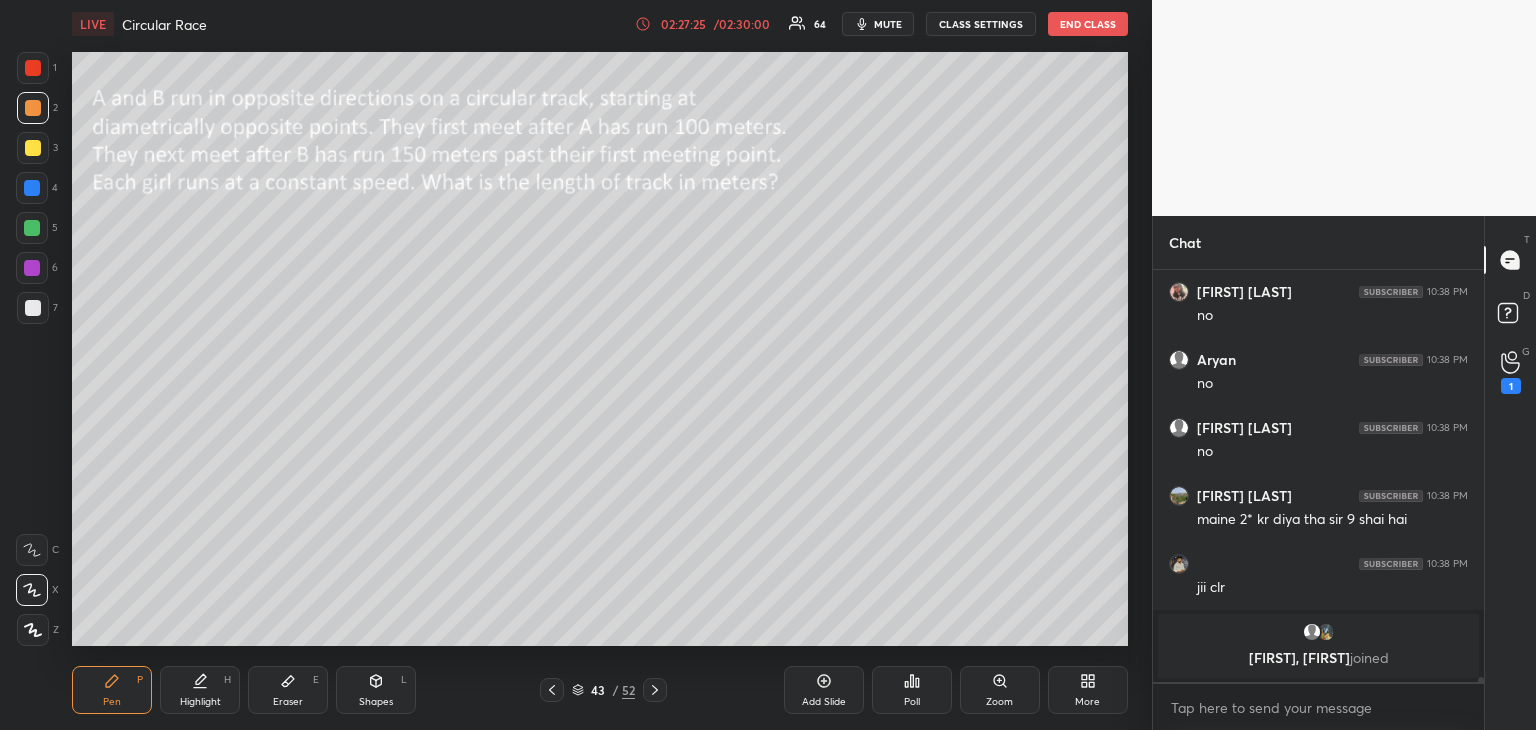 click at bounding box center [33, 308] 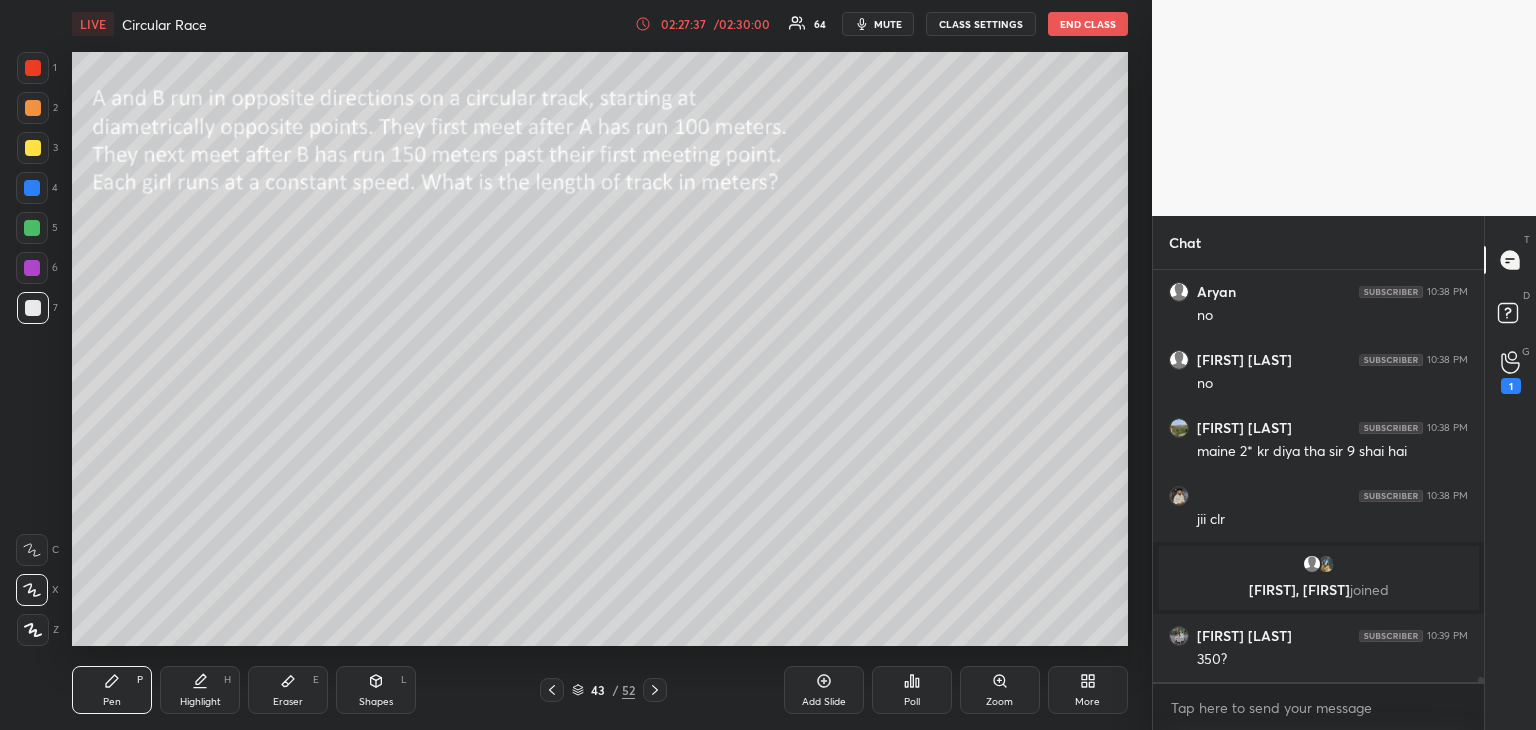 scroll, scrollTop: 34648, scrollLeft: 0, axis: vertical 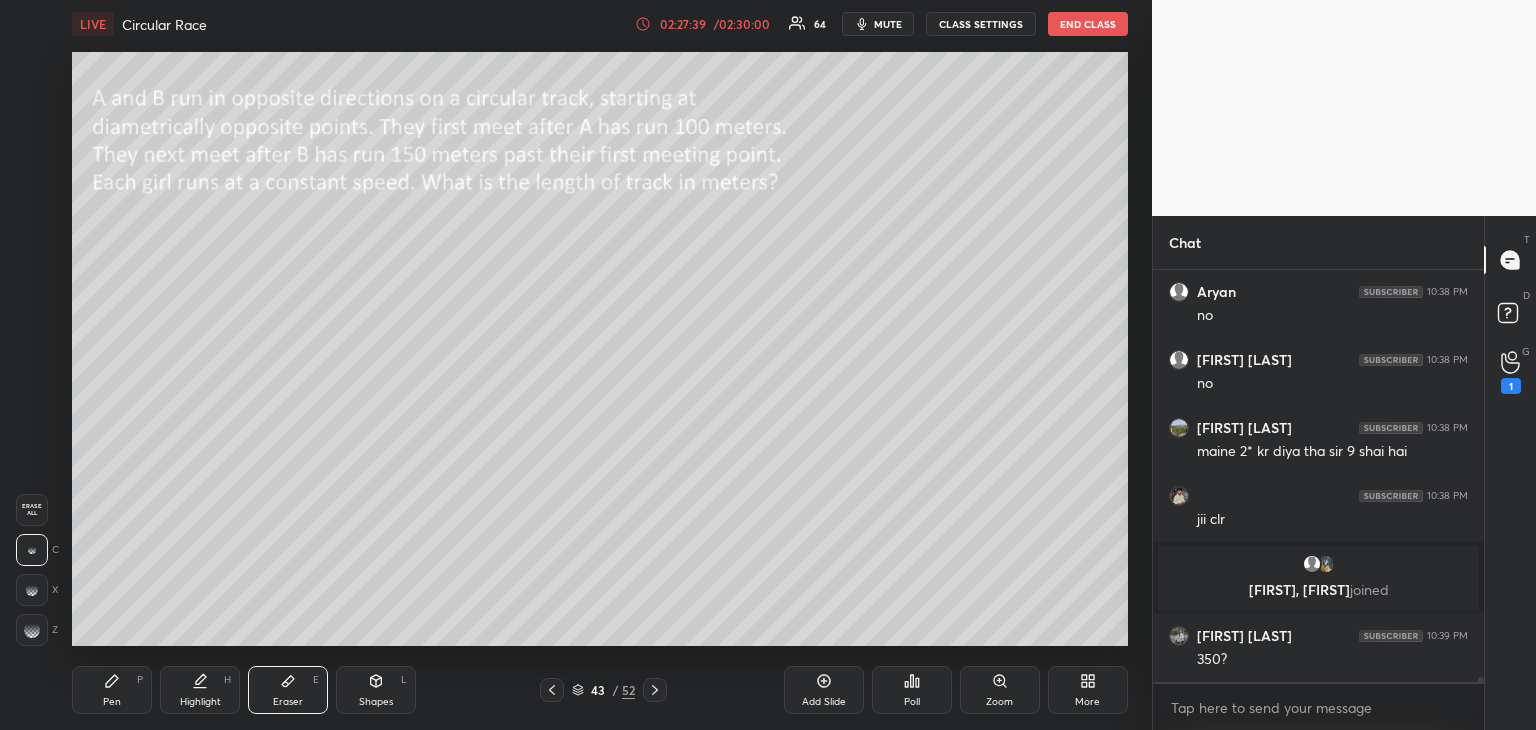click on "Pen" at bounding box center [112, 702] 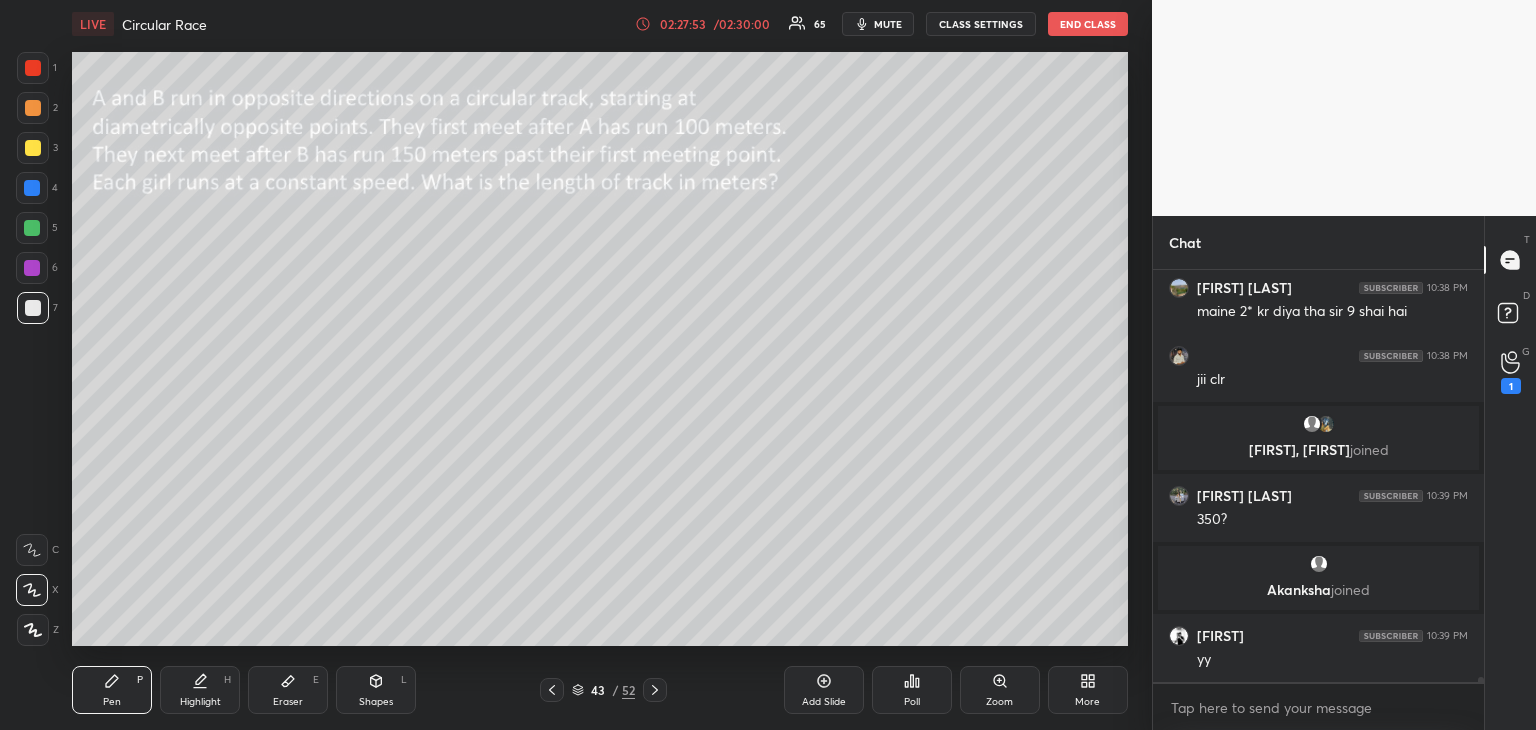 scroll, scrollTop: 34860, scrollLeft: 0, axis: vertical 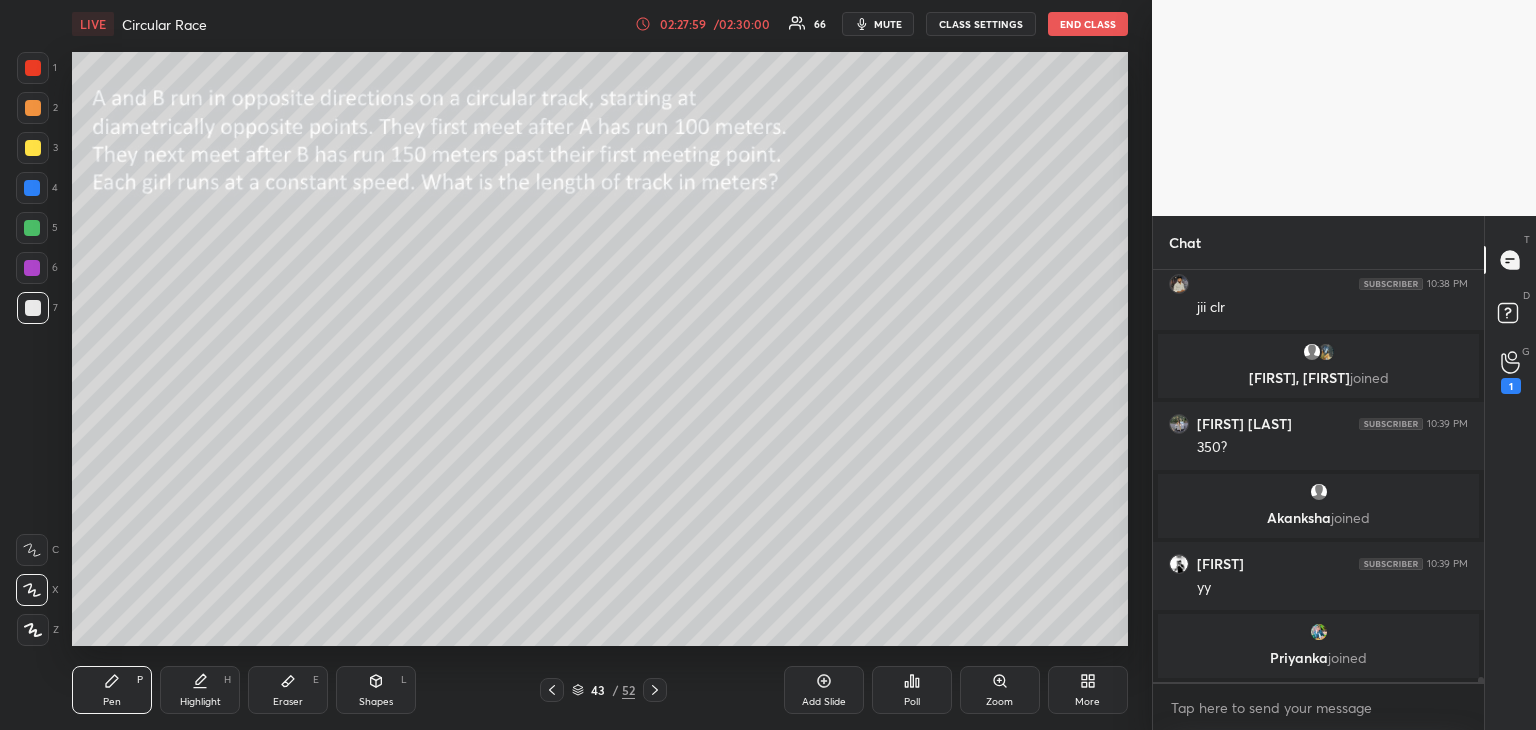 click on "Highlight H" at bounding box center [200, 690] 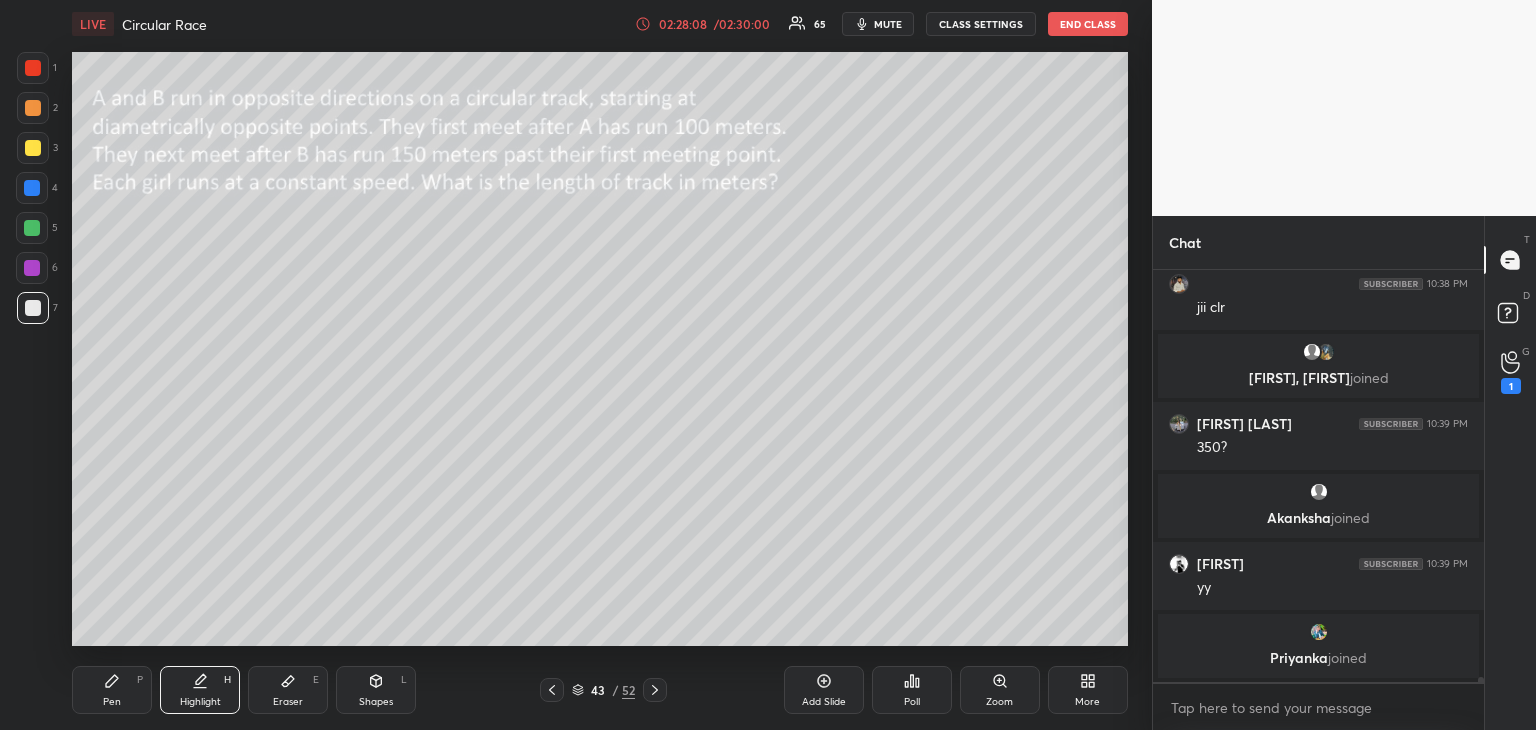 click on "Pen P" at bounding box center [112, 690] 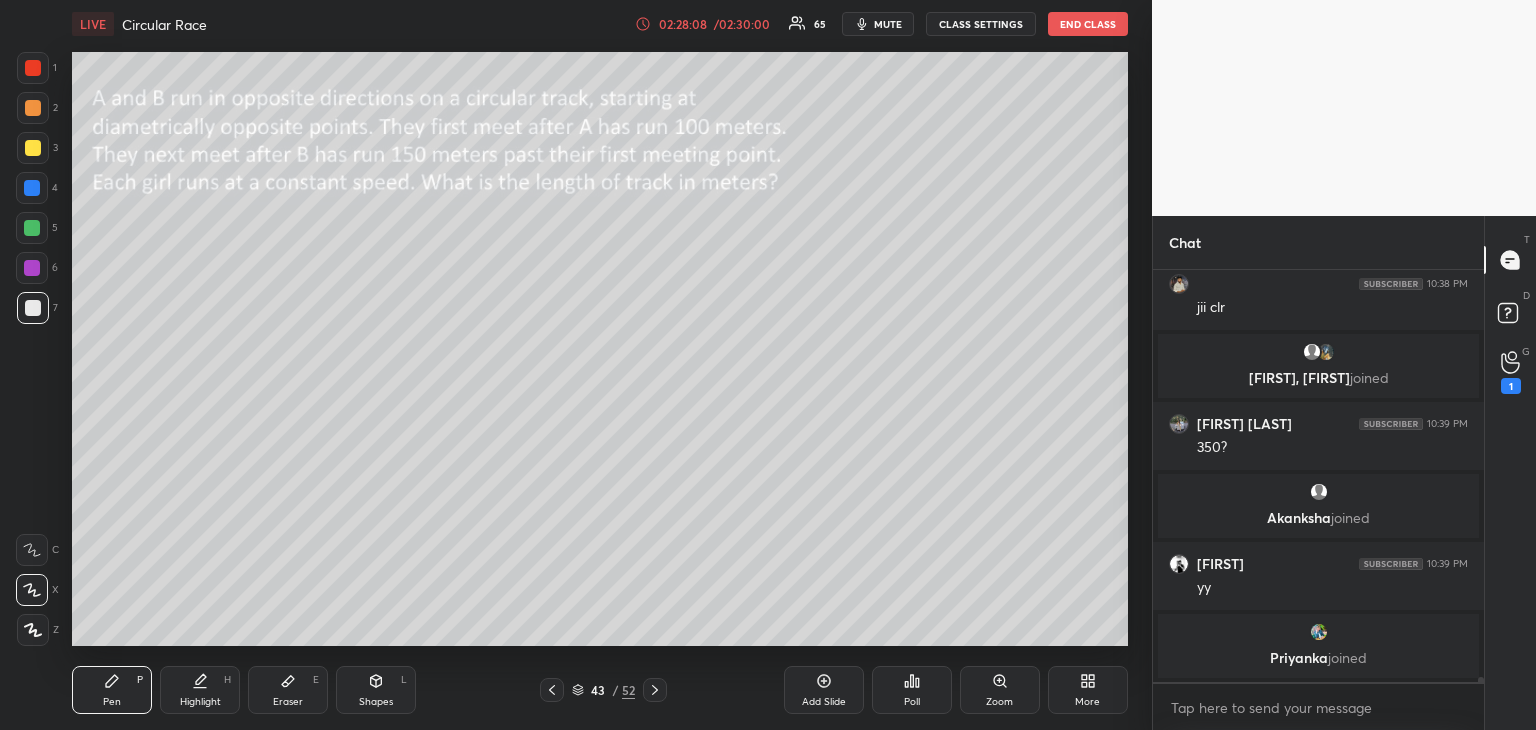 click at bounding box center [32, 228] 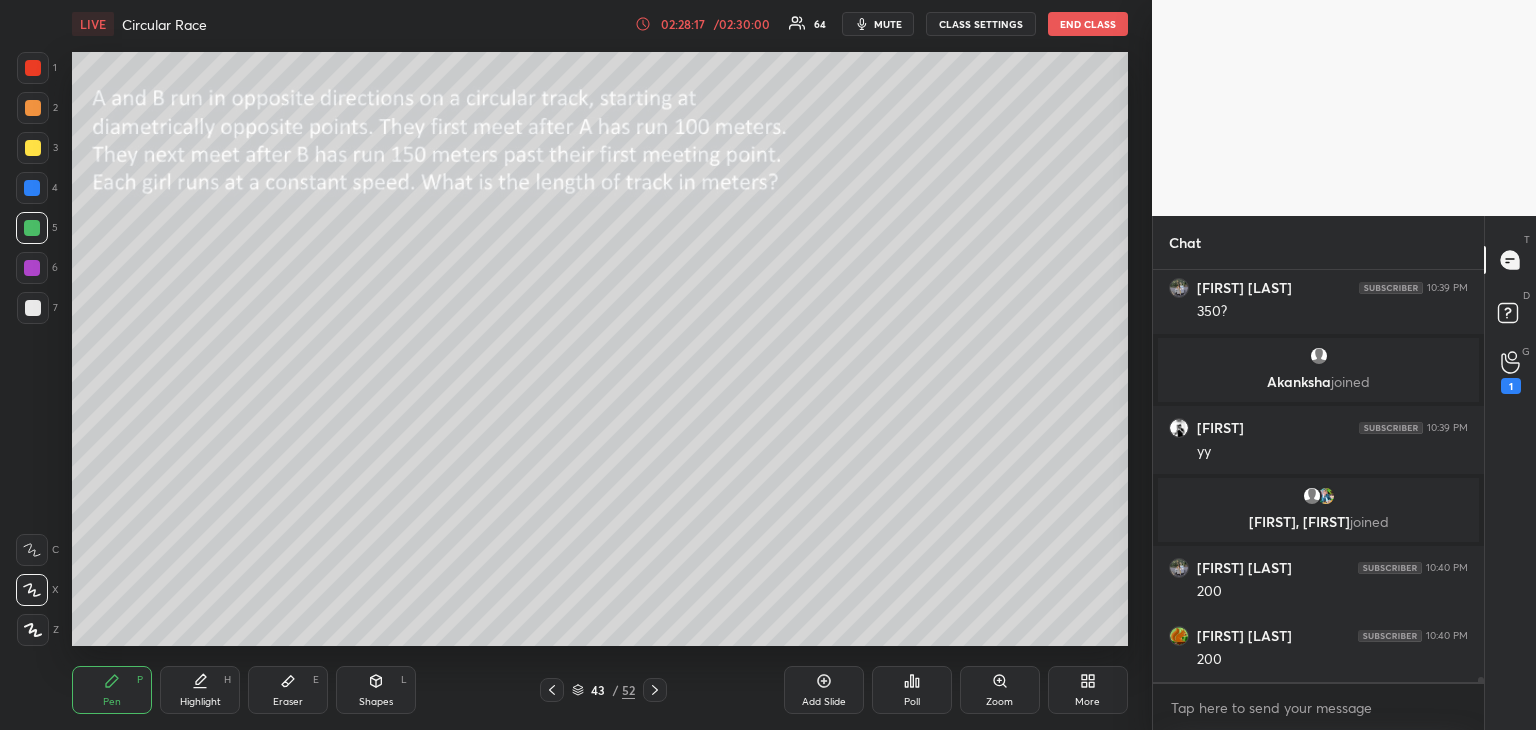 scroll, scrollTop: 35232, scrollLeft: 0, axis: vertical 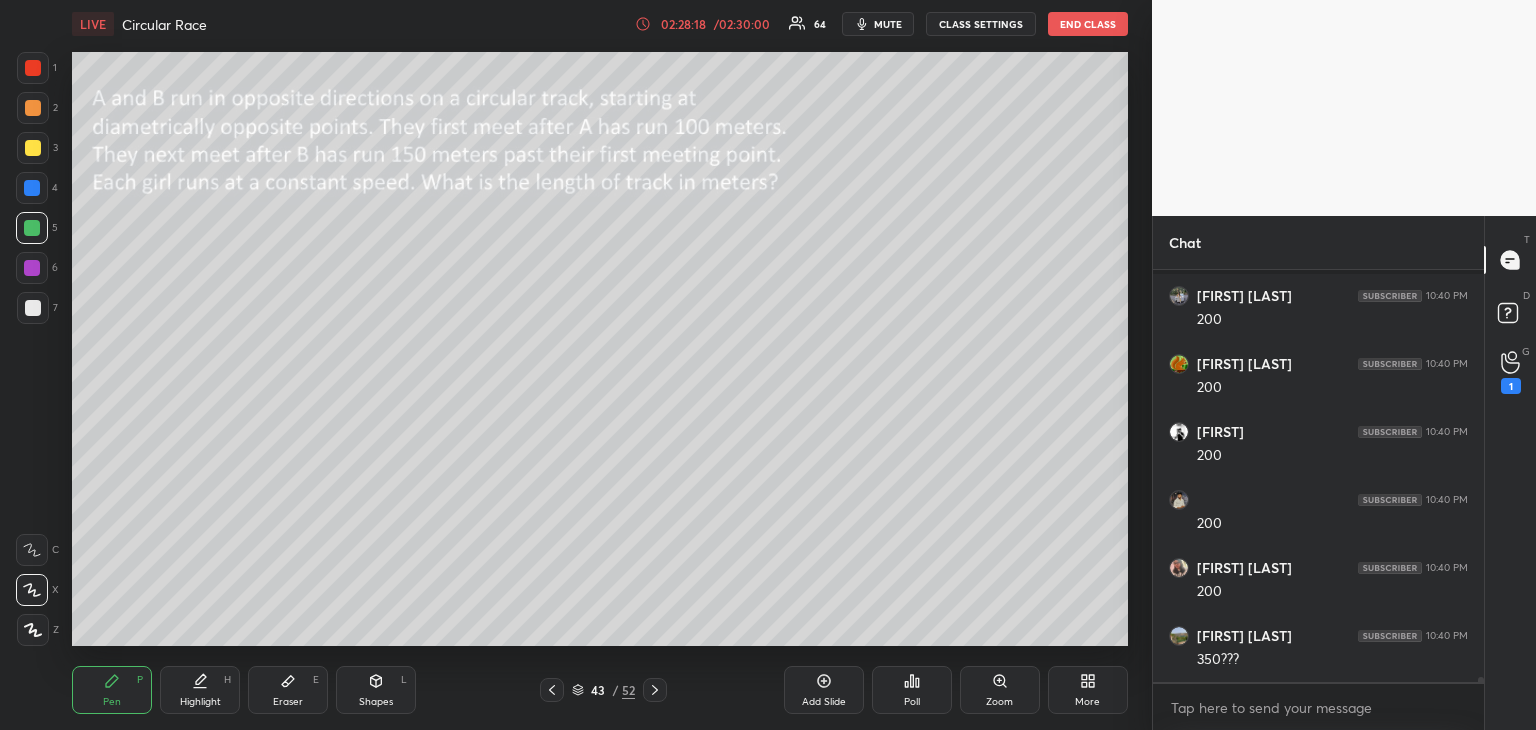 click on "Highlight" at bounding box center (200, 702) 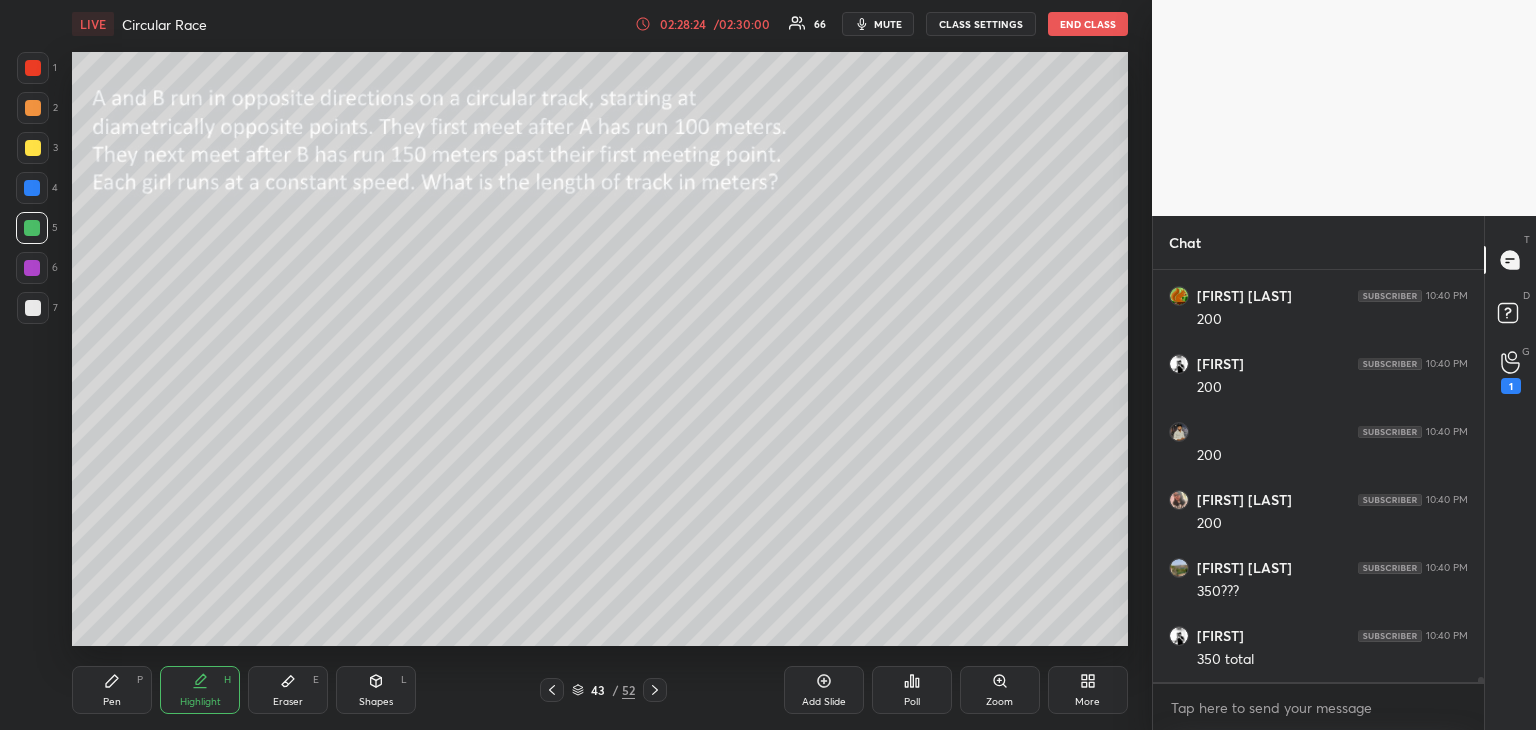 scroll, scrollTop: 35368, scrollLeft: 0, axis: vertical 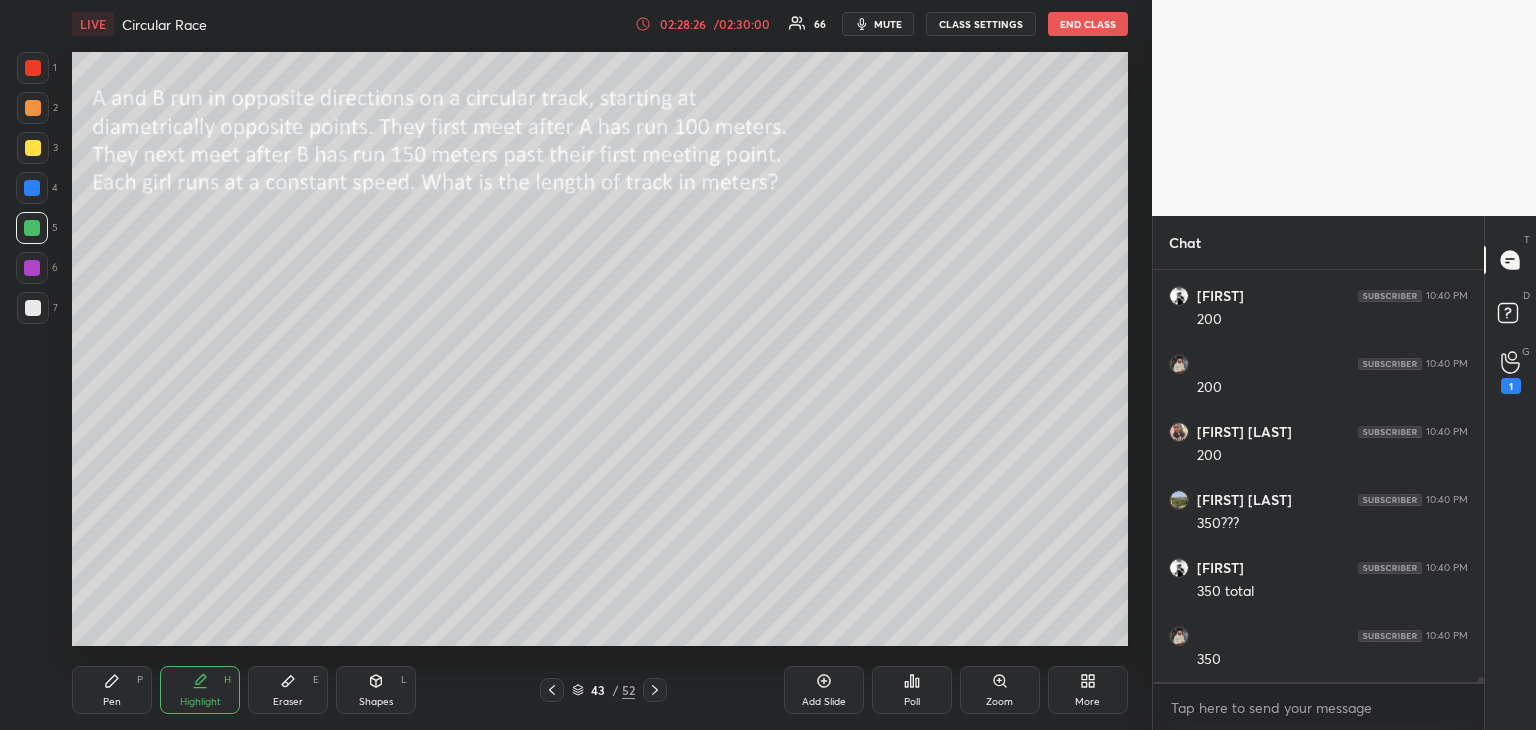 click on "Pen P" at bounding box center [112, 690] 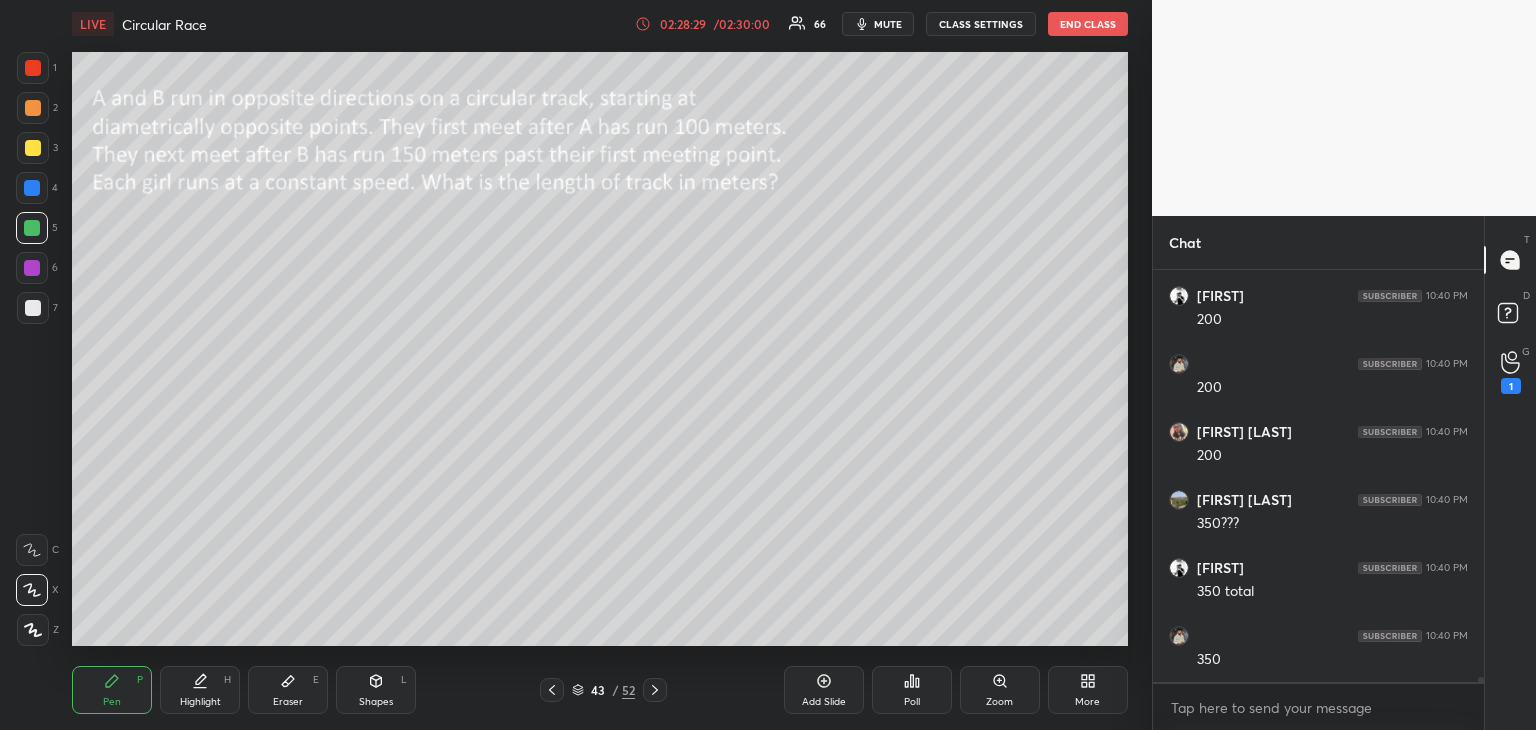 scroll, scrollTop: 35440, scrollLeft: 0, axis: vertical 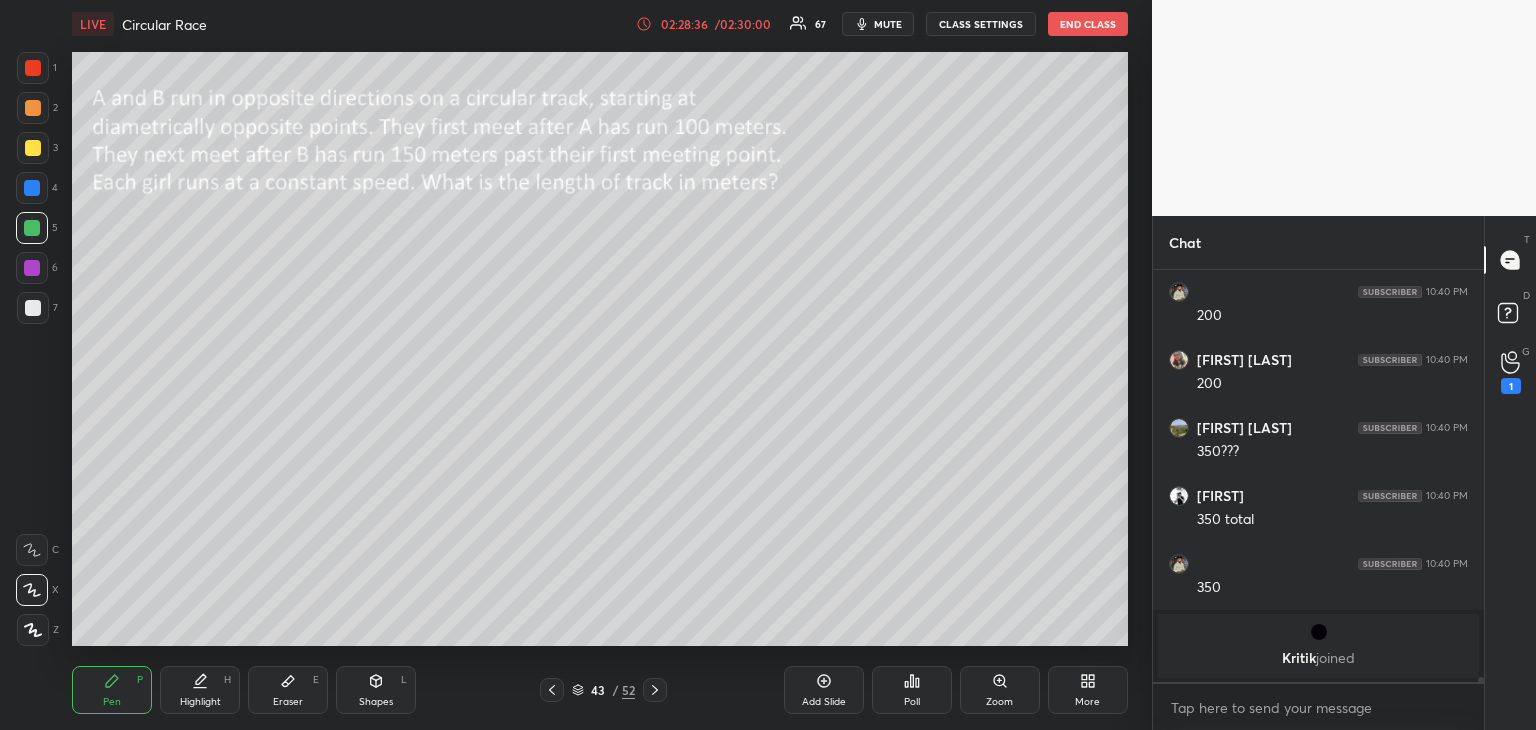 click at bounding box center [33, 68] 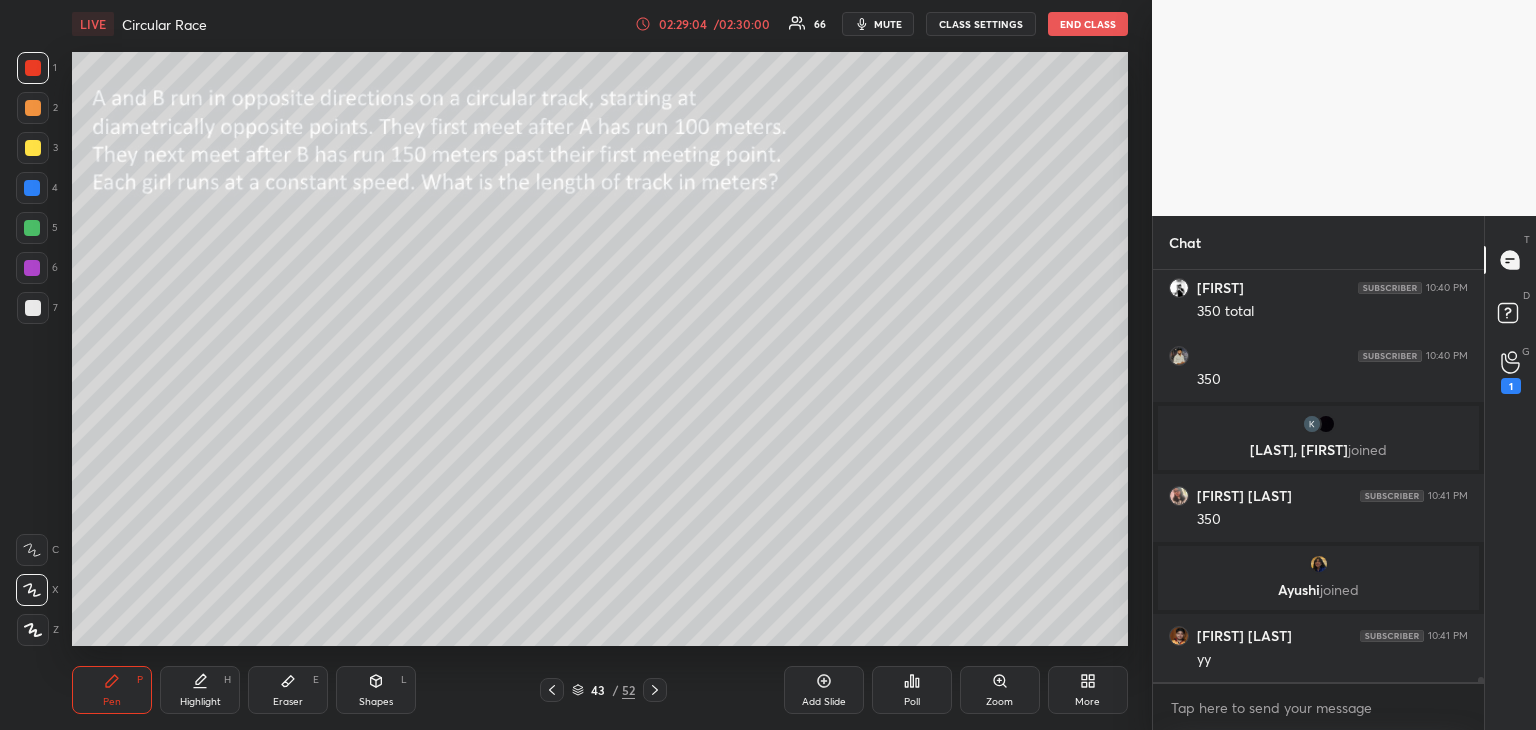 scroll, scrollTop: 35586, scrollLeft: 0, axis: vertical 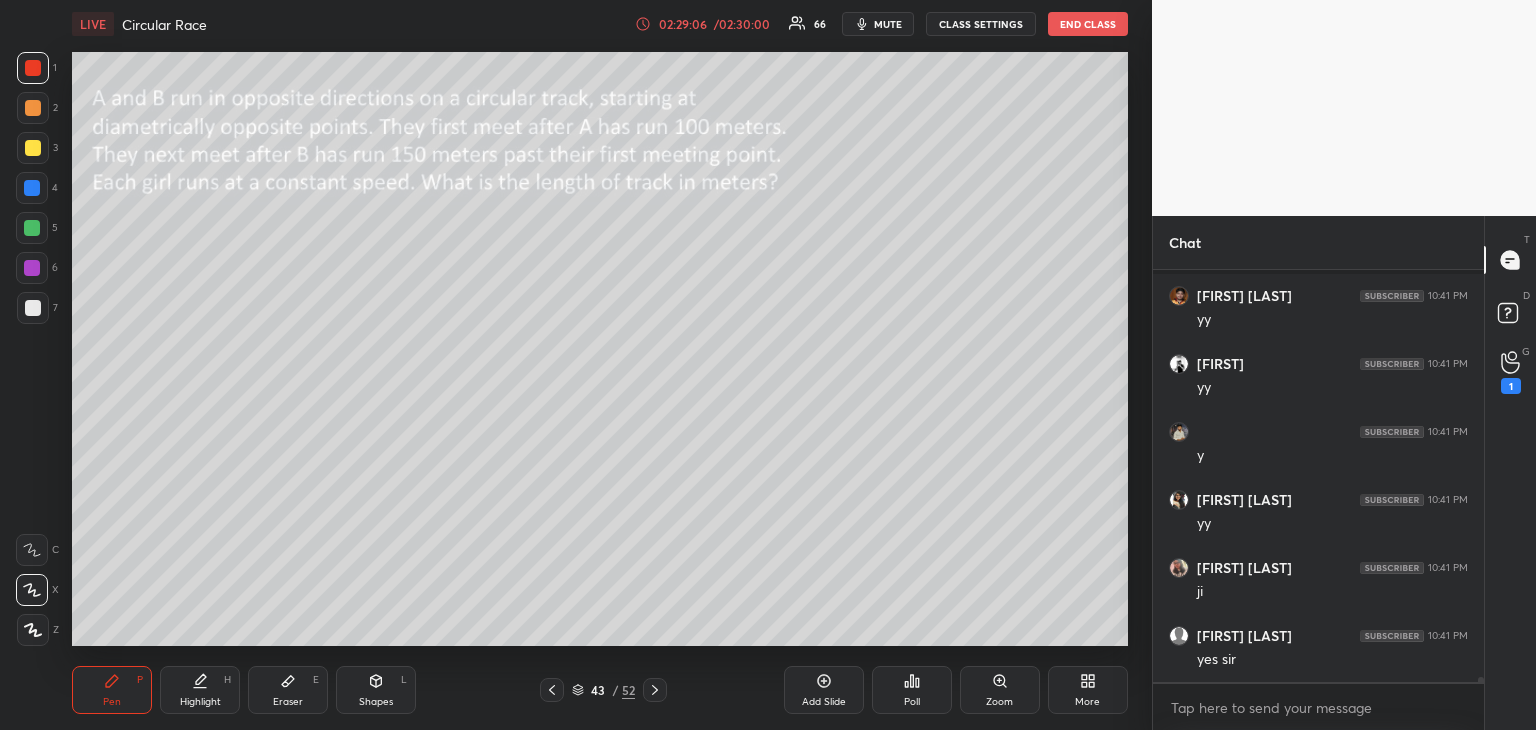 click 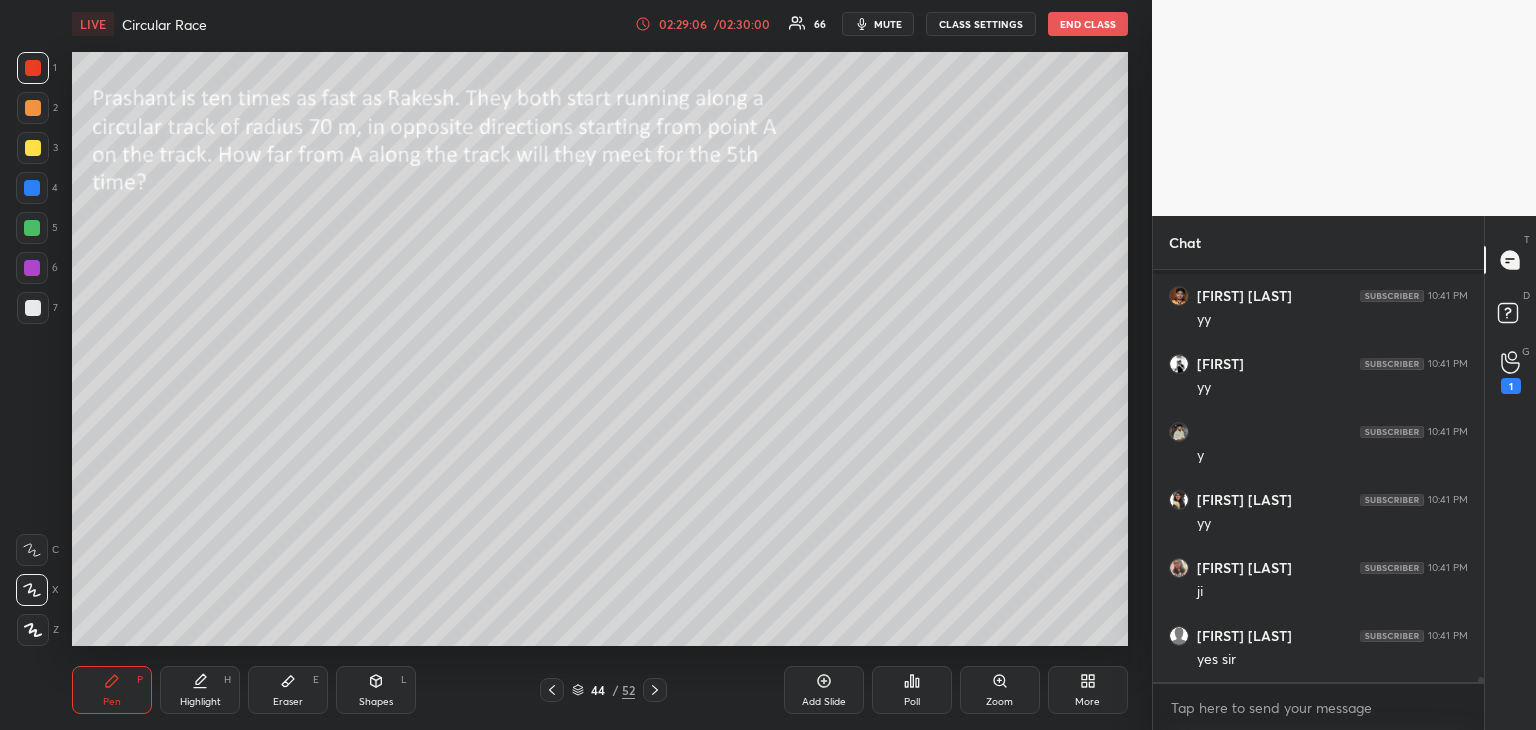 scroll, scrollTop: 35858, scrollLeft: 0, axis: vertical 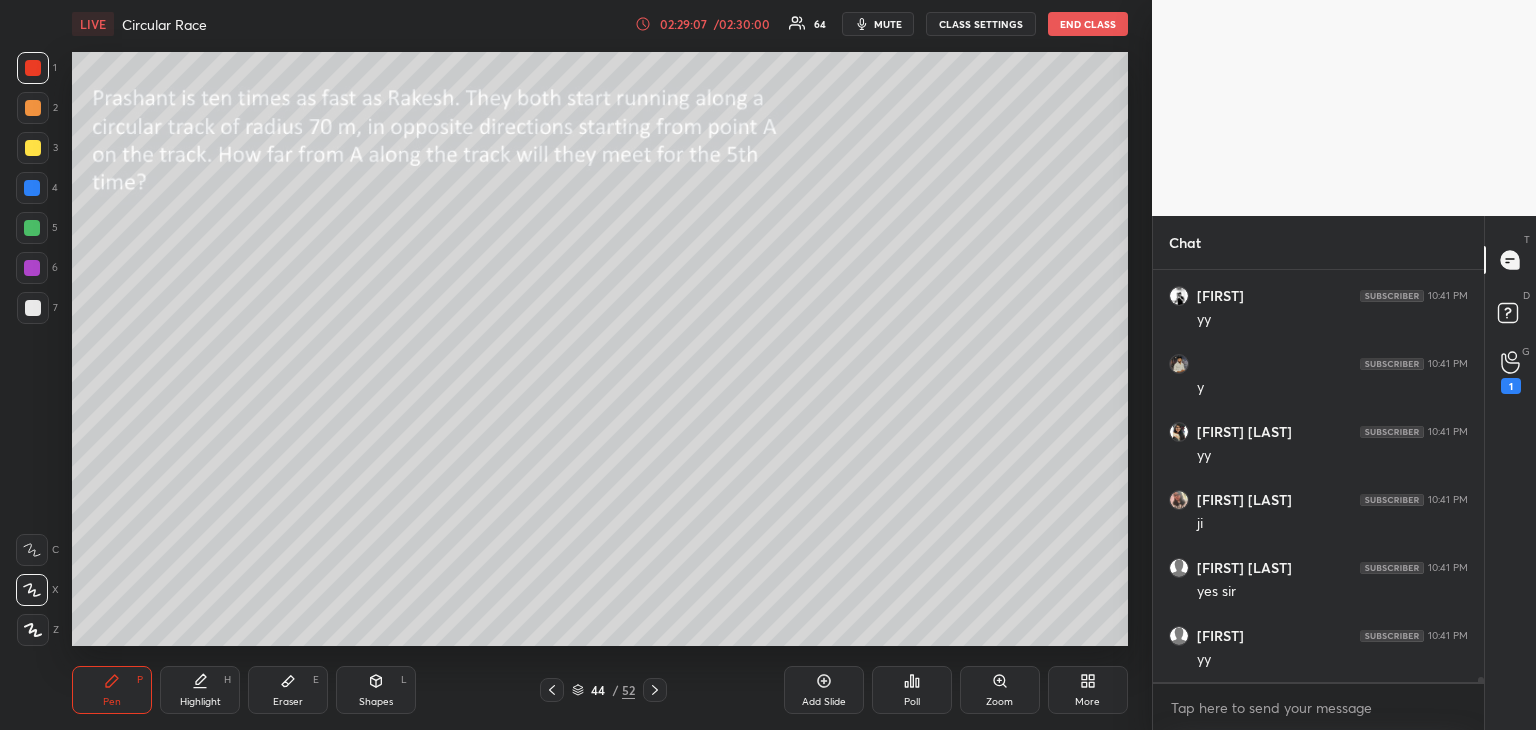 click on "Shapes" at bounding box center (376, 702) 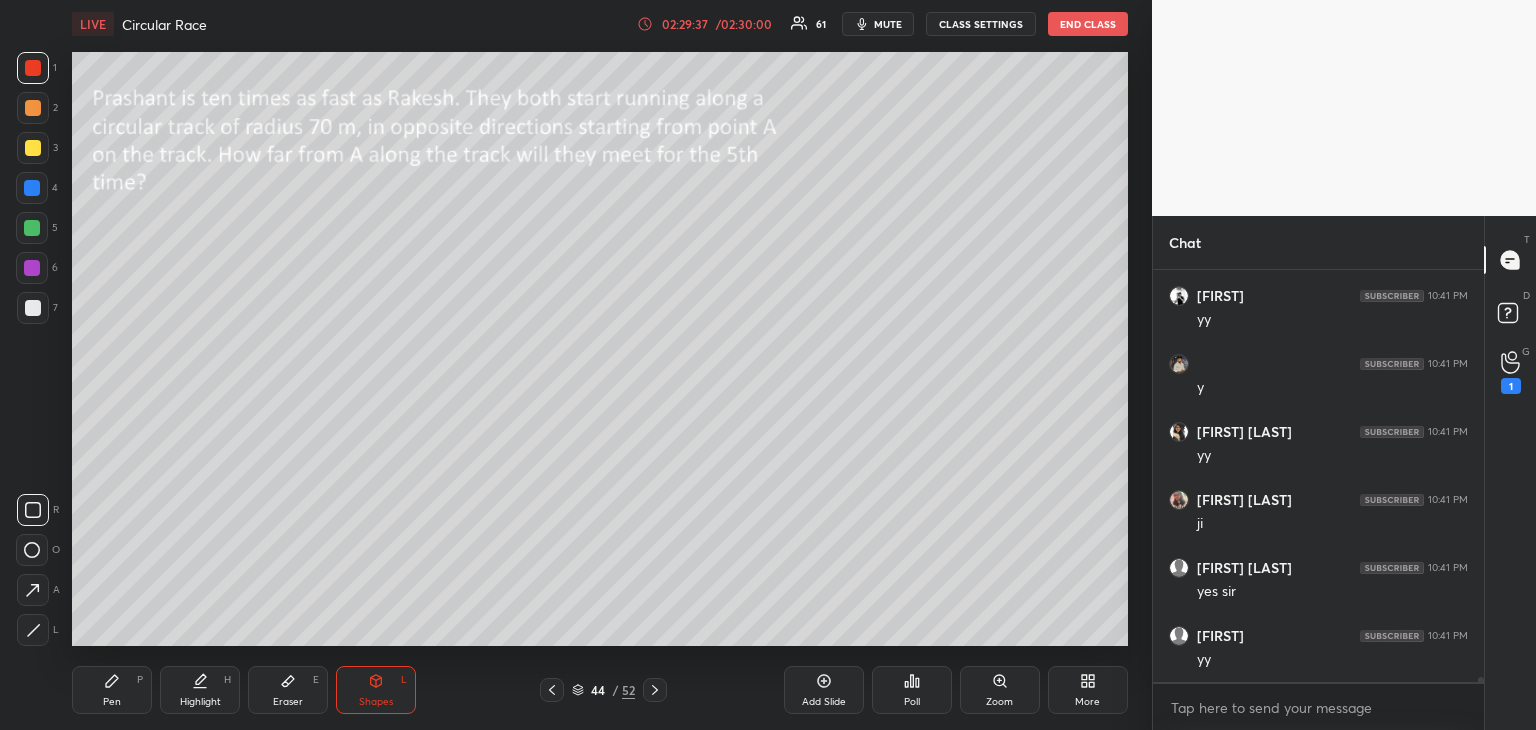 click at bounding box center [32, 228] 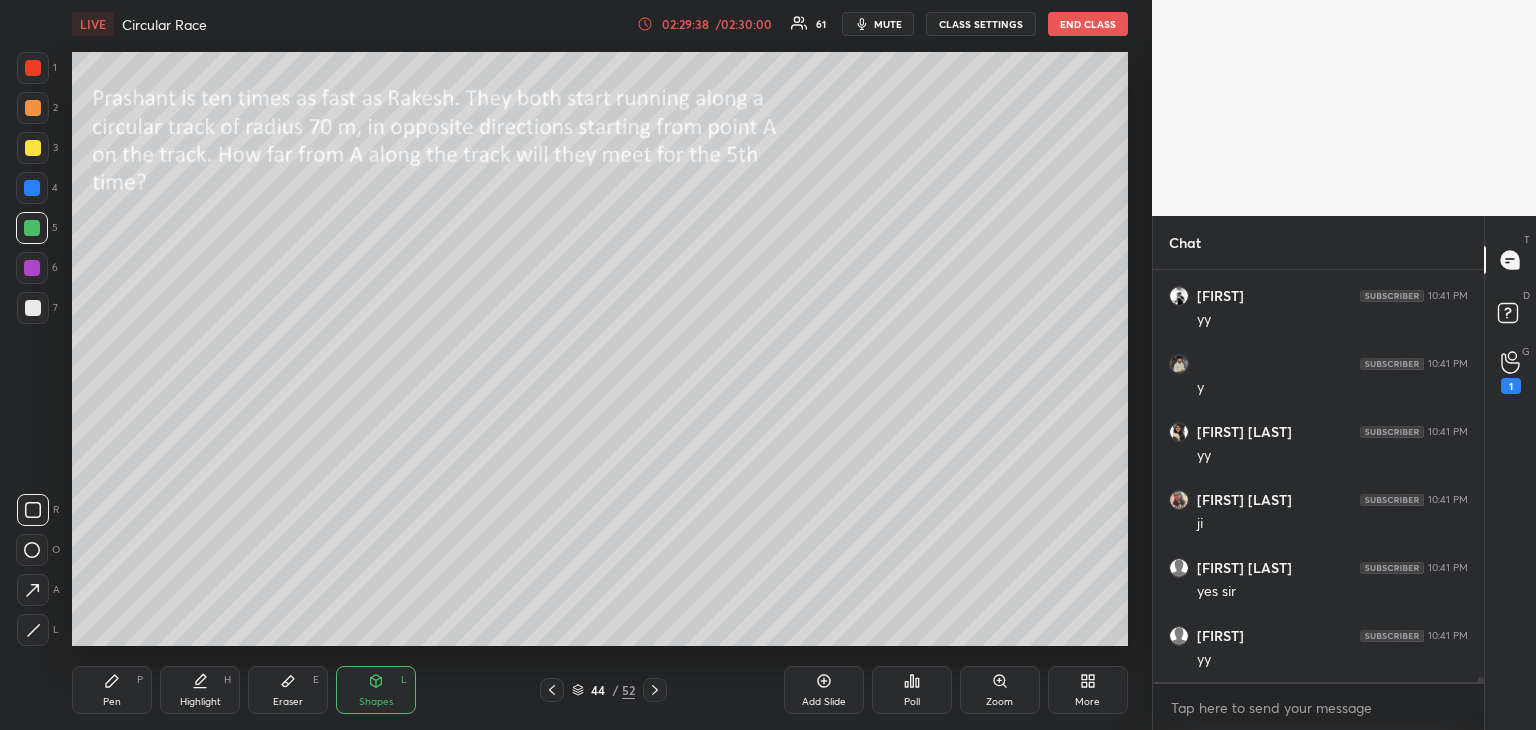 click 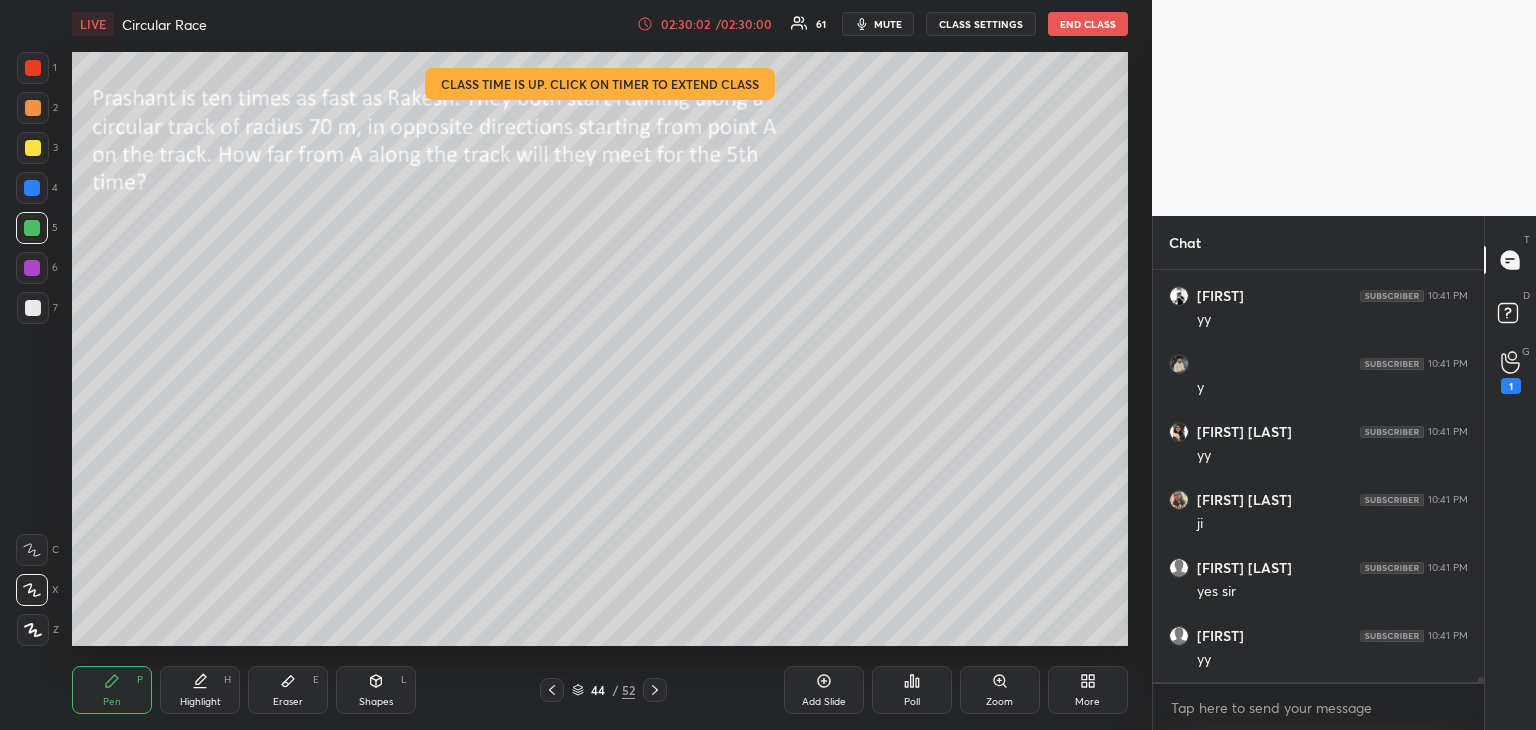 click on "/  02:30:00" at bounding box center (744, 24) 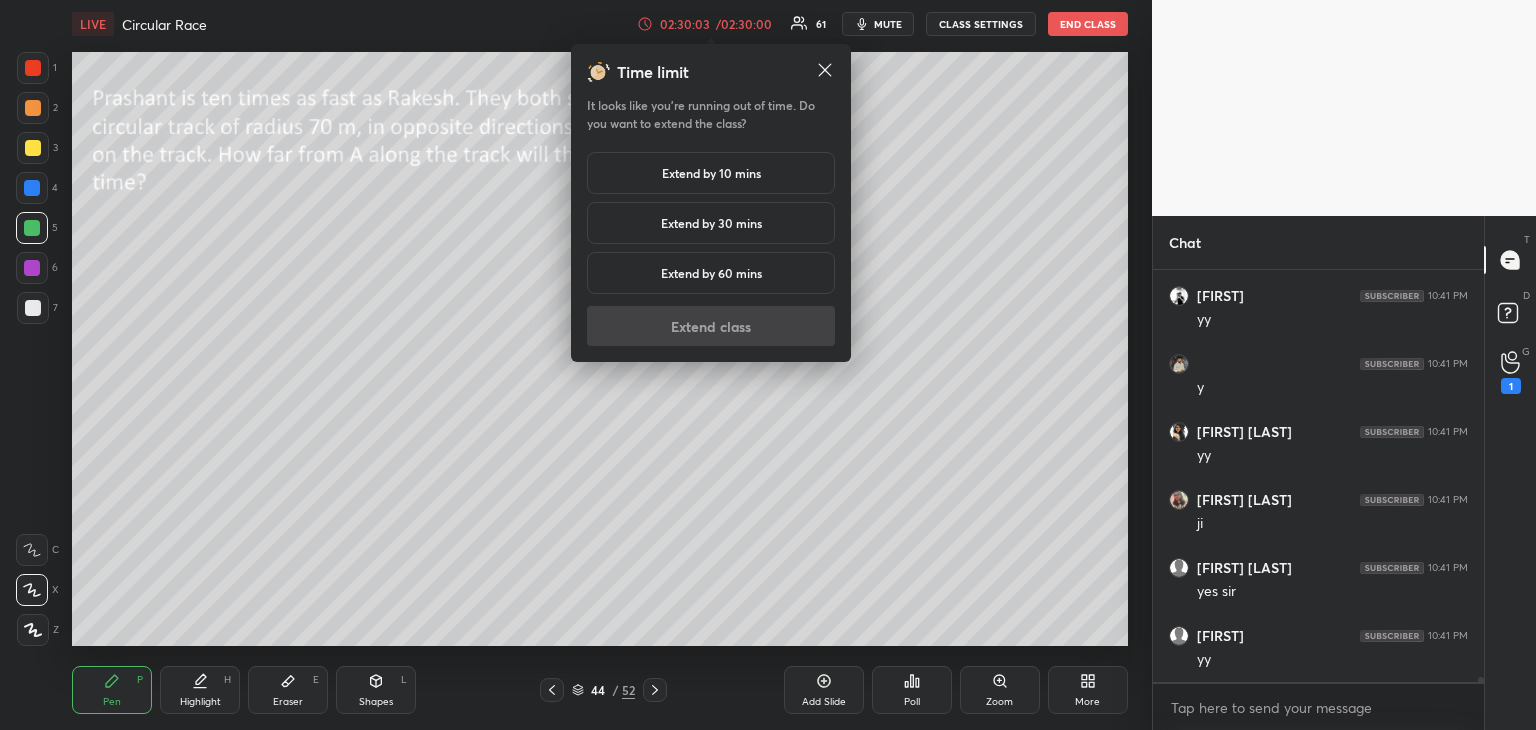 click on "Extend by 30 mins" at bounding box center (711, 223) 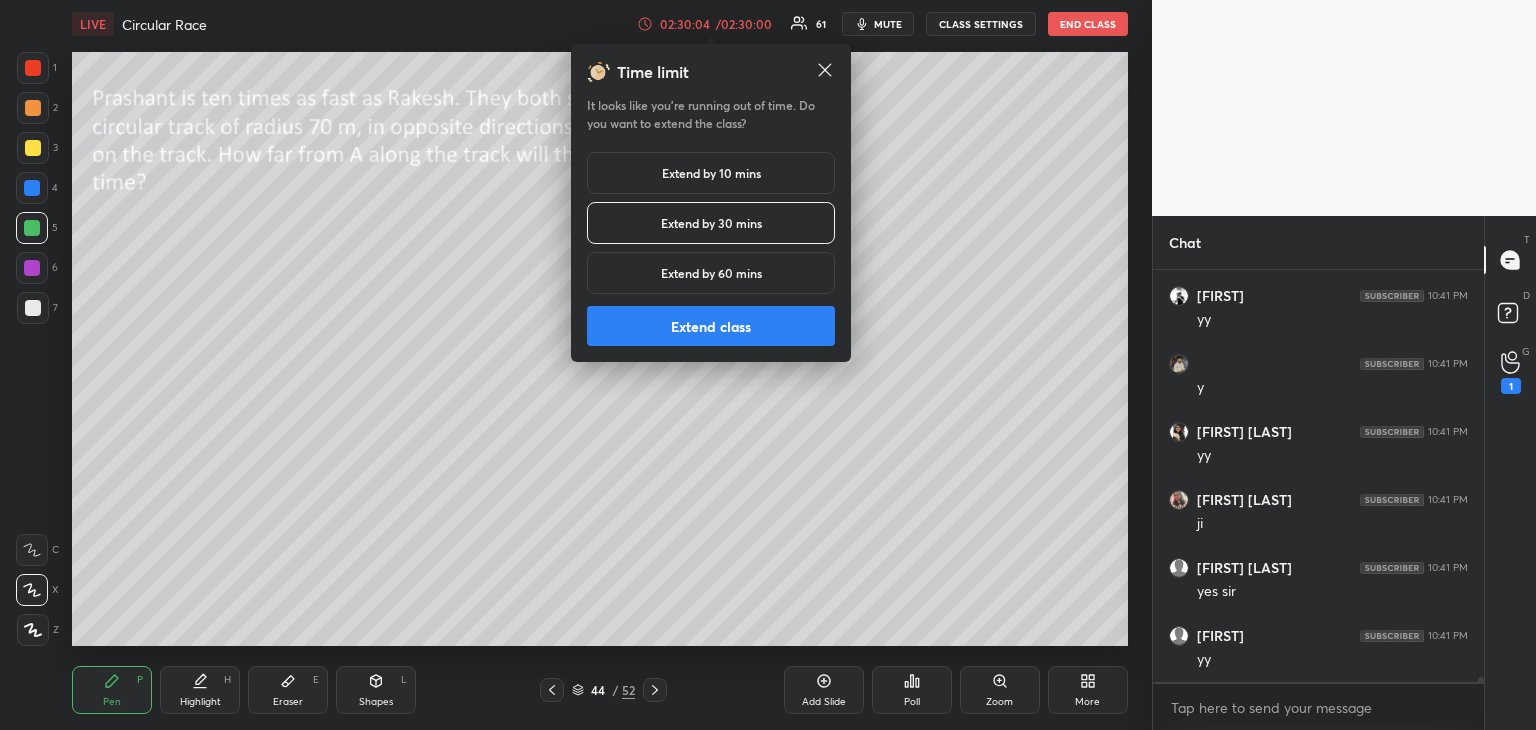 click on "Extend class" at bounding box center [711, 326] 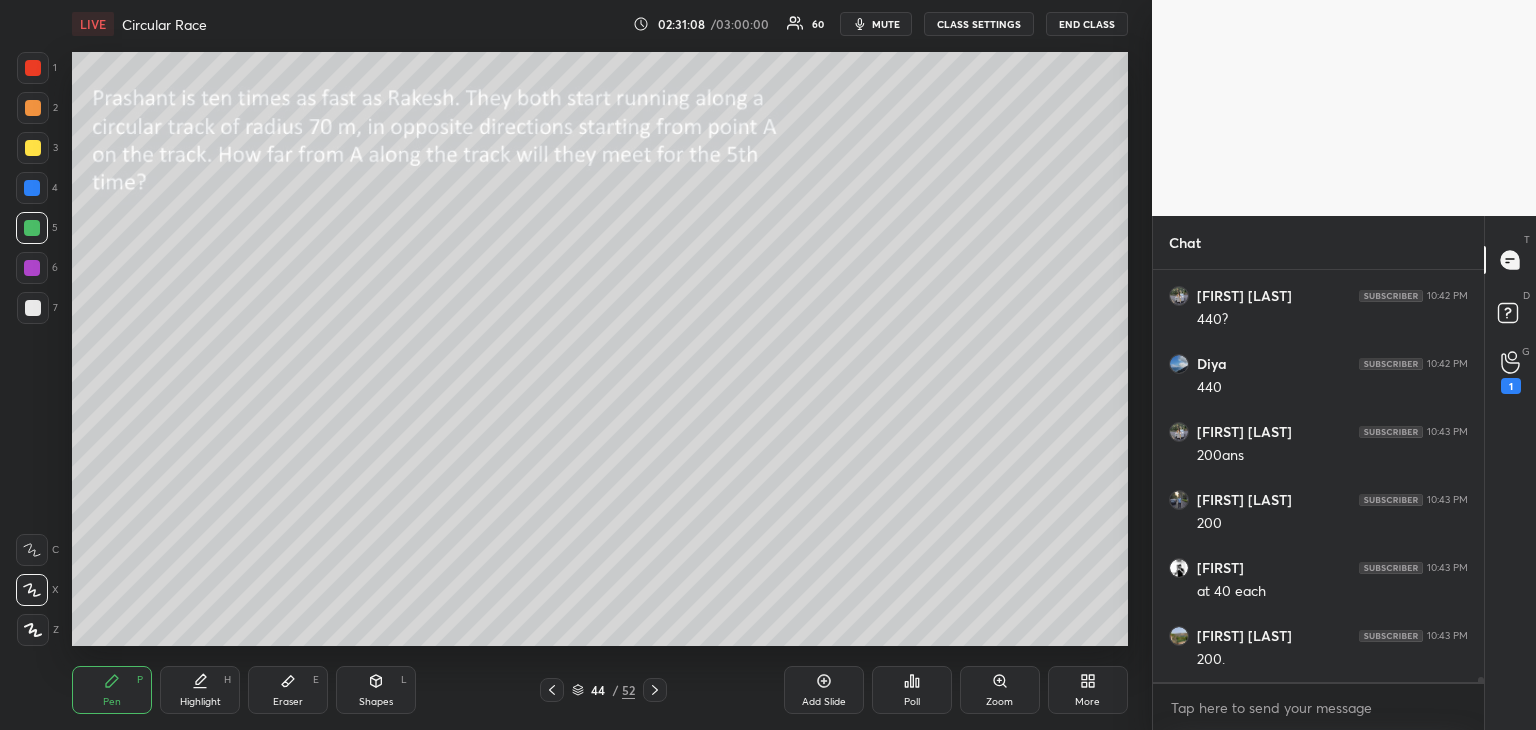 scroll, scrollTop: 37082, scrollLeft: 0, axis: vertical 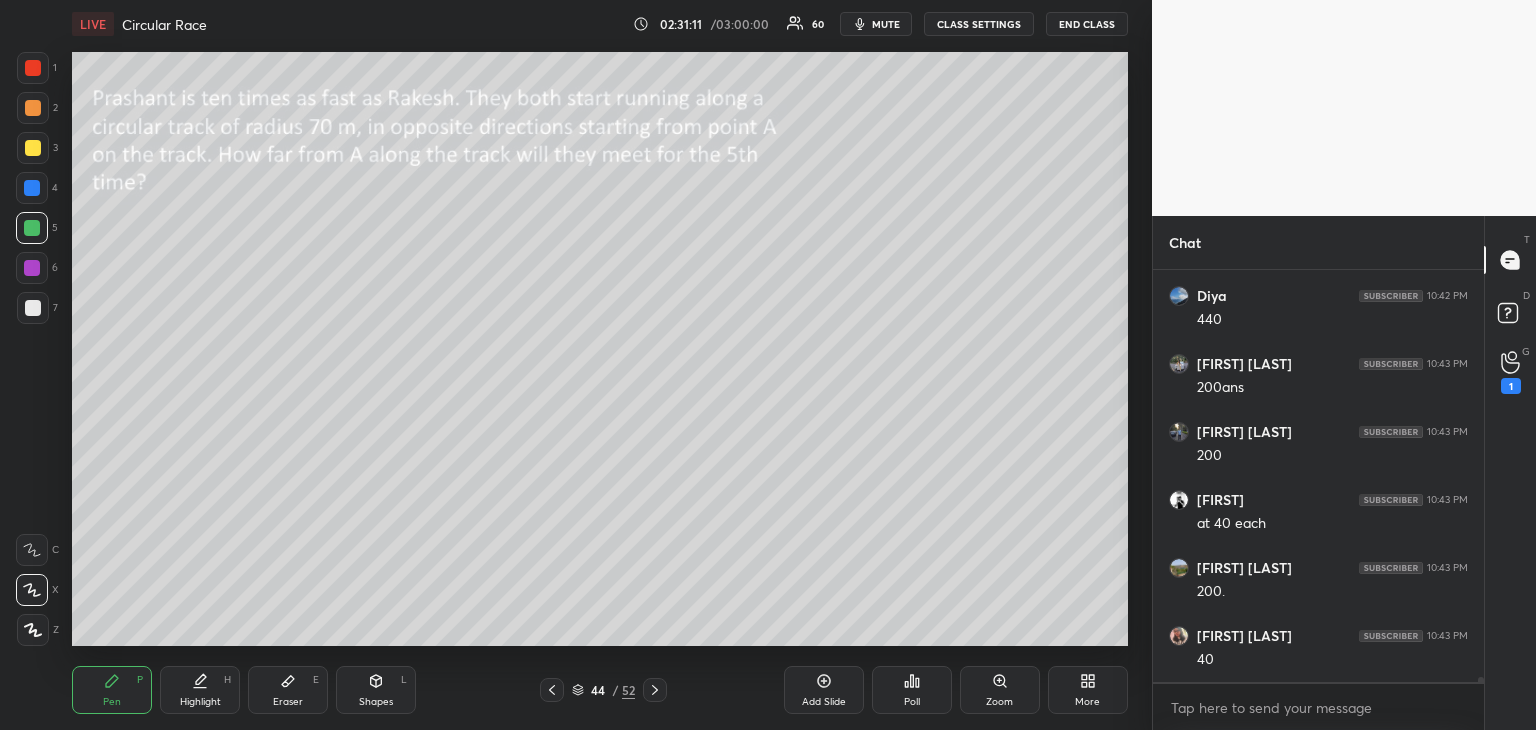 click at bounding box center [32, 268] 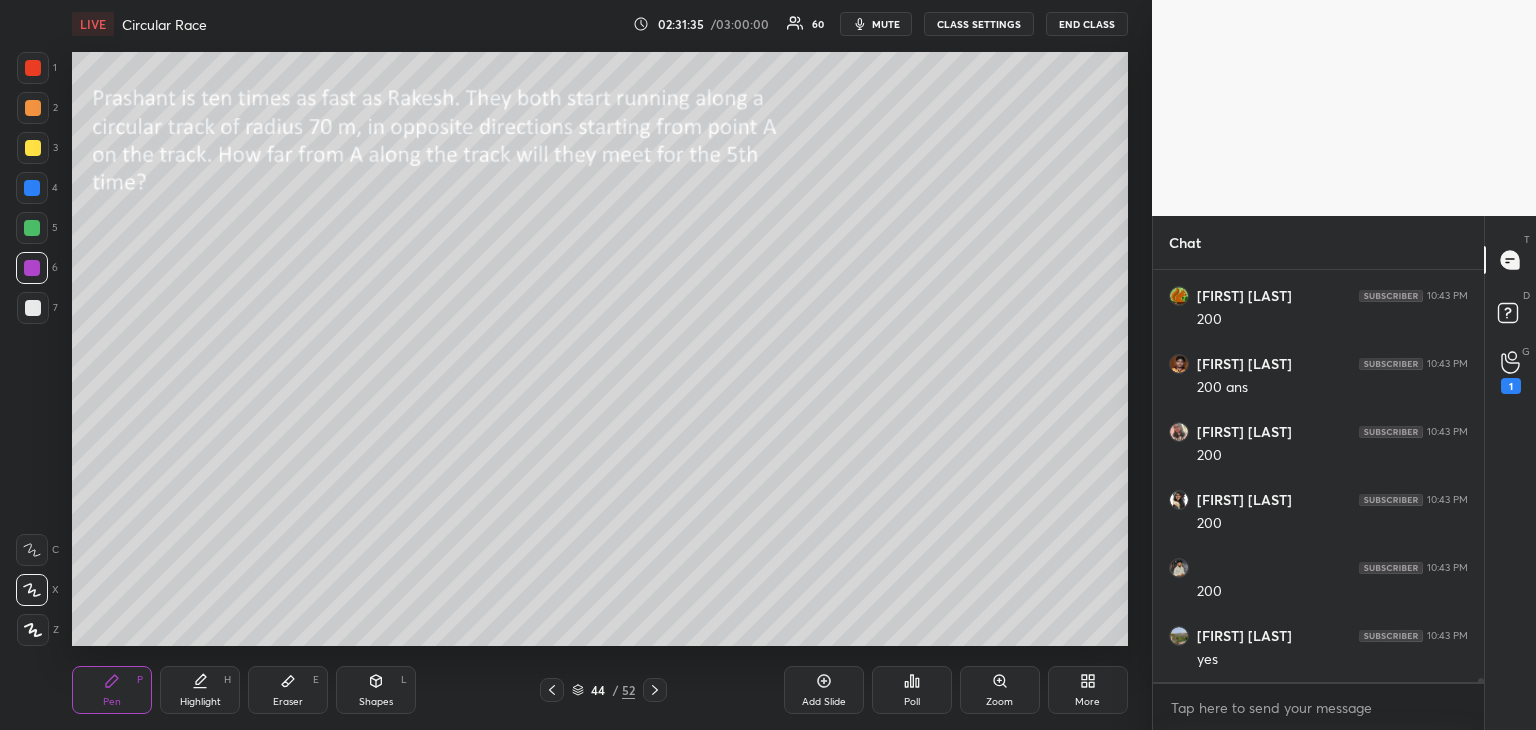 scroll, scrollTop: 37694, scrollLeft: 0, axis: vertical 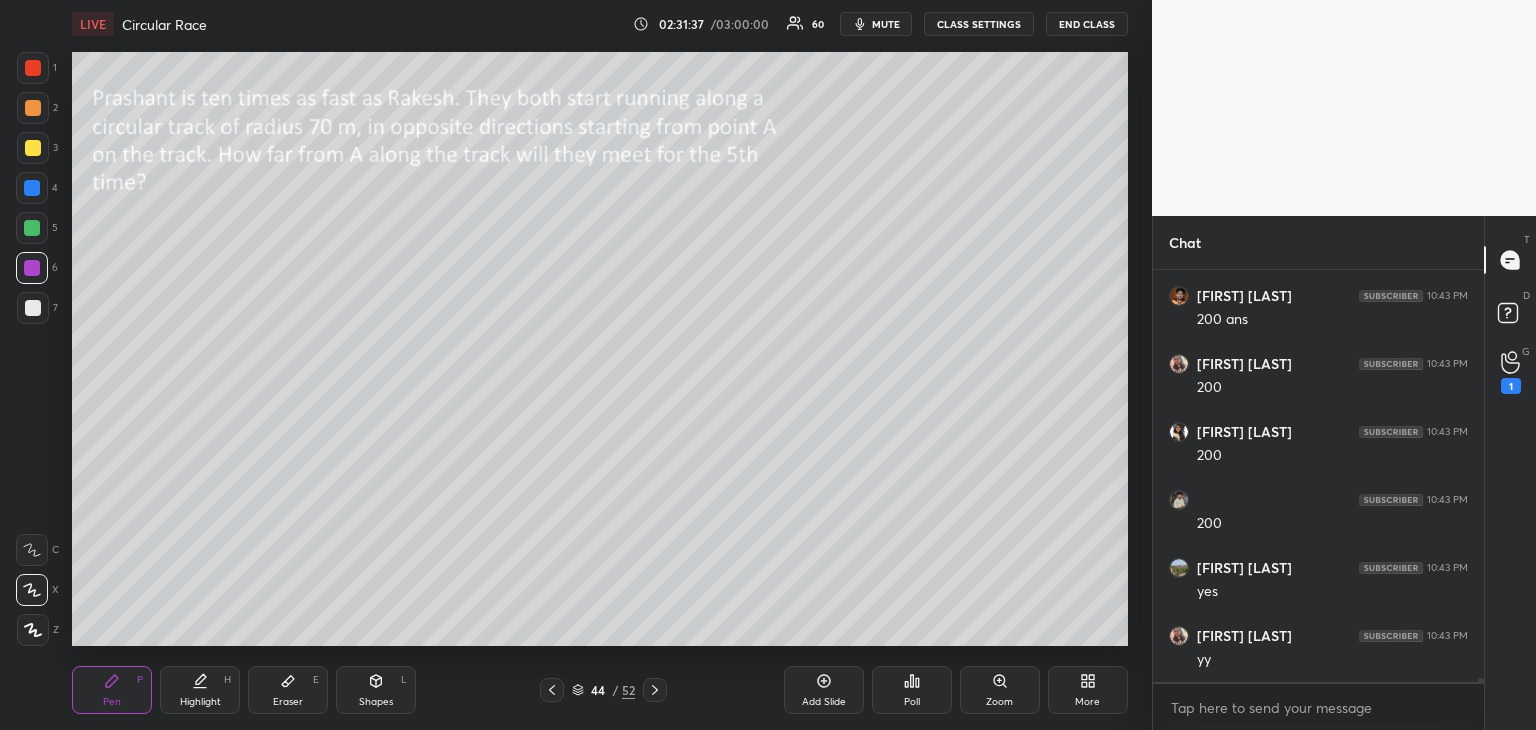 click at bounding box center [33, 148] 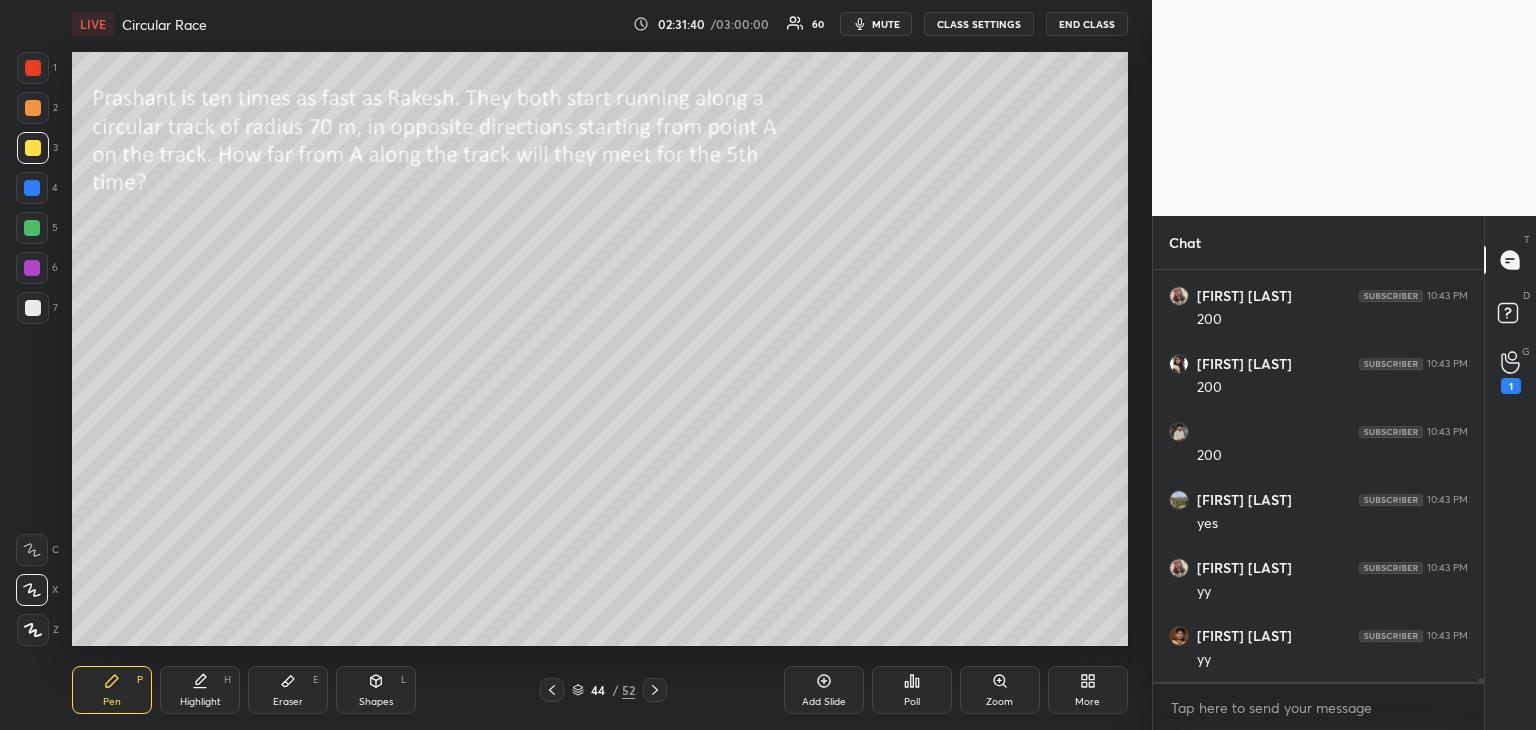 scroll, scrollTop: 37830, scrollLeft: 0, axis: vertical 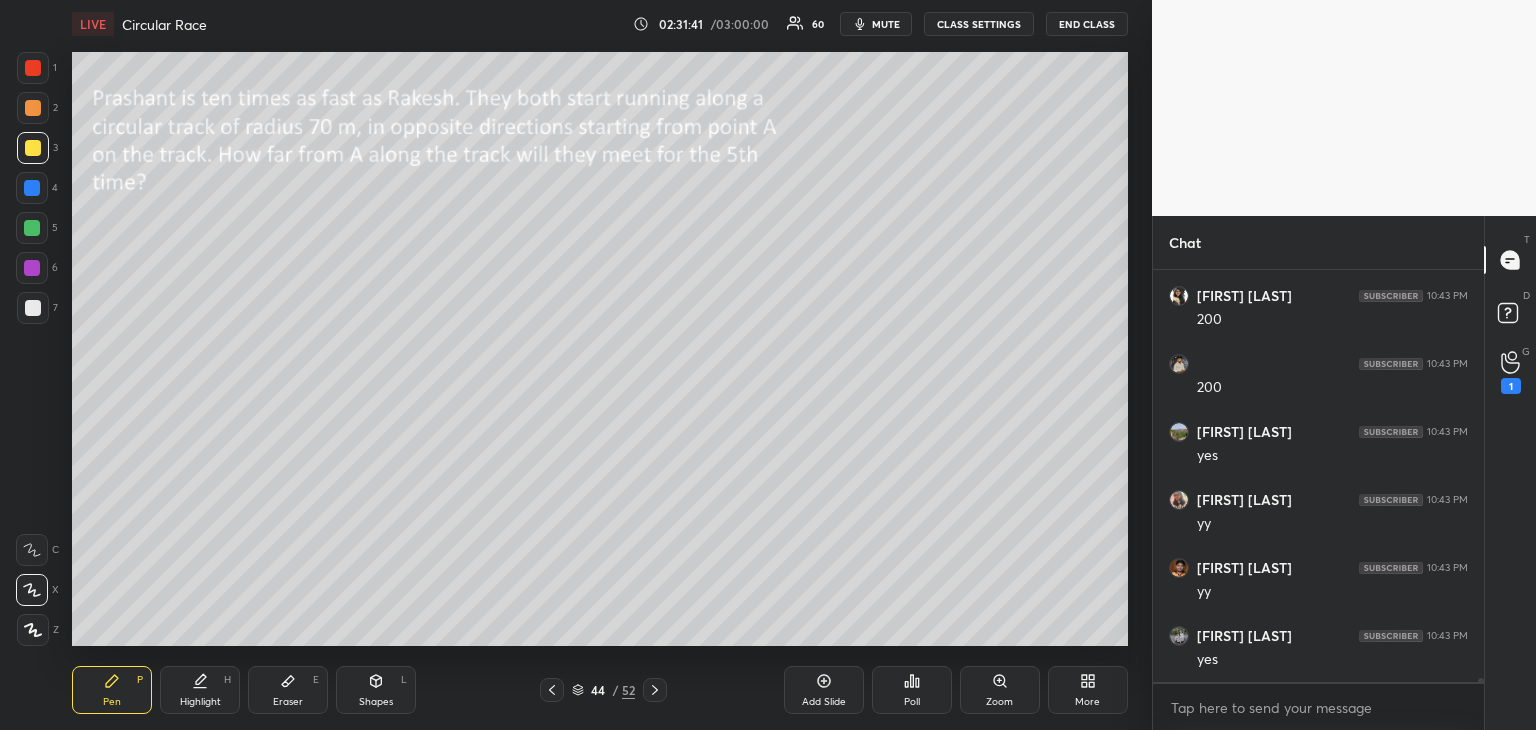 click 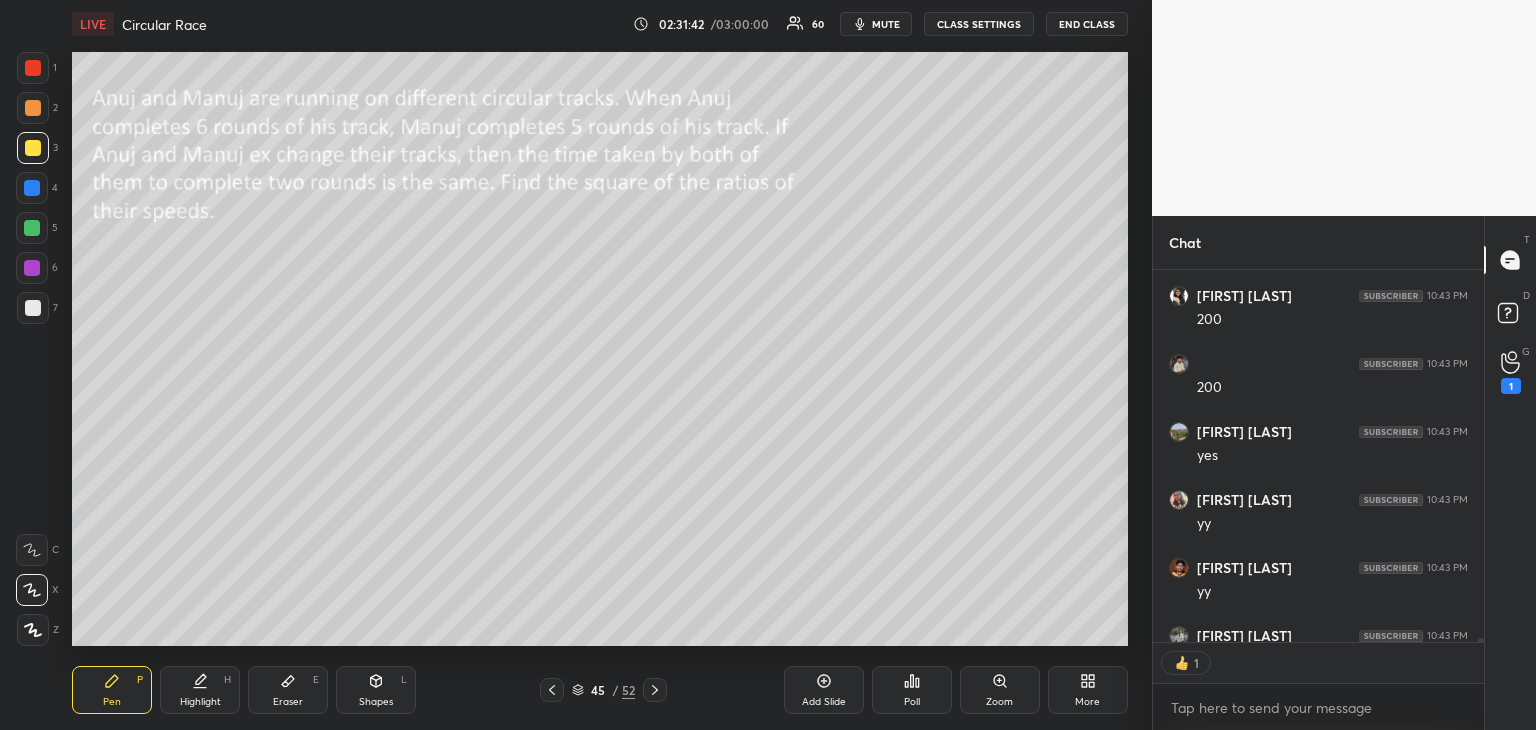 scroll, scrollTop: 366, scrollLeft: 325, axis: both 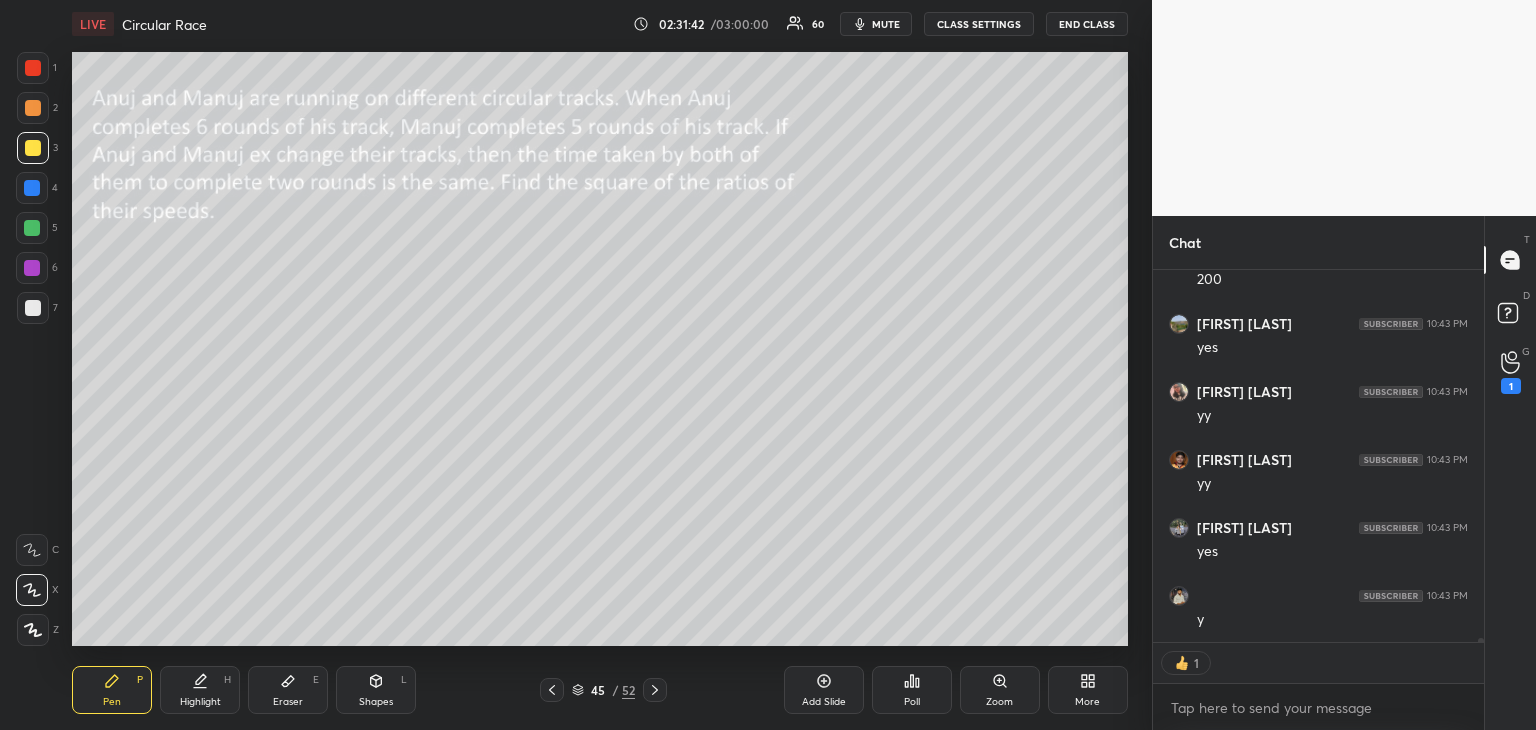 click on "Shapes" at bounding box center [376, 702] 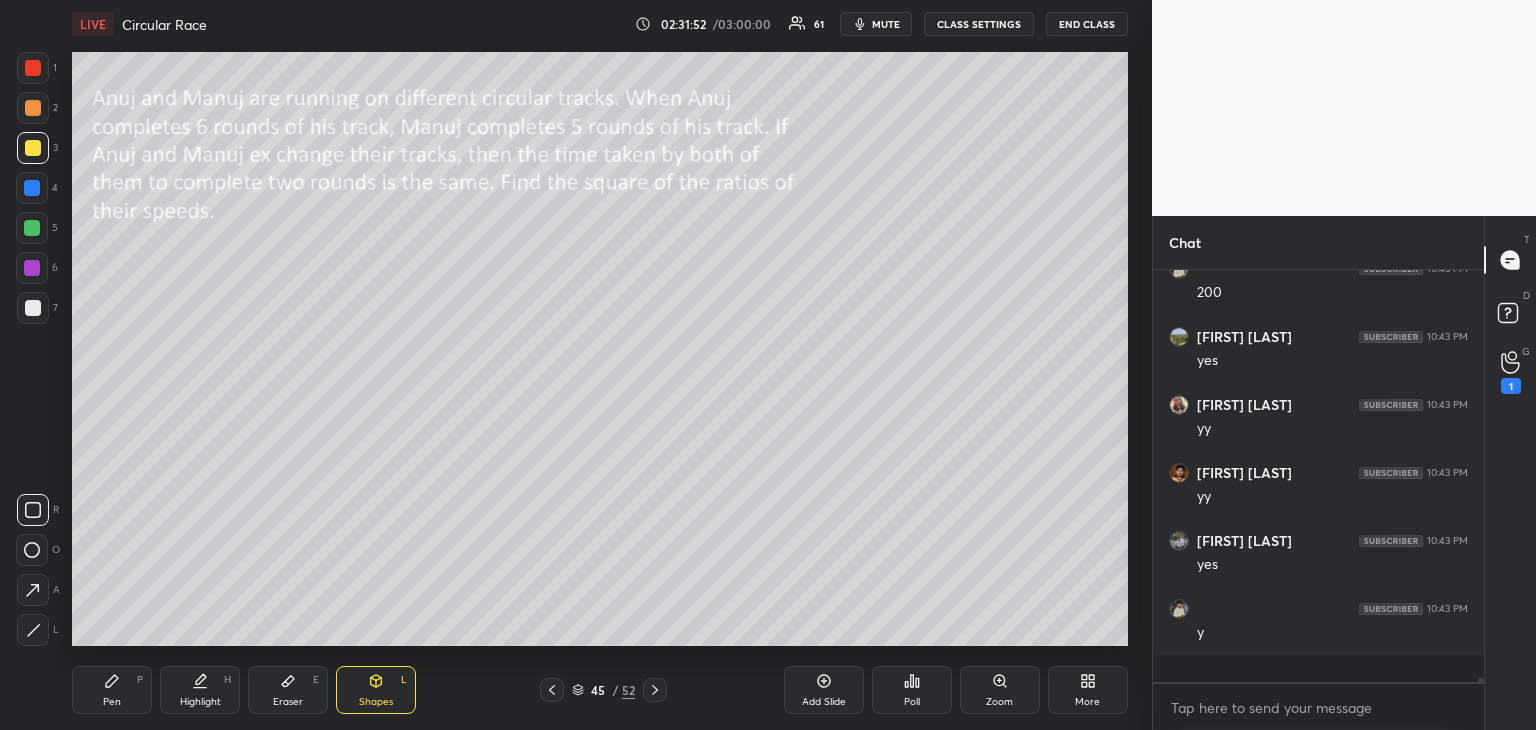 scroll, scrollTop: 5, scrollLeft: 6, axis: both 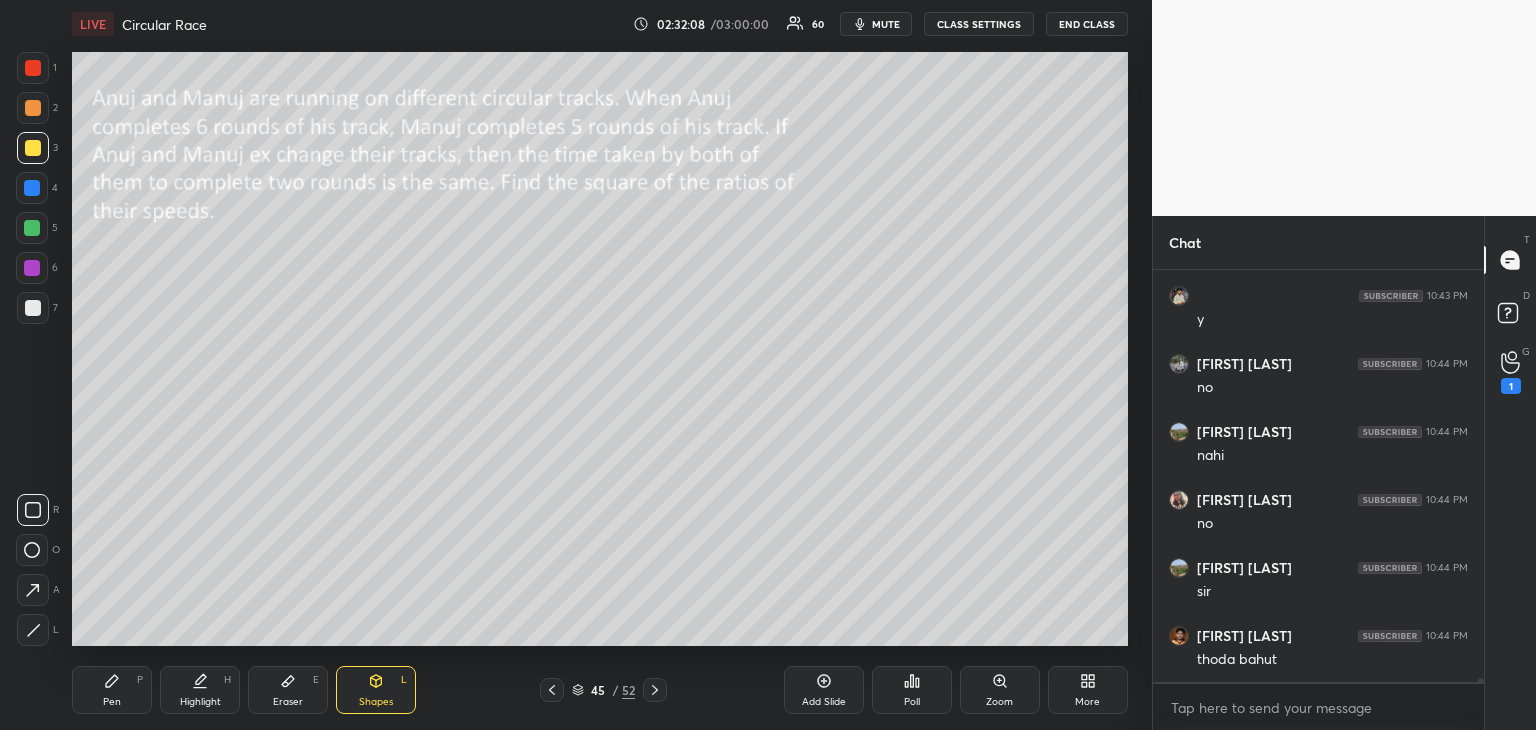 click on "mute" at bounding box center (886, 24) 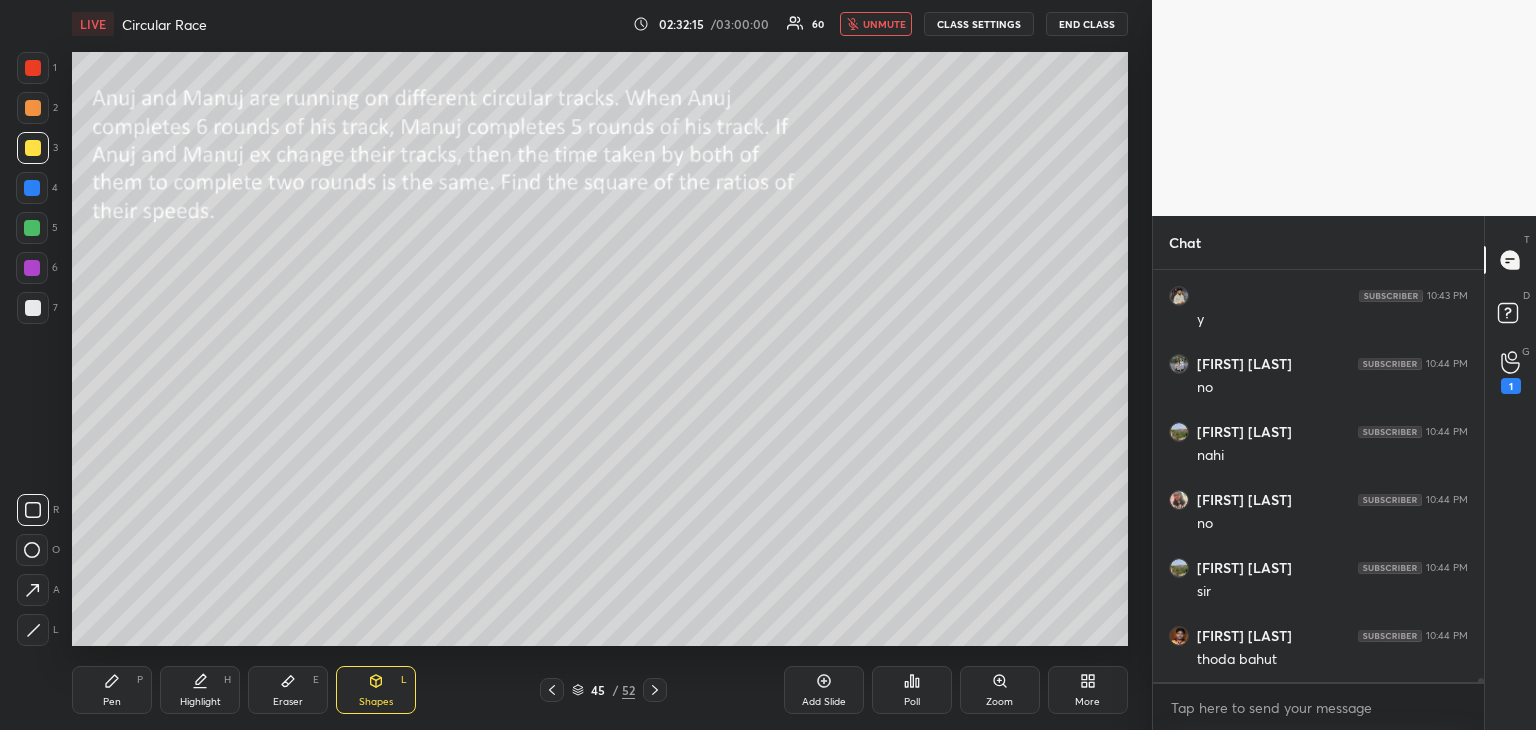 click on "unmute" at bounding box center (884, 24) 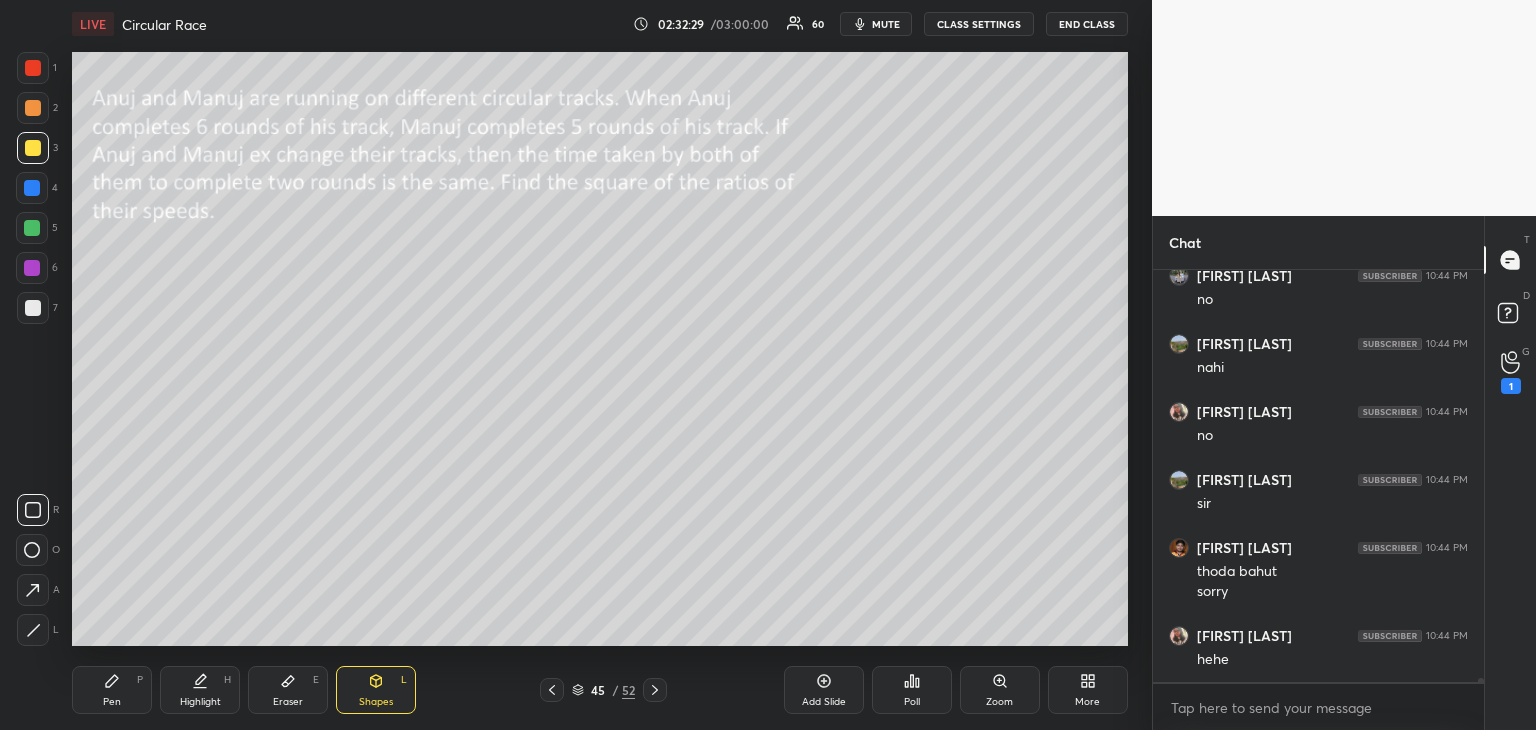 scroll, scrollTop: 38394, scrollLeft: 0, axis: vertical 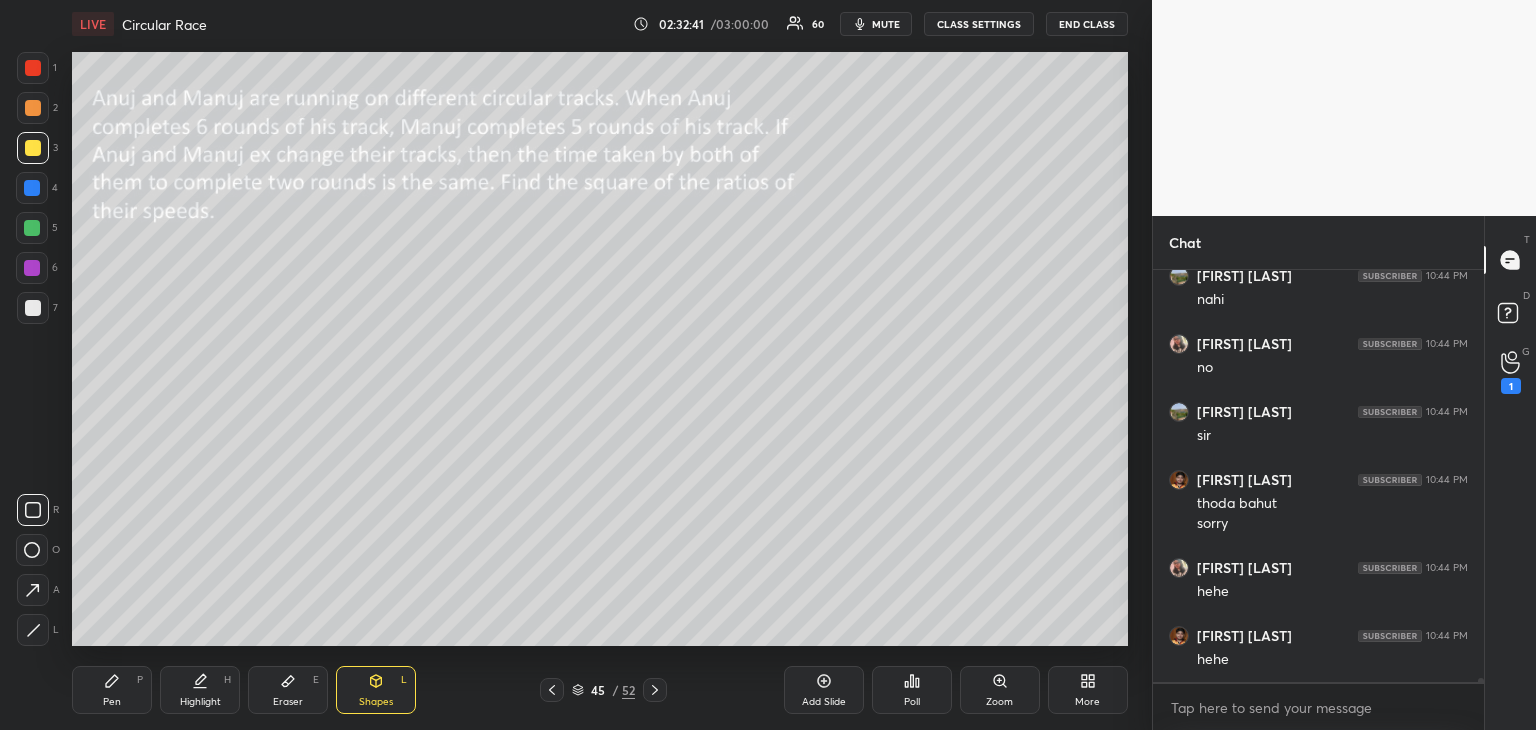 click on "mute" at bounding box center [886, 24] 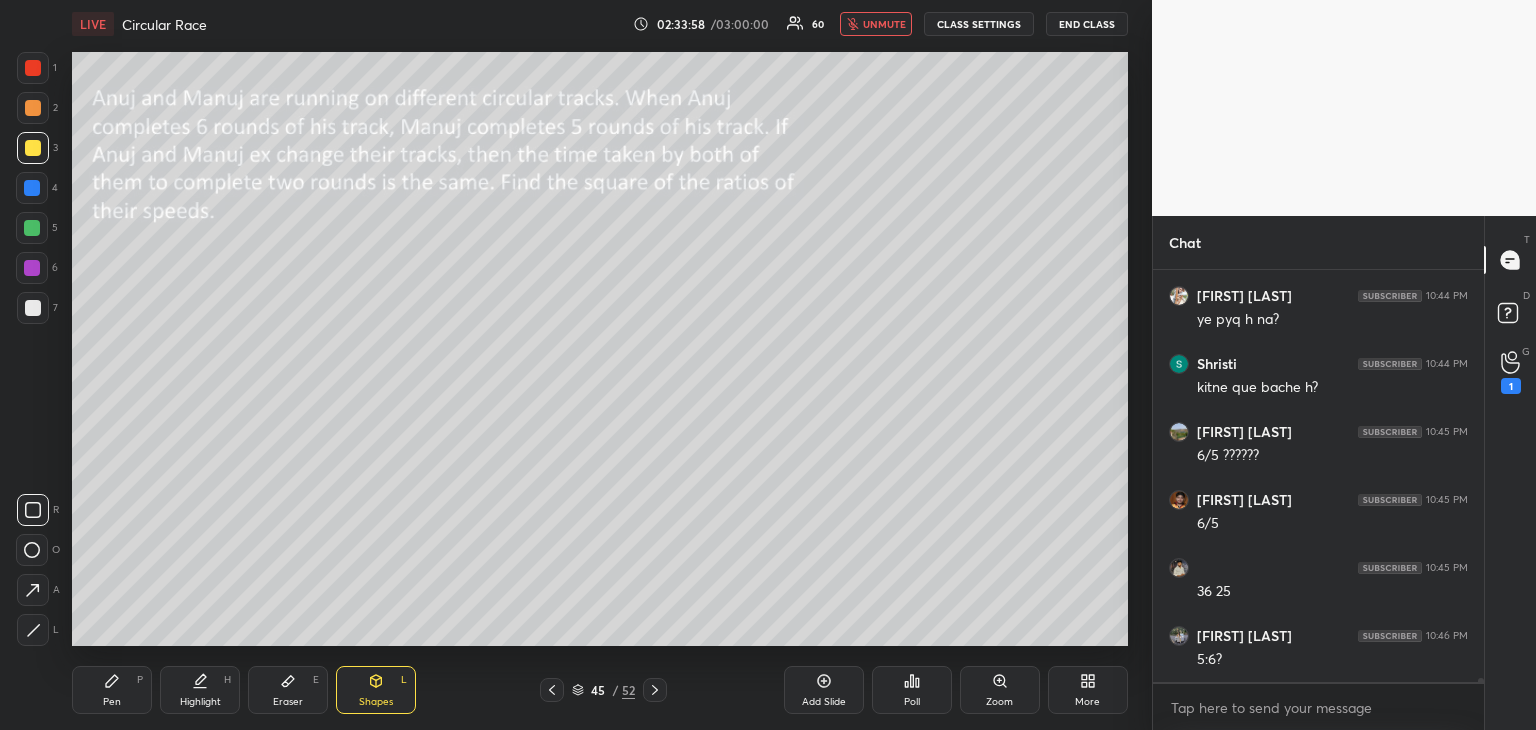 scroll, scrollTop: 38870, scrollLeft: 0, axis: vertical 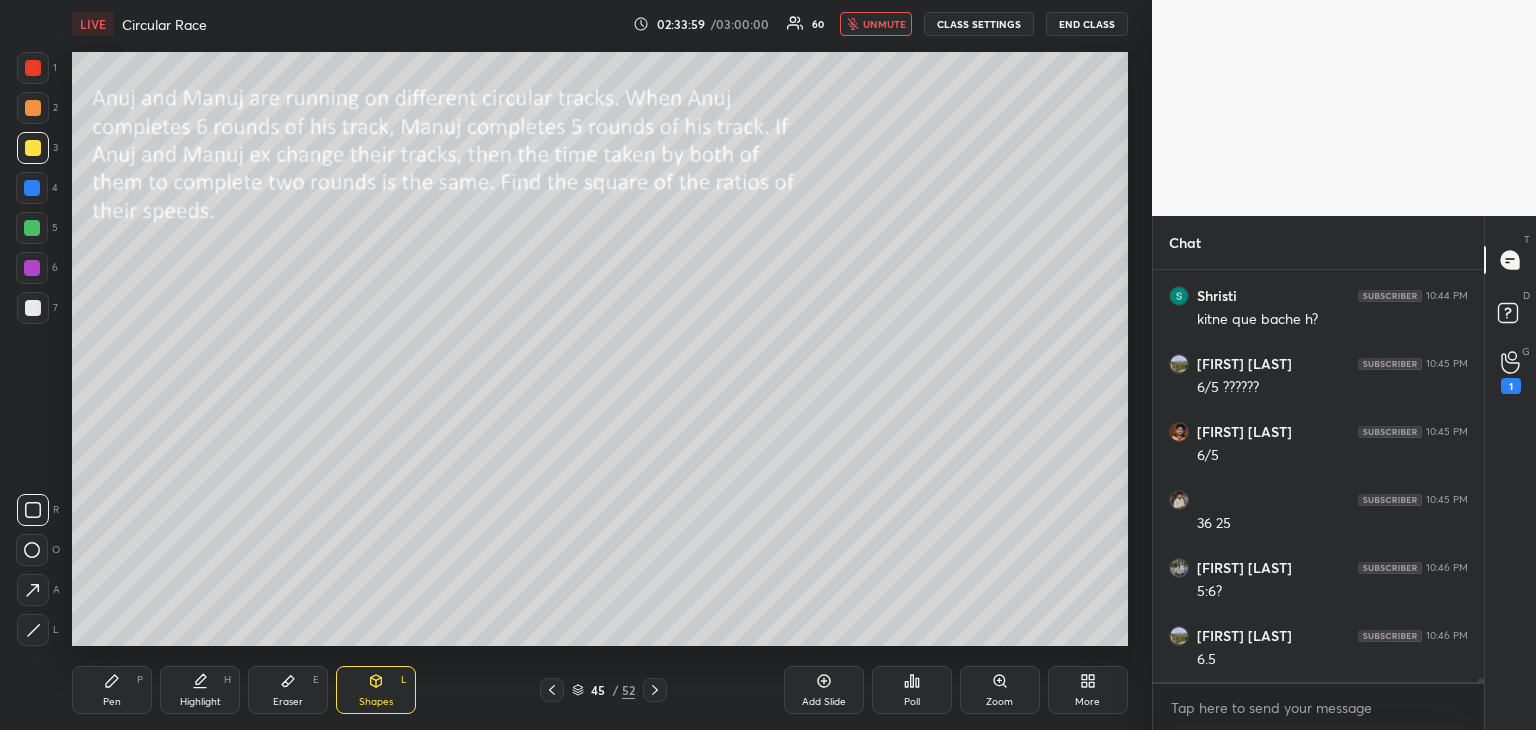 click on "unmute" at bounding box center (884, 24) 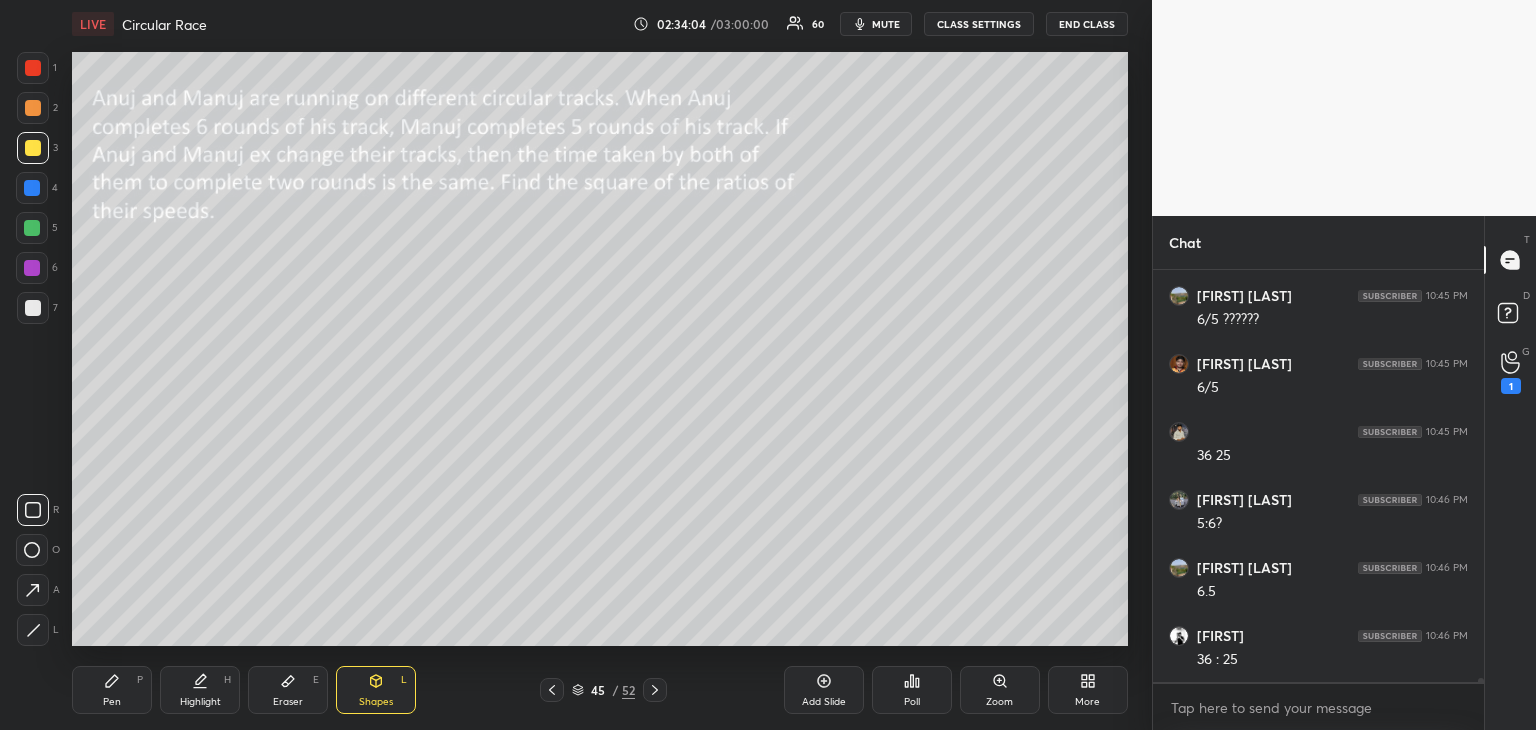 scroll, scrollTop: 39006, scrollLeft: 0, axis: vertical 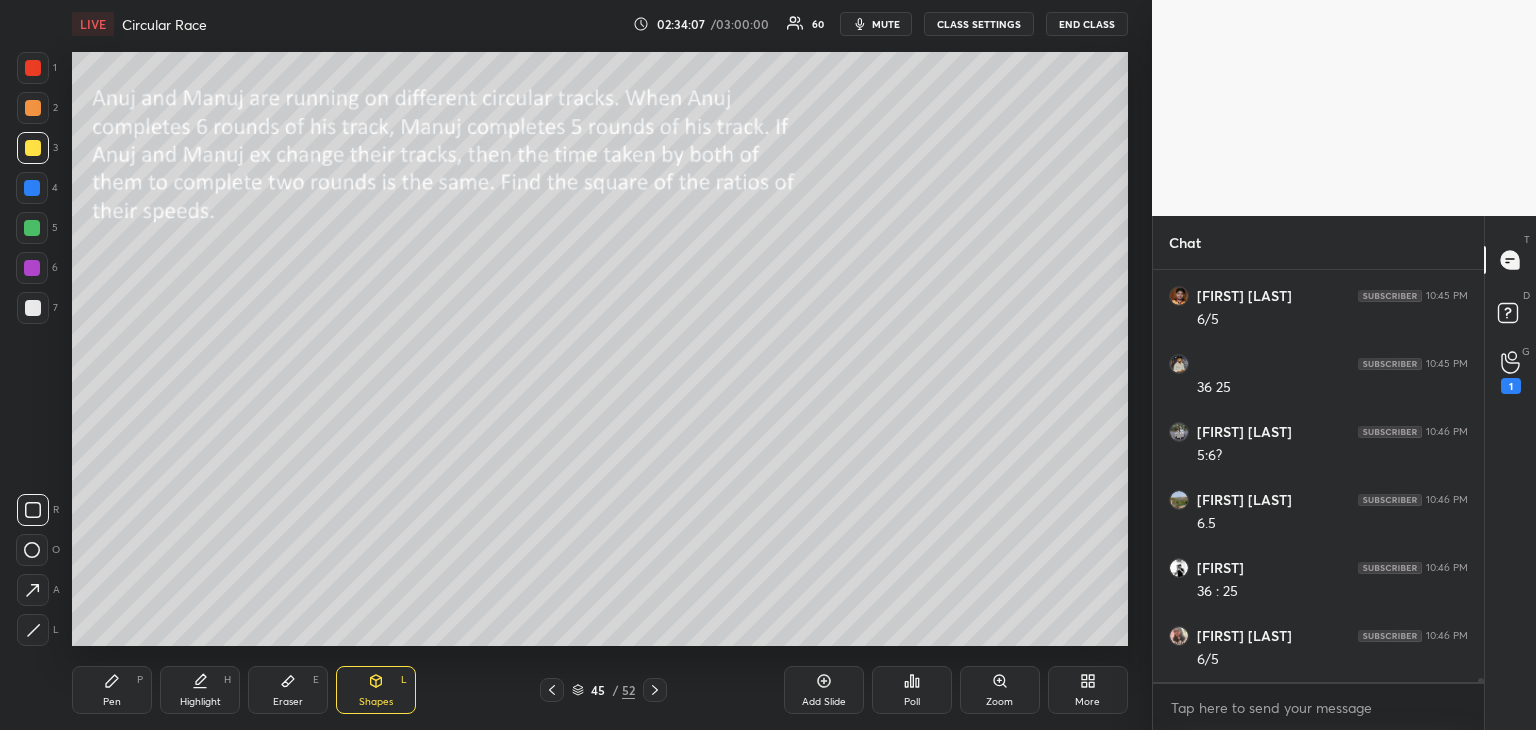 click on "Pen P" at bounding box center [112, 690] 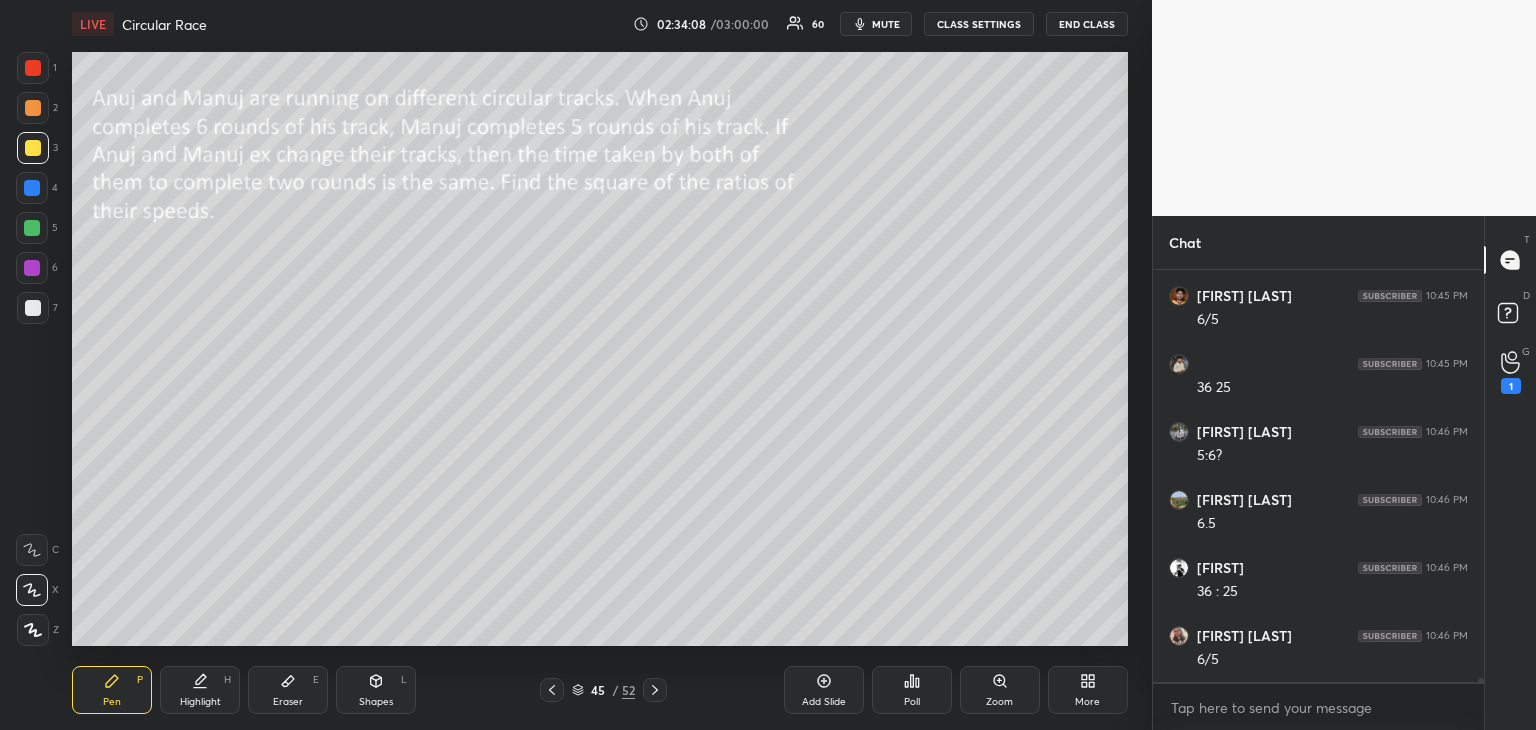 click at bounding box center (32, 188) 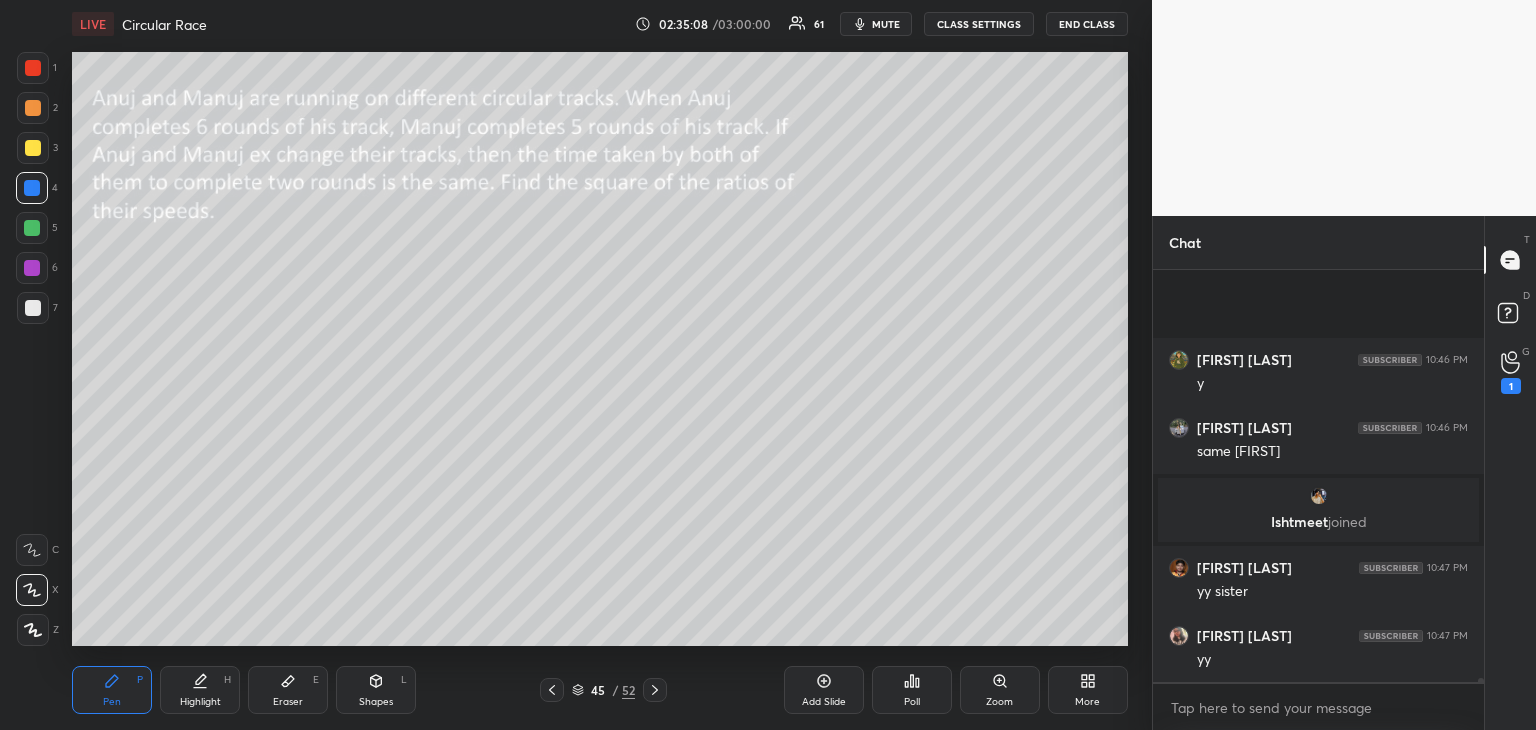 scroll, scrollTop: 38582, scrollLeft: 0, axis: vertical 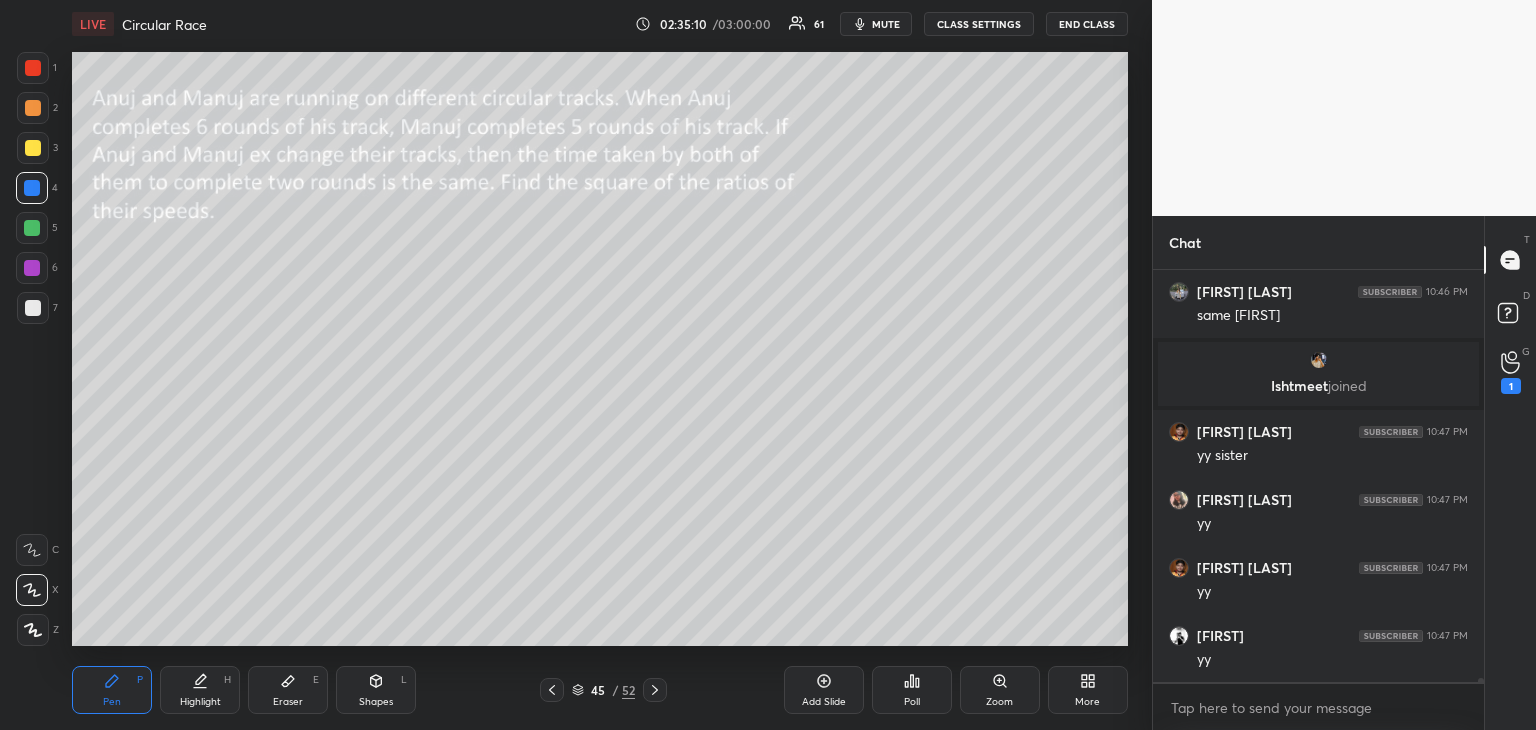click on "Eraser" at bounding box center [288, 702] 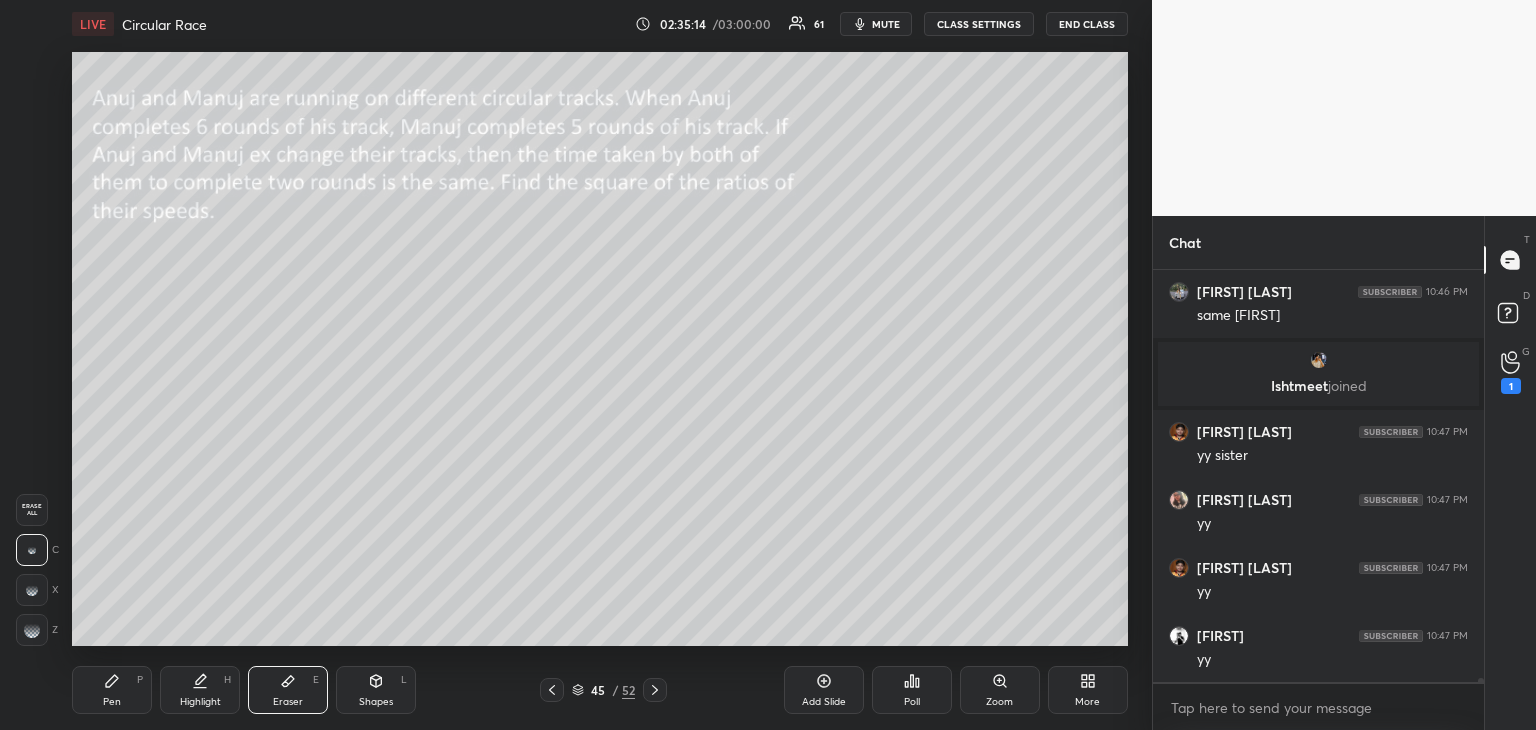 click on "Pen P" at bounding box center (112, 690) 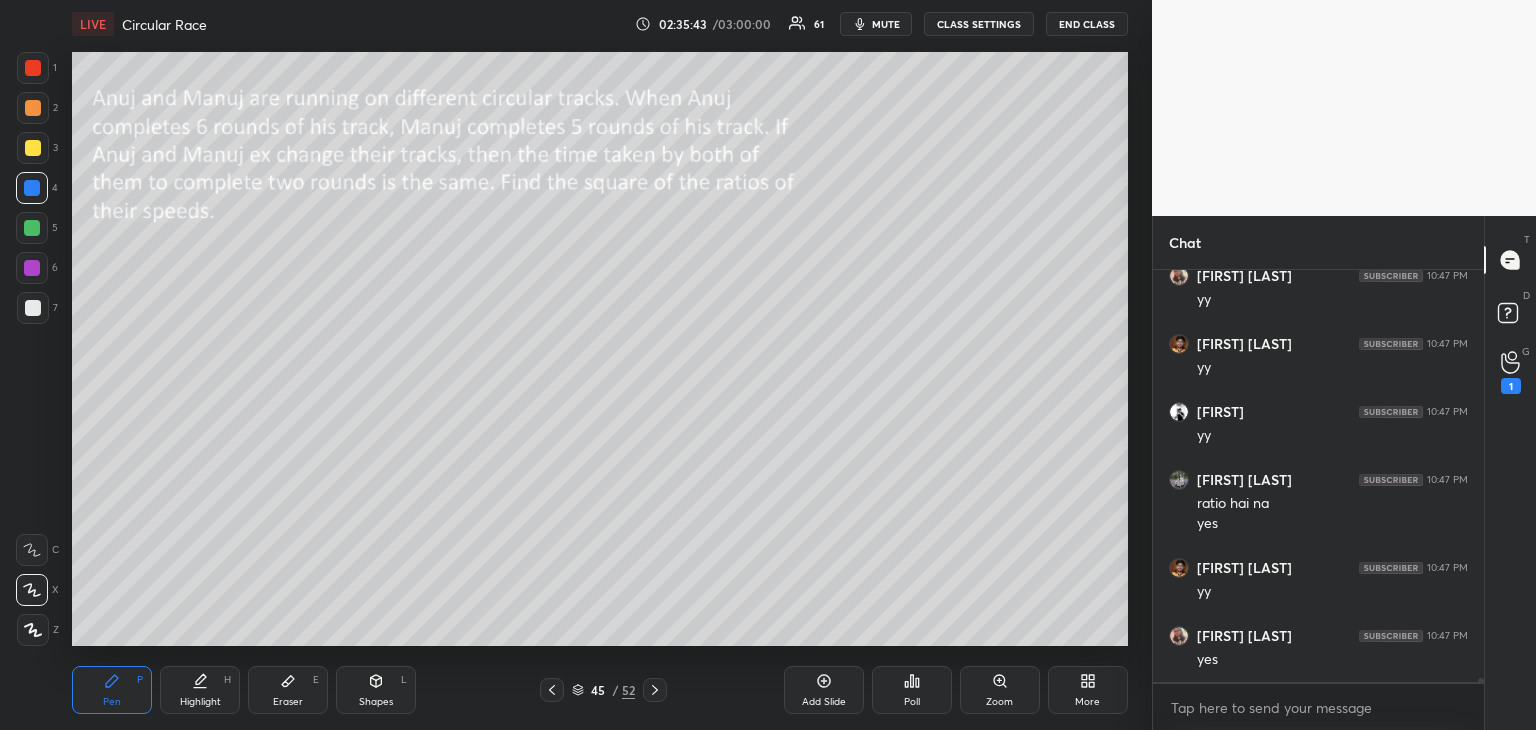 scroll, scrollTop: 38874, scrollLeft: 0, axis: vertical 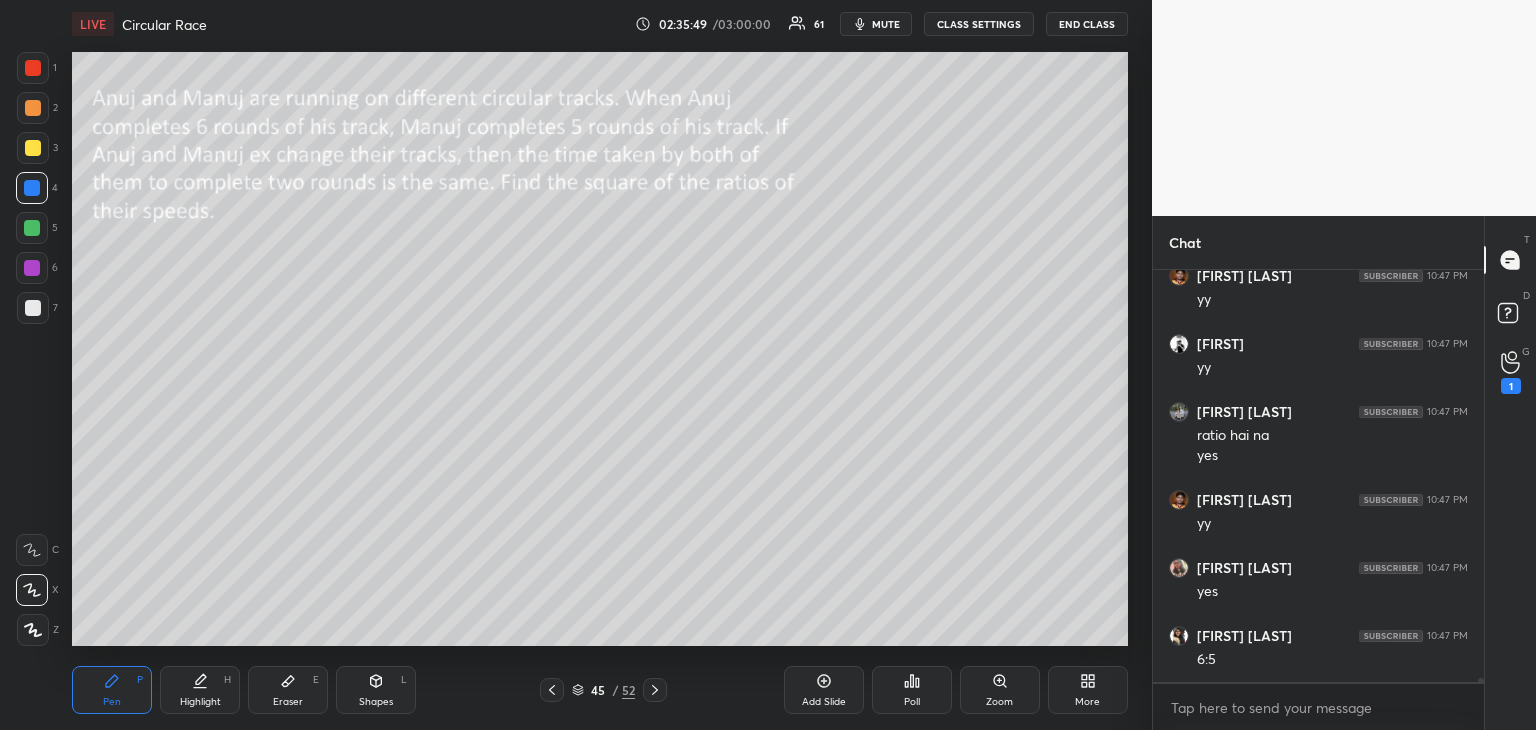 click at bounding box center [32, 228] 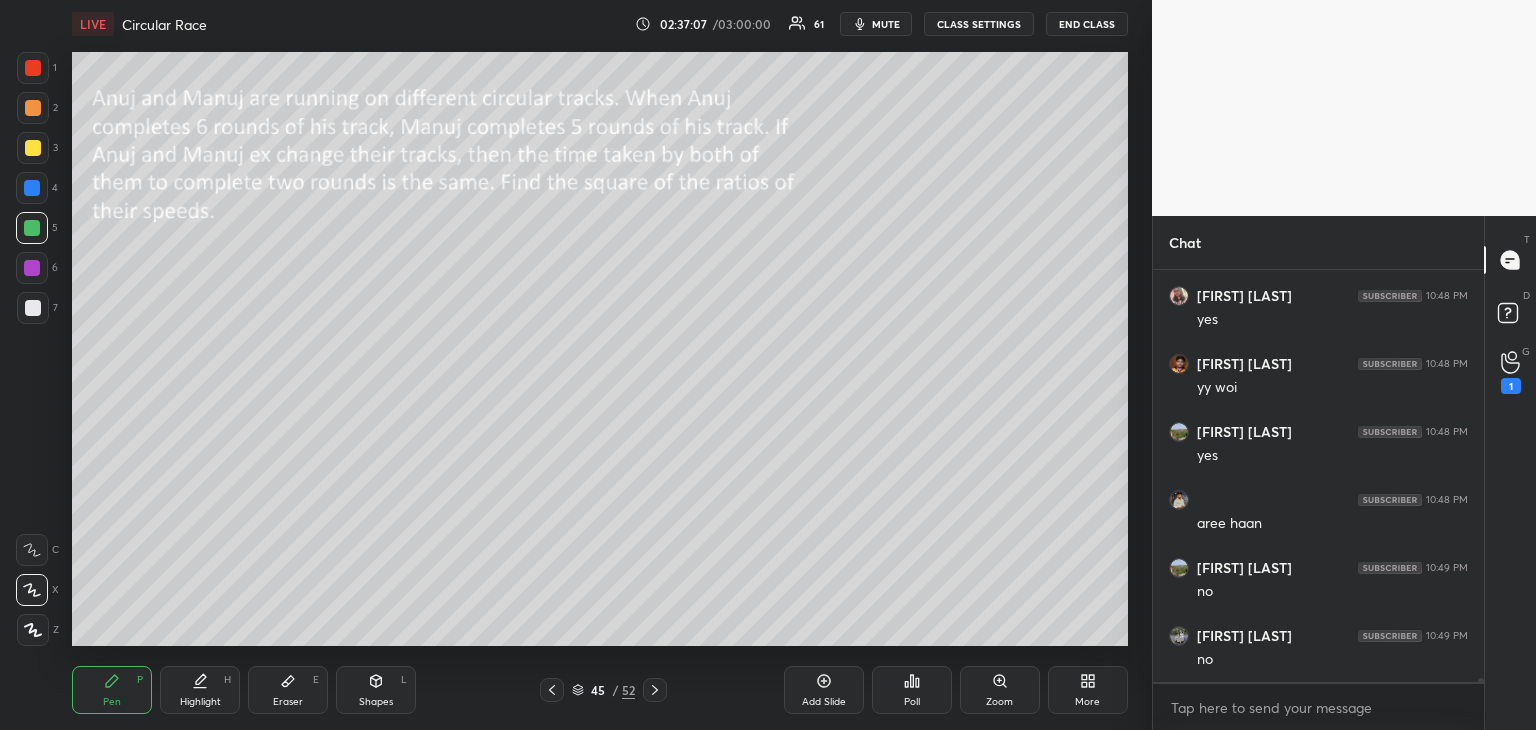 scroll, scrollTop: 39462, scrollLeft: 0, axis: vertical 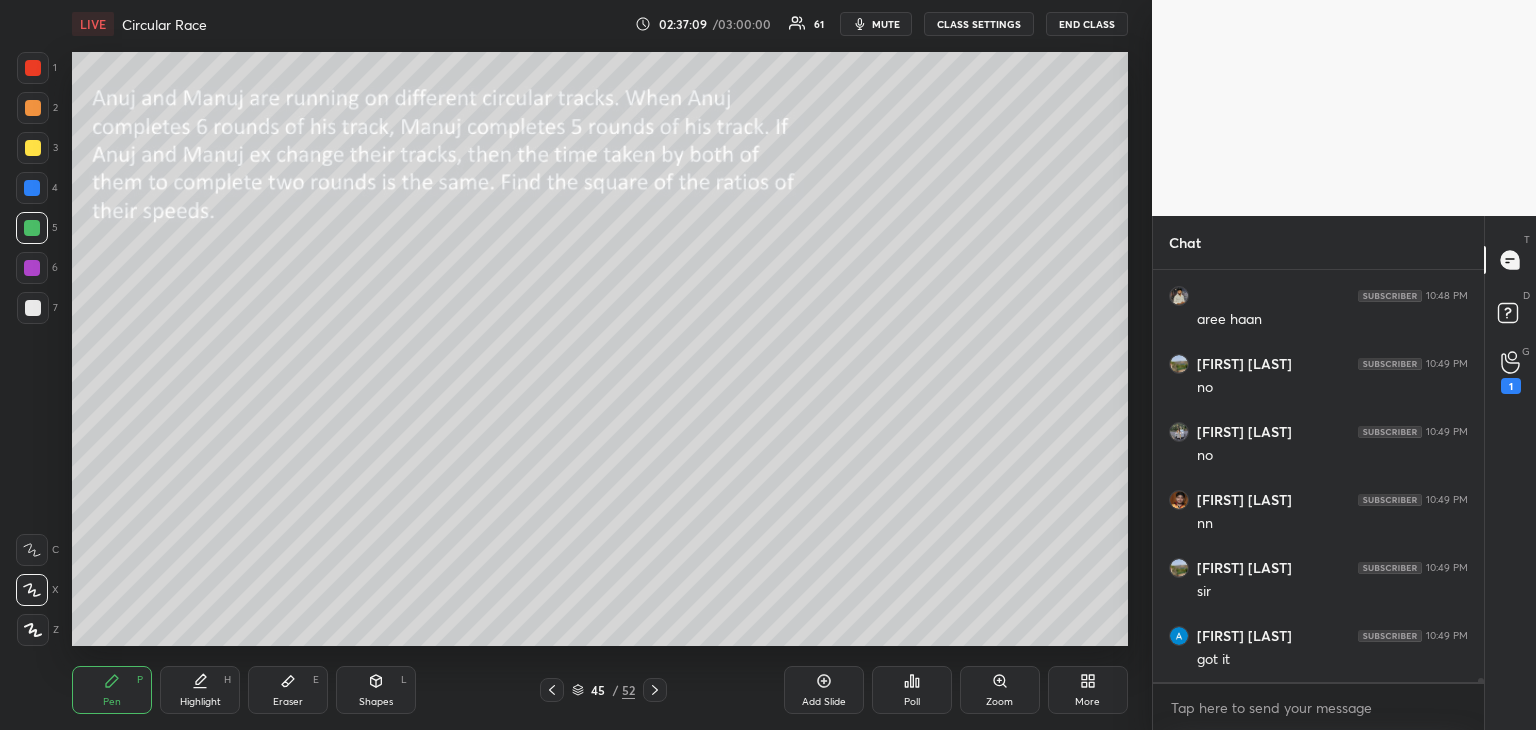 click 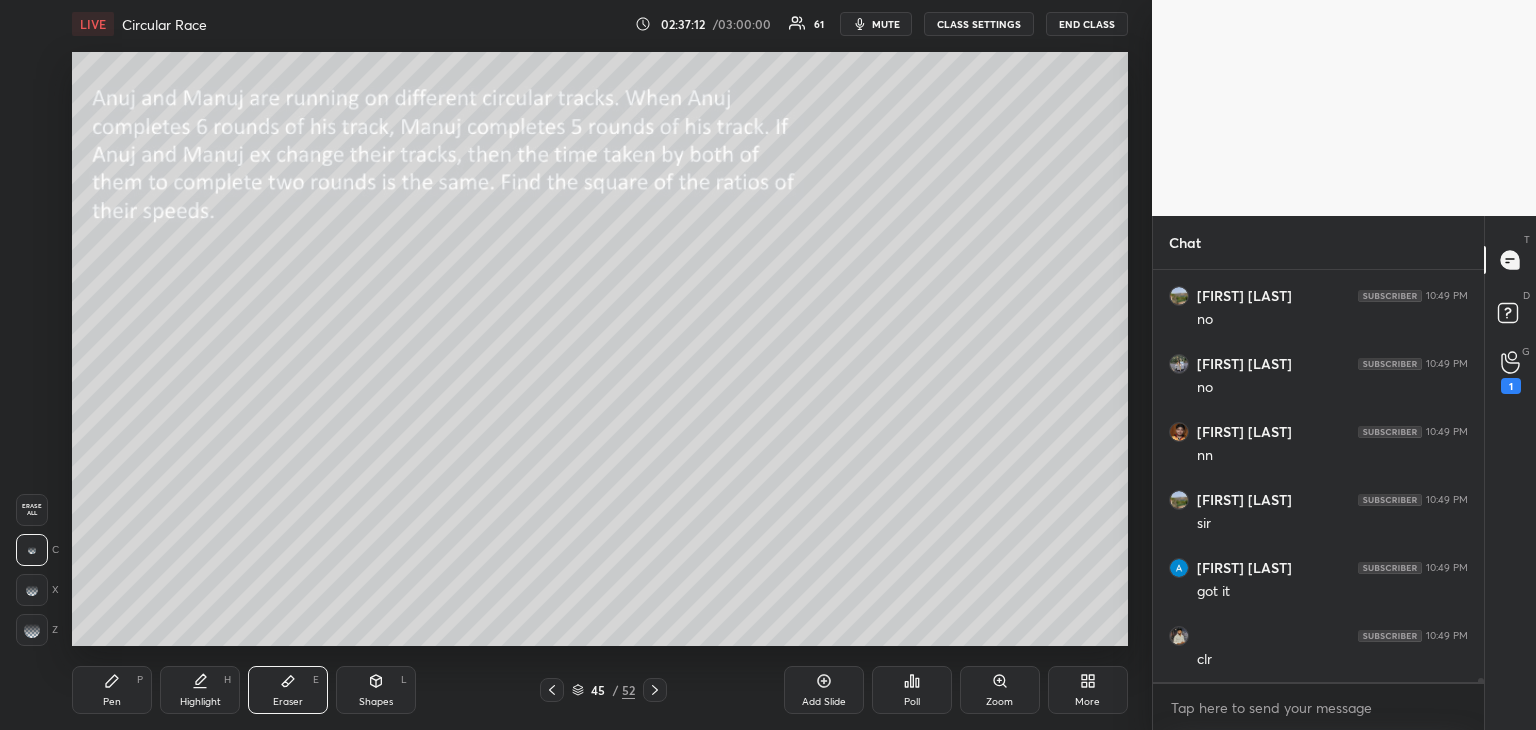 scroll, scrollTop: 39666, scrollLeft: 0, axis: vertical 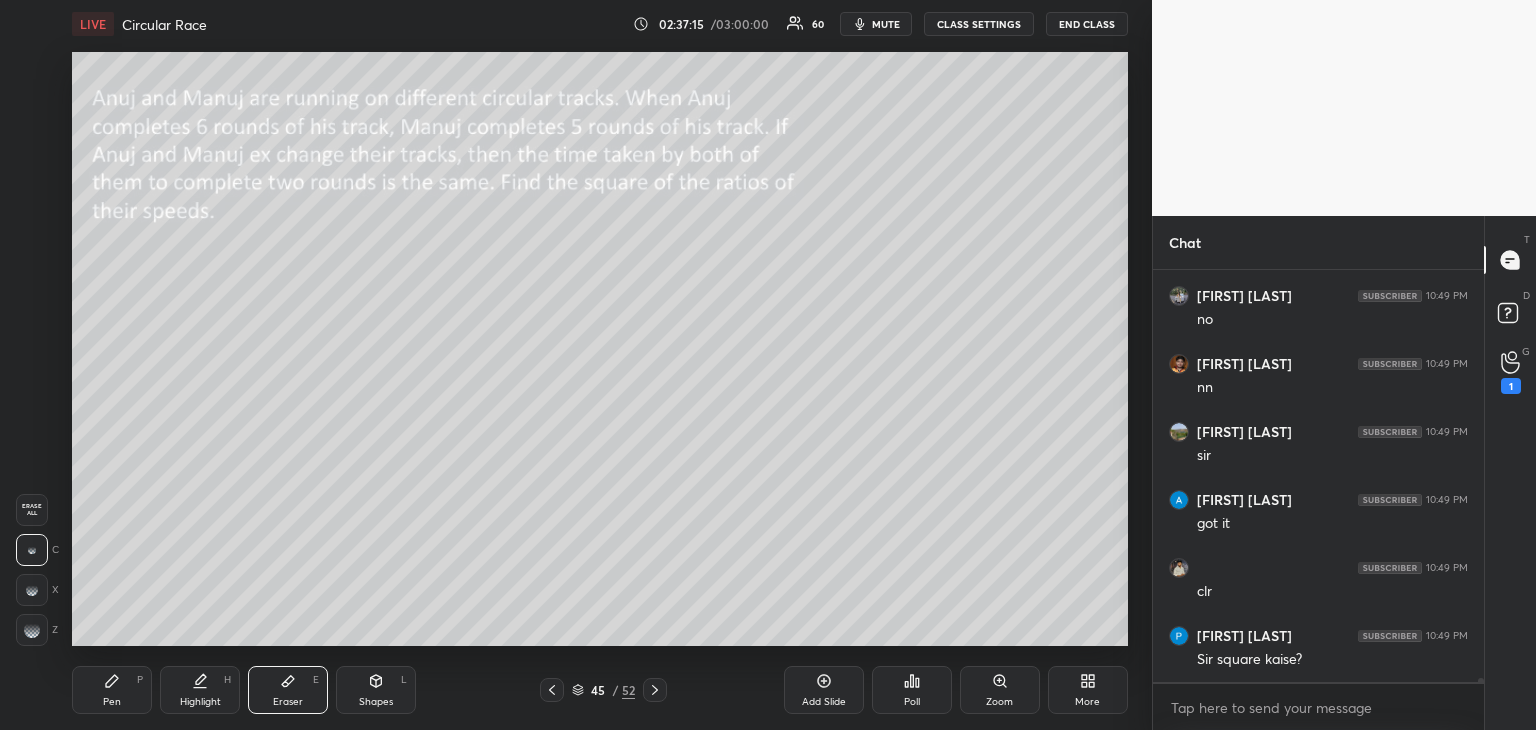 click on "Pen P" at bounding box center [112, 690] 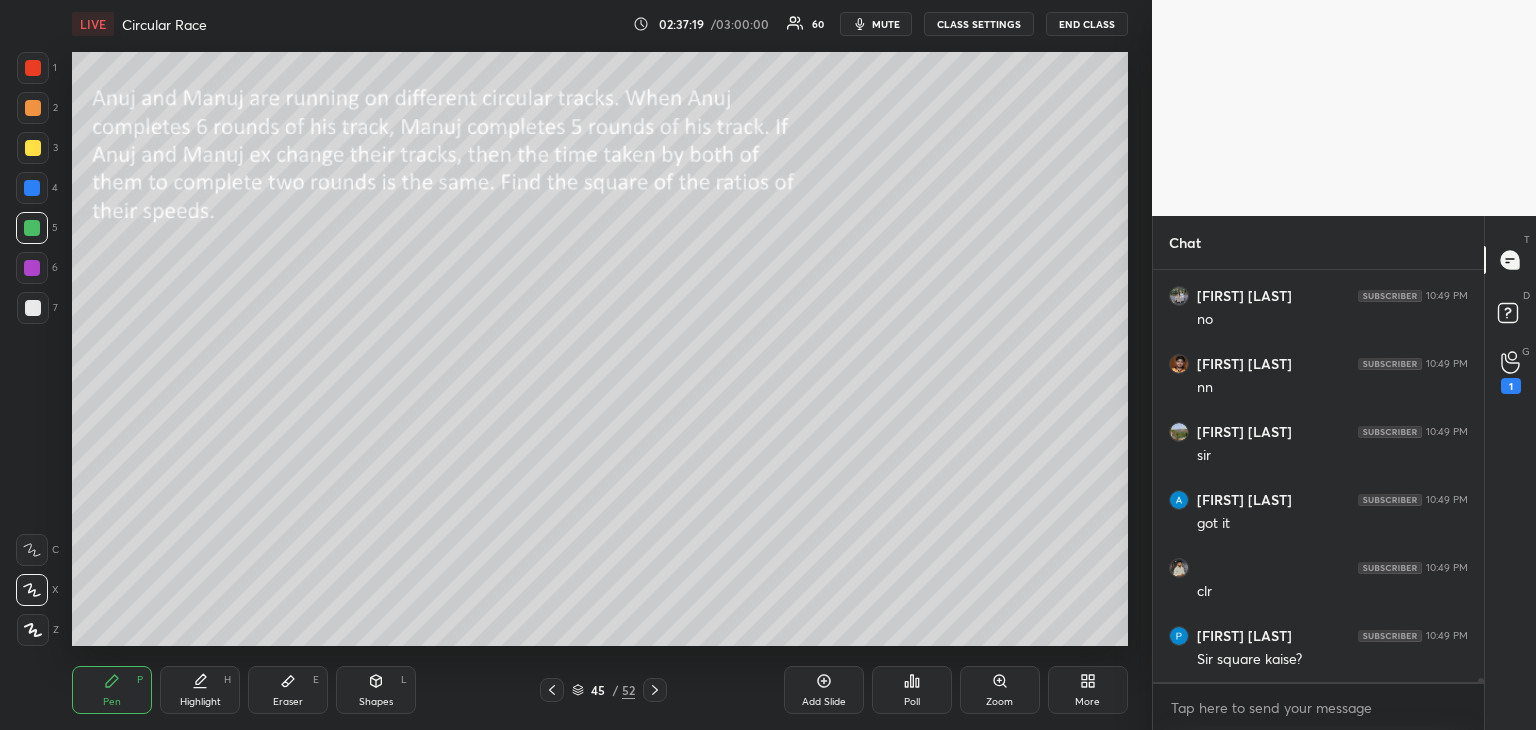 scroll, scrollTop: 39734, scrollLeft: 0, axis: vertical 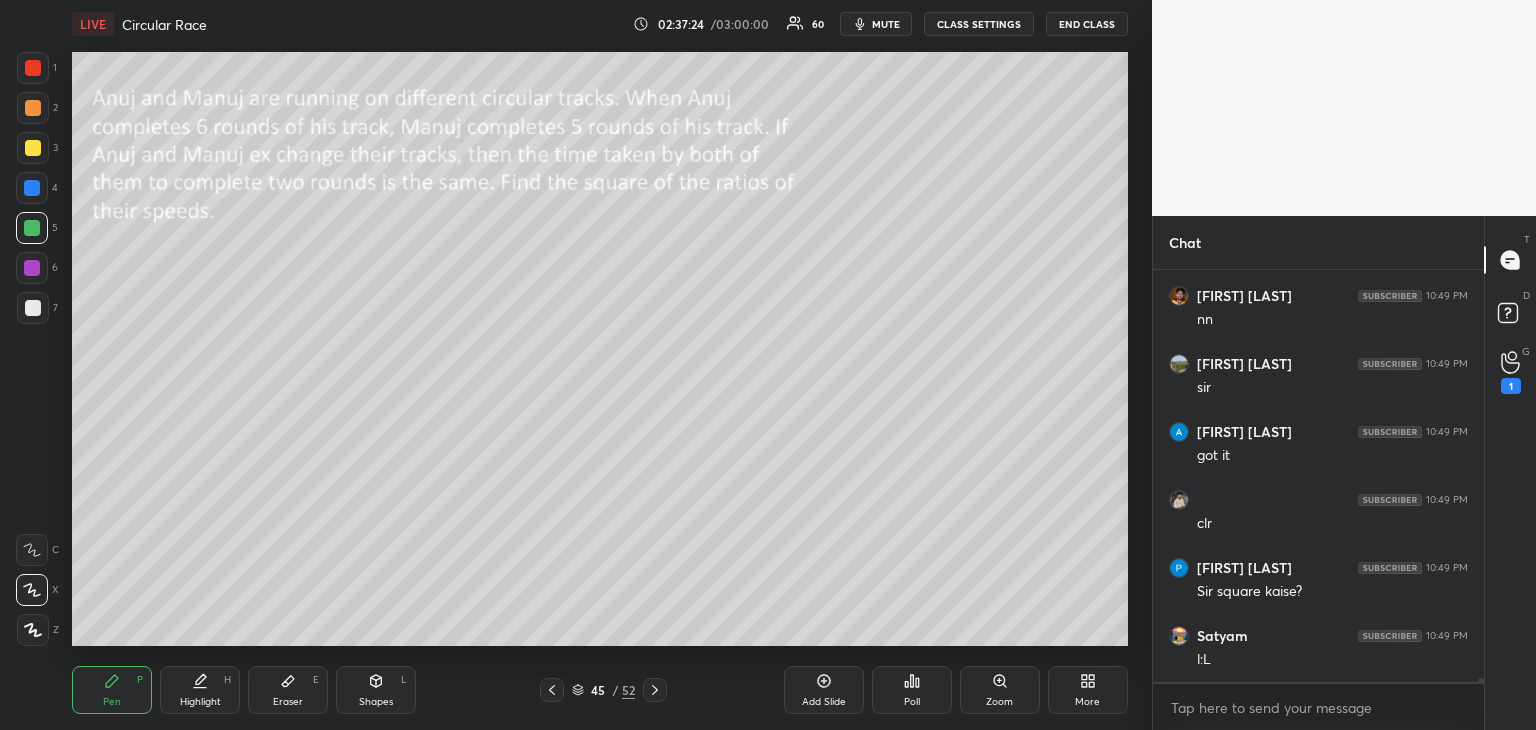click at bounding box center (33, 308) 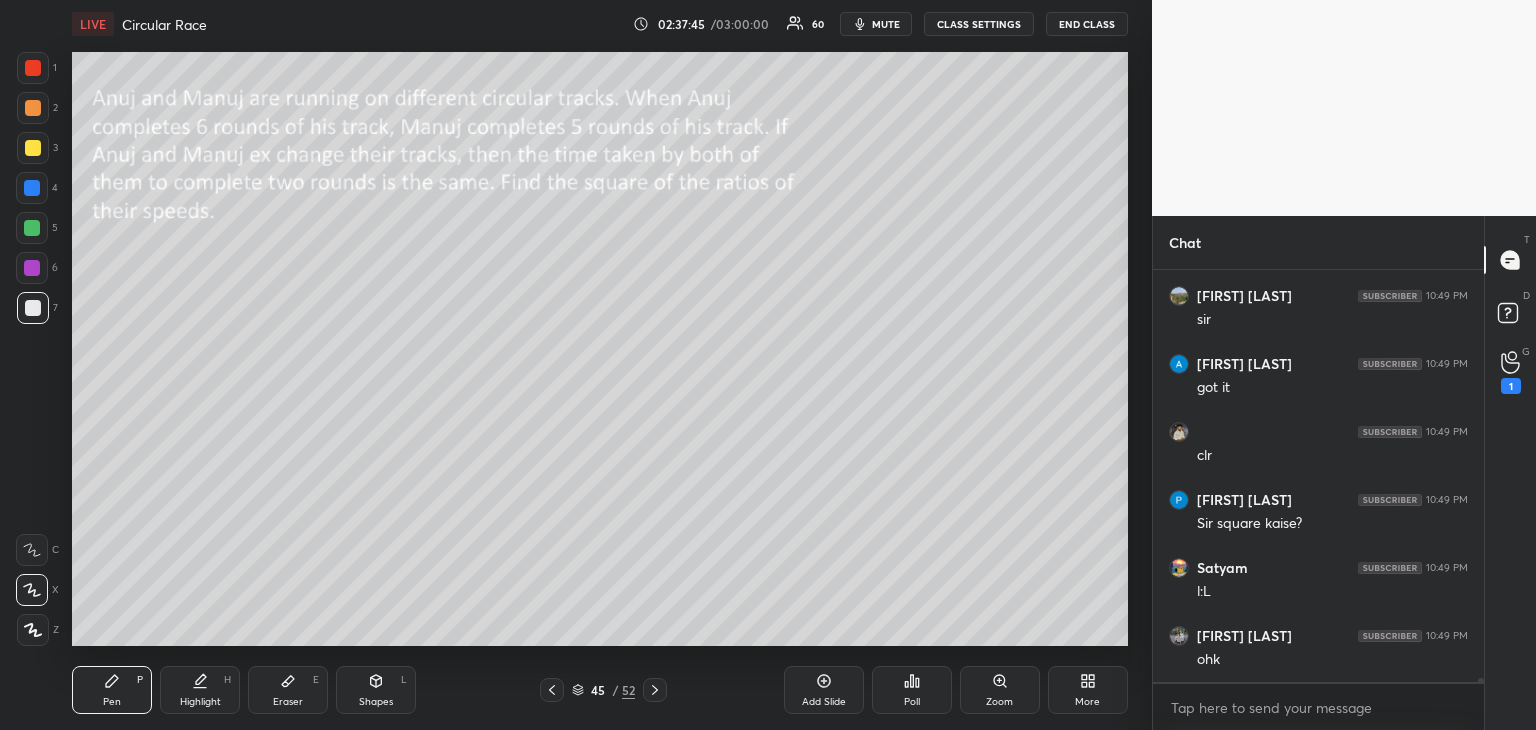scroll, scrollTop: 39870, scrollLeft: 0, axis: vertical 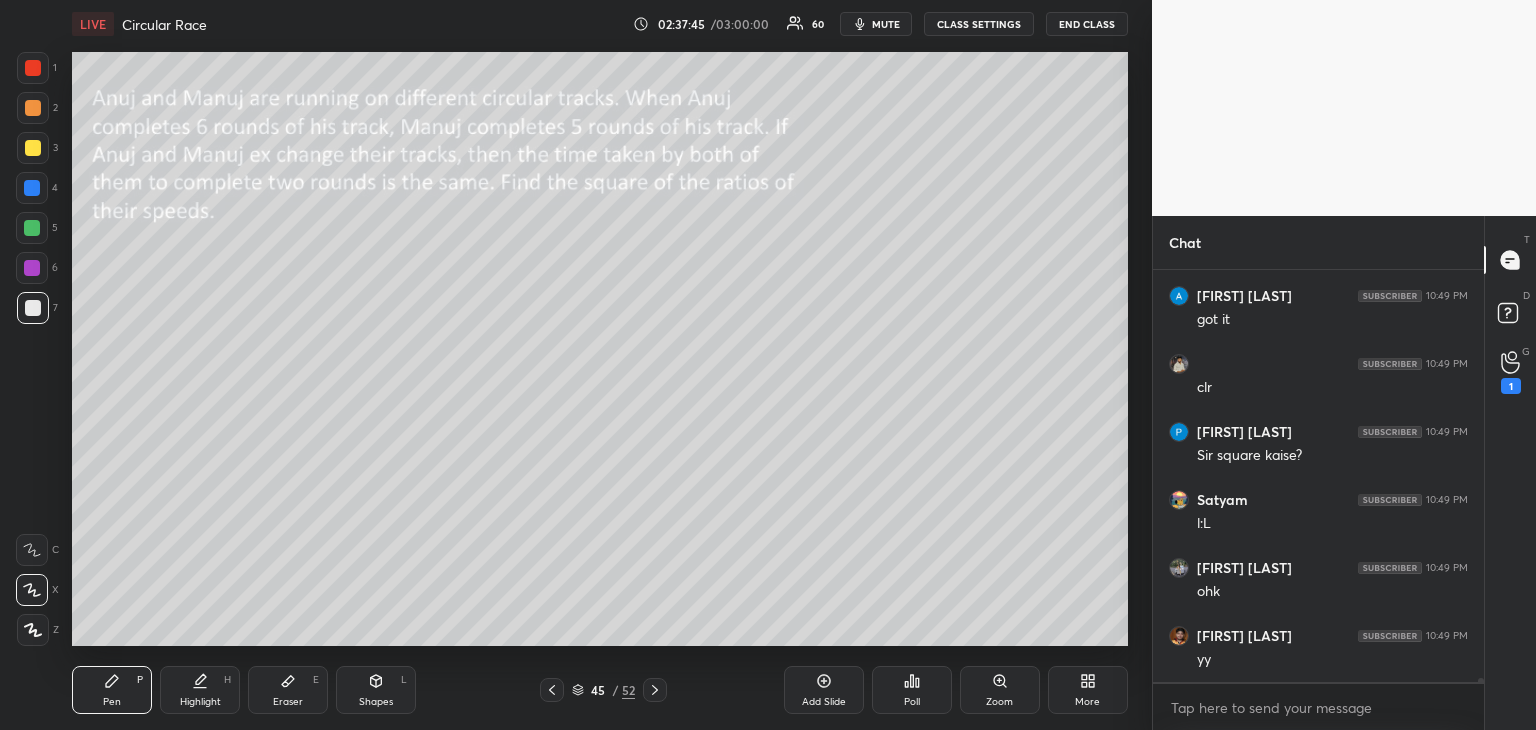 click 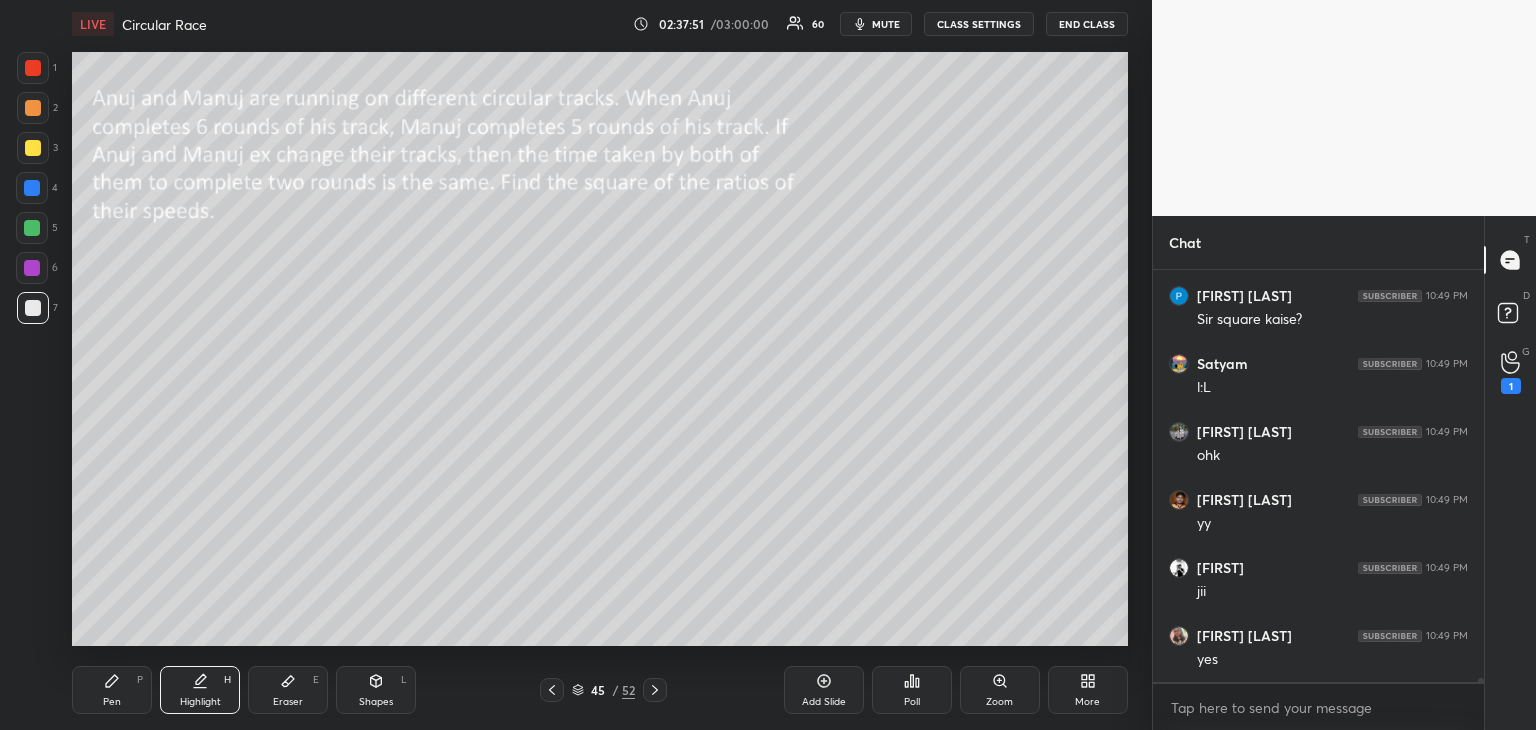 scroll, scrollTop: 40074, scrollLeft: 0, axis: vertical 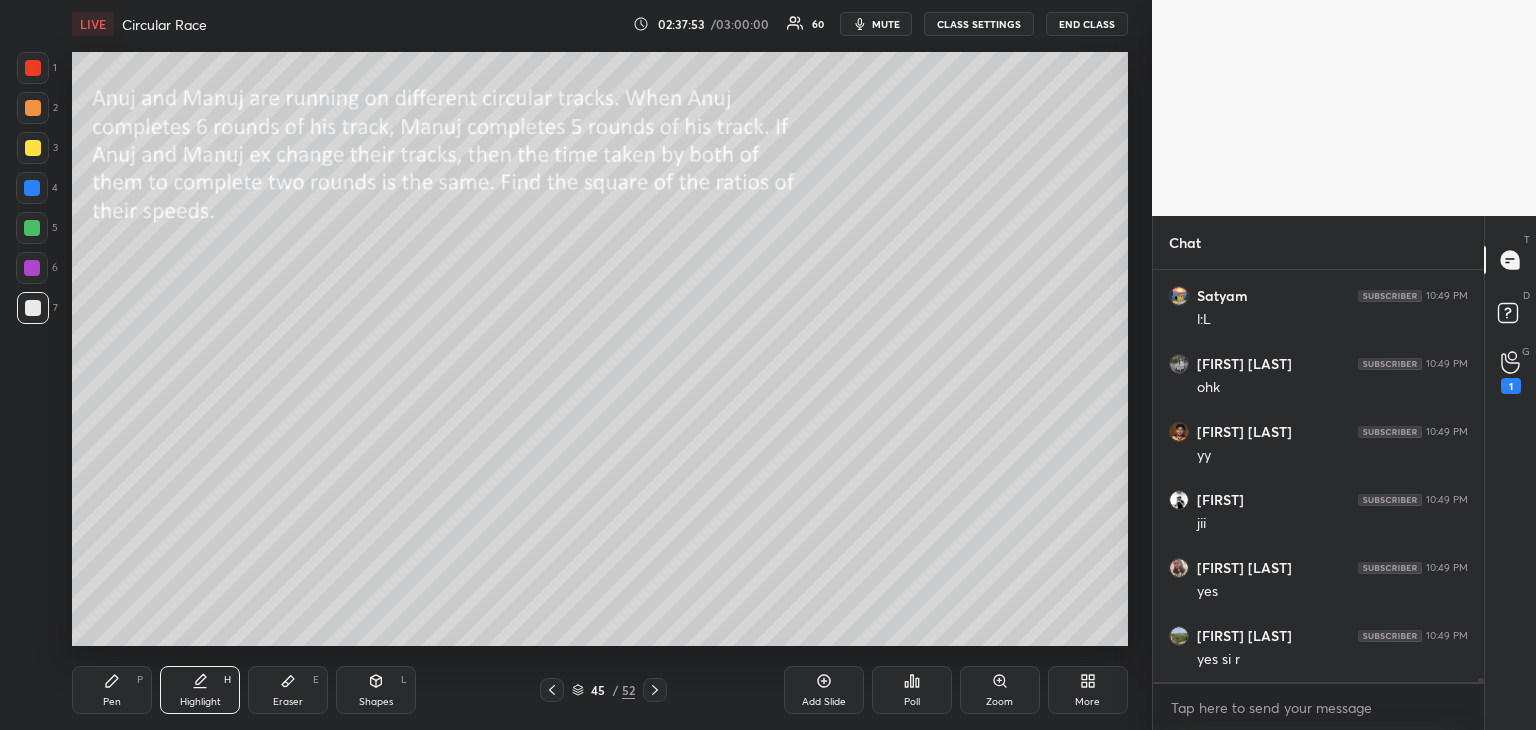 click on "Pen P" at bounding box center [112, 690] 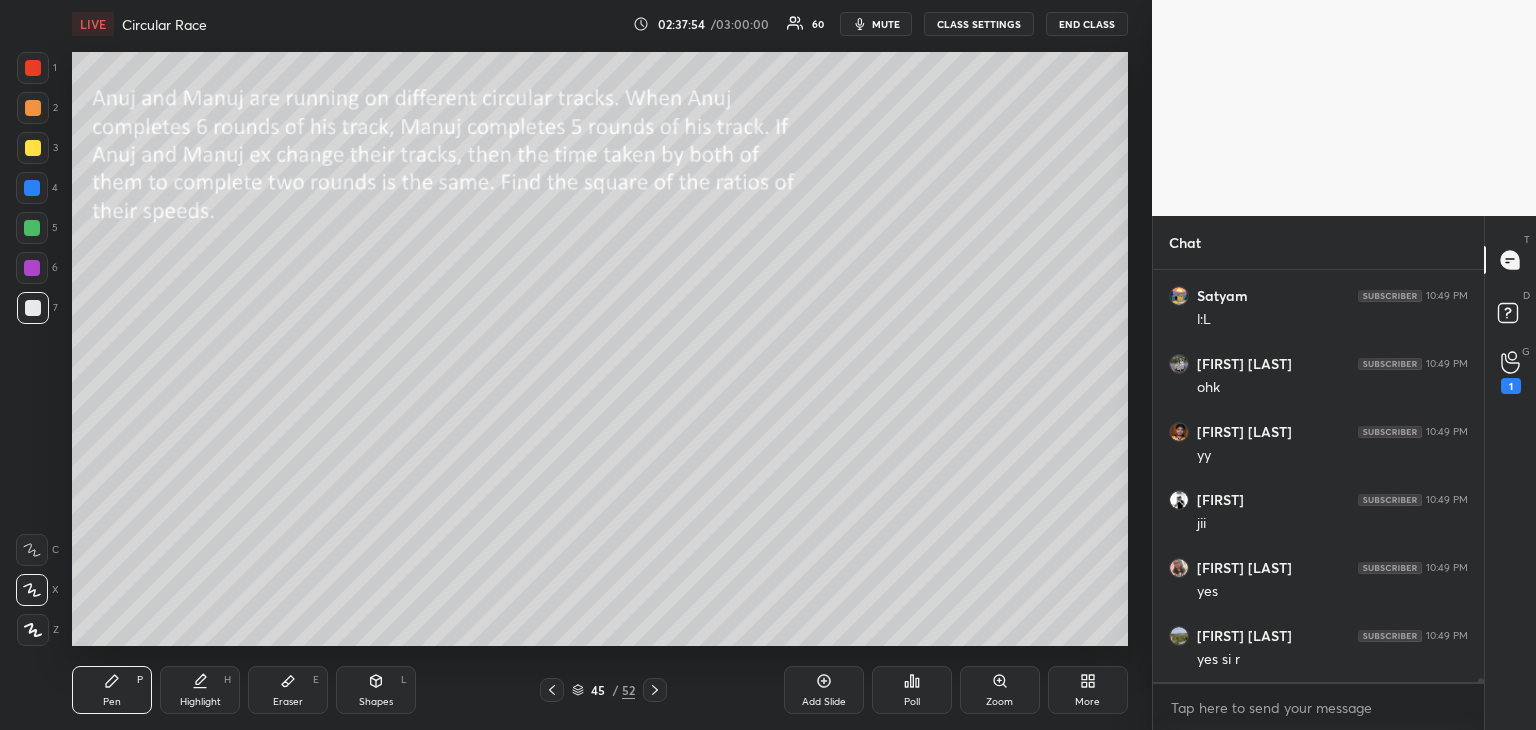 click 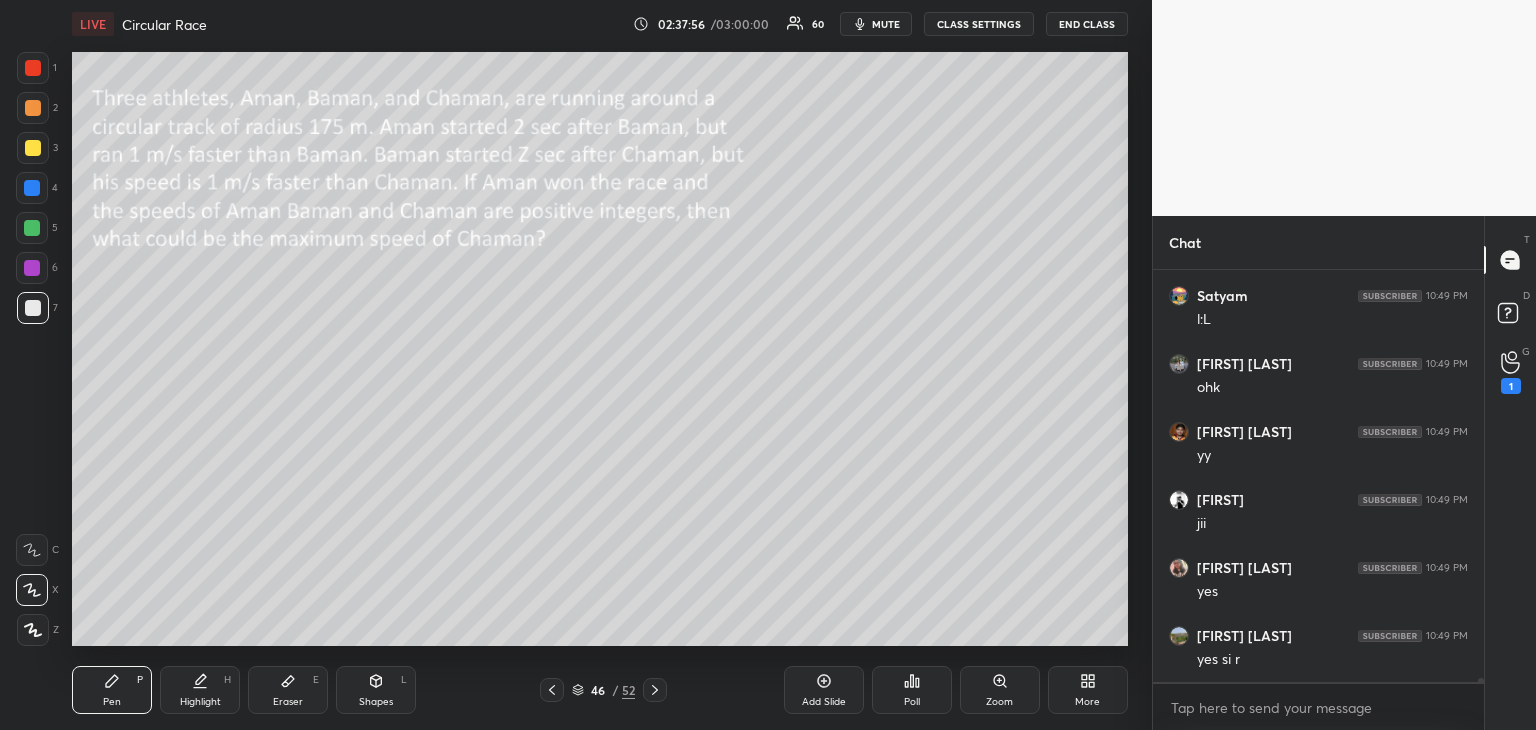 click 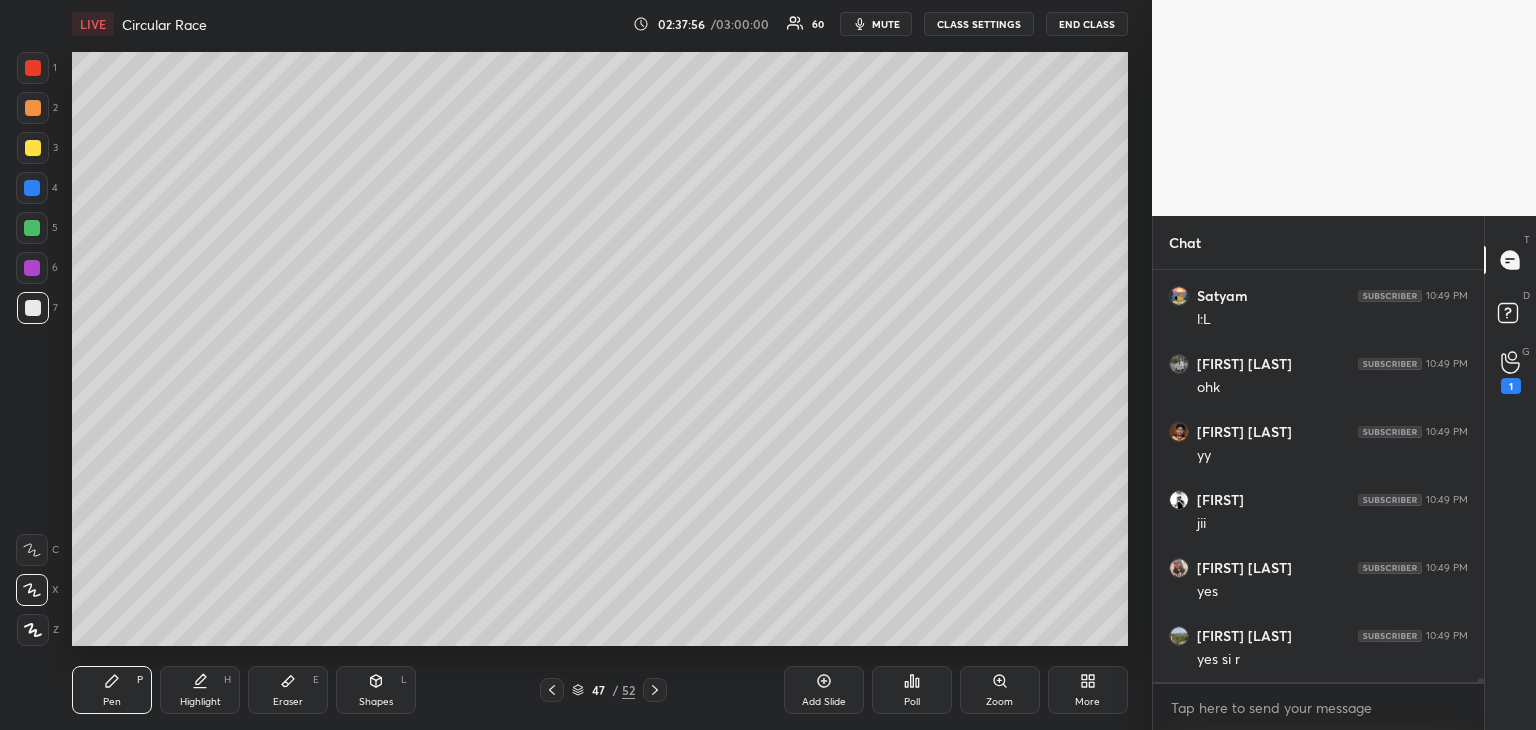 scroll, scrollTop: 40142, scrollLeft: 0, axis: vertical 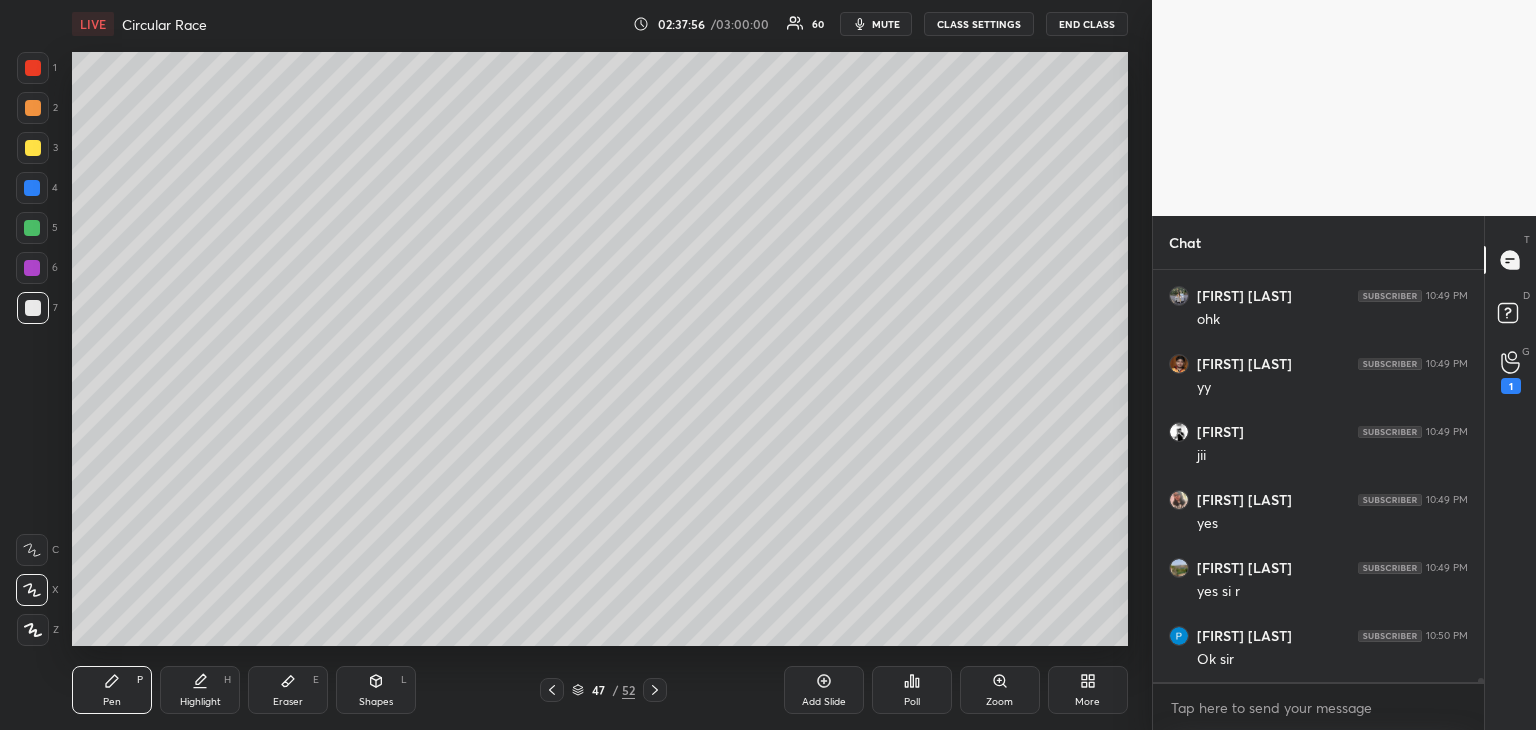 click 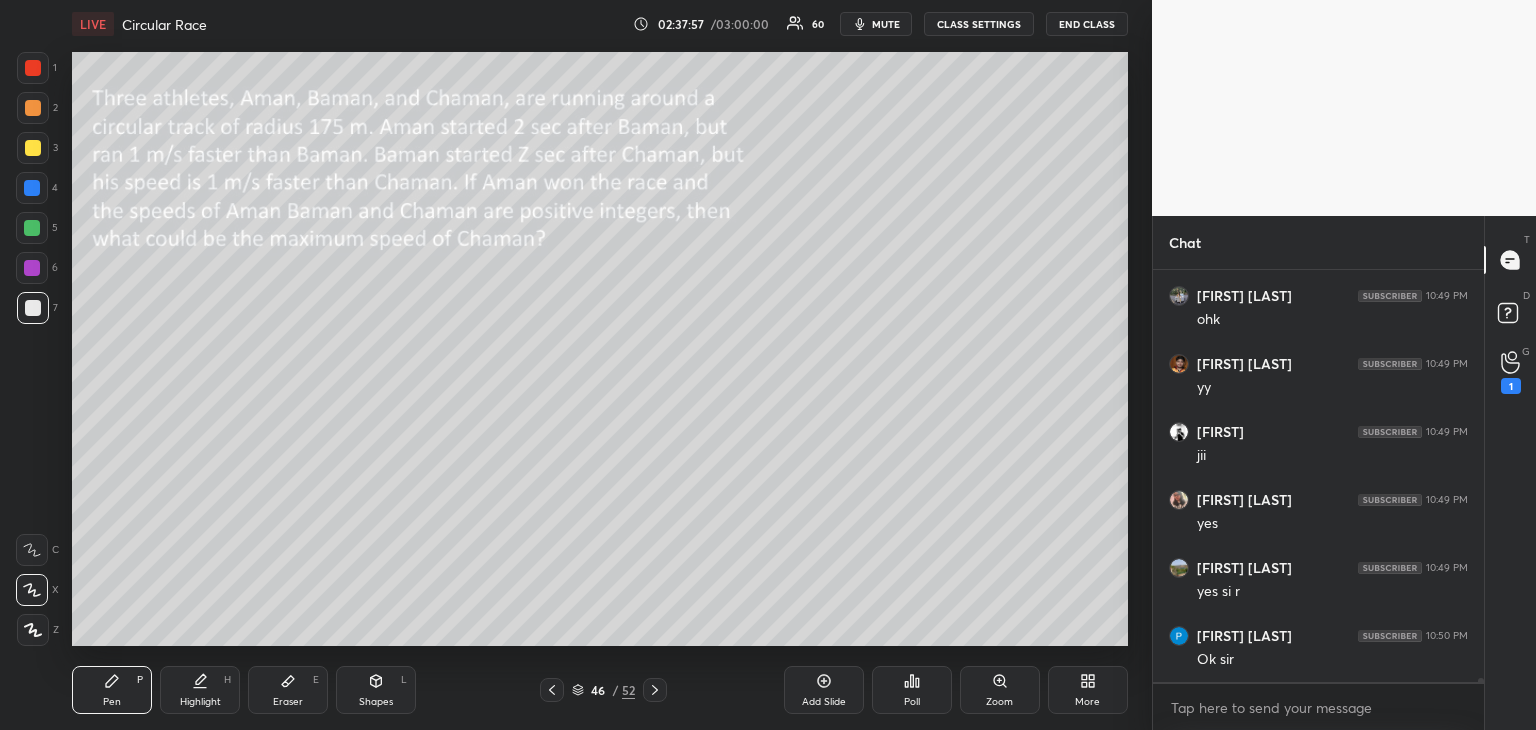 click on "Shapes" at bounding box center [376, 702] 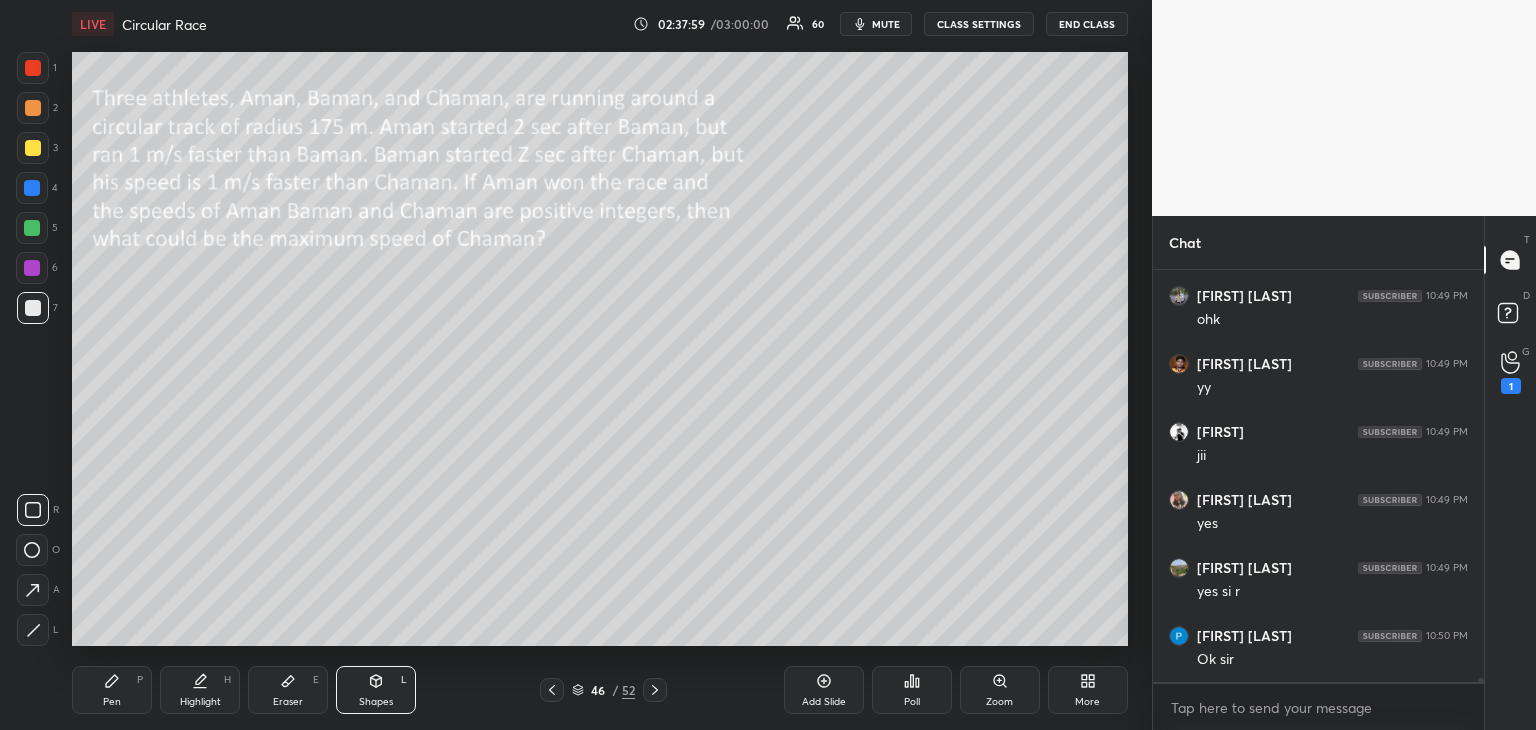 click at bounding box center [33, 148] 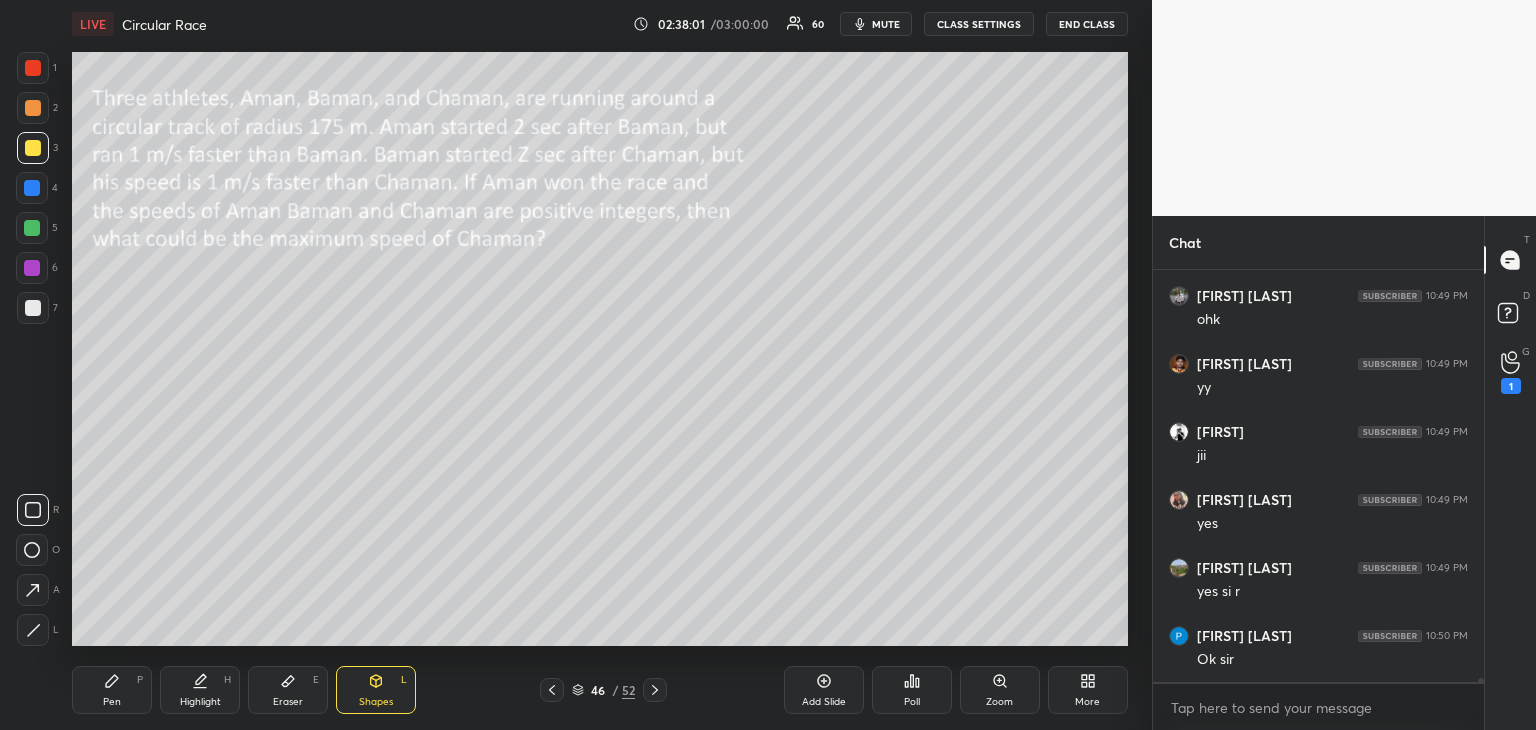 scroll, scrollTop: 40210, scrollLeft: 0, axis: vertical 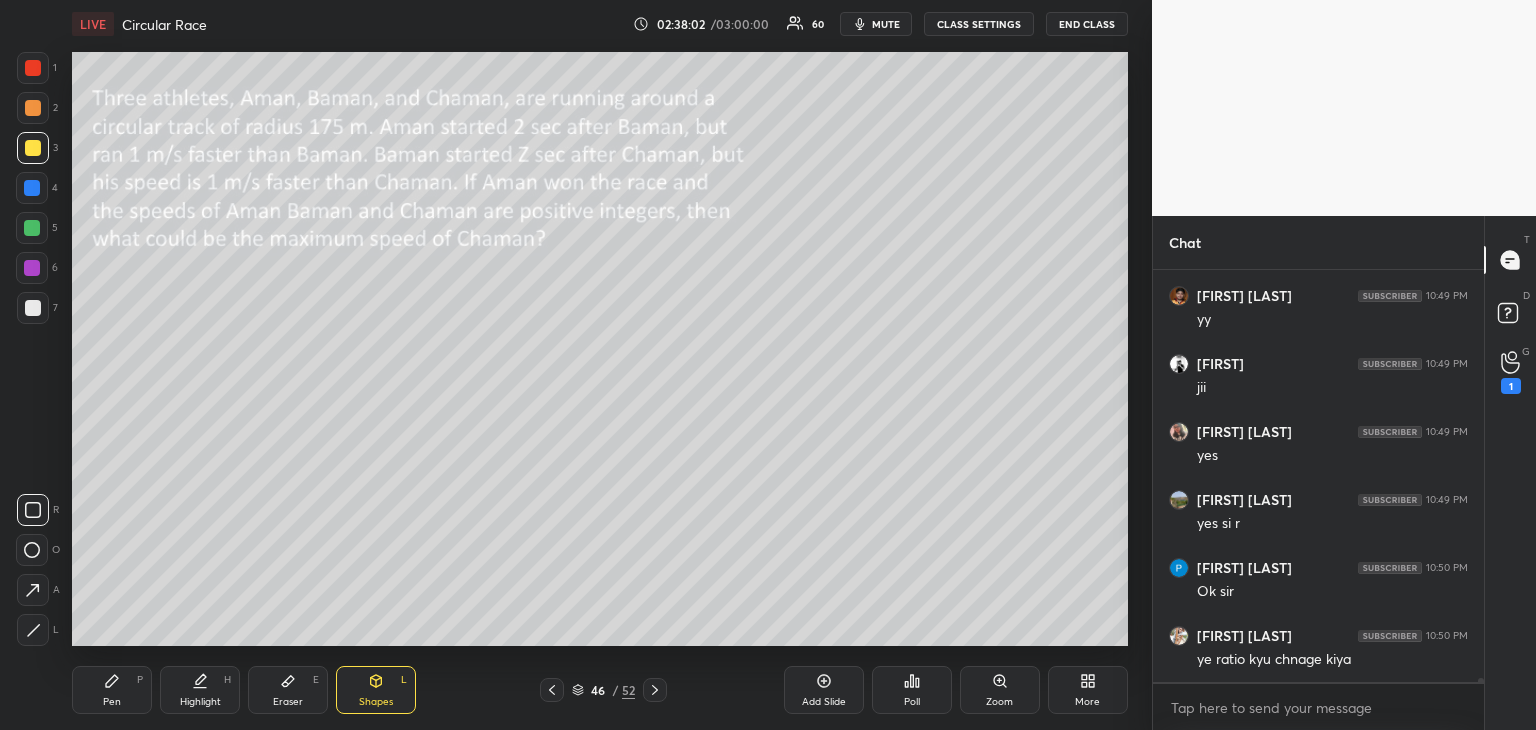 click 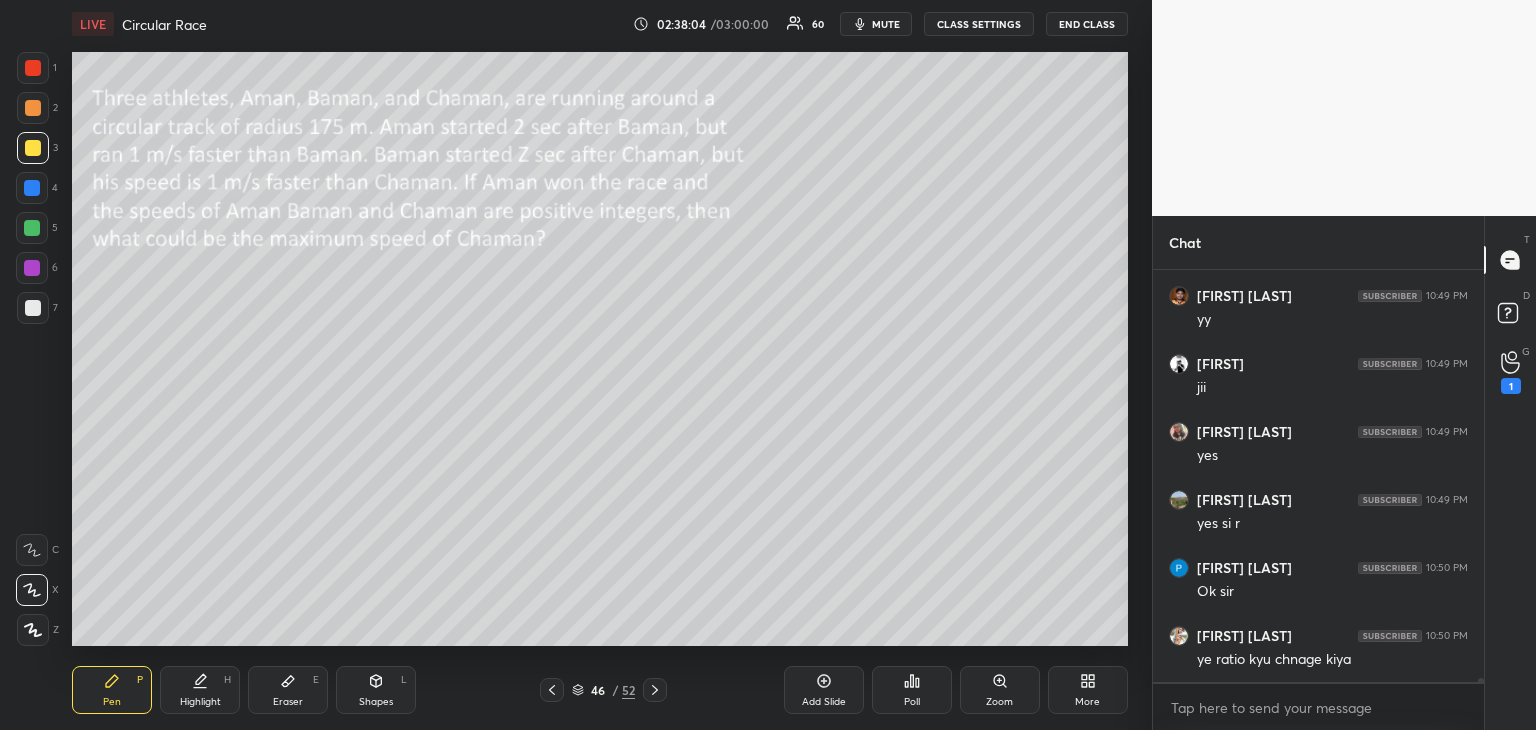 scroll, scrollTop: 40278, scrollLeft: 0, axis: vertical 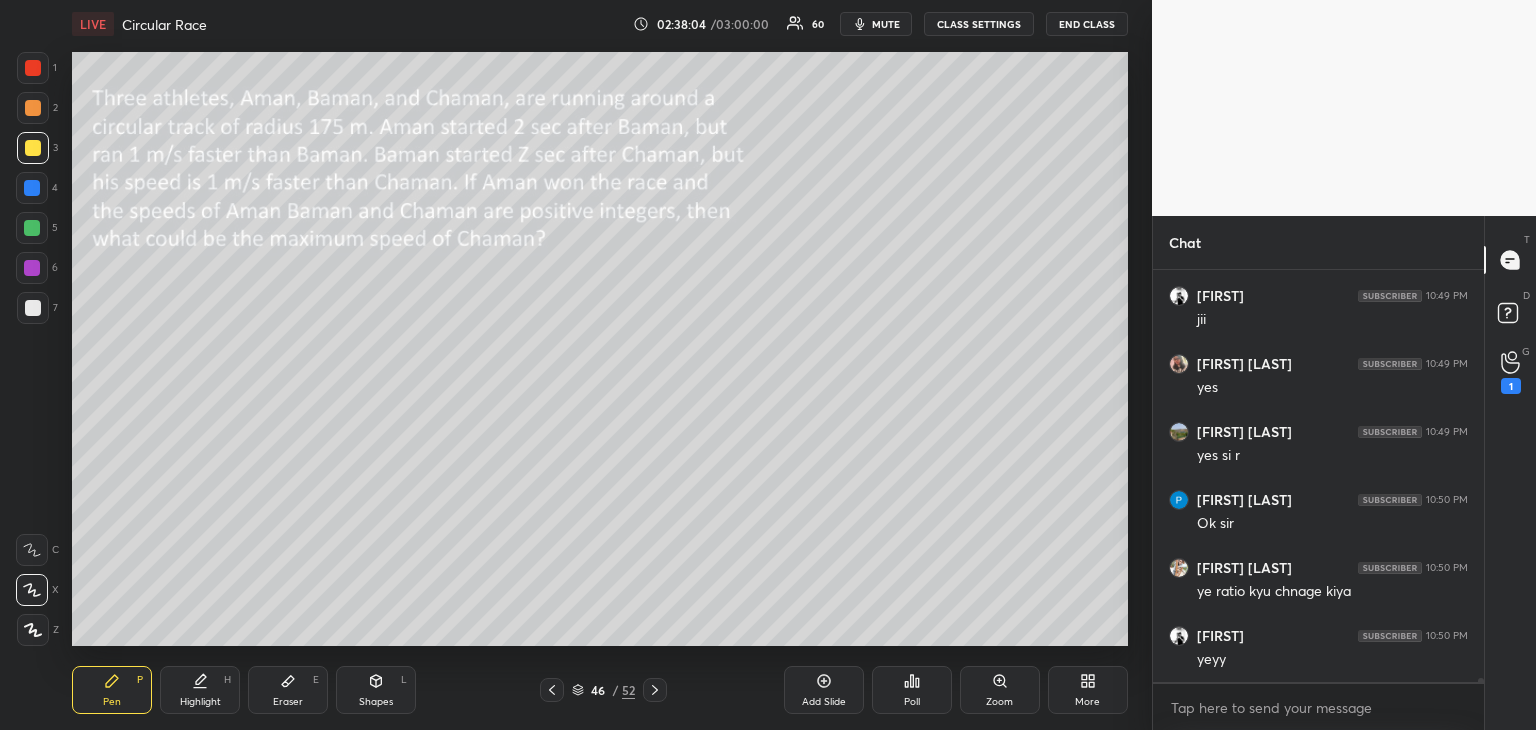 click 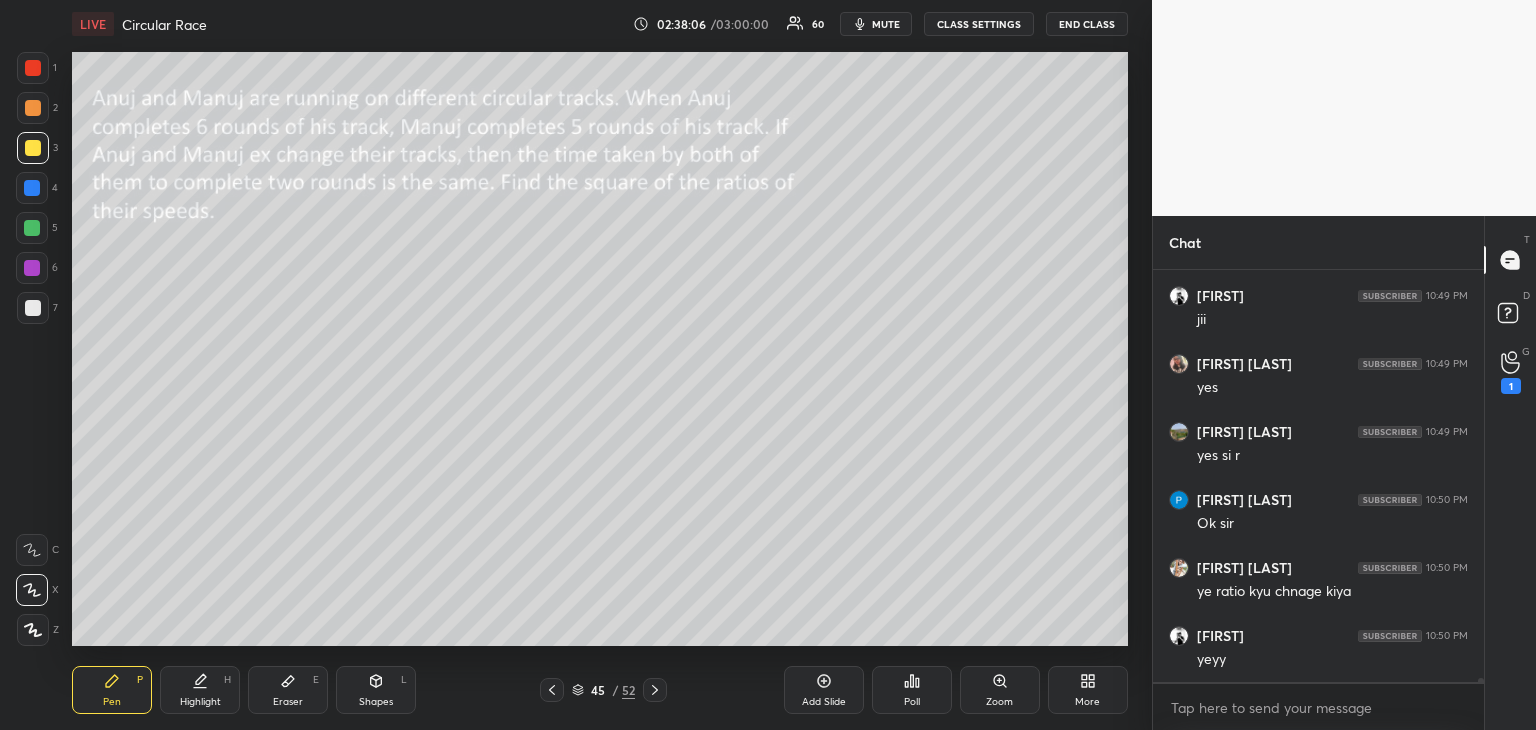 scroll, scrollTop: 40346, scrollLeft: 0, axis: vertical 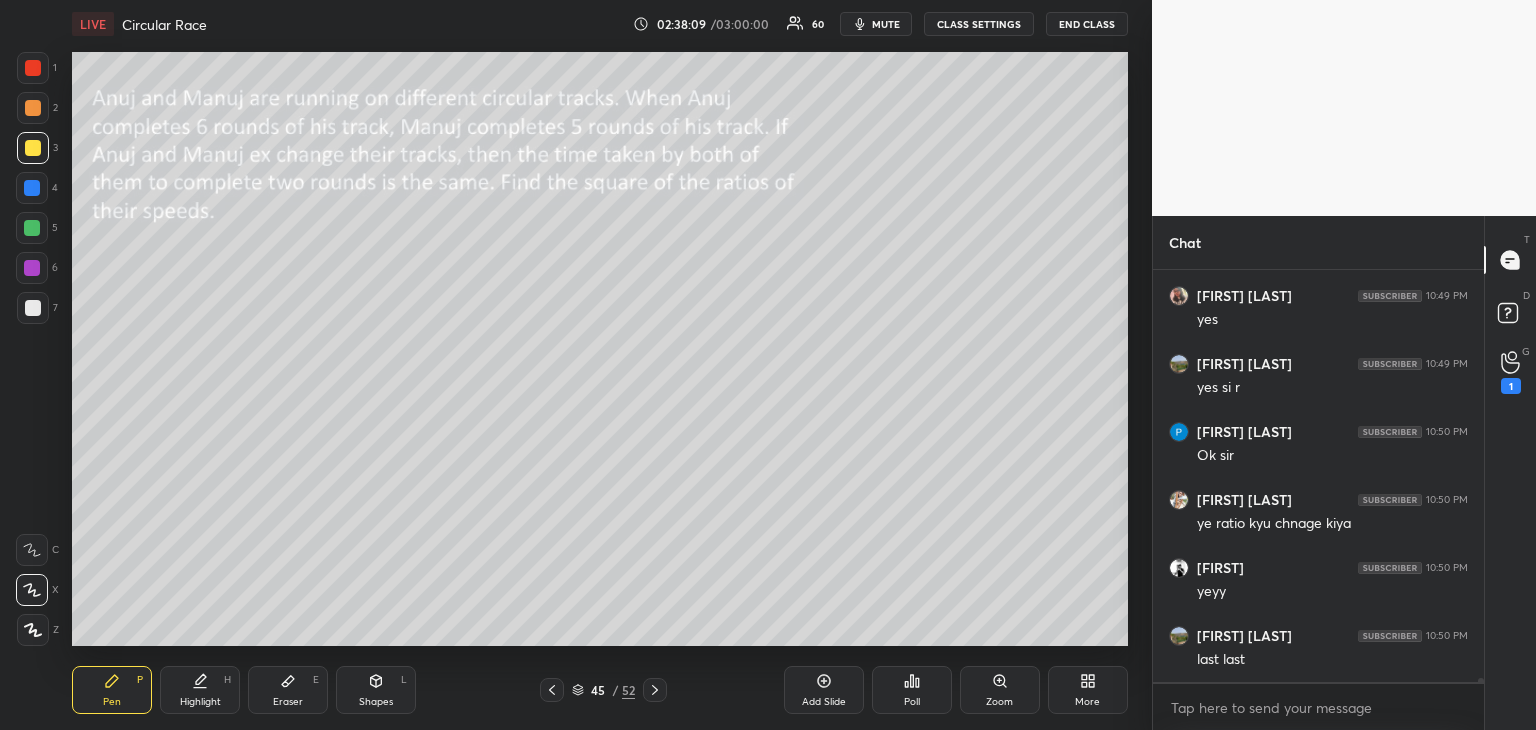 click on "Highlight H" at bounding box center [200, 690] 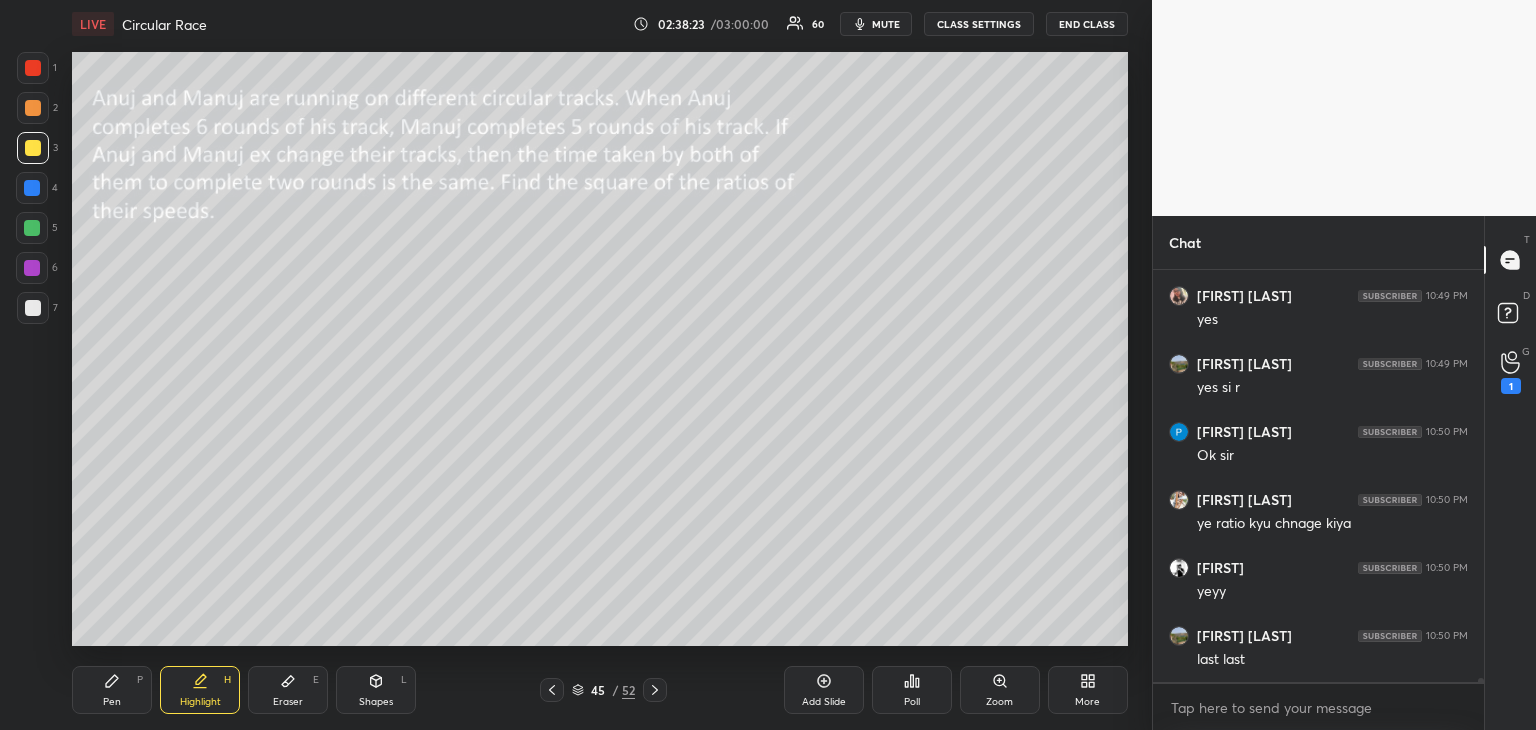 click 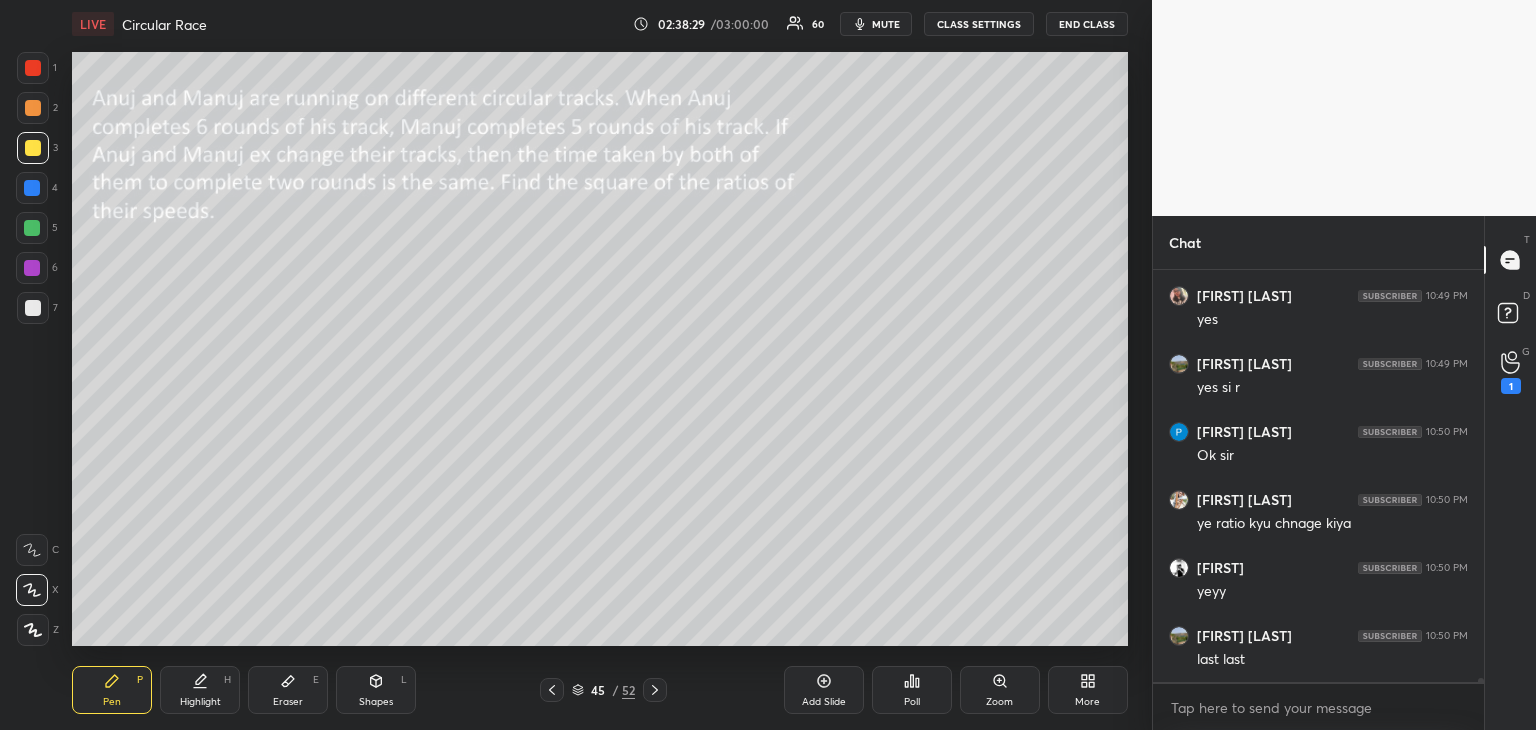 click 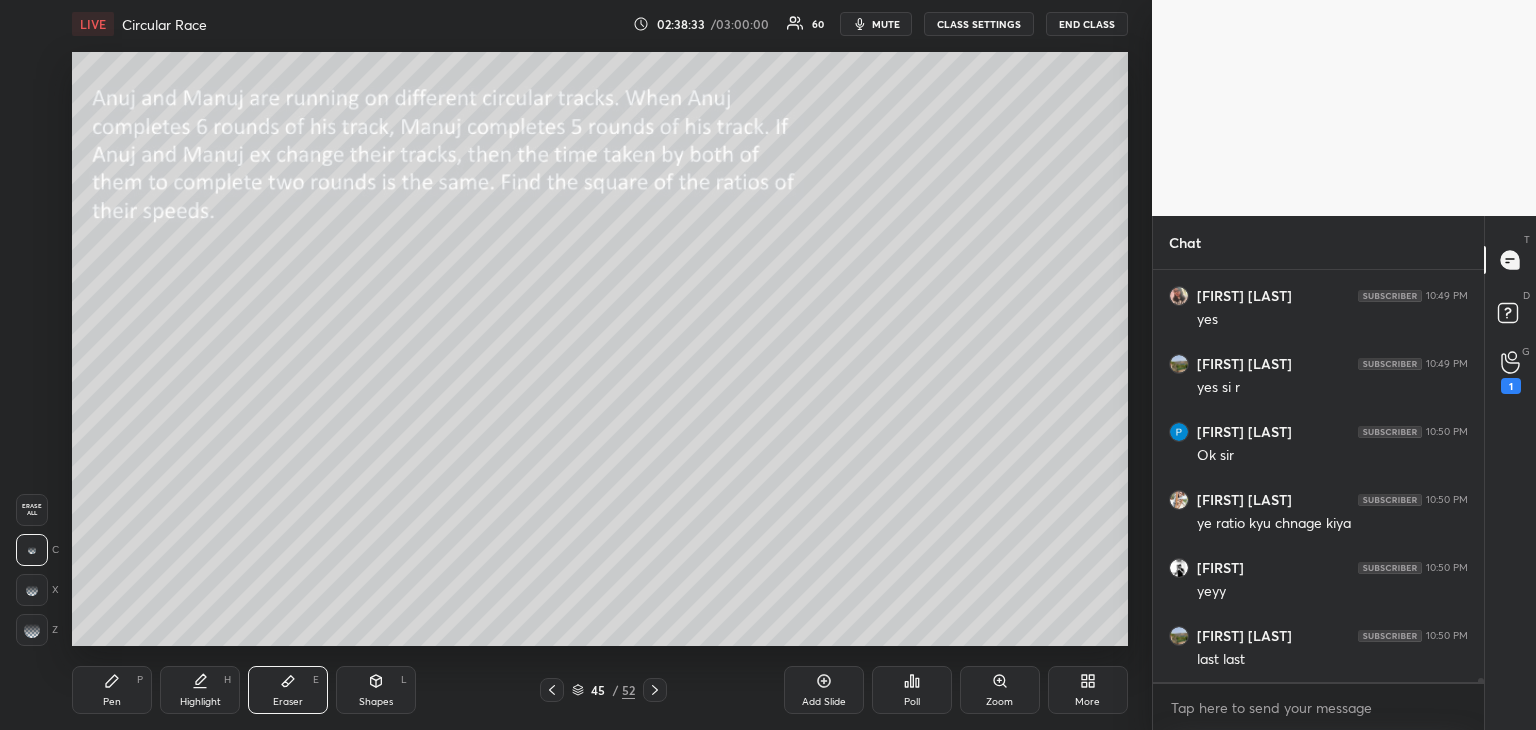 click on "Pen" at bounding box center (112, 702) 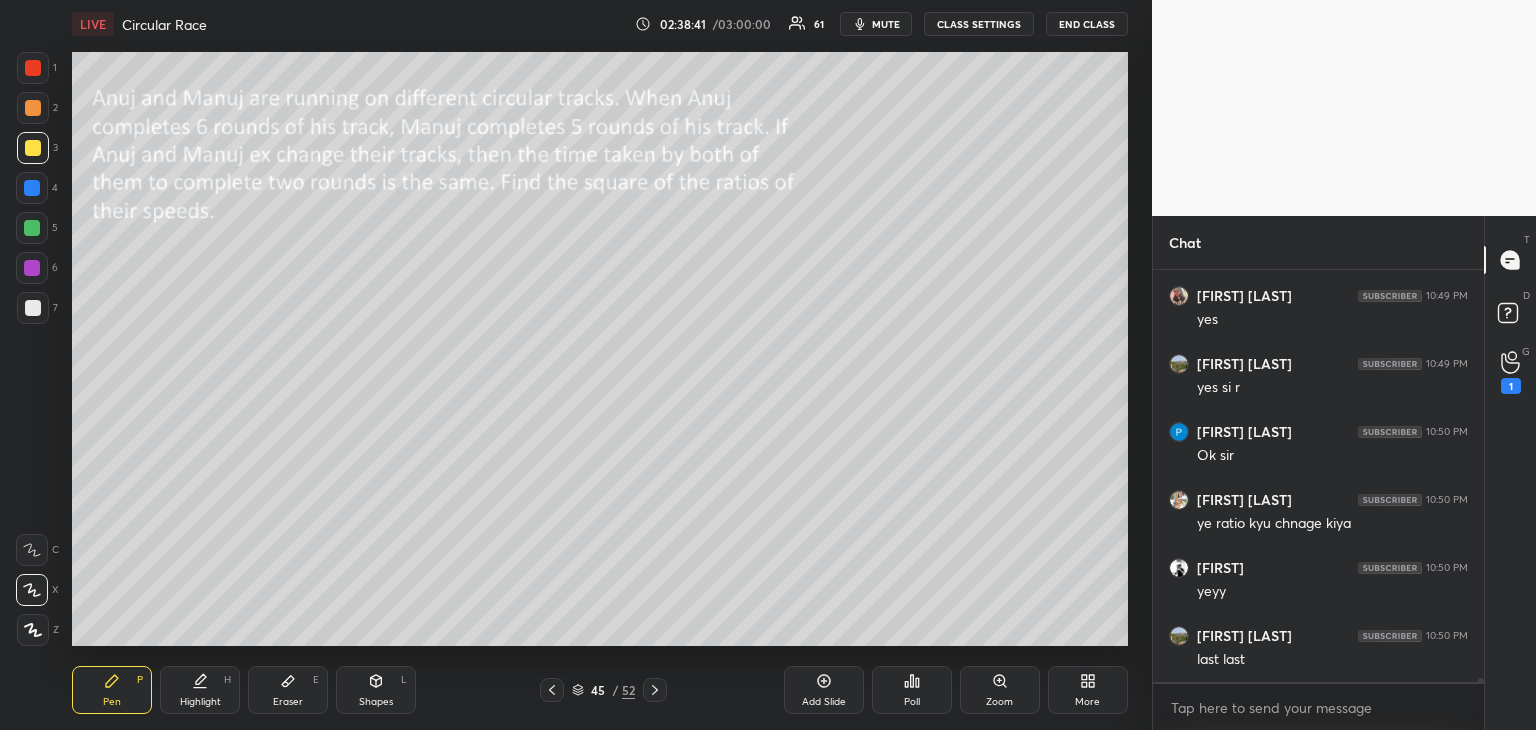 scroll, scrollTop: 40414, scrollLeft: 0, axis: vertical 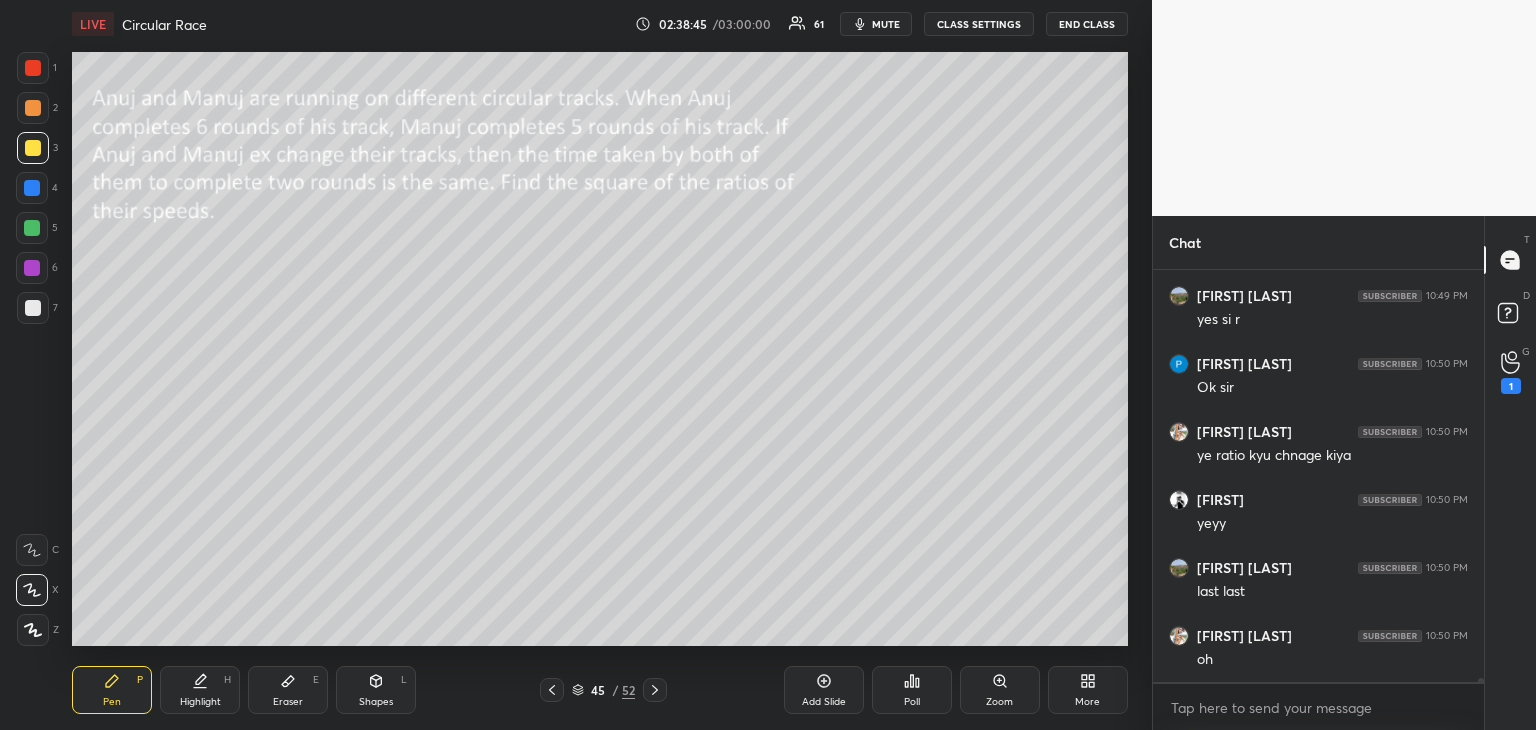 click 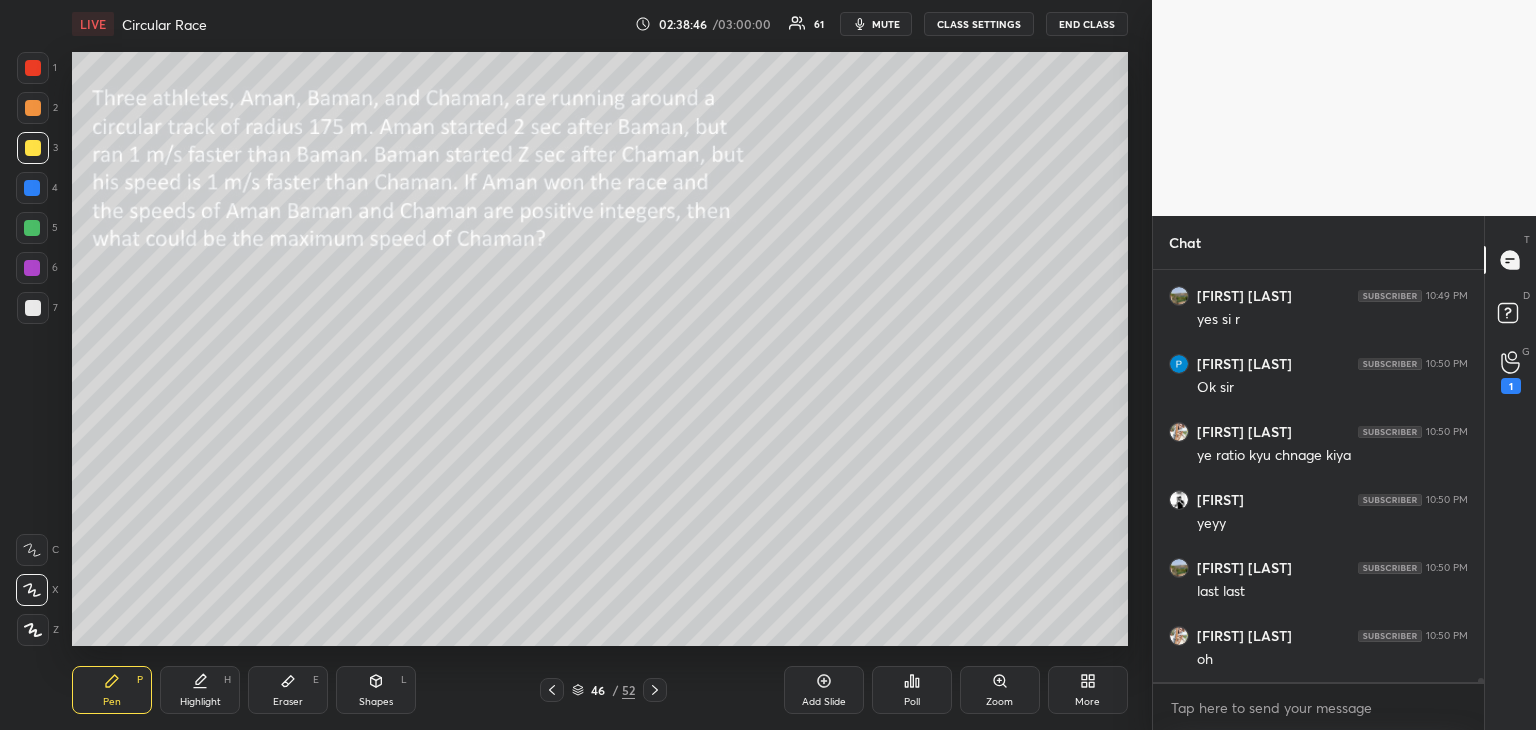 click at bounding box center (33, 108) 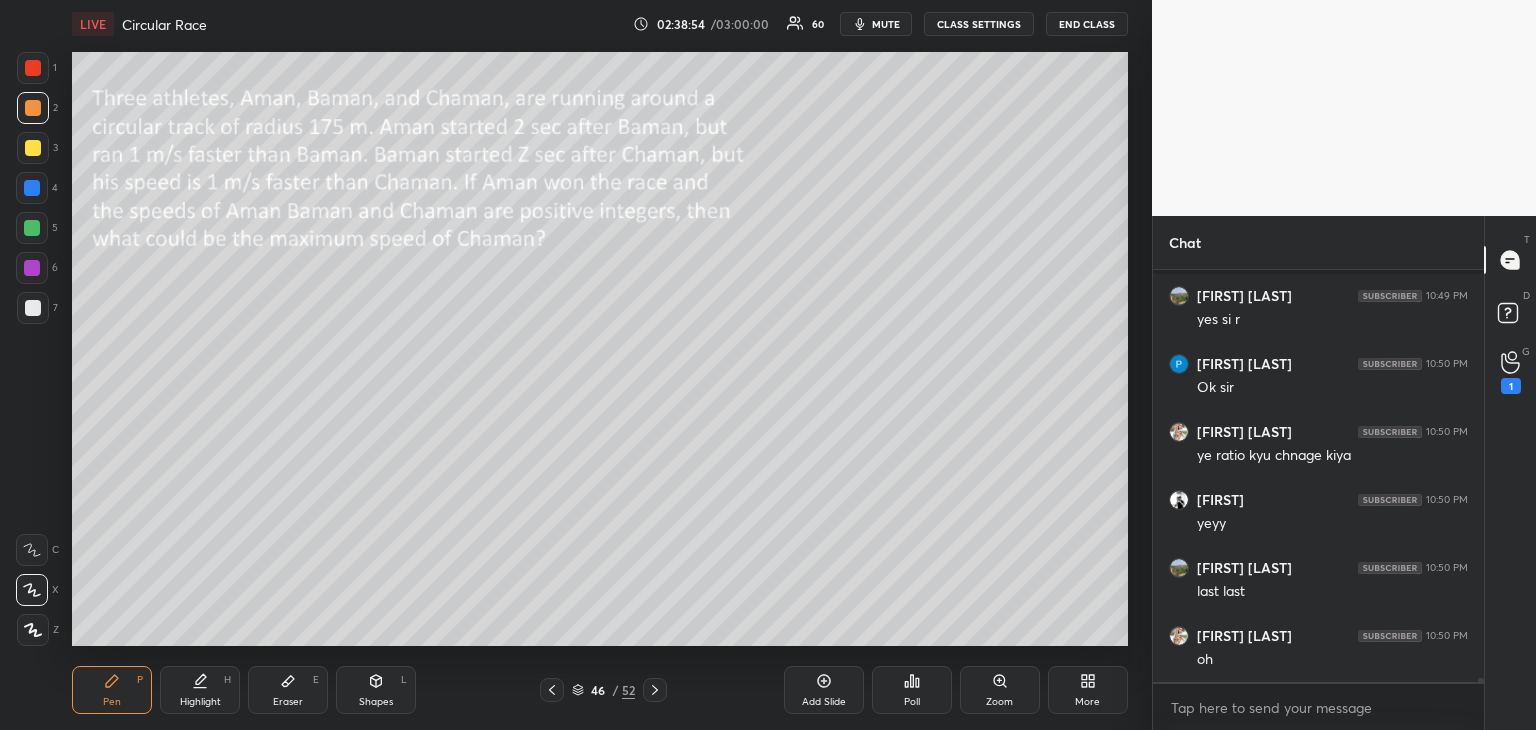 scroll, scrollTop: 40500, scrollLeft: 0, axis: vertical 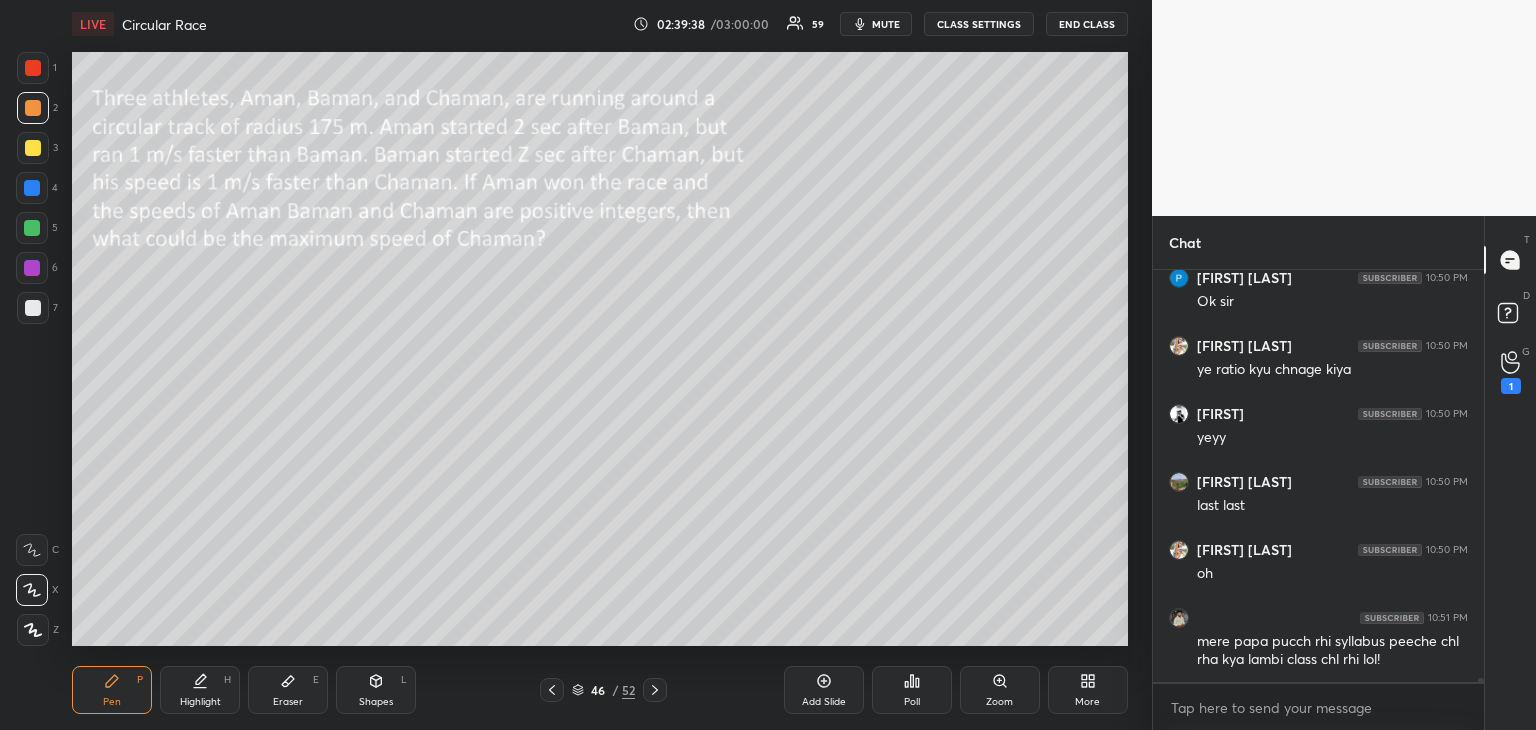 click at bounding box center [32, 228] 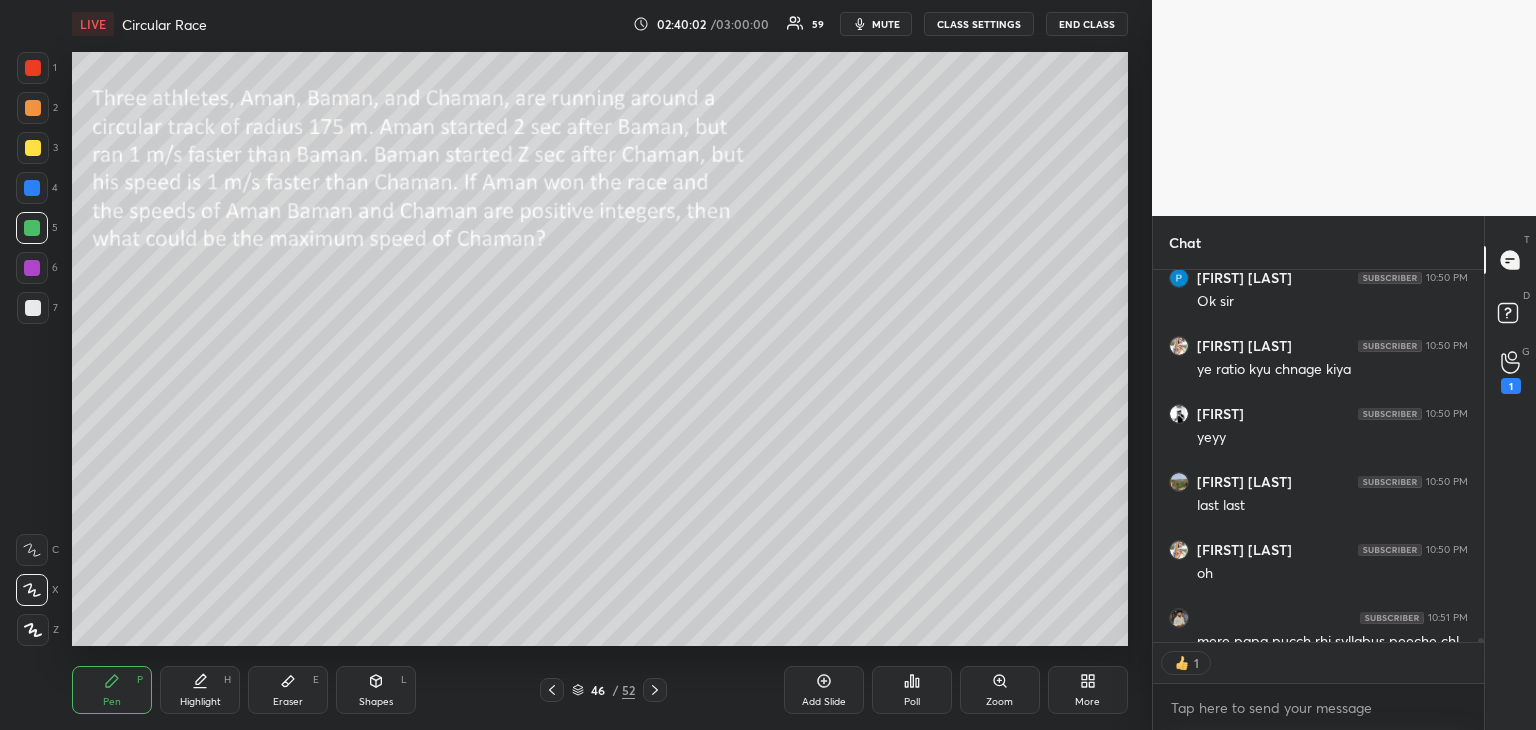 scroll, scrollTop: 366, scrollLeft: 325, axis: both 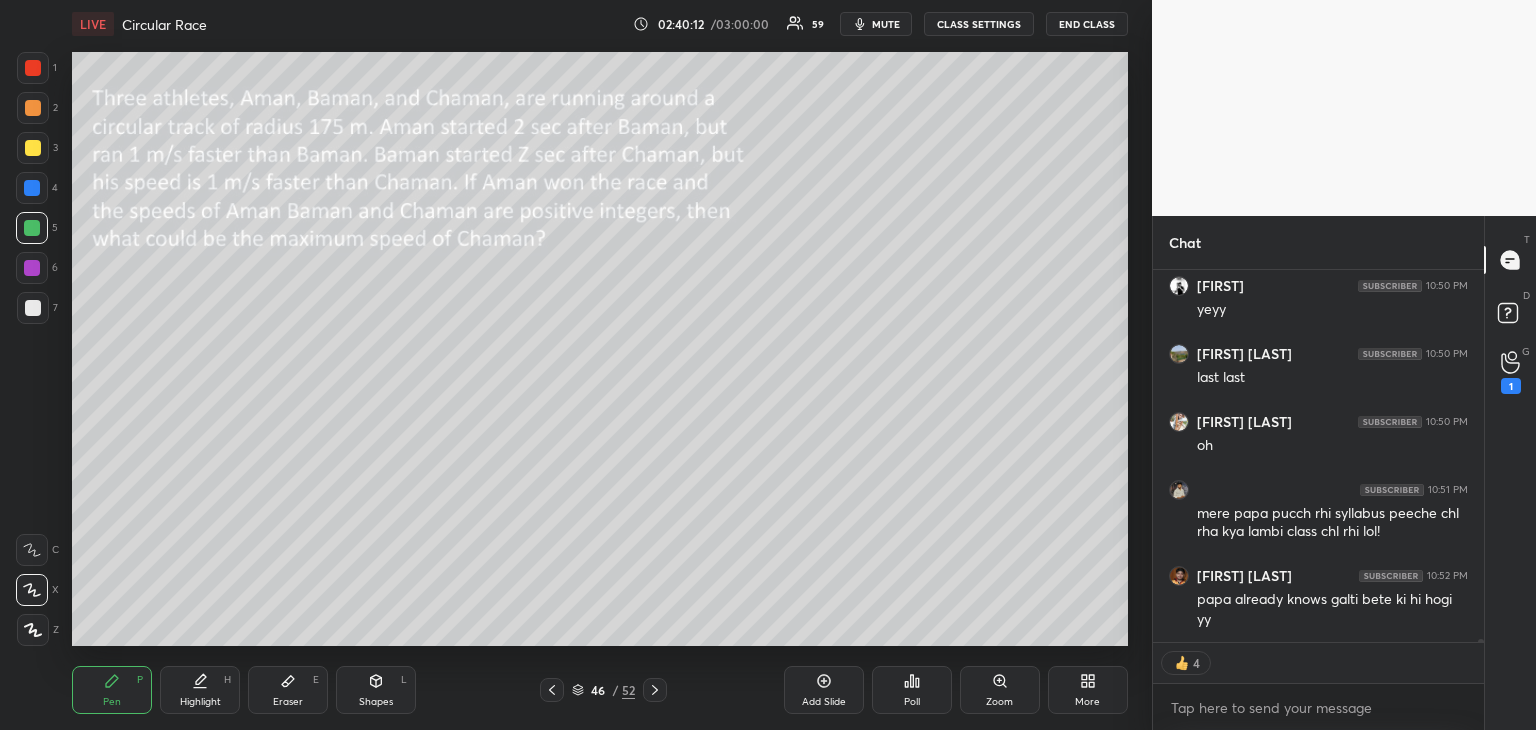 click on "Highlight" at bounding box center (200, 702) 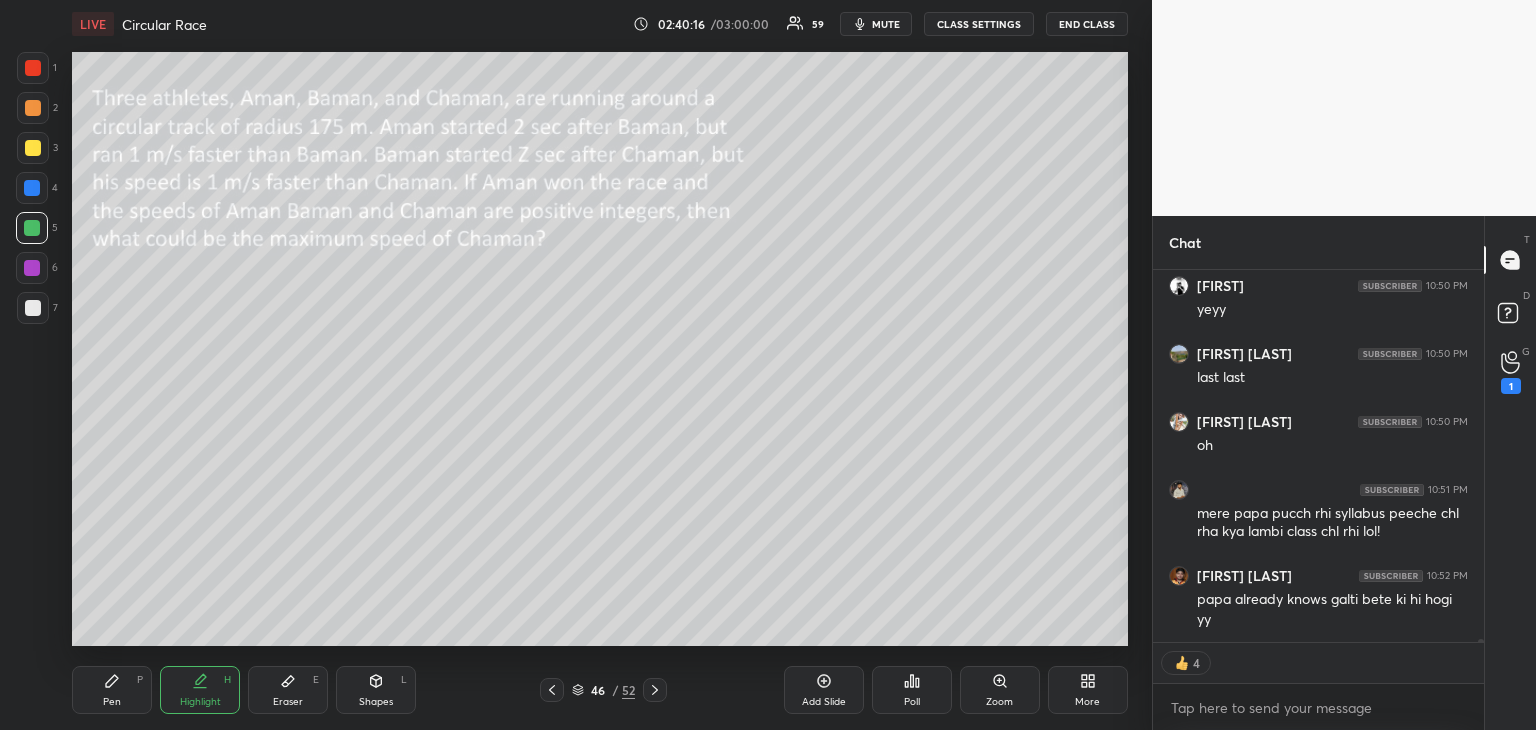 scroll, scrollTop: 5, scrollLeft: 6, axis: both 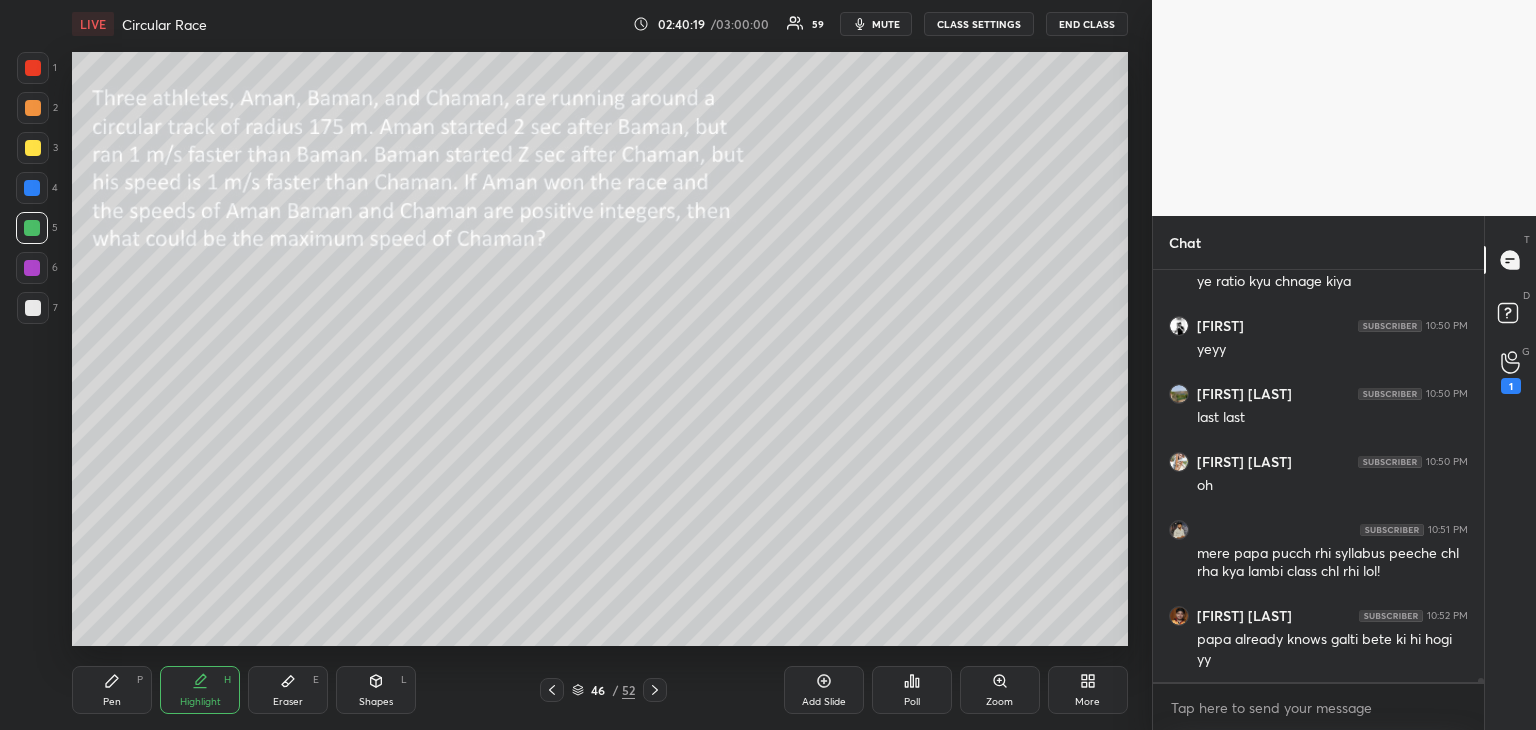 click on "Pen P" at bounding box center [112, 690] 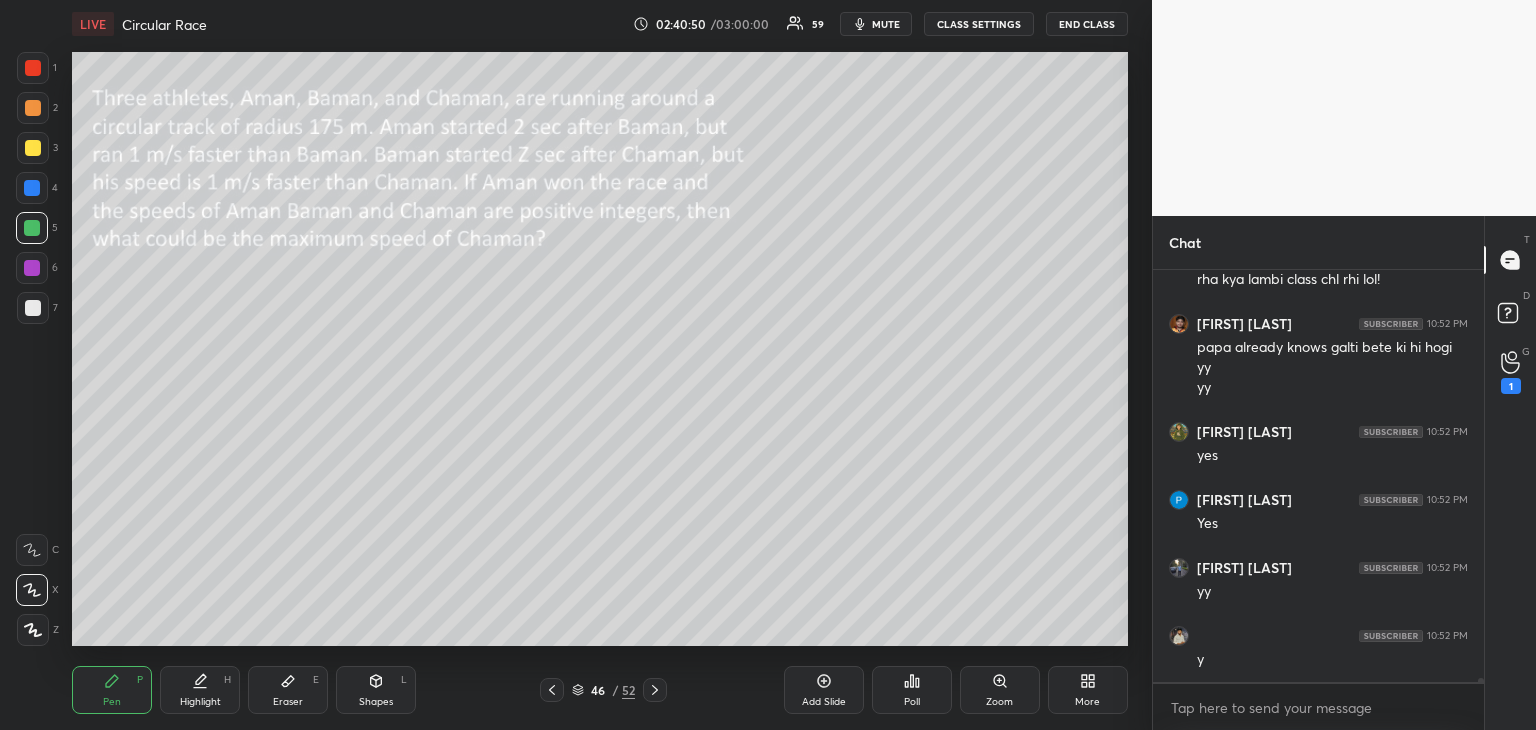 scroll, scrollTop: 40948, scrollLeft: 0, axis: vertical 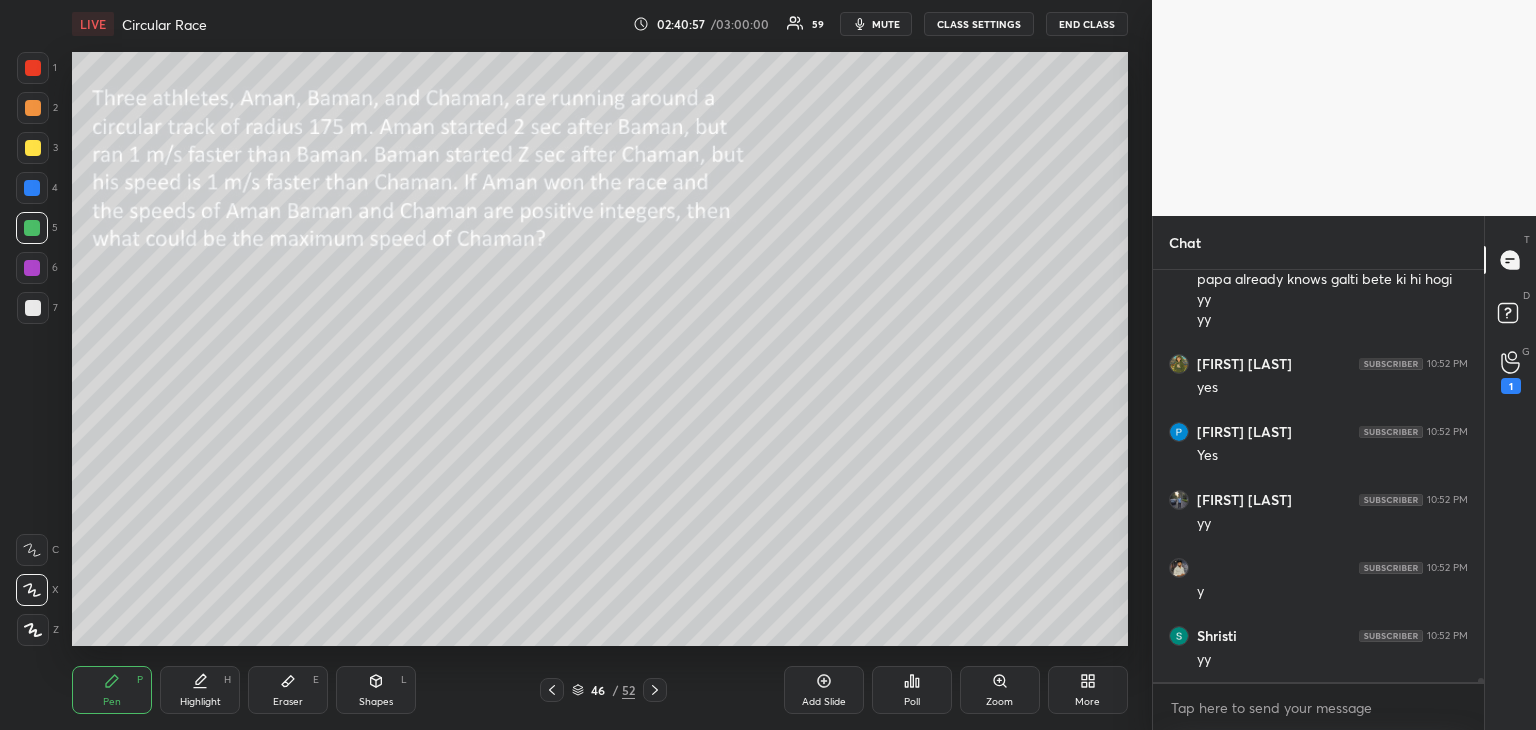 click at bounding box center [33, 148] 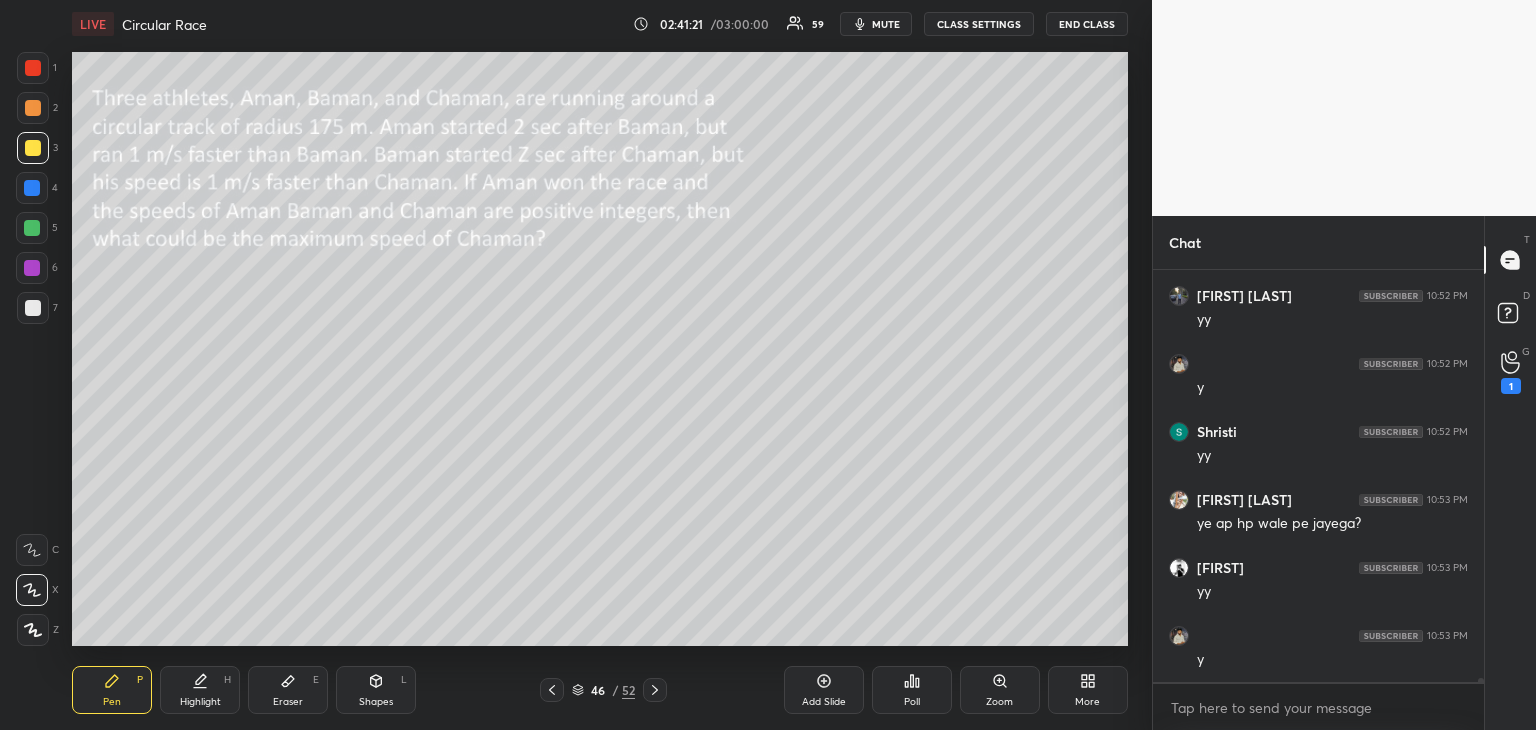 scroll, scrollTop: 41220, scrollLeft: 0, axis: vertical 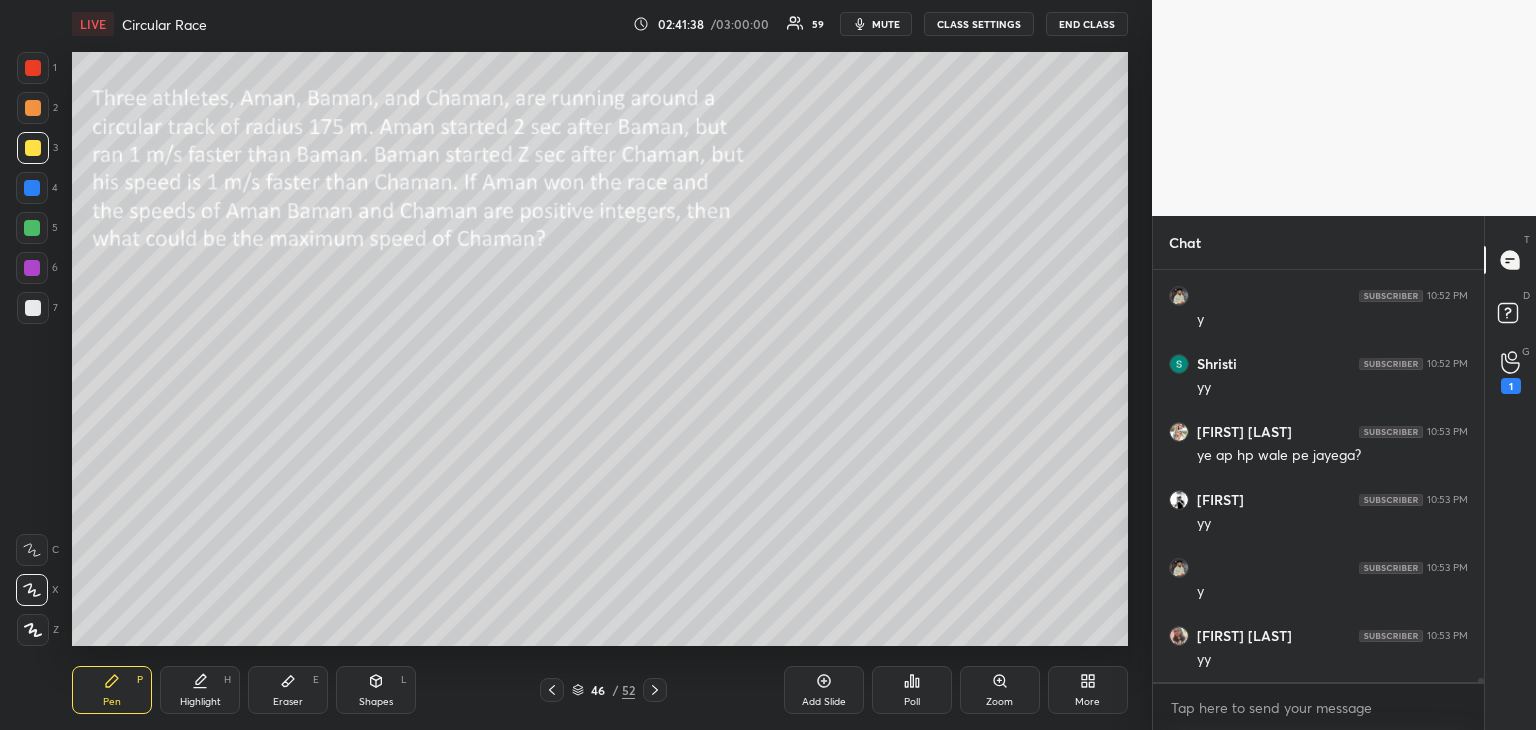 click at bounding box center (33, 308) 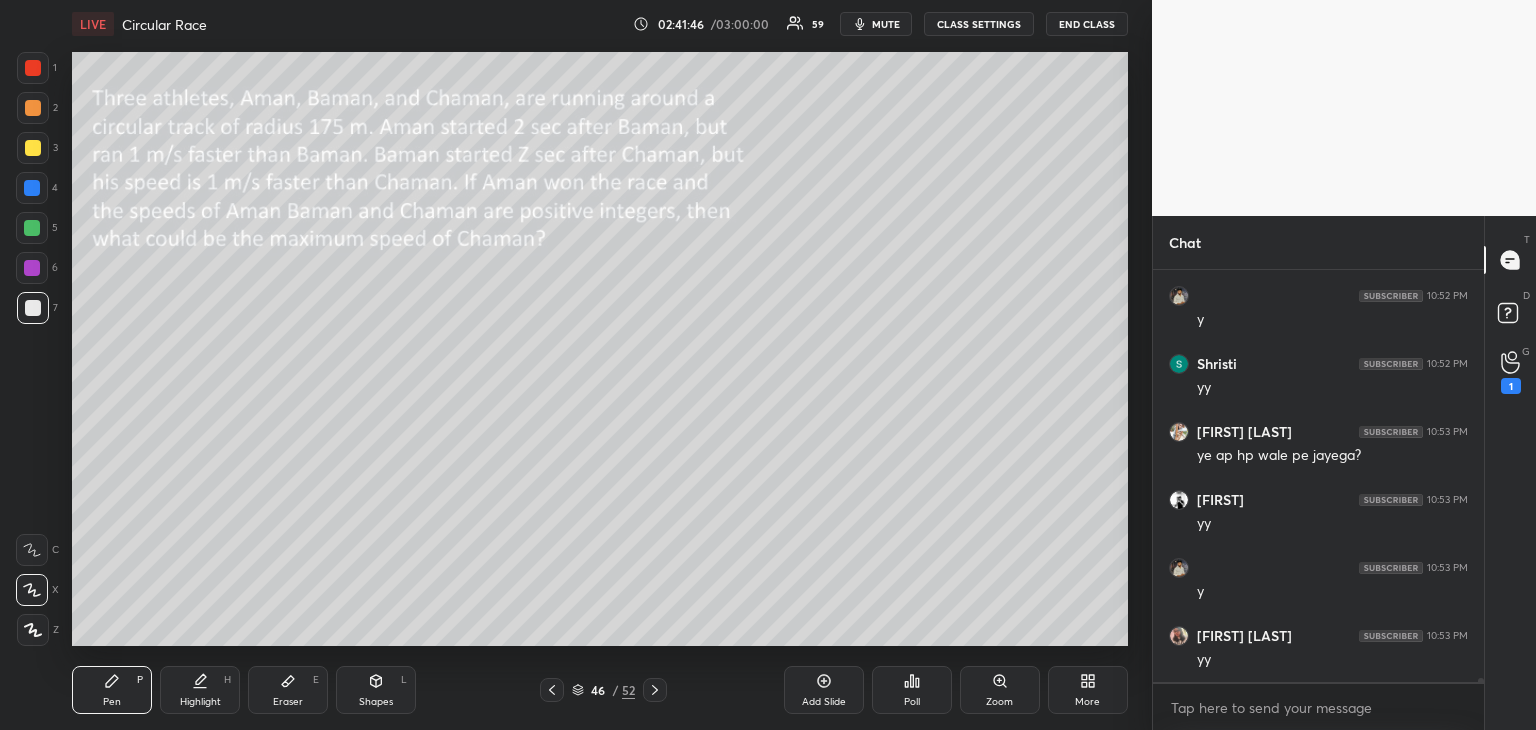 scroll, scrollTop: 41288, scrollLeft: 0, axis: vertical 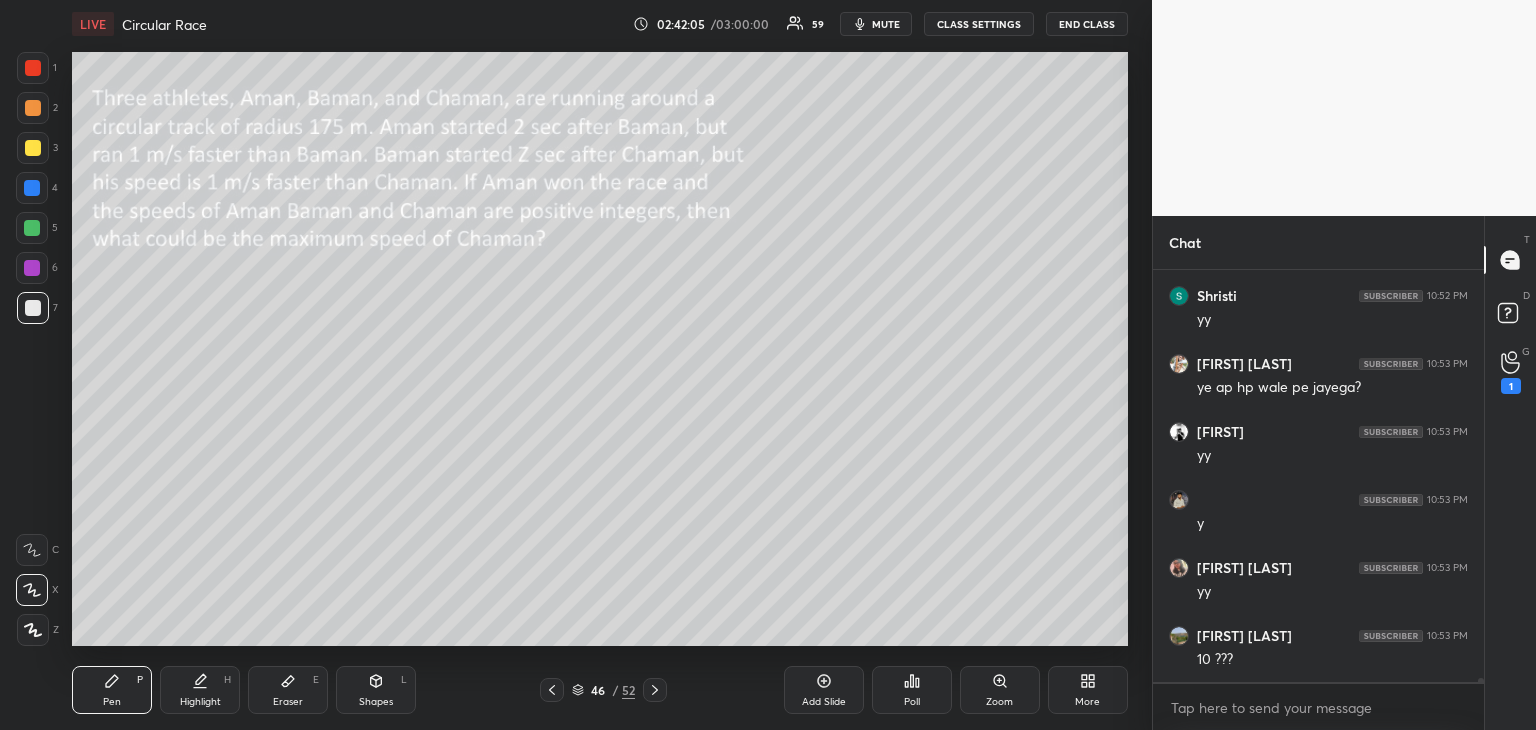 click on "Eraser E" at bounding box center [288, 690] 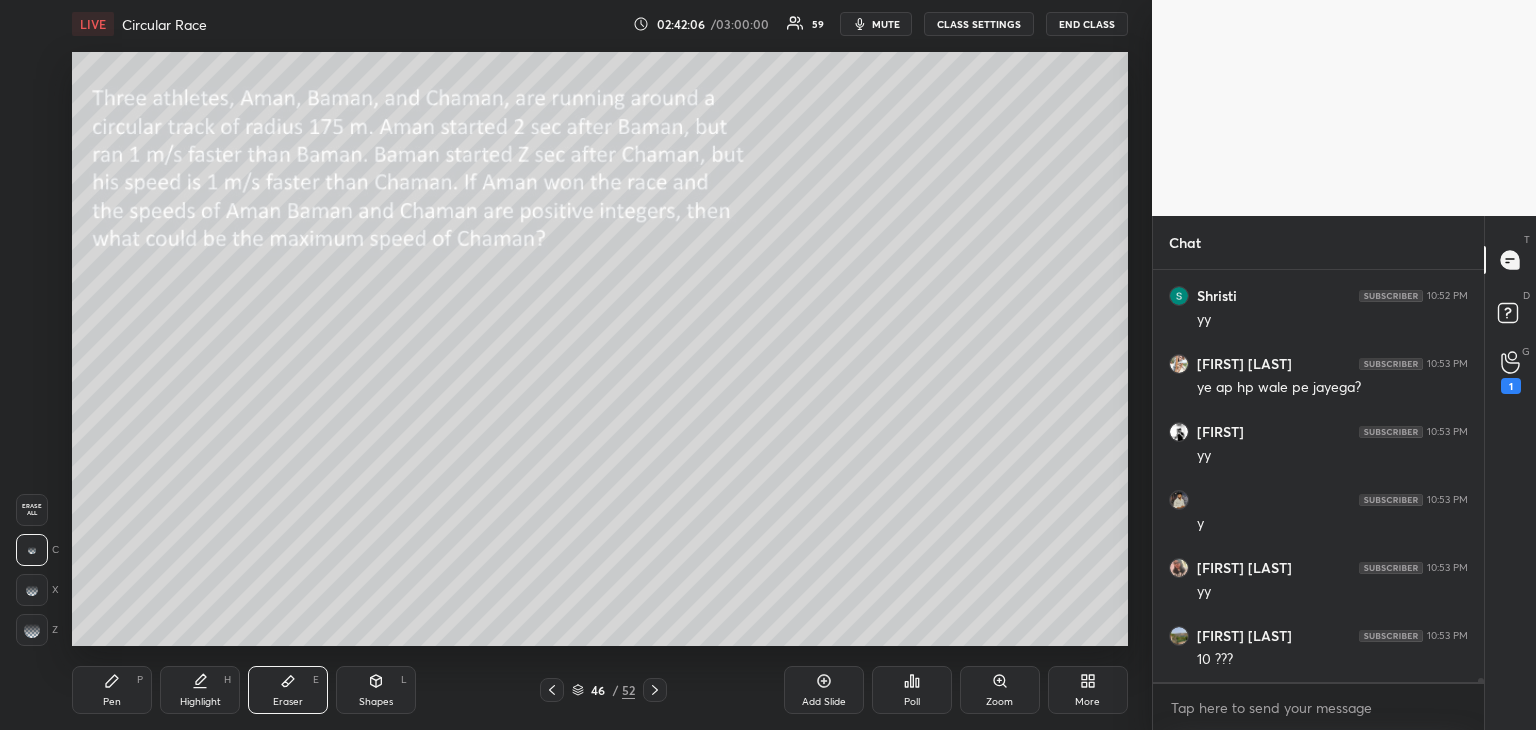 click on "Pen" at bounding box center (112, 702) 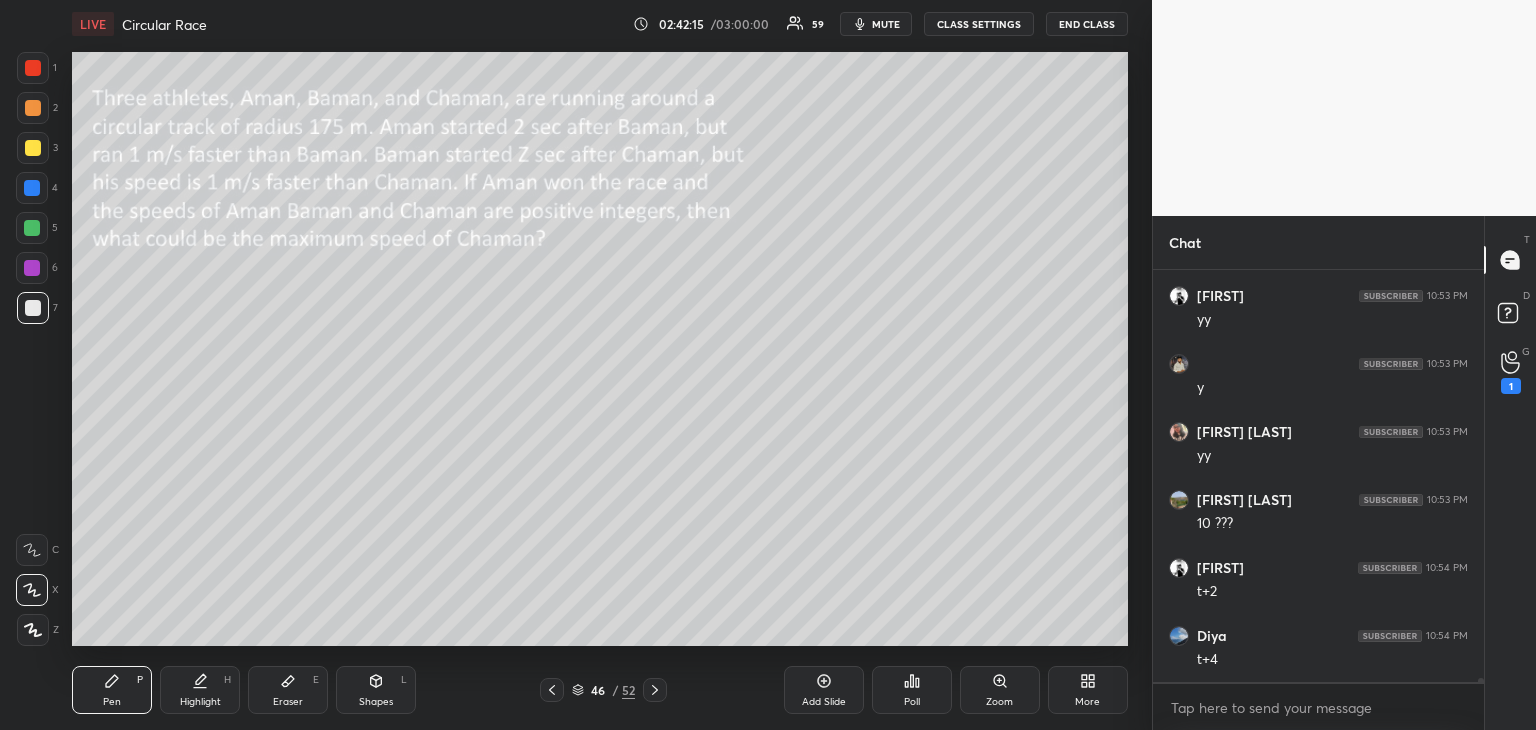 scroll, scrollTop: 41492, scrollLeft: 0, axis: vertical 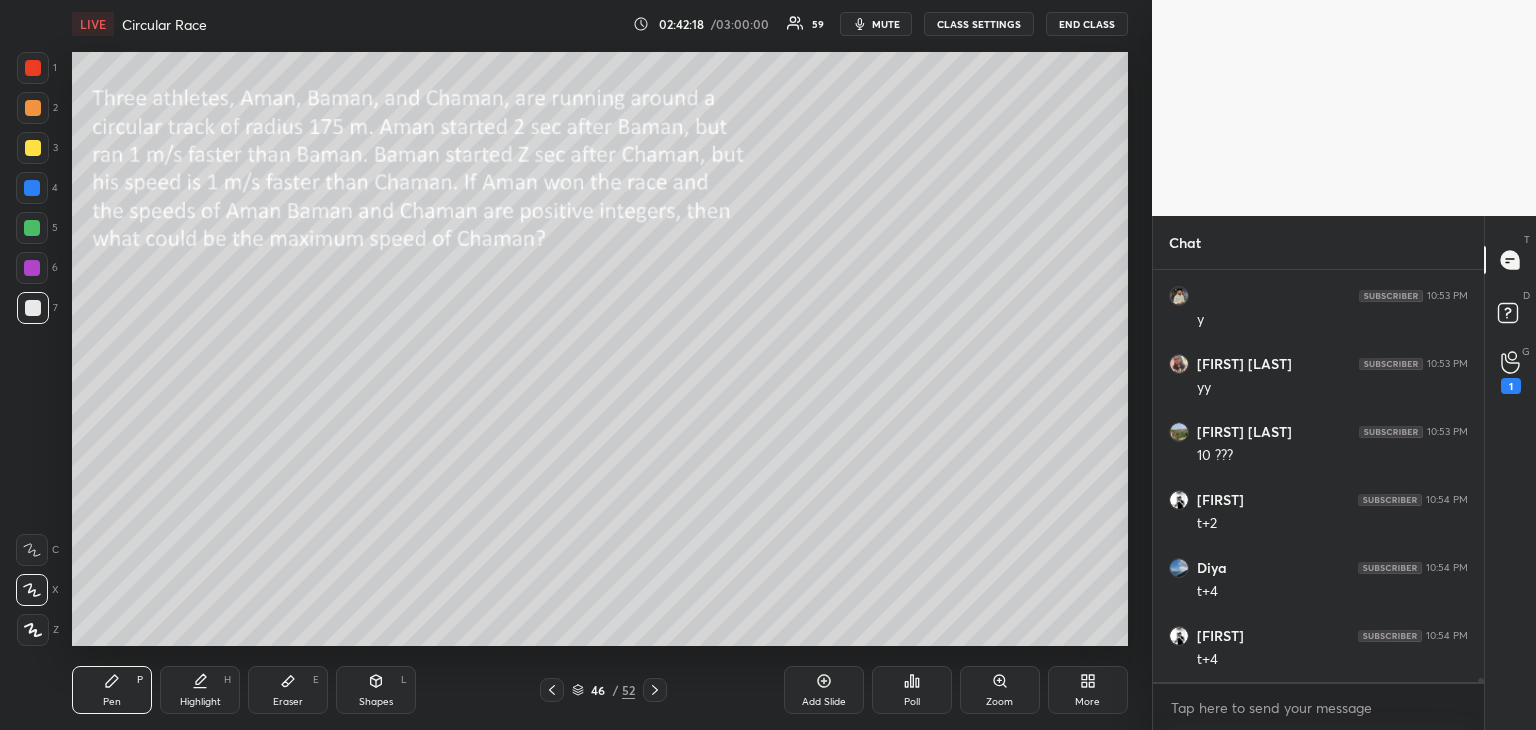 click on "Eraser E" at bounding box center (288, 690) 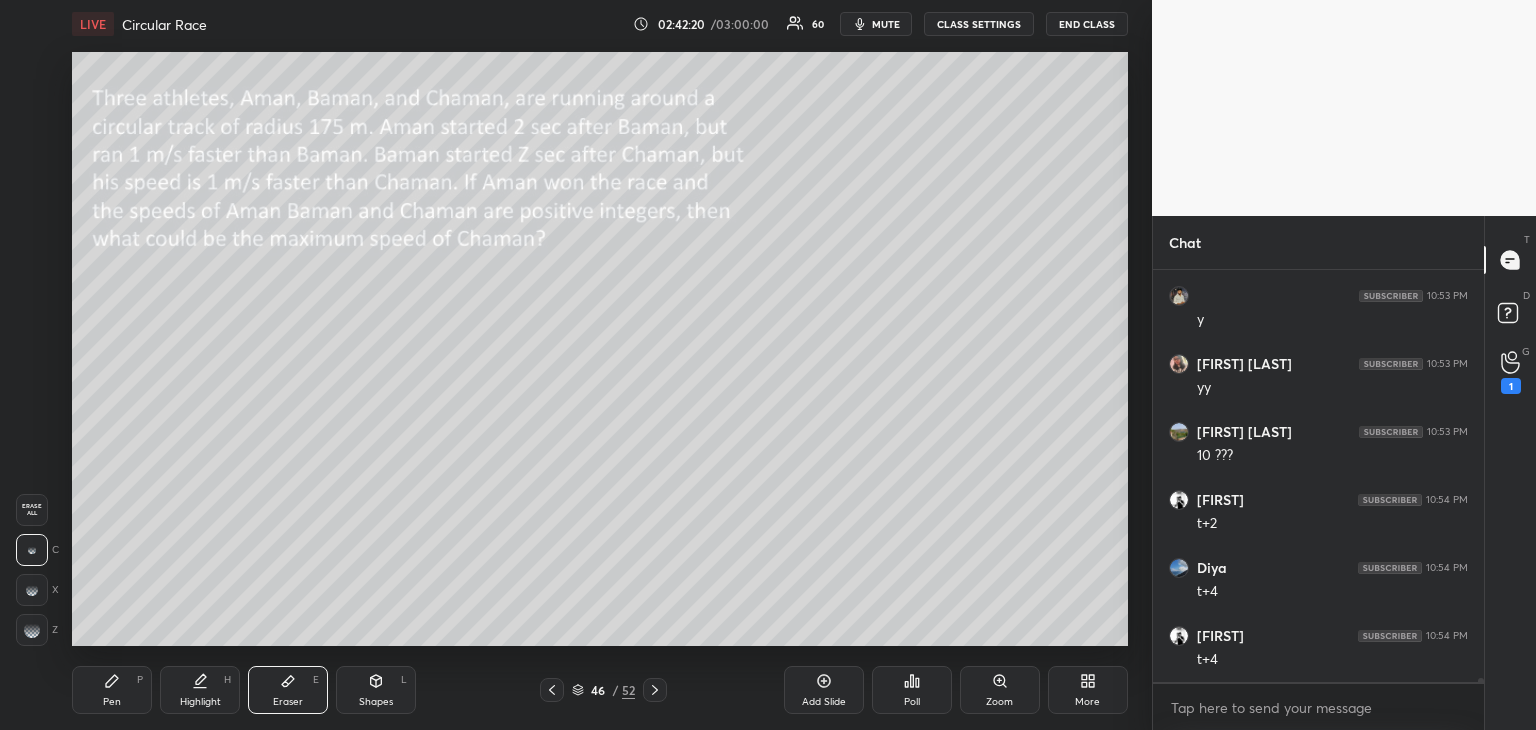click 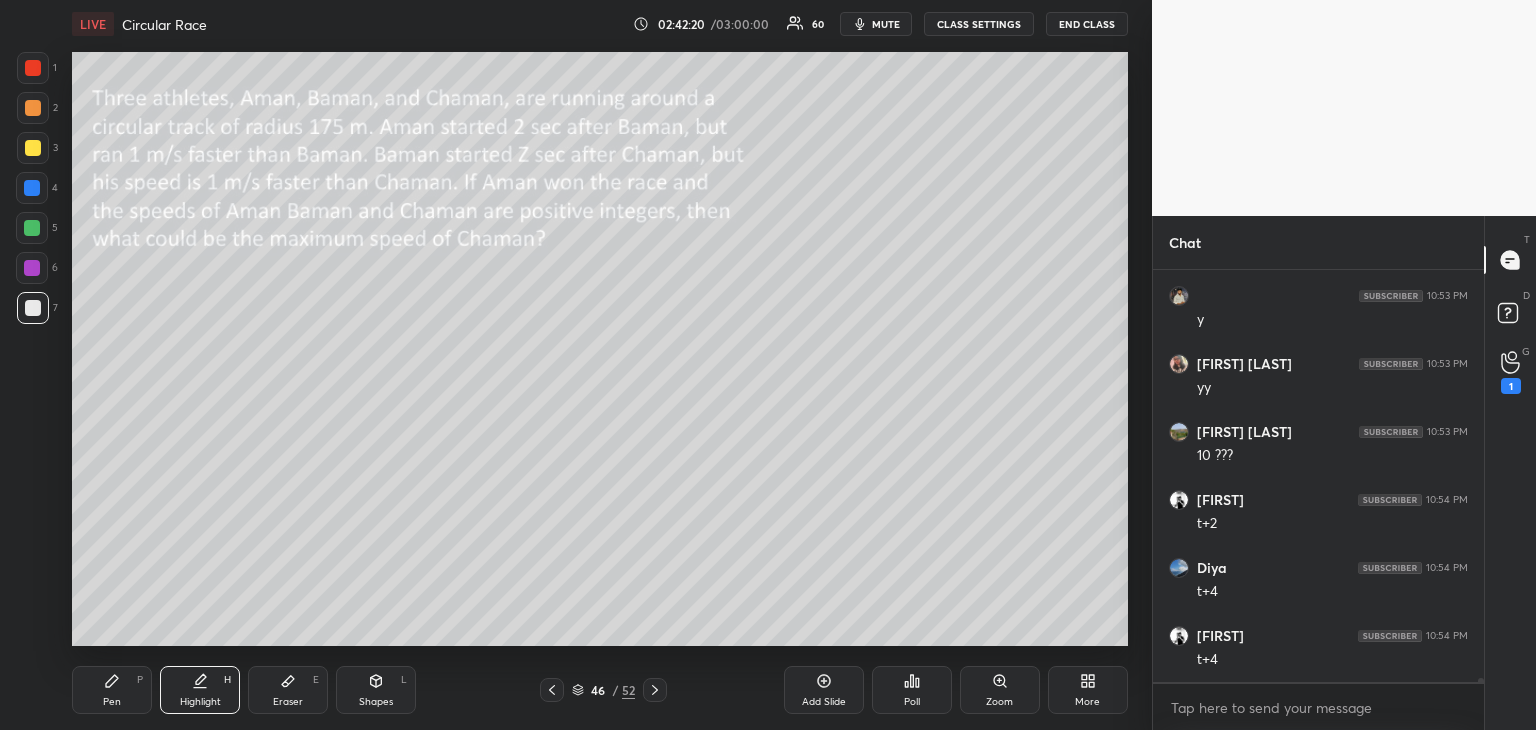 scroll, scrollTop: 41512, scrollLeft: 0, axis: vertical 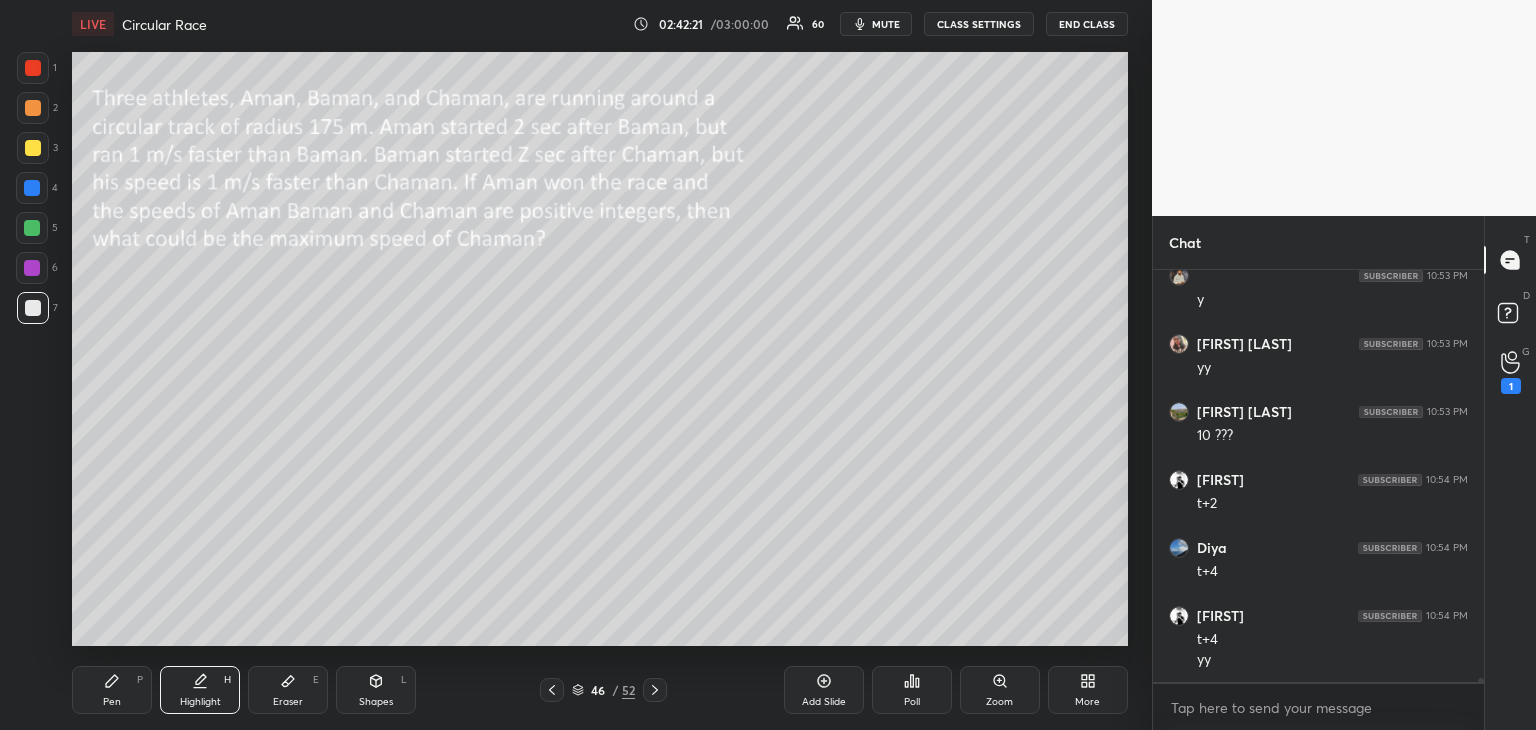 click on "Eraser" at bounding box center (288, 702) 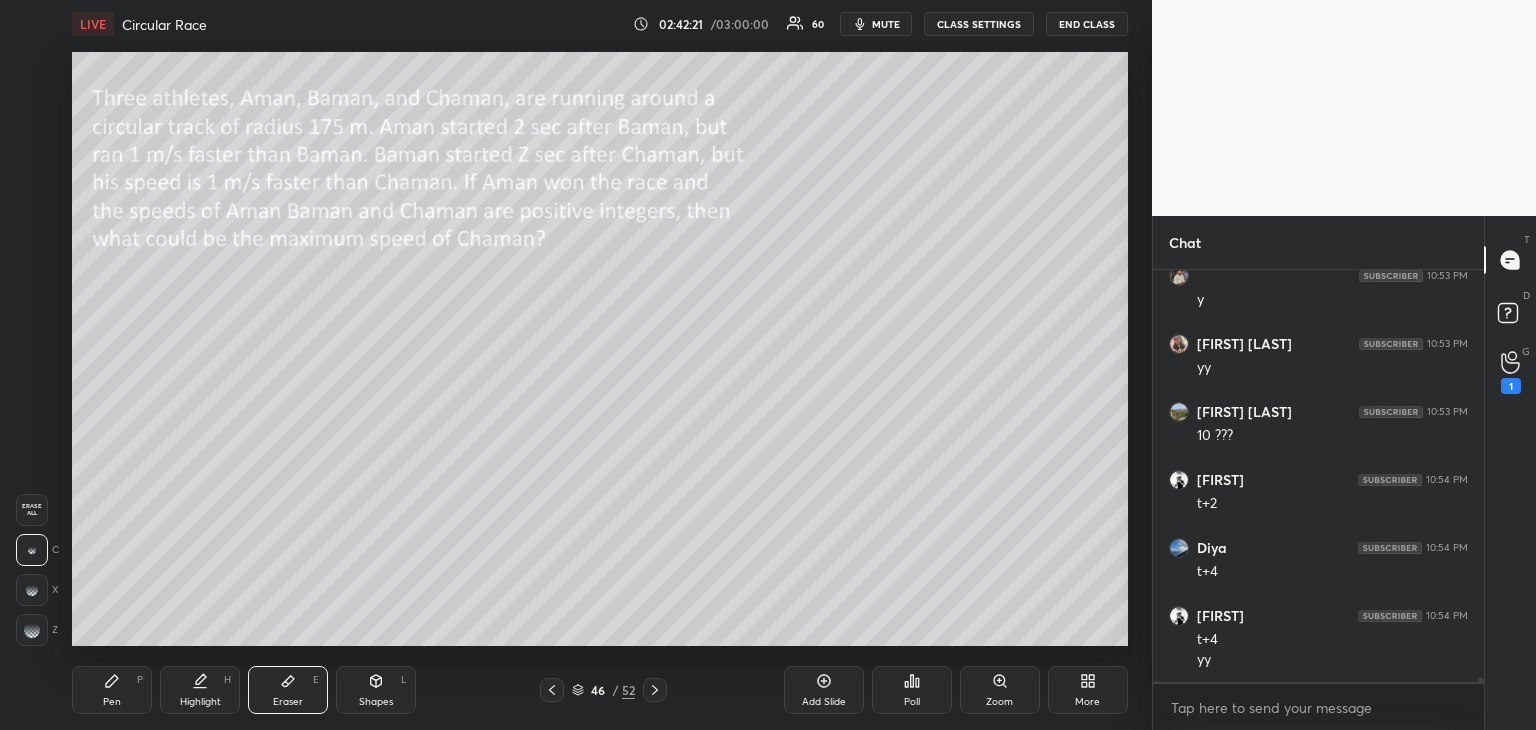 click on "Highlight" at bounding box center [200, 702] 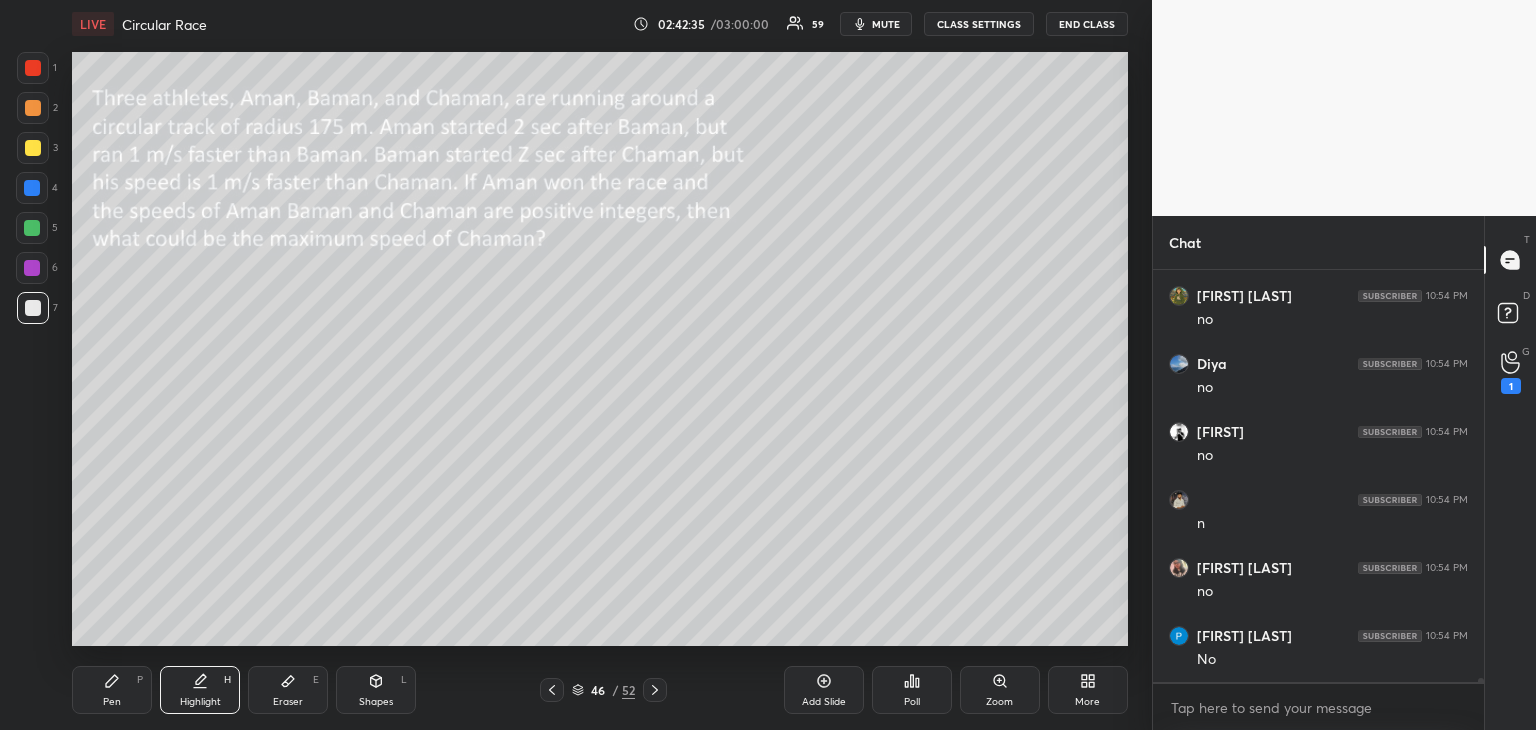 scroll, scrollTop: 42192, scrollLeft: 0, axis: vertical 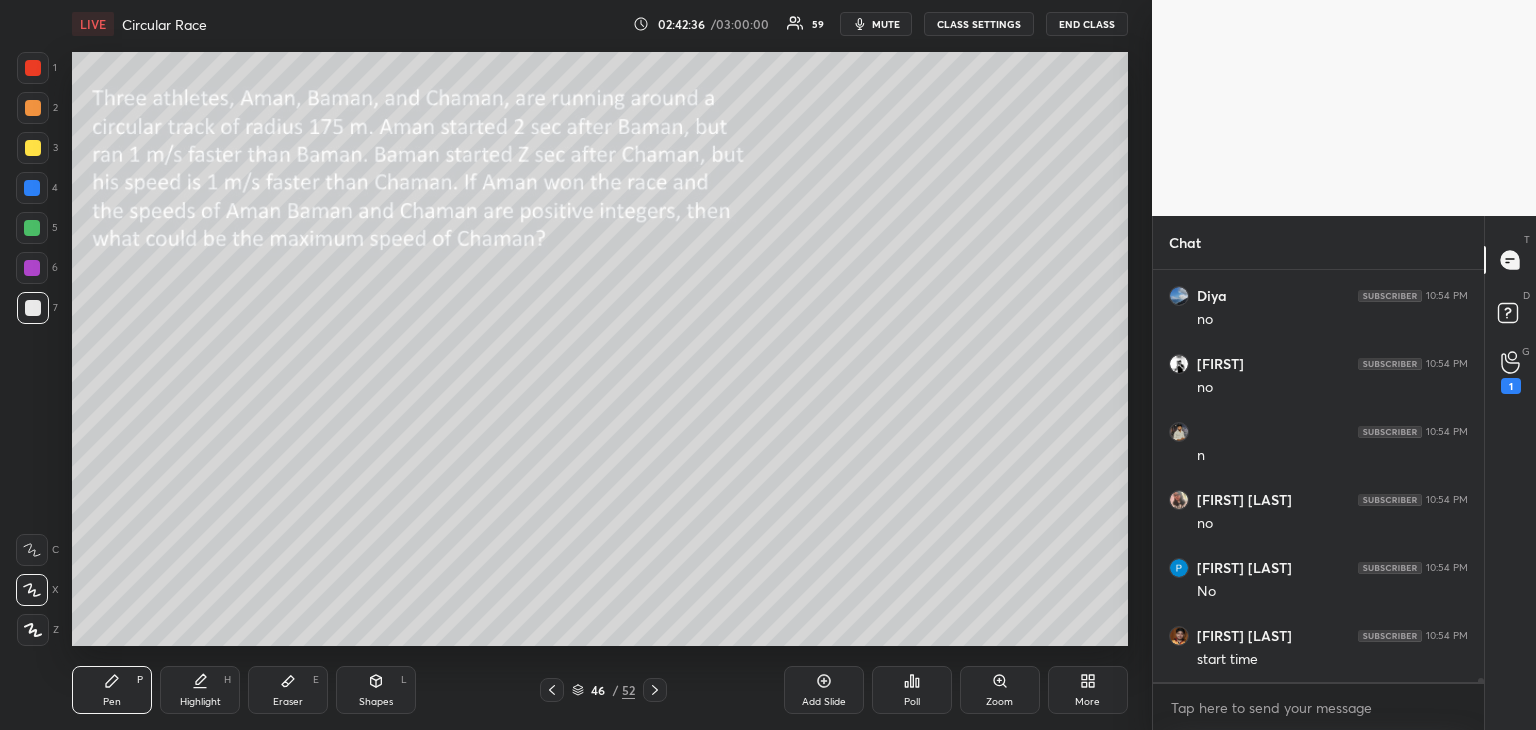 click on "Add Slide" at bounding box center [824, 702] 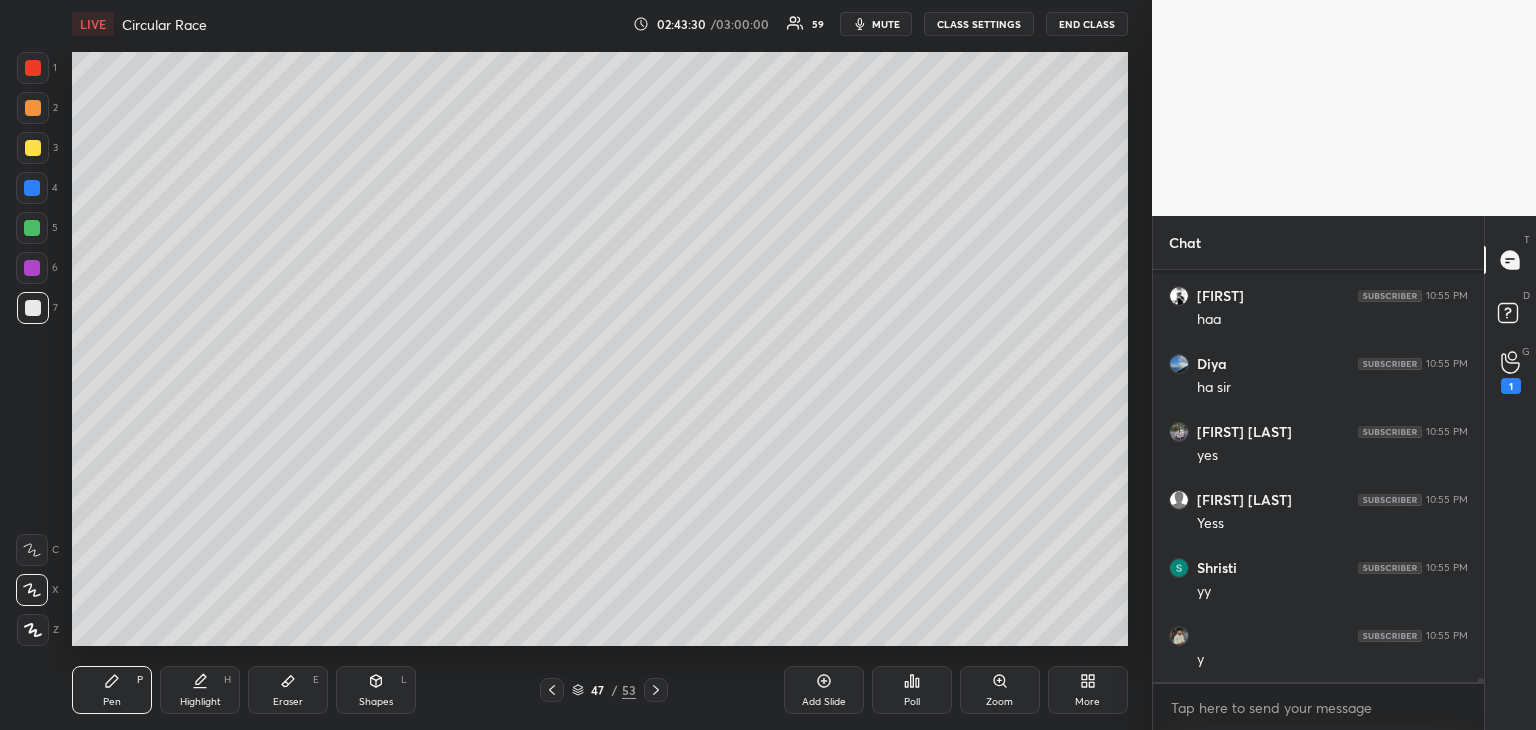 scroll, scrollTop: 41762, scrollLeft: 0, axis: vertical 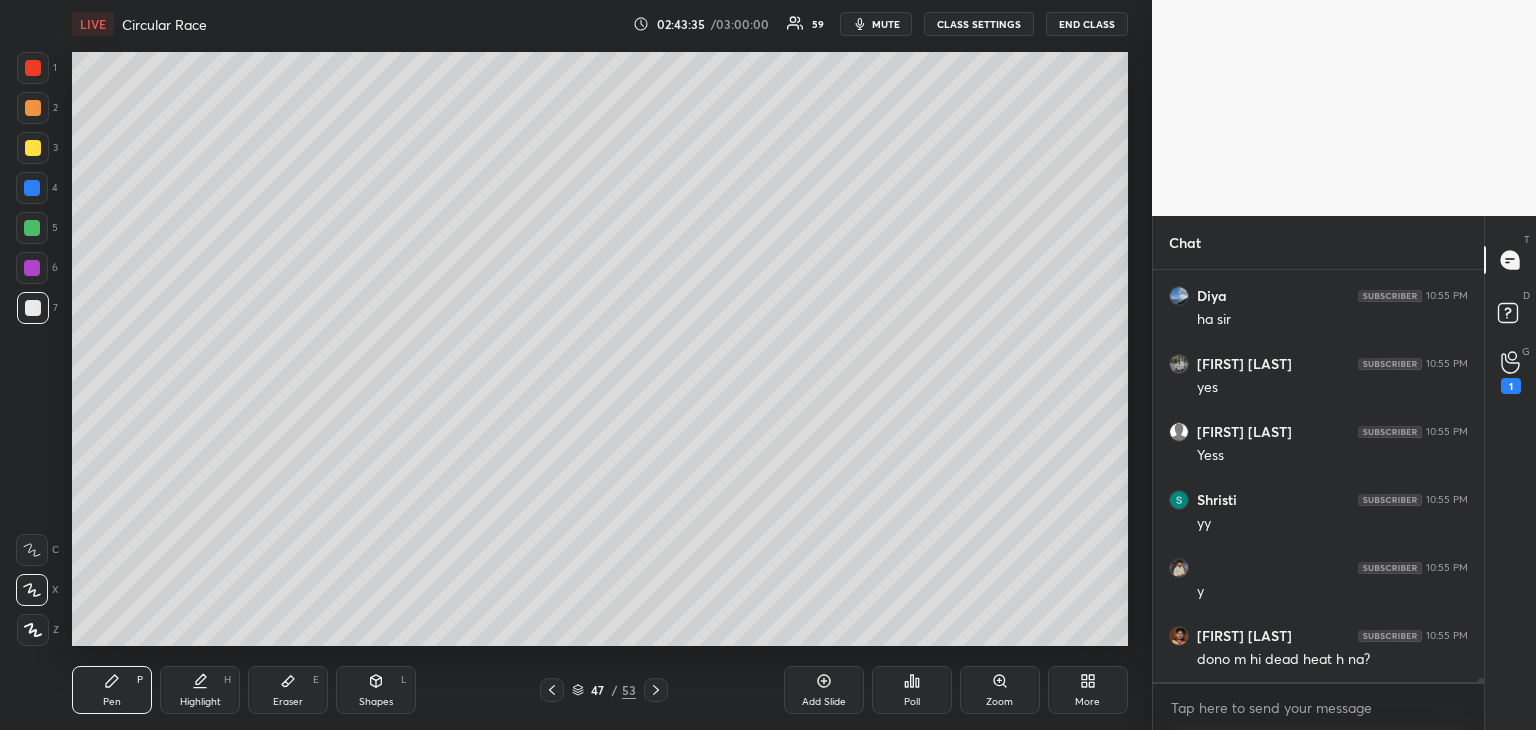 click 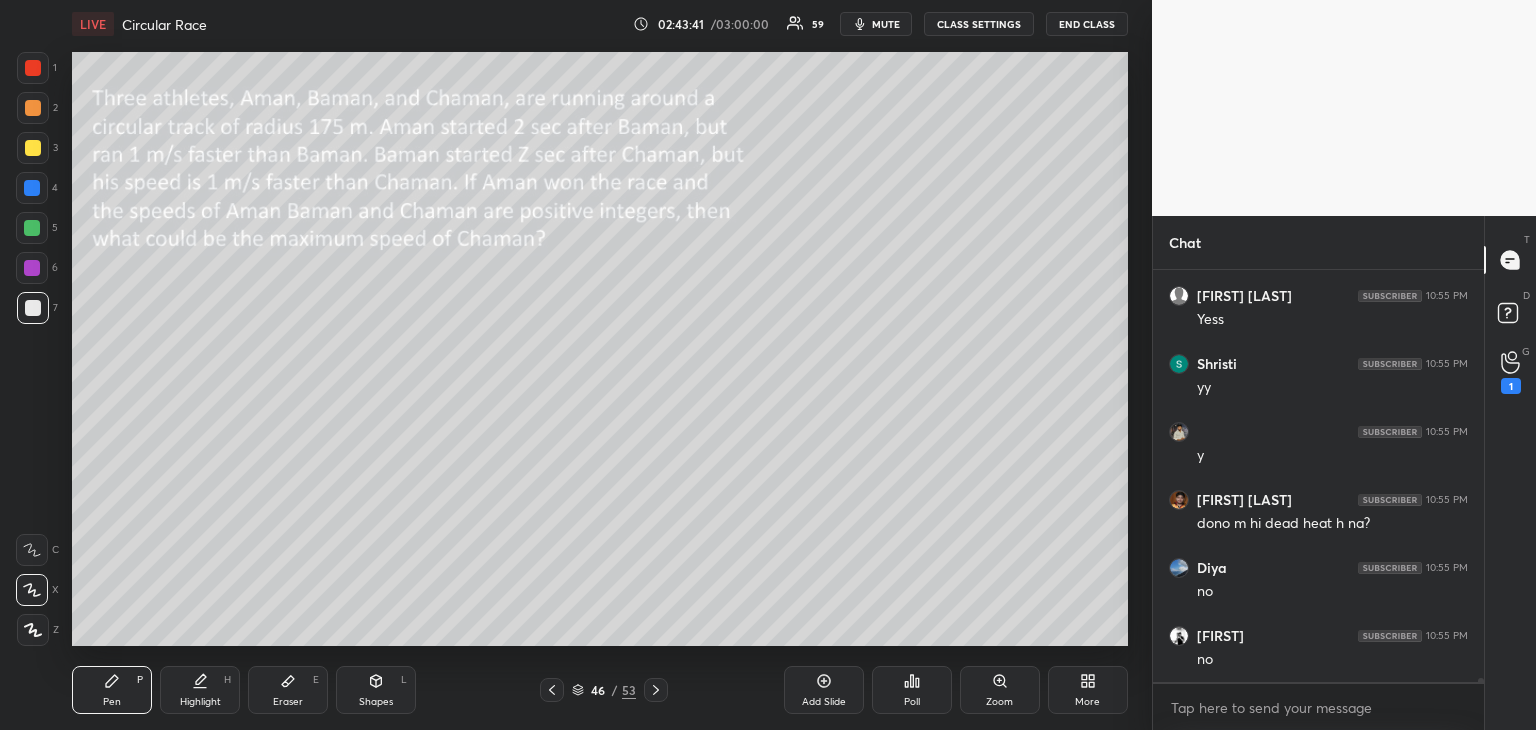 scroll, scrollTop: 41966, scrollLeft: 0, axis: vertical 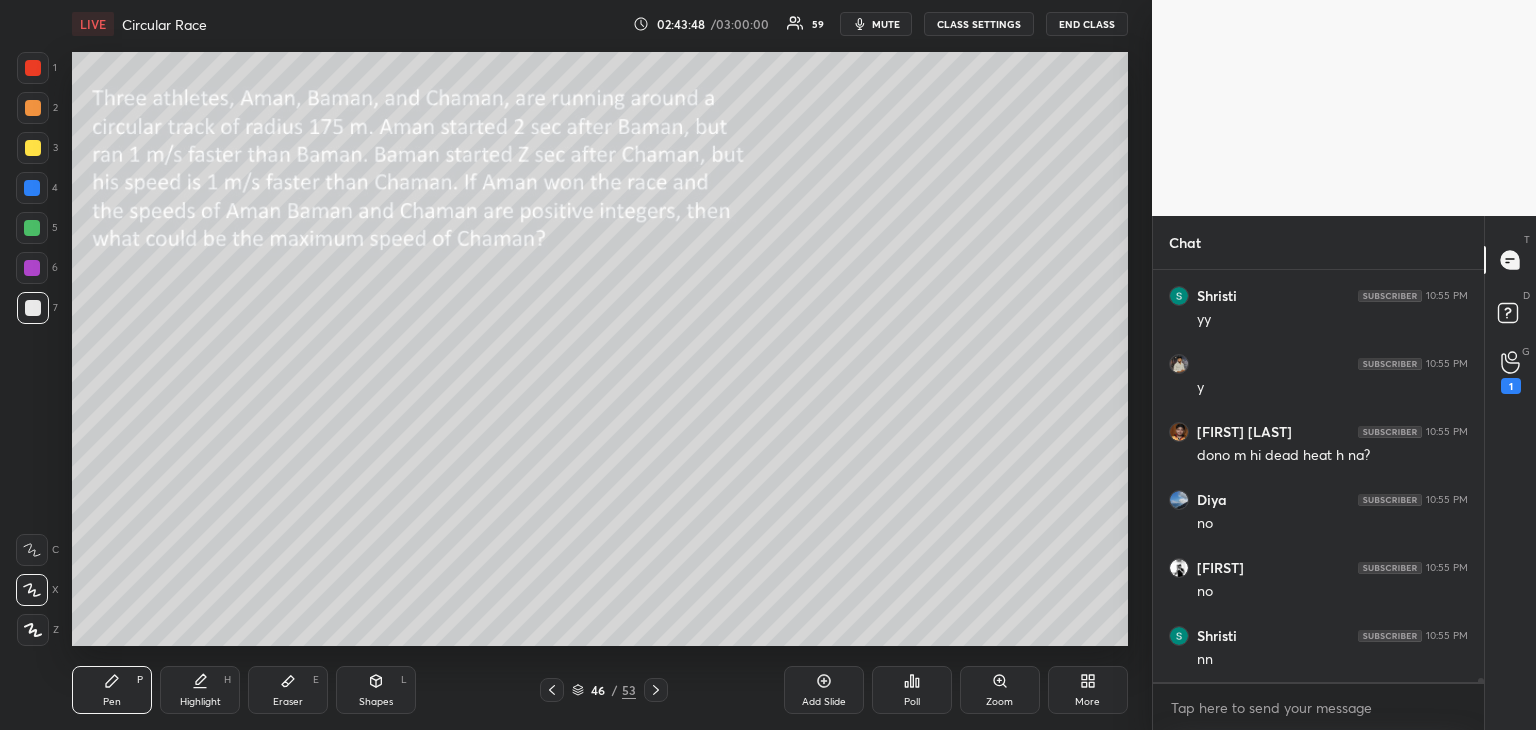 click on "Pen" at bounding box center [112, 702] 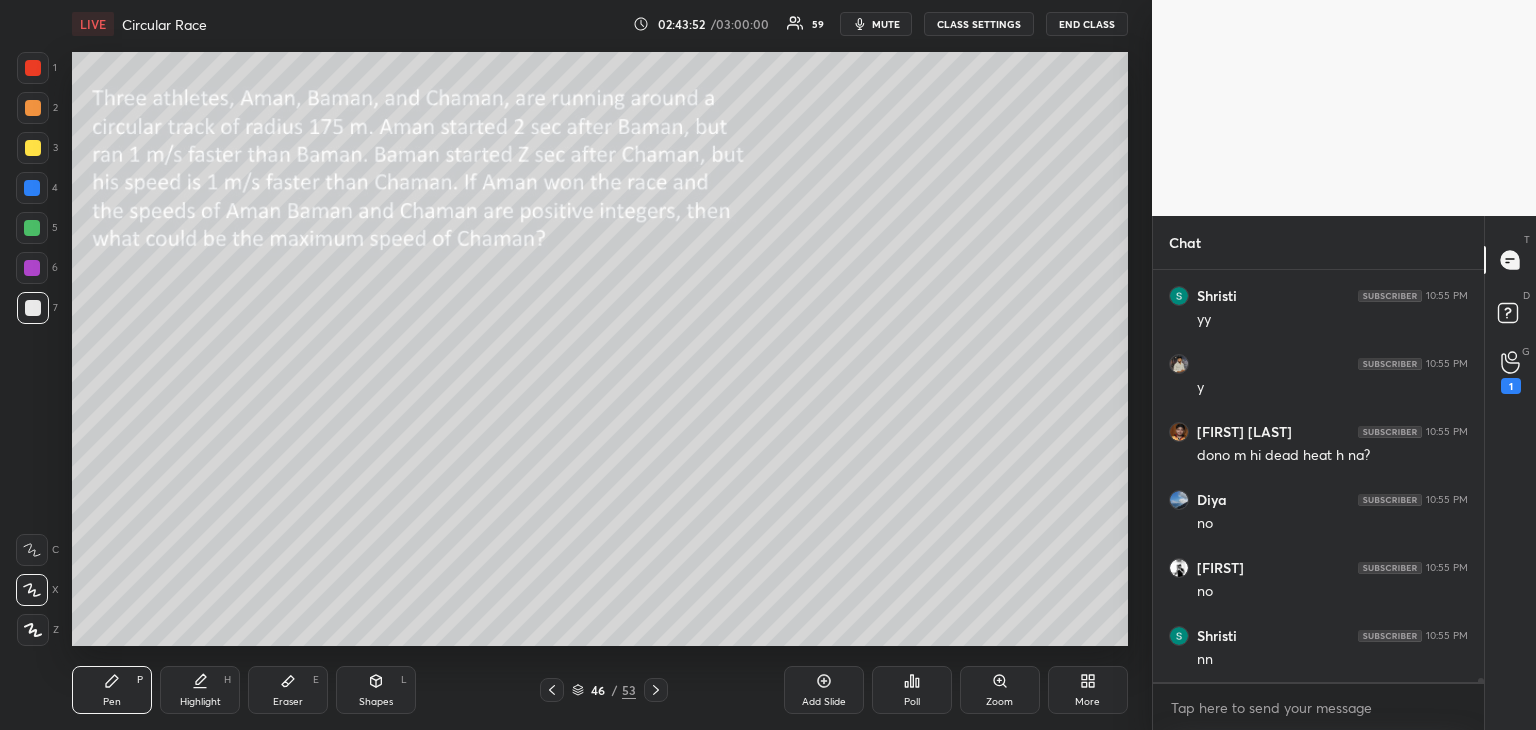 click at bounding box center (33, 148) 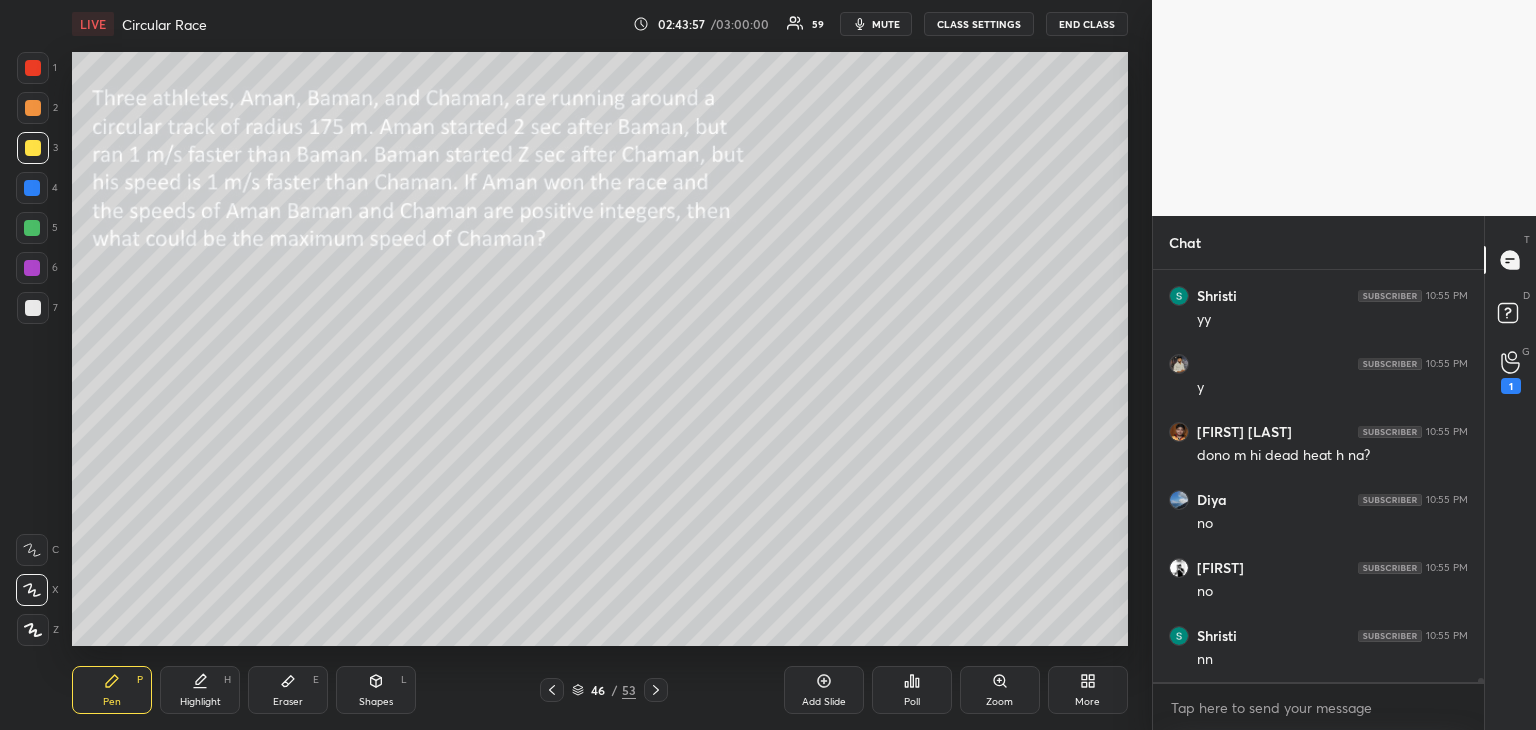 scroll, scrollTop: 42034, scrollLeft: 0, axis: vertical 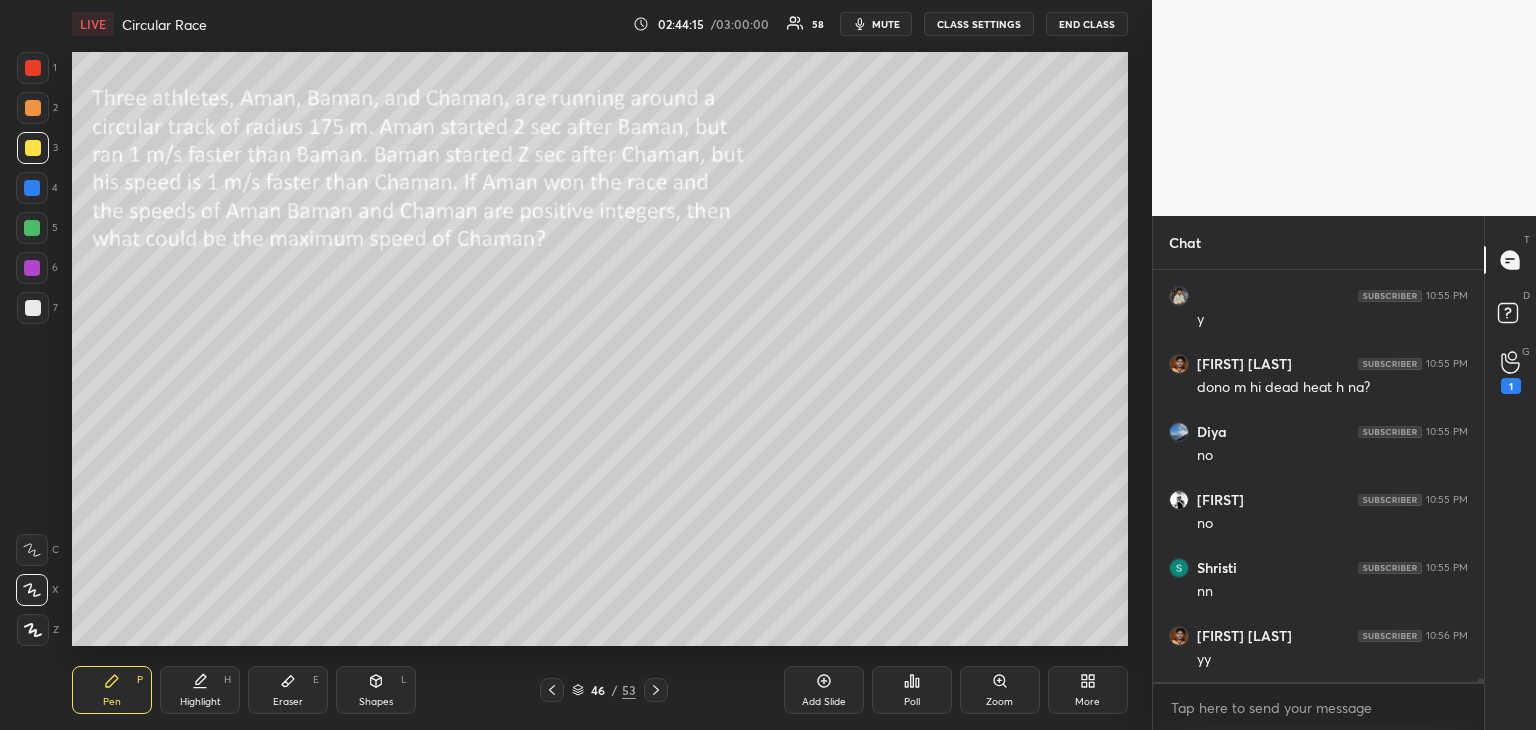 click at bounding box center (32, 268) 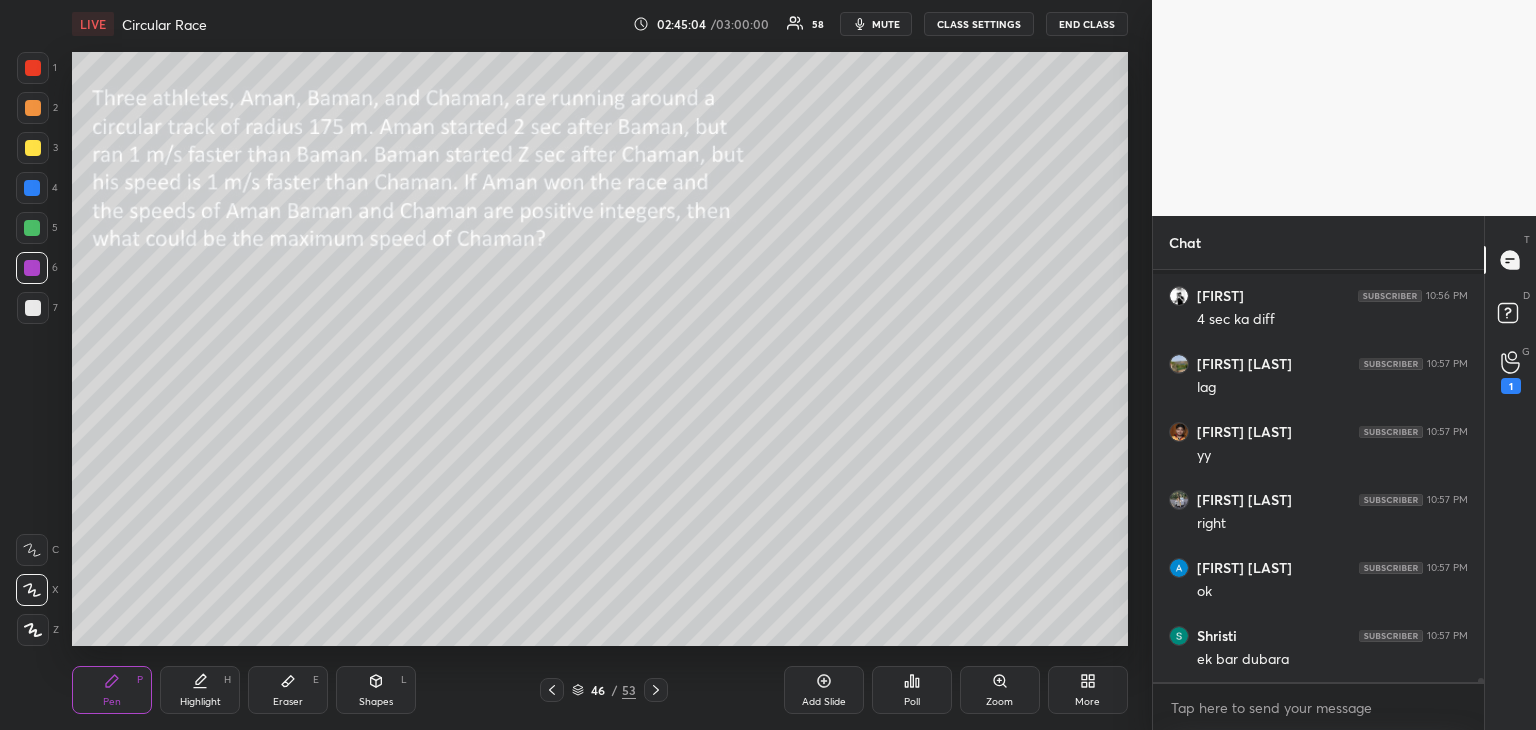 scroll, scrollTop: 42732, scrollLeft: 0, axis: vertical 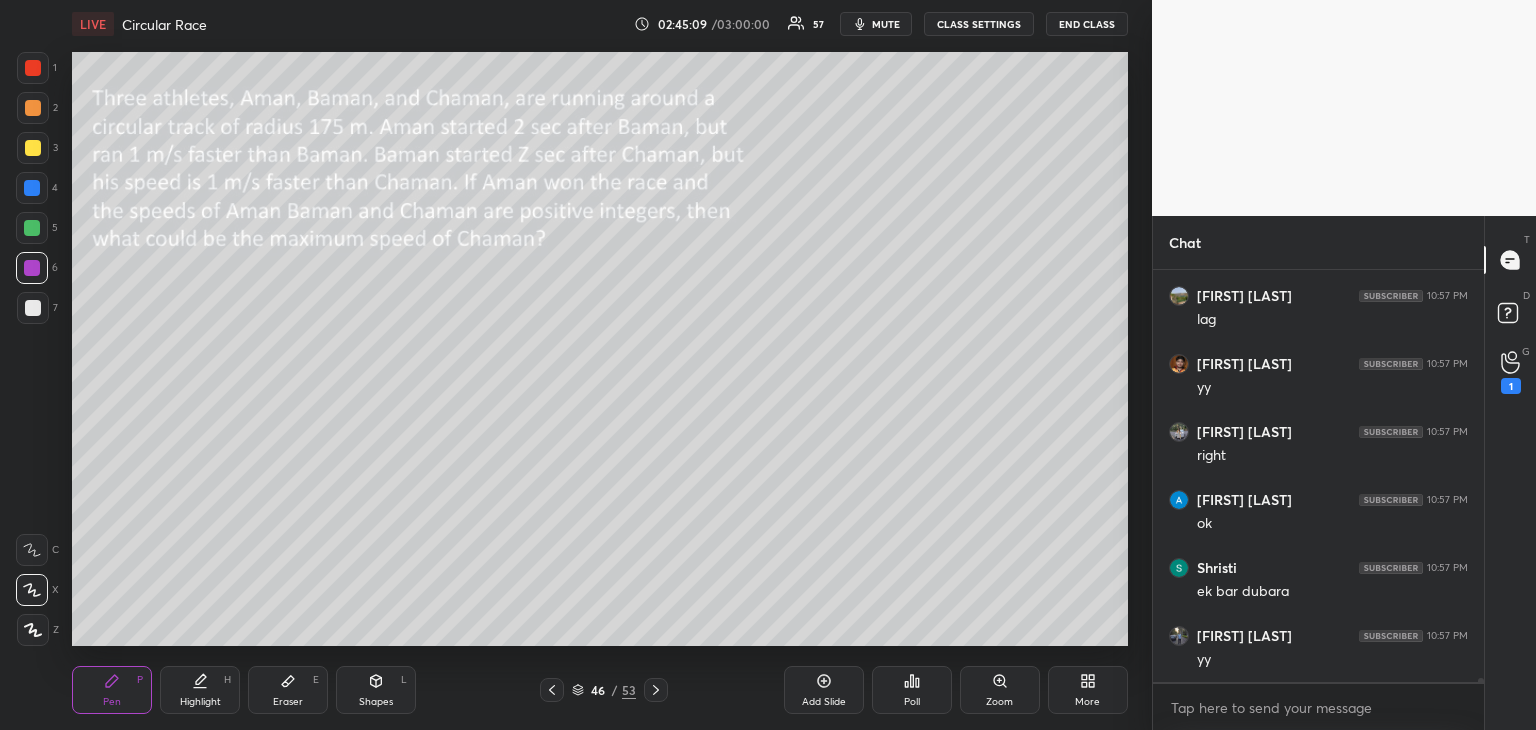 click 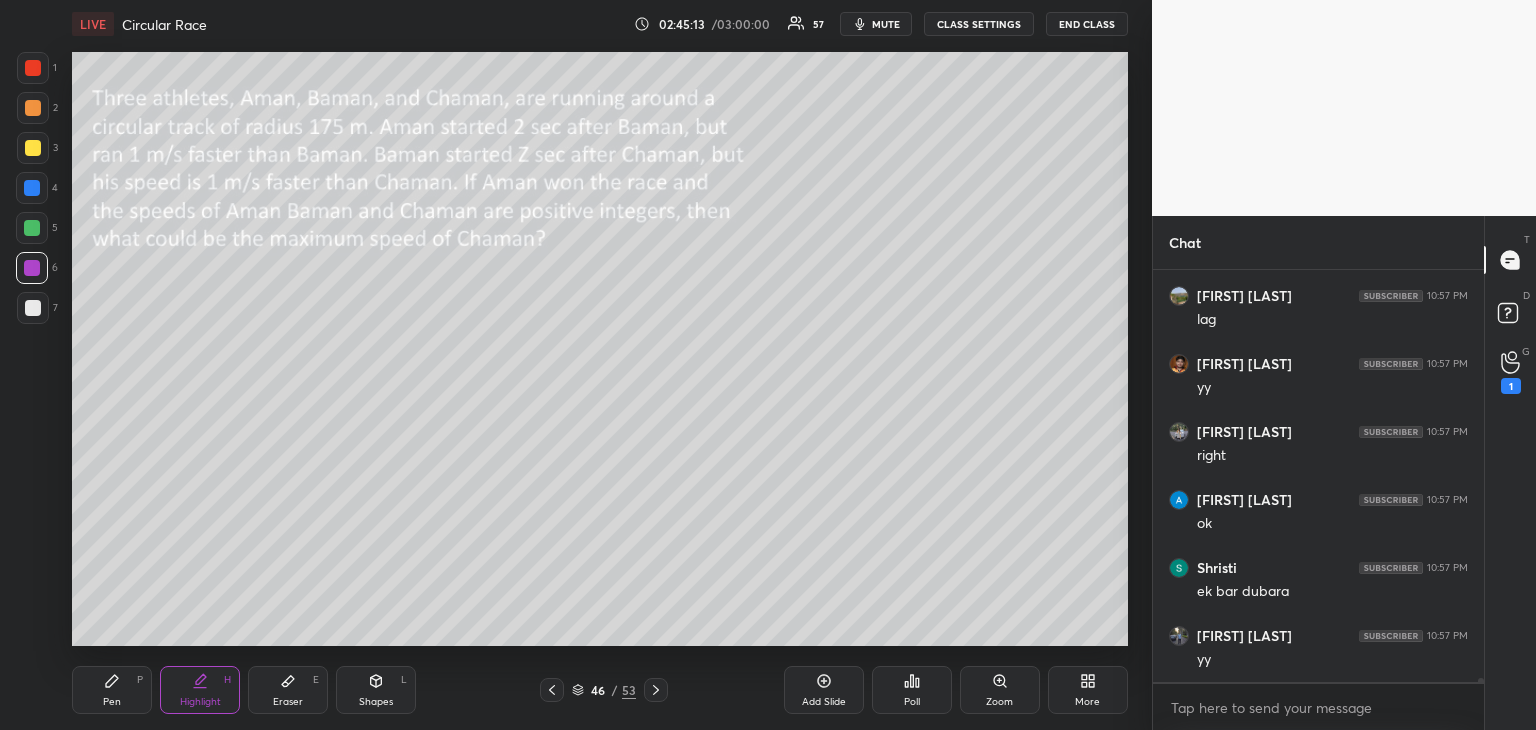 click on "Eraser" at bounding box center (288, 702) 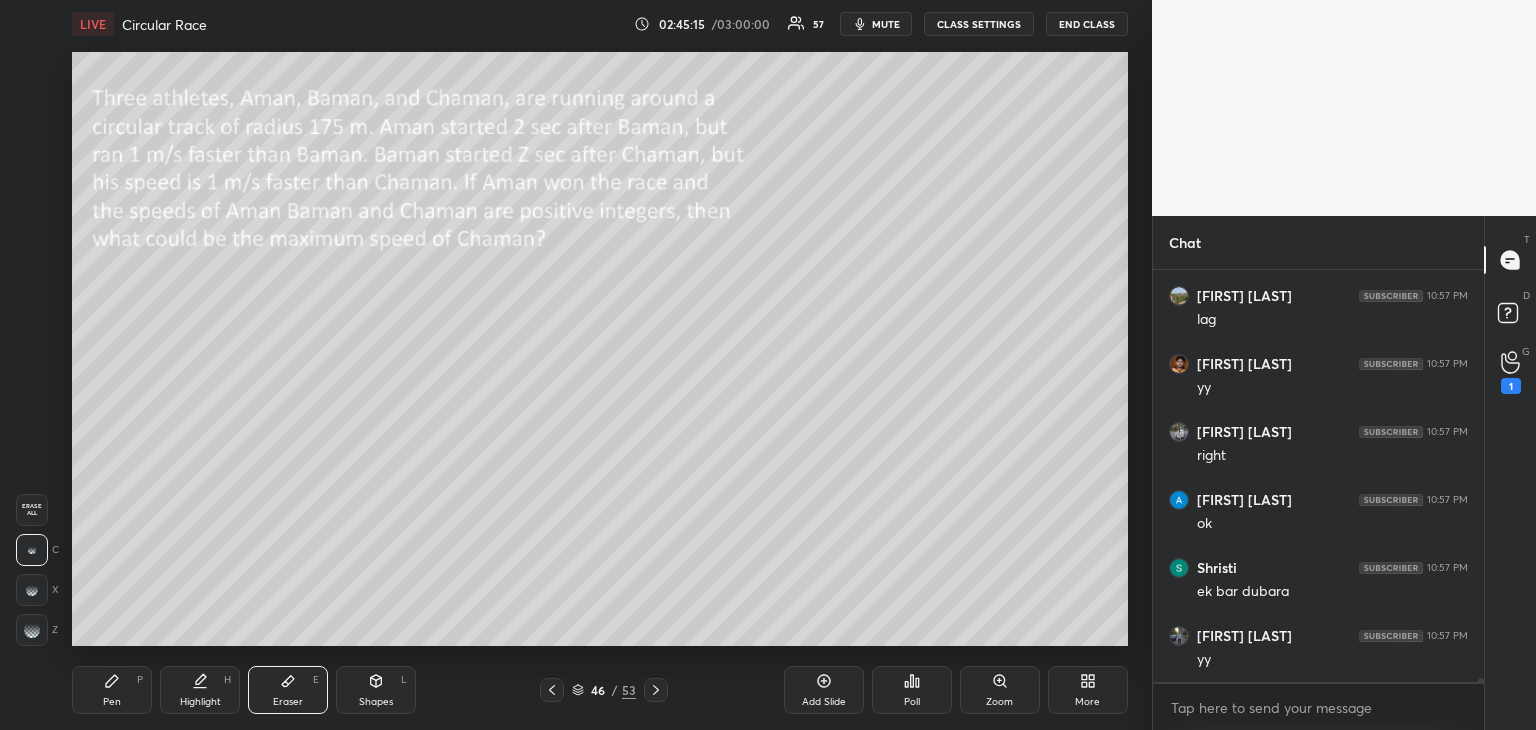 click 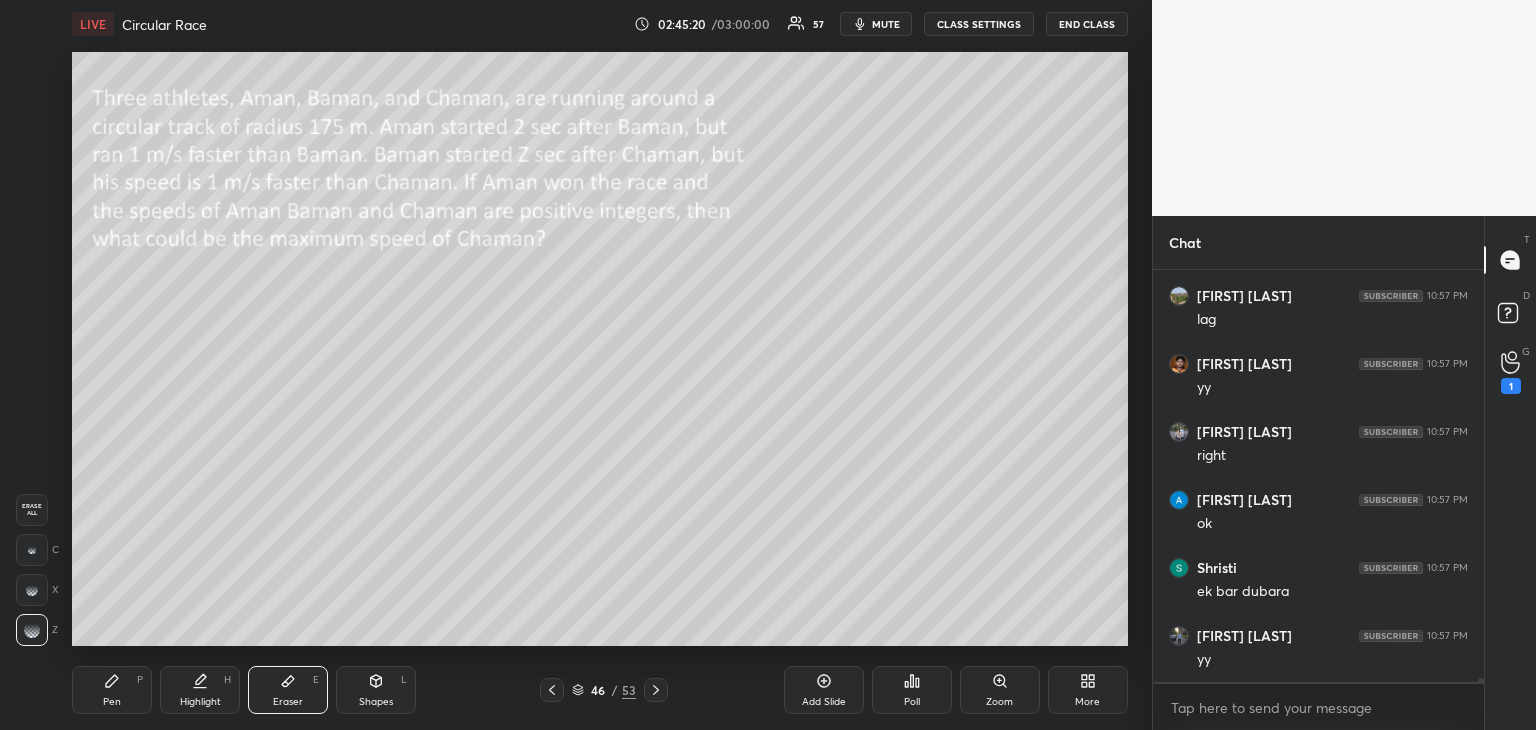 click 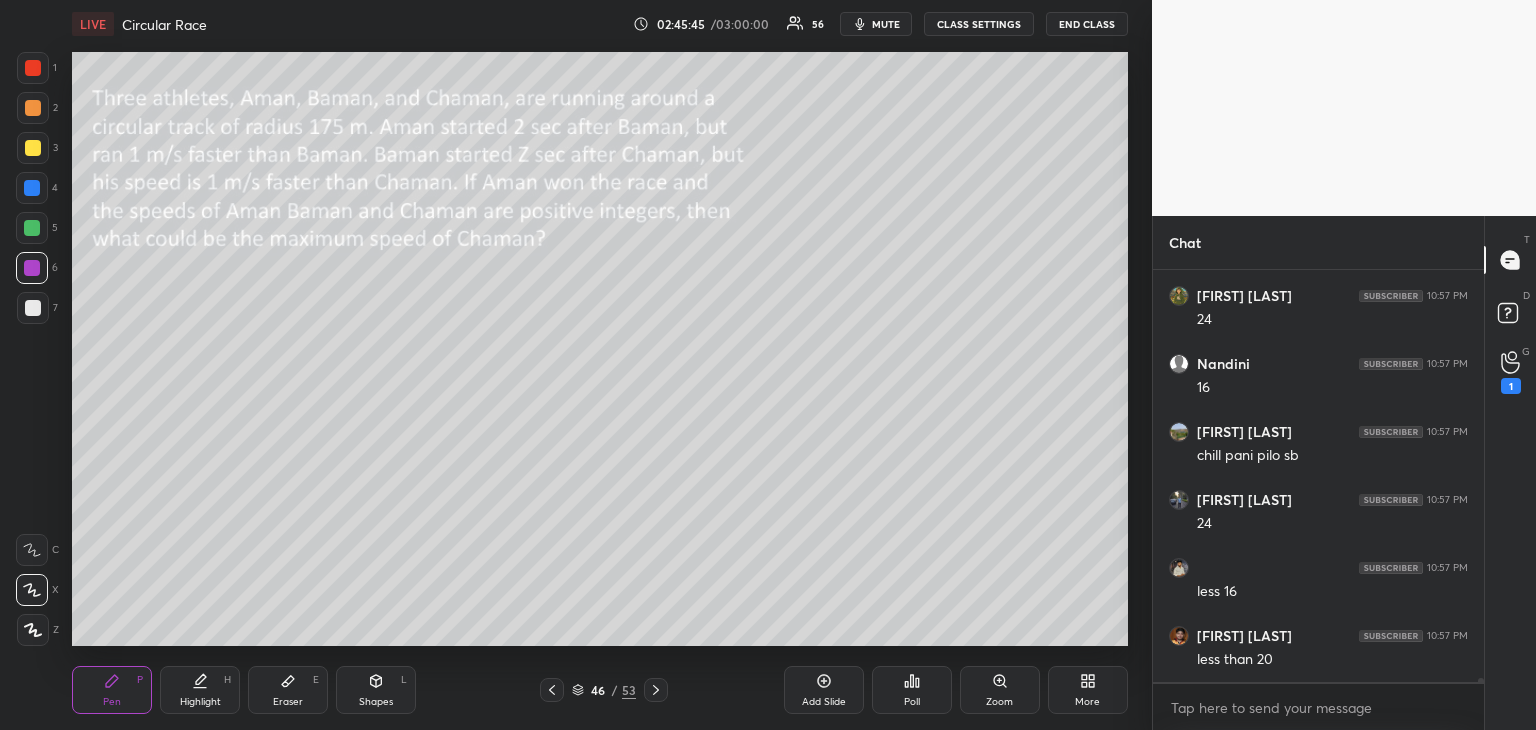 scroll, scrollTop: 43688, scrollLeft: 0, axis: vertical 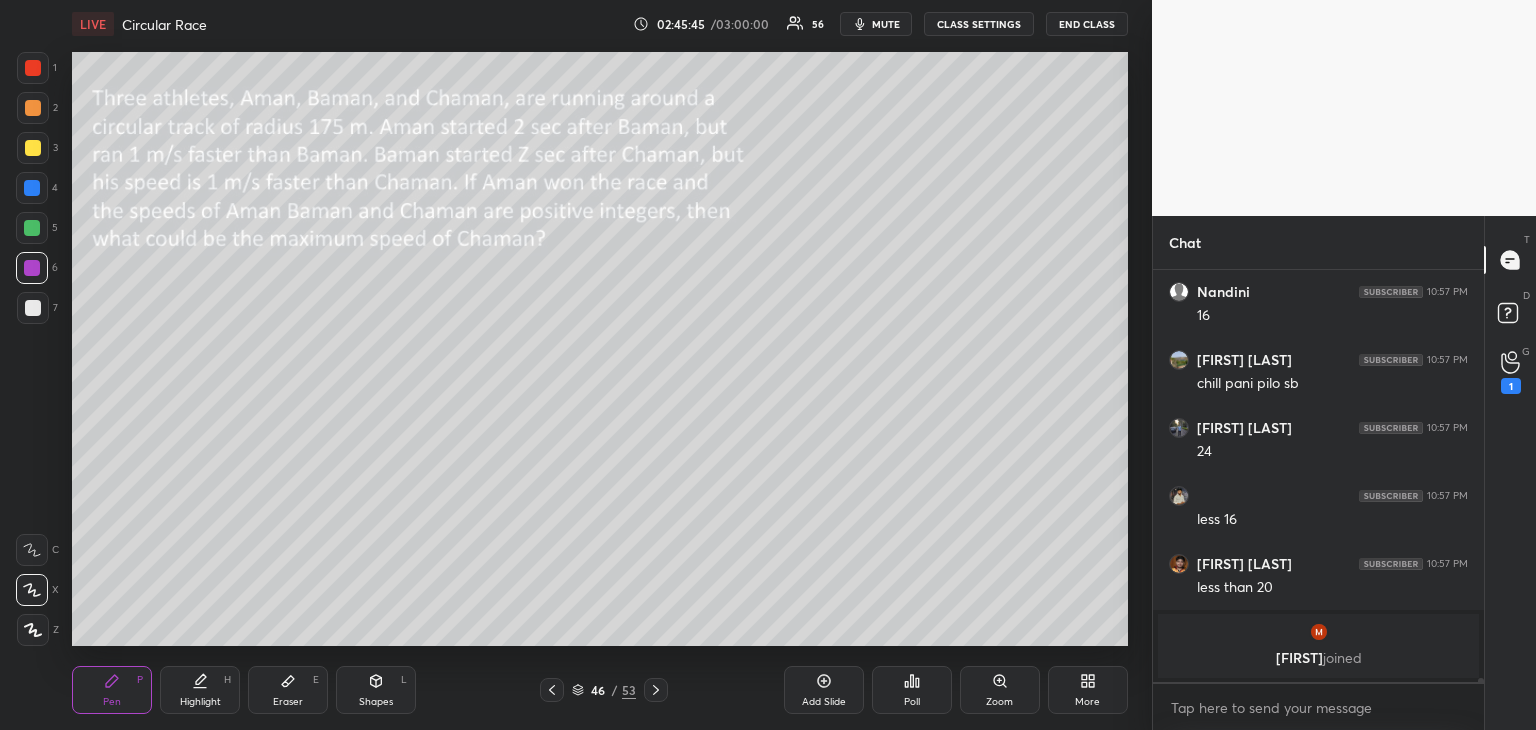 click on "Highlight H" at bounding box center (200, 690) 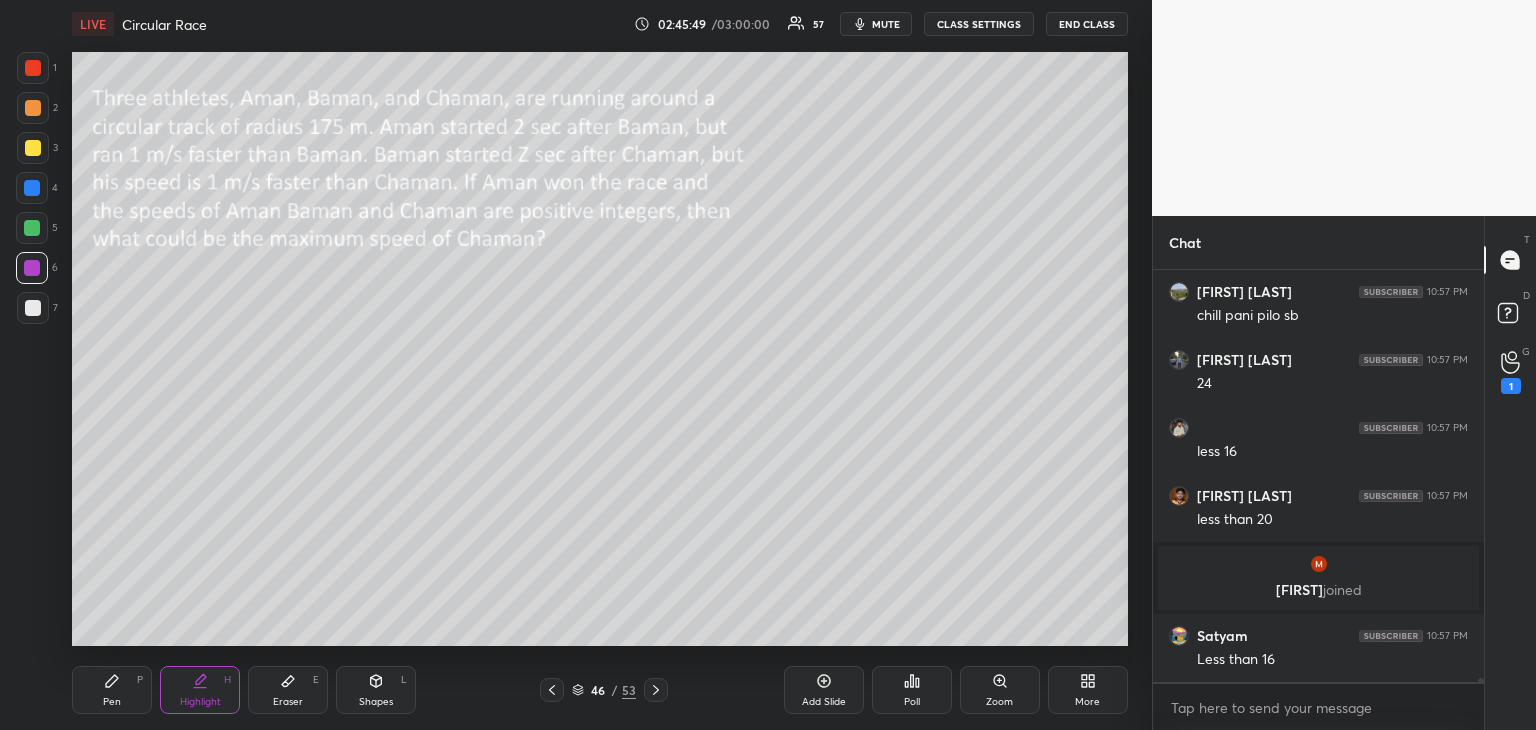 scroll, scrollTop: 43334, scrollLeft: 0, axis: vertical 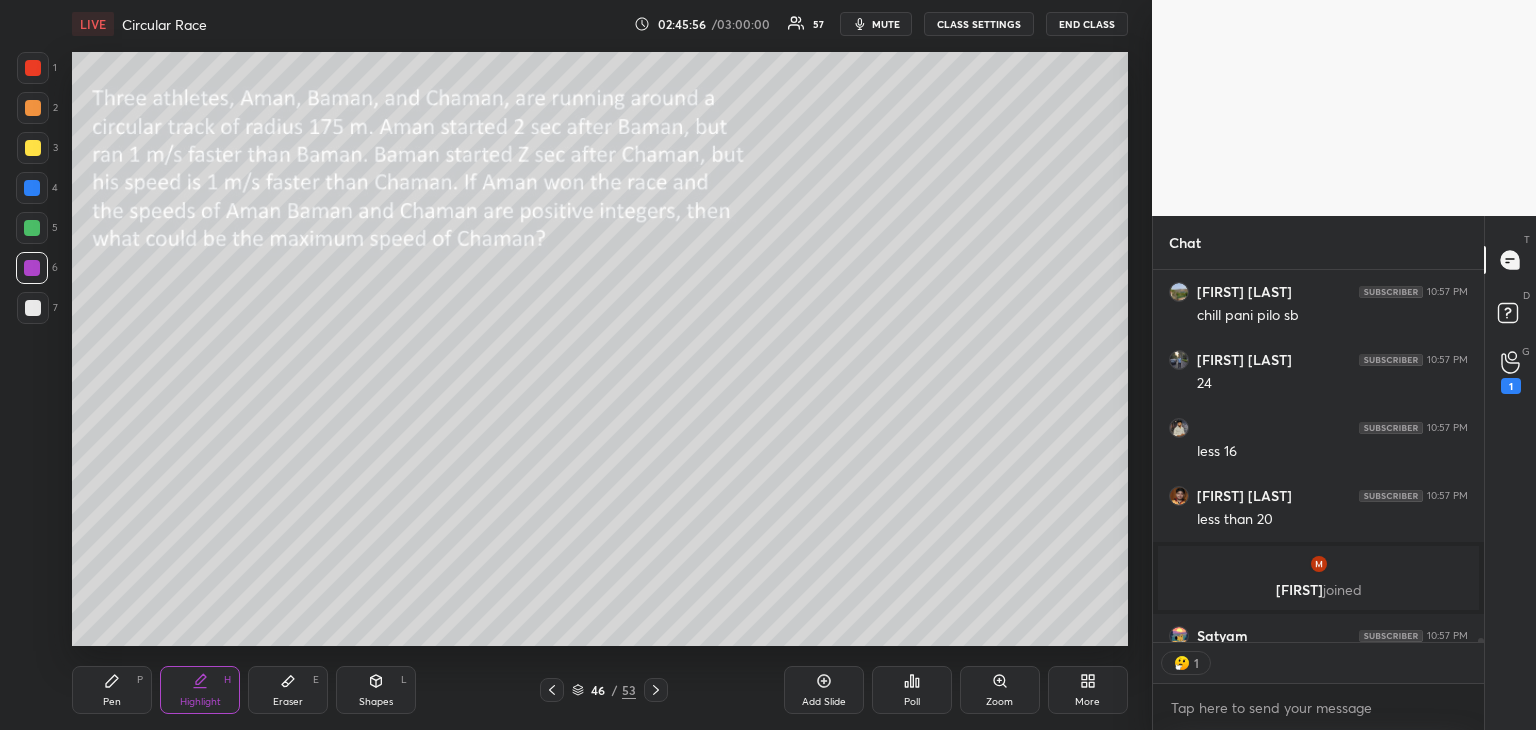 click 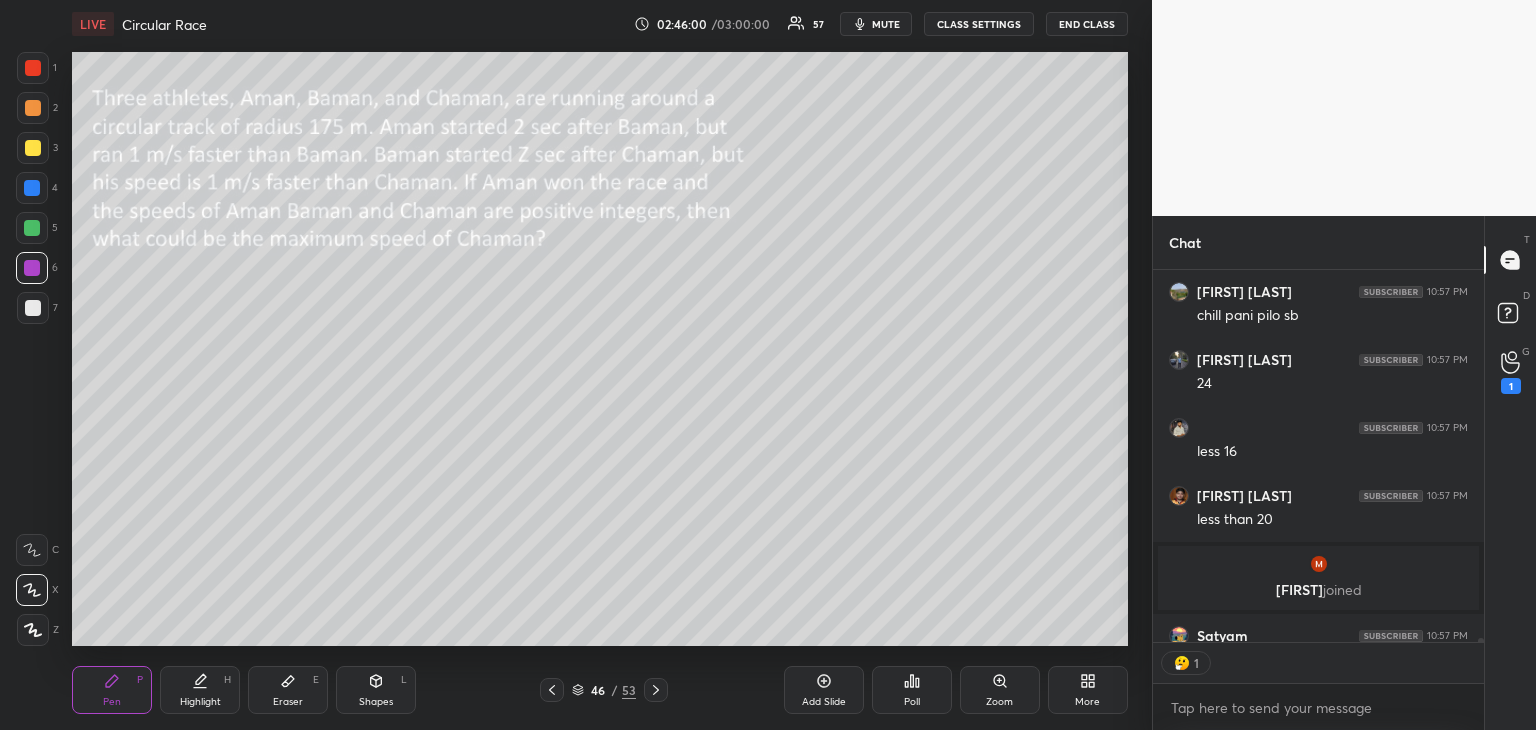 scroll, scrollTop: 5, scrollLeft: 6, axis: both 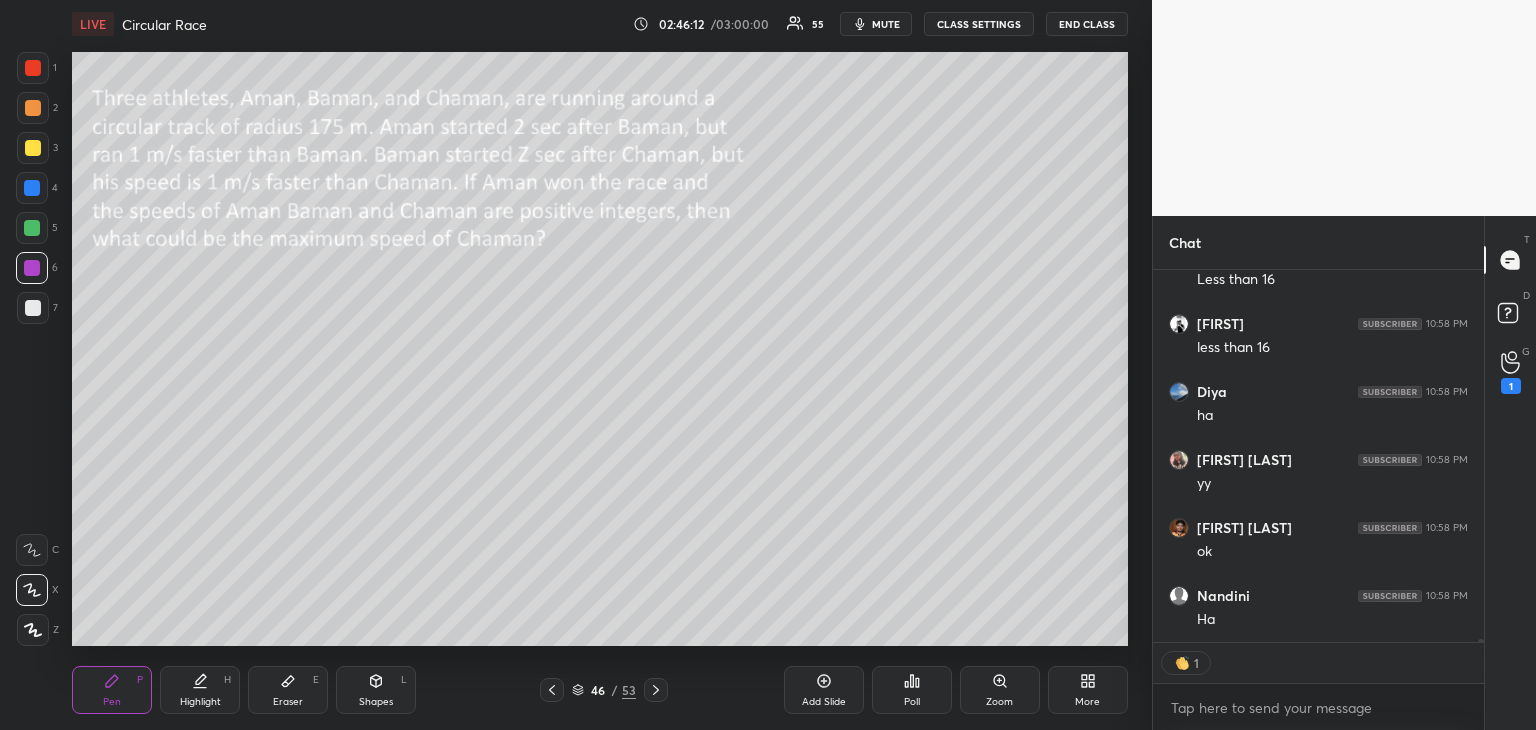 click on "Eraser E" at bounding box center [288, 690] 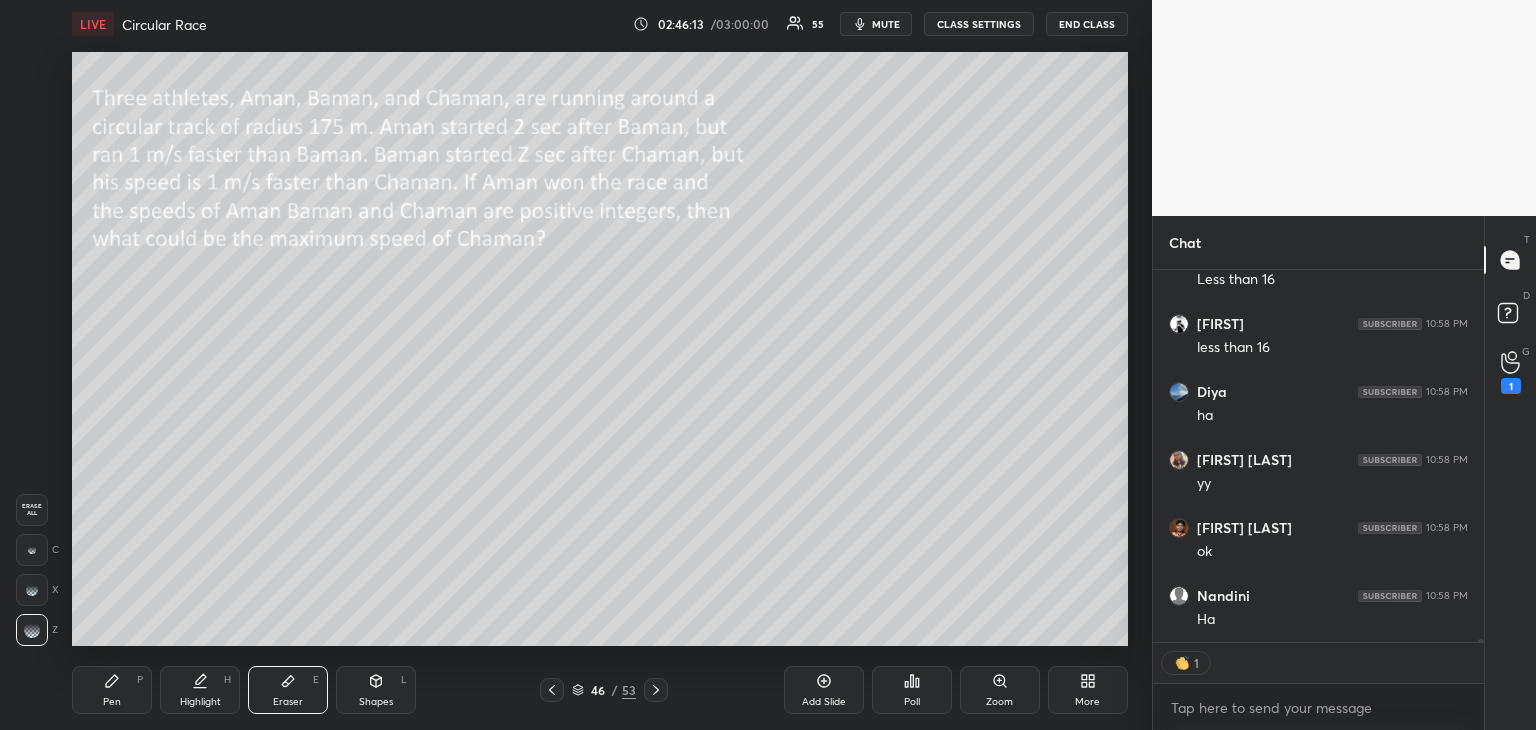 scroll, scrollTop: 43850, scrollLeft: 0, axis: vertical 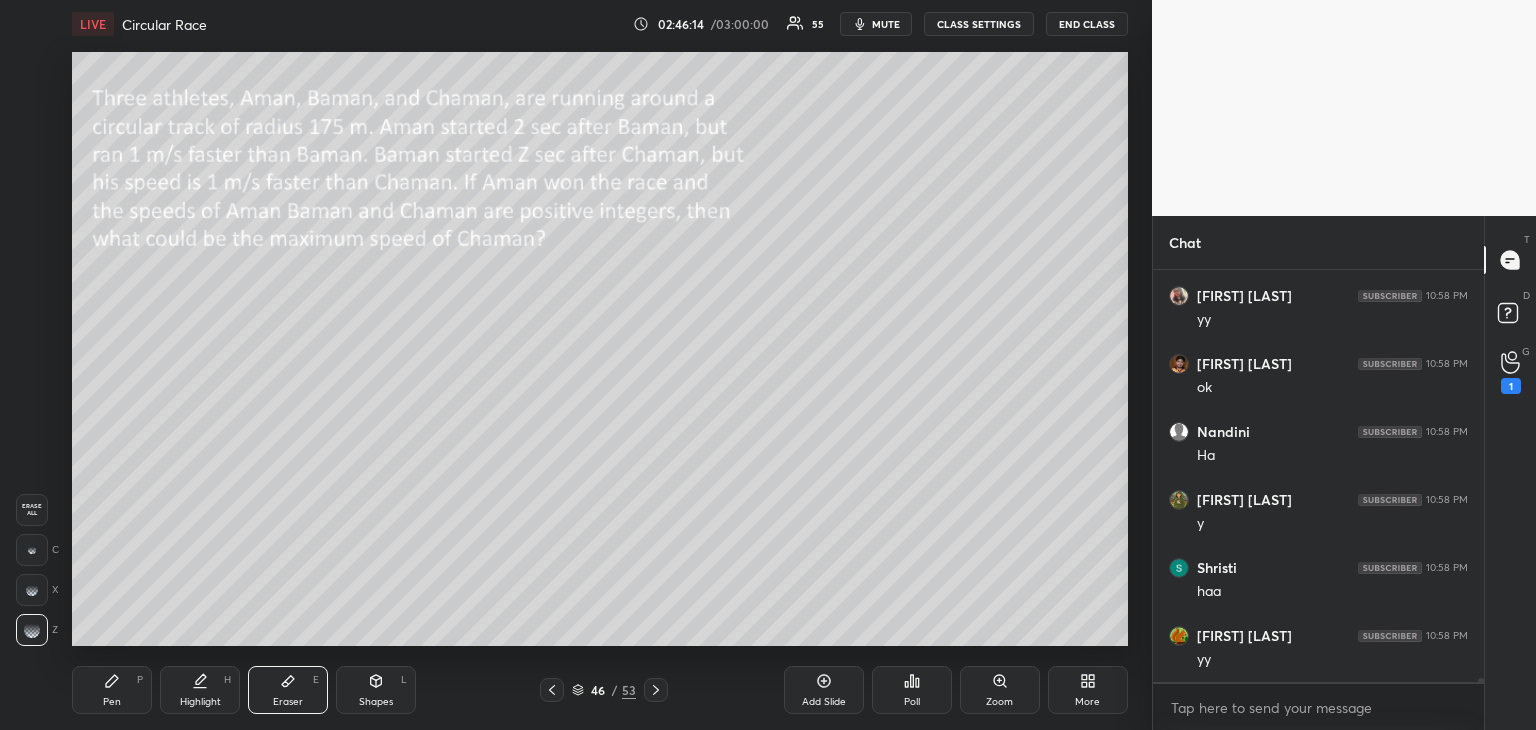click on "Pen P" at bounding box center [112, 690] 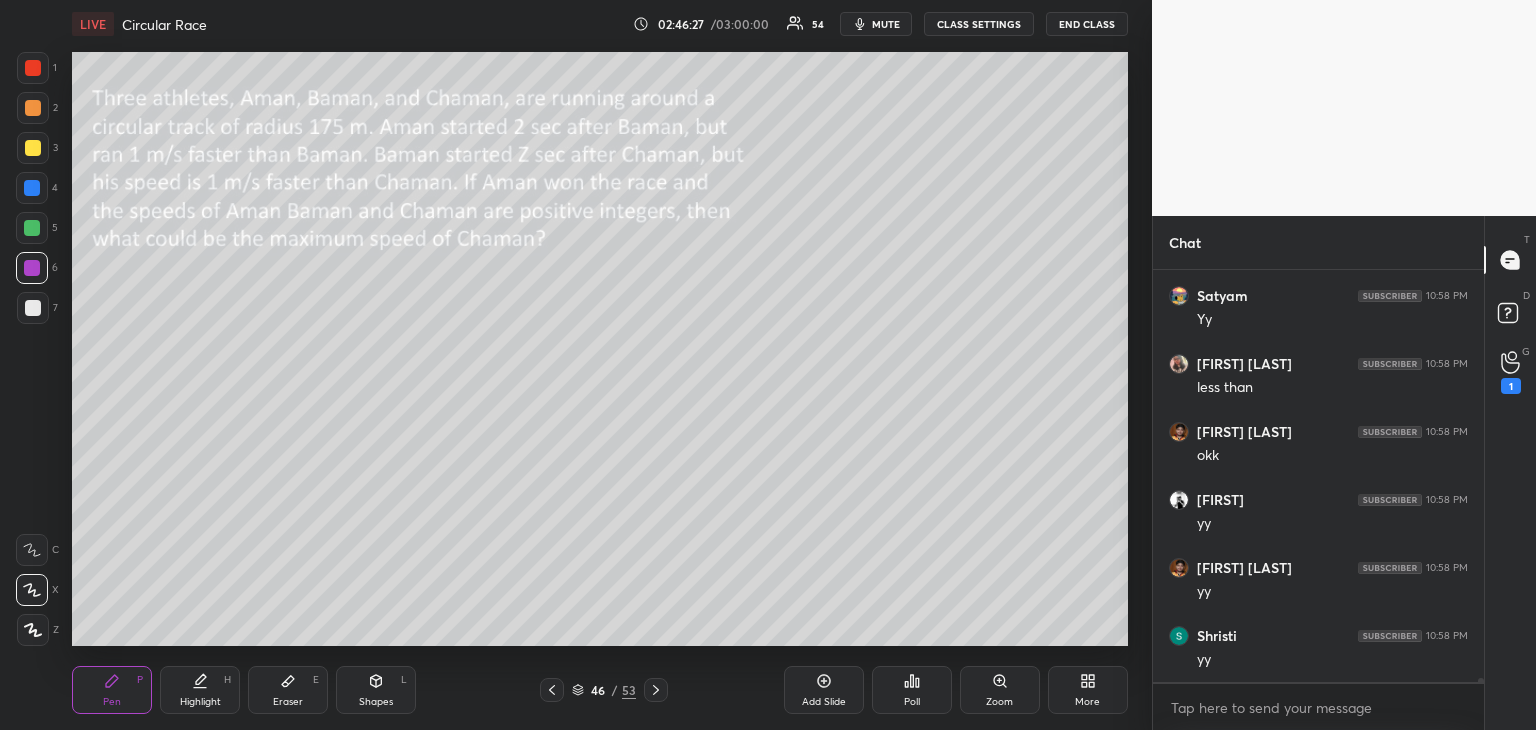 scroll, scrollTop: 44422, scrollLeft: 0, axis: vertical 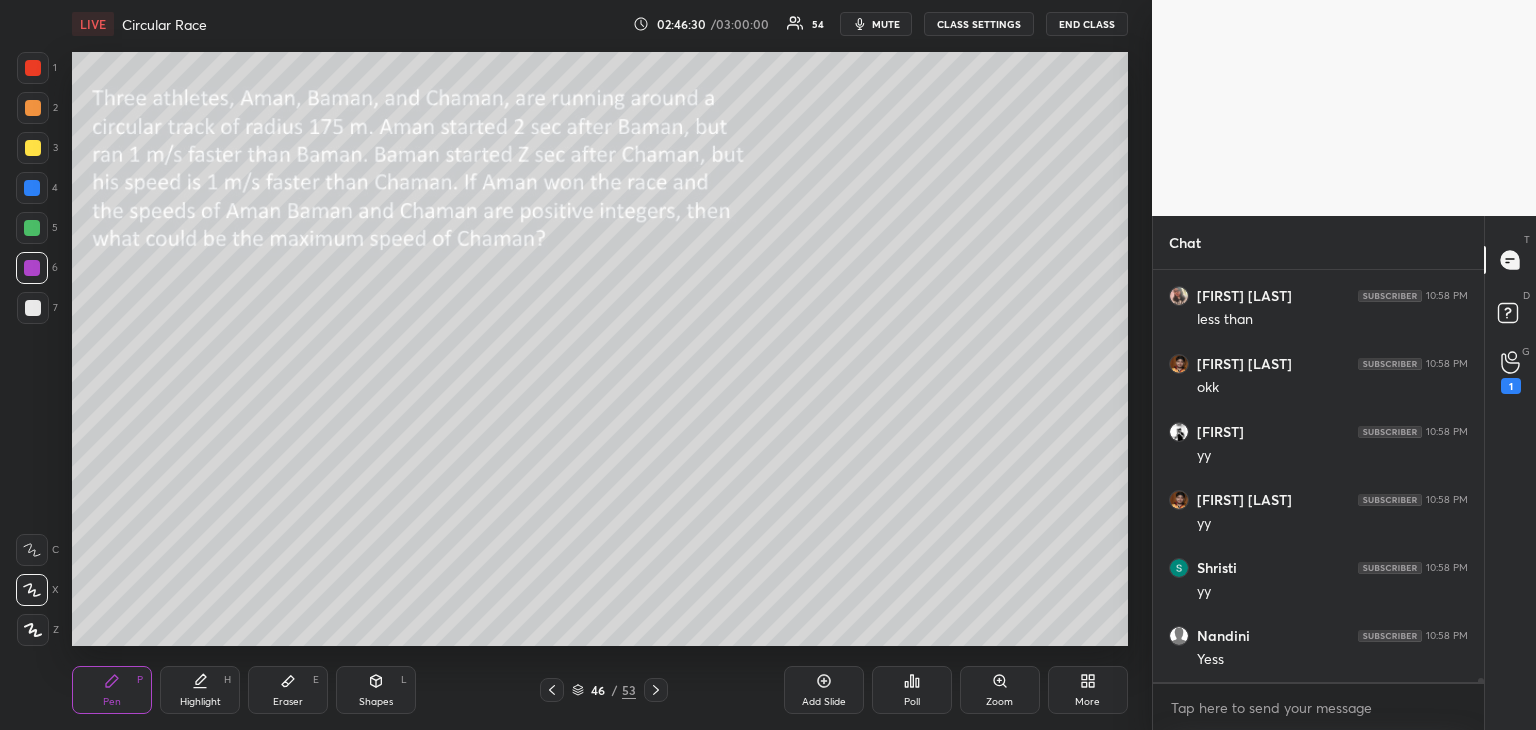 click on "Eraser E" at bounding box center (288, 690) 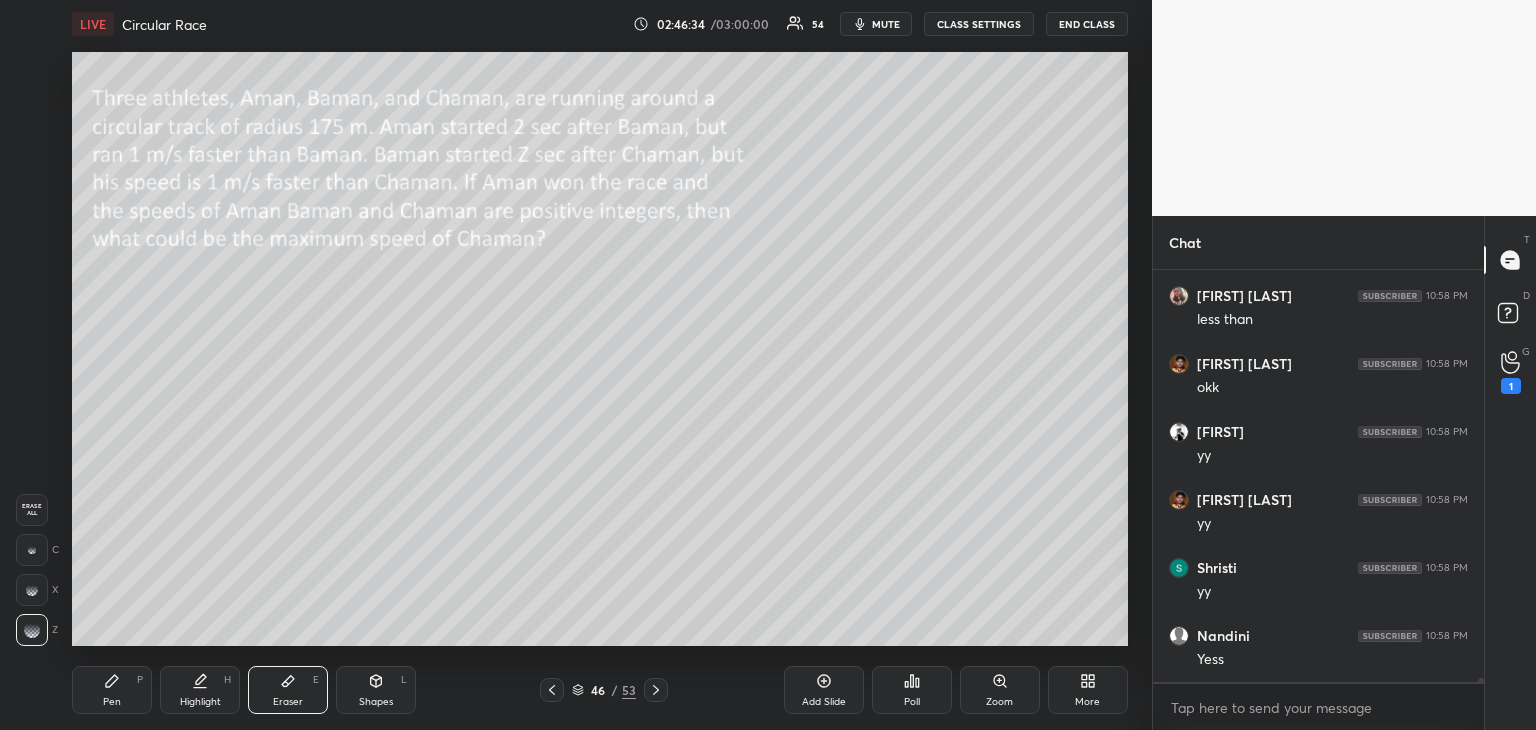click 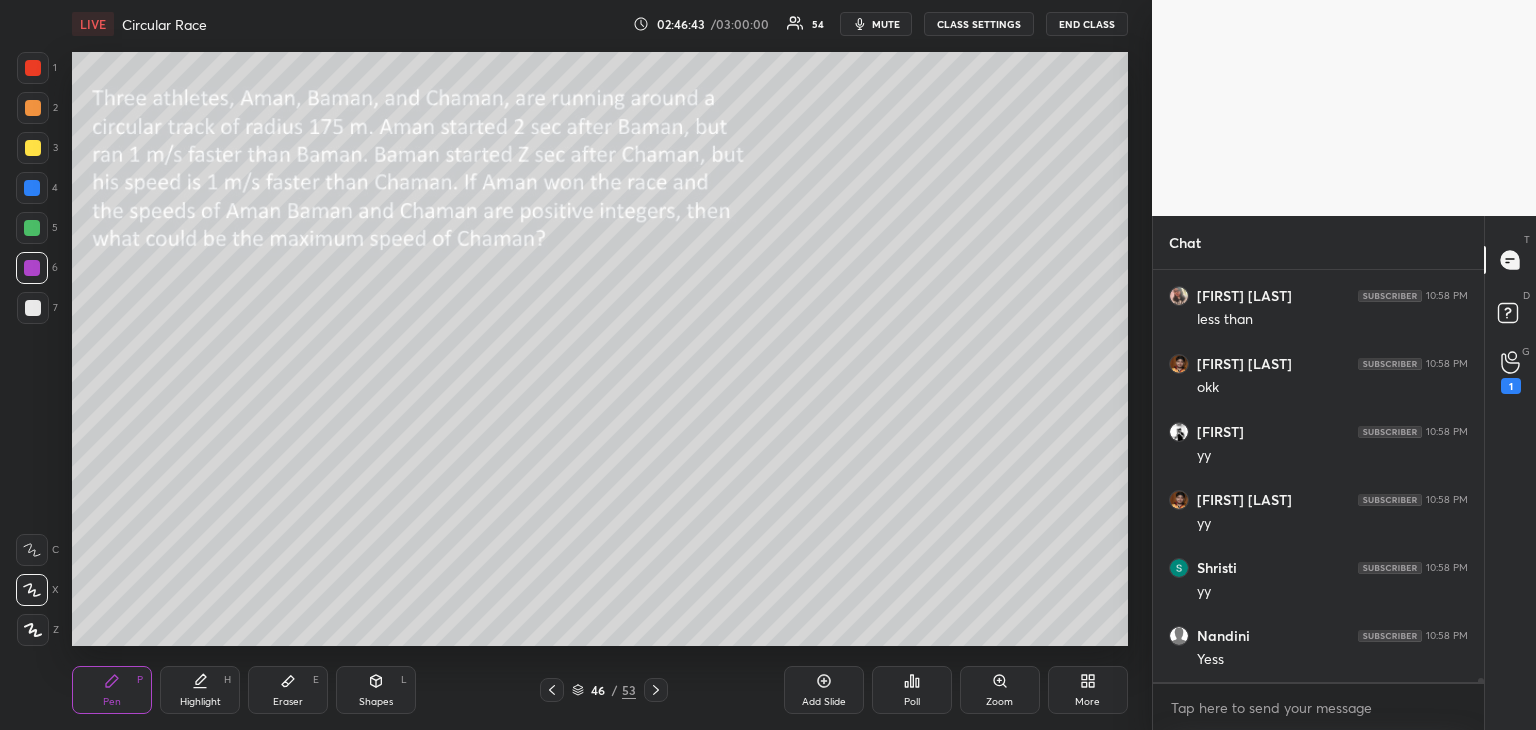 scroll, scrollTop: 44490, scrollLeft: 0, axis: vertical 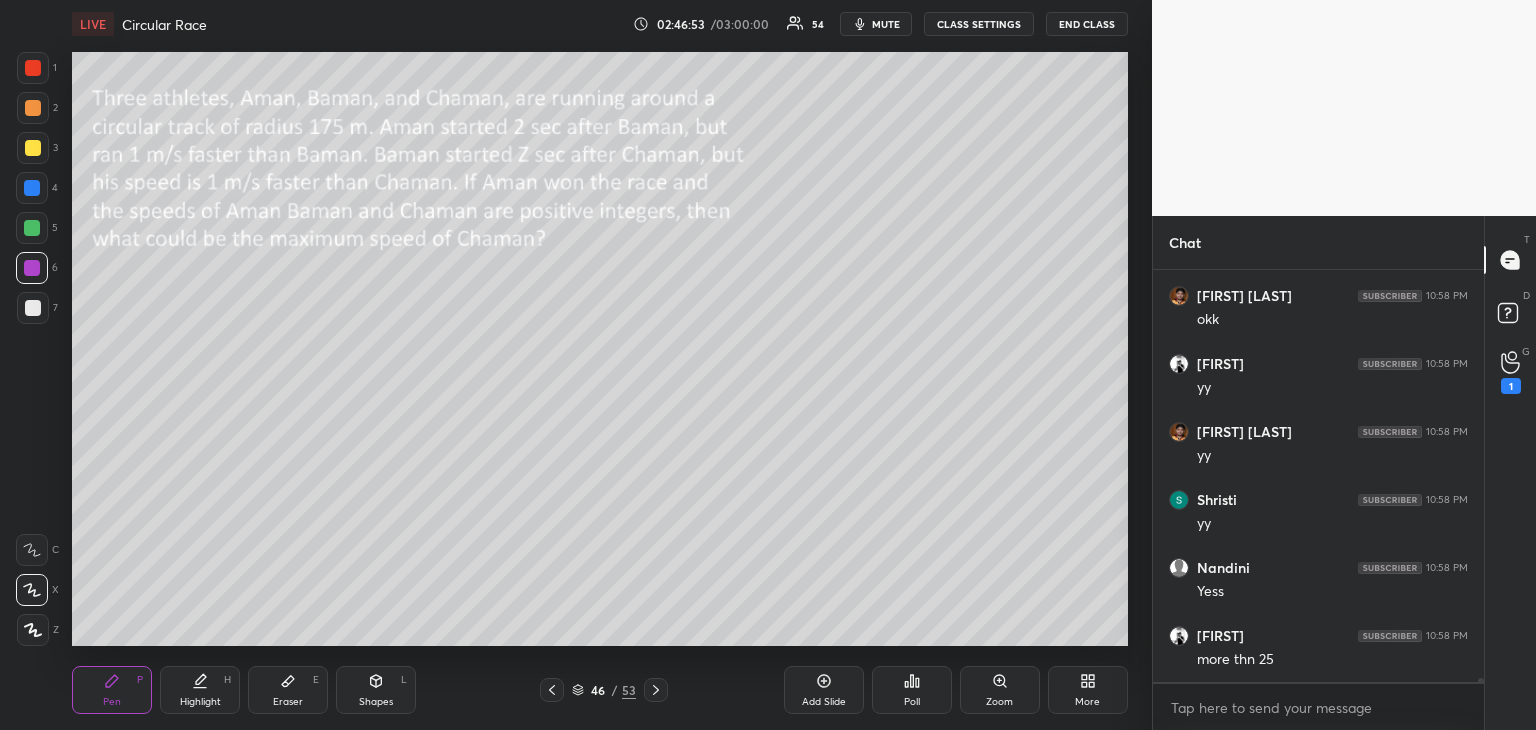 click on "Eraser E" at bounding box center [288, 690] 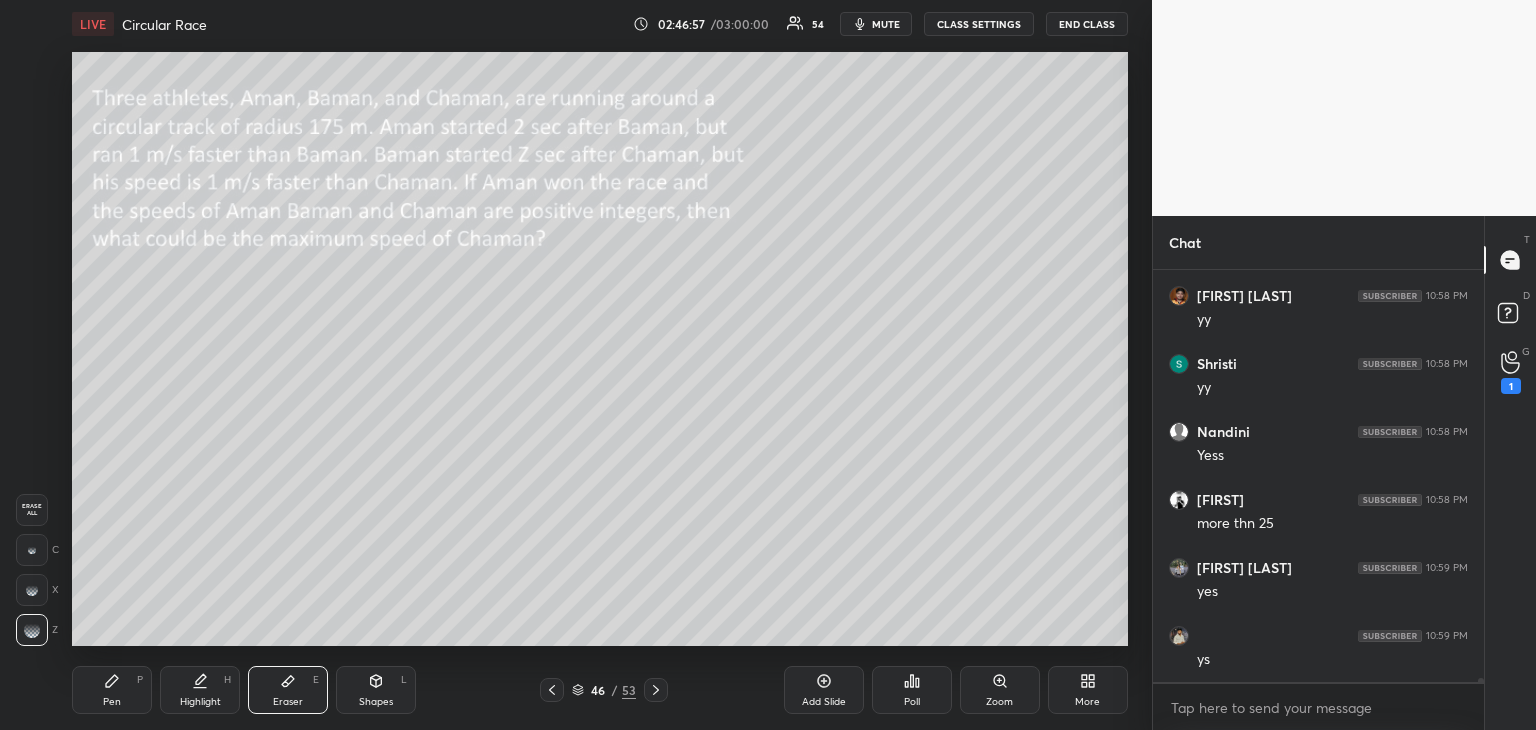 scroll, scrollTop: 44694, scrollLeft: 0, axis: vertical 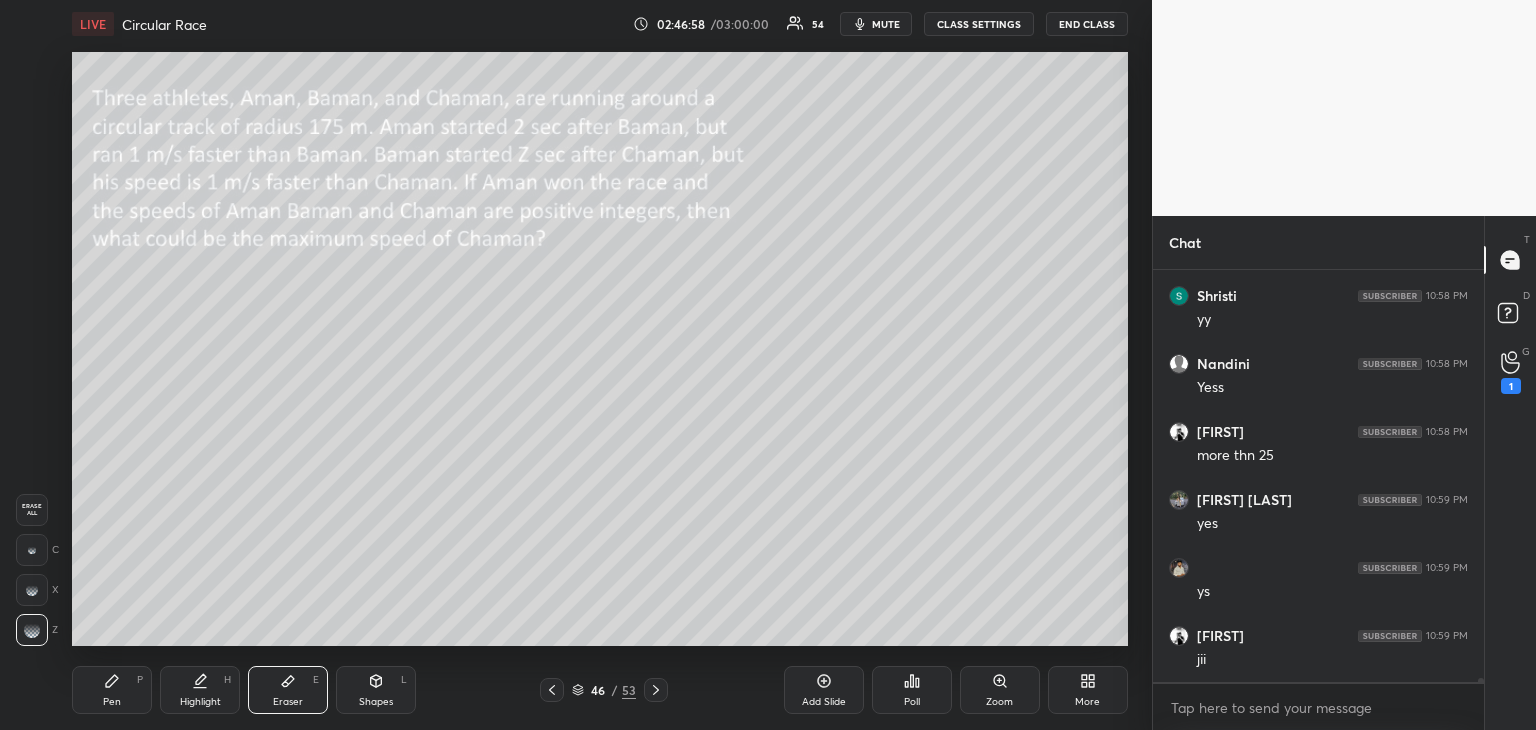 click 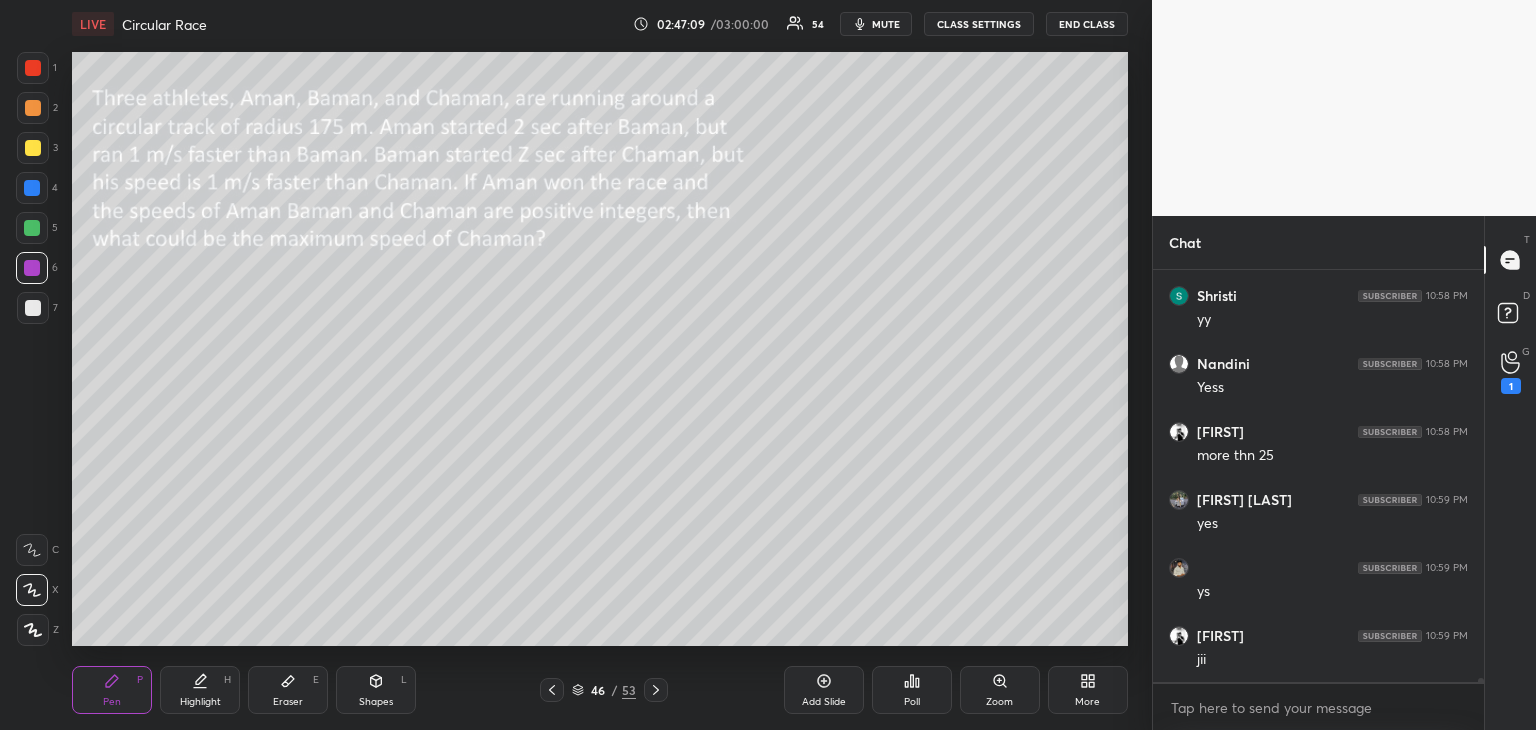 click on "Pen P" at bounding box center (112, 690) 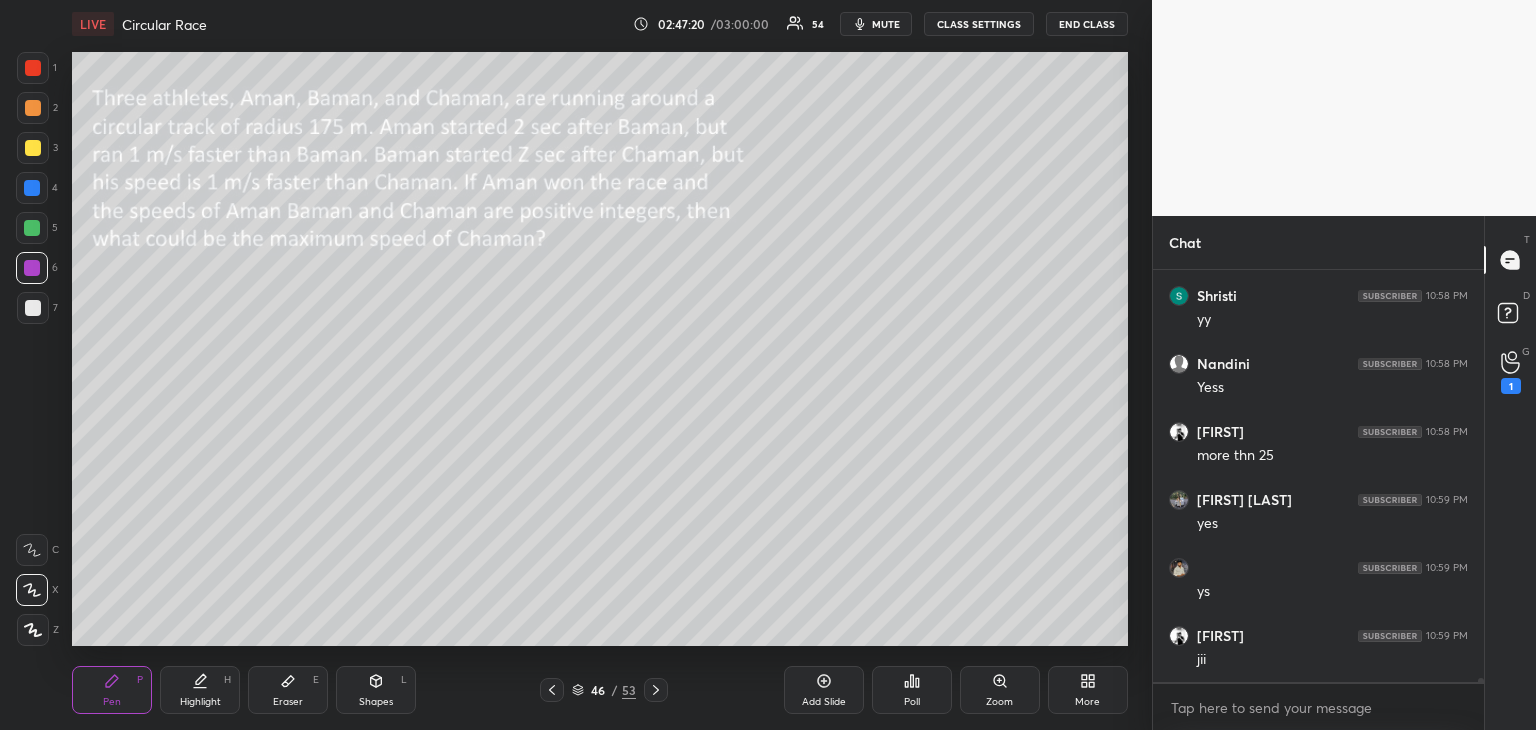 scroll, scrollTop: 44762, scrollLeft: 0, axis: vertical 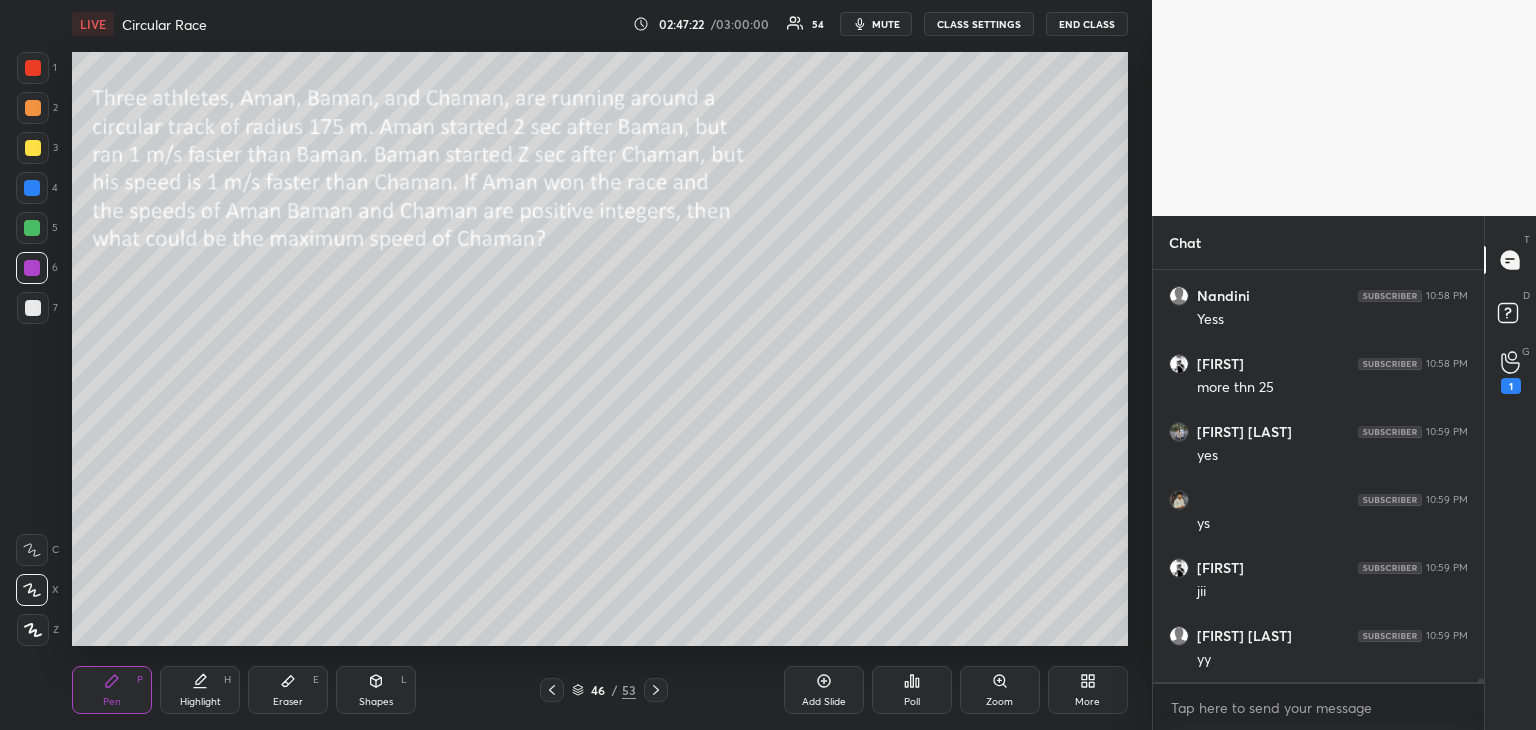 click at bounding box center (33, 308) 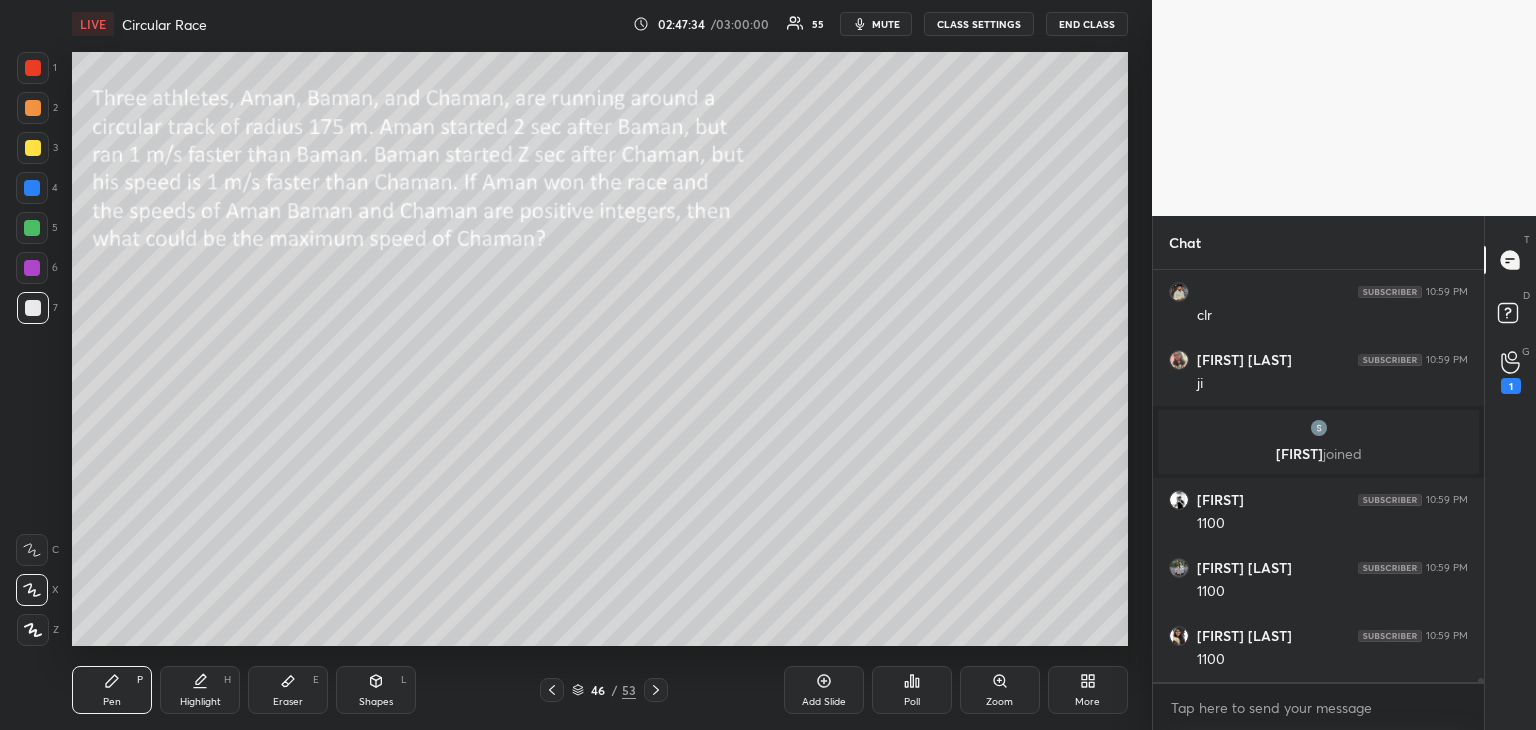 scroll, scrollTop: 44838, scrollLeft: 0, axis: vertical 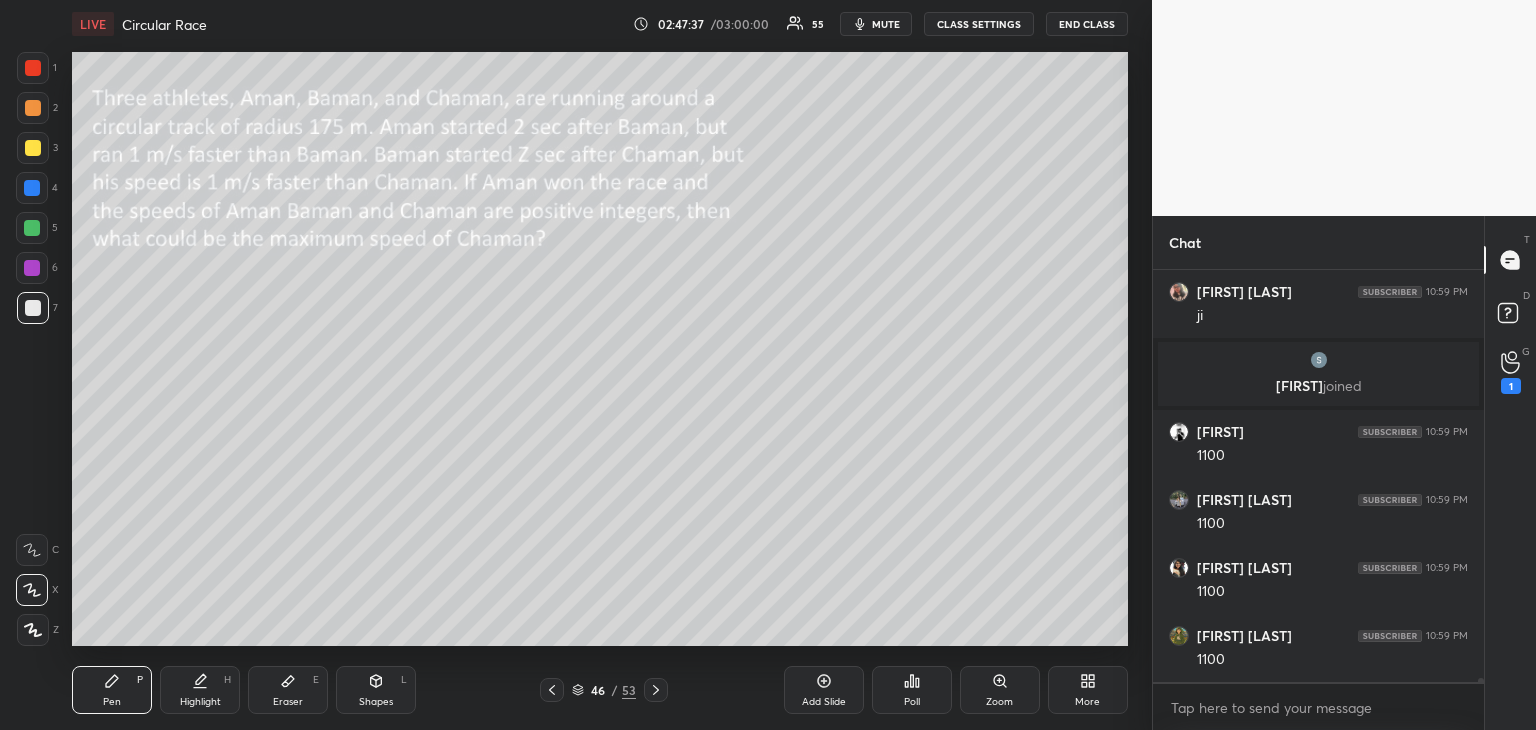 click on "Eraser" at bounding box center (288, 702) 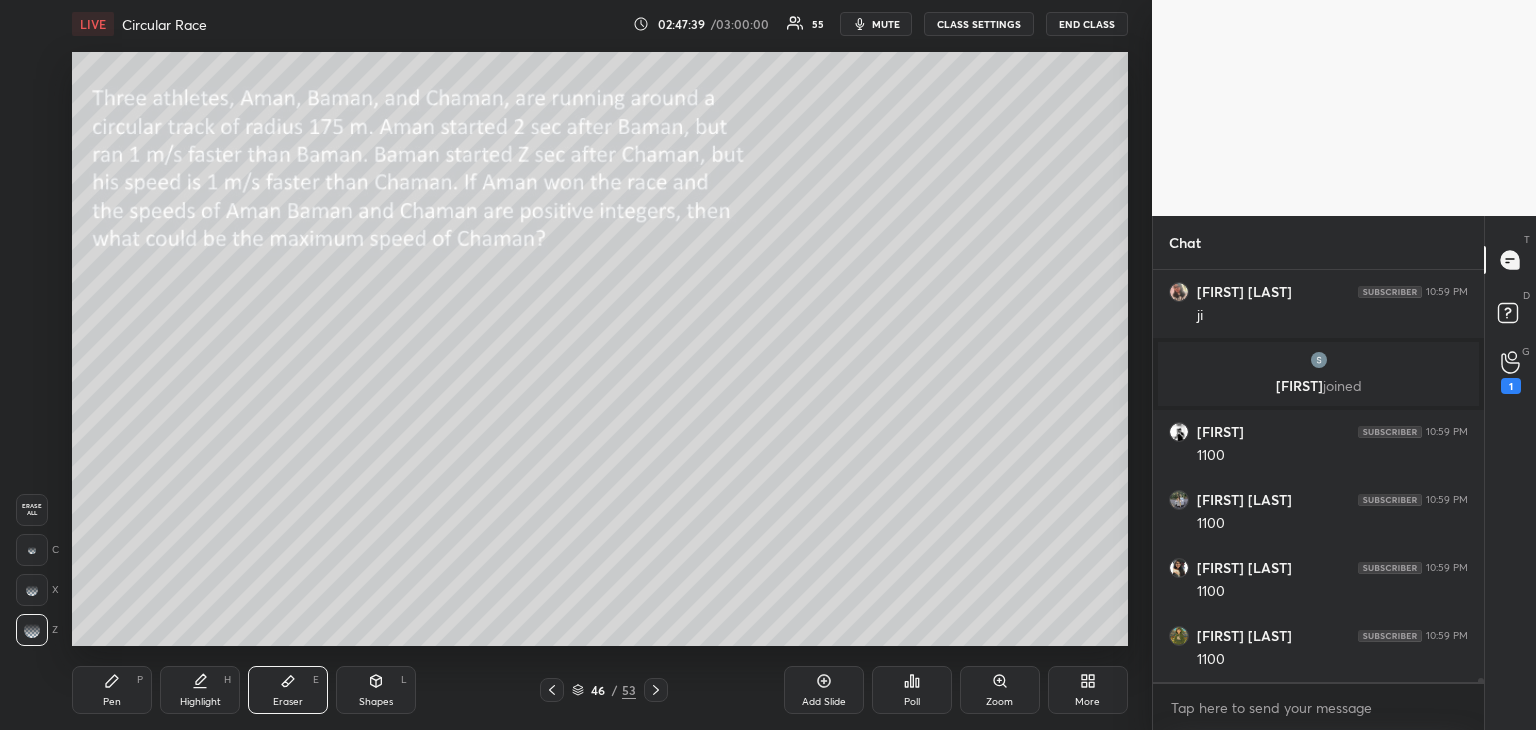 click on "Pen" at bounding box center (112, 702) 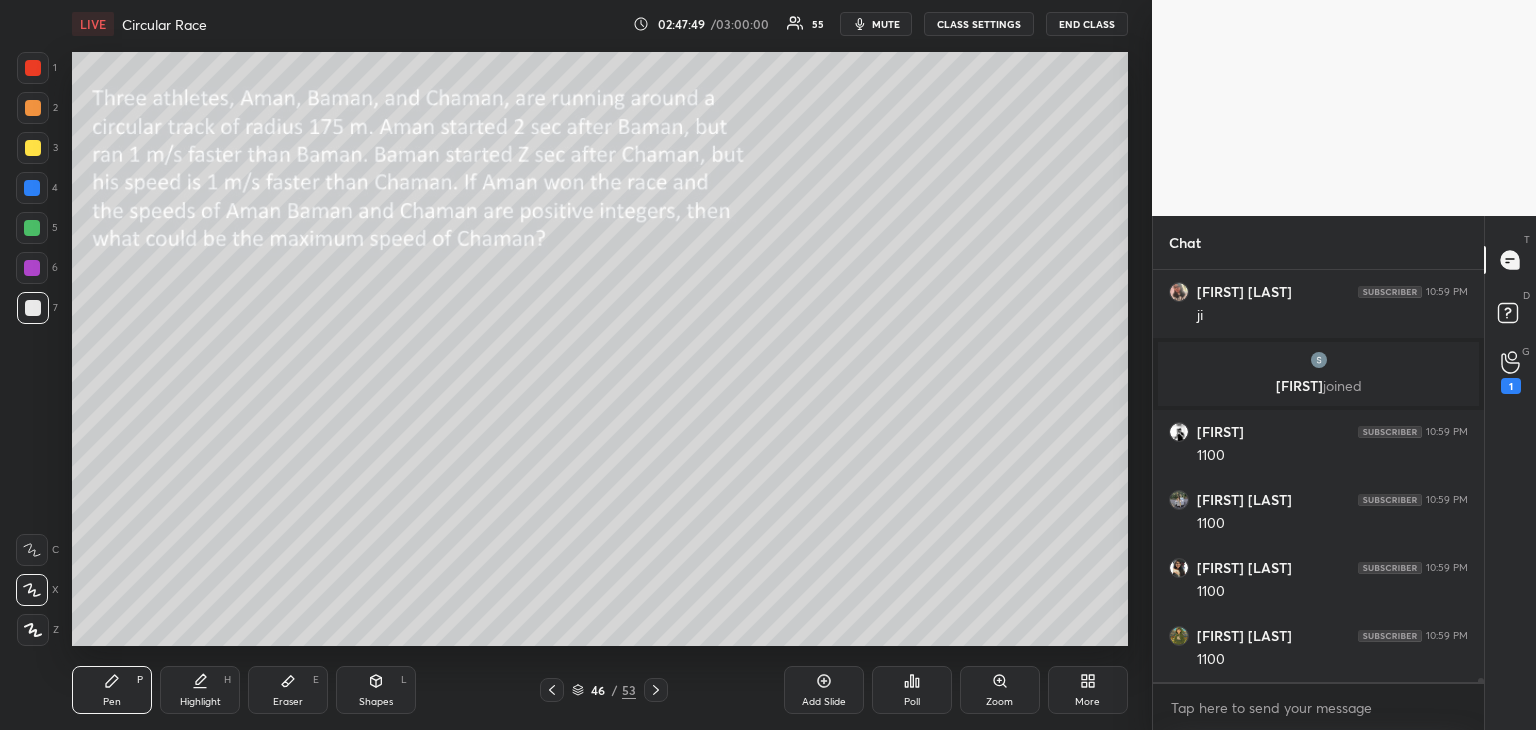 click at bounding box center (32, 268) 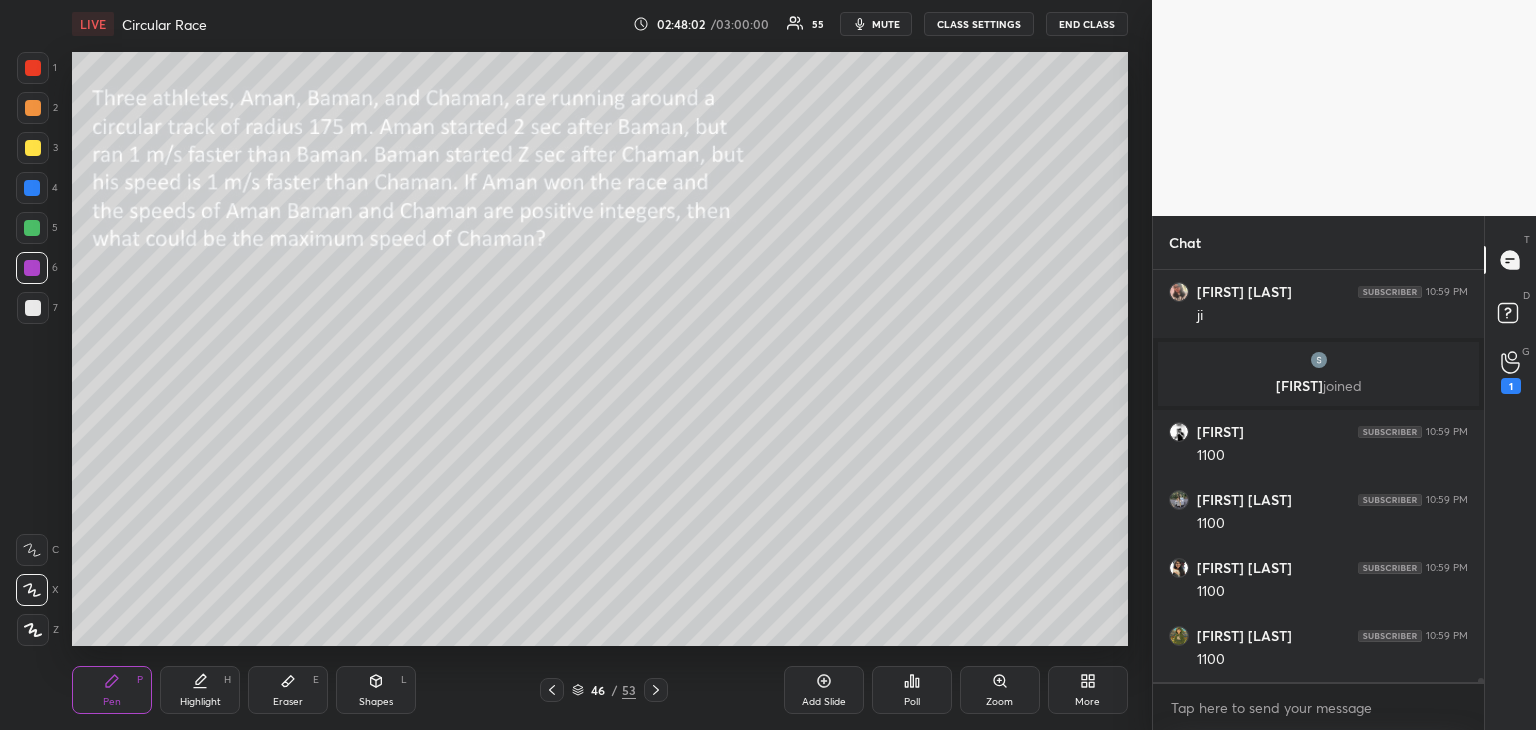 click at bounding box center [32, 228] 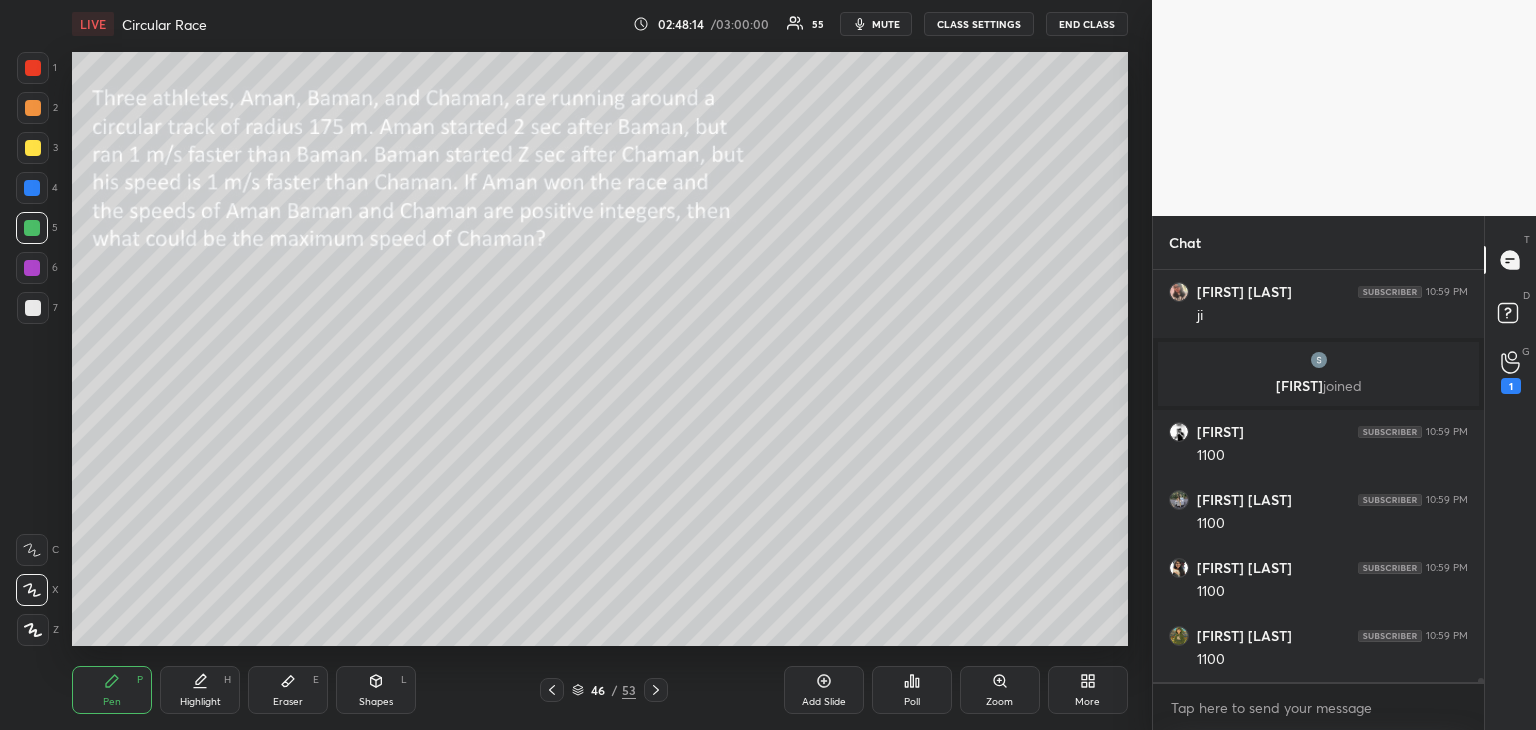 click on "Highlight H" at bounding box center [200, 690] 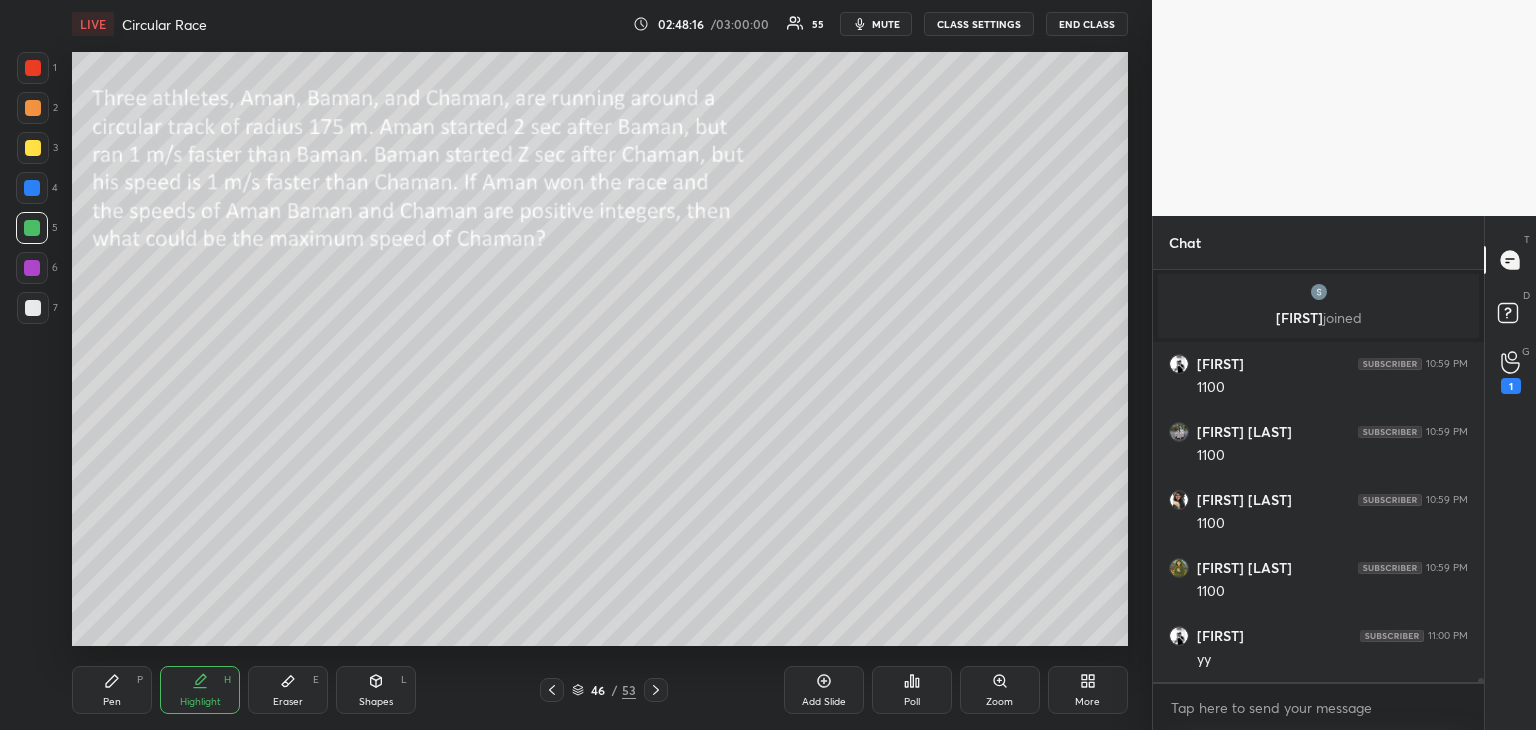 scroll, scrollTop: 44974, scrollLeft: 0, axis: vertical 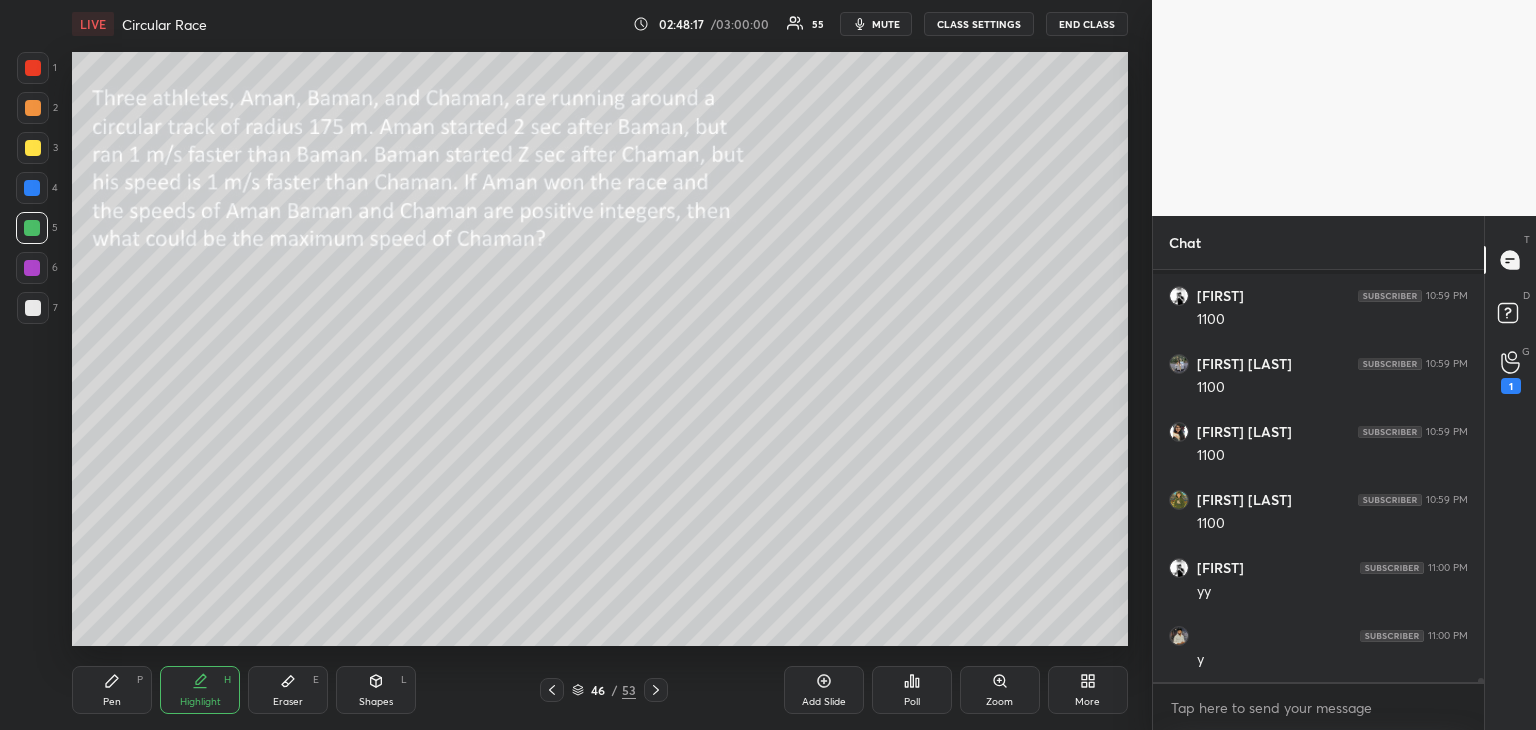 click on "Pen P" at bounding box center (112, 690) 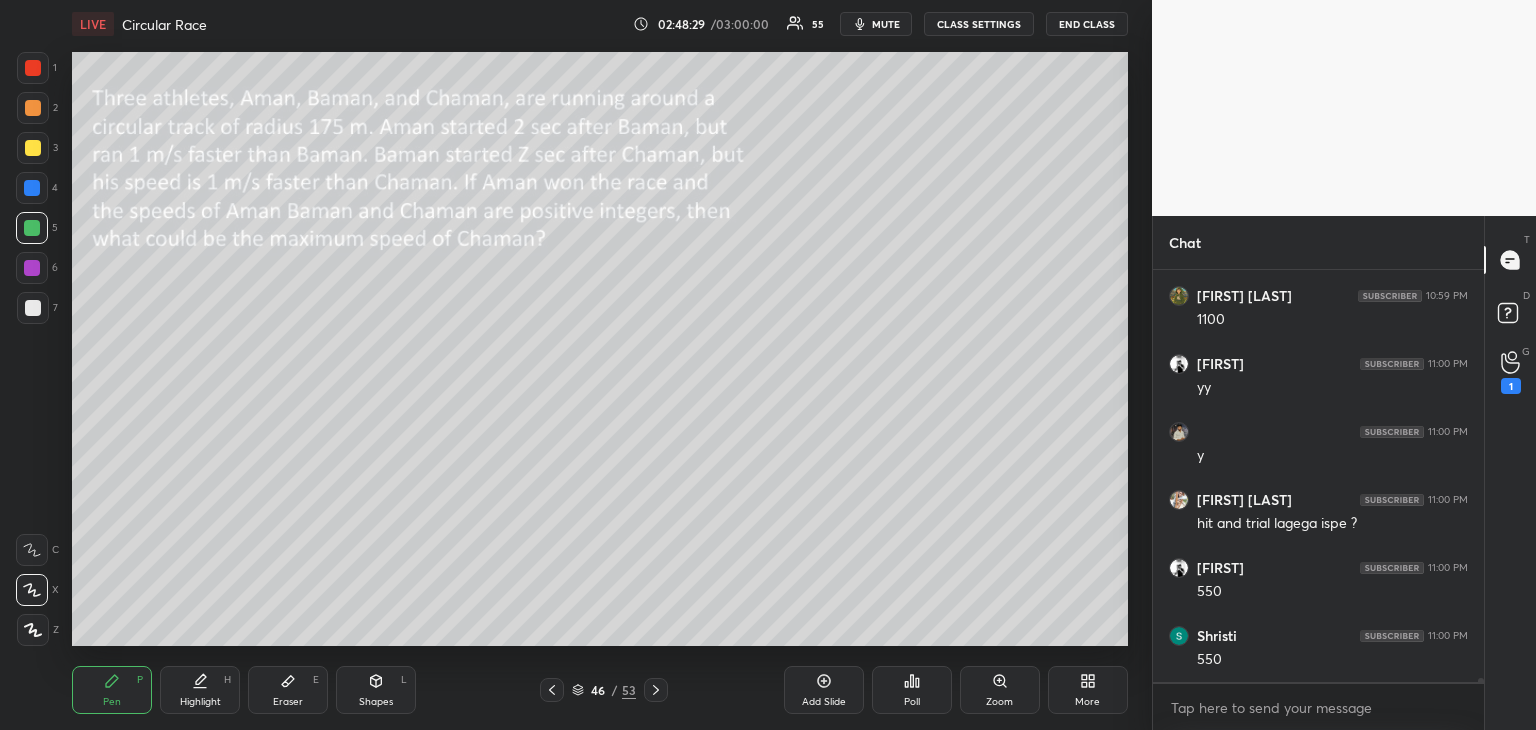 scroll, scrollTop: 45246, scrollLeft: 0, axis: vertical 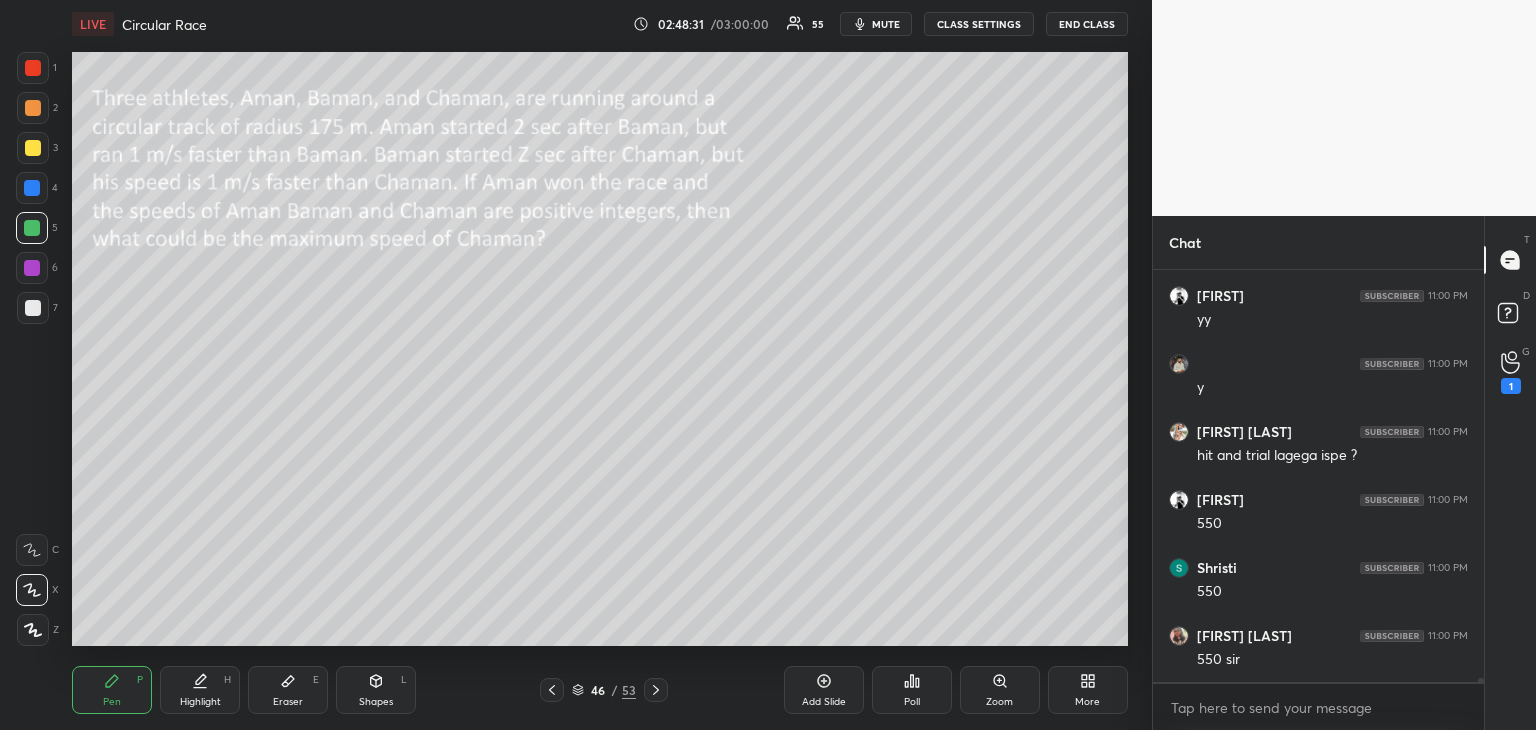 click 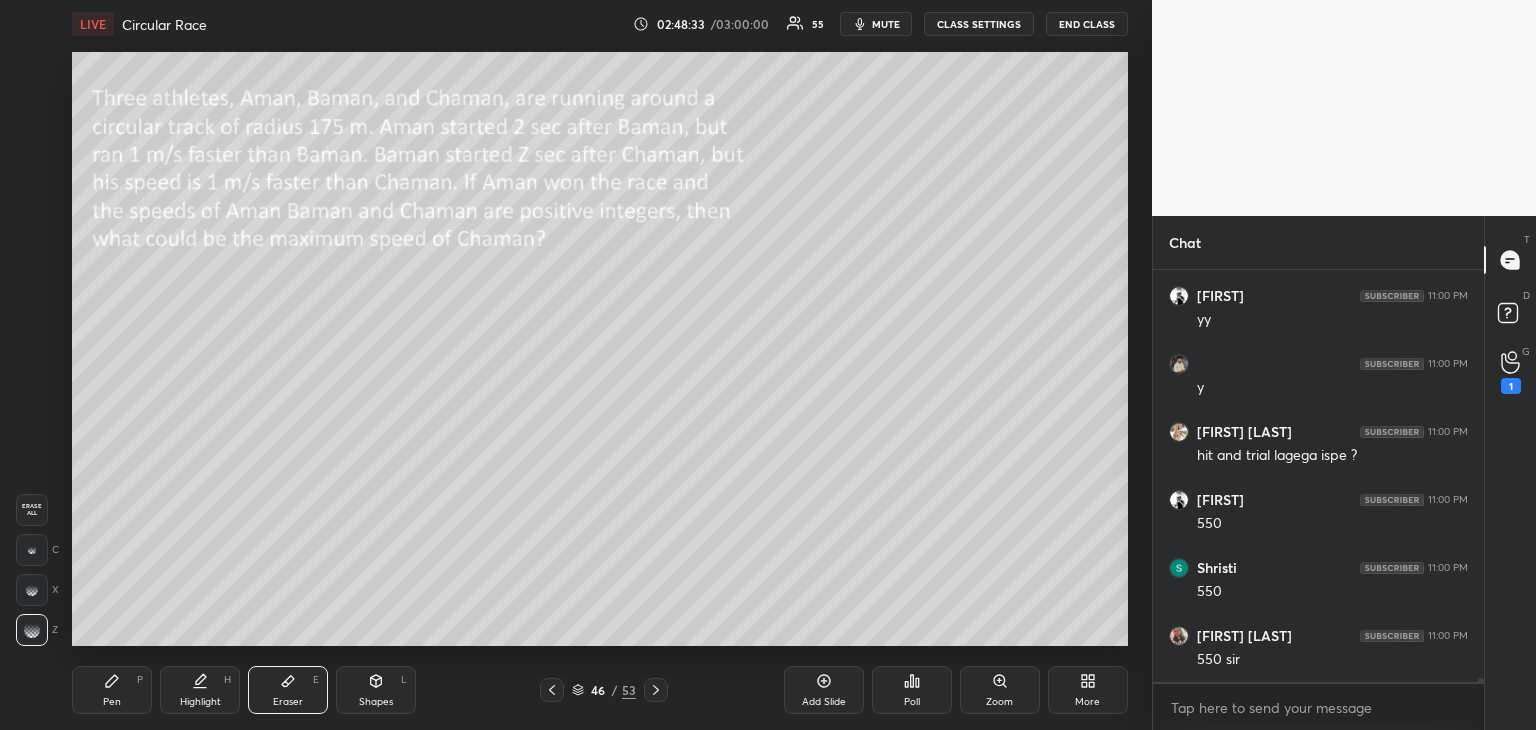 click on "Pen P" at bounding box center [112, 690] 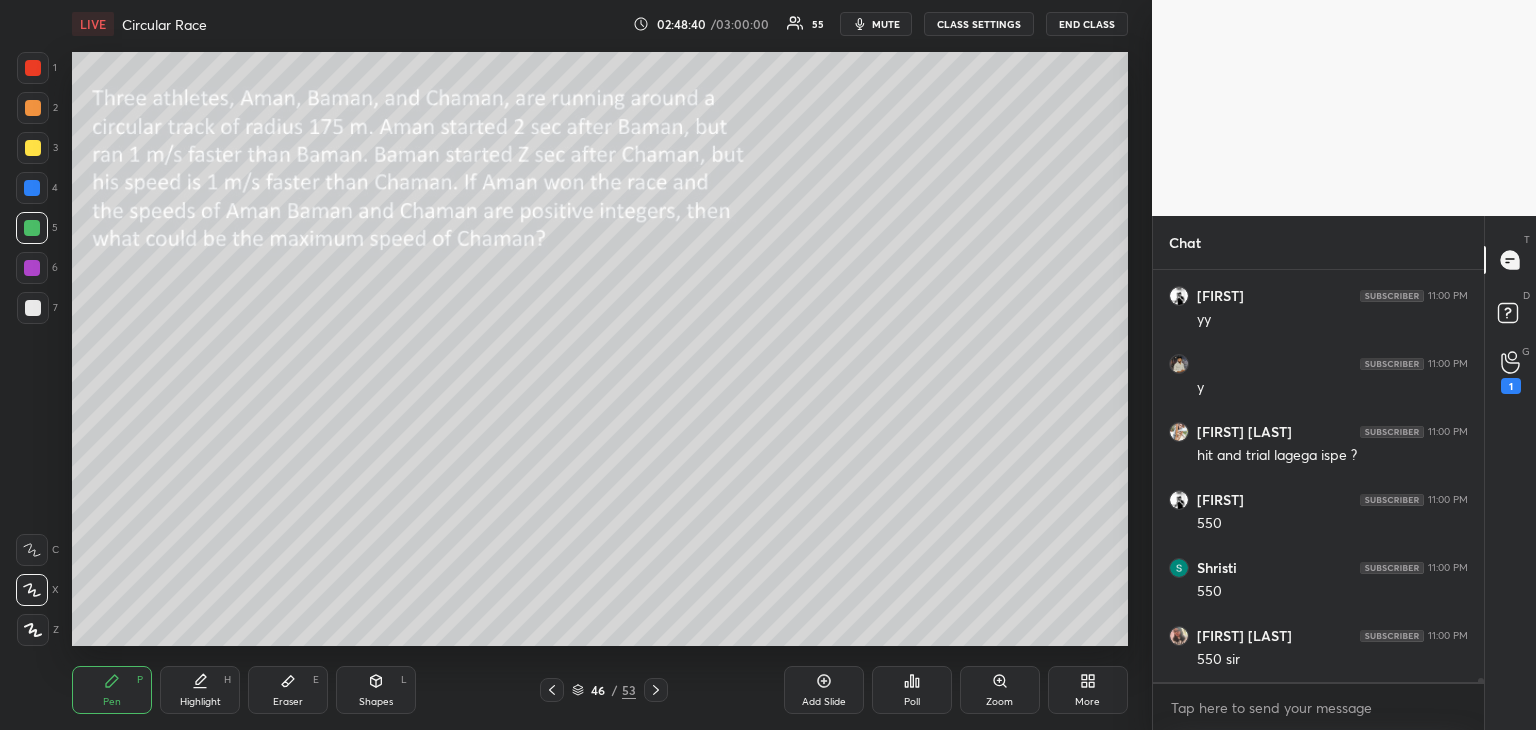 click at bounding box center [32, 268] 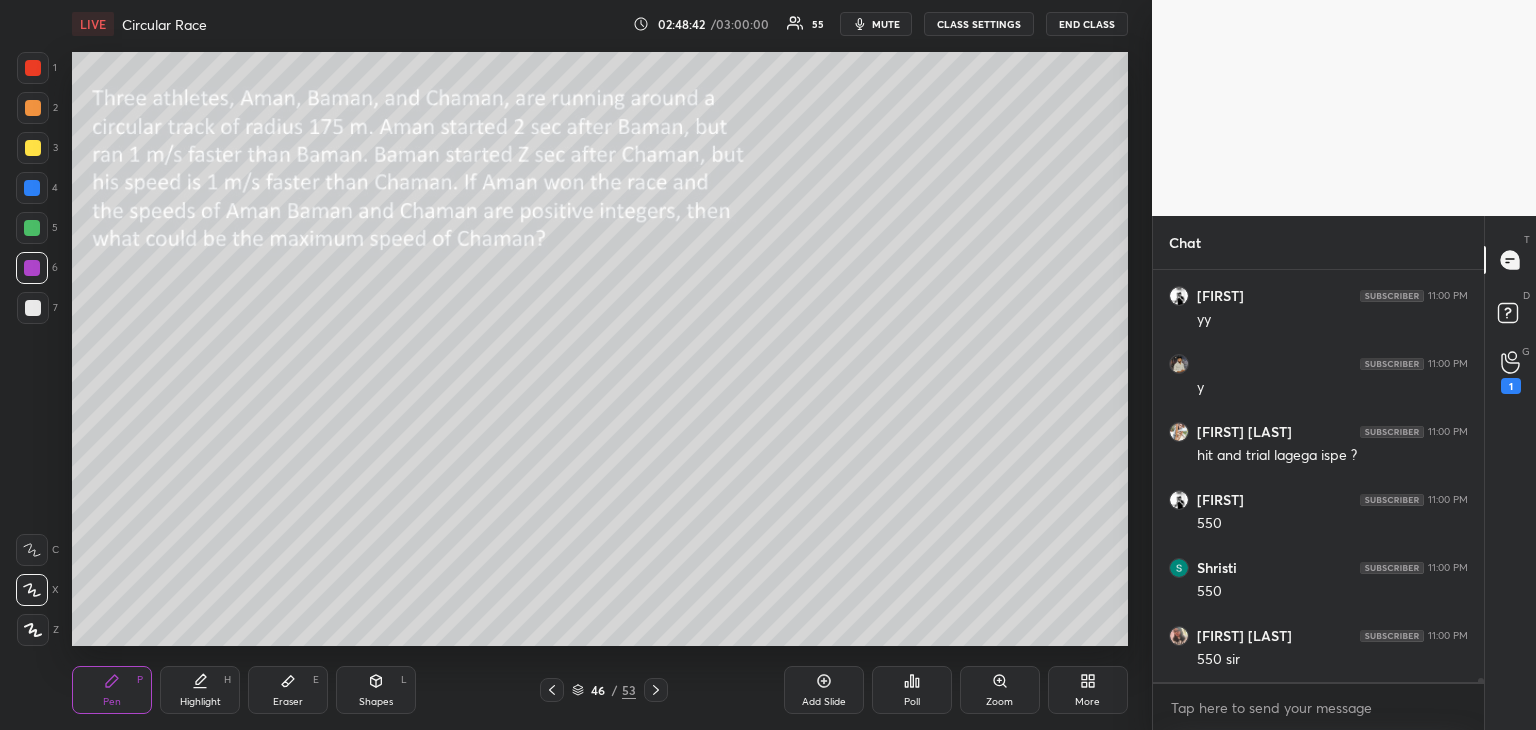 click on "Eraser" at bounding box center [288, 702] 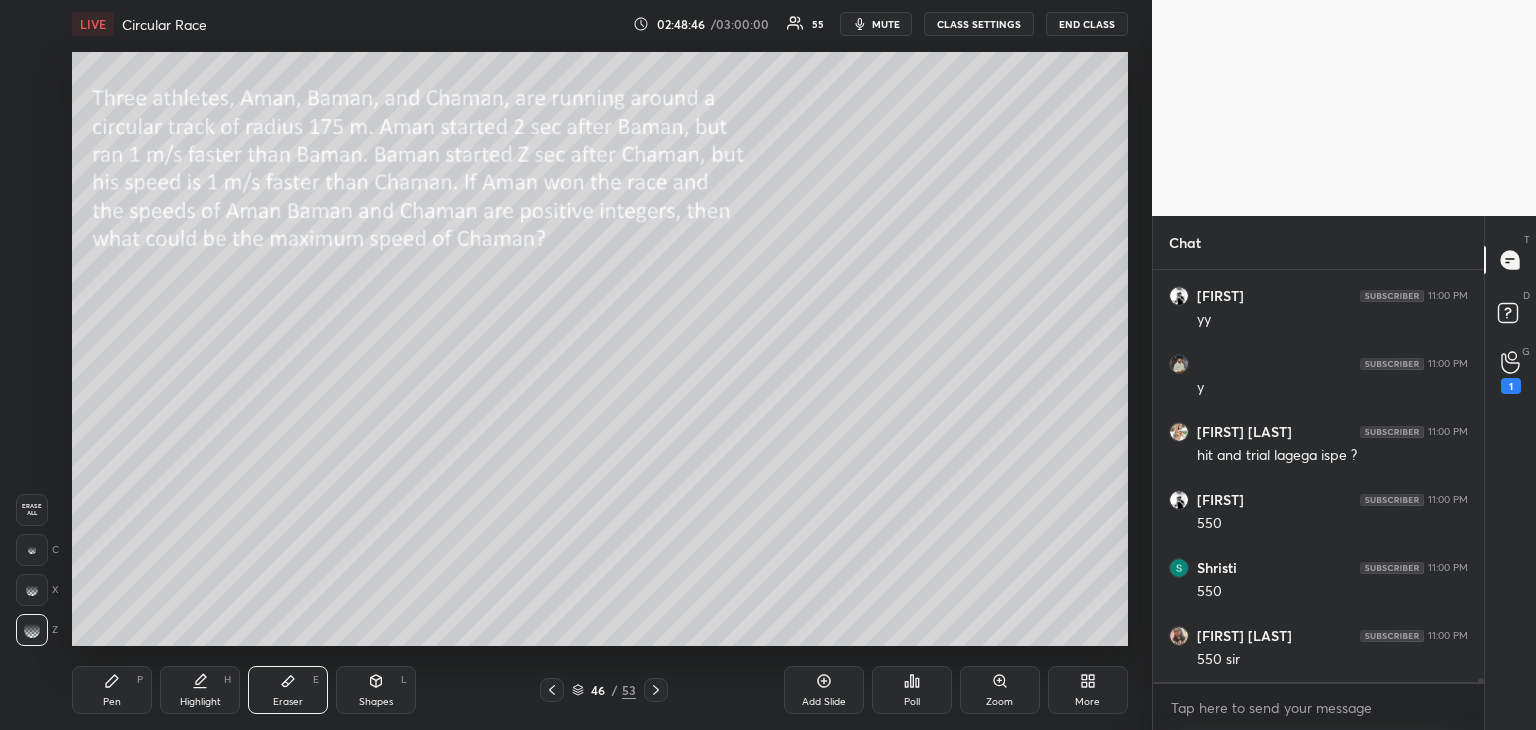 scroll, scrollTop: 45314, scrollLeft: 0, axis: vertical 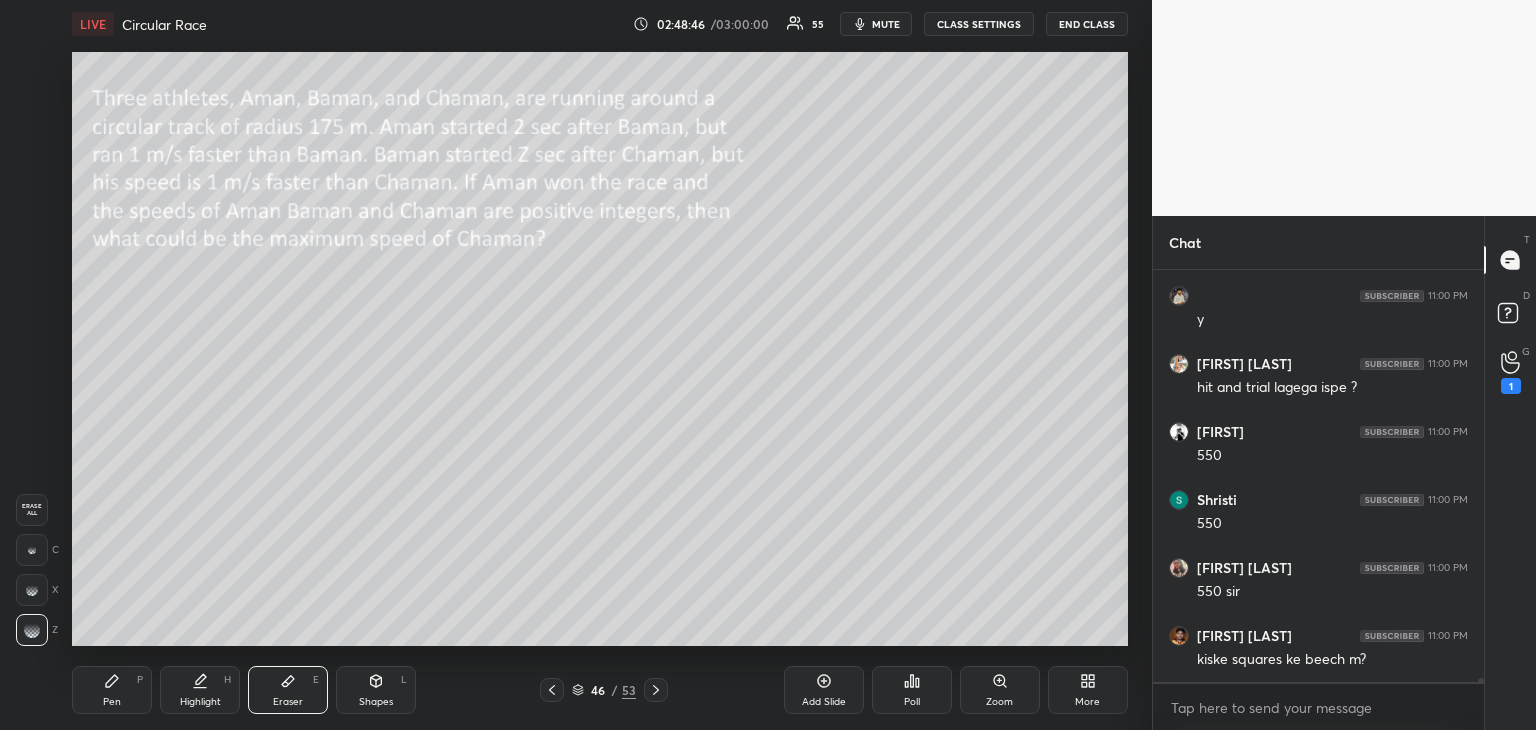 click on "Pen P" at bounding box center [112, 690] 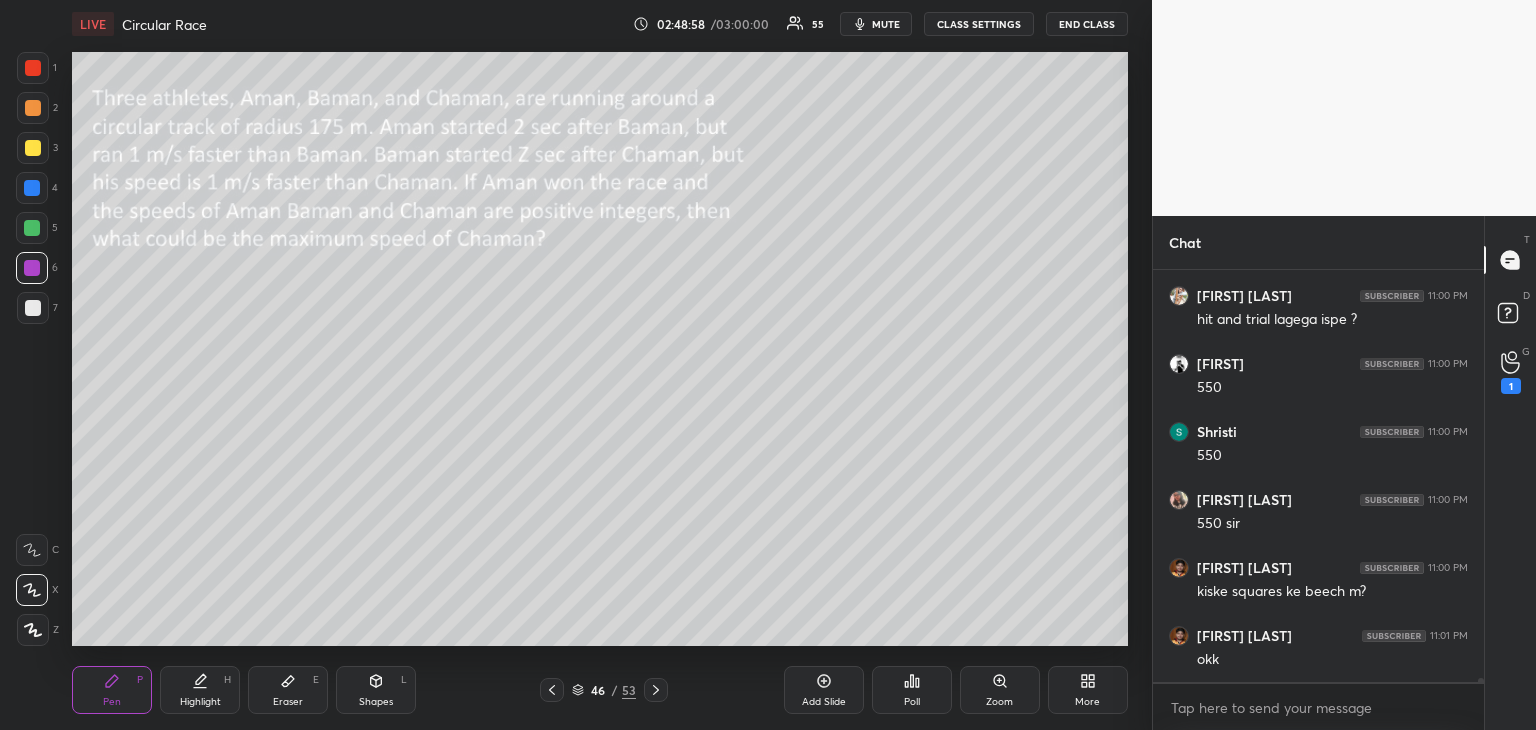 scroll, scrollTop: 45450, scrollLeft: 0, axis: vertical 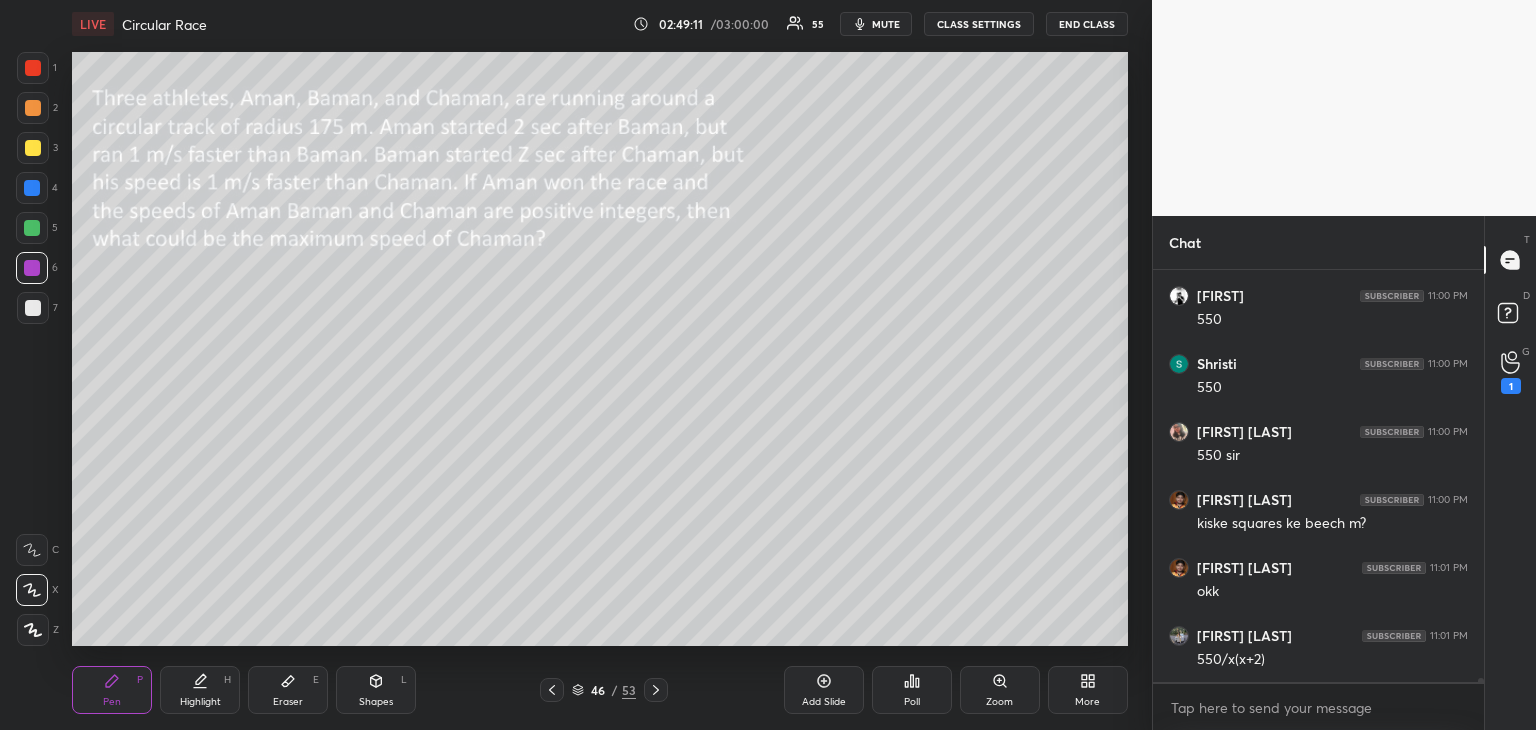 click at bounding box center [33, 308] 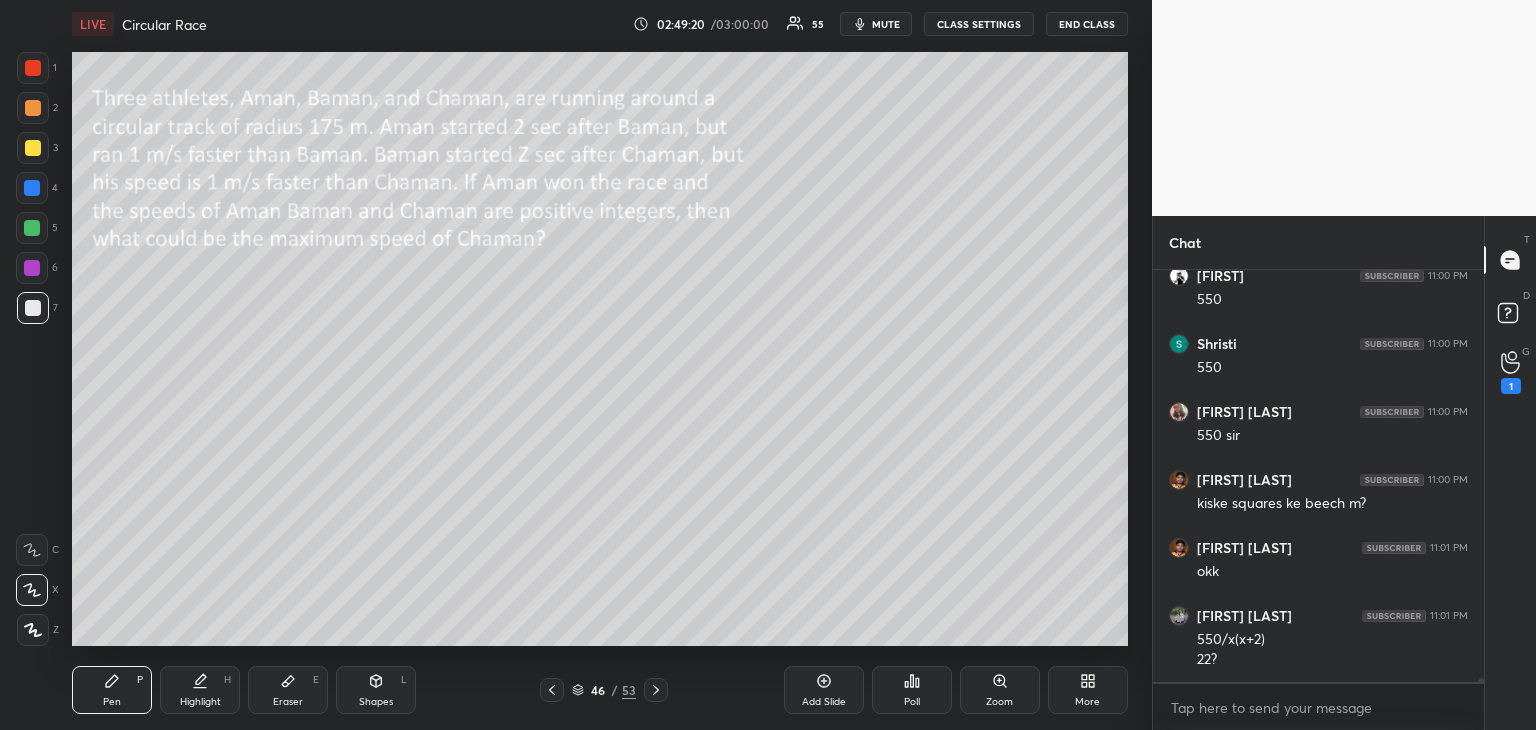 scroll, scrollTop: 45538, scrollLeft: 0, axis: vertical 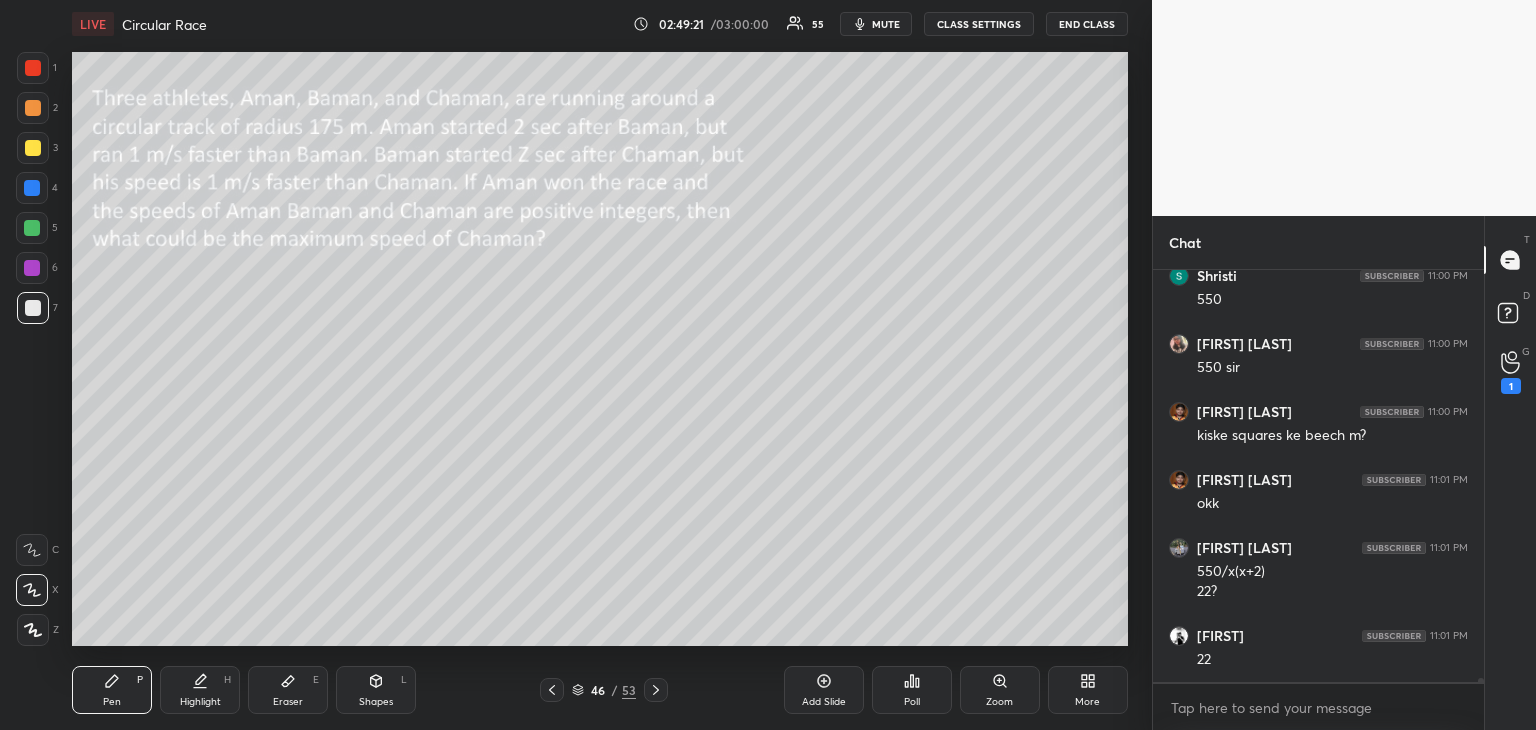 click on "Eraser" at bounding box center [288, 702] 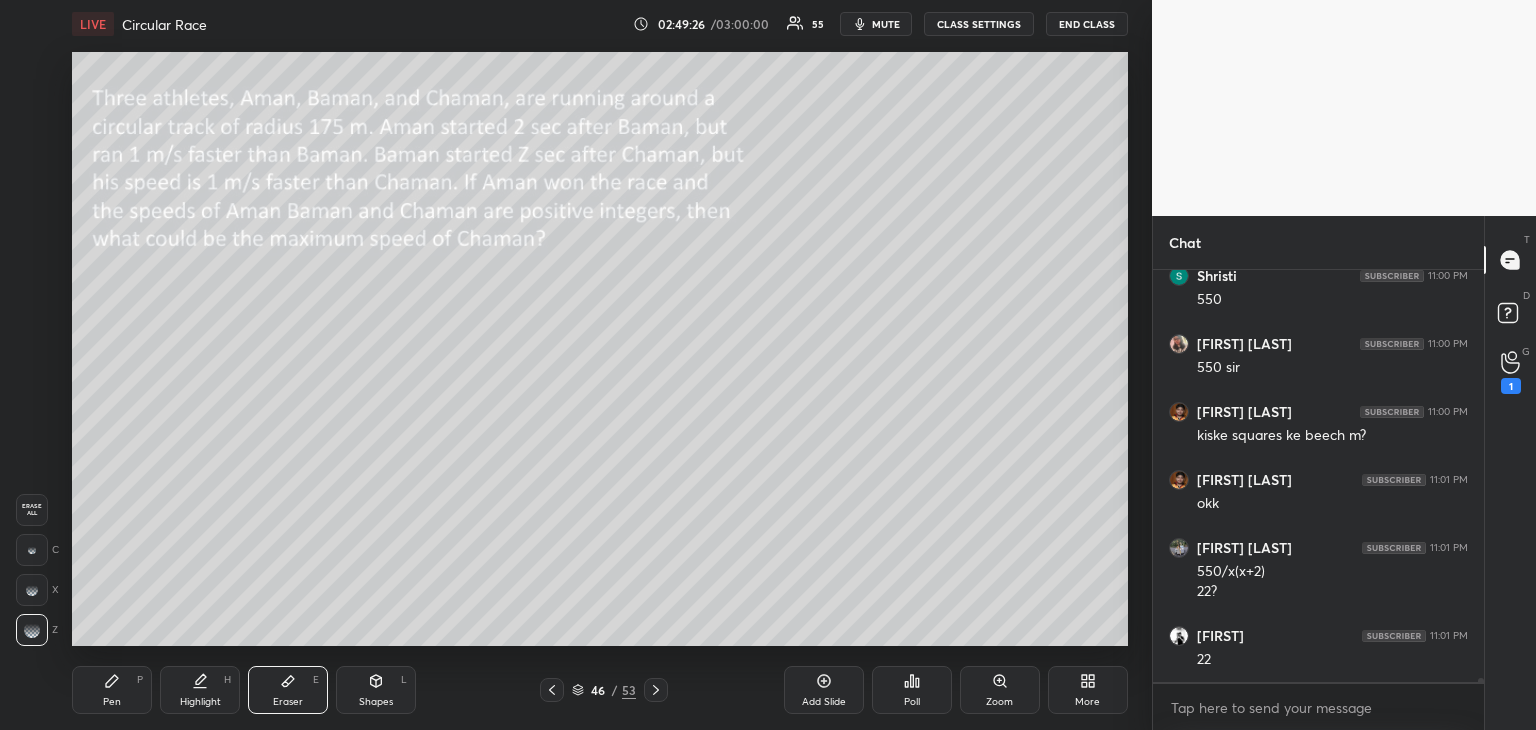 click on "Pen P" at bounding box center [112, 690] 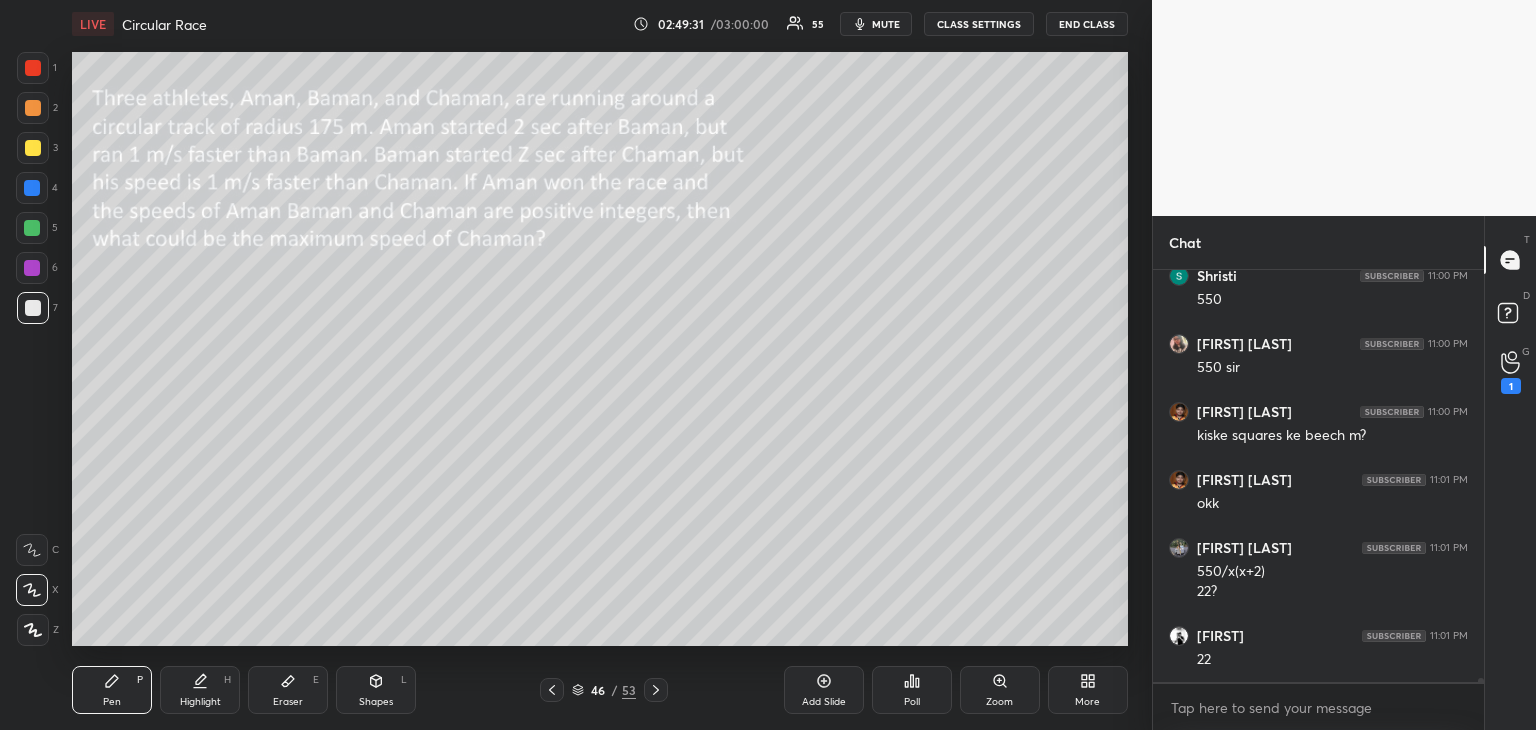 scroll, scrollTop: 45606, scrollLeft: 0, axis: vertical 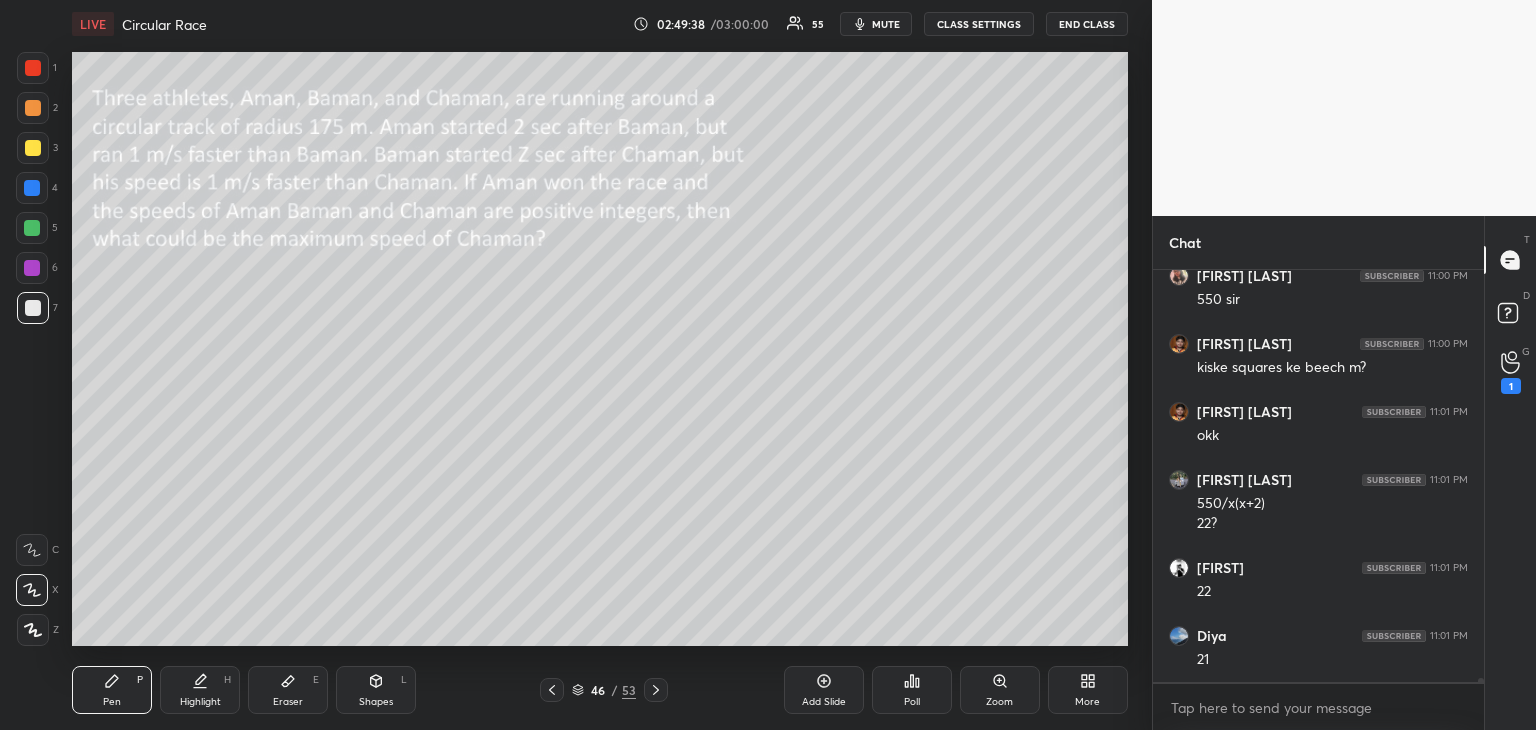 click on "Eraser" at bounding box center [288, 702] 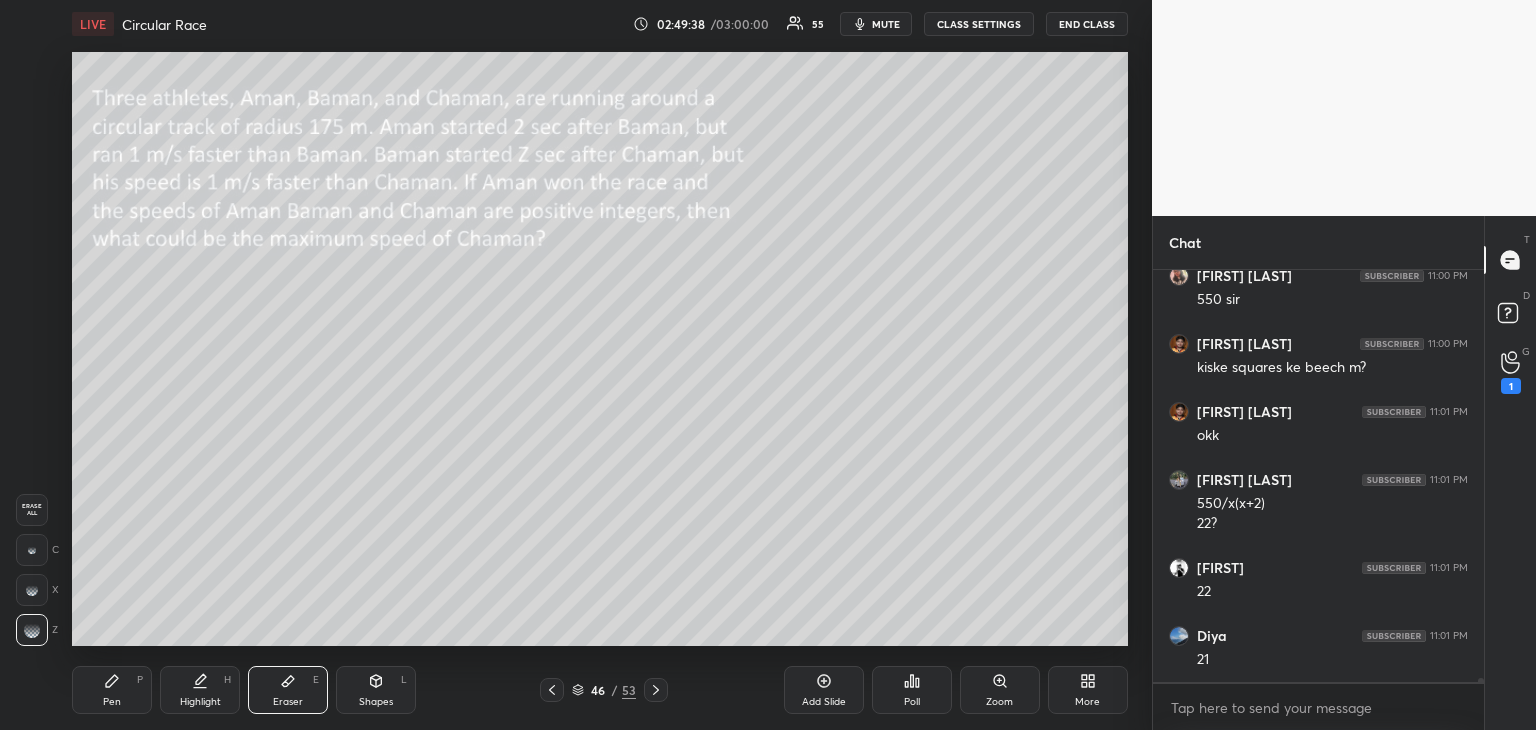 scroll, scrollTop: 45674, scrollLeft: 0, axis: vertical 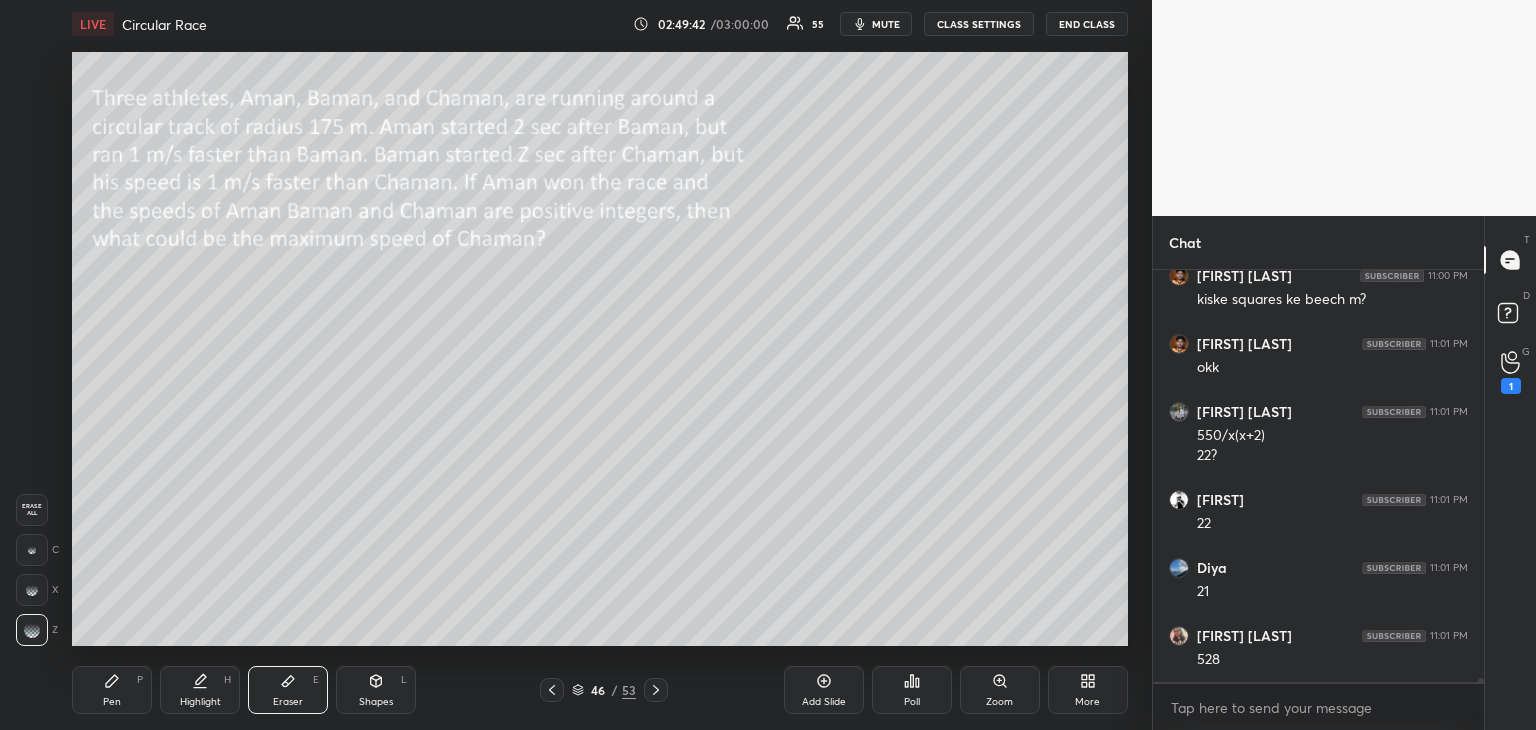 click on "Pen P" at bounding box center (112, 690) 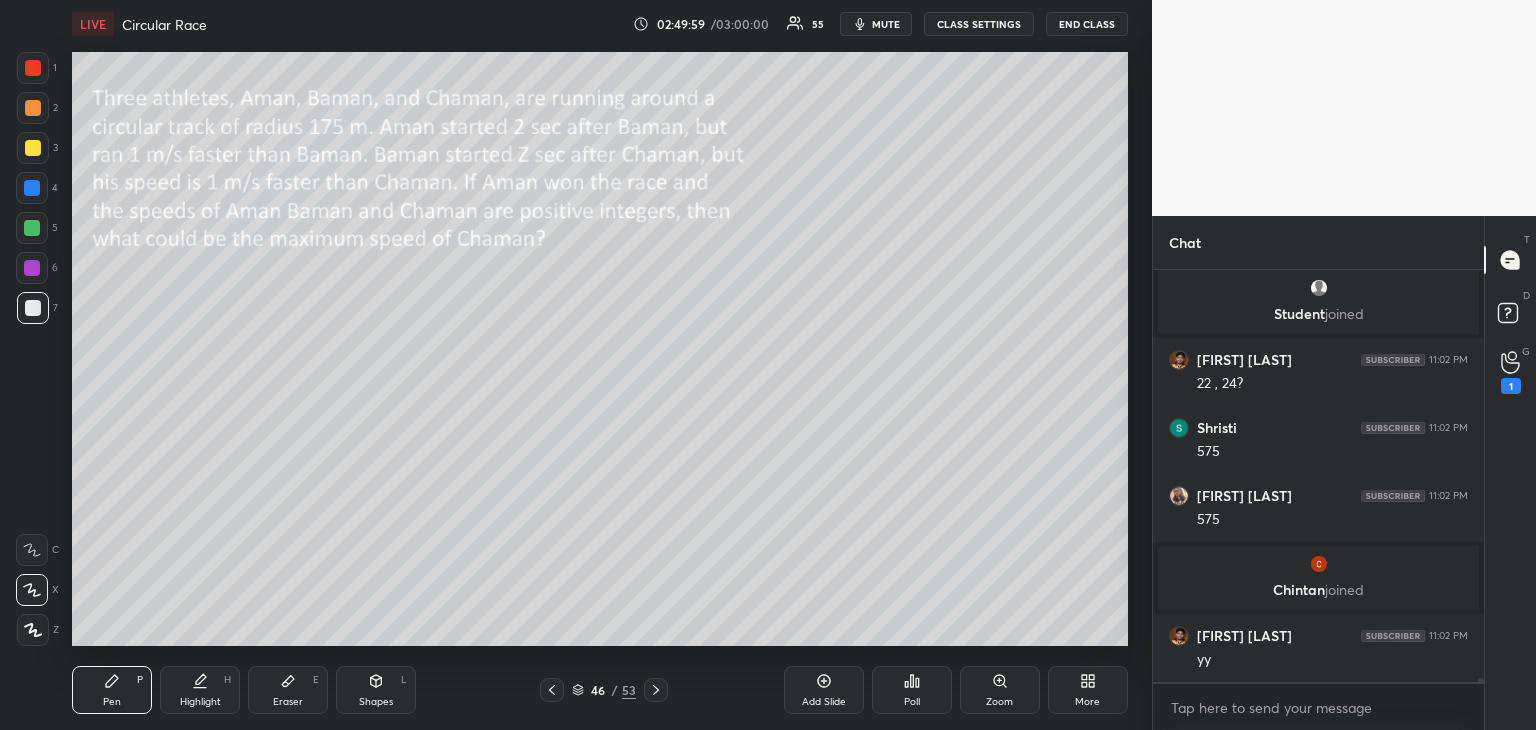 scroll, scrollTop: 46094, scrollLeft: 0, axis: vertical 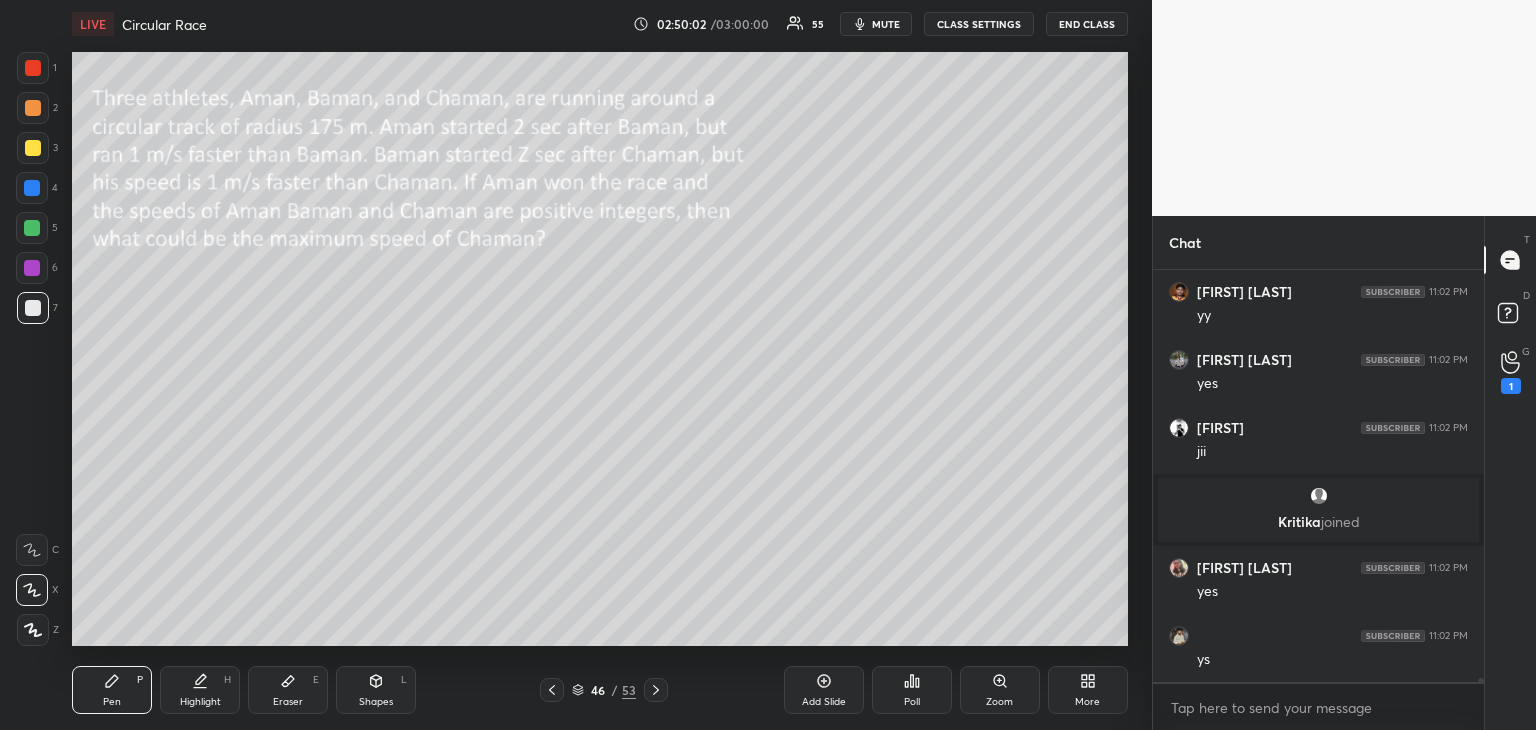 click at bounding box center (33, 148) 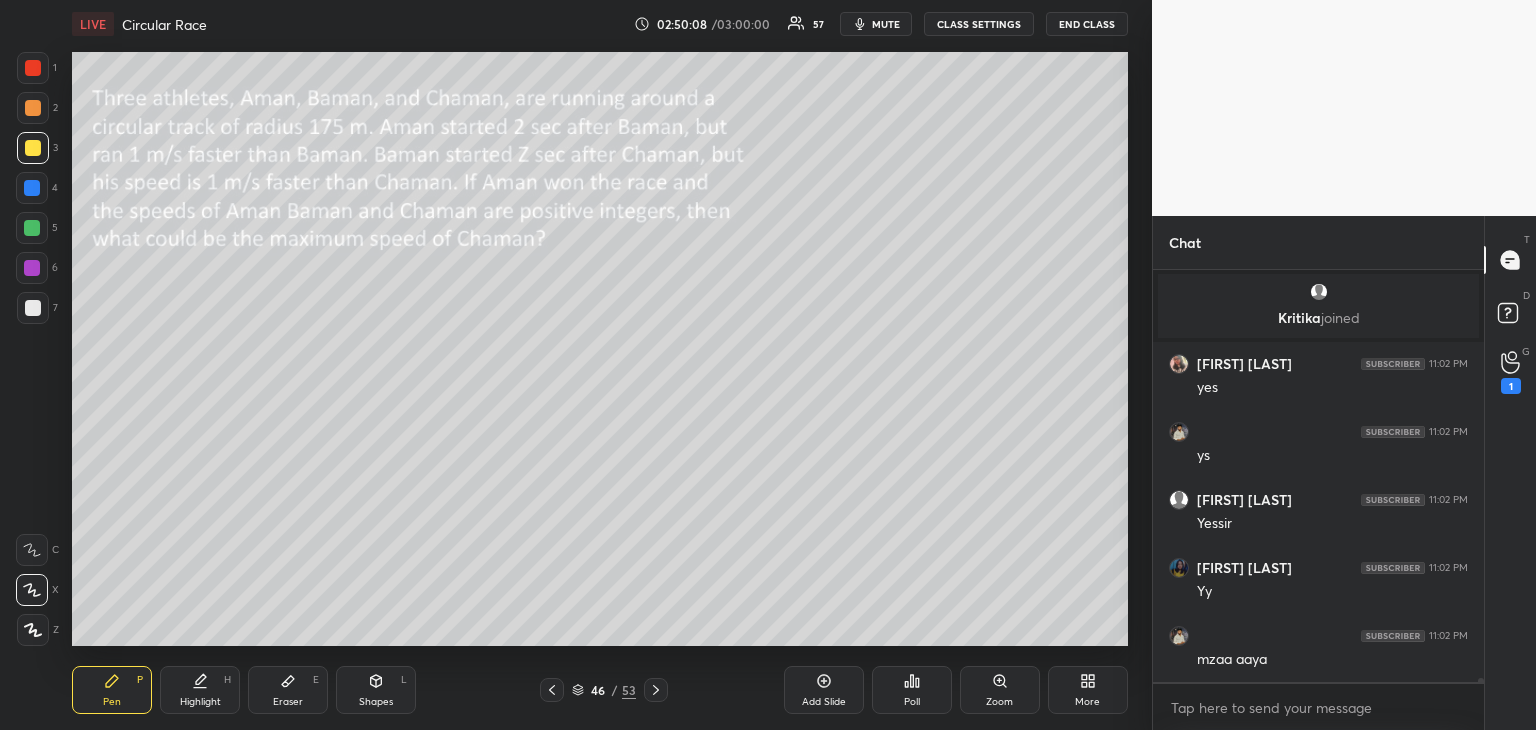 scroll, scrollTop: 46464, scrollLeft: 0, axis: vertical 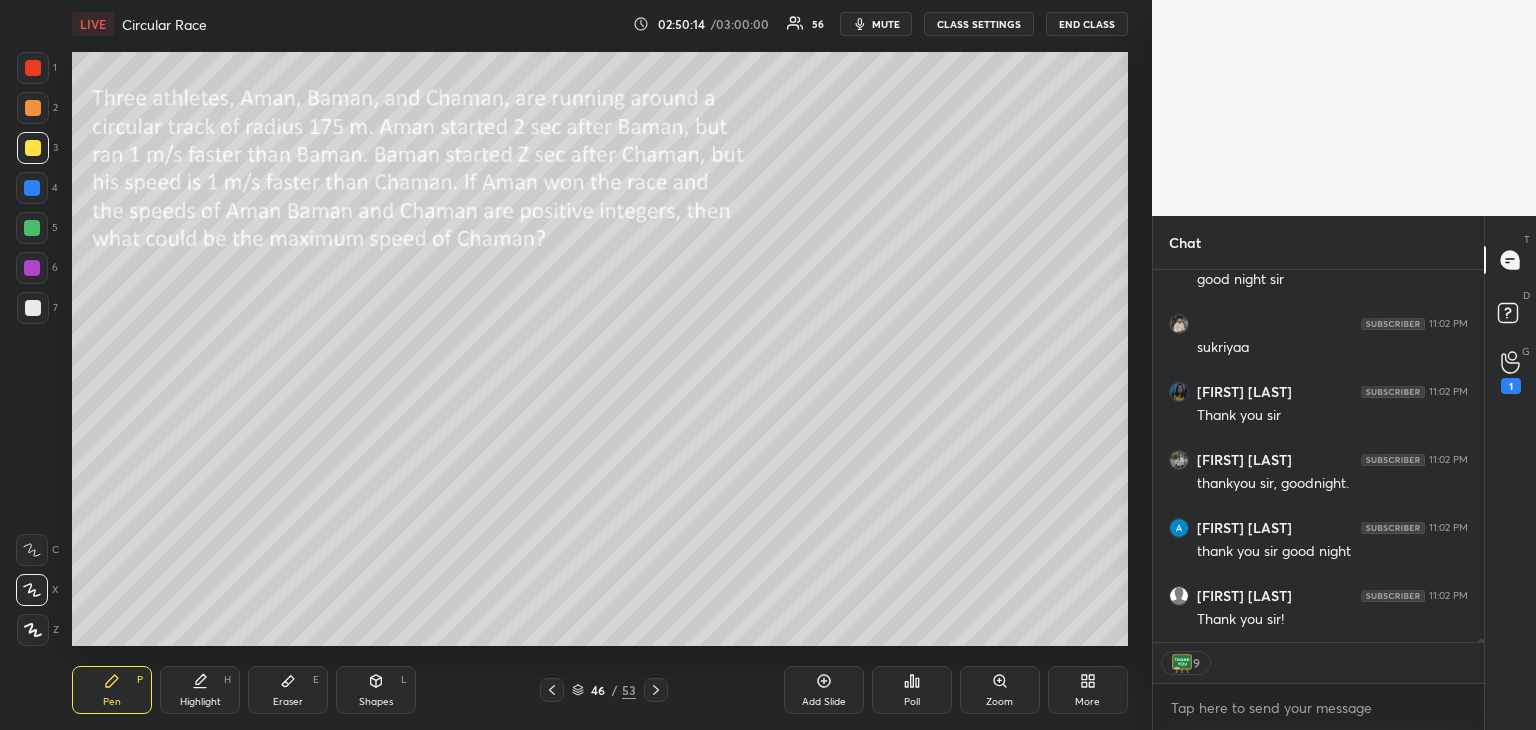 click on "END CLASS" at bounding box center [1087, 24] 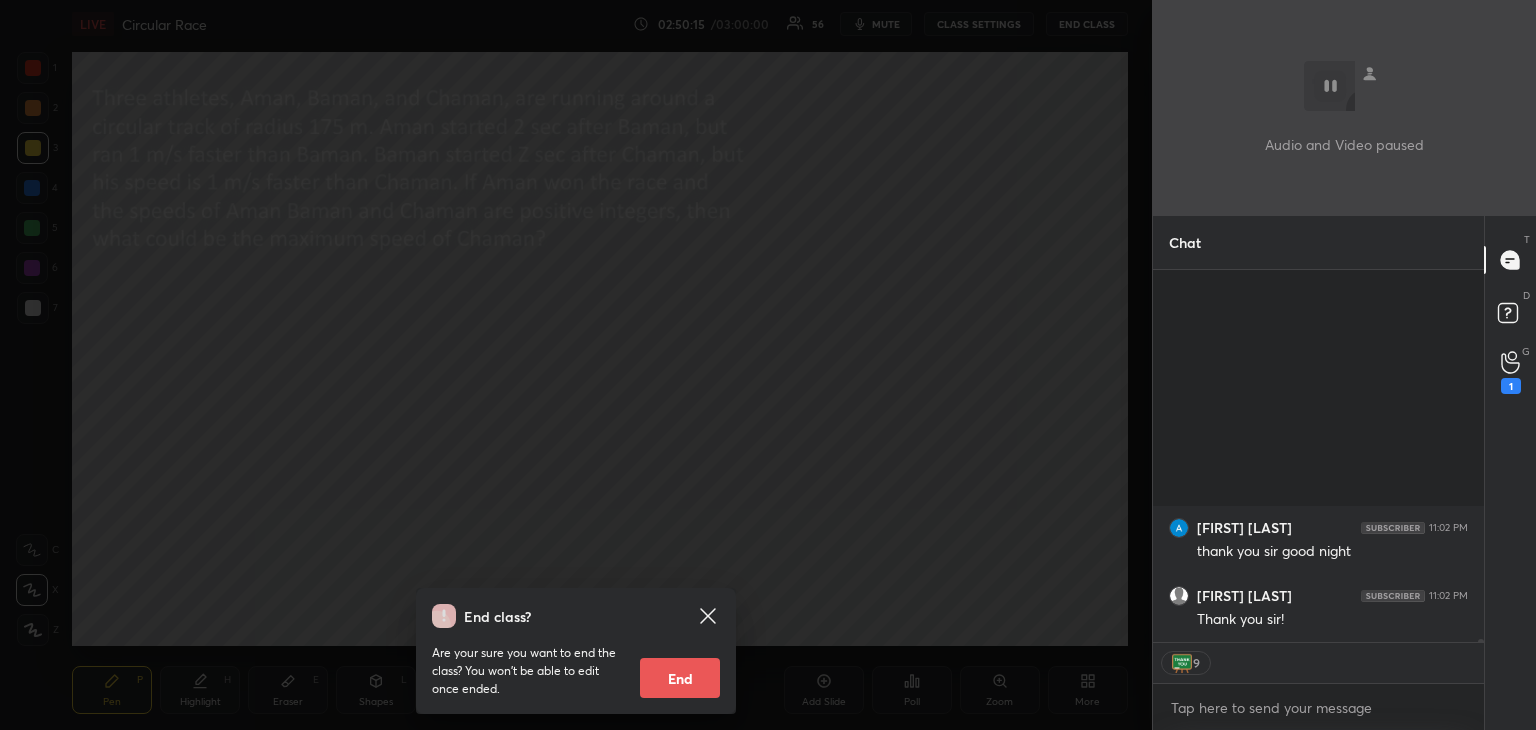 scroll, scrollTop: 47388, scrollLeft: 0, axis: vertical 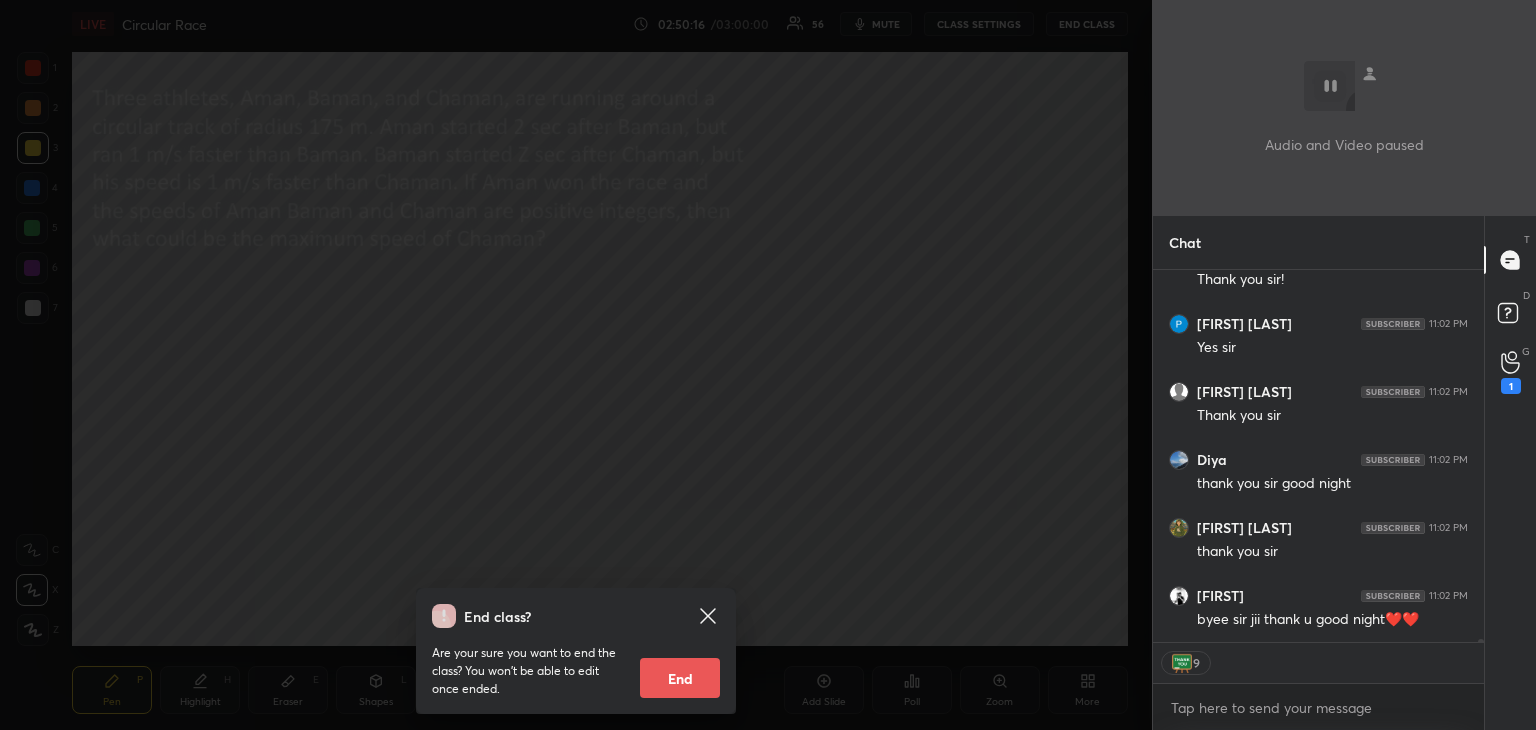 click on "End" at bounding box center [680, 678] 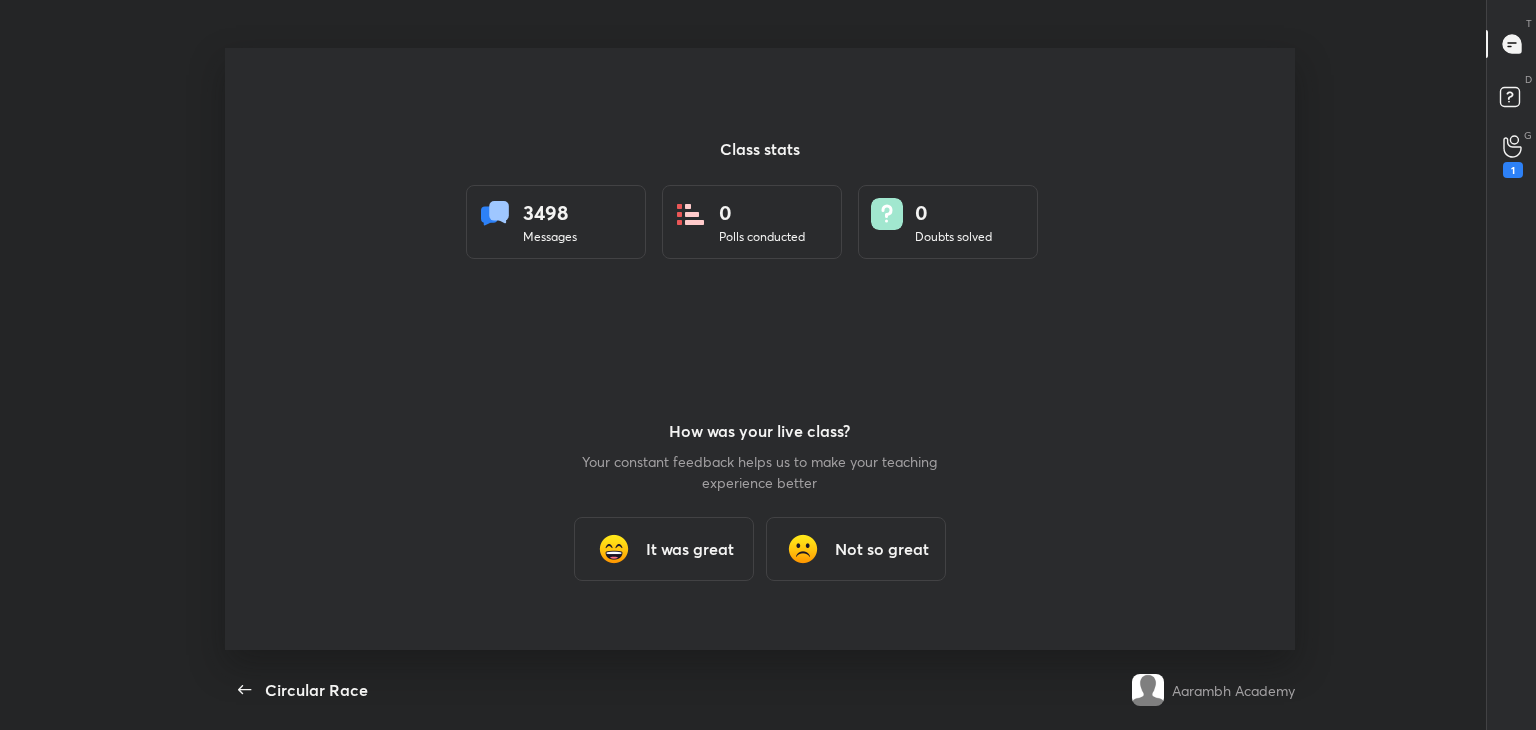 scroll, scrollTop: 99397, scrollLeft: 98650, axis: both 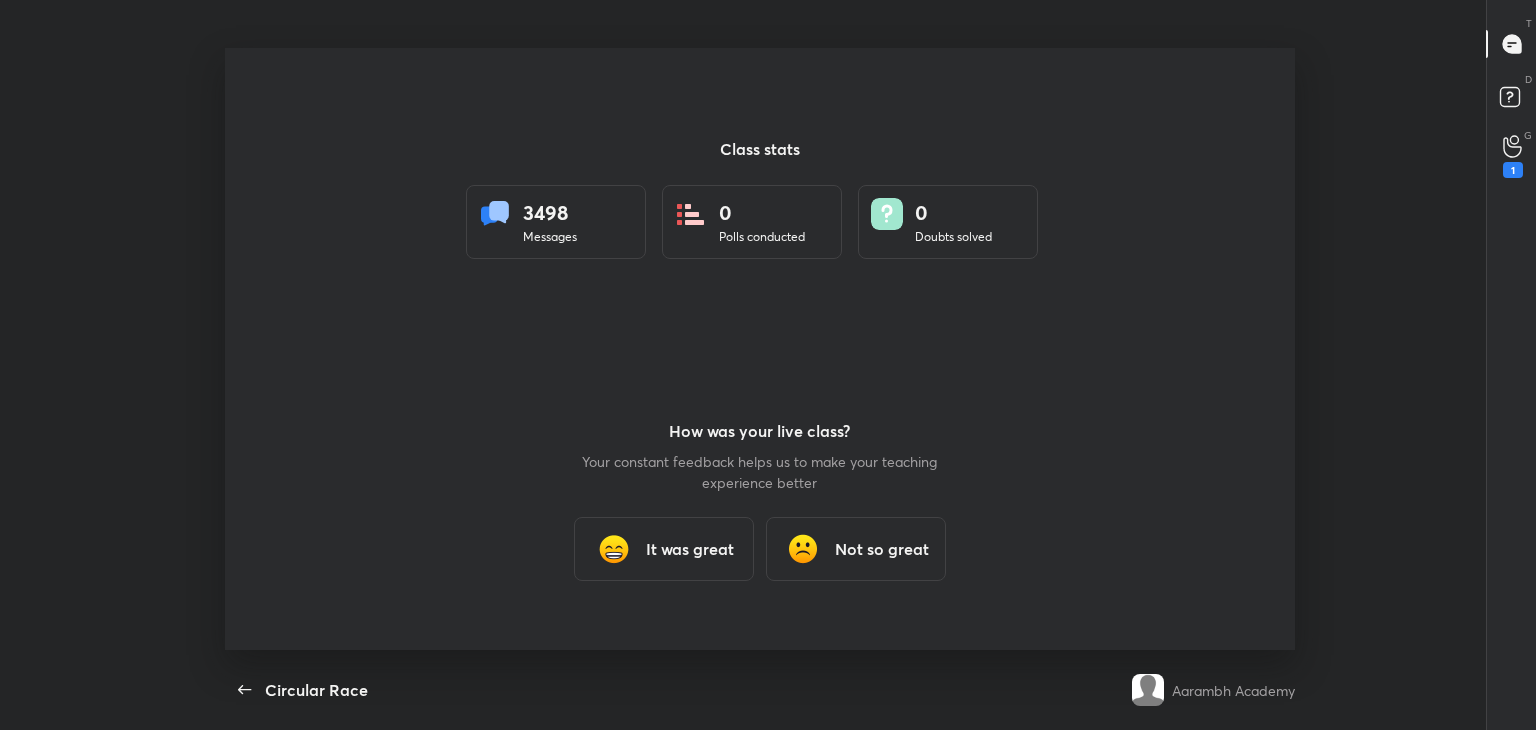 click on "It was great" at bounding box center (690, 549) 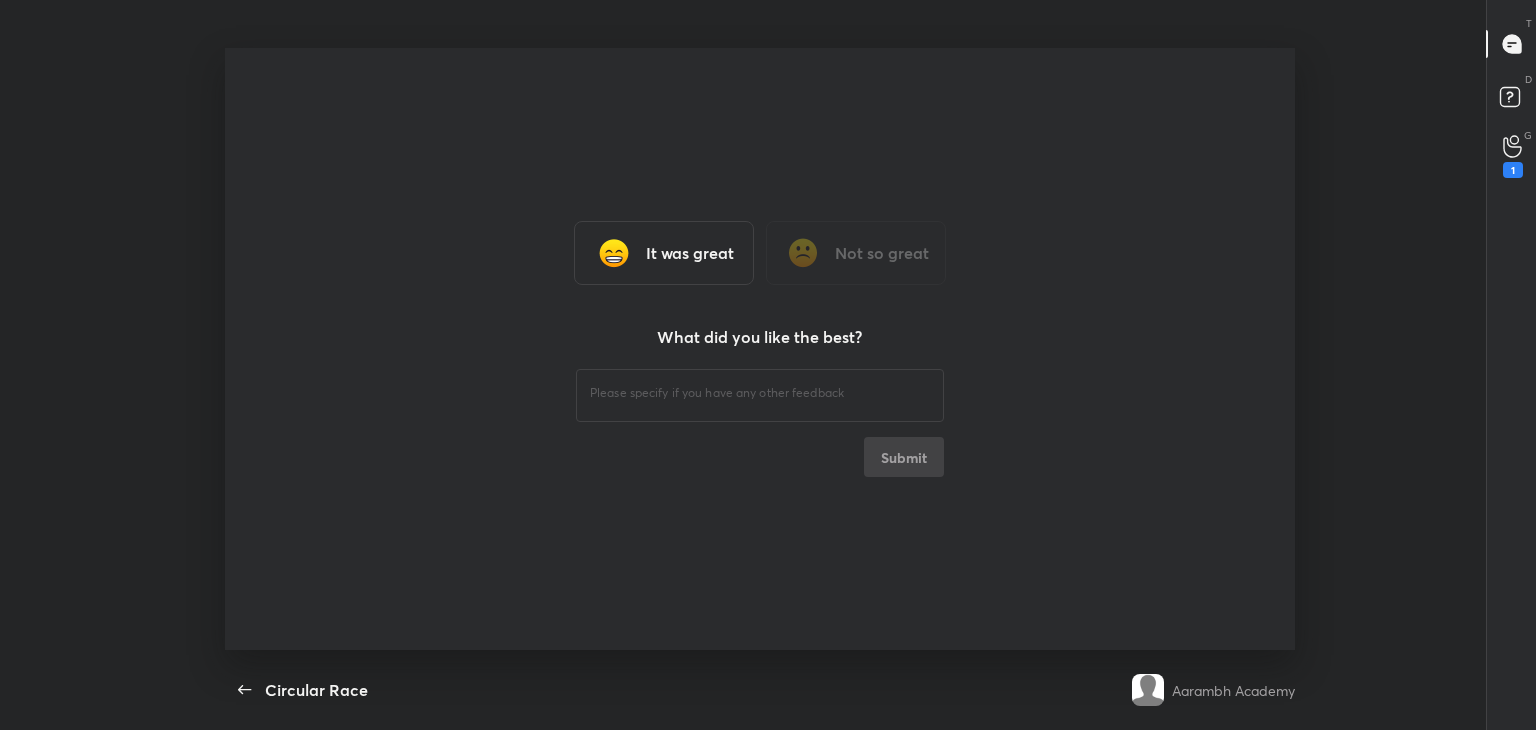 click at bounding box center (760, 393) 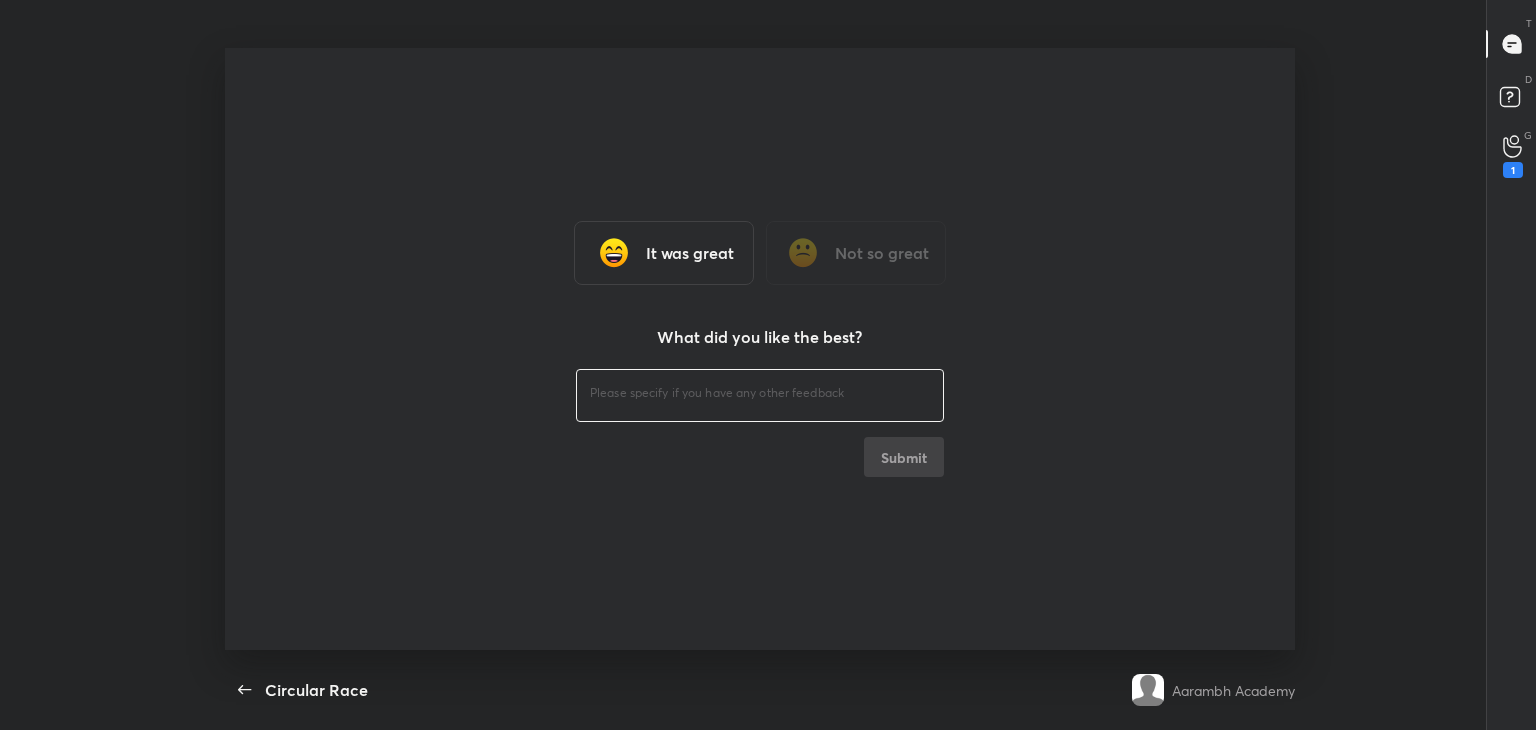 type on "x" 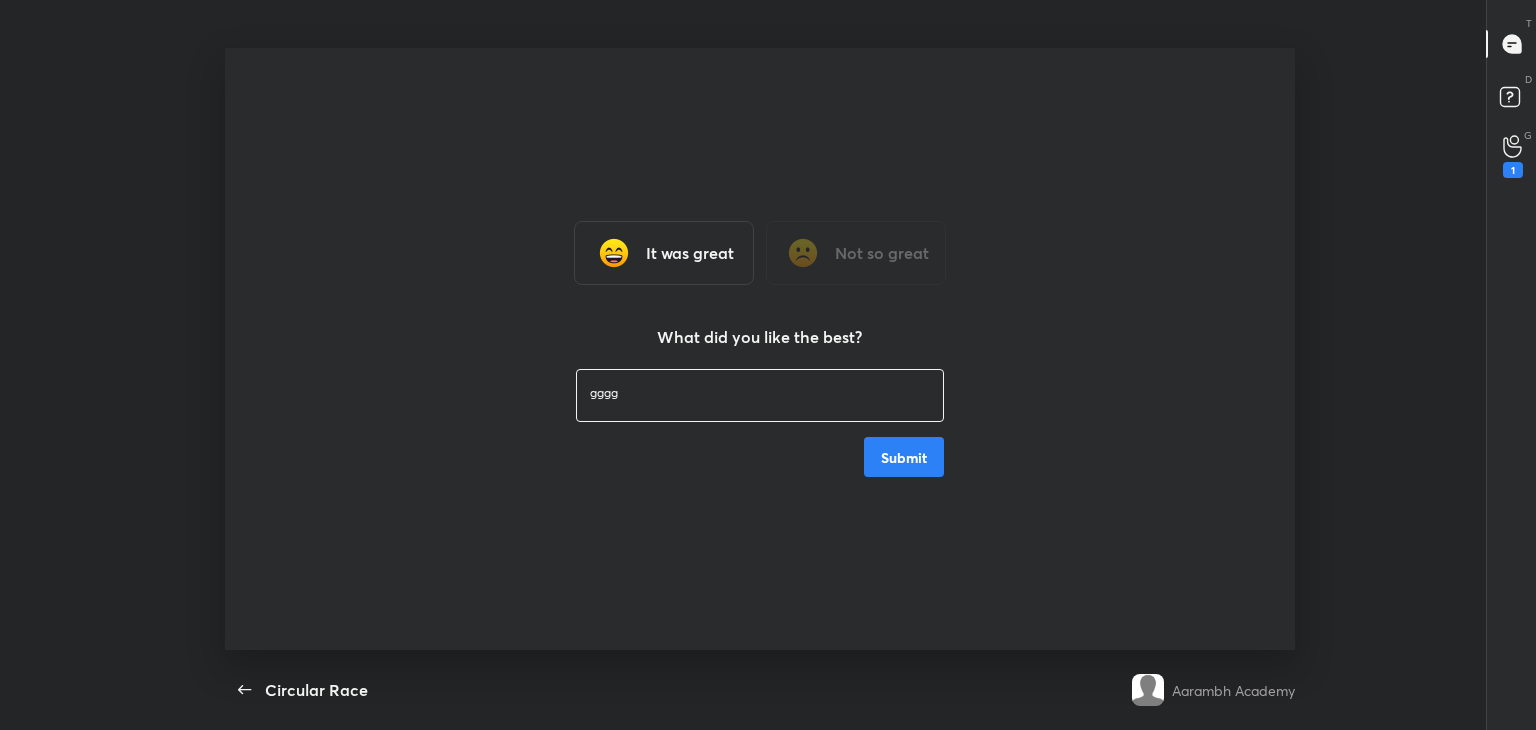 type on "gggg" 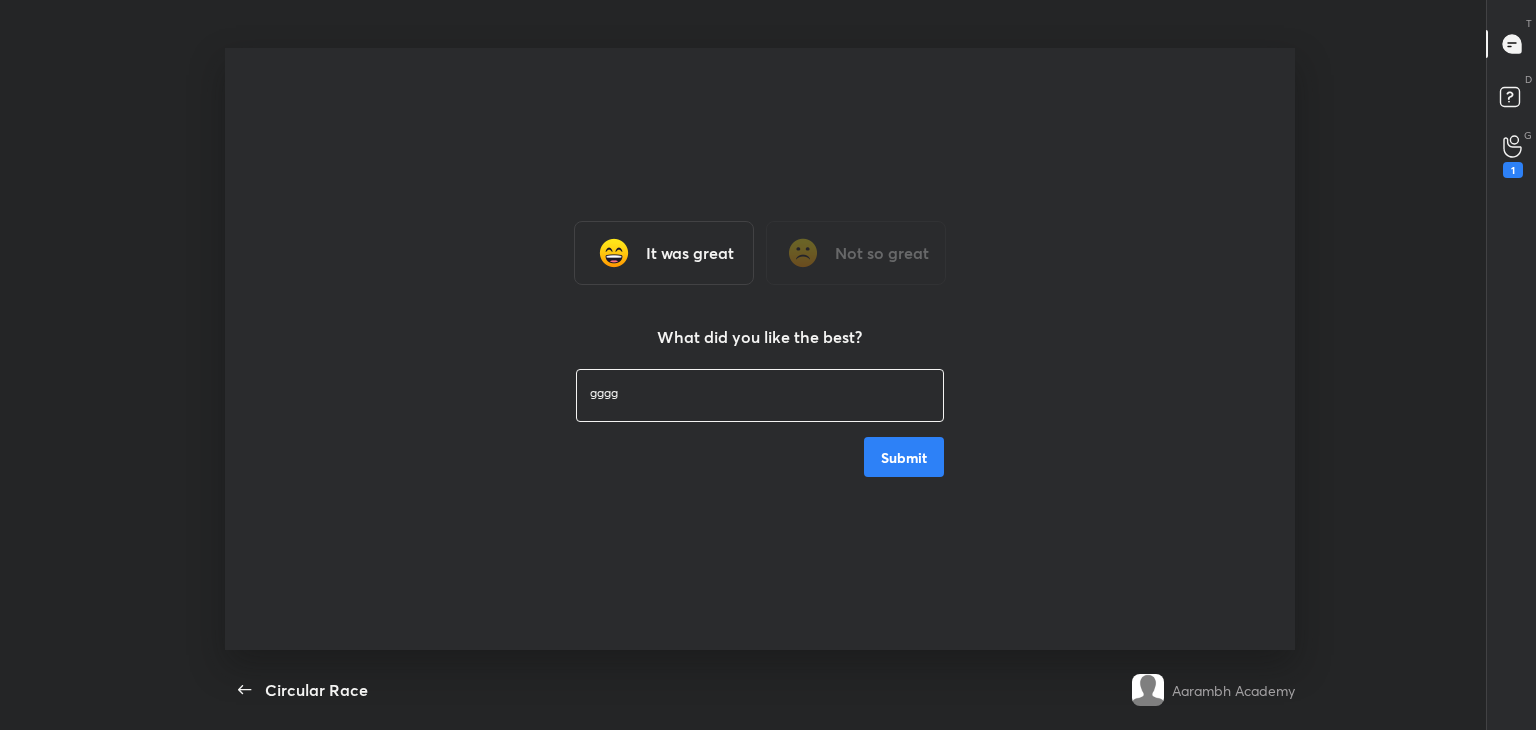 click on "Submit" at bounding box center [904, 457] 